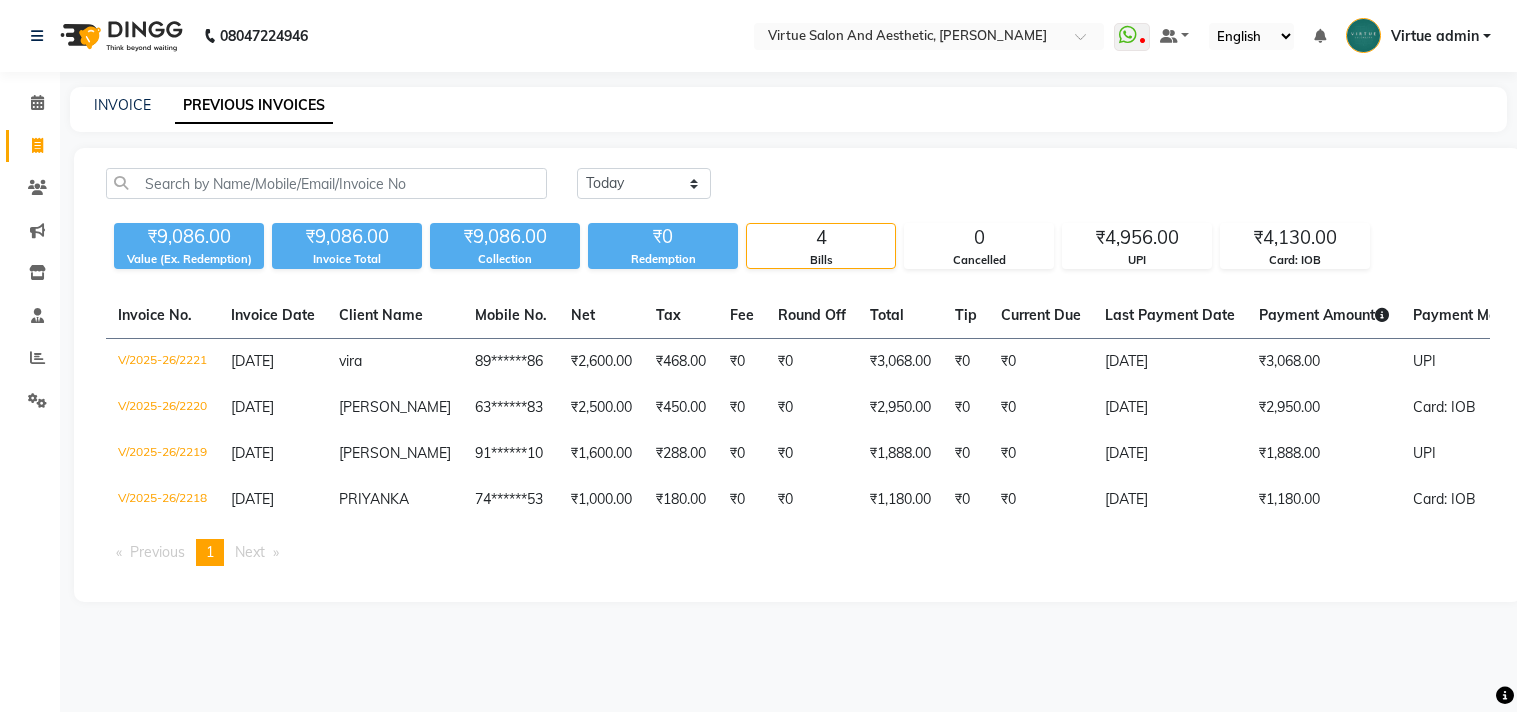 click on "INVOICE PREVIOUS INVOICES" 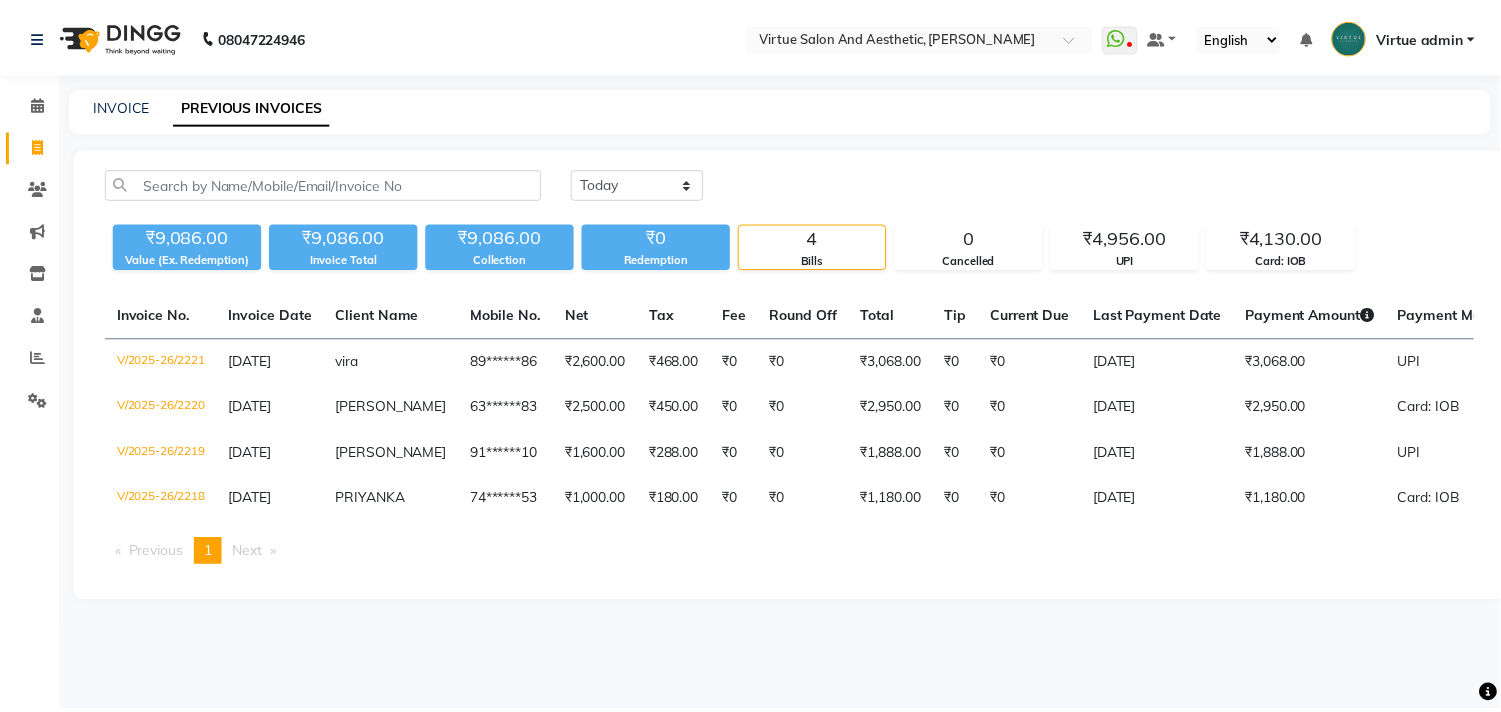 scroll, scrollTop: 0, scrollLeft: 0, axis: both 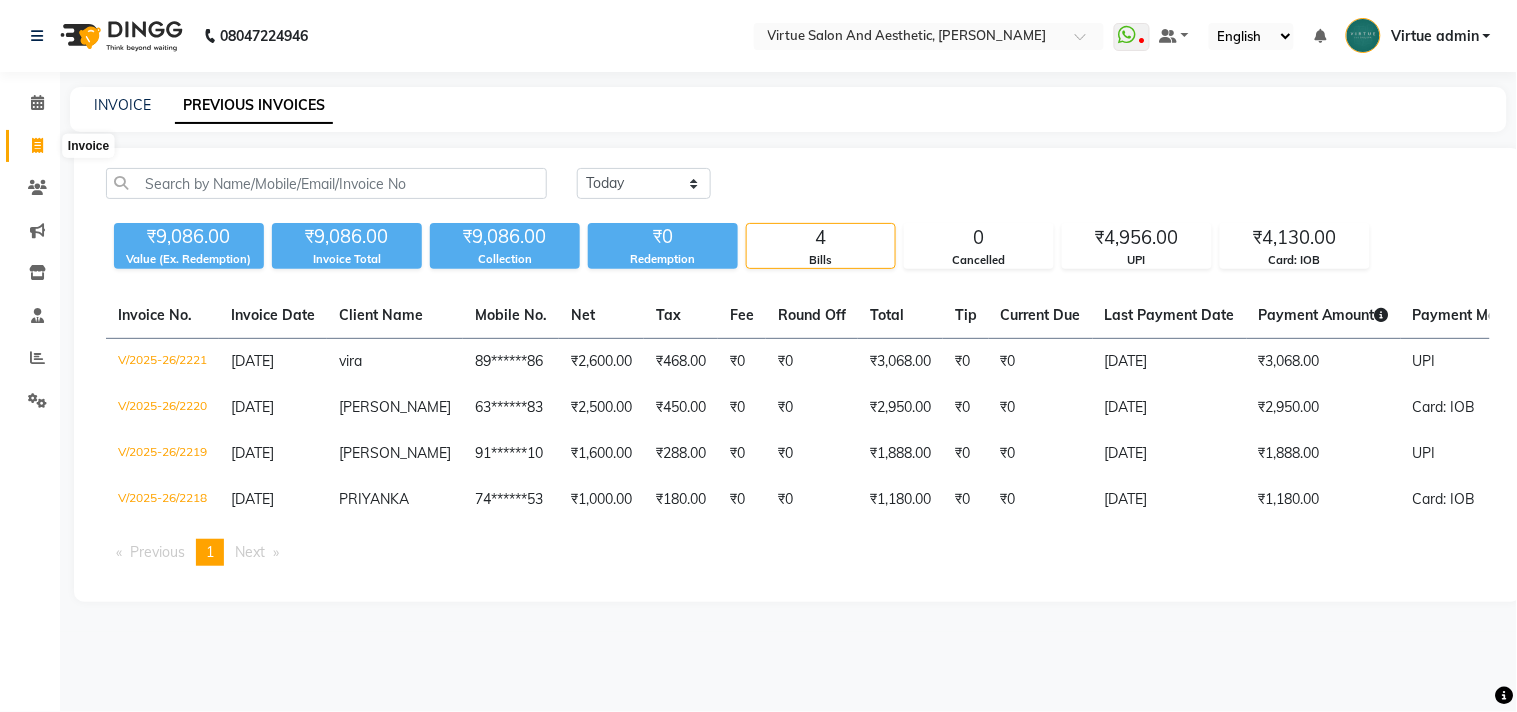 click 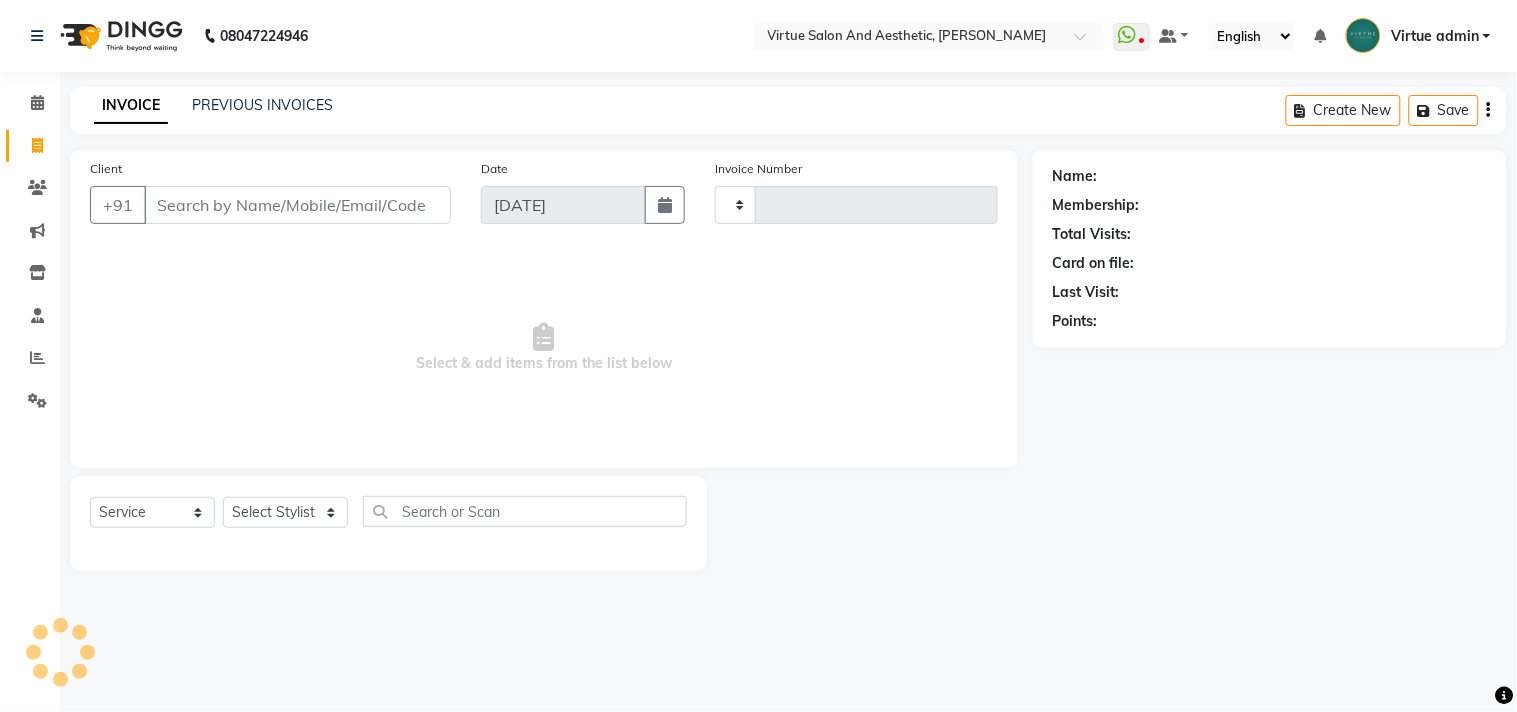 type on "2222" 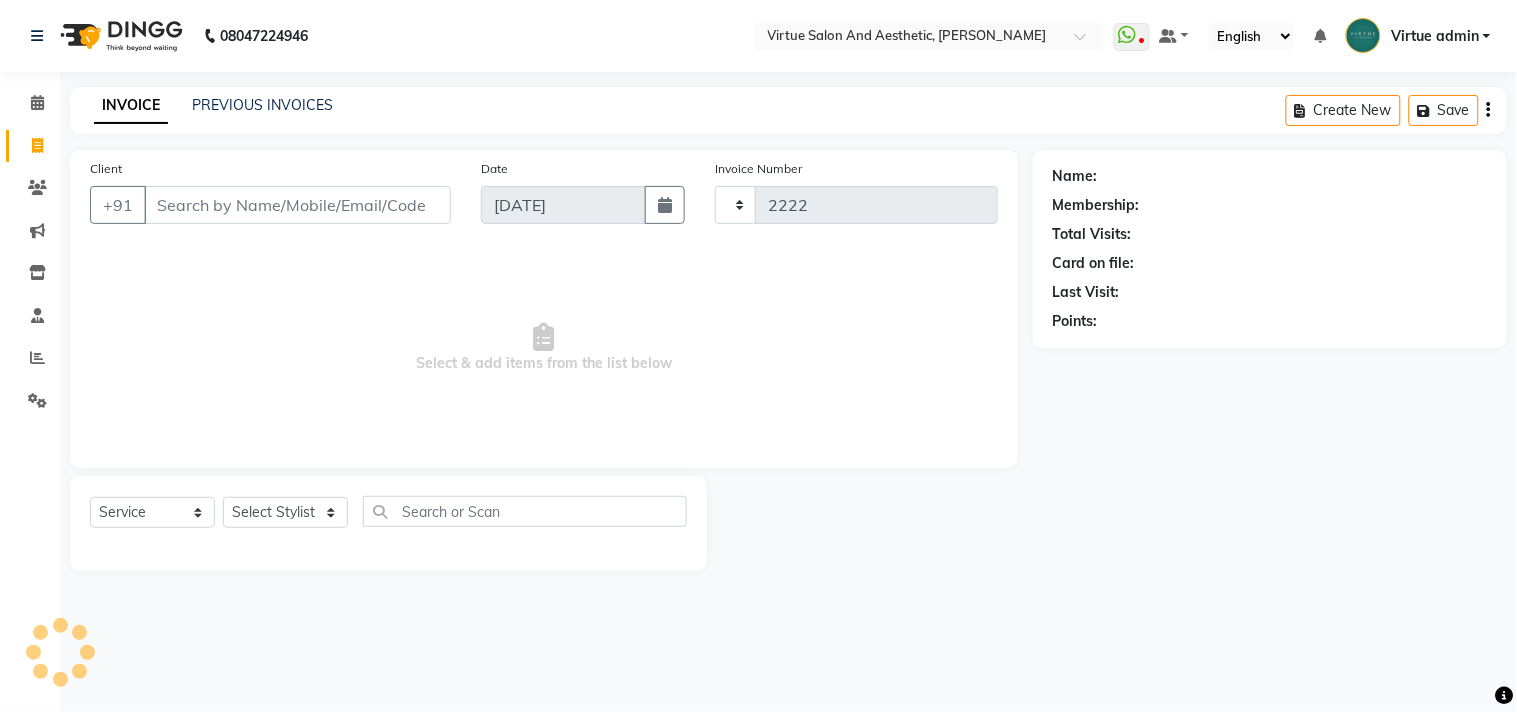 select on "4466" 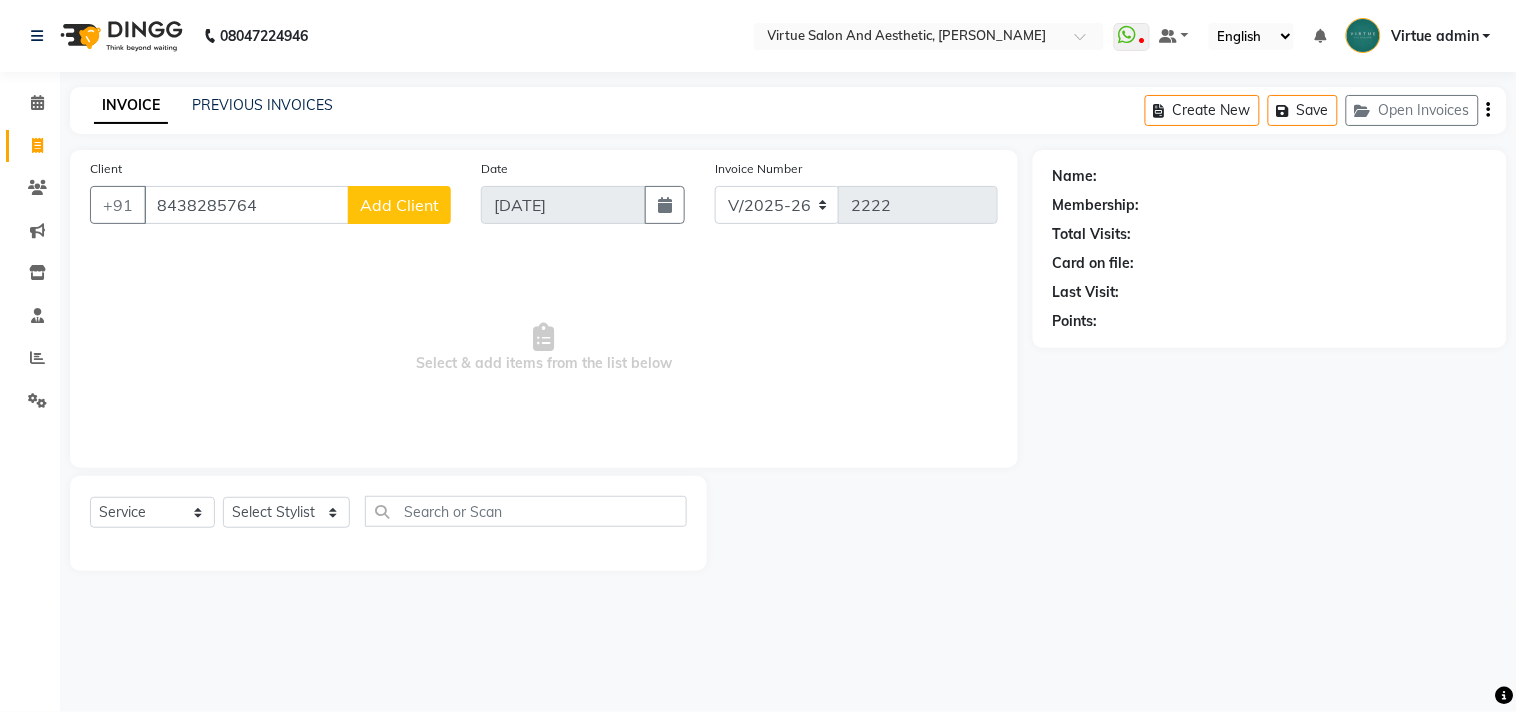 type on "8438285764" 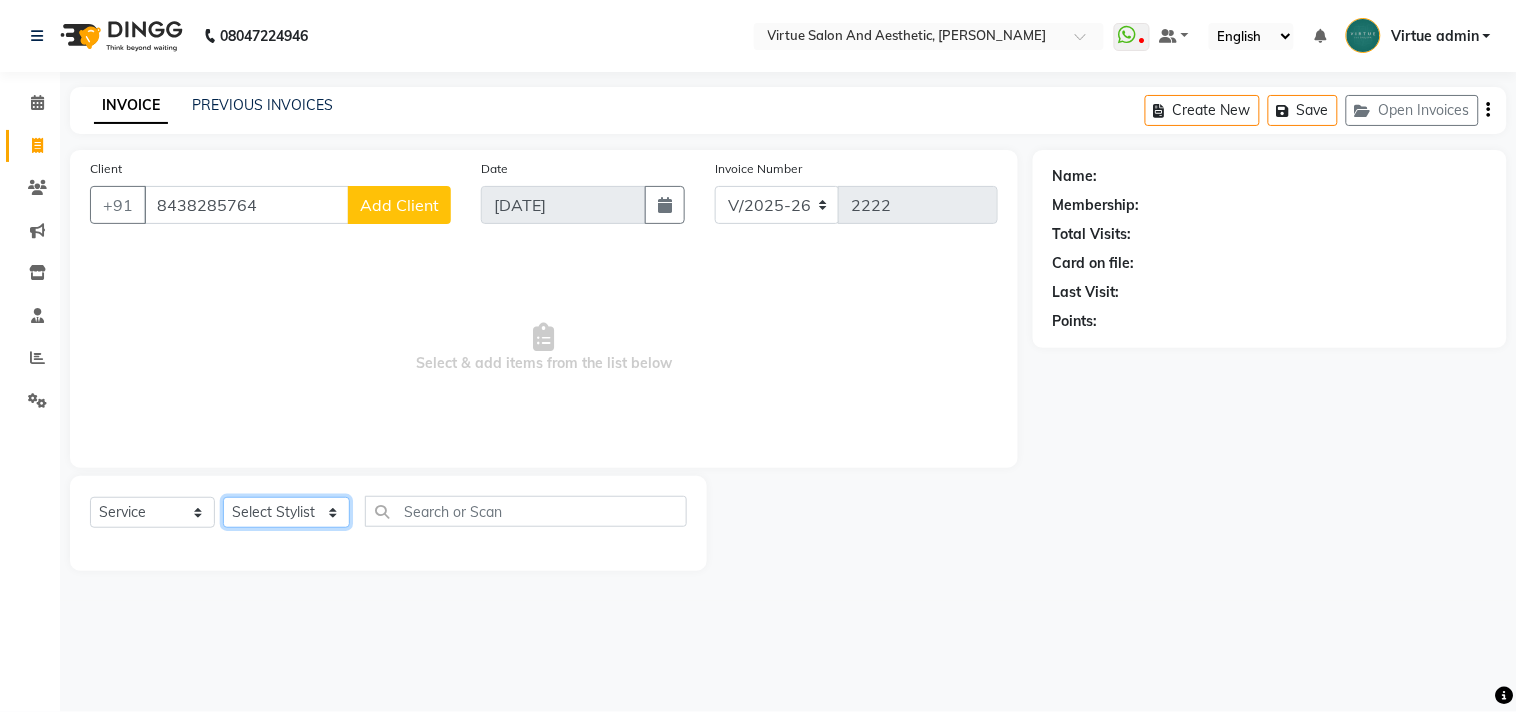 click on "Select Stylist Admin [PERSON_NAME]  Apsu Auditor Ambattur [PERSON_NAME] Dingg - Support Team [PERSON_NAME] [PERSON_NAME] [PERSON_NAME]  [PERSON_NAME] [PERSON_NAME]  [PERSON_NAME] [PERSON_NAME] [PERSON_NAME] RADHA [PERSON_NAME]  [PERSON_NAME] SEETHAL SOCHIPEM [PERSON_NAME] [PERSON_NAME] VANITHA Veena [PERSON_NAME]  [PERSON_NAME] Virtue admin VIRTUE SALON" 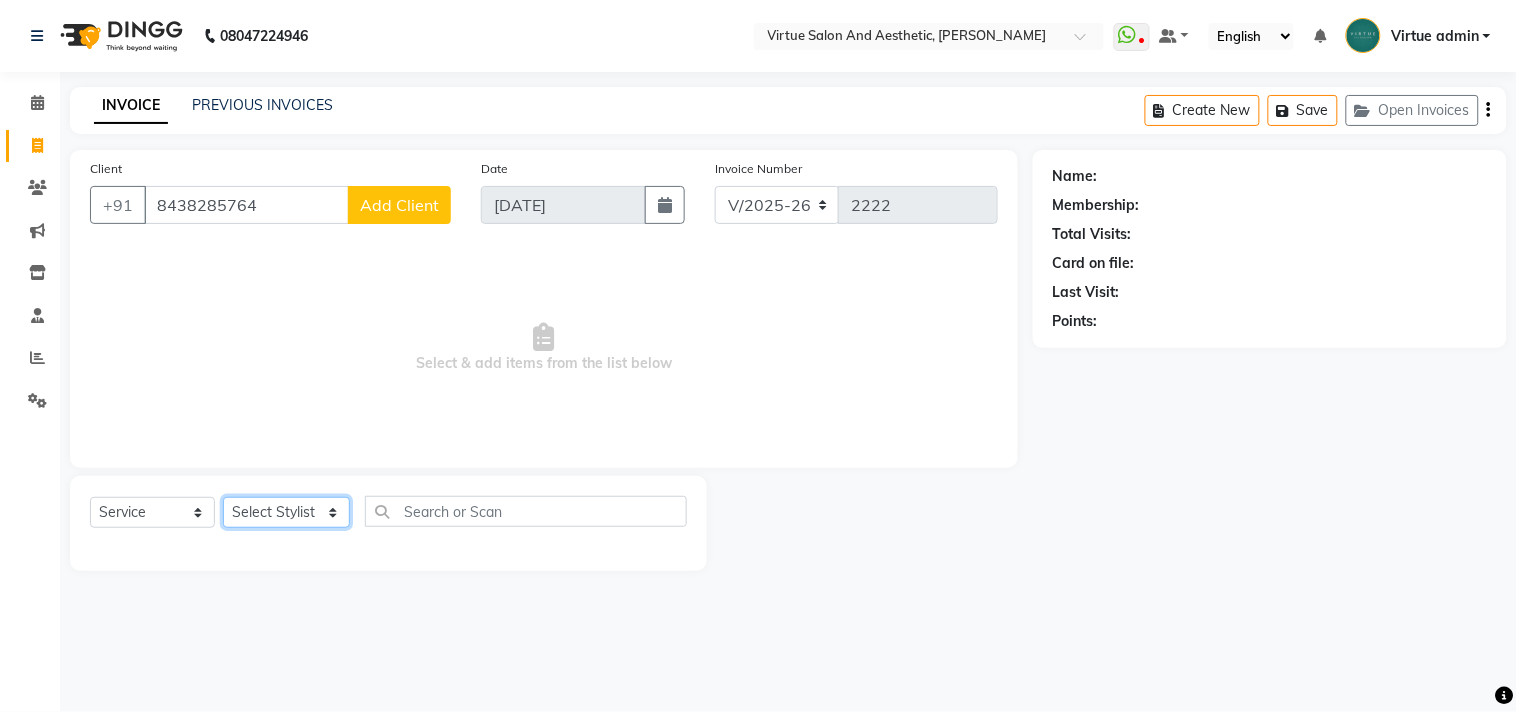 select on "30103" 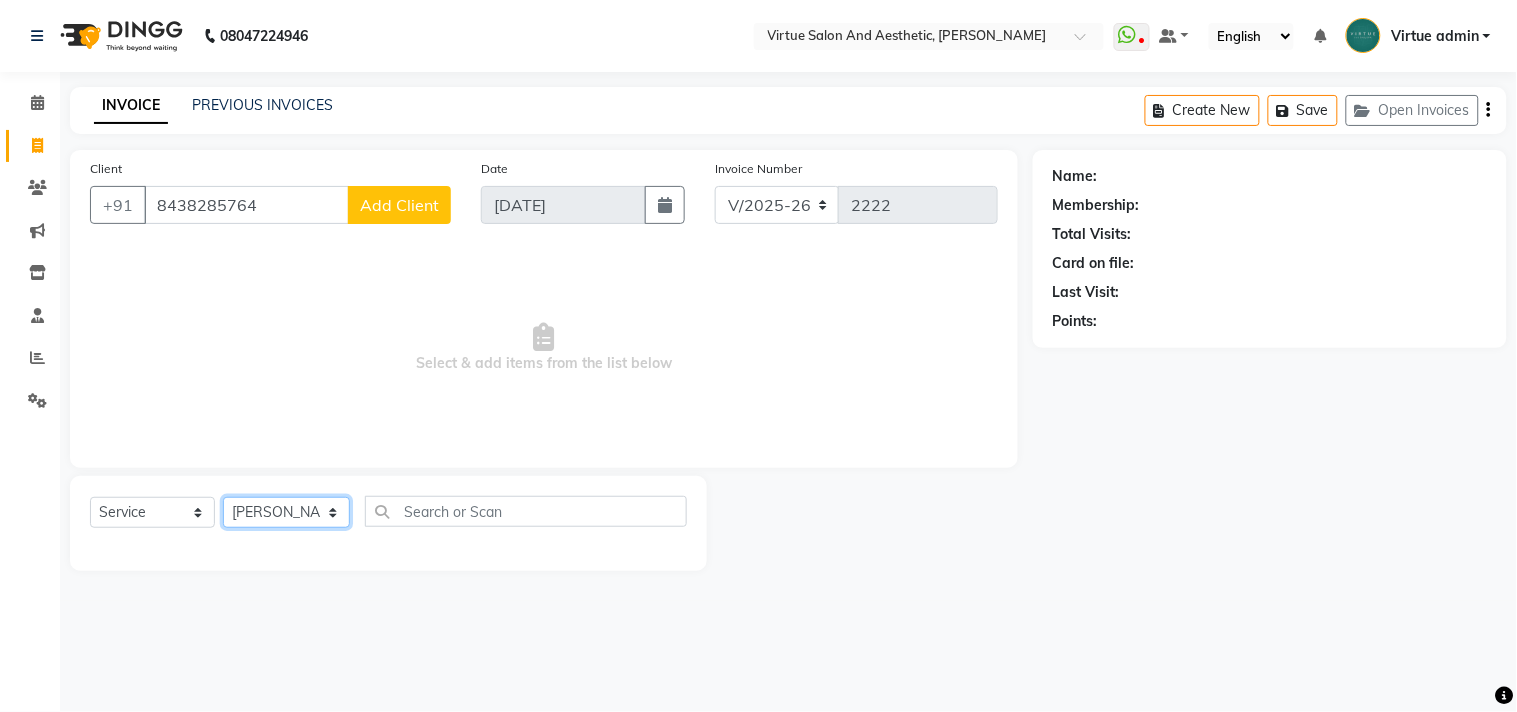 click on "Select Stylist Admin [PERSON_NAME]  Apsu Auditor Ambattur [PERSON_NAME] Dingg - Support Team [PERSON_NAME] [PERSON_NAME] [PERSON_NAME]  [PERSON_NAME] [PERSON_NAME]  [PERSON_NAME] [PERSON_NAME] [PERSON_NAME] RADHA [PERSON_NAME]  [PERSON_NAME] SEETHAL SOCHIPEM [PERSON_NAME] [PERSON_NAME] VANITHA Veena [PERSON_NAME]  [PERSON_NAME] Virtue admin VIRTUE SALON" 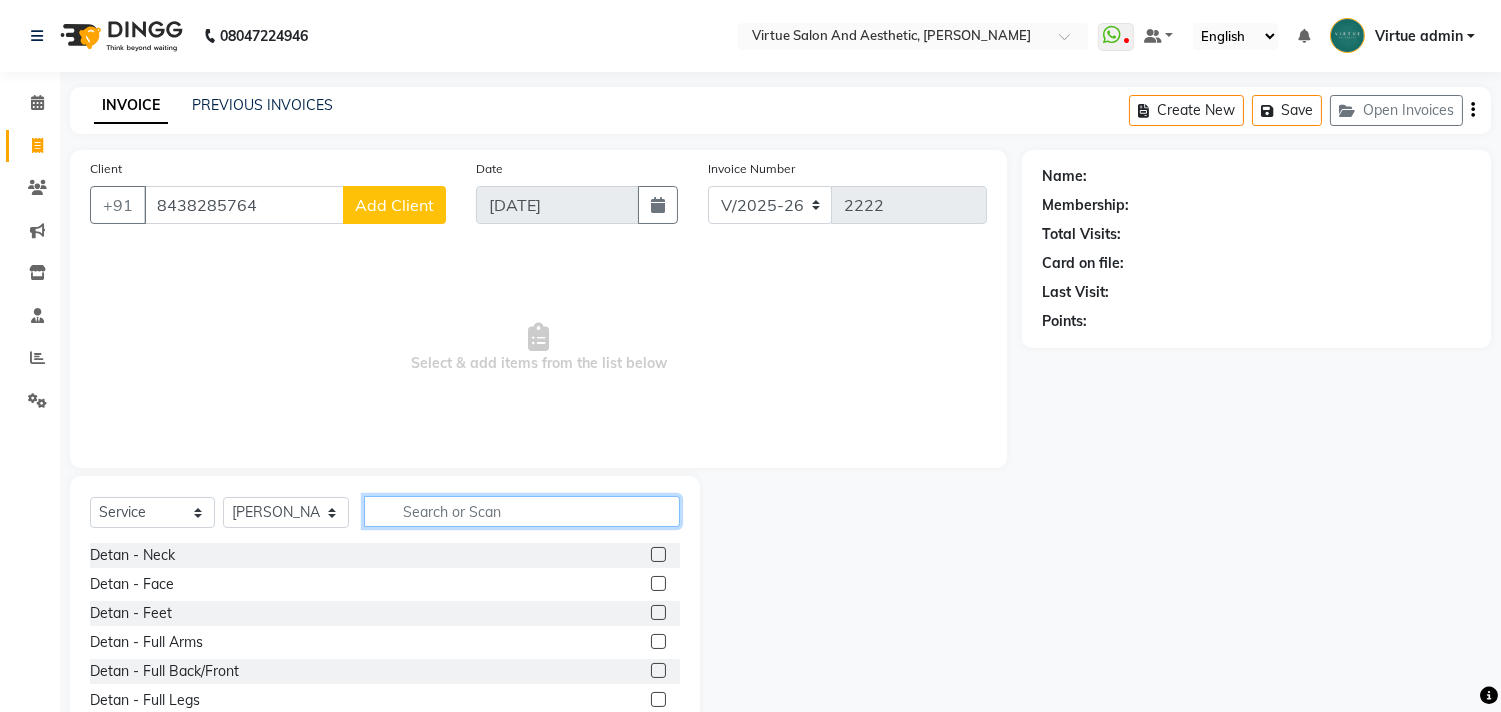 click 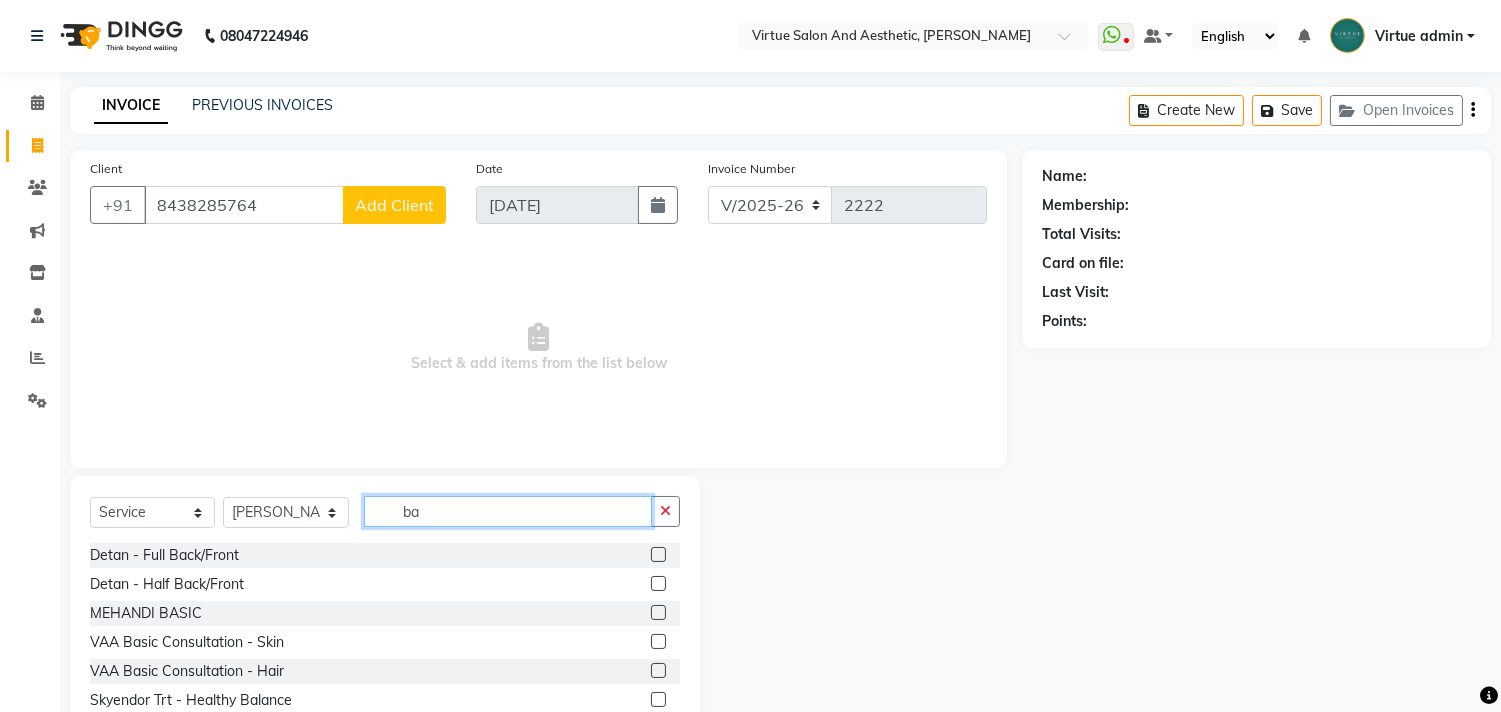 type on "b" 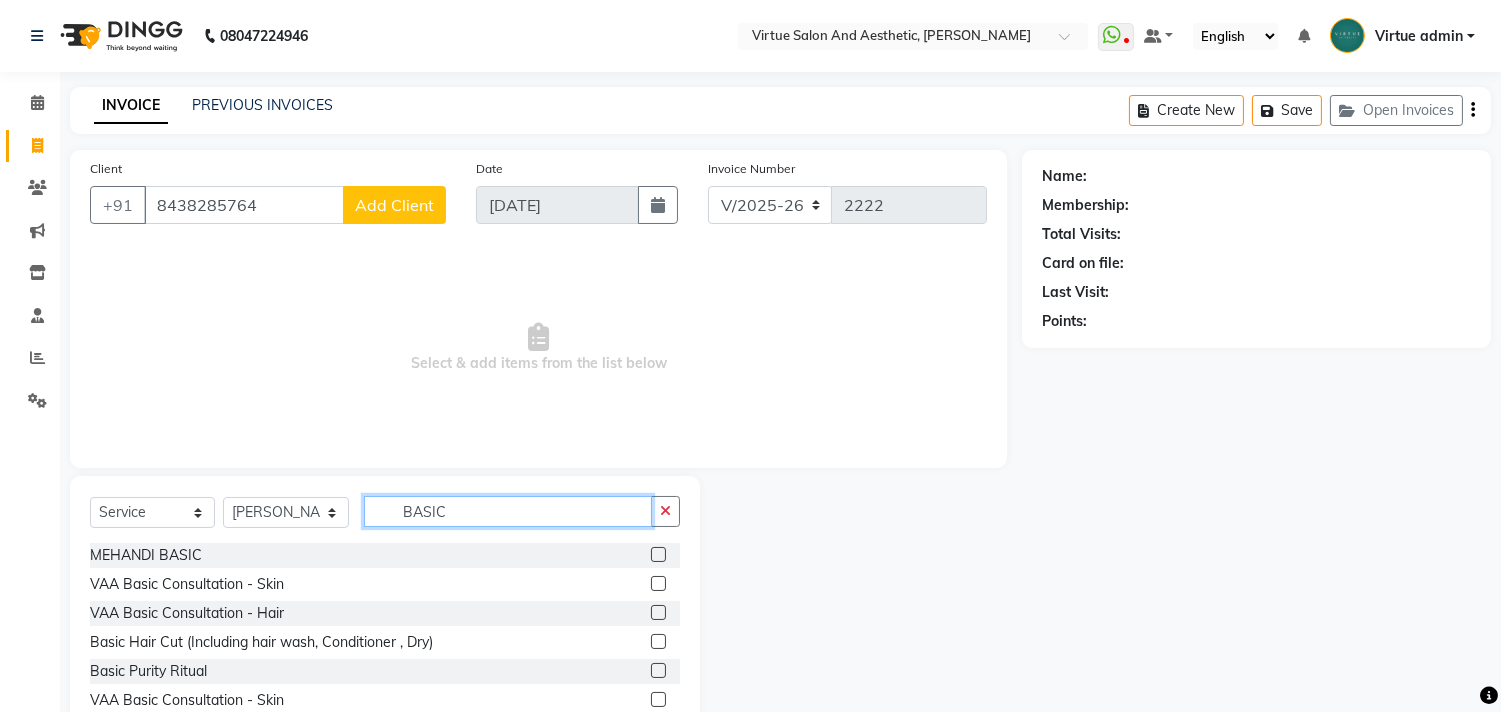 type on "BASIC" 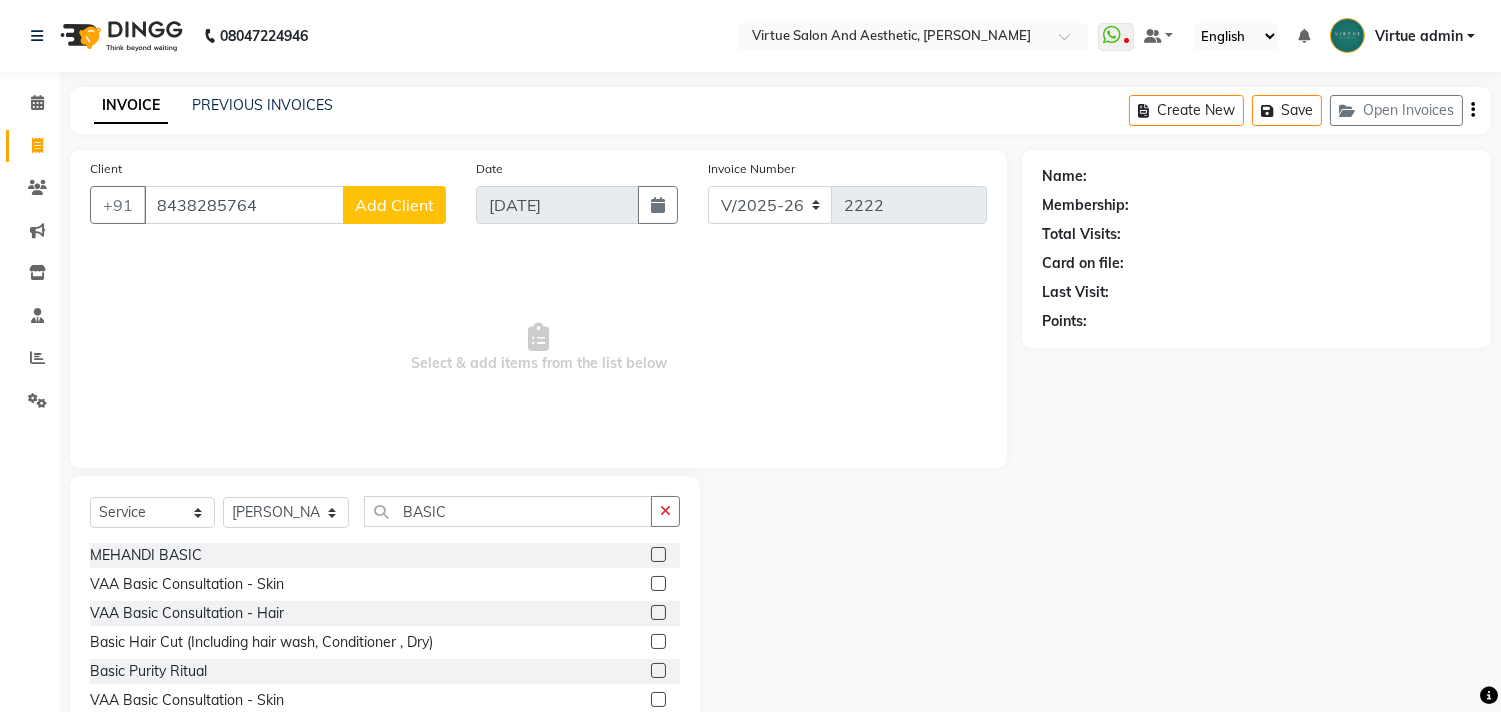 click 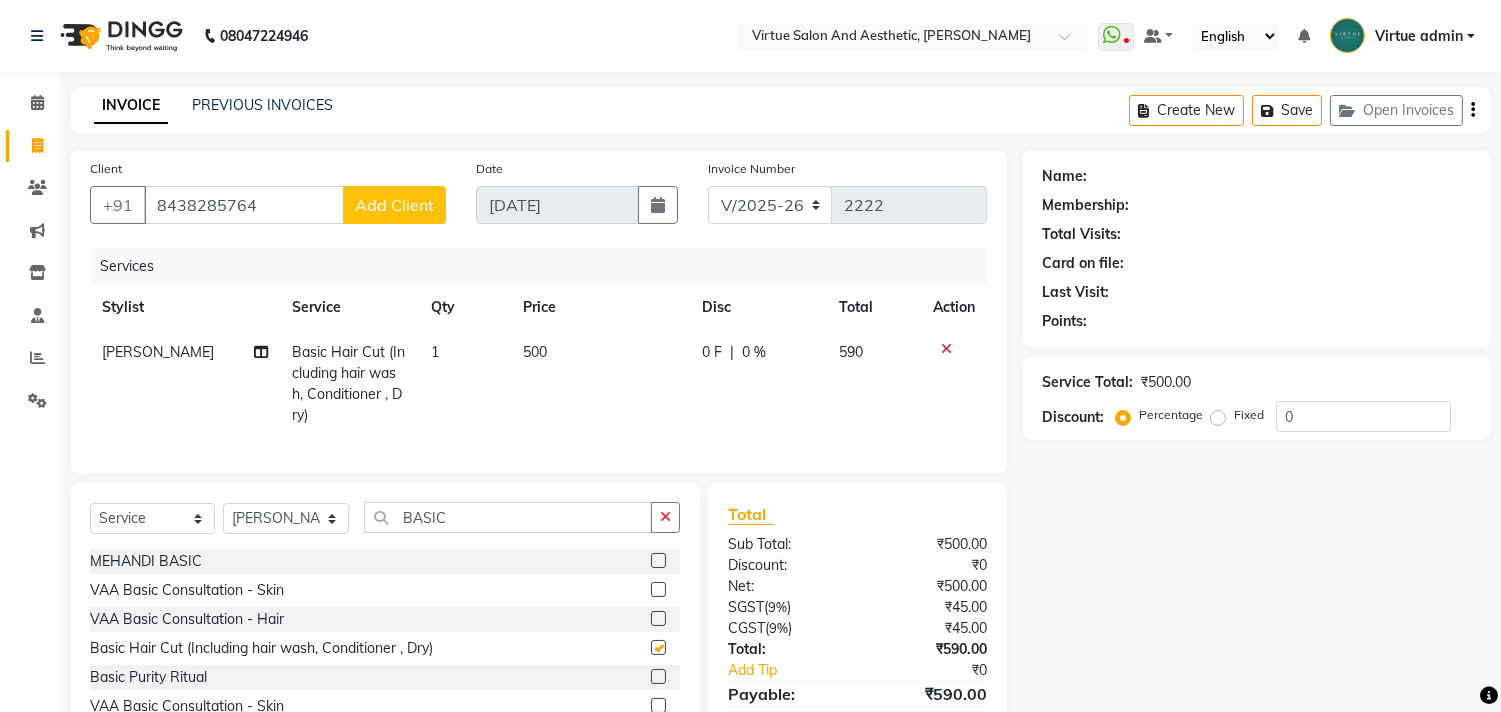 checkbox on "false" 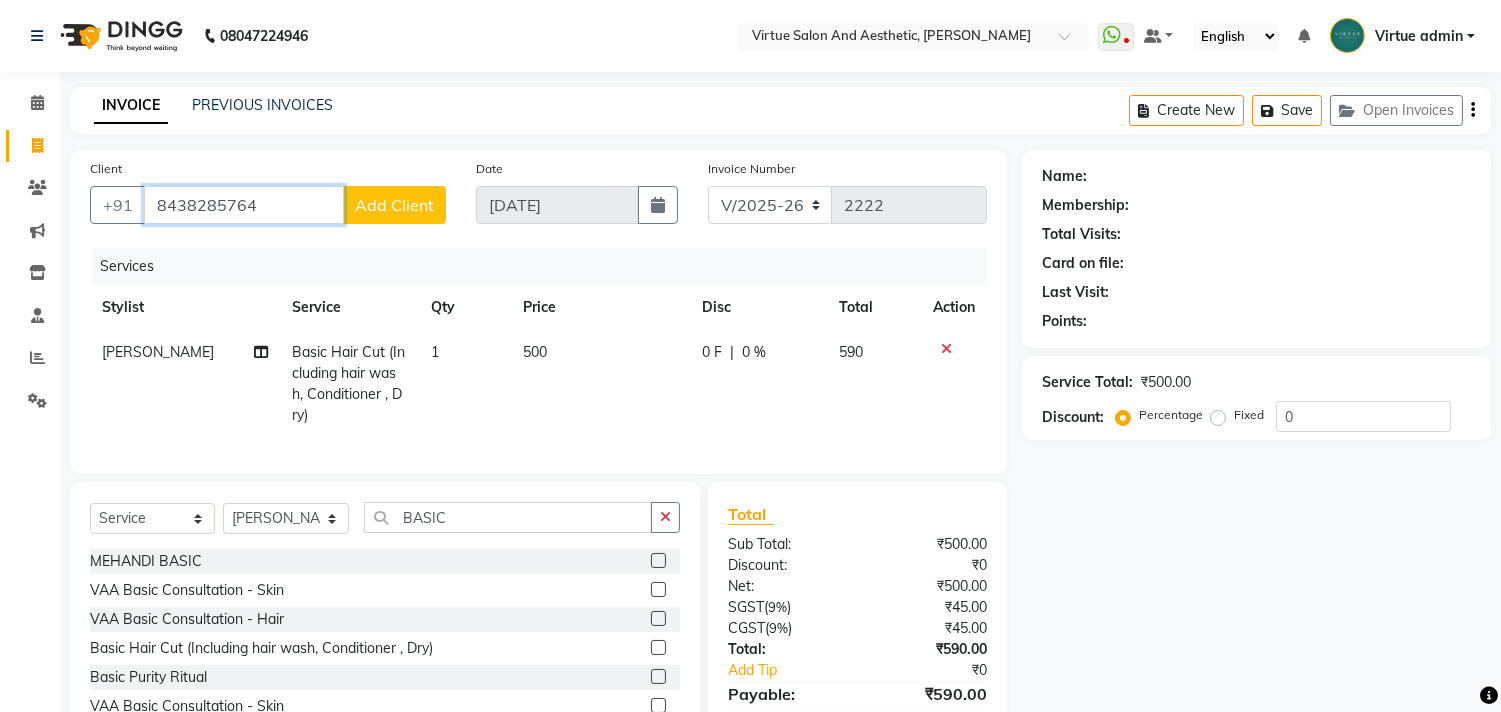 drag, startPoint x: 296, startPoint y: 211, endPoint x: 58, endPoint y: 226, distance: 238.47221 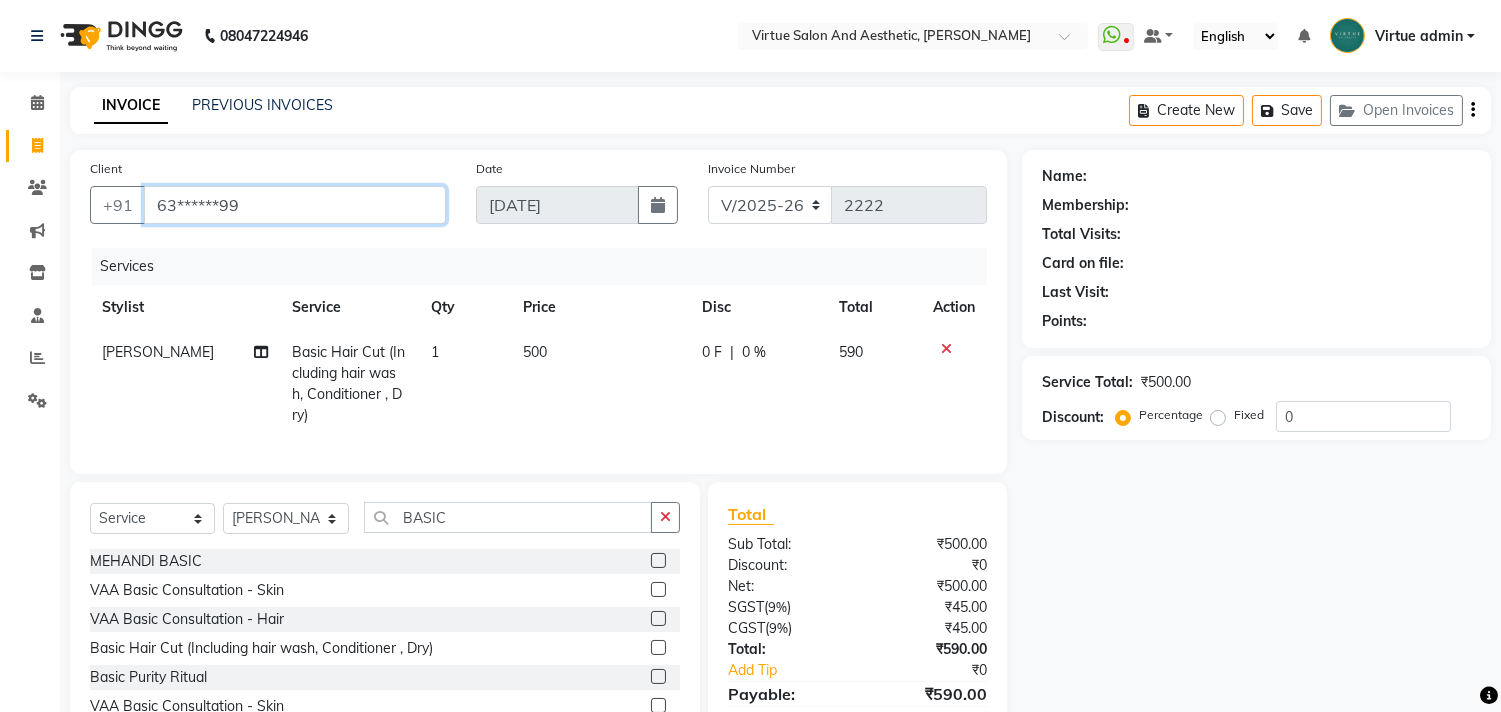 type on "63******99" 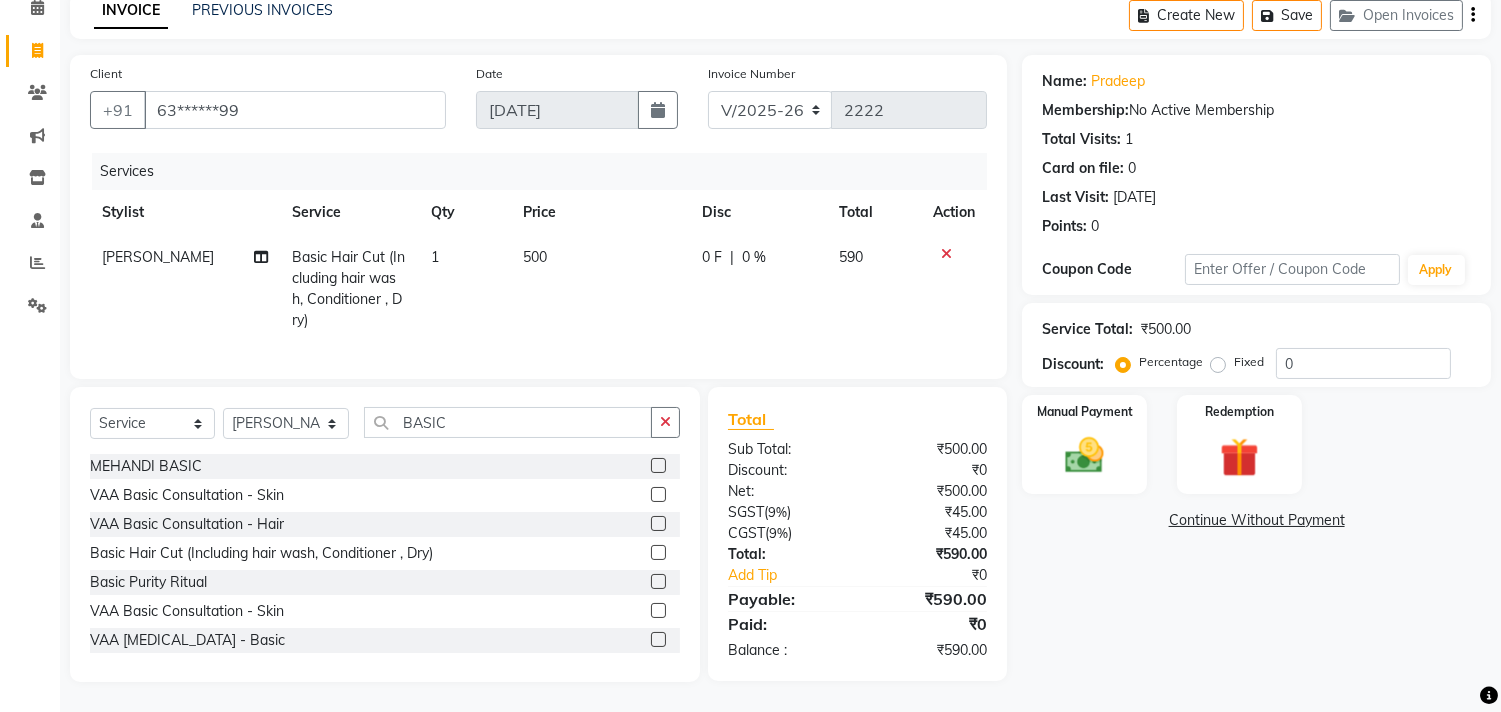 scroll, scrollTop: 112, scrollLeft: 0, axis: vertical 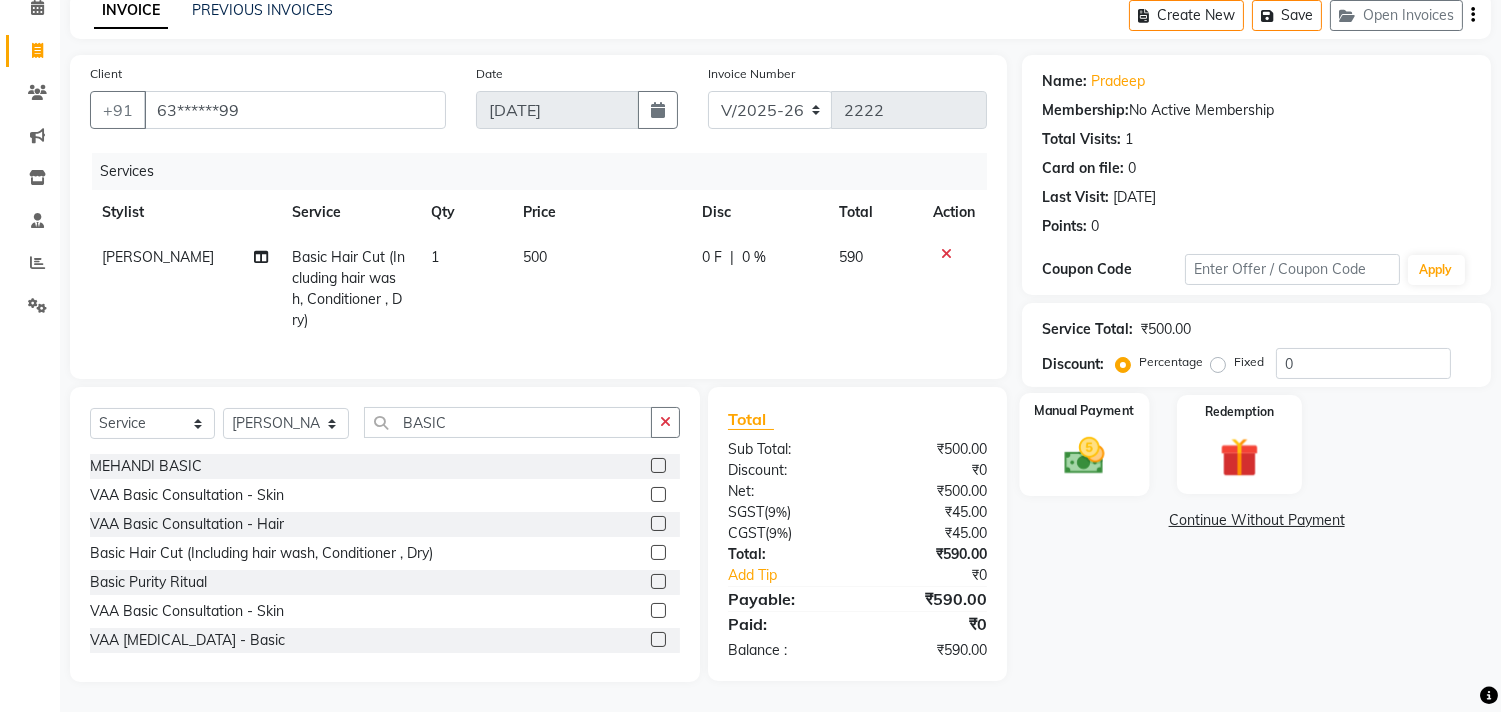 click 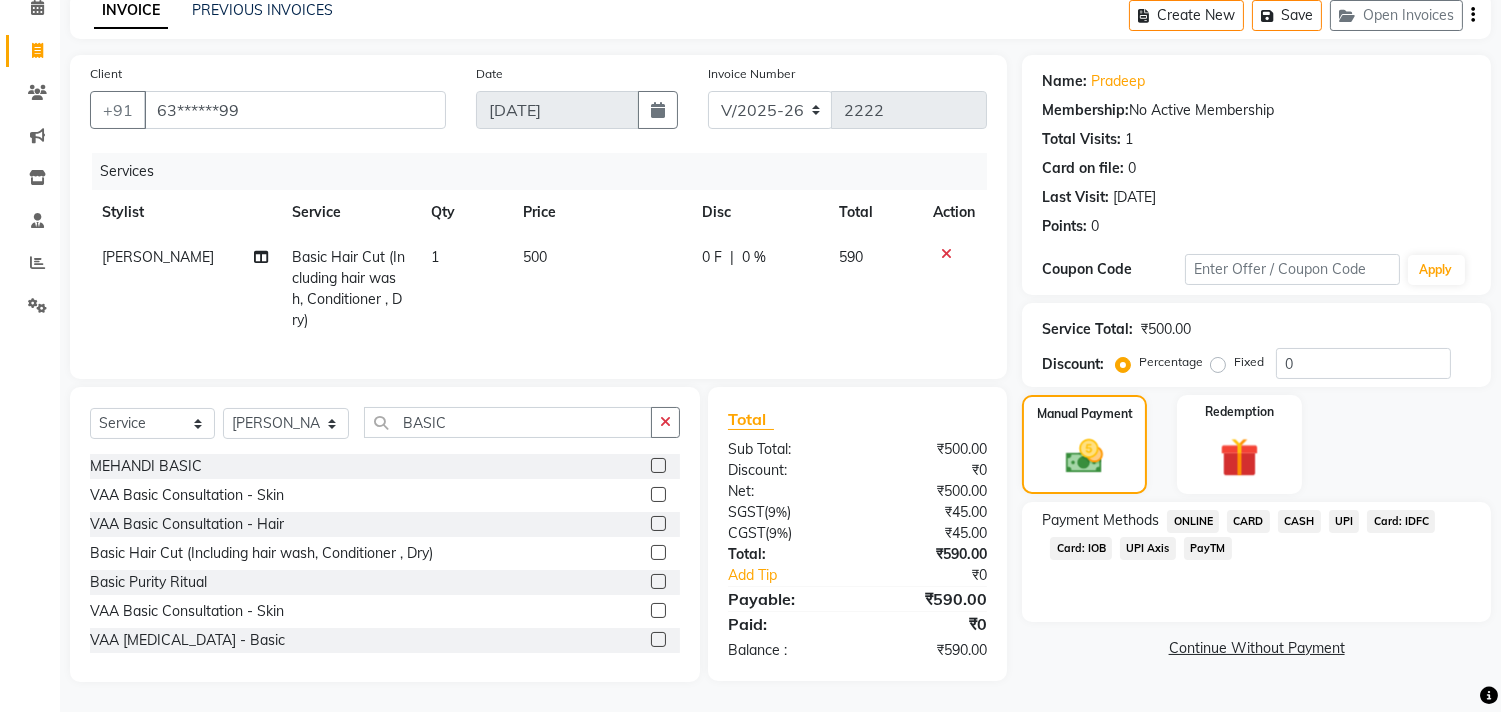 click on "UPI" 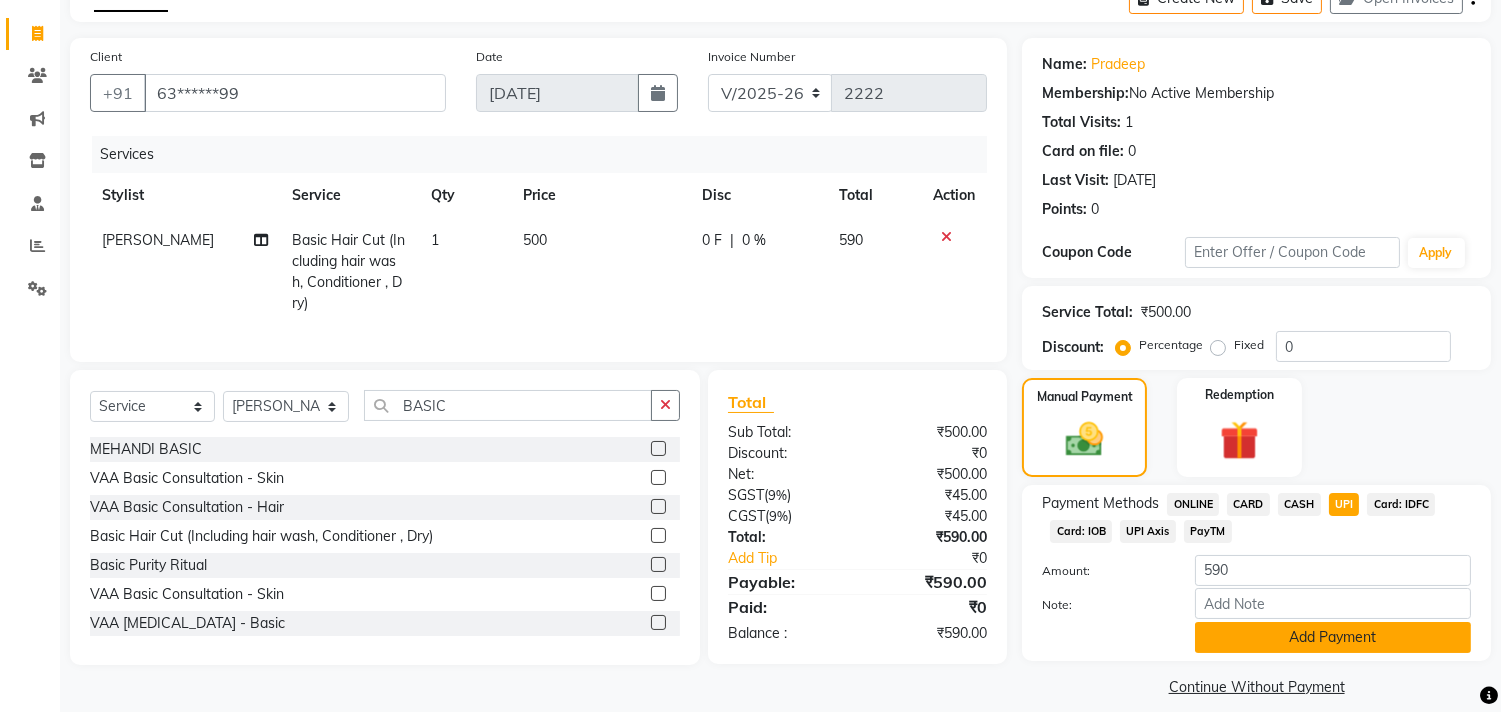 scroll, scrollTop: 132, scrollLeft: 0, axis: vertical 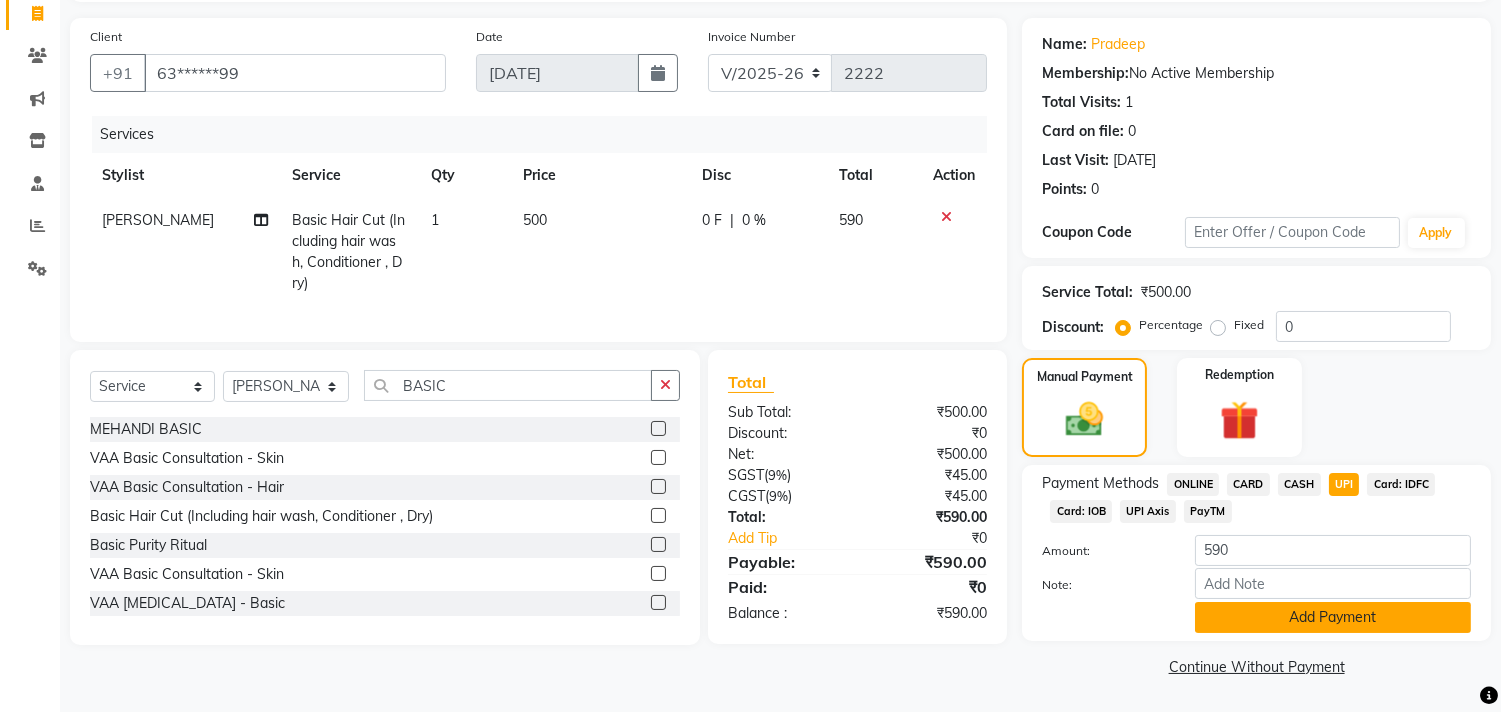 click on "Add Payment" 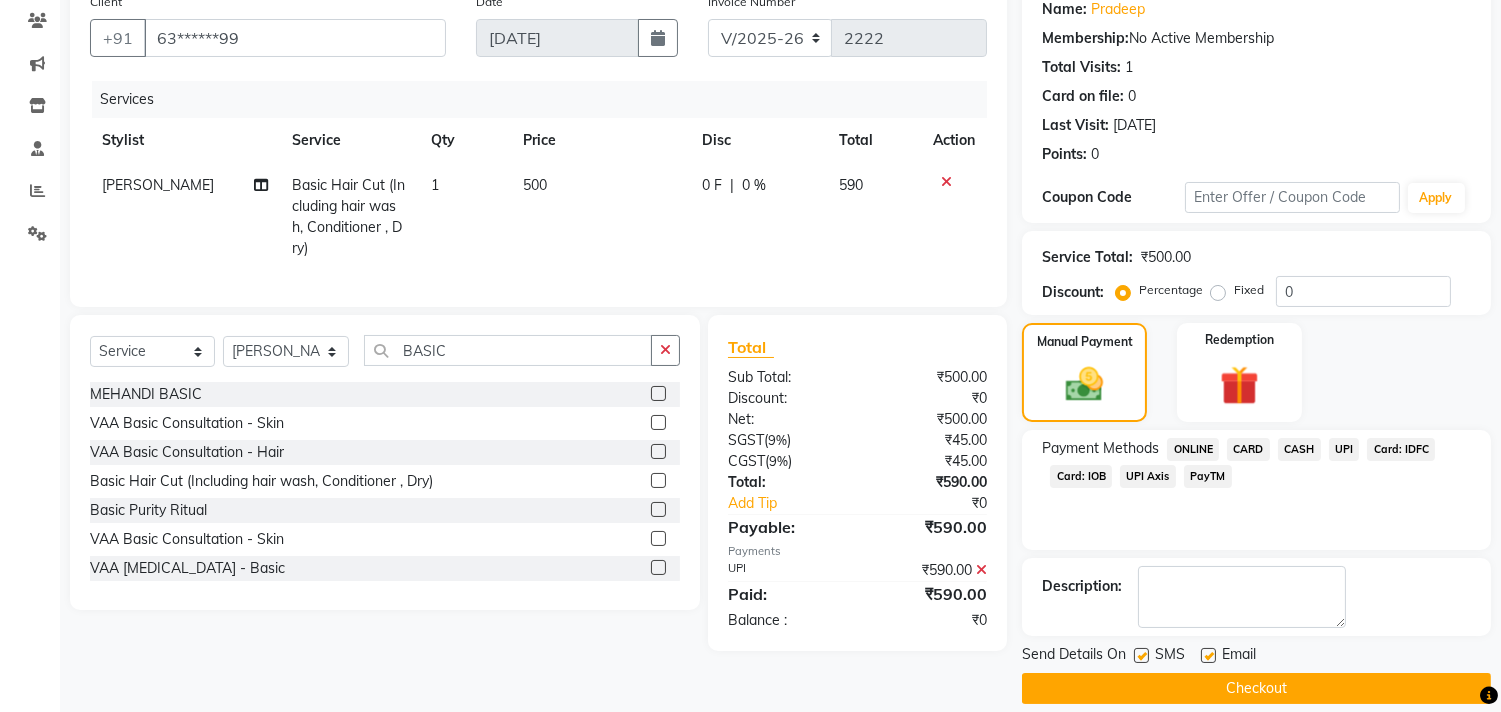 scroll, scrollTop: 187, scrollLeft: 0, axis: vertical 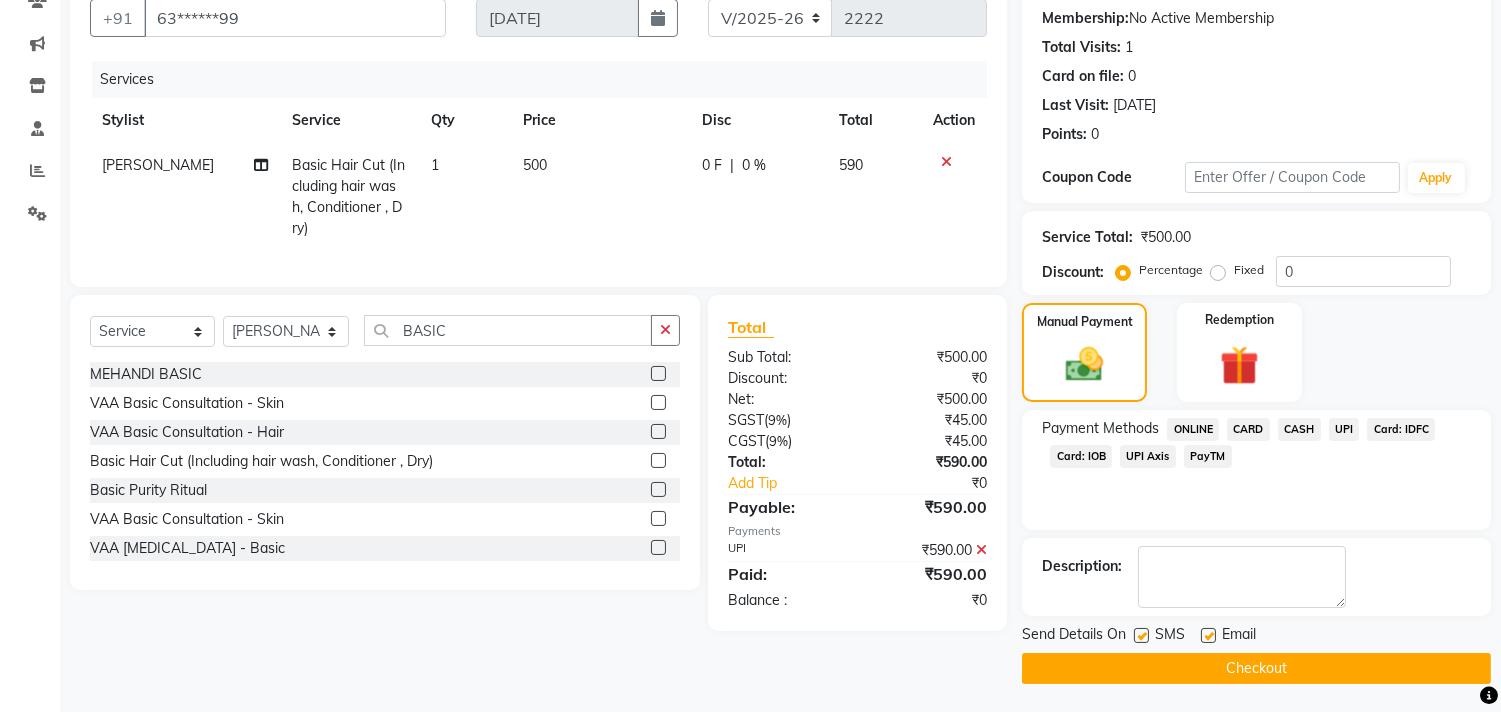 click on "Checkout" 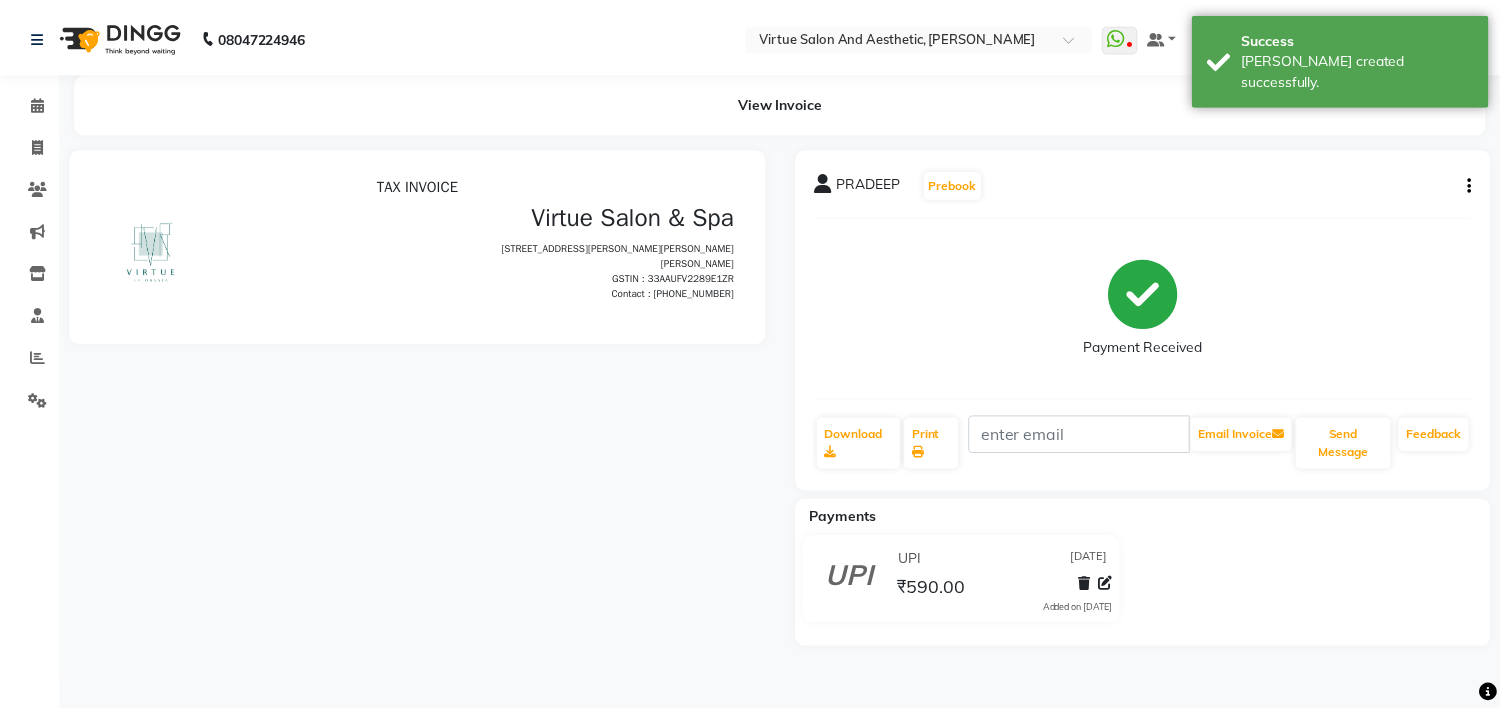 scroll, scrollTop: 0, scrollLeft: 0, axis: both 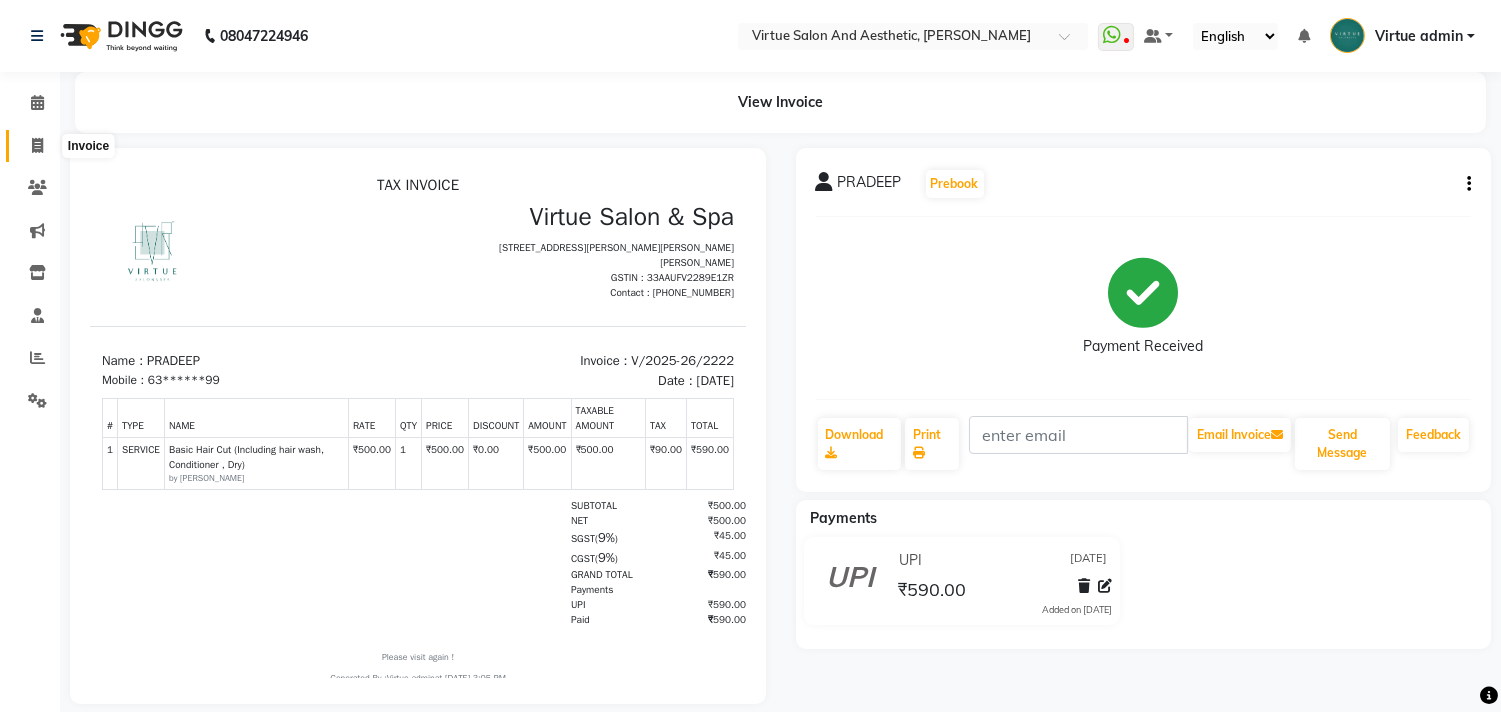 click 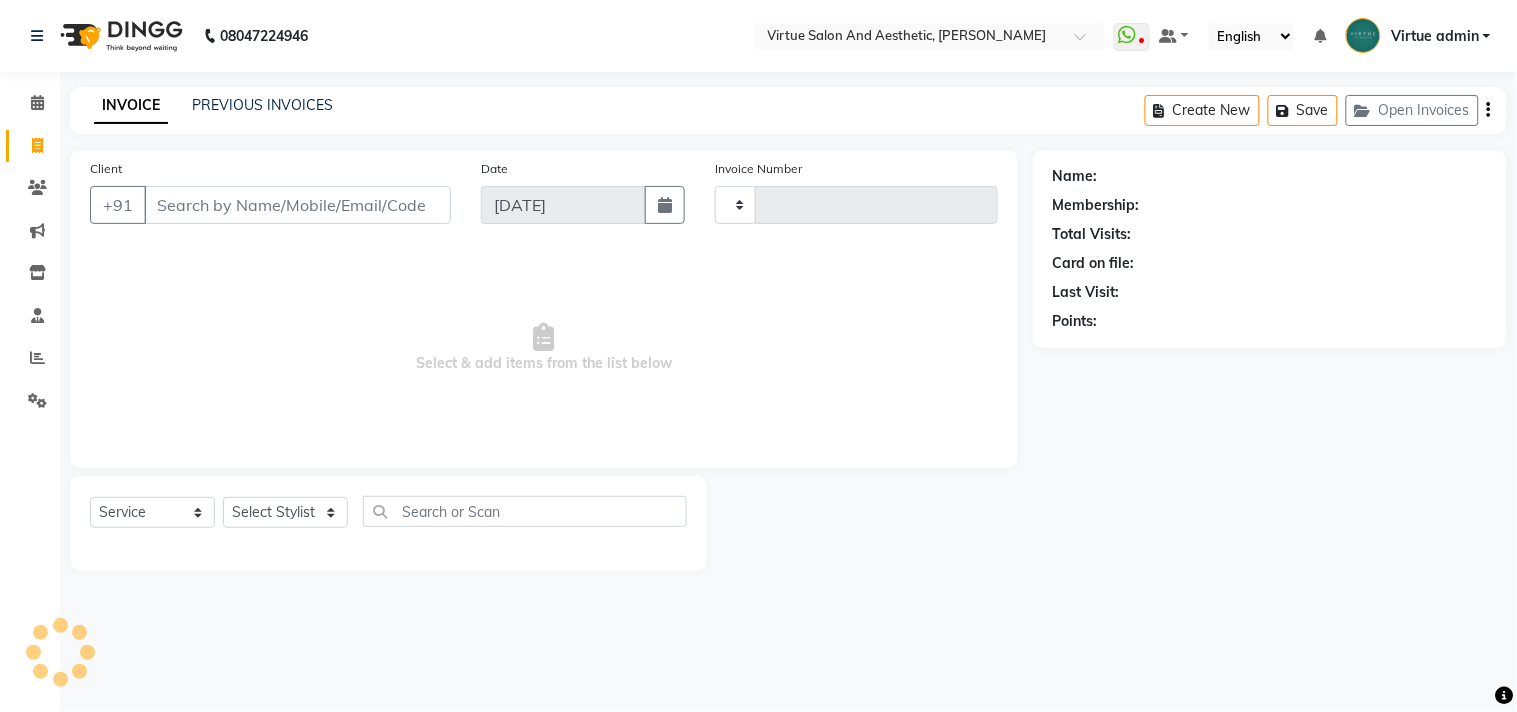 click on "INVOICE PREVIOUS INVOICES Create New   Save   Open Invoices" 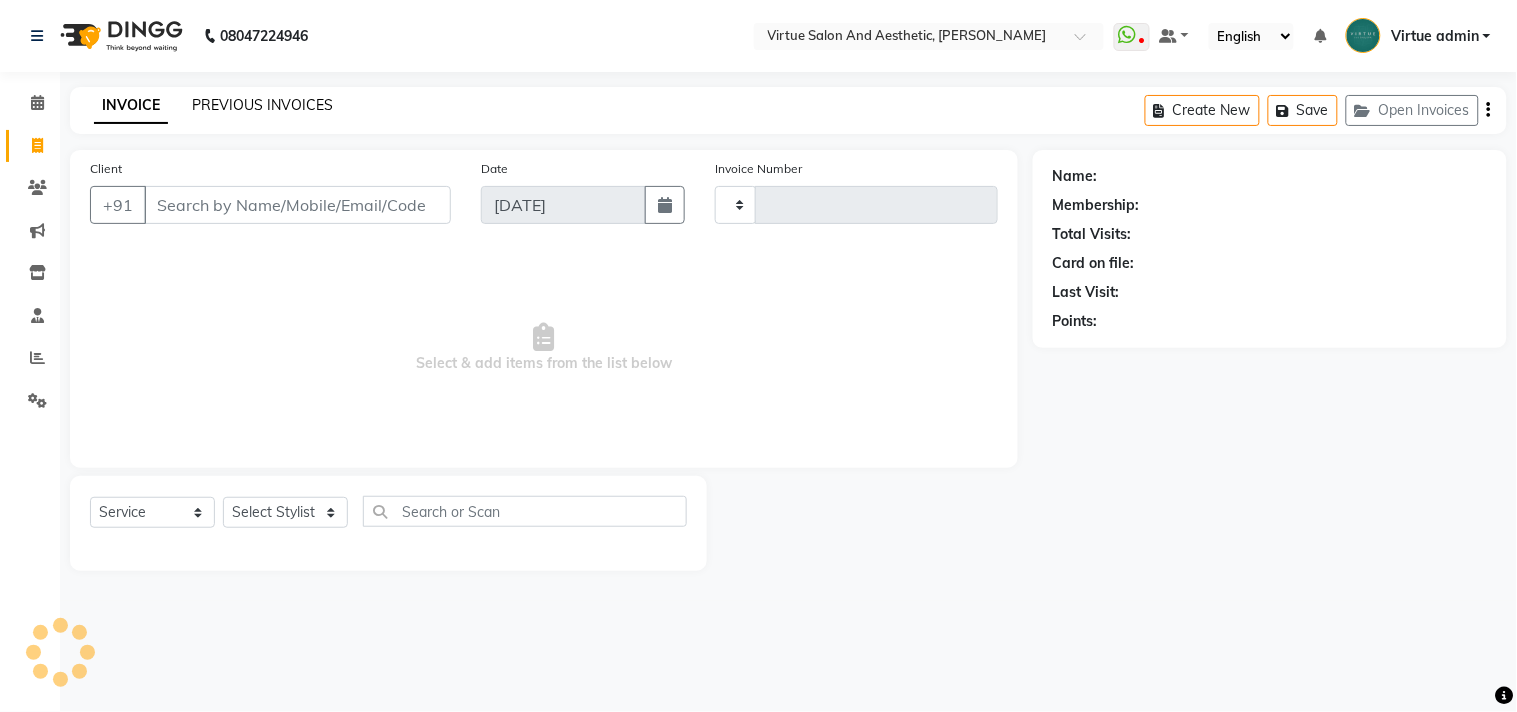 click on "PREVIOUS INVOICES" 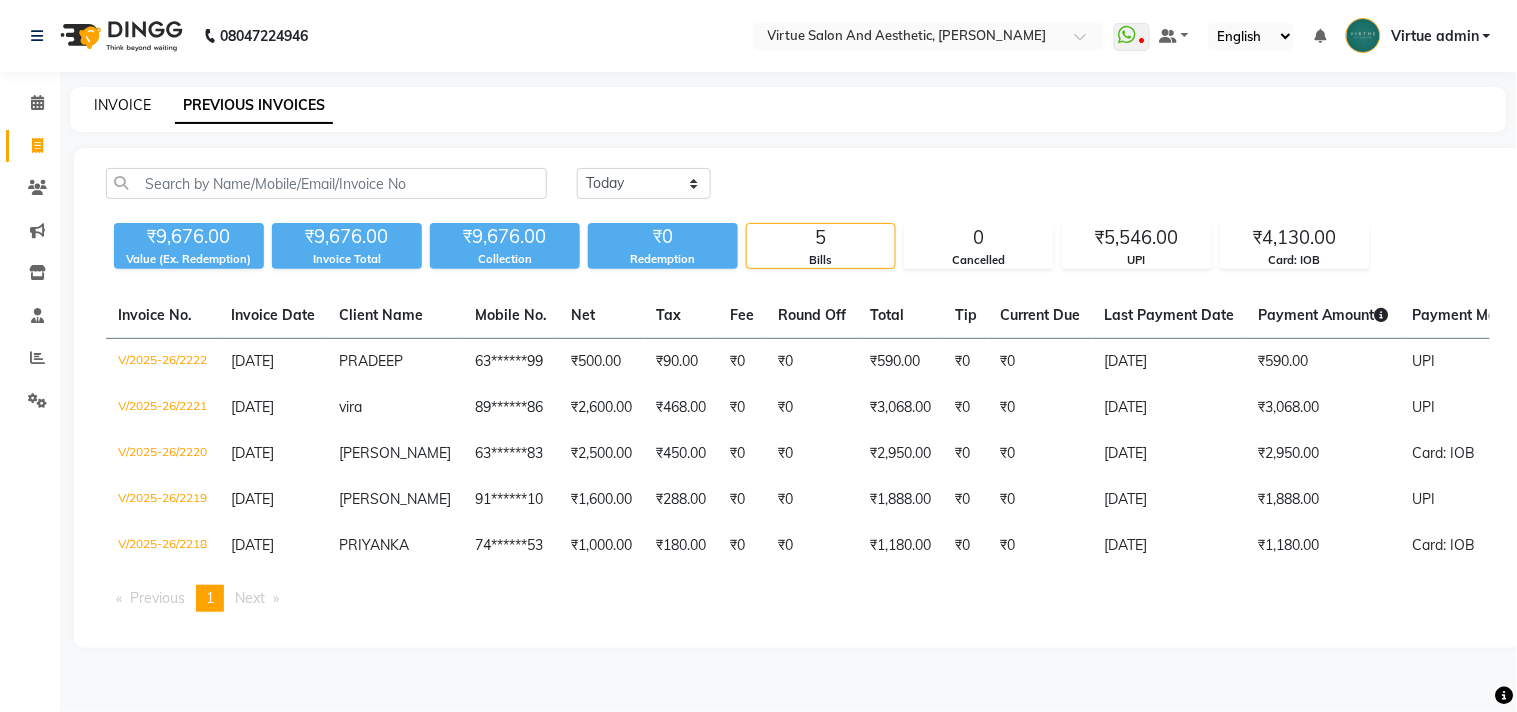click on "INVOICE" 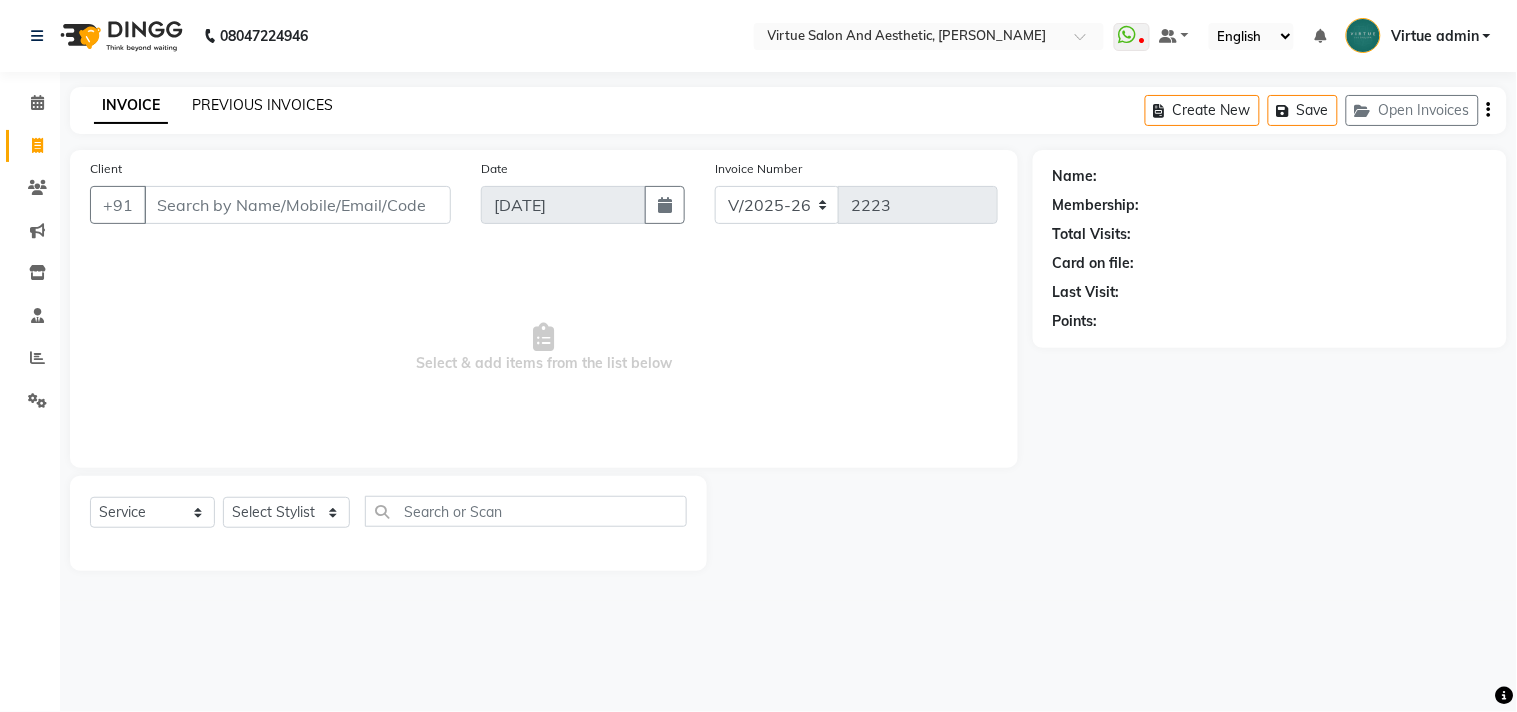 click on "PREVIOUS INVOICES" 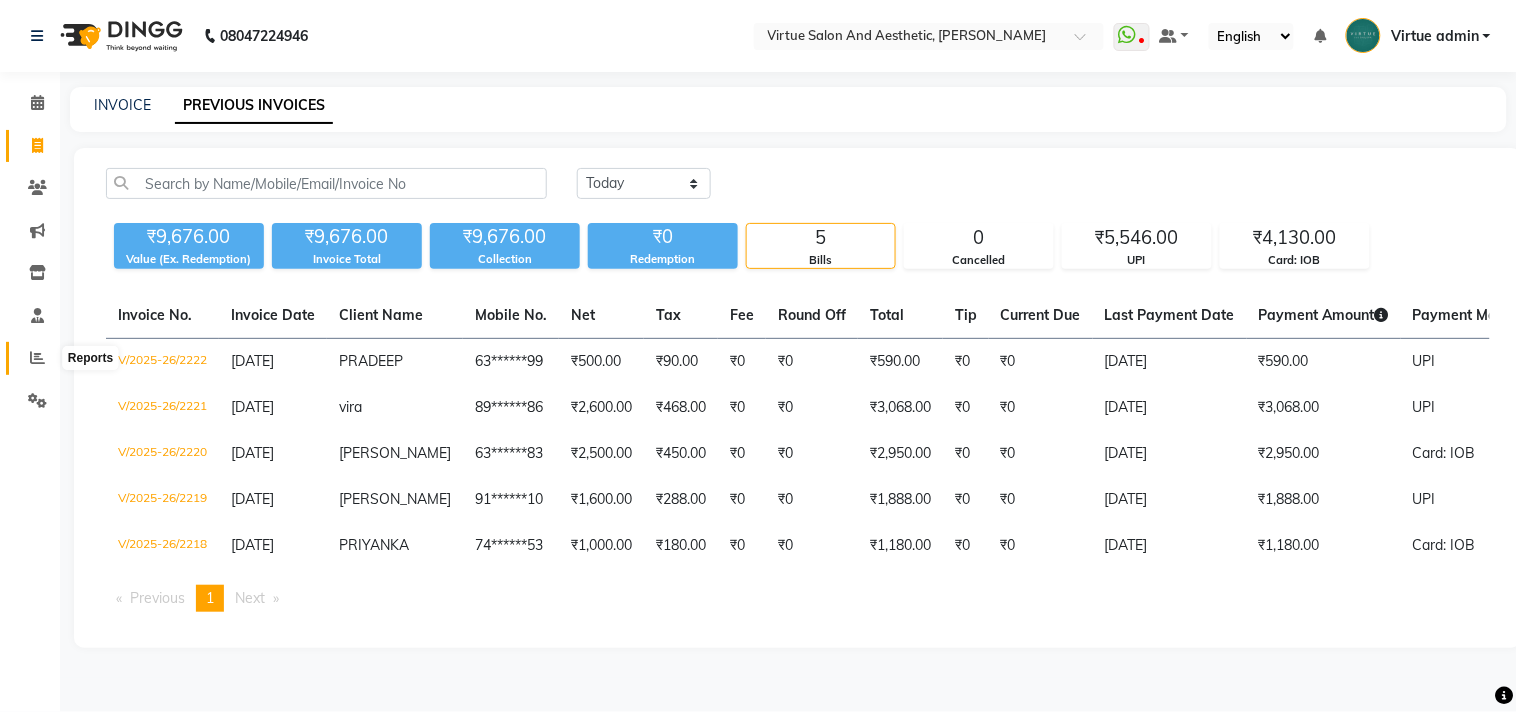 click 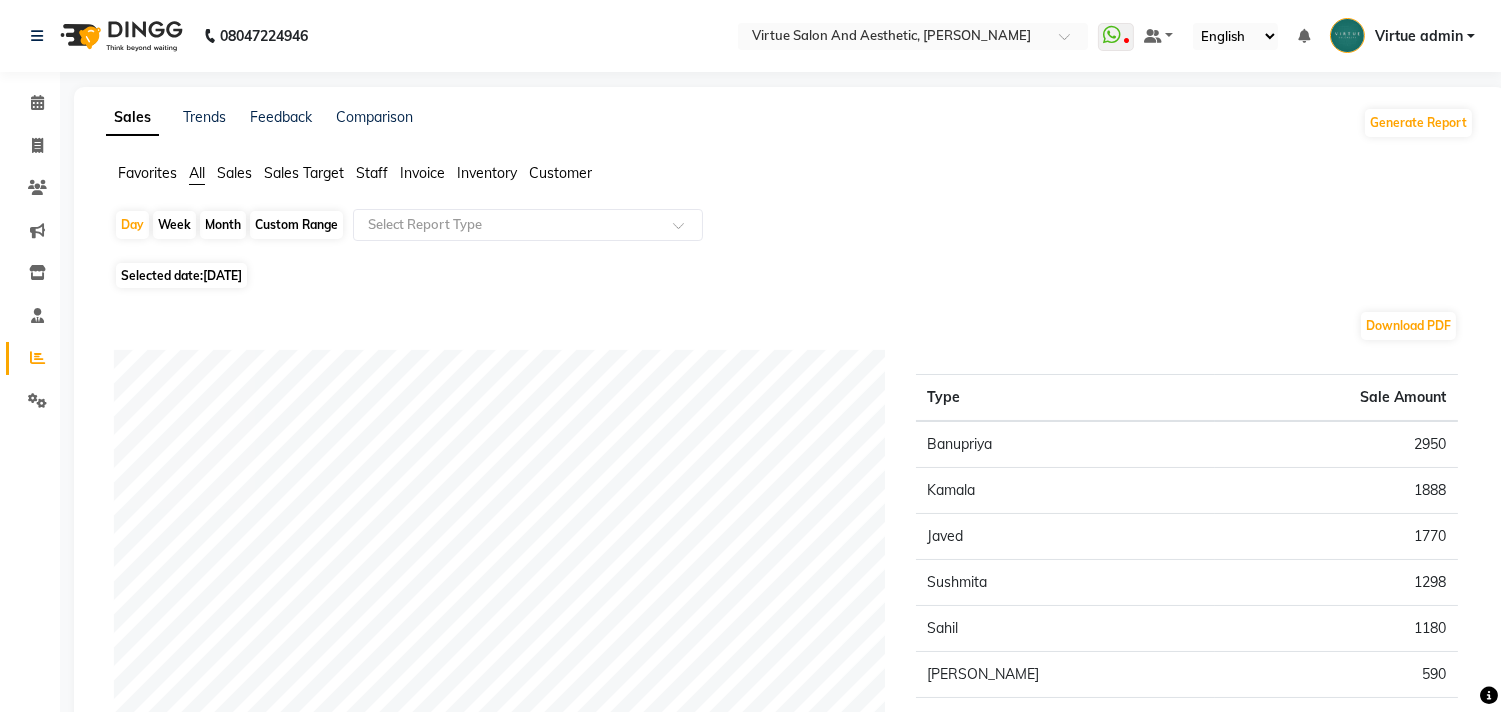 click on "Staff" 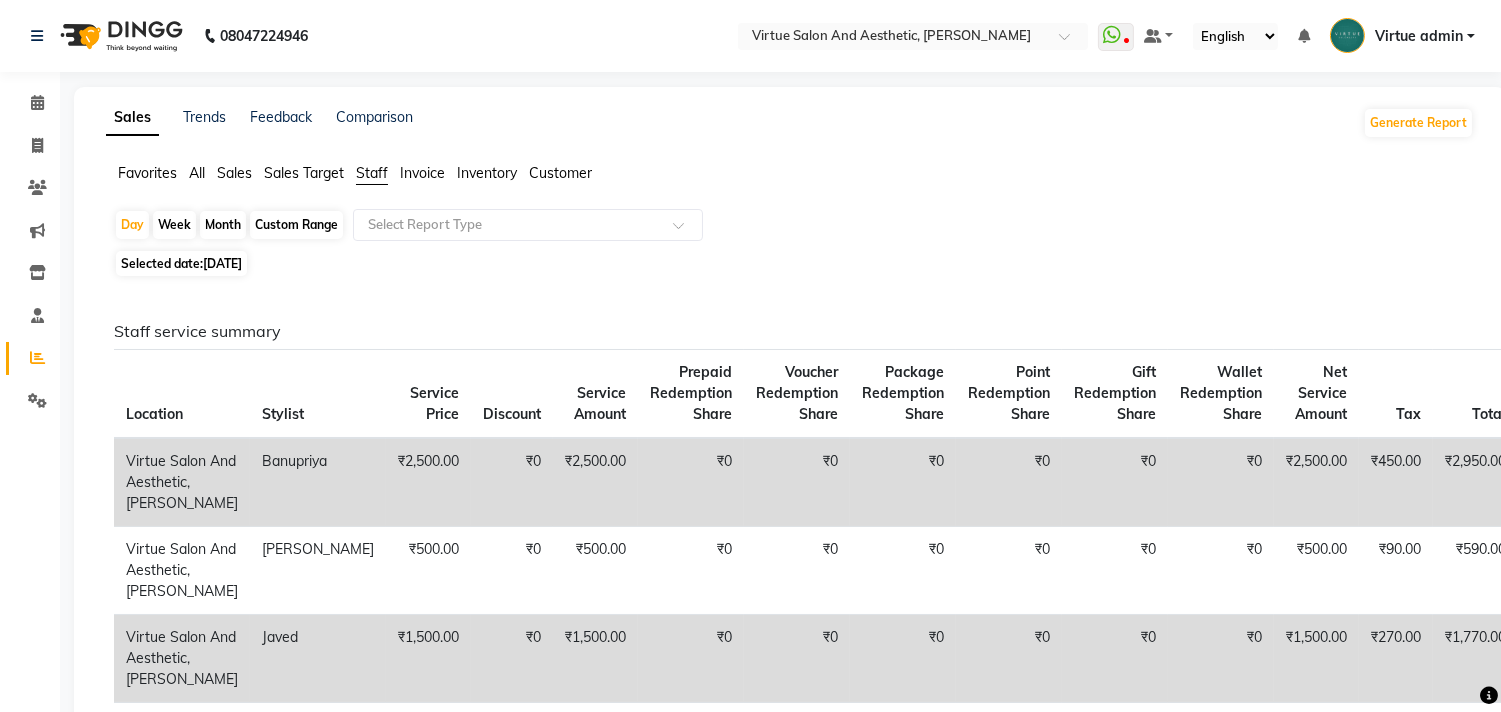 click on "Custom Range" 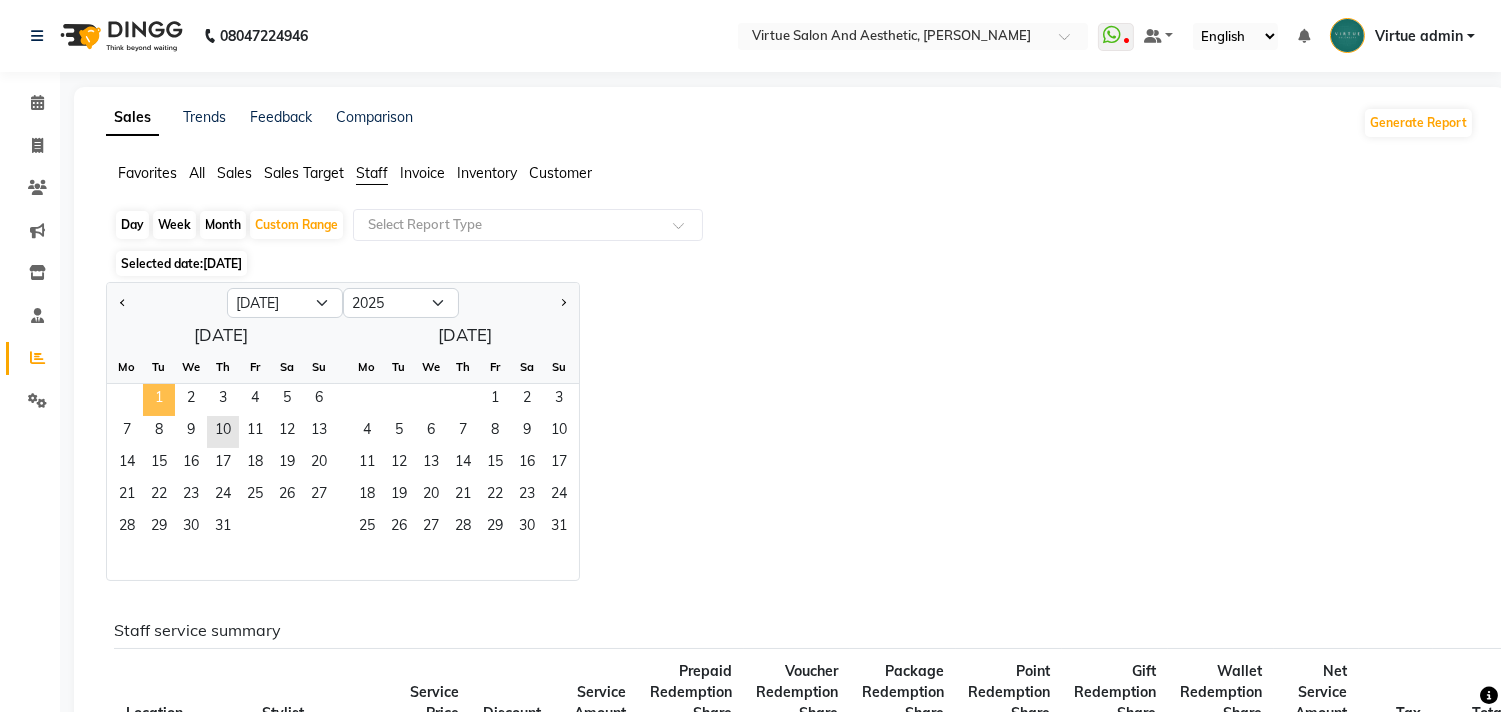 click on "1" 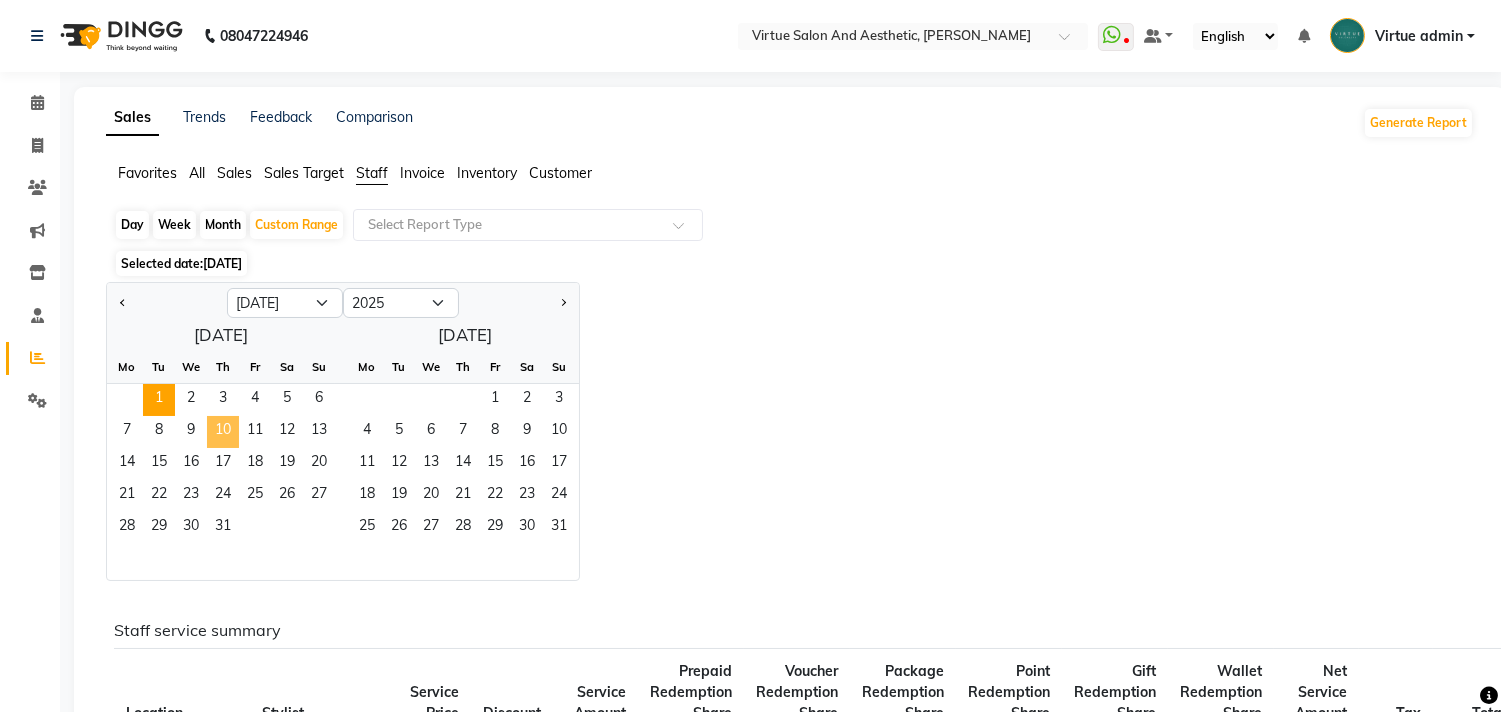 click on "10" 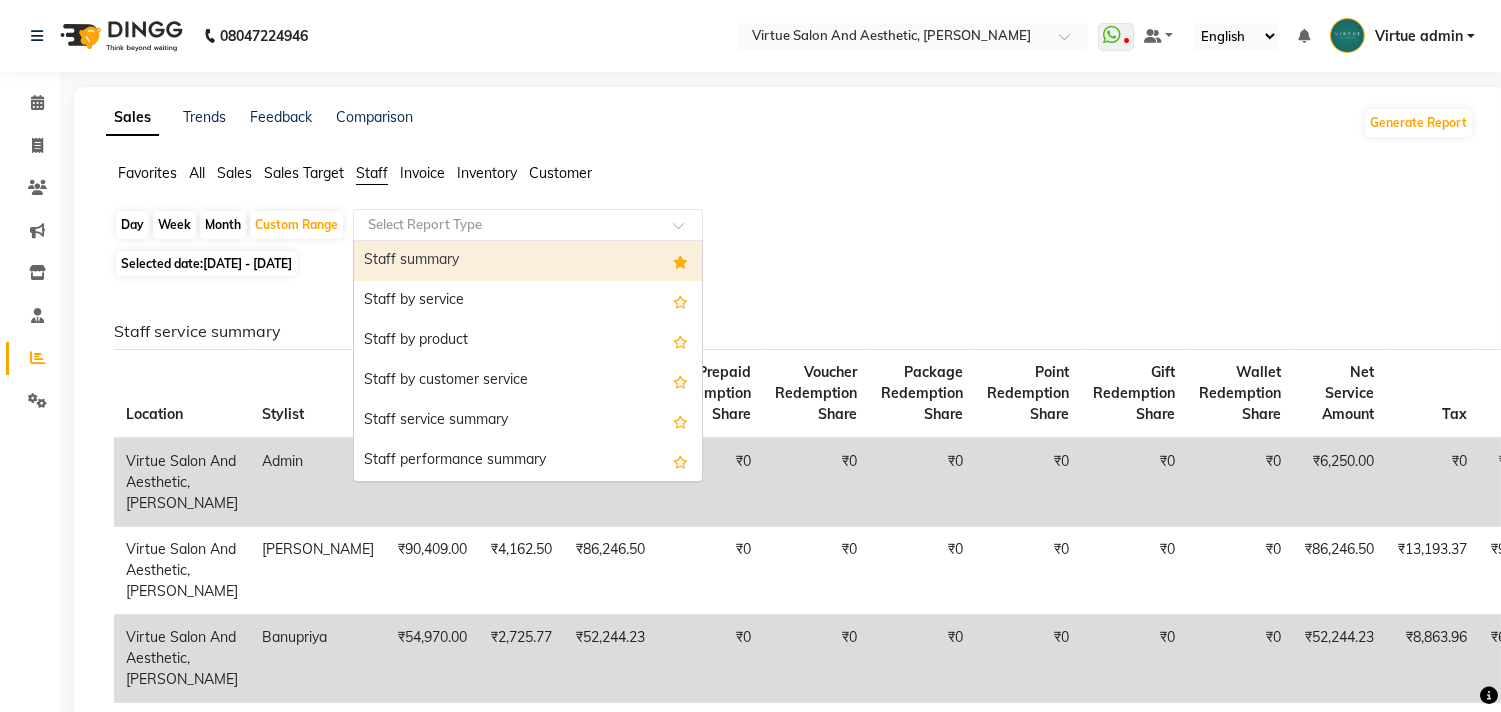 click 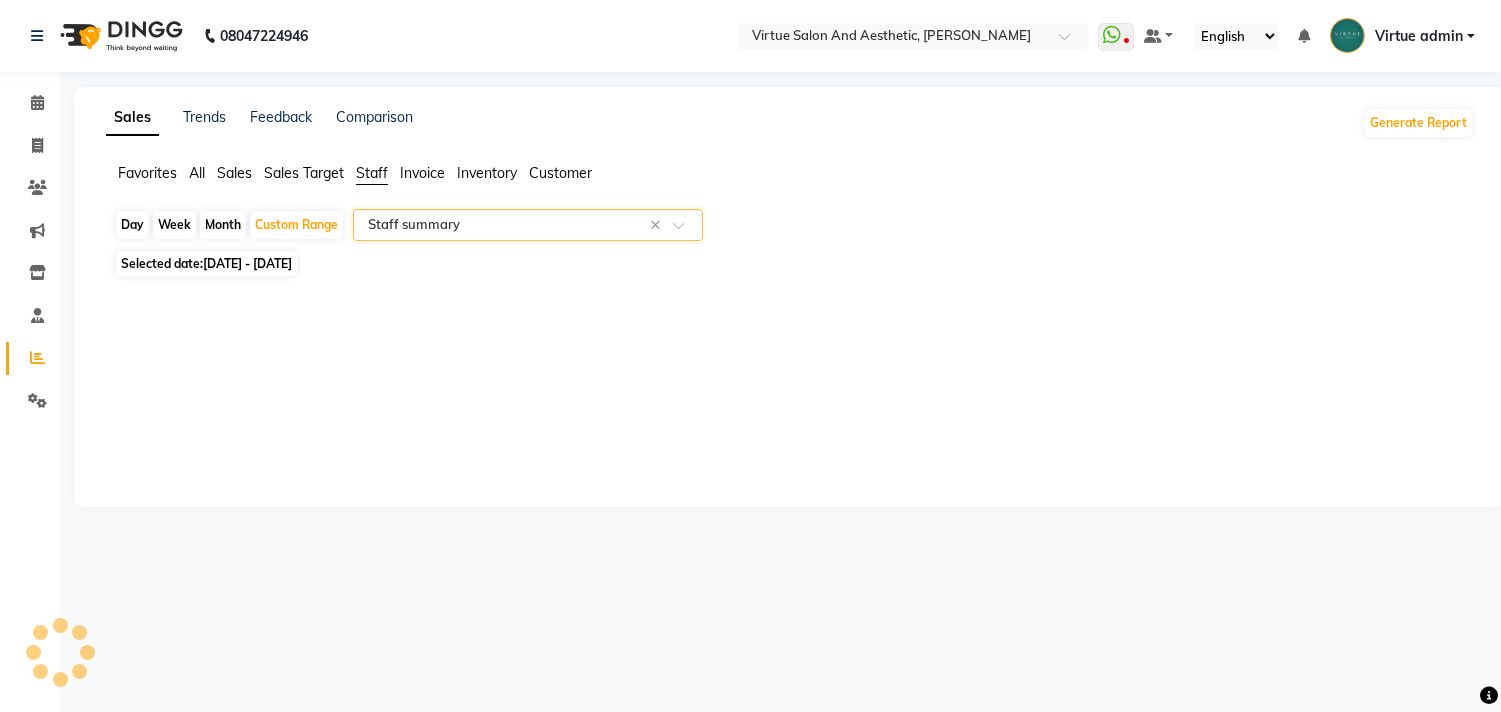 select on "full_report" 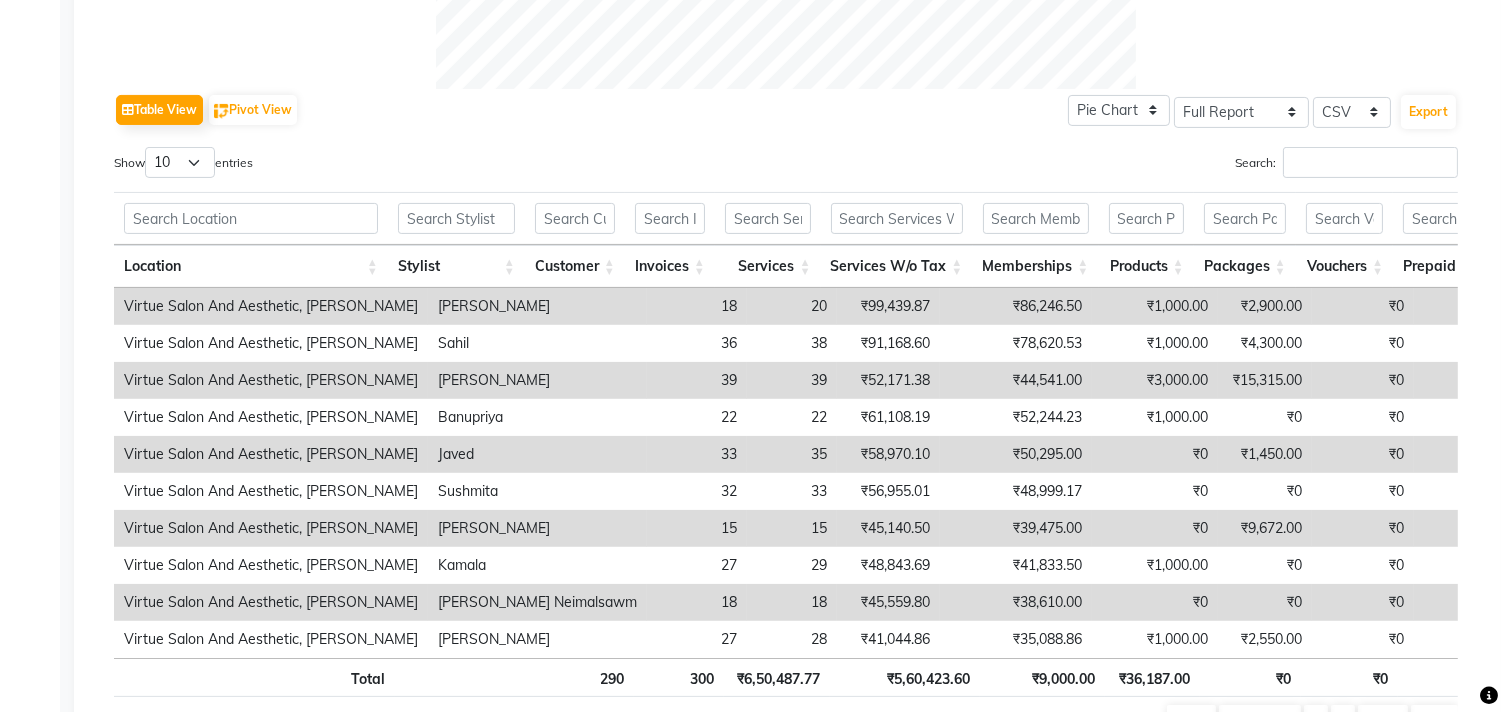 scroll, scrollTop: 1000, scrollLeft: 0, axis: vertical 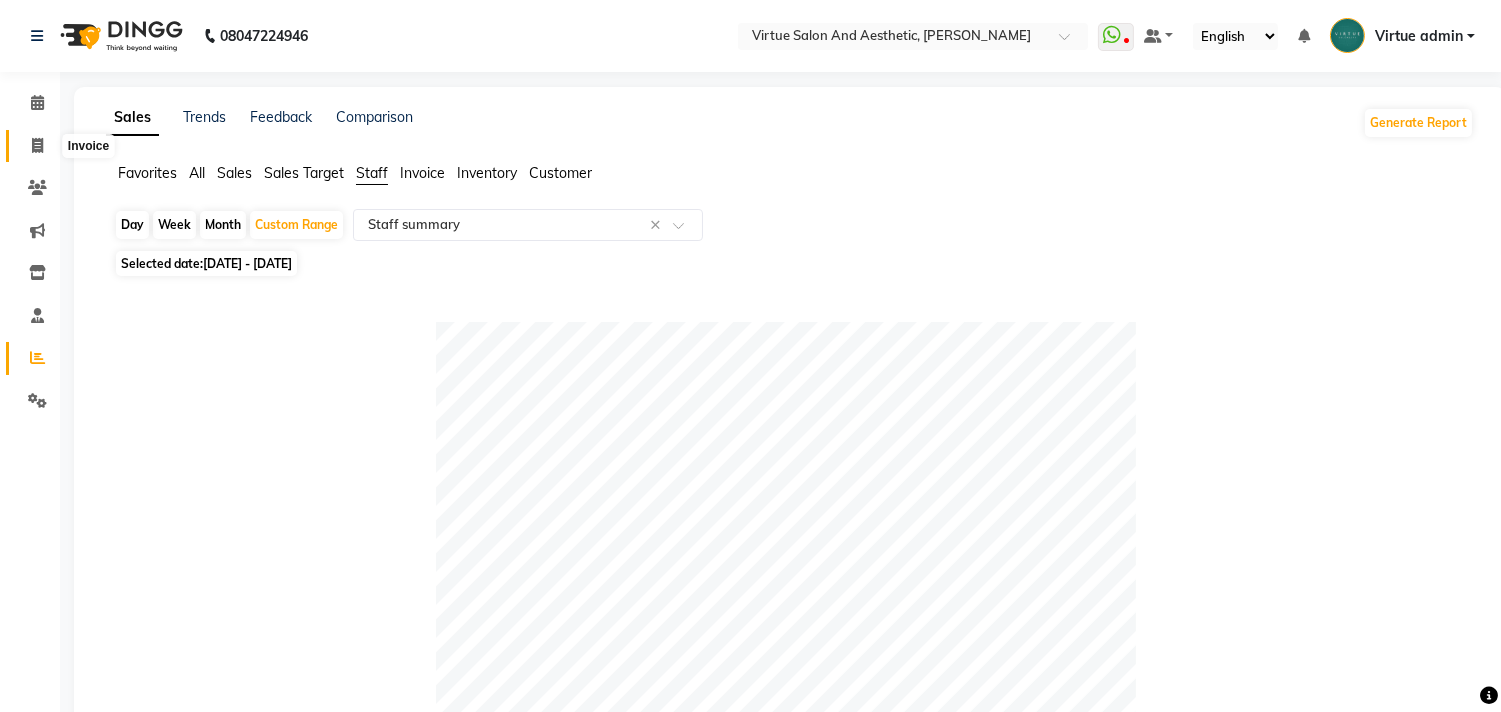 drag, startPoint x: 38, startPoint y: 142, endPoint x: 47, endPoint y: 137, distance: 10.29563 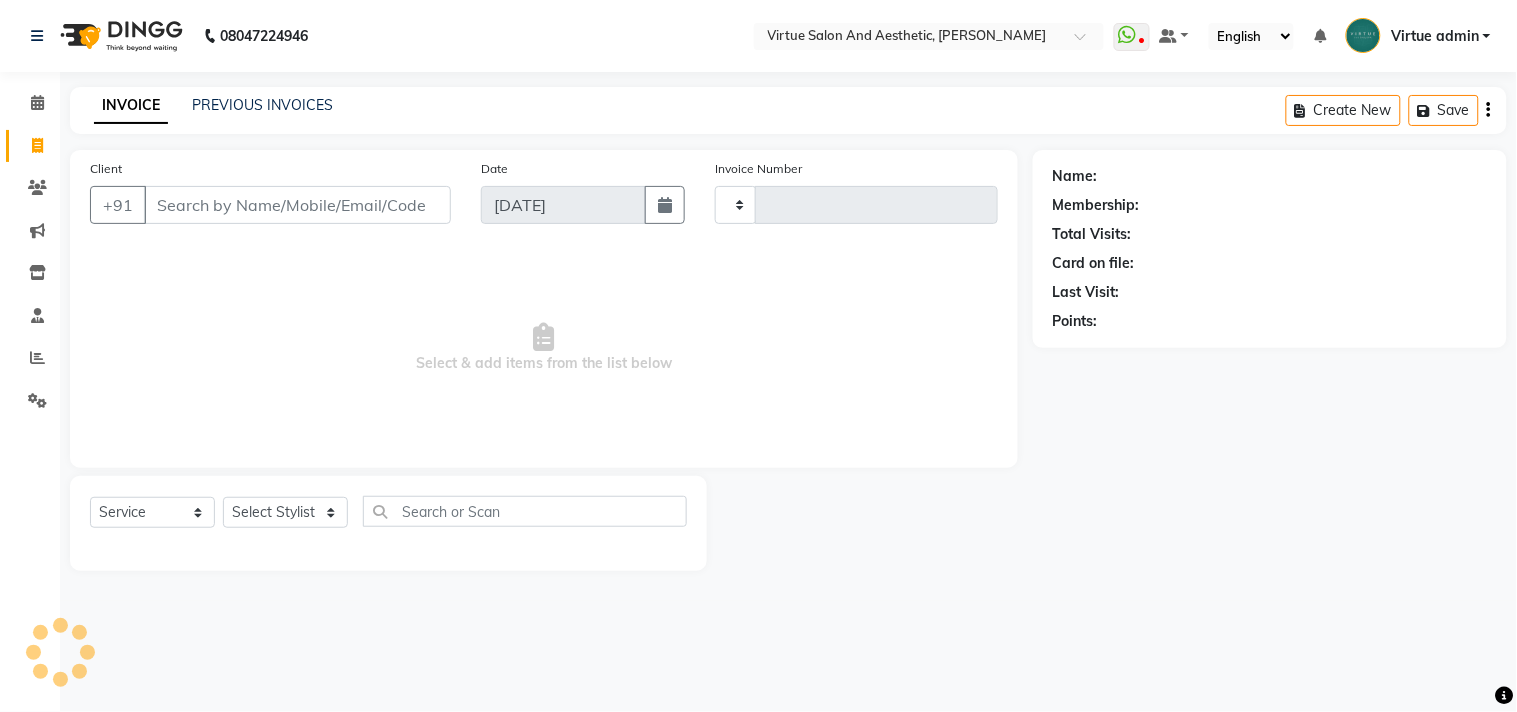 type on "2223" 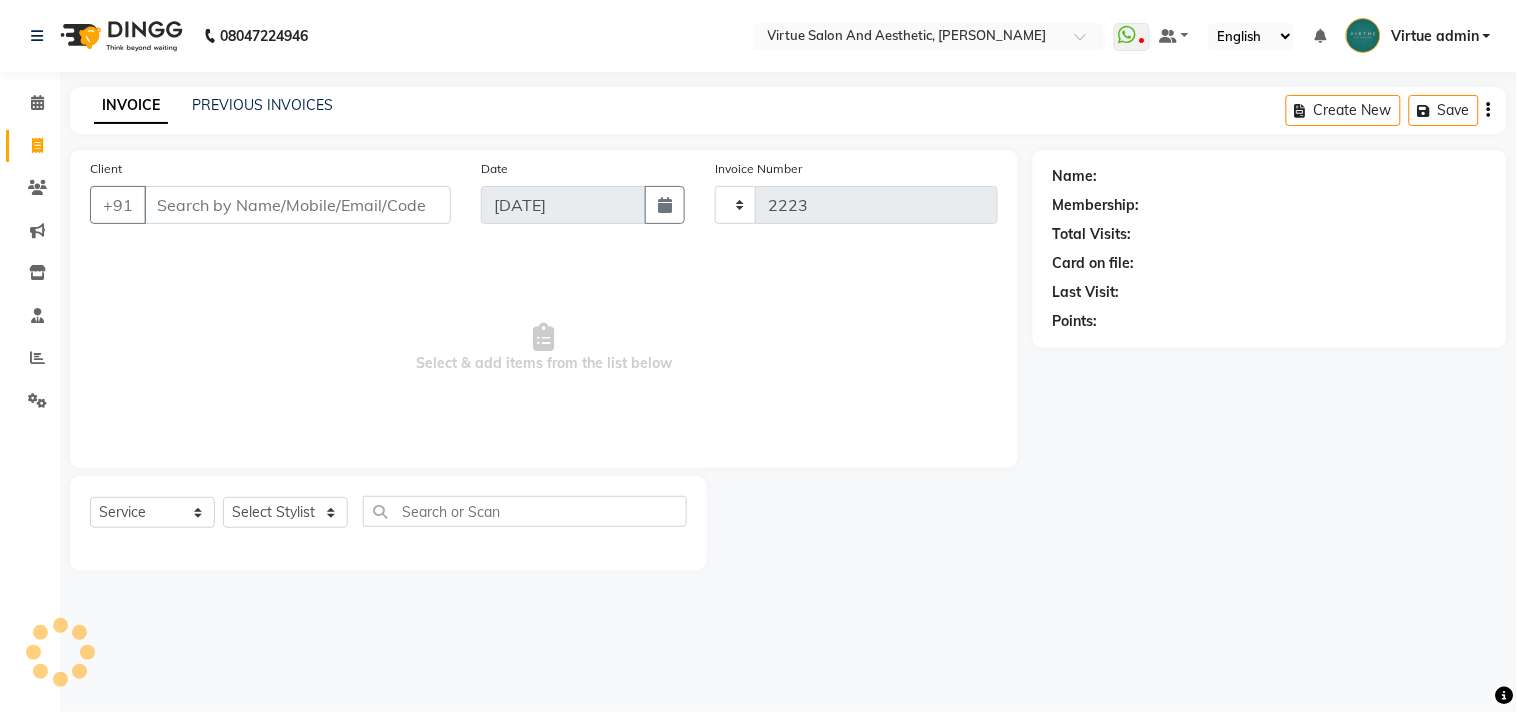 select on "4466" 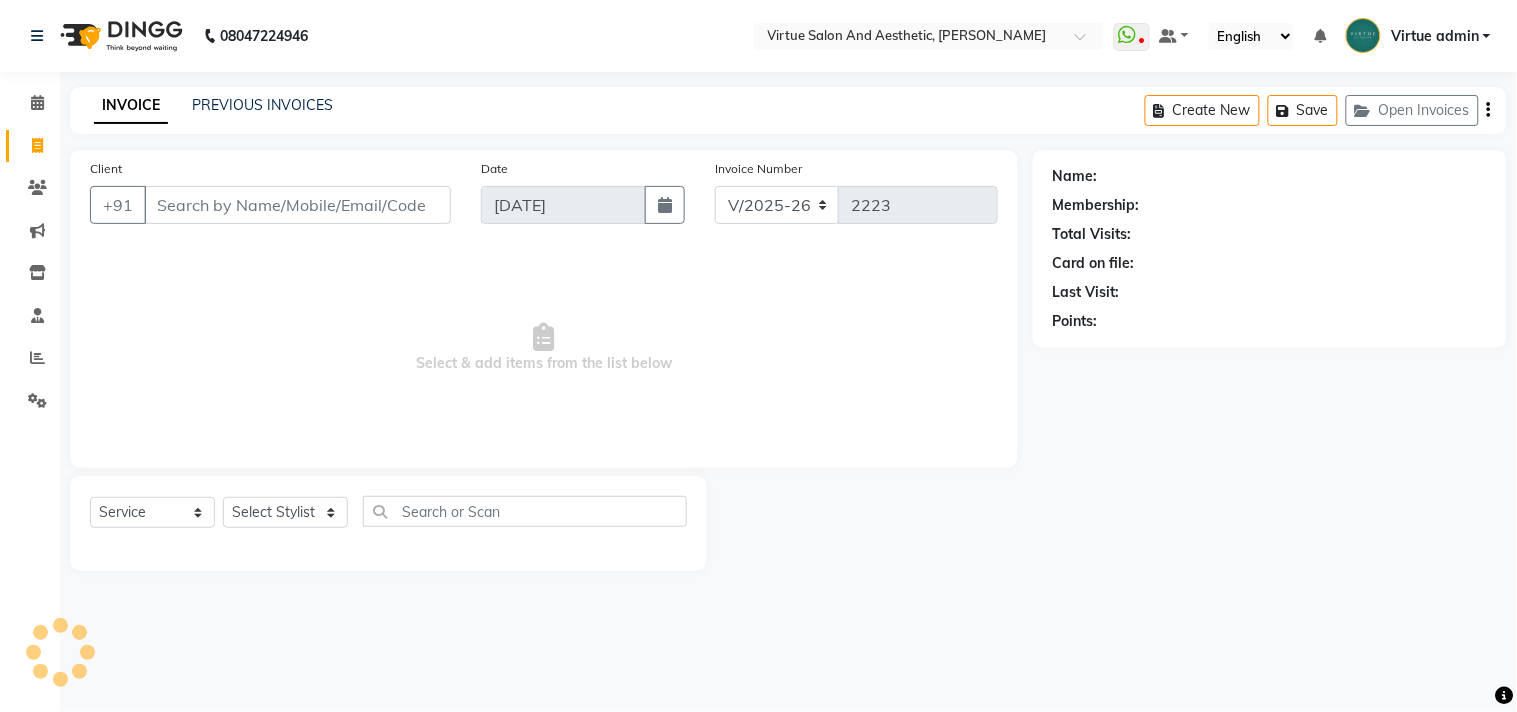 click on "Client" at bounding box center (297, 205) 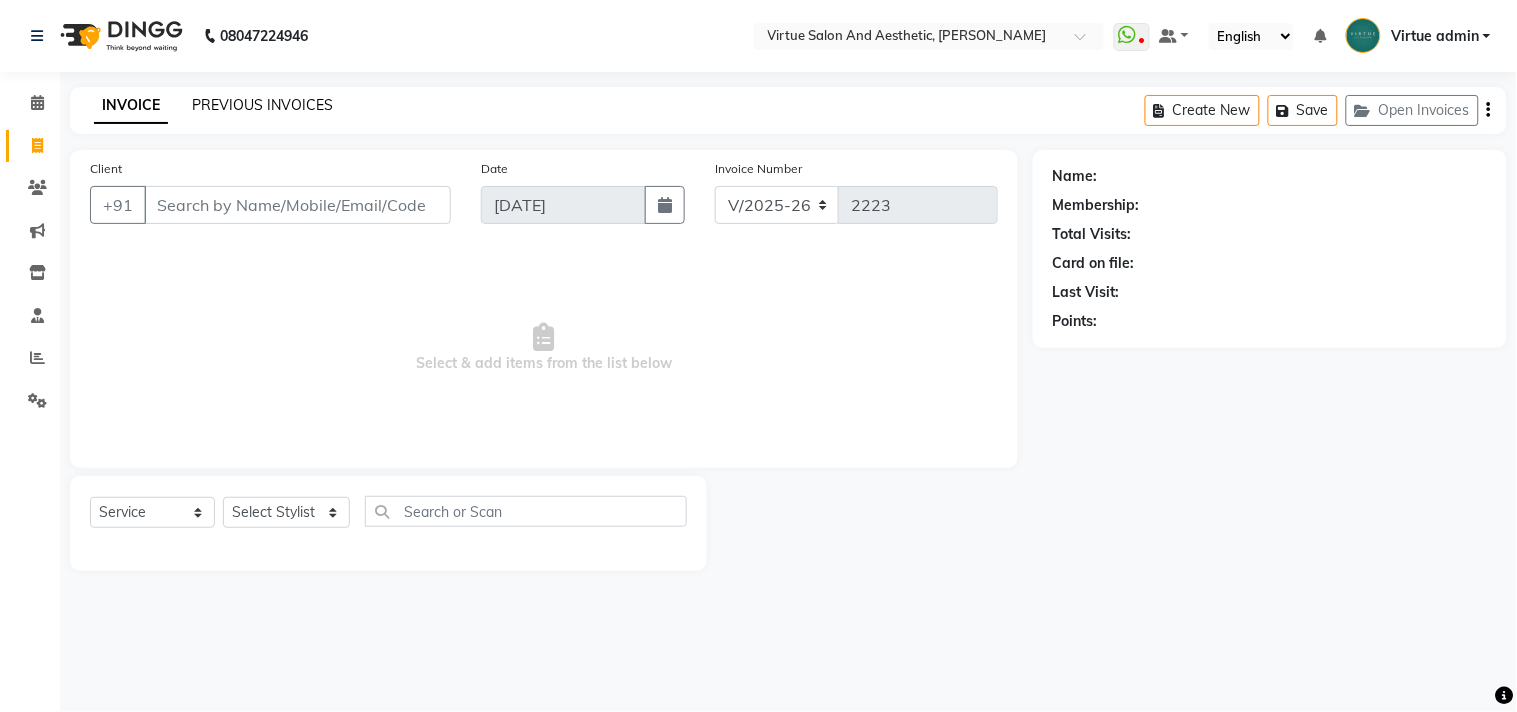 click on "PREVIOUS INVOICES" 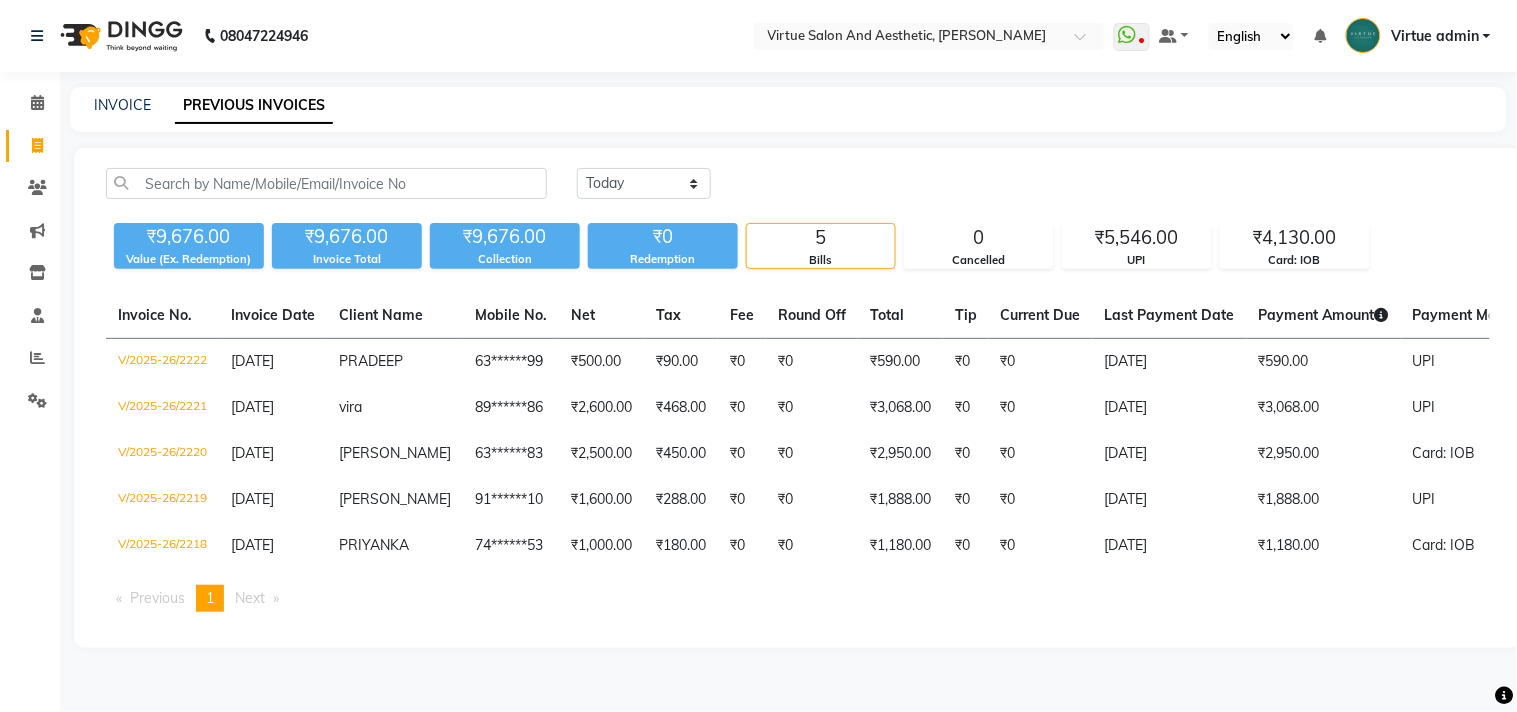 click on "Invoice" 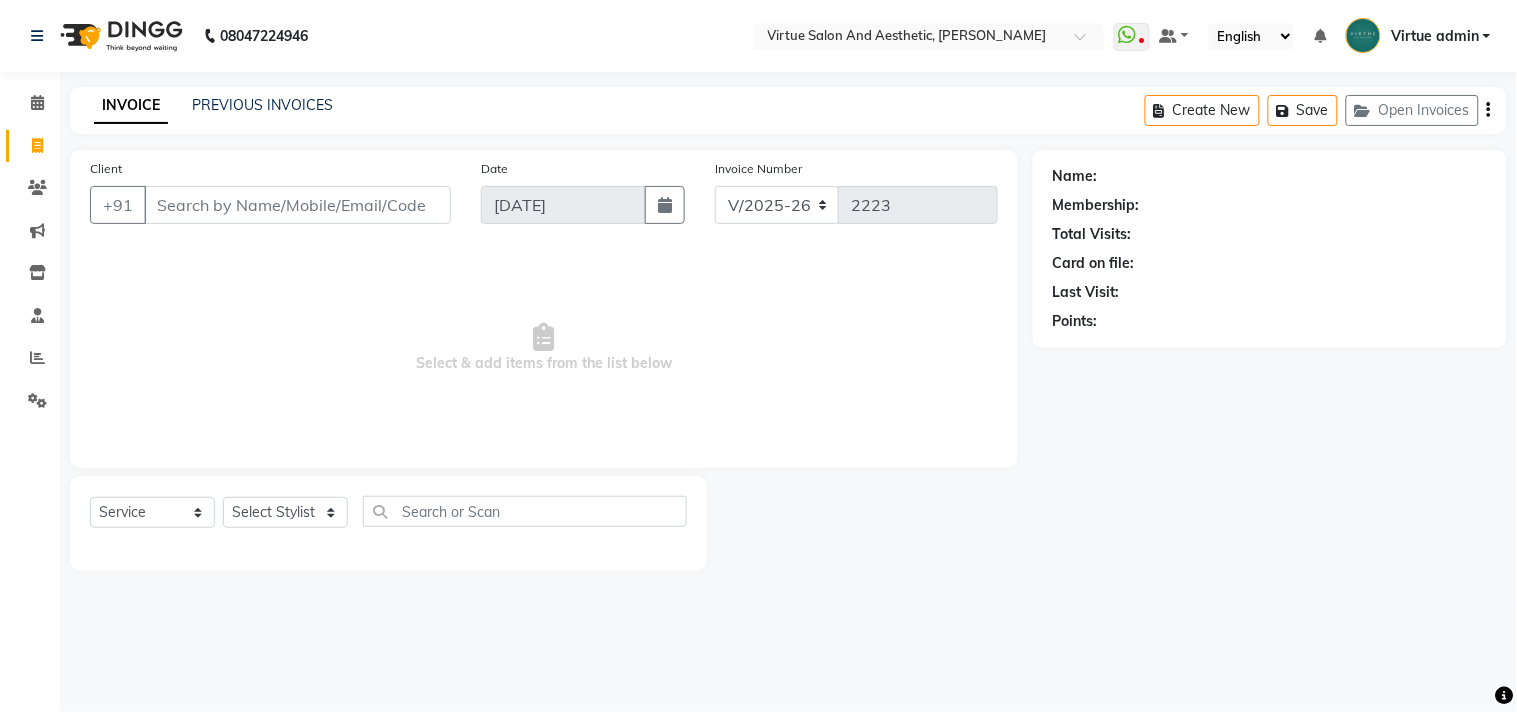 click on "Client" at bounding box center [297, 205] 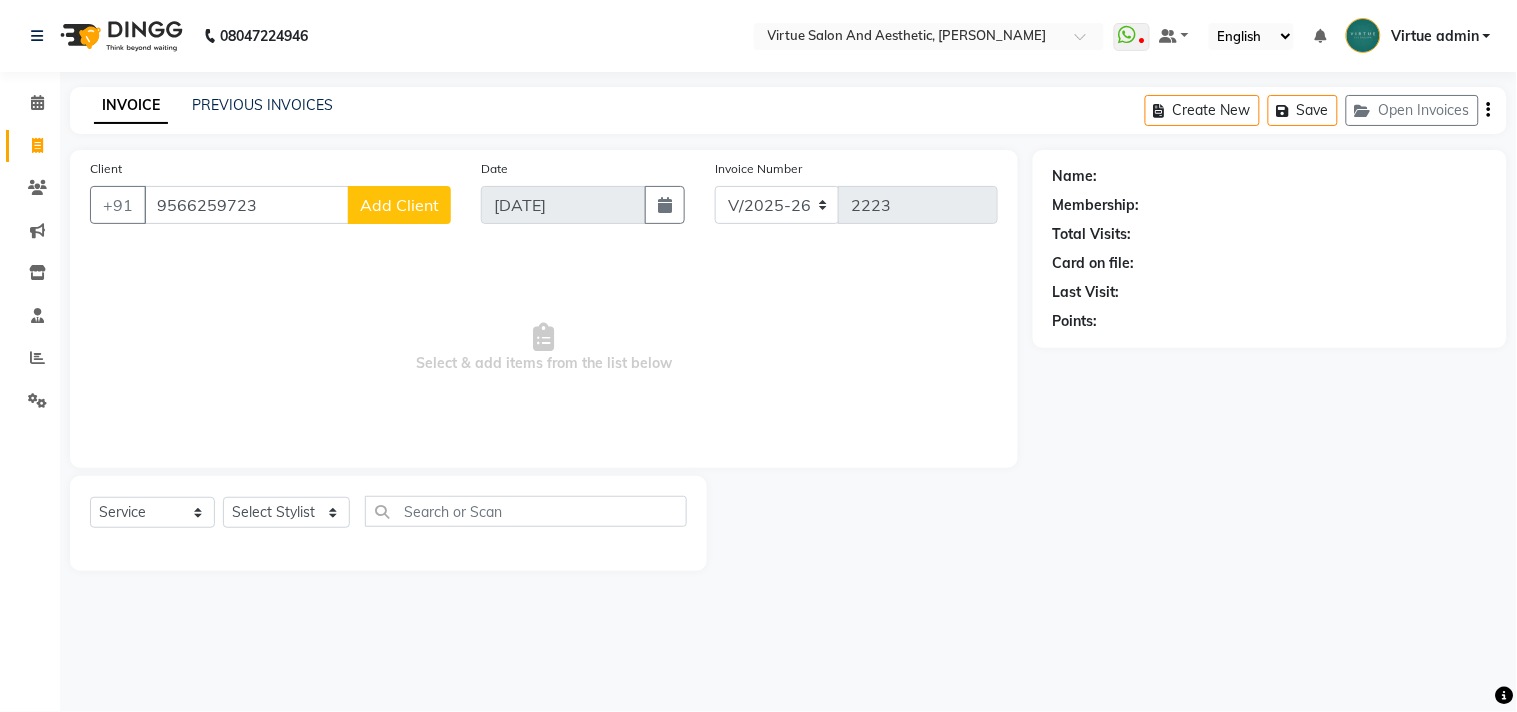 type on "9566259723" 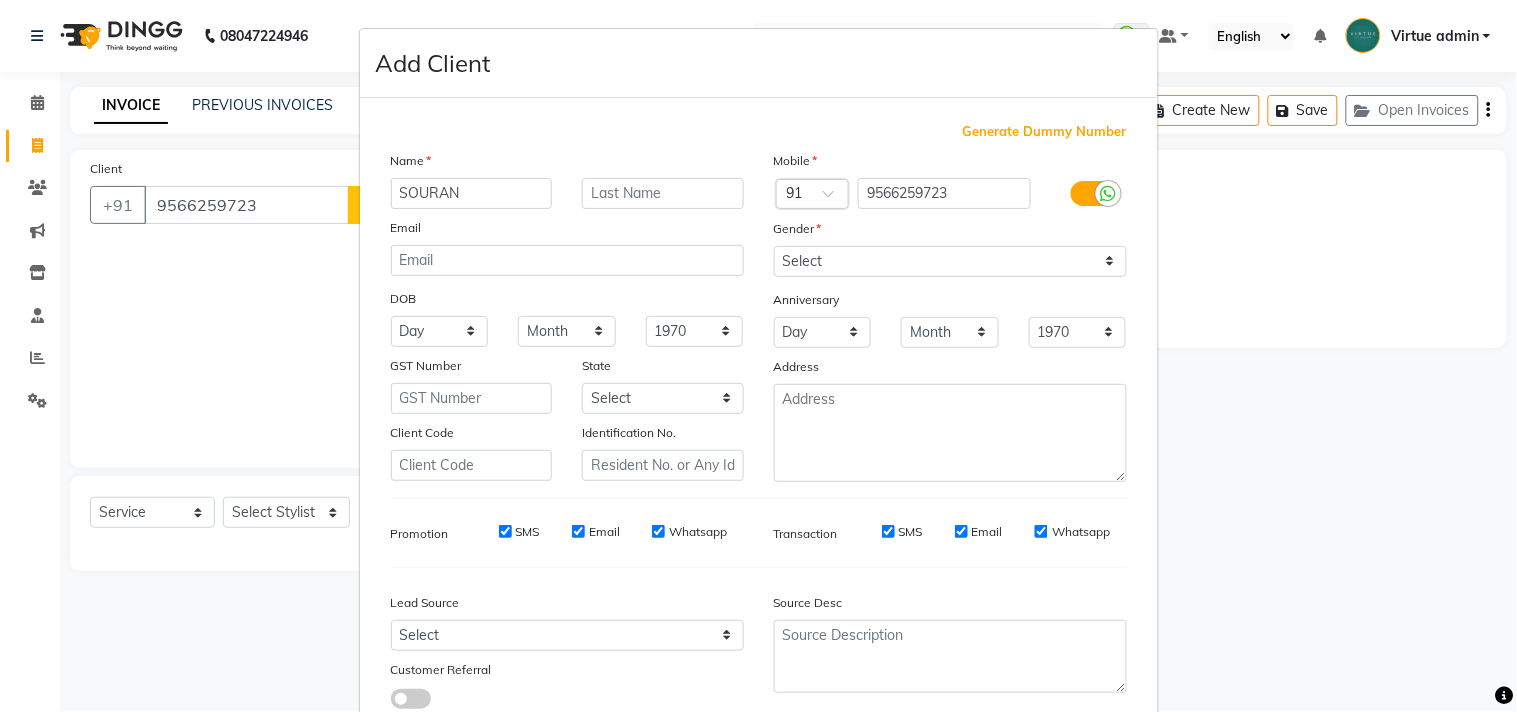 type on "SOURAN" 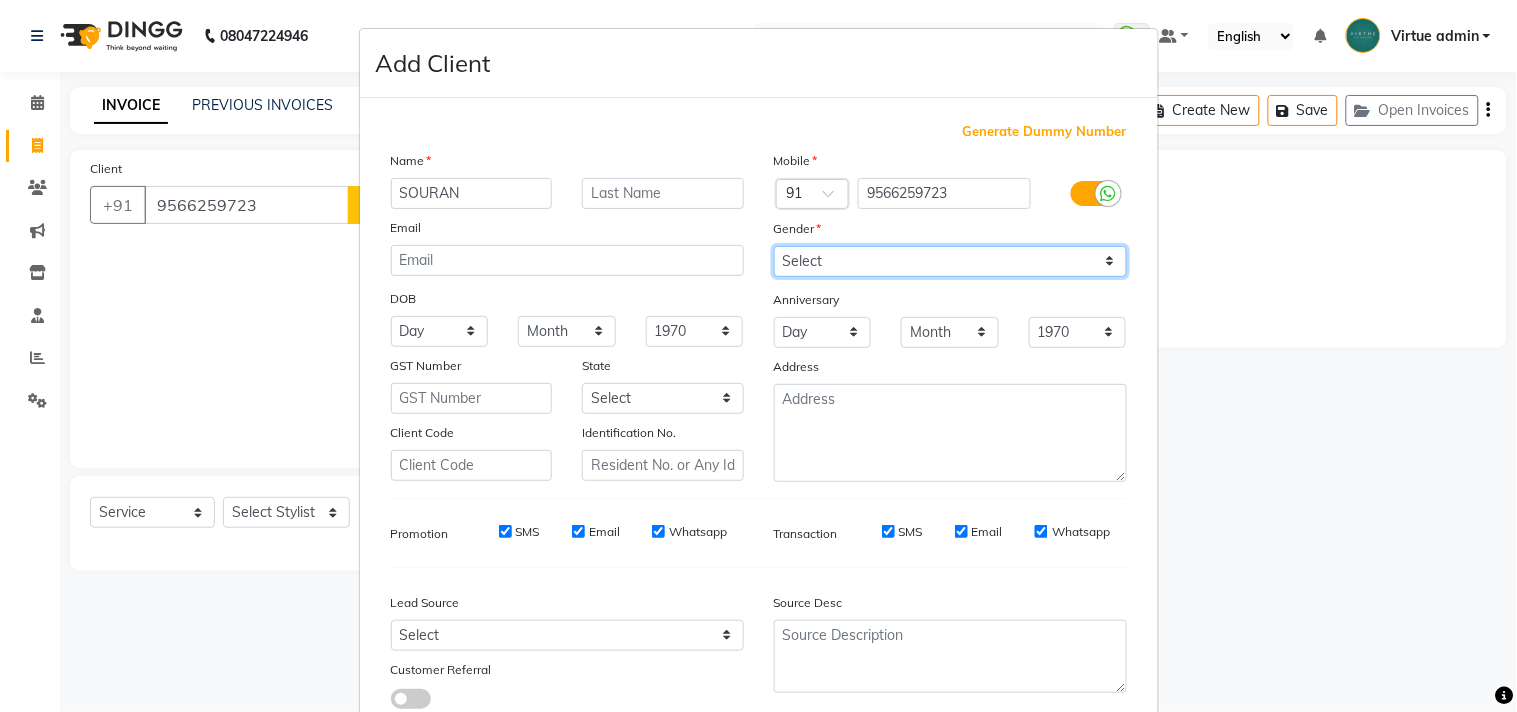 click on "Select [DEMOGRAPHIC_DATA] [DEMOGRAPHIC_DATA] Other Prefer Not To Say" at bounding box center (950, 261) 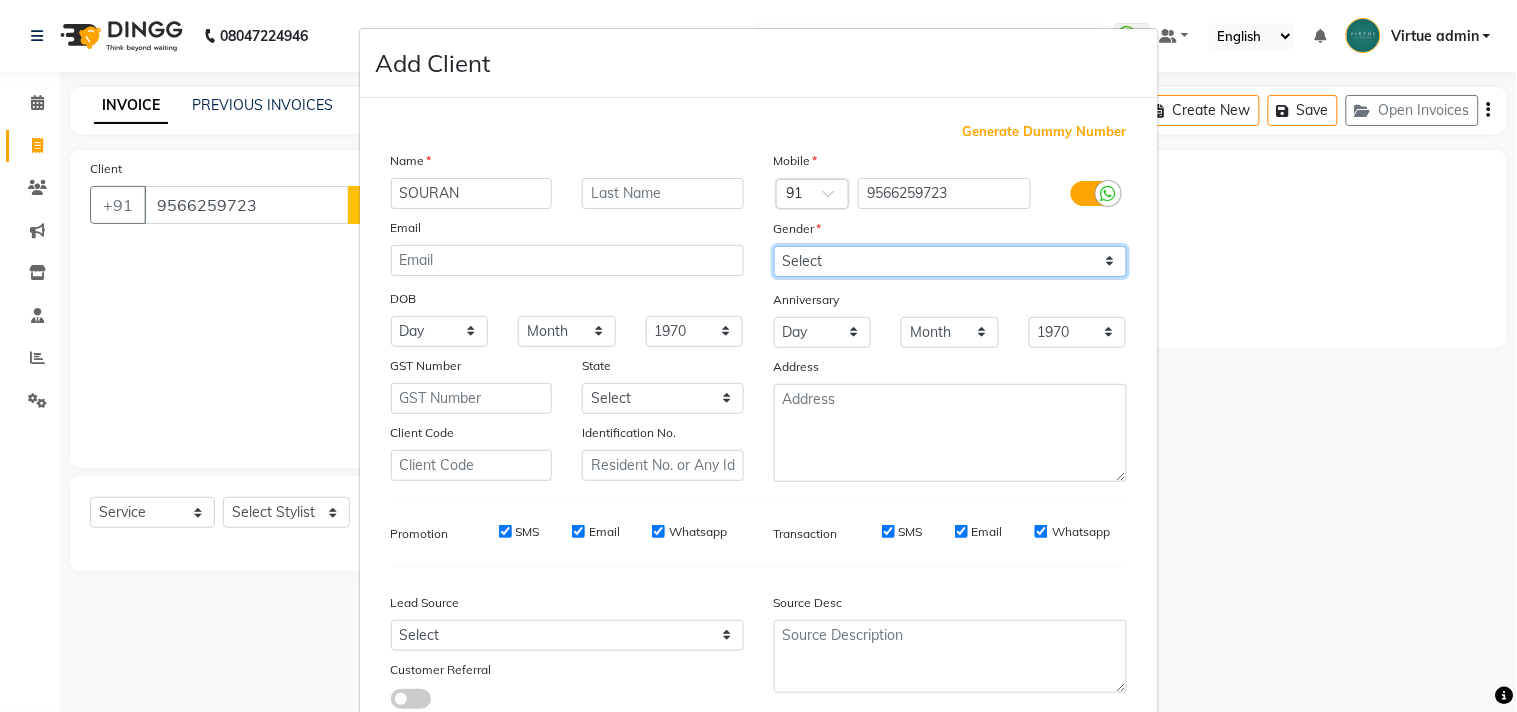 select on "female" 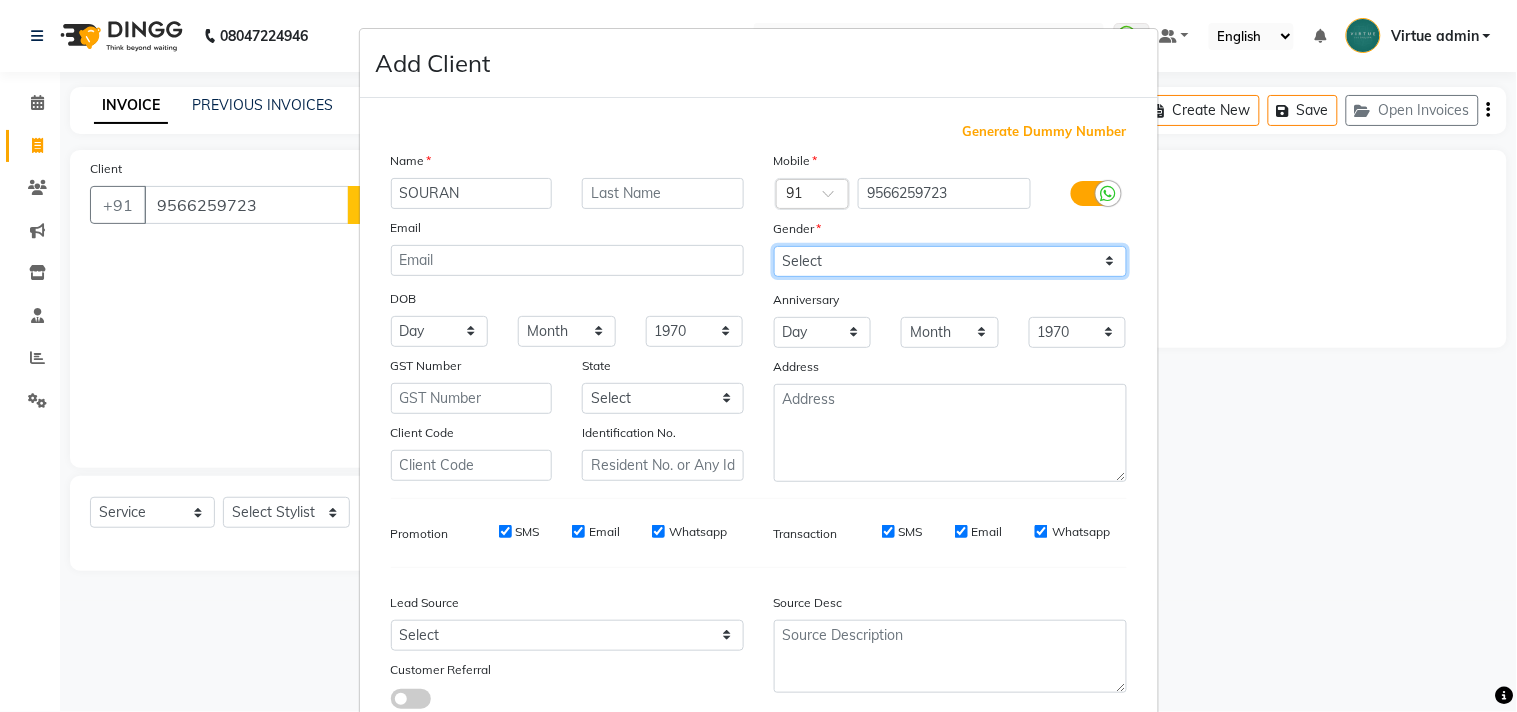 click on "Select [DEMOGRAPHIC_DATA] [DEMOGRAPHIC_DATA] Other Prefer Not To Say" at bounding box center (950, 261) 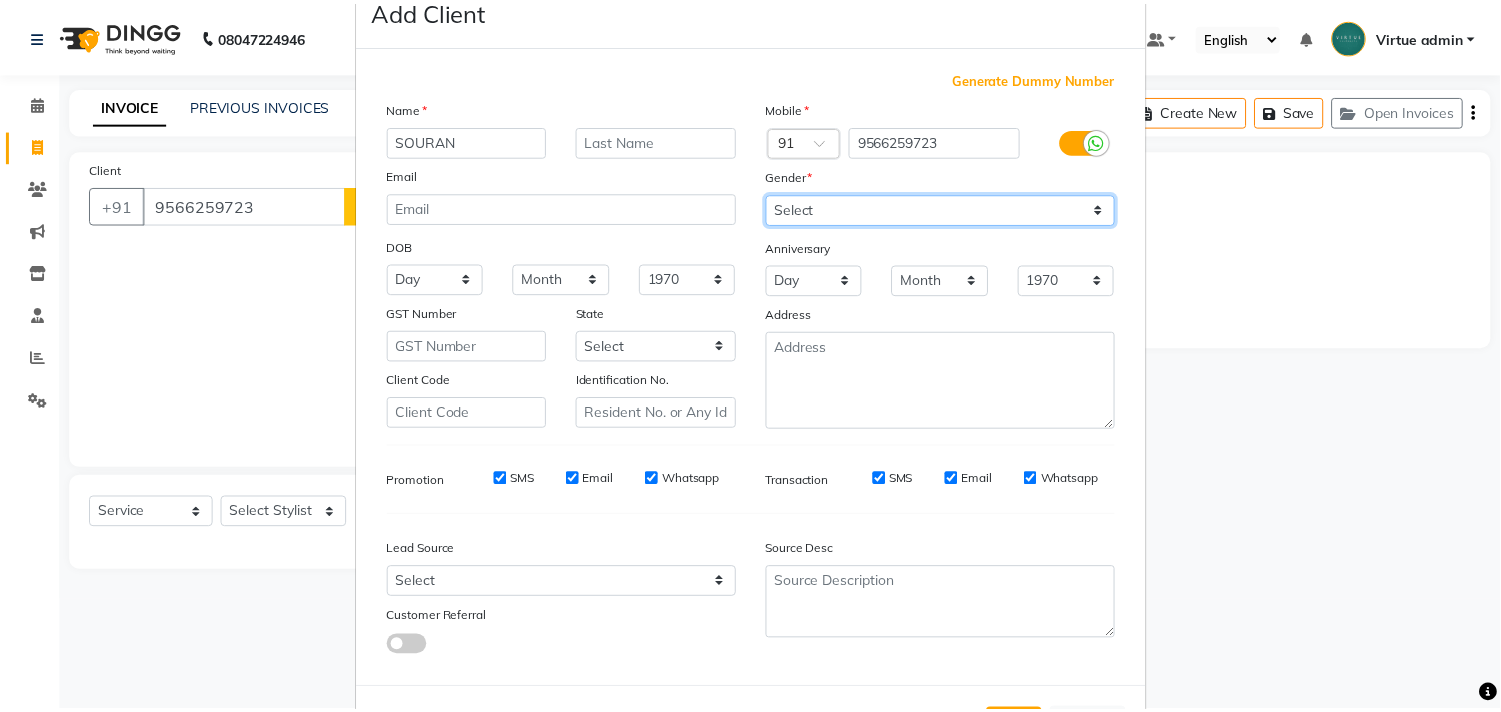 scroll, scrollTop: 138, scrollLeft: 0, axis: vertical 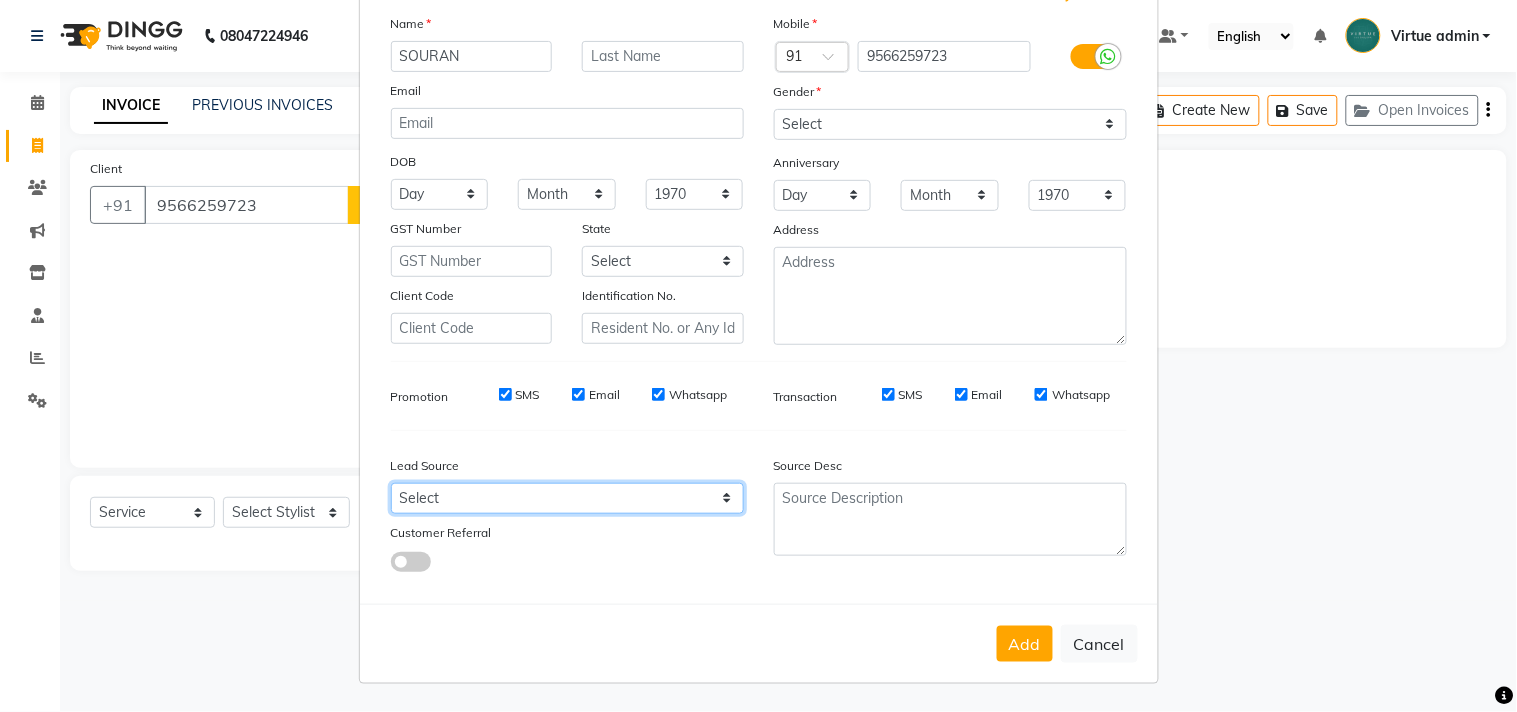click on "Select Walk-in Referral Internet Friend Word of Mouth Advertisement Facebook JustDial Google Other Instagram  YouTube  WhatsApp" at bounding box center (567, 498) 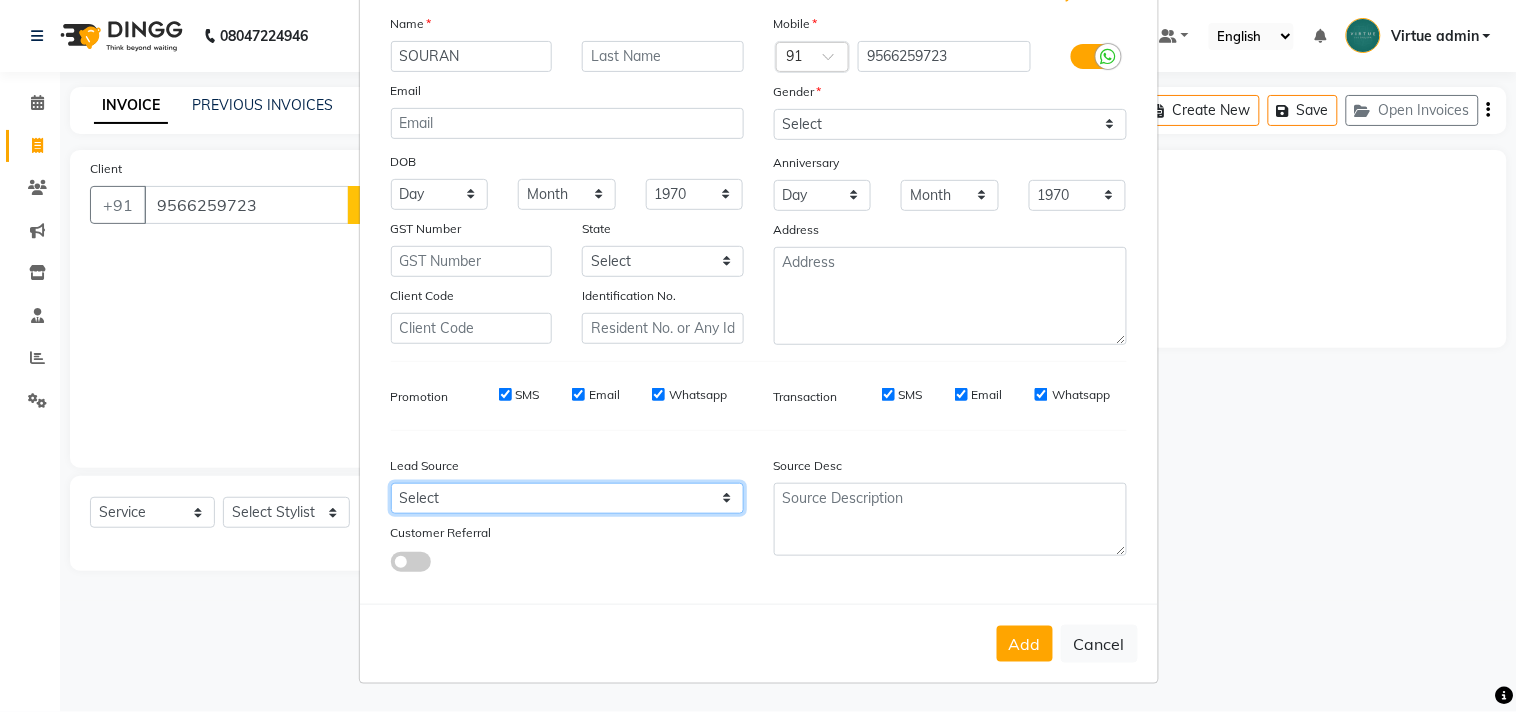 select on "30564" 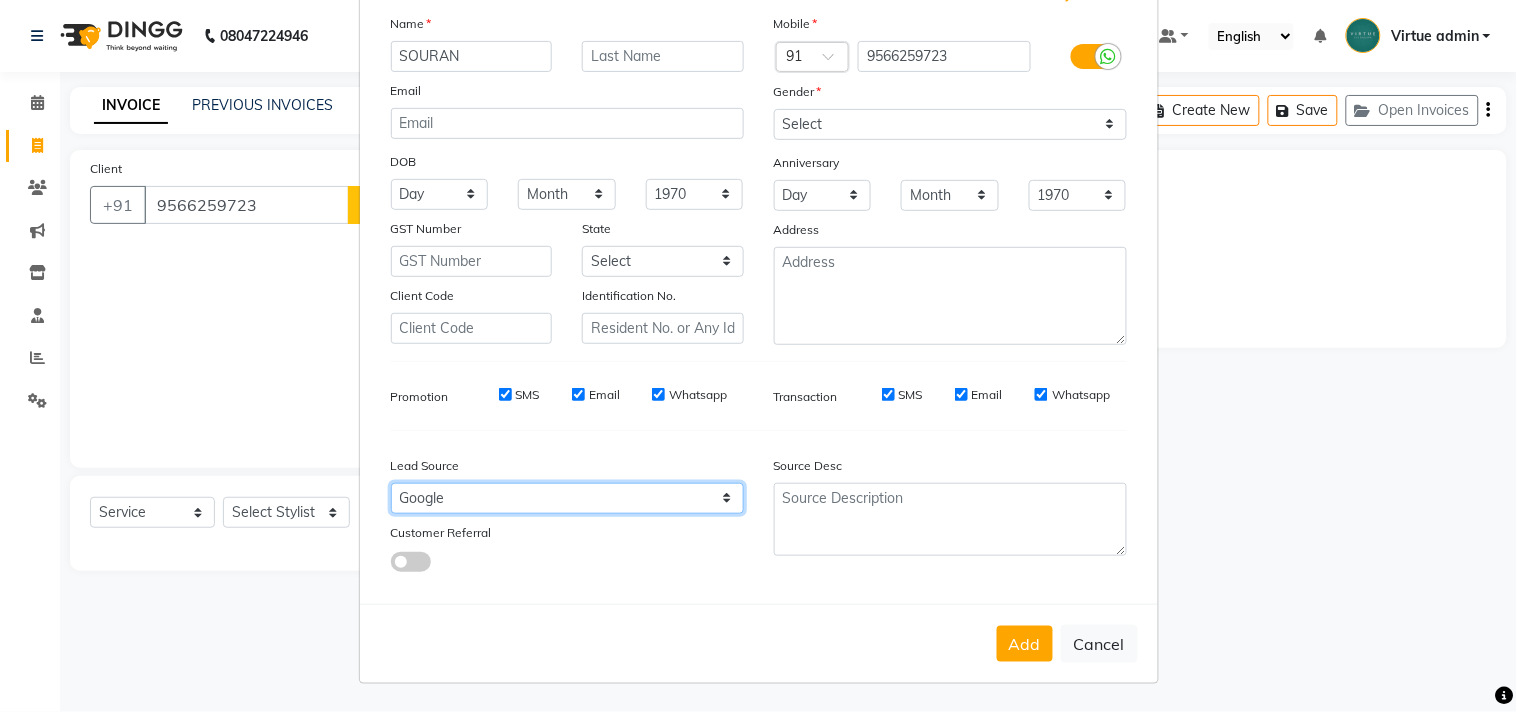 click on "Select Walk-in Referral Internet Friend Word of Mouth Advertisement Facebook JustDial Google Other Instagram  YouTube  WhatsApp" at bounding box center [567, 498] 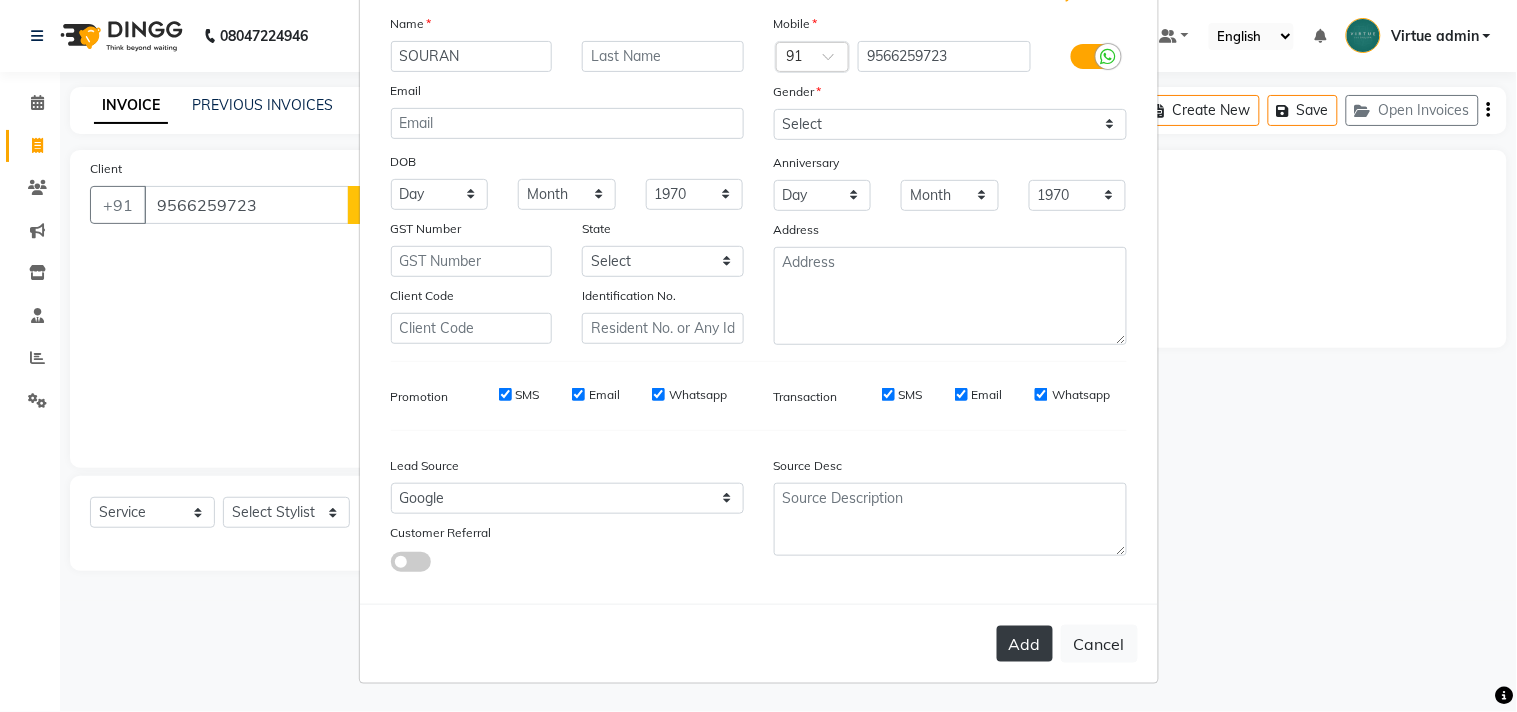 click on "Add" at bounding box center (1025, 644) 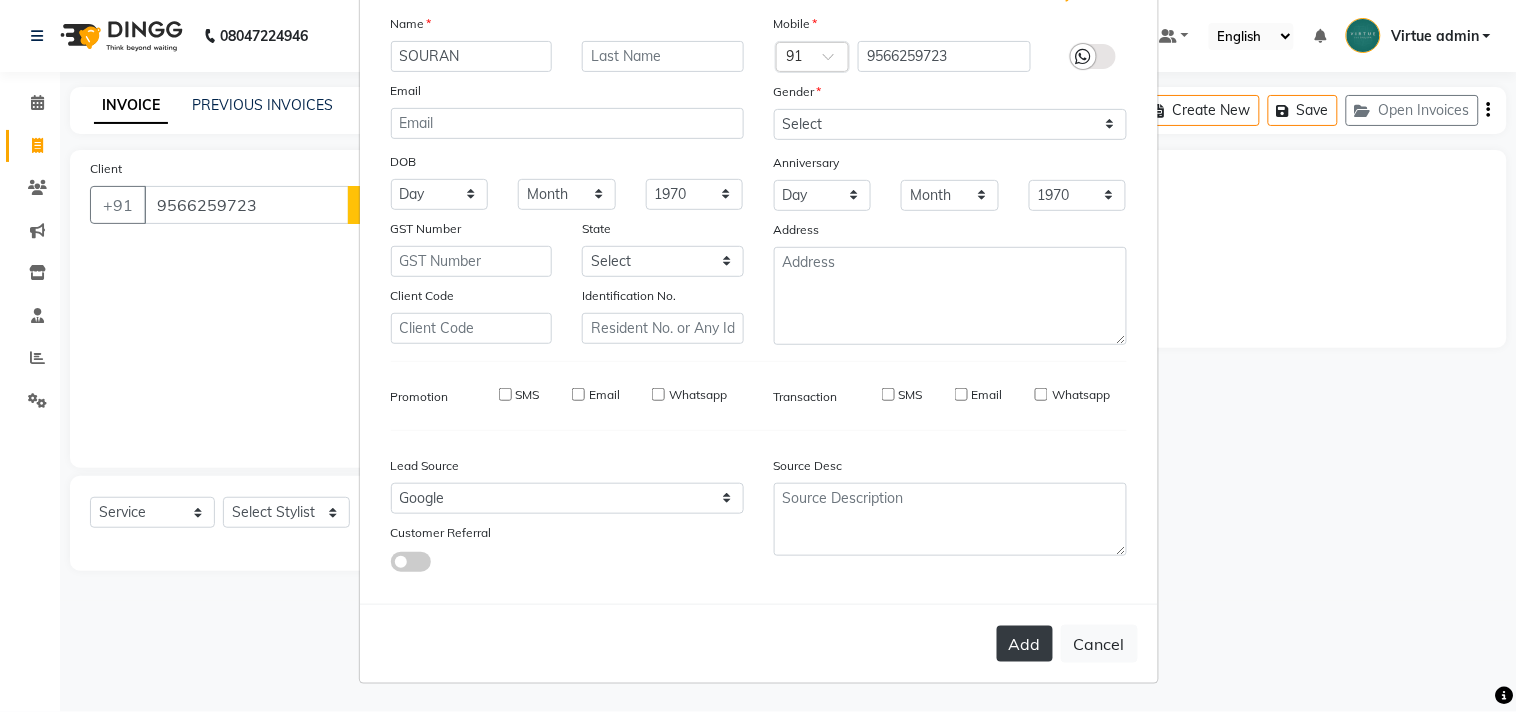 type on "95******23" 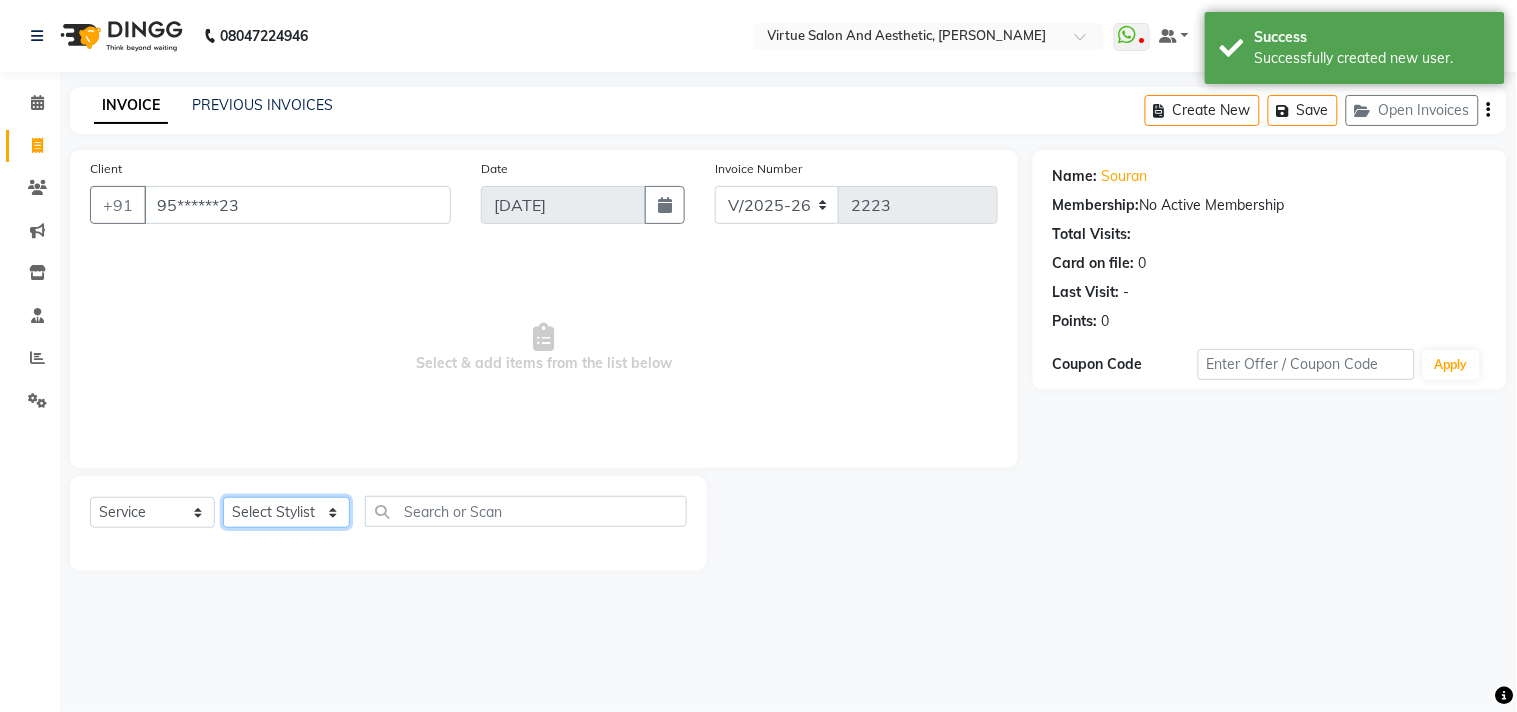 click on "Select Stylist Admin ANUSHA  Apsu Auditor Ambattur Balaji BANUPRIYA Bhuvanesh Dingg - Support Team DIVYA INBARAJ INDHU Javed Jayakumar Joice Neimalsawm  Kalaiselvi KAMALA Nathalie Marinaa Chaarlette POOJA  PREETHI Preethi Raj PRISCILLA RADHA RAJESH  SAHIL SEETHAL SOCHIPEM Suresh Babu SUSHMITA VANITHA Veena Ravi Vignesh  Vinitha Virtue admin VIRTUE SALON" 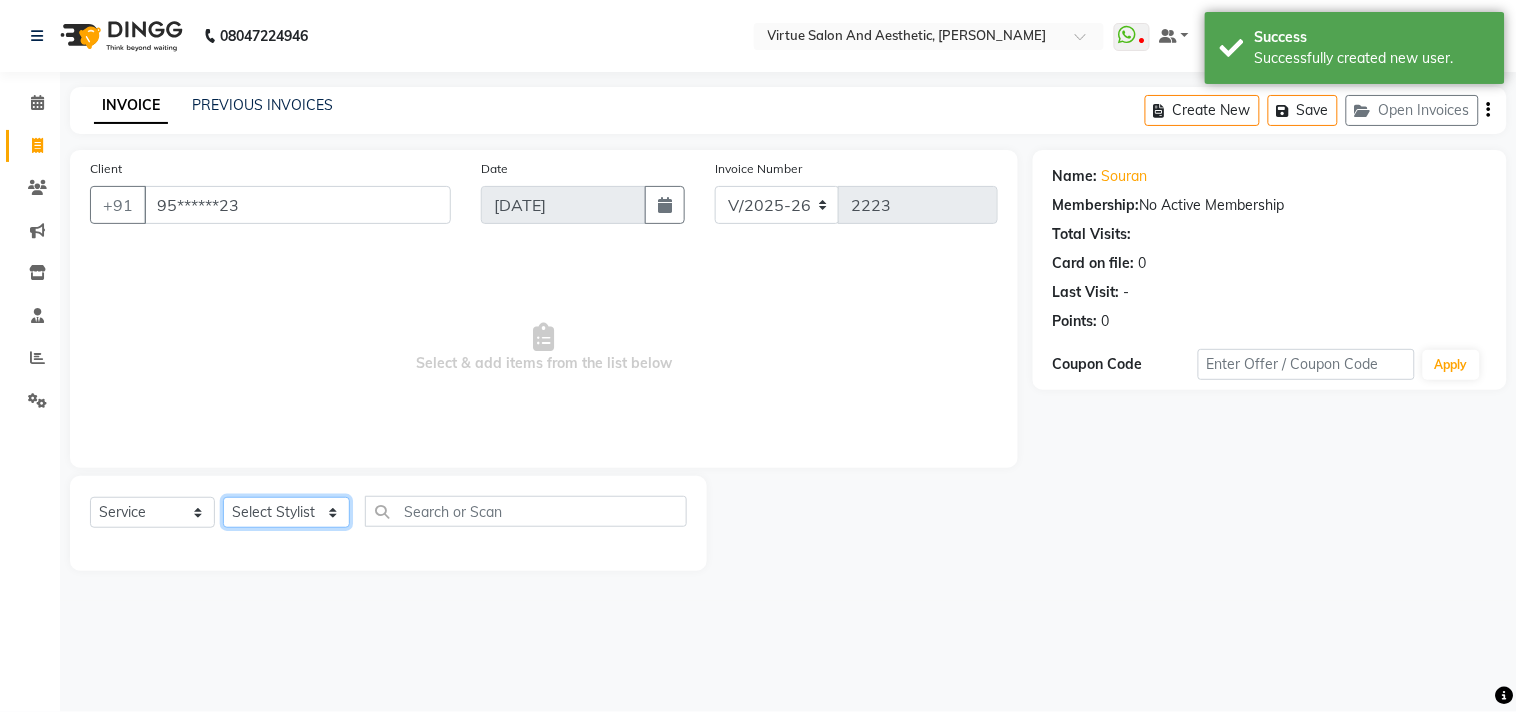 select on "25074" 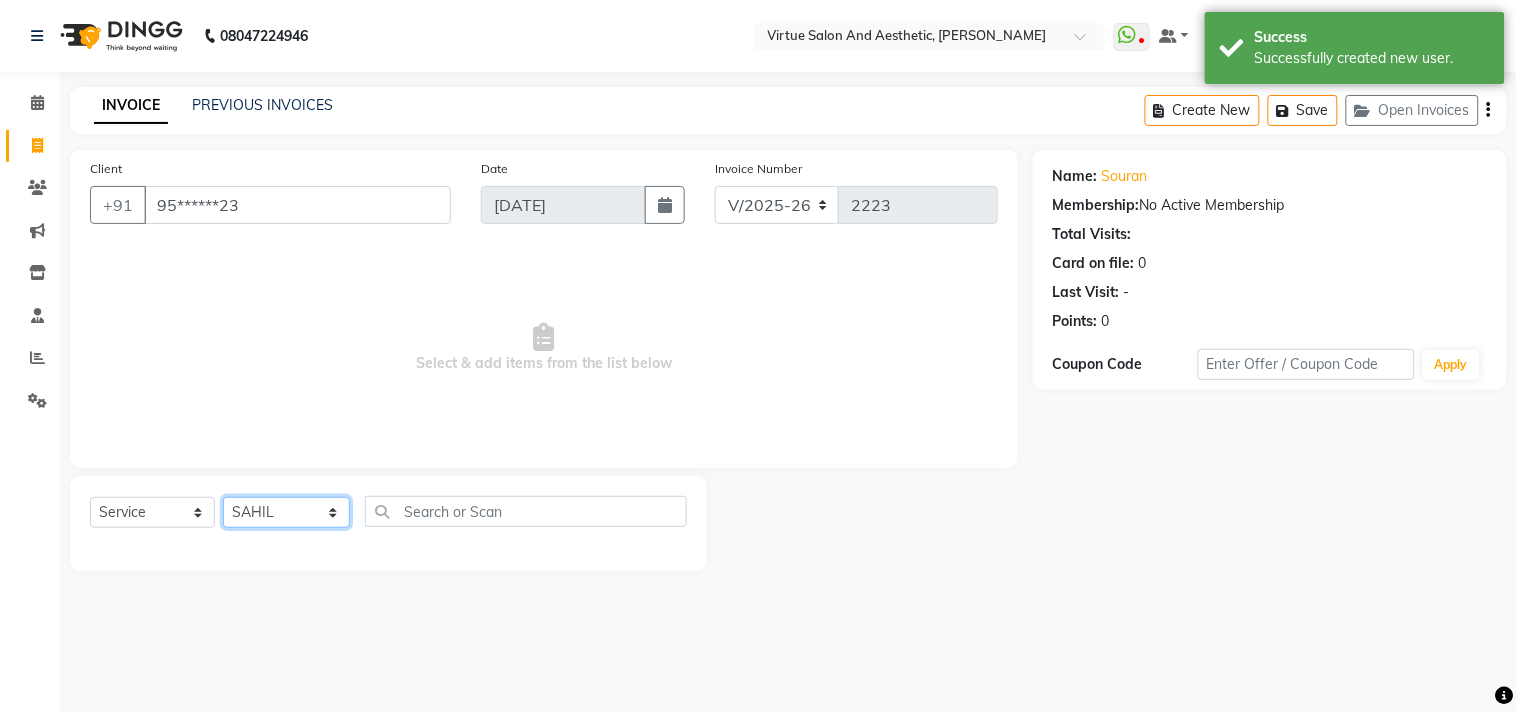 click on "Select Stylist Admin ANUSHA  Apsu Auditor Ambattur Balaji BANUPRIYA Bhuvanesh Dingg - Support Team DIVYA INBARAJ INDHU Javed Jayakumar Joice Neimalsawm  Kalaiselvi KAMALA Nathalie Marinaa Chaarlette POOJA  PREETHI Preethi Raj PRISCILLA RADHA RAJESH  SAHIL SEETHAL SOCHIPEM Suresh Babu SUSHMITA VANITHA Veena Ravi Vignesh  Vinitha Virtue admin VIRTUE SALON" 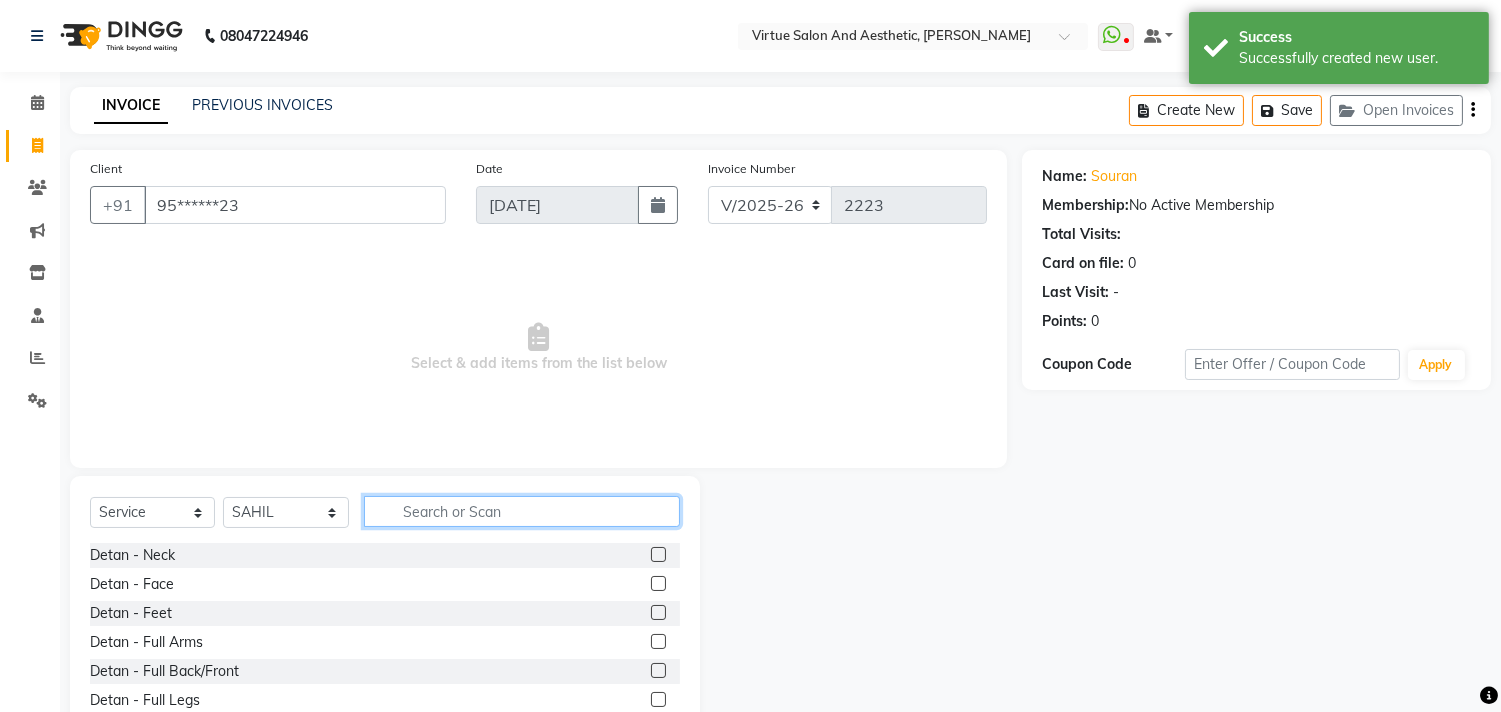 click 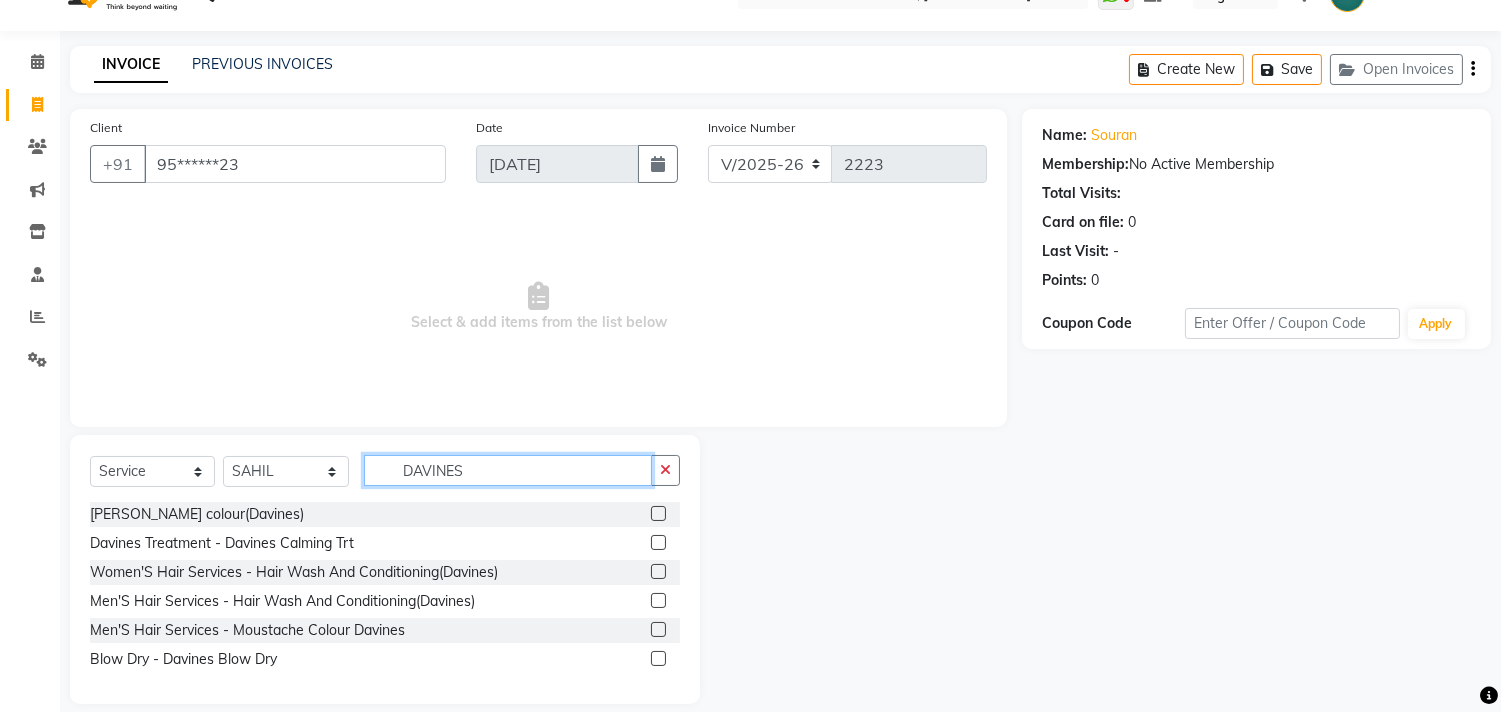 scroll, scrollTop: 63, scrollLeft: 0, axis: vertical 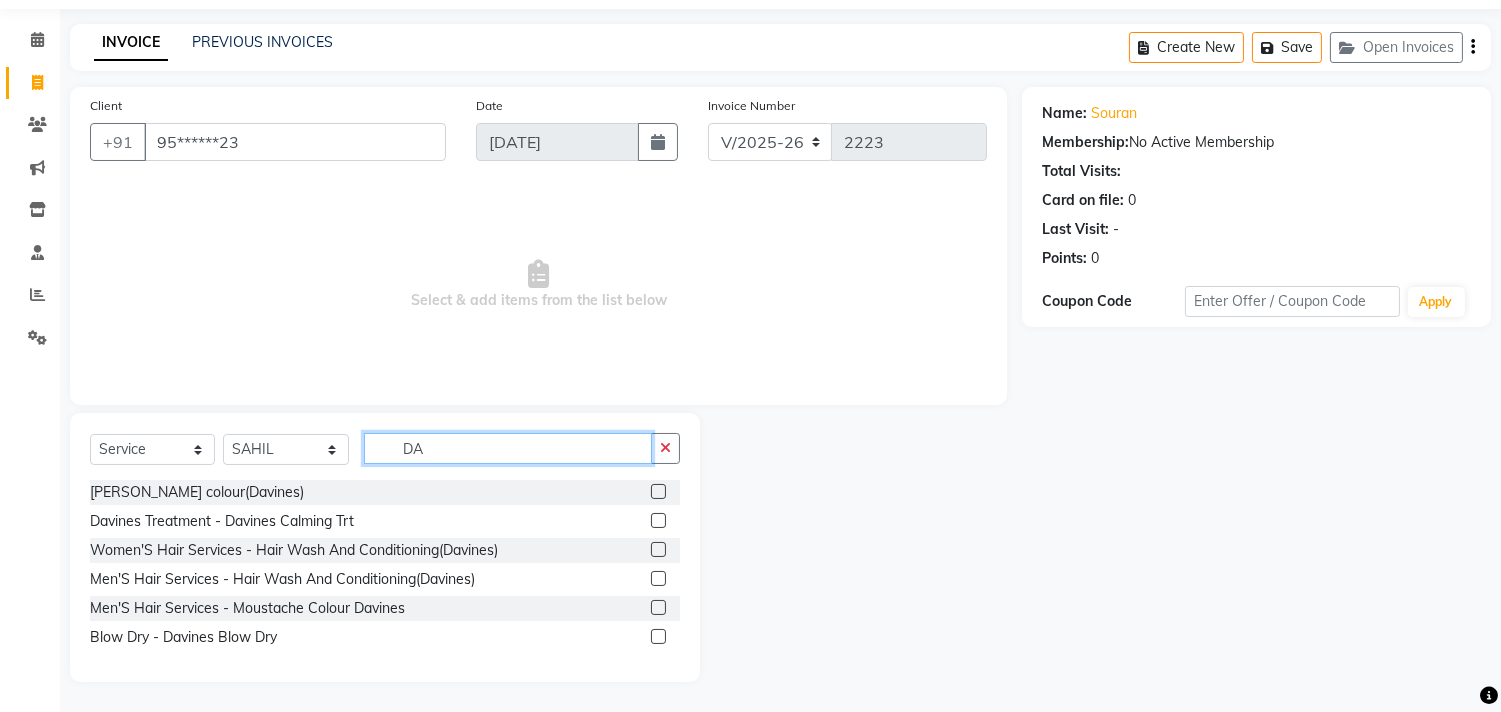 type on "D" 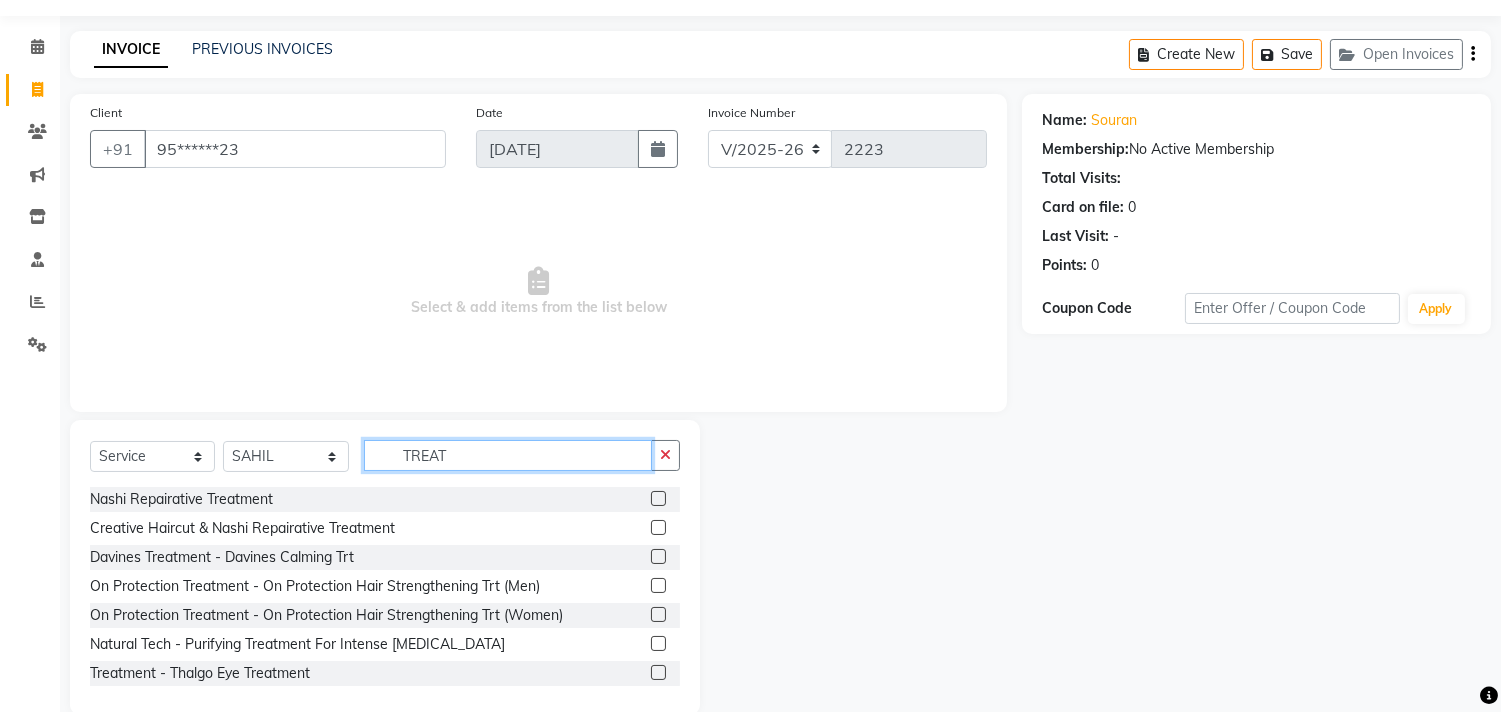 scroll, scrollTop: 88, scrollLeft: 0, axis: vertical 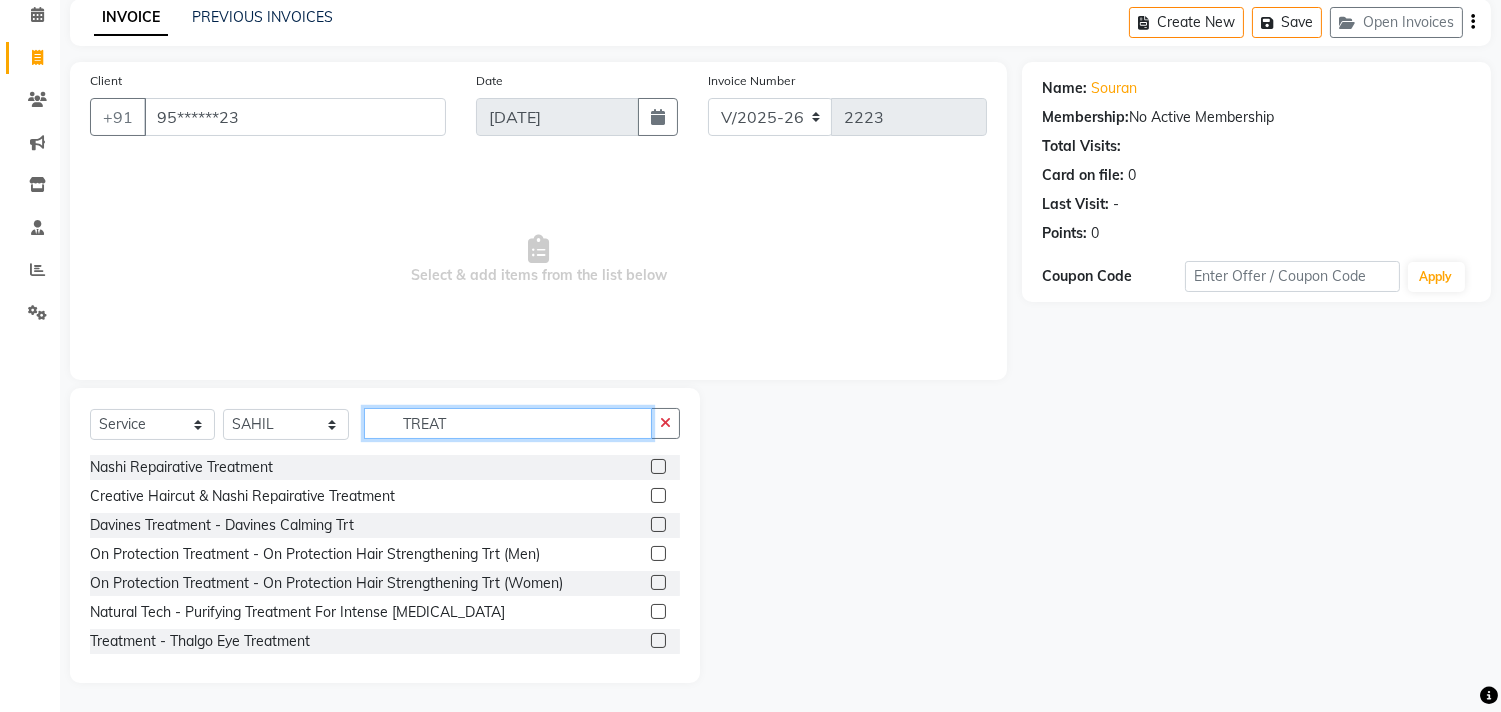 type on "TREAT" 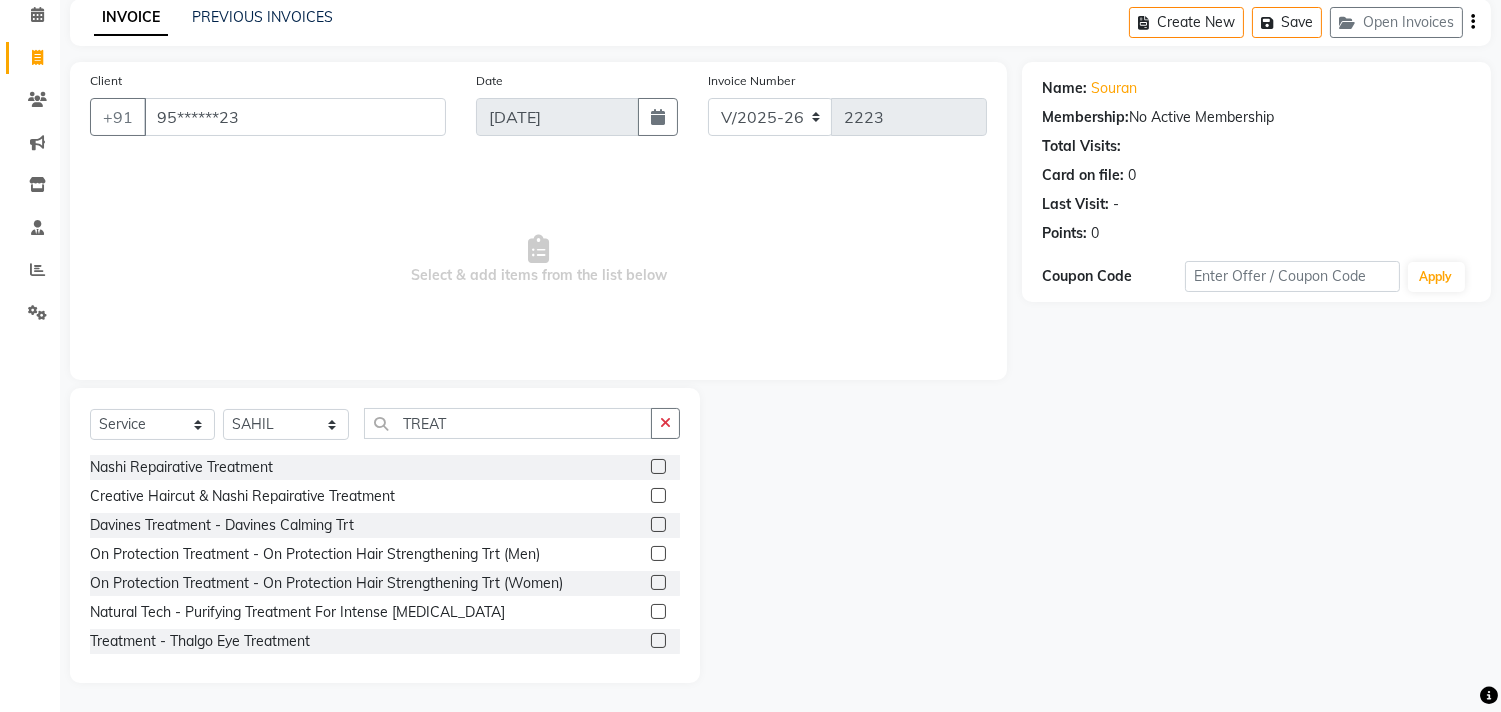 click 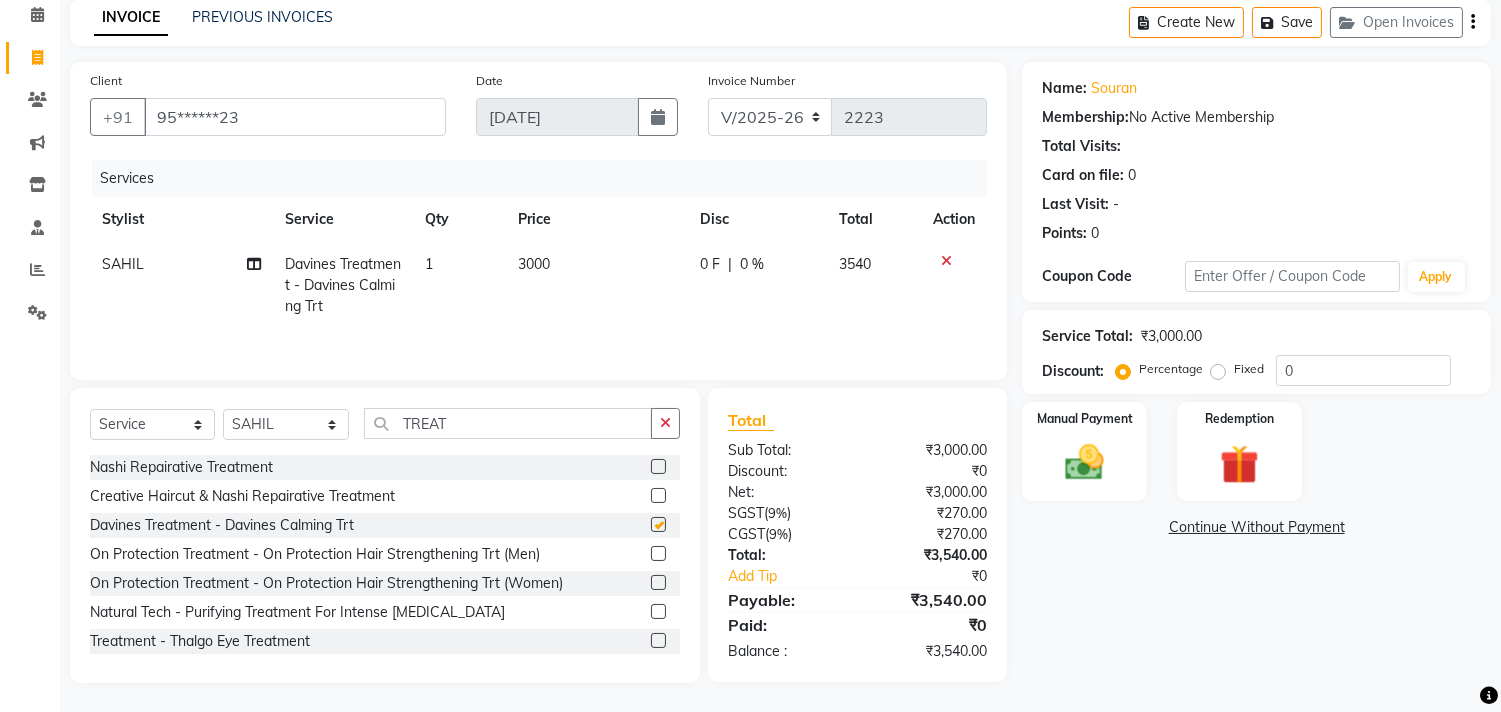 checkbox on "false" 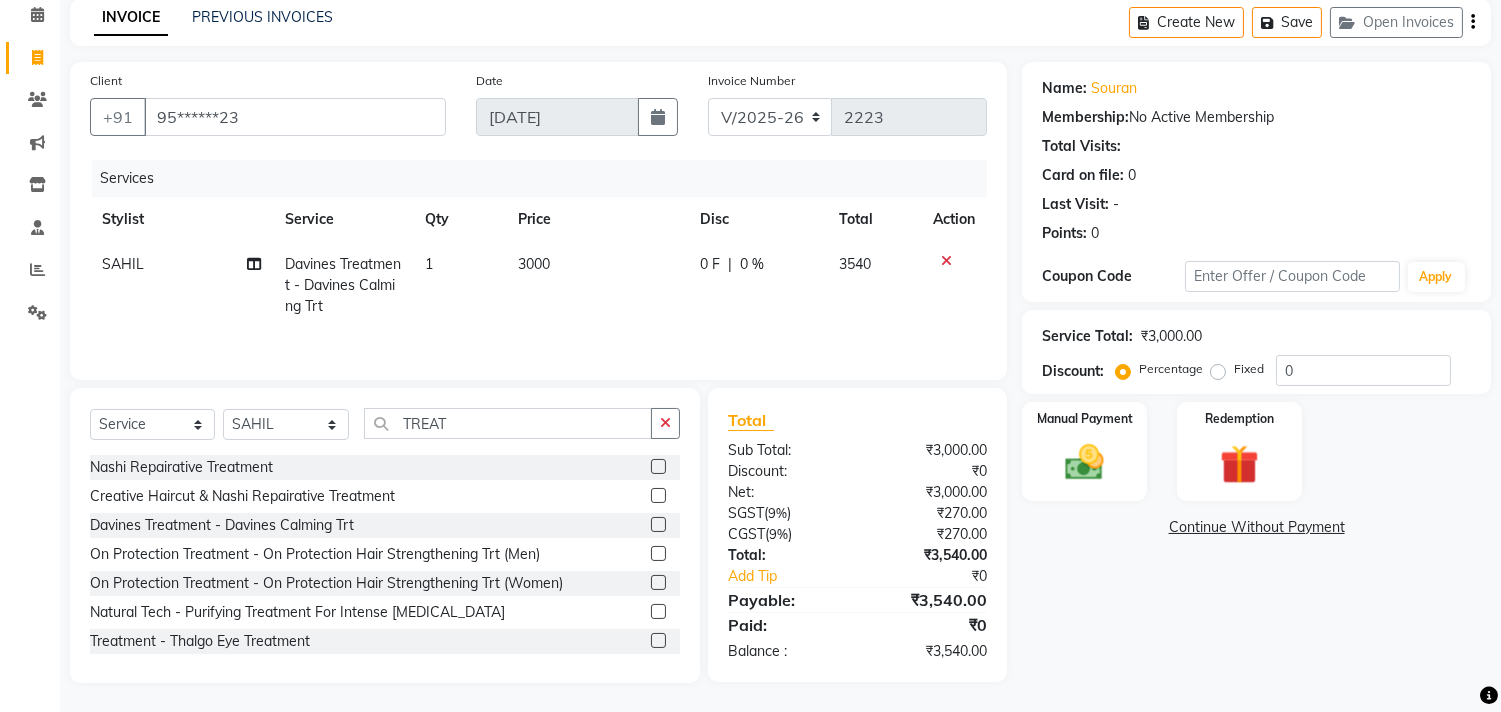 click on "3000" 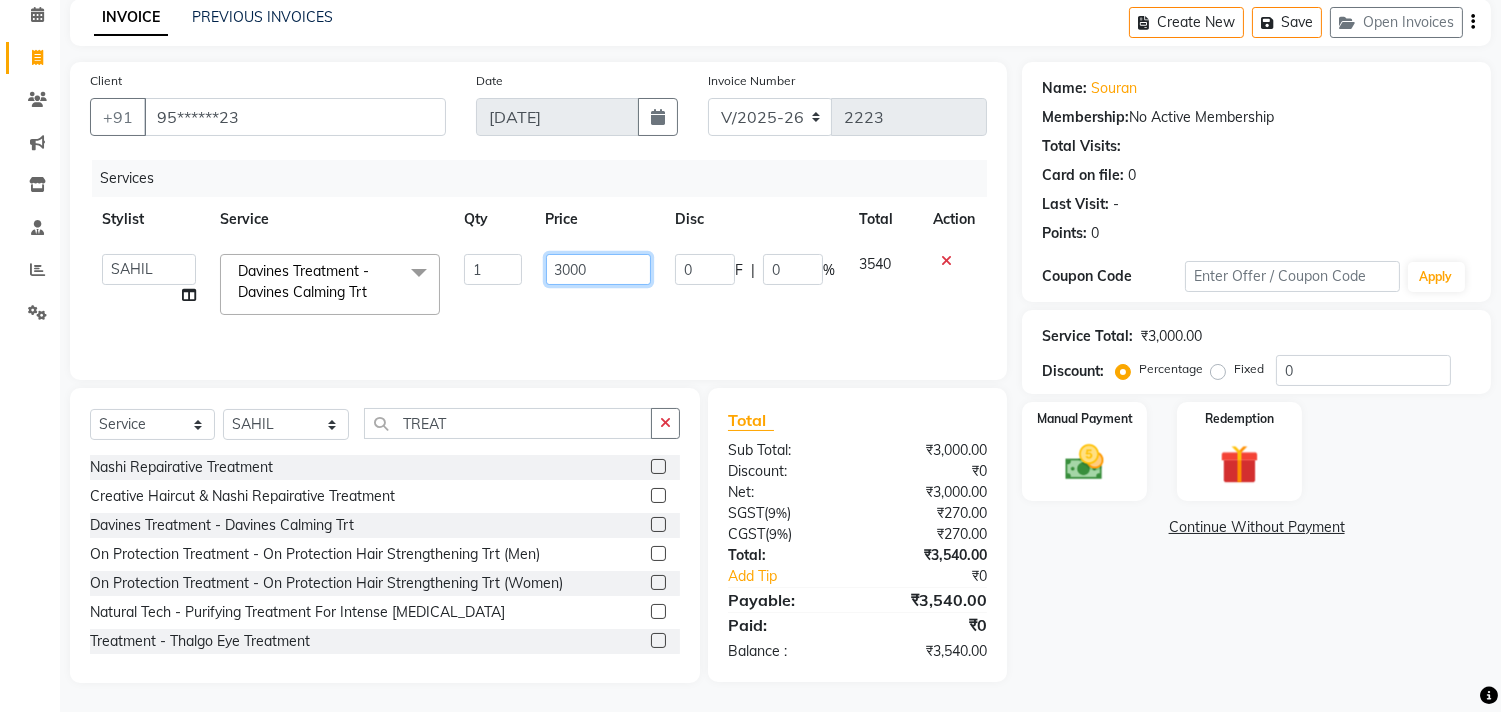 click on "3000" 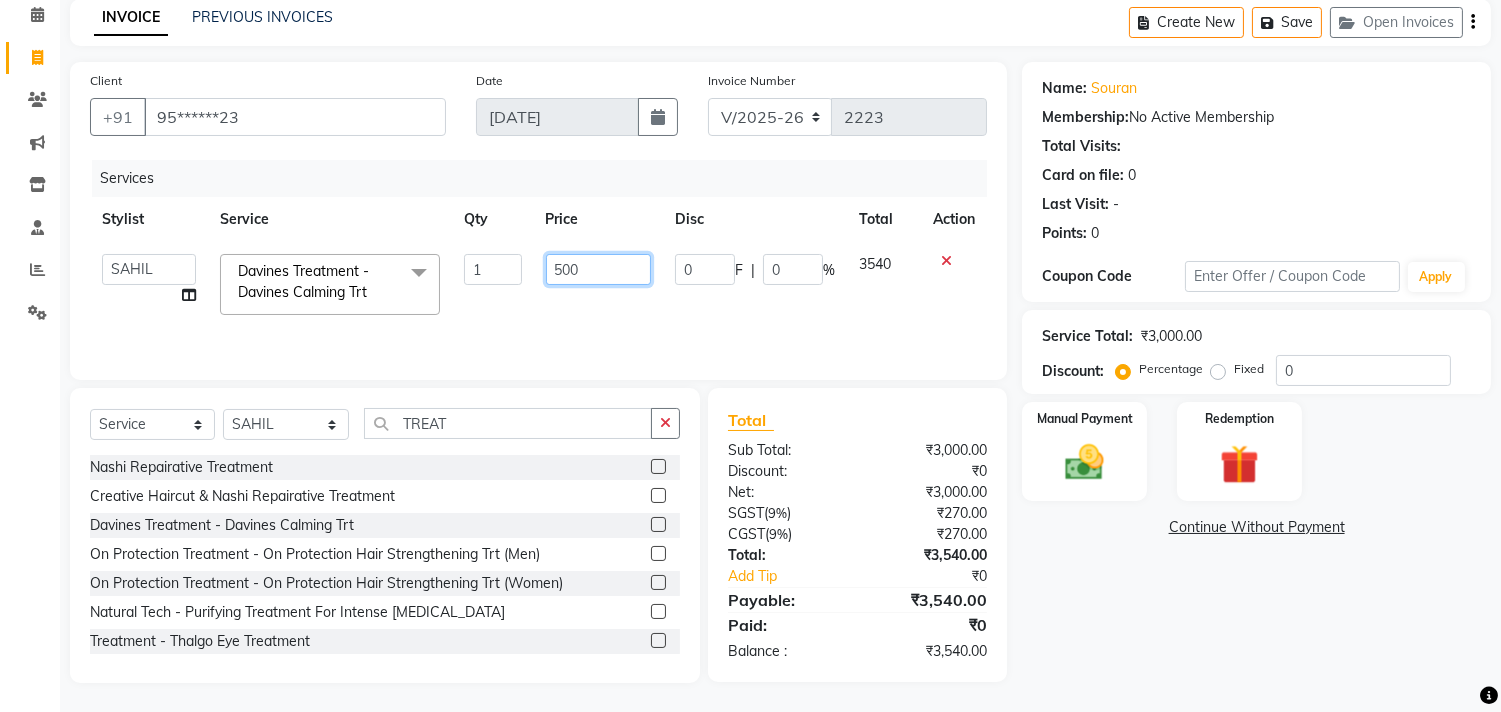 type on "5500" 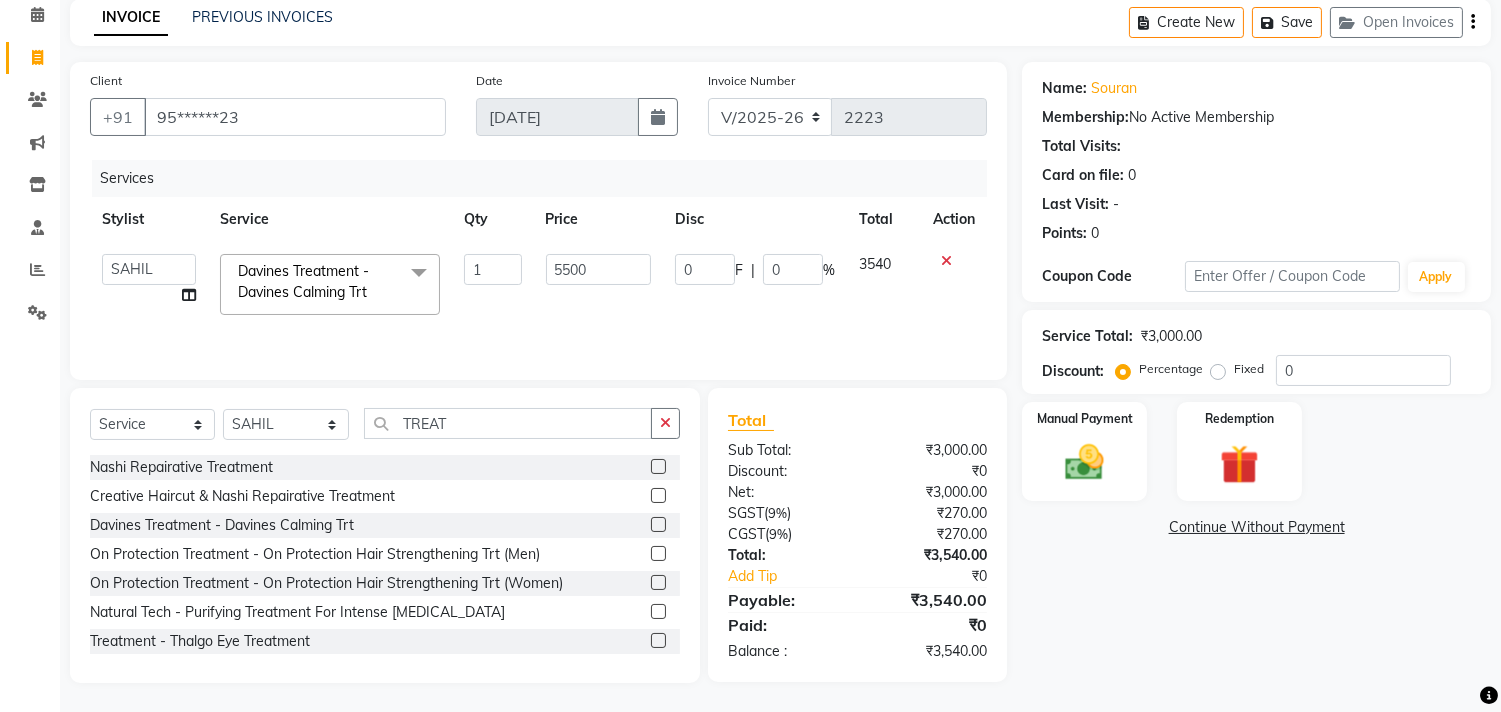 click on "5500" 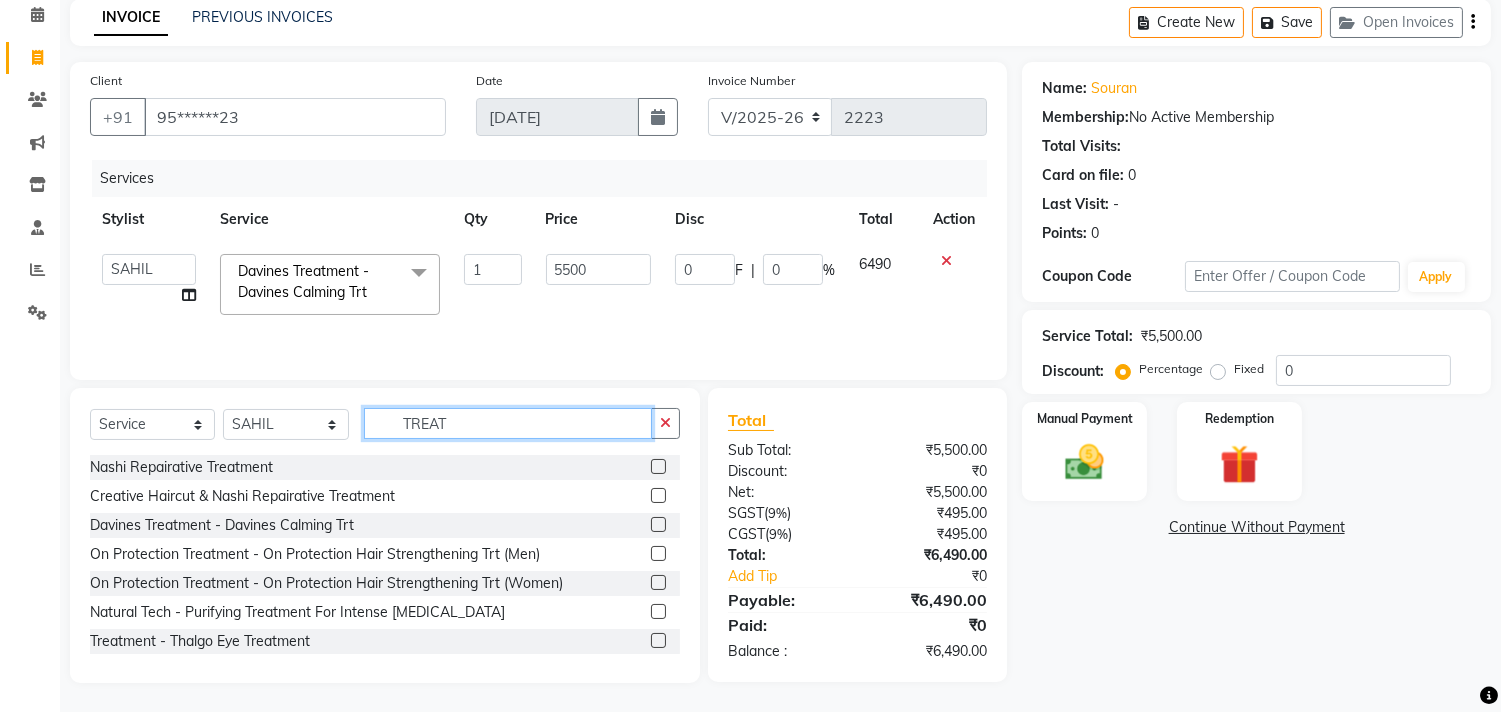 drag, startPoint x: 473, startPoint y: 418, endPoint x: 366, endPoint y: 423, distance: 107.11676 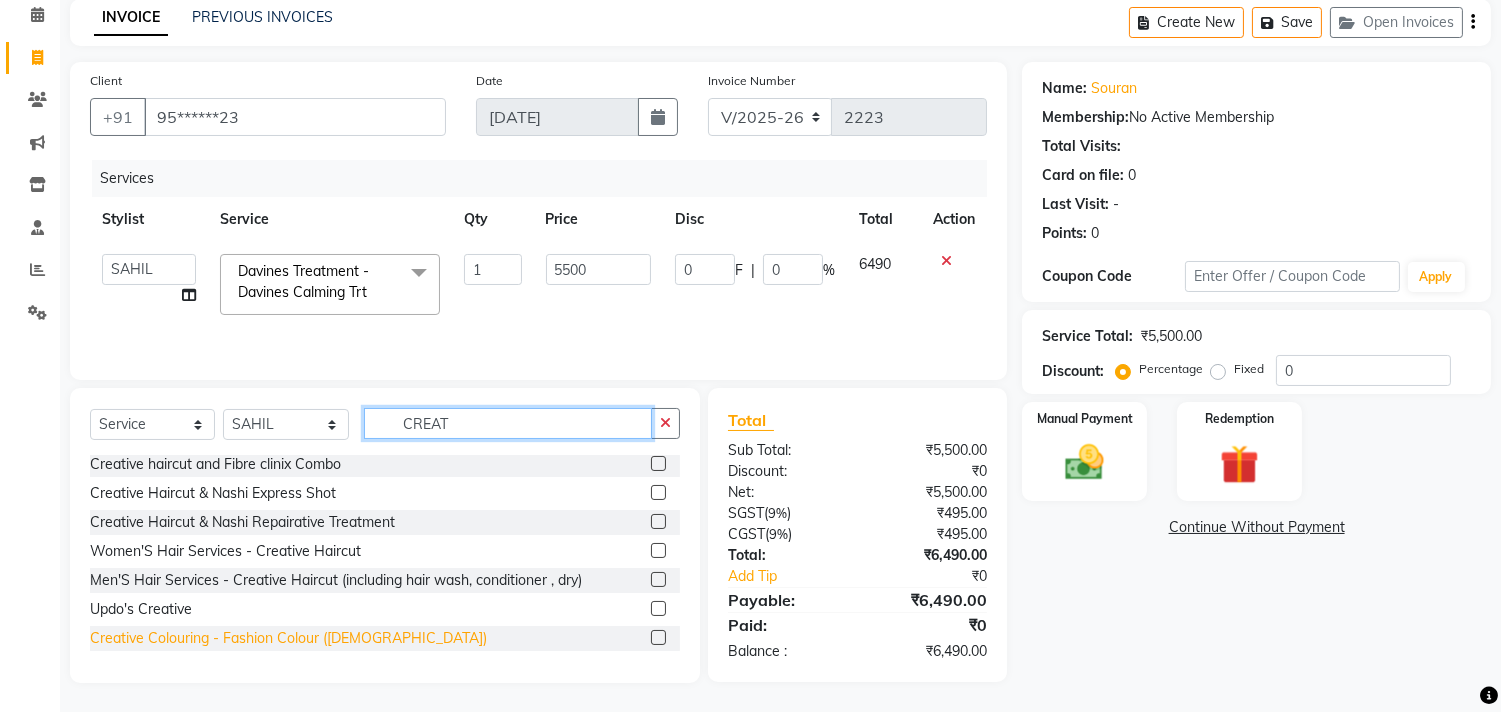 scroll, scrollTop: 0, scrollLeft: 0, axis: both 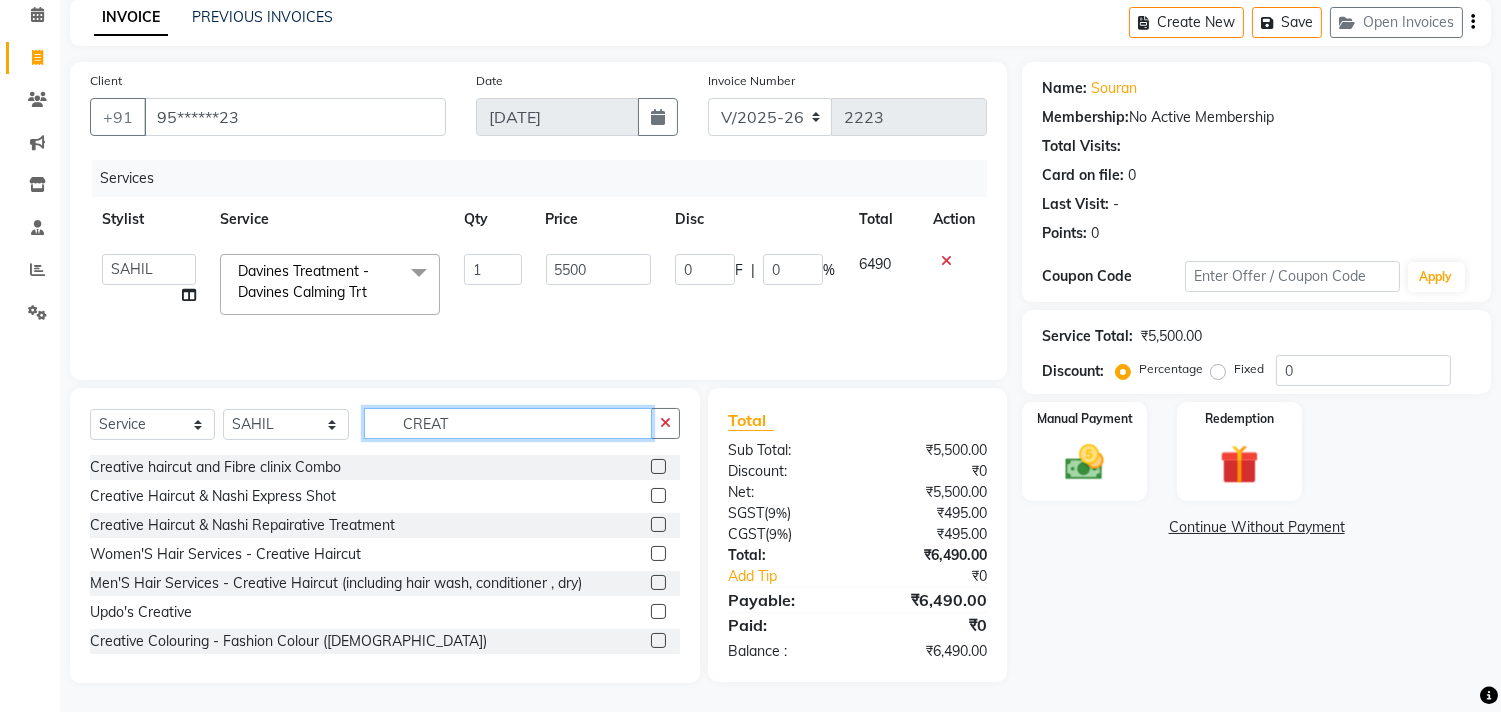 type on "CREAT" 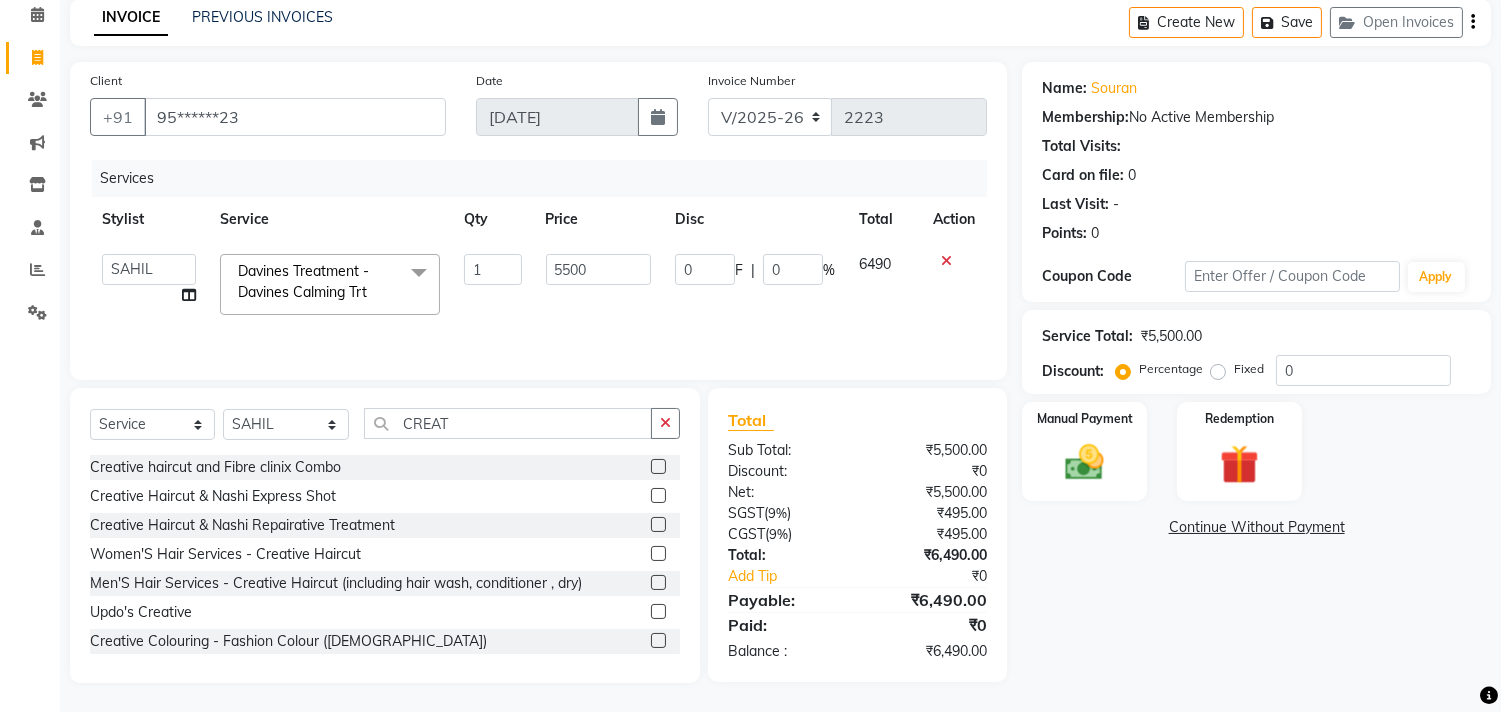 click 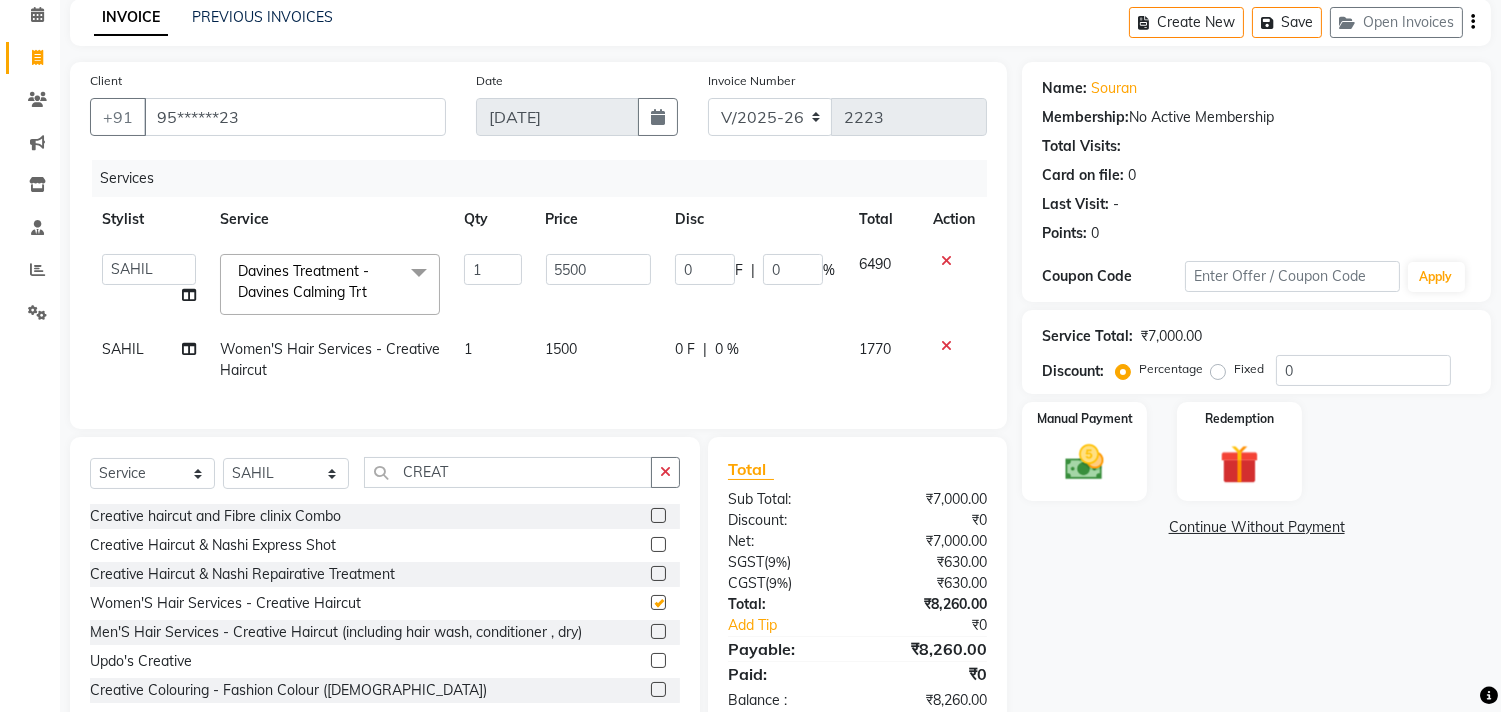 checkbox on "false" 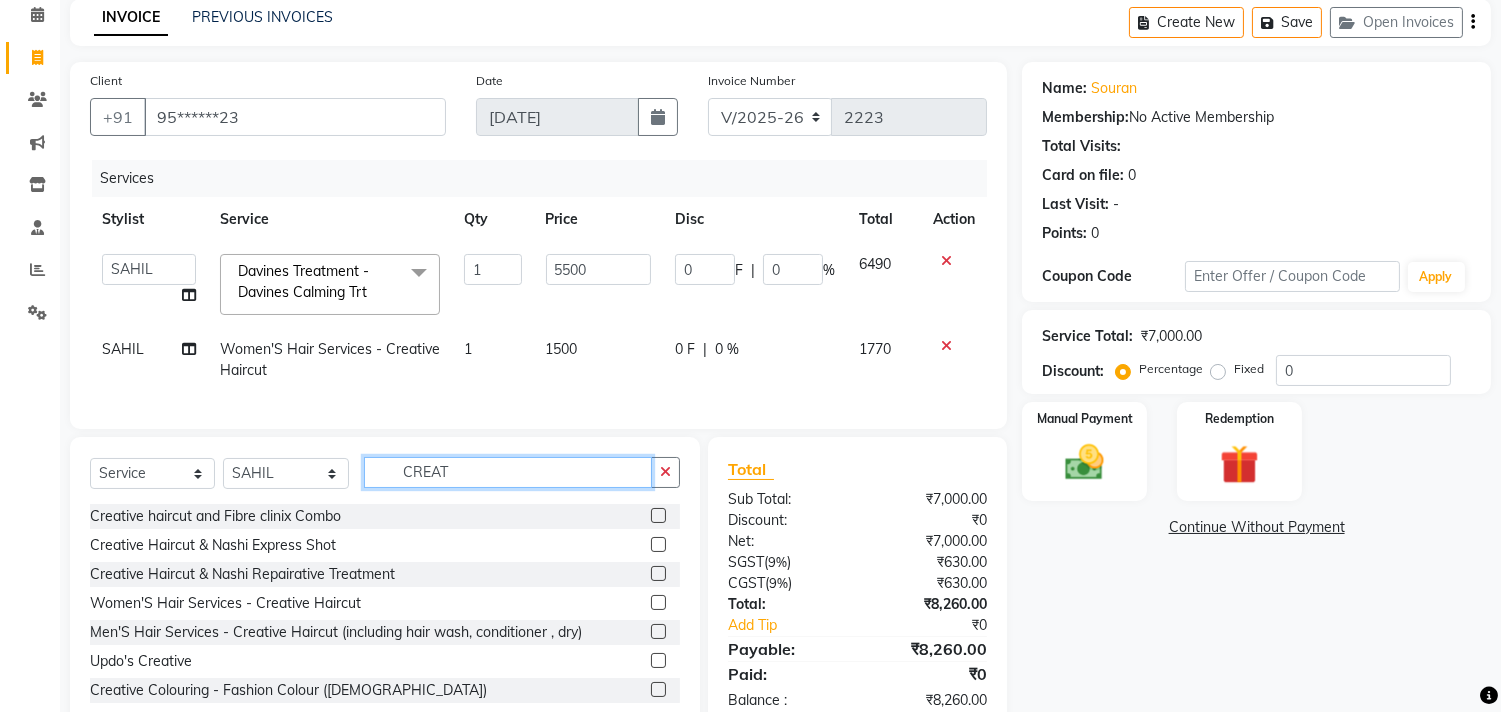 drag, startPoint x: 477, startPoint y: 493, endPoint x: 378, endPoint y: 482, distance: 99.60924 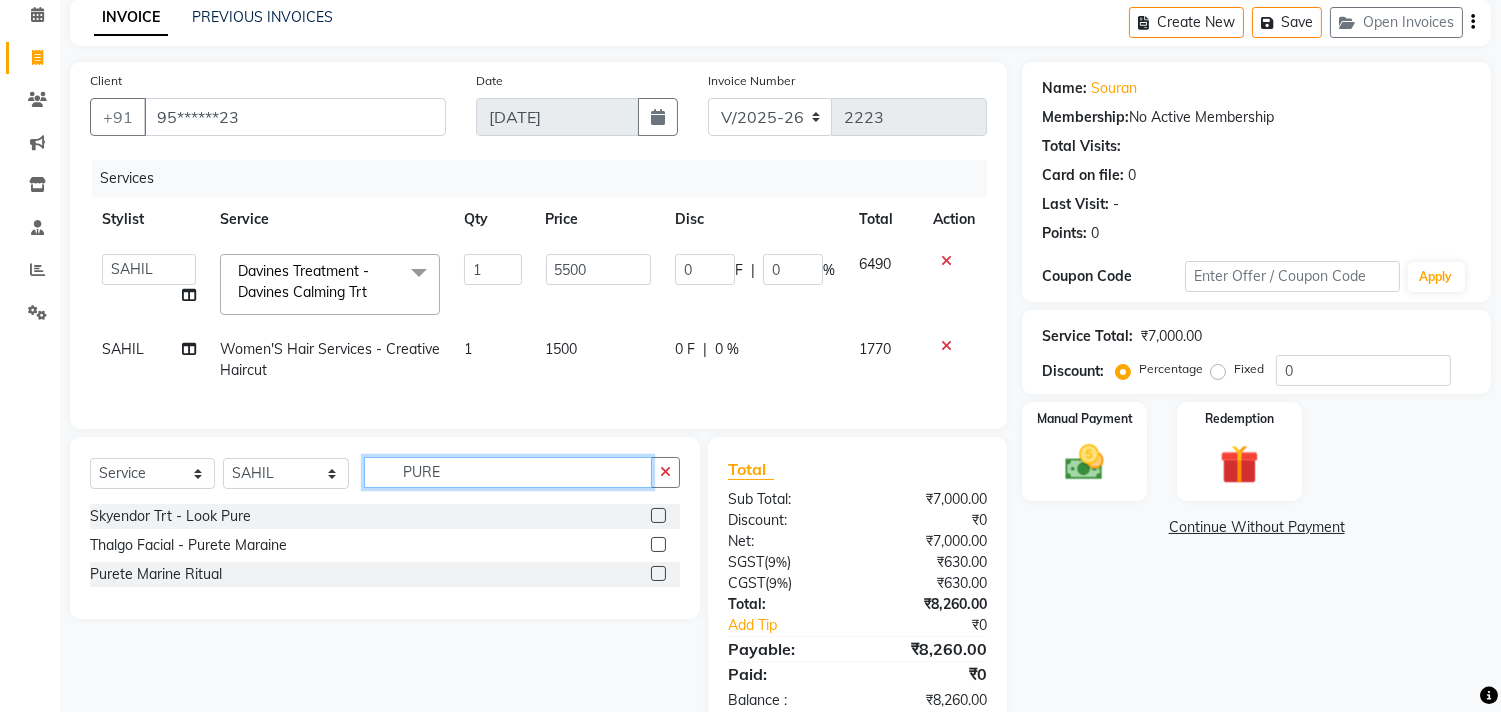 type on "PURE" 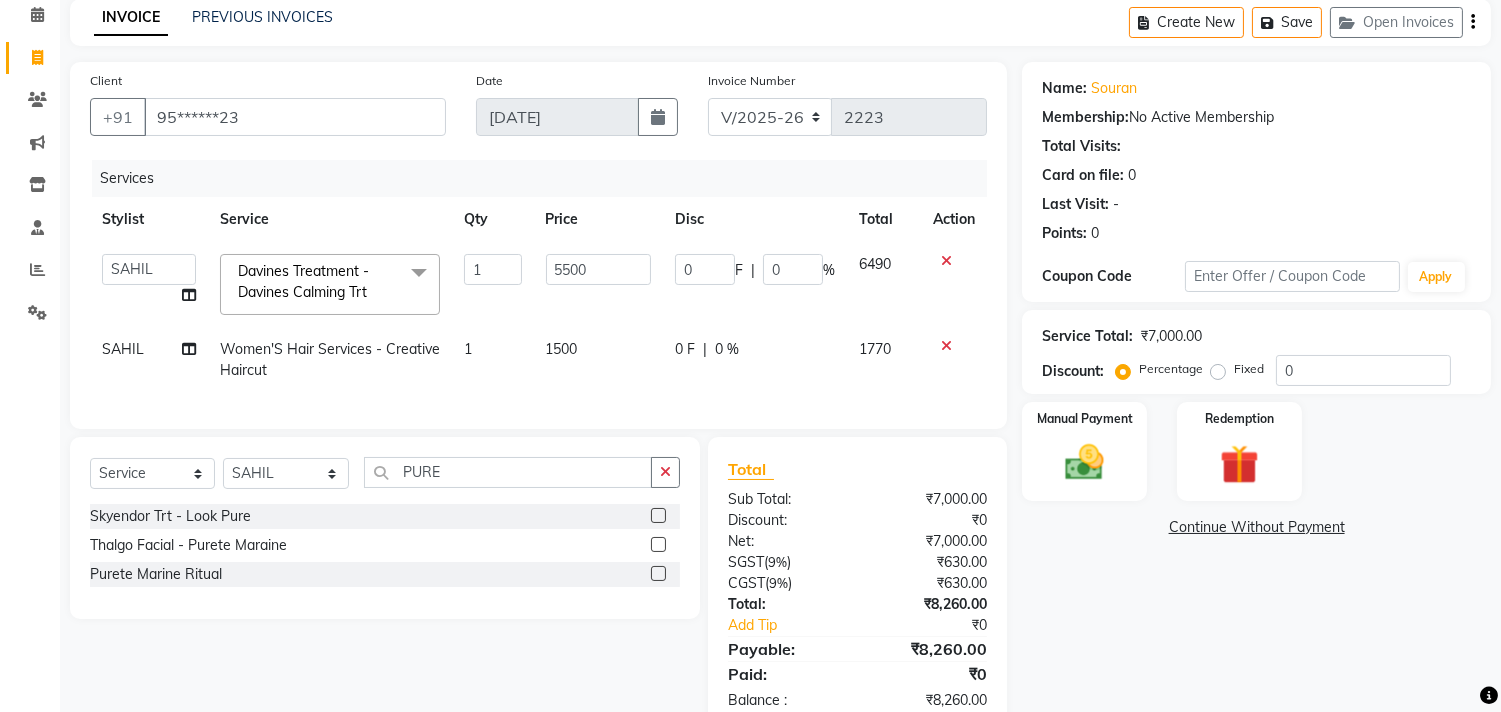 click 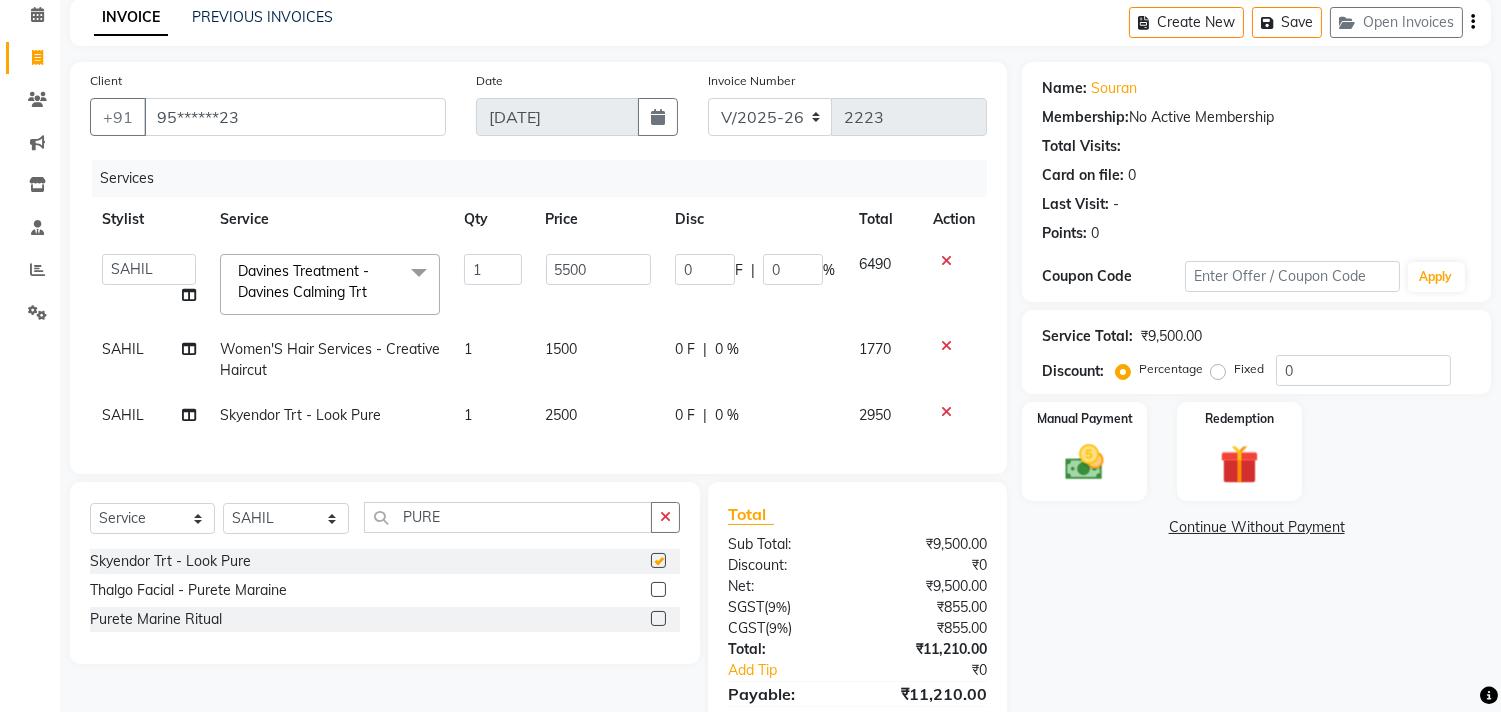 checkbox on "false" 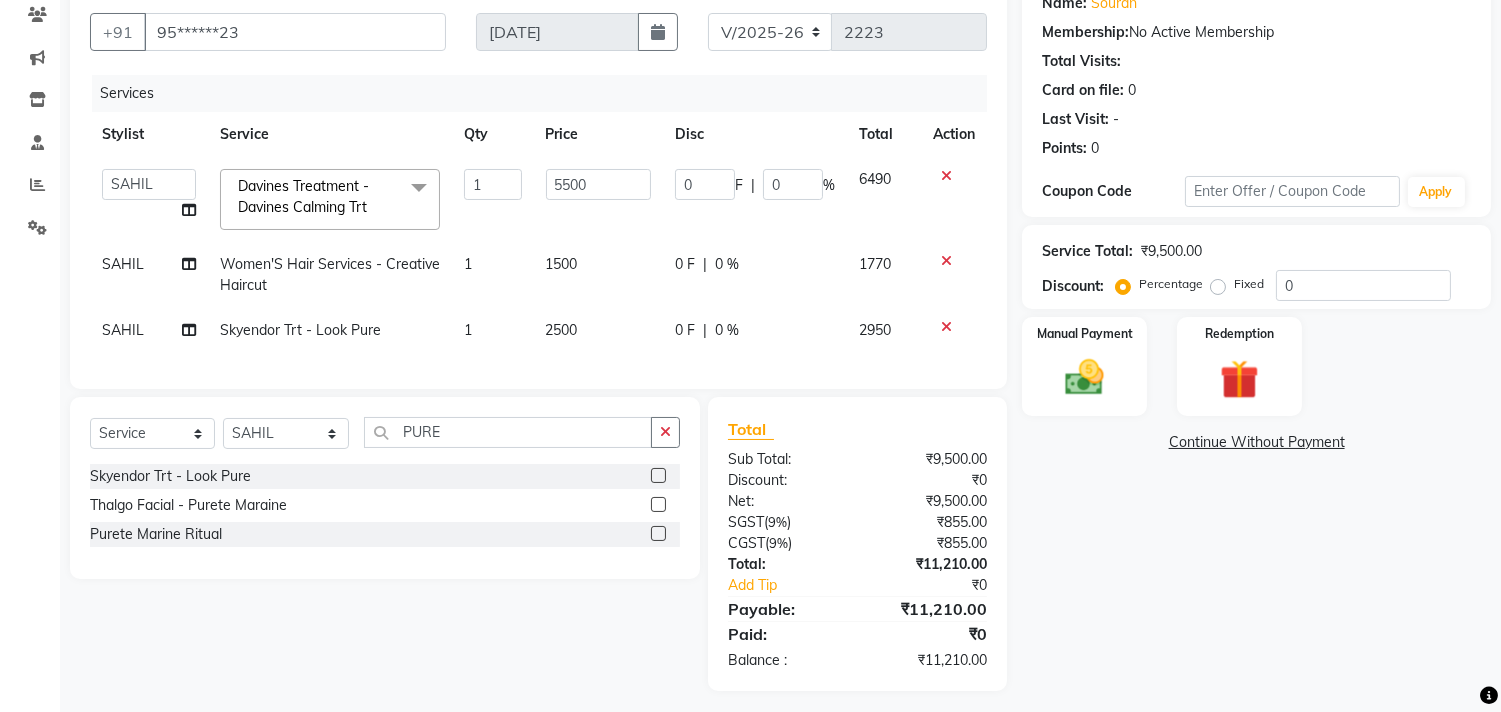 scroll, scrollTop: 198, scrollLeft: 0, axis: vertical 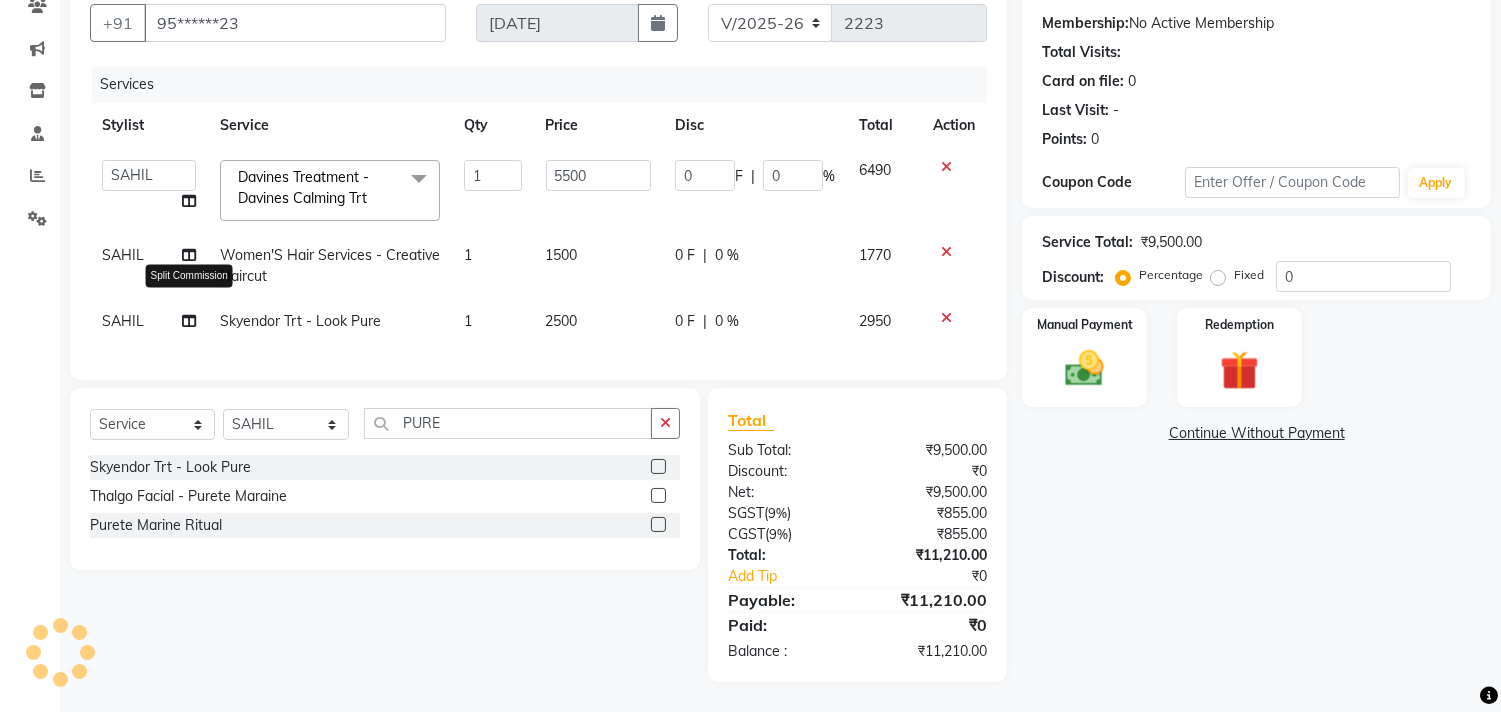 click 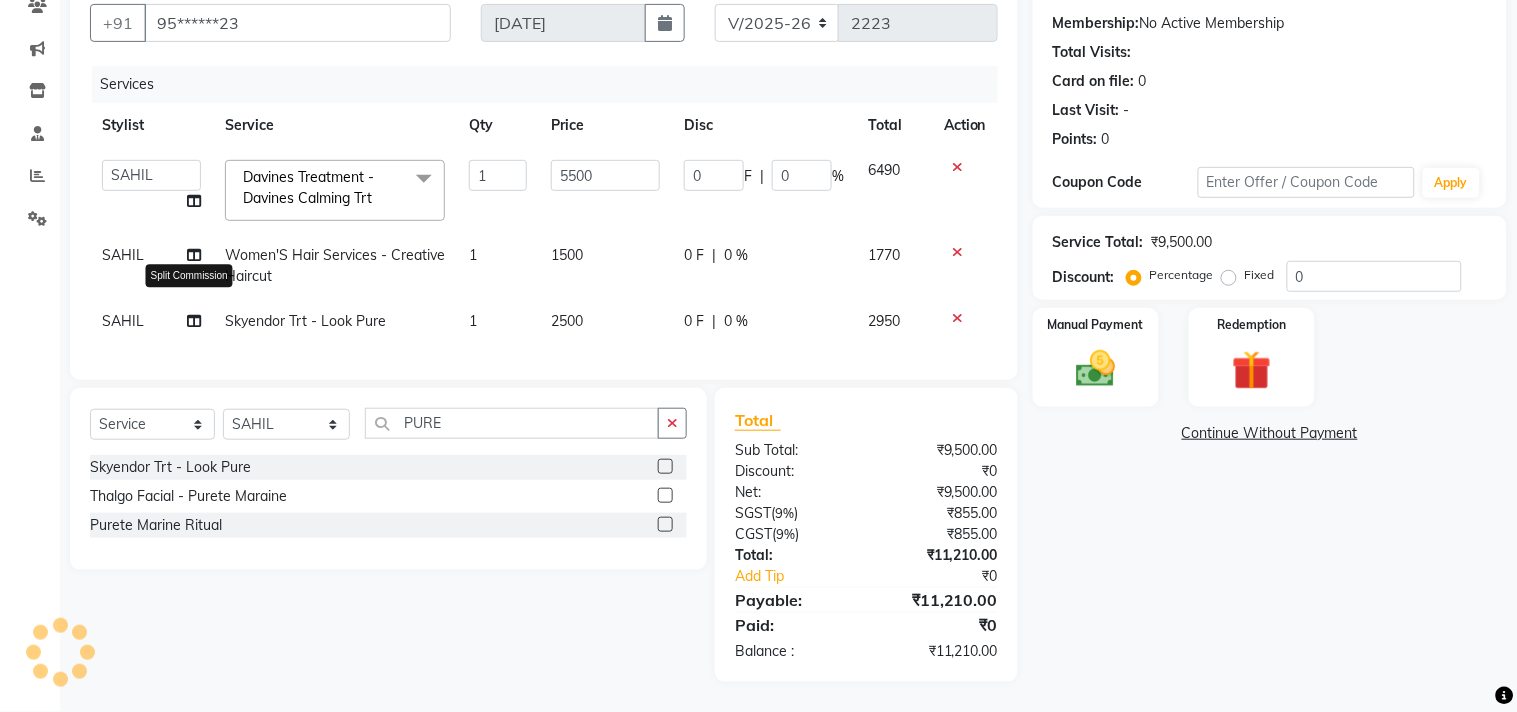 select on "25074" 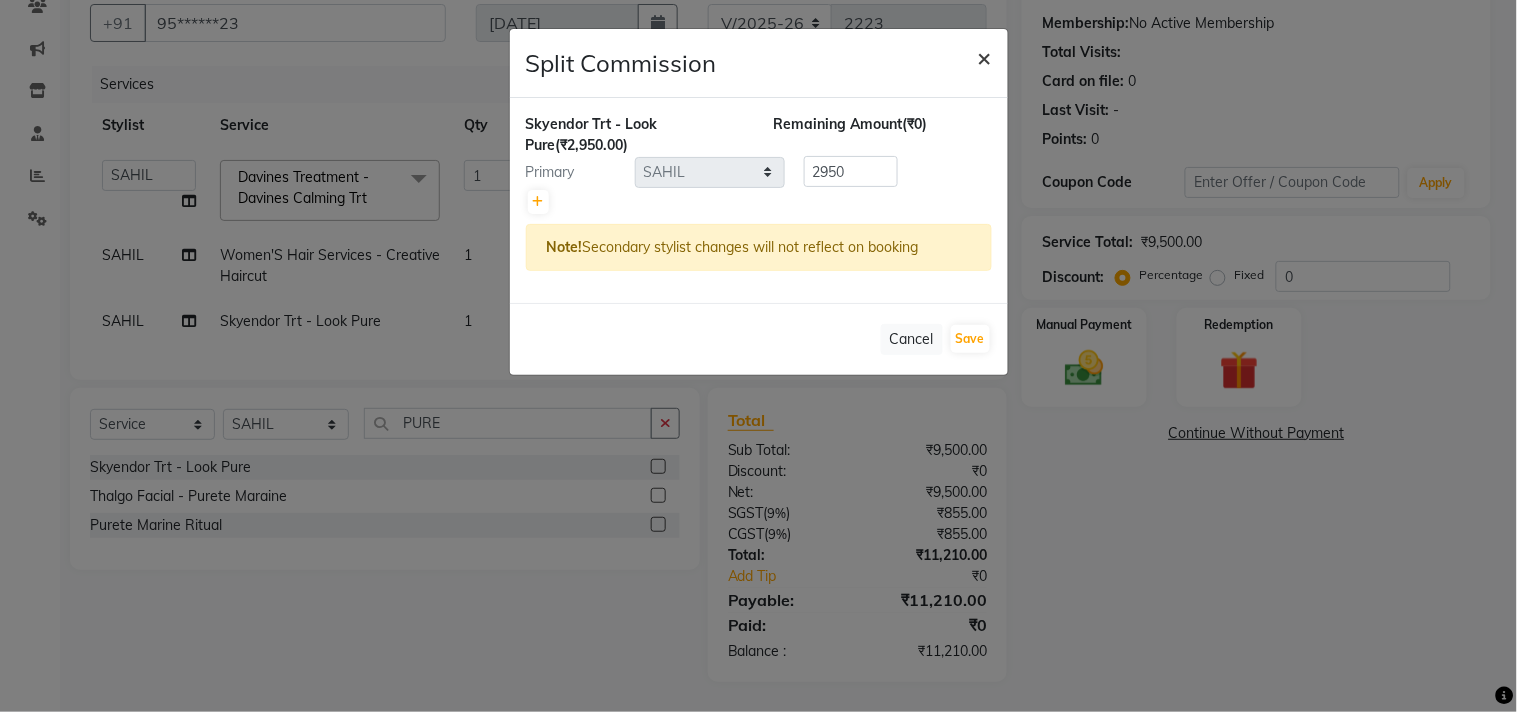 click on "×" 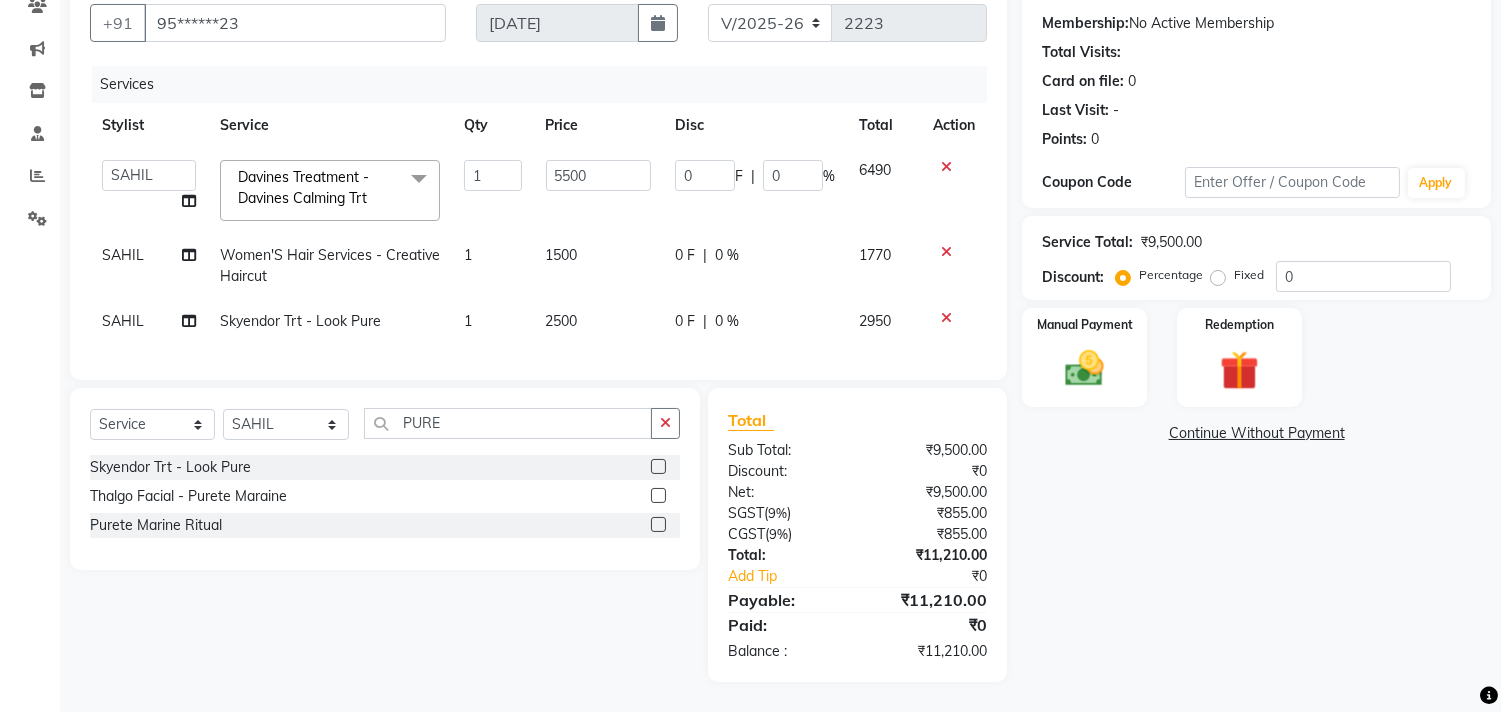 click on "SAHIL" 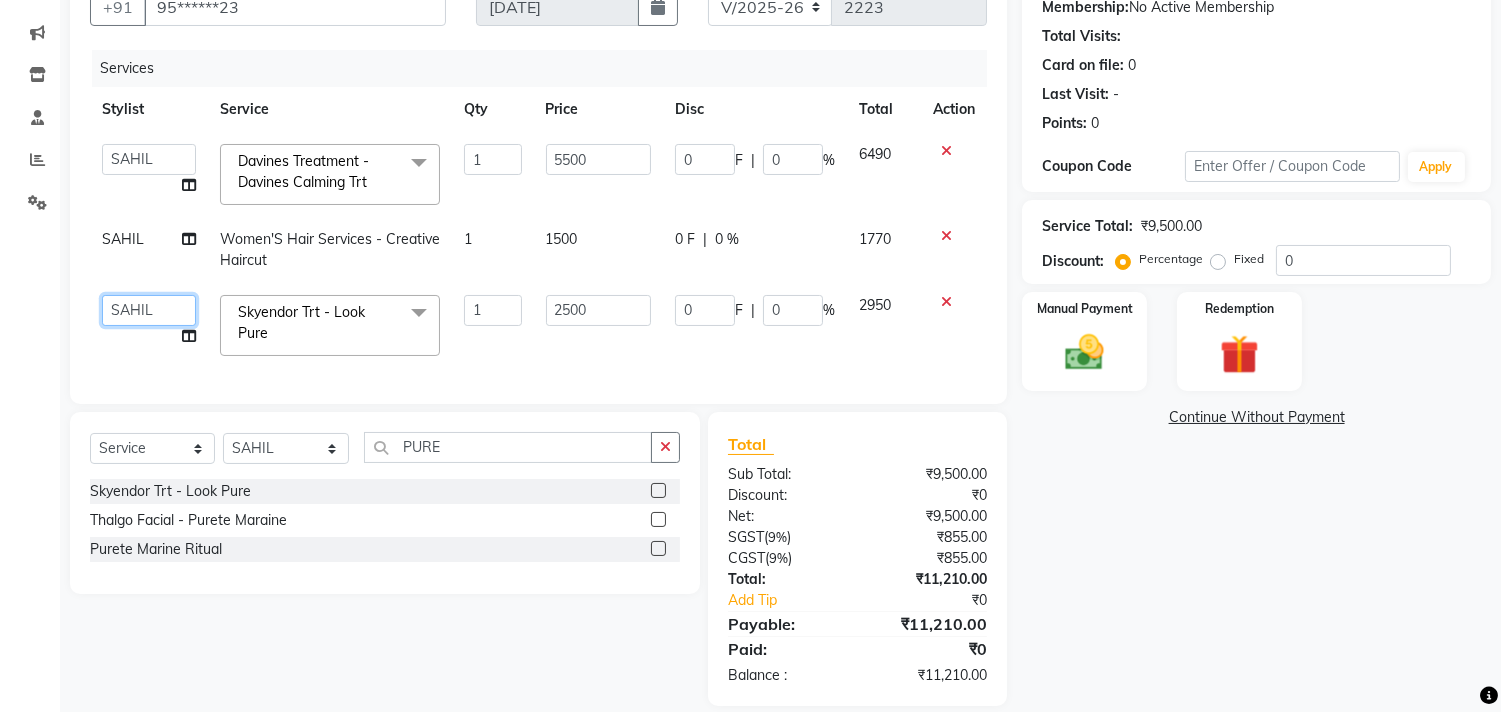 click on "Admin   ANUSHA    Apsu   Auditor Ambattur   Balaji   BANUPRIYA   Bhuvanesh   Dingg - Support Team   DIVYA   INBARAJ   INDHU   Javed   Jayakumar   Joice Neimalsawm    Kalaiselvi   KAMALA   Nathalie Marinaa Chaarlette   POOJA    PREETHI   Preethi Raj   PRISCILLA   RADHA   RAJESH    SAHIL   SEETHAL   SOCHIPEM   Suresh Babu   SUSHMITA   VANITHA   Veena Ravi   Vignesh    Vinitha   Virtue admin   VIRTUE SALON" 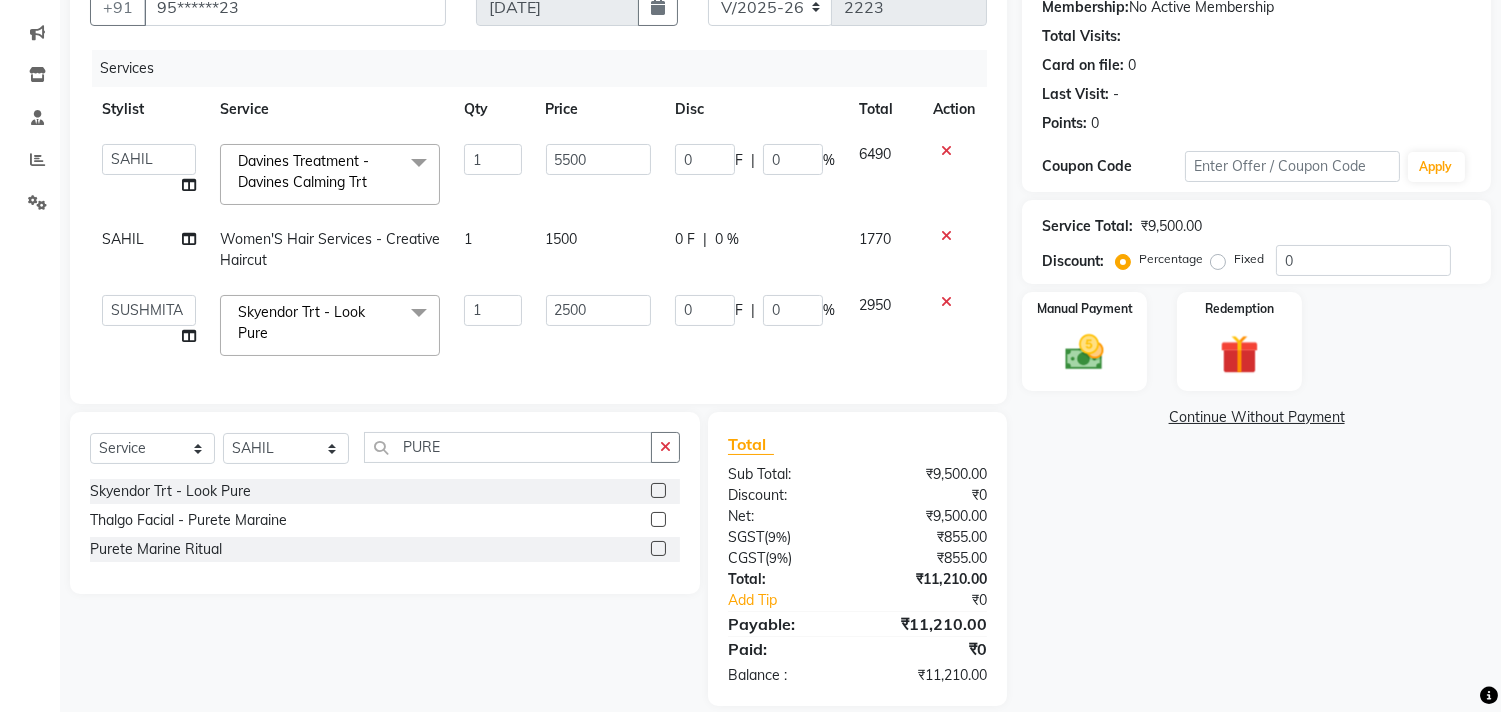 select on "59088" 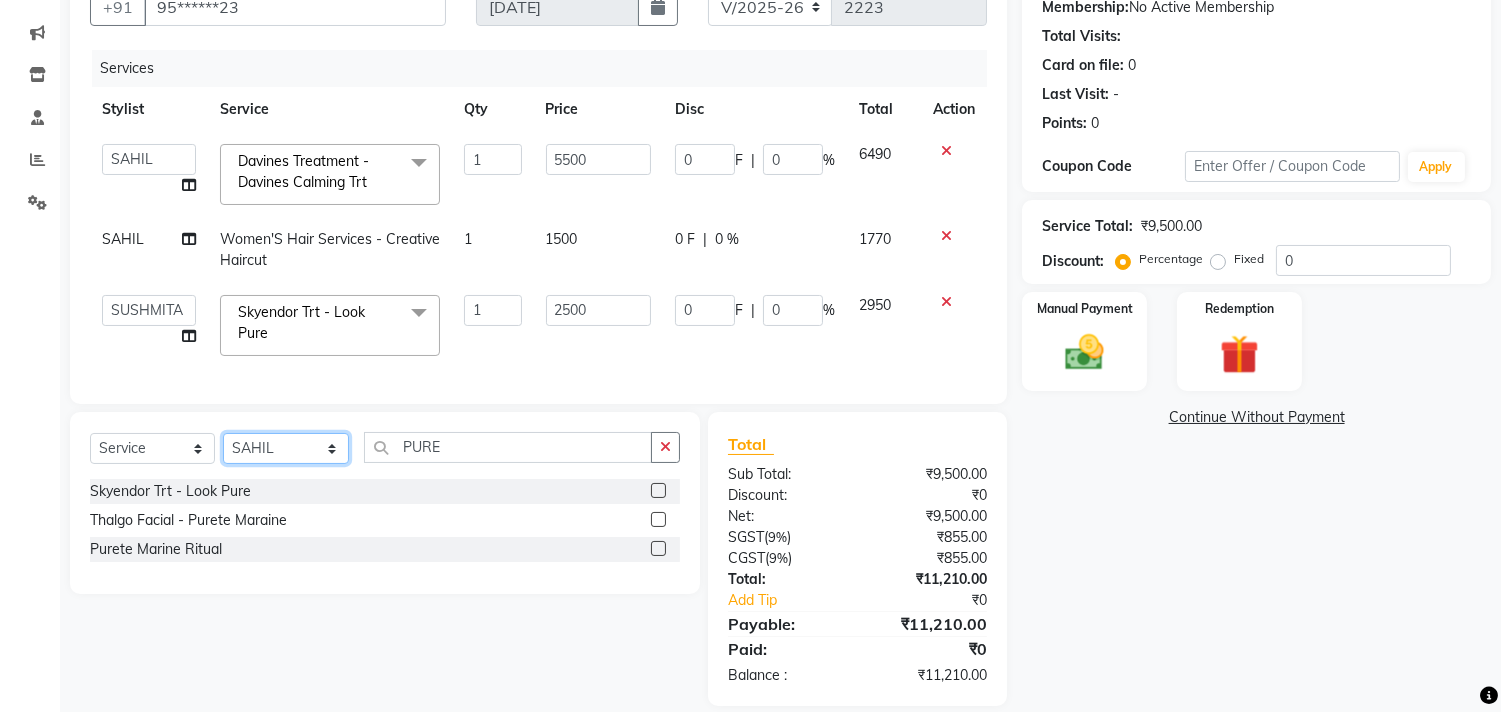 click on "Select Stylist Admin [PERSON_NAME]  Apsu Auditor Ambattur [PERSON_NAME] Dingg - Support Team [PERSON_NAME] [PERSON_NAME] [PERSON_NAME]  [PERSON_NAME] [PERSON_NAME]  [PERSON_NAME] [PERSON_NAME] [PERSON_NAME] RADHA [PERSON_NAME]  [PERSON_NAME] SEETHAL SOCHIPEM [PERSON_NAME] [PERSON_NAME] VANITHA Veena [PERSON_NAME]  [PERSON_NAME] Virtue admin VIRTUE SALON" 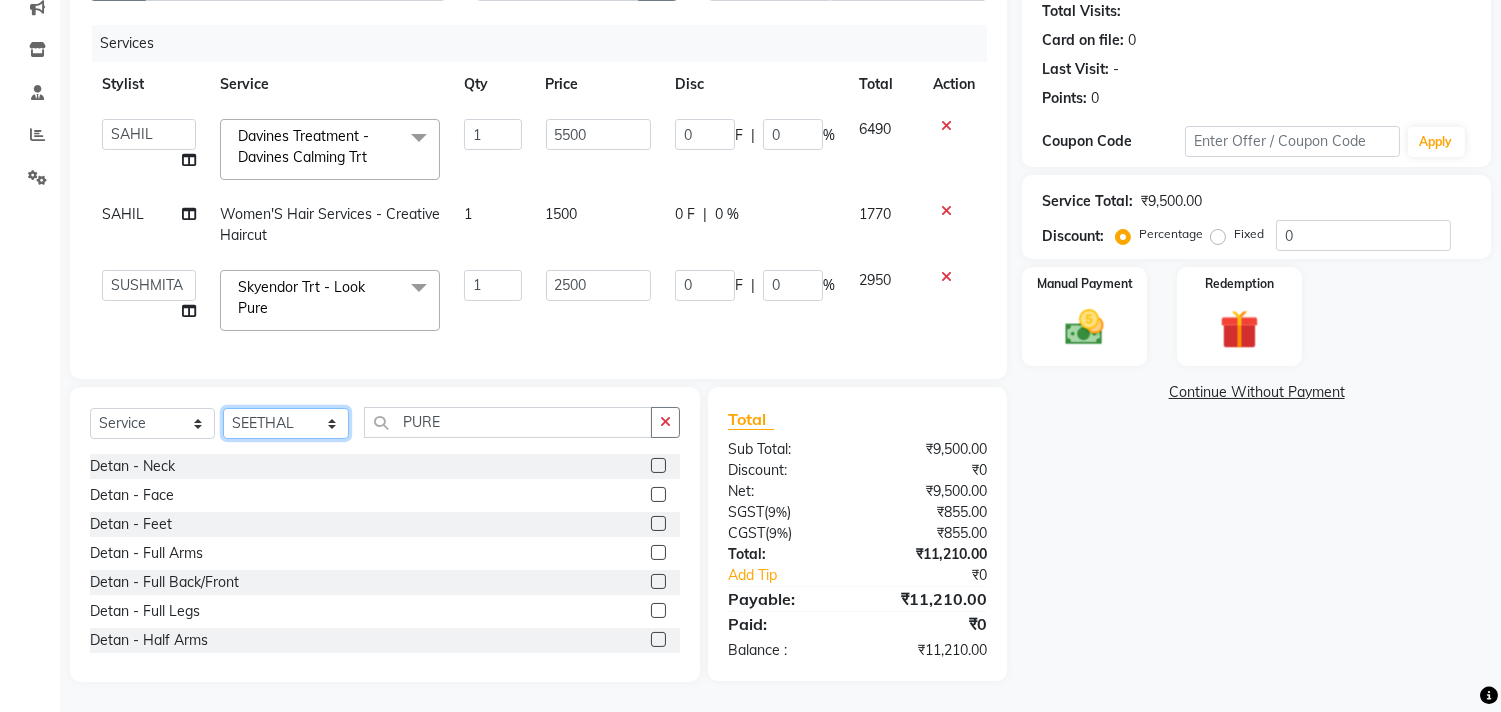 click on "Select Stylist Admin [PERSON_NAME]  Apsu Auditor Ambattur [PERSON_NAME] Dingg - Support Team [PERSON_NAME] [PERSON_NAME] [PERSON_NAME]  [PERSON_NAME] [PERSON_NAME]  [PERSON_NAME] [PERSON_NAME] [PERSON_NAME] RADHA [PERSON_NAME]  [PERSON_NAME] SEETHAL SOCHIPEM [PERSON_NAME] [PERSON_NAME] VANITHA Veena [PERSON_NAME]  [PERSON_NAME] Virtue admin VIRTUE SALON" 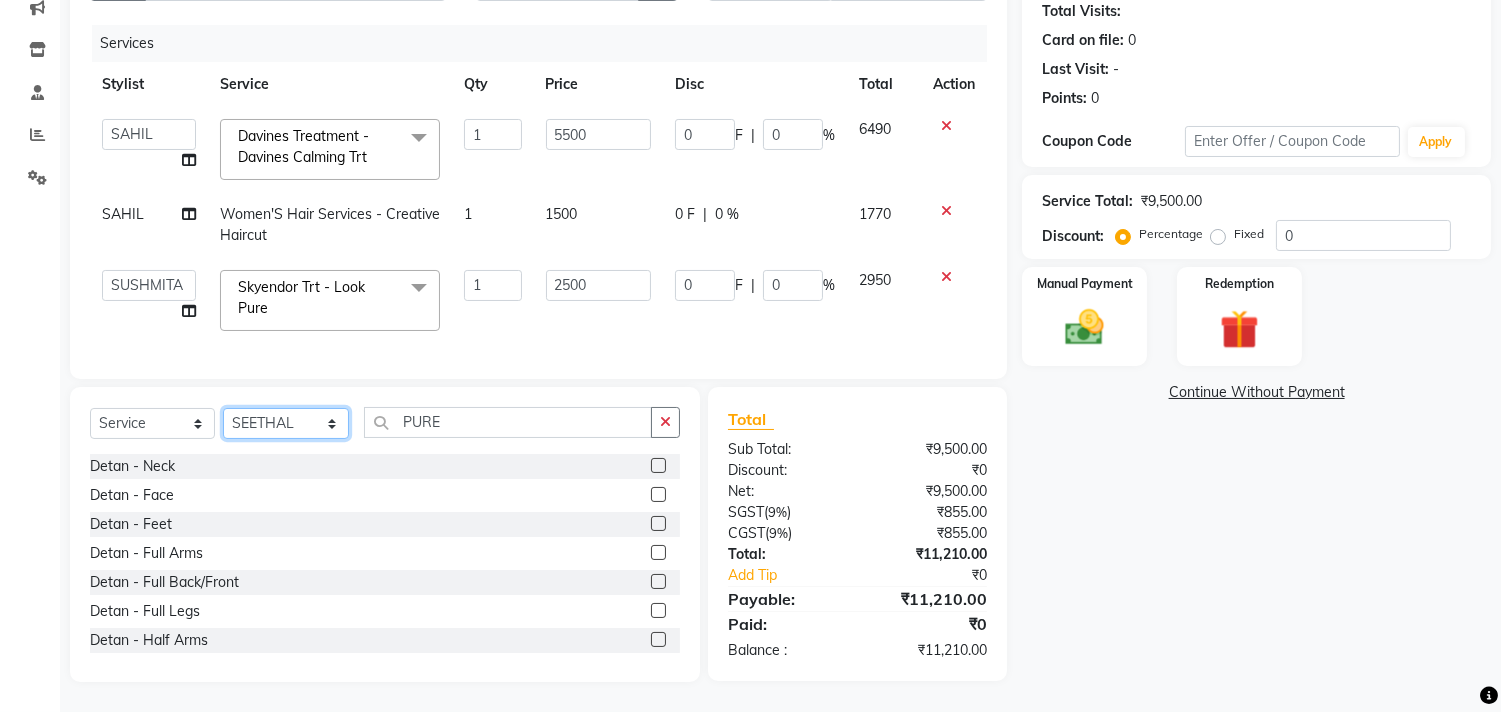 select on "59088" 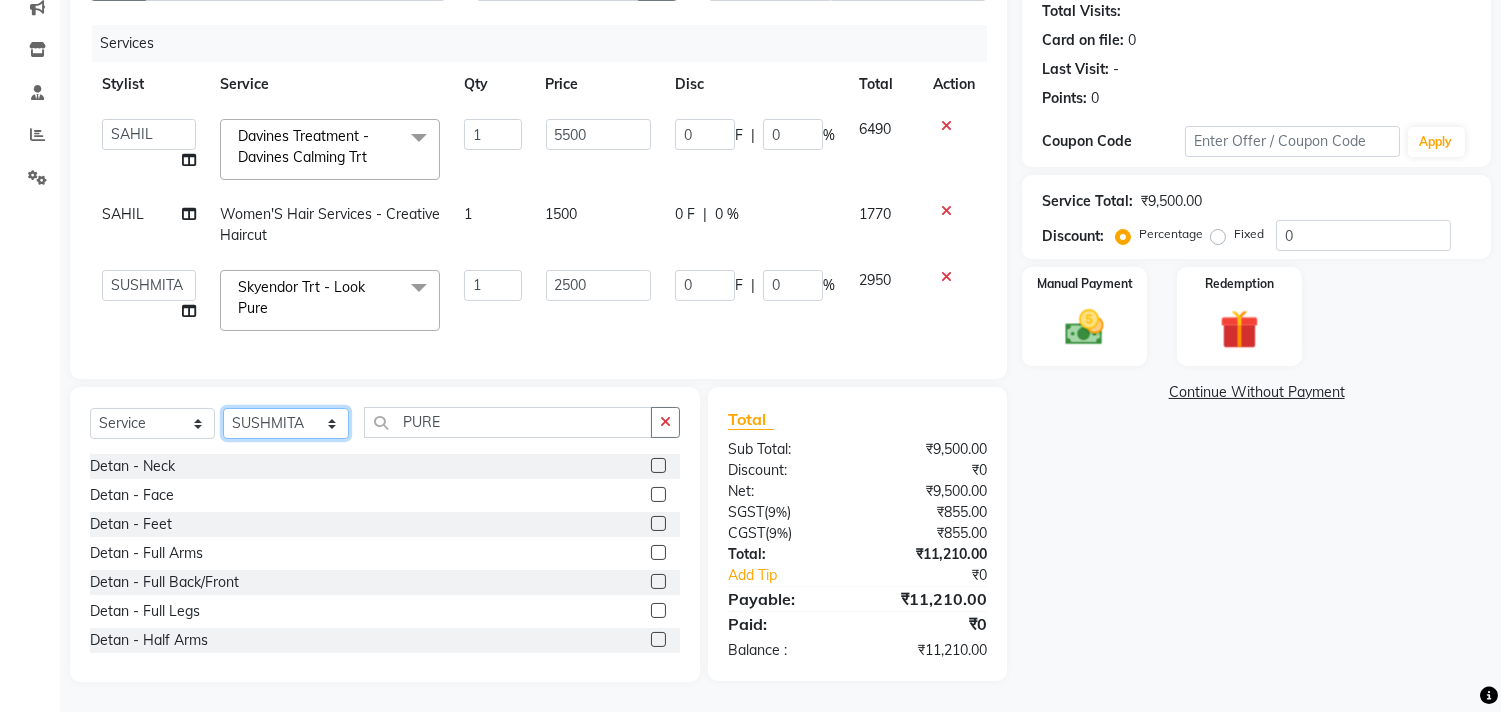 click on "Select Stylist Admin [PERSON_NAME]  Apsu Auditor Ambattur [PERSON_NAME] Dingg - Support Team [PERSON_NAME] [PERSON_NAME] [PERSON_NAME]  [PERSON_NAME] [PERSON_NAME]  [PERSON_NAME] [PERSON_NAME] [PERSON_NAME] RADHA [PERSON_NAME]  [PERSON_NAME] SEETHAL SOCHIPEM [PERSON_NAME] [PERSON_NAME] VANITHA Veena [PERSON_NAME]  [PERSON_NAME] Virtue admin VIRTUE SALON" 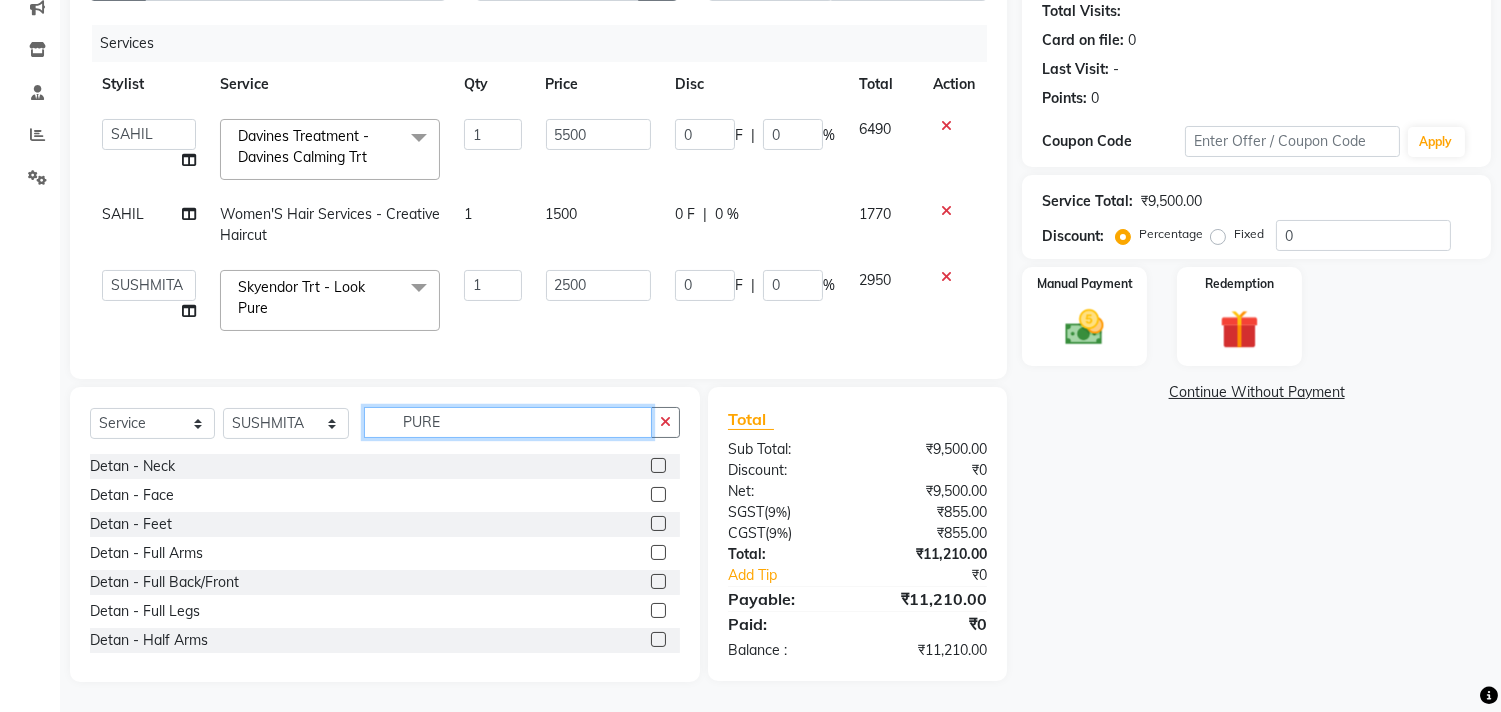 drag, startPoint x: 472, startPoint y: 430, endPoint x: 371, endPoint y: 435, distance: 101.12369 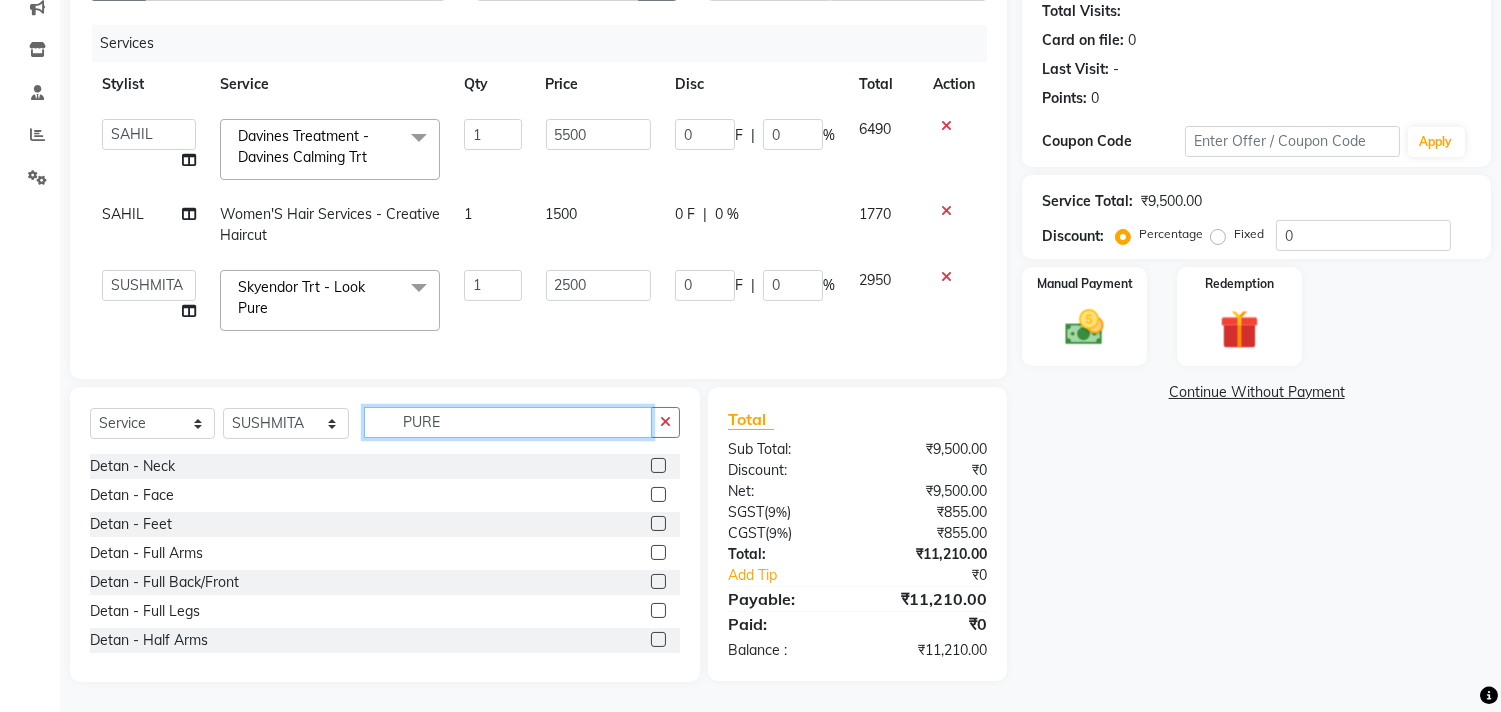 click on "PURE" 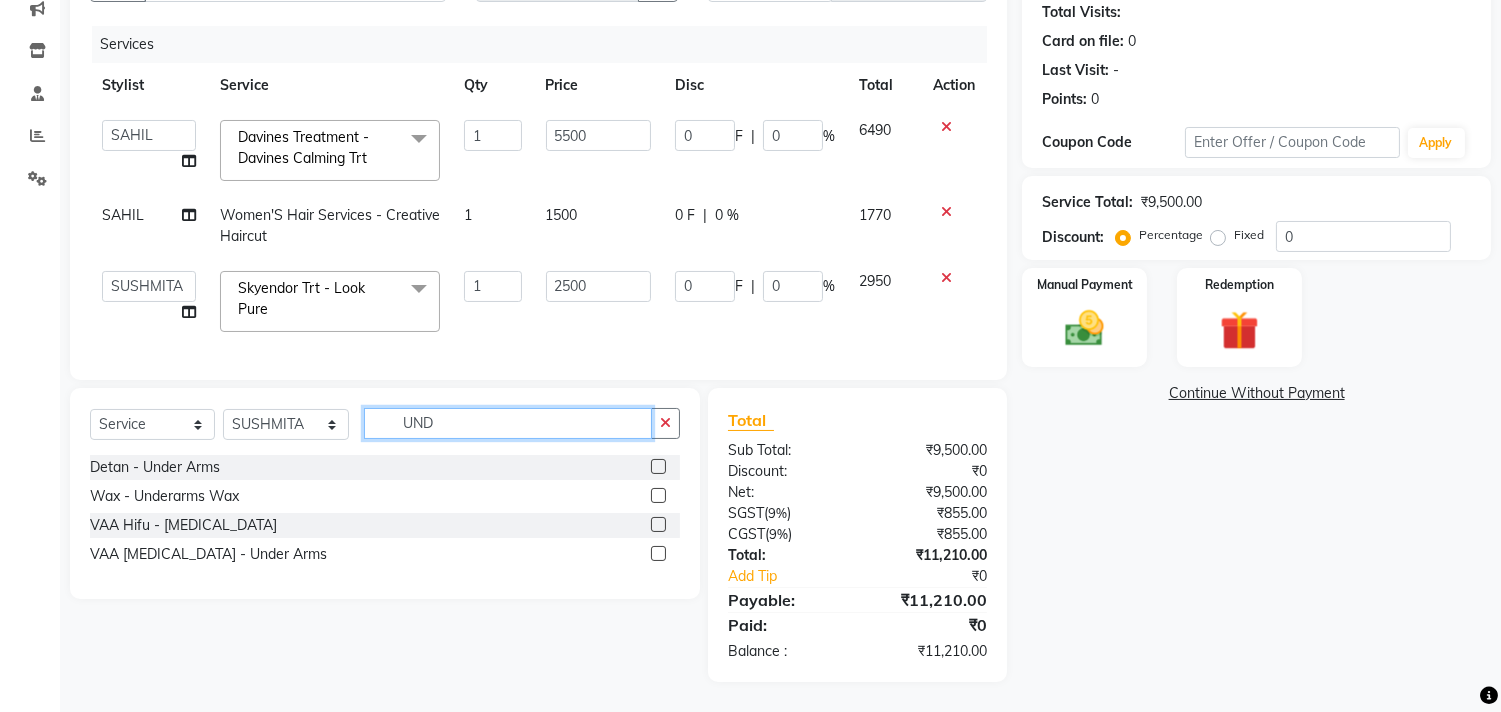 scroll, scrollTop: 238, scrollLeft: 0, axis: vertical 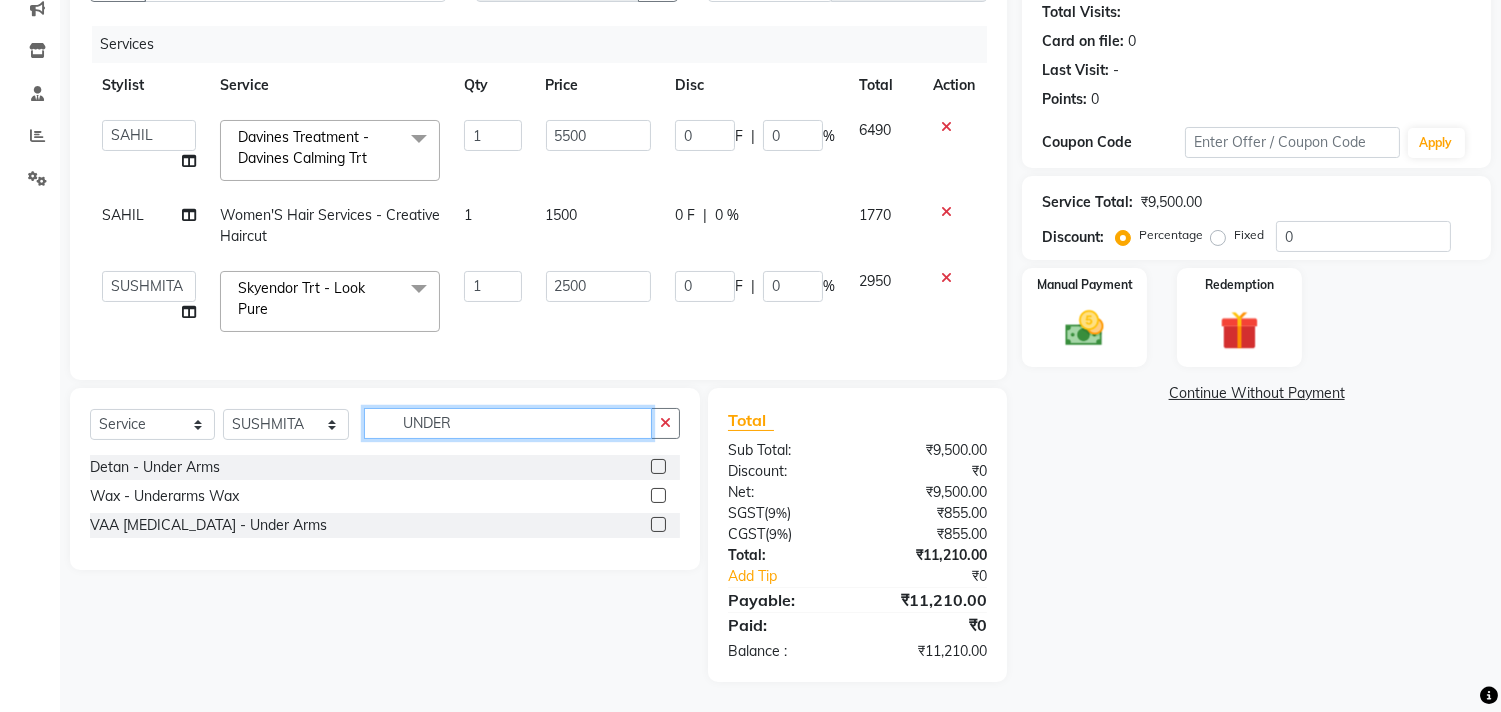type on "UNDER" 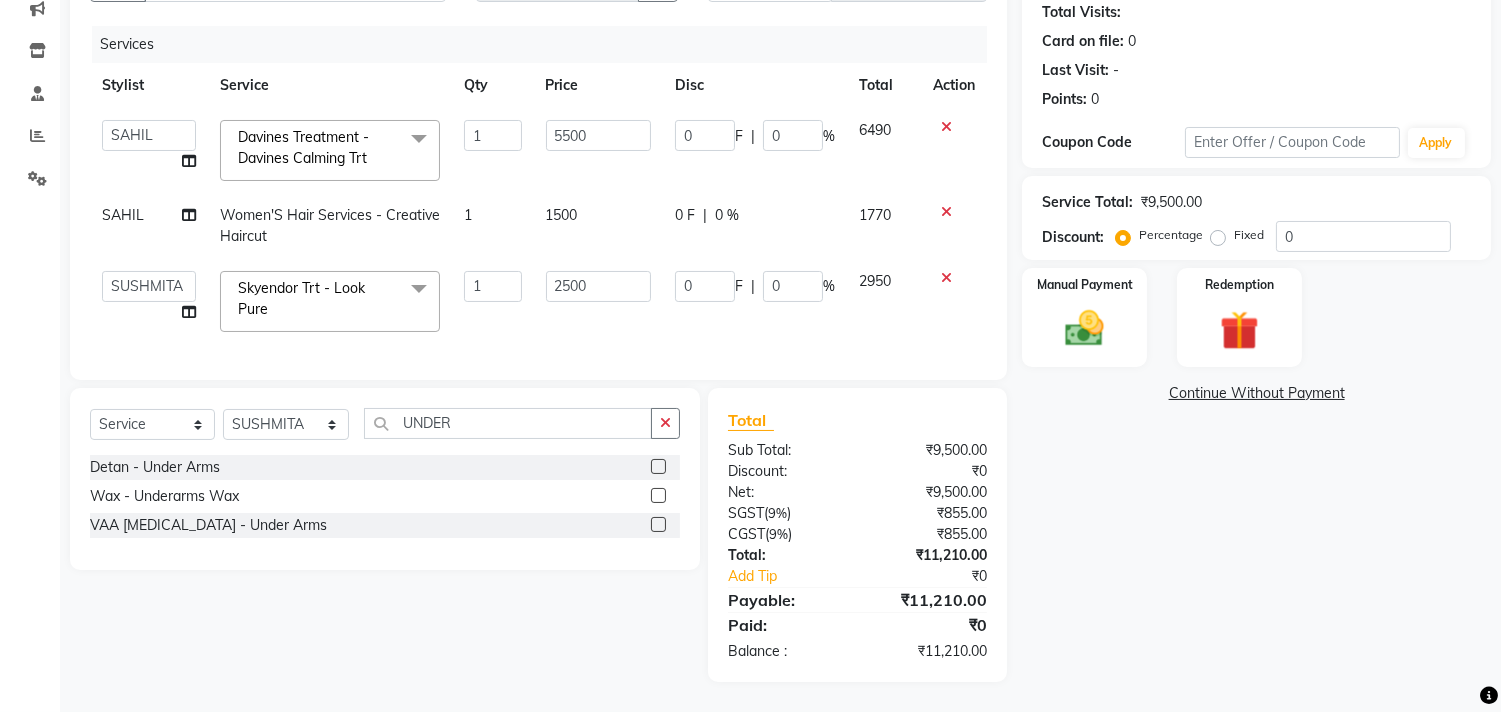 click 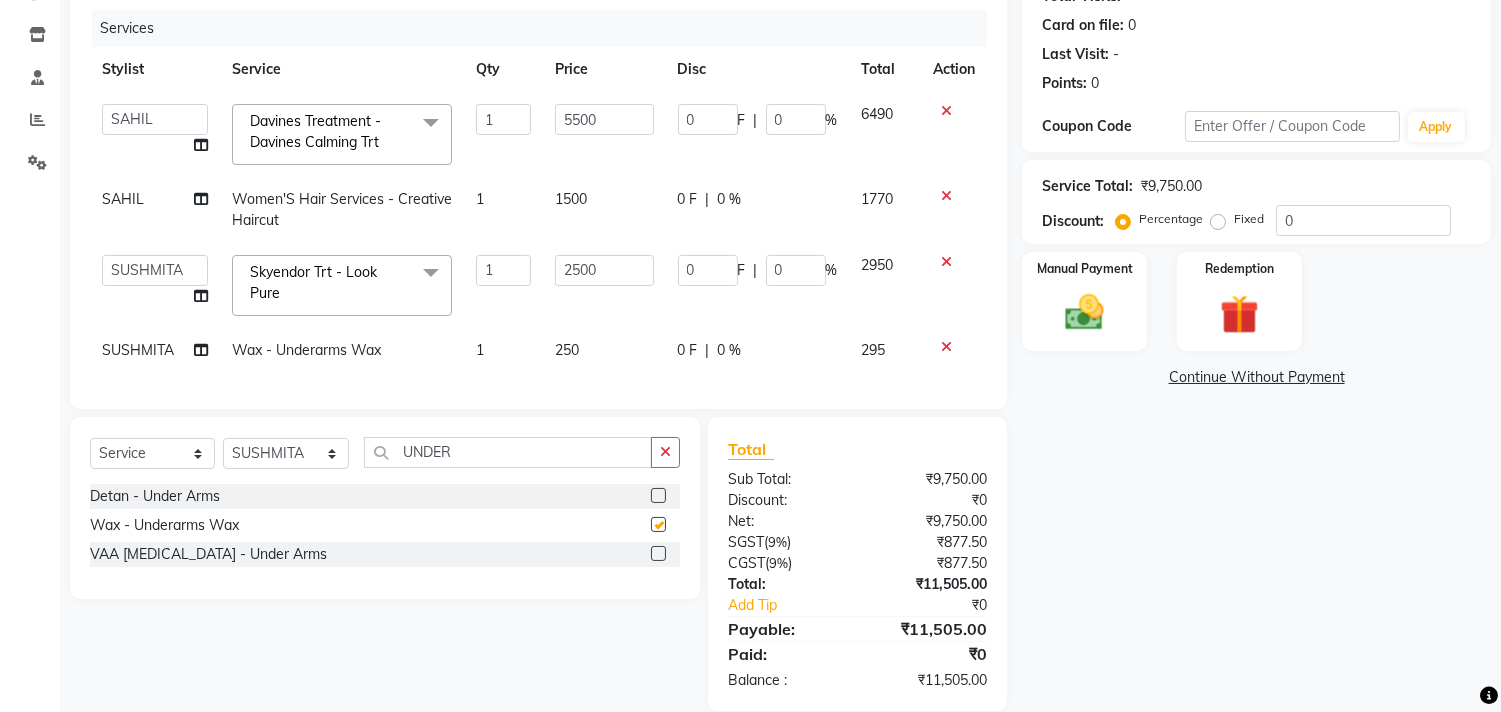 checkbox on "false" 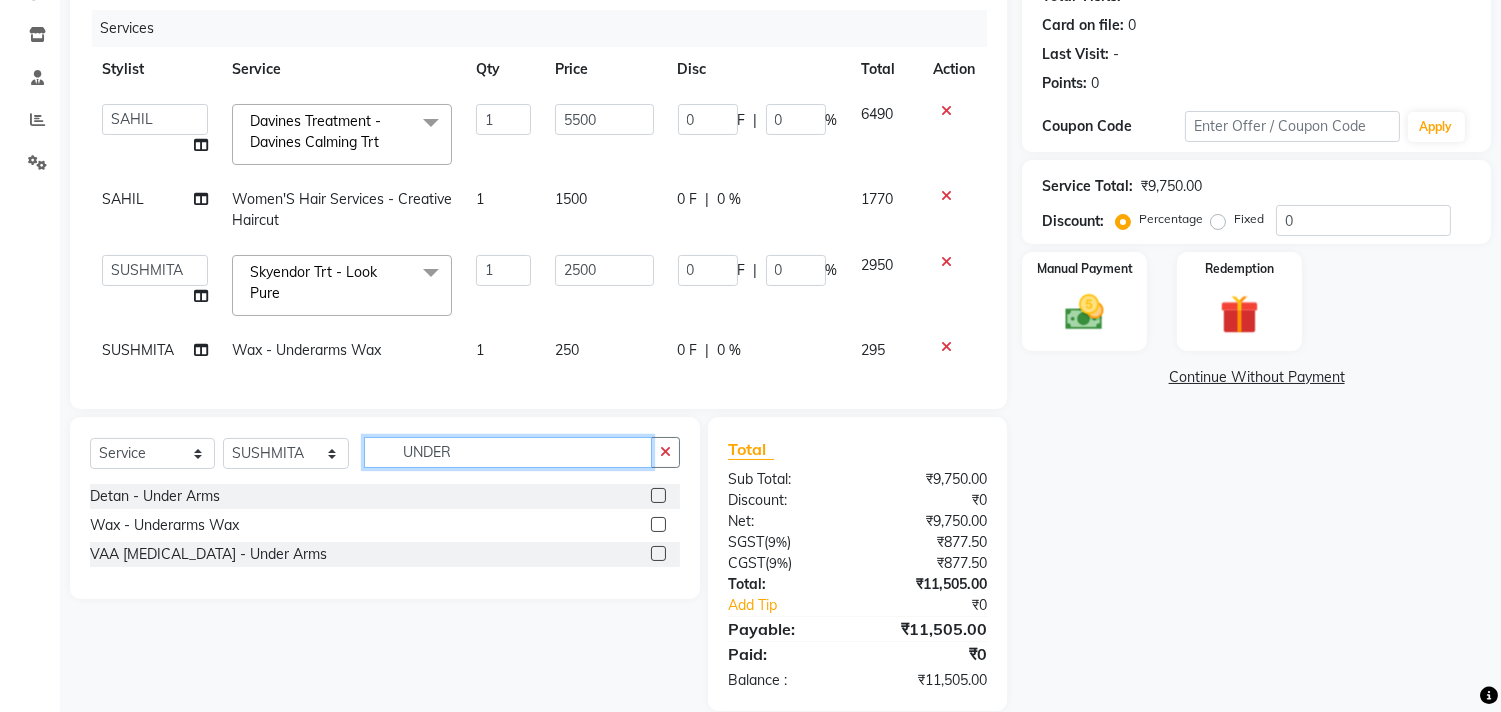 drag, startPoint x: 464, startPoint y: 465, endPoint x: 370, endPoint y: 477, distance: 94.76286 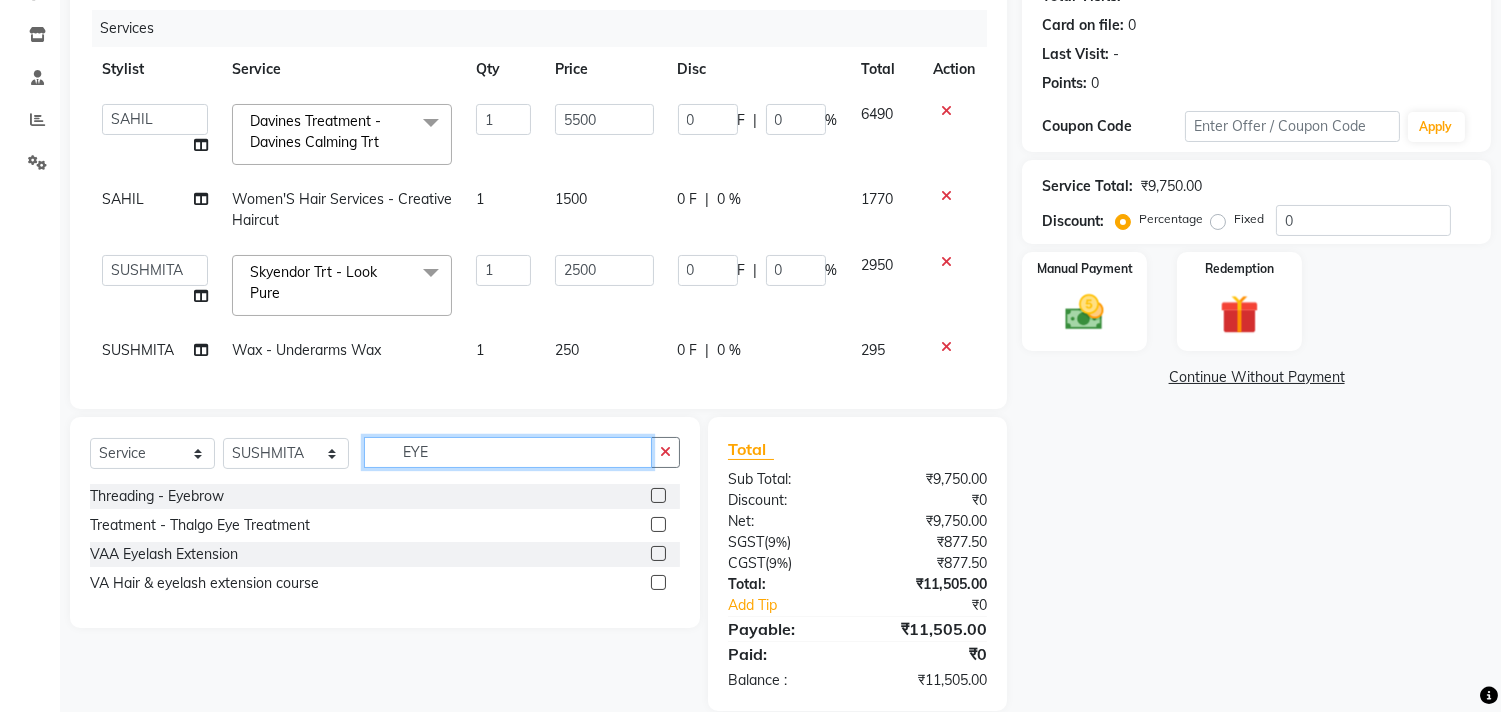 type on "EYE" 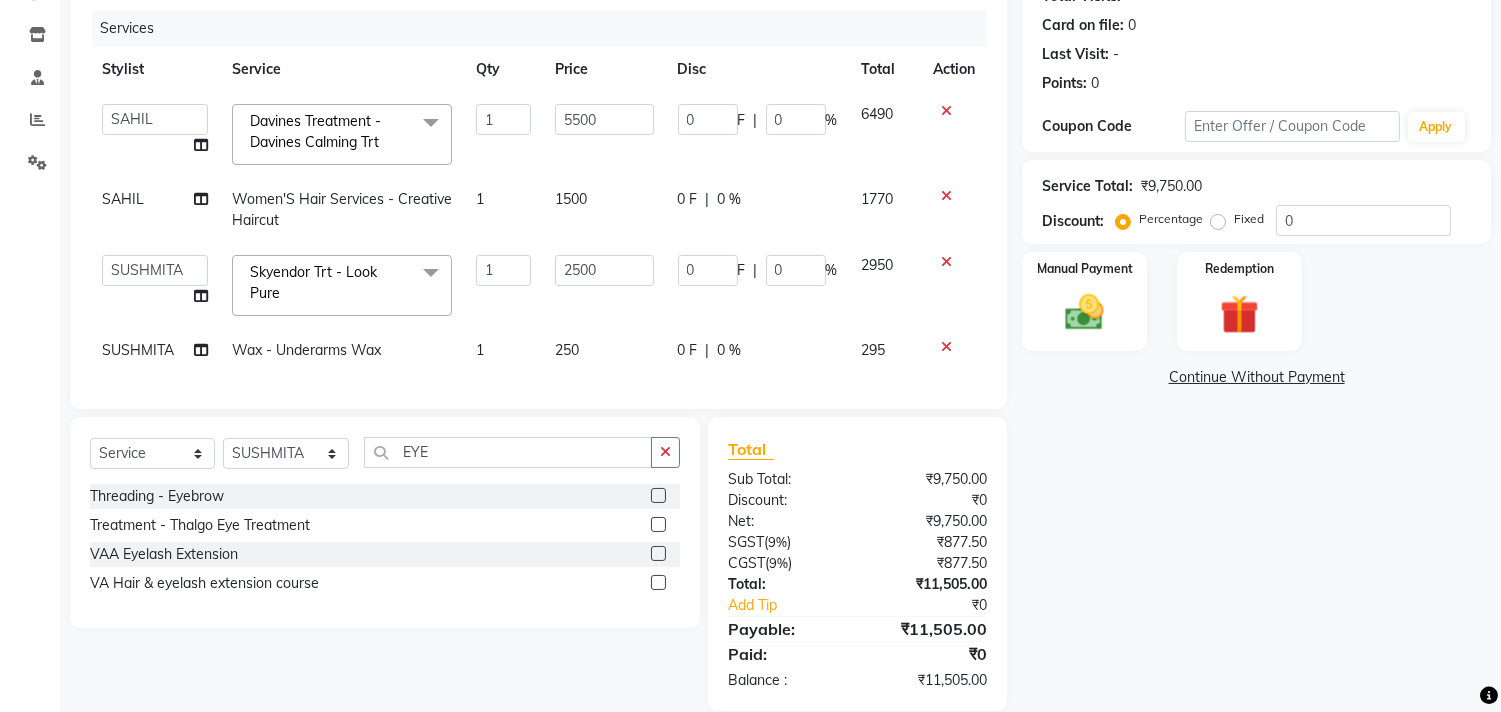 click 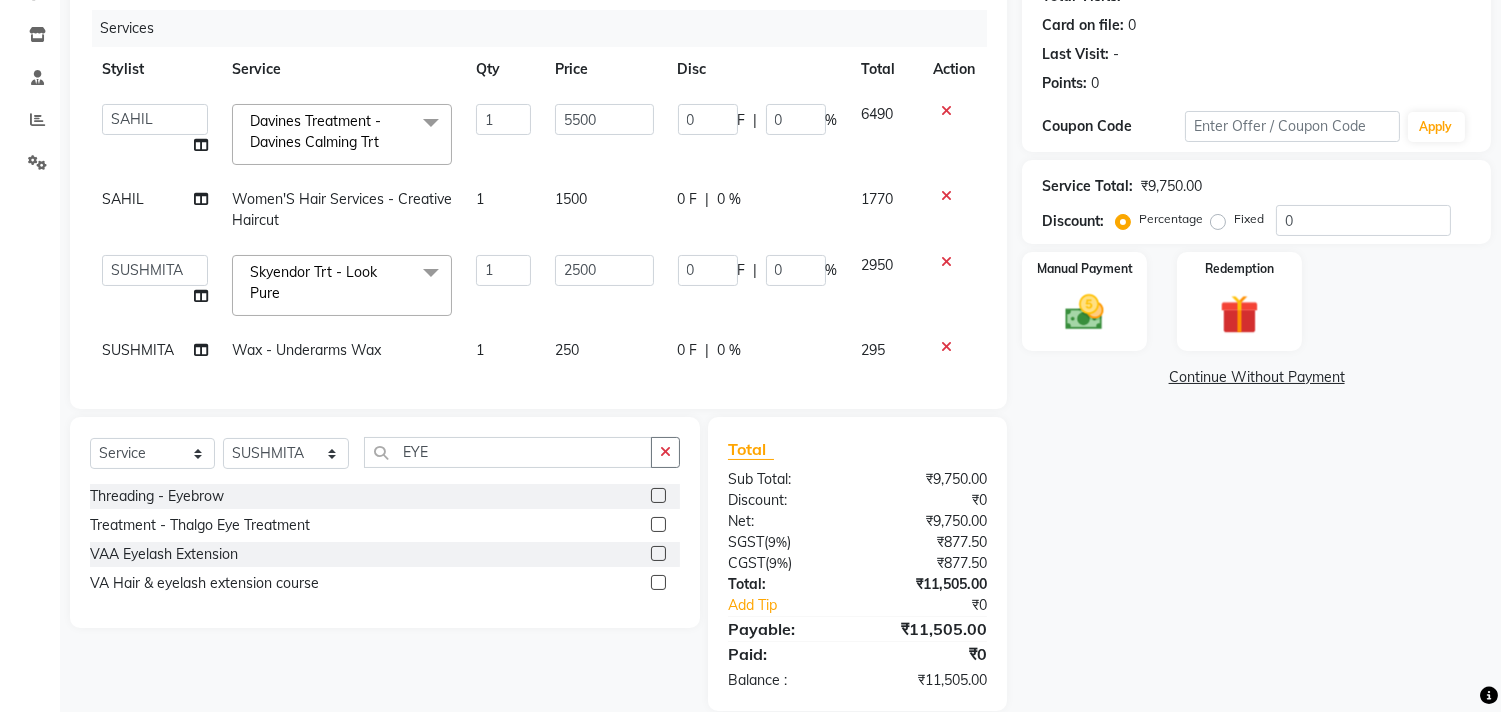 click at bounding box center (657, 496) 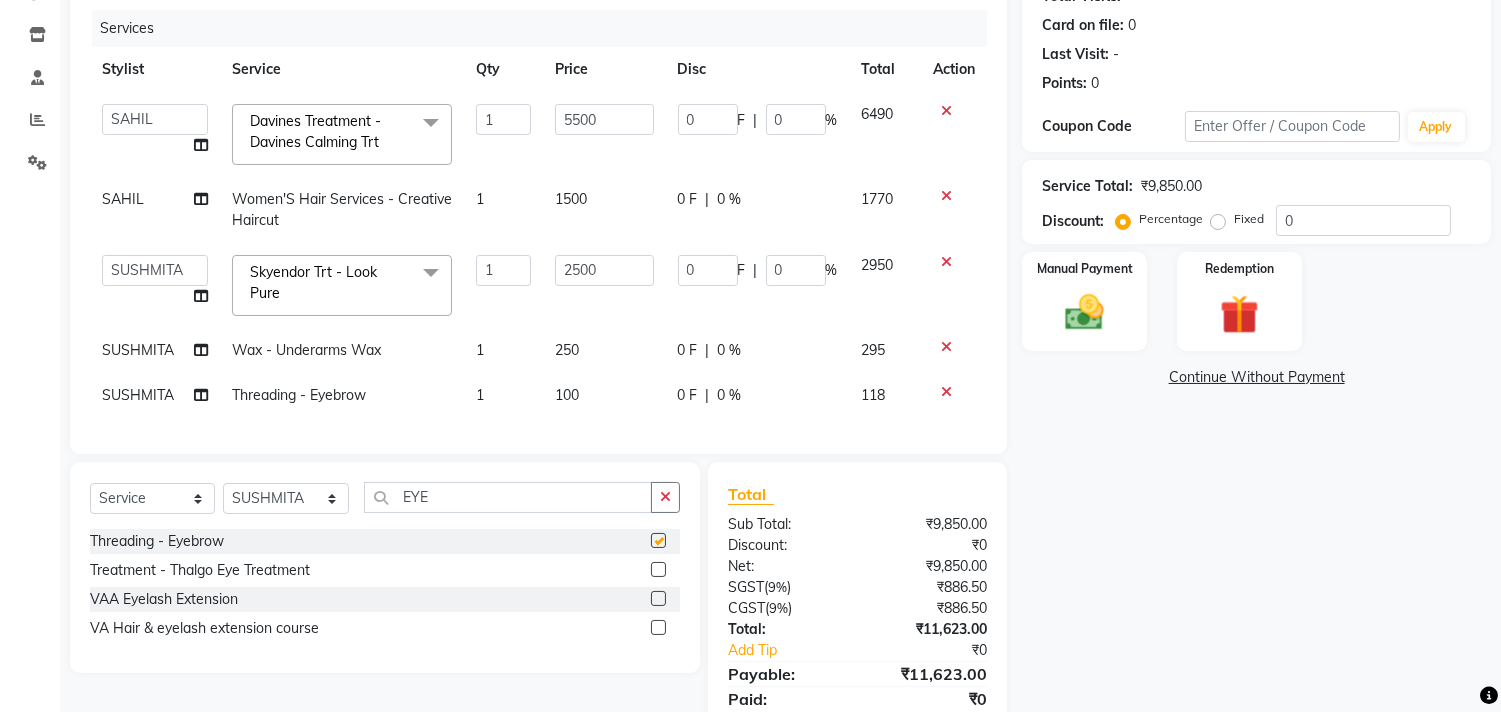 checkbox on "false" 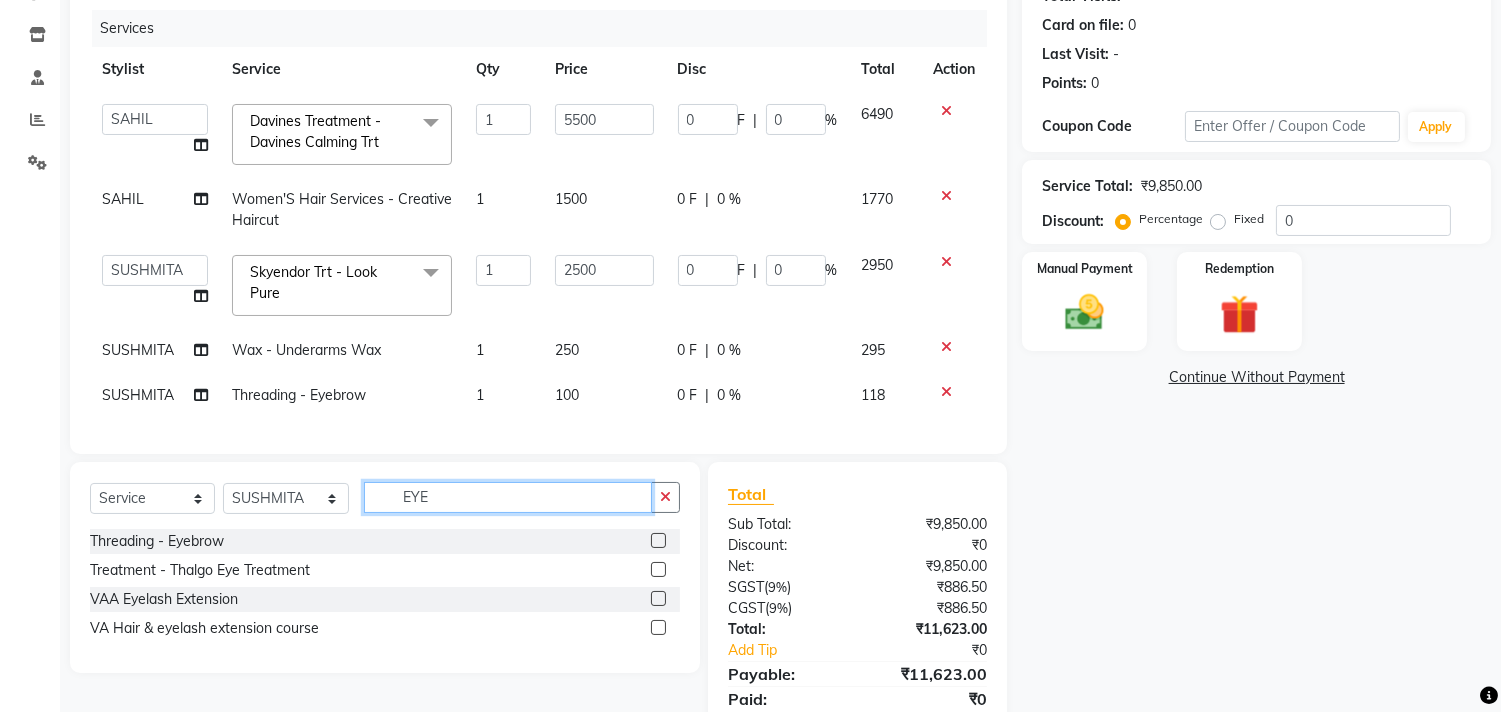 click on "EYE" 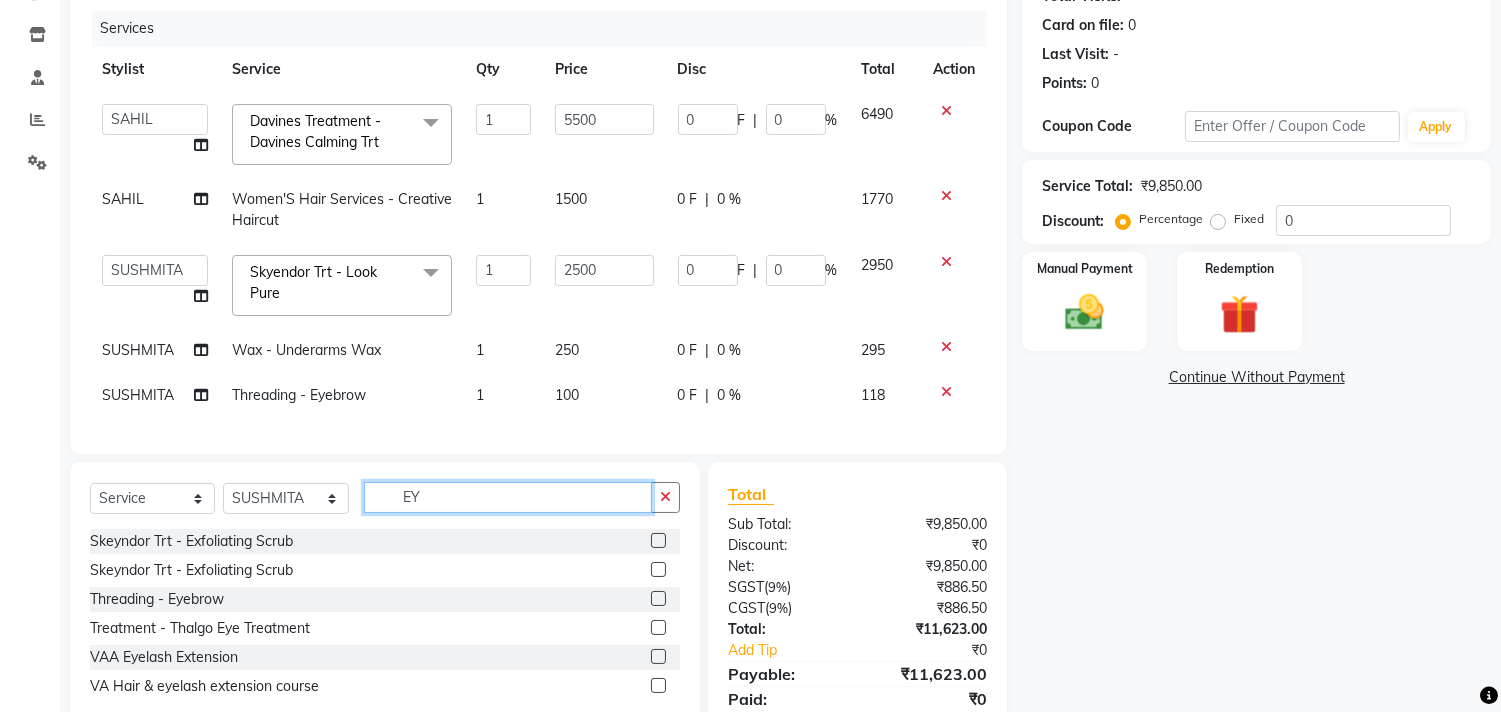 type on "E" 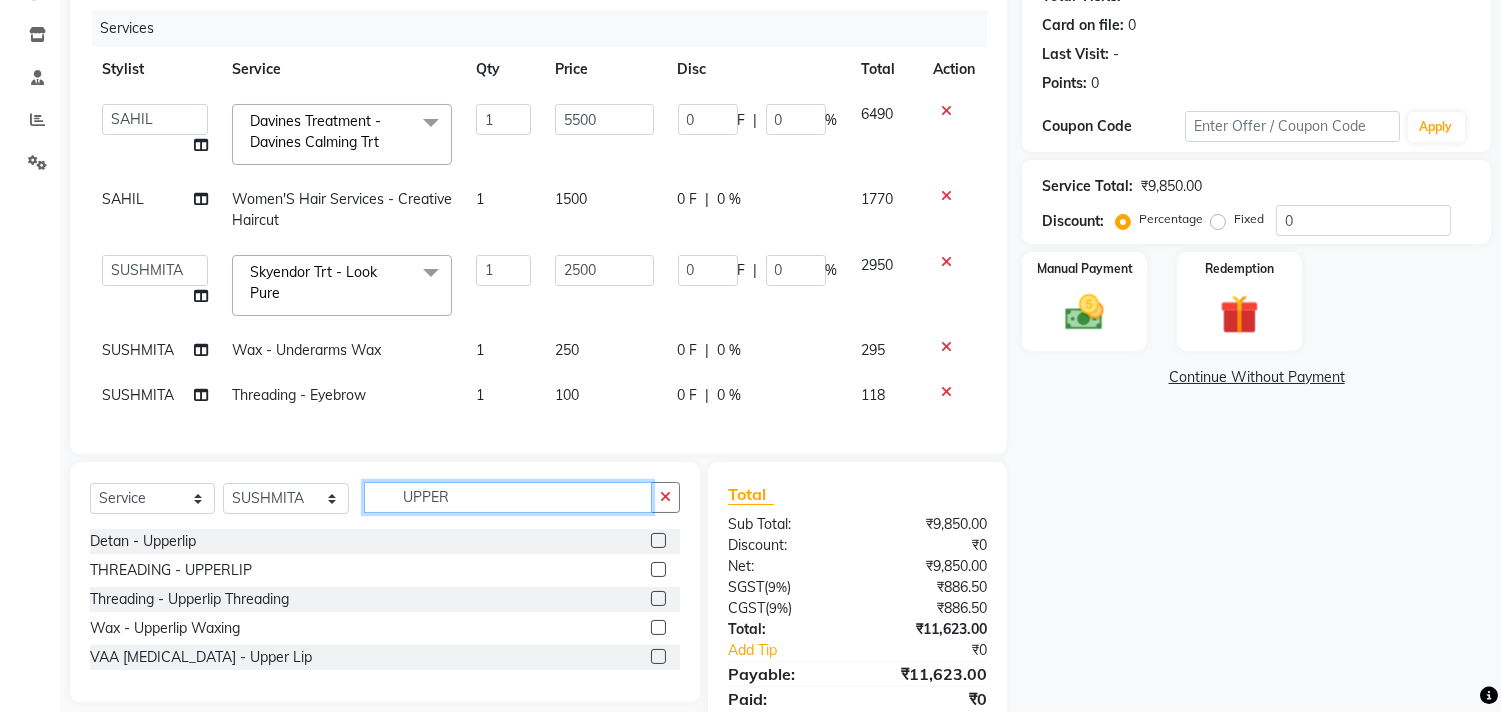 type on "UPPER" 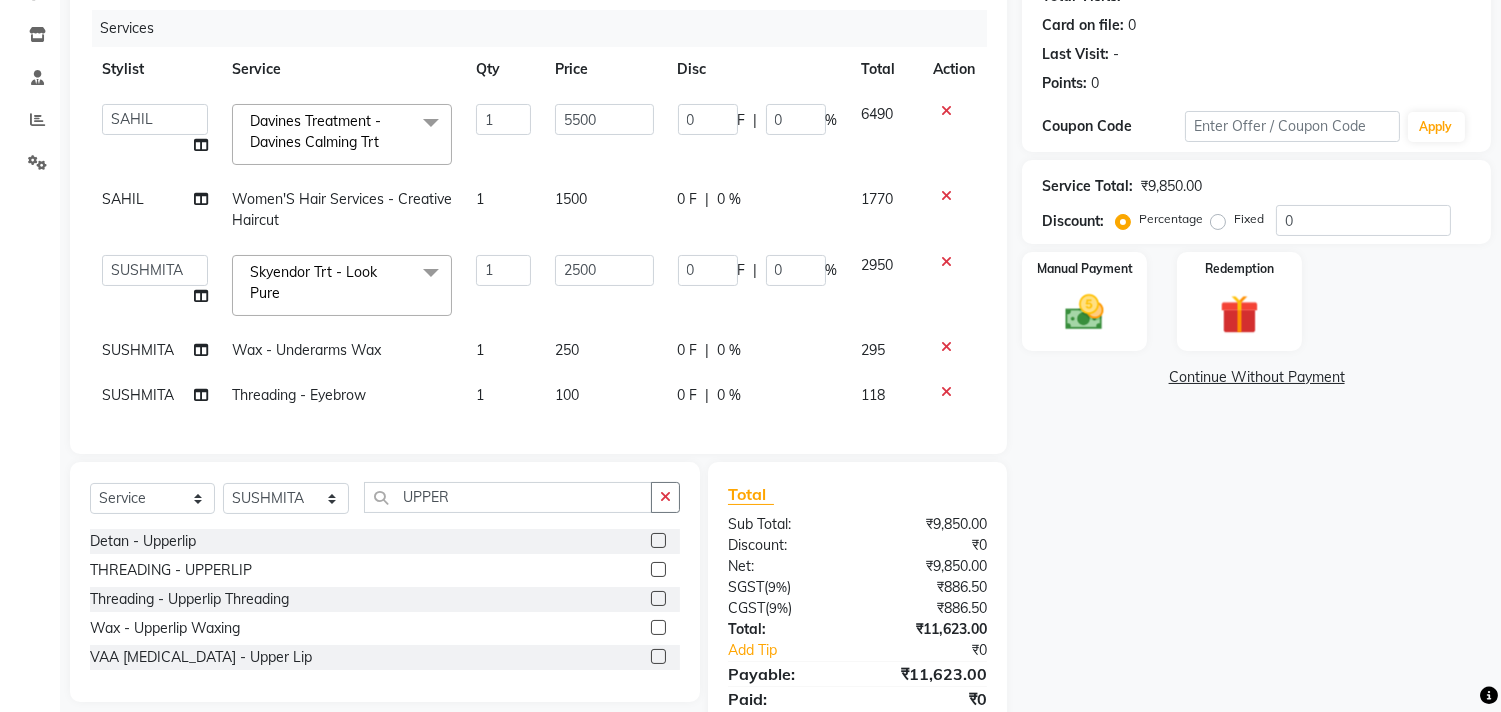 click 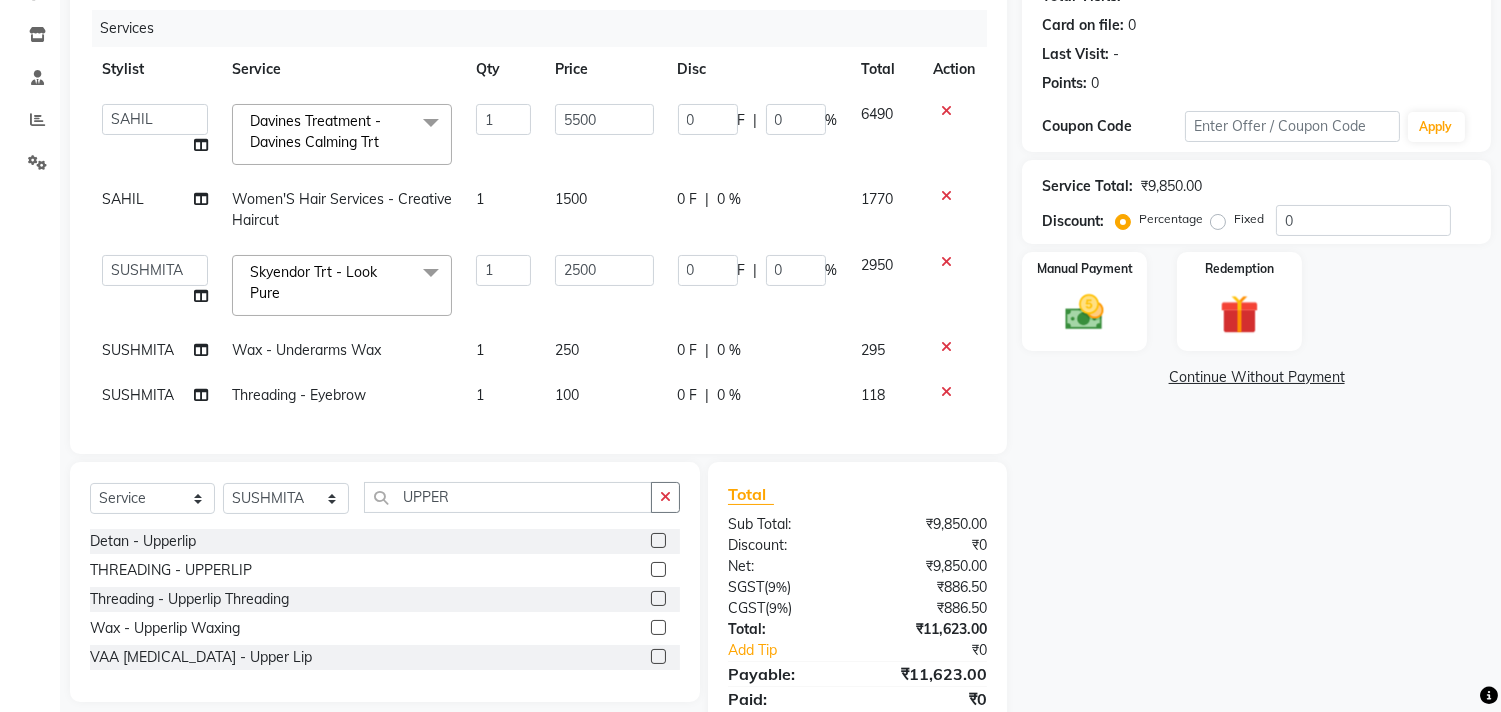 click at bounding box center (657, 570) 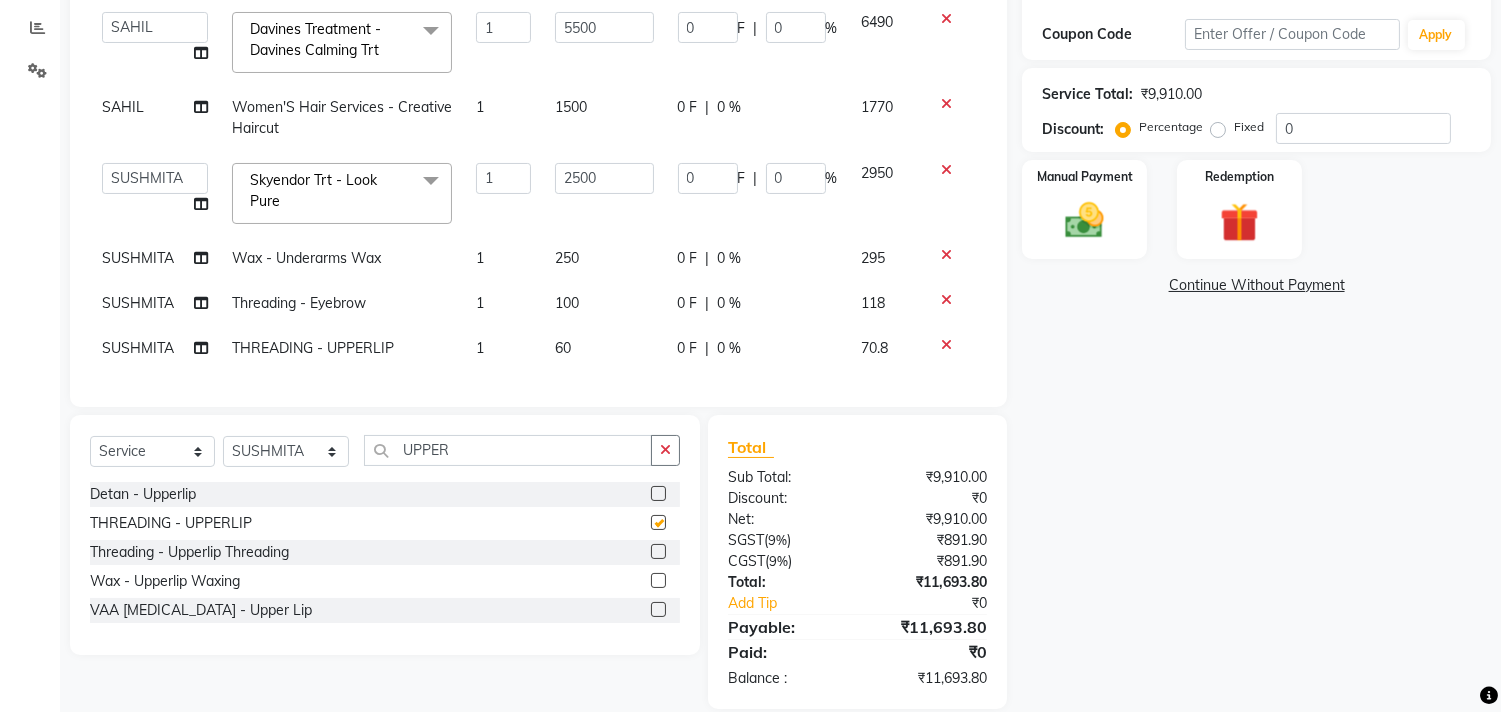 checkbox on "false" 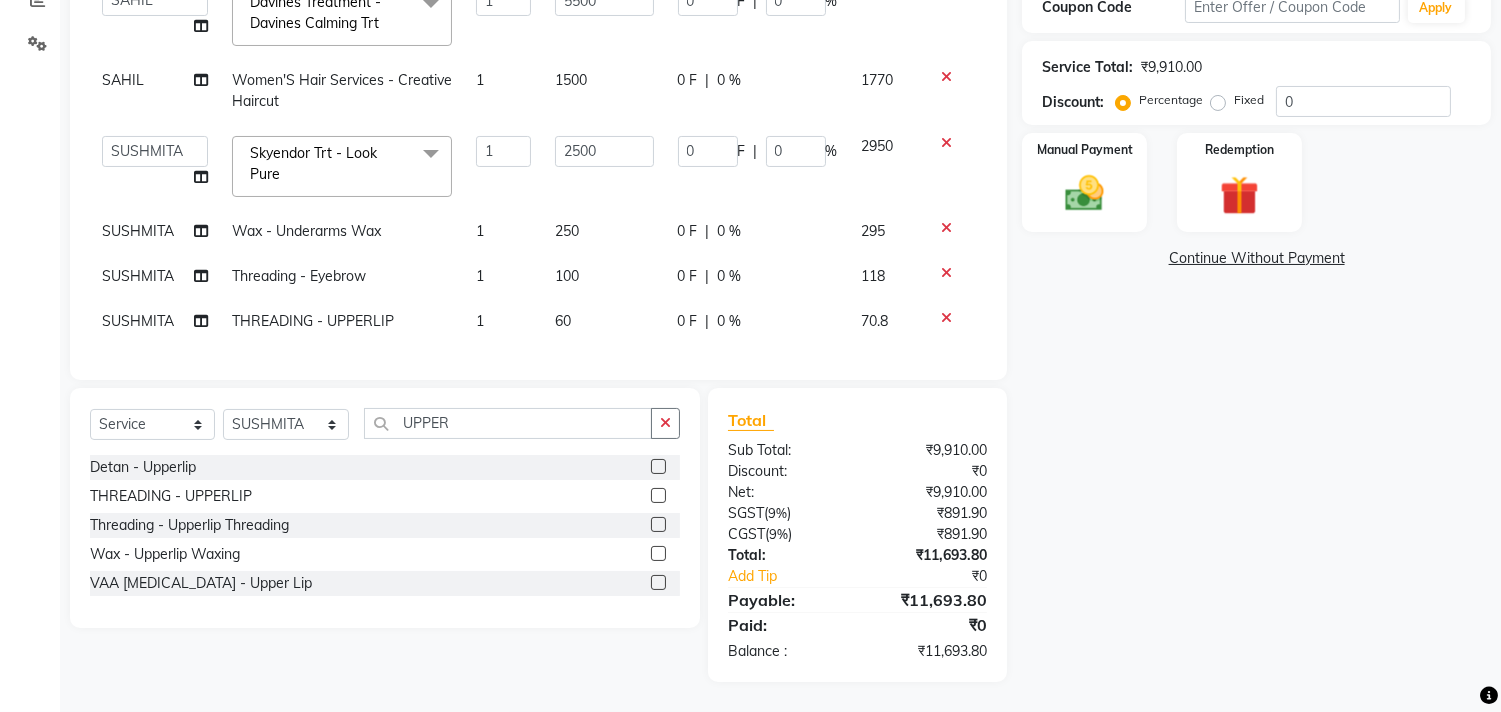 scroll, scrollTop: 373, scrollLeft: 0, axis: vertical 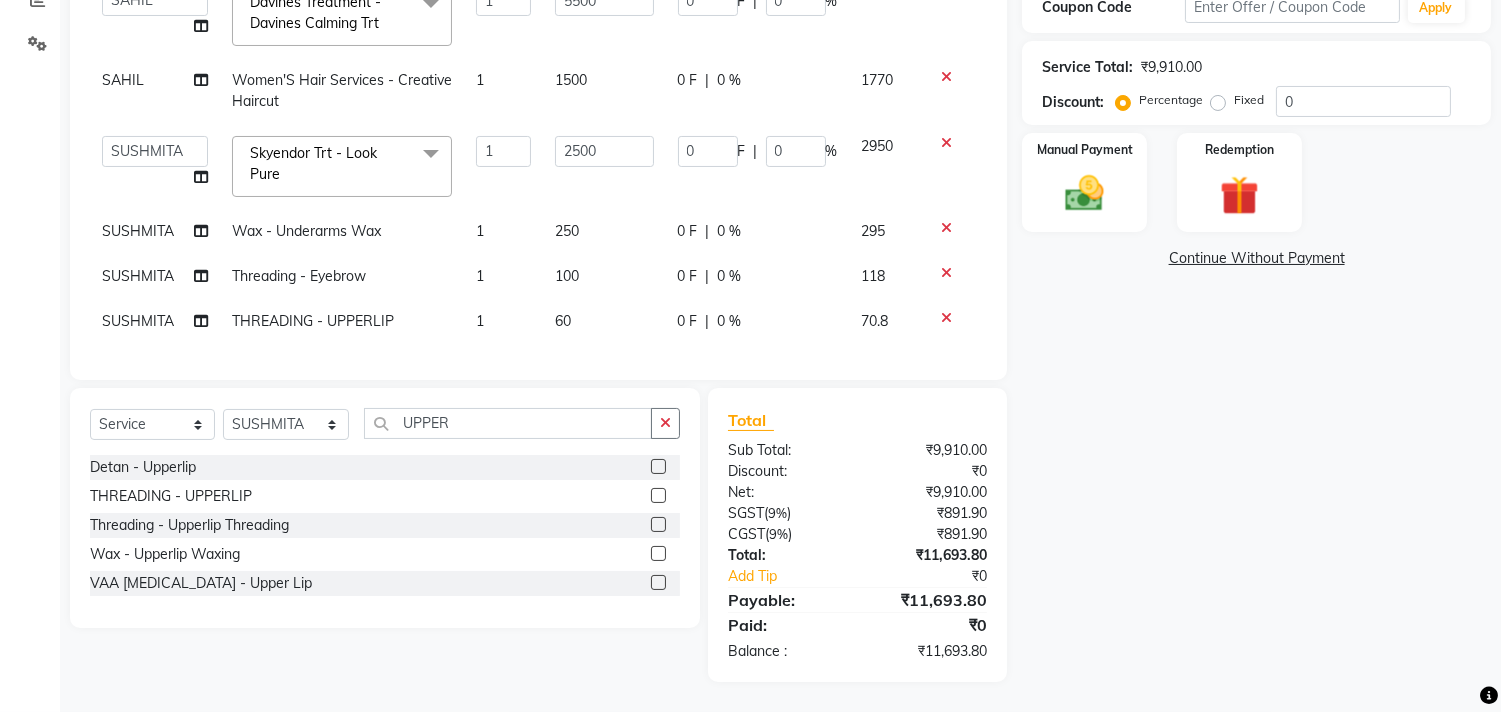 click on "250" 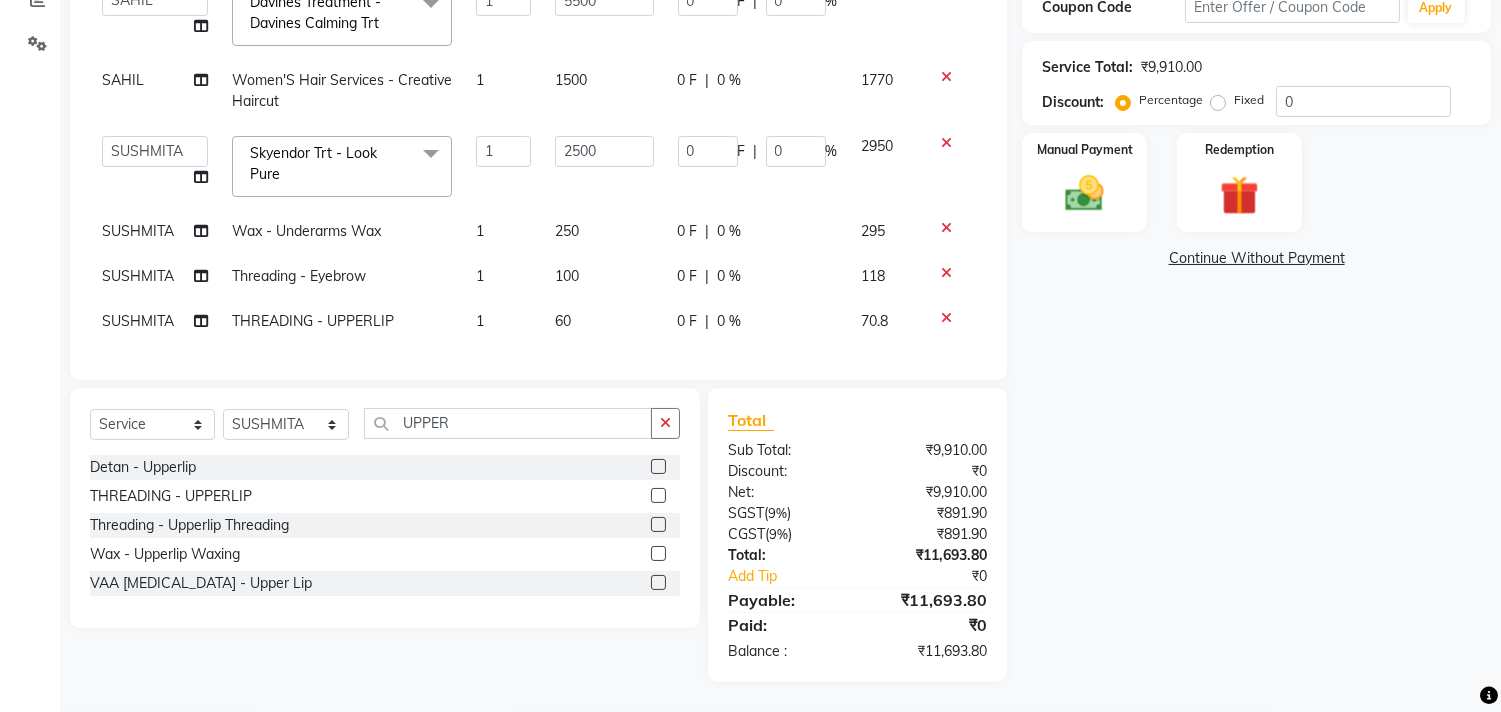 select on "59088" 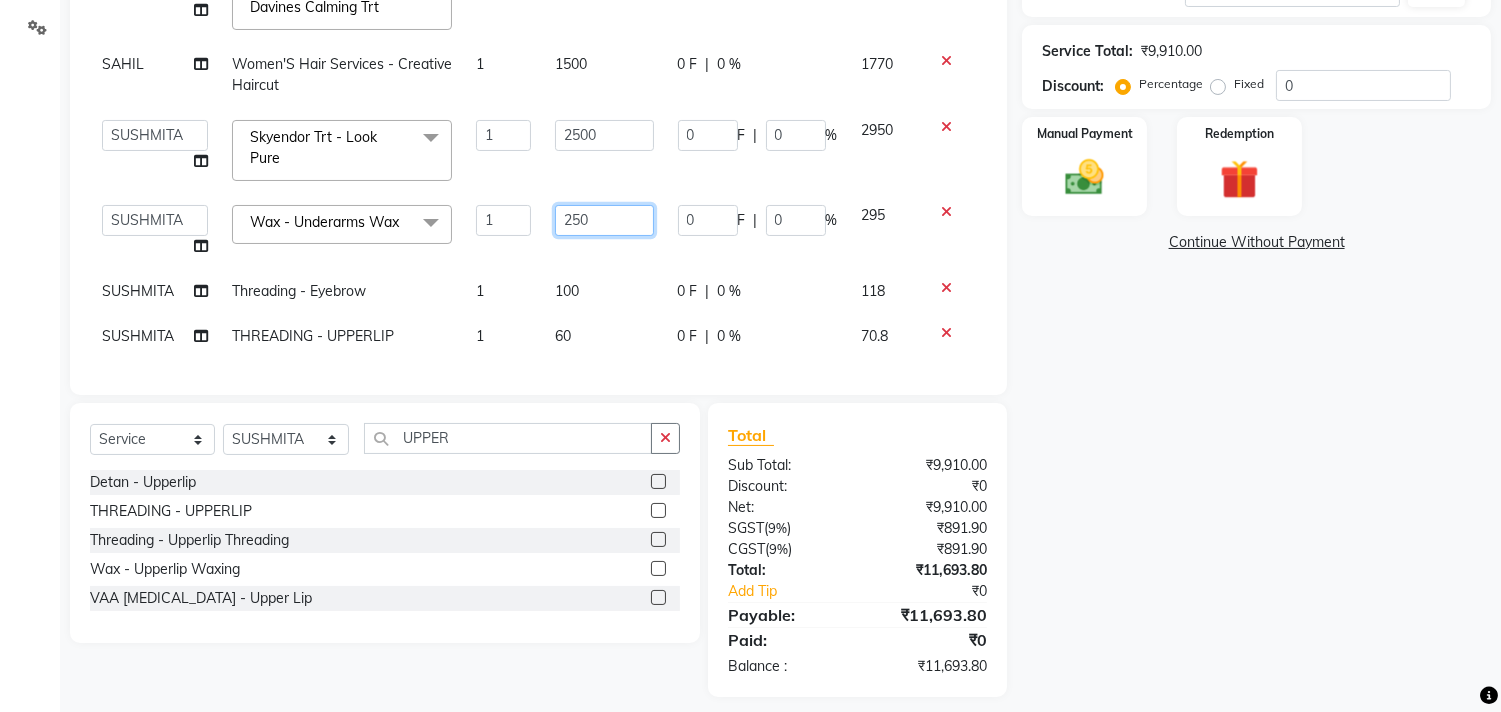 drag, startPoint x: 597, startPoint y: 218, endPoint x: 568, endPoint y: 221, distance: 29.15476 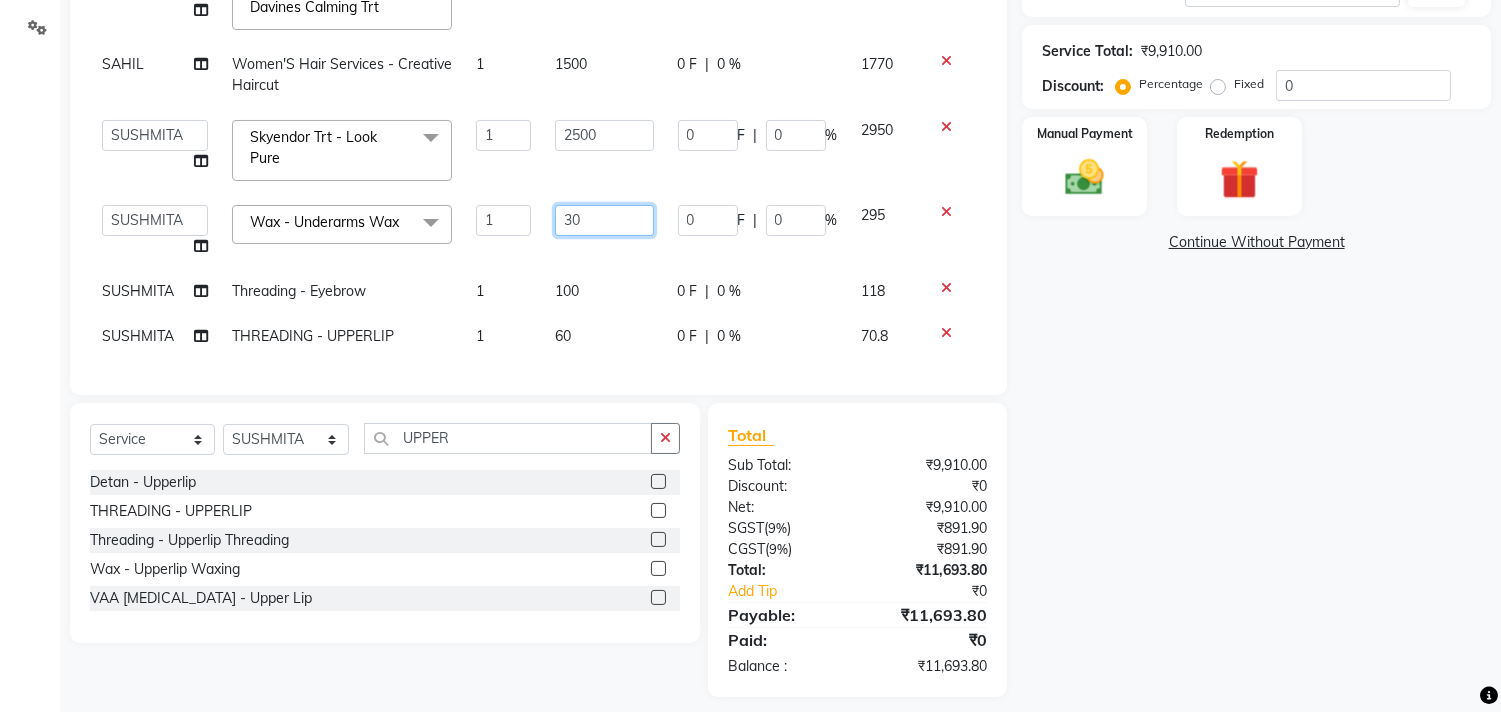 type on "300" 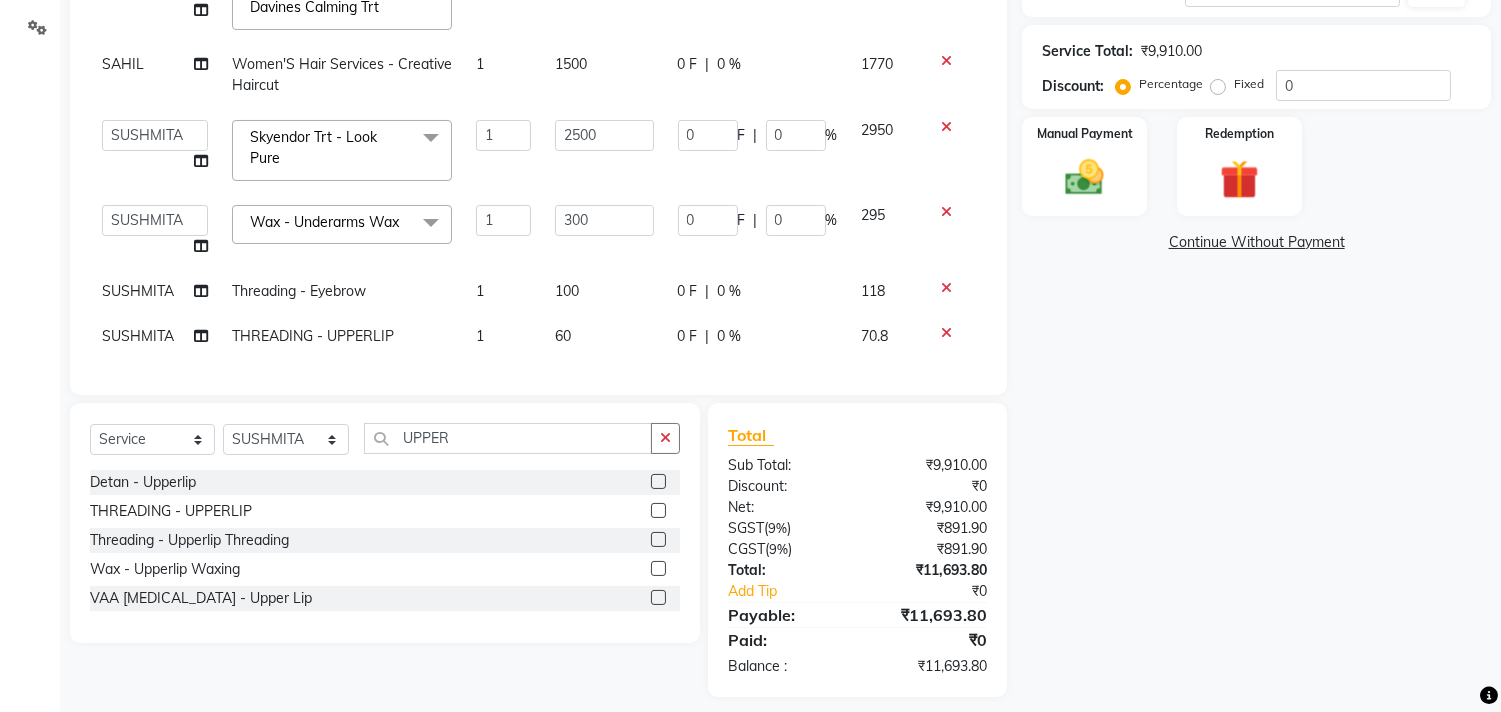 click on "60" 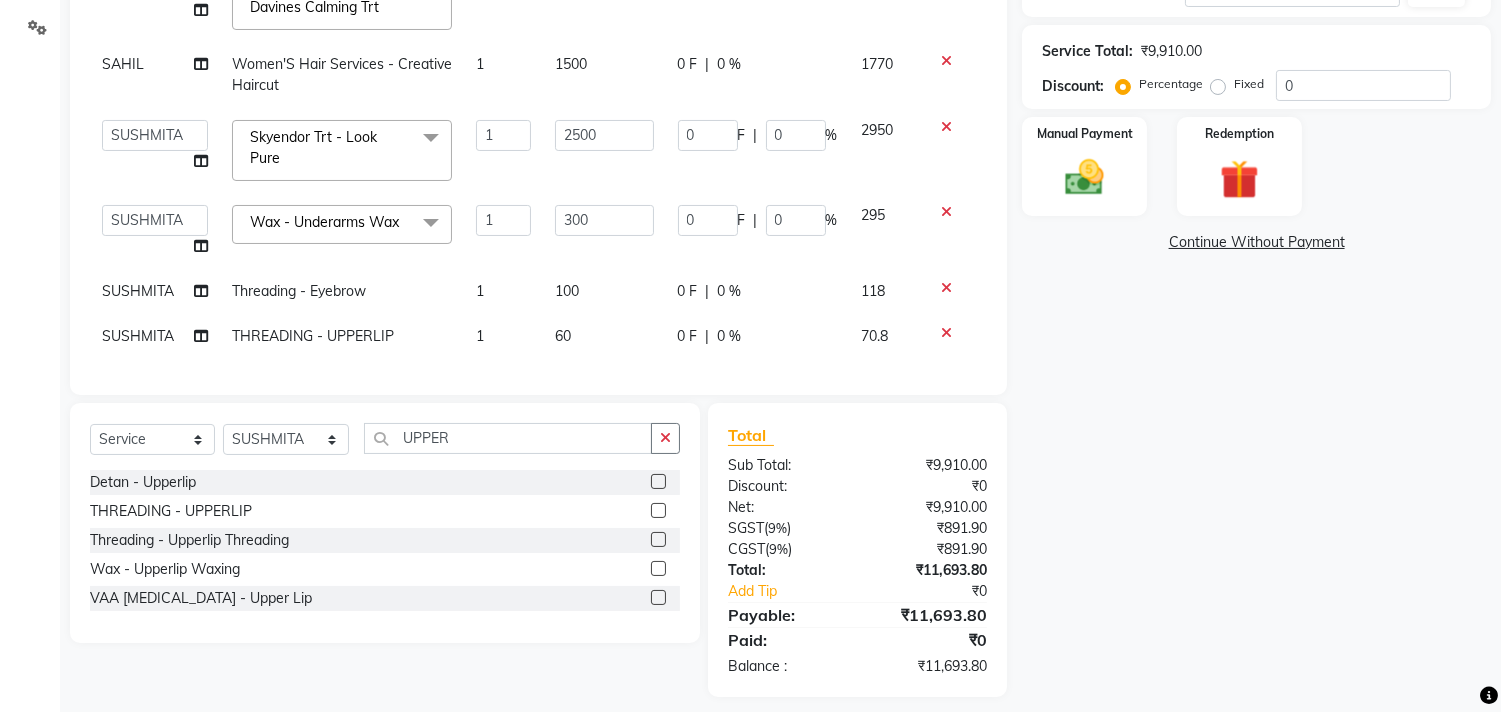 select on "59088" 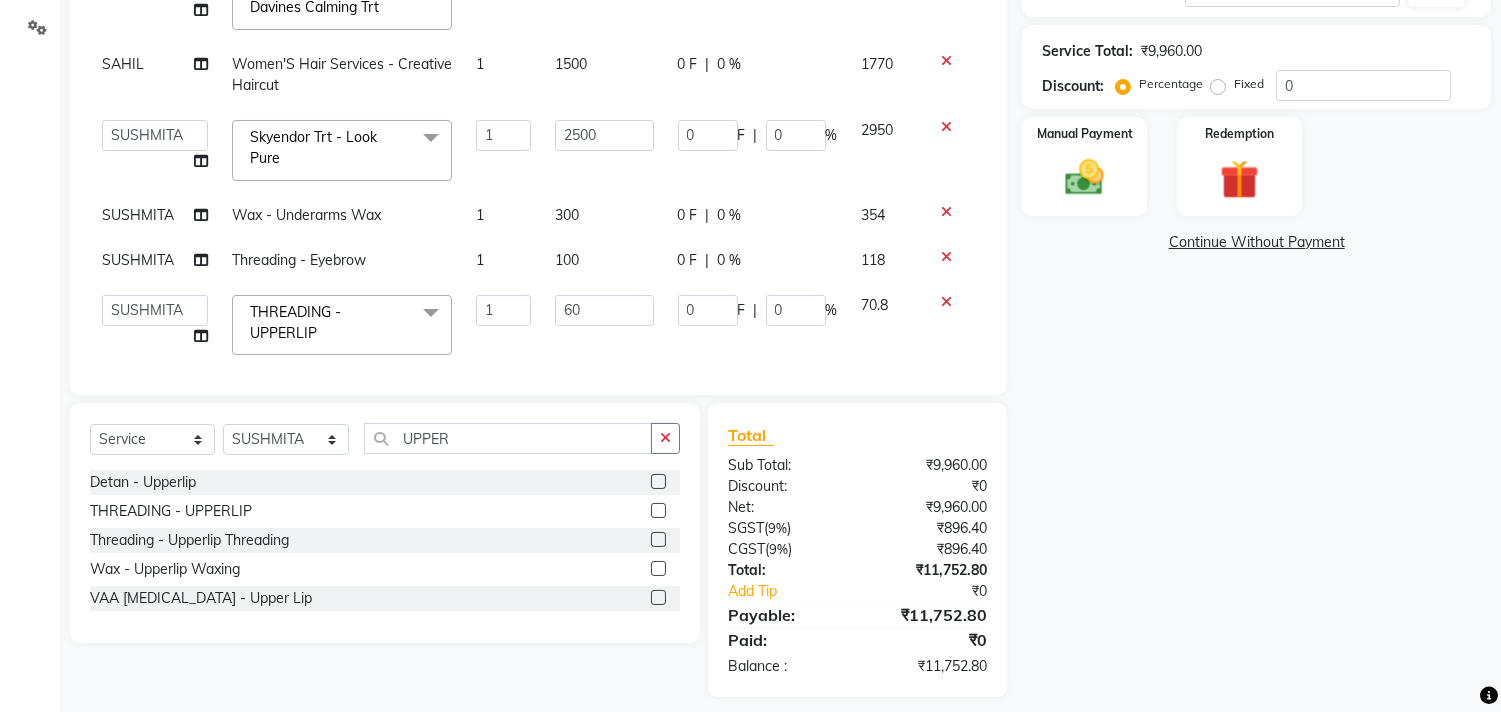 click on "60" 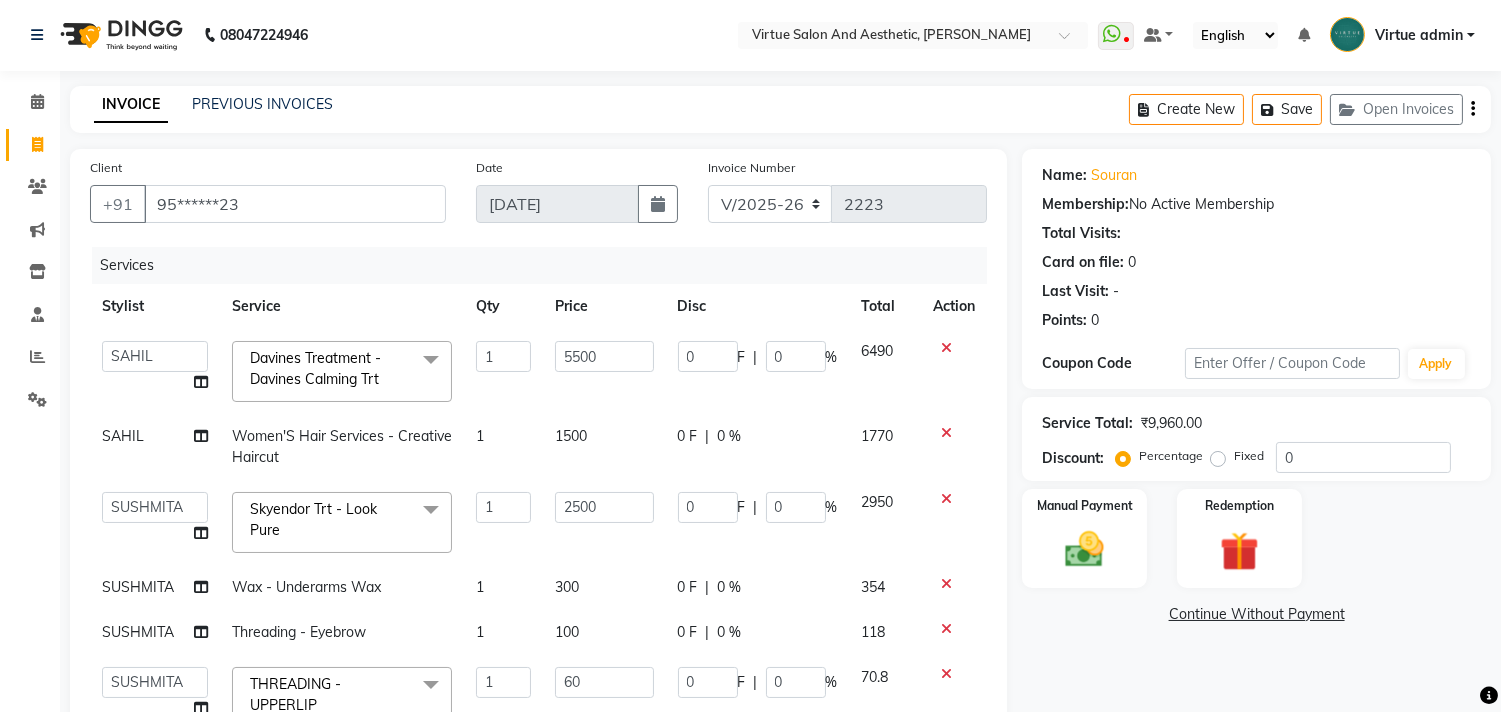 scroll, scrollTop: 0, scrollLeft: 0, axis: both 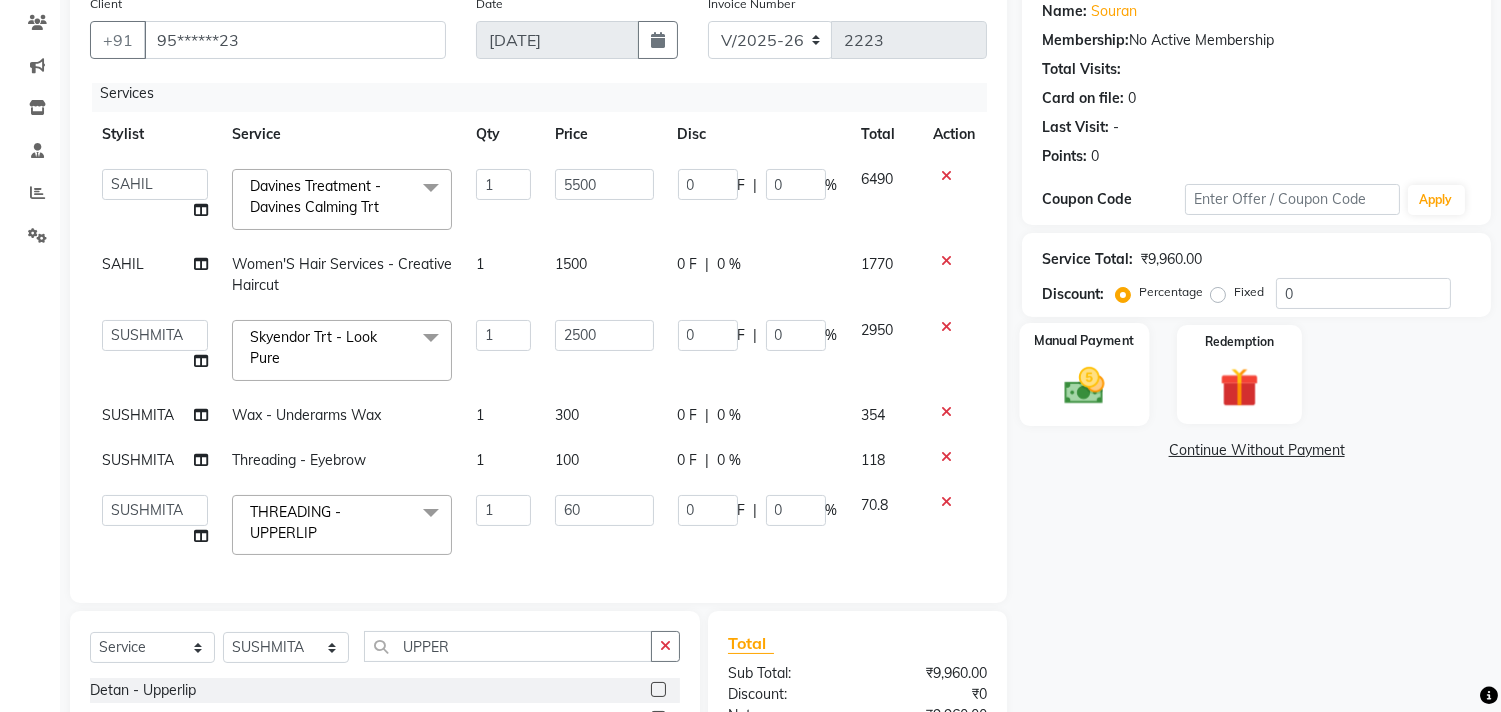 click 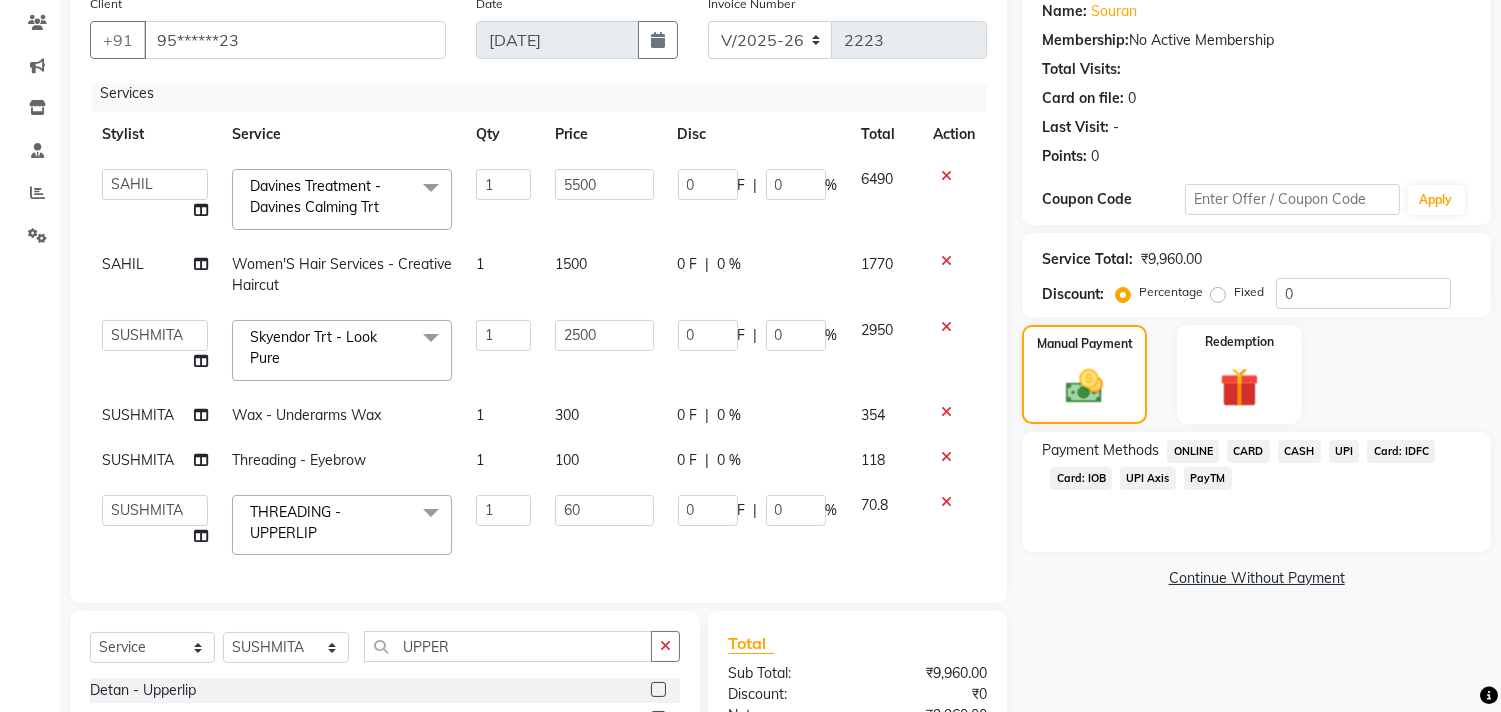 click on "Card: IOB" 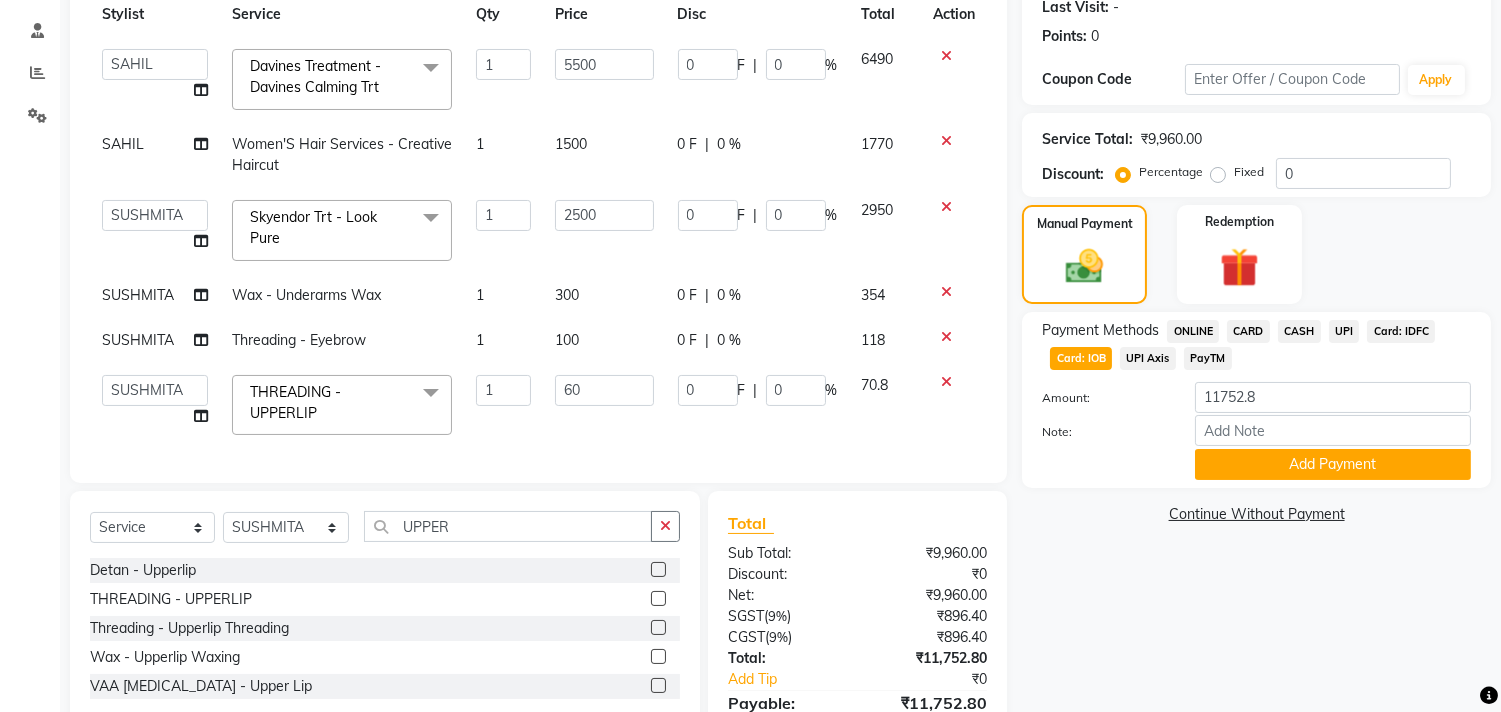 scroll, scrollTop: 387, scrollLeft: 0, axis: vertical 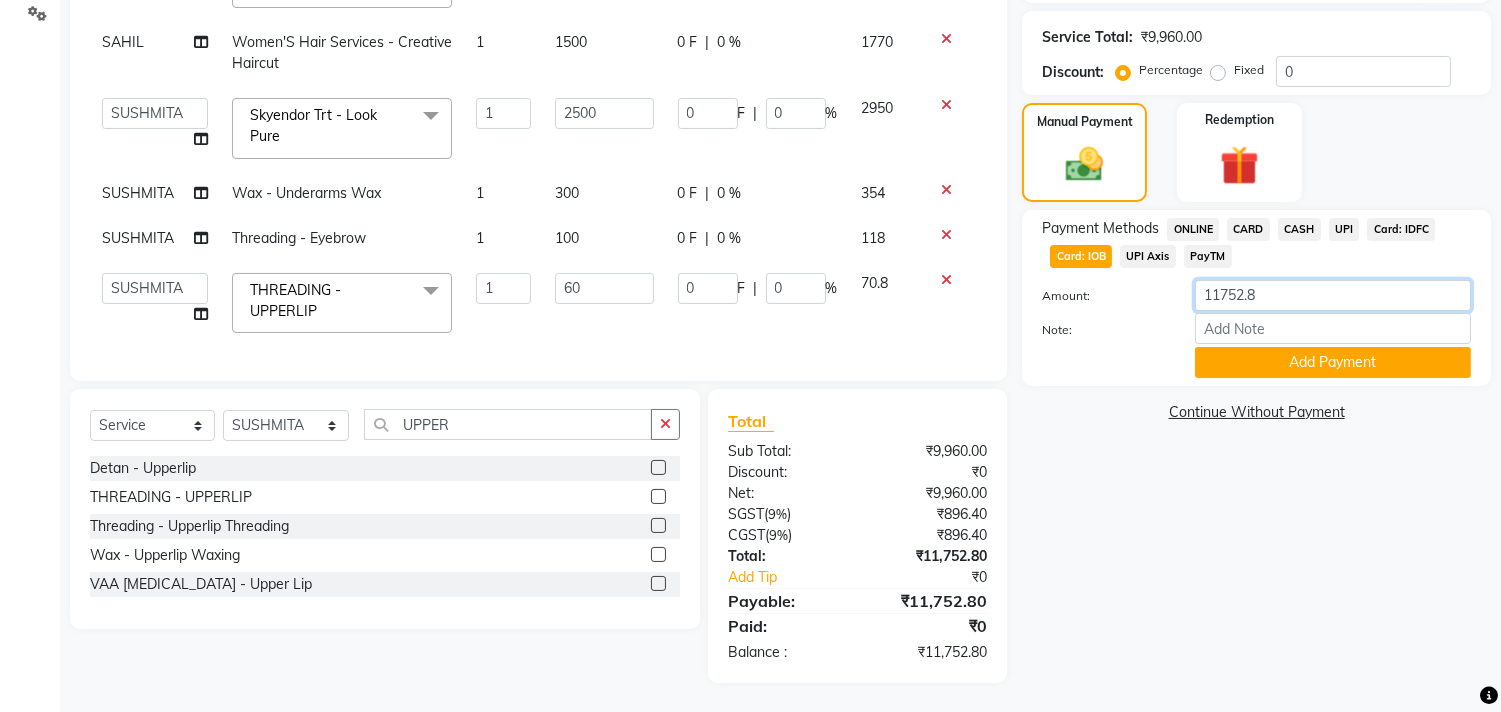 drag, startPoint x: 1276, startPoint y: 295, endPoint x: 1166, endPoint y: 301, distance: 110.16351 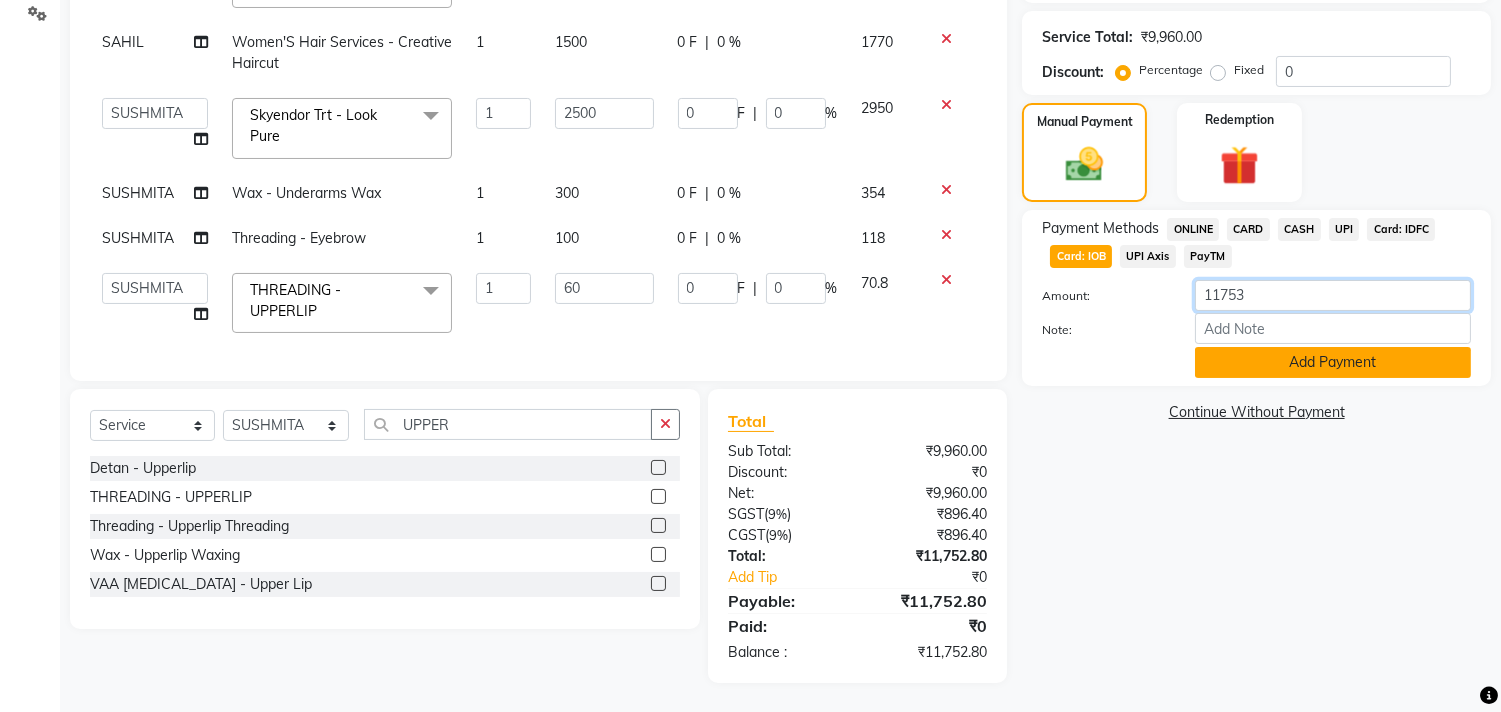 type on "11753" 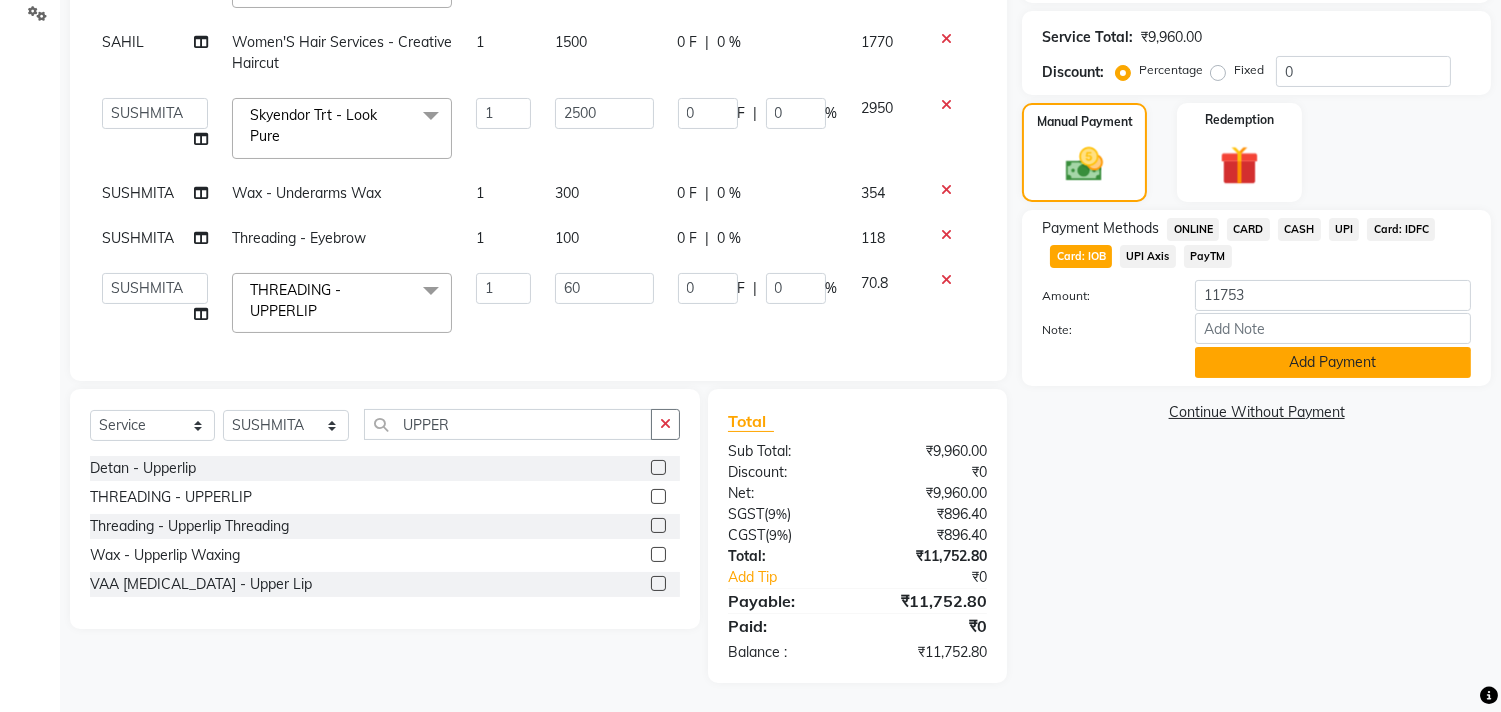click on "Add Payment" 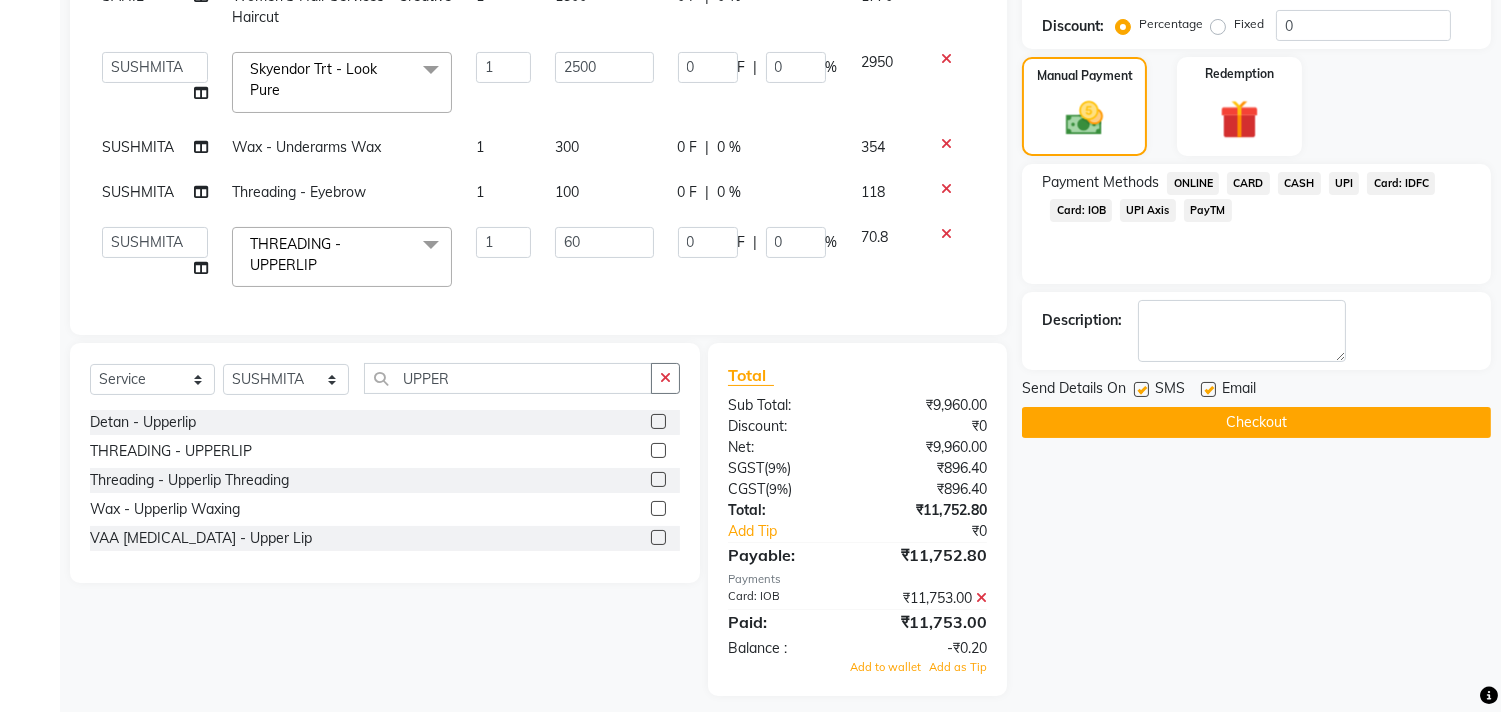 scroll, scrollTop: 446, scrollLeft: 0, axis: vertical 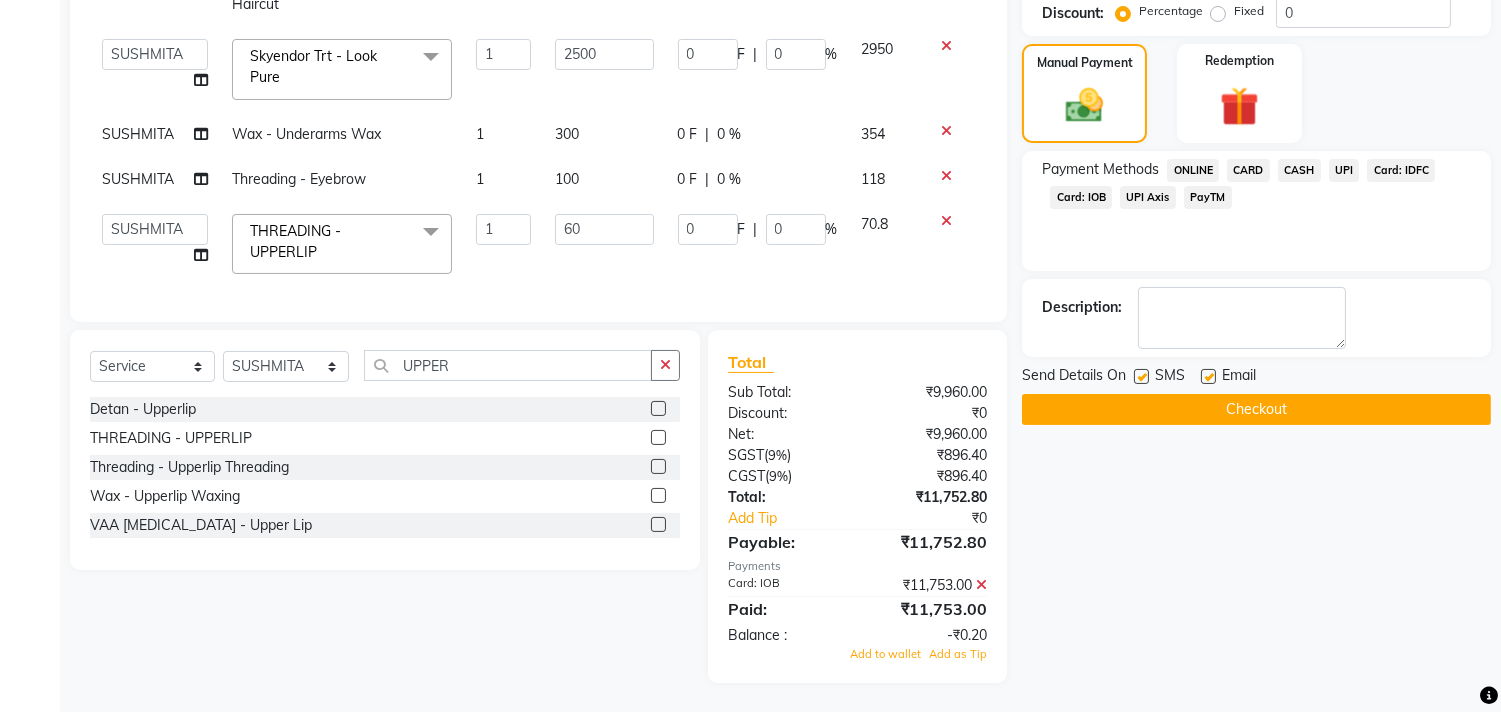 click on "Checkout" 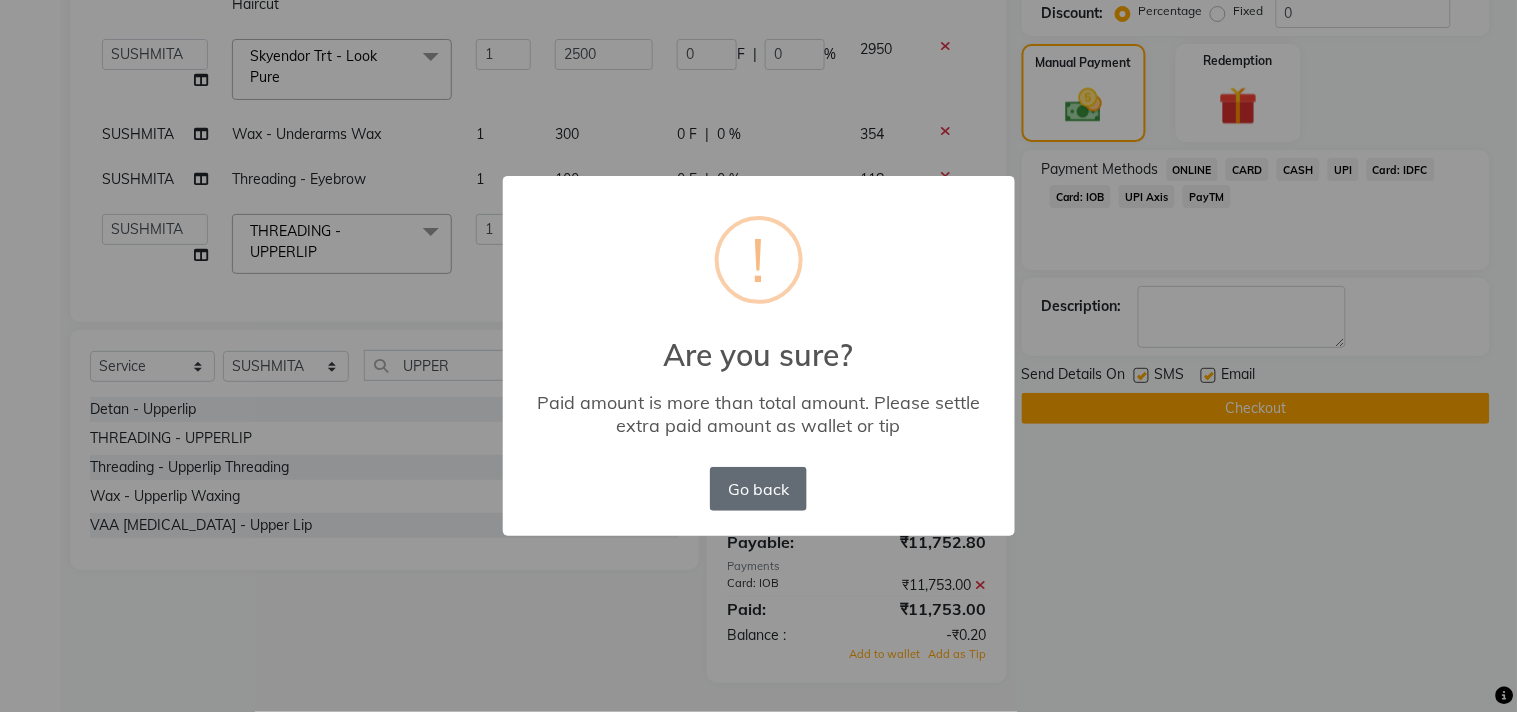 click on "Go back" at bounding box center (758, 489) 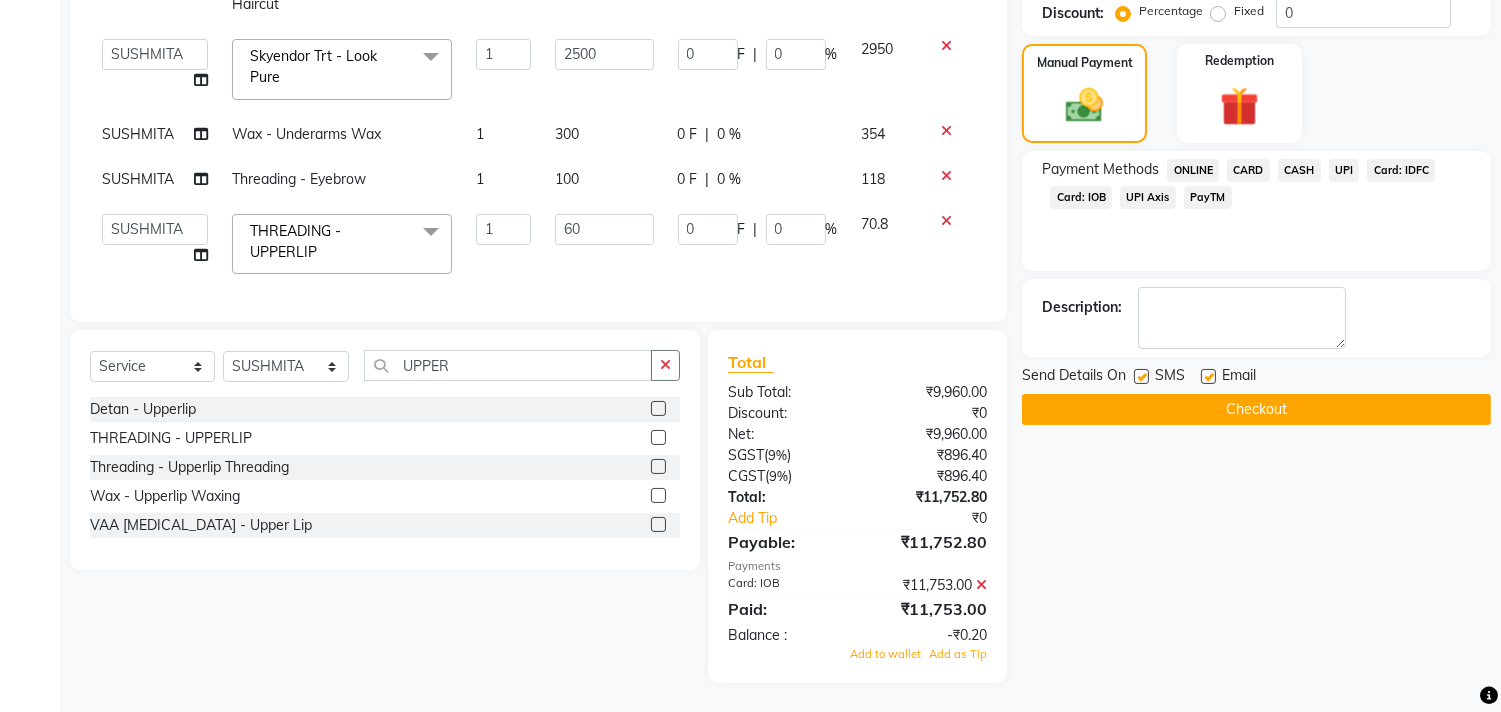 click 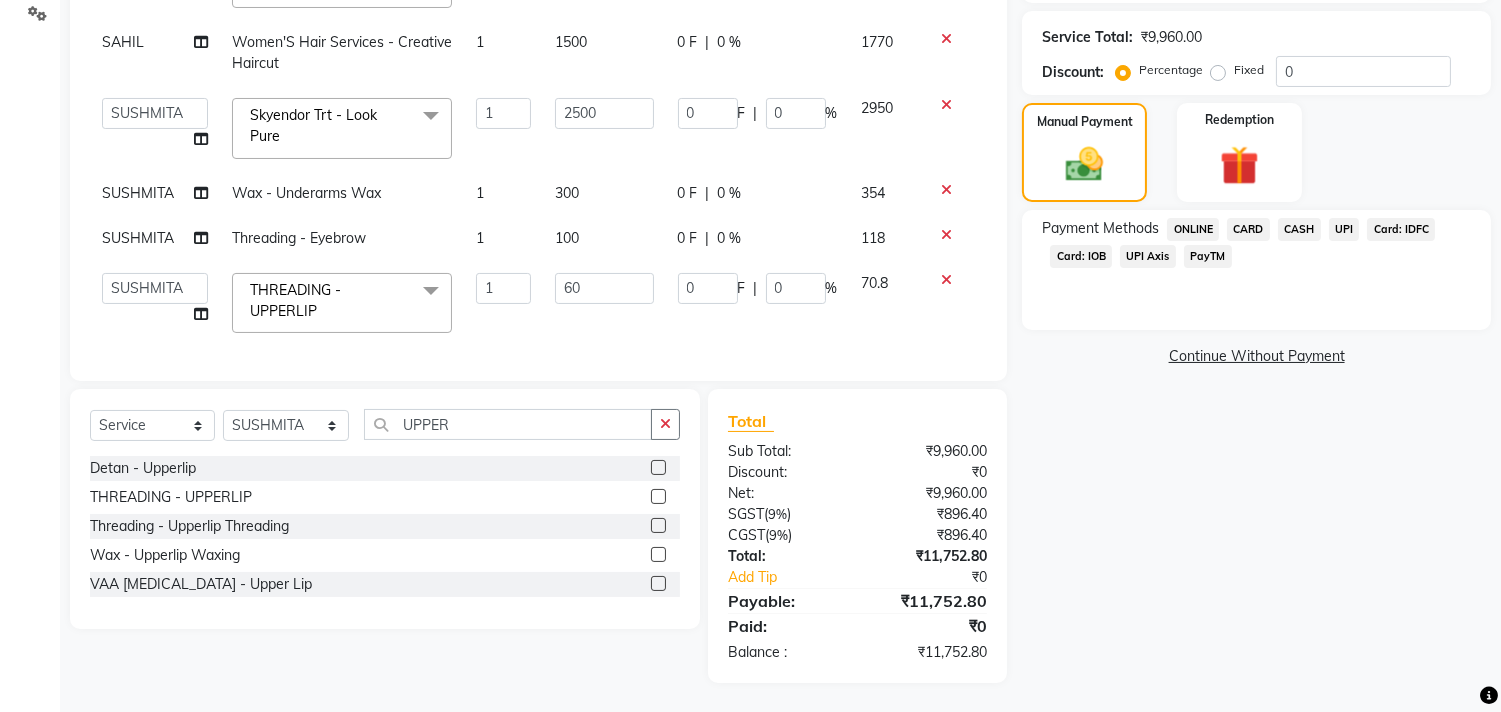 click on "Card: IOB" 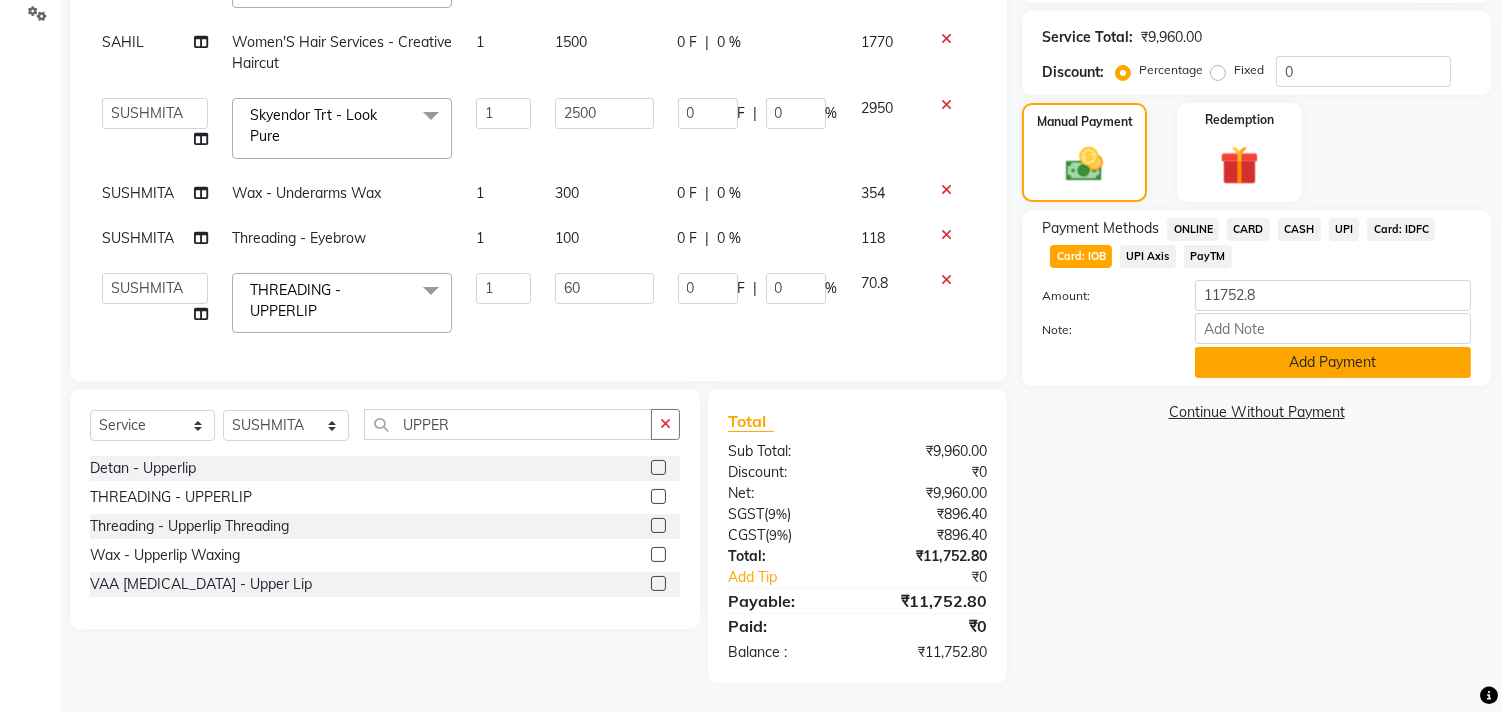 click on "Add Payment" 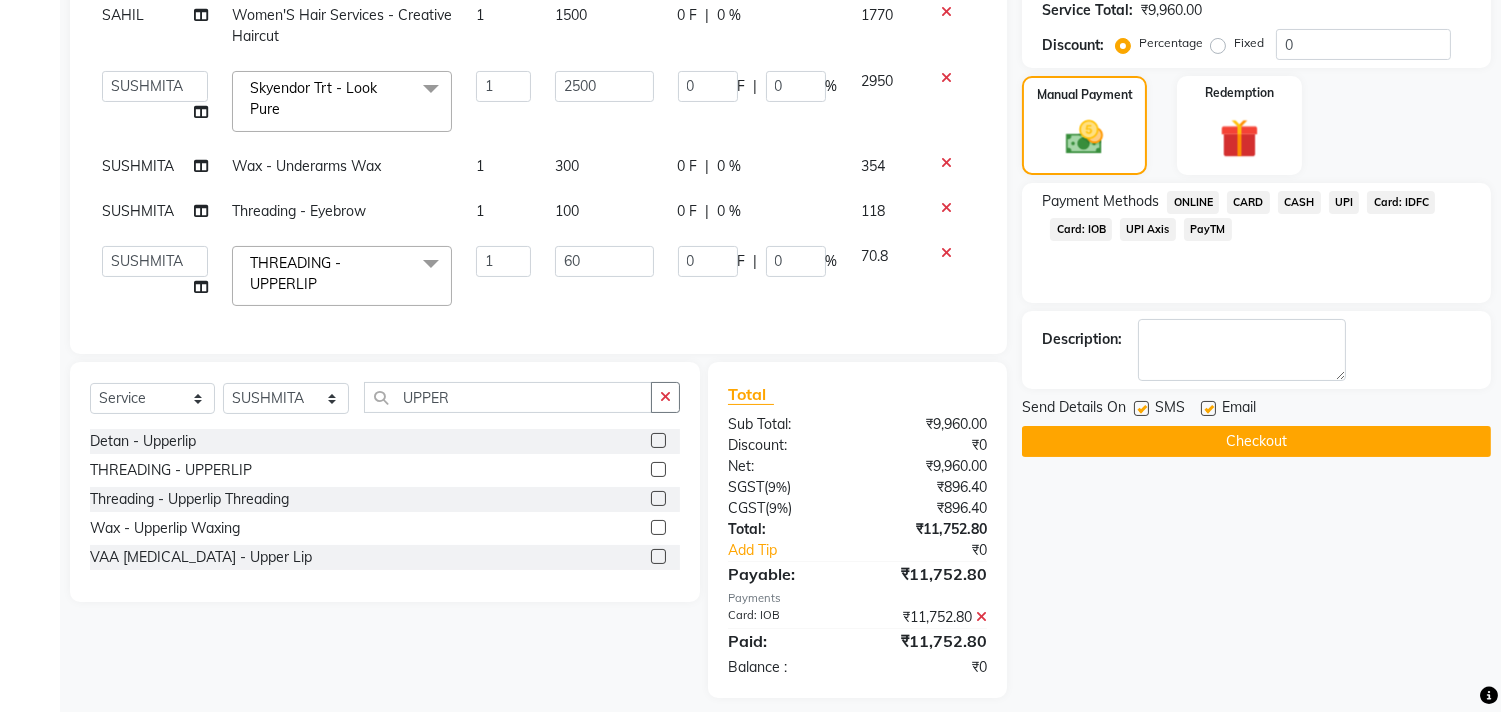 scroll, scrollTop: 430, scrollLeft: 0, axis: vertical 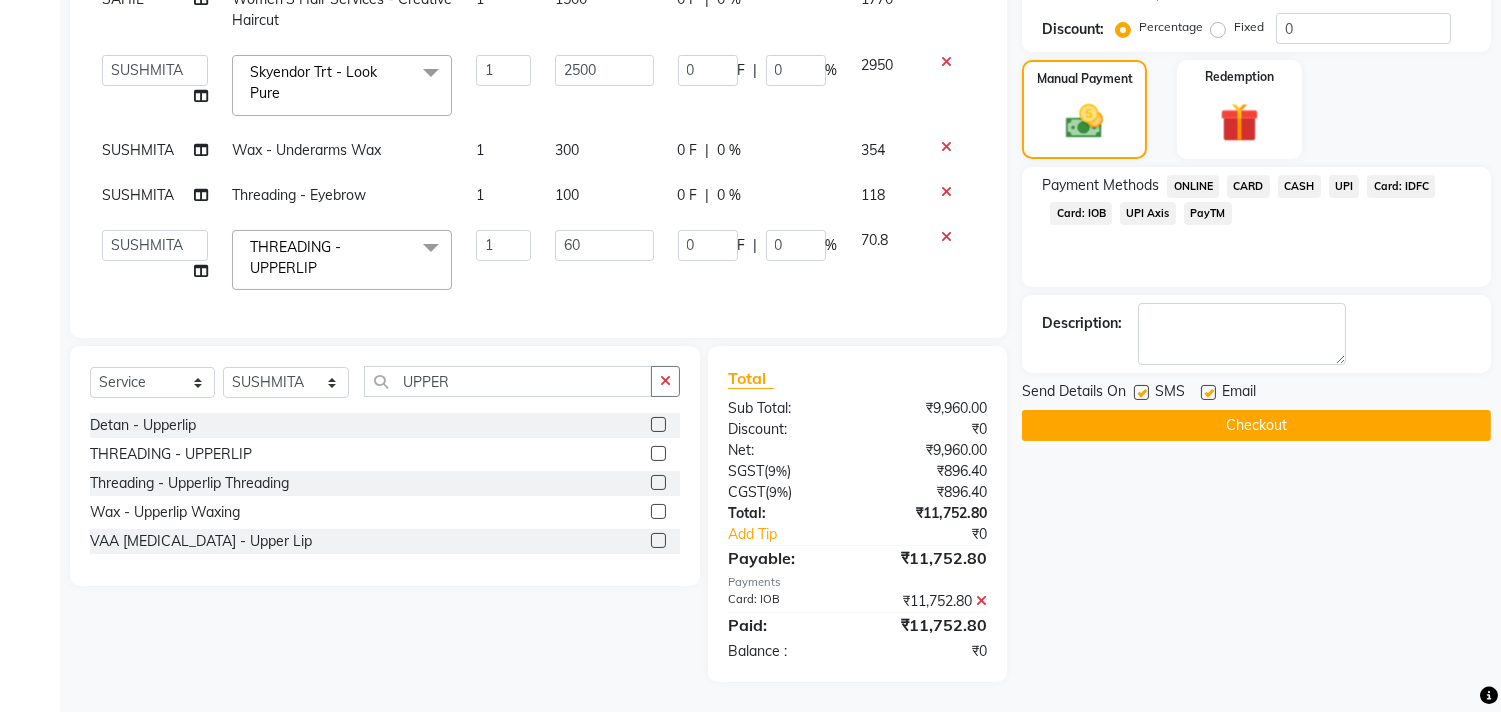 click on "Checkout" 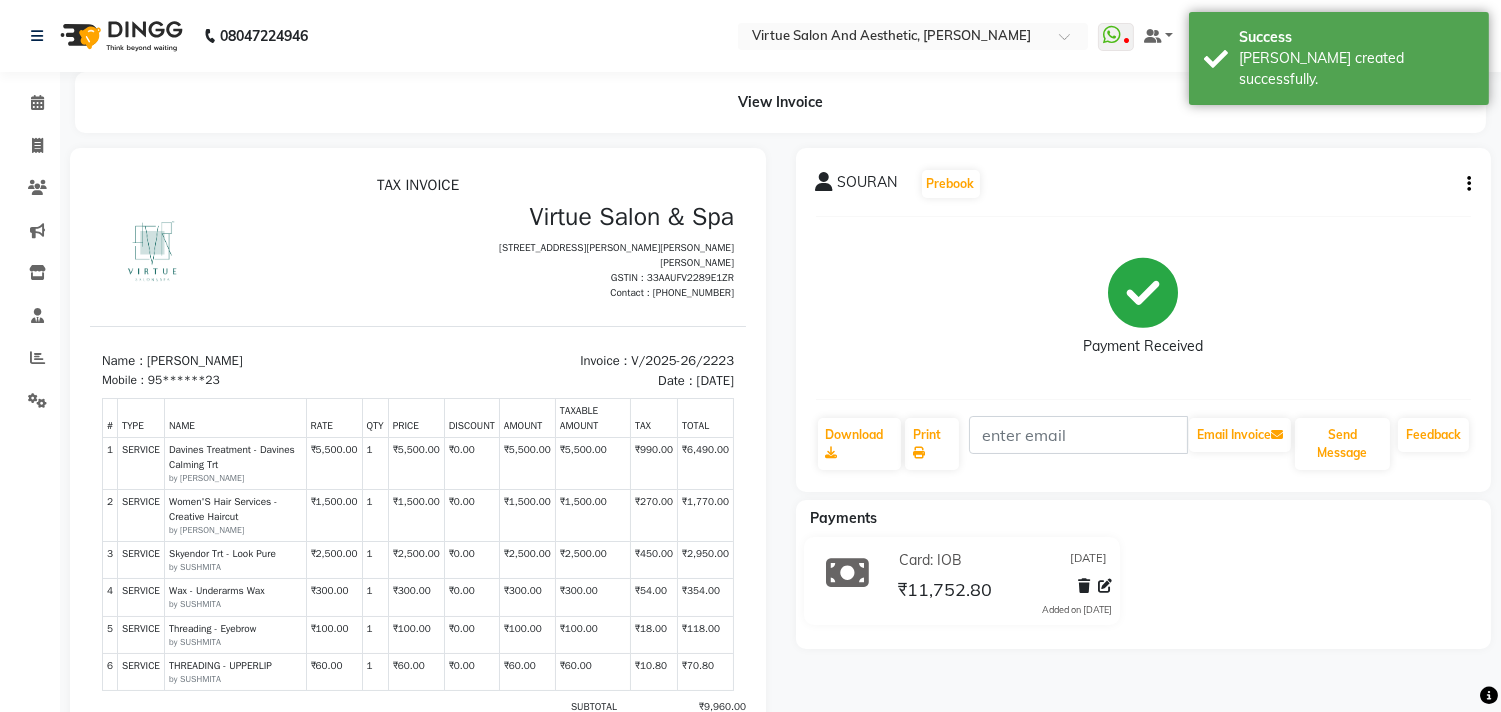 scroll, scrollTop: 0, scrollLeft: 0, axis: both 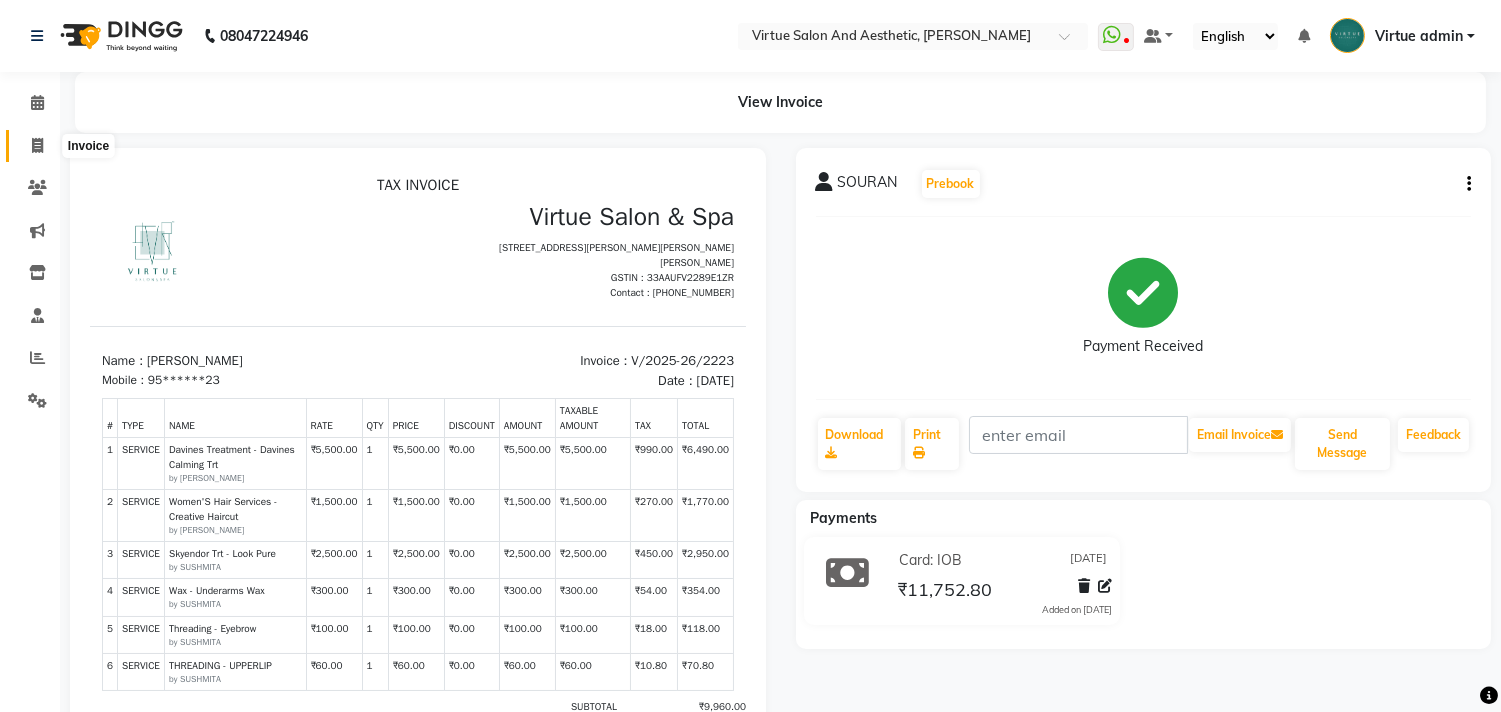 click 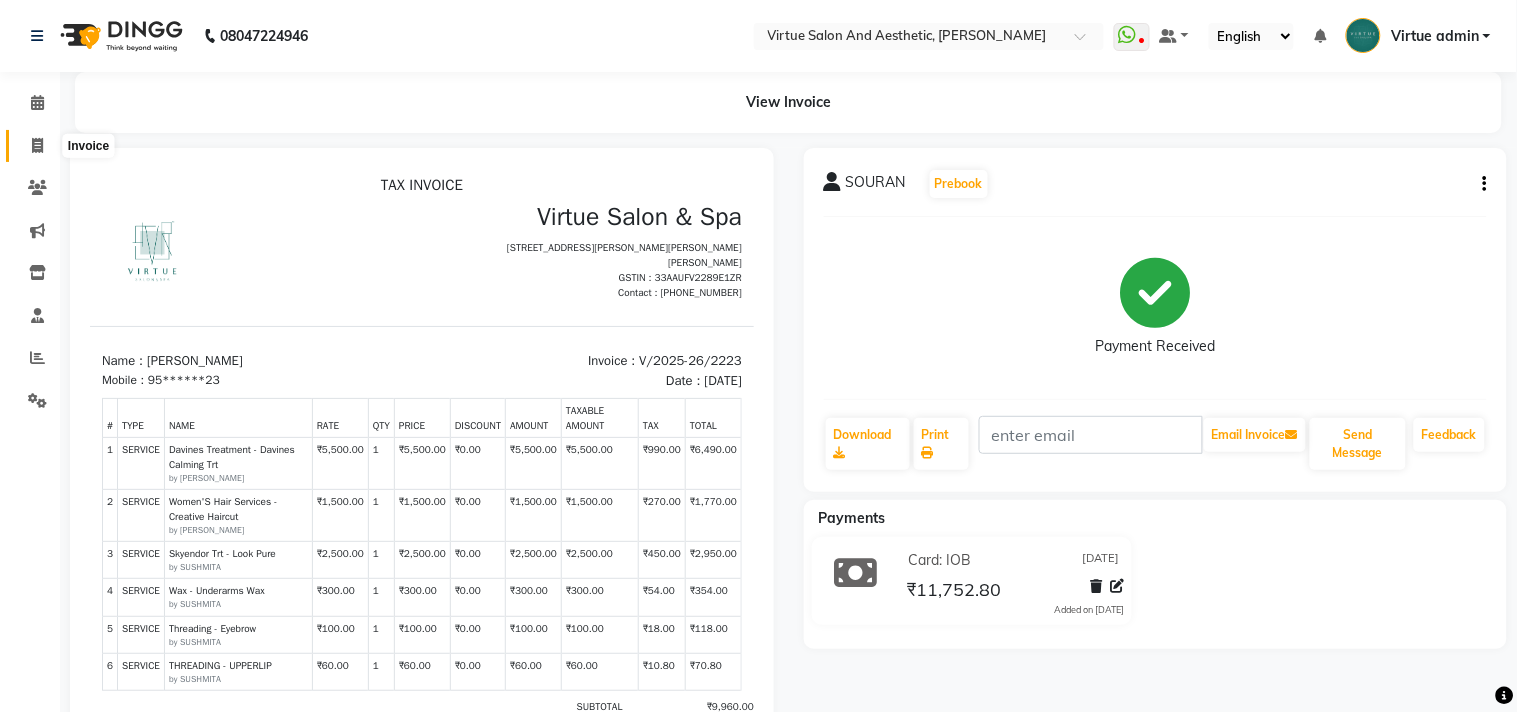 select on "service" 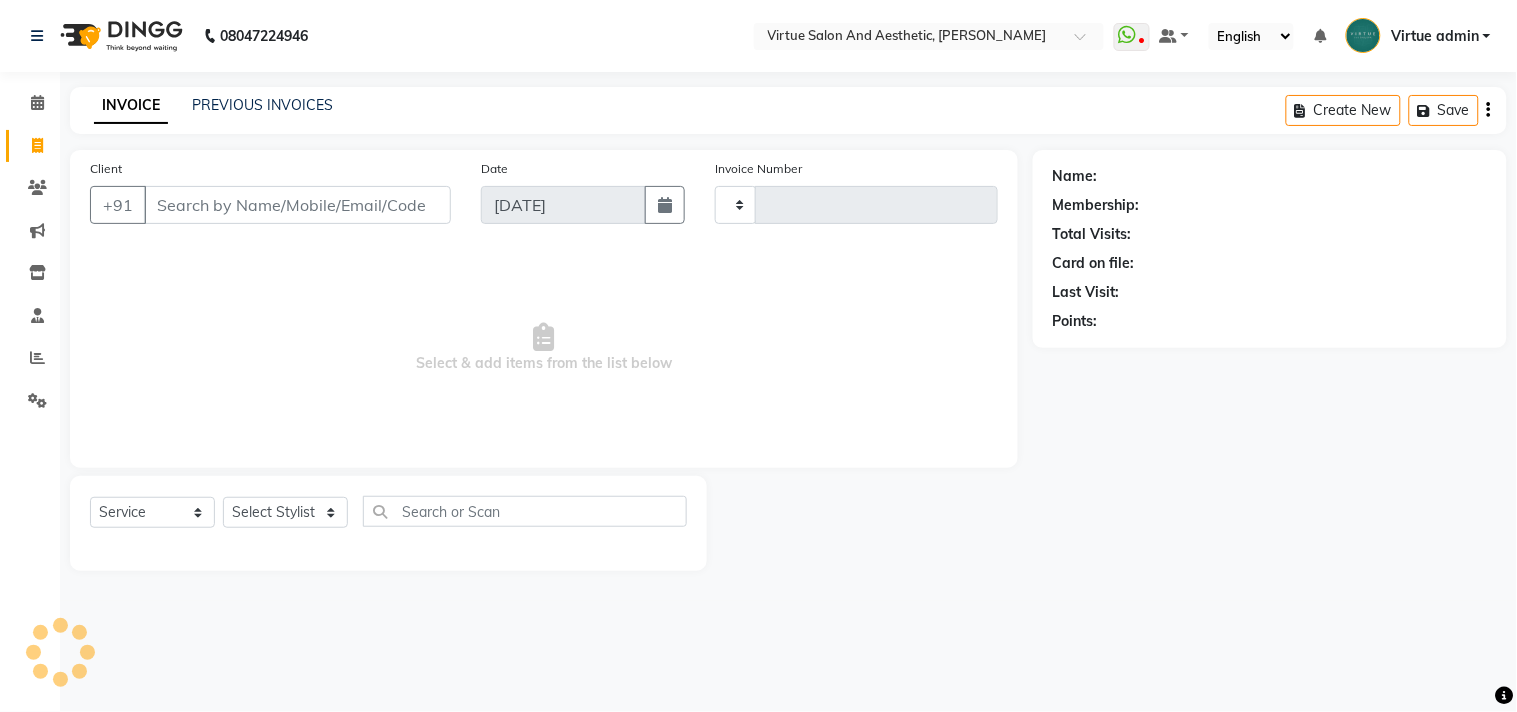 type on "2224" 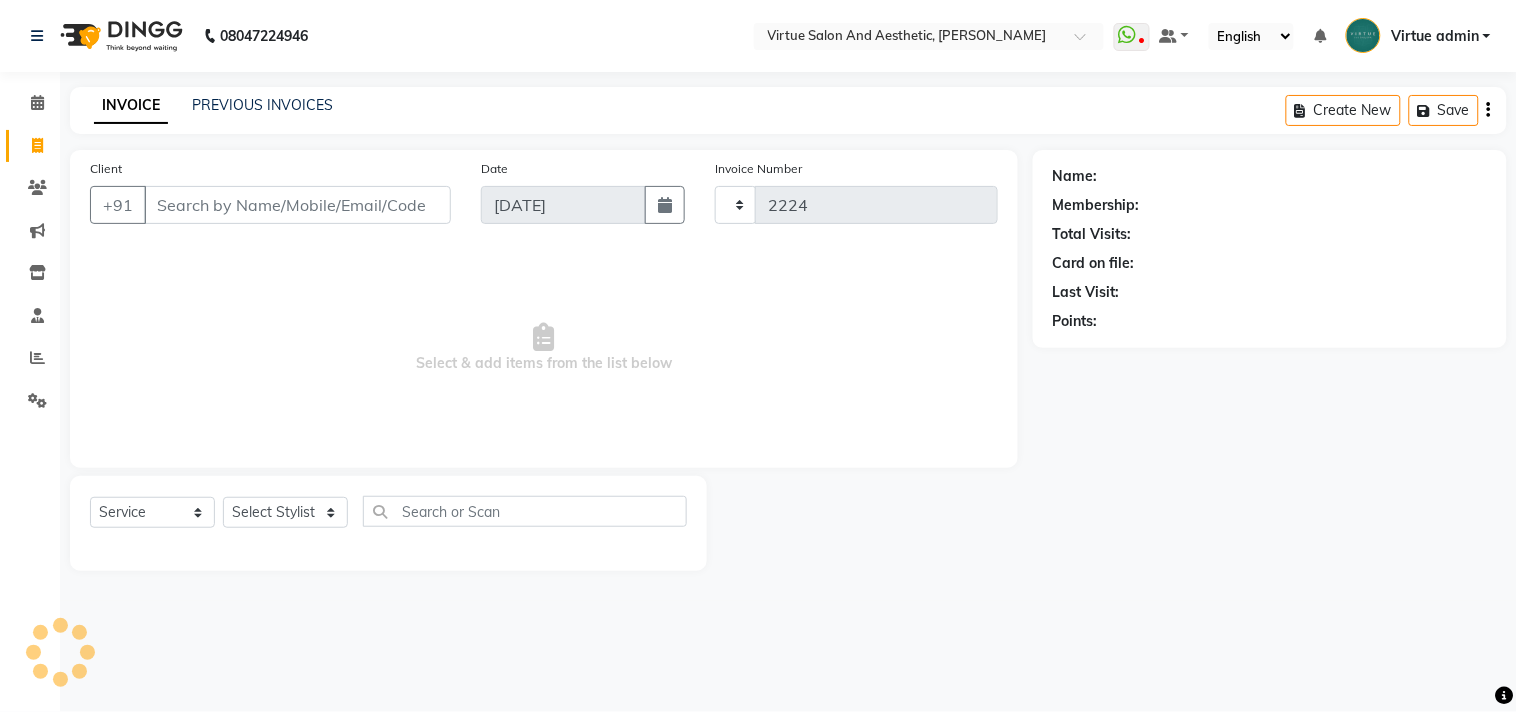 select on "4466" 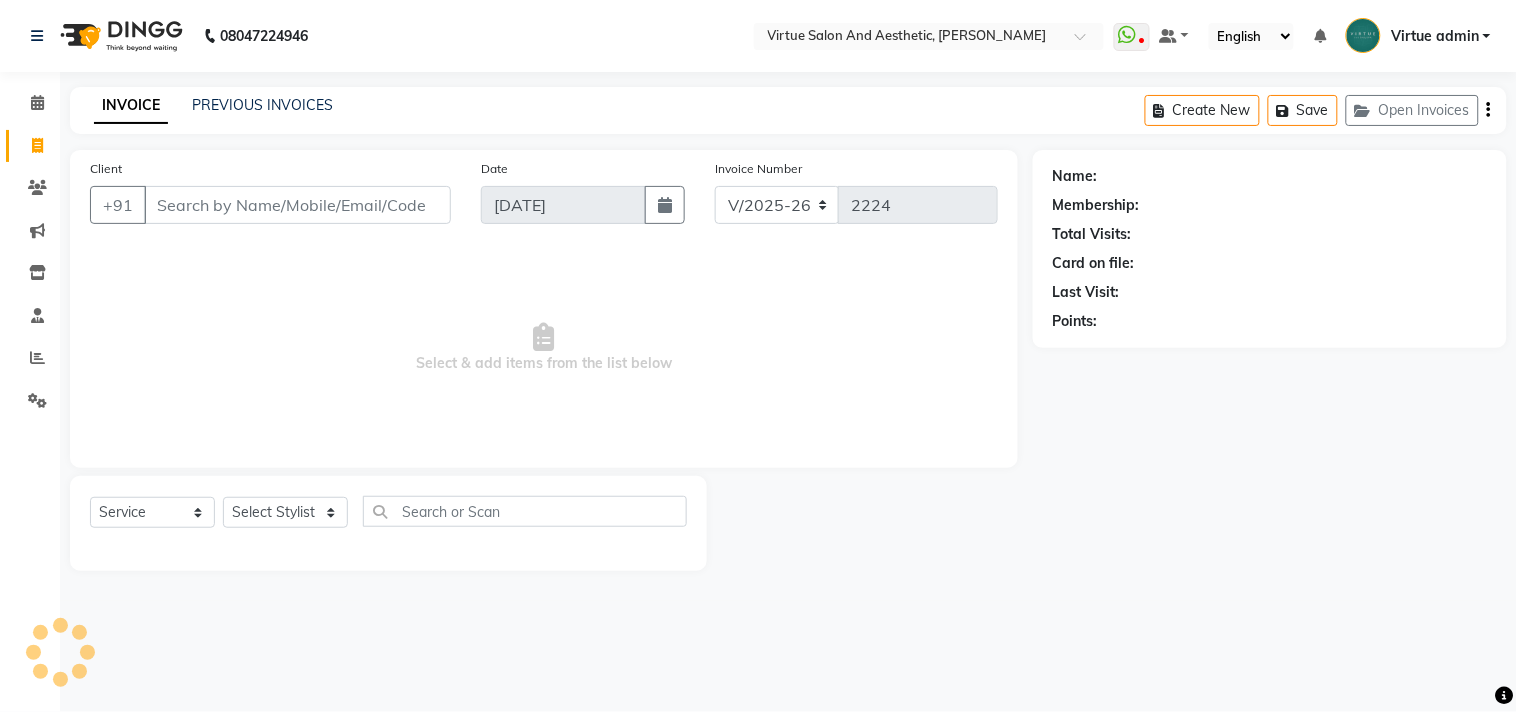 click on "INVOICE PREVIOUS INVOICES Create New   Save   Open Invoices" 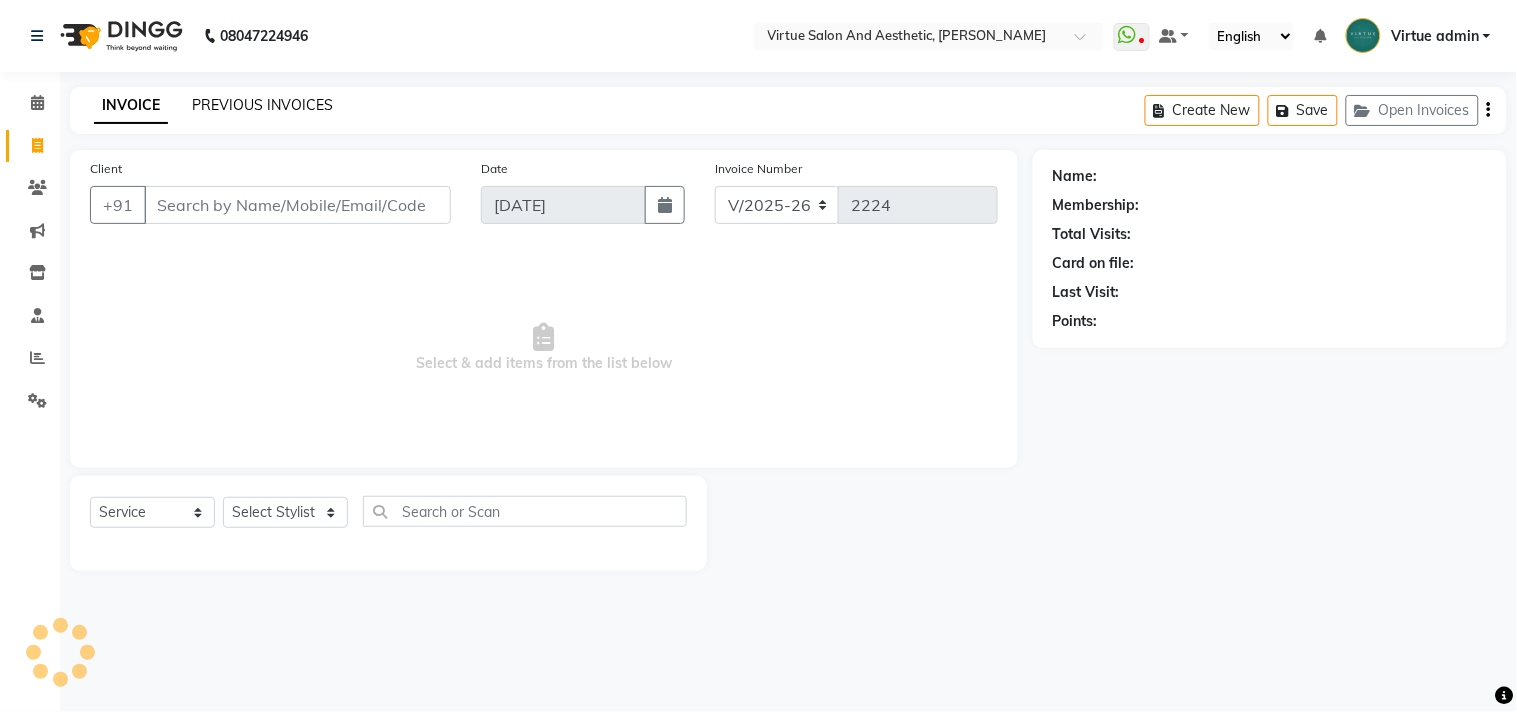 click on "PREVIOUS INVOICES" 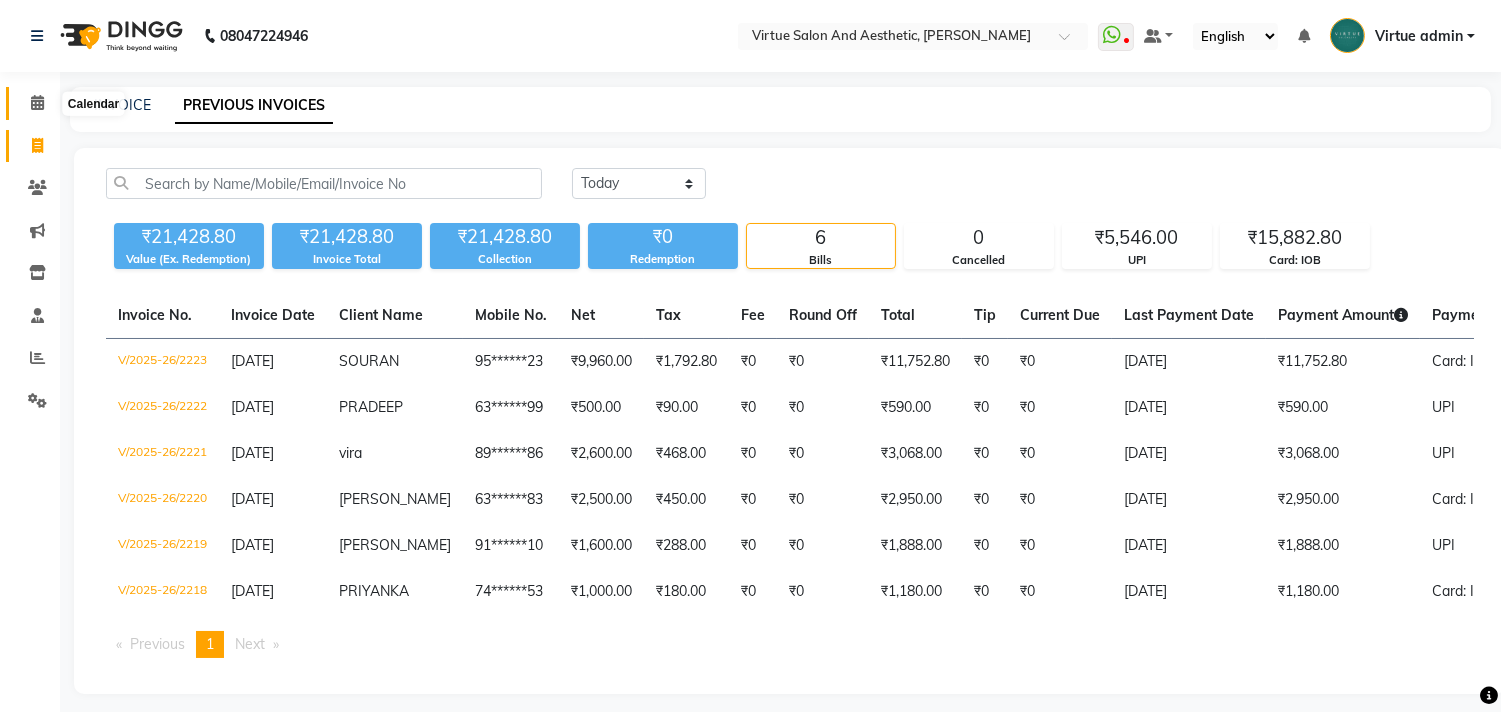 click 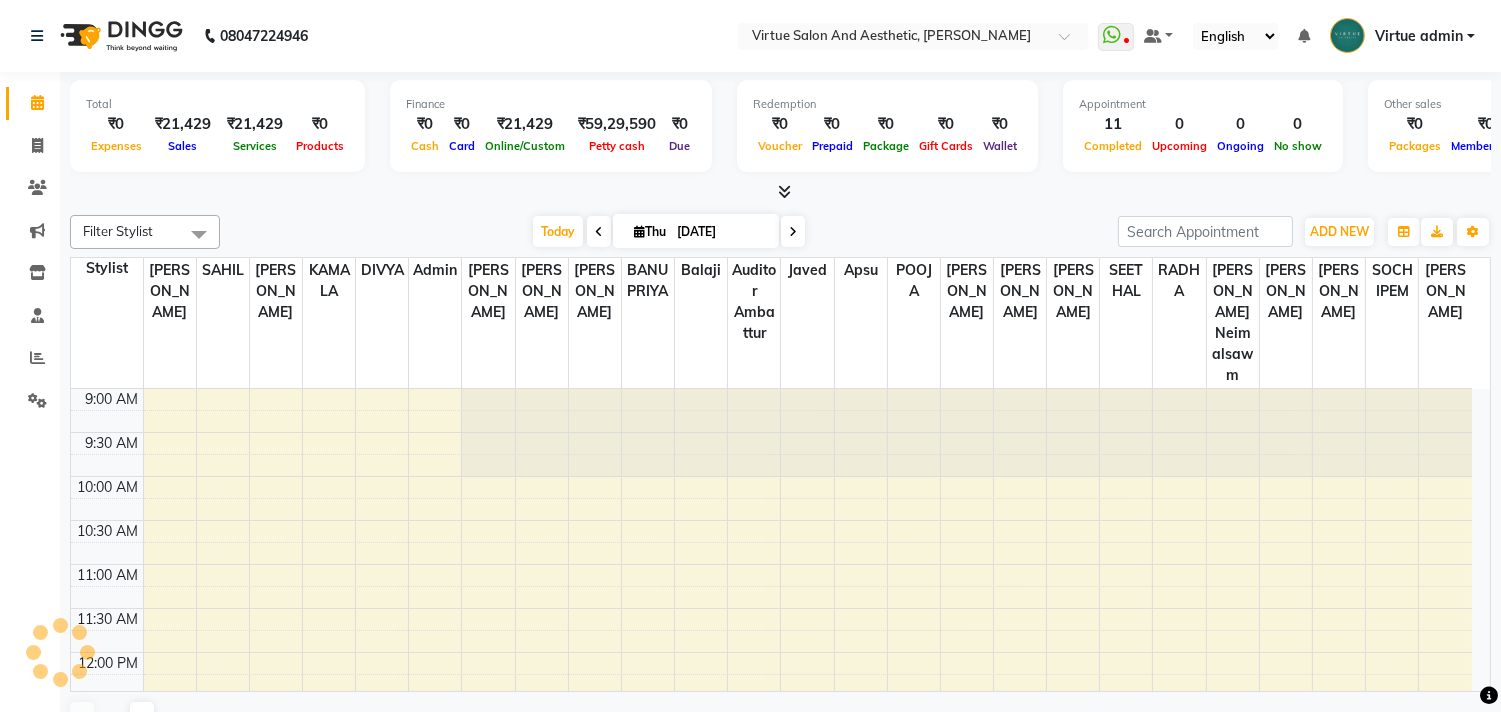 scroll, scrollTop: 0, scrollLeft: 0, axis: both 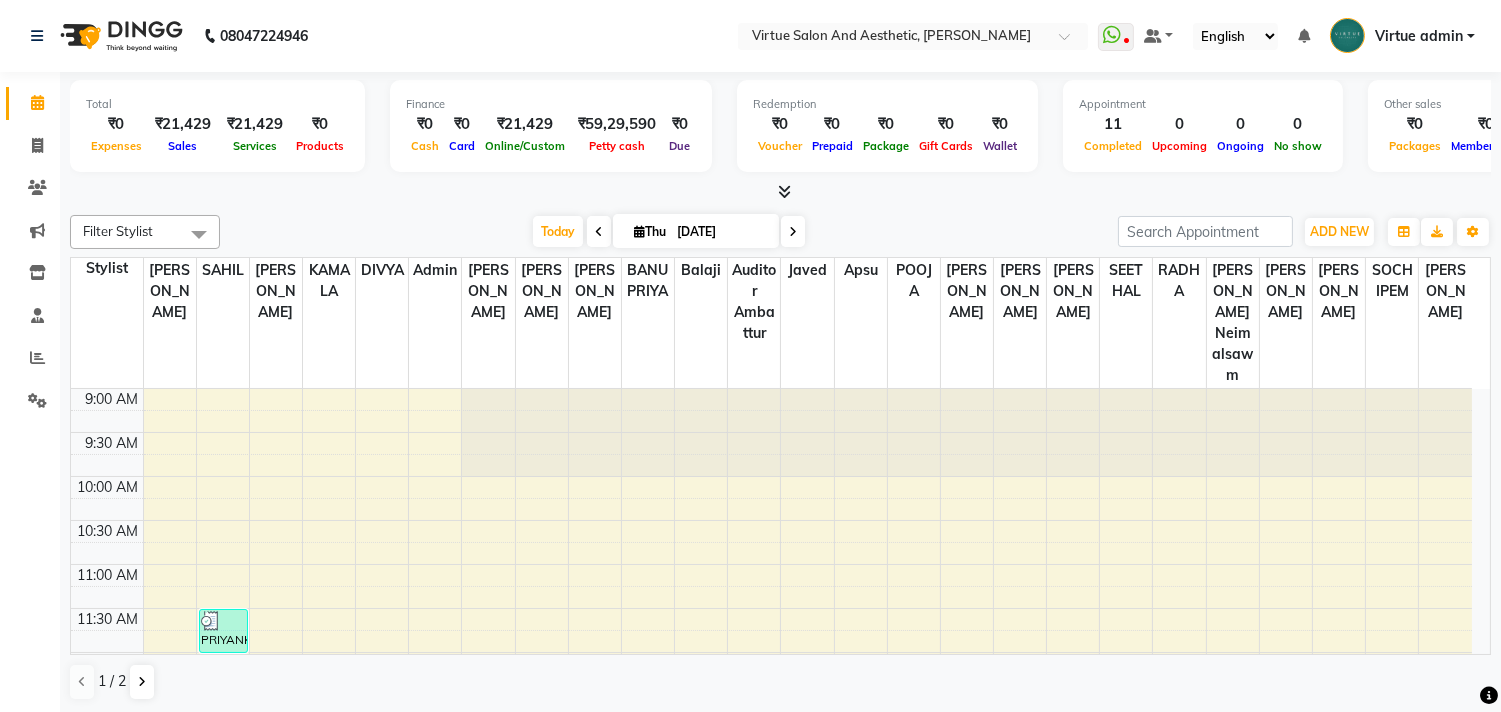 click on "Today  Thu 10-07-2025" at bounding box center (669, 232) 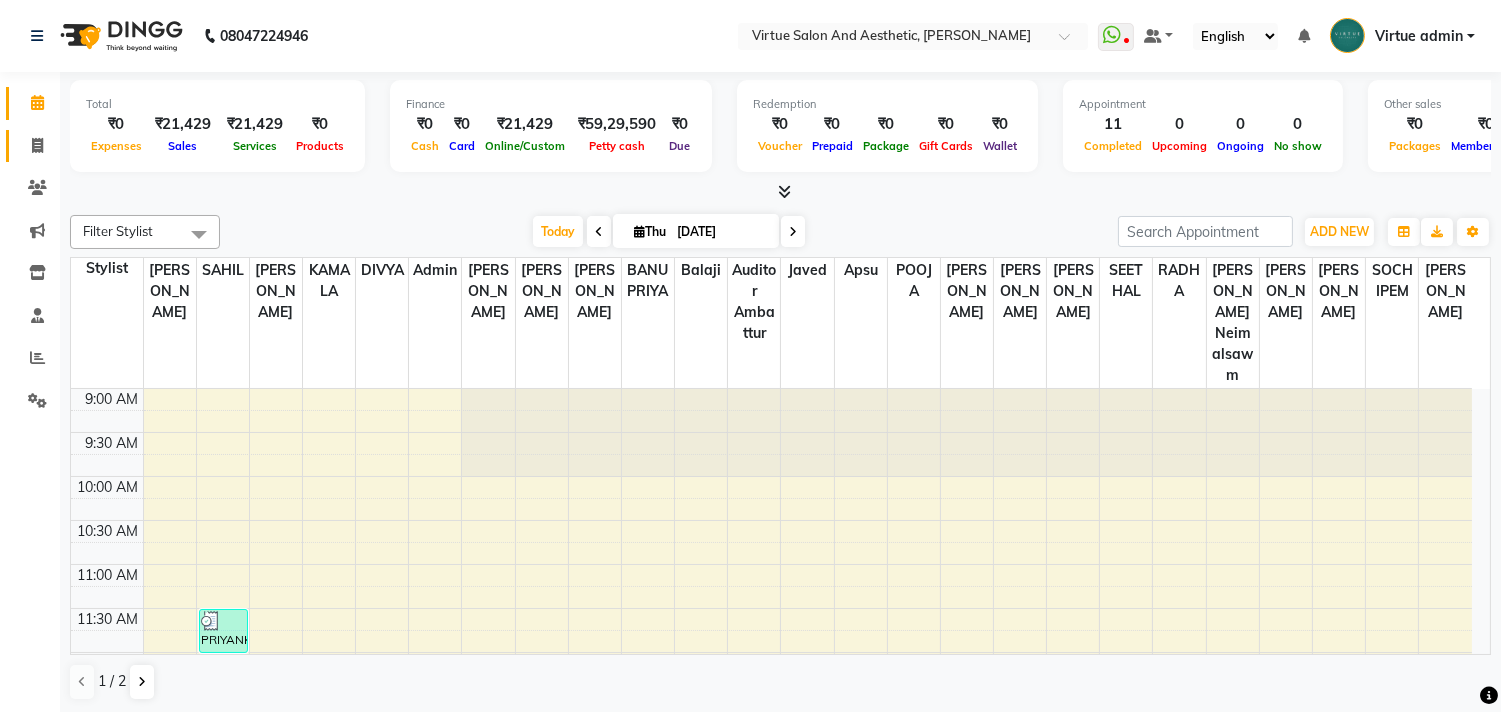 click on "Invoice" 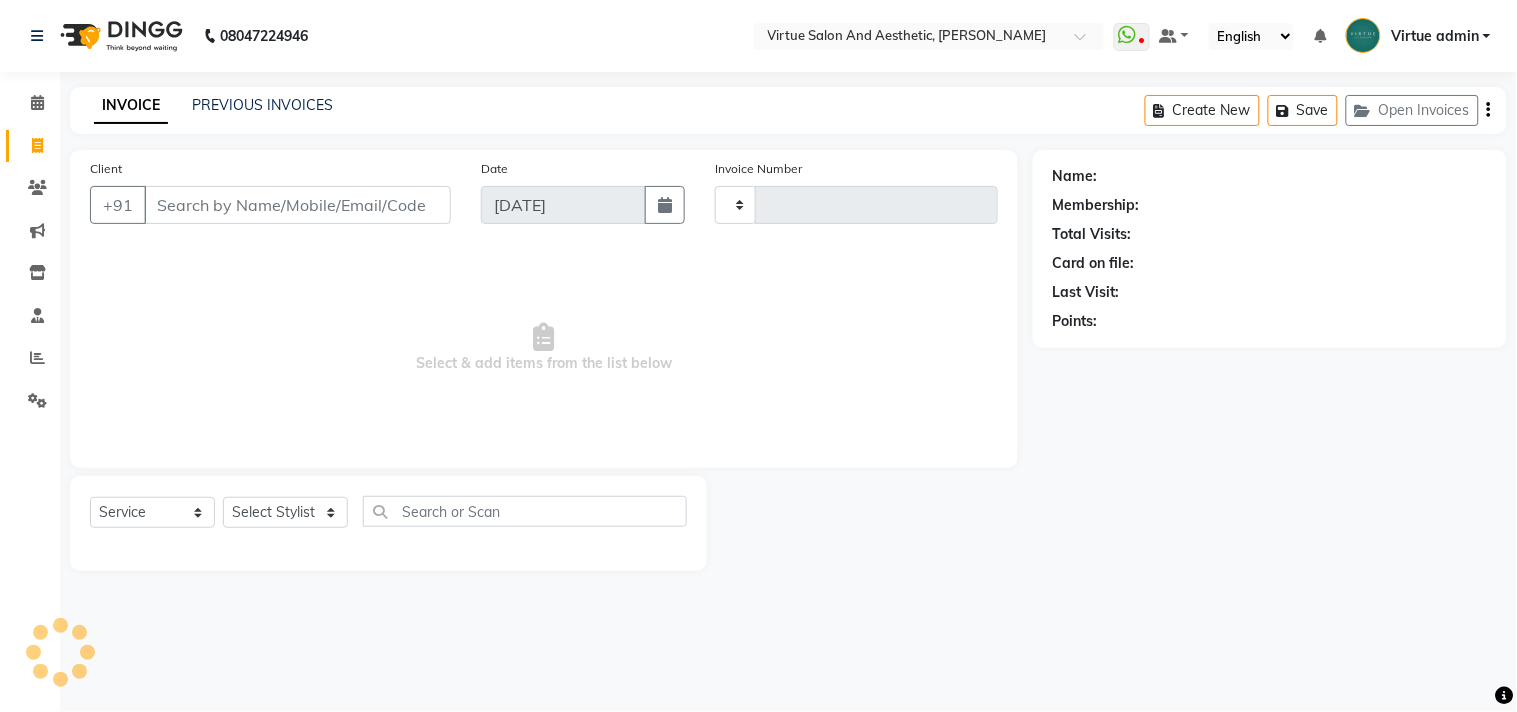 type on "2224" 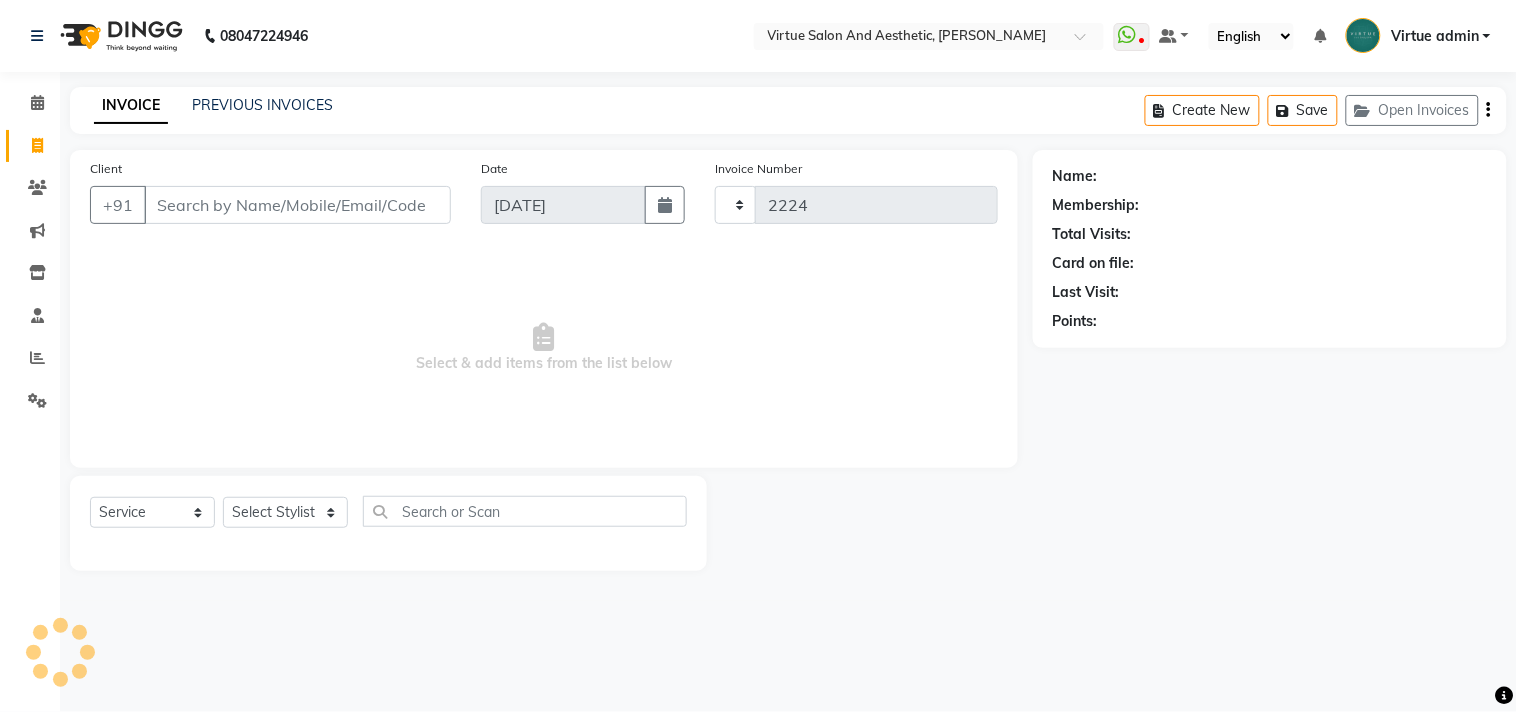 select on "4466" 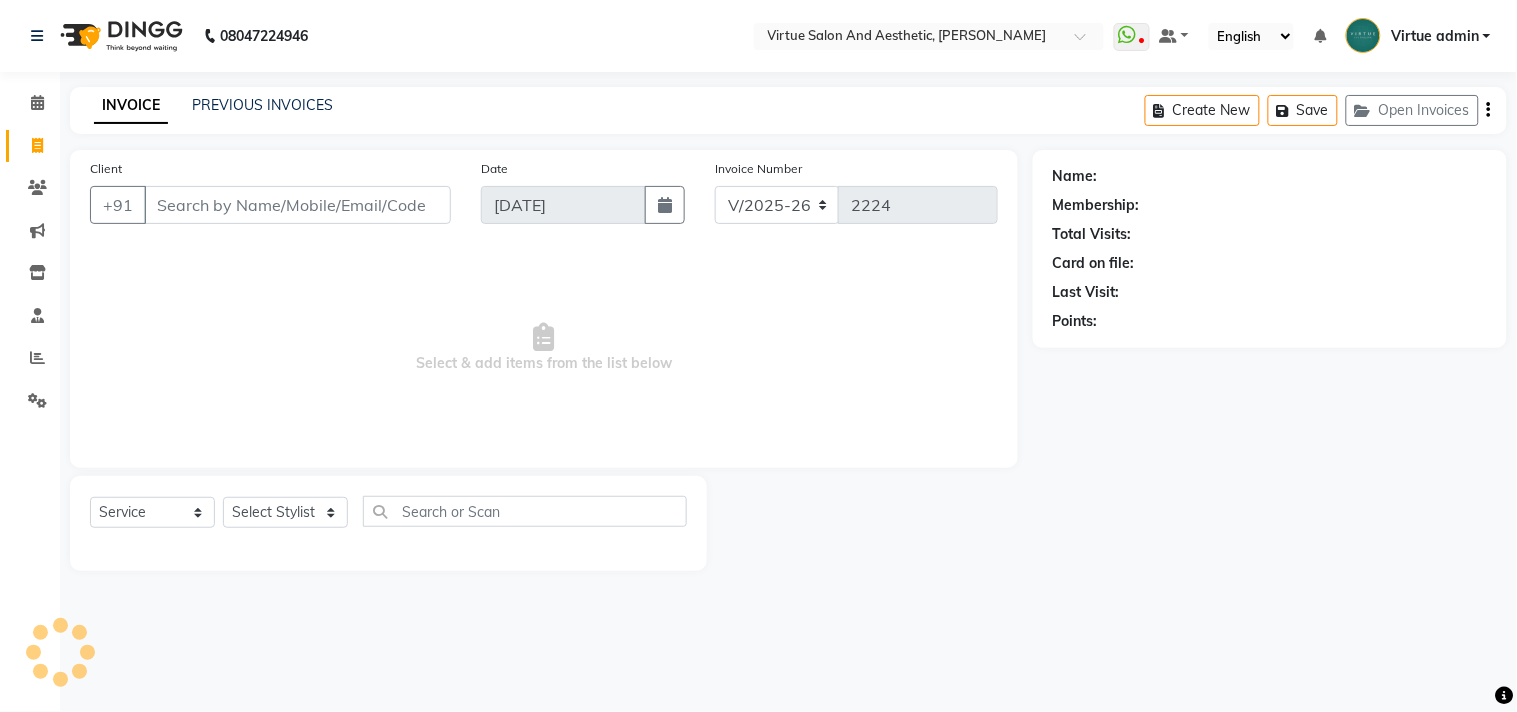 click on "INVOICE PREVIOUS INVOICES Create New   Save   Open Invoices" 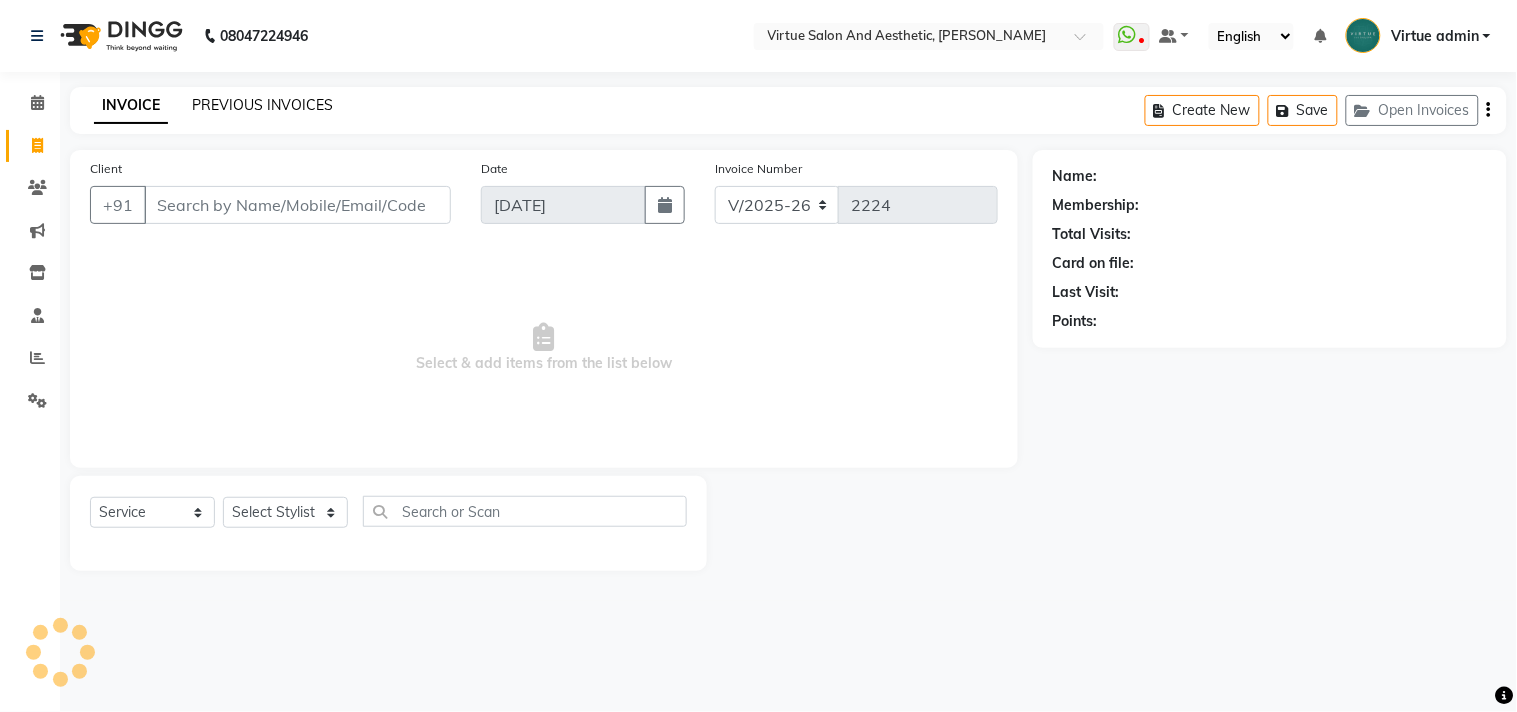 click on "PREVIOUS INVOICES" 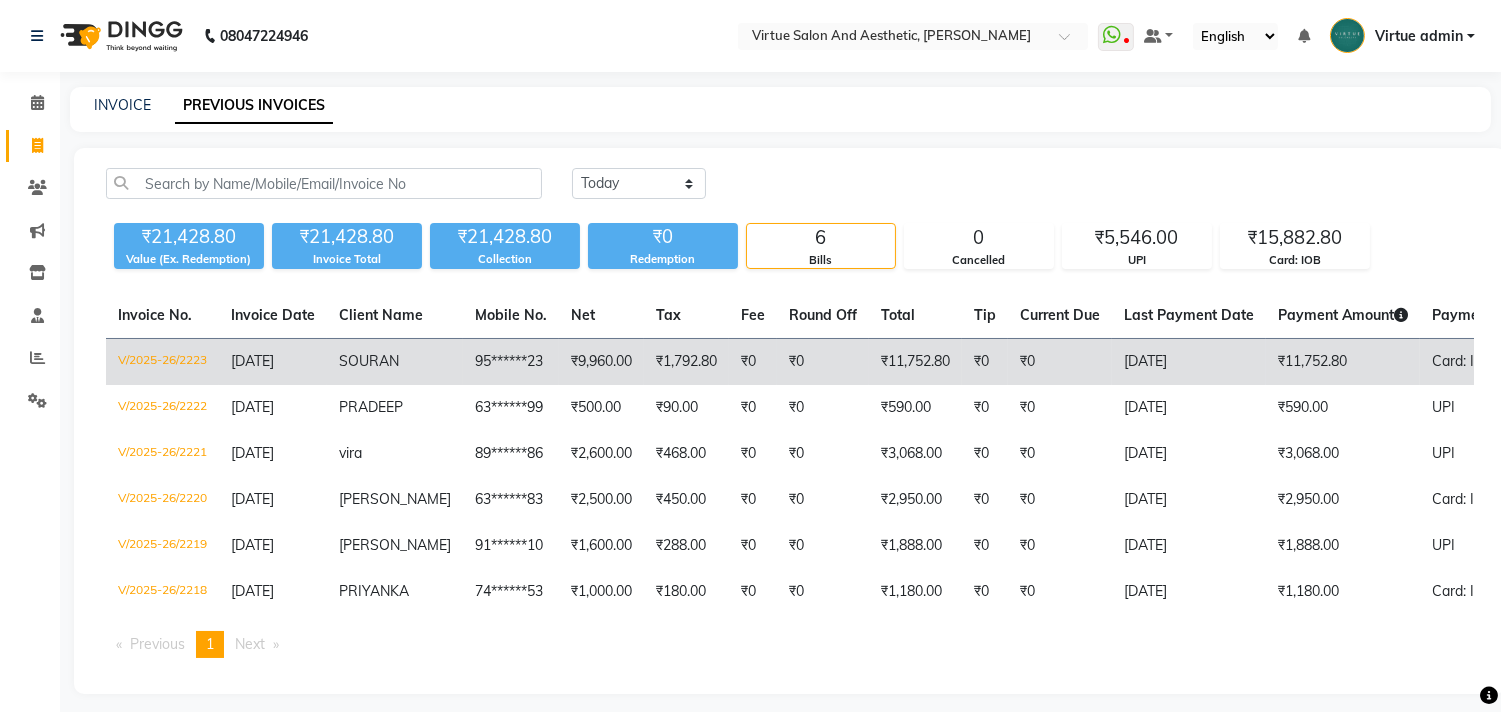 click on "₹0" 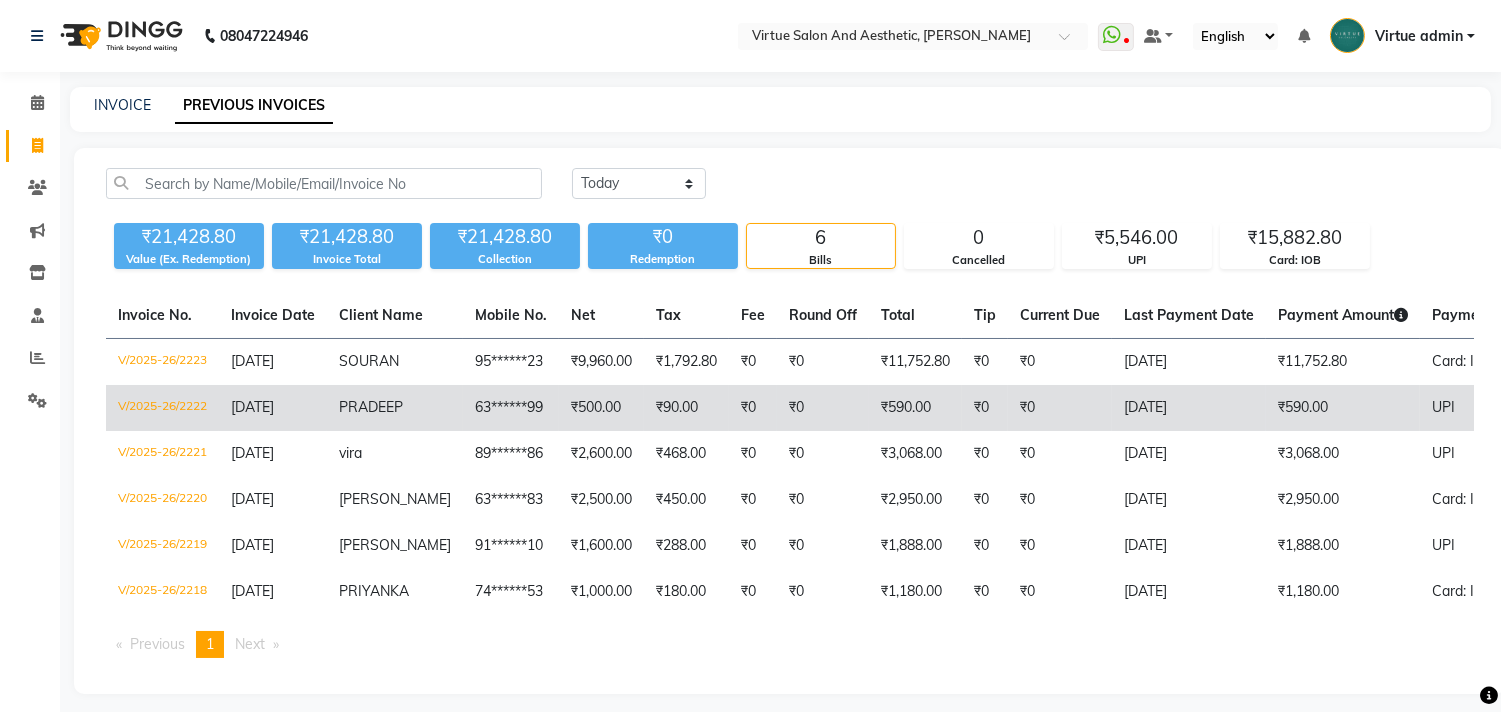 click on "[DATE]" 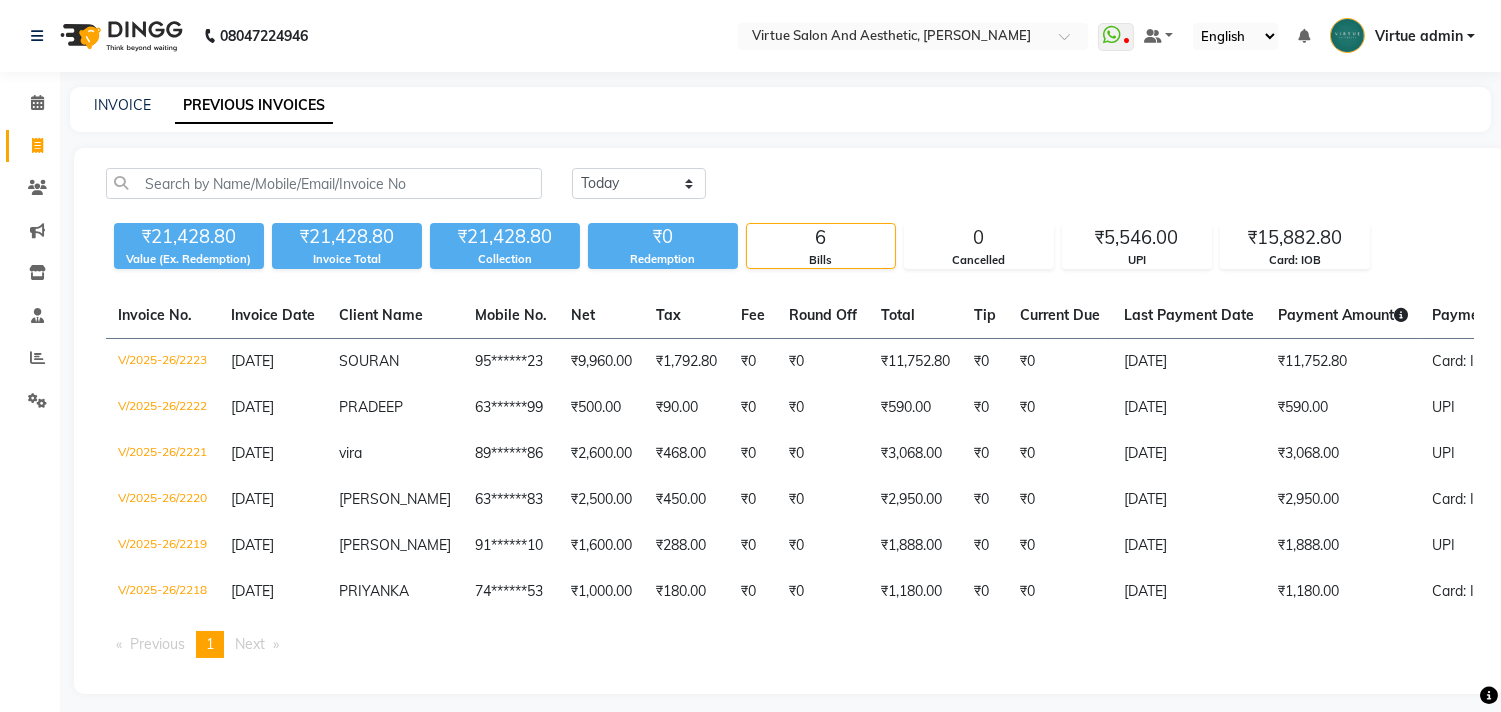 click on "Reports" 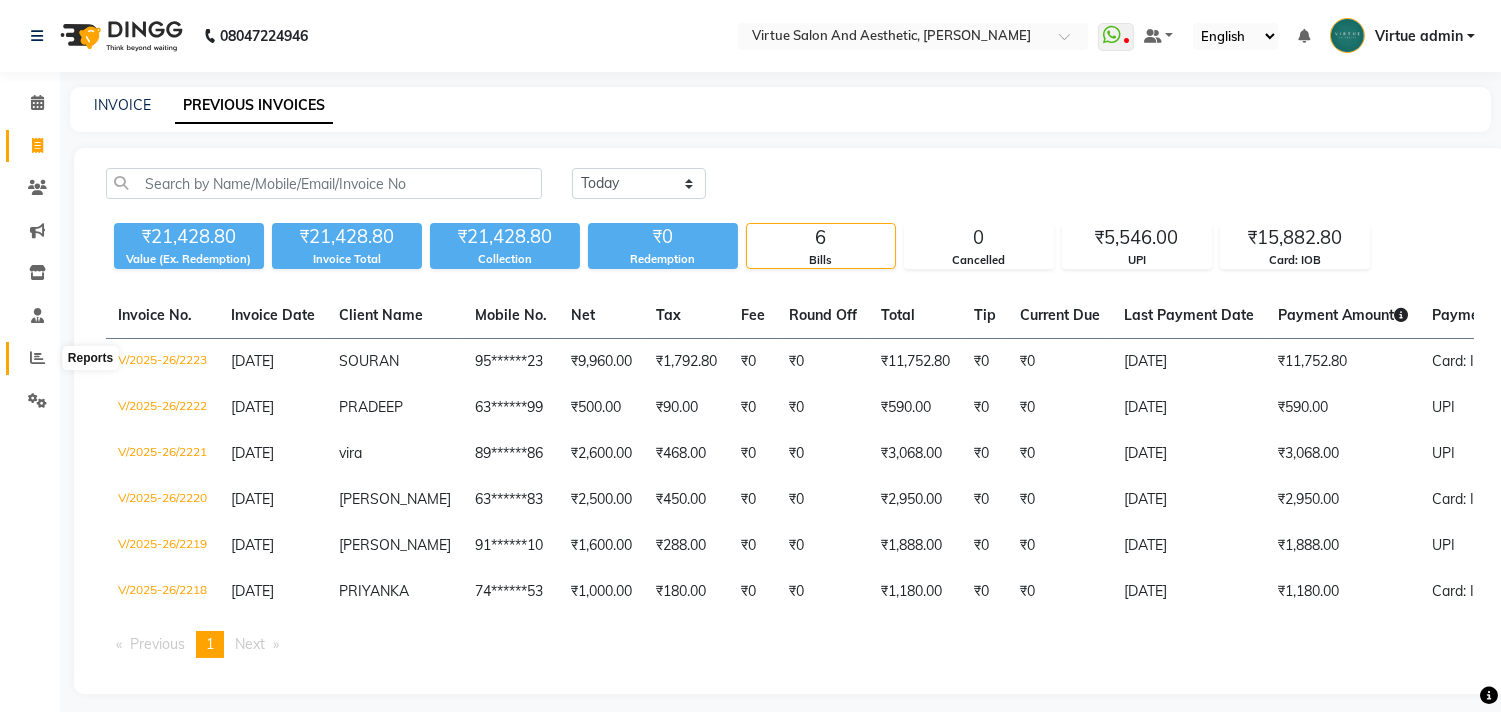 click 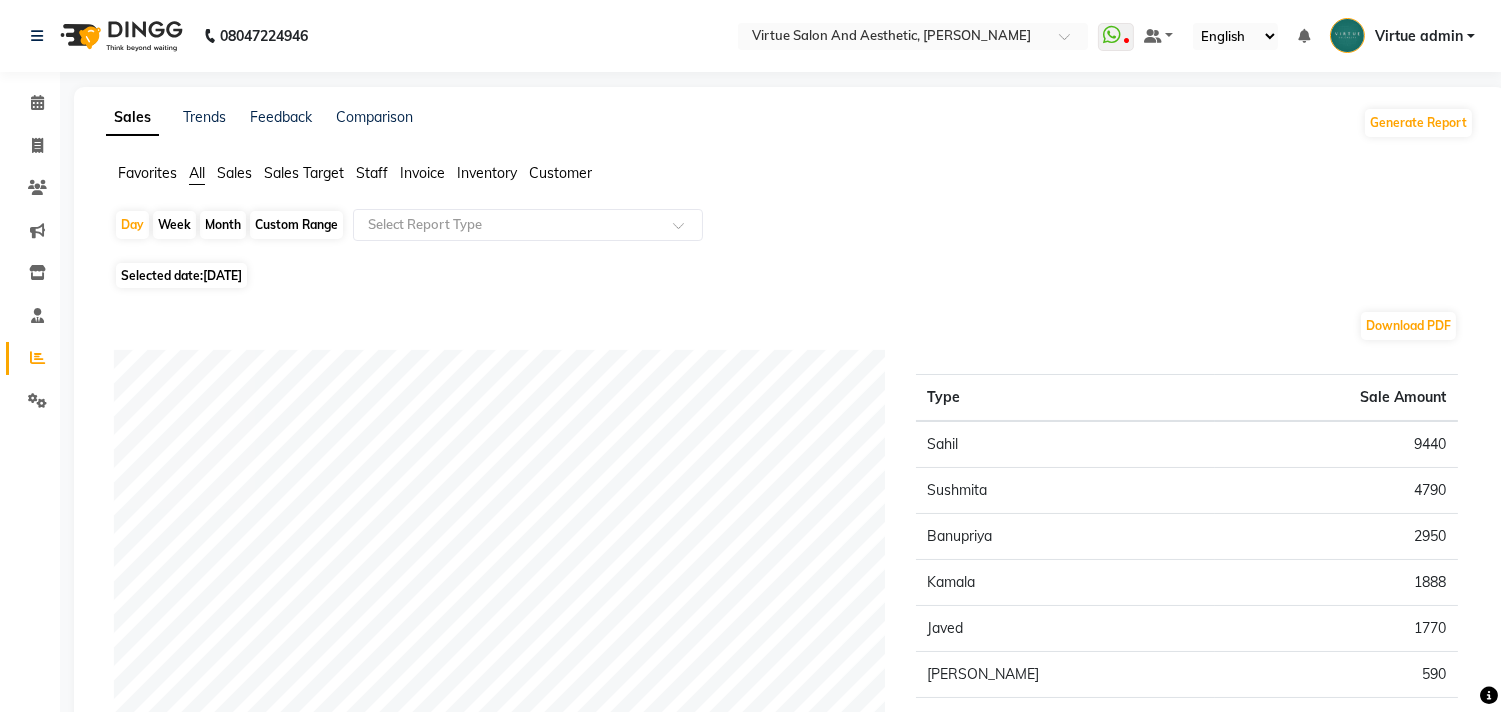 click on "Sales" 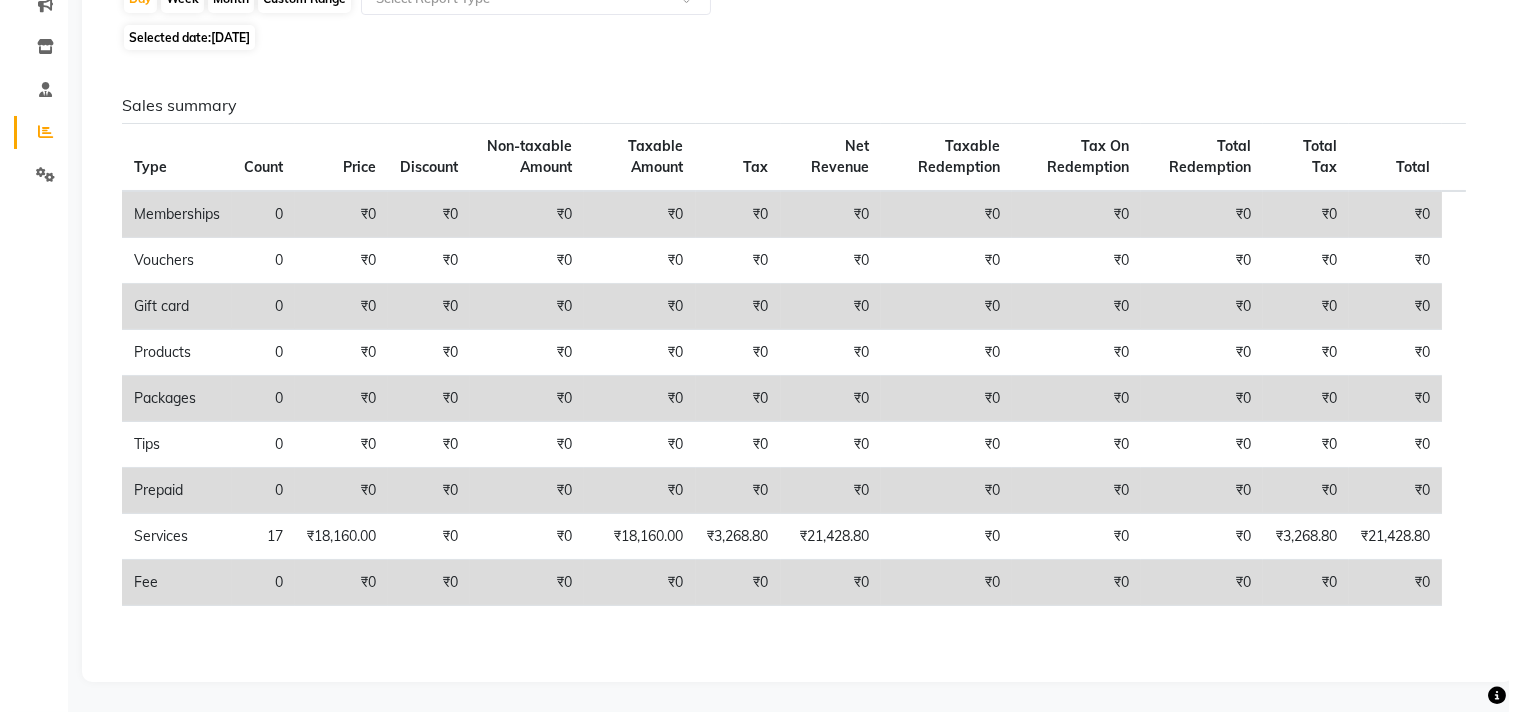scroll, scrollTop: 0, scrollLeft: 0, axis: both 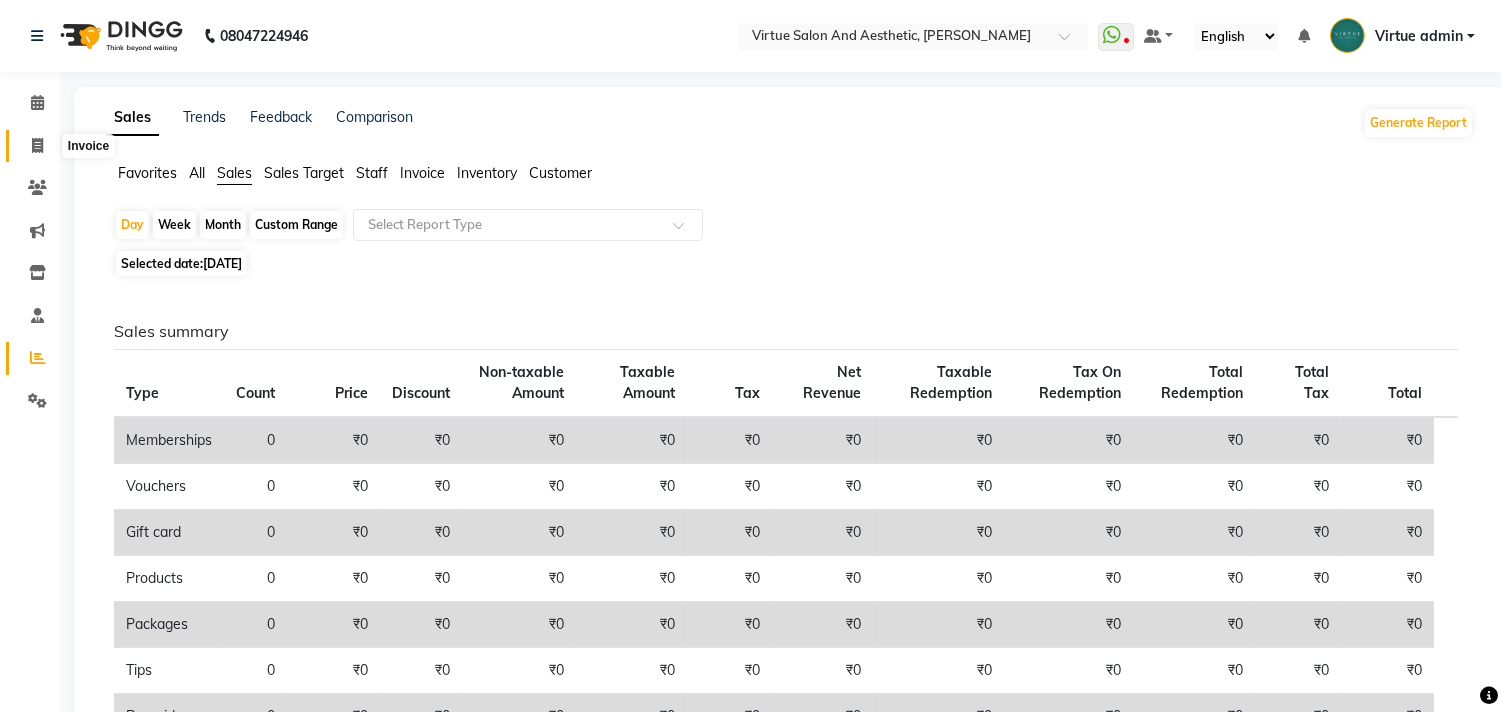 click 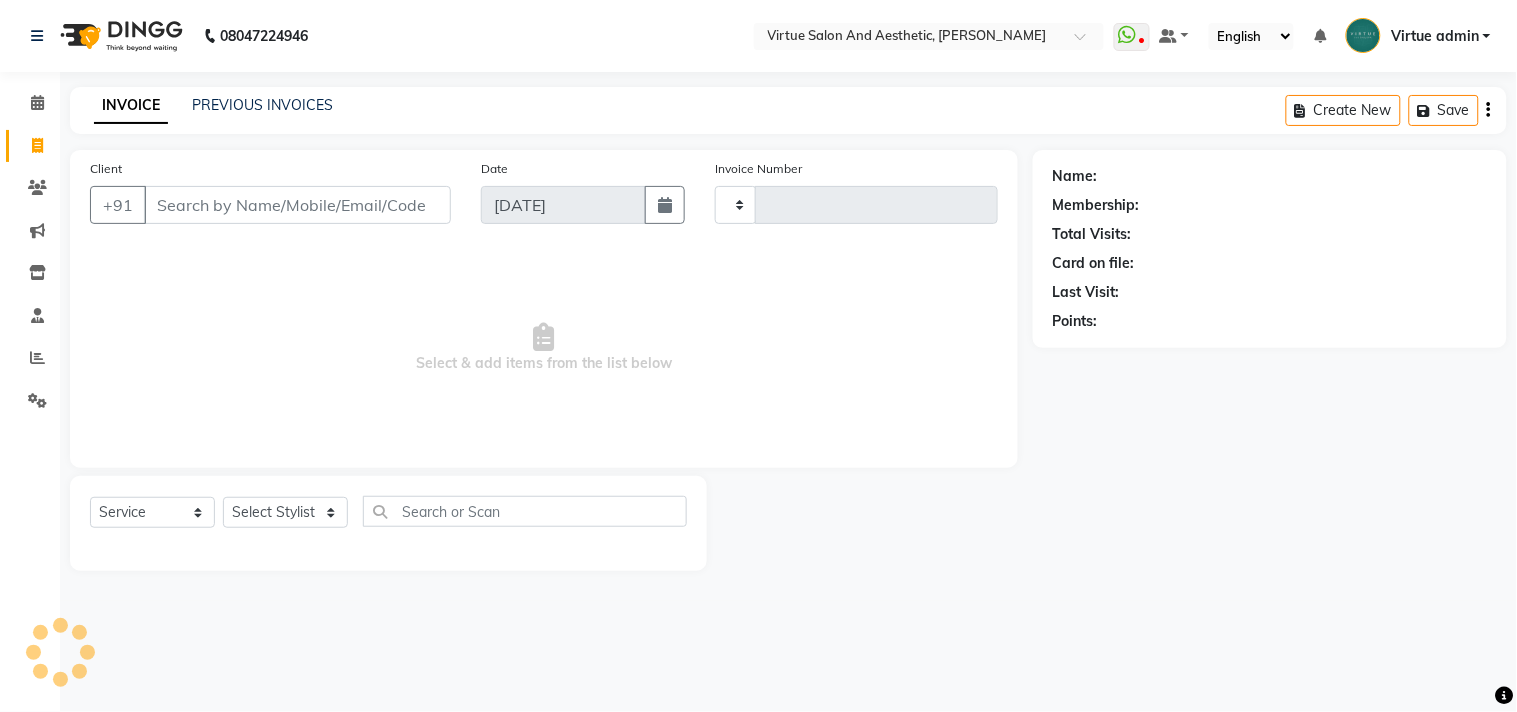 type on "2224" 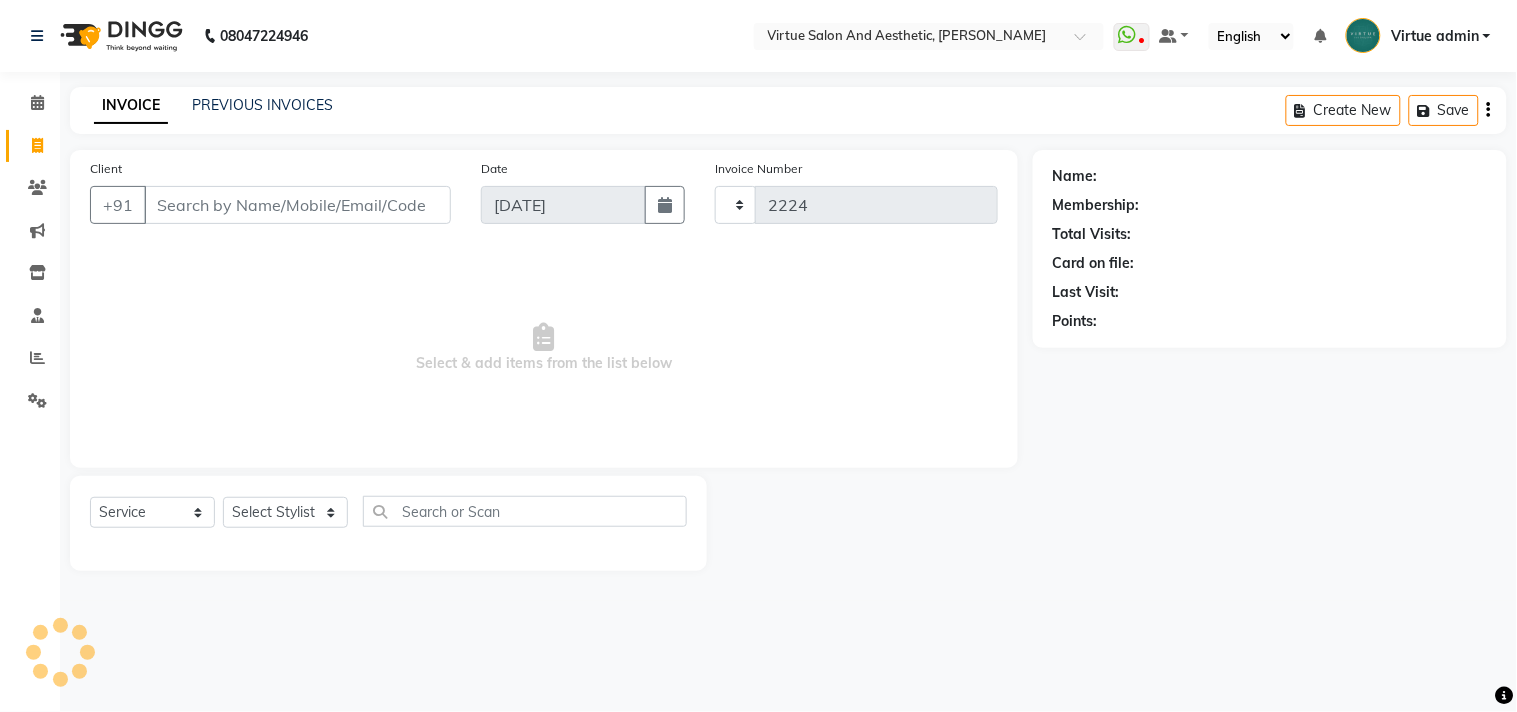 select on "4466" 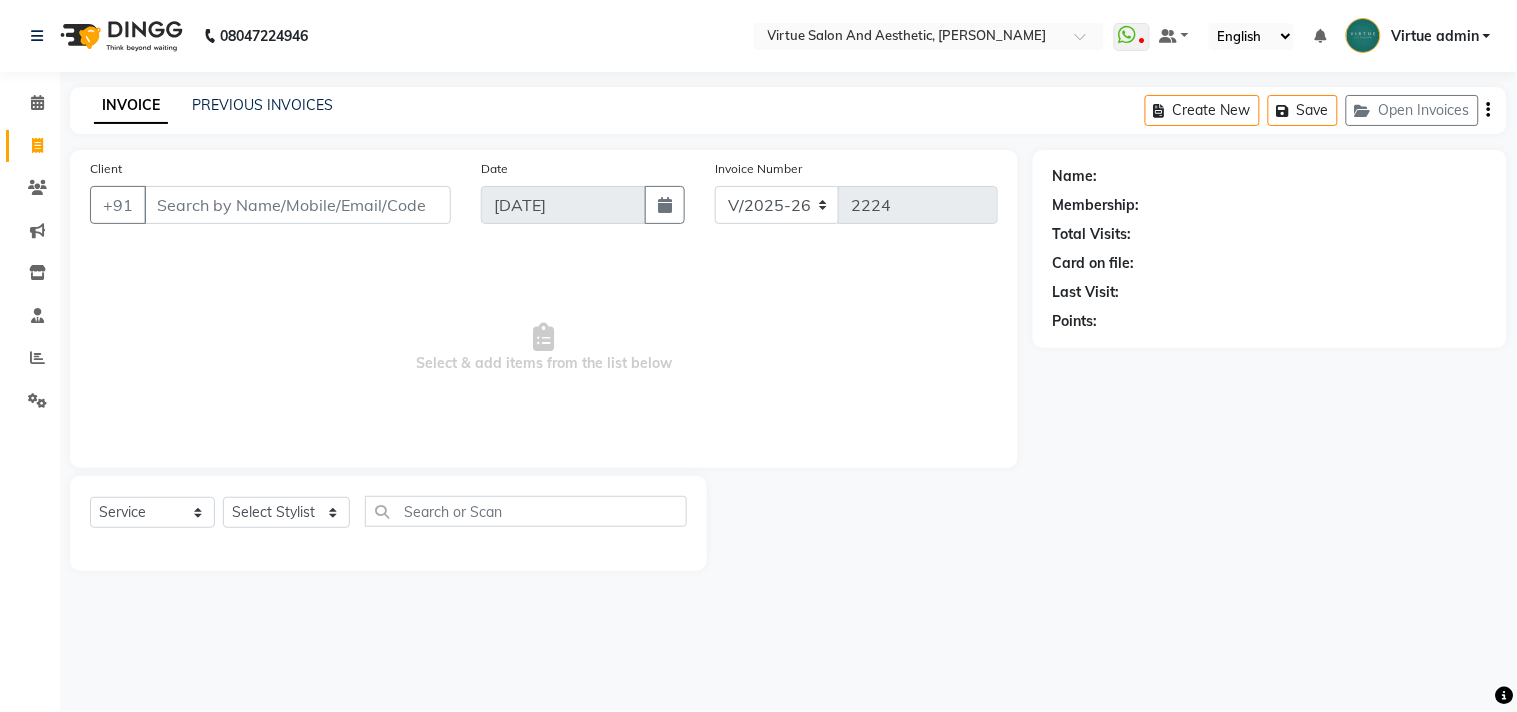 click on "Client +91" 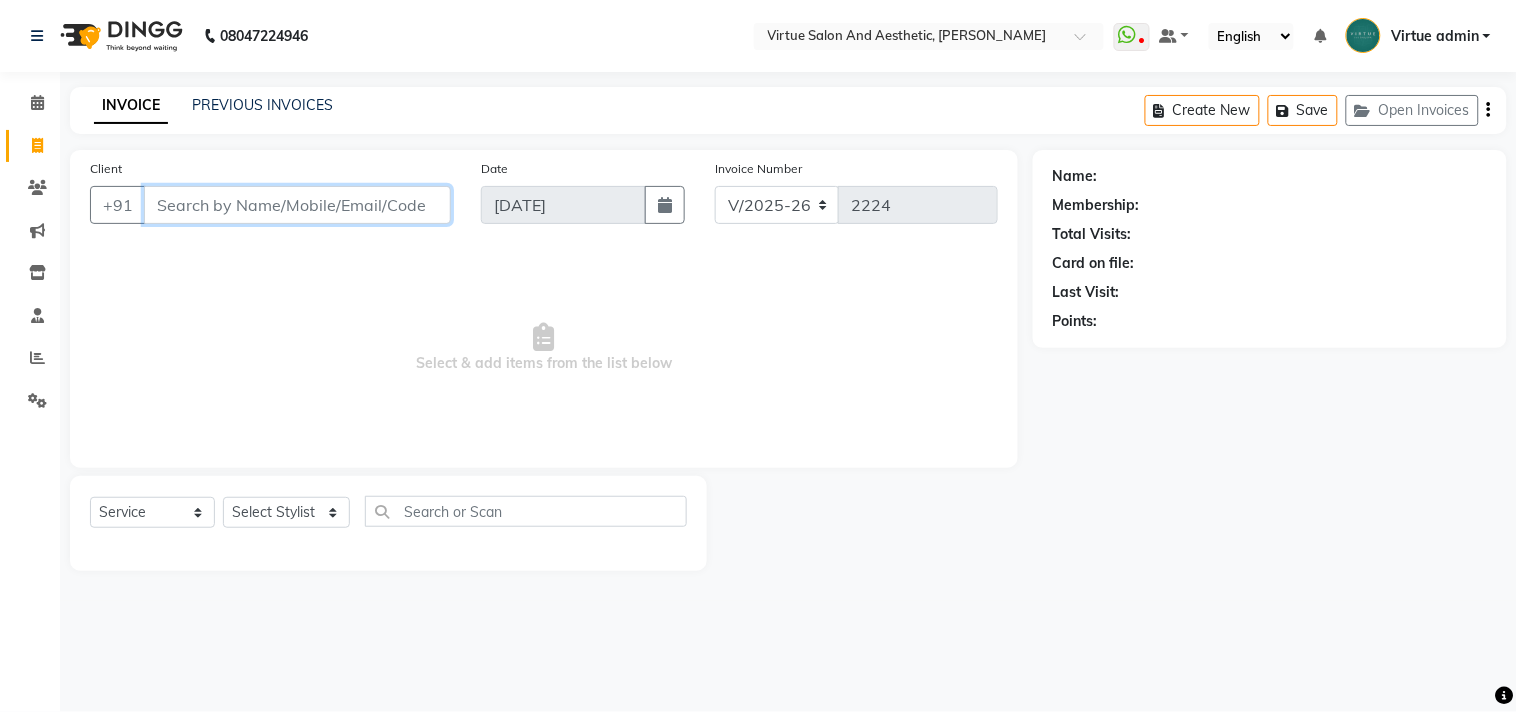 click on "Client" at bounding box center [297, 205] 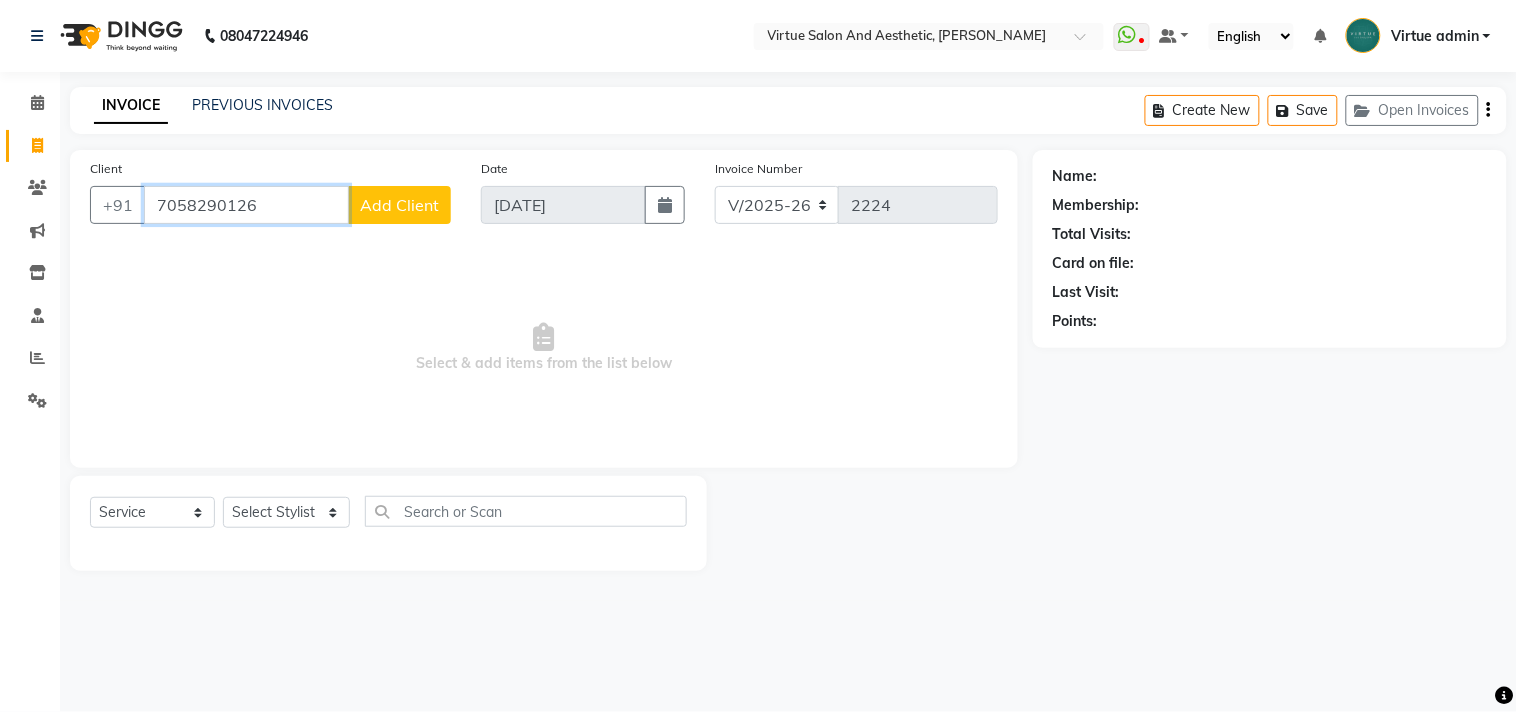 click on "7058290126" at bounding box center [246, 205] 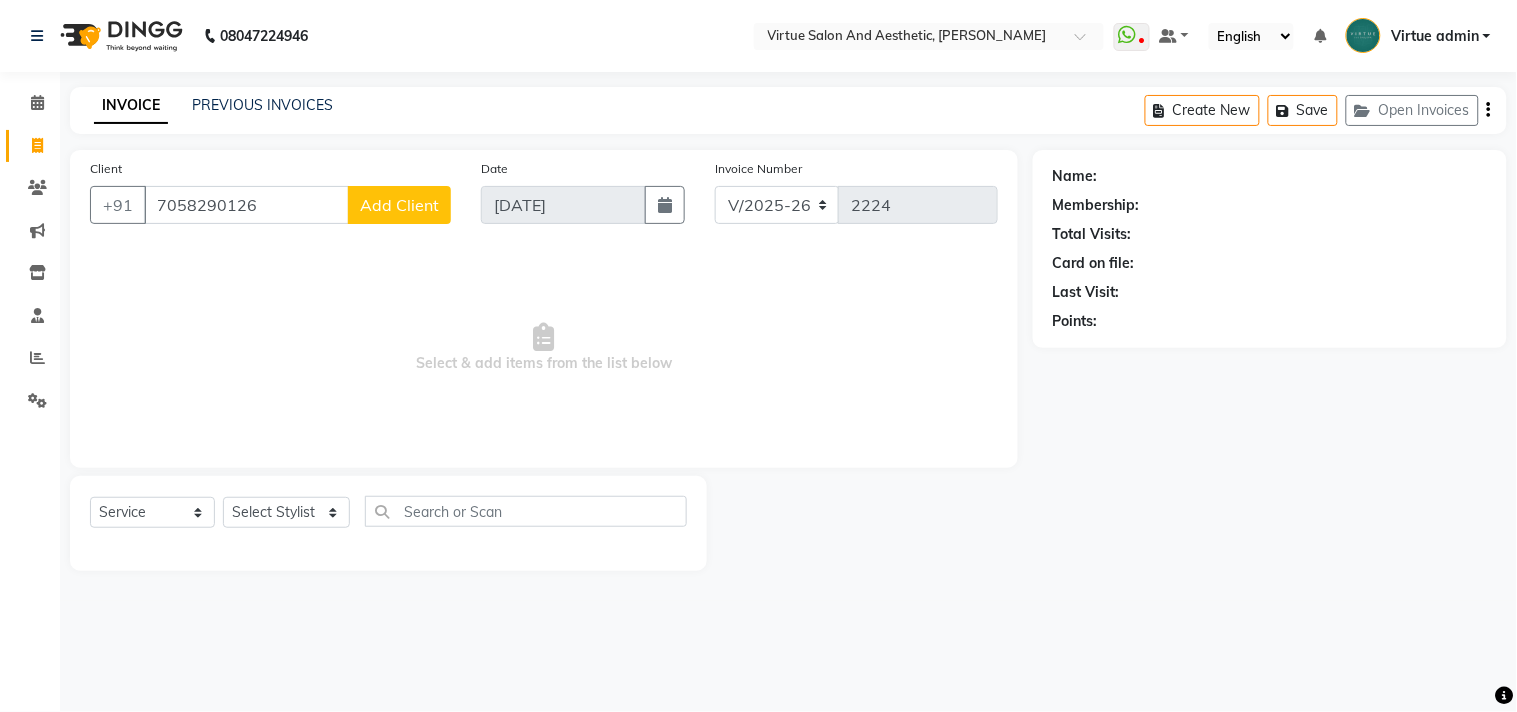 click on "Add Client" 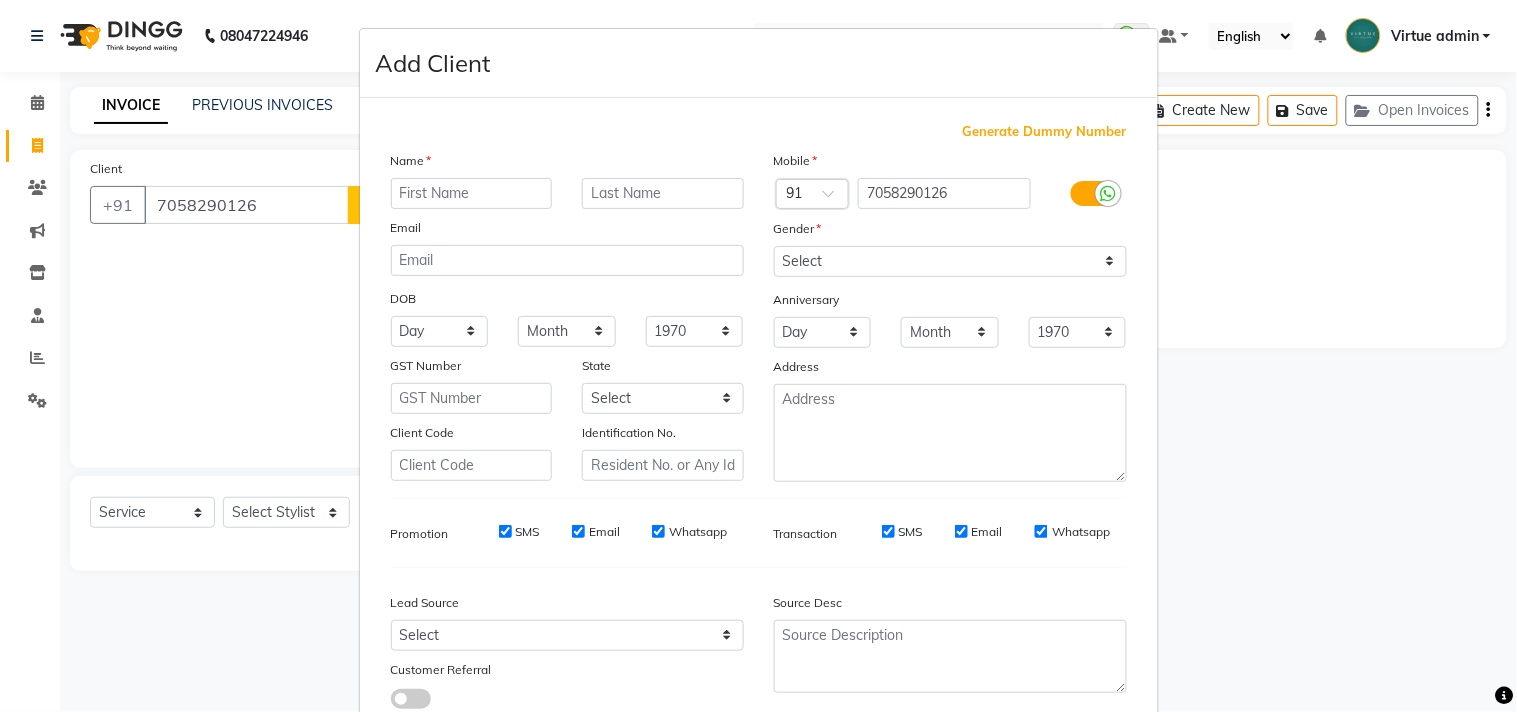 click at bounding box center [472, 193] 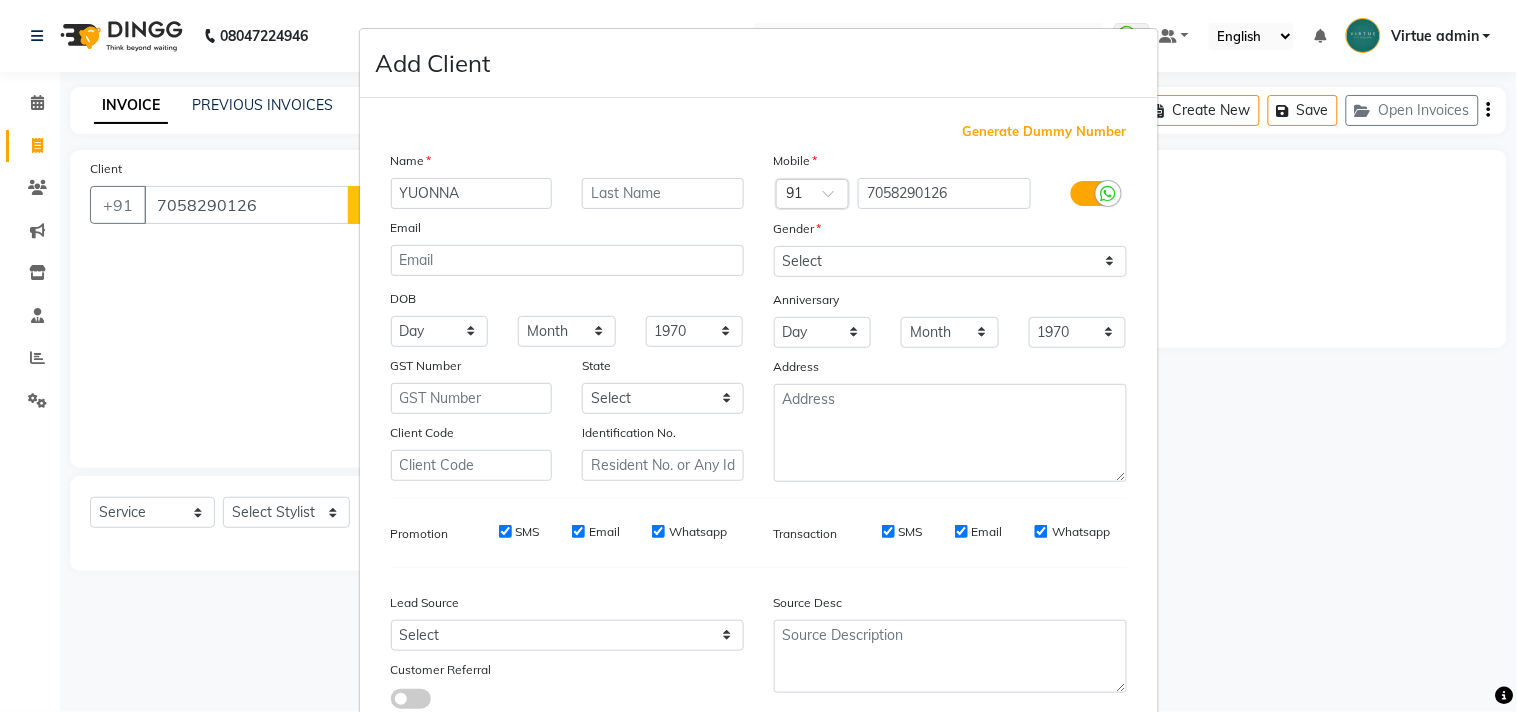 type on "YUONNA" 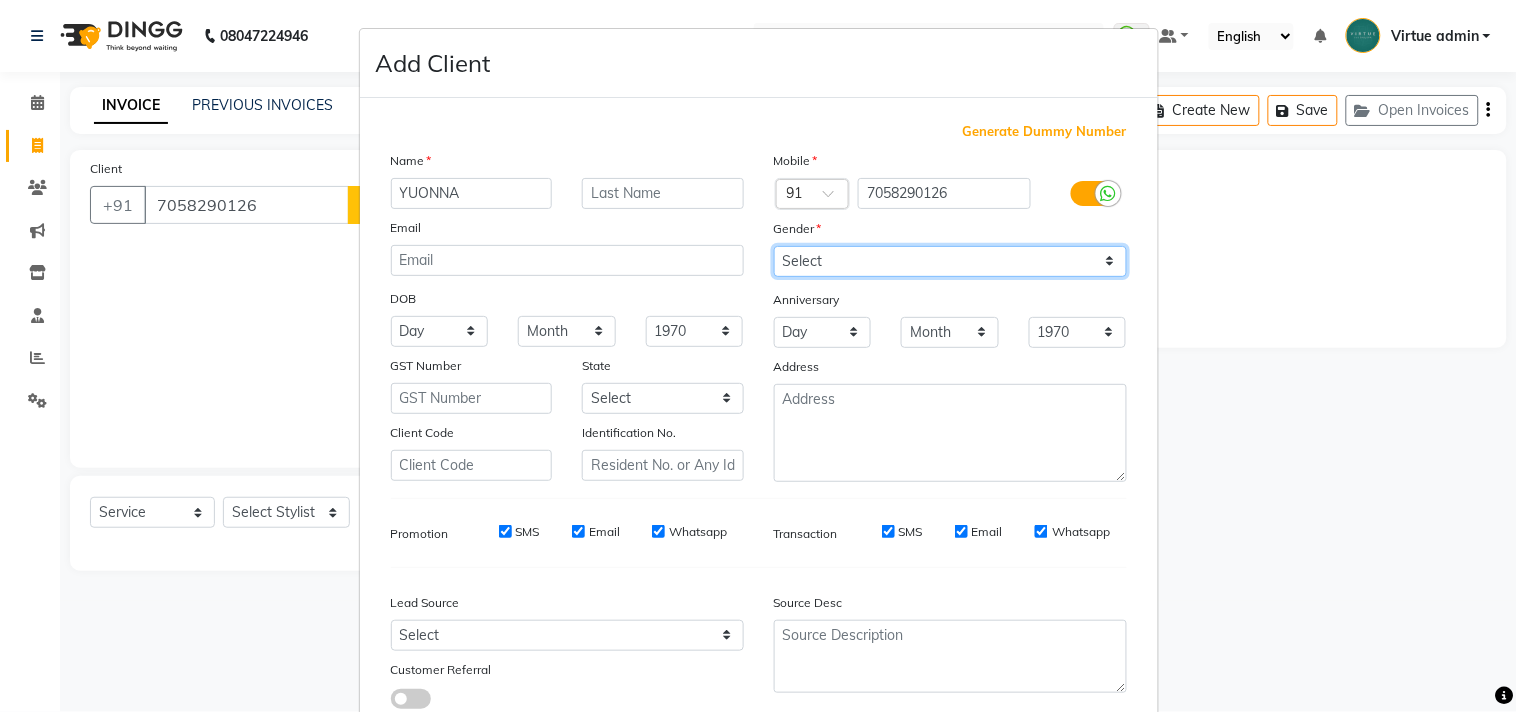 click on "Select Male Female Other Prefer Not To Say" at bounding box center (950, 261) 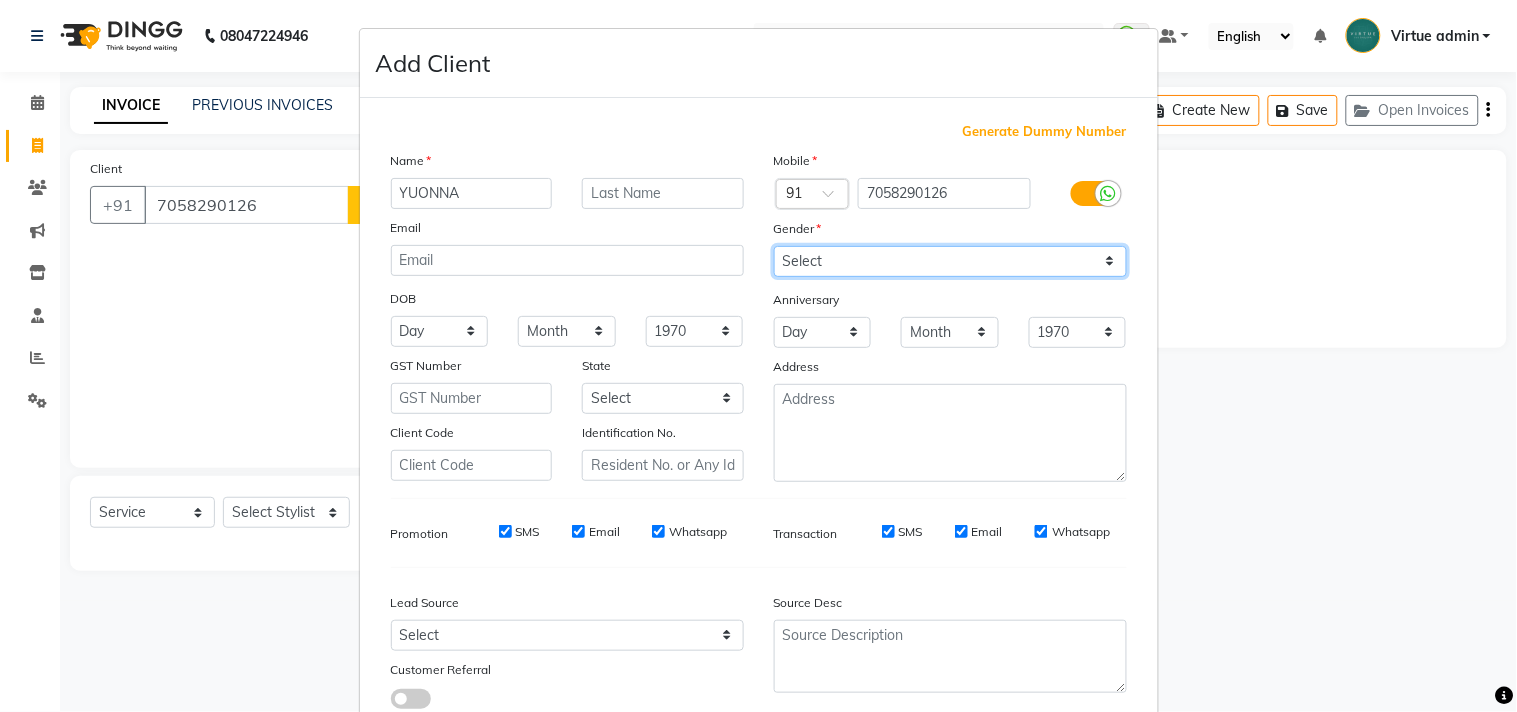 select on "female" 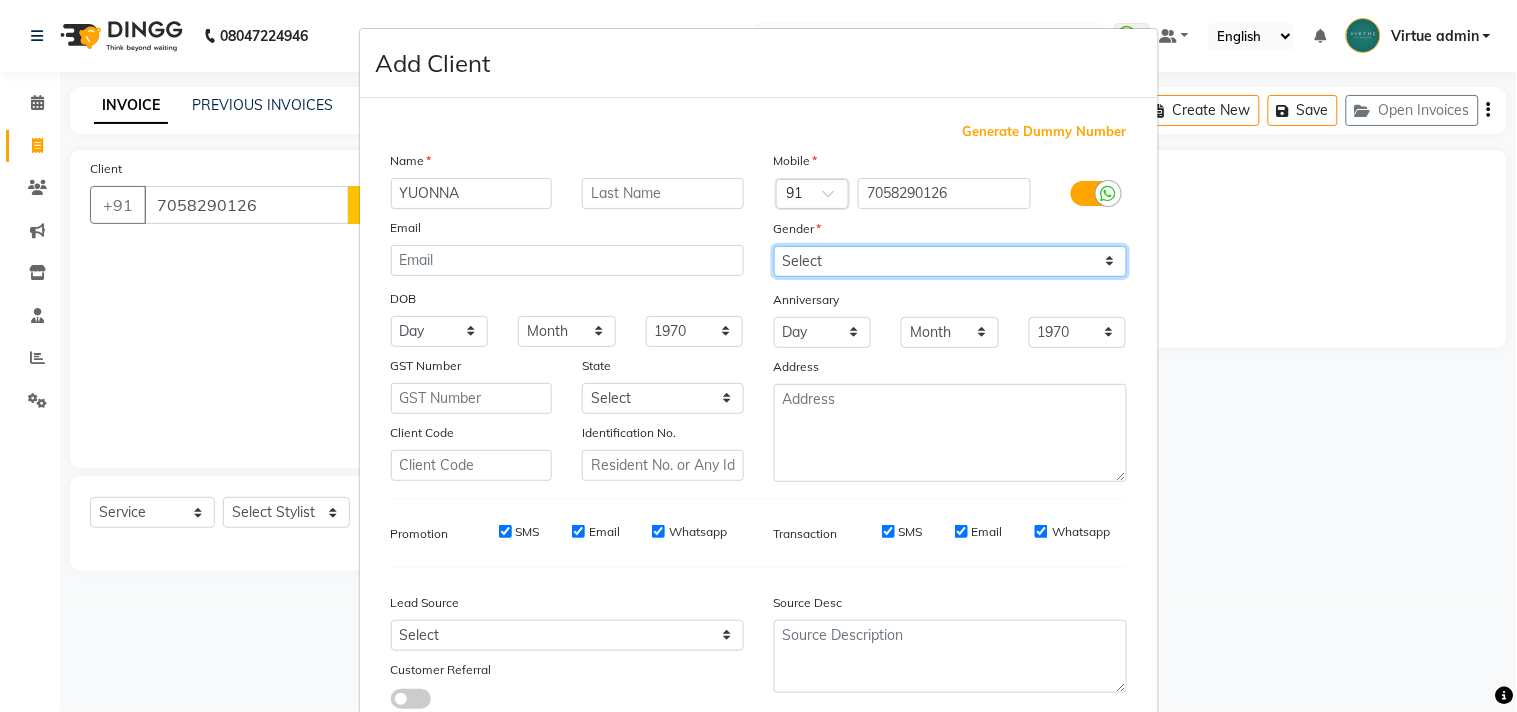 click on "Select Male Female Other Prefer Not To Say" at bounding box center (950, 261) 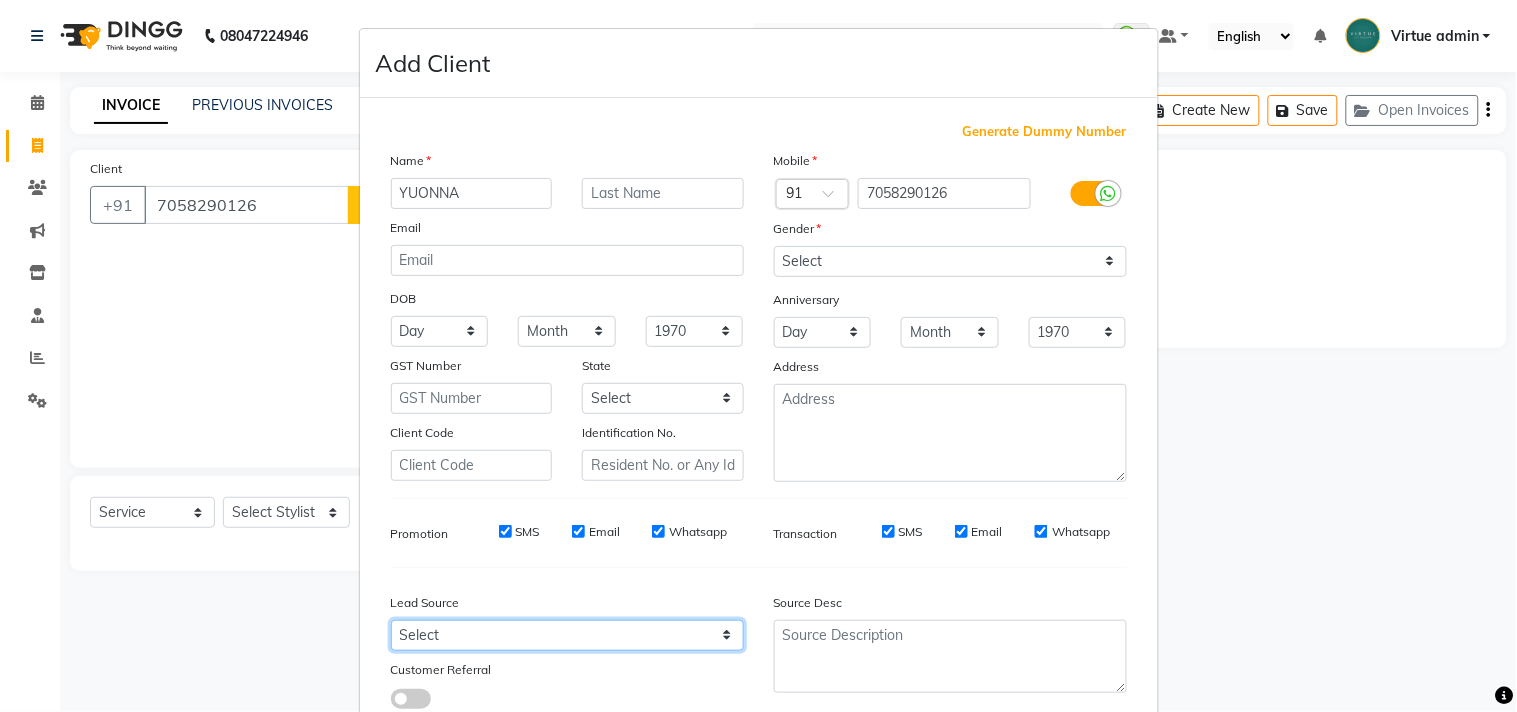 click on "Select Walk-in Referral Internet Friend Word of Mouth Advertisement Facebook JustDial Google Other Instagram  YouTube  WhatsApp" at bounding box center [567, 635] 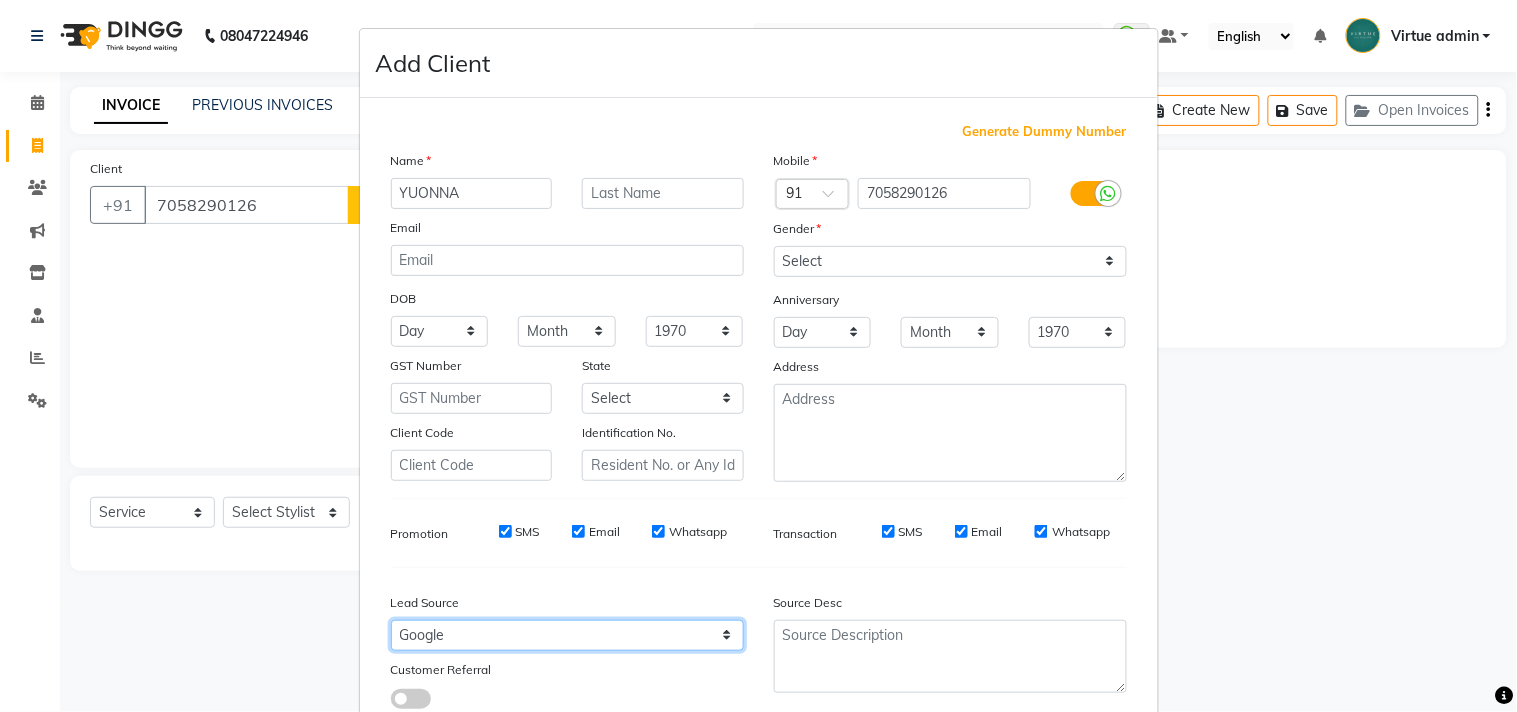 click on "Select Walk-in Referral Internet Friend Word of Mouth Advertisement Facebook JustDial Google Other Instagram  YouTube  WhatsApp" at bounding box center [567, 635] 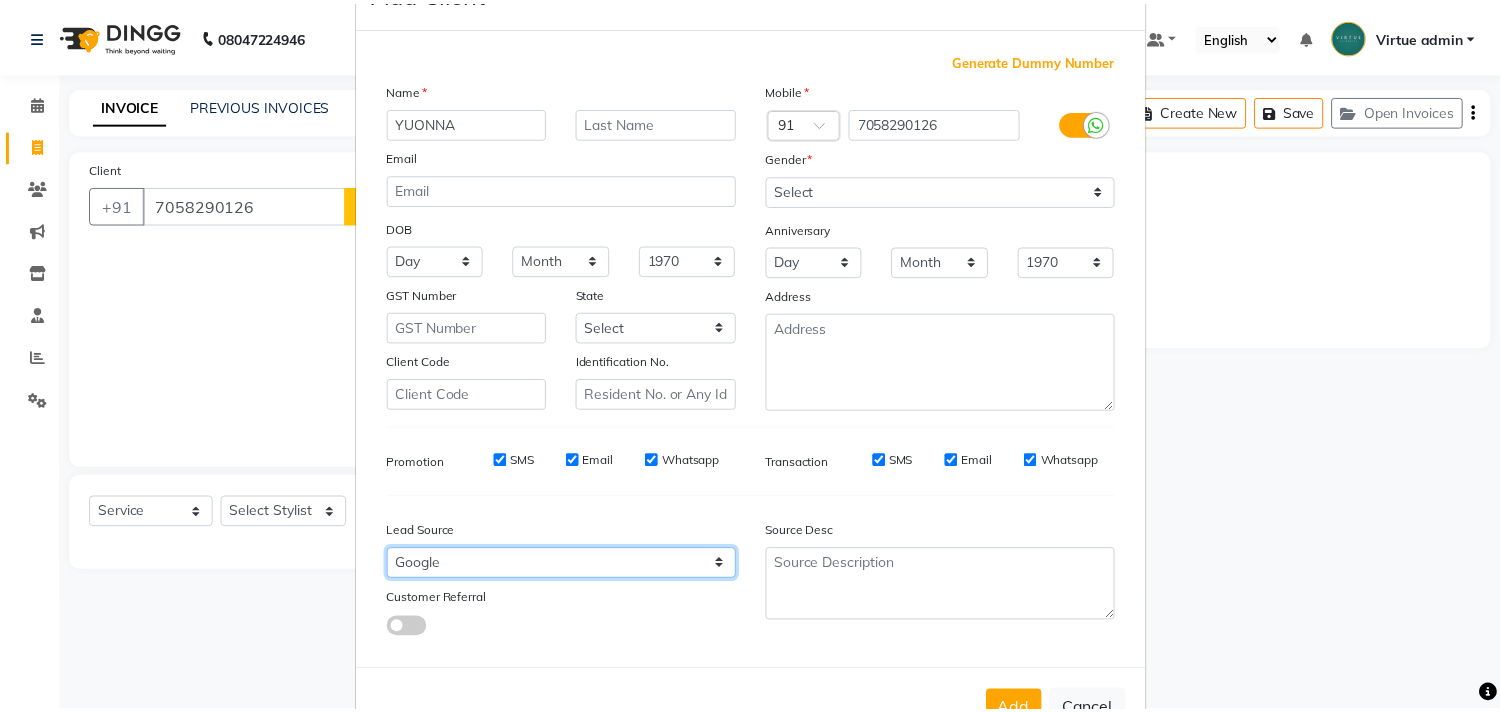 scroll, scrollTop: 138, scrollLeft: 0, axis: vertical 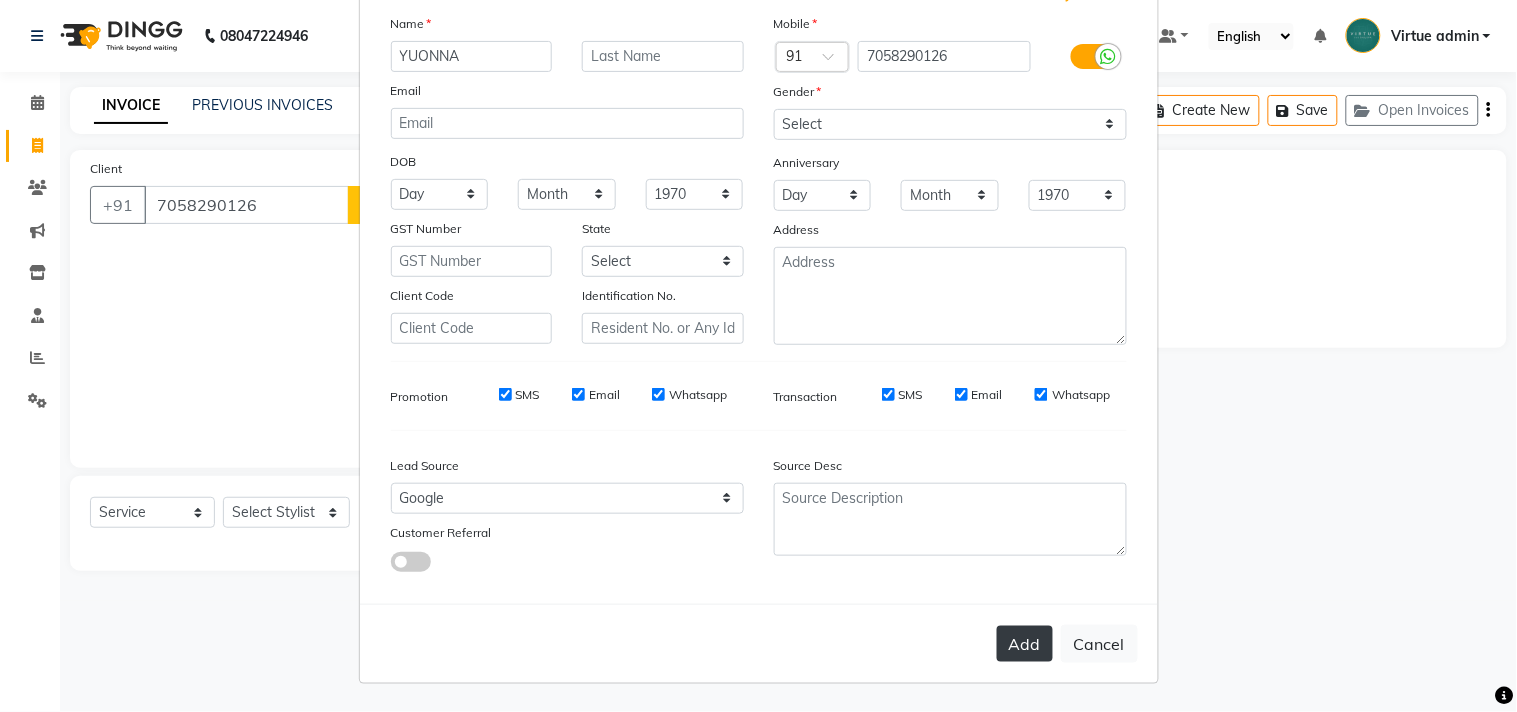 click on "Add" at bounding box center (1025, 644) 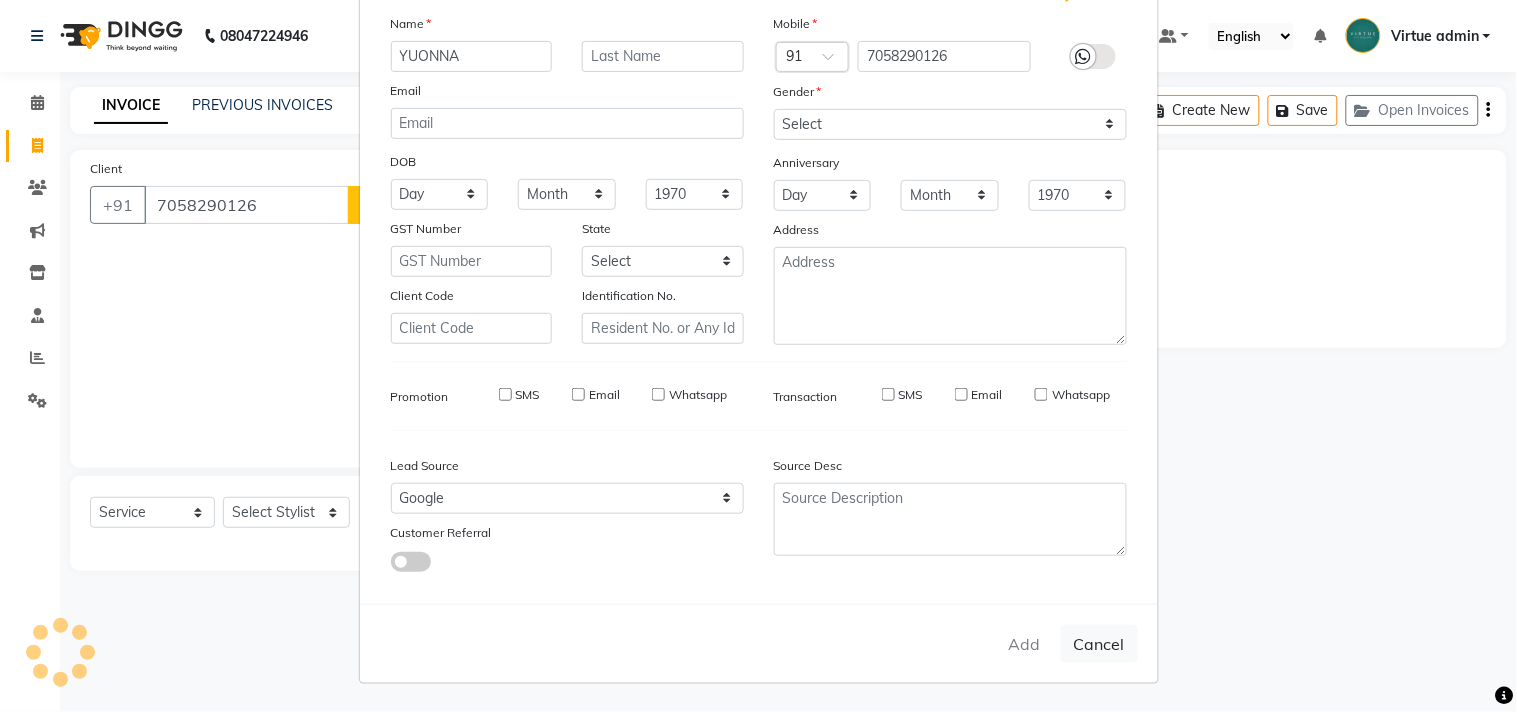 type on "70******26" 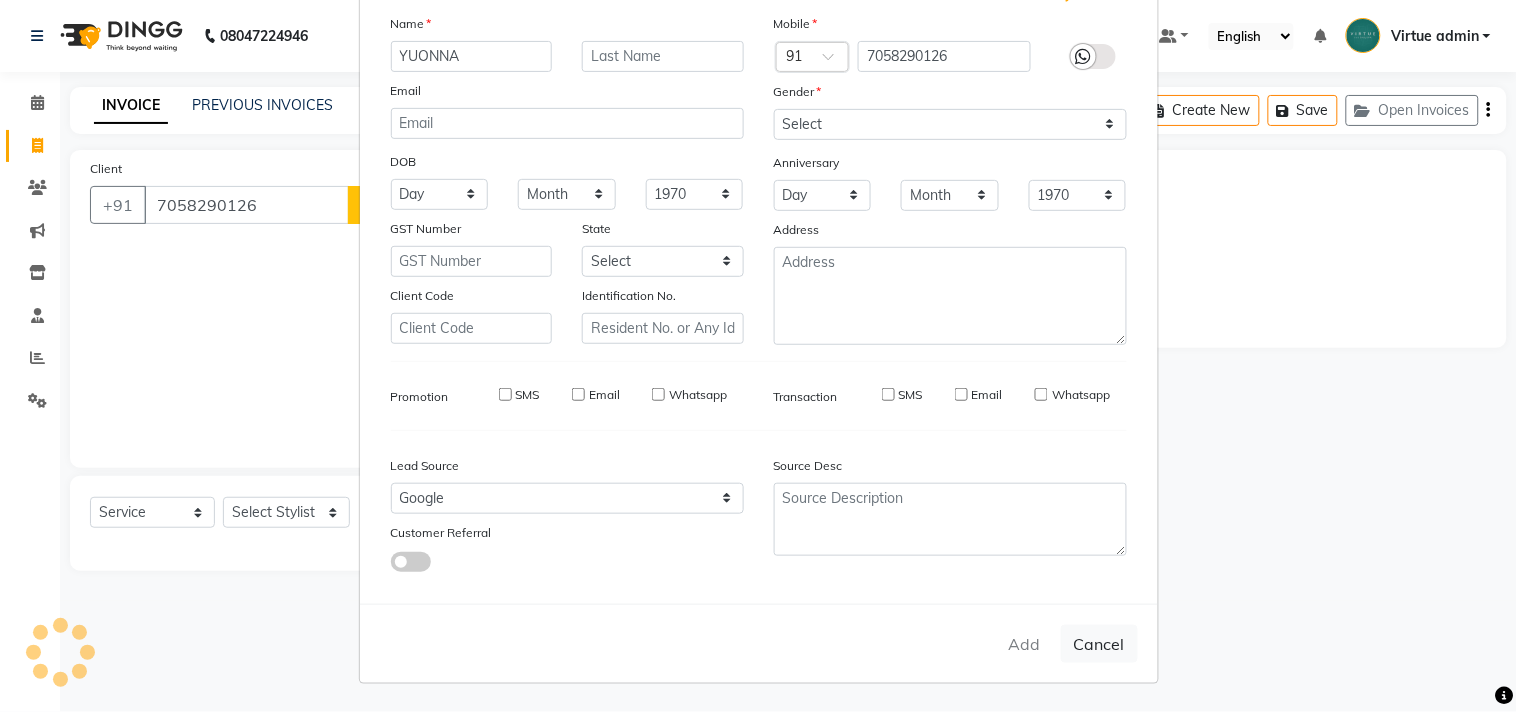 type 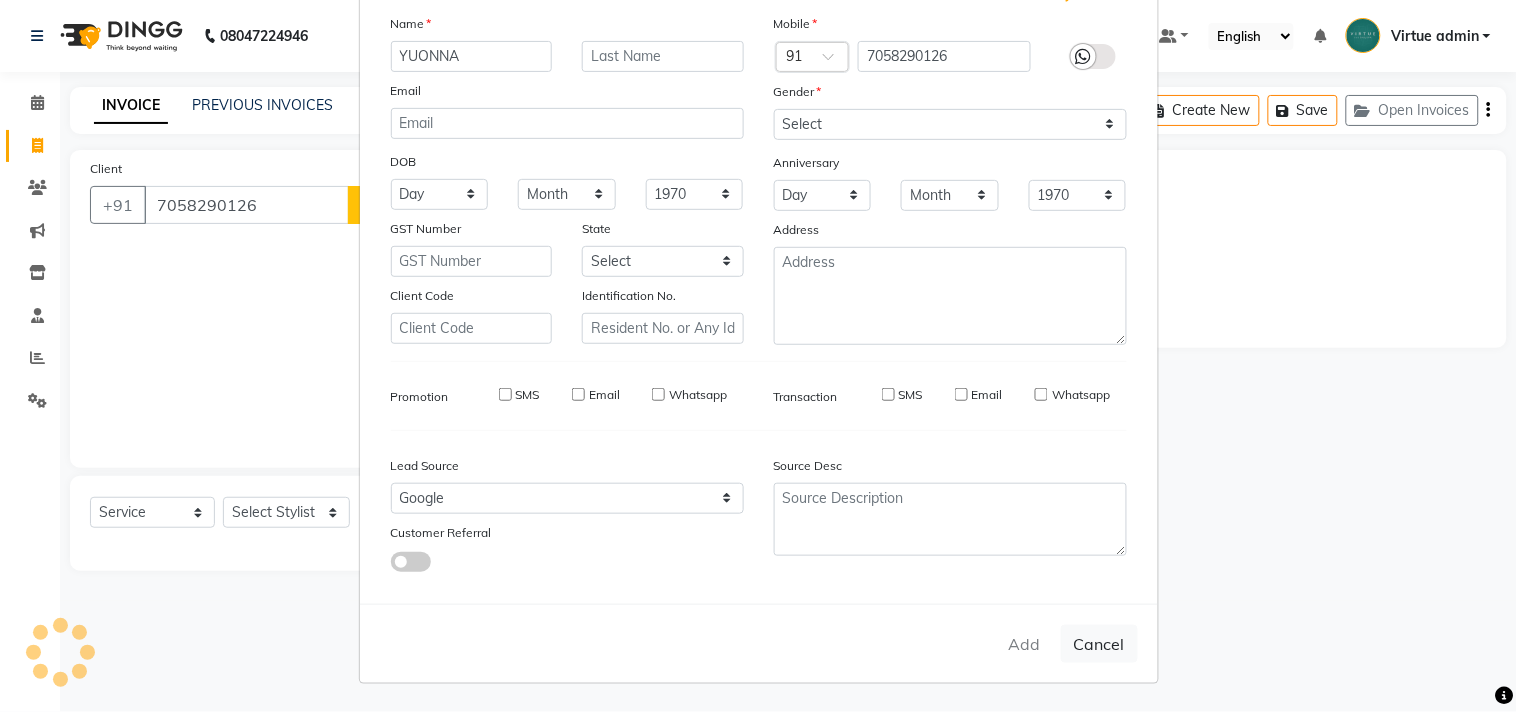 select 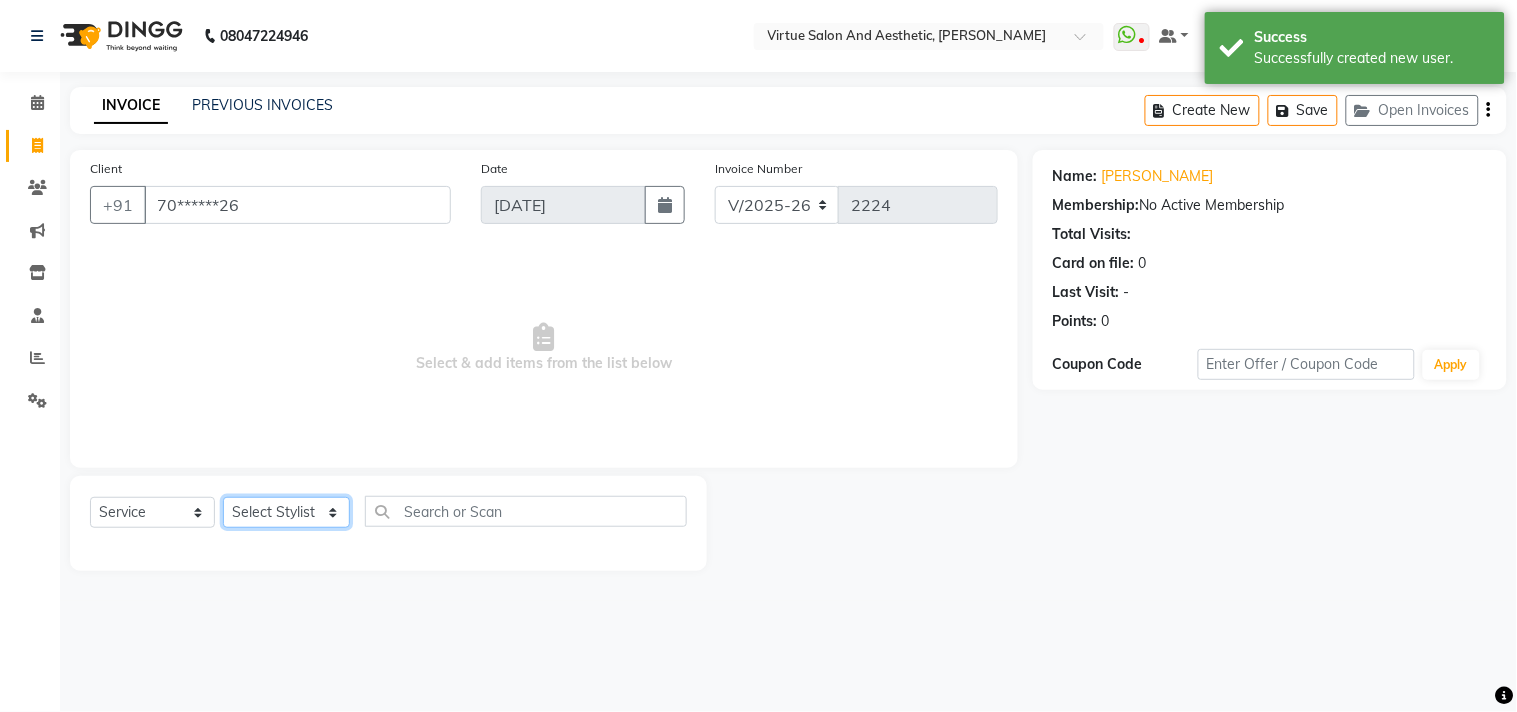 click on "Select Stylist Admin ANUSHA  Apsu Auditor Ambattur Balaji BANUPRIYA Bhuvanesh Dingg - Support Team DIVYA INBARAJ INDHU Javed Jayakumar Joice Neimalsawm  Kalaiselvi KAMALA Nathalie Marinaa Chaarlette POOJA  PREETHI Preethi Raj PRISCILLA RADHA RAJESH  SAHIL SEETHAL SOCHIPEM Suresh Babu SUSHMITA VANITHA Veena Ravi Vignesh  Vinitha Virtue admin VIRTUE SALON" 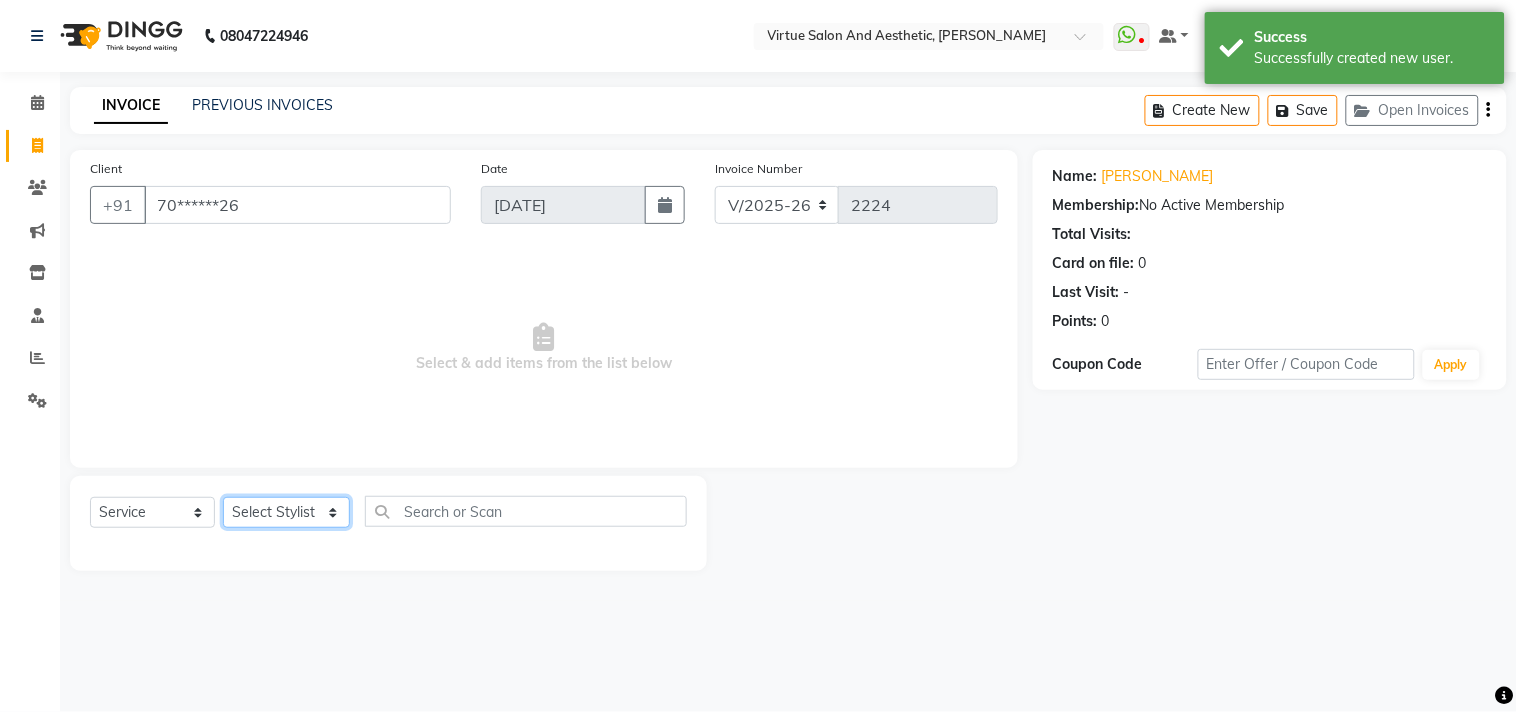 select on "59089" 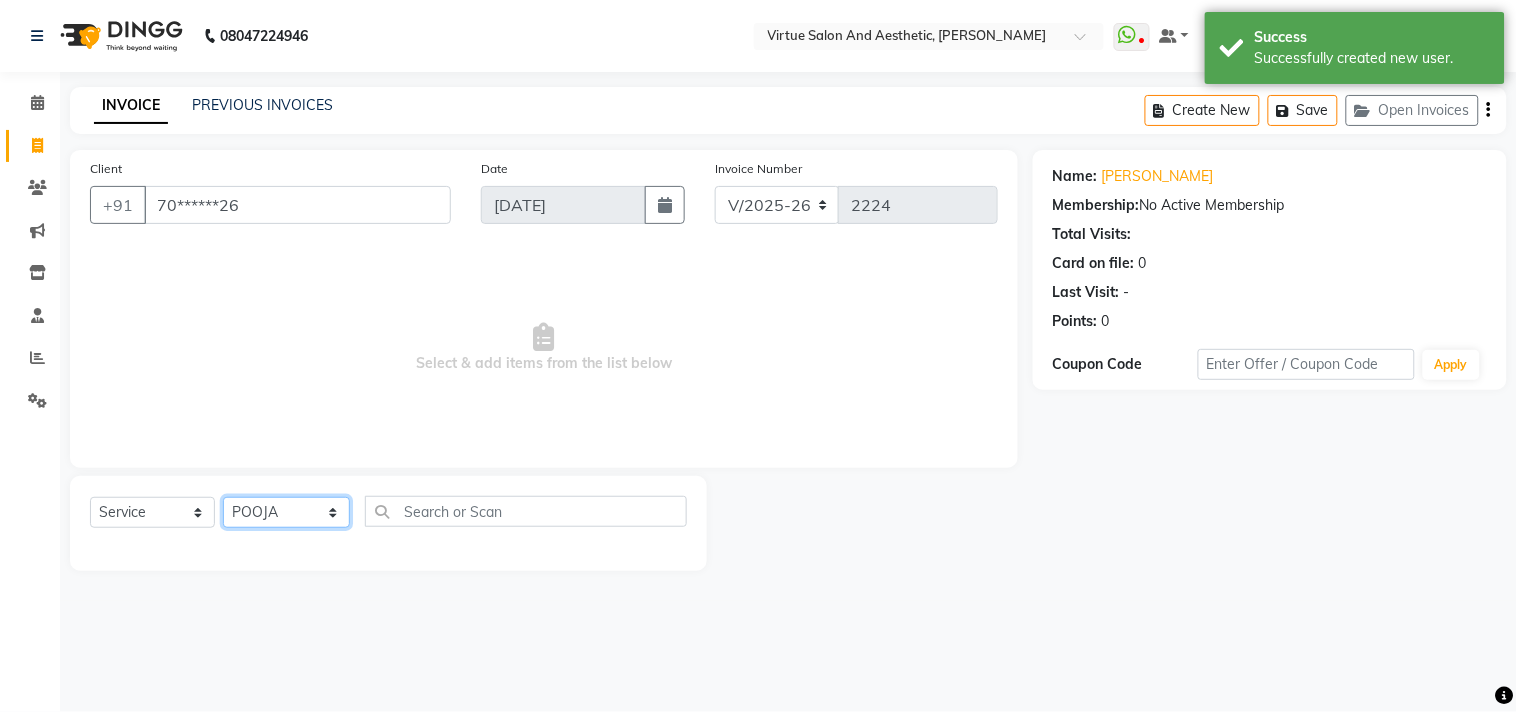 click on "Select Stylist Admin ANUSHA  Apsu Auditor Ambattur Balaji BANUPRIYA Bhuvanesh Dingg - Support Team DIVYA INBARAJ INDHU Javed Jayakumar Joice Neimalsawm  Kalaiselvi KAMALA Nathalie Marinaa Chaarlette POOJA  PREETHI Preethi Raj PRISCILLA RADHA RAJESH  SAHIL SEETHAL SOCHIPEM Suresh Babu SUSHMITA VANITHA Veena Ravi Vignesh  Vinitha Virtue admin VIRTUE SALON" 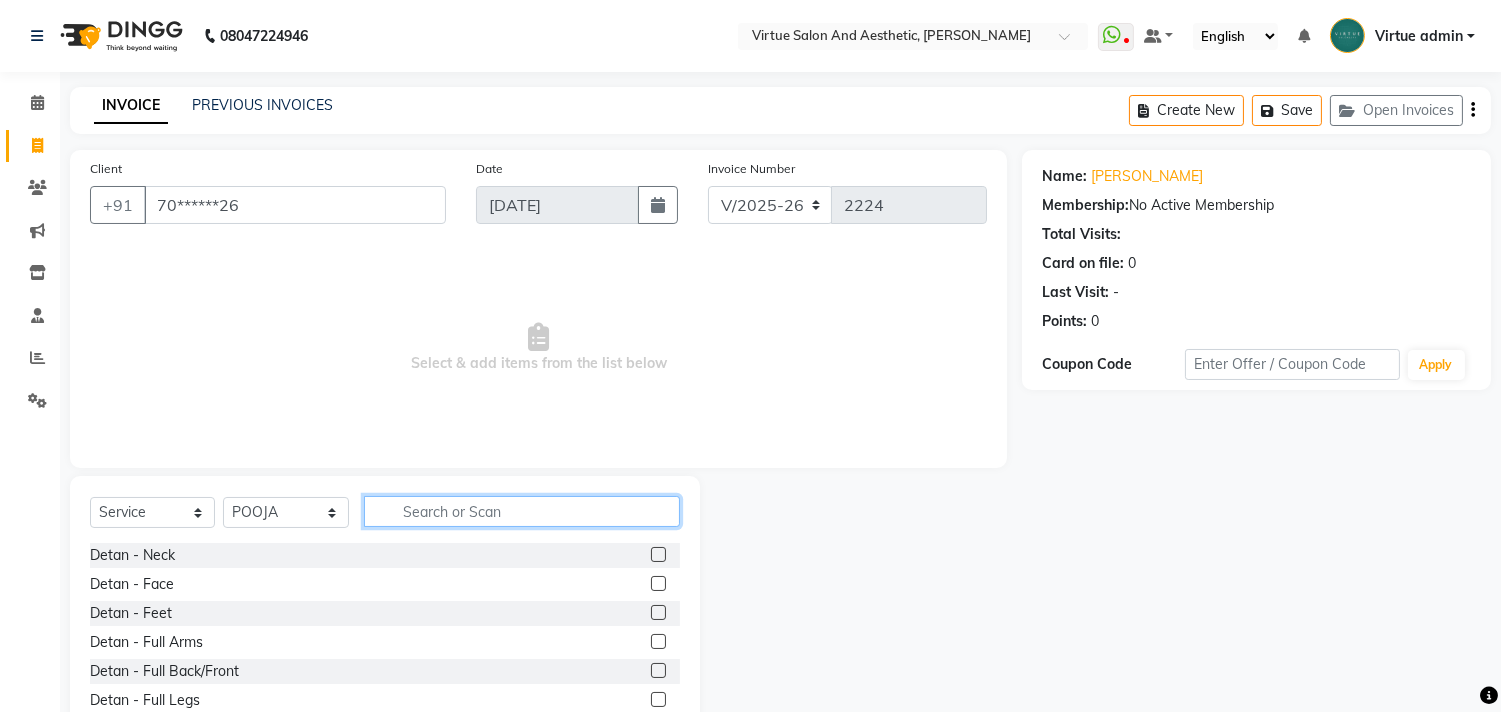 click 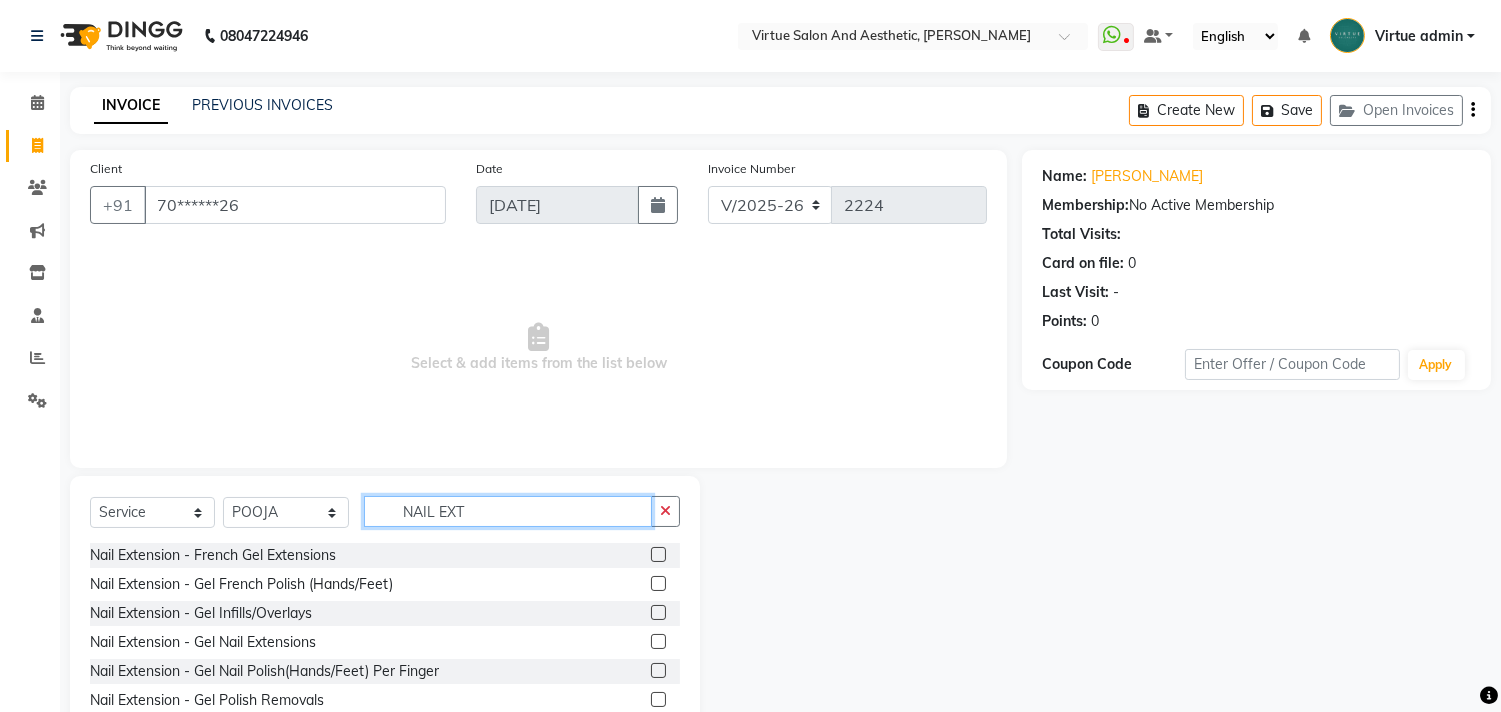 type on "NAIL EXT" 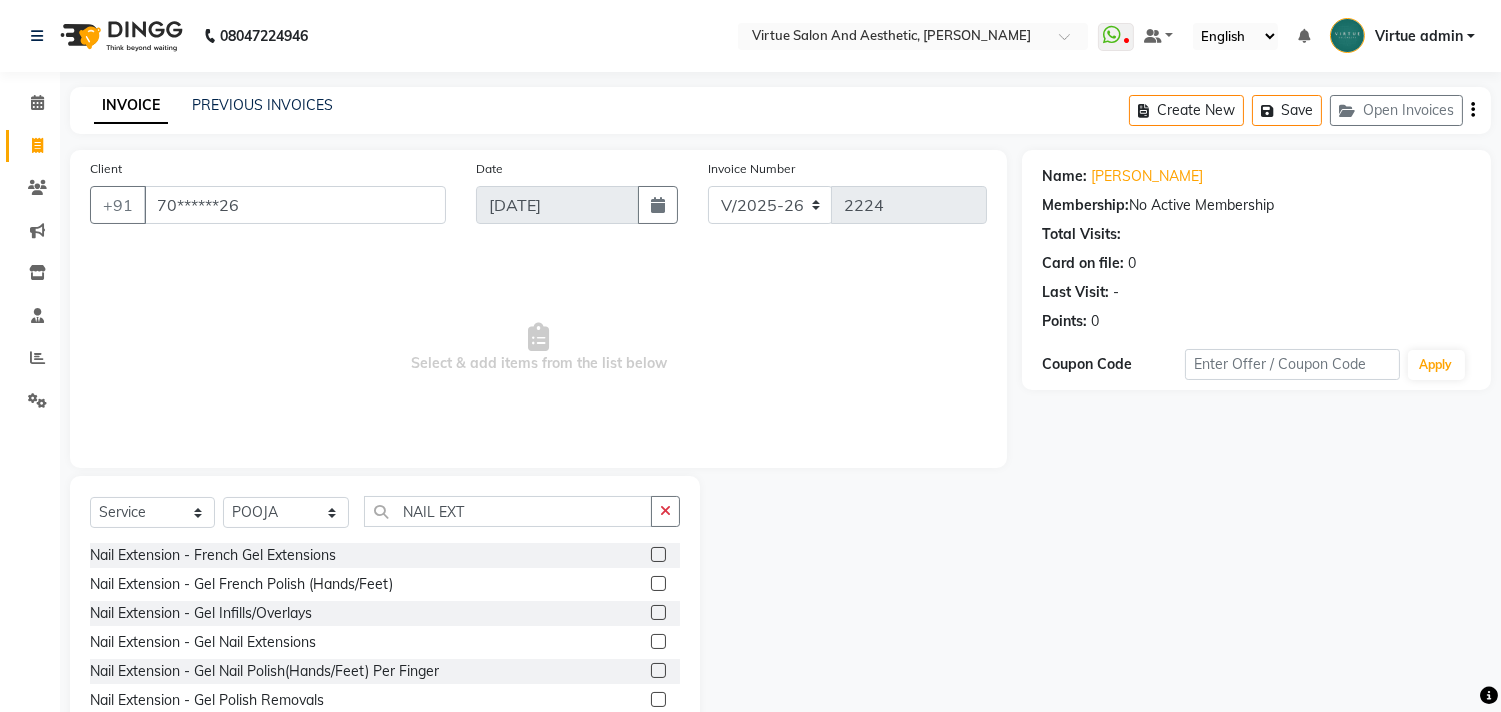 click 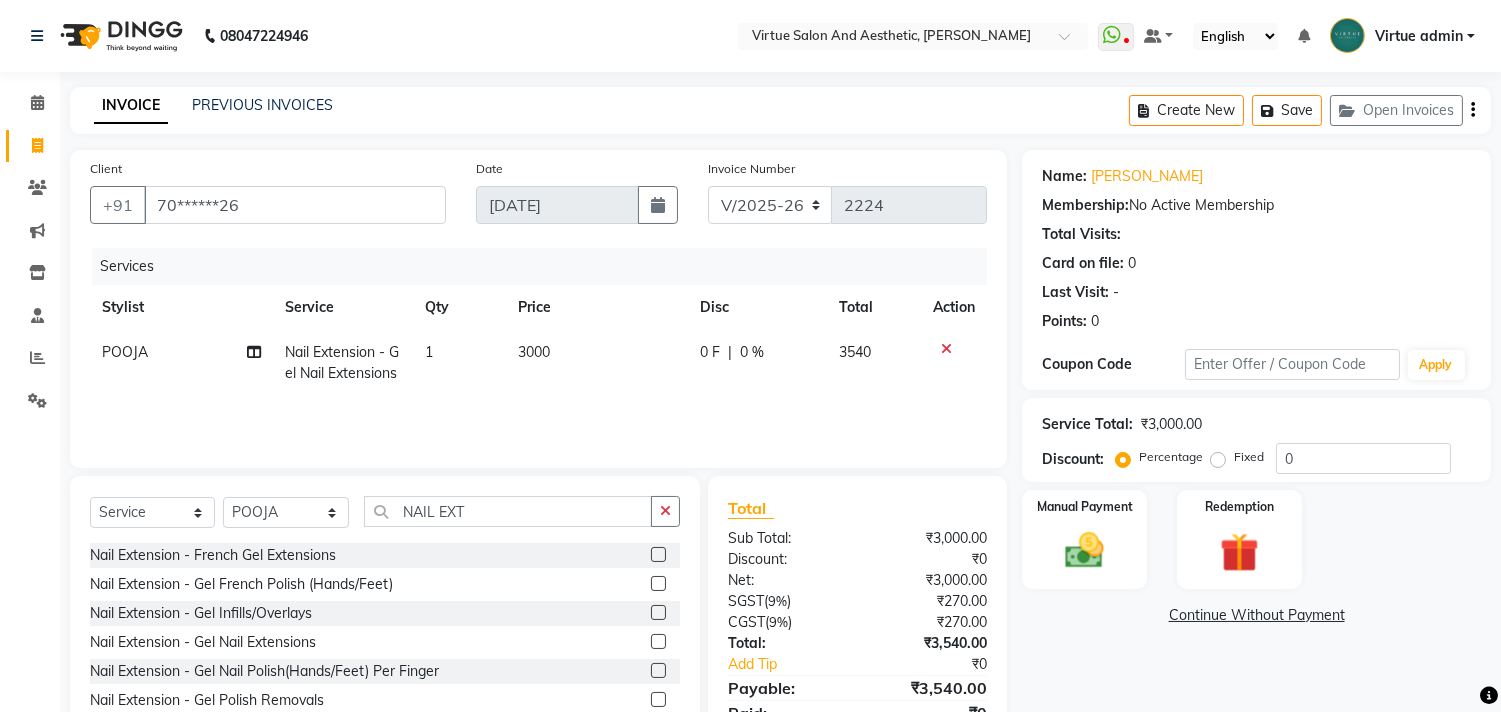 checkbox on "false" 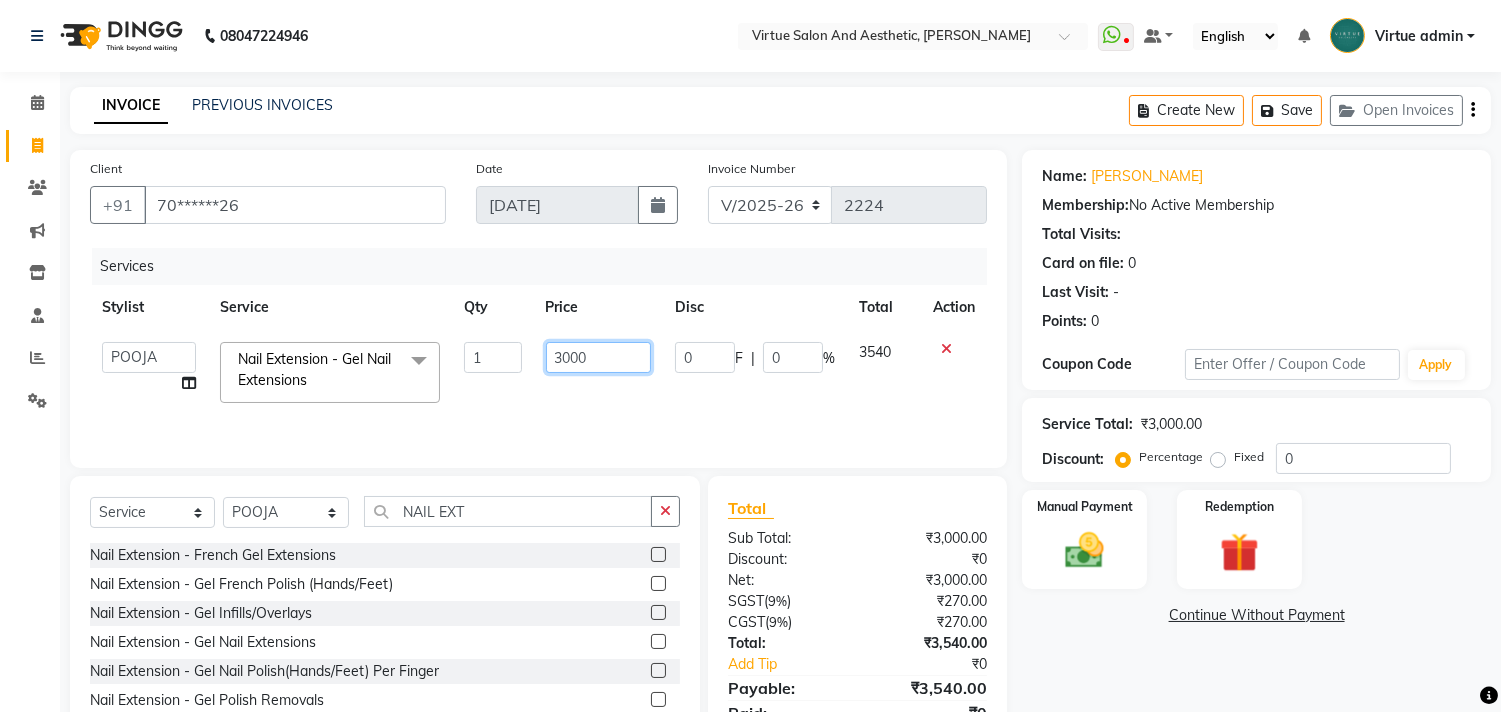 click on "3000" 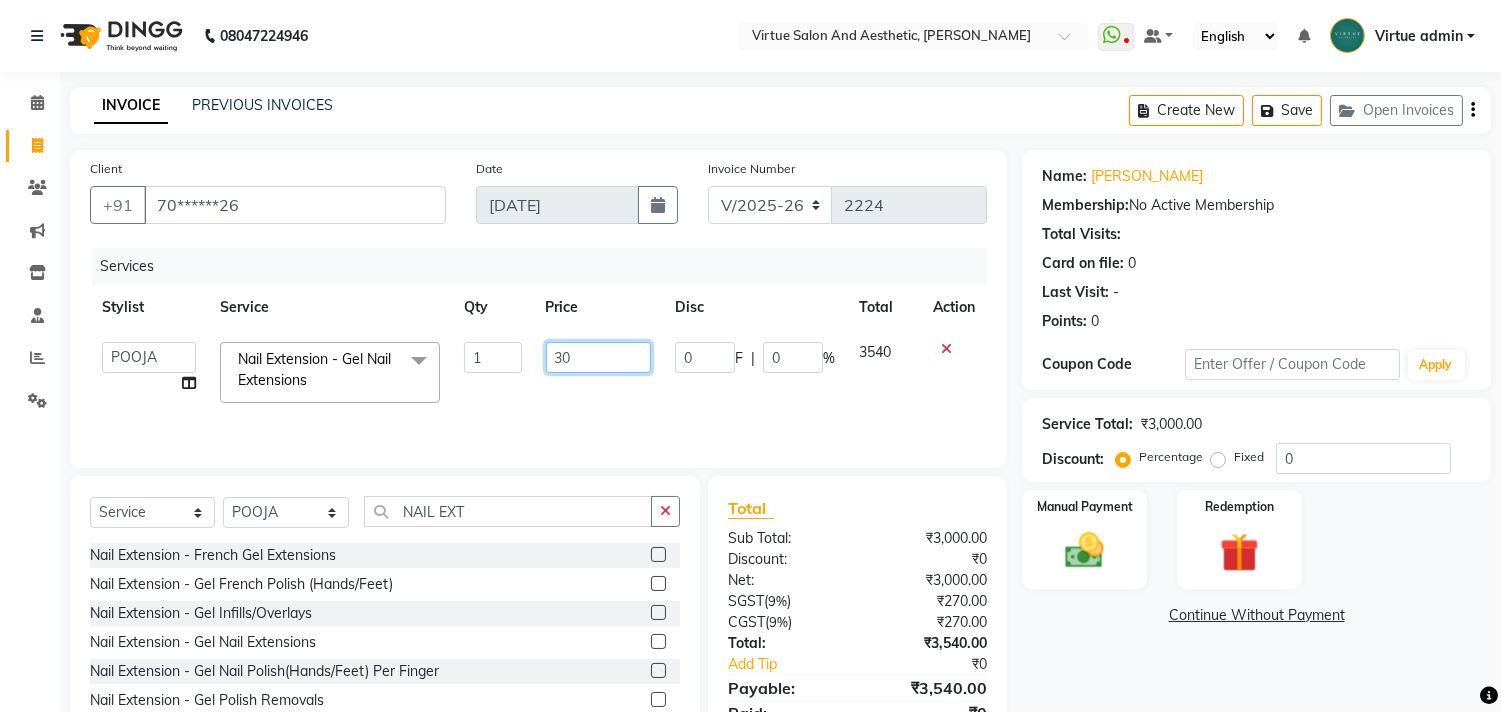 type on "3" 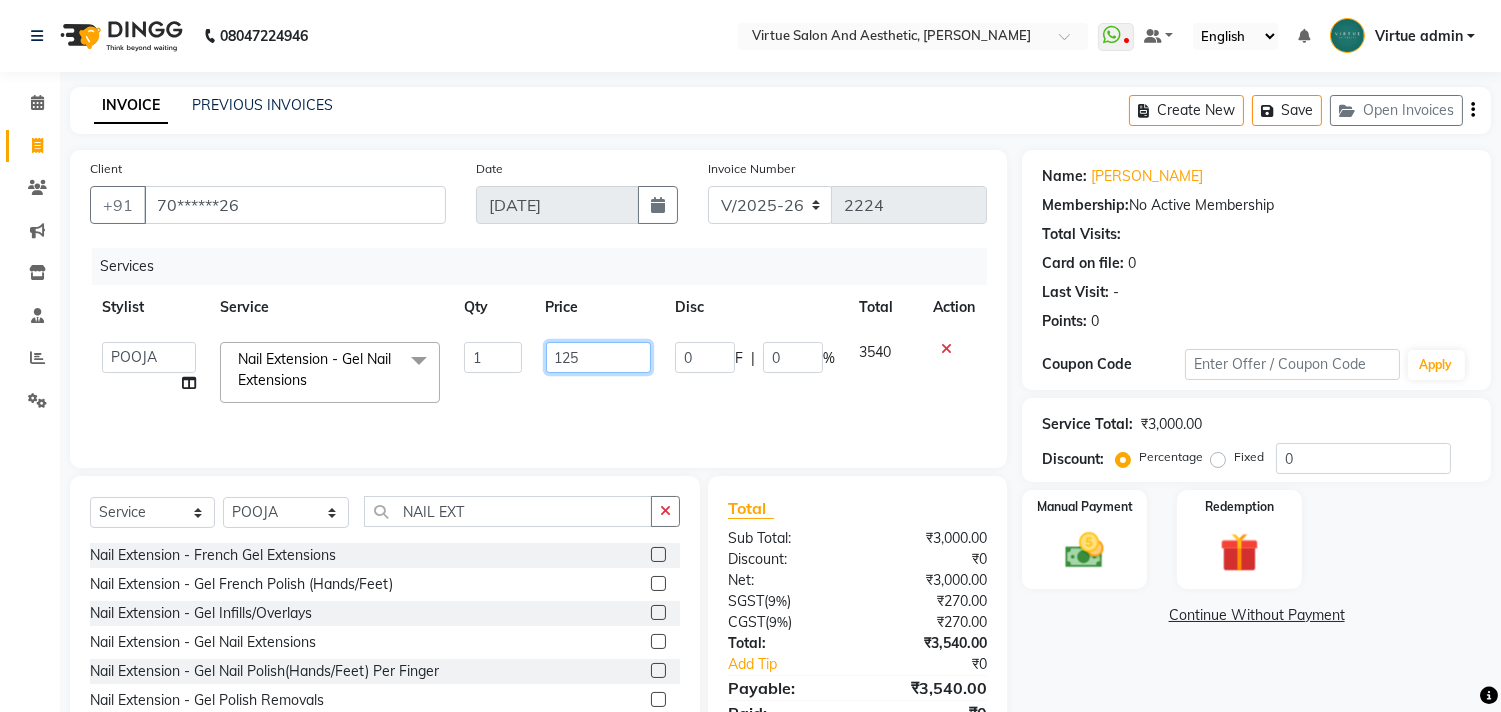 type on "1250" 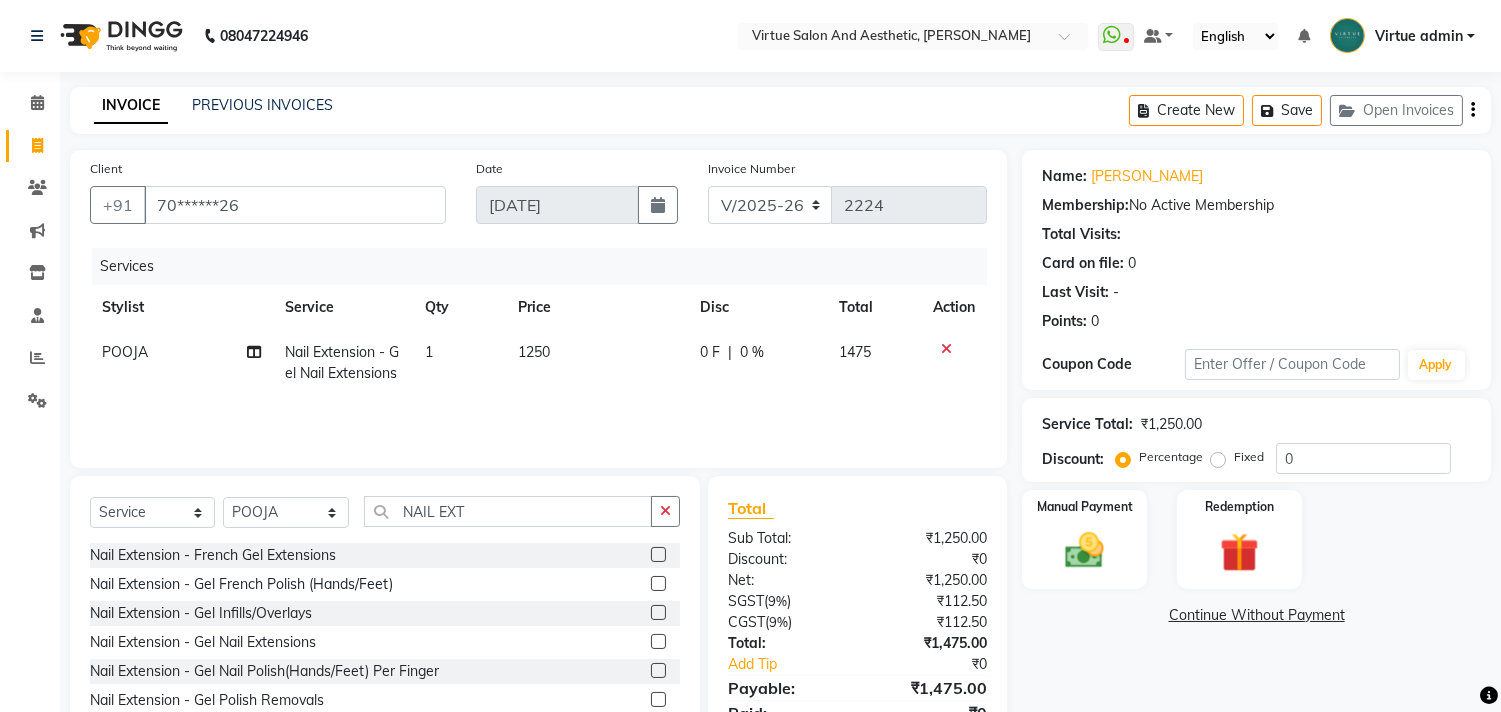click on "Select  Service  Product  Membership  Package Voucher Prepaid Gift Card  Select Stylist Admin ANUSHA  Apsu Auditor Ambattur Balaji BANUPRIYA Bhuvanesh Dingg - Support Team DIVYA INBARAJ INDHU Javed Jayakumar Joice Neimalsawm  Kalaiselvi KAMALA Nathalie Marinaa Chaarlette POOJA  PREETHI Preethi Raj PRISCILLA RADHA RAJESH  SAHIL SEETHAL SOCHIPEM Suresh Babu SUSHMITA VANITHA Veena Ravi Vignesh  Vinitha Virtue admin VIRTUE SALON NAIL EXT" 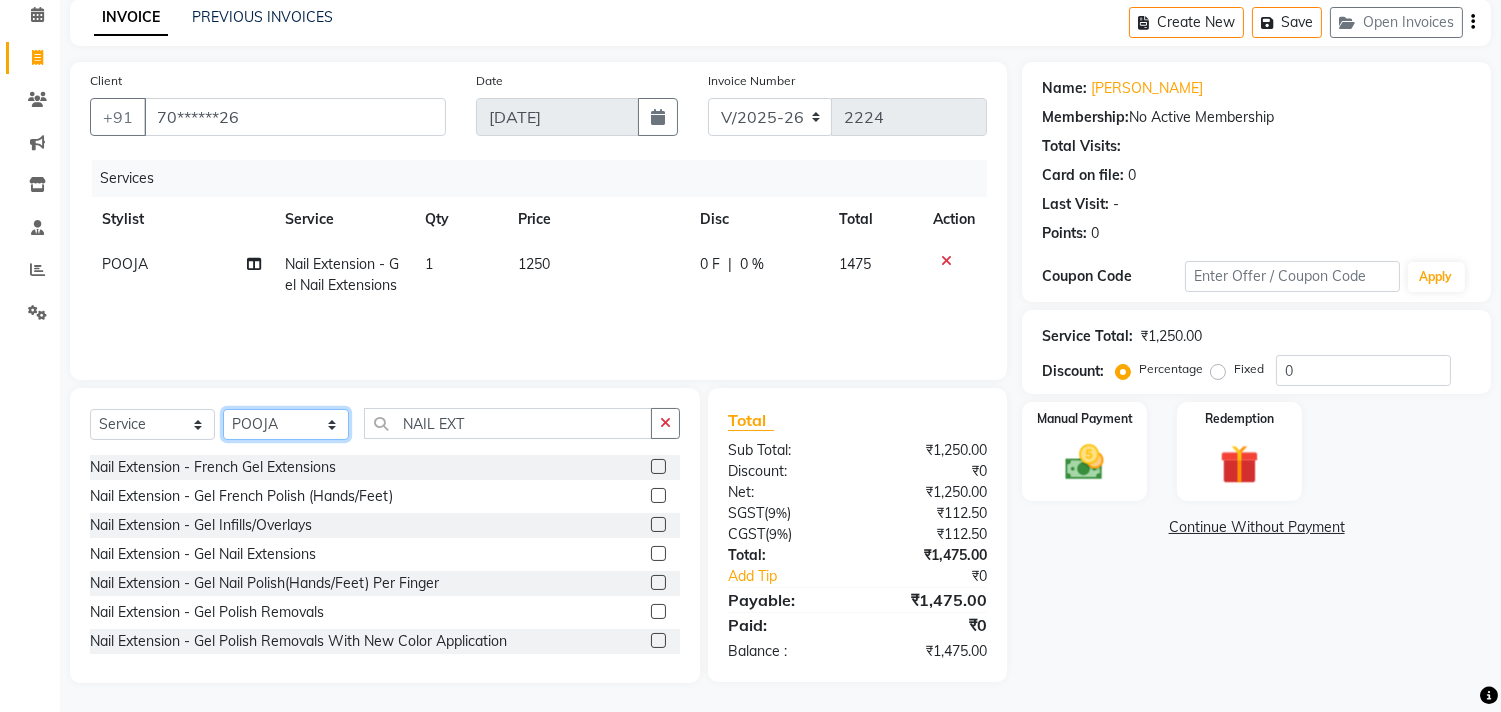 click on "Select Stylist Admin ANUSHA  Apsu Auditor Ambattur Balaji BANUPRIYA Bhuvanesh Dingg - Support Team DIVYA INBARAJ INDHU Javed Jayakumar Joice Neimalsawm  Kalaiselvi KAMALA Nathalie Marinaa Chaarlette POOJA  PREETHI Preethi Raj PRISCILLA RADHA RAJESH  SAHIL SEETHAL SOCHIPEM Suresh Babu SUSHMITA VANITHA Veena Ravi Vignesh  Vinitha Virtue admin VIRTUE SALON" 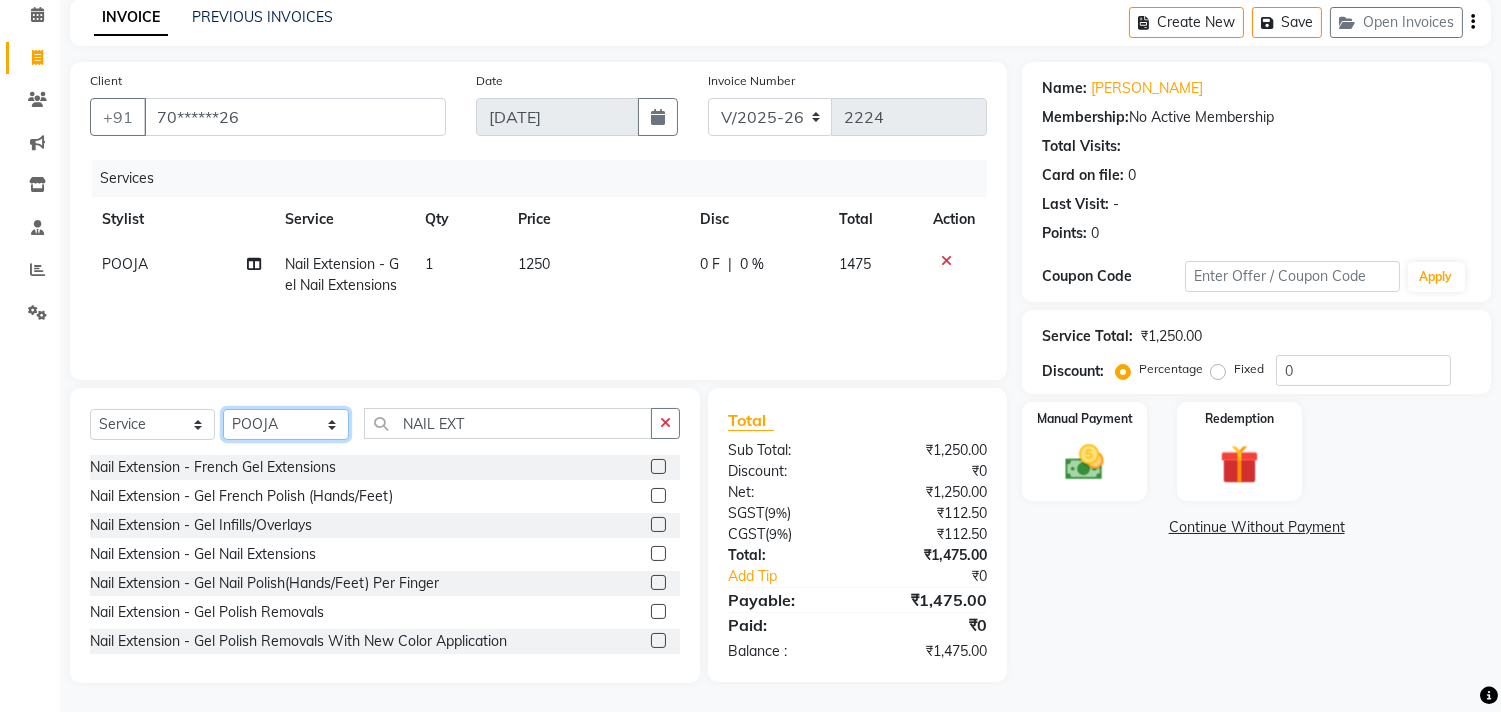 select on "25078" 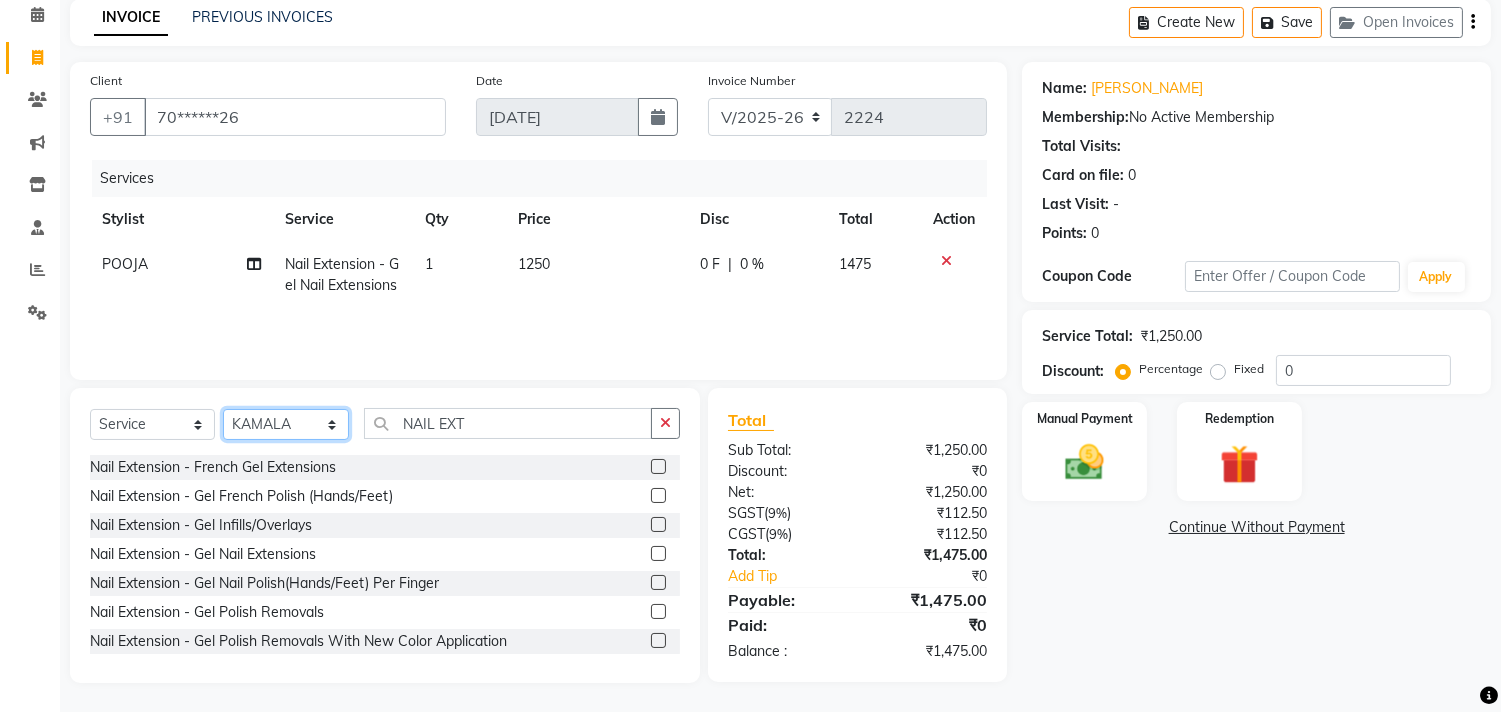click on "Select Stylist Admin ANUSHA  Apsu Auditor Ambattur Balaji BANUPRIYA Bhuvanesh Dingg - Support Team DIVYA INBARAJ INDHU Javed Jayakumar Joice Neimalsawm  Kalaiselvi KAMALA Nathalie Marinaa Chaarlette POOJA  PREETHI Preethi Raj PRISCILLA RADHA RAJESH  SAHIL SEETHAL SOCHIPEM Suresh Babu SUSHMITA VANITHA Veena Ravi Vignesh  Vinitha Virtue admin VIRTUE SALON" 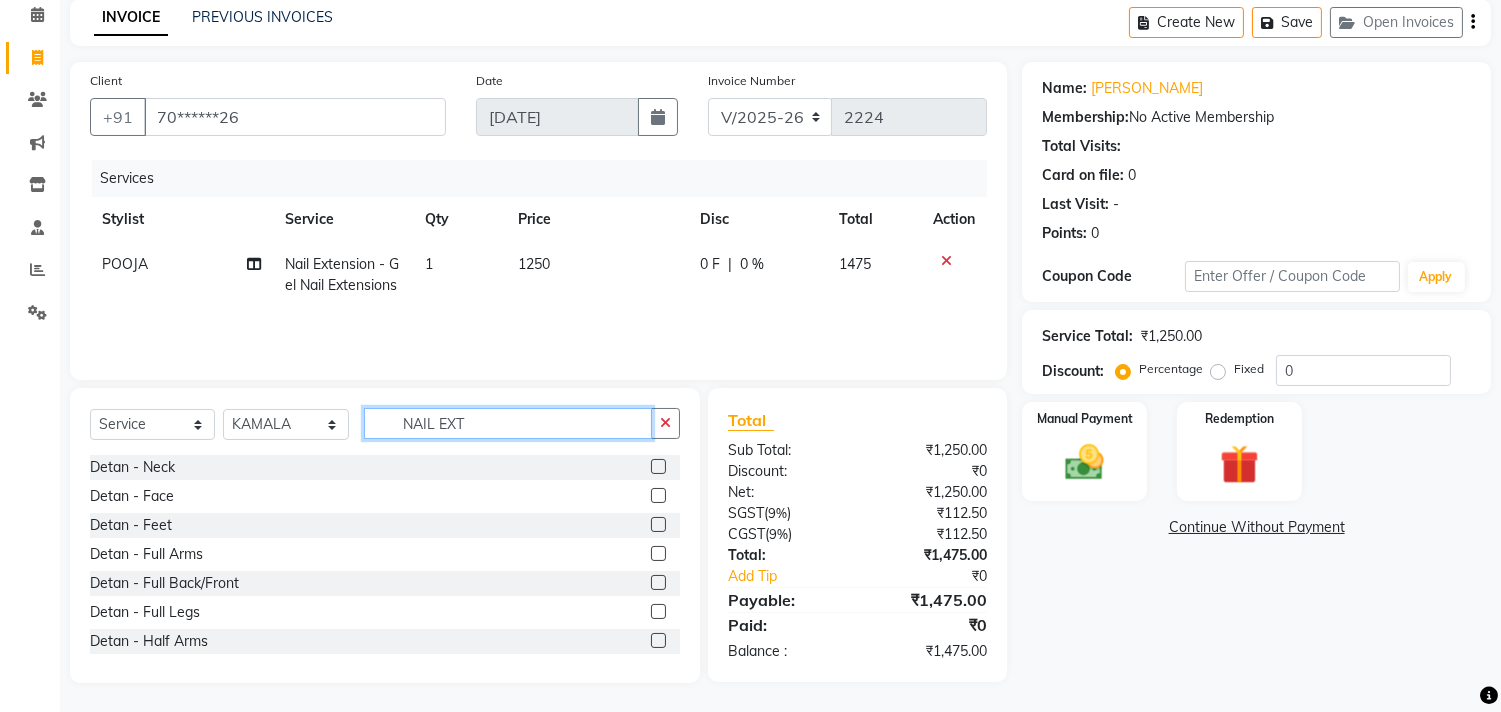click on "NAIL EXT" 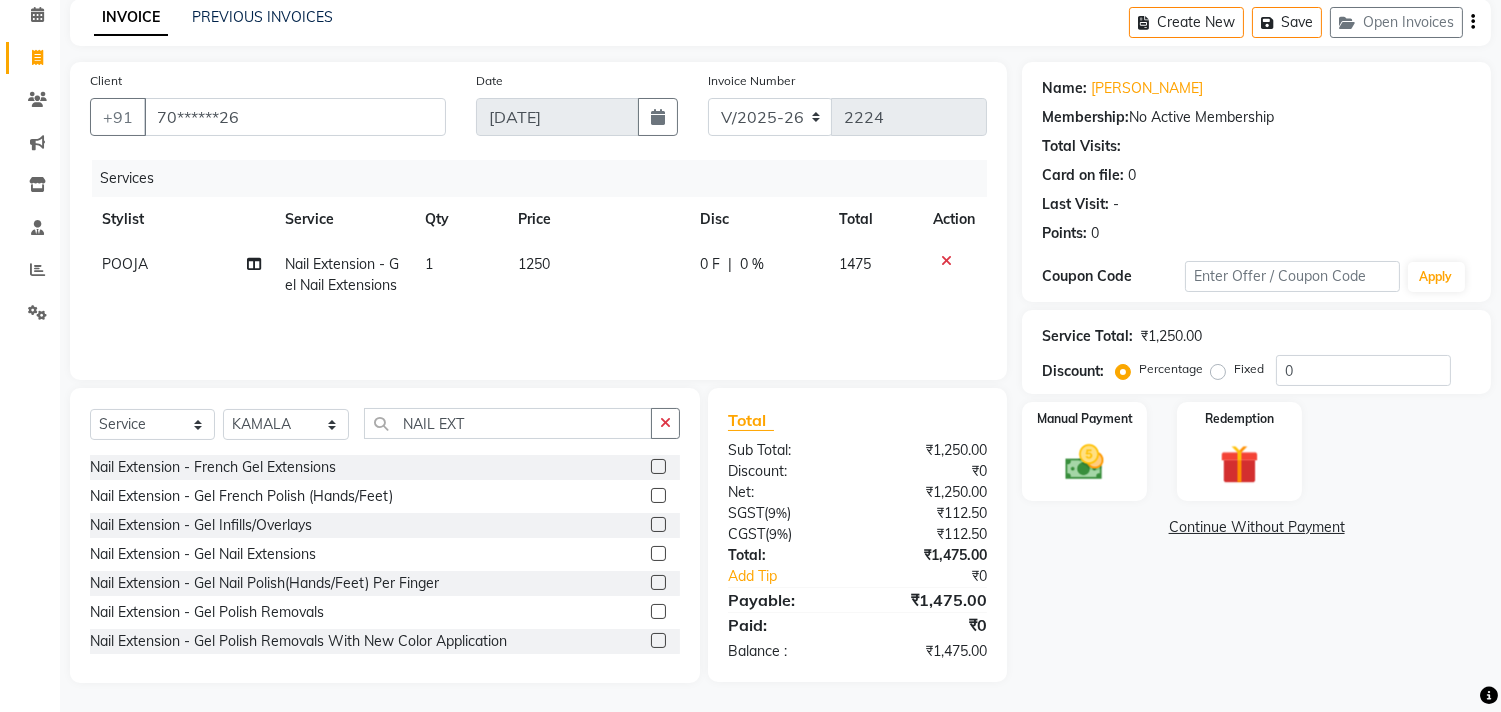 click 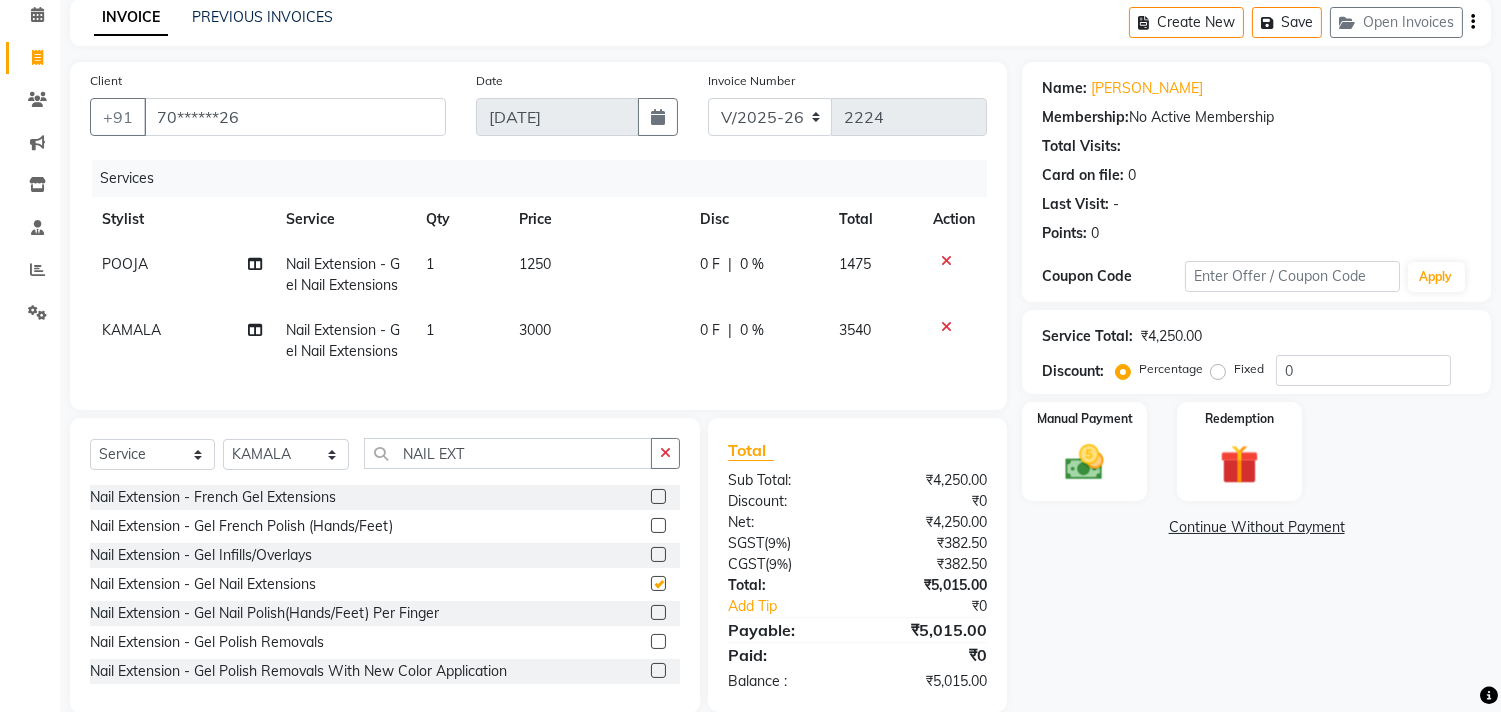 checkbox on "false" 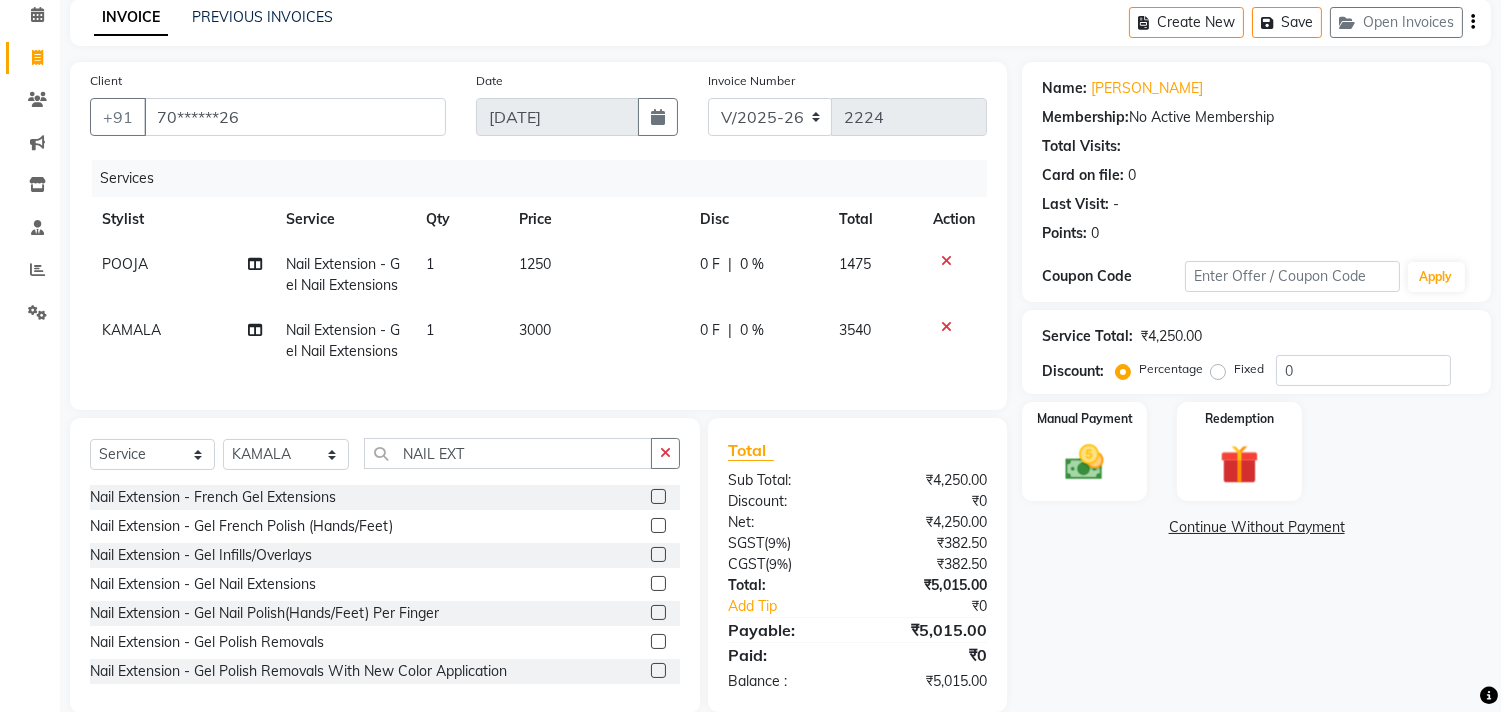 click on "3000" 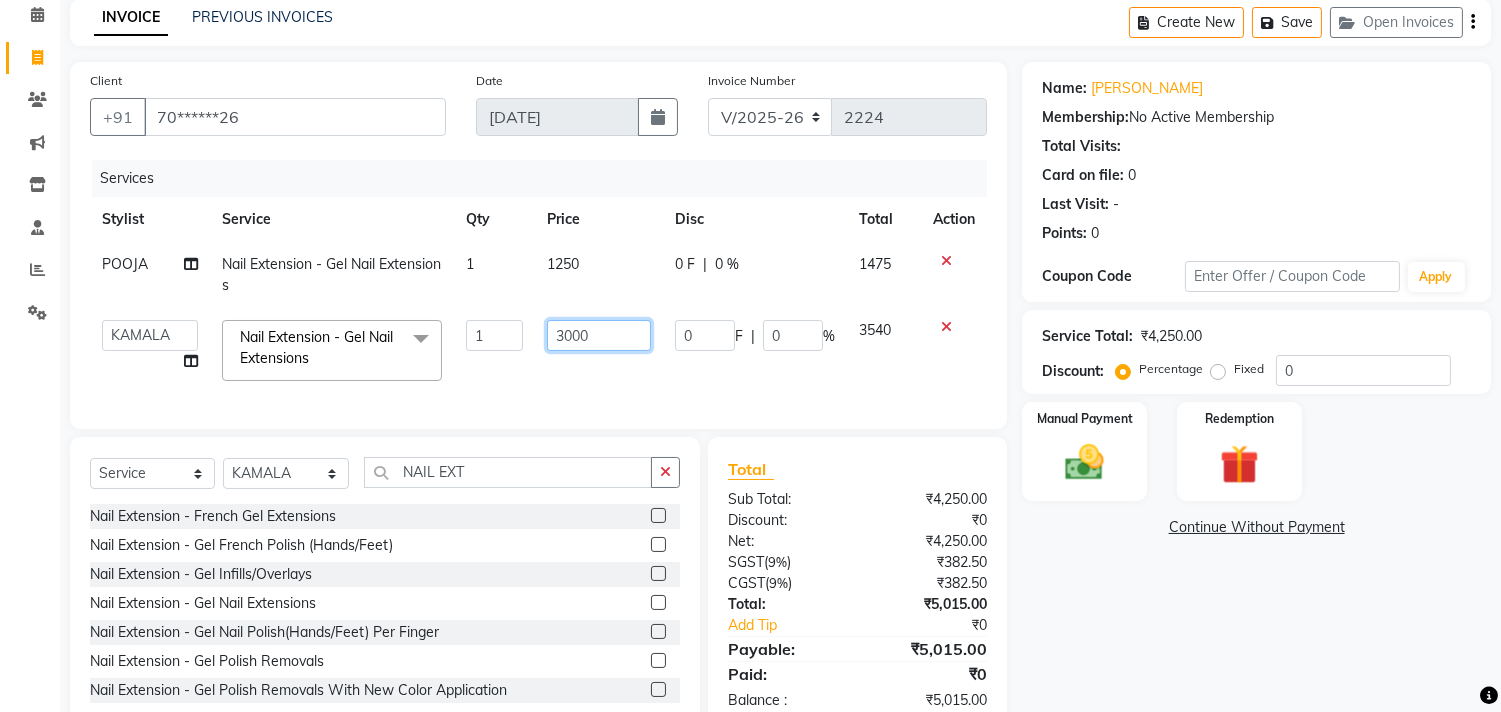 click on "3000" 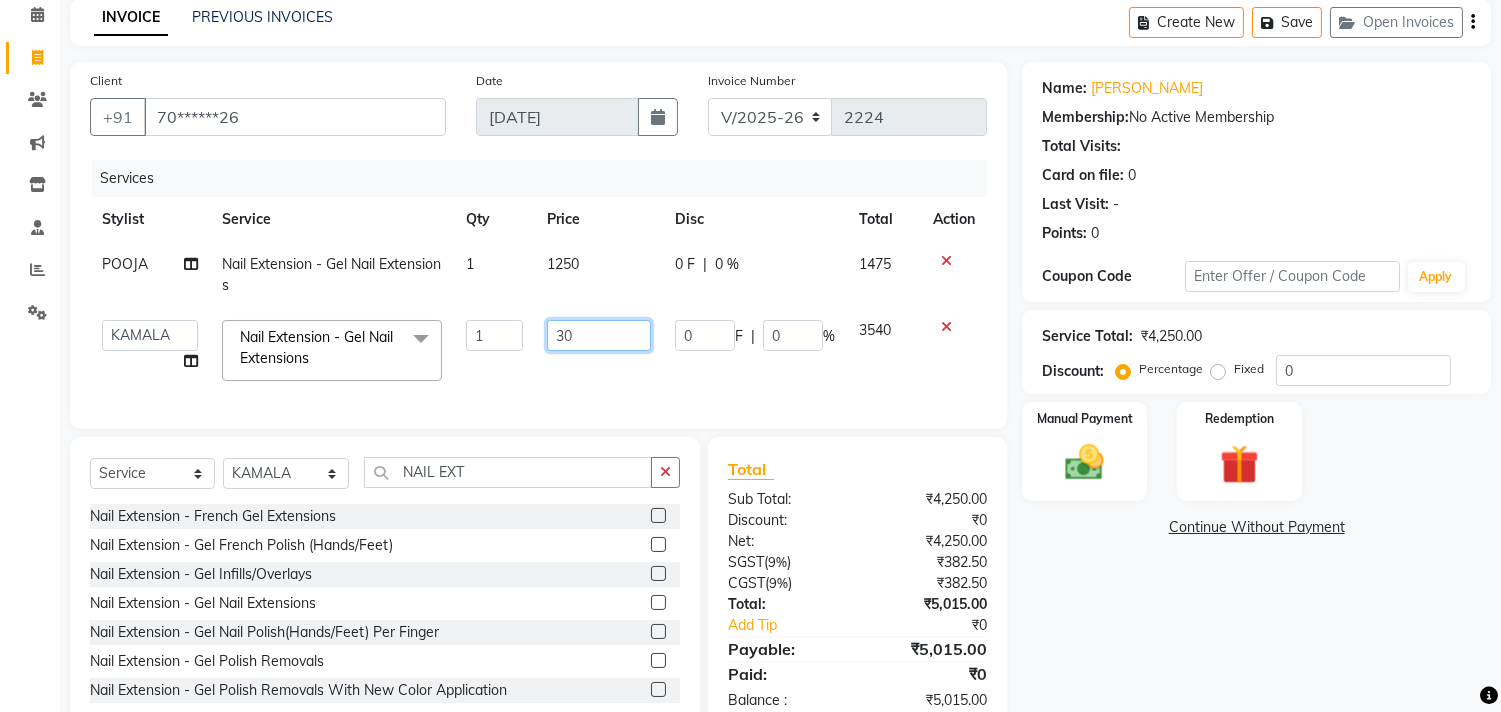 type on "3" 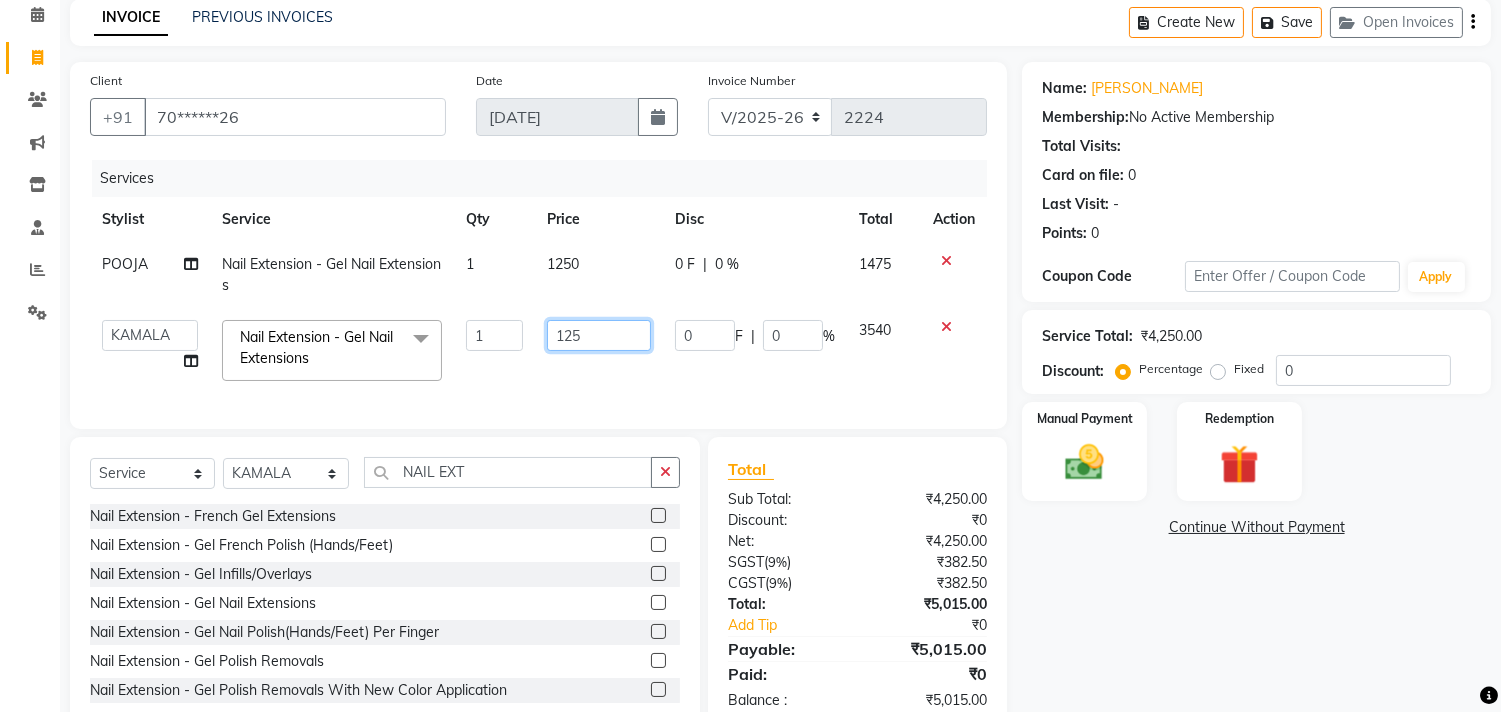 type on "1250" 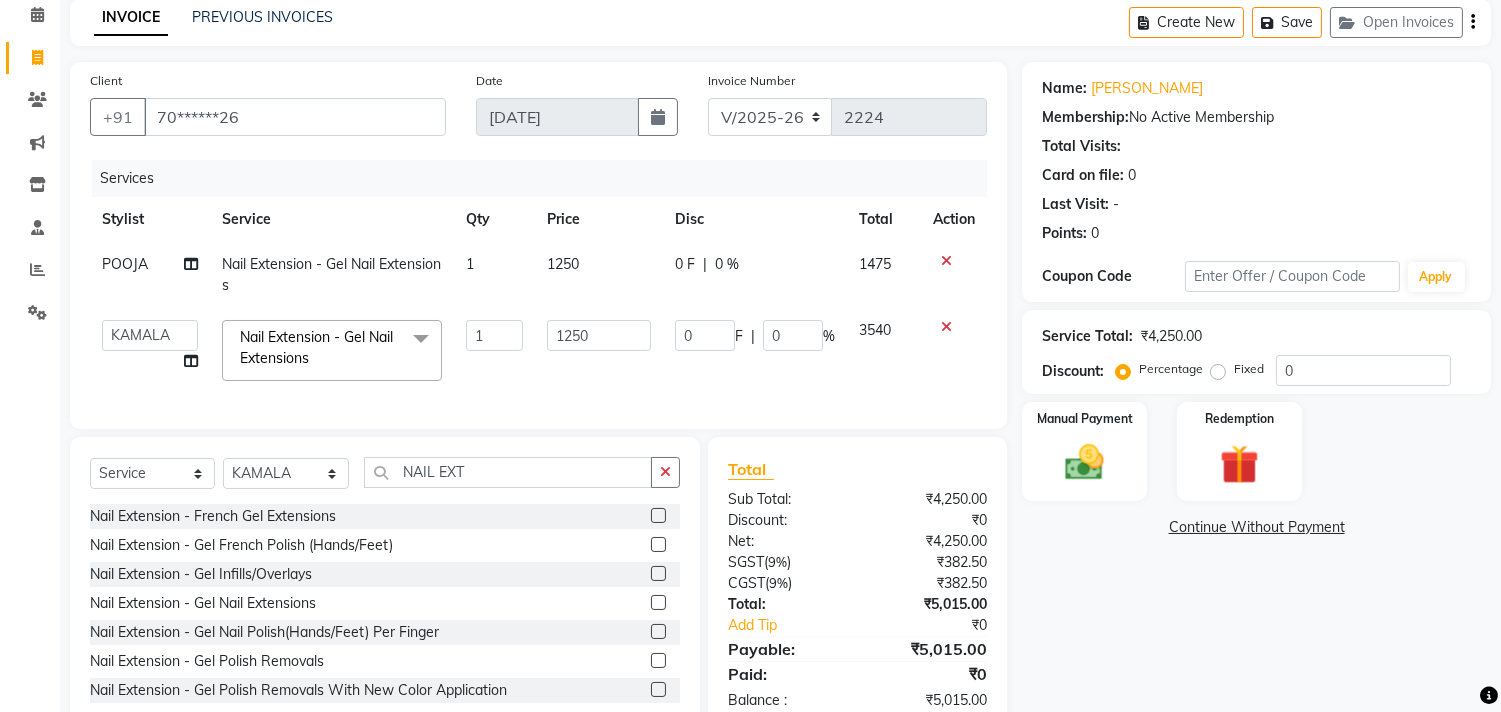click on "Client +91 70******26 Date 10-07-2025 Invoice Number V/2025 V/2025-26 2224 Services Stylist Service Qty Price Disc Total Action POOJA  Nail Extension - Gel Nail Extensions 1 1250 0 F | 0 % 1475  Admin   ANUSHA    Apsu   Auditor Ambattur   Balaji   BANUPRIYA   Bhuvanesh   Dingg - Support Team   DIVYA   INBARAJ   INDHU   Javed   Jayakumar   Joice Neimalsawm    Kalaiselvi   KAMALA   Nathalie Marinaa Chaarlette   POOJA    PREETHI   Preethi Raj   PRISCILLA   RADHA   RAJESH    SAHIL   SEETHAL   SOCHIPEM   Suresh Babu   SUSHMITA   VANITHA   Veena Ravi   Vignesh    Vinitha   Virtue admin   VIRTUE SALON  Nail Extension - Gel Nail Extensions  x Detan -  Neck Detan - Face Detan - Feet Detan - Full Arms Detan - Full Back/Front Detan - Full Legs Detan - Half Arms Detan - Half Back/Front Detan - Half Legs Detan - Midriff Detan - Under Arms Detan - Upperlip HAIR EXTENSION-CLIPPING ADD ON - PEEL OFF MASK TEXTURE - KERA DOUX THREADING - UPPERLIP DETAN - BLOUSELINE  FULL FACE WAXING Pro Bio Peel facial Beard colour(Davines) 1" 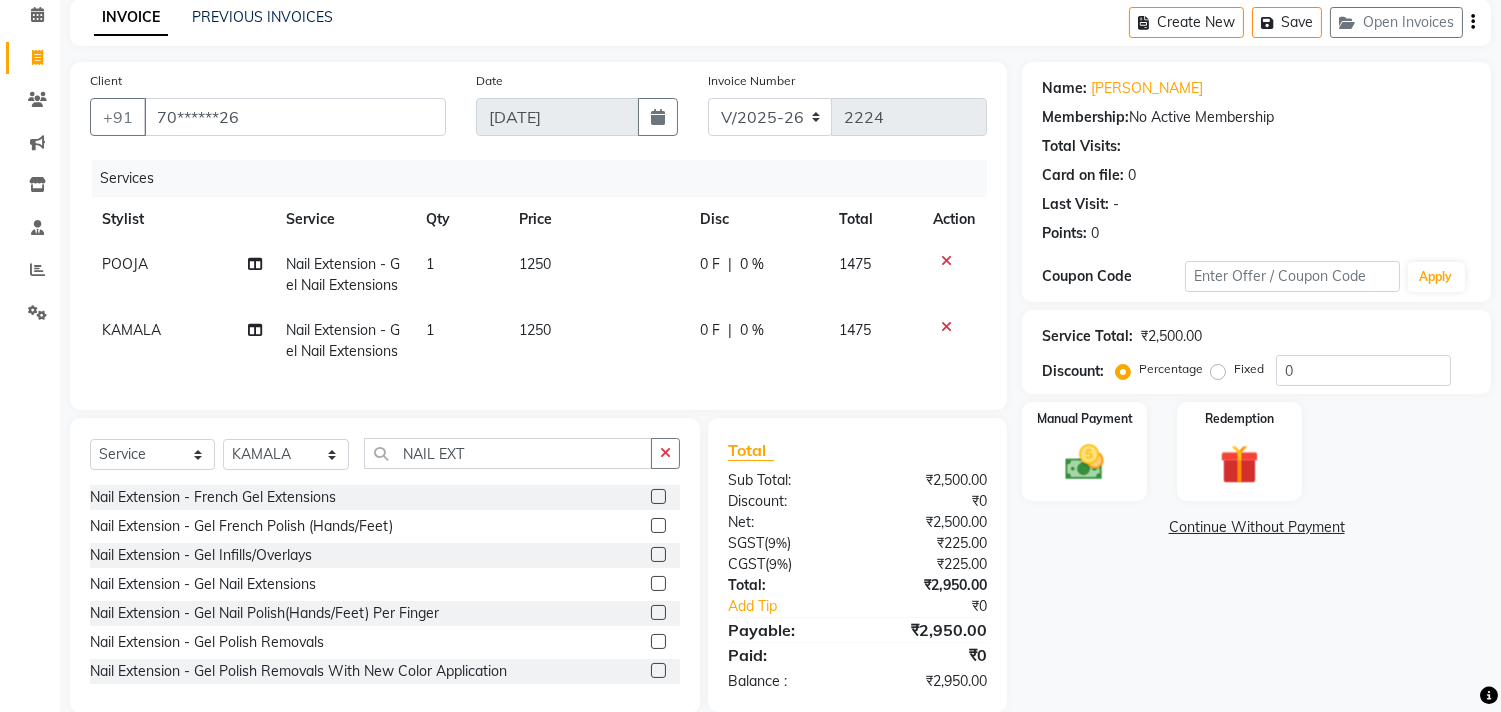 scroll, scrollTop: 0, scrollLeft: 0, axis: both 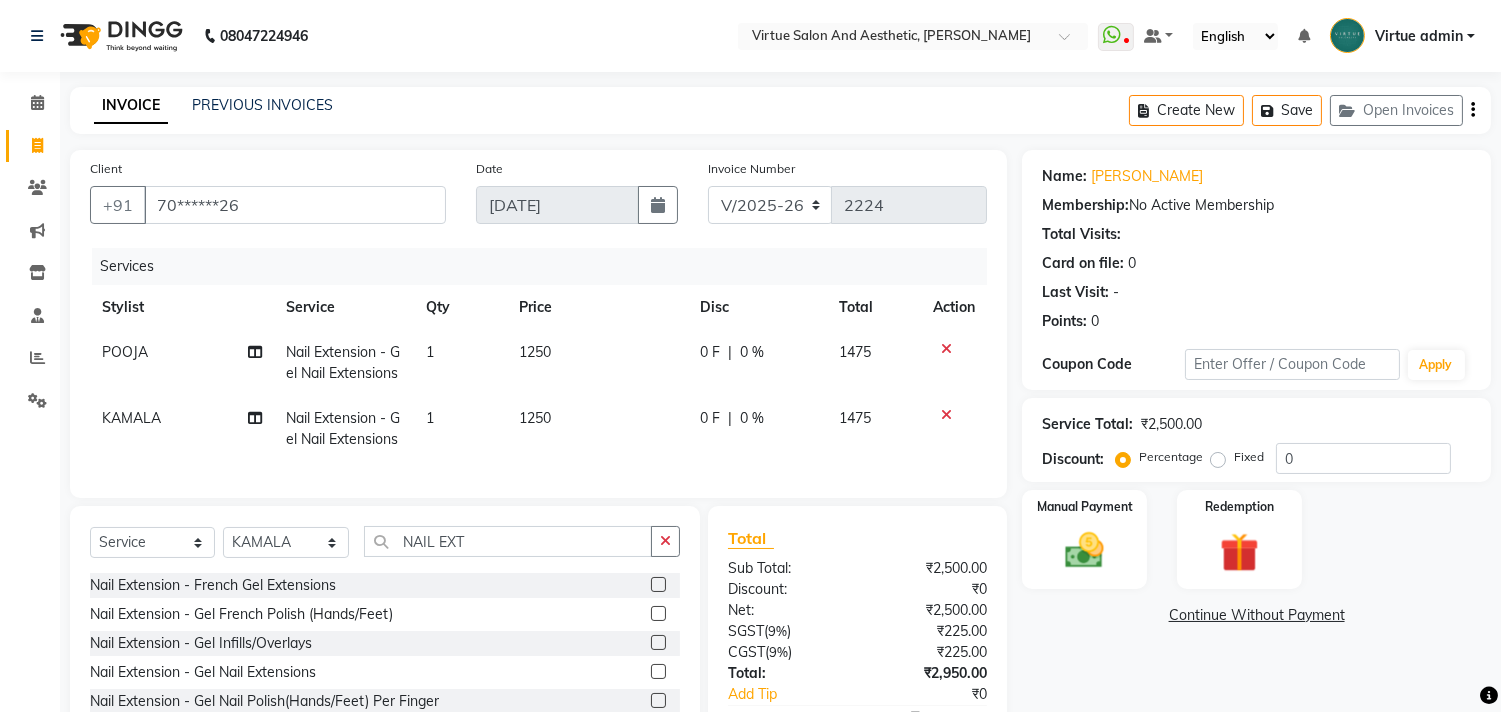 click 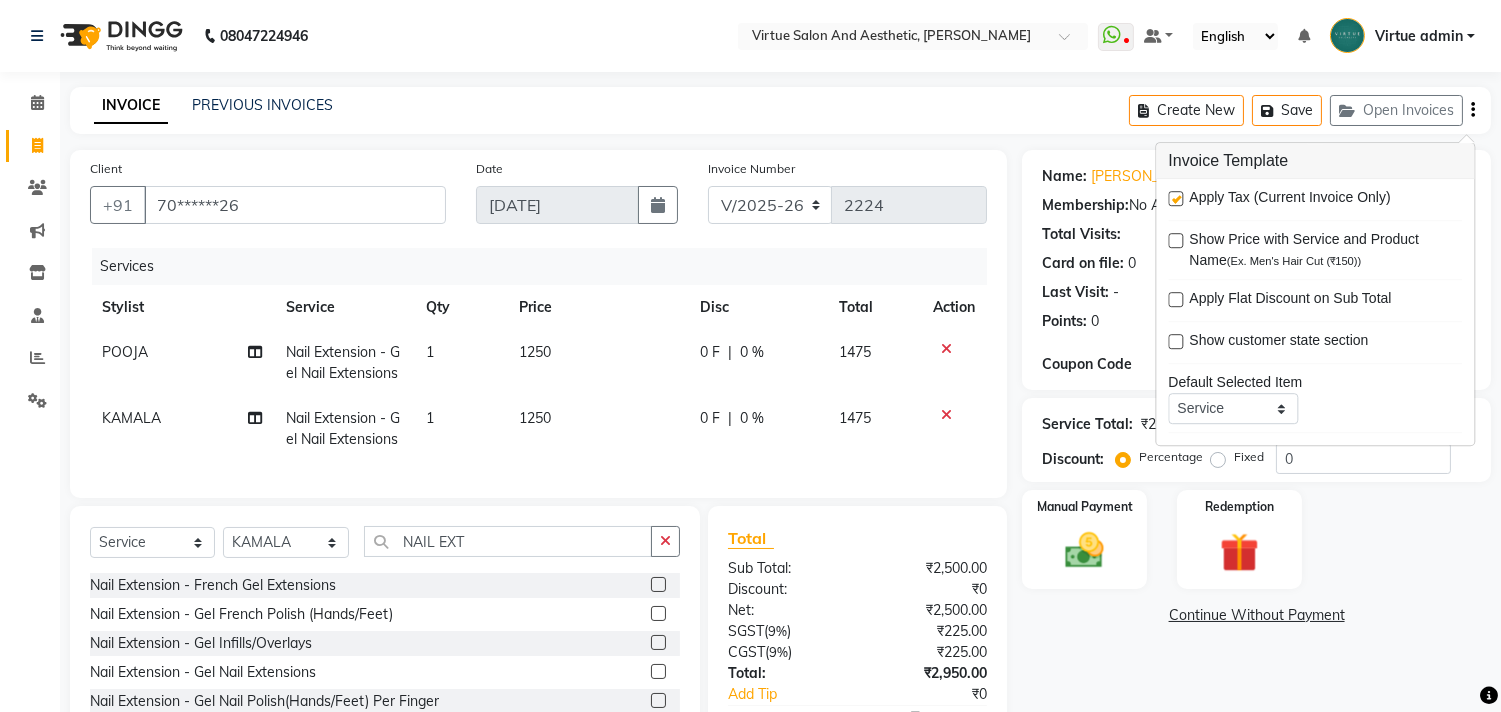 click at bounding box center (1175, 198) 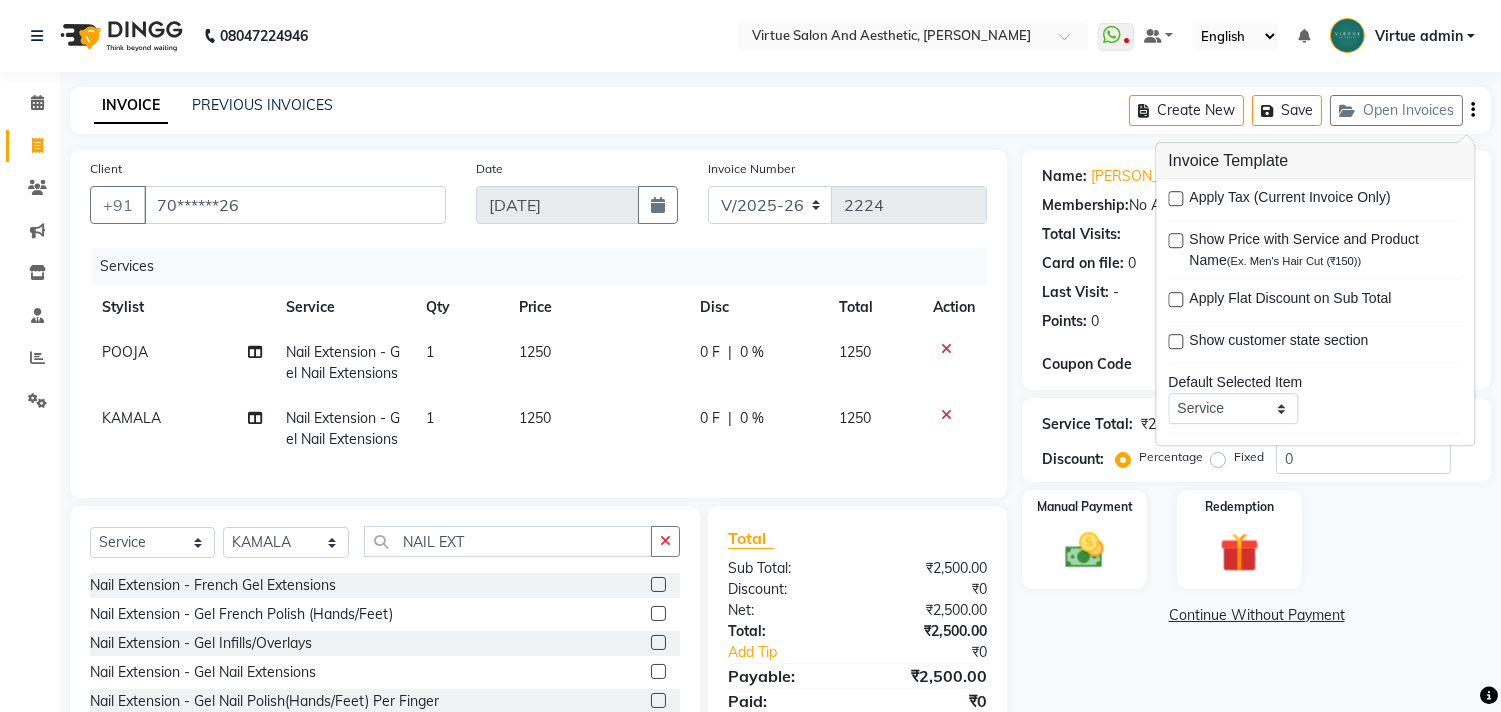 scroll, scrollTop: 177, scrollLeft: 0, axis: vertical 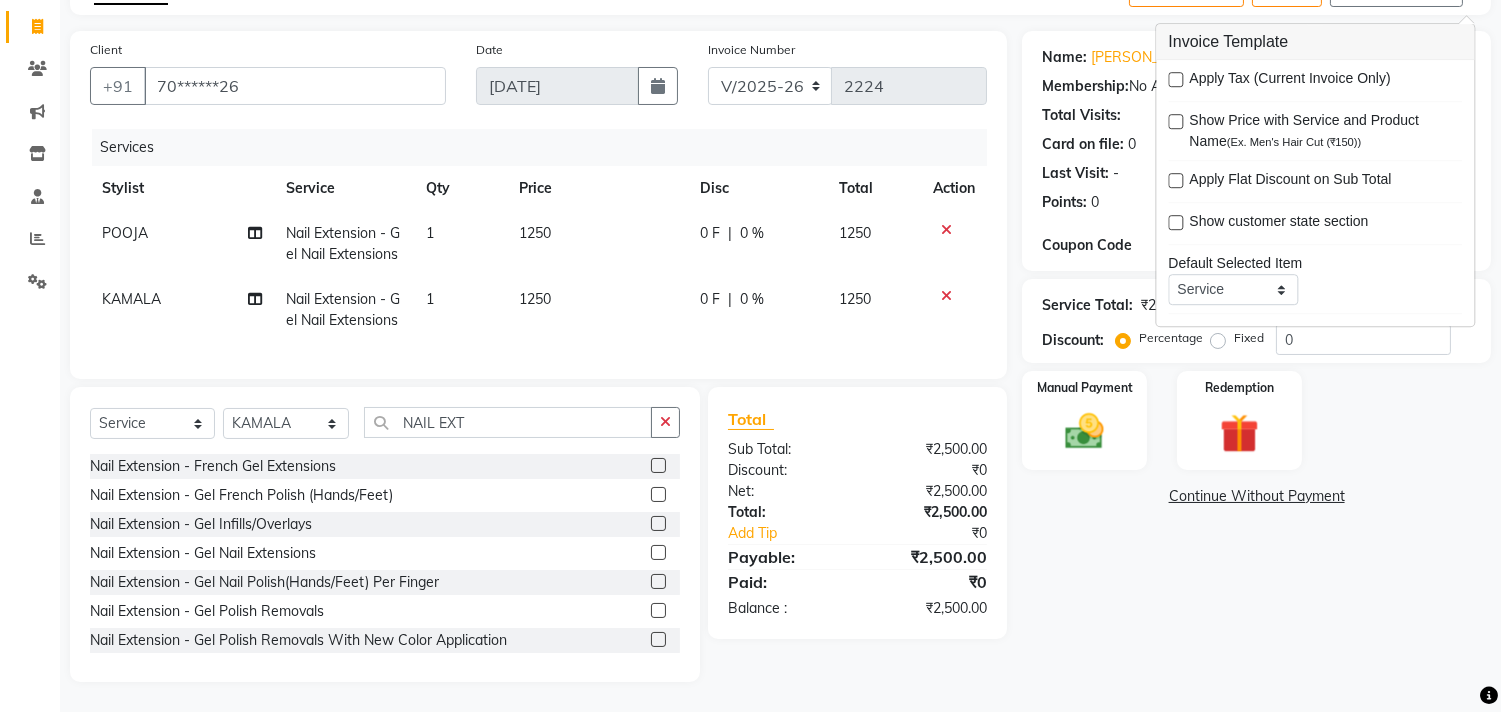 click on "Client +91 70******26 Date 10-07-2025 Invoice Number V/2025 V/2025-26 2224 Services Stylist Service Qty Price Disc Total Action POOJA  Nail Extension - Gel Nail Extensions 1 1250 0 F | 0 % 1250 KAMALA Nail Extension - Gel Nail Extensions 1 1250 0 F | 0 % 1250 Select  Service  Product  Membership  Package Voucher Prepaid Gift Card  Select Stylist Admin ANUSHA  Apsu Auditor Ambattur Balaji BANUPRIYA Bhuvanesh Dingg - Support Team DIVYA INBARAJ INDHU Javed Jayakumar Joice Neimalsawm  Kalaiselvi KAMALA Nathalie Marinaa Chaarlette POOJA  PREETHI Preethi Raj PRISCILLA RADHA RAJESH  SAHIL SEETHAL SOCHIPEM Suresh Babu SUSHMITA VANITHA Veena Ravi Vignesh  Vinitha Virtue admin VIRTUE SALON NAIL EXT Nail Extension - French Gel Extensions  Nail Extension - Gel French Polish (Hands/Feet)  Nail Extension - Gel Infills/Overlays  Nail Extension - Gel Nail Extensions  Nail Extension - Gel Nail Polish(Hands/Feet) Per Finger  Nail Extension - Gel Polish Removals  Nail Extension - Gel Polish Removals With New Color Application" 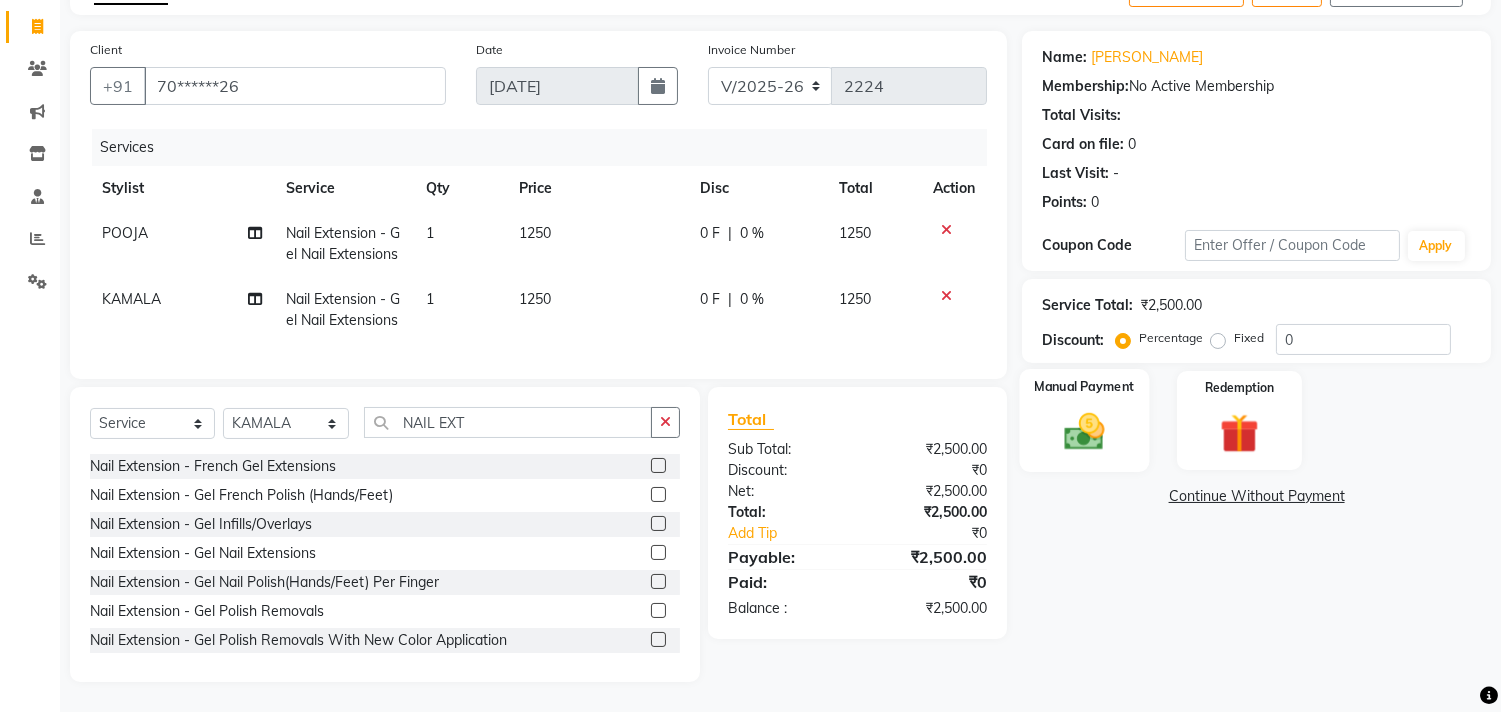 click 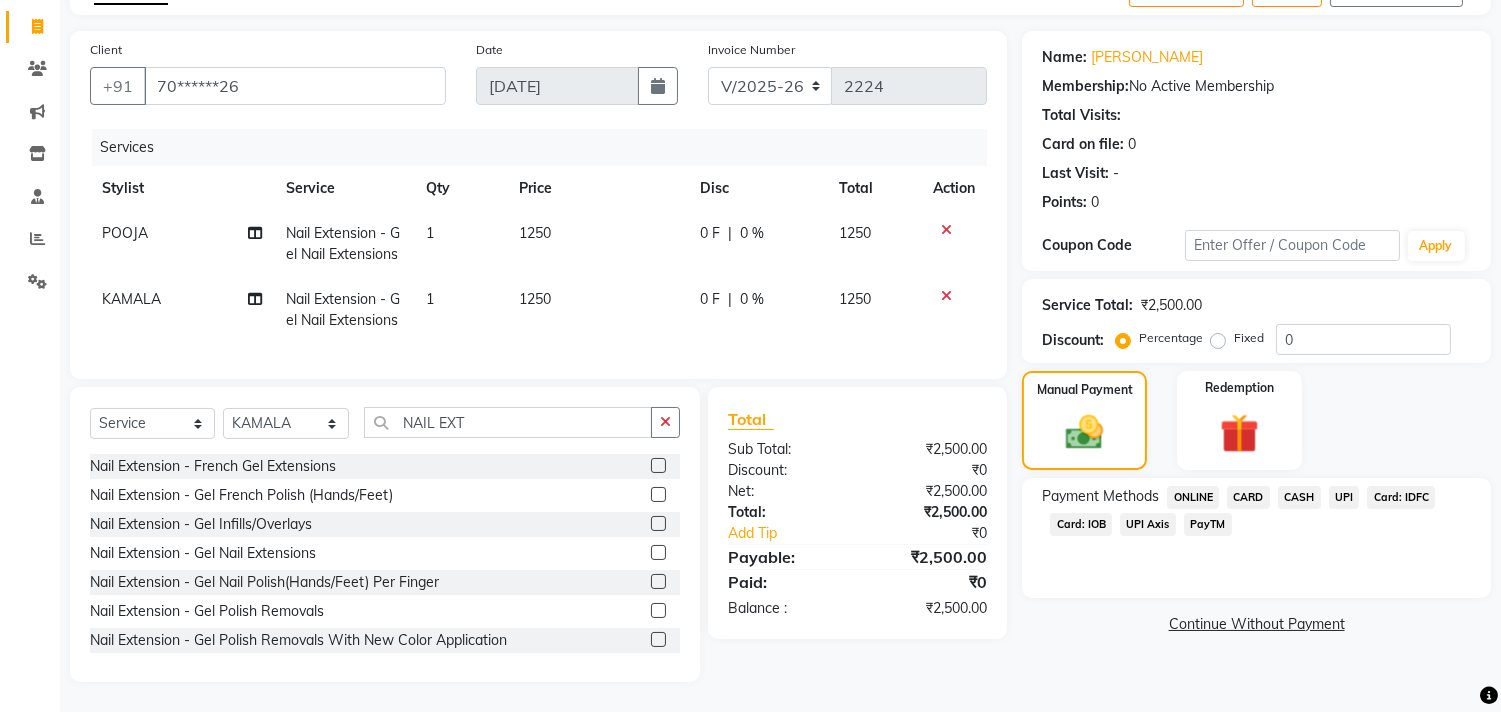 click on "CASH" 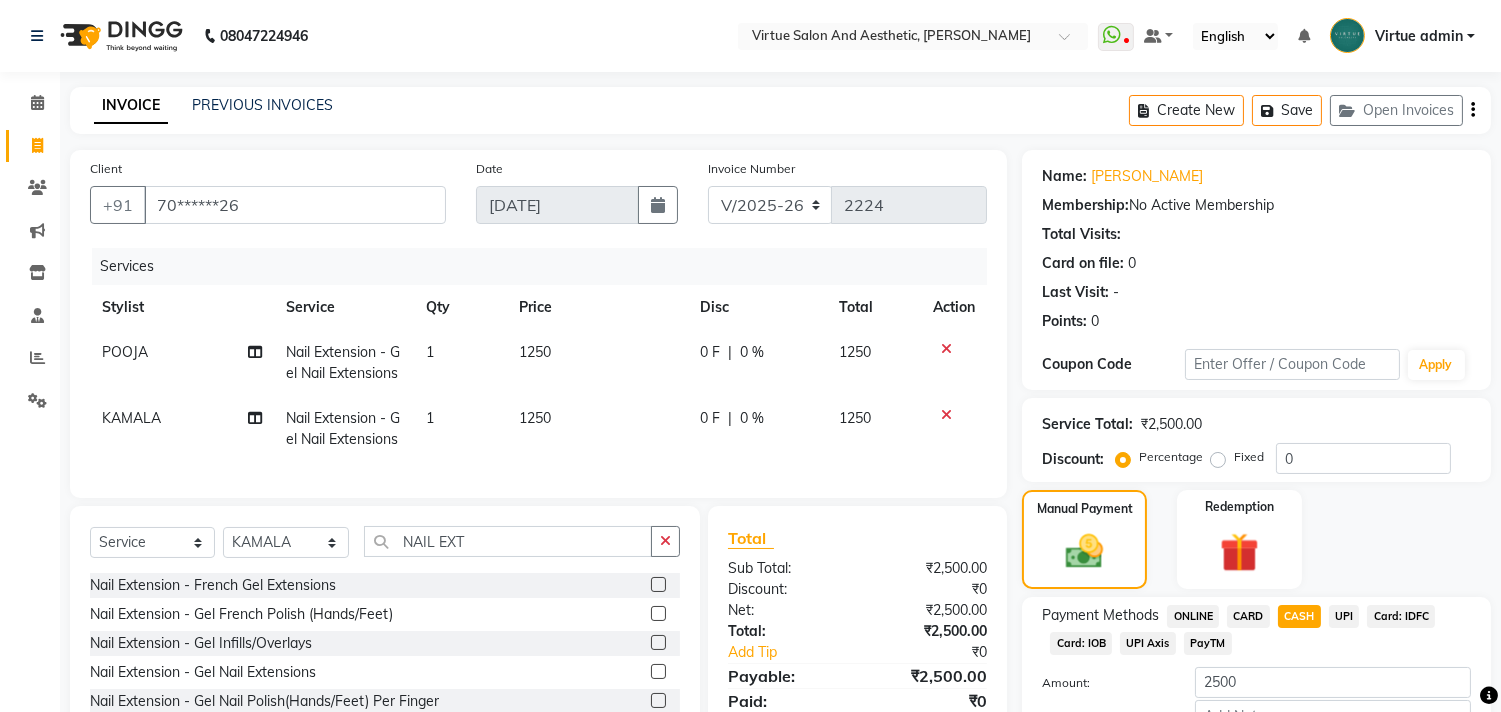scroll, scrollTop: 177, scrollLeft: 0, axis: vertical 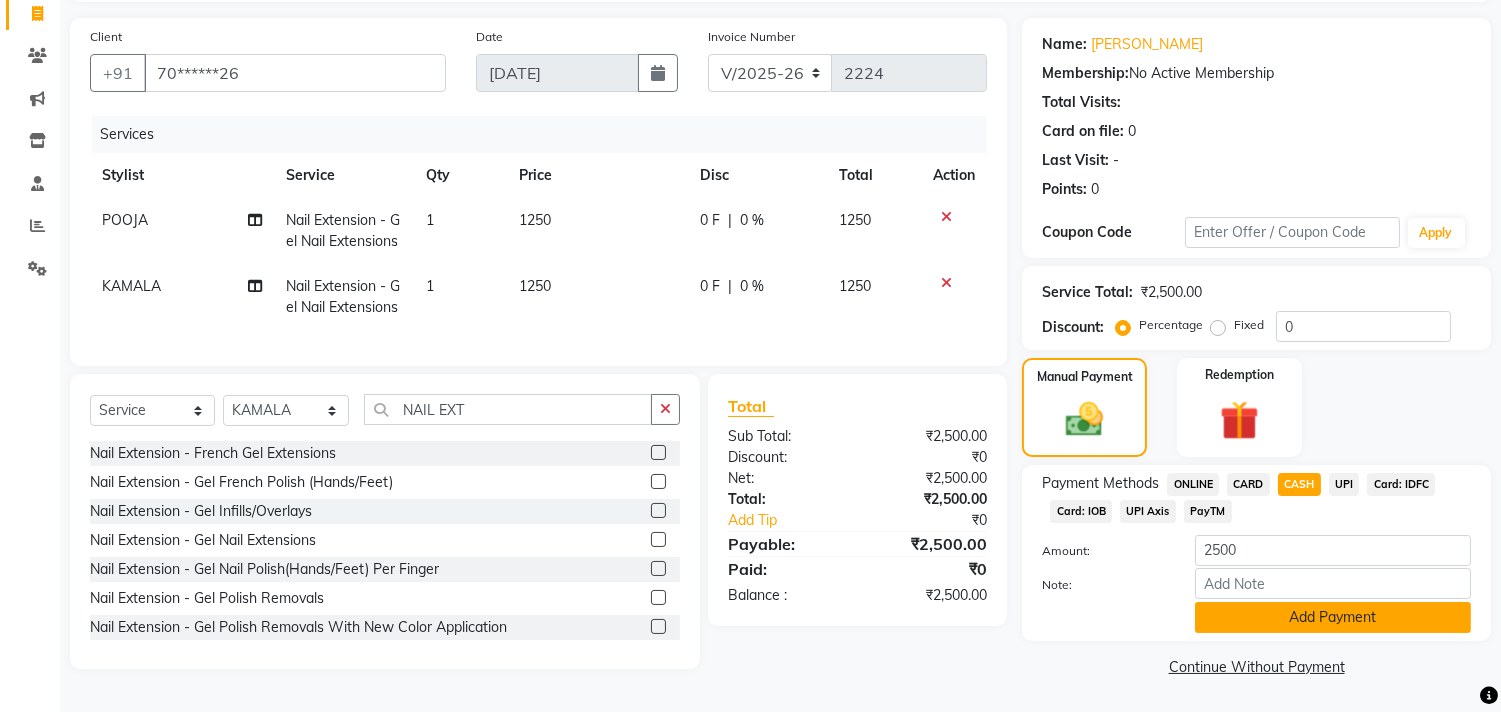 click on "Add Payment" 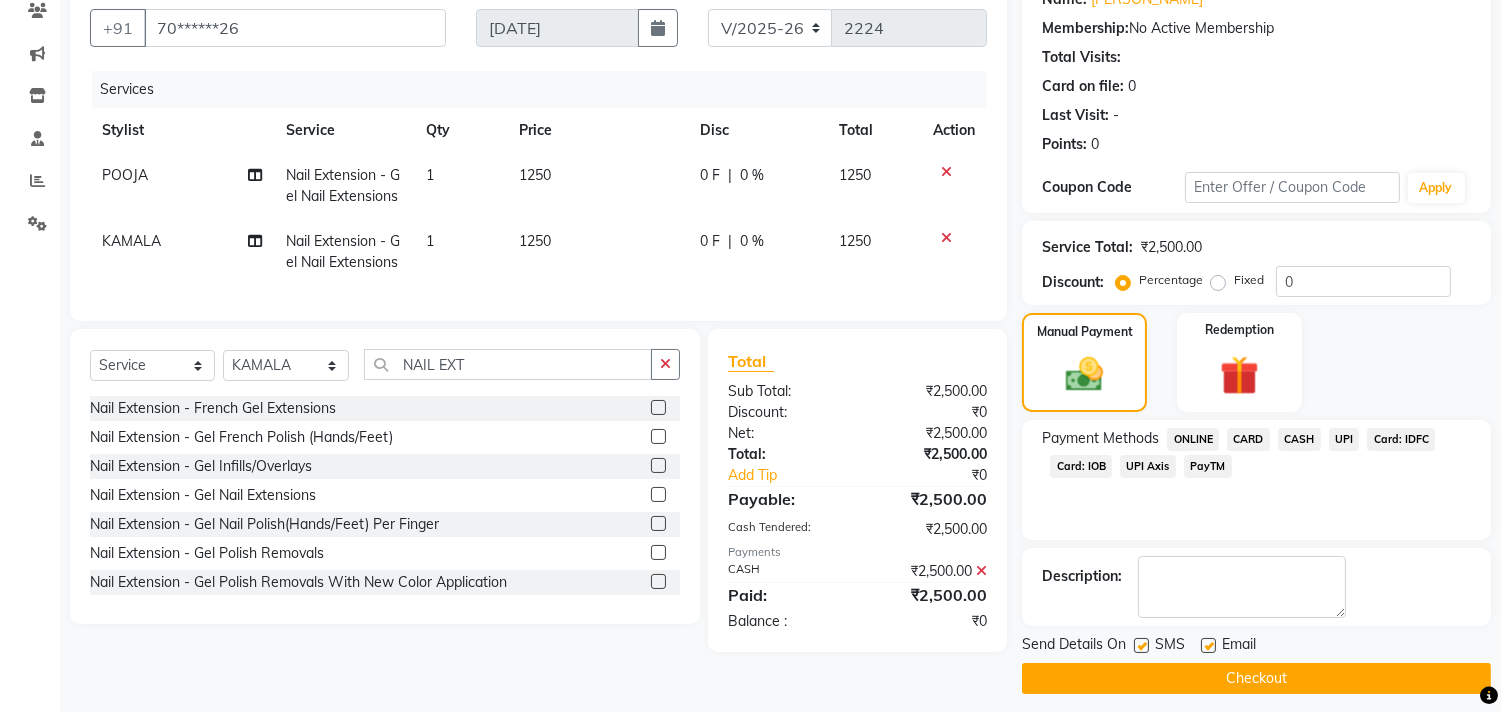 scroll, scrollTop: 205, scrollLeft: 0, axis: vertical 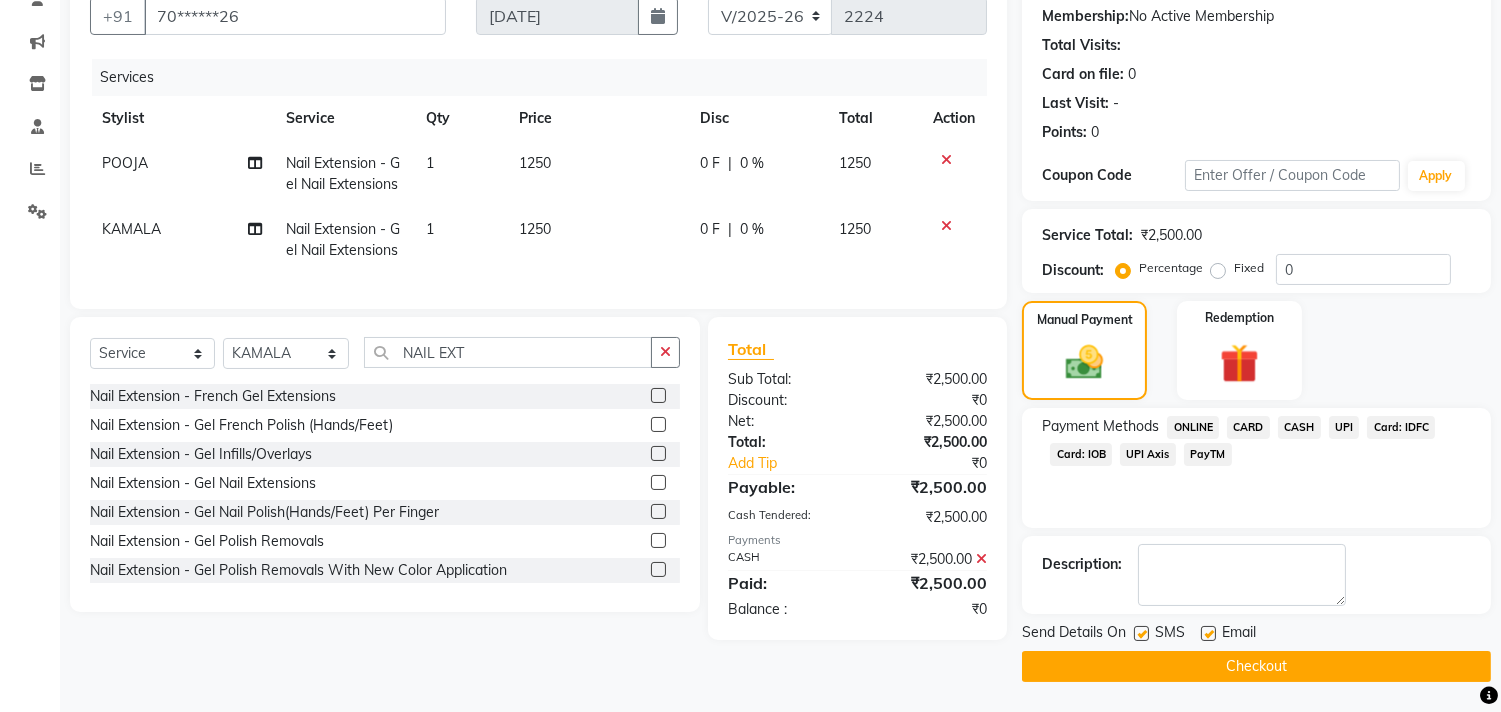 click on "Checkout" 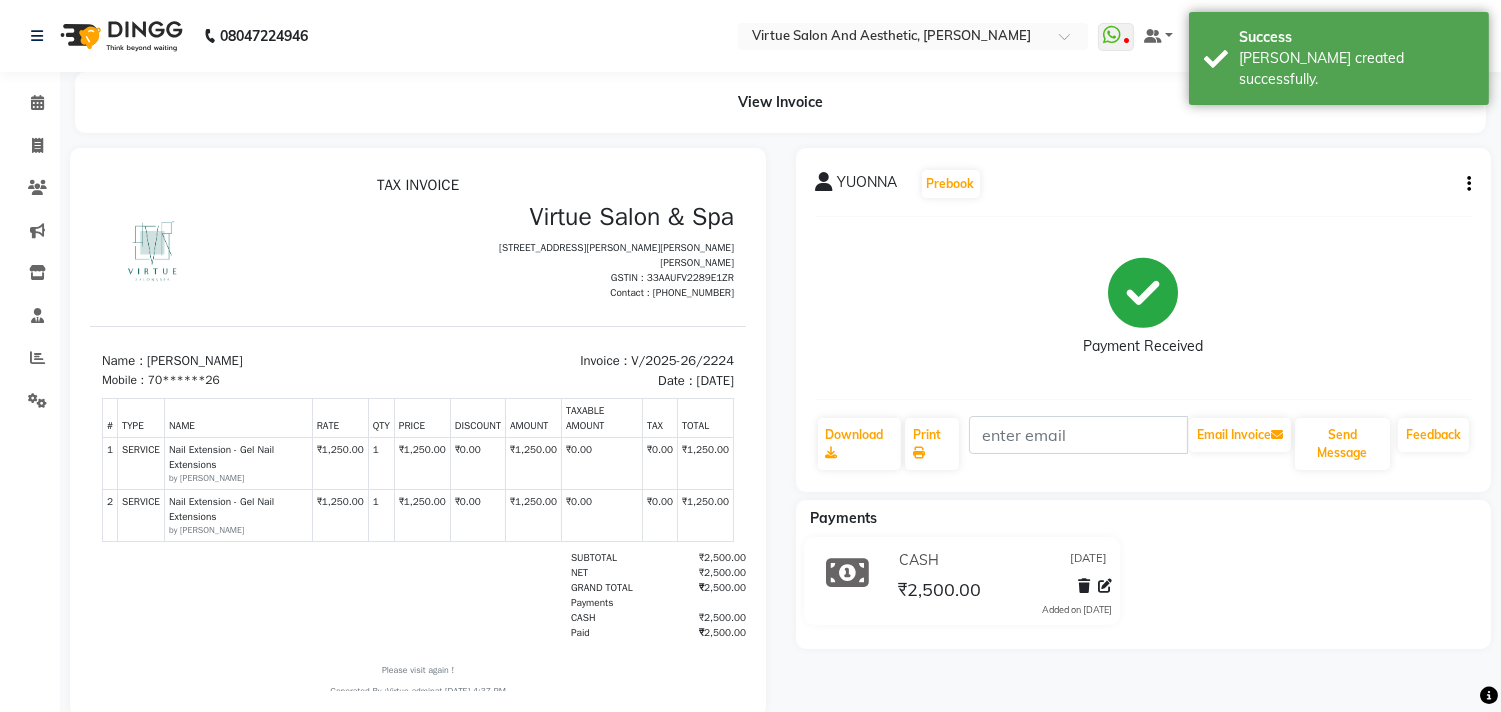 scroll, scrollTop: 0, scrollLeft: 0, axis: both 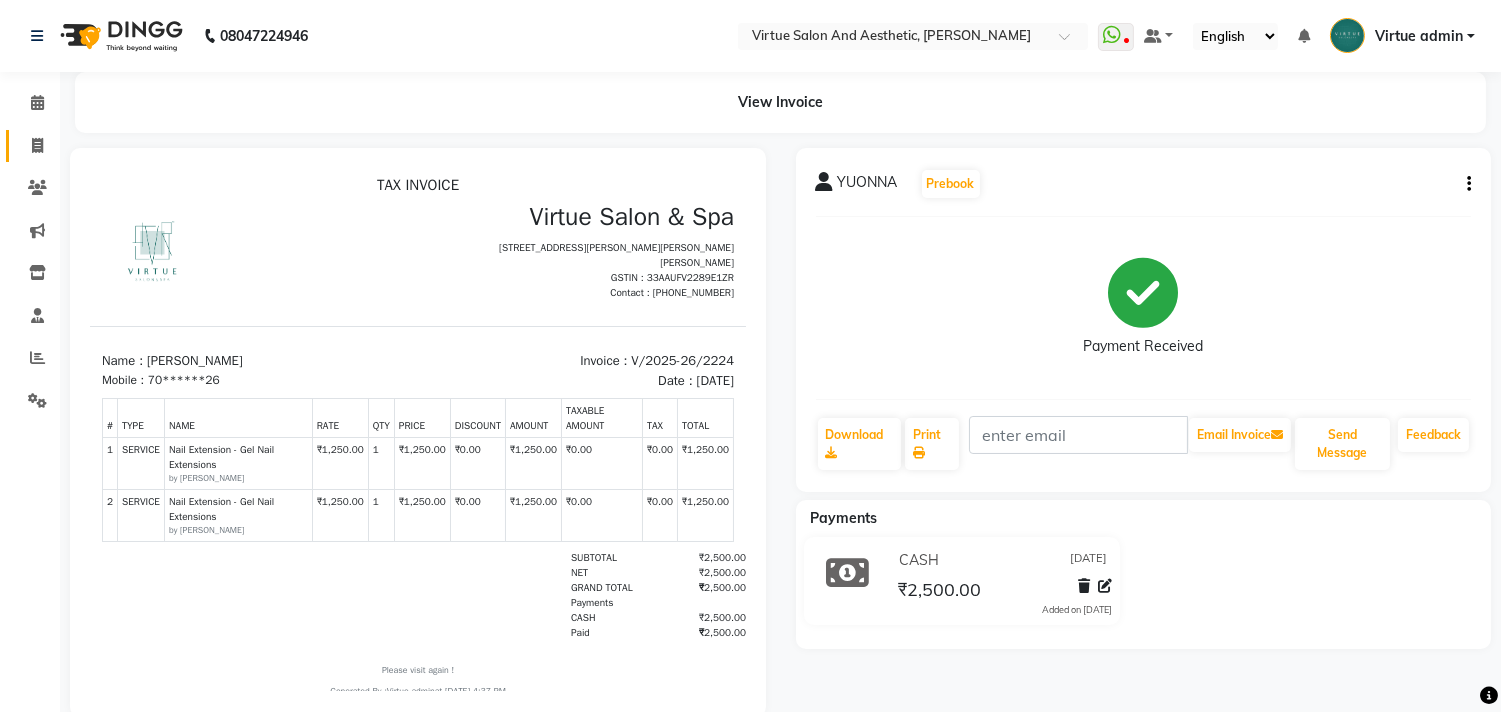 click on "Invoice" 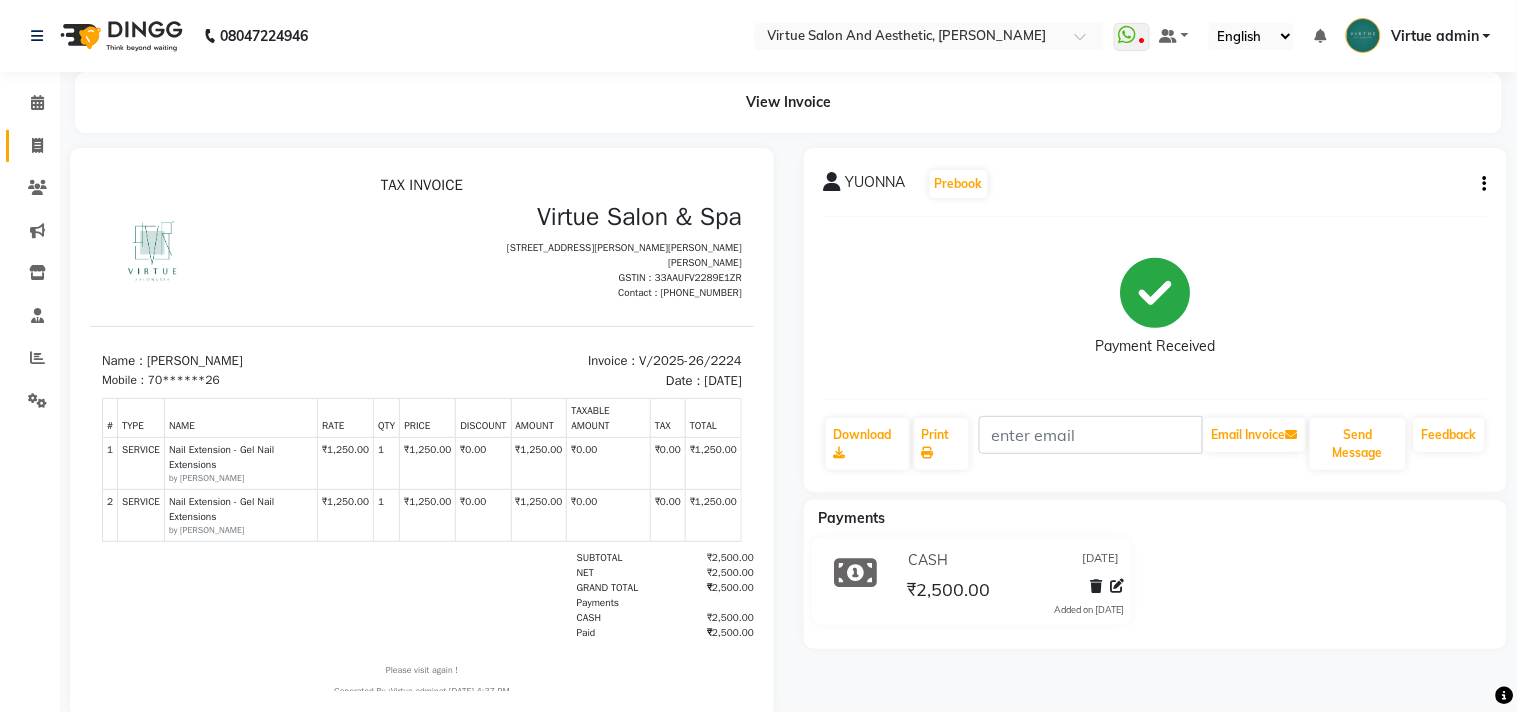 select on "4466" 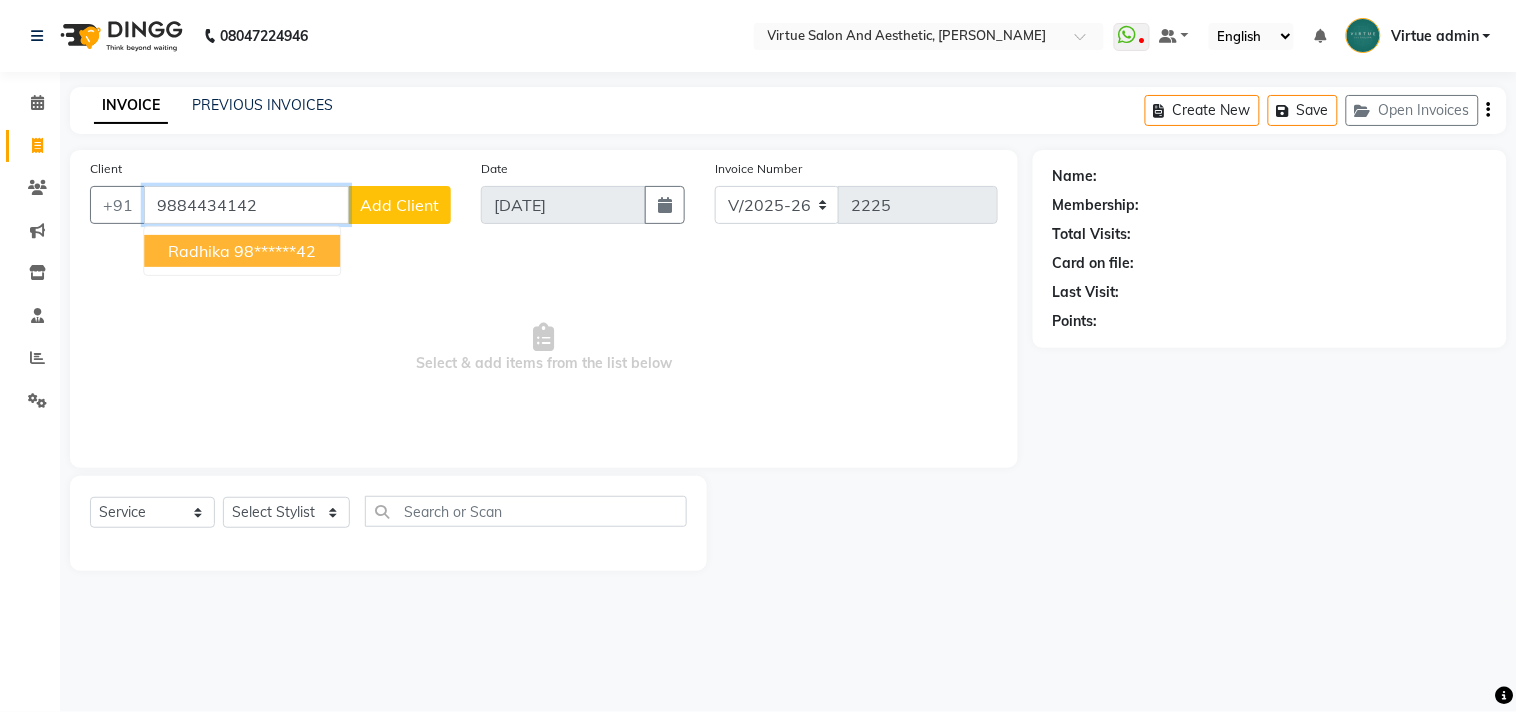 type on "9884434142" 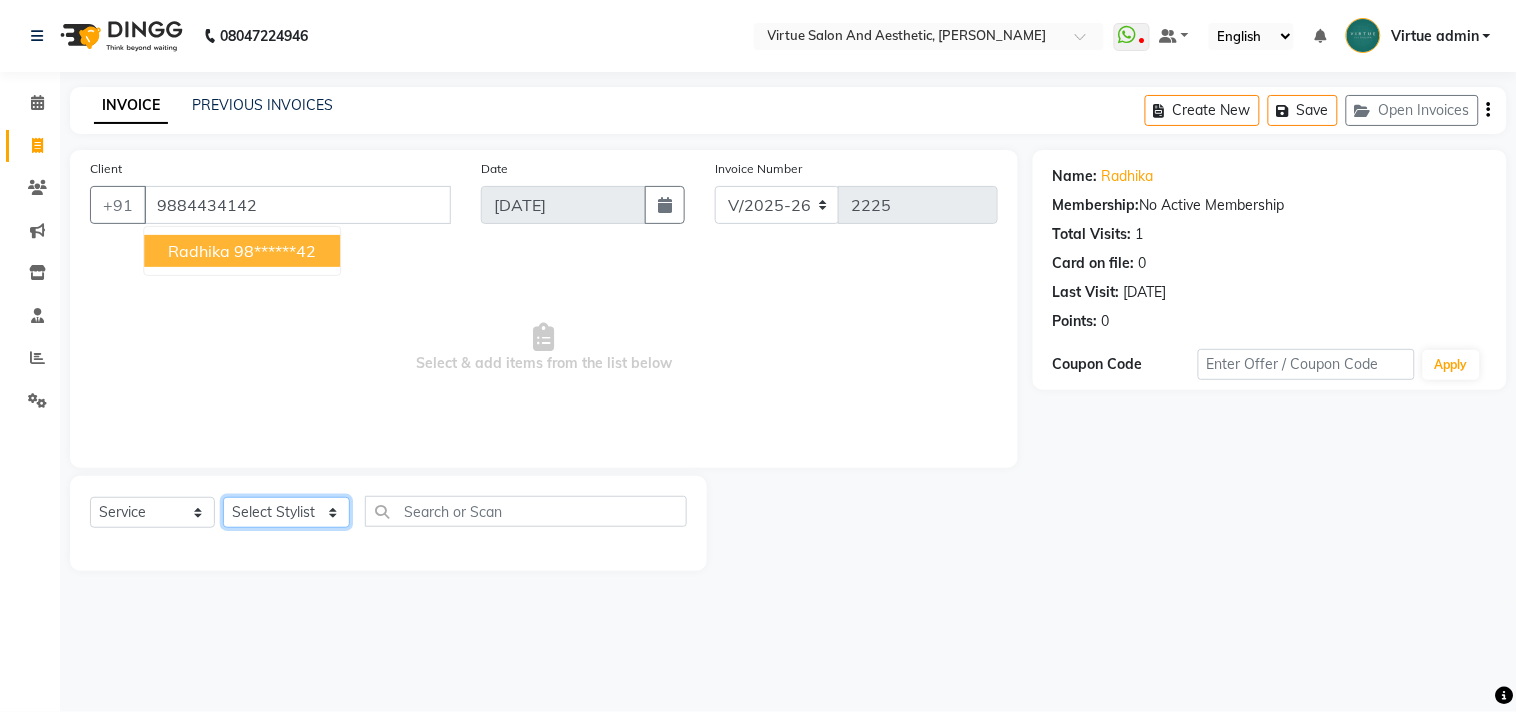 click on "Select Stylist Admin ANUSHA  Apsu Auditor Ambattur Balaji BANUPRIYA Bhuvanesh Dingg - Support Team DIVYA INBARAJ INDHU Javed Jayakumar Joice Neimalsawm  Kalaiselvi KAMALA Nathalie Marinaa Chaarlette POOJA  PREETHI Preethi Raj PRISCILLA RADHA RAJESH  SAHIL SEETHAL SOCHIPEM Suresh Babu SUSHMITA VANITHA Veena Ravi Vignesh  Vinitha Virtue admin VIRTUE SALON" 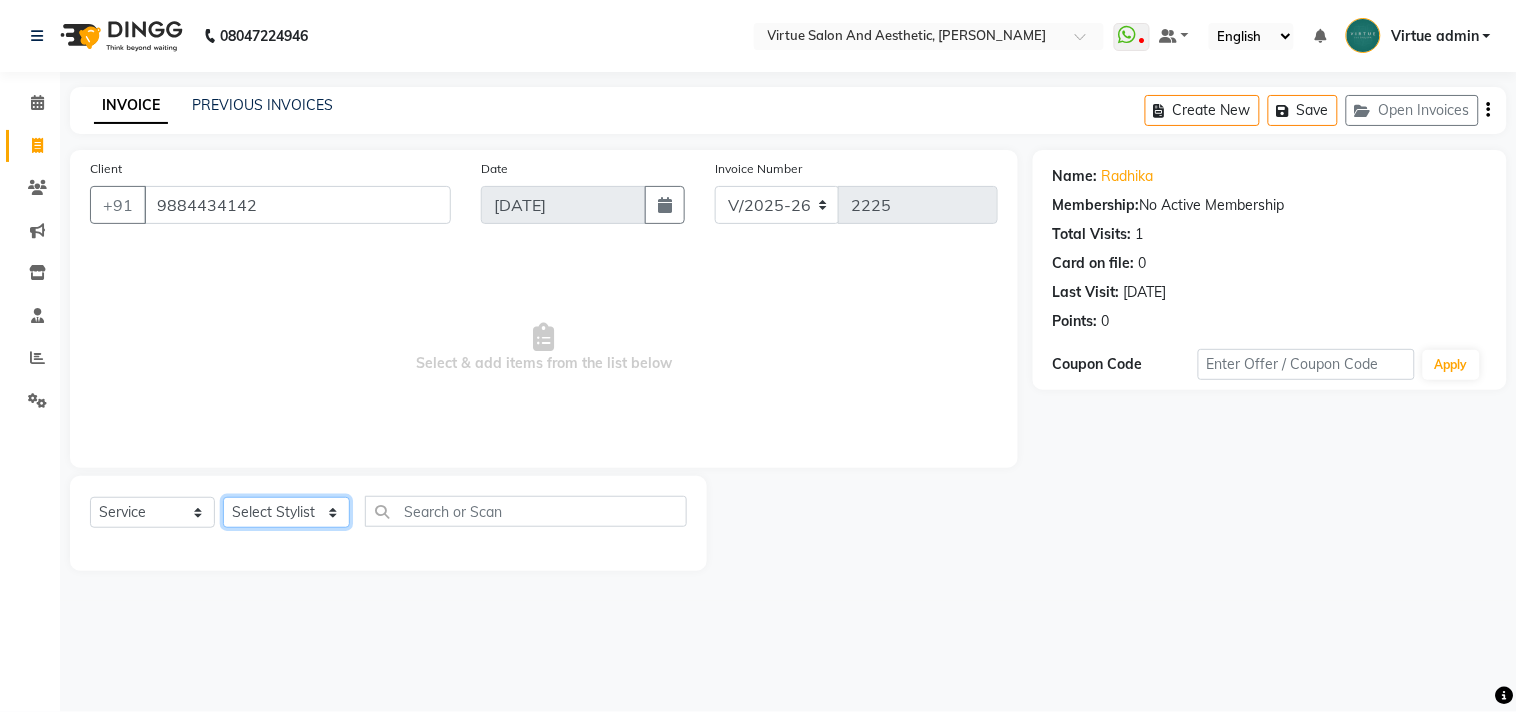 select on "59088" 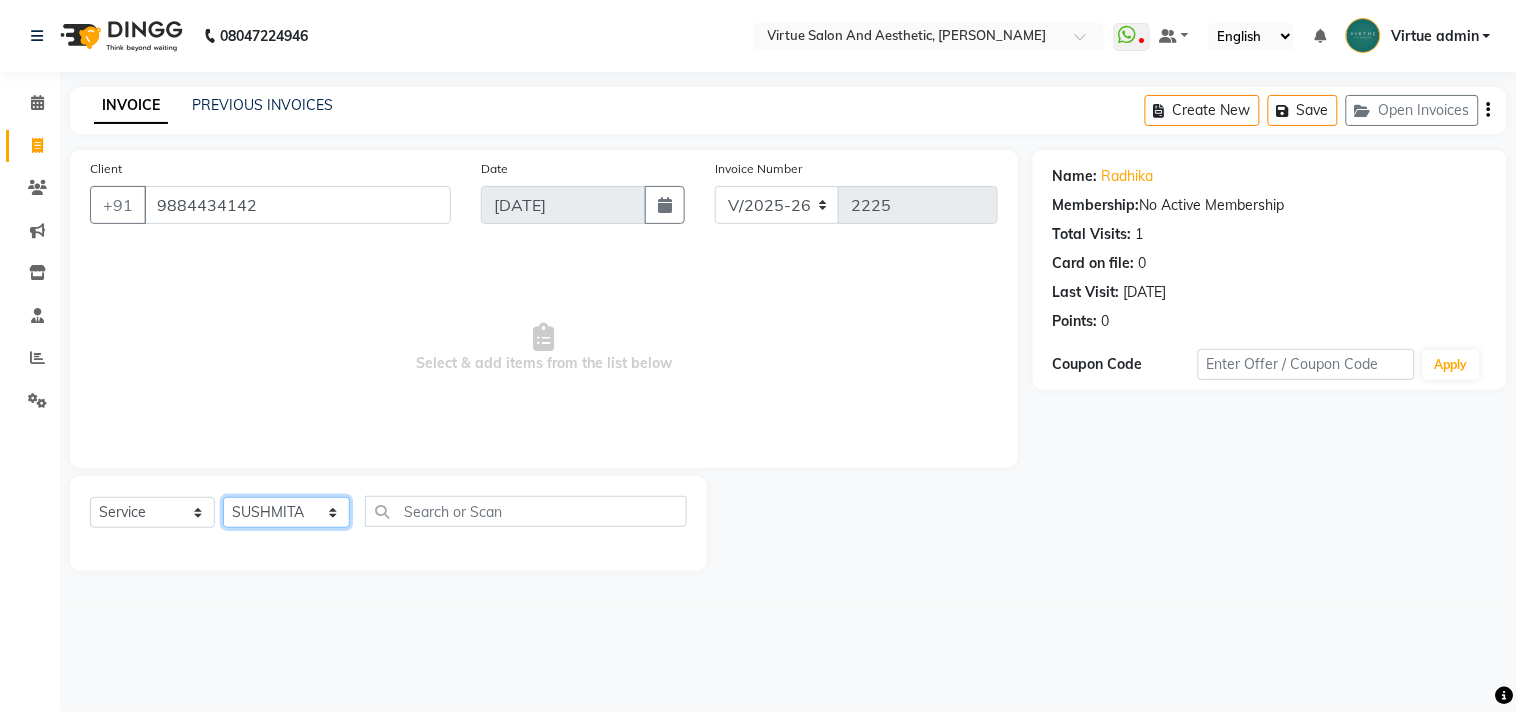 click on "Select Stylist Admin ANUSHA  Apsu Auditor Ambattur Balaji BANUPRIYA Bhuvanesh Dingg - Support Team DIVYA INBARAJ INDHU Javed Jayakumar Joice Neimalsawm  Kalaiselvi KAMALA Nathalie Marinaa Chaarlette POOJA  PREETHI Preethi Raj PRISCILLA RADHA RAJESH  SAHIL SEETHAL SOCHIPEM Suresh Babu SUSHMITA VANITHA Veena Ravi Vignesh  Vinitha Virtue admin VIRTUE SALON" 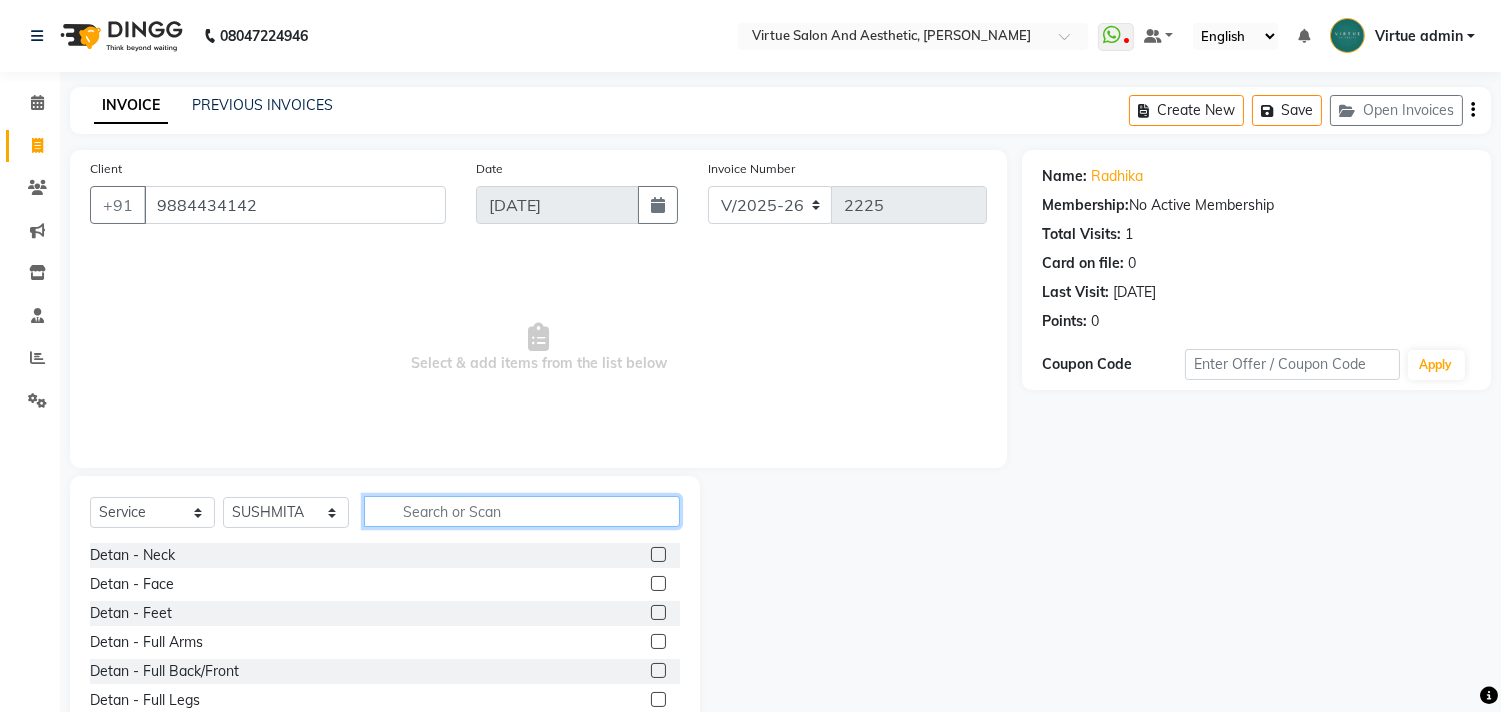 click 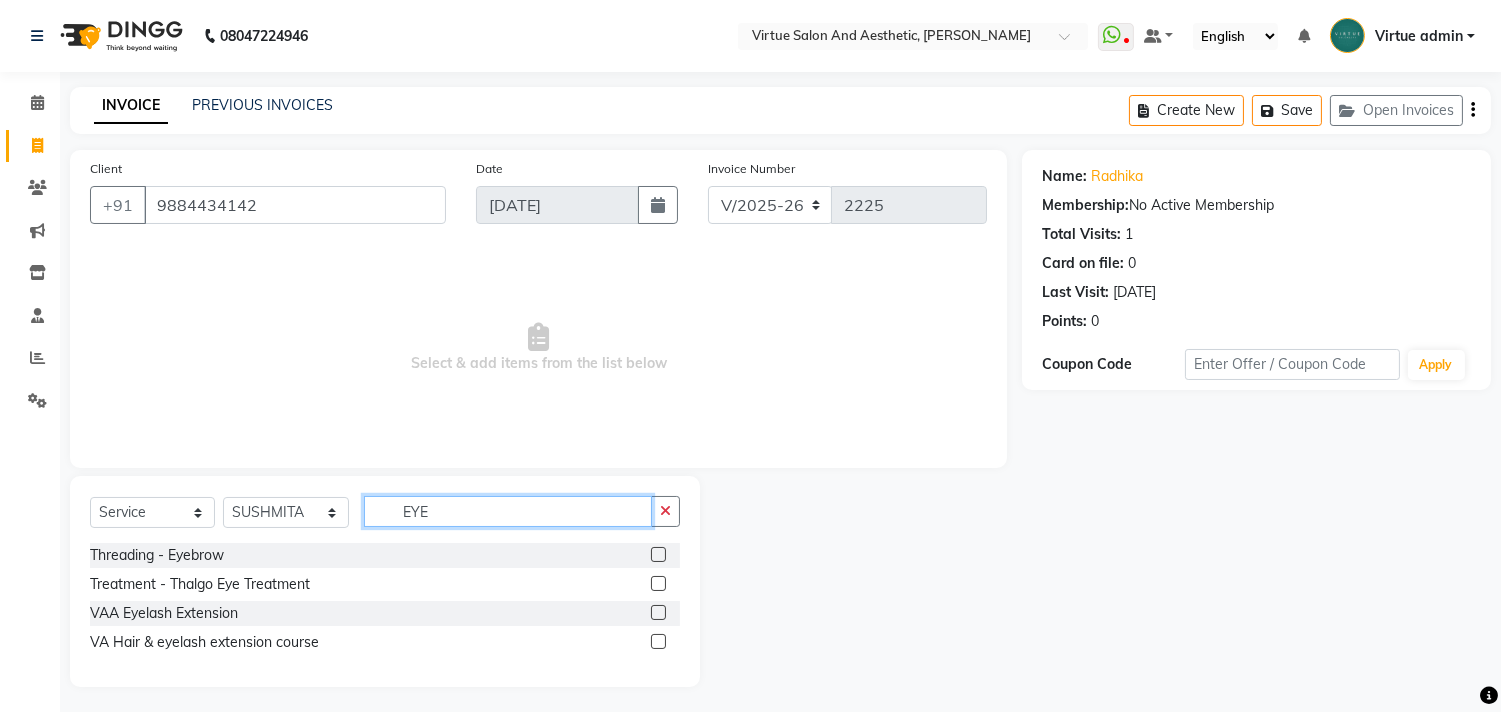 type on "EYE" 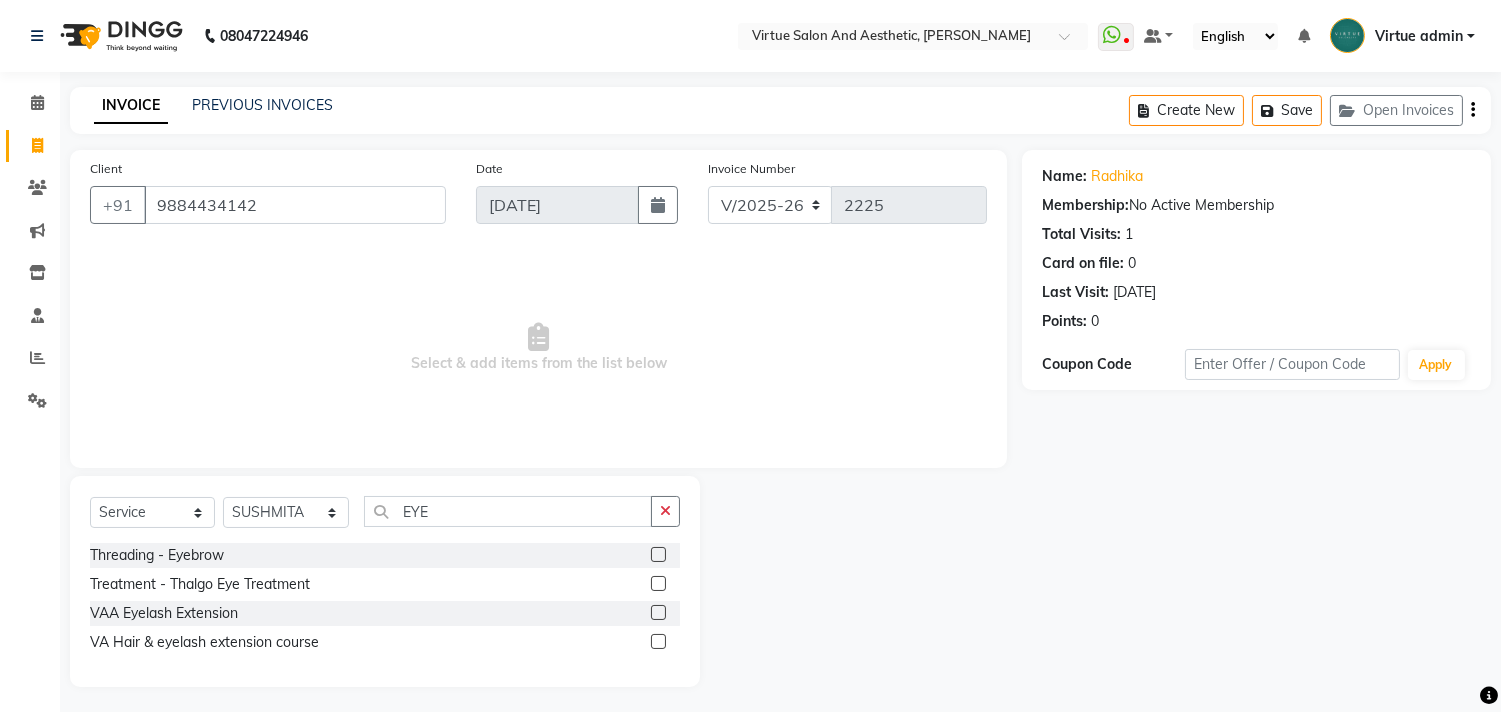 click 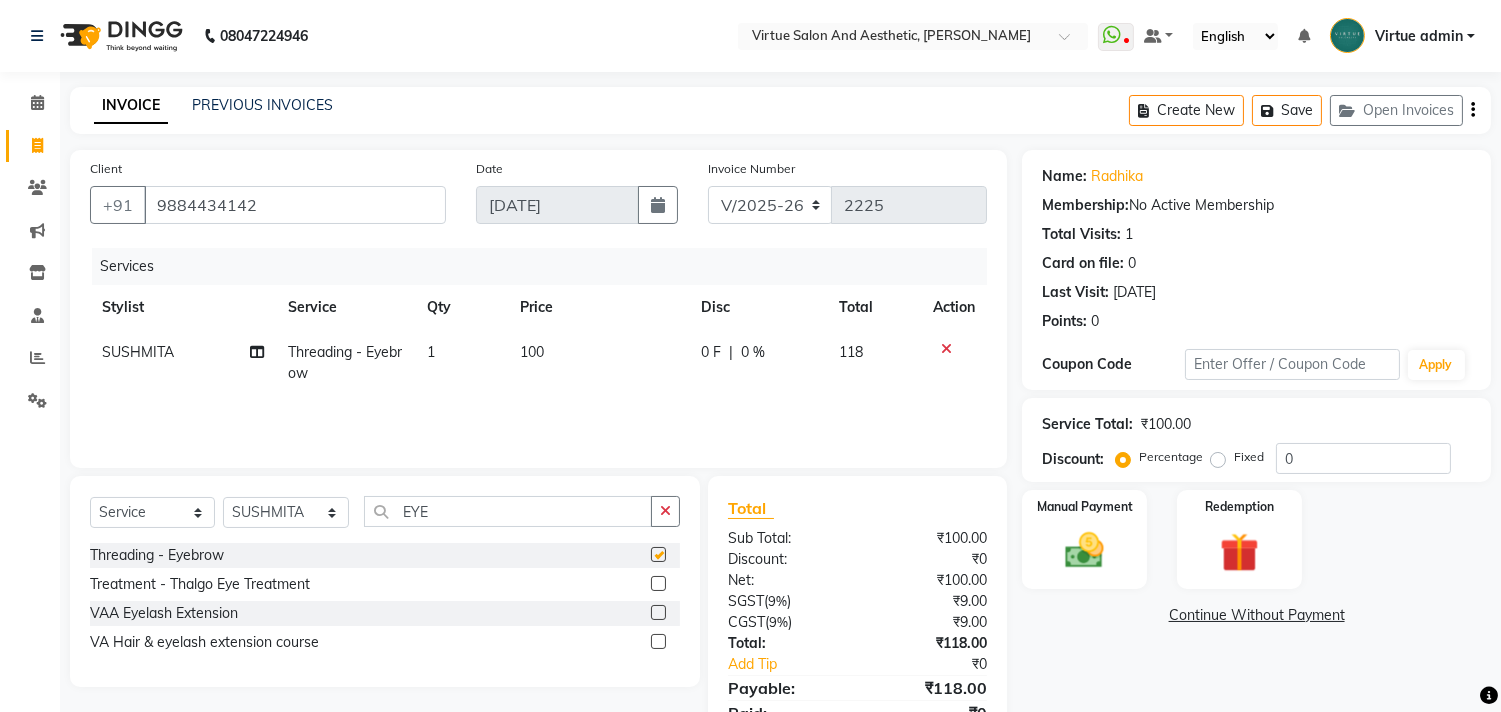checkbox on "false" 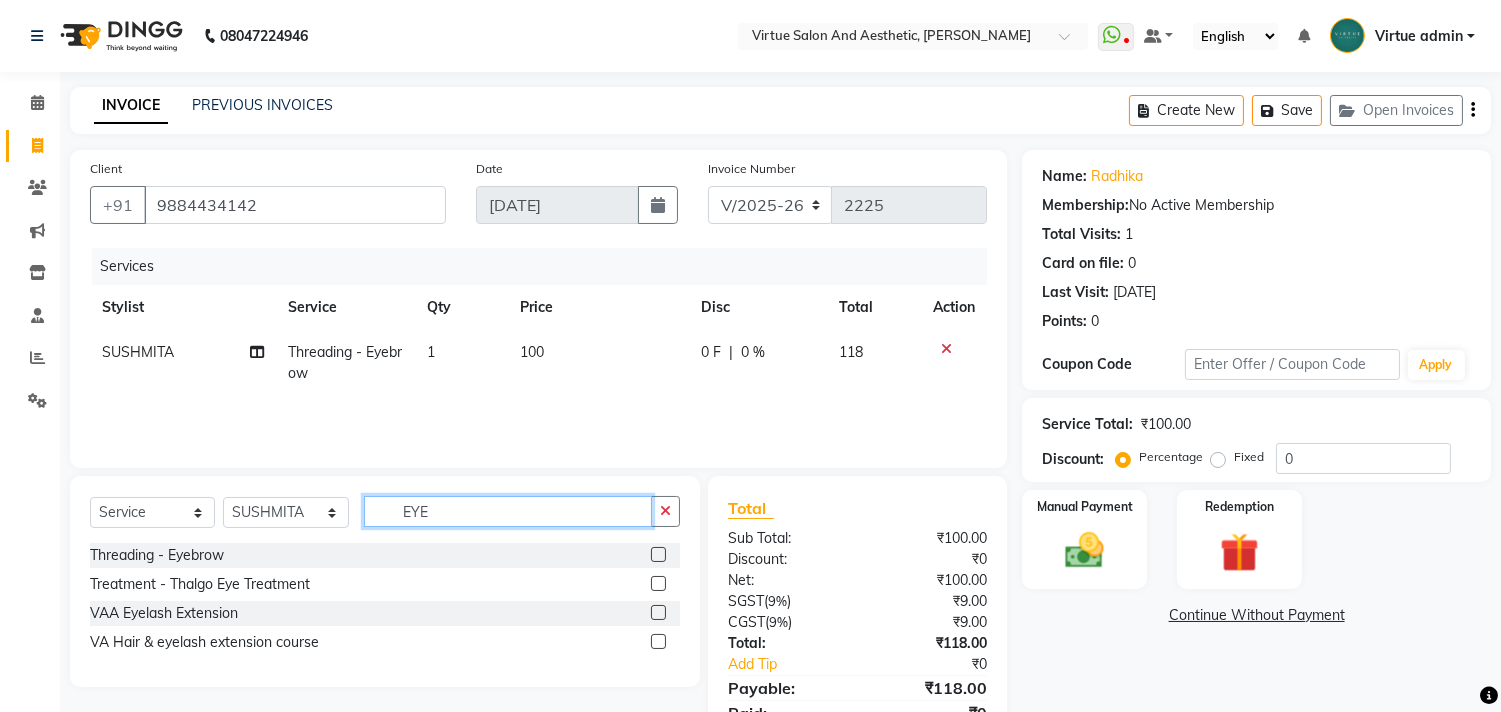 drag, startPoint x: 452, startPoint y: 513, endPoint x: 384, endPoint y: 501, distance: 69.050705 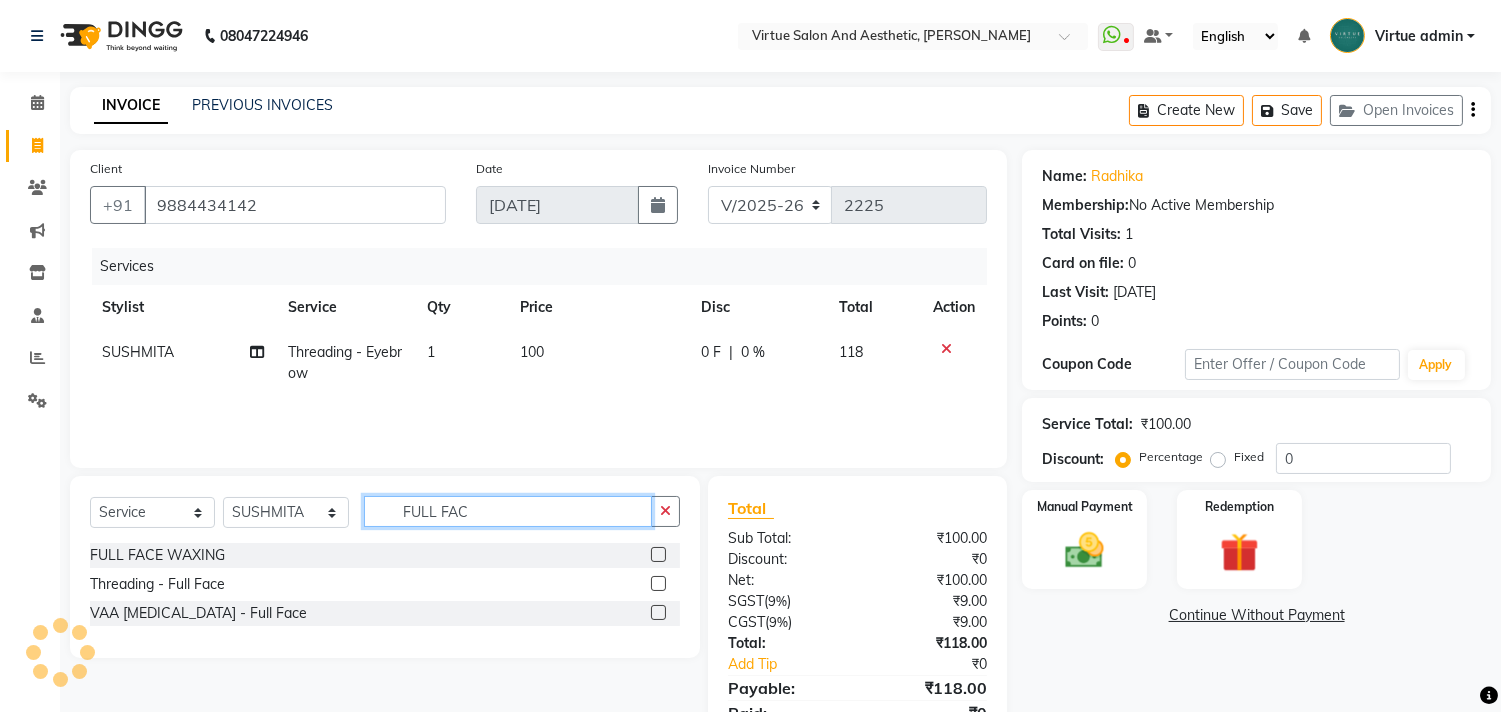 type on "FULL FAC" 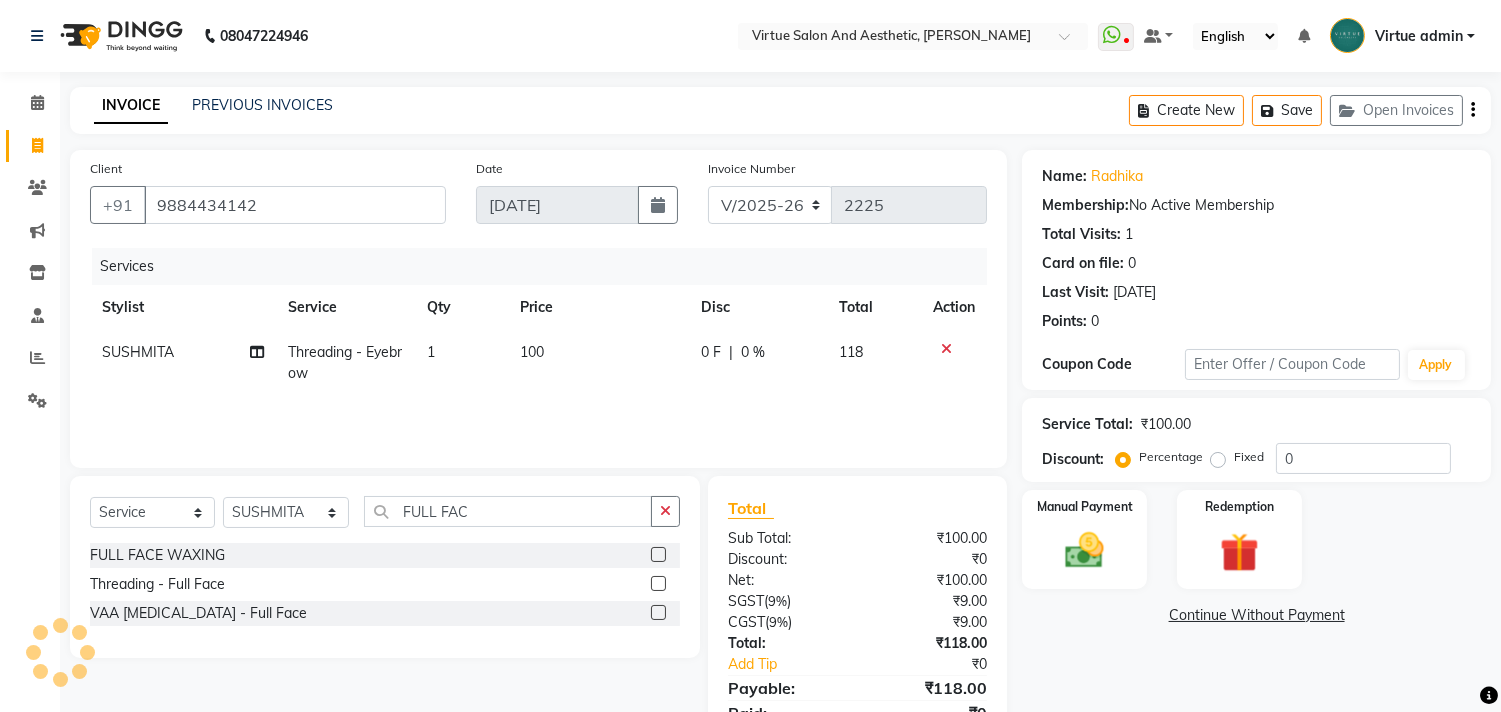 click 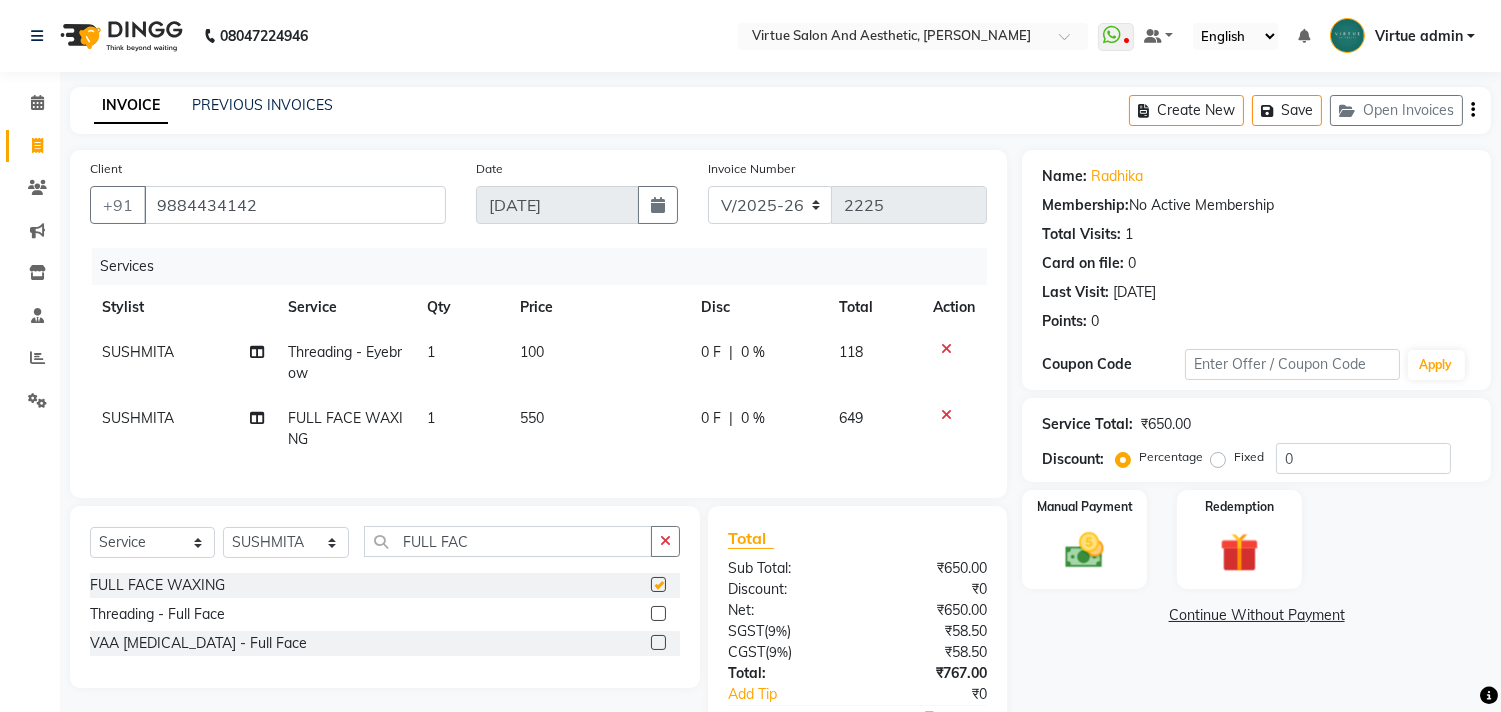 checkbox on "false" 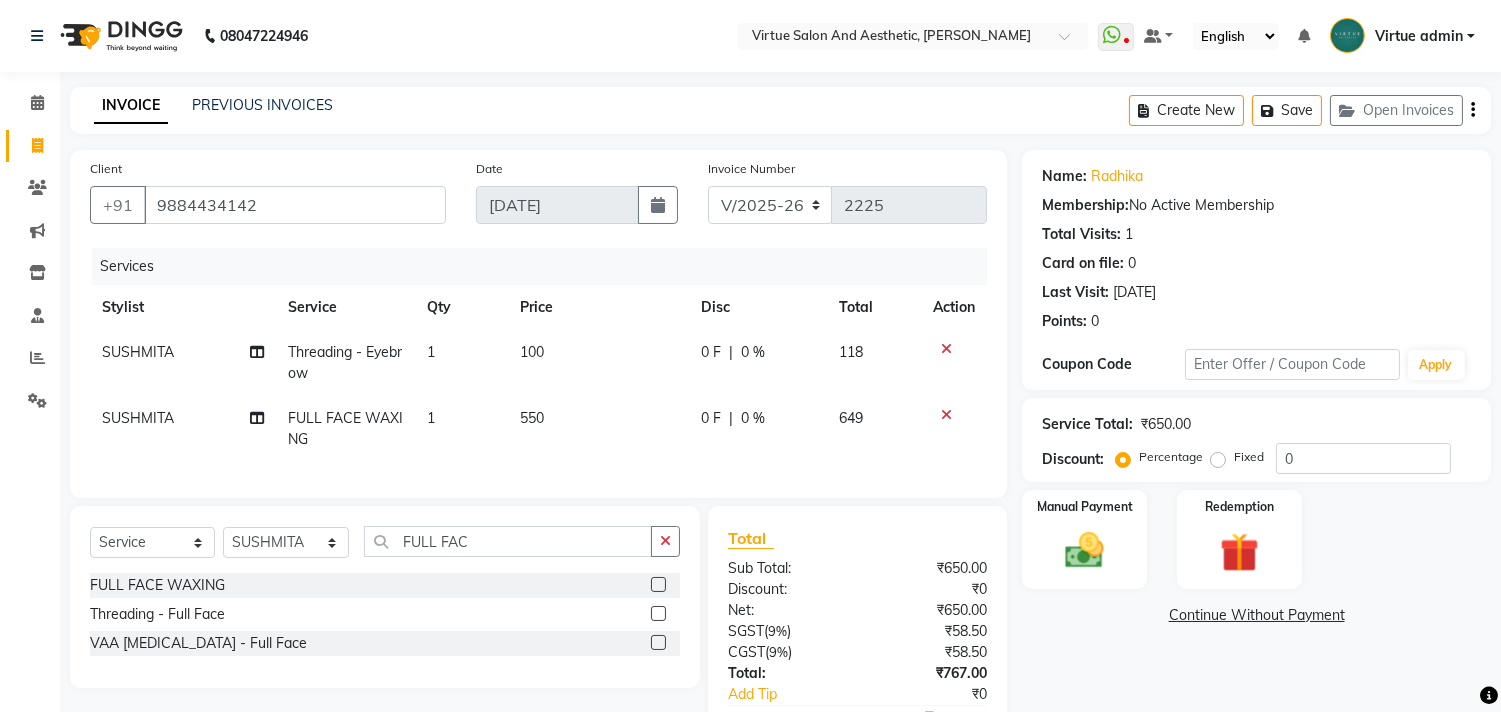 click on "550" 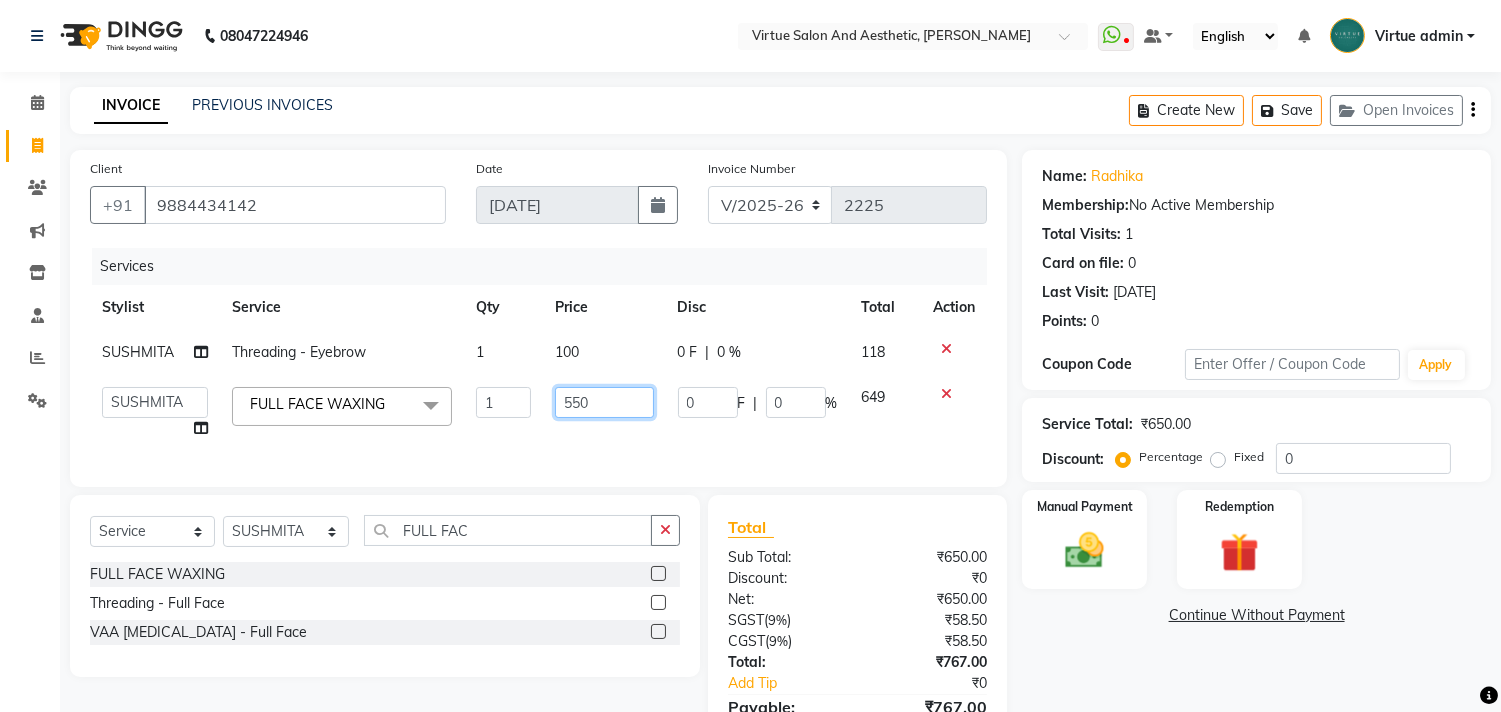 drag, startPoint x: 598, startPoint y: 405, endPoint x: 557, endPoint y: 400, distance: 41.303753 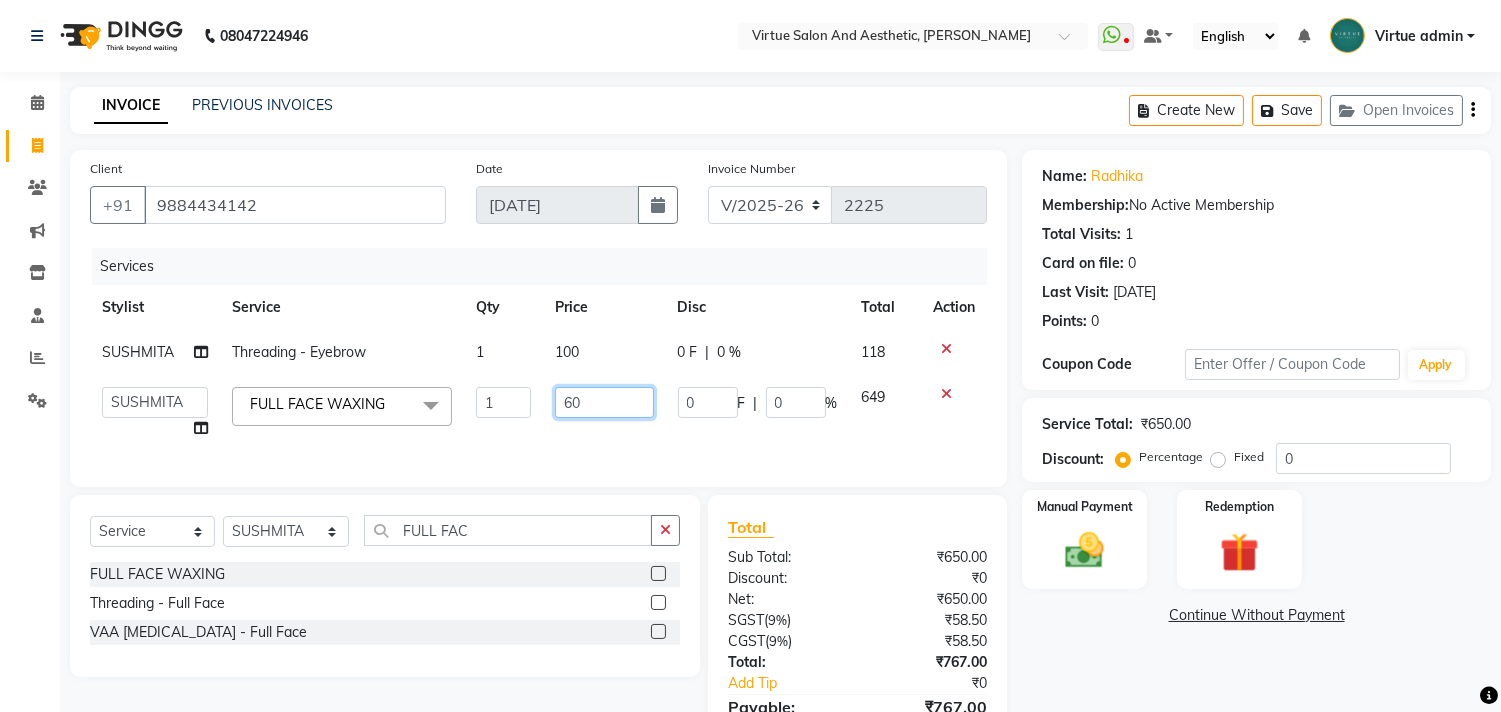type on "600" 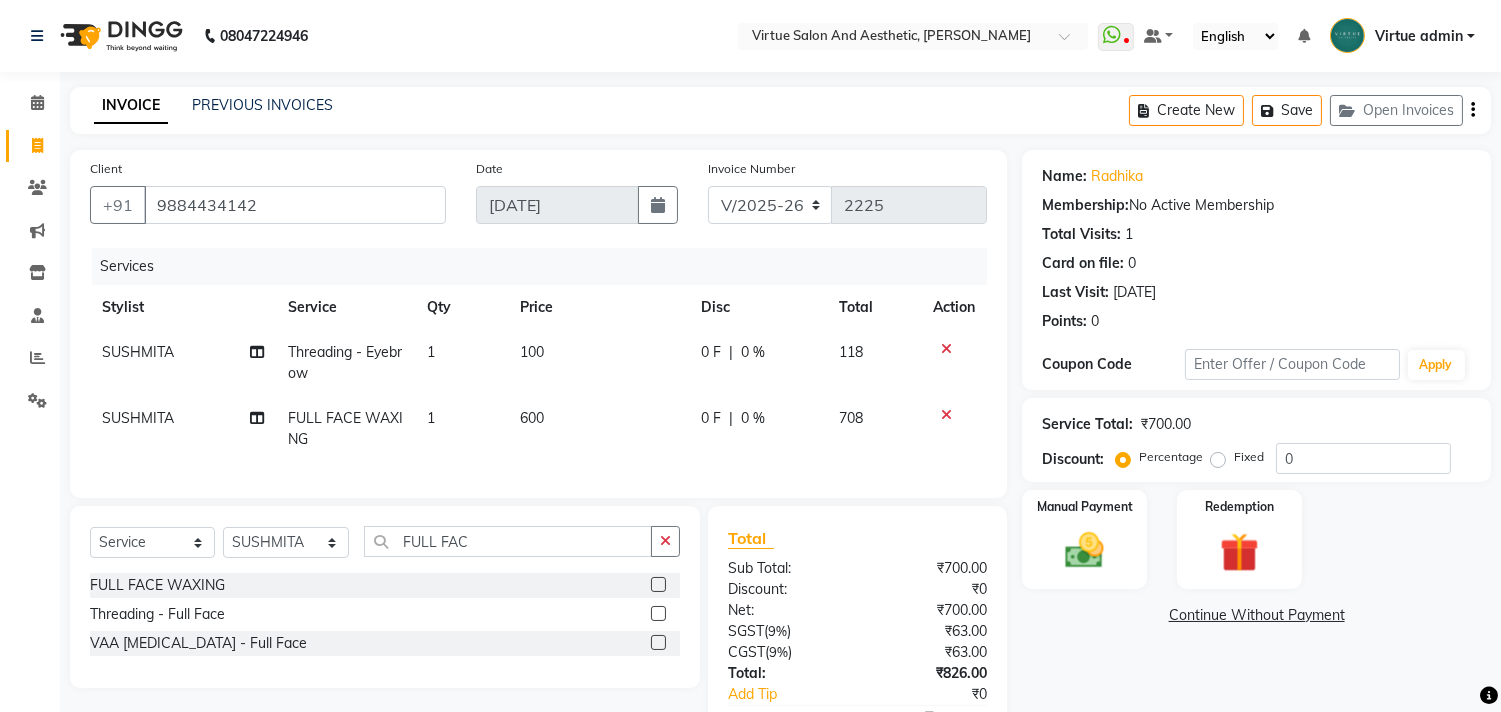 click on "Services Stylist Service Qty Price Disc Total Action SUSHMITA Threading - Eyebrow 1 100 0 F | 0 % 118 SUSHMITA FULL FACE WAXING 1 600 0 F | 0 % 708" 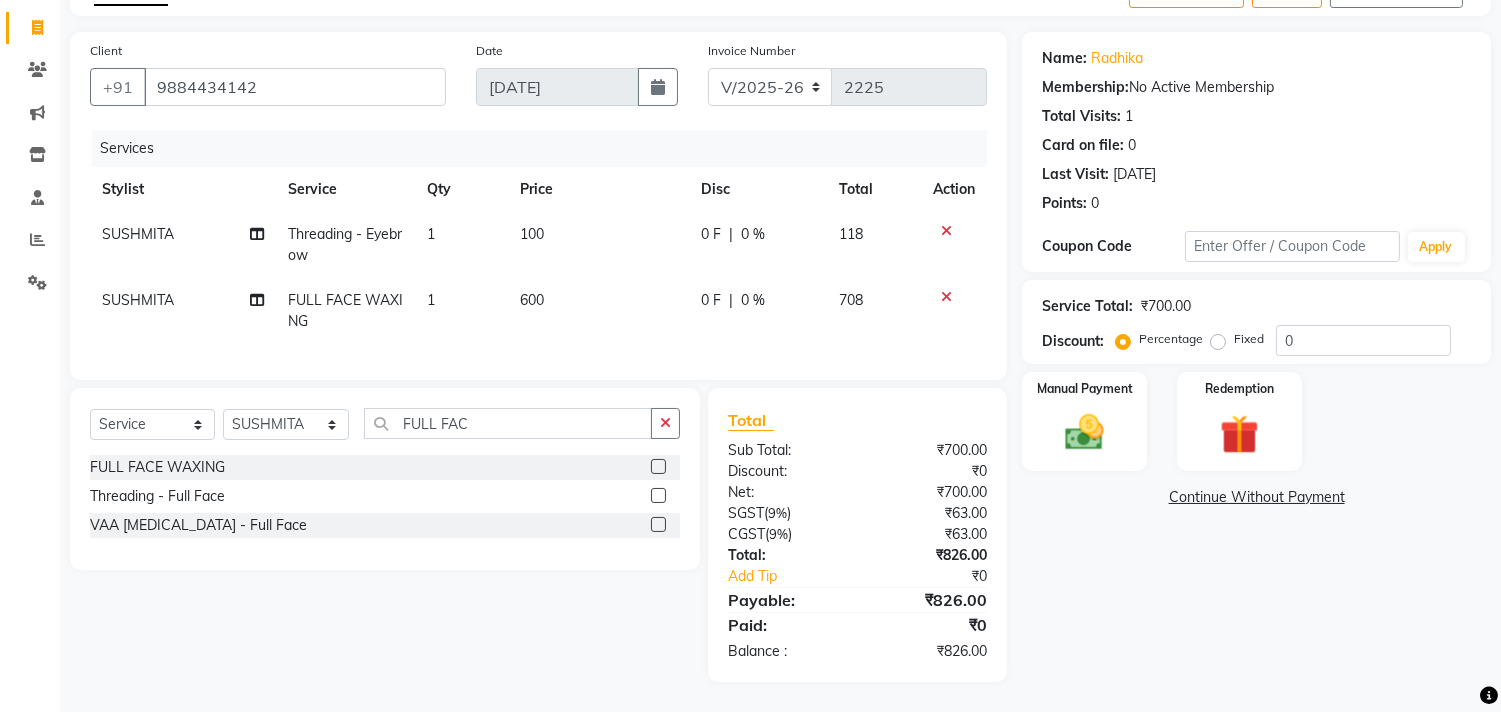 scroll, scrollTop: 0, scrollLeft: 0, axis: both 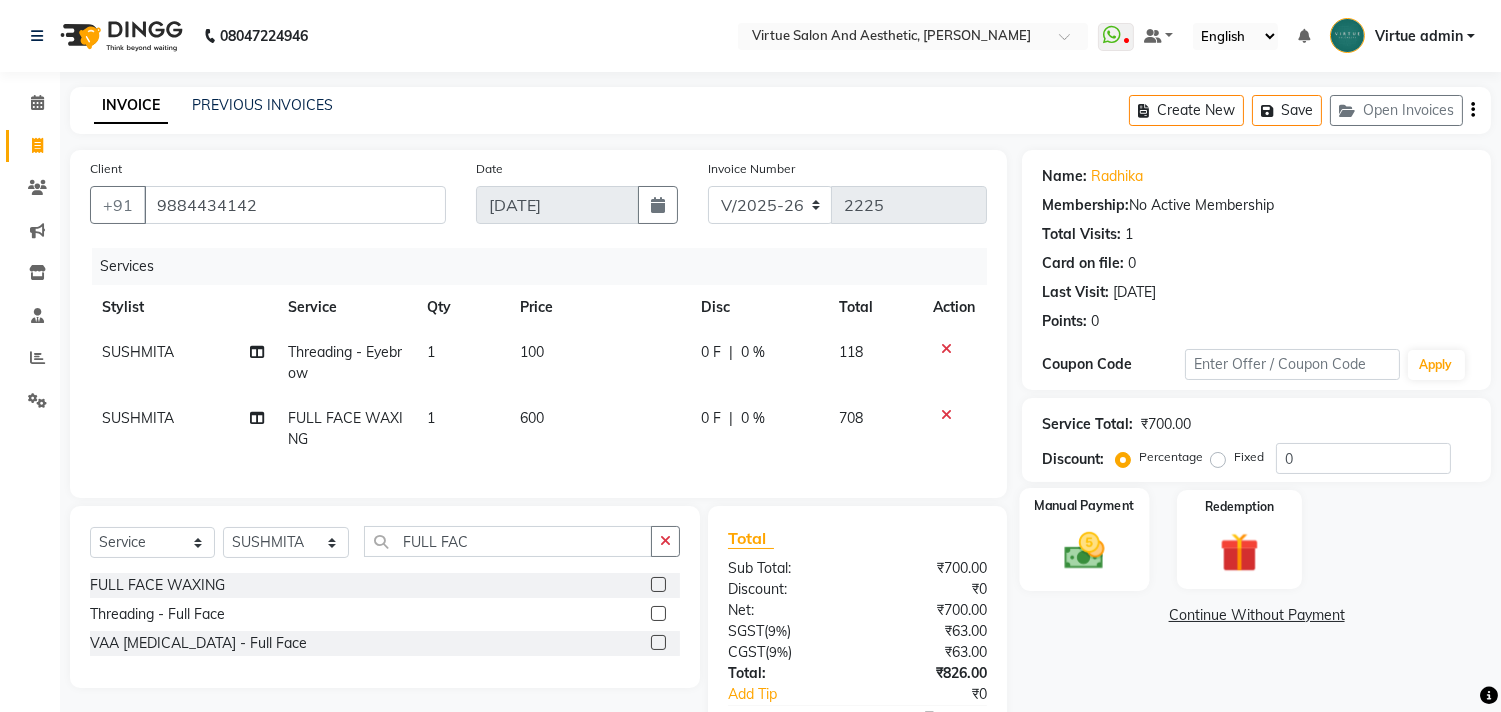 click 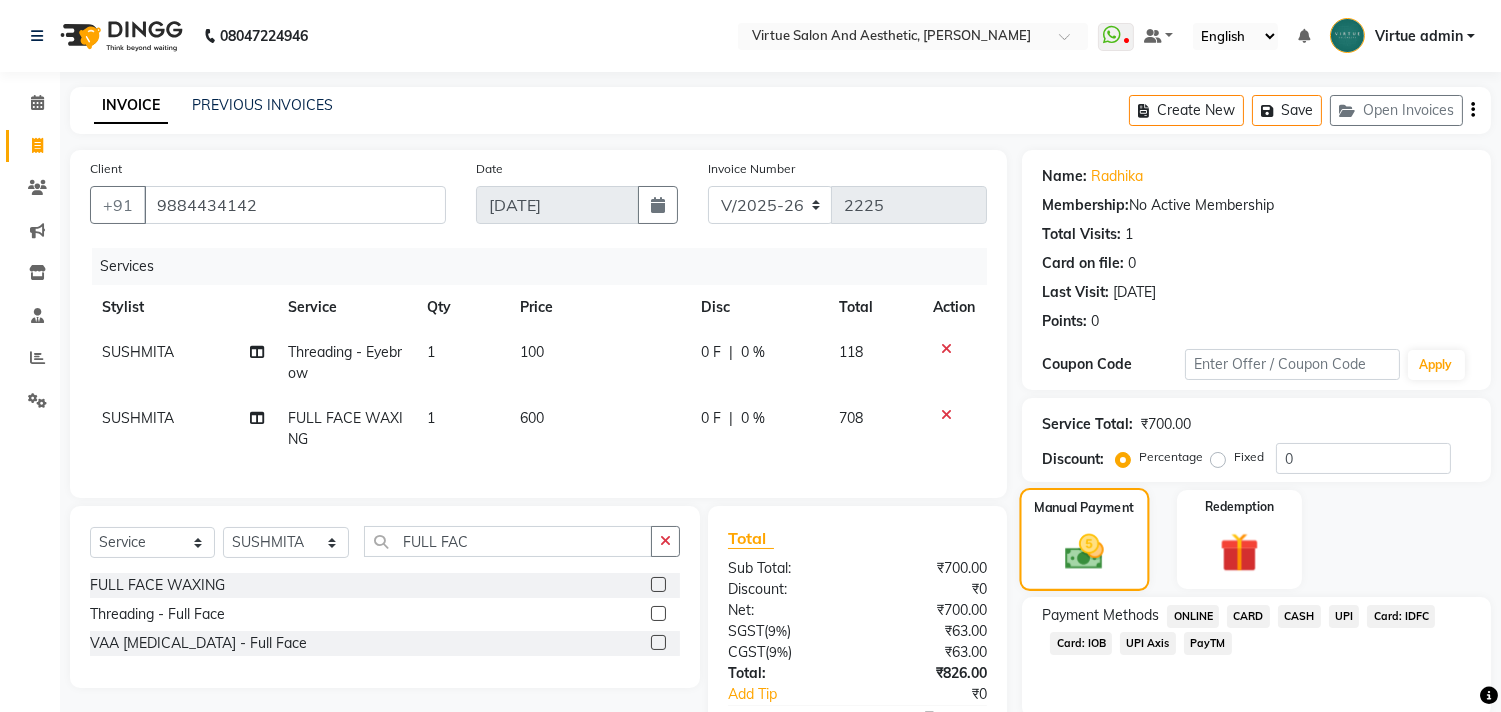 scroll, scrollTop: 134, scrollLeft: 0, axis: vertical 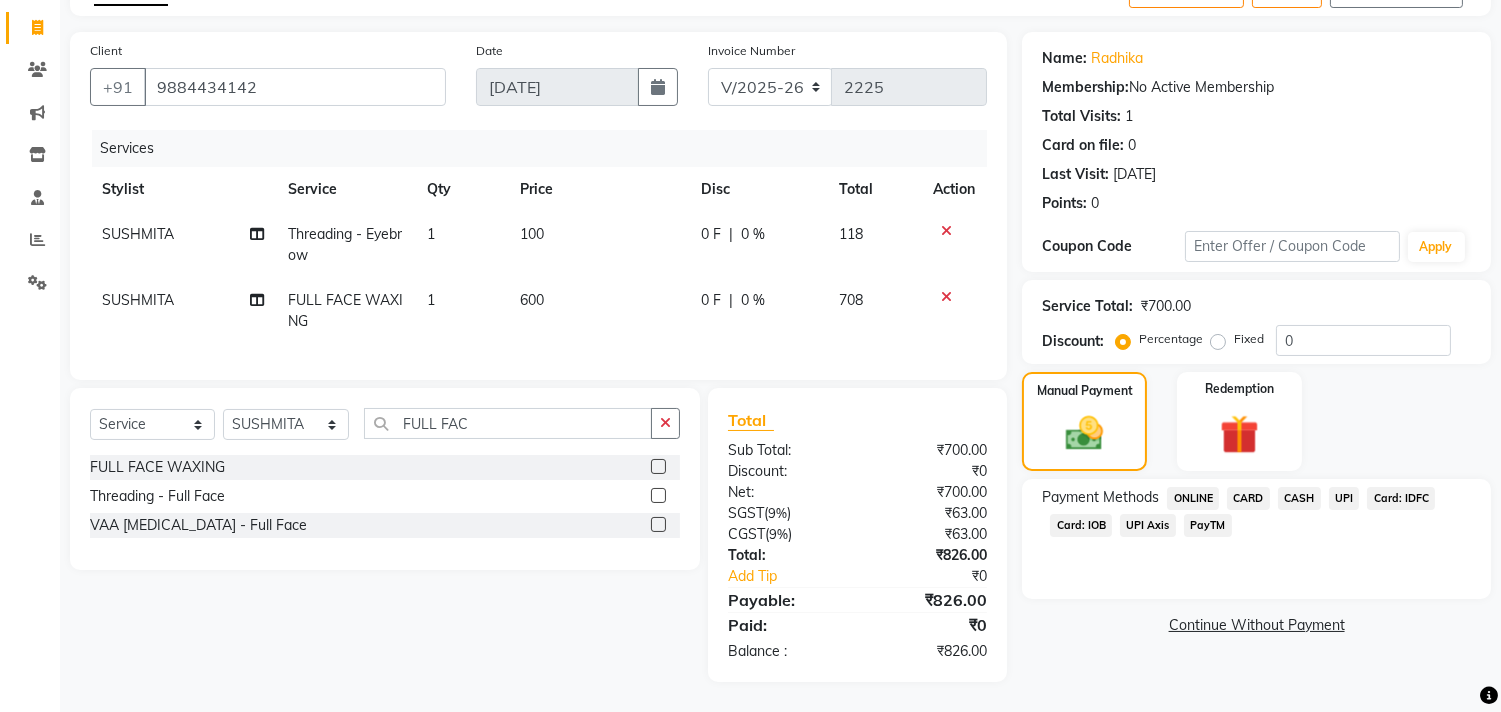 click on "UPI" 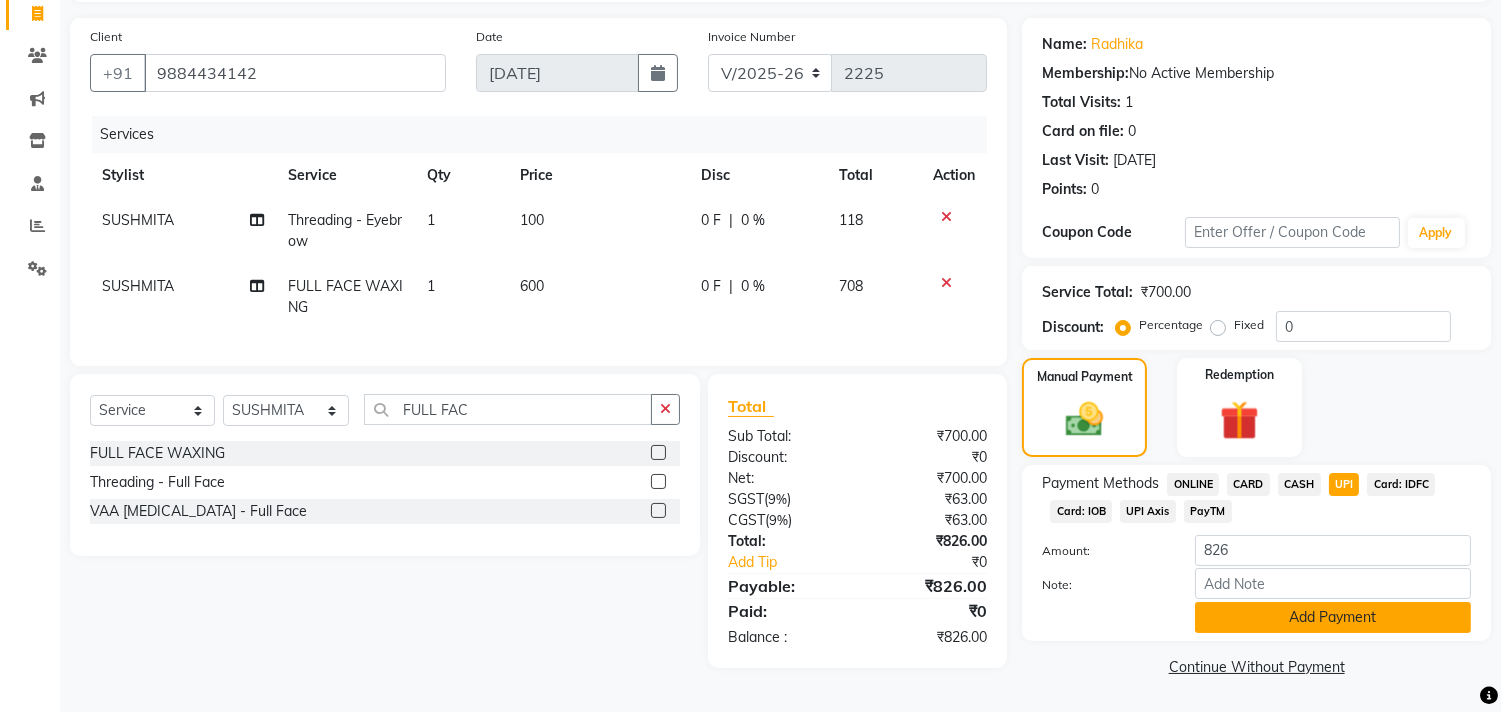 click on "Add Payment" 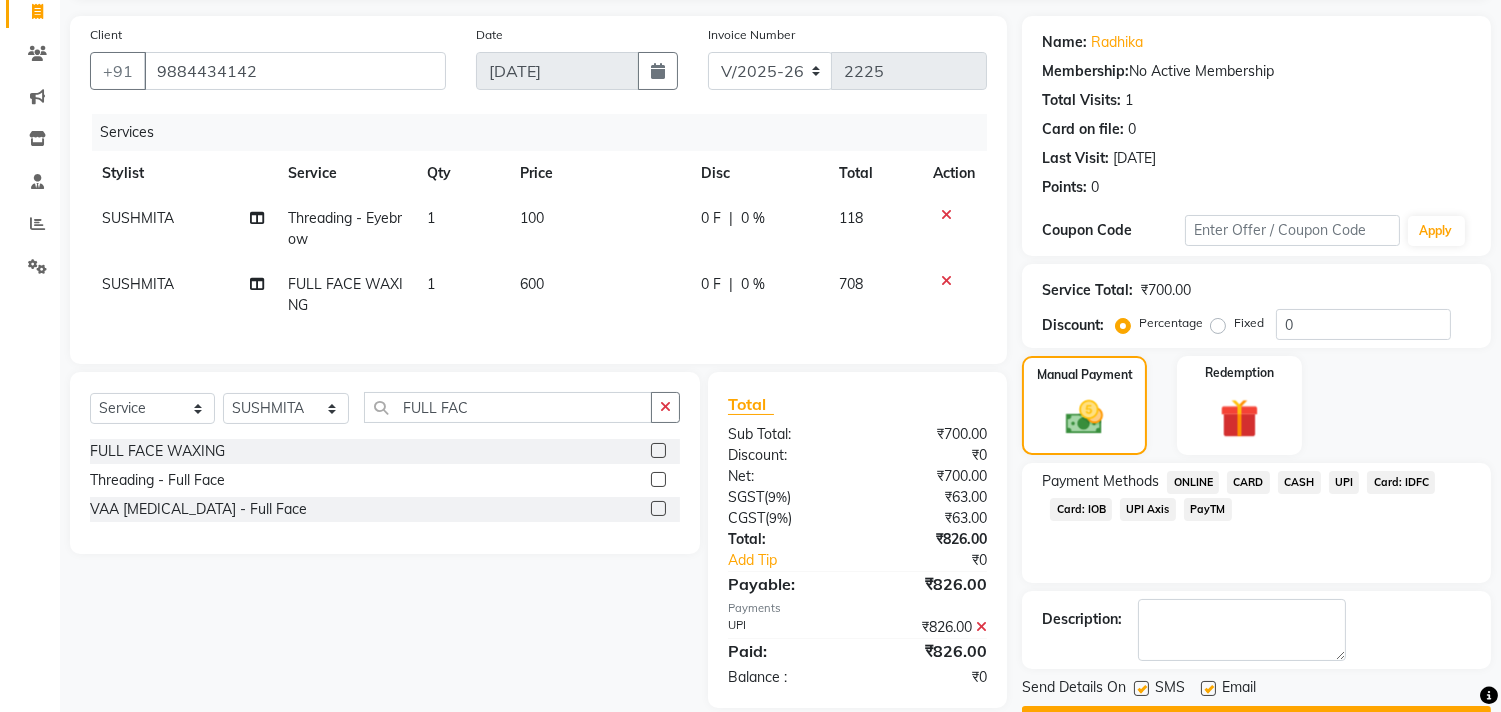scroll, scrollTop: 187, scrollLeft: 0, axis: vertical 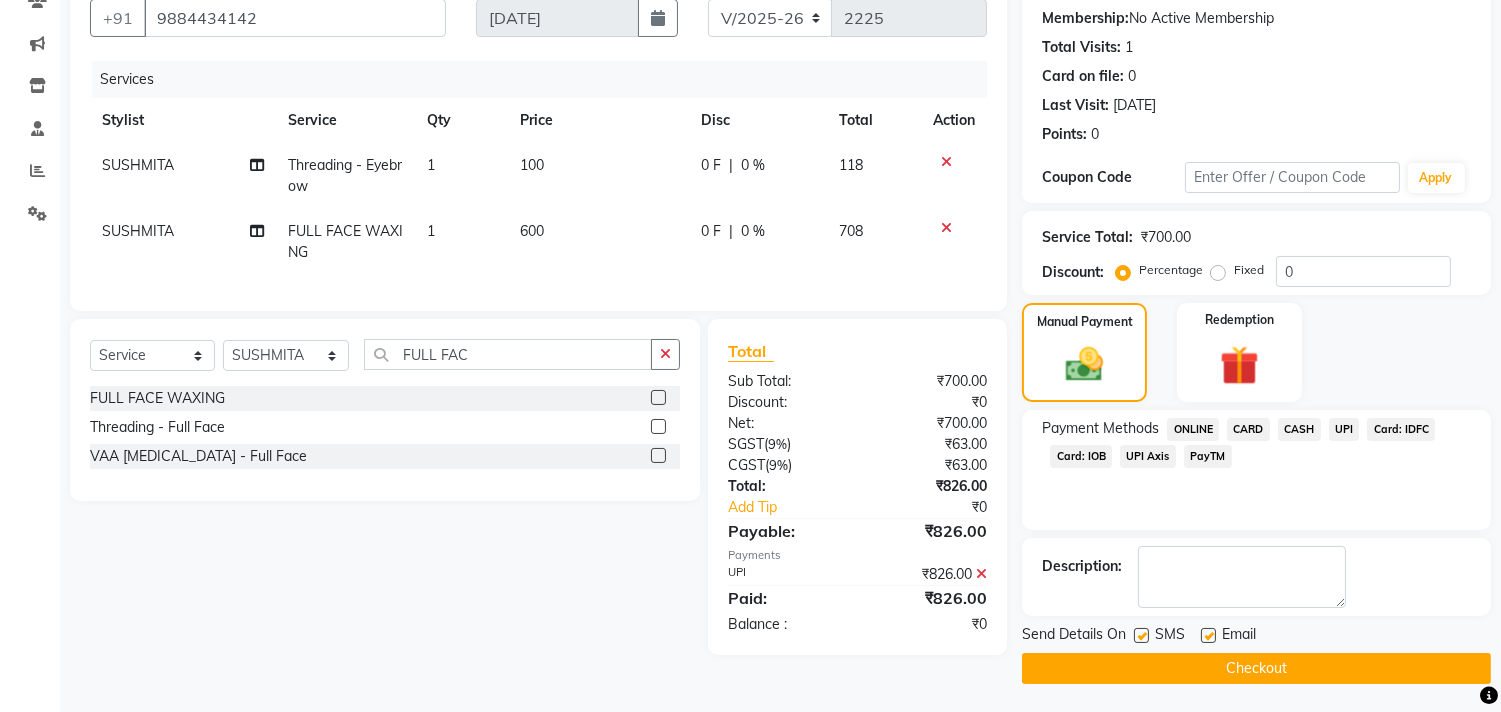 click on "Checkout" 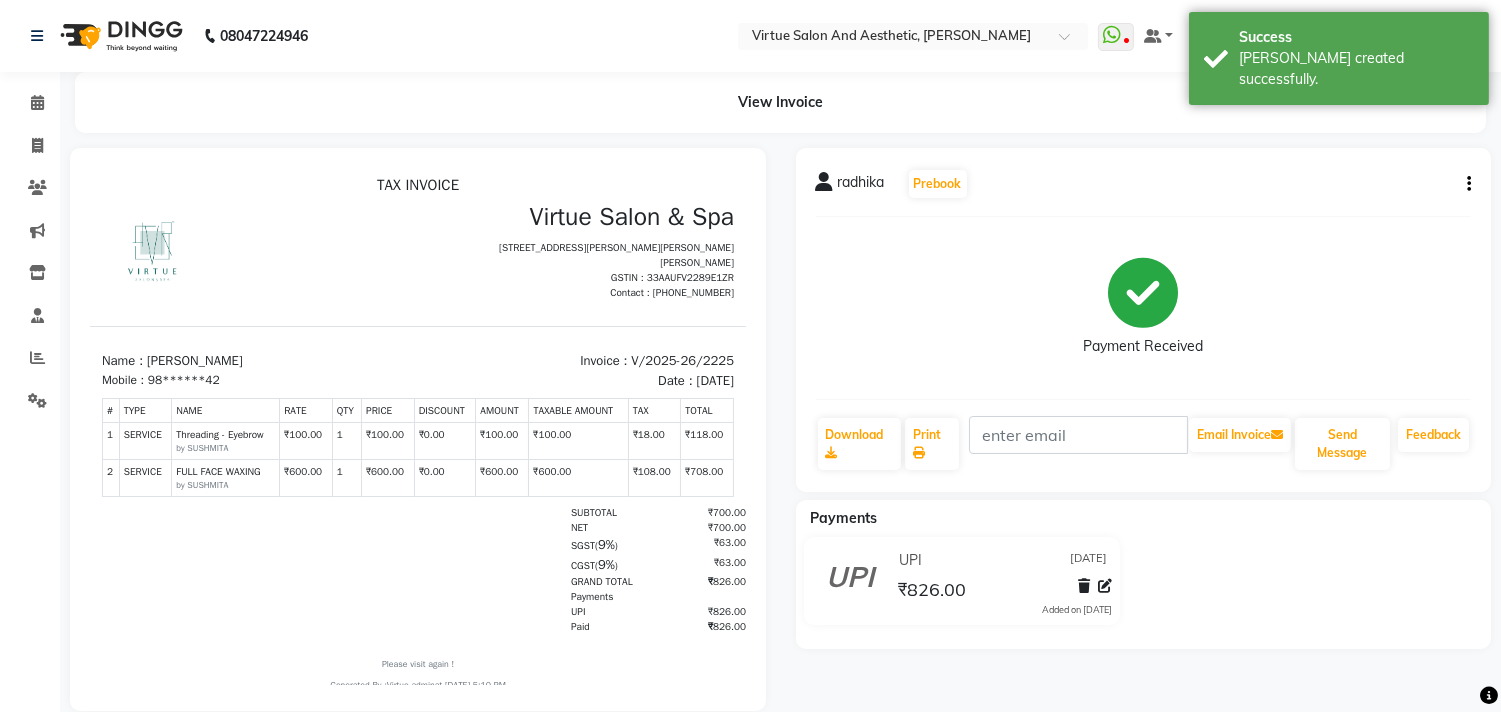 scroll, scrollTop: 0, scrollLeft: 0, axis: both 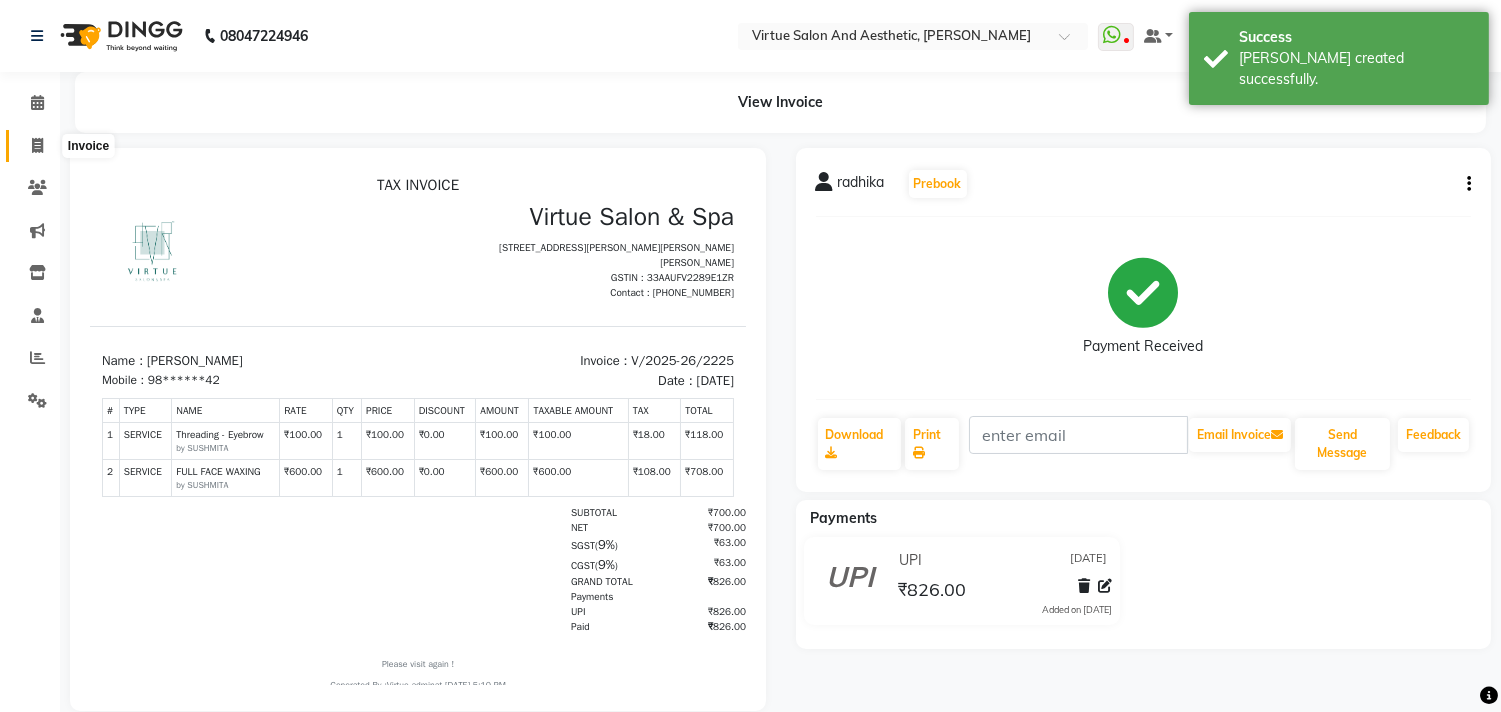 click 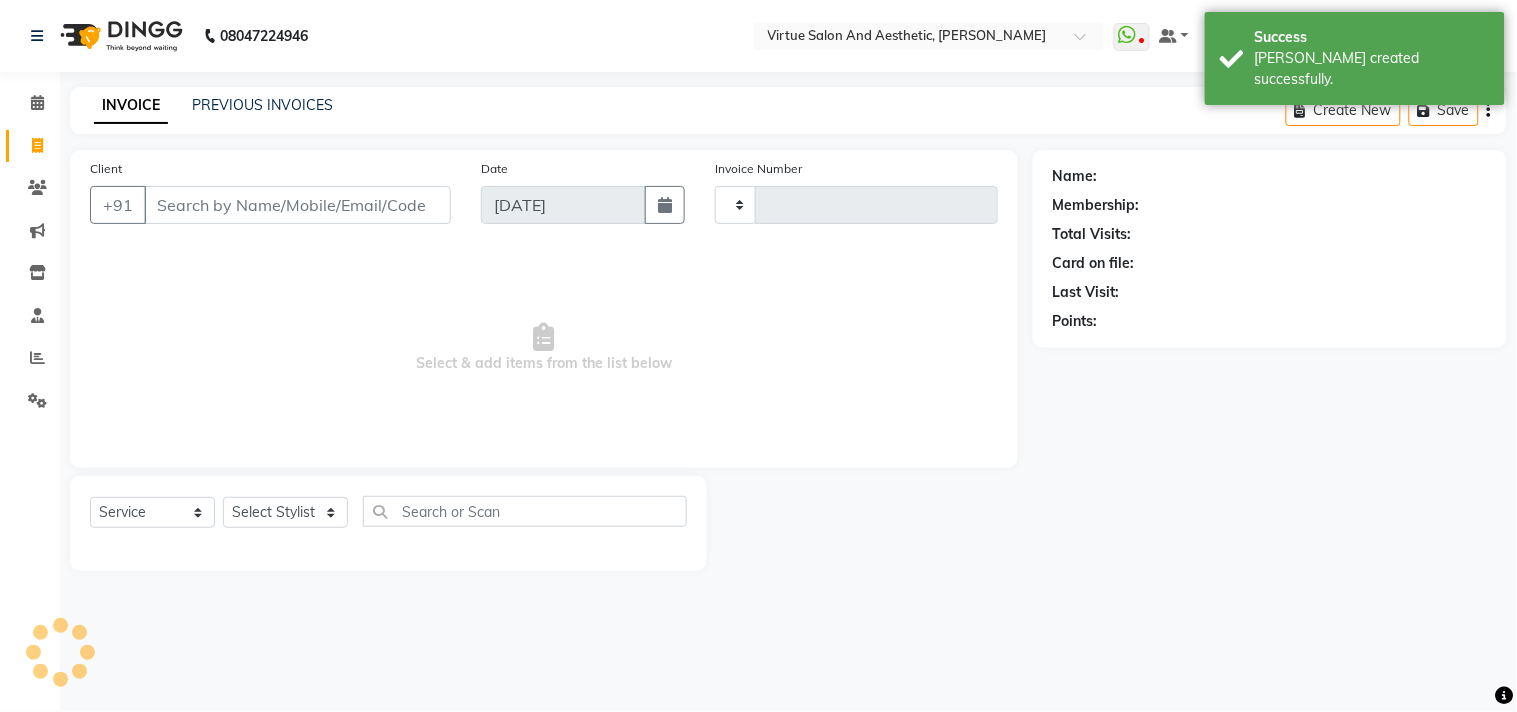 type on "2226" 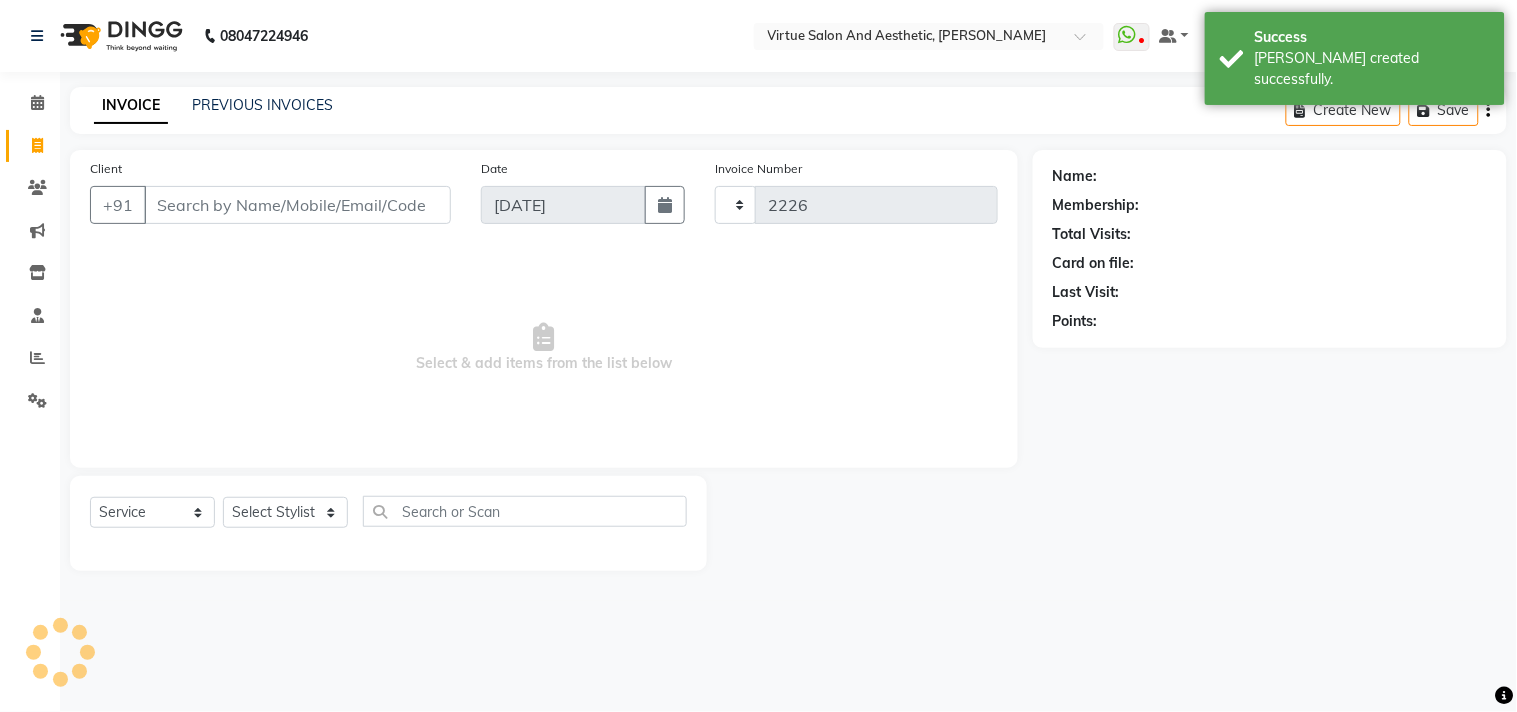 select on "4466" 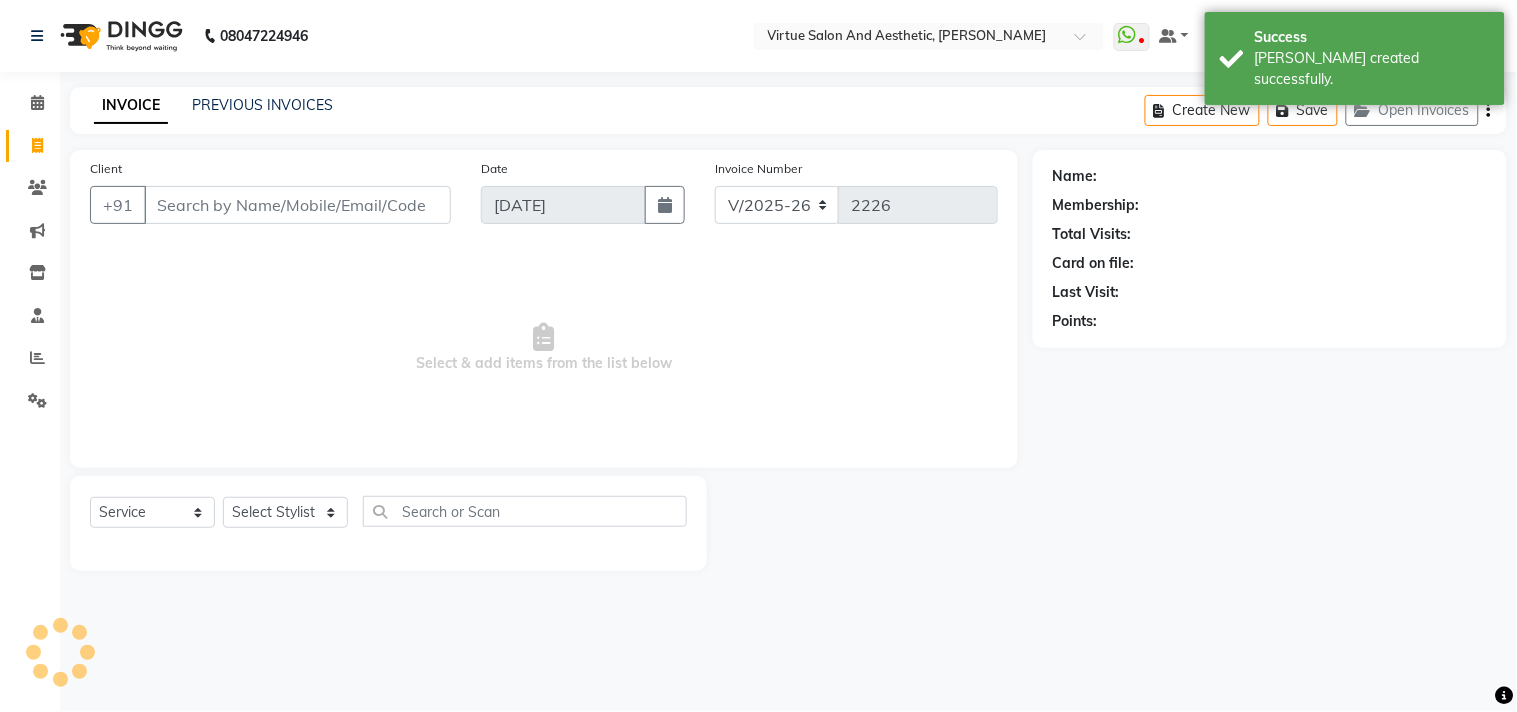 click on "Client" at bounding box center [297, 205] 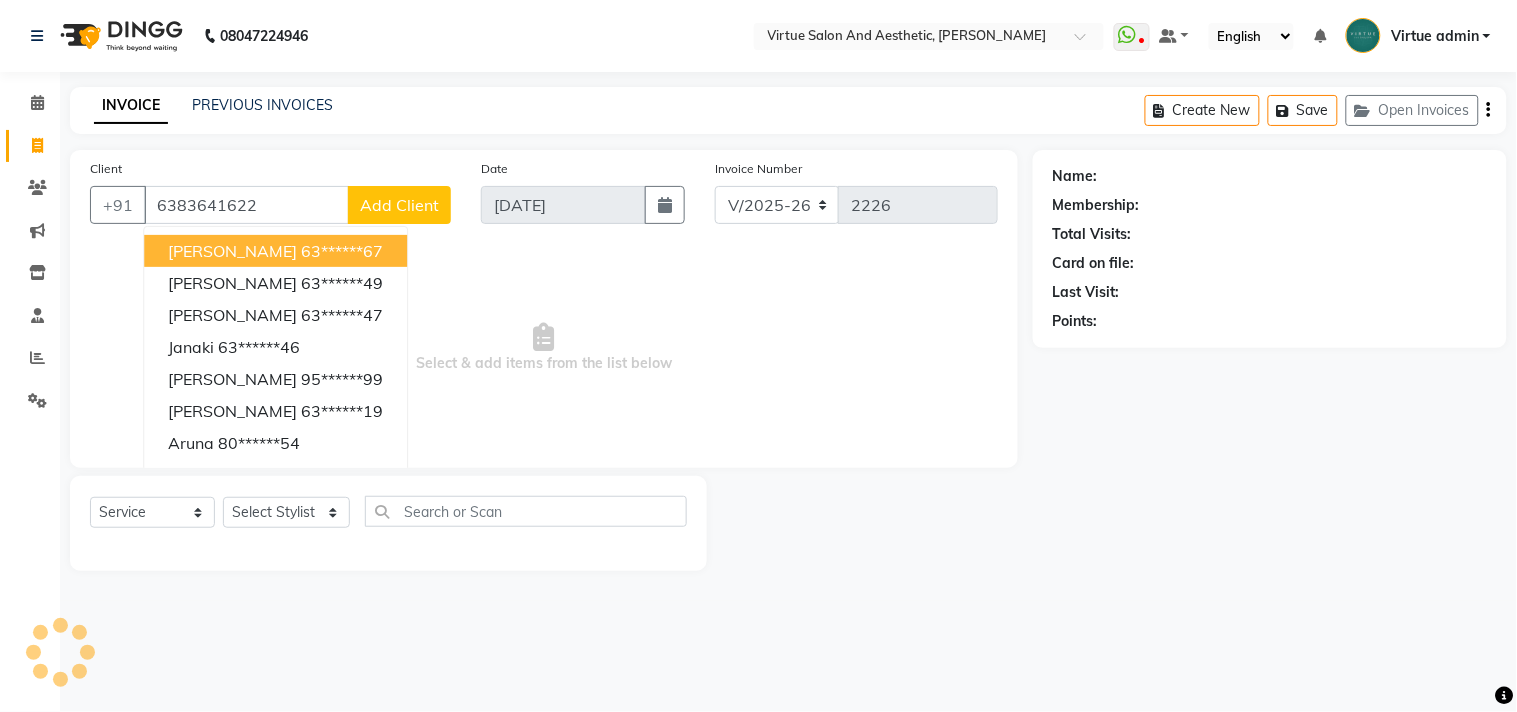 type on "6383641622" 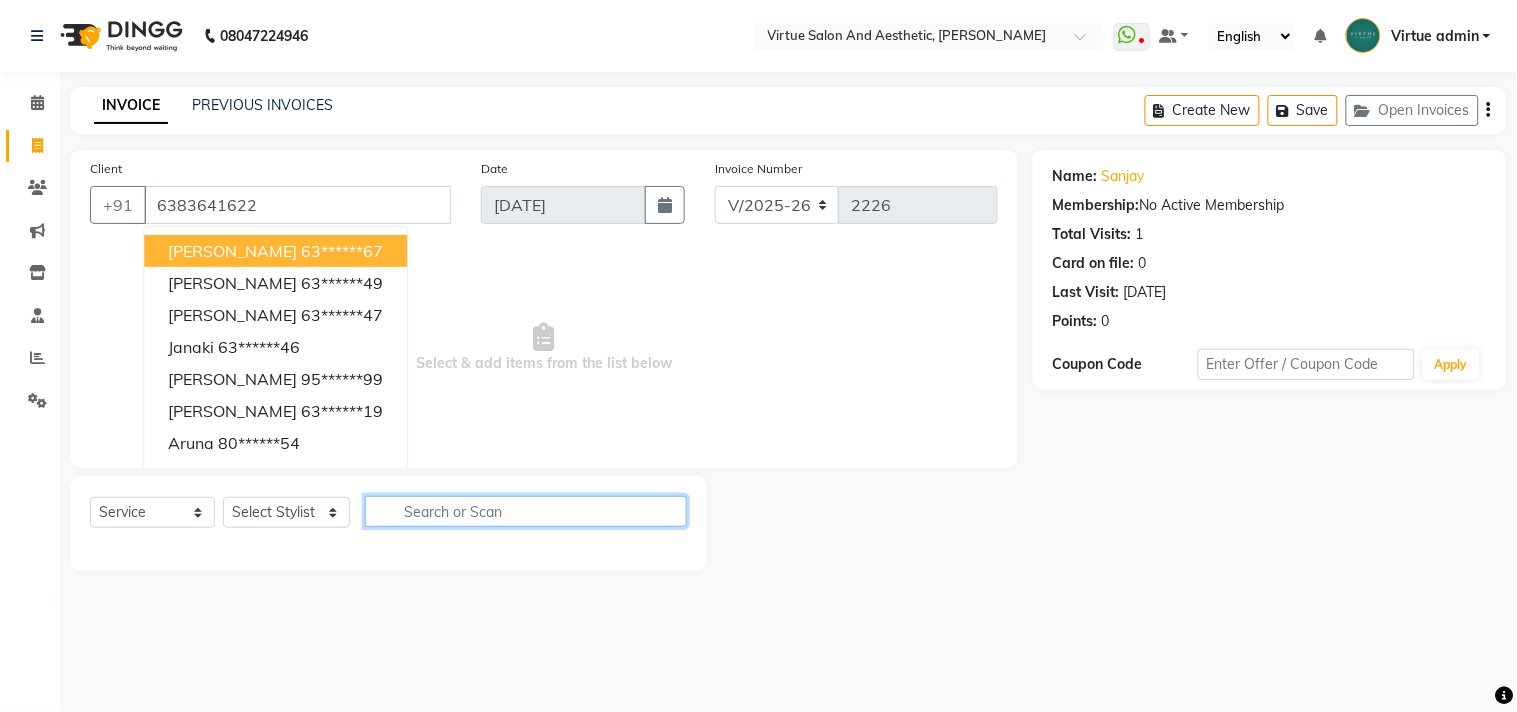 click 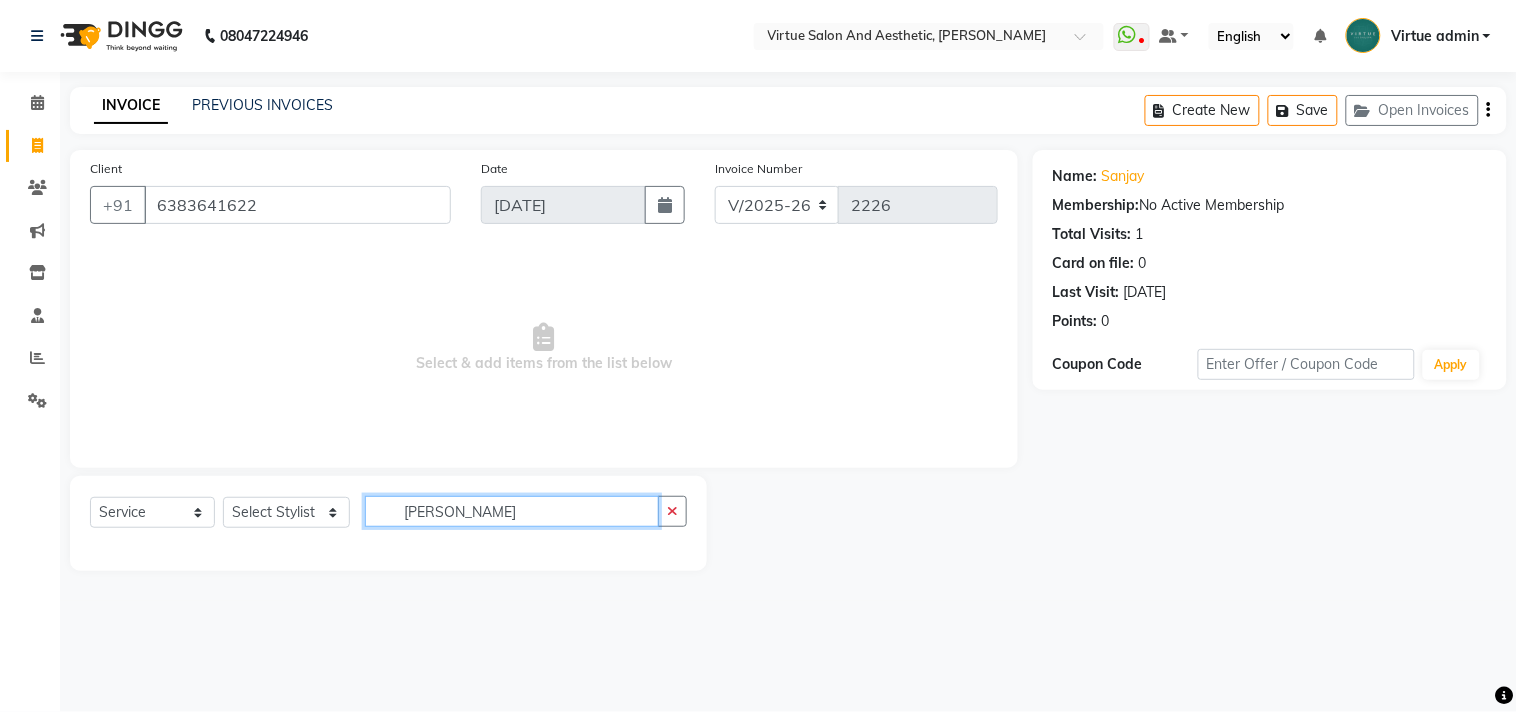 type on "BEARD" 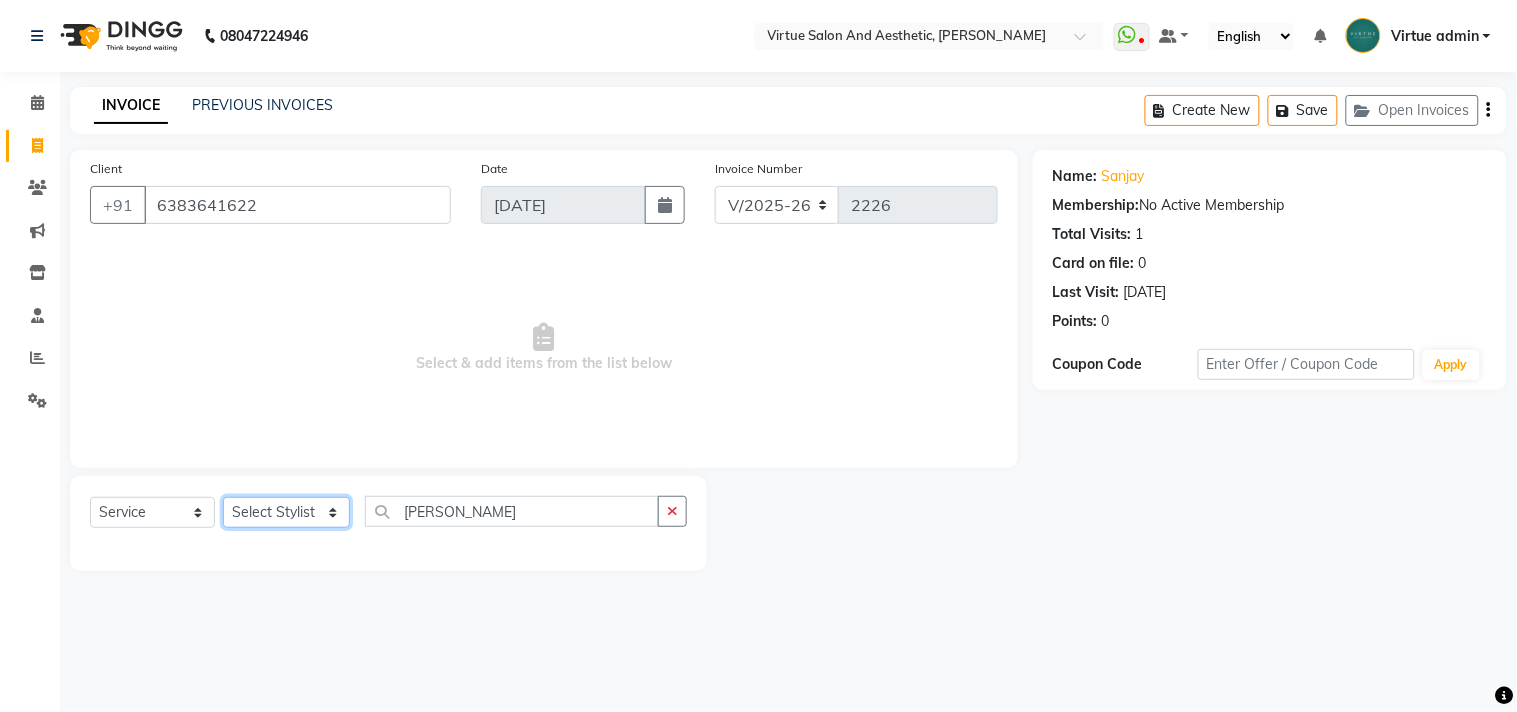 click on "Select Stylist Admin ANUSHA  Apsu Auditor Ambattur Balaji BANUPRIYA Bhuvanesh Dingg - Support Team DIVYA INBARAJ INDHU Javed Jayakumar Joice Neimalsawm  Kalaiselvi KAMALA Nathalie Marinaa Chaarlette POOJA  PREETHI Preethi Raj PRISCILLA RADHA RAJESH  SAHIL SEETHAL SOCHIPEM Suresh Babu SUSHMITA VANITHA Veena Ravi Vignesh  Vinitha Virtue admin VIRTUE SALON" 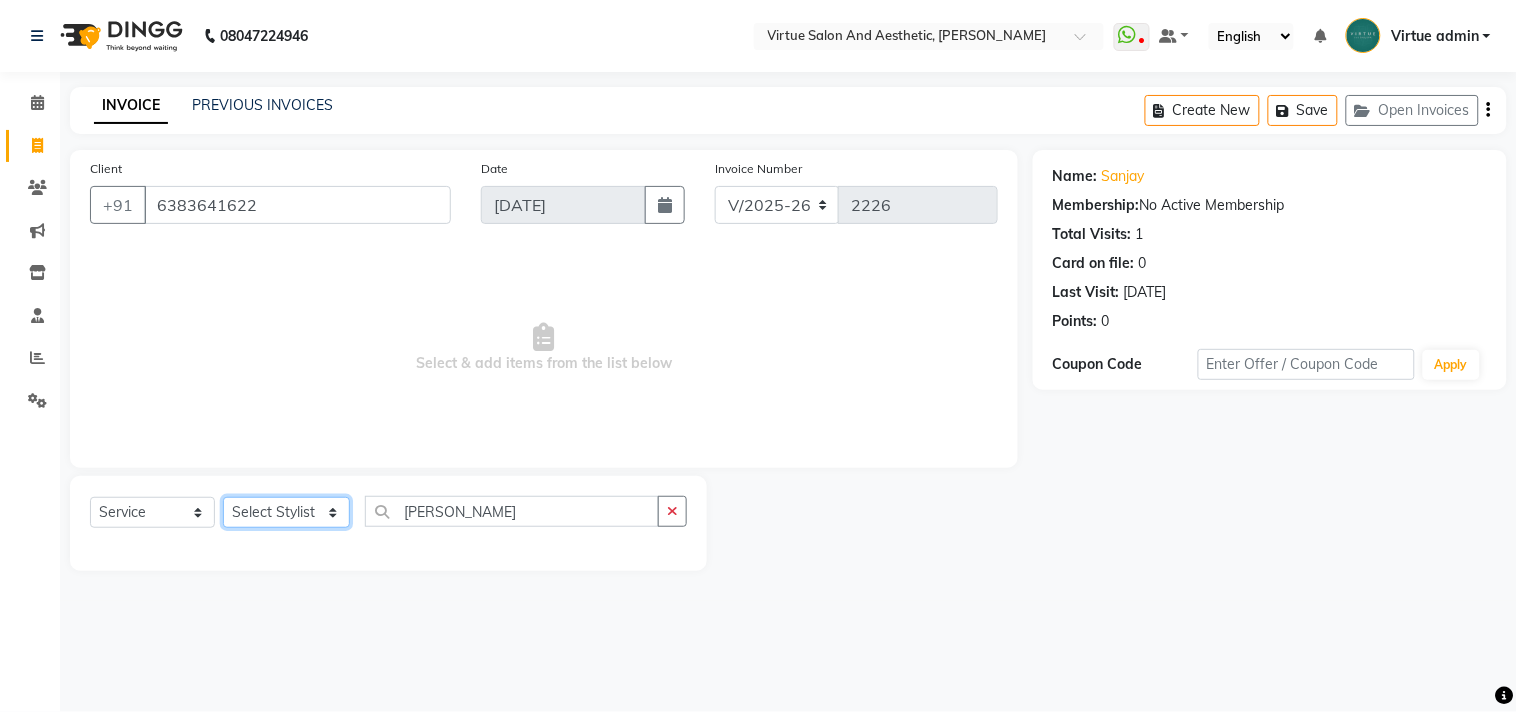select on "47999" 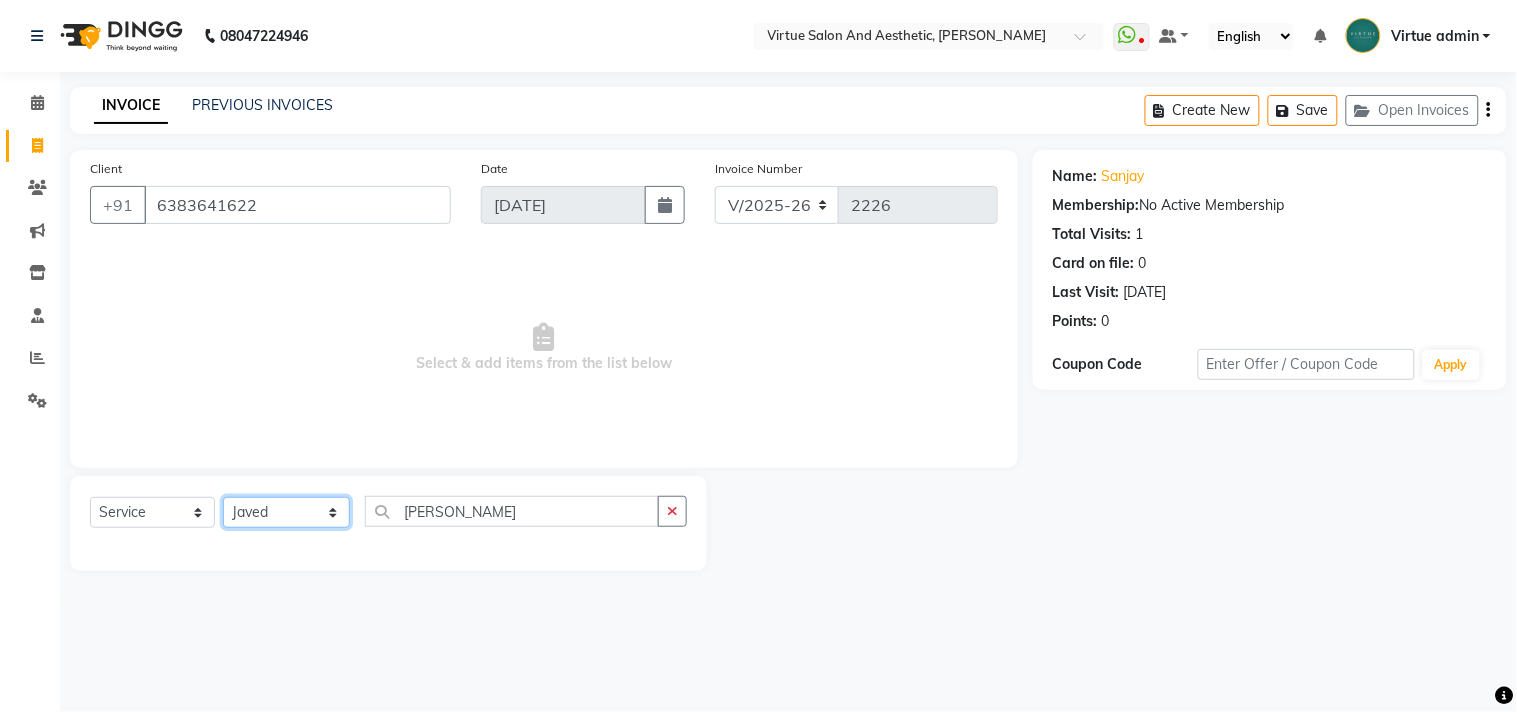 click on "Select Stylist Admin ANUSHA  Apsu Auditor Ambattur Balaji BANUPRIYA Bhuvanesh Dingg - Support Team DIVYA INBARAJ INDHU Javed Jayakumar Joice Neimalsawm  Kalaiselvi KAMALA Nathalie Marinaa Chaarlette POOJA  PREETHI Preethi Raj PRISCILLA RADHA RAJESH  SAHIL SEETHAL SOCHIPEM Suresh Babu SUSHMITA VANITHA Veena Ravi Vignesh  Vinitha Virtue admin VIRTUE SALON" 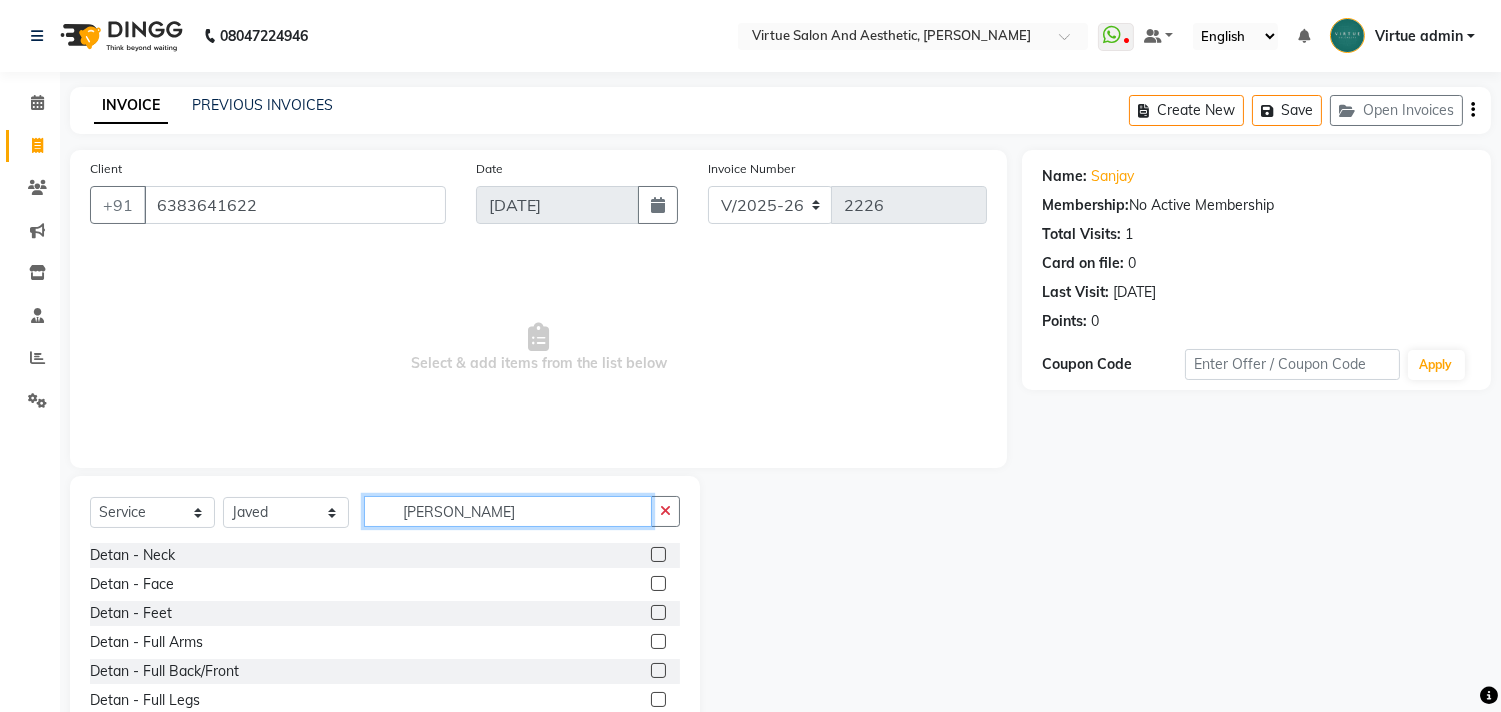 click on "BEARD" 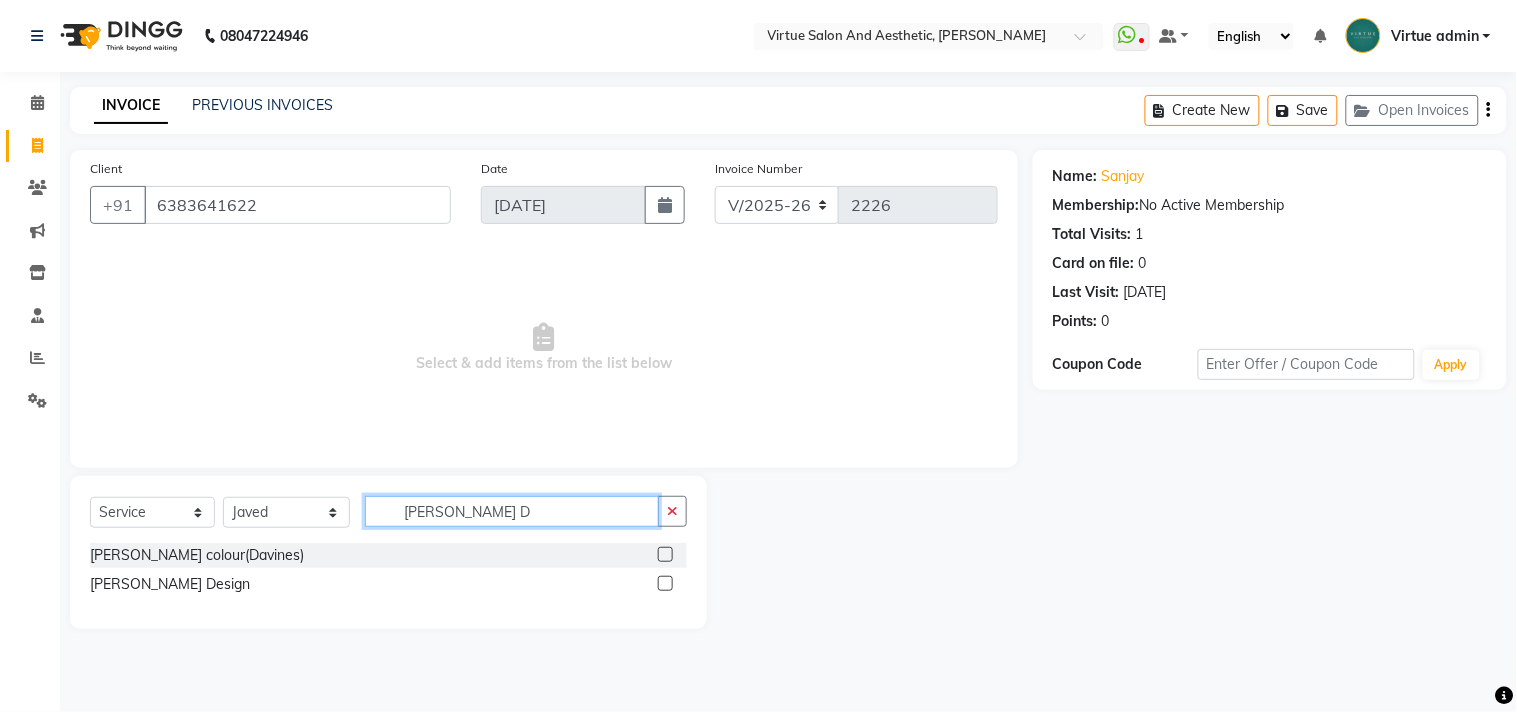 type on "BEARD D" 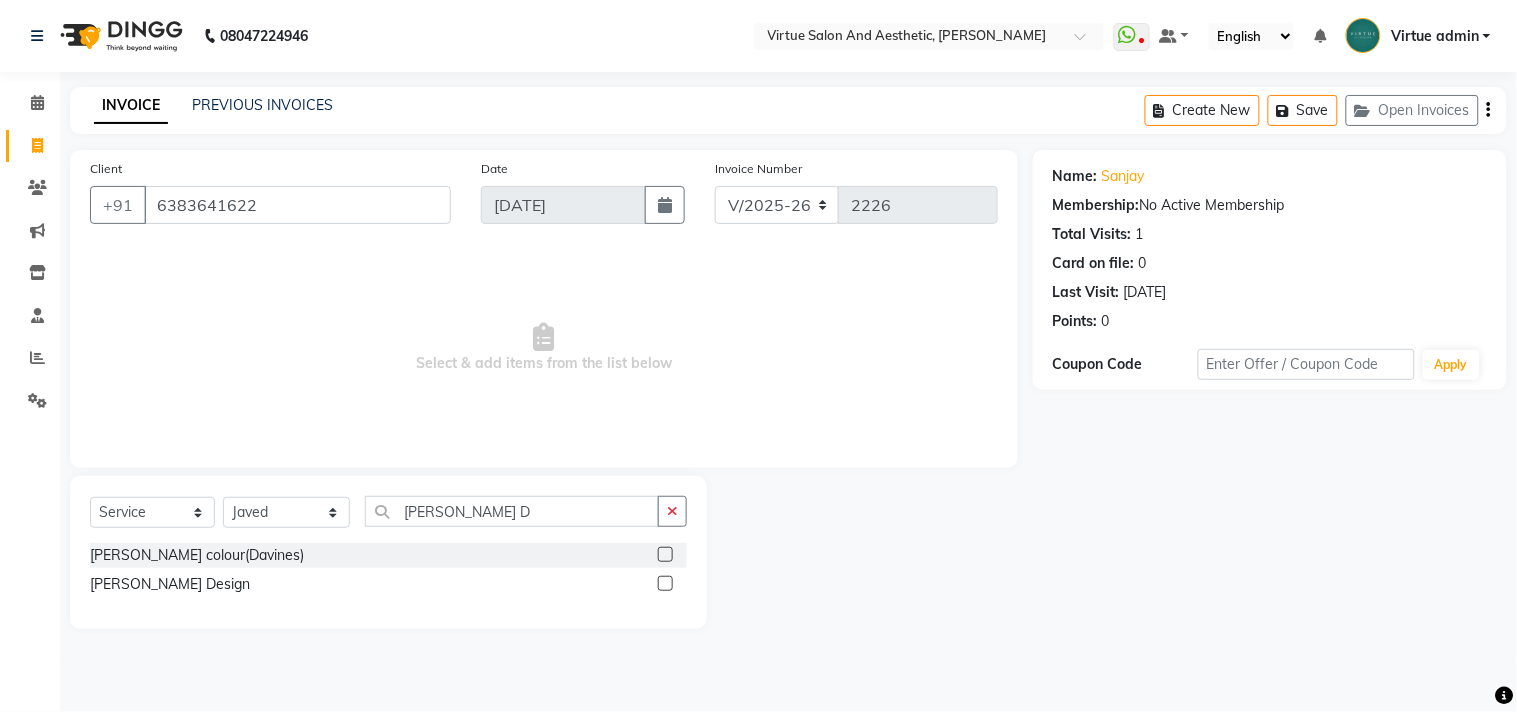 click 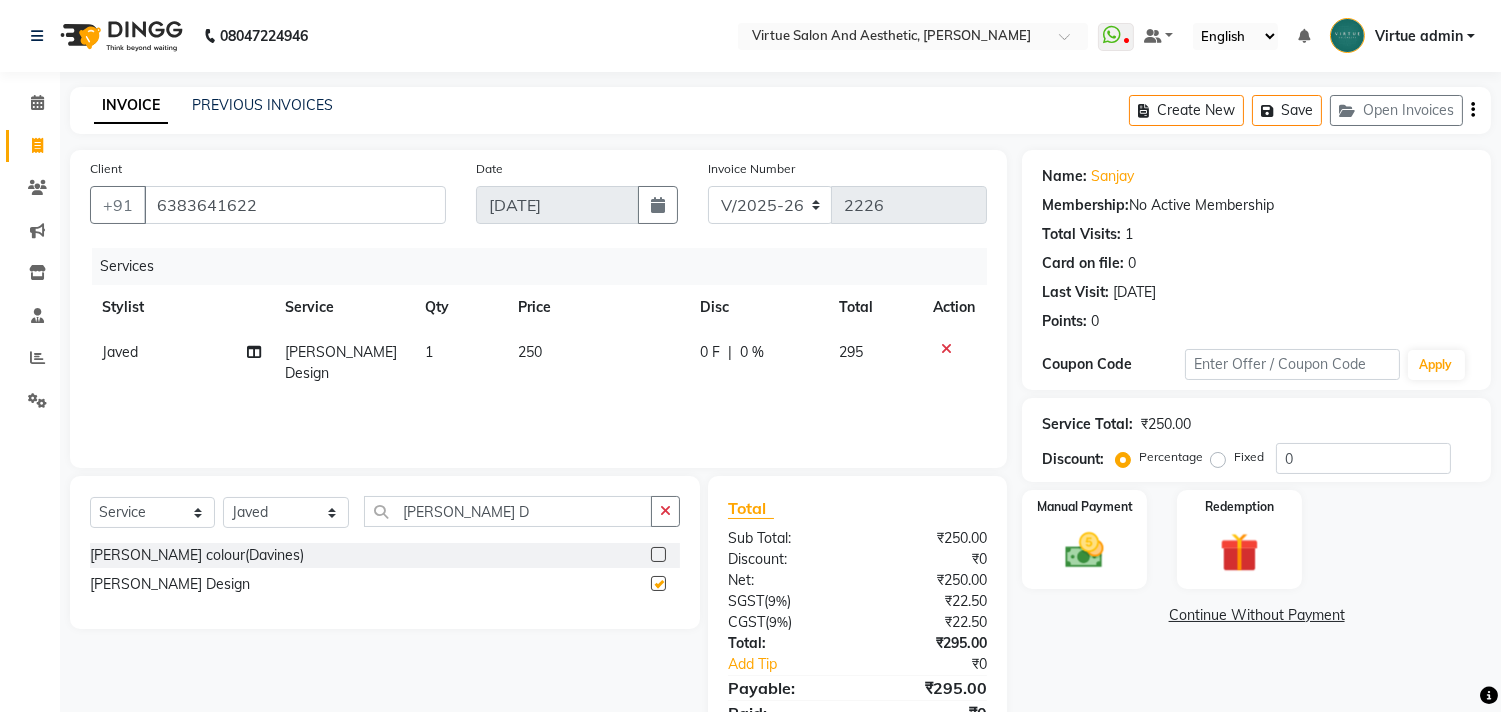 checkbox on "false" 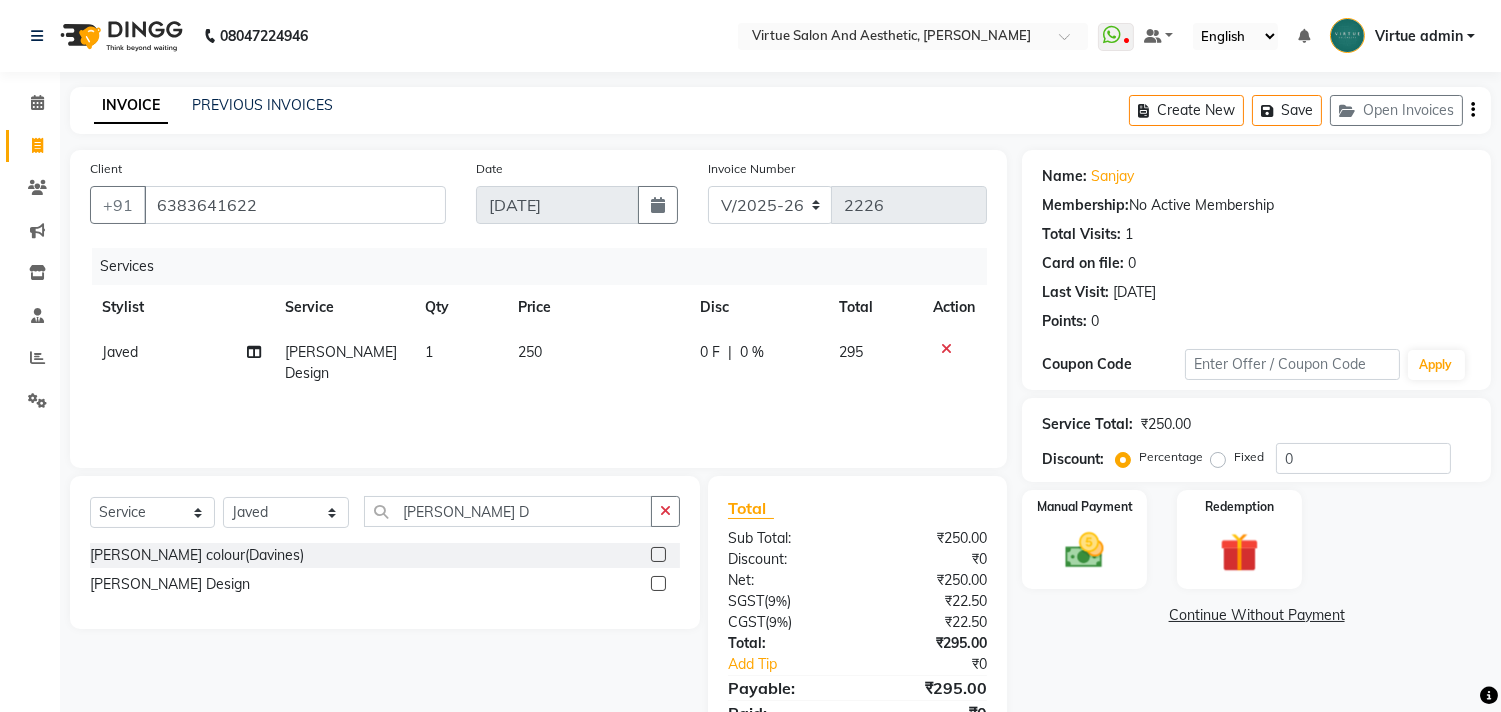 scroll, scrollTop: 87, scrollLeft: 0, axis: vertical 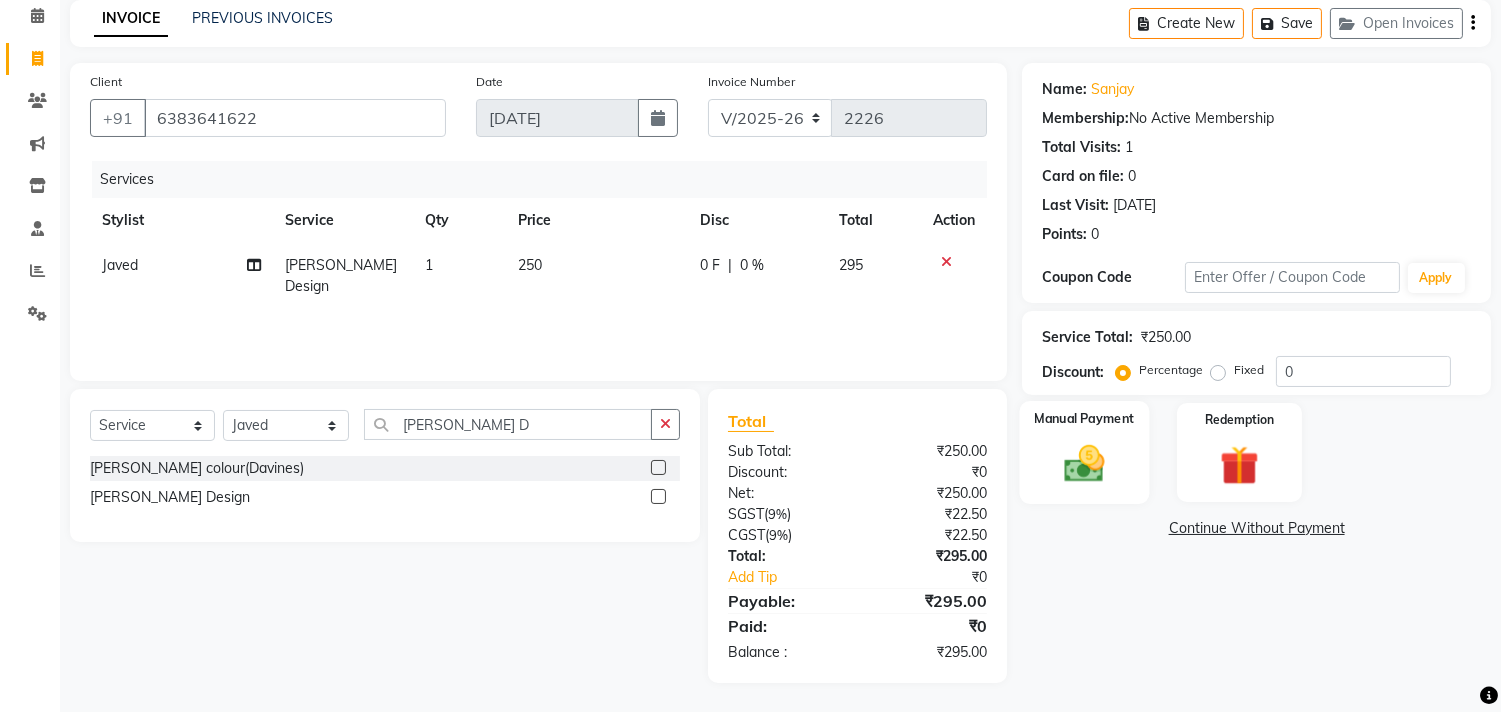 click 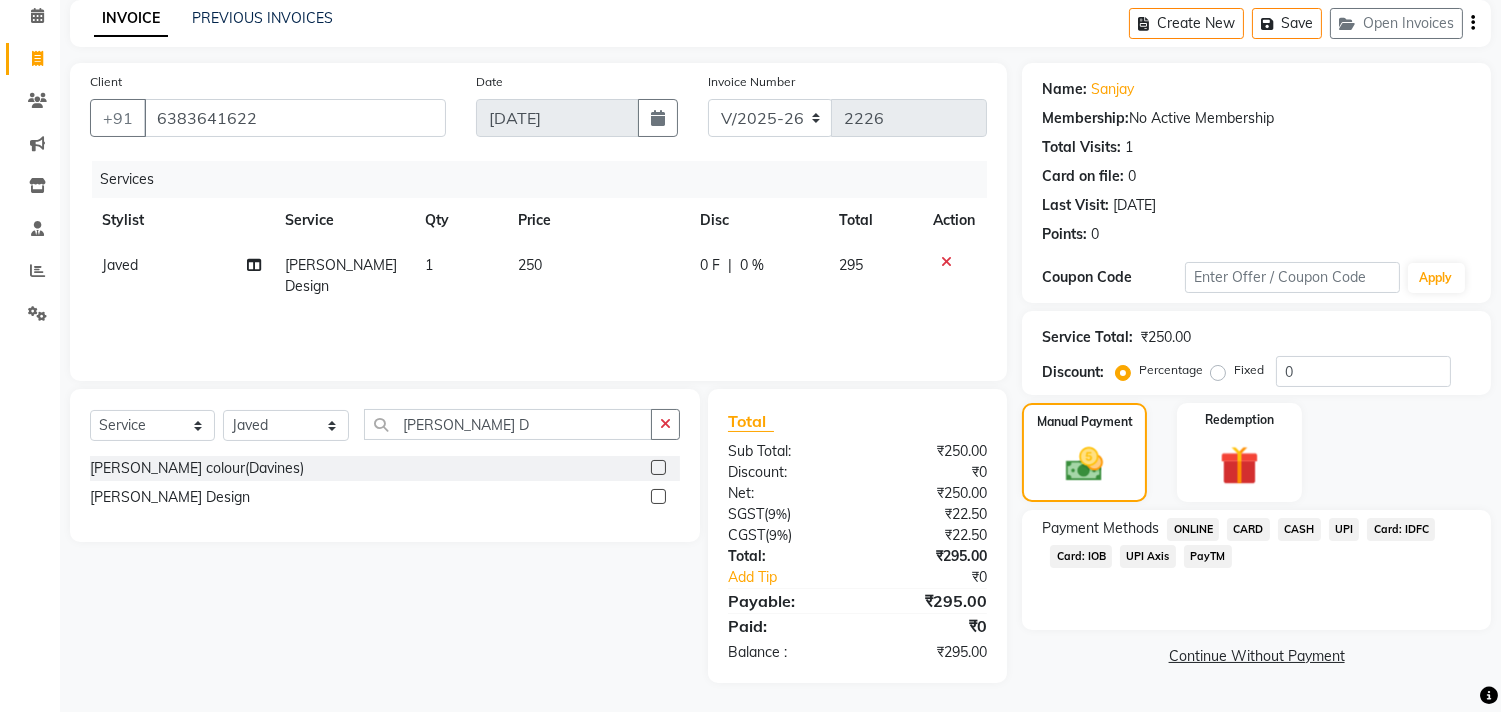 click on "UPI" 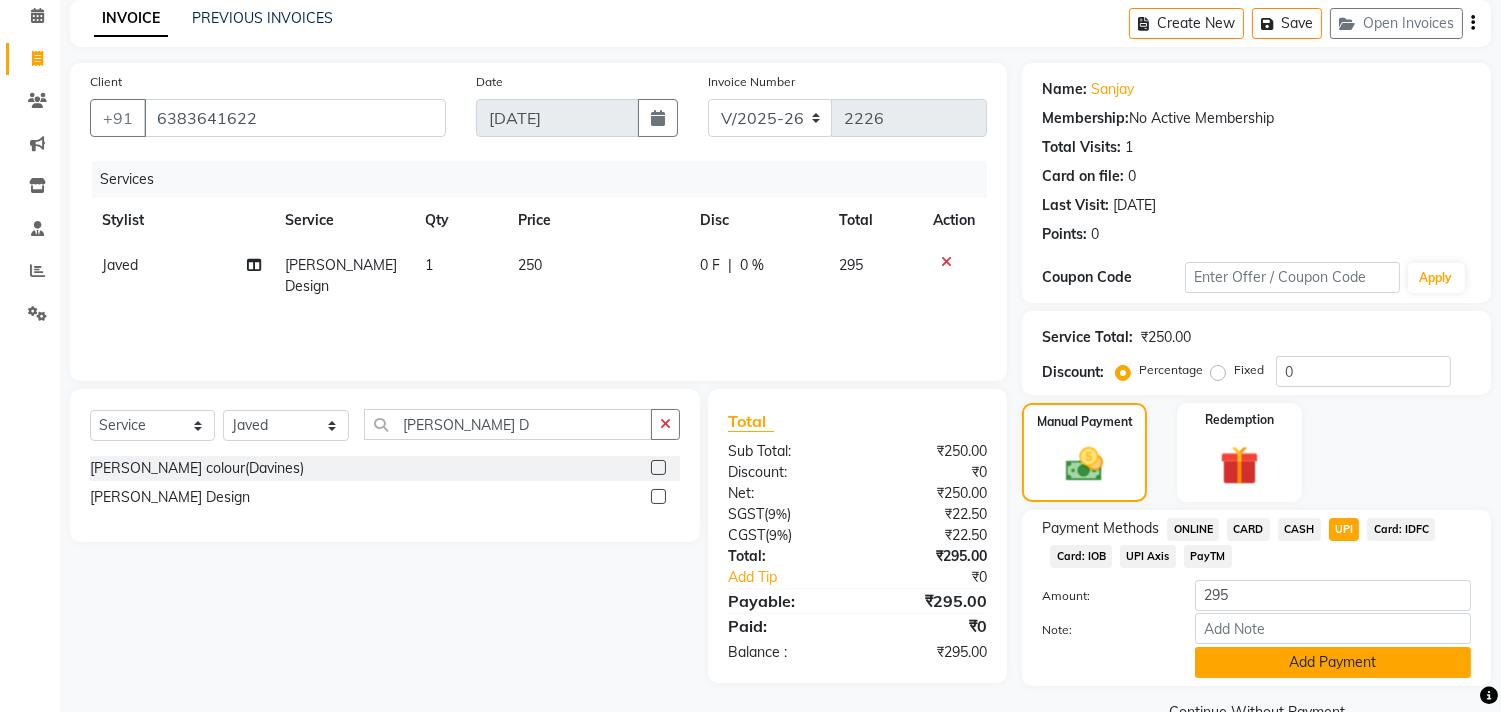 scroll, scrollTop: 132, scrollLeft: 0, axis: vertical 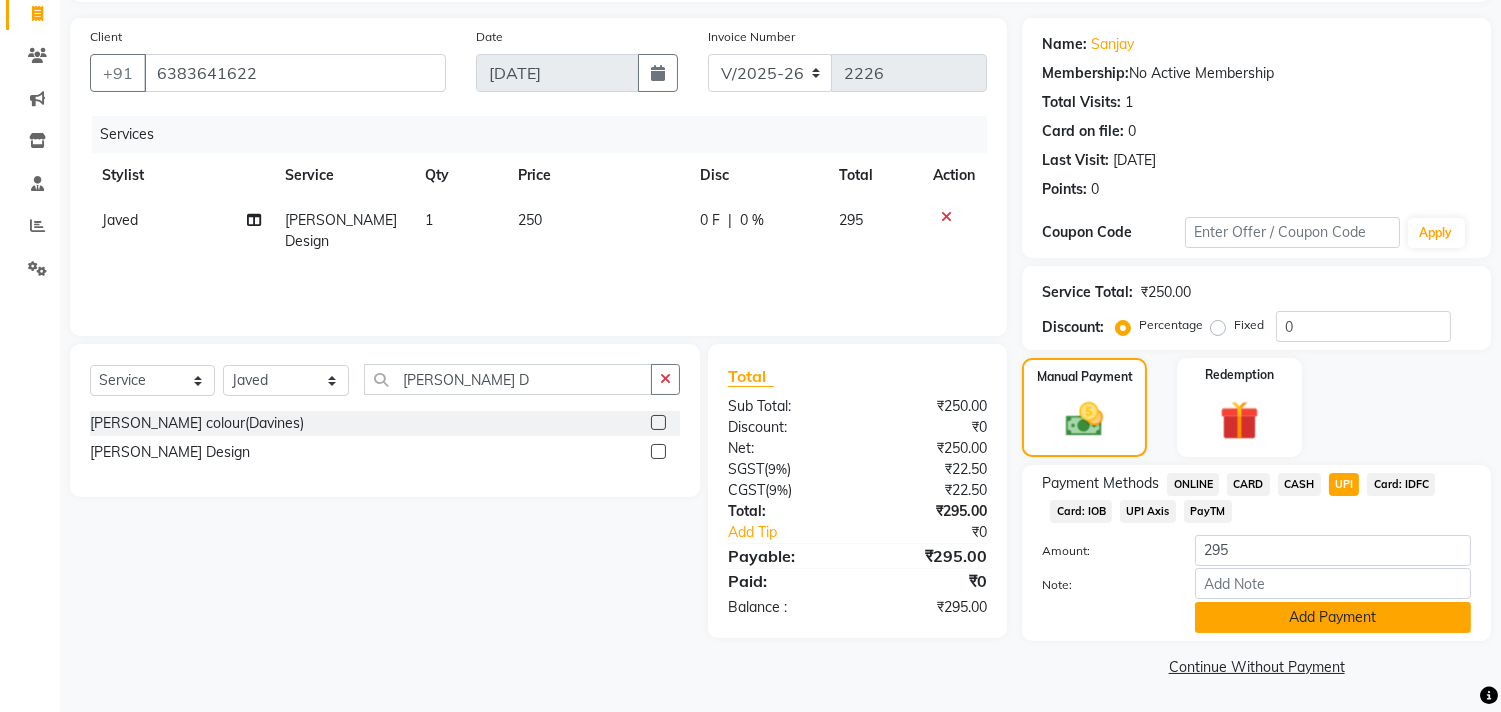 click on "Add Payment" 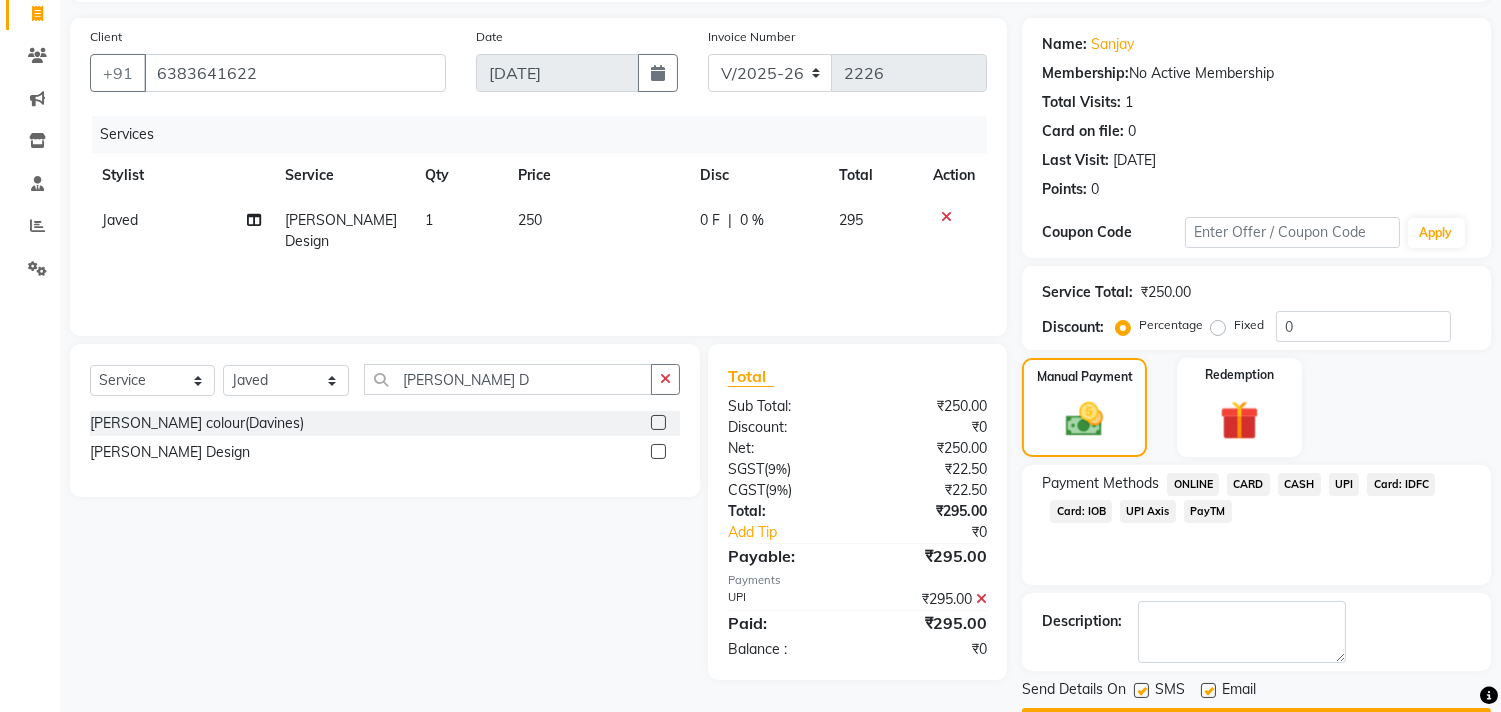 scroll, scrollTop: 187, scrollLeft: 0, axis: vertical 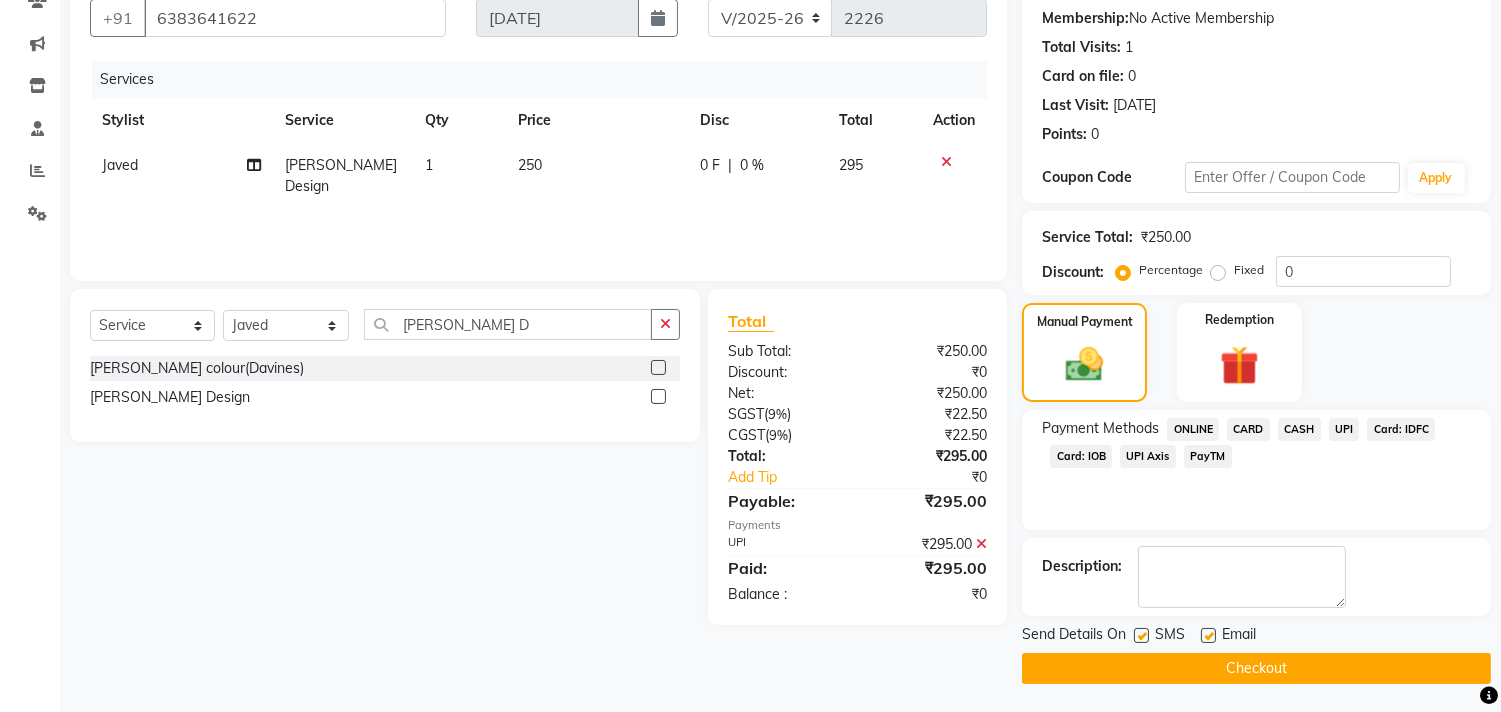 click on "Checkout" 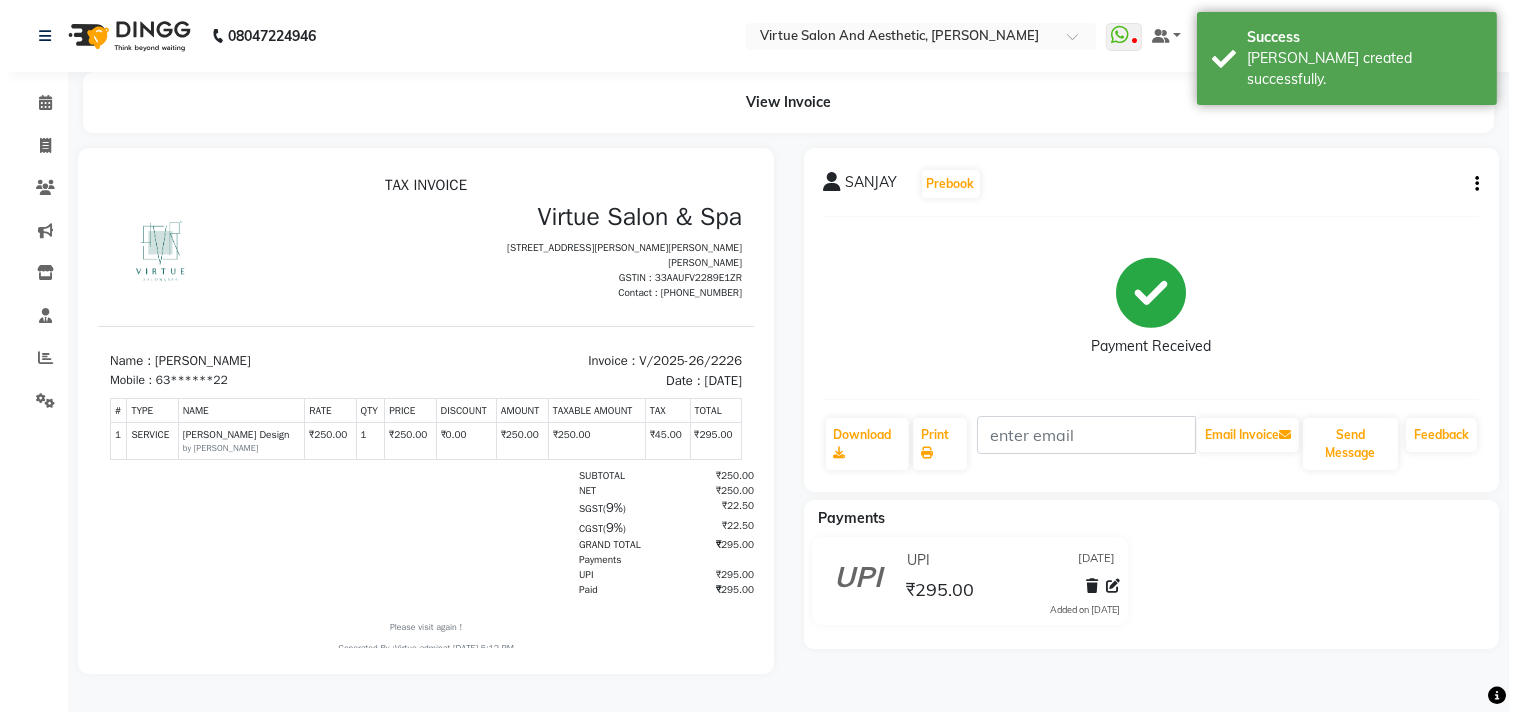 scroll, scrollTop: 0, scrollLeft: 0, axis: both 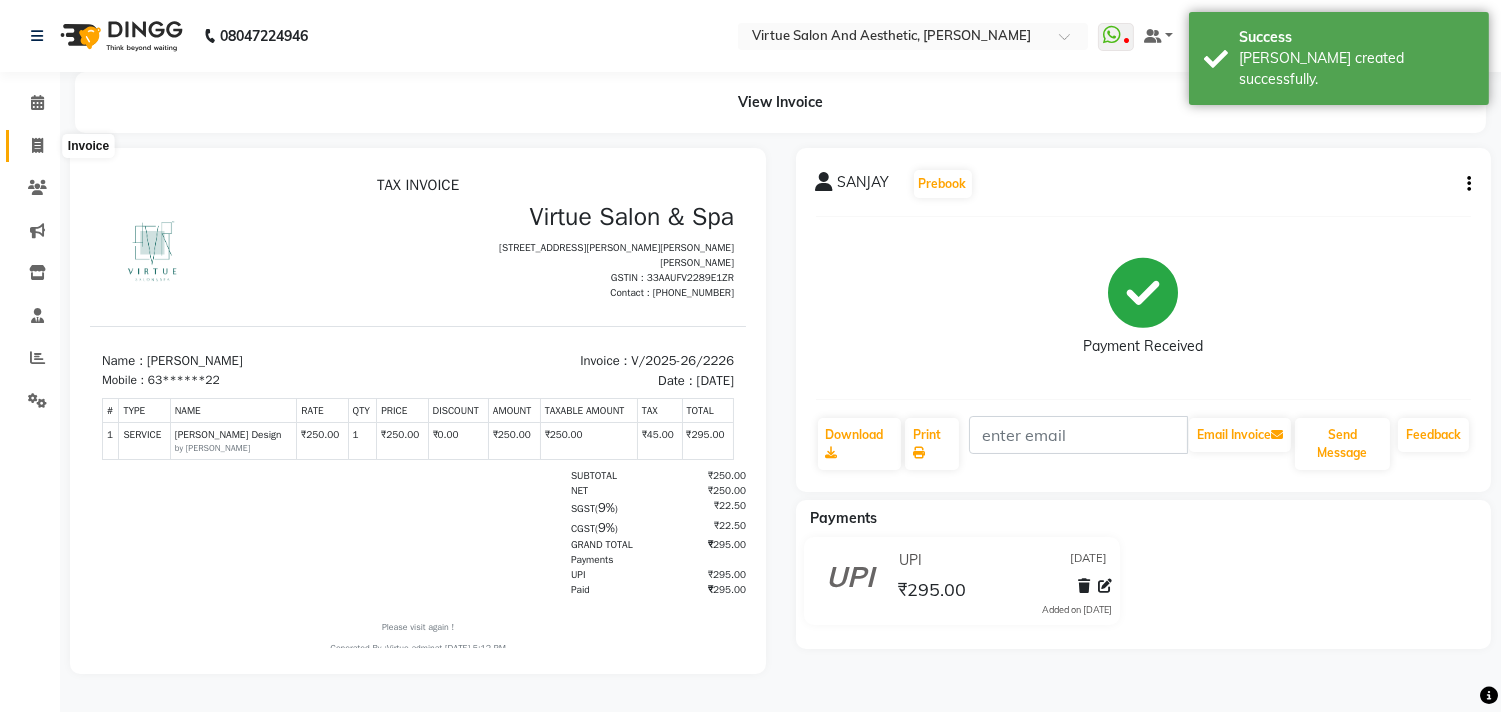 click 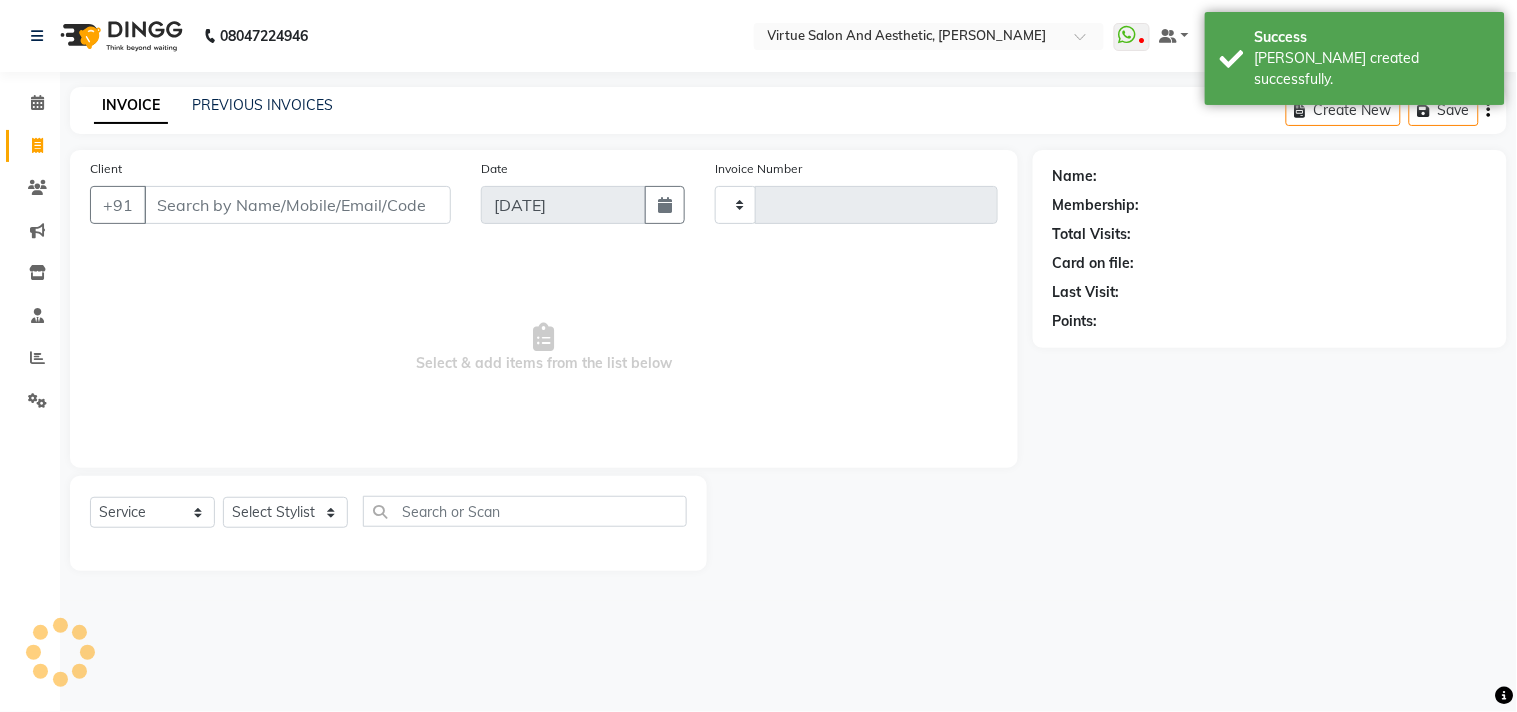 type on "2227" 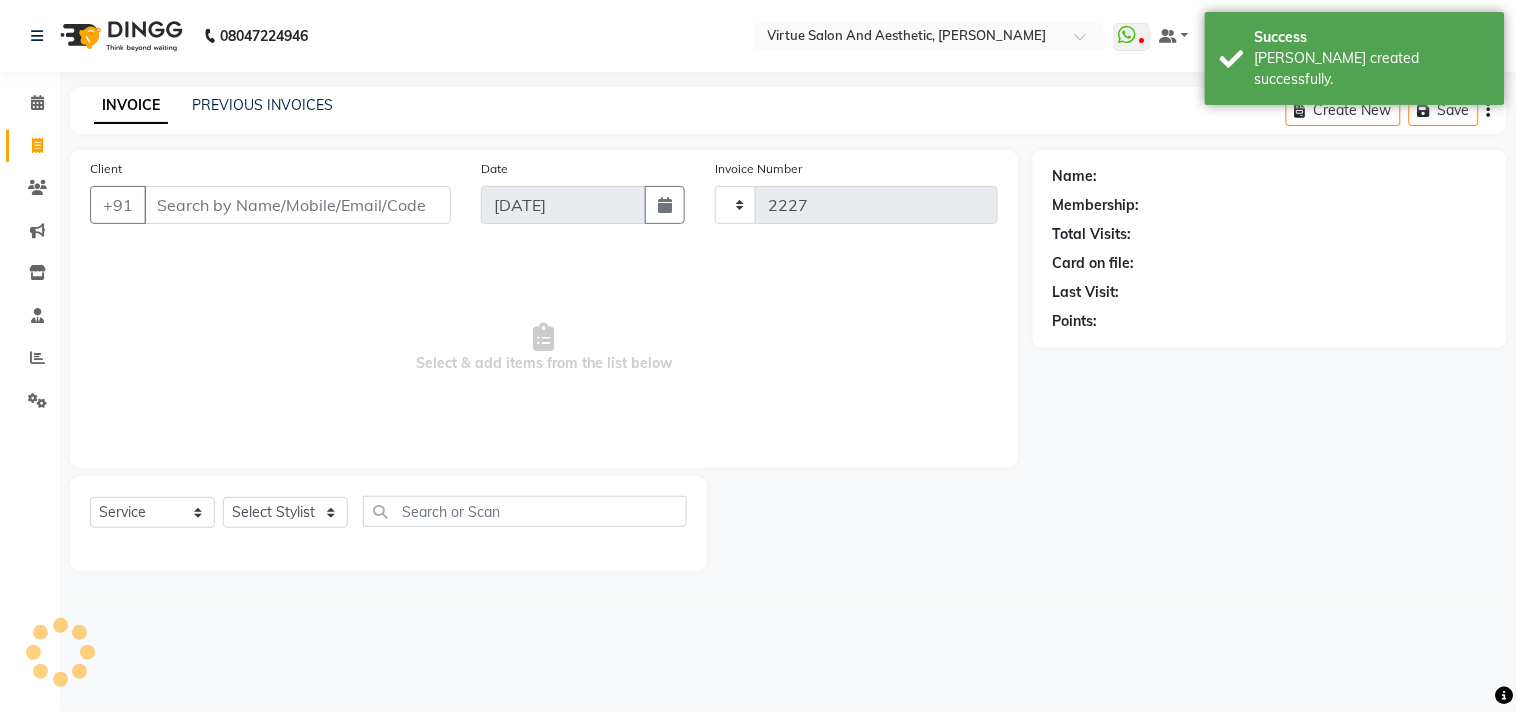 select on "4466" 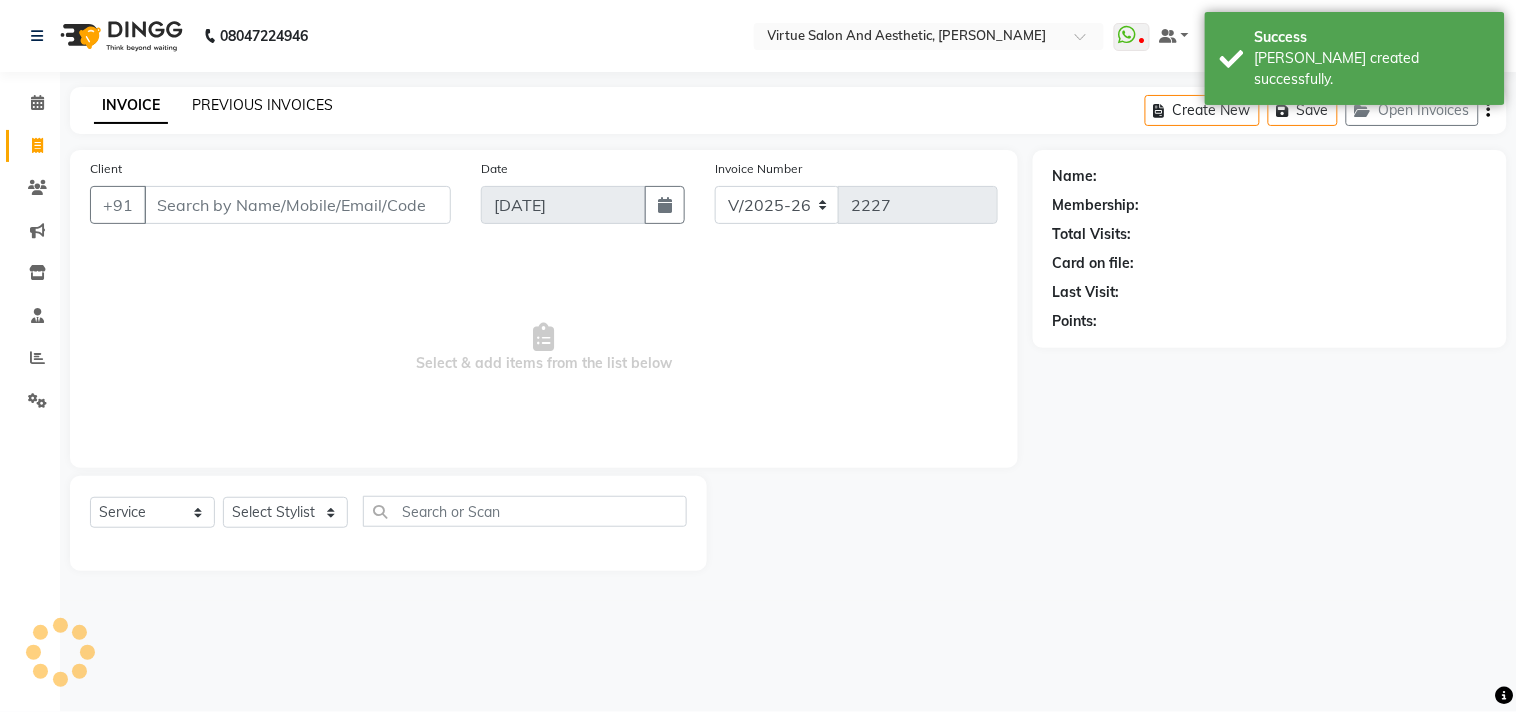 click on "PREVIOUS INVOICES" 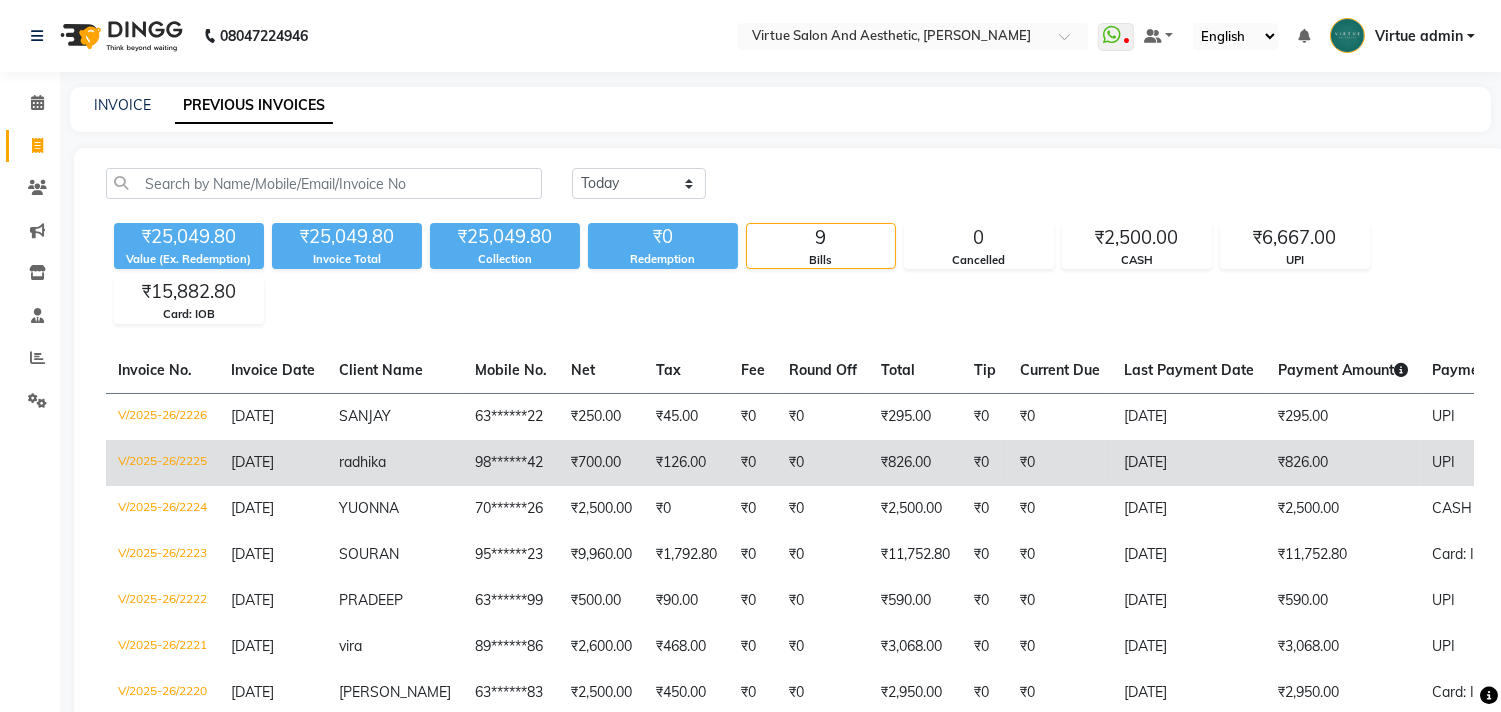 click on "98******42" 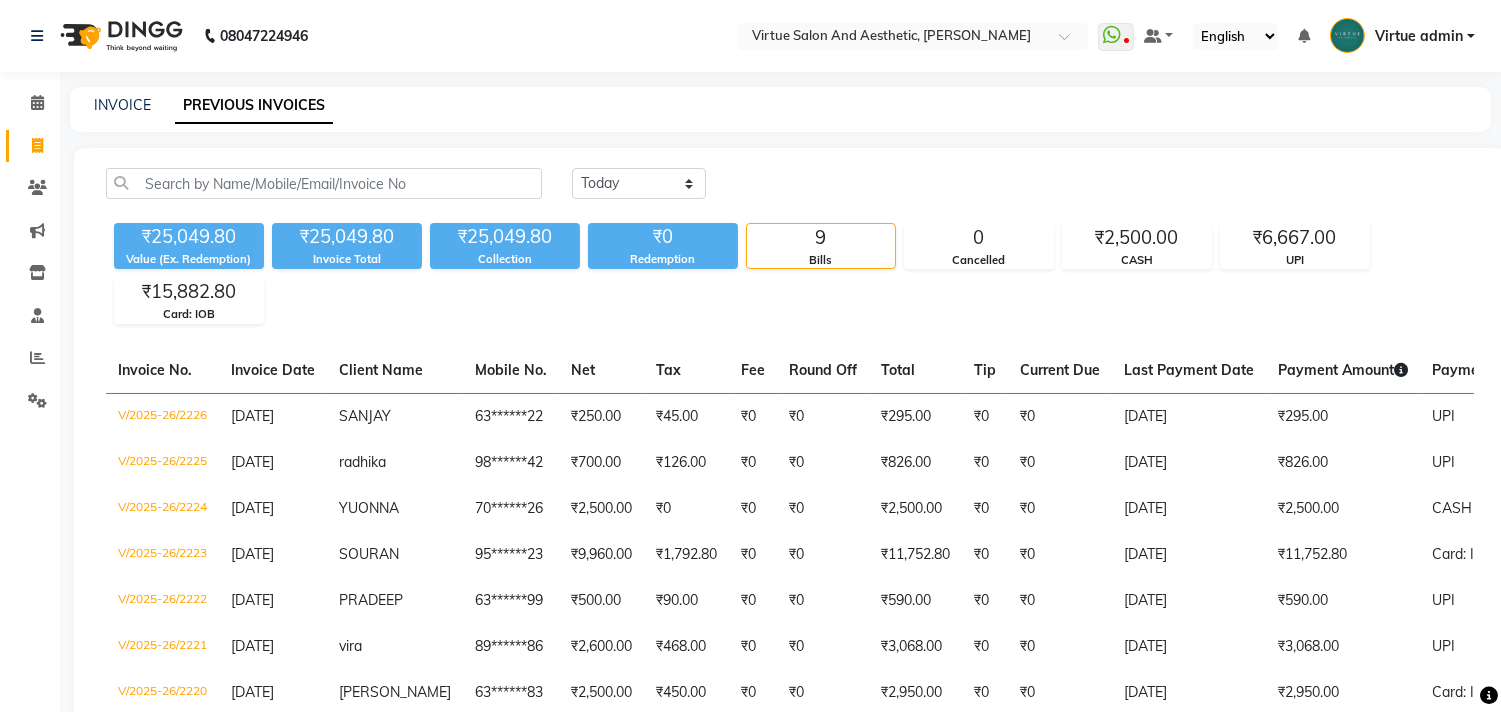 click on "INVOICE PREVIOUS INVOICES" 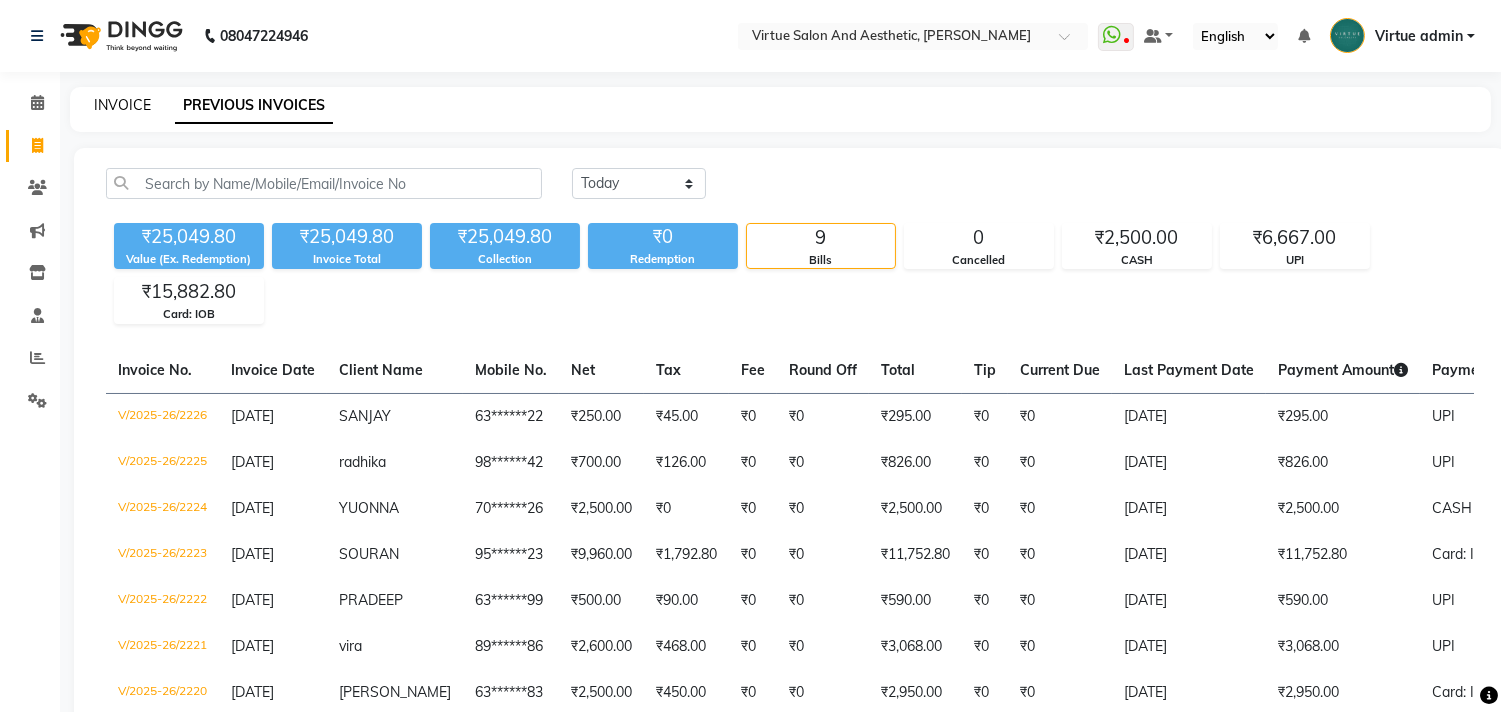 click on "INVOICE" 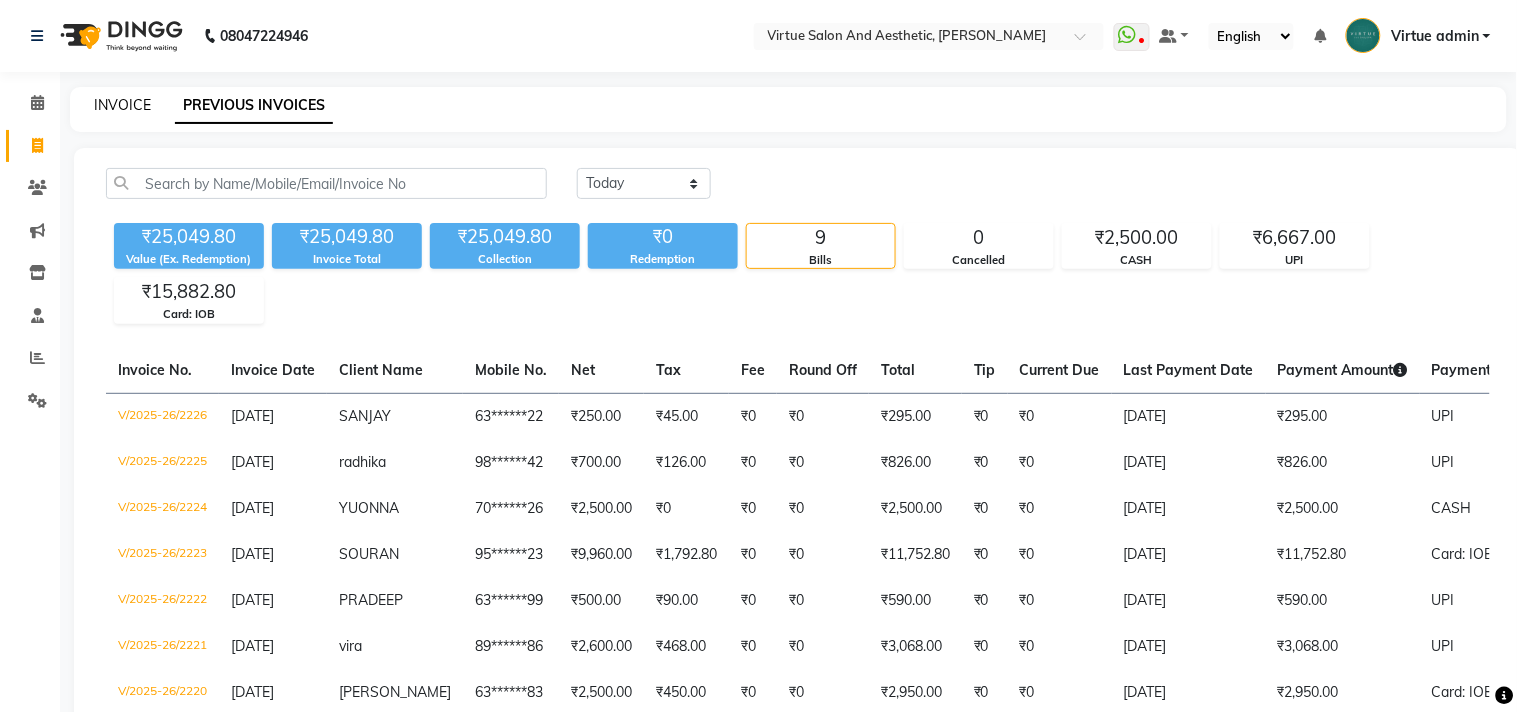 select on "service" 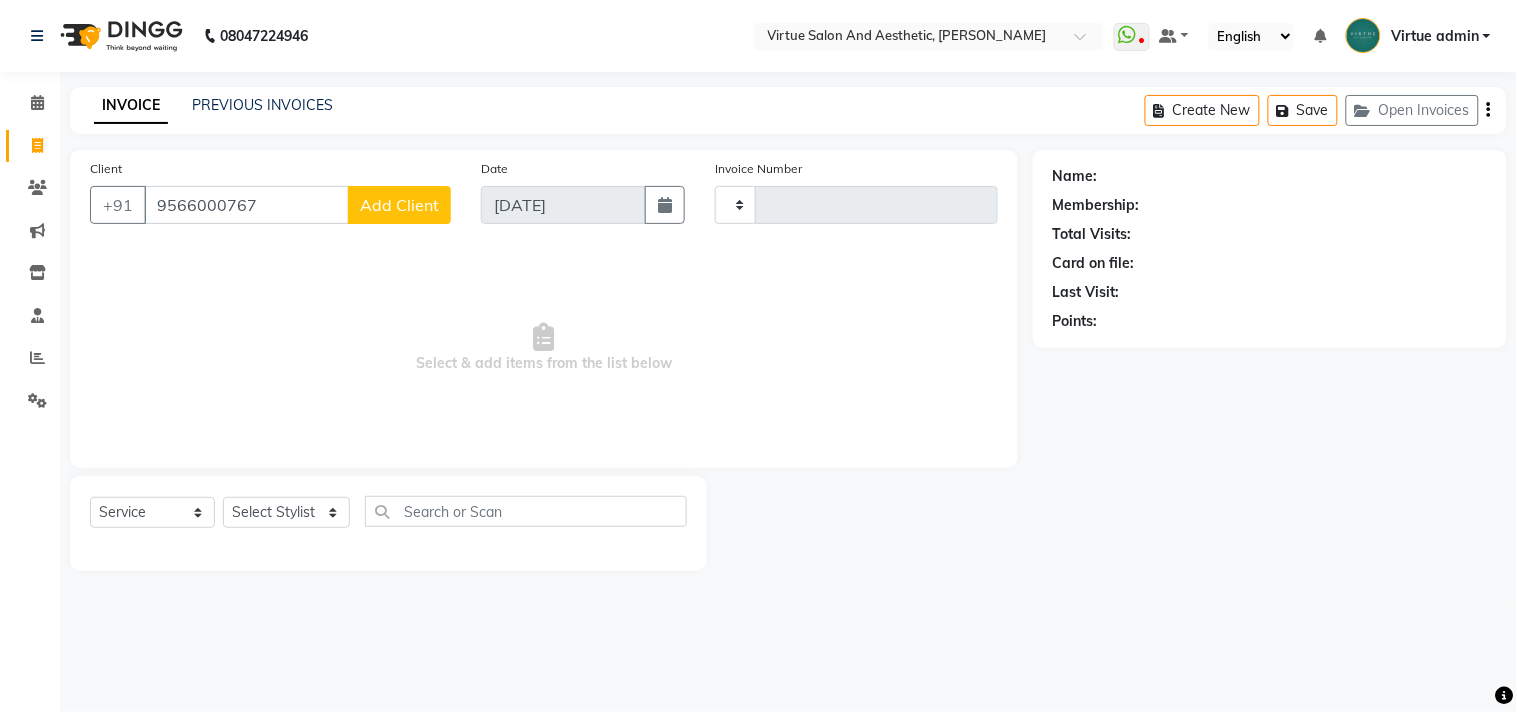 type on "9566000767" 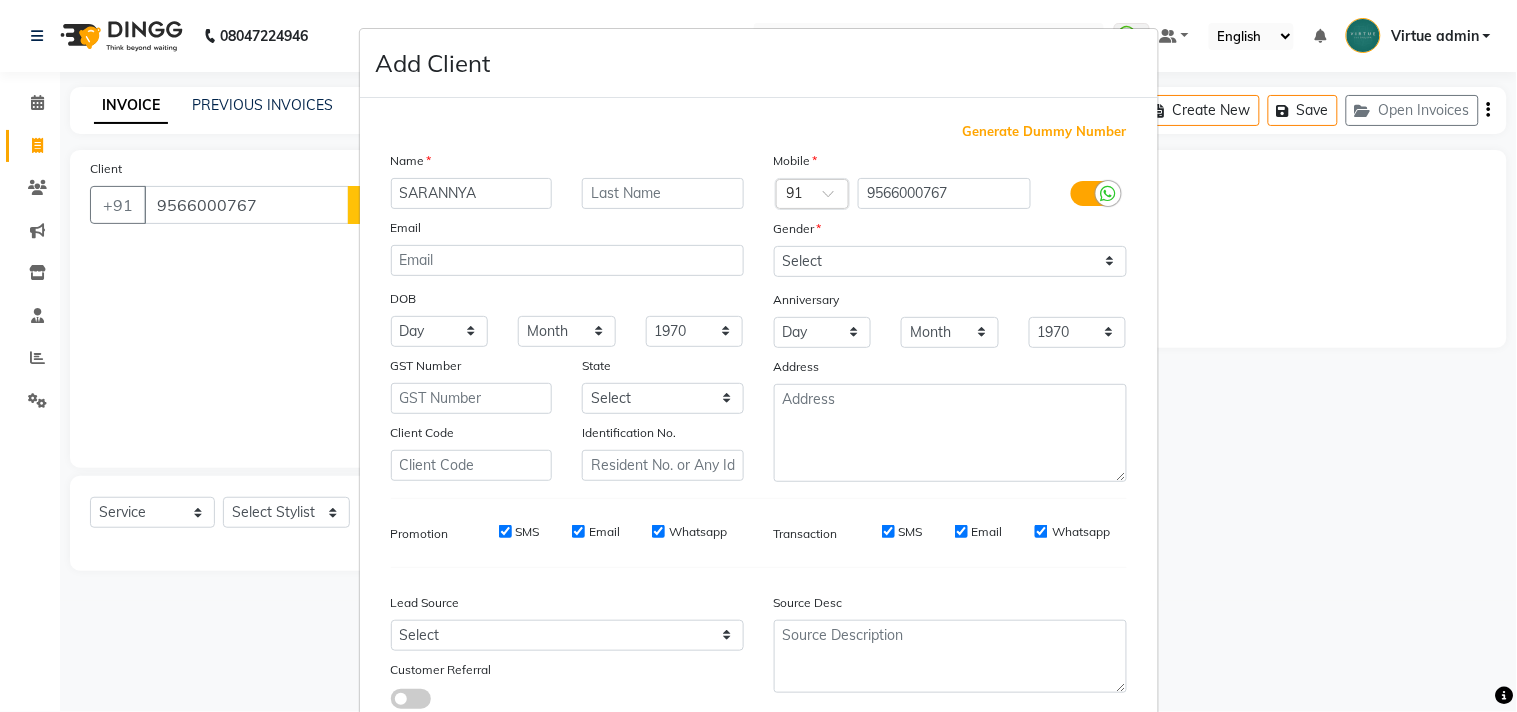 type on "SARANNYA" 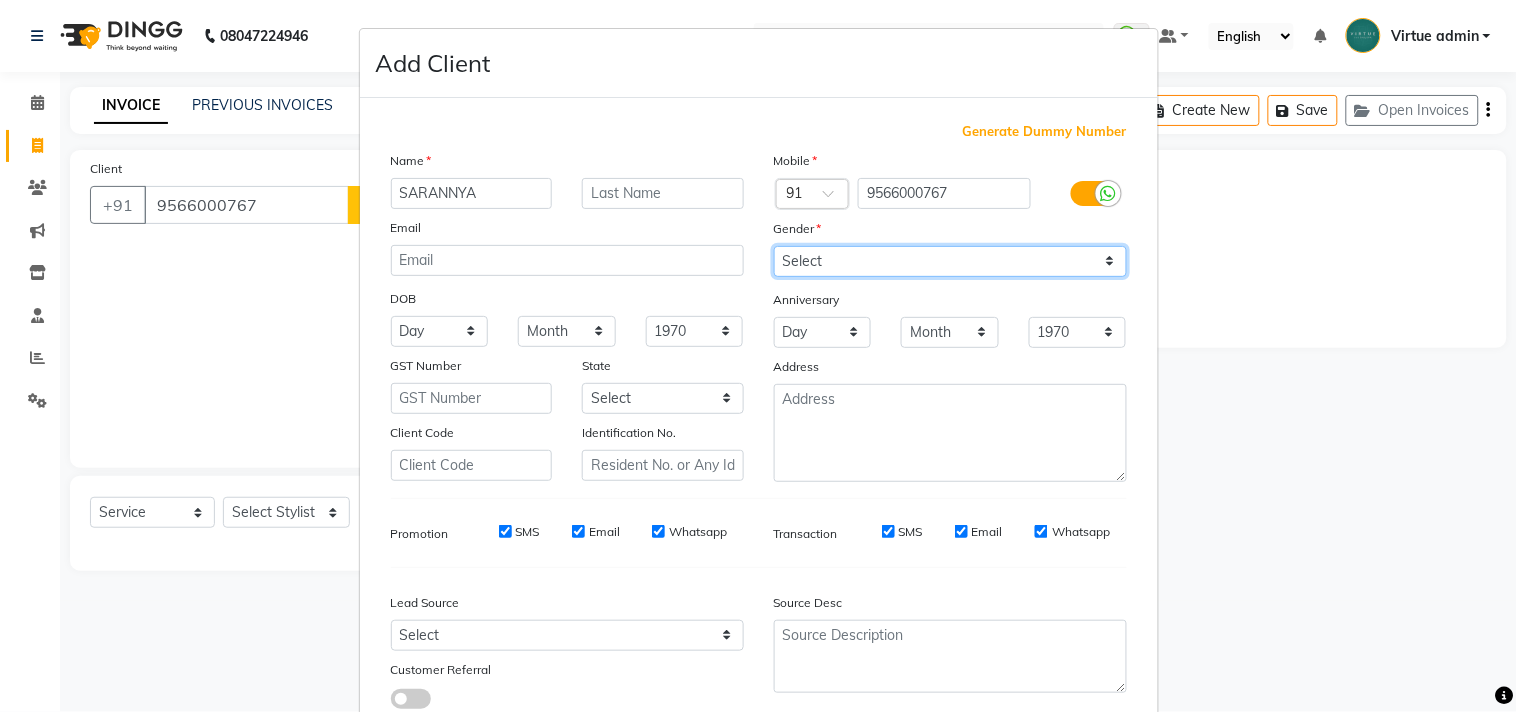 click on "Select Male Female Other Prefer Not To Say" at bounding box center (950, 261) 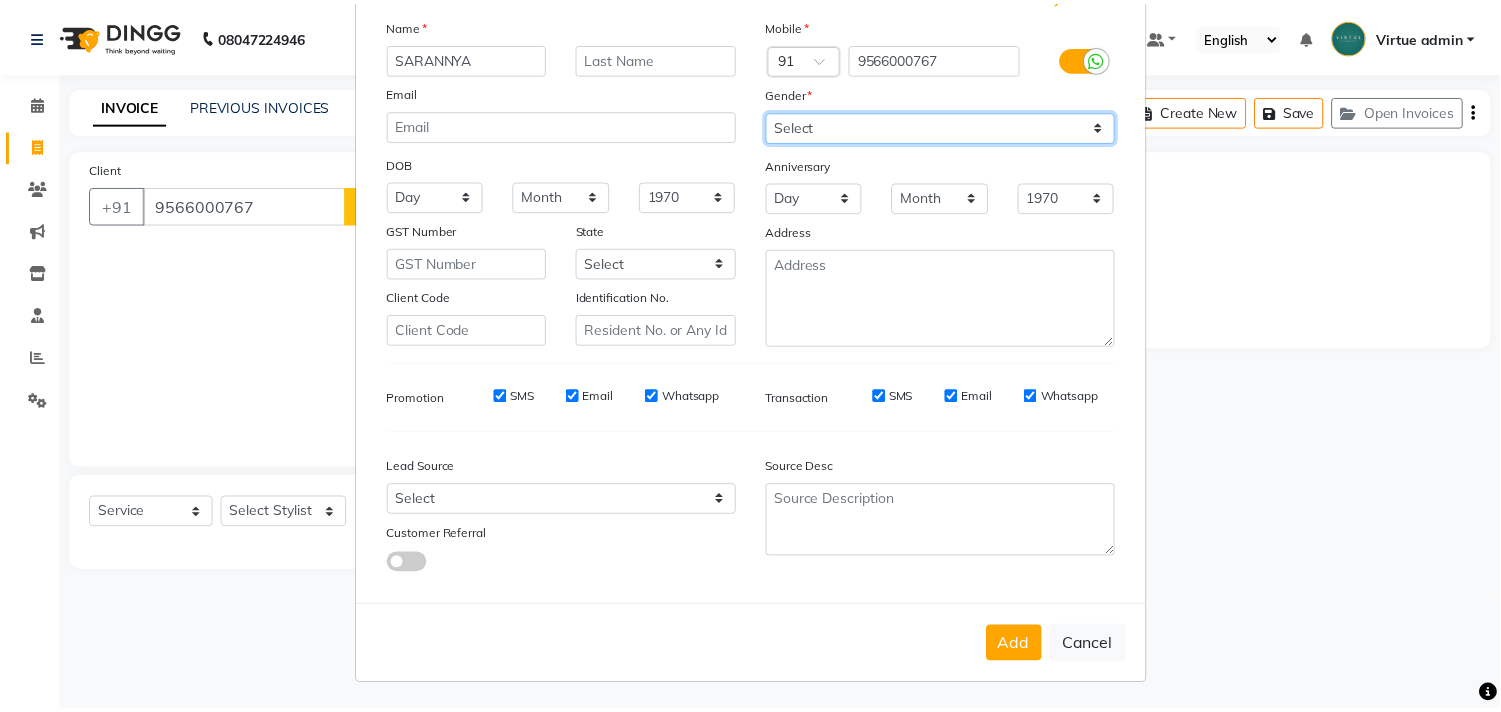 scroll, scrollTop: 138, scrollLeft: 0, axis: vertical 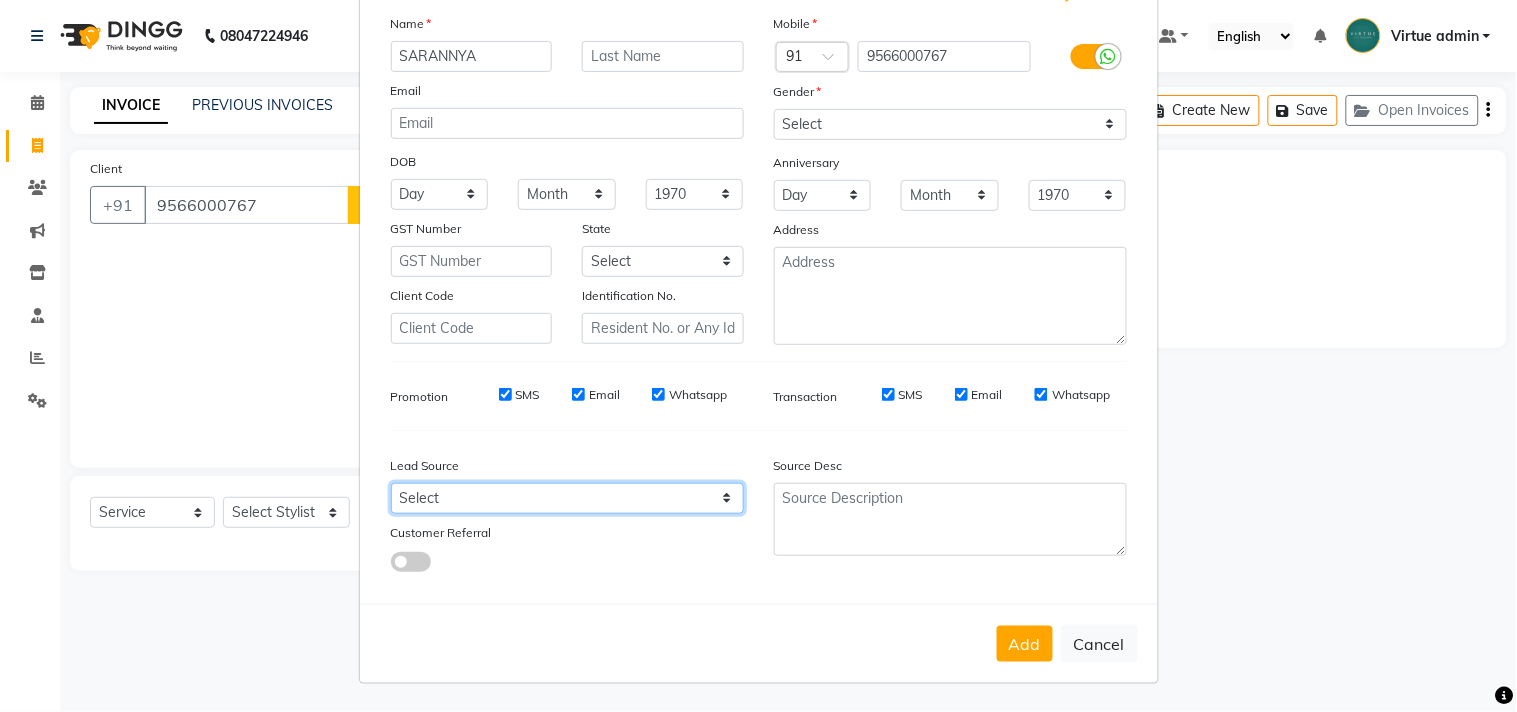 click on "Select Walk-in Referral Internet Friend Word of Mouth Advertisement Facebook JustDial Google Other Instagram  YouTube  WhatsApp" at bounding box center (567, 498) 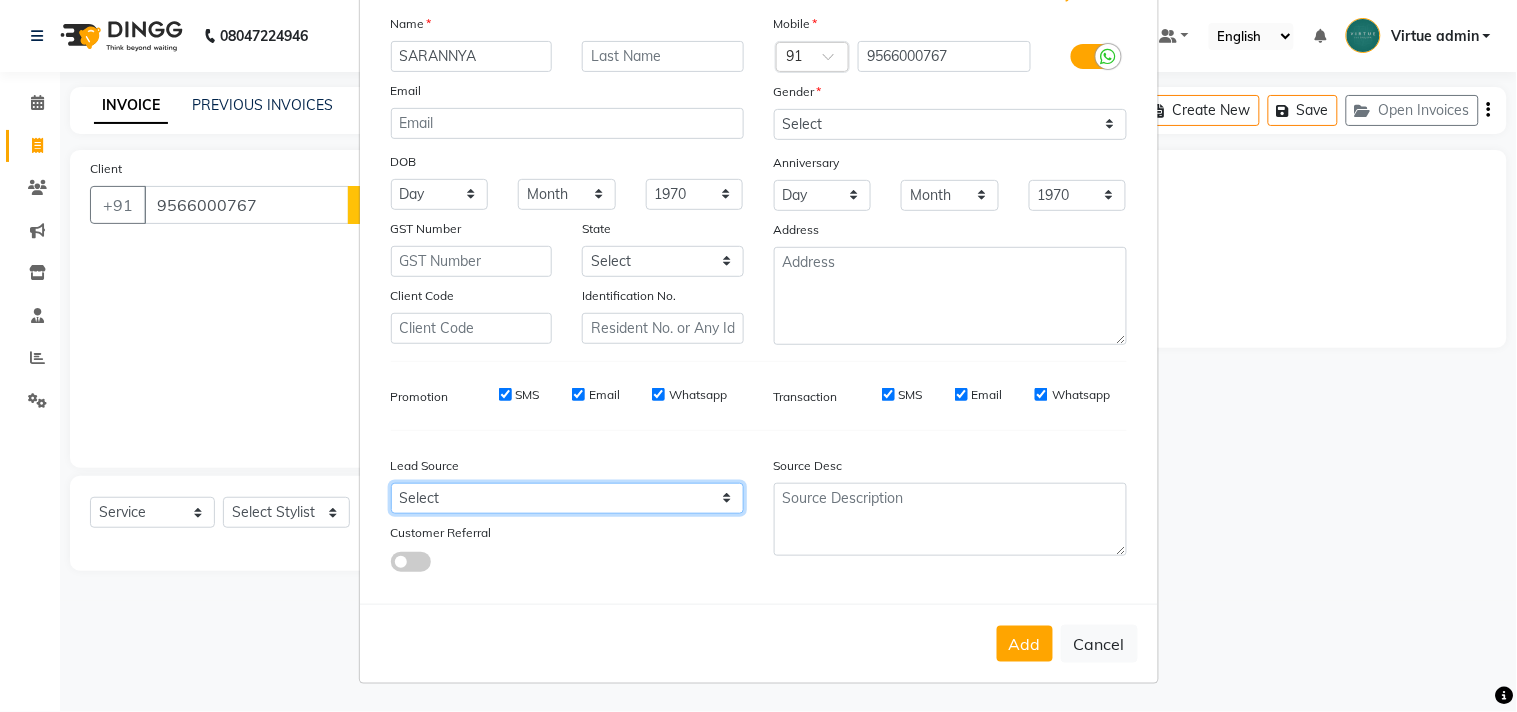 select on "30564" 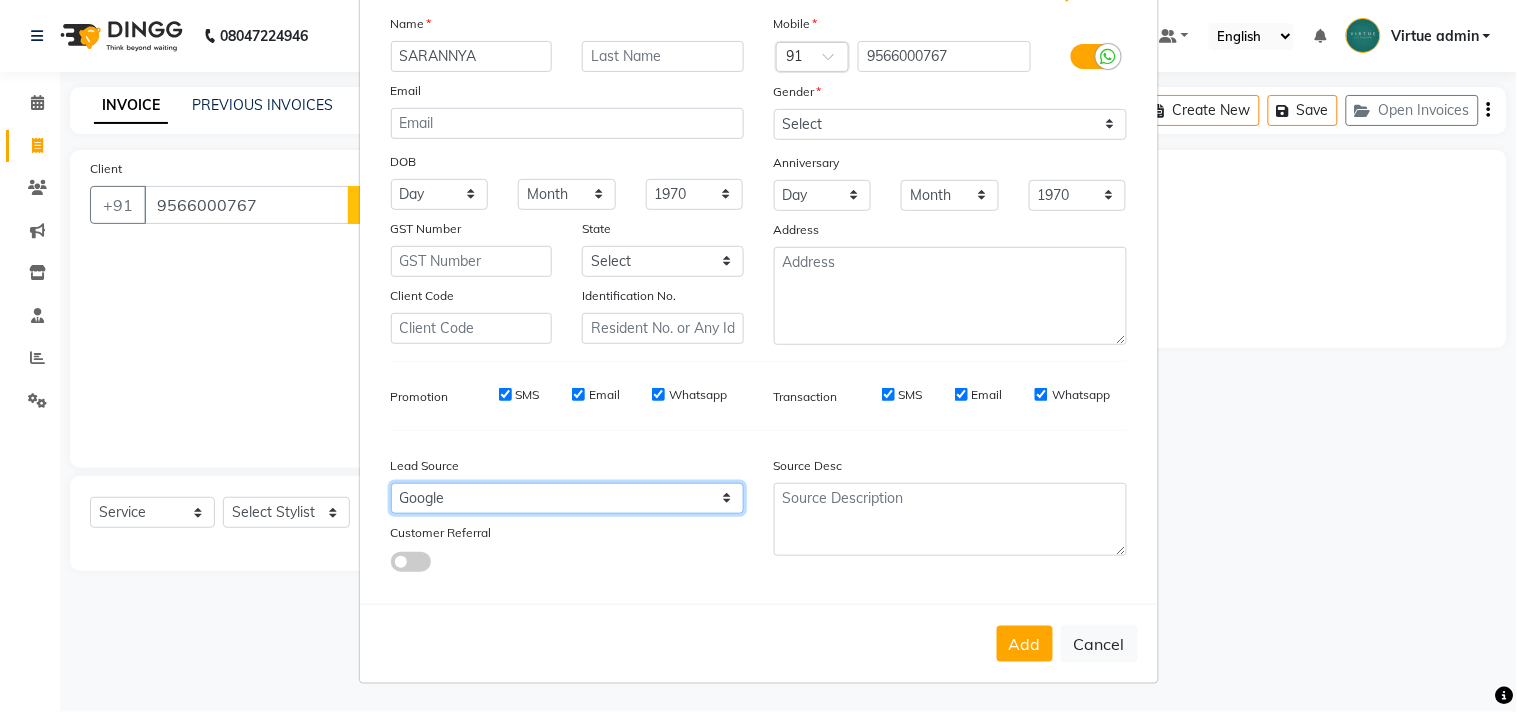 click on "Select Walk-in Referral Internet Friend Word of Mouth Advertisement Facebook JustDial Google Other Instagram  YouTube  WhatsApp" at bounding box center [567, 498] 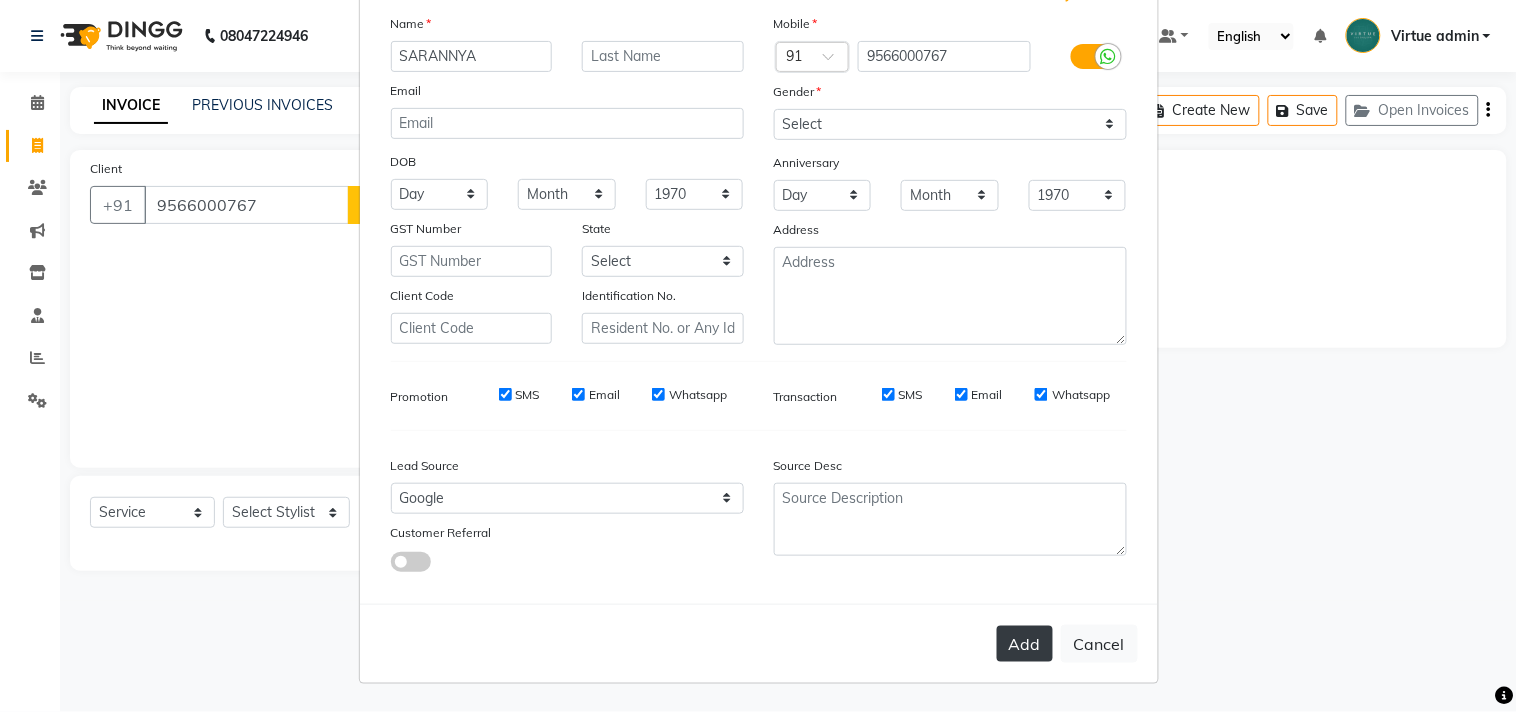 click on "Add" at bounding box center (1025, 644) 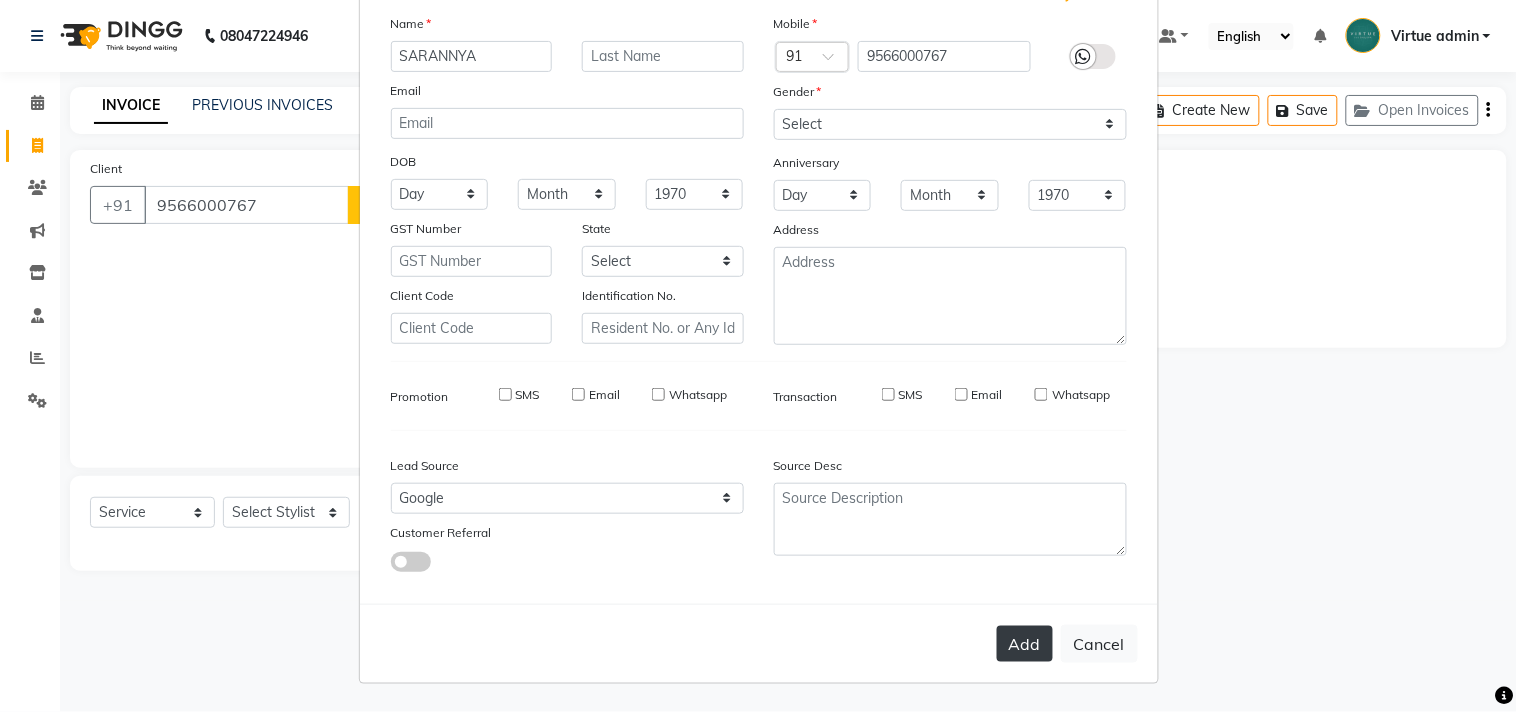 type on "95******67" 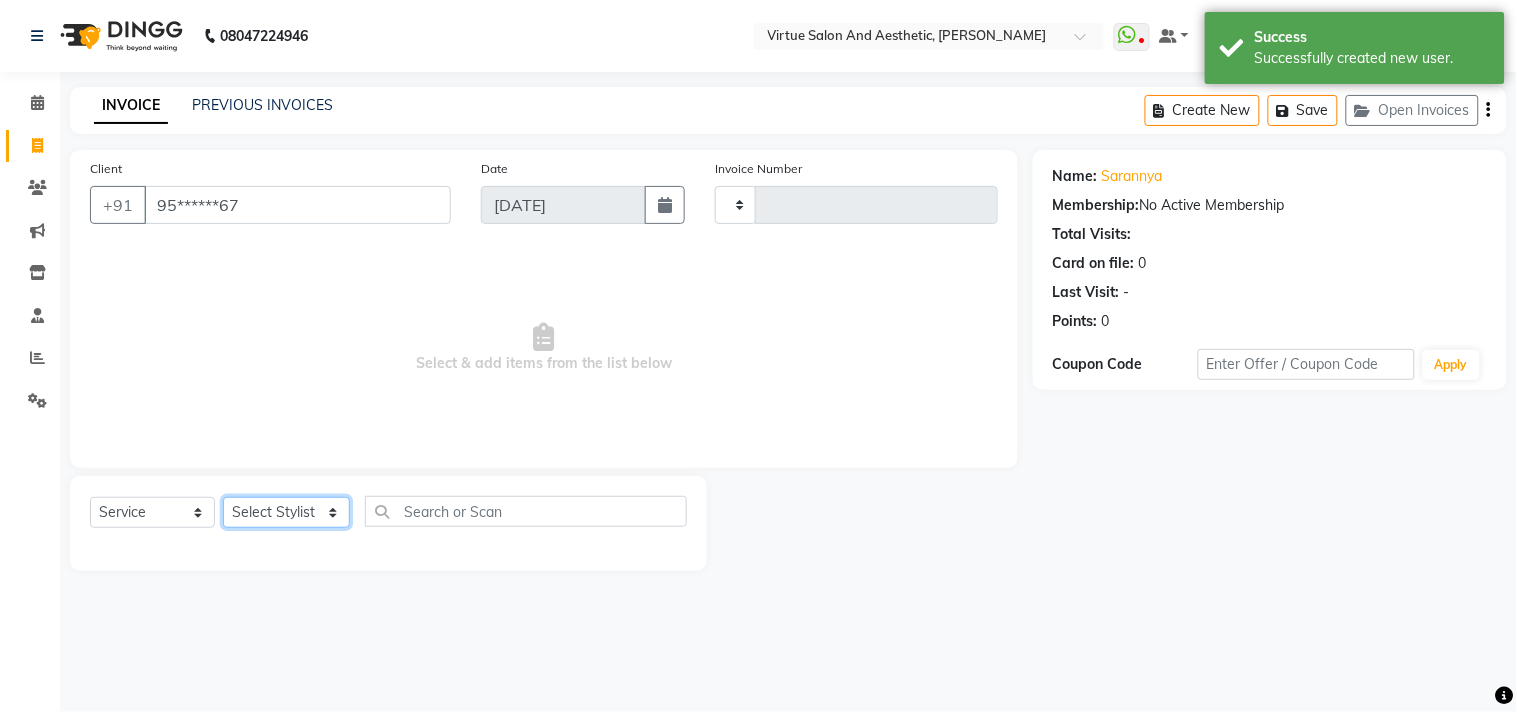 click on "Select Stylist Admin ANUSHA  Apsu Auditor Ambattur Balaji BANUPRIYA Bhuvanesh Dingg - Support Team DIVYA INBARAJ INDHU Javed Jayakumar Joice Neimalsawm  Kalaiselvi KAMALA Nathalie Marinaa Chaarlette POOJA  PREETHI Preethi Raj PRISCILLA RADHA RAJESH  SAHIL SEETHAL SOCHIPEM Suresh Babu SUSHMITA VANITHA Veena Ravi Vignesh  Vinitha Virtue admin VIRTUE SALON" 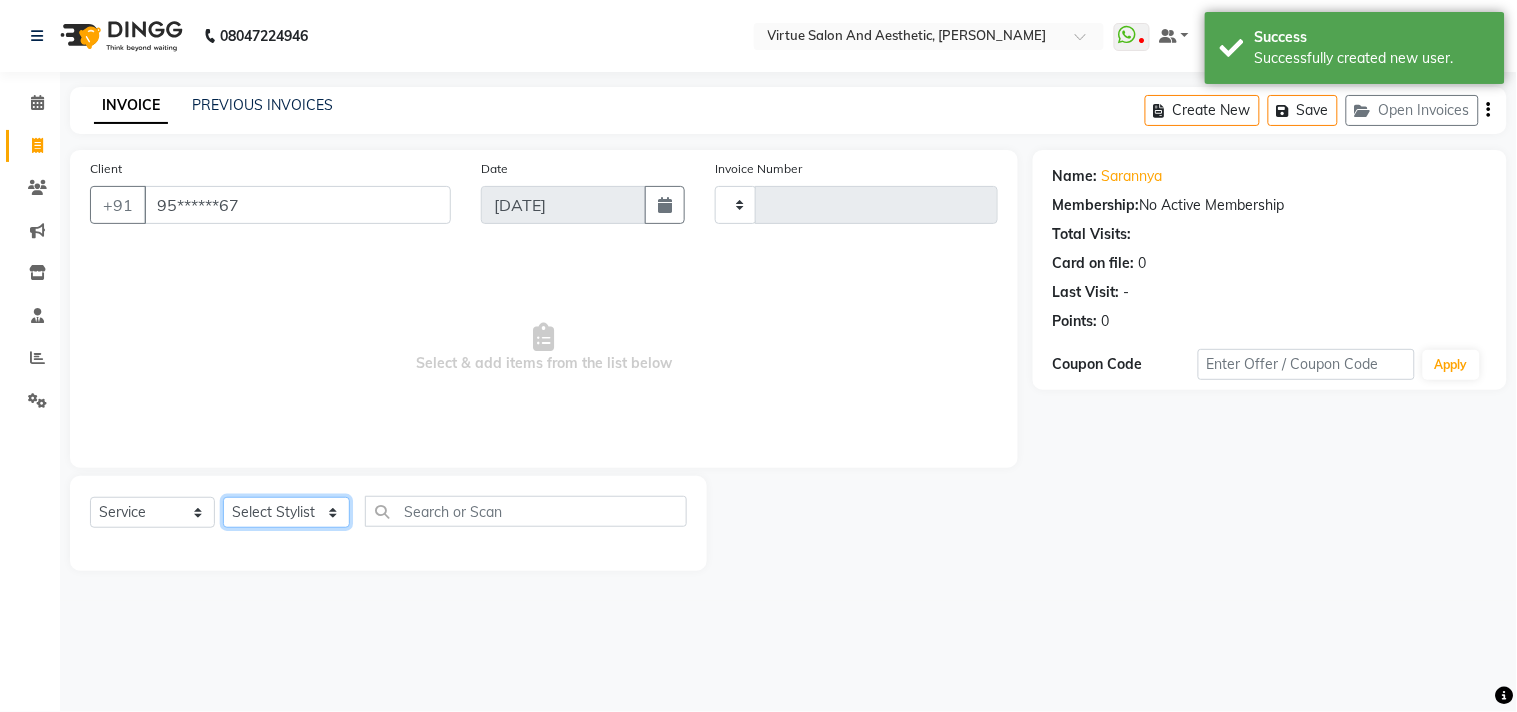 select on "47999" 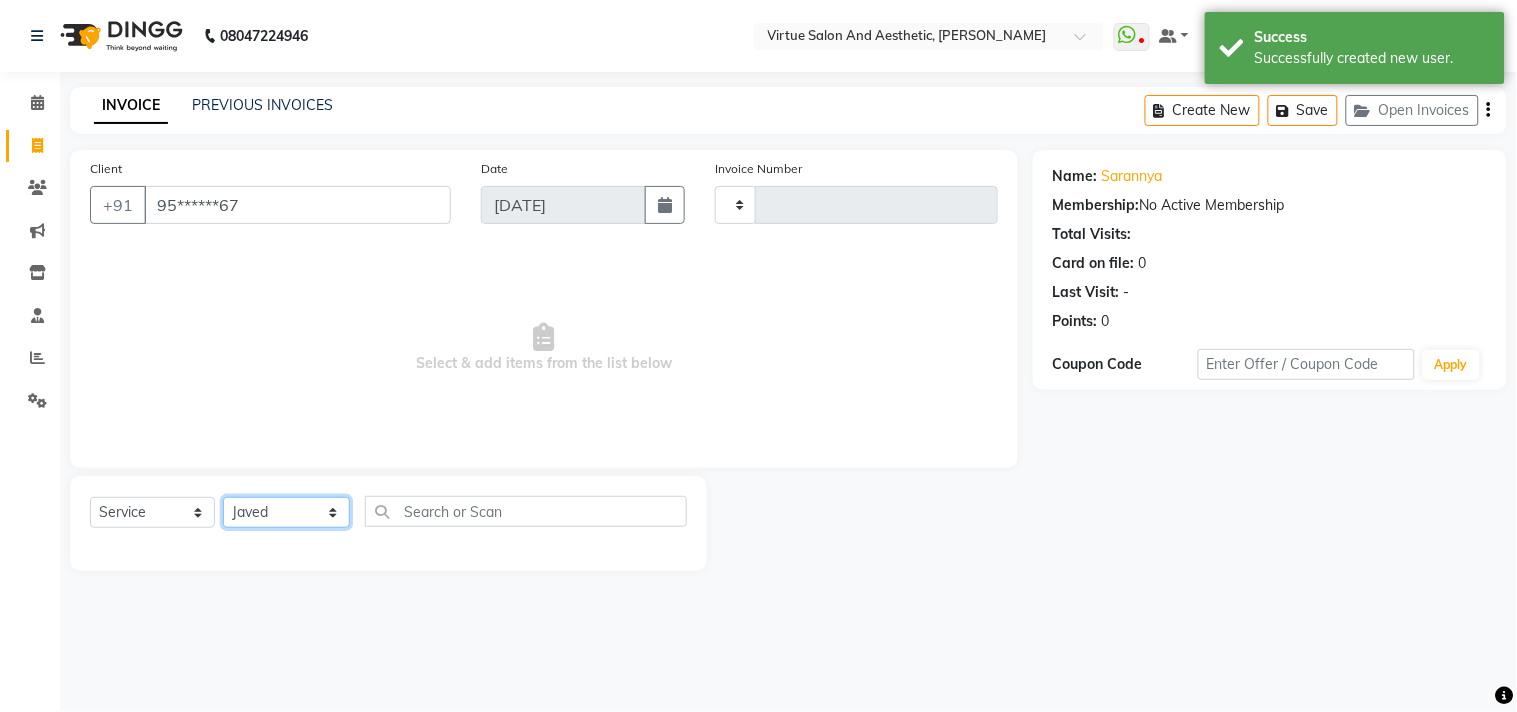 click on "Select Stylist Admin ANUSHA  Apsu Auditor Ambattur Balaji BANUPRIYA Bhuvanesh Dingg - Support Team DIVYA INBARAJ INDHU Javed Jayakumar Joice Neimalsawm  Kalaiselvi KAMALA Nathalie Marinaa Chaarlette POOJA  PREETHI Preethi Raj PRISCILLA RADHA RAJESH  SAHIL SEETHAL SOCHIPEM Suresh Babu SUSHMITA VANITHA Veena Ravi Vignesh  Vinitha Virtue admin VIRTUE SALON" 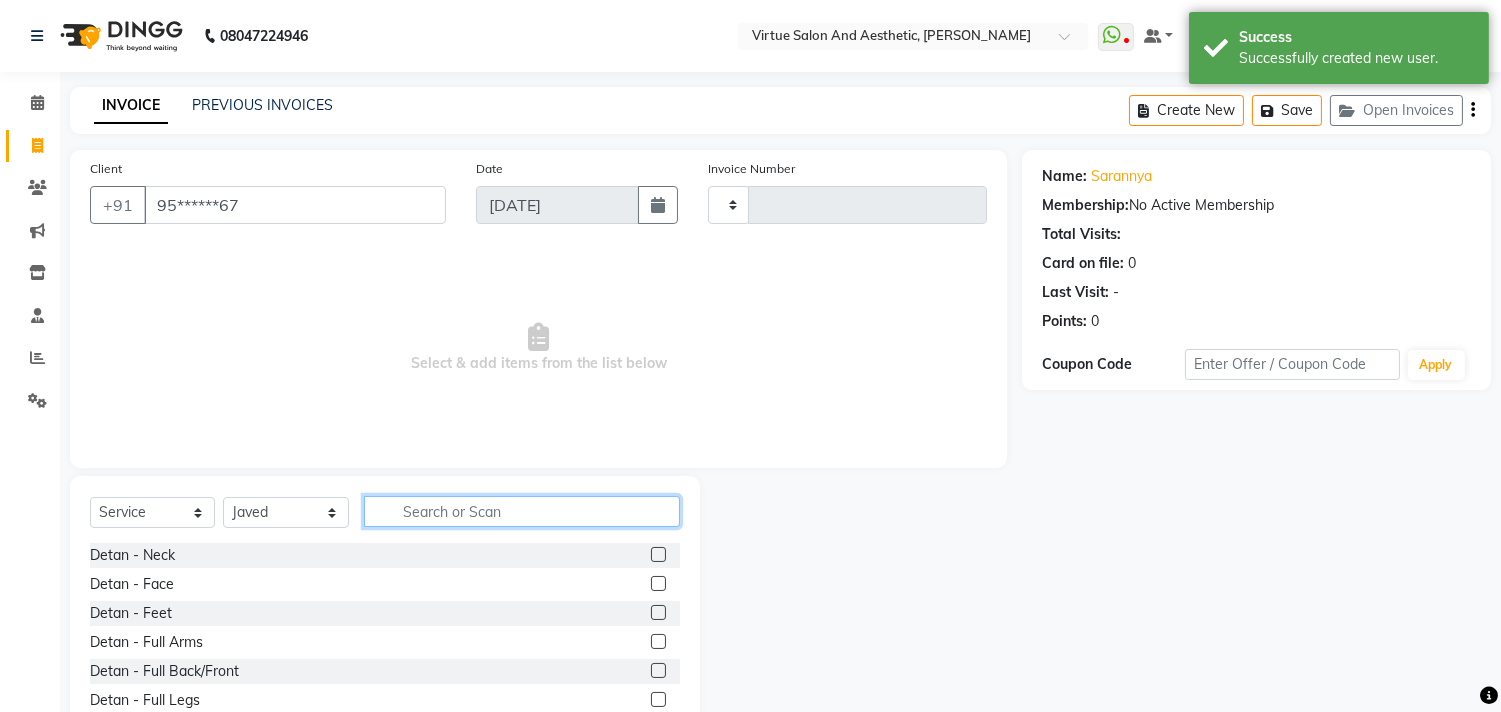 click 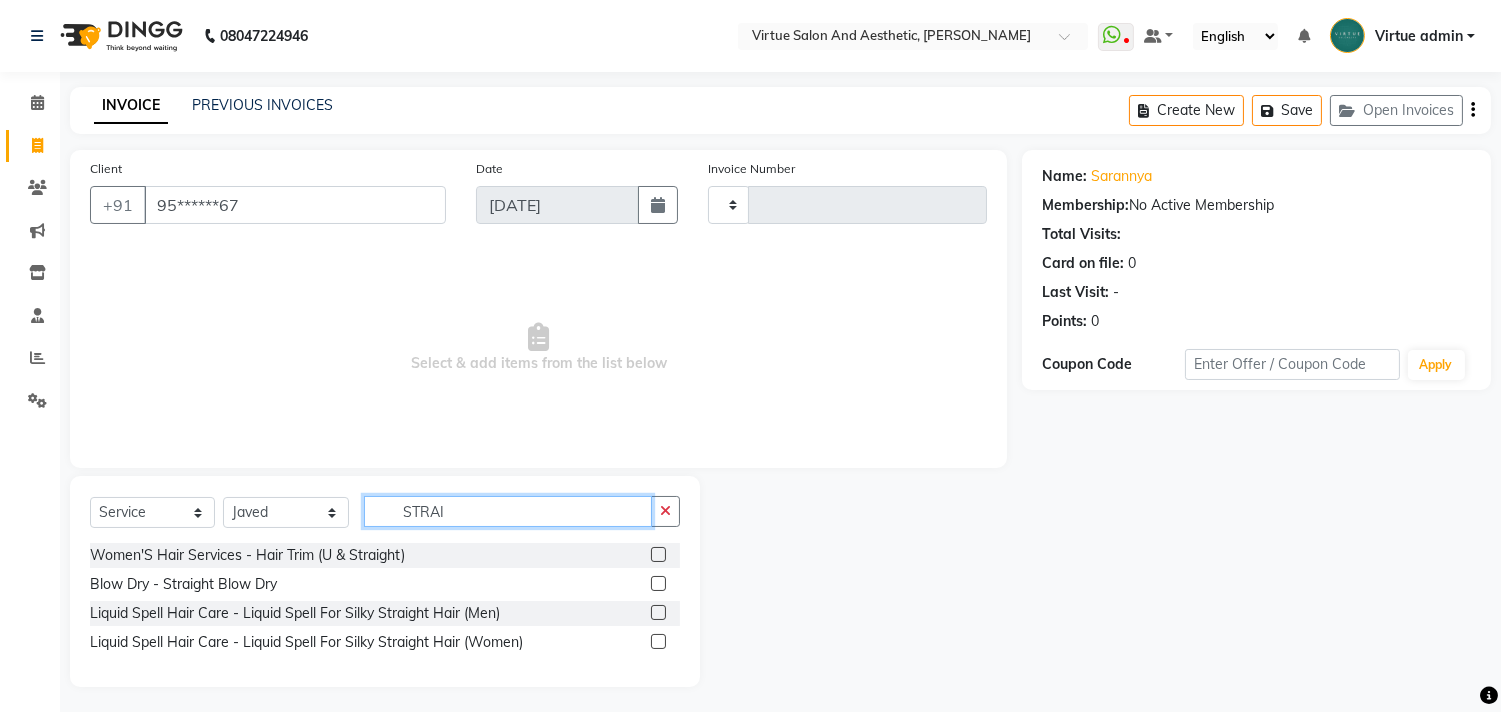 type on "STRAI" 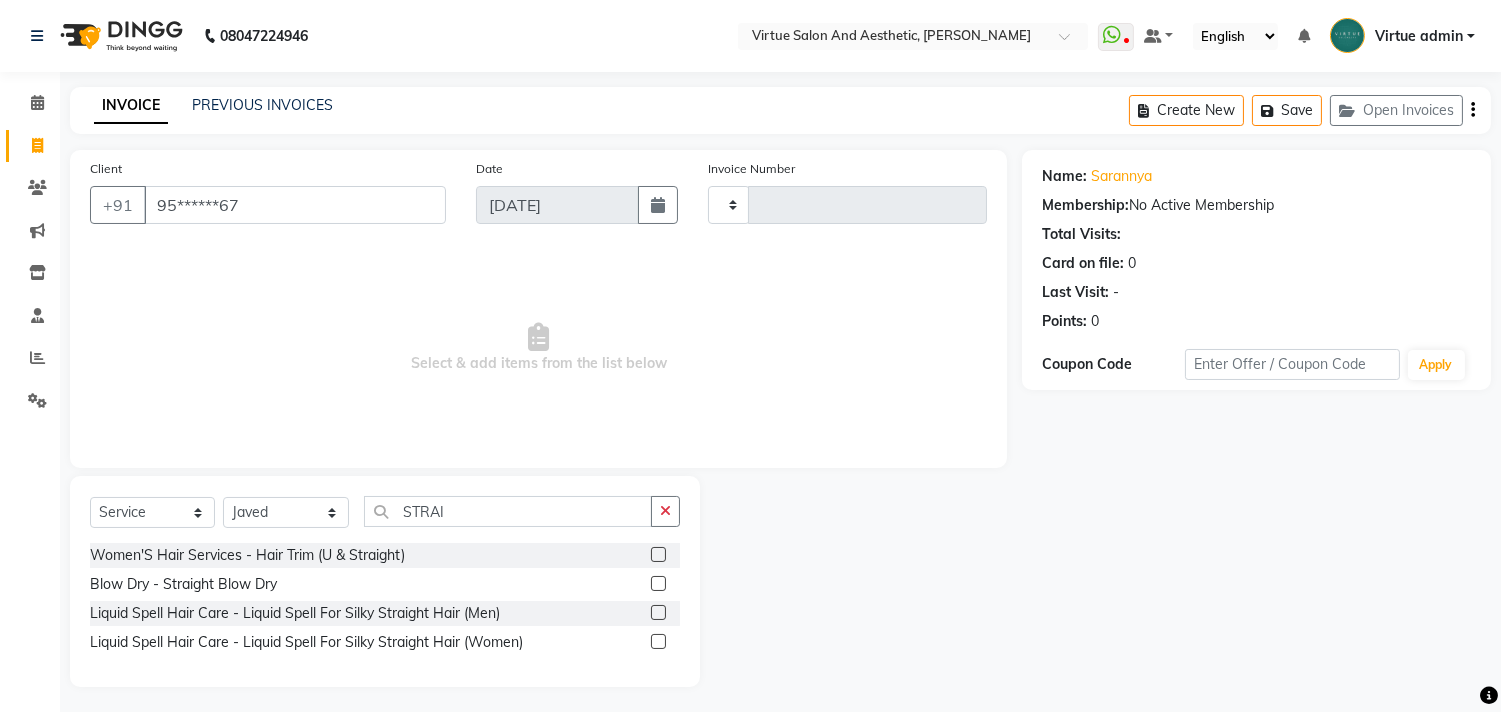 click 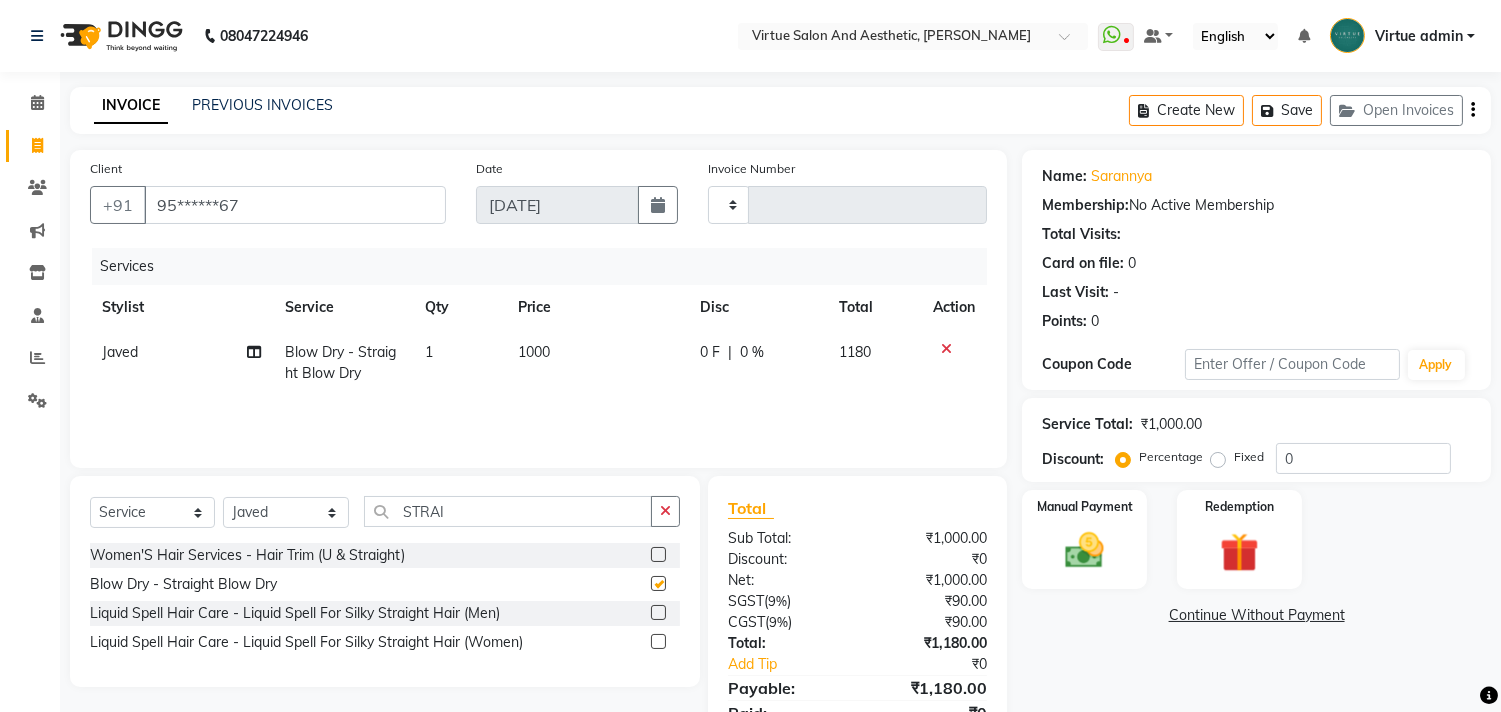 checkbox on "false" 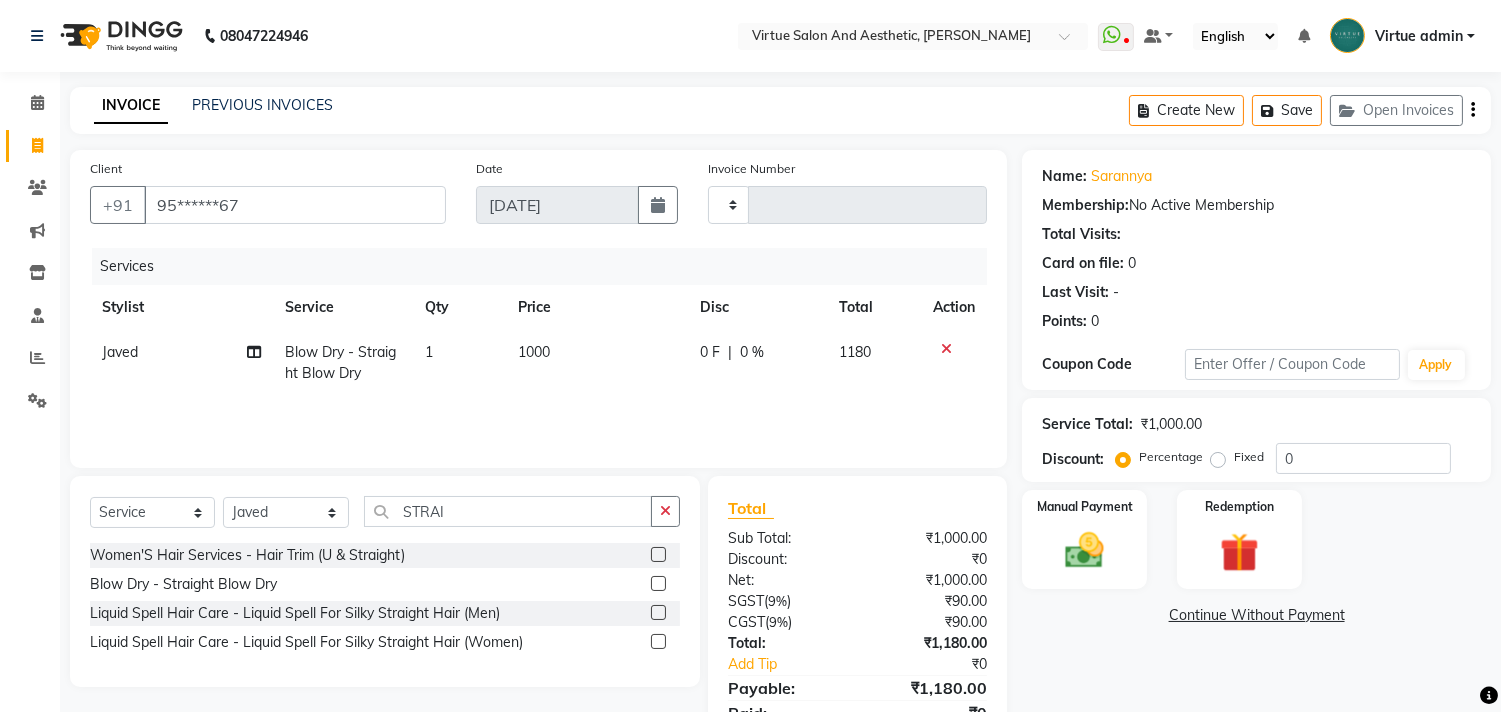 click on "1000" 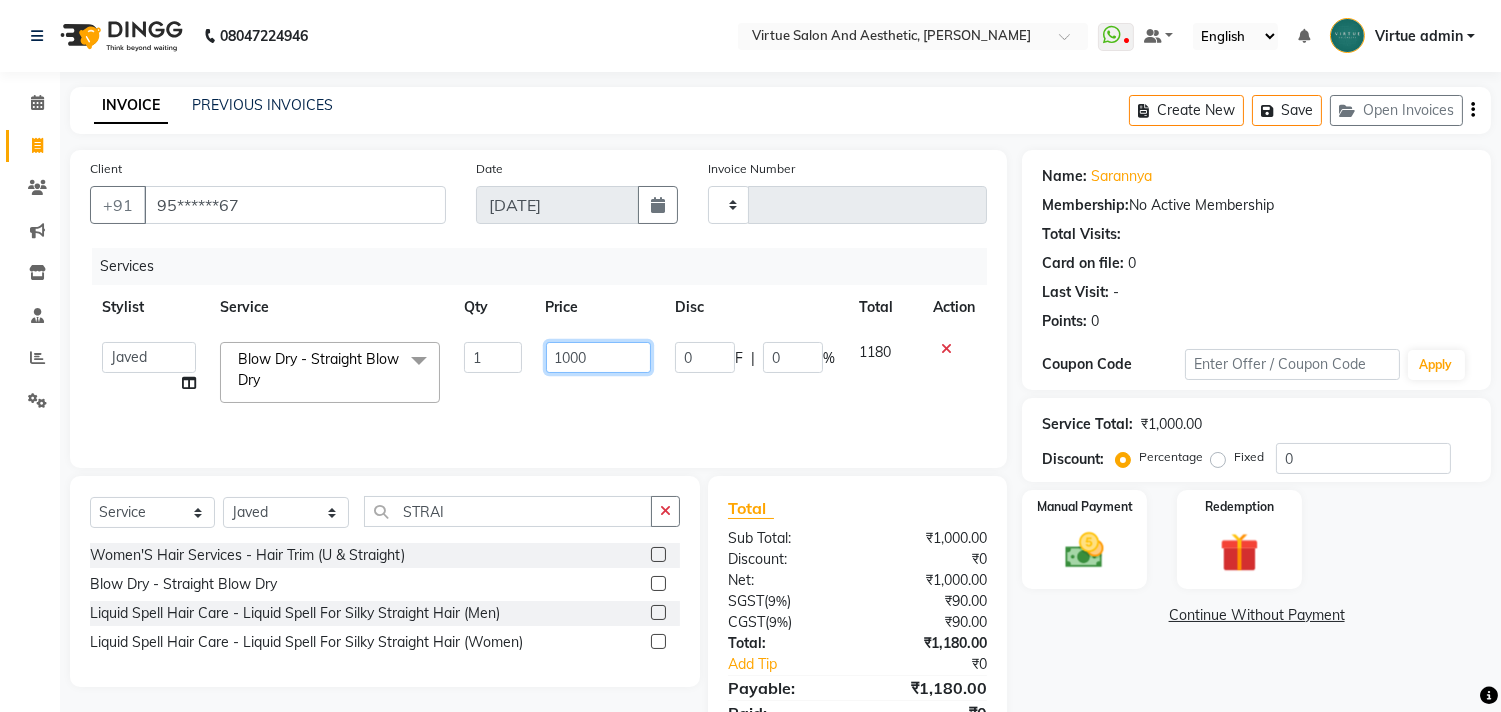 drag, startPoint x: 608, startPoint y: 352, endPoint x: 535, endPoint y: 363, distance: 73.82411 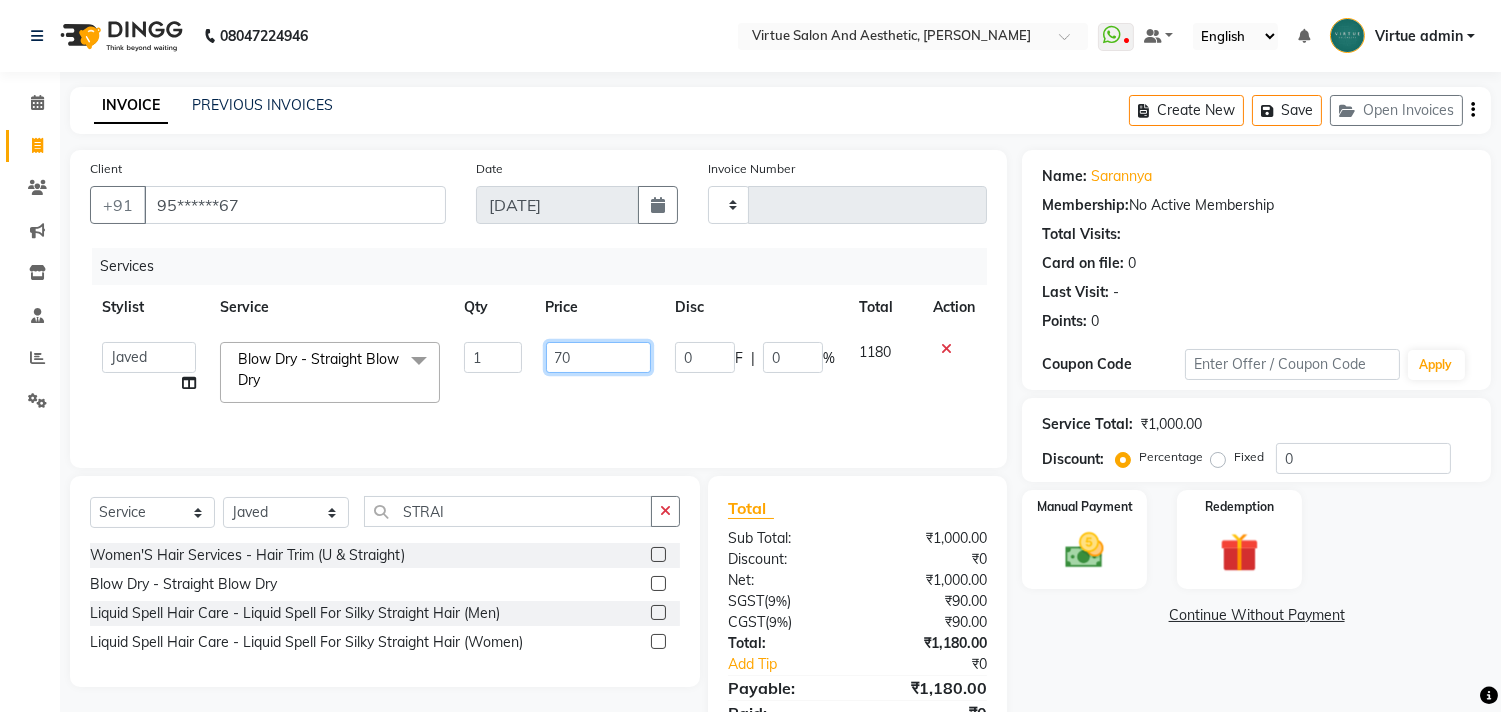 type on "700" 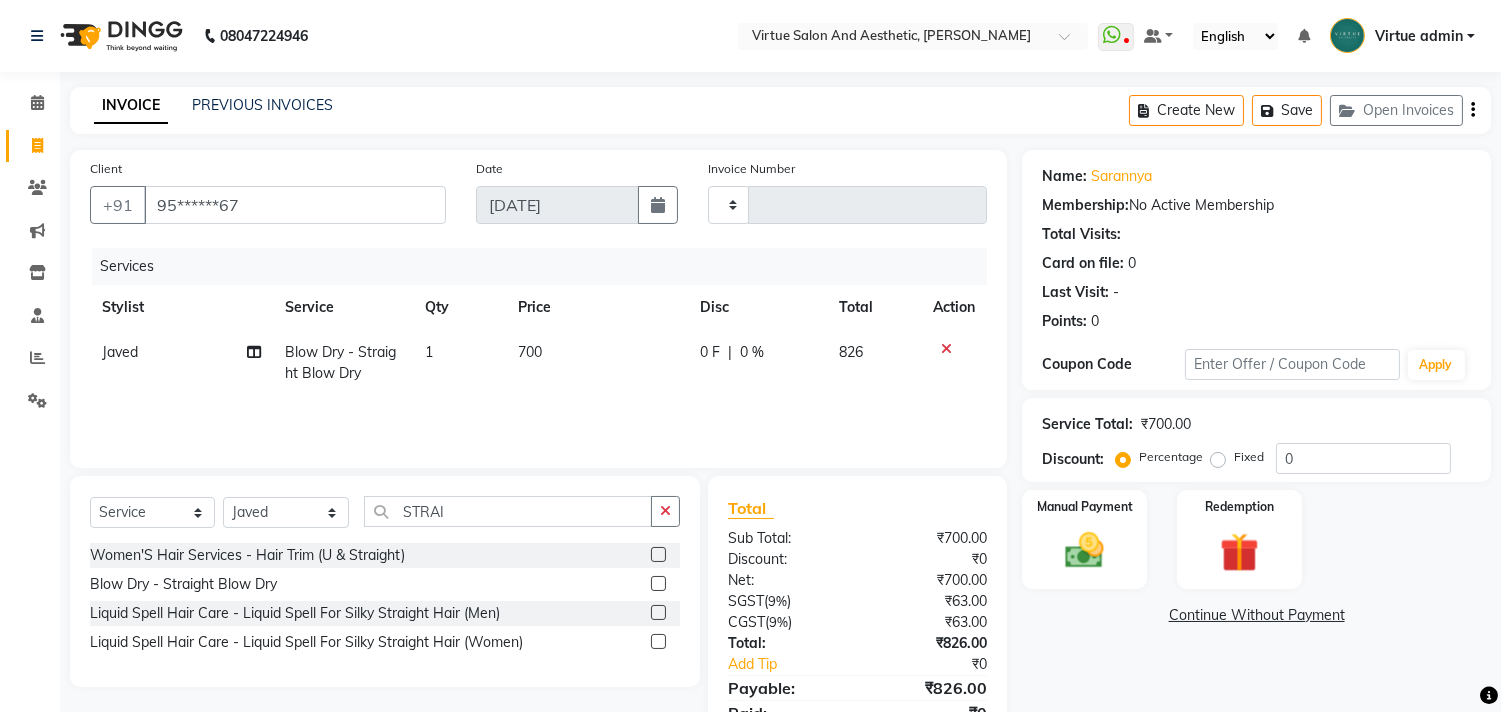 click on "Services Stylist Service Qty Price Disc Total Action Javed Blow Dry - Straight Blow Dry 1 700 0 F | 0 % 826" 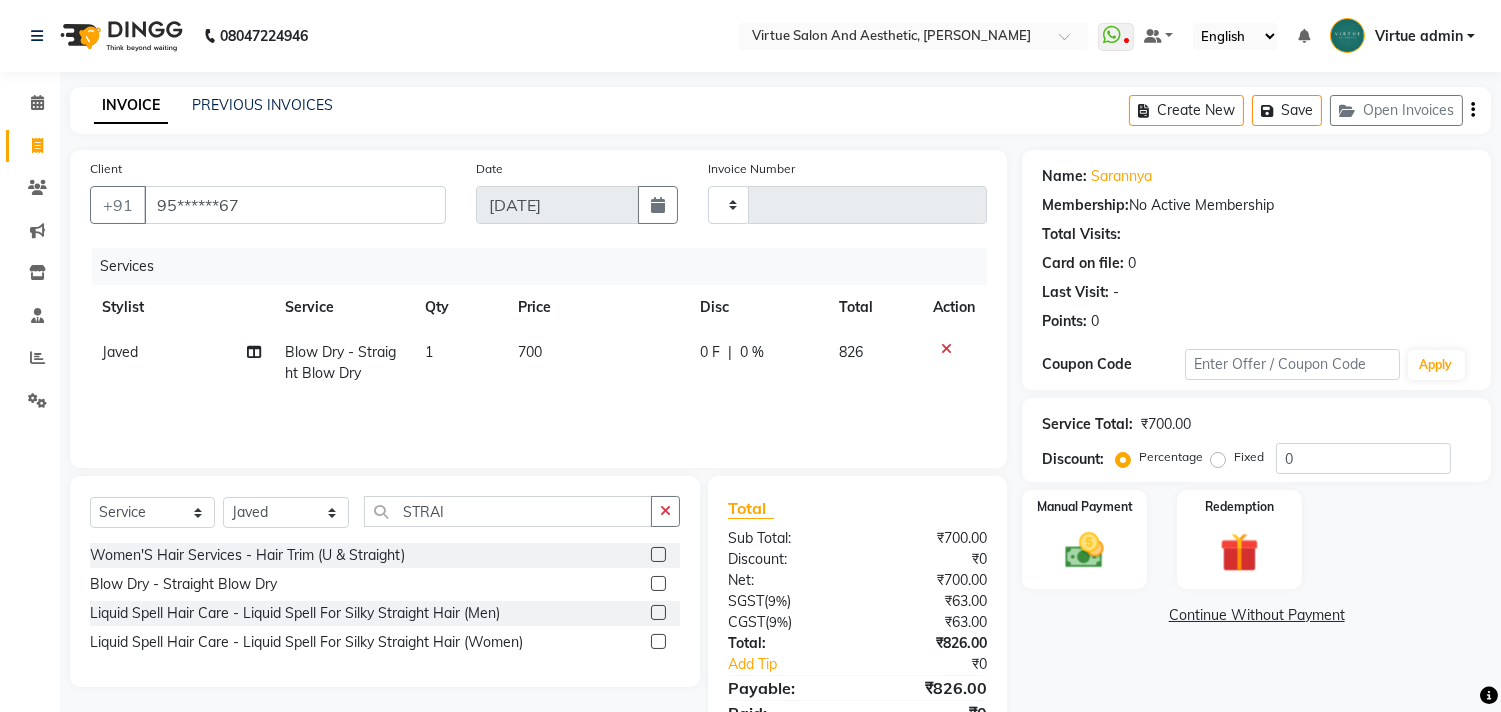 scroll, scrollTop: 87, scrollLeft: 0, axis: vertical 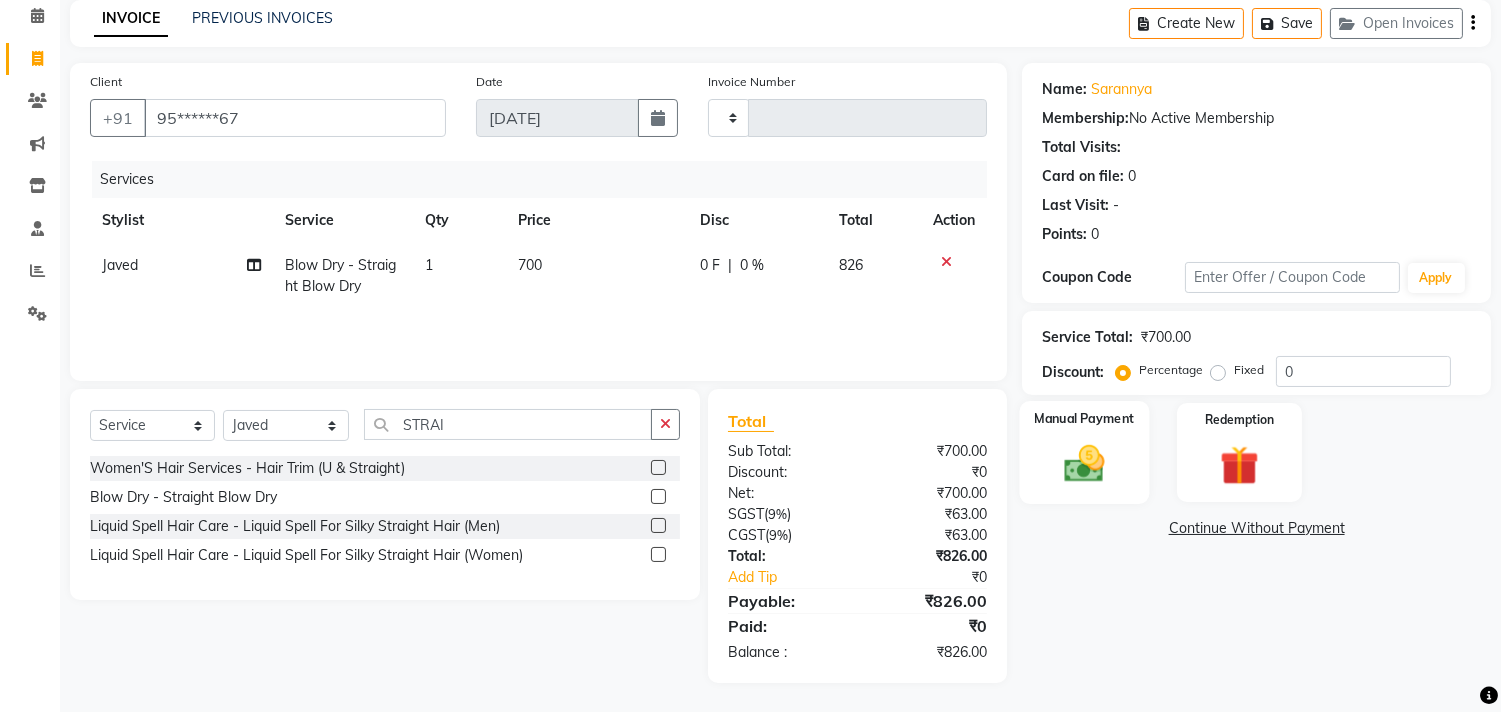 click 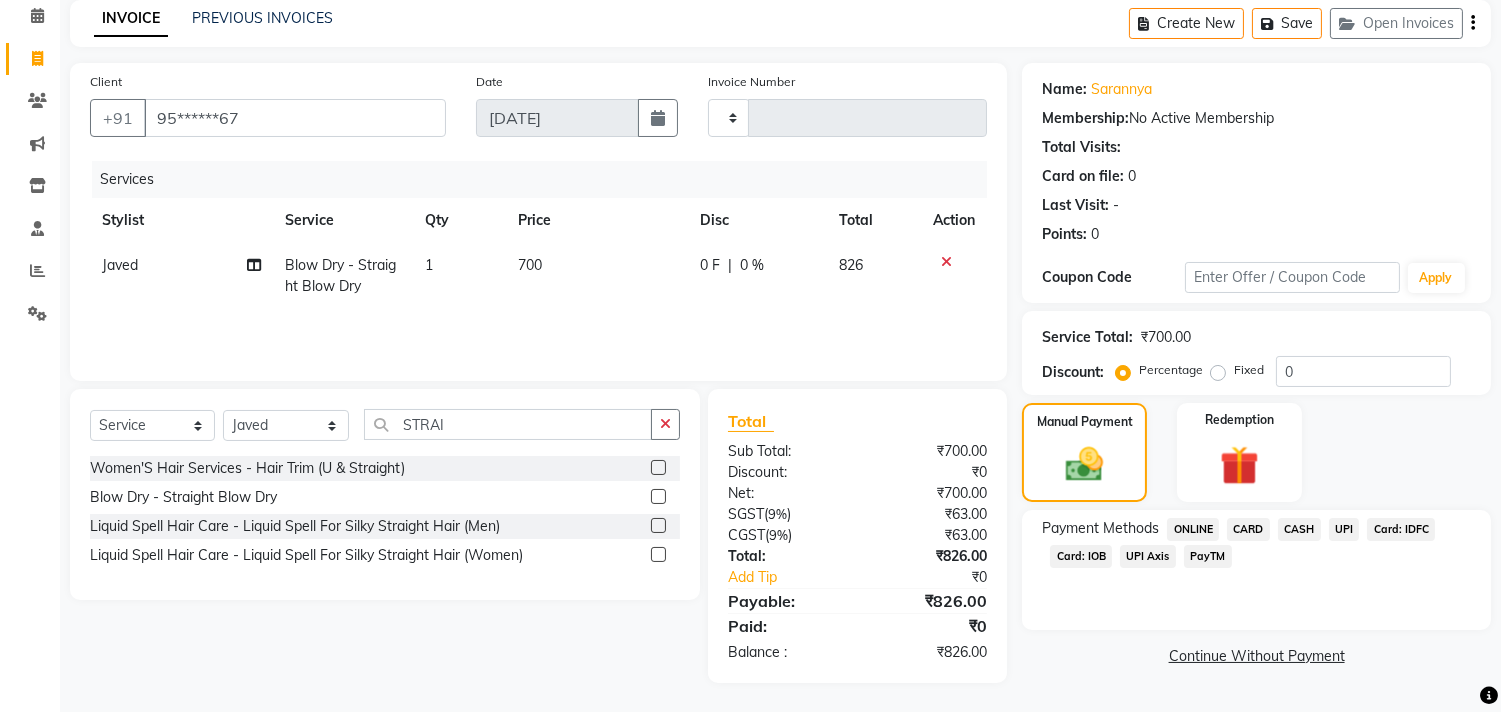 click on "Card: IOB" 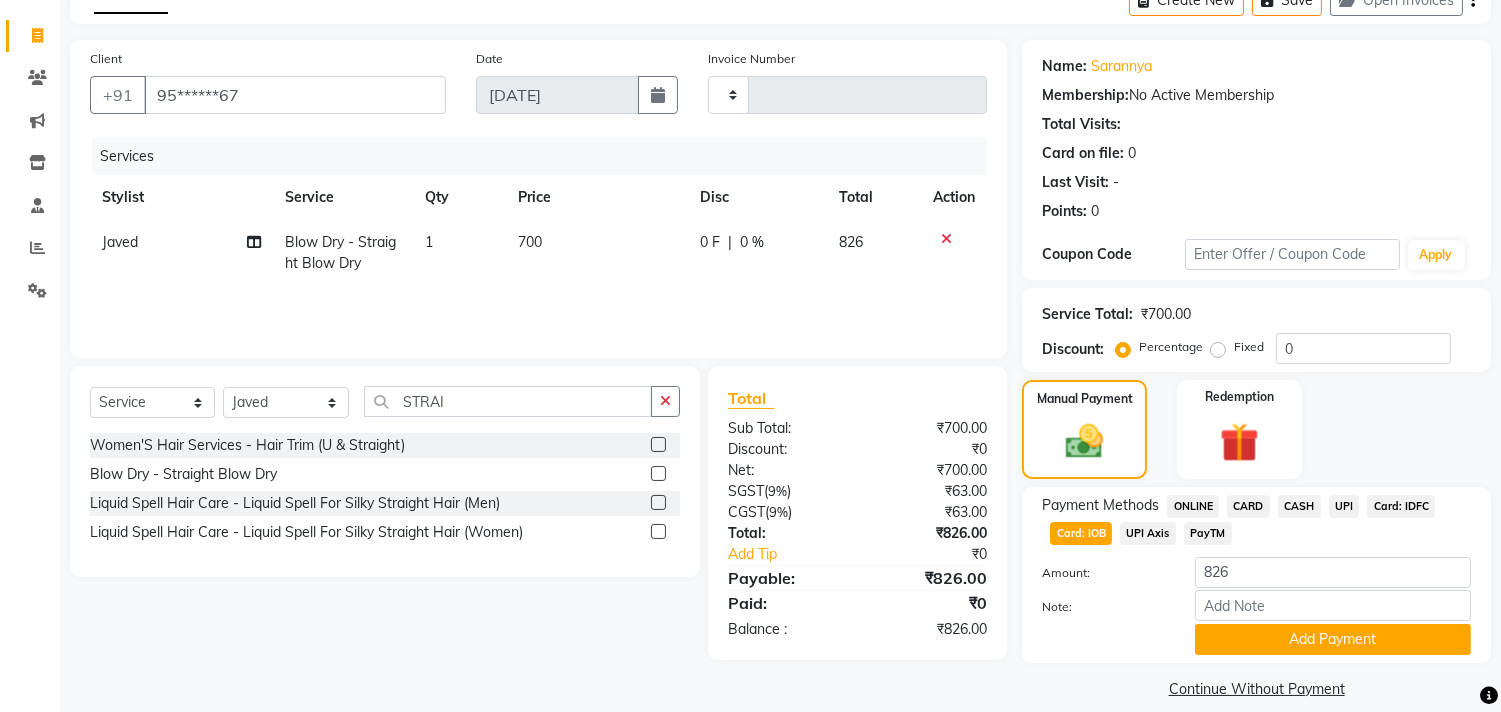 scroll, scrollTop: 132, scrollLeft: 0, axis: vertical 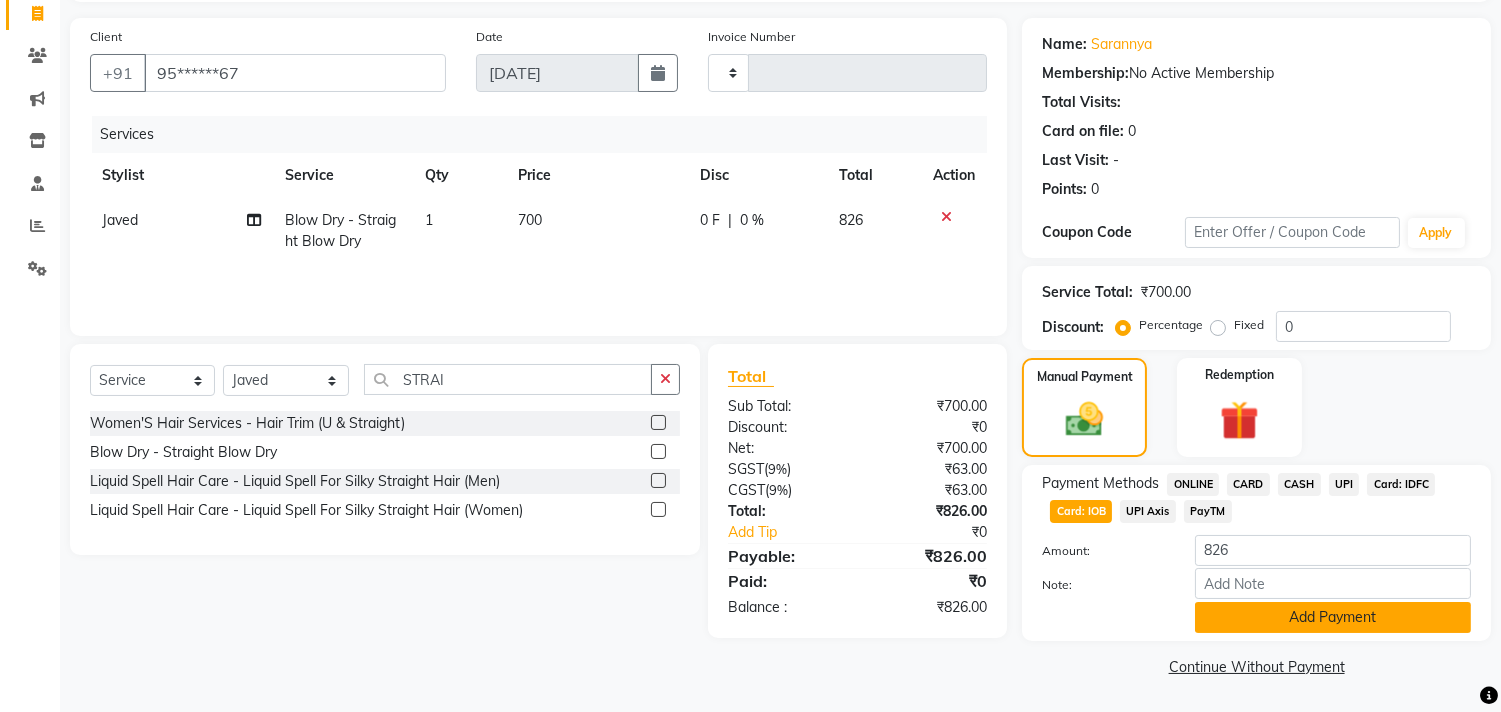 click on "Add Payment" 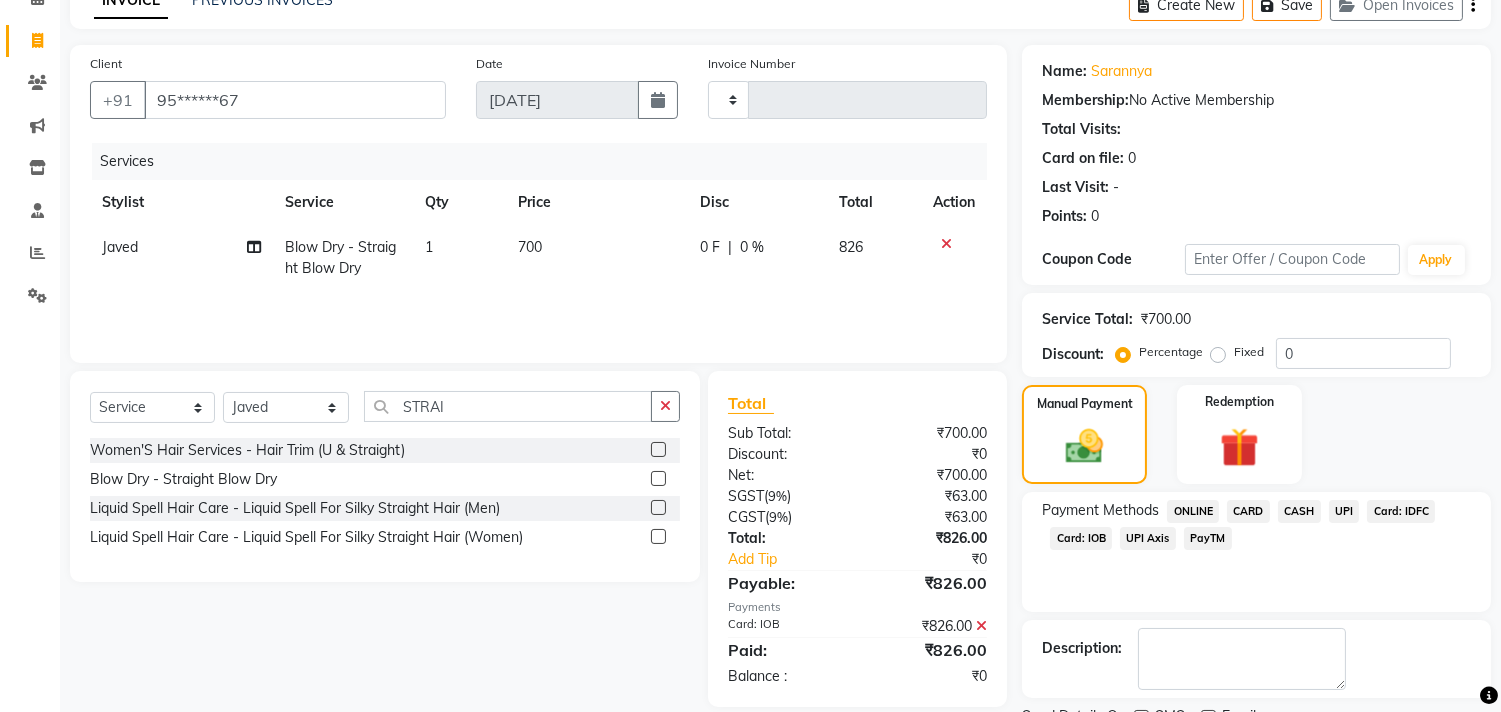 scroll, scrollTop: 187, scrollLeft: 0, axis: vertical 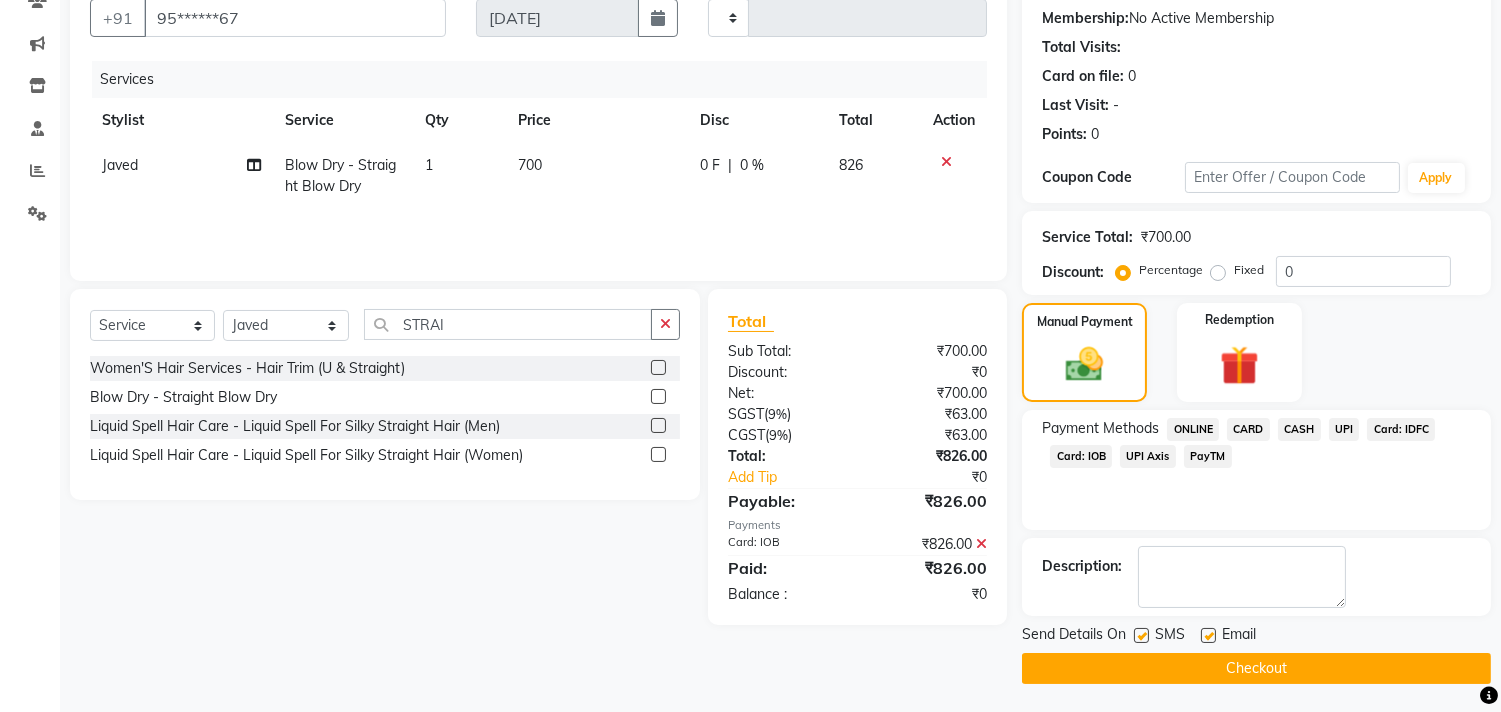 click on "Checkout" 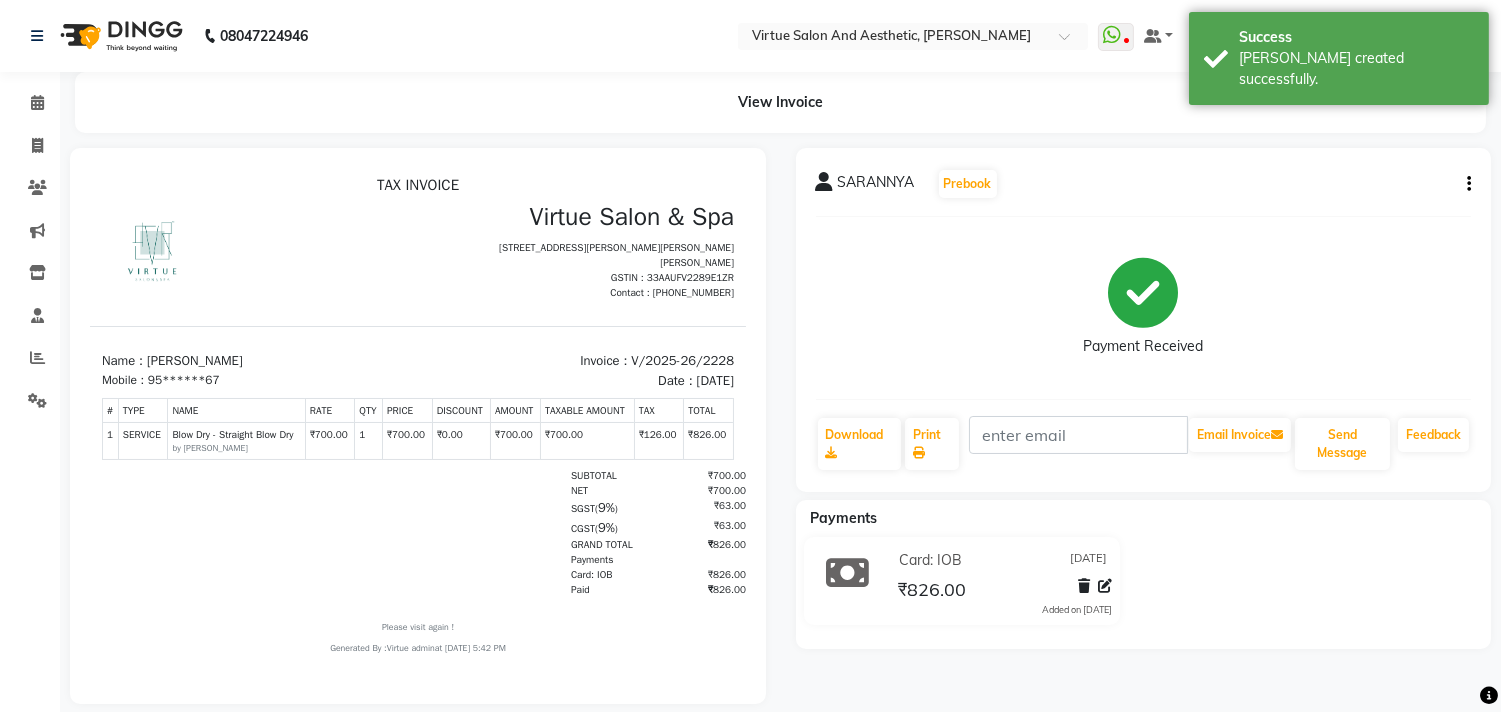 scroll, scrollTop: 0, scrollLeft: 0, axis: both 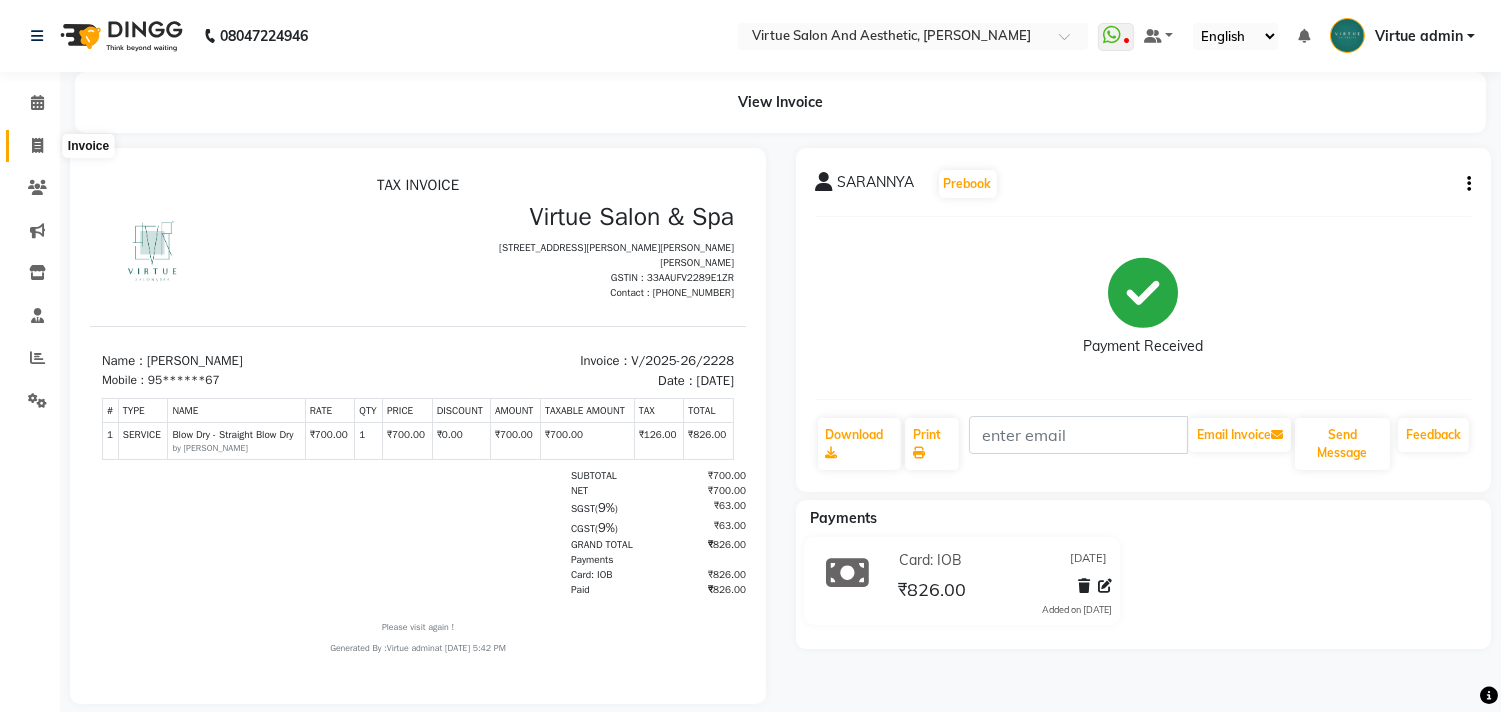 click 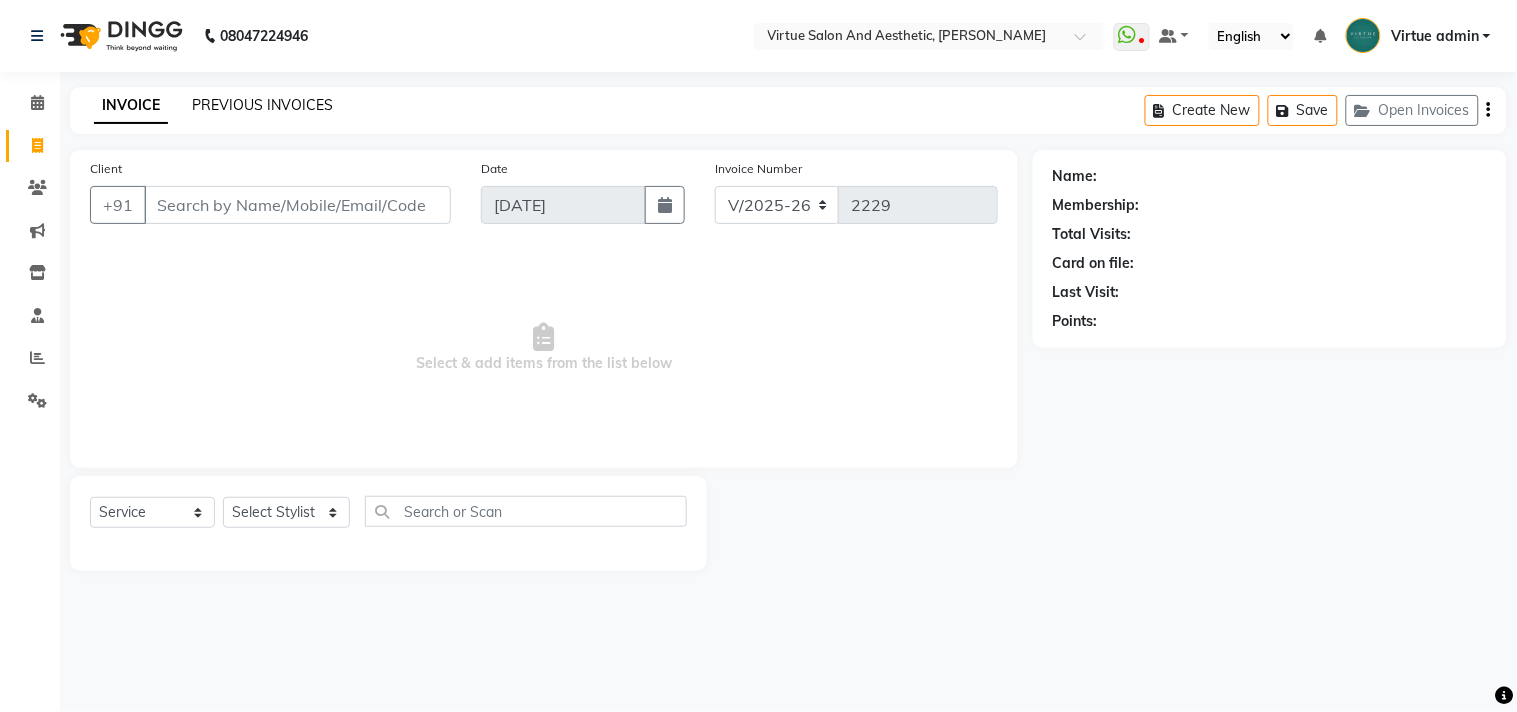 click on "PREVIOUS INVOICES" 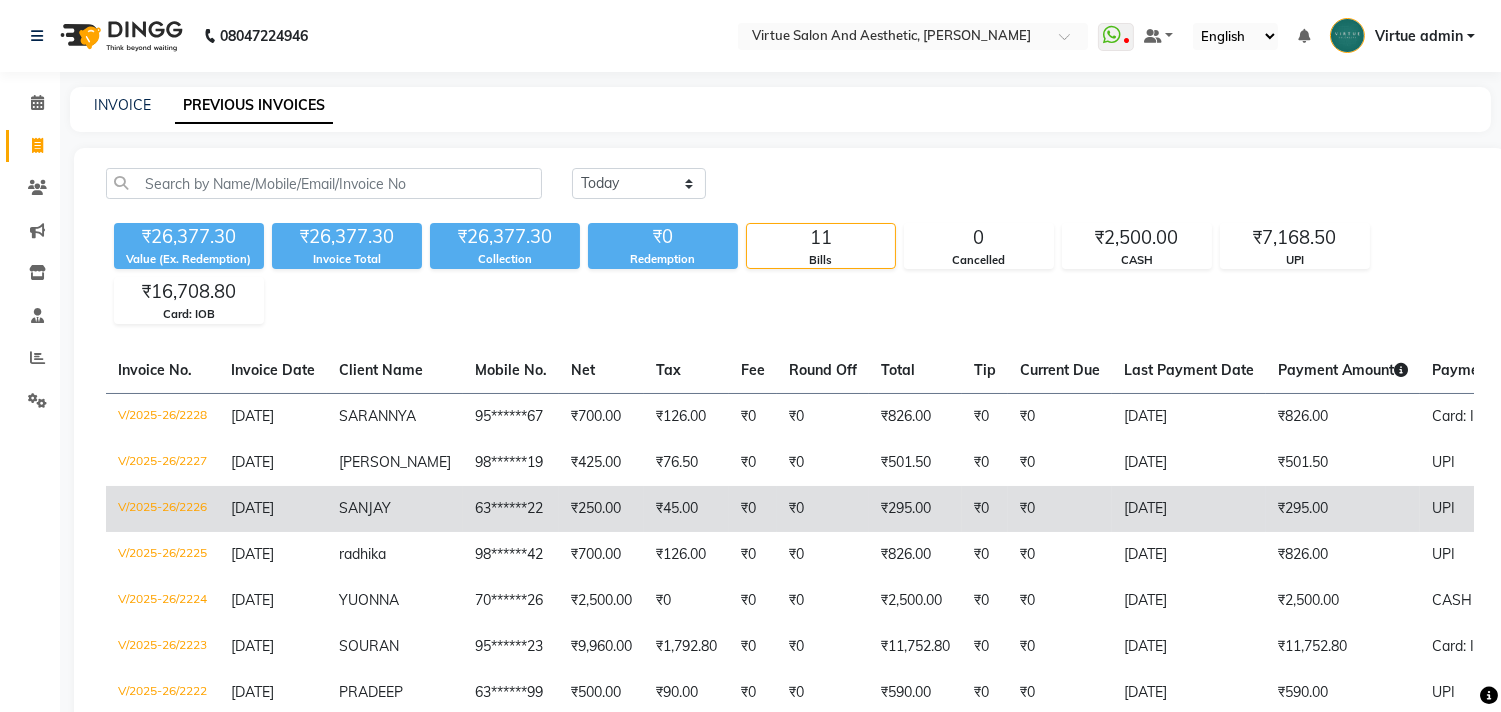 scroll, scrollTop: 111, scrollLeft: 0, axis: vertical 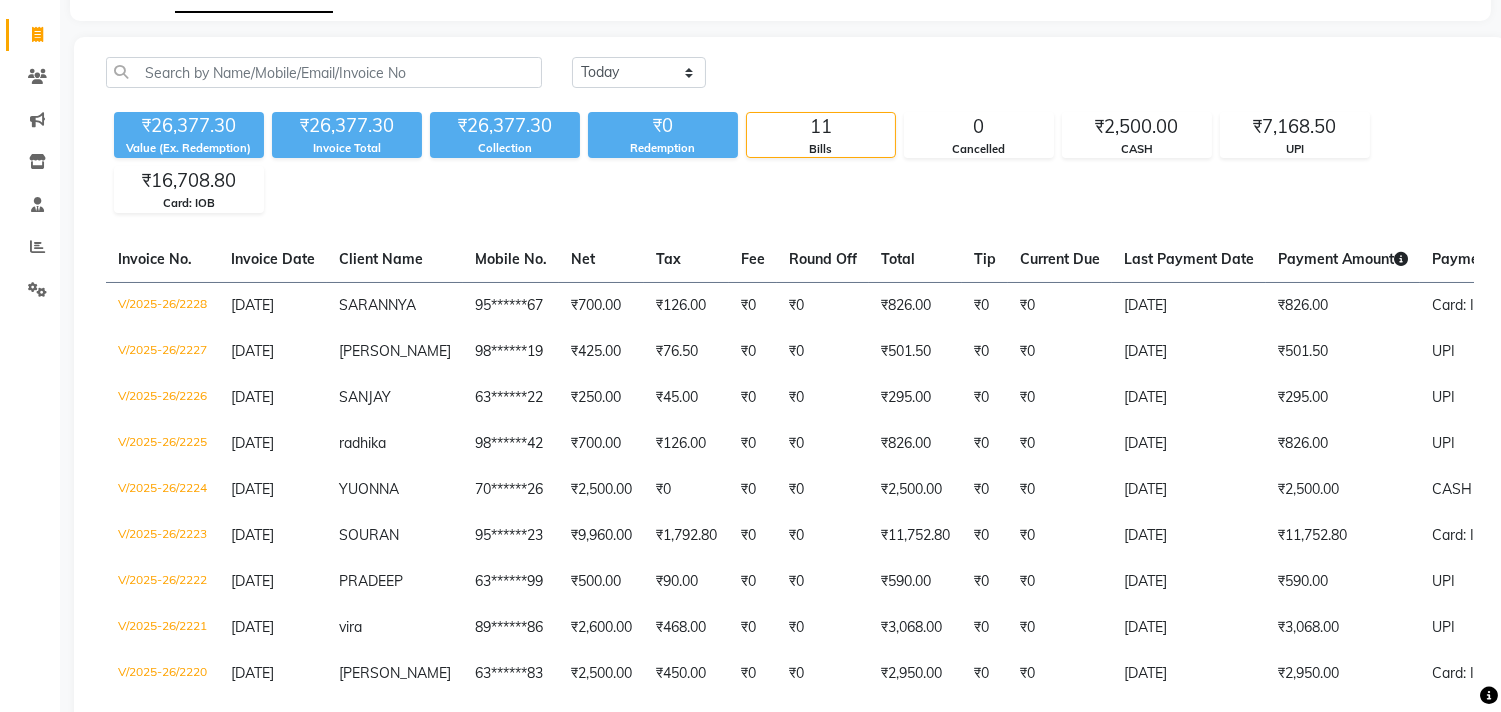 click on "Today Yesterday Custom Range" 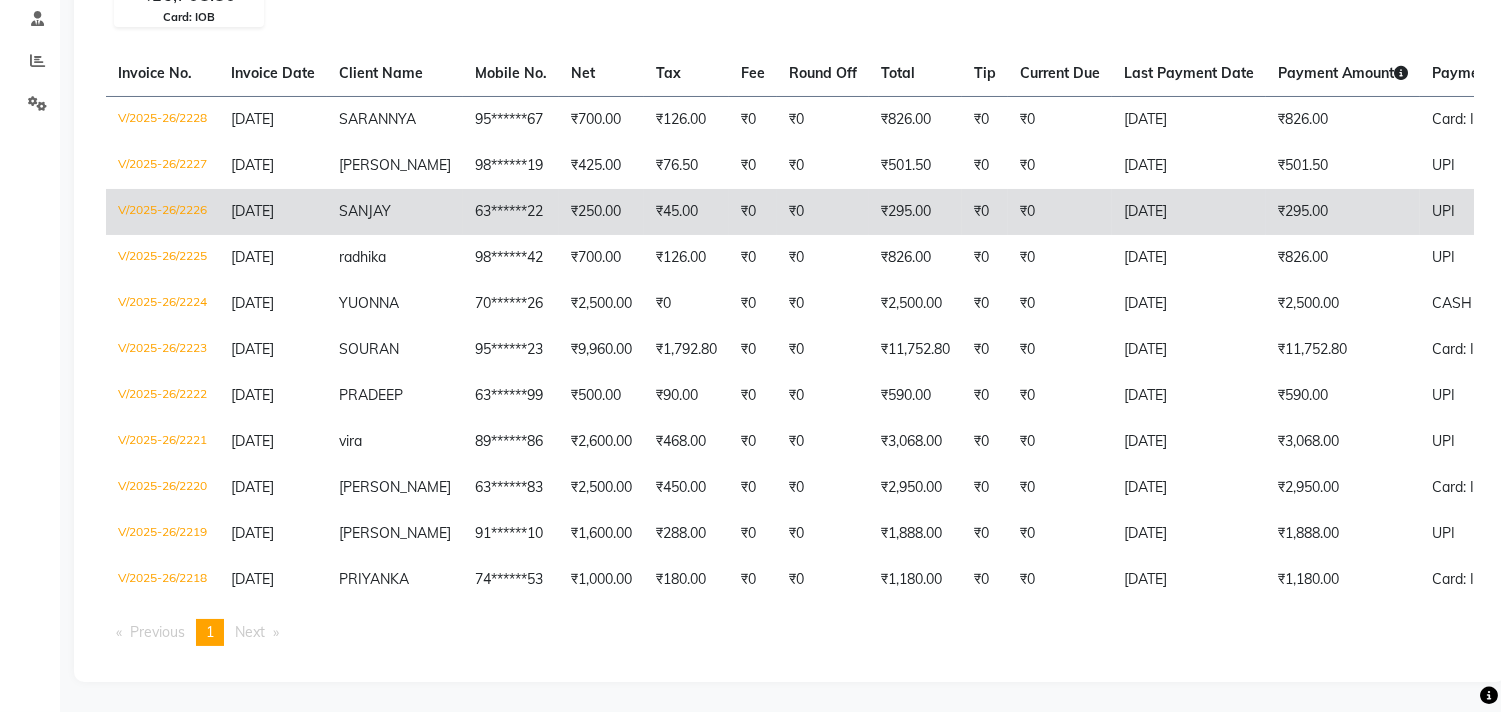 scroll, scrollTop: 0, scrollLeft: 0, axis: both 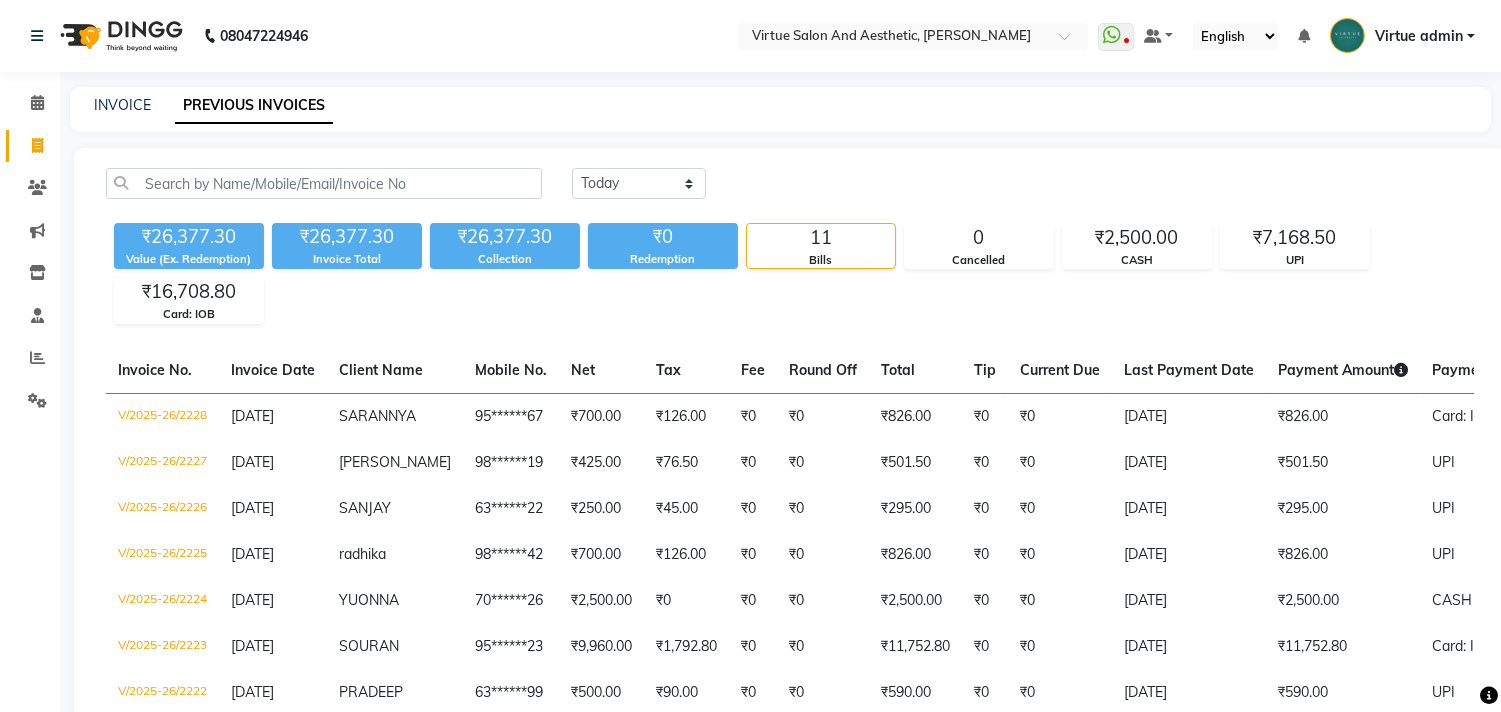 click on "INVOICE PREVIOUS INVOICES" 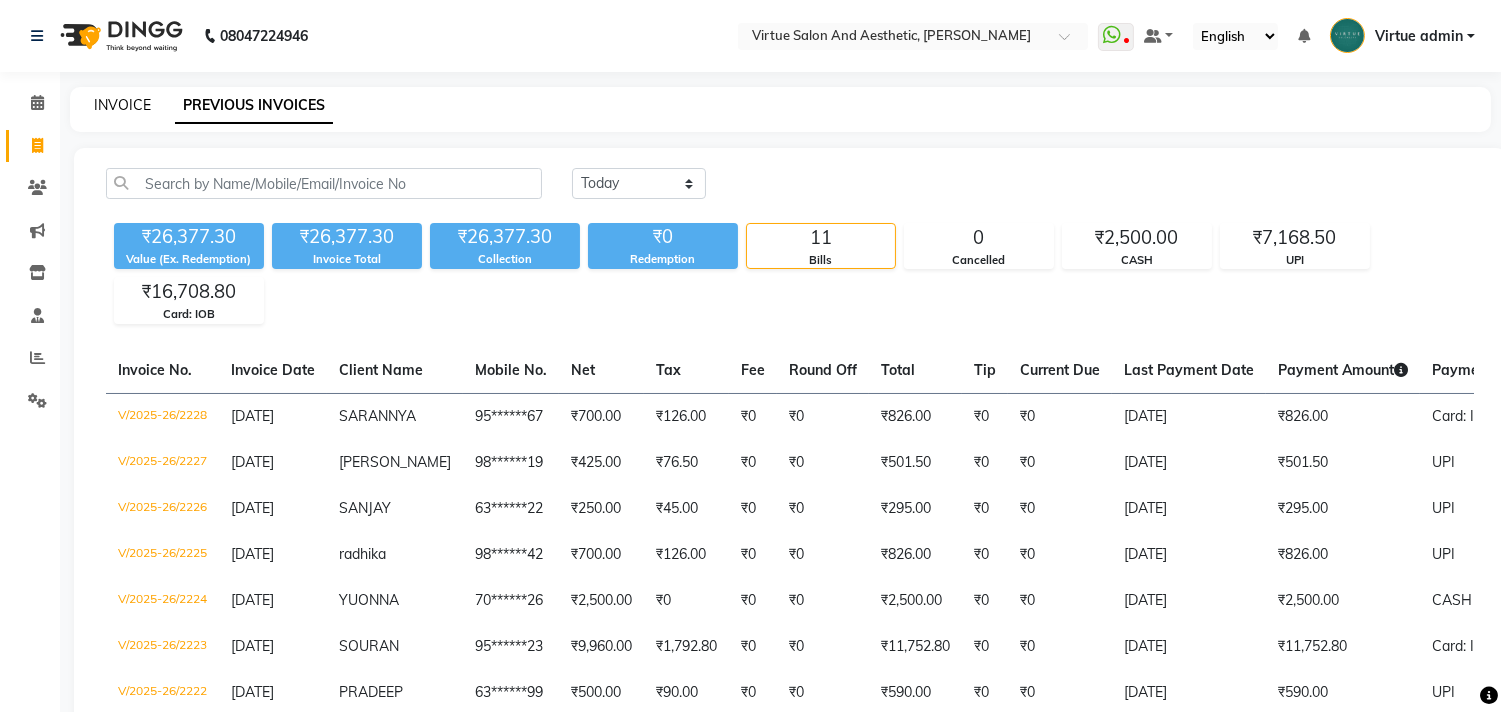 click on "INVOICE" 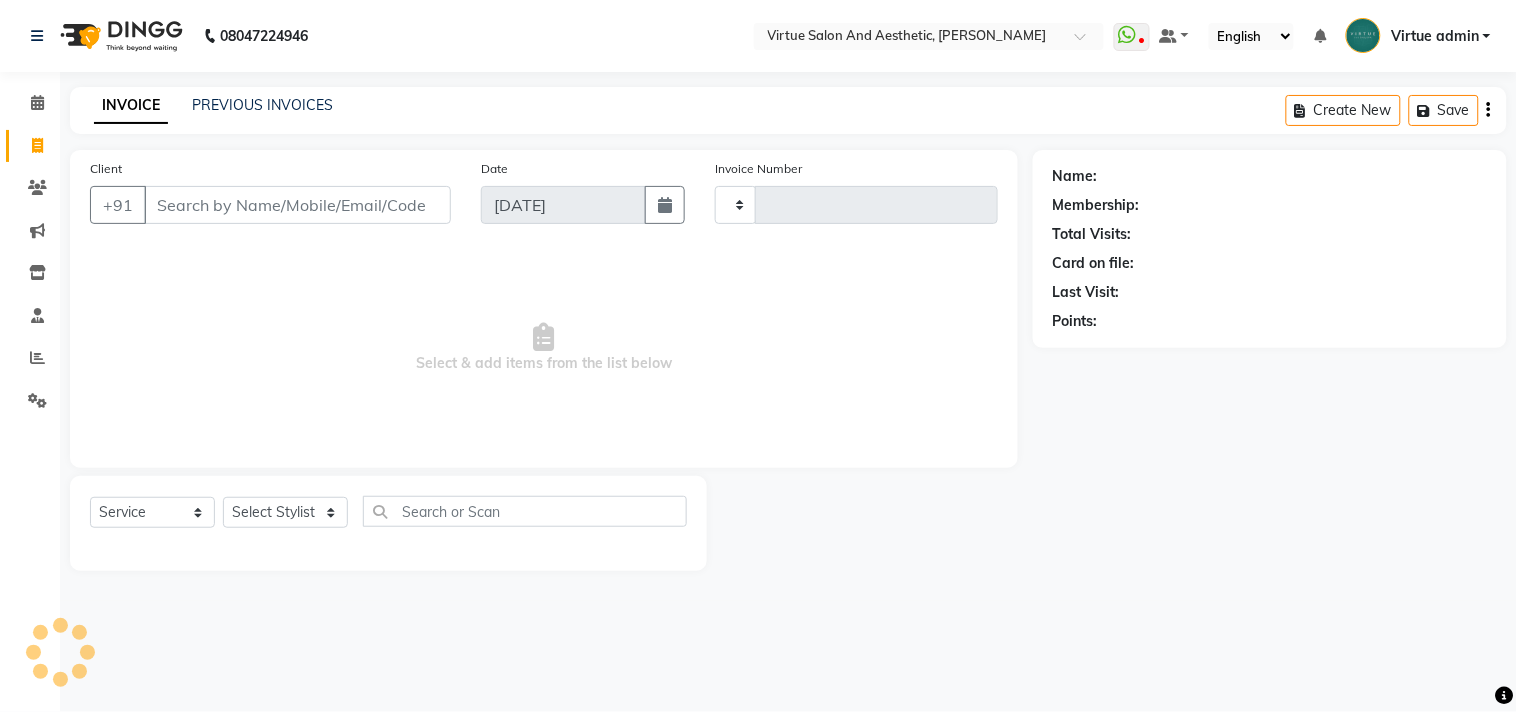 type on "2229" 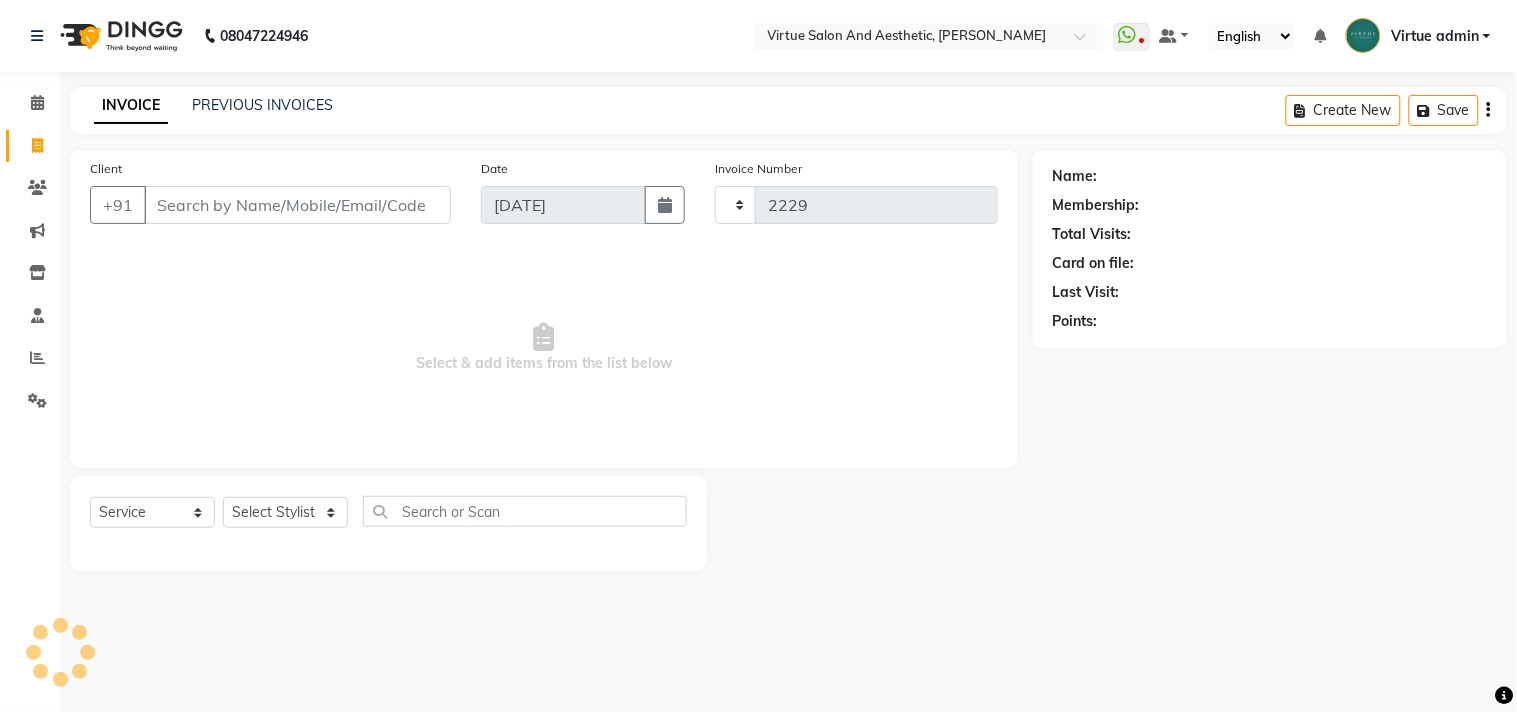 select on "4466" 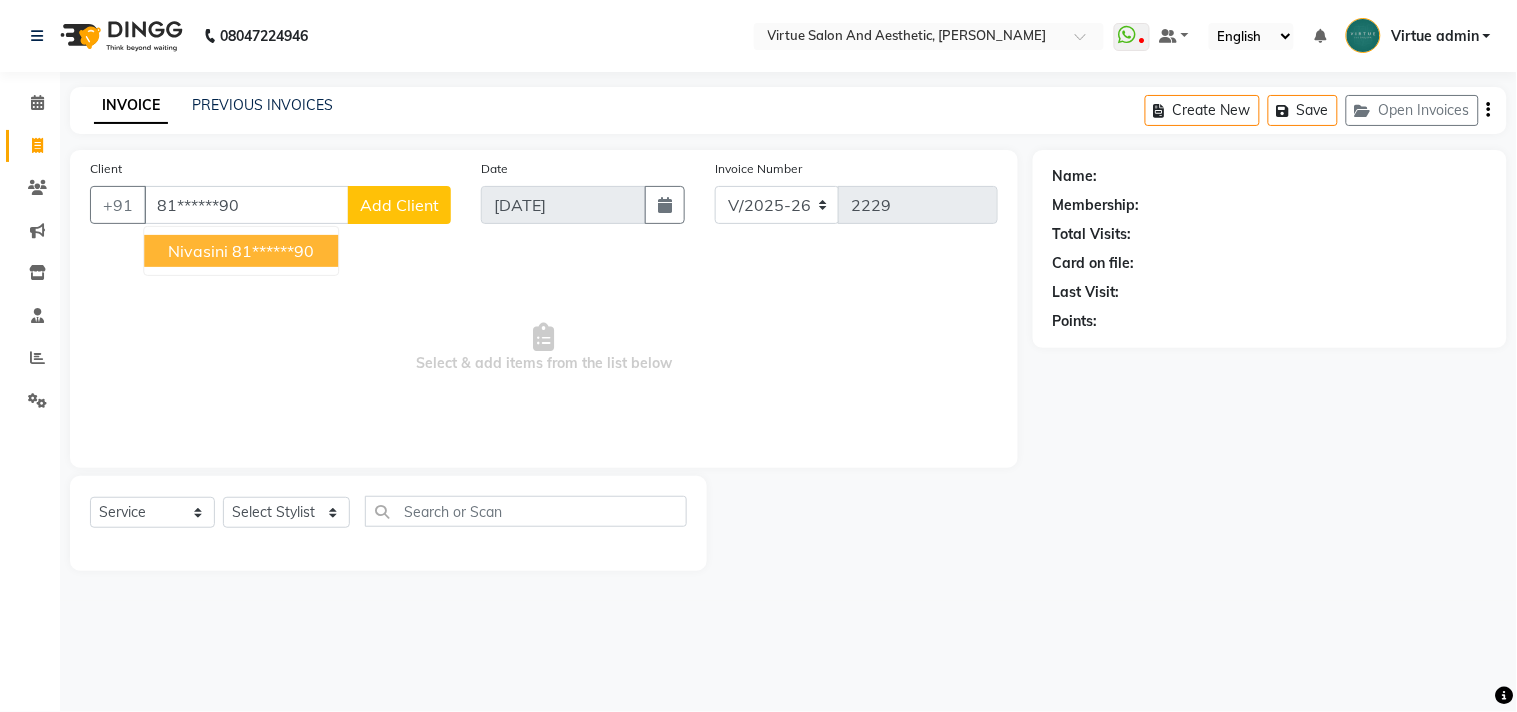 type on "81******90" 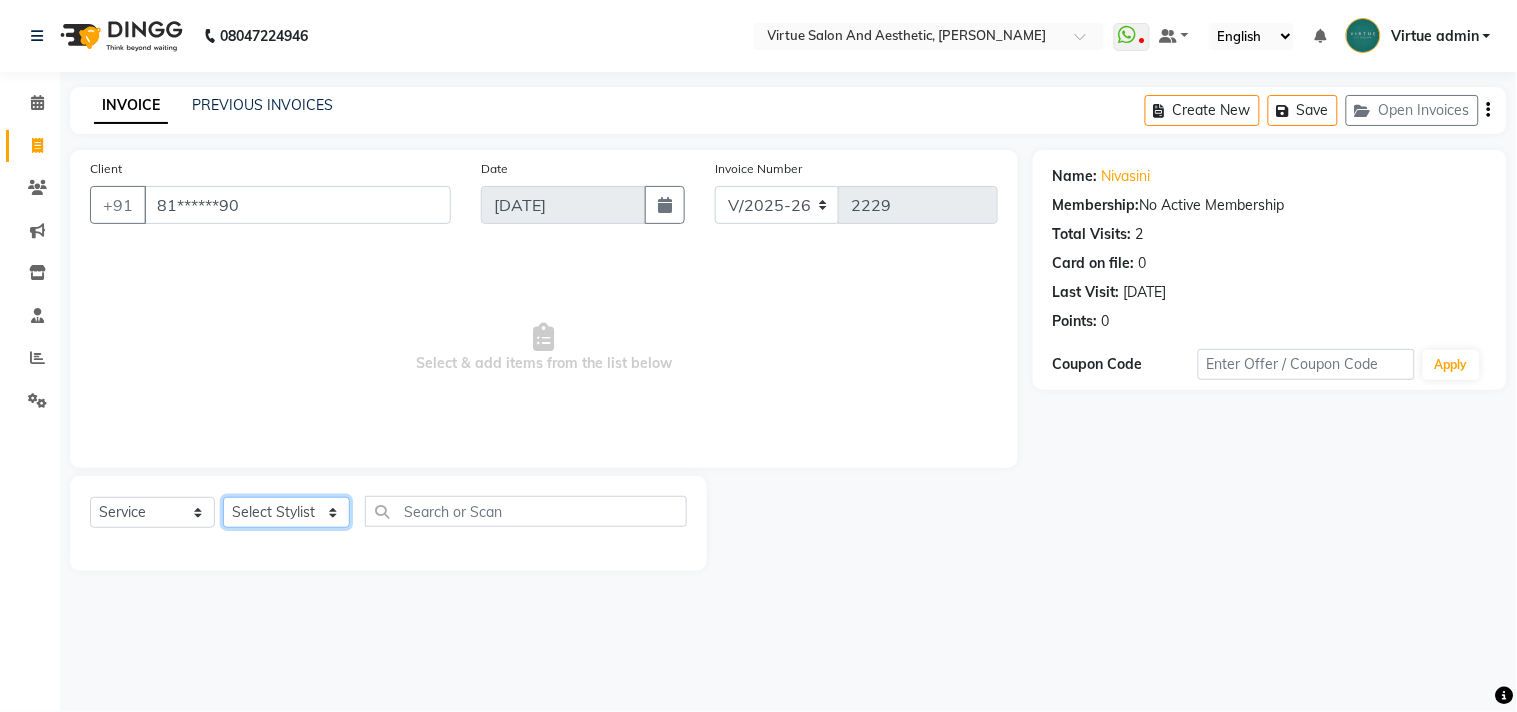 click on "Select Stylist Admin ANUSHA  Apsu Auditor Ambattur Balaji BANUPRIYA Bhuvanesh Dingg - Support Team DIVYA INBARAJ INDHU Javed Jayakumar Joice Neimalsawm  Kalaiselvi KAMALA Nathalie Marinaa Chaarlette POOJA  PREETHI Preethi Raj PRISCILLA RADHA RAJESH  SAHIL SEETHAL SOCHIPEM Suresh Babu SUSHMITA VANITHA Veena Ravi Vignesh  Vinitha Virtue admin VIRTUE SALON" 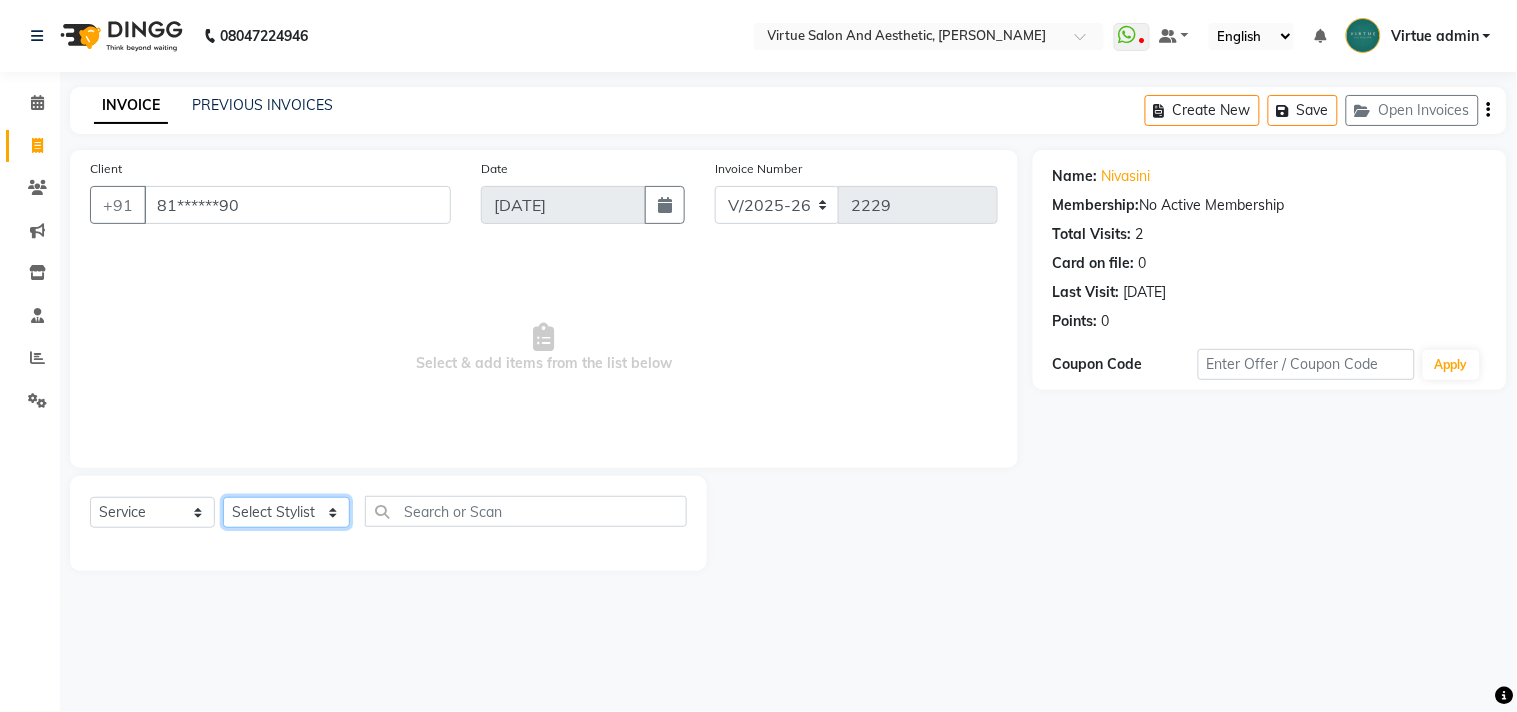 select on "59089" 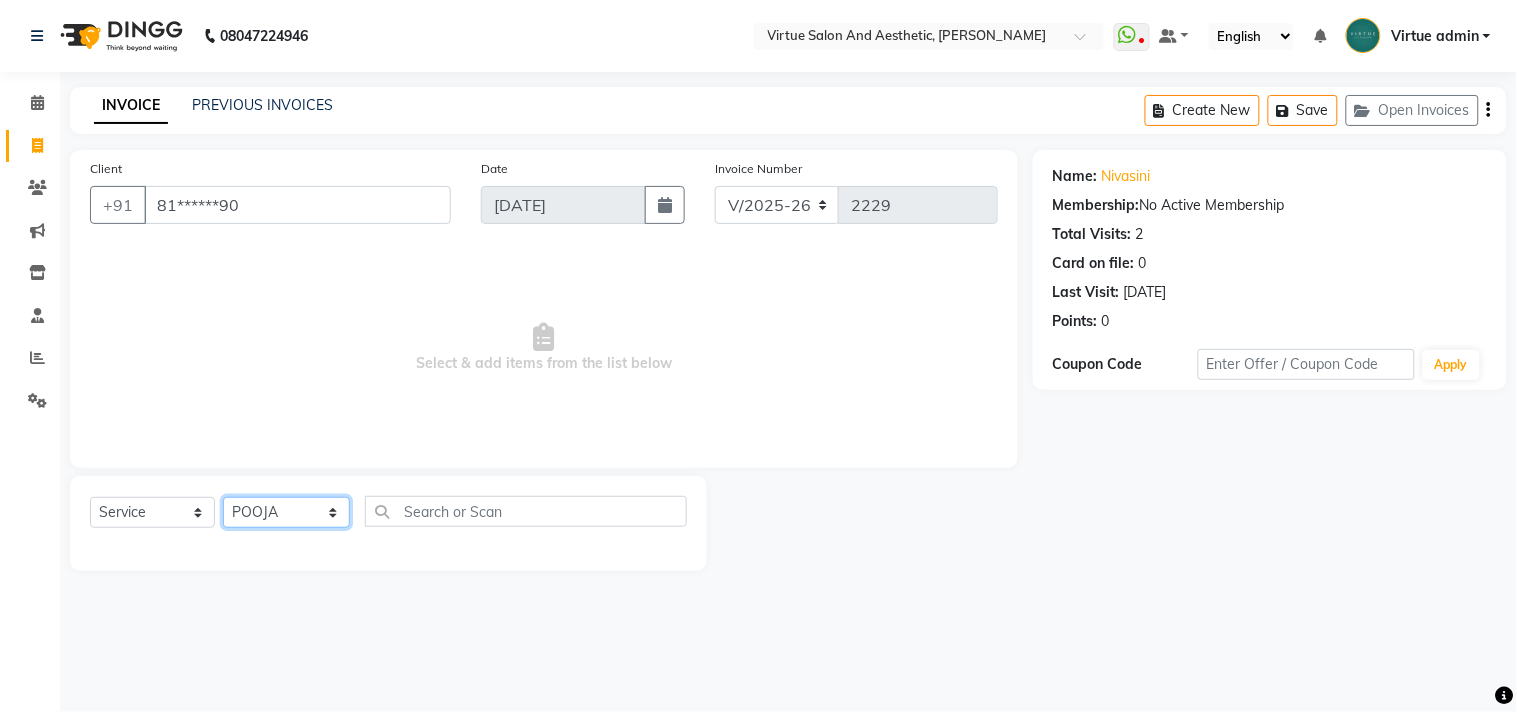 click on "Select Stylist Admin ANUSHA  Apsu Auditor Ambattur Balaji BANUPRIYA Bhuvanesh Dingg - Support Team DIVYA INBARAJ INDHU Javed Jayakumar Joice Neimalsawm  Kalaiselvi KAMALA Nathalie Marinaa Chaarlette POOJA  PREETHI Preethi Raj PRISCILLA RADHA RAJESH  SAHIL SEETHAL SOCHIPEM Suresh Babu SUSHMITA VANITHA Veena Ravi Vignesh  Vinitha Virtue admin VIRTUE SALON" 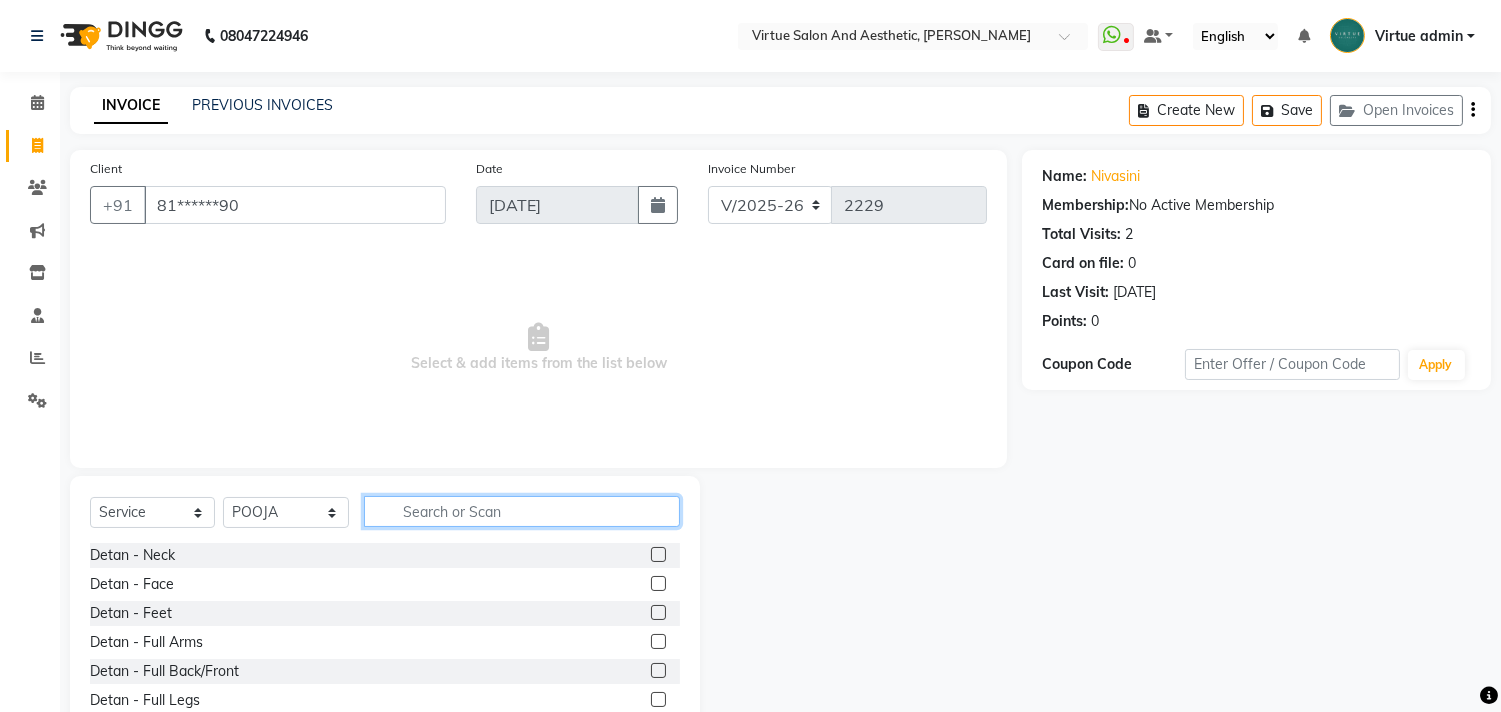 click 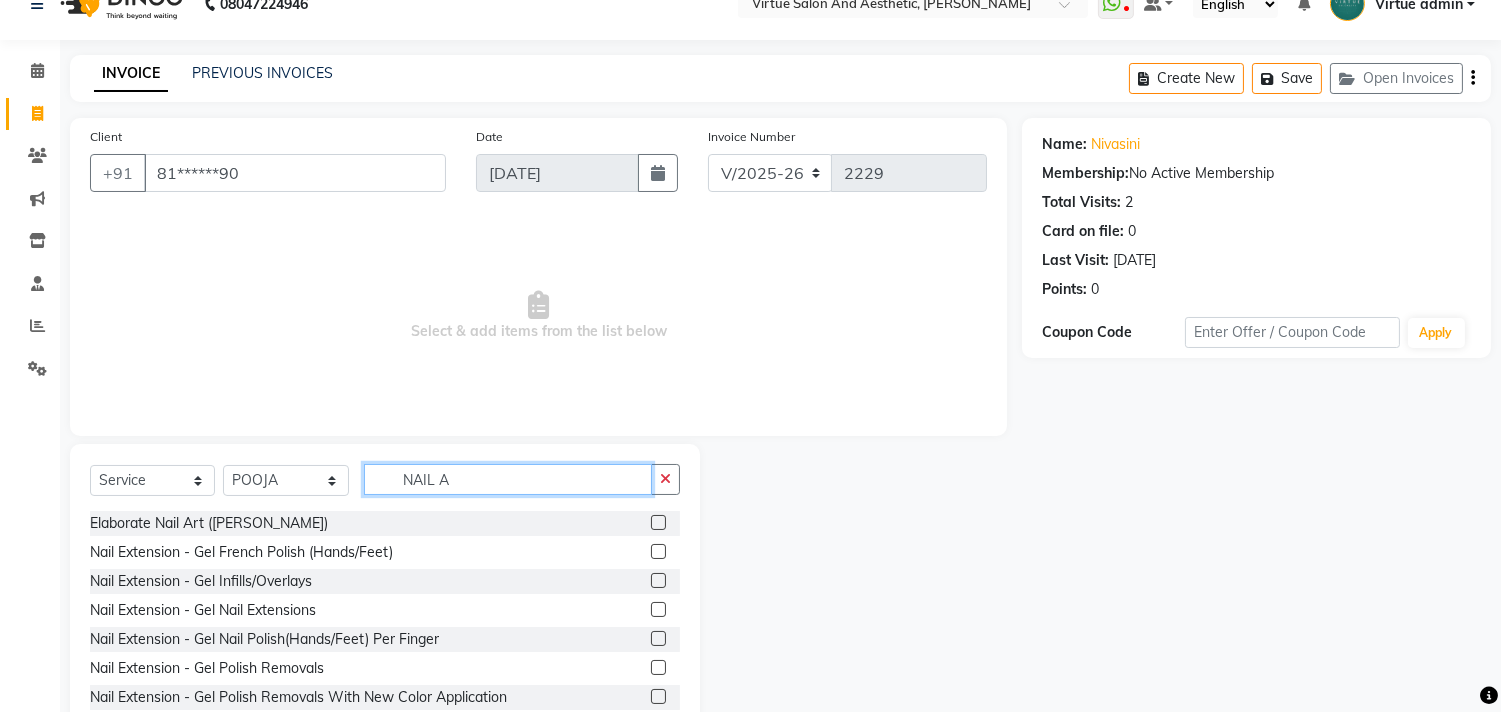 scroll, scrollTop: 88, scrollLeft: 0, axis: vertical 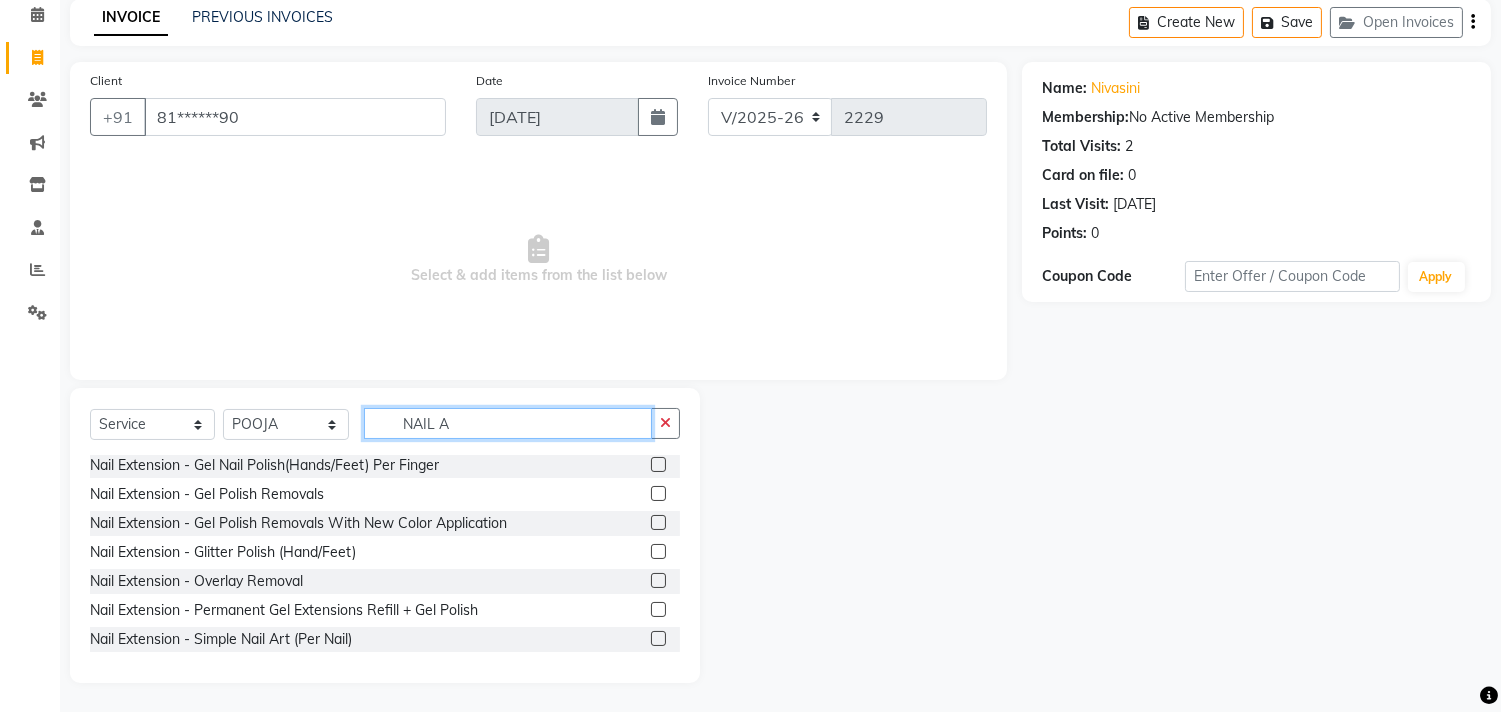type on "NAIL A" 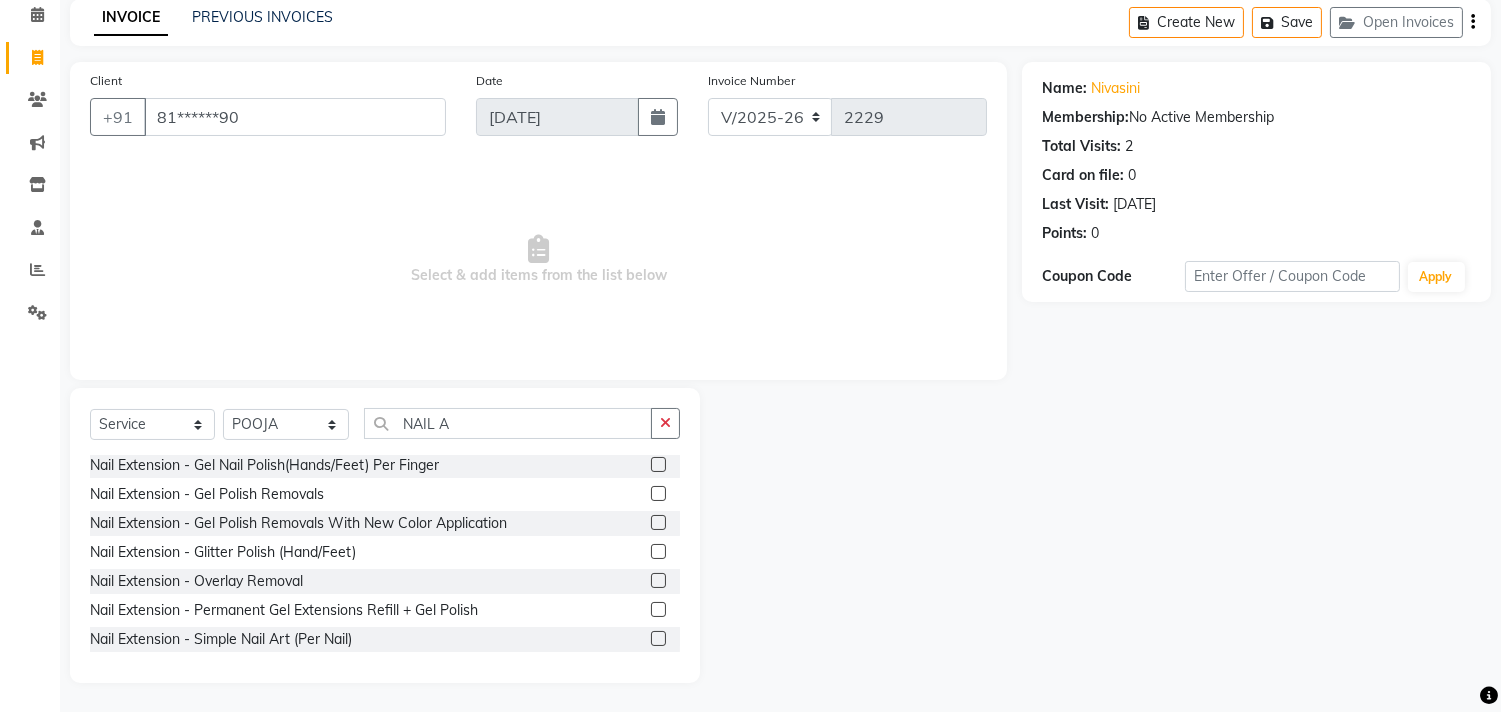 click 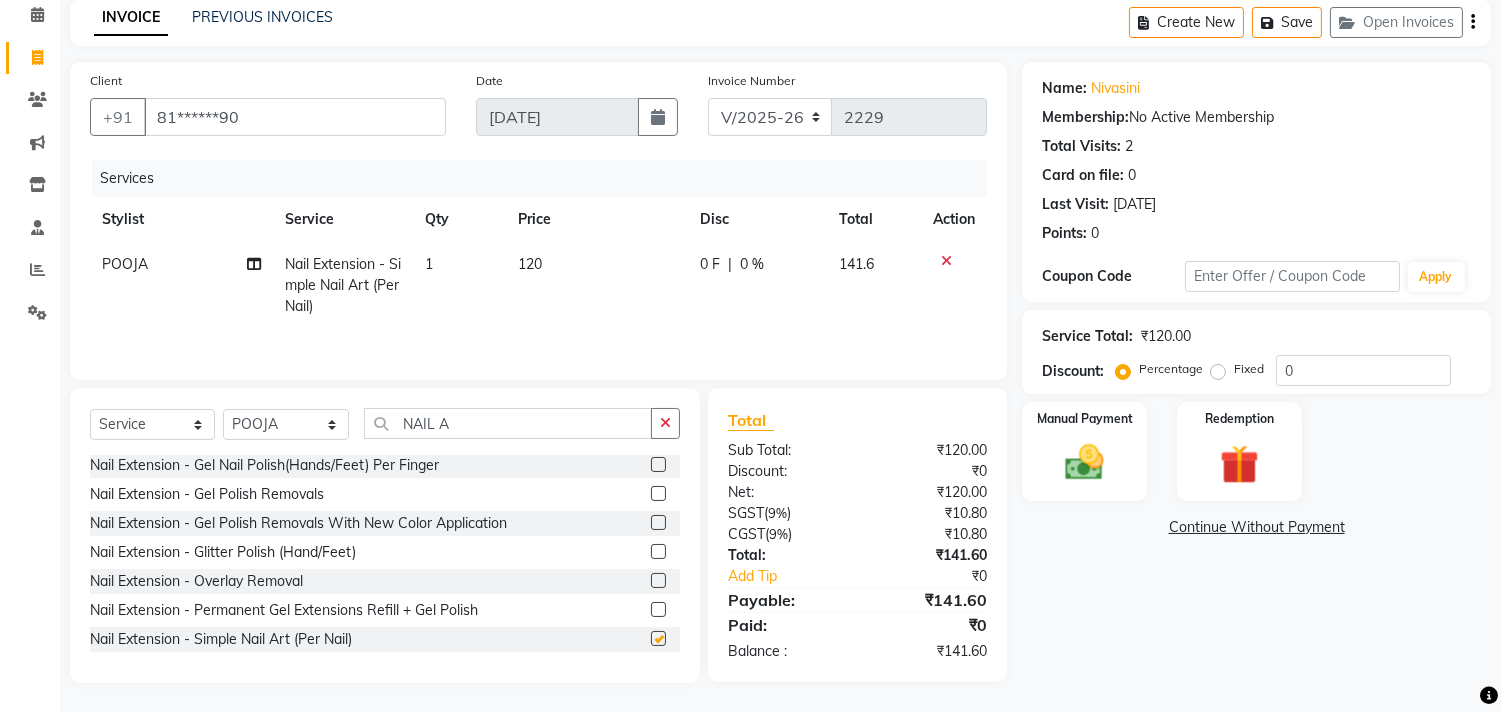 checkbox on "false" 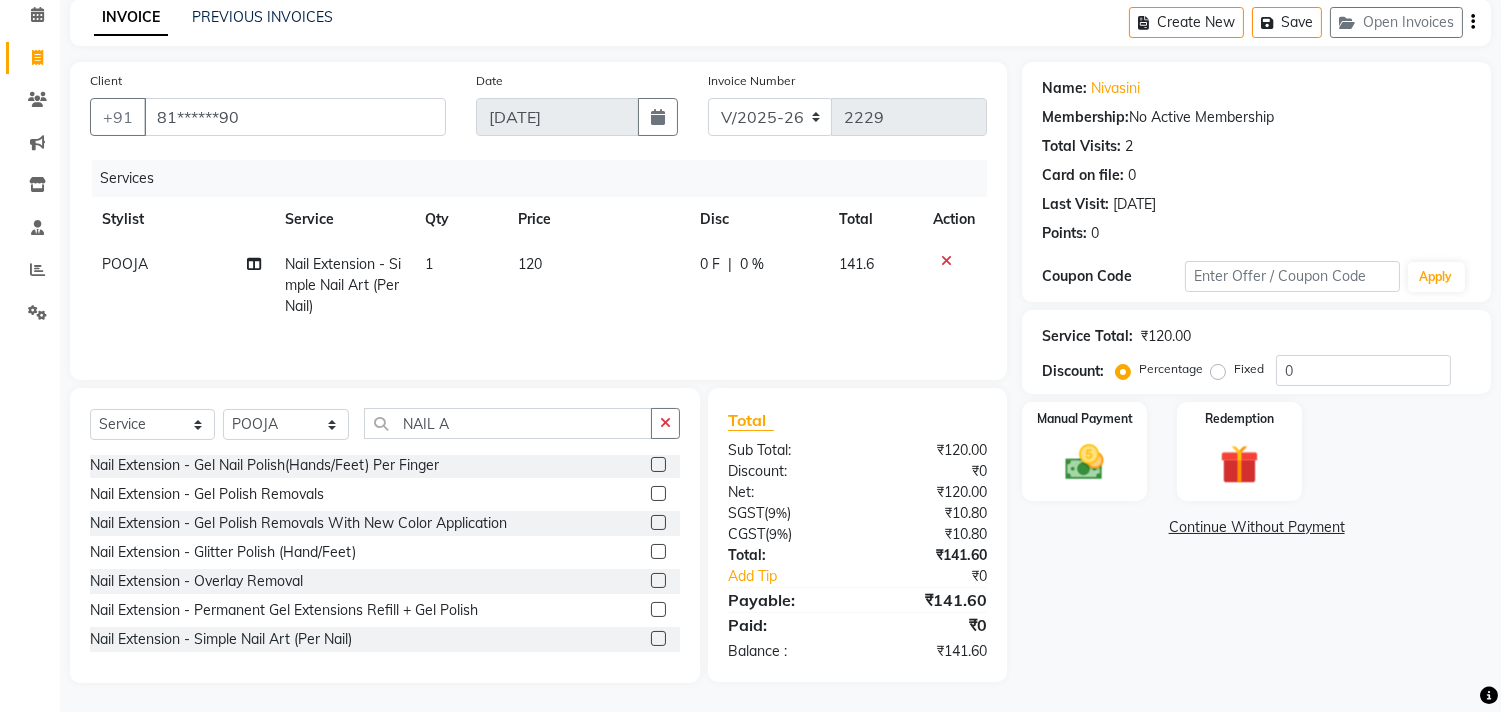 click on "120" 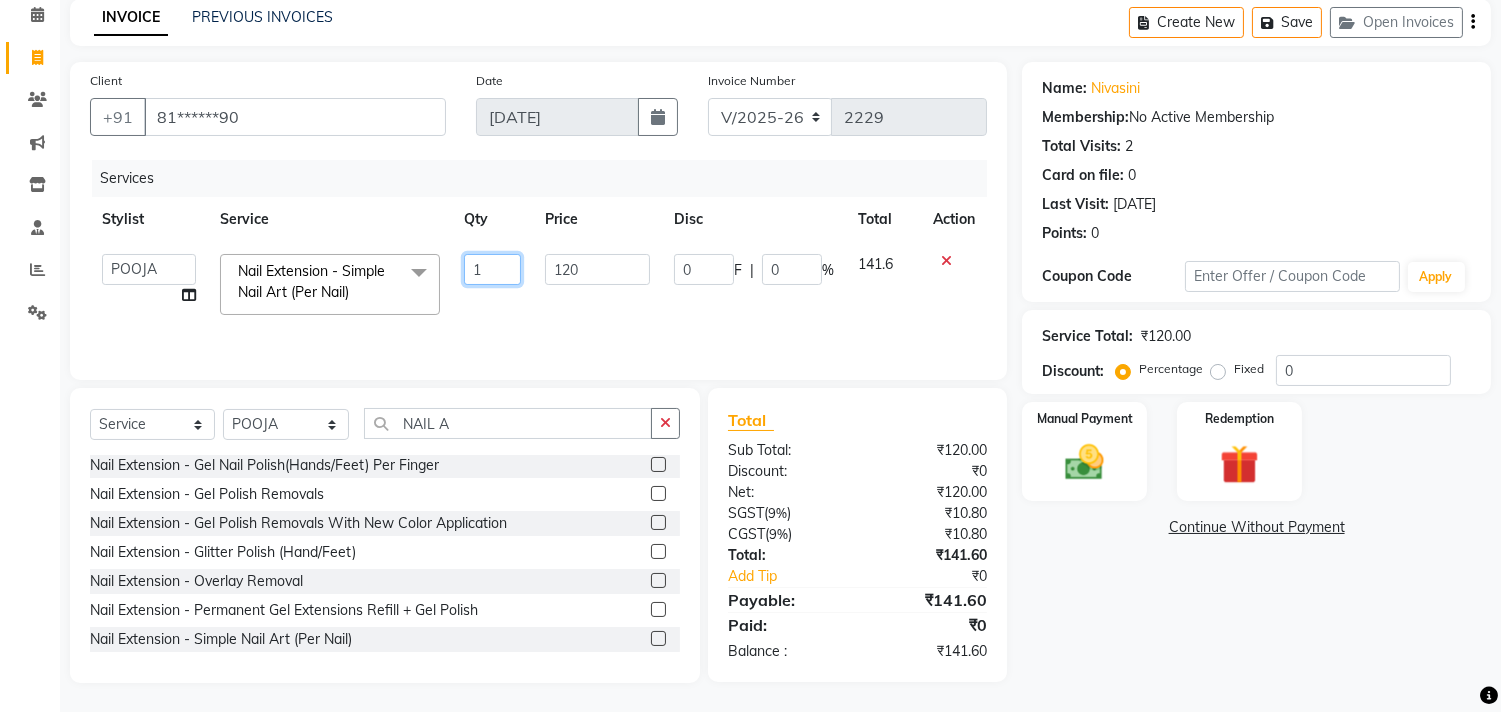 click on "1" 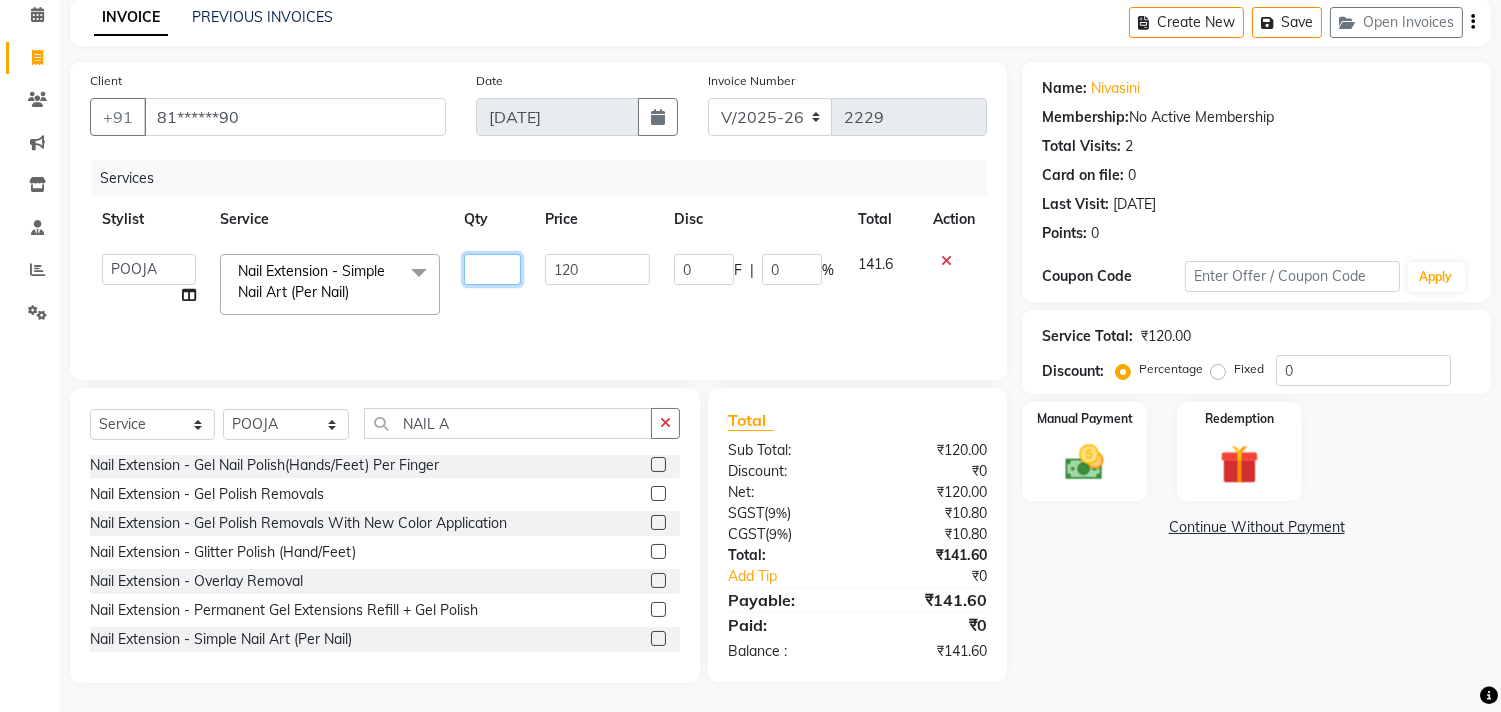 click 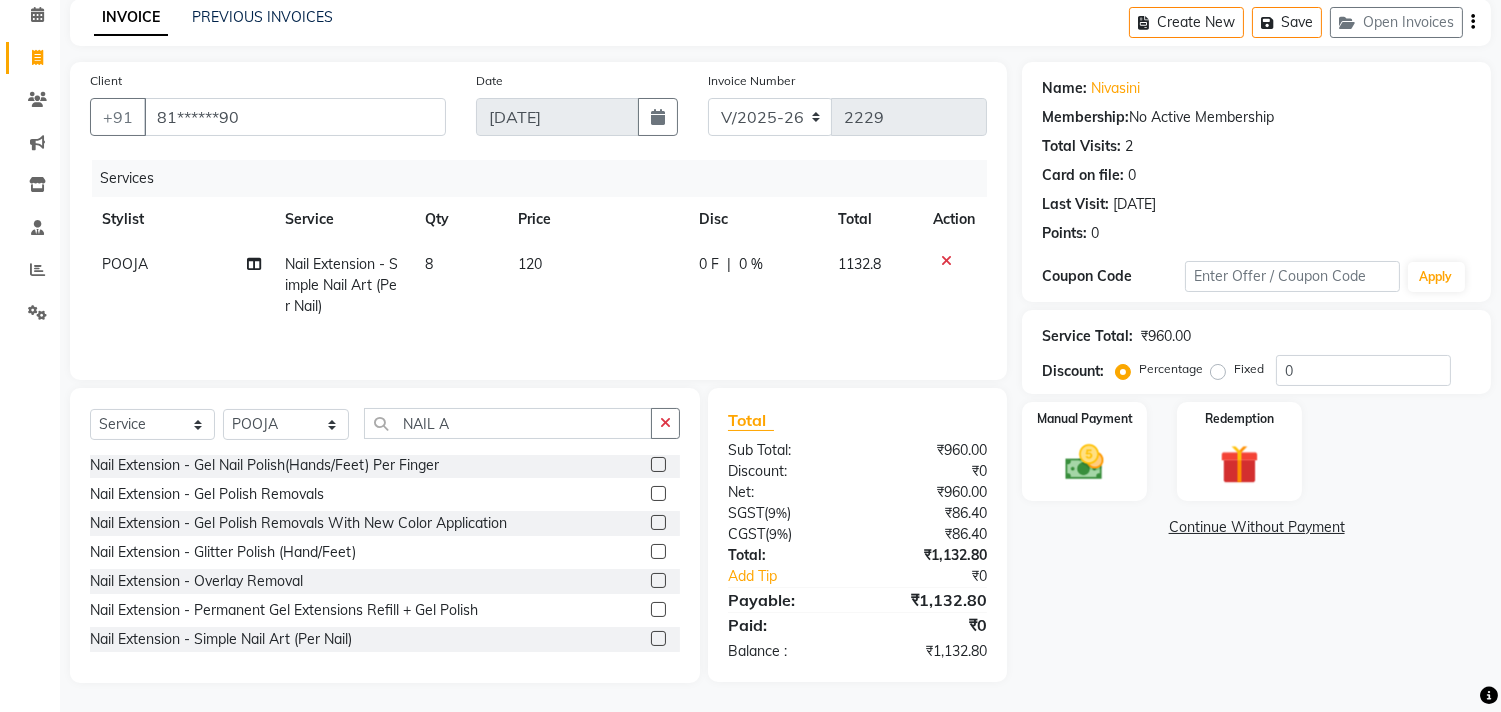 click on "120" 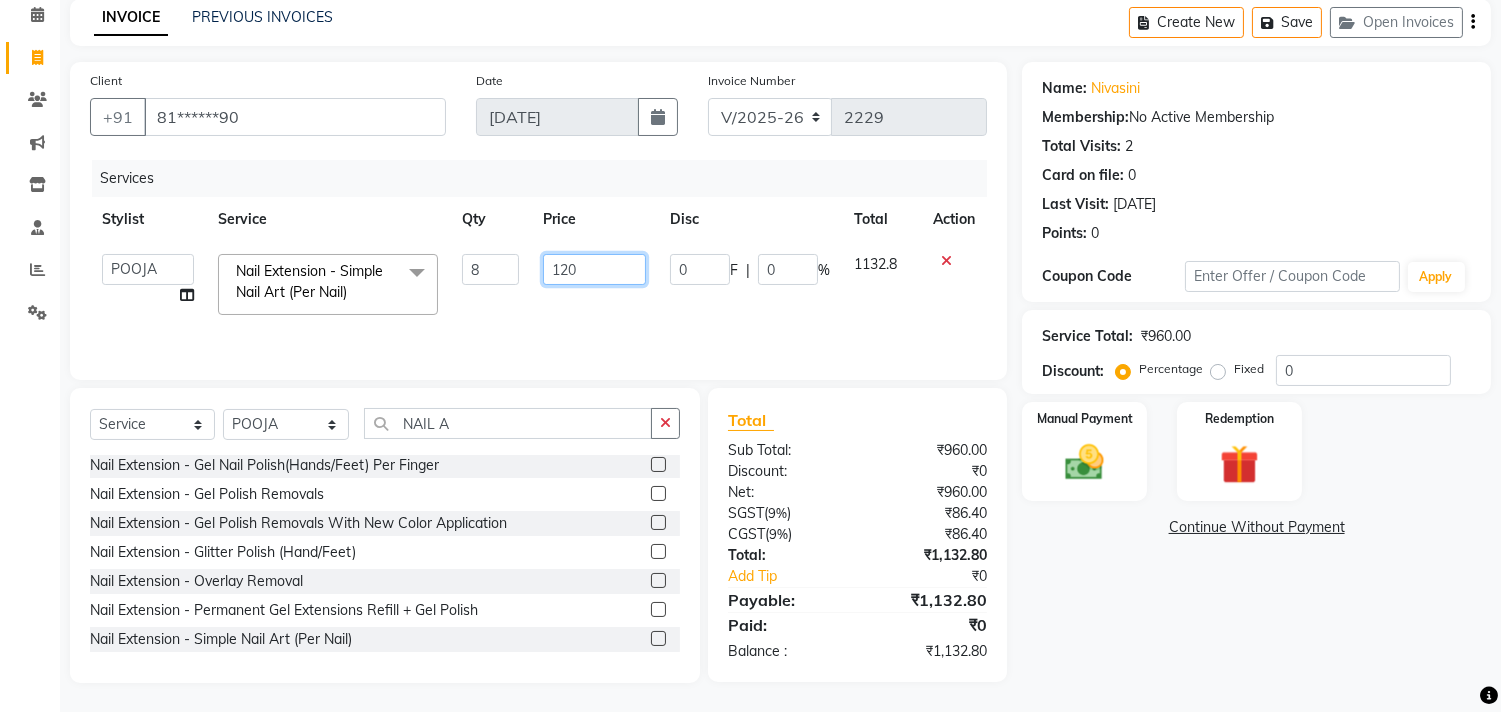 click on "120" 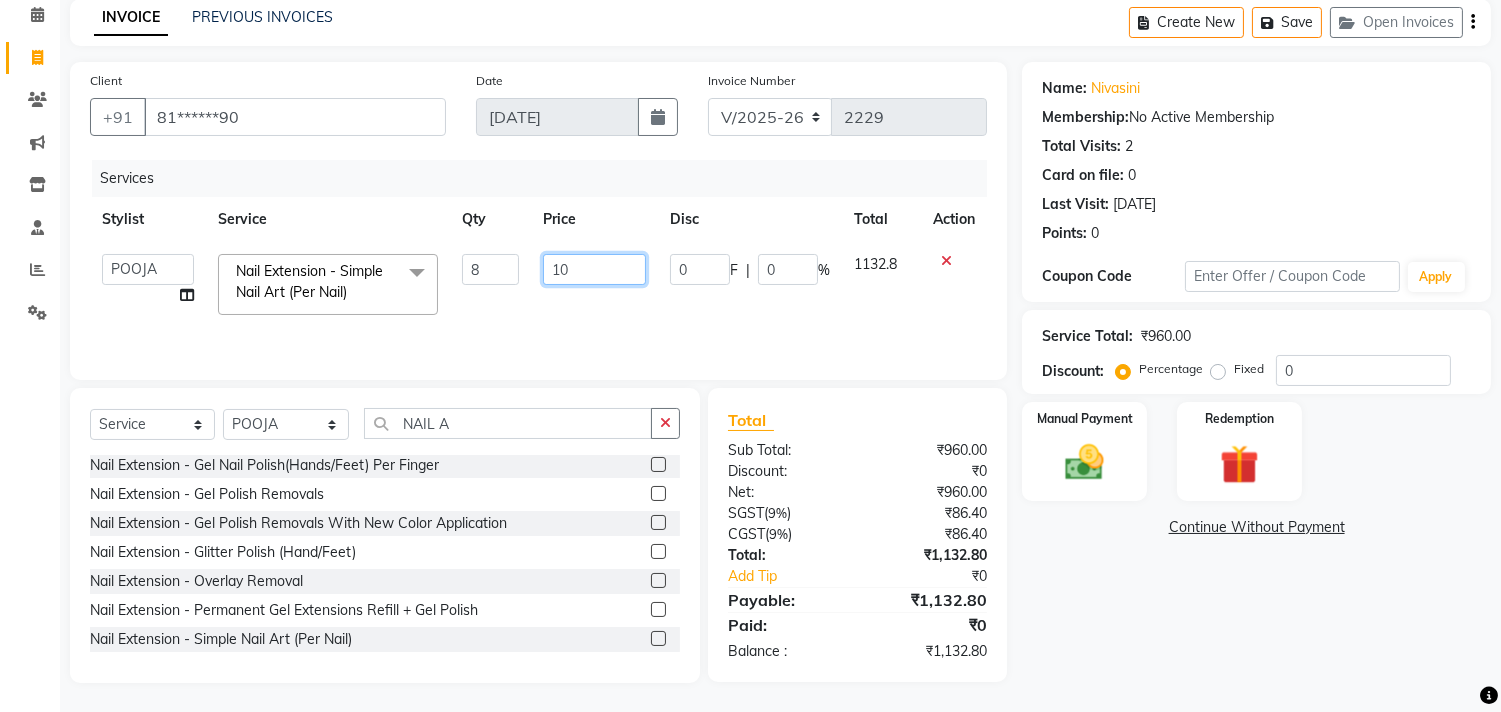 type on "100" 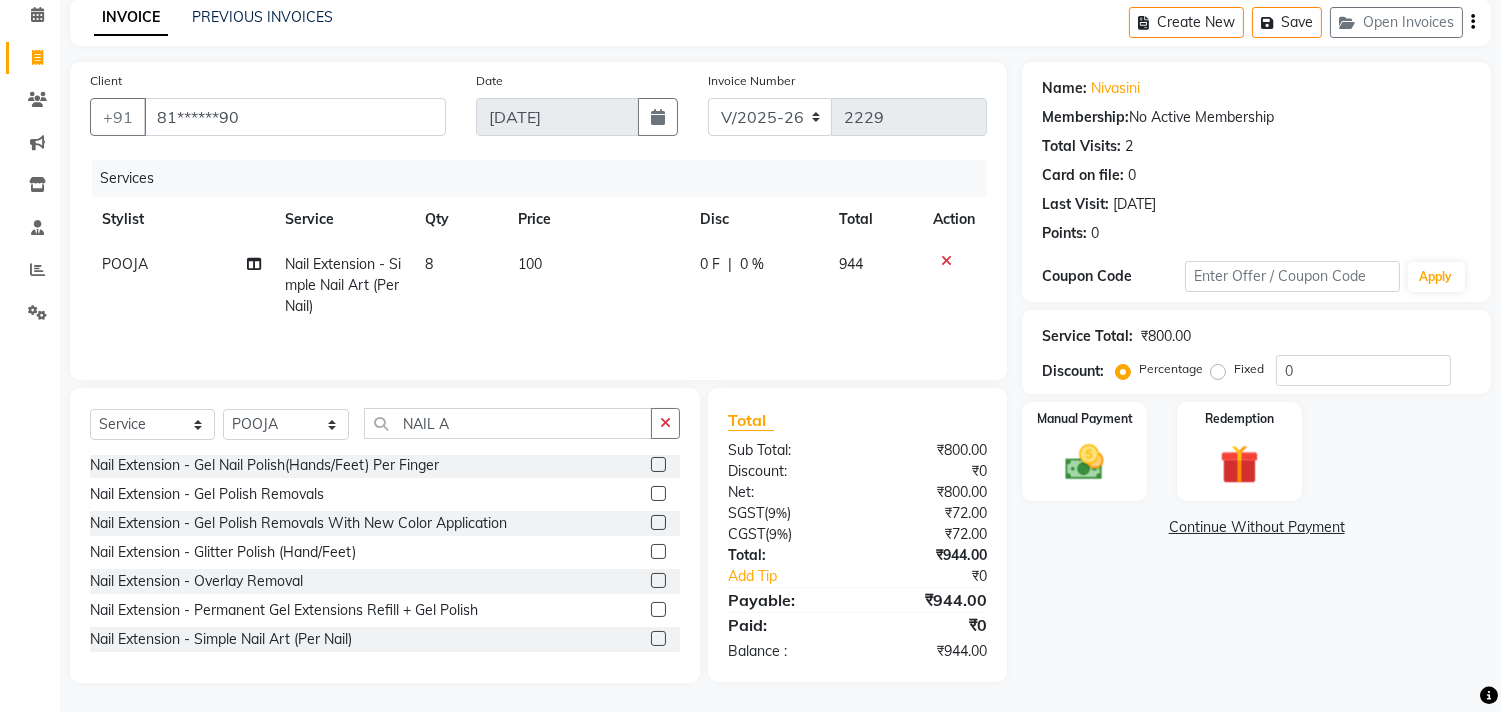 click on "Total Sub Total: ₹800.00 Discount: ₹0 Net: ₹800.00 SGST  ( 9% ) ₹72.00 CGST  ( 9% ) ₹72.00 Total: ₹944.00 Add Tip ₹0 Payable: ₹944.00 Paid: ₹0 Balance   : ₹944.00" 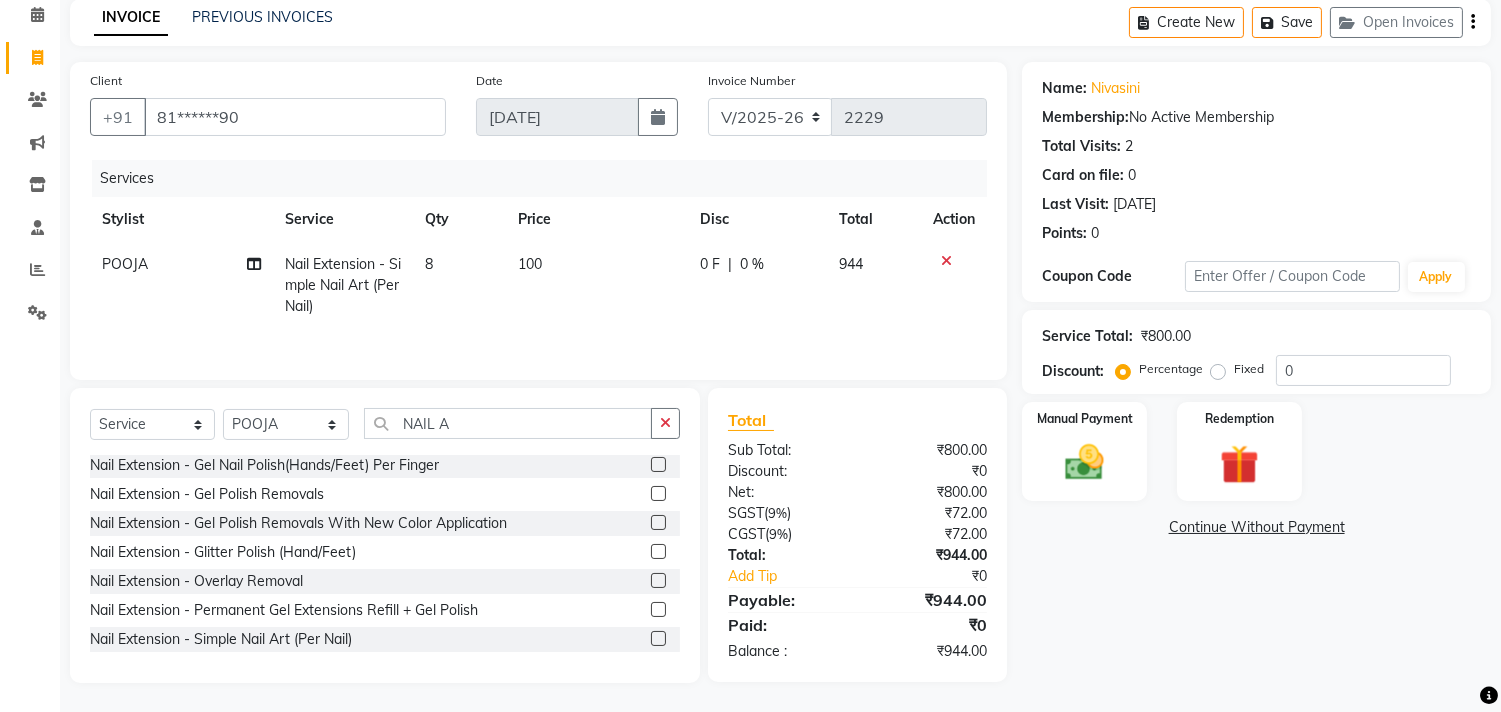 click on "8" 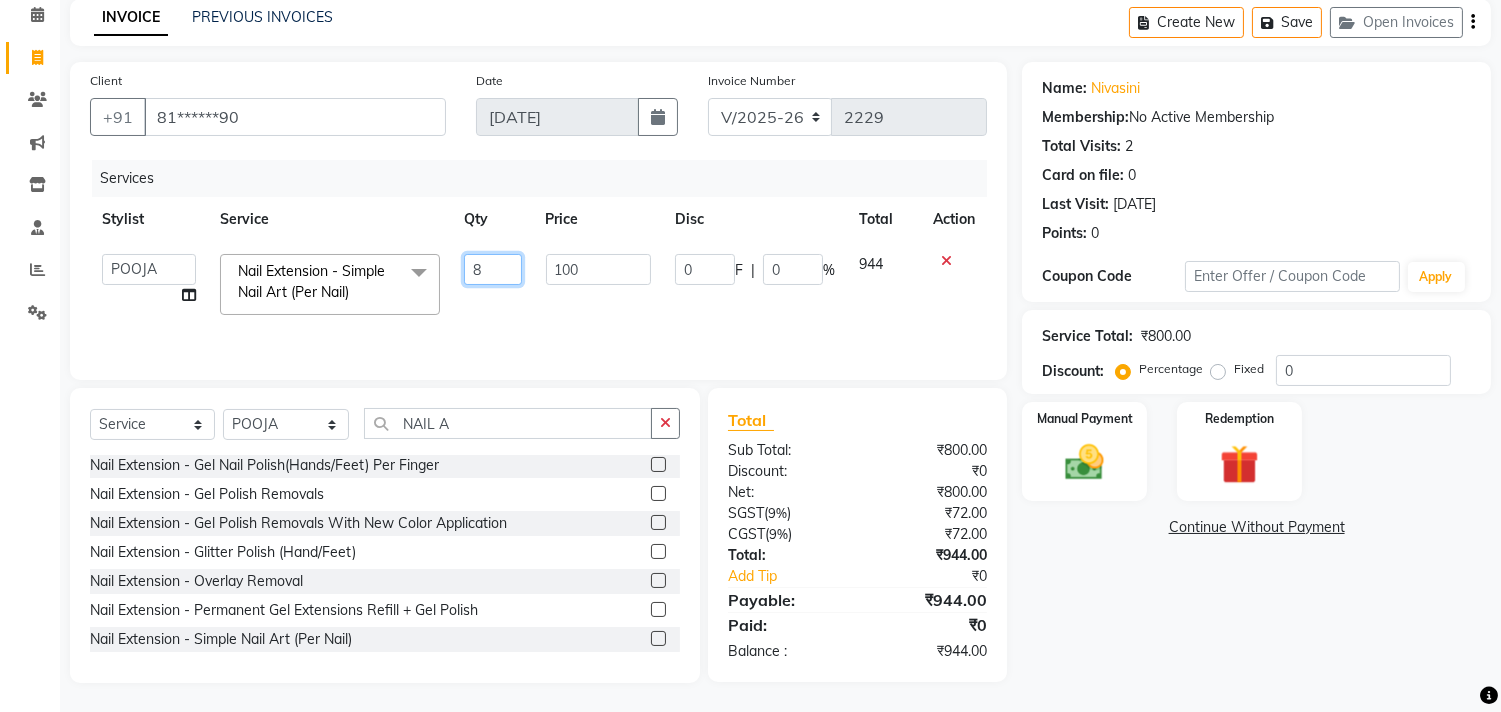 click on "8" 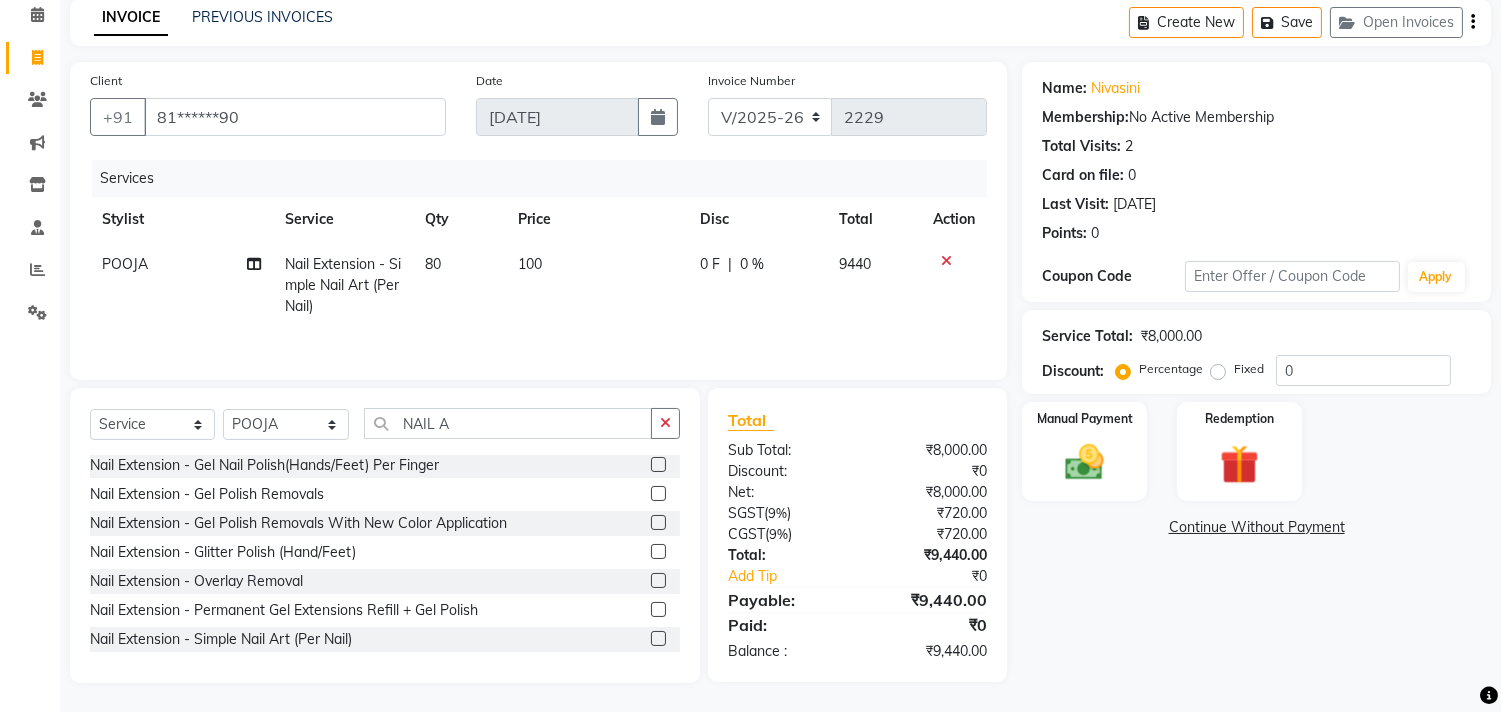 click on "100" 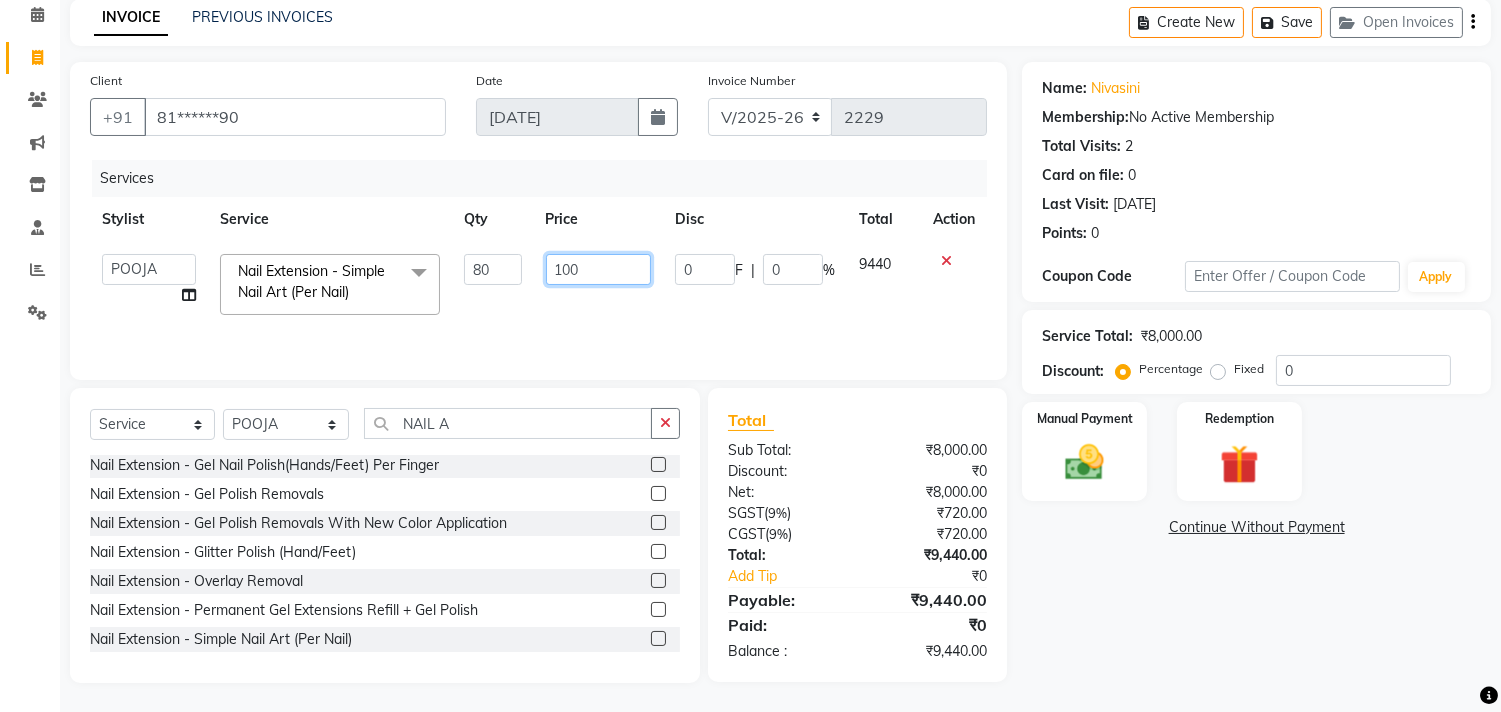 click on "100" 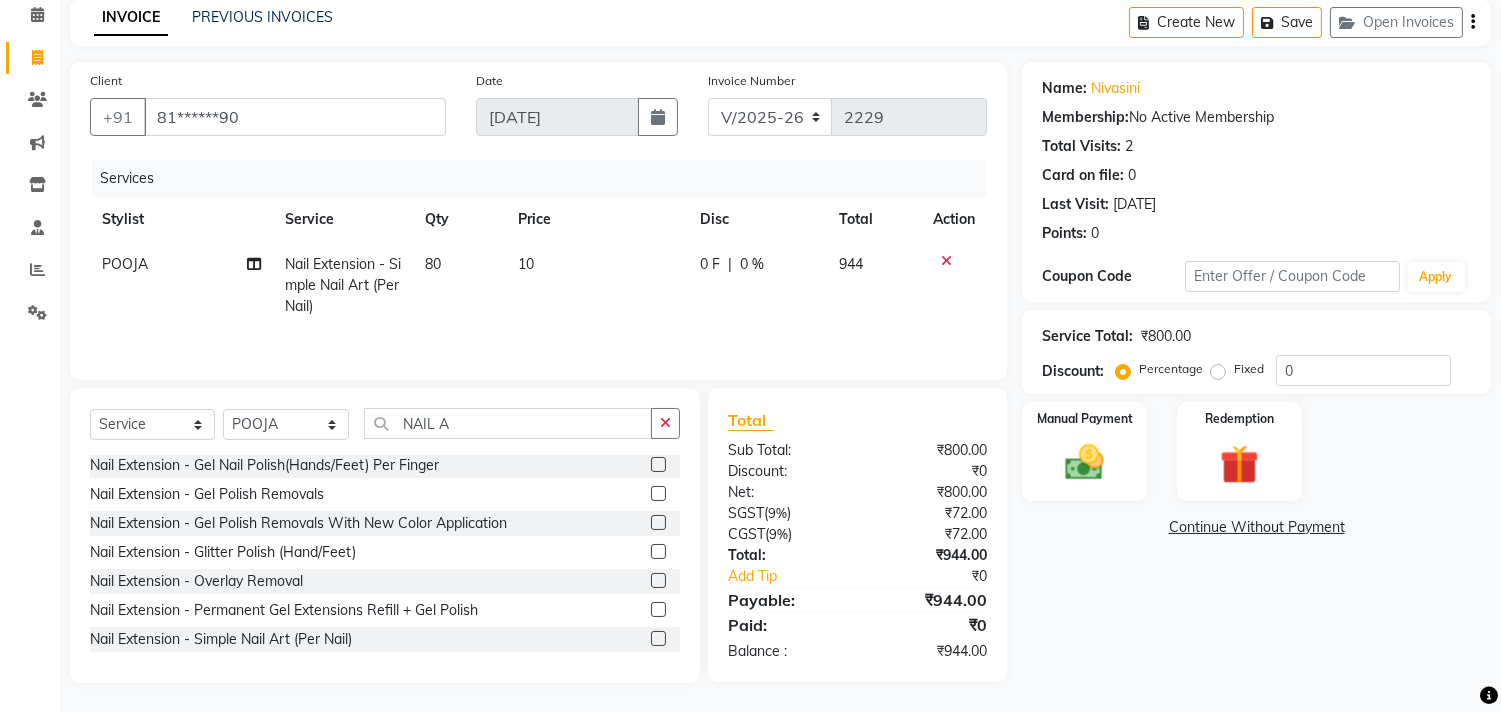 click on "Client +91 81******90 Date 10-07-2025 Invoice Number V/2025 V/2025-26 2229 Services Stylist Service Qty Price Disc Total Action POOJA  Nail Extension - Simple Nail Art (Per Nail) 80 10 0 F | 0 % 944 Select  Service  Product  Membership  Package Voucher Prepaid Gift Card  Select Stylist Admin ANUSHA  Apsu Auditor Ambattur Balaji BANUPRIYA Bhuvanesh Dingg - Support Team DIVYA INBARAJ INDHU Javed Jayakumar Joice Neimalsawm  Kalaiselvi KAMALA Nathalie Marinaa Chaarlette POOJA  PREETHI Preethi Raj PRISCILLA RADHA RAJESH  SAHIL SEETHAL SOCHIPEM Suresh Babu SUSHMITA VANITHA Veena Ravi Vignesh  Vinitha Virtue admin VIRTUE SALON NAIL A Elaborate Nail Art (Per Nail)  Nail Extension - Gel French Polish (Hands/Feet)  Nail Extension - Gel Infills/Overlays  Nail Extension - Gel Nail Extensions  Nail Extension - Gel Nail Polish(Hands/Feet) Per Finger  Nail Extension - Gel Polish Removals  Nail Extension - Gel Polish Removals With New Color Application  Nail Extension - Glitter Polish (Hand/Feet)  Total Sub Total: ₹800.00" 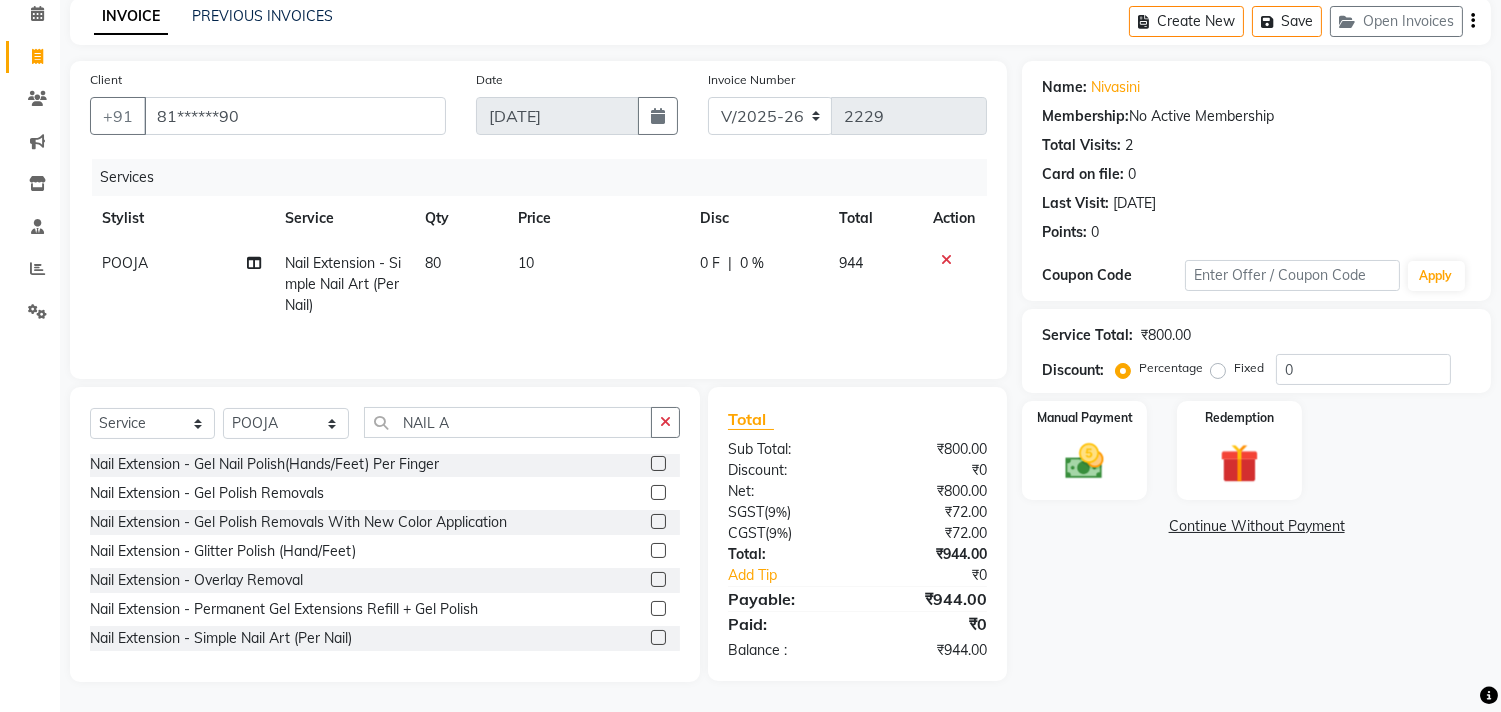 scroll, scrollTop: 0, scrollLeft: 14, axis: horizontal 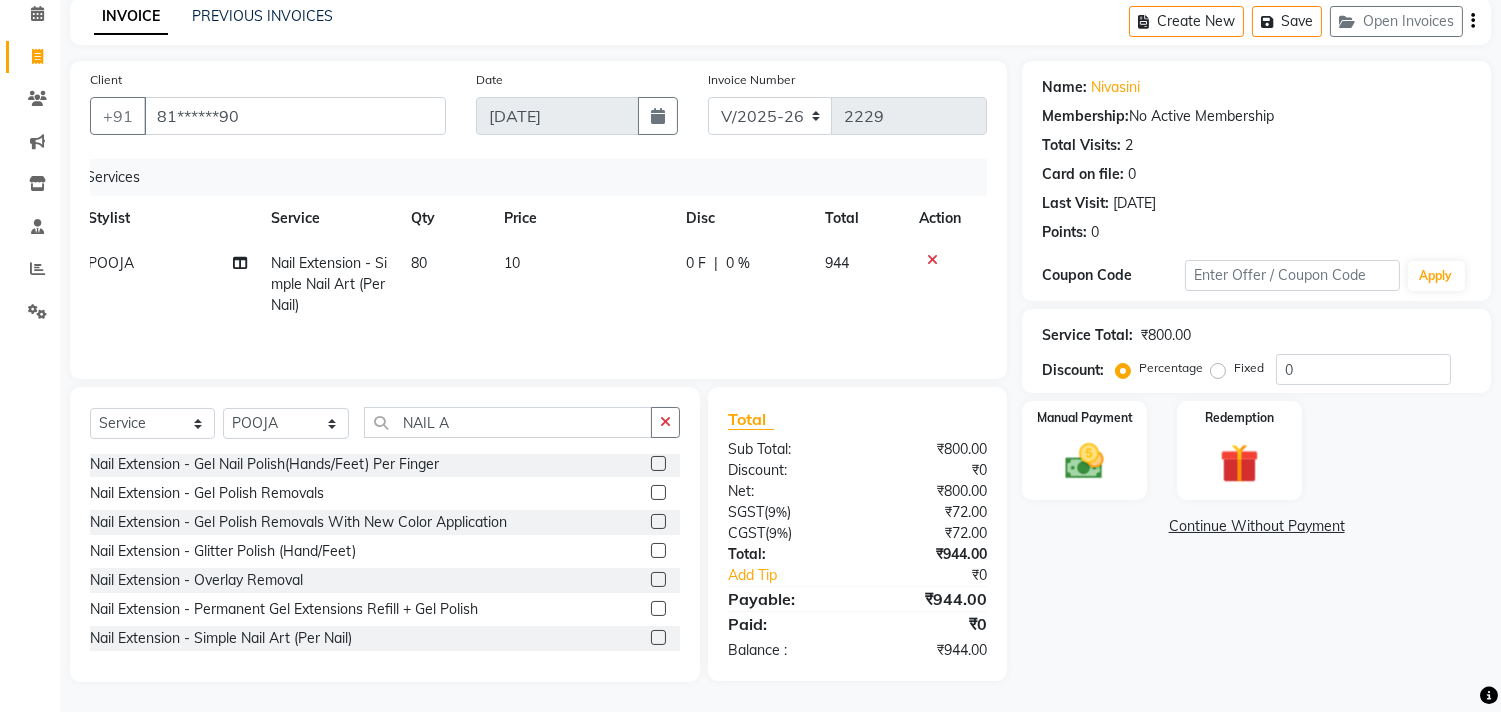click on "80" 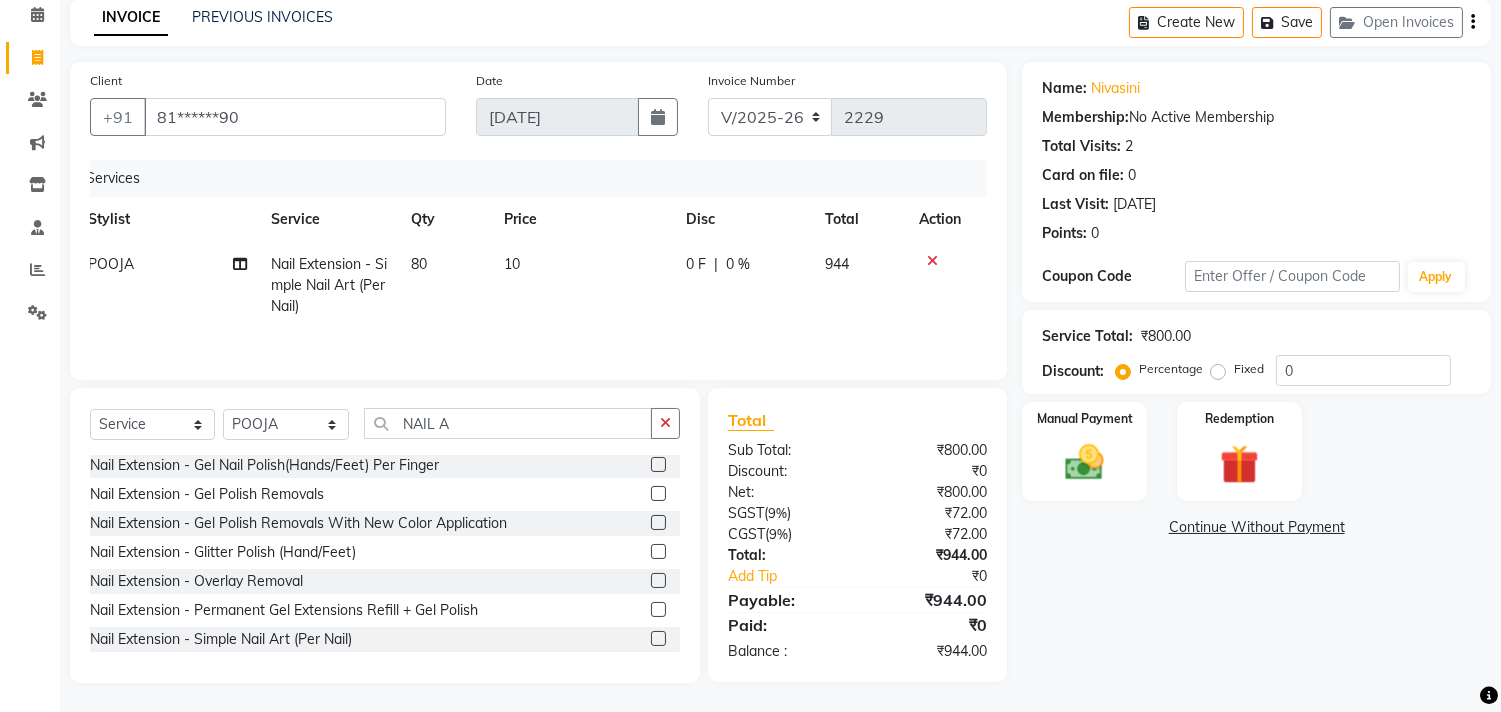 select on "59089" 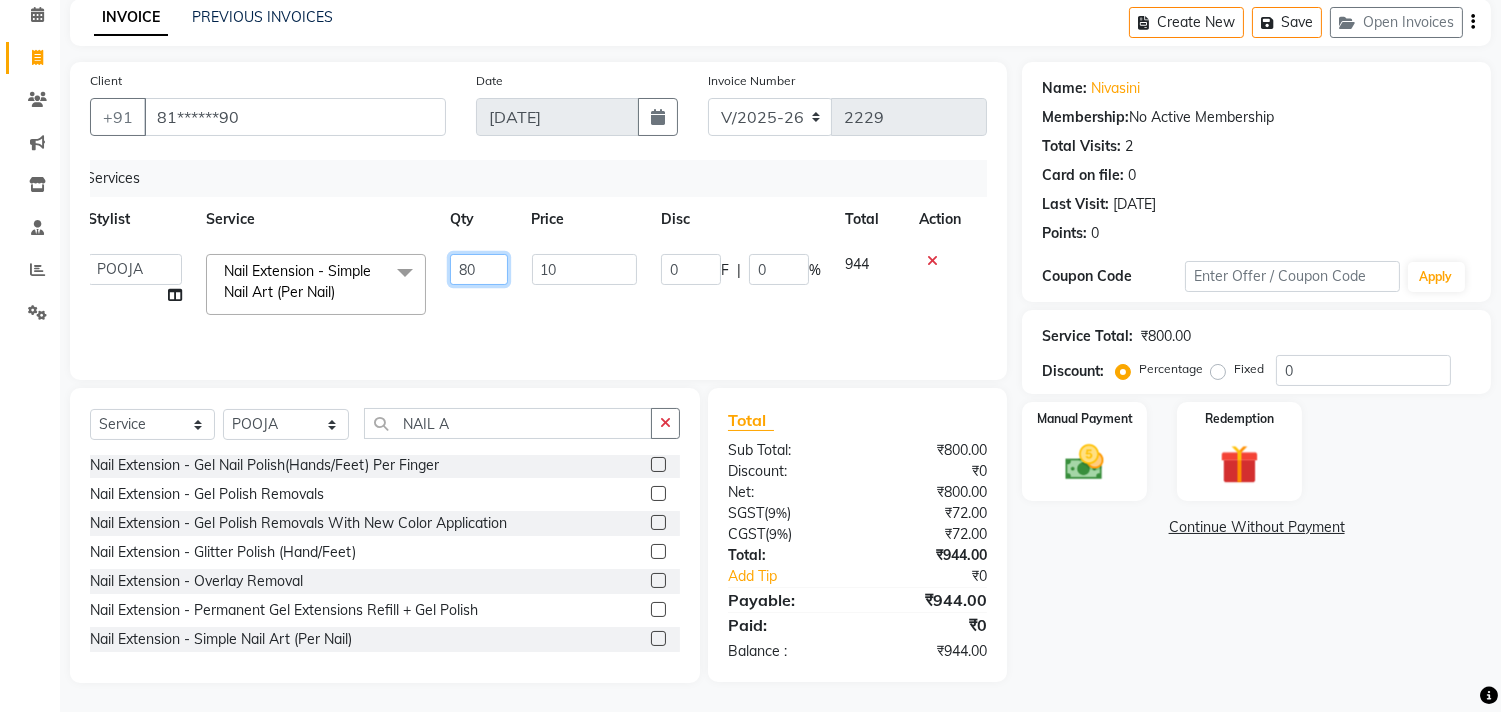 click on "80" 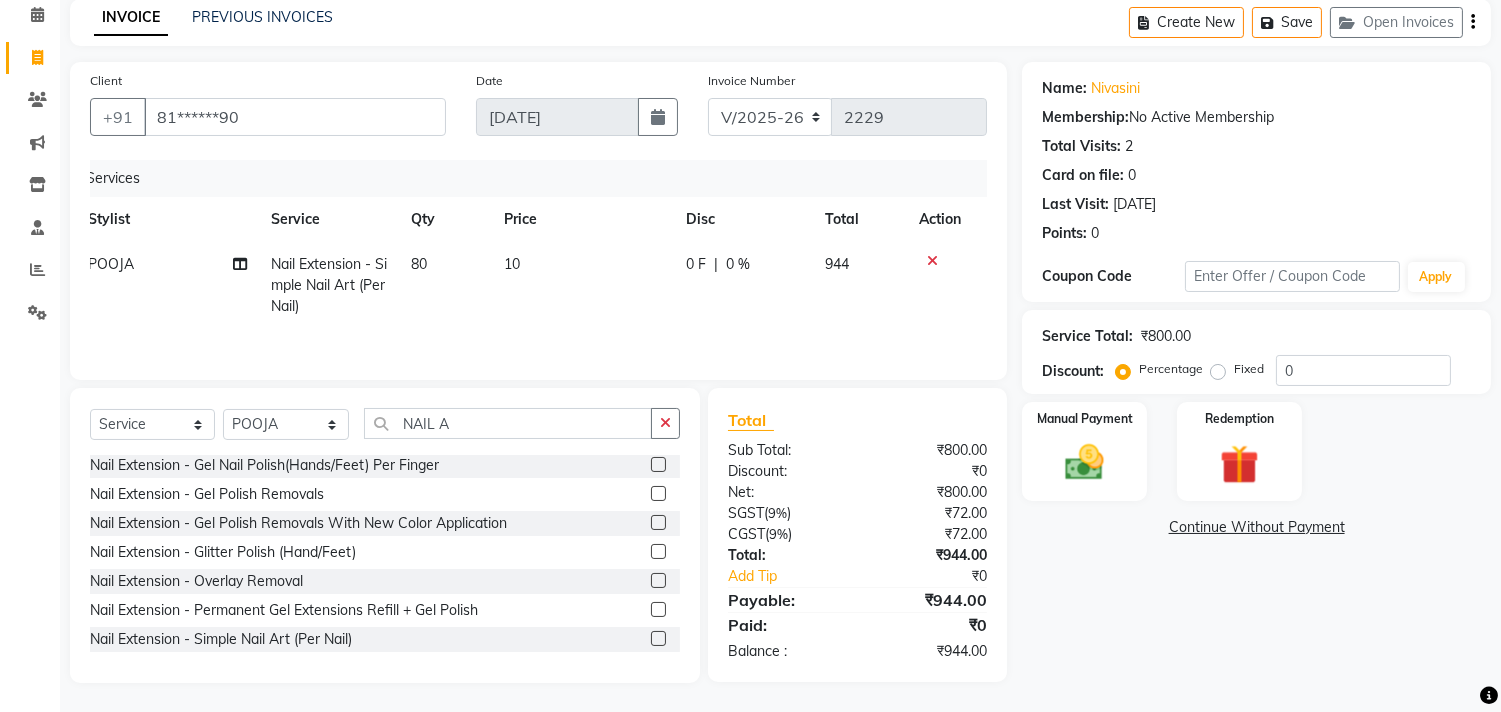 click on "80" 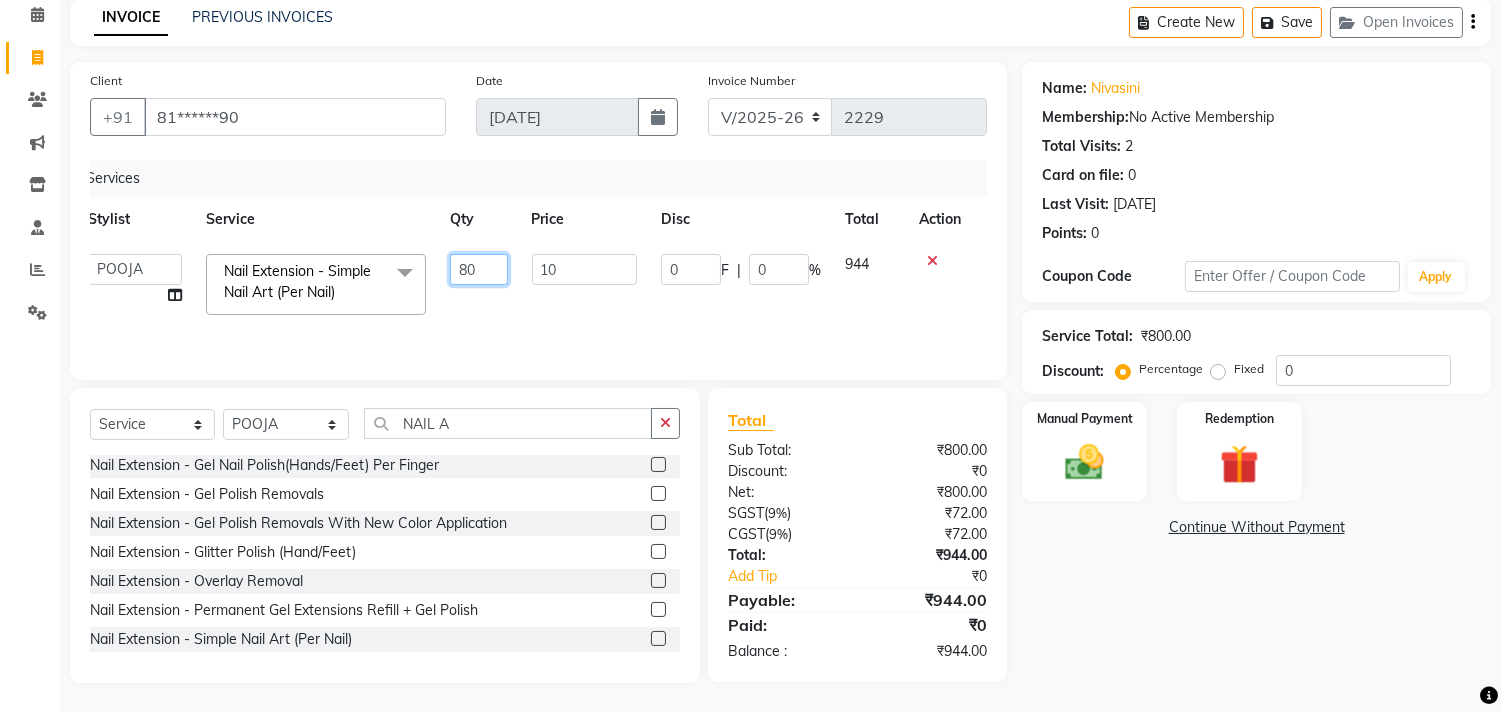 click on "80" 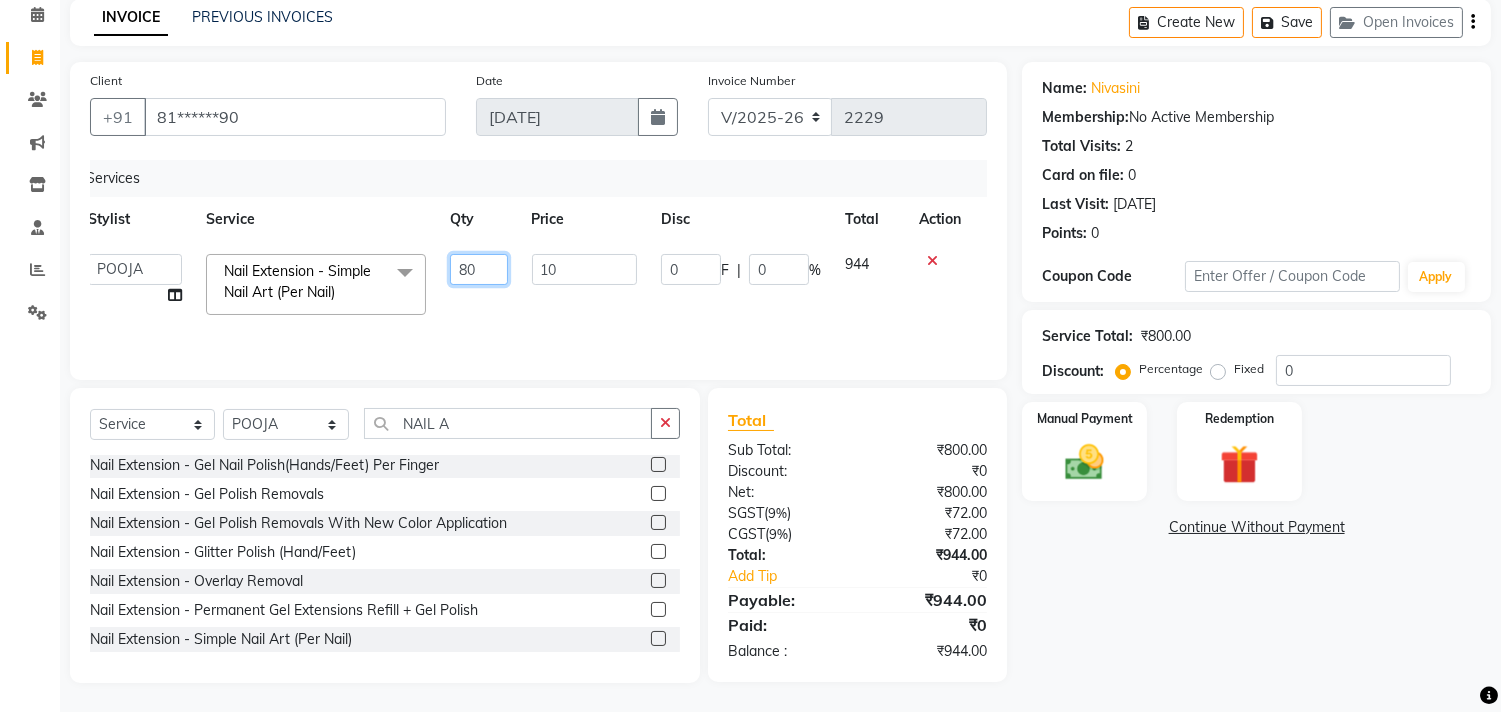 type on "8" 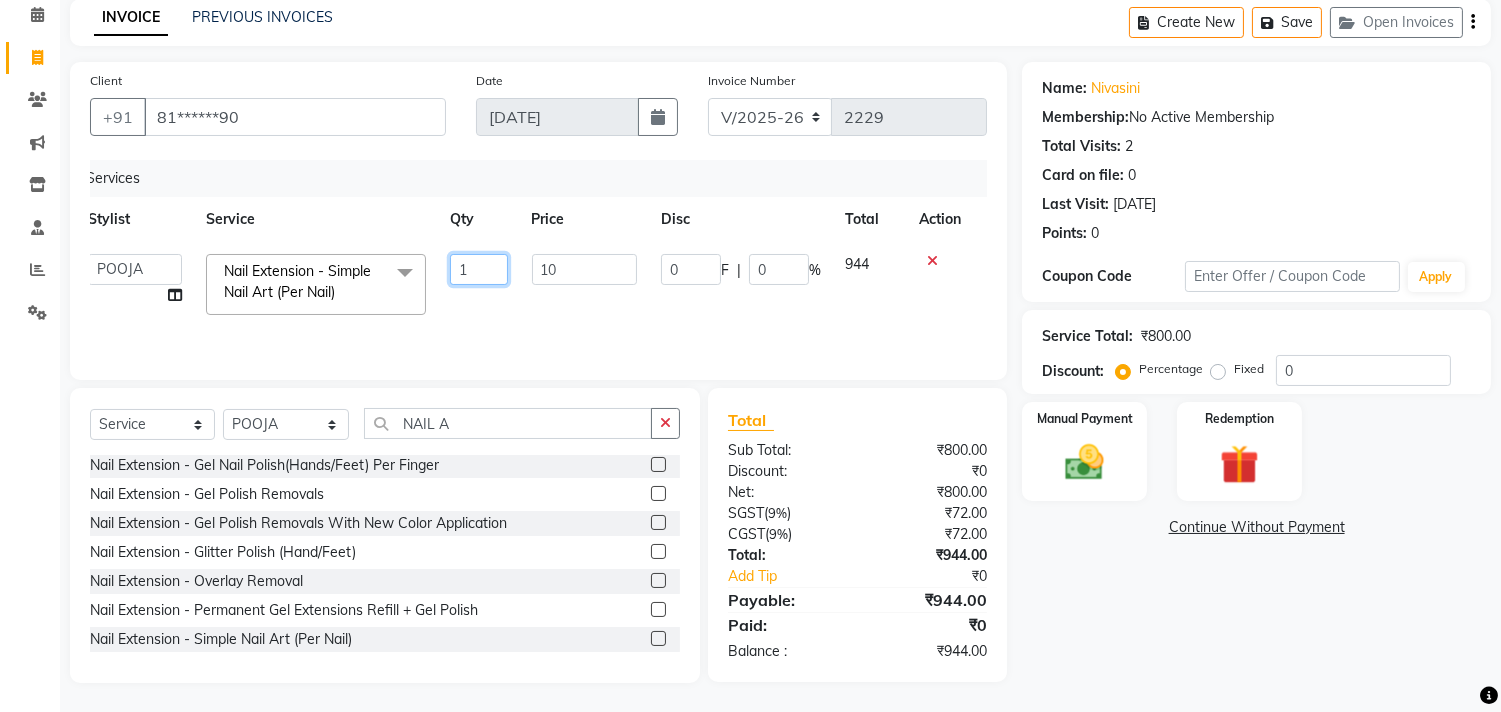 type on "10" 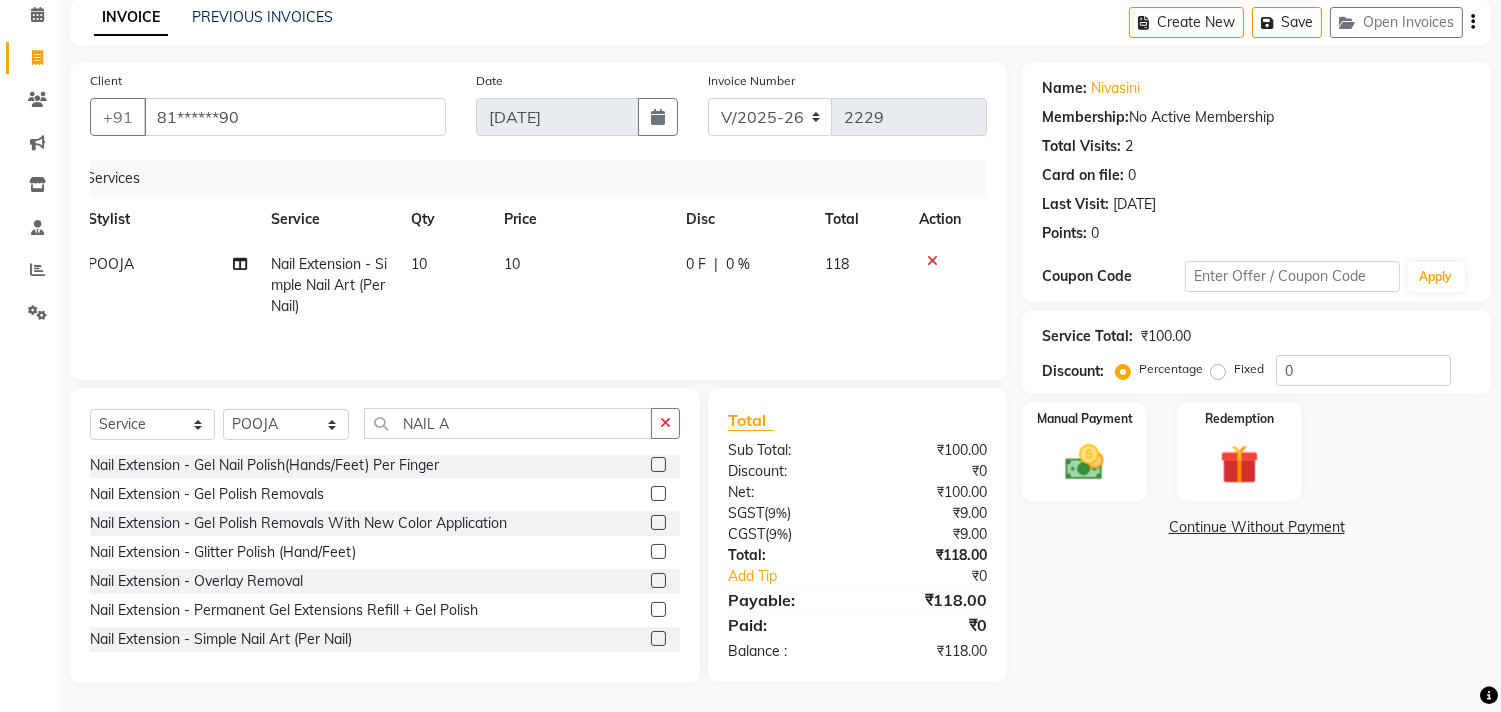 click on "10" 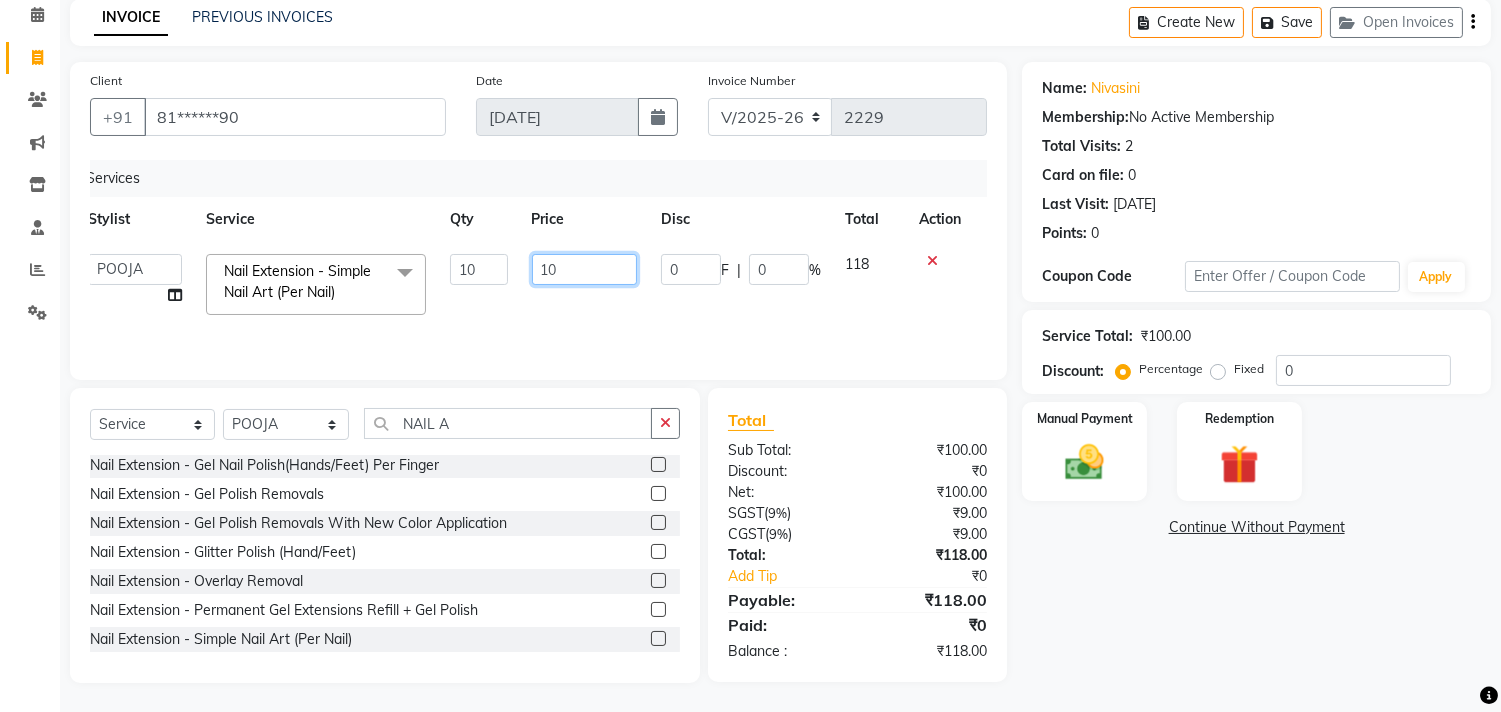 click on "10" 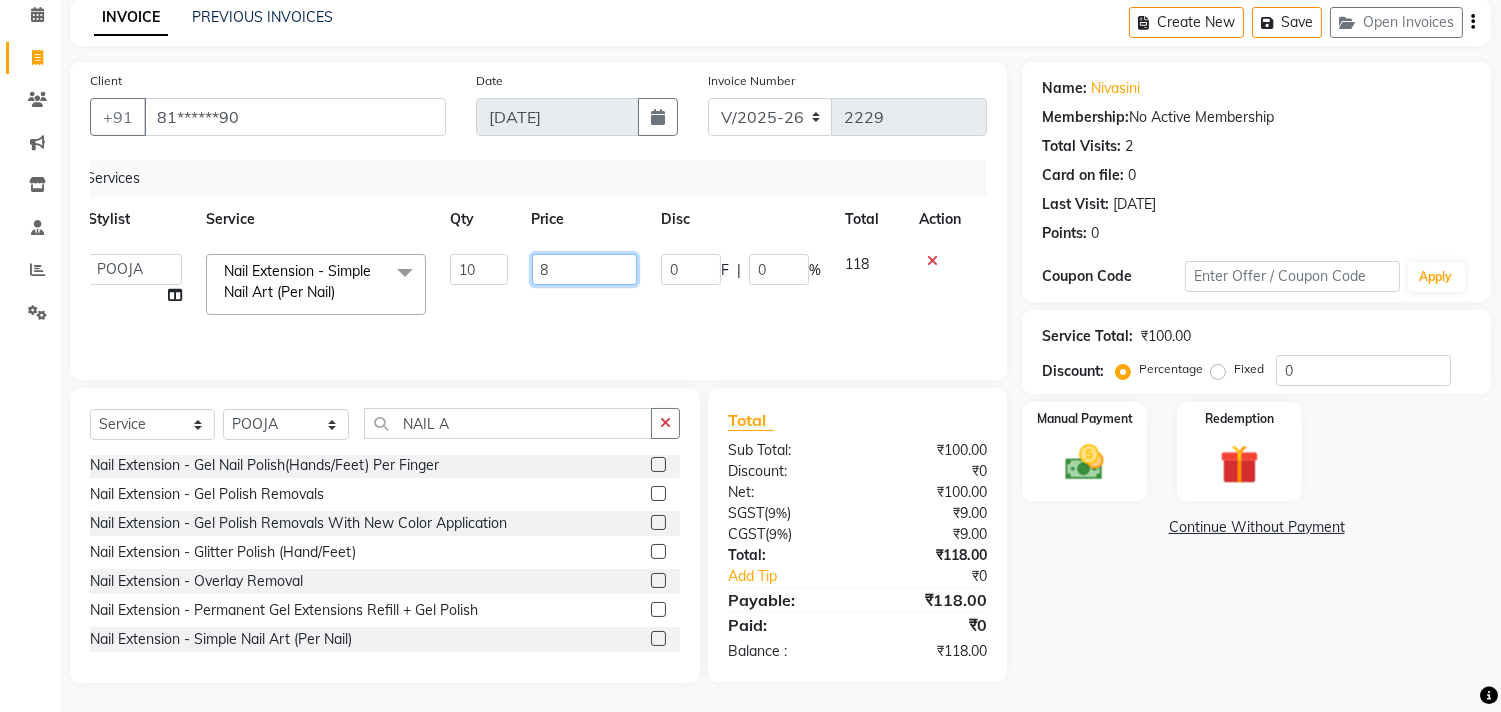 type on "80" 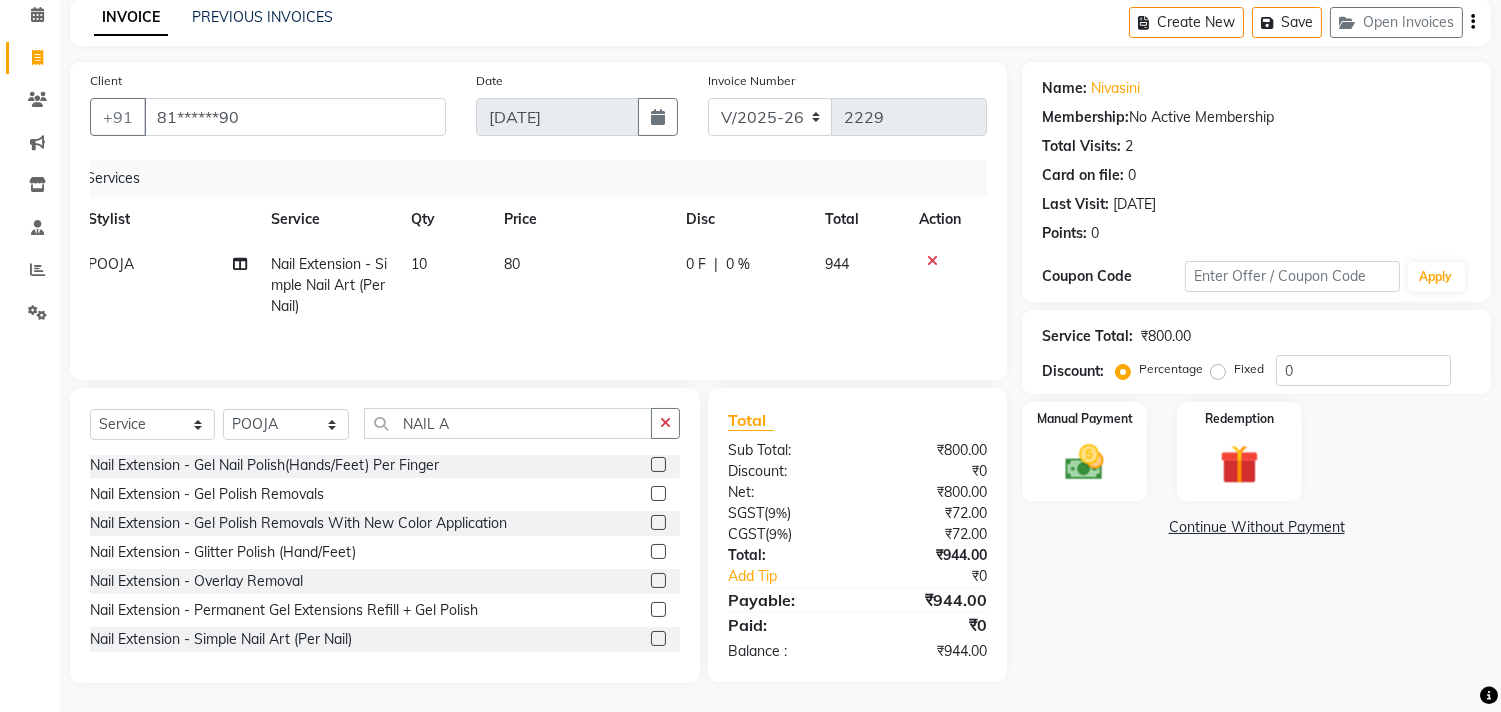 click on "Total" 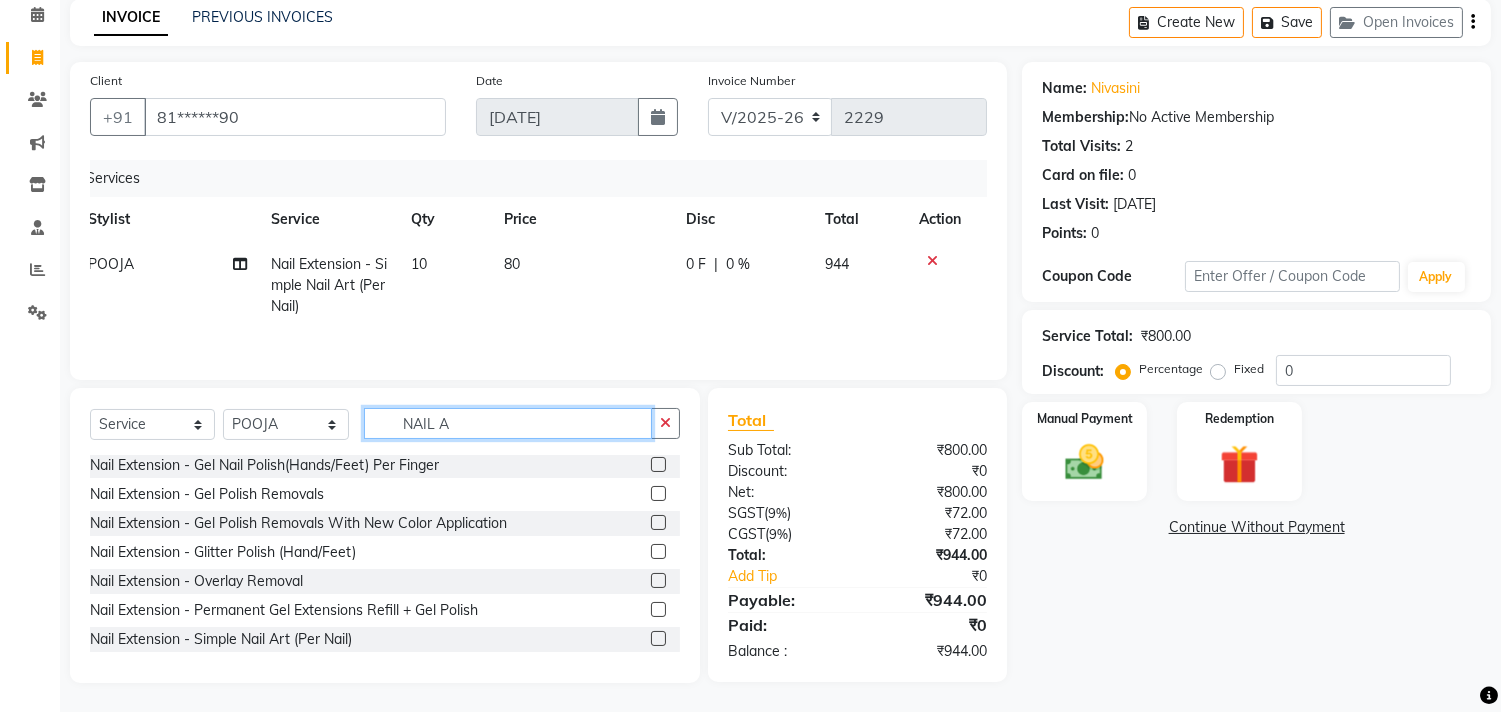 click on "NAIL A" 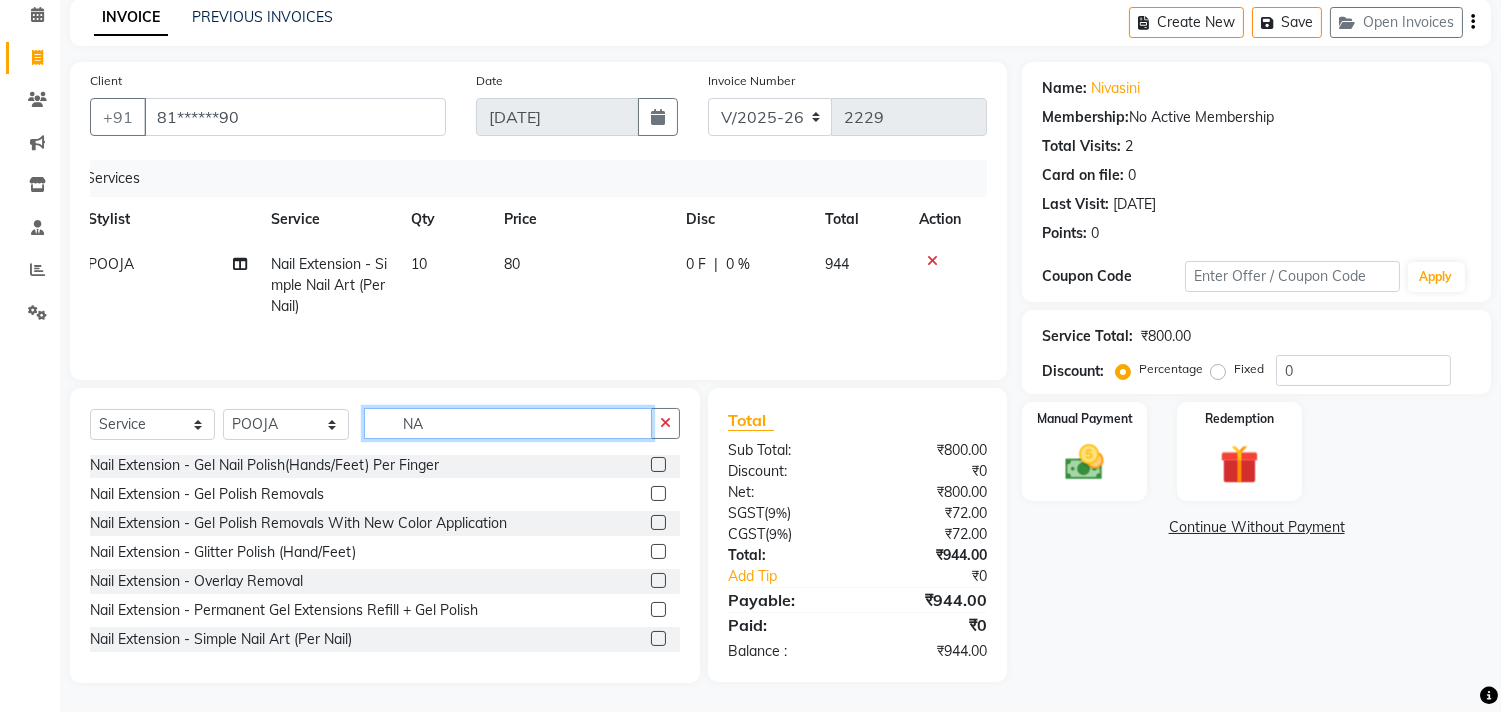 type on "N" 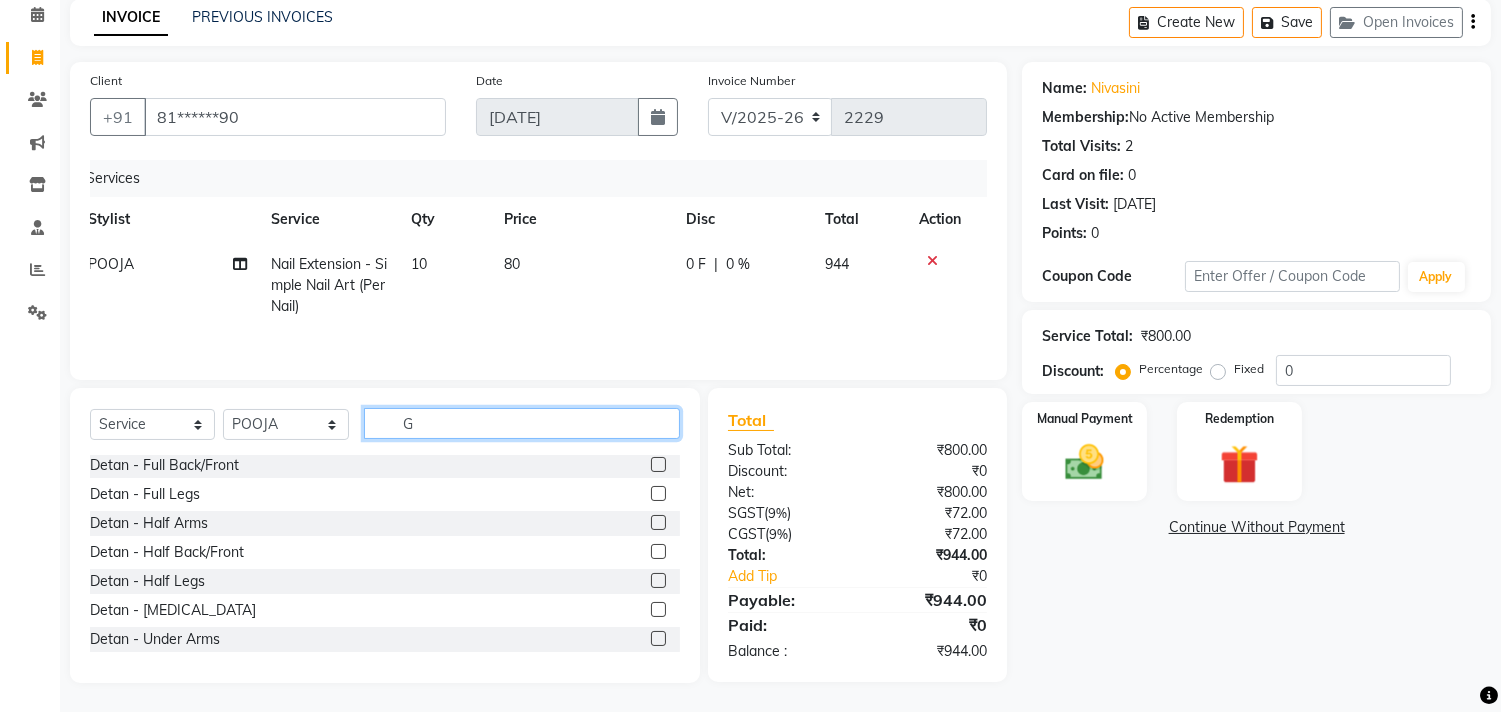 scroll, scrollTop: 0, scrollLeft: 0, axis: both 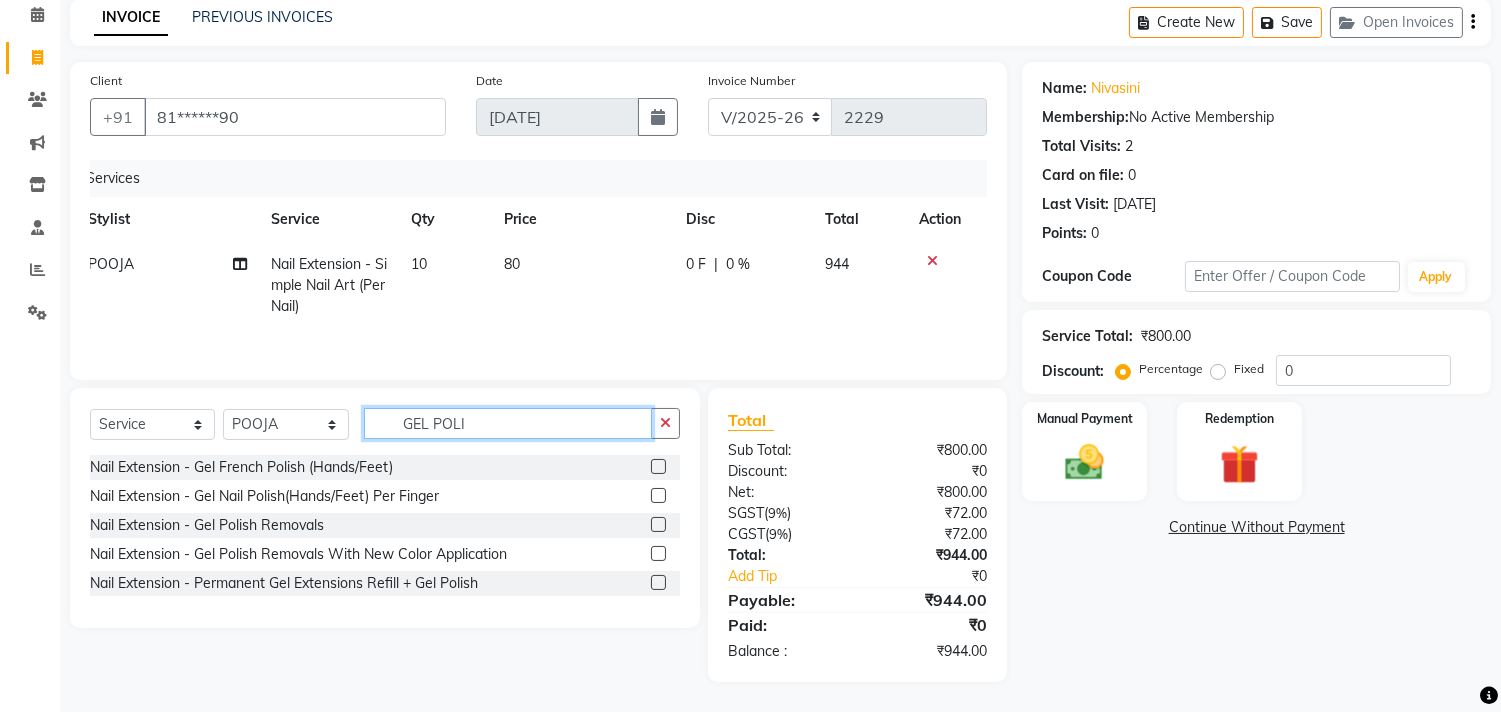 type on "GEL POLI" 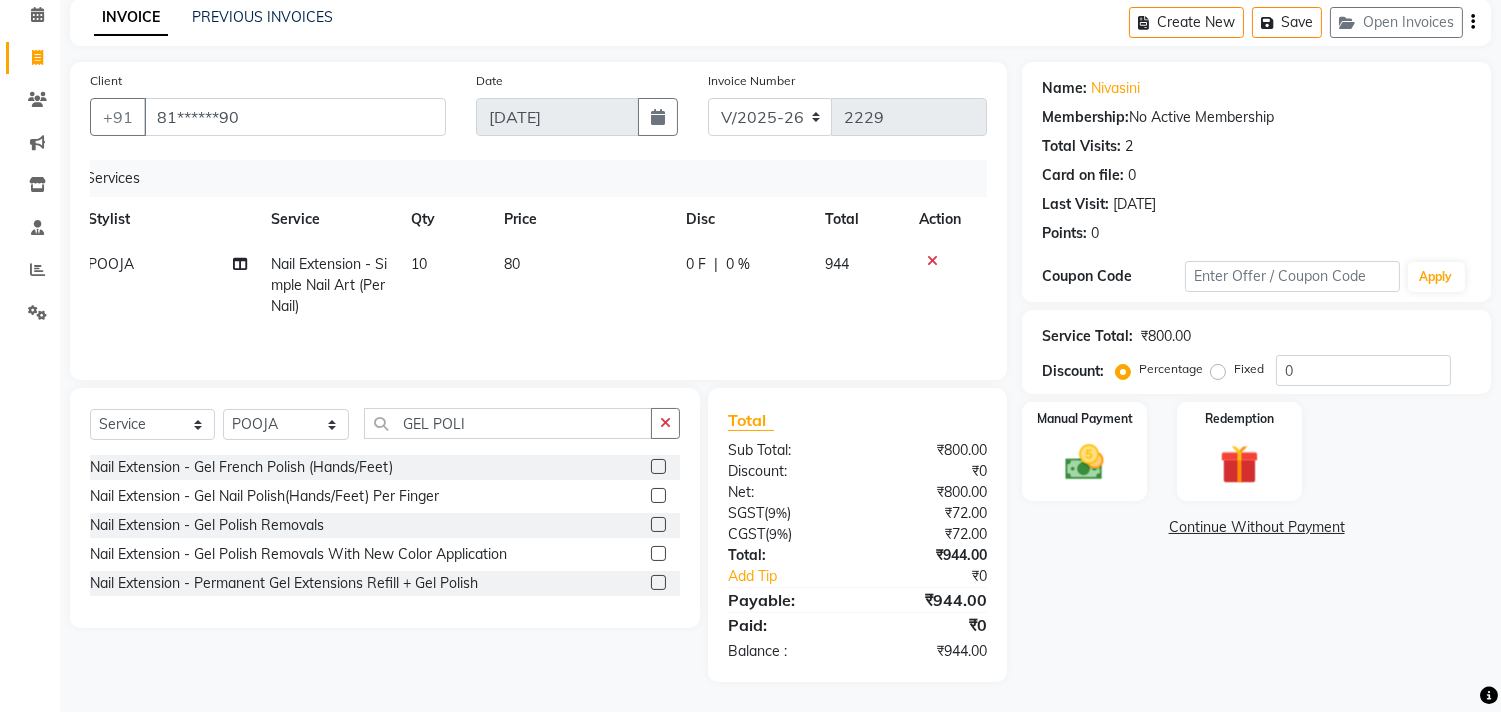 click 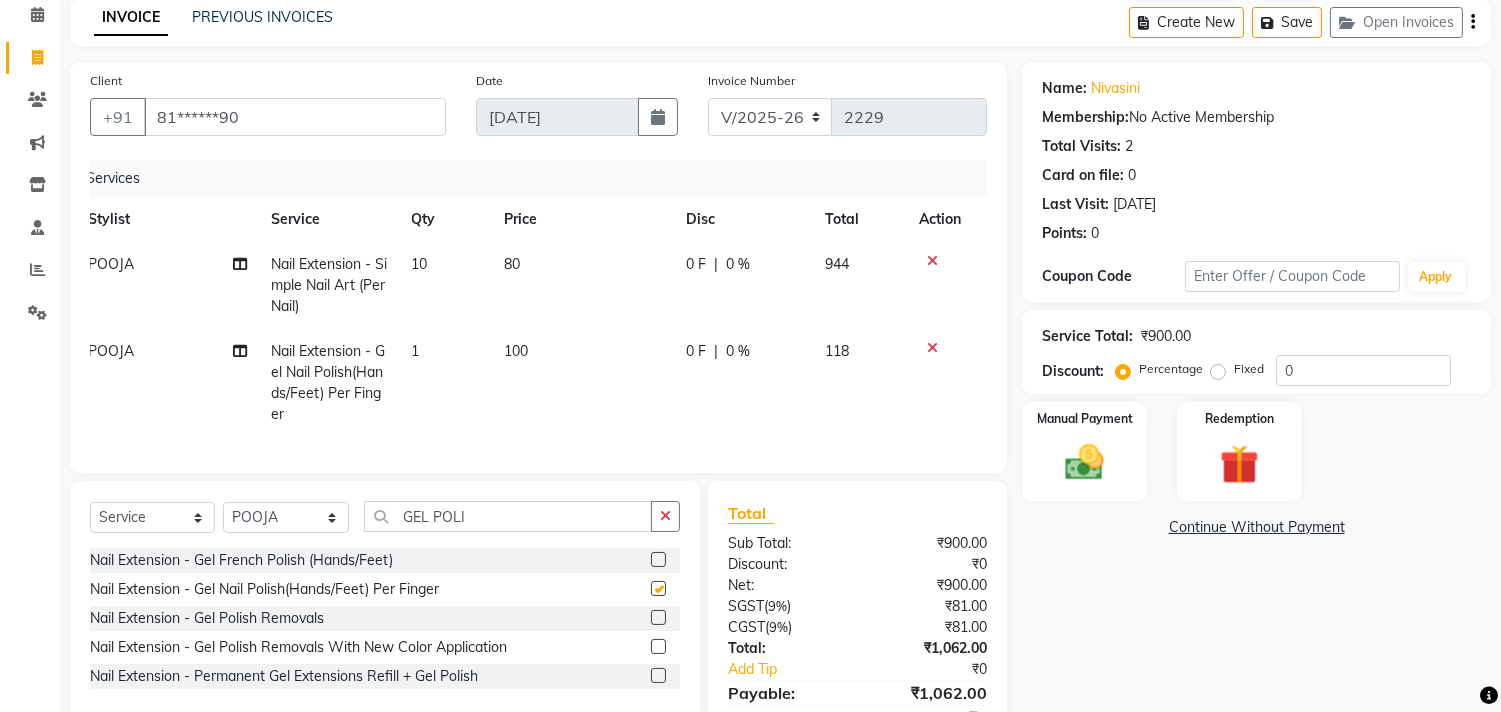 click on "80" 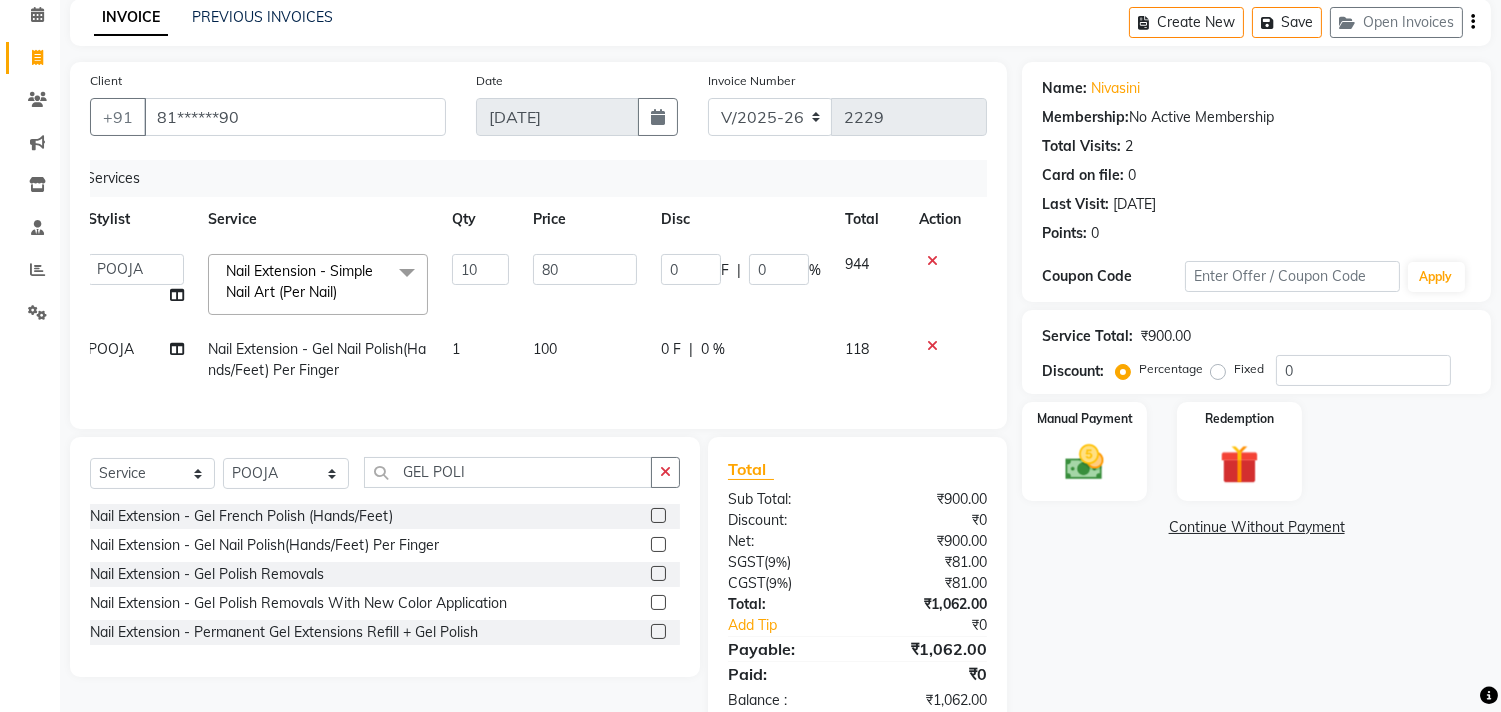 checkbox on "false" 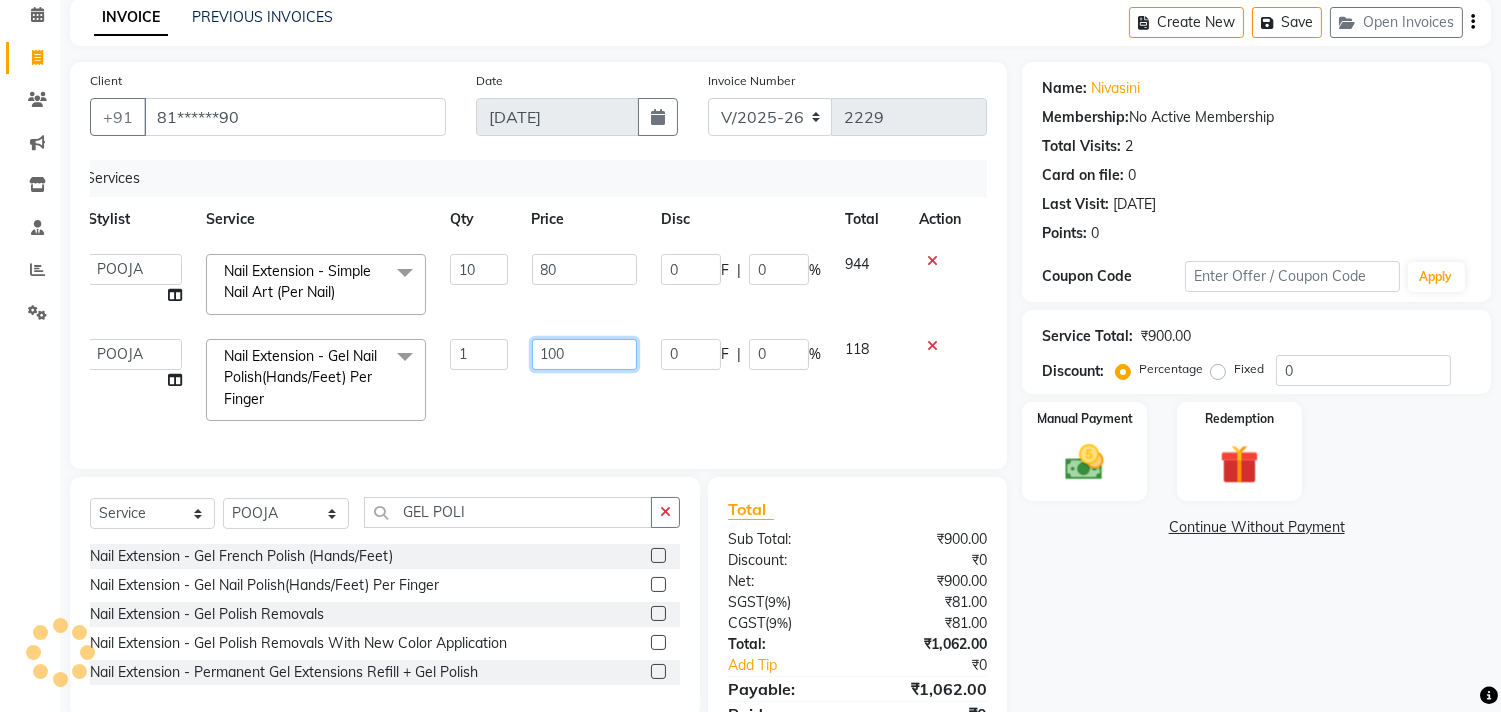 click on "100" 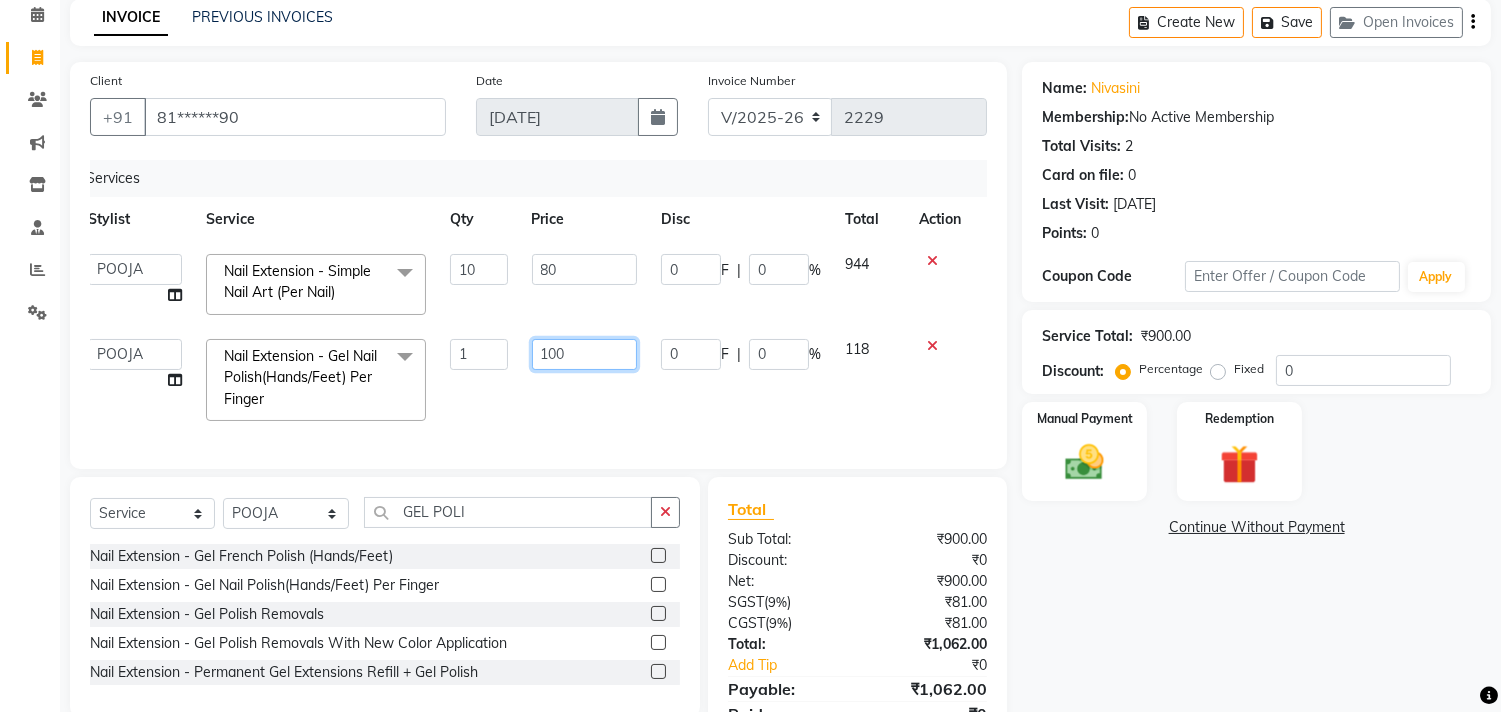 type on "1000" 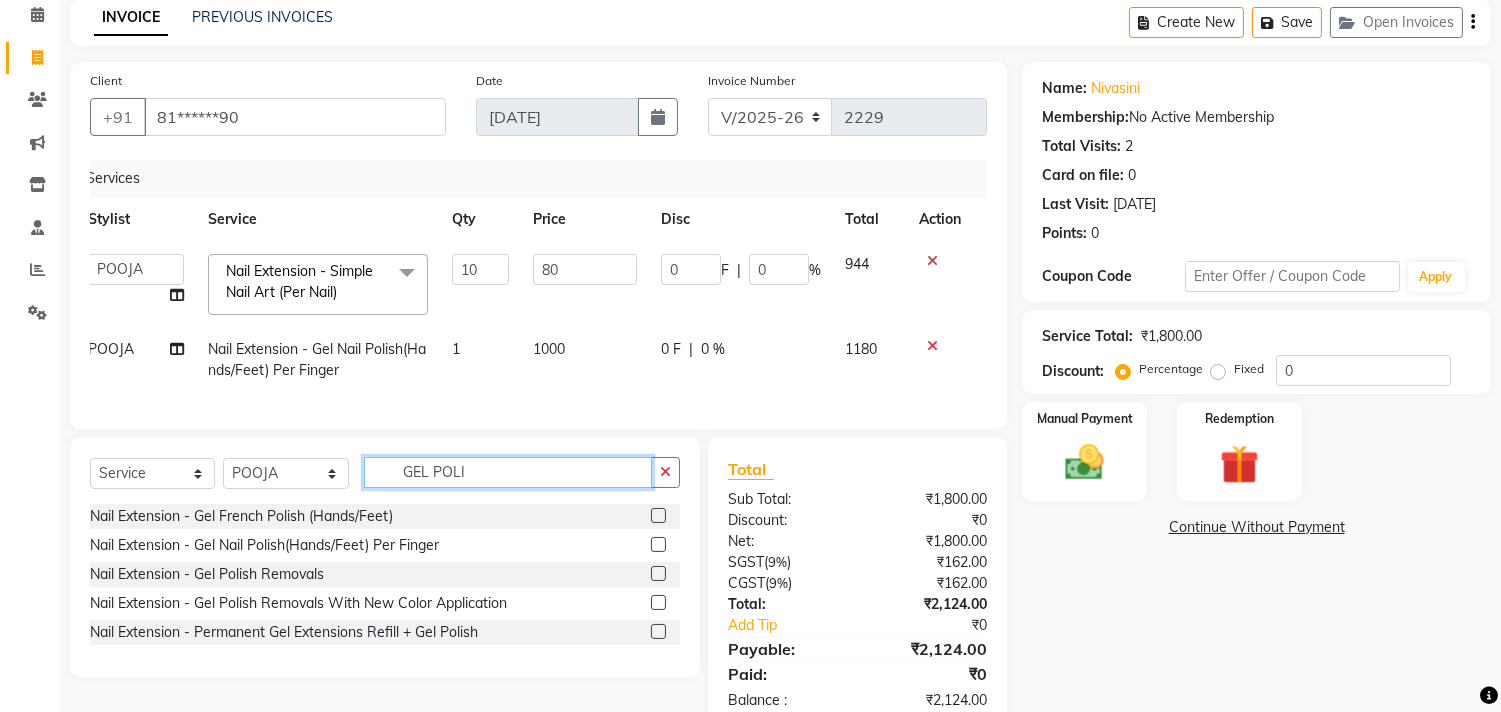 click on "Select  Service  Product  Membership  Package Voucher Prepaid Gift Card  Select Stylist Admin ANUSHA  Apsu Auditor Ambattur Balaji BANUPRIYA Bhuvanesh Dingg - Support Team DIVYA INBARAJ INDHU Javed Jayakumar Joice Neimalsawm  Kalaiselvi KAMALA Nathalie Marinaa Chaarlette POOJA  PREETHI Preethi Raj PRISCILLA RADHA RAJESH  SAHIL SEETHAL SOCHIPEM Suresh Babu SUSHMITA VANITHA Veena Ravi Vignesh  Vinitha Virtue admin VIRTUE SALON GEL POLI Nail Extension - Gel French Polish (Hands/Feet)  Nail Extension - Gel Nail Polish(Hands/Feet) Per Finger  Nail Extension - Gel Polish Removals  Nail Extension - Gel Polish Removals With New Color Application  Nail Extension - Permanent Gel Extensions Refill + Gel Polish" 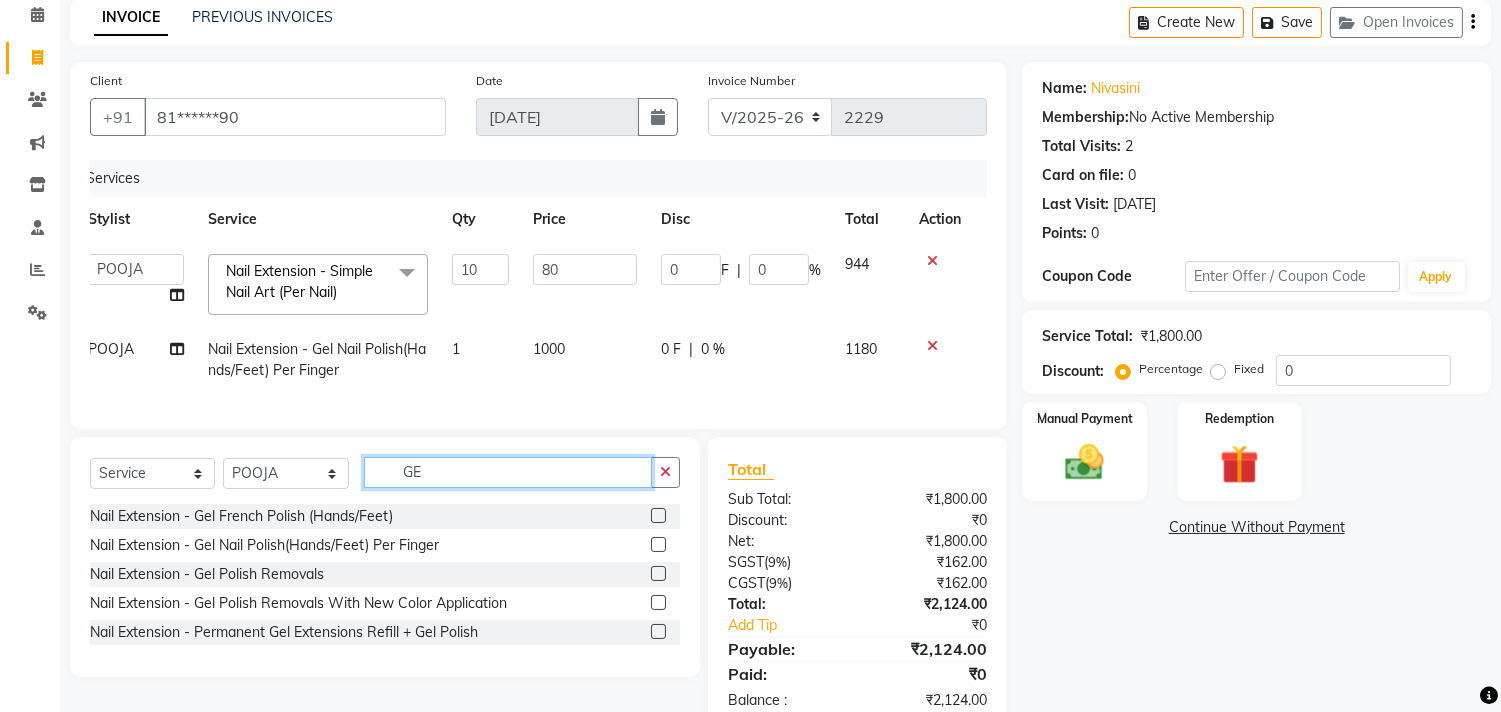 type on "G" 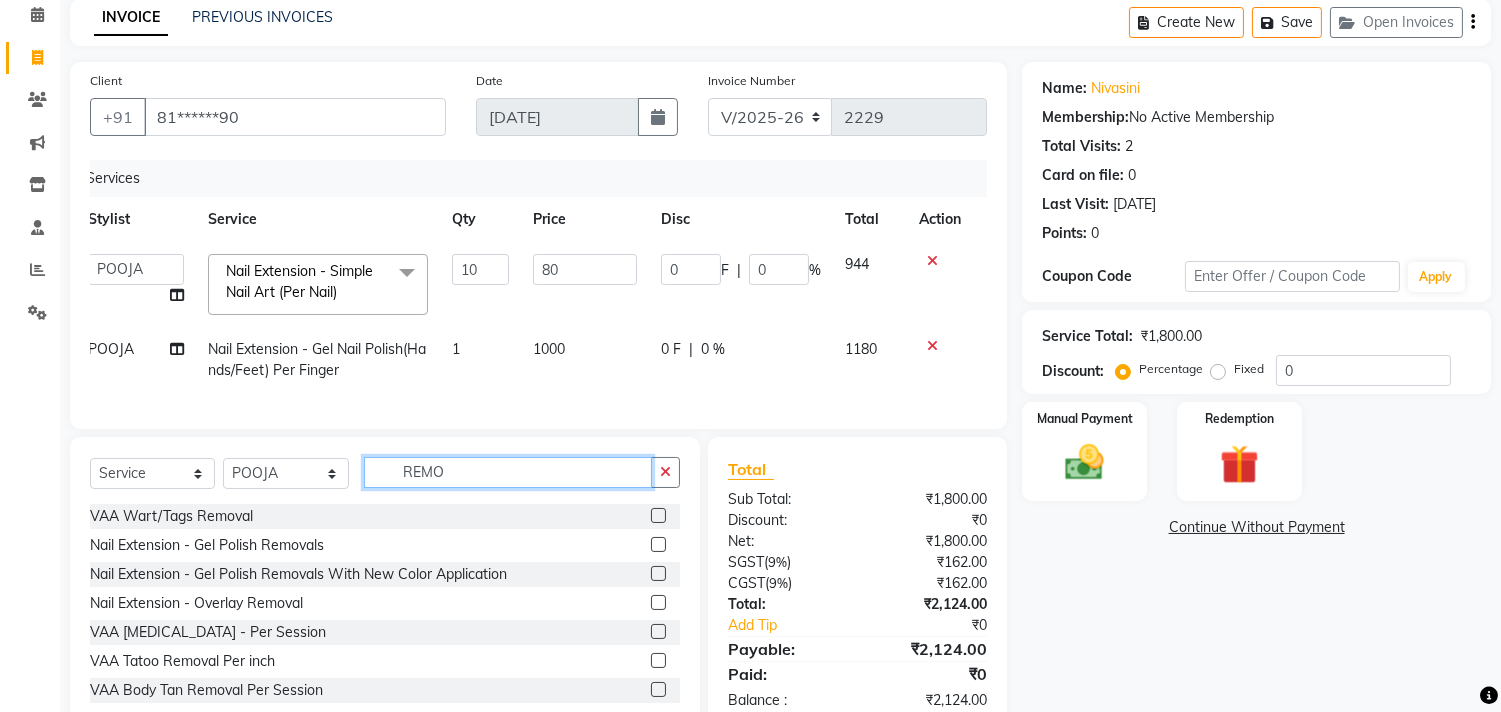 type on "REMO" 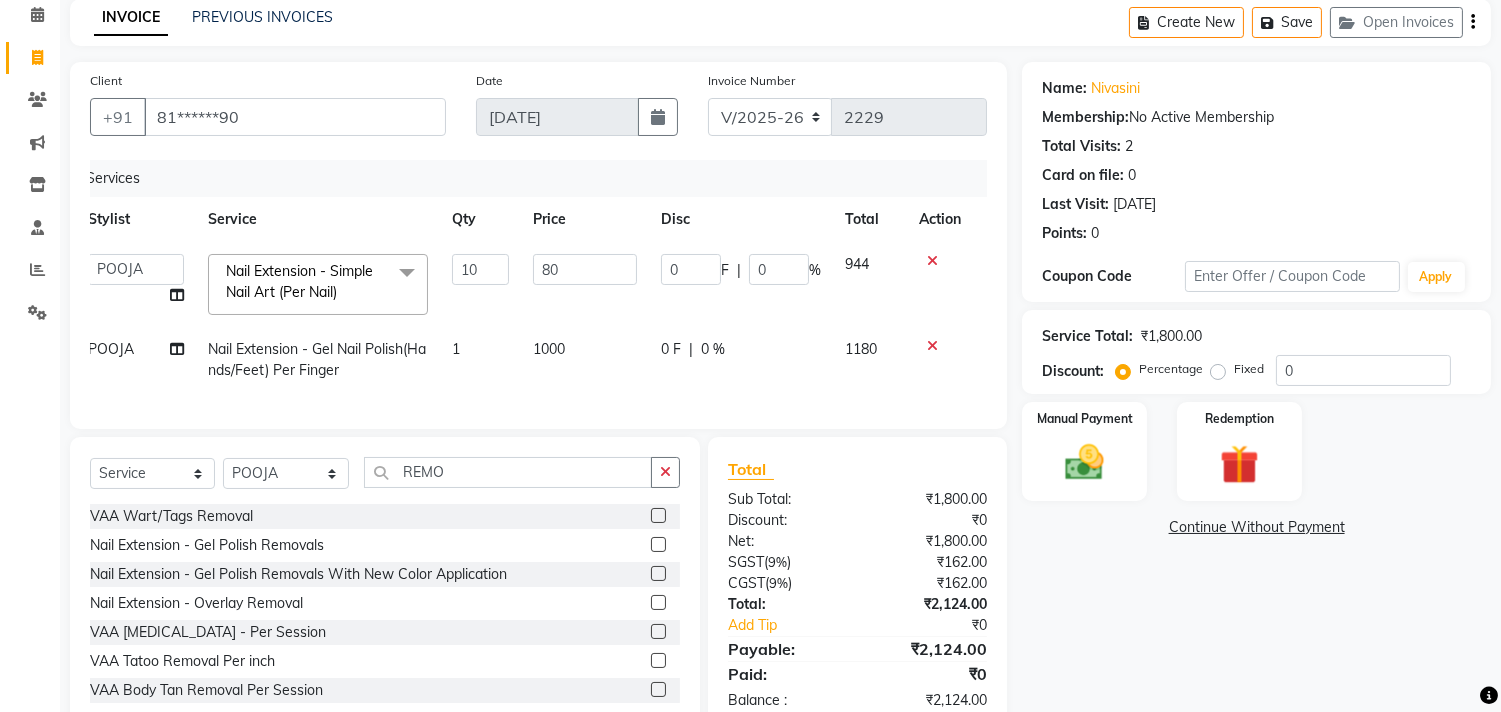click 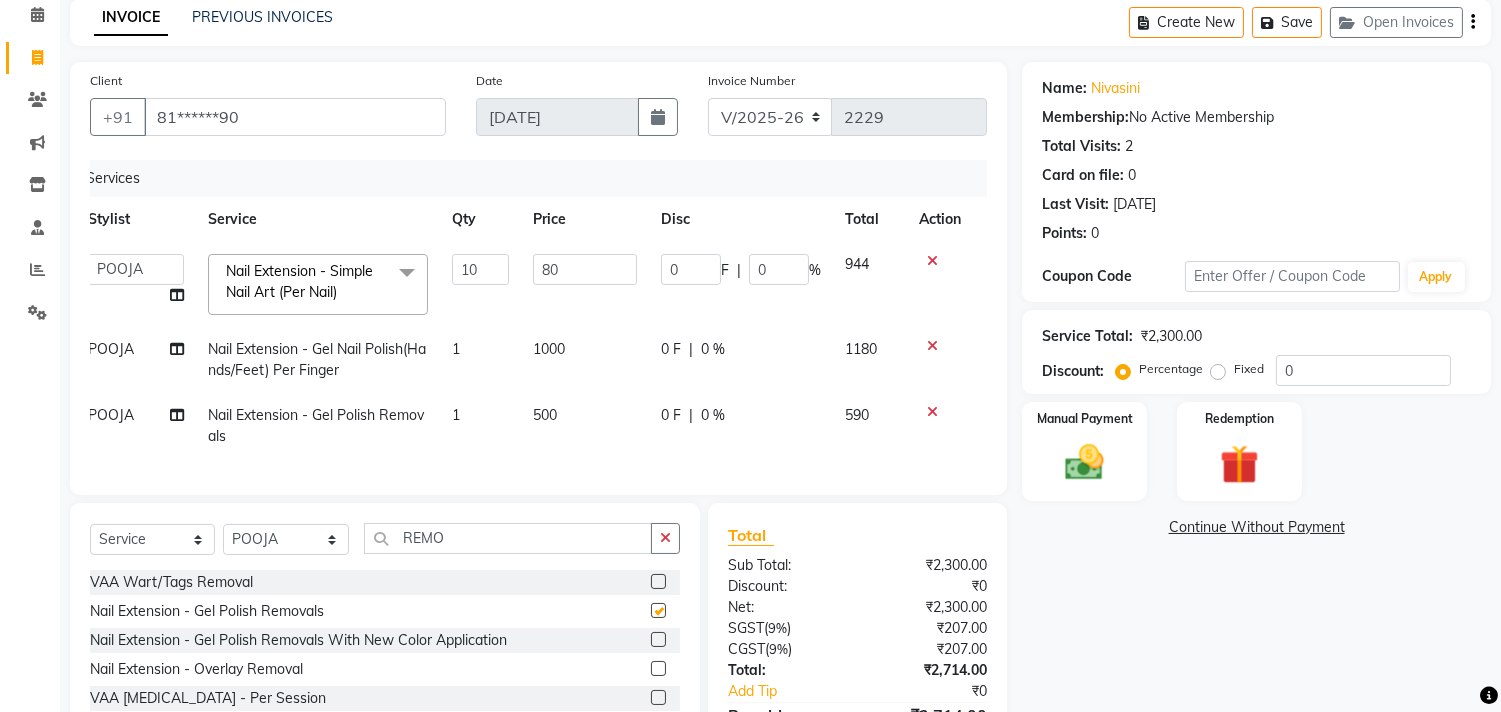 click on "500" 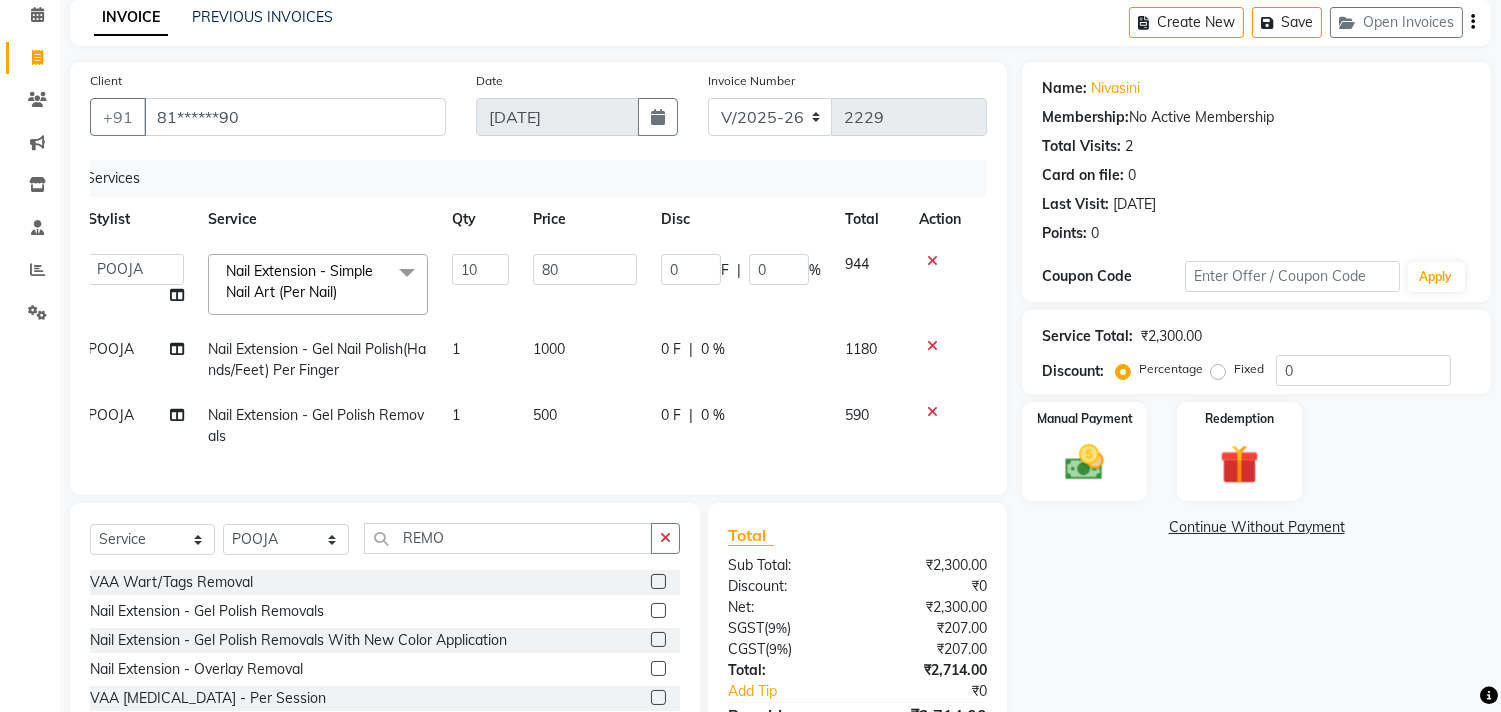 checkbox on "false" 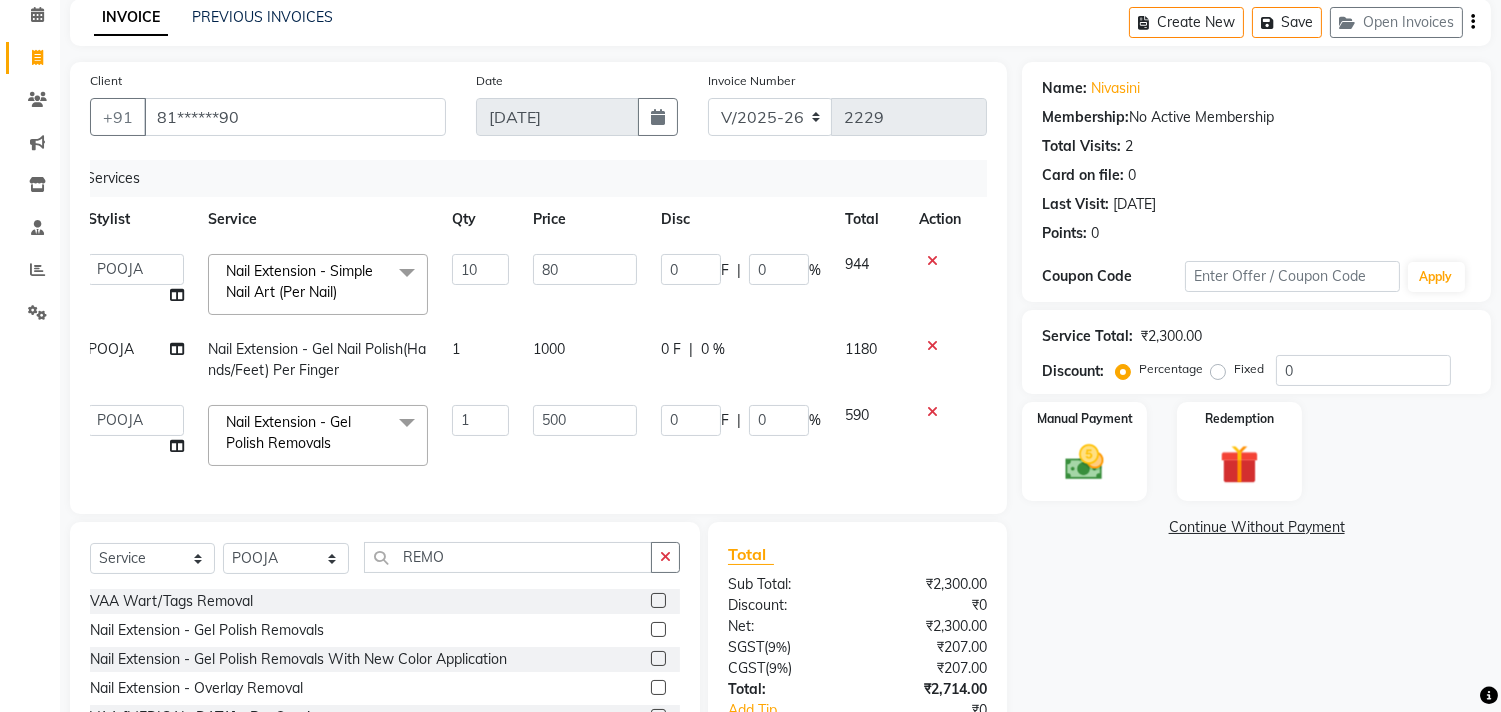 scroll, scrollTop: 240, scrollLeft: 0, axis: vertical 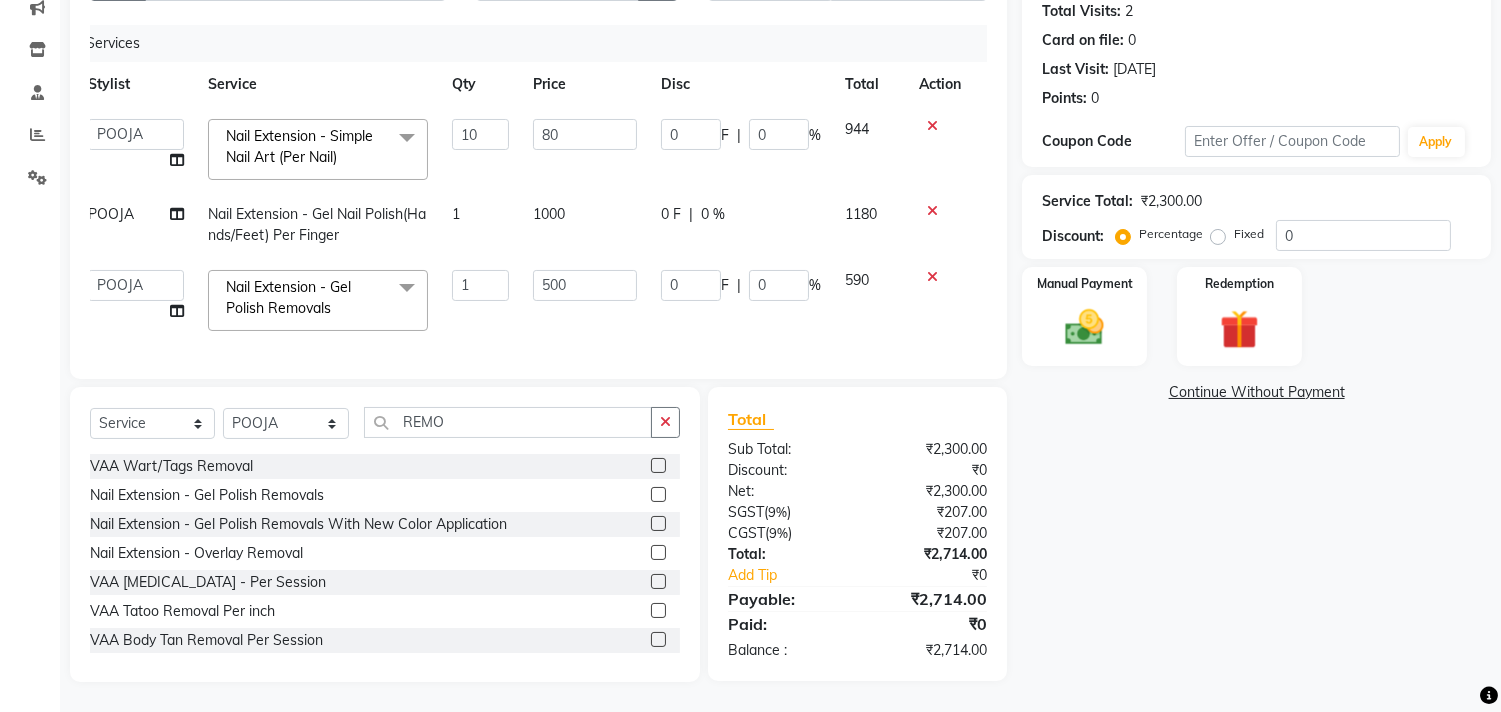 click on "Client +91 81******90 Date 10-07-2025 Invoice Number V/2025 V/2025-26 2229 Services Stylist Service Qty Price Disc Total Action  Admin   ANUSHA    Apsu   Auditor Ambattur   Balaji   BANUPRIYA   Bhuvanesh   Dingg - Support Team   DIVYA   INBARAJ   INDHU   Javed   Jayakumar   Joice Neimalsawm    Kalaiselvi   KAMALA   Nathalie Marinaa Chaarlette   POOJA    PREETHI   Preethi Raj   PRISCILLA   RADHA   RAJESH    SAHIL   SEETHAL   SOCHIPEM   Suresh Babu   SUSHMITA   VANITHA   Veena Ravi   Vignesh    Vinitha   Virtue admin   VIRTUE SALON  Nail Extension - Simple Nail Art (Per Nail)  x Detan -  Neck Detan - Face Detan - Feet Detan - Full Arms Detan - Full Back/Front Detan - Full Legs Detan - Half Arms Detan - Half Back/Front Detan - Half Legs Detan - Midriff Detan - Under Arms Detan - Upperlip HAIR EXTENSION-CLIPPING ADD ON - PEEL OFF MASK TEXTURE - KERA DOUX THREADING - UPPERLIP DETAN - BLOUSELINE  FULL FACE WAXING Pro Bio Peel facial Schwarzkopf Nourishing Hair spa Beard colour(Davines) Blow styling Hand polish 10" 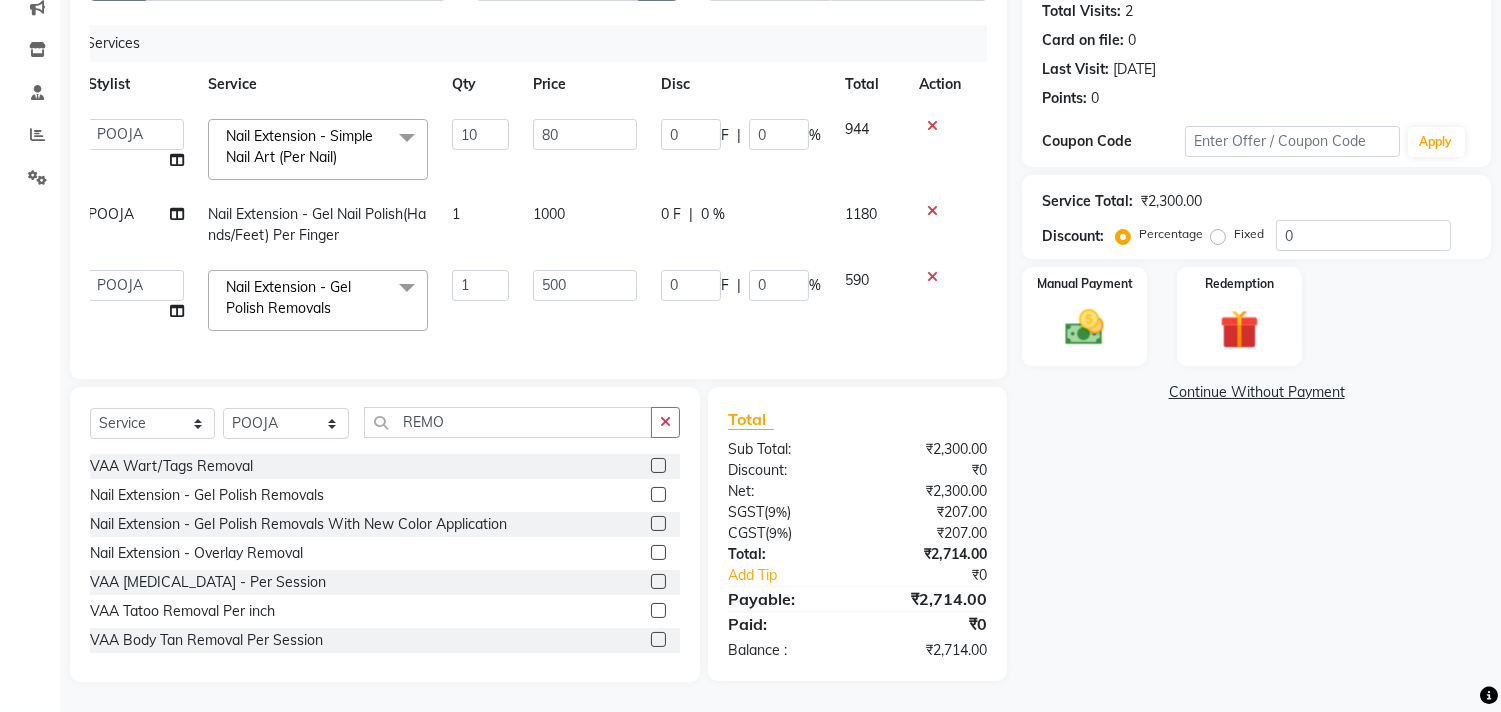 scroll, scrollTop: 128, scrollLeft: 0, axis: vertical 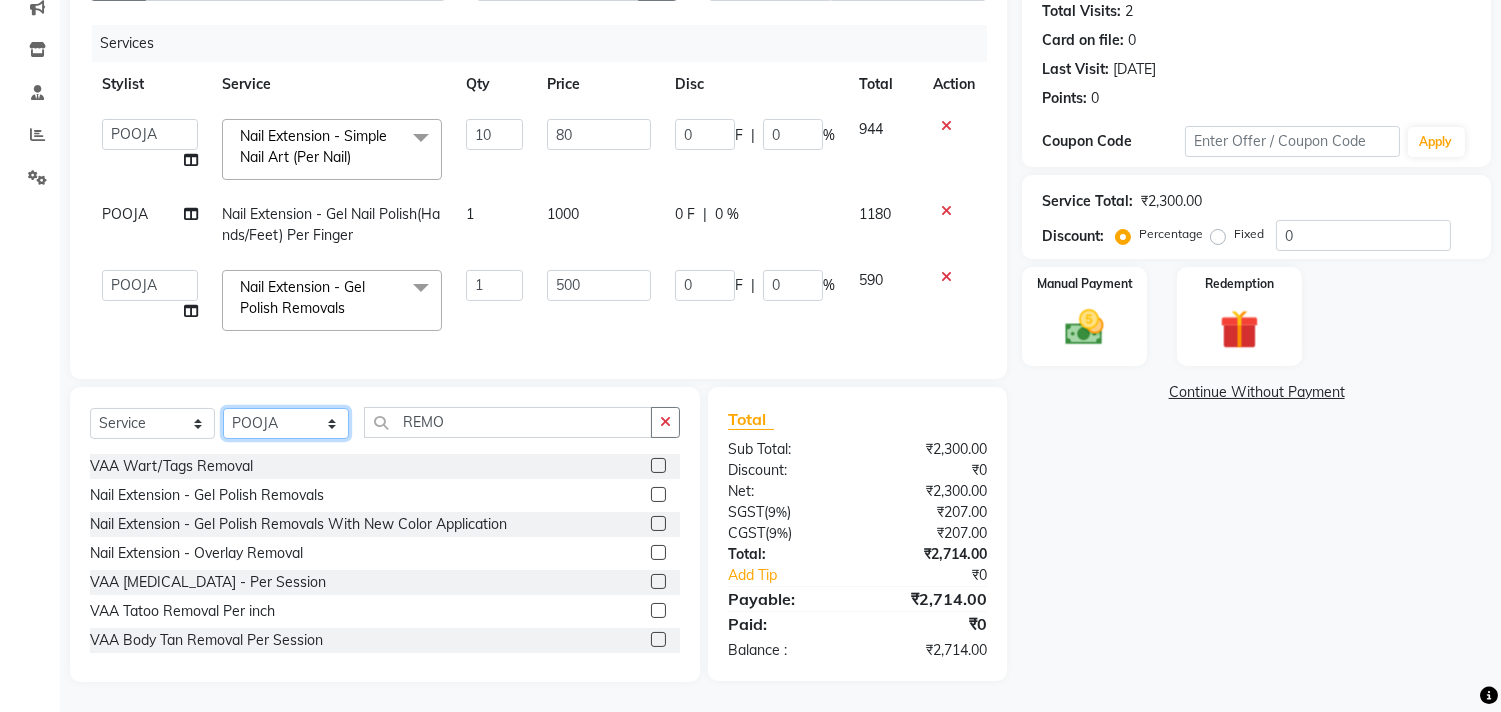 click on "Select Stylist Admin ANUSHA  Apsu Auditor Ambattur Balaji BANUPRIYA Bhuvanesh Dingg - Support Team DIVYA INBARAJ INDHU Javed Jayakumar Joice Neimalsawm  Kalaiselvi KAMALA Nathalie Marinaa Chaarlette POOJA  PREETHI Preethi Raj PRISCILLA RADHA RAJESH  SAHIL SEETHAL SOCHIPEM Suresh Babu SUSHMITA VANITHA Veena Ravi Vignesh  Vinitha Virtue admin VIRTUE SALON" 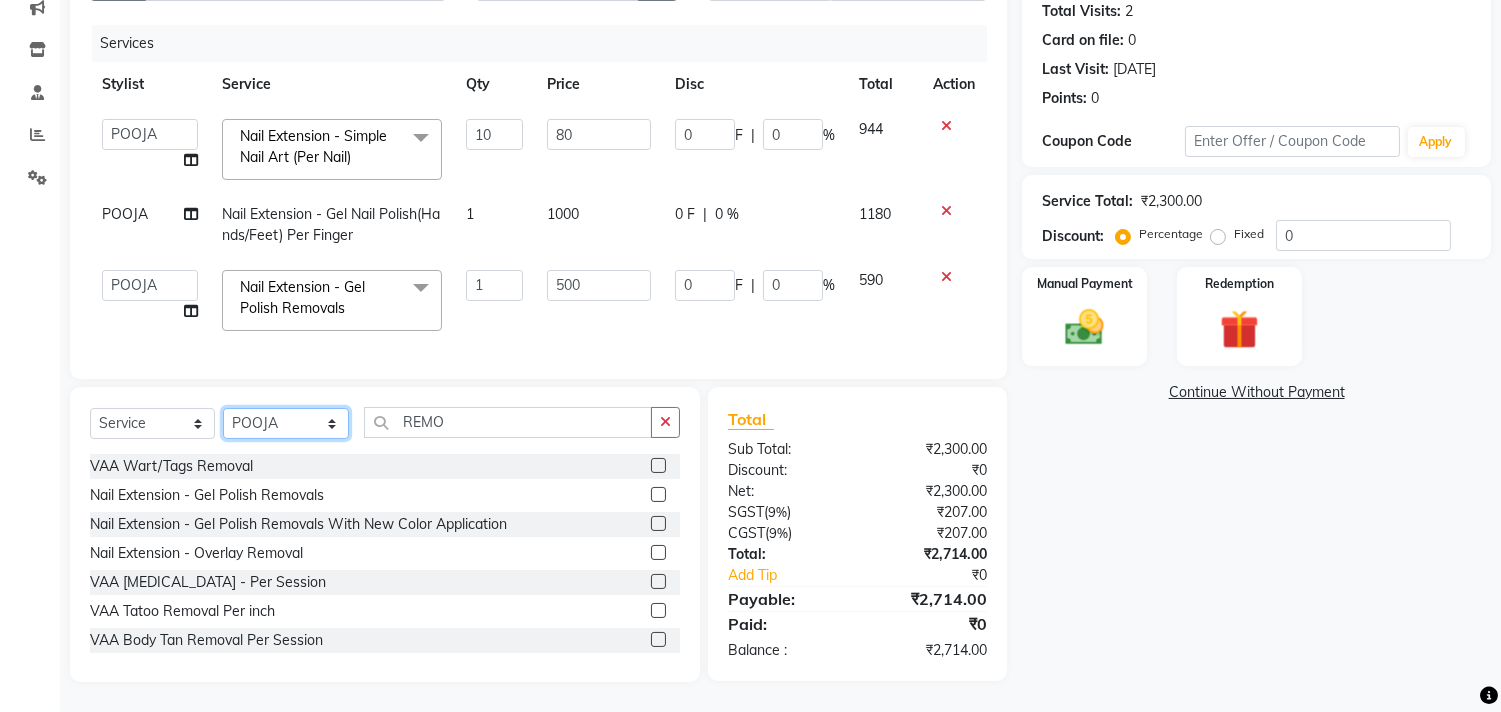 select on "25078" 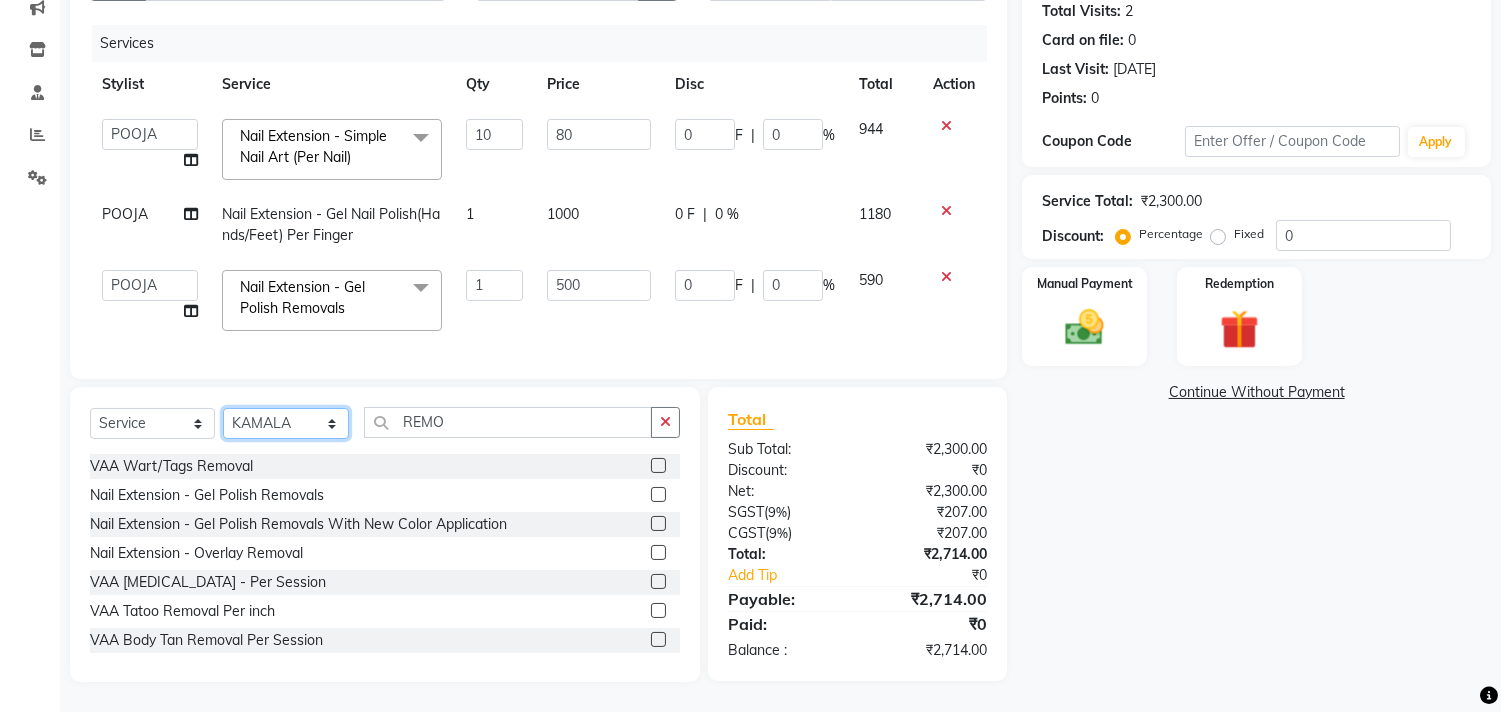 click on "Select Stylist Admin ANUSHA  Apsu Auditor Ambattur Balaji BANUPRIYA Bhuvanesh Dingg - Support Team DIVYA INBARAJ INDHU Javed Jayakumar Joice Neimalsawm  Kalaiselvi KAMALA Nathalie Marinaa Chaarlette POOJA  PREETHI Preethi Raj PRISCILLA RADHA RAJESH  SAHIL SEETHAL SOCHIPEM Suresh Babu SUSHMITA VANITHA Veena Ravi Vignesh  Vinitha Virtue admin VIRTUE SALON" 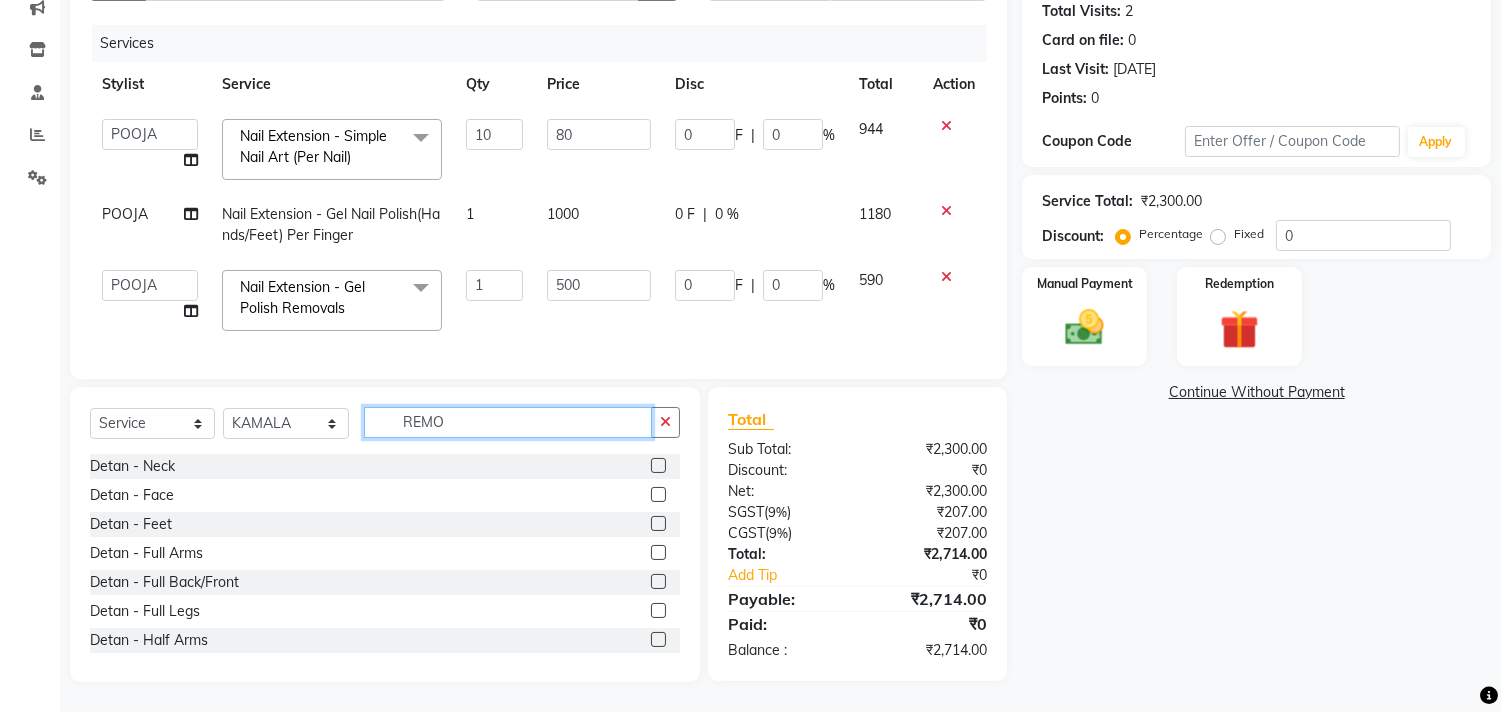 click on "REMO" 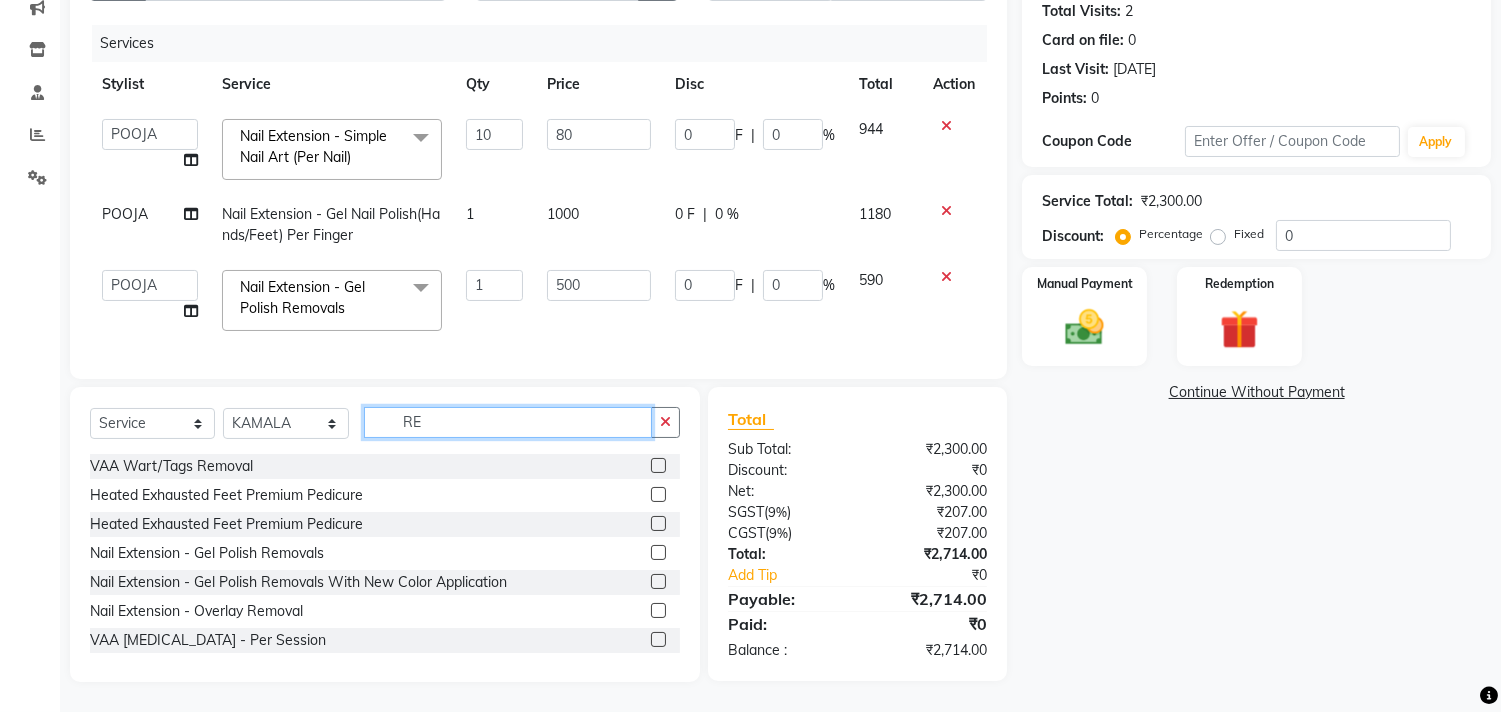 type on "R" 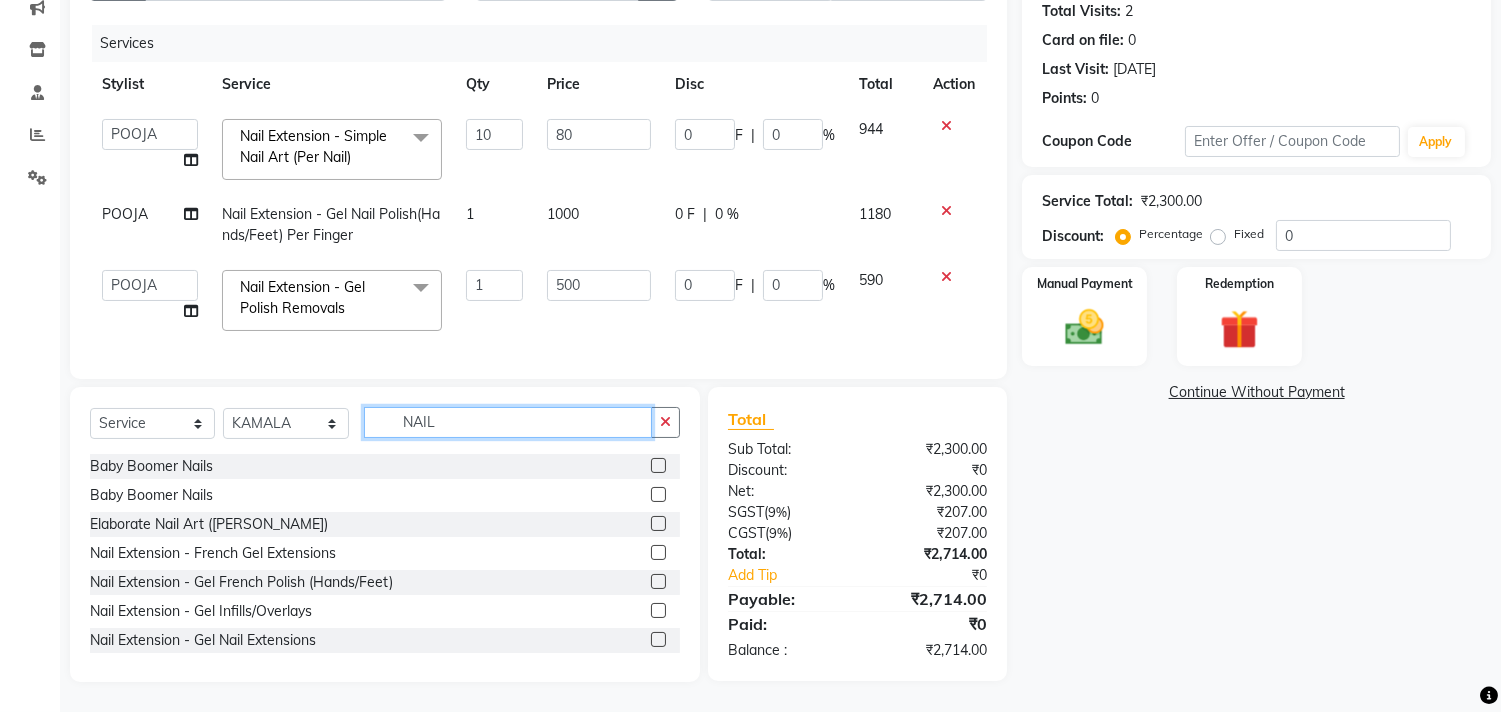 type on "NAIL" 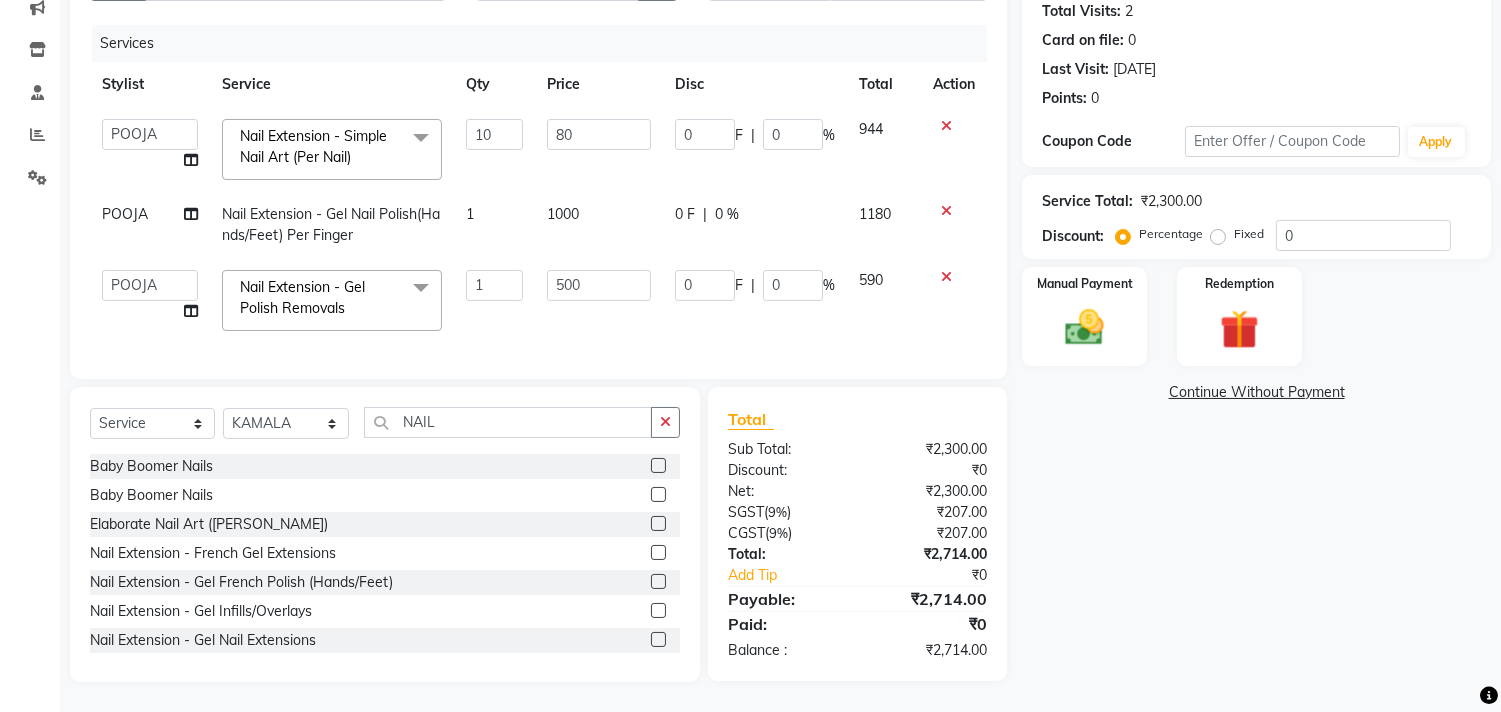 click 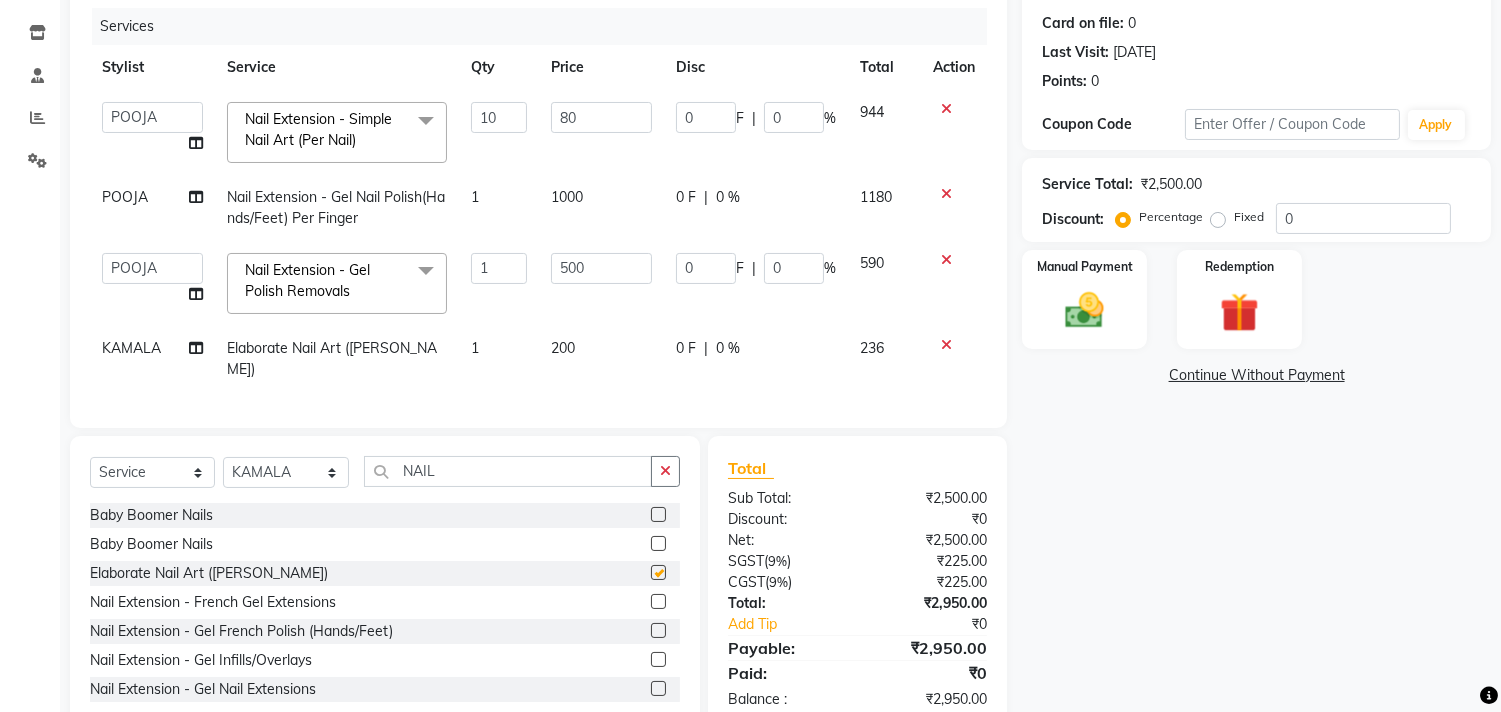 checkbox on "false" 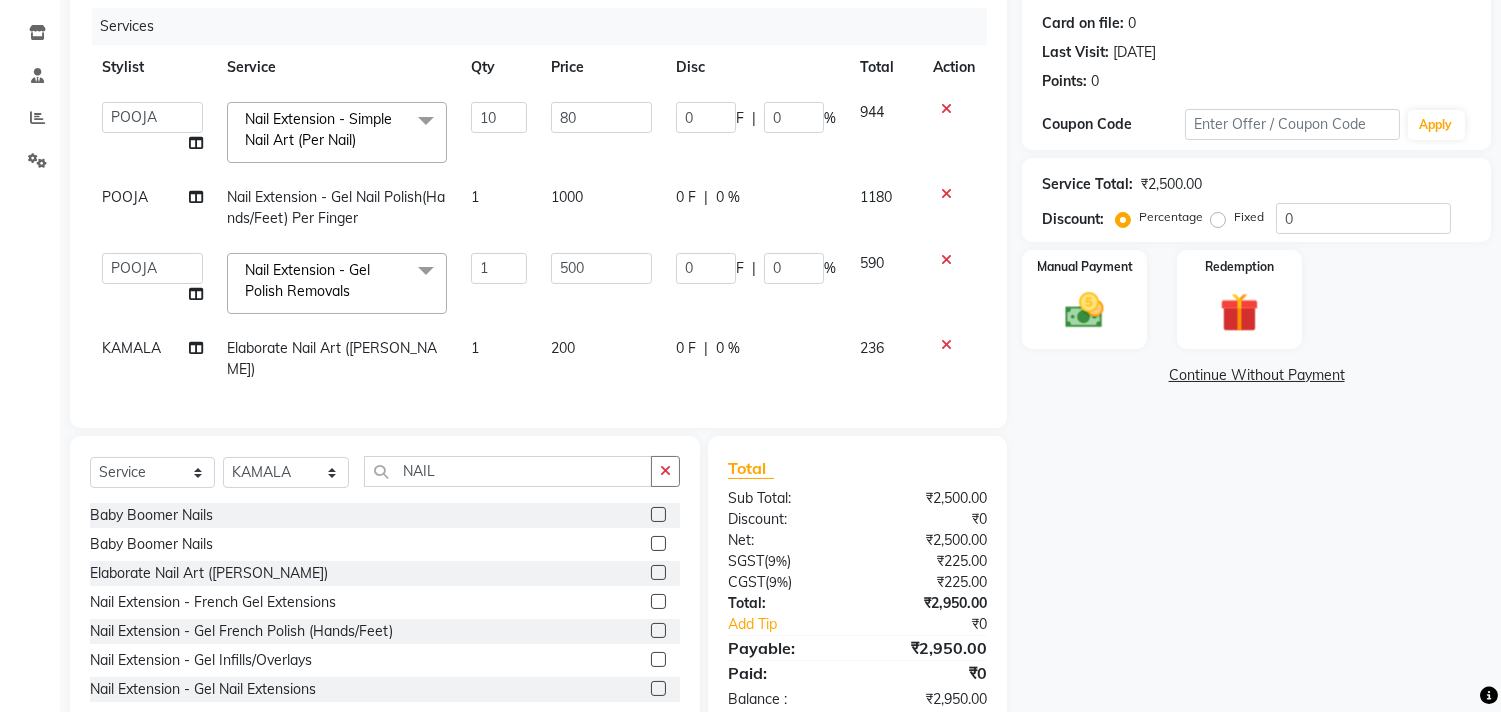 click on "200" 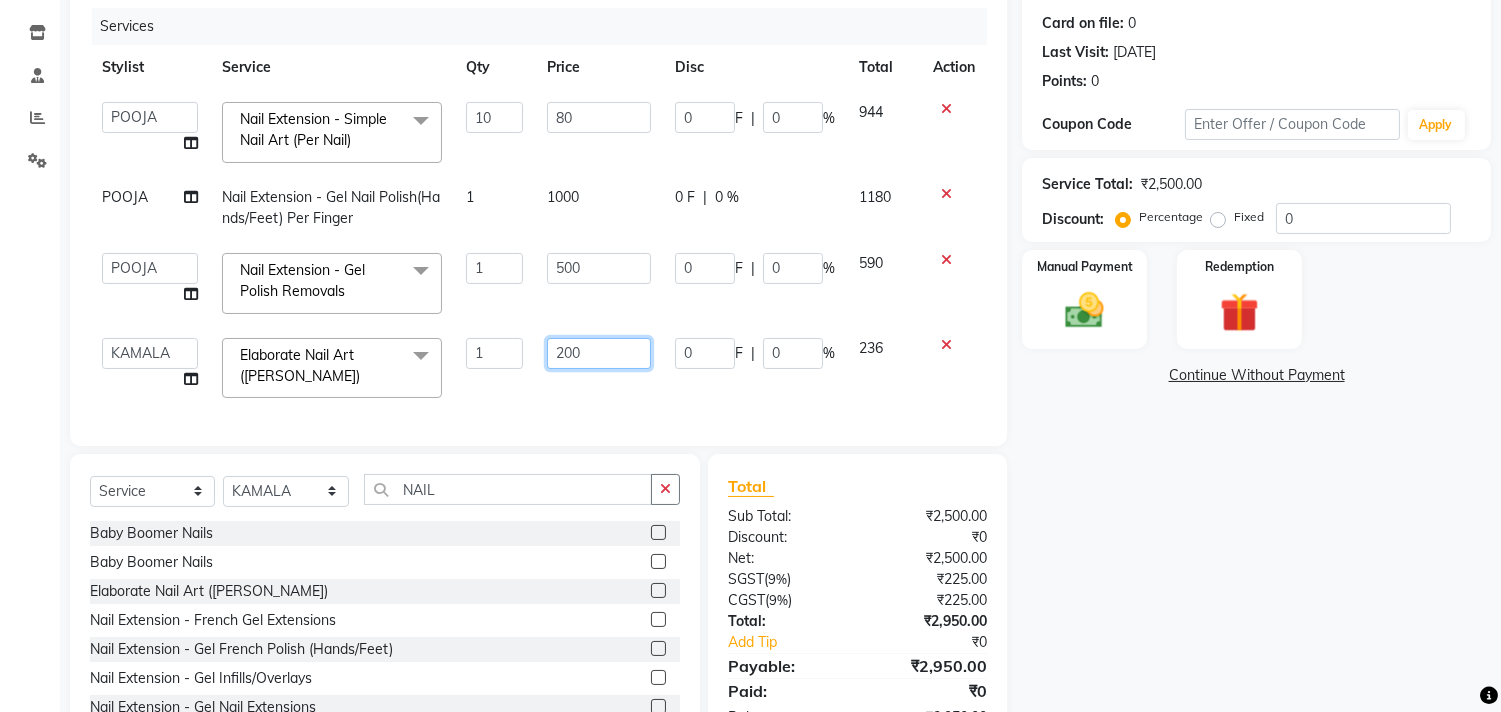 click on "200" 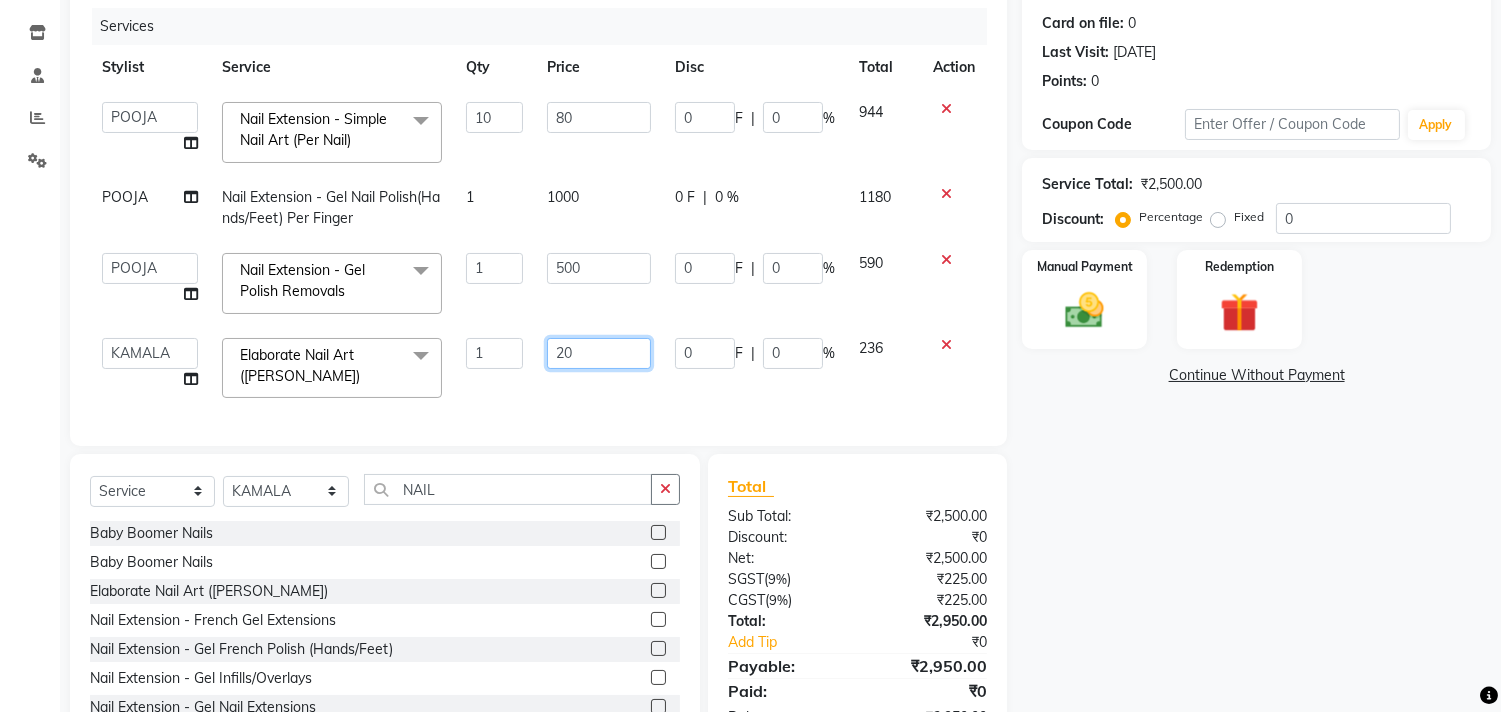 type on "2" 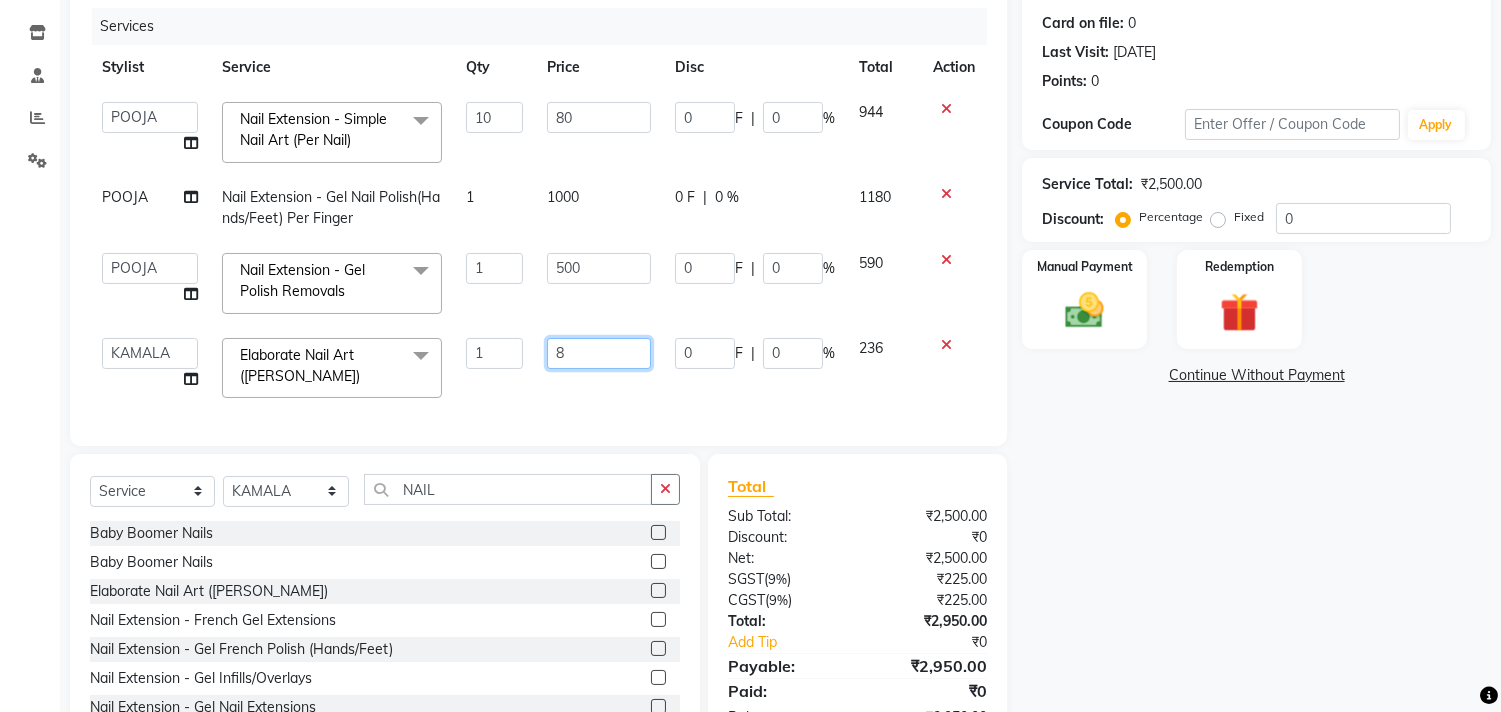 type on "80" 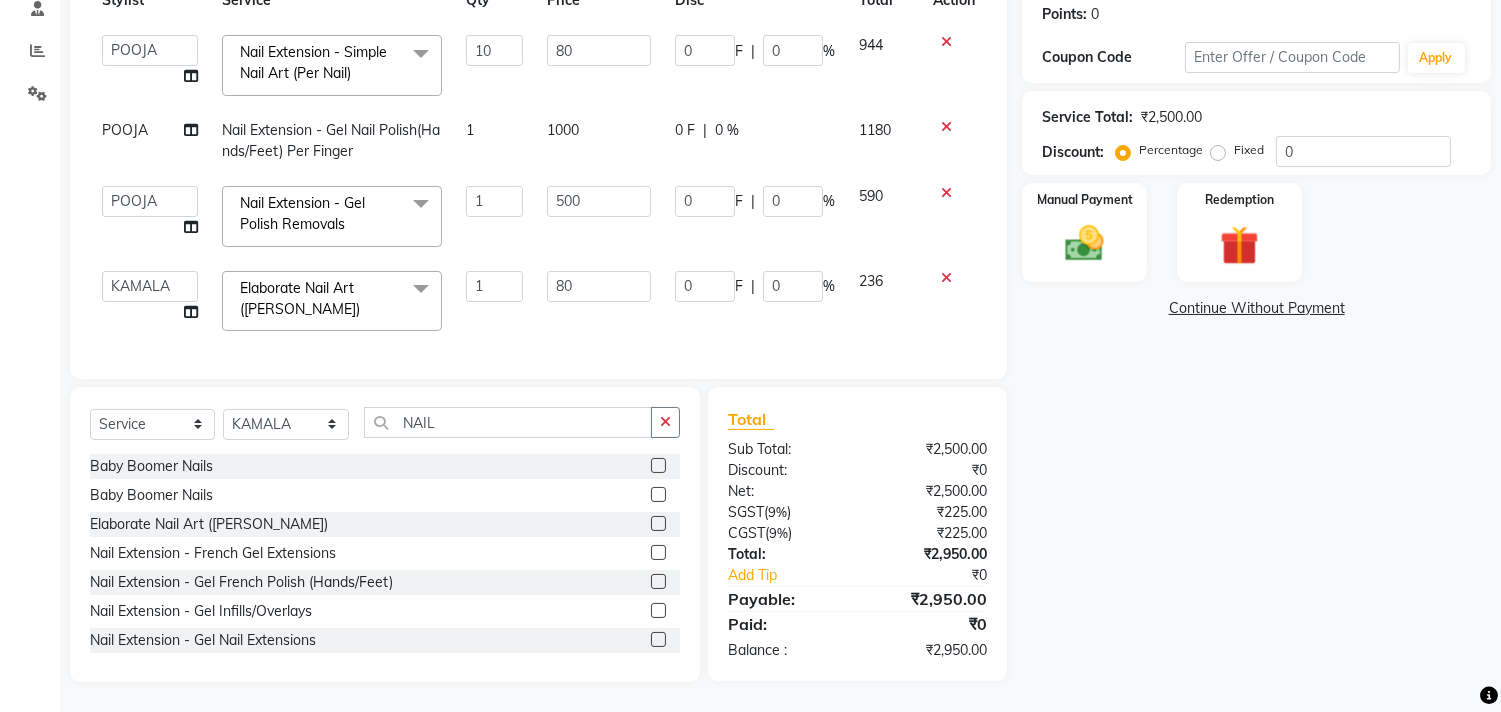 scroll, scrollTop: 284, scrollLeft: 0, axis: vertical 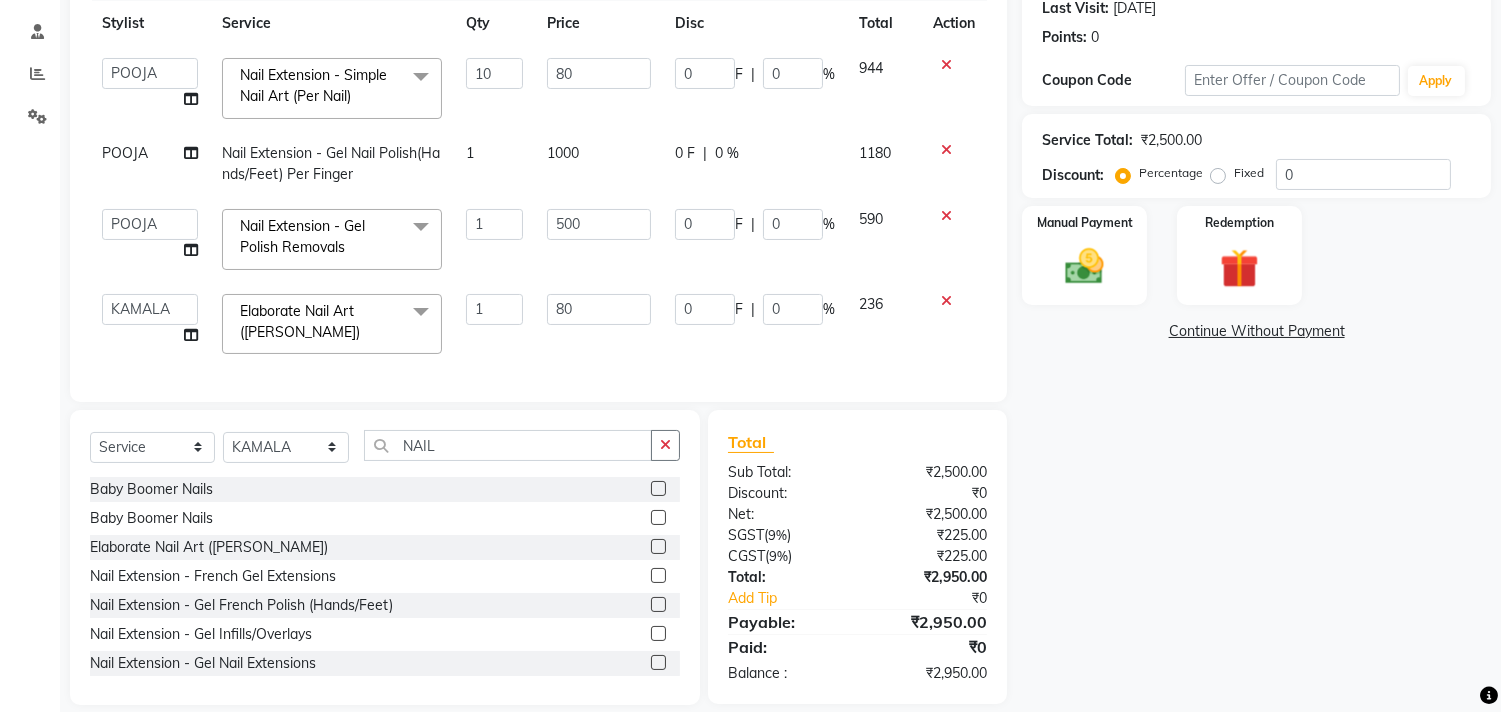 click on "Admin   ANUSHA    Apsu   Auditor Ambattur   Balaji   BANUPRIYA   Bhuvanesh   Dingg - Support Team   DIVYA   INBARAJ   INDHU   Javed   Jayakumar   Joice Neimalsawm    Kalaiselvi   KAMALA   Nathalie Marinaa Chaarlette   POOJA    PREETHI   Preethi Raj   PRISCILLA   RADHA   RAJESH    SAHIL   SEETHAL   SOCHIPEM   Suresh Babu   SUSHMITA   VANITHA   Veena Ravi   Vignesh    Vinitha   Virtue admin   VIRTUE SALON  Nail Extension - Simple Nail Art (Per Nail)  x Detan -  Neck Detan - Face Detan - Feet Detan - Full Arms Detan - Full Back/Front Detan - Full Legs Detan - Half Arms Detan - Half Back/Front Detan - Half Legs Detan - Midriff Detan - Under Arms Detan - Upperlip HAIR EXTENSION-CLIPPING ADD ON - PEEL OFF MASK TEXTURE - KERA DOUX THREADING - UPPERLIP DETAN - BLOUSELINE  FULL FACE WAXING Pro Bio Peel facial Schwarzkopf Nourishing Hair spa Beard colour(Davines) Creative haircut and Fibre clinix Combo Blow styling Hand polish Makeup - Advance payment Makeup - Trial Chin - Waxing Pedicure and hairspa 1999 2599 Combo" 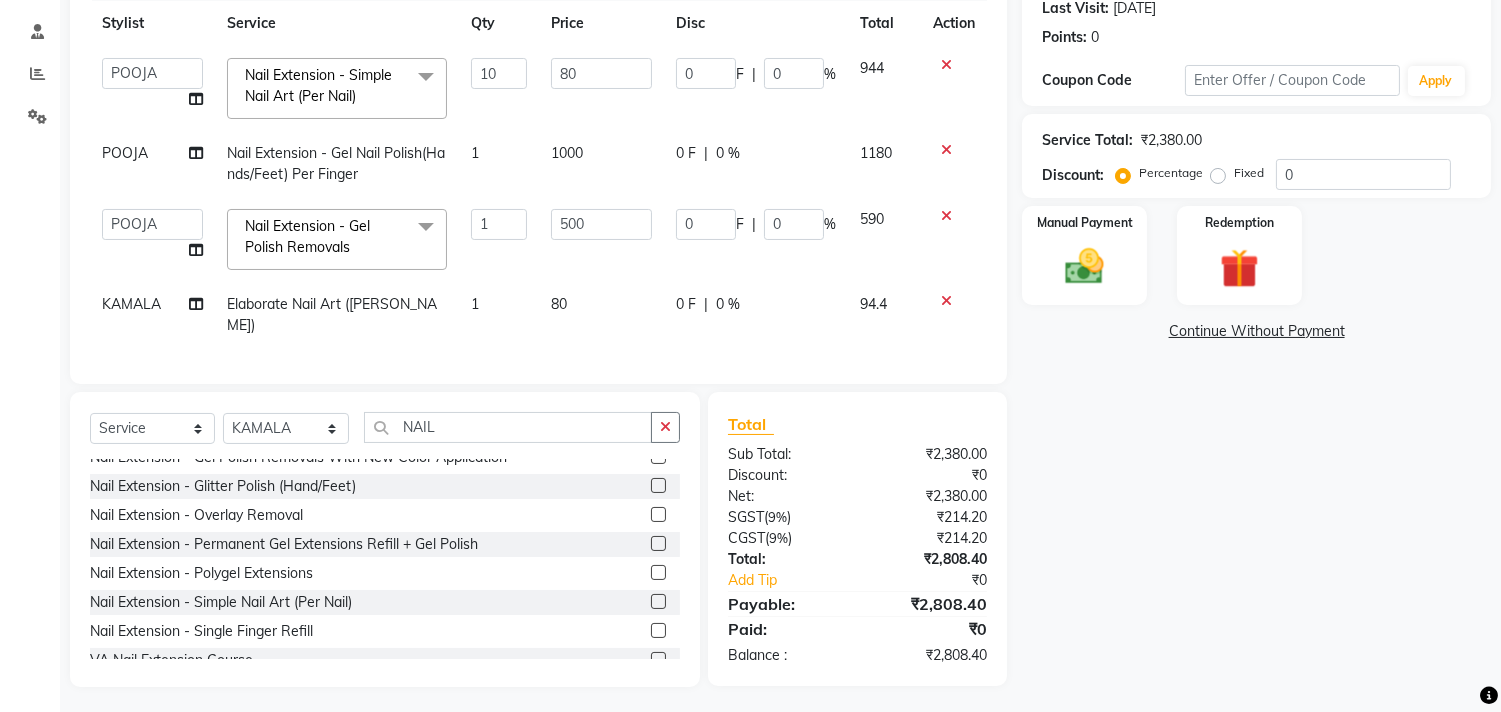 scroll, scrollTop: 278, scrollLeft: 0, axis: vertical 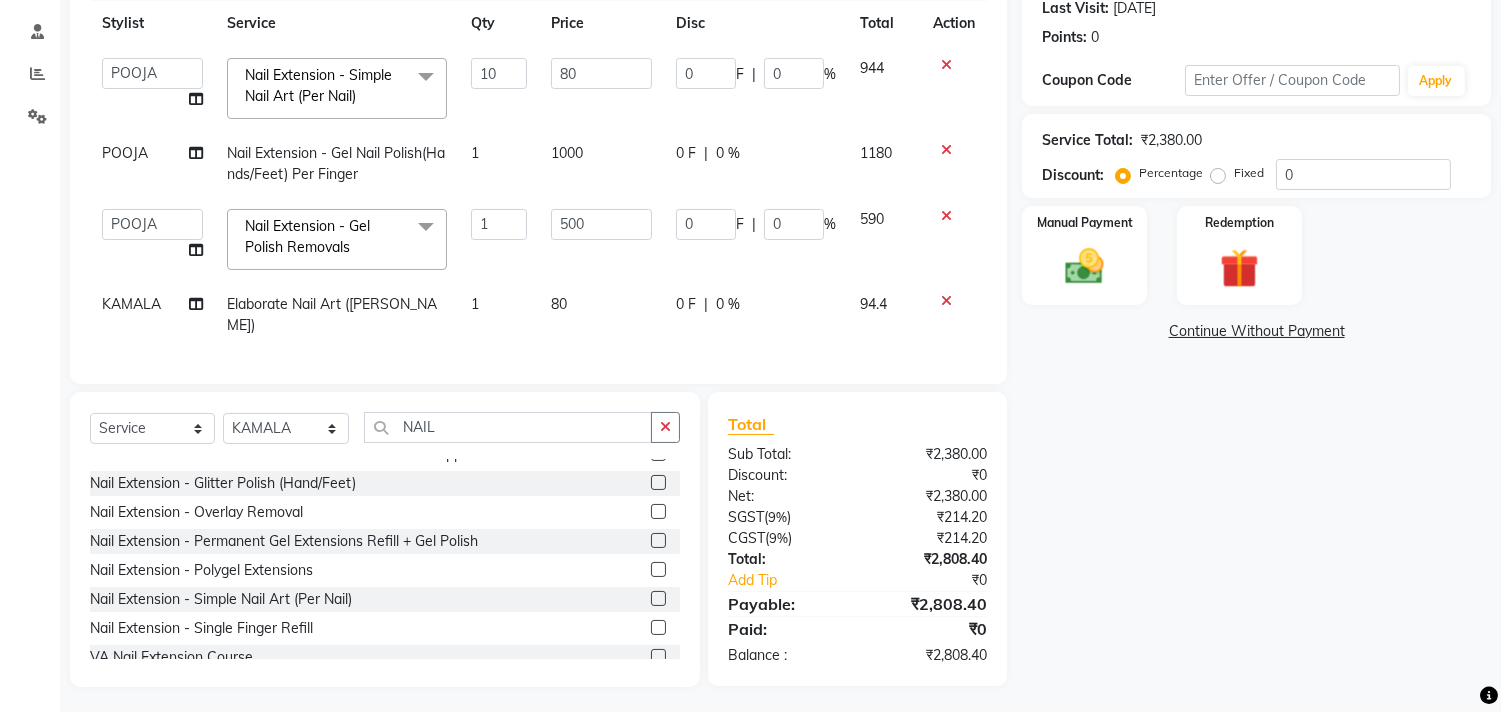 click 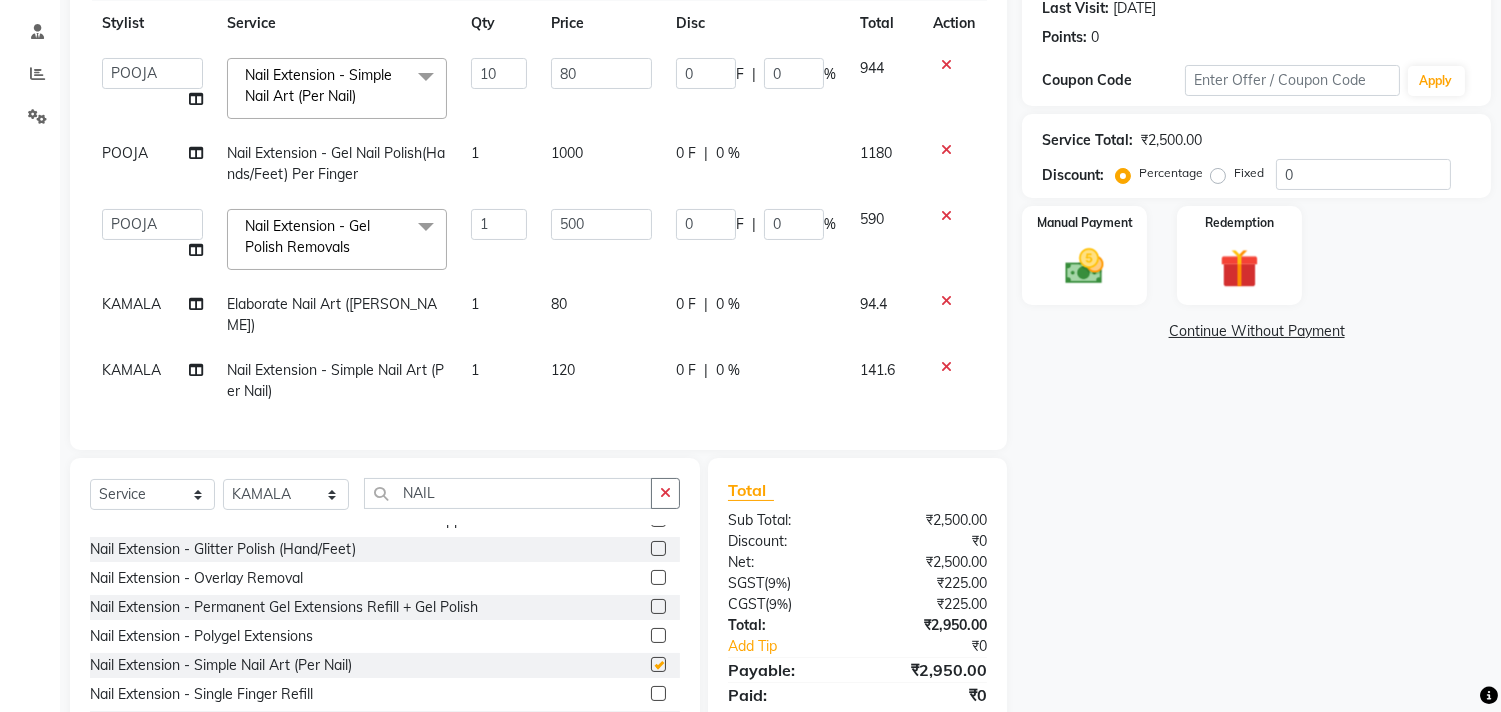 checkbox on "false" 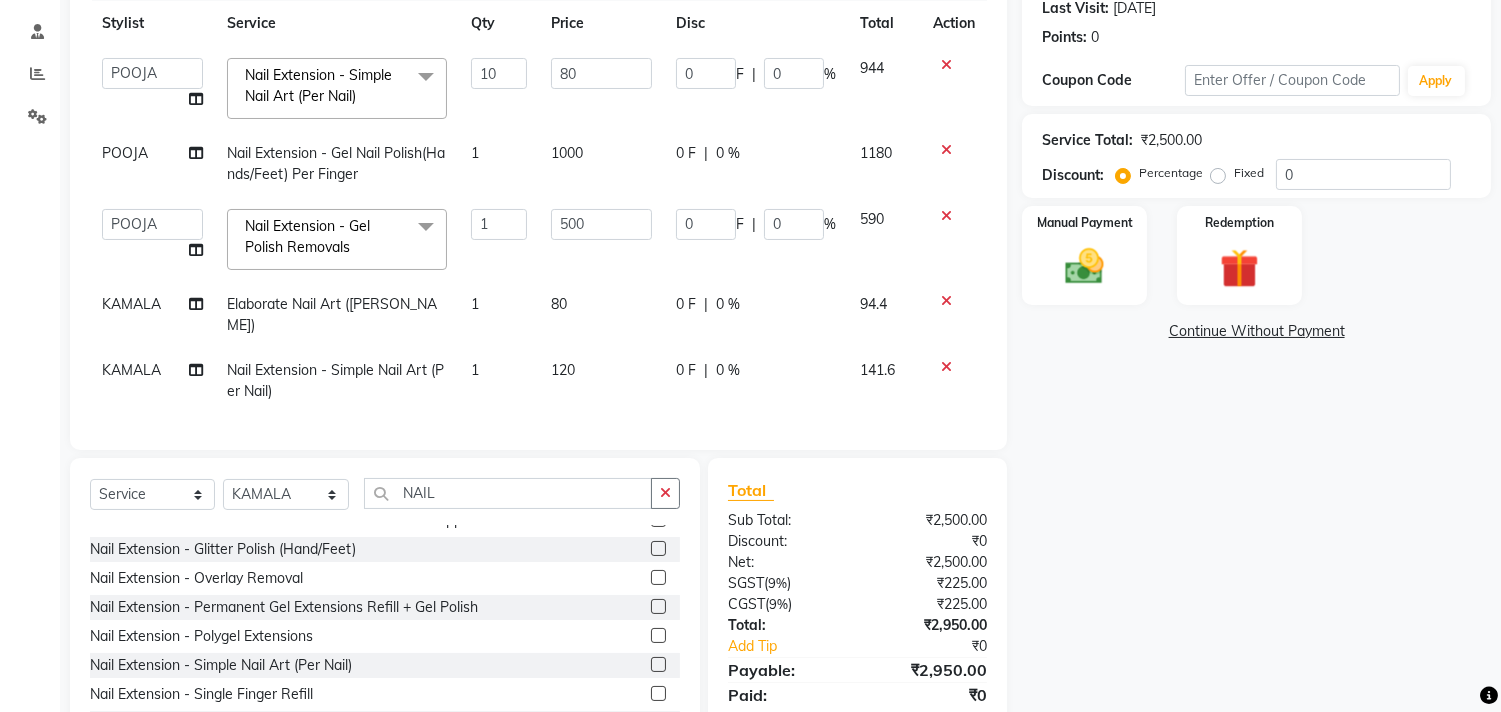 scroll, scrollTop: 351, scrollLeft: 0, axis: vertical 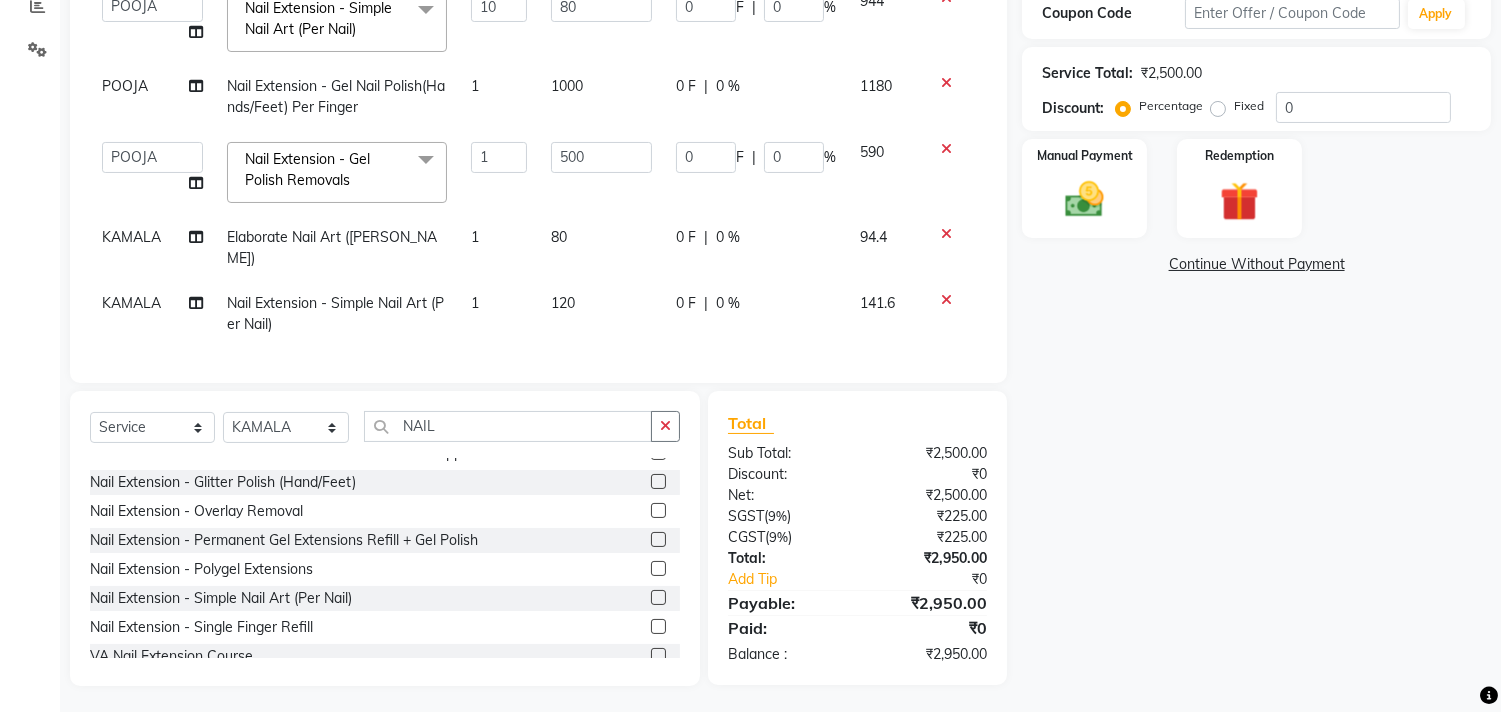 click on "120" 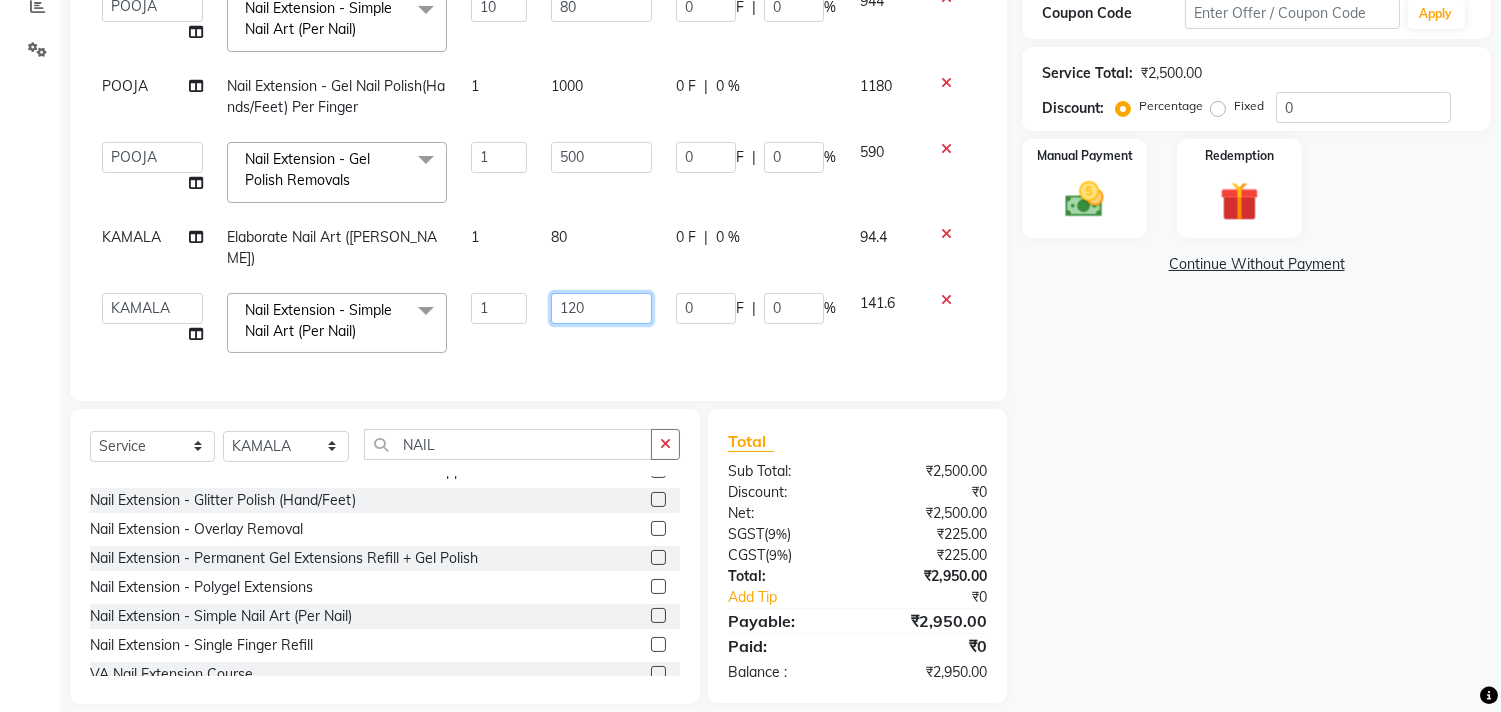 click on "120" 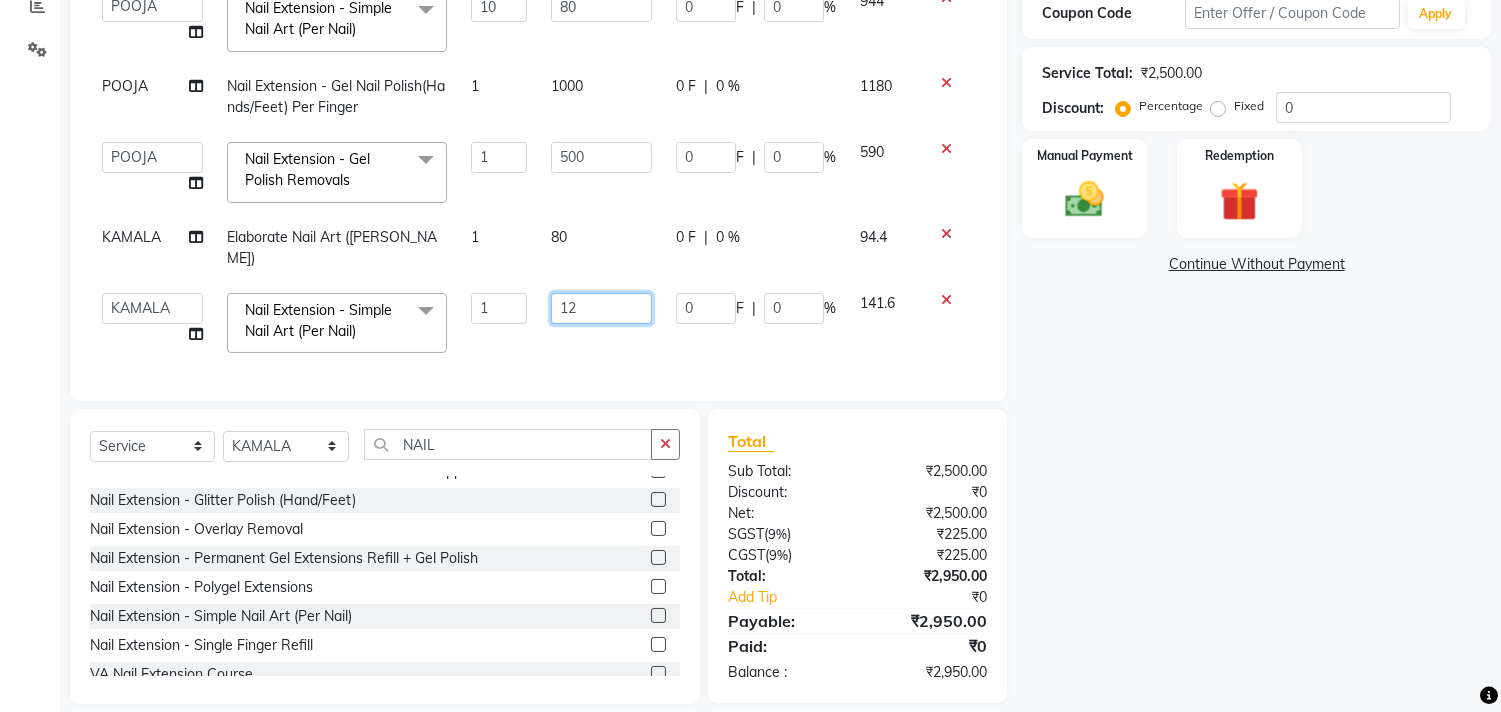 type on "1" 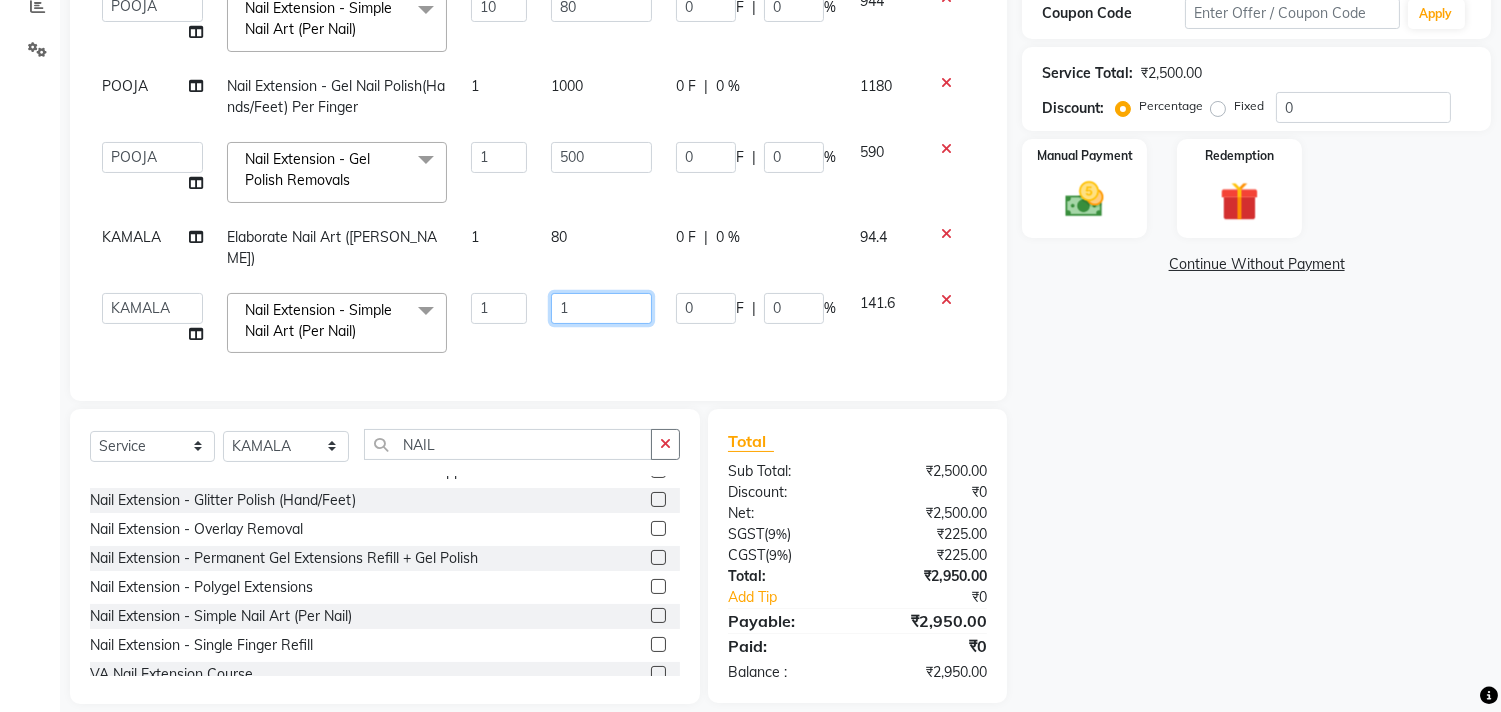 type 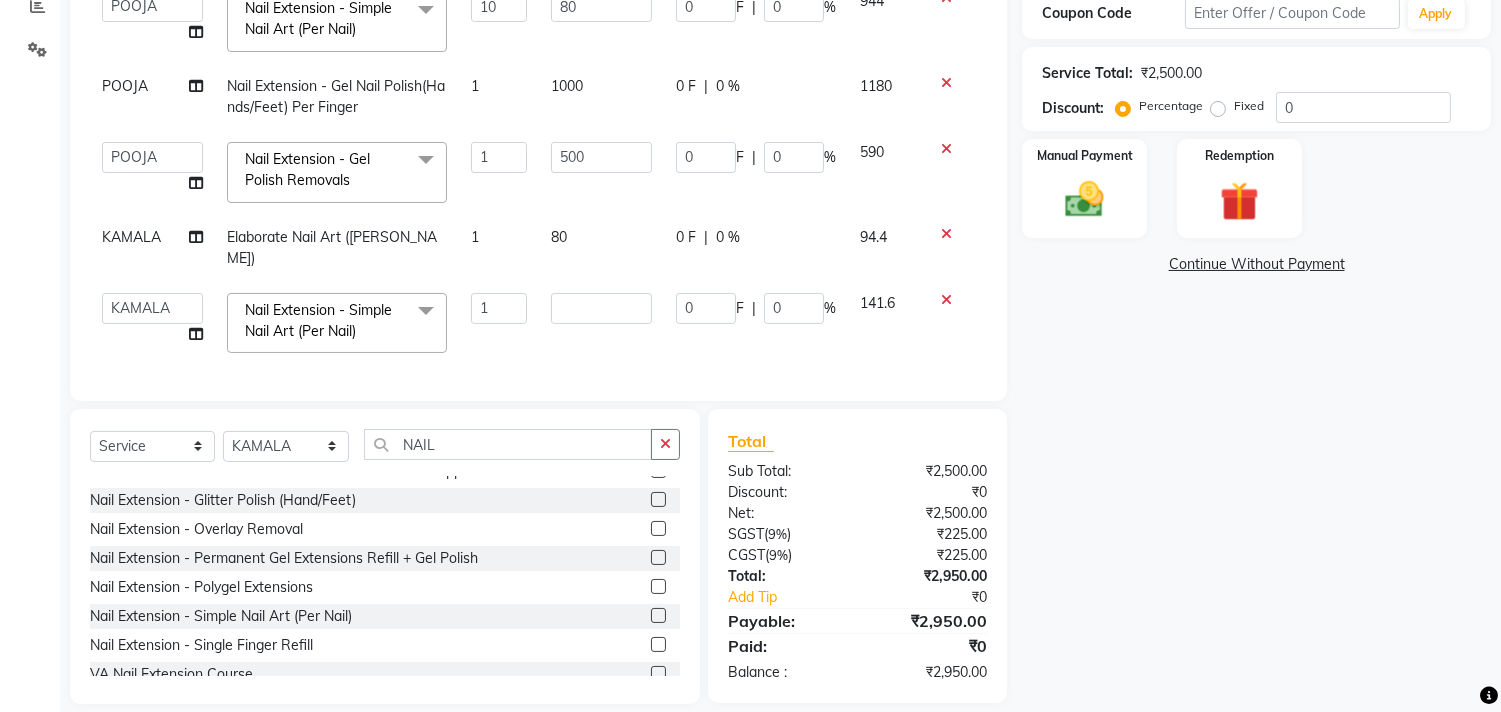 click 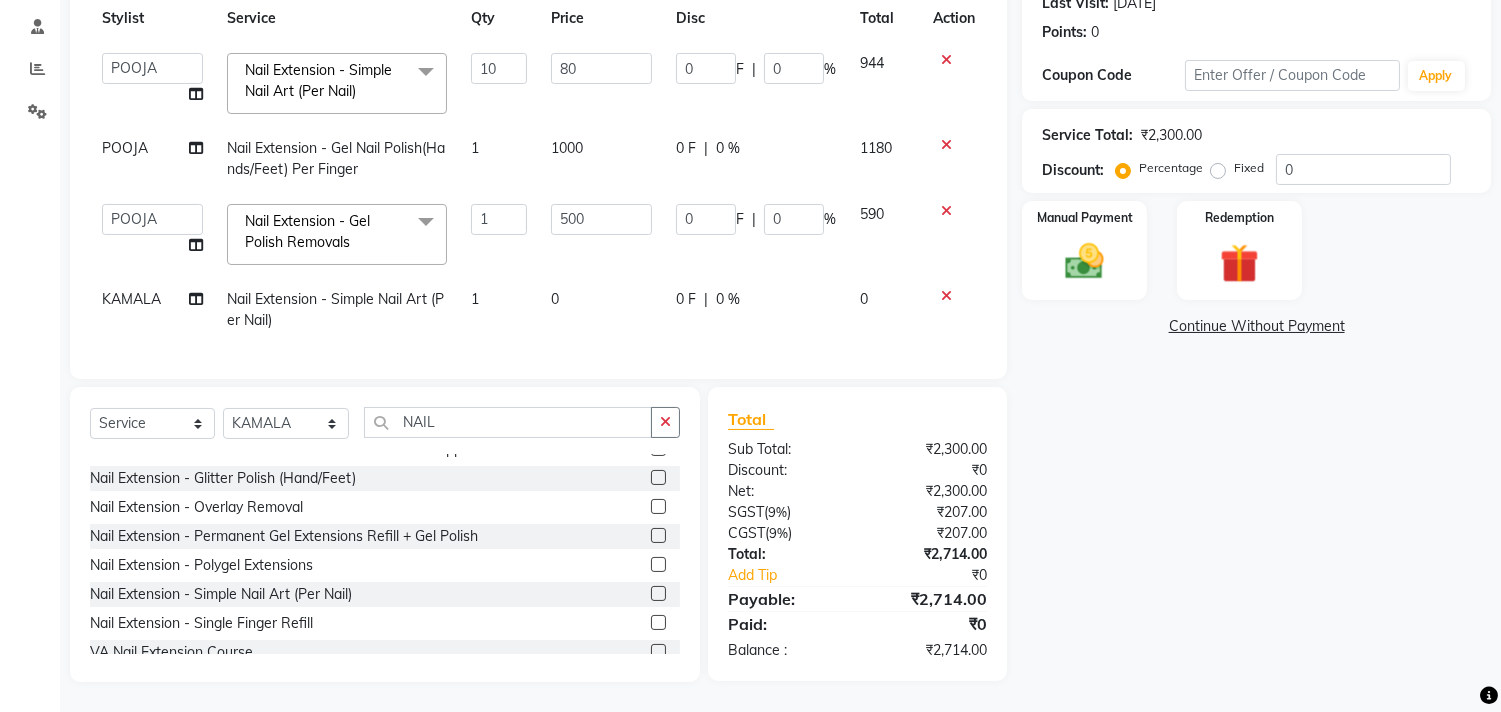scroll, scrollTop: 305, scrollLeft: 0, axis: vertical 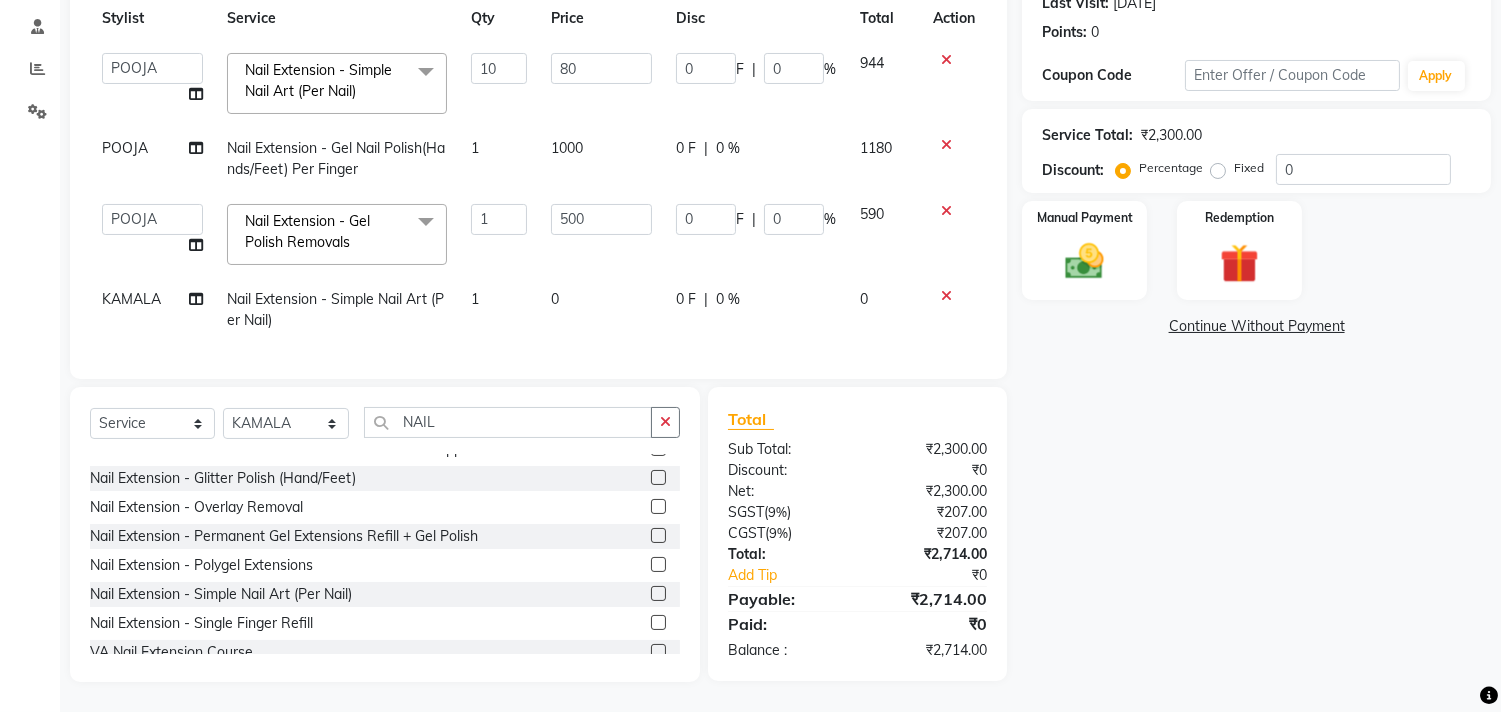 click on "1" 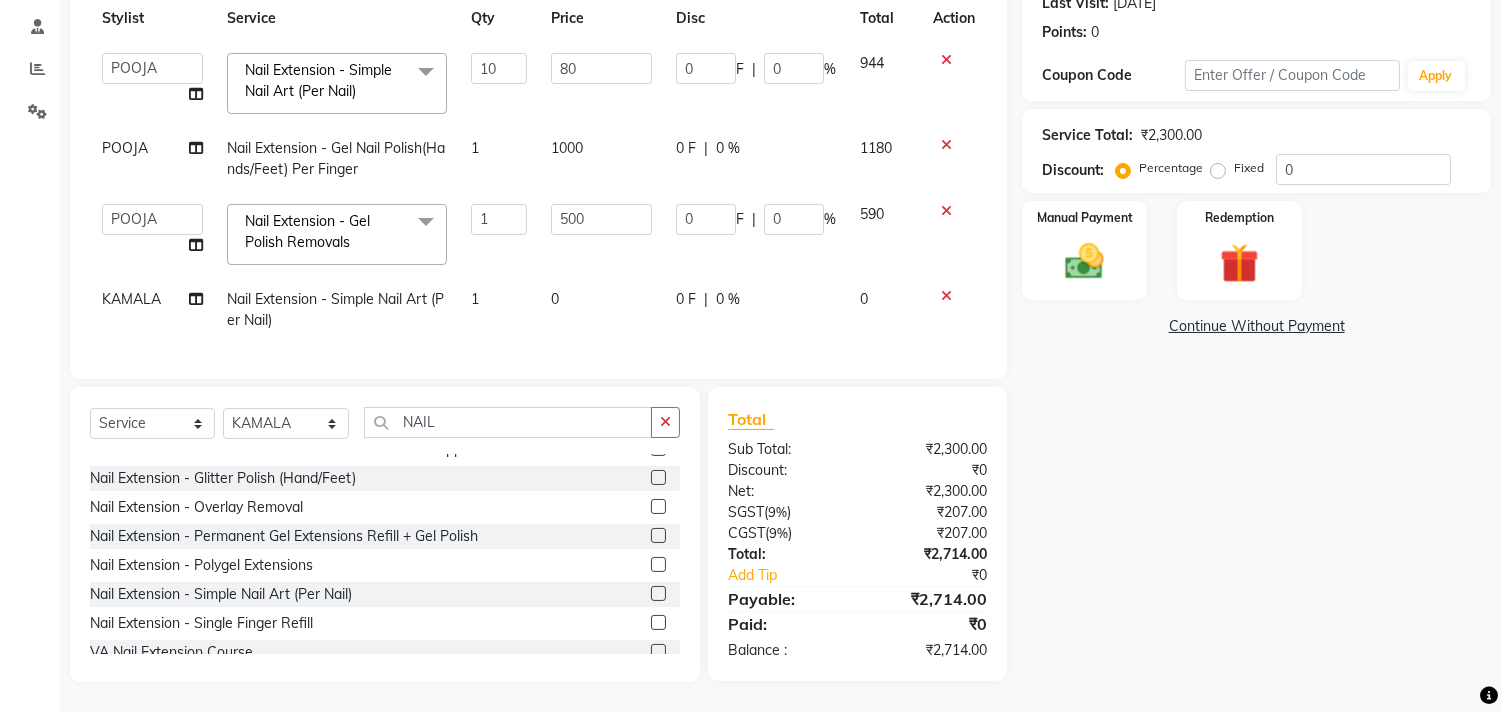 select on "25078" 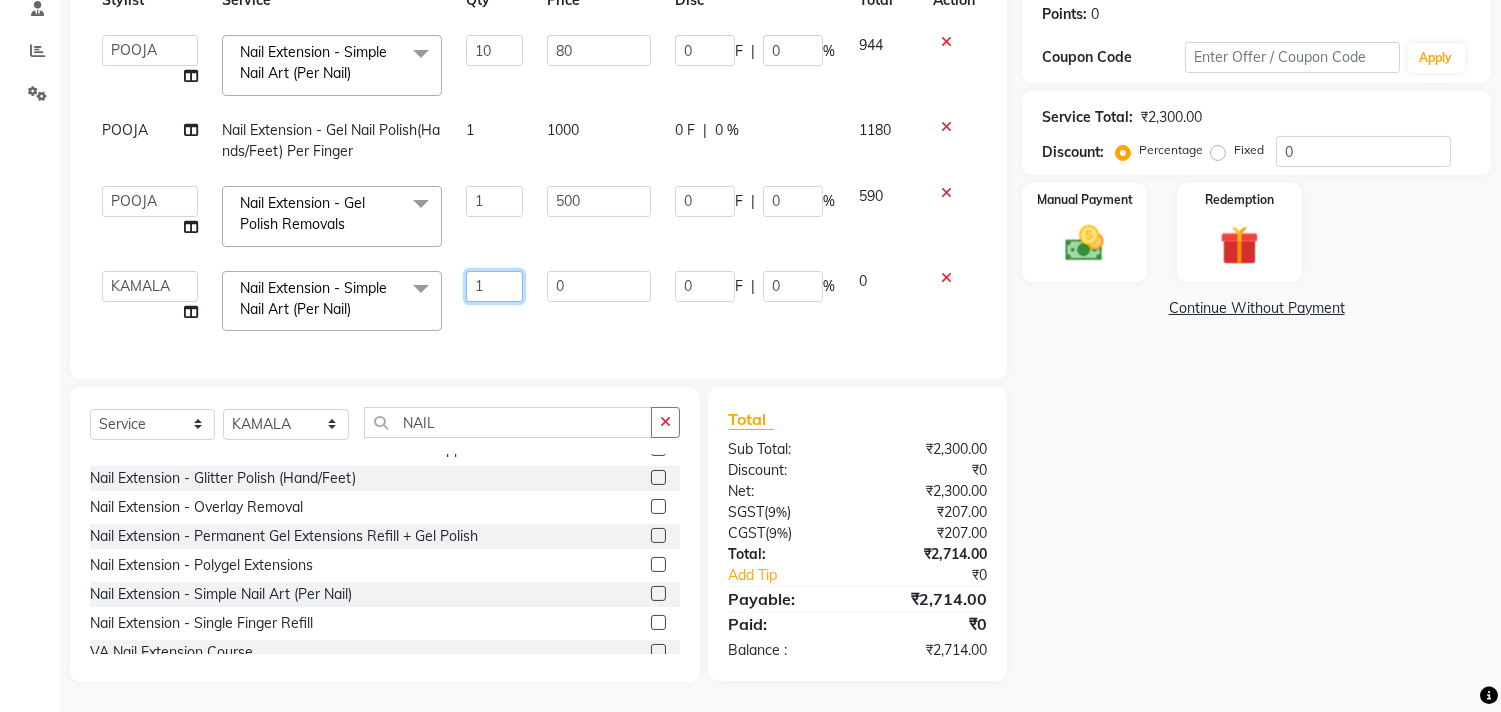 click on "1" 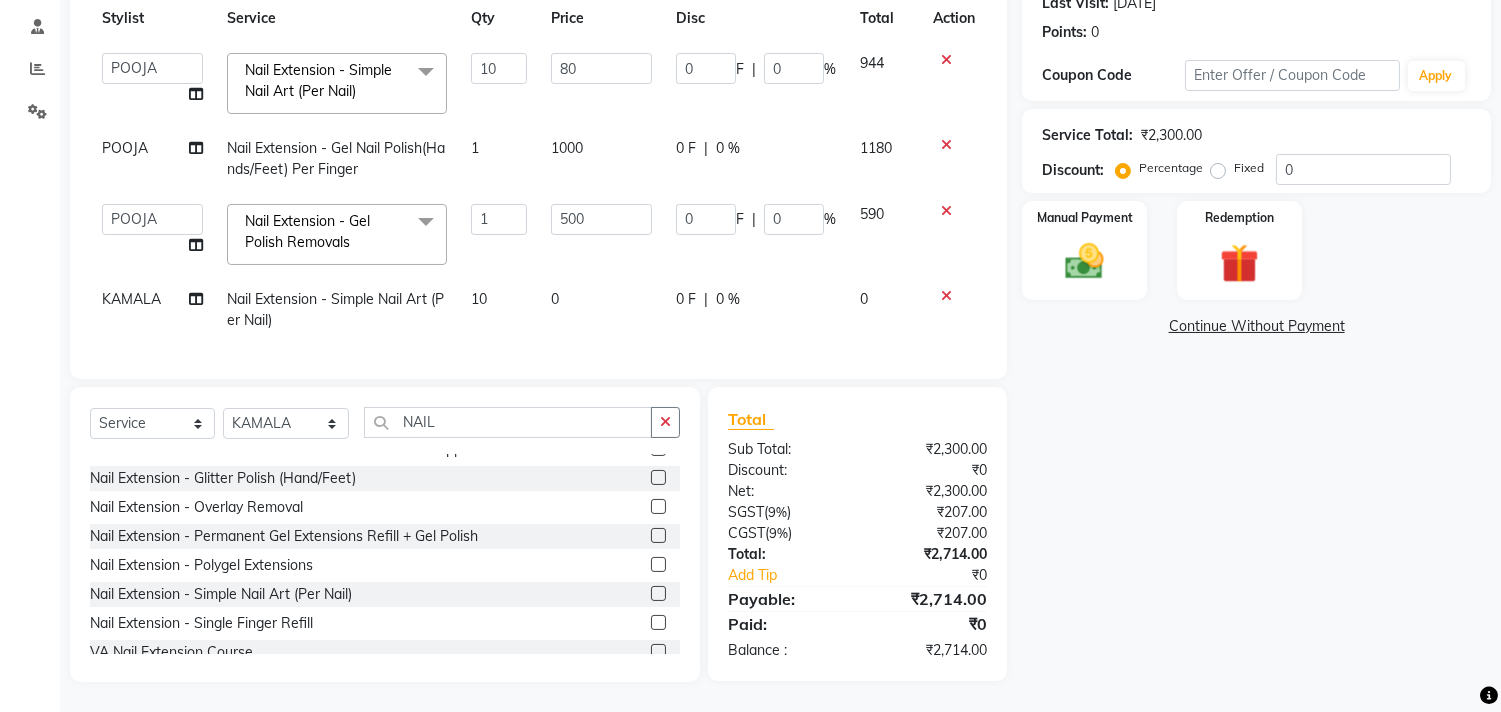 click on "0" 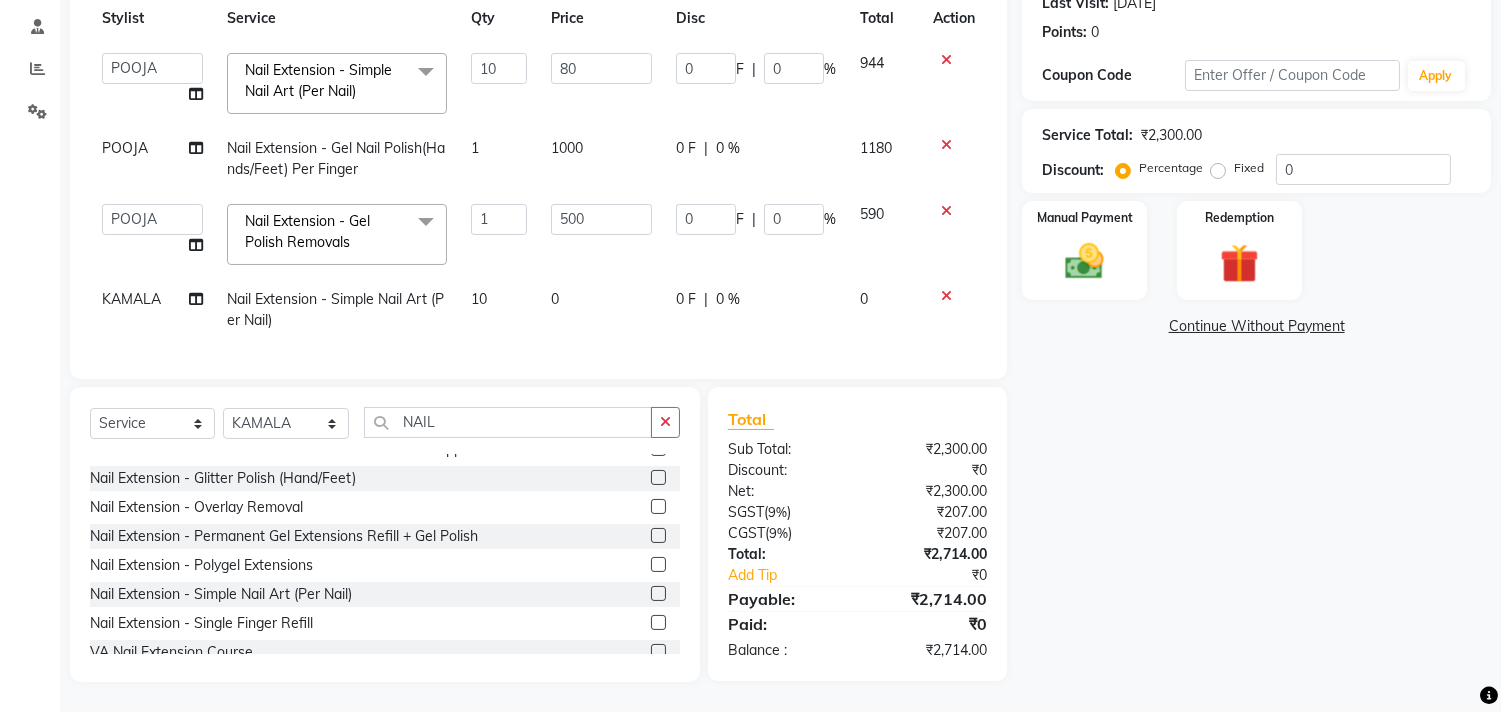 scroll, scrollTop: 324, scrollLeft: 0, axis: vertical 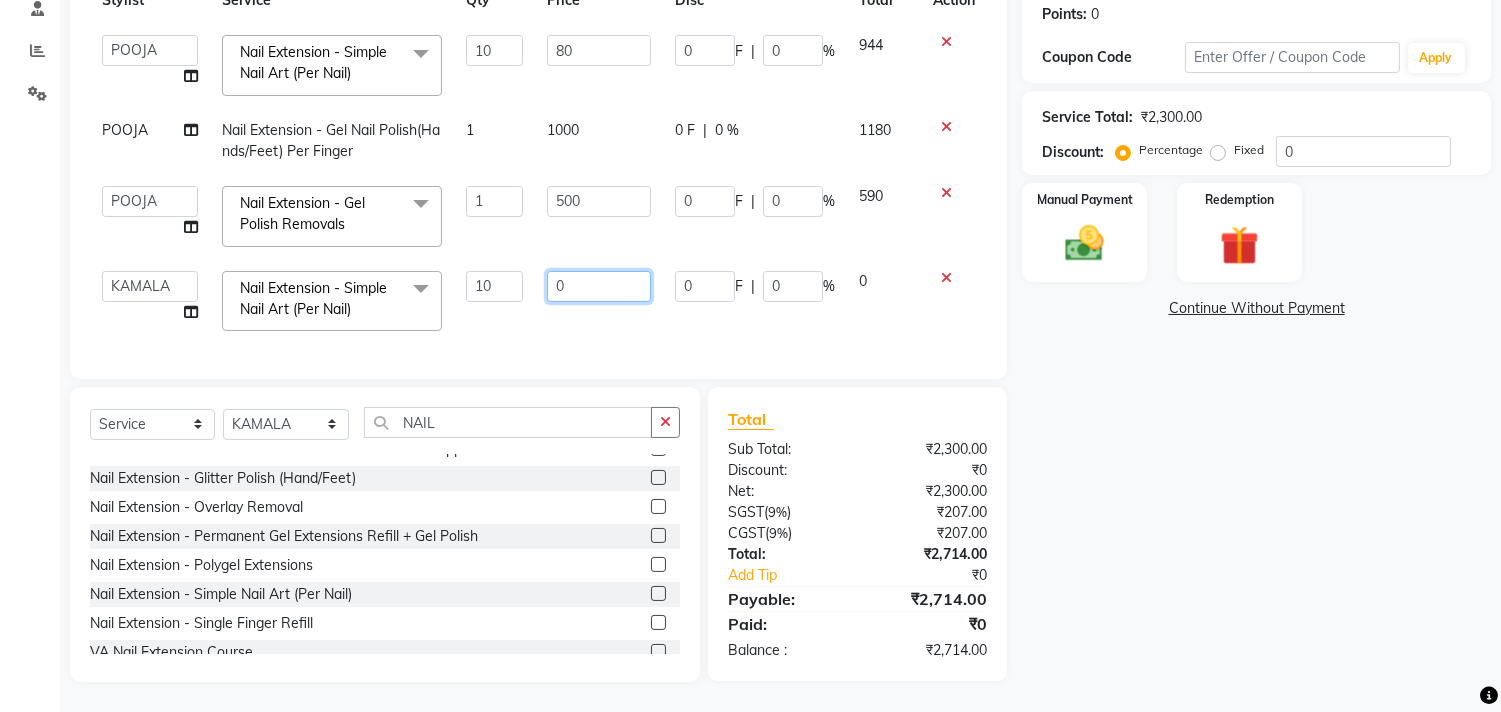 click on "0" 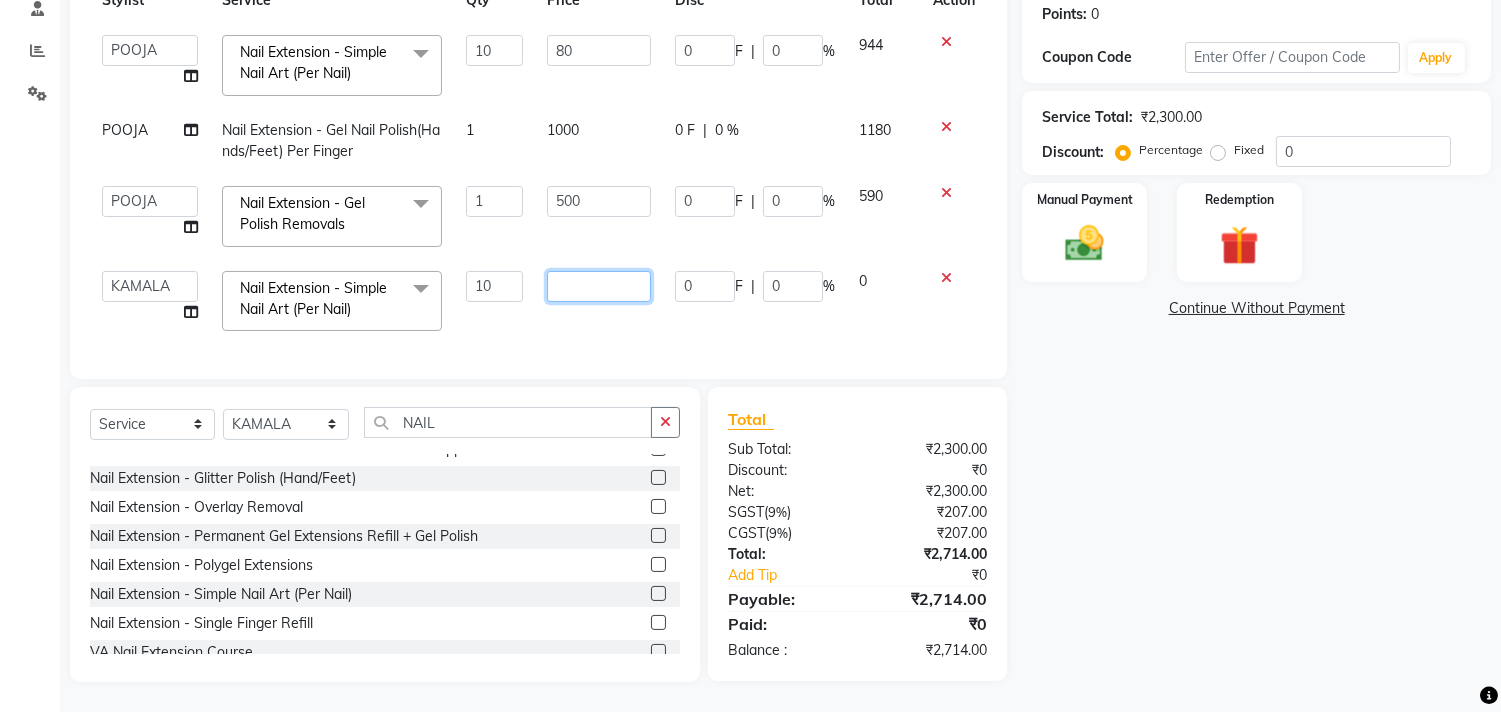 type on "8" 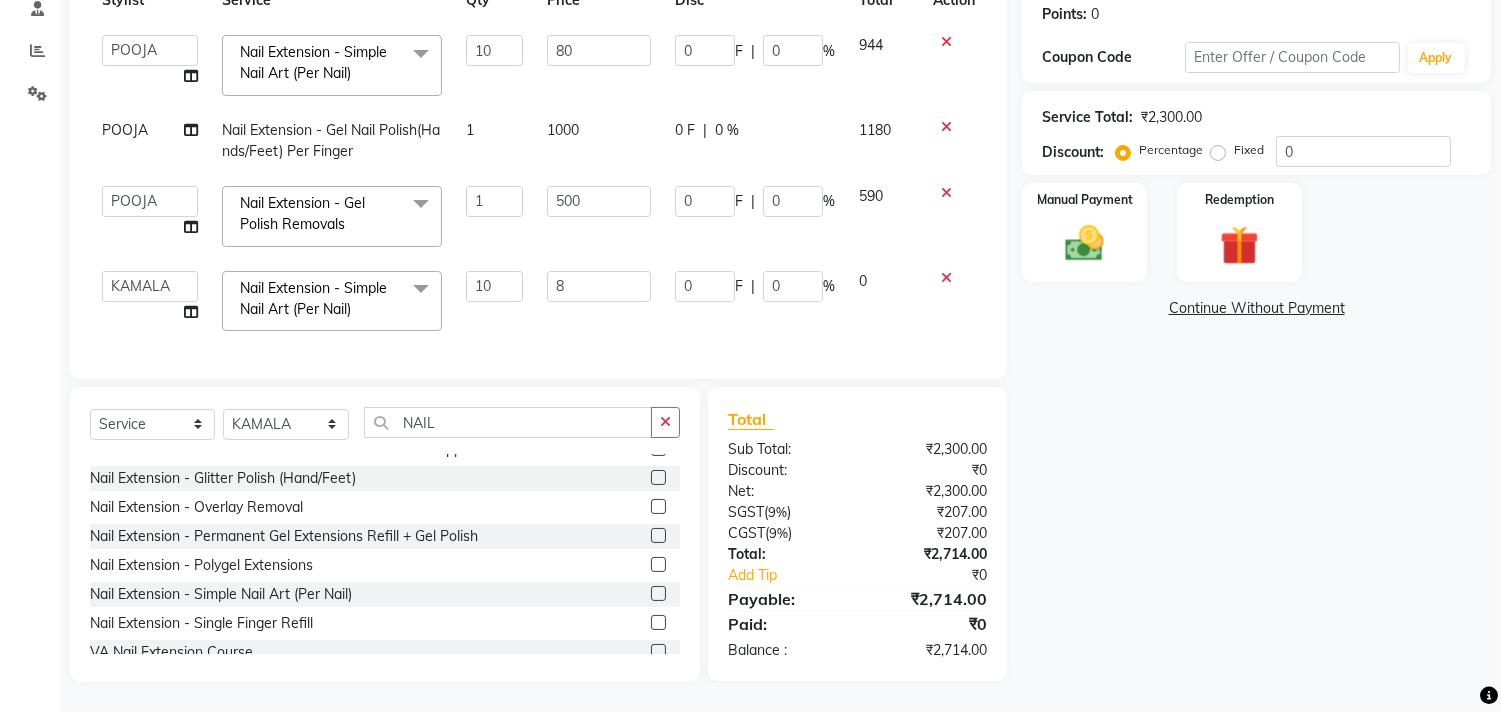 click on "Admin   ANUSHA    Apsu   Auditor Ambattur   Balaji   BANUPRIYA   Bhuvanesh   Dingg - Support Team   DIVYA   INBARAJ   INDHU   Javed   Jayakumar   Joice Neimalsawm    Kalaiselvi   KAMALA   Nathalie Marinaa Chaarlette   POOJA    PREETHI   Preethi Raj   PRISCILLA   RADHA   RAJESH    SAHIL   SEETHAL   SOCHIPEM   Suresh Babu   SUSHMITA   VANITHA   Veena Ravi   Vignesh    Vinitha   Virtue admin   VIRTUE SALON  Nail Extension - Simple Nail Art (Per Nail)  x Detan -  Neck Detan - Face Detan - Feet Detan - Full Arms Detan - Full Back/Front Detan - Full Legs Detan - Half Arms Detan - Half Back/Front Detan - Half Legs Detan - Midriff Detan - Under Arms Detan - Upperlip HAIR EXTENSION-CLIPPING ADD ON - PEEL OFF MASK TEXTURE - KERA DOUX THREADING - UPPERLIP DETAN - BLOUSELINE  FULL FACE WAXING Pro Bio Peel facial Schwarzkopf Nourishing Hair spa Beard colour(Davines) Creative haircut and Fibre clinix Combo Blow styling Hand polish Makeup - Advance payment Makeup - Trial Chin - Waxing Pedicure and hairspa 1999 2599 Combo" 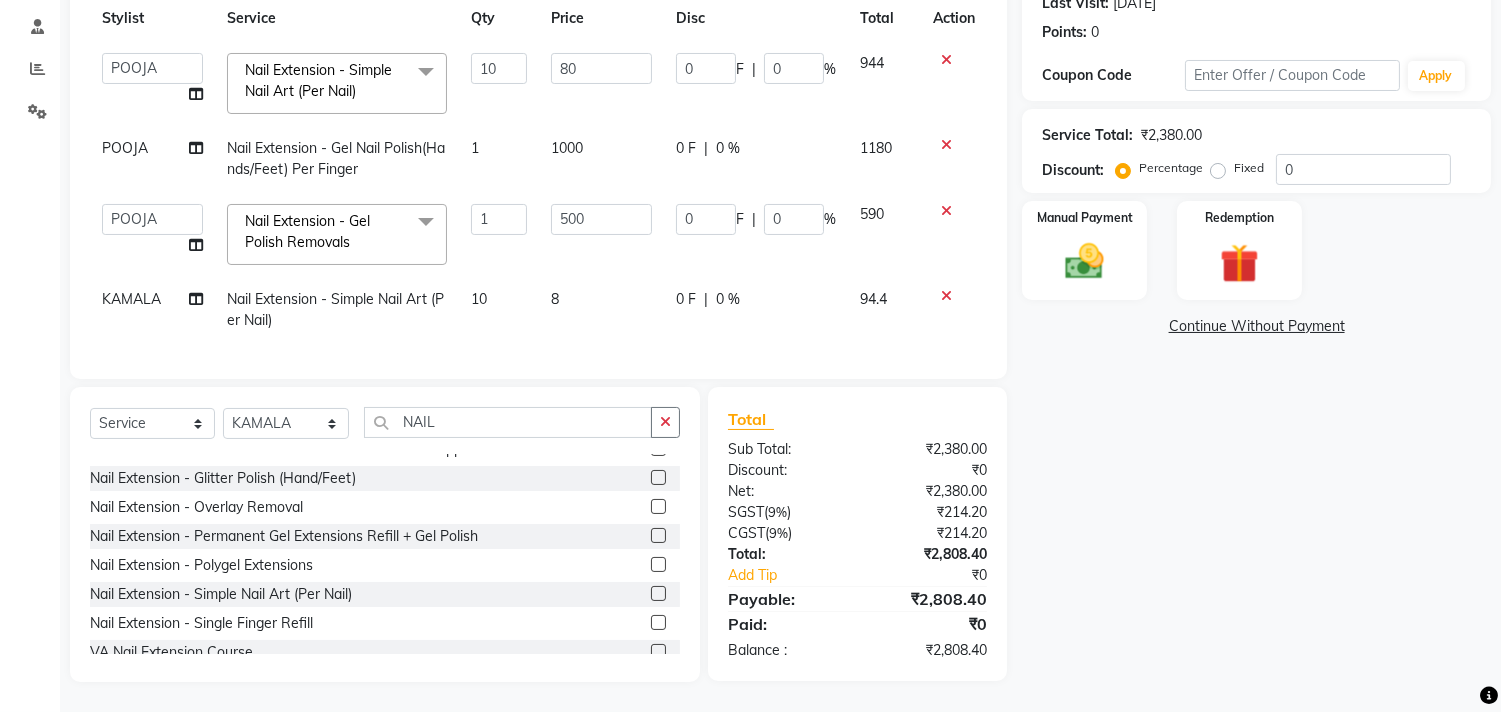 click on "10" 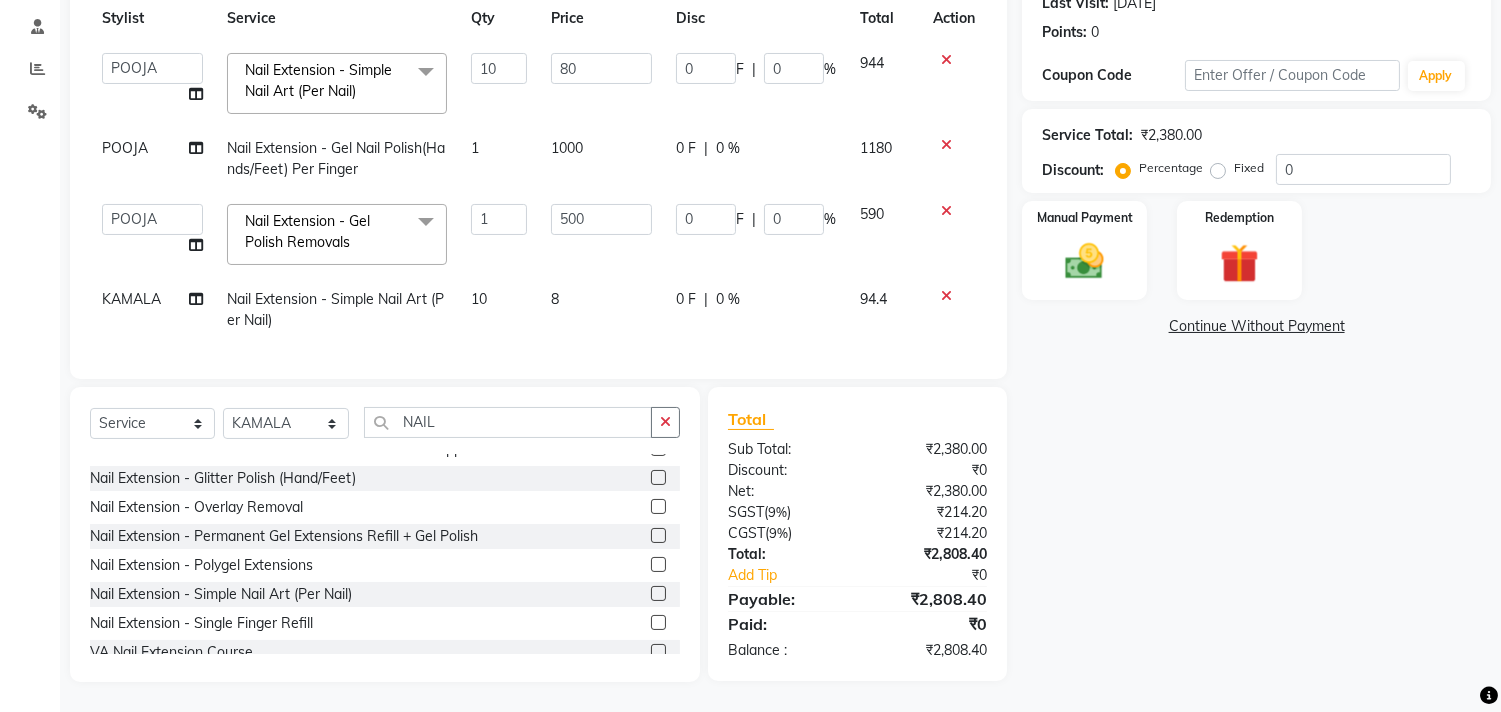 type 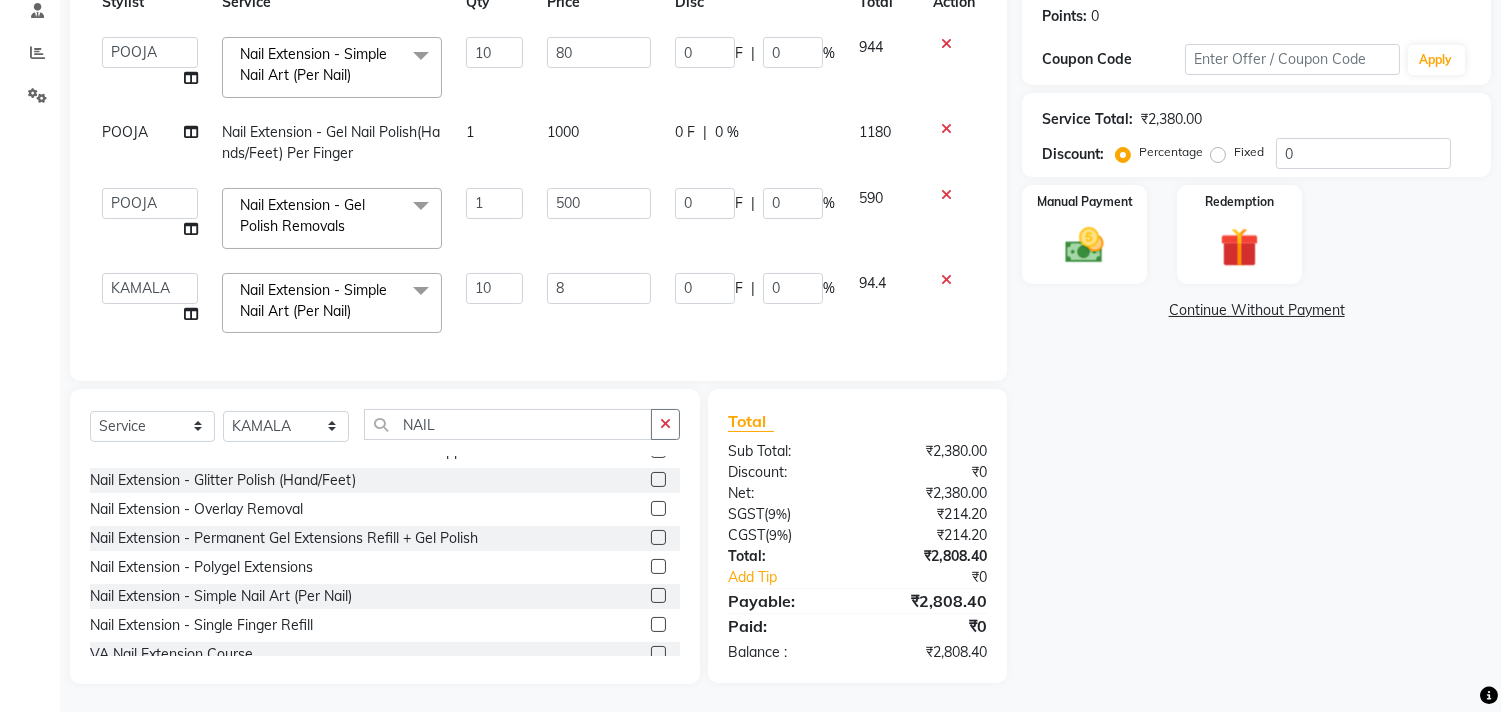 scroll, scrollTop: 324, scrollLeft: 0, axis: vertical 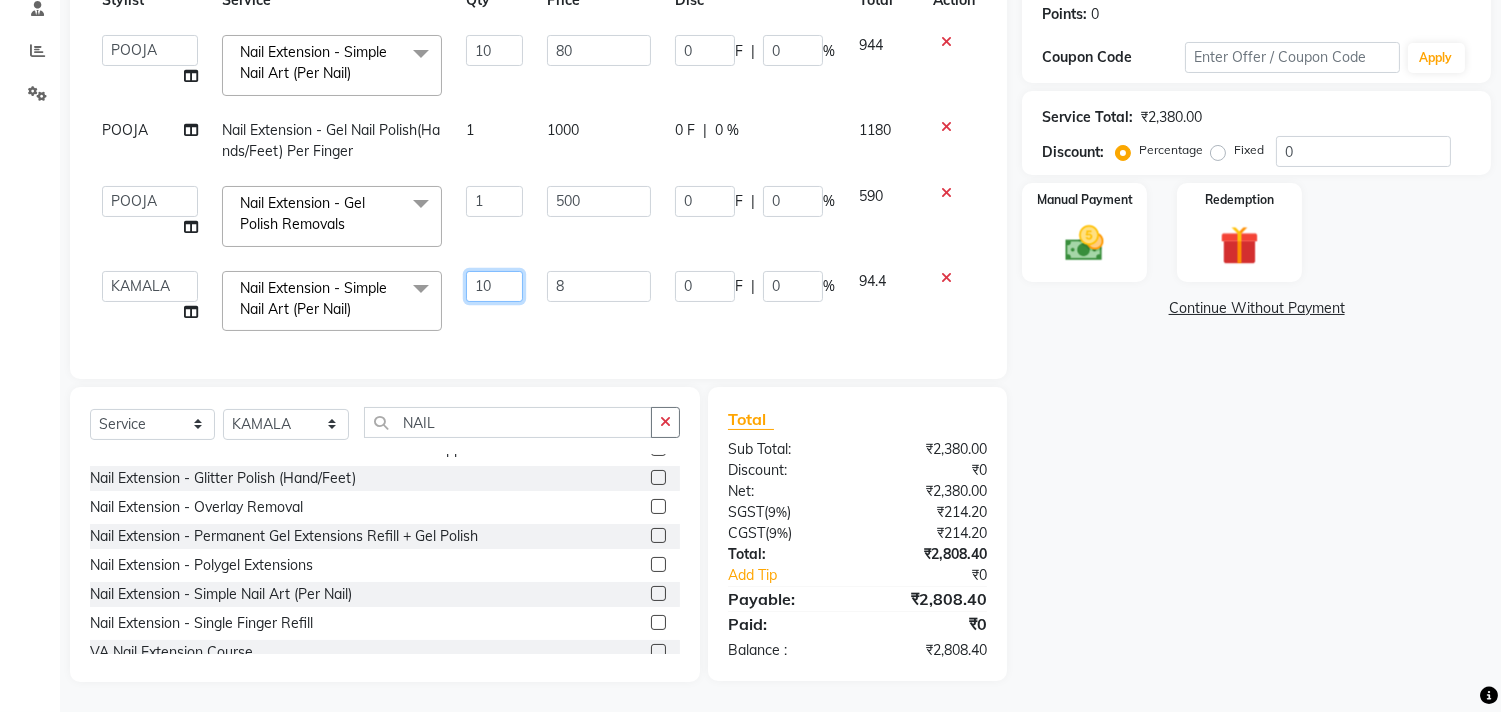 click on "10" 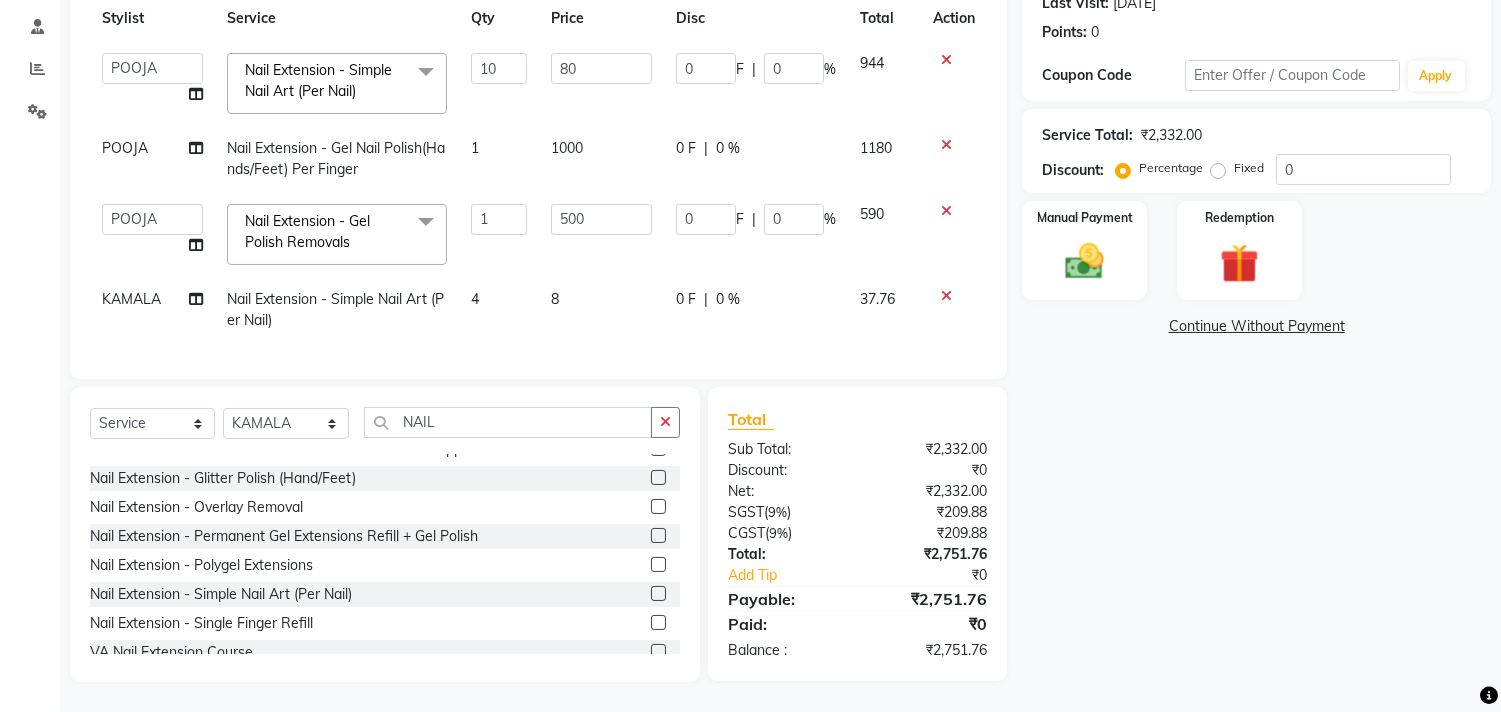 click on "8" 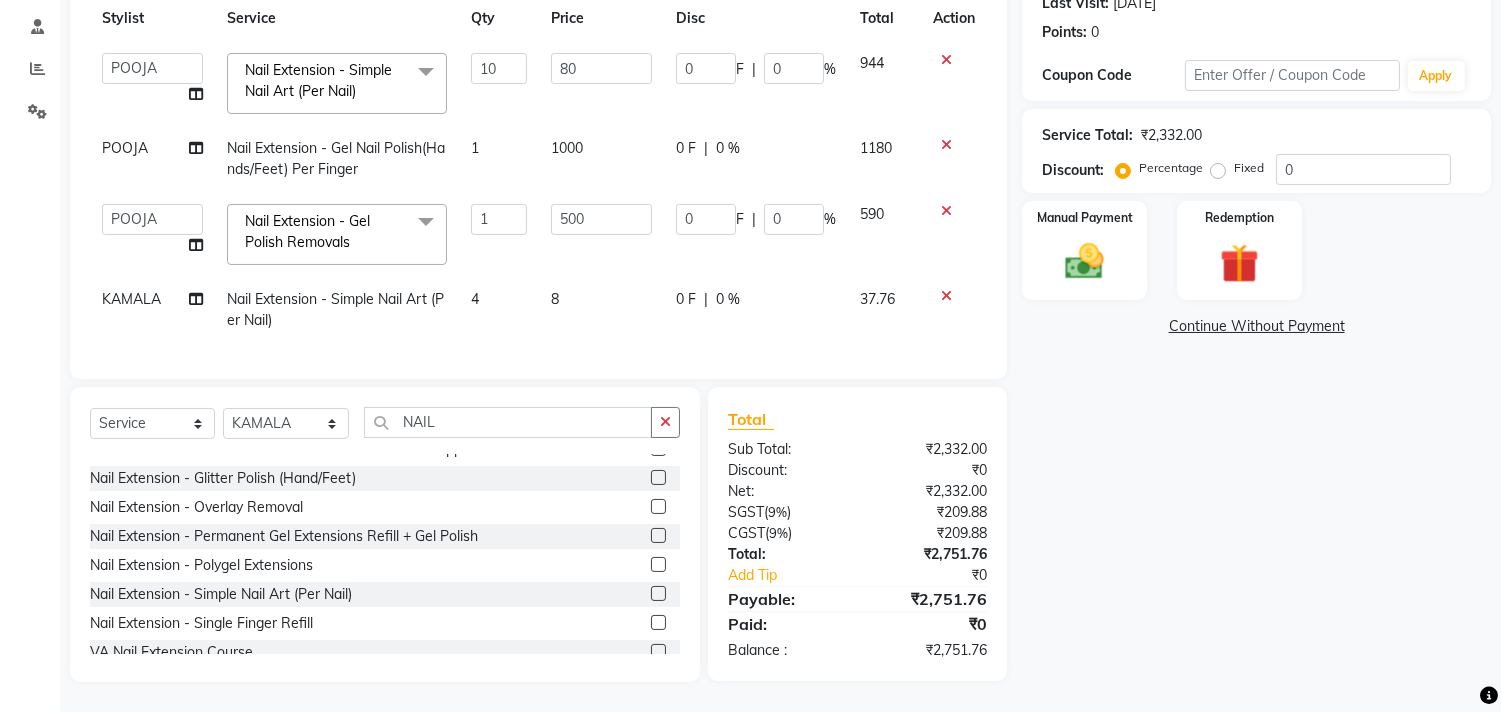 scroll, scrollTop: 324, scrollLeft: 0, axis: vertical 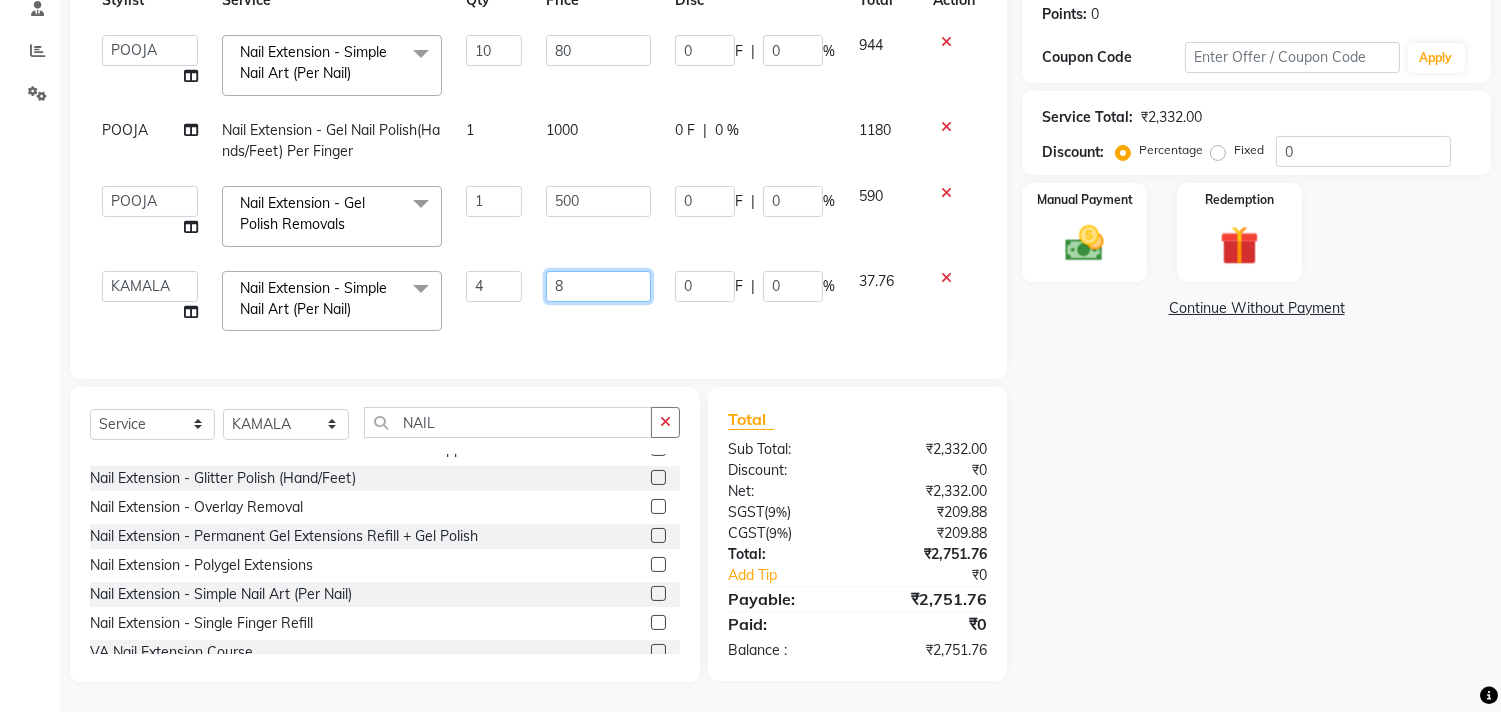 click on "8" 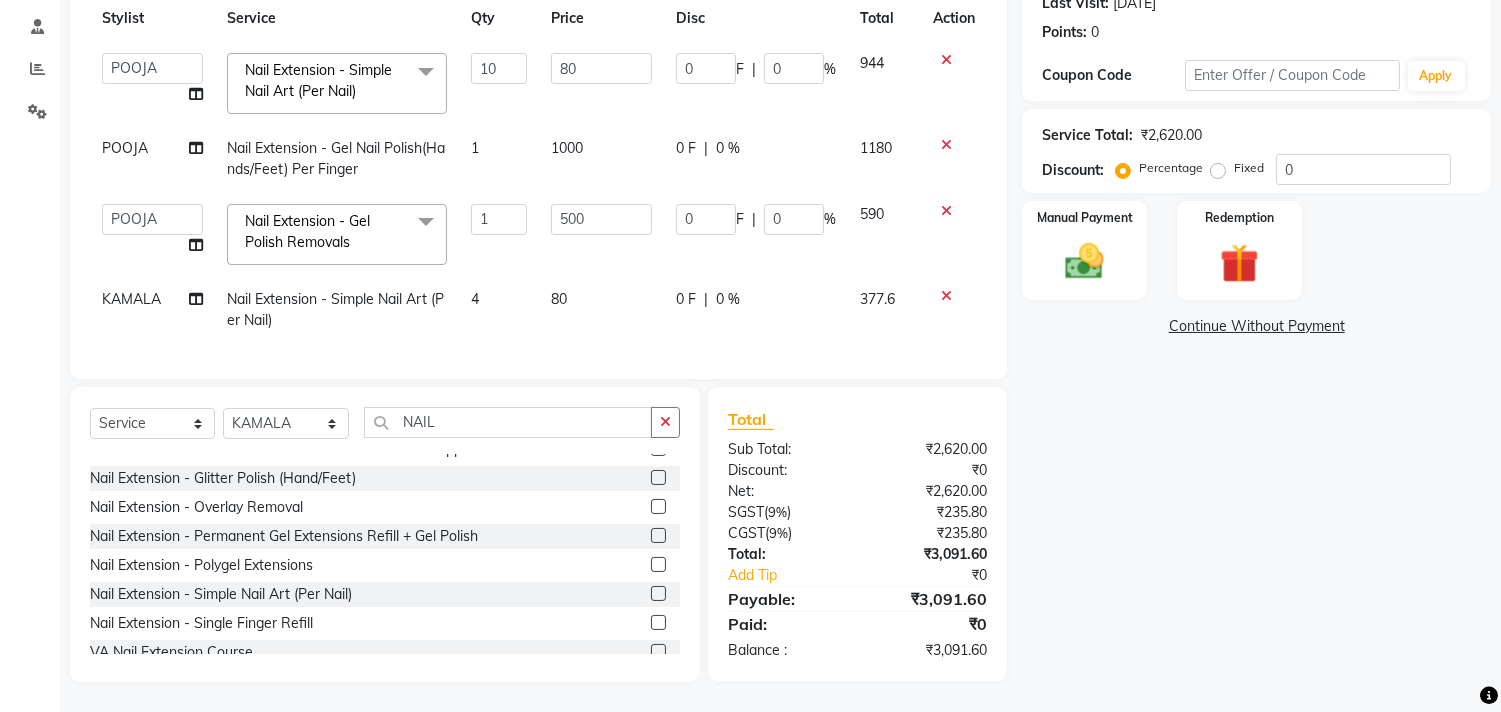 scroll, scrollTop: 305, scrollLeft: 0, axis: vertical 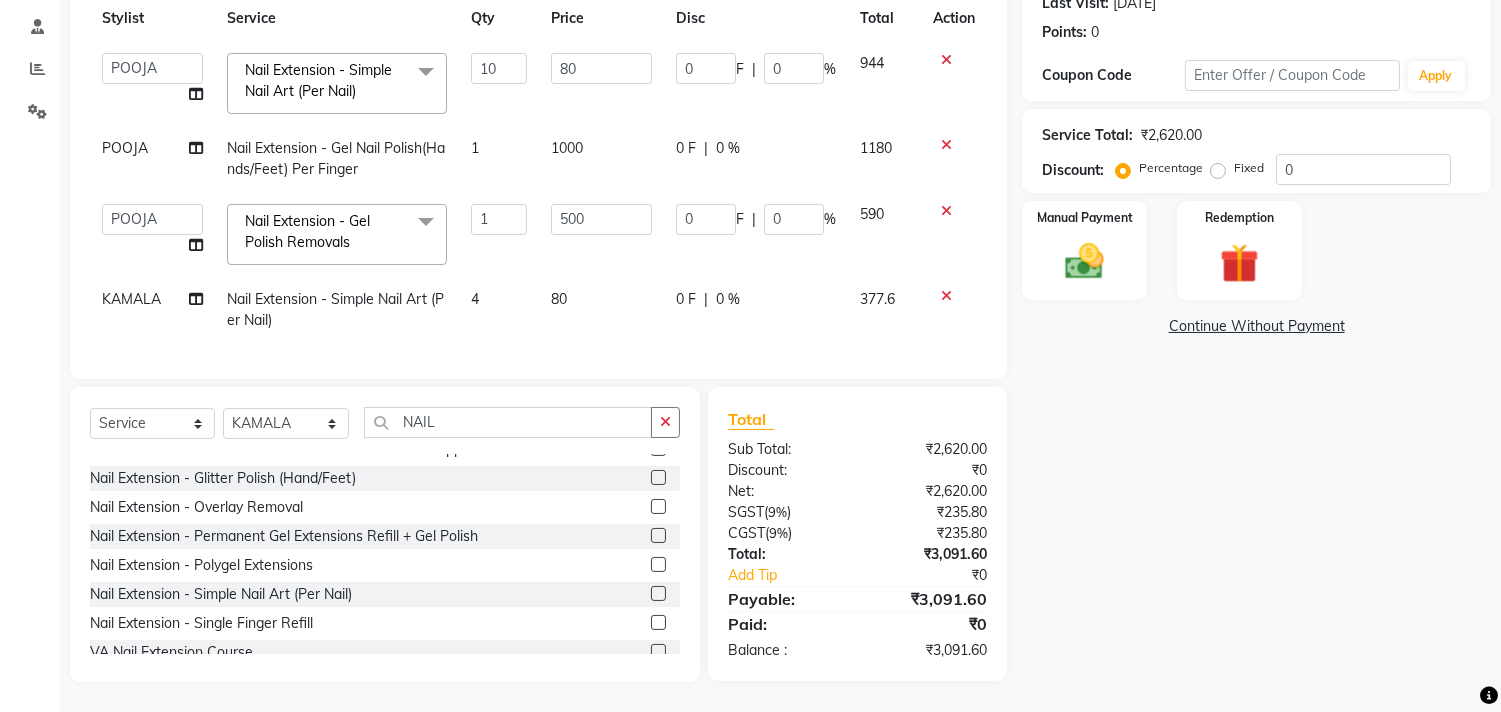 click on "Total Sub Total: ₹2,620.00 Discount: ₹0 Net: ₹2,620.00 SGST  ( 9% ) ₹235.80 CGST  ( 9% ) ₹235.80 Total: ₹3,091.60 Add Tip ₹0 Payable: ₹3,091.60 Paid: ₹0 Balance   : ₹3,091.60" 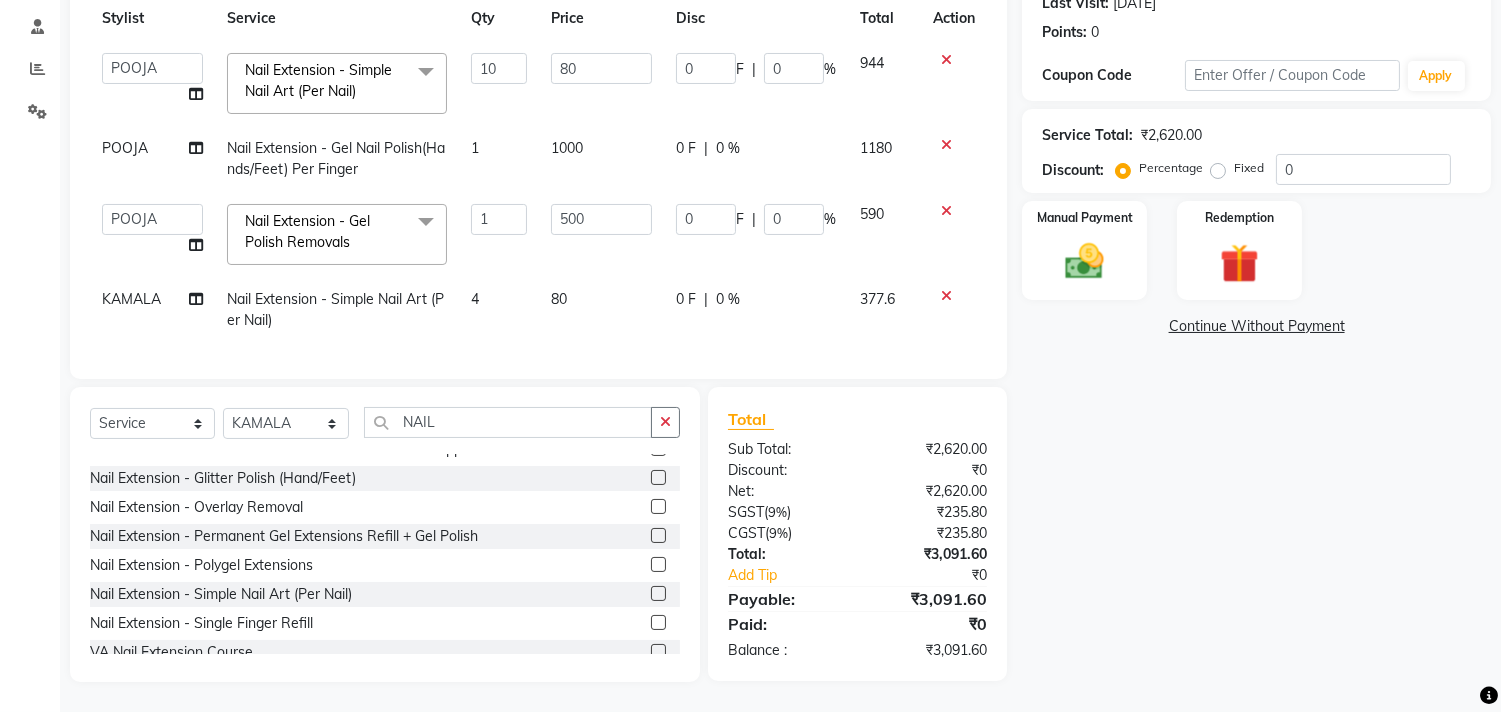 click on "4" 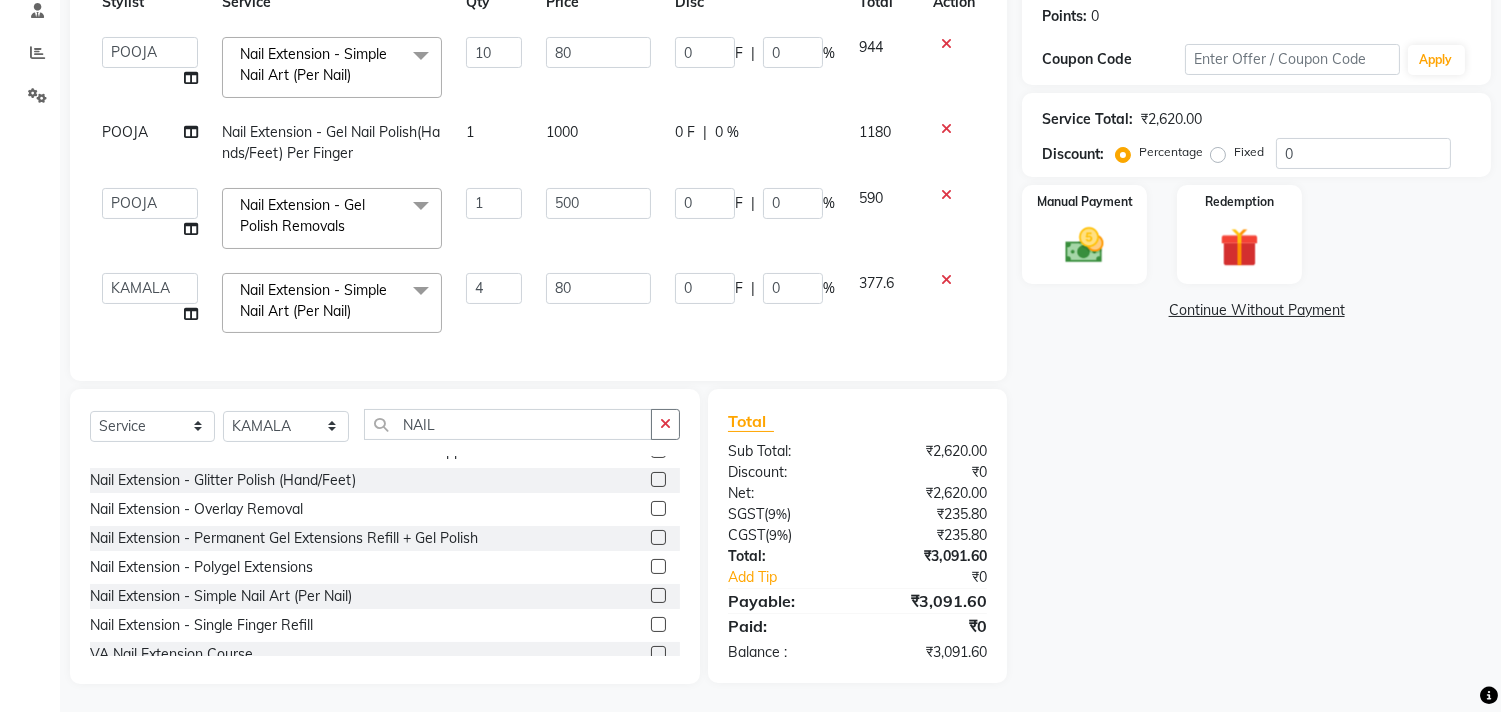 scroll, scrollTop: 324, scrollLeft: 0, axis: vertical 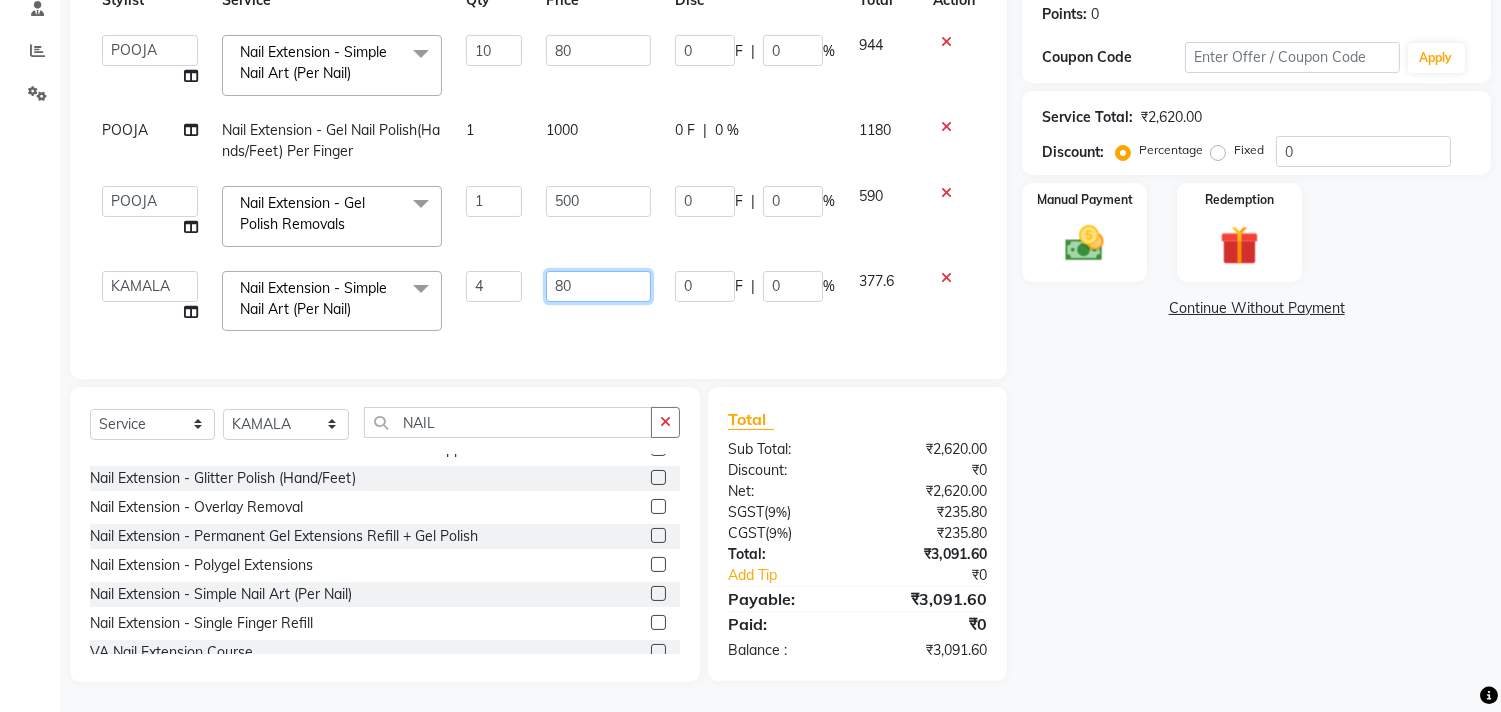 click on "80" 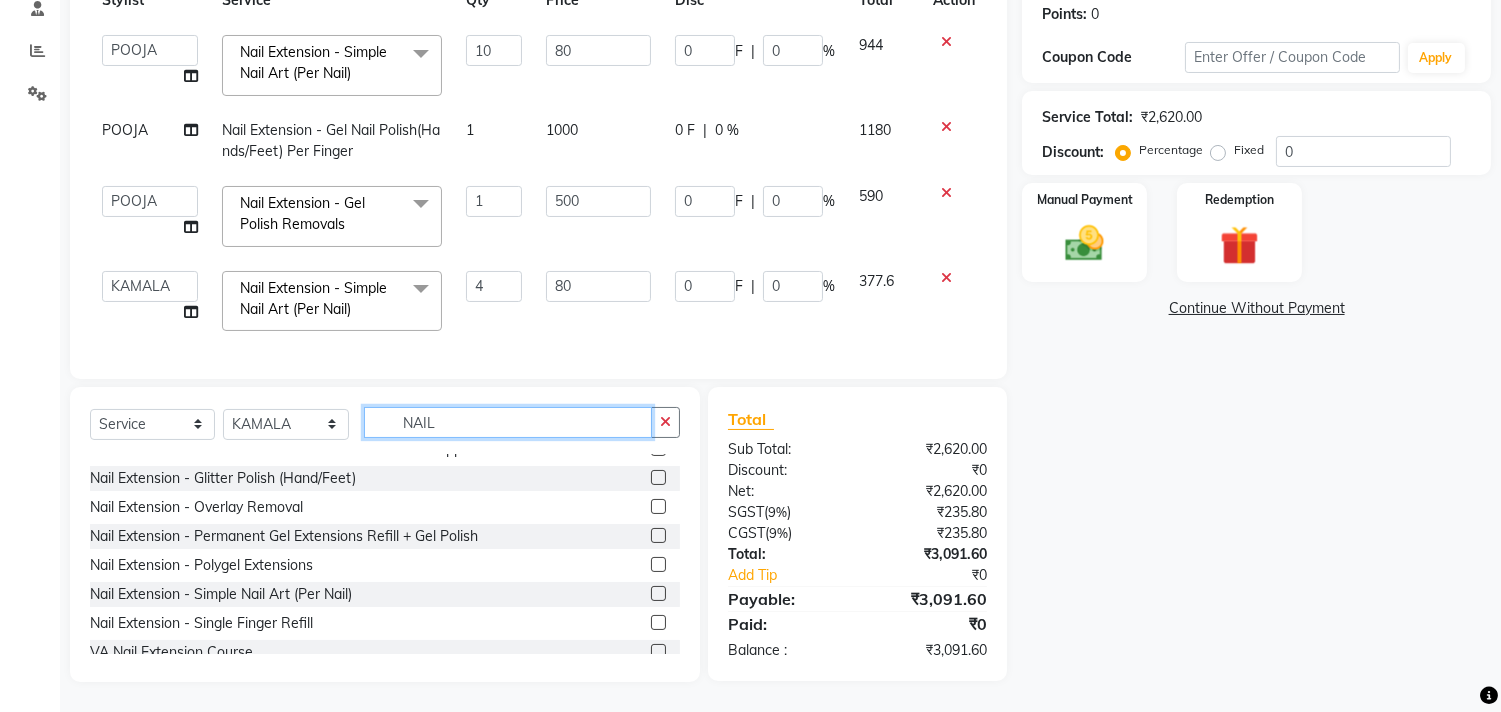 click on "NAIL" 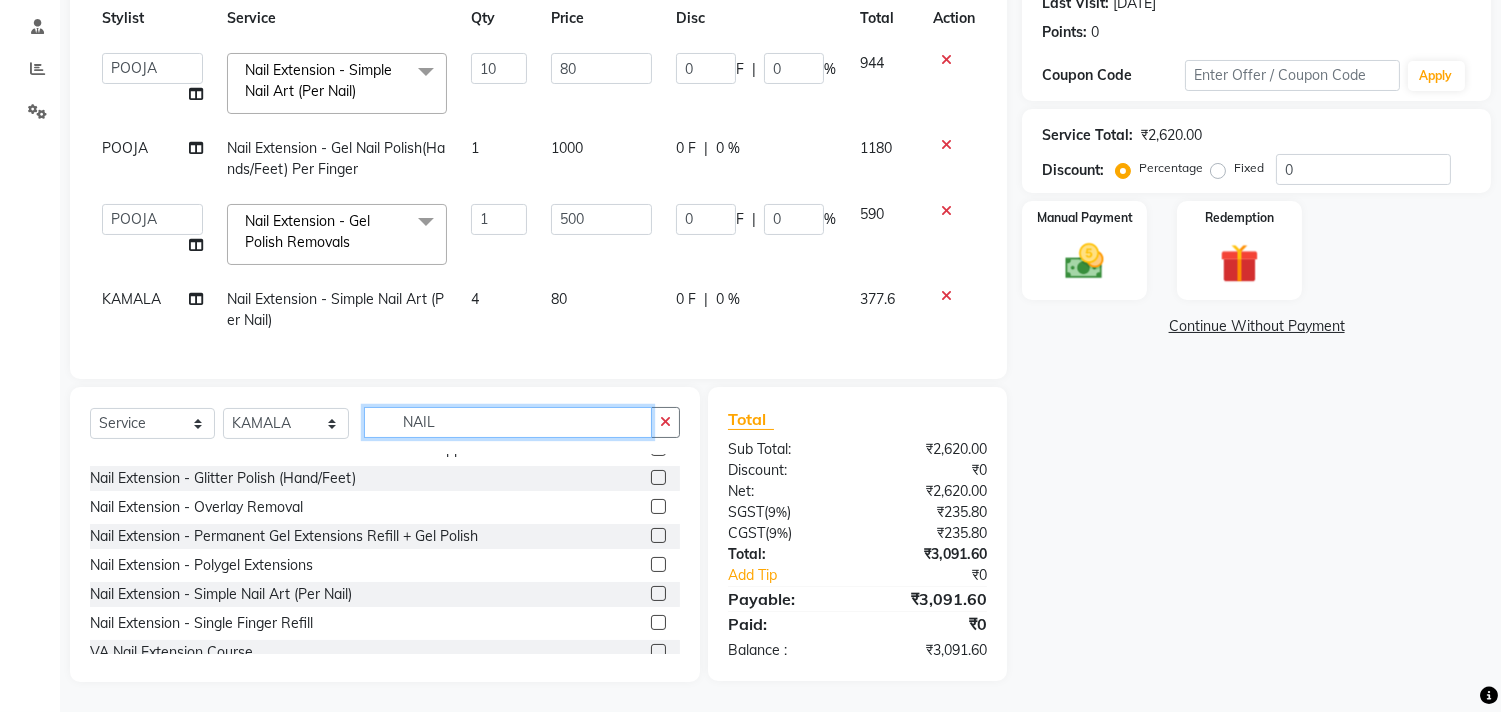 scroll, scrollTop: 305, scrollLeft: 0, axis: vertical 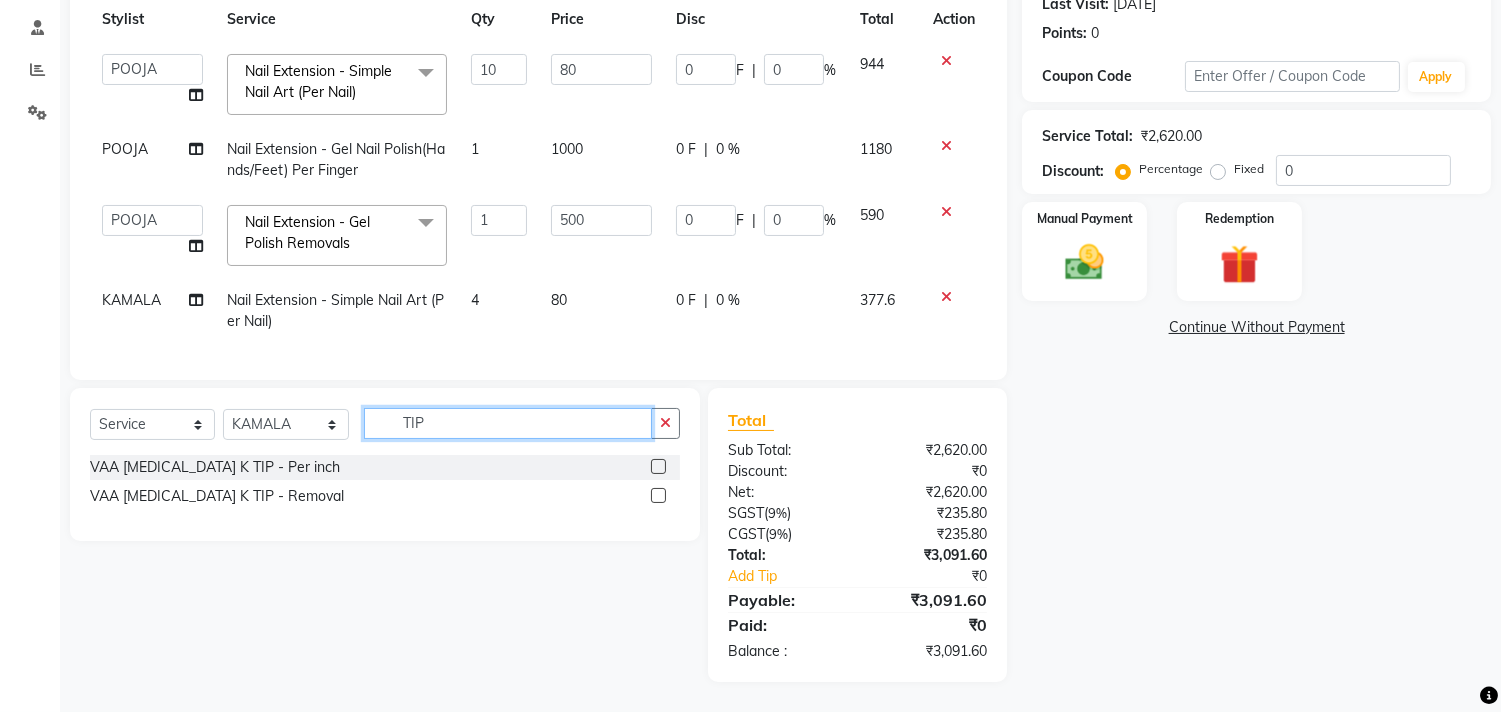 click on "TIP" 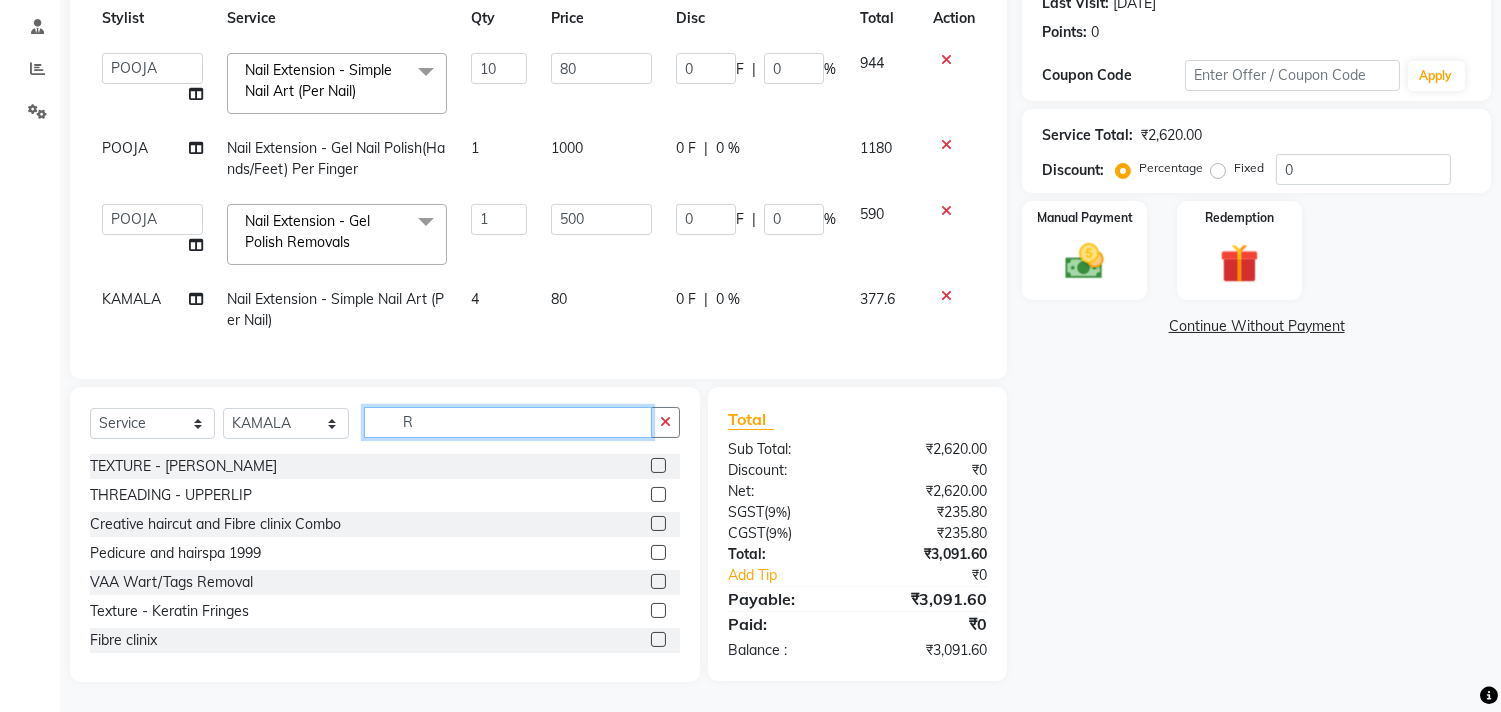 scroll, scrollTop: 305, scrollLeft: 0, axis: vertical 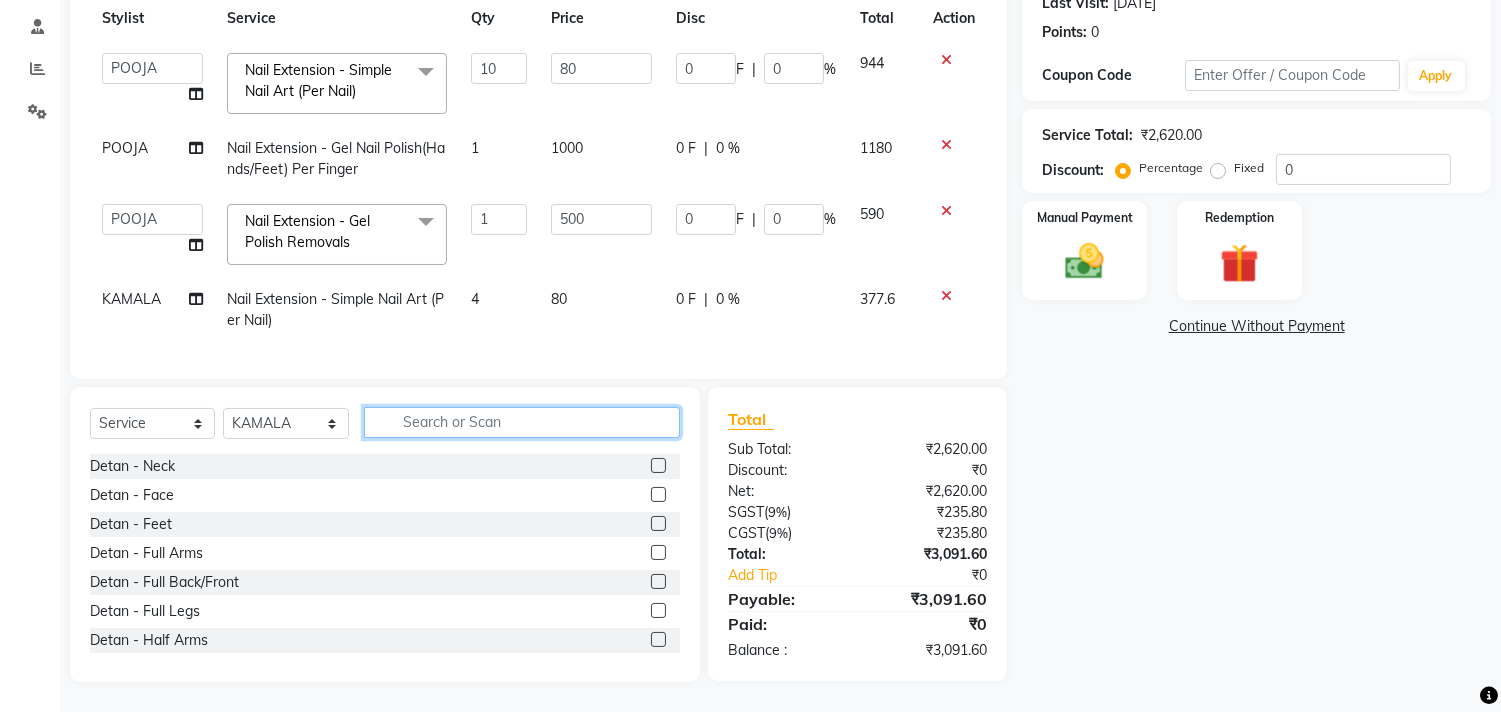 click 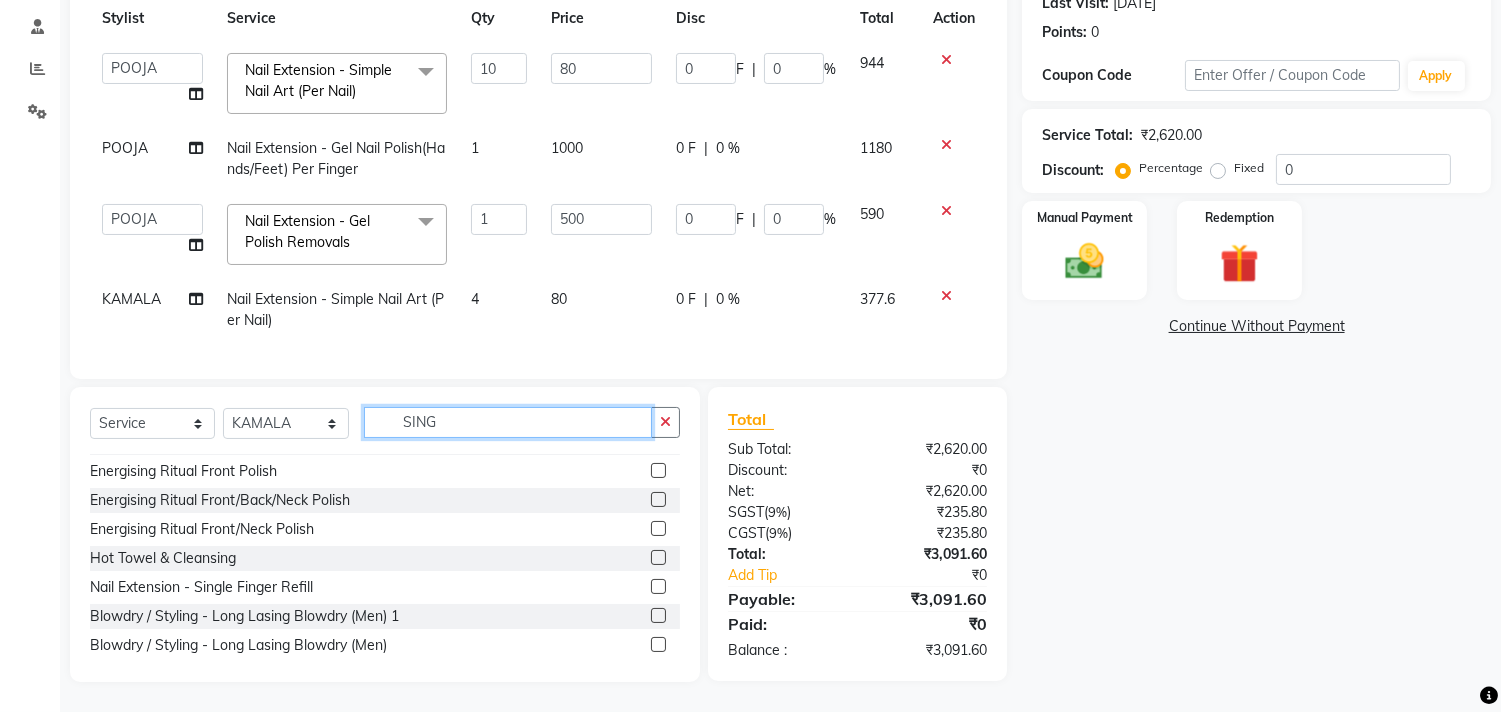 scroll, scrollTop: 32, scrollLeft: 0, axis: vertical 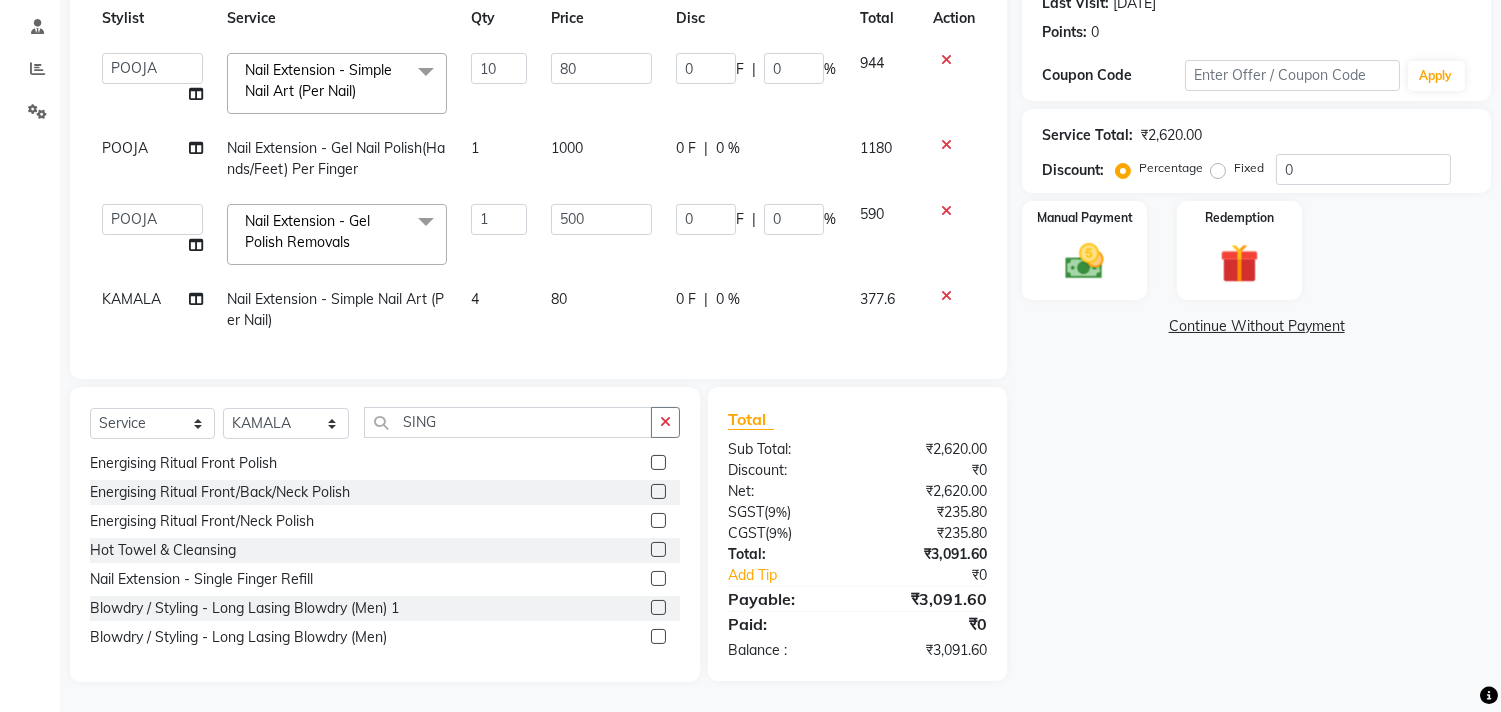click 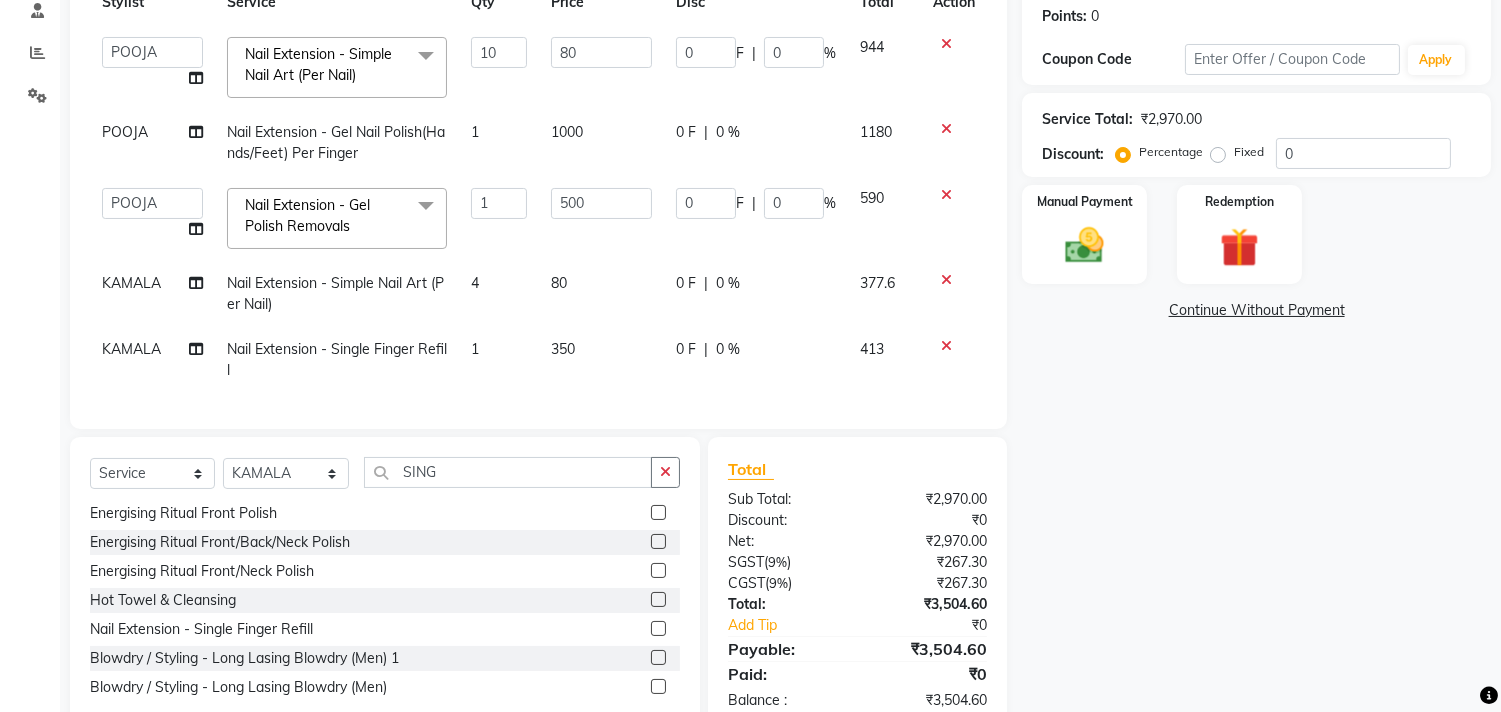 click on "350" 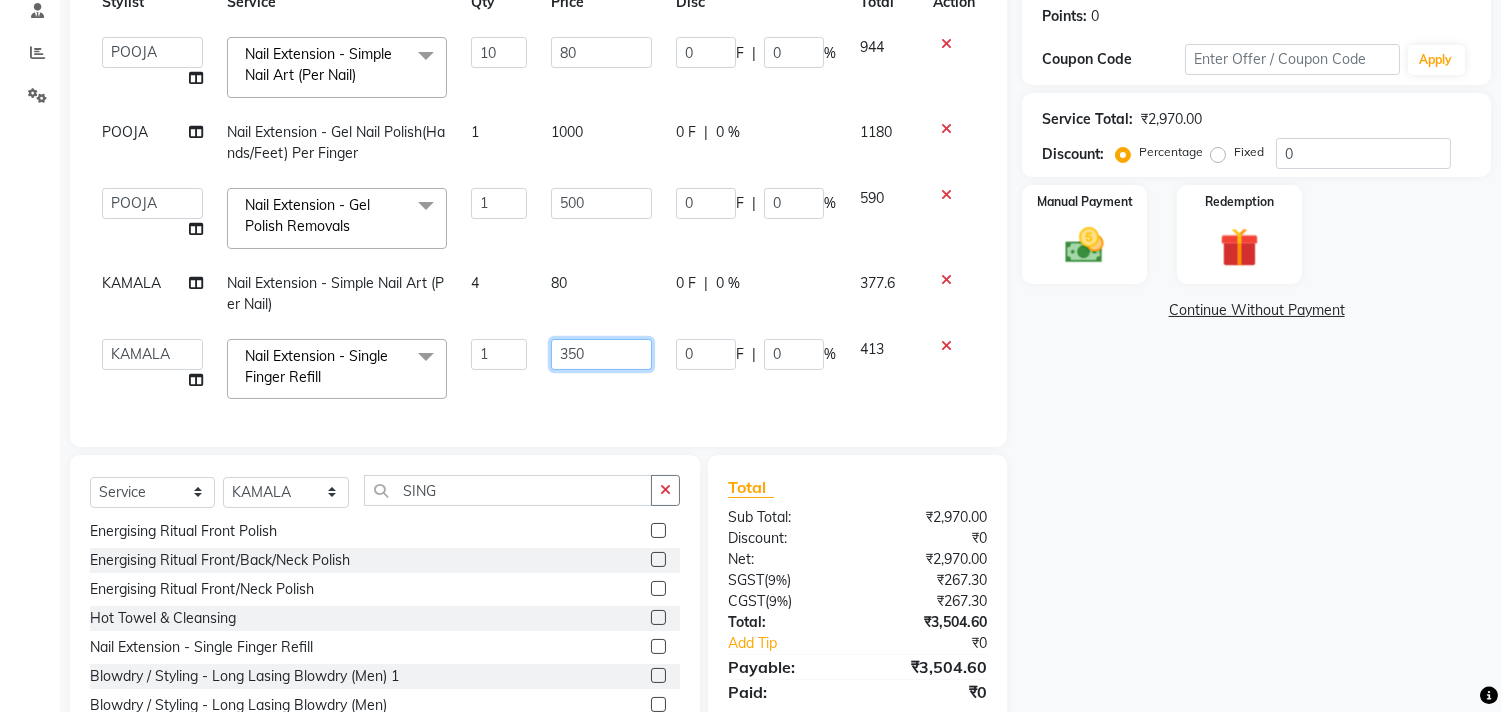 click on "350" 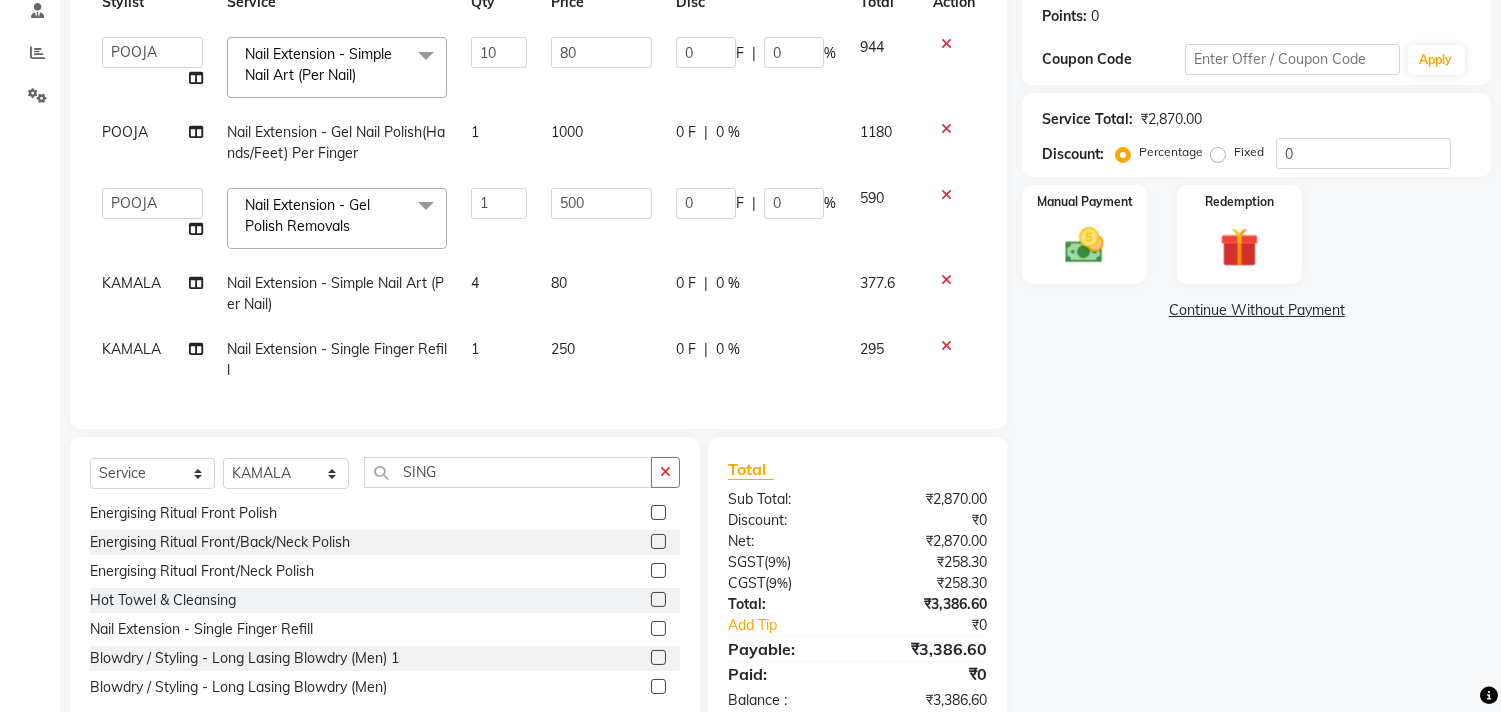 click on "Total Sub Total: ₹2,870.00 Discount: ₹0 Net: ₹2,870.00 SGST  ( 9% ) ₹258.30 CGST  ( 9% ) ₹258.30 Total: ₹3,386.60 Add Tip ₹0 Payable: ₹3,386.60 Paid: ₹0 Balance   : ₹3,386.60" 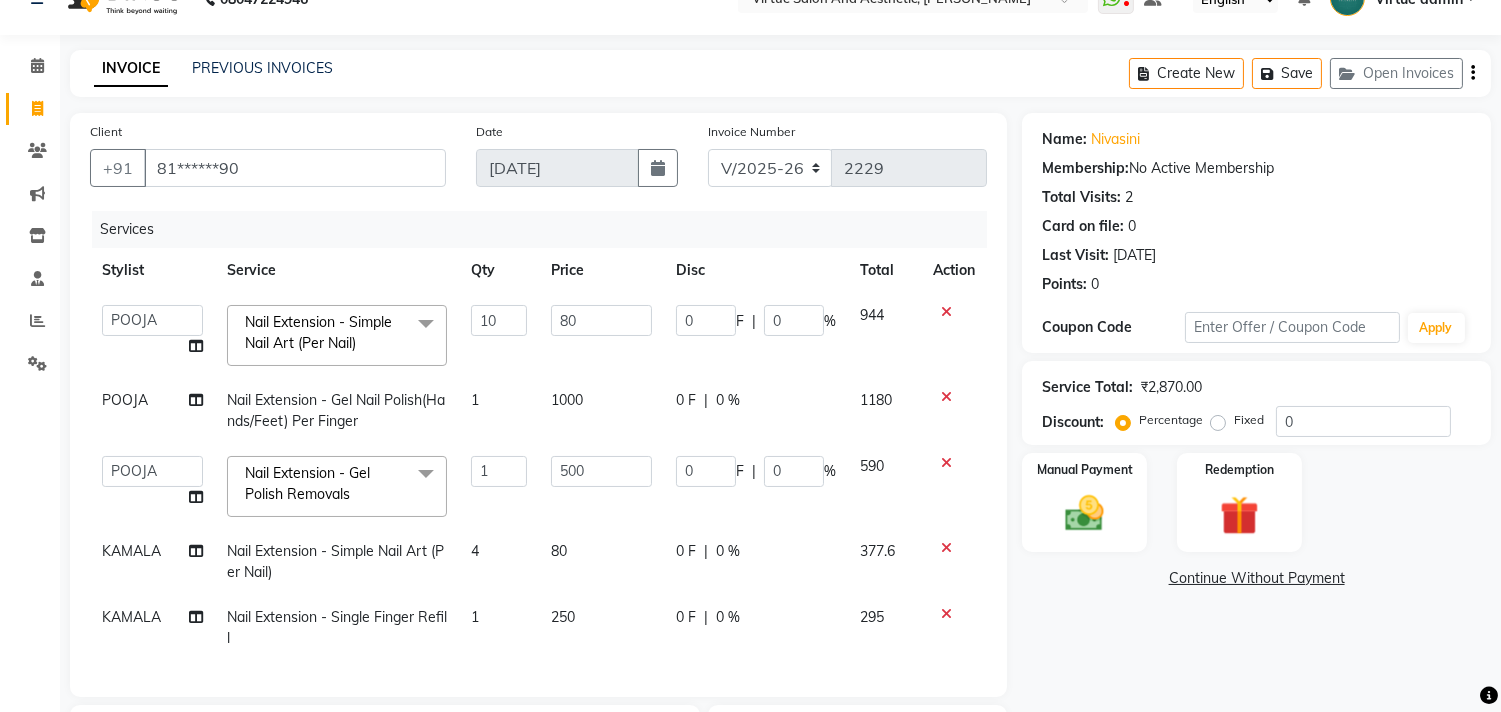 scroll, scrollTop: 260, scrollLeft: 0, axis: vertical 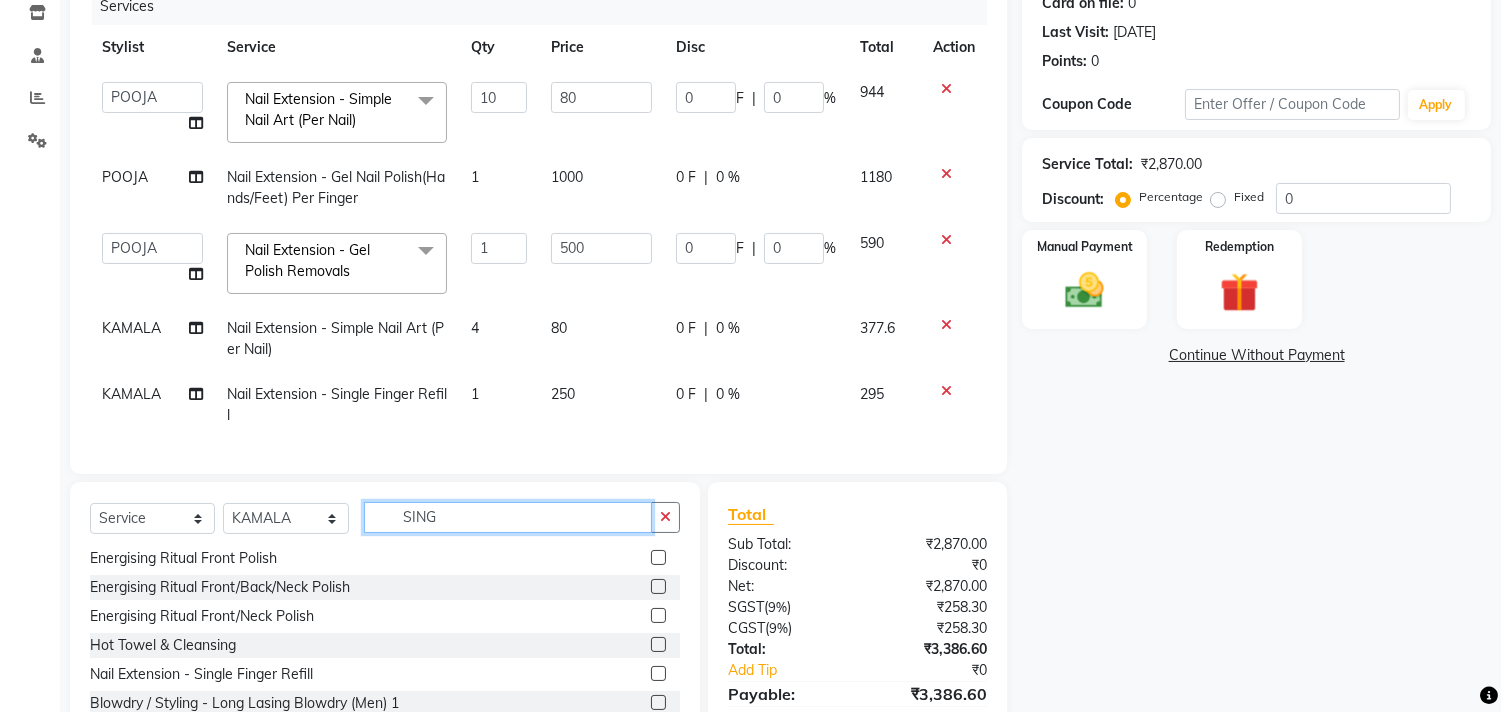click on "SING" 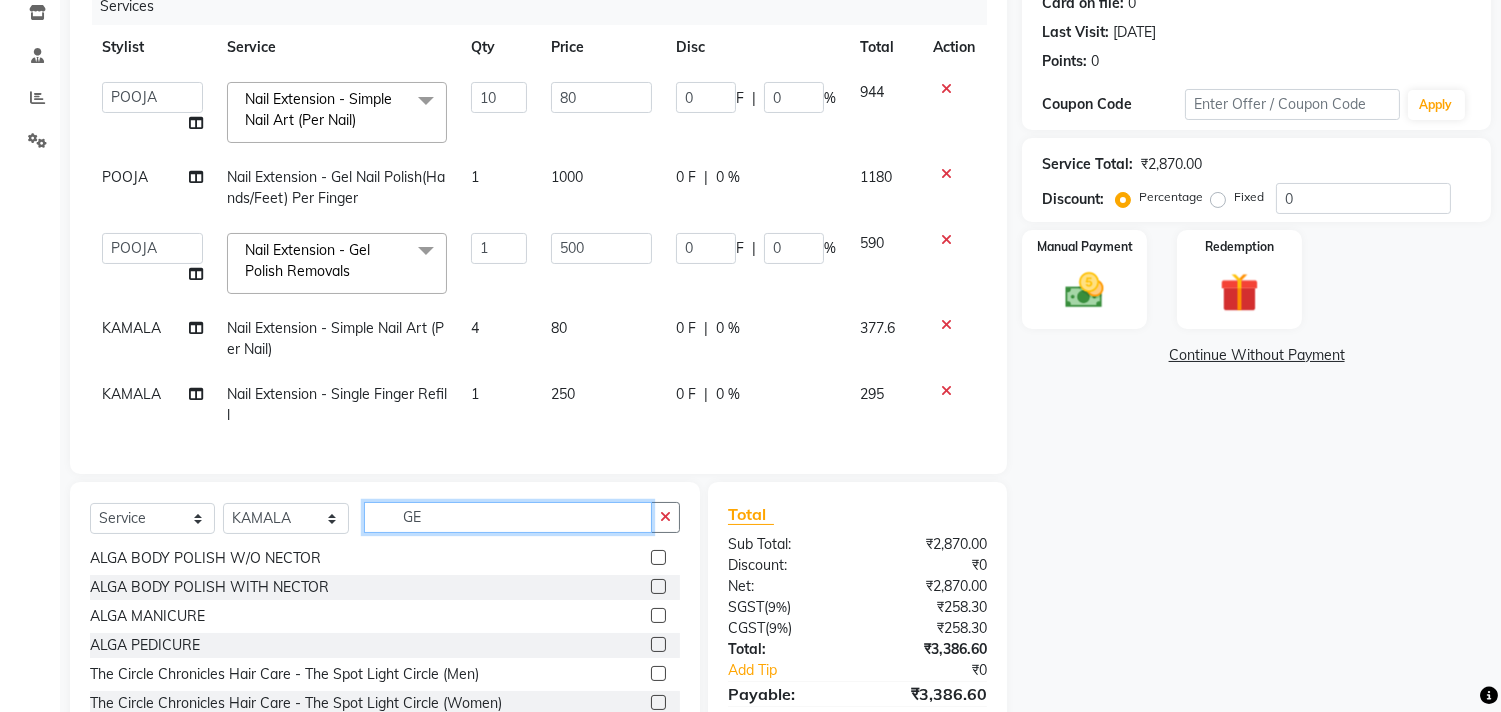 scroll, scrollTop: 0, scrollLeft: 0, axis: both 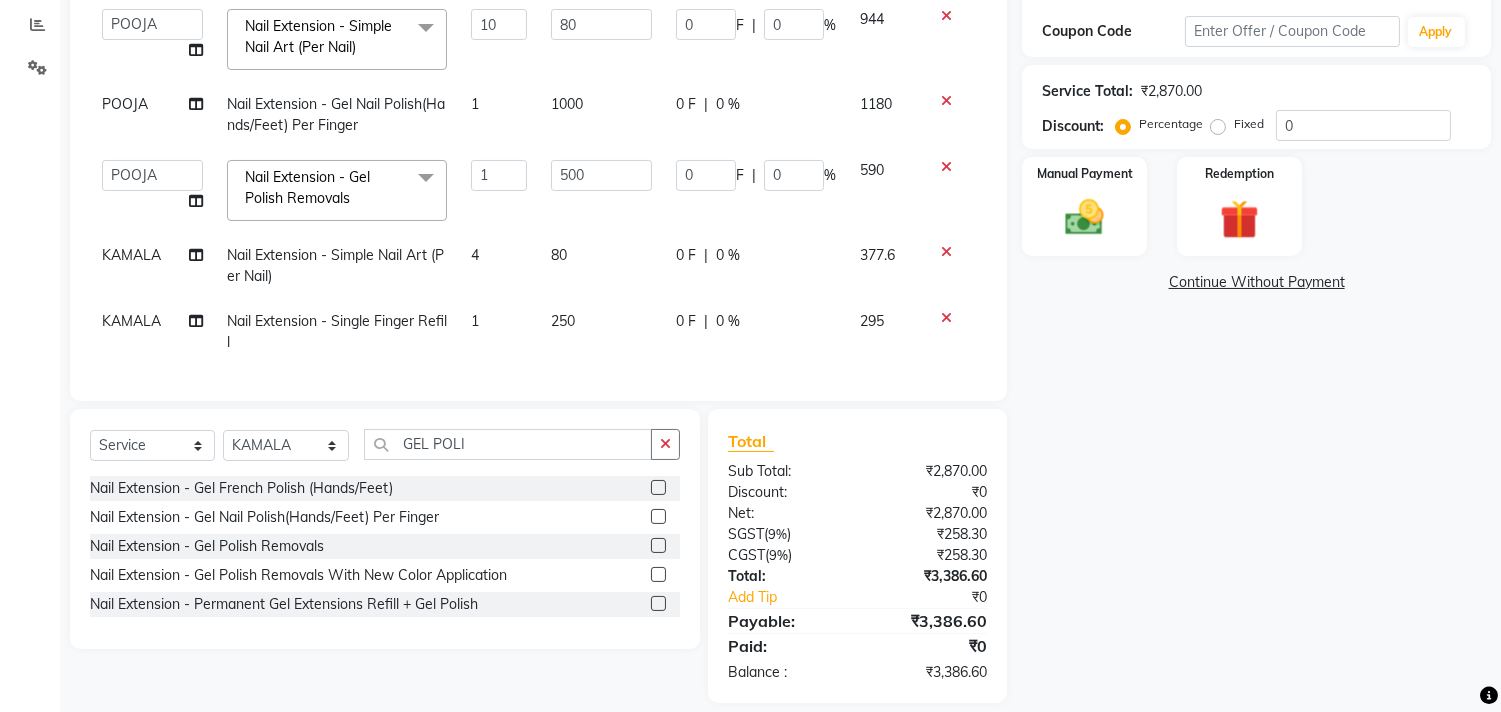 click 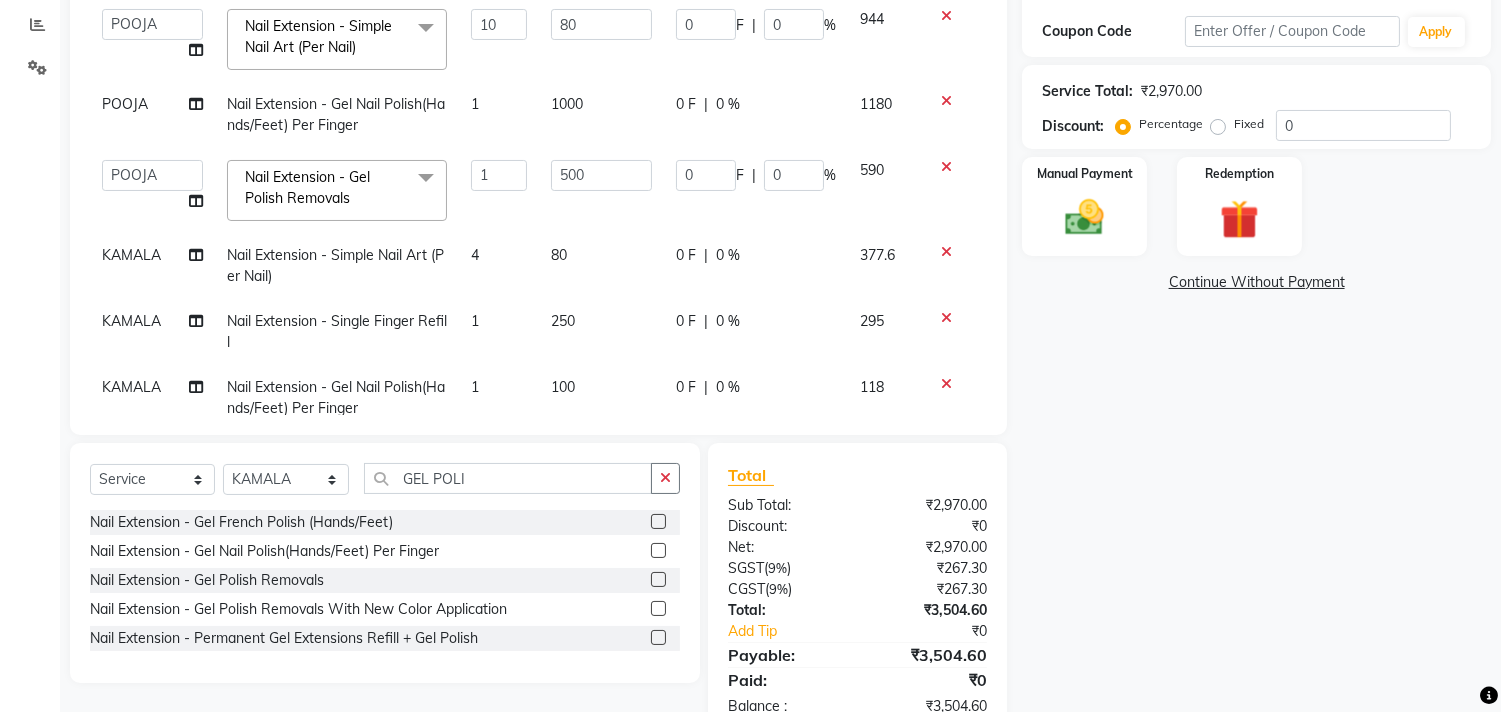 scroll, scrollTop: 48, scrollLeft: 0, axis: vertical 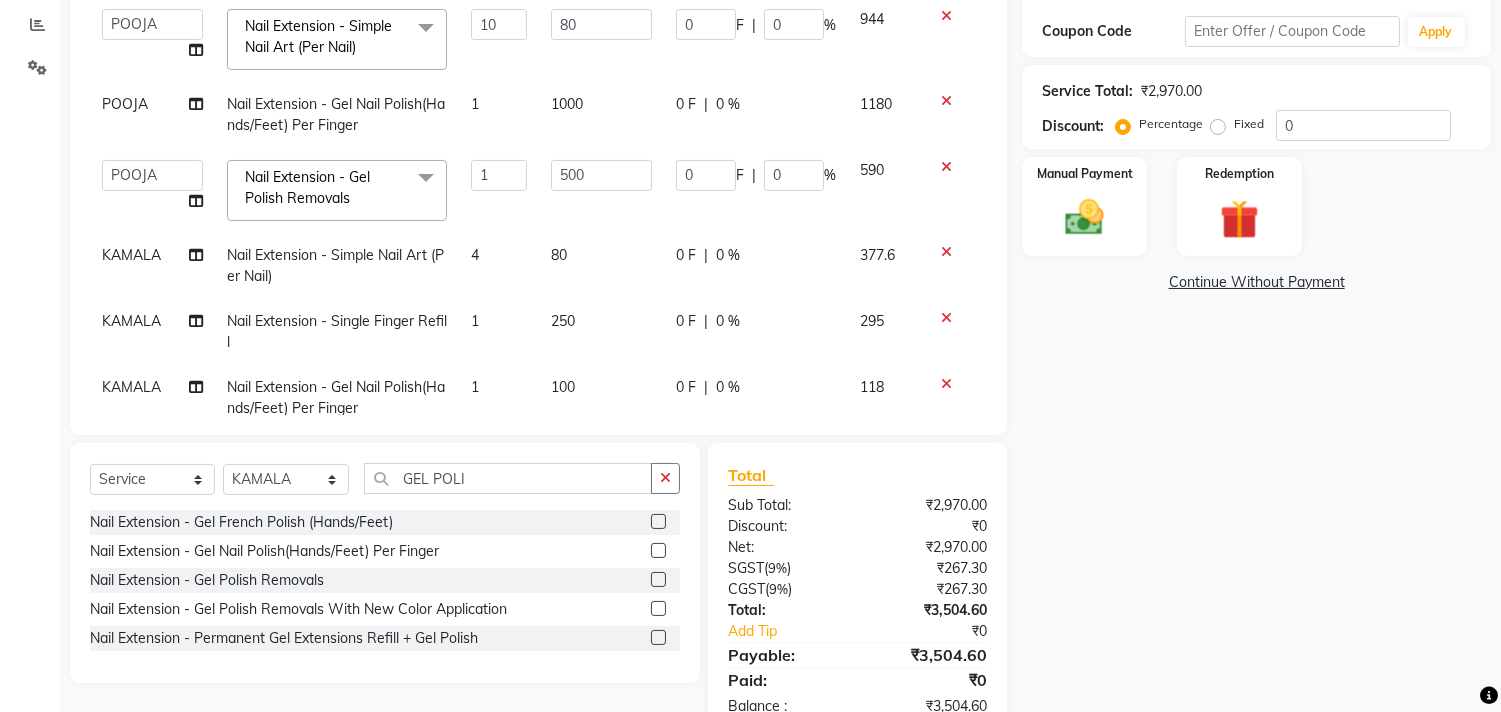 click on "100" 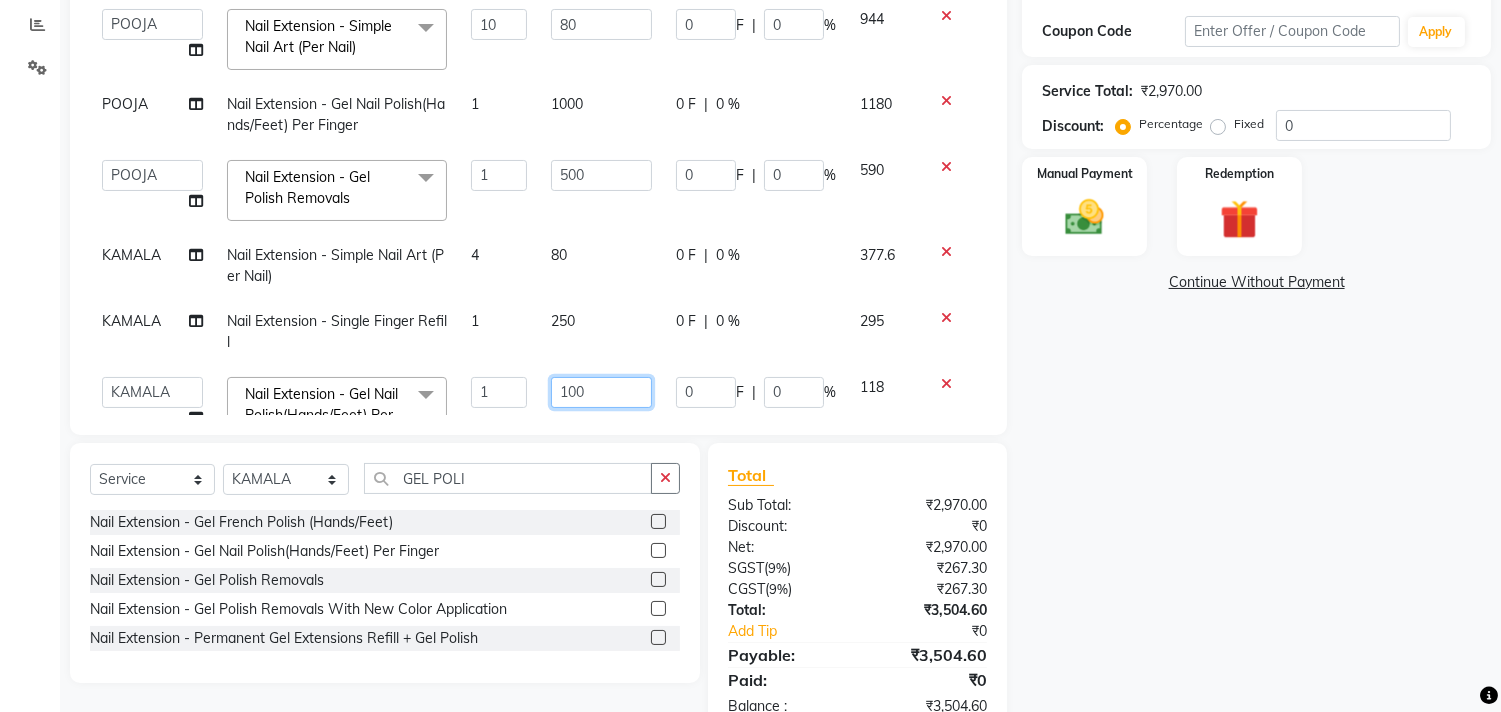 click on "100" 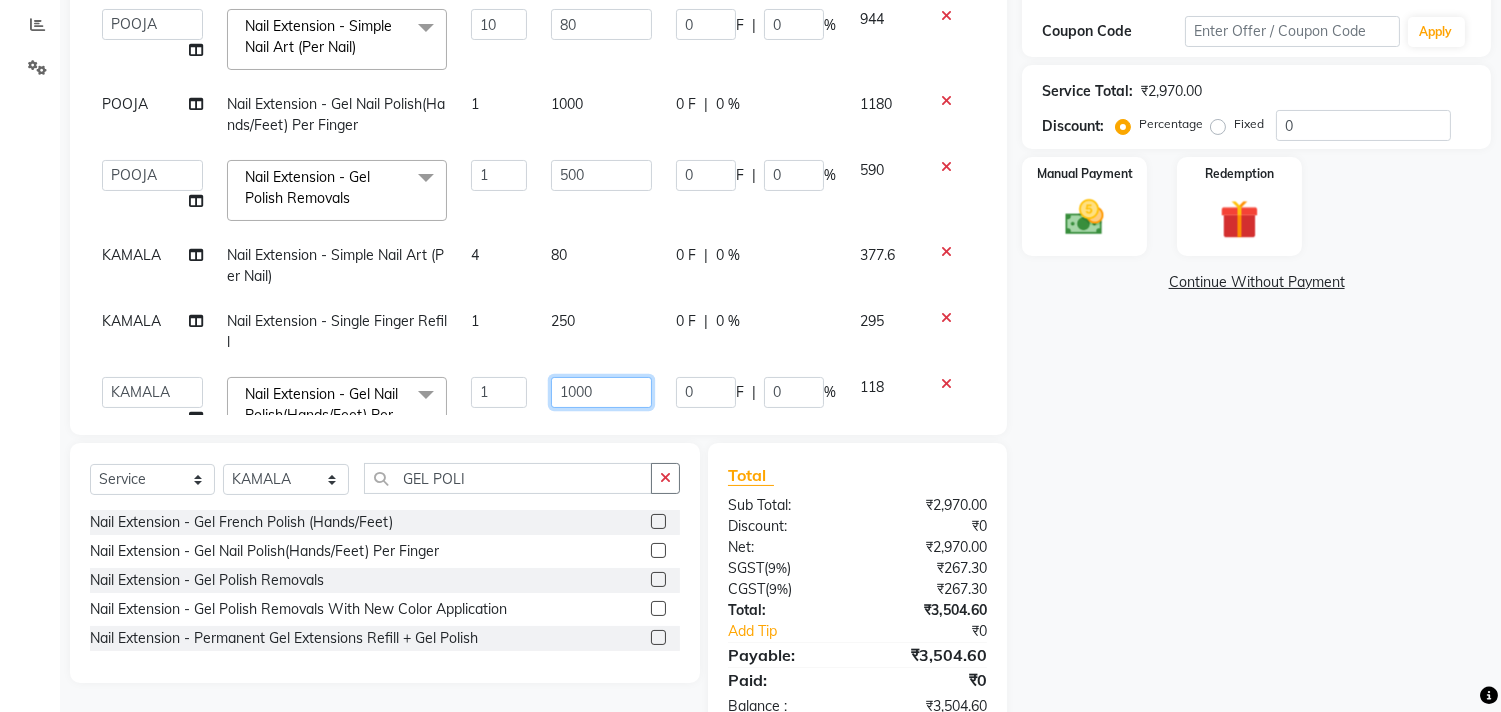 scroll, scrollTop: 3, scrollLeft: 0, axis: vertical 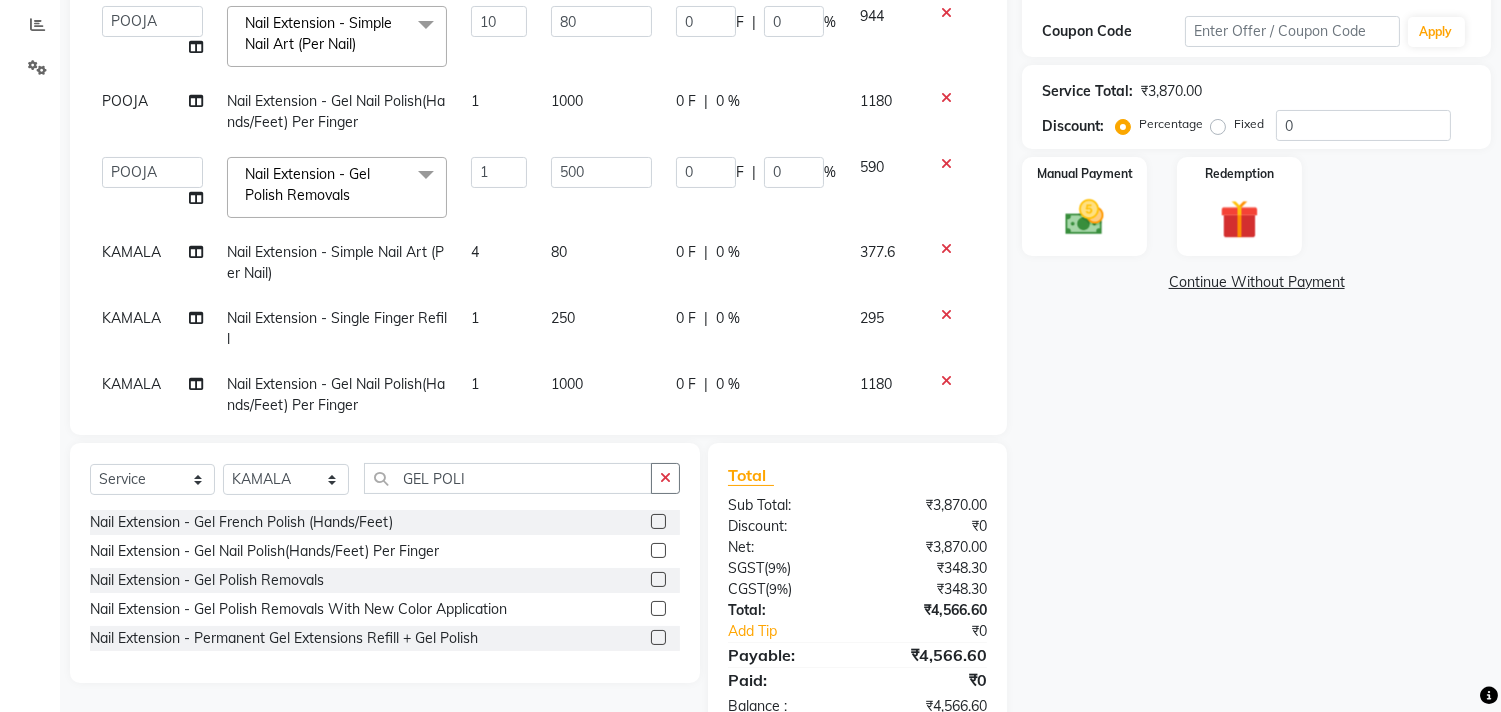 click on "Client +91 81******90 Date 10-07-2025 Invoice Number V/2025 V/2025-26 2229 Services Stylist Service Qty Price Disc Total Action  Admin   ANUSHA    Apsu   Auditor Ambattur   Balaji   BANUPRIYA   Bhuvanesh   Dingg - Support Team   DIVYA   INBARAJ   INDHU   Javed   Jayakumar   Joice Neimalsawm    Kalaiselvi   KAMALA   Nathalie Marinaa Chaarlette   POOJA    PREETHI   Preethi Raj   PRISCILLA   RADHA   RAJESH    SAHIL   SEETHAL   SOCHIPEM   Suresh Babu   SUSHMITA   VANITHA   Veena Ravi   Vignesh    Vinitha   Virtue admin   VIRTUE SALON  Nail Extension - Simple Nail Art (Per Nail)  x Detan -  Neck Detan - Face Detan - Feet Detan - Full Arms Detan - Full Back/Front Detan - Full Legs Detan - Half Arms Detan - Half Back/Front Detan - Half Legs Detan - Midriff Detan - Under Arms Detan - Upperlip HAIR EXTENSION-CLIPPING ADD ON - PEEL OFF MASK TEXTURE - KERA DOUX THREADING - UPPERLIP DETAN - BLOUSELINE  FULL FACE WAXING Pro Bio Peel facial Schwarzkopf Nourishing Hair spa Beard colour(Davines) Blow styling Hand polish 10" 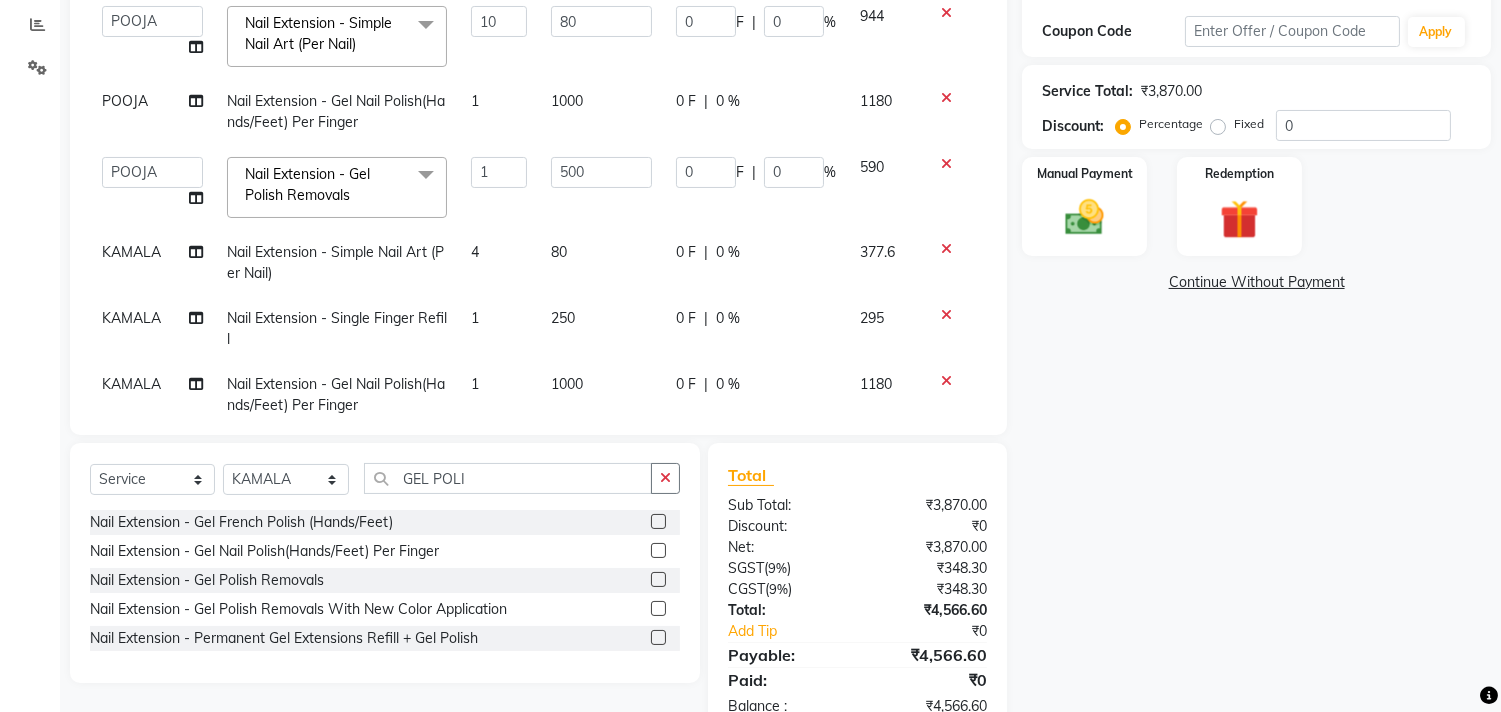 scroll, scrollTop: 48, scrollLeft: 0, axis: vertical 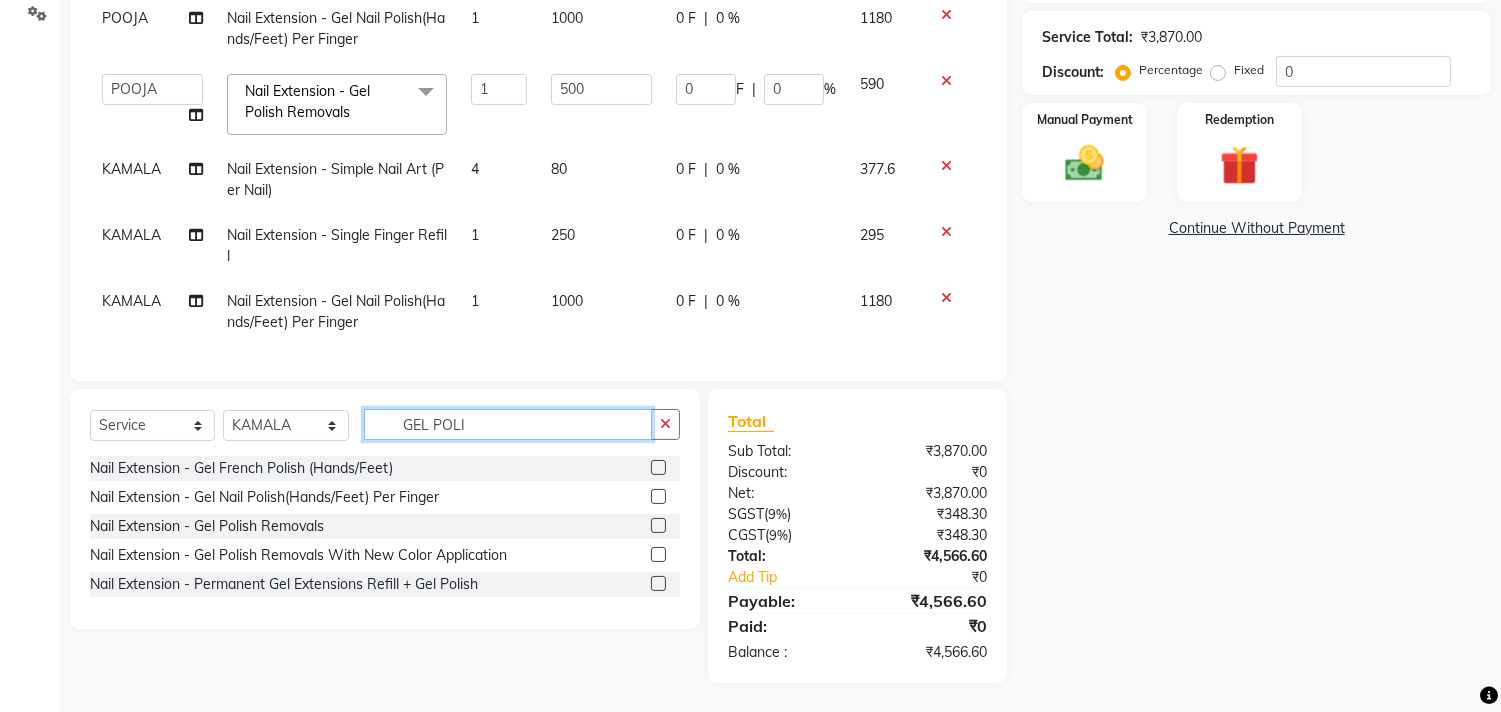 click on "GEL POLI" 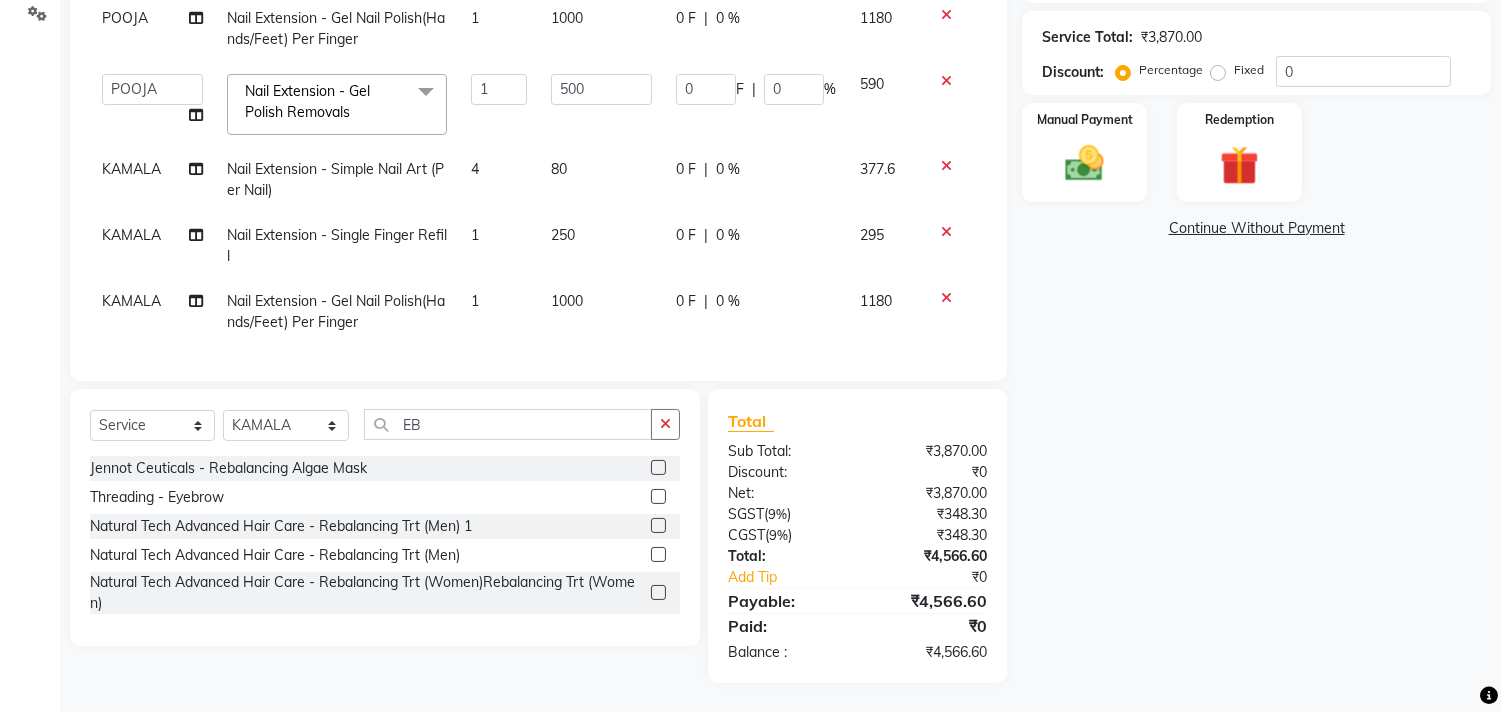 click 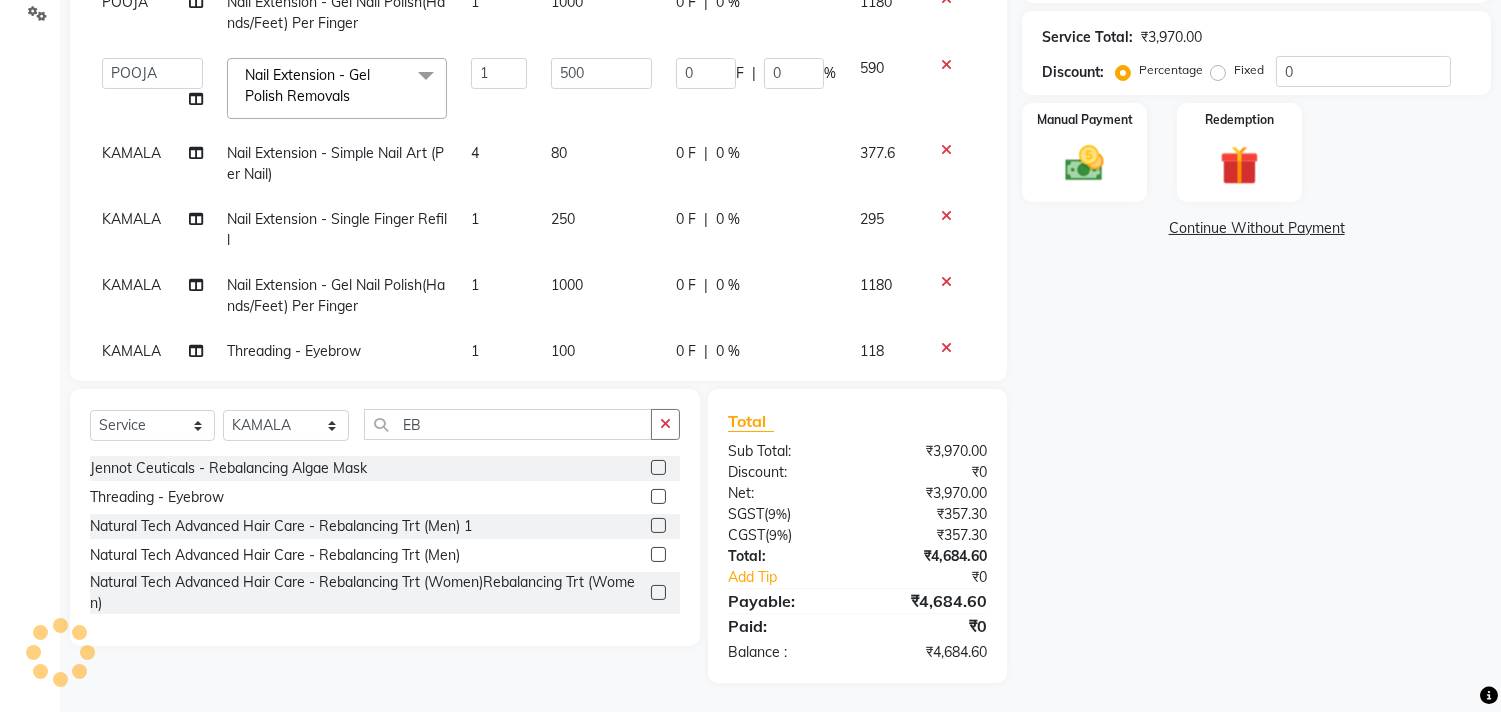 scroll, scrollTop: 93, scrollLeft: 0, axis: vertical 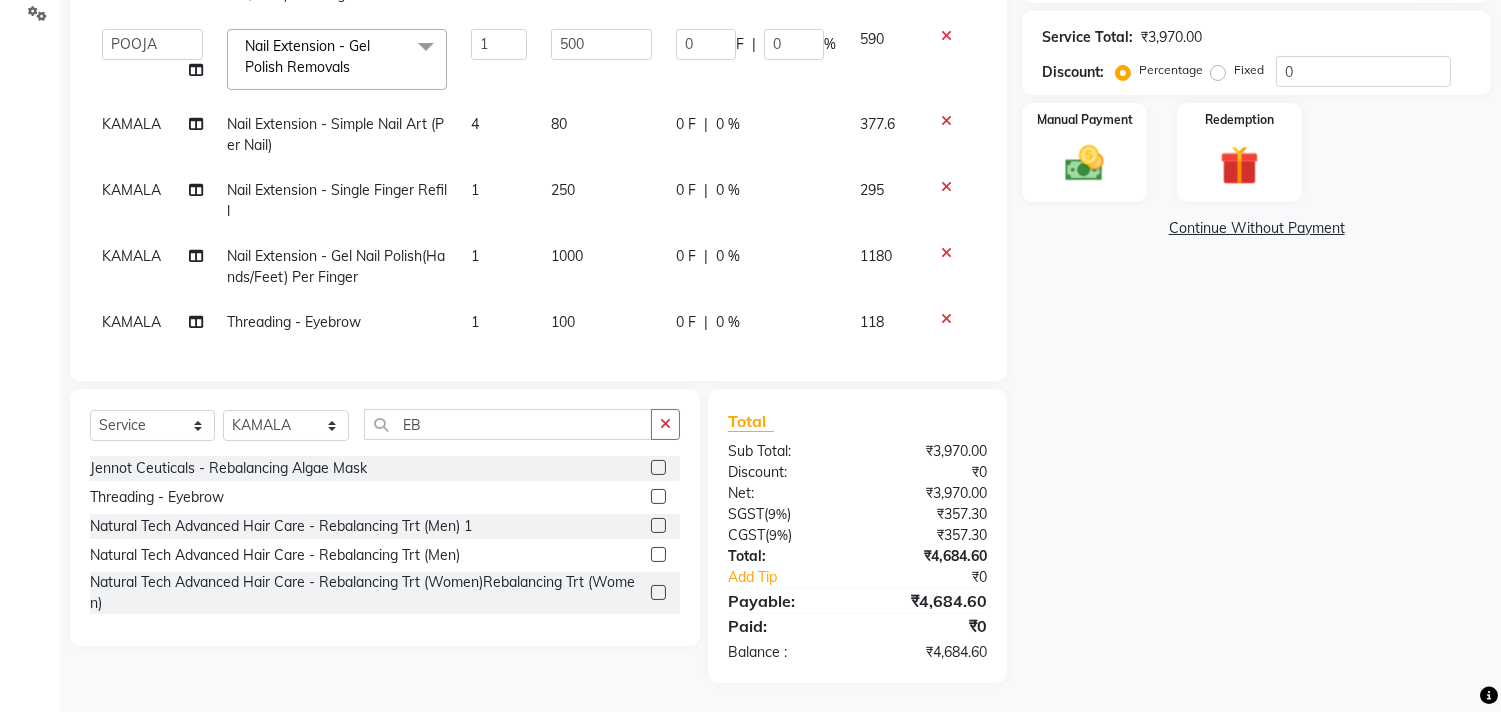 click on "Total Sub Total: ₹3,970.00 Discount: ₹0 Net: ₹3,970.00 SGST  ( 9% ) ₹357.30 CGST  ( 9% ) ₹357.30 Total: ₹4,684.60 Add Tip ₹0 Payable: ₹4,684.60 Paid: ₹0 Balance   : ₹4,684.60" 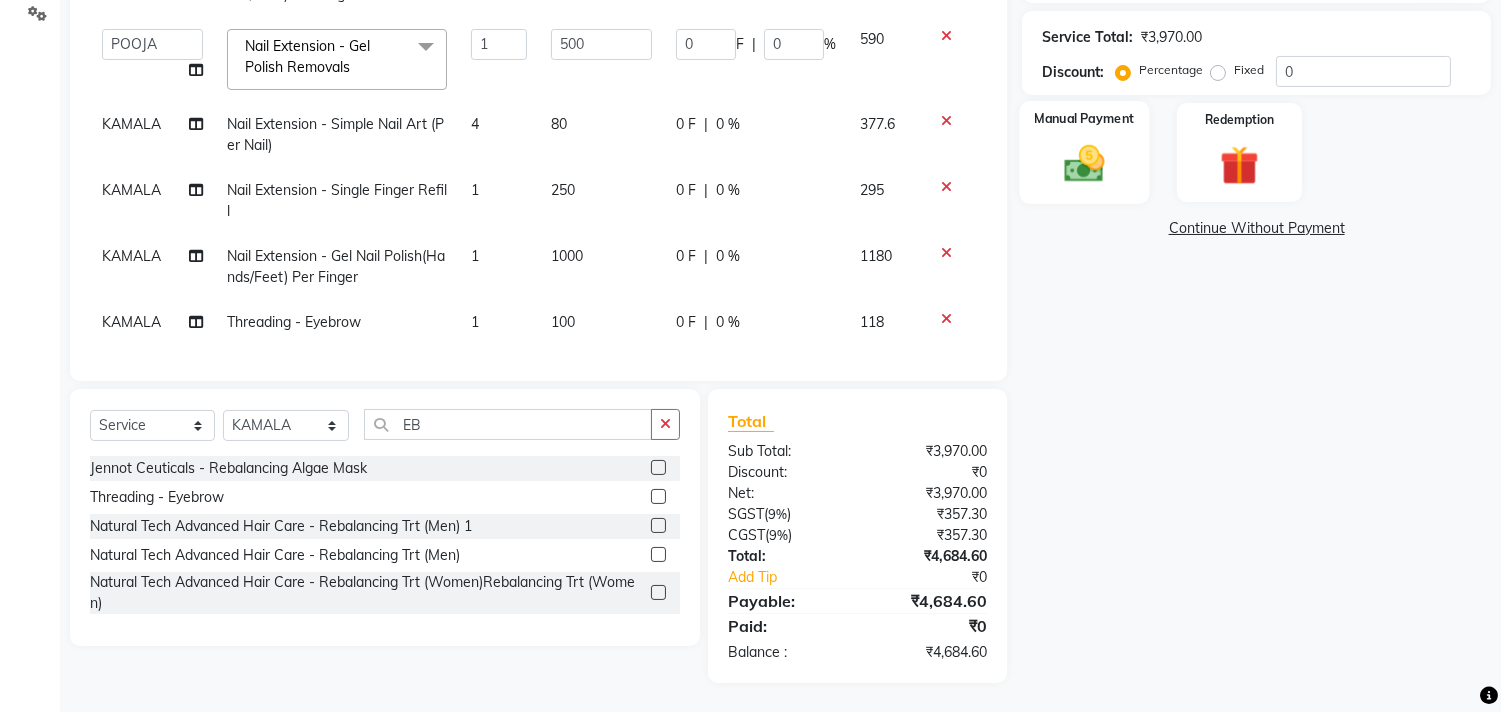 click 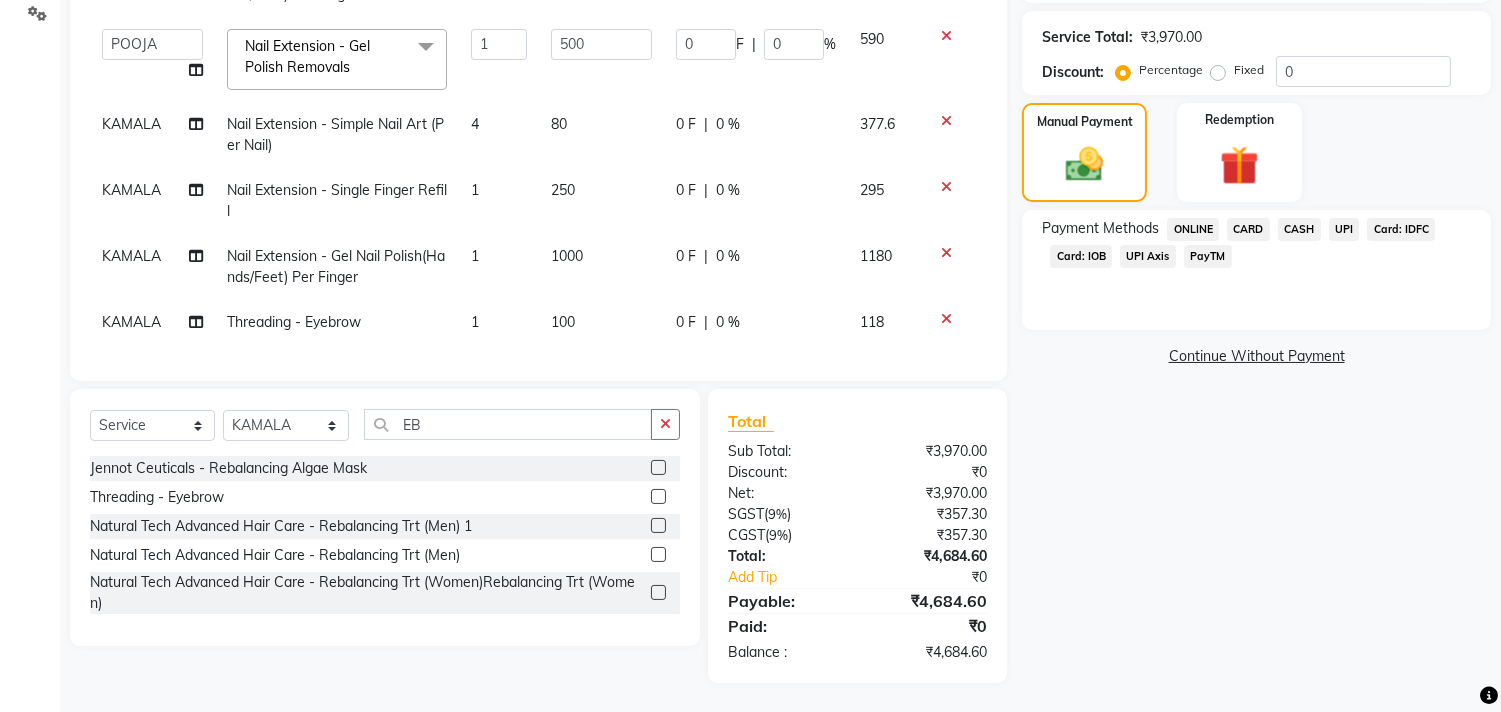 click on "UPI" 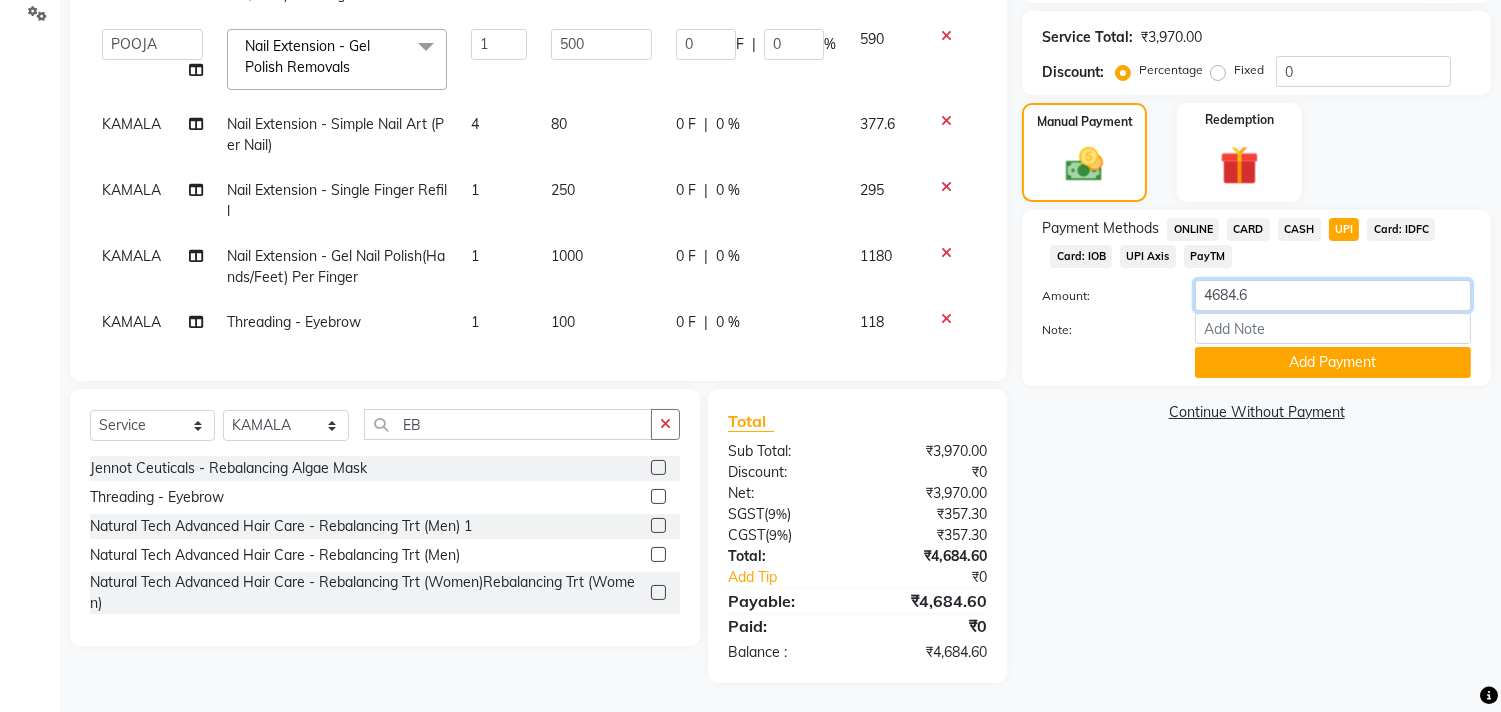 drag, startPoint x: 1234, startPoint y: 296, endPoint x: 1117, endPoint y: 321, distance: 119.64113 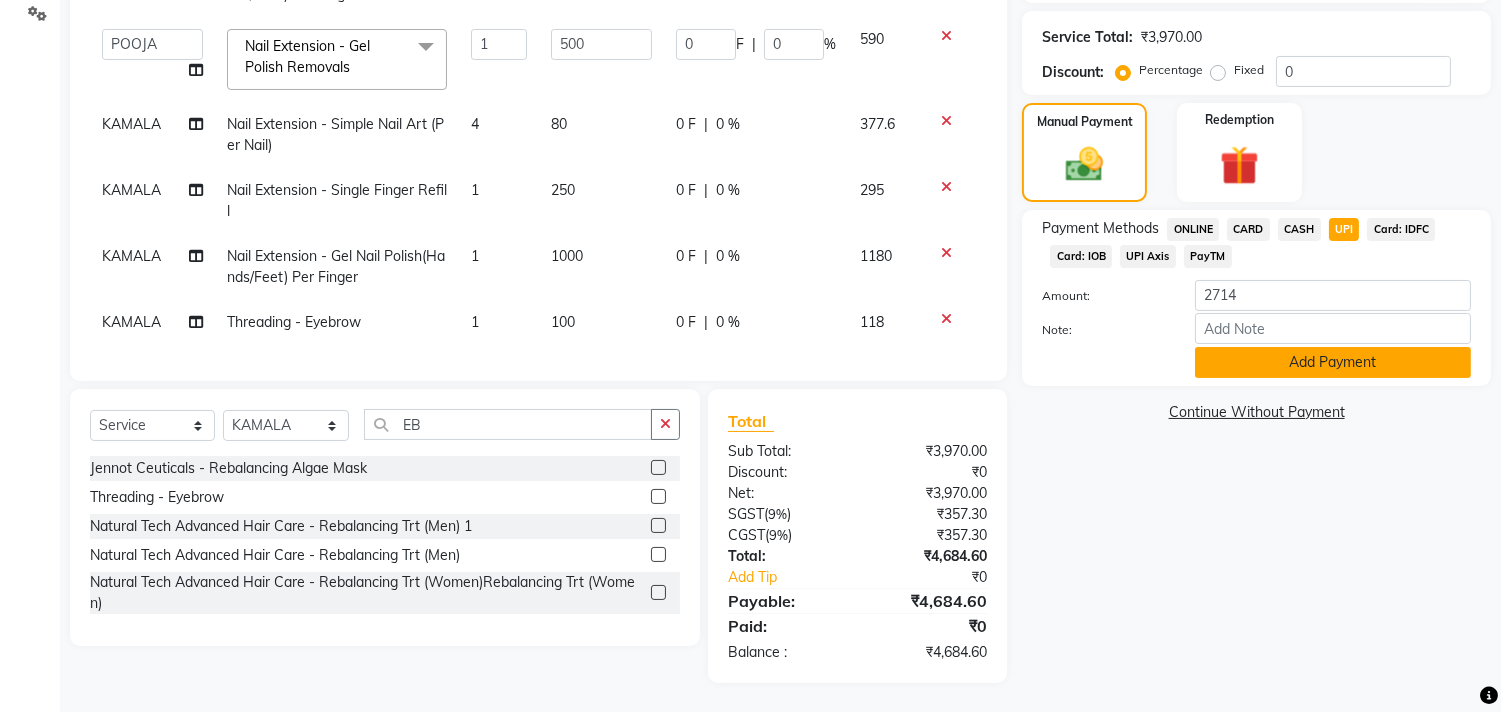 click on "Add Payment" 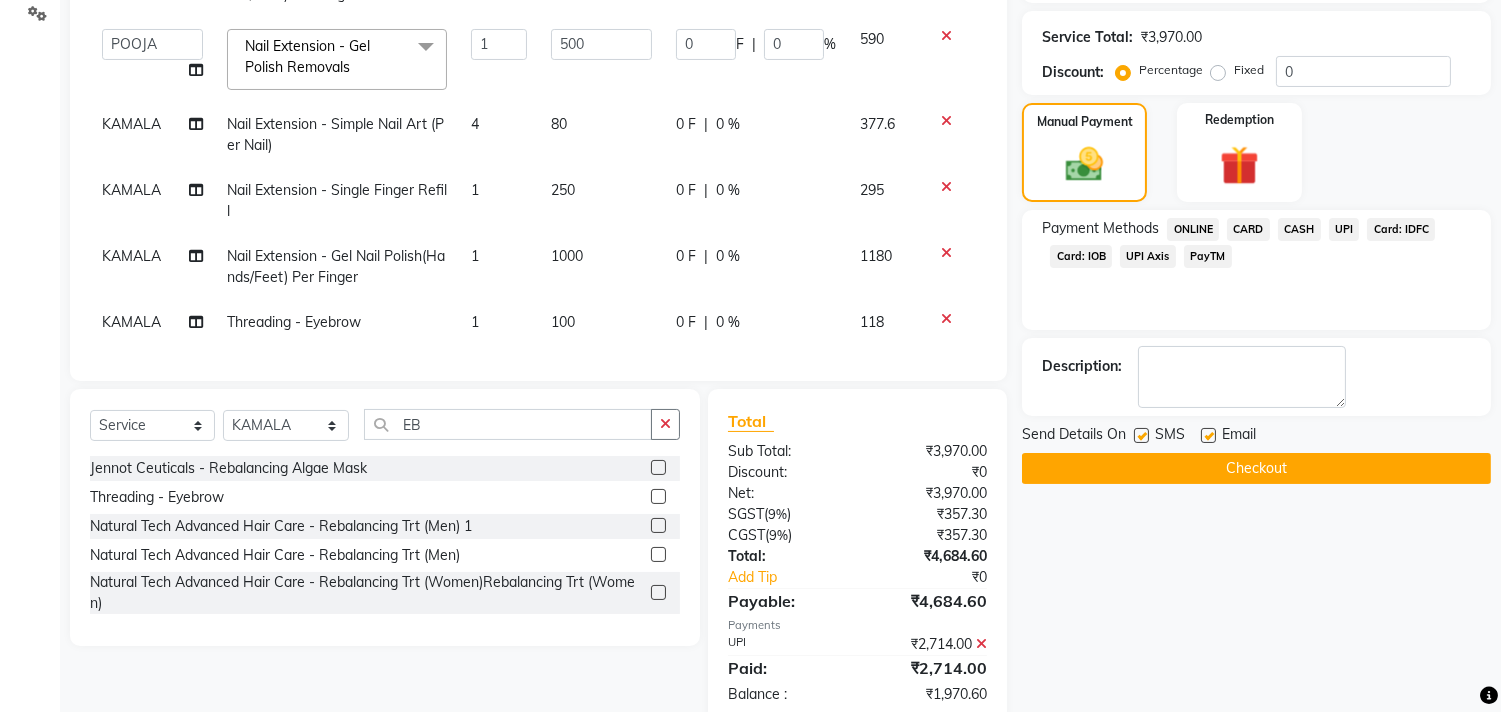 scroll, scrollTop: 430, scrollLeft: 0, axis: vertical 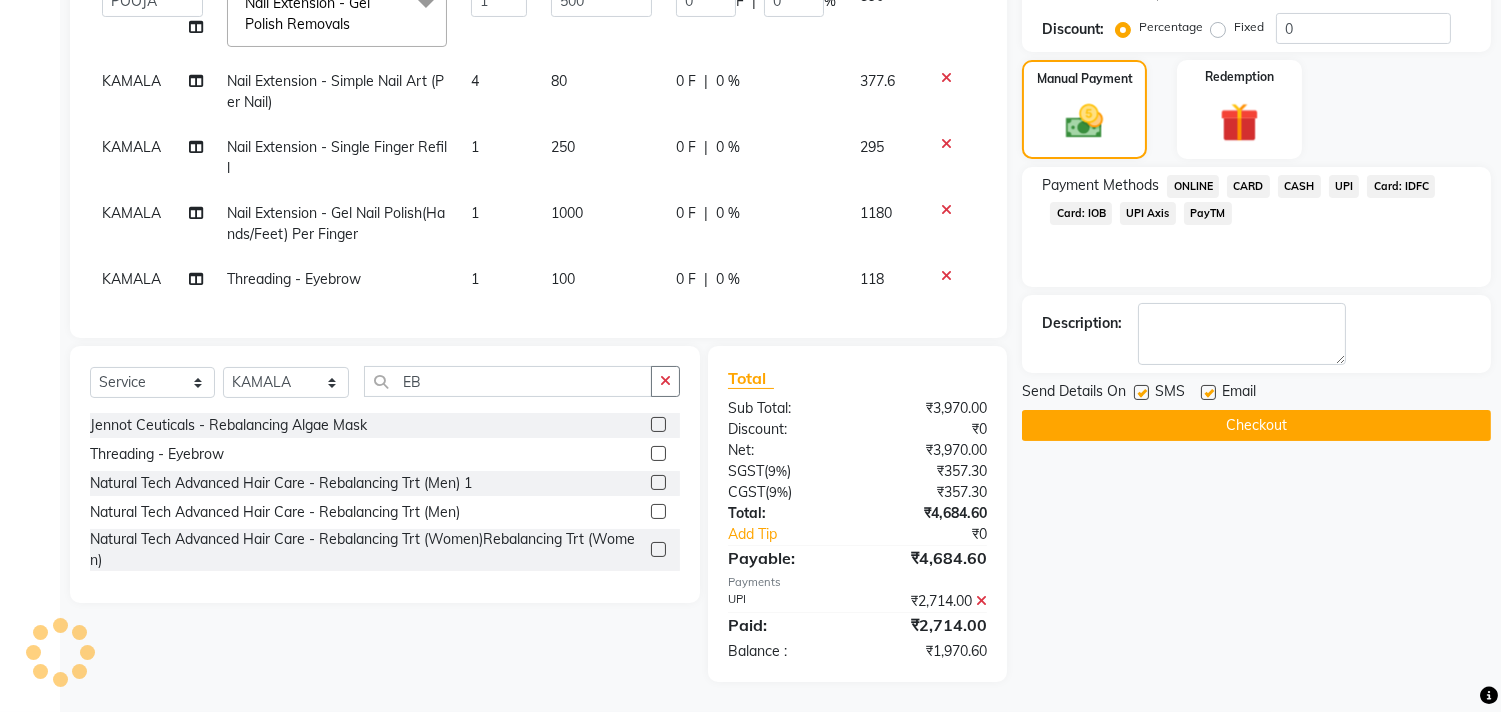 click 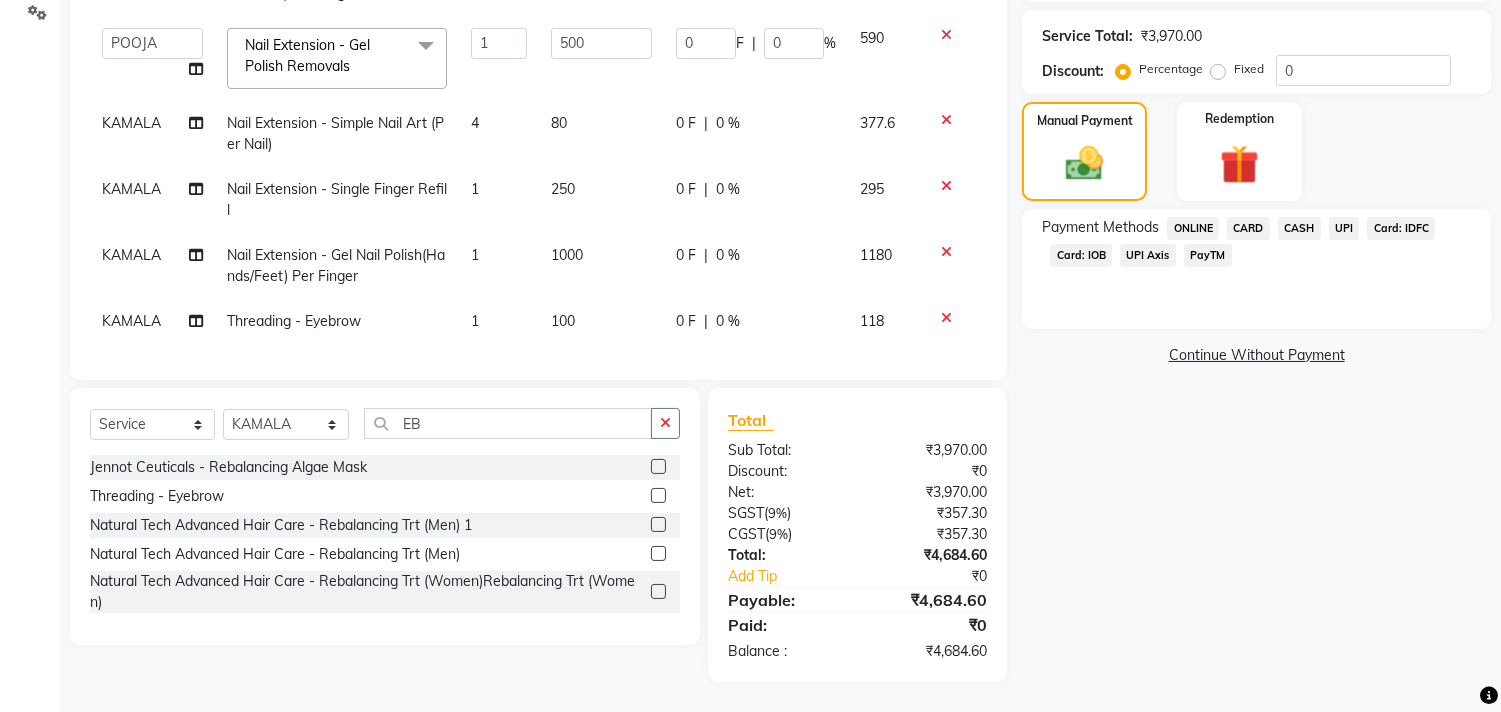scroll, scrollTop: 387, scrollLeft: 0, axis: vertical 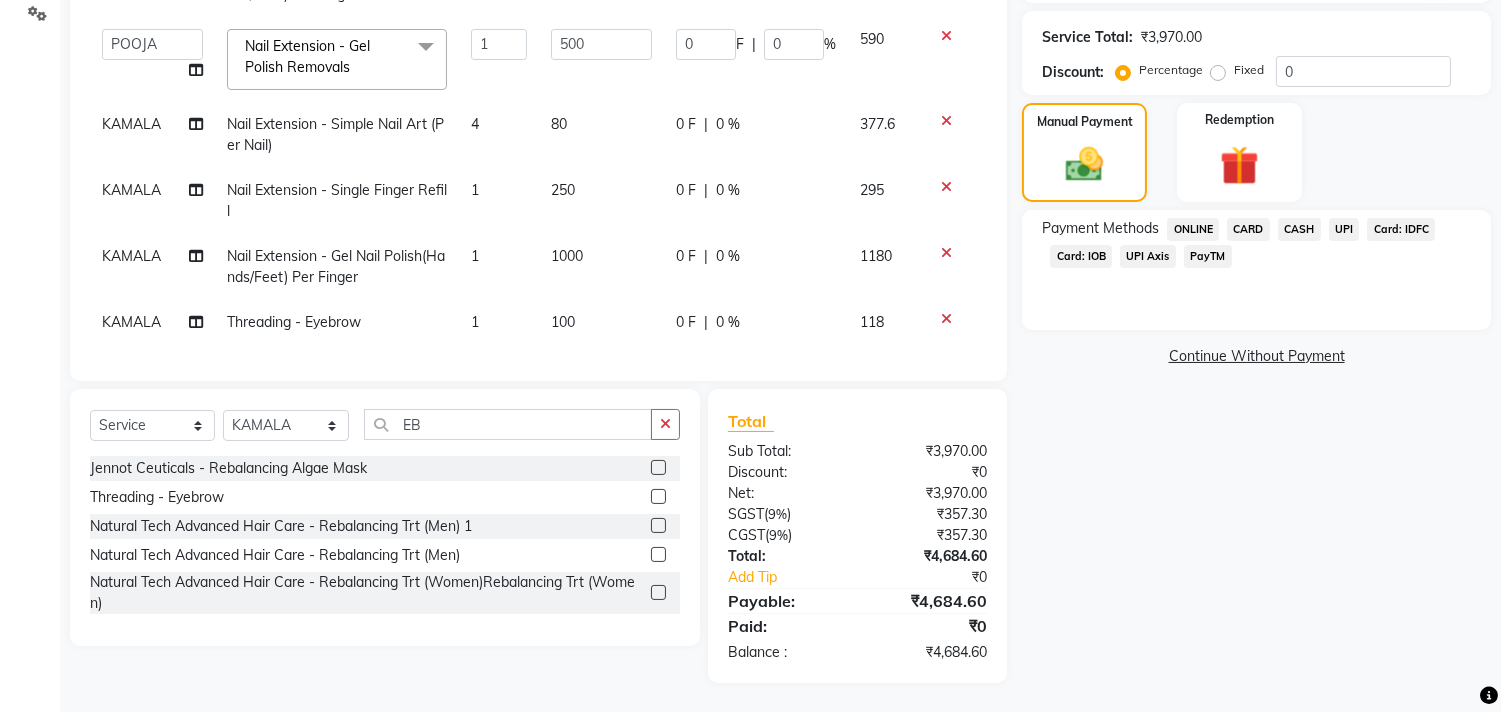 click on "UPI" 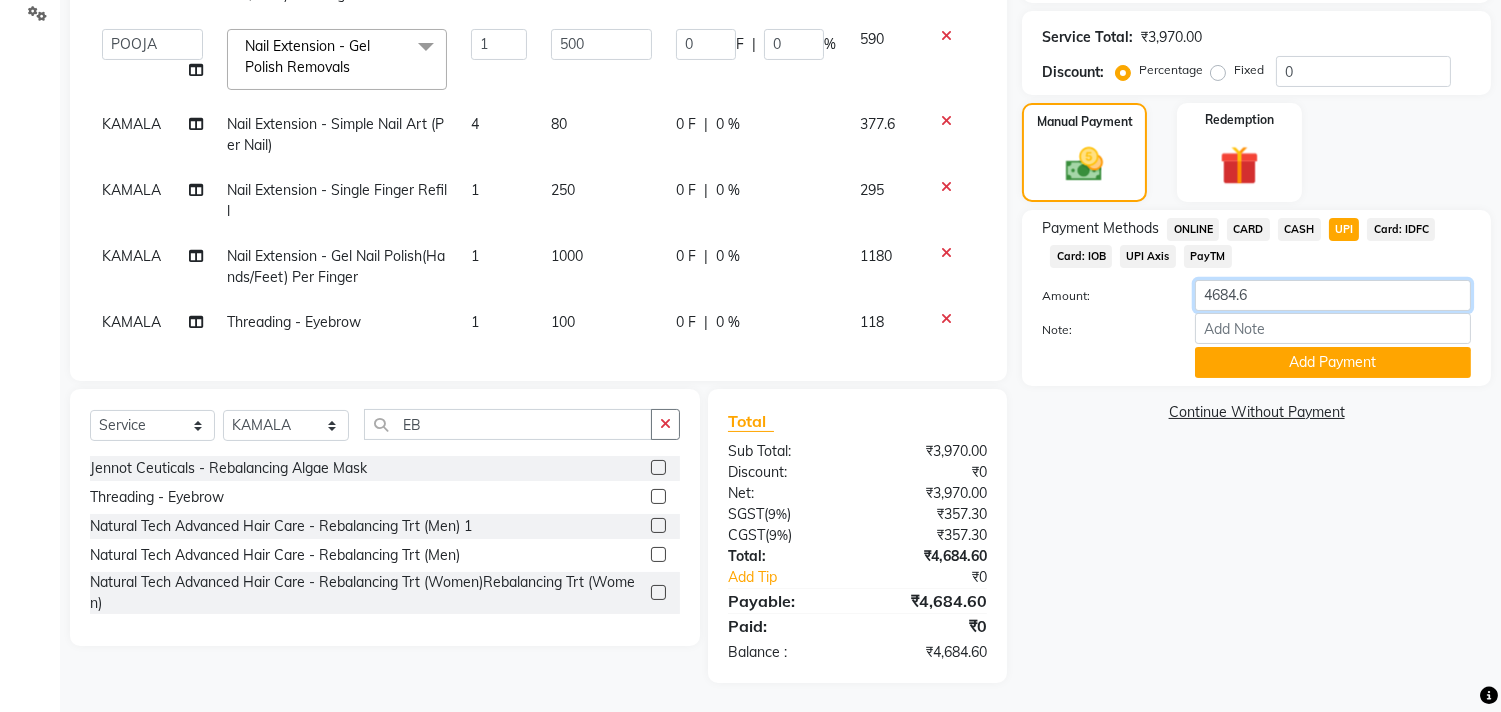 drag, startPoint x: 1292, startPoint y: 296, endPoint x: 1010, endPoint y: 328, distance: 283.80978 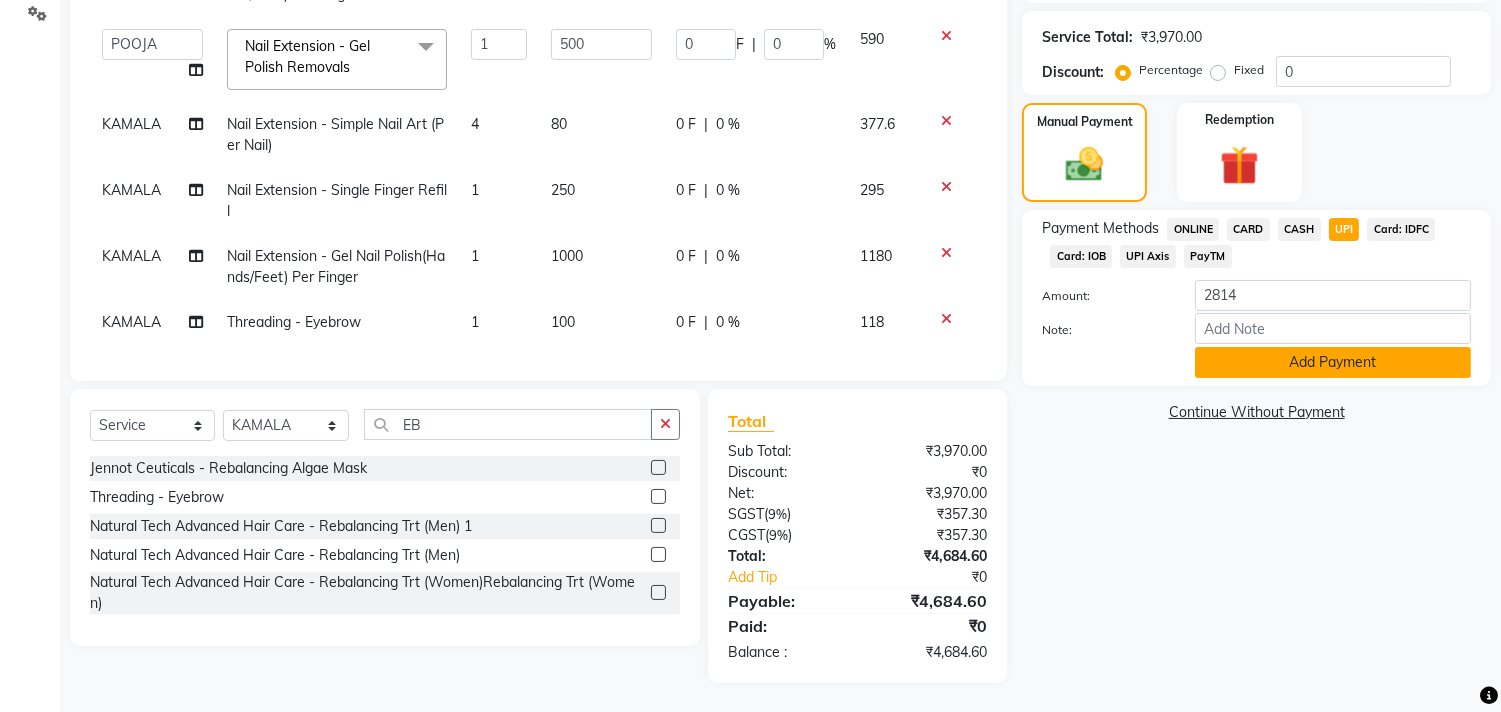 click on "Add Payment" 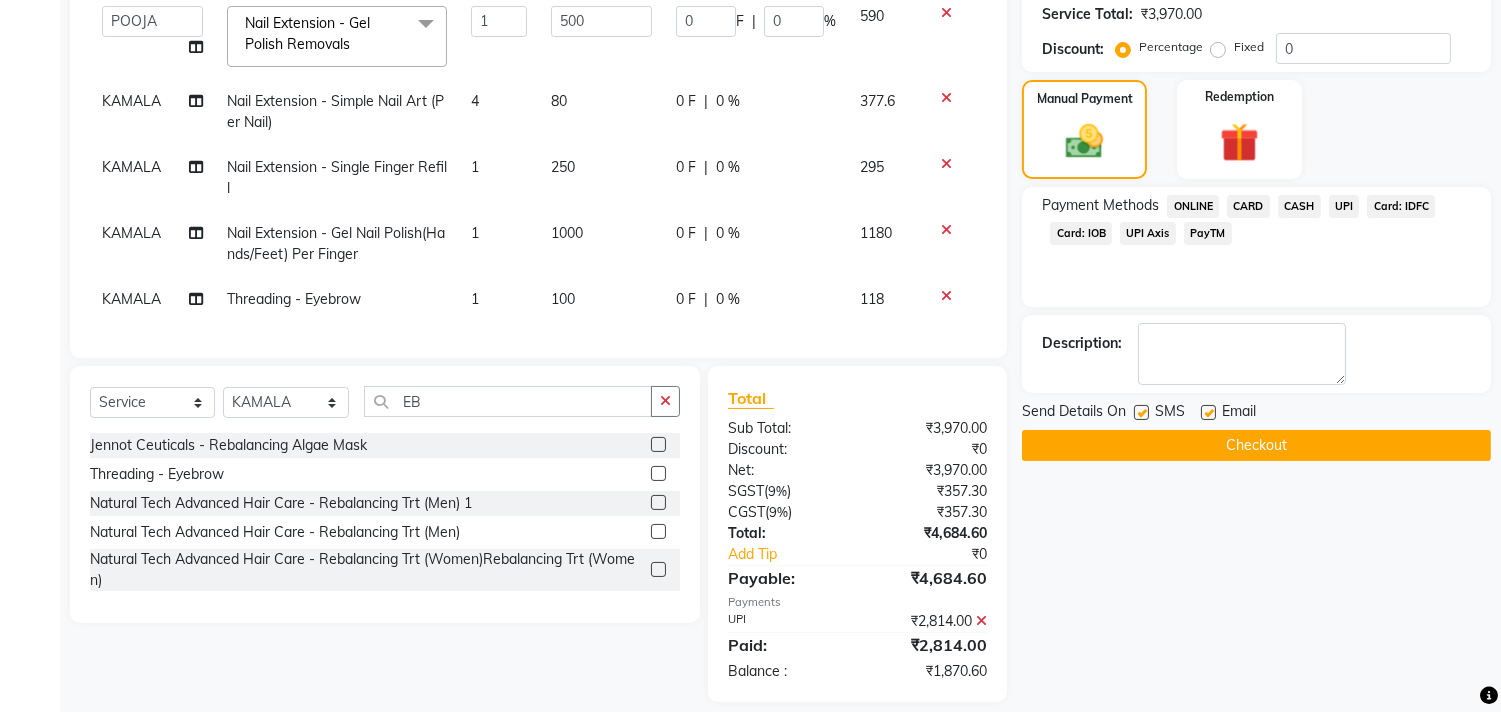scroll, scrollTop: 430, scrollLeft: 0, axis: vertical 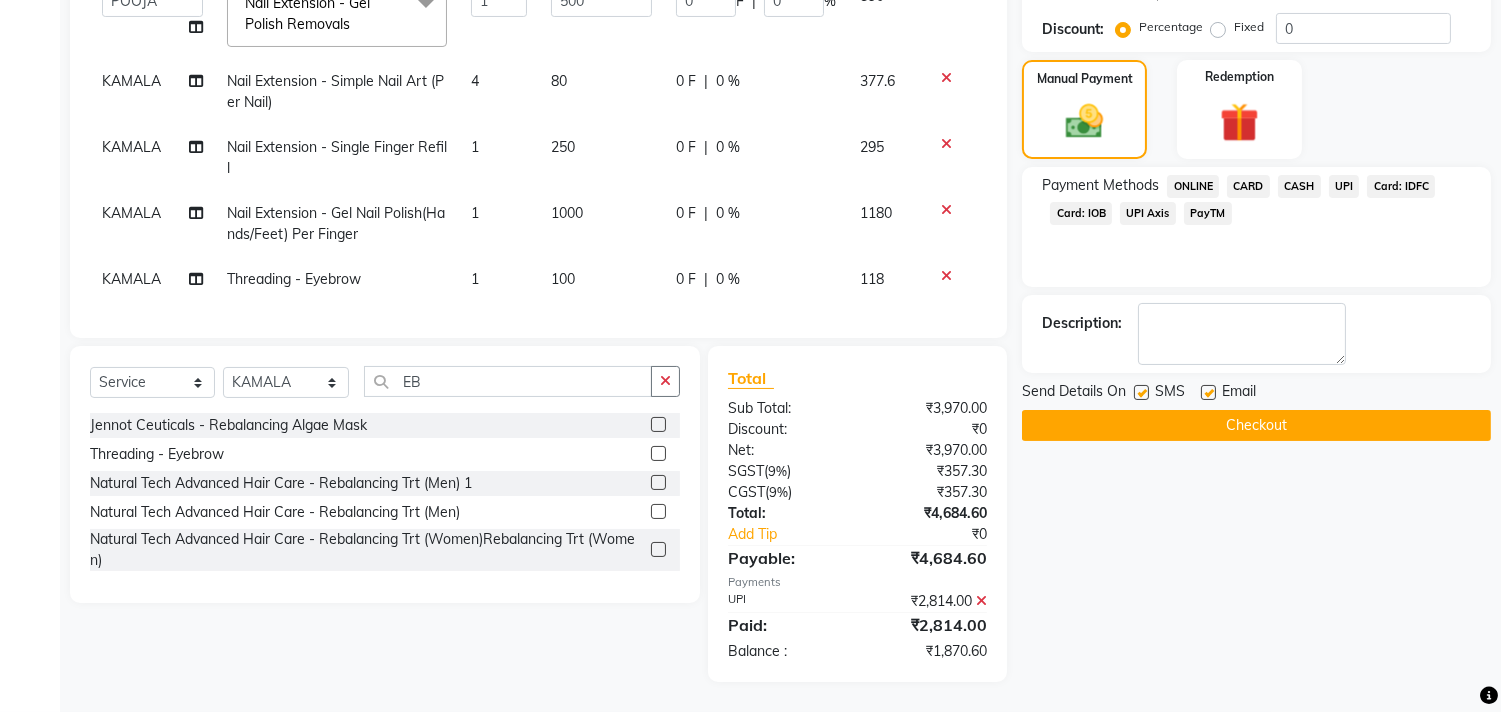 click on "UPI" 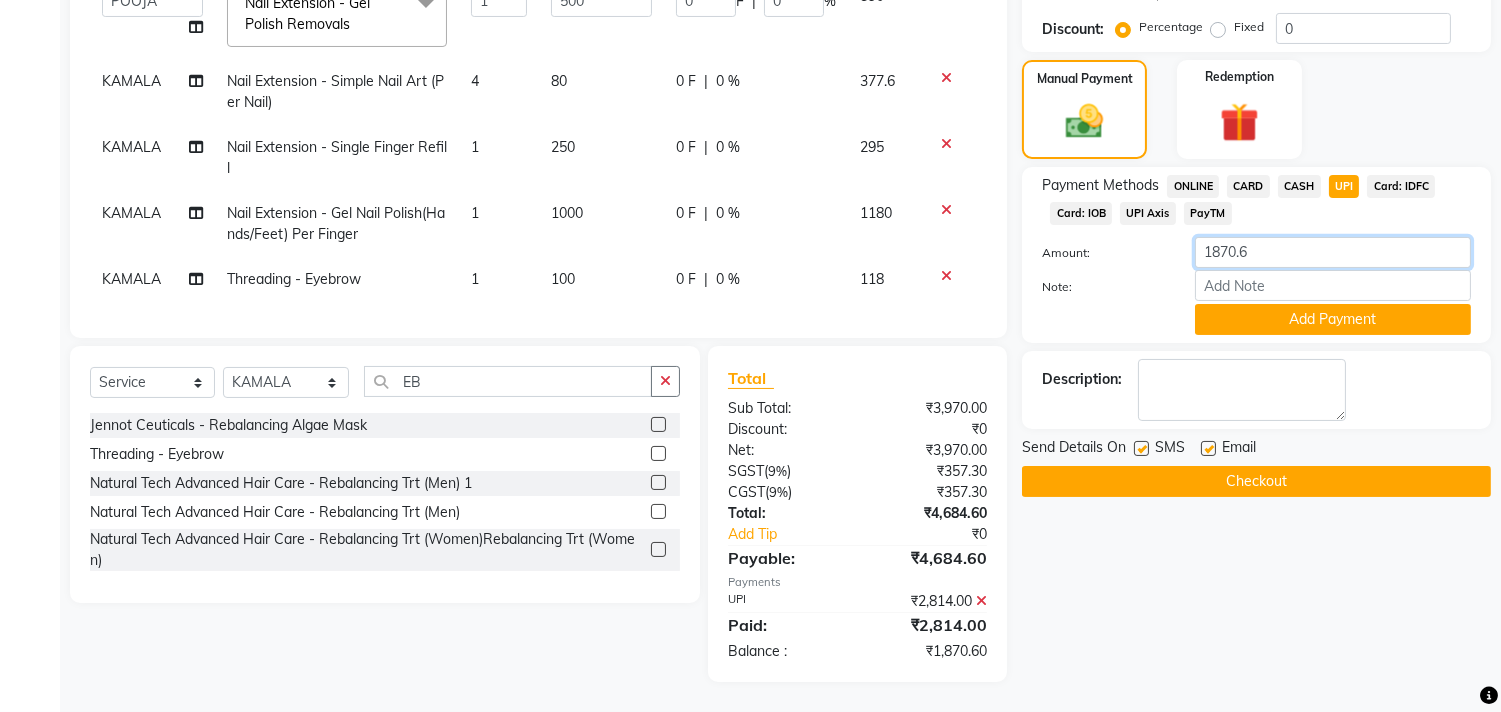 drag, startPoint x: 1288, startPoint y: 262, endPoint x: 1130, endPoint y: 292, distance: 160.82289 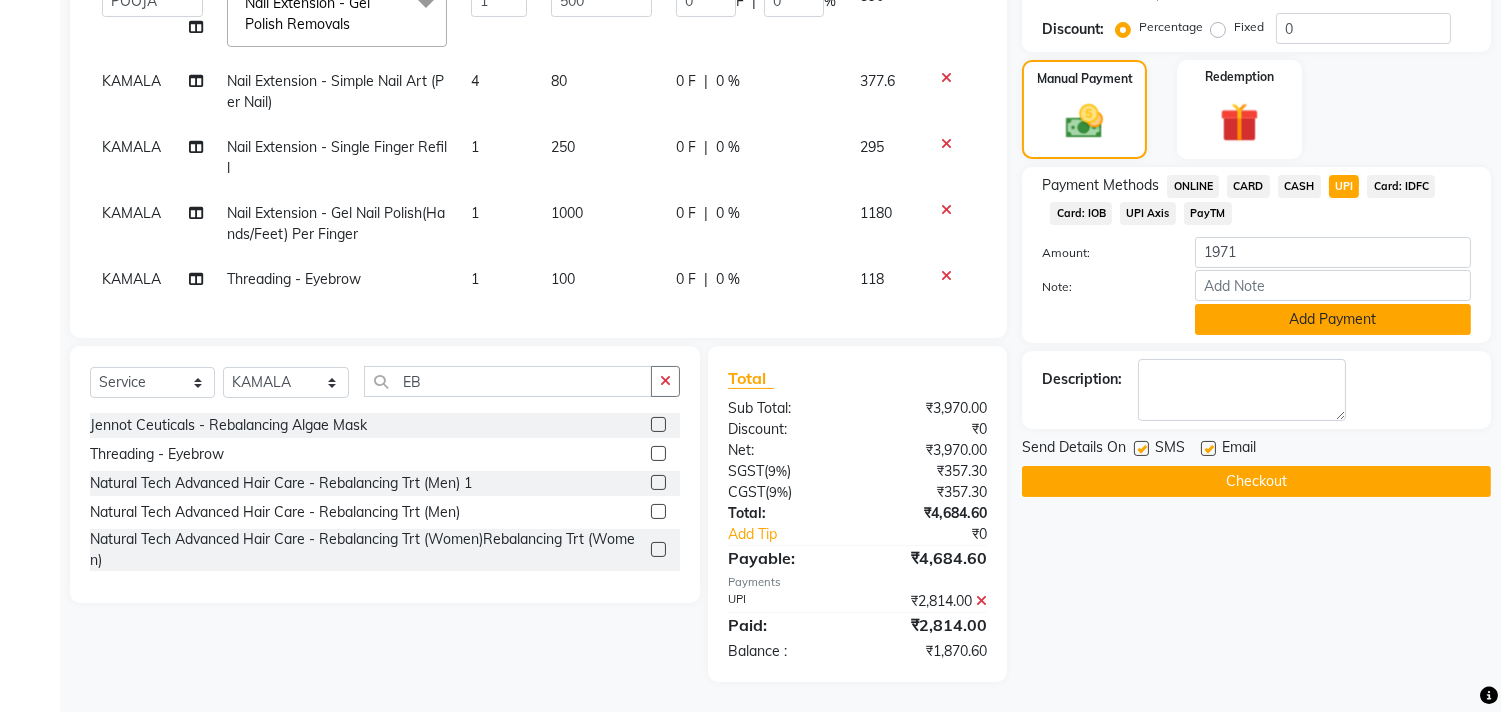 click on "Add Payment" 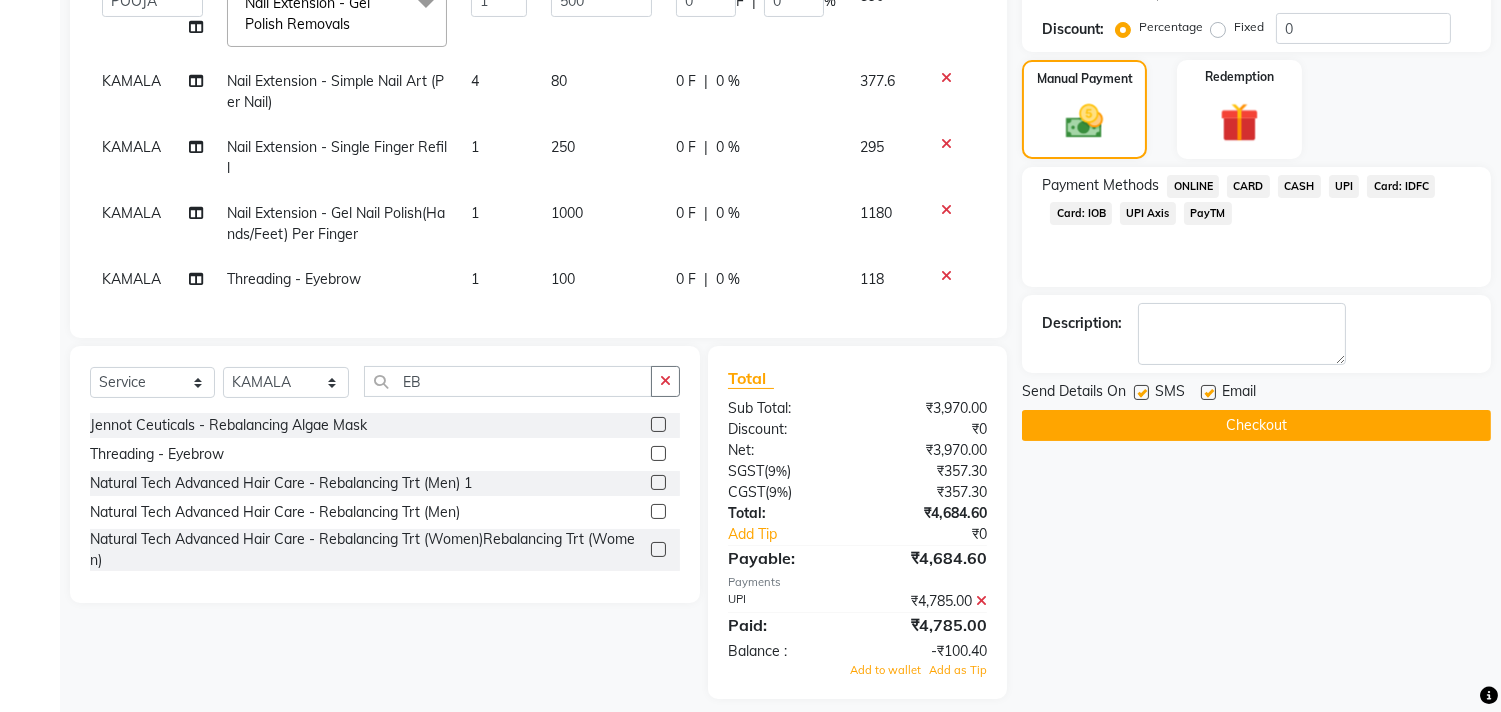 scroll, scrollTop: 446, scrollLeft: 0, axis: vertical 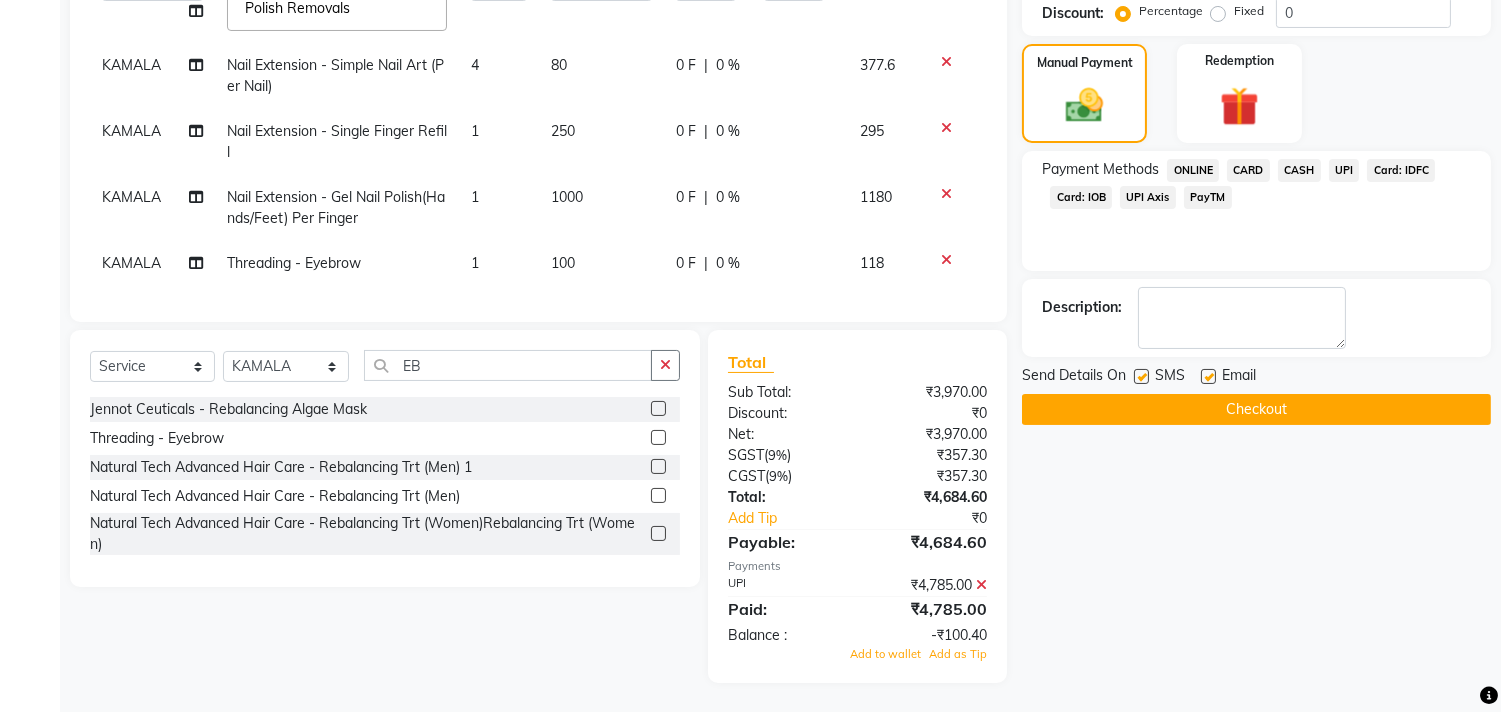 click 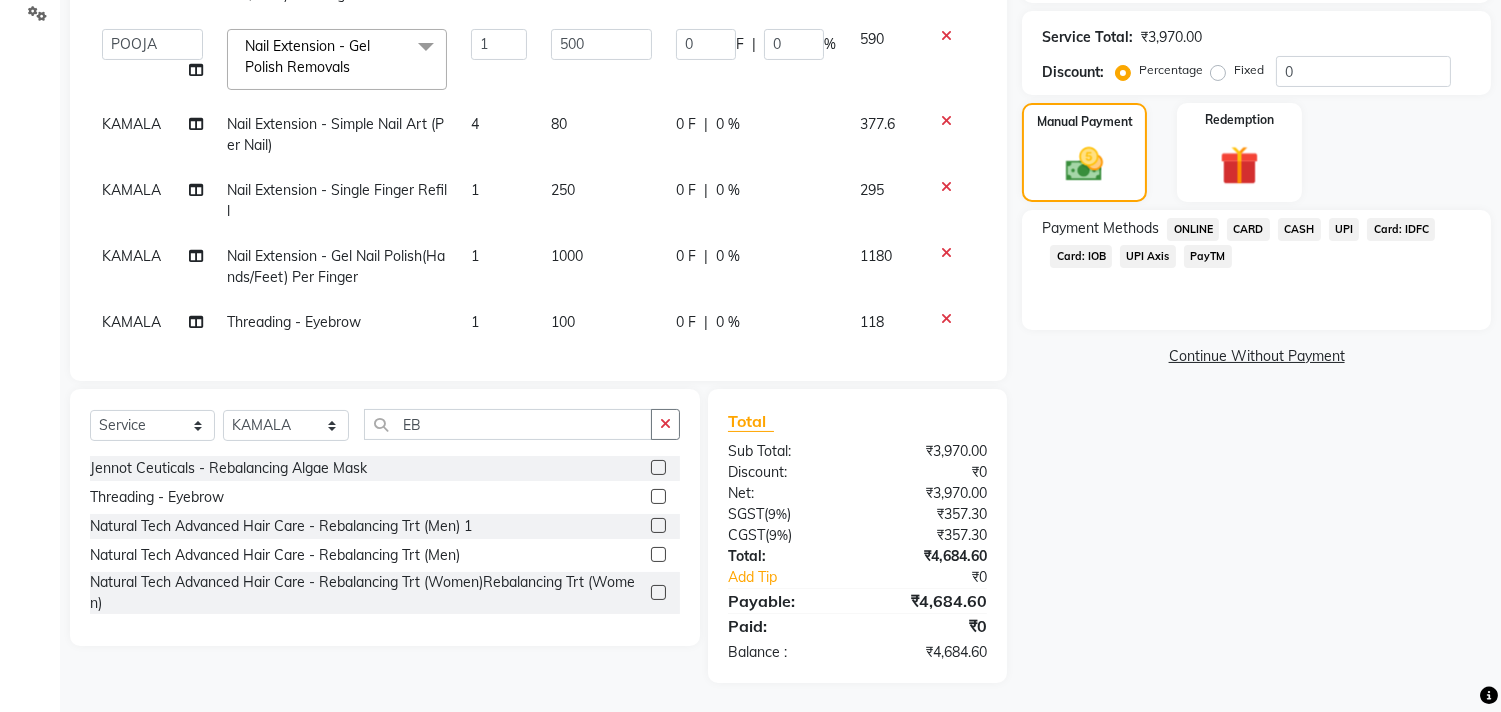 click on "UPI" 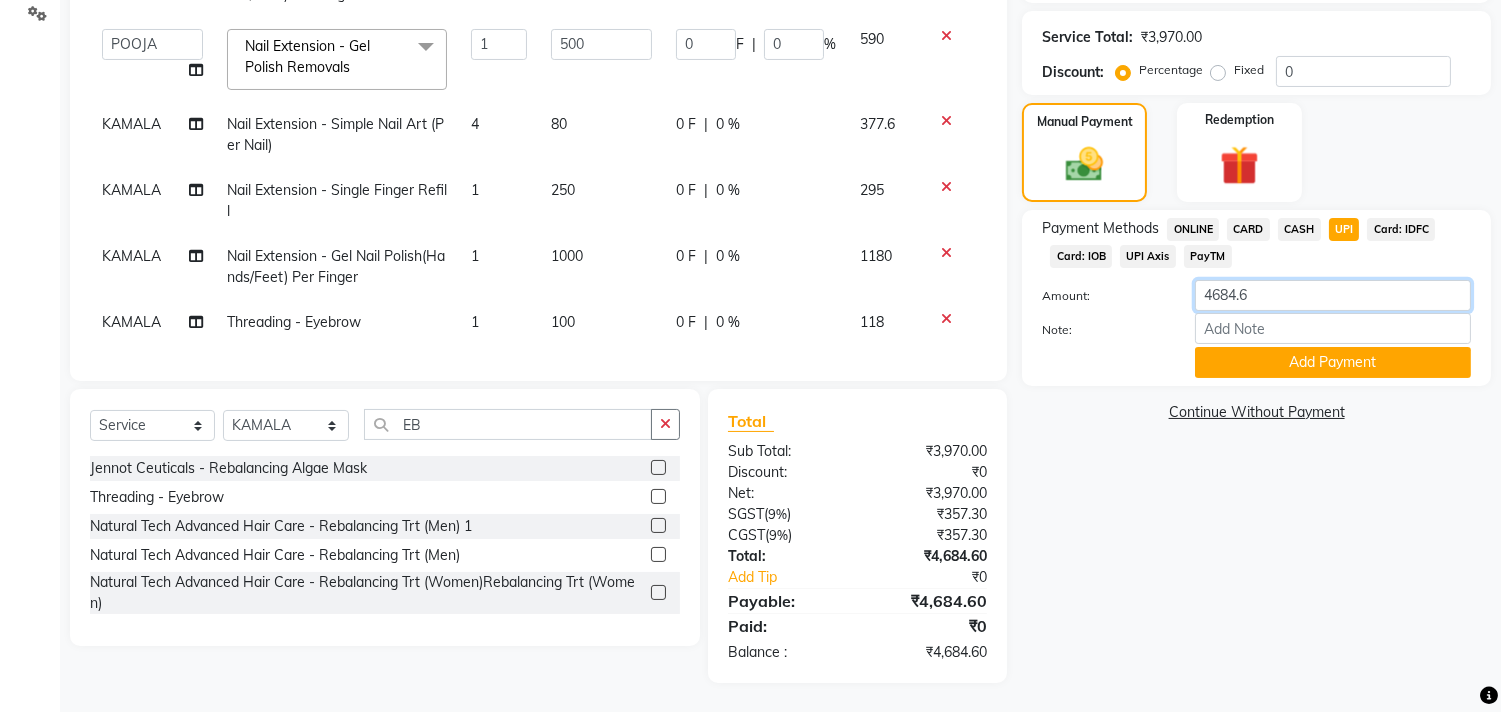 drag, startPoint x: 1256, startPoint y: 287, endPoint x: 1176, endPoint y: 292, distance: 80.1561 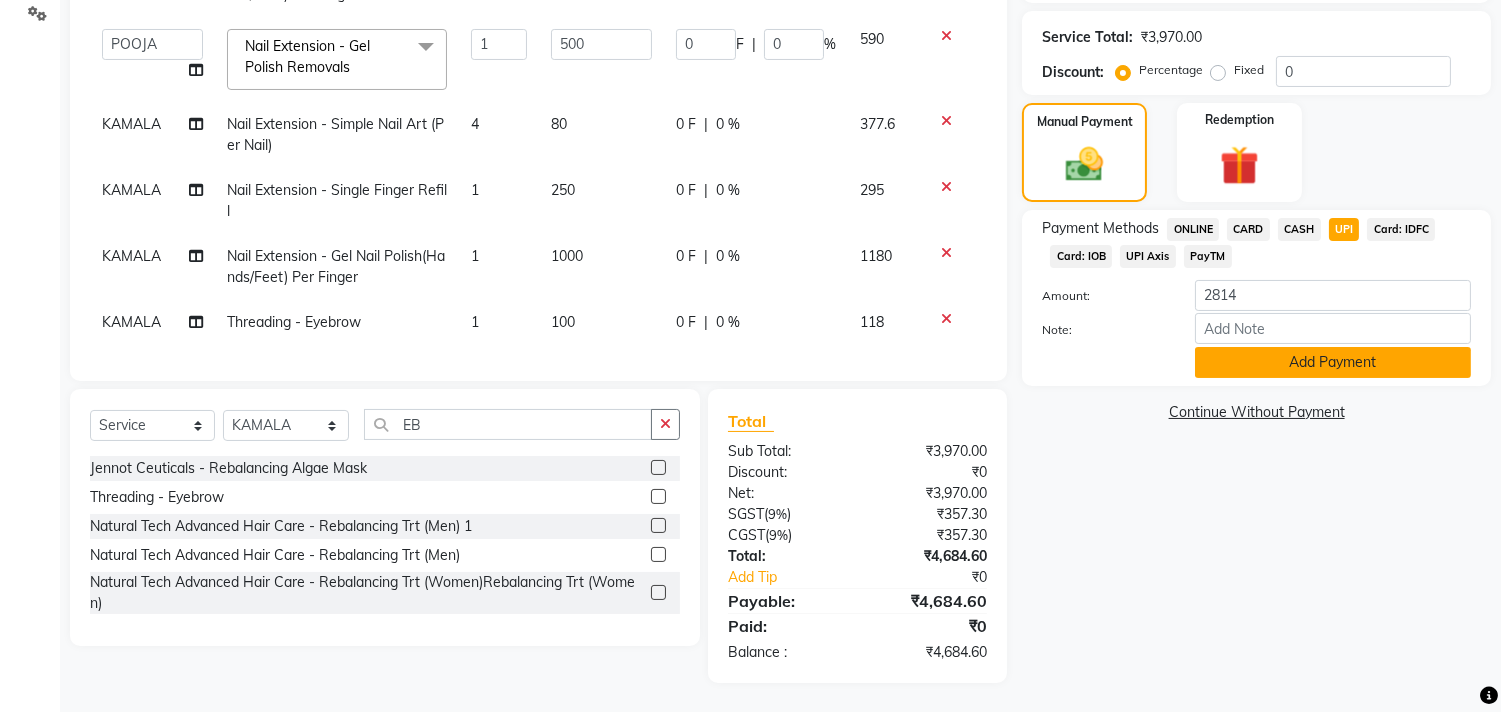 click on "Add Payment" 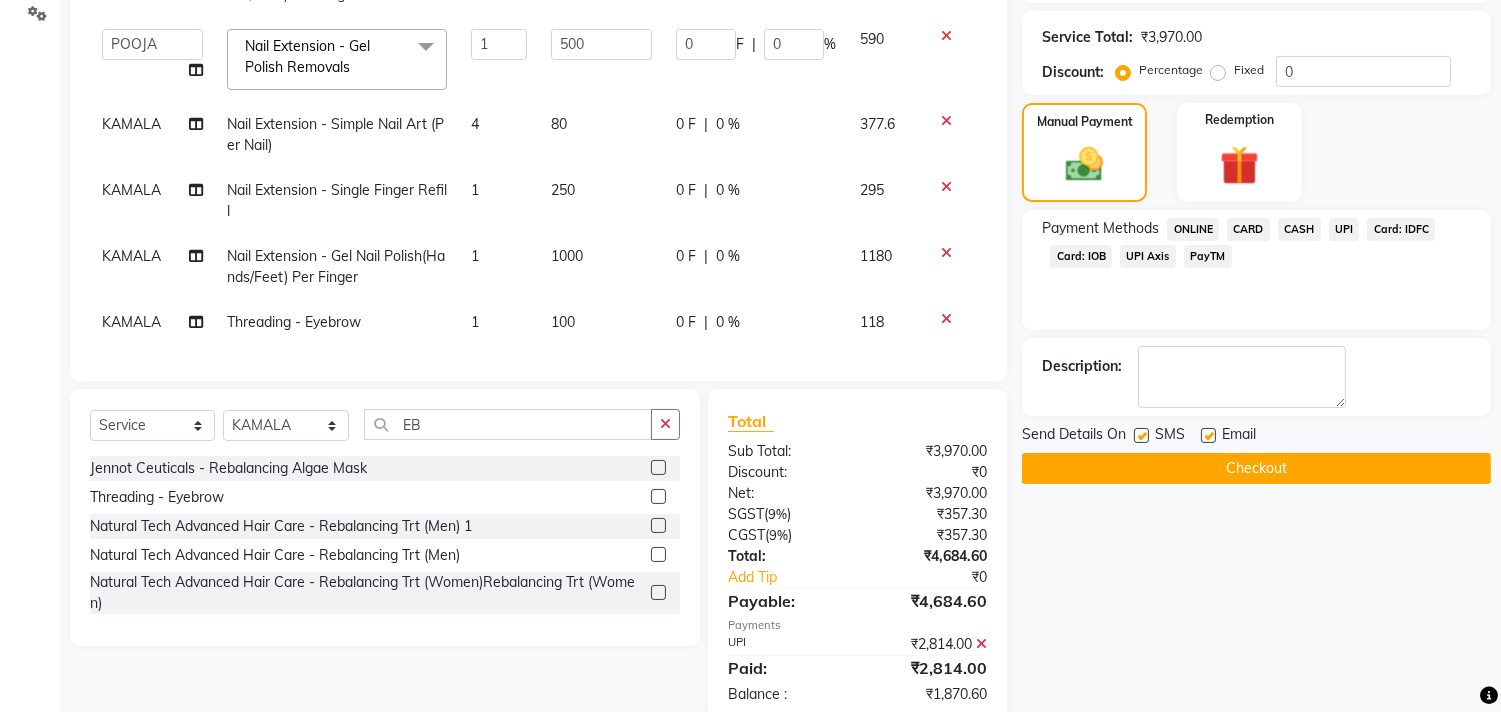 click on "UPI" 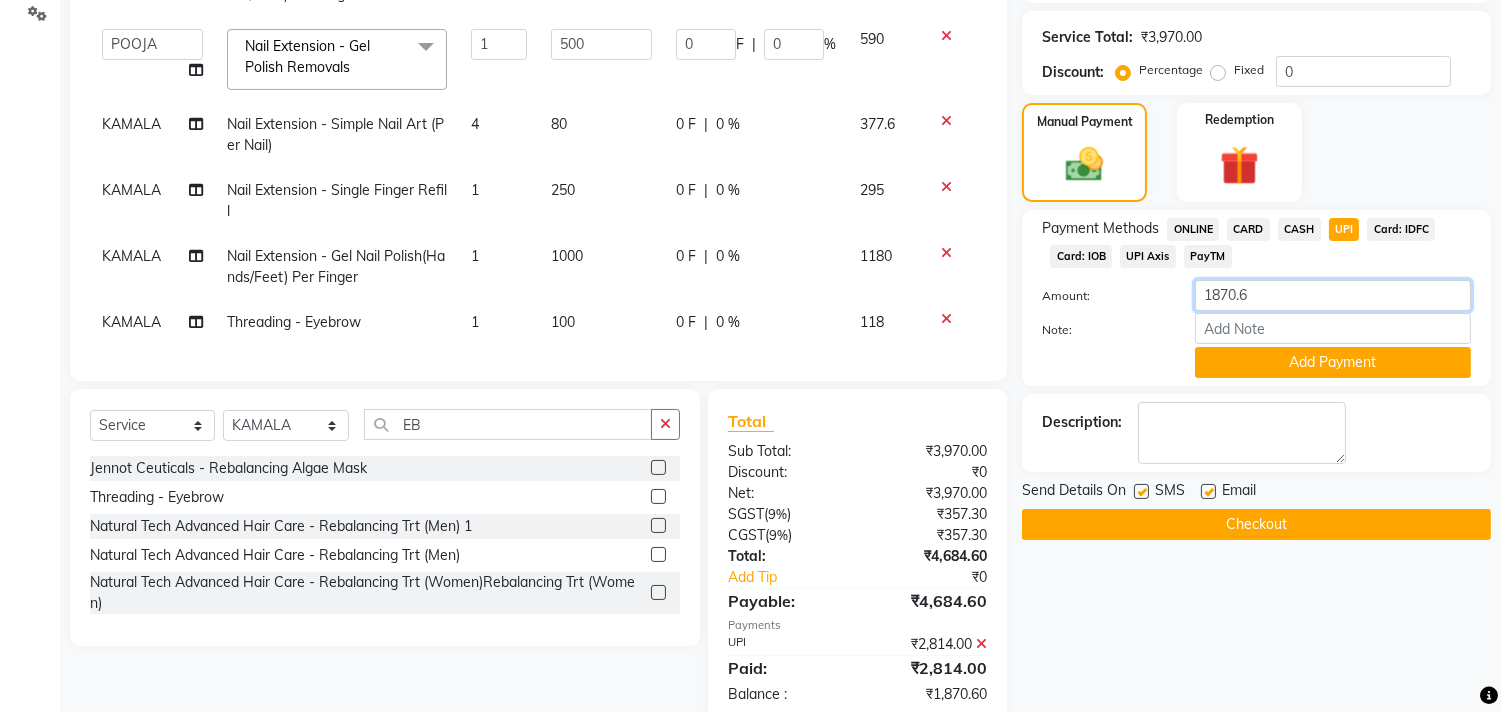 drag, startPoint x: 1272, startPoint y: 297, endPoint x: 1186, endPoint y: 316, distance: 88.07383 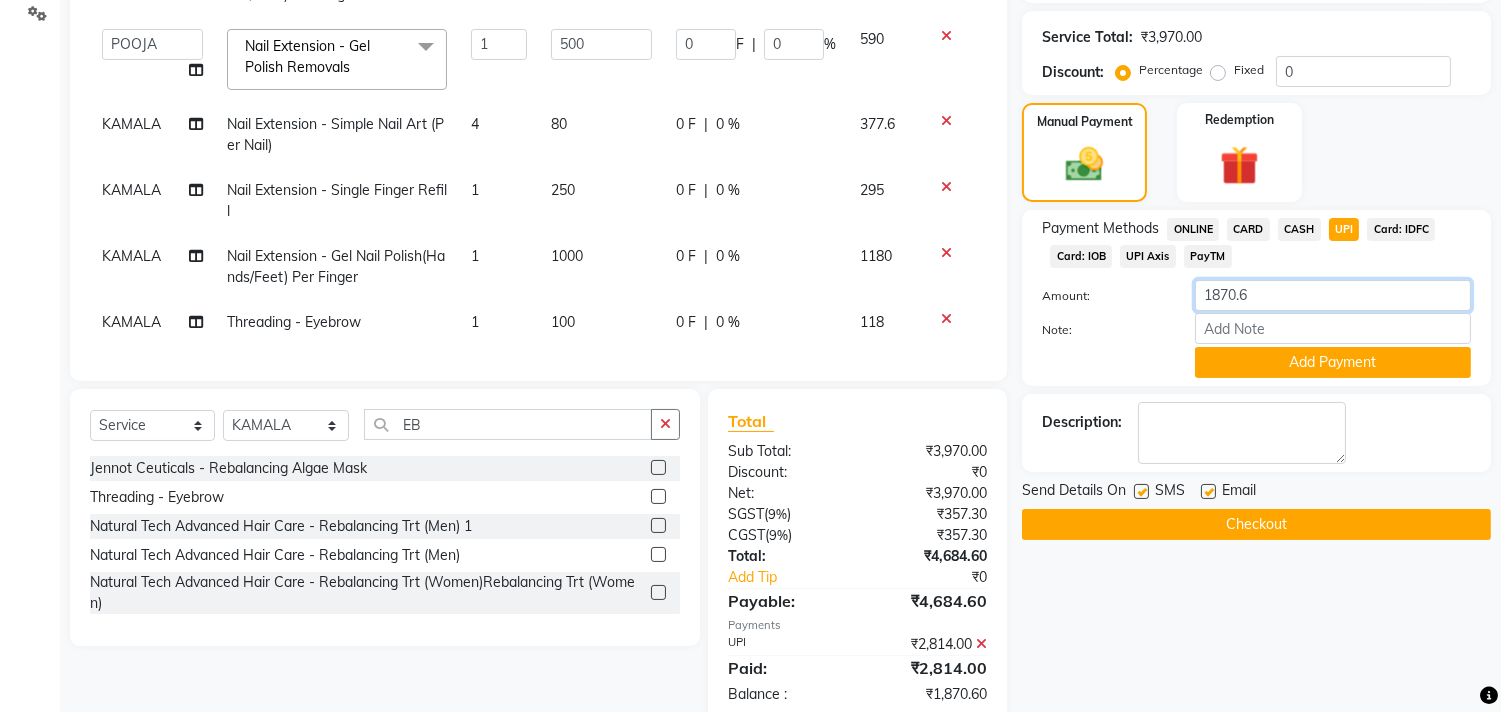 click on "Amount: 1870.6 Note: Add Payment" 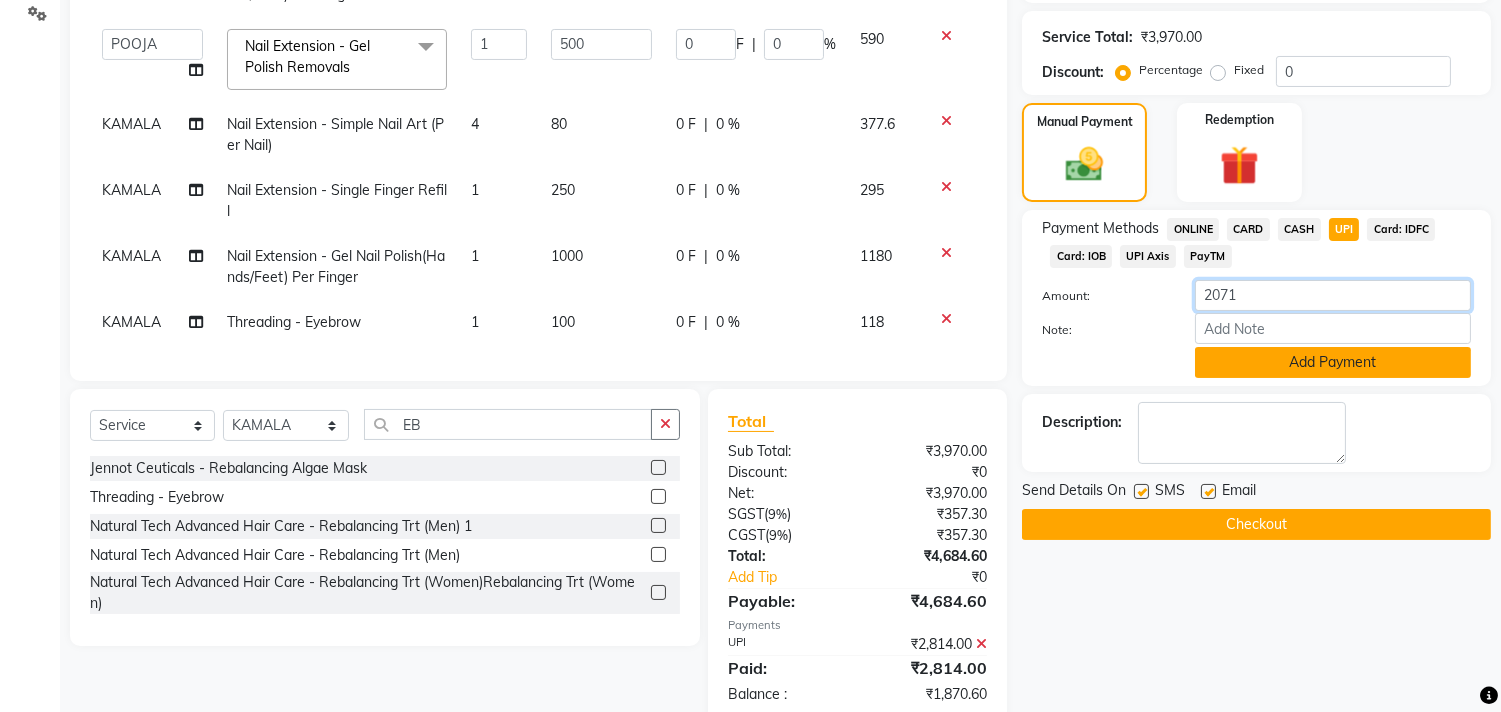 scroll, scrollTop: 430, scrollLeft: 0, axis: vertical 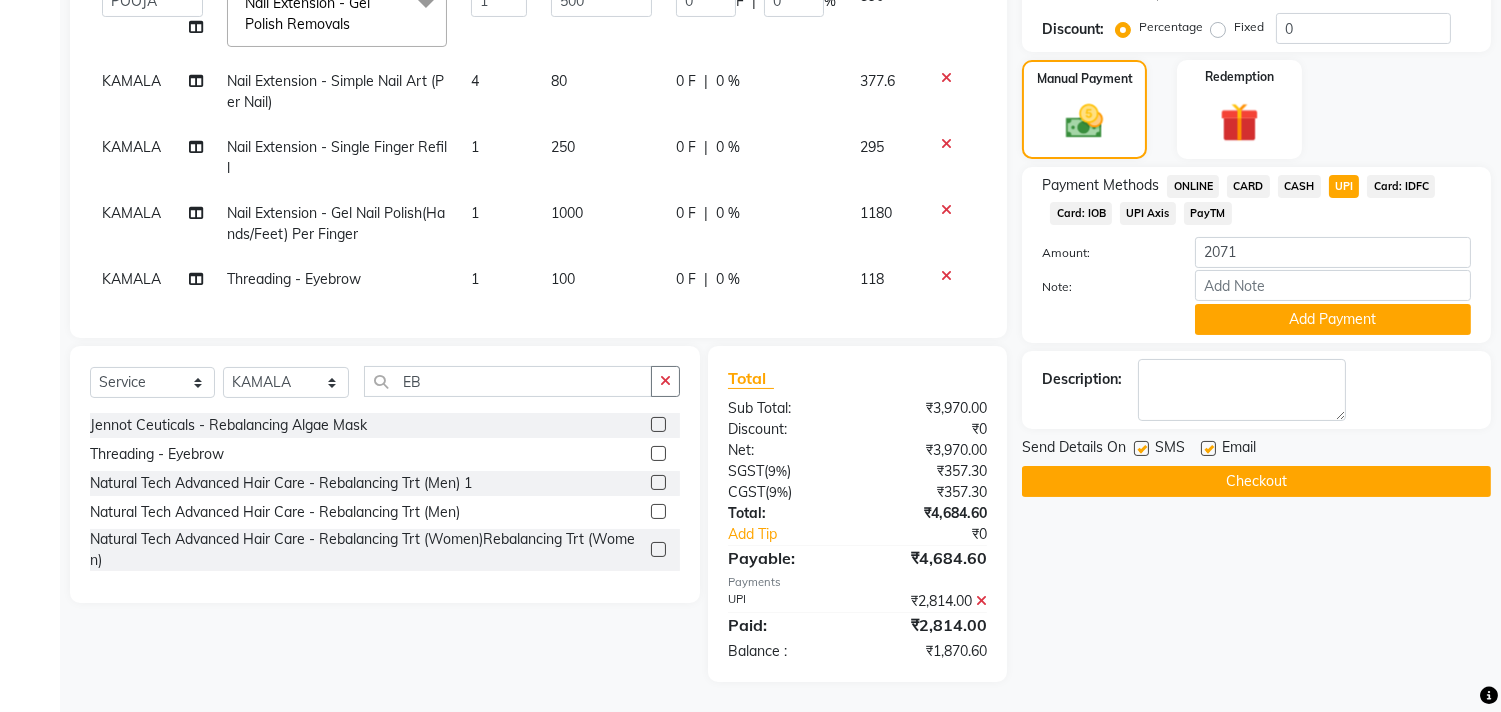 click on "Add Payment" 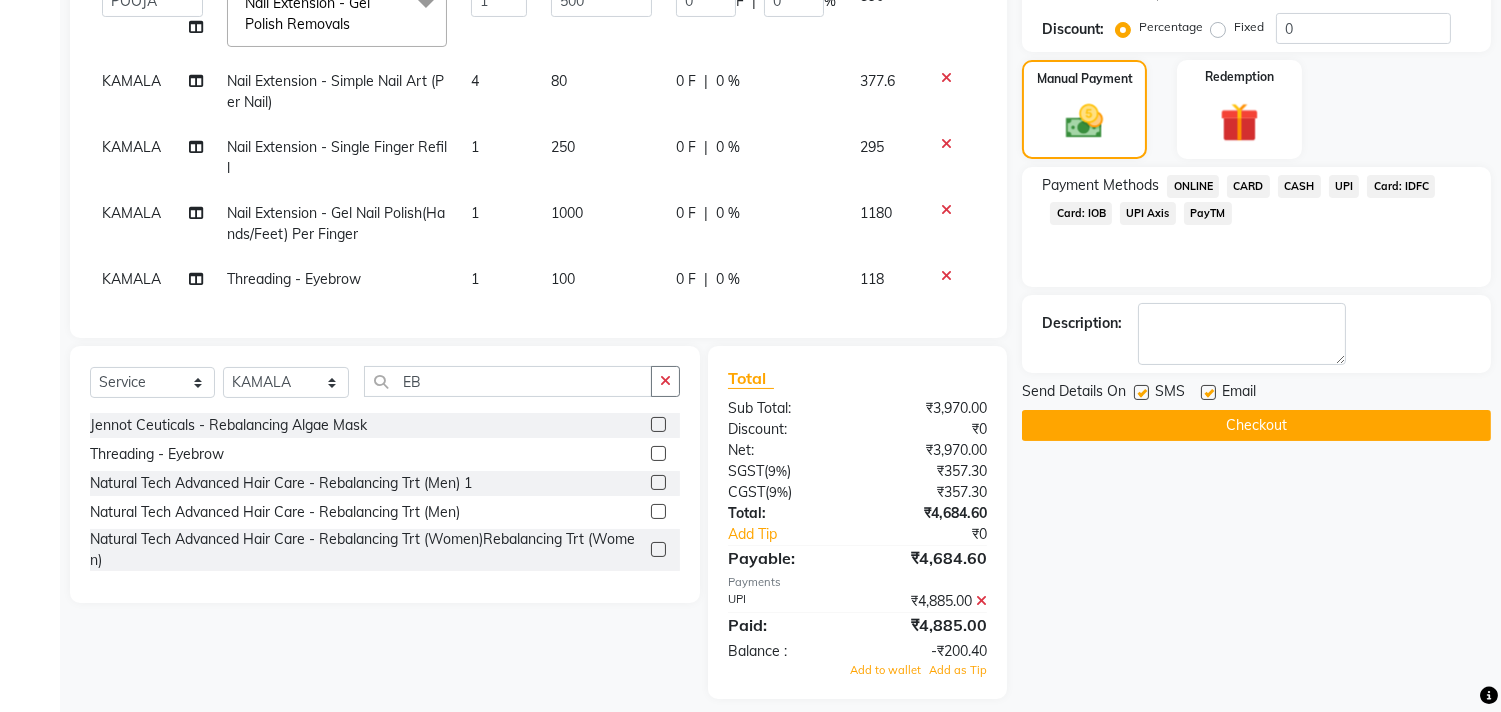 scroll, scrollTop: 446, scrollLeft: 0, axis: vertical 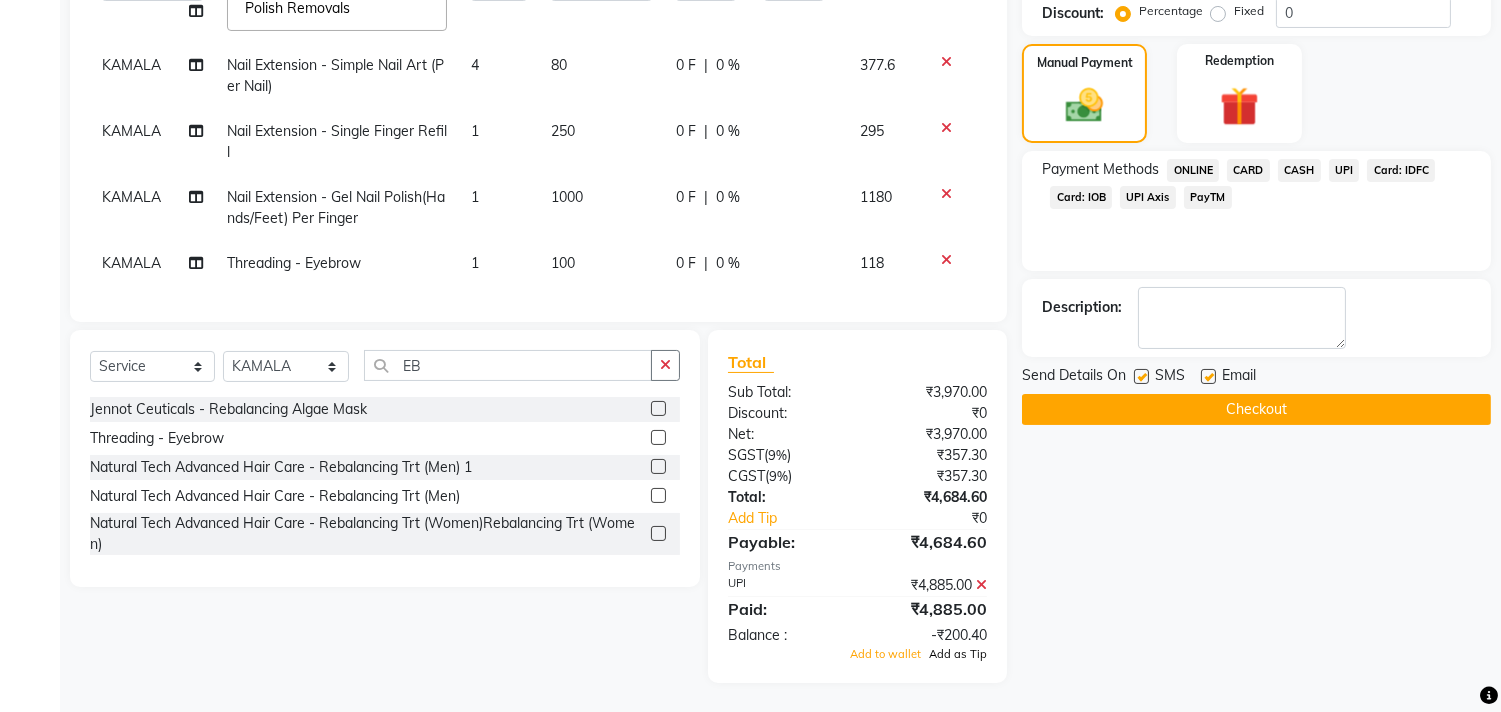 click on "Add as Tip" 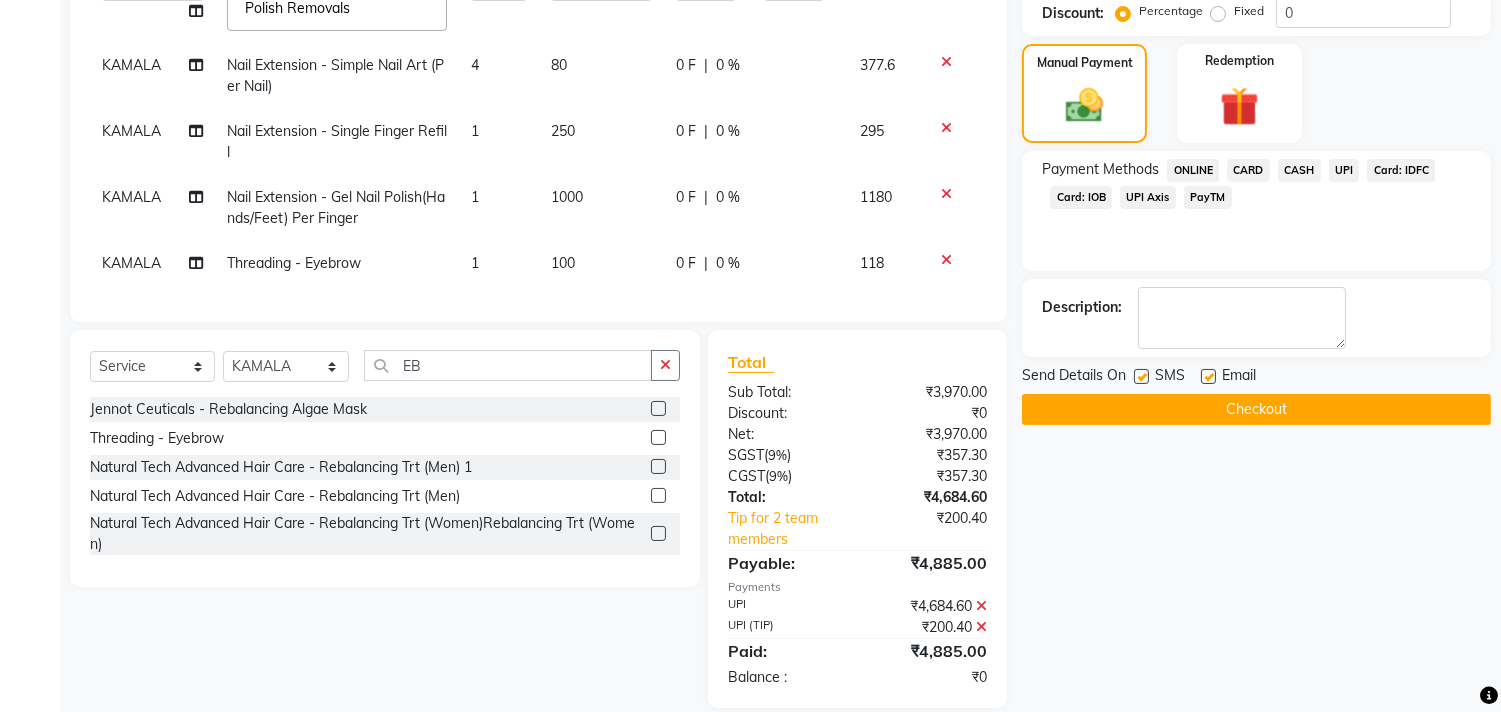 scroll, scrollTop: 472, scrollLeft: 0, axis: vertical 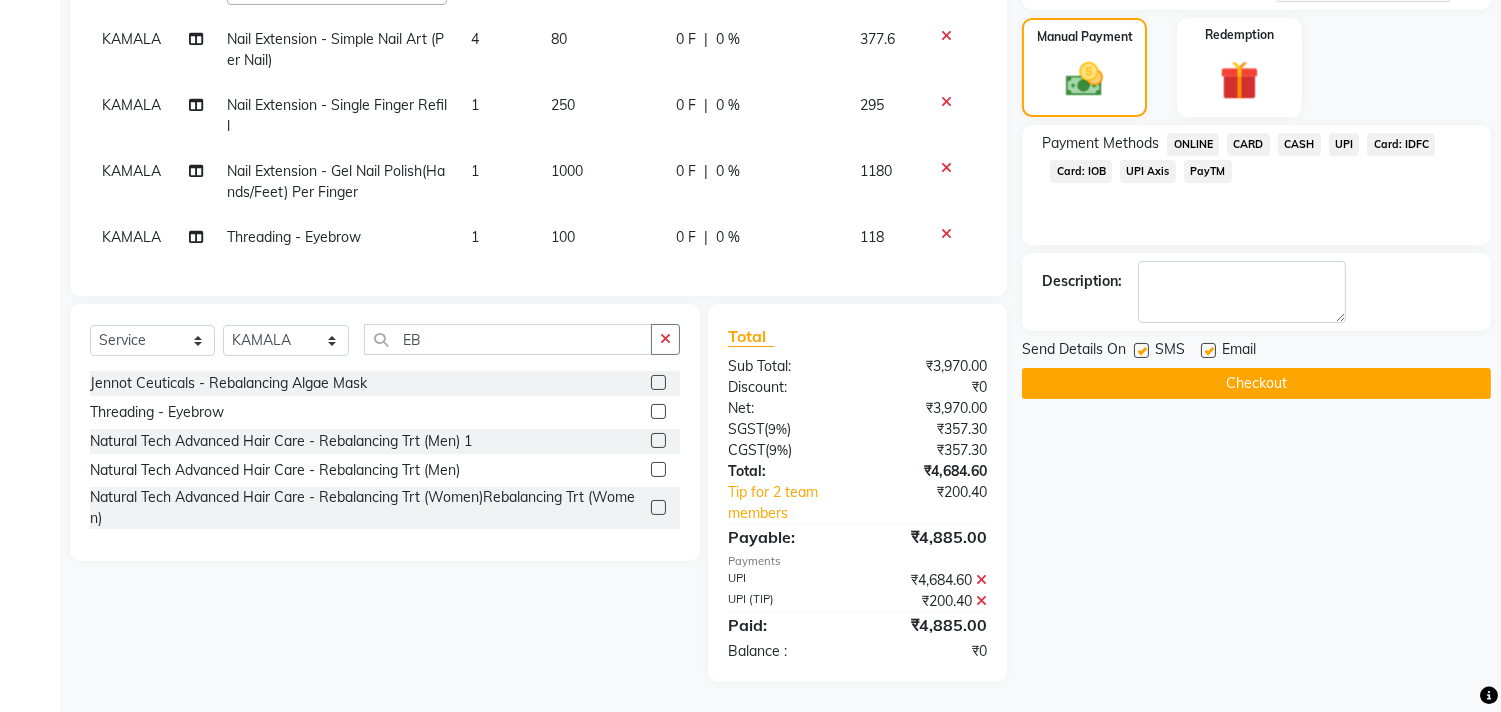 click on "Checkout" 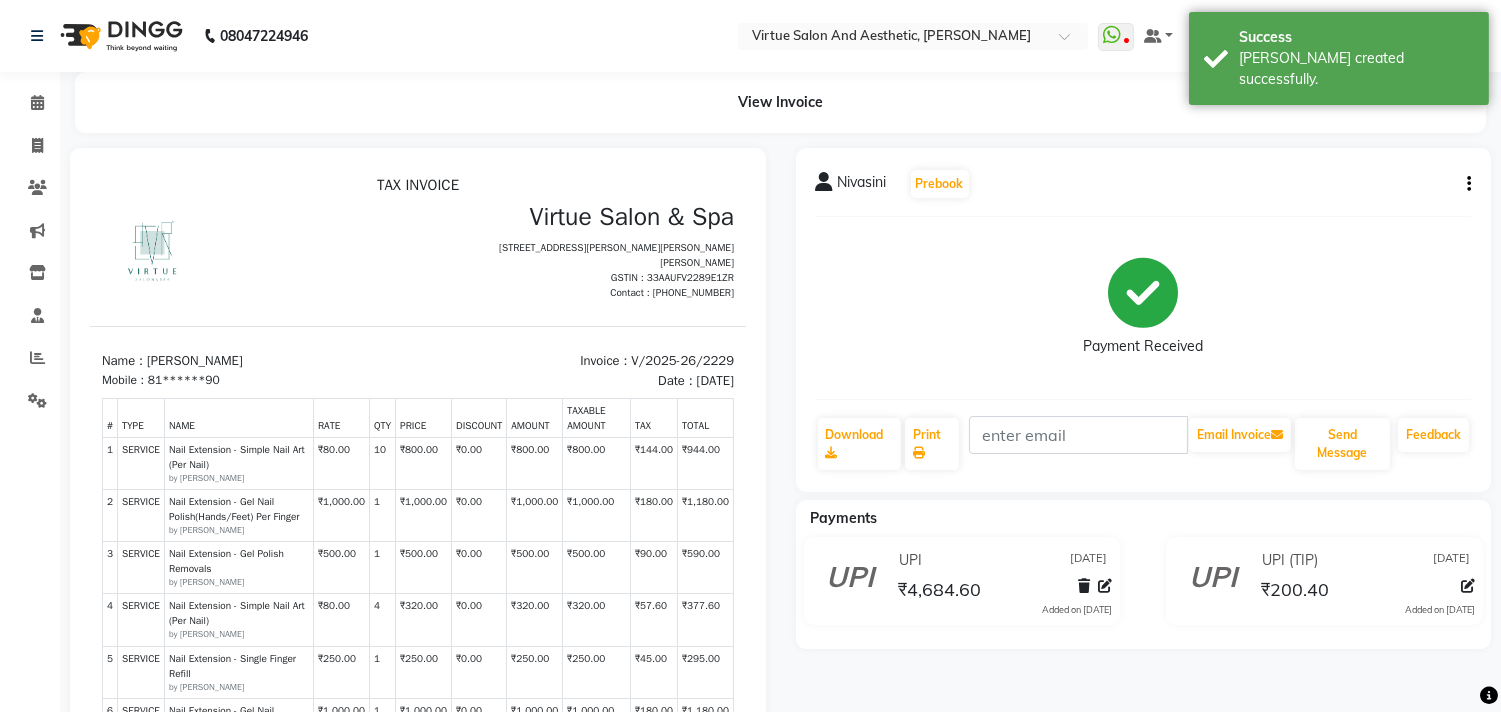 scroll, scrollTop: 0, scrollLeft: 0, axis: both 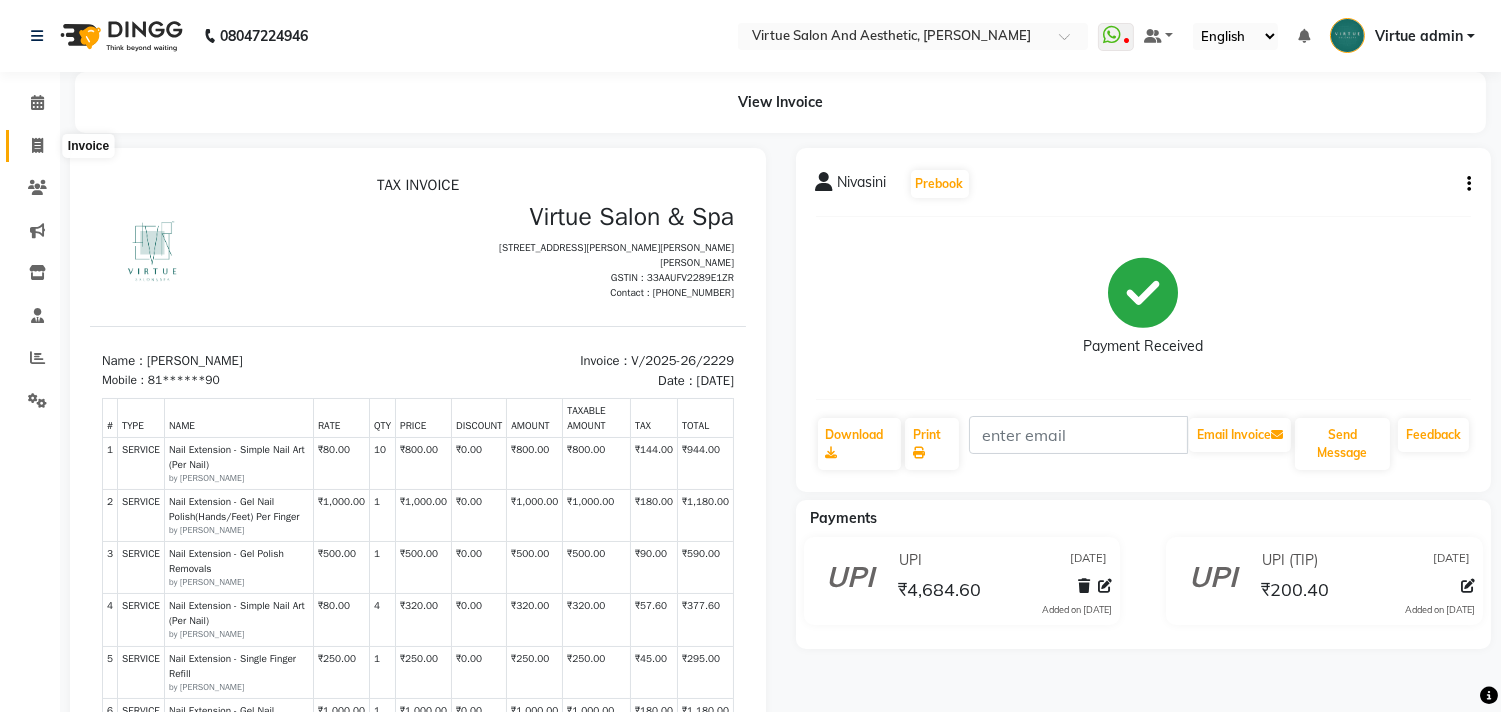 click 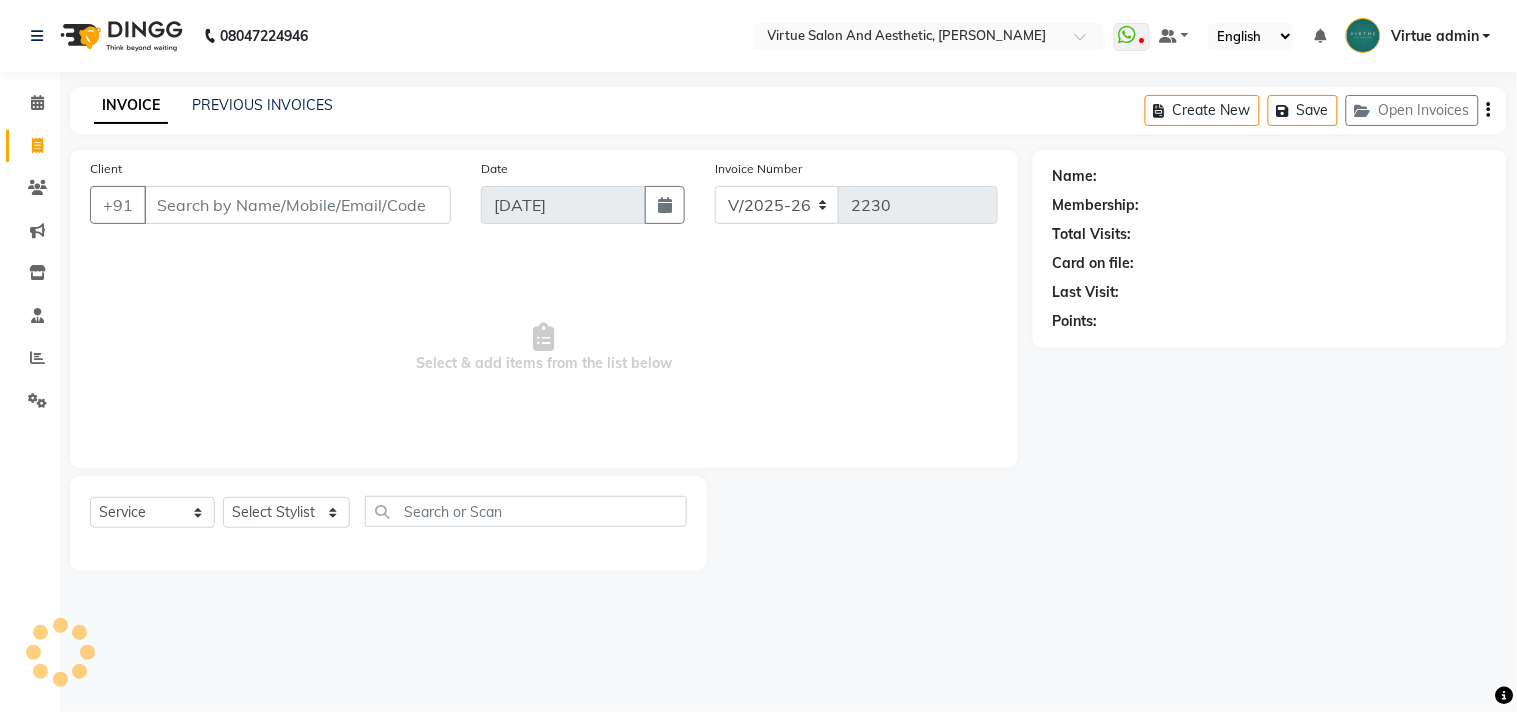 click on "INVOICE PREVIOUS INVOICES Create New   Save   Open Invoices" 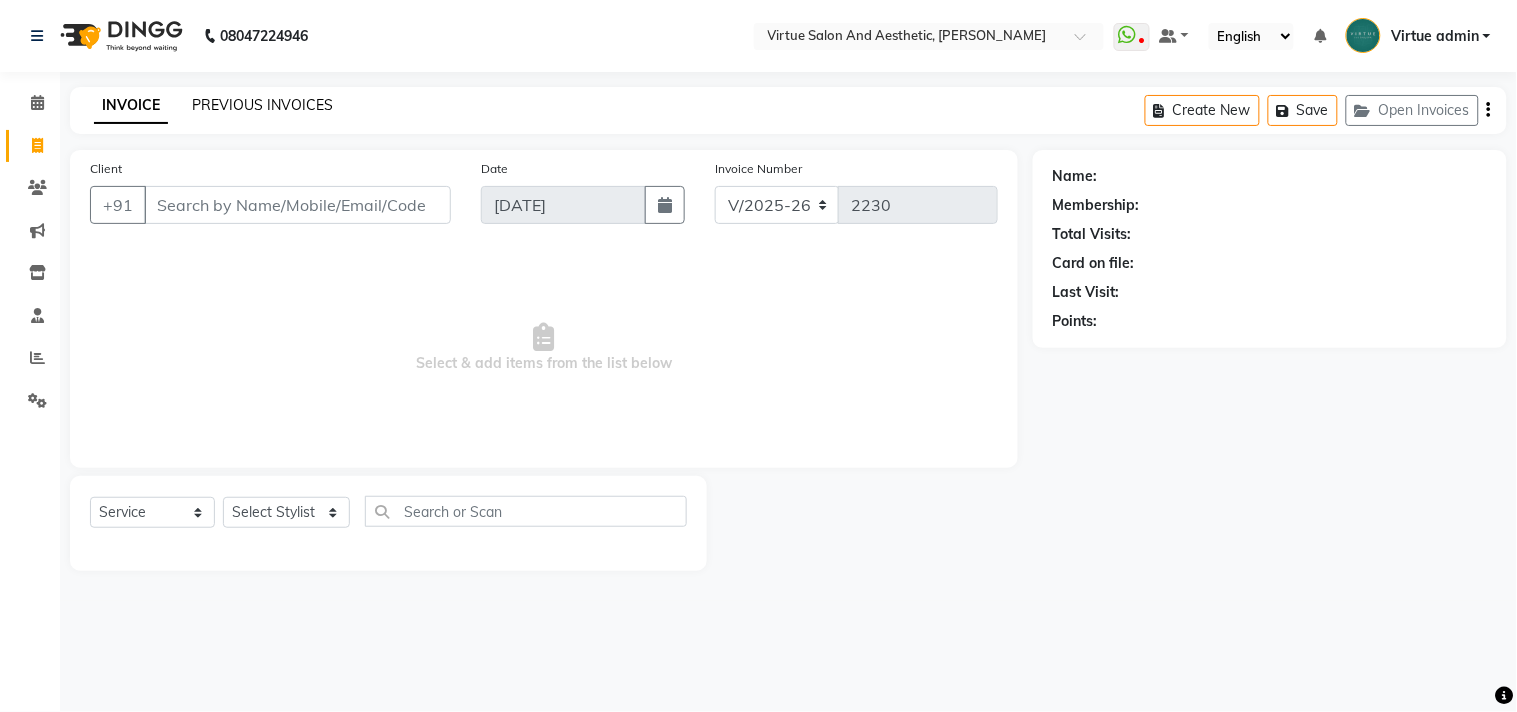 click on "PREVIOUS INVOICES" 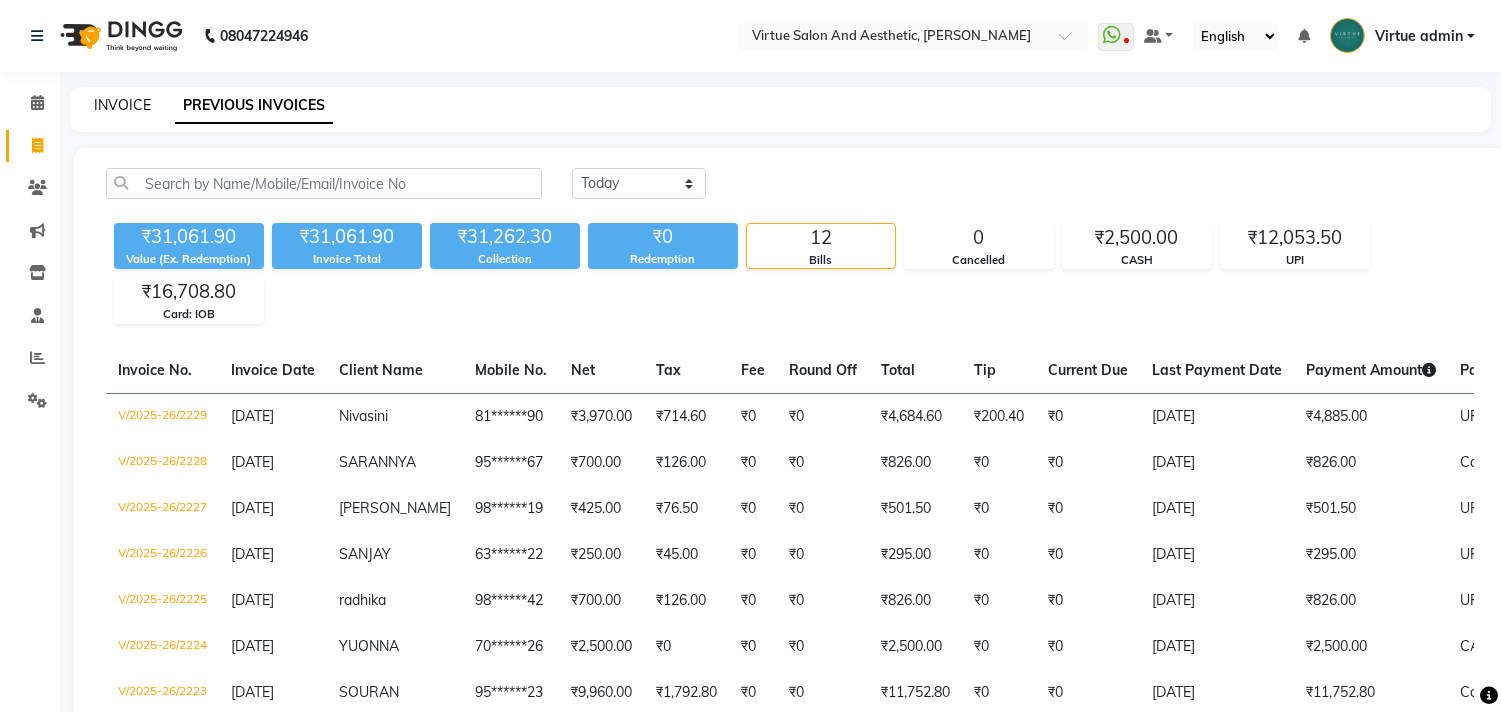 click on "INVOICE" 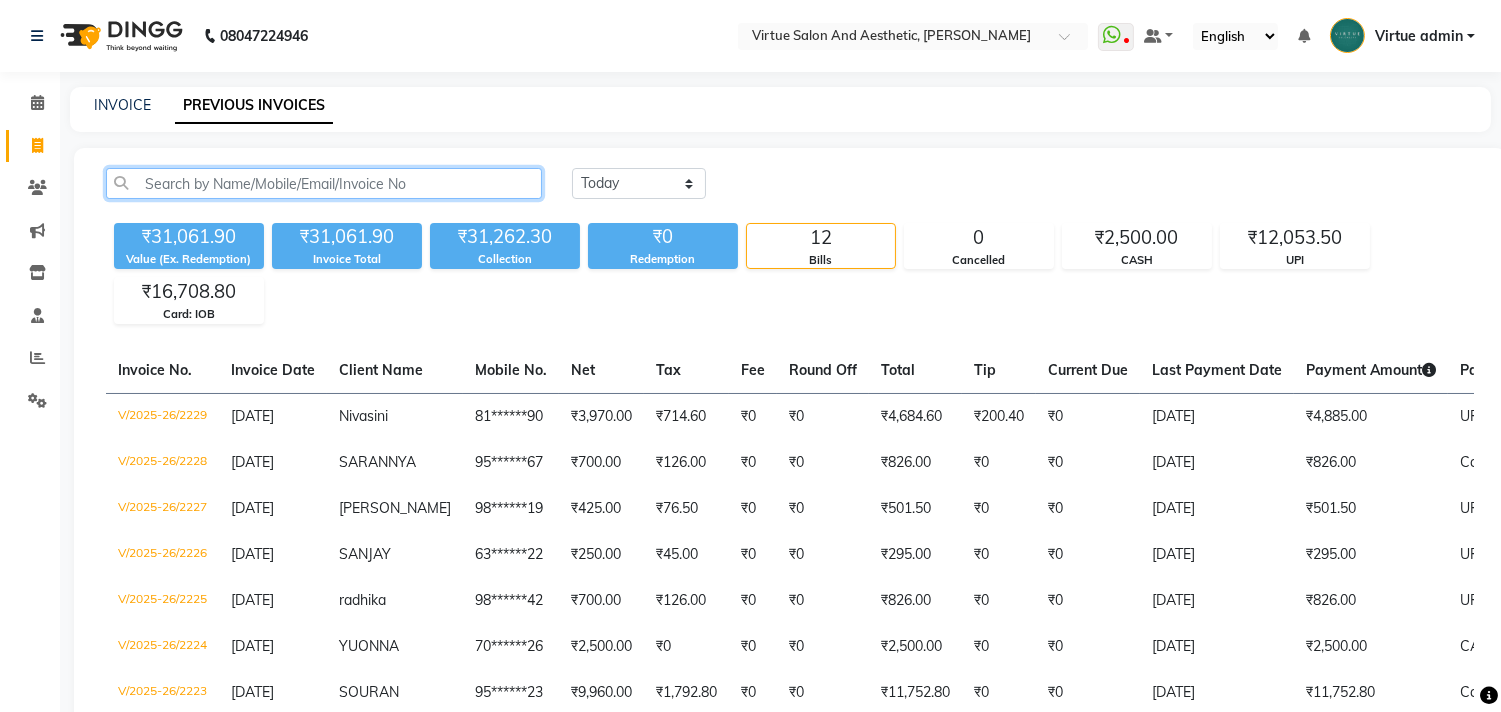 click 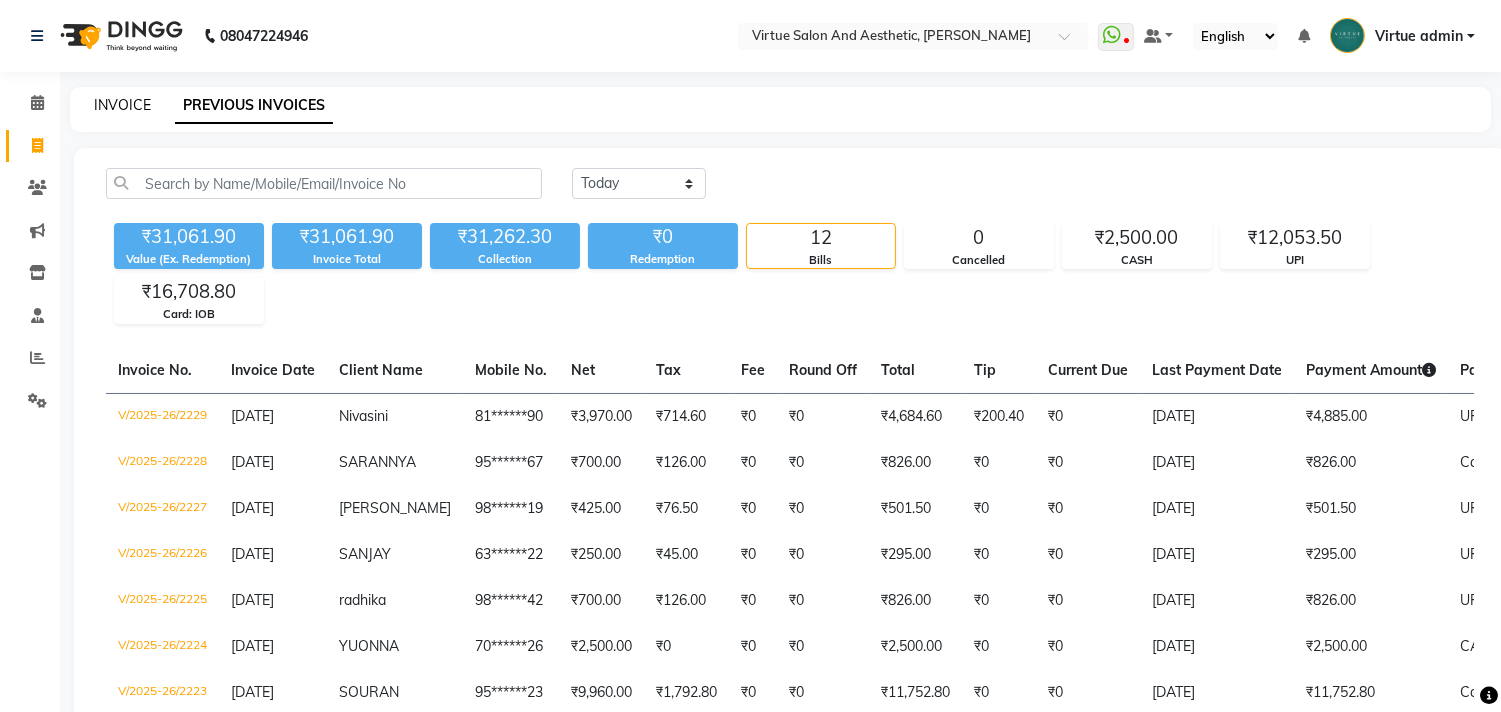 click on "INVOICE" 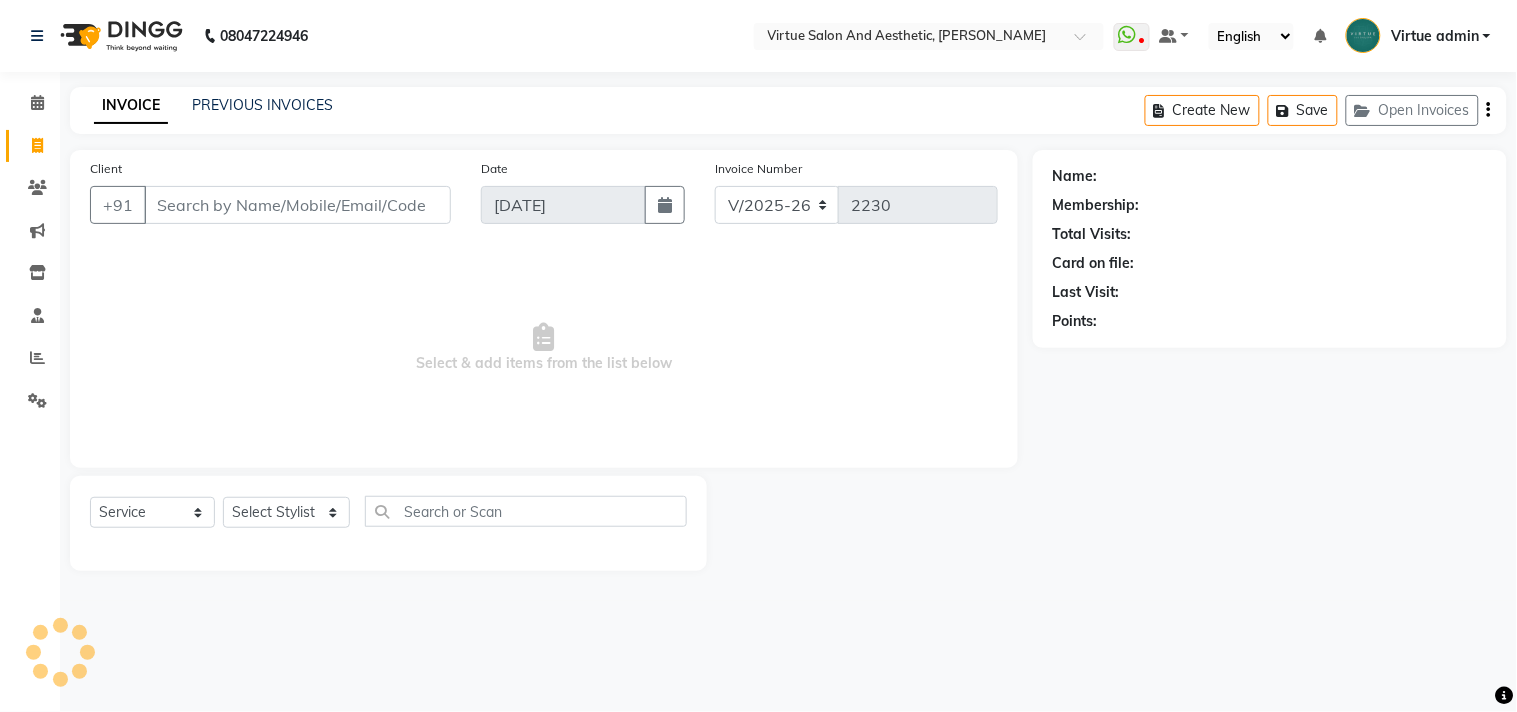 click on "Client" at bounding box center [297, 205] 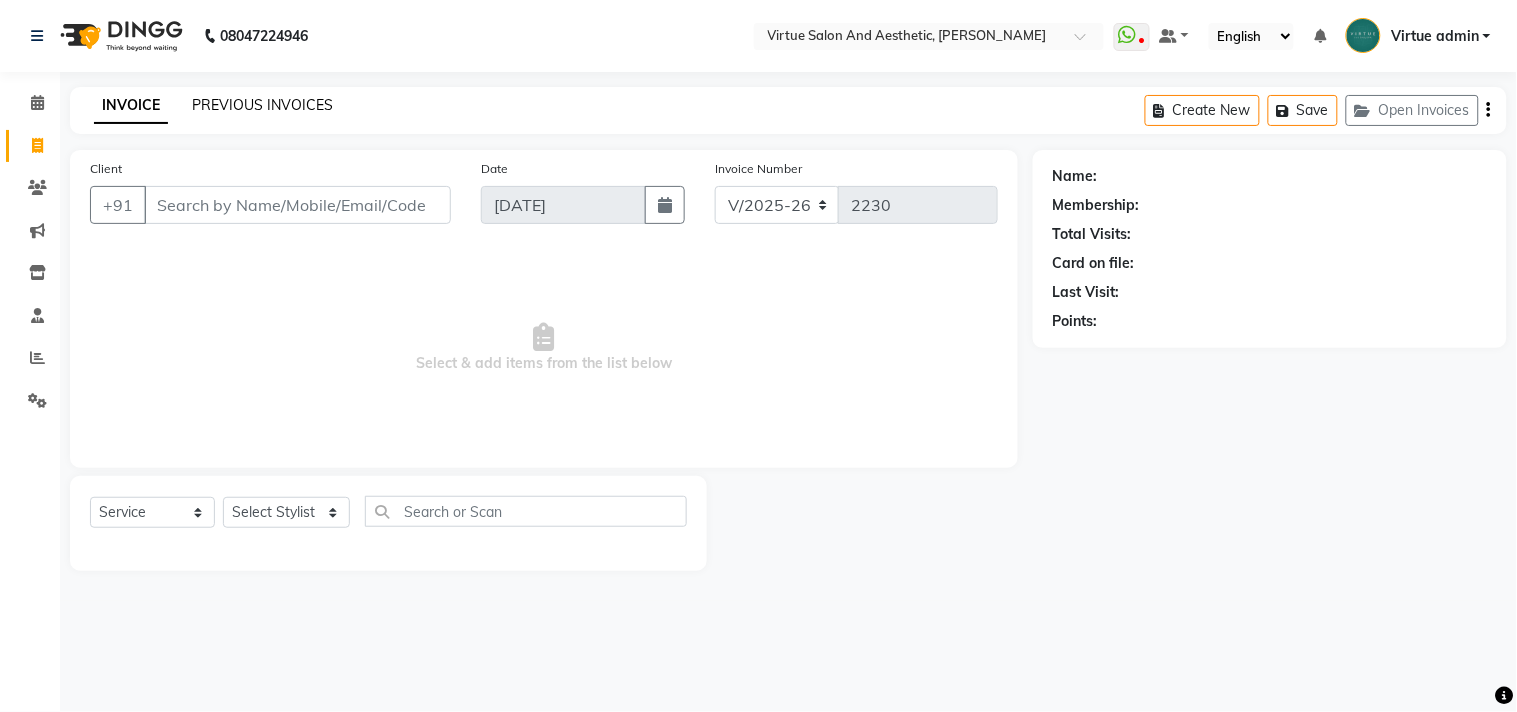 click on "PREVIOUS INVOICES" 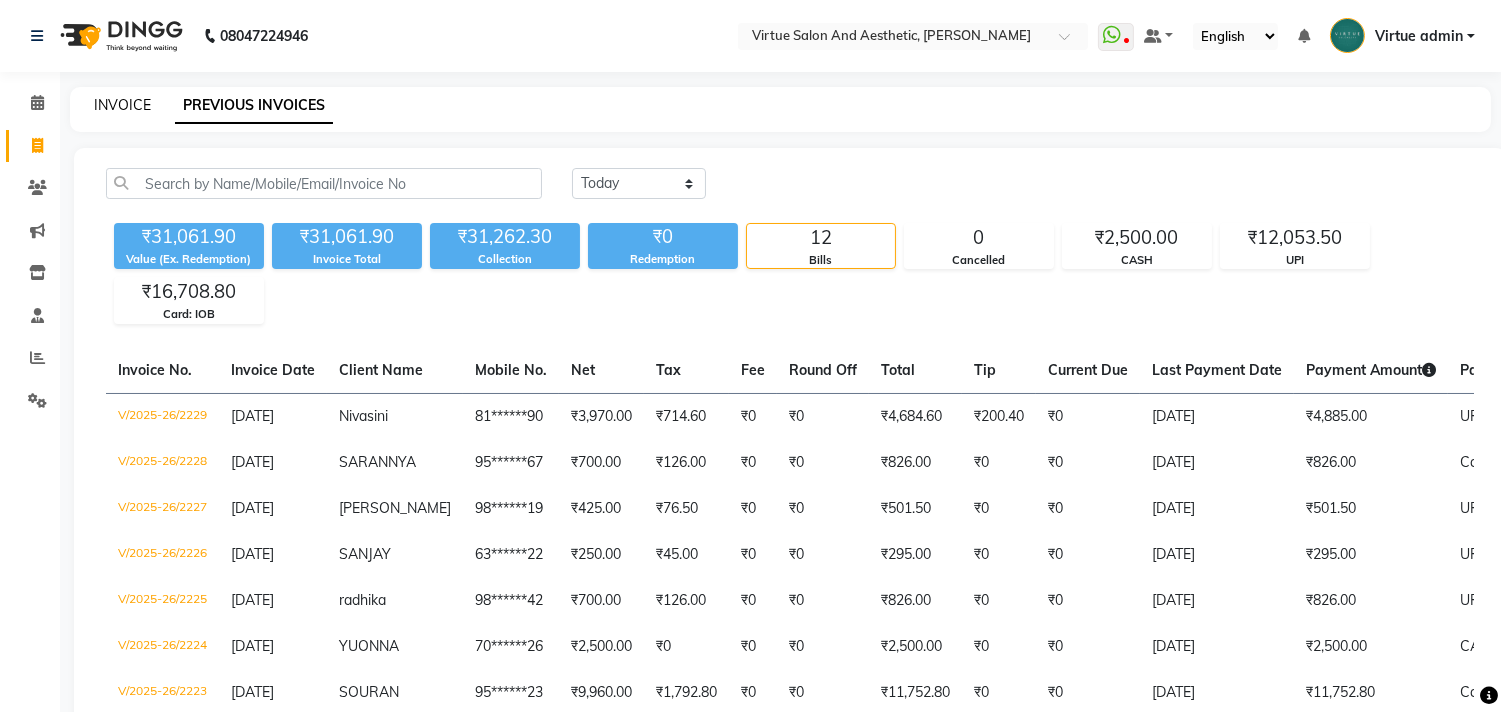 click on "INVOICE" 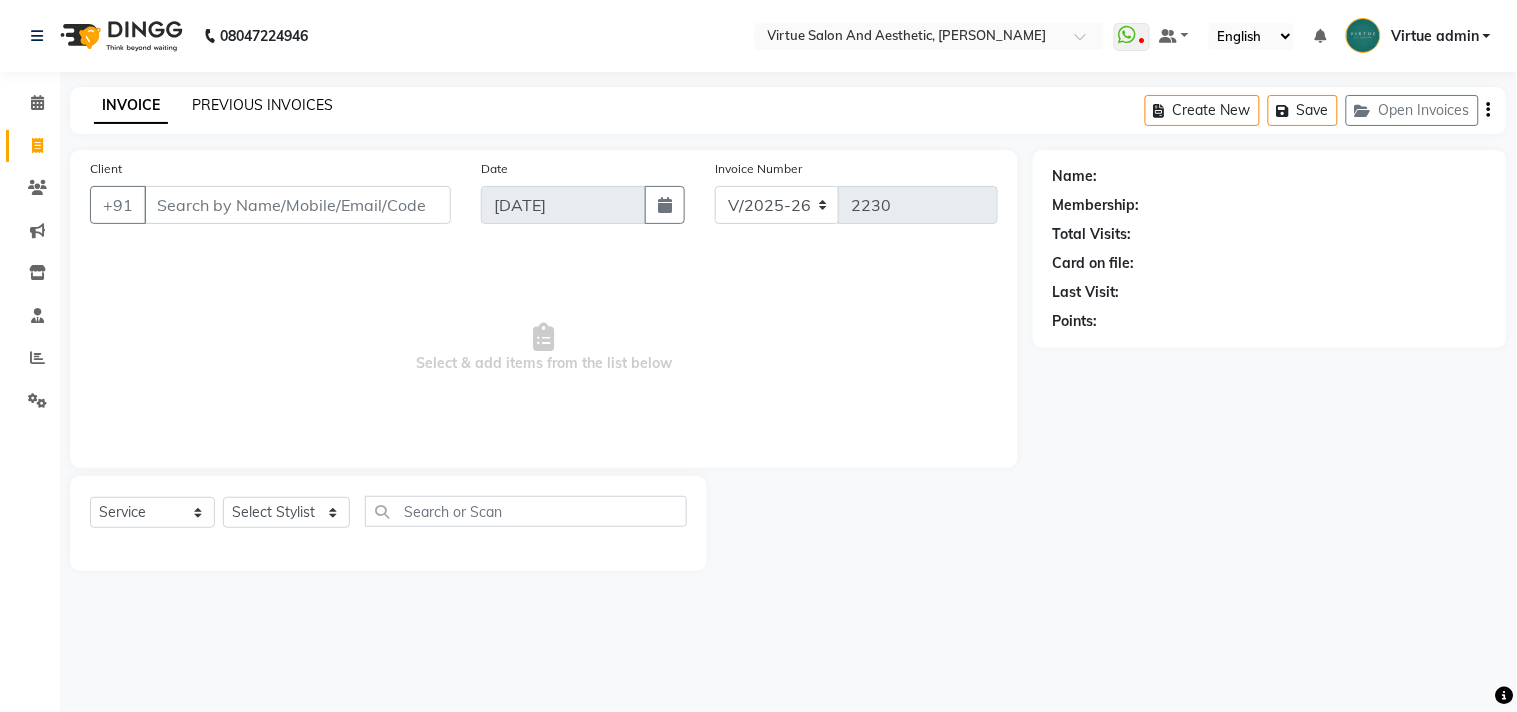 click on "PREVIOUS INVOICES" 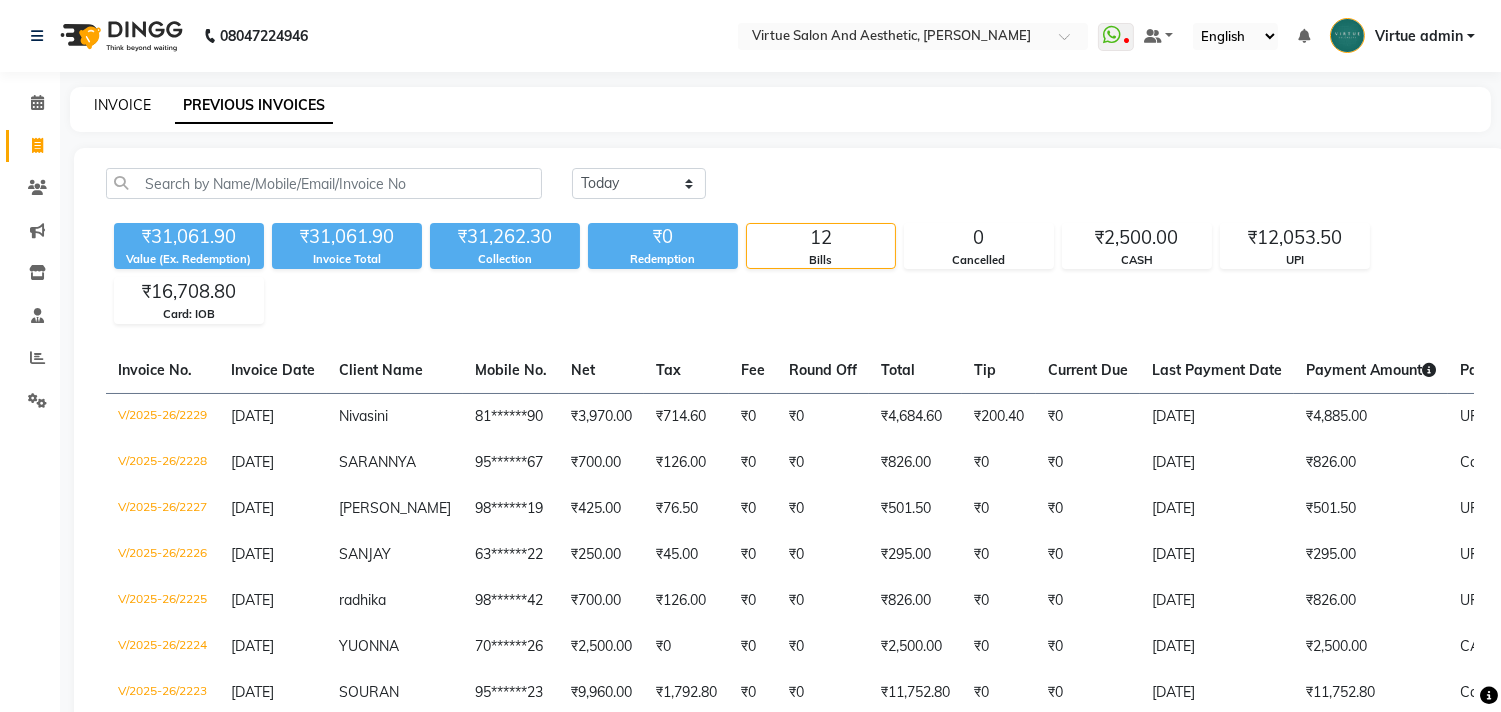 click on "INVOICE" 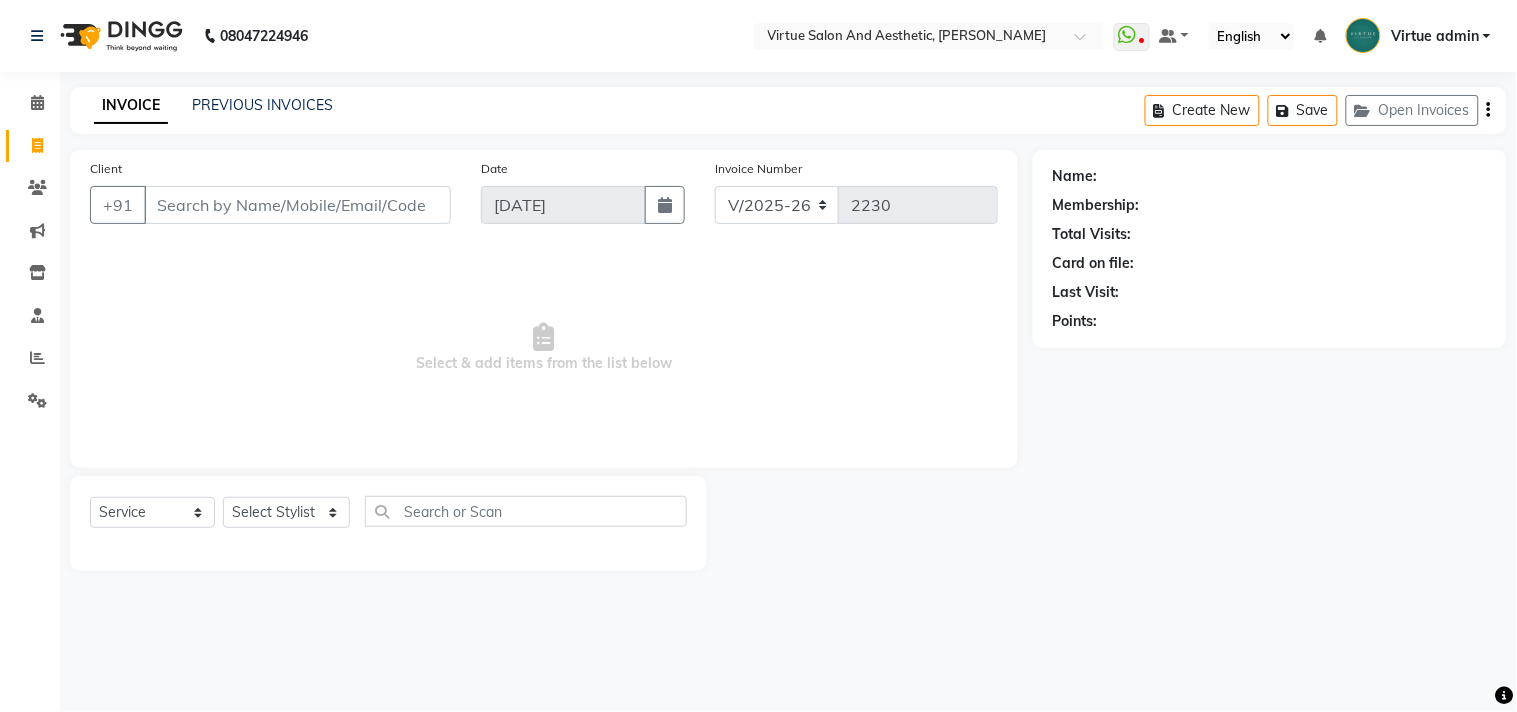 click on "Client" at bounding box center (297, 205) 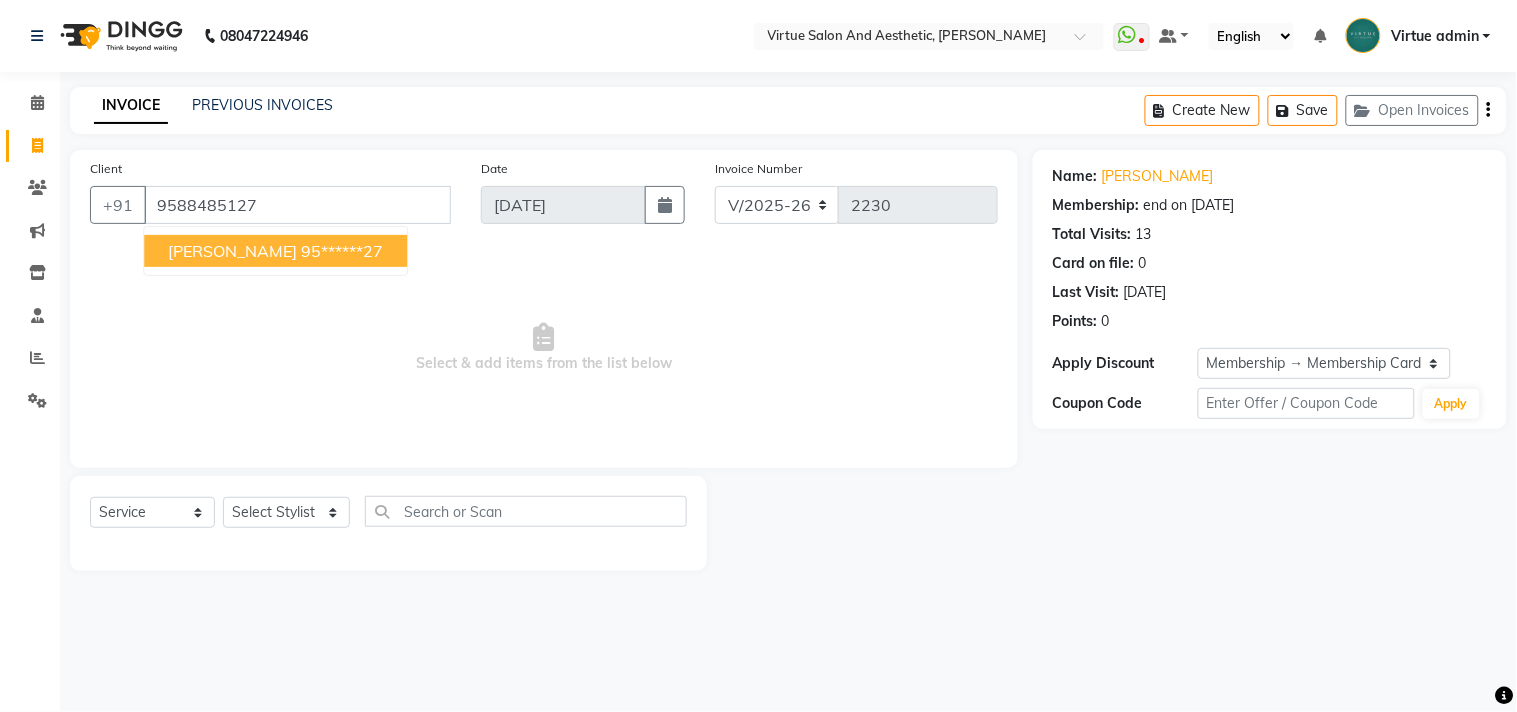 click on "95******27" at bounding box center (342, 251) 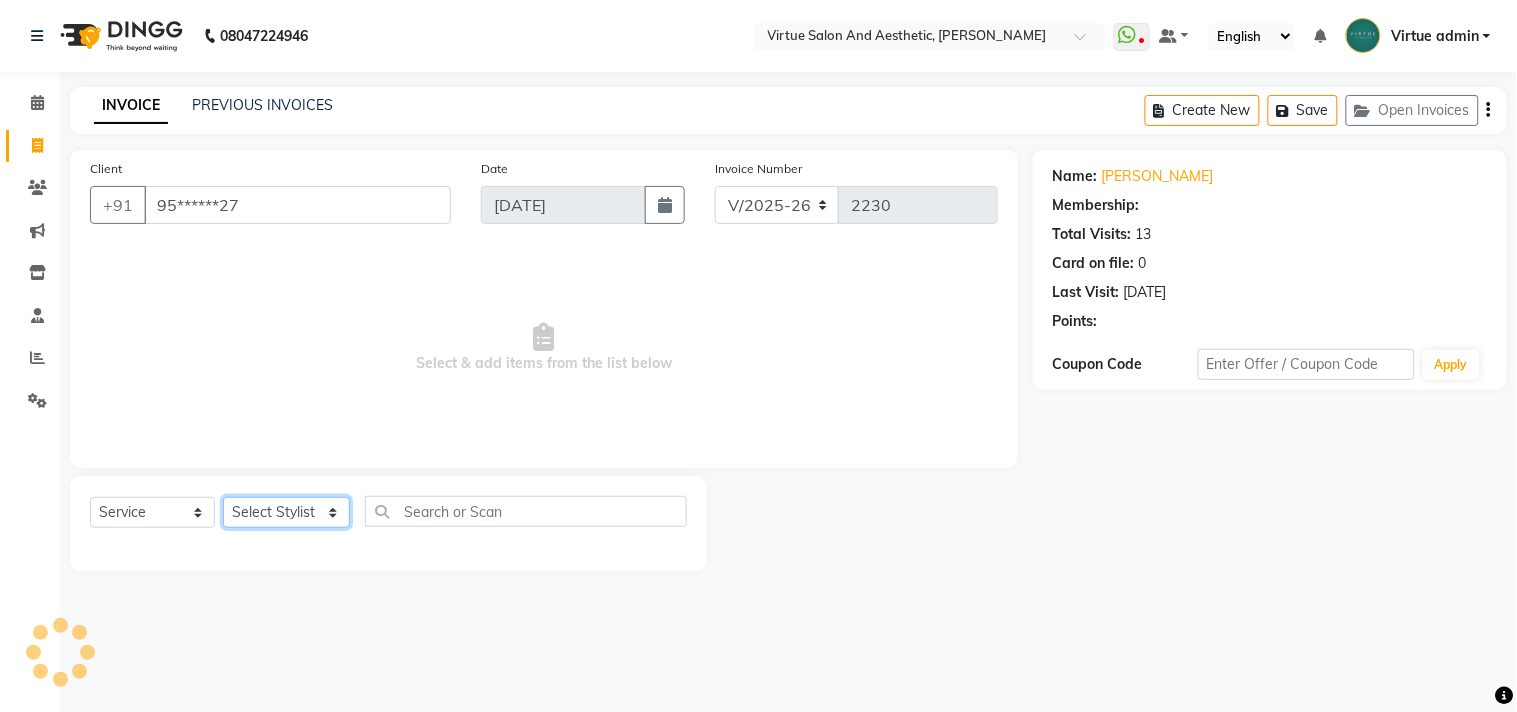 click on "Select Stylist Admin ANUSHA  Apsu Auditor Ambattur Balaji BANUPRIYA Bhuvanesh Dingg - Support Team DIVYA INBARAJ INDHU Javed Jayakumar Joice Neimalsawm  Kalaiselvi KAMALA Nathalie Marinaa Chaarlette POOJA  PREETHI Preethi Raj PRISCILLA RADHA RAJESH  SAHIL SEETHAL SOCHIPEM Suresh Babu SUSHMITA VANITHA Veena Ravi Vignesh  Vinitha Virtue admin VIRTUE SALON" 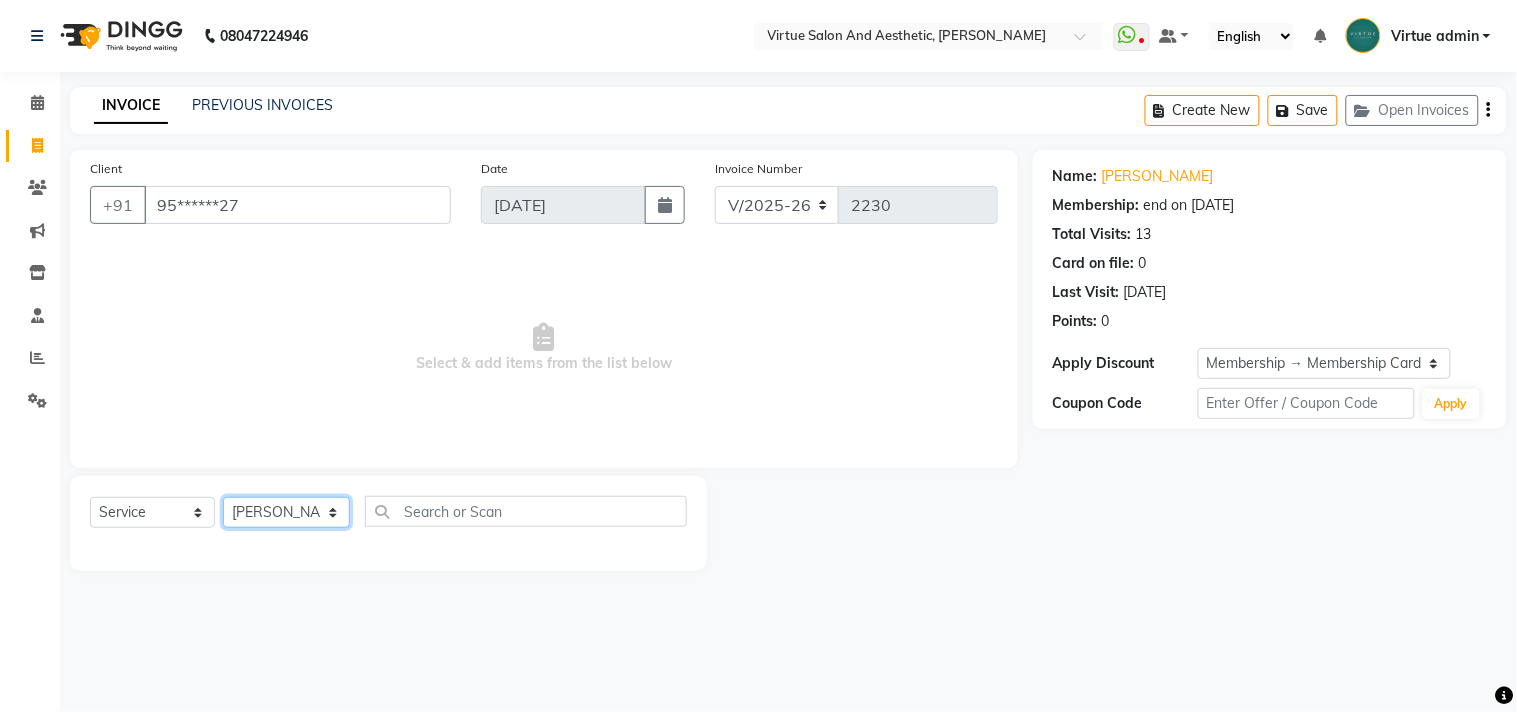 click on "Select Stylist Admin ANUSHA  Apsu Auditor Ambattur Balaji BANUPRIYA Bhuvanesh Dingg - Support Team DIVYA INBARAJ INDHU Javed Jayakumar Joice Neimalsawm  Kalaiselvi KAMALA Nathalie Marinaa Chaarlette POOJA  PREETHI Preethi Raj PRISCILLA RADHA RAJESH  SAHIL SEETHAL SOCHIPEM Suresh Babu SUSHMITA VANITHA Veena Ravi Vignesh  Vinitha Virtue admin VIRTUE SALON" 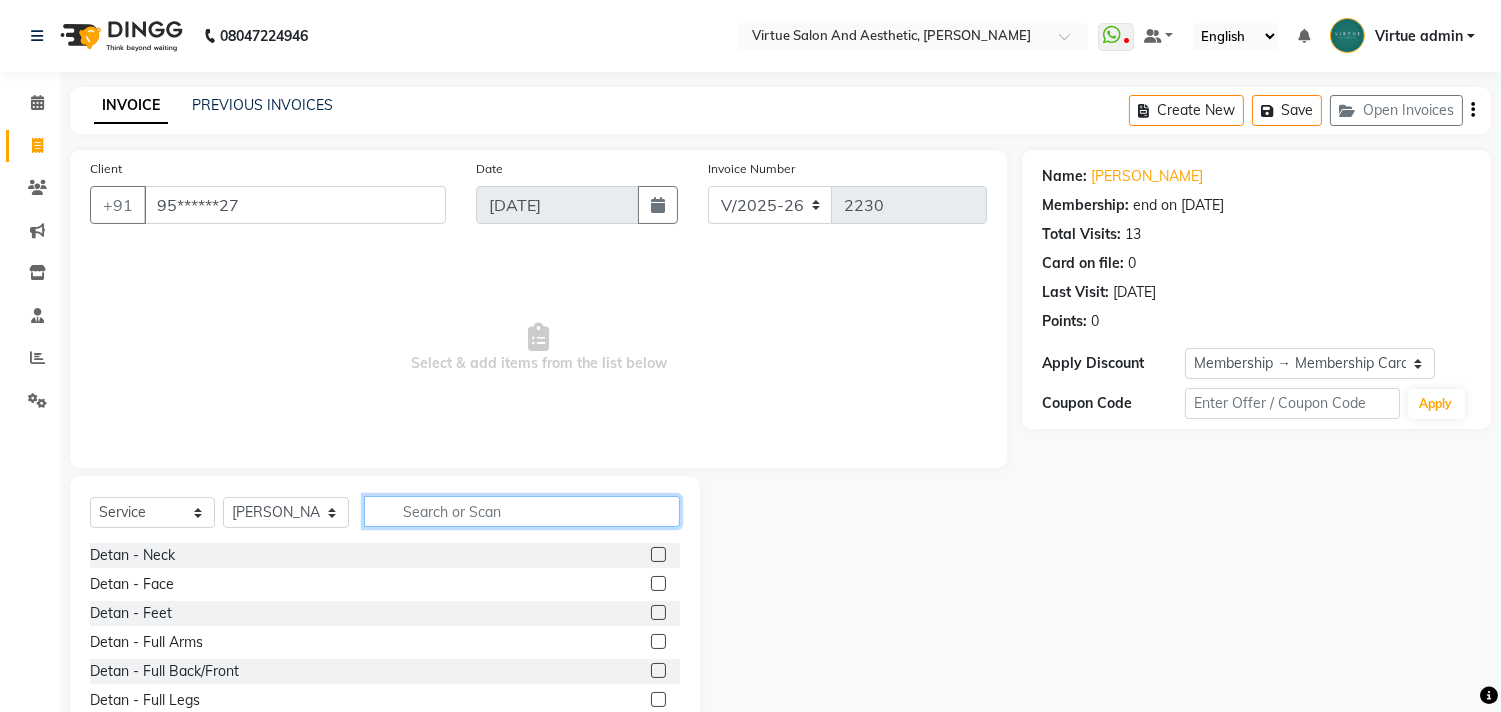click 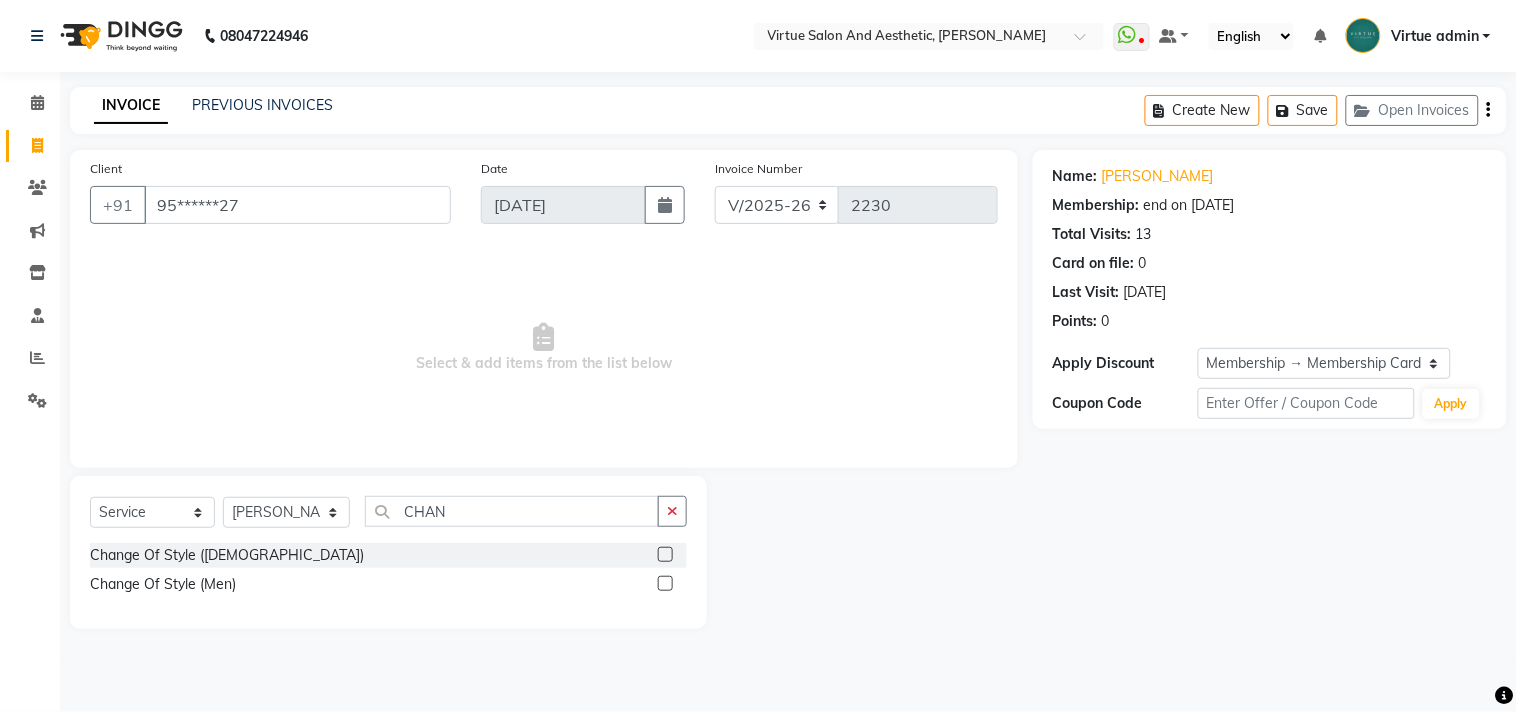 click 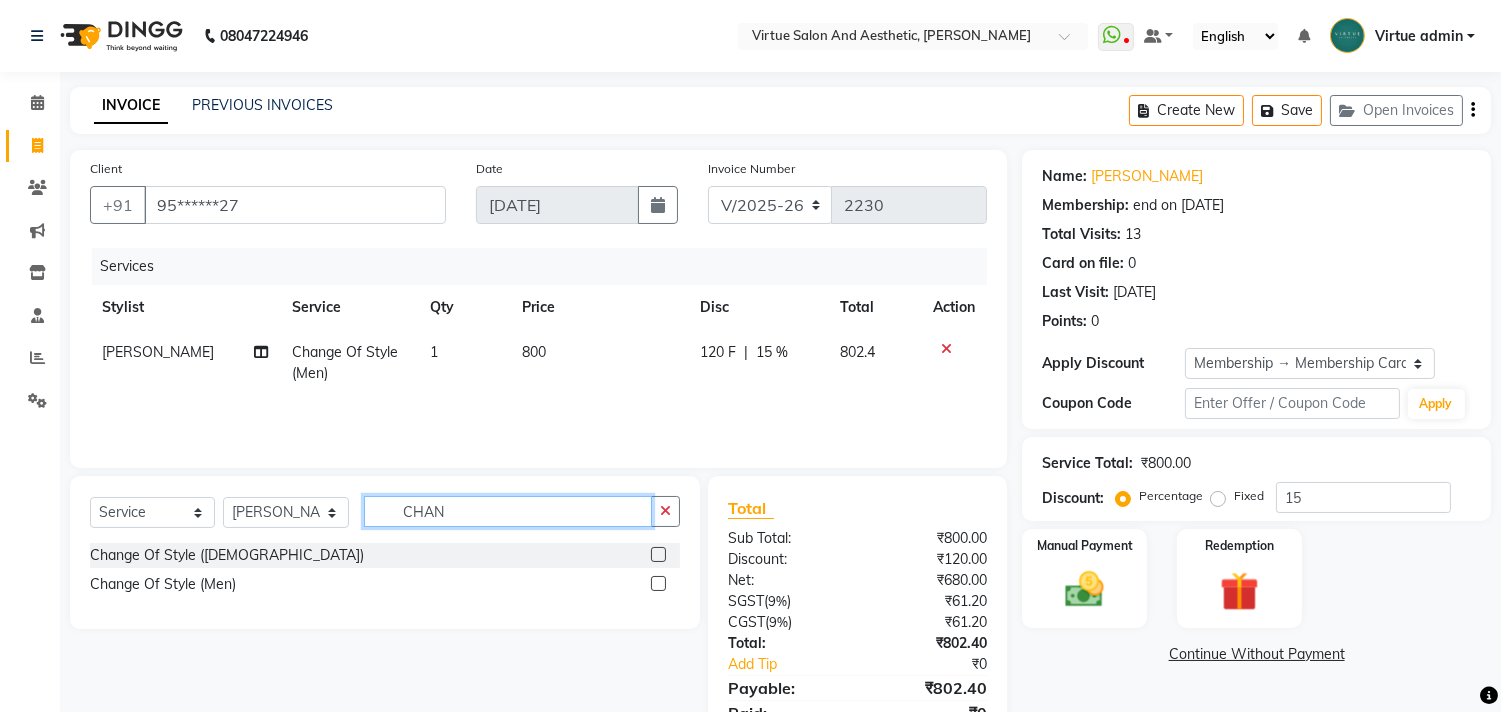 click on "CHAN" 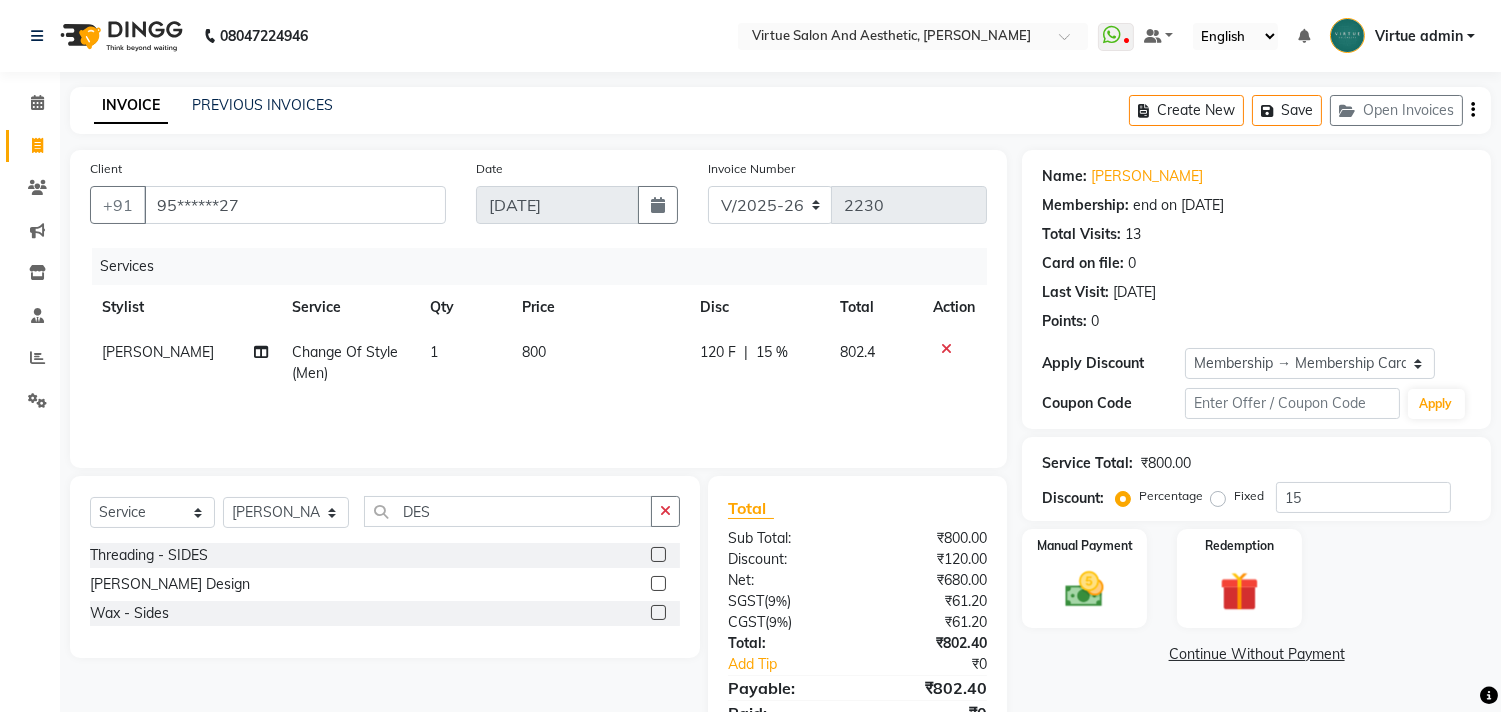 click 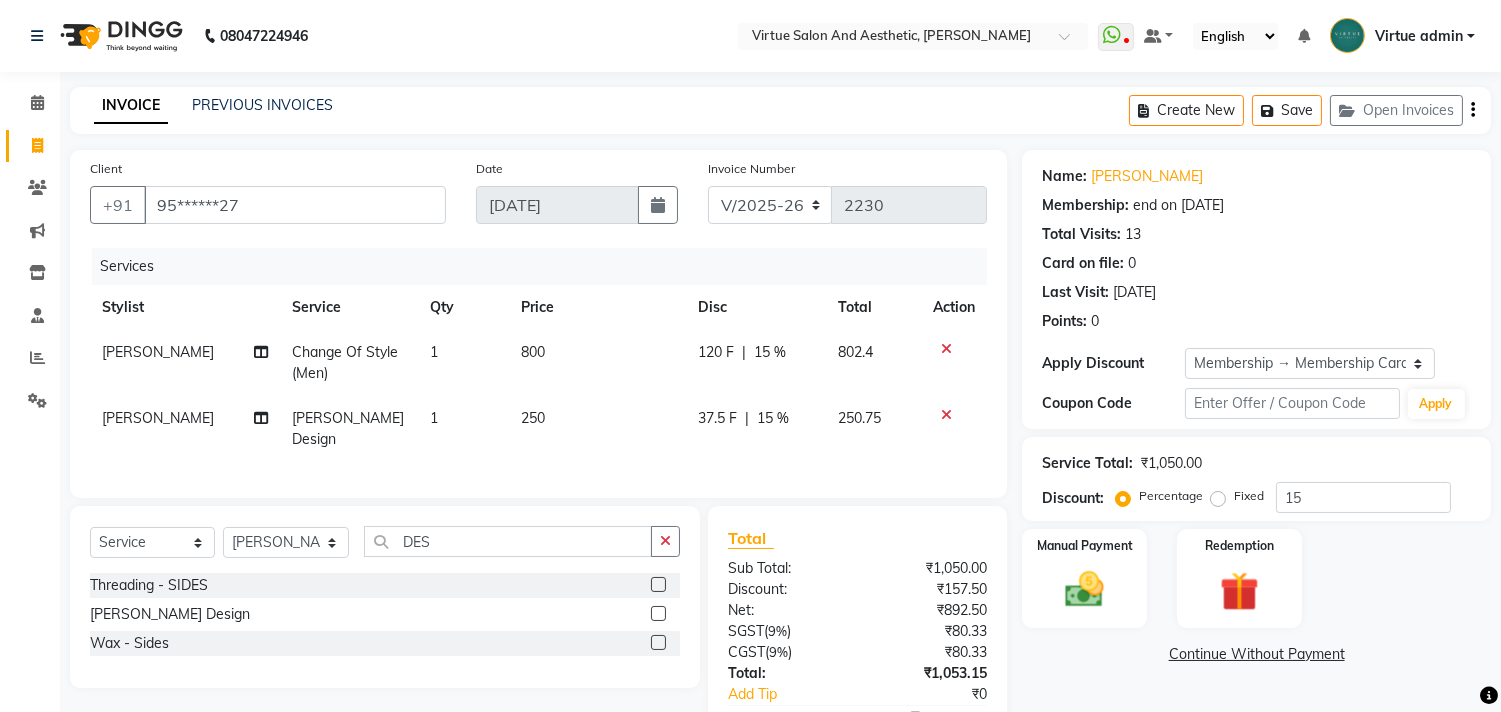 scroll, scrollTop: 113, scrollLeft: 0, axis: vertical 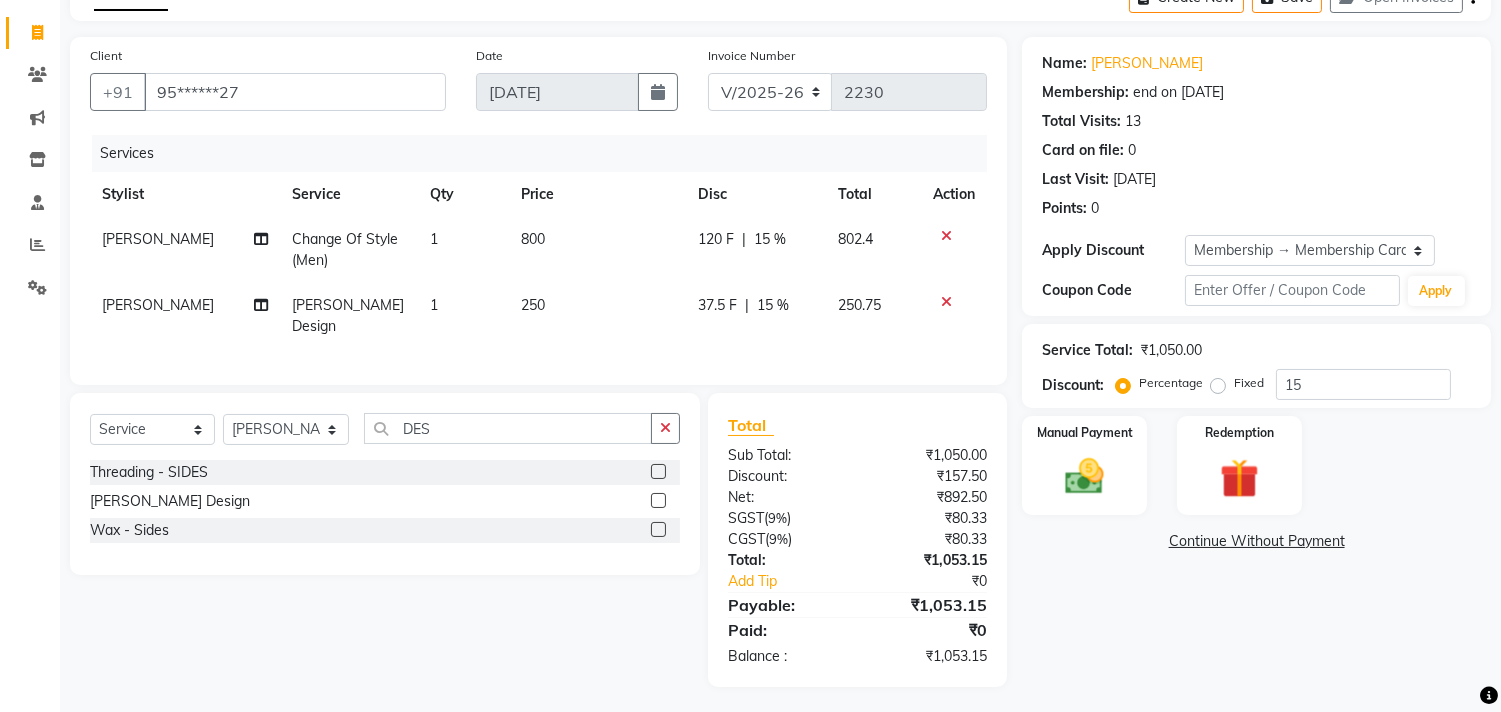 click on "Total Sub Total: ₹1,050.00 Discount: ₹157.50 Net: ₹892.50 SGST  ( 9% ) ₹80.33 CGST  ( 9% ) ₹80.33 Total: ₹1,053.15 Add Tip ₹0 Payable: ₹1,053.15 Paid: ₹0 Balance   : ₹1,053.15" 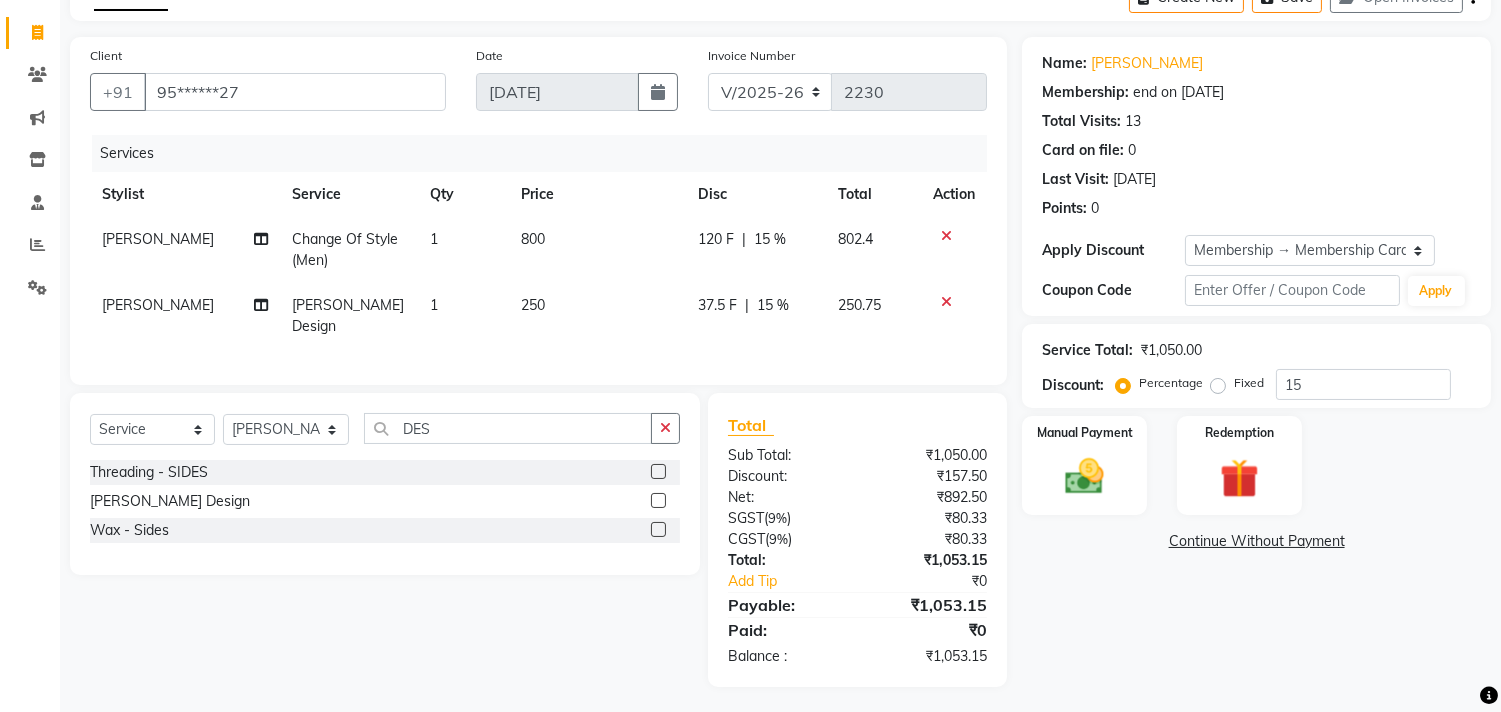 click on "Total Sub Total: ₹1,050.00 Discount: ₹157.50 Net: ₹892.50 SGST  ( 9% ) ₹80.33 CGST  ( 9% ) ₹80.33 Total: ₹1,053.15 Add Tip ₹0 Payable: ₹1,053.15 Paid: ₹0 Balance   : ₹1,053.15" 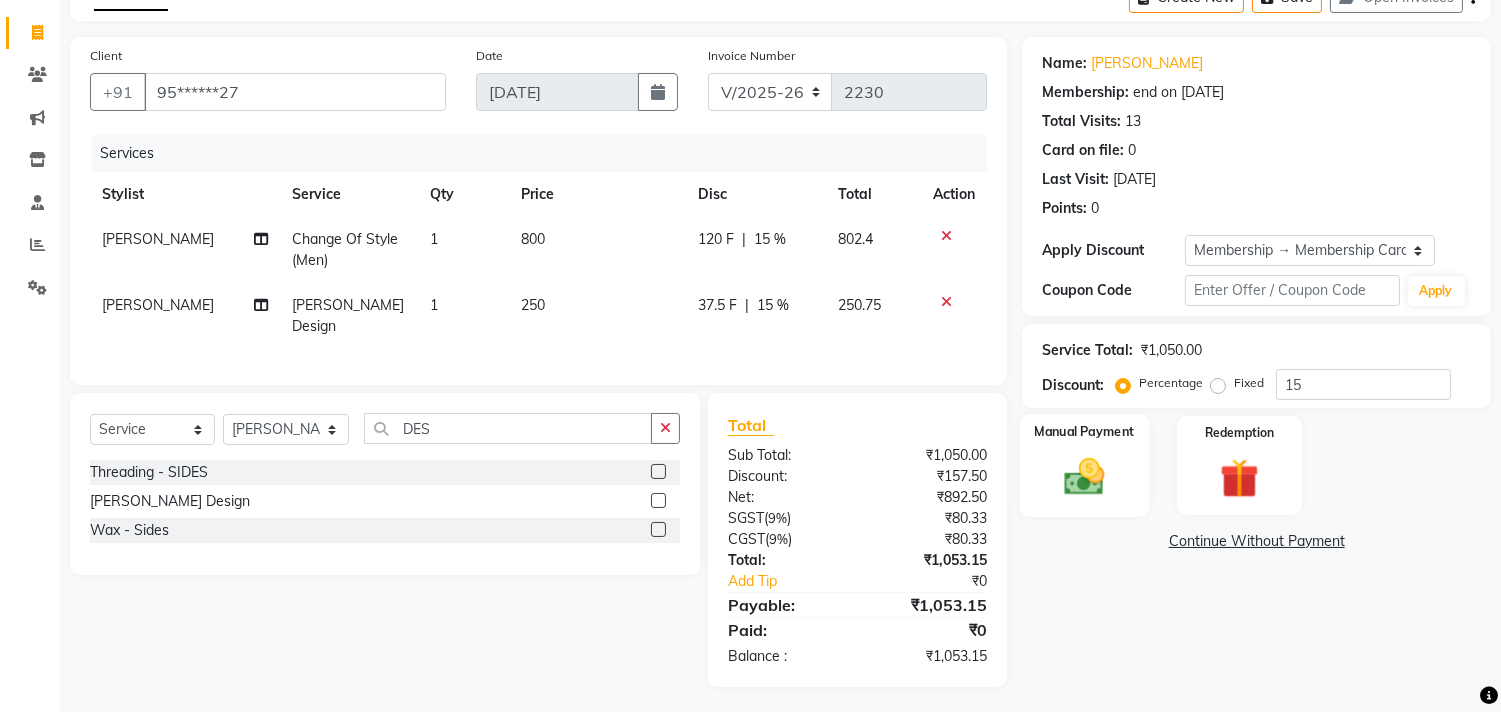 click 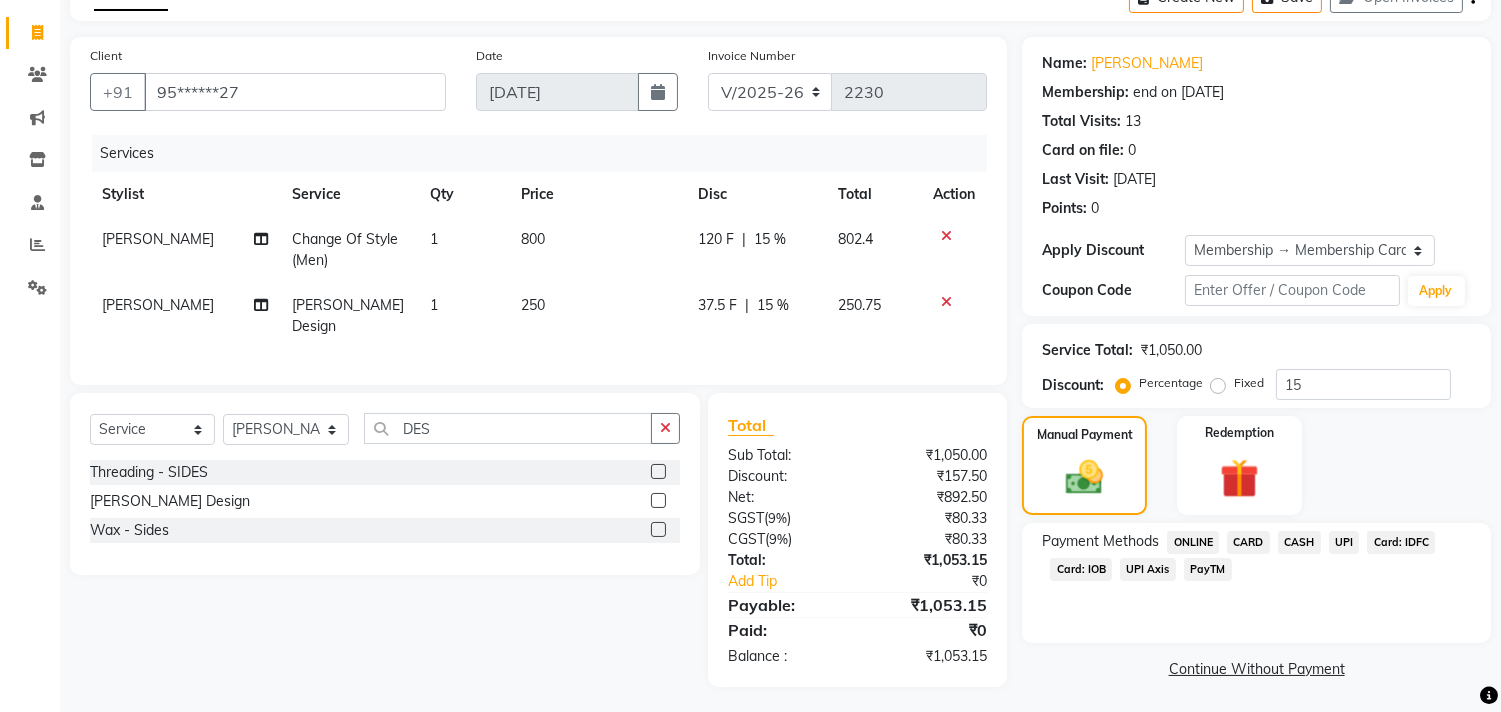 click on "CASH" 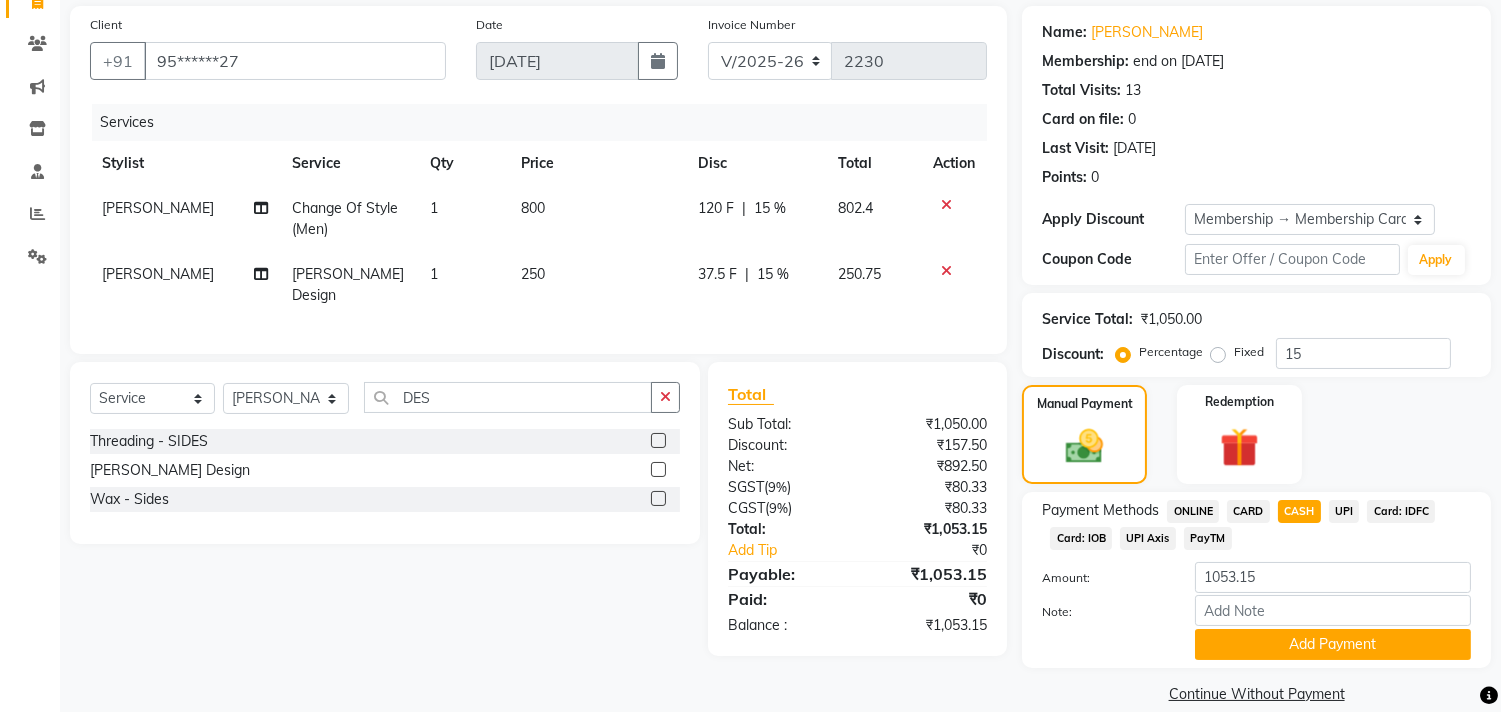 scroll, scrollTop: 171, scrollLeft: 0, axis: vertical 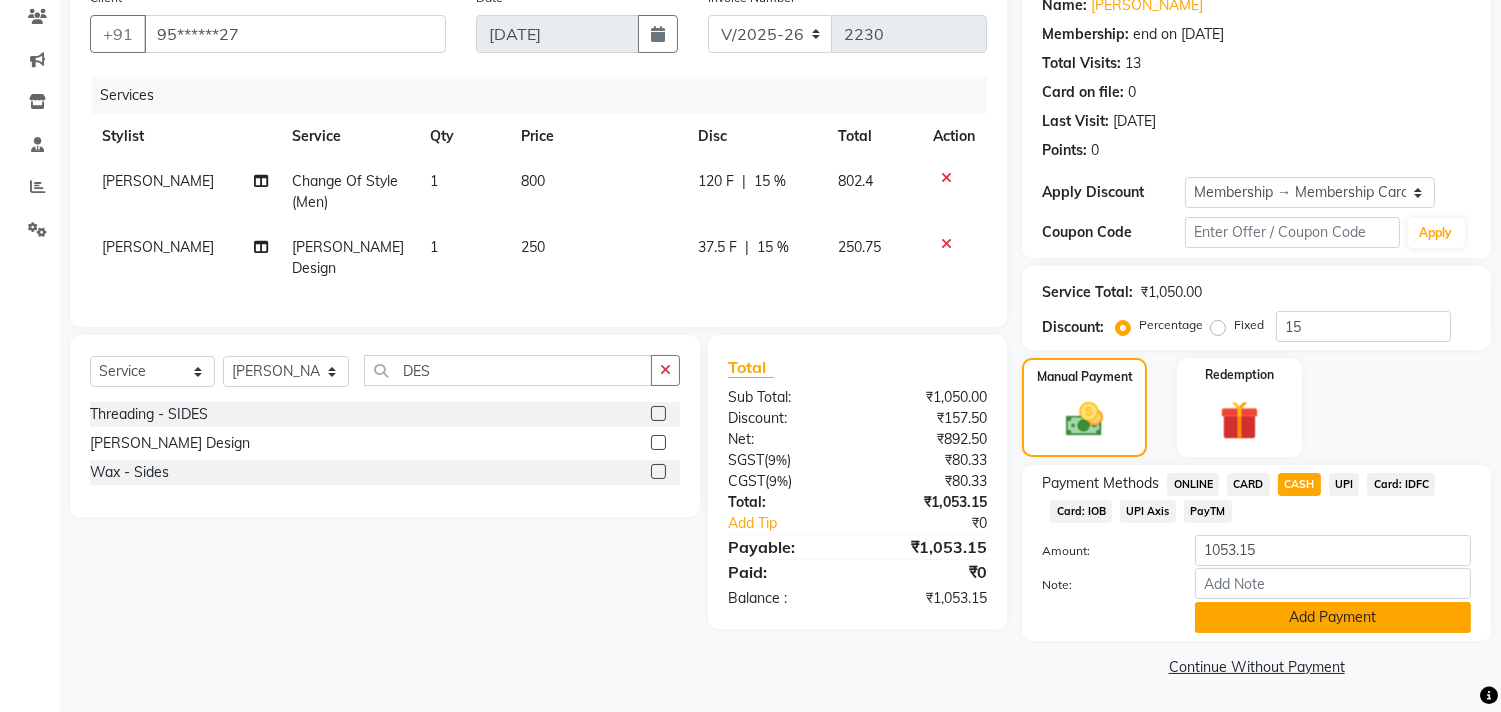 click on "Add Payment" 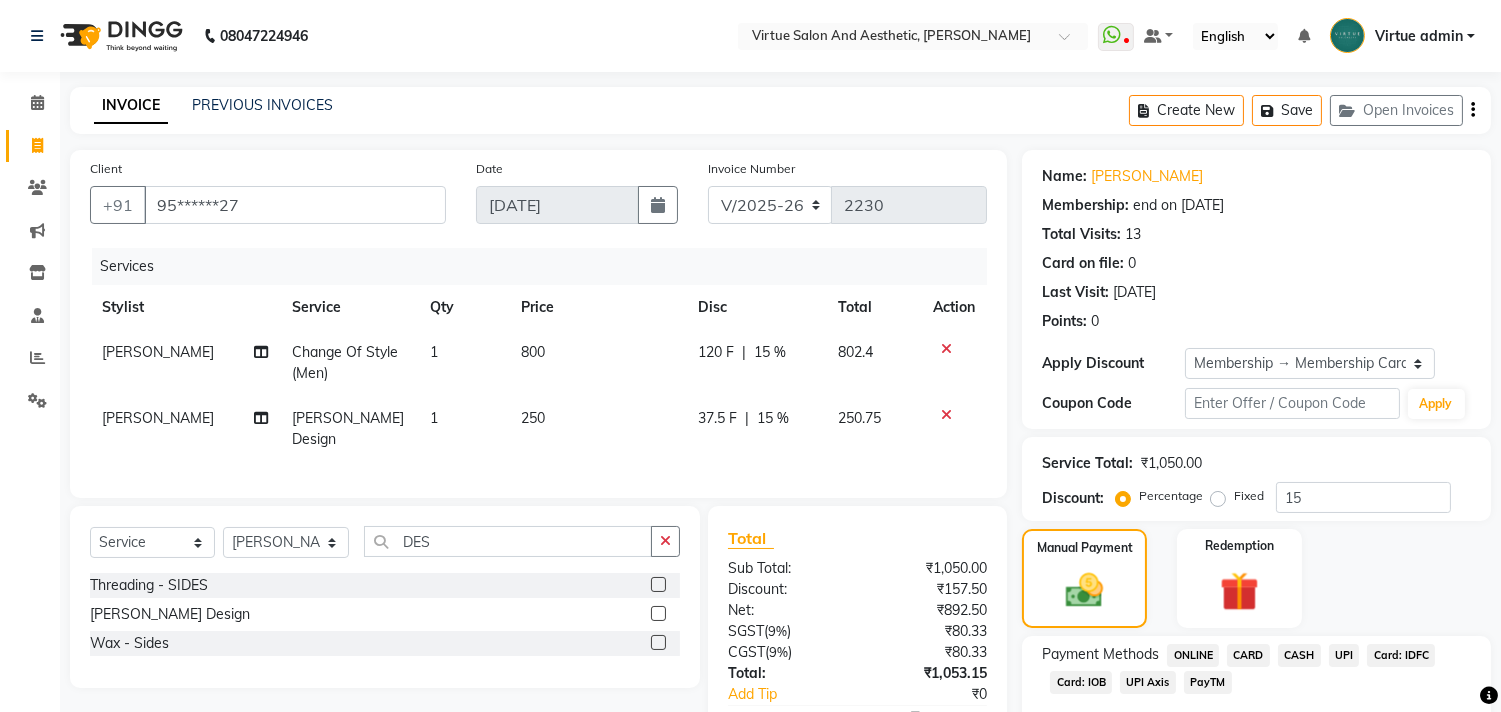 scroll, scrollTop: 227, scrollLeft: 0, axis: vertical 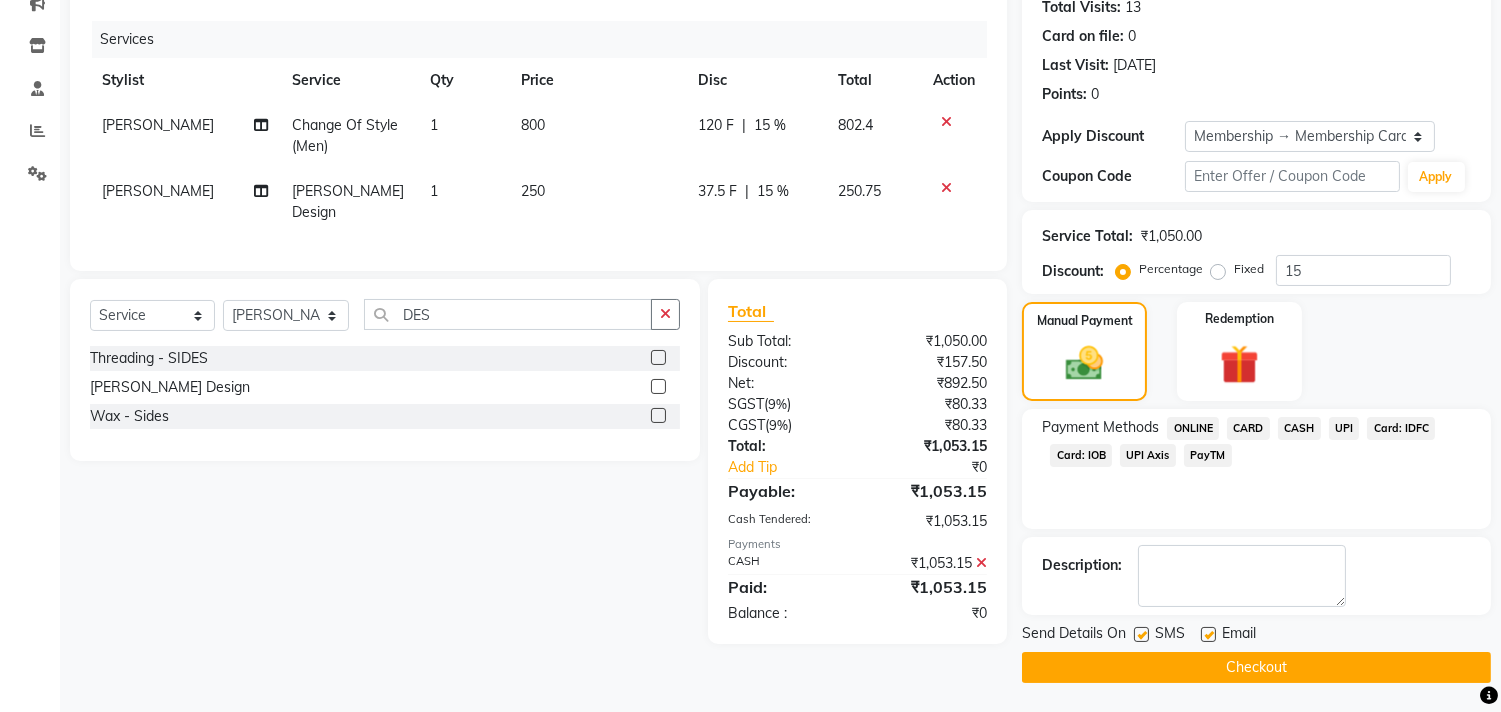 click on "Checkout" 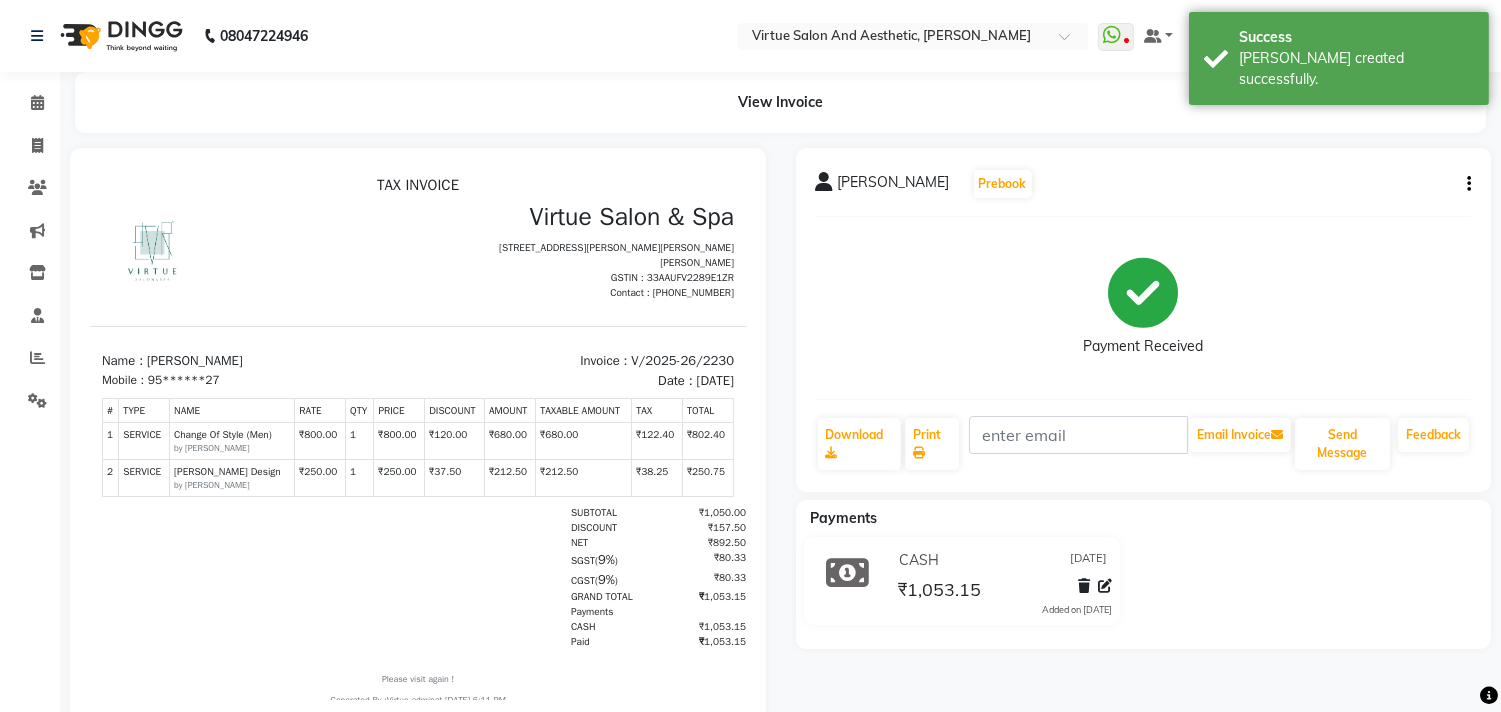 scroll, scrollTop: 0, scrollLeft: 0, axis: both 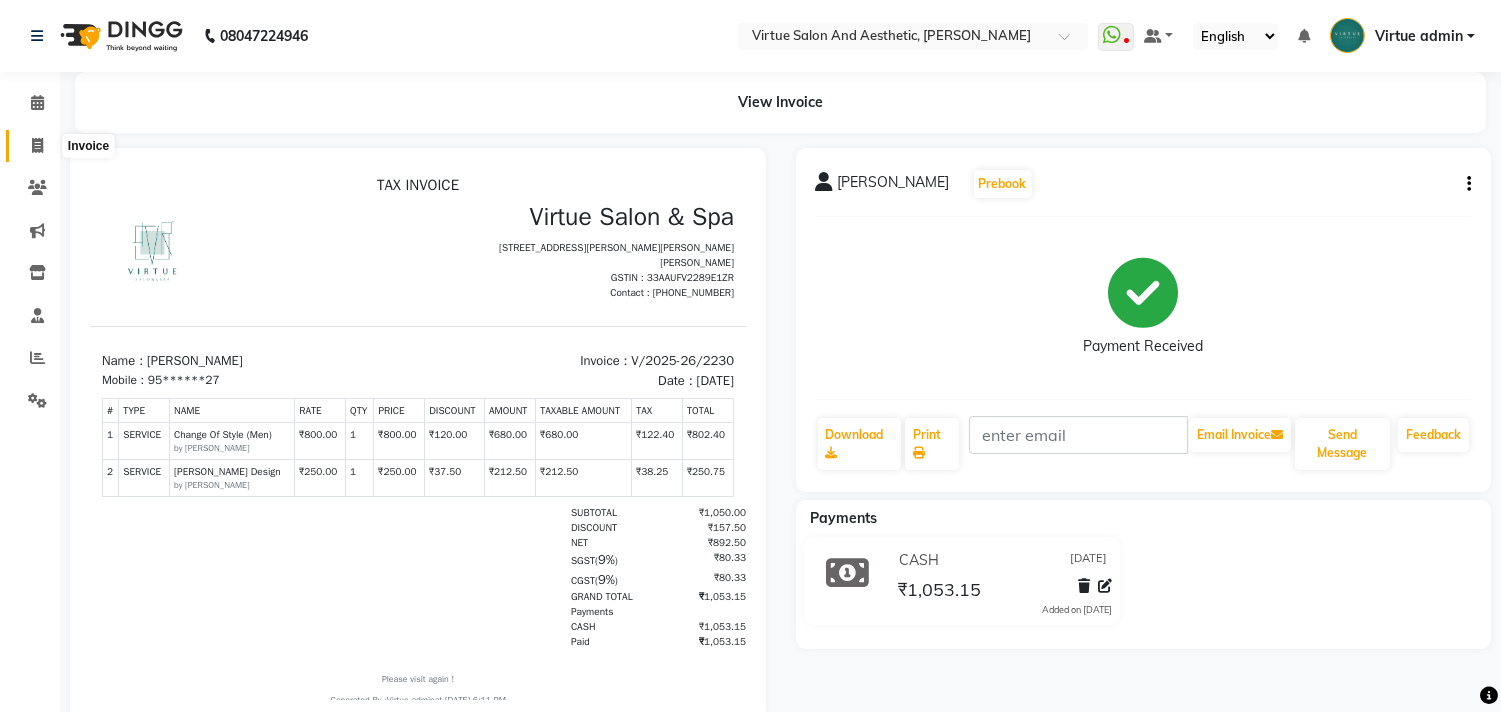 click 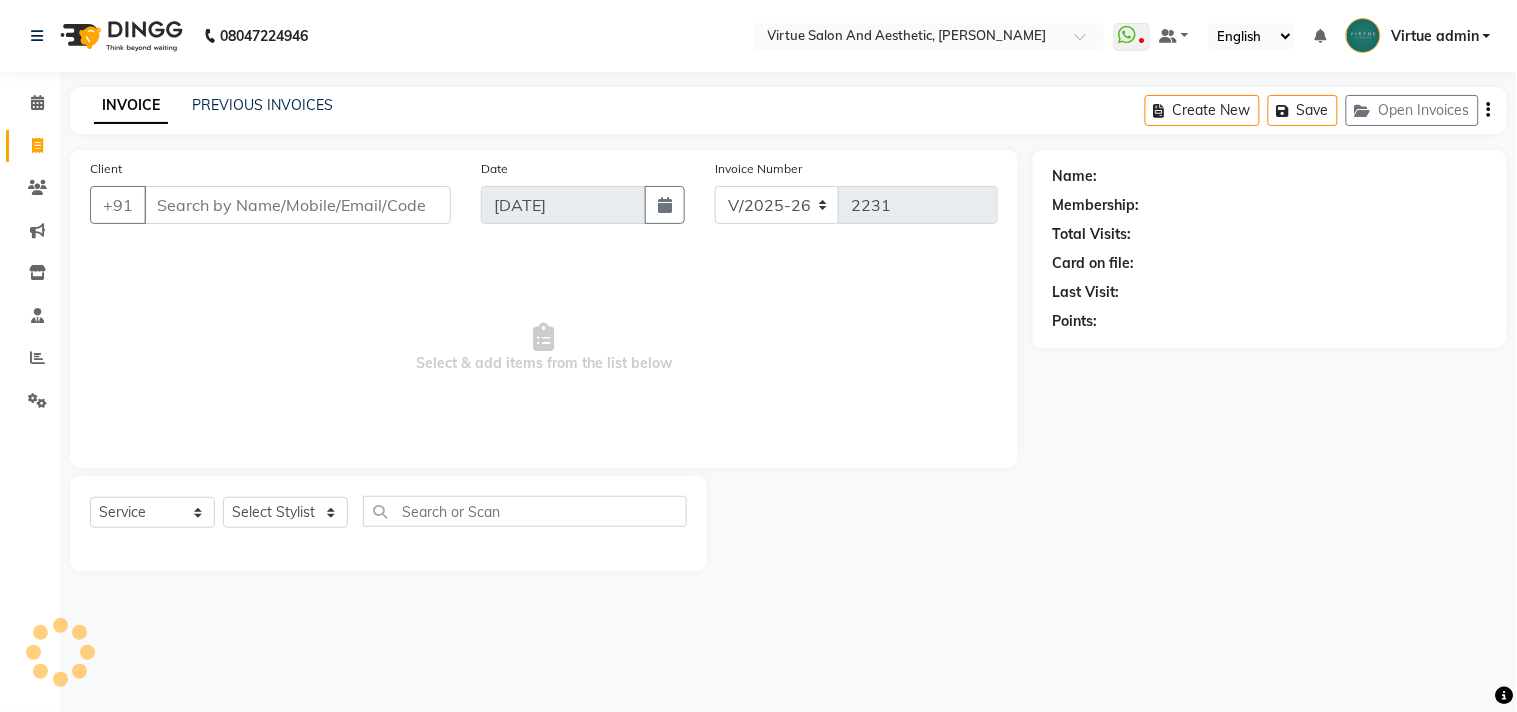 click on "Client" at bounding box center [297, 205] 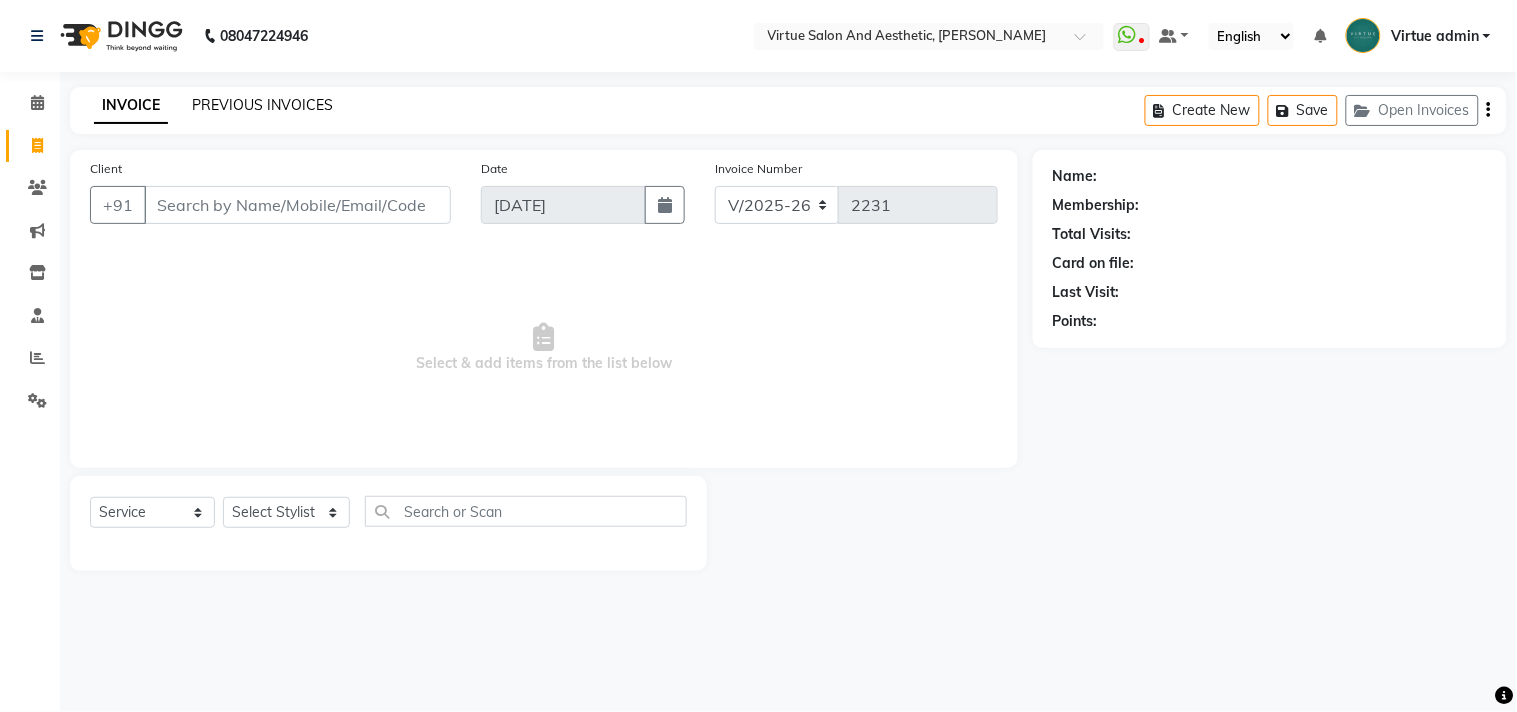 click on "PREVIOUS INVOICES" 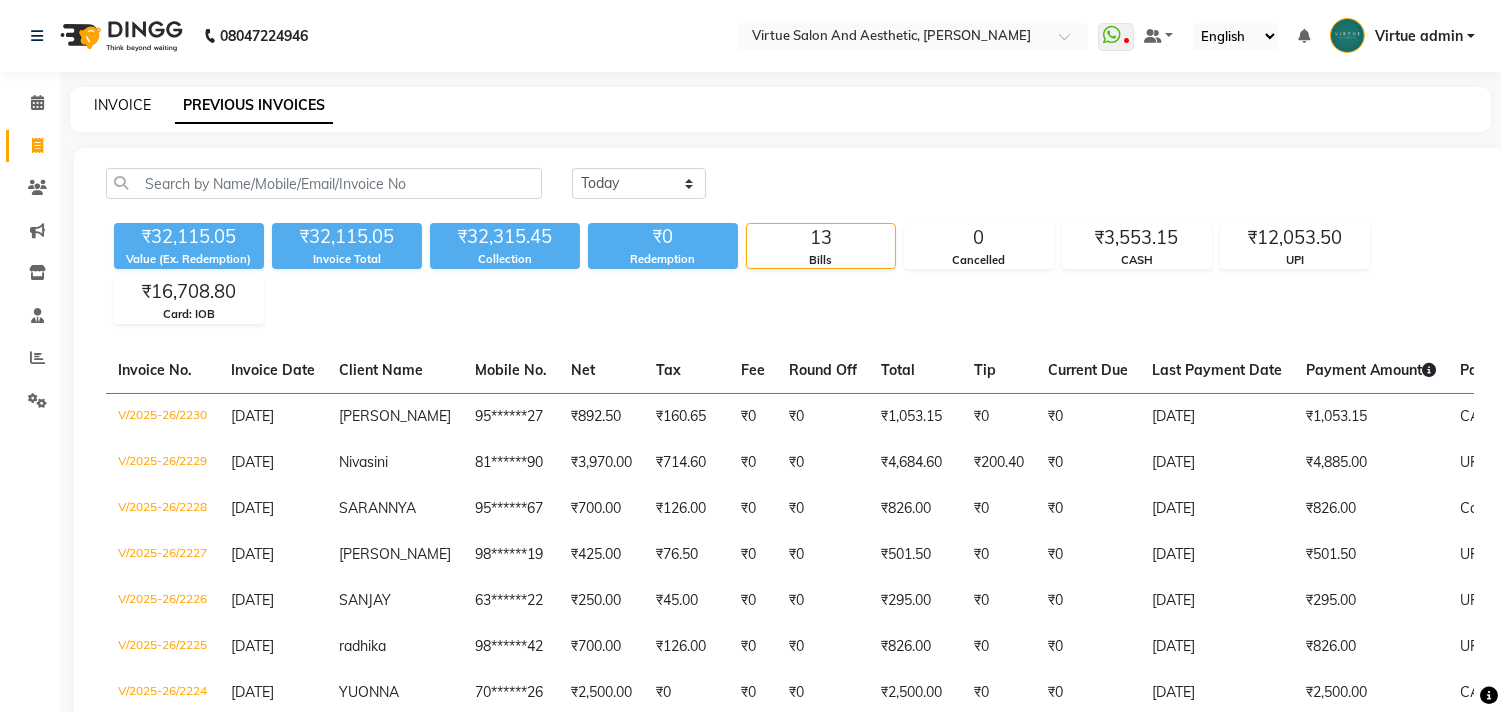 click on "INVOICE" 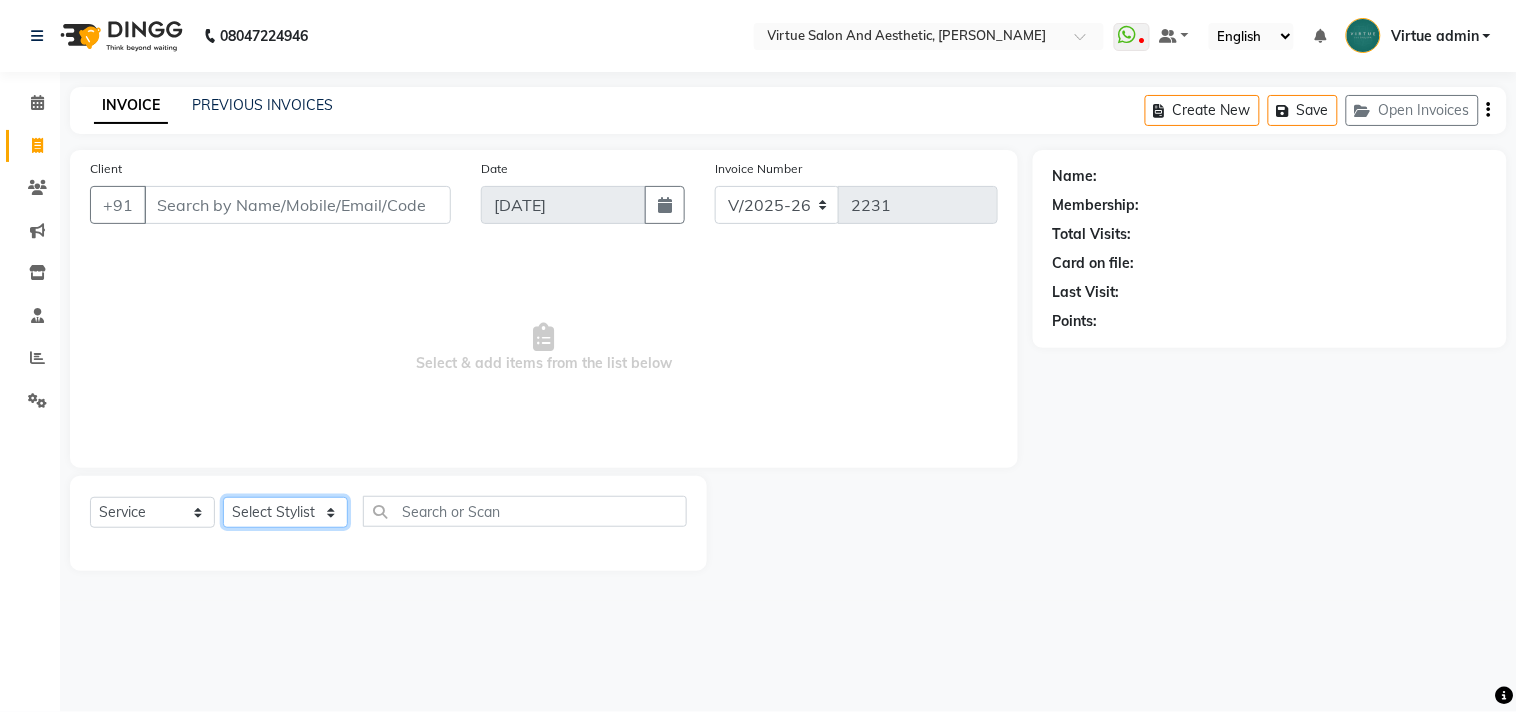 click on "Select Stylist" 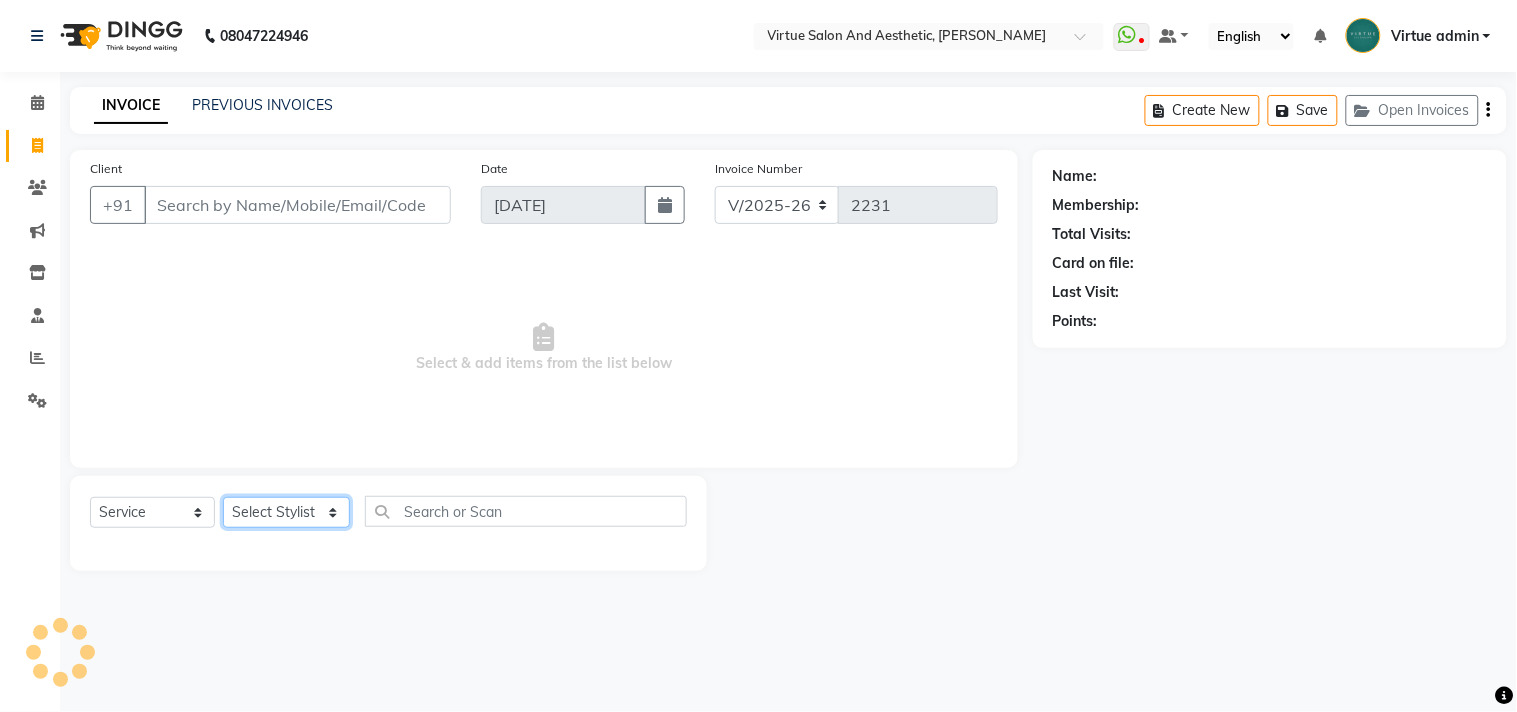 click on "Select Stylist Admin ANUSHA  Apsu Auditor Ambattur Balaji BANUPRIYA Bhuvanesh Dingg - Support Team DIVYA INBARAJ INDHU Javed Jayakumar Joice Neimalsawm  Kalaiselvi KAMALA Nathalie Marinaa Chaarlette POOJA  PREETHI Preethi Raj PRISCILLA RADHA RAJESH  SAHIL SEETHAL SOCHIPEM Suresh Babu SUSHMITA VANITHA Veena Ravi Vignesh  Vinitha Virtue admin VIRTUE SALON" 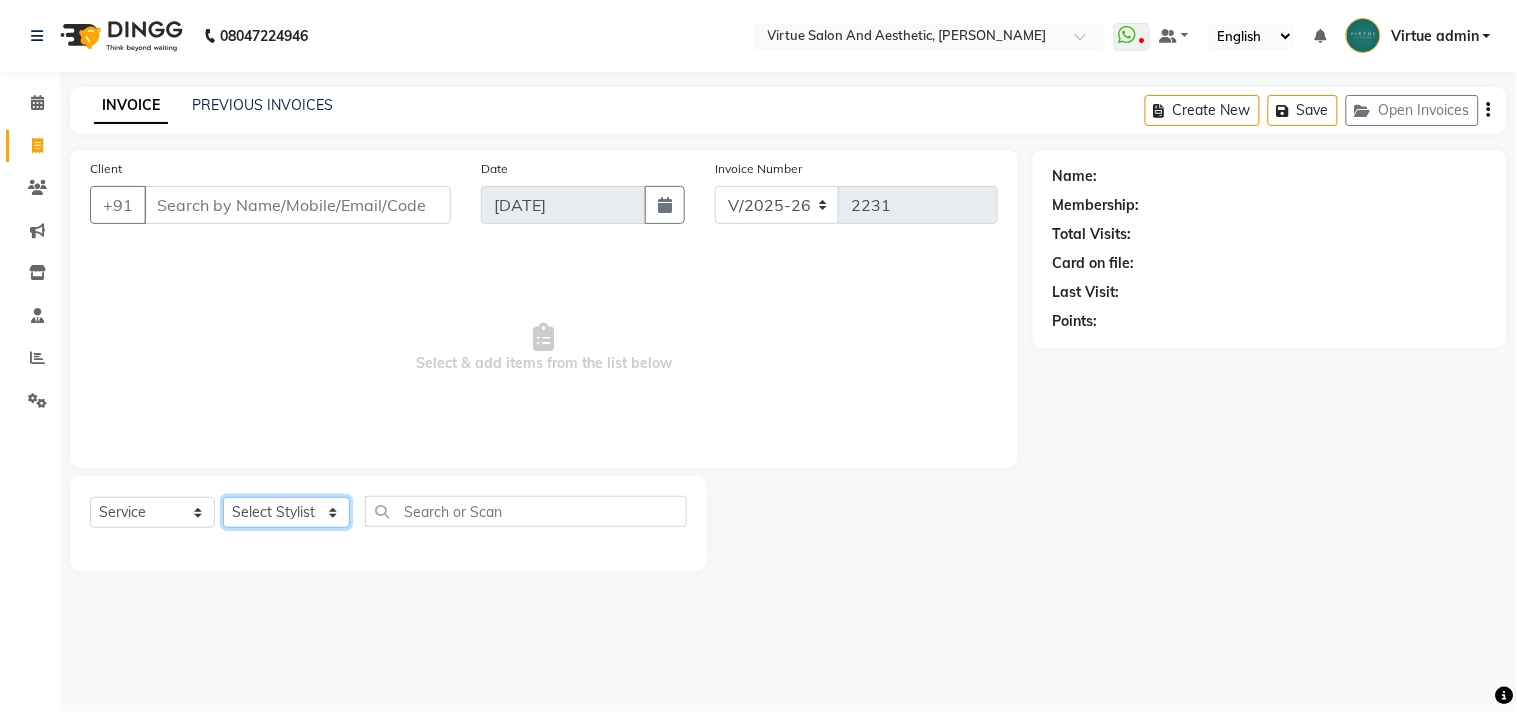 click on "Select Stylist Admin ANUSHA  Apsu Auditor Ambattur Balaji BANUPRIYA Bhuvanesh Dingg - Support Team DIVYA INBARAJ INDHU Javed Jayakumar Joice Neimalsawm  Kalaiselvi KAMALA Nathalie Marinaa Chaarlette POOJA  PREETHI Preethi Raj PRISCILLA RADHA RAJESH  SAHIL SEETHAL SOCHIPEM Suresh Babu SUSHMITA VANITHA Veena Ravi Vignesh  Vinitha Virtue admin VIRTUE SALON" 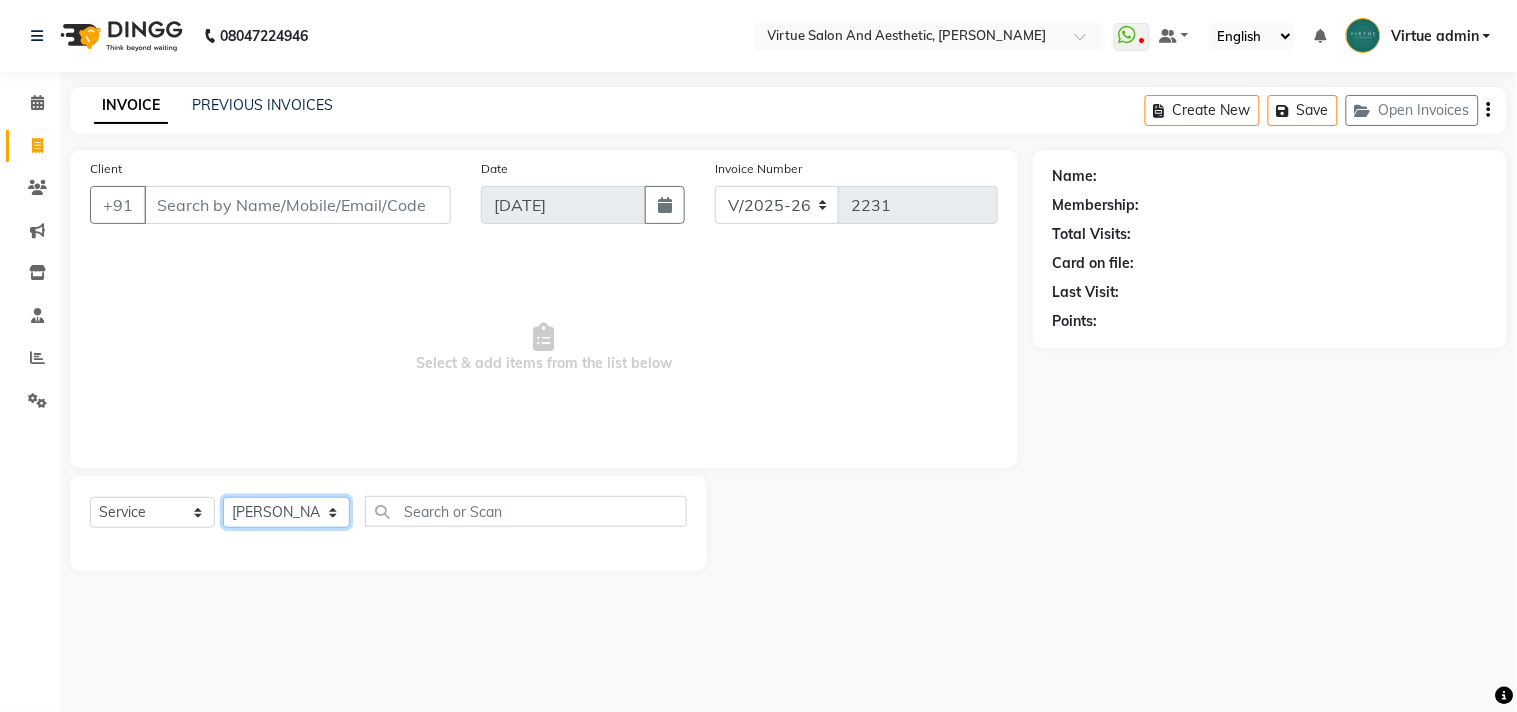 click on "Select Stylist Admin ANUSHA  Apsu Auditor Ambattur Balaji BANUPRIYA Bhuvanesh Dingg - Support Team DIVYA INBARAJ INDHU Javed Jayakumar Joice Neimalsawm  Kalaiselvi KAMALA Nathalie Marinaa Chaarlette POOJA  PREETHI Preethi Raj PRISCILLA RADHA RAJESH  SAHIL SEETHAL SOCHIPEM Suresh Babu SUSHMITA VANITHA Veena Ravi Vignesh  Vinitha Virtue admin VIRTUE SALON" 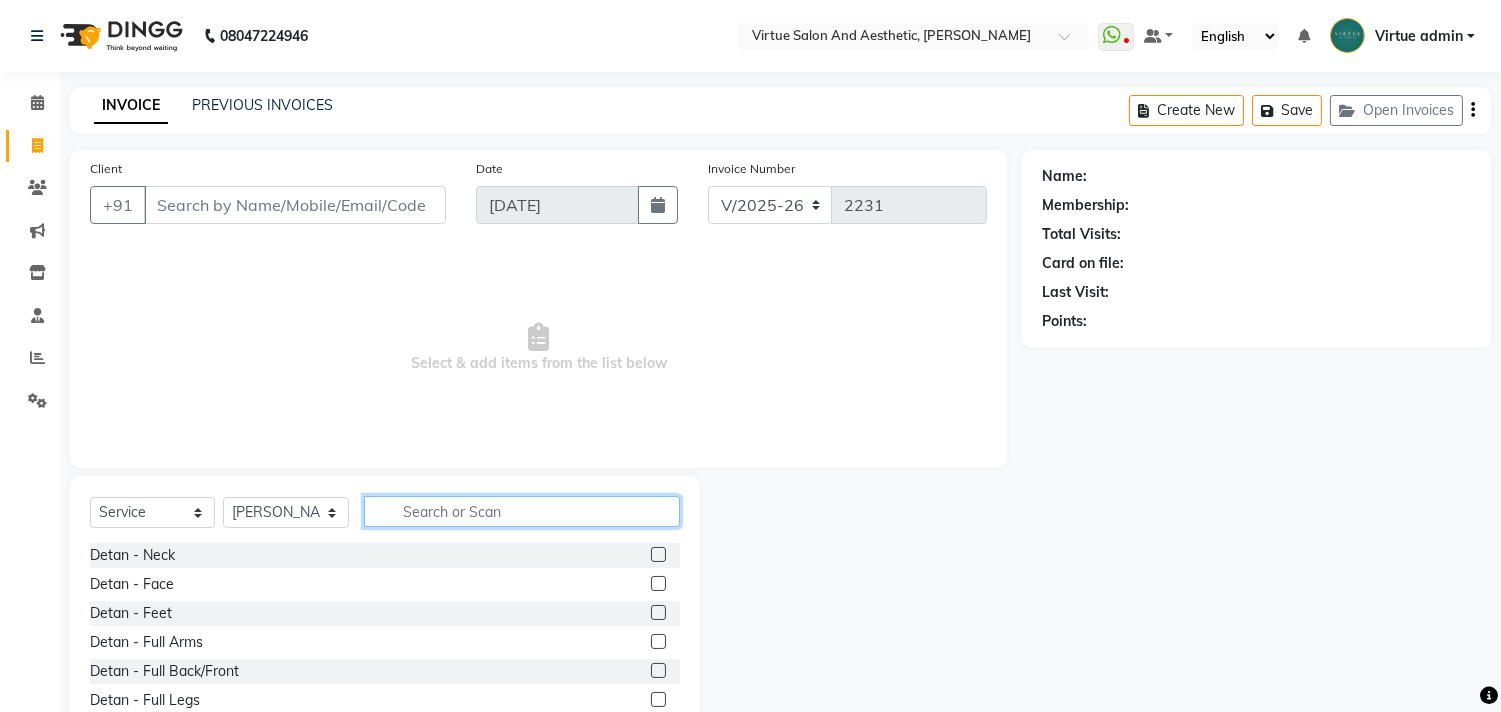 click 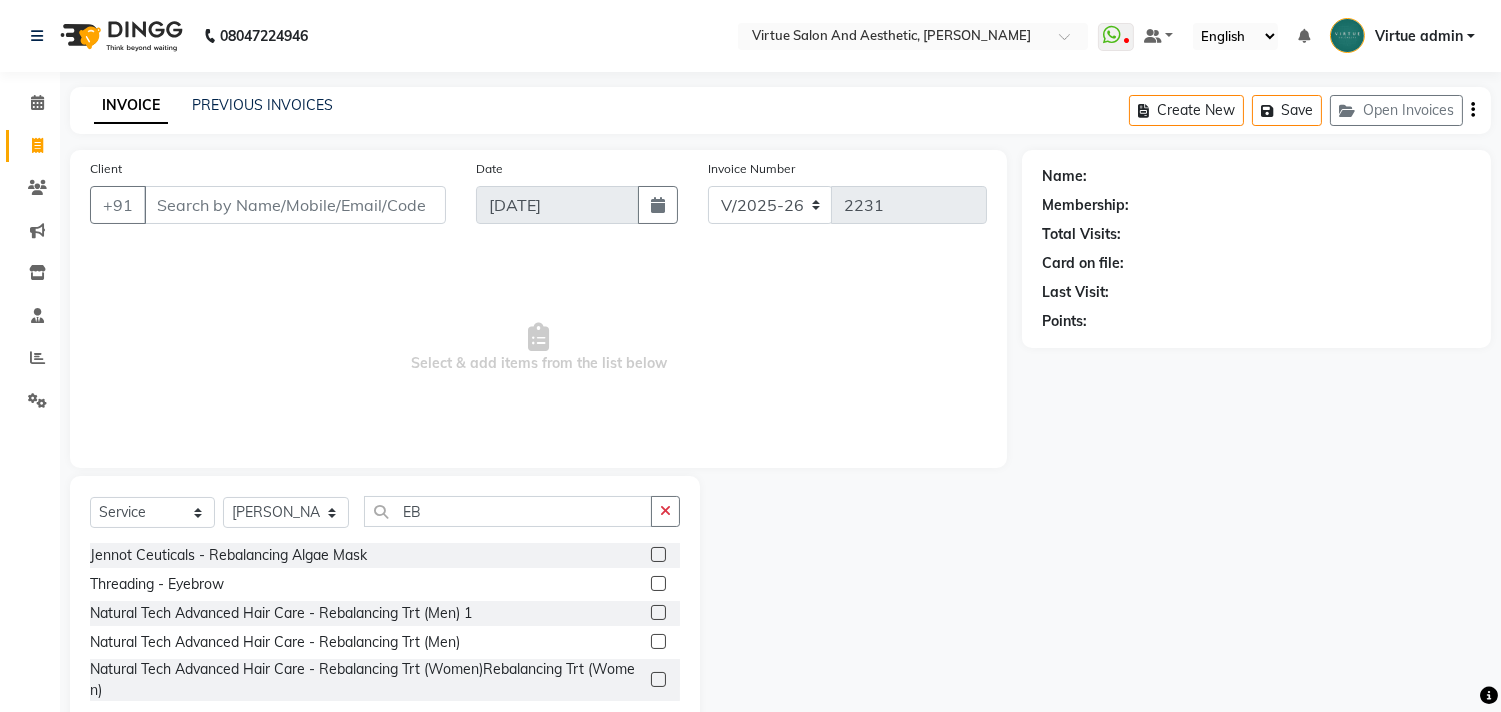 click 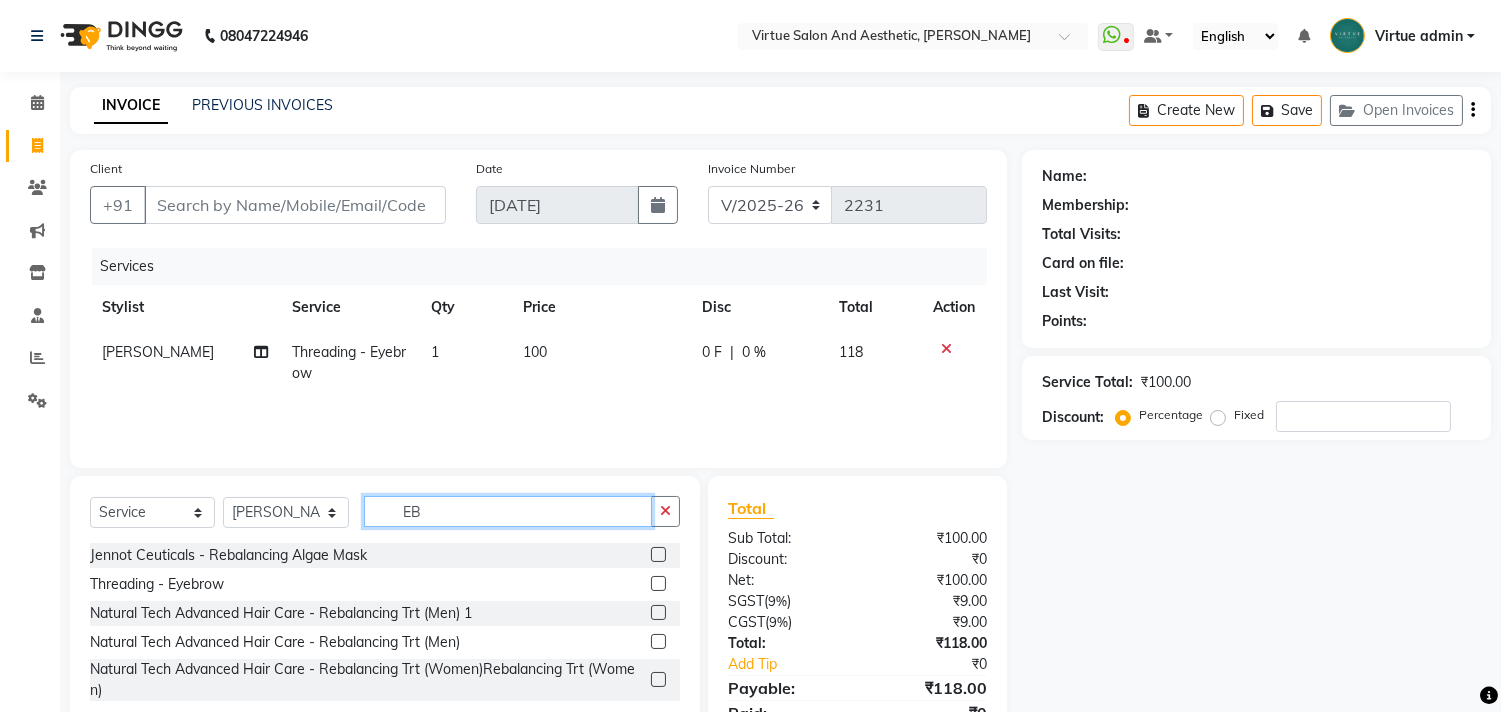 click on "EB" 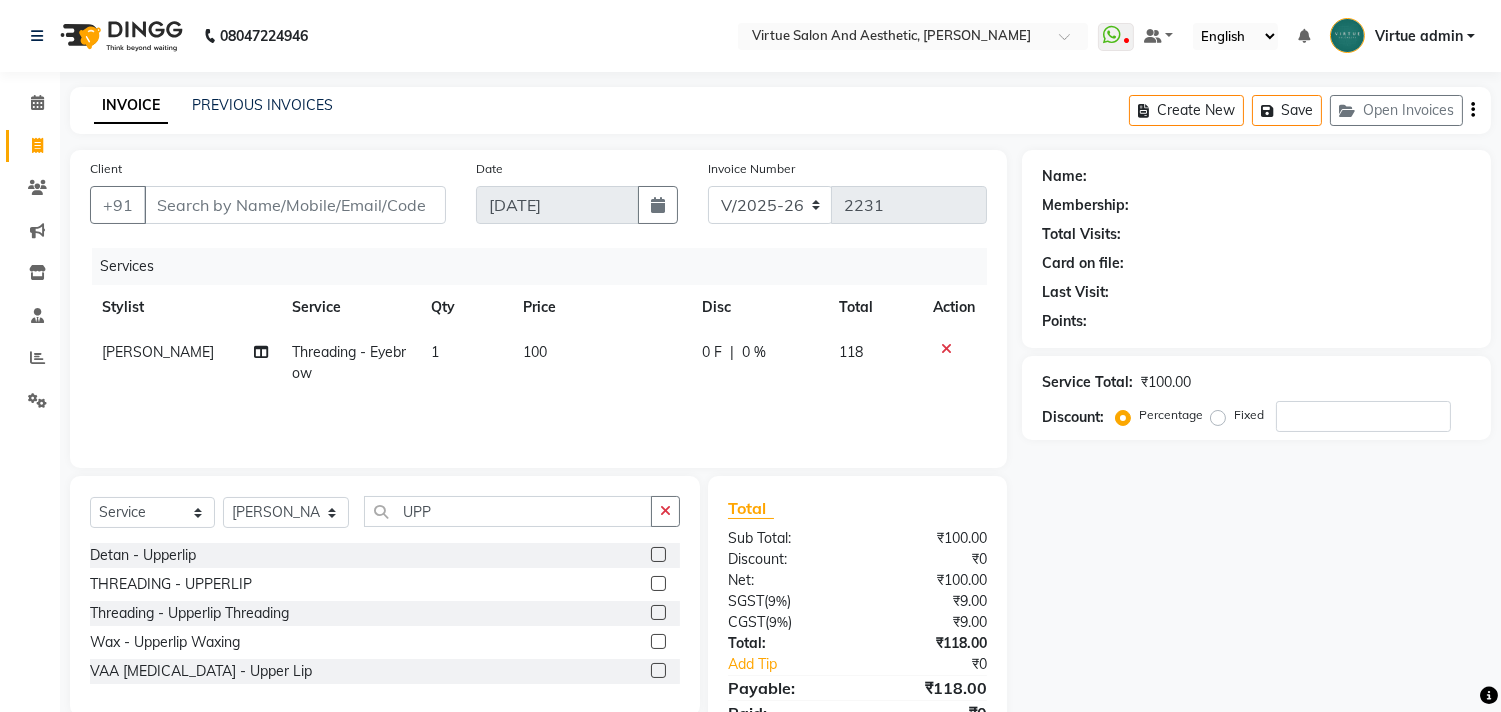 click 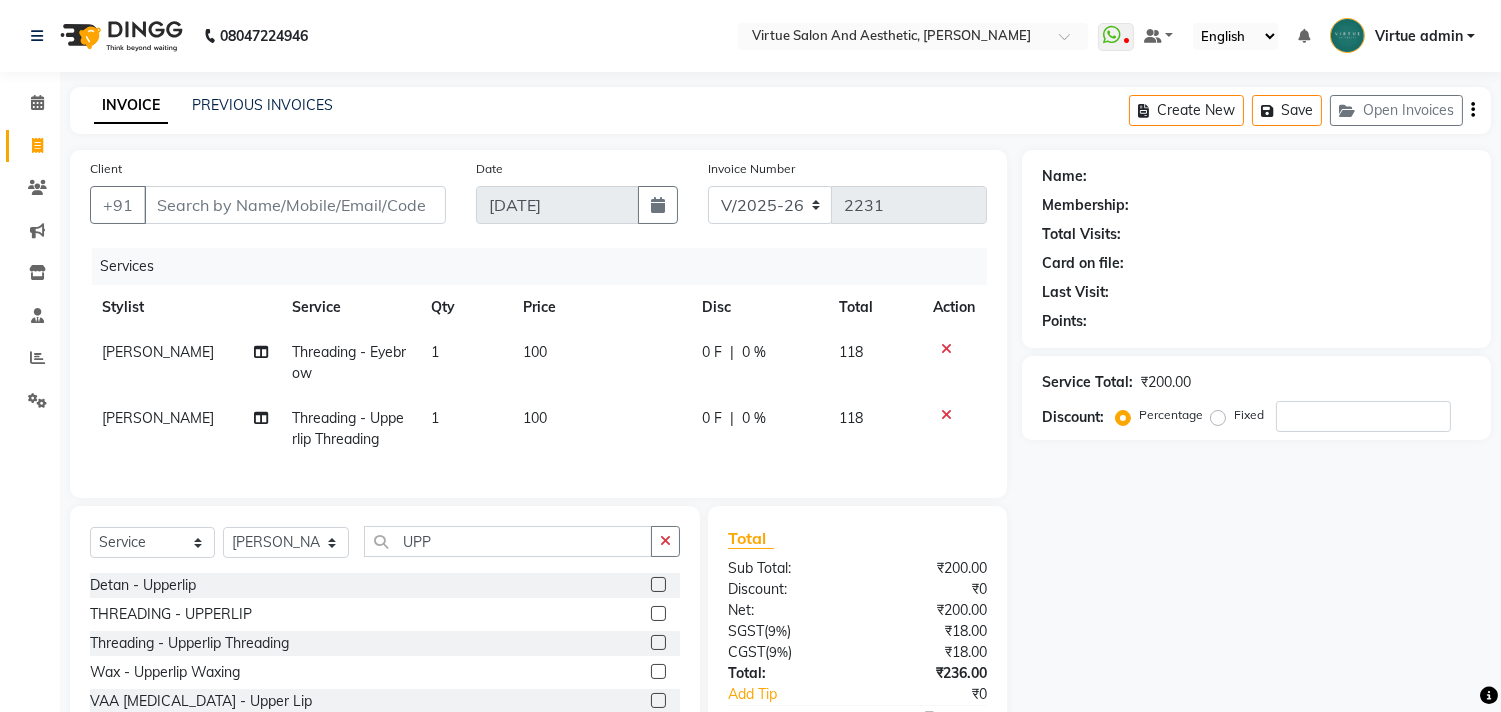 click on "Total Sub Total: ₹200.00 Discount: ₹0 Net: ₹200.00 SGST  ( 9% ) ₹18.00 CGST  ( 9% ) ₹18.00 Total: ₹236.00 Add Tip ₹0 Payable: ₹236.00 Paid: ₹0 Balance   : ₹236.00" 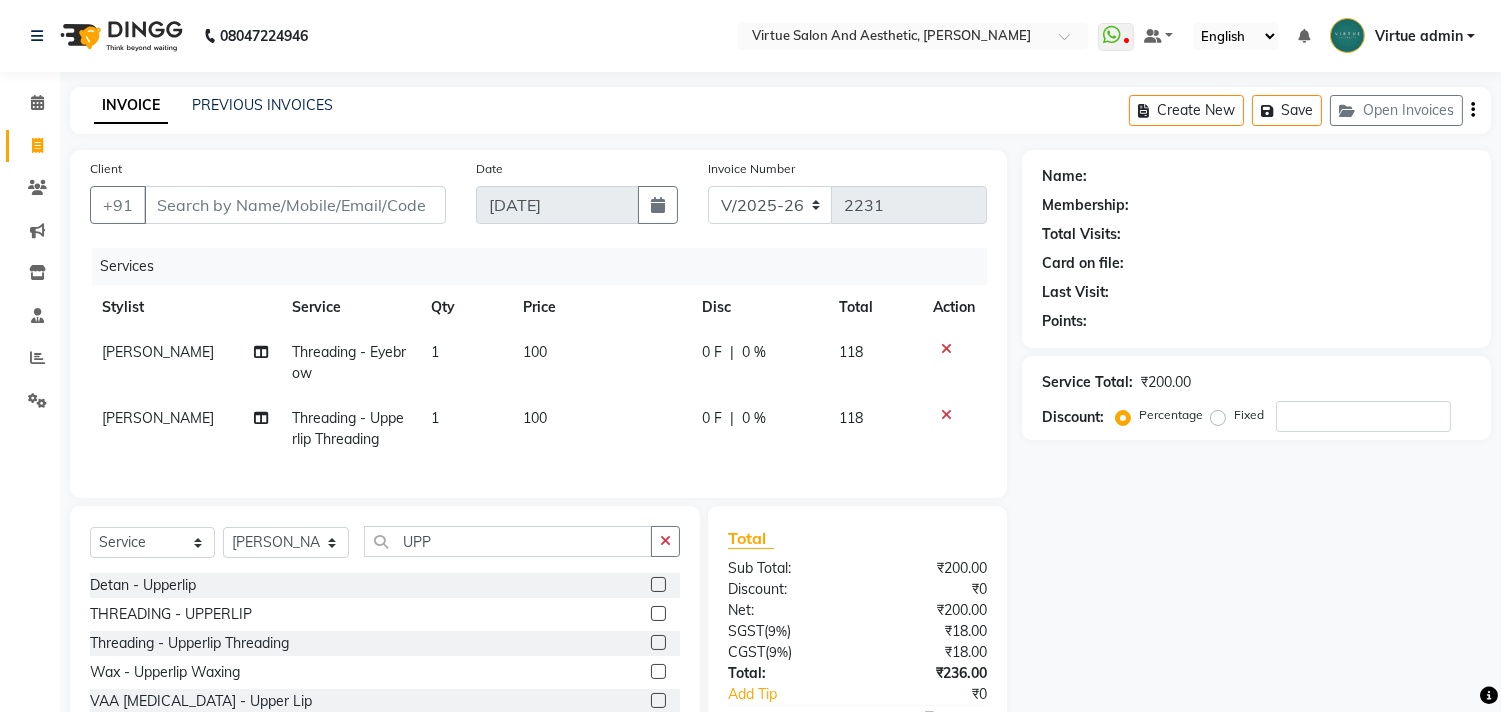 click 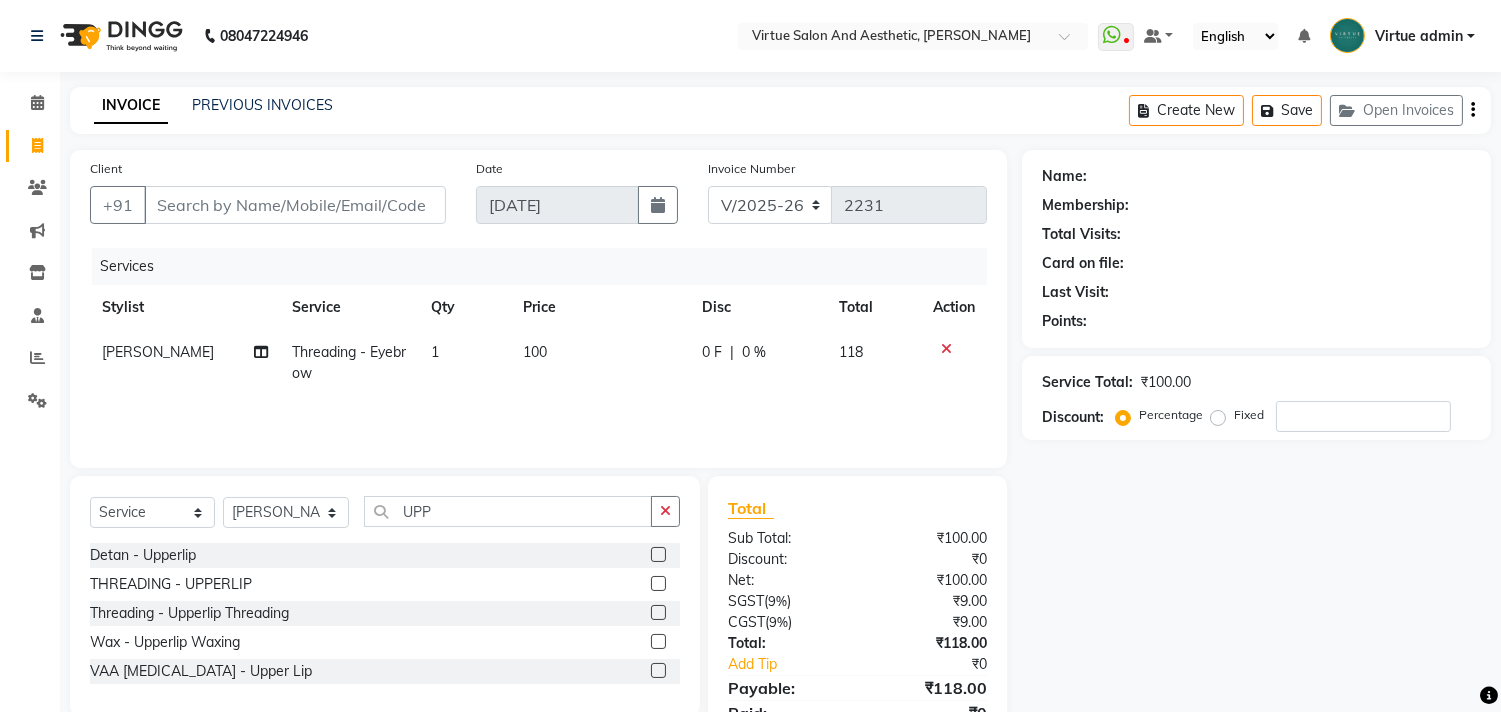 click 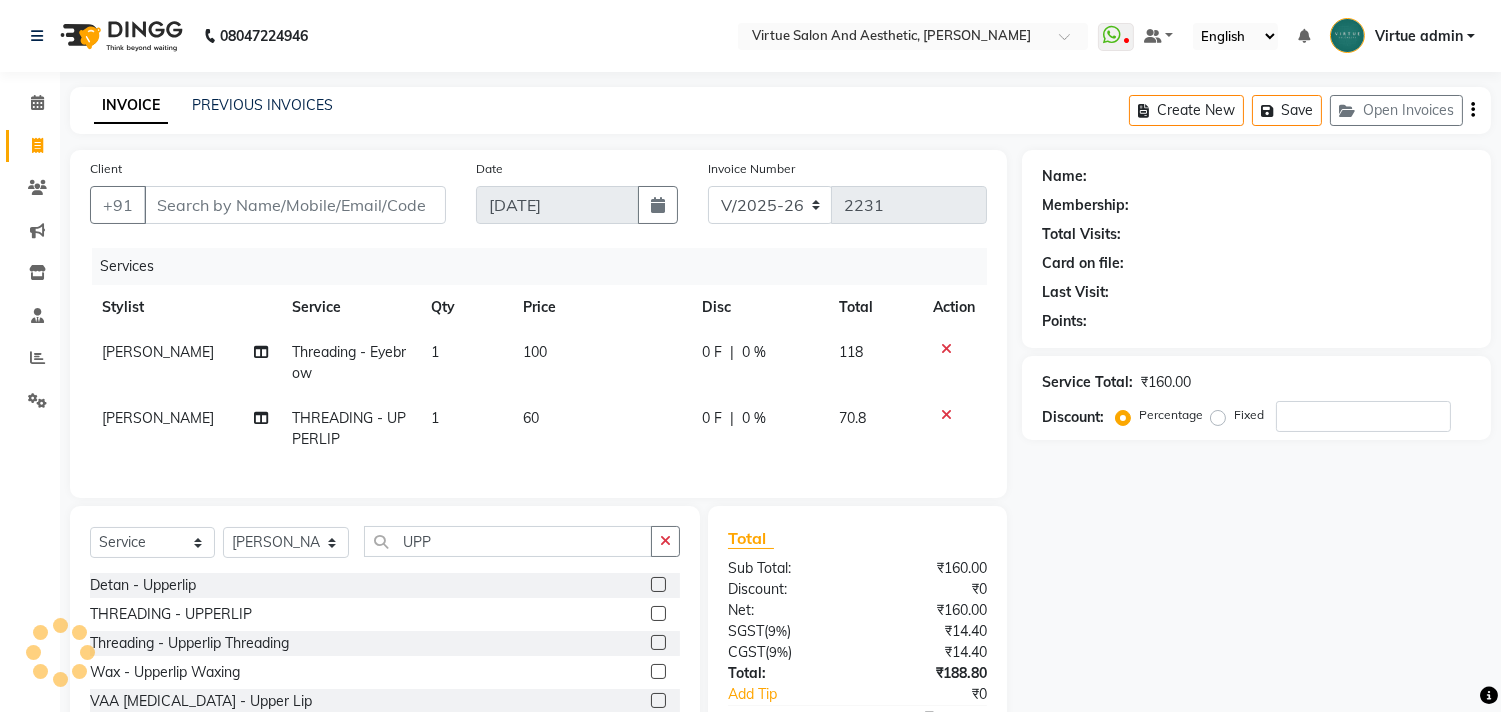 scroll, scrollTop: 134, scrollLeft: 0, axis: vertical 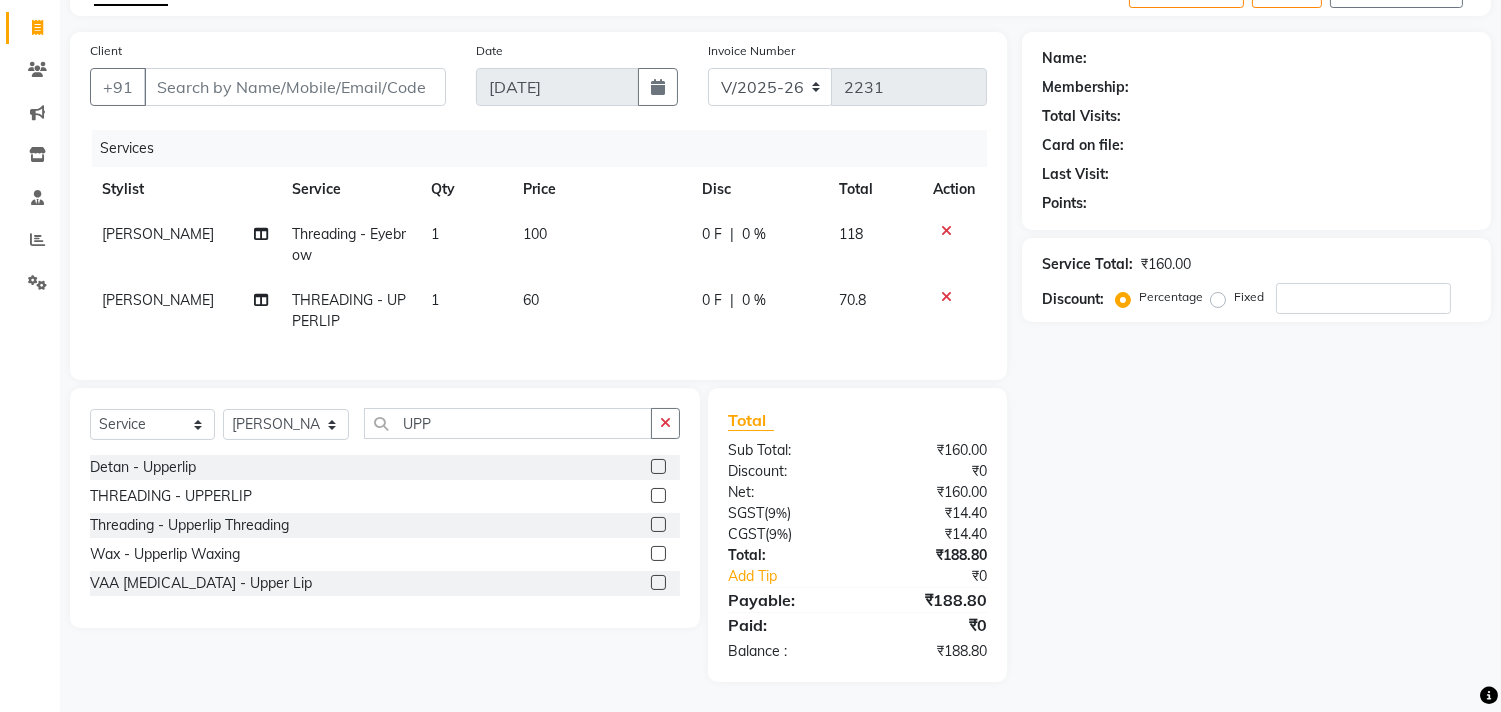 click on "Threading - Upperlip Threading" 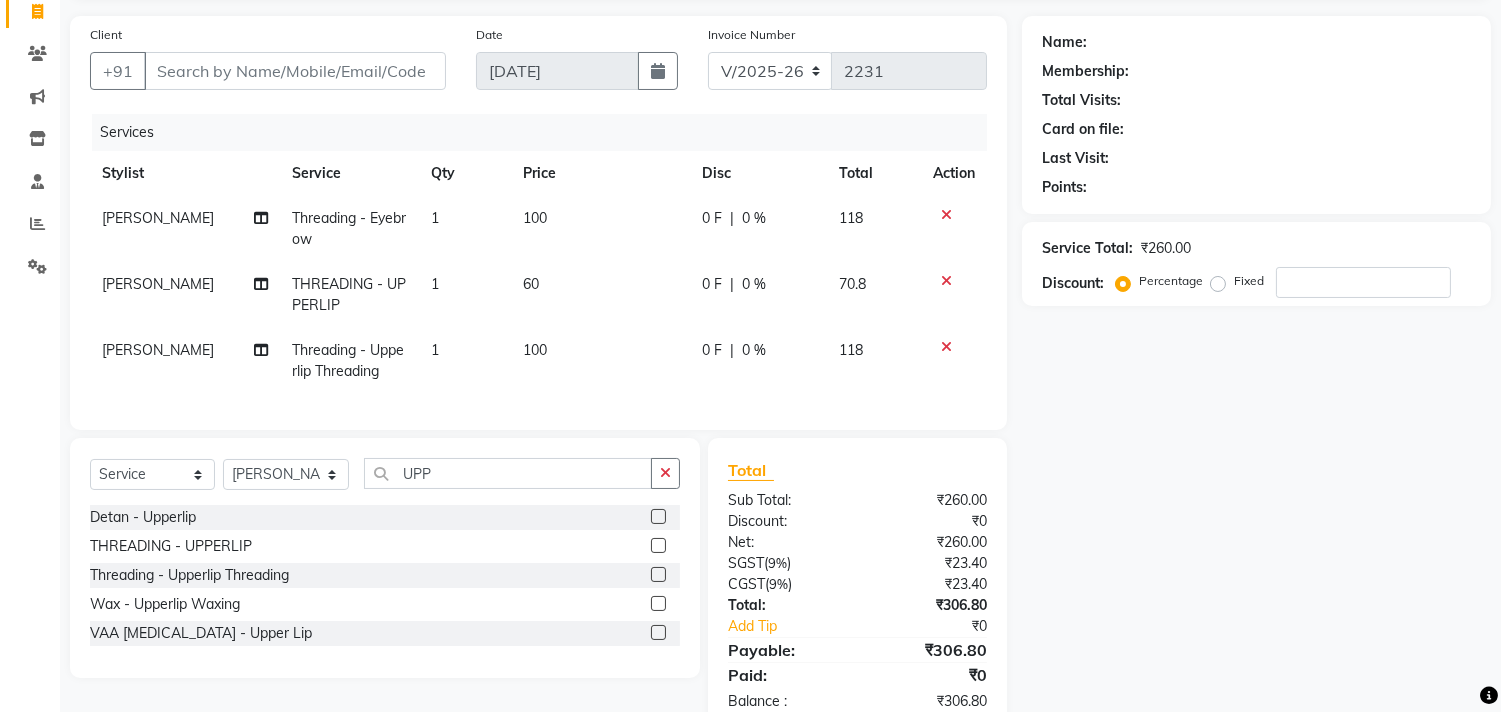 click 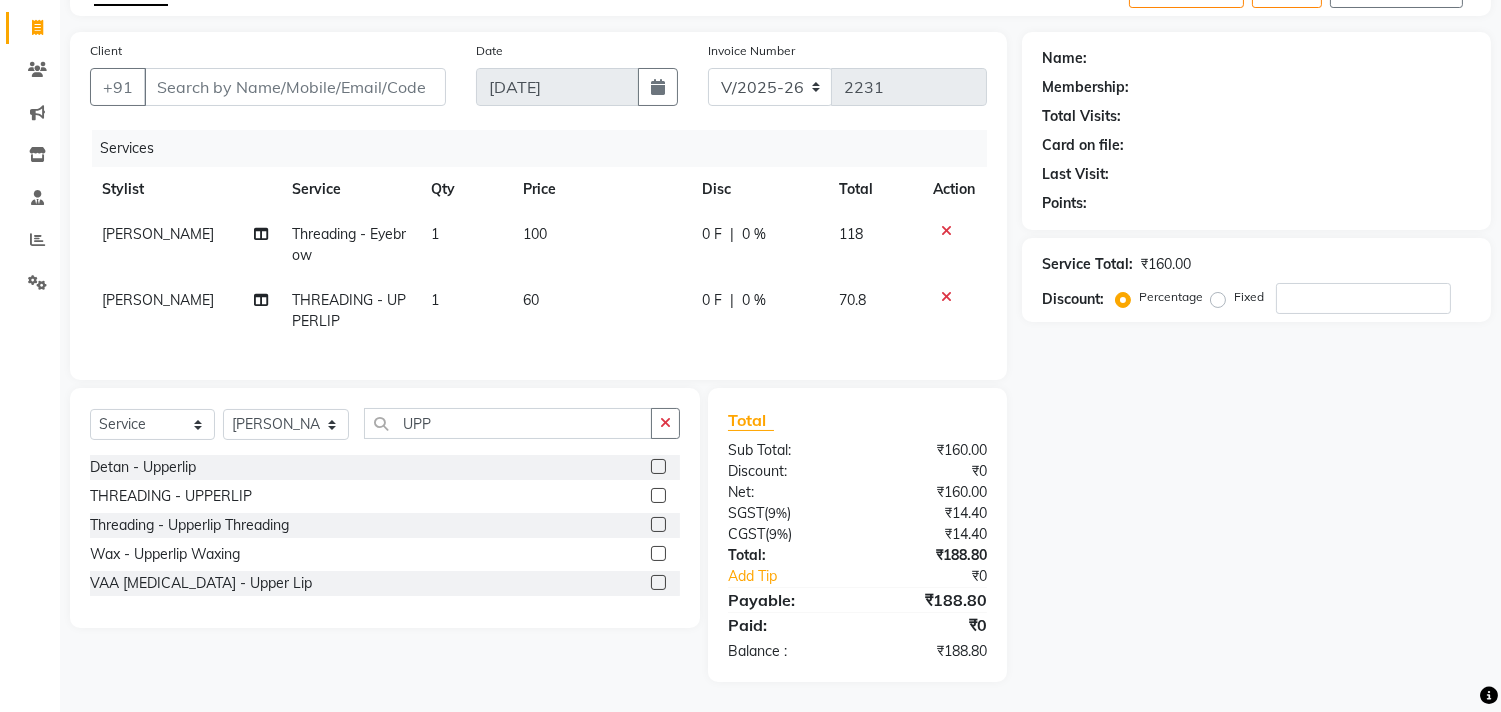 click on "Client +91 Date 10-07-2025 Invoice Number V/2025 V/2025-26 2231 Services Stylist Service Qty Price Disc Total Action INDHU Threading - Eyebrow 1 100 0 F | 0 % 118 INDHU THREADING - UPPERLIP 1 60 0 F | 0 % 70.8 Select  Service  Product  Membership  Package Voucher Prepaid Gift Card  Select Stylist Admin ANUSHA  Apsu Auditor Ambattur Balaji BANUPRIYA Bhuvanesh Dingg - Support Team DIVYA INBARAJ INDHU Javed Jayakumar Joice Neimalsawm  Kalaiselvi KAMALA Nathalie Marinaa Chaarlette POOJA  PREETHI Preethi Raj PRISCILLA RADHA RAJESH  SAHIL SEETHAL SOCHIPEM Suresh Babu SUSHMITA VANITHA Veena Ravi Vignesh  Vinitha Virtue admin VIRTUE SALON UPP Detan - Upperlip  THREADING - UPPERLIP  Threading - Upperlip Threading  Wax - Upperlip Waxing  VAA LASER Hair Removal - Upper Lip  Total Sub Total: ₹160.00 Discount: ₹0 Net: ₹160.00 SGST  ( 9% ) ₹14.40 CGST  ( 9% ) ₹14.40 Total: ₹188.80 Add Tip ₹0 Payable: ₹188.80 Paid: ₹0 Balance   : ₹188.80" 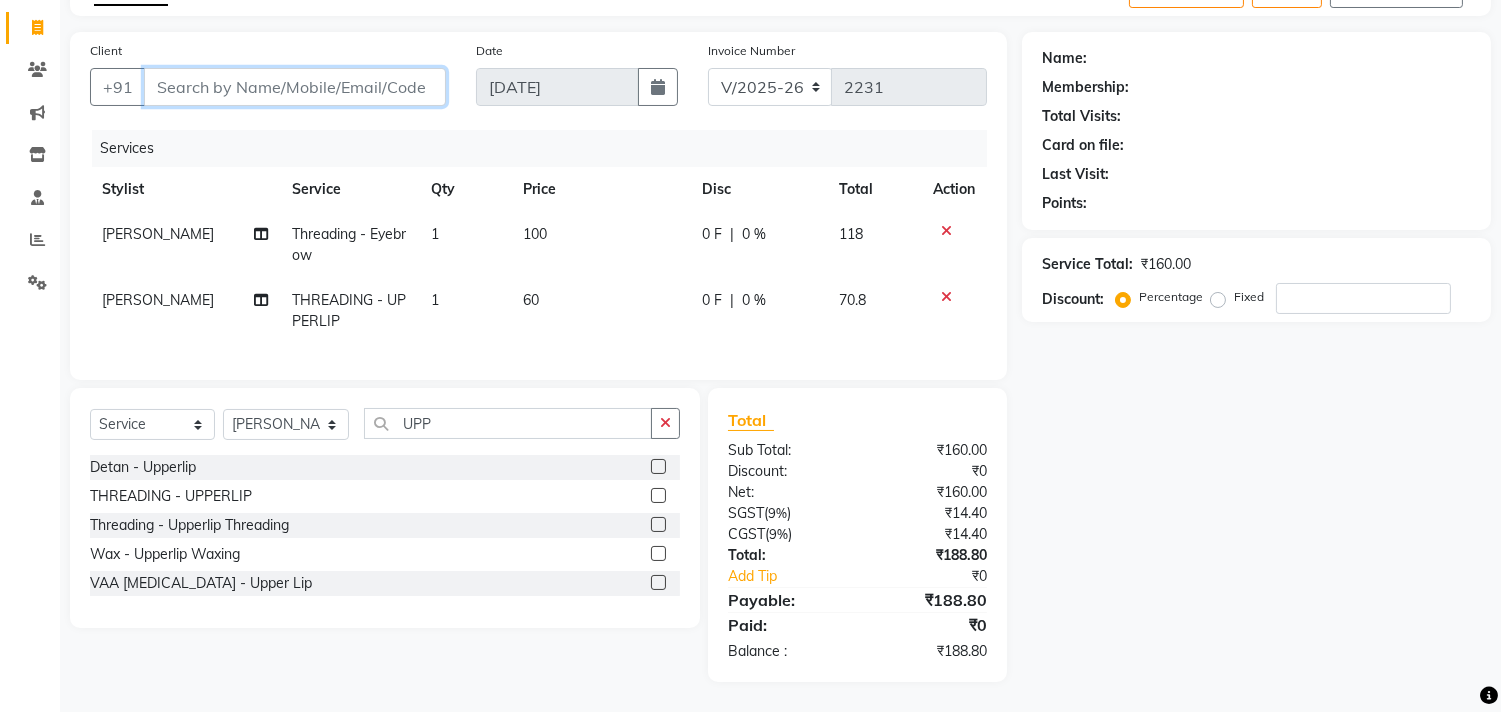 click on "Client" at bounding box center [295, 87] 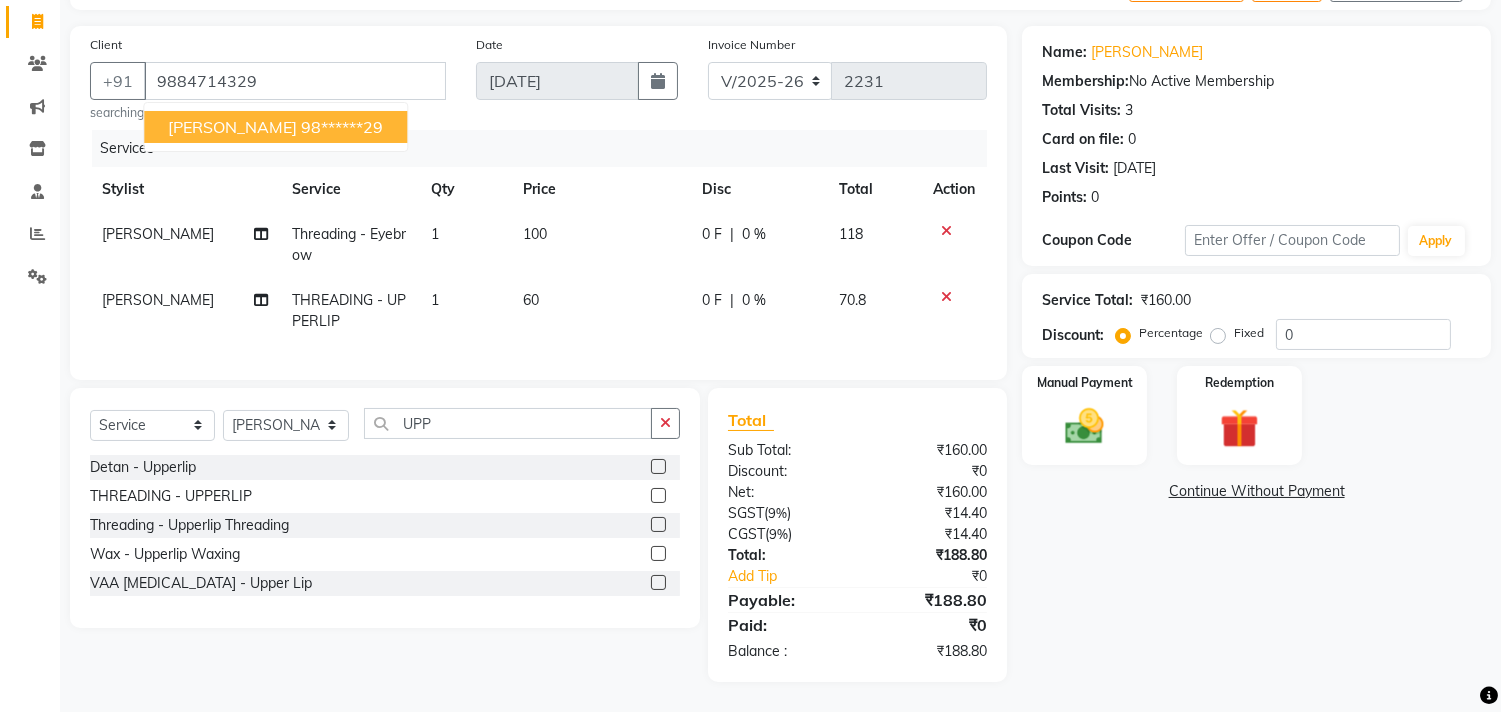 click on "98******29" at bounding box center (342, 127) 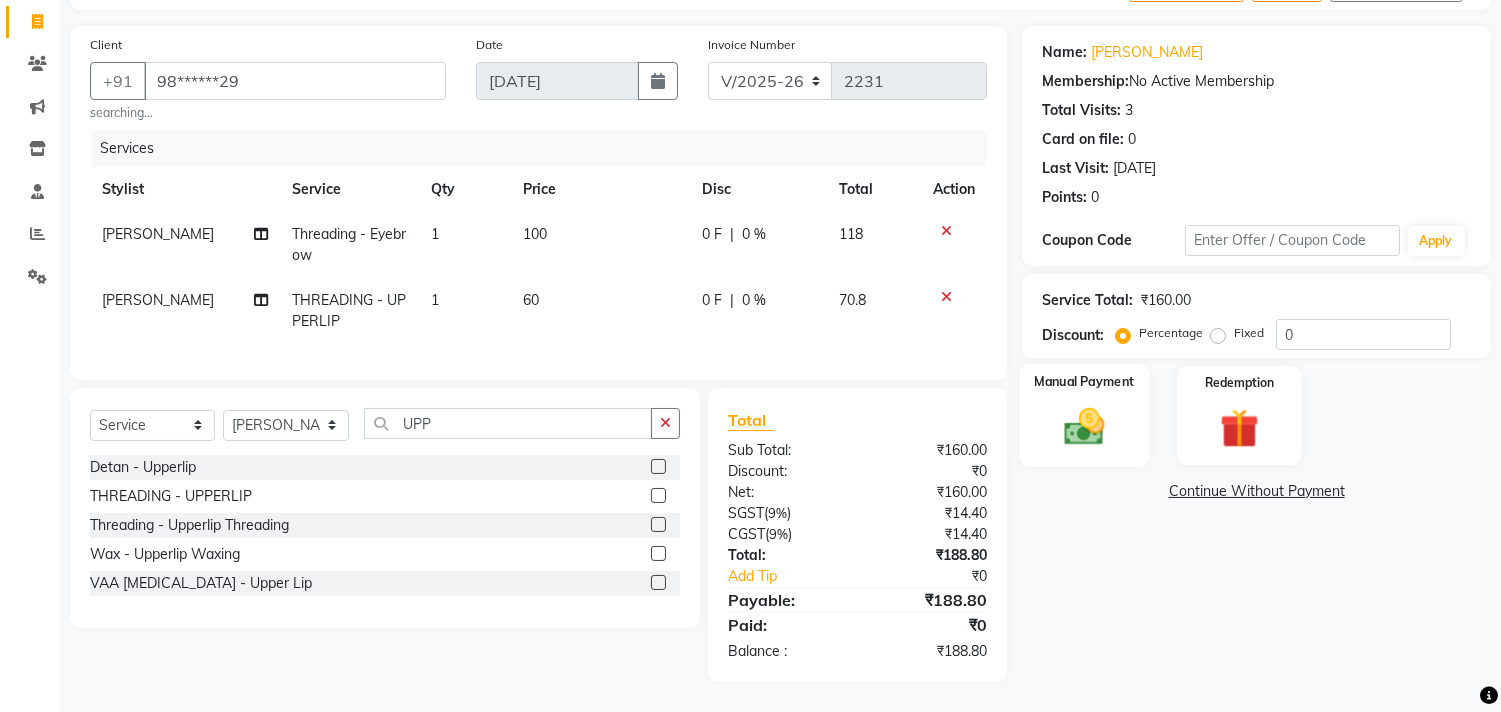 click on "Manual Payment" 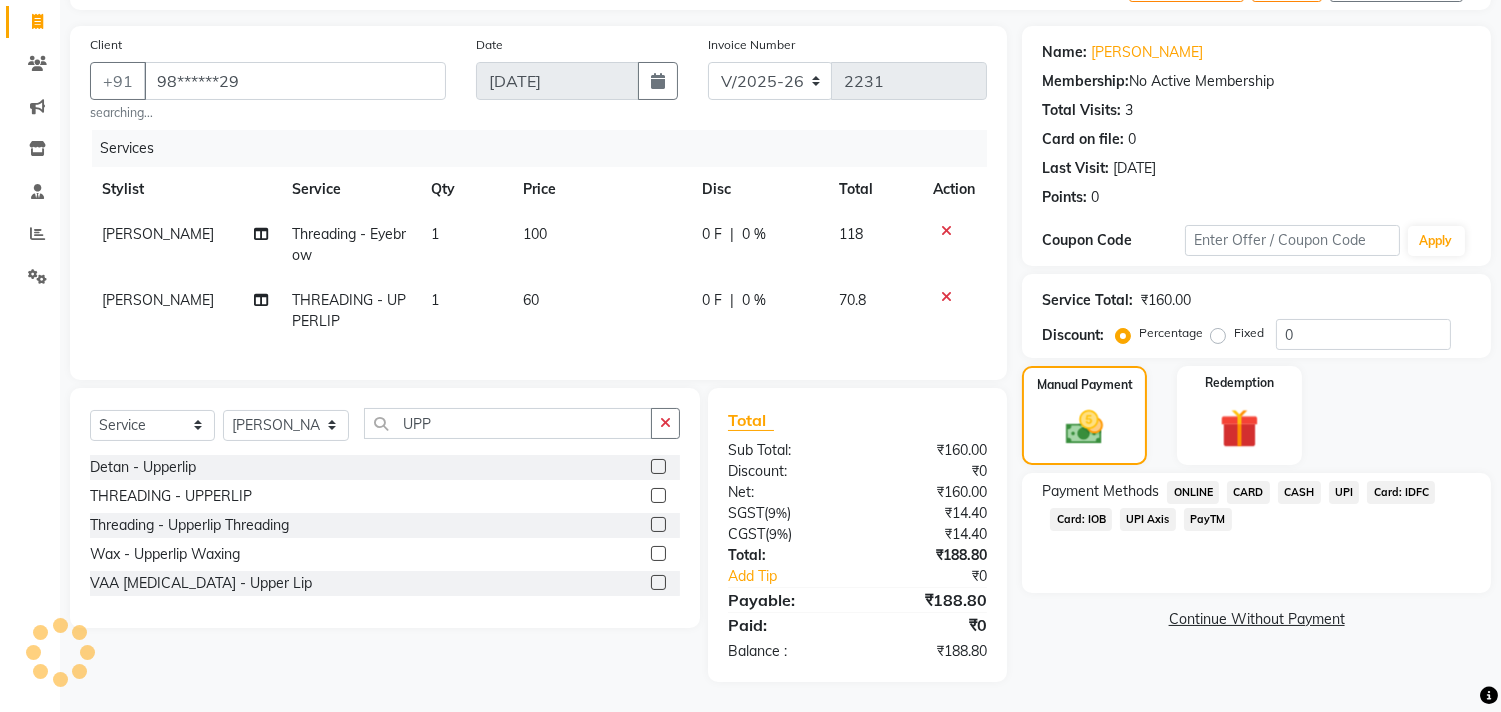 click on "CASH" 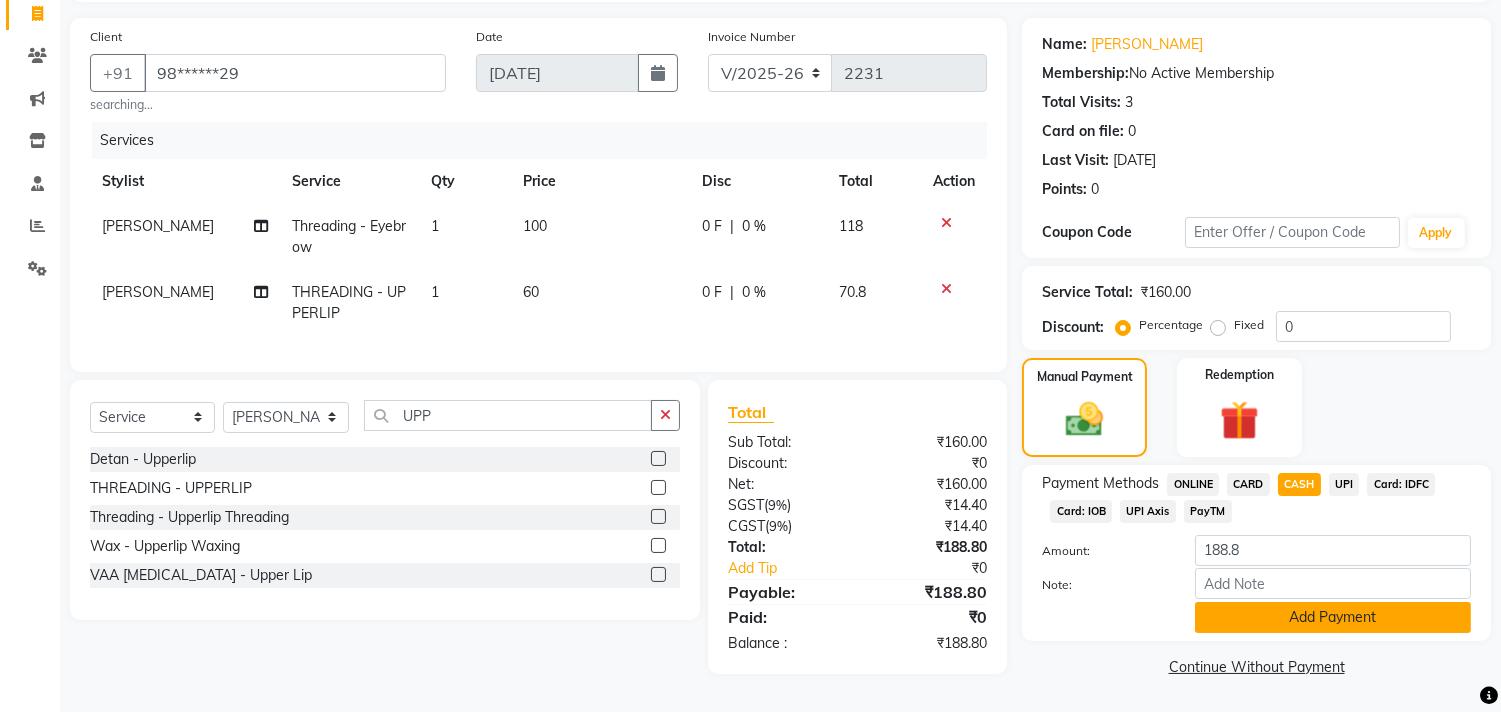 click on "Add Payment" 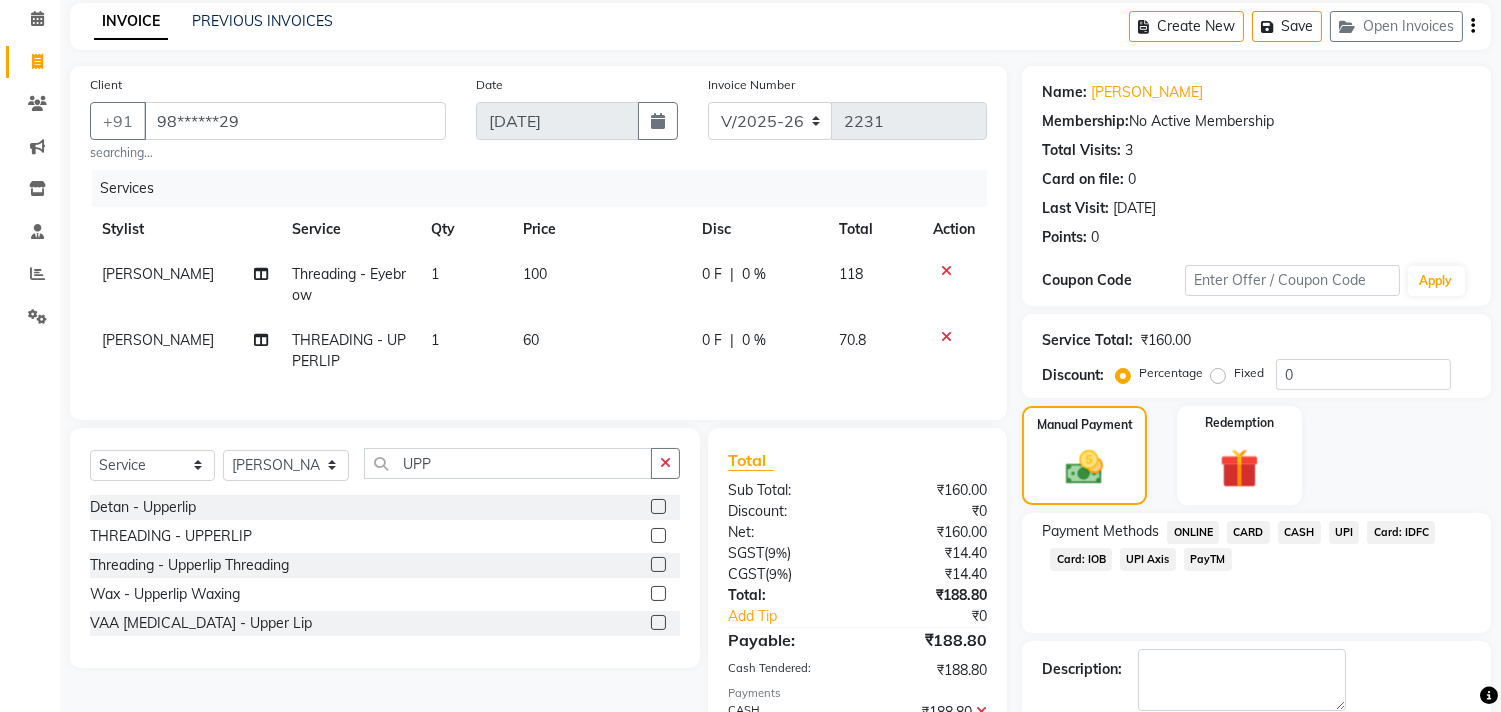 scroll, scrollTop: 212, scrollLeft: 0, axis: vertical 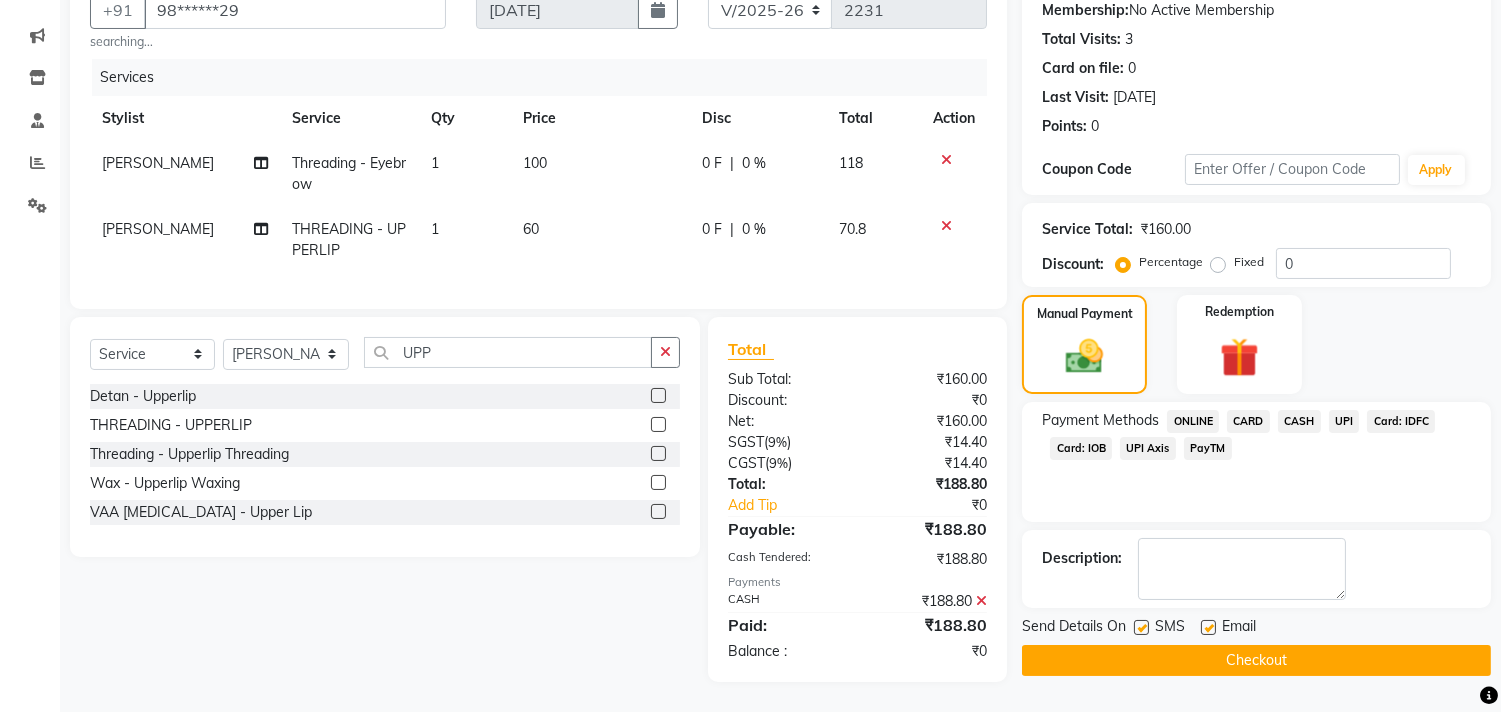 click on "Checkout" 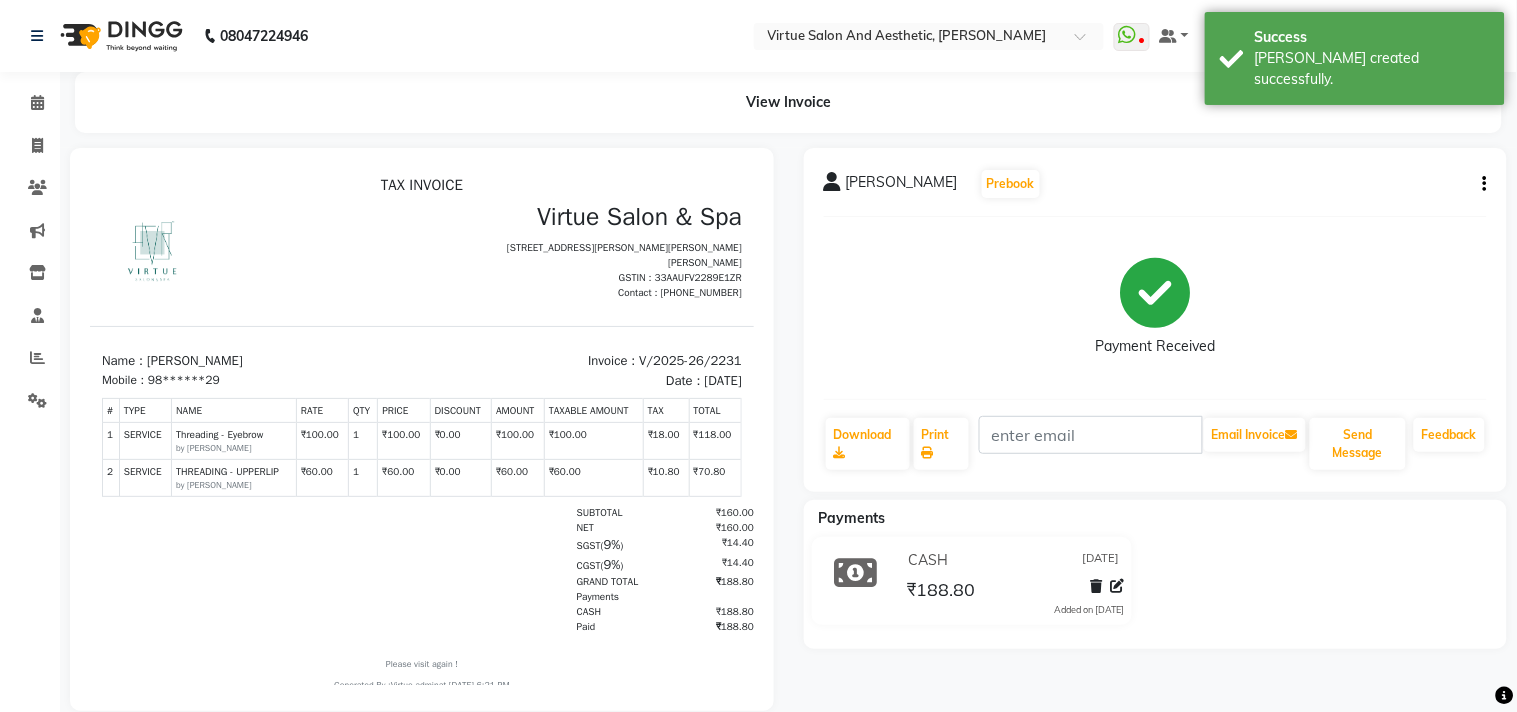 scroll, scrollTop: 0, scrollLeft: 0, axis: both 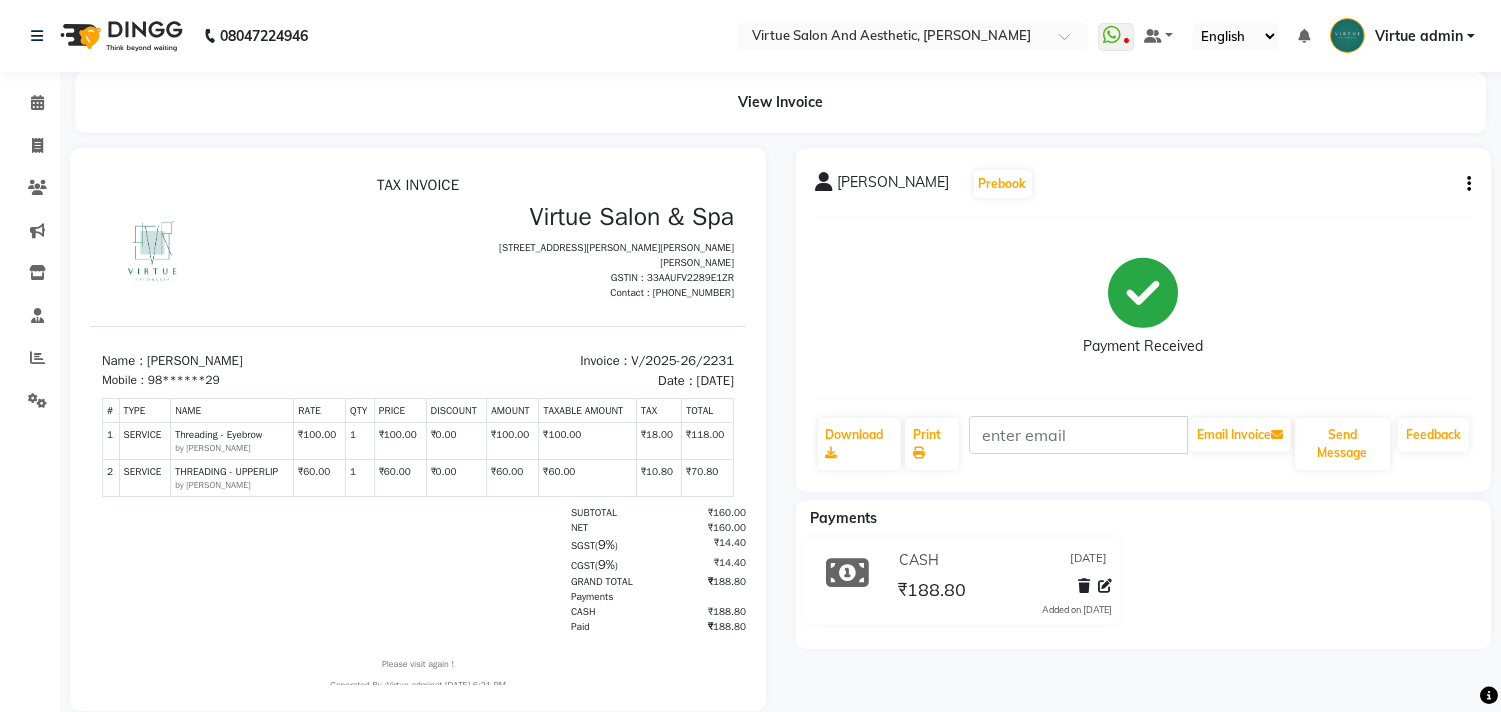 click on "Invoice" 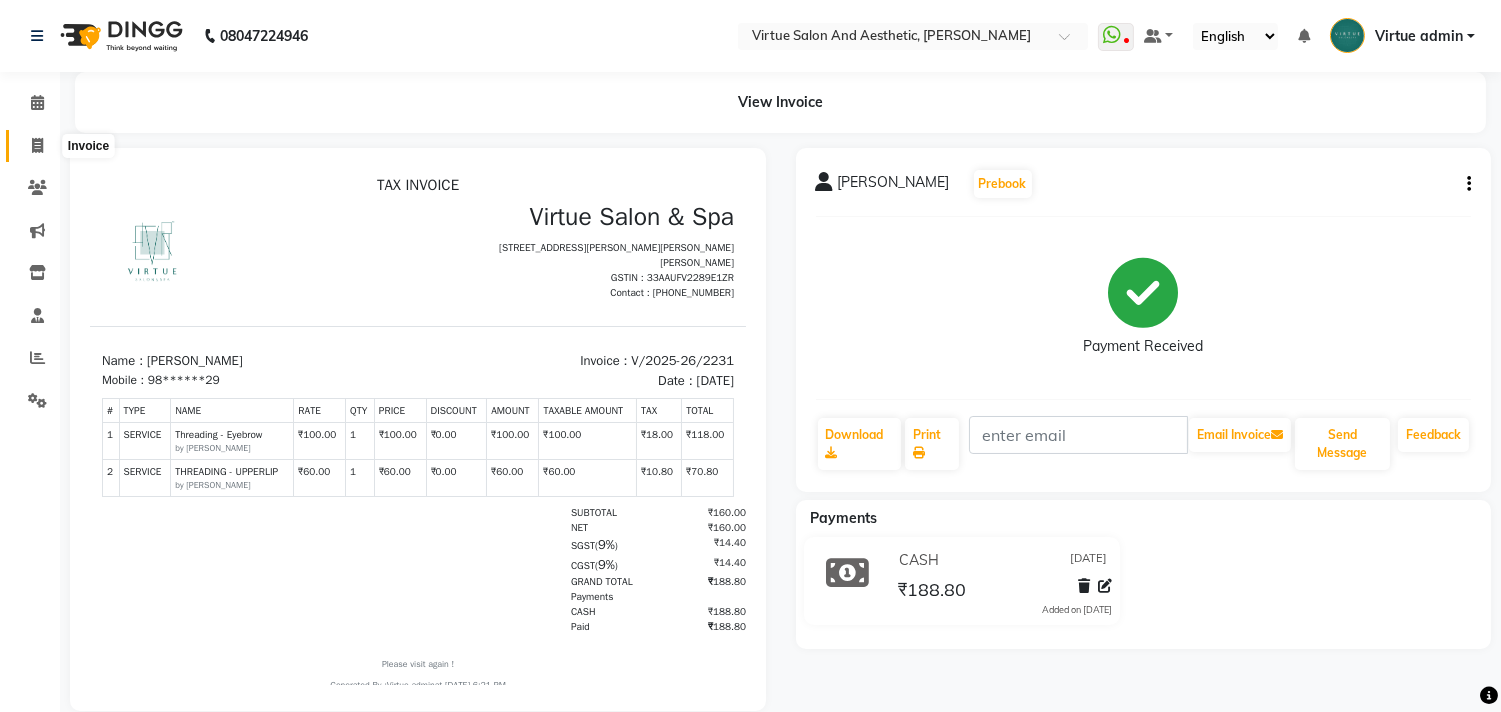 click 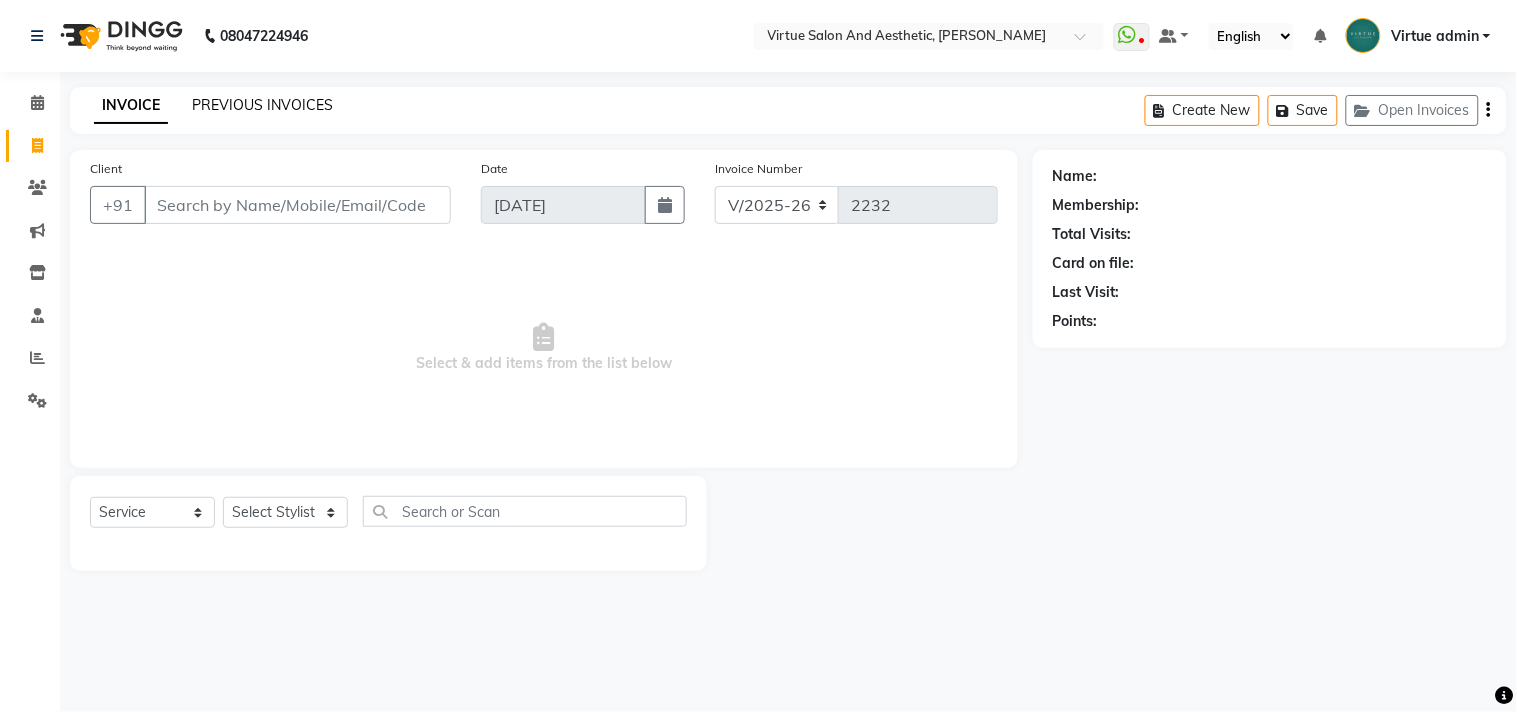 click on "PREVIOUS INVOICES" 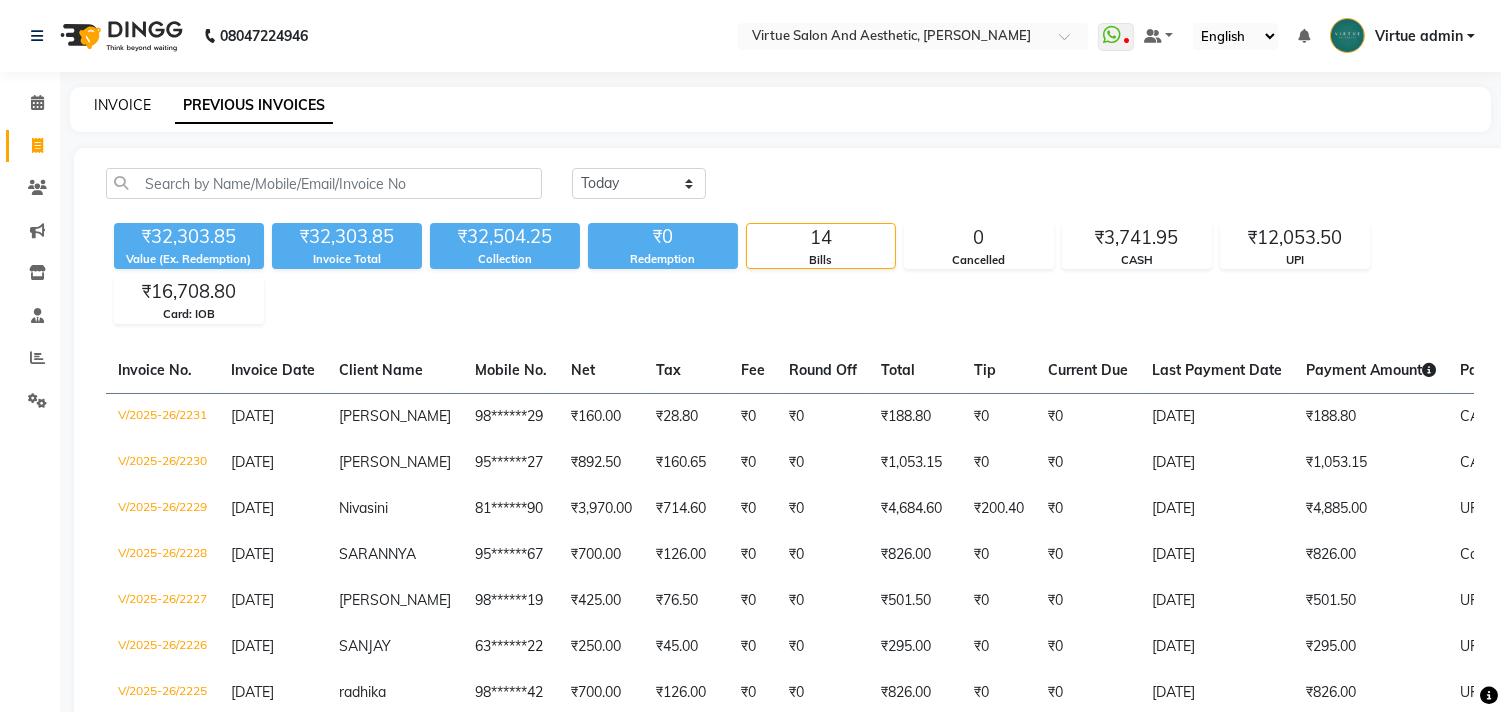 click on "INVOICE" 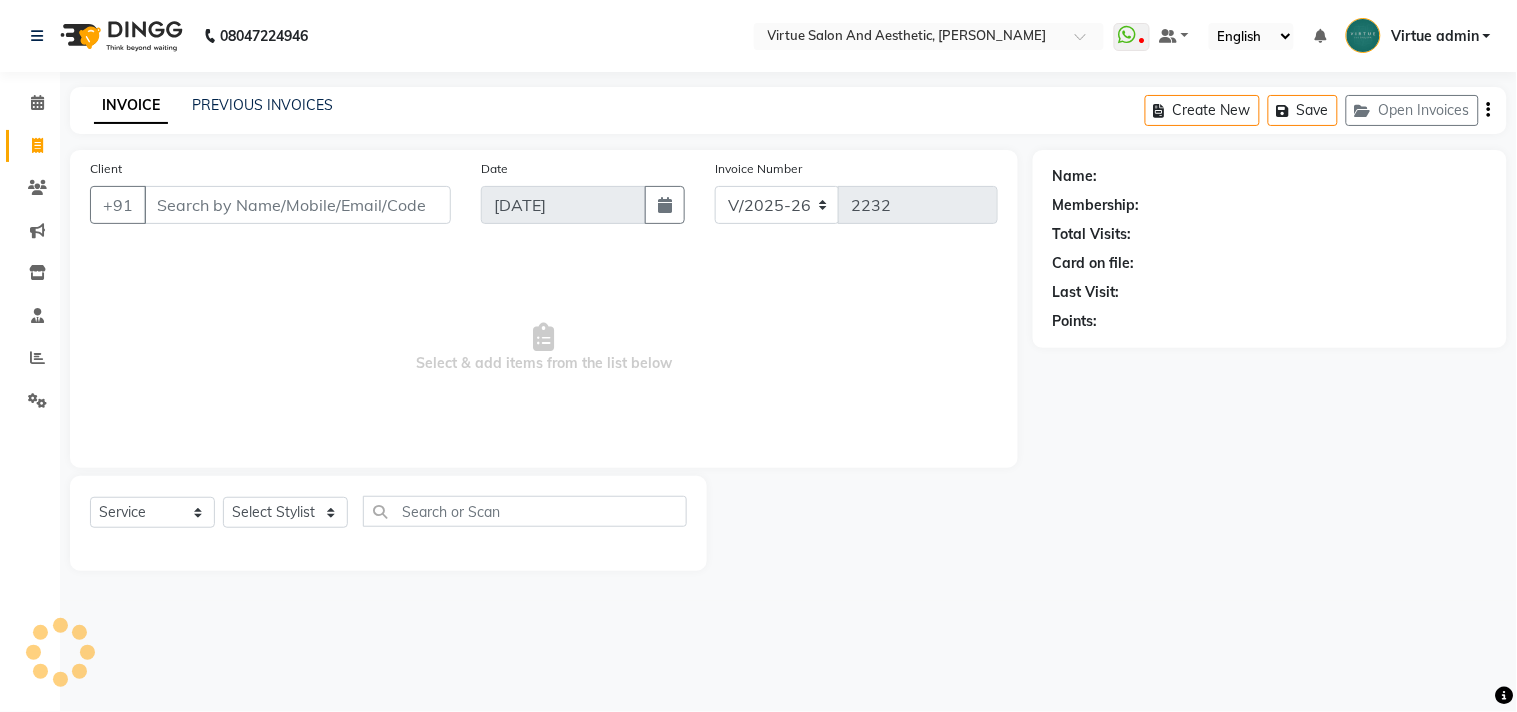 click on "Client +91" 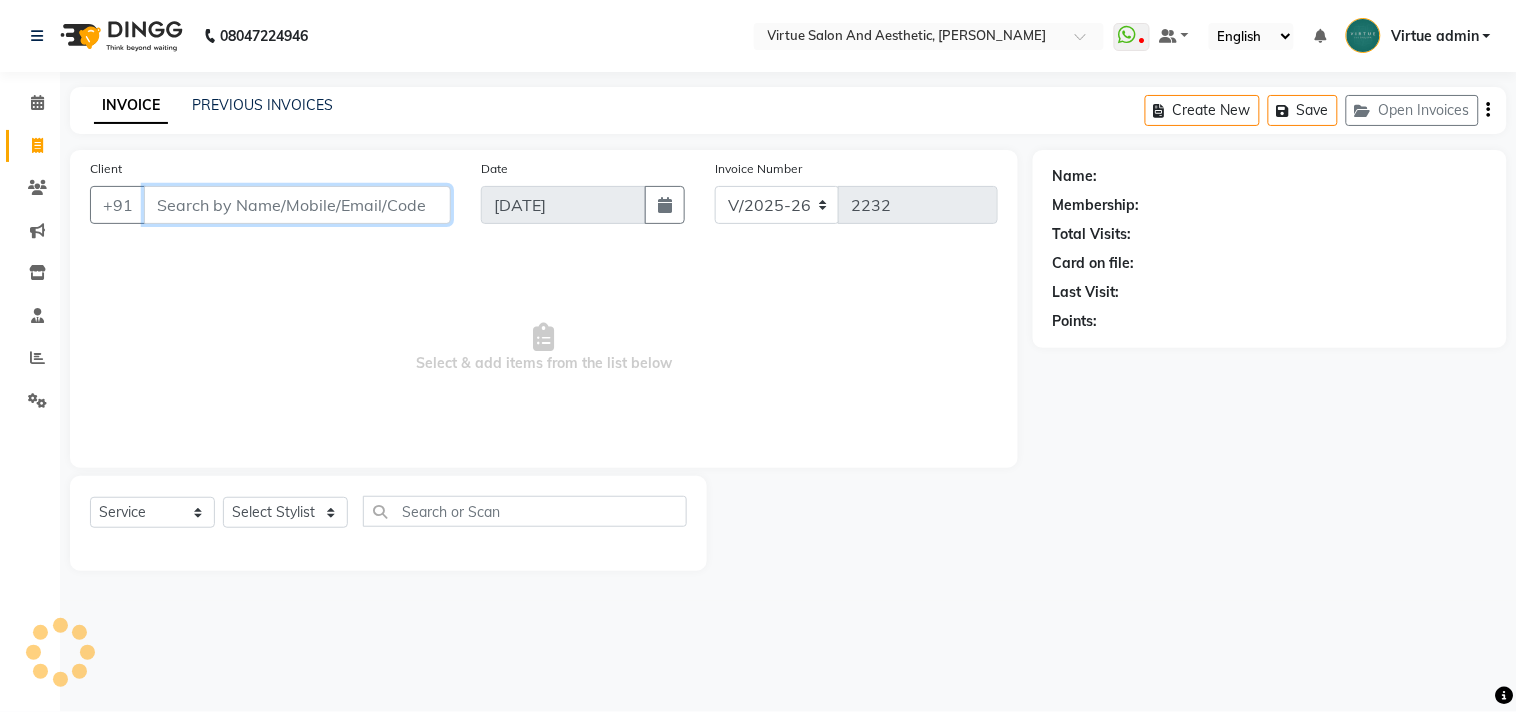 click on "Client" at bounding box center (297, 205) 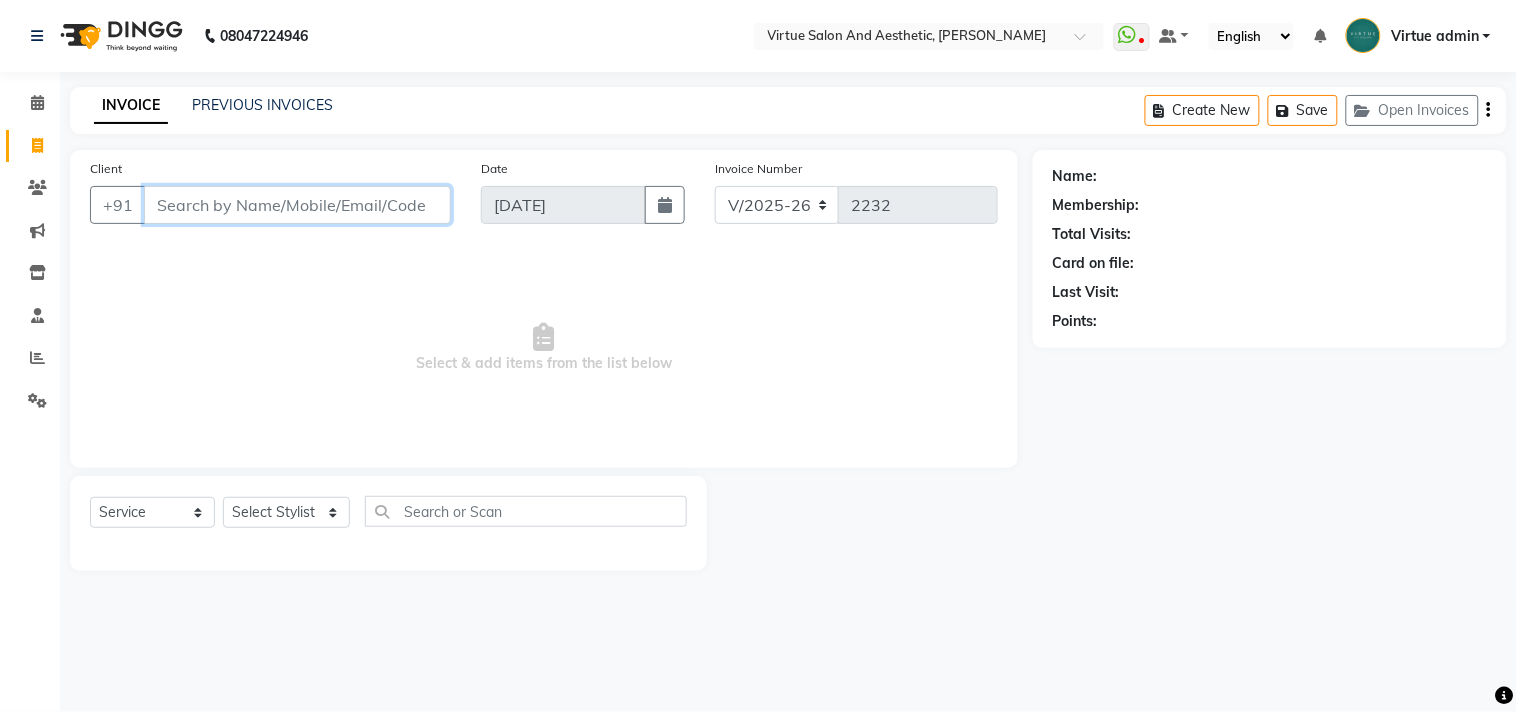 click on "Client" at bounding box center (297, 205) 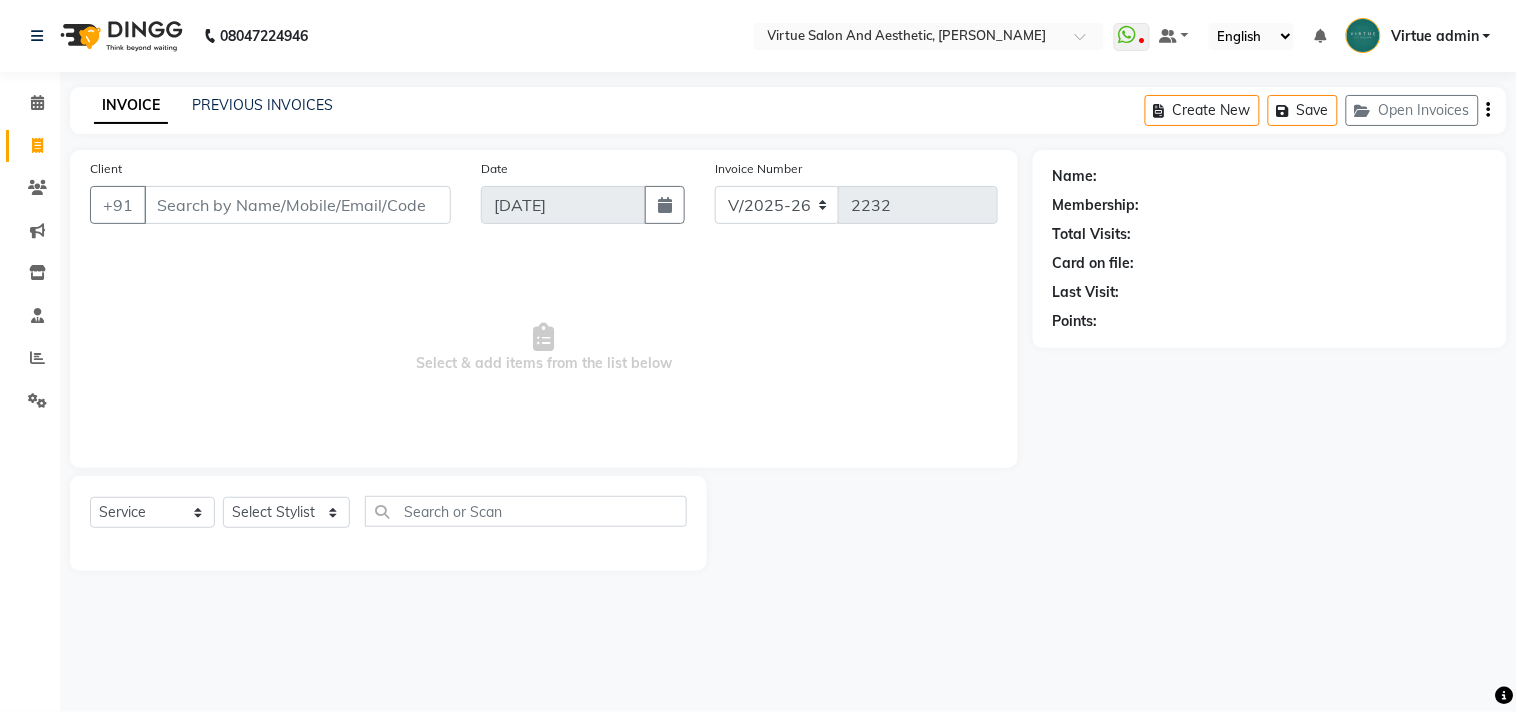 click on "Client +91" 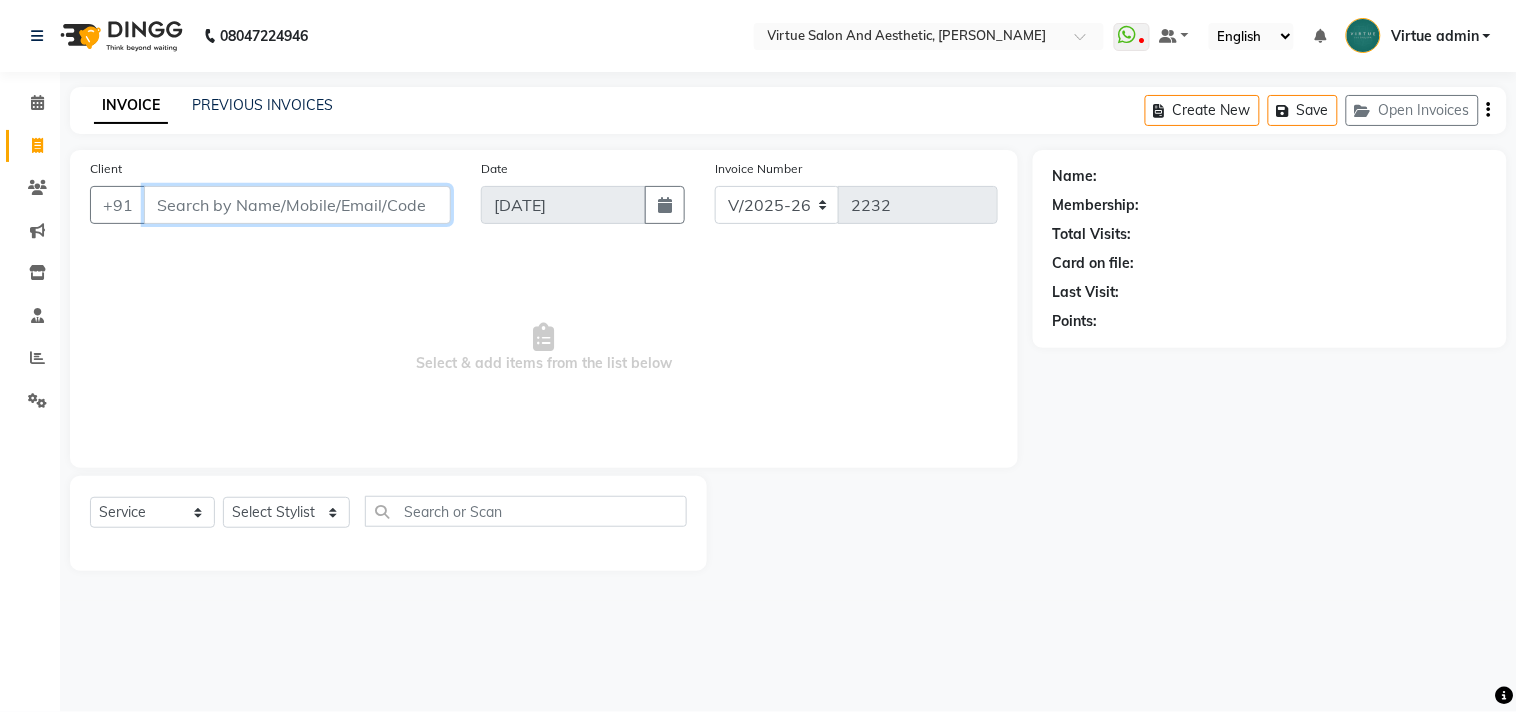 click on "Client" at bounding box center (297, 205) 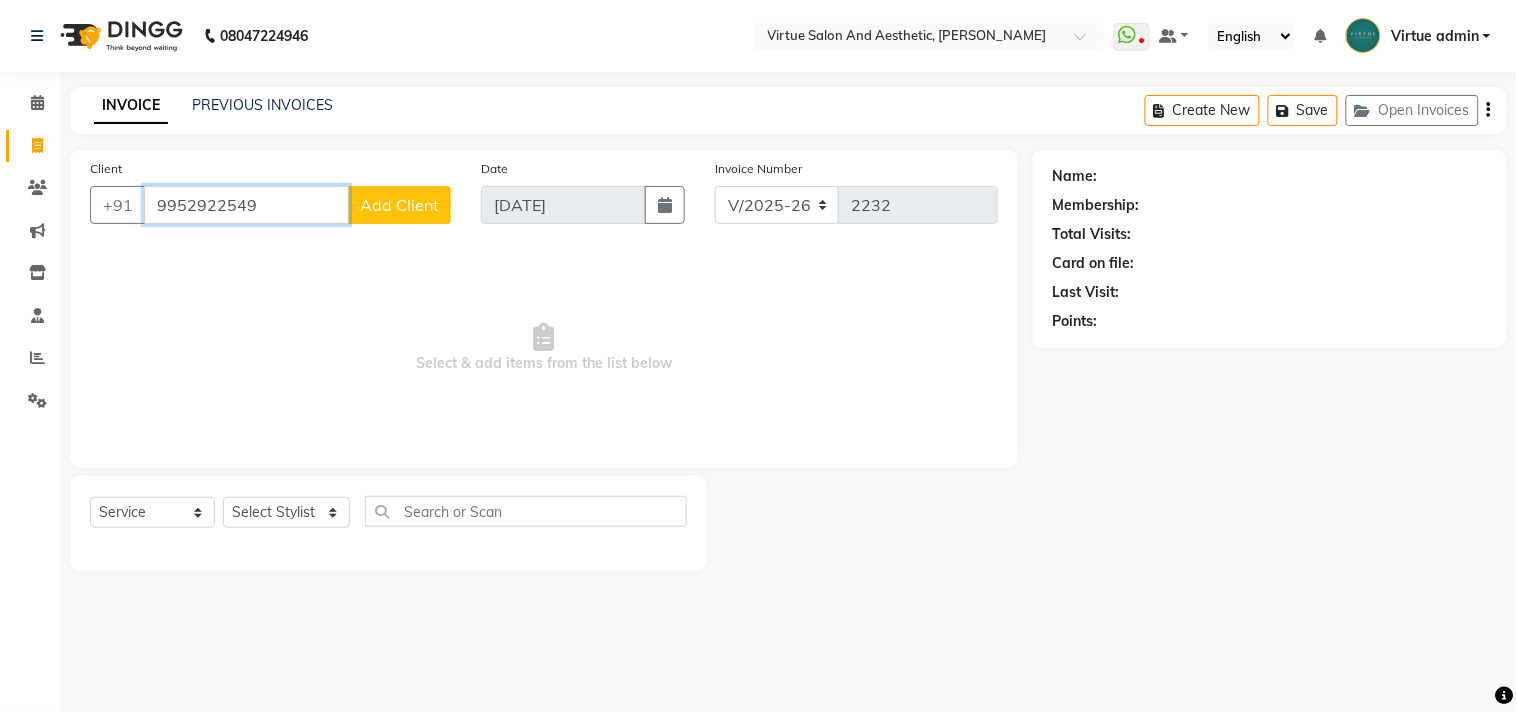 click on "9952922549" at bounding box center [246, 205] 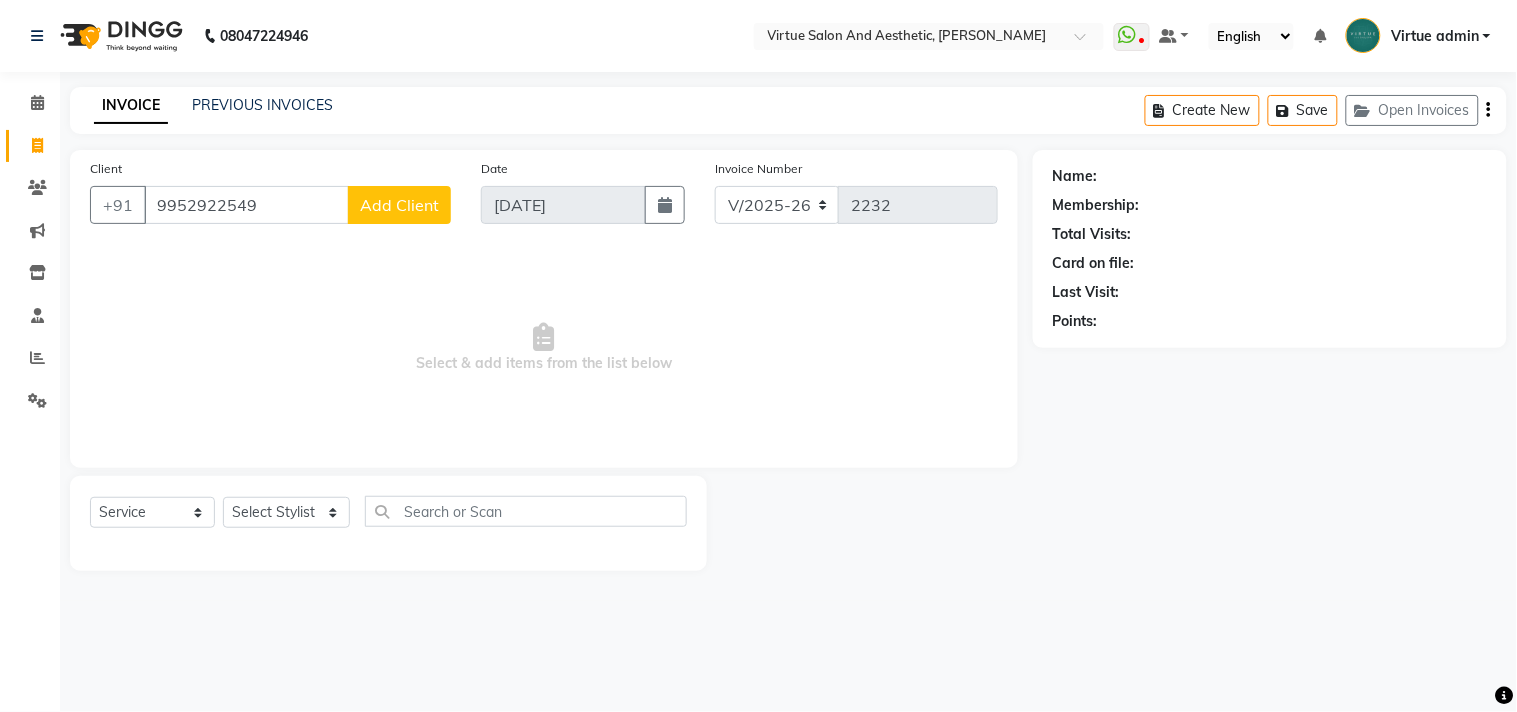 click on "Client +91 9952922549 Add Client" 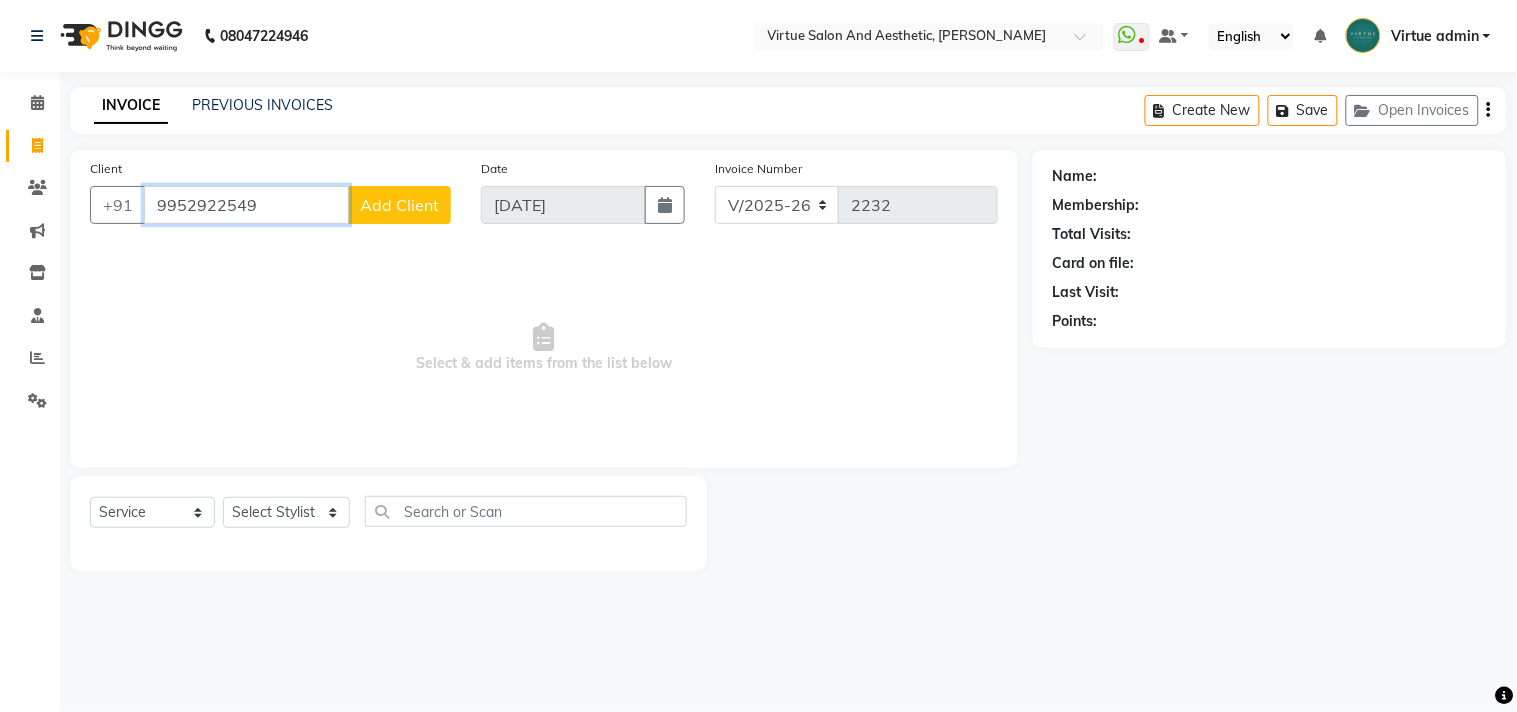 click on "9952922549" at bounding box center (246, 205) 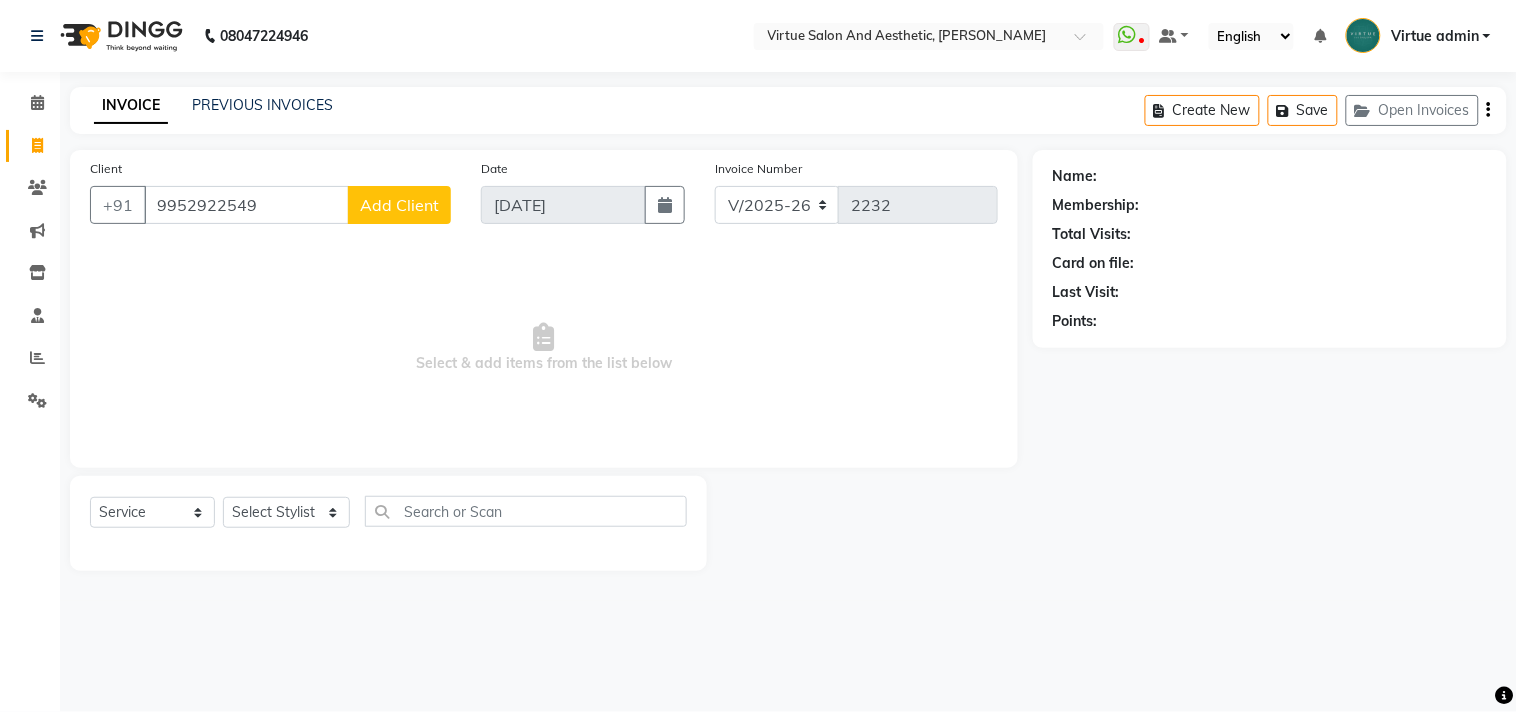 click on "Add Client" 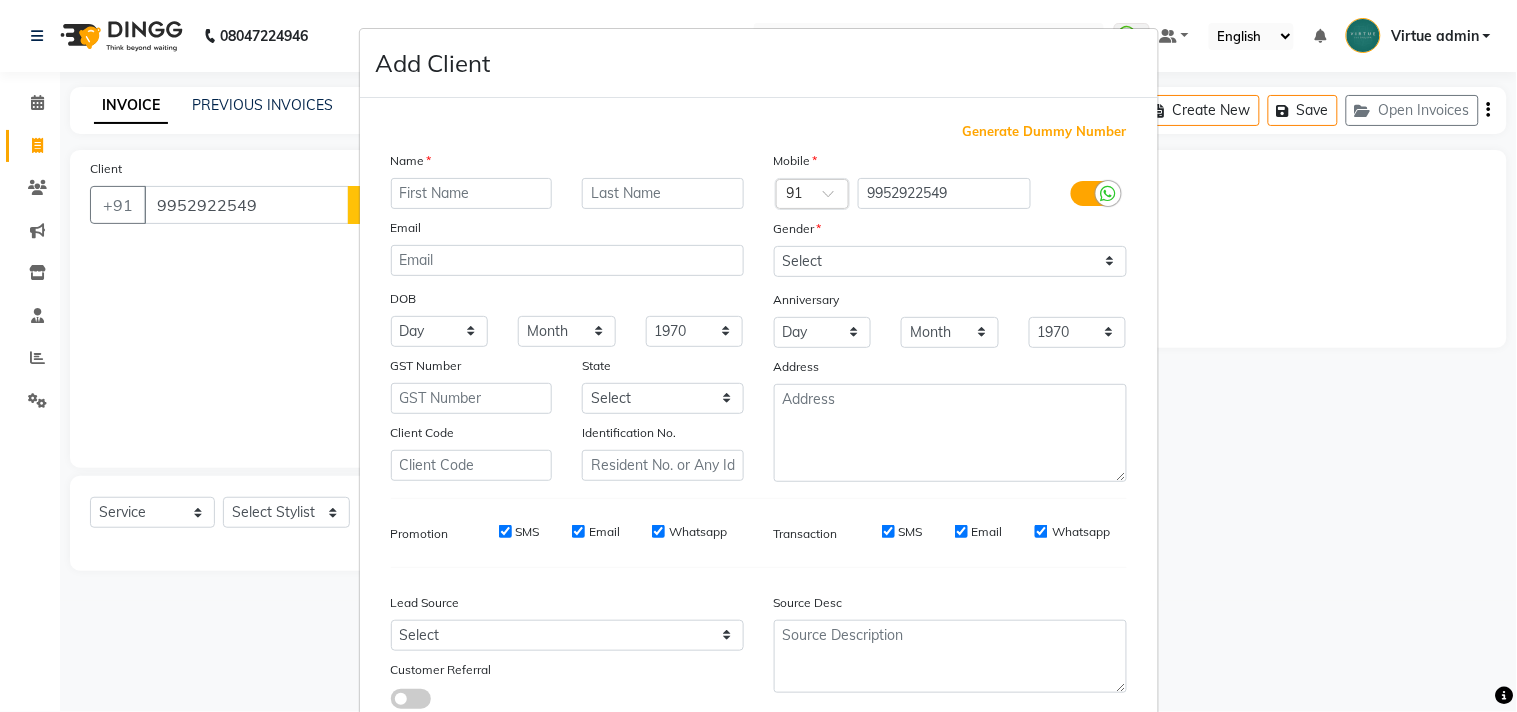 click on "Name" at bounding box center [567, 164] 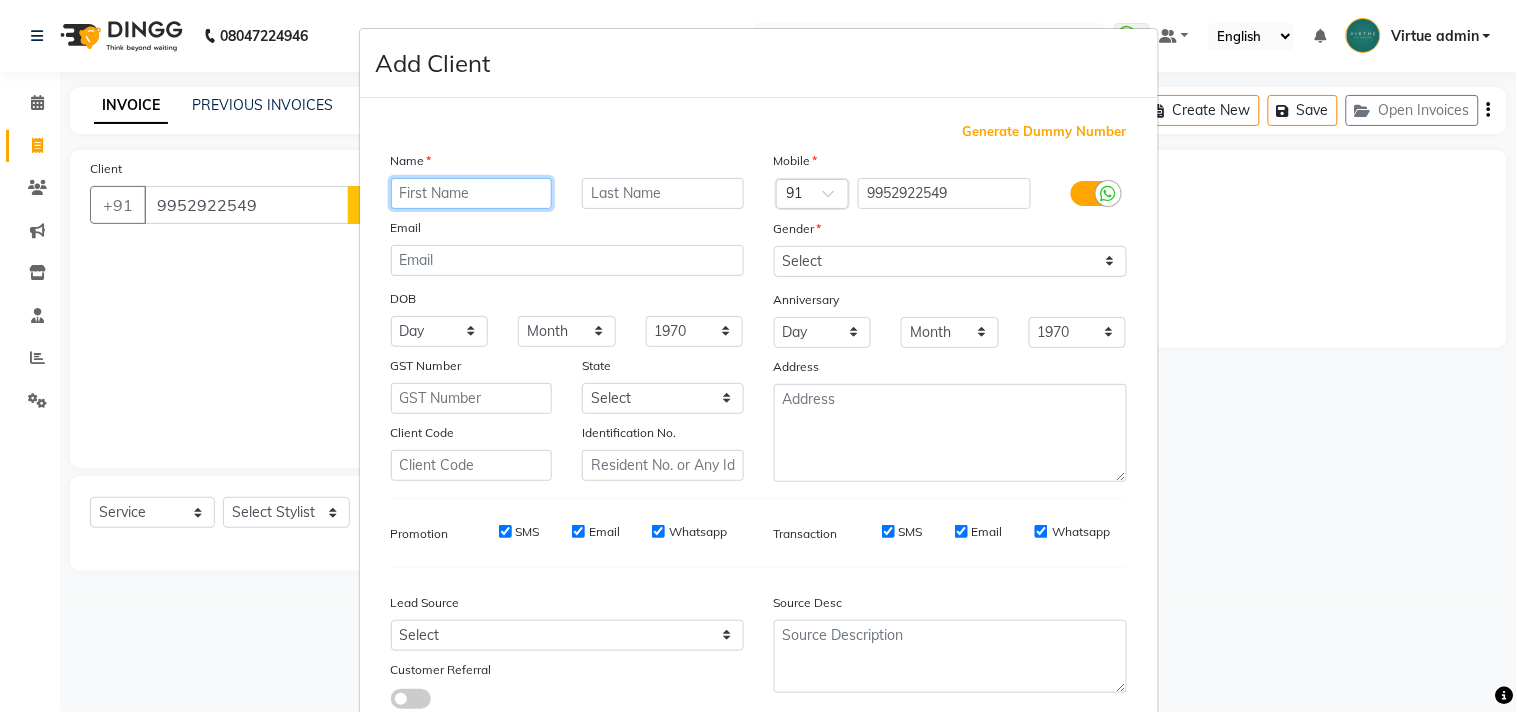 click at bounding box center [472, 193] 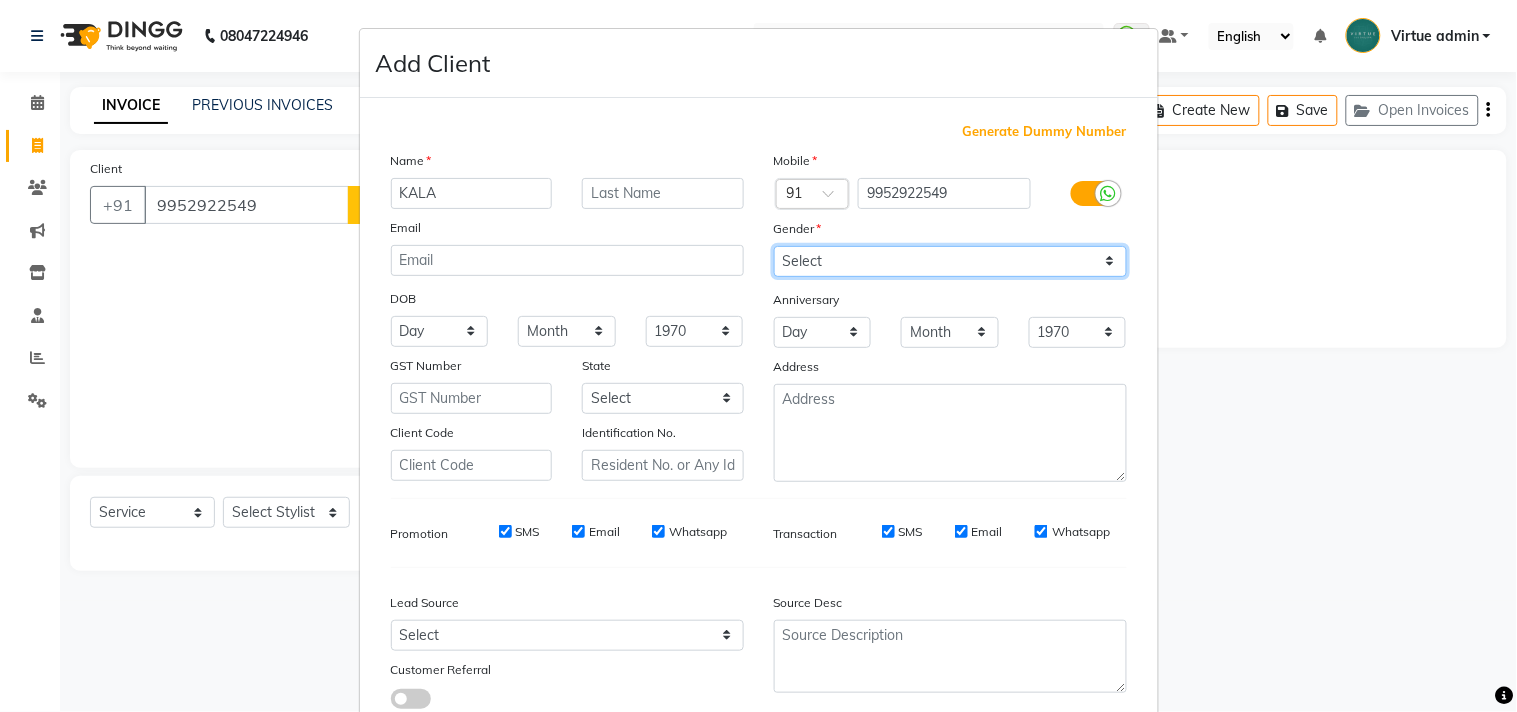 click on "Select Male Female Other Prefer Not To Say" at bounding box center [950, 261] 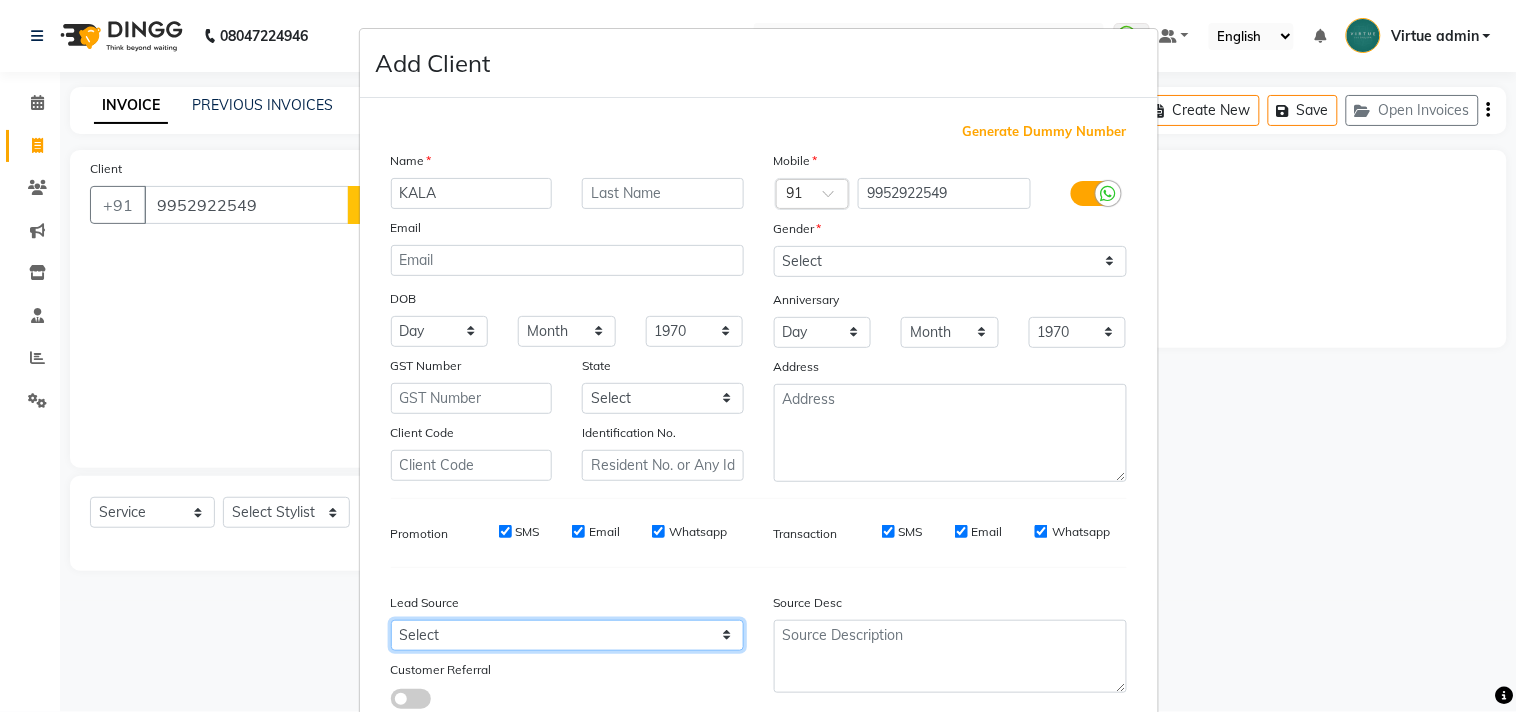 click on "Select" at bounding box center (567, 635) 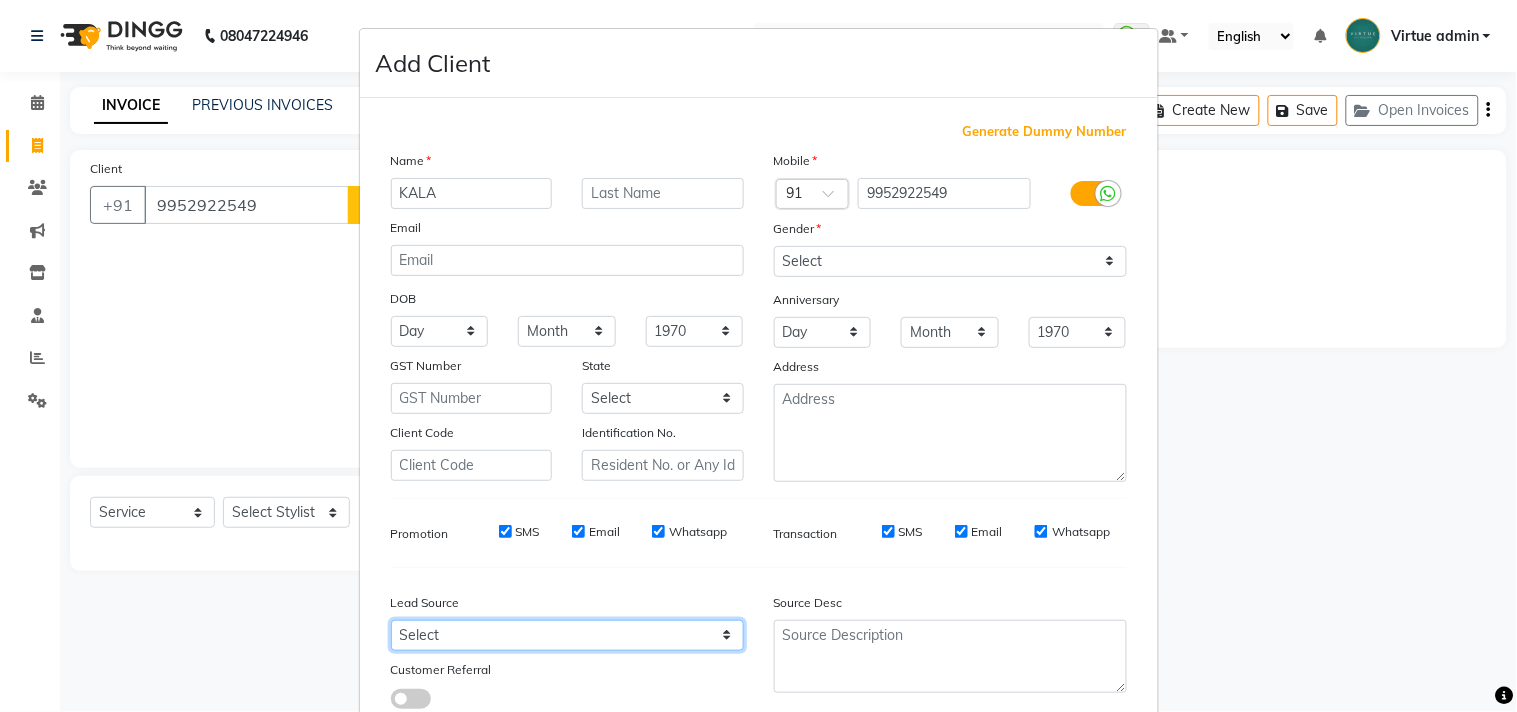 click on "Select" at bounding box center (567, 635) 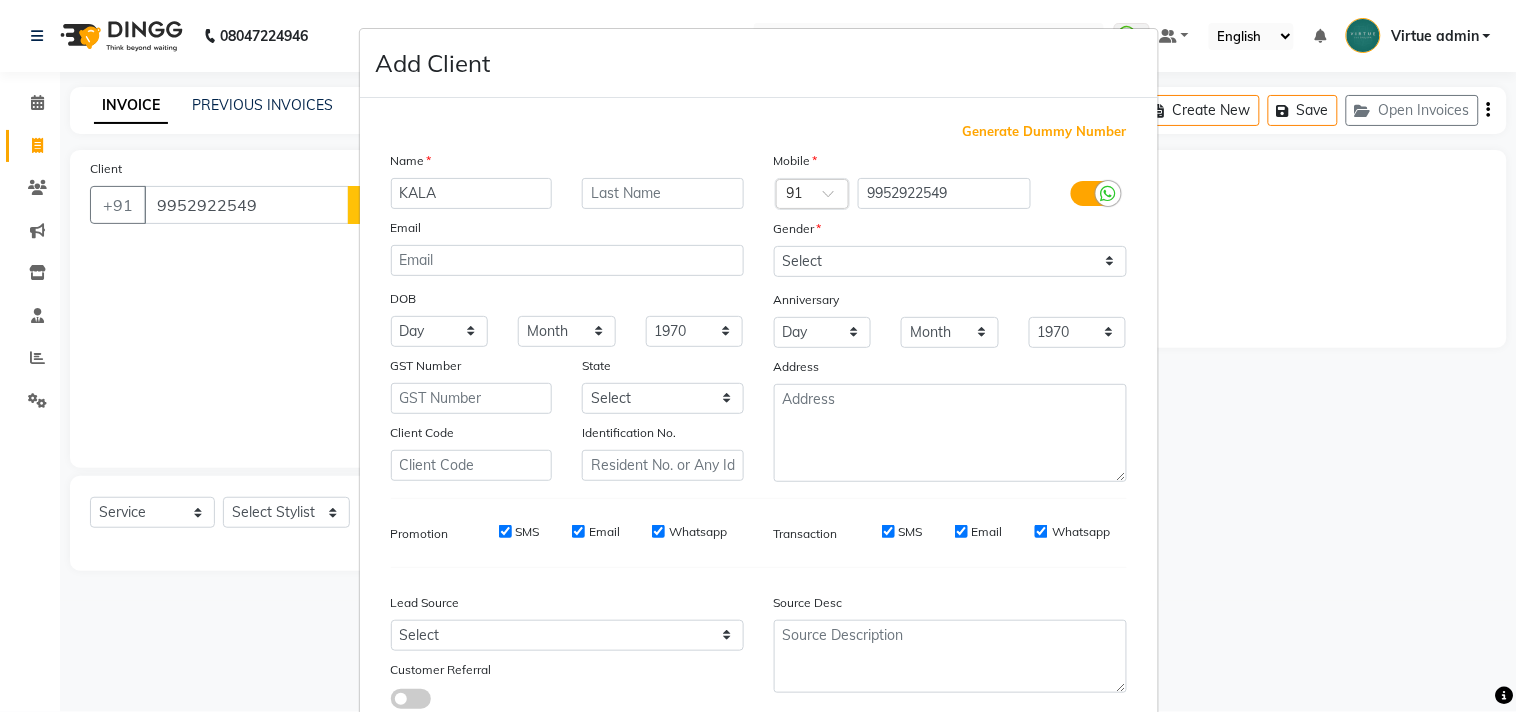 click on "Generate Dummy Number Name KALA Email DOB Day 01 02 03 04 05 06 07 08 09 10 11 12 13 14 15 16 17 18 19 20 21 22 23 24 25 26 27 28 29 30 31 Month January February March April May June July August September October November December 1940 1941 1942 1943 1944 1945 1946 1947 1948 1949 1950 1951 1952 1953 1954 1955 1956 1957 1958 1959 1960 1961 1962 1963 1964 1965 1966 1967 1968 1969 1970 1971 1972 1973 1974 1975 1976 1977 1978 1979 1980 1981 1982 1983 1984 1985 1986 1987 1988 1989 1990 1991 1992 1993 1994 1995 1996 1997 1998 1999 2000 2001 2002 2003 2004 2005 2006 2007 2008 2009 2010 2011 2012 2013 2014 2015 2016 2017 2018 2019 2020 2021 2022 2023 2024 GST Number State Select Andaman and Nicobar Islands Andhra Pradesh Arunachal Pradesh Assam Bihar Chandigarh Chhattisgarh Dadra and Nagar Haveli Daman and Diu Delhi Goa Gujarat Haryana Himachal Pradesh Jammu and Kashmir Jharkhand Karnataka Kerala Lakshadweep Madhya Pradesh Maharashtra Manipur Meghalaya Mizoram Nagaland Odisha Pondicherry Punjab Rajasthan Sikkim × 91" at bounding box center [759, 423] 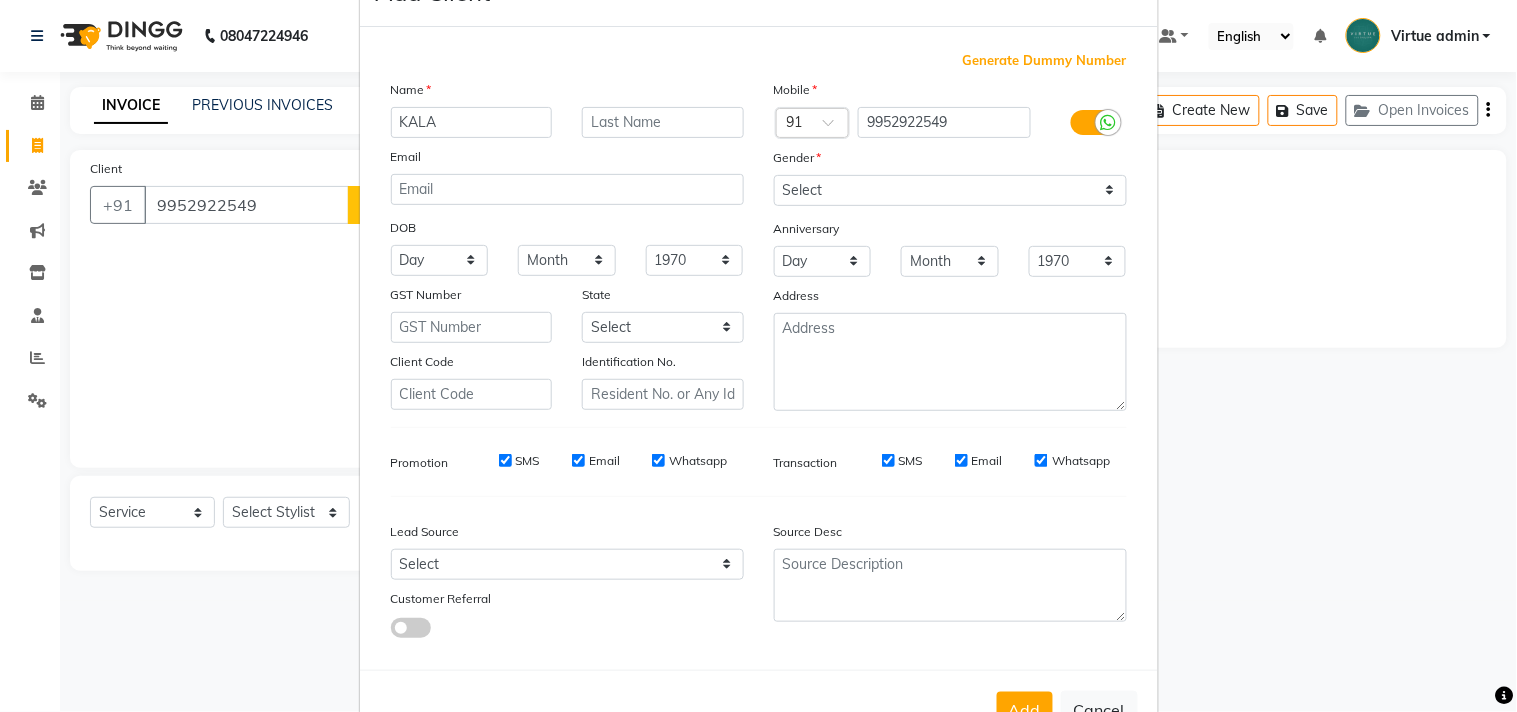 scroll, scrollTop: 138, scrollLeft: 0, axis: vertical 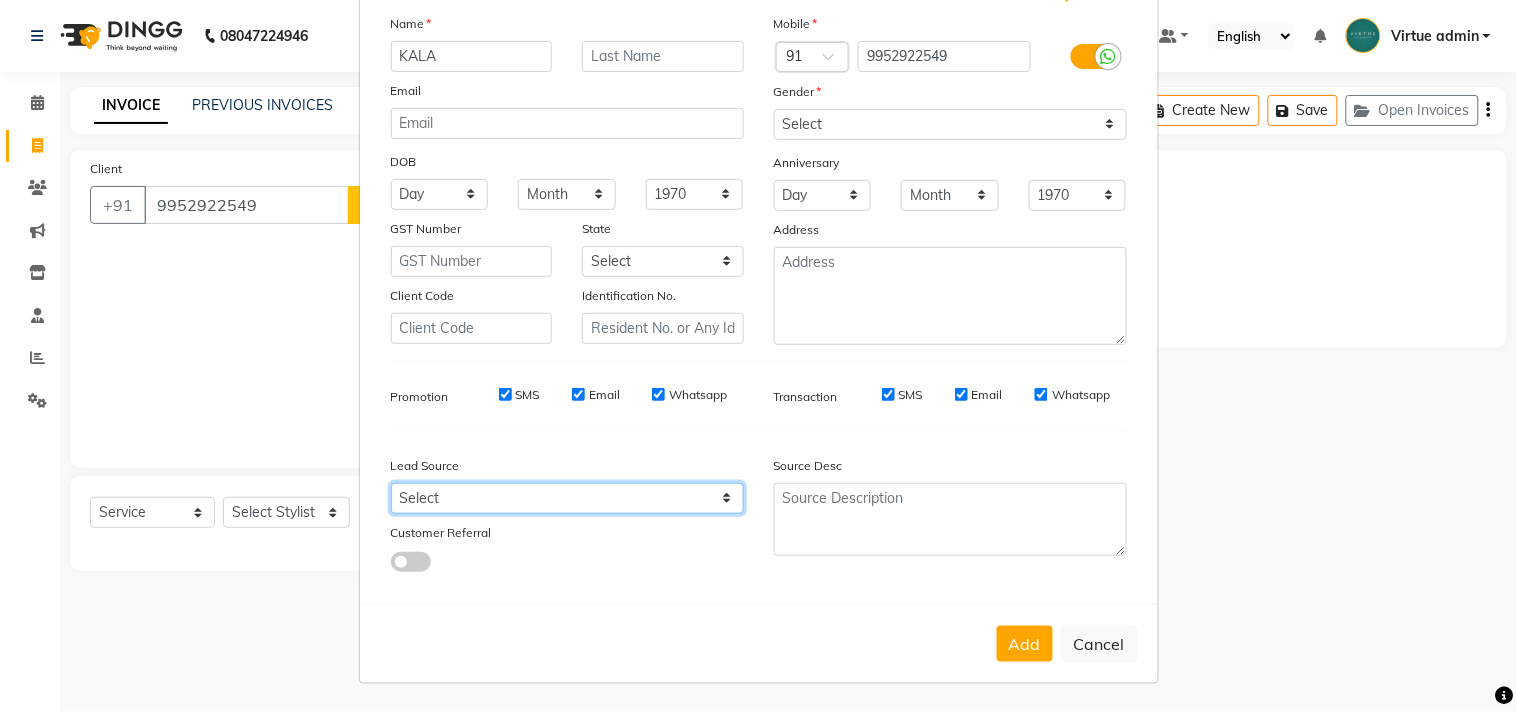 click on "Select" at bounding box center [567, 498] 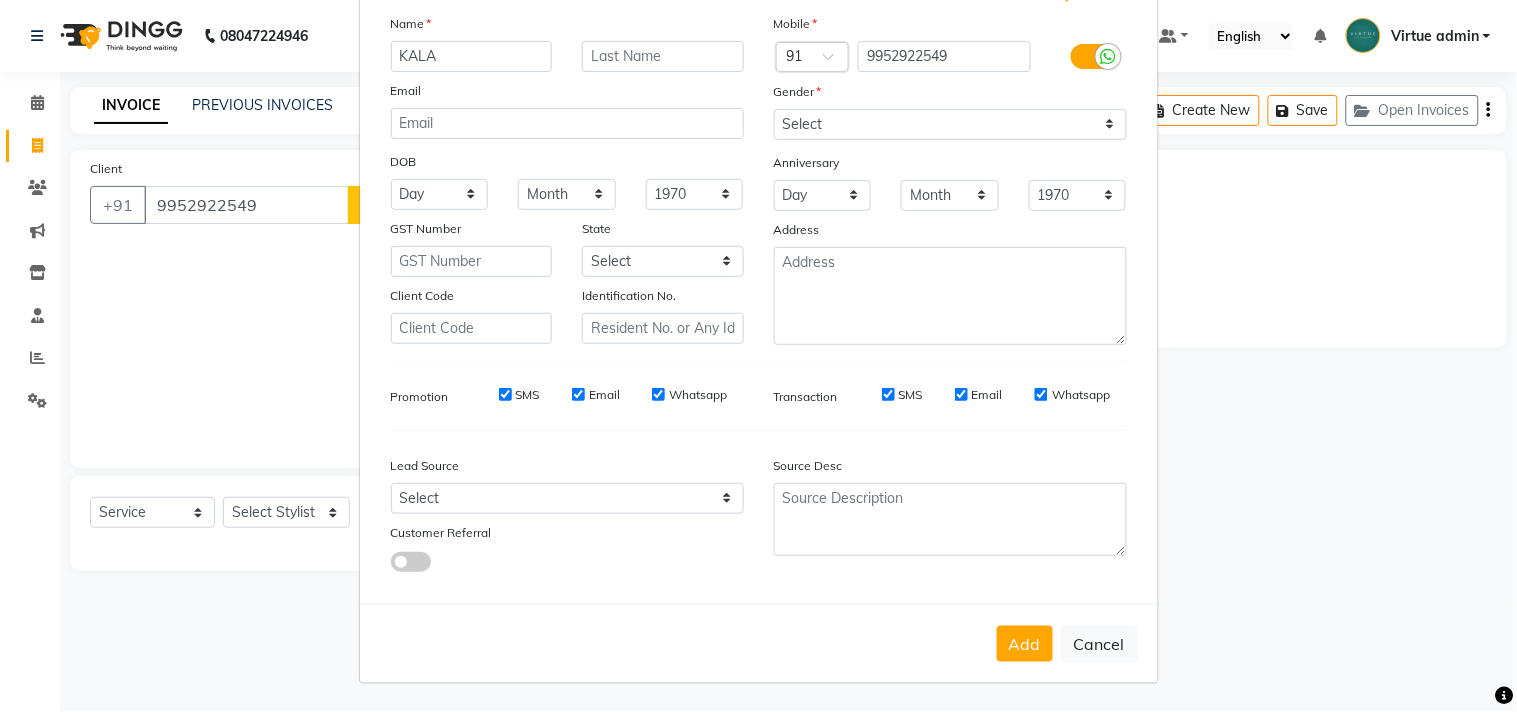 click at bounding box center (567, 561) 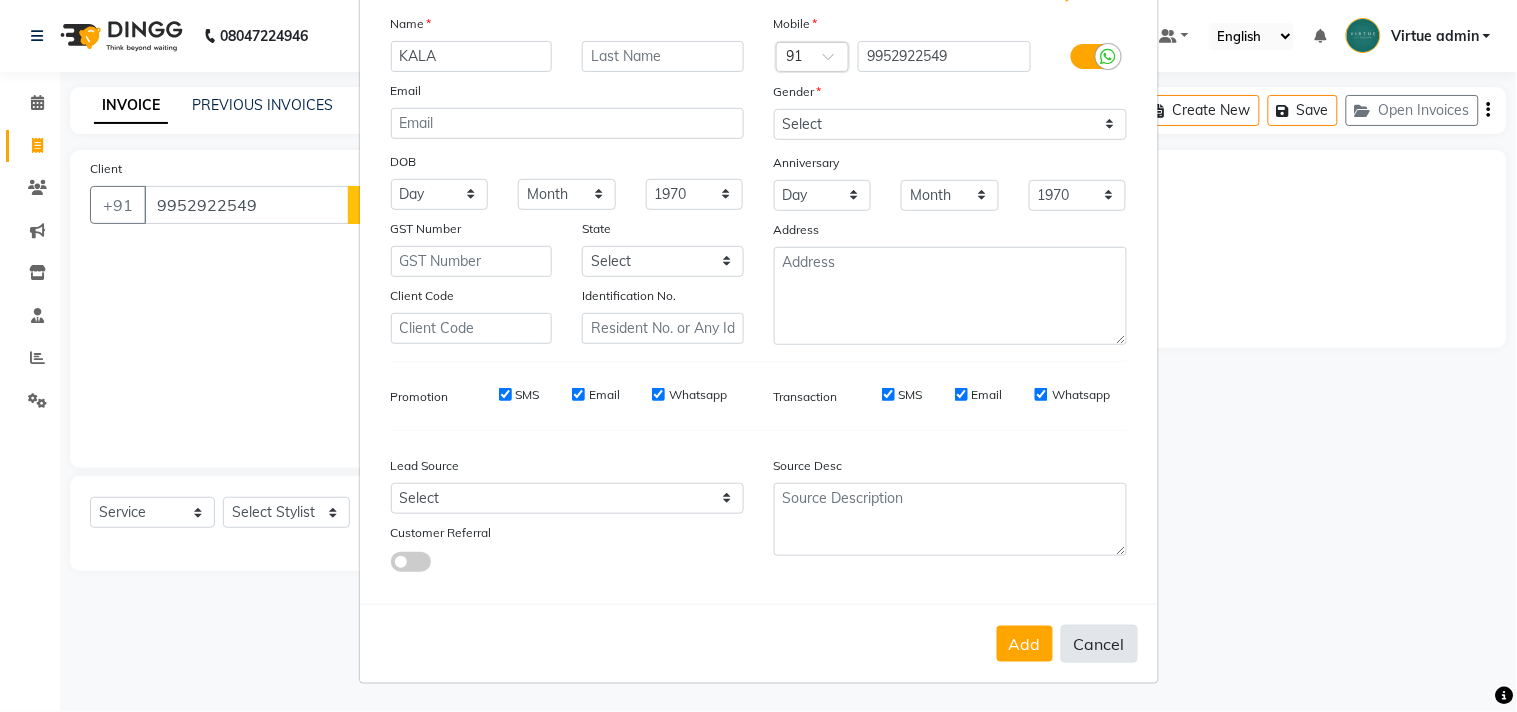 scroll, scrollTop: 138, scrollLeft: 0, axis: vertical 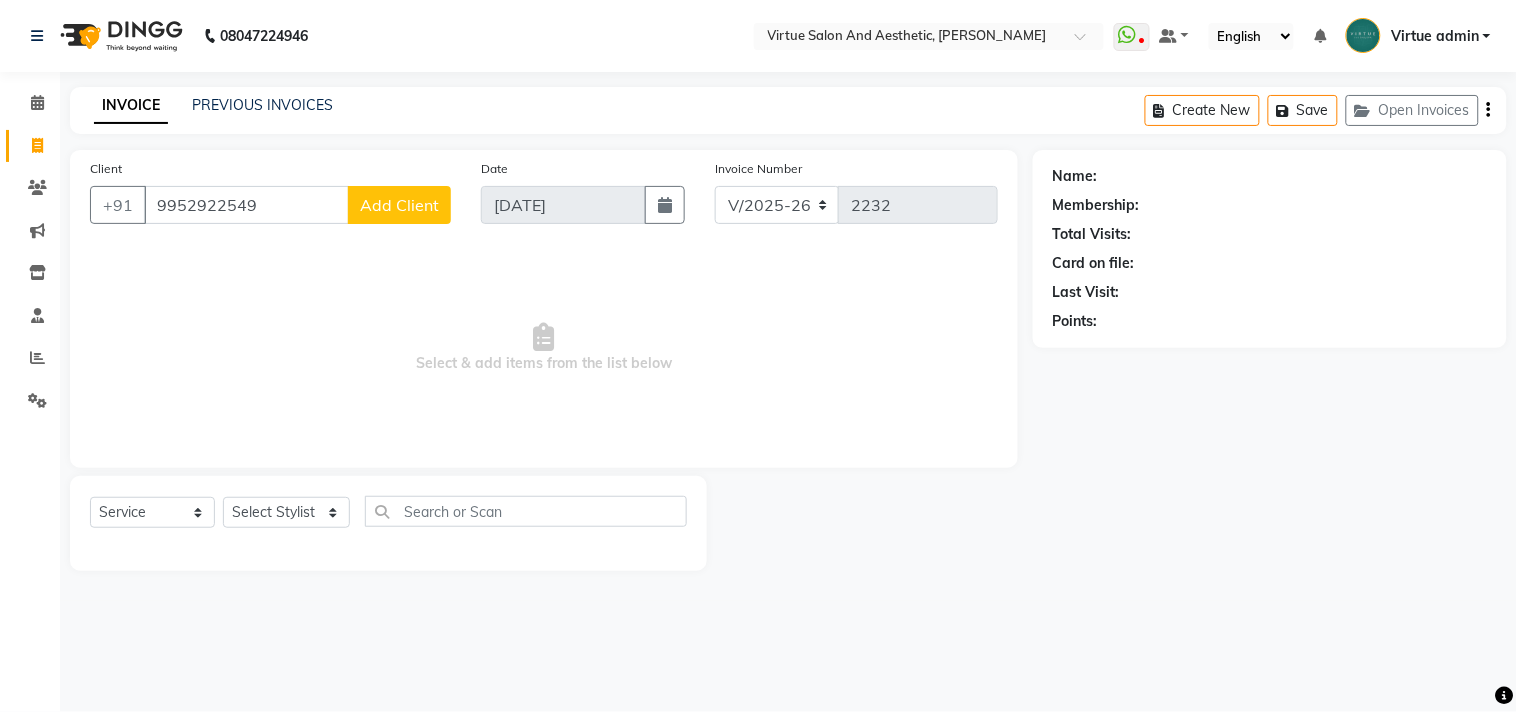 click on "Add Client" 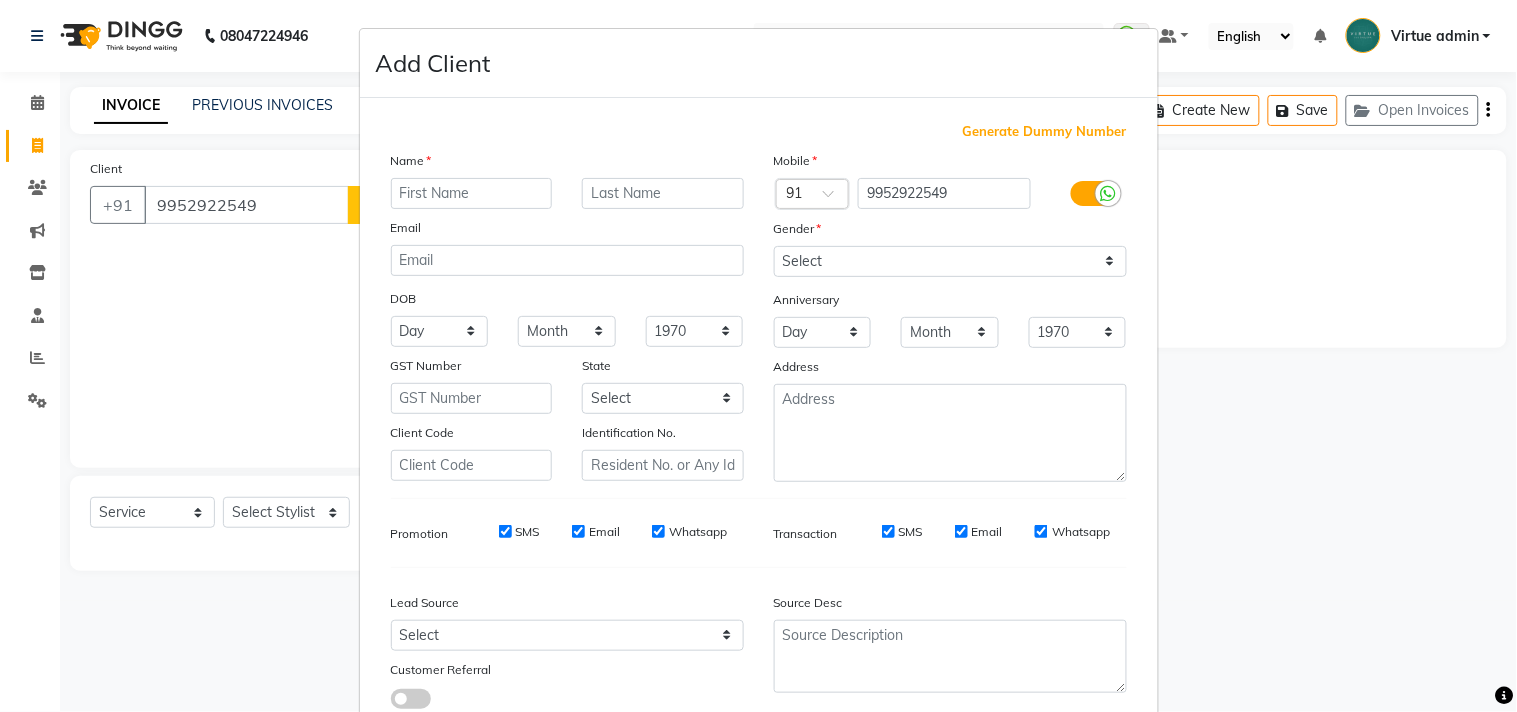 click at bounding box center [472, 193] 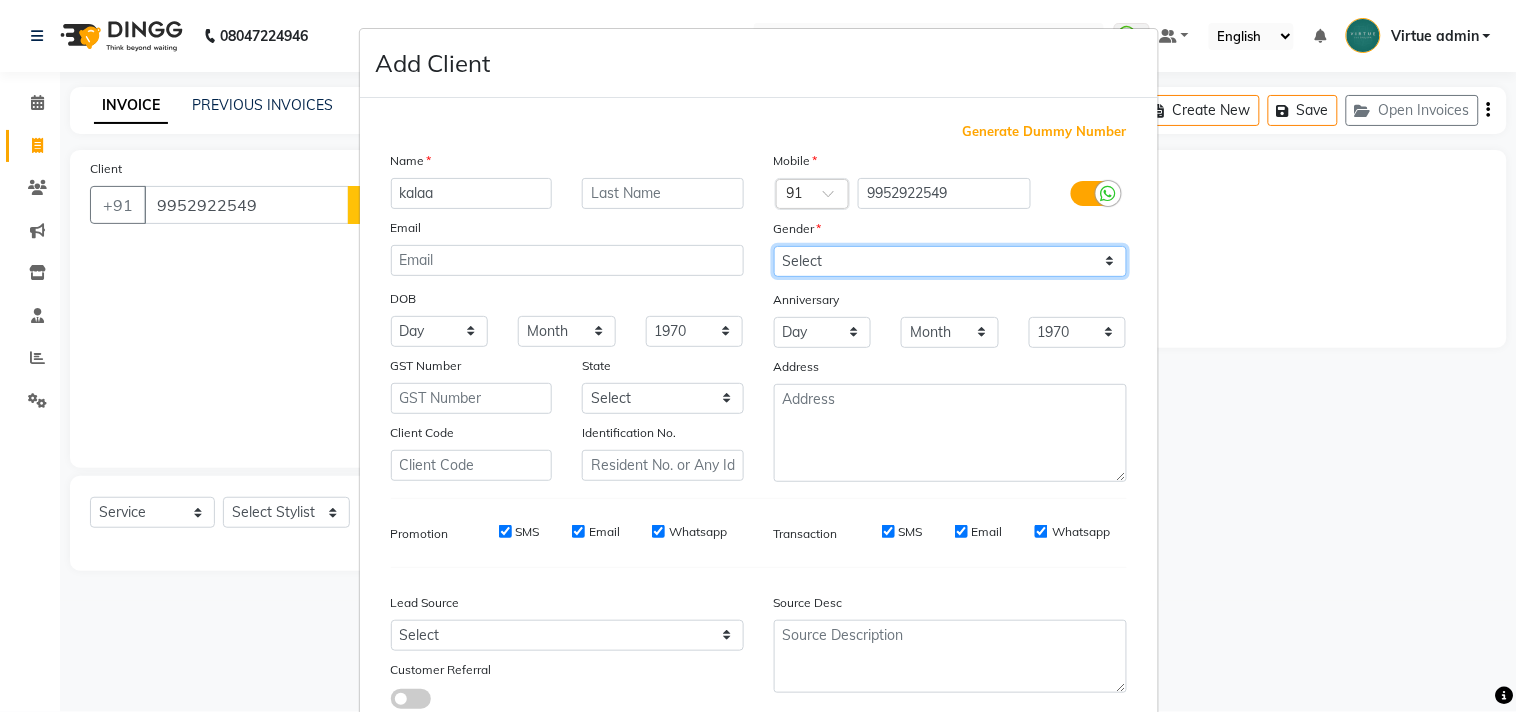 click on "Select Male Female Other Prefer Not To Say" at bounding box center [950, 261] 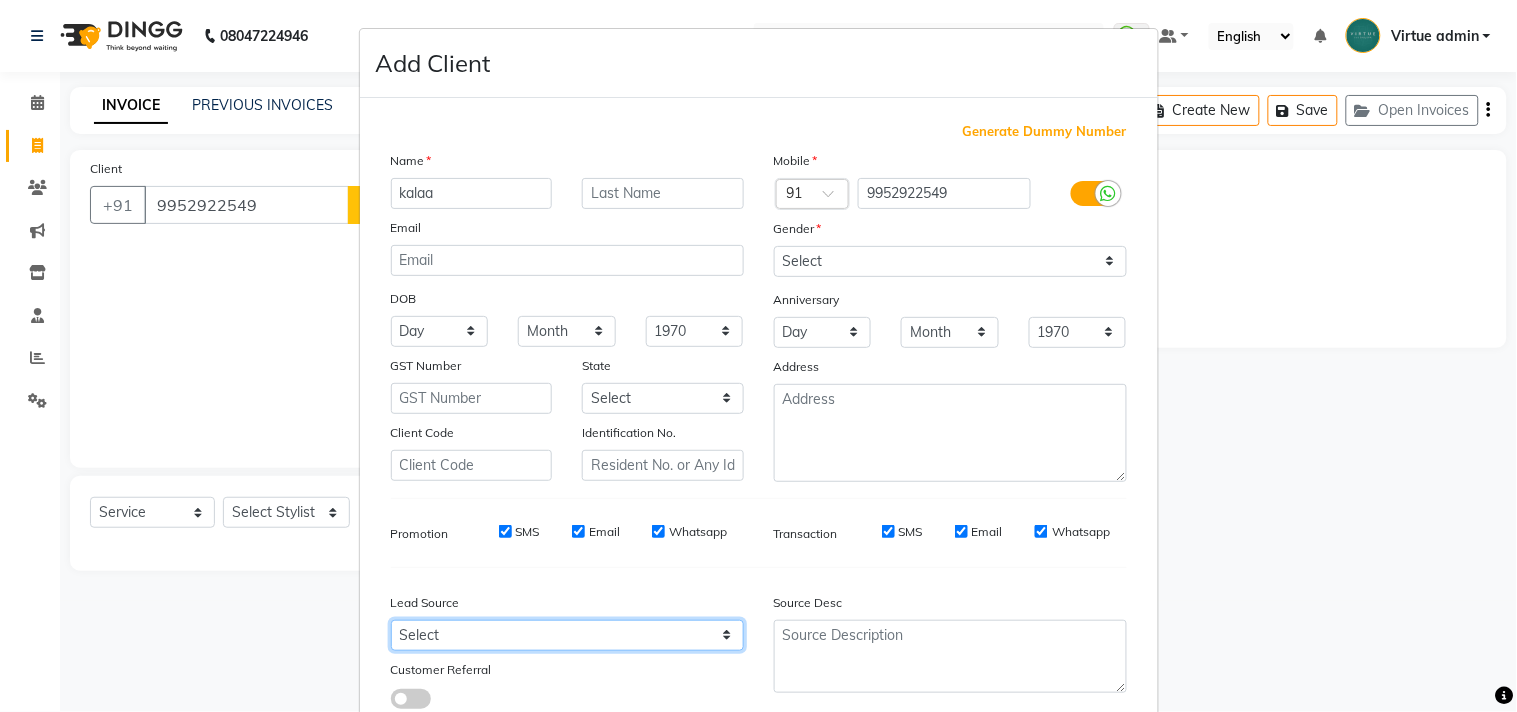 click on "Select" at bounding box center [567, 635] 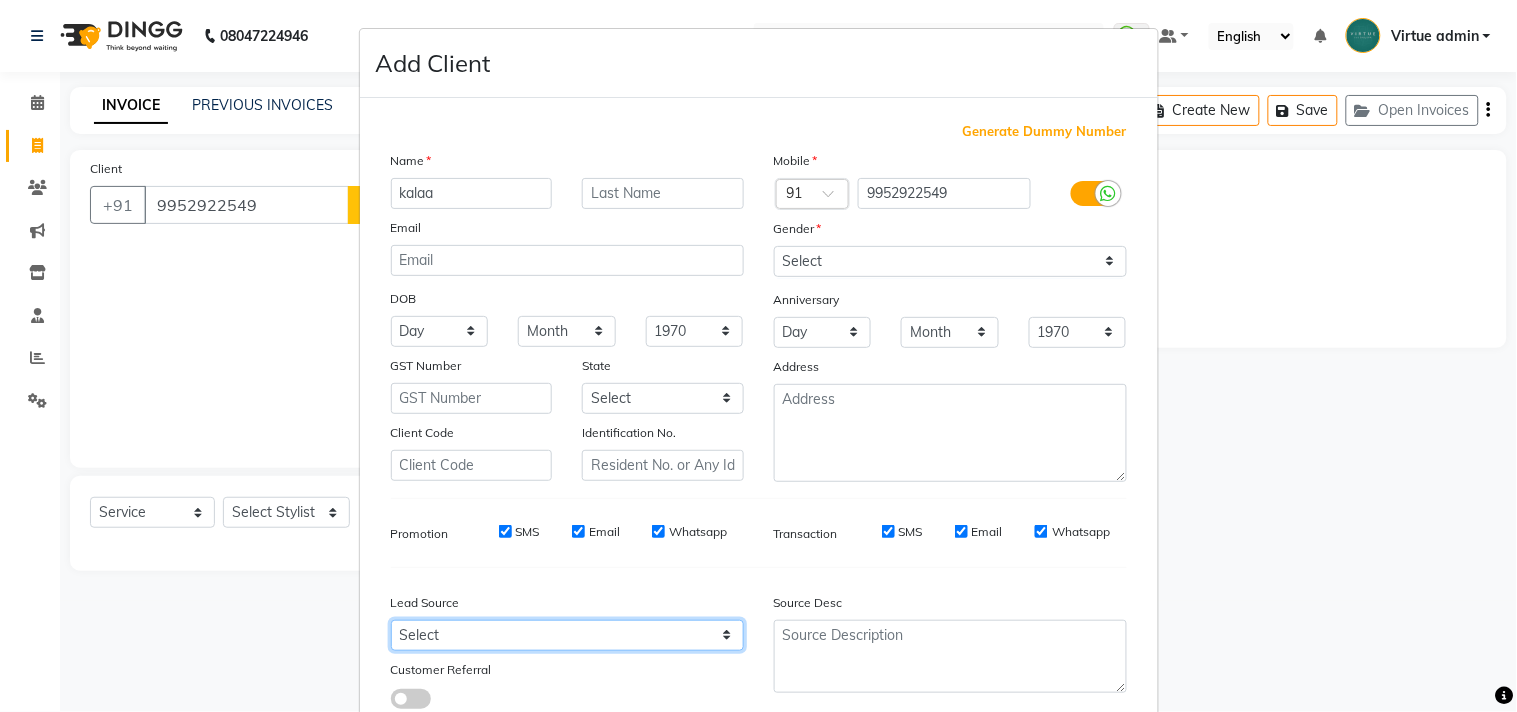 click on "Select" at bounding box center (567, 635) 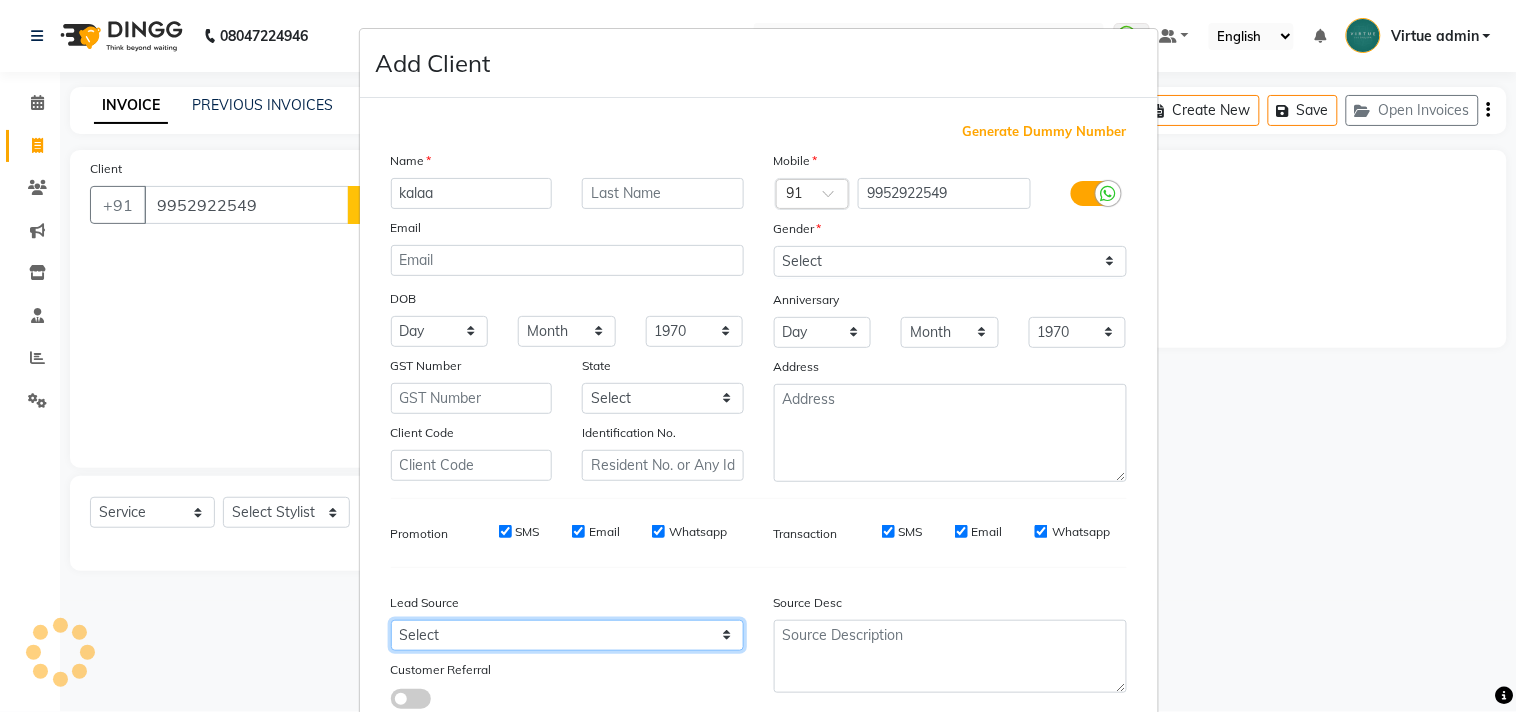 click on "Select" at bounding box center (567, 635) 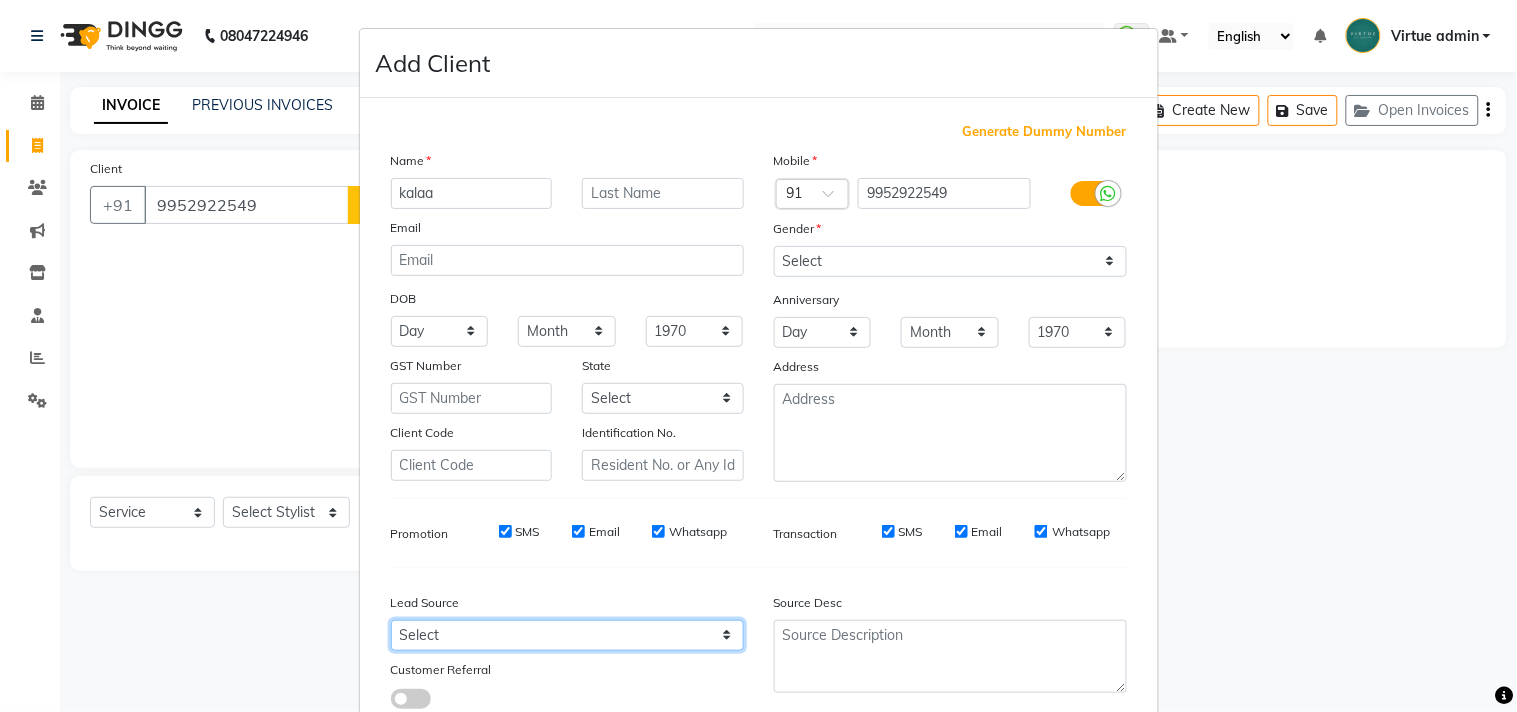 click on "Select" at bounding box center (567, 635) 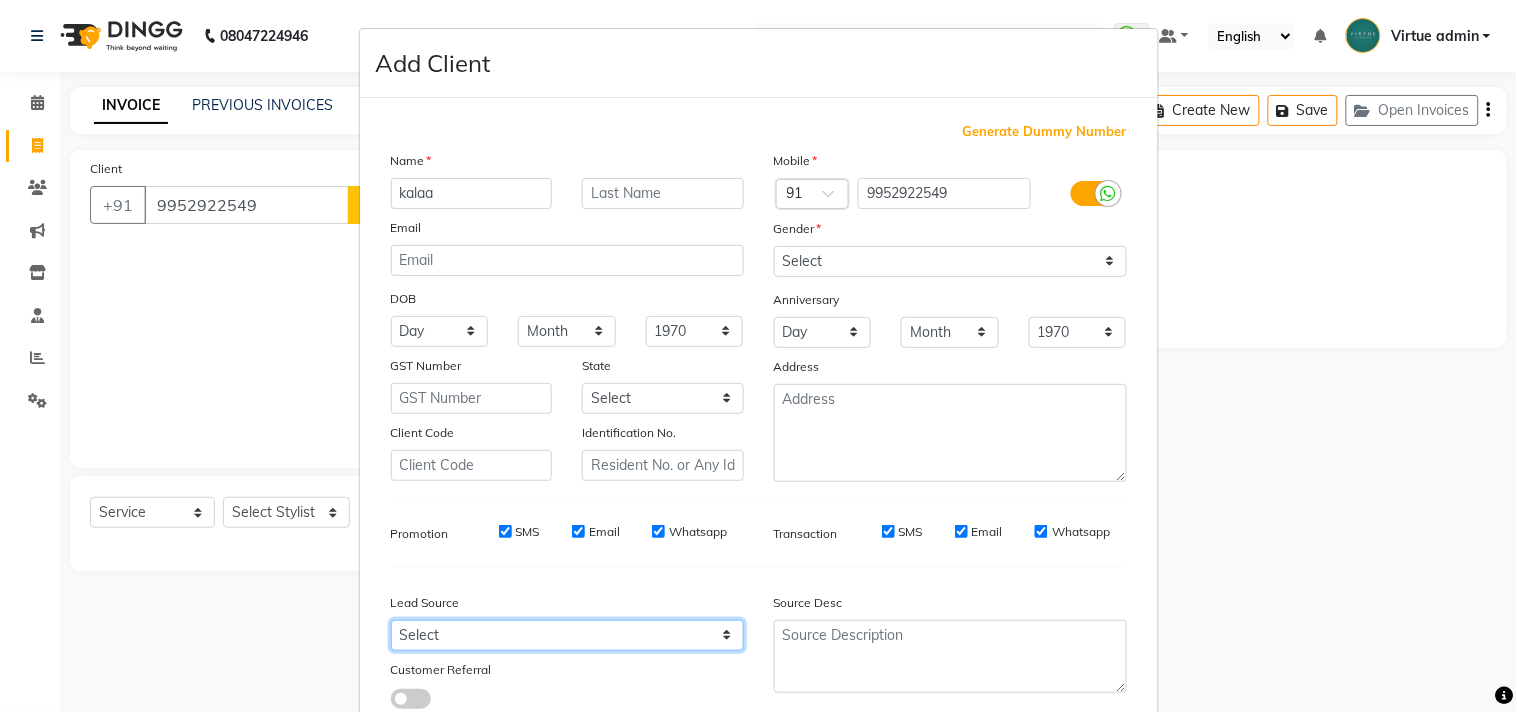 click on "Select" at bounding box center (567, 635) 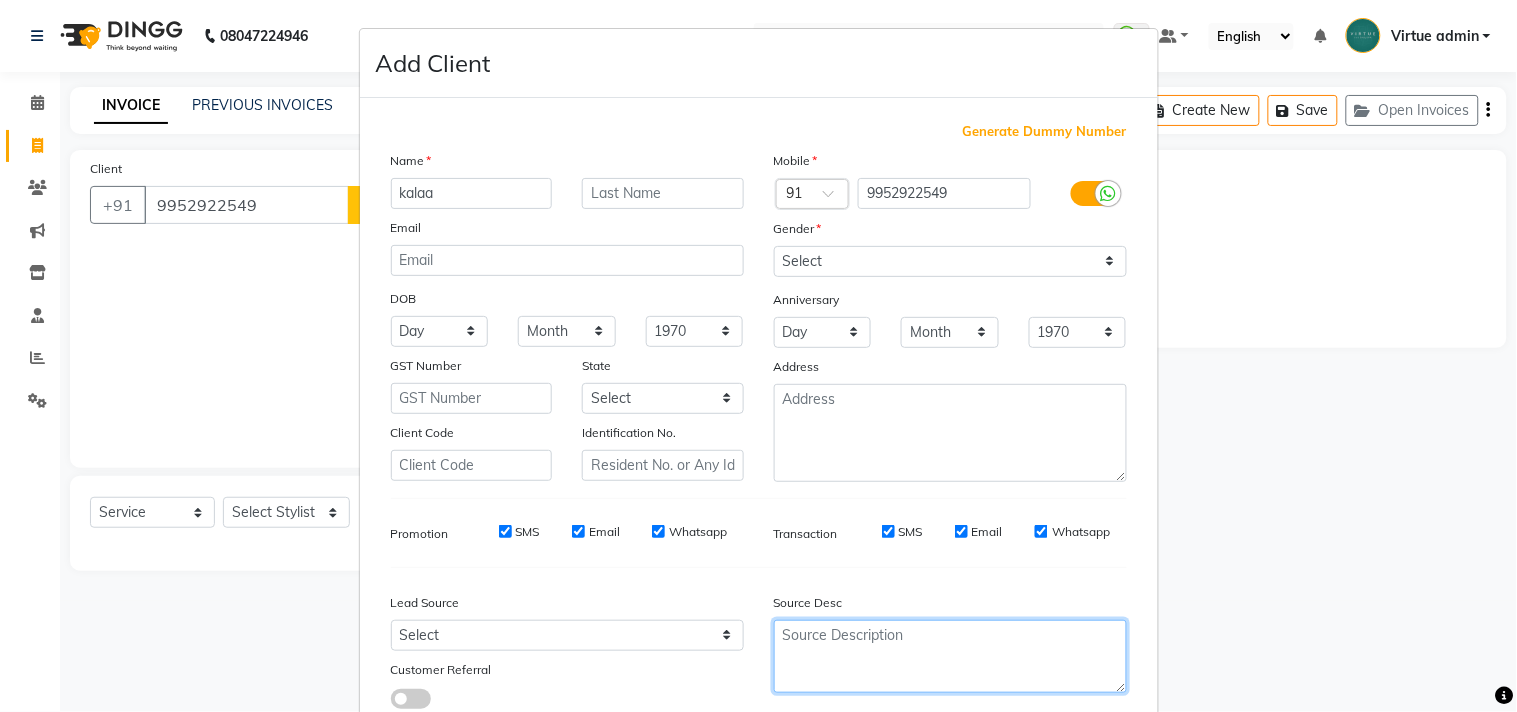 drag, startPoint x: 661, startPoint y: 638, endPoint x: 806, endPoint y: 691, distance: 154.38264 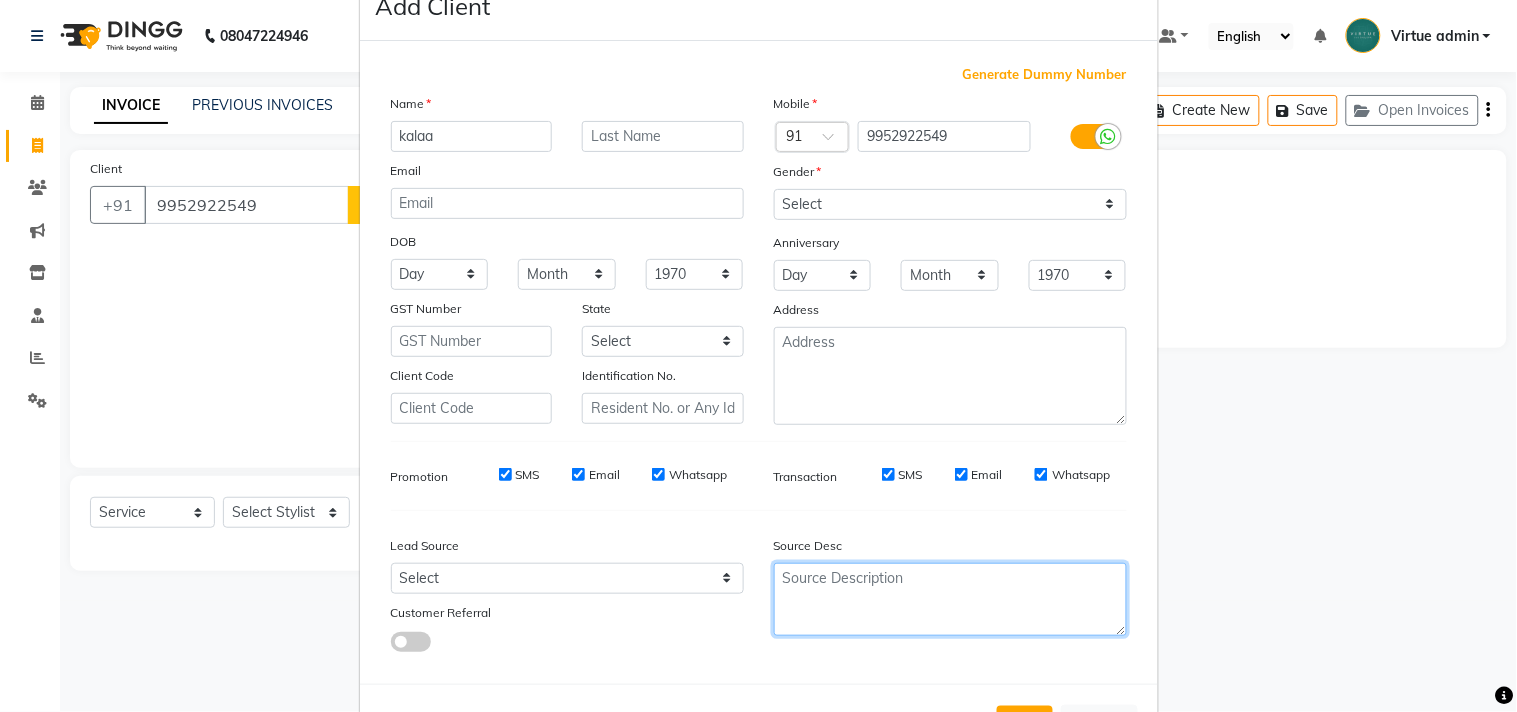 scroll, scrollTop: 138, scrollLeft: 0, axis: vertical 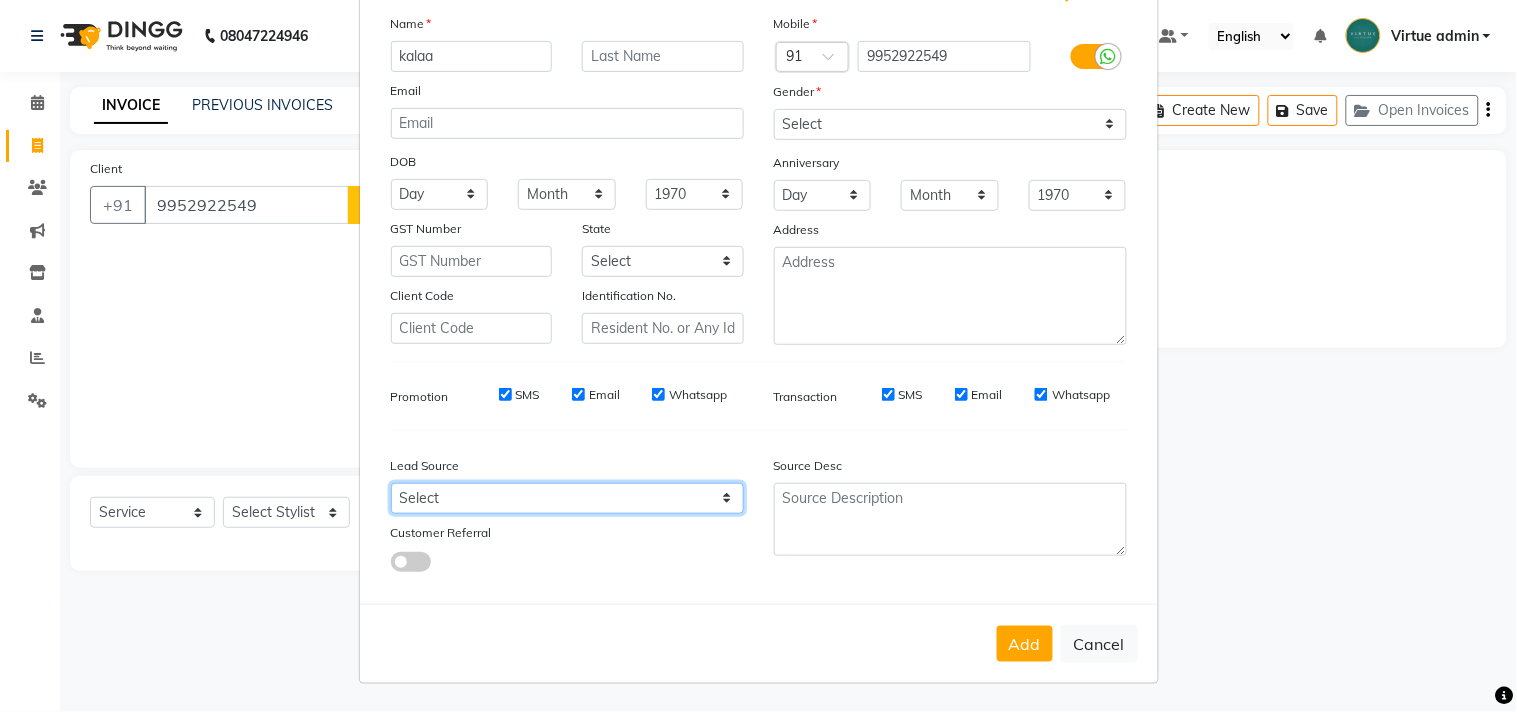 click on "Select" at bounding box center [567, 498] 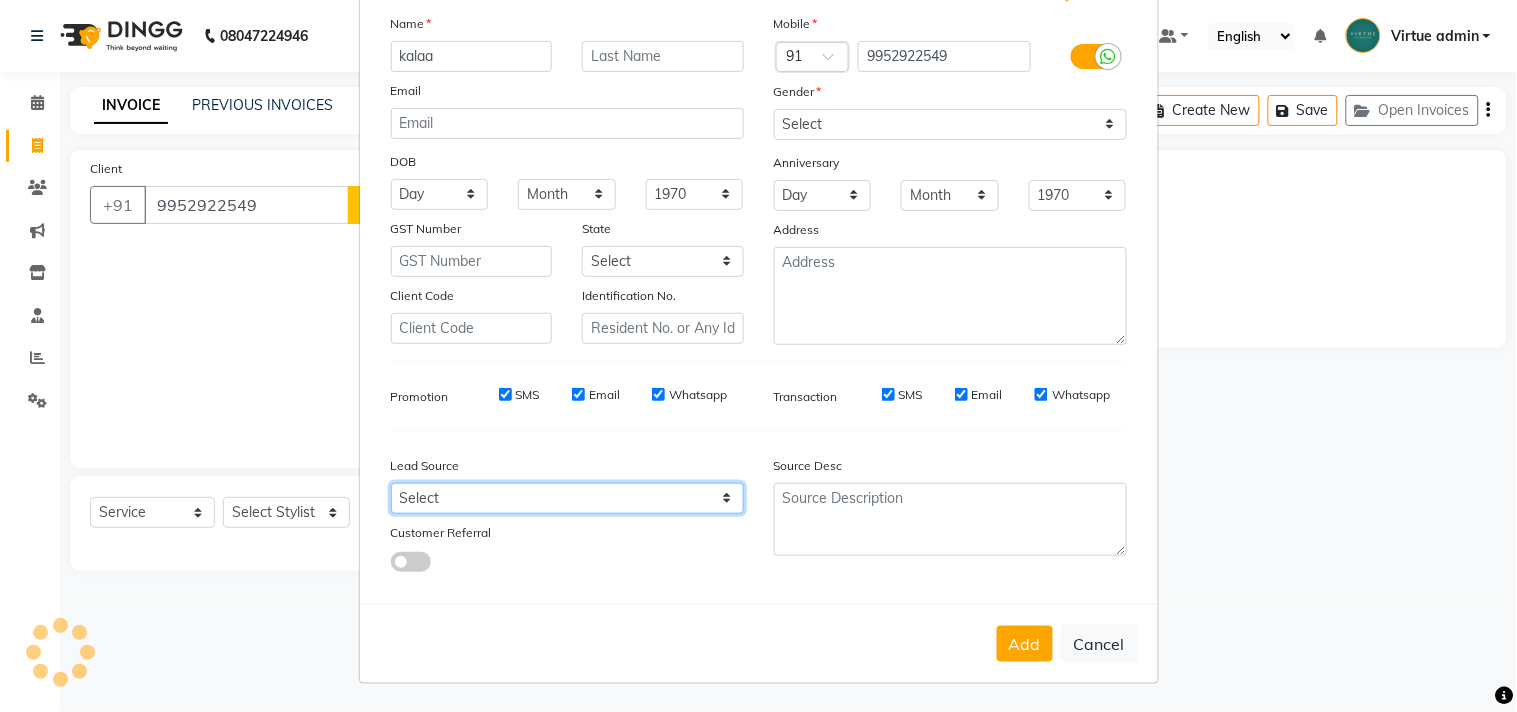 drag, startPoint x: 677, startPoint y: 490, endPoint x: 786, endPoint y: 560, distance: 129.5415 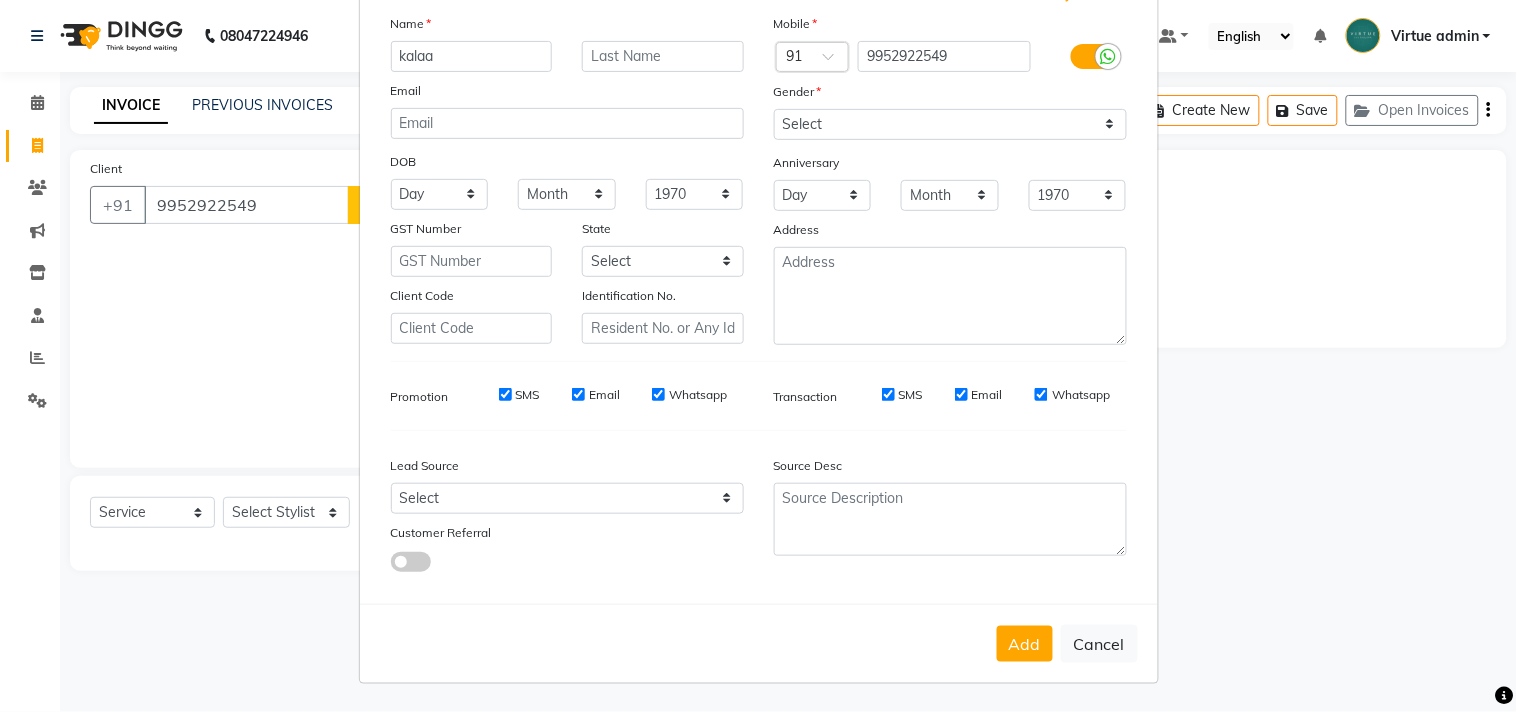click on "Cancel" at bounding box center (1099, 644) 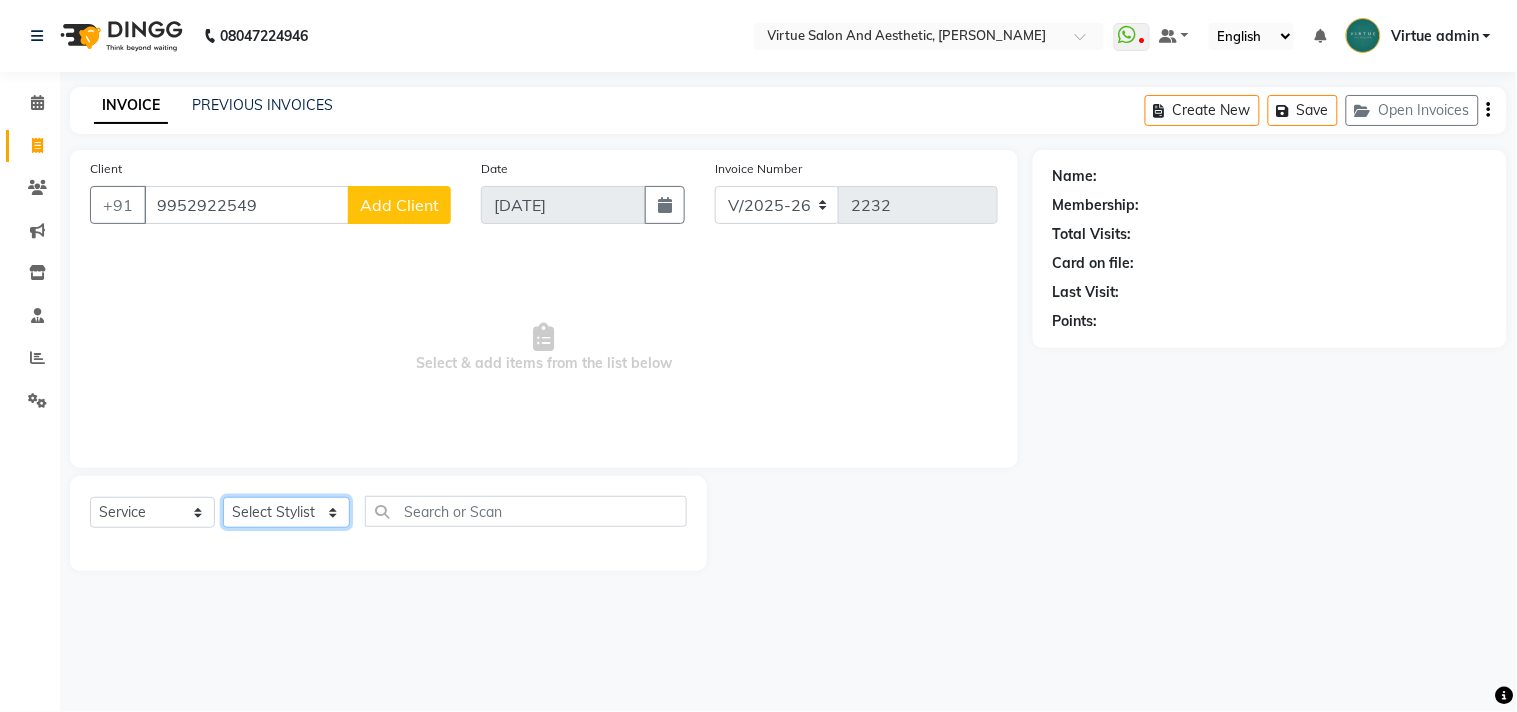 click on "Select Stylist Admin ANUSHA  Apsu Auditor Ambattur Balaji BANUPRIYA Bhuvanesh Dingg - Support Team DIVYA INBARAJ INDHU Javed Jayakumar Joice Neimalsawm  Kalaiselvi KAMALA Nathalie Marinaa Chaarlette POOJA  PREETHI Preethi Raj PRISCILLA RADHA RAJESH  SAHIL SEETHAL SOCHIPEM Suresh Babu SUSHMITA VANITHA Veena Ravi Vignesh  Vinitha Virtue admin VIRTUE SALON" 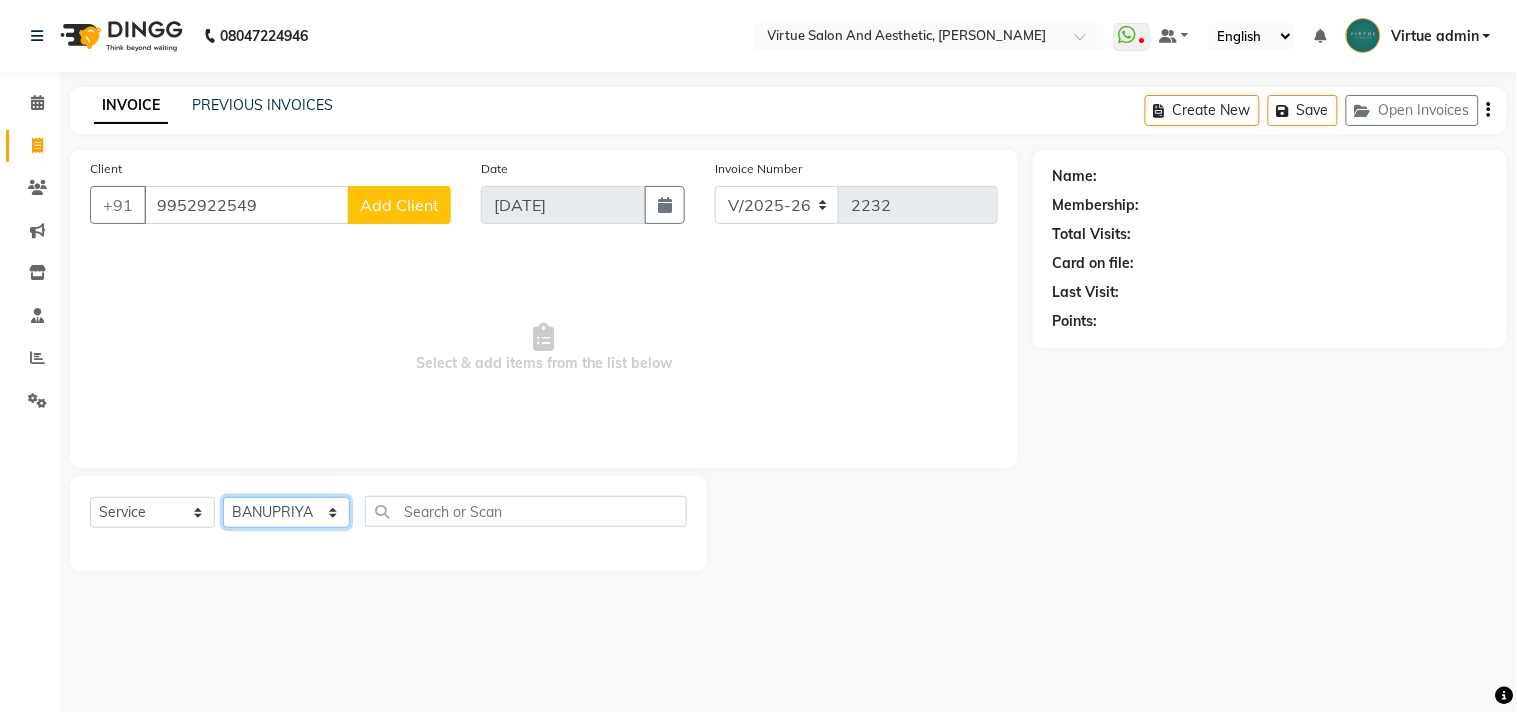 click on "Select Stylist Admin ANUSHA  Apsu Auditor Ambattur Balaji BANUPRIYA Bhuvanesh Dingg - Support Team DIVYA INBARAJ INDHU Javed Jayakumar Joice Neimalsawm  Kalaiselvi KAMALA Nathalie Marinaa Chaarlette POOJA  PREETHI Preethi Raj PRISCILLA RADHA RAJESH  SAHIL SEETHAL SOCHIPEM Suresh Babu SUSHMITA VANITHA Veena Ravi Vignesh  Vinitha Virtue admin VIRTUE SALON" 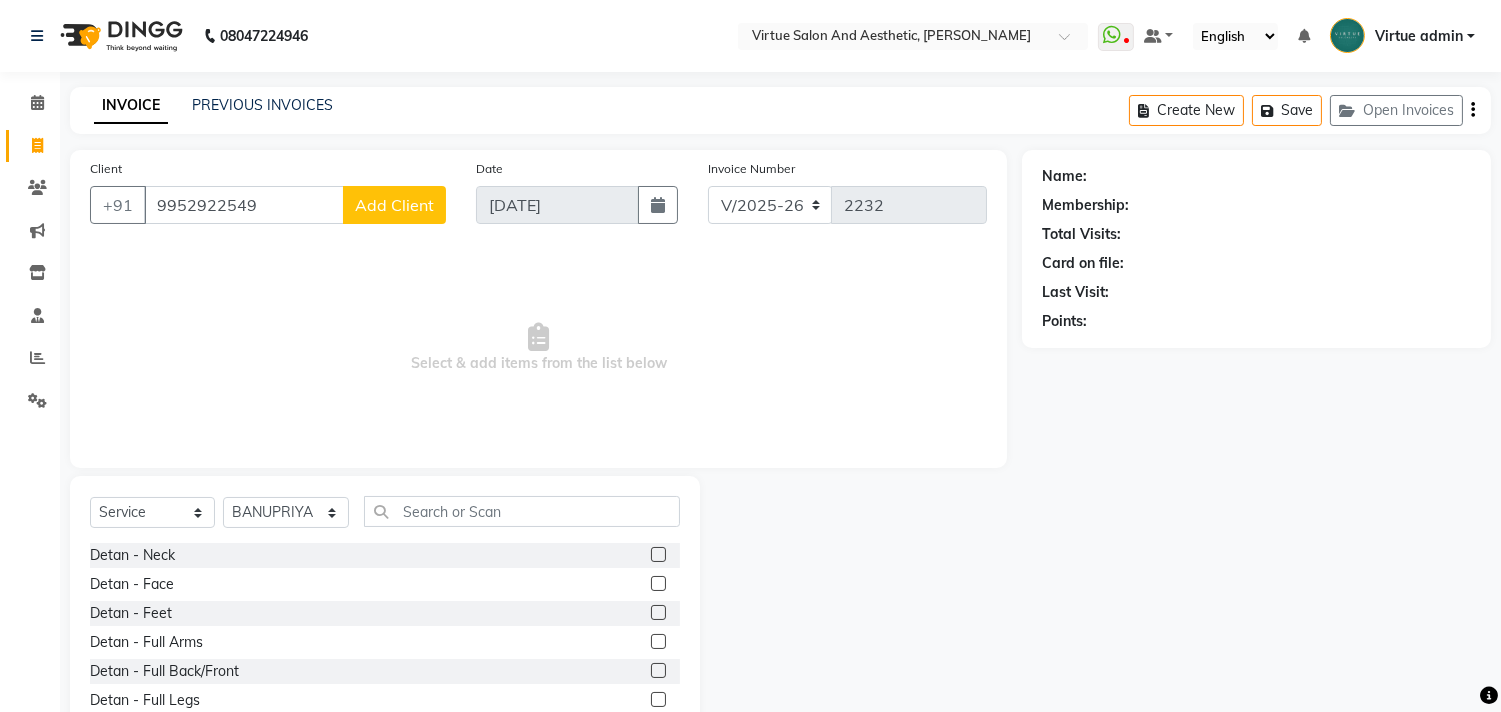 click on "Select  Service  Product  Membership  Package Voucher Prepaid Gift Card  Select Stylist Admin ANUSHA  Apsu Auditor Ambattur Balaji BANUPRIYA Bhuvanesh Dingg - Support Team DIVYA INBARAJ INDHU Javed Jayakumar Joice Neimalsawm  Kalaiselvi KAMALA Nathalie Marinaa Chaarlette POOJA  PREETHI Preethi Raj PRISCILLA RADHA RAJESH  SAHIL SEETHAL SOCHIPEM Suresh Babu SUSHMITA VANITHA Veena Ravi Vignesh  Vinitha Virtue admin VIRTUE SALON" 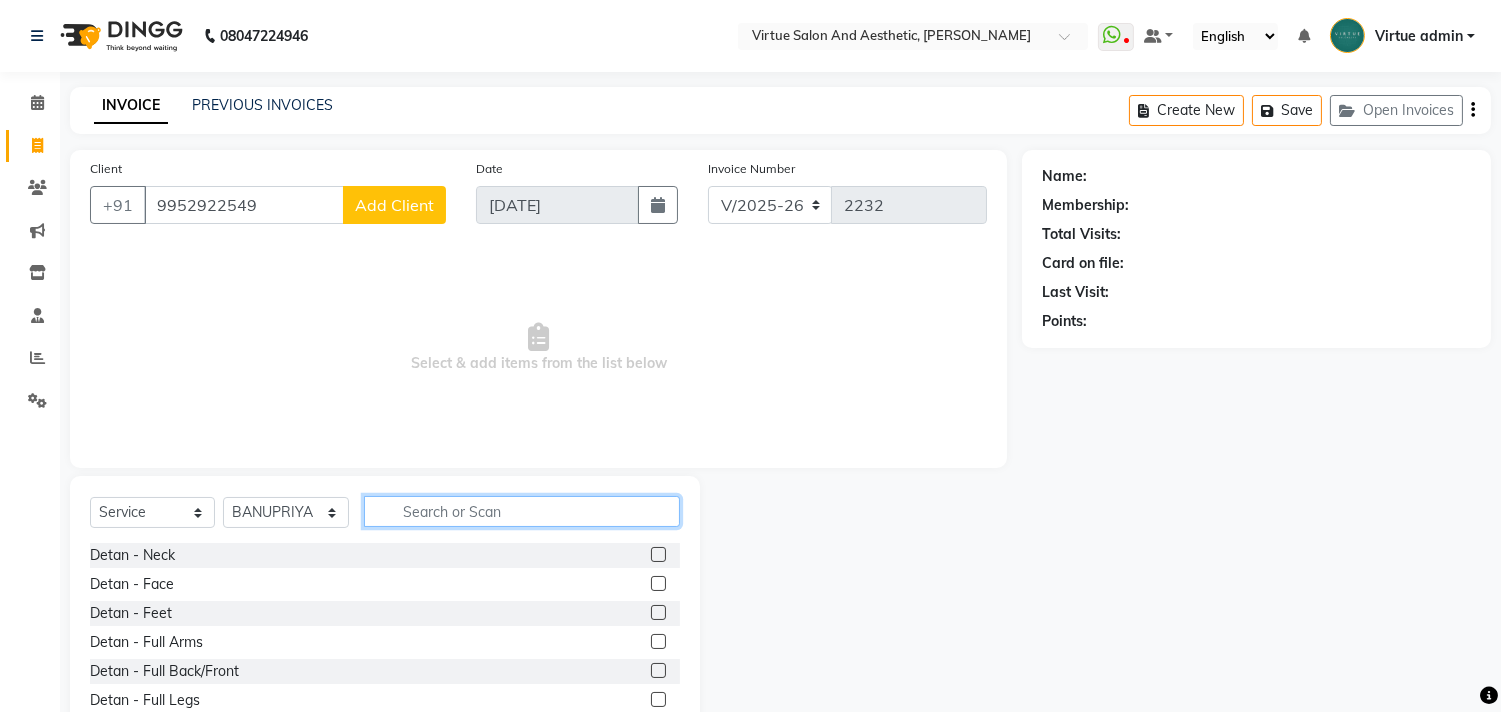 click 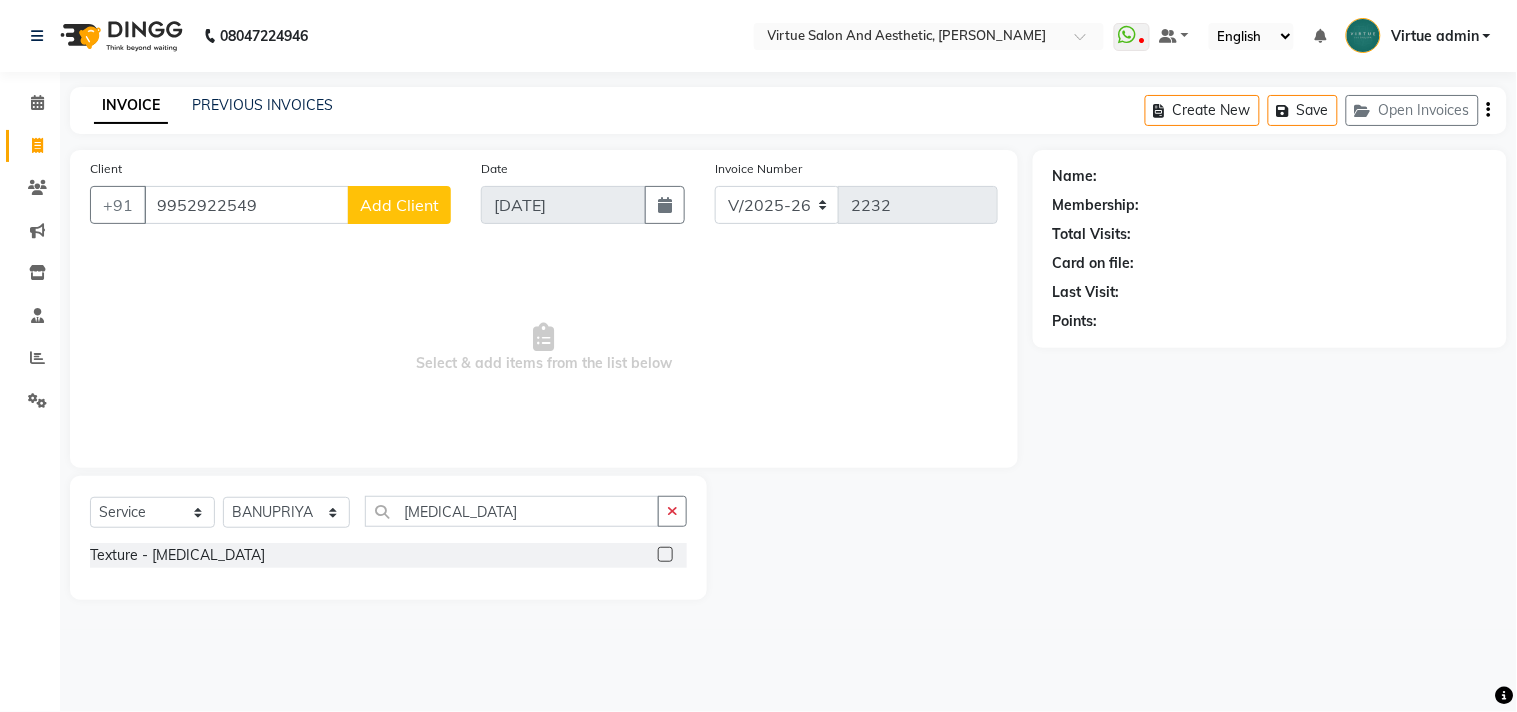 click 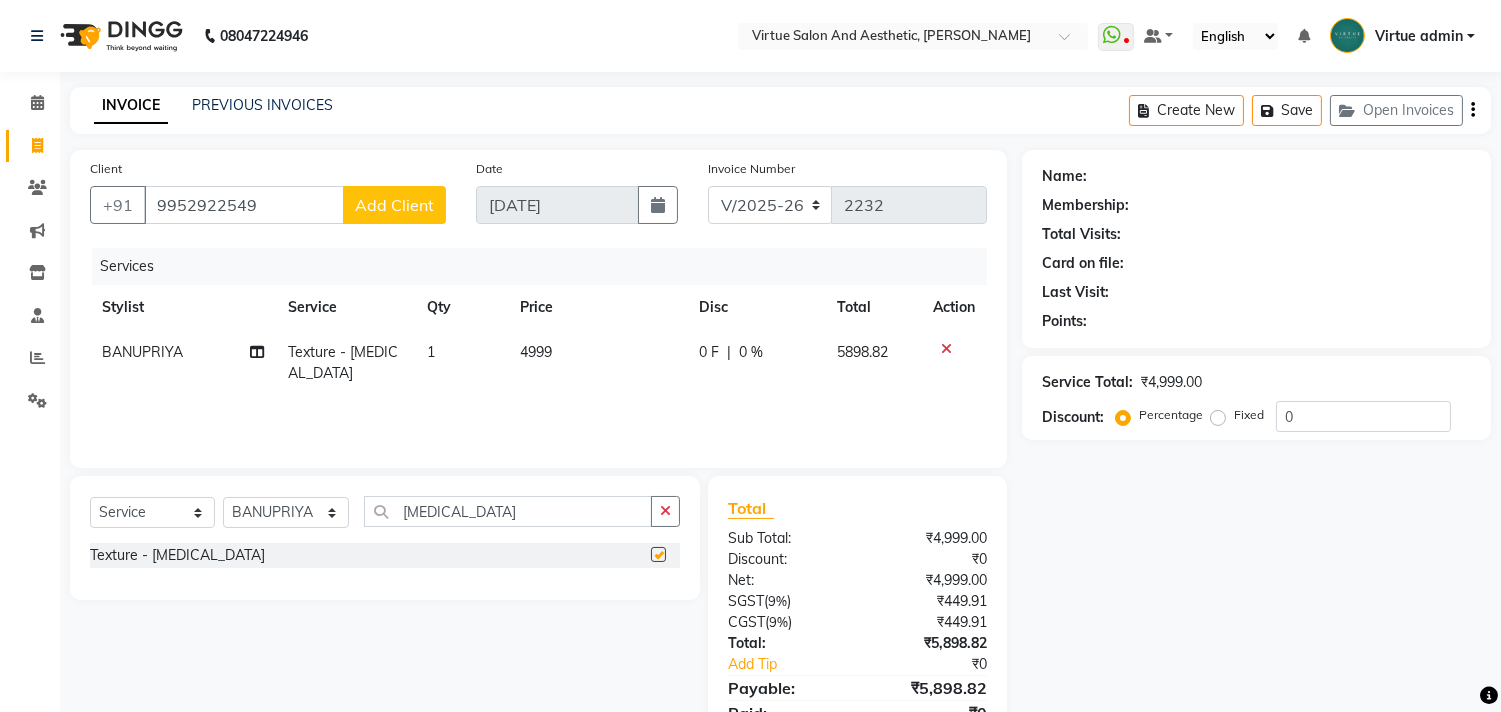 click on "Services Stylist Service Qty Price Disc Total Action BANUPRIYA Texture - Botox 1 4999 0 F | 0 % 5898.82" 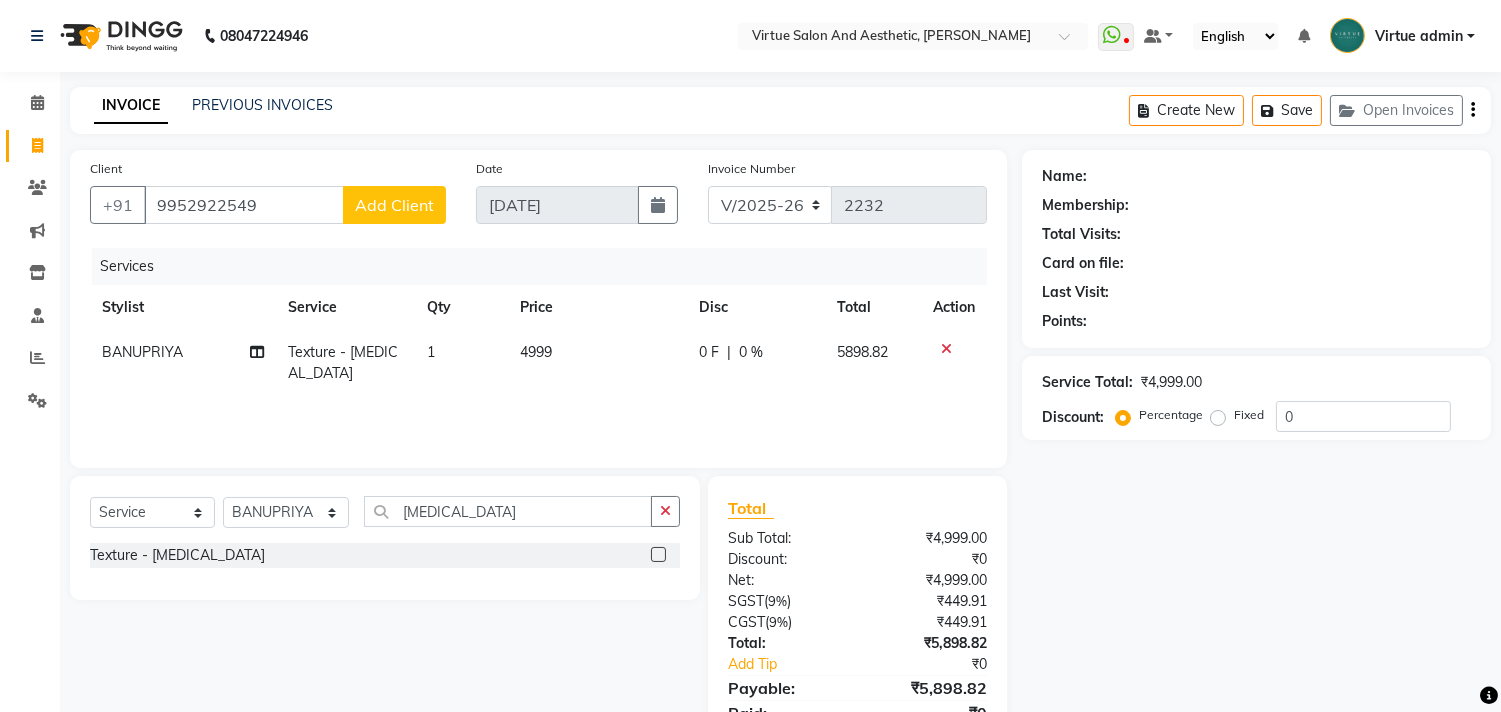 click on "Services Stylist Service Qty Price Disc Total Action BANUPRIYA Texture - Botox 1 4999 0 F | 0 % 5898.82" 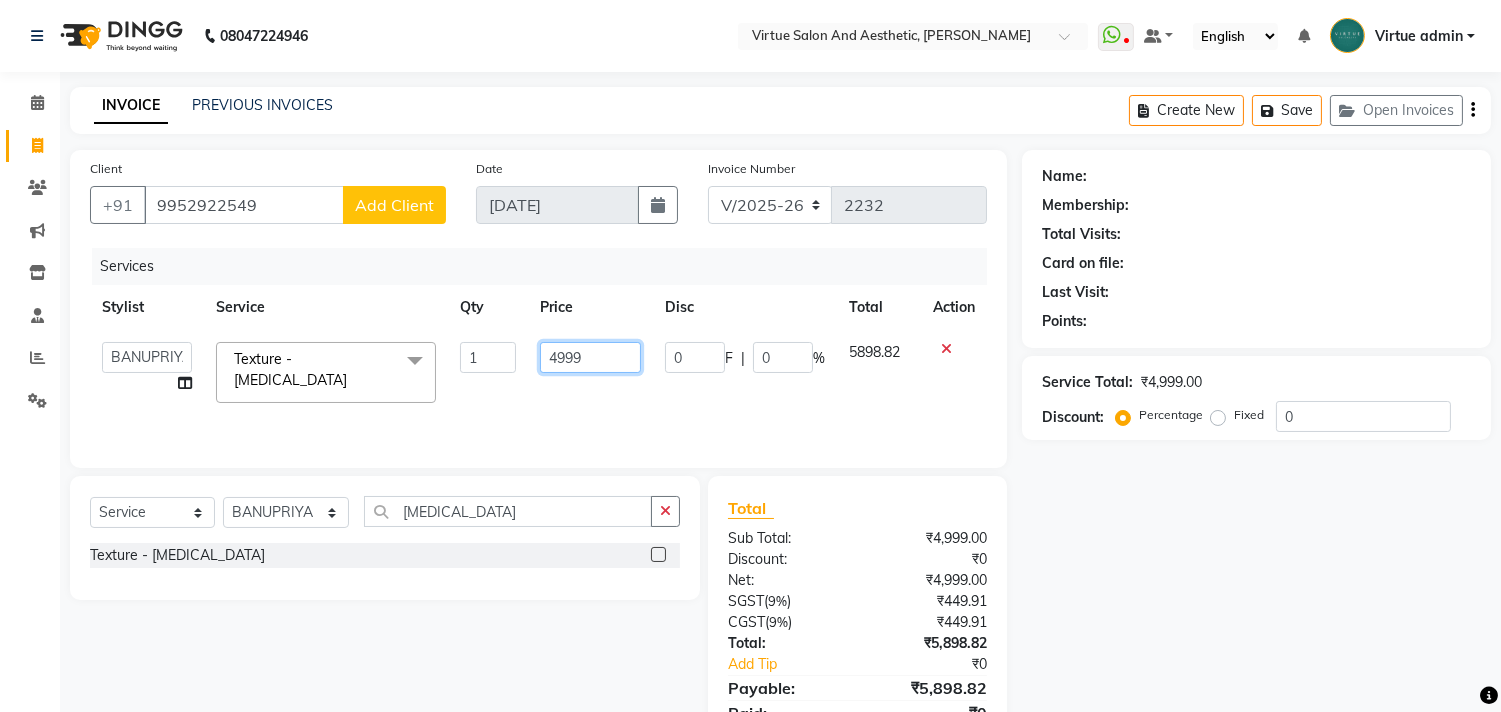 click on "4999" 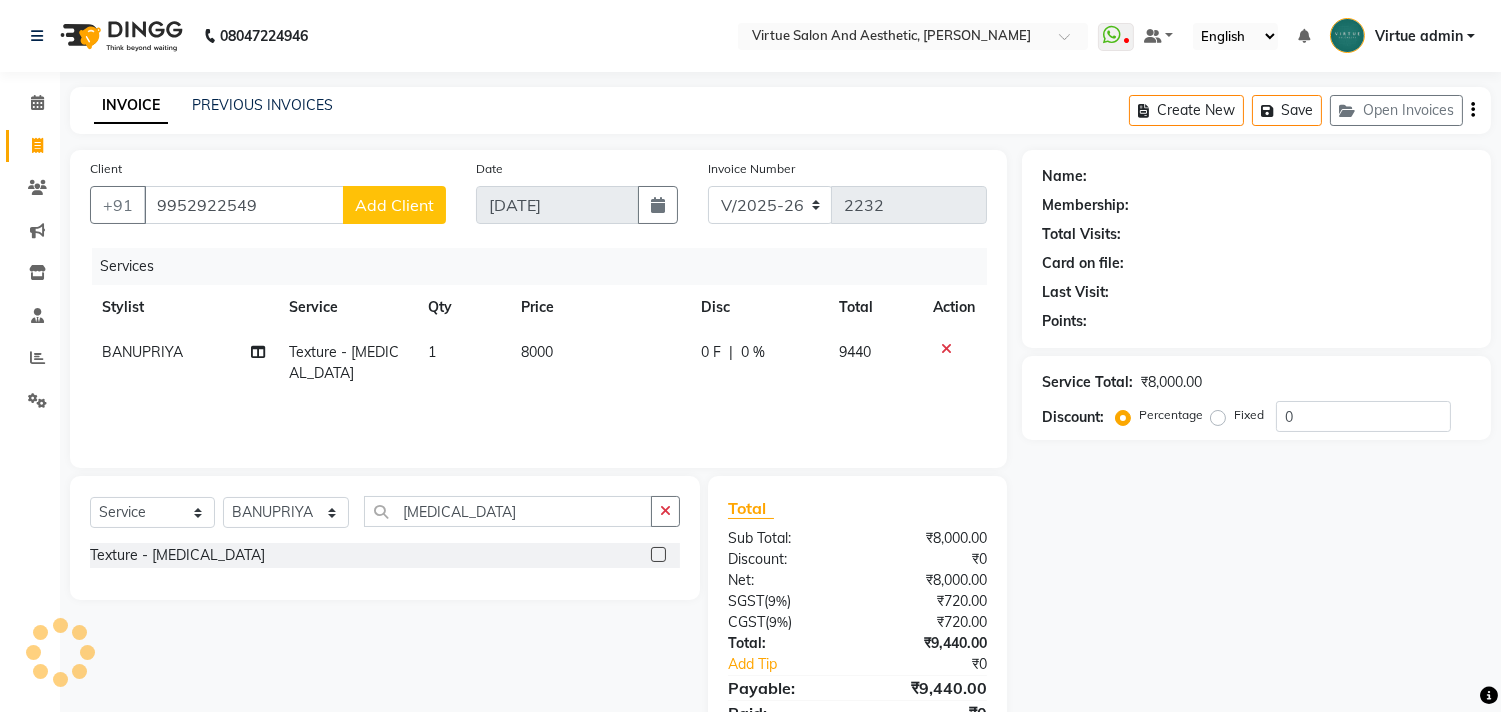 click on "Total Sub Total: ₹8,000.00 Discount: ₹0 Net: ₹8,000.00 SGST  ( 9% ) ₹720.00 CGST  ( 9% ) ₹720.00 Total: ₹9,440.00 Add Tip ₹0 Payable: ₹9,440.00 Paid: ₹0 Balance   : ₹9,440.00" 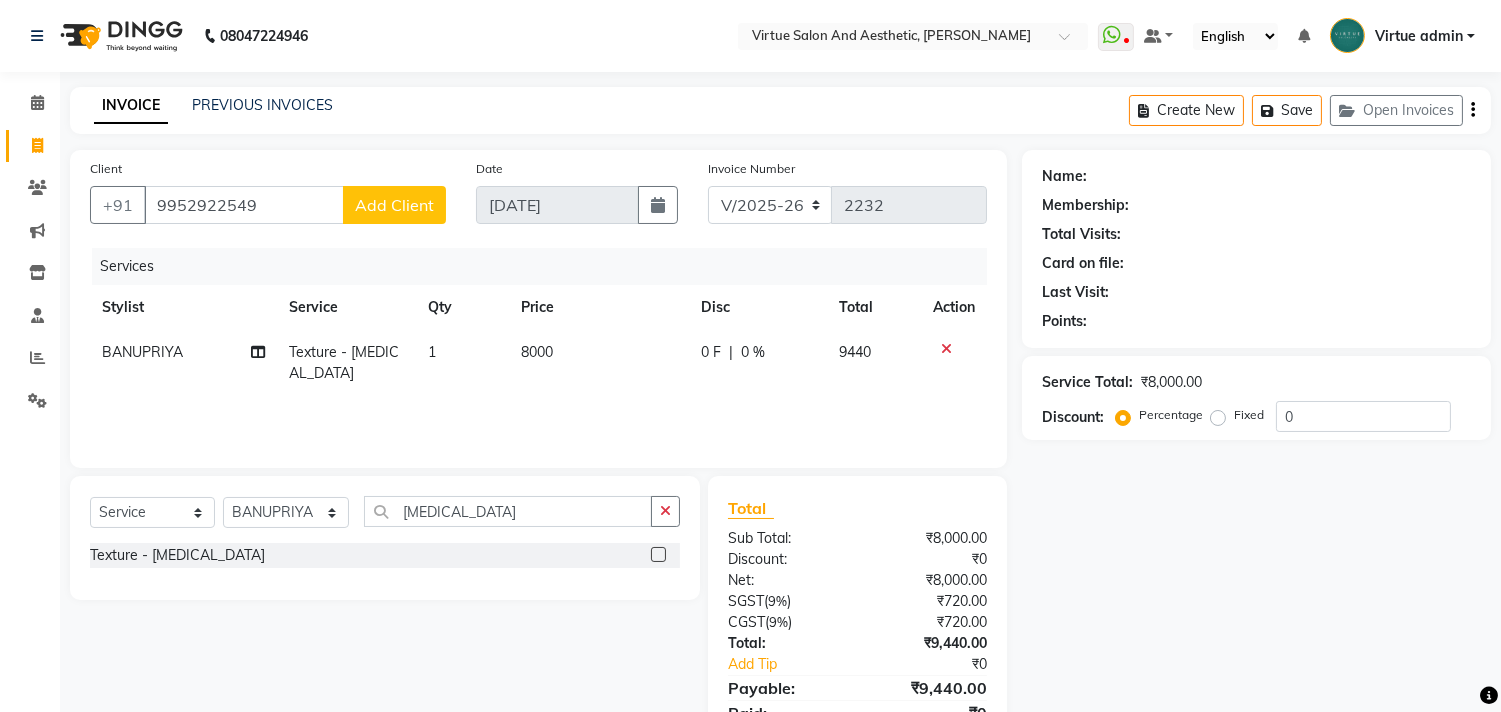click on "Add Client" 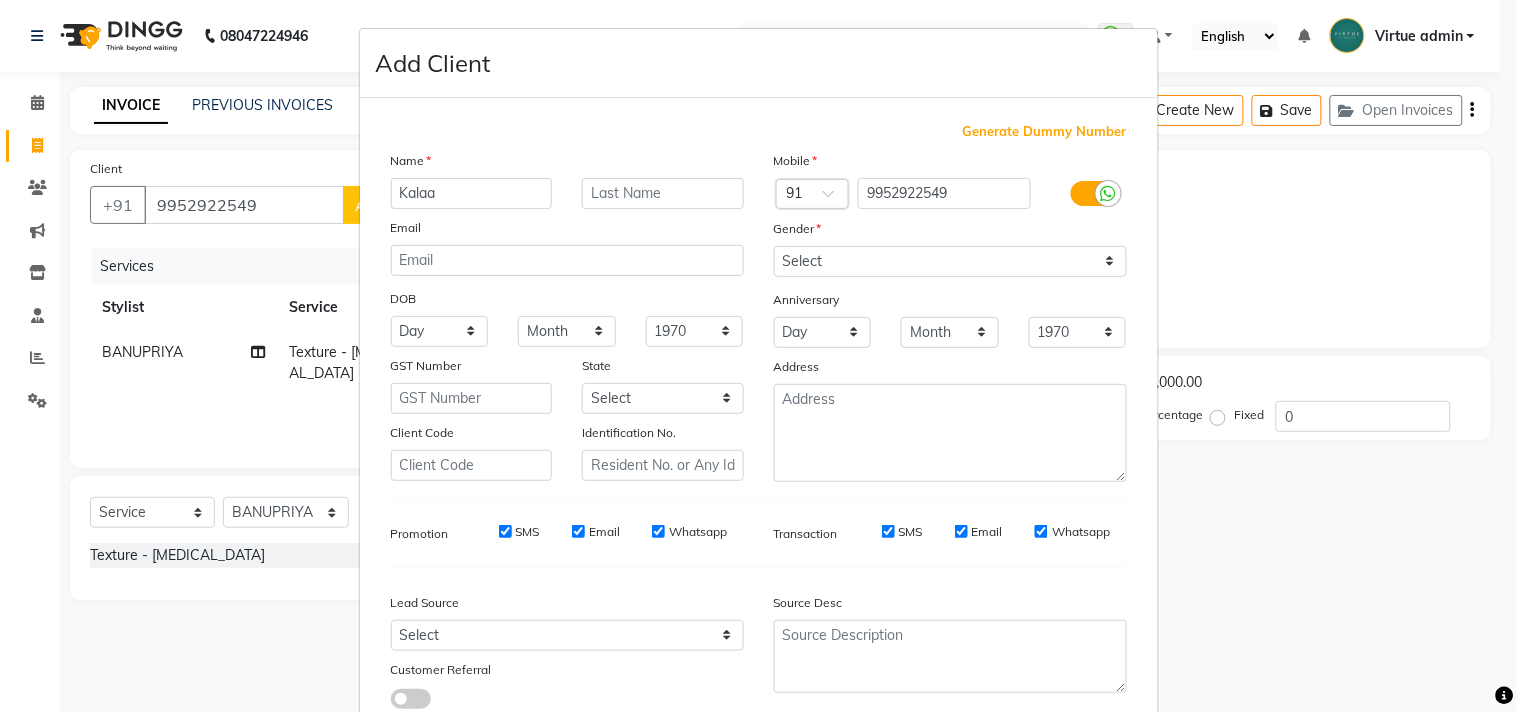 click on "Mobile Country Code × 91 9952922549 Gender Select Male Female Other Prefer Not To Say Anniversary Day 01 02 03 04 05 06 07 08 09 10 11 12 13 14 15 16 17 18 19 20 21 22 23 24 25 26 27 28 29 30 31 Month January February March April May June July August September October November December 1970 1971 1972 1973 1974 1975 1976 1977 1978 1979 1980 1981 1982 1983 1984 1985 1986 1987 1988 1989 1990 1991 1992 1993 1994 1995 1996 1997 1998 1999 2000 2001 2002 2003 2004 2005 2006 2007 2008 2009 2010 2011 2012 2013 2014 2015 2016 2017 2018 2019 2020 2021 2022 2023 2024 2025 Address" at bounding box center [950, 316] 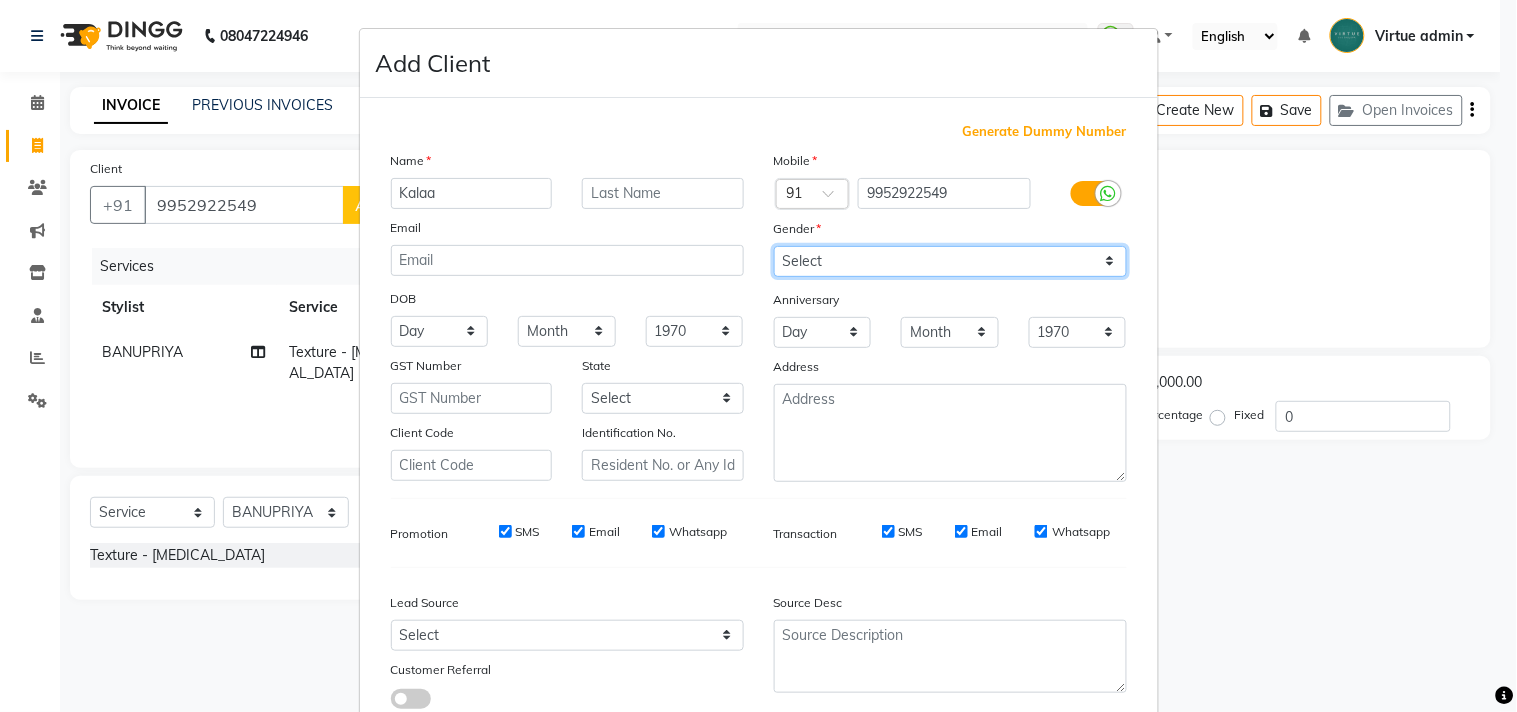 click on "Select Male Female Other Prefer Not To Say" at bounding box center [950, 261] 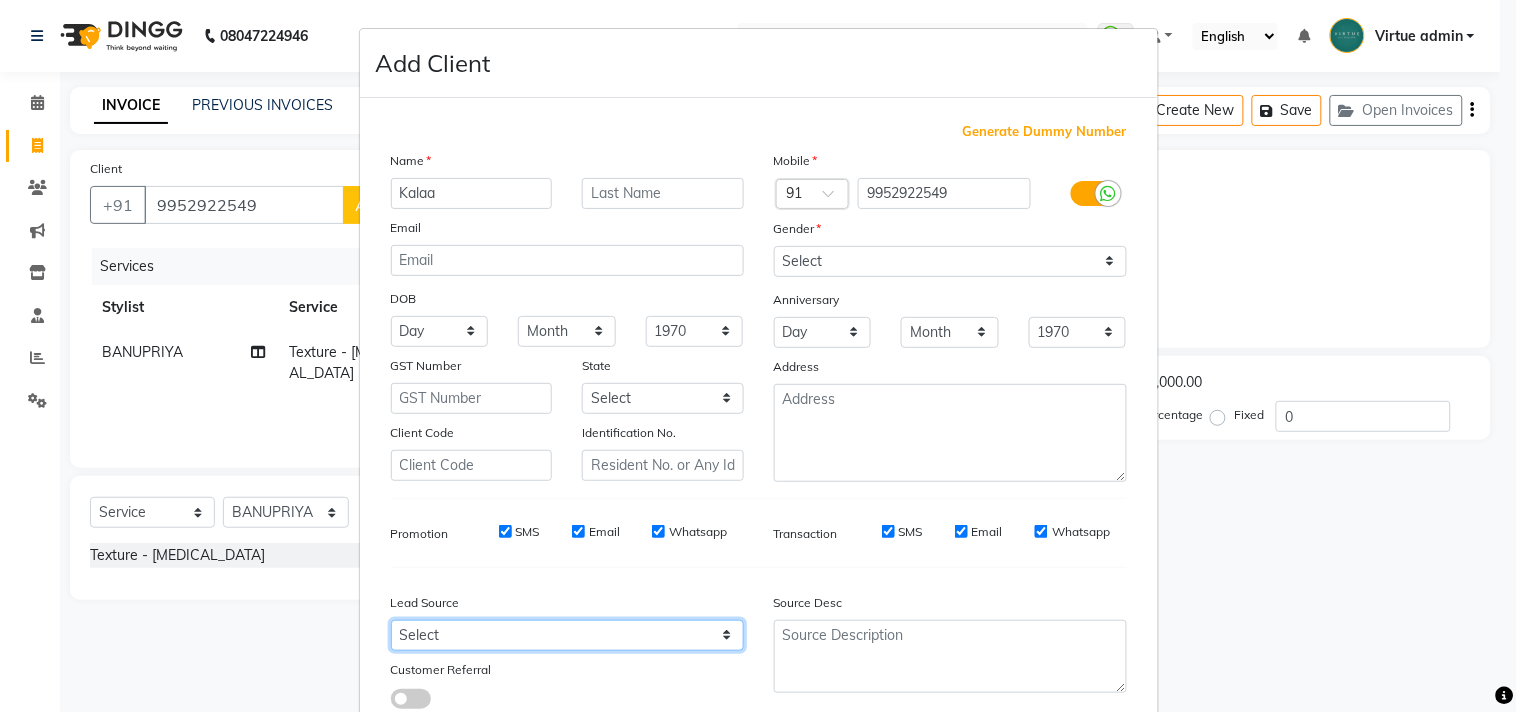 click on "Select" at bounding box center (567, 635) 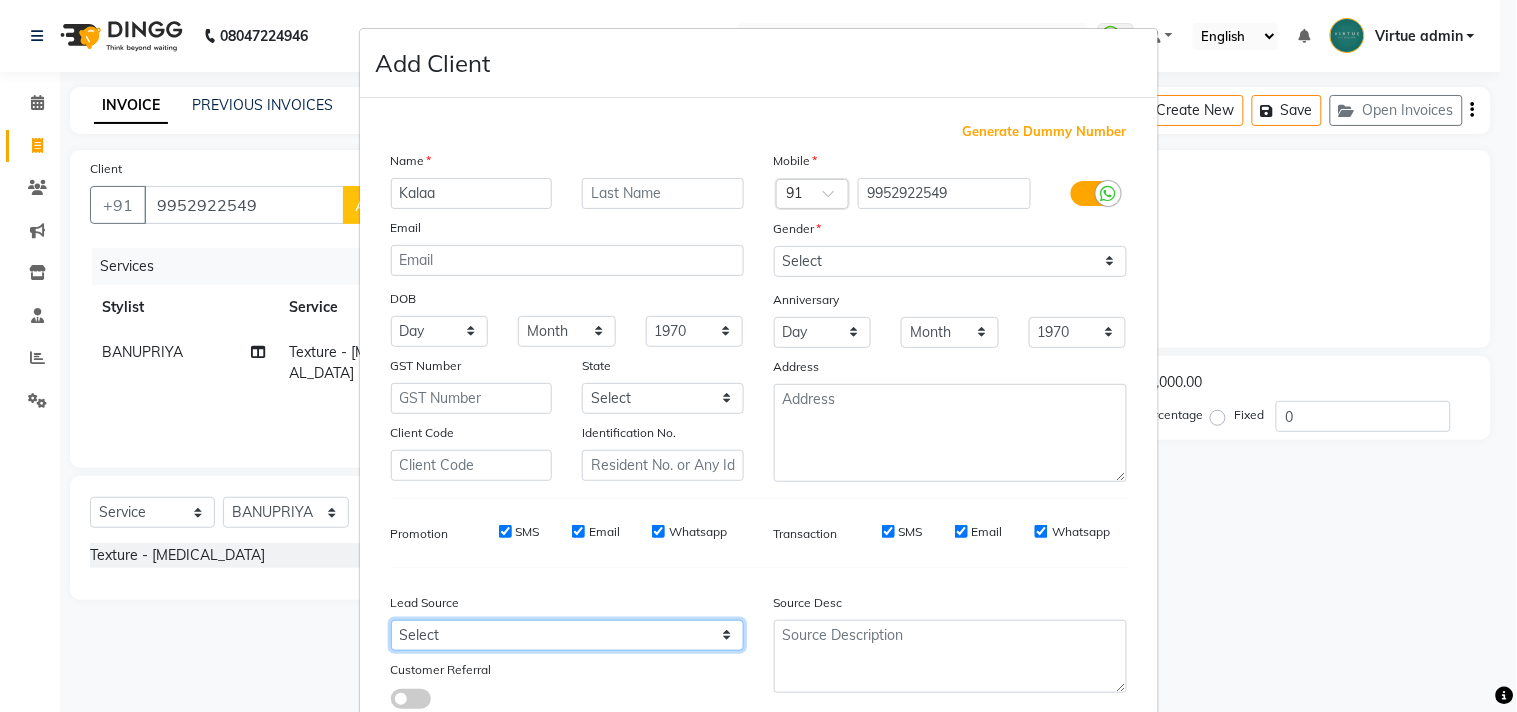 click on "Select" at bounding box center (567, 635) 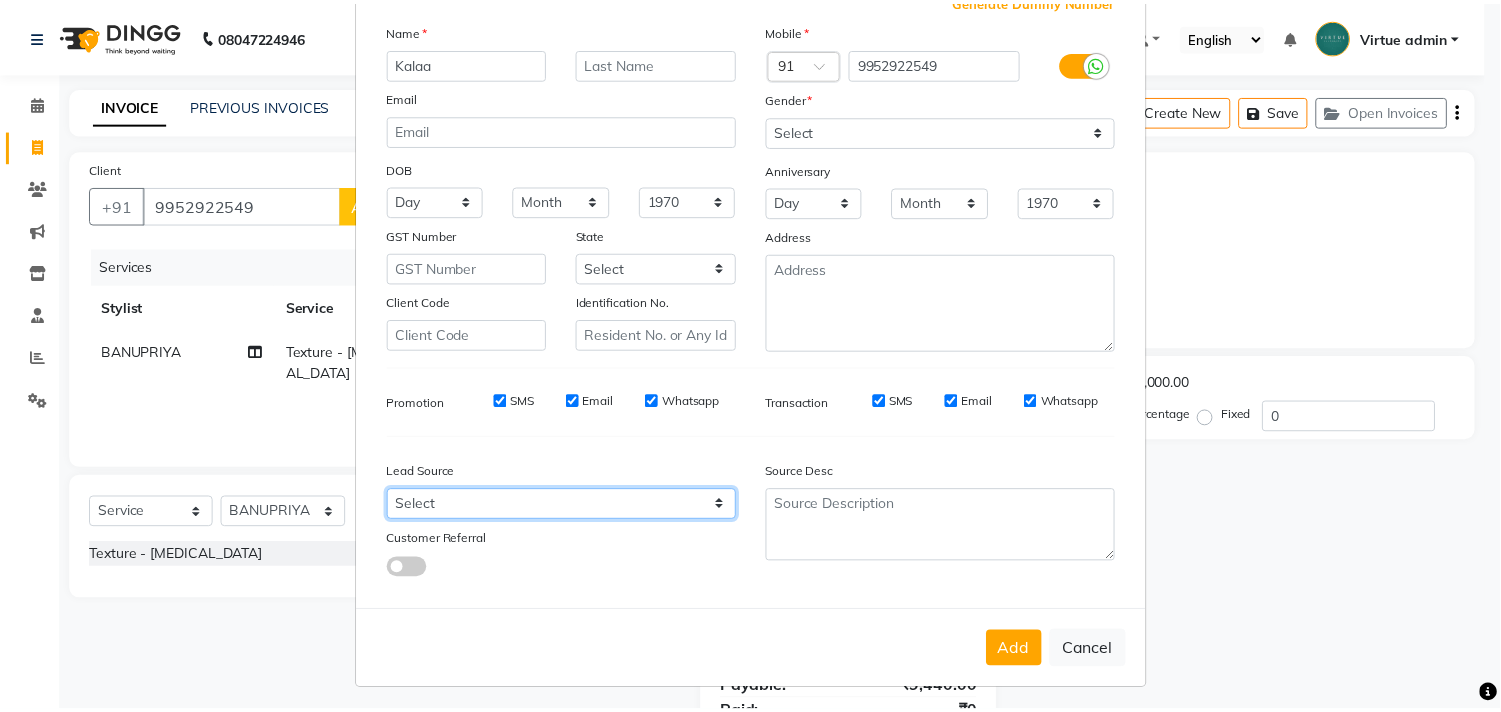 scroll, scrollTop: 138, scrollLeft: 0, axis: vertical 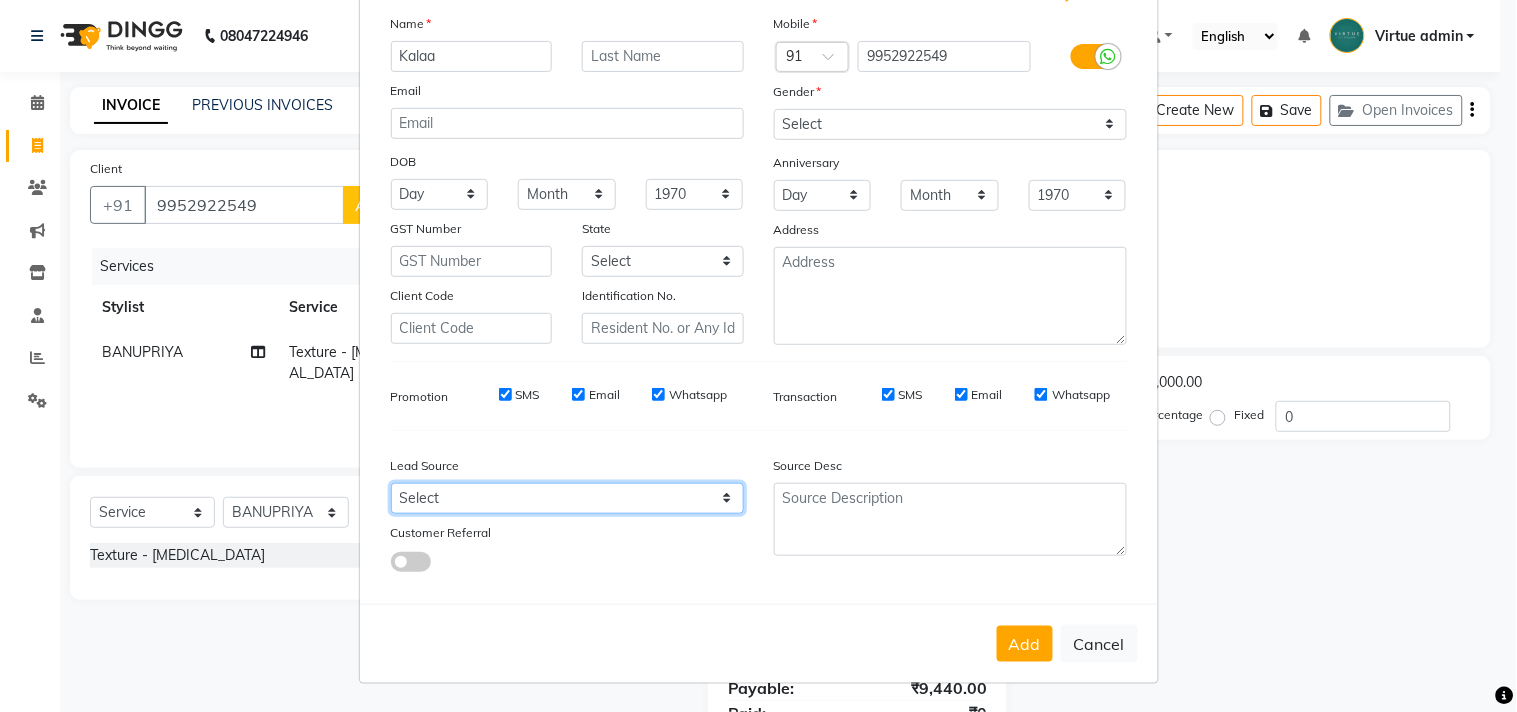 click on "Select" at bounding box center [567, 498] 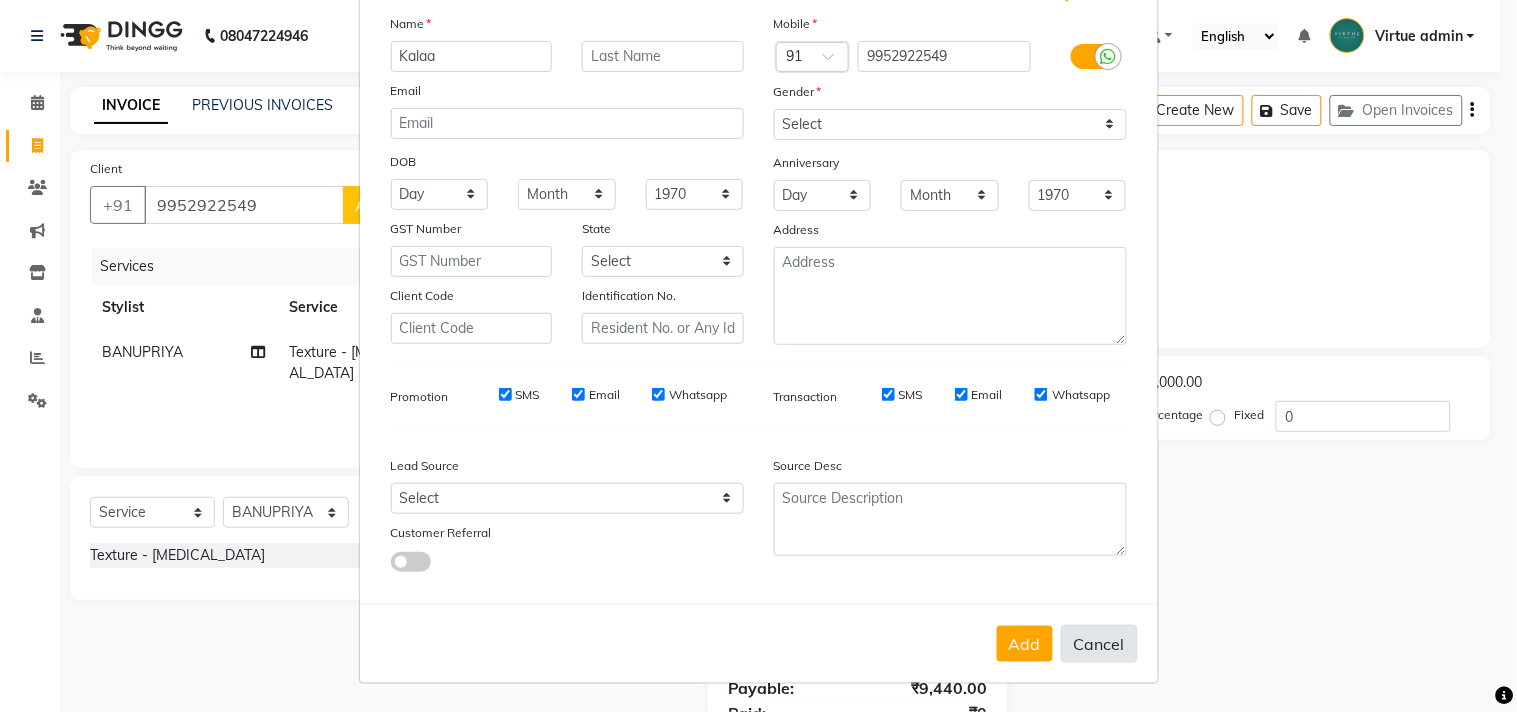 click on "Cancel" at bounding box center (1099, 644) 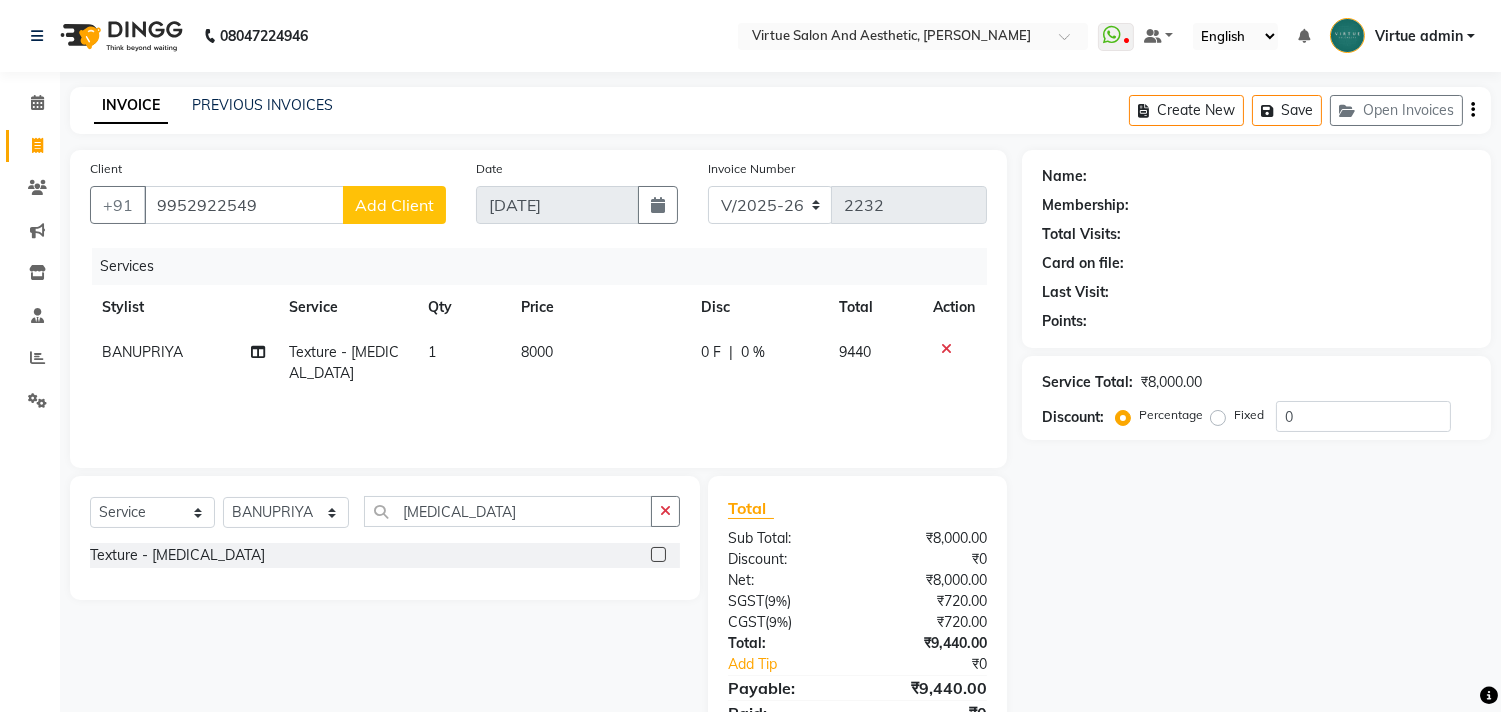 click 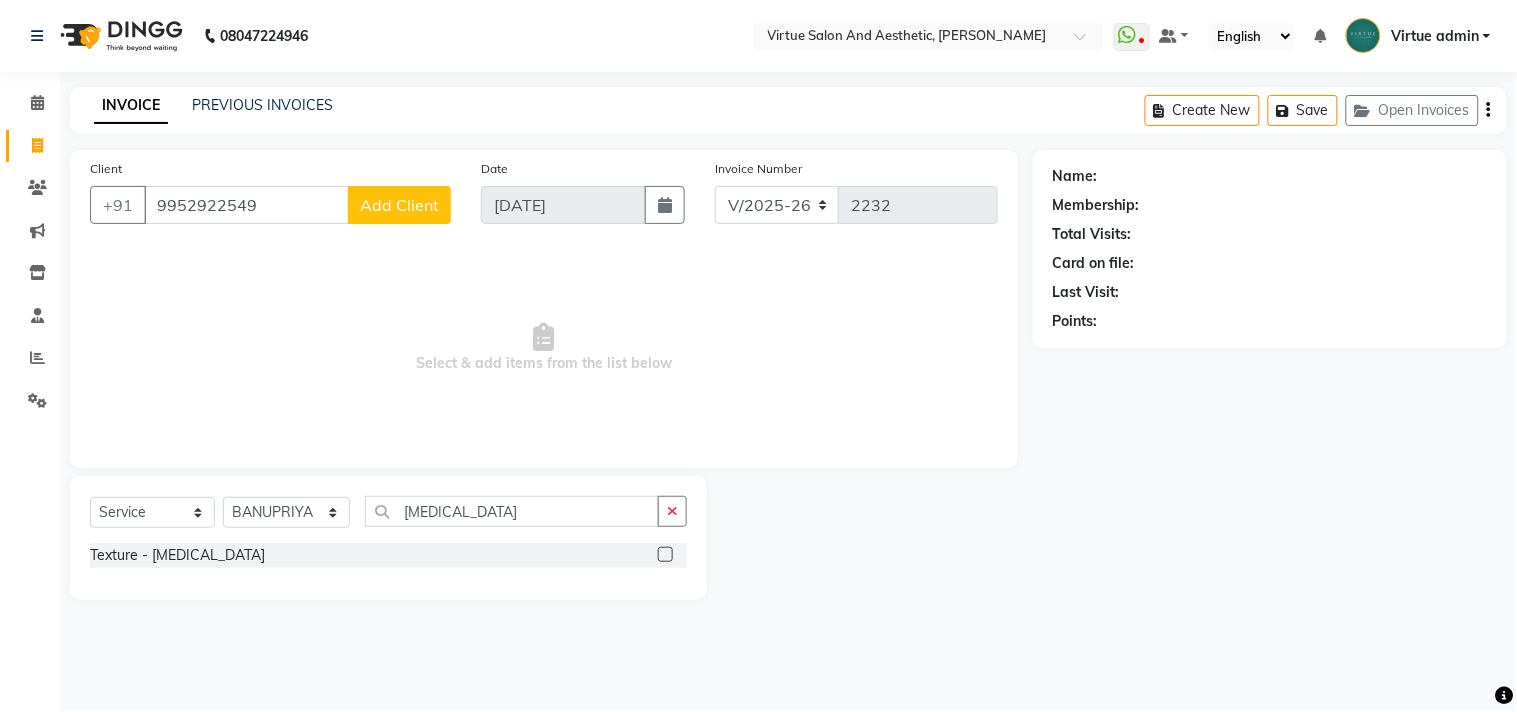click on "Client +91 9952922549 Add Client" 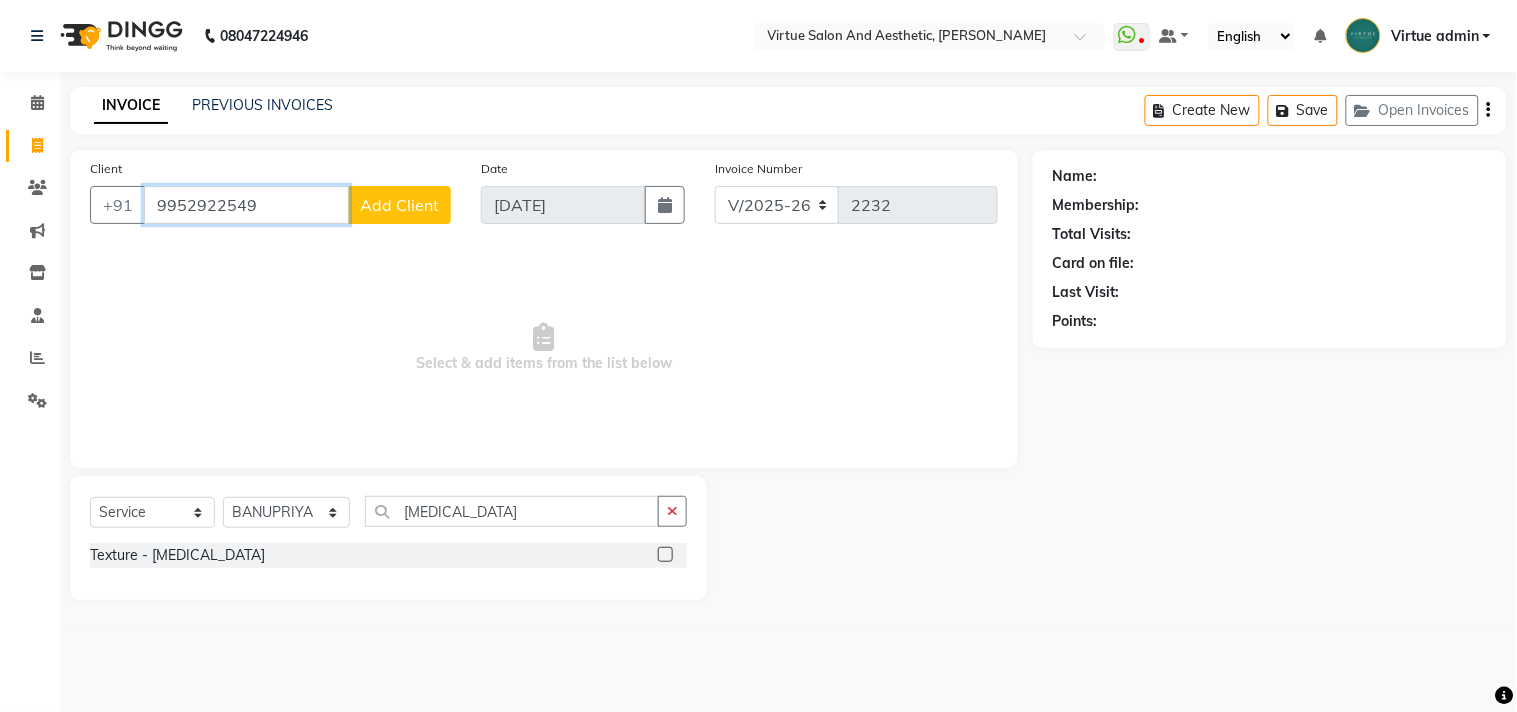 drag, startPoint x: 284, startPoint y: 216, endPoint x: 157, endPoint y: 193, distance: 129.06587 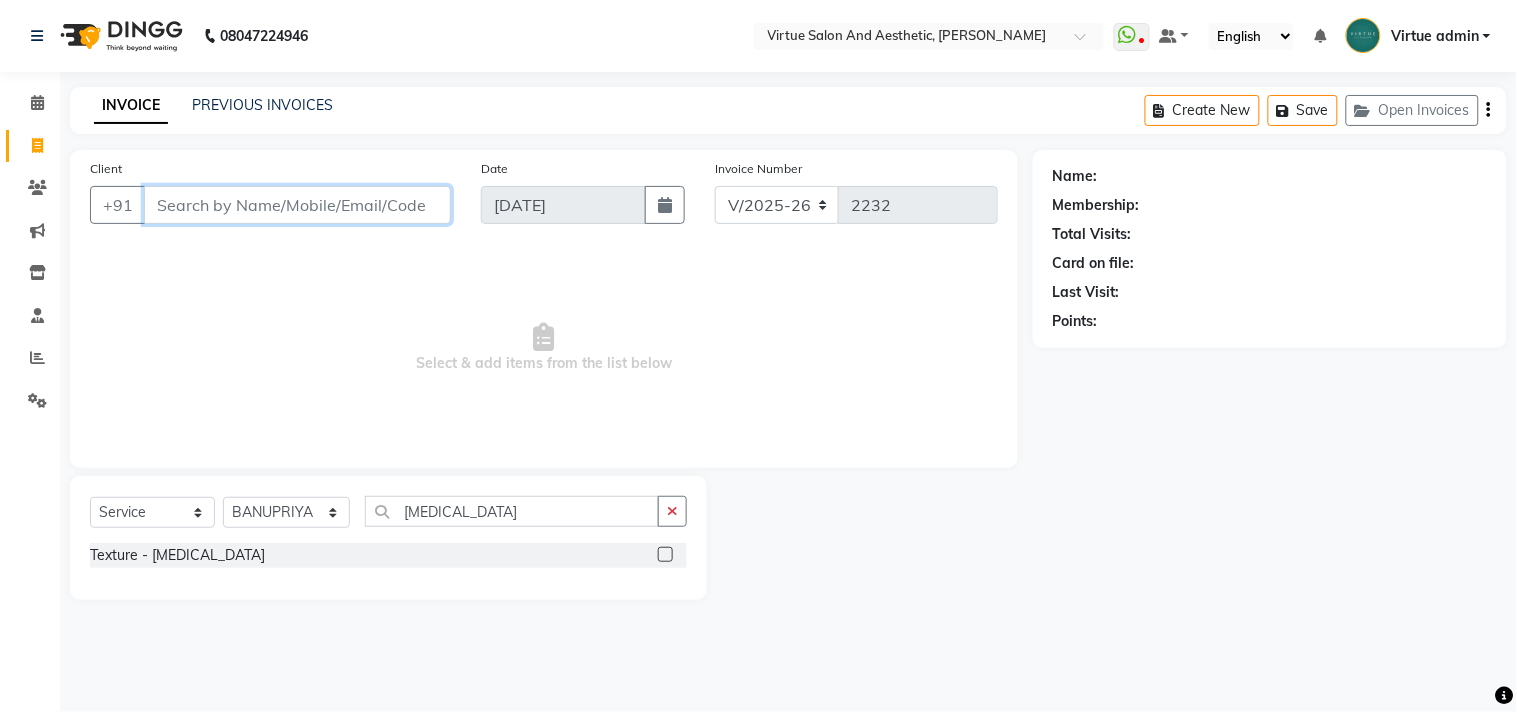 click on "Client" at bounding box center [297, 205] 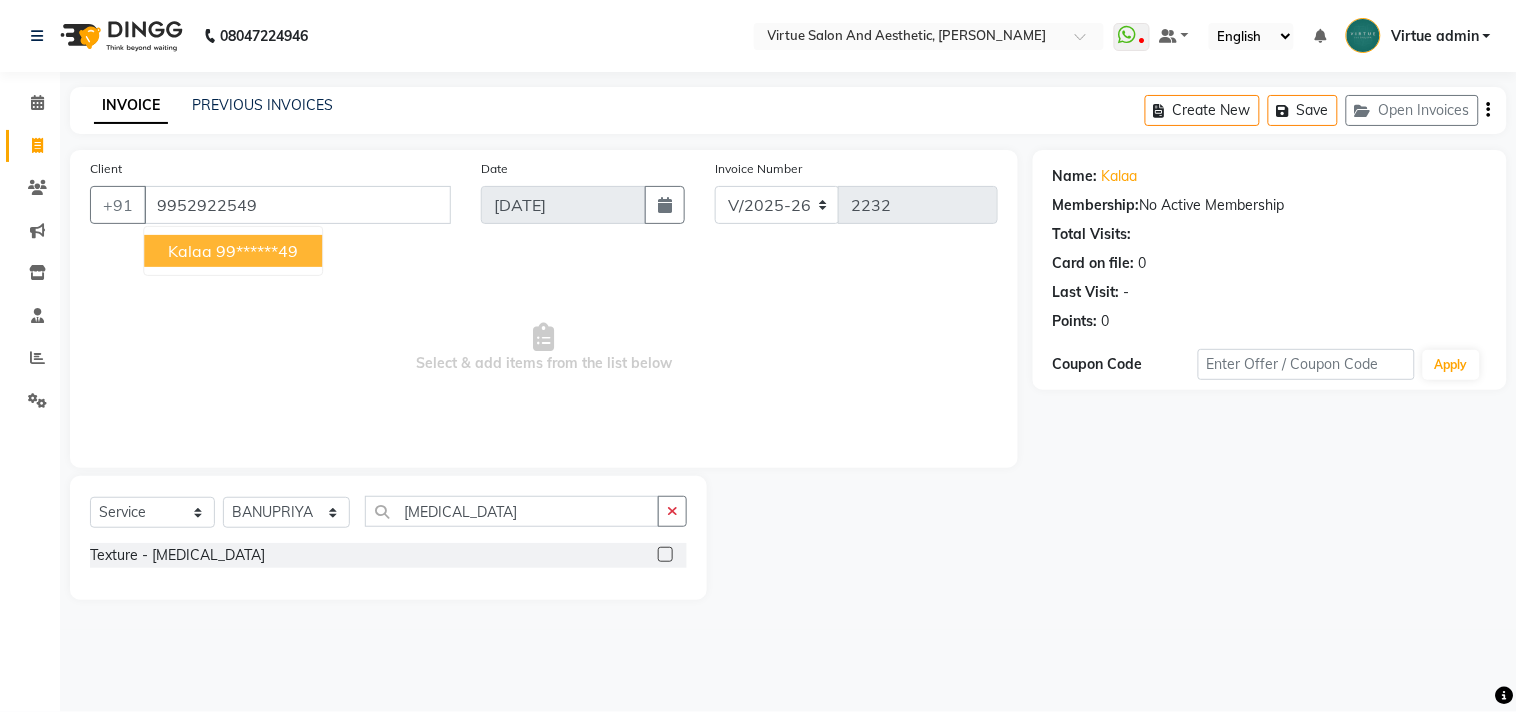click on "99******49" at bounding box center [257, 251] 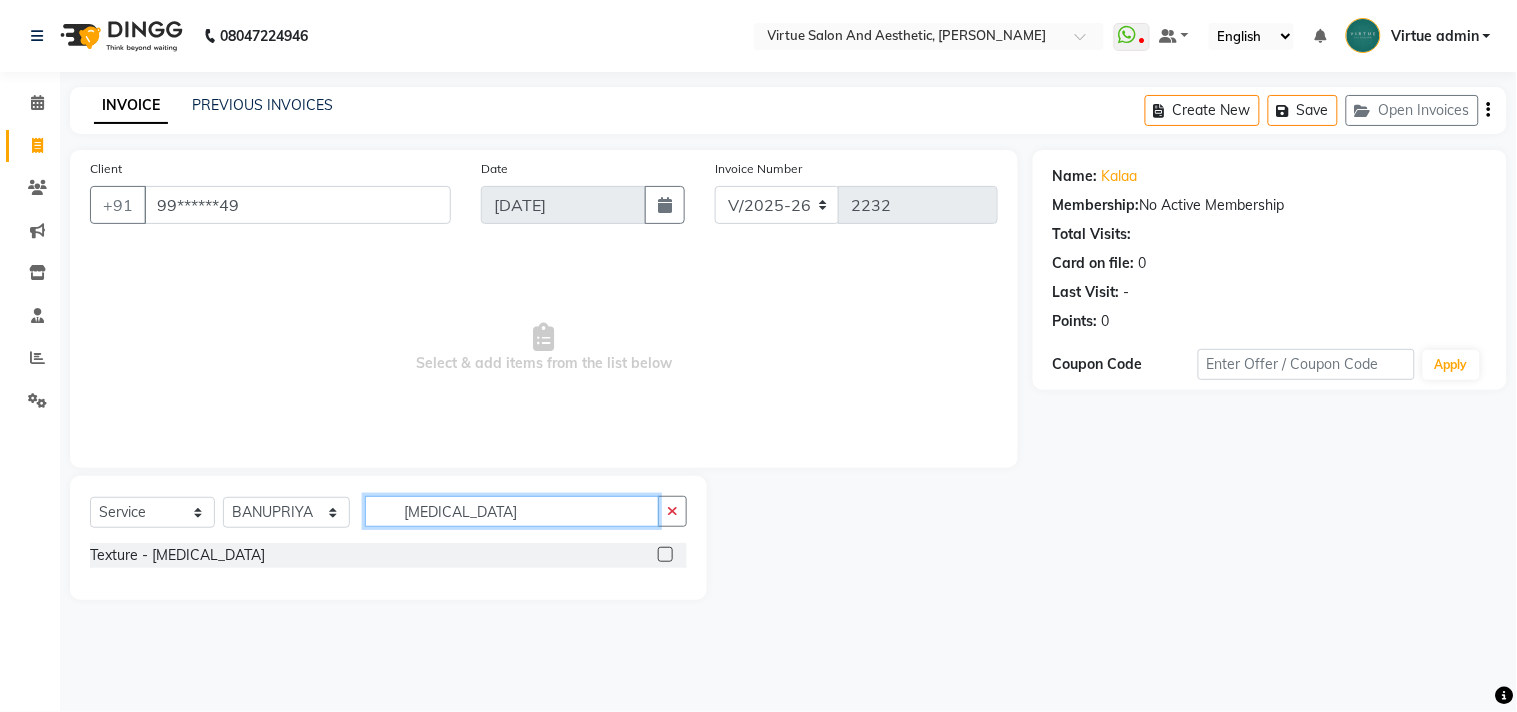 click on "botox" 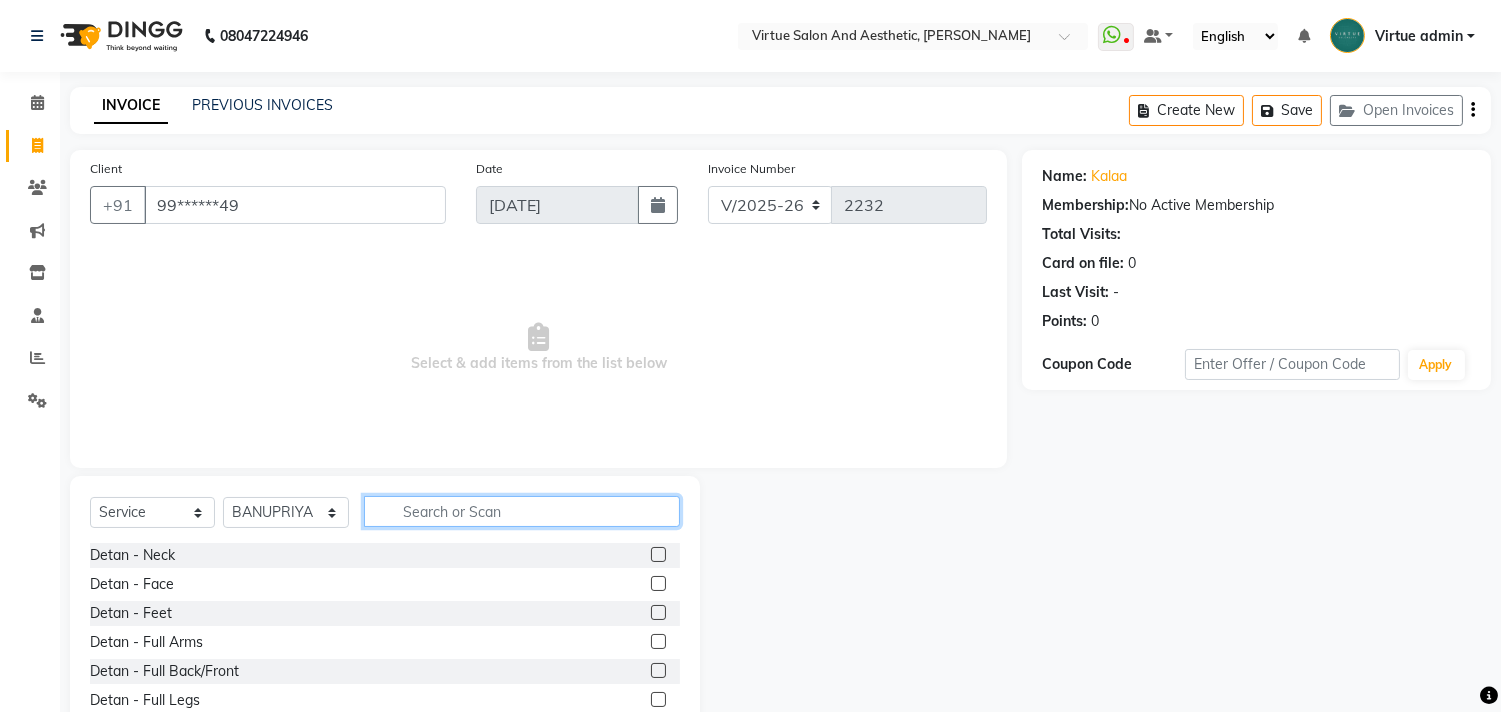 click 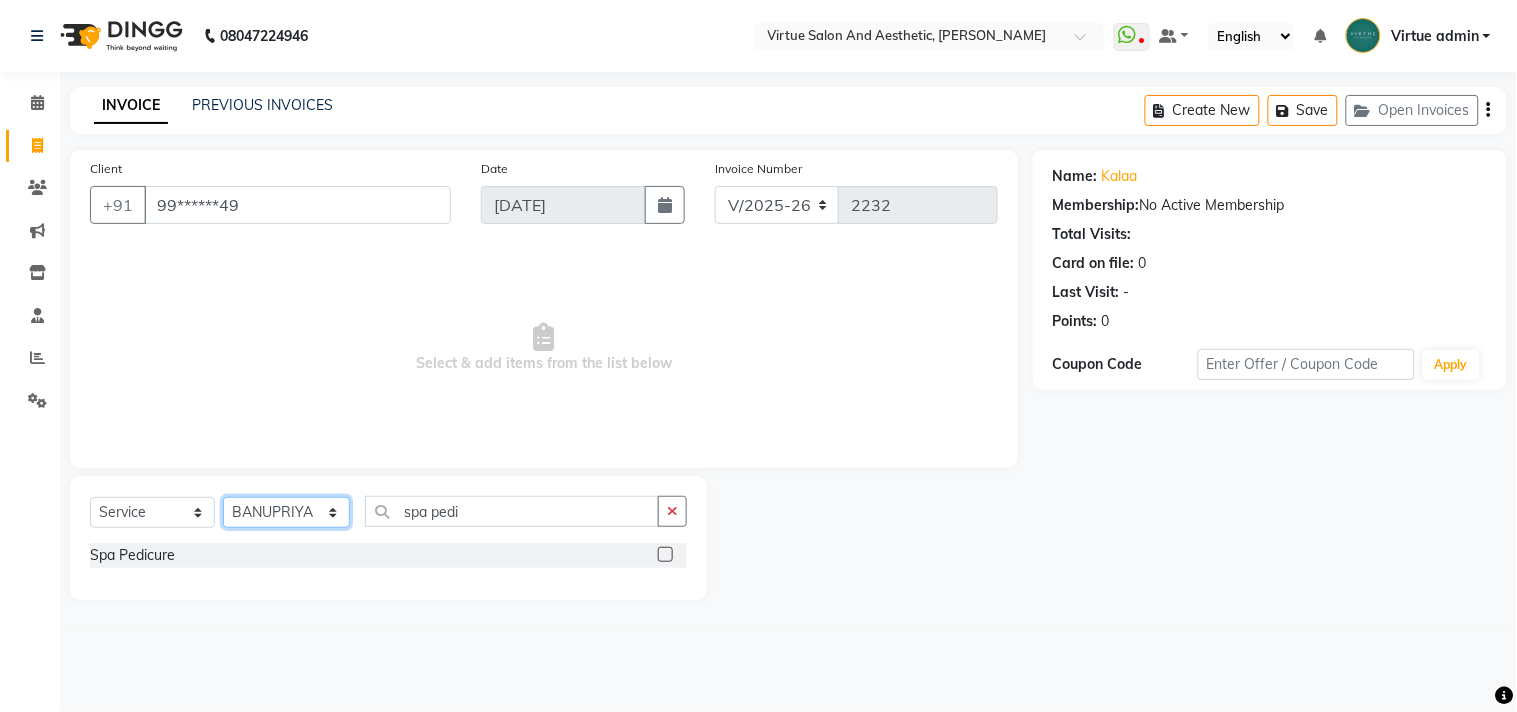 click on "Select Stylist Admin ANUSHA  Apsu Auditor Ambattur Balaji BANUPRIYA Bhuvanesh Dingg - Support Team DIVYA INBARAJ INDHU Javed Jayakumar Joice Neimalsawm  Kalaiselvi KAMALA Nathalie Marinaa Chaarlette POOJA  PREETHI Preethi Raj PRISCILLA RADHA RAJESH  SAHIL SEETHAL SOCHIPEM Suresh Babu SUSHMITA VANITHA Veena Ravi Vignesh  Vinitha Virtue admin VIRTUE SALON" 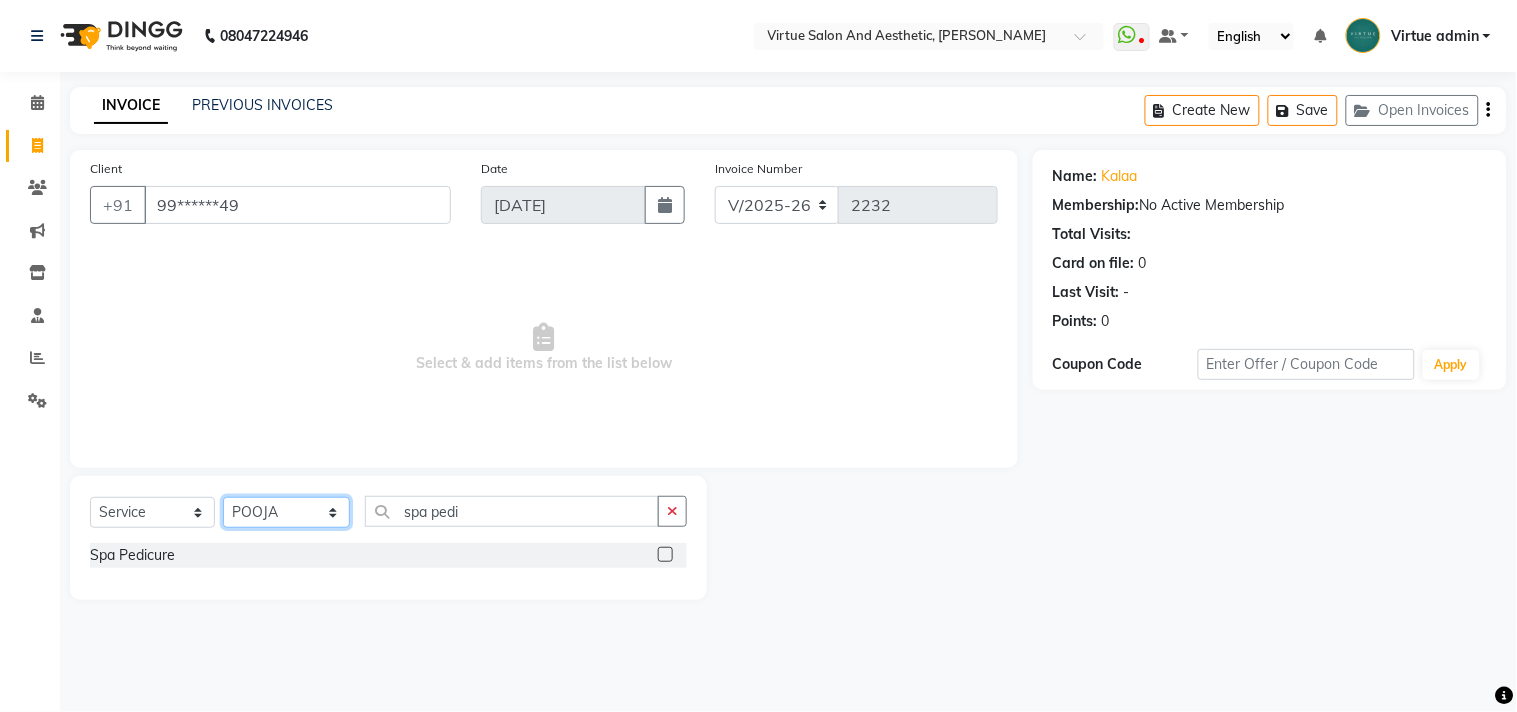 click on "Select Stylist Admin ANUSHA  Apsu Auditor Ambattur Balaji BANUPRIYA Bhuvanesh Dingg - Support Team DIVYA INBARAJ INDHU Javed Jayakumar Joice Neimalsawm  Kalaiselvi KAMALA Nathalie Marinaa Chaarlette POOJA  PREETHI Preethi Raj PRISCILLA RADHA RAJESH  SAHIL SEETHAL SOCHIPEM Suresh Babu SUSHMITA VANITHA Veena Ravi Vignesh  Vinitha Virtue admin VIRTUE SALON" 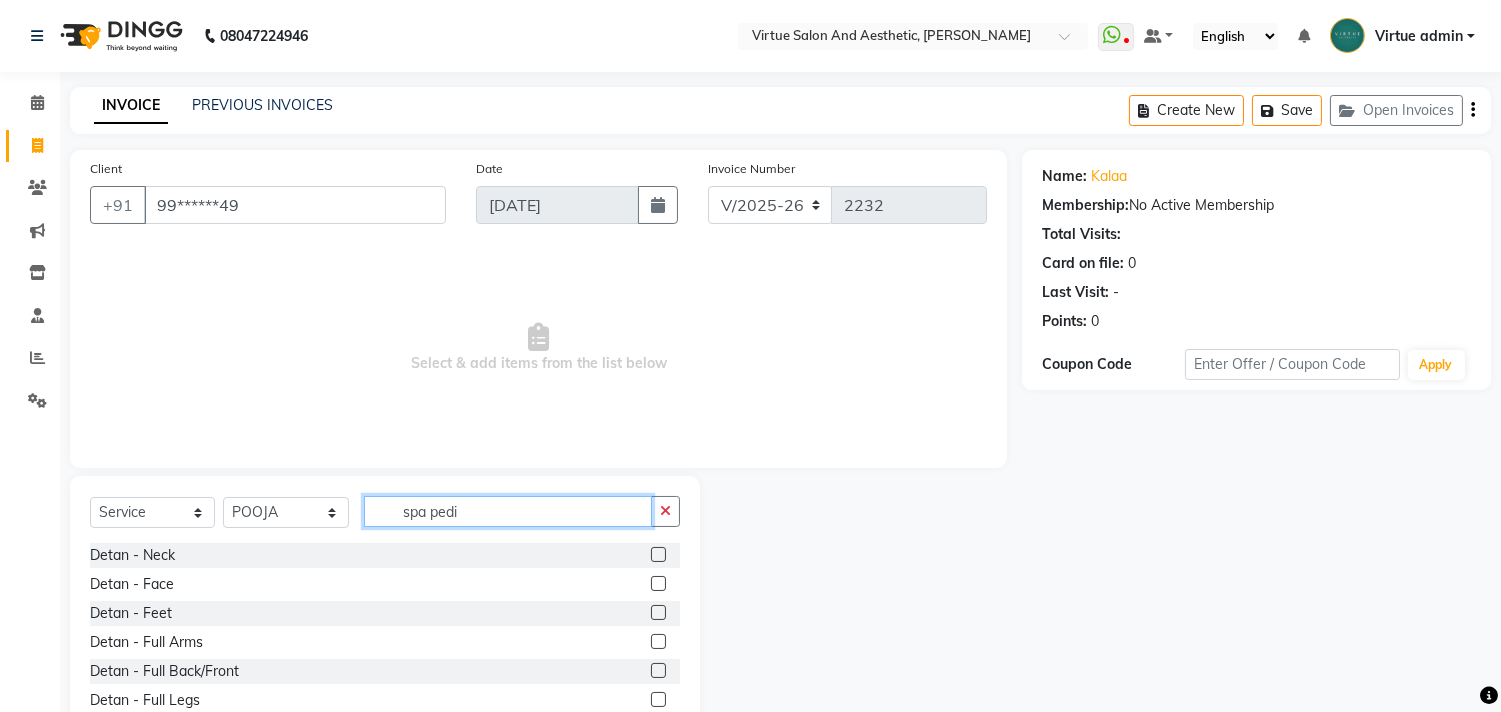 click on "spa pedi" 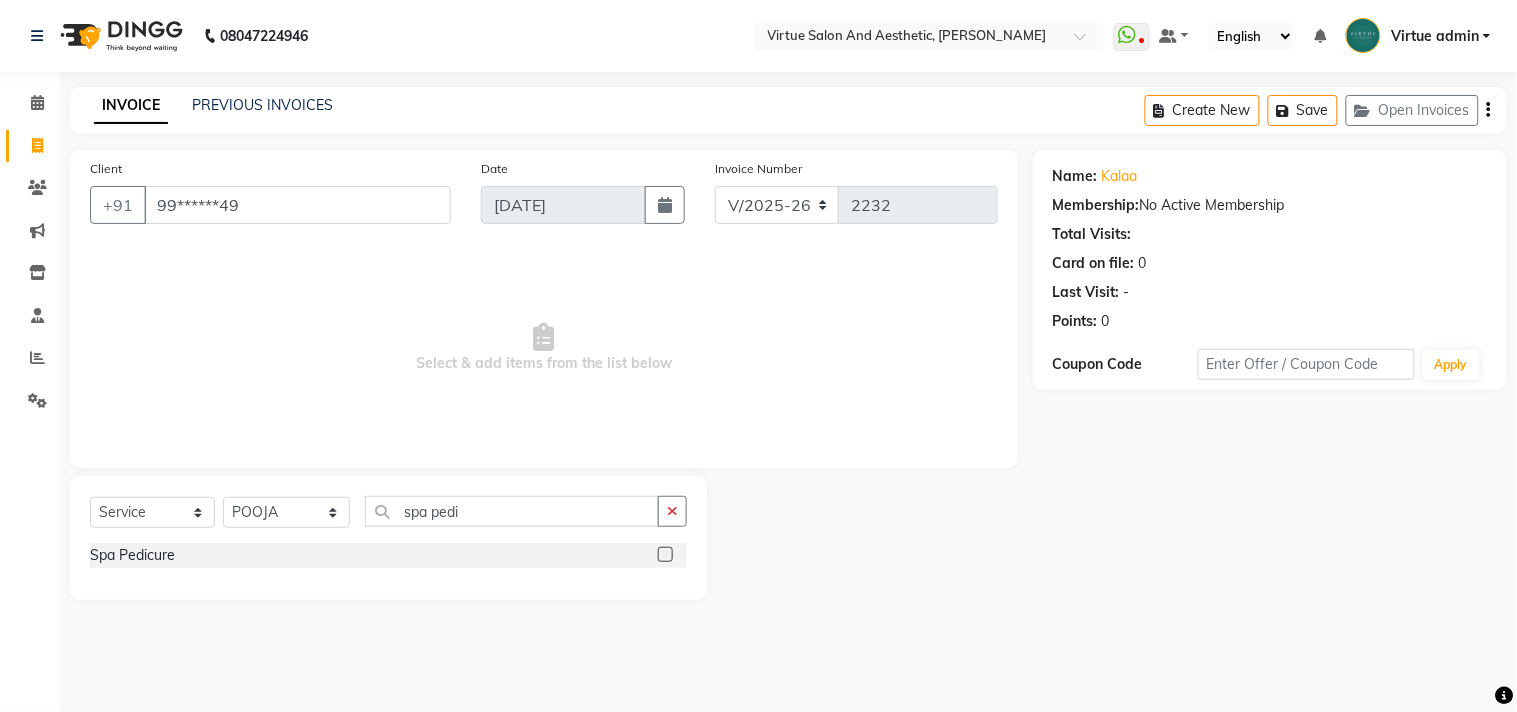 click 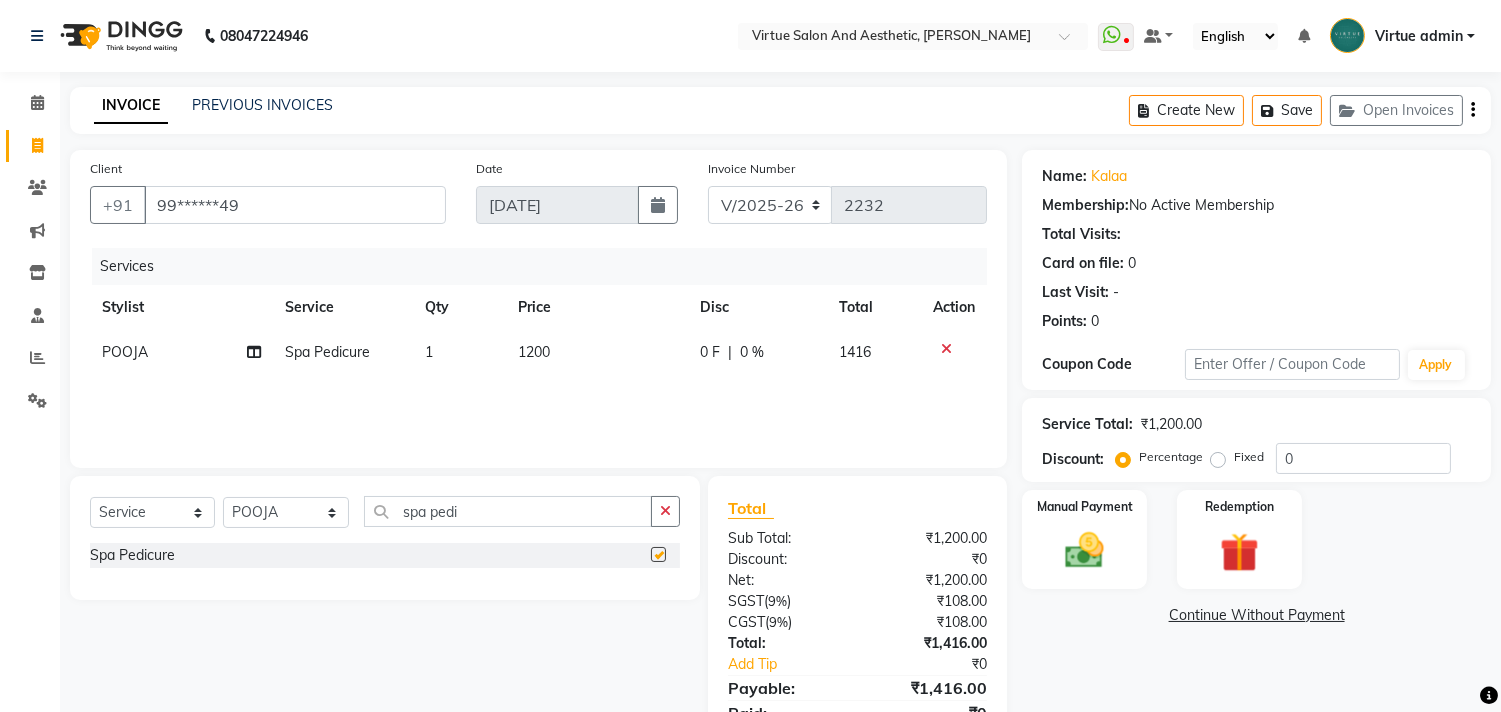 click on "Select  Service  Product  Membership  Package Voucher Prepaid Gift Card  Select Stylist Admin ANUSHA  Apsu Auditor Ambattur Balaji BANUPRIYA Bhuvanesh Dingg - Support Team DIVYA INBARAJ INDHU Javed Jayakumar Joice Neimalsawm  Kalaiselvi KAMALA Nathalie Marinaa Chaarlette POOJA  PREETHI Preethi Raj PRISCILLA RADHA RAJESH  SAHIL SEETHAL SOCHIPEM Suresh Babu SUSHMITA VANITHA Veena Ravi Vignesh  Vinitha Virtue admin VIRTUE SALON spa pedi Spa Pedicure" 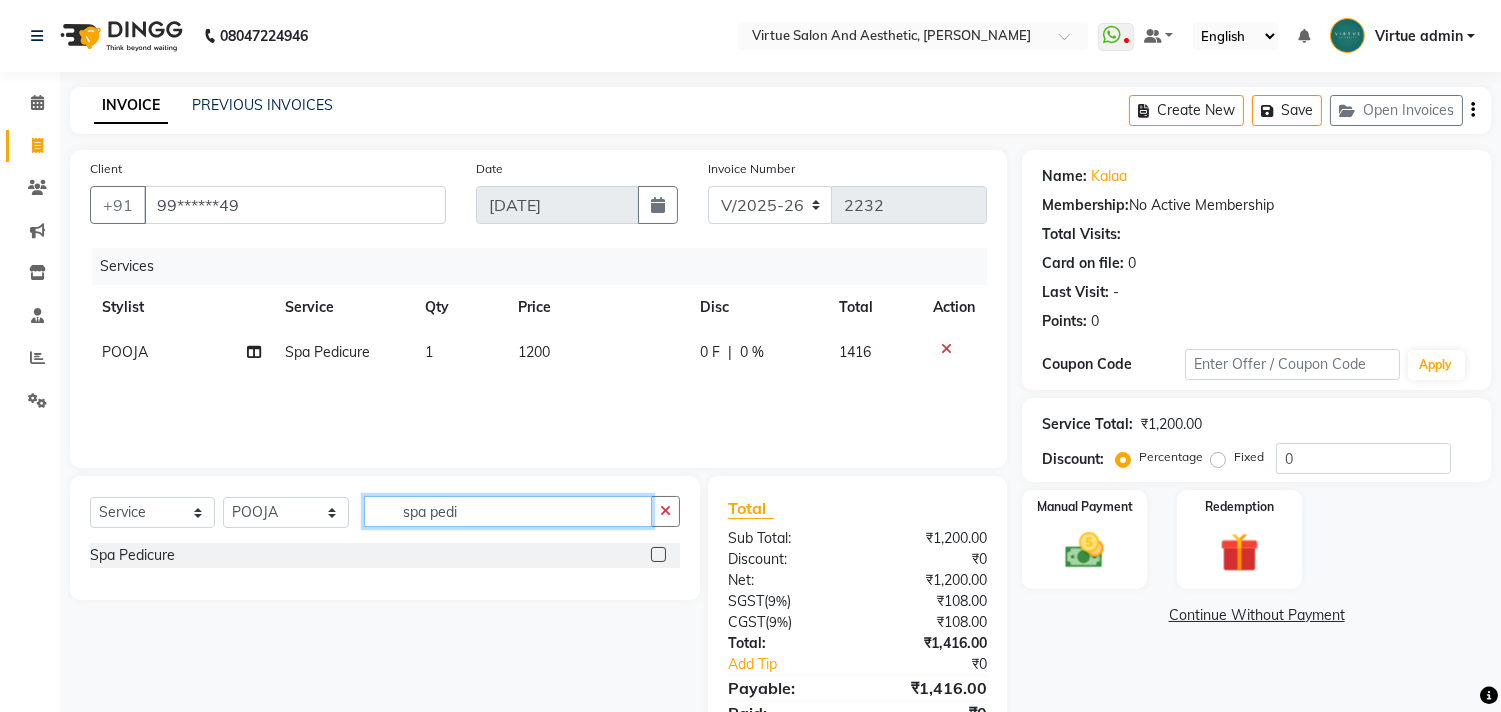 click on "spa pedi" 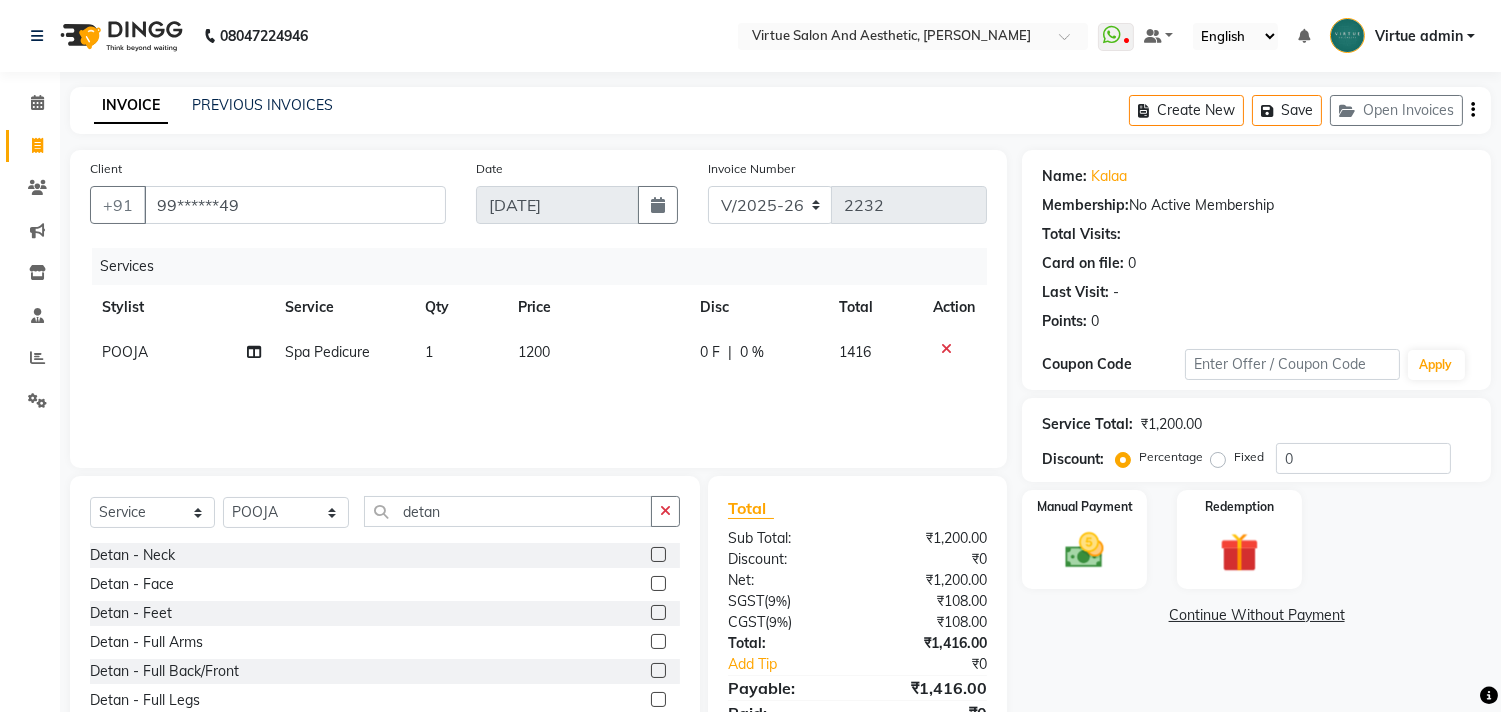 click 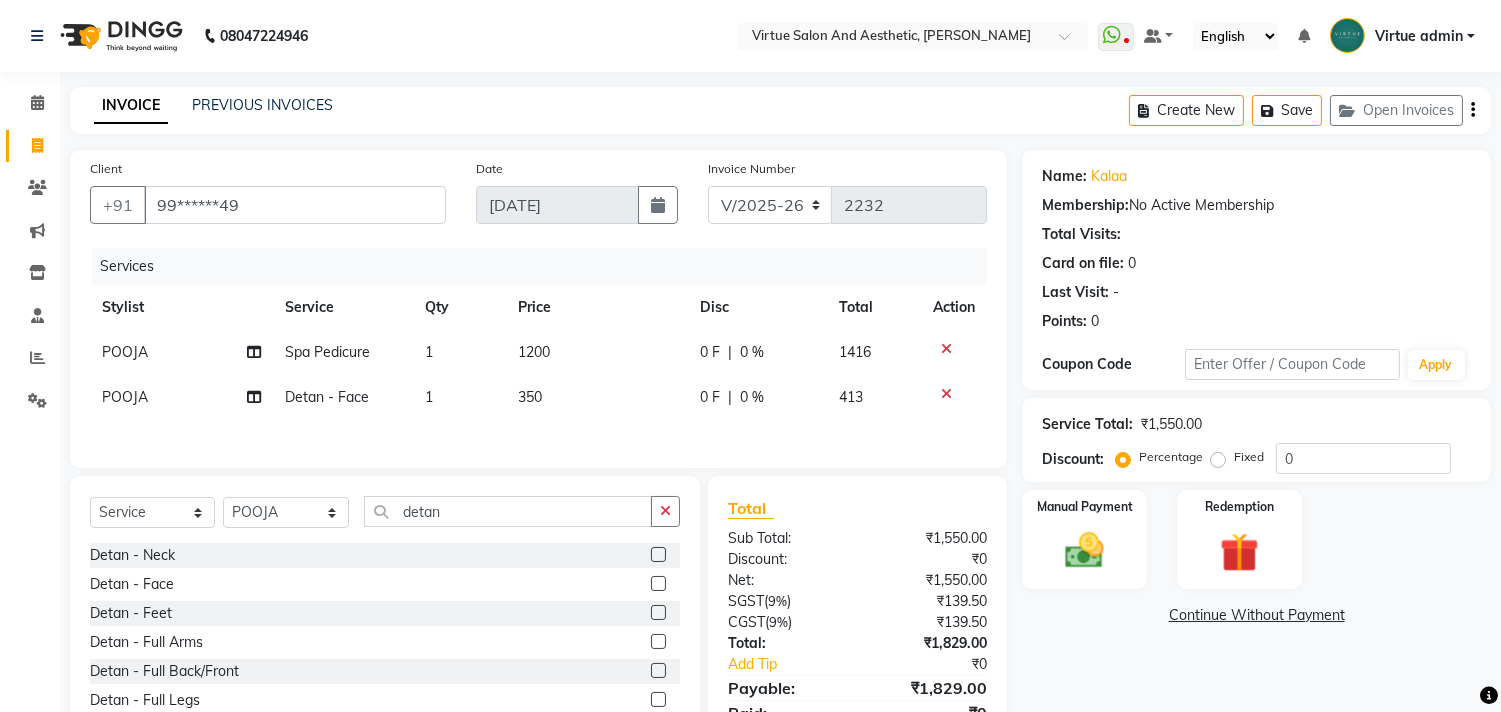 click 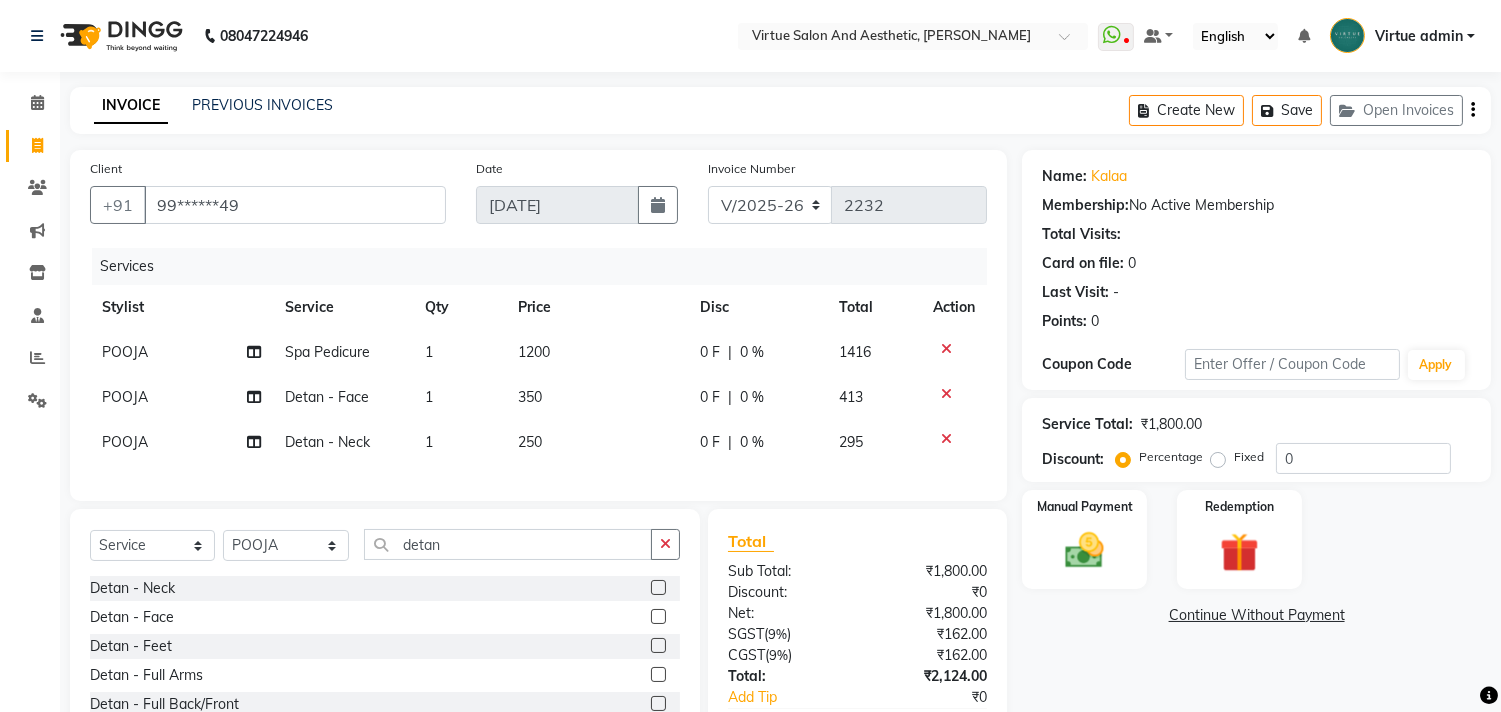 click on "Total" 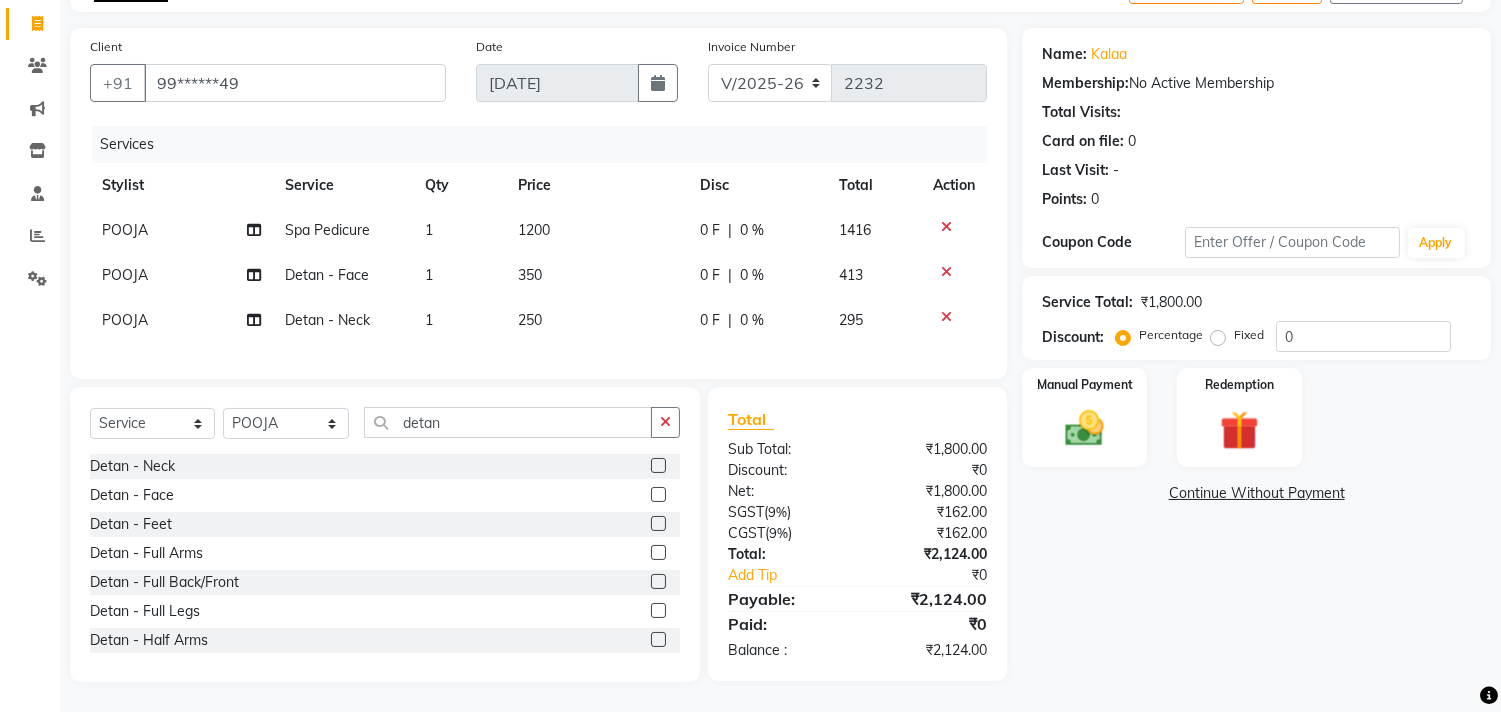 click on "Client +91 99******49 Date 10-07-2025 Invoice Number V/2025 V/2025-26 2232 Services Stylist Service Qty Price Disc Total Action POOJA  Spa Pedicure 1 1200 0 F | 0 % 1416 POOJA  Detan - Face 1 350 0 F | 0 % 413 POOJA  Detan -  Neck 1 250 0 F | 0 % 295" 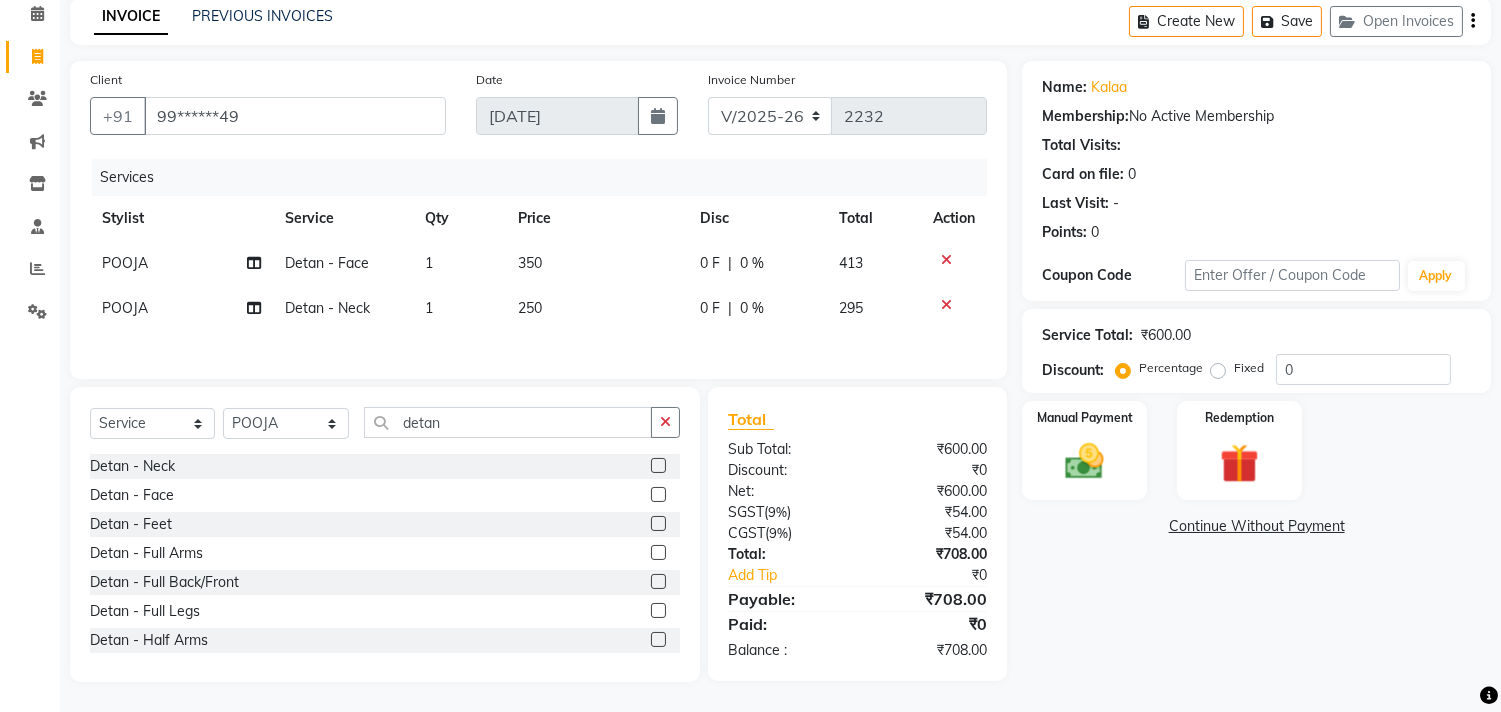 scroll, scrollTop: 93, scrollLeft: 0, axis: vertical 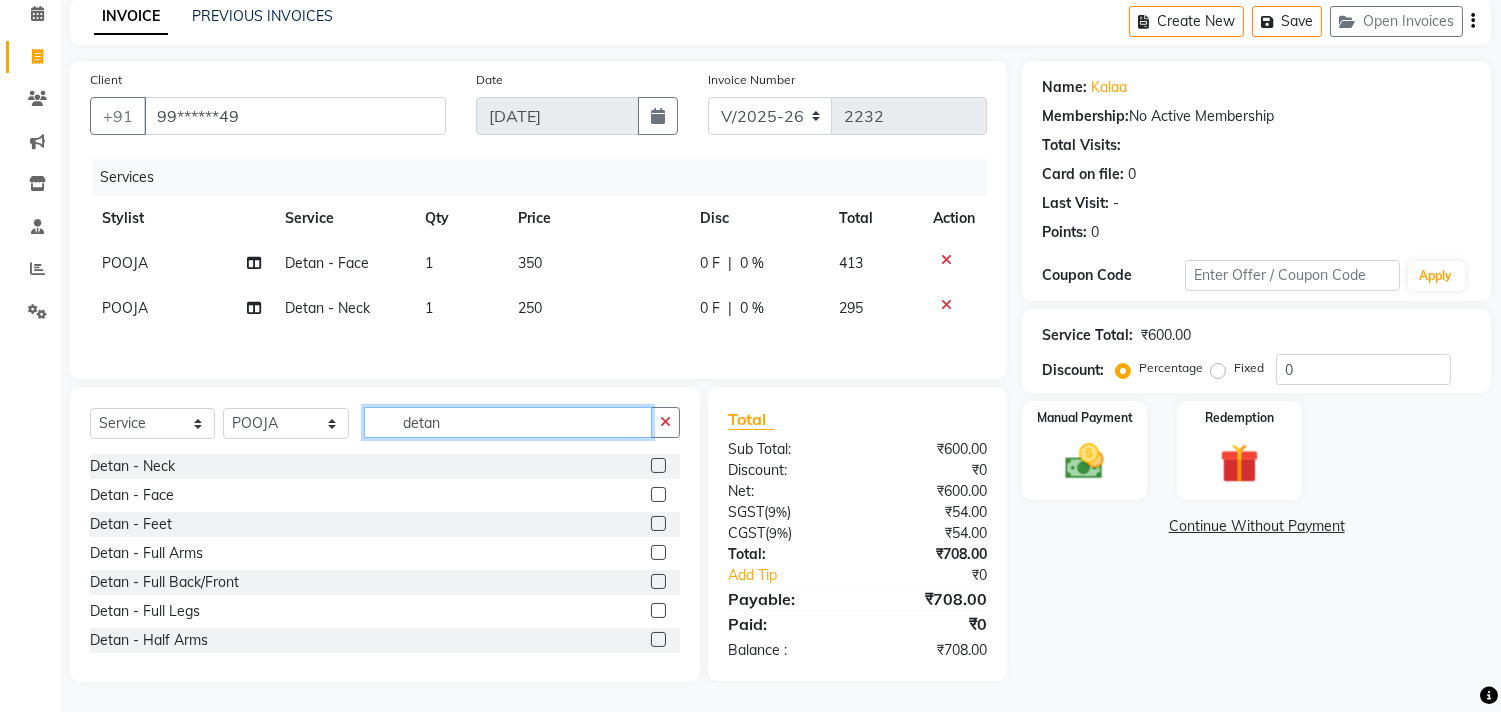 click on "detan" 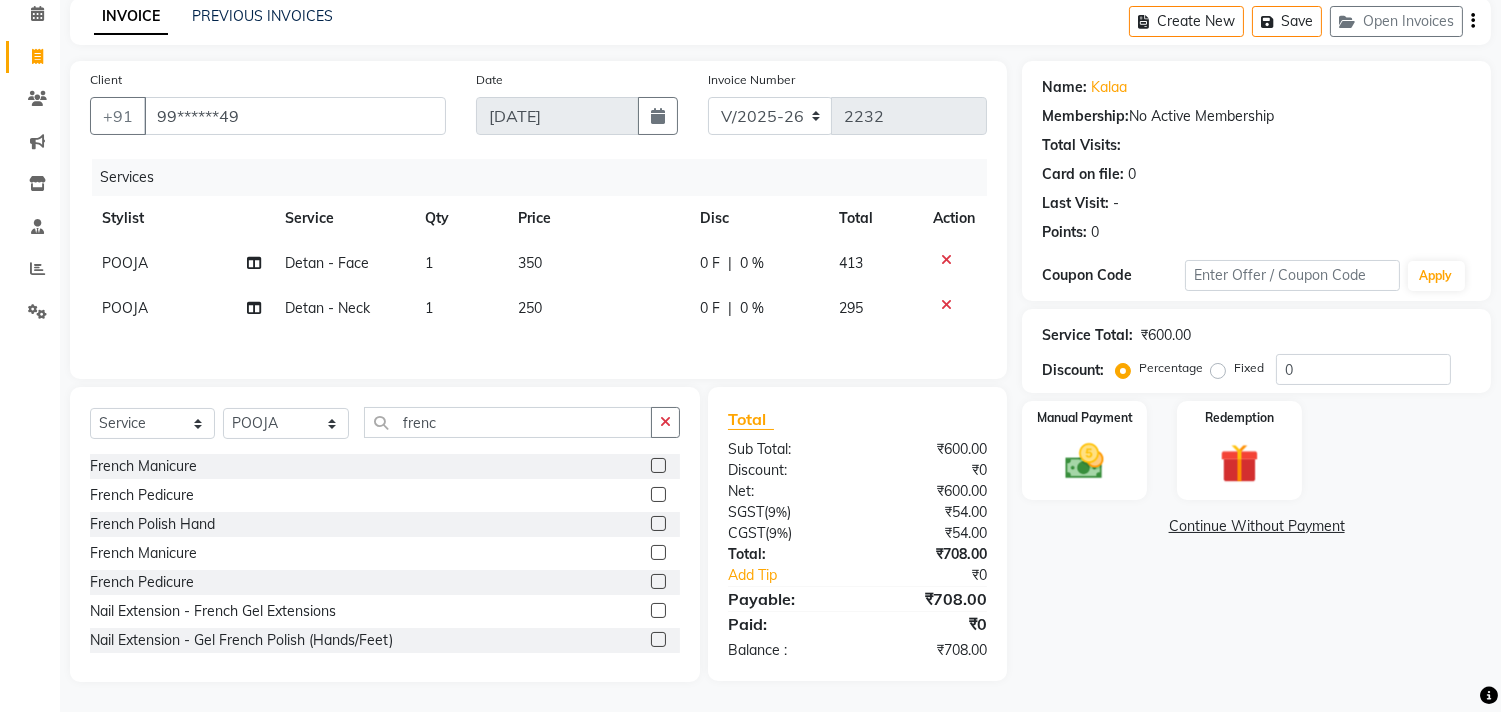 click 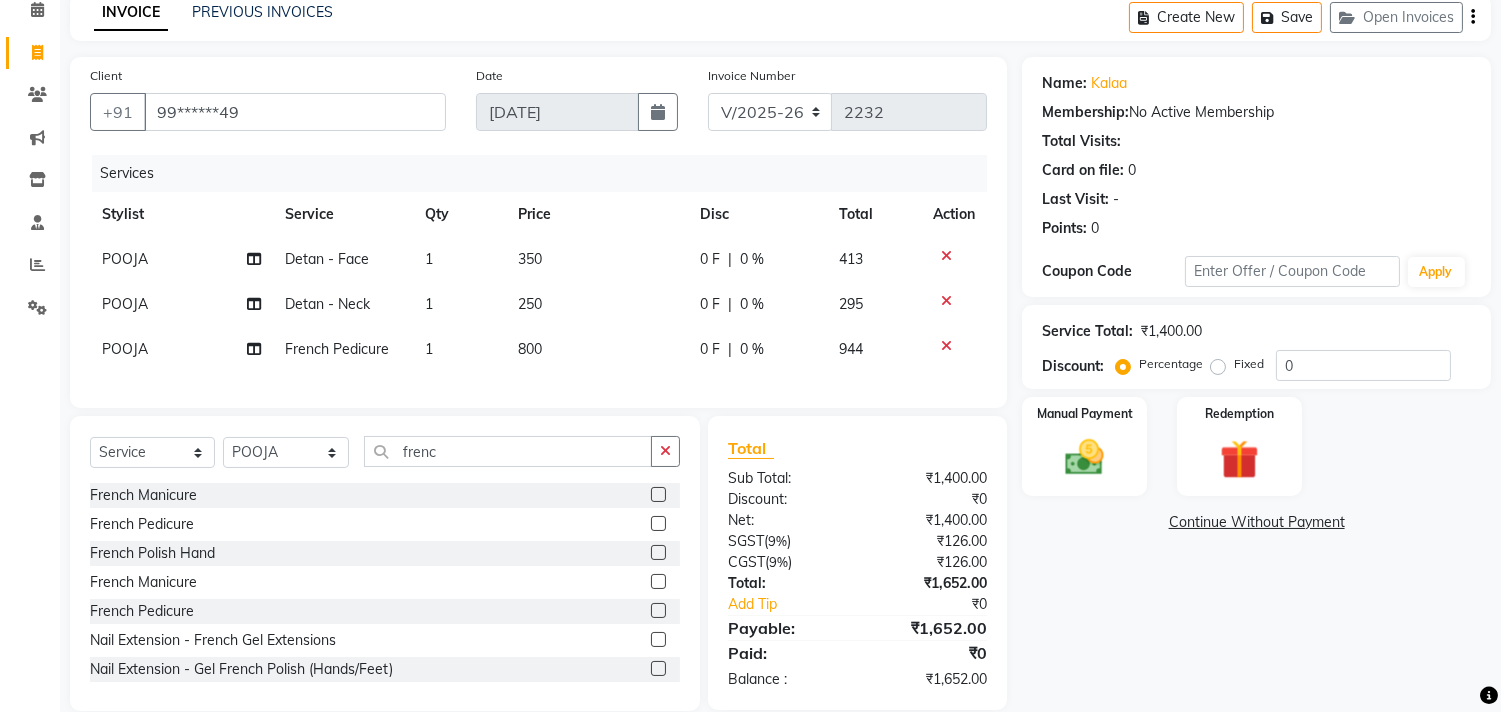 scroll, scrollTop: 138, scrollLeft: 0, axis: vertical 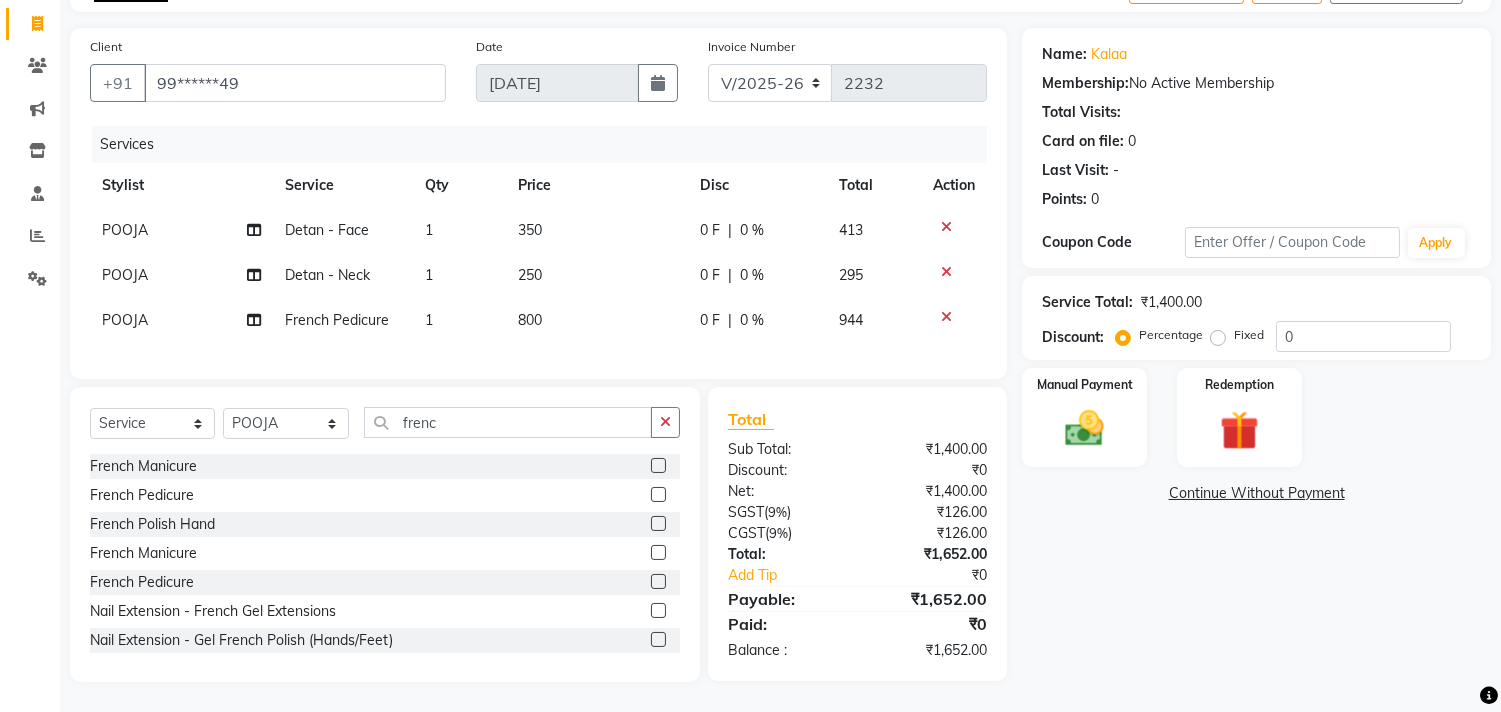 click on "Client +91 99******49 Date 10-07-2025 Invoice Number V/2025 V/2025-26 2232 Services Stylist Service Qty Price Disc Total Action POOJA  Detan - Face 1 350 0 F | 0 % 413 POOJA  Detan -  Neck 1 250 0 F | 0 % 295 POOJA   French Pedicure 1 800 0 F | 0 % 944" 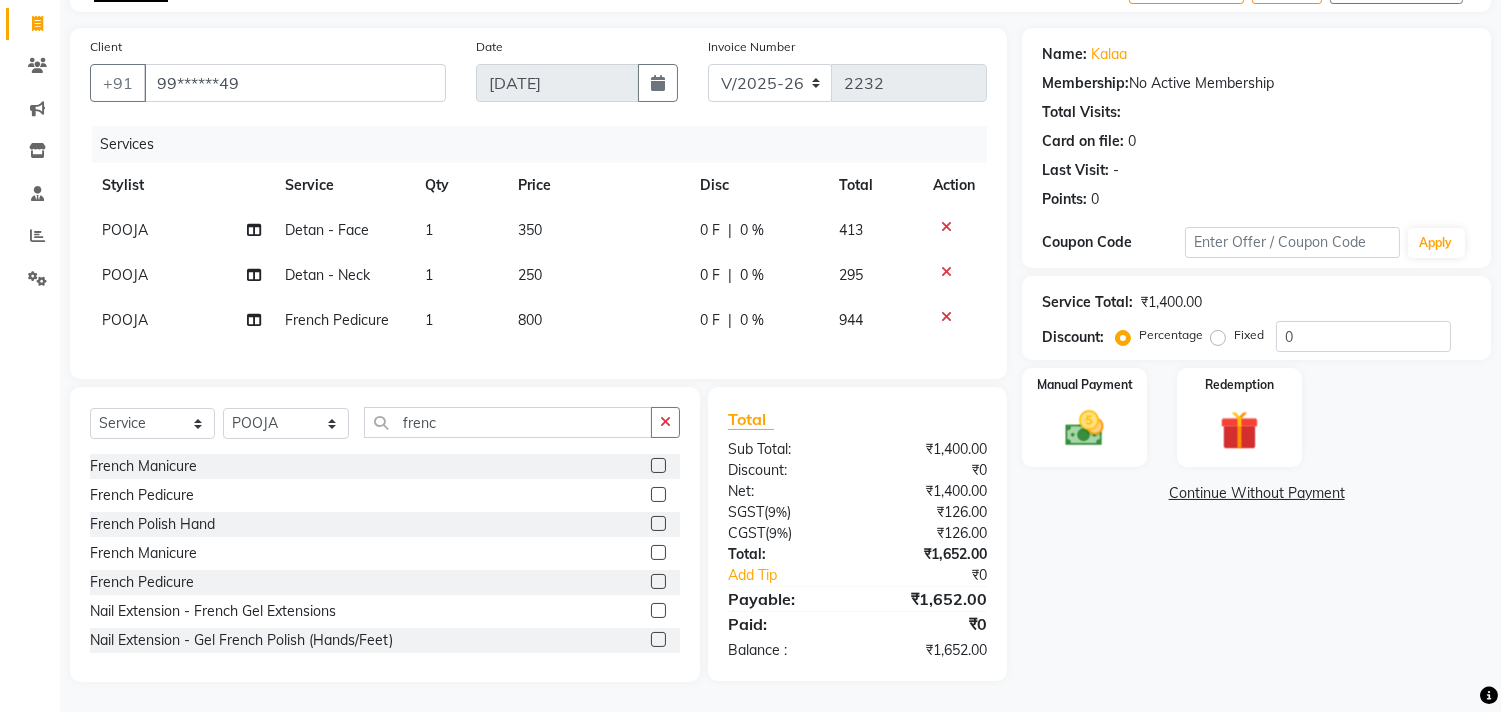 click on "Total Sub Total: ₹1,400.00 Discount: ₹0 Net: ₹1,400.00 SGST  ( 9% ) ₹126.00 CGST  ( 9% ) ₹126.00 Total: ₹1,652.00 Add Tip ₹0 Payable: ₹1,652.00 Paid: ₹0 Balance   : ₹1,652.00" 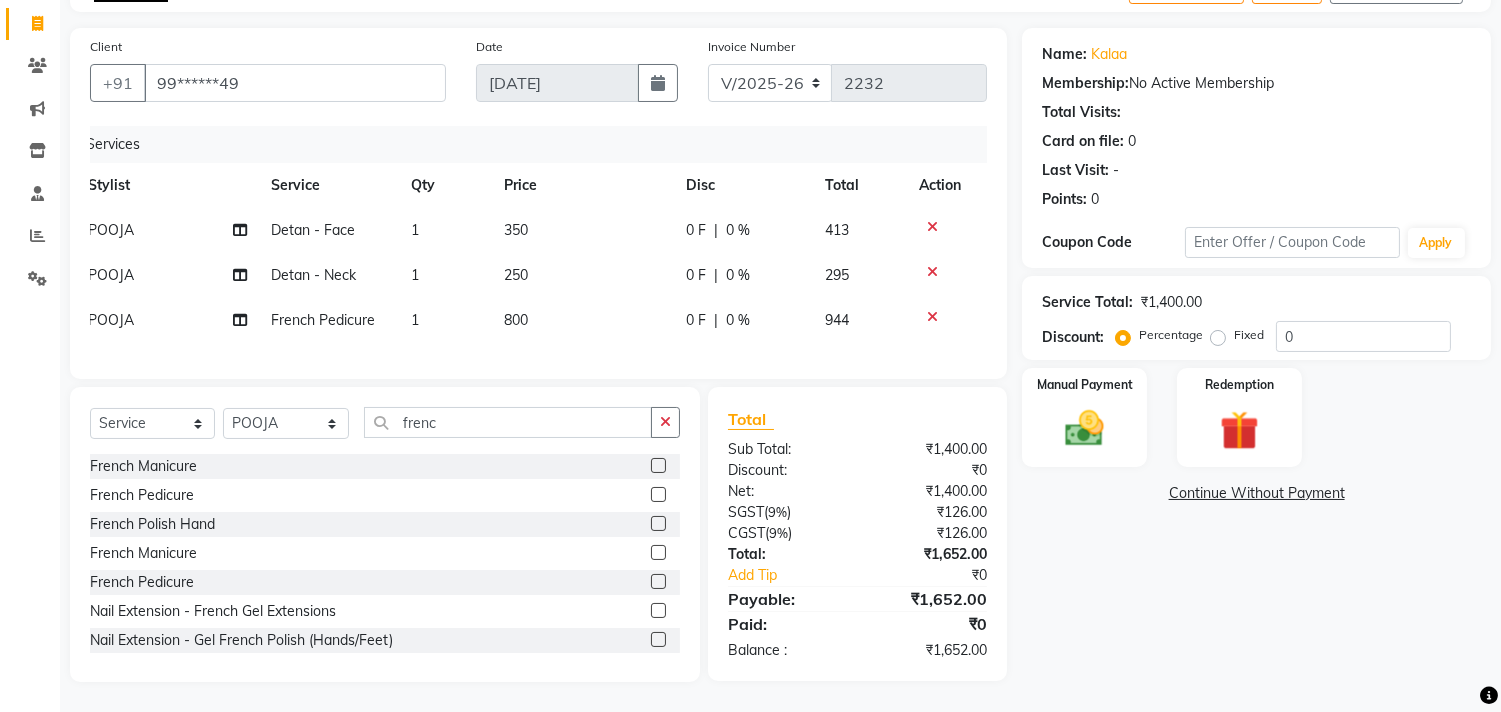 scroll, scrollTop: 0, scrollLeft: 0, axis: both 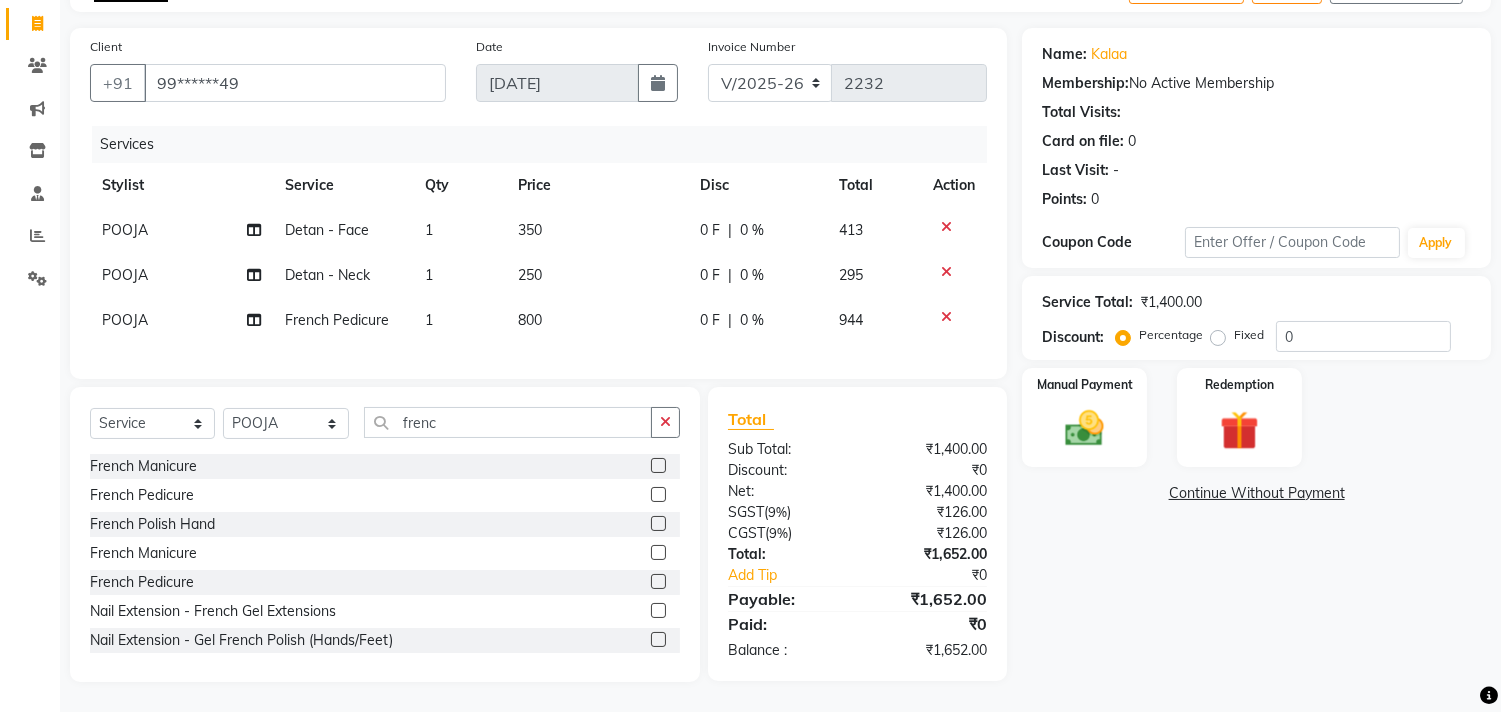 click on "₹1,400.00" 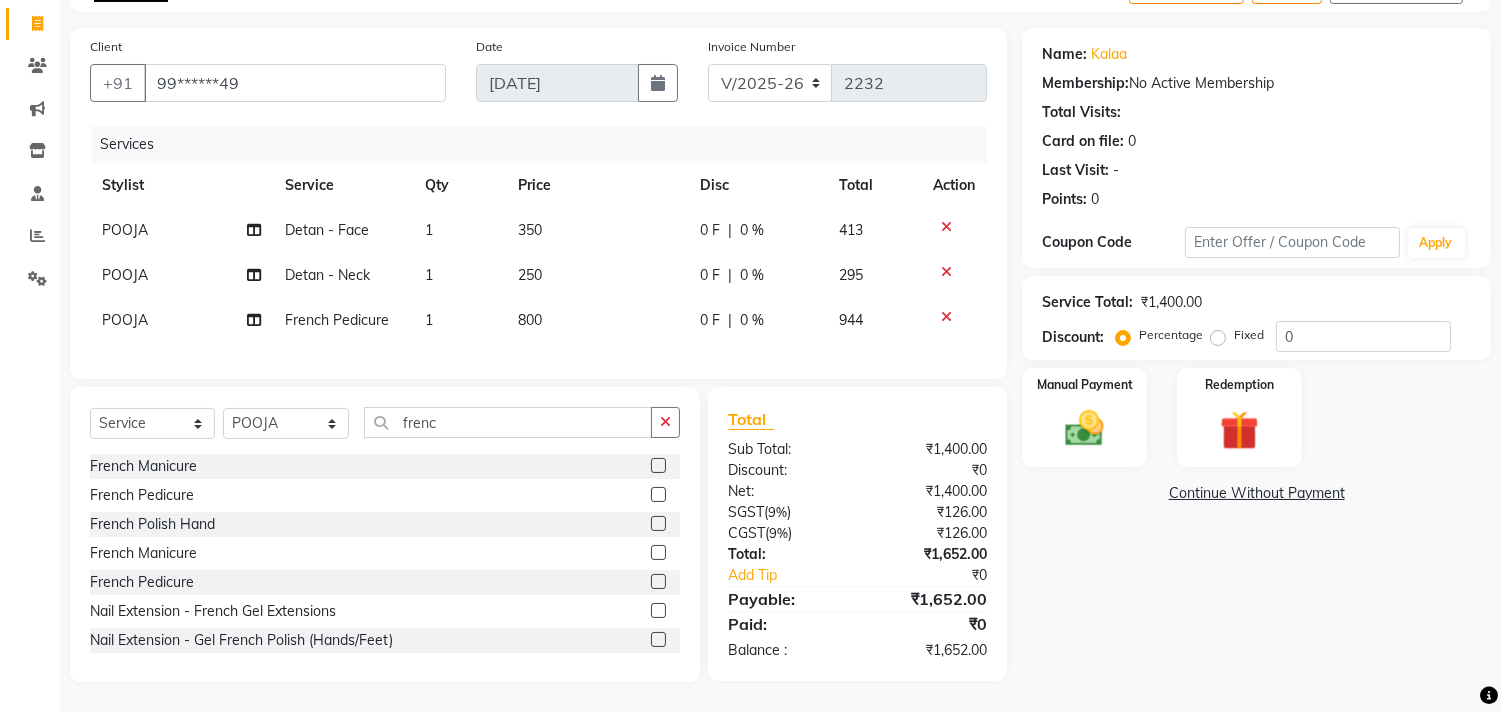click on "1" 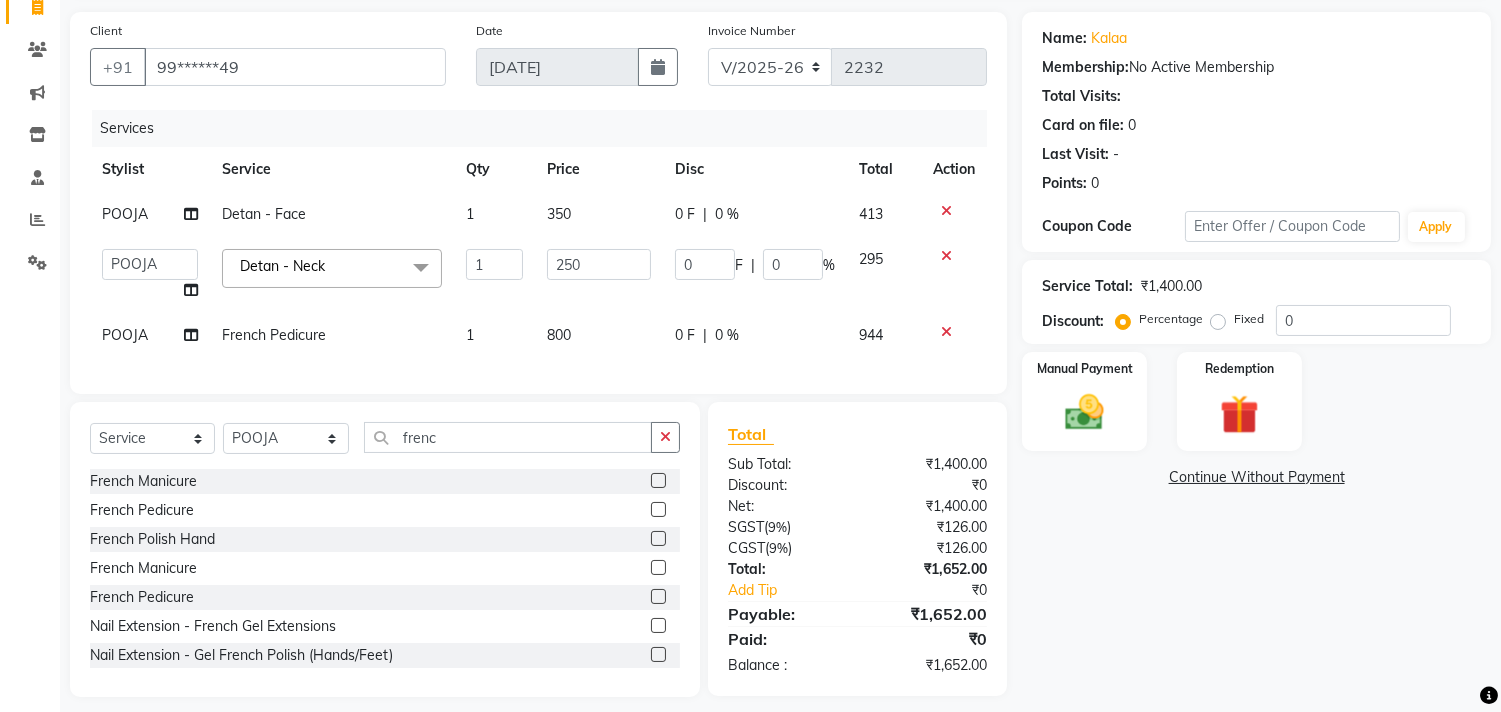 click on "800" 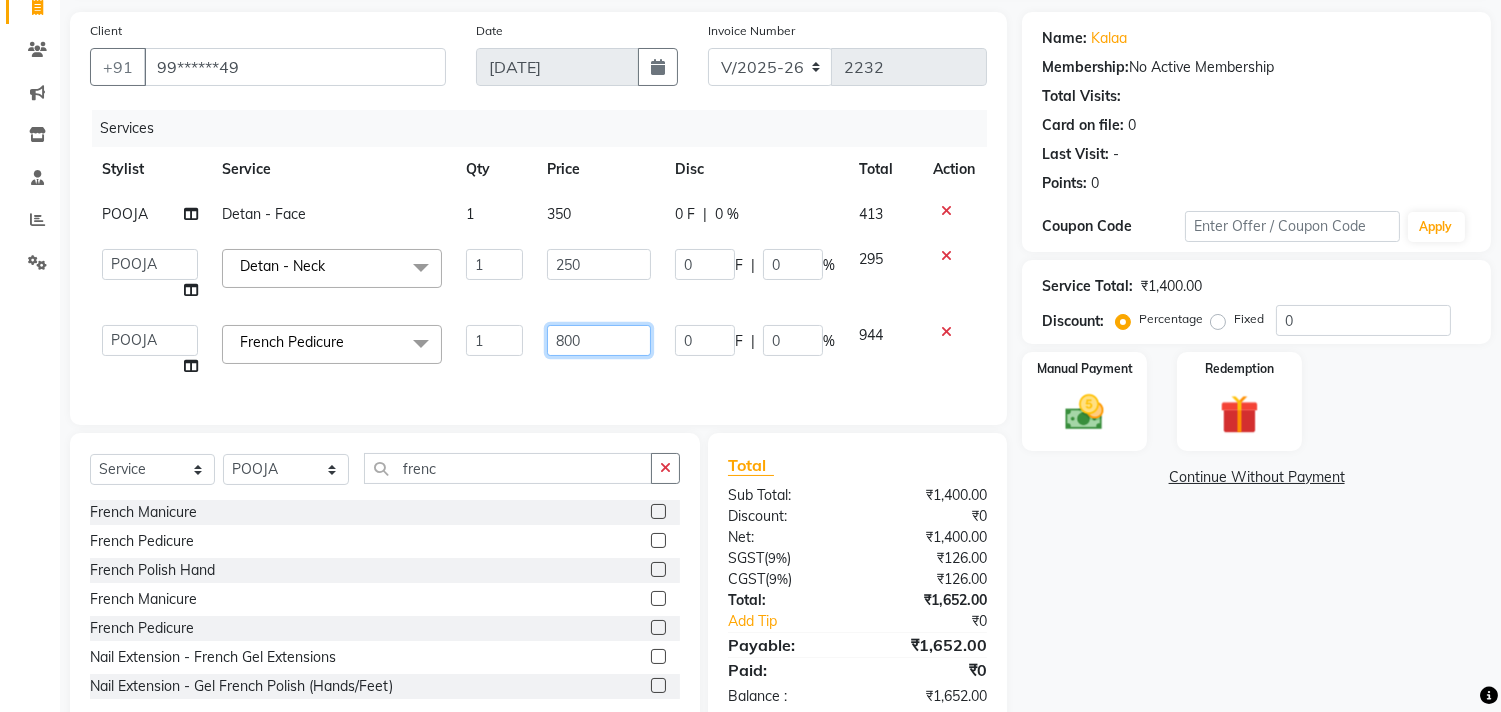 click on "800" 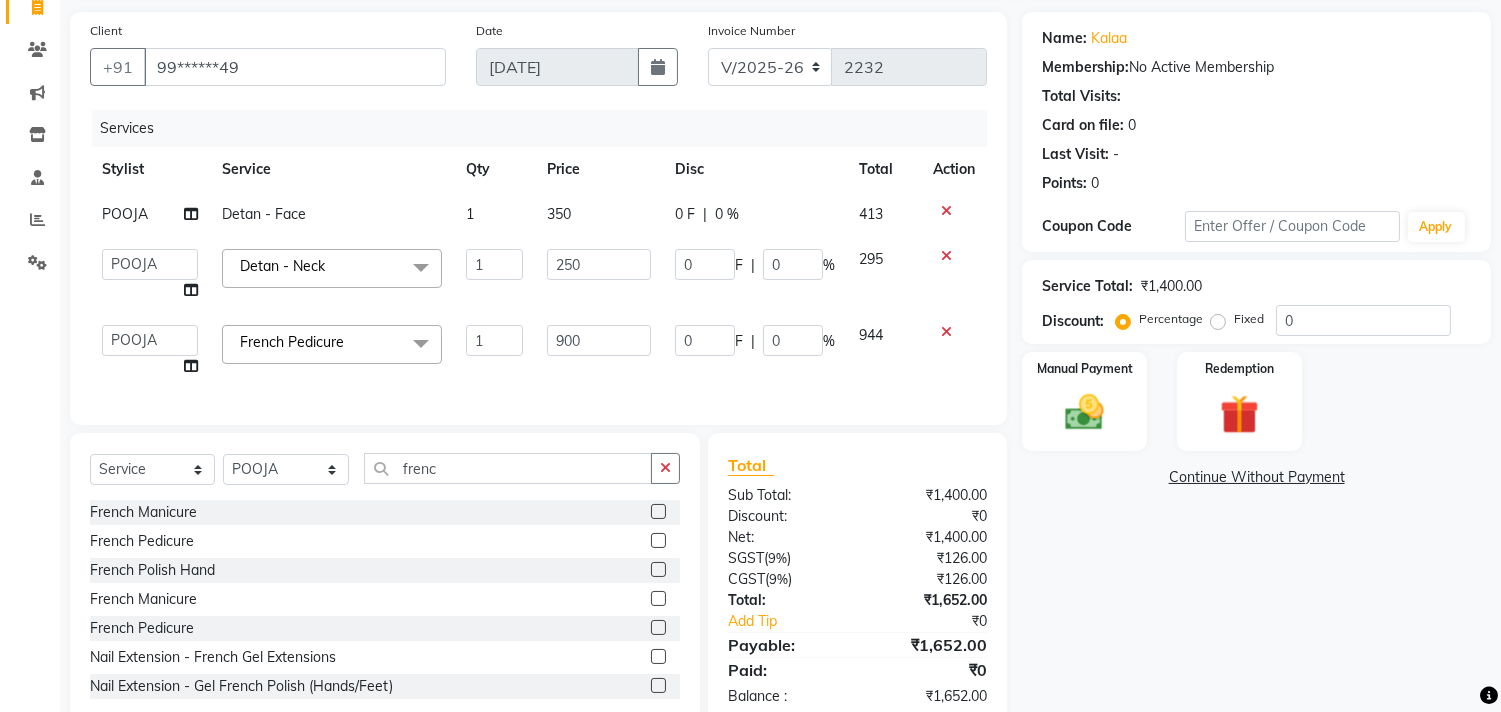 click on "Total Sub Total: ₹1,400.00 Discount: ₹0 Net: ₹1,400.00 SGST  ( 9% ) ₹126.00 CGST  ( 9% ) ₹126.00 Total: ₹1,652.00 Add Tip ₹0 Payable: ₹1,652.00 Paid: ₹0 Balance   : ₹1,652.00" 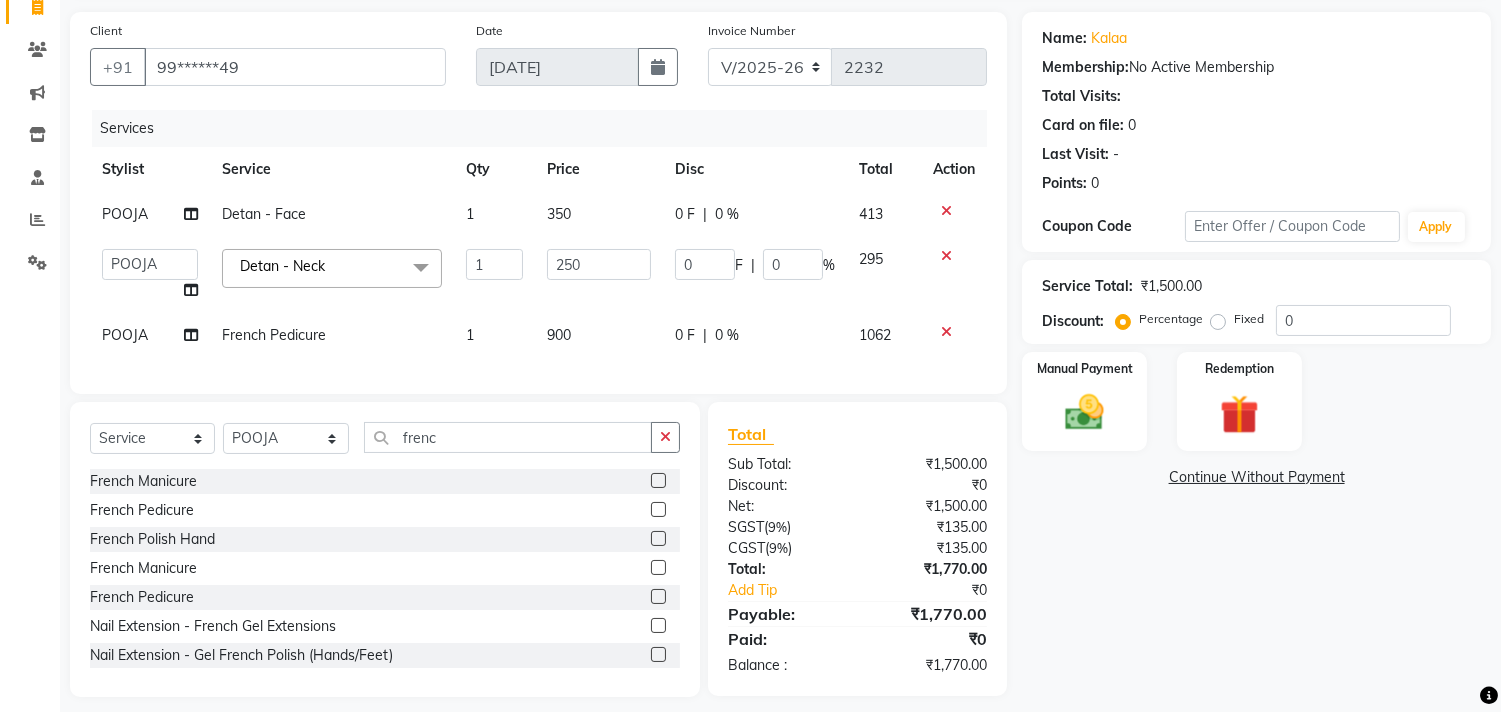 click on "Total Sub Total: ₹1,500.00 Discount: ₹0 Net: ₹1,500.00 SGST  ( 9% ) ₹135.00 CGST  ( 9% ) ₹135.00 Total: ₹1,770.00 Add Tip ₹0 Payable: ₹1,770.00 Paid: ₹0 Balance   : ₹1,770.00" 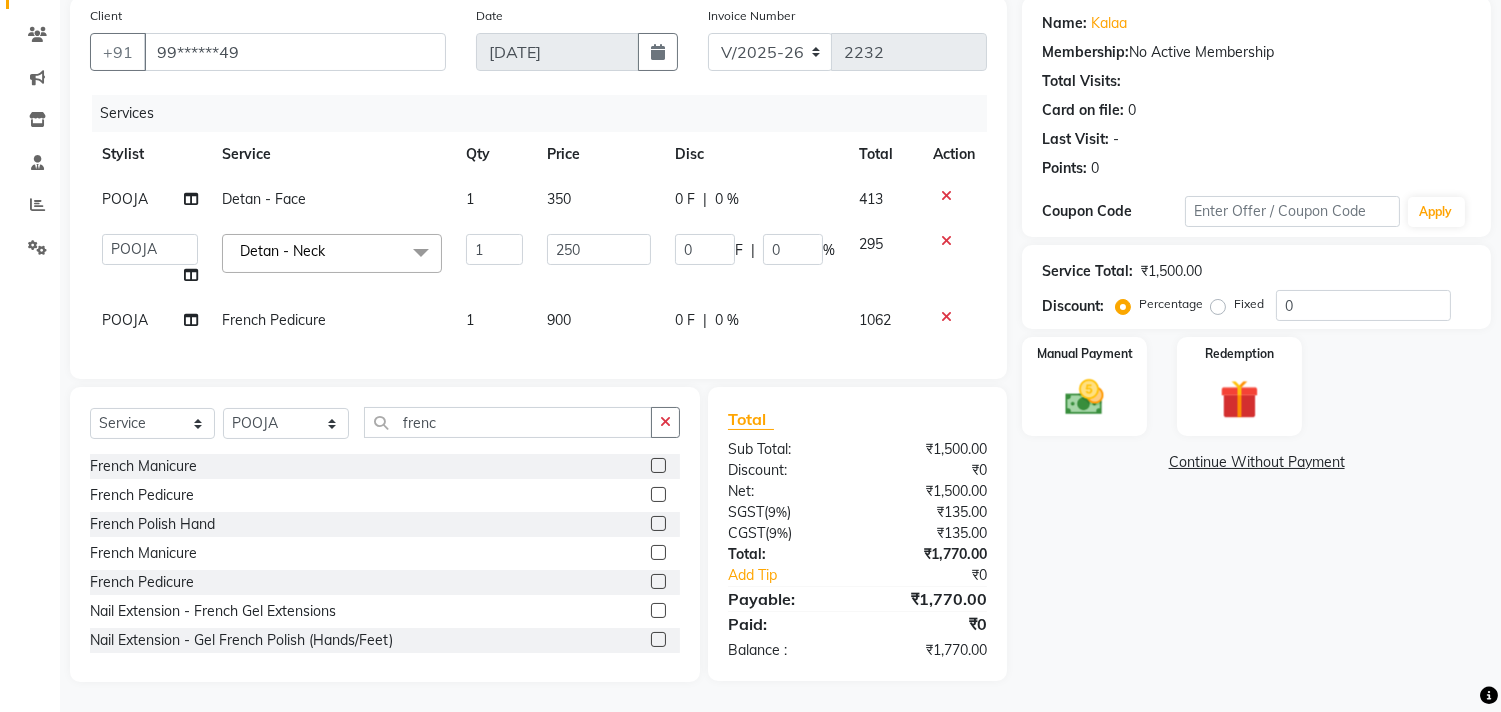 click on "Total Sub Total: ₹1,500.00 Discount: ₹0 Net: ₹1,500.00 SGST  ( 9% ) ₹135.00 CGST  ( 9% ) ₹135.00 Total: ₹1,770.00 Add Tip ₹0 Payable: ₹1,770.00 Paid: ₹0 Balance   : ₹1,770.00" 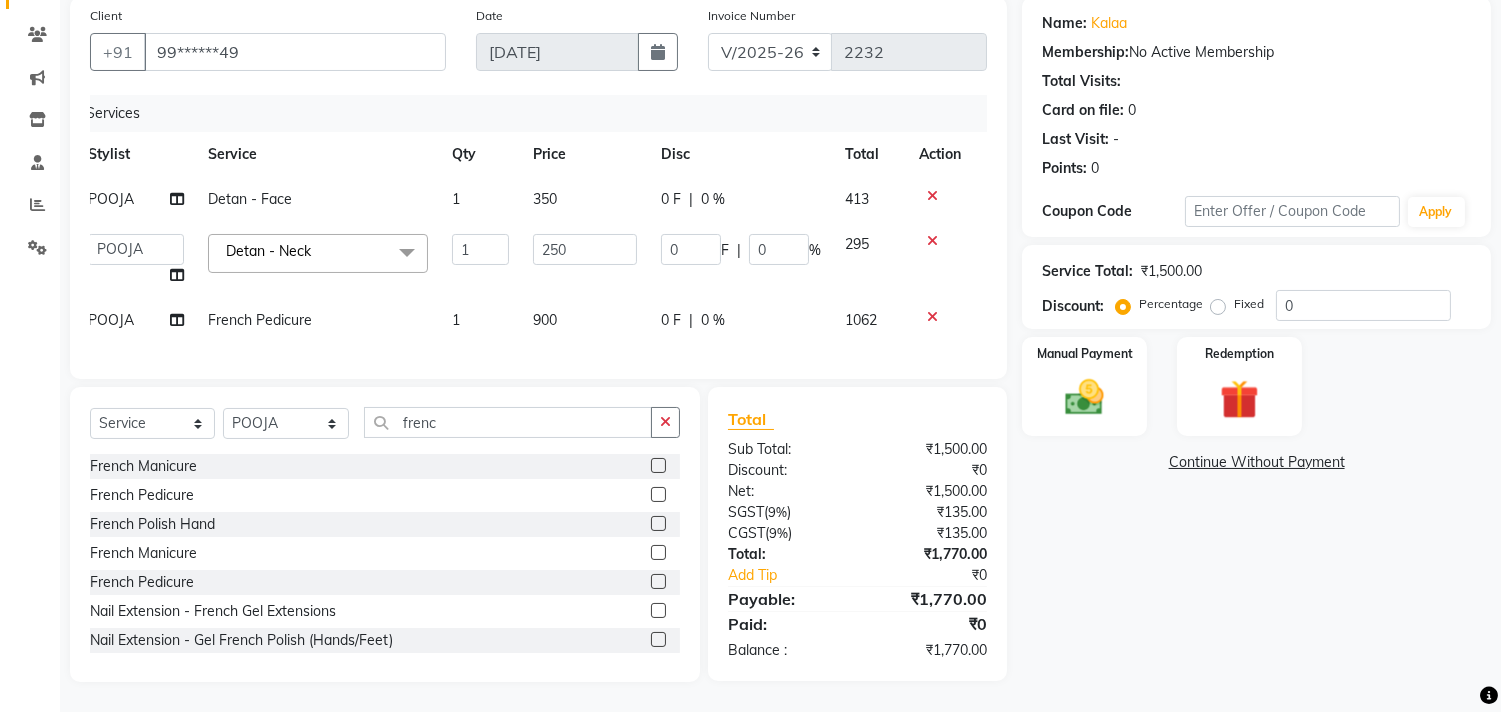 scroll, scrollTop: 0, scrollLeft: 0, axis: both 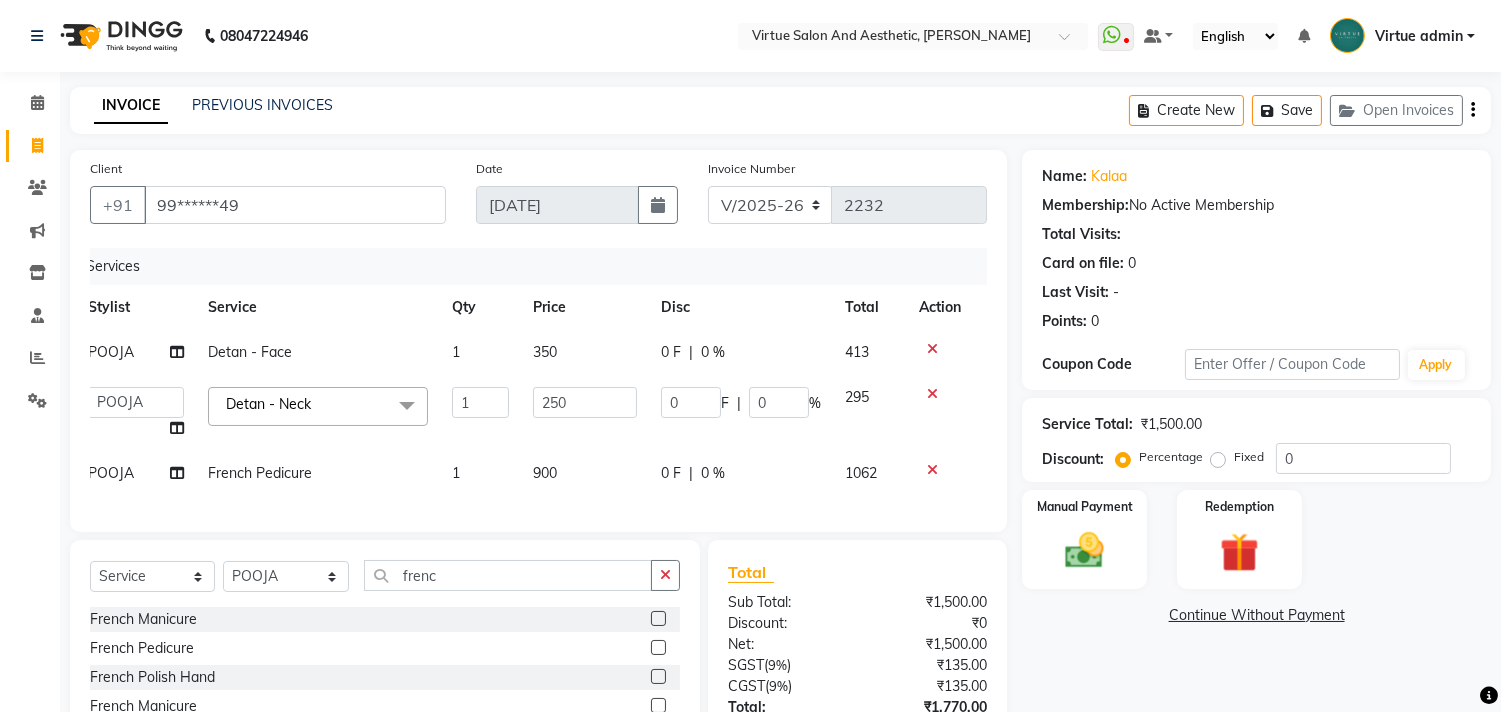 click on "Client +91 99******49 Date 10-07-2025 Invoice Number V/2025 V/2025-26 2232 Services Stylist Service Qty Price Disc Total Action POOJA  Detan - Face 1 350 0 F | 0 % 413  Admin   ANUSHA    Apsu   Auditor Ambattur   Balaji   BANUPRIYA   Bhuvanesh   Dingg - Support Team   DIVYA   INBARAJ   INDHU   Javed   Jayakumar   Joice Neimalsawm    Kalaiselvi   KAMALA   Nathalie Marinaa Chaarlette   POOJA    PREETHI   Preethi Raj   PRISCILLA   RADHA   RAJESH    SAHIL   SEETHAL   SOCHIPEM   Suresh Babu   SUSHMITA   VANITHA   Veena Ravi   Vignesh    Vinitha   Virtue admin   VIRTUE SALON  Detan -  Neck  x Detan -  Neck Detan - Face Detan - Feet Detan - Full Arms Detan - Full Back/Front Detan - Full Legs Detan - Half Arms Detan - Half Back/Front Detan - Half Legs Detan - Midriff Detan - Under Arms Detan - Upperlip HAIR EXTENSION-CLIPPING ADD ON - PEEL OFF MASK TEXTURE - KERA DOUX THREADING - UPPERLIP DETAN - BLOUSELINE  FULL FACE WAXING Pro Bio Peel facial Schwarzkopf Nourishing Hair spa Beard colour(Davines) Blow styling Tongs" 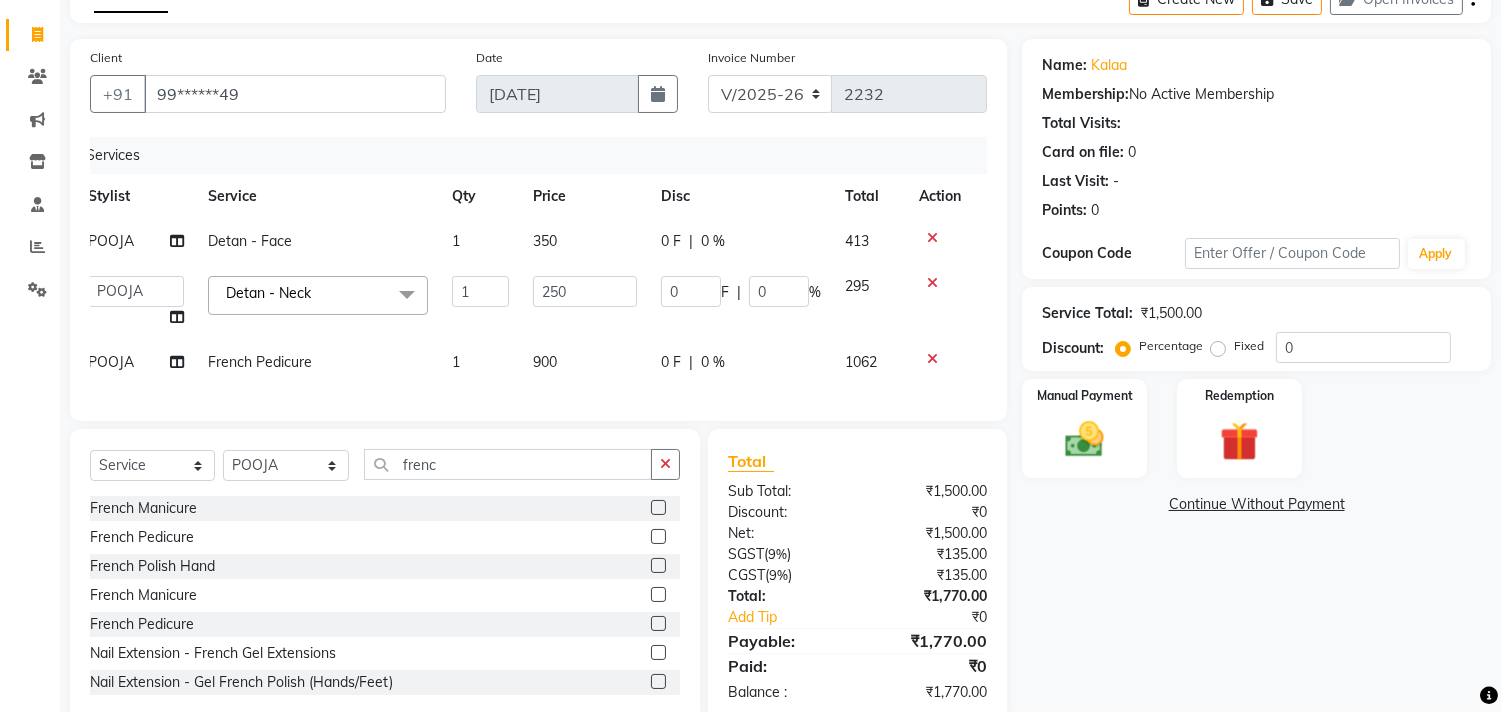 scroll, scrollTop: 170, scrollLeft: 0, axis: vertical 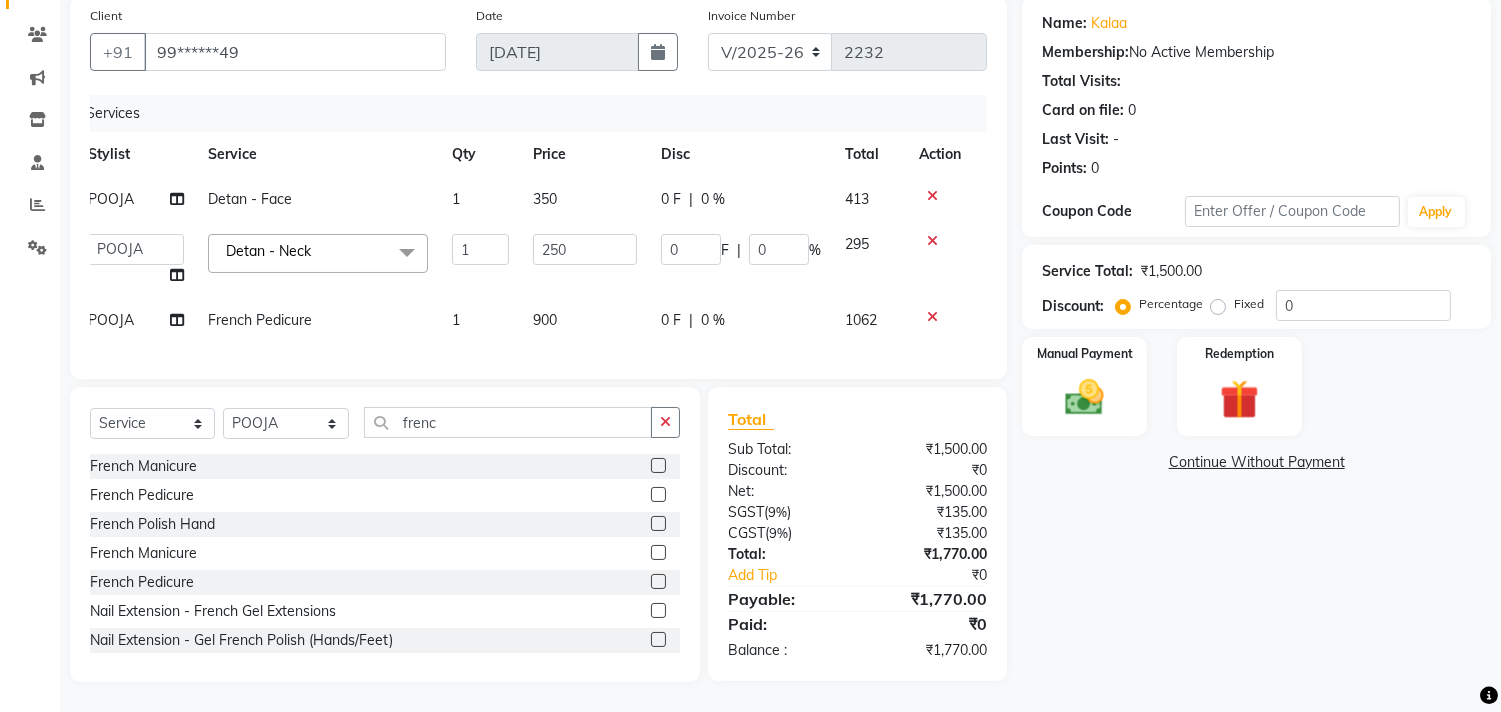 click on "Total Sub Total: ₹1,500.00 Discount: ₹0 Net: ₹1,500.00 SGST  ( 9% ) ₹135.00 CGST  ( 9% ) ₹135.00 Total: ₹1,770.00 Add Tip ₹0 Payable: ₹1,770.00 Paid: ₹0 Balance   : ₹1,770.00" 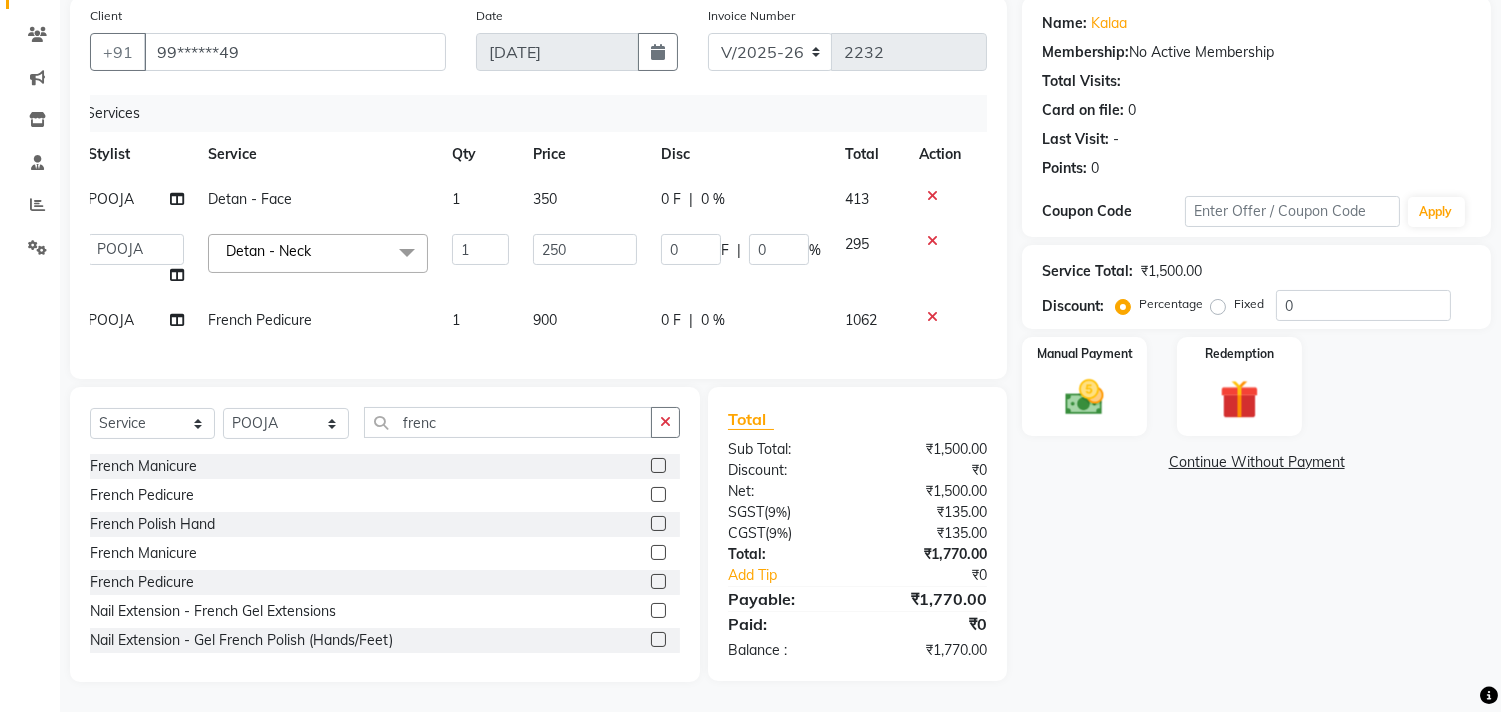 click on "Total Sub Total: ₹1,500.00 Discount: ₹0 Net: ₹1,500.00 SGST  ( 9% ) ₹135.00 CGST  ( 9% ) ₹135.00 Total: ₹1,770.00 Add Tip ₹0 Payable: ₹1,770.00 Paid: ₹0 Balance   : ₹1,770.00" 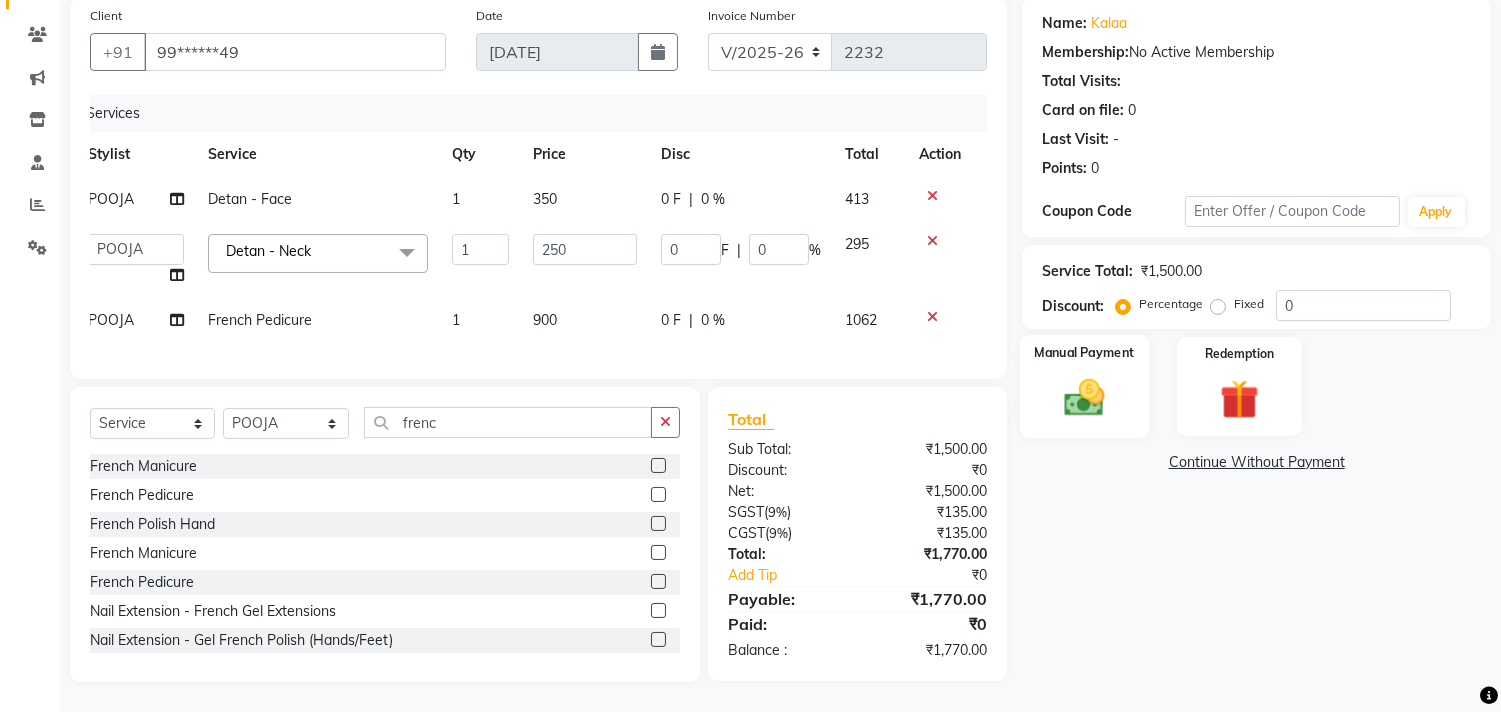 click 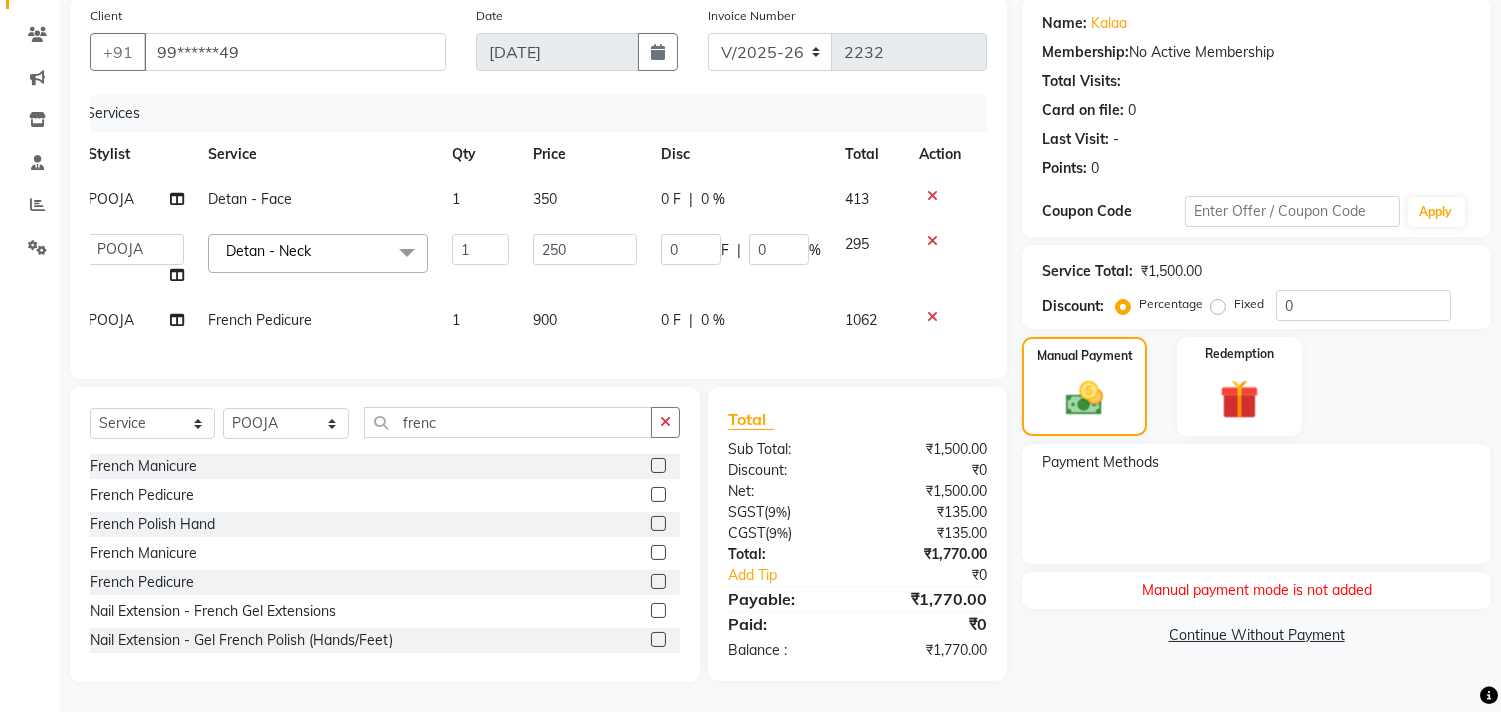 click on "Total Sub Total: ₹1,500.00 Discount: ₹0 Net: ₹1,500.00 SGST  ( 9% ) ₹135.00 CGST  ( 9% ) ₹135.00 Total: ₹1,770.00 Add Tip ₹0 Payable: ₹1,770.00 Paid: ₹0 Balance   : ₹1,770.00" 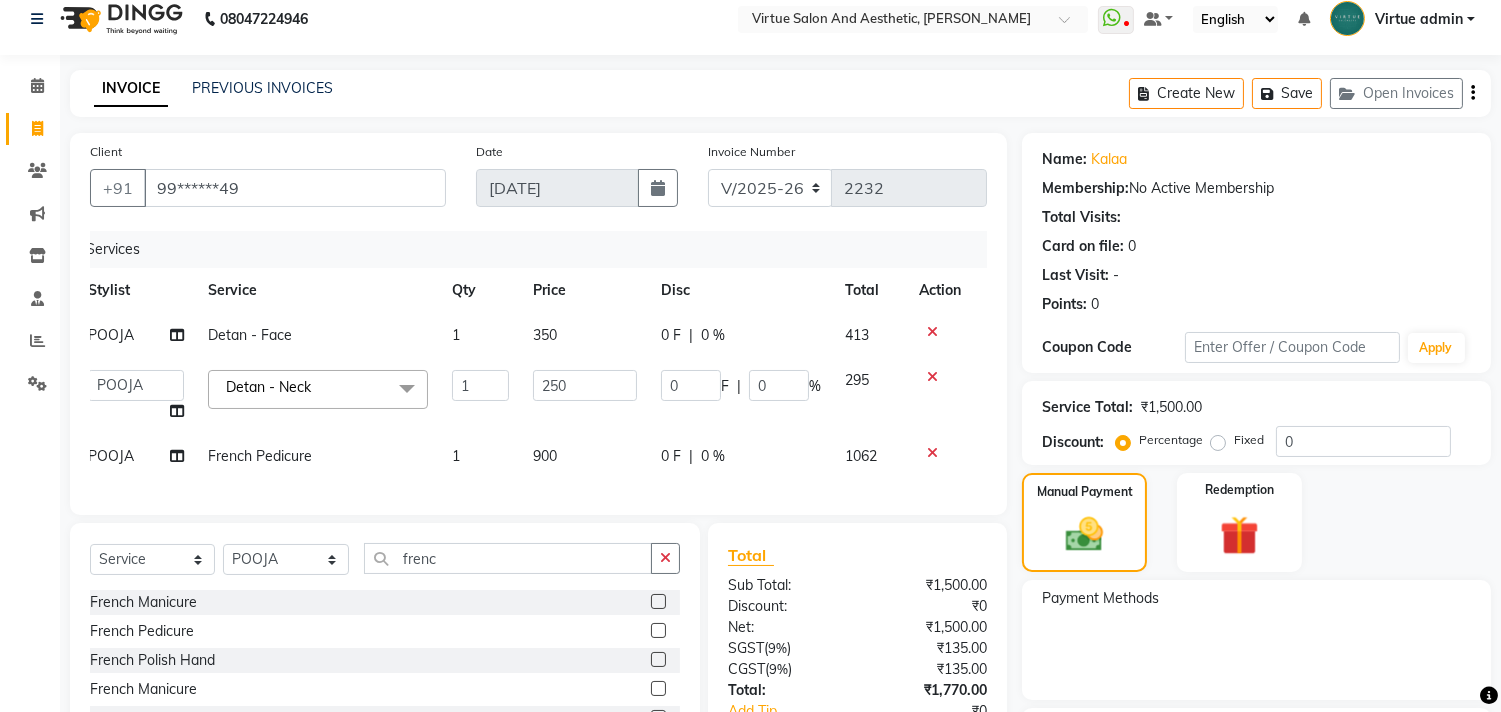 scroll, scrollTop: 0, scrollLeft: 0, axis: both 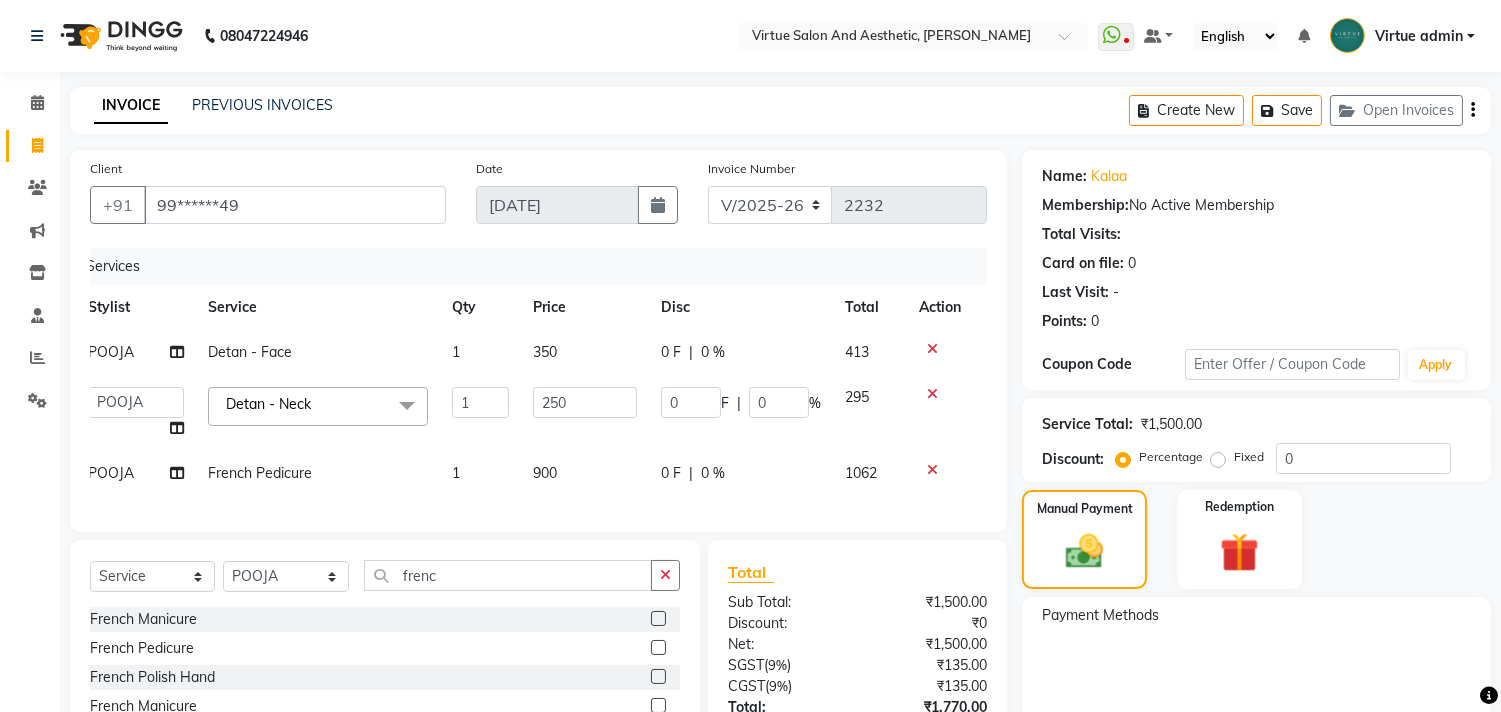 click on "Client +91 99******49 Date 10-07-2025 Invoice Number V/2025 V/2025-26 2232 Services Stylist Service Qty Price Disc Total Action POOJA  Detan - Face 1 350 0 F | 0 % 413  Admin   ANUSHA    Apsu   Auditor Ambattur   Balaji   BANUPRIYA   Bhuvanesh   Dingg - Support Team   DIVYA   INBARAJ   INDHU   Javed   Jayakumar   Joice Neimalsawm    Kalaiselvi   KAMALA   Nathalie Marinaa Chaarlette   POOJA    PREETHI   Preethi Raj   PRISCILLA   RADHA   RAJESH    SAHIL   SEETHAL   SOCHIPEM   Suresh Babu   SUSHMITA   VANITHA   Veena Ravi   Vignesh    Vinitha   Virtue admin   VIRTUE SALON  Detan -  Neck  x Detan -  Neck Detan - Face Detan - Feet Detan - Full Arms Detan - Full Back/Front Detan - Full Legs Detan - Half Arms Detan - Half Back/Front Detan - Half Legs Detan - Midriff Detan - Under Arms Detan - Upperlip HAIR EXTENSION-CLIPPING ADD ON - PEEL OFF MASK TEXTURE - KERA DOUX THREADING - UPPERLIP DETAN - BLOUSELINE  FULL FACE WAXING Pro Bio Peel facial Schwarzkopf Nourishing Hair spa Beard colour(Davines) Blow styling Tongs" 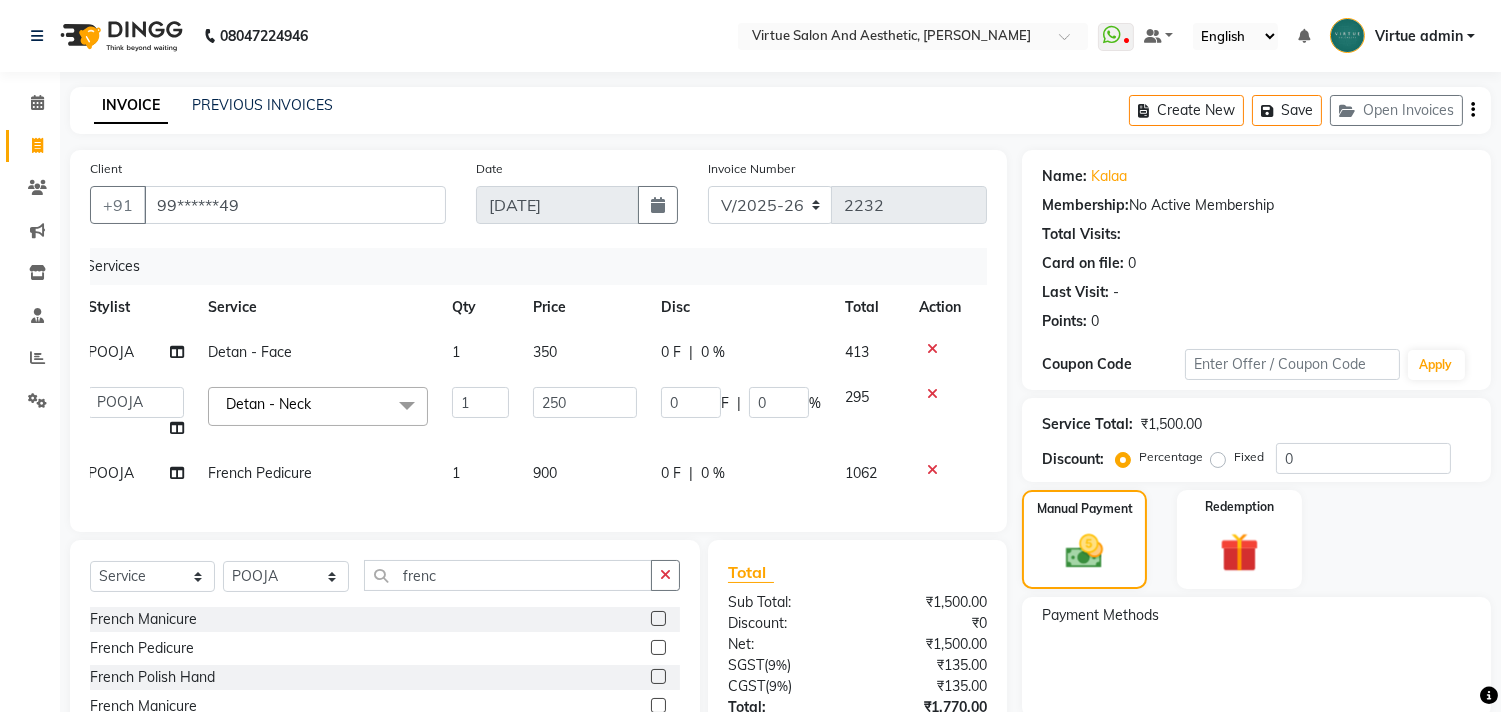 click on "INVOICE PREVIOUS INVOICES Create New   Save   Open Invoices  Client +91 99******49 Date 10-07-2025 Invoice Number V/2025 V/2025-26 2232 Services Stylist Service Qty Price Disc Total Action POOJA  Detan - Face 1 350 0 F | 0 % 413  Admin   ANUSHA    Apsu   Auditor Ambattur   Balaji   BANUPRIYA   Bhuvanesh   Dingg - Support Team   DIVYA   INBARAJ   INDHU   Javed   Jayakumar   Joice Neimalsawm    Kalaiselvi   KAMALA   Nathalie Marinaa Chaarlette   POOJA    PREETHI   Preethi Raj   PRISCILLA   RADHA   RAJESH    SAHIL   SEETHAL   SOCHIPEM   Suresh Babu   SUSHMITA   VANITHA   Veena Ravi   Vignesh    Vinitha   Virtue admin   VIRTUE SALON  Detan -  Neck  x Detan -  Neck Detan - Face Detan - Feet Detan - Full Arms Detan - Full Back/Front Detan - Full Legs Detan - Half Arms Detan - Half Back/Front Detan - Half Legs Detan - Midriff Detan - Under Arms Detan - Upperlip HAIR EXTENSION-CLIPPING ADD ON - PEEL OFF MASK TEXTURE - KERA DOUX THREADING - UPPERLIP DETAN - BLOUSELINE  FULL FACE WAXING Pro Bio Peel facial Hand polish" 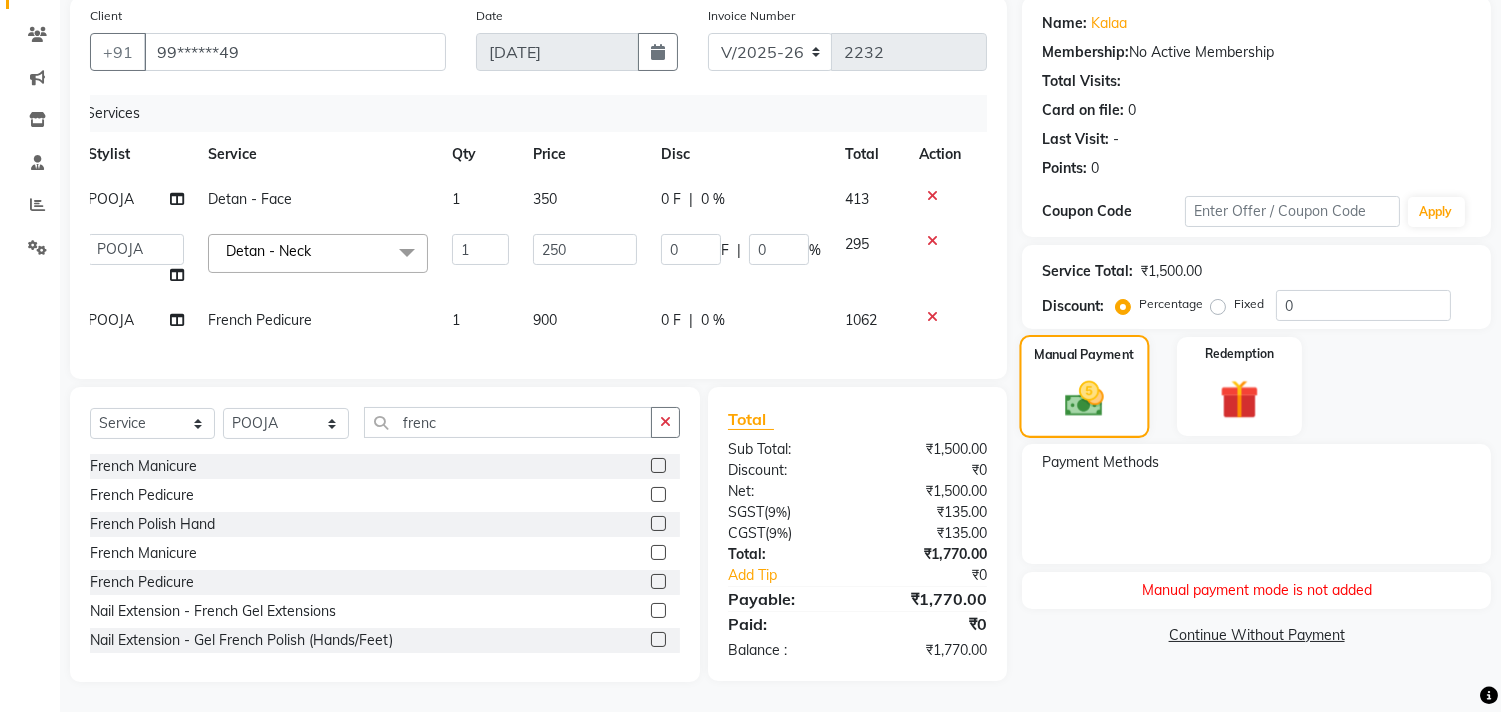 click 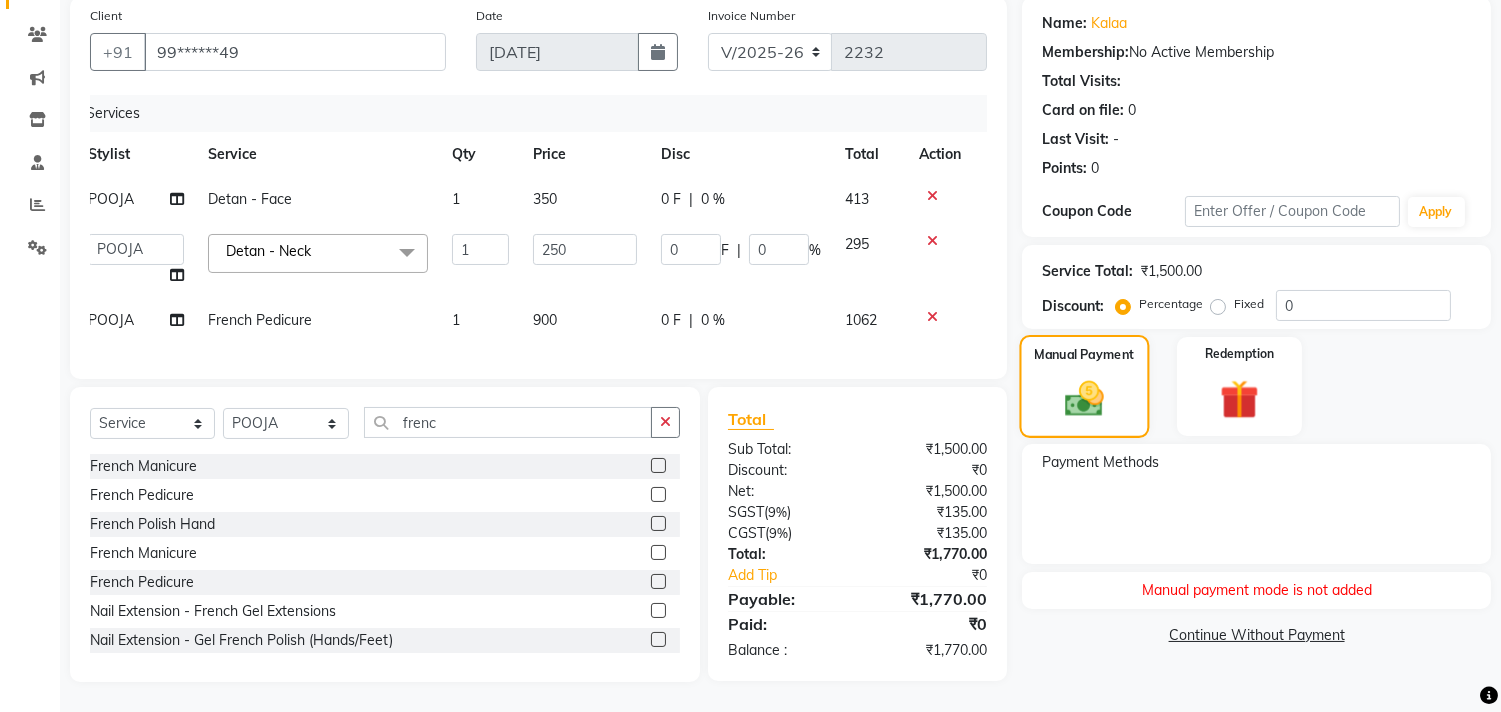 click 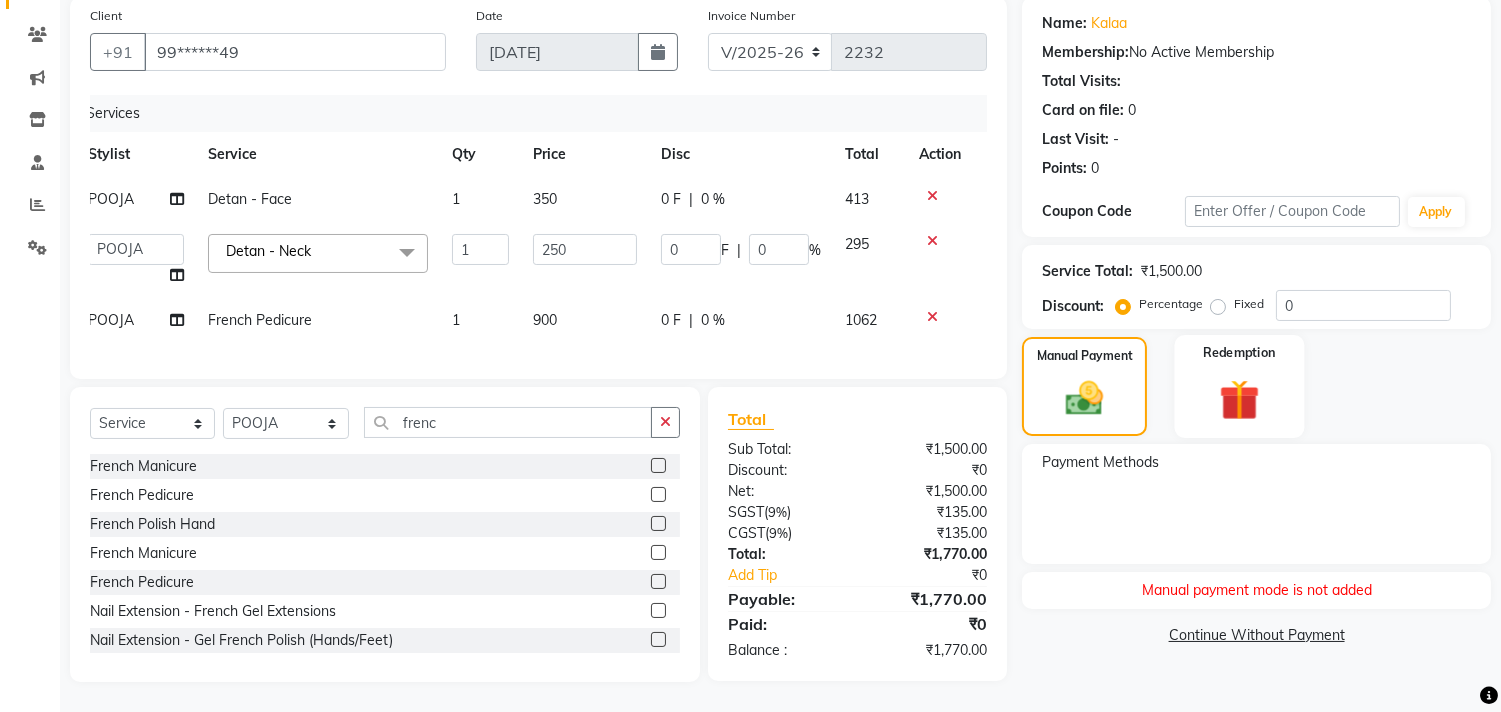 click on "Redemption" 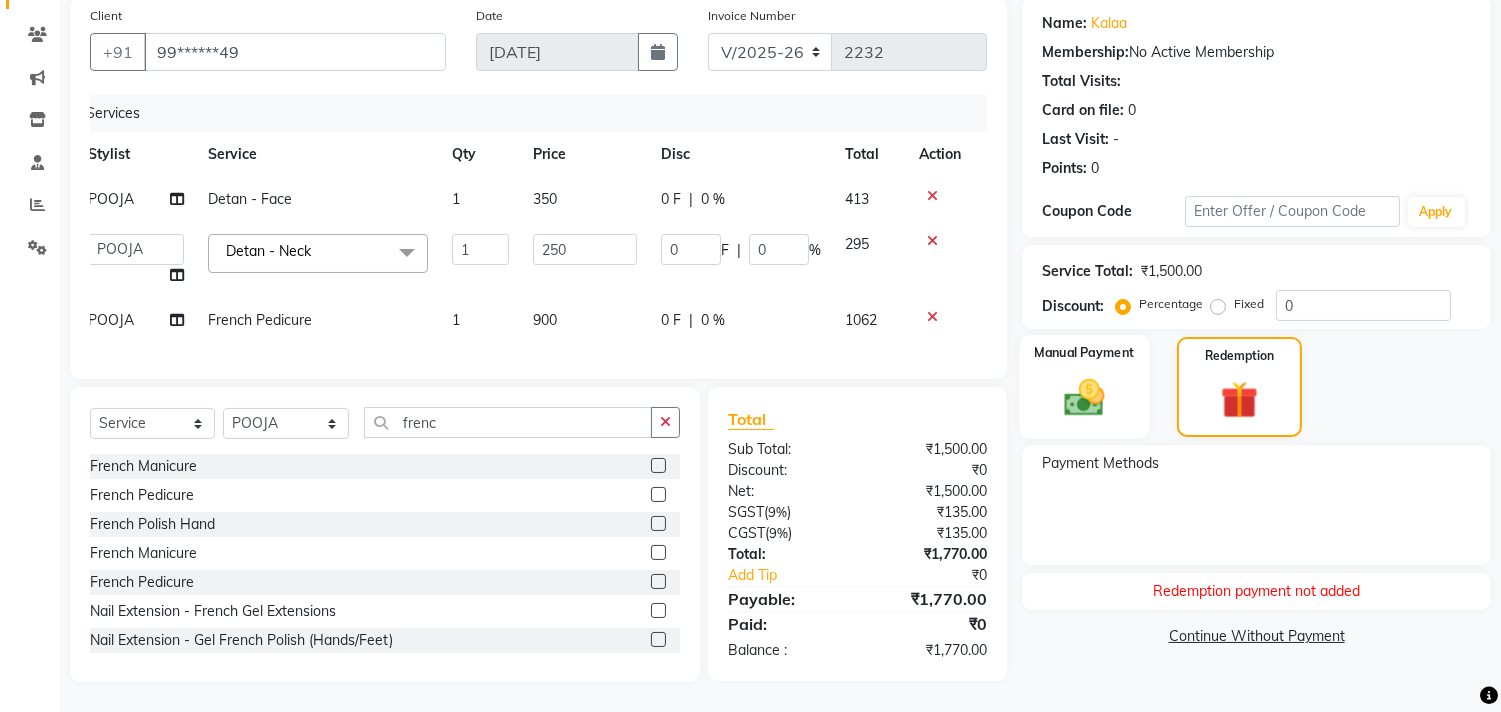 click 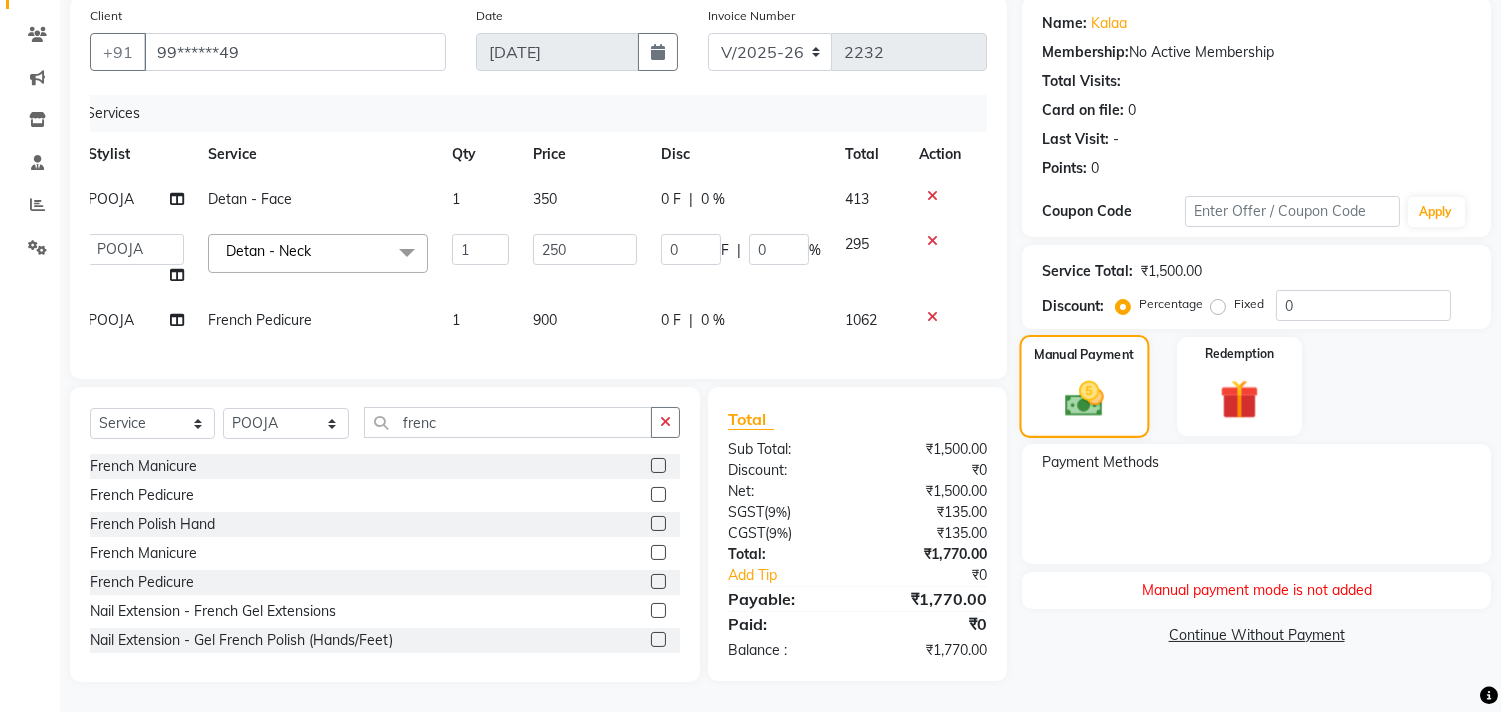 click 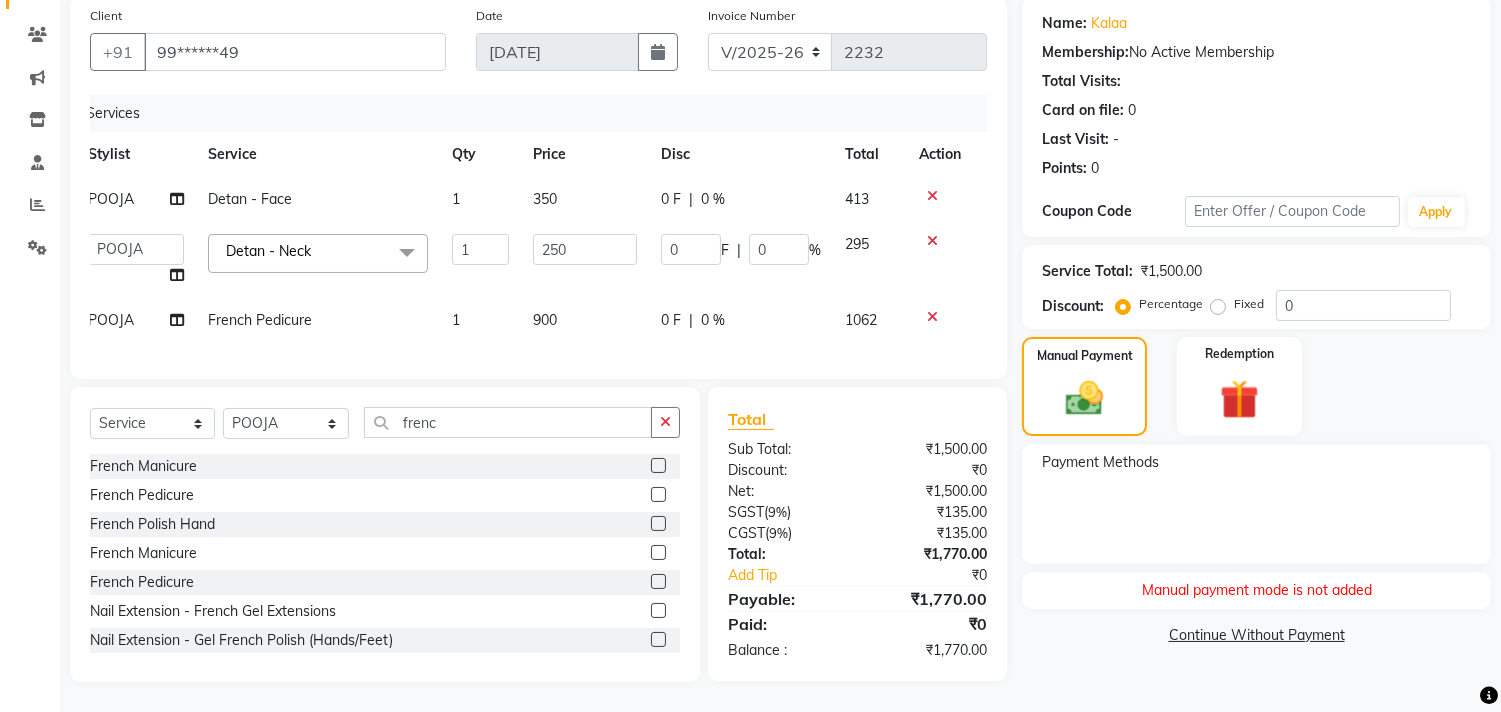 scroll, scrollTop: 0, scrollLeft: 0, axis: both 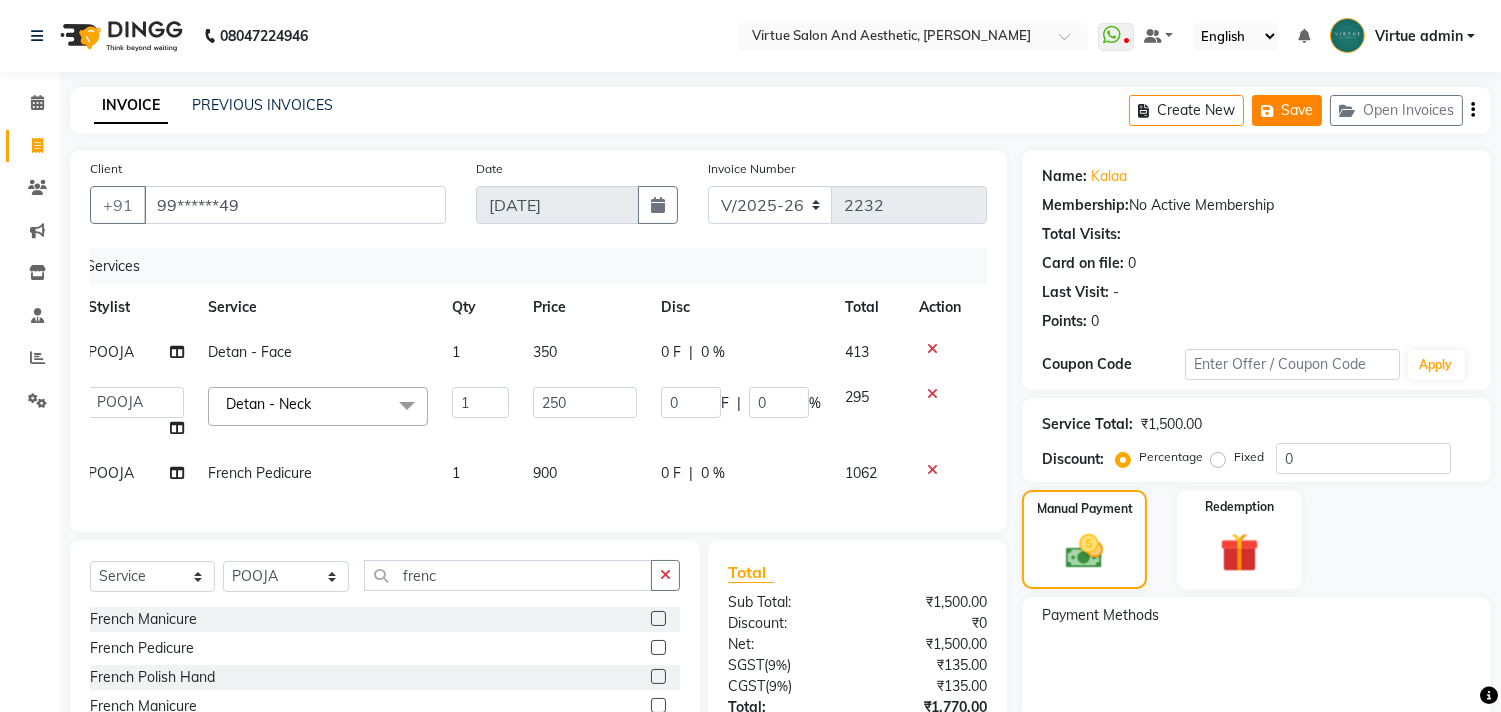 click on "Save" 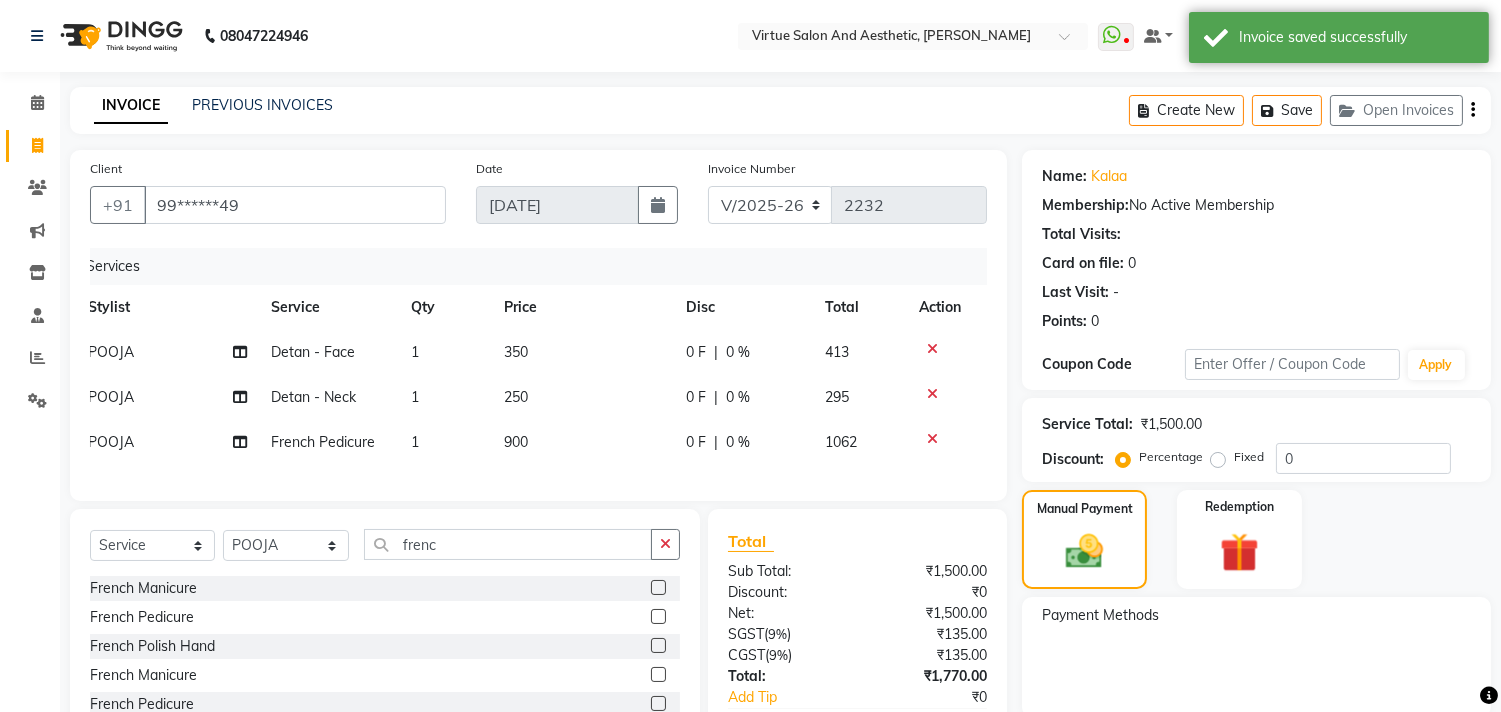 click on "INVOICE PREVIOUS INVOICES" 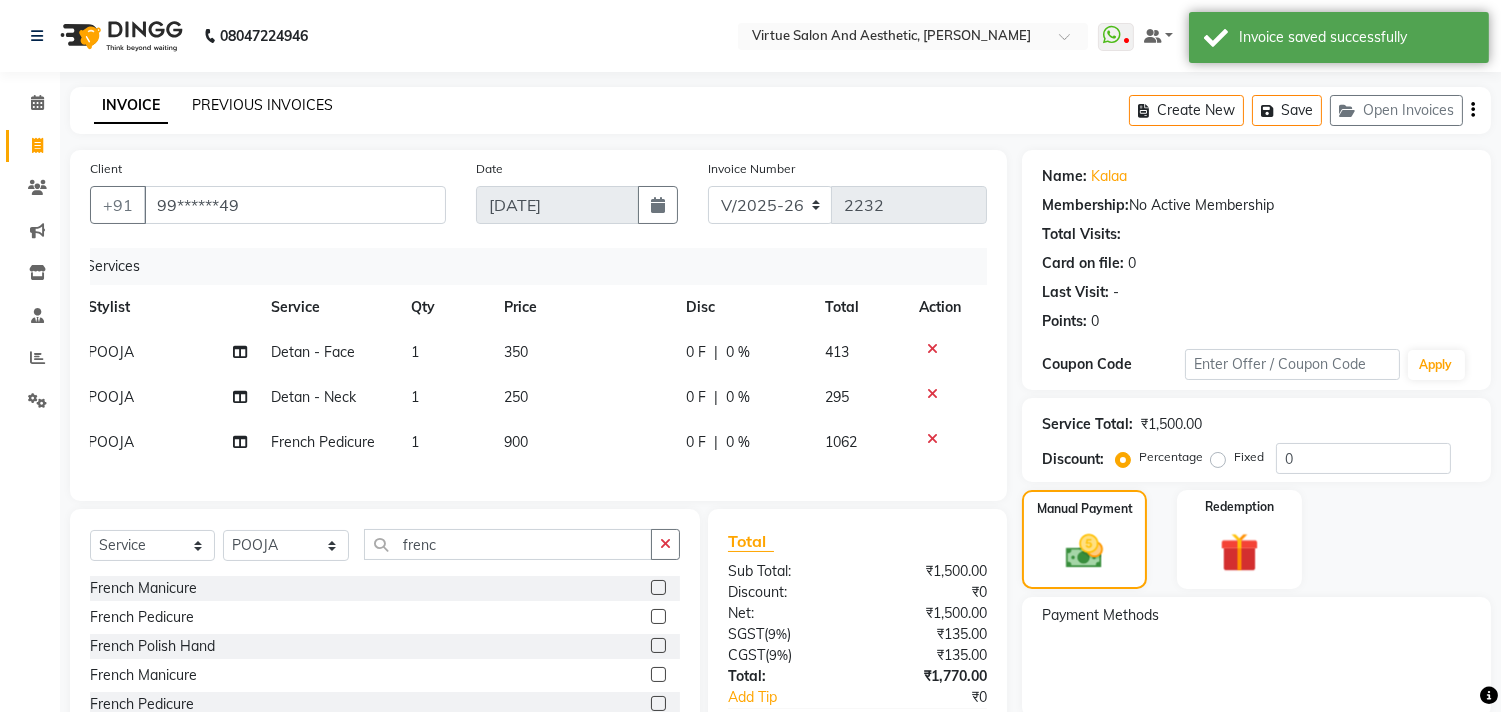 click on "PREVIOUS INVOICES" 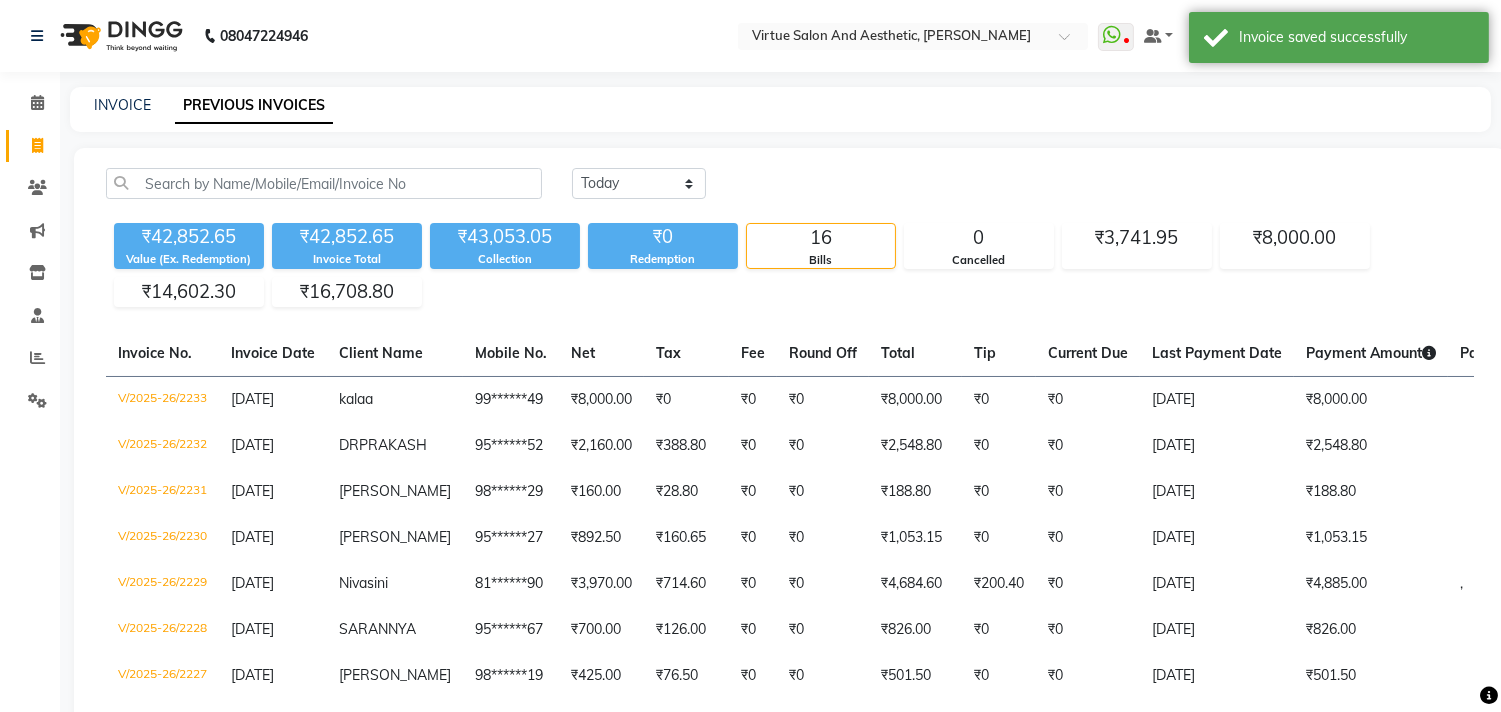 click on "INVOICE PREVIOUS INVOICES" 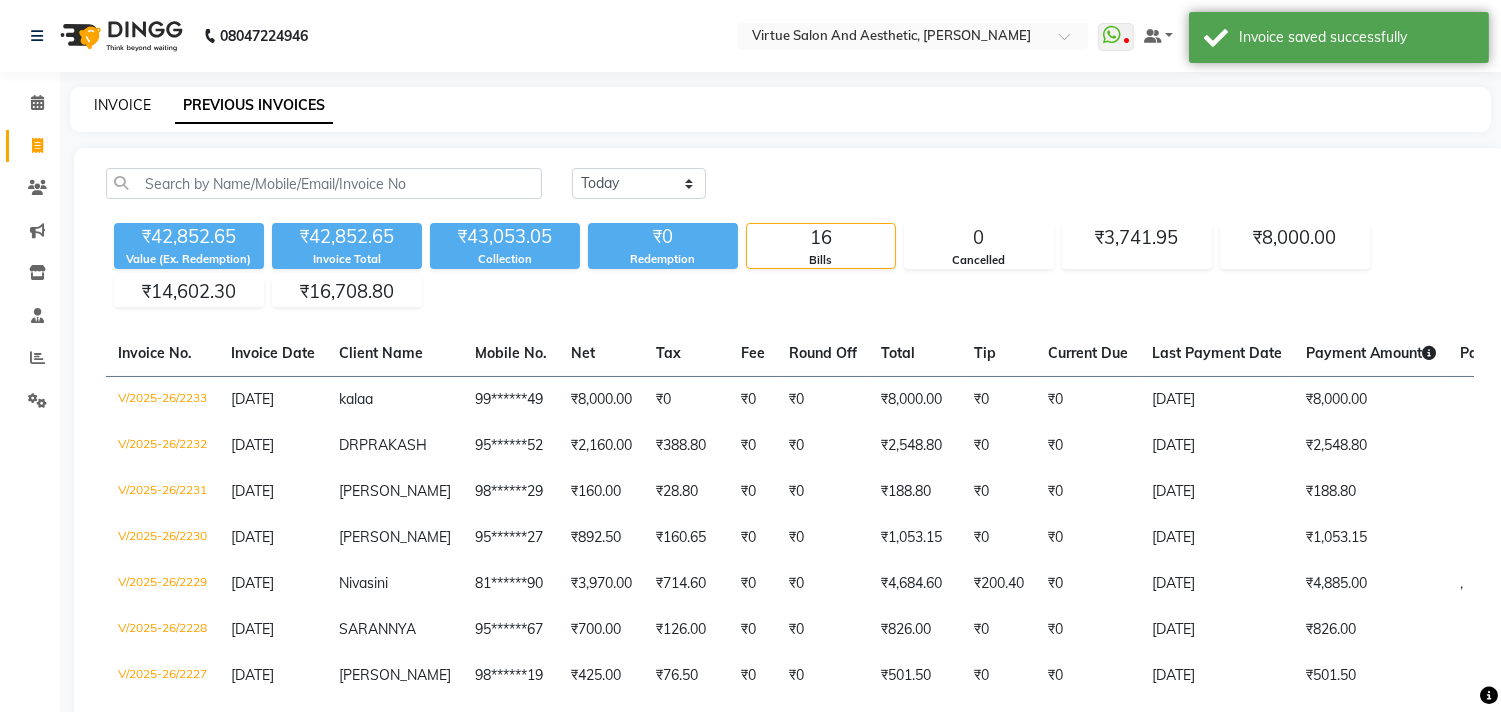 click on "INVOICE" 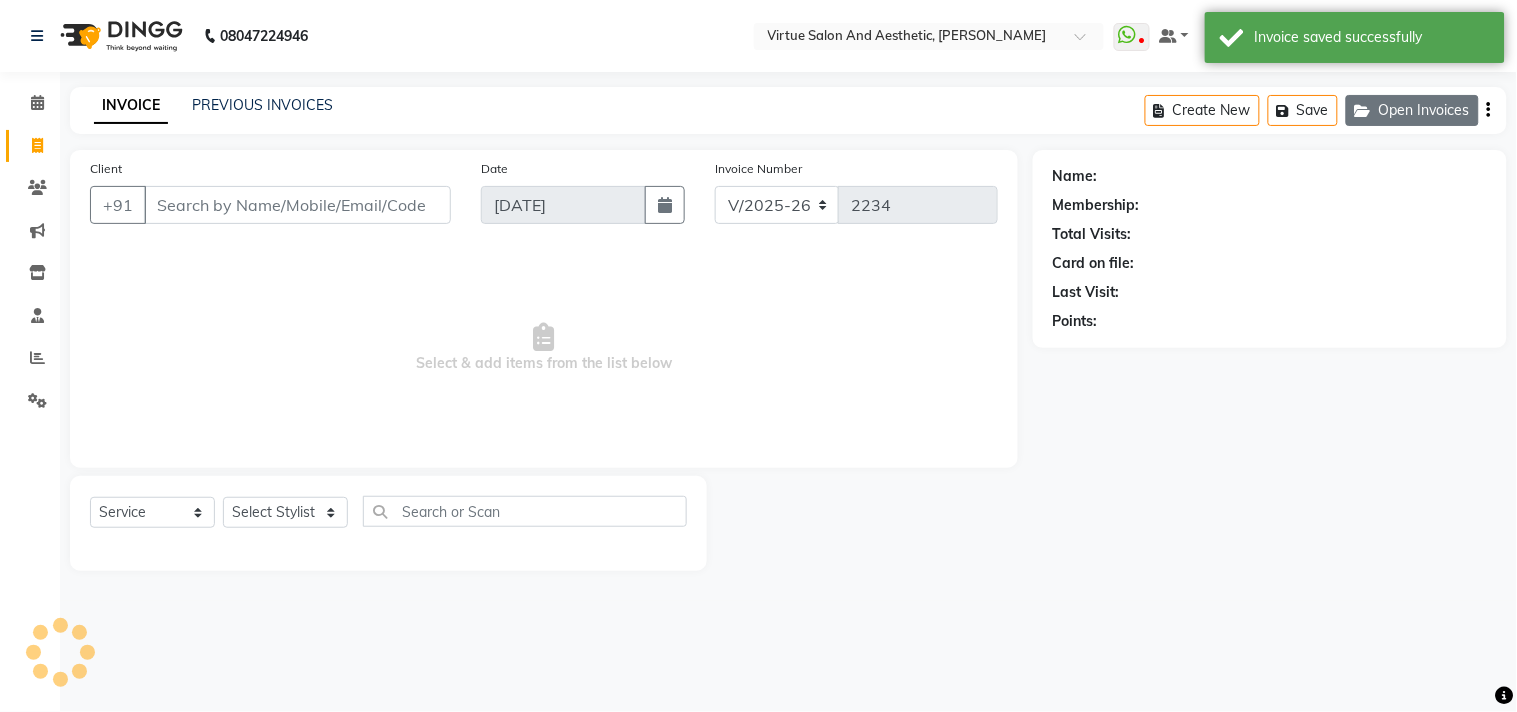 click on "Open Invoices" 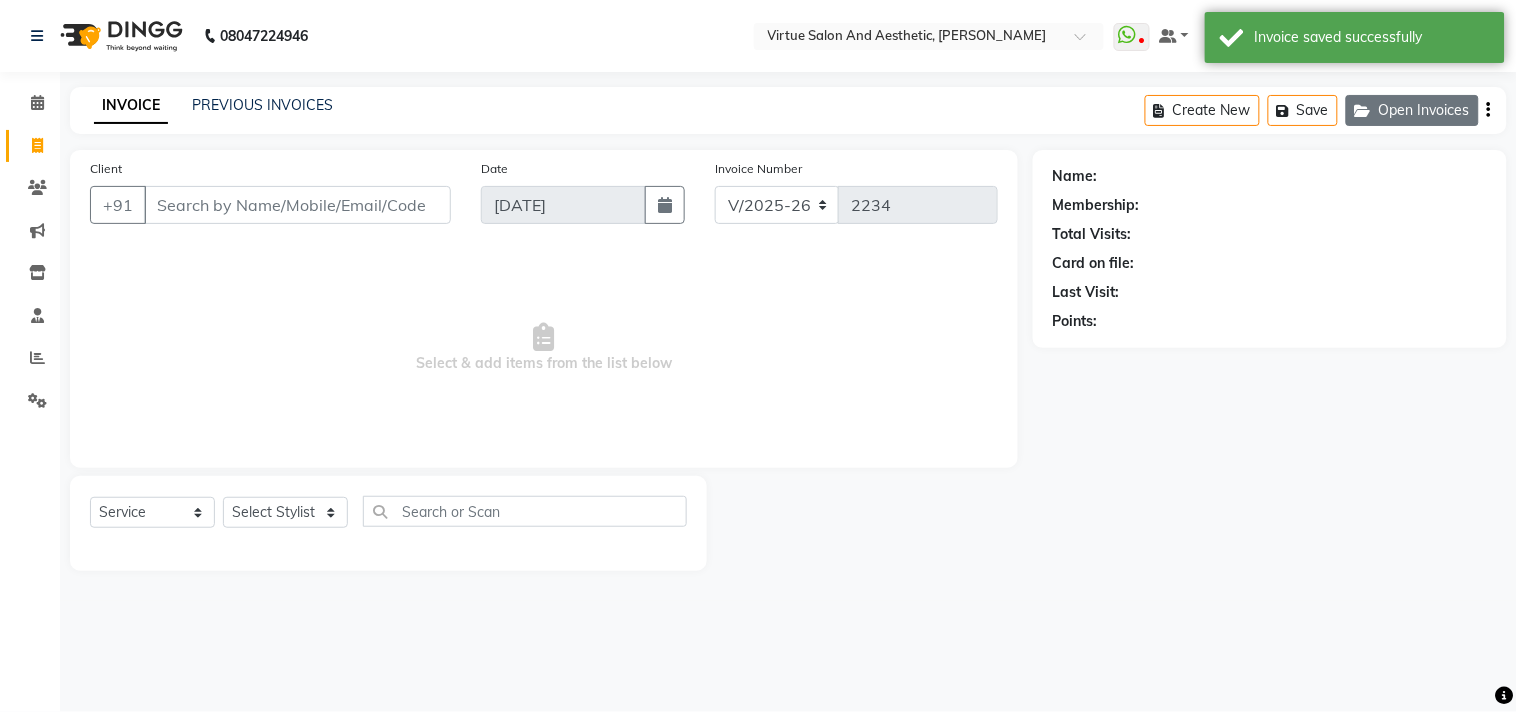 click on "Open Invoices" 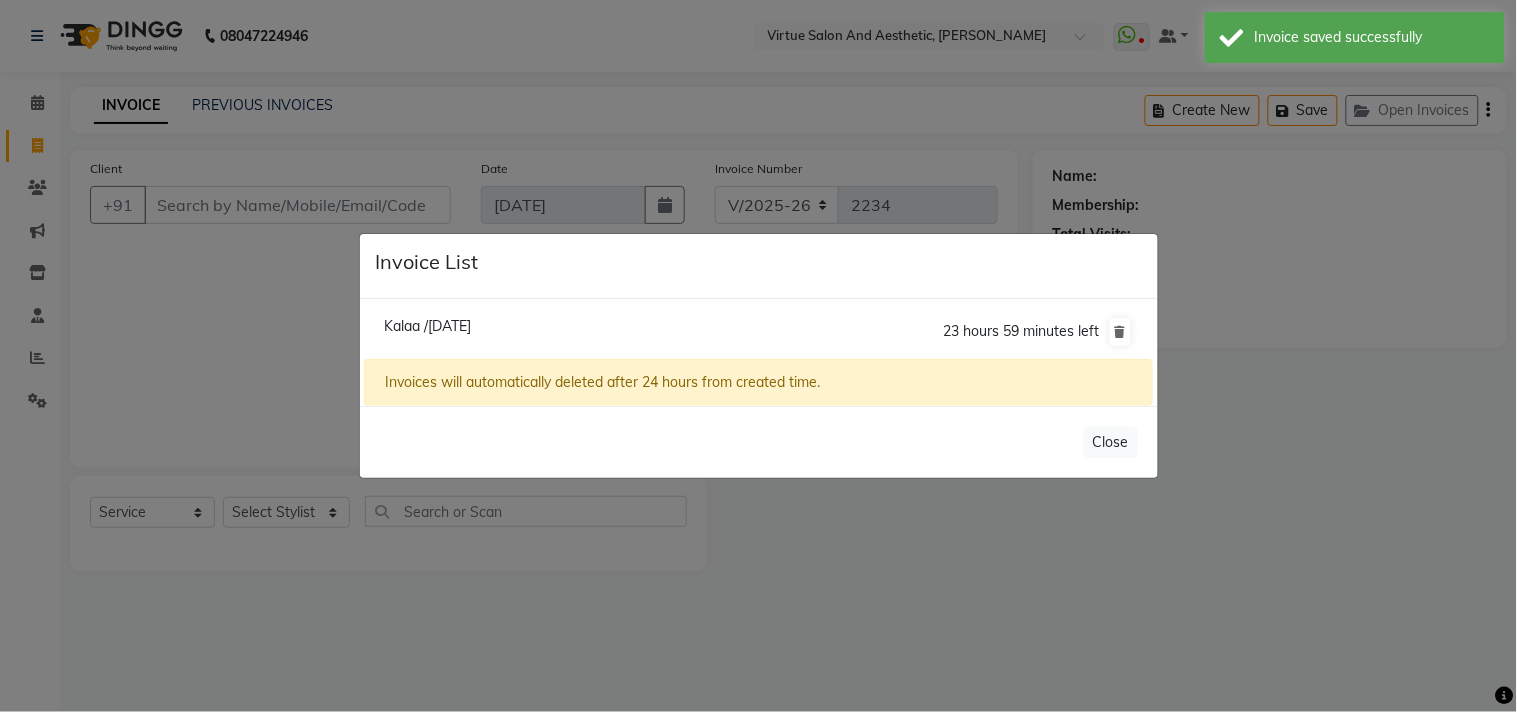 click on "Kalaa /10 July 2025" 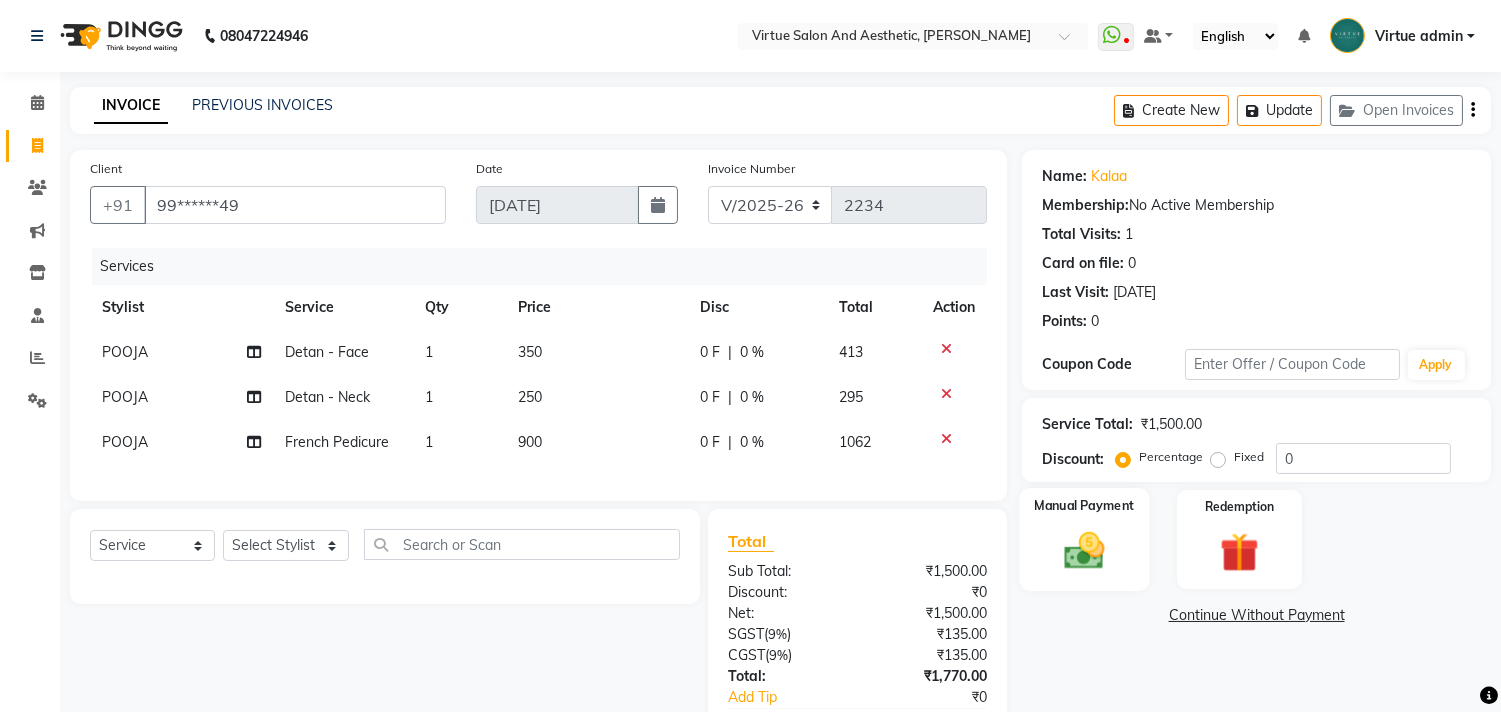 scroll, scrollTop: 137, scrollLeft: 0, axis: vertical 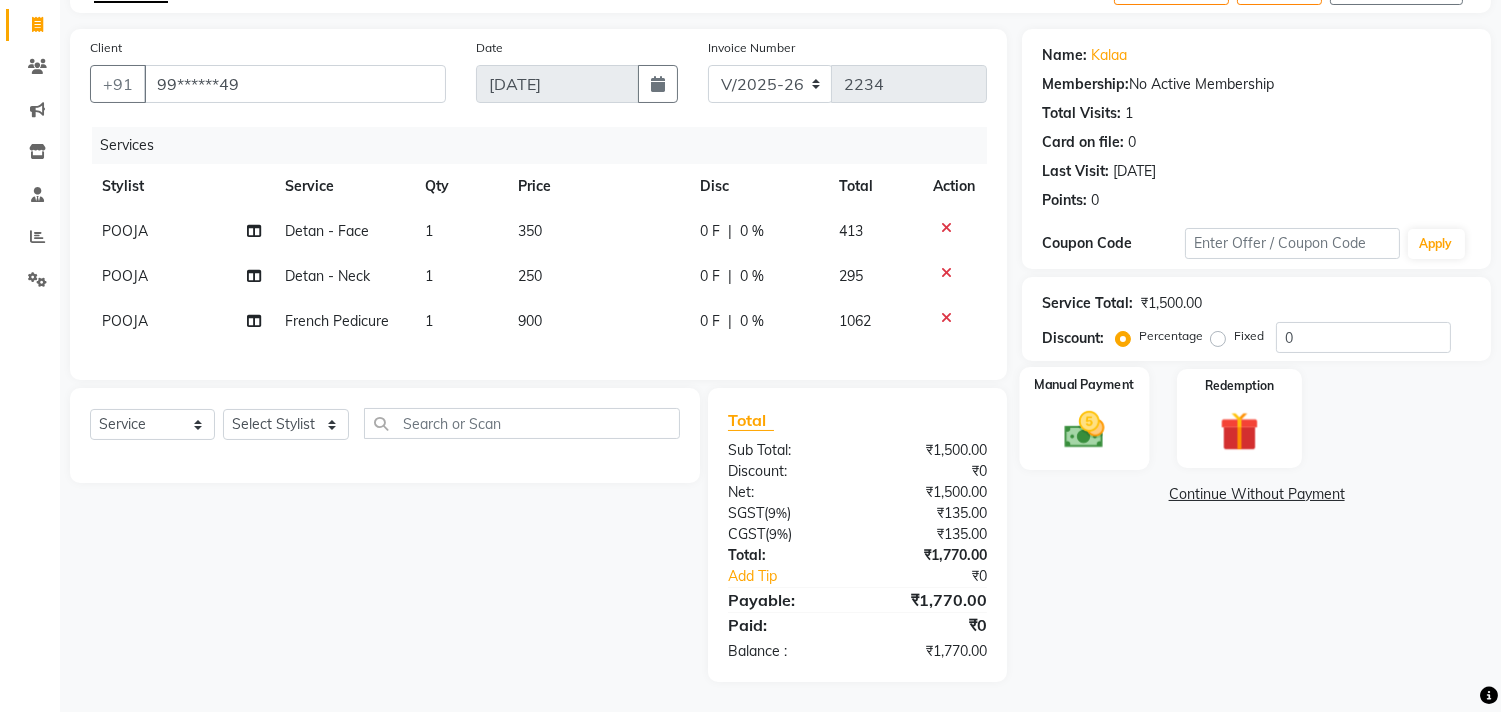click 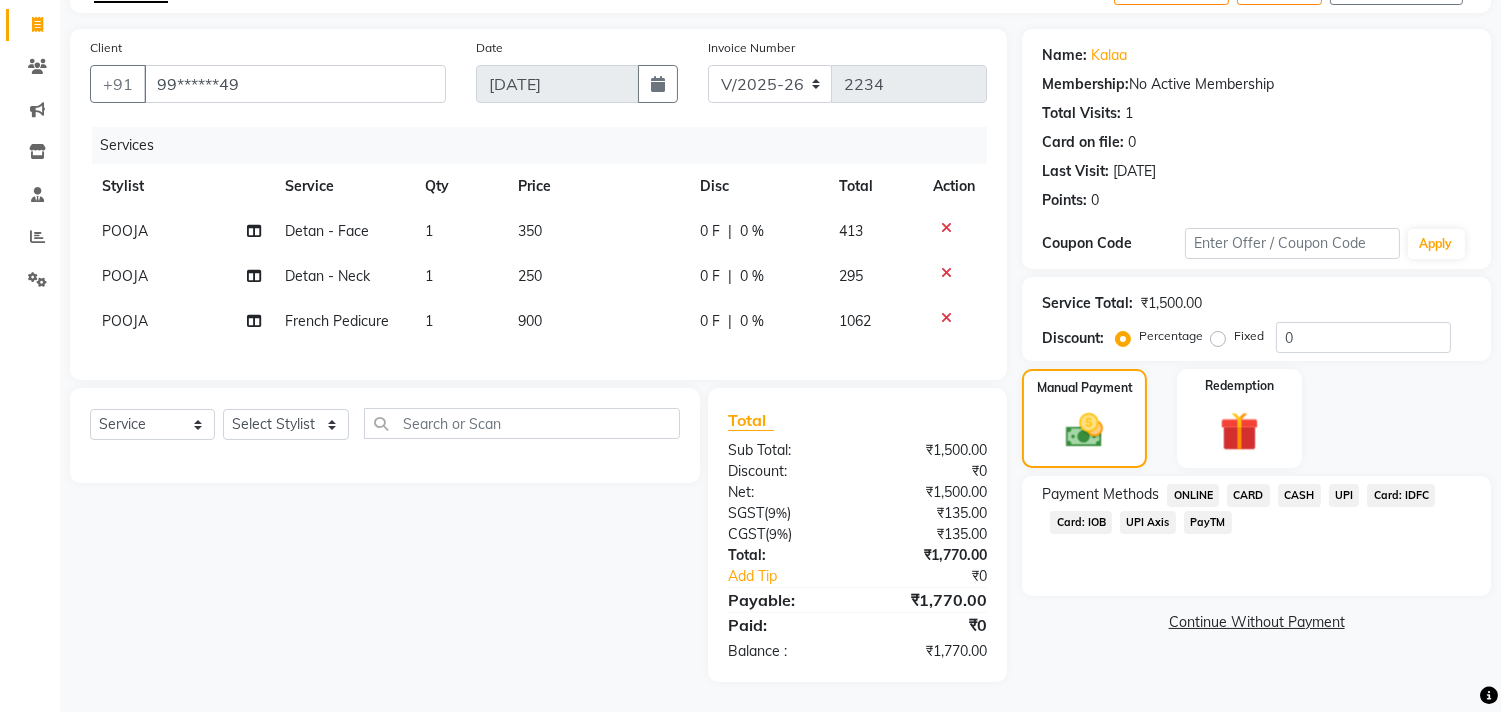 click on "PayTM" 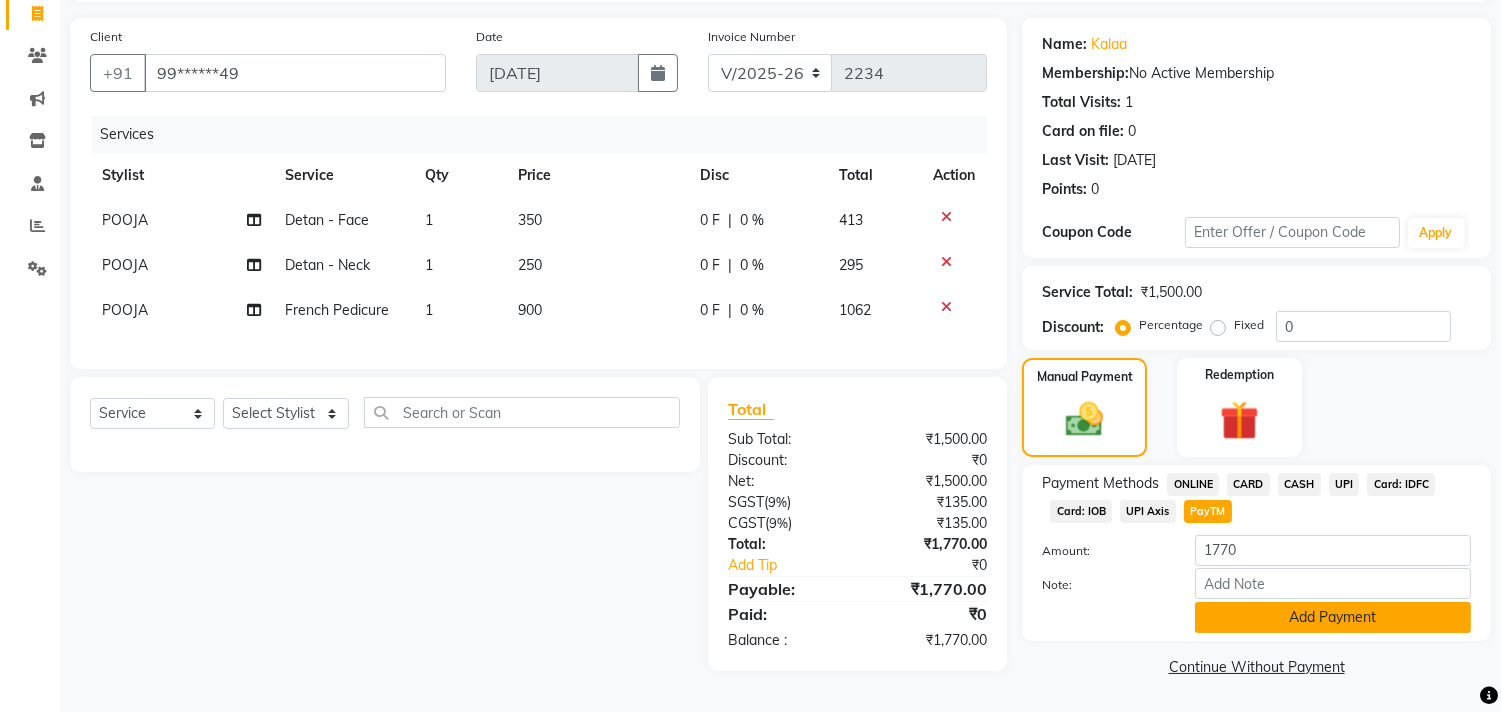 click on "Add Payment" 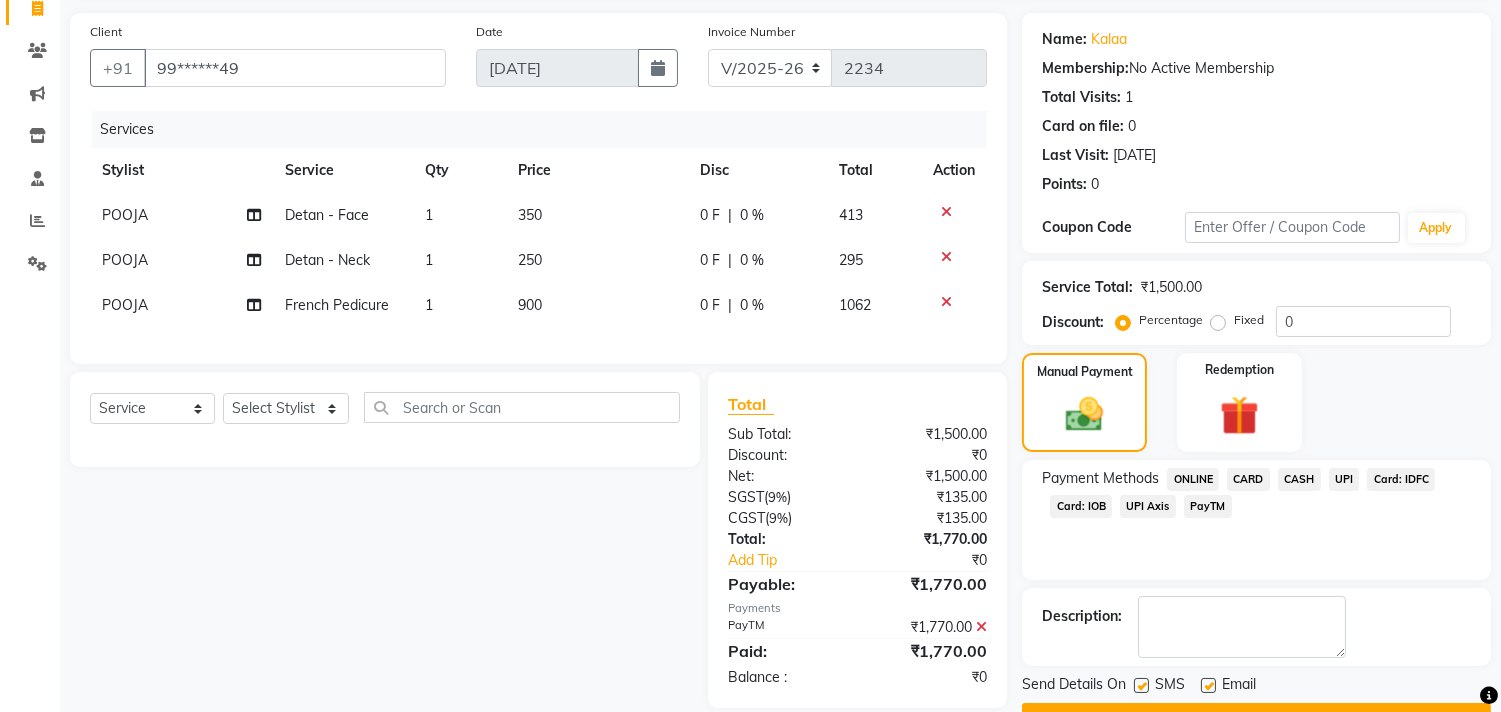 scroll, scrollTop: 187, scrollLeft: 0, axis: vertical 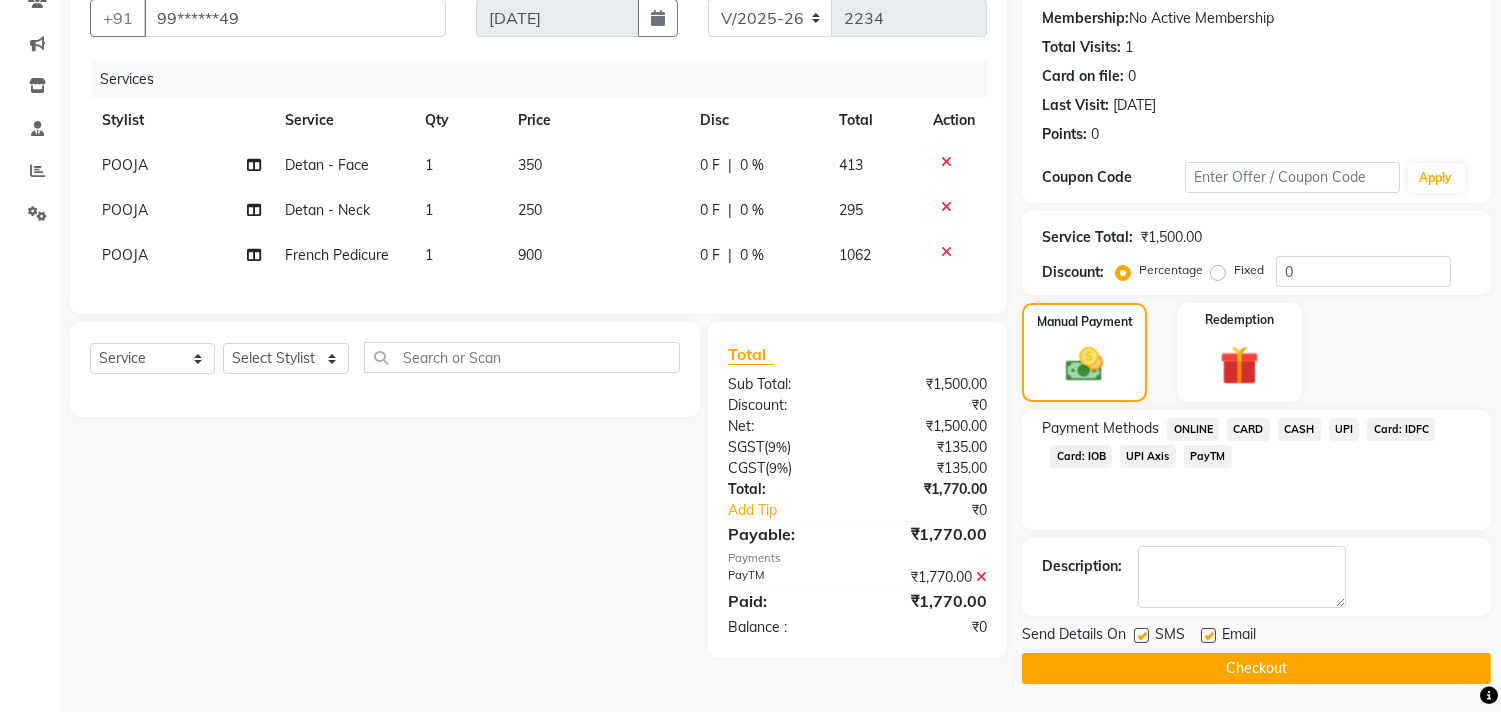 click on "₹1,770.00" 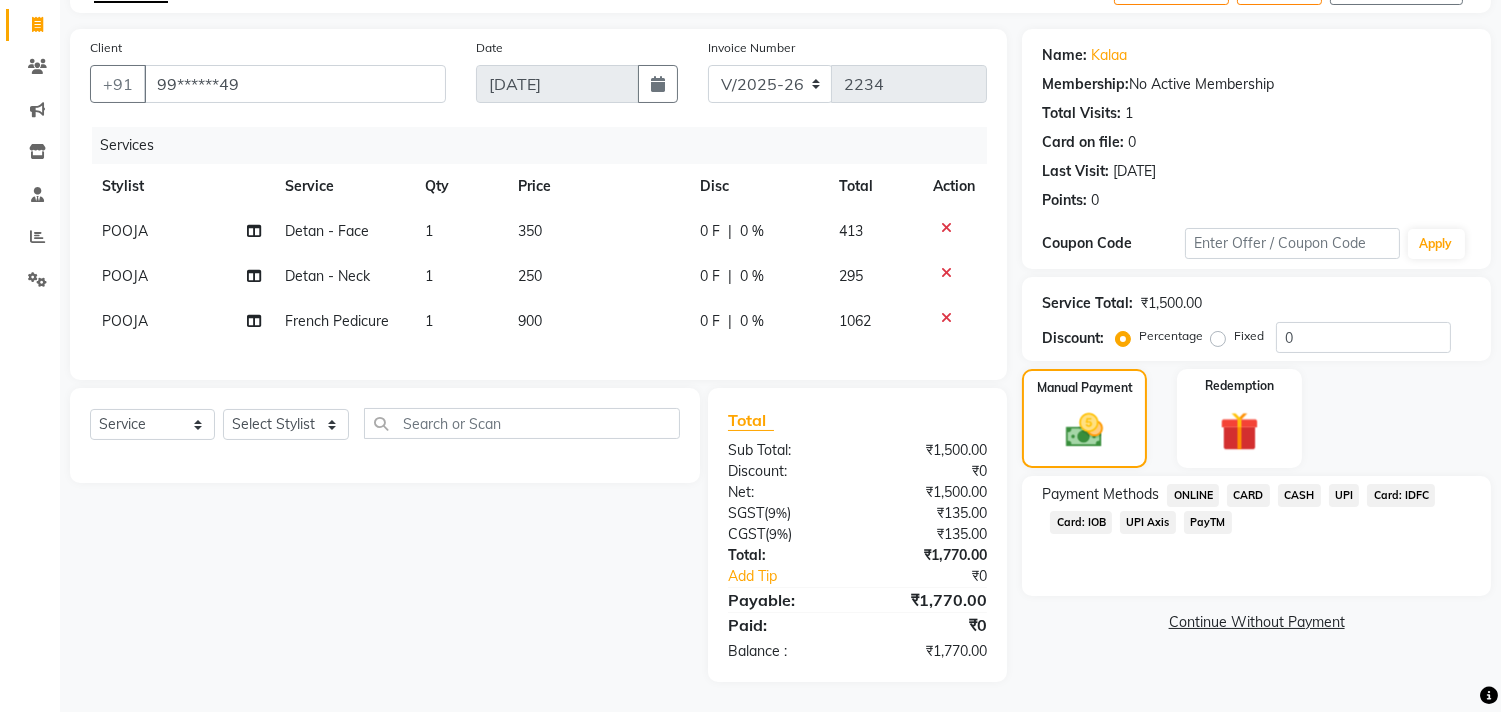 scroll, scrollTop: 137, scrollLeft: 0, axis: vertical 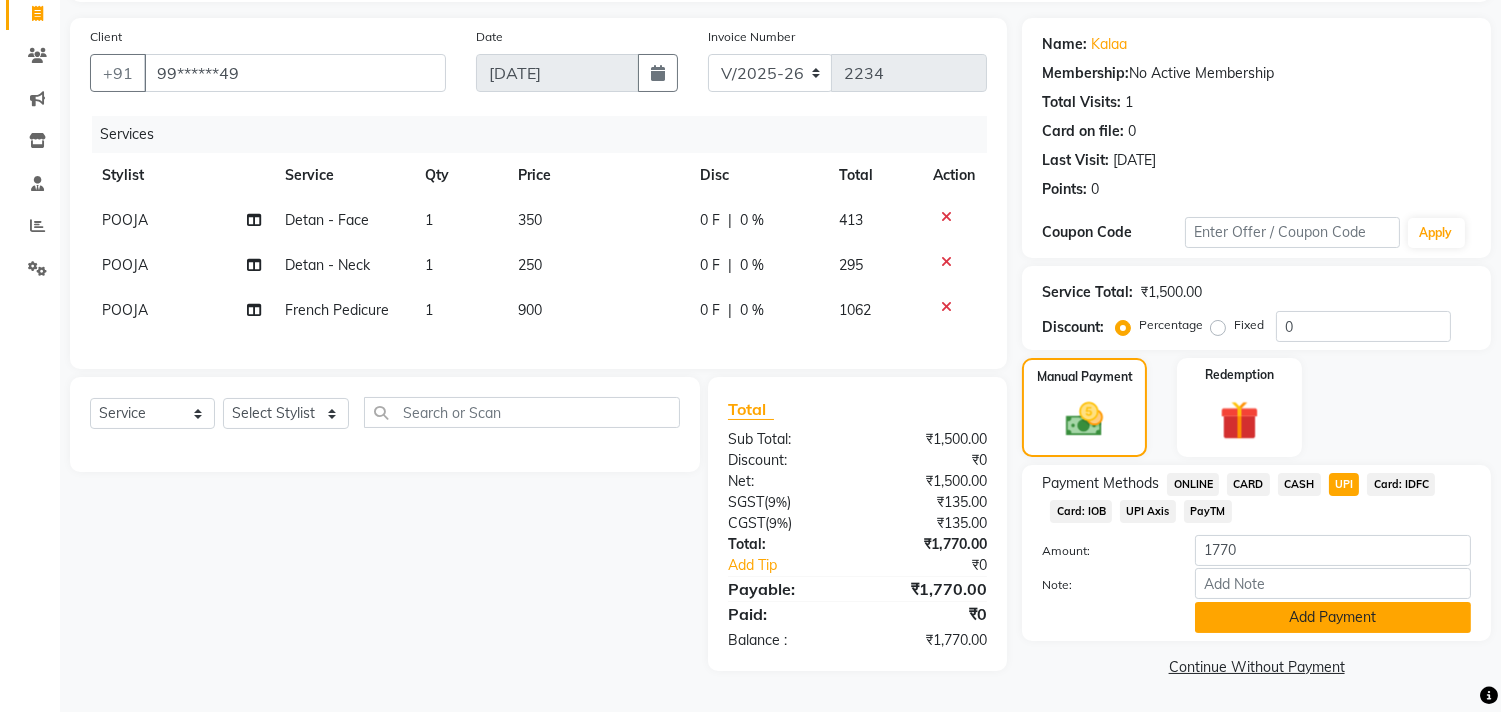 click on "Add Payment" 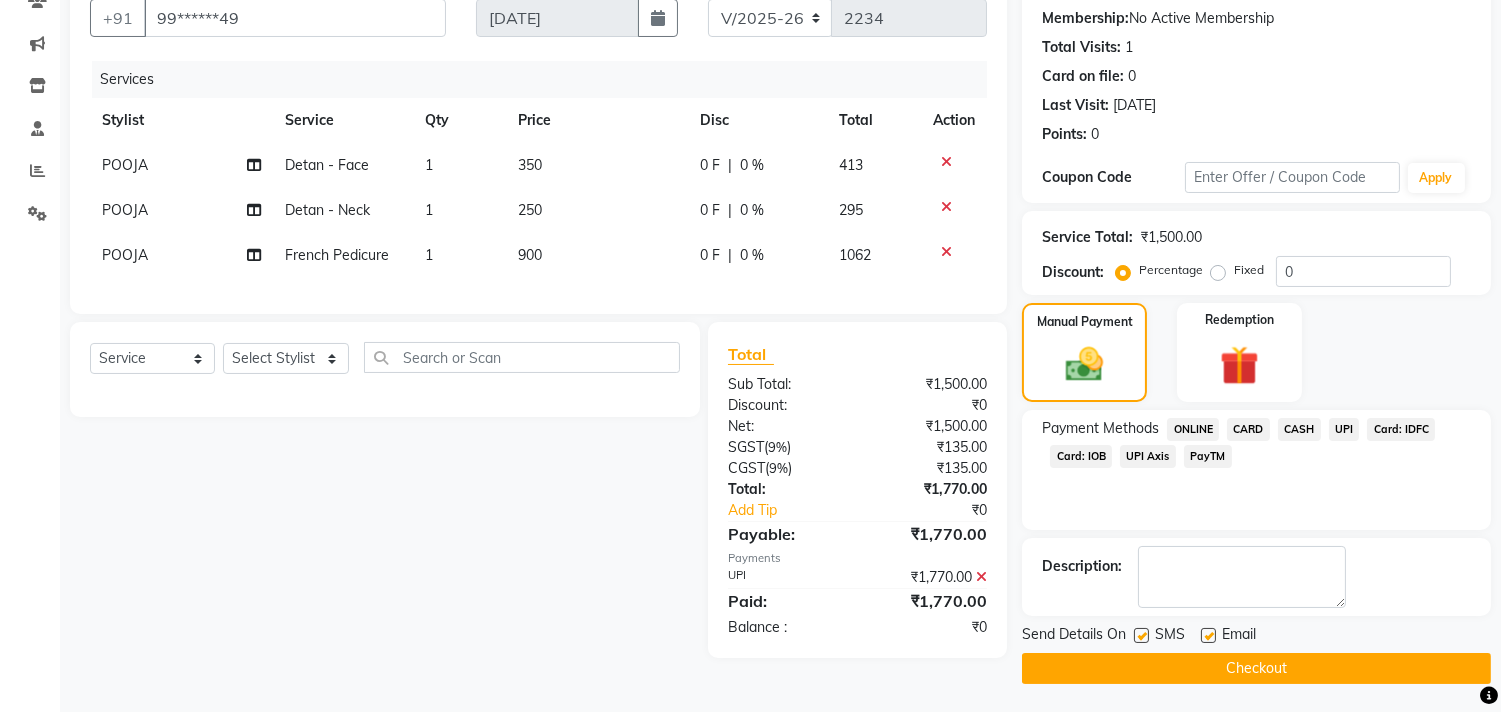 click on "Name: Kalaa  Membership:  No Active Membership  Total Visits:  1 Card on file:  0 Last Visit:   10-07-2025 Points:   0  Coupon Code Apply Service Total:  ₹1,500.00  Discount:  Percentage   Fixed  0 Manual Payment Redemption Payment Methods  ONLINE   CARD   CASH   UPI   Card: IDFC   Card: IOB   UPI Axis   PayTM  Description:                  Send Details On SMS Email  Checkout" 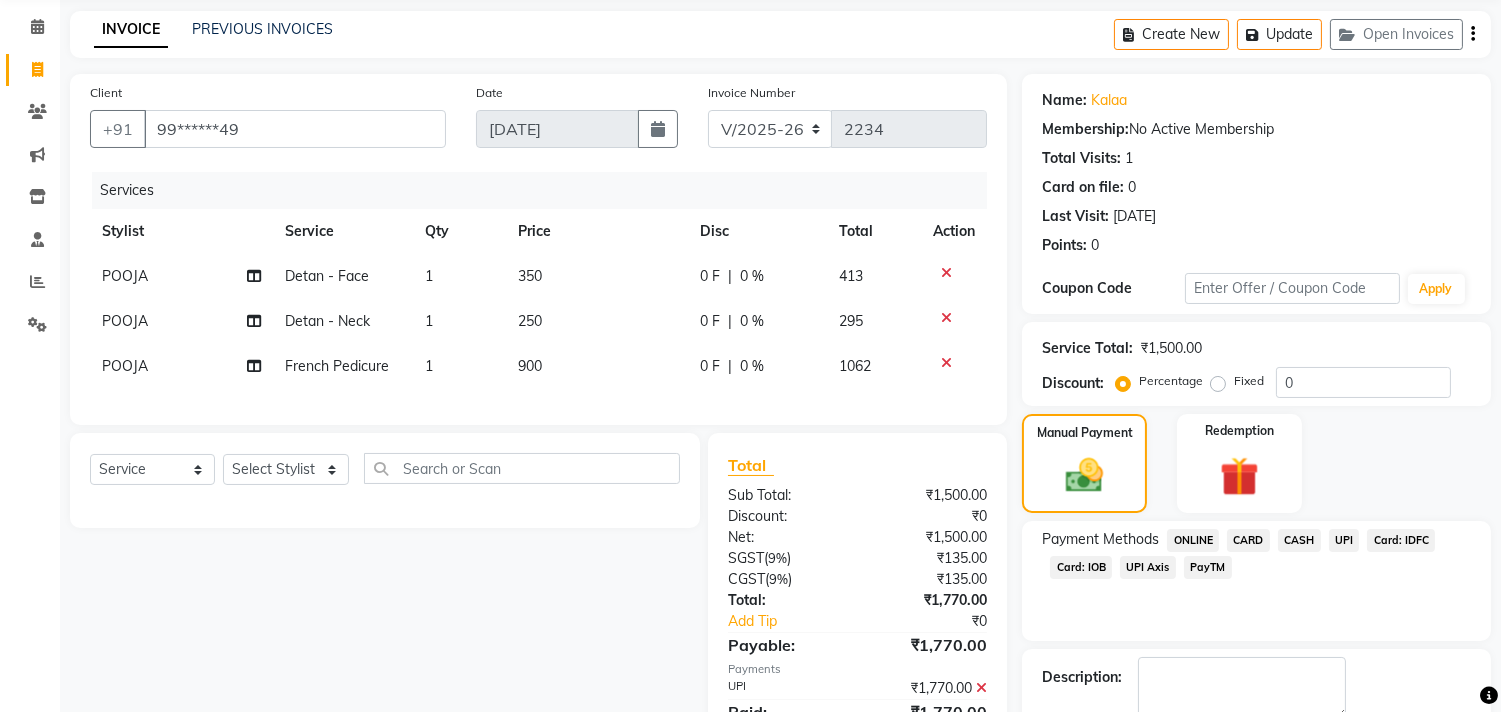 scroll, scrollTop: 187, scrollLeft: 0, axis: vertical 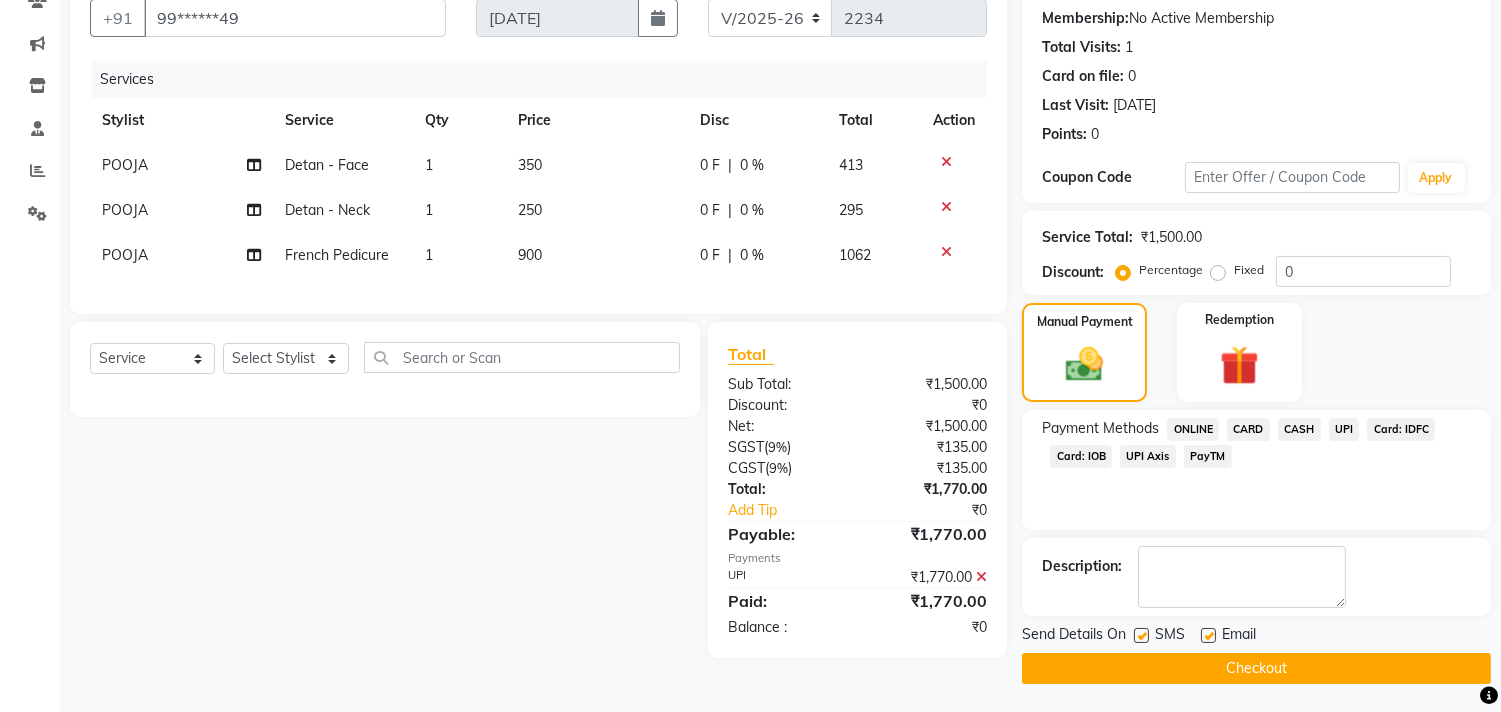 click on "Checkout" 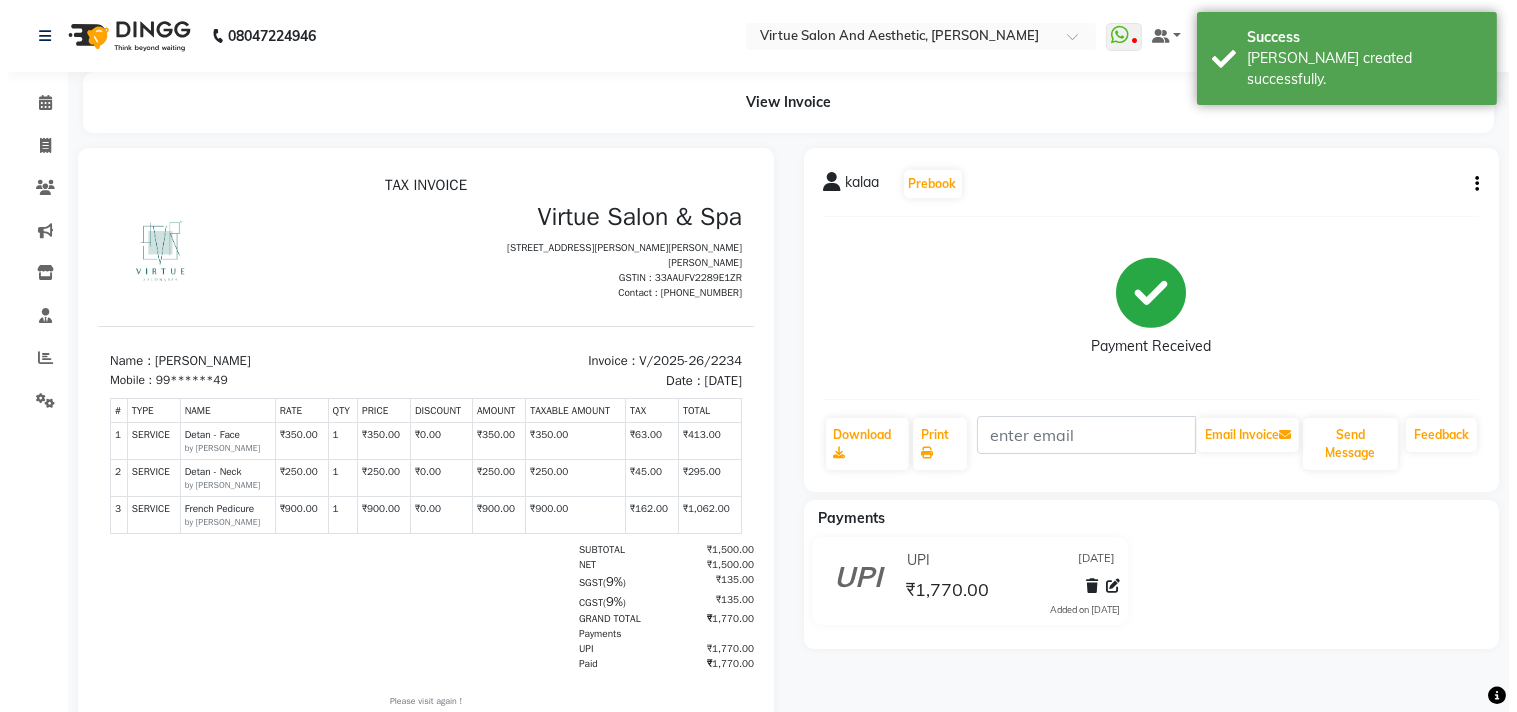 scroll, scrollTop: 0, scrollLeft: 0, axis: both 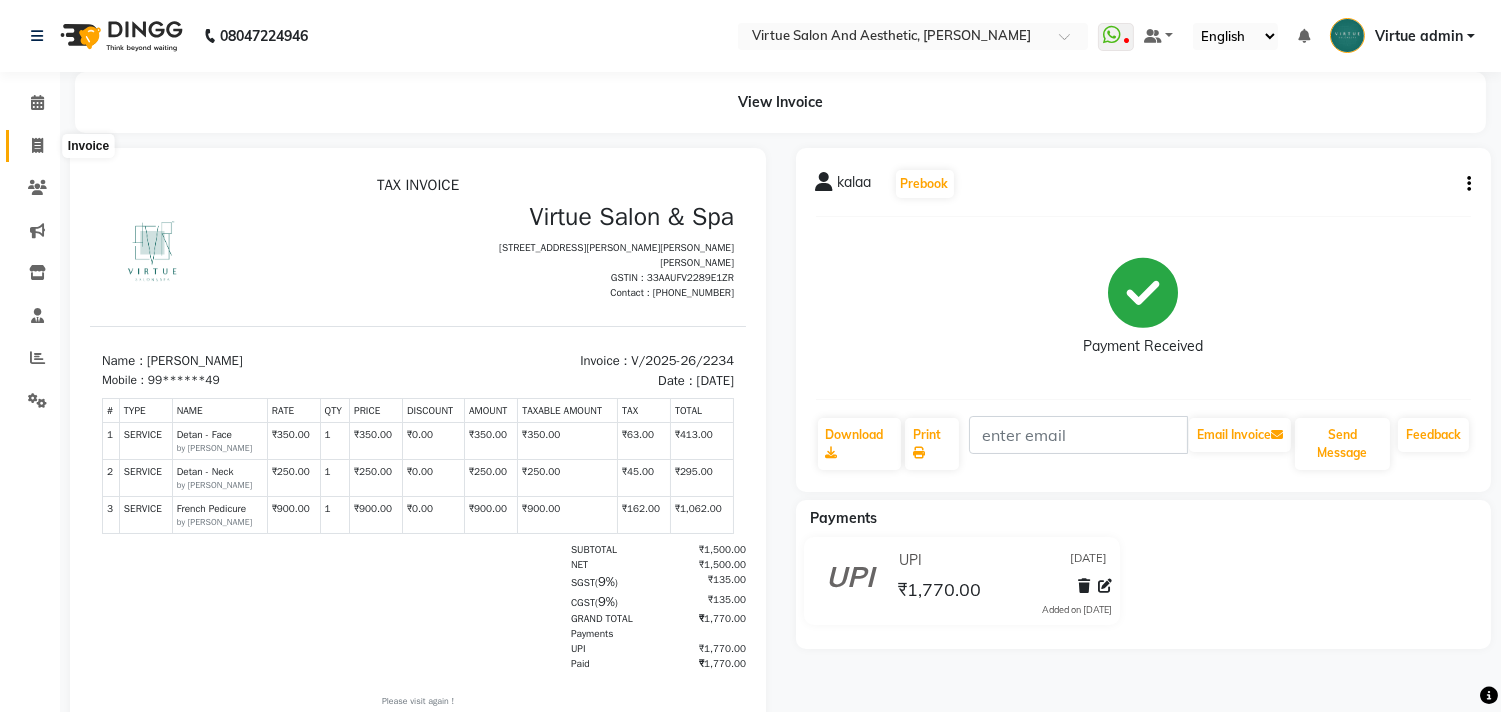 click 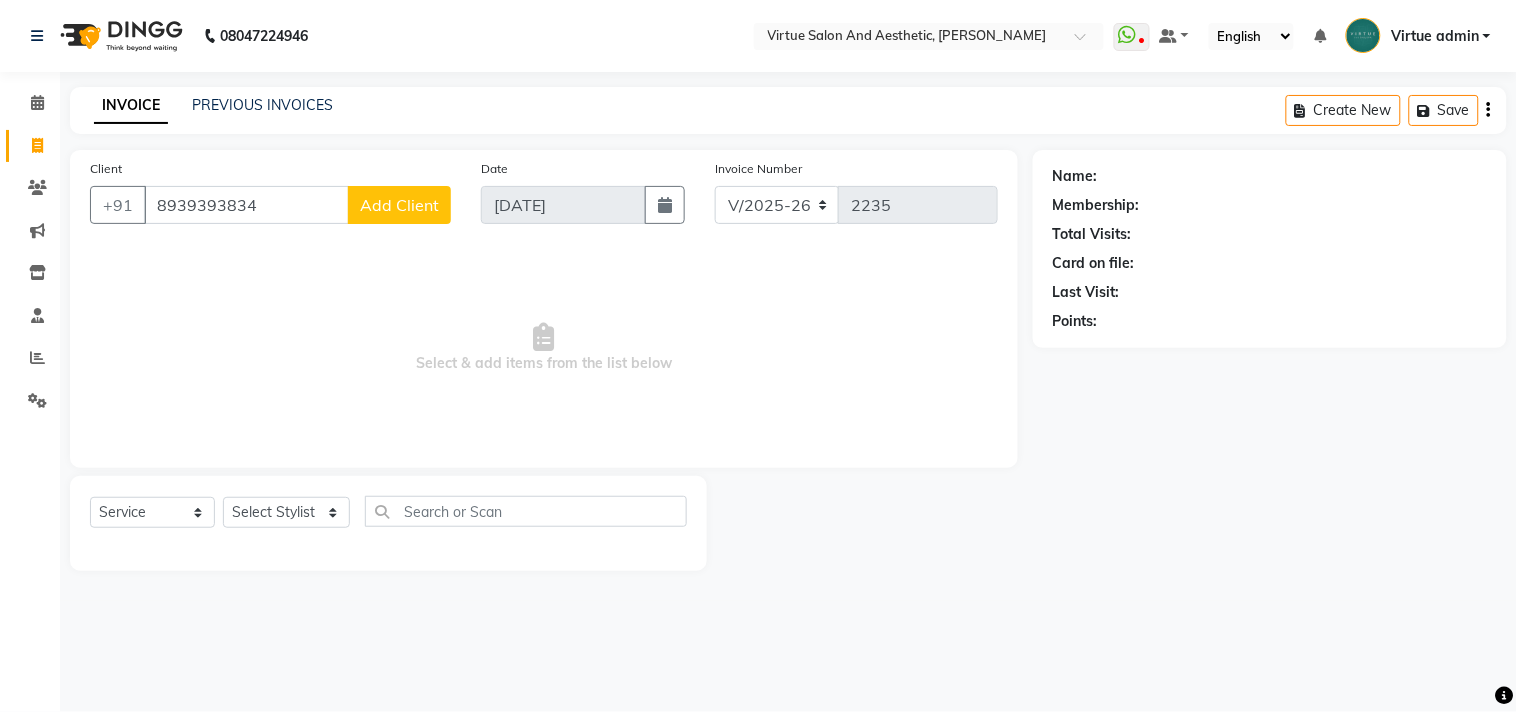 click on "Add Client" 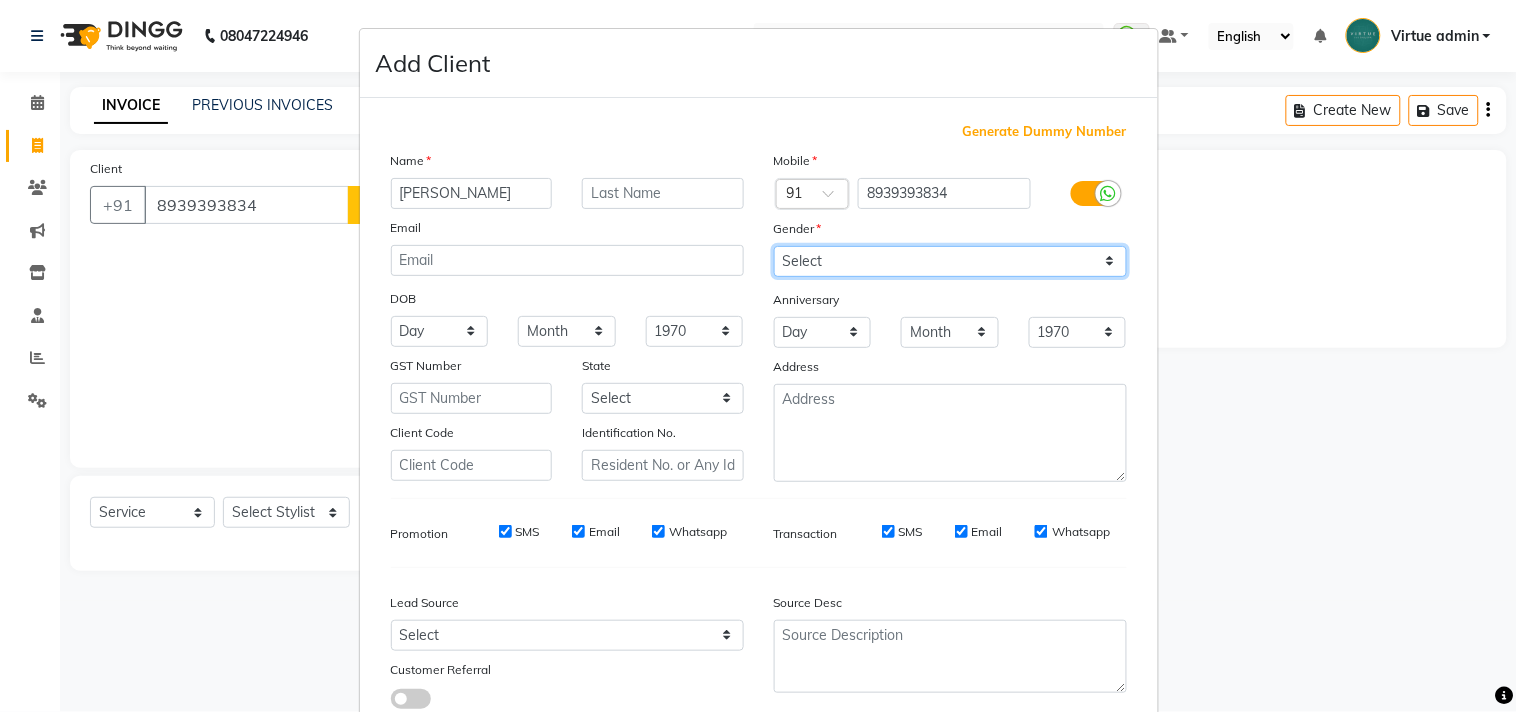 click on "Select Male Female Other Prefer Not To Say" at bounding box center [950, 261] 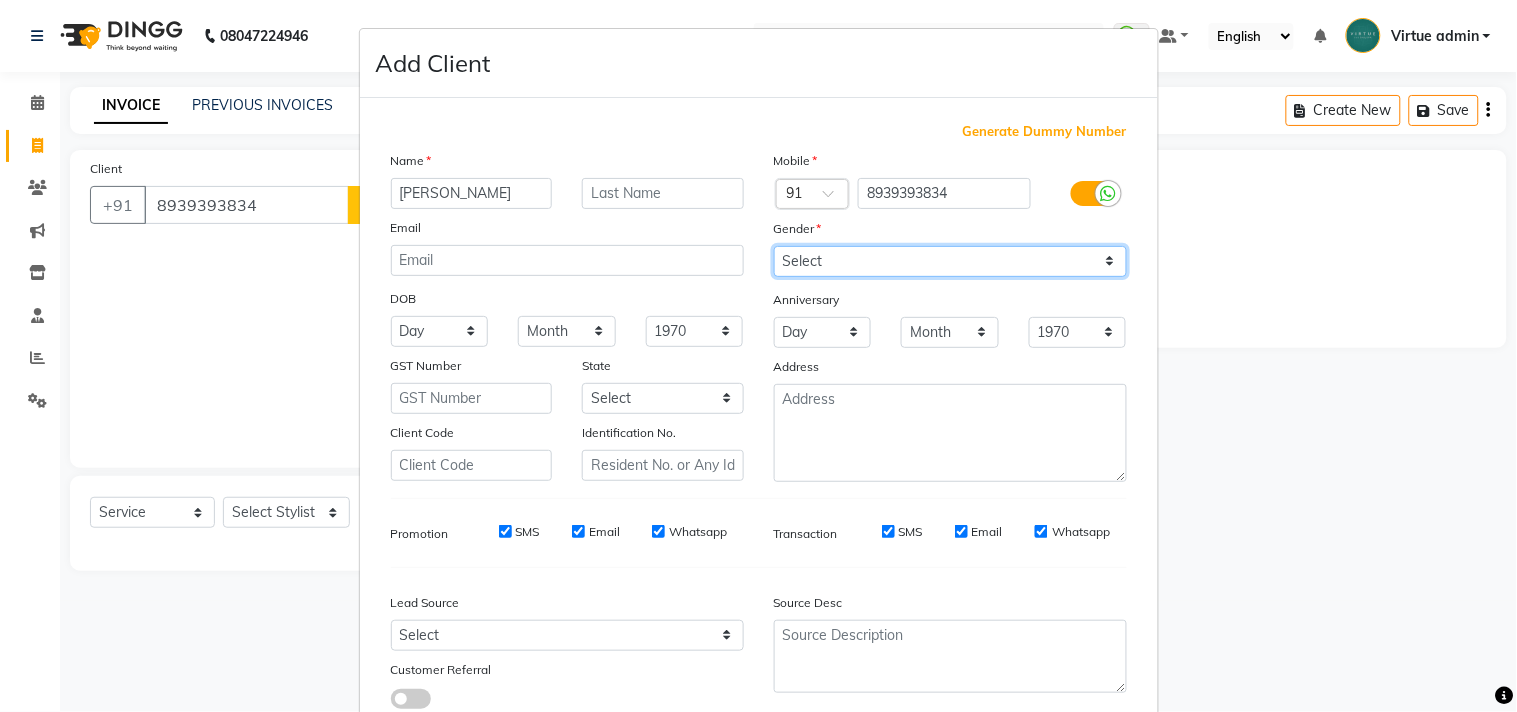 click on "Select Male Female Other Prefer Not To Say" at bounding box center (950, 261) 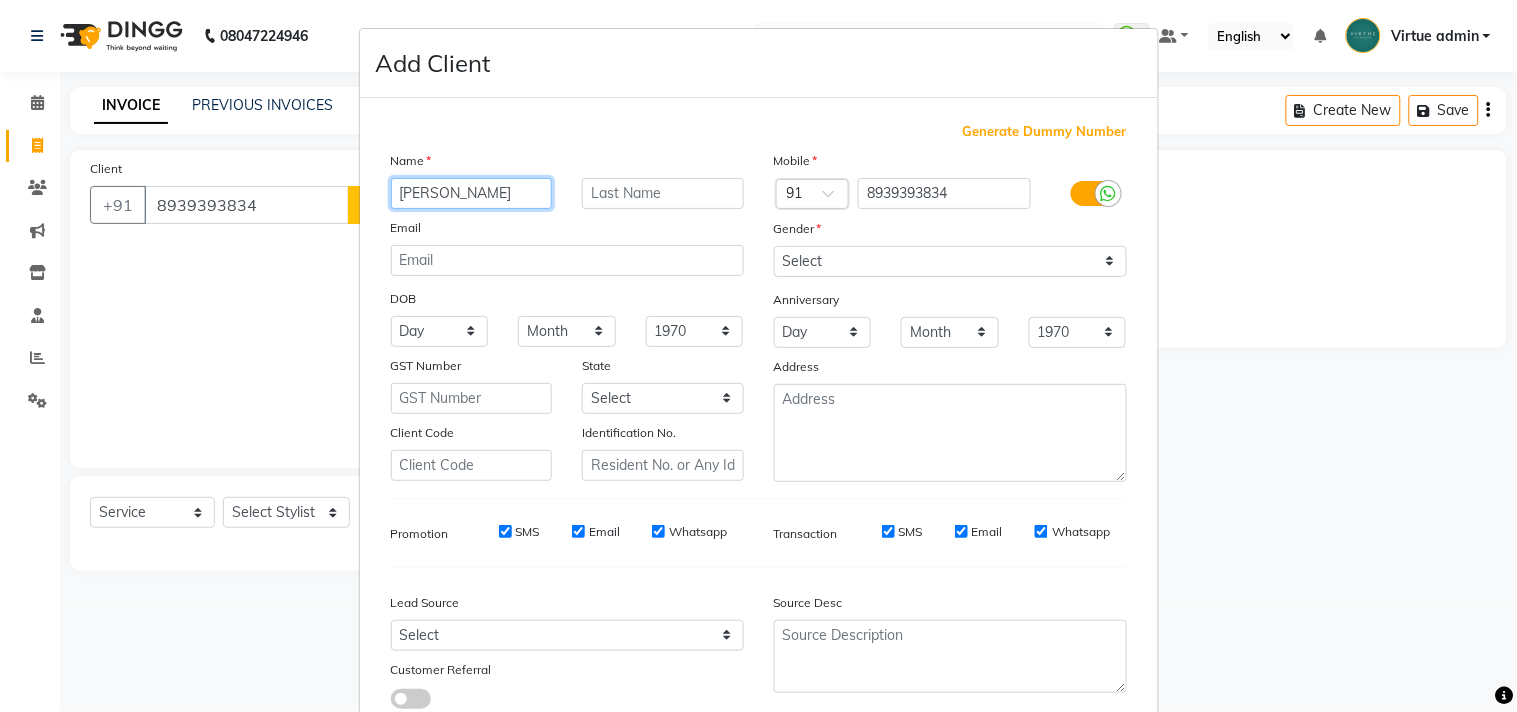 click on "yeshwanth" at bounding box center (472, 193) 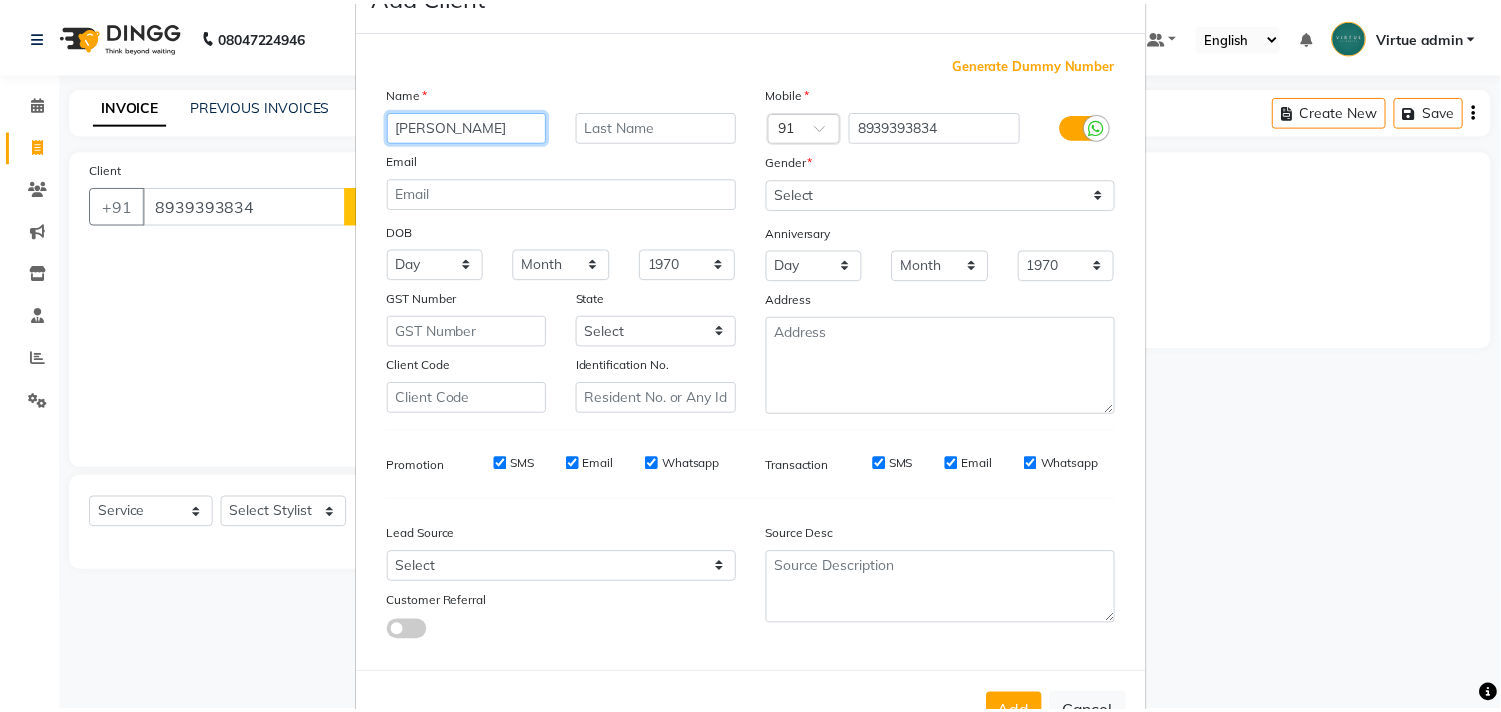 scroll, scrollTop: 138, scrollLeft: 0, axis: vertical 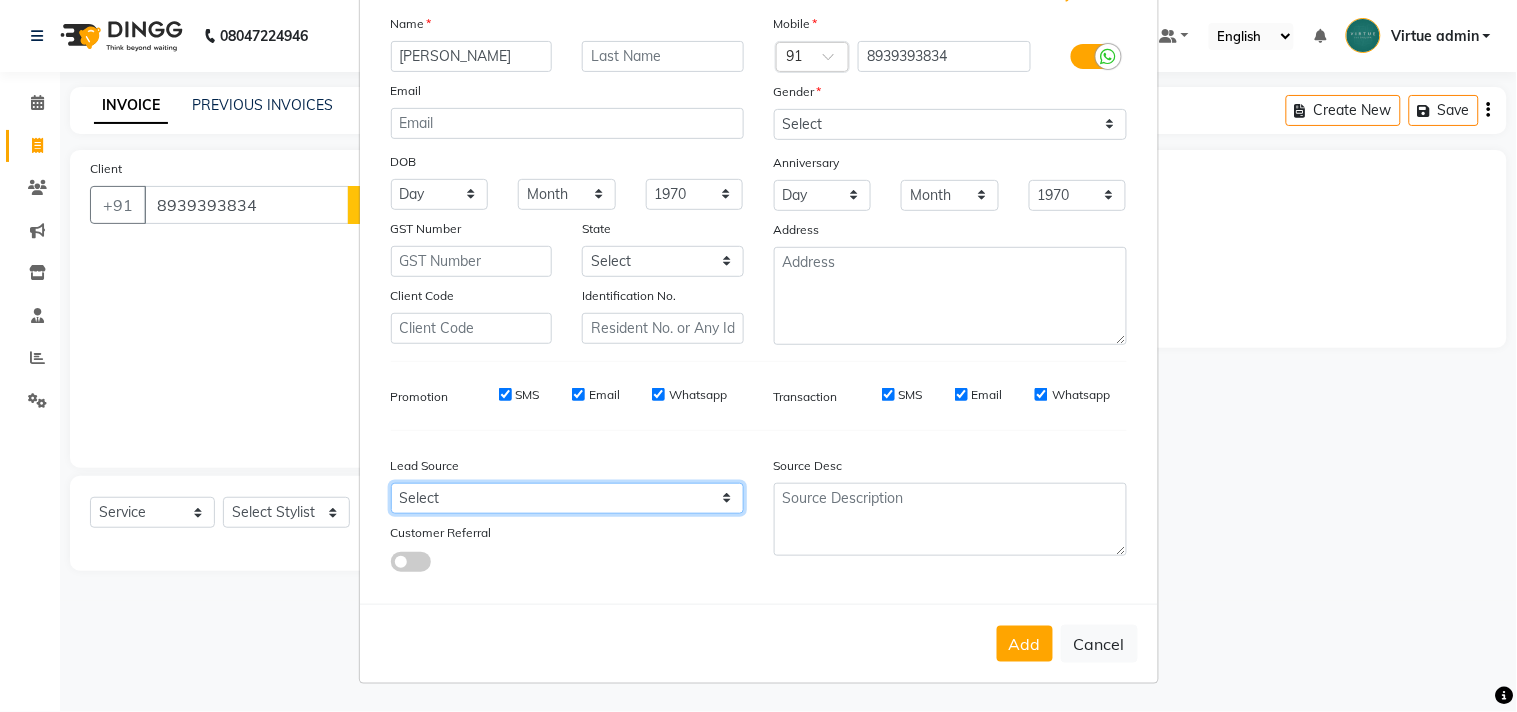 click on "Select Walk-in Referral Internet Friend Word of Mouth Advertisement Facebook JustDial Google Other Instagram  YouTube  WhatsApp" at bounding box center (567, 498) 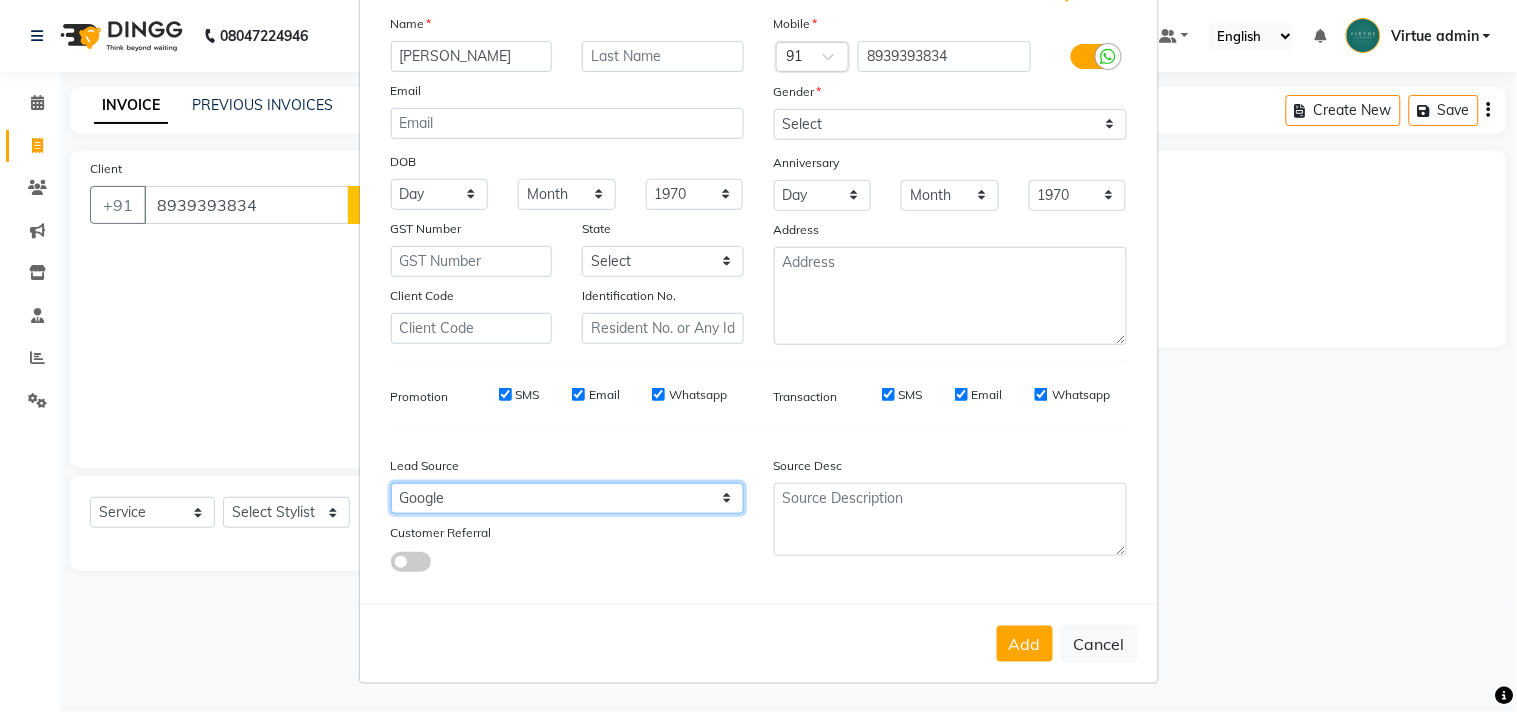 click on "Select Walk-in Referral Internet Friend Word of Mouth Advertisement Facebook JustDial Google Other Instagram  YouTube  WhatsApp" at bounding box center [567, 498] 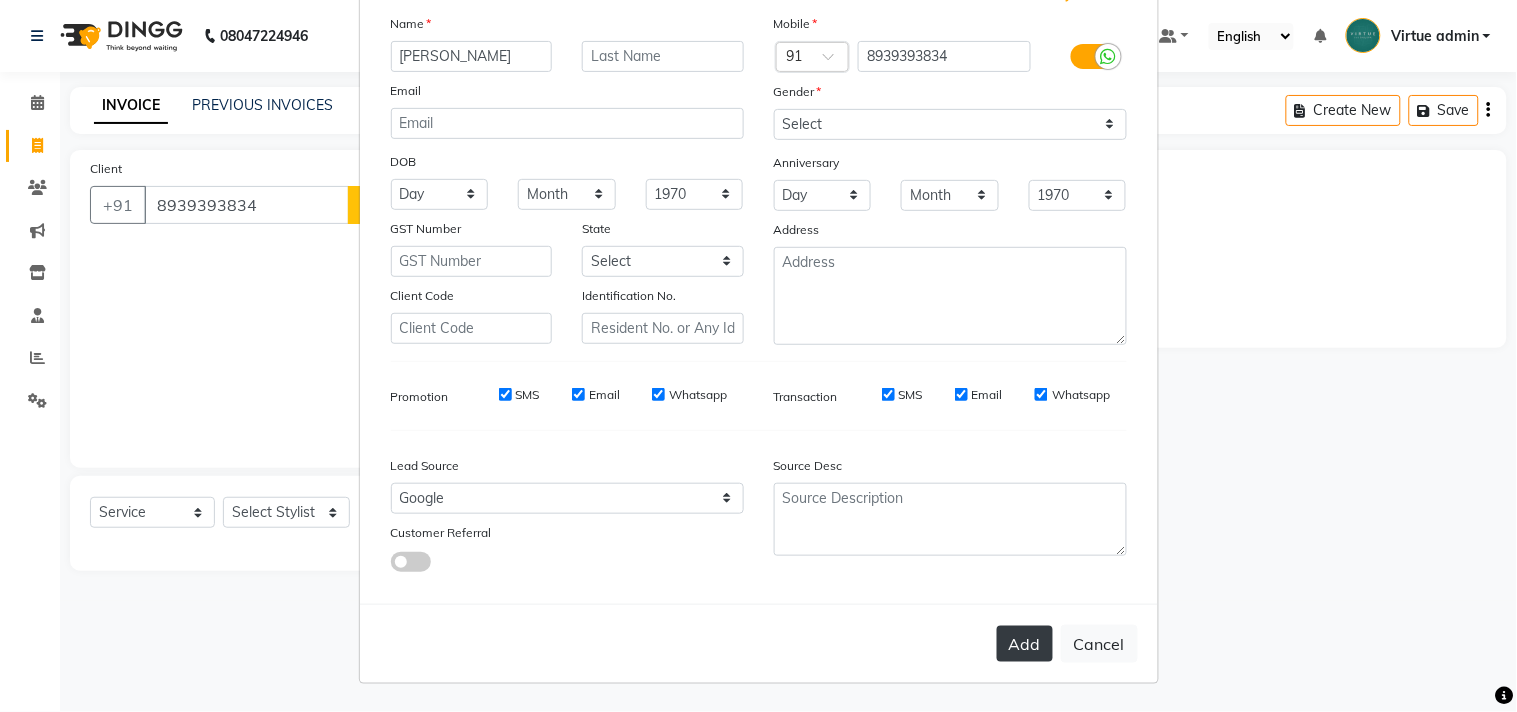 click on "Add" at bounding box center (1025, 644) 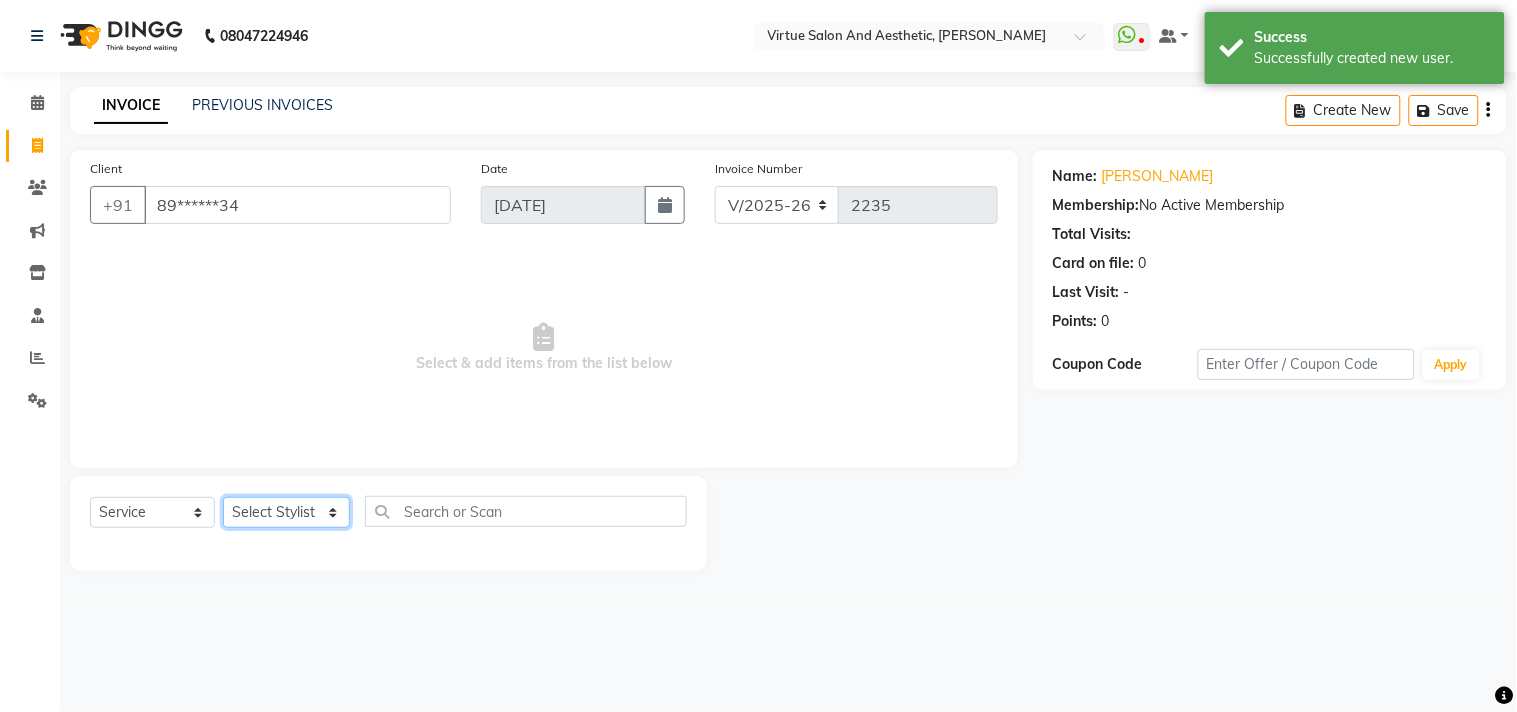 click on "Select Stylist Admin ANUSHA  Apsu Auditor Ambattur Balaji BANUPRIYA Bhuvanesh Dingg - Support Team DIVYA INBARAJ INDHU Javed Jayakumar Joice Neimalsawm  Kalaiselvi KAMALA Nathalie Marinaa Chaarlette POOJA  PREETHI Preethi Raj PRISCILLA RADHA RAJESH  SAHIL SEETHAL SOCHIPEM Suresh Babu SUSHMITA VANITHA Veena Ravi Vignesh  Vinitha Virtue admin VIRTUE SALON" 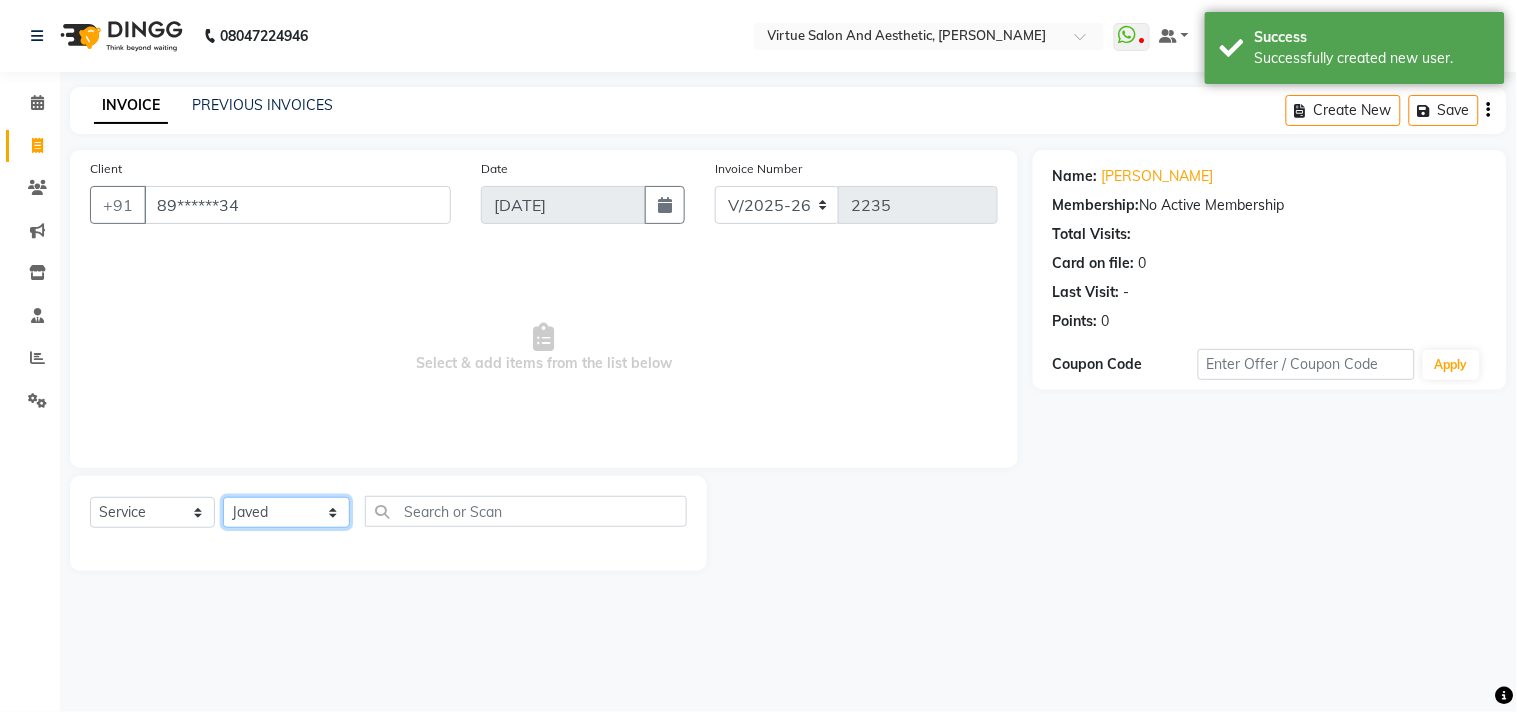 click on "Select Stylist Admin ANUSHA  Apsu Auditor Ambattur Balaji BANUPRIYA Bhuvanesh Dingg - Support Team DIVYA INBARAJ INDHU Javed Jayakumar Joice Neimalsawm  Kalaiselvi KAMALA Nathalie Marinaa Chaarlette POOJA  PREETHI Preethi Raj PRISCILLA RADHA RAJESH  SAHIL SEETHAL SOCHIPEM Suresh Babu SUSHMITA VANITHA Veena Ravi Vignesh  Vinitha Virtue admin VIRTUE SALON" 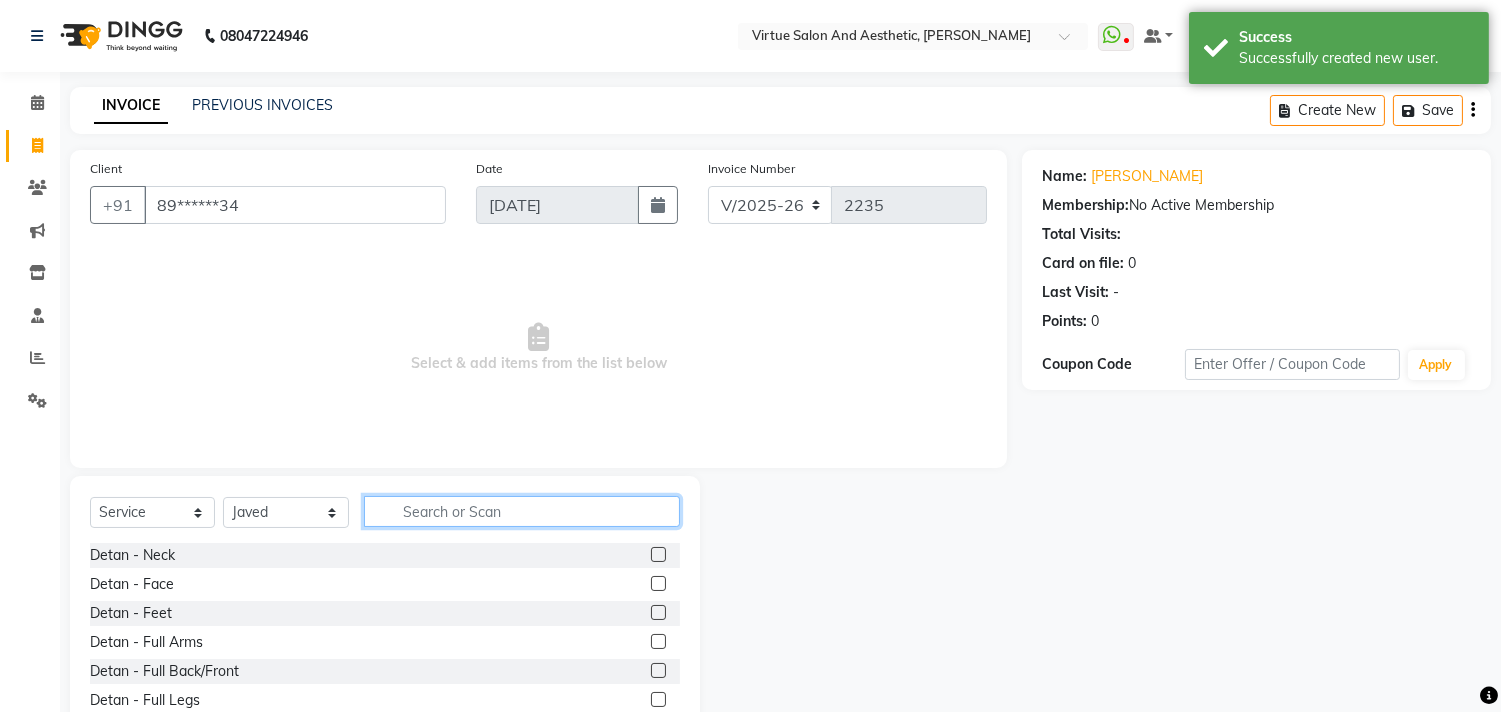 click 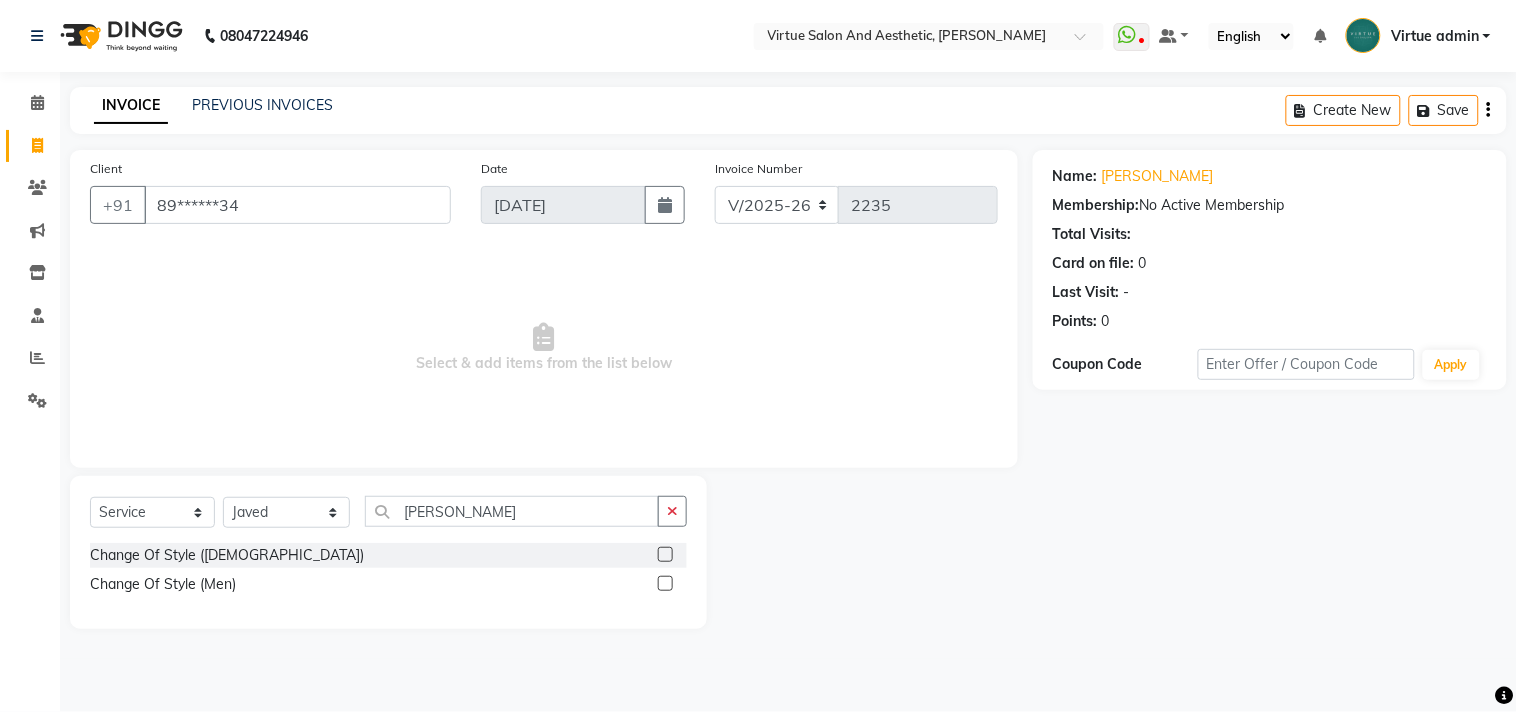 click 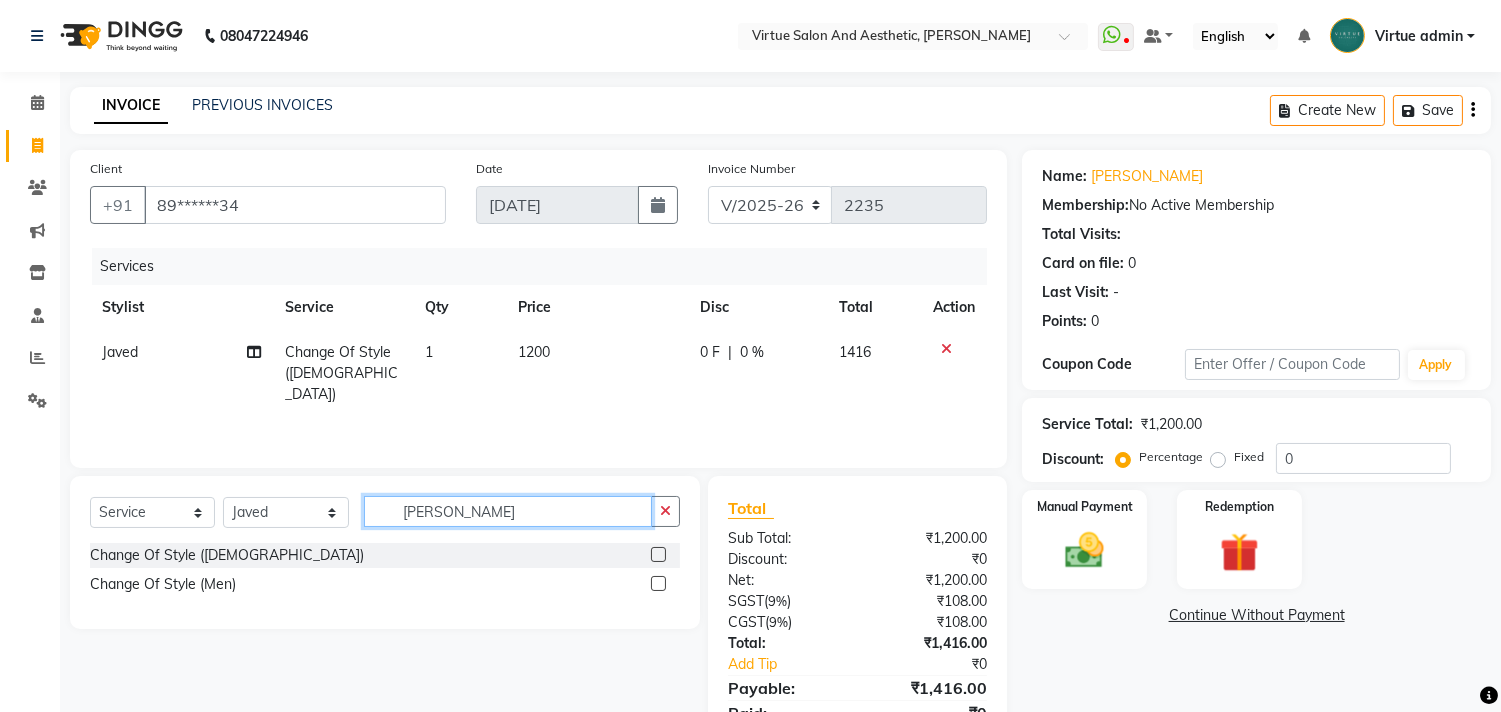 drag, startPoint x: 502, startPoint y: 504, endPoint x: 305, endPoint y: 474, distance: 199.27118 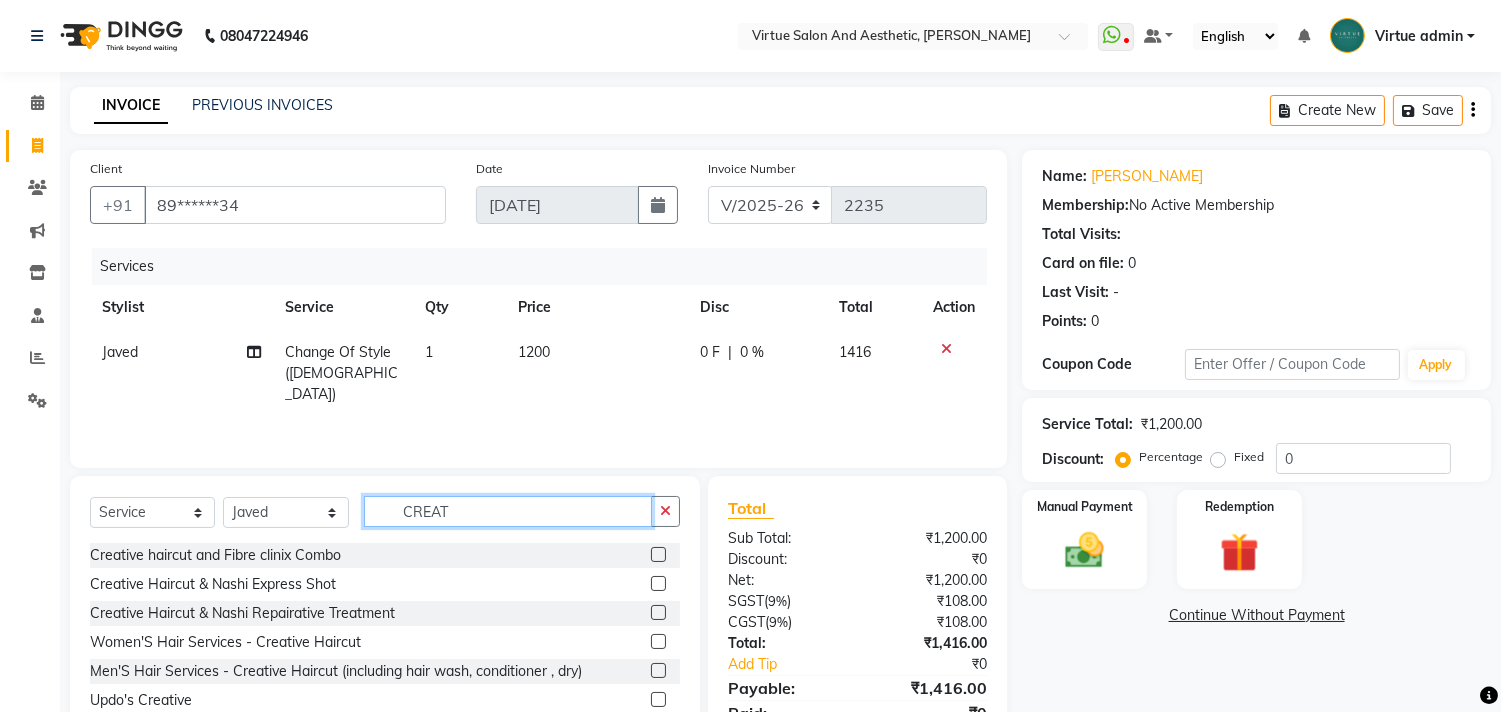 scroll, scrollTop: 88, scrollLeft: 0, axis: vertical 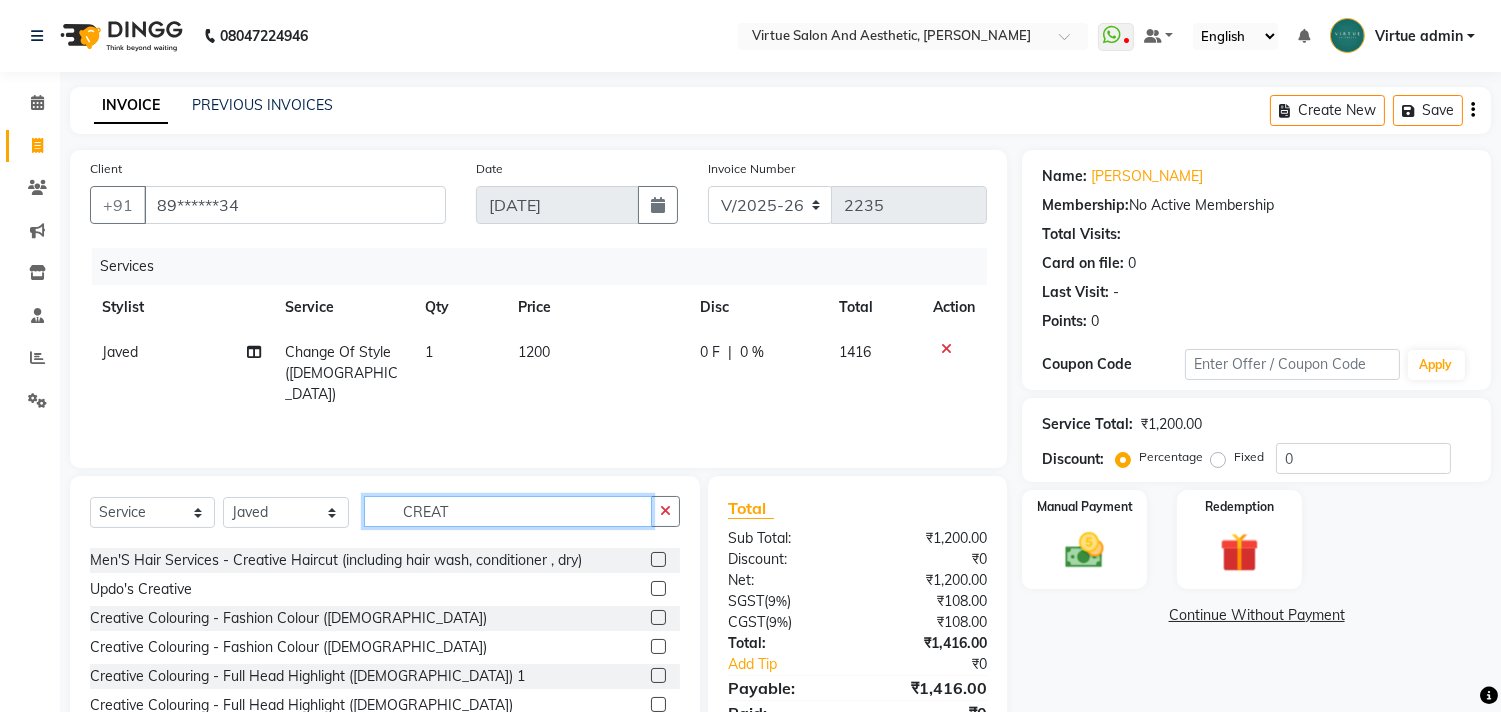 drag, startPoint x: 458, startPoint y: 518, endPoint x: 396, endPoint y: 516, distance: 62.03225 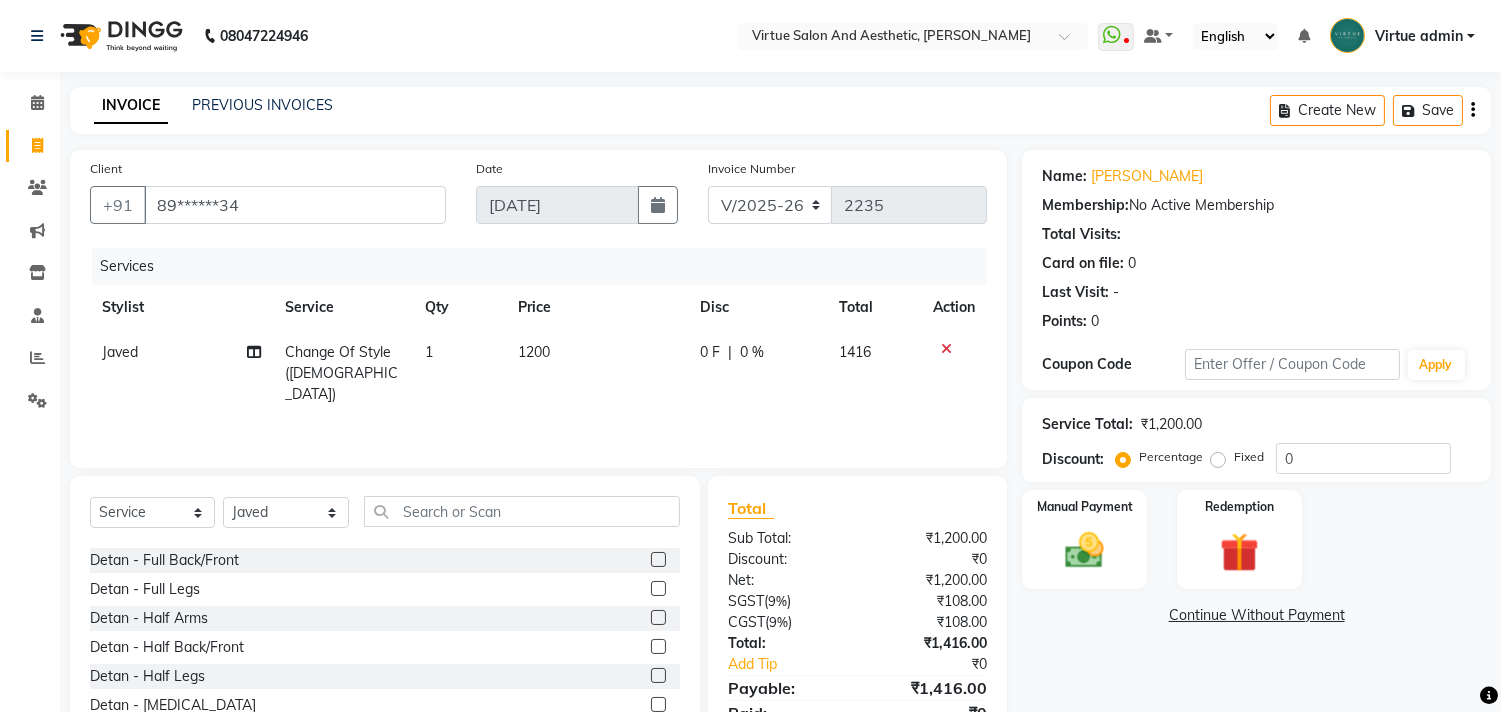 click on "1200" 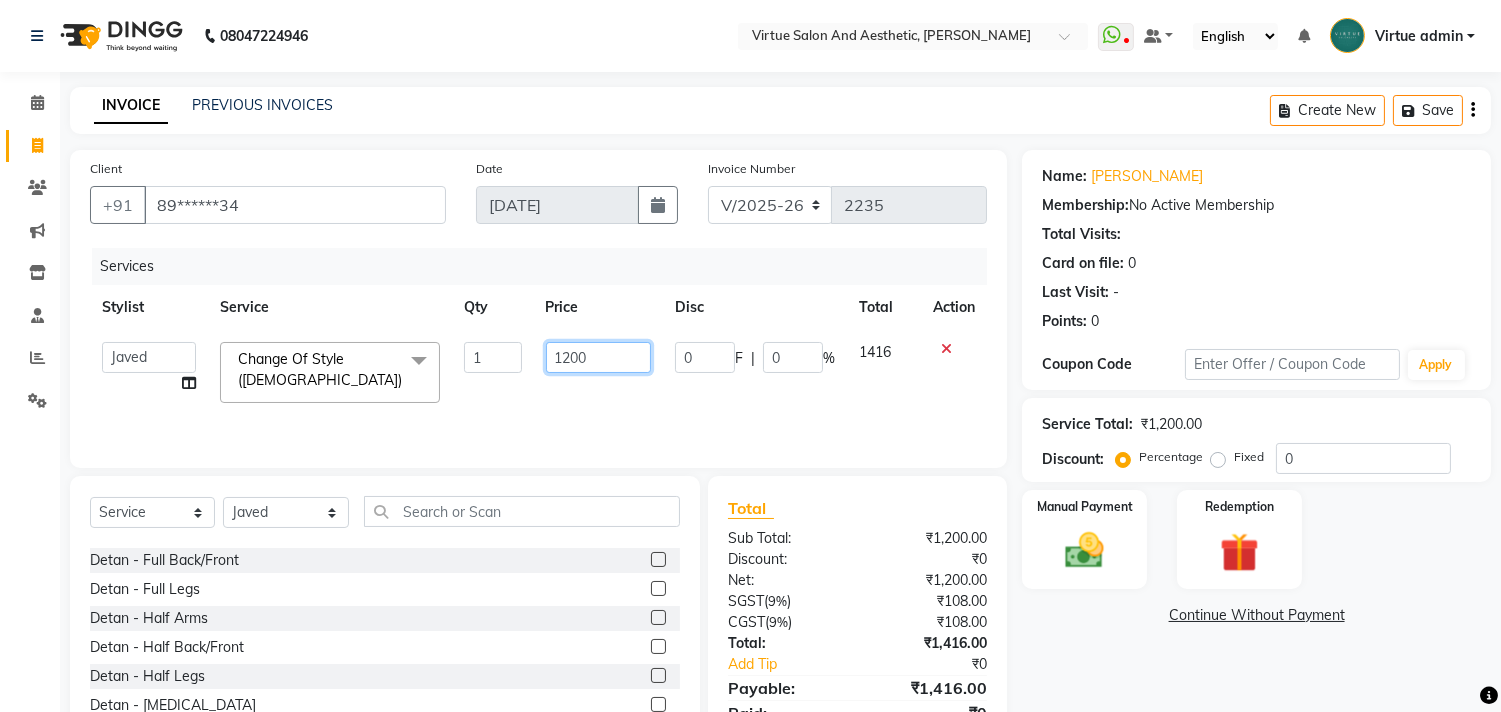 drag, startPoint x: 590, startPoint y: 366, endPoint x: 531, endPoint y: 353, distance: 60.41523 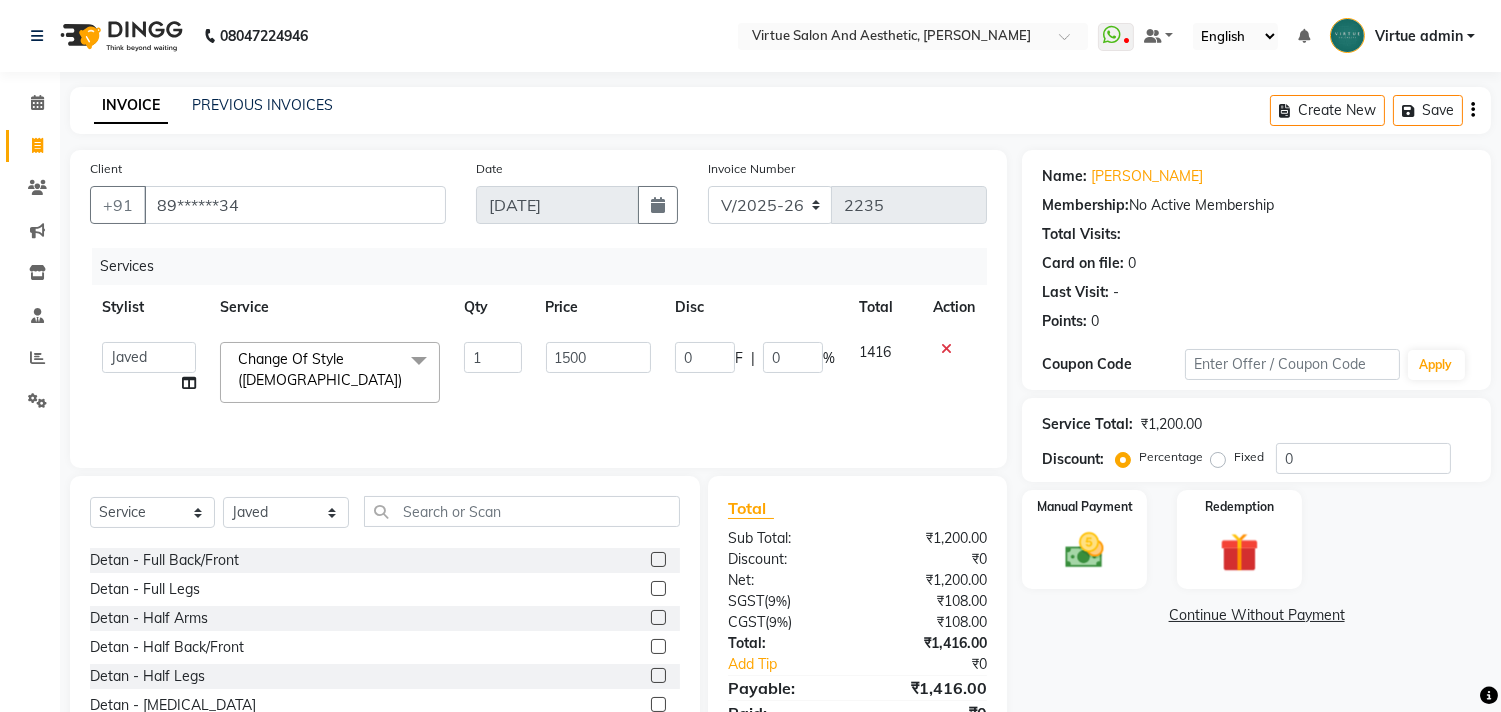 click on "Services Stylist Service Qty Price Disc Total Action  Admin   ANUSHA    Apsu   Auditor Ambattur   Balaji   BANUPRIYA   Bhuvanesh   Dingg - Support Team   DIVYA   INBARAJ   INDHU   Javed   Jayakumar   Joice Neimalsawm    Kalaiselvi   KAMALA   Nathalie Marinaa Chaarlette   POOJA    PREETHI   Preethi Raj   PRISCILLA   RADHA   RAJESH    SAHIL   SEETHAL   SOCHIPEM   Suresh Babu   SUSHMITA   VANITHA   Veena Ravi   Vignesh    Vinitha   Virtue admin   VIRTUE SALON  Change Of Style (Female)  x Detan -  Neck Detan - Face Detan - Feet Detan - Full Arms Detan - Full Back/Front Detan - Full Legs Detan - Half Arms Detan - Half Back/Front Detan - Half Legs Detan - Midriff Detan - Under Arms Detan - Upperlip HAIR EXTENSION-CLIPPING ADD ON - PEEL OFF MASK TEXTURE - KERA DOUX THREADING - UPPERLIP DETAN - BLOUSELINE  FULL FACE WAXING Pro Bio Peel facial Schwarzkopf Nourishing Hair spa Beard colour(Davines) Creative haircut and Fibre clinix Combo Blow styling Hand polish Makeup - Advance payment Makeup - Trial Chin - Waxing 1 0" 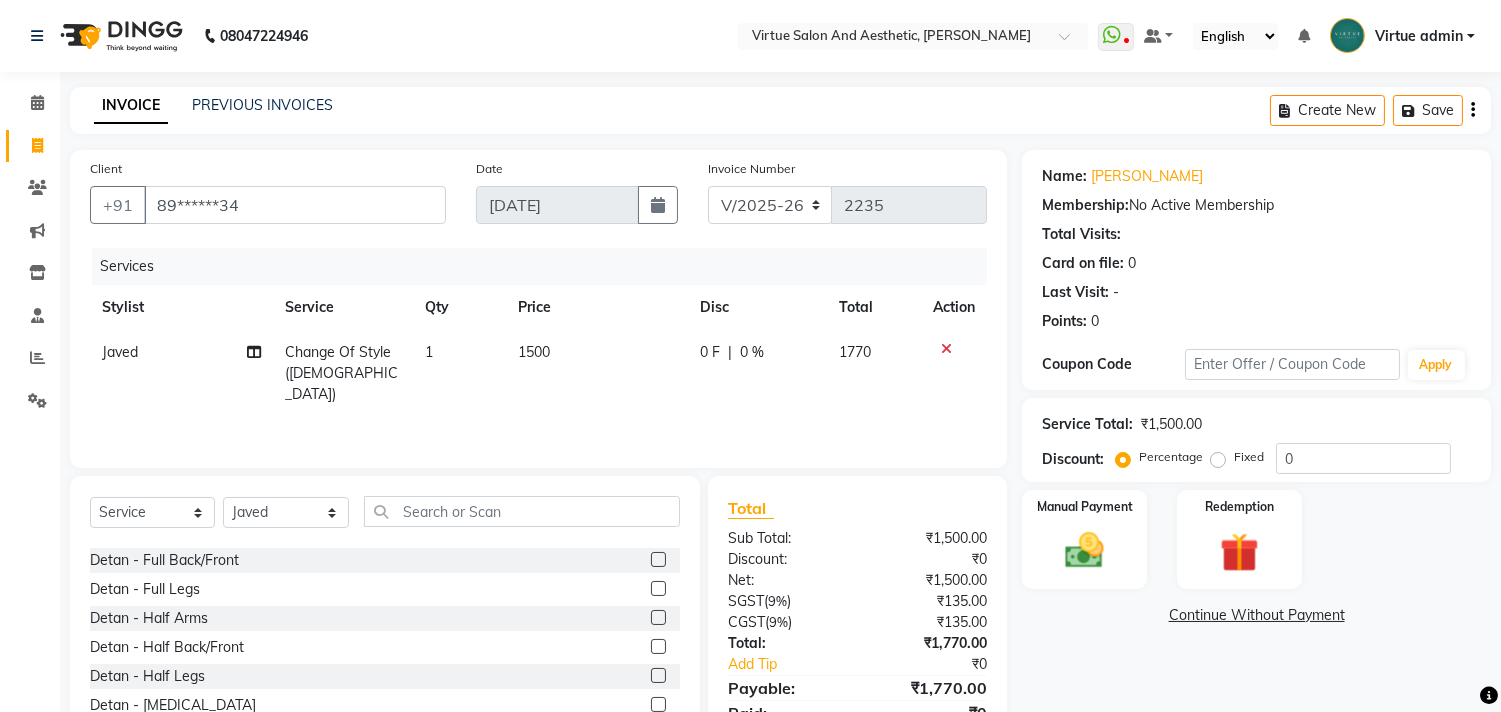 scroll, scrollTop: 88, scrollLeft: 0, axis: vertical 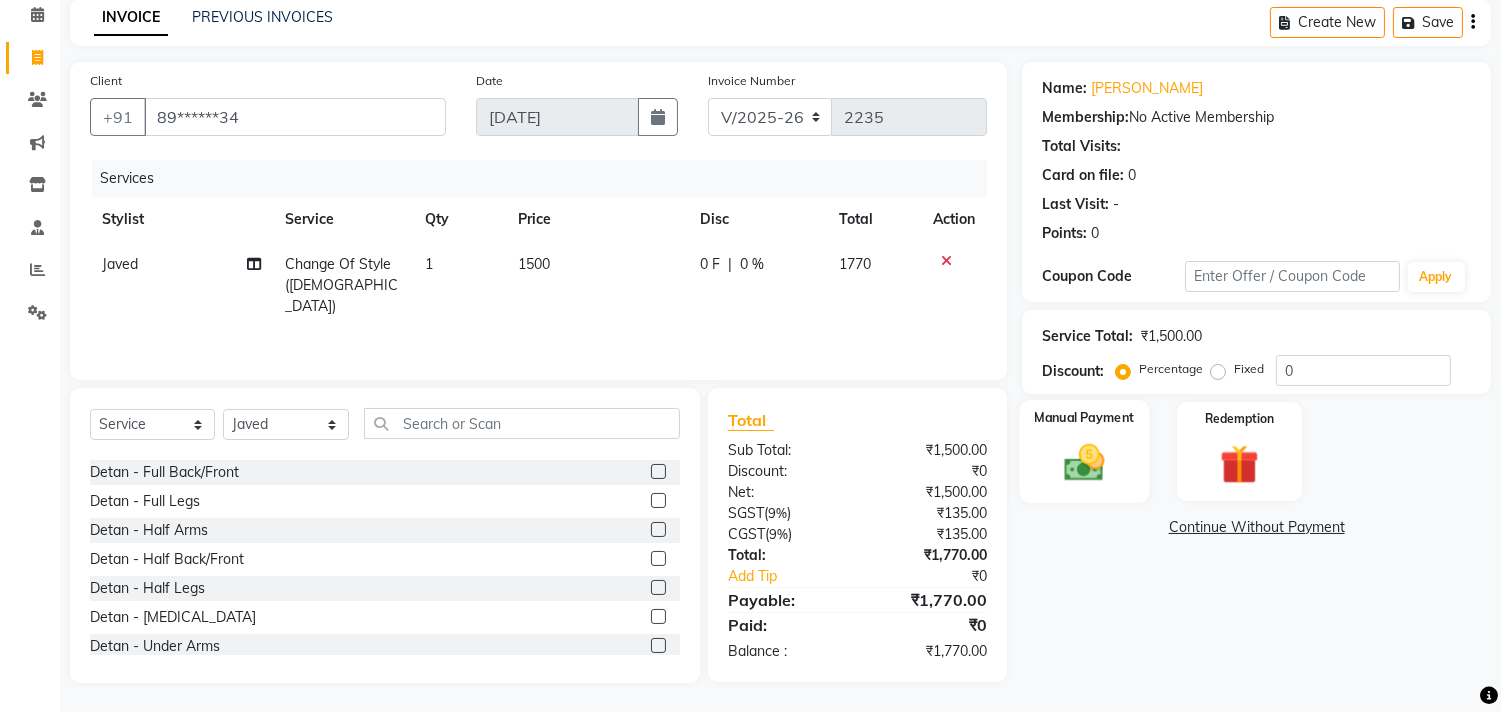 click on "Manual Payment" 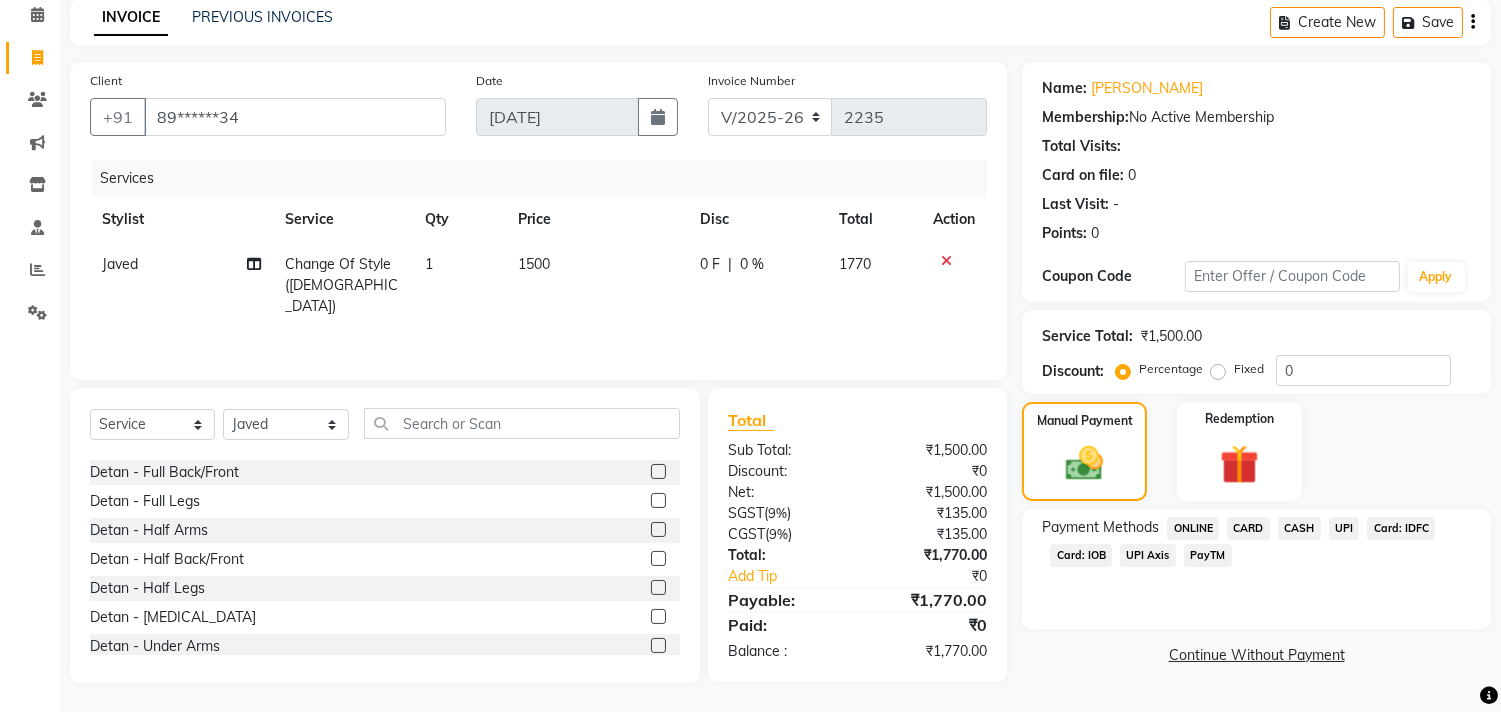 click on "CASH" 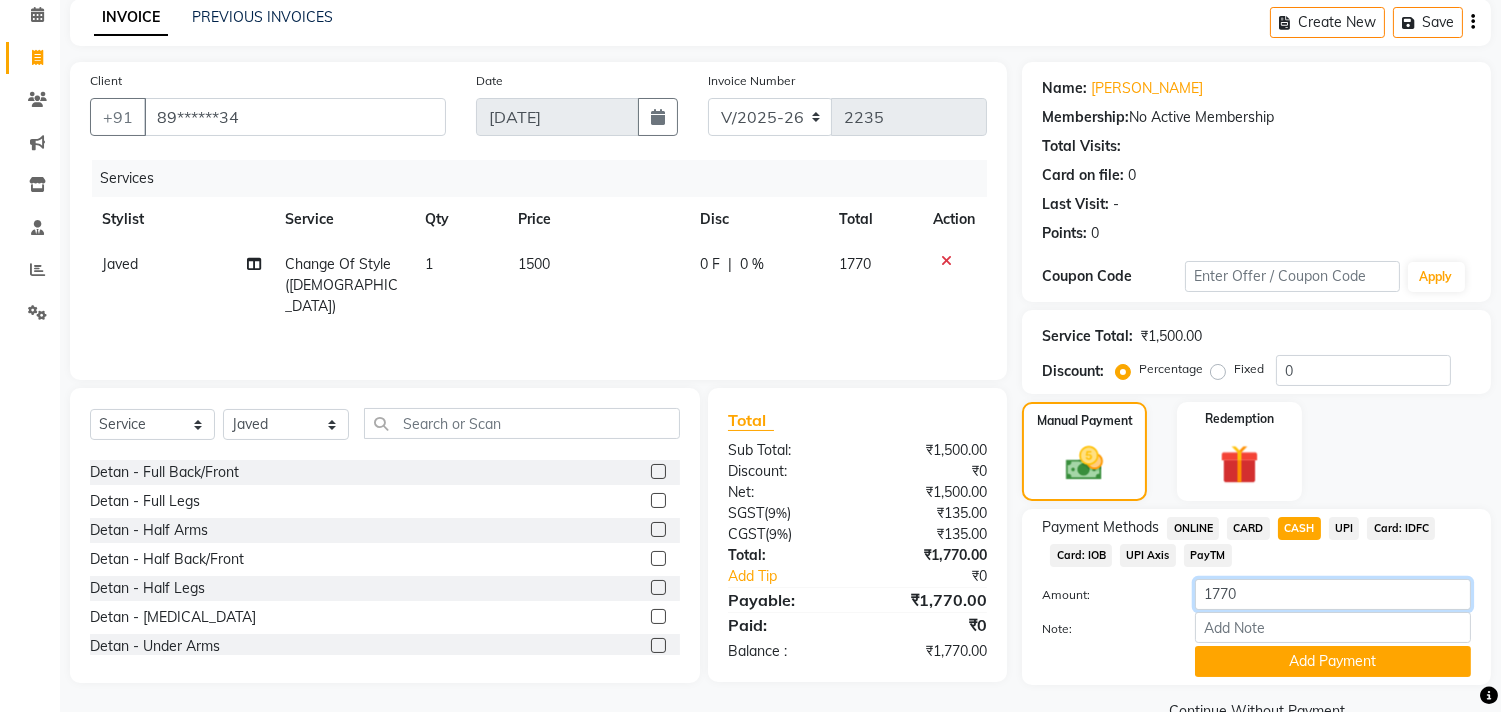 drag, startPoint x: 1268, startPoint y: 590, endPoint x: 1135, endPoint y: 557, distance: 137.03284 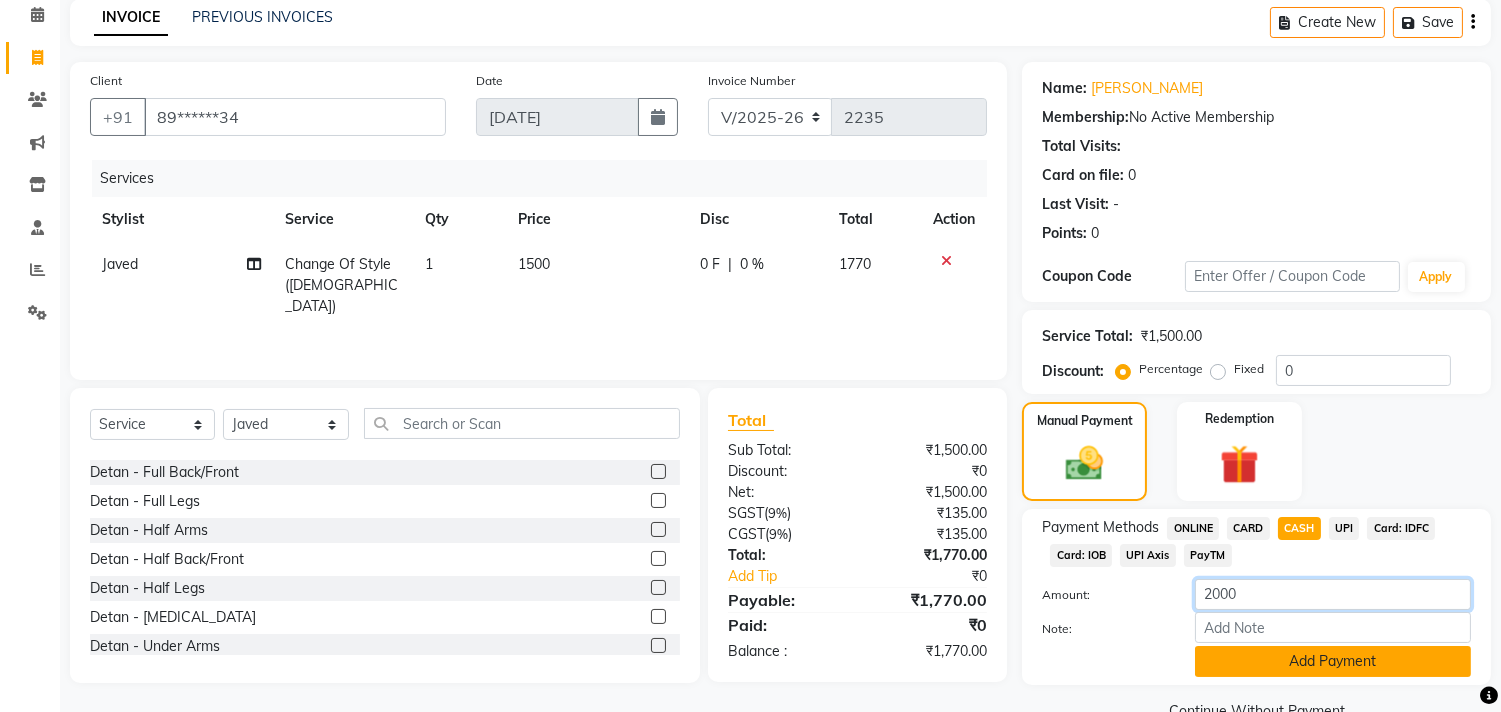 scroll, scrollTop: 132, scrollLeft: 0, axis: vertical 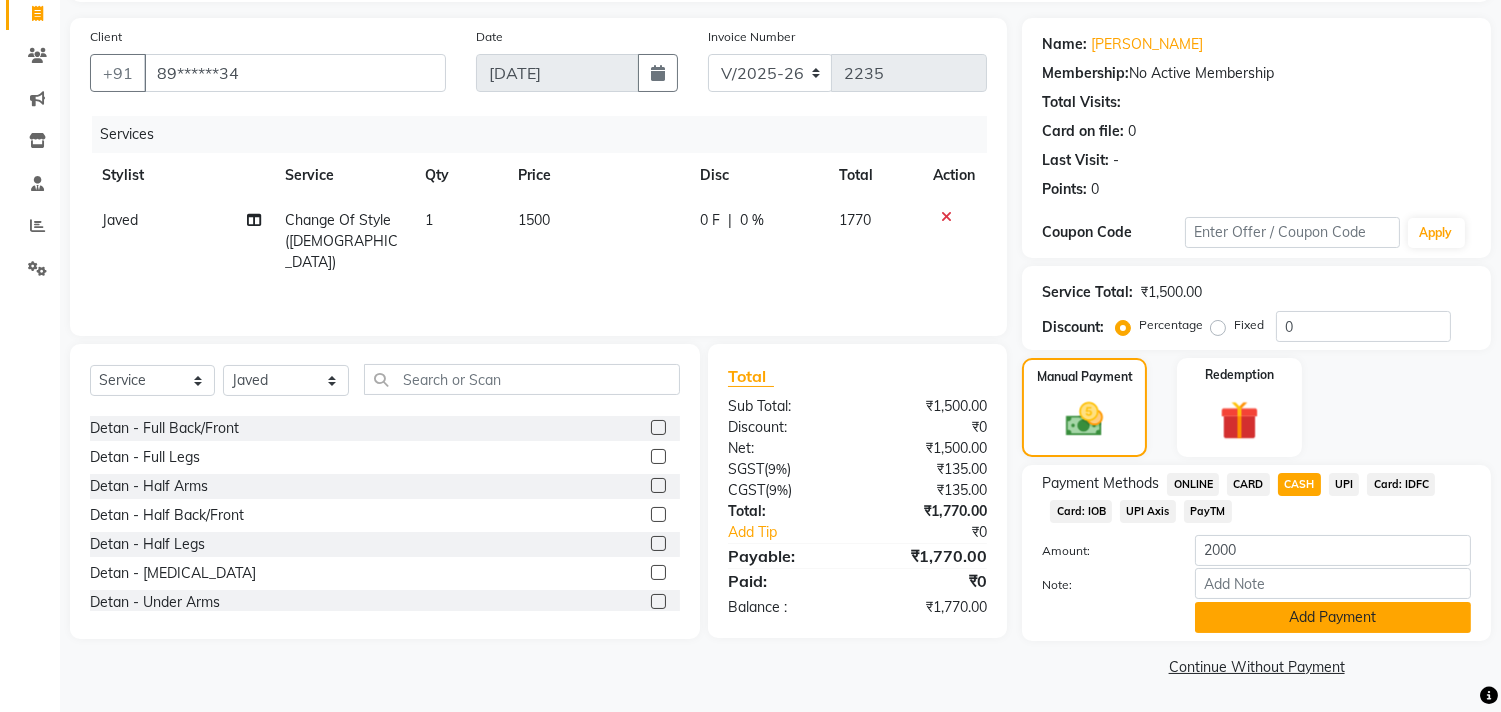 click on "Add Payment" 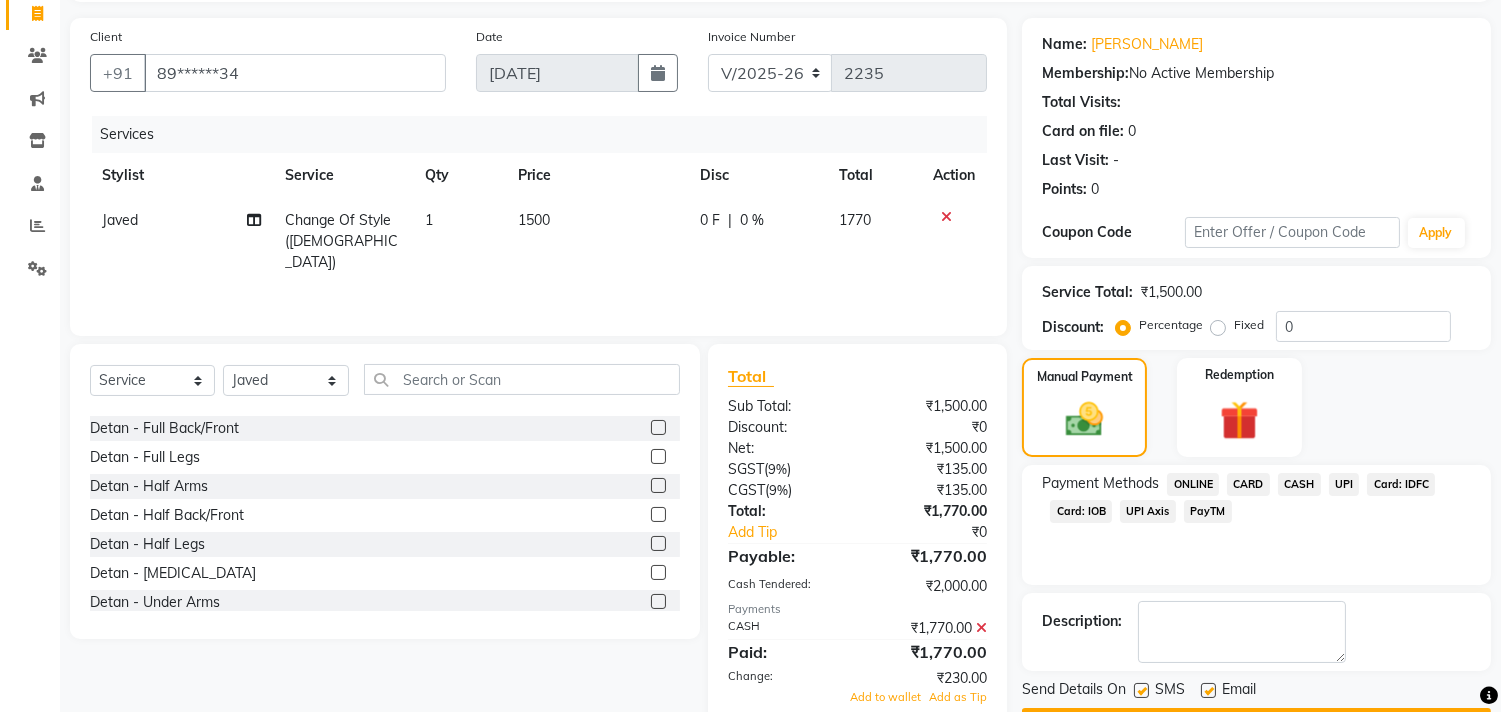 scroll, scrollTop: 201, scrollLeft: 0, axis: vertical 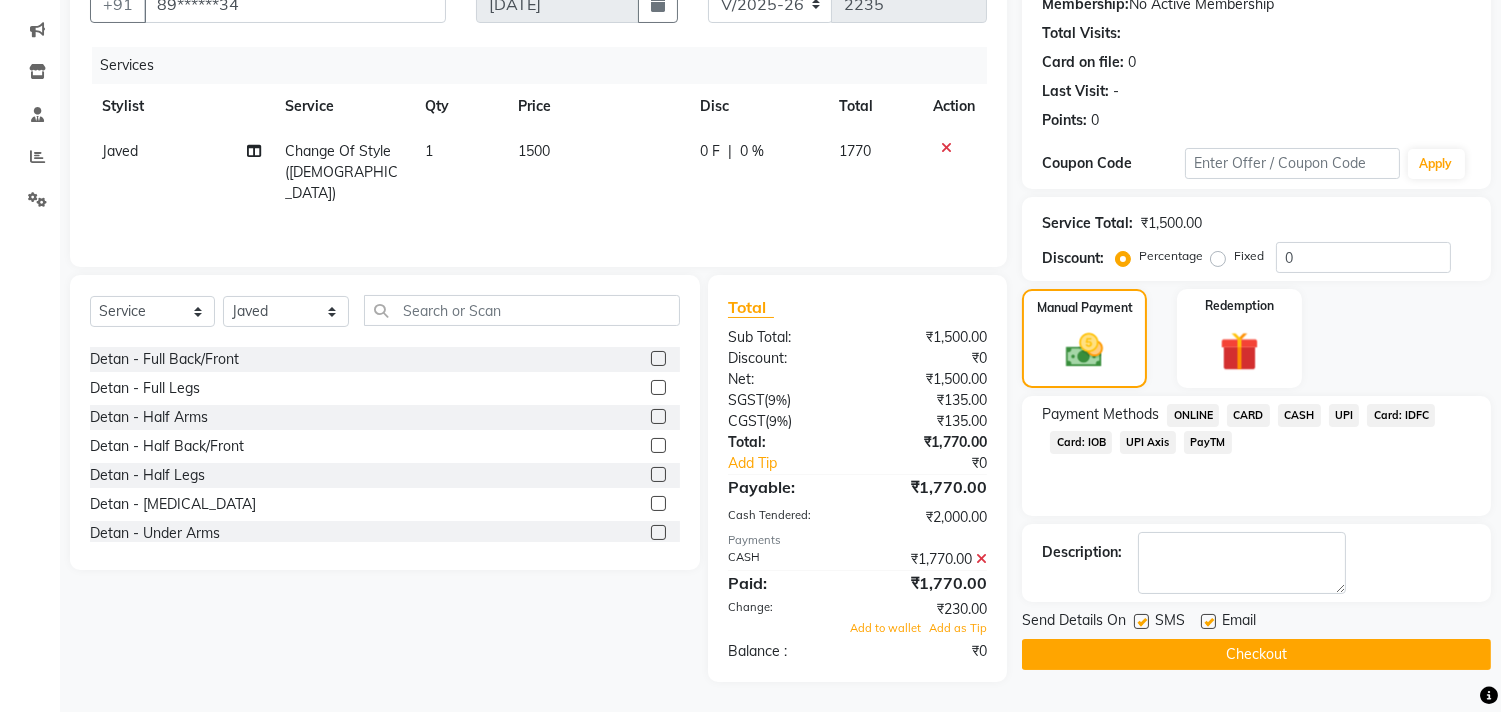 click on "Checkout" 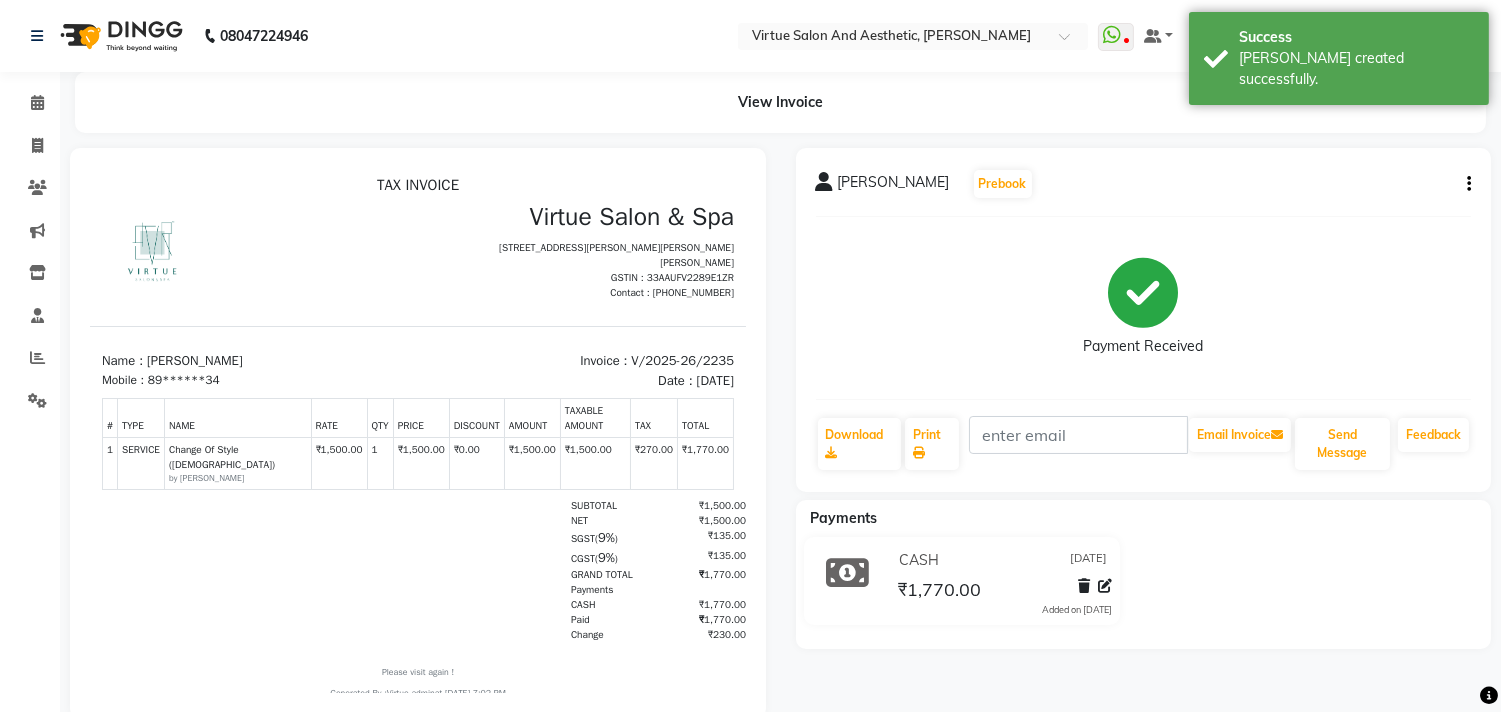 scroll, scrollTop: 0, scrollLeft: 0, axis: both 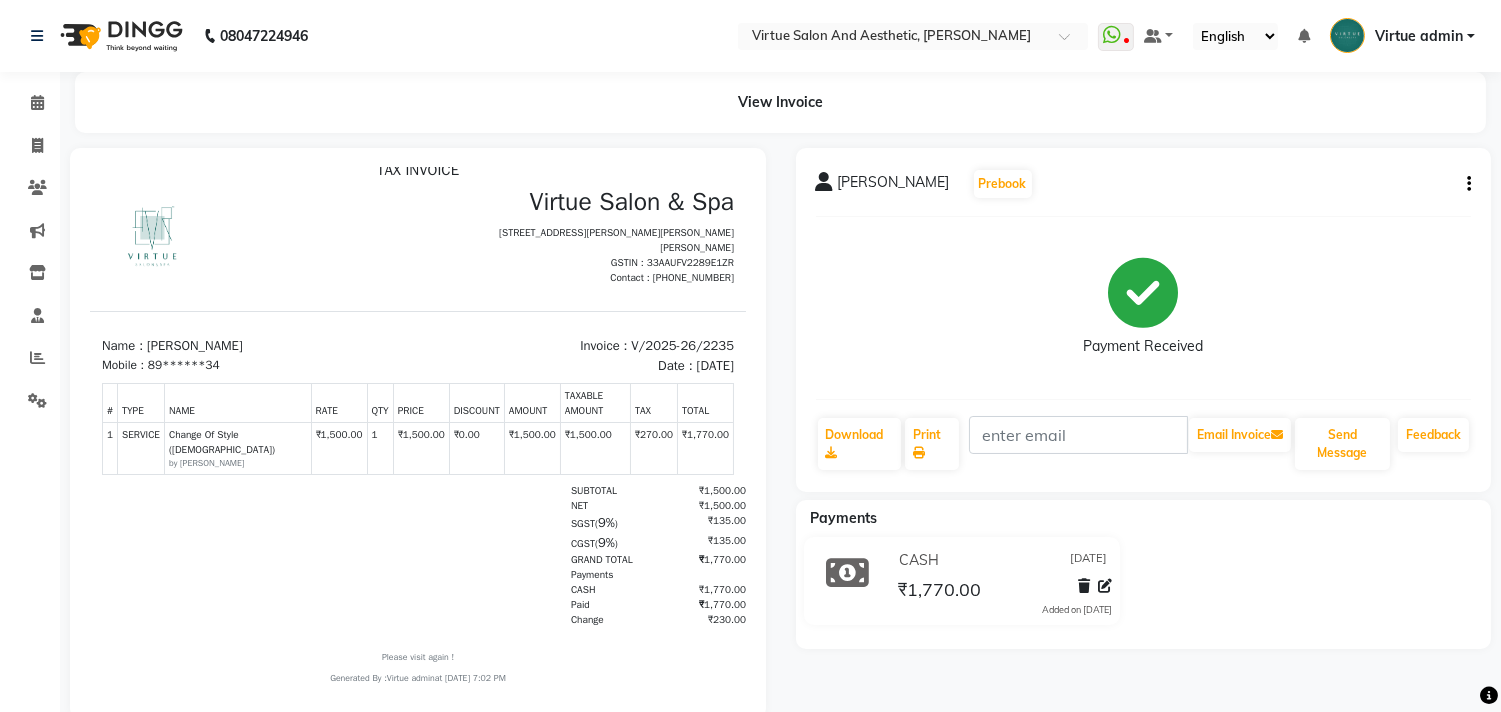 drag, startPoint x: 720, startPoint y: 432, endPoint x: 827, endPoint y: 652, distance: 244.64055 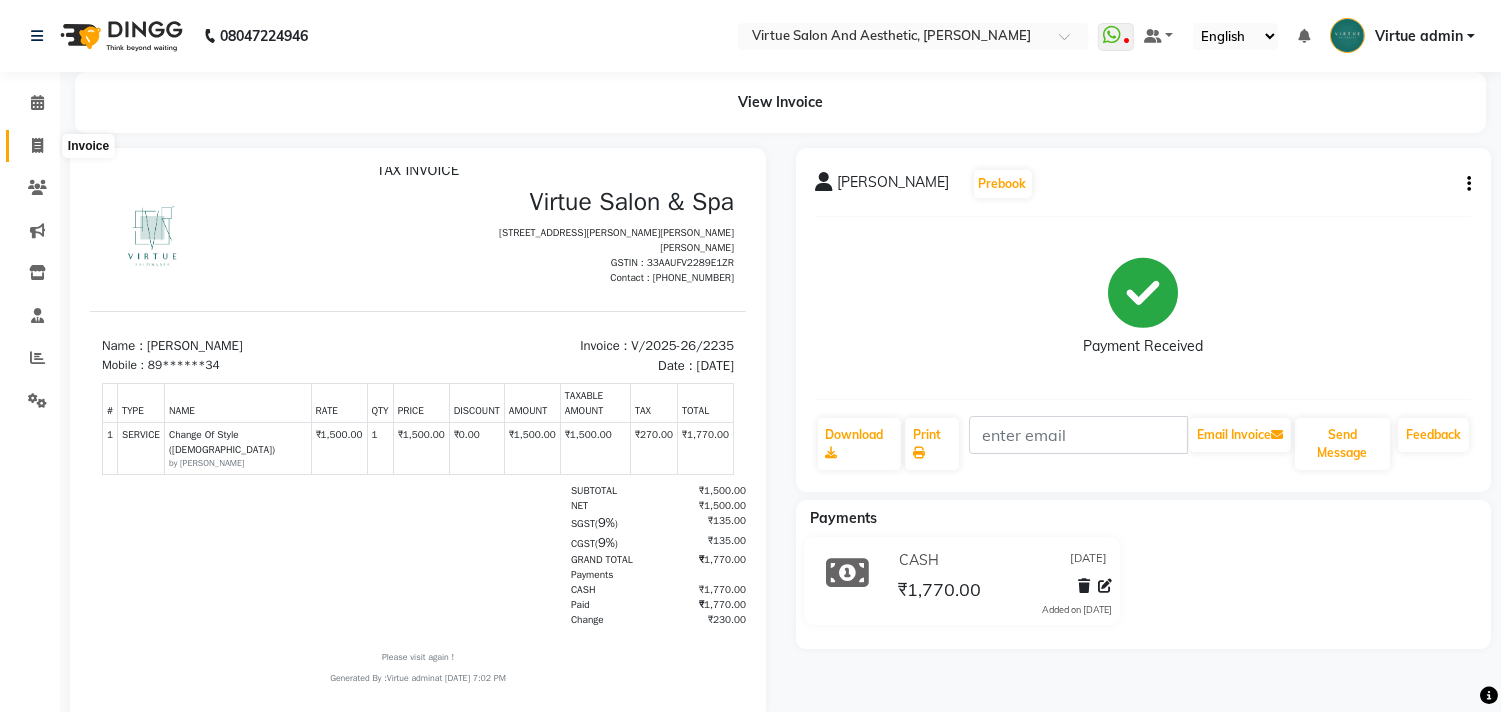 click 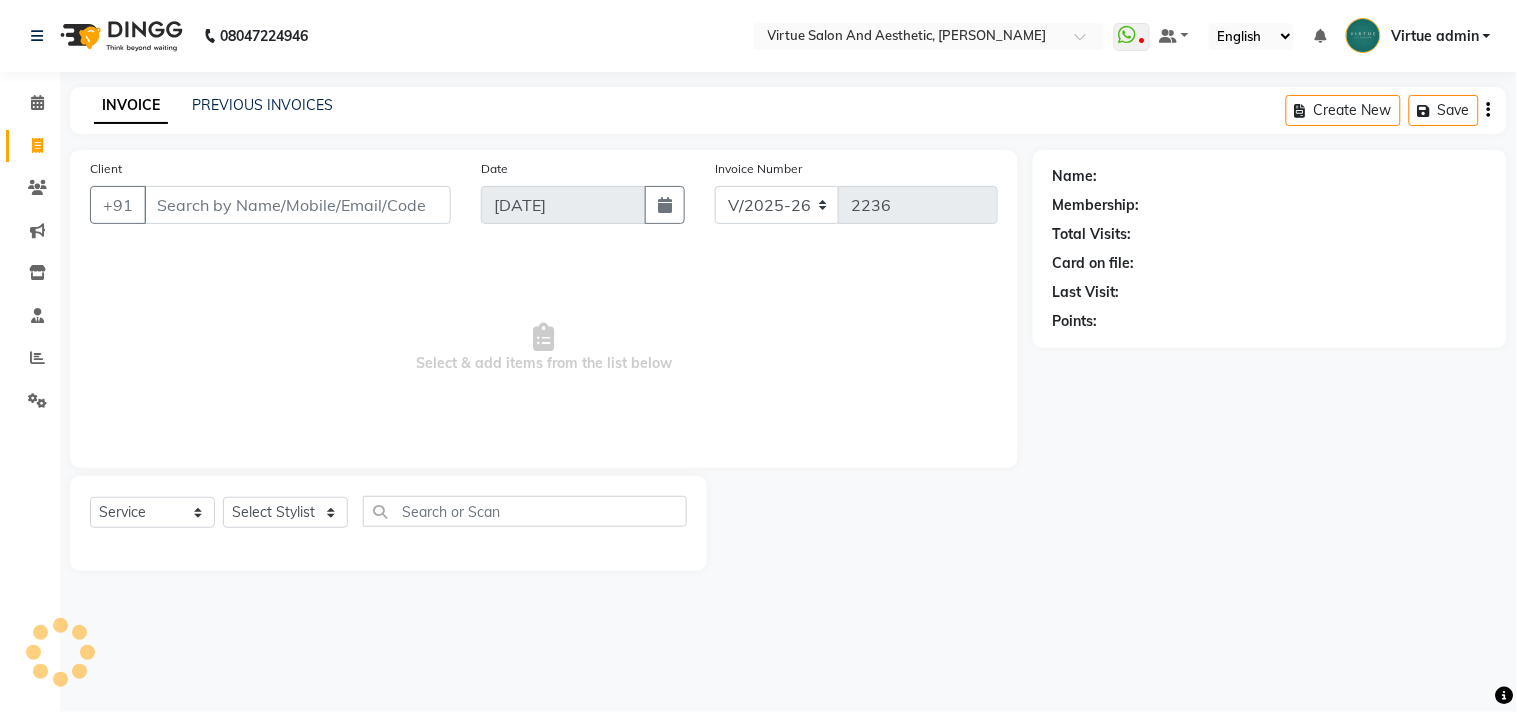 click on "Client" at bounding box center [297, 205] 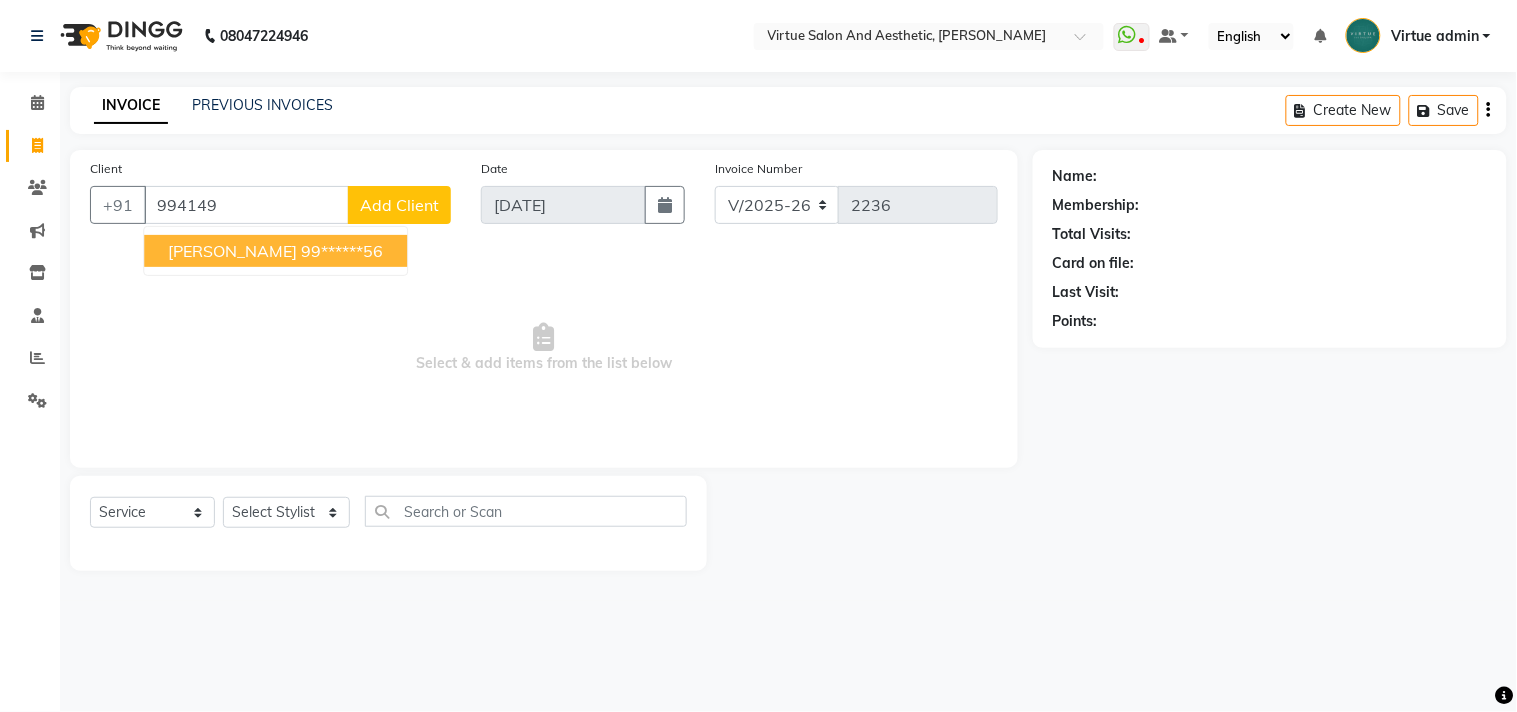 click on "994149" at bounding box center [246, 205] 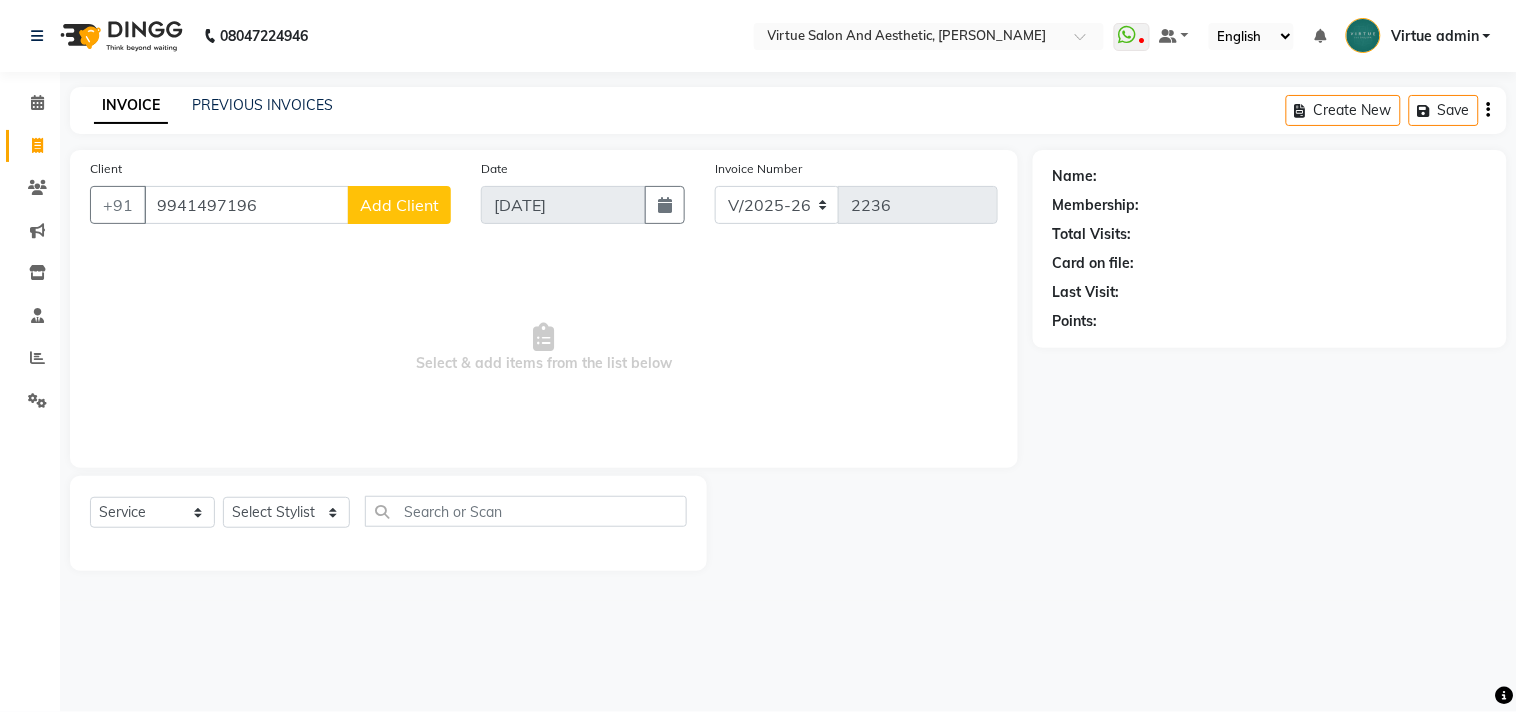 click on "9941497196" at bounding box center (246, 205) 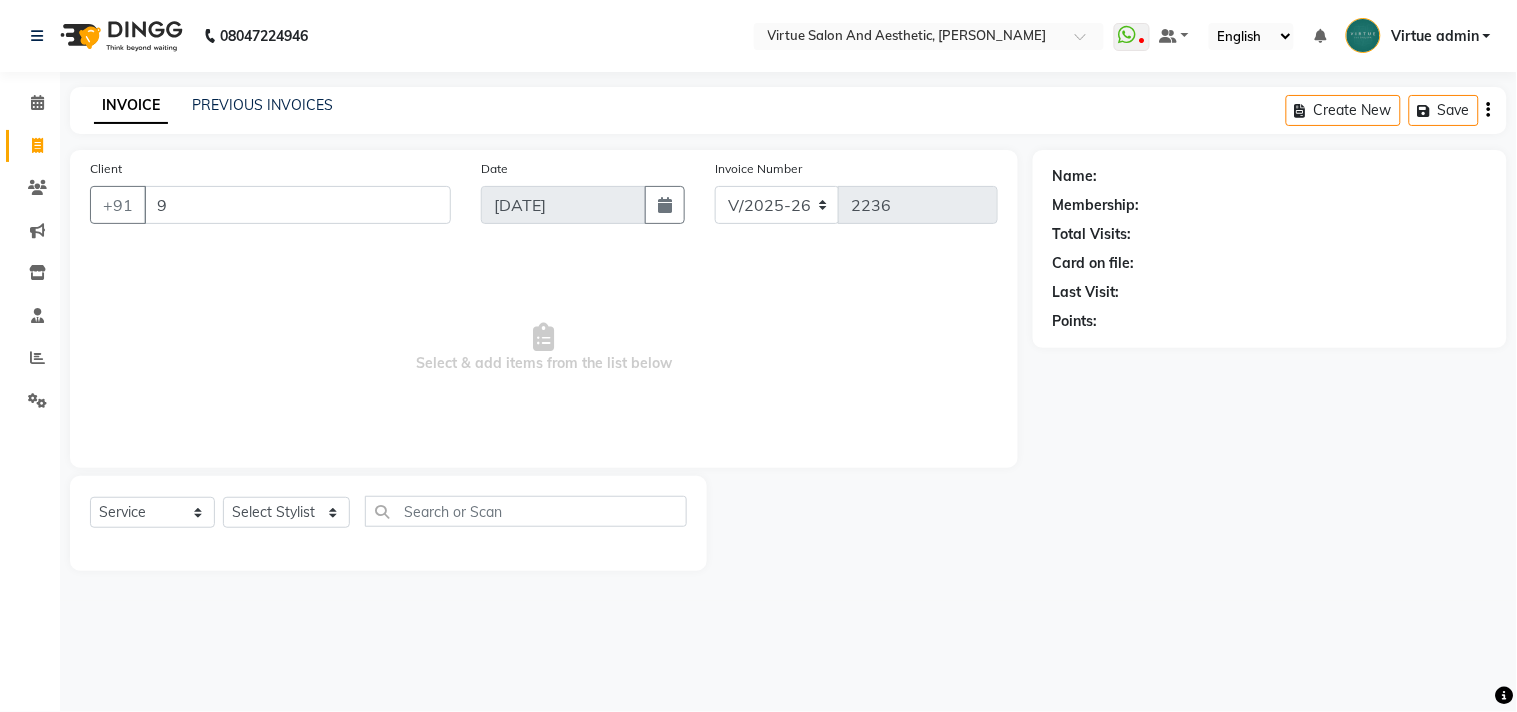 click on "9" at bounding box center (297, 205) 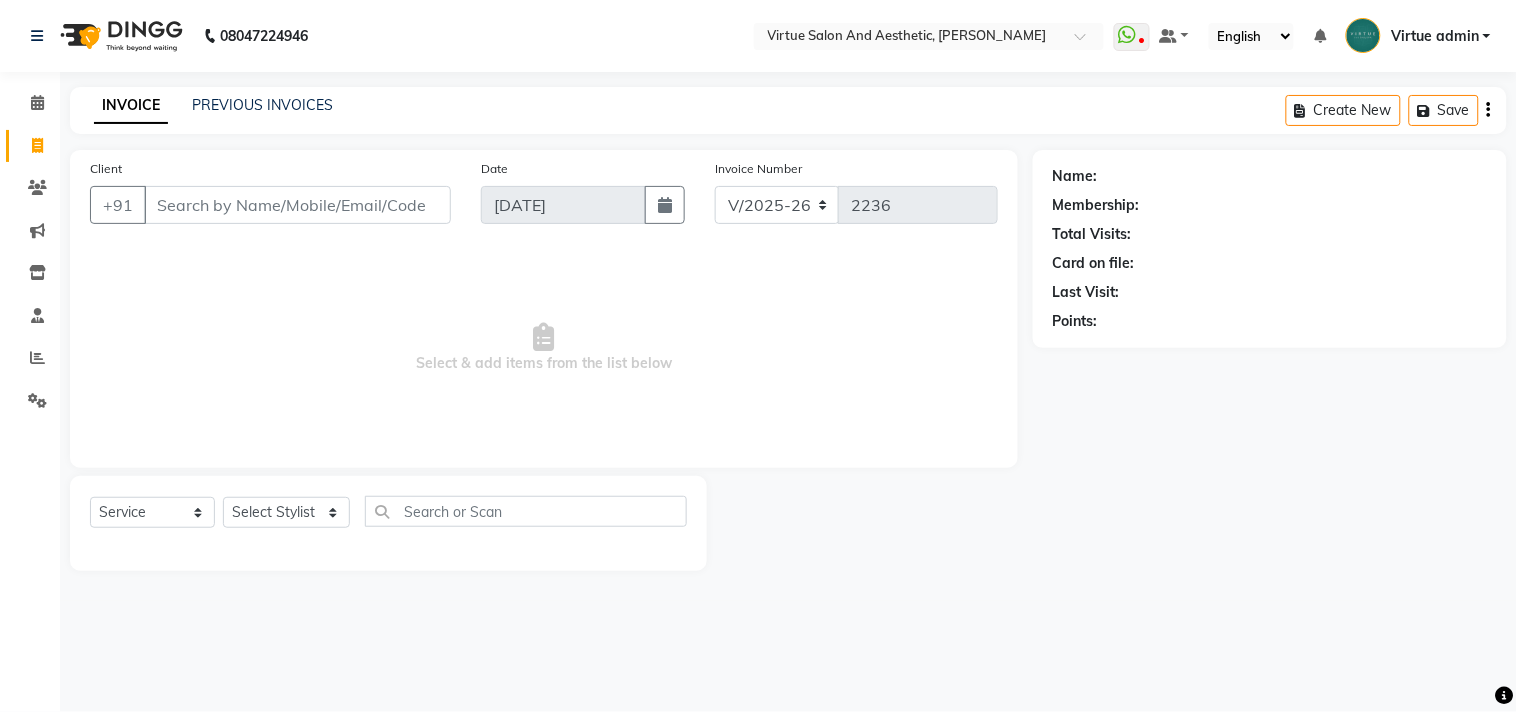 click on "Client" at bounding box center [297, 205] 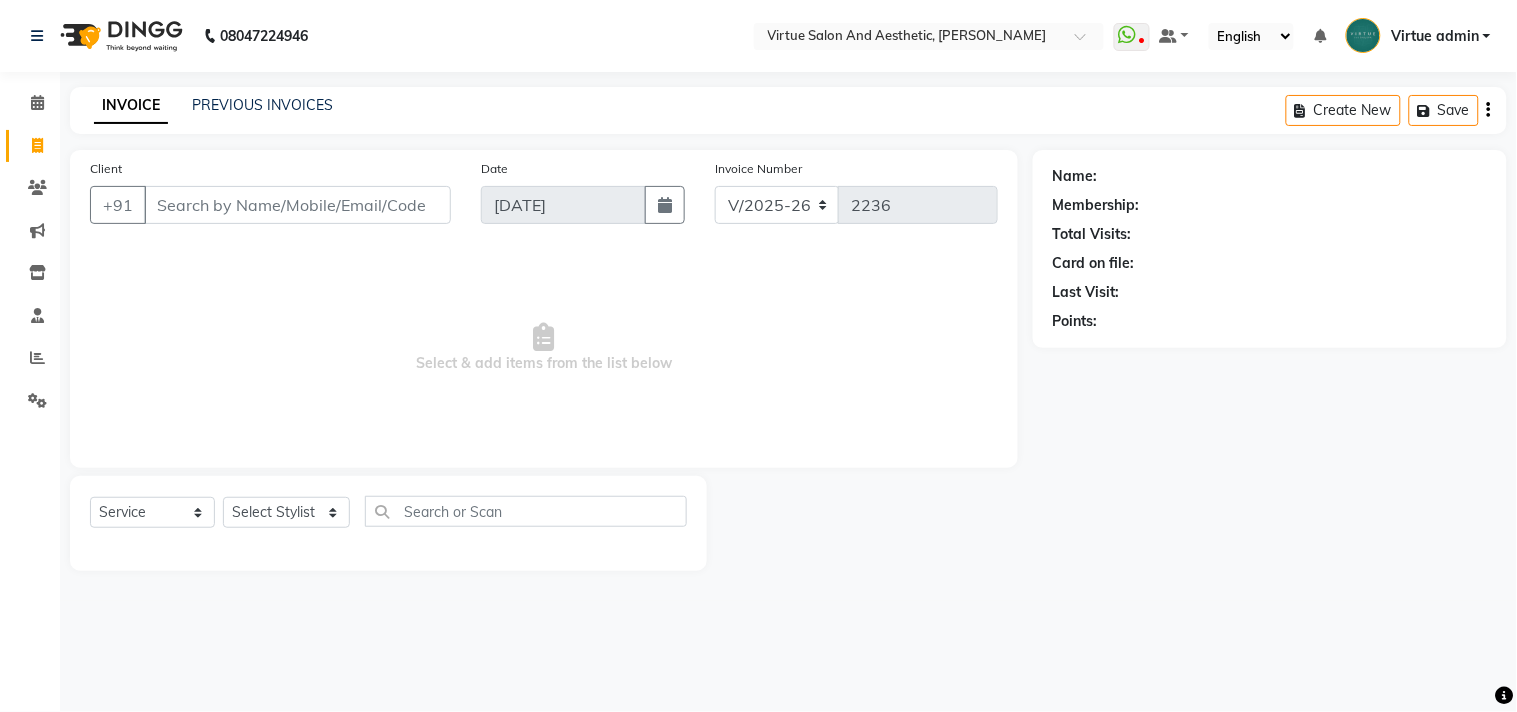 click on "Client +91 Date 10-07-2025 Invoice Number V/2025 V/2025-26 2236  Select & add items from the list below" 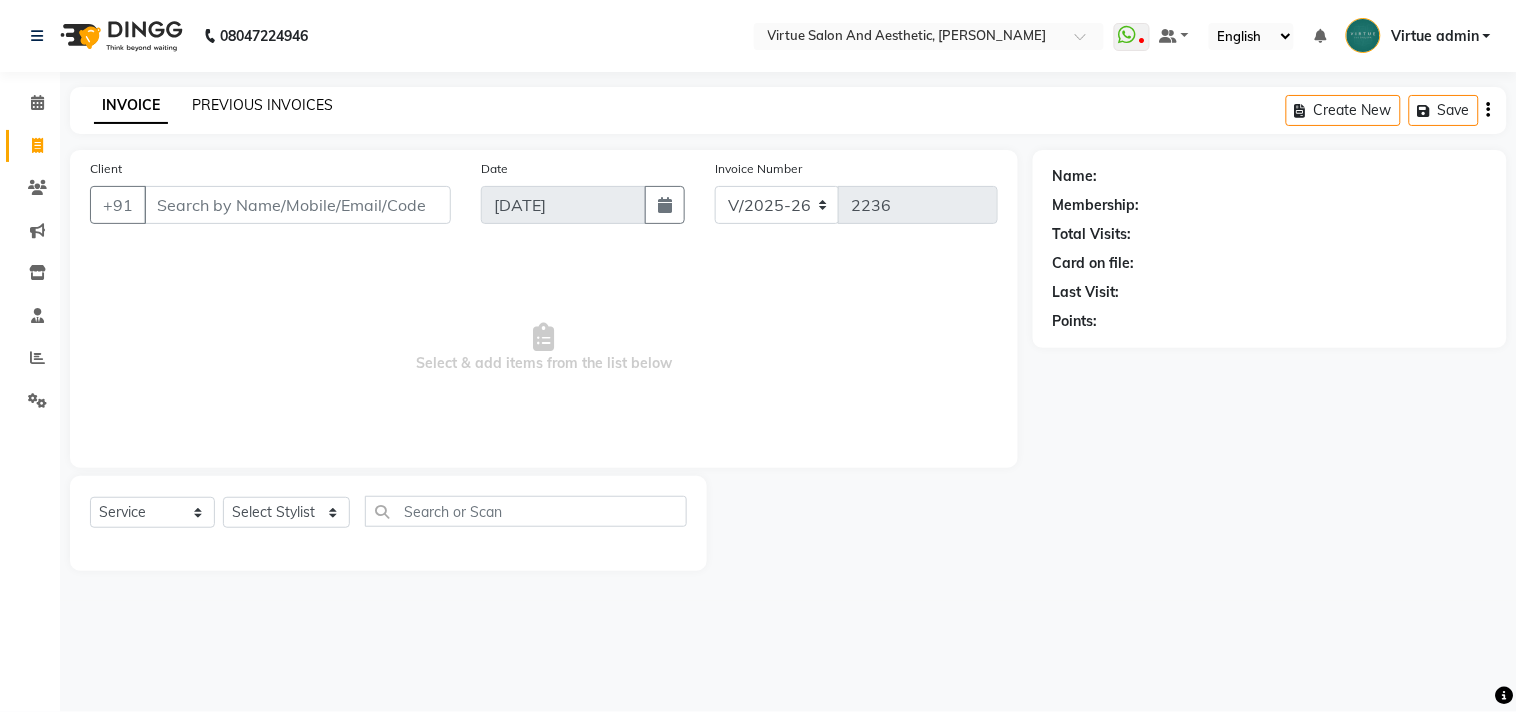 click on "PREVIOUS INVOICES" 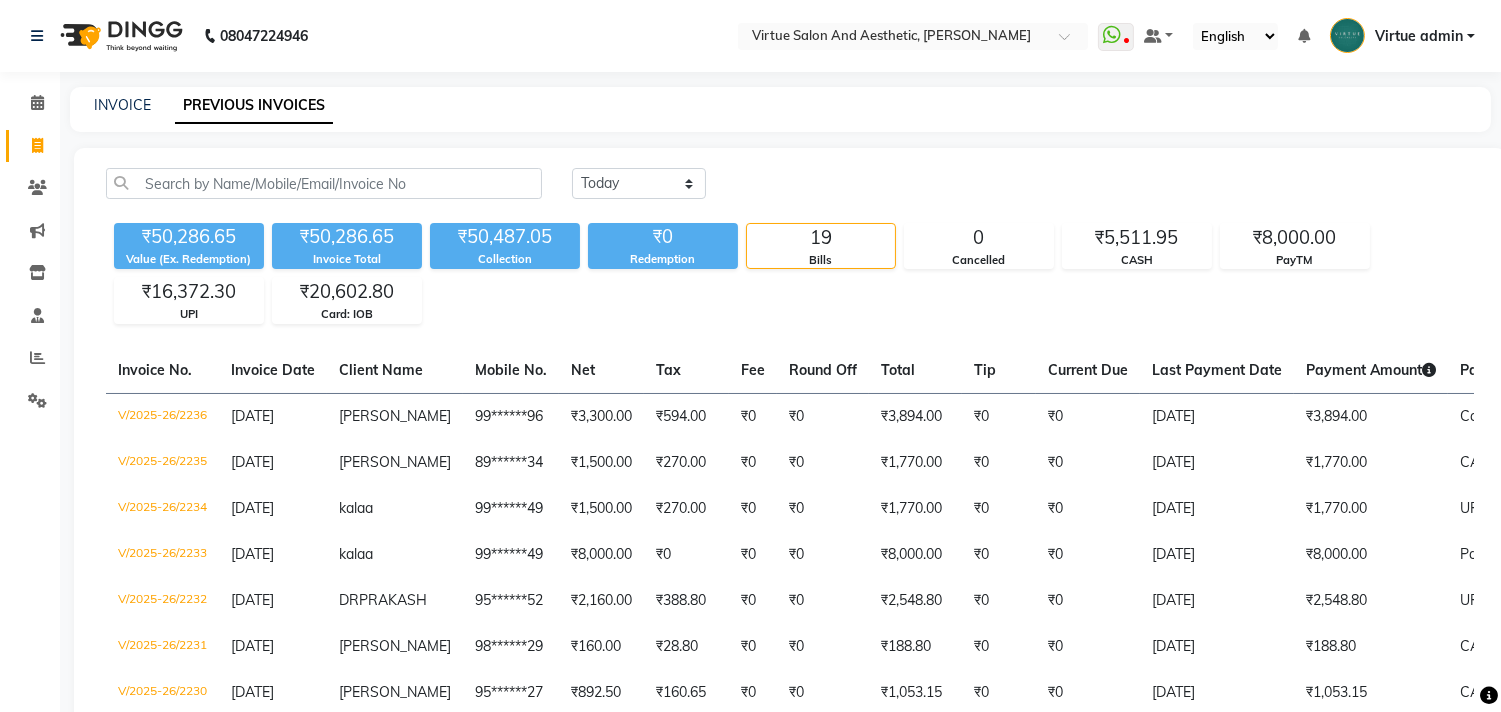 click on "INVOICE PREVIOUS INVOICES" 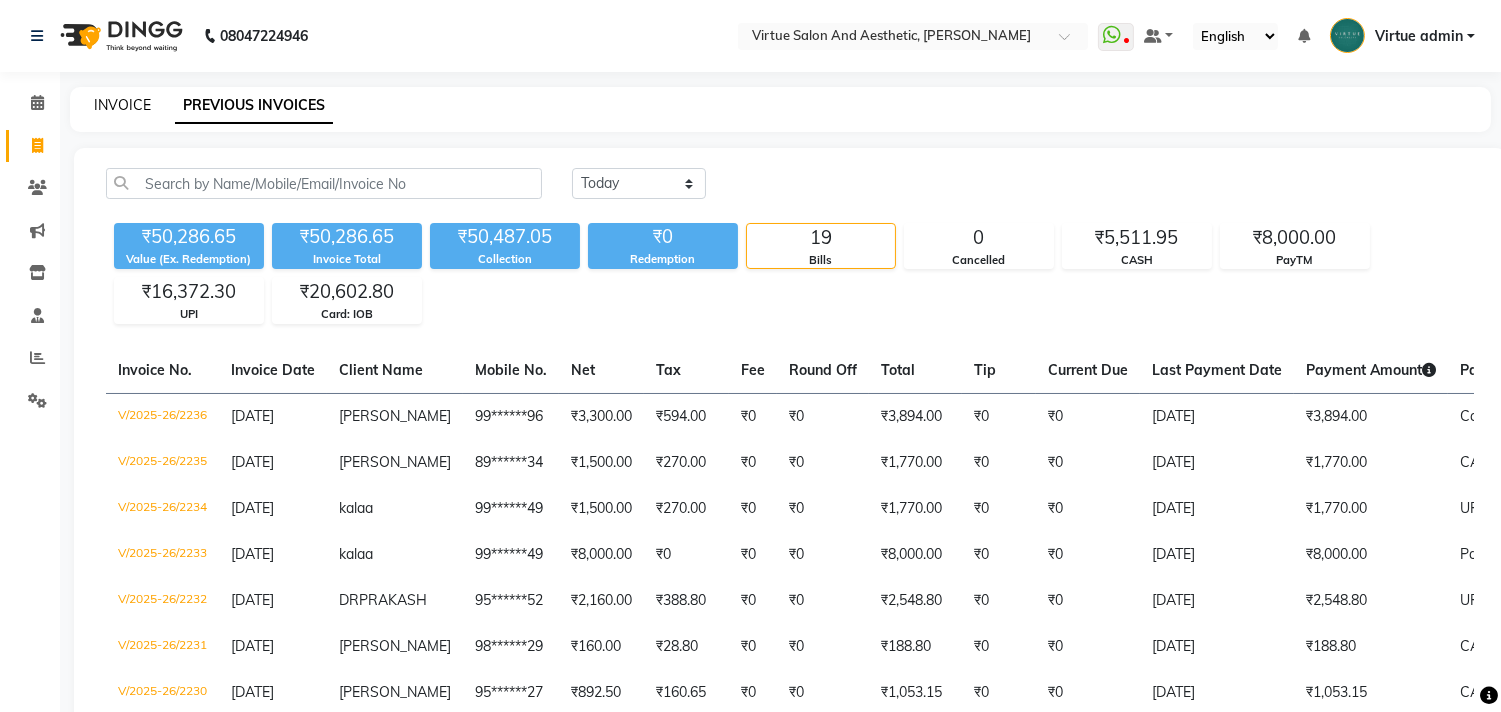 click on "INVOICE" 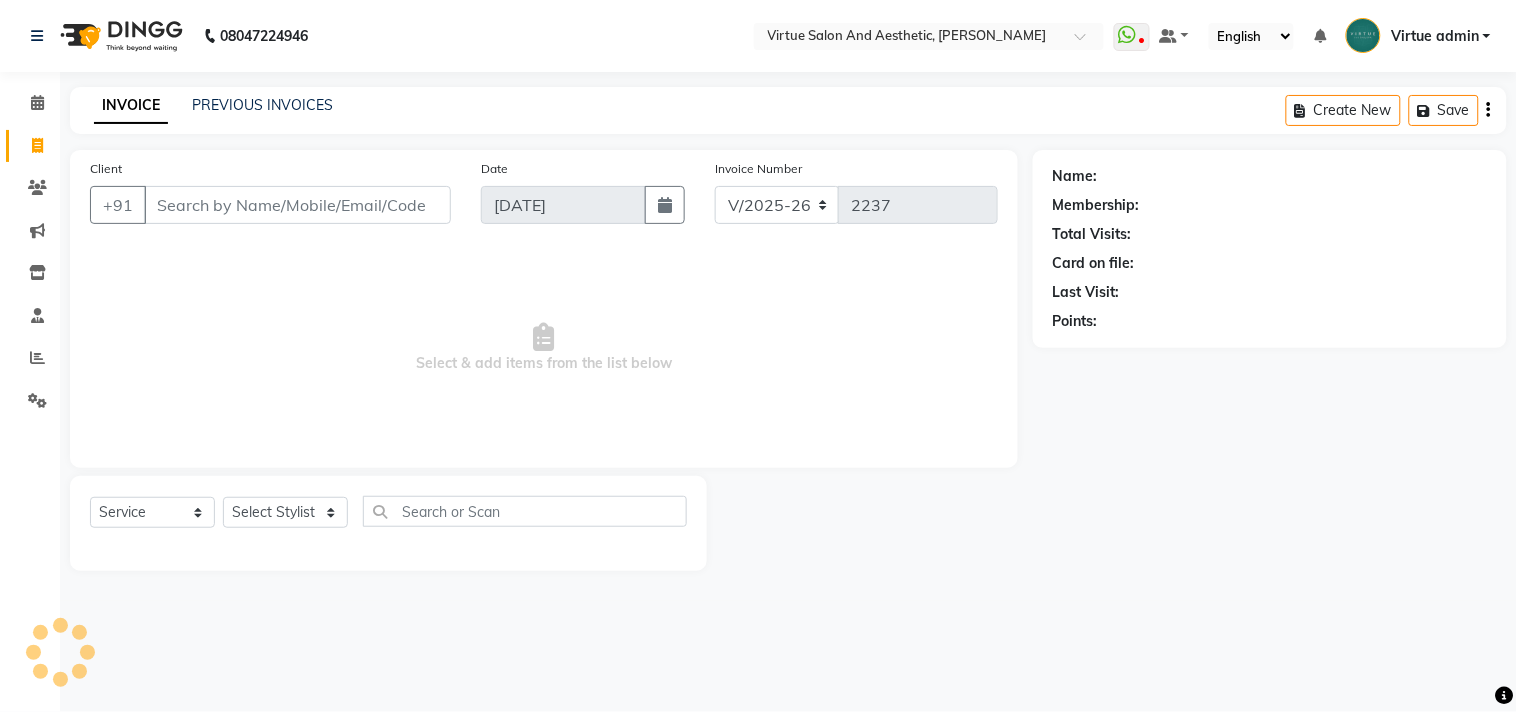 click on "Client" at bounding box center [297, 205] 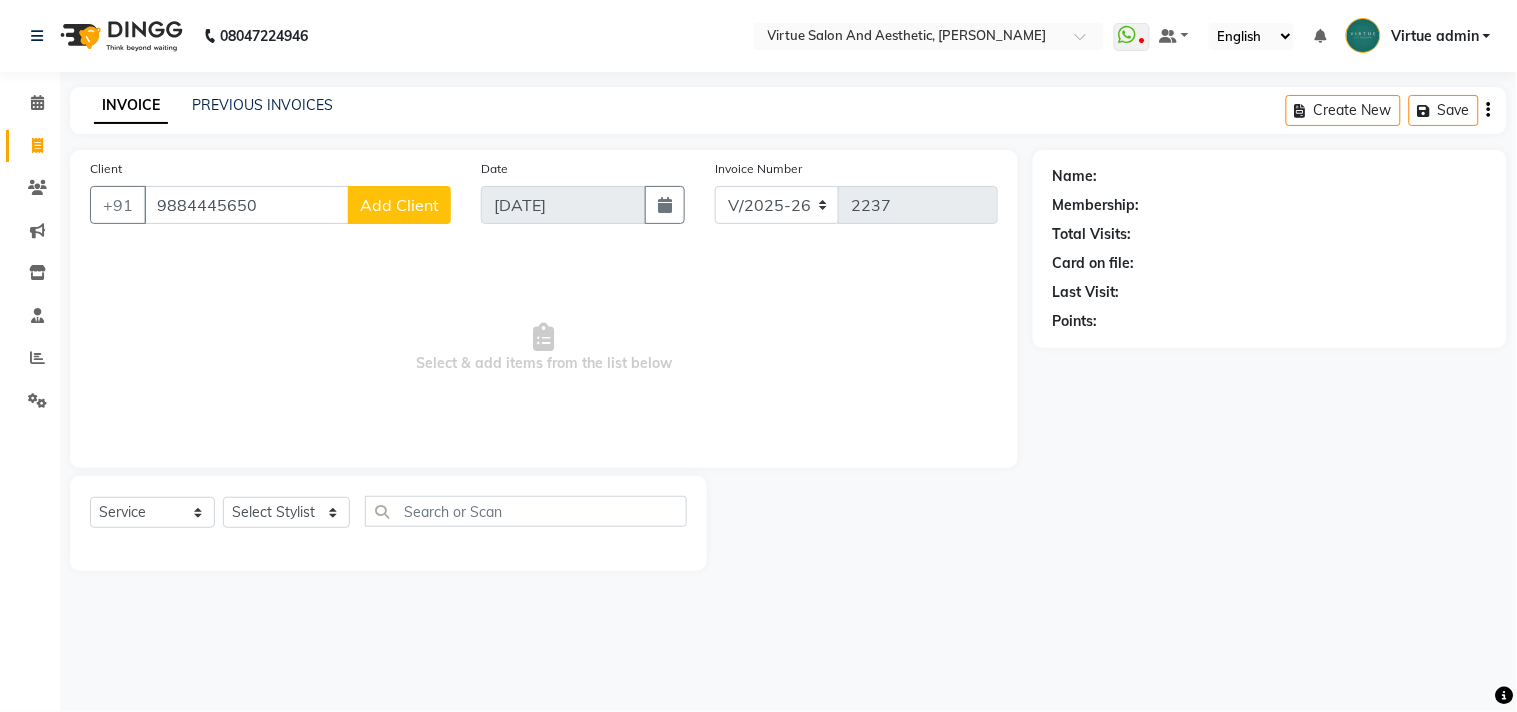 click on "Add Client" 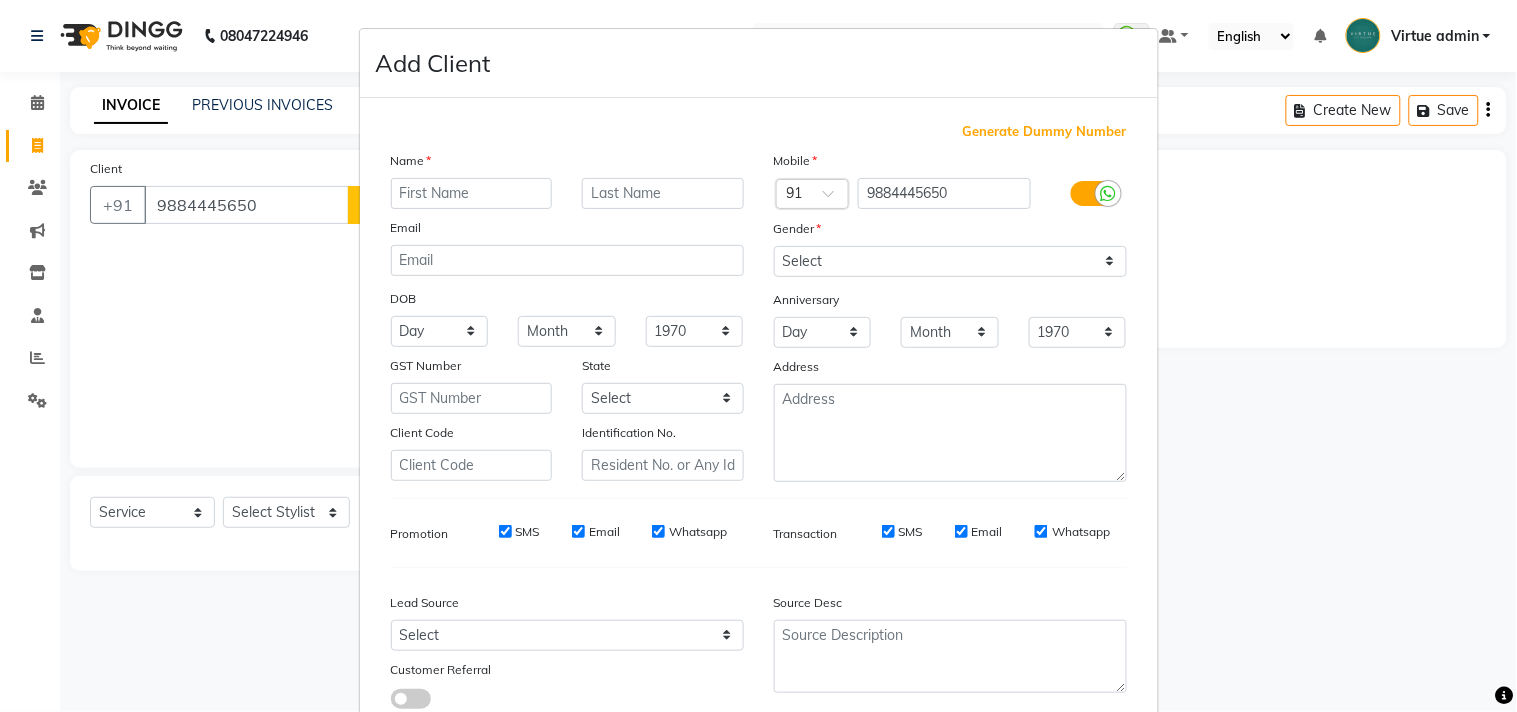 click at bounding box center [472, 193] 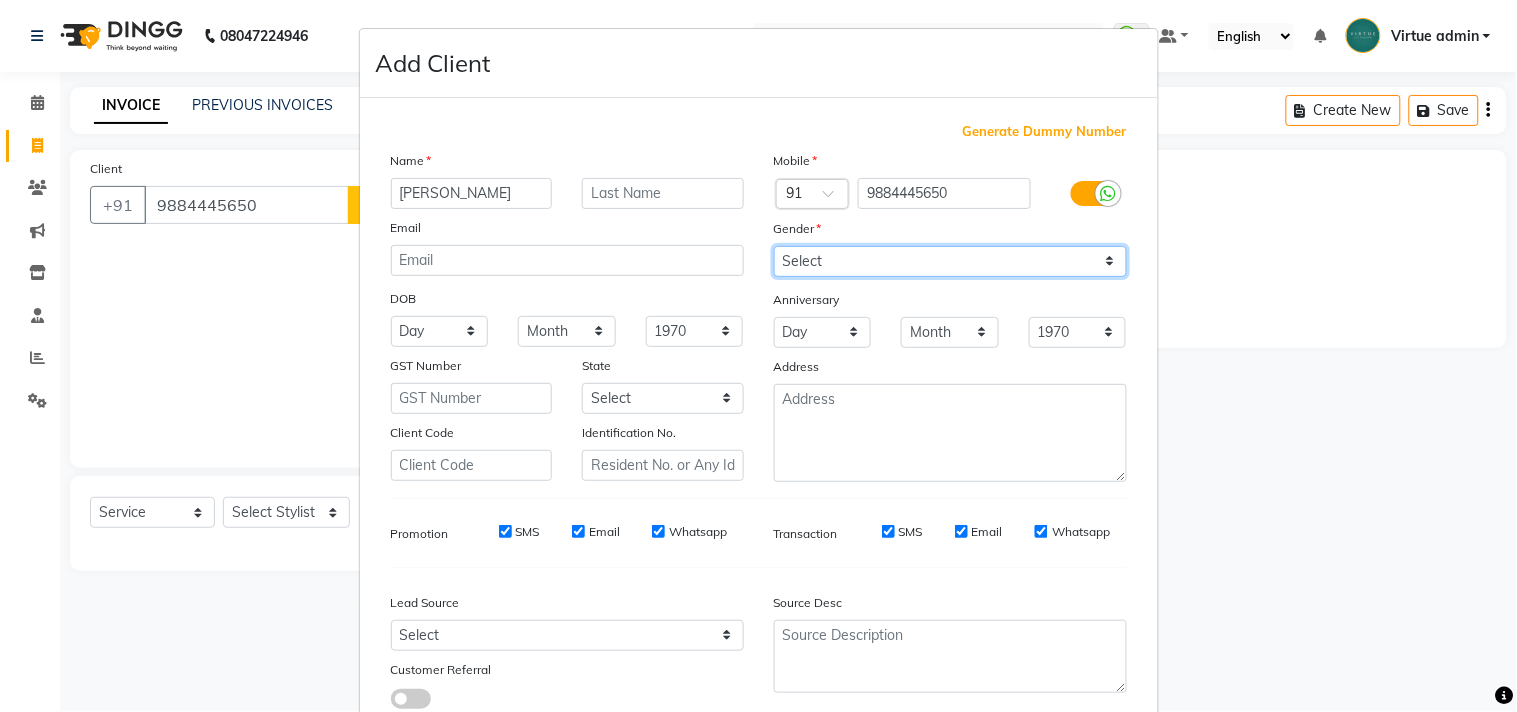 drag, startPoint x: 808, startPoint y: 254, endPoint x: 832, endPoint y: 274, distance: 31.241 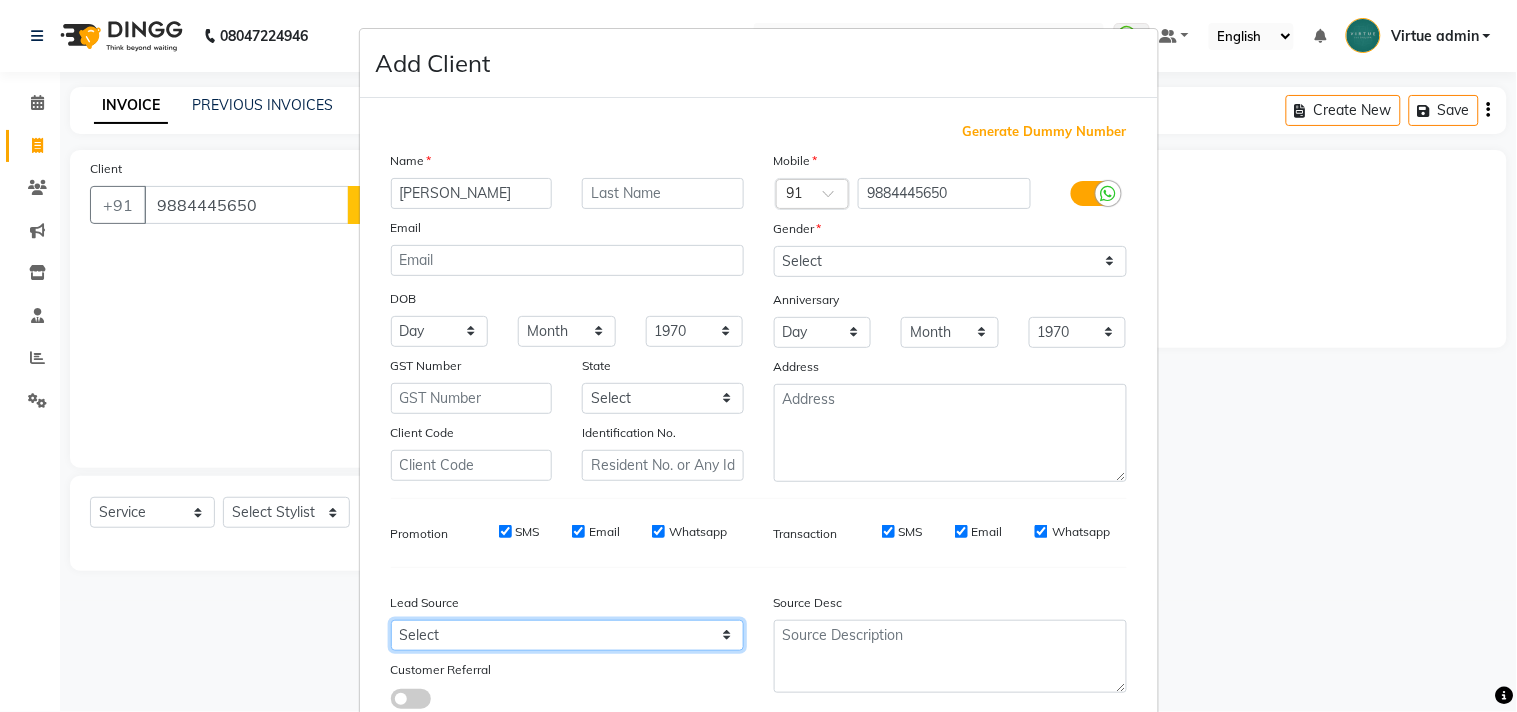 click on "Select Walk-in Referral Internet Friend Word of Mouth Advertisement Facebook JustDial Google Other Instagram  YouTube  WhatsApp" at bounding box center [567, 635] 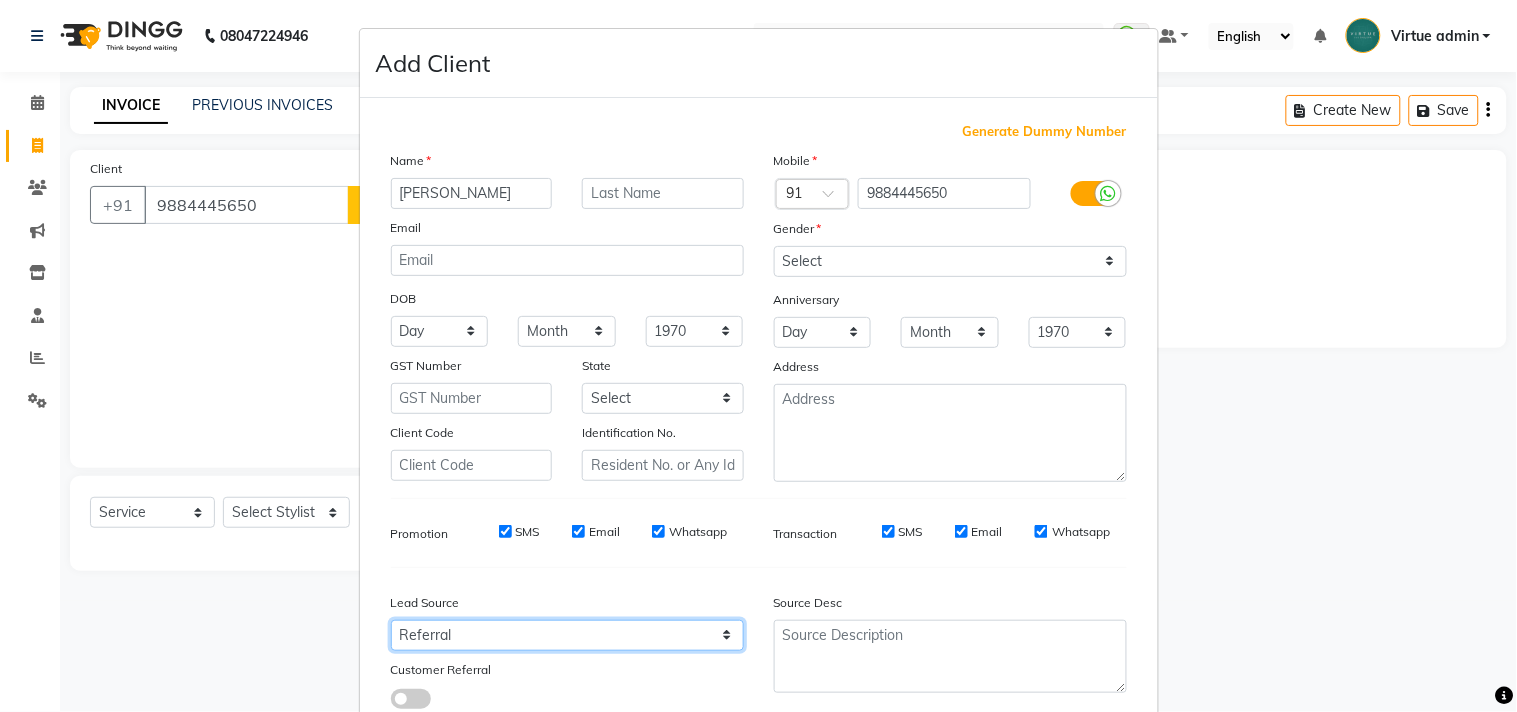 click on "Select Walk-in Referral Internet Friend Word of Mouth Advertisement Facebook JustDial Google Other Instagram  YouTube  WhatsApp" at bounding box center [567, 635] 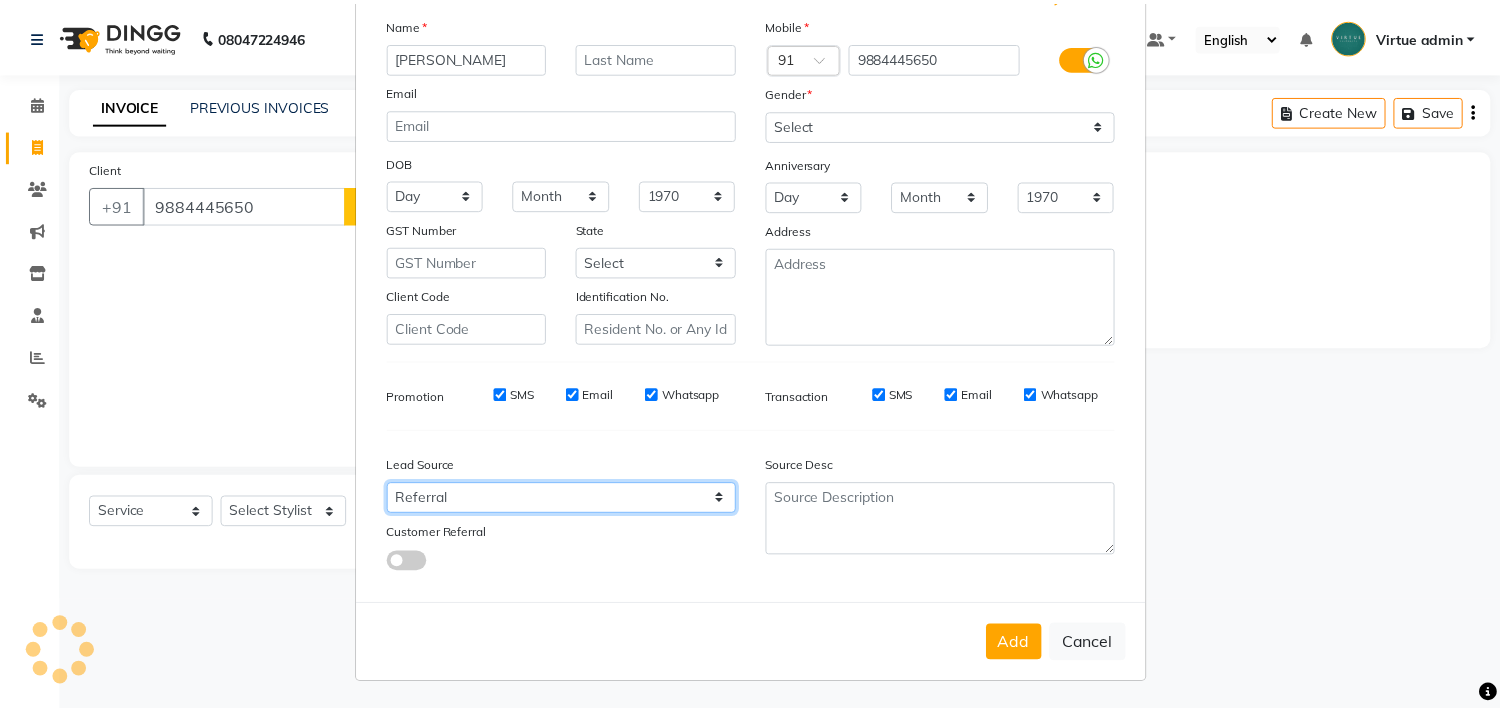 scroll, scrollTop: 138, scrollLeft: 0, axis: vertical 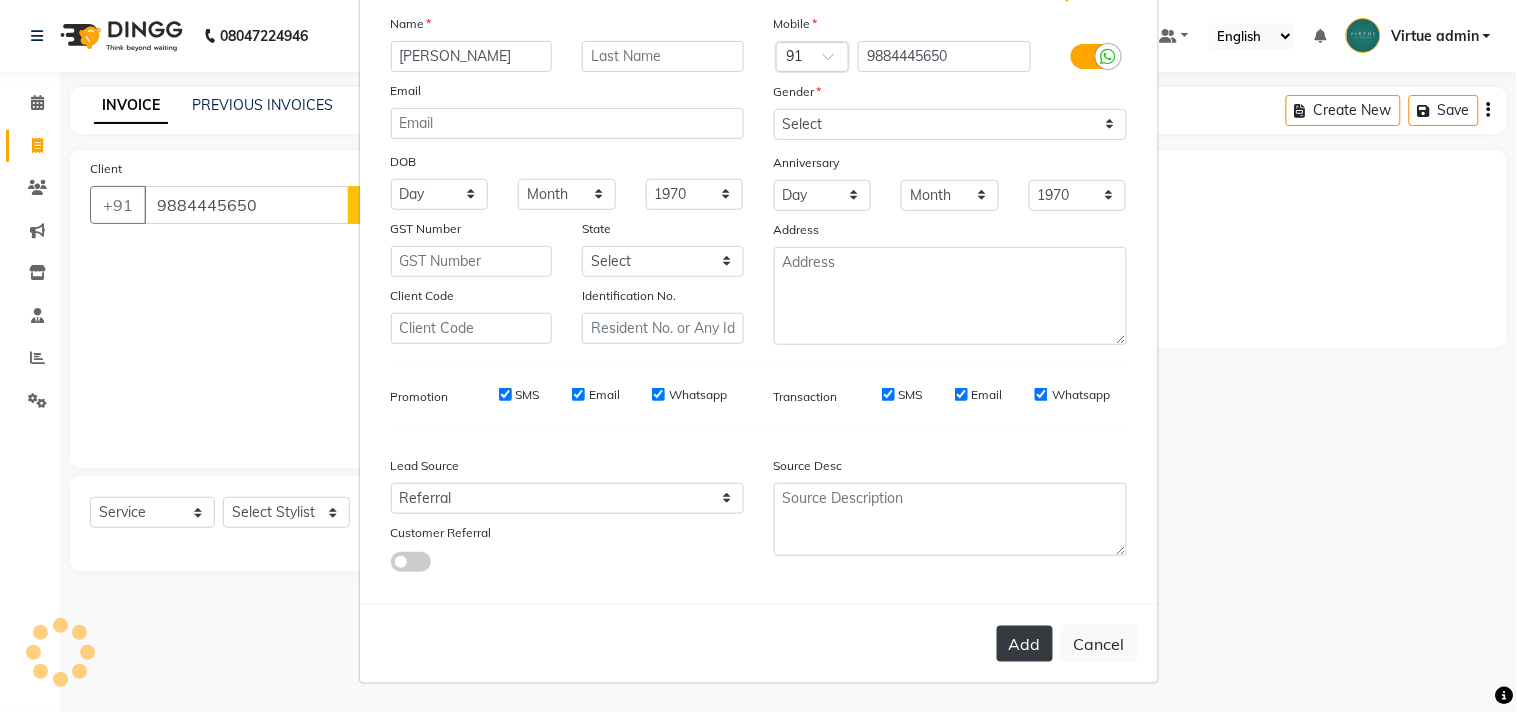 click on "Add" at bounding box center [1025, 644] 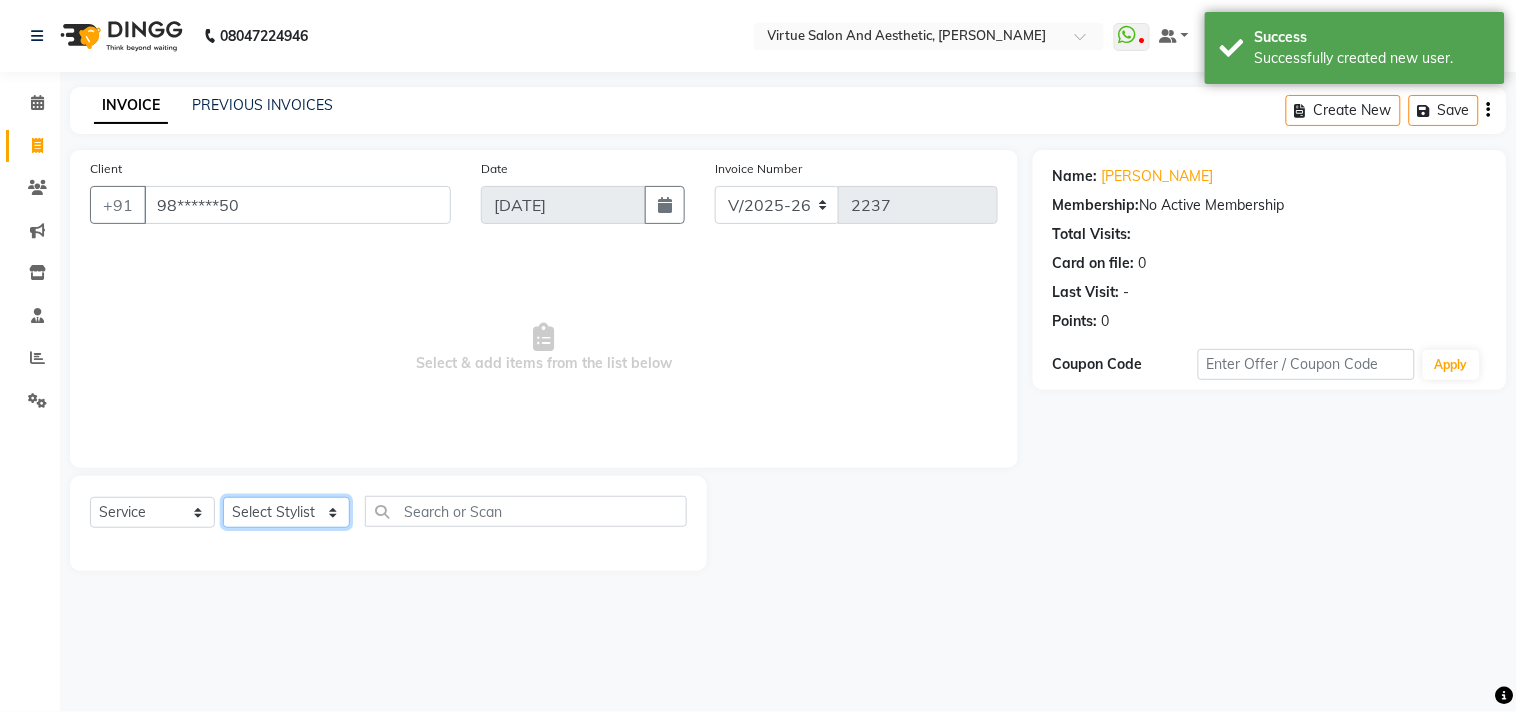 click on "Select Stylist Admin ANUSHA  Apsu Auditor Ambattur Balaji BANUPRIYA Bhuvanesh Dingg - Support Team DIVYA INBARAJ INDHU Javed Jayakumar Joice Neimalsawm  Kalaiselvi KAMALA Nathalie Marinaa Chaarlette POOJA  PREETHI Preethi Raj PRISCILLA RADHA RAJESH  SAHIL SEETHAL SOCHIPEM Suresh Babu SUSHMITA VANITHA Veena Ravi Vignesh  Vinitha Virtue admin VIRTUE SALON" 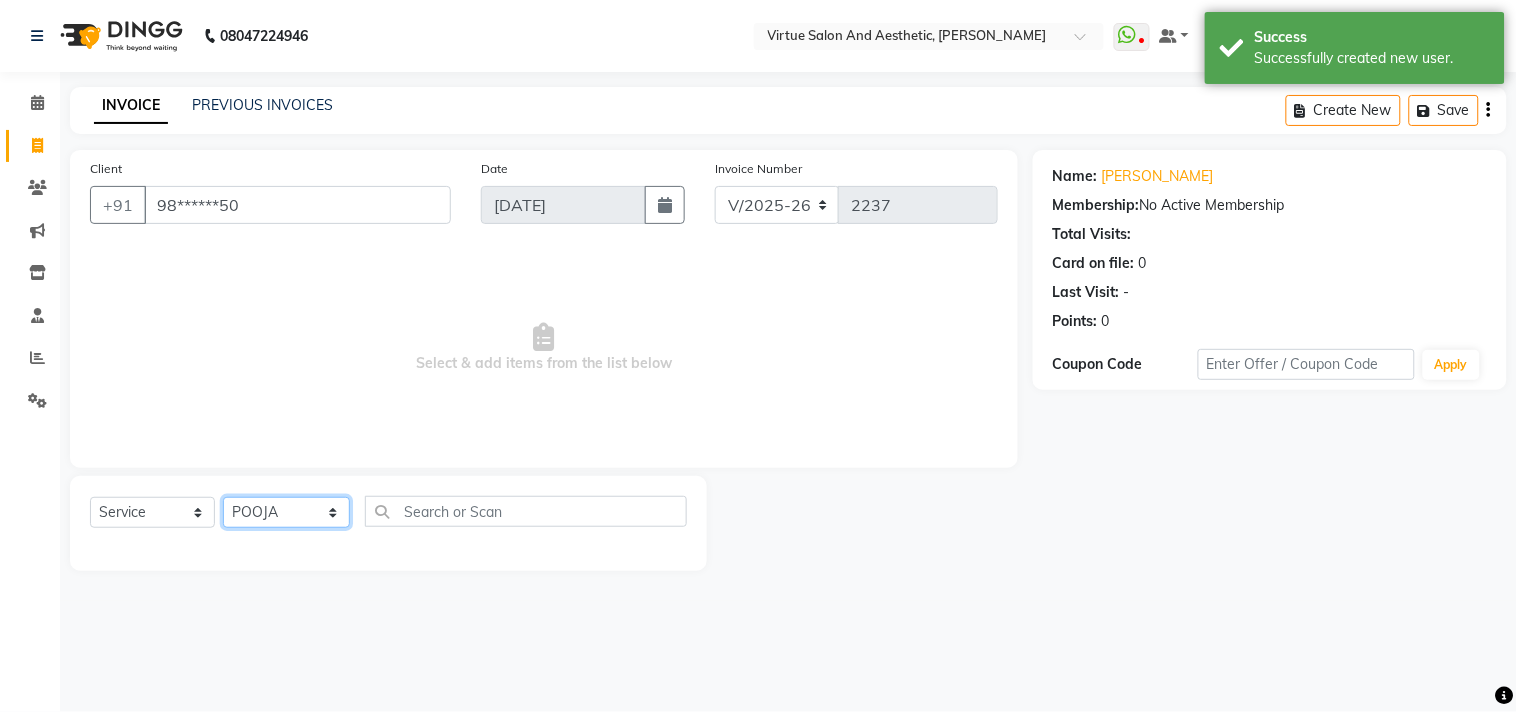 click on "Select Stylist Admin ANUSHA  Apsu Auditor Ambattur Balaji BANUPRIYA Bhuvanesh Dingg - Support Team DIVYA INBARAJ INDHU Javed Jayakumar Joice Neimalsawm  Kalaiselvi KAMALA Nathalie Marinaa Chaarlette POOJA  PREETHI Preethi Raj PRISCILLA RADHA RAJESH  SAHIL SEETHAL SOCHIPEM Suresh Babu SUSHMITA VANITHA Veena Ravi Vignesh  Vinitha Virtue admin VIRTUE SALON" 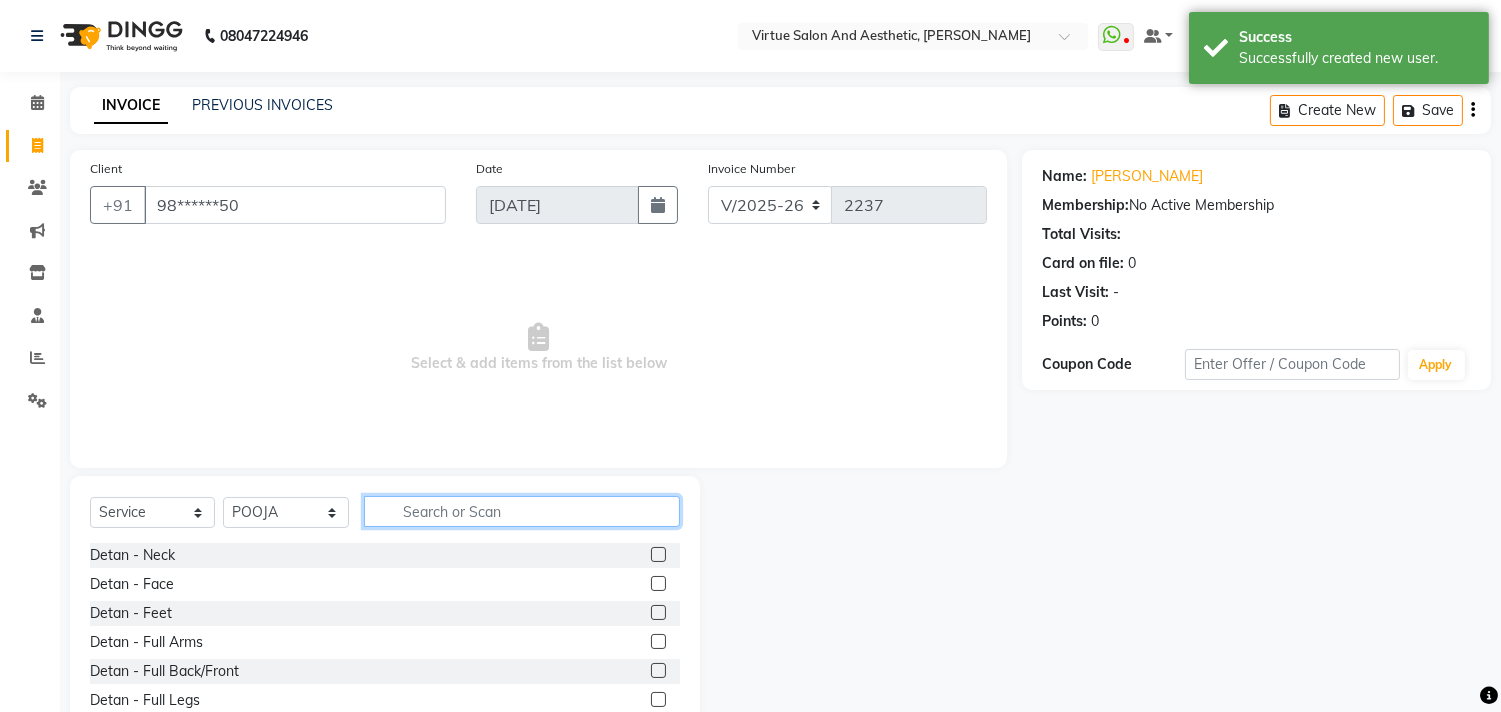 click 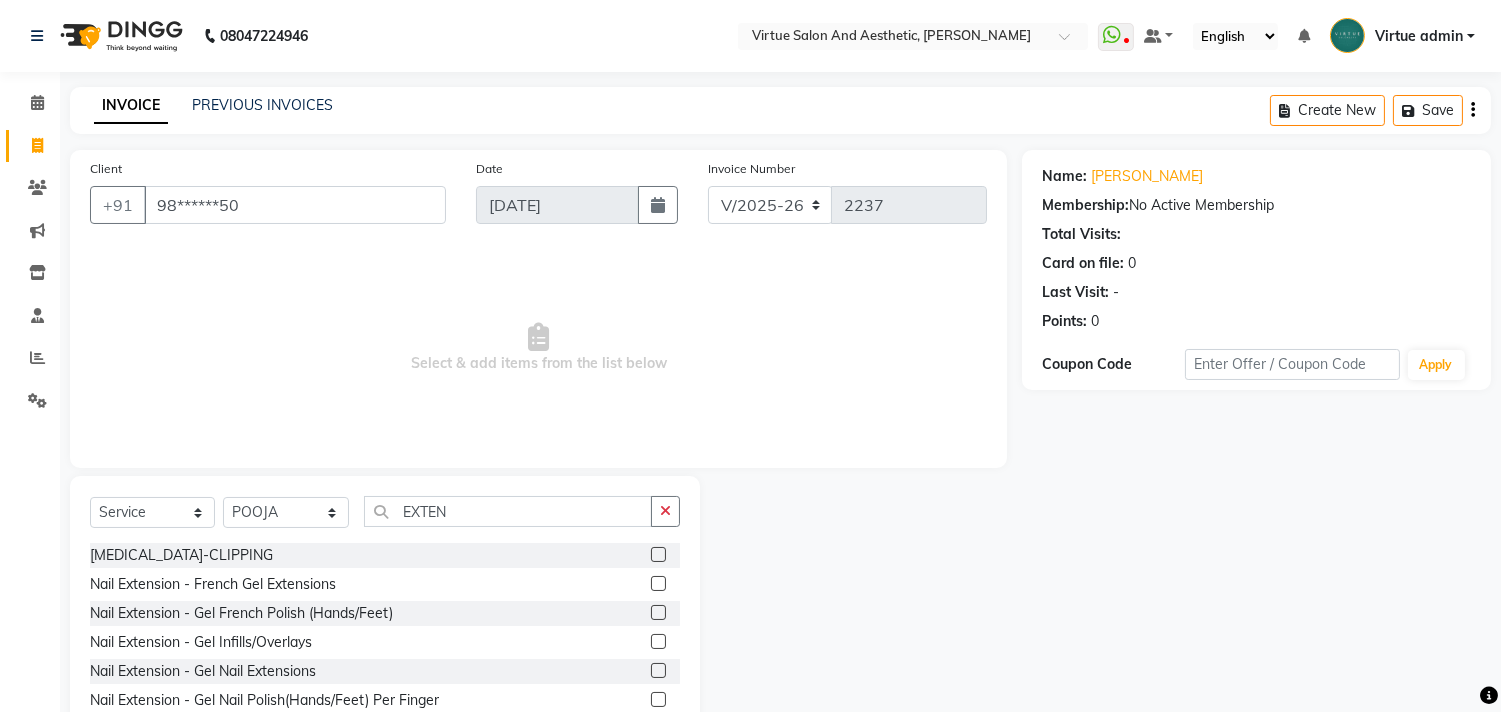 click 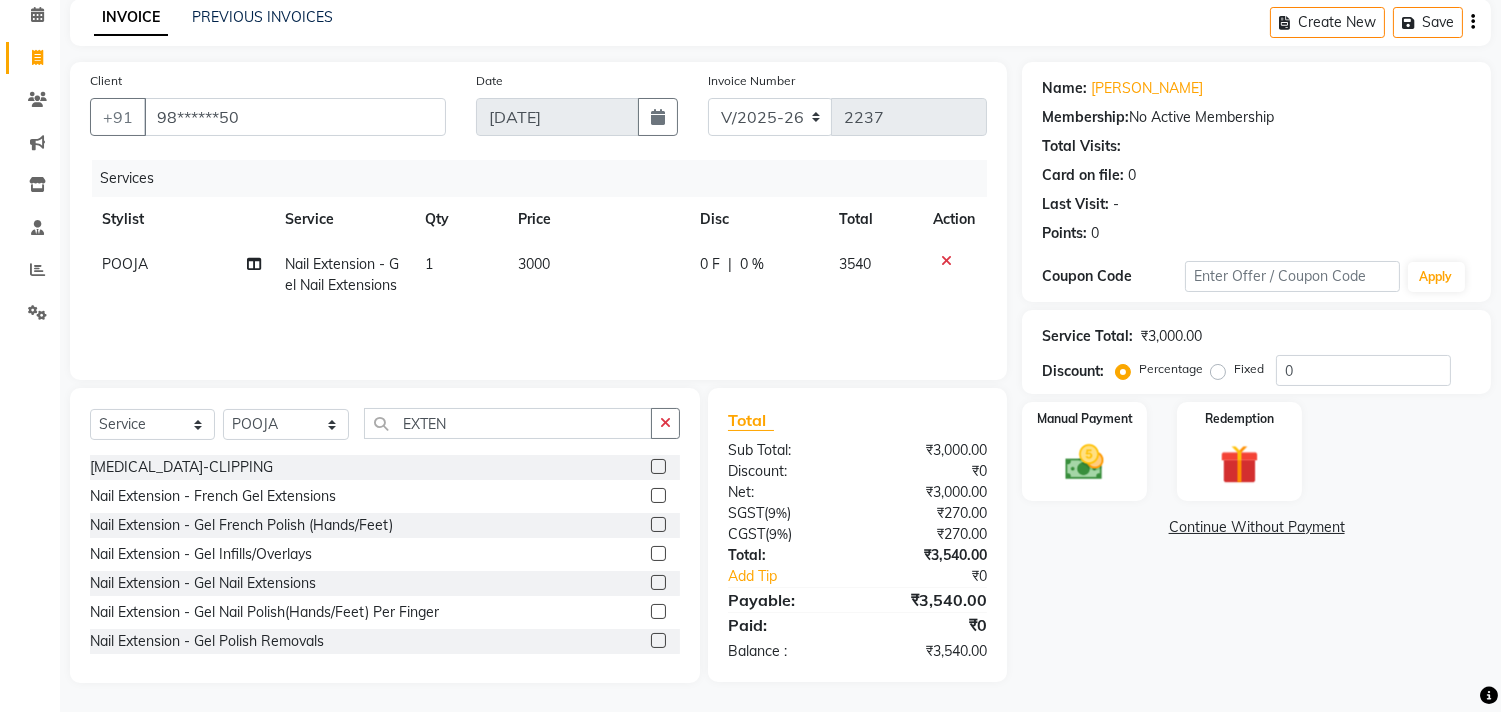 scroll, scrollTop: 0, scrollLeft: 0, axis: both 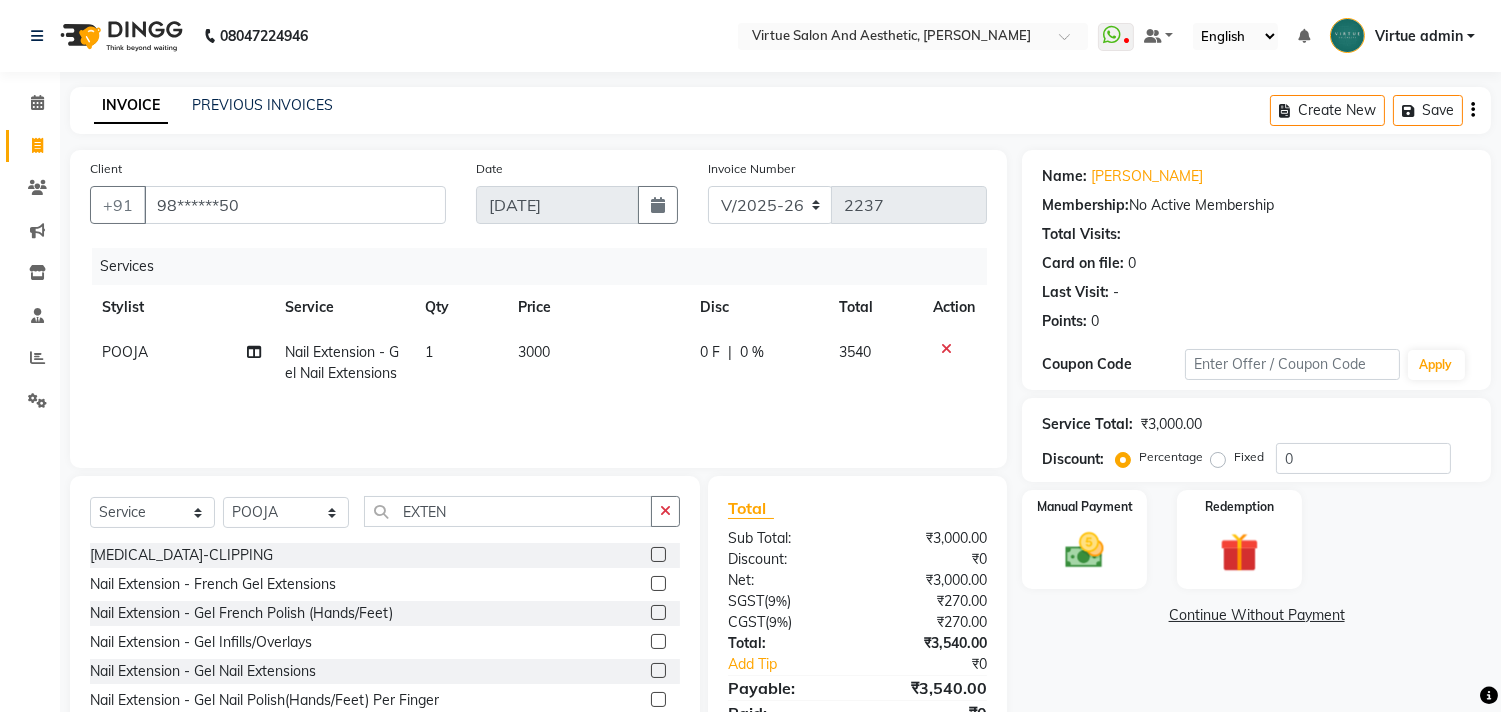 click 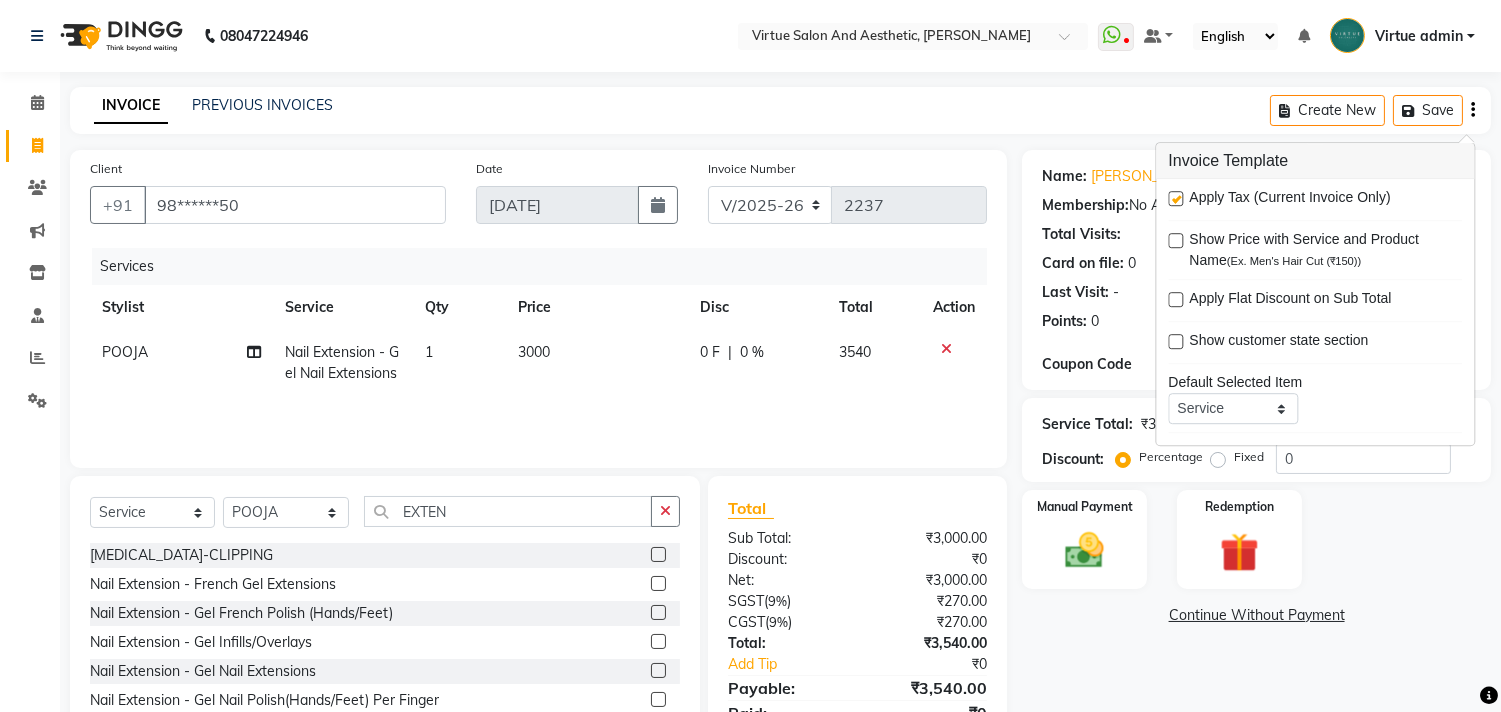 click at bounding box center (1175, 198) 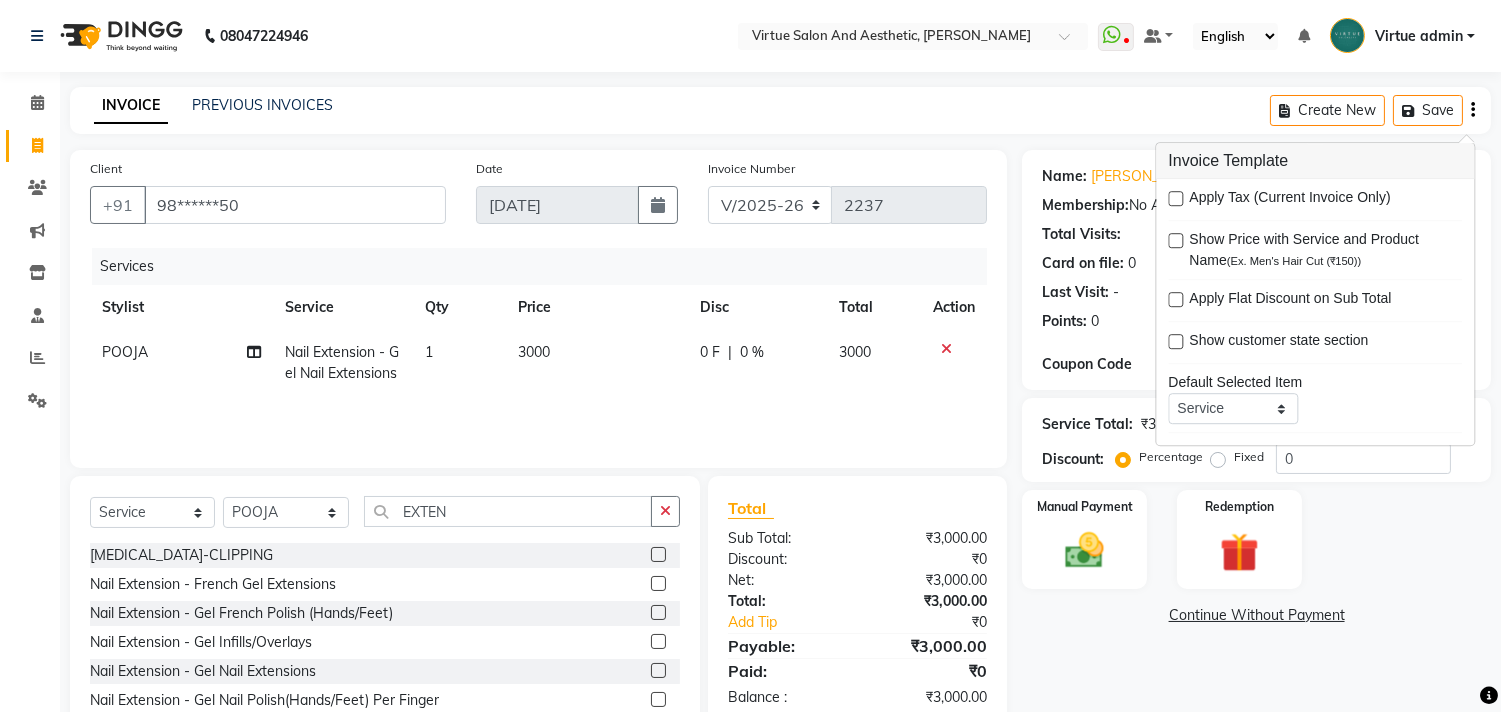 scroll, scrollTop: 88, scrollLeft: 0, axis: vertical 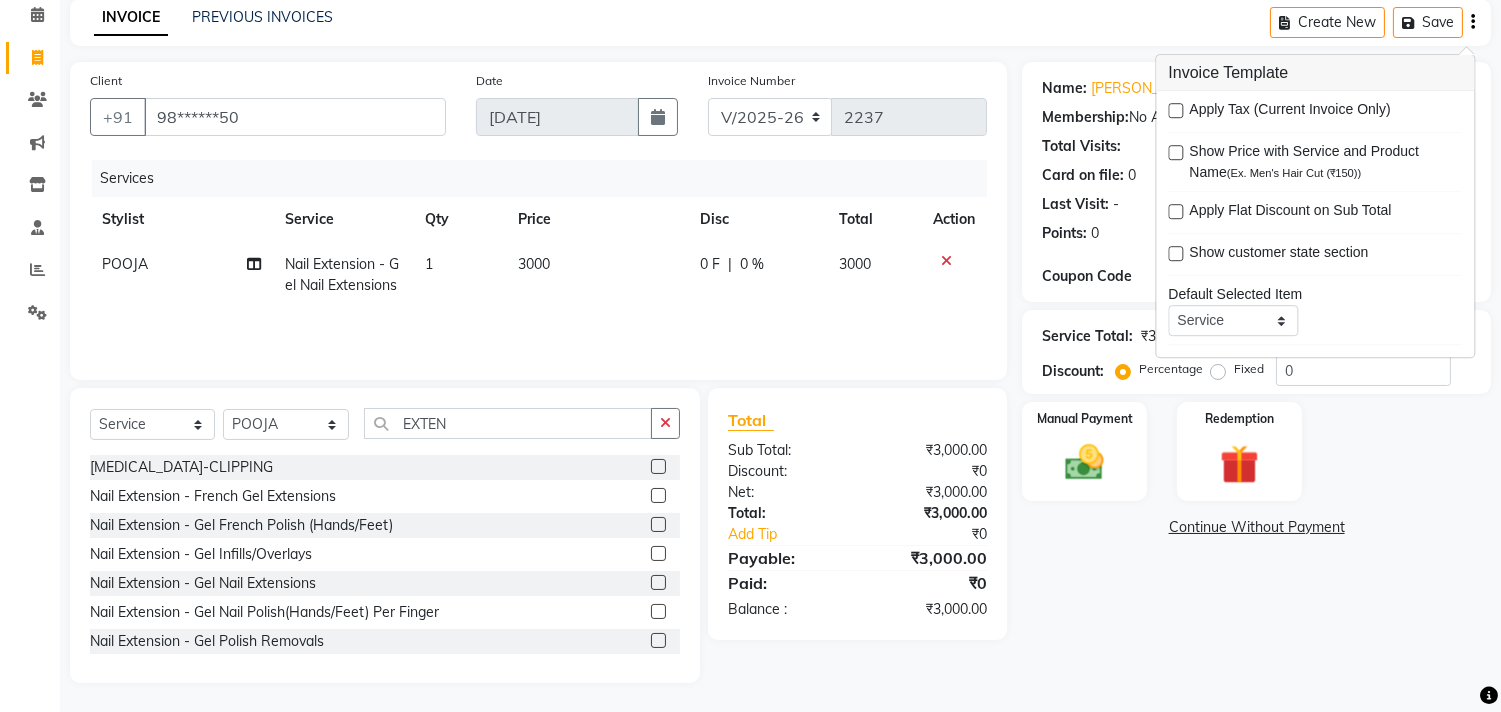 click on "Client +91 98******50 Date 10-07-2025 Invoice Number V/2025 V/2025-26 2237 Services Stylist Service Qty Price Disc Total Action POOJA  Nail Extension - Gel Nail Extensions 1 3000 0 F | 0 % 3000 Select  Service  Product  Membership  Package Voucher Prepaid Gift Card  Select Stylist Admin ANUSHA  Apsu Auditor Ambattur Balaji BANUPRIYA Bhuvanesh Dingg - Support Team DIVYA INBARAJ INDHU Javed Jayakumar Joice Neimalsawm  Kalaiselvi KAMALA Nathalie Marinaa Chaarlette POOJA  PREETHI Preethi Raj PRISCILLA RADHA RAJESH  SAHIL SEETHAL SOCHIPEM Suresh Babu SUSHMITA VANITHA Veena Ravi Vignesh  Vinitha Virtue admin VIRTUE SALON EXTEN HAIR EXTENSION-CLIPPING  Nail Extension - French Gel Extensions  Nail Extension - Gel French Polish (Hands/Feet)  Nail Extension - Gel Infills/Overlays  Nail Extension - Gel Nail Extensions  Nail Extension - Gel Nail Polish(Hands/Feet) Per Finger  Nail Extension - Gel Polish Removals  Nail Extension - Gel Polish Removals With New Color Application  Nail Extension - Glitter Polish (Hand/Feet)" 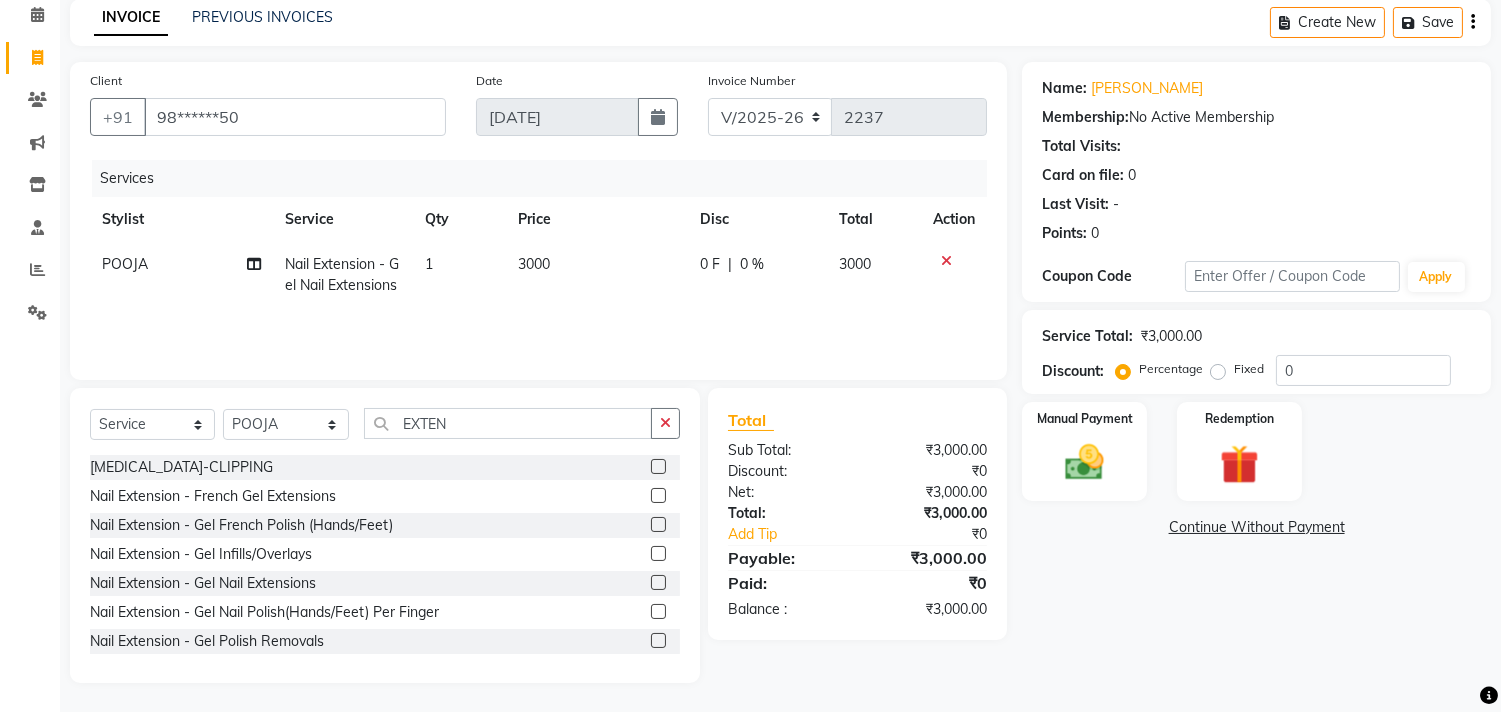 click on "Client +91 98******50 Date 10-07-2025 Invoice Number V/2025 V/2025-26 2237 Services Stylist Service Qty Price Disc Total Action POOJA  Nail Extension - Gel Nail Extensions 1 3000 0 F | 0 % 3000 Select  Service  Product  Membership  Package Voucher Prepaid Gift Card  Select Stylist Admin ANUSHA  Apsu Auditor Ambattur Balaji BANUPRIYA Bhuvanesh Dingg - Support Team DIVYA INBARAJ INDHU Javed Jayakumar Joice Neimalsawm  Kalaiselvi KAMALA Nathalie Marinaa Chaarlette POOJA  PREETHI Preethi Raj PRISCILLA RADHA RAJESH  SAHIL SEETHAL SOCHIPEM Suresh Babu SUSHMITA VANITHA Veena Ravi Vignesh  Vinitha Virtue admin VIRTUE SALON EXTEN HAIR EXTENSION-CLIPPING  Nail Extension - French Gel Extensions  Nail Extension - Gel French Polish (Hands/Feet)  Nail Extension - Gel Infills/Overlays  Nail Extension - Gel Nail Extensions  Nail Extension - Gel Nail Polish(Hands/Feet) Per Finger  Nail Extension - Gel Polish Removals  Nail Extension - Gel Polish Removals With New Color Application  Nail Extension - Glitter Polish (Hand/Feet)" 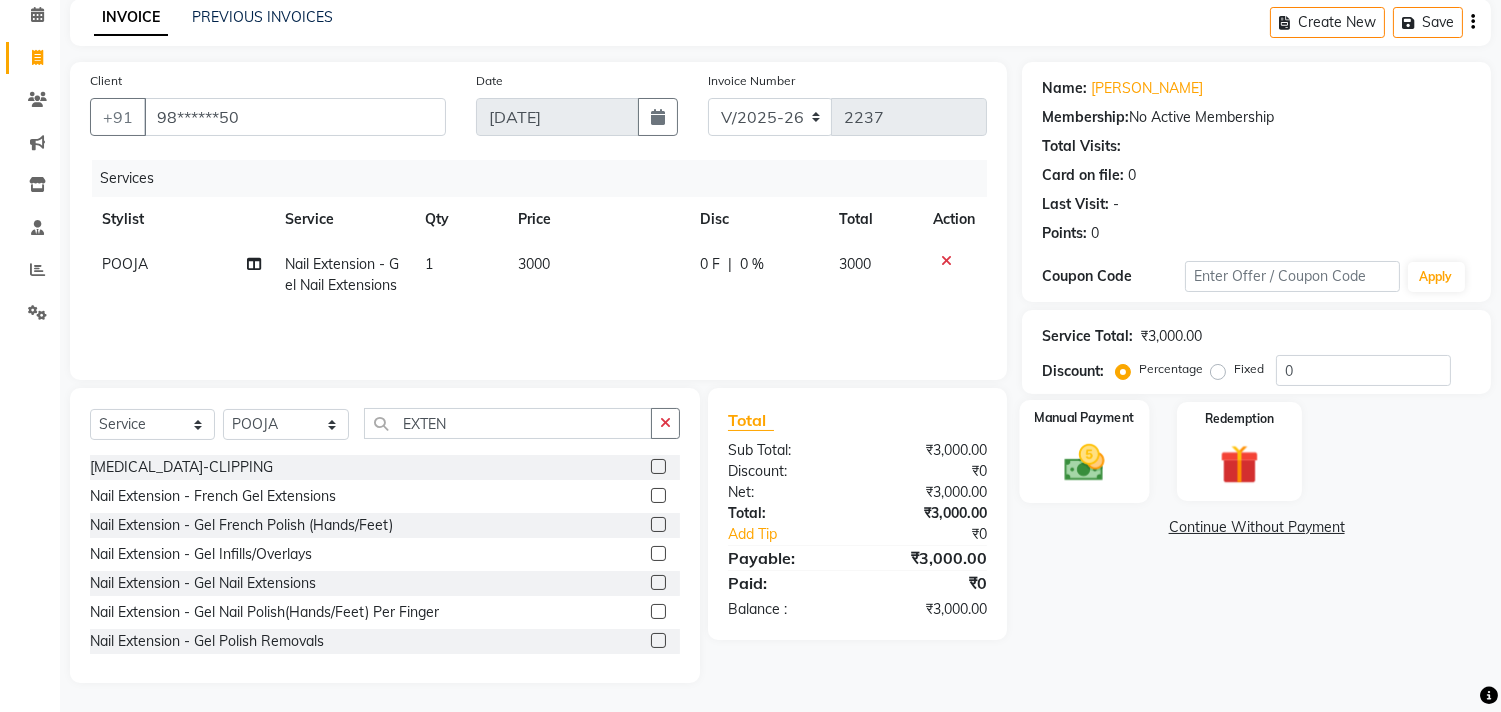 click on "Manual Payment" 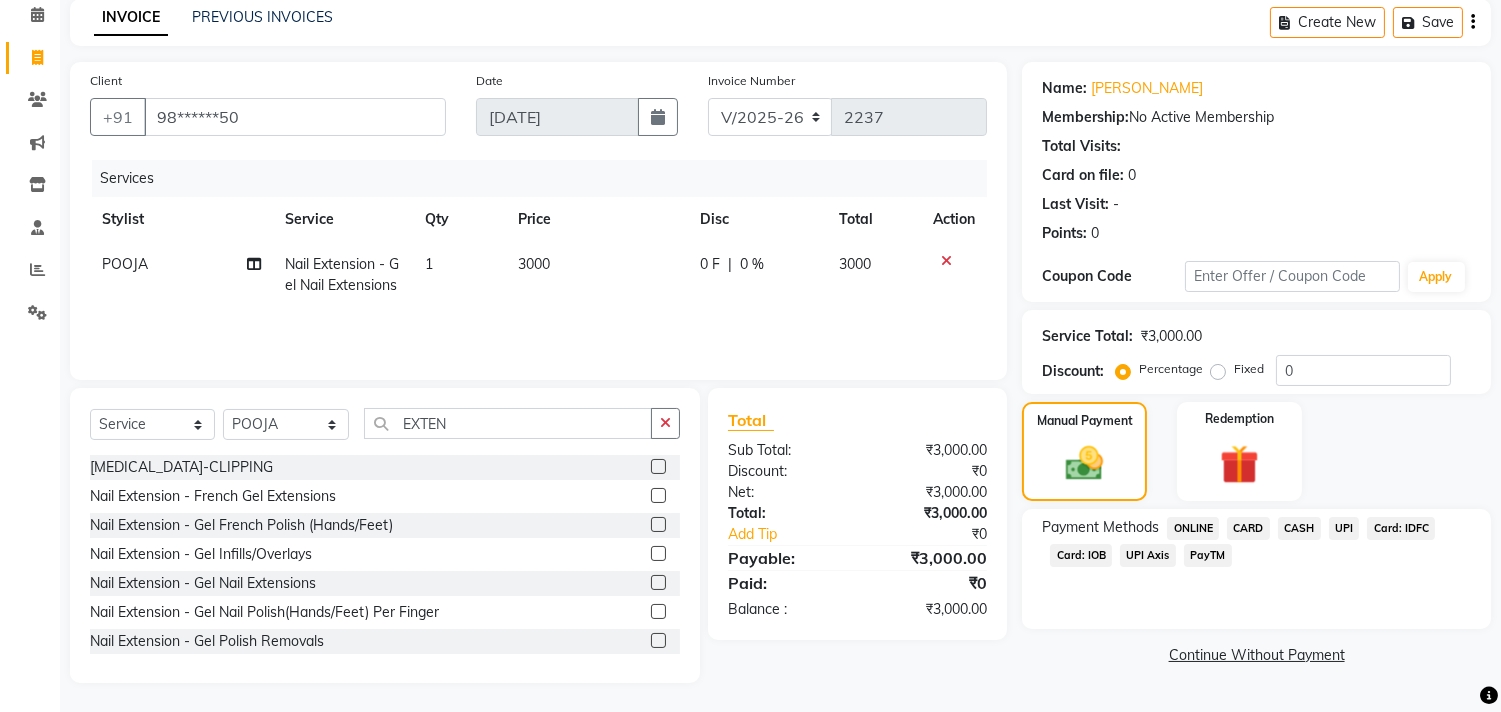 click on "CASH" 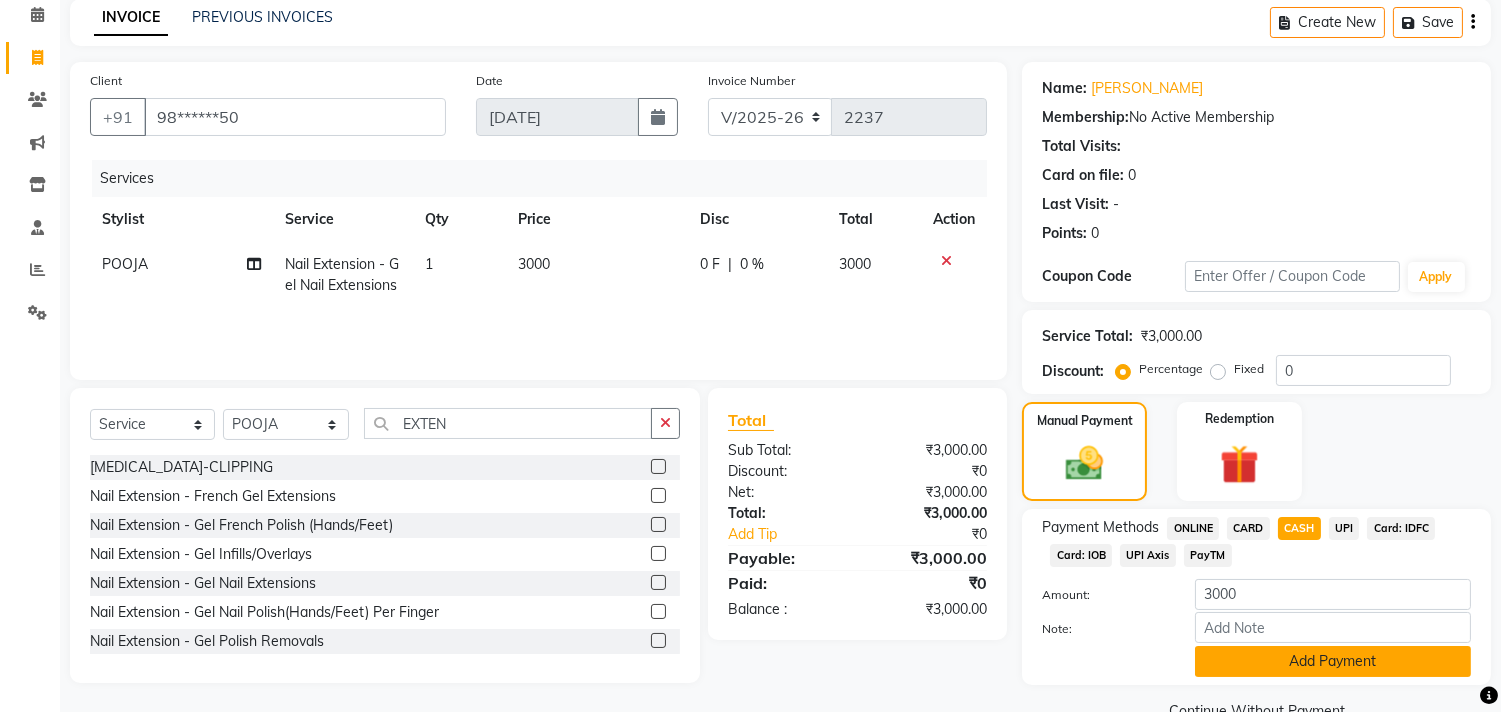click on "Add Payment" 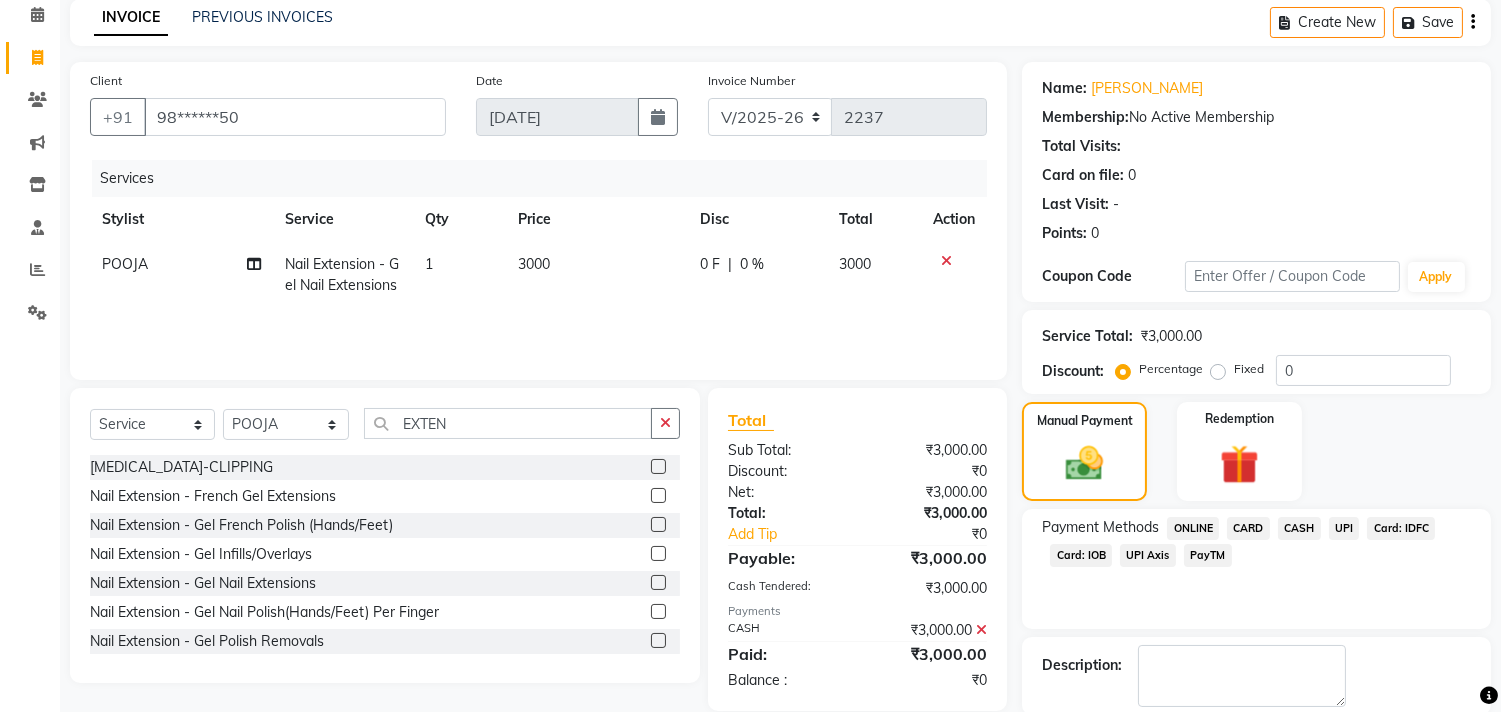 scroll, scrollTop: 187, scrollLeft: 0, axis: vertical 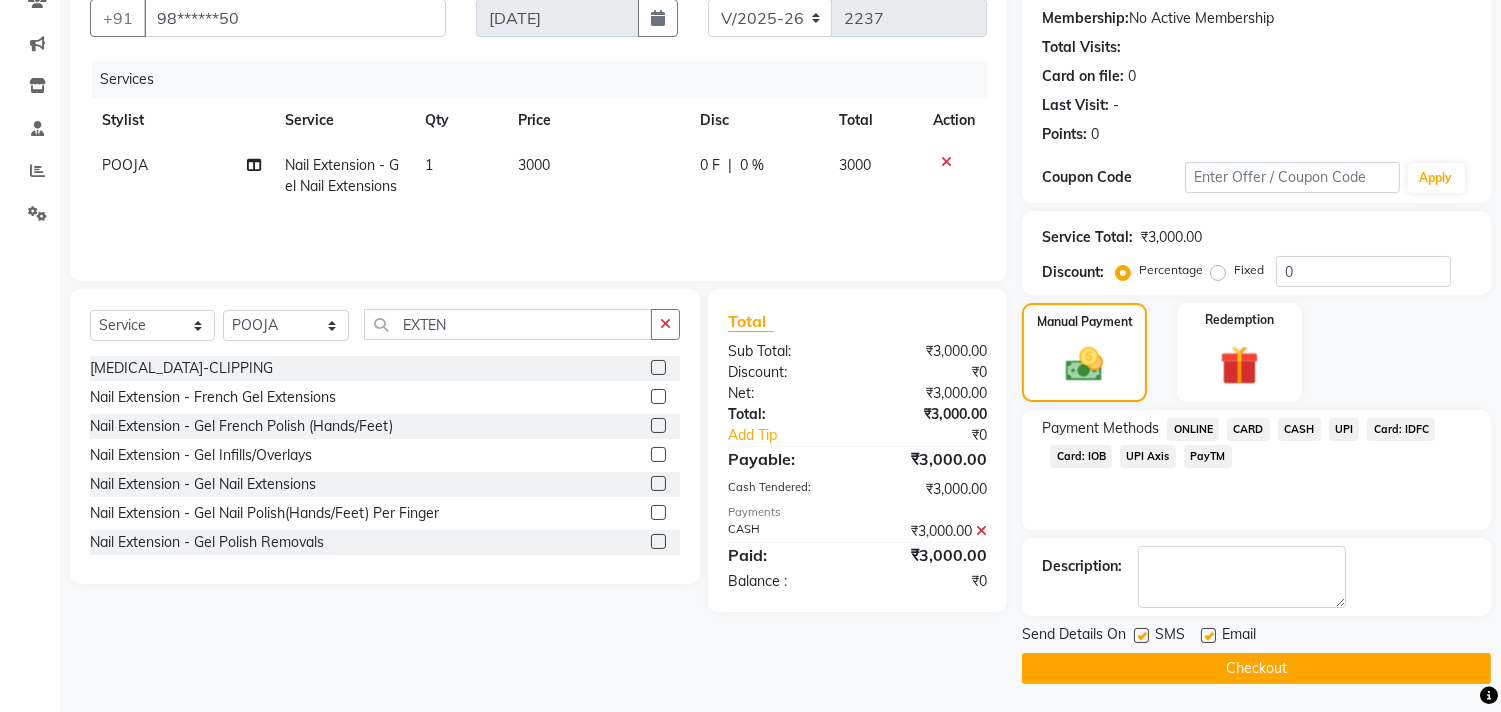 click on "Checkout" 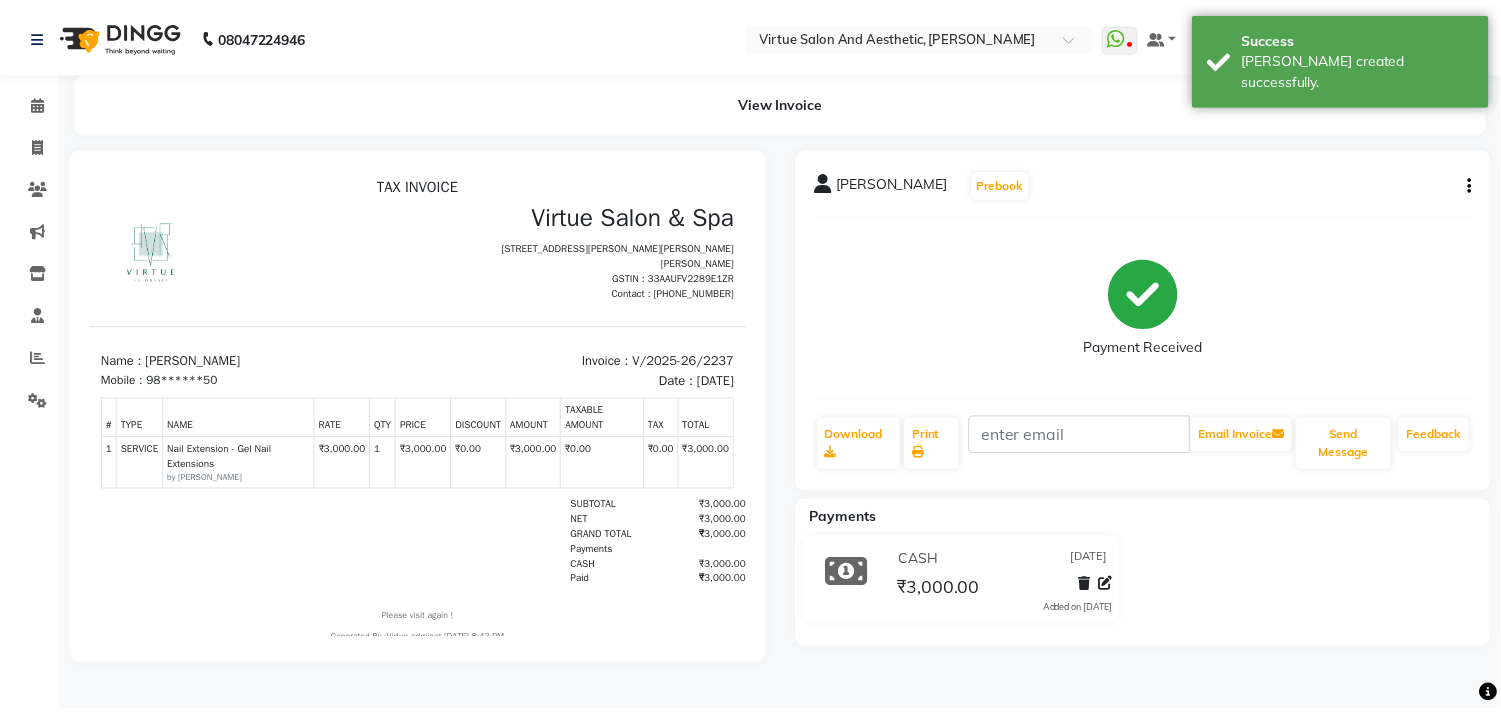 scroll, scrollTop: 0, scrollLeft: 0, axis: both 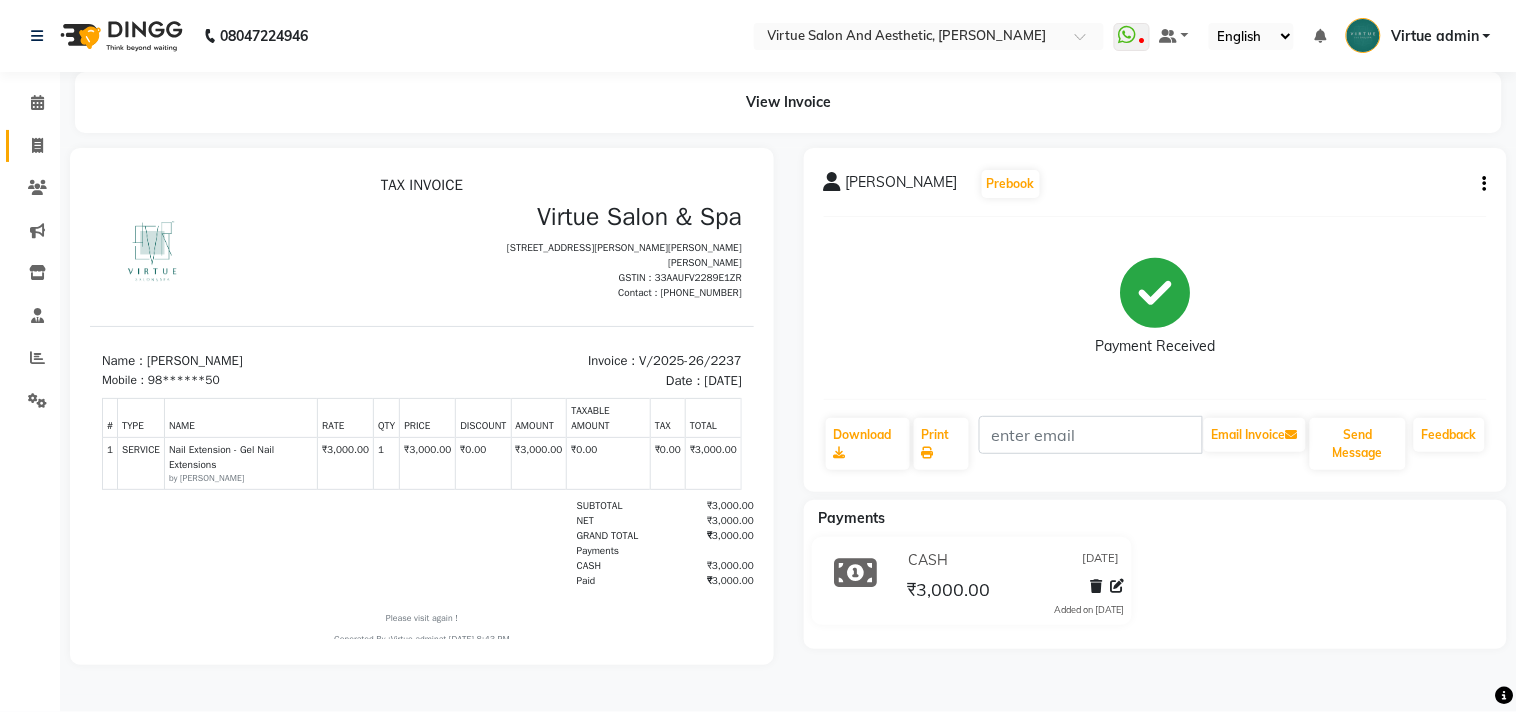 click on "Invoice" 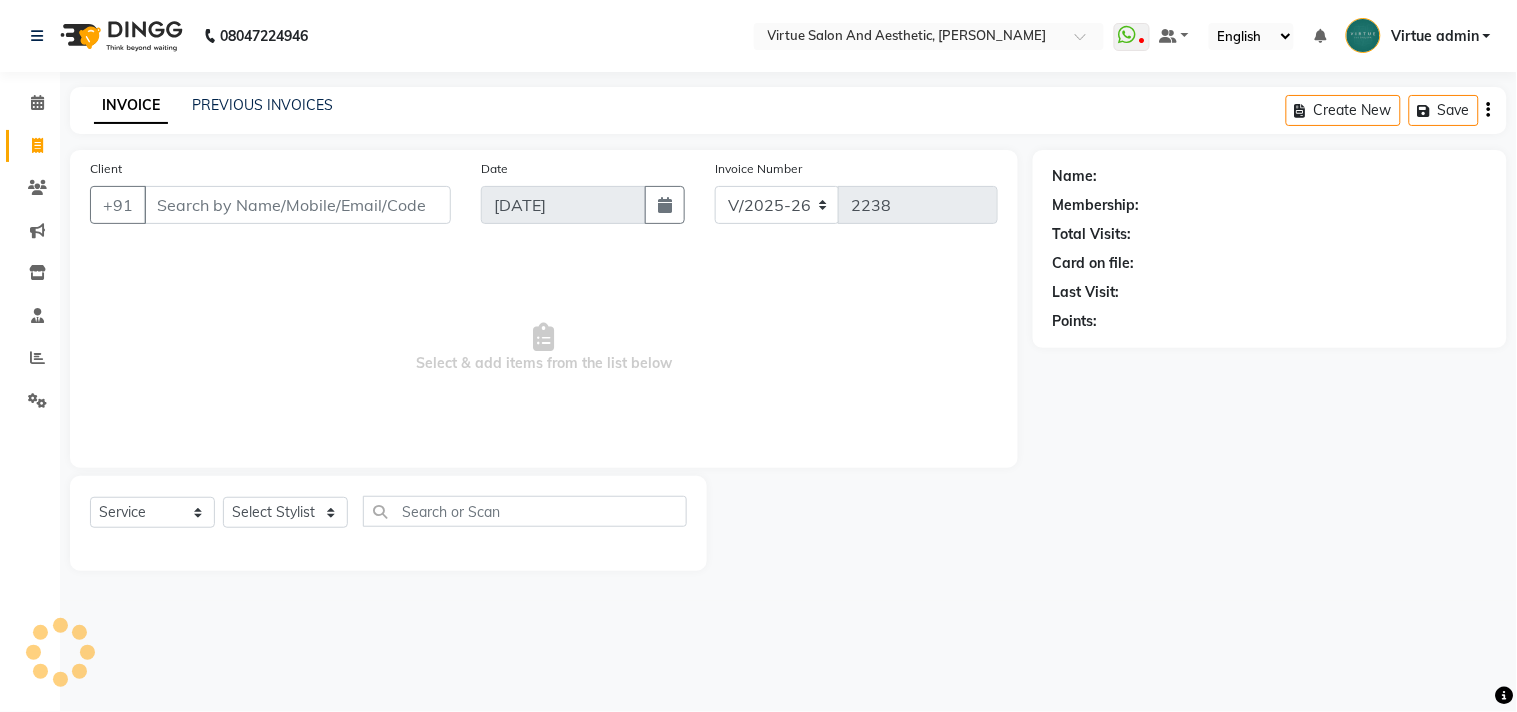 click on "Client" at bounding box center (297, 205) 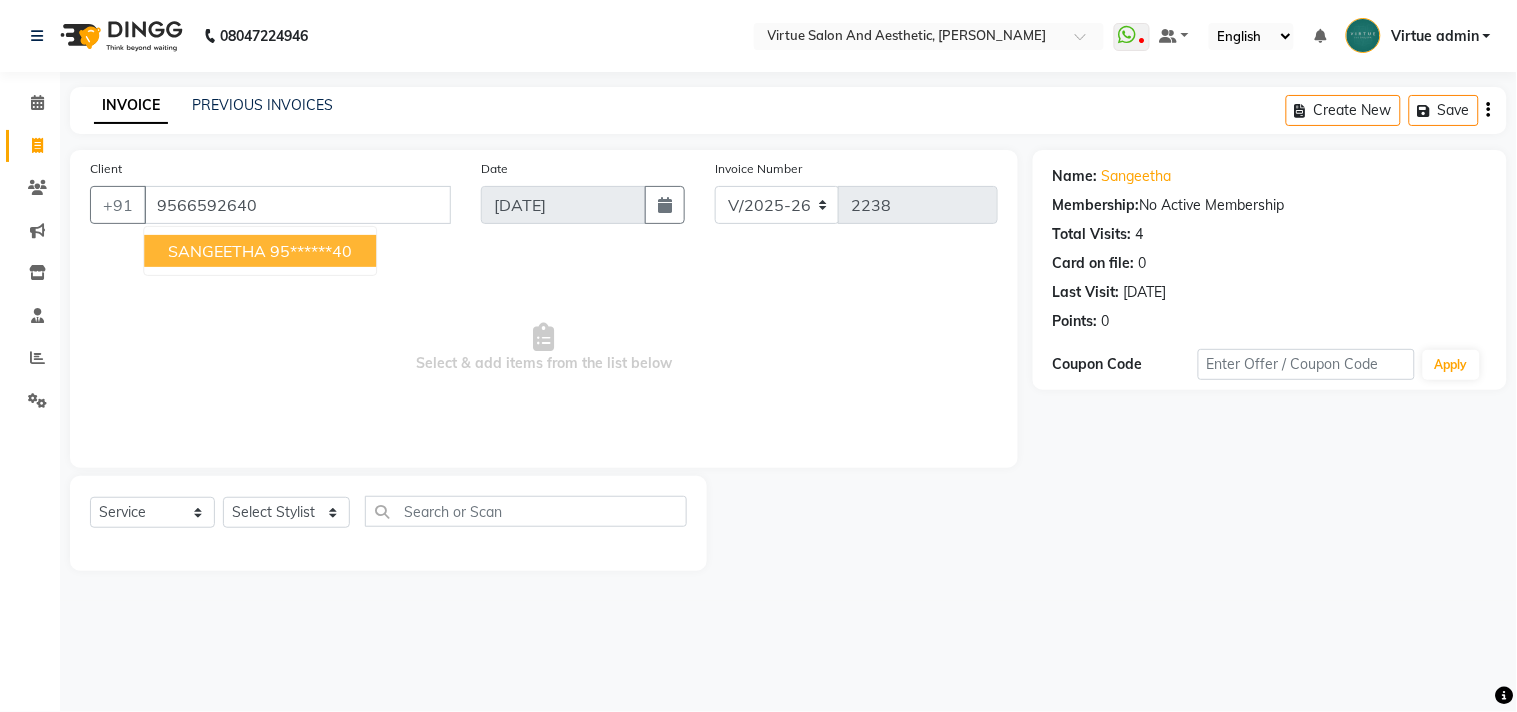 click on "SANGEETHA" at bounding box center (217, 251) 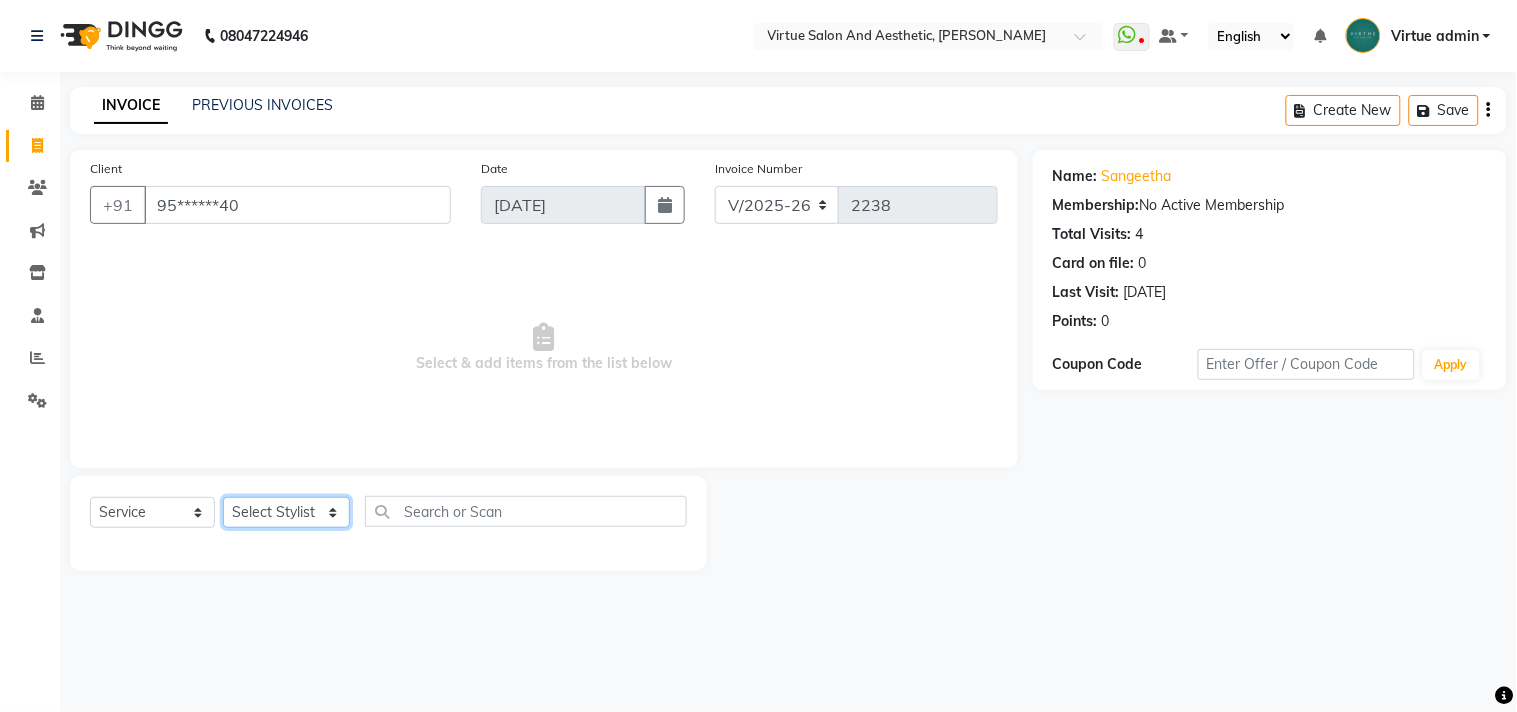 click on "Select Stylist Admin ANUSHA  Apsu Auditor Ambattur Balaji BANUPRIYA Bhuvanesh Dingg - Support Team DIVYA INBARAJ INDHU Javed Jayakumar Joice Neimalsawm  Kalaiselvi KAMALA Nathalie Marinaa Chaarlette POOJA  PREETHI Preethi Raj PRISCILLA RADHA RAJESH  SAHIL SEETHAL SOCHIPEM Suresh Babu SUSHMITA VANITHA Veena Ravi Vignesh  Vinitha Virtue admin VIRTUE SALON" 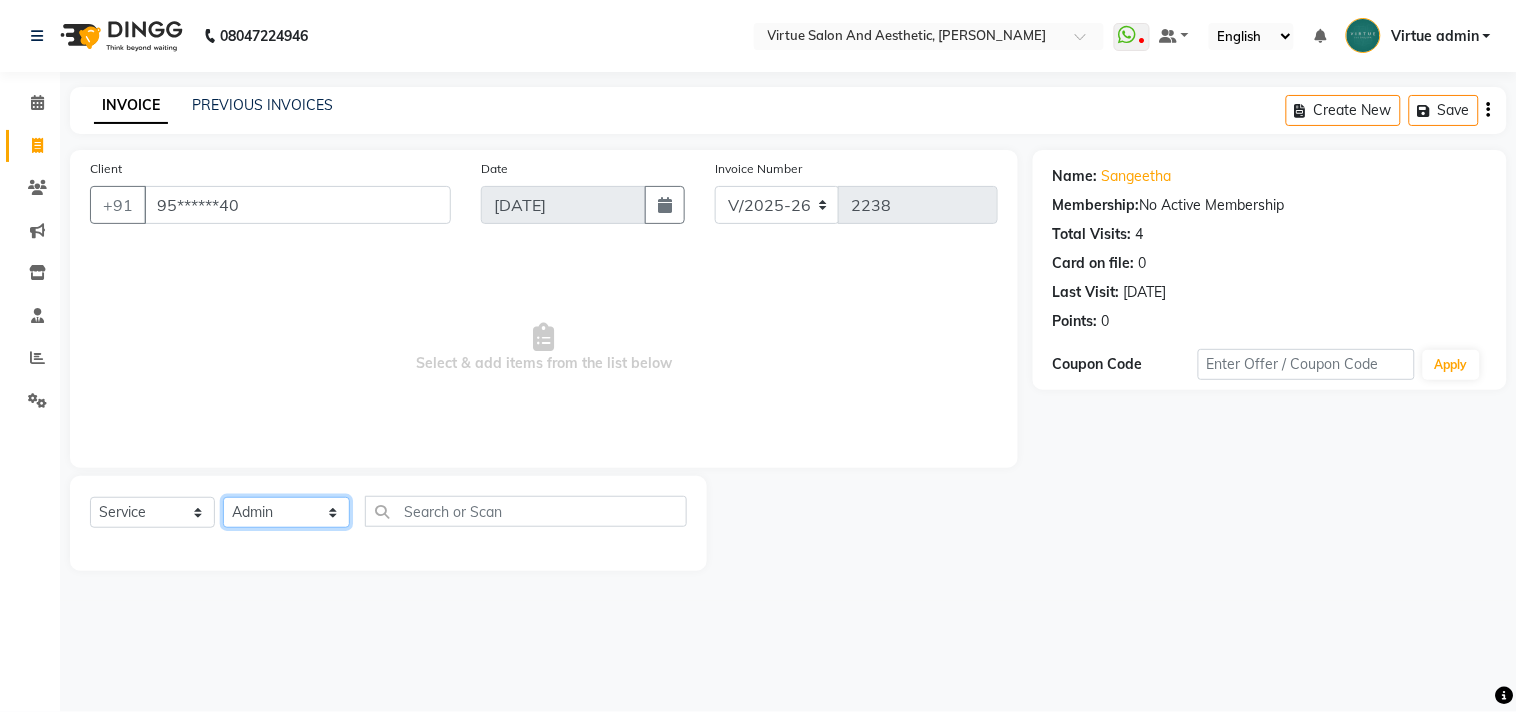 click on "Select Stylist Admin ANUSHA  Apsu Auditor Ambattur Balaji BANUPRIYA Bhuvanesh Dingg - Support Team DIVYA INBARAJ INDHU Javed Jayakumar Joice Neimalsawm  Kalaiselvi KAMALA Nathalie Marinaa Chaarlette POOJA  PREETHI Preethi Raj PRISCILLA RADHA RAJESH  SAHIL SEETHAL SOCHIPEM Suresh Babu SUSHMITA VANITHA Veena Ravi Vignesh  Vinitha Virtue admin VIRTUE SALON" 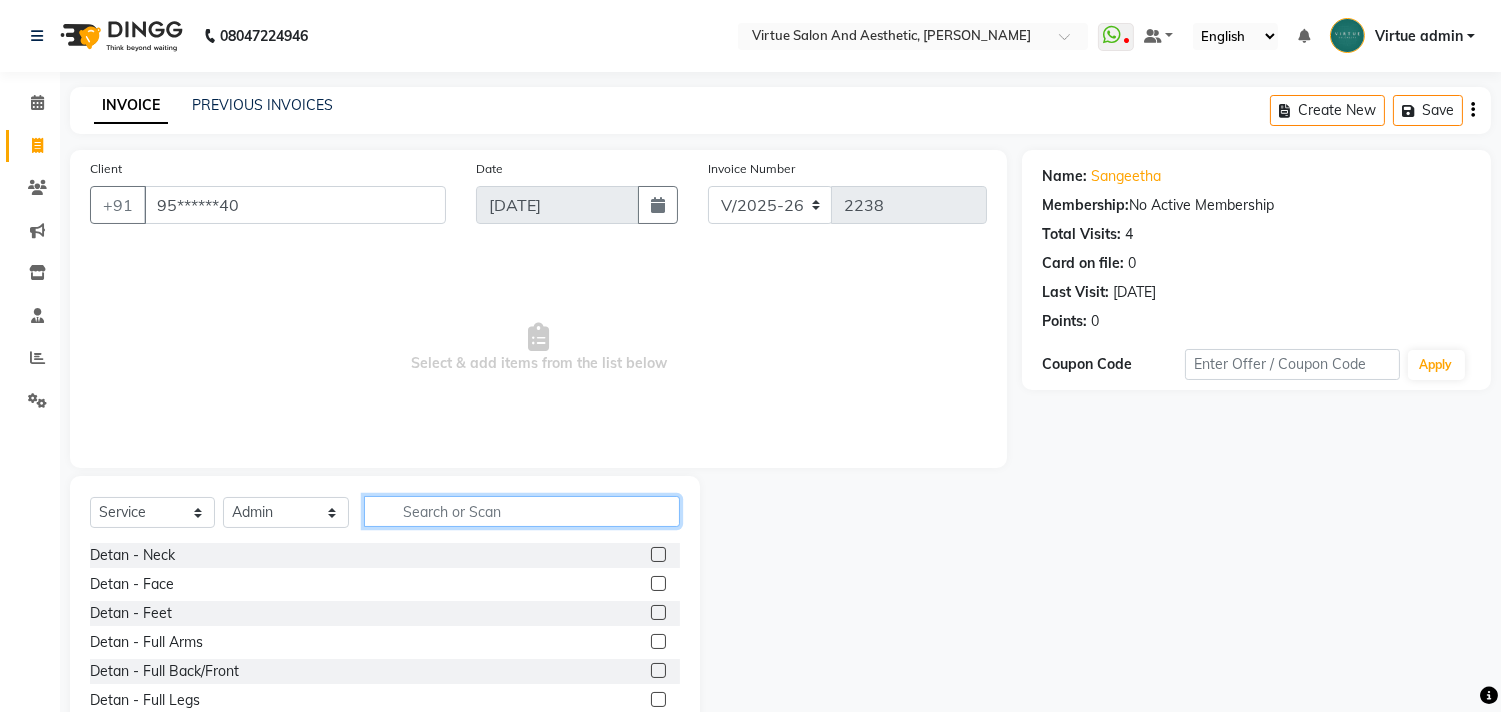 click 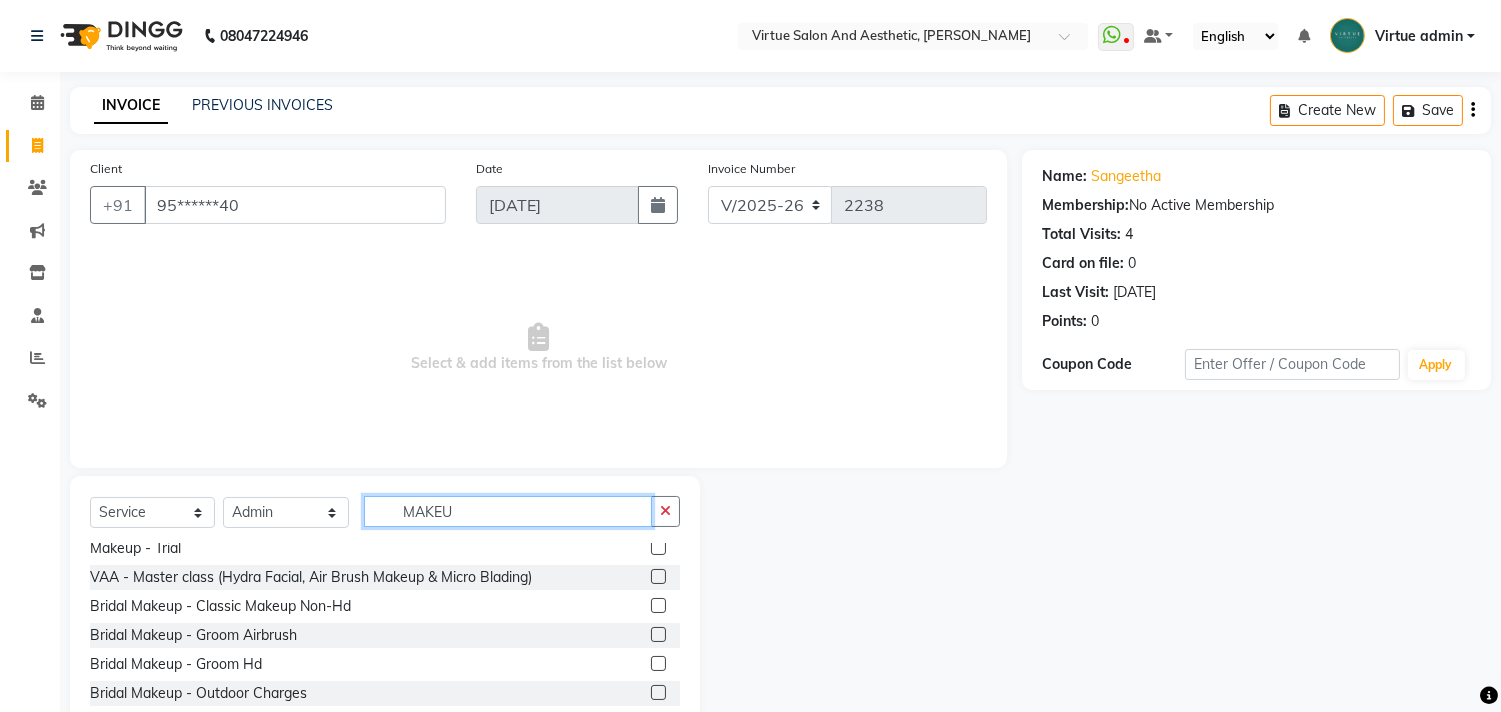 scroll, scrollTop: 147, scrollLeft: 0, axis: vertical 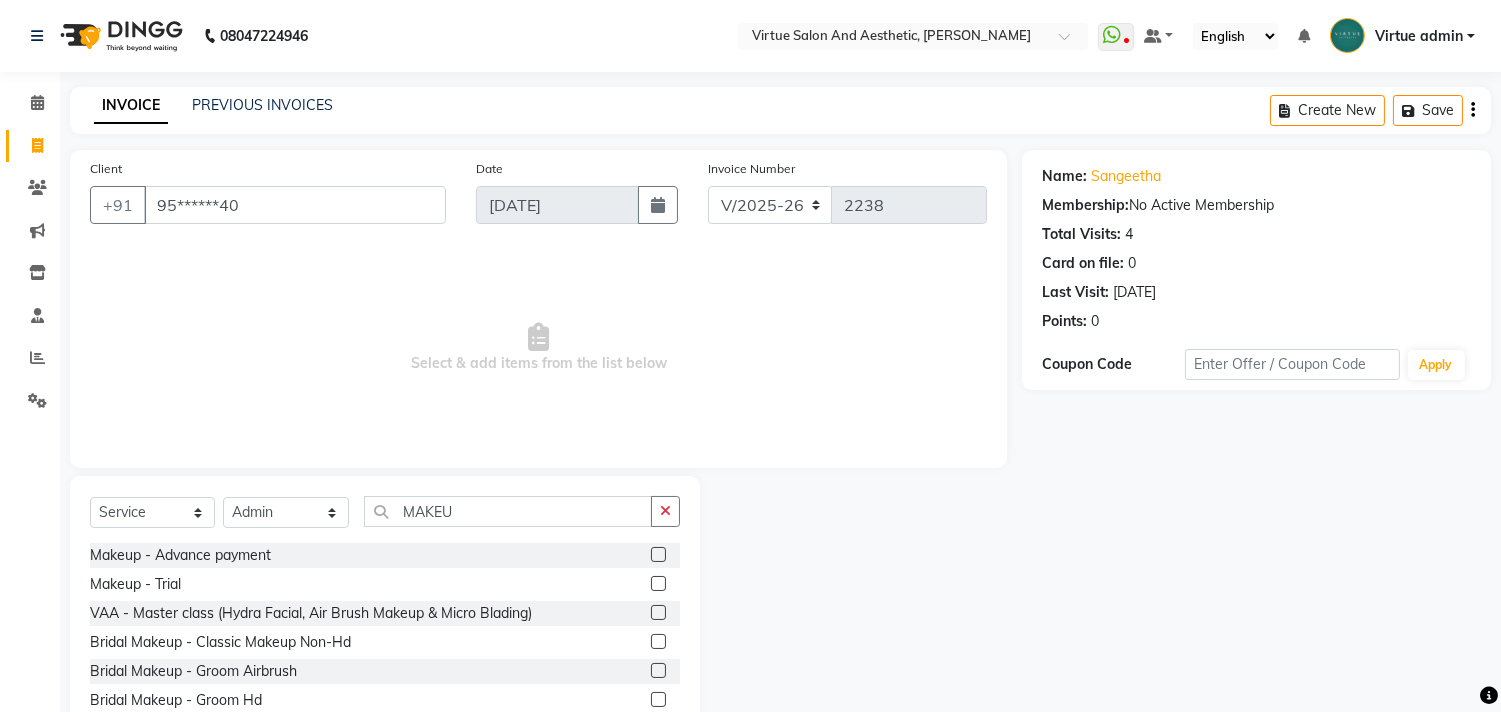 click 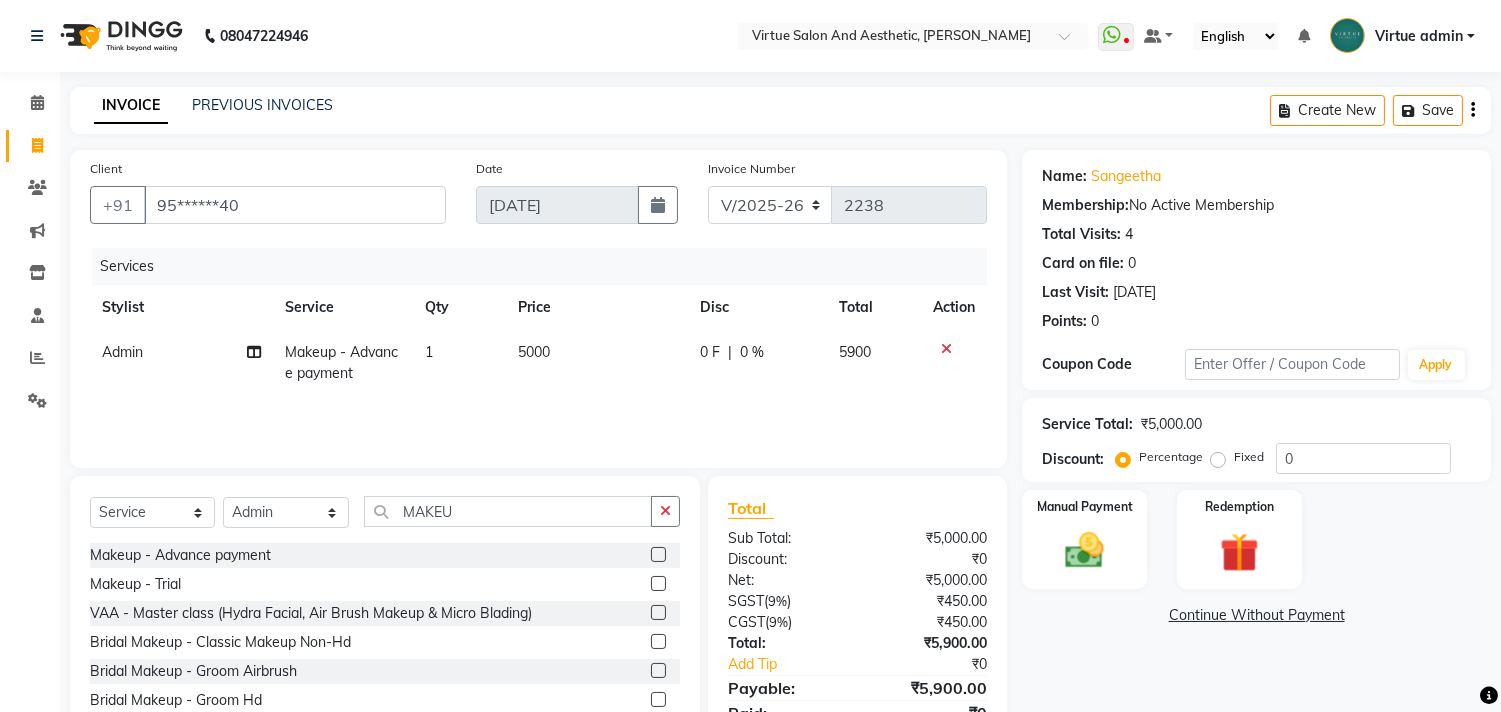 click on "Services Stylist Service Qty Price Disc Total Action Admin Makeup - Advance payment 1 5000 0 F | 0 % 5900" 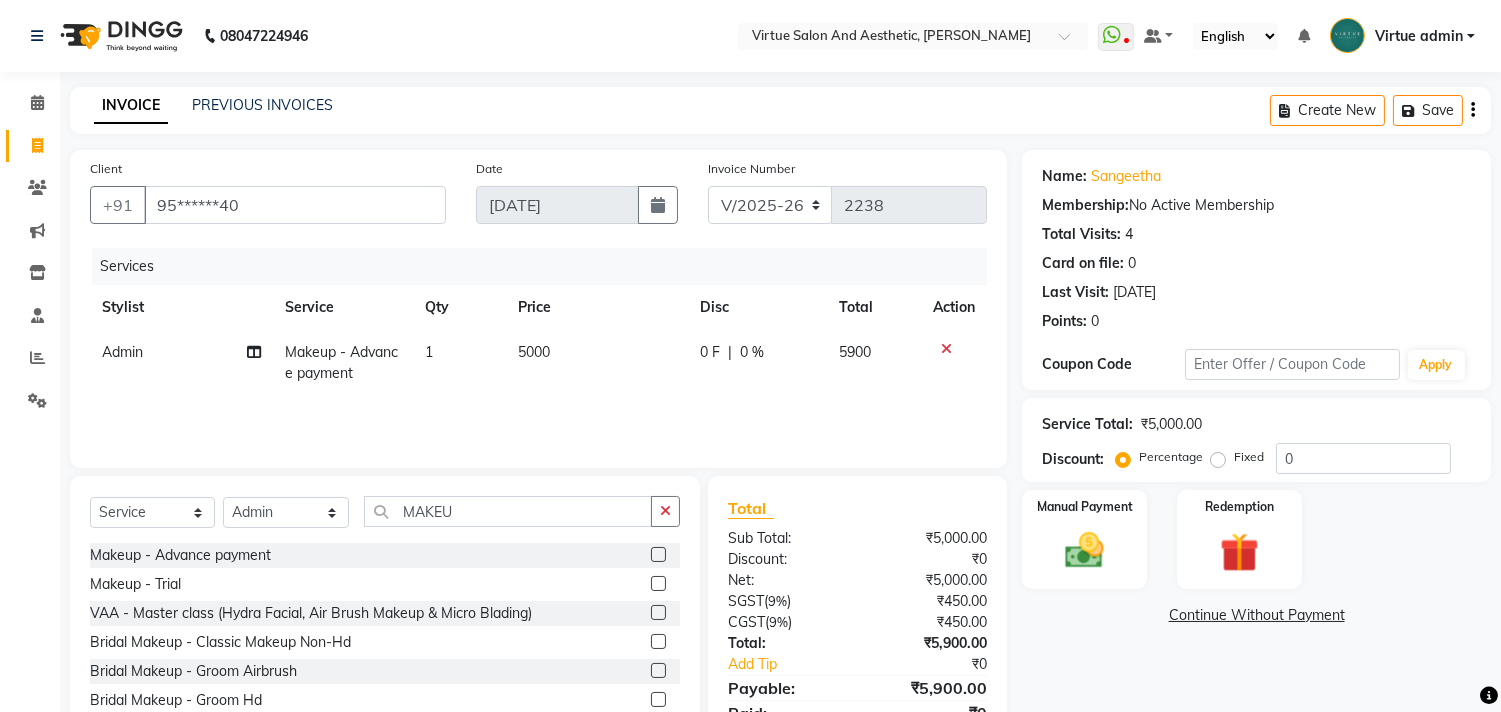 click 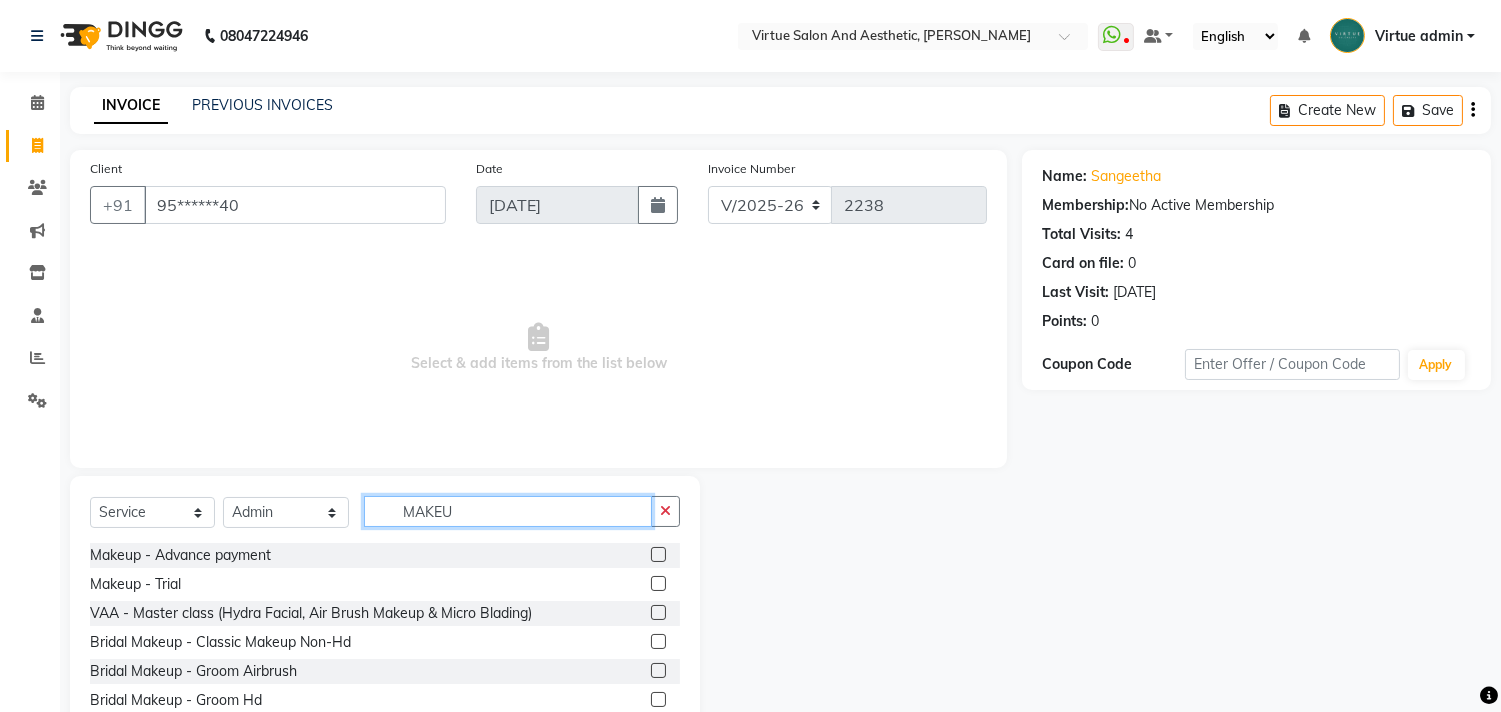 click on "MAKEU" 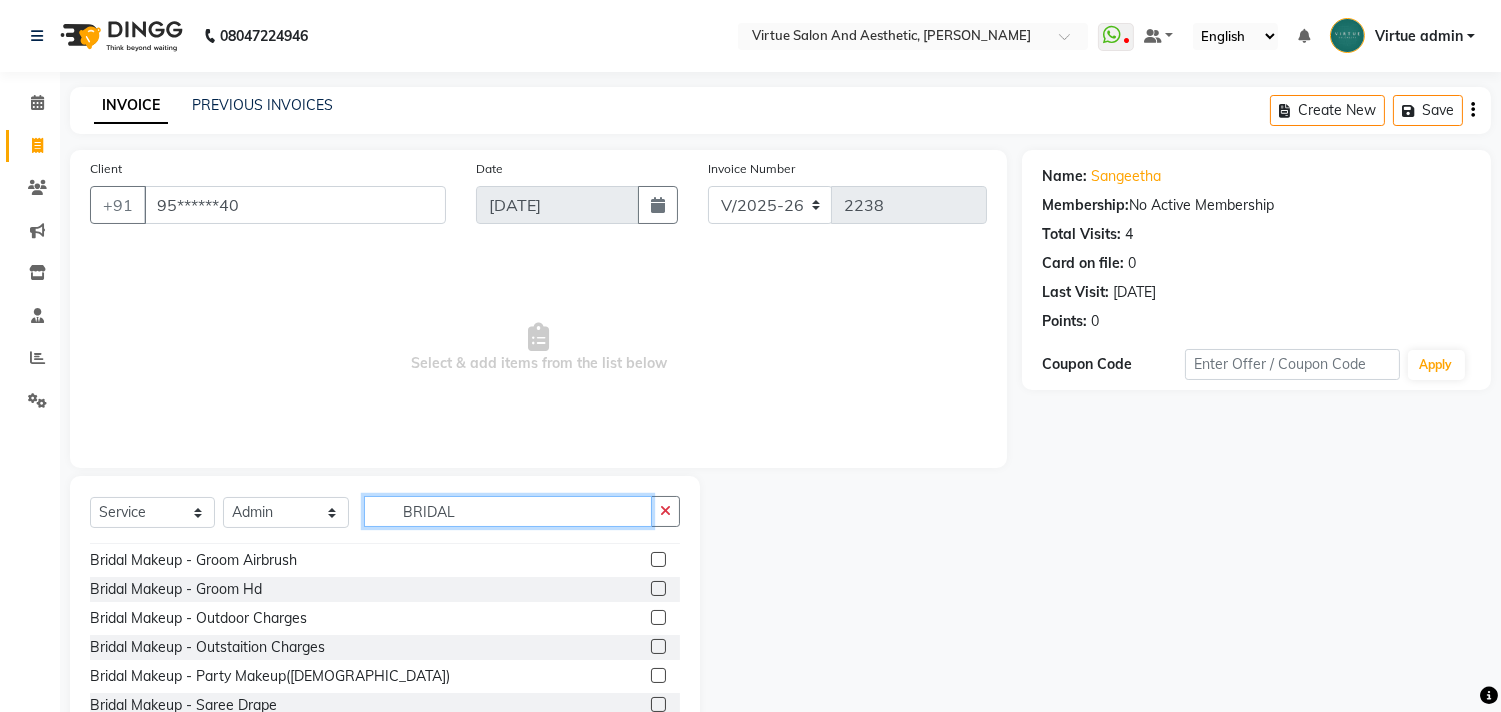 scroll, scrollTop: 32, scrollLeft: 0, axis: vertical 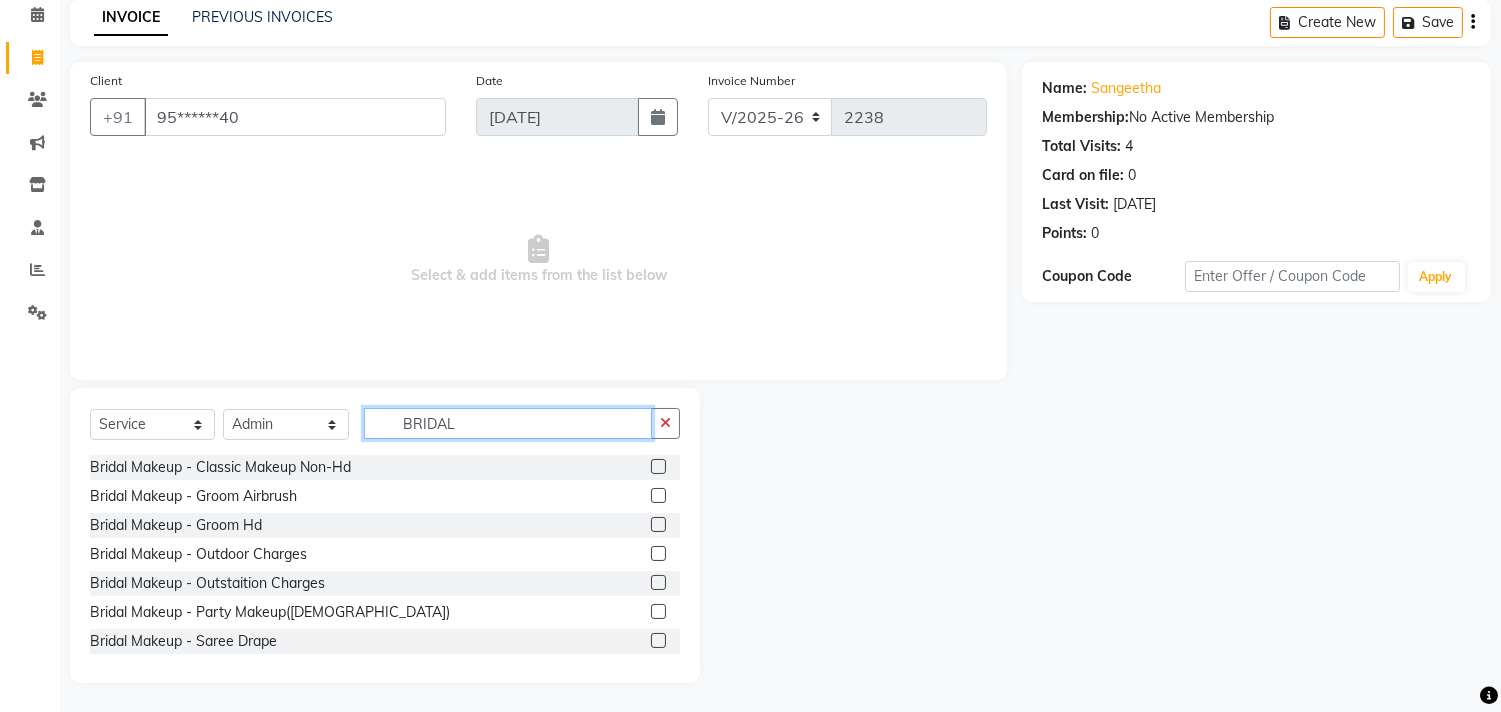 click on "BRIDAL" 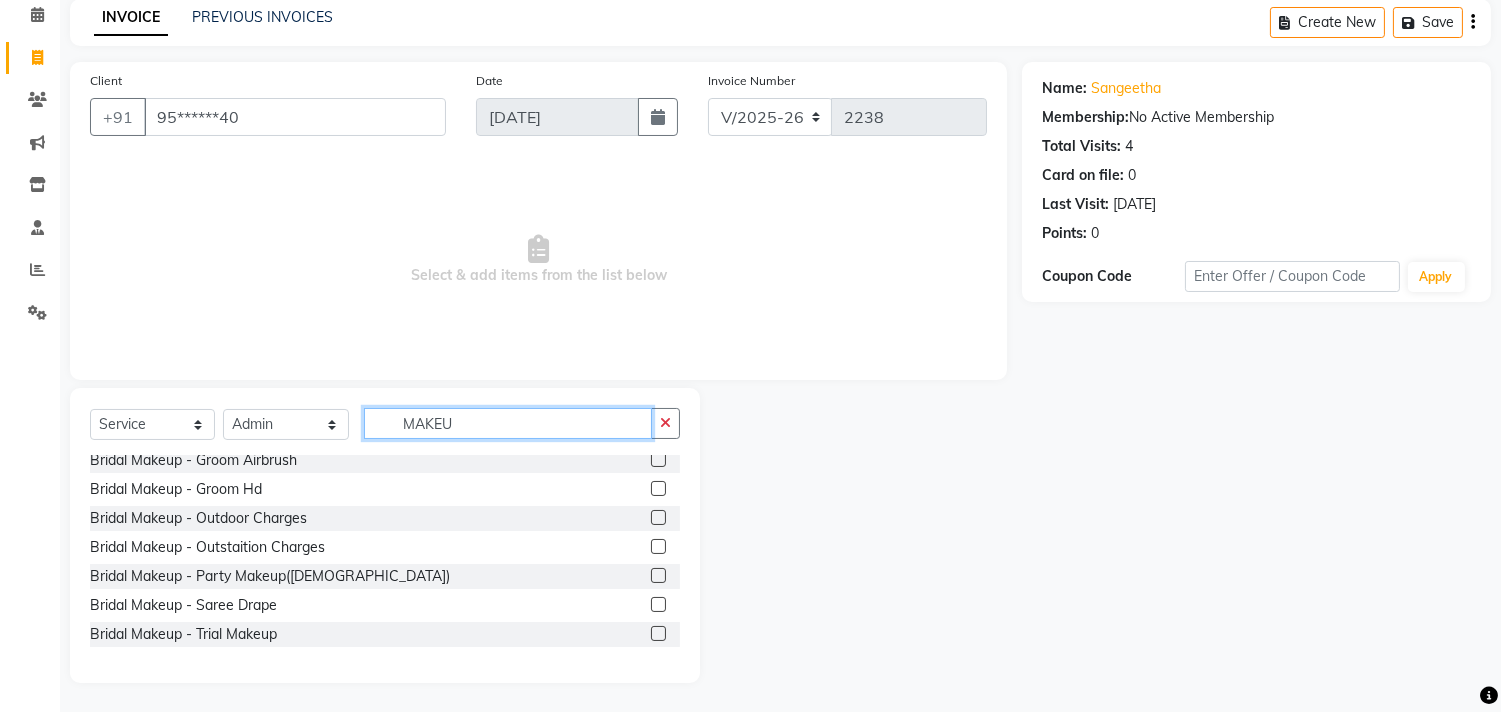scroll, scrollTop: 147, scrollLeft: 0, axis: vertical 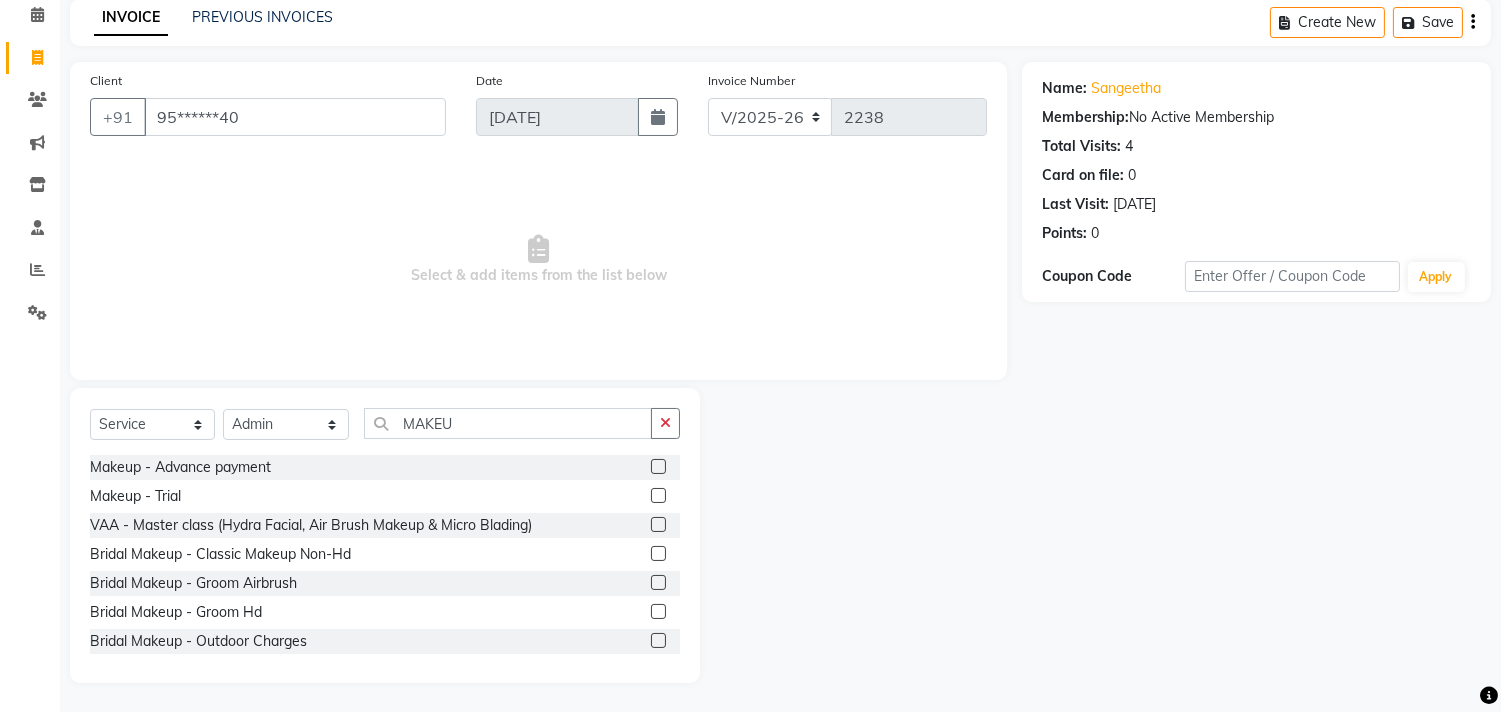 click 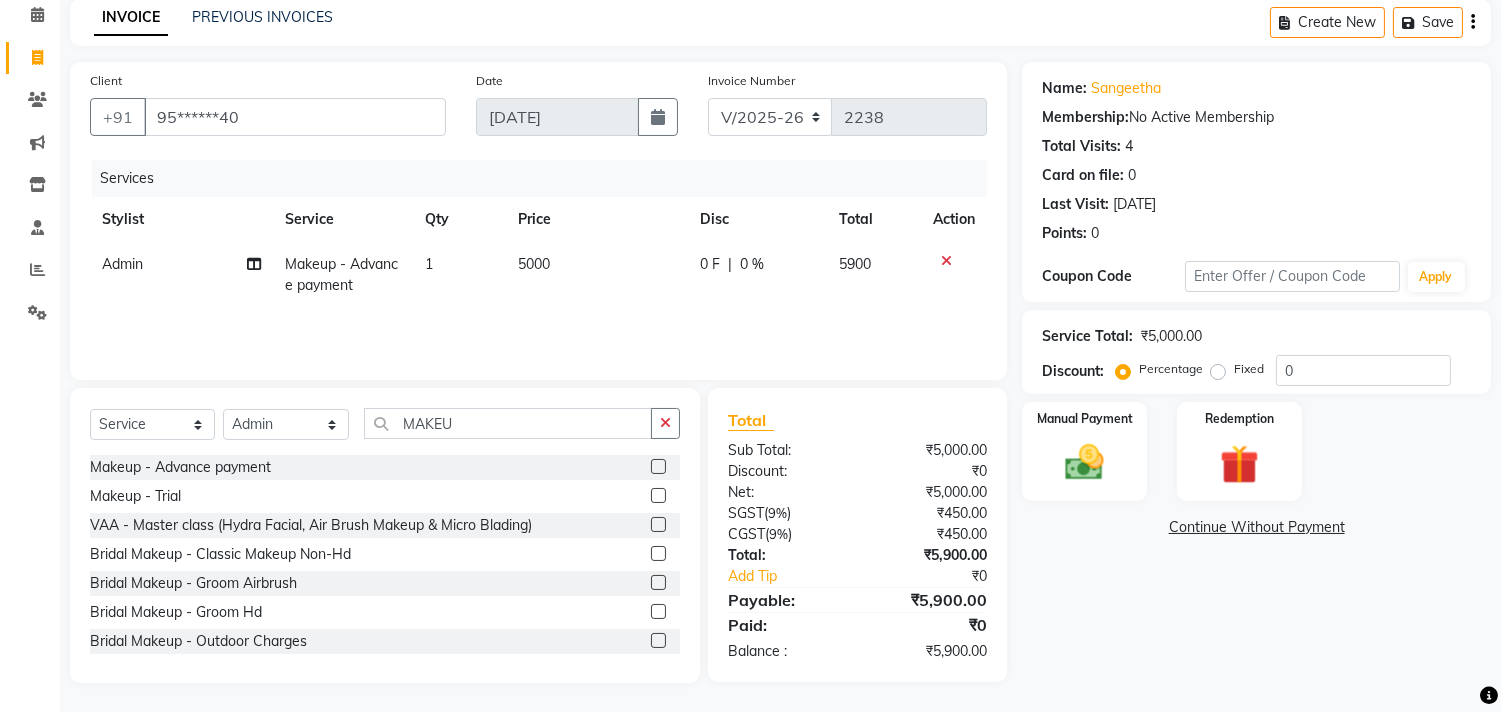 click on "5000" 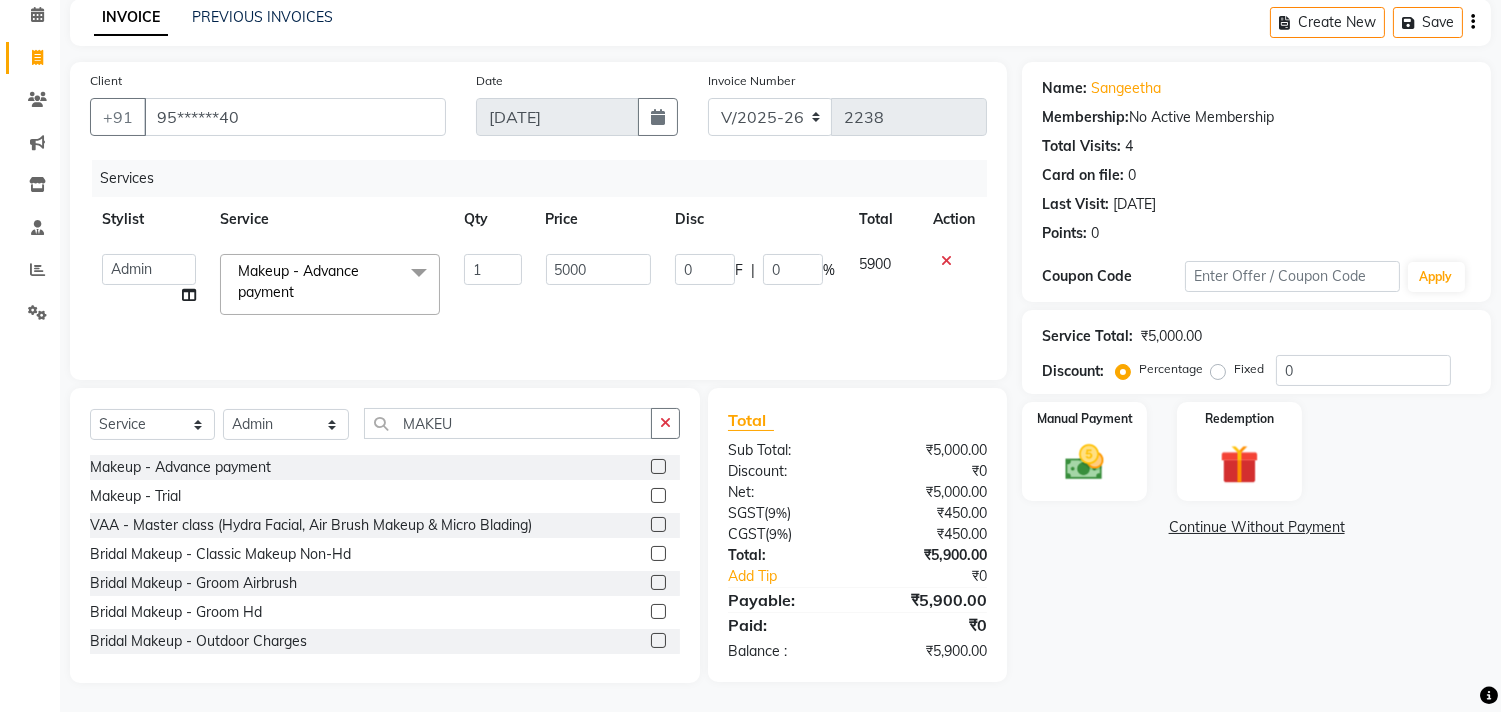 click 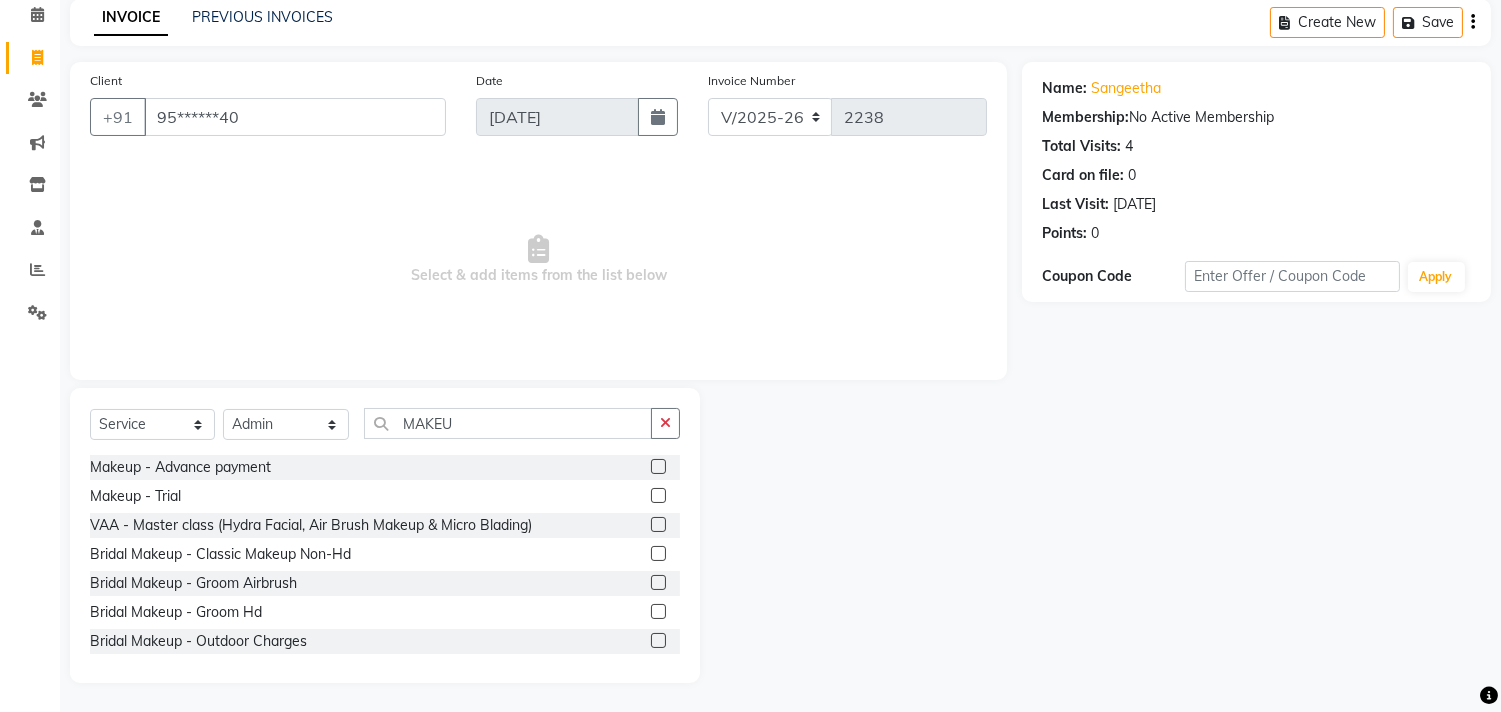 click 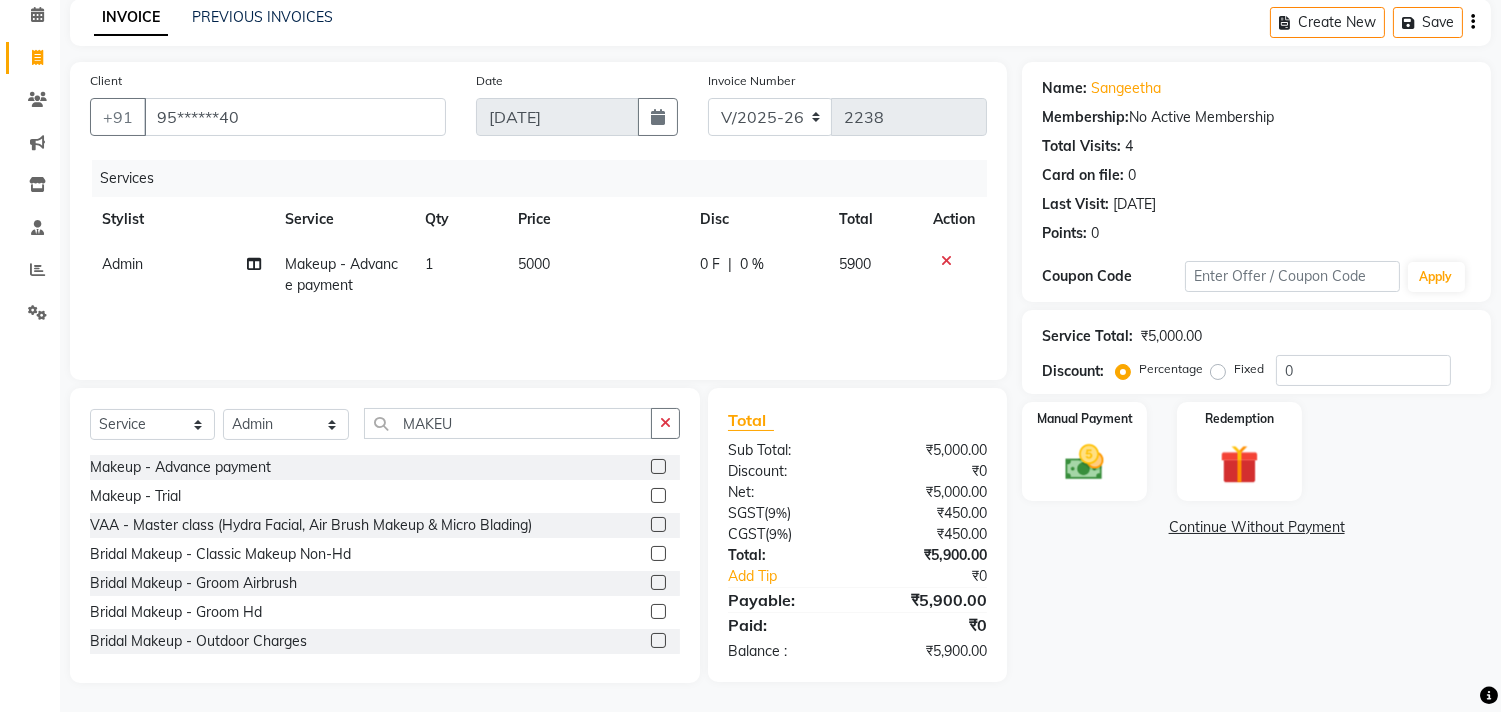 click on "5000" 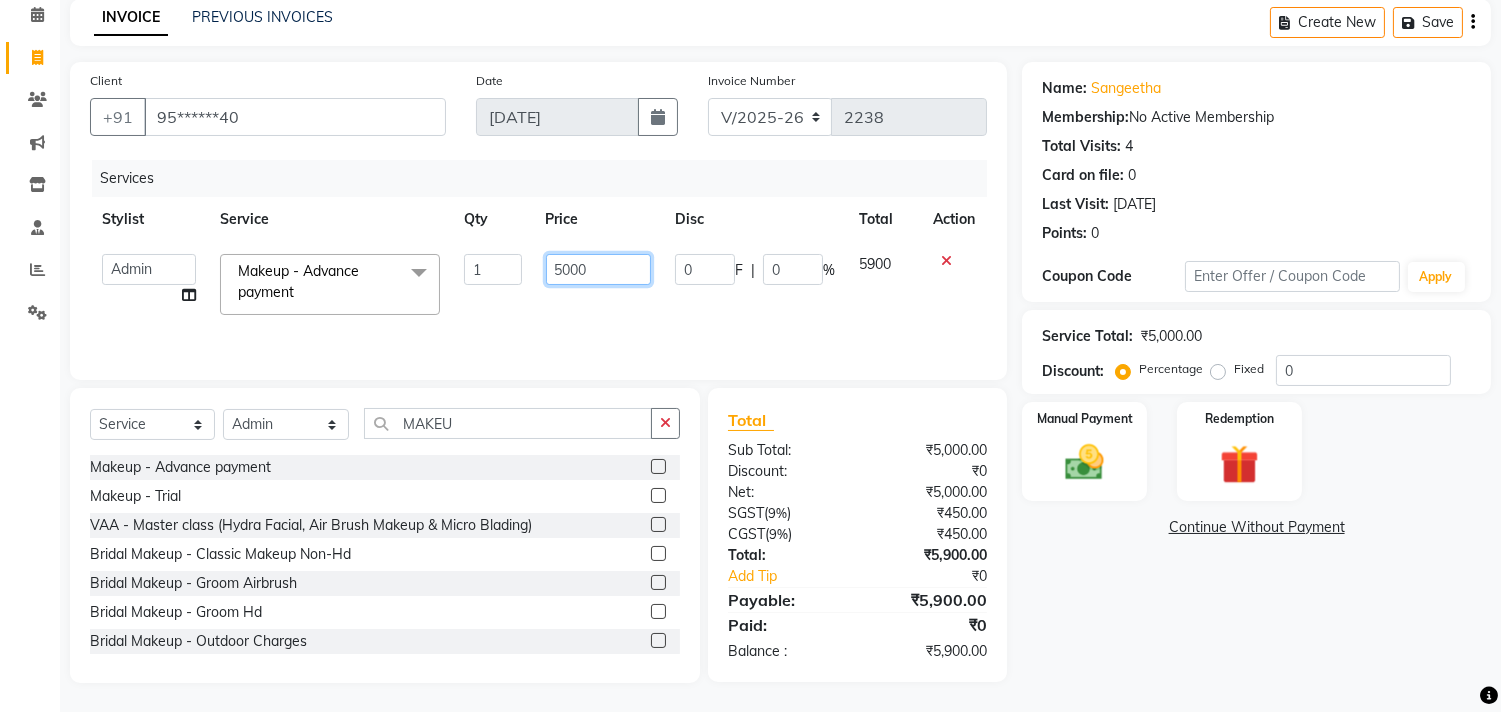 click on "5000" 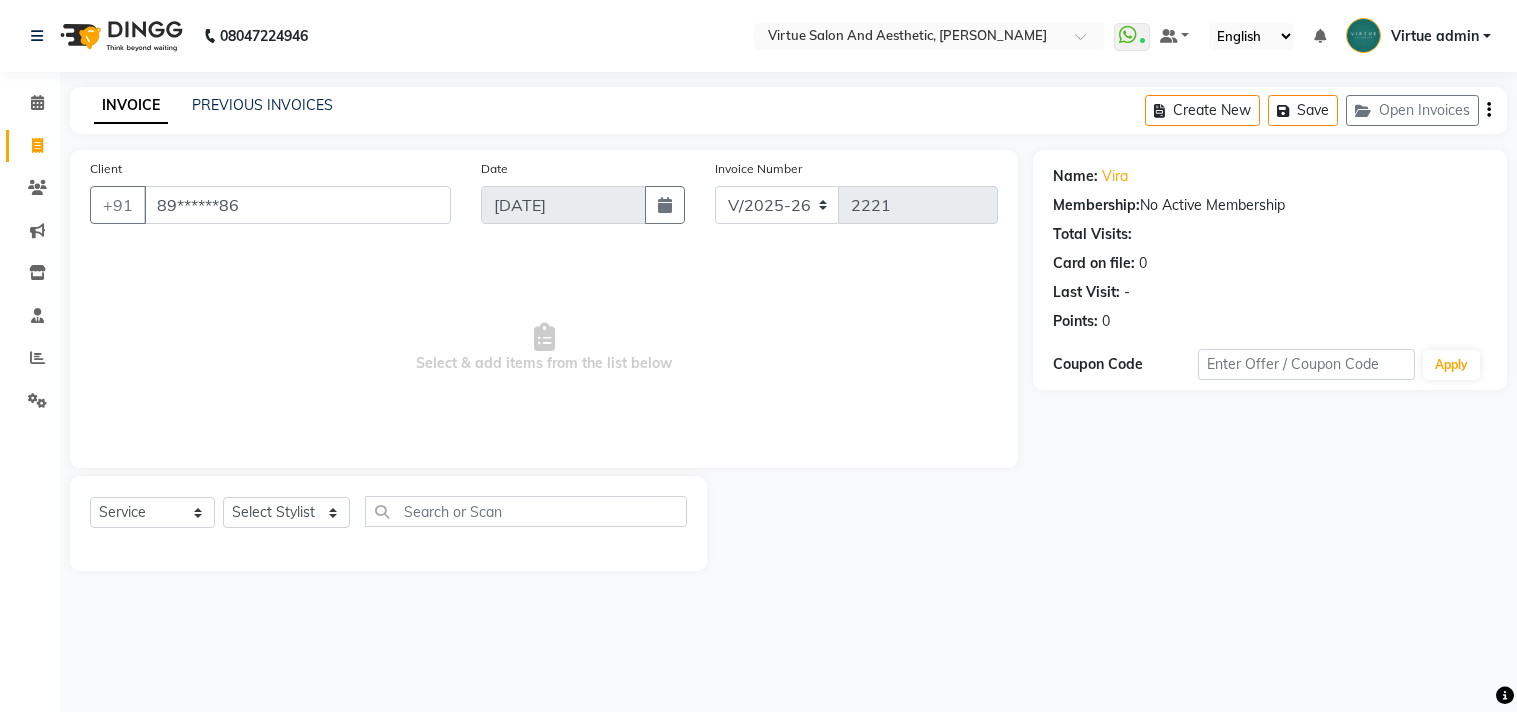 select on "4466" 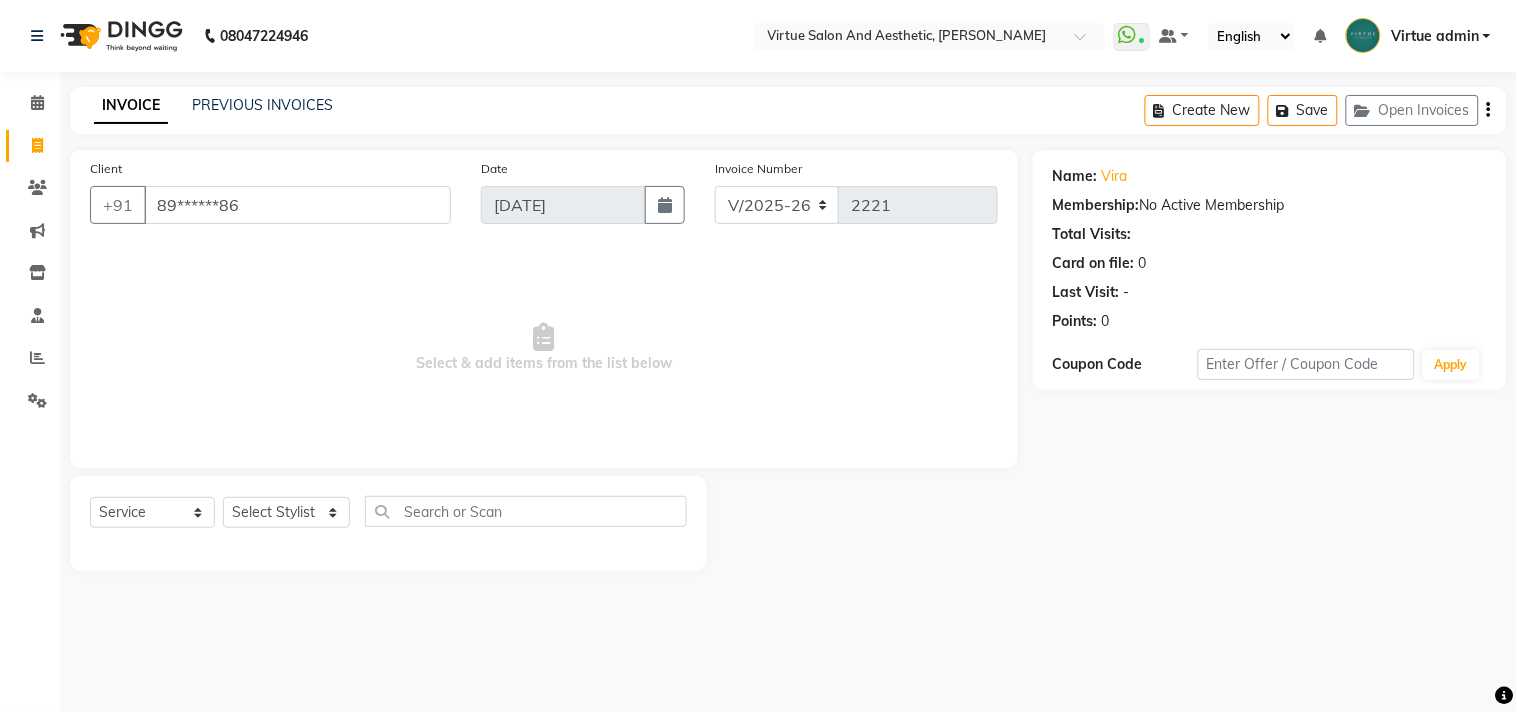 scroll, scrollTop: 0, scrollLeft: 0, axis: both 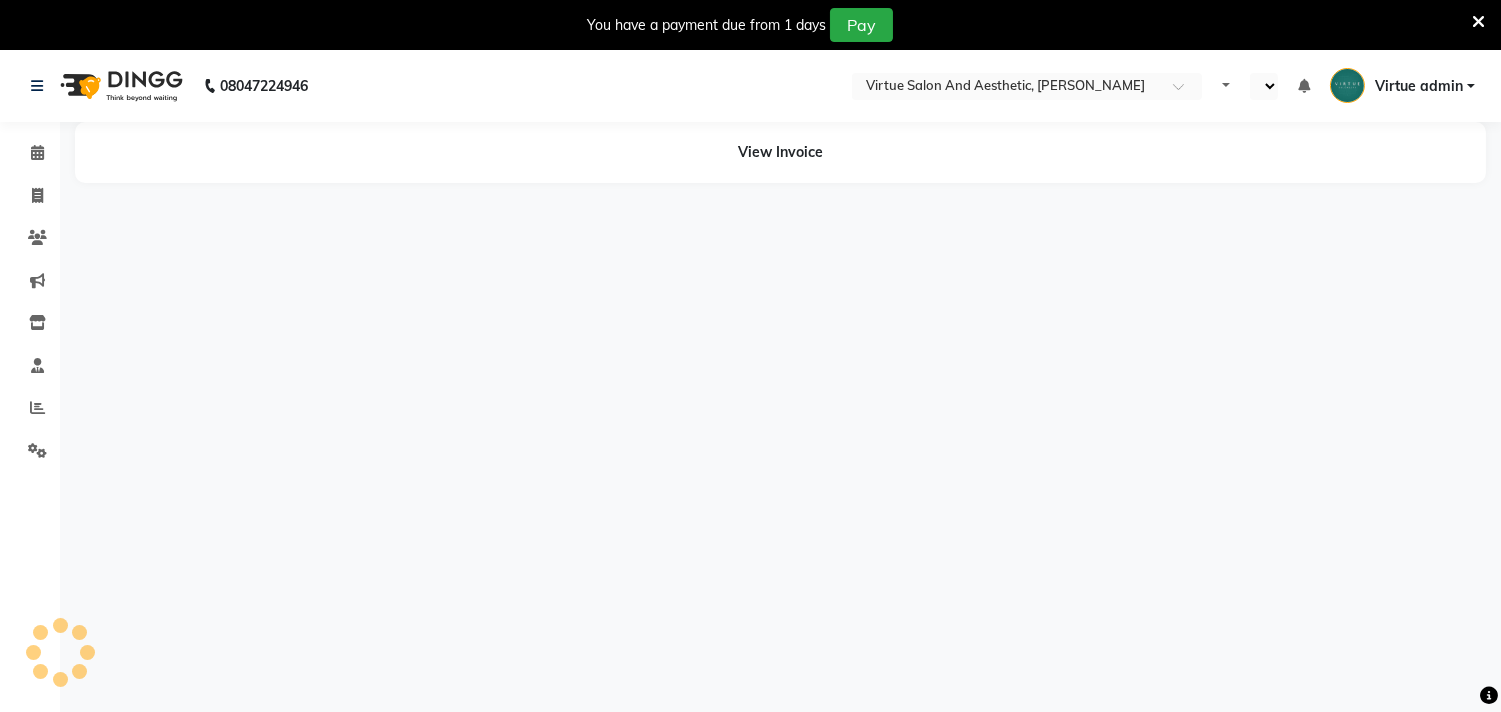 select on "en" 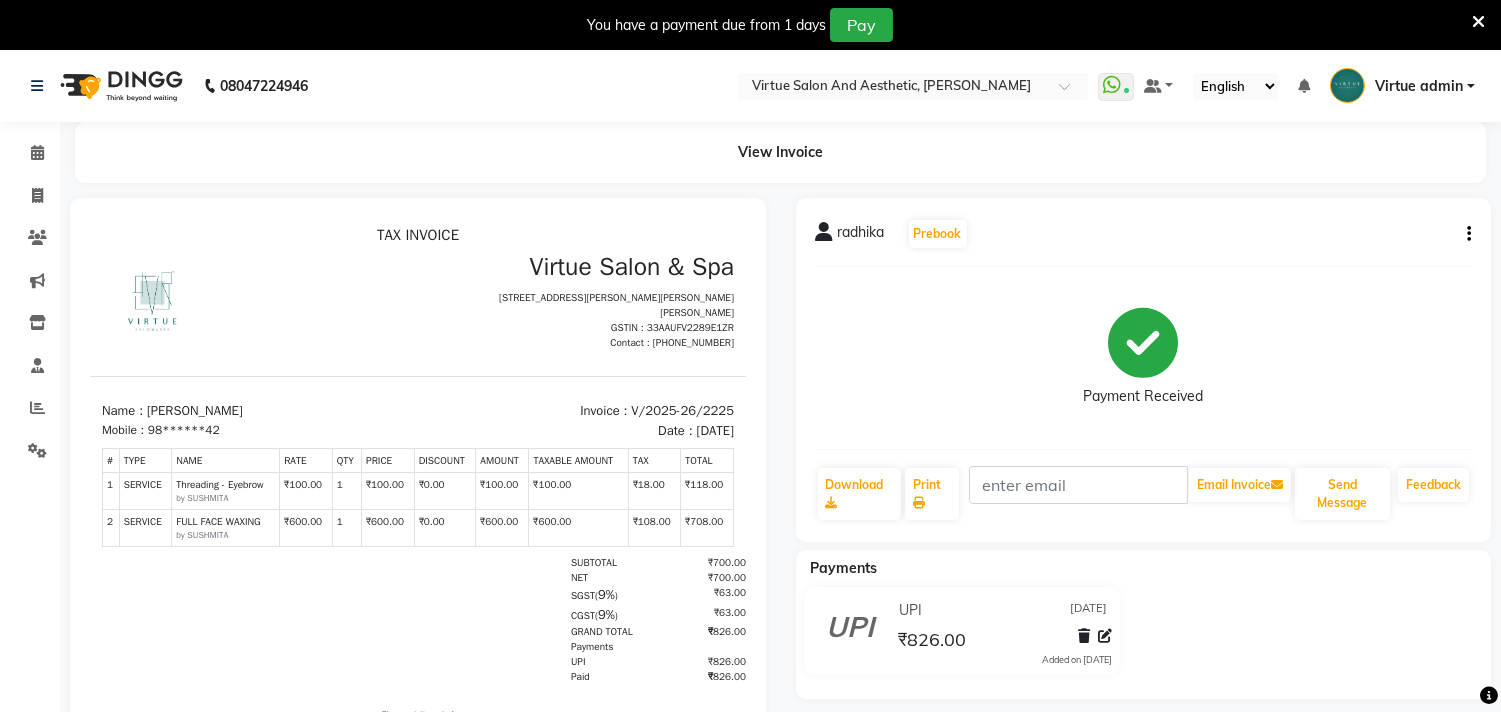 scroll, scrollTop: 0, scrollLeft: 0, axis: both 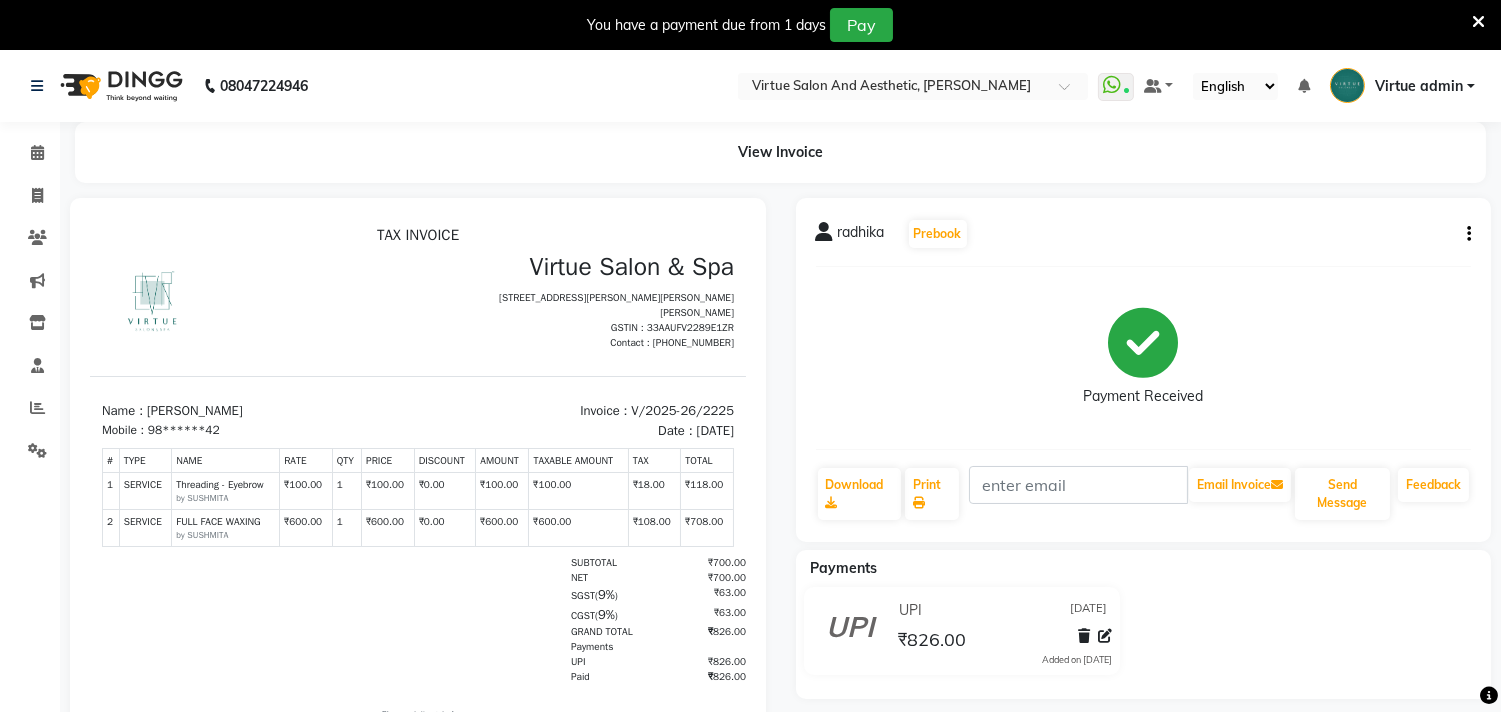 click on "98******42" at bounding box center [184, 429] 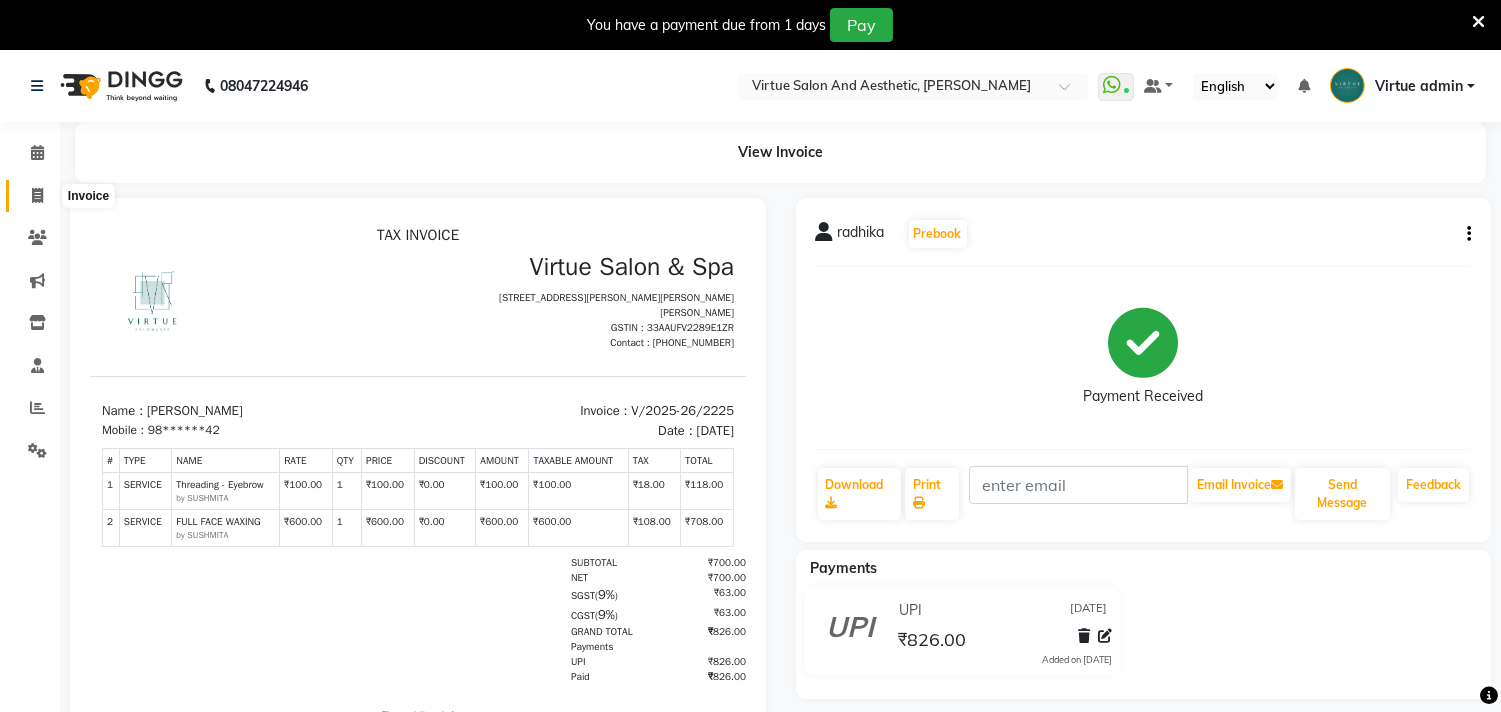 click 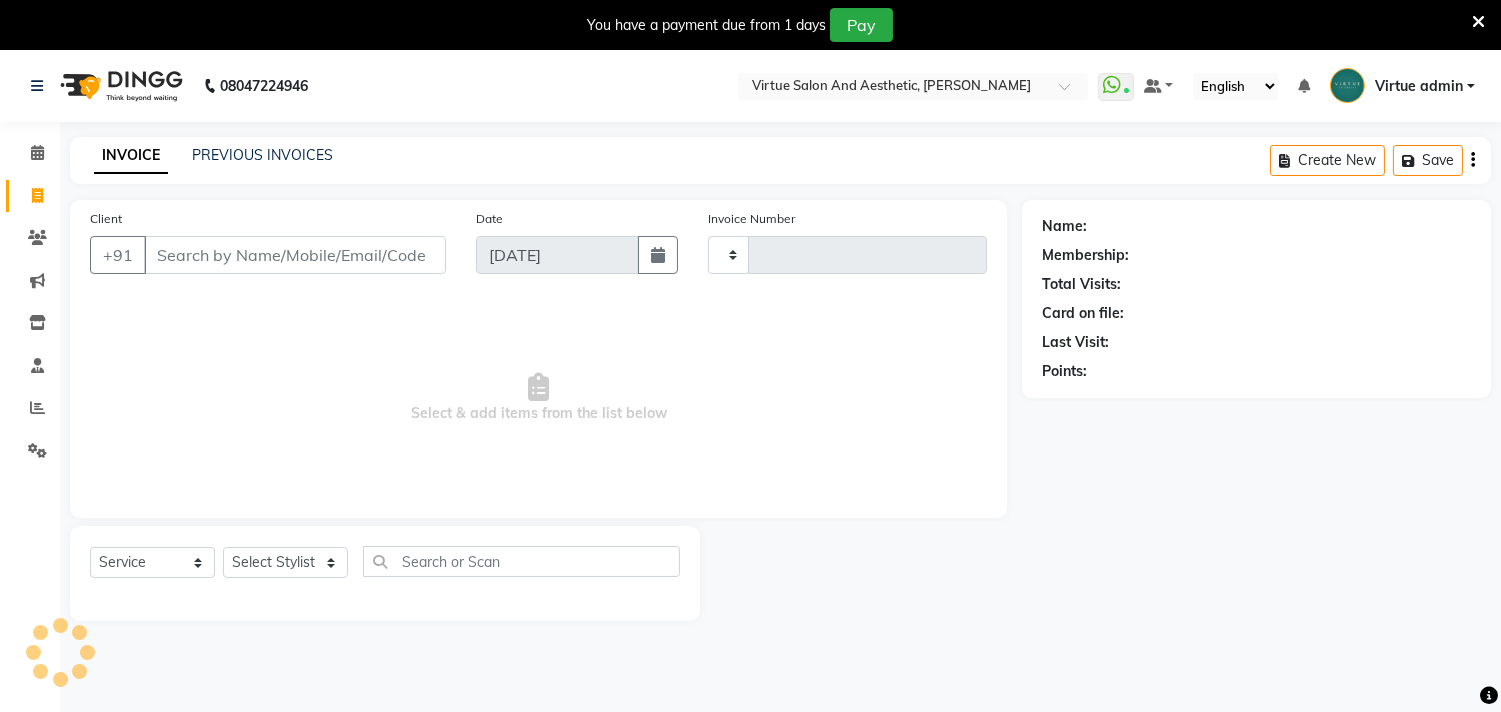 scroll, scrollTop: 50, scrollLeft: 0, axis: vertical 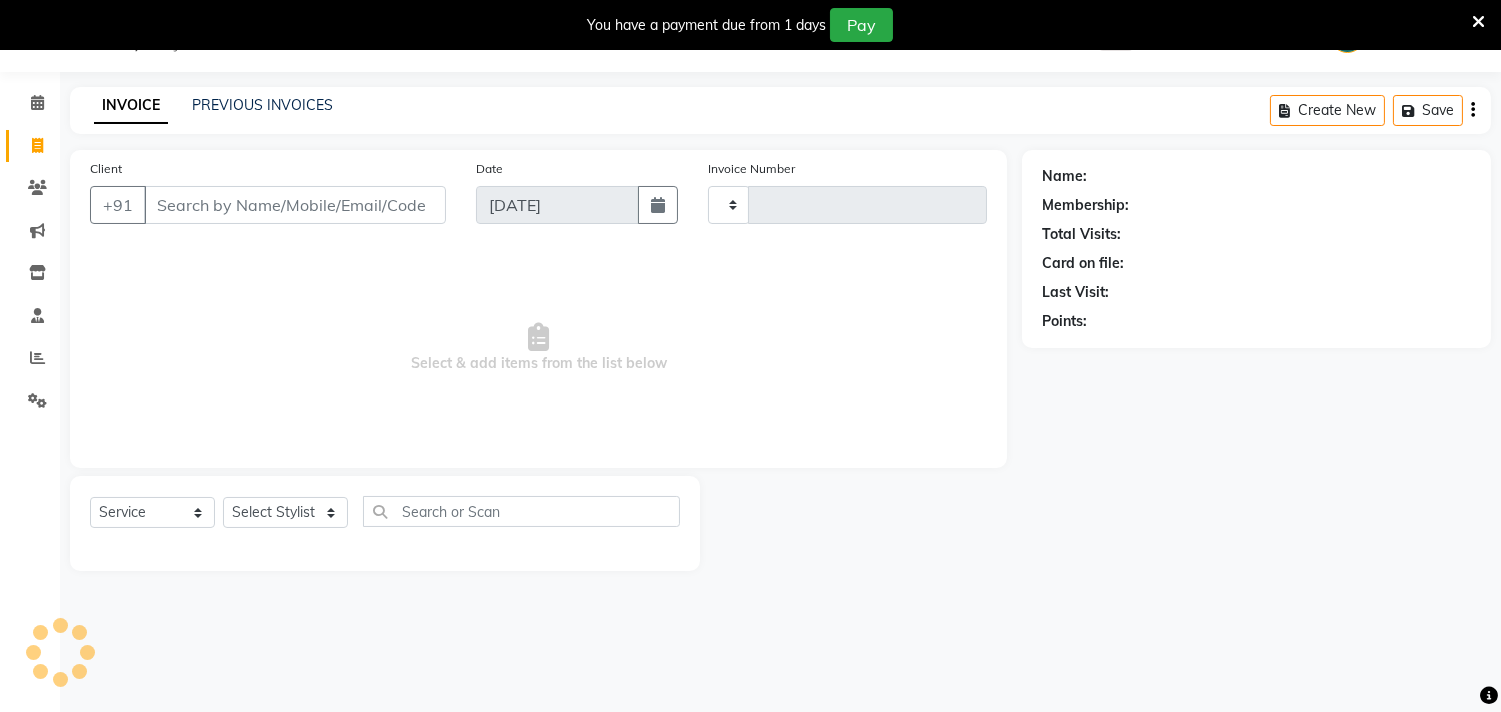 type on "2227" 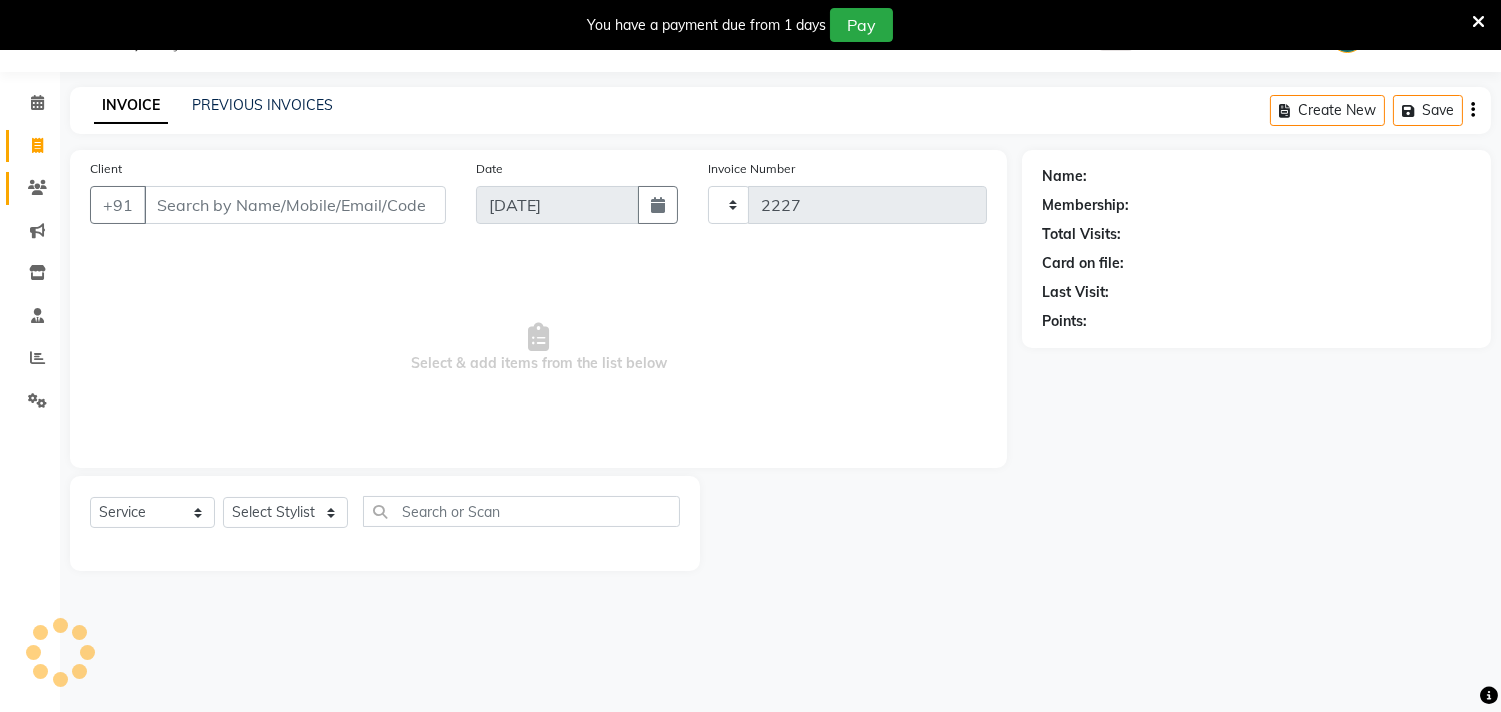 select on "4466" 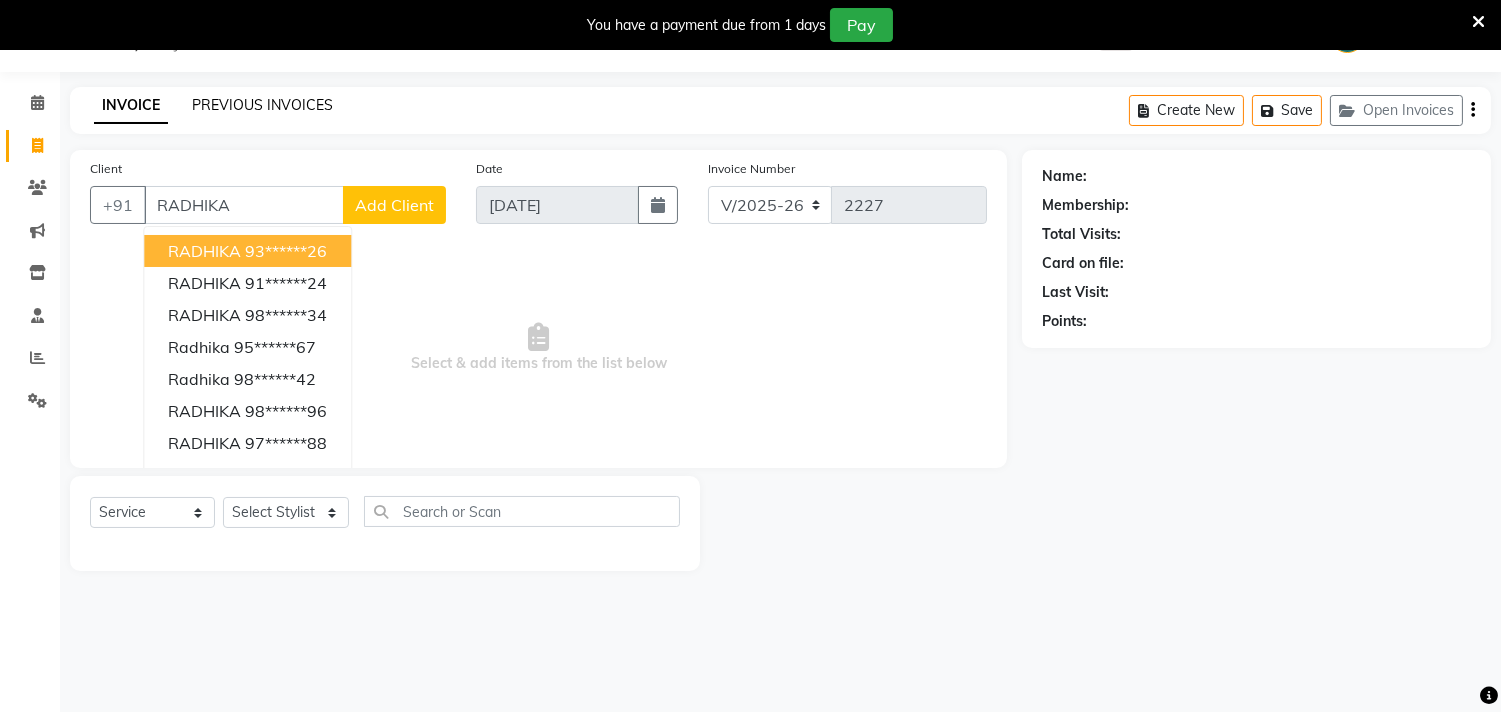 type on "RADHIKA" 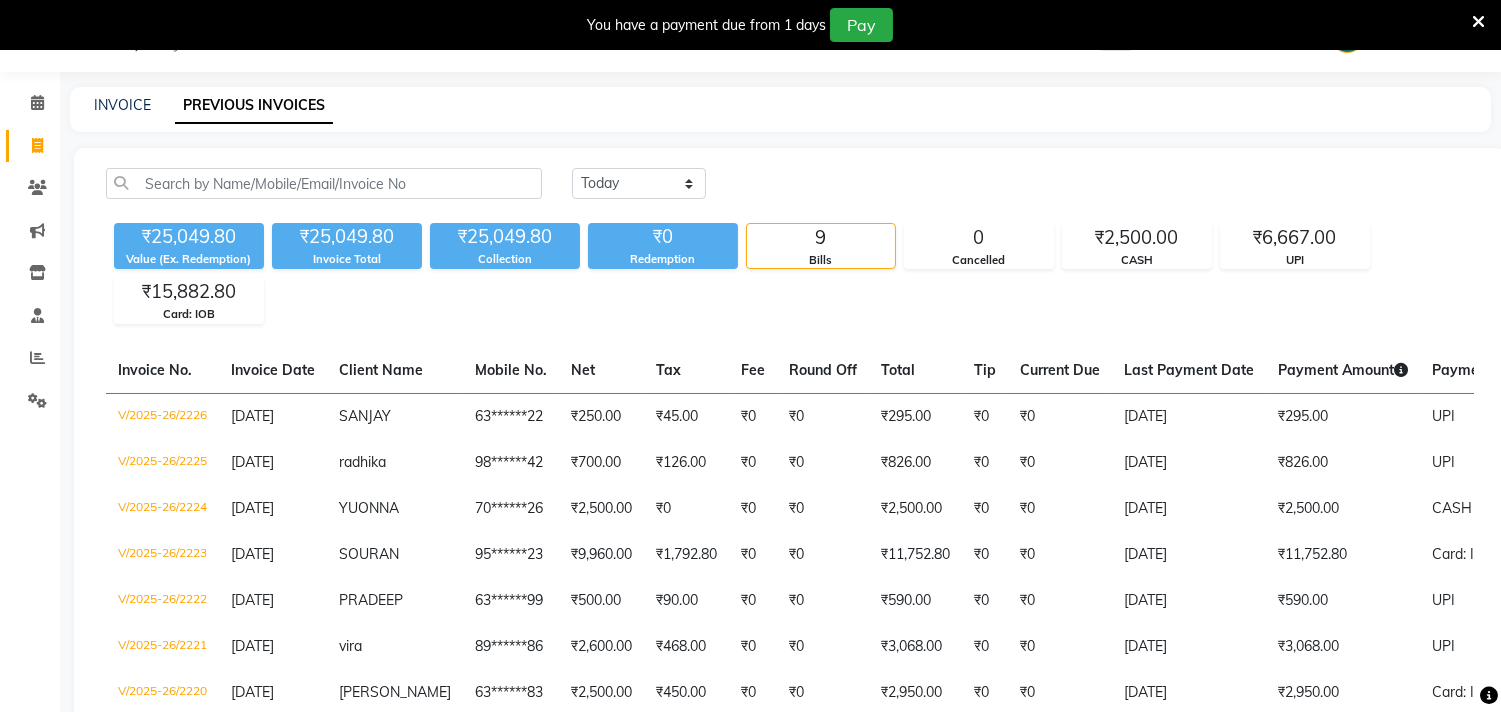 click on "INVOICE PREVIOUS INVOICES" 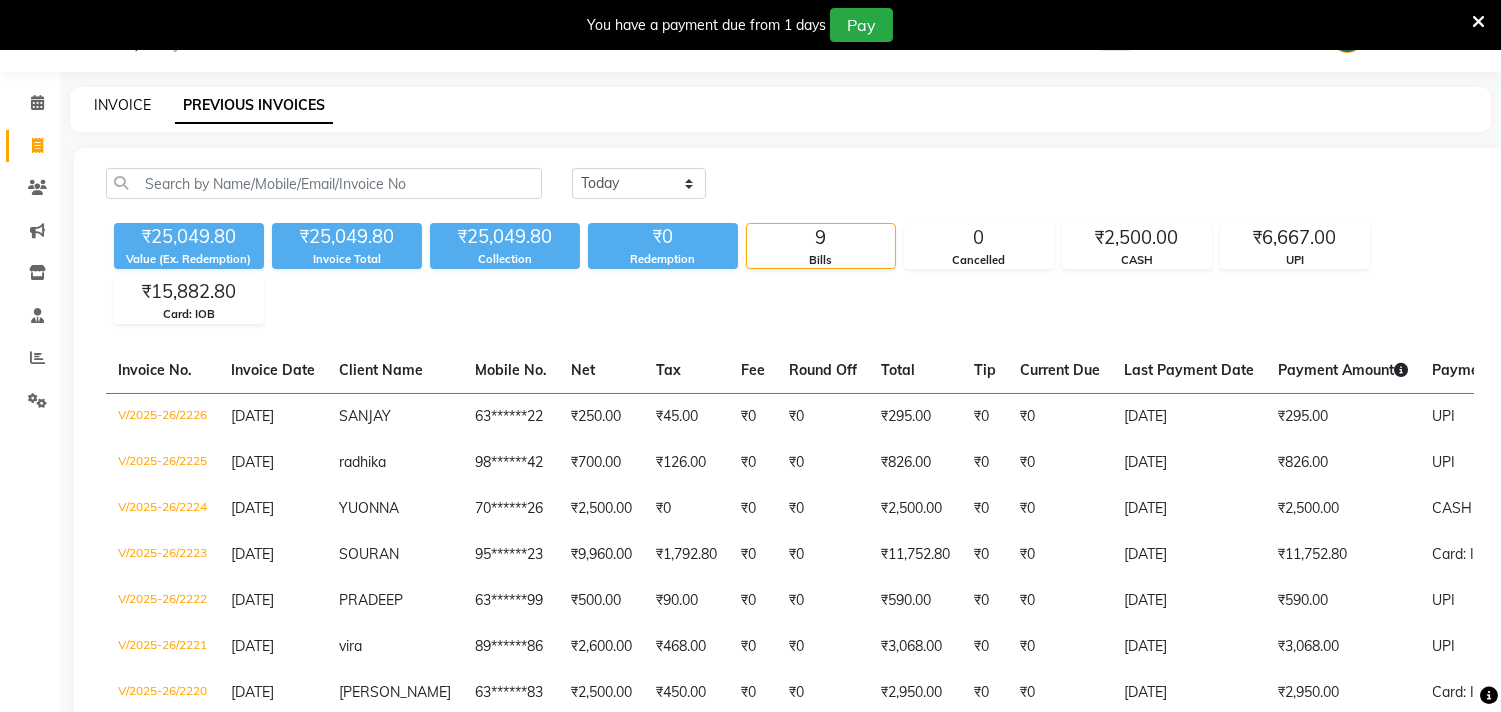 click on "INVOICE" 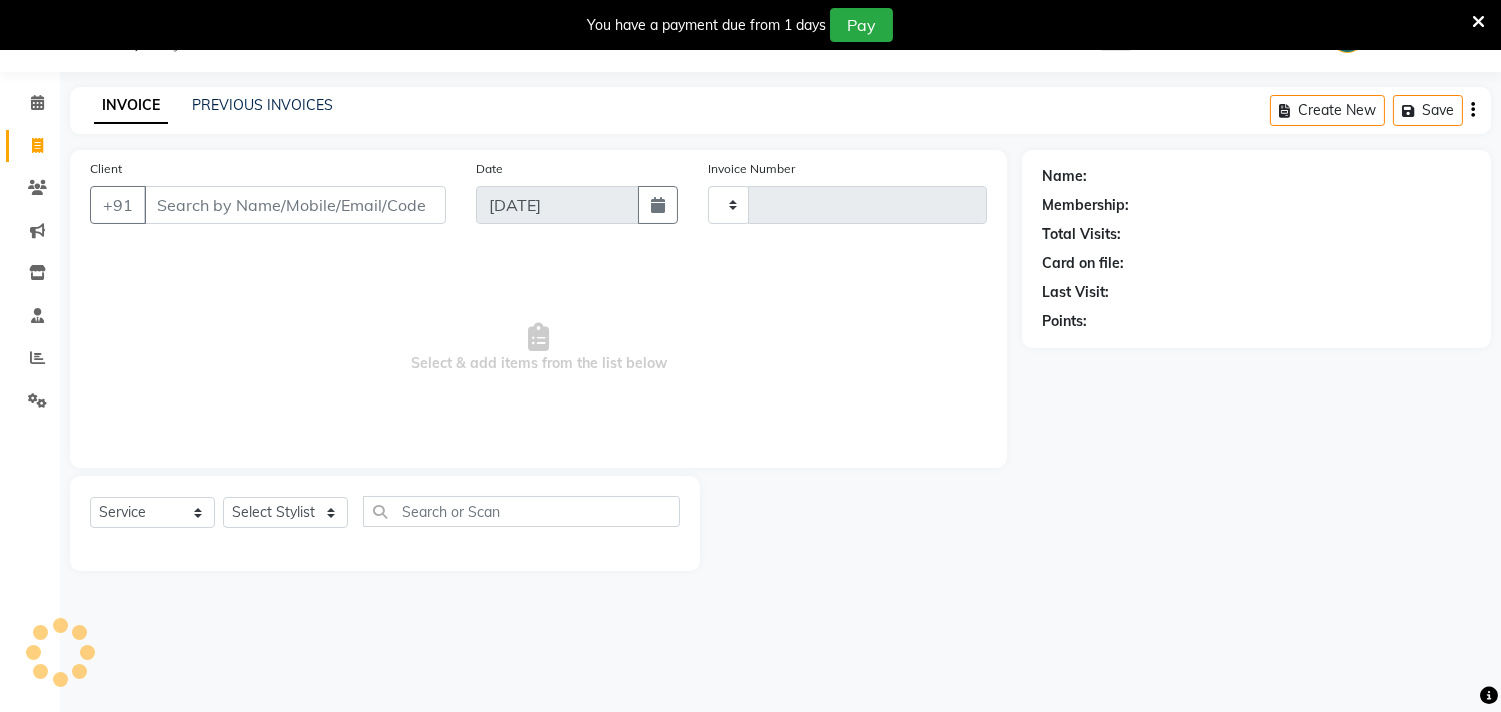 type on "2227" 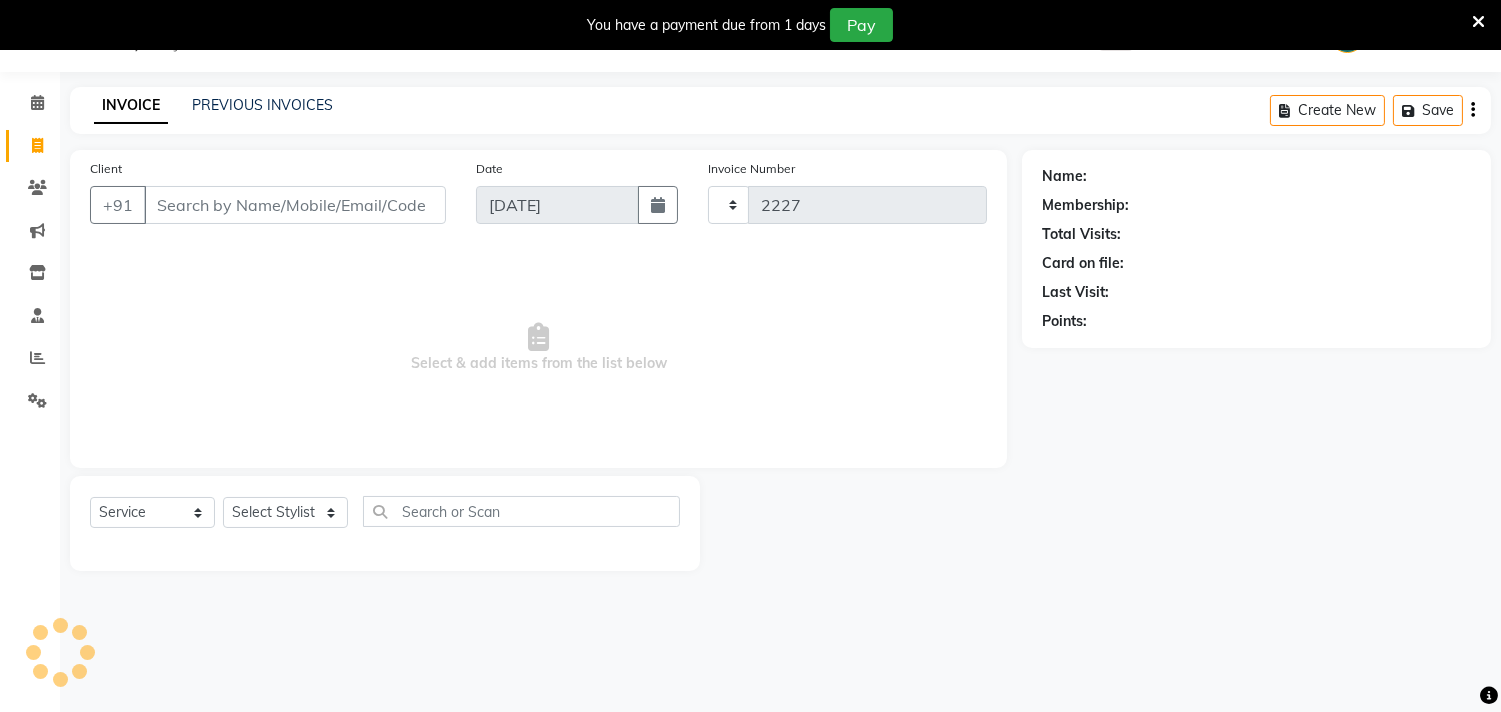 select on "4466" 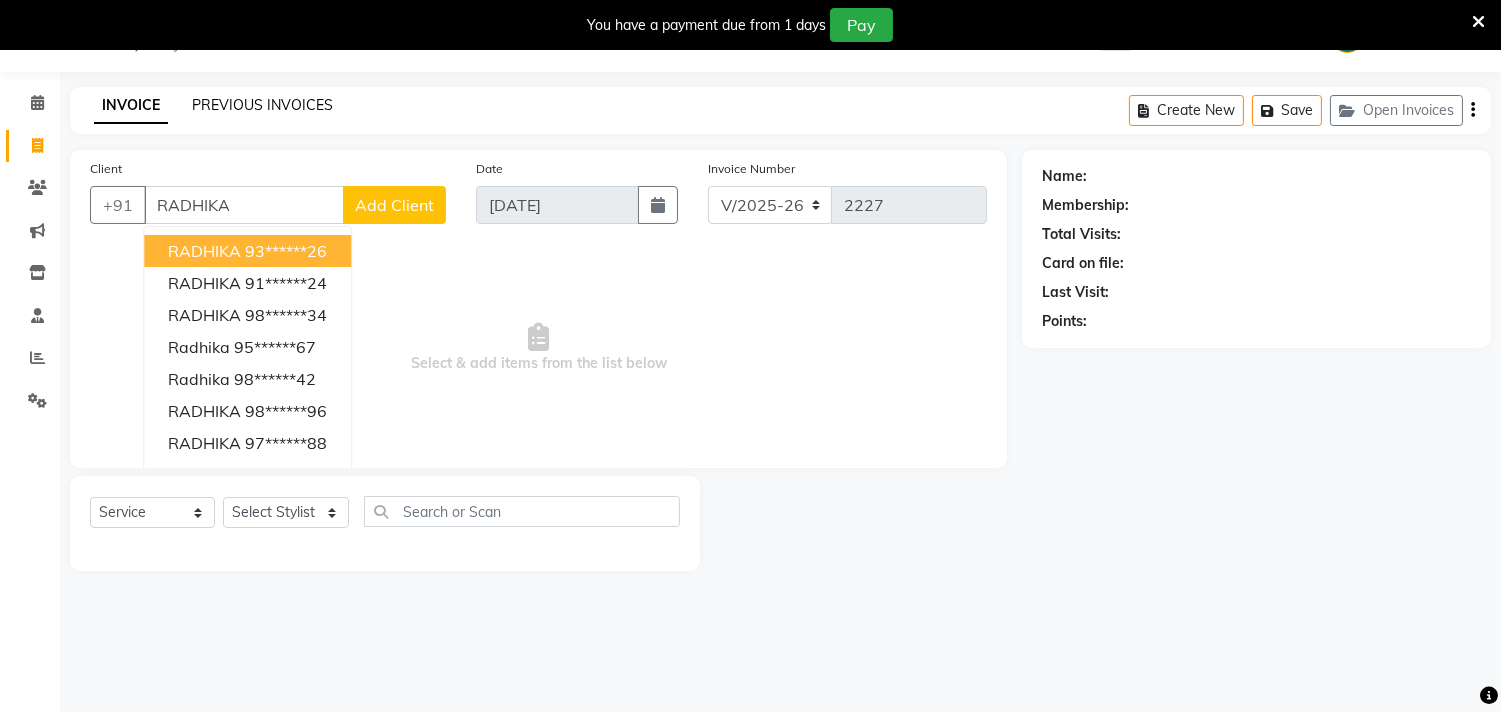 type on "RADHIKA" 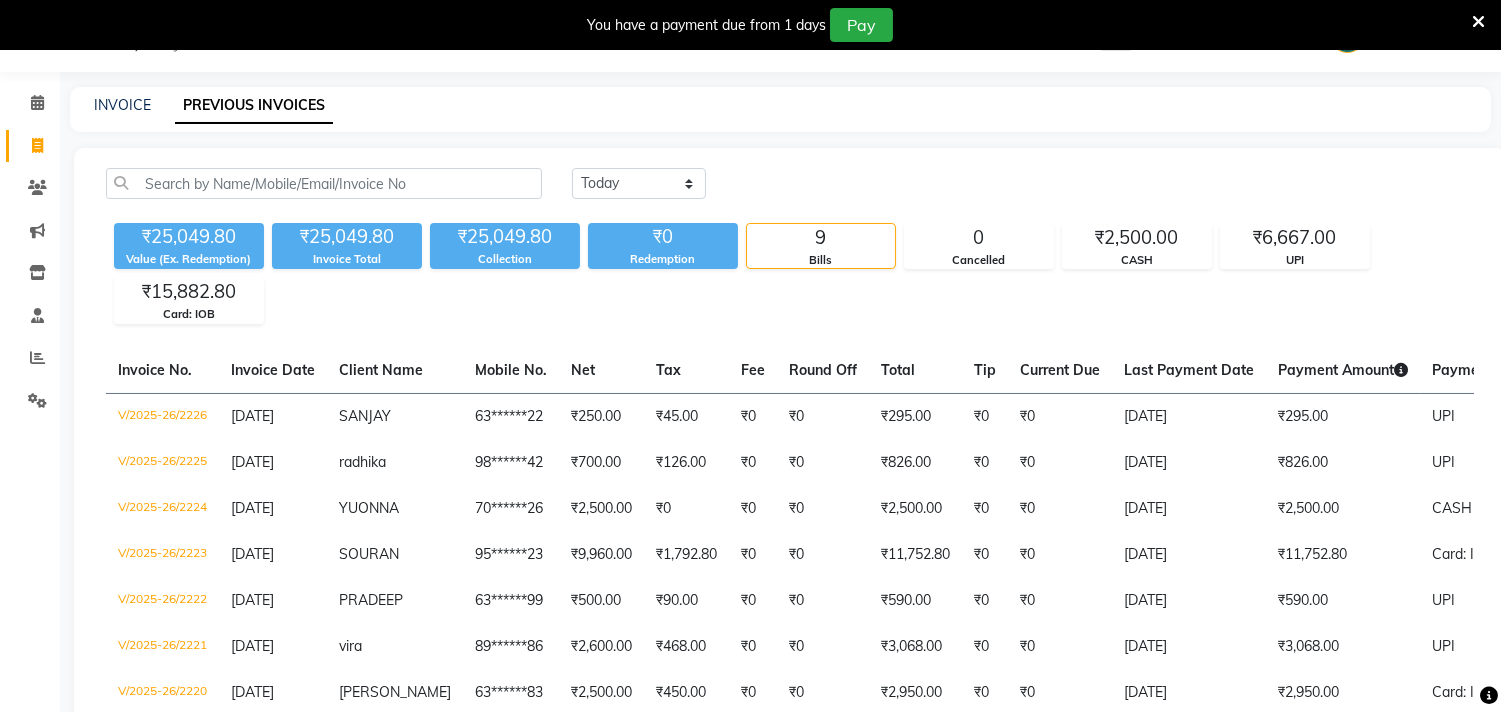 click on "INVOICE PREVIOUS INVOICES" 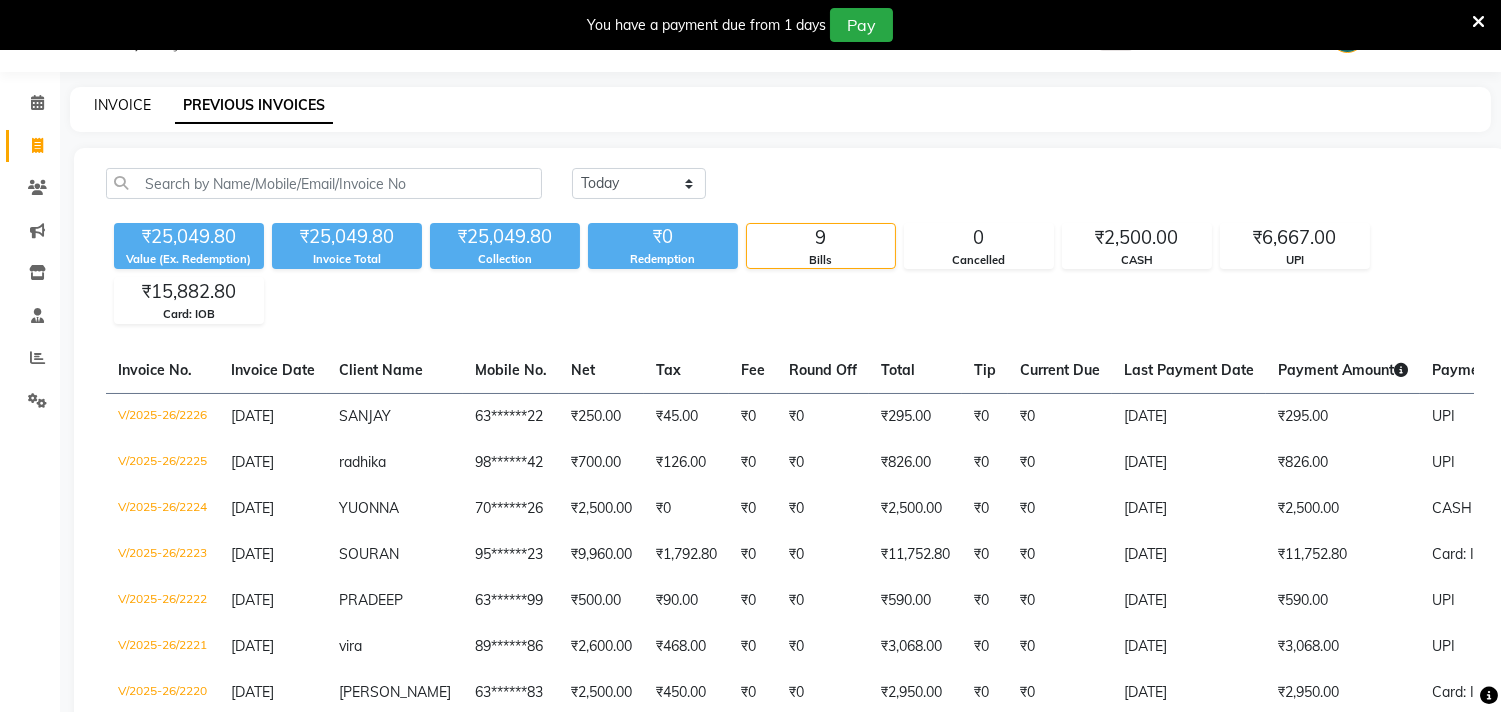 click on "INVOICE" 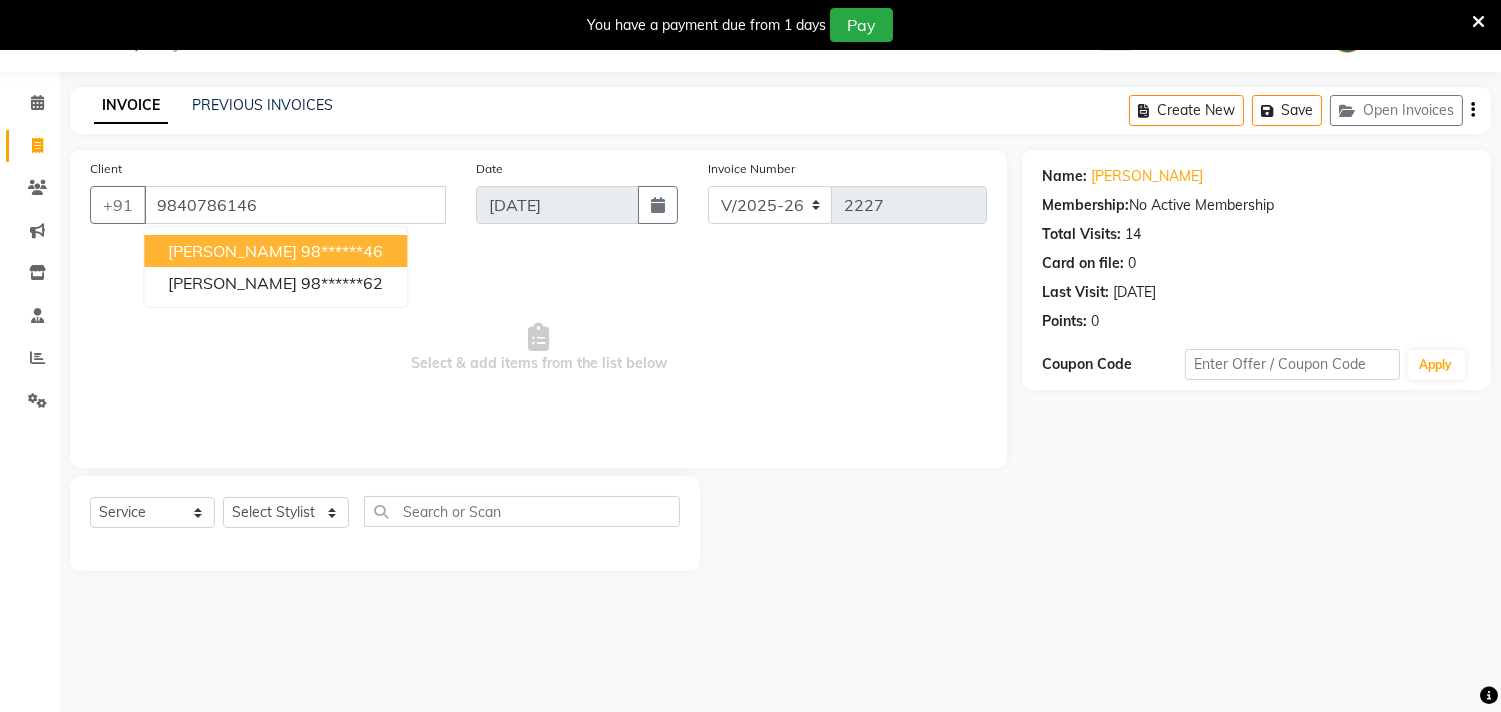 click on "Name: Koushik  Membership:  No Active Membership  Total Visits:  14 Card on file:  0 Last Visit:   20-04-2025 Points:   0  Coupon Code Apply" 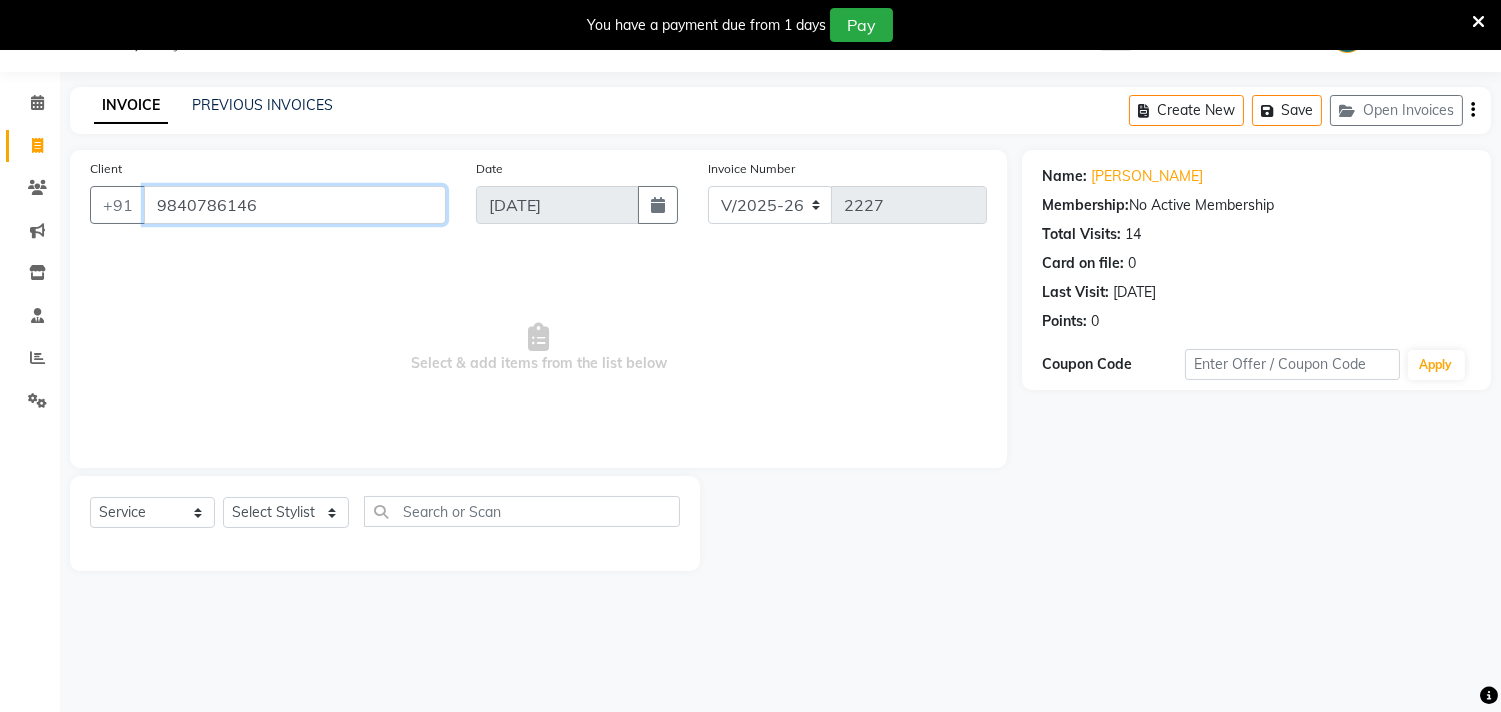 drag, startPoint x: 282, startPoint y: 200, endPoint x: 164, endPoint y: 217, distance: 119.218285 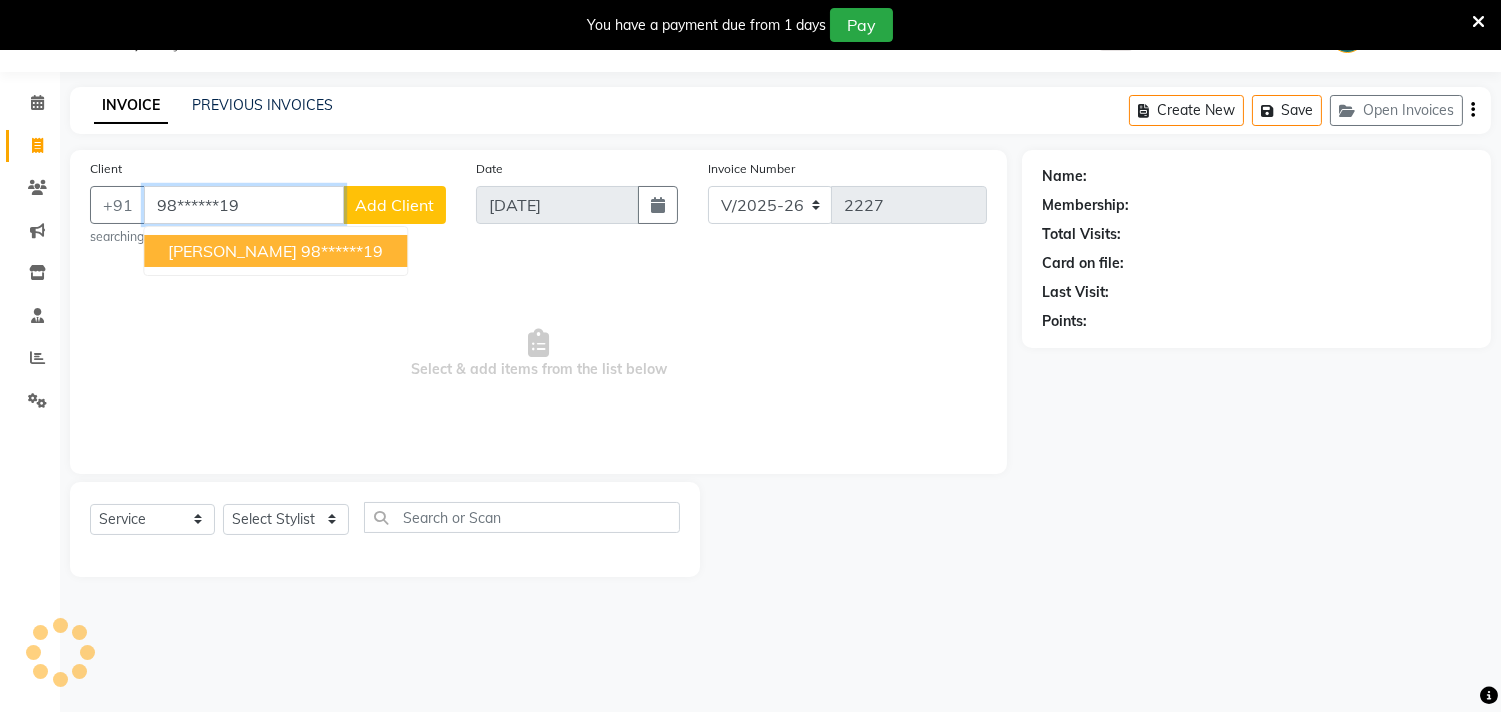 type on "98******19" 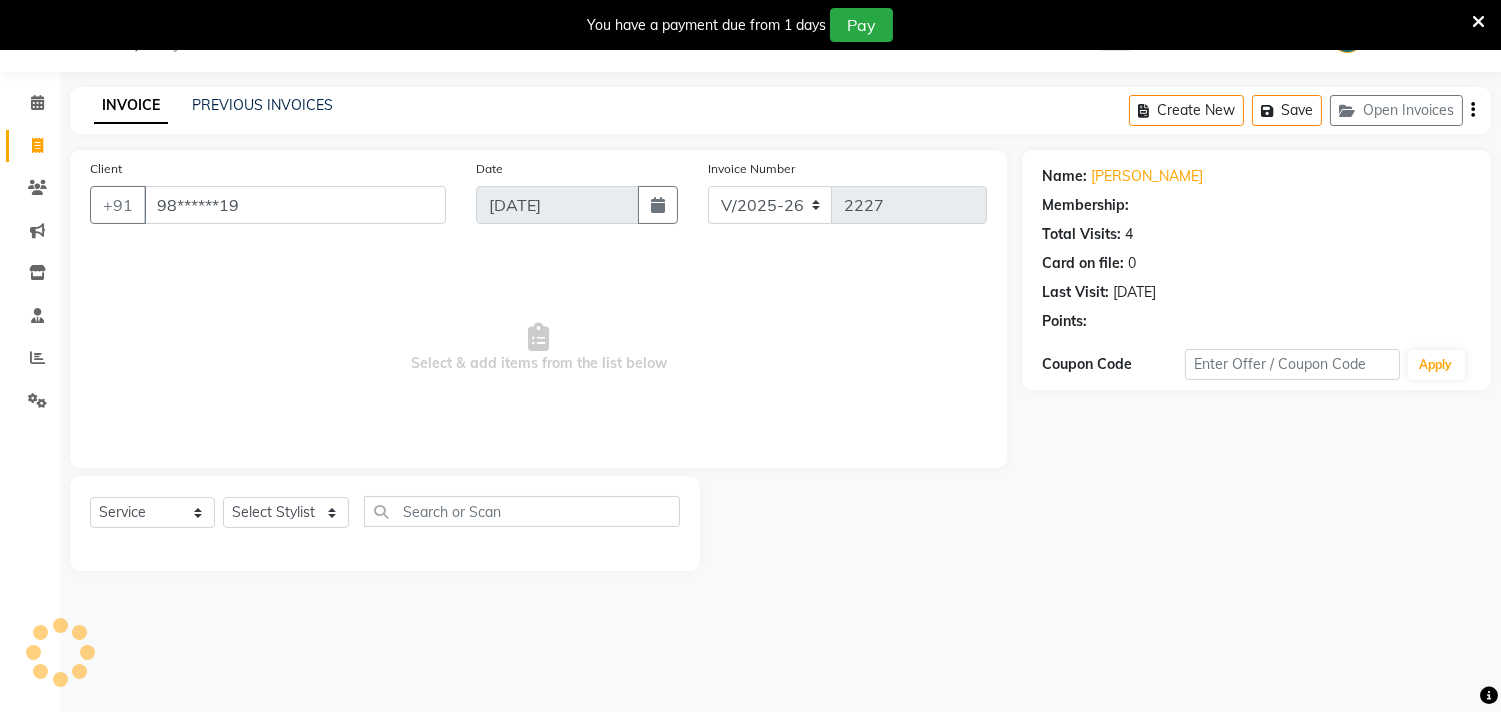 select on "1: Object" 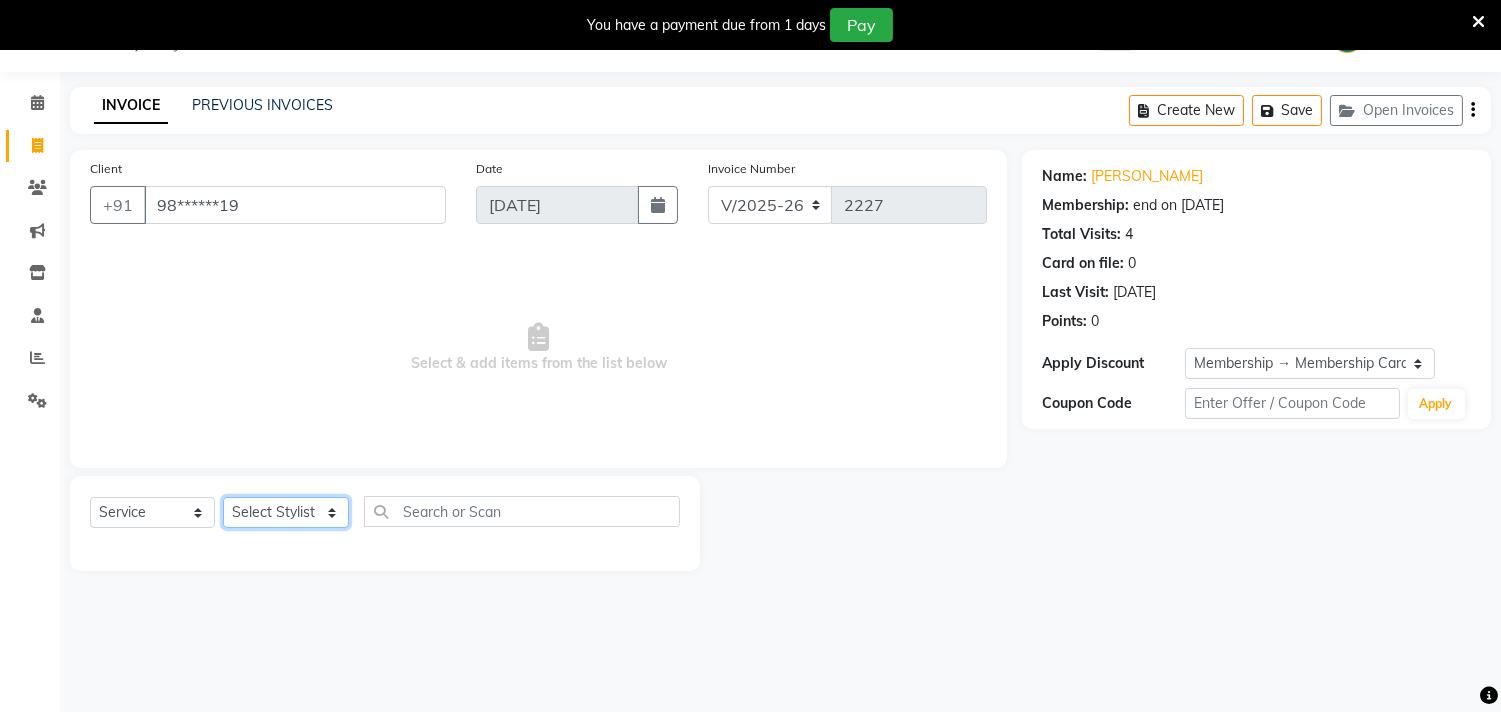 click on "Select Stylist Admin [PERSON_NAME]  Apsu Auditor Ambattur [PERSON_NAME] Dingg - Support Team [PERSON_NAME] [PERSON_NAME] [PERSON_NAME]  [PERSON_NAME] [PERSON_NAME]  [PERSON_NAME] [PERSON_NAME] [PERSON_NAME] RADHA [PERSON_NAME]  [PERSON_NAME] SEETHAL SOCHIPEM [PERSON_NAME] [PERSON_NAME] VANITHA Veena [PERSON_NAME]  [PERSON_NAME] Virtue admin VIRTUE SALON" 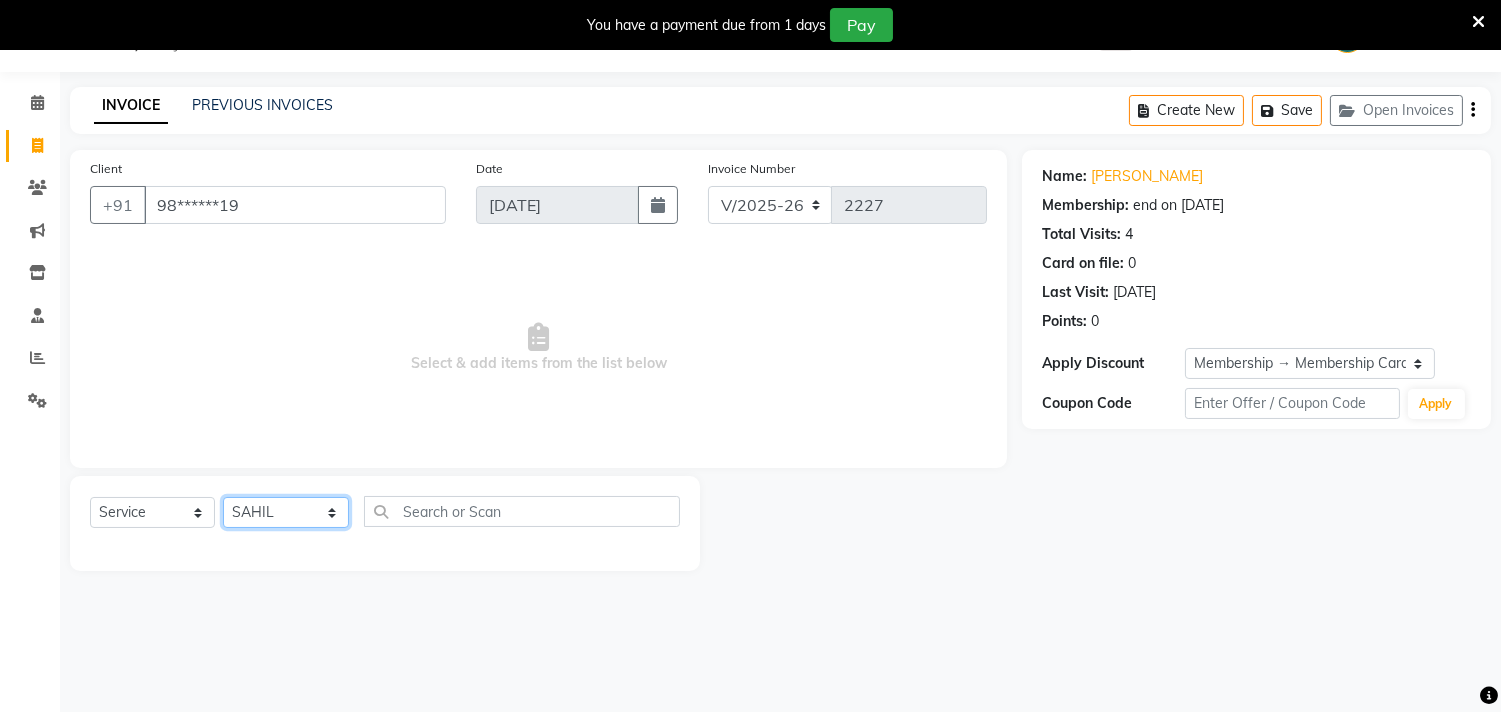 click on "Select Stylist Admin [PERSON_NAME]  Apsu Auditor Ambattur [PERSON_NAME] Dingg - Support Team [PERSON_NAME] [PERSON_NAME] [PERSON_NAME]  [PERSON_NAME] [PERSON_NAME]  [PERSON_NAME] [PERSON_NAME] [PERSON_NAME] RADHA [PERSON_NAME]  [PERSON_NAME] SEETHAL SOCHIPEM [PERSON_NAME] [PERSON_NAME] VANITHA Veena [PERSON_NAME]  [PERSON_NAME] Virtue admin VIRTUE SALON" 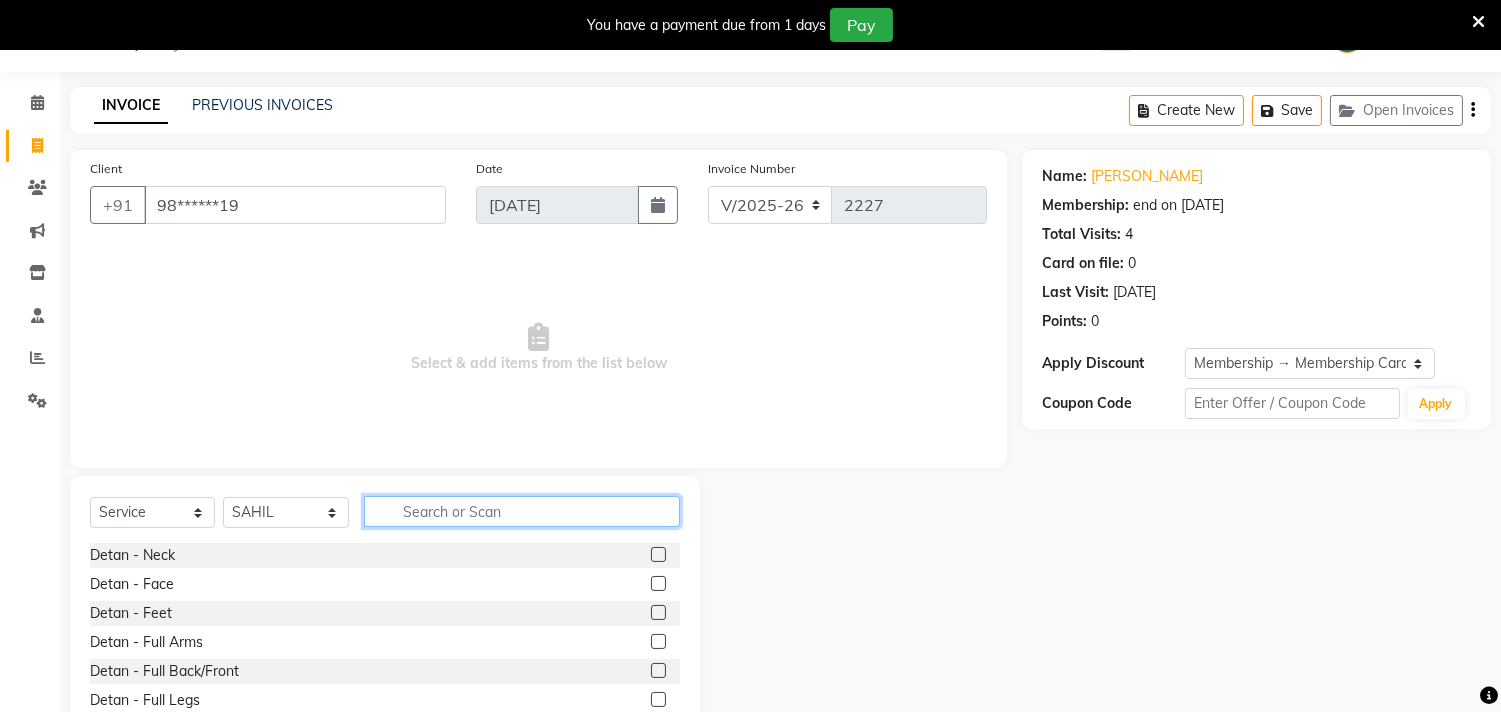 click 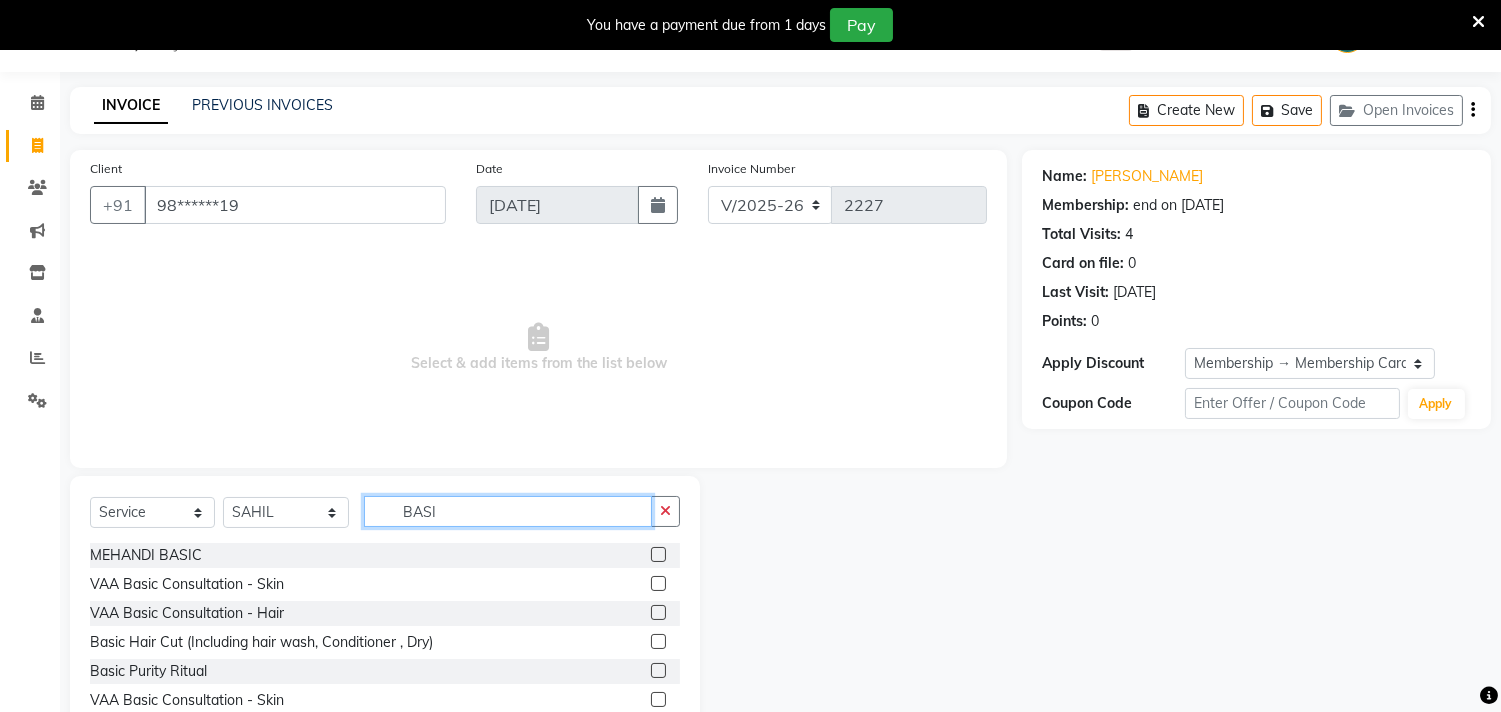 type on "BASI" 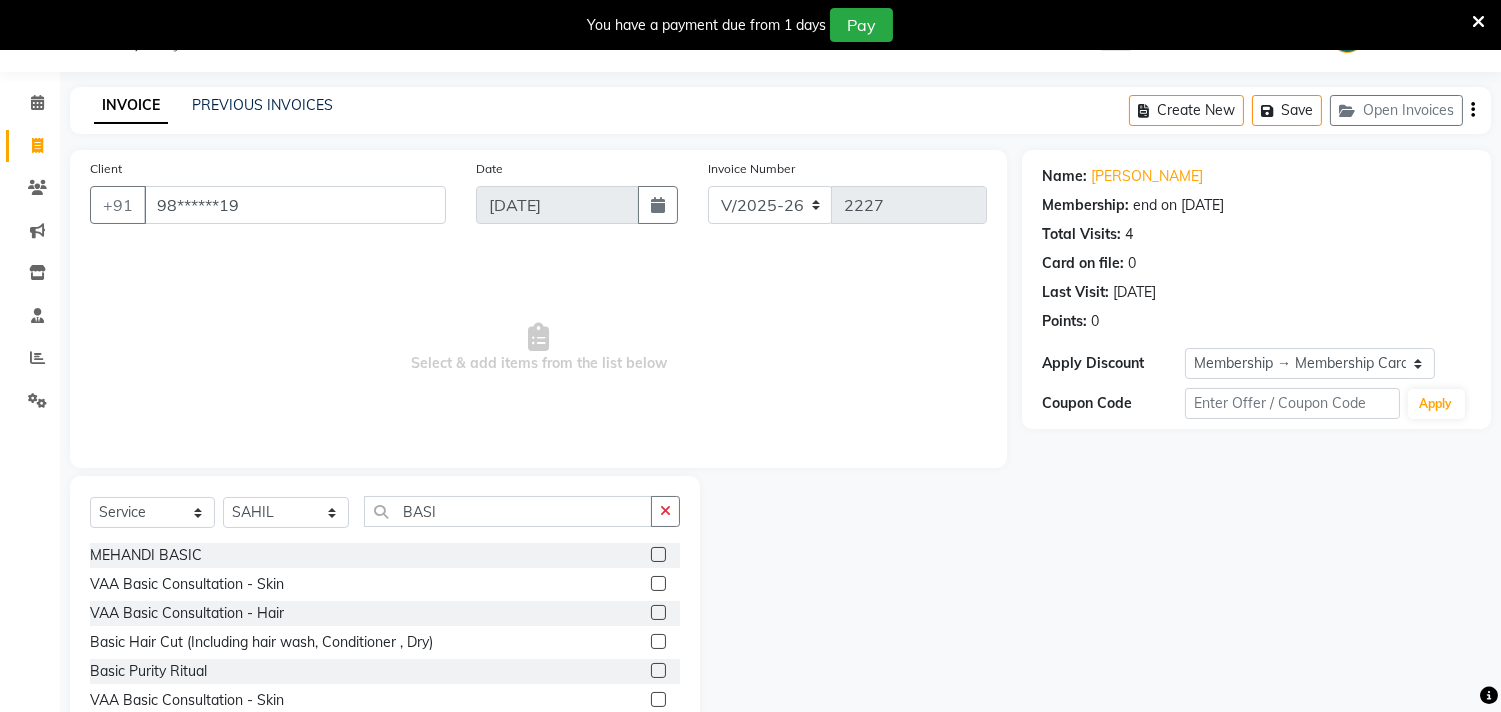 click 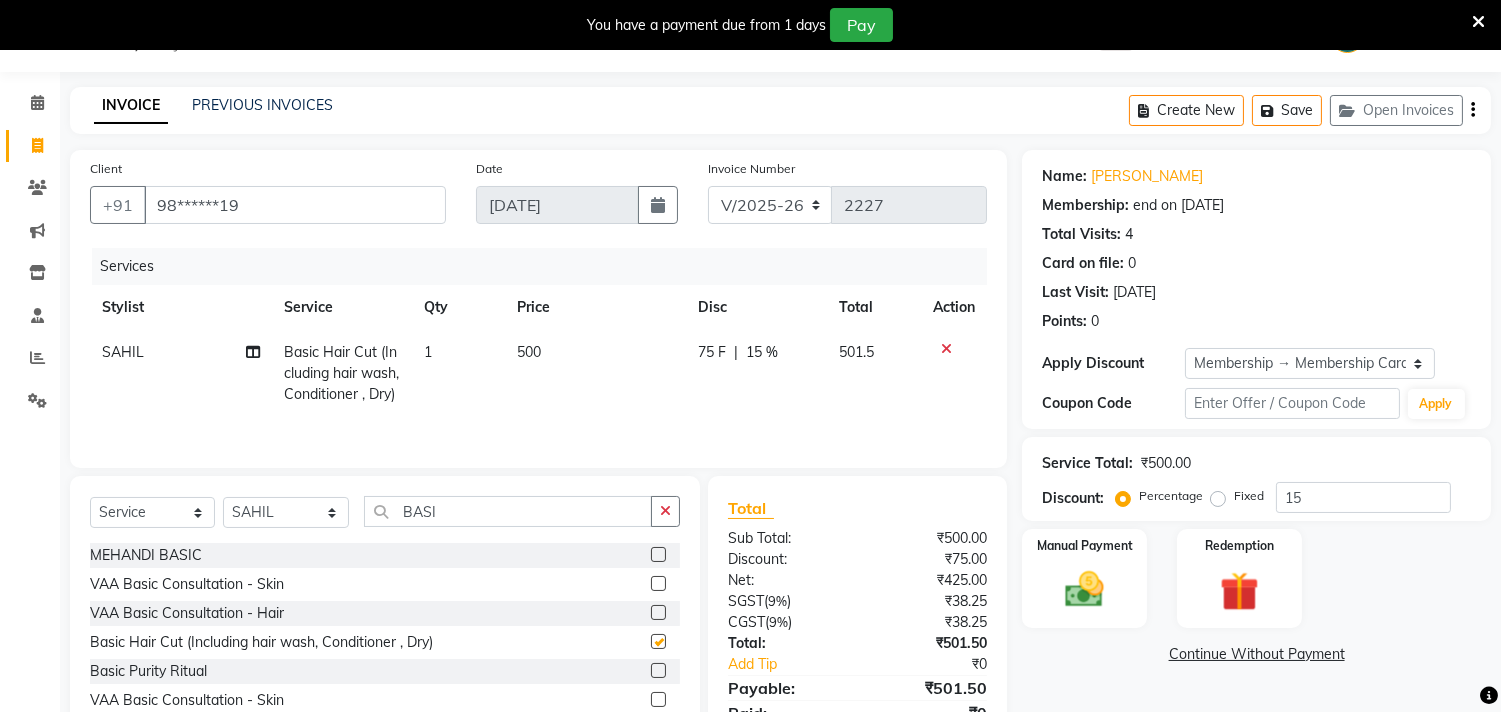 checkbox on "false" 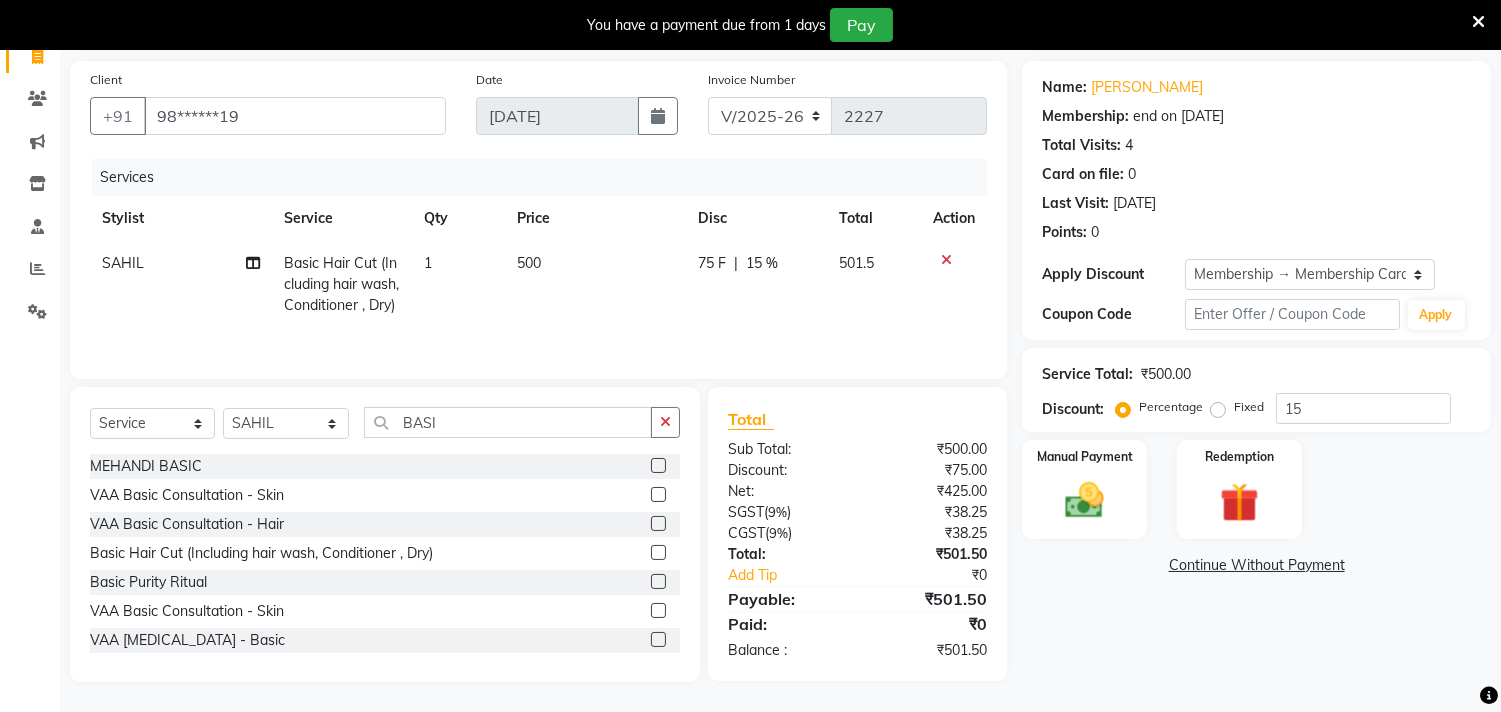 scroll, scrollTop: 162, scrollLeft: 0, axis: vertical 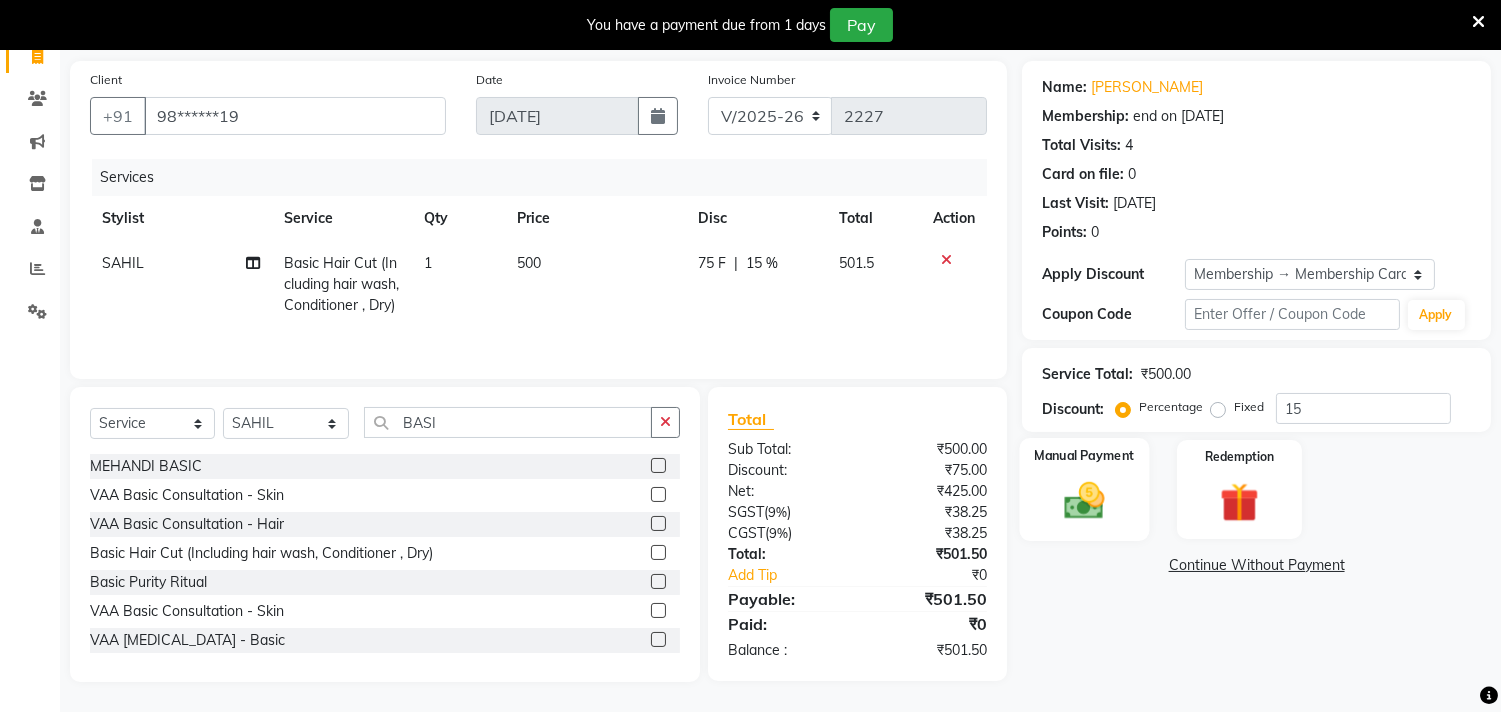 click 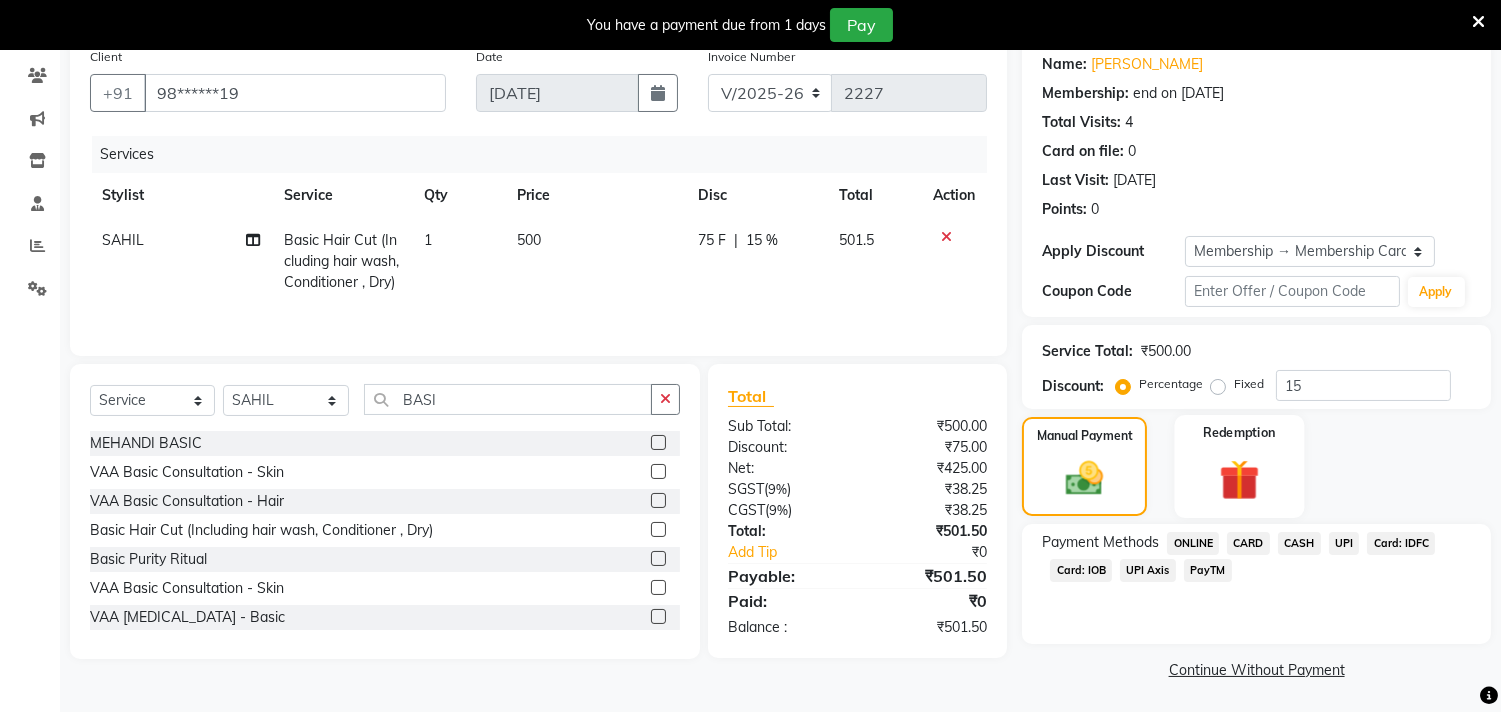 scroll, scrollTop: 164, scrollLeft: 0, axis: vertical 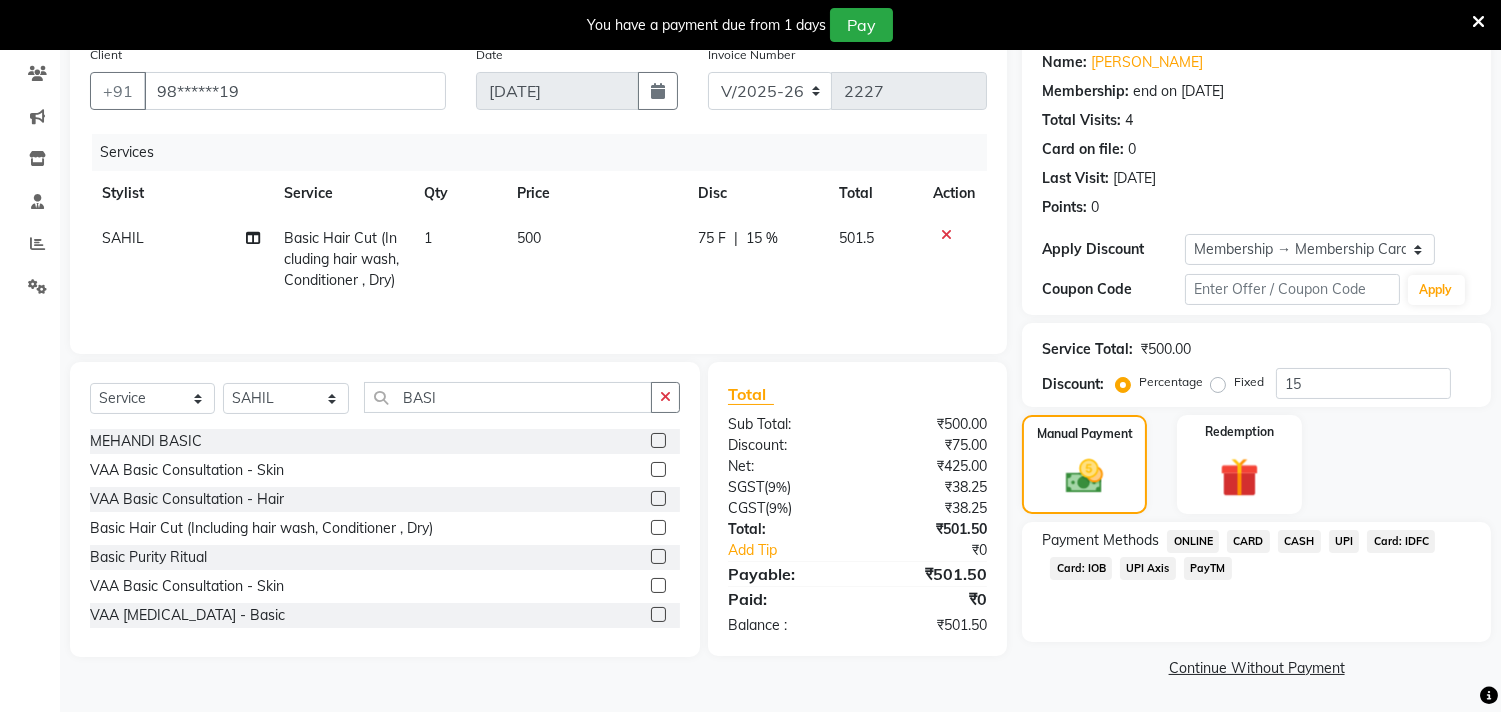 click on "UPI" 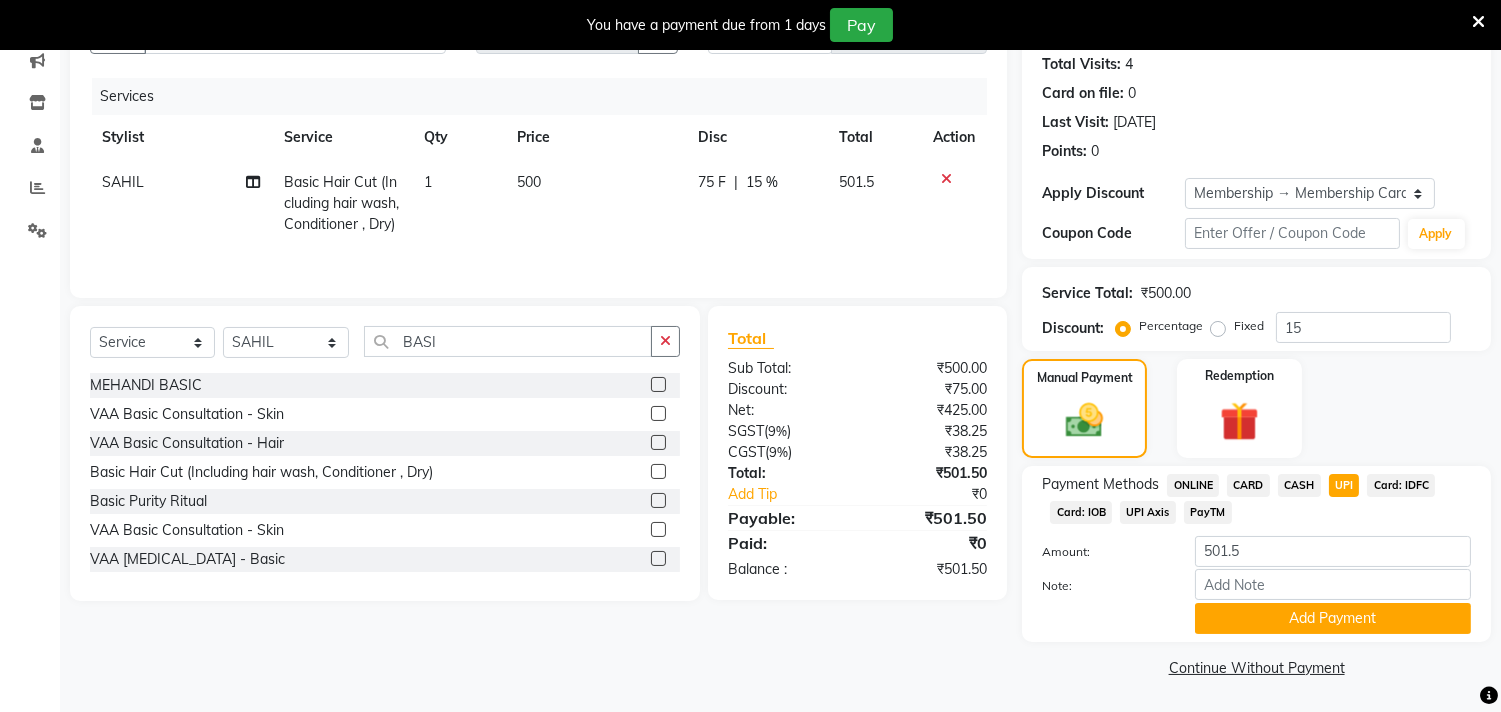 scroll, scrollTop: 221, scrollLeft: 0, axis: vertical 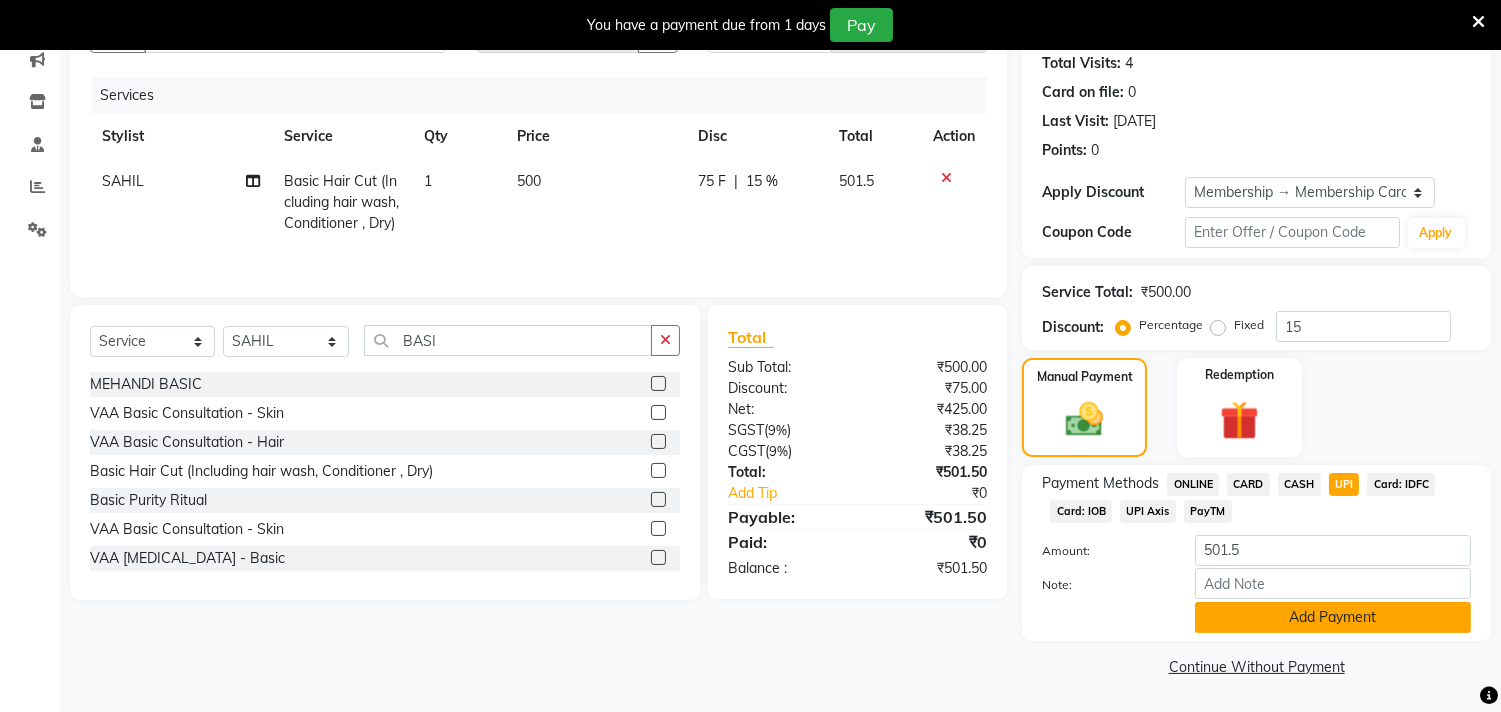 click on "Add Payment" 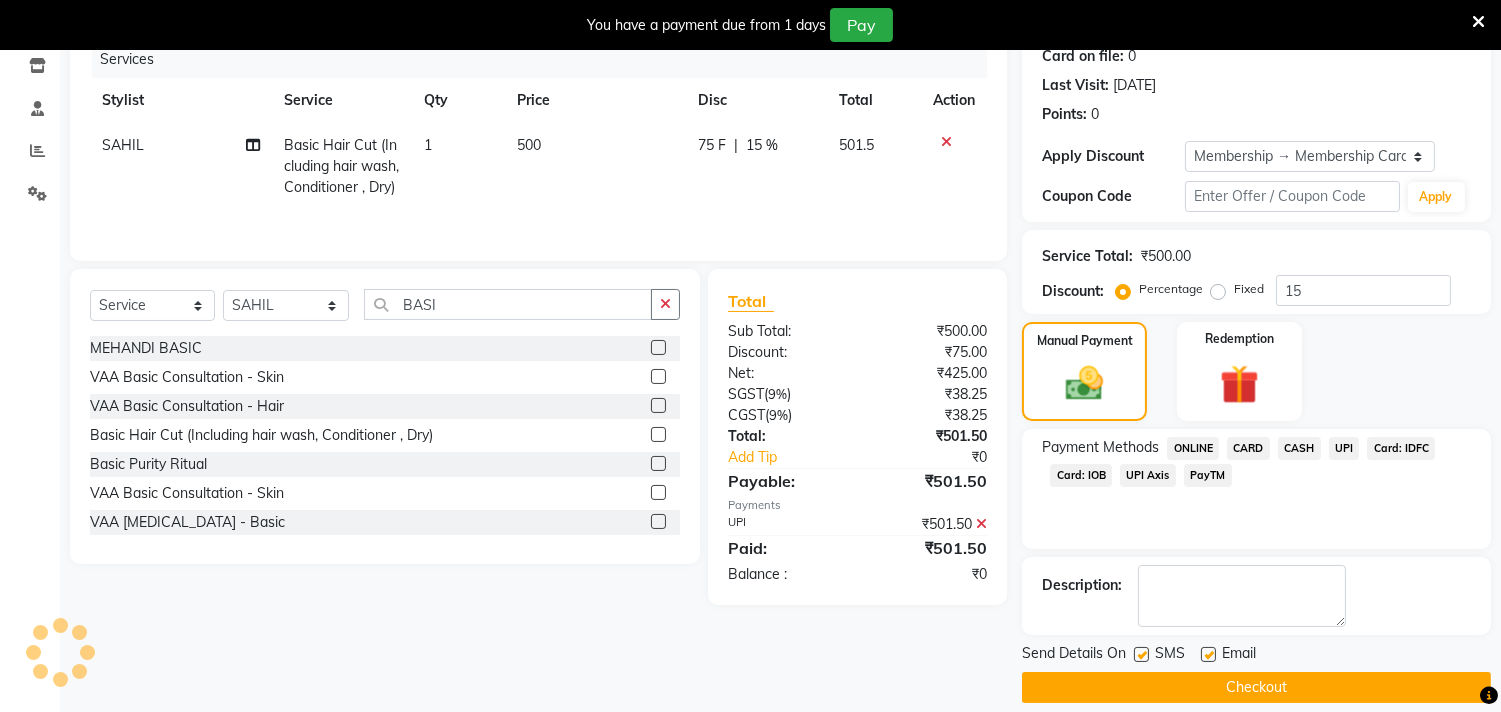 scroll, scrollTop: 277, scrollLeft: 0, axis: vertical 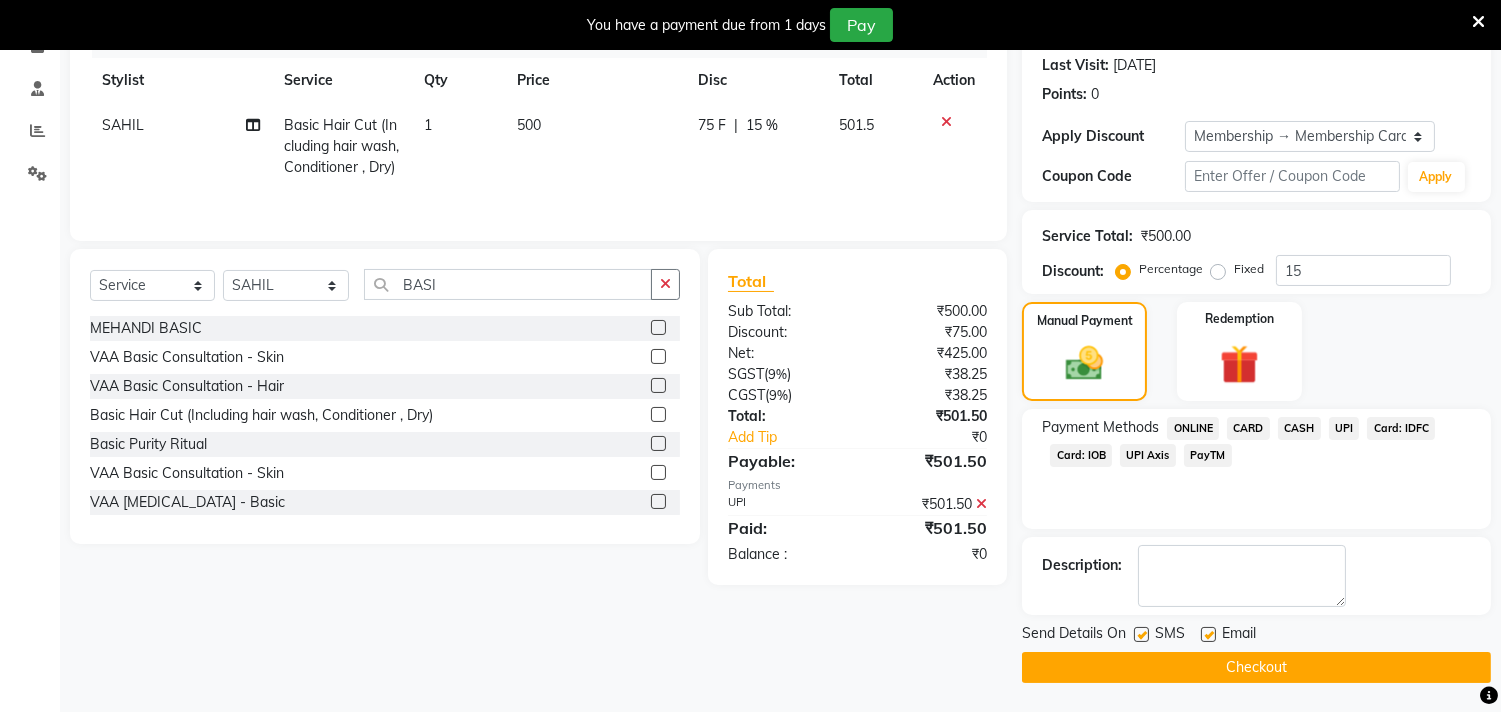 click on "Checkout" 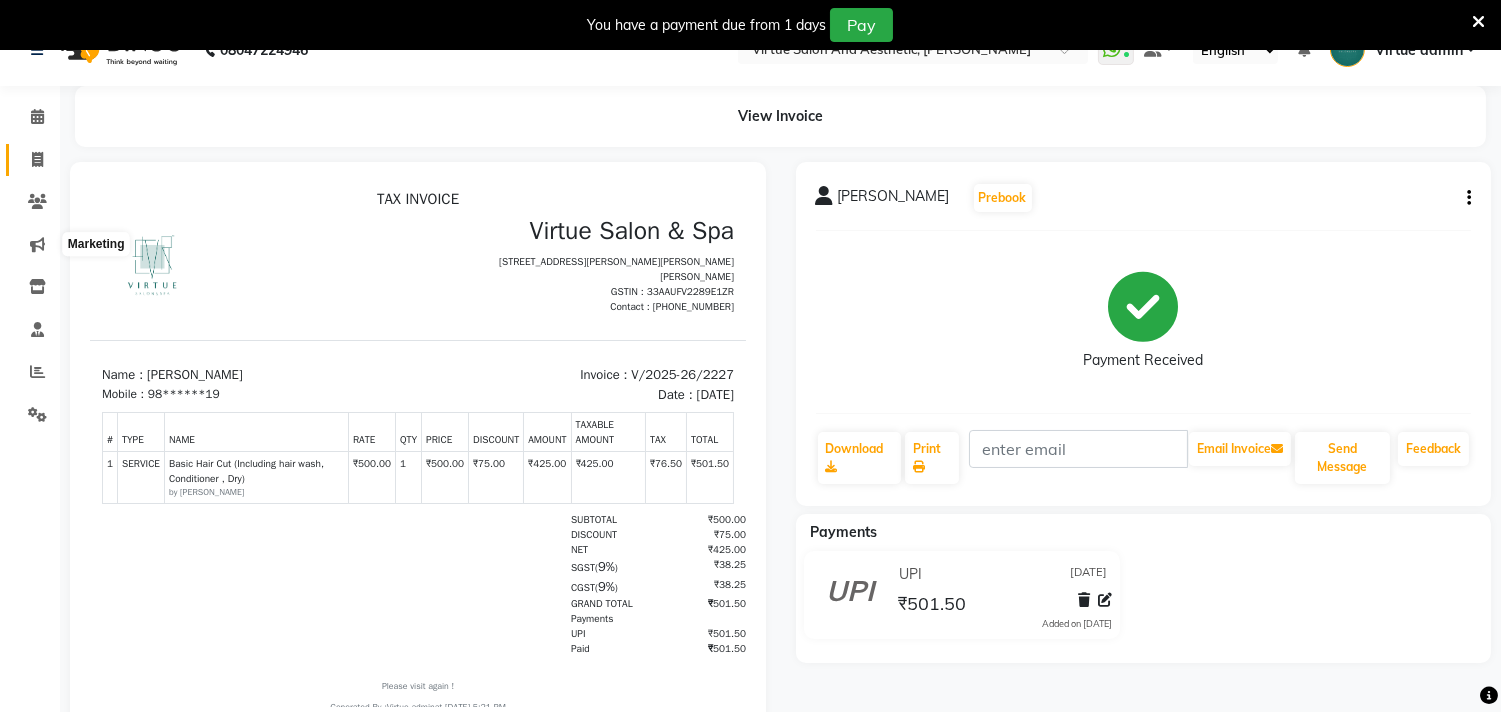 scroll, scrollTop: 0, scrollLeft: 0, axis: both 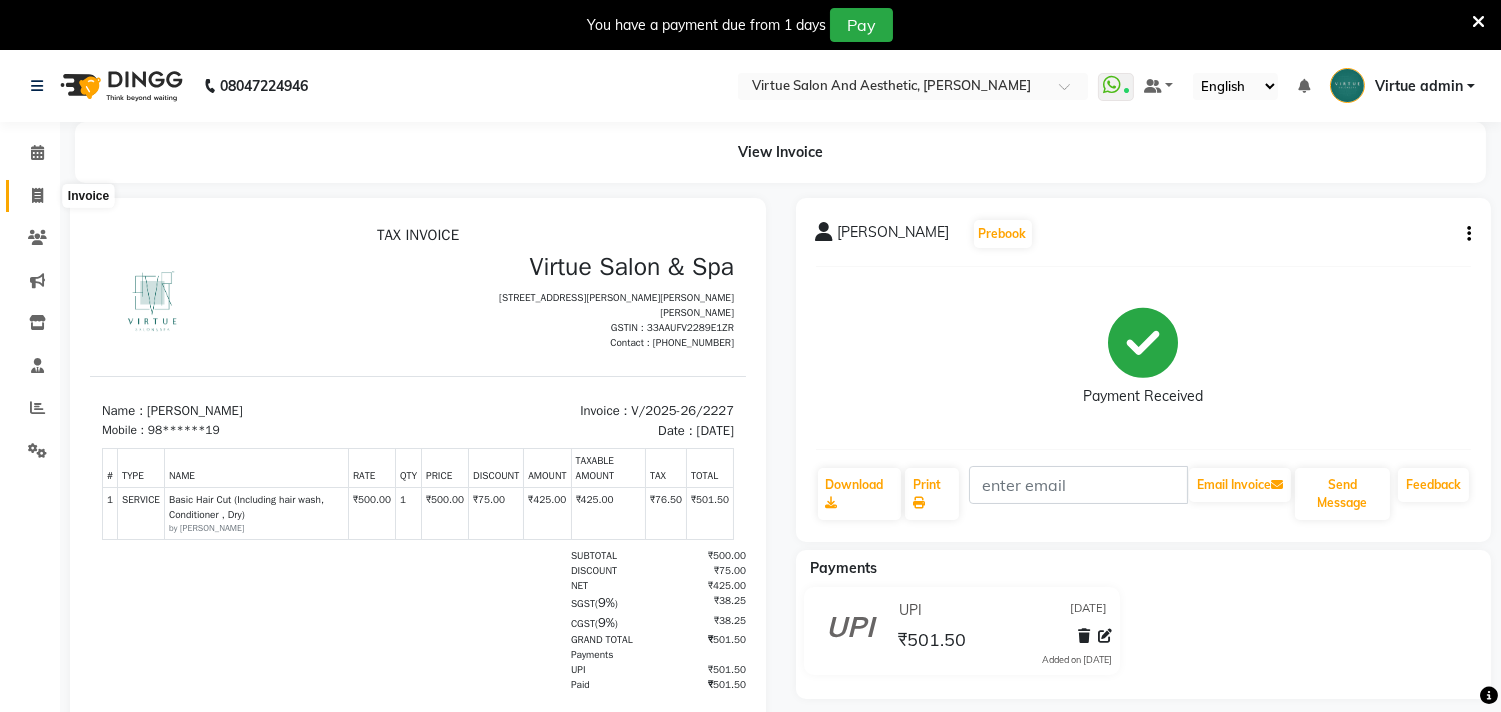 click 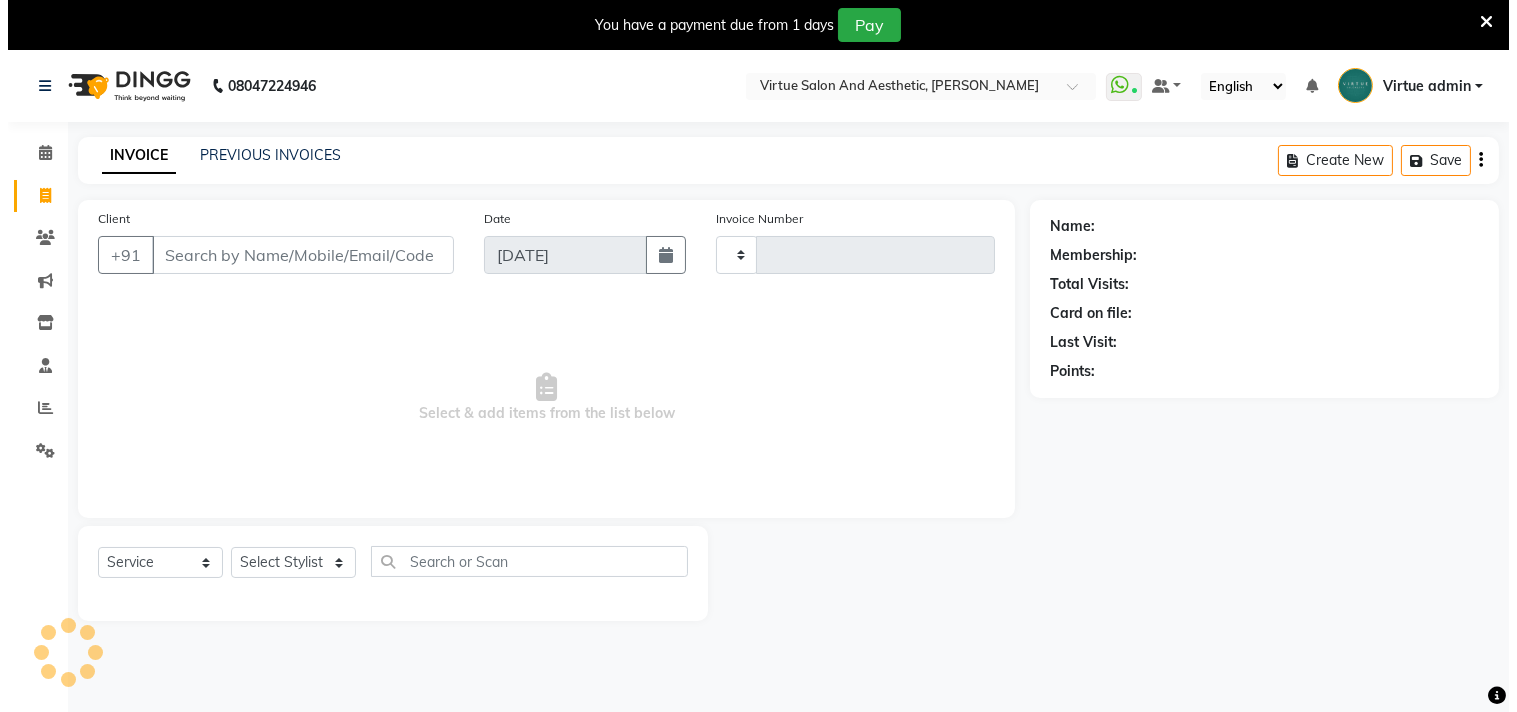 scroll, scrollTop: 50, scrollLeft: 0, axis: vertical 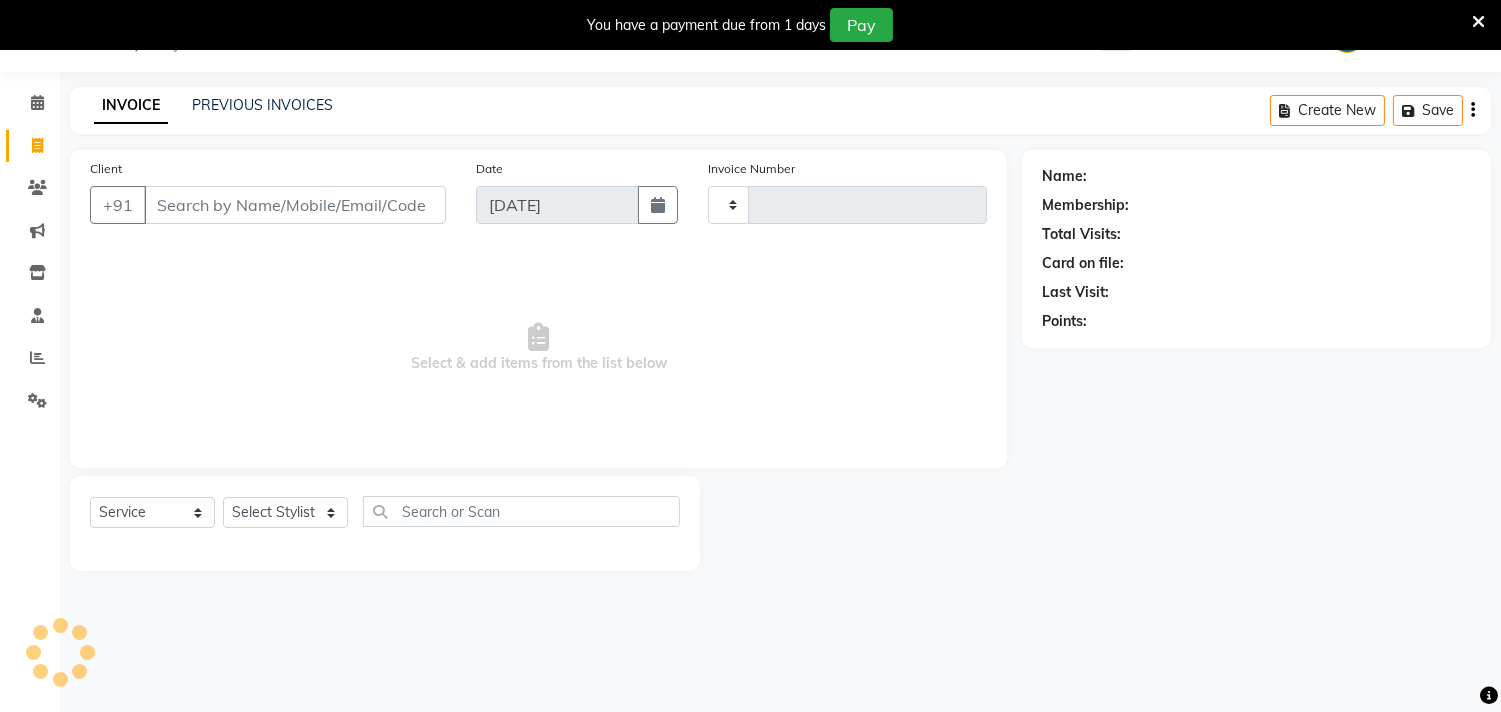 type on "2228" 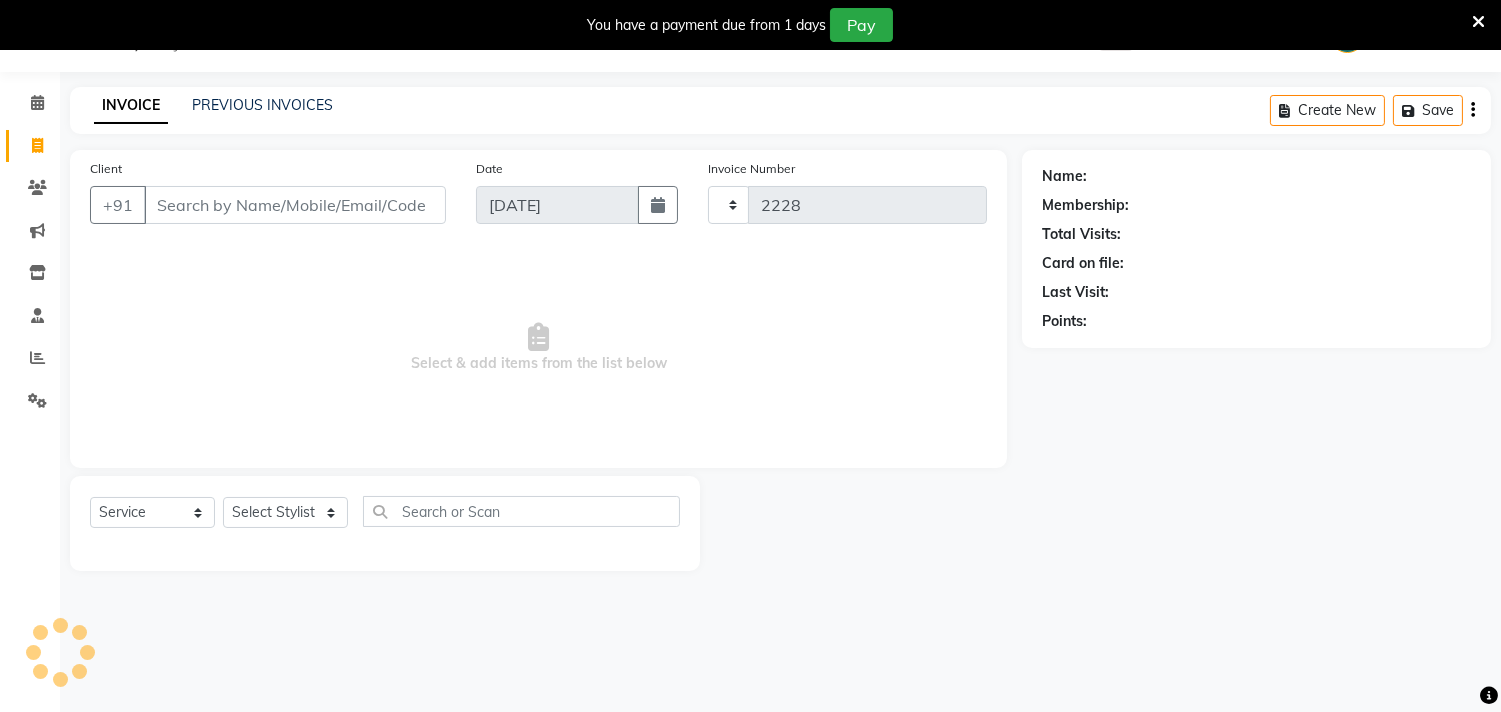 select on "4466" 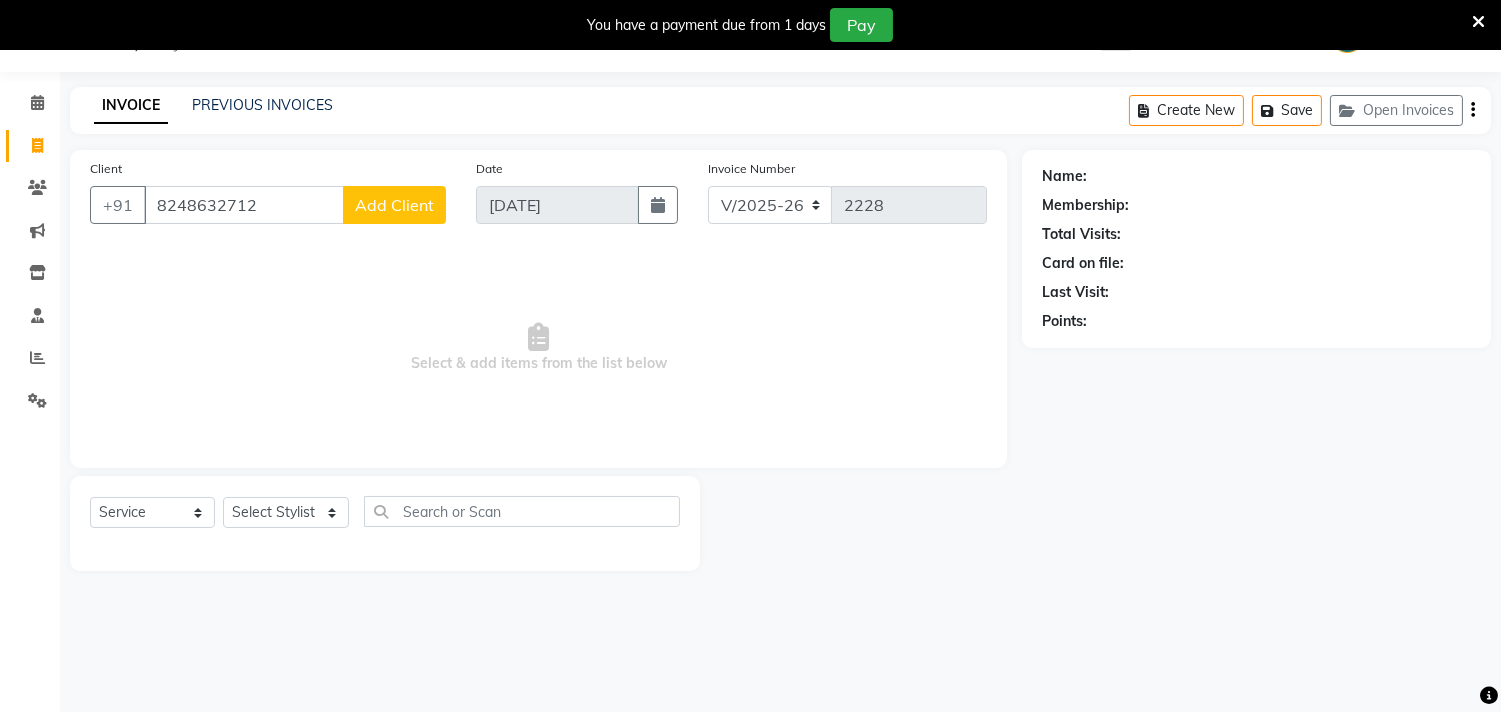 type on "8248632712" 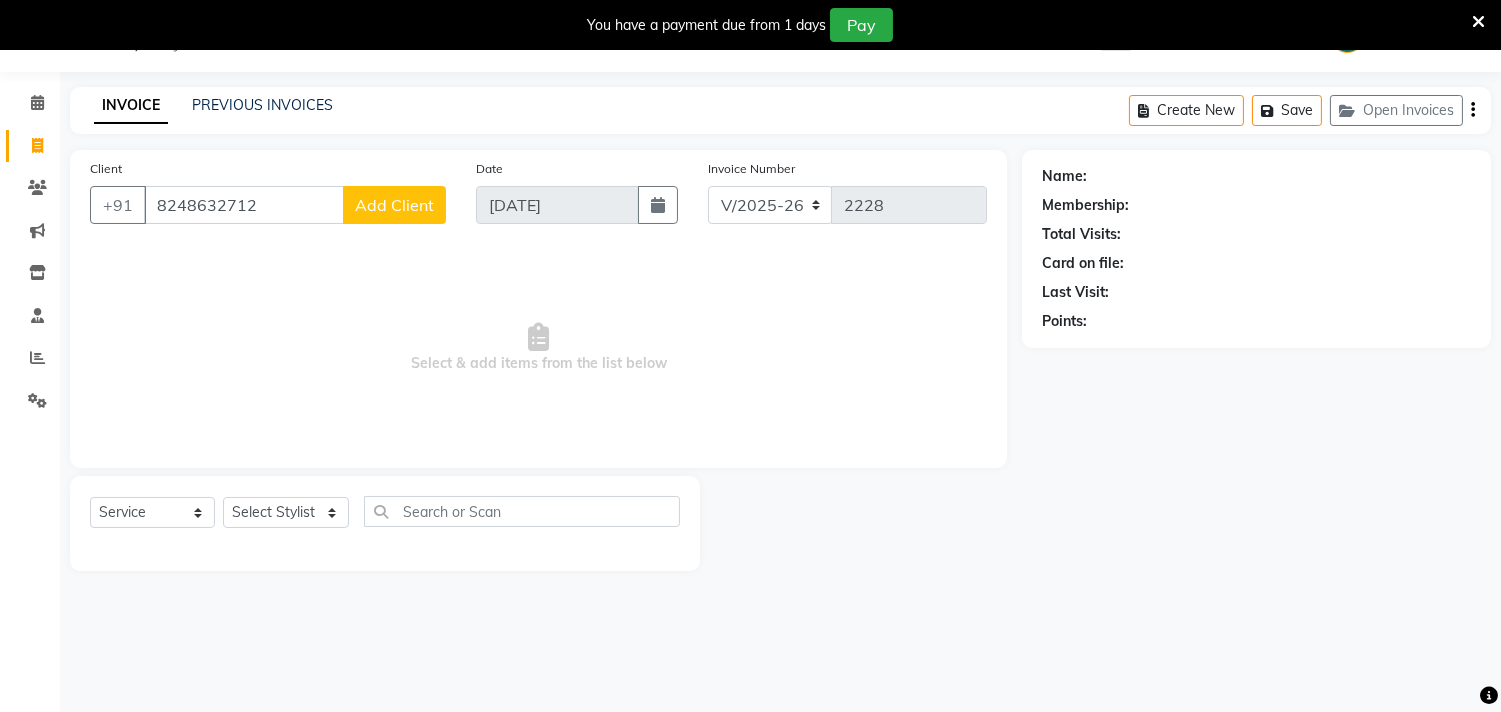 click on "Add Client" 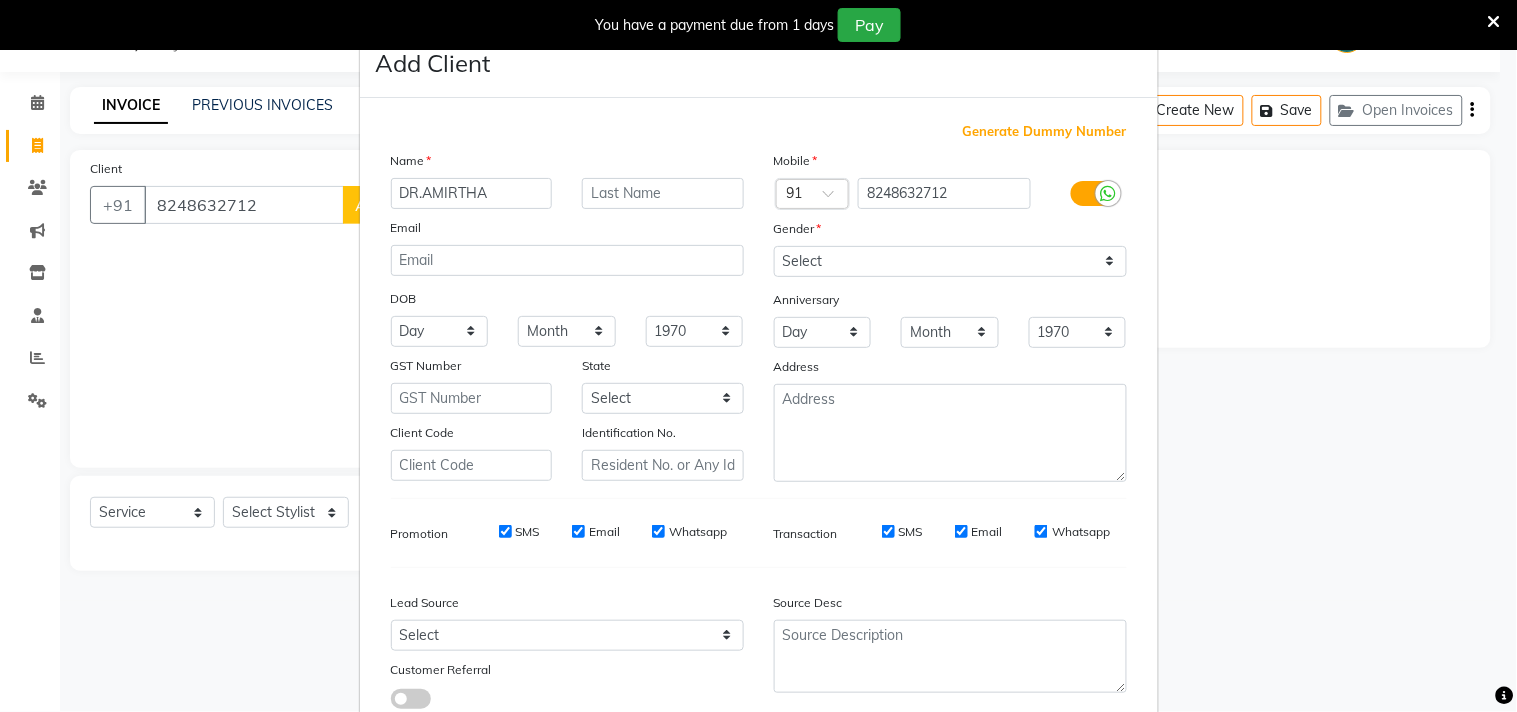 click on "DR.AMIRTHA" at bounding box center [472, 193] 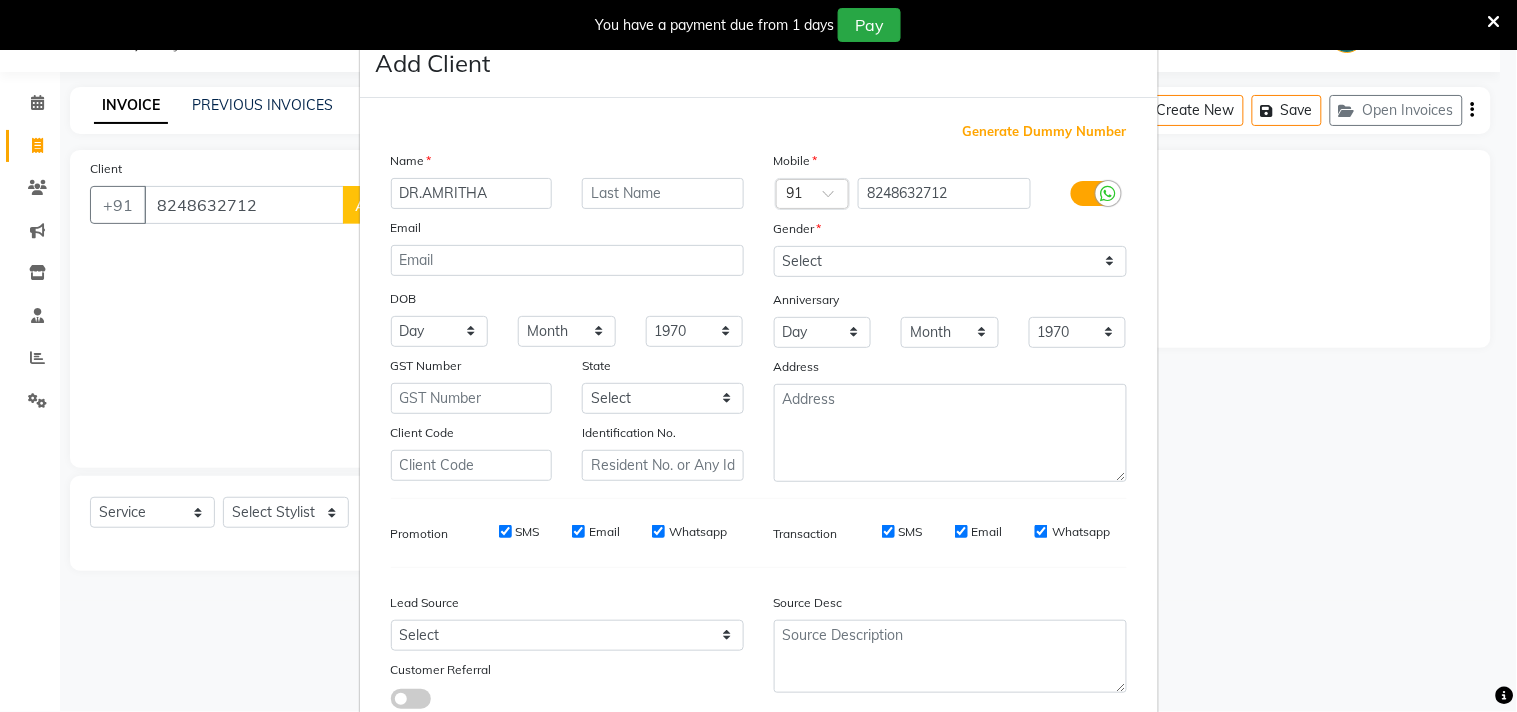 type on "DR.AMRITHA" 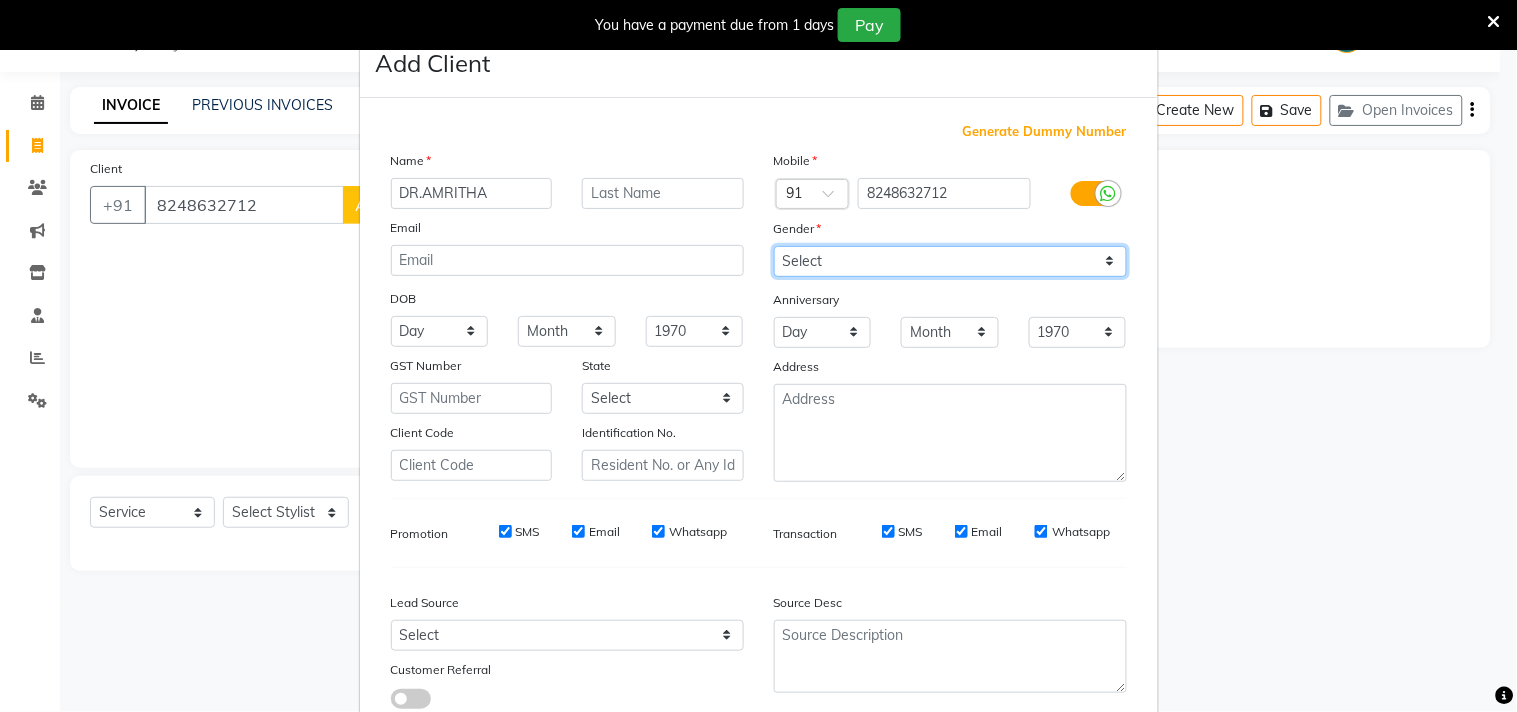 click on "Select [DEMOGRAPHIC_DATA] [DEMOGRAPHIC_DATA] Other Prefer Not To Say" at bounding box center [950, 261] 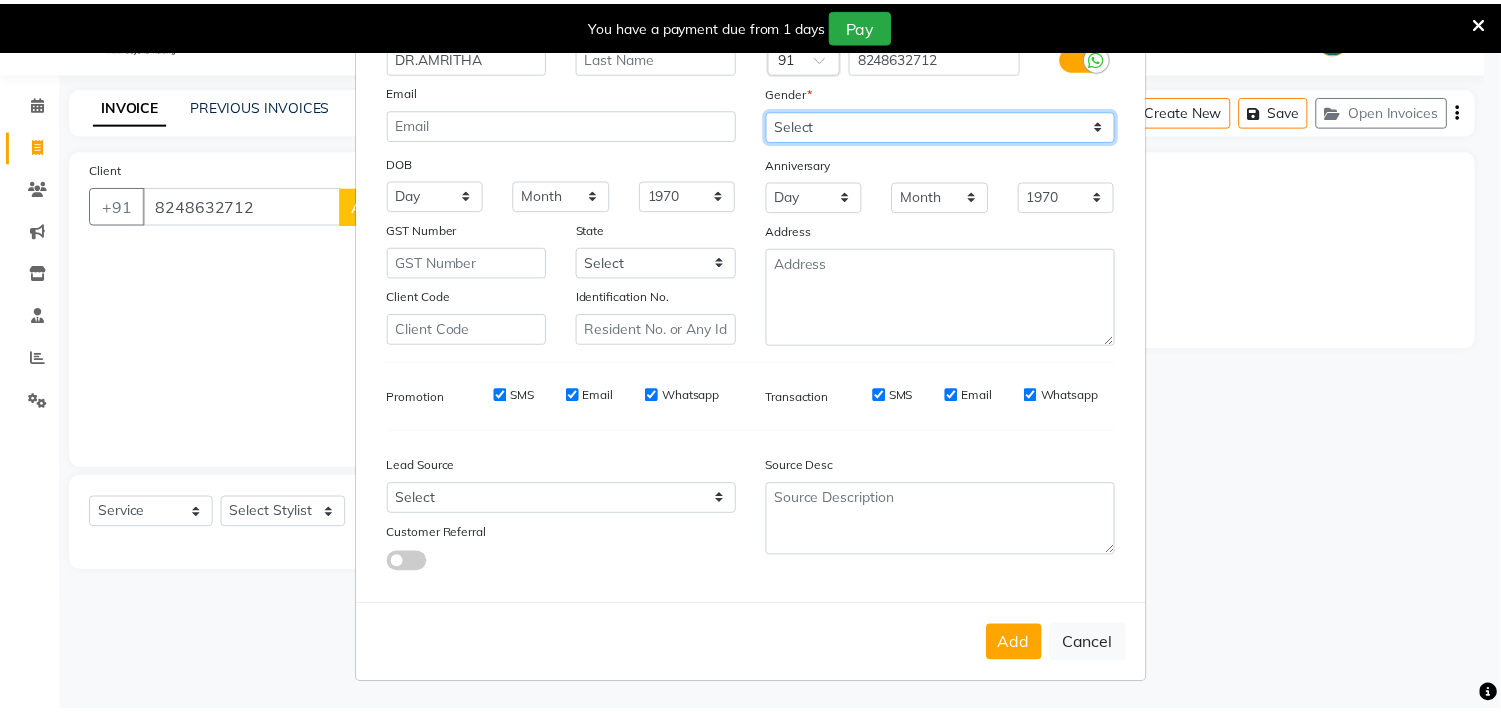 scroll, scrollTop: 138, scrollLeft: 0, axis: vertical 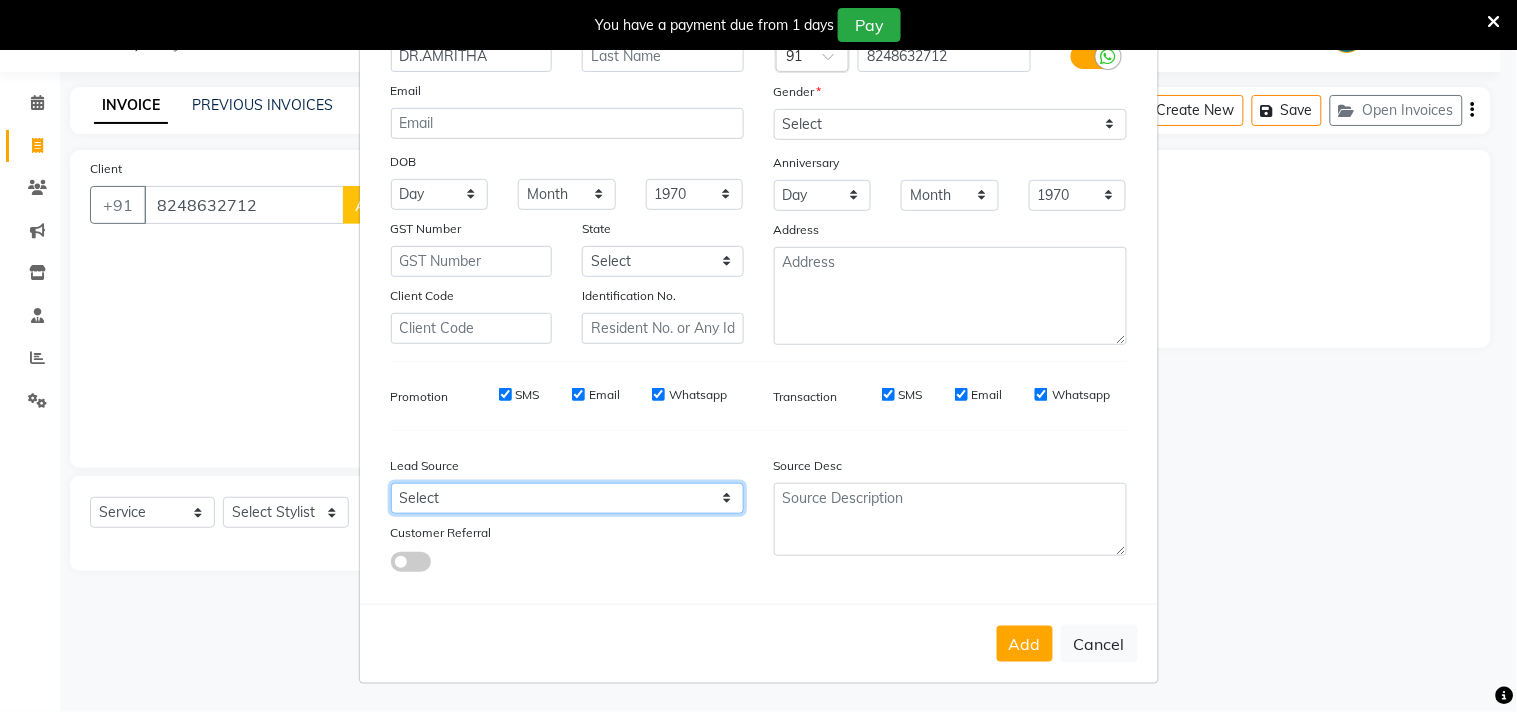 click on "Select Walk-in Referral Internet Friend Word of Mouth Advertisement Facebook JustDial Google Other Instagram  YouTube  WhatsApp" at bounding box center [567, 498] 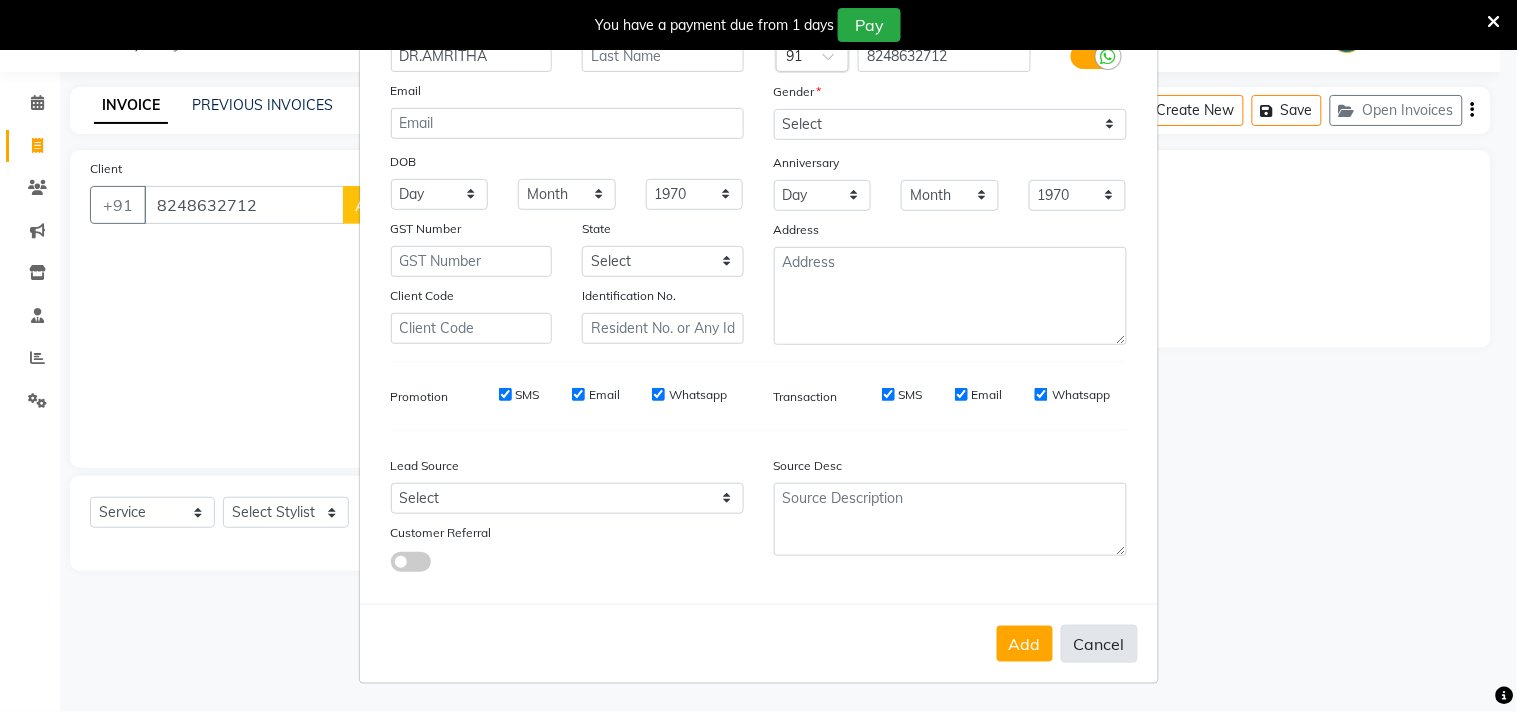 click on "Cancel" at bounding box center [1099, 644] 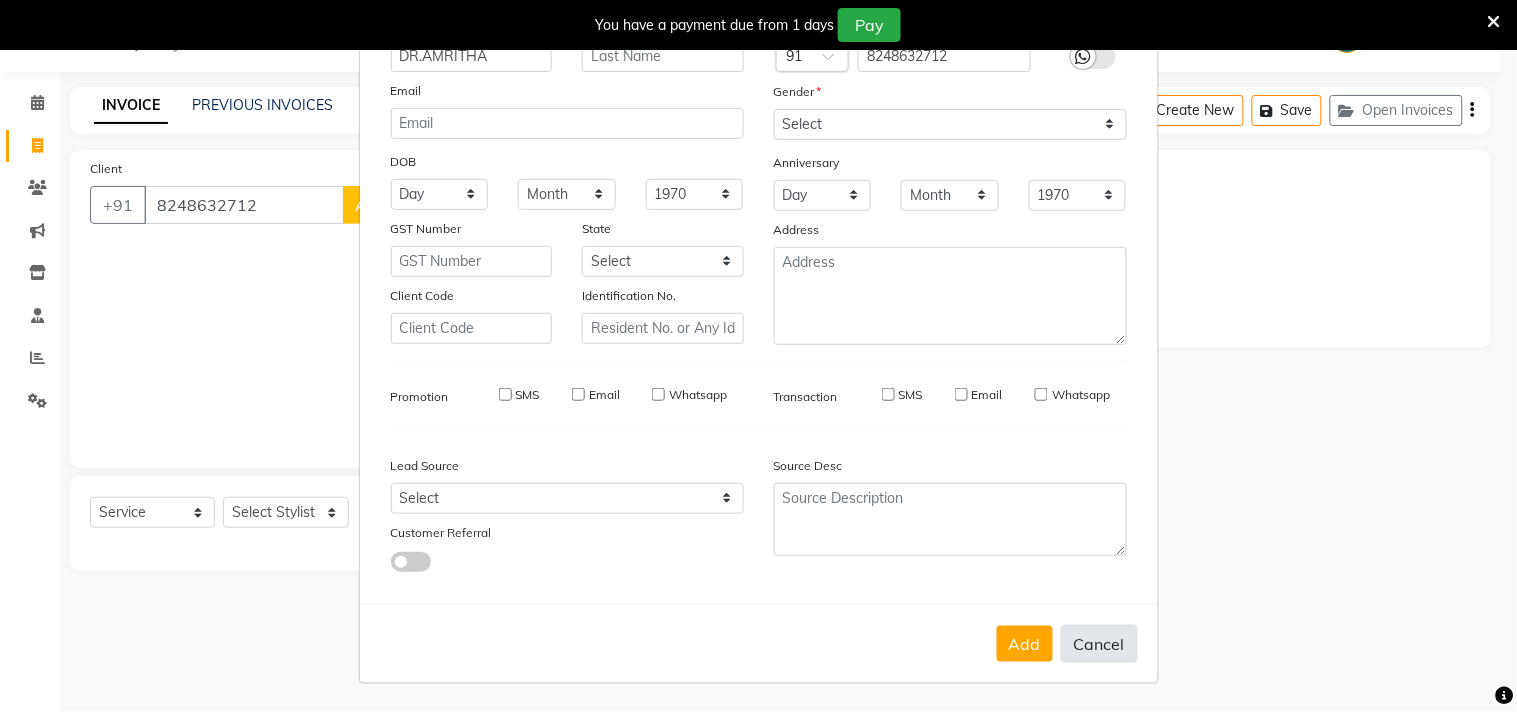 type 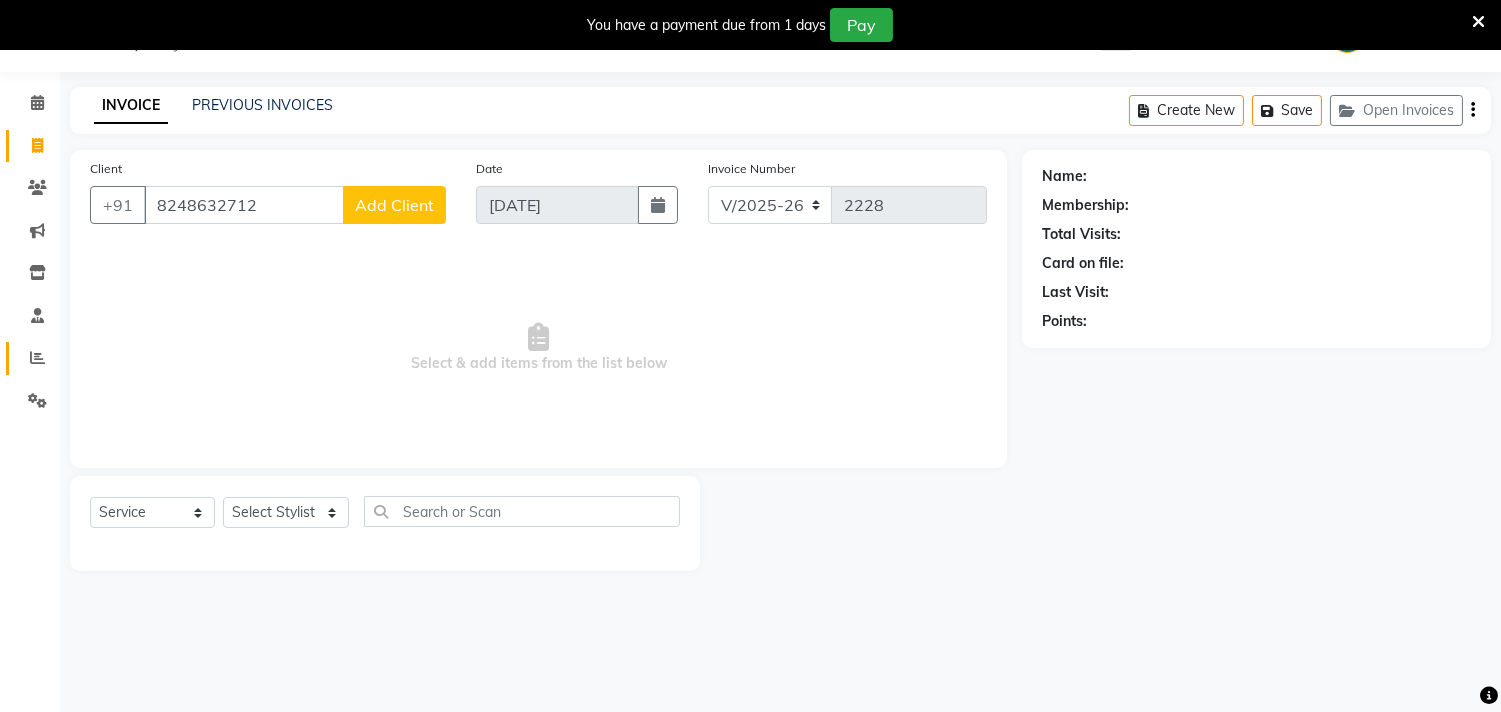 click on "Reports" 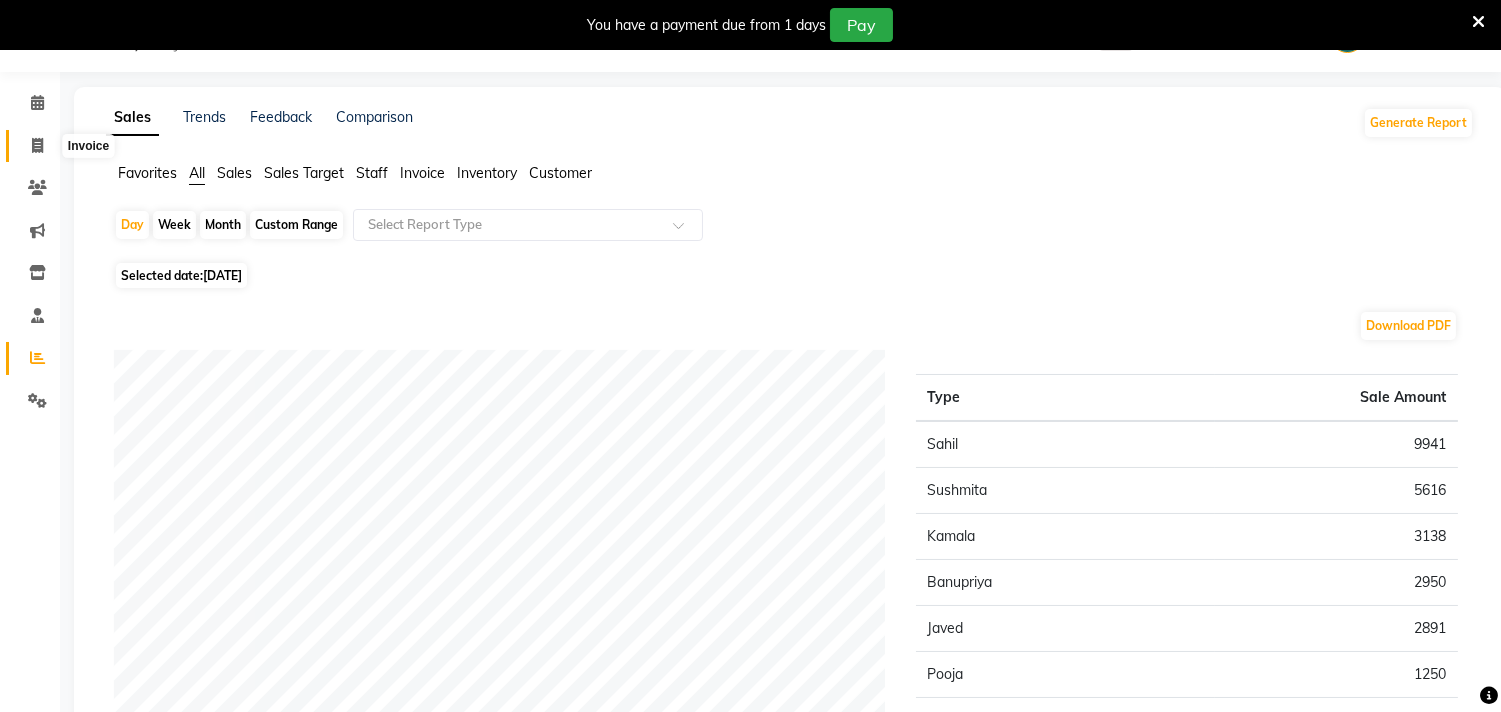 click 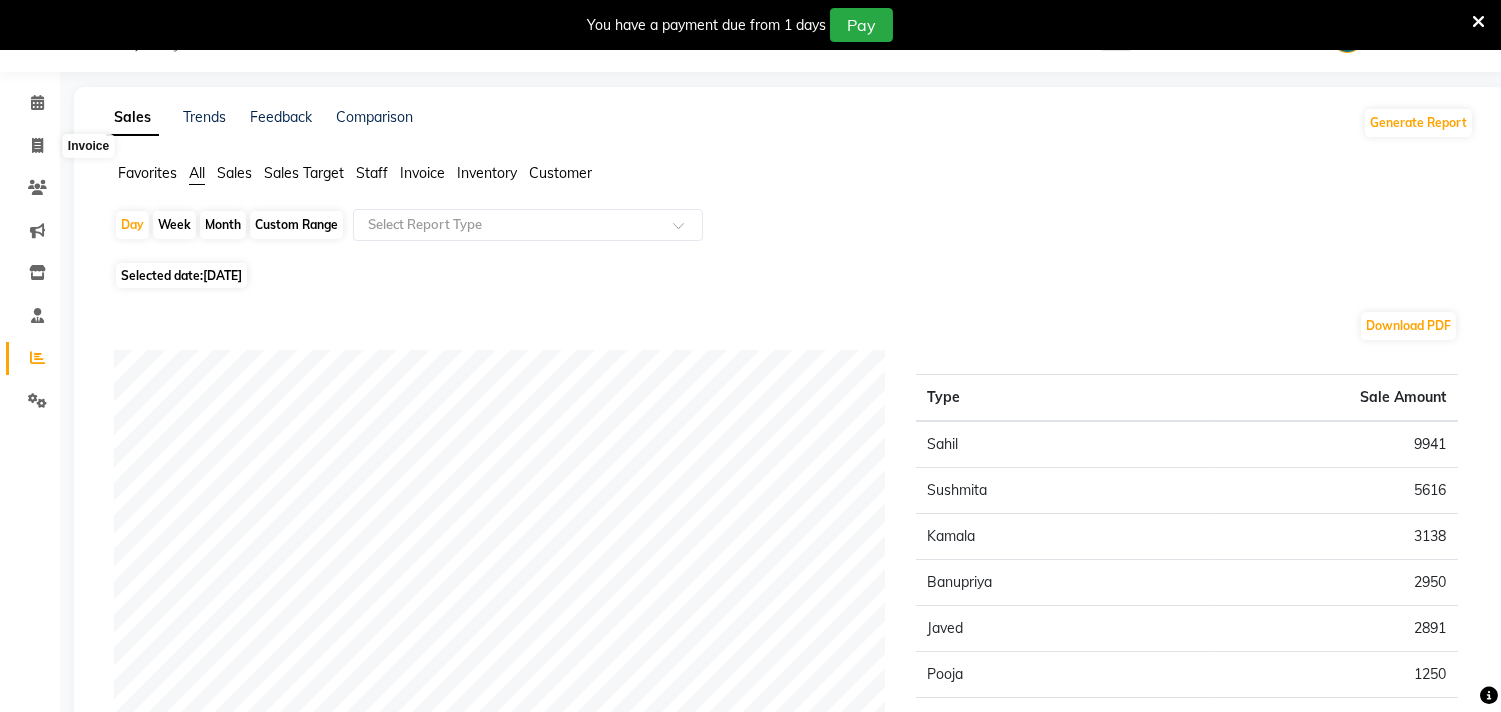 select on "service" 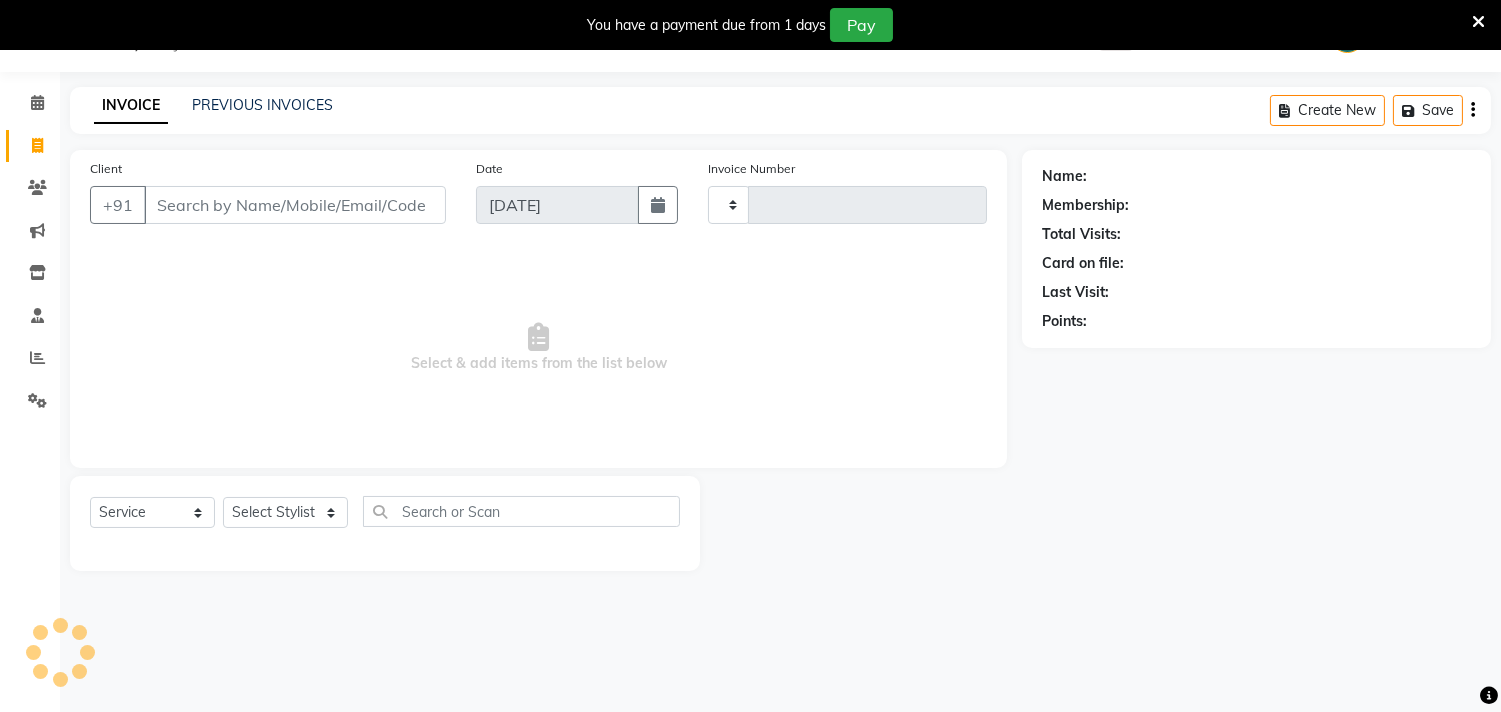type on "2232" 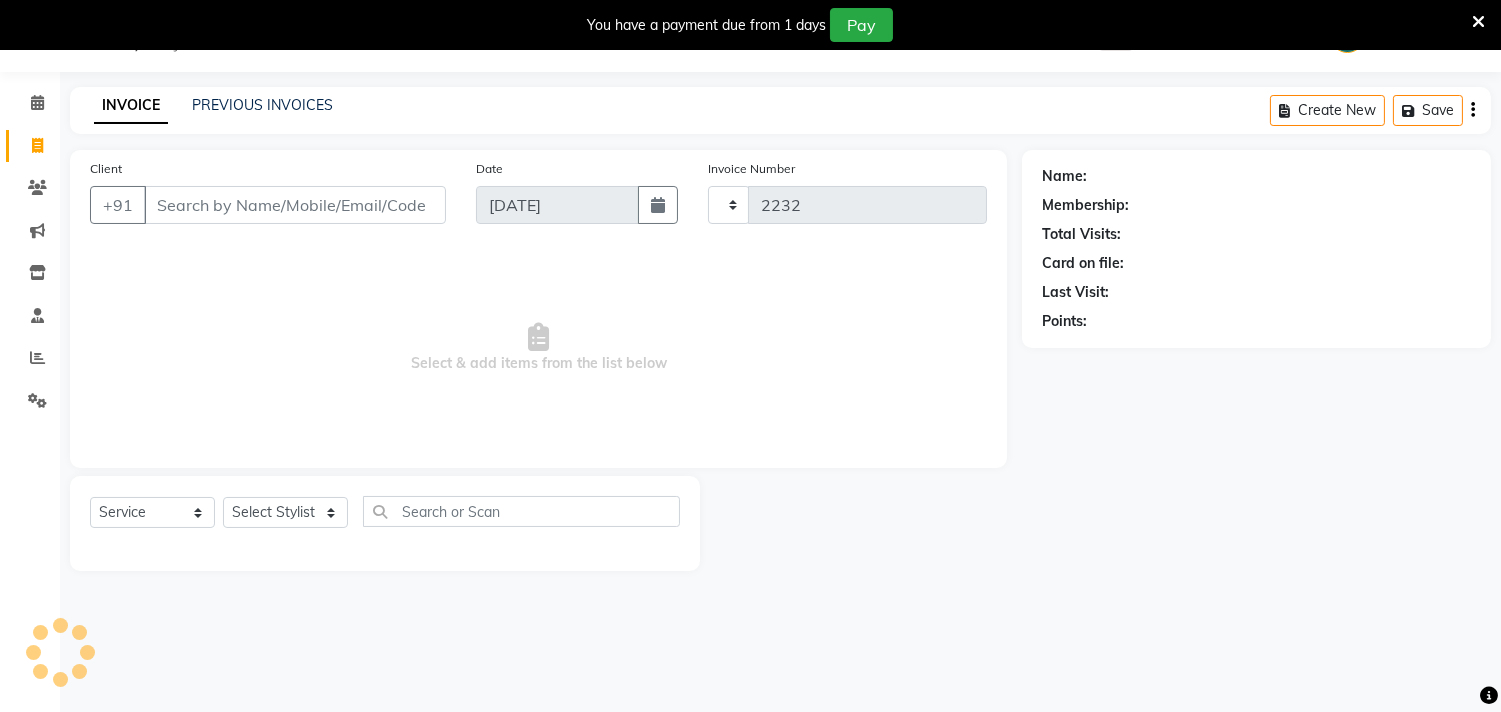select on "4466" 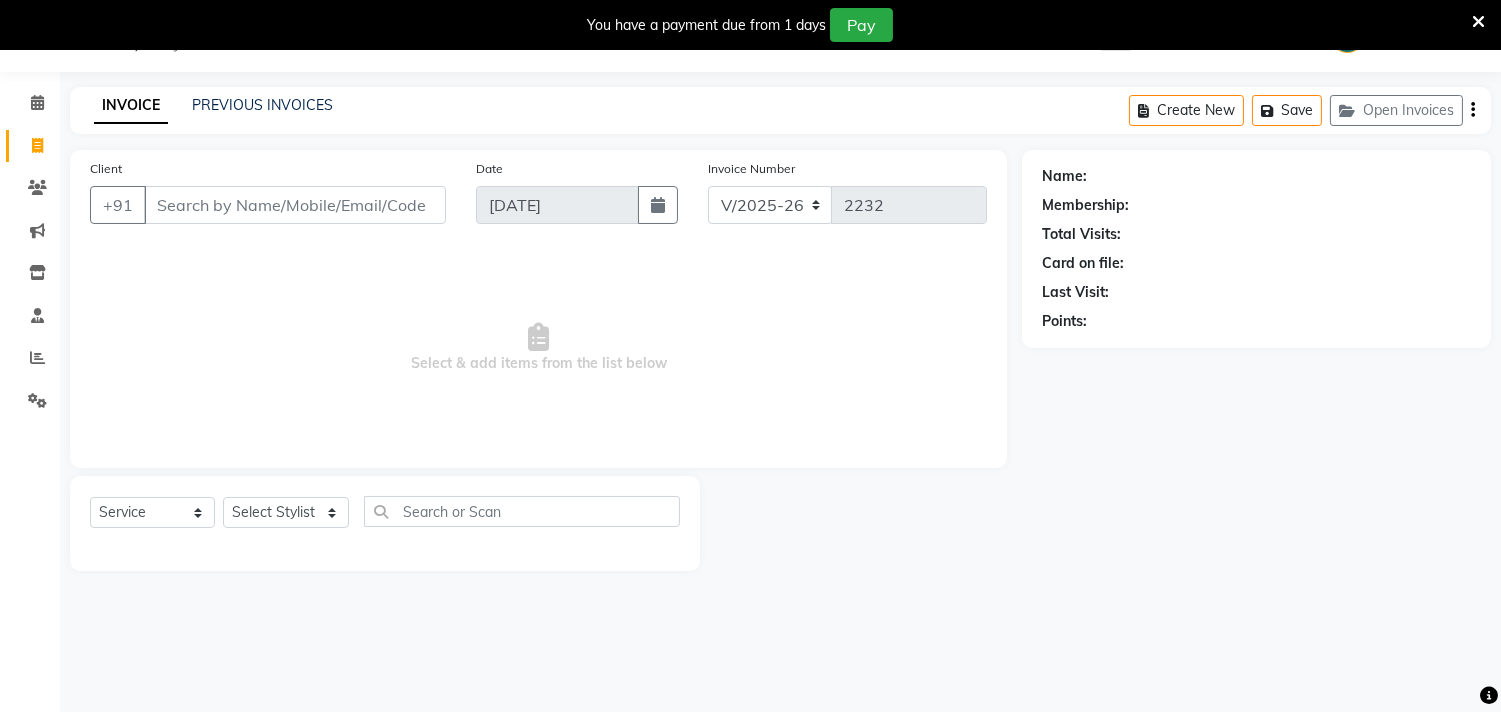 click on "You have a payment due from 1 days   Pay" at bounding box center [740, 25] 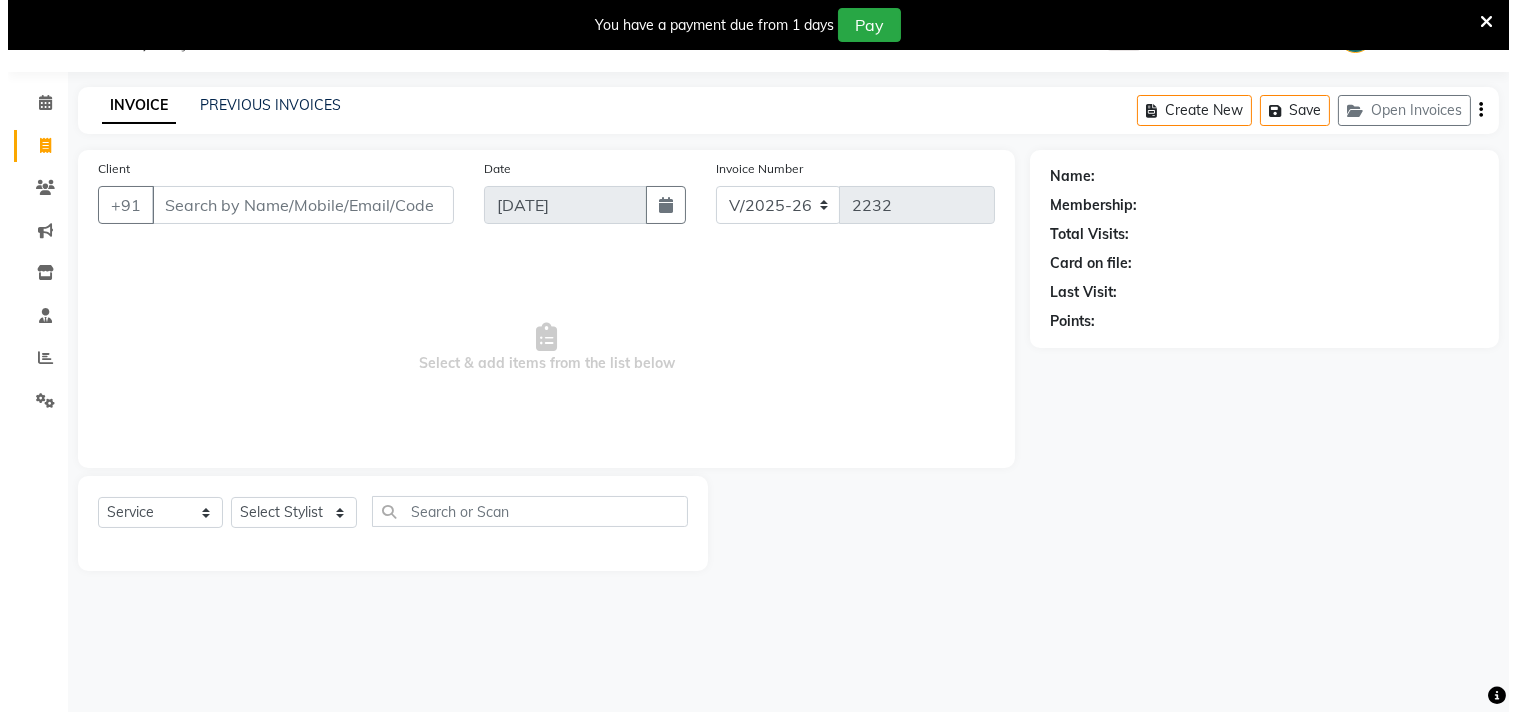 scroll, scrollTop: 0, scrollLeft: 0, axis: both 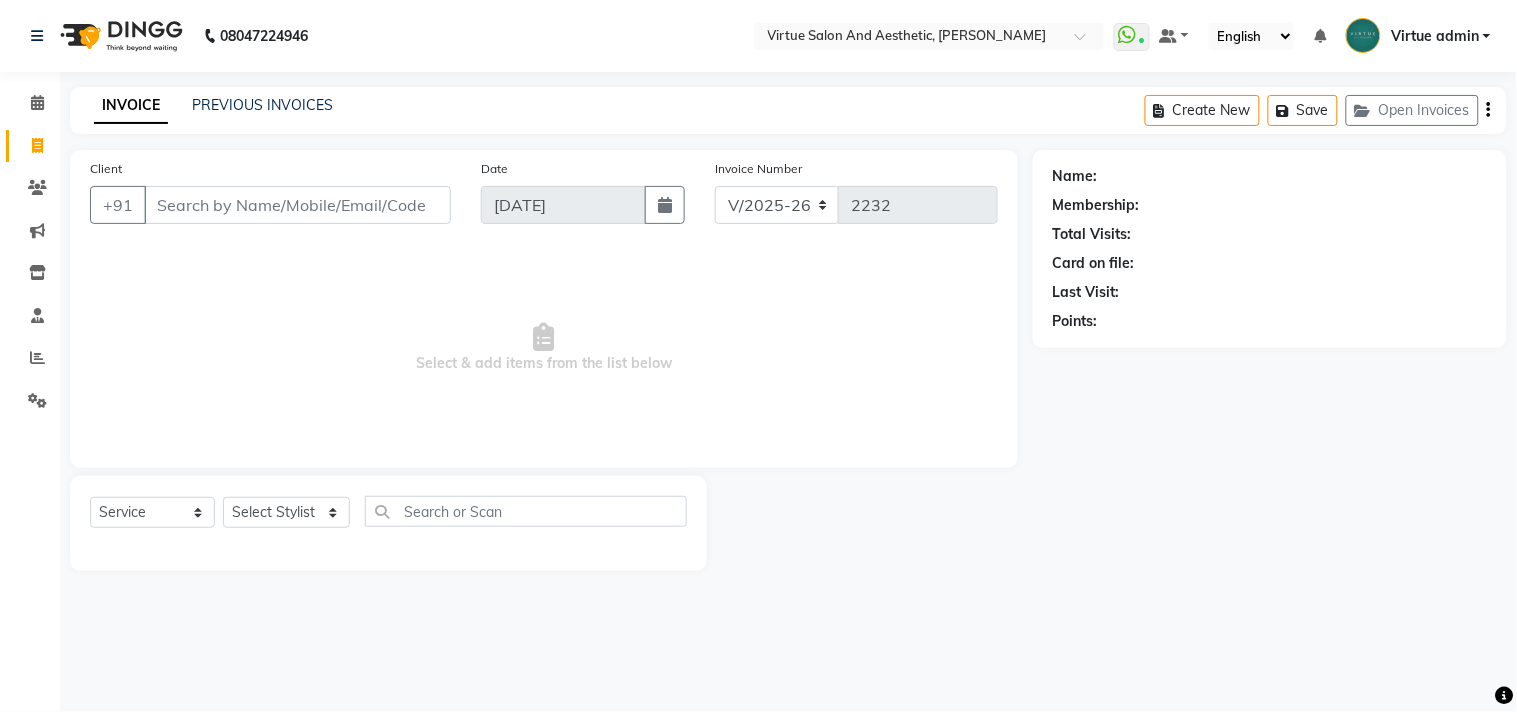 click on "INVOICE PREVIOUS INVOICES Create New   Save   Open Invoices" 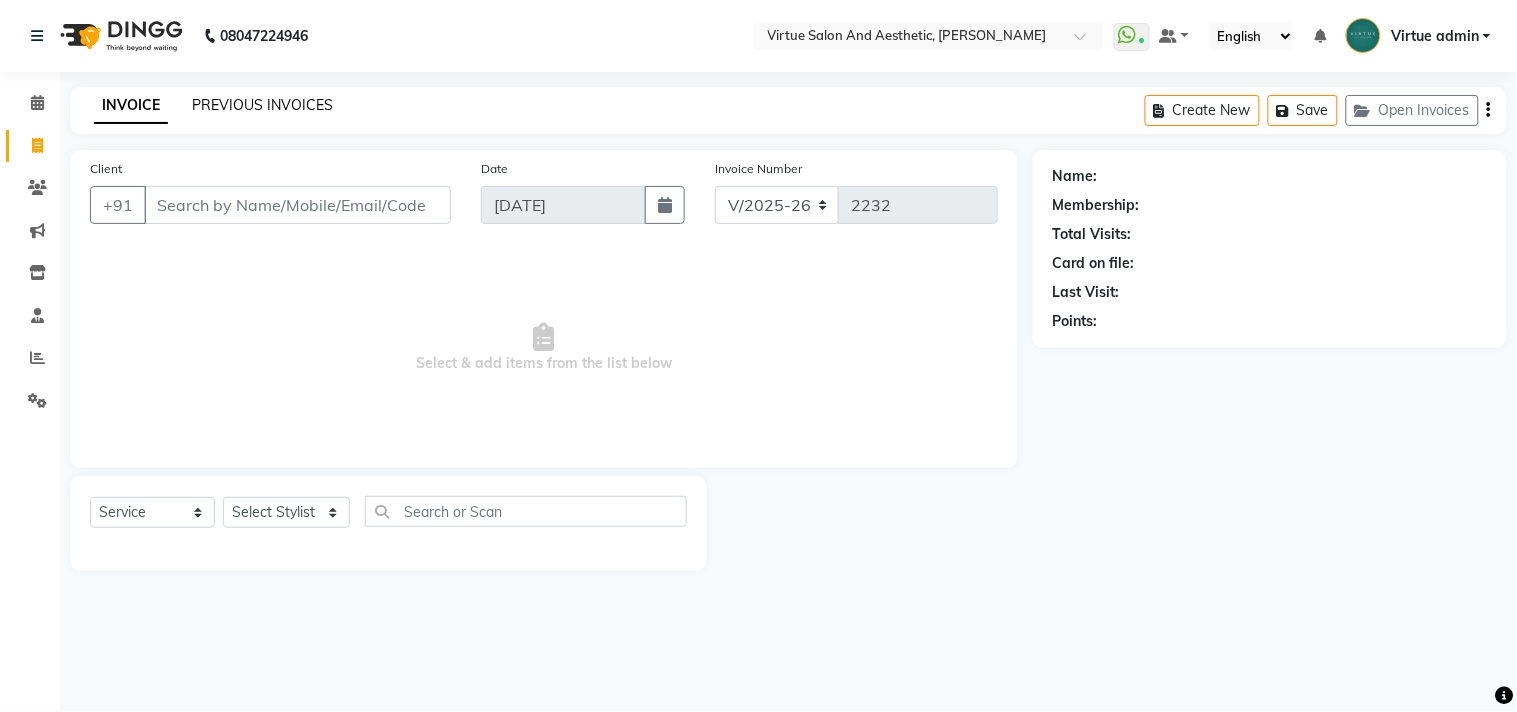 click on "PREVIOUS INVOICES" 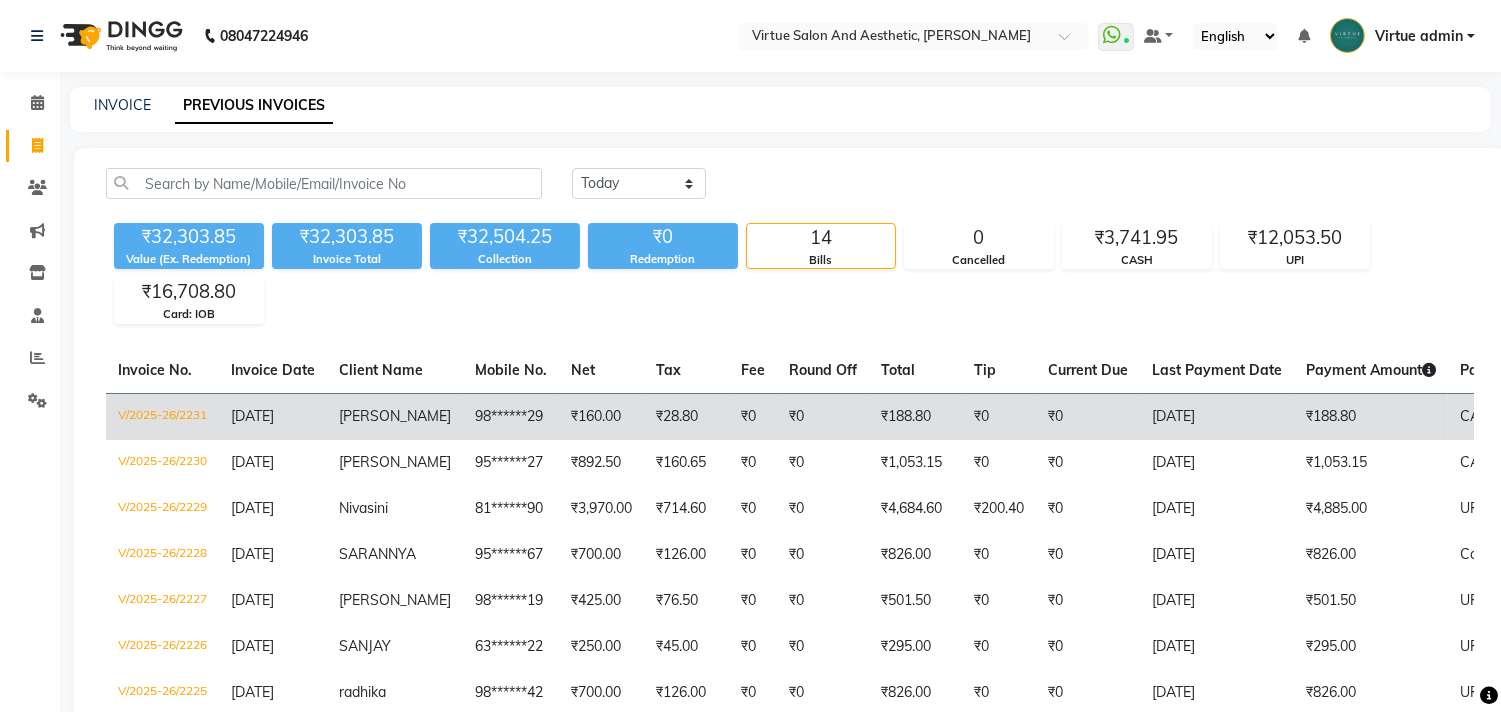 click on "₹28.80" 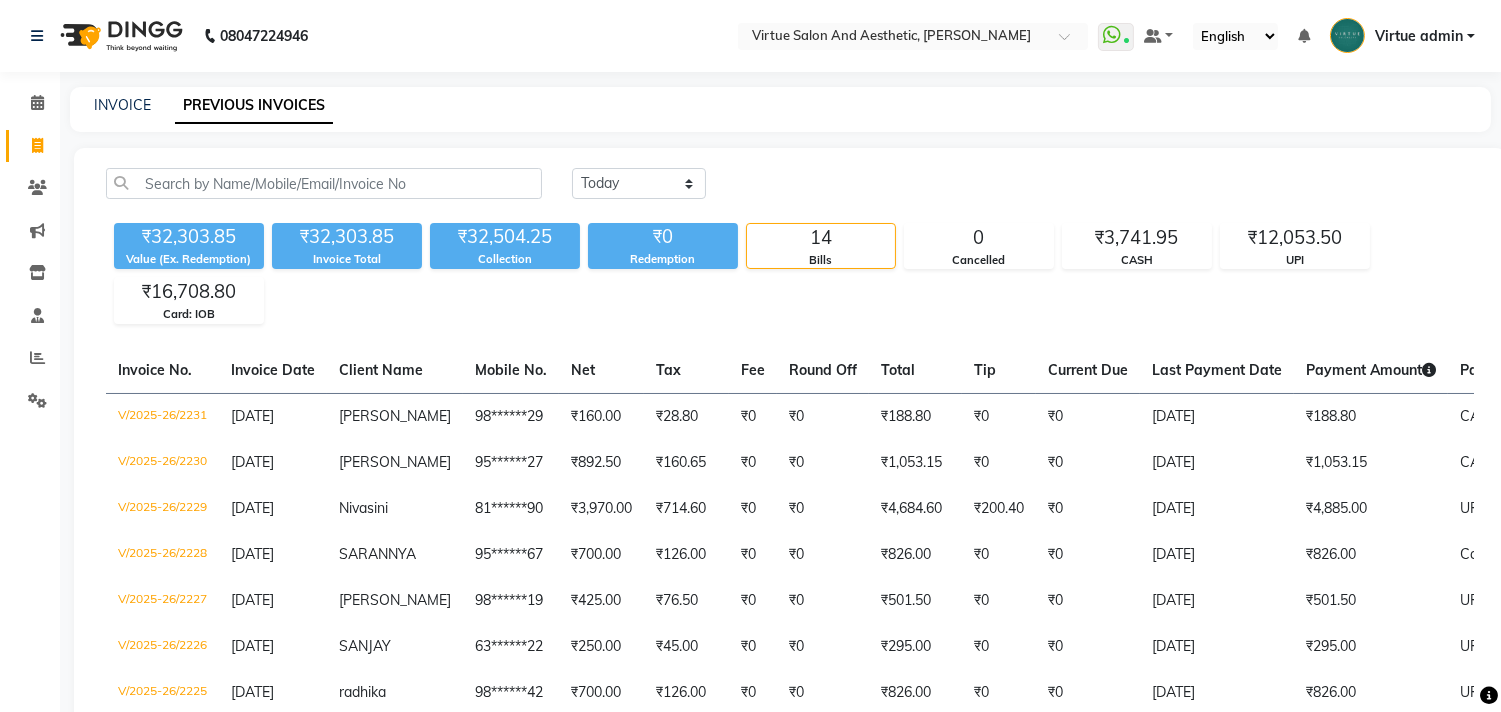 click on "INVOICE" 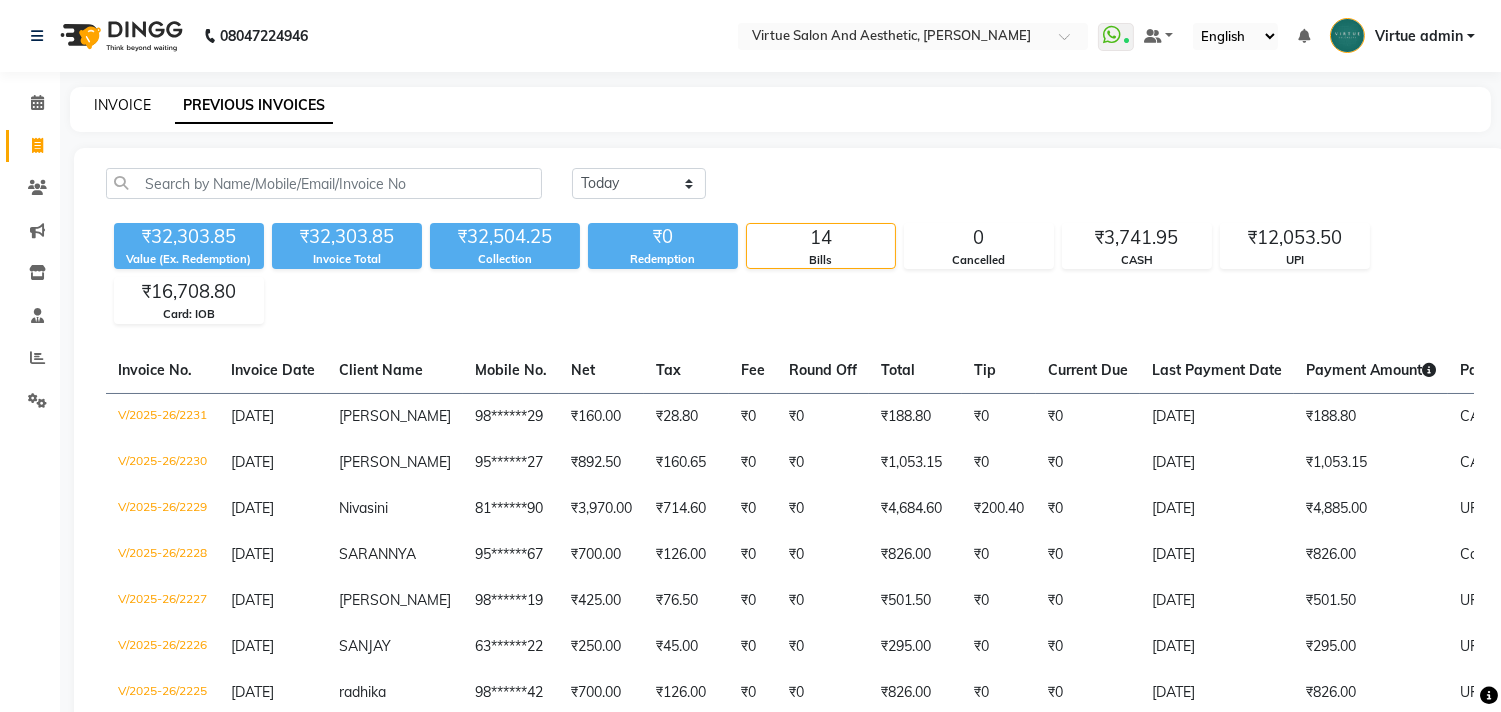 click on "INVOICE" 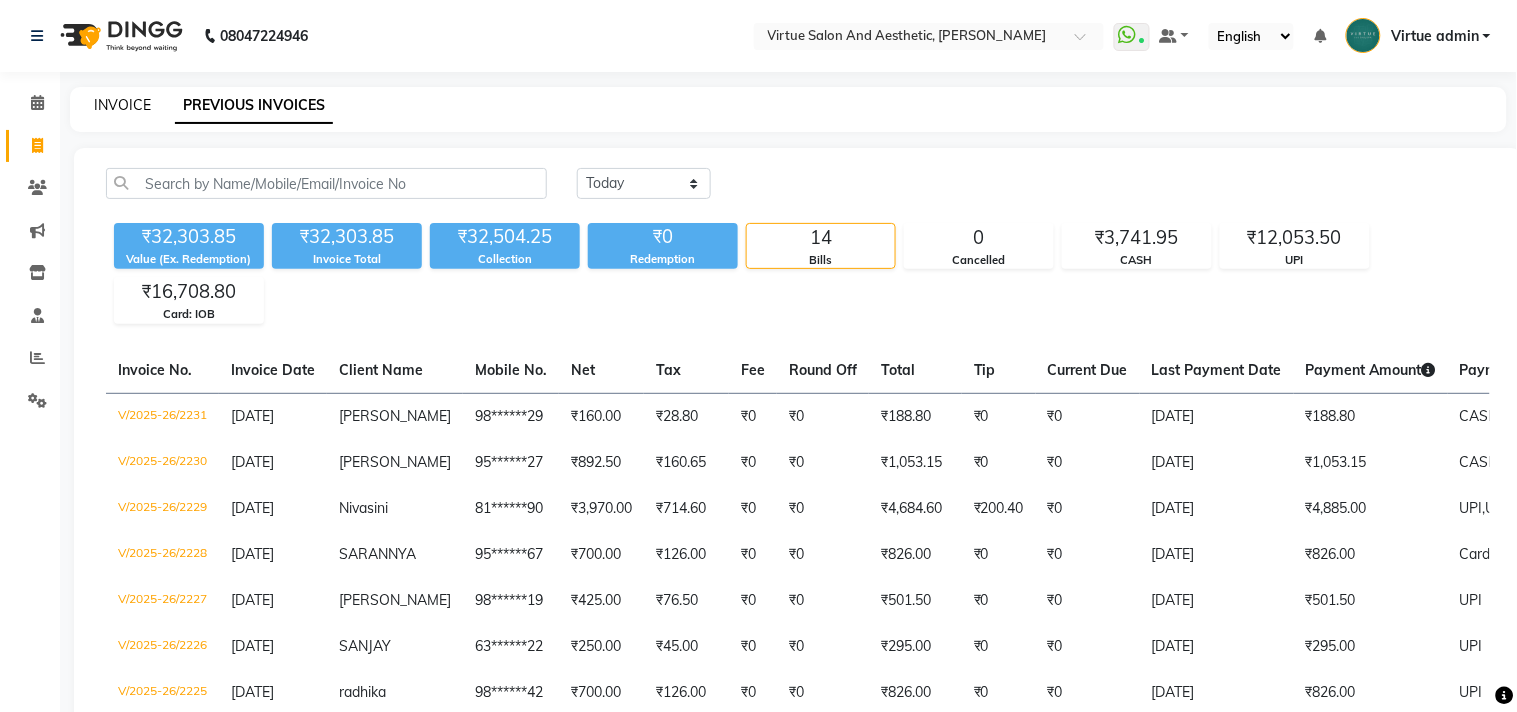 select on "4466" 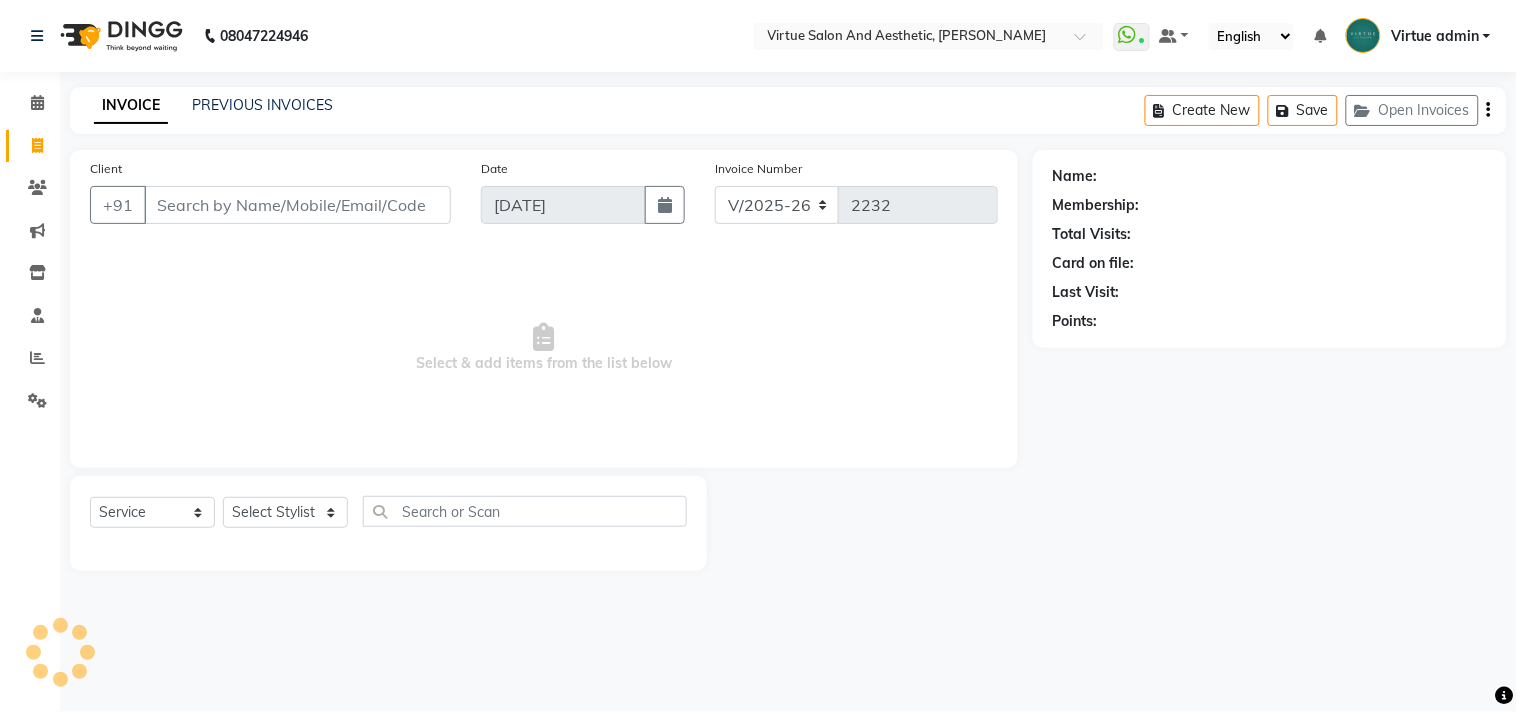 click on "Client" at bounding box center [297, 205] 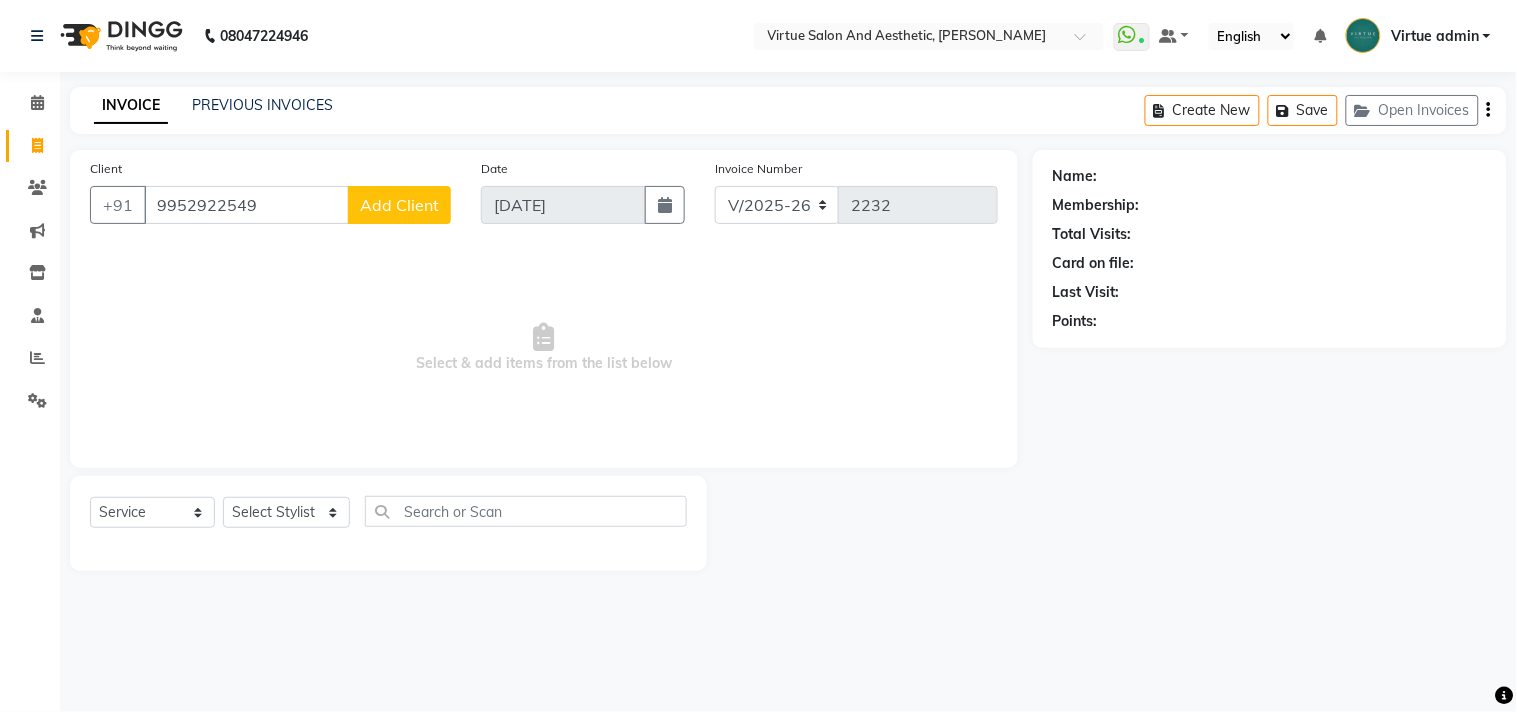 type on "9952922549" 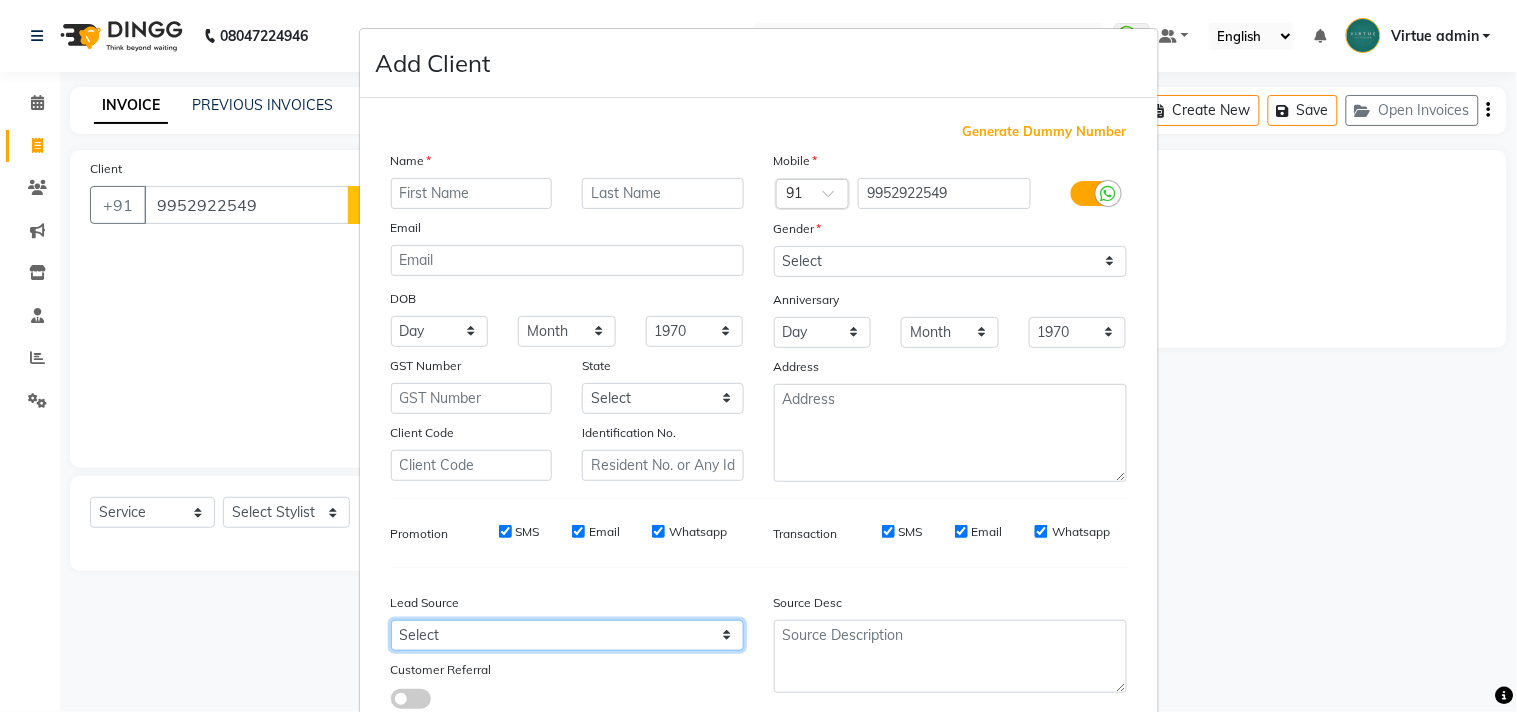 click on "Select Walk-in Referral Internet Friend Word of Mouth Advertisement Facebook JustDial Google Other Instagram  YouTube  WhatsApp" at bounding box center (567, 635) 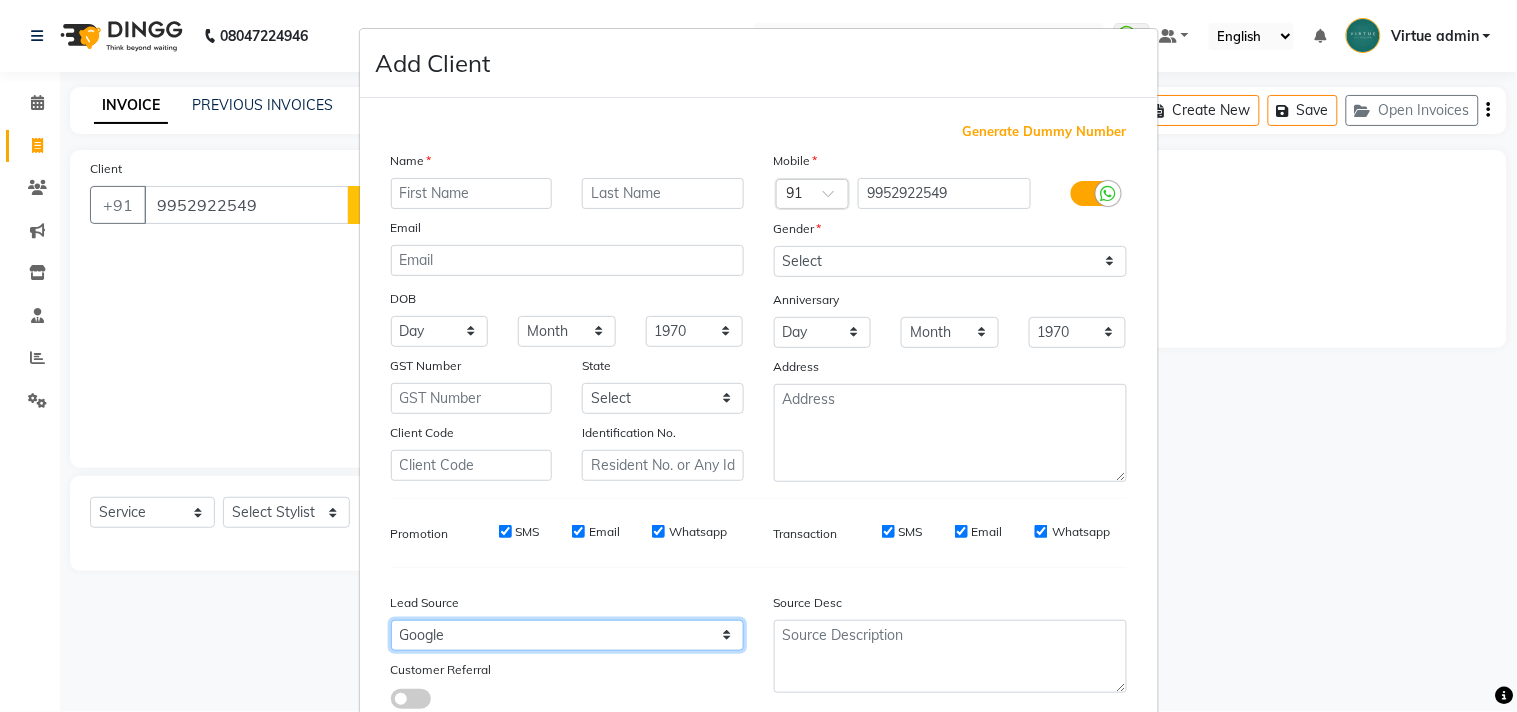 click on "Select Walk-in Referral Internet Friend Word of Mouth Advertisement Facebook JustDial Google Other Instagram  YouTube  WhatsApp" at bounding box center (567, 635) 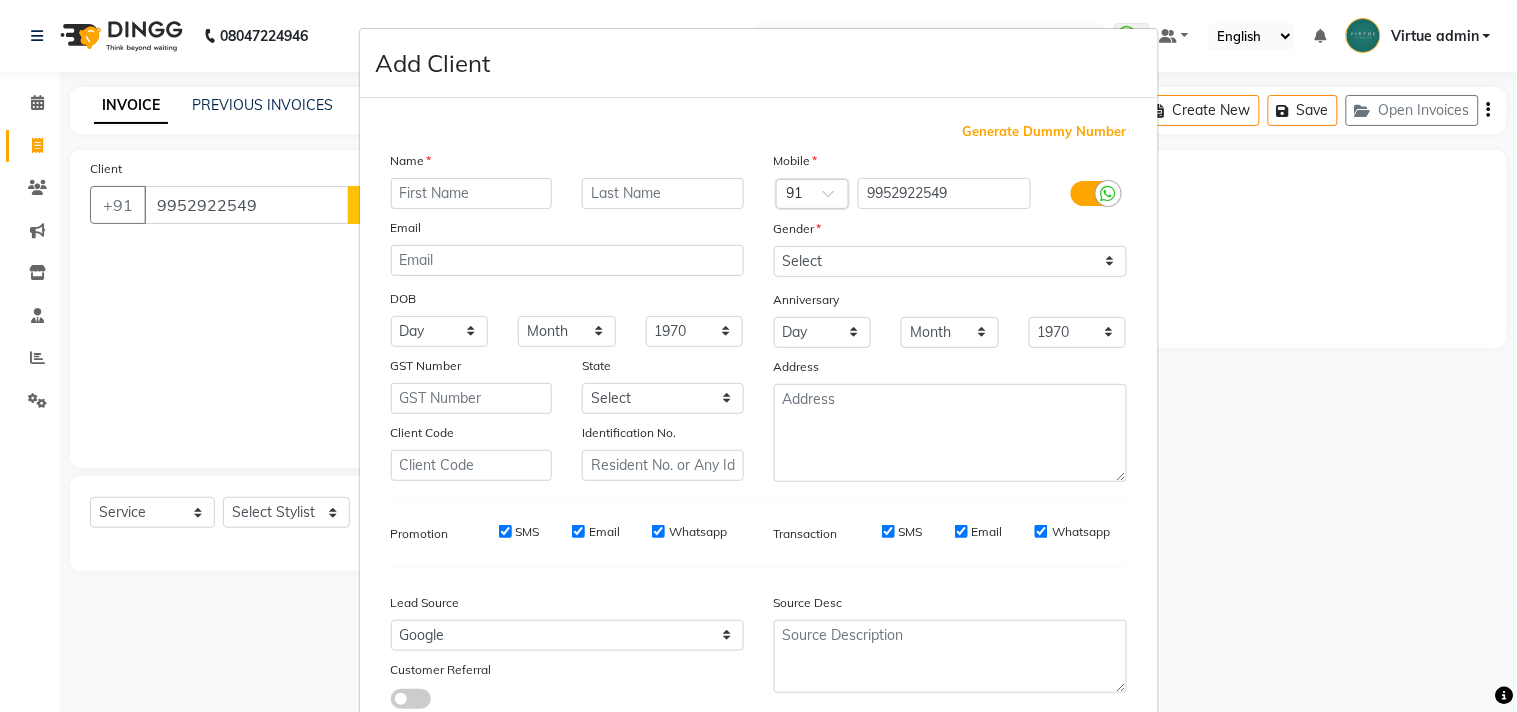 click on "Email" at bounding box center [567, 231] 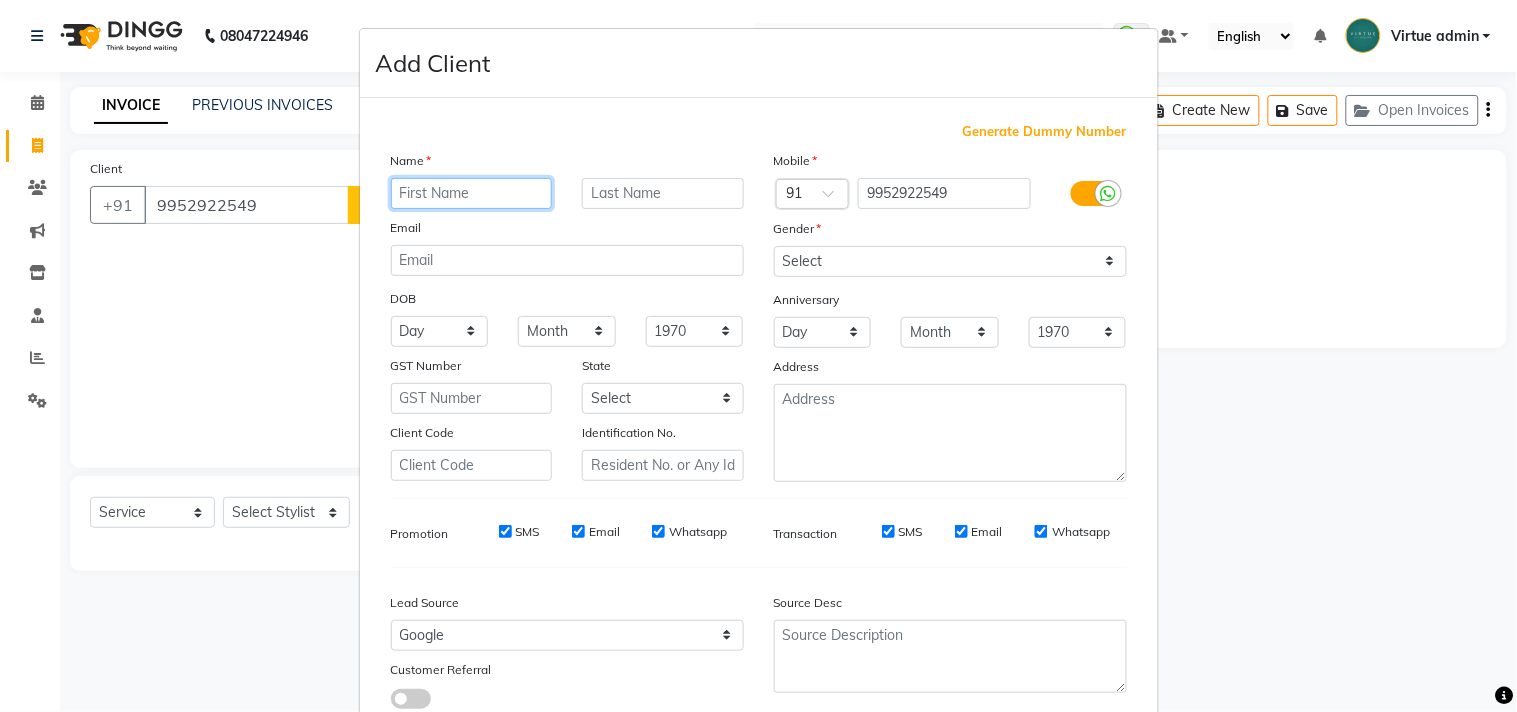 click at bounding box center (472, 193) 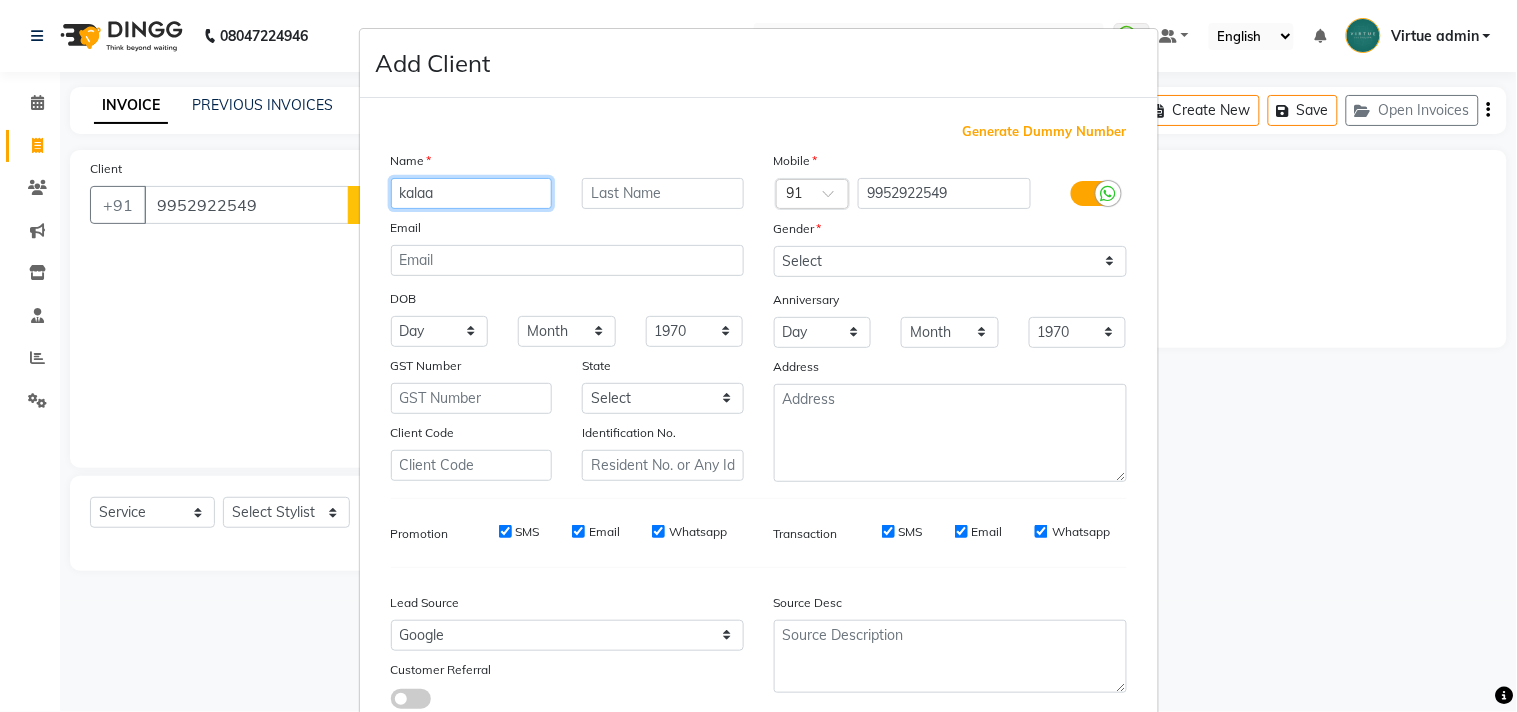 type on "kalaa" 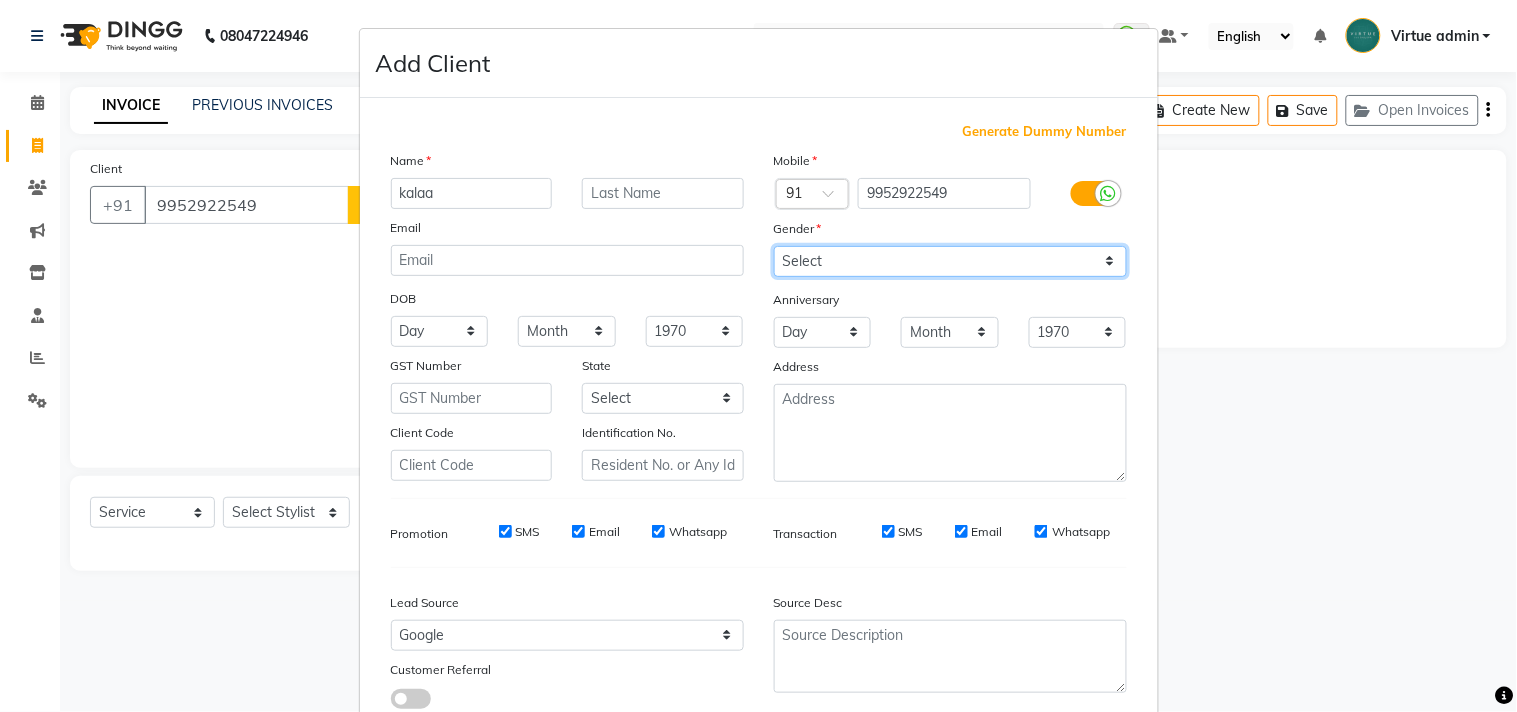 click on "Select Male Female Other Prefer Not To Say" at bounding box center (950, 261) 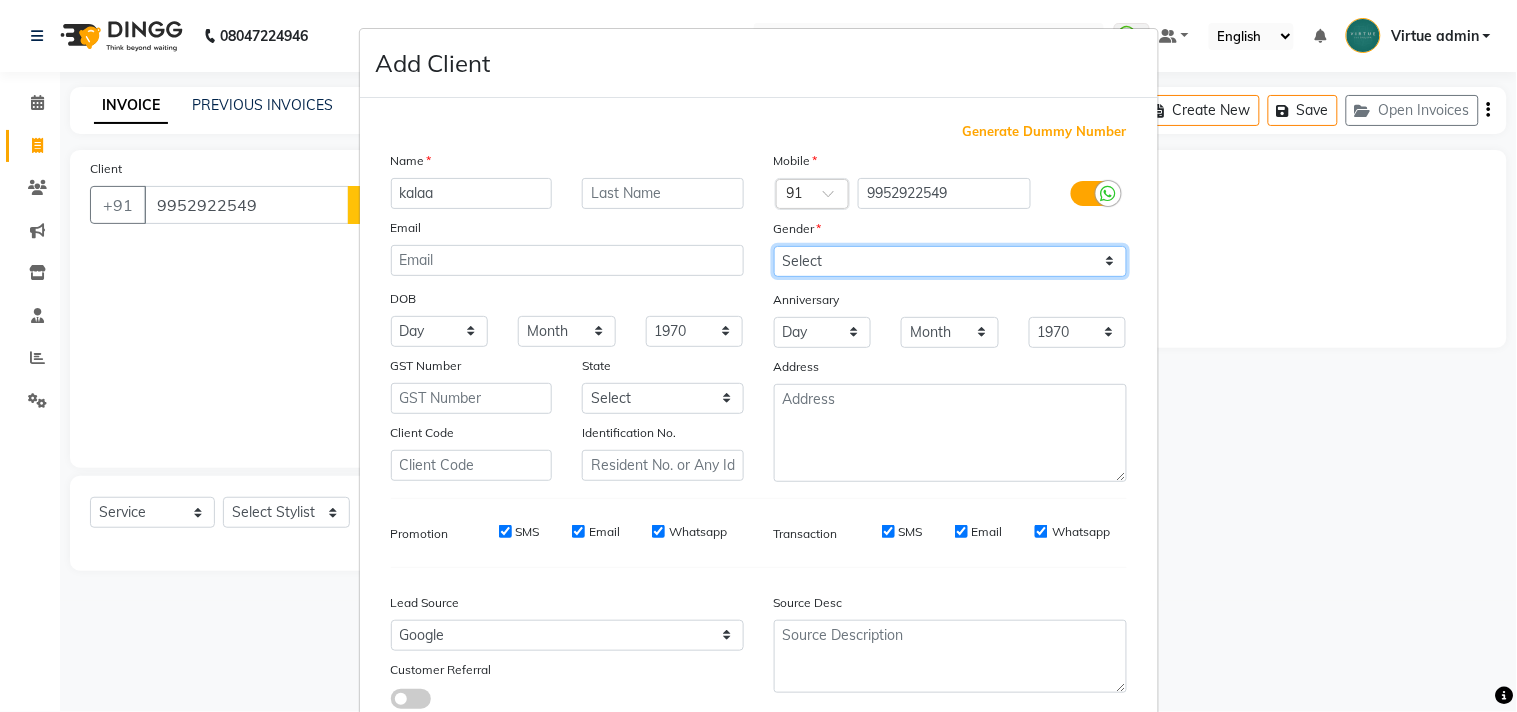 select on "female" 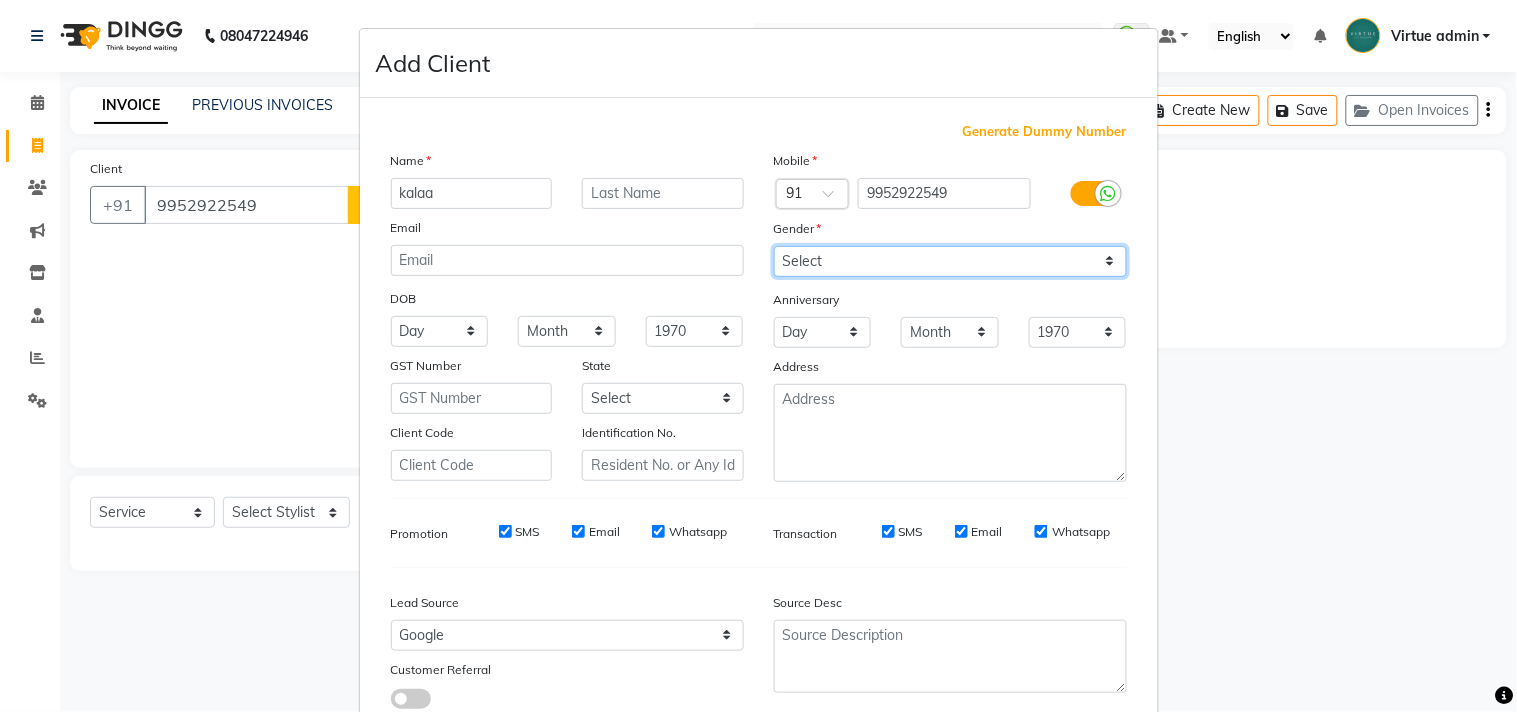 click on "Select Male Female Other Prefer Not To Say" at bounding box center [950, 261] 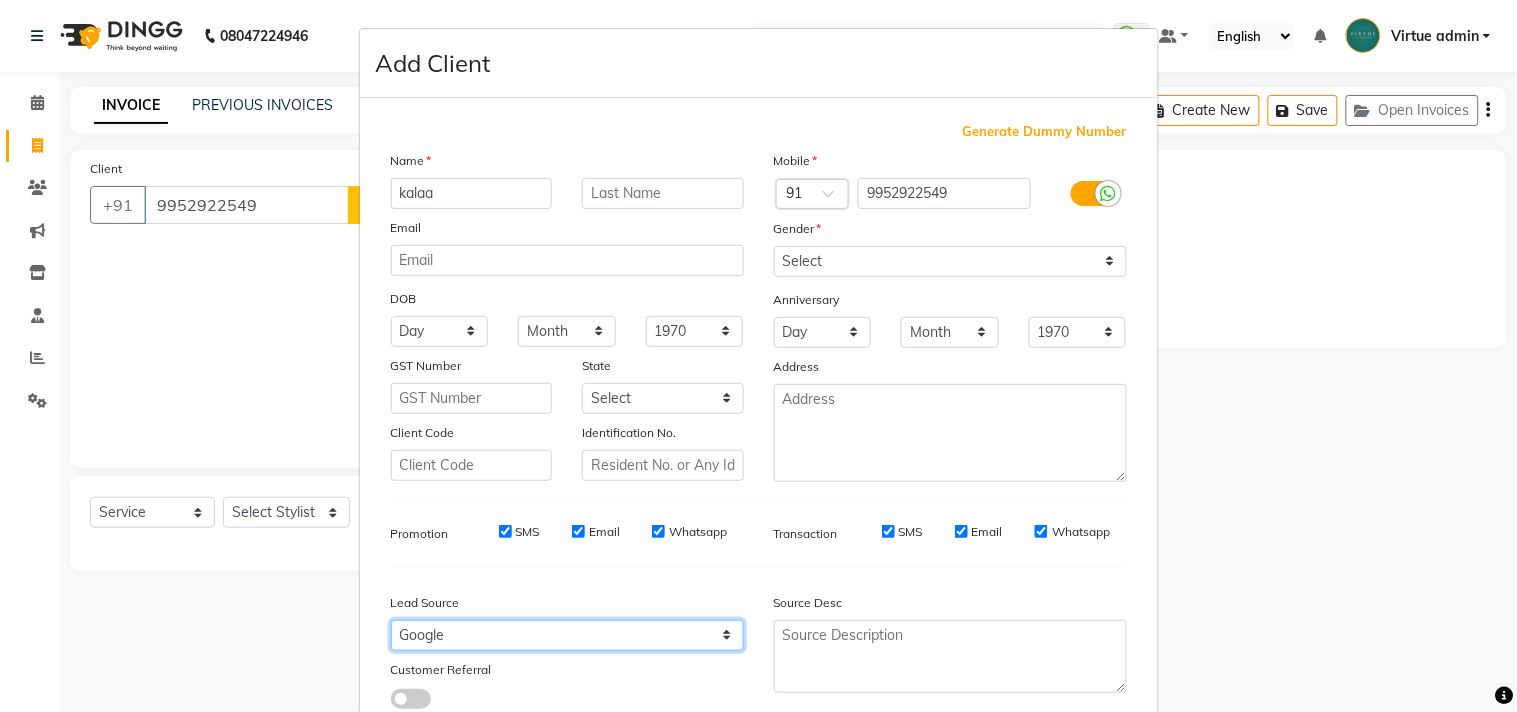 click on "Select Walk-in Referral Internet Friend Word of Mouth Advertisement Facebook JustDial Google Other Instagram  YouTube  WhatsApp" at bounding box center [567, 635] 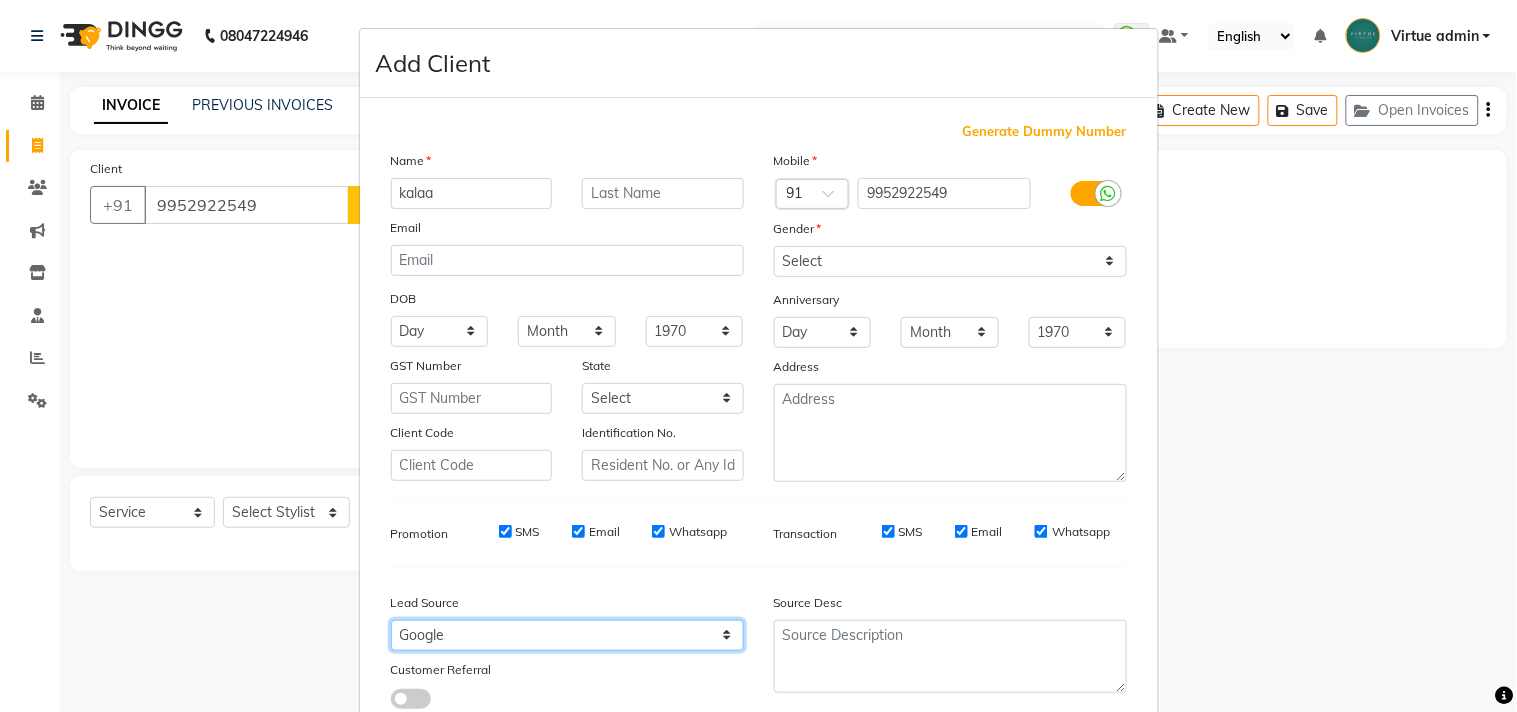 click on "Select Walk-in Referral Internet Friend Word of Mouth Advertisement Facebook JustDial Google Other Instagram  YouTube  WhatsApp" at bounding box center (567, 635) 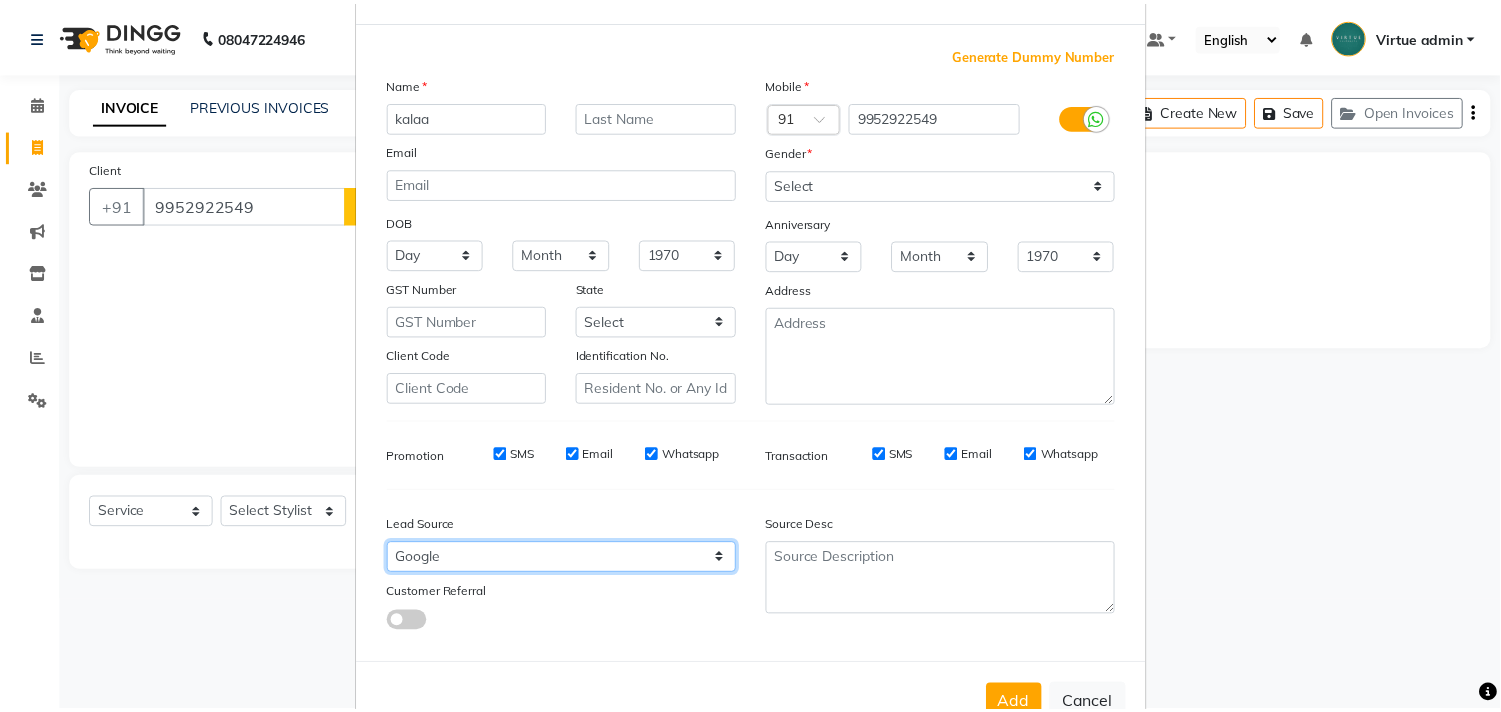 scroll, scrollTop: 138, scrollLeft: 0, axis: vertical 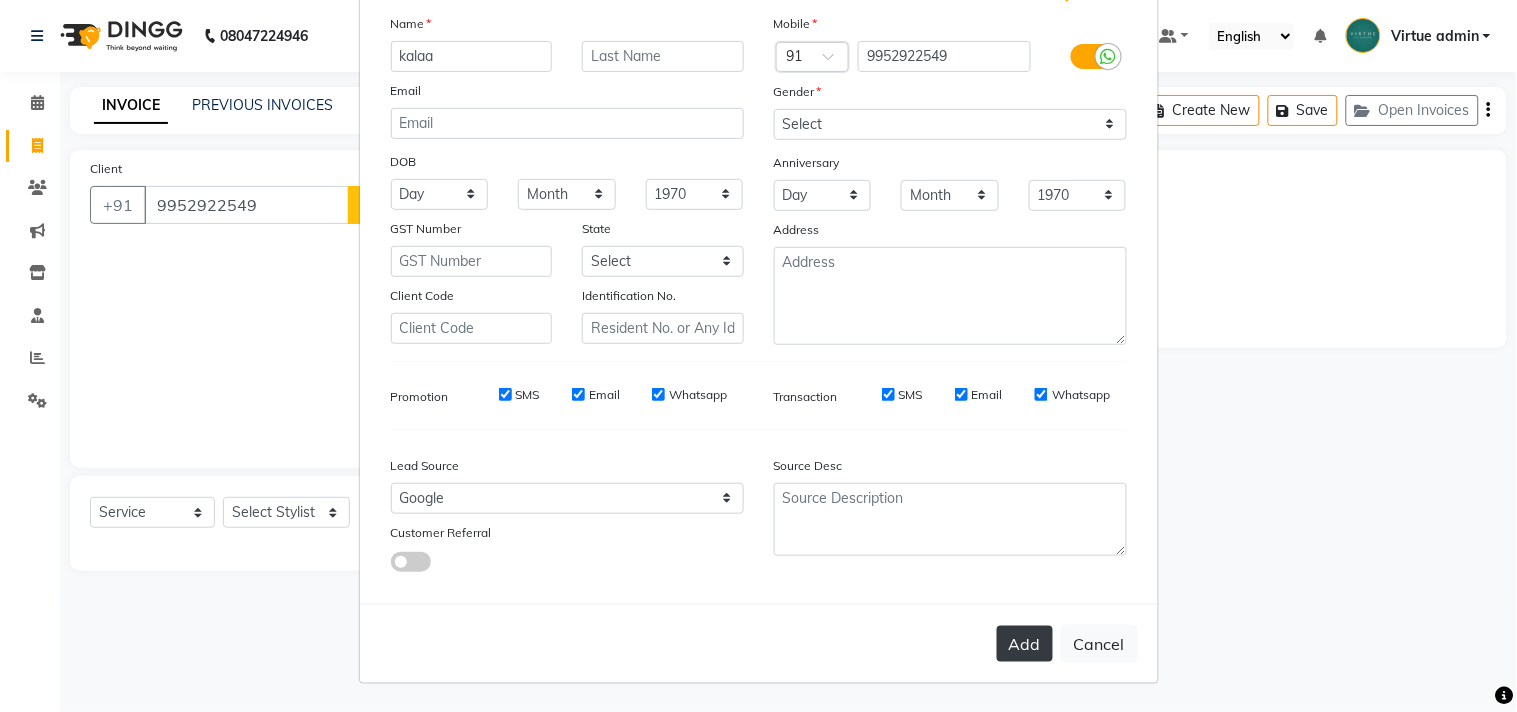 click on "Add" at bounding box center (1025, 644) 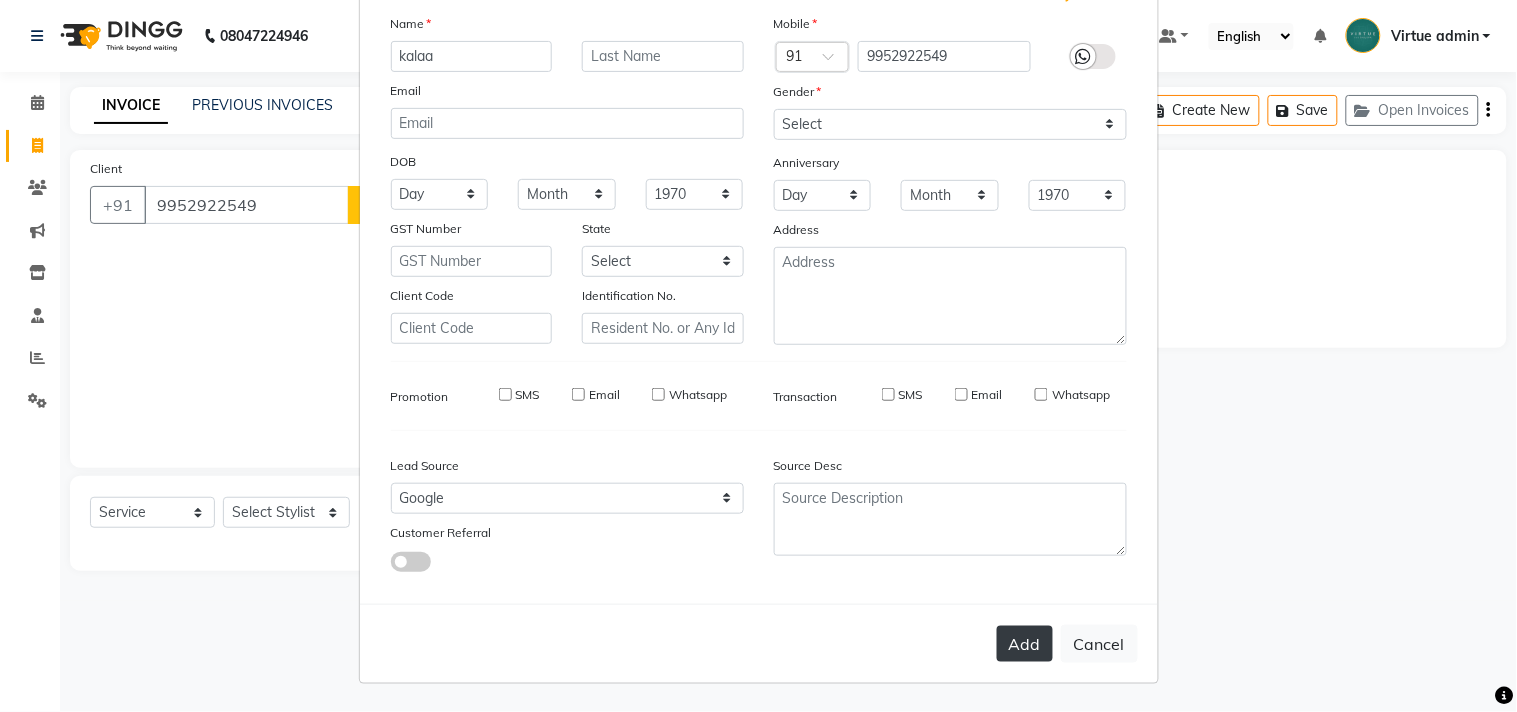 type on "99******49" 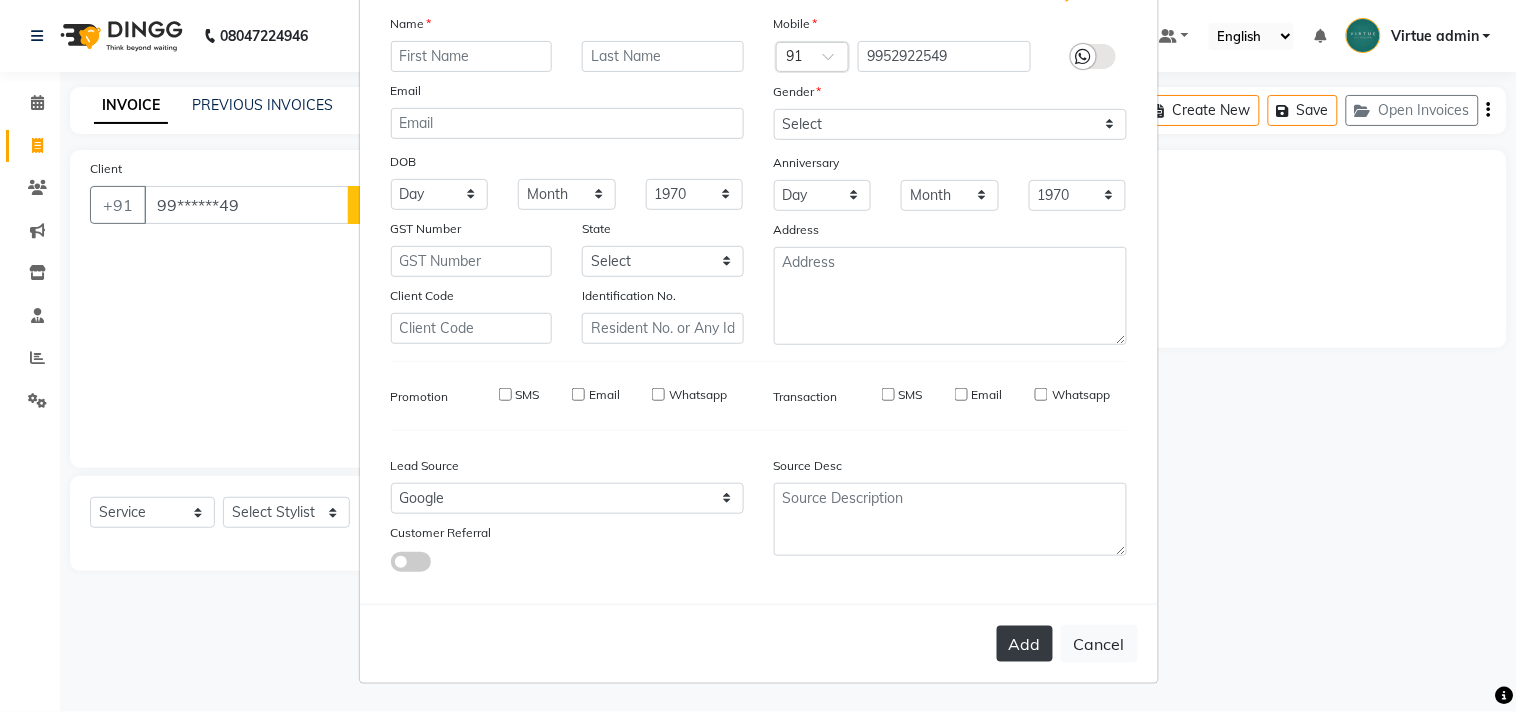 select 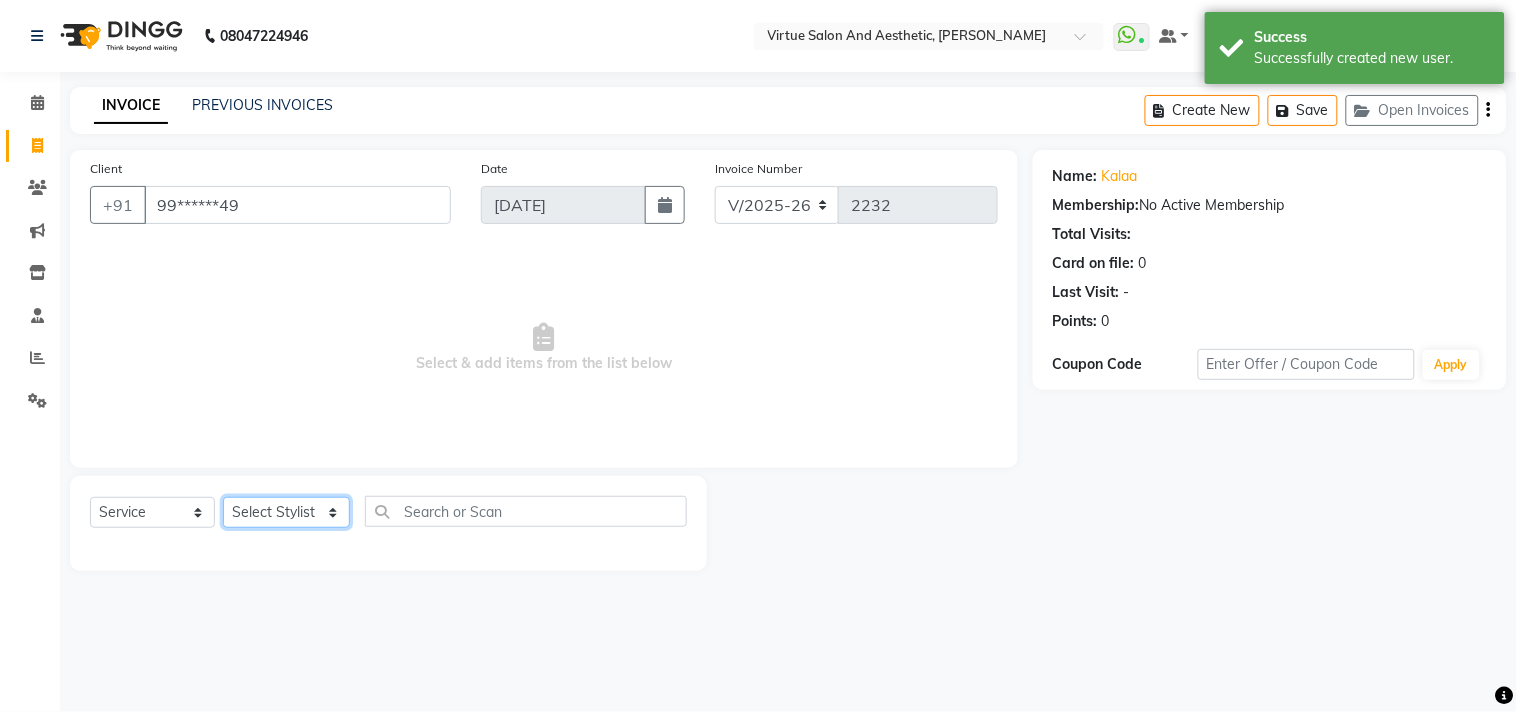 click on "Select Stylist Admin [PERSON_NAME]  Apsu Auditor Ambattur [PERSON_NAME] Dingg - Support Team [PERSON_NAME] [PERSON_NAME] [PERSON_NAME]  [PERSON_NAME] [PERSON_NAME]  [PERSON_NAME] [PERSON_NAME] [PERSON_NAME] RADHA [PERSON_NAME]  [PERSON_NAME] SEETHAL SOCHIPEM [PERSON_NAME] [PERSON_NAME] VANITHA Veena [PERSON_NAME]  [PERSON_NAME] Virtue admin VIRTUE SALON" 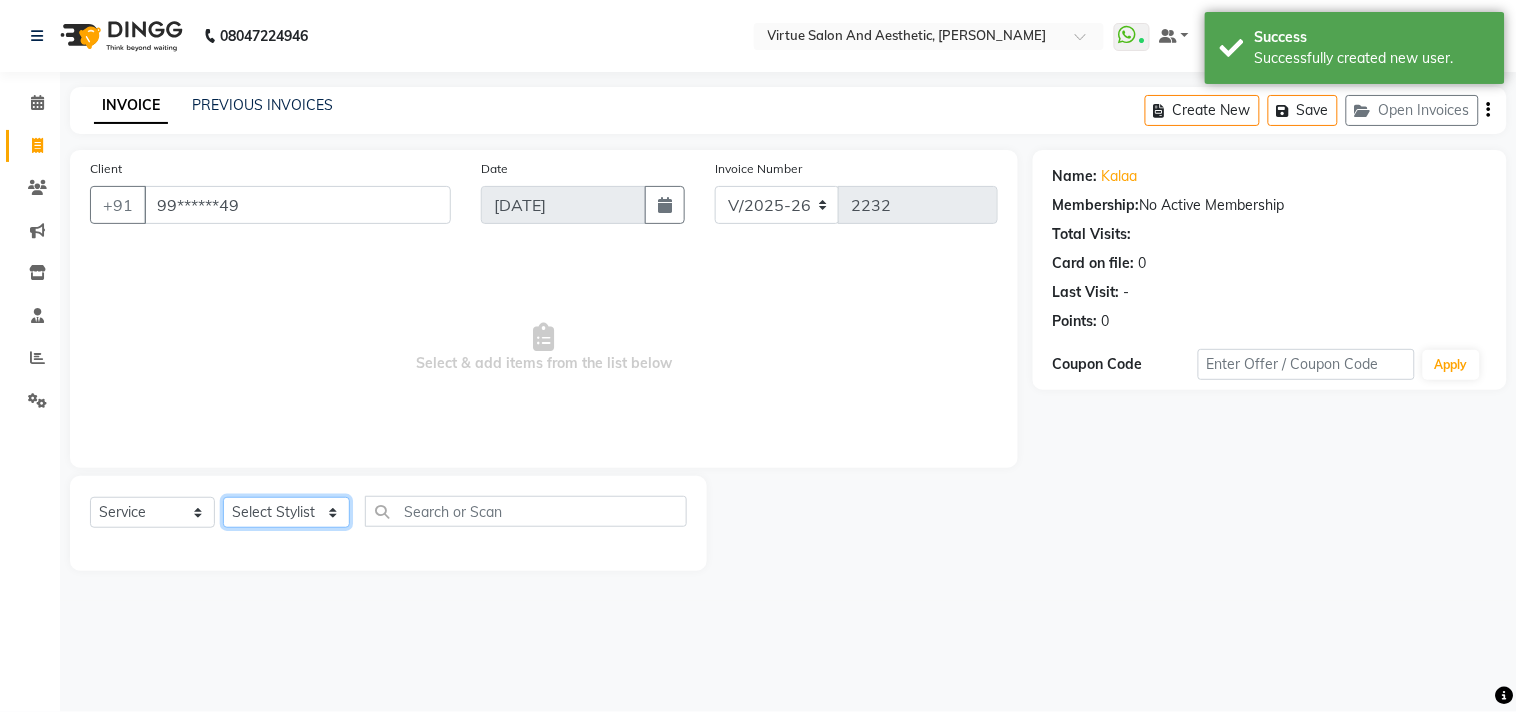 select on "40345" 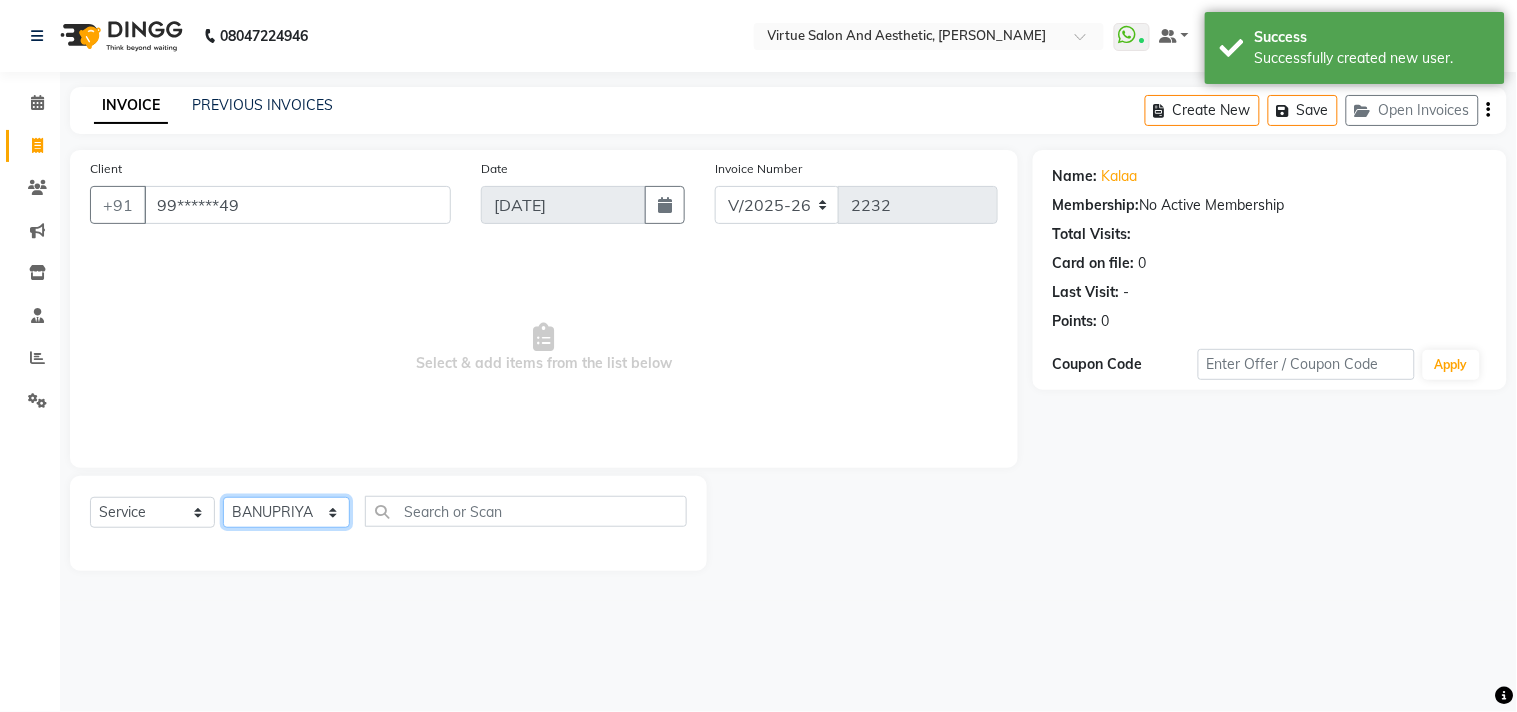 click on "Select Stylist Admin [PERSON_NAME]  Apsu Auditor Ambattur [PERSON_NAME] Dingg - Support Team [PERSON_NAME] [PERSON_NAME] [PERSON_NAME]  [PERSON_NAME] [PERSON_NAME]  [PERSON_NAME] [PERSON_NAME] [PERSON_NAME] RADHA [PERSON_NAME]  [PERSON_NAME] SEETHAL SOCHIPEM [PERSON_NAME] [PERSON_NAME] VANITHA Veena [PERSON_NAME]  [PERSON_NAME] Virtue admin VIRTUE SALON" 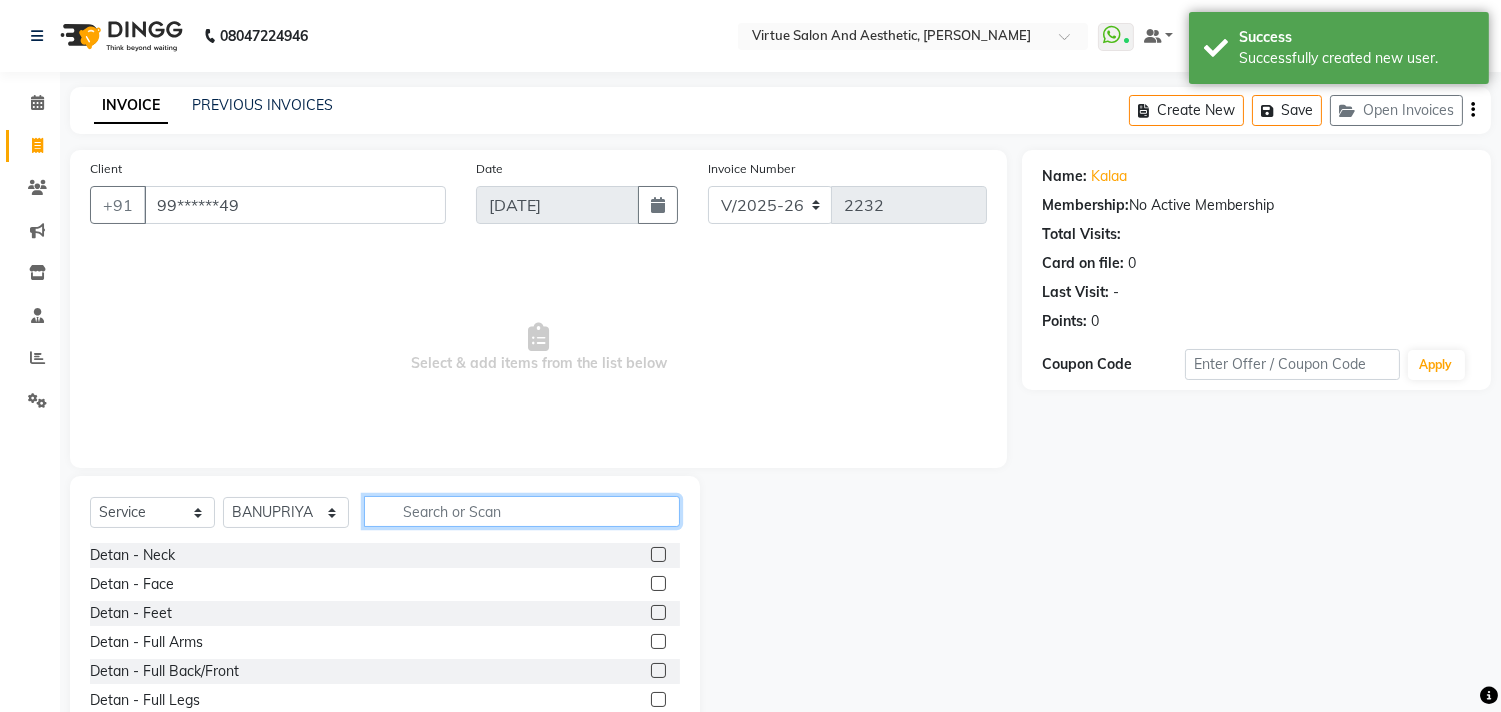 click 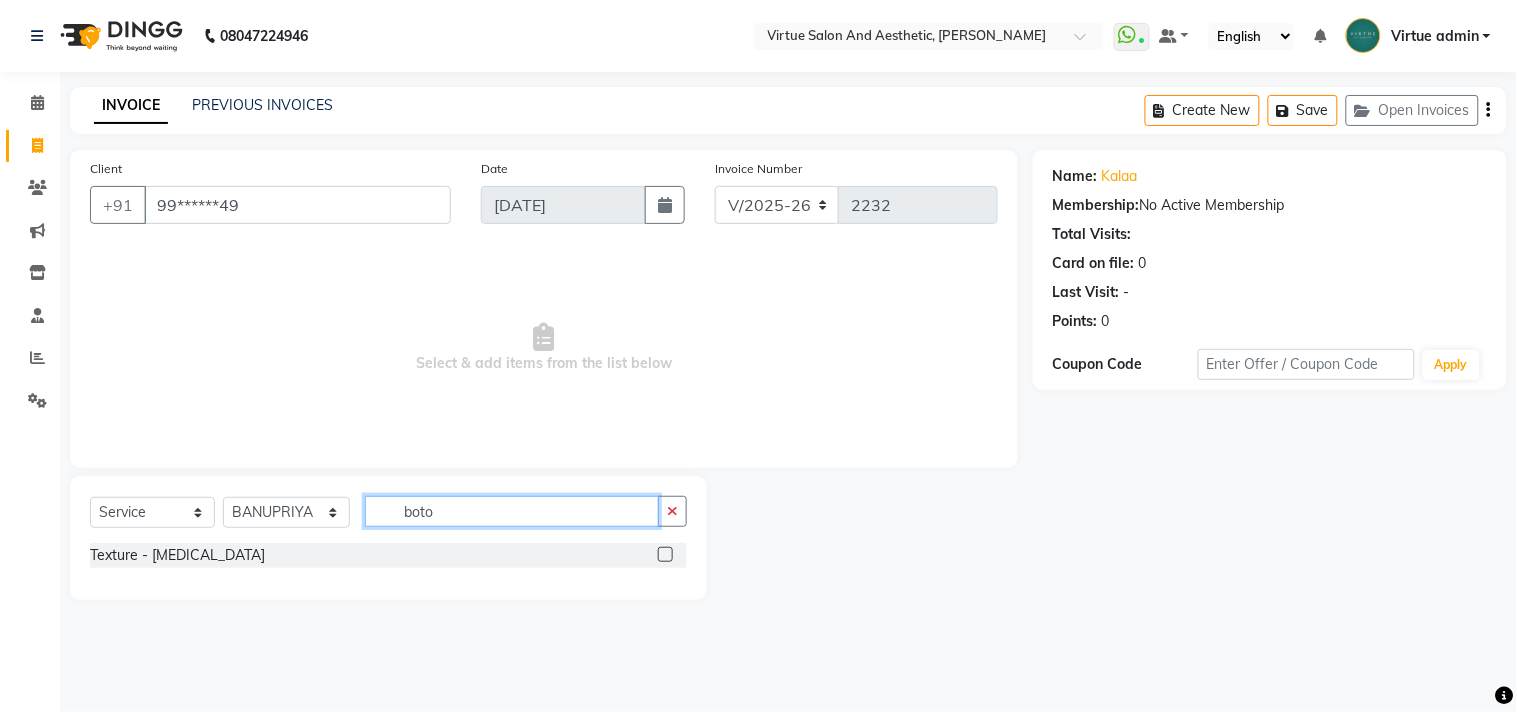type on "boto" 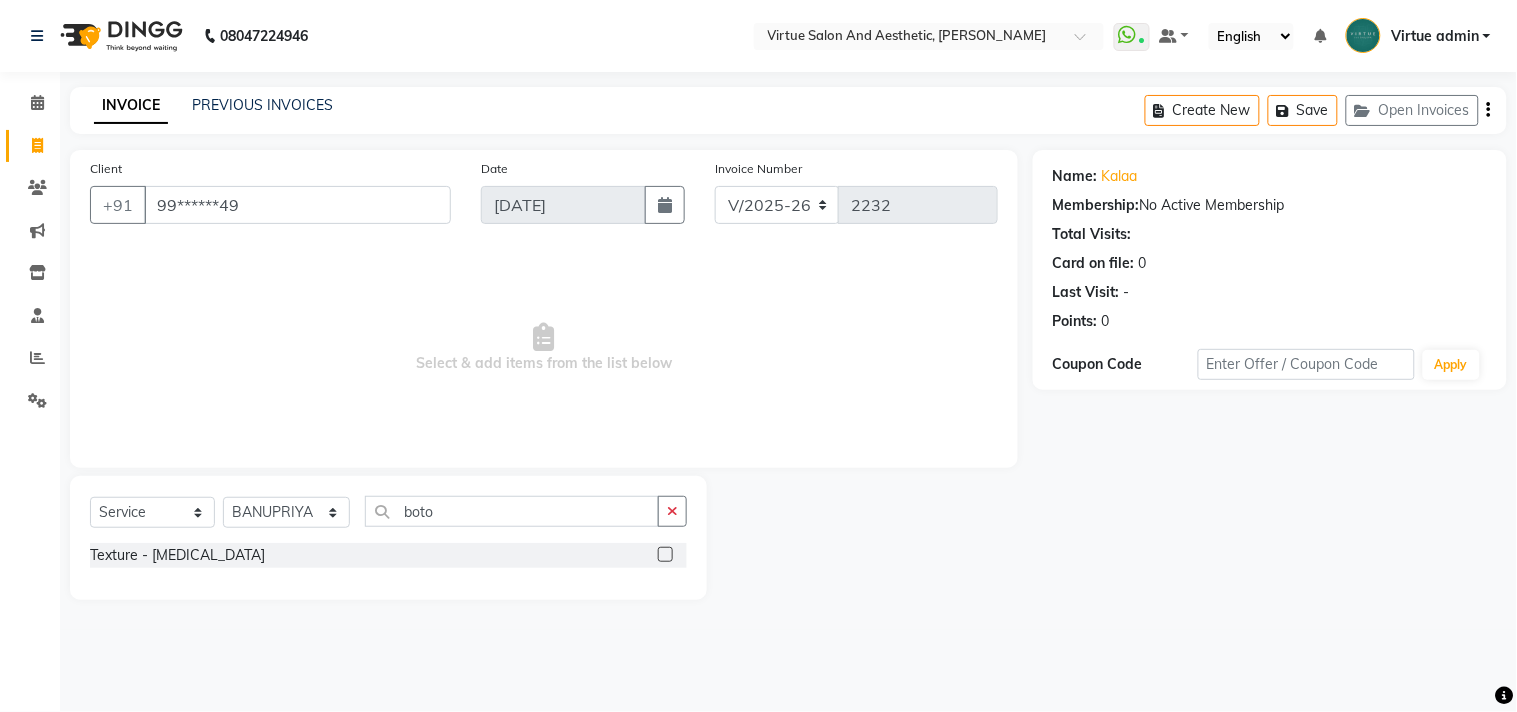 click 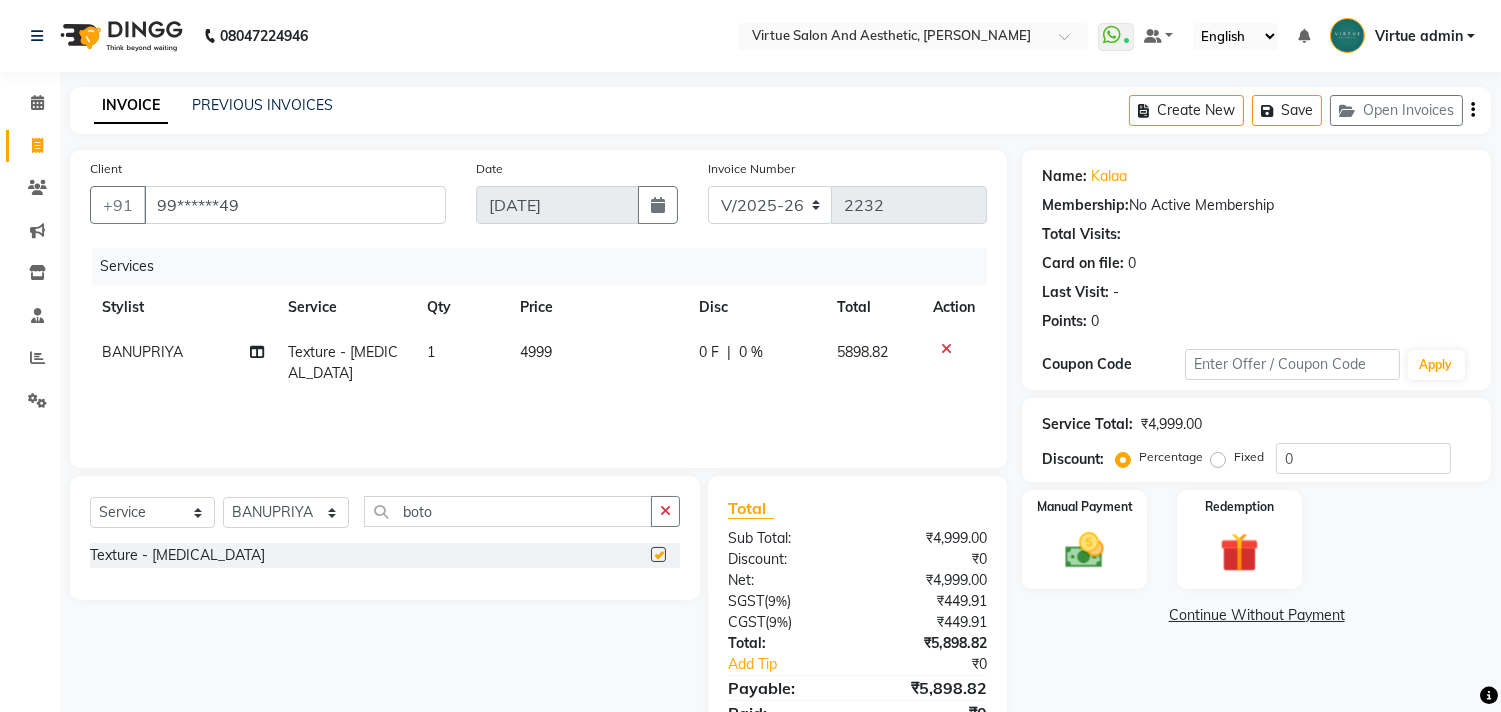 checkbox on "false" 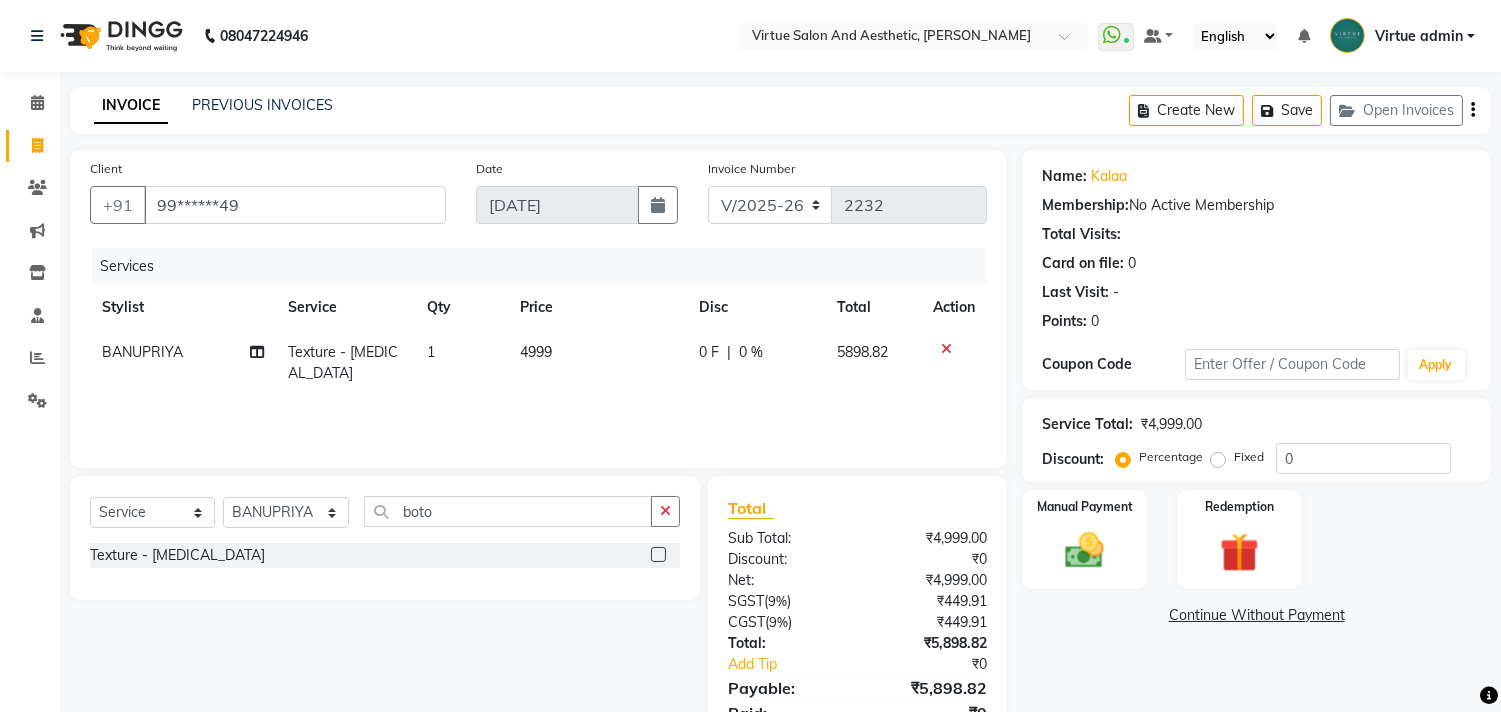 click on "Services Stylist Service Qty Price Disc Total Action BANUPRIYA Texture - Botox 1 4999 0 F | 0 % 5898.82" 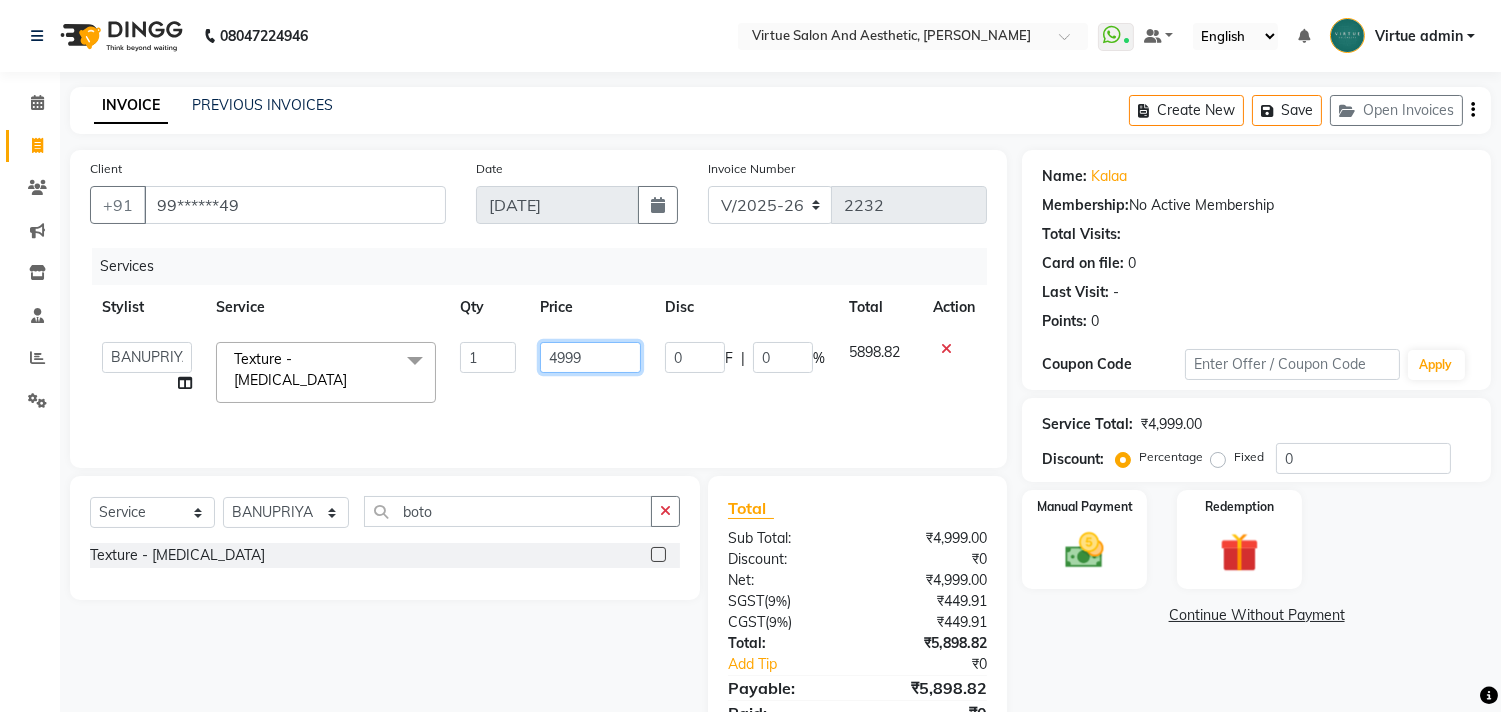 click on "4999" 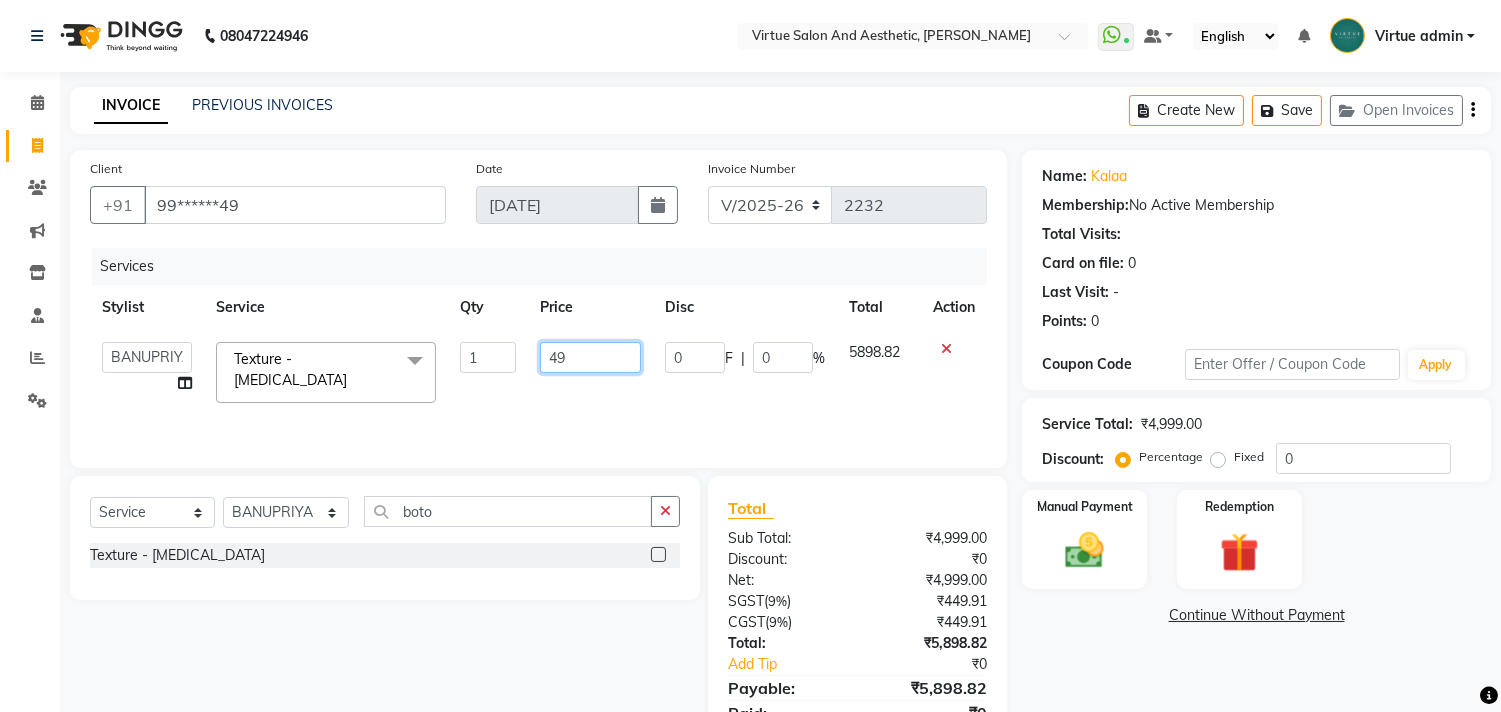 type on "4" 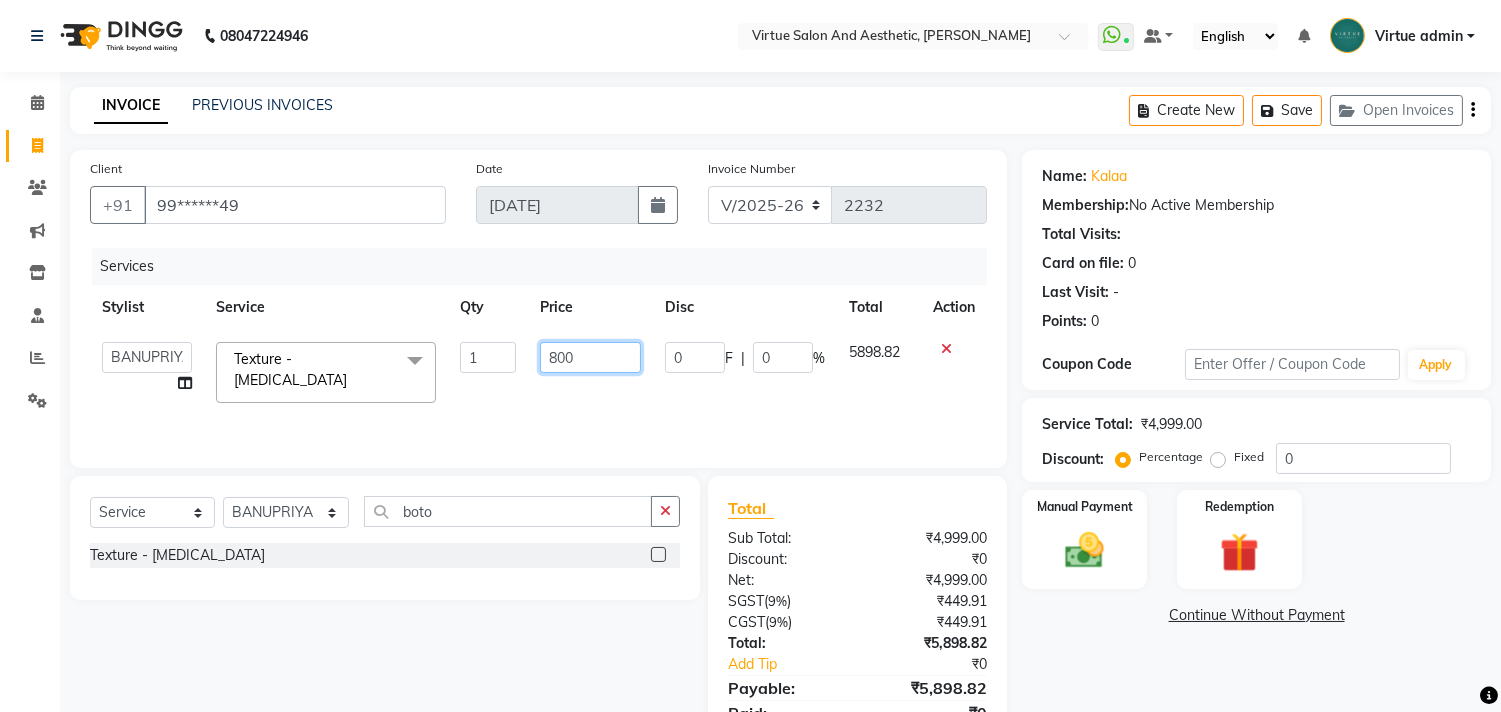type on "8000" 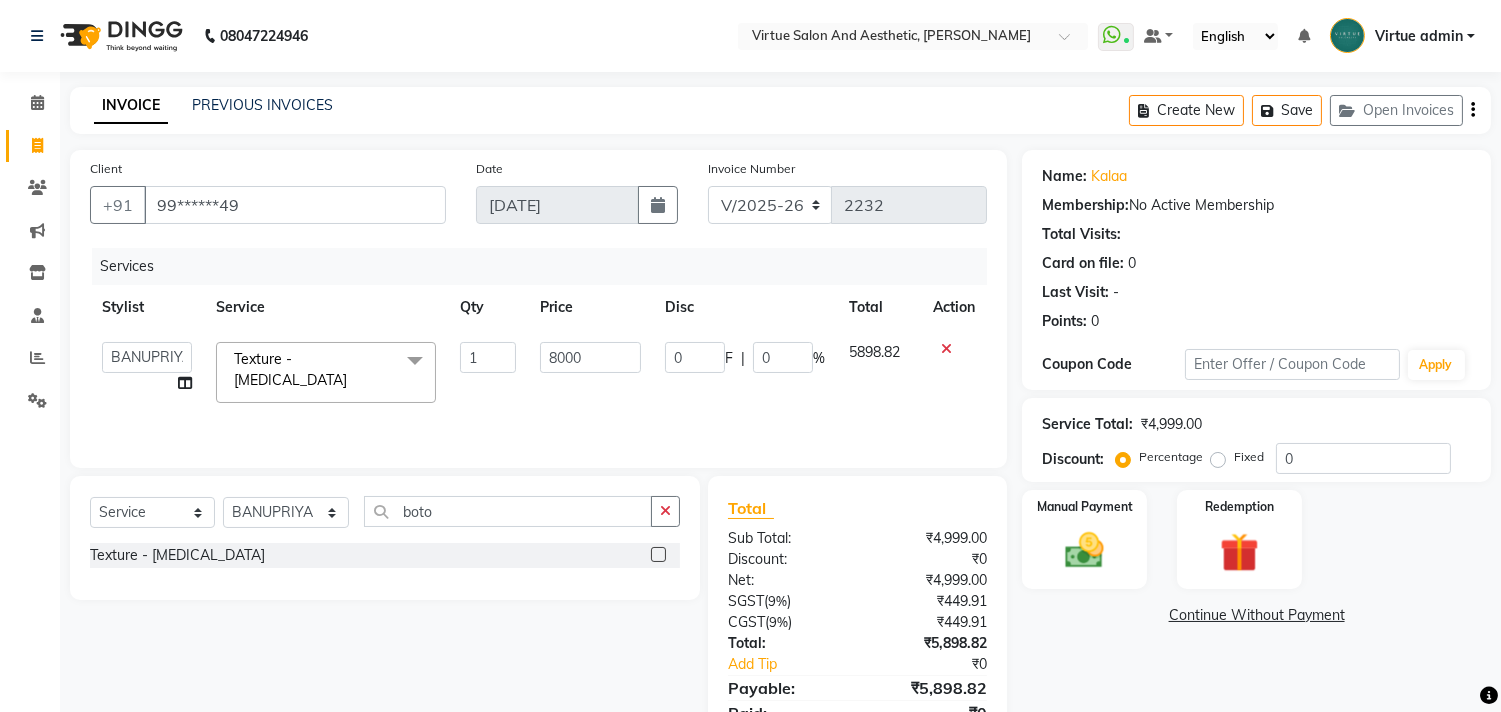 click on "Total" 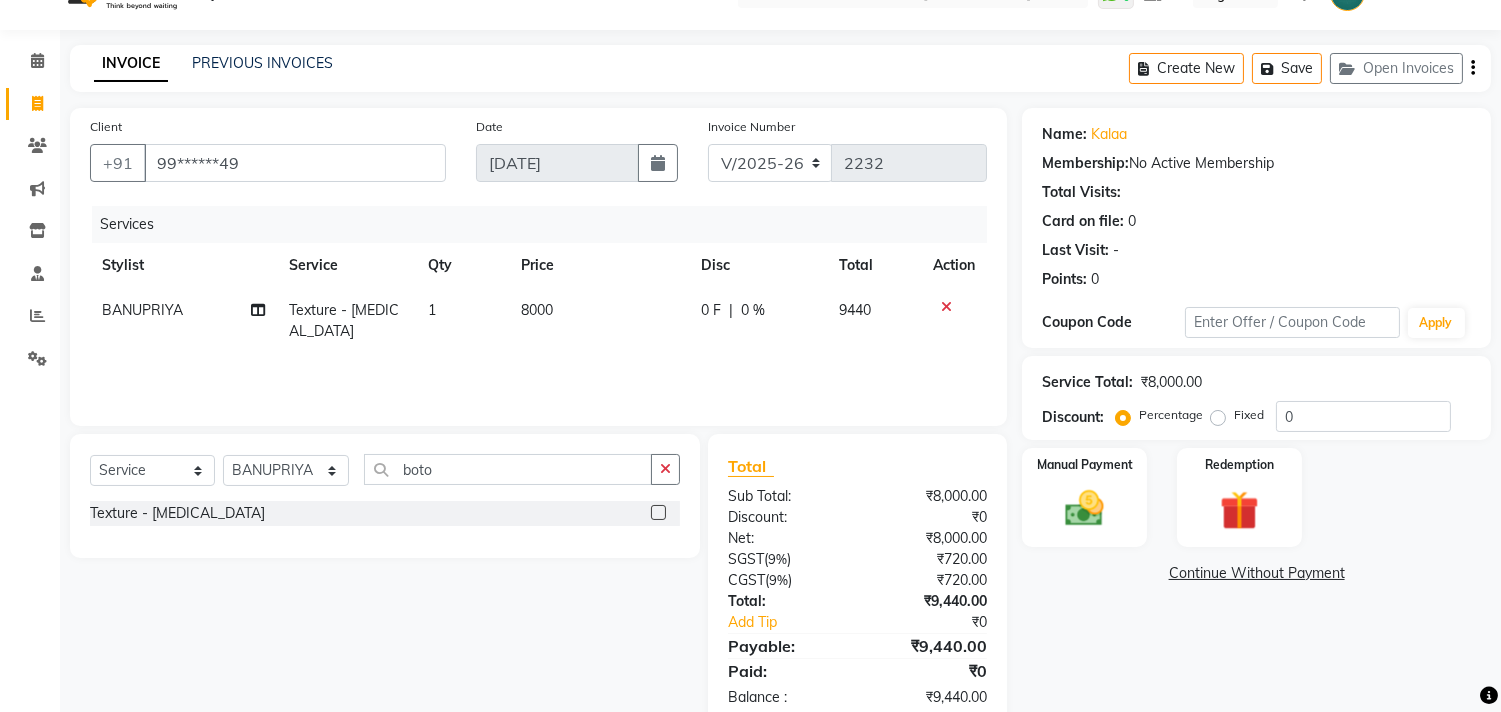 scroll, scrollTop: 0, scrollLeft: 0, axis: both 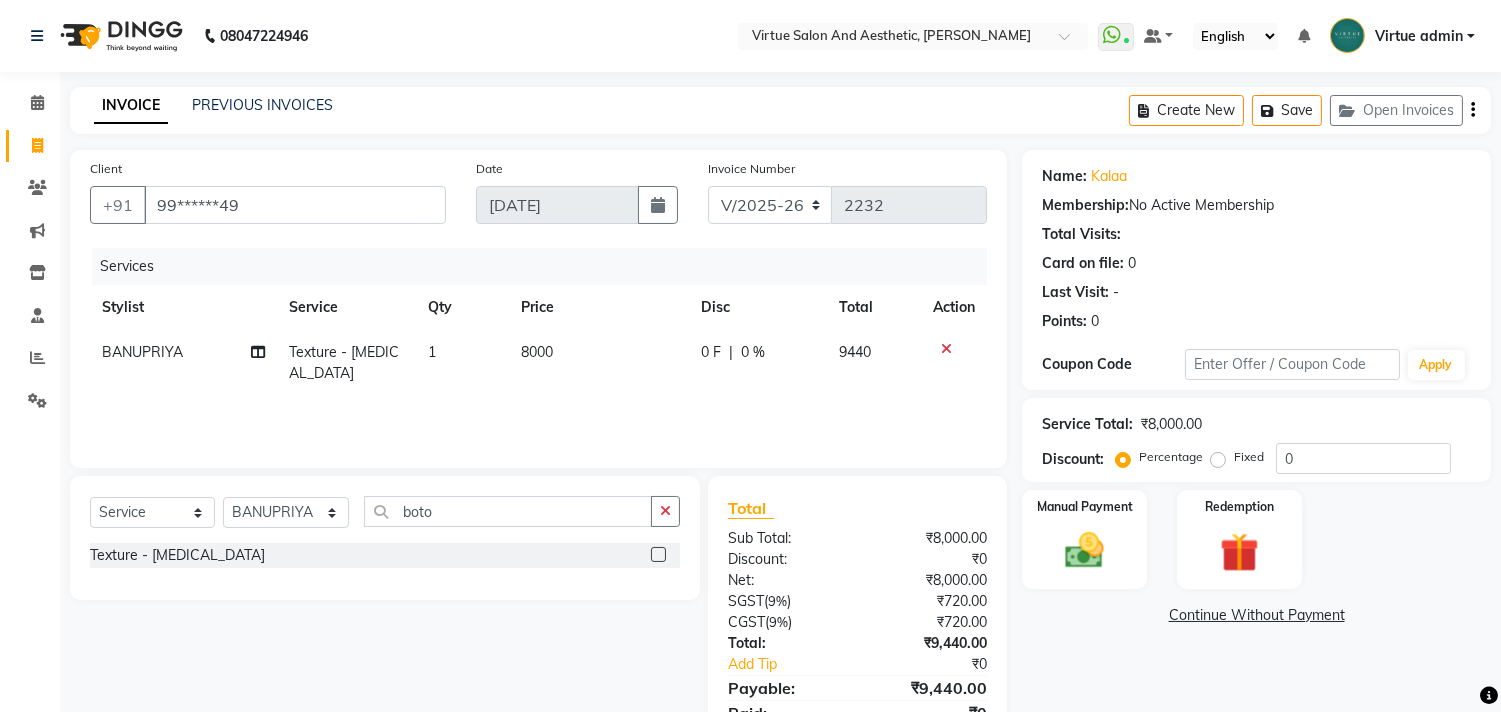 click 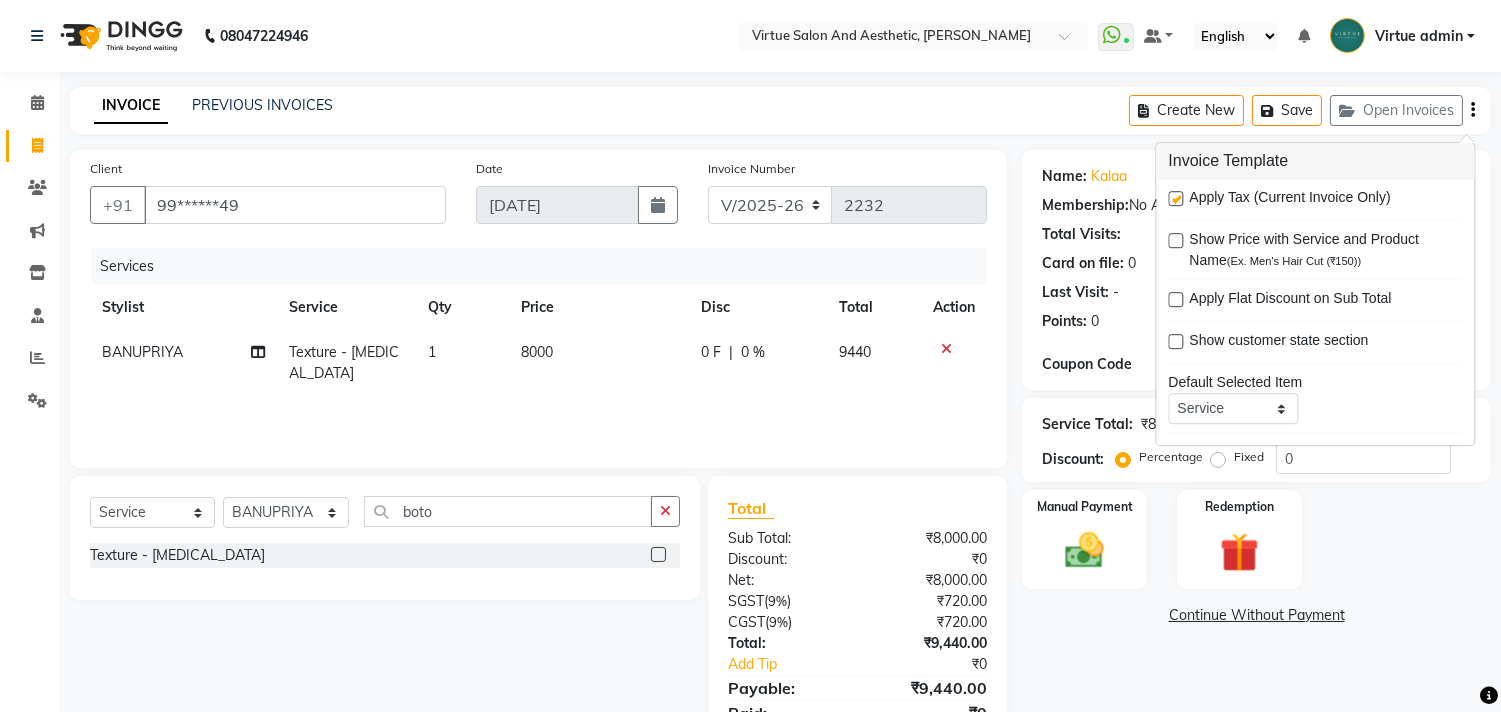 click at bounding box center [1175, 198] 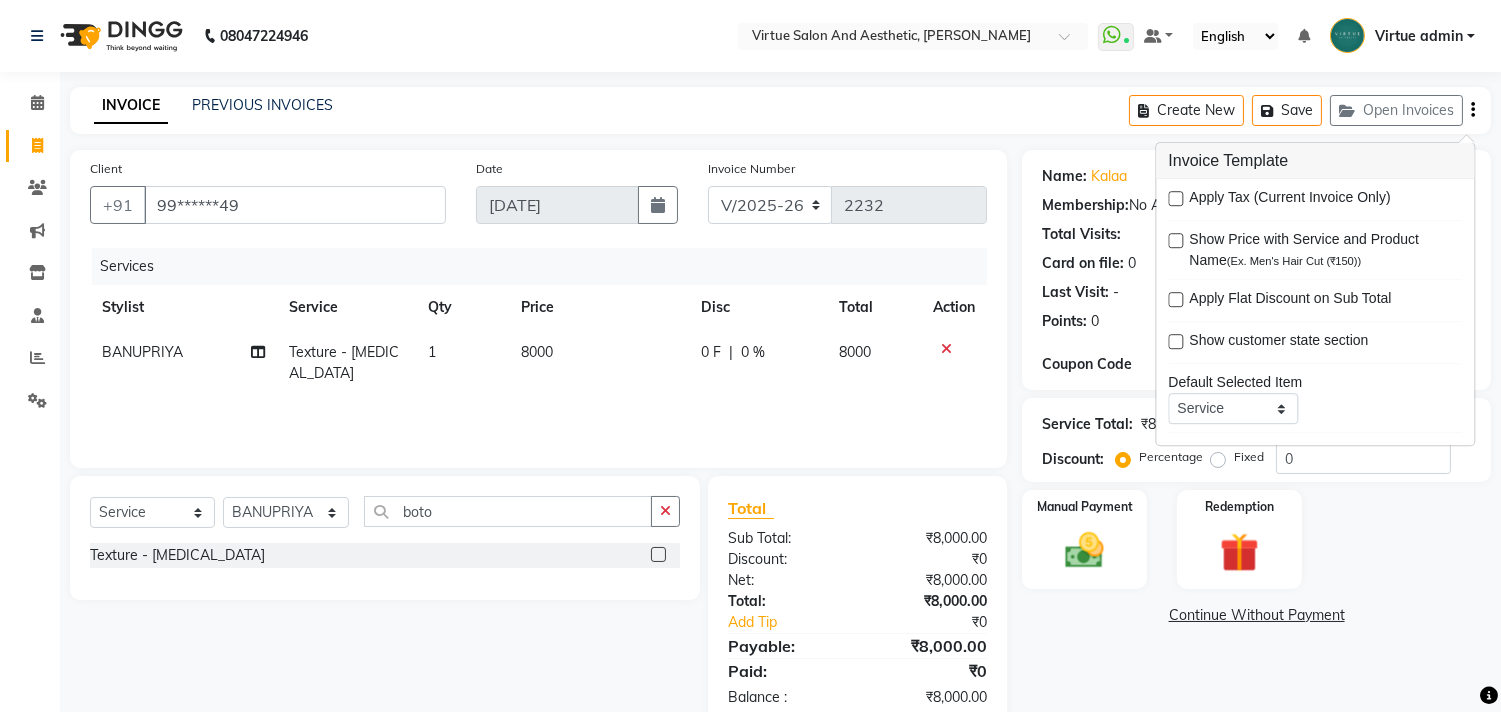 scroll, scrollTop: 46, scrollLeft: 0, axis: vertical 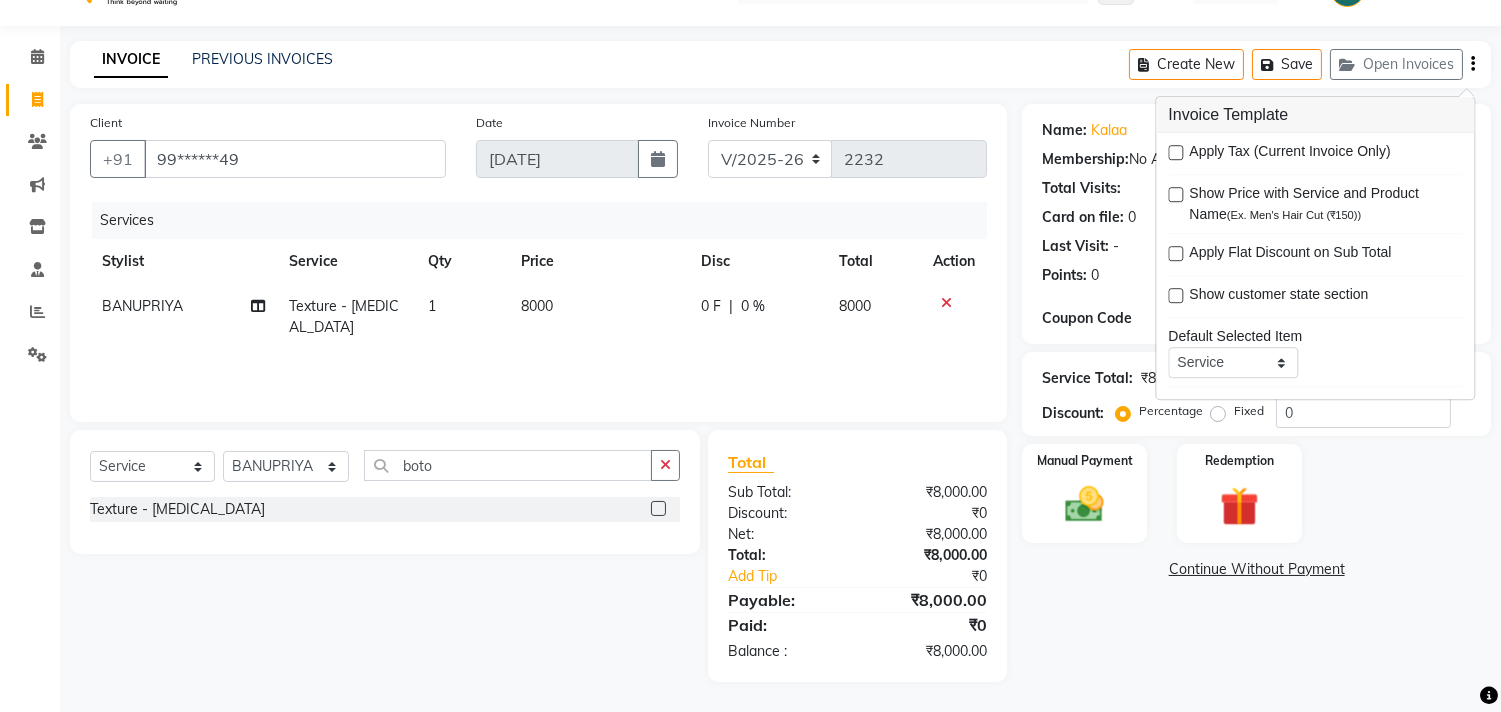 click on "Client +91 99******49 Date 10-07-2025 Invoice Number V/2025 V/2025-26 2232 Services Stylist Service Qty Price Disc Total Action BANUPRIYA Texture - Botox 1 8000 0 F | 0 % 8000 Select  Service  Product  Membership  Package Voucher Prepaid Gift Card  Select Stylist Admin ANUSHA  Apsu Auditor Ambattur Balaji BANUPRIYA Bhuvanesh Dingg - Support Team DIVYA INBARAJ INDHU Javed Jayakumar Joice Neimalsawm  Kalaiselvi KAMALA Nathalie Marinaa Chaarlette POOJA  PREETHI Preethi Raj PRISCILLA RADHA RAJESH  SAHIL SEETHAL SOCHIPEM Suresh Babu SUSHMITA VANITHA Veena Ravi Vignesh  Vinitha Virtue admin VIRTUE SALON boto Texture - Botox  Total Sub Total: ₹8,000.00 Discount: ₹0 Net: ₹8,000.00 Total: ₹8,000.00 Add Tip ₹0 Payable: ₹8,000.00 Paid: ₹0 Balance   : ₹8,000.00" 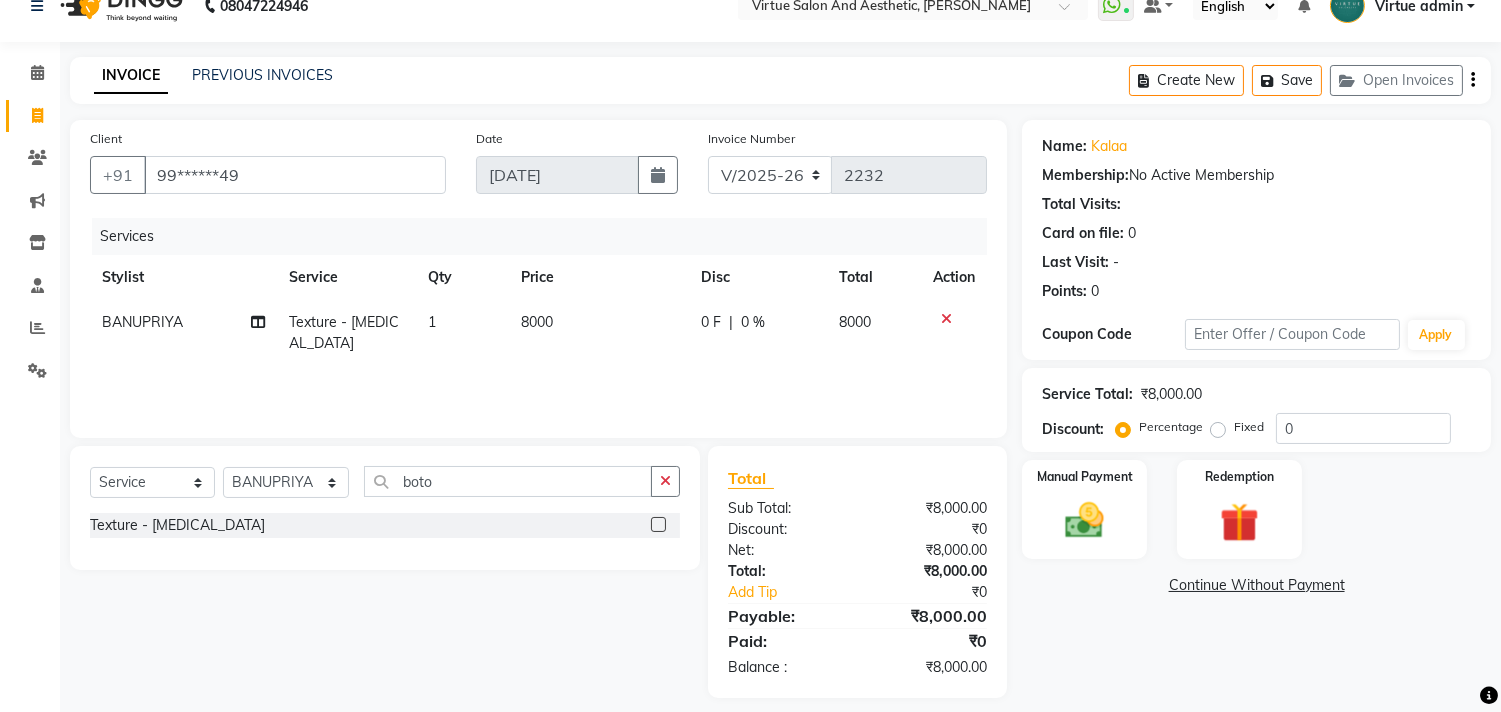 scroll, scrollTop: 46, scrollLeft: 0, axis: vertical 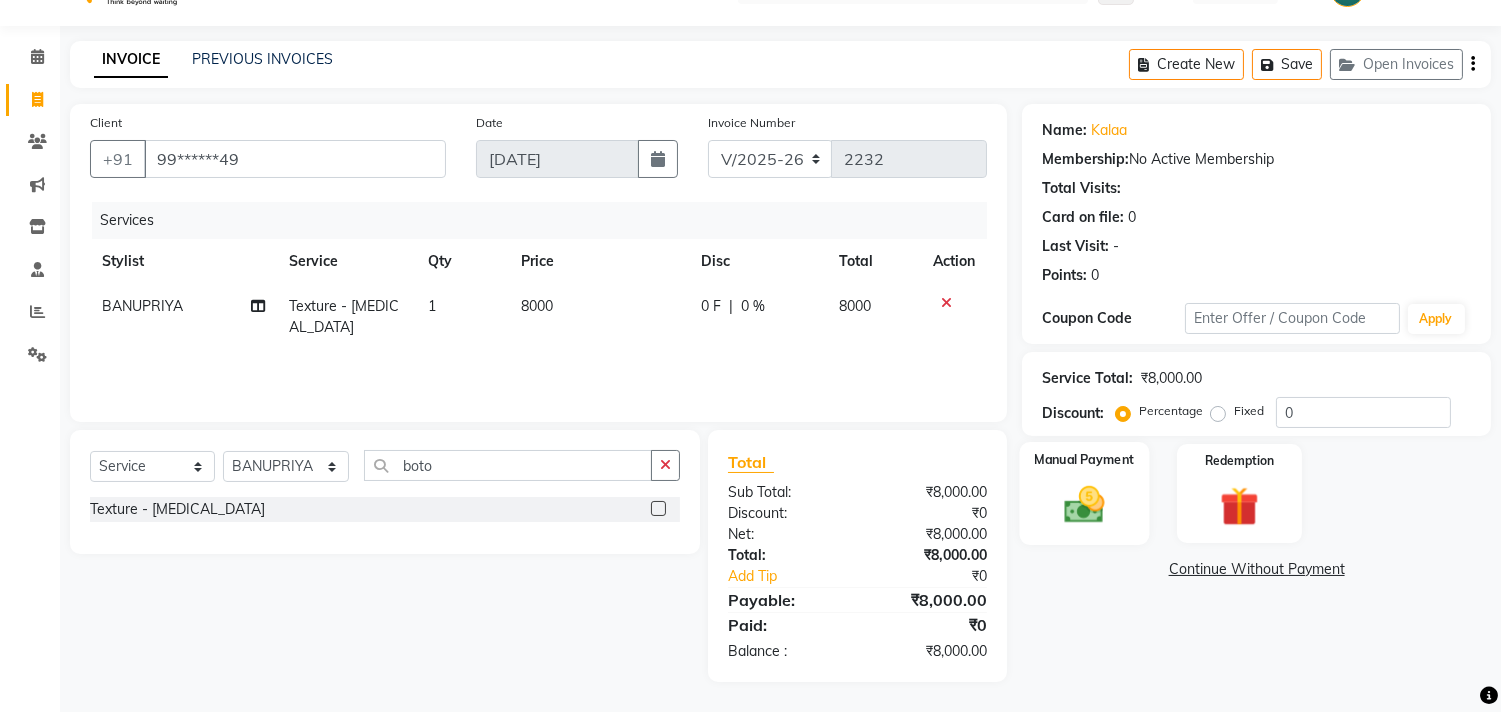 click on "Manual Payment" 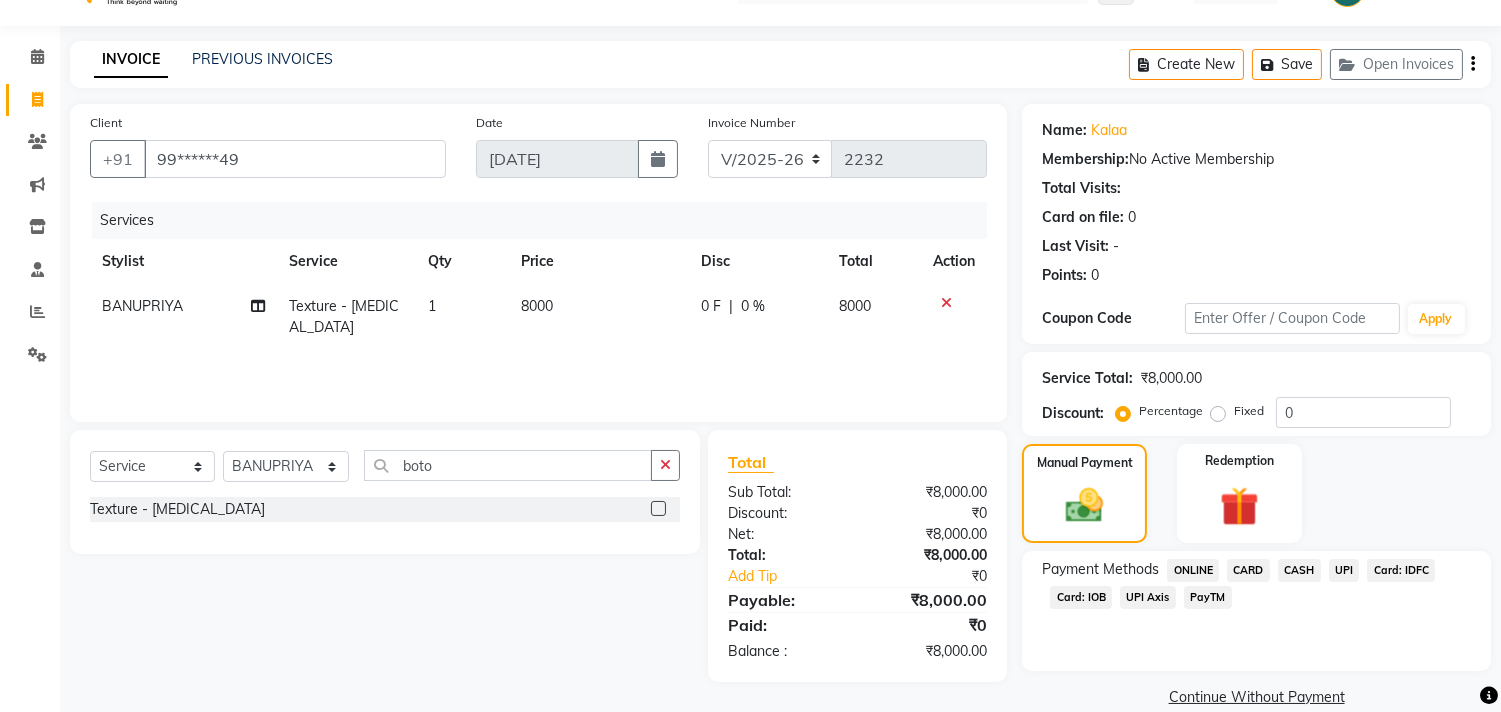 click on "PayTM" 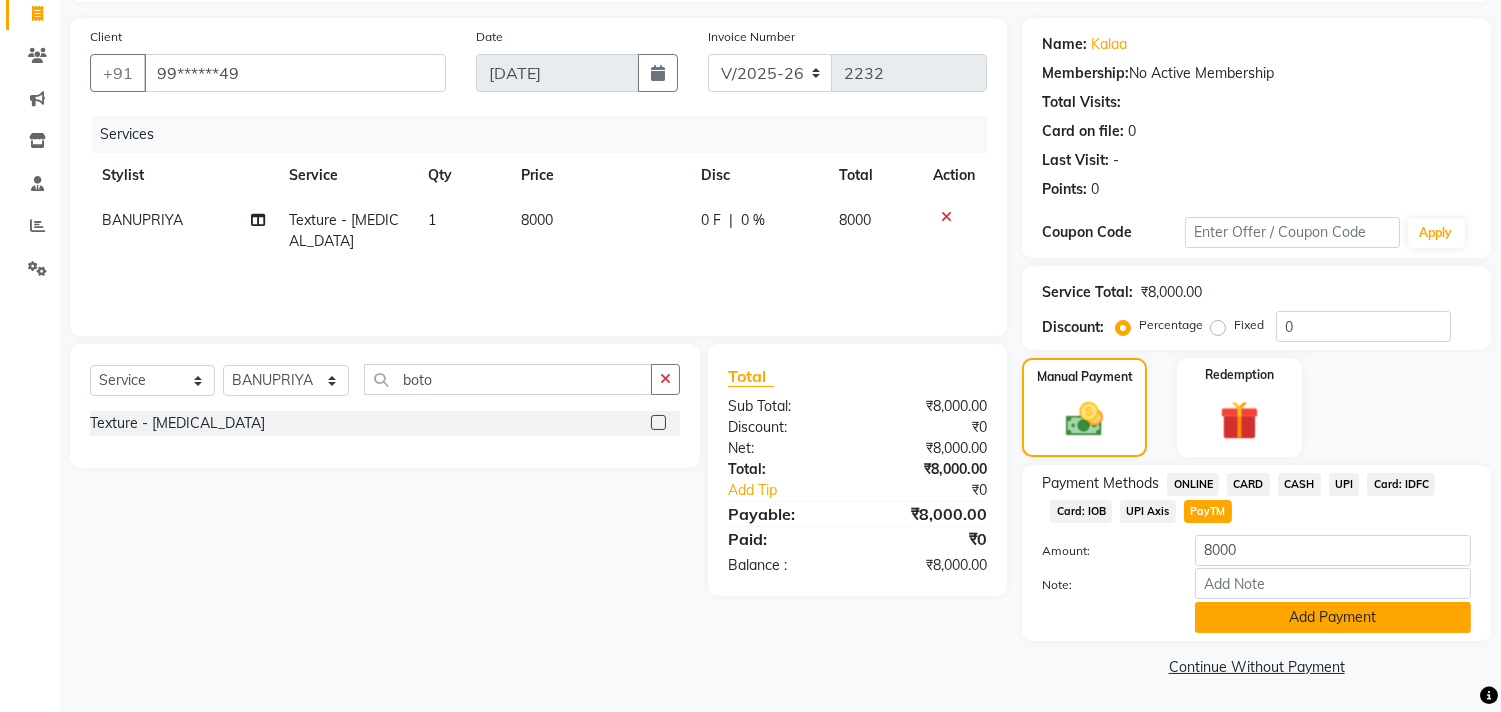 click on "Add Payment" 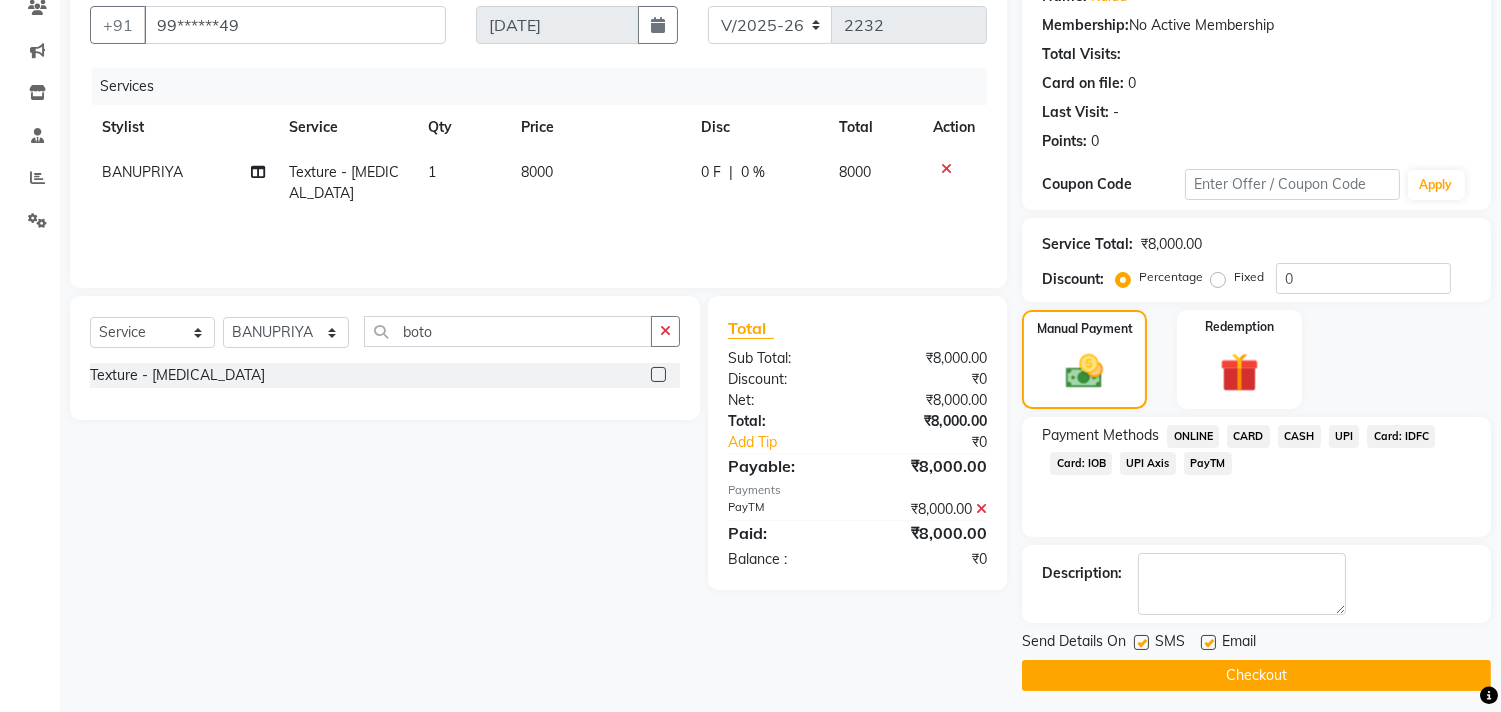 scroll, scrollTop: 187, scrollLeft: 0, axis: vertical 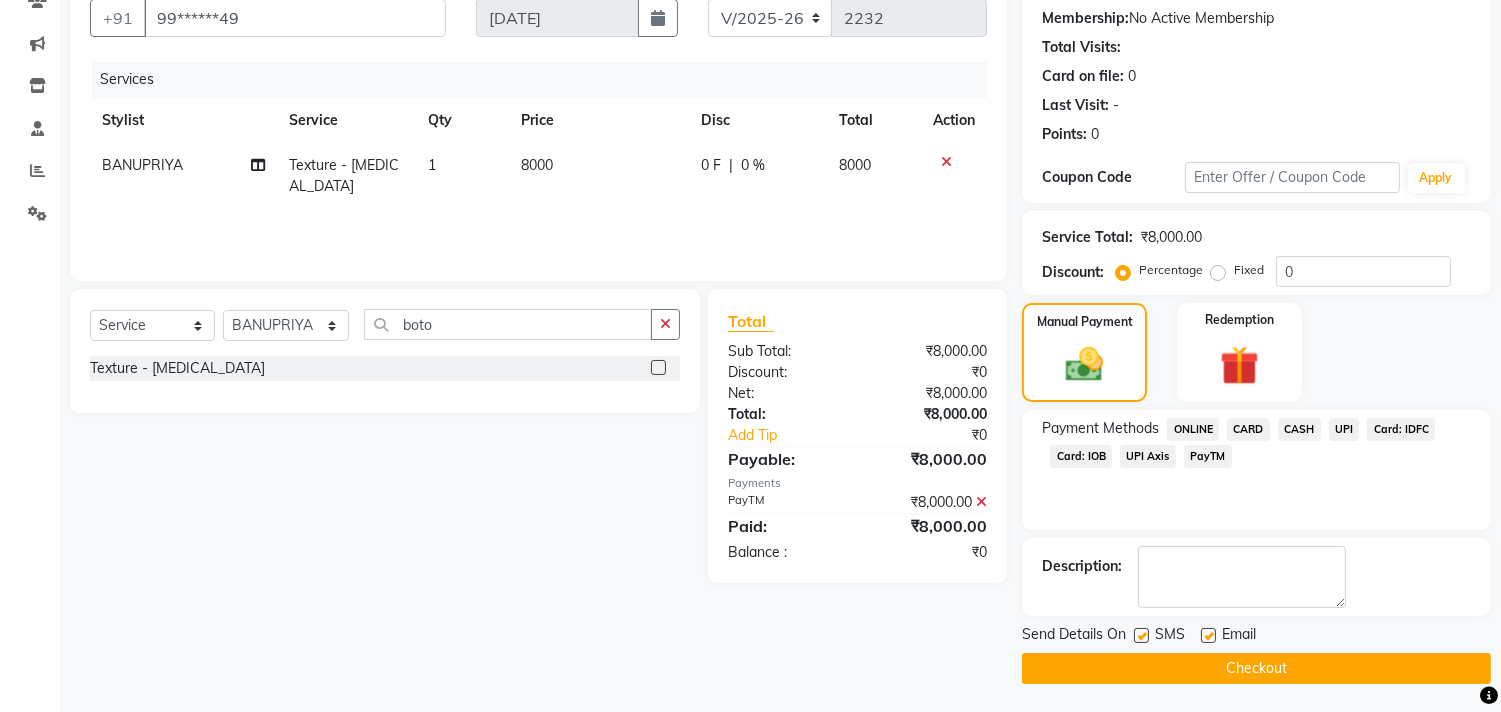 click on "Checkout" 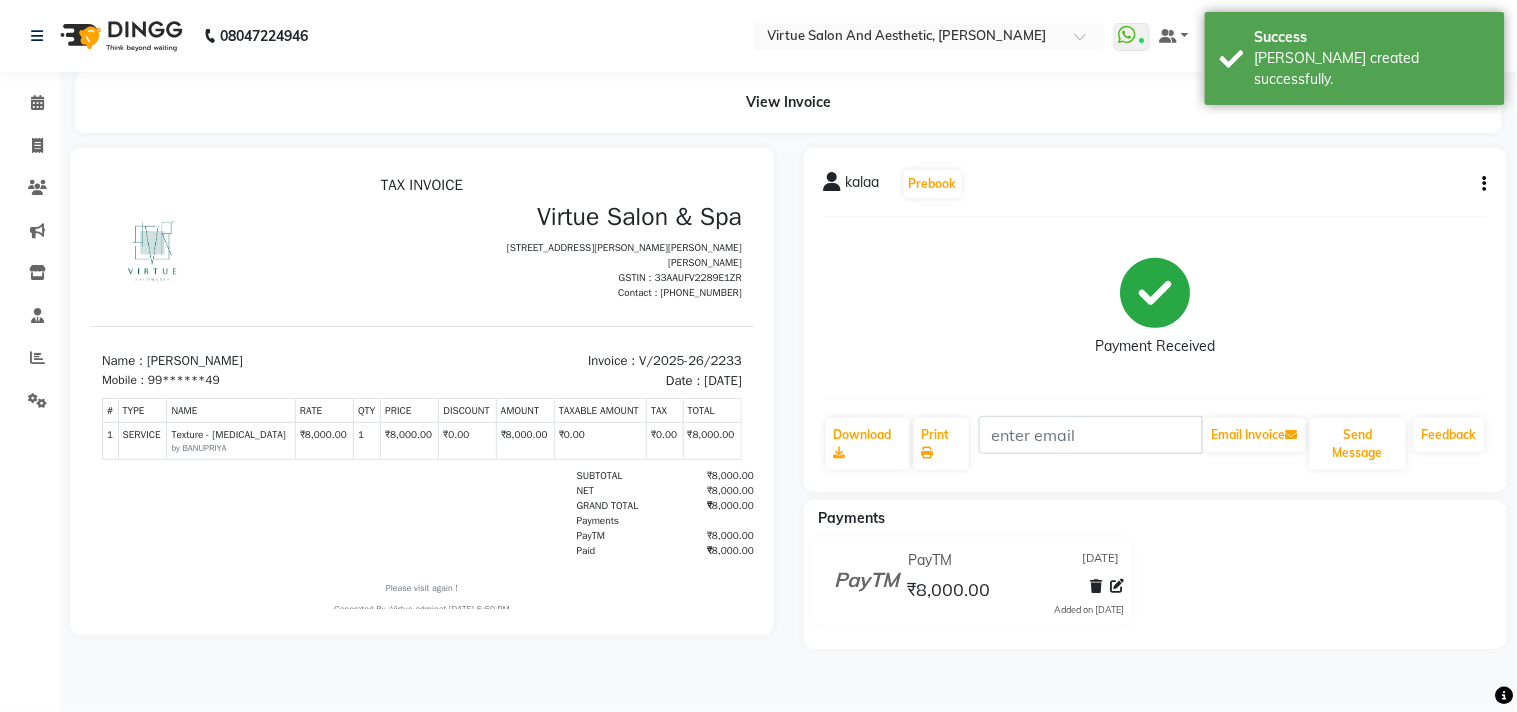 scroll, scrollTop: 0, scrollLeft: 0, axis: both 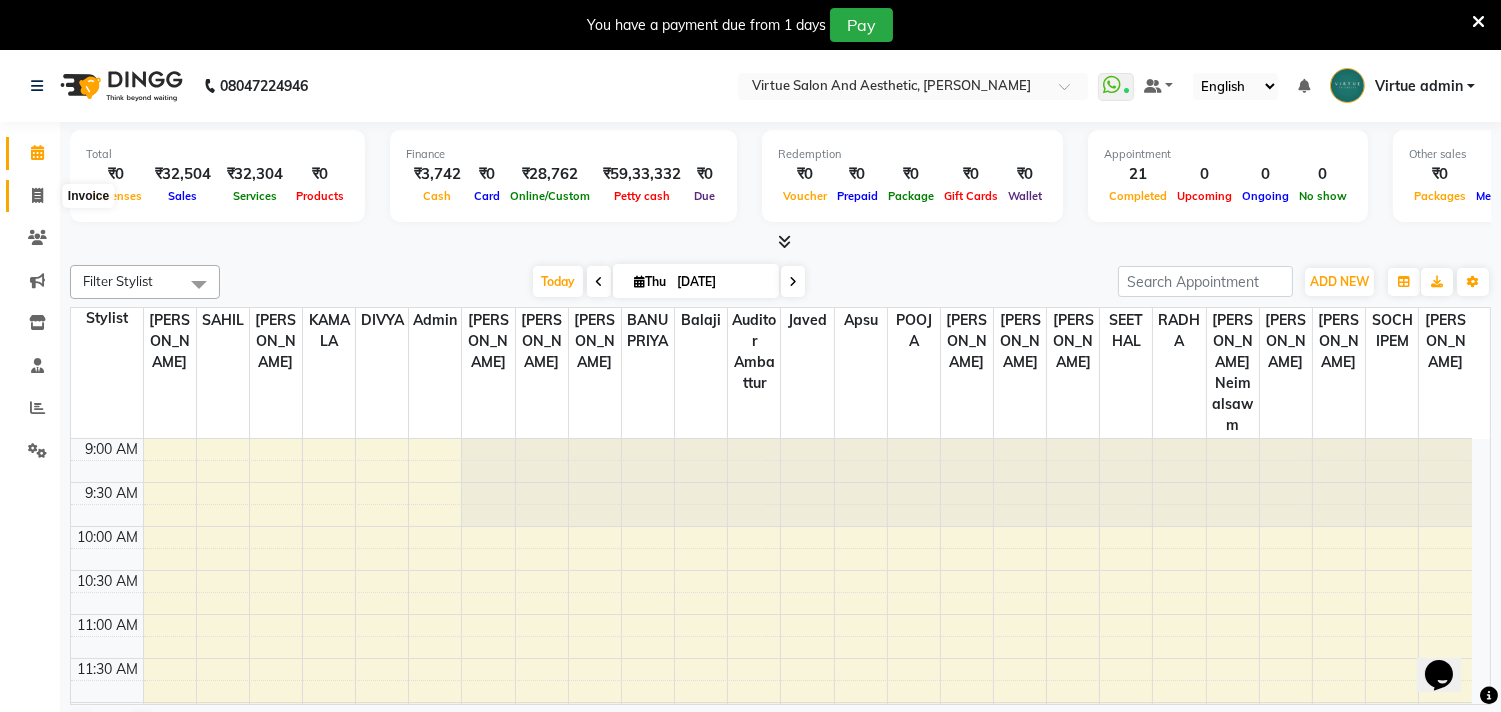 click 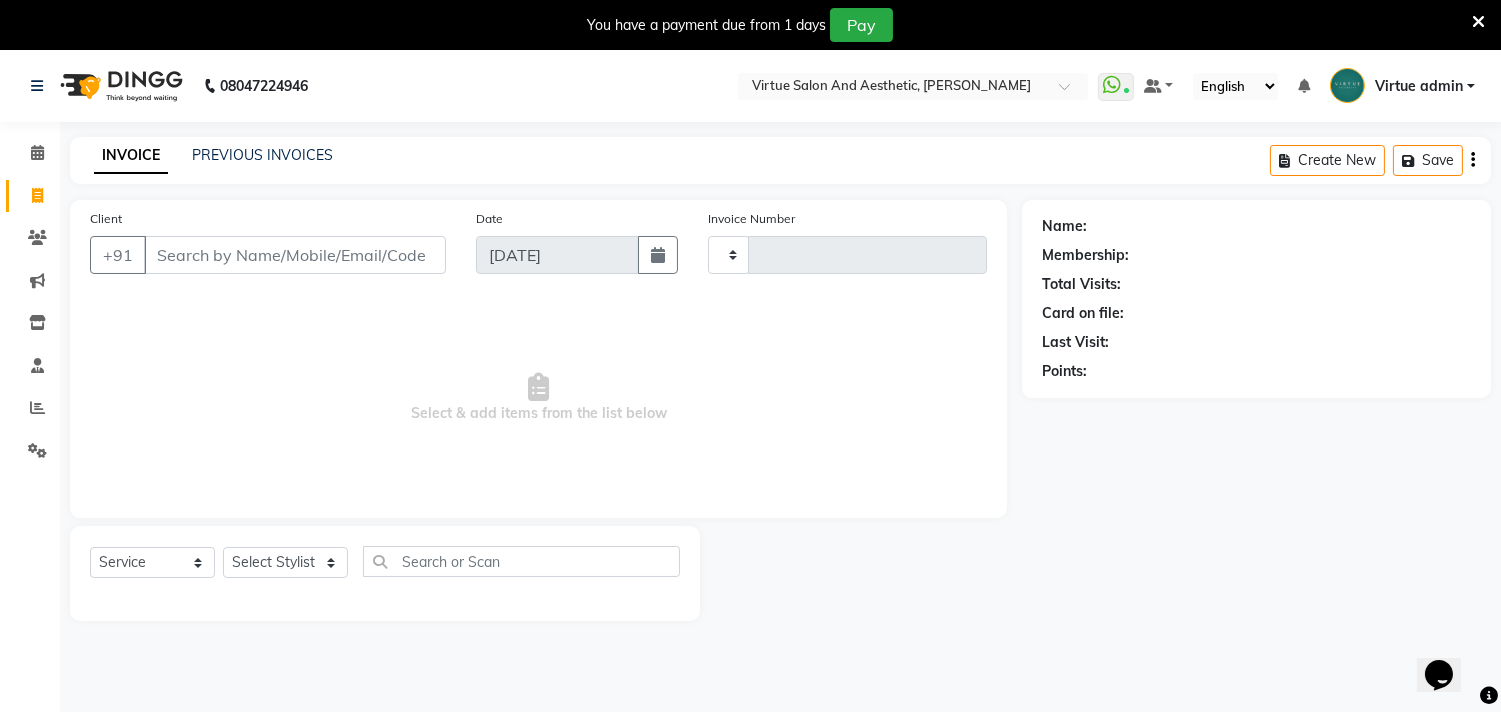 type on "2232" 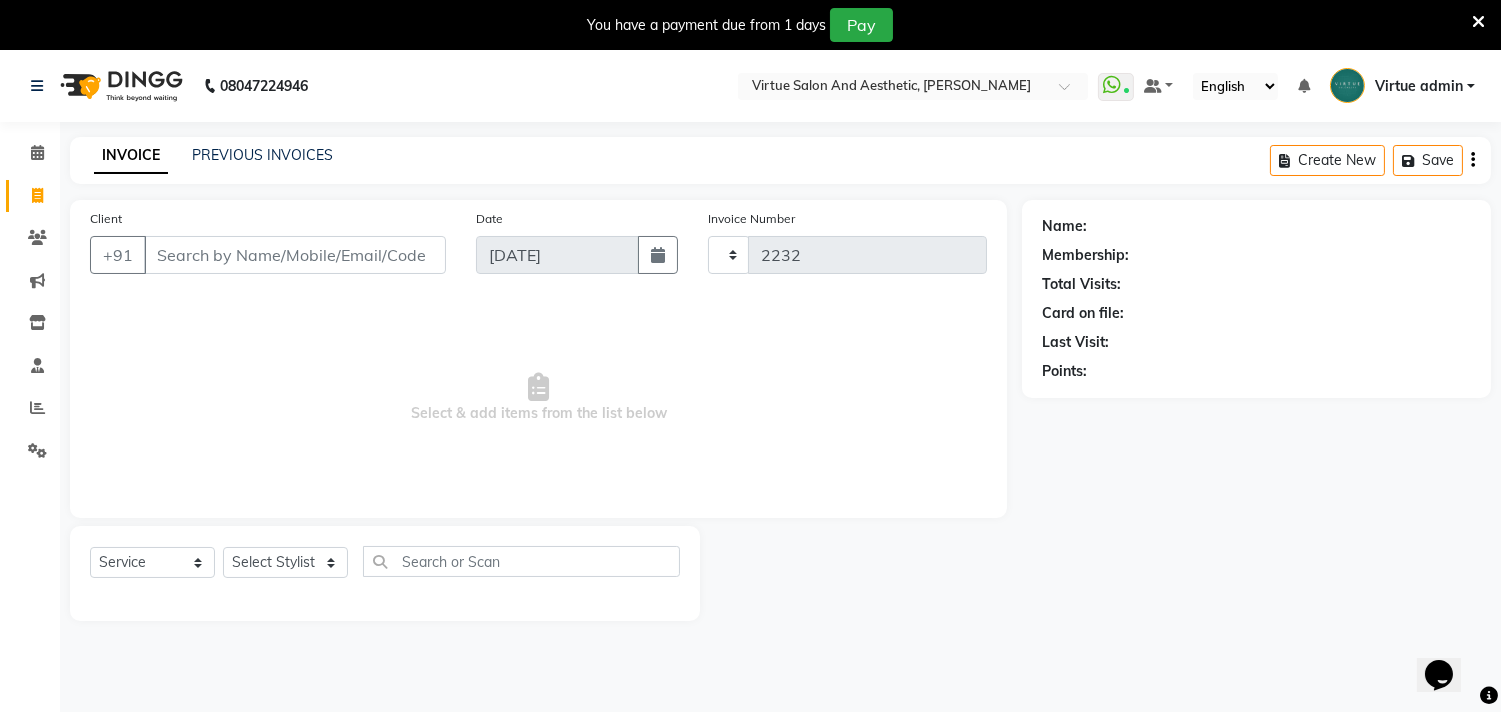 select on "4466" 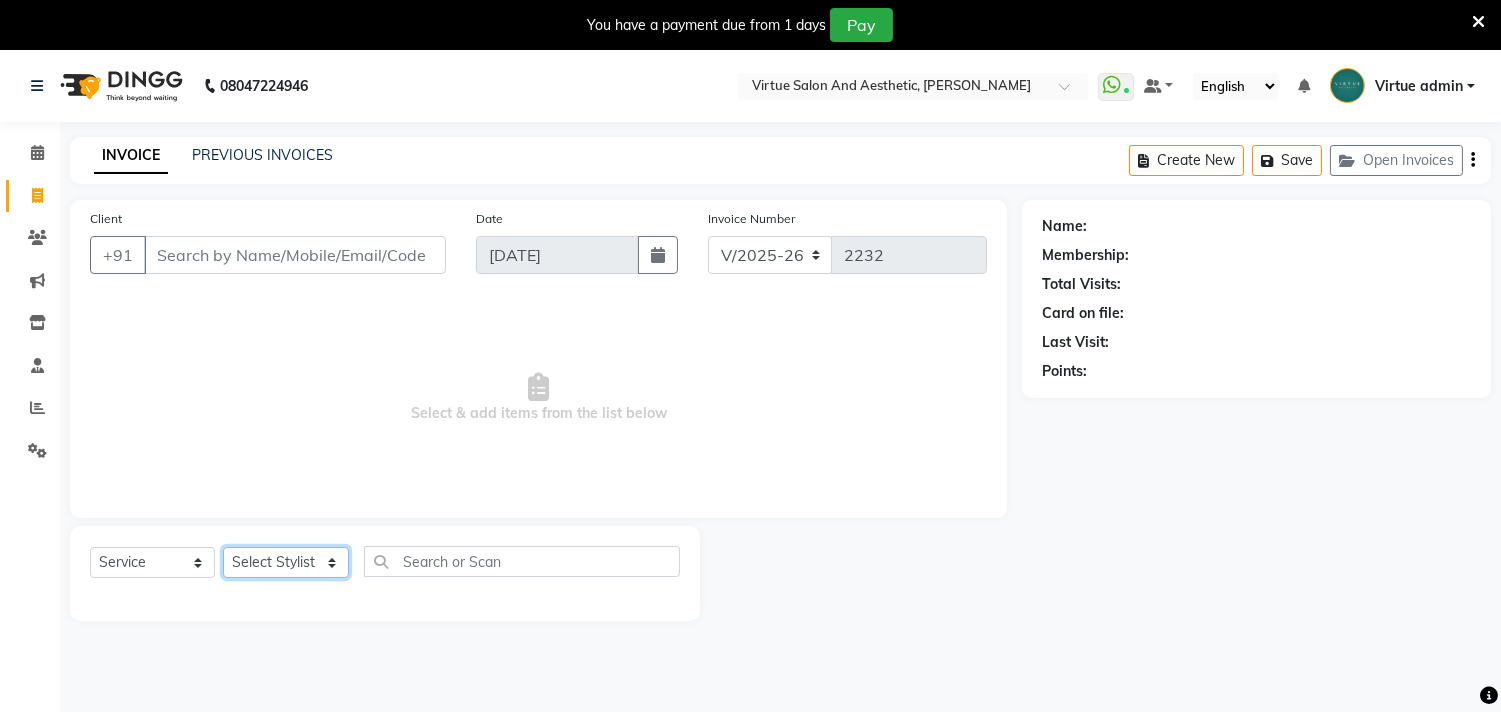 click on "Select Stylist Admin [PERSON_NAME]  Apsu Auditor Ambattur [PERSON_NAME] Dingg - Support Team [PERSON_NAME] [PERSON_NAME] [PERSON_NAME]  [PERSON_NAME] [PERSON_NAME]  [PERSON_NAME] [PERSON_NAME] [PERSON_NAME] RADHA [PERSON_NAME]  [PERSON_NAME] SEETHAL SOCHIPEM [PERSON_NAME] [PERSON_NAME] VANITHA Veena [PERSON_NAME]  [PERSON_NAME] Virtue admin VIRTUE SALON" 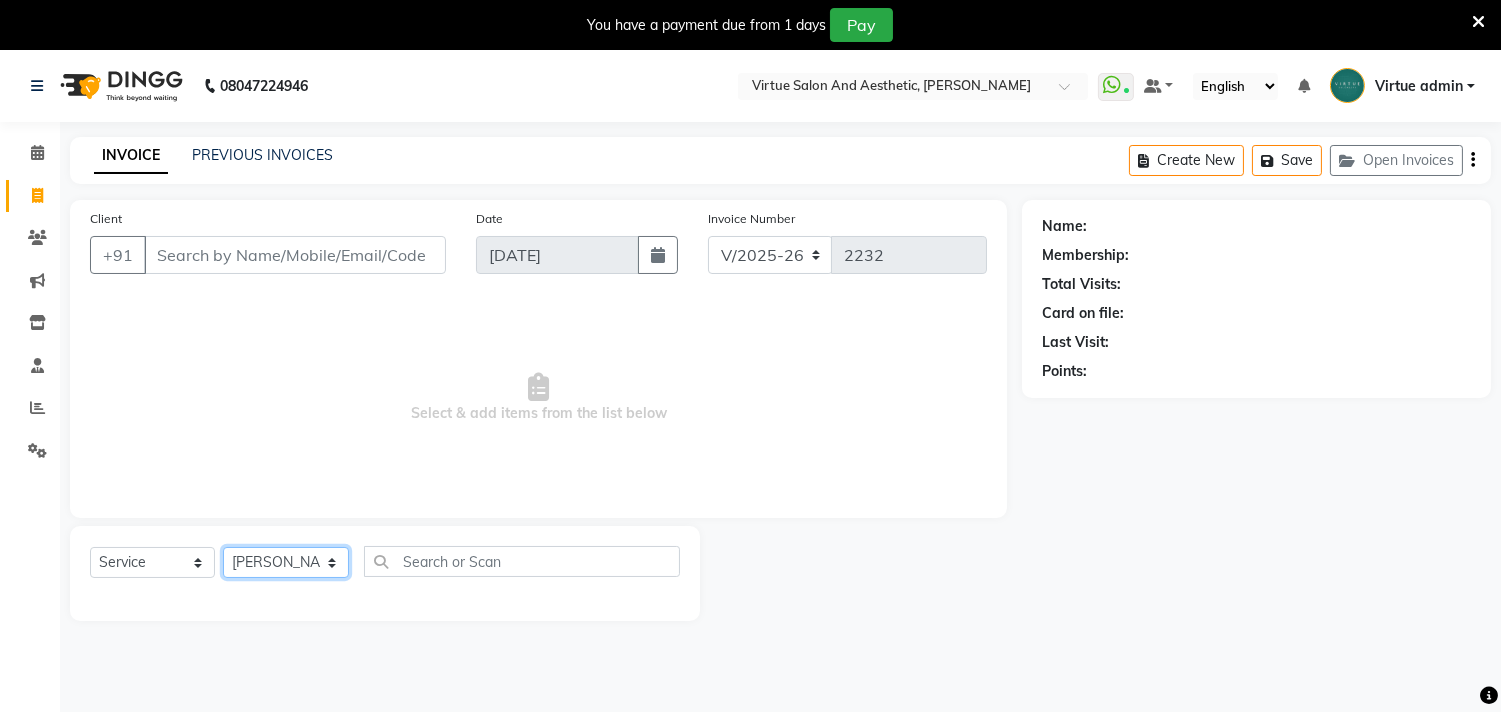 click on "Select Stylist Admin [PERSON_NAME]  Apsu Auditor Ambattur [PERSON_NAME] Dingg - Support Team [PERSON_NAME] [PERSON_NAME] [PERSON_NAME]  [PERSON_NAME] [PERSON_NAME]  [PERSON_NAME] [PERSON_NAME] [PERSON_NAME] RADHA [PERSON_NAME]  [PERSON_NAME] SEETHAL SOCHIPEM [PERSON_NAME] [PERSON_NAME] VANITHA Veena [PERSON_NAME]  [PERSON_NAME] Virtue admin VIRTUE SALON" 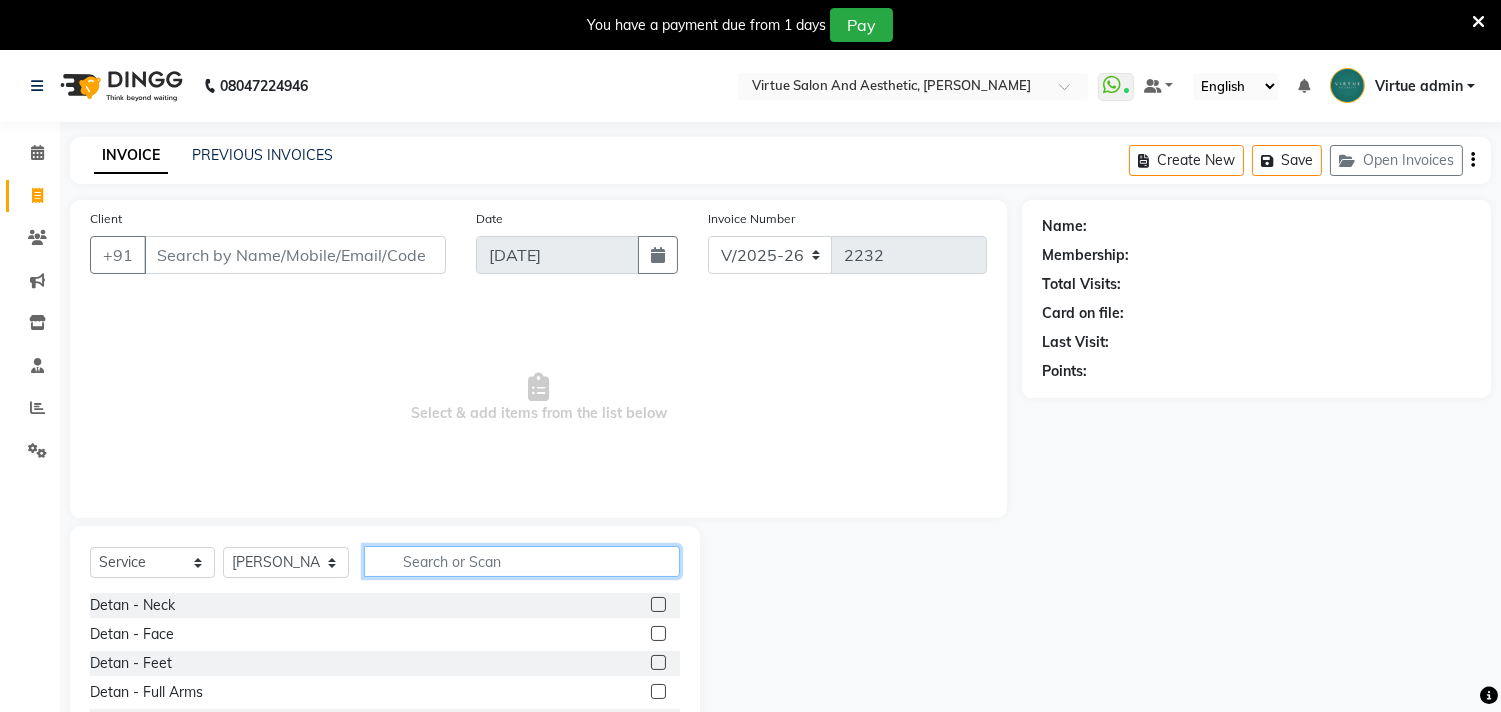click 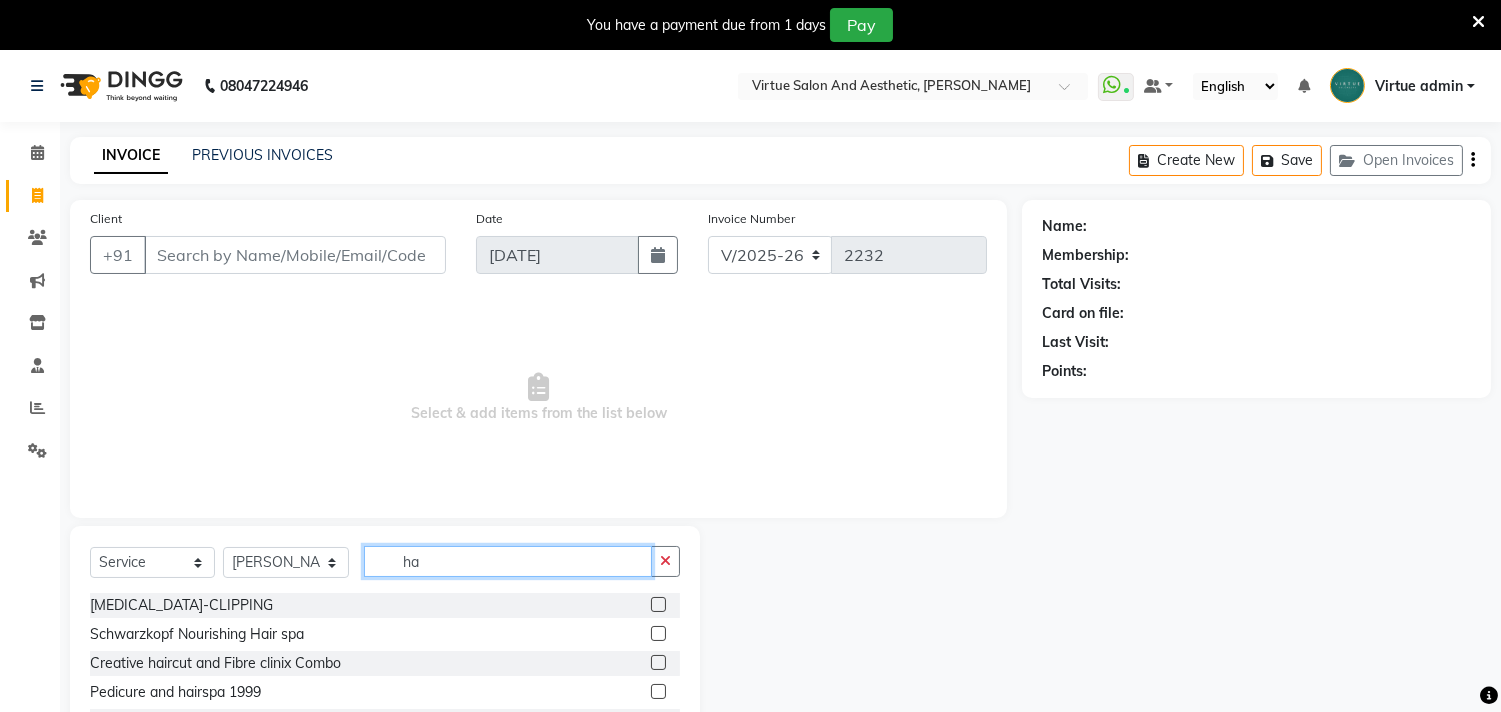 type on "h" 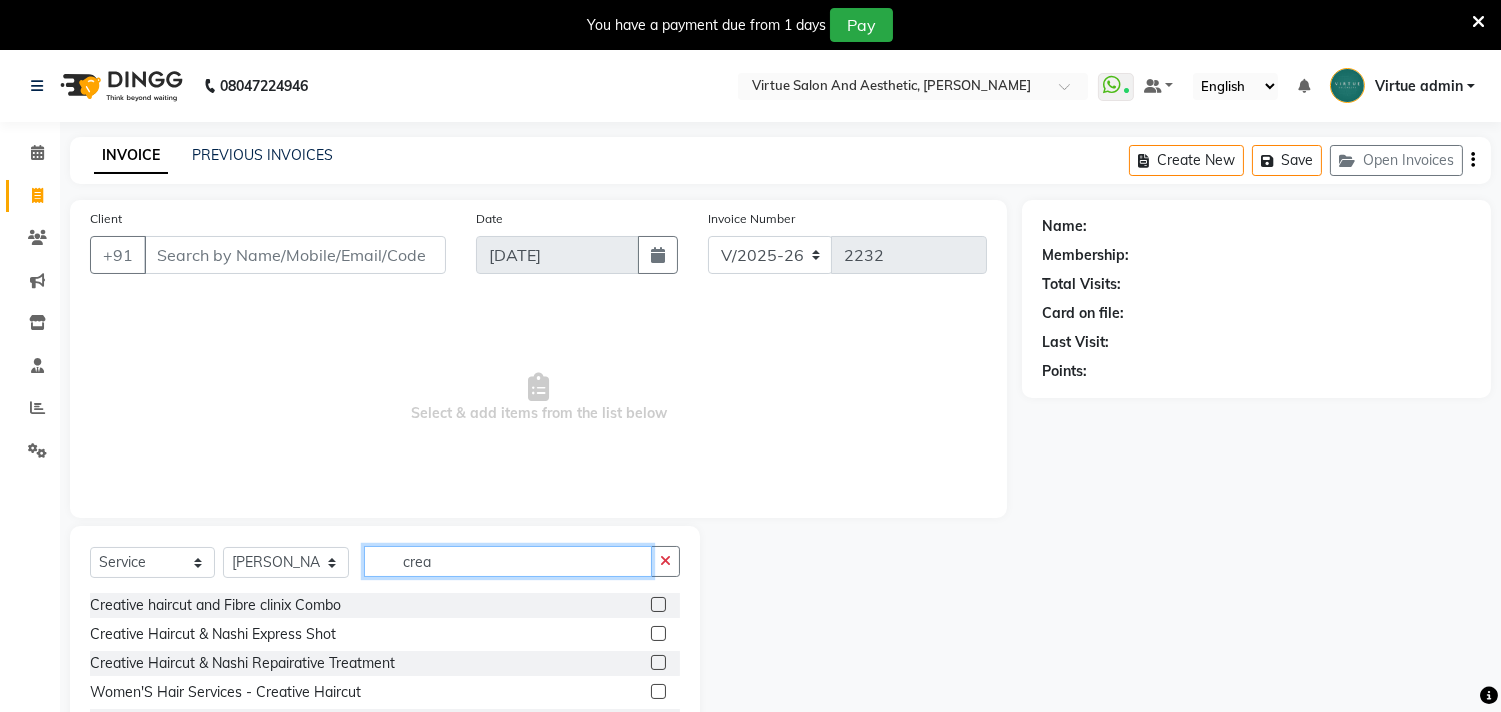 type on "crea" 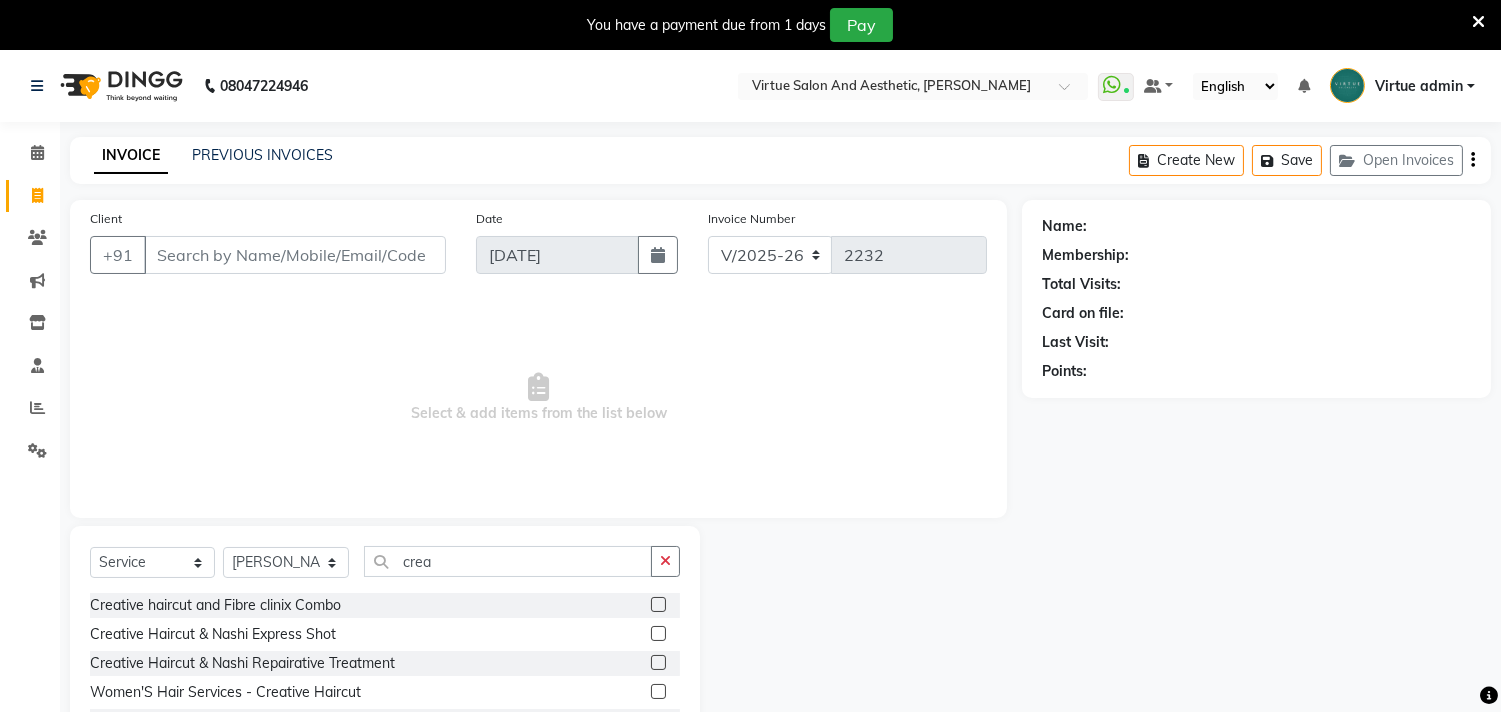click 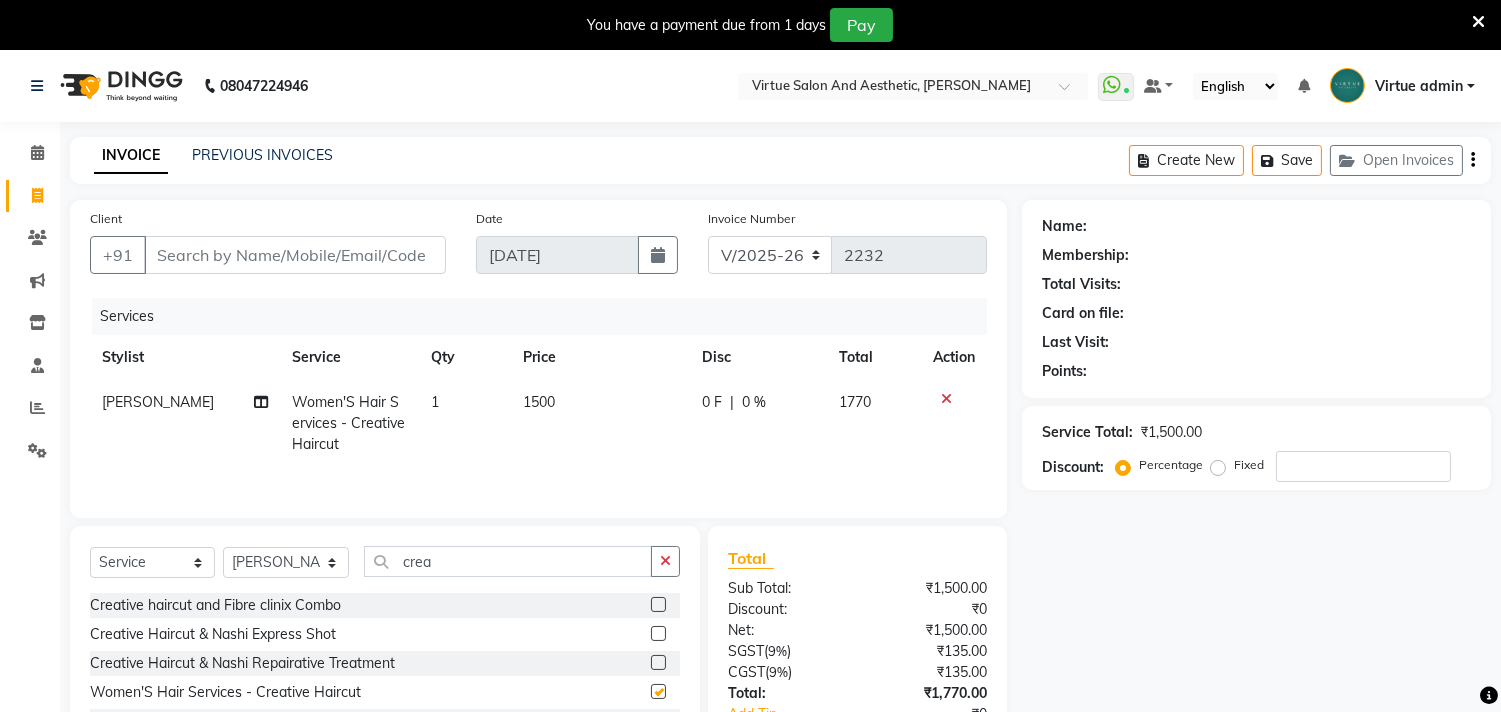 checkbox on "false" 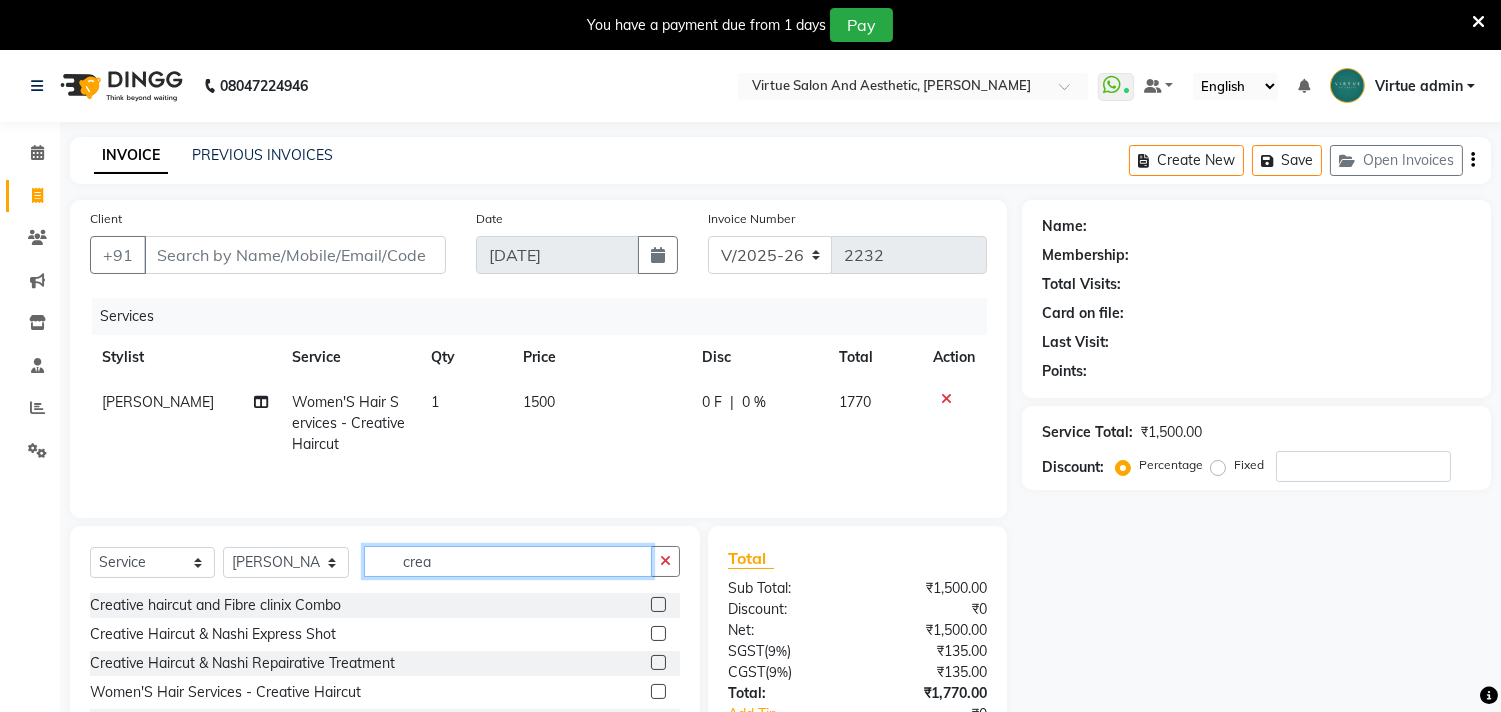 click on "crea" 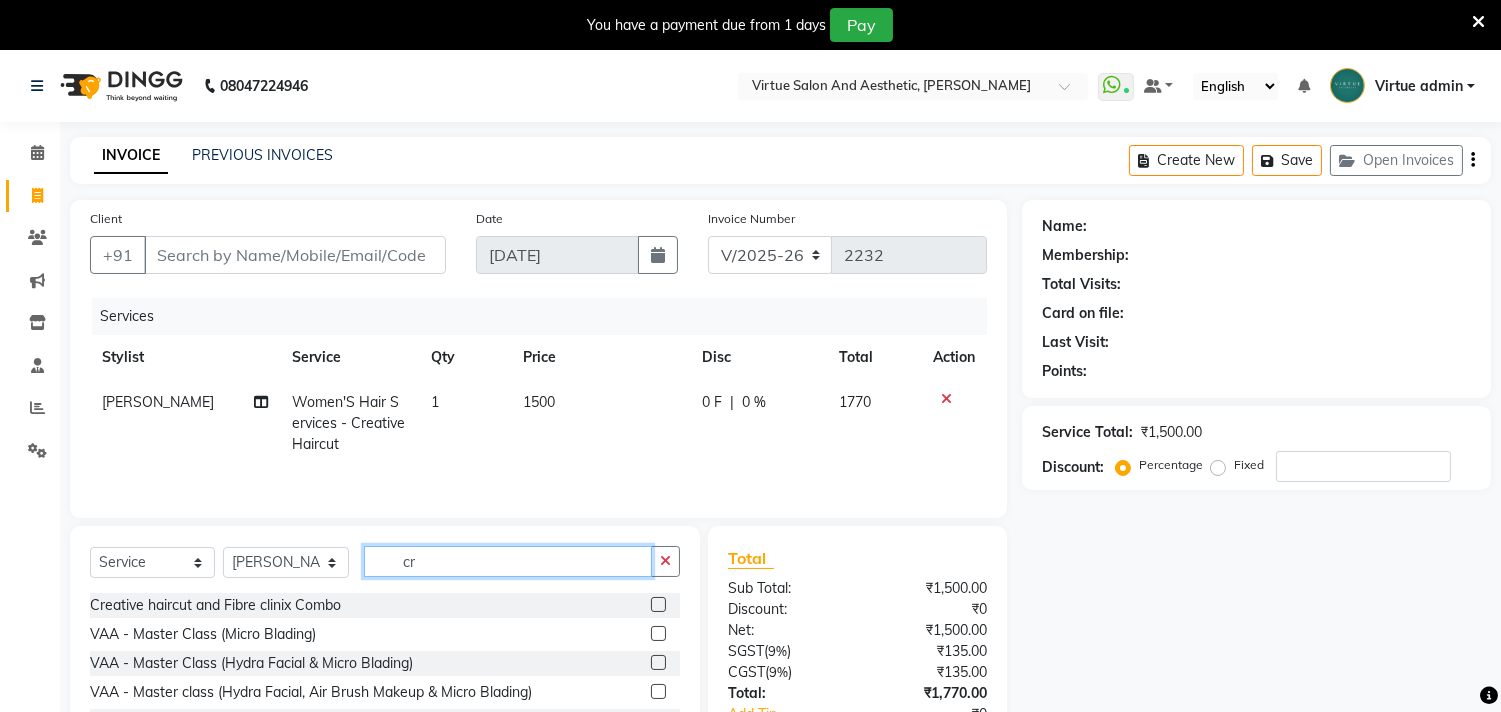 type on "c" 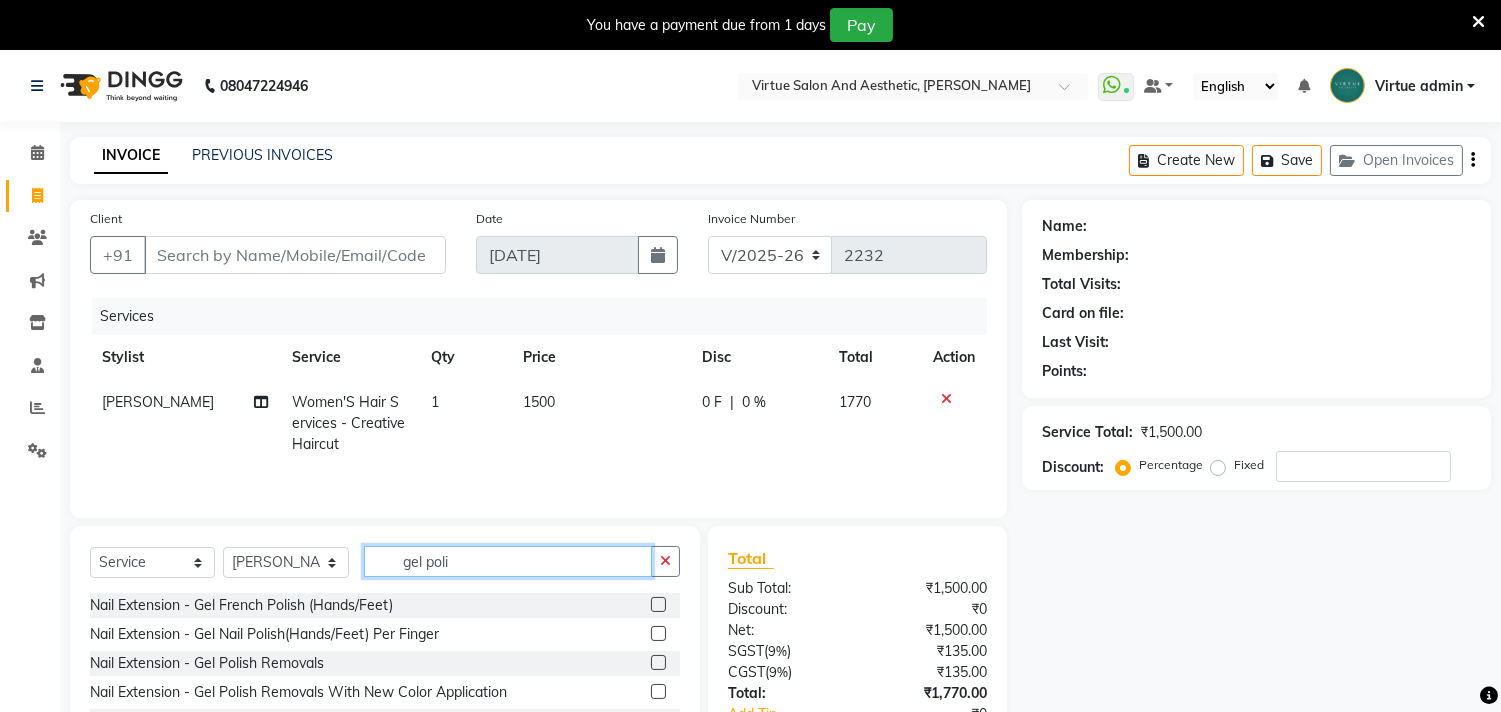 type on "gel poli" 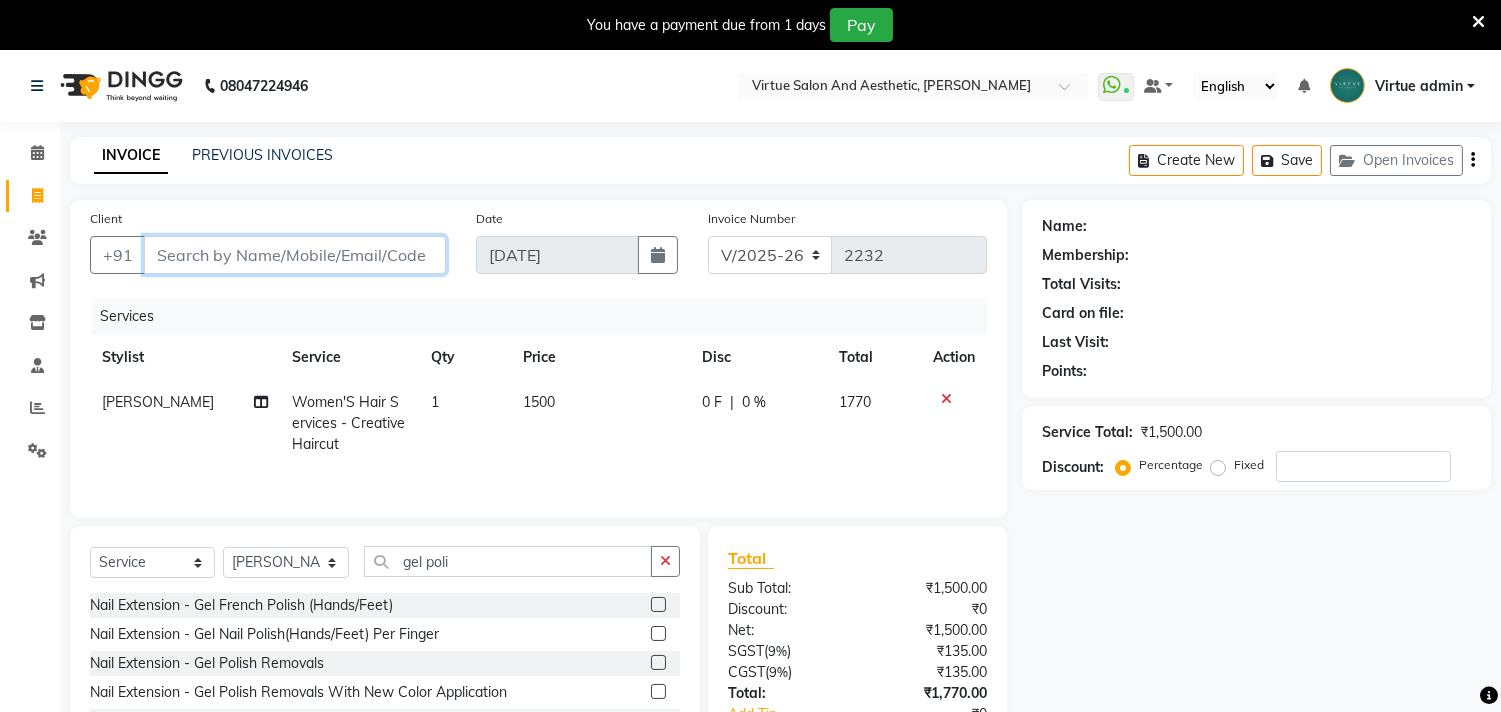 click on "Client" at bounding box center [295, 255] 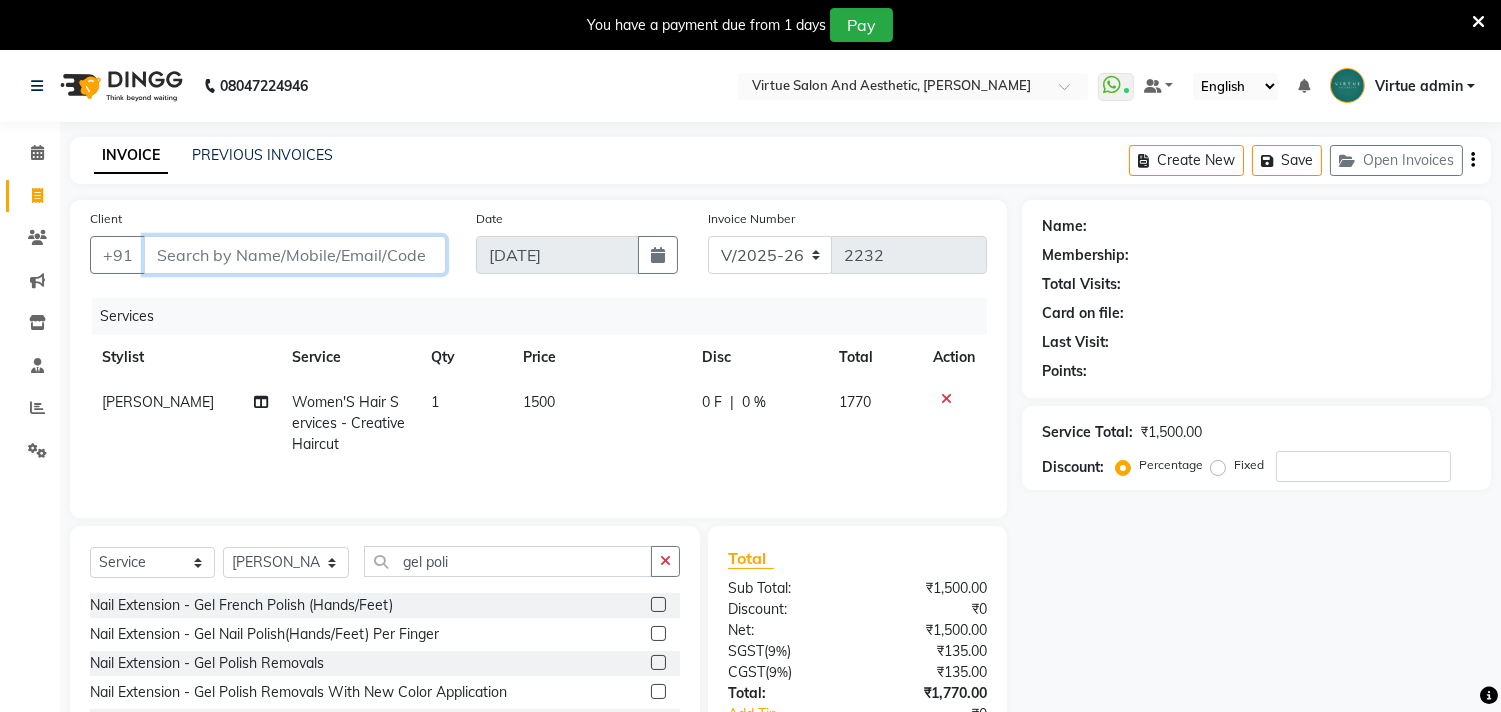 type on "9" 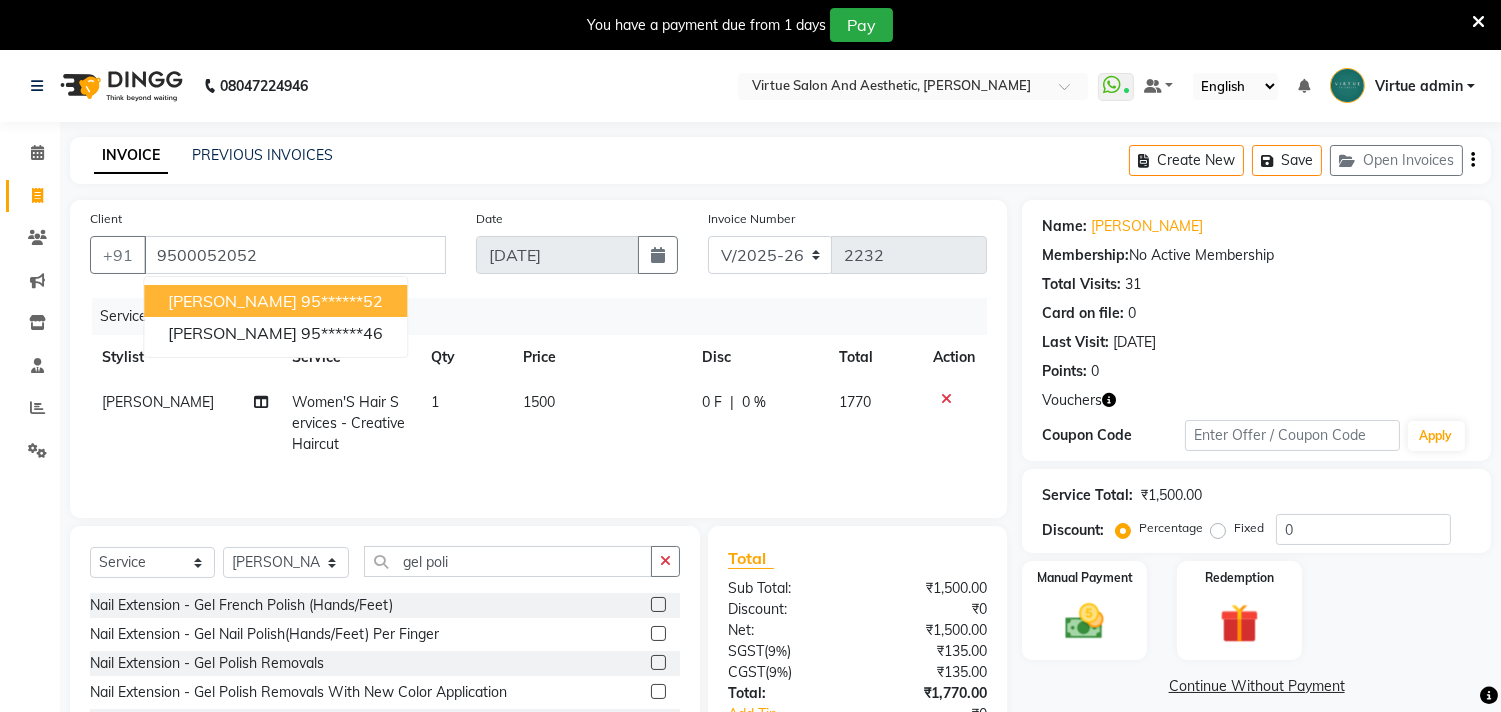 click on "DR PRAKASH  95******52" at bounding box center (275, 301) 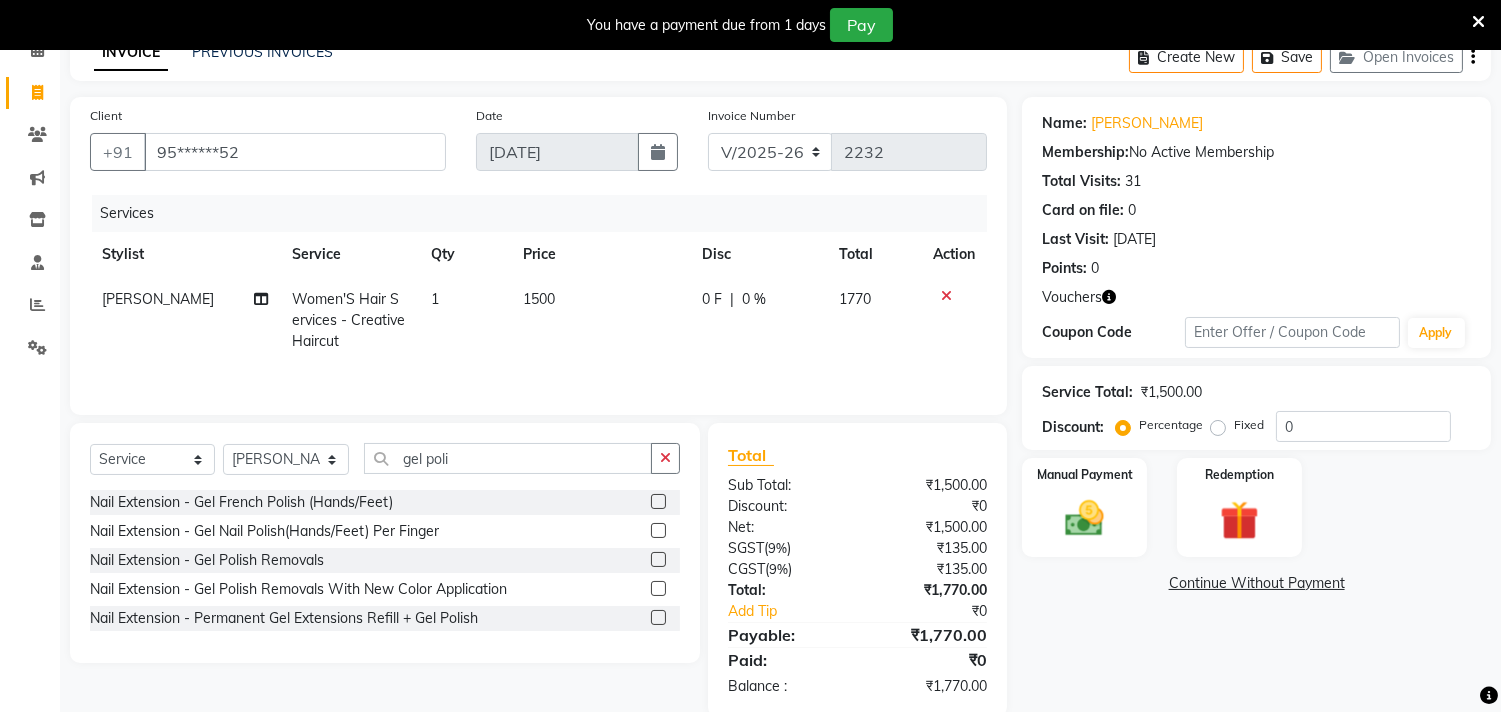 scroll, scrollTop: 140, scrollLeft: 0, axis: vertical 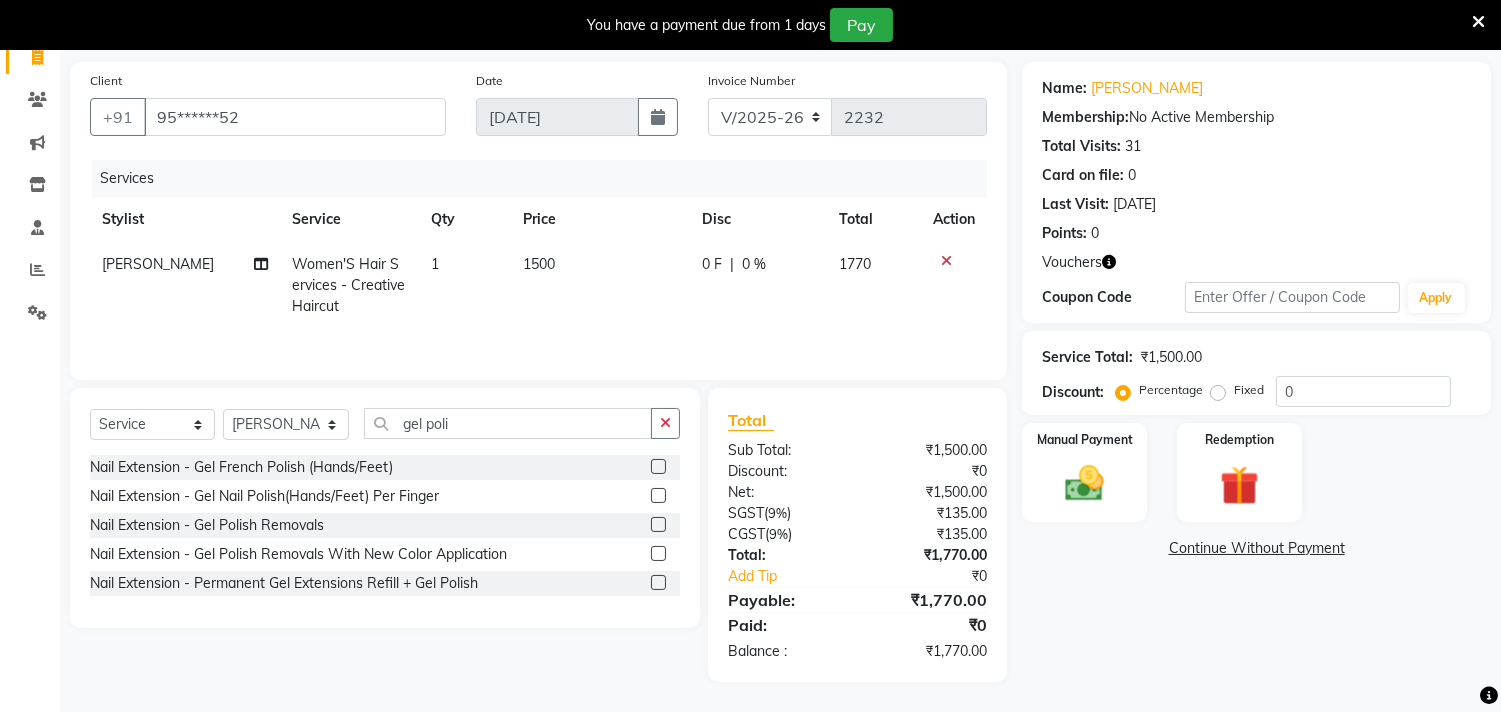 click on "Total Sub Total: ₹1,500.00 Discount: ₹0 Net: ₹1,500.00 SGST  ( 9% ) ₹135.00 CGST  ( 9% ) ₹135.00 Total: ₹1,770.00 Add Tip ₹0 Payable: ₹1,770.00 Paid: ₹0 Balance   : ₹1,770.00" 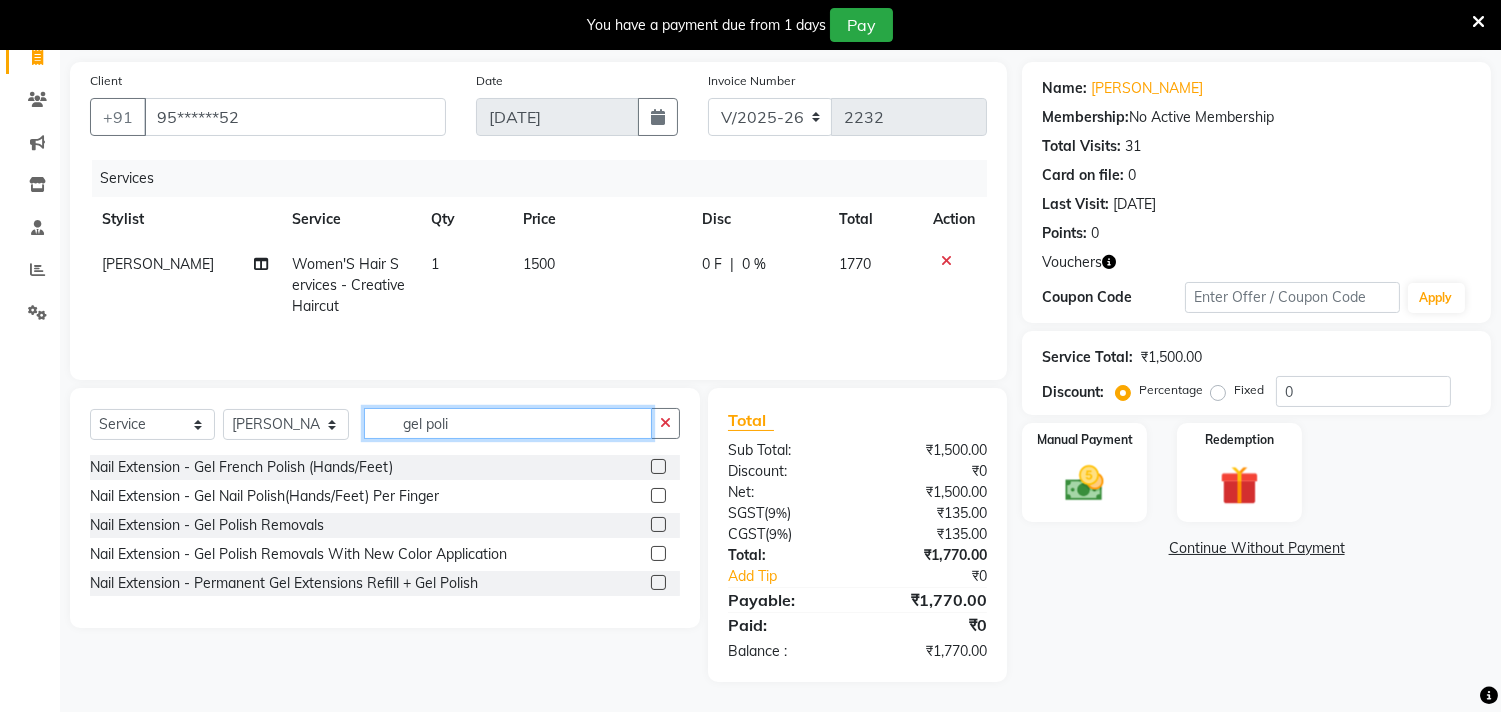 click on "gel poli" 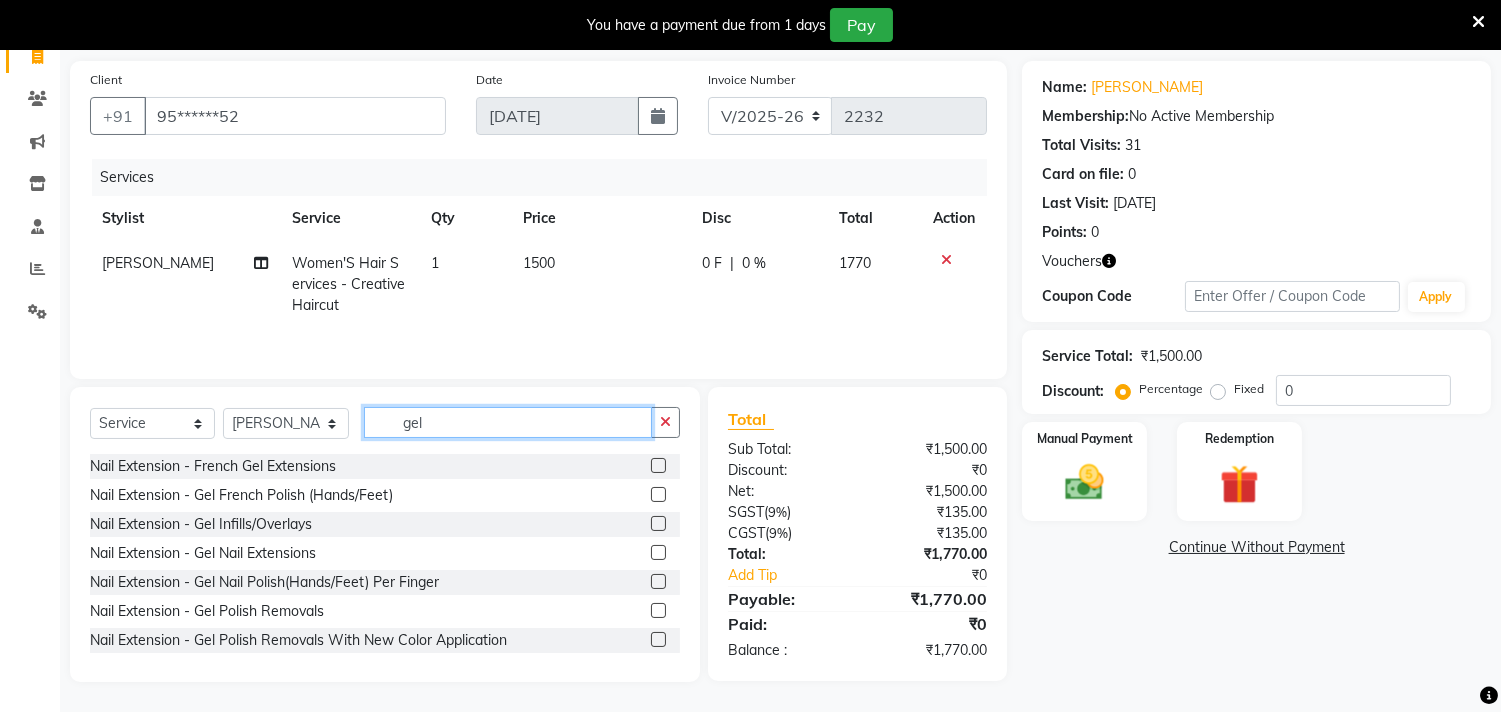 type on "gel" 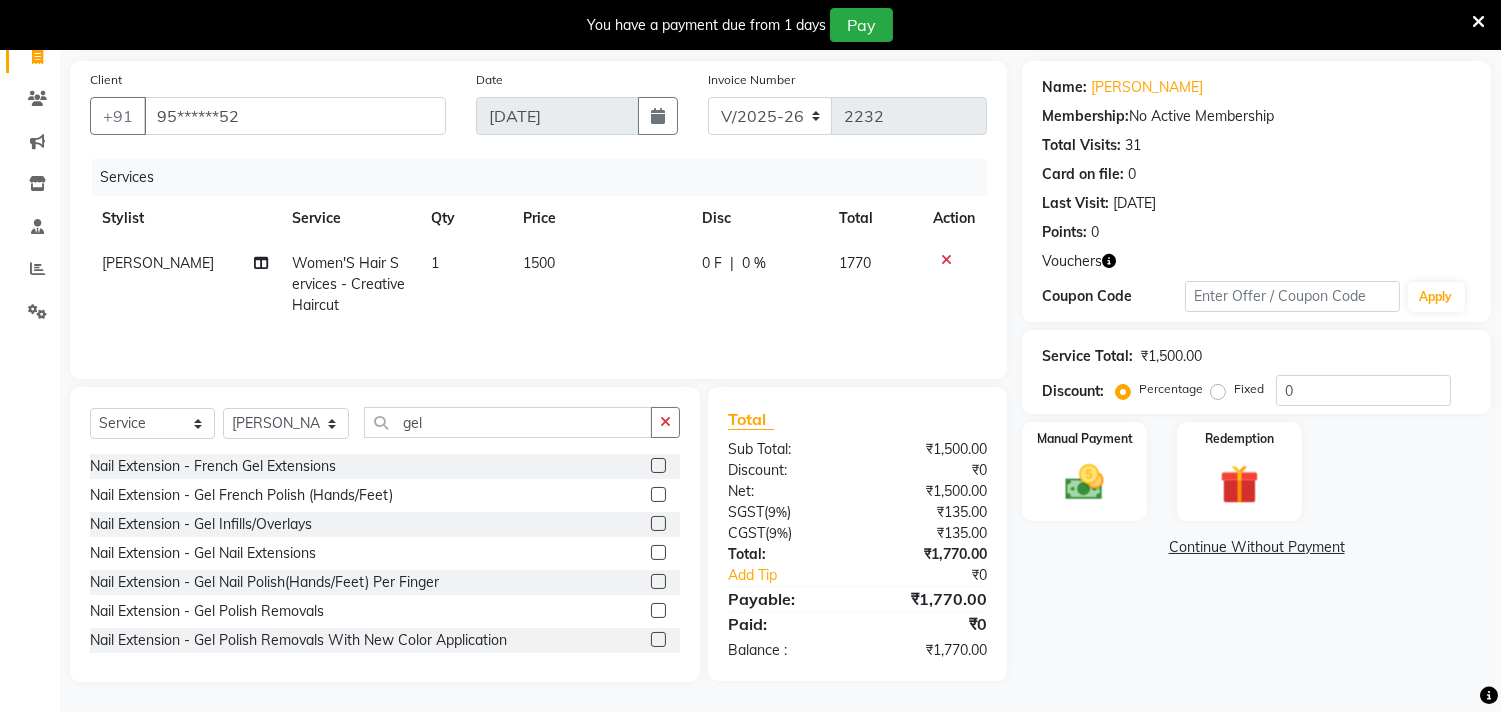 click 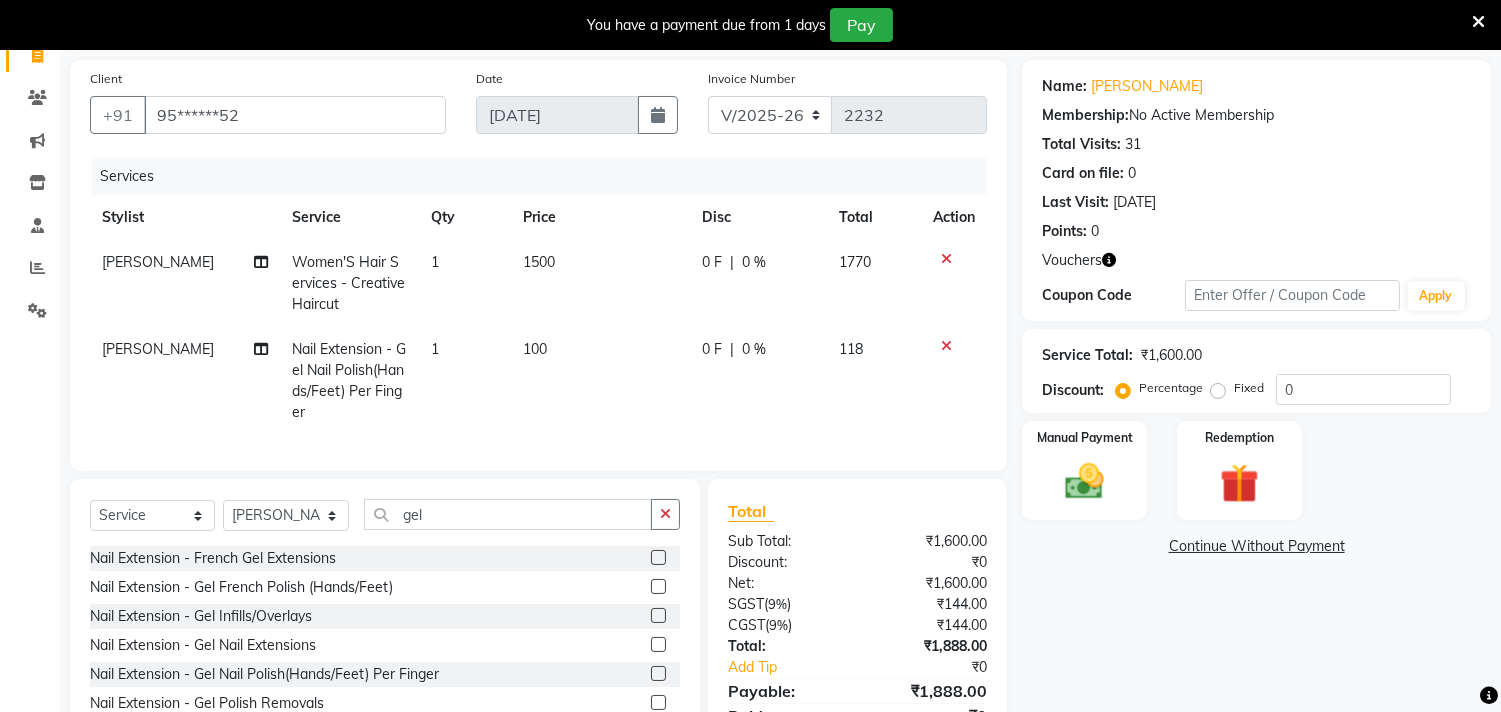 checkbox on "false" 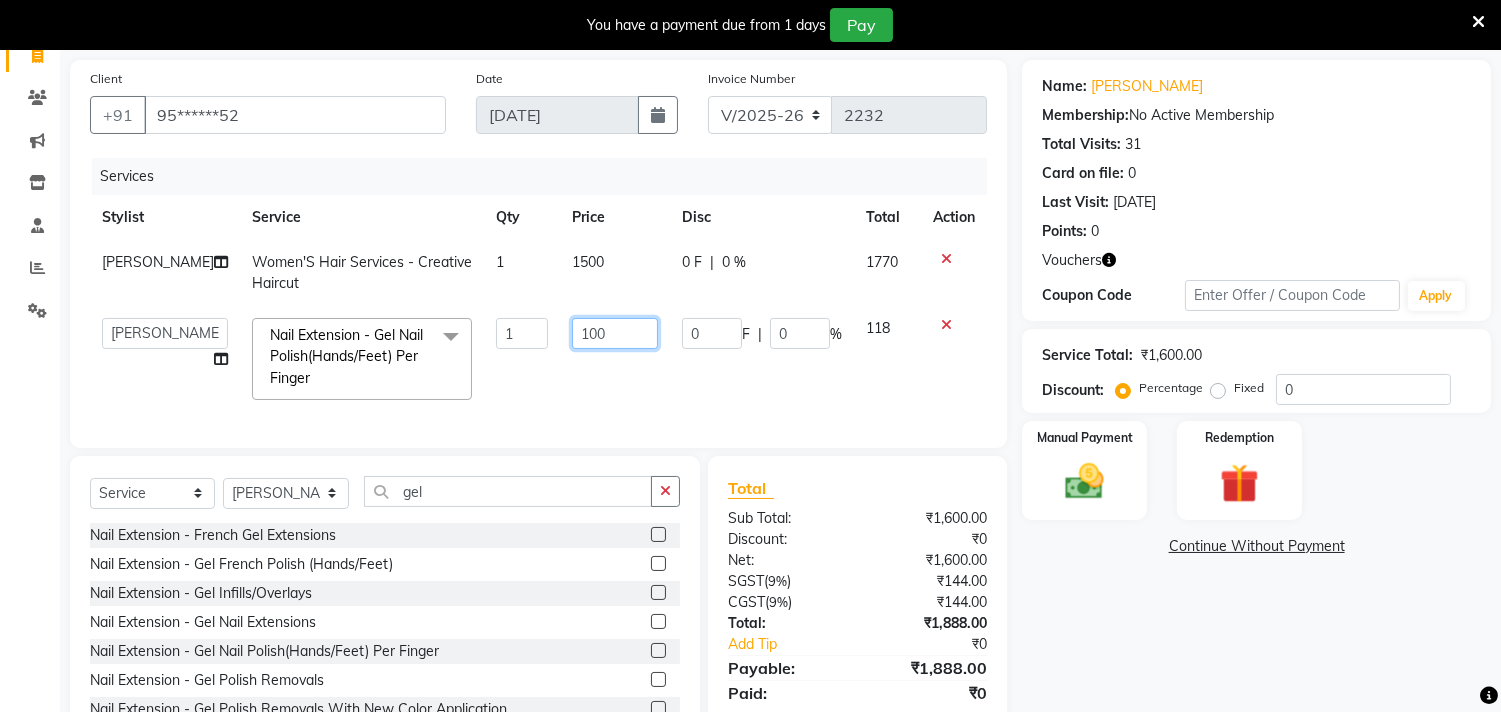 click on "100" 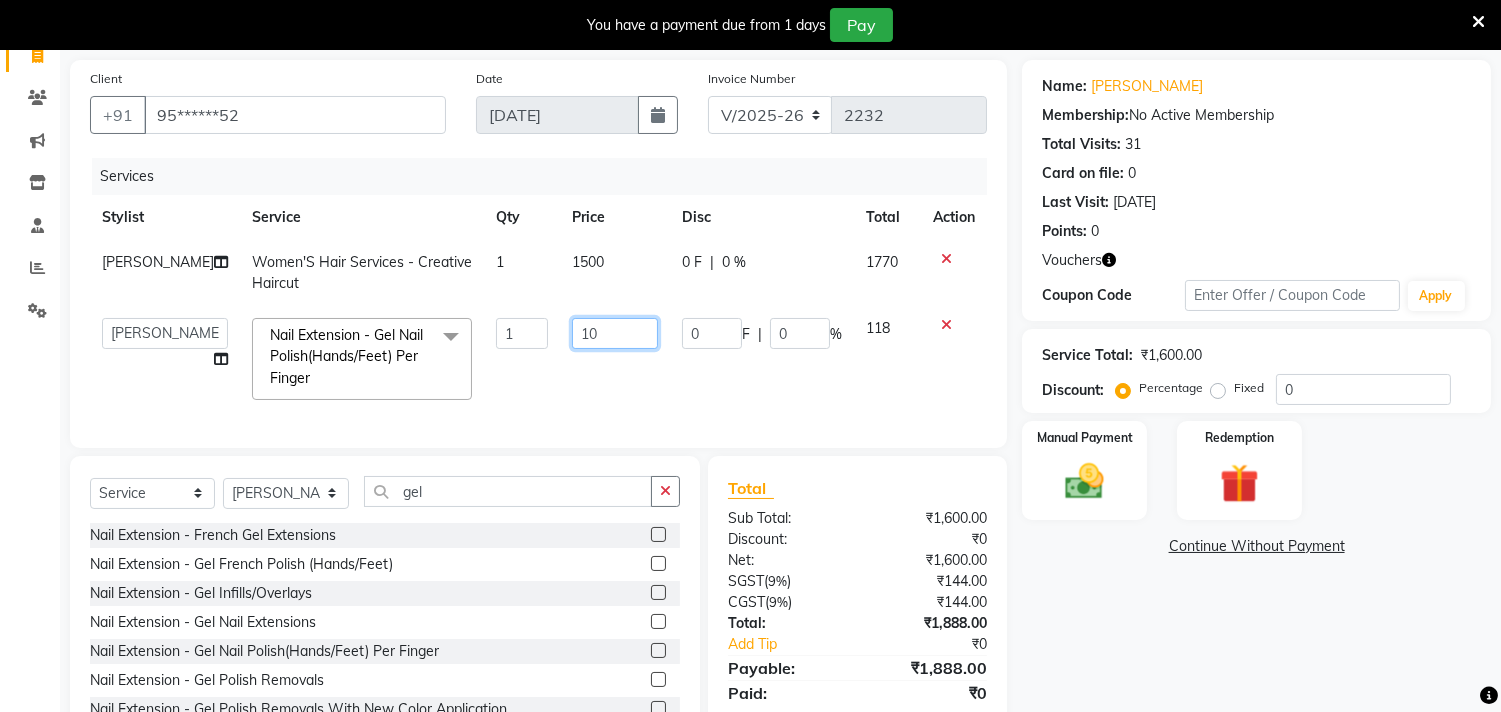 type on "1" 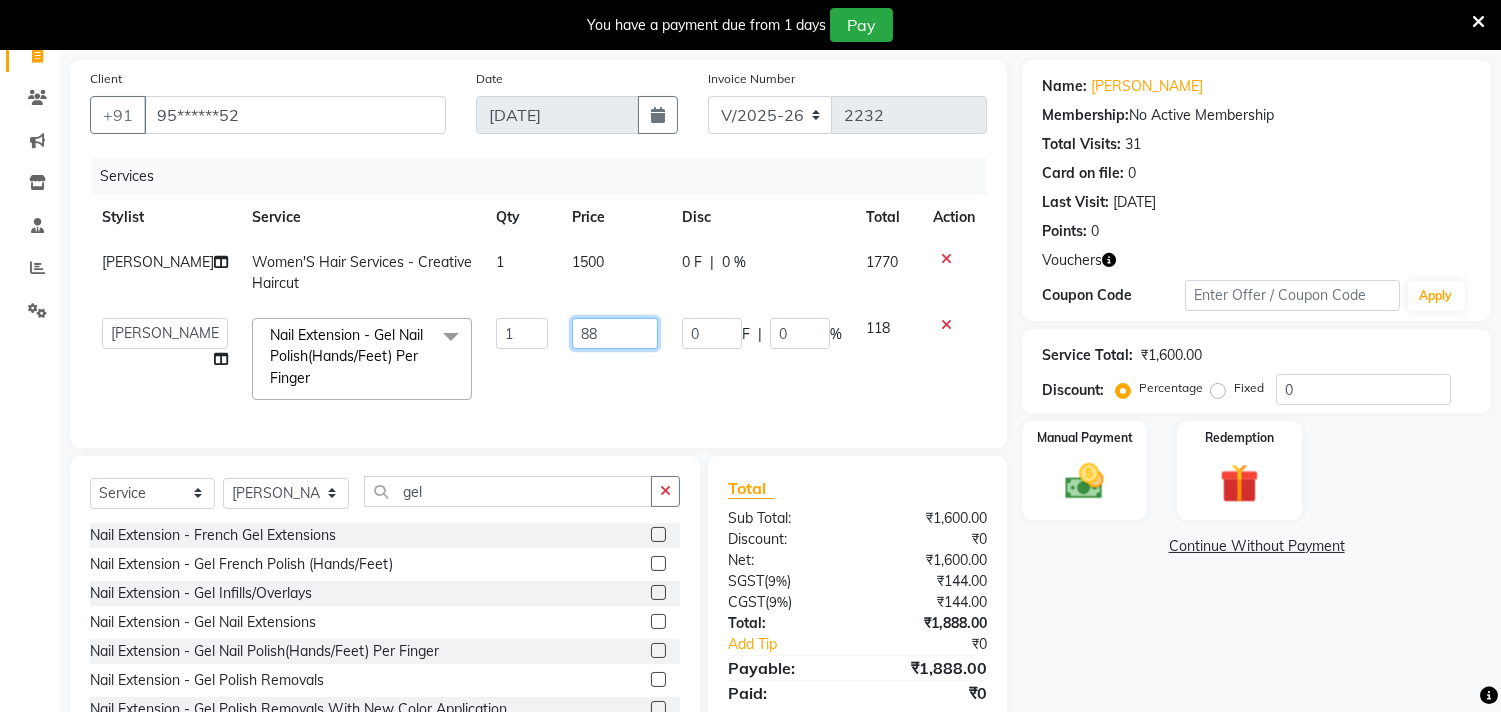 type on "888" 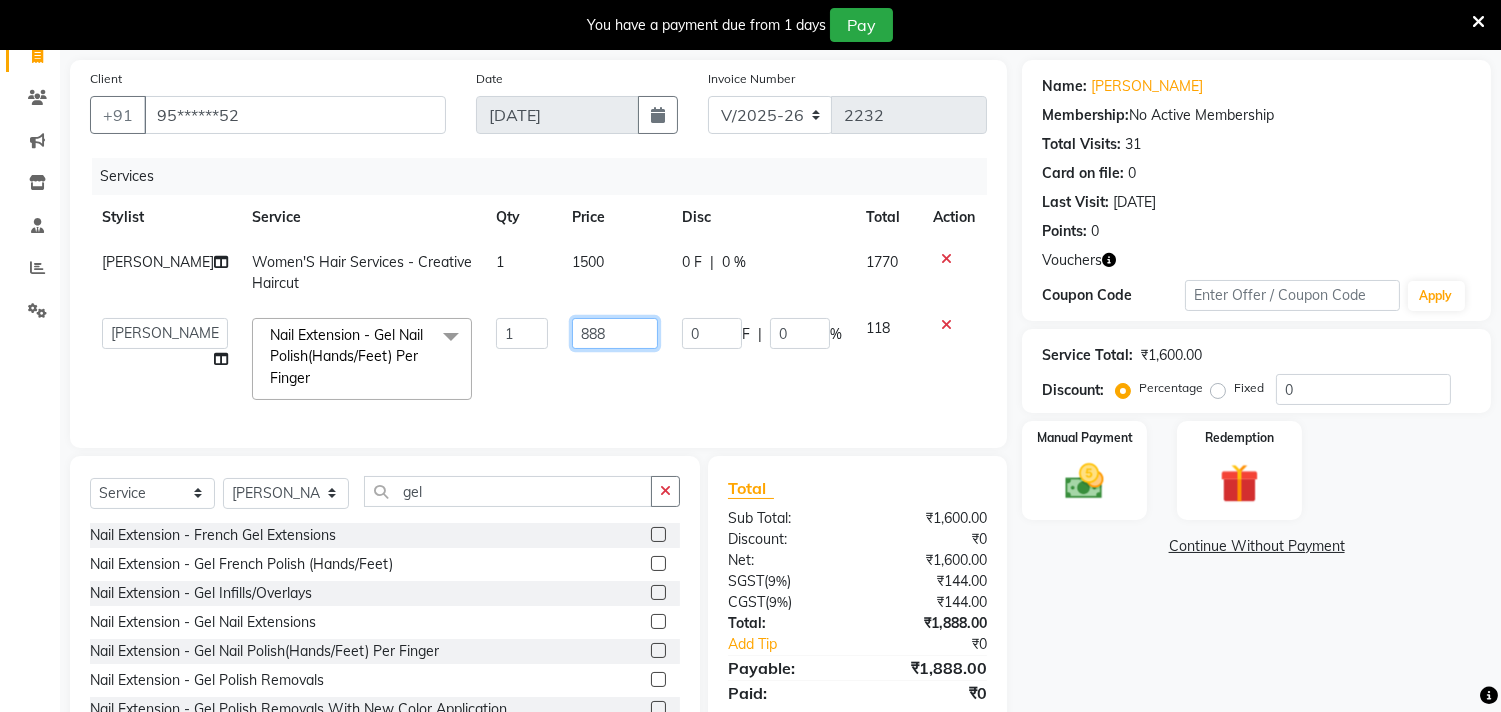 scroll, scrollTop: 226, scrollLeft: 0, axis: vertical 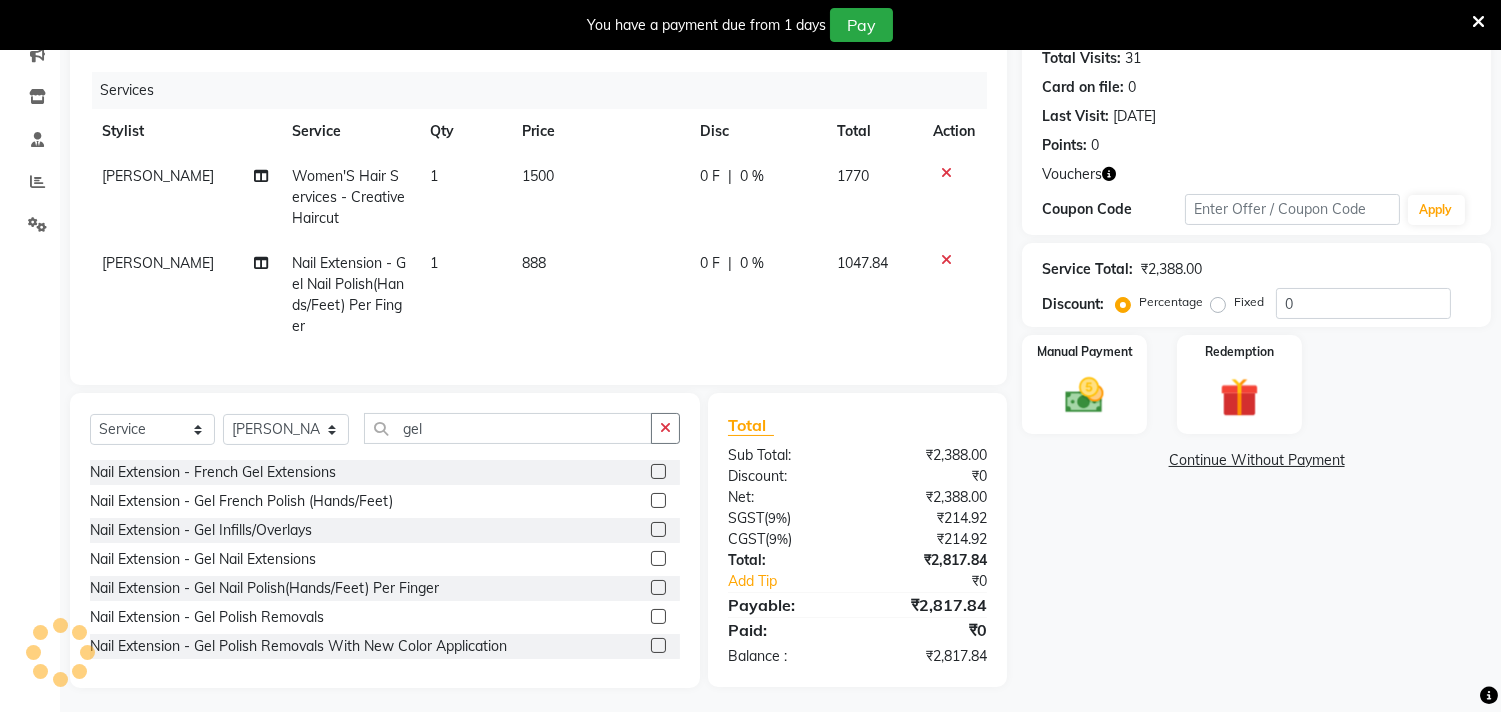 click on "Client +91 95******52 Date 10-07-2025 Invoice Number V/2025 V/2025-26 2232 Services Stylist Service Qty Price Disc Total Action INBARAJ Women'S Hair Services - Creative Haircut 1 1500 0 F | 0 % 1770 INBARAJ Nail Extension - Gel Nail Polish(Hands/Feet) Per Finger 1 888 0 F | 0 % 1047.84" 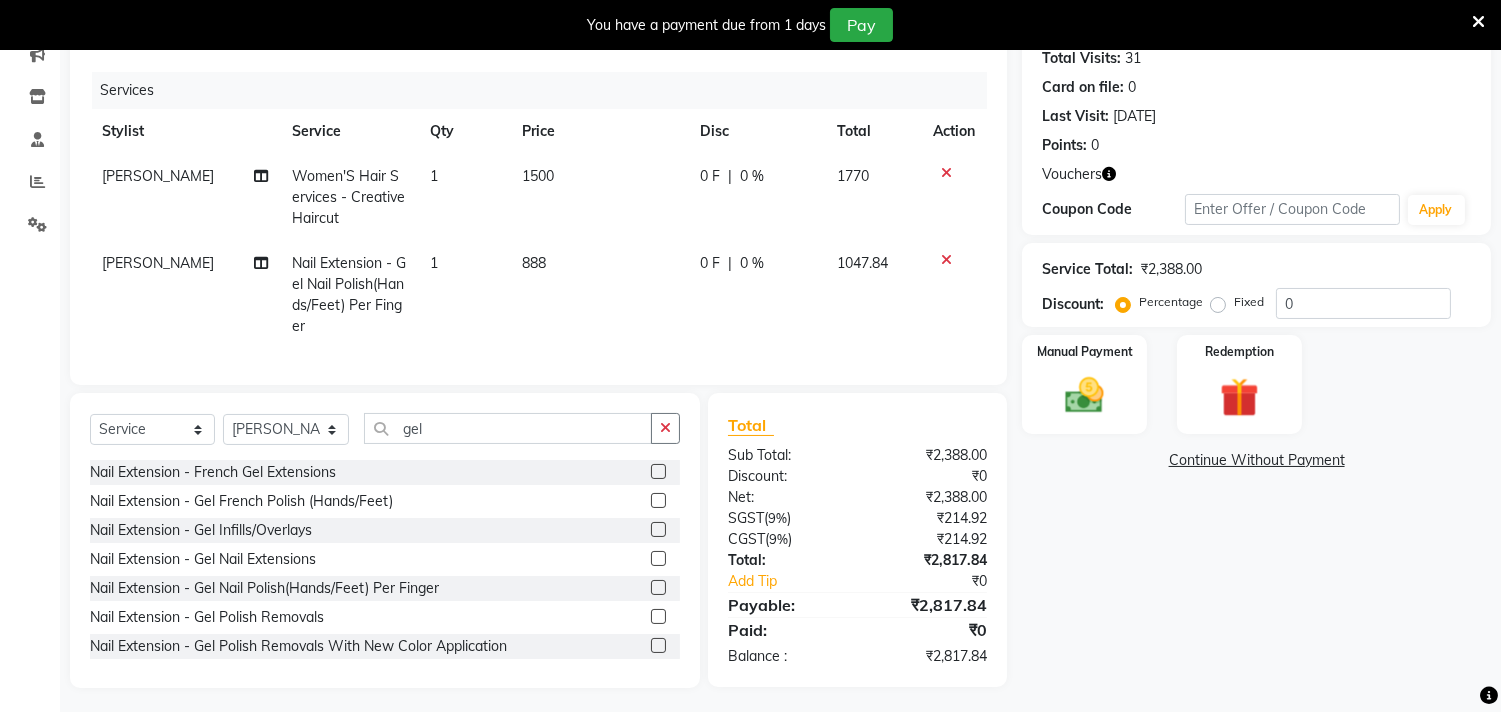 click on "888" 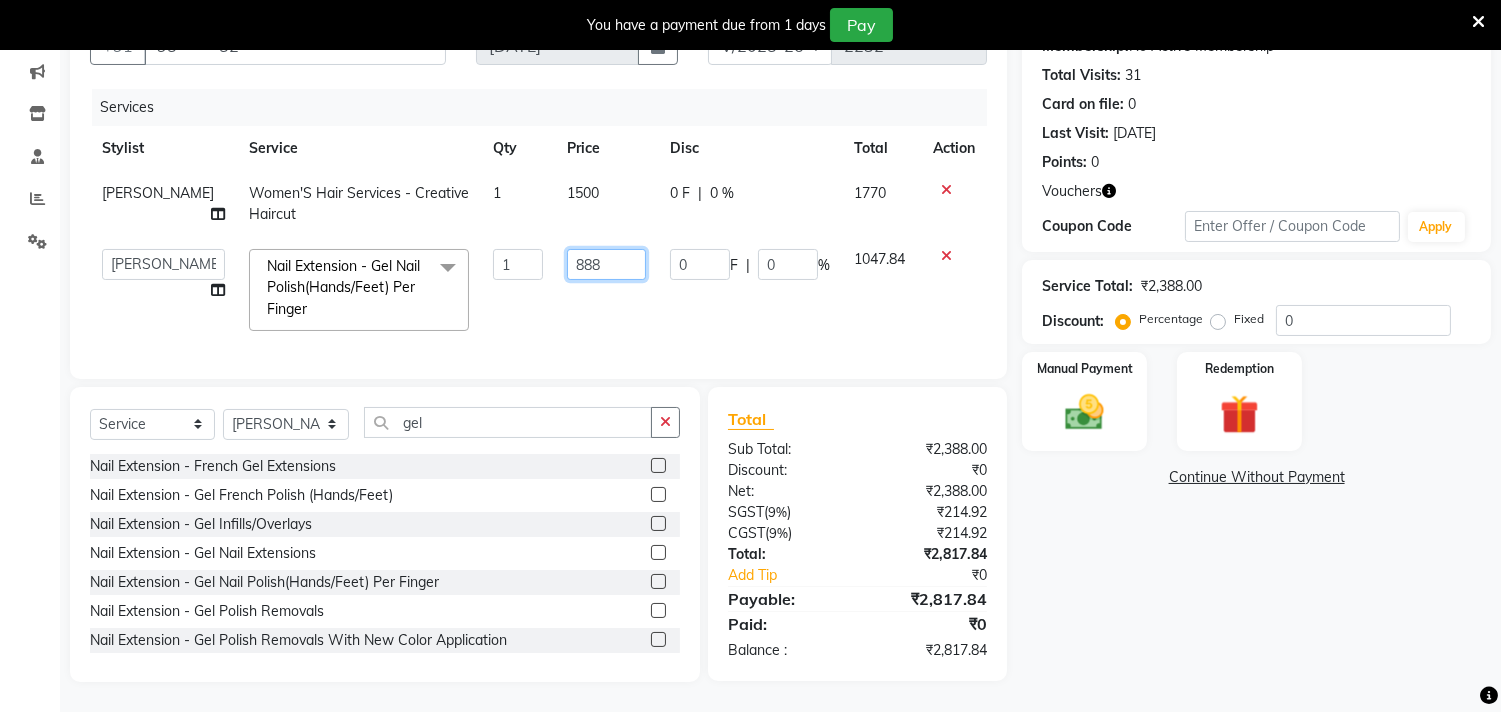 click on "888" 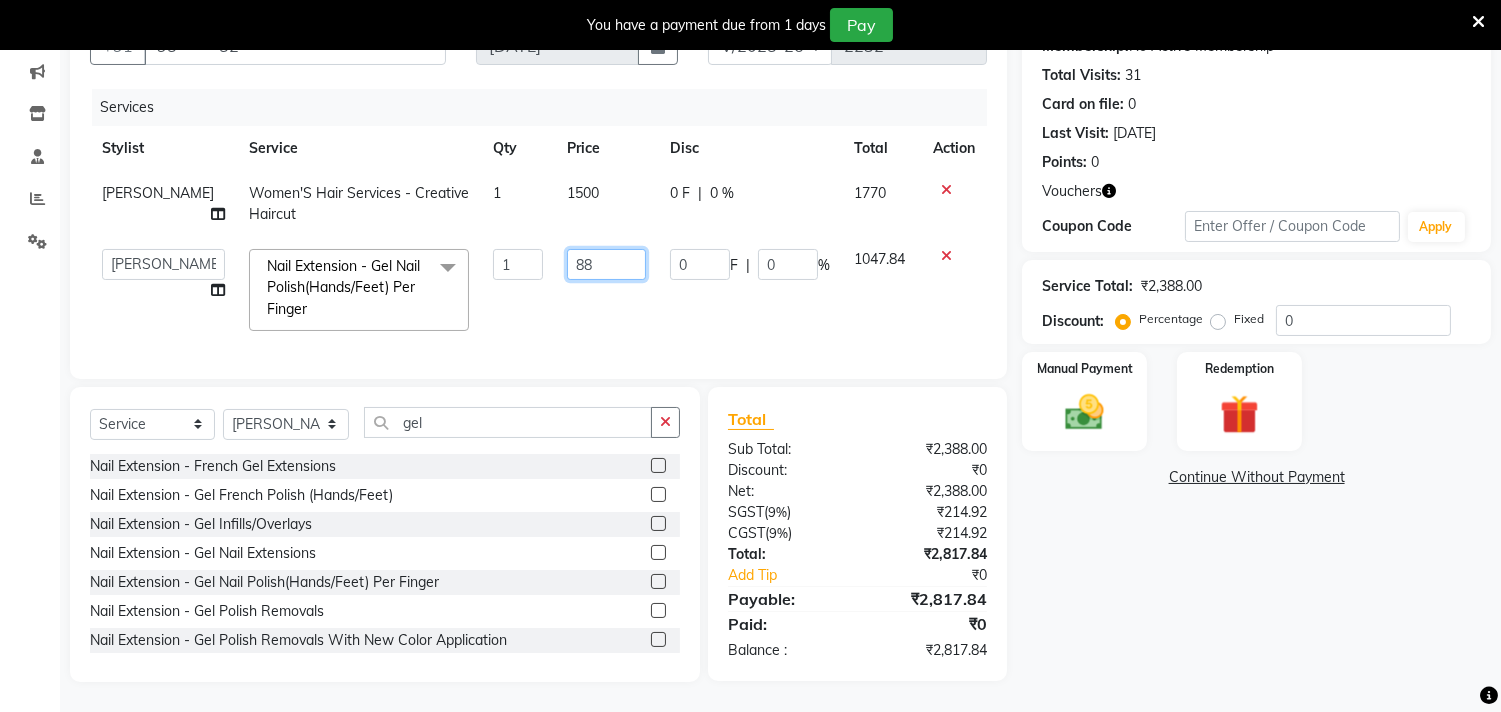type on "8" 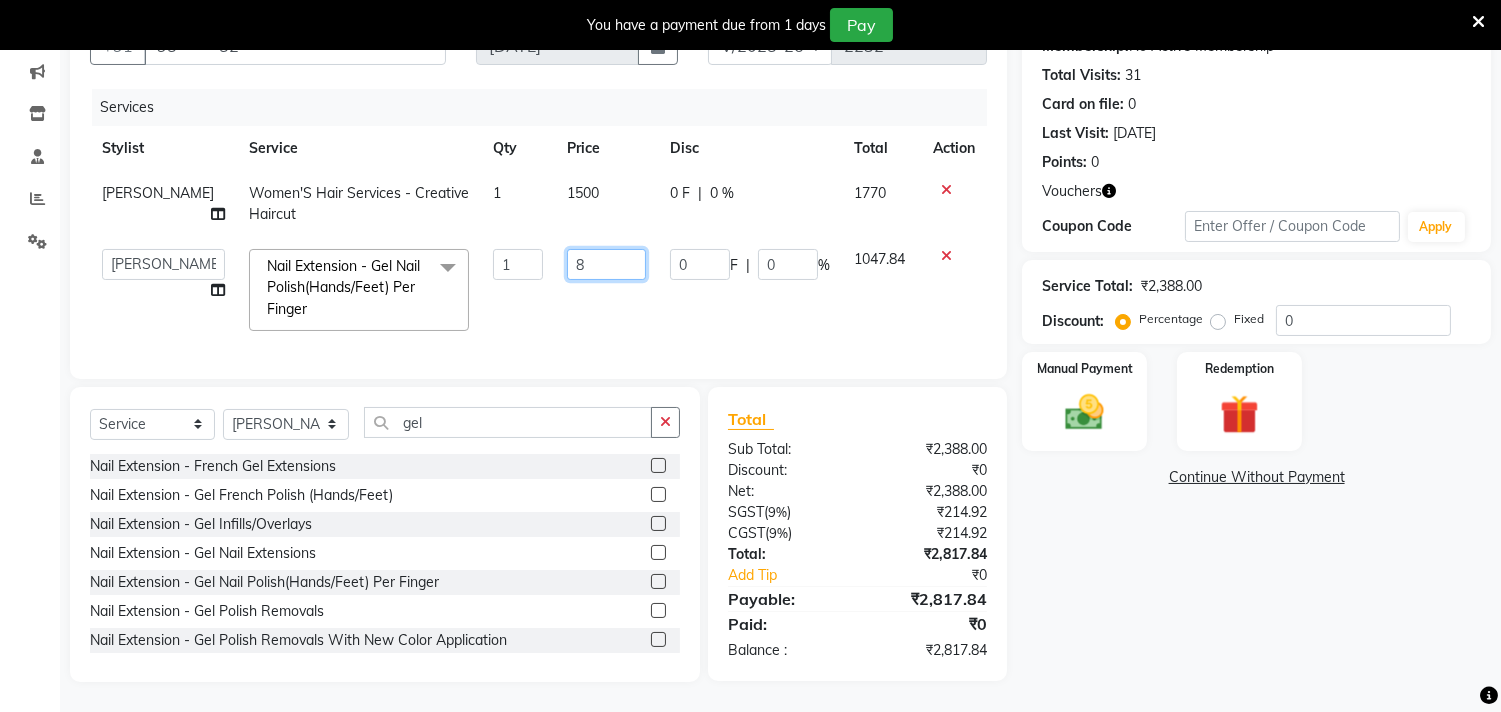 type 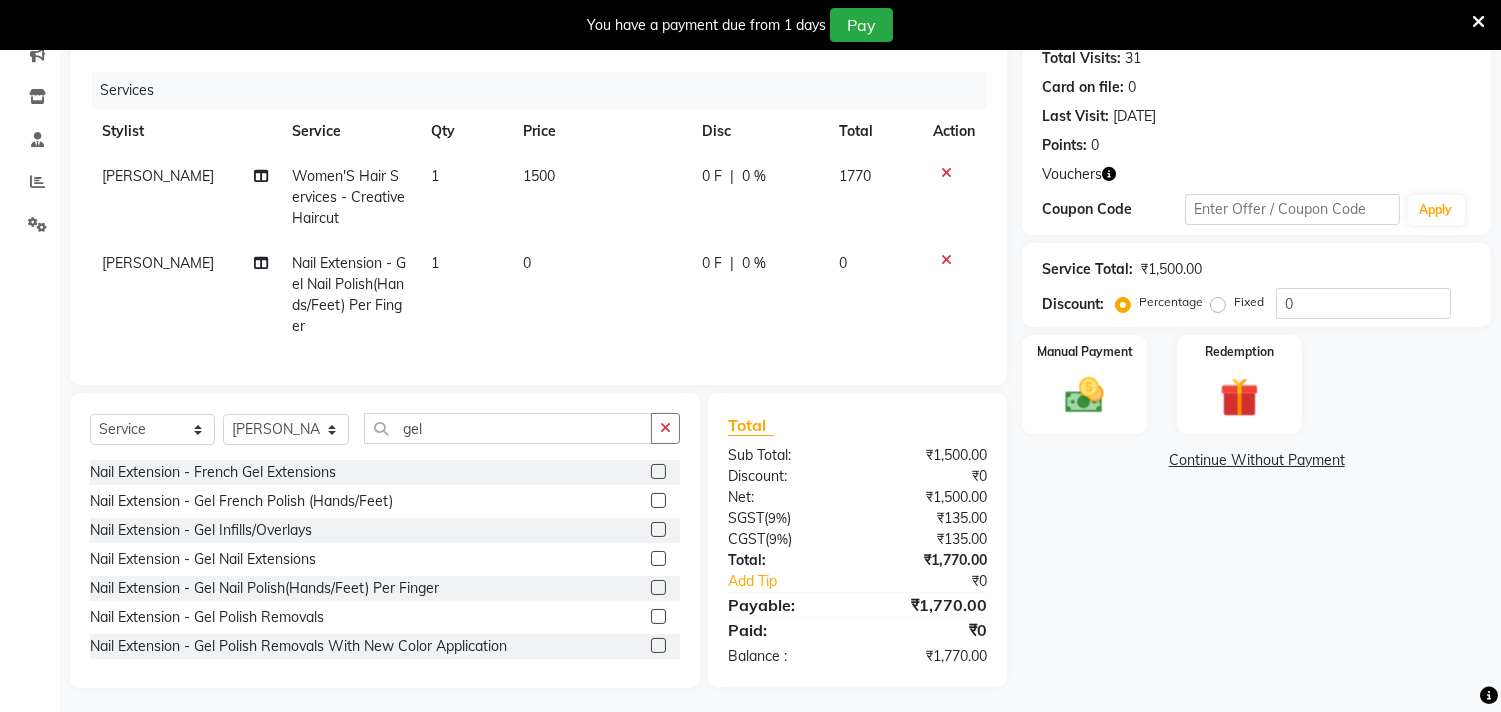 click on "1" 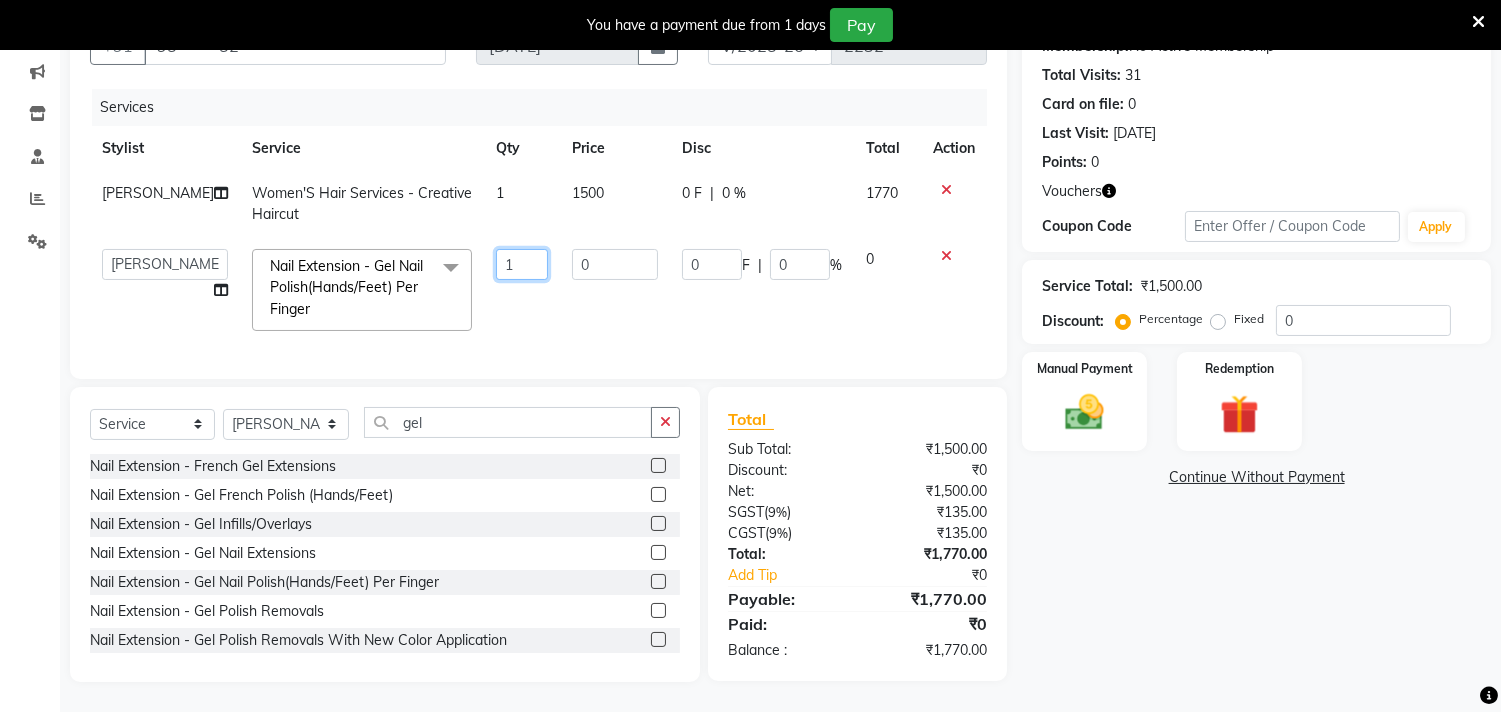 click on "1" 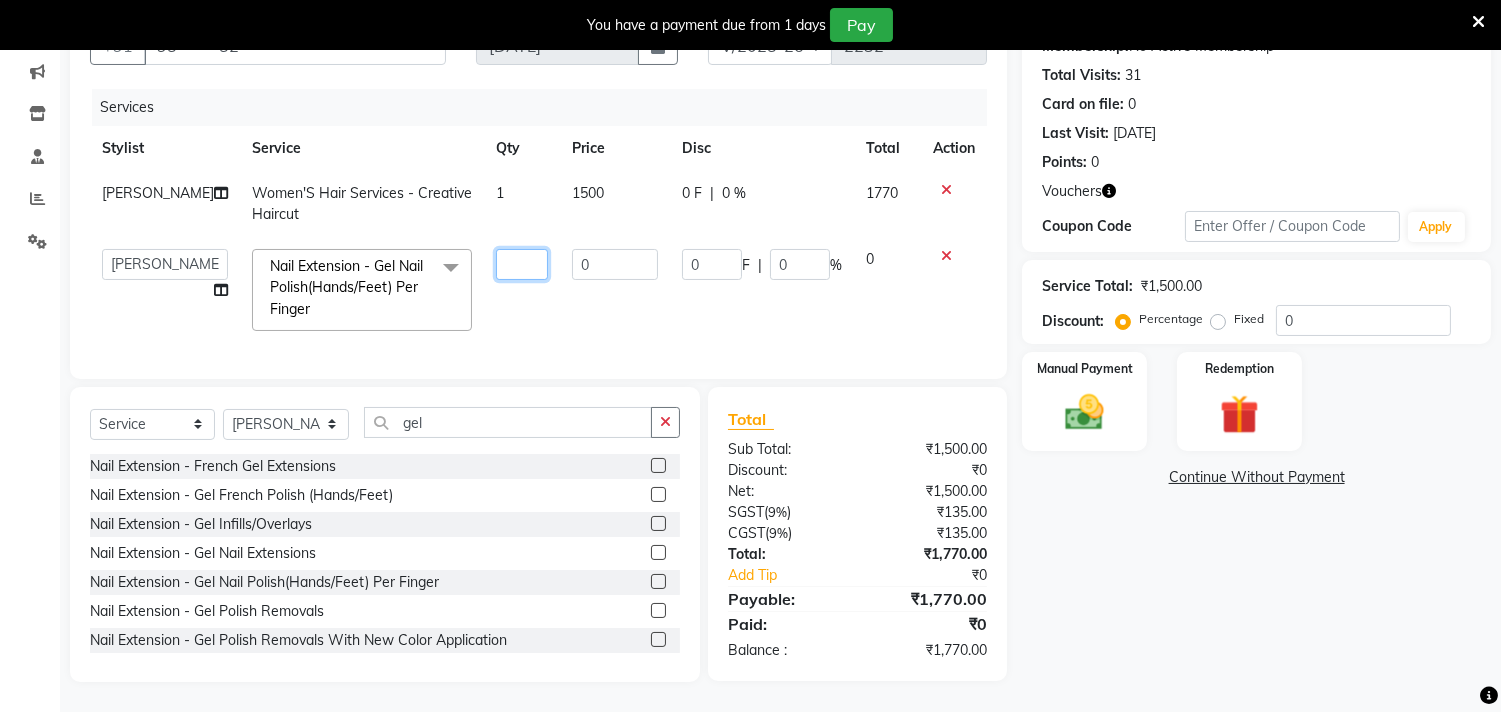 type on "8" 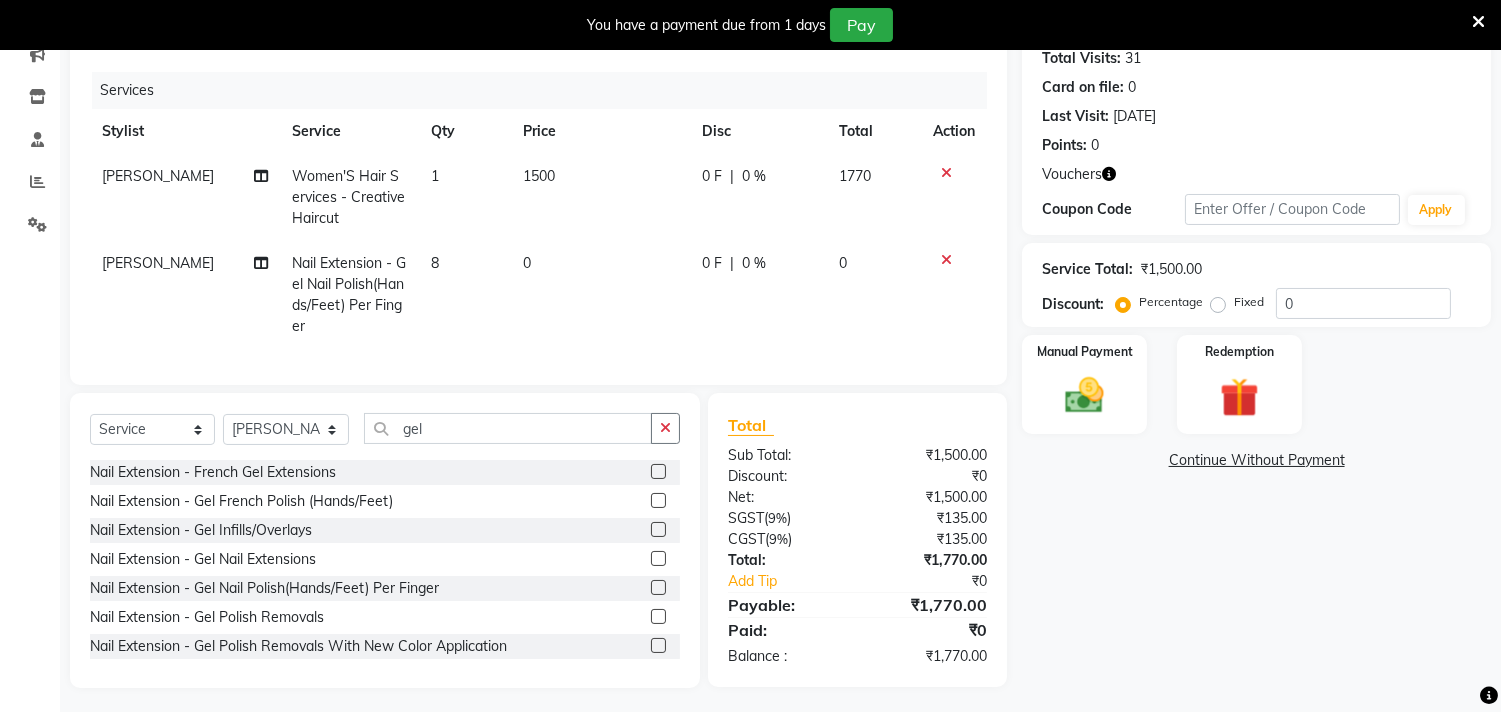 click on "0" 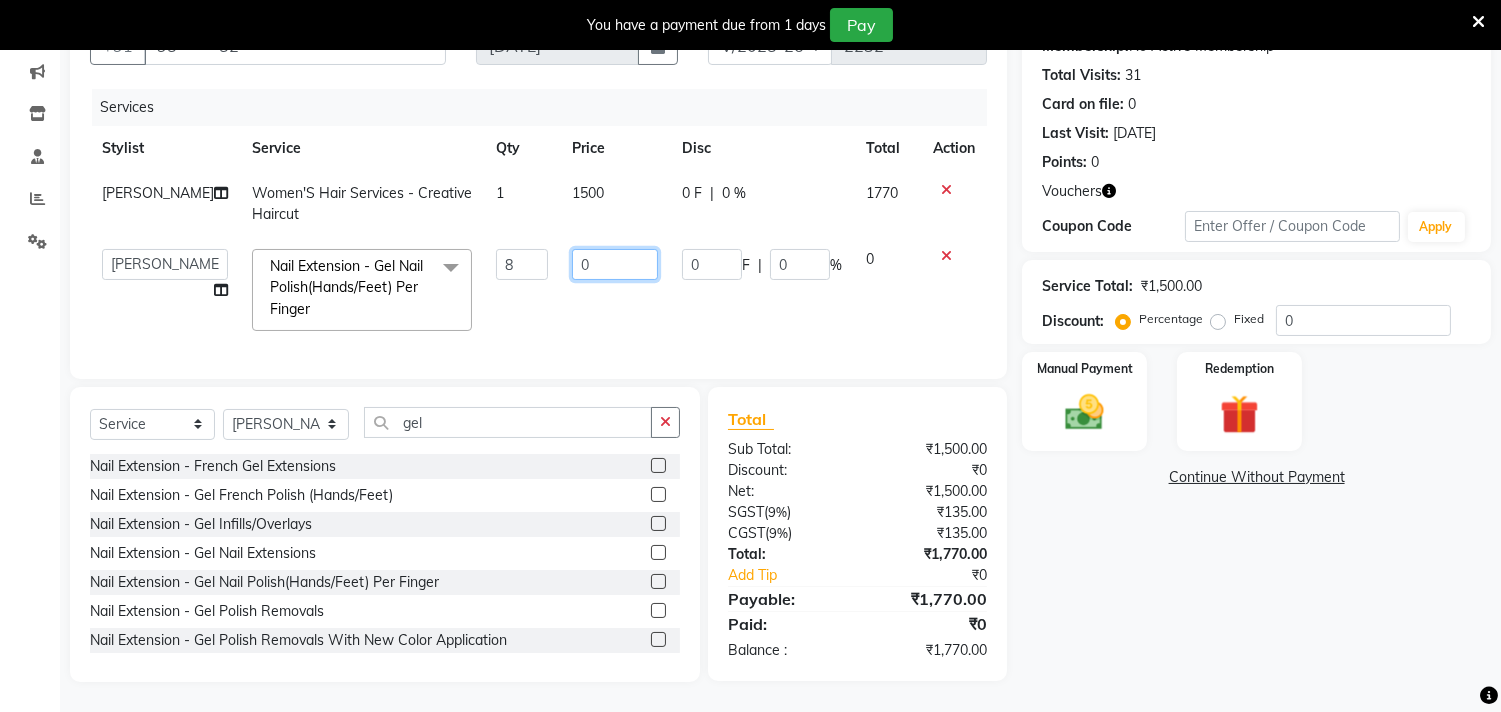 click on "0" 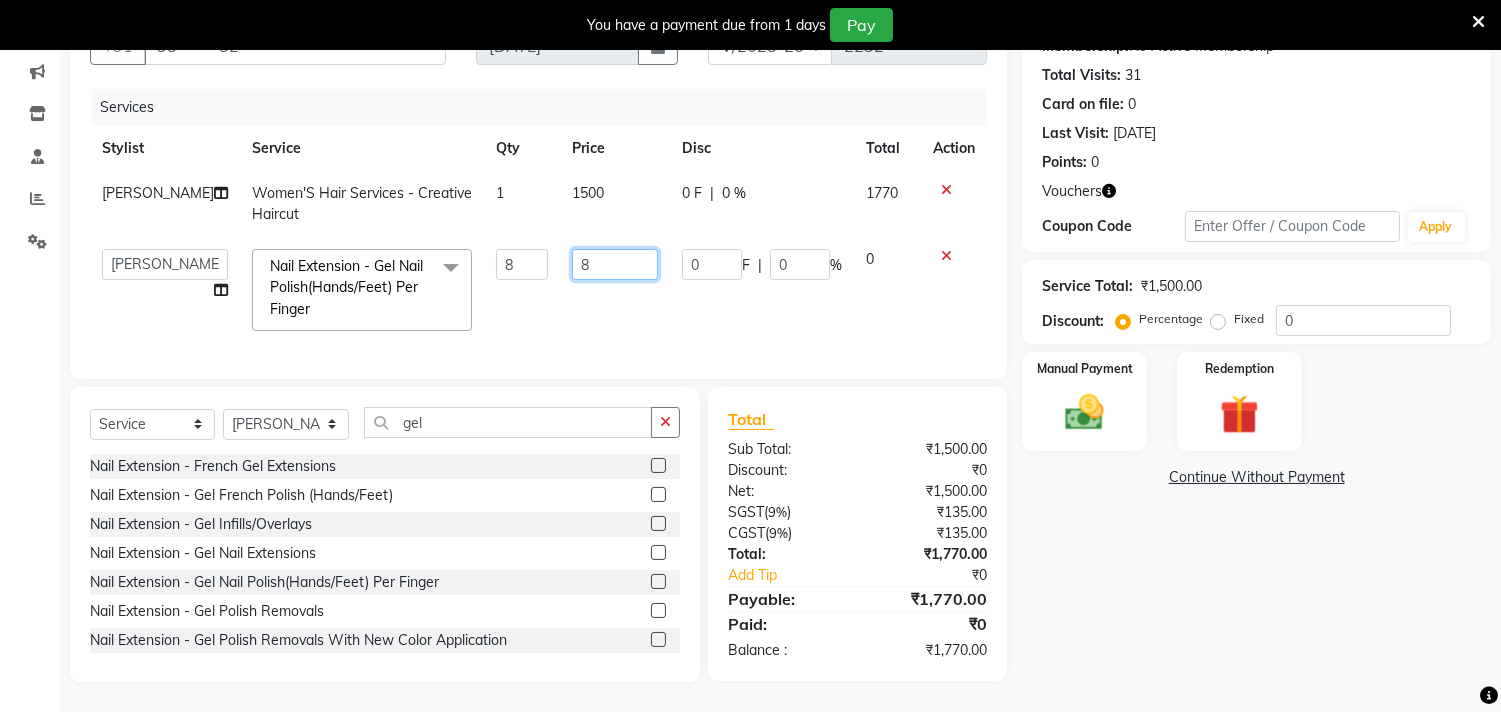 type on "80" 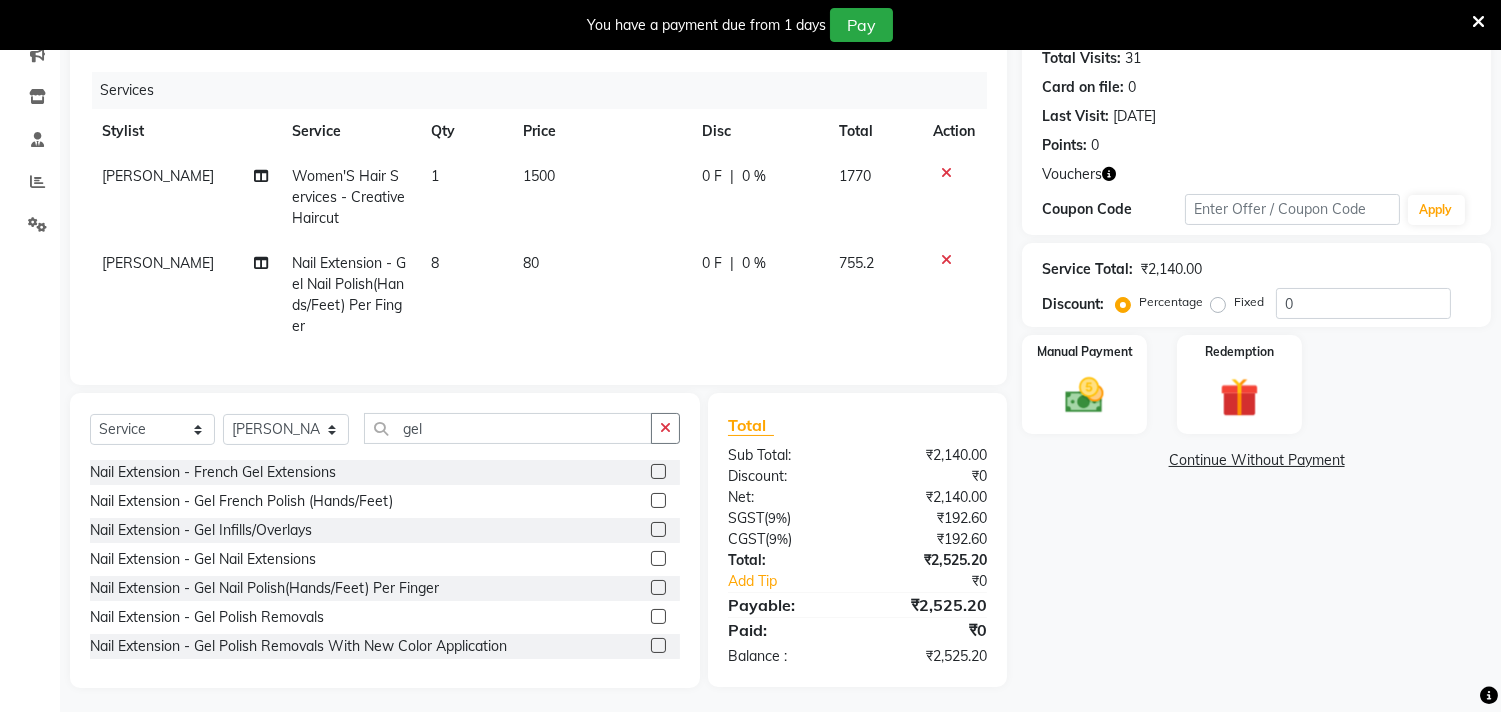 click on "Client +91 95******52 Date 10-07-2025 Invoice Number V/2025 V/2025-26 2232 Services Stylist Service Qty Price Disc Total Action INBARAJ Women'S Hair Services - Creative Haircut 1 1500 0 F | 0 % 1770 INBARAJ Nail Extension - Gel Nail Polish(Hands/Feet) Per Finger 8 80 0 F | 0 % 755.2 Select  Service  Product  Membership  Package Voucher Prepaid Gift Card  Select Stylist Admin ANUSHA  Apsu Auditor Ambattur Balaji BANUPRIYA Bhuvanesh Dingg - Support Team DIVYA INBARAJ INDHU Javed Jayakumar Joice Neimalsawm  Kalaiselvi KAMALA Nathalie Marinaa Chaarlette POOJA  PREETHI Preethi Raj PRISCILLA RADHA RAJESH  SAHIL SEETHAL SOCHIPEM Suresh Babu SUSHMITA VANITHA Veena Ravi Vignesh  Vinitha Virtue admin VIRTUE SALON gel Nail Extension - French Gel Extensions  Nail Extension - Gel French Polish (Hands/Feet)  Nail Extension - Gel Infills/Overlays  Nail Extension - Gel Nail Extensions  Nail Extension - Gel Nail Polish(Hands/Feet) Per Finger  Nail Extension - Gel Polish Removals  Nail Extension - Polygel Extensions  Total  (" 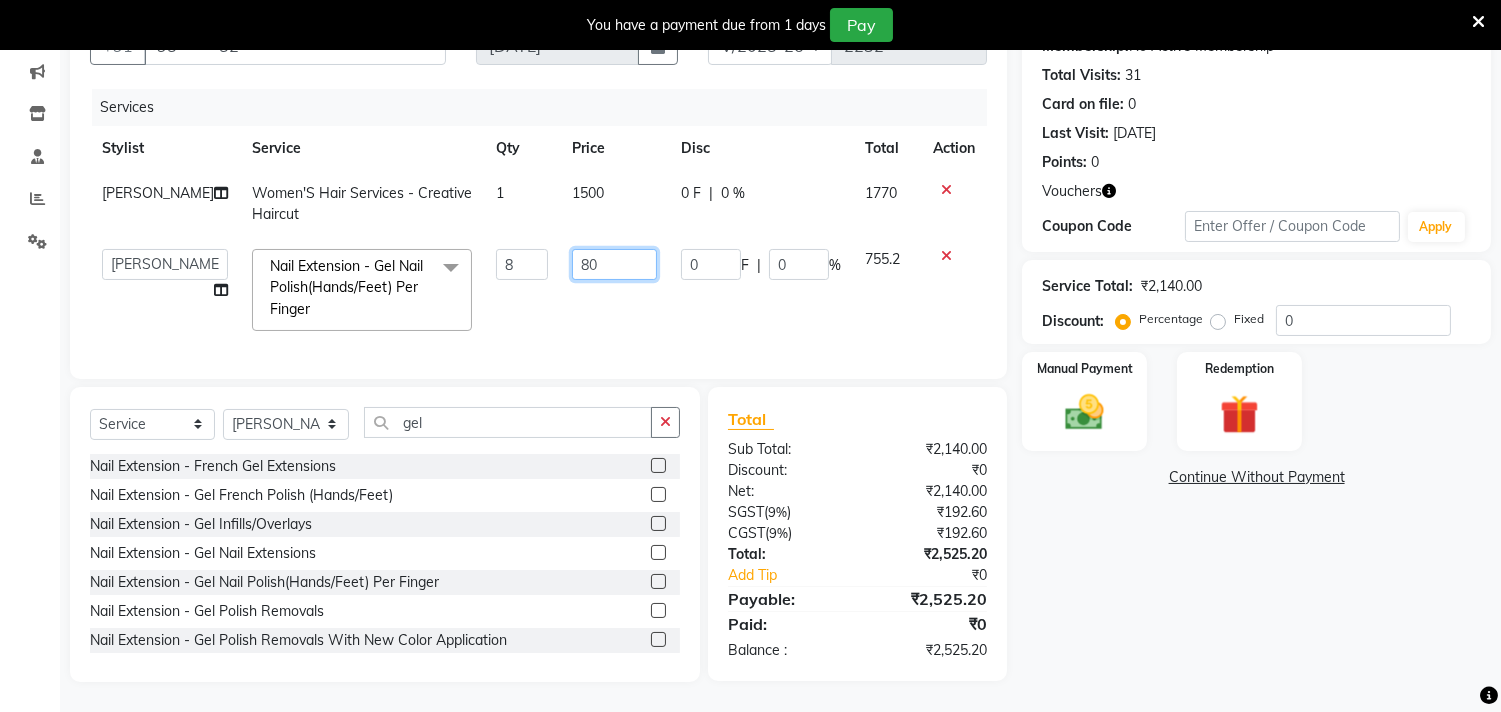 click on "80" 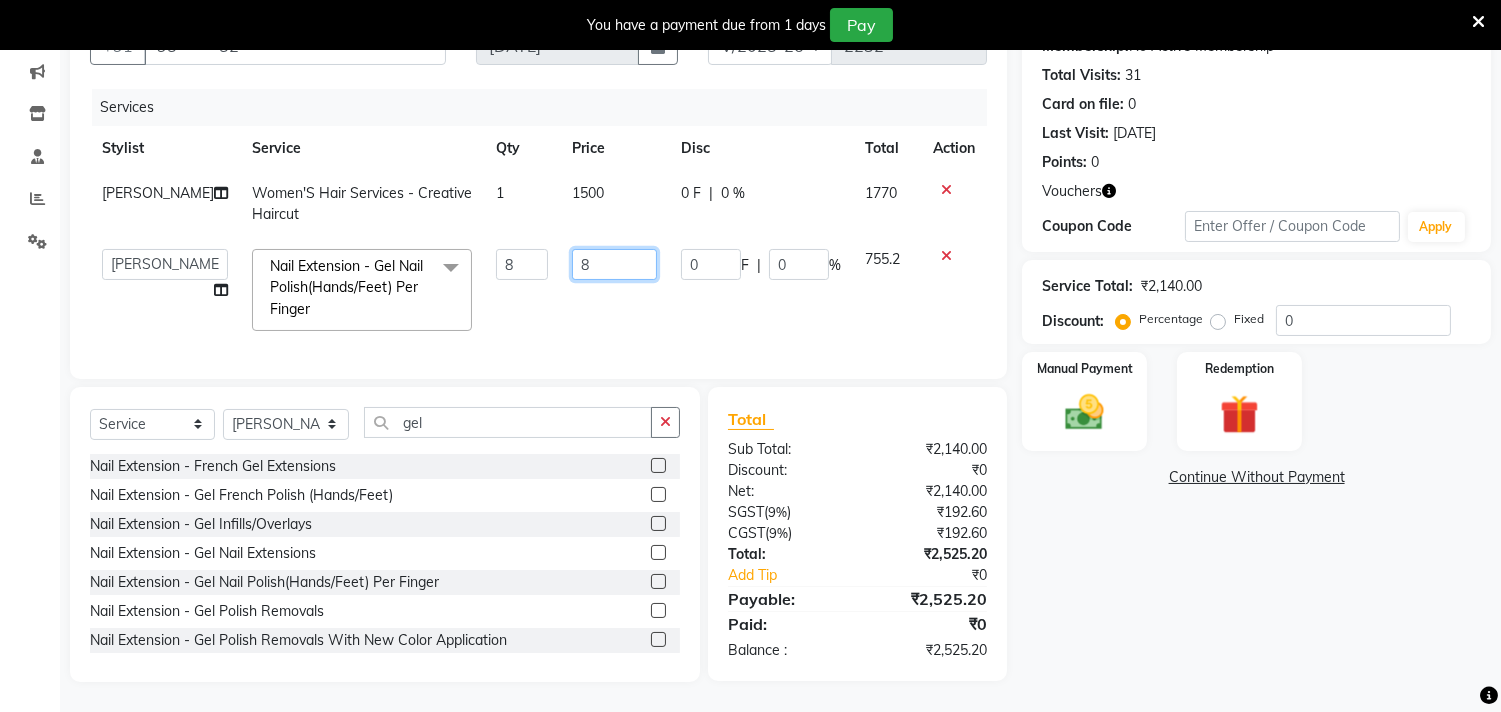 type 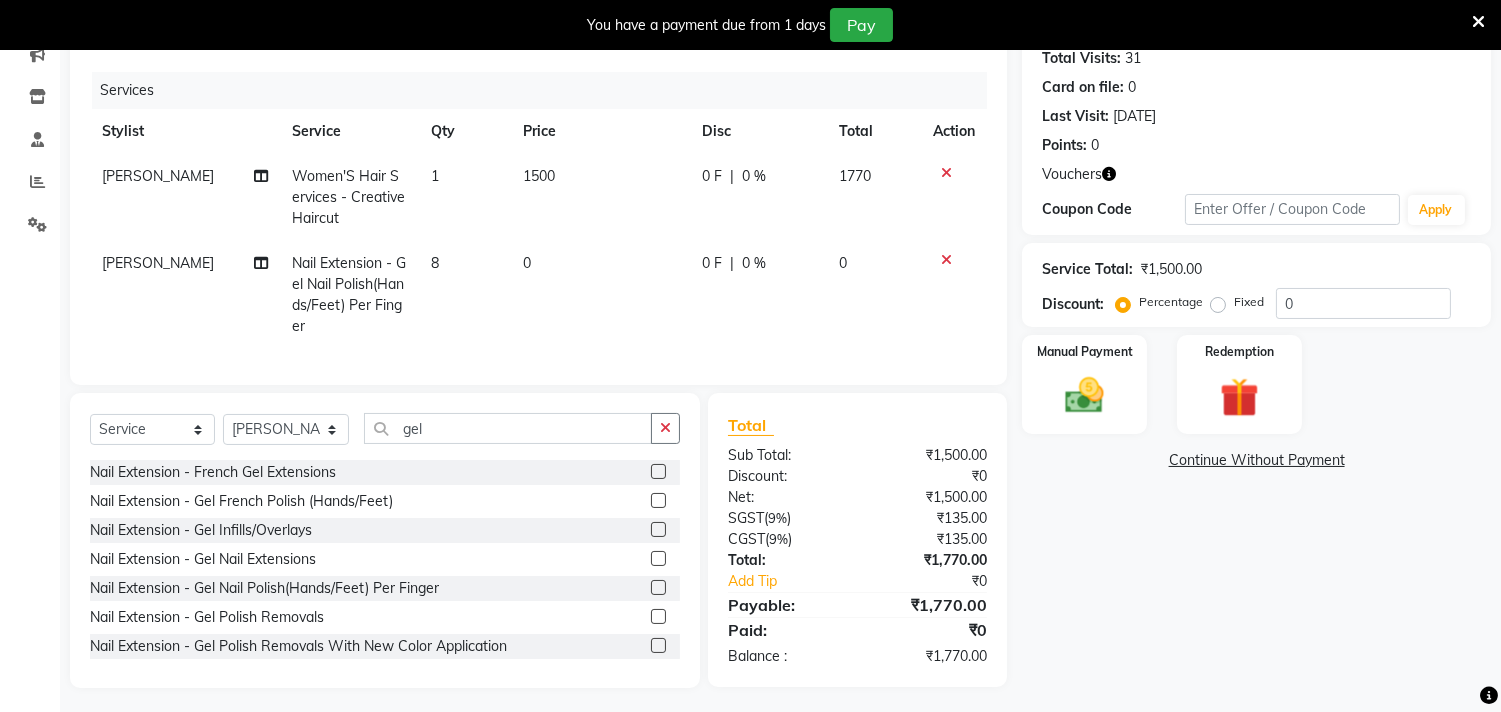 click on "8" 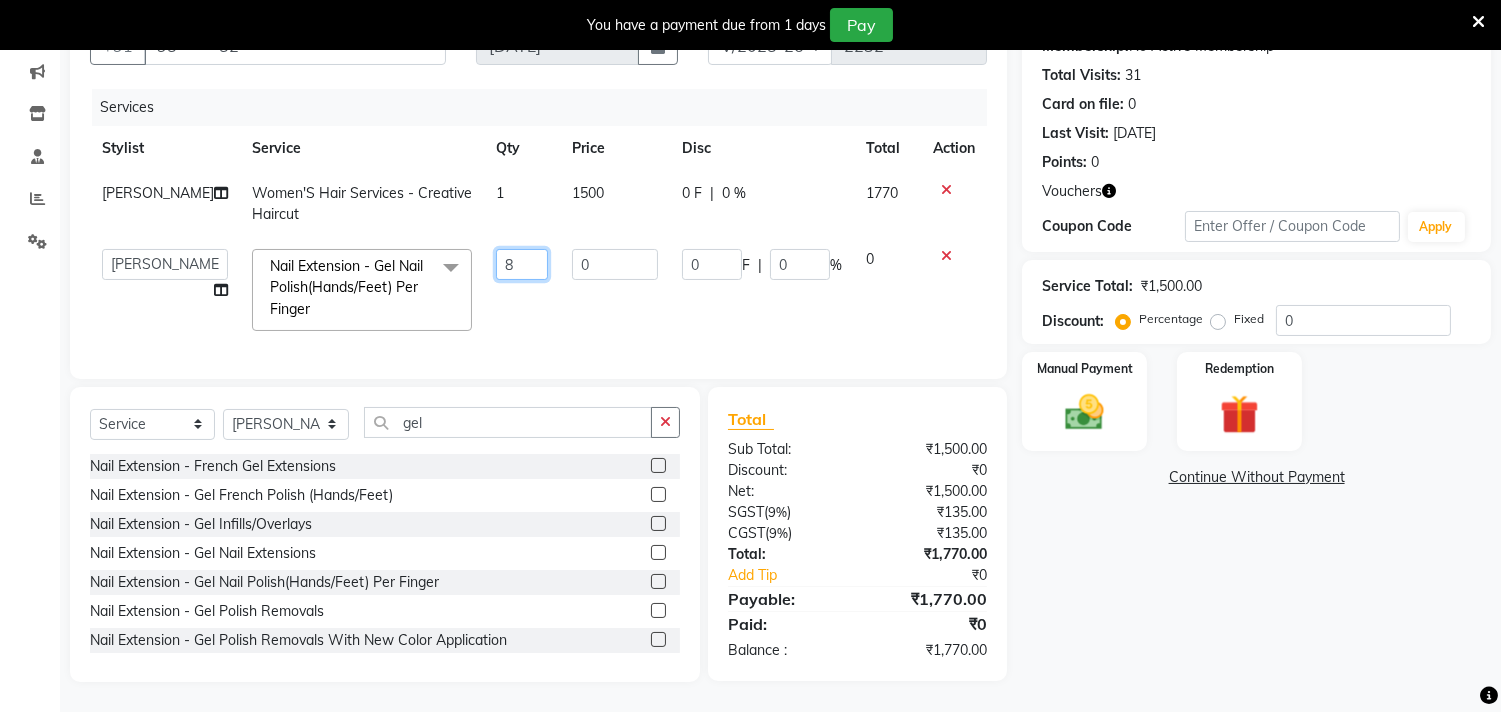 click on "8" 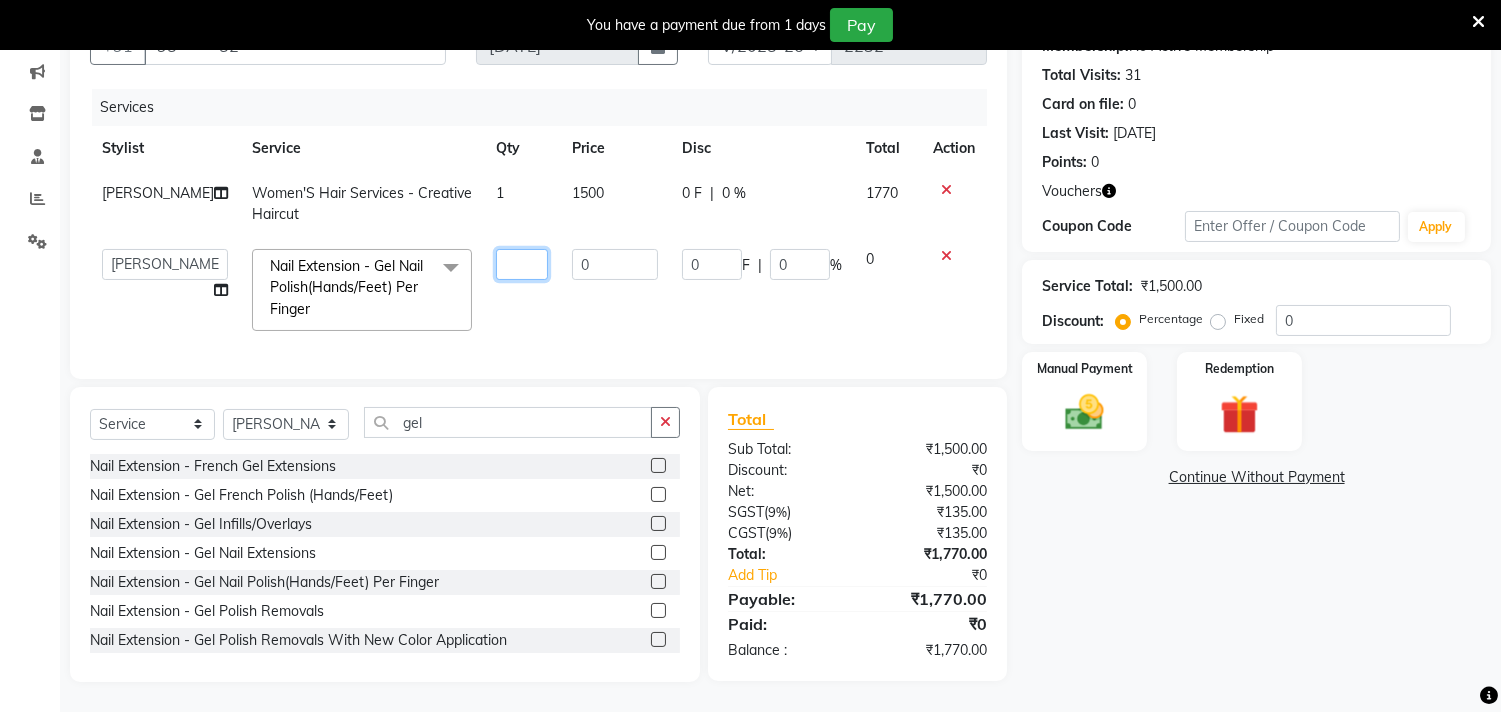 type on "1" 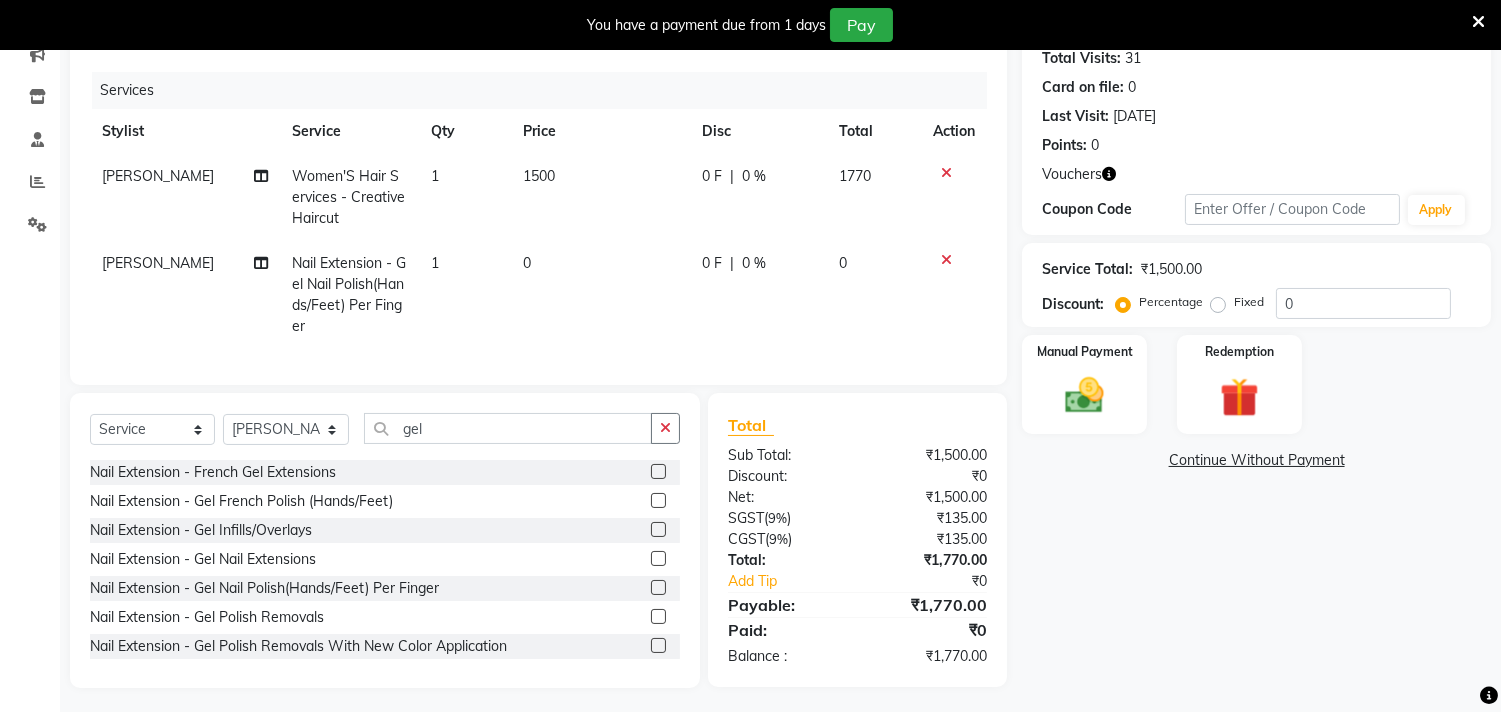 click on "0" 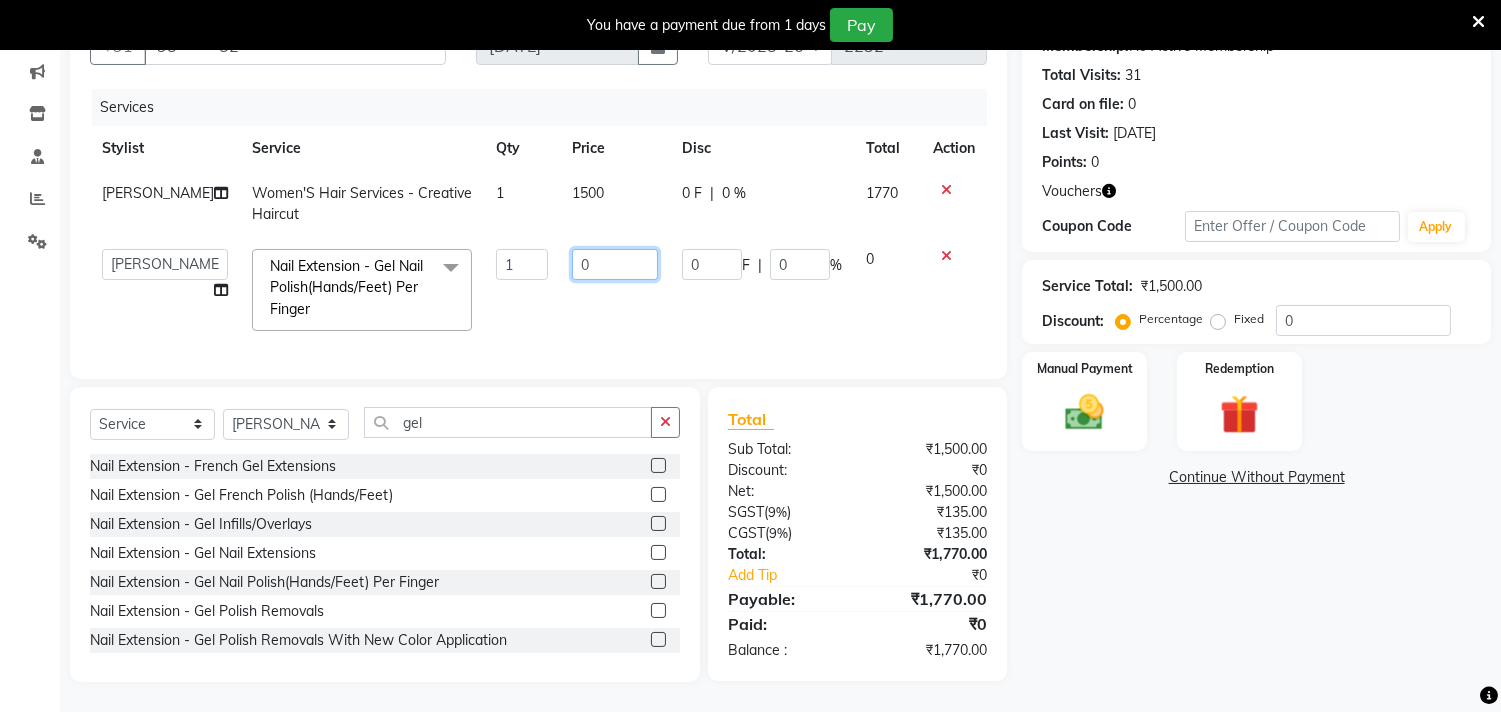 click on "0" 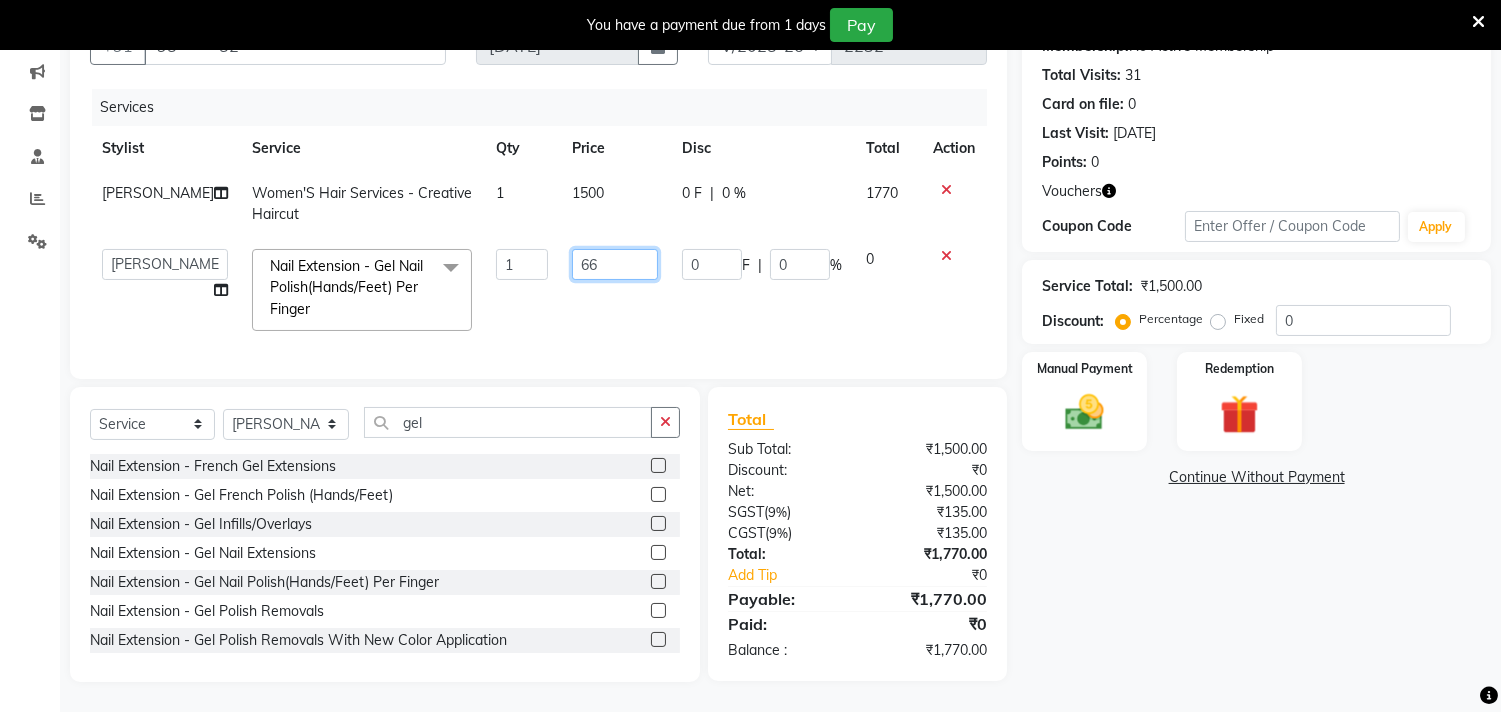 type on "660" 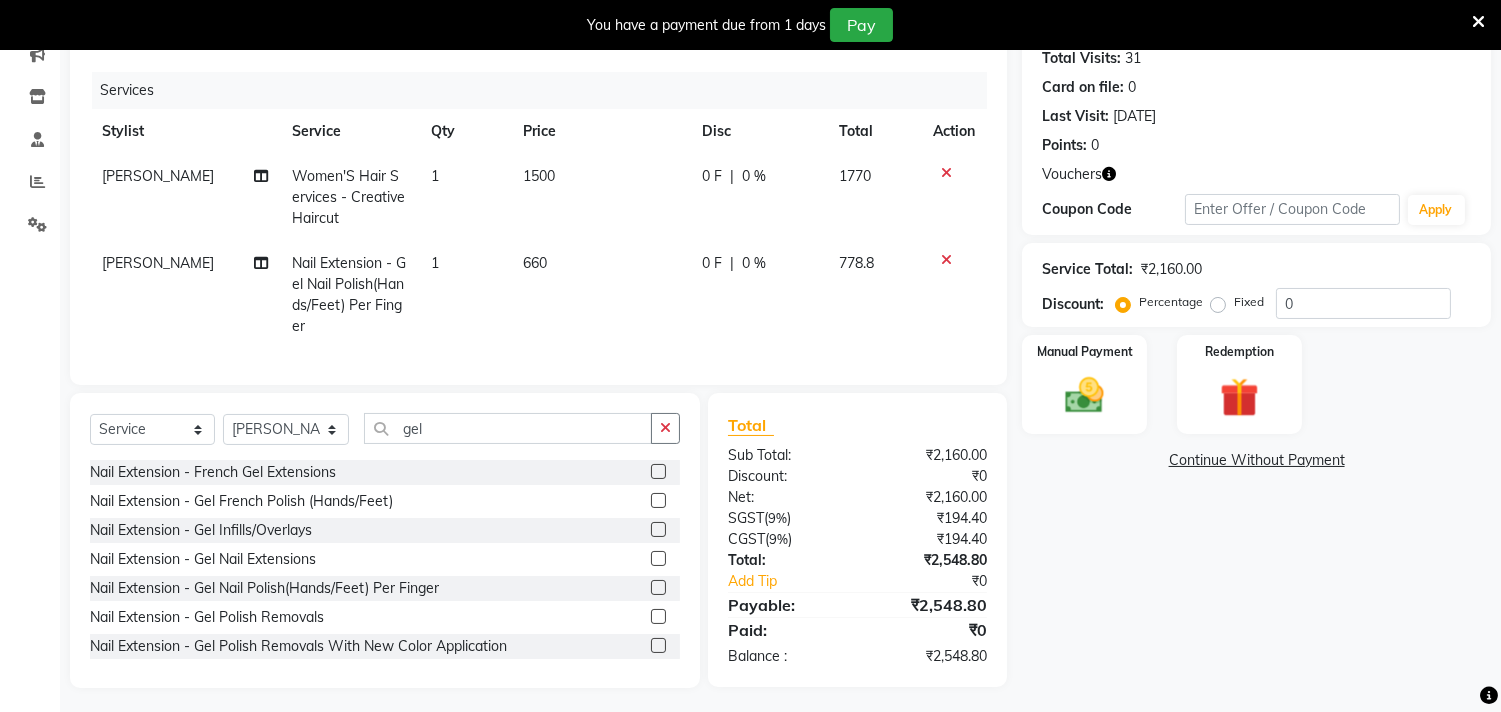 click on "Client +91 95******52 Date 10-07-2025 Invoice Number V/2025 V/2025-26 2232 Services Stylist Service Qty Price Disc Total Action INBARAJ Women'S Hair Services - Creative Haircut 1 1500 0 F | 0 % 1770 INBARAJ Nail Extension - Gel Nail Polish(Hands/Feet) Per Finger 1 660 0 F | 0 % 778.8" 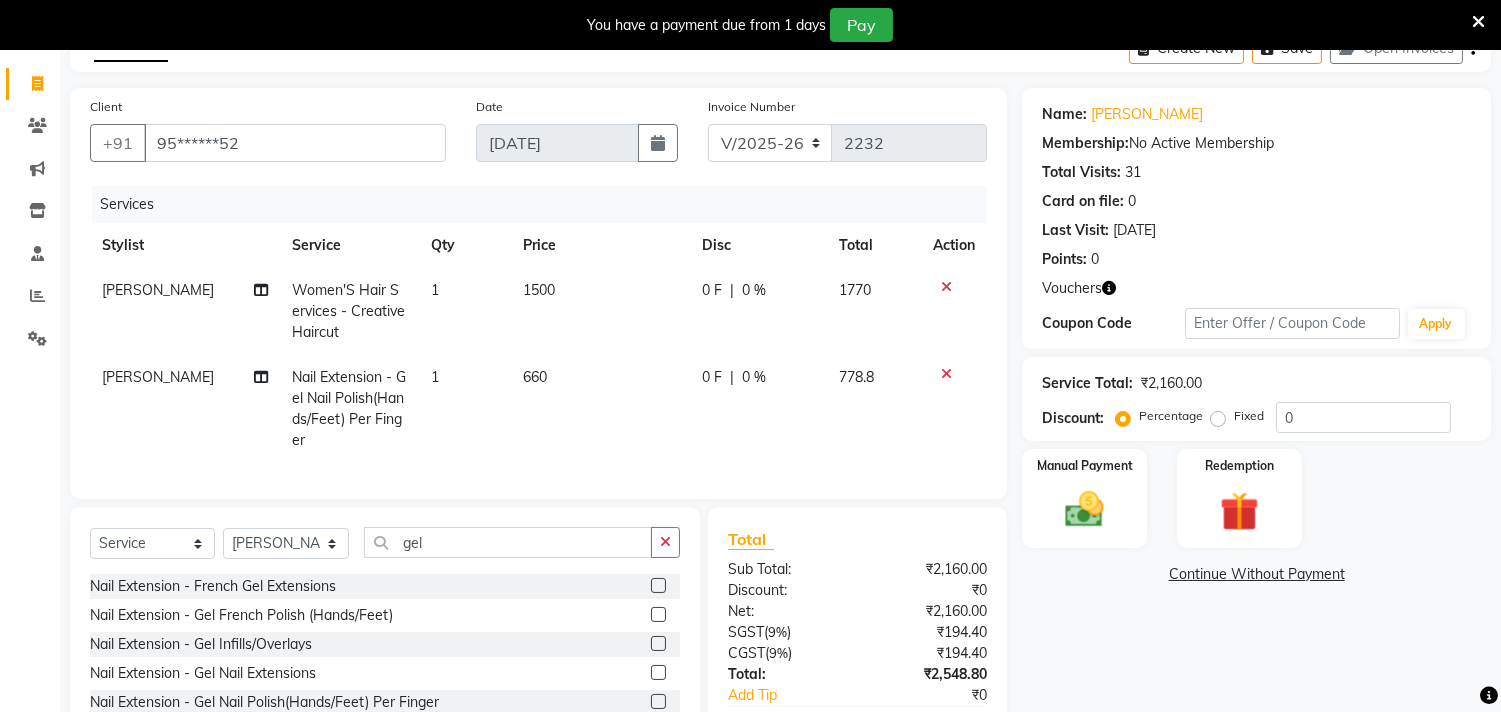 scroll, scrollTop: 26, scrollLeft: 0, axis: vertical 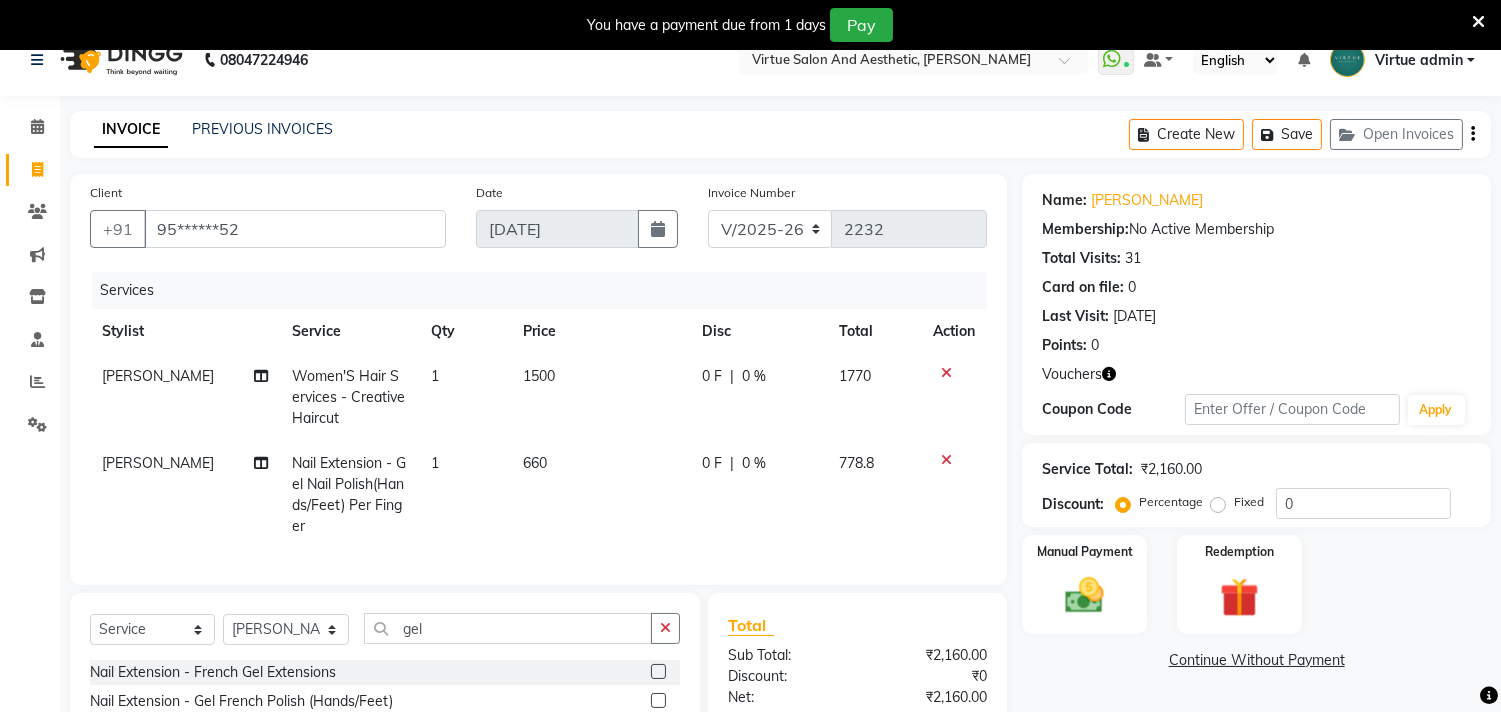click at bounding box center [1478, 22] 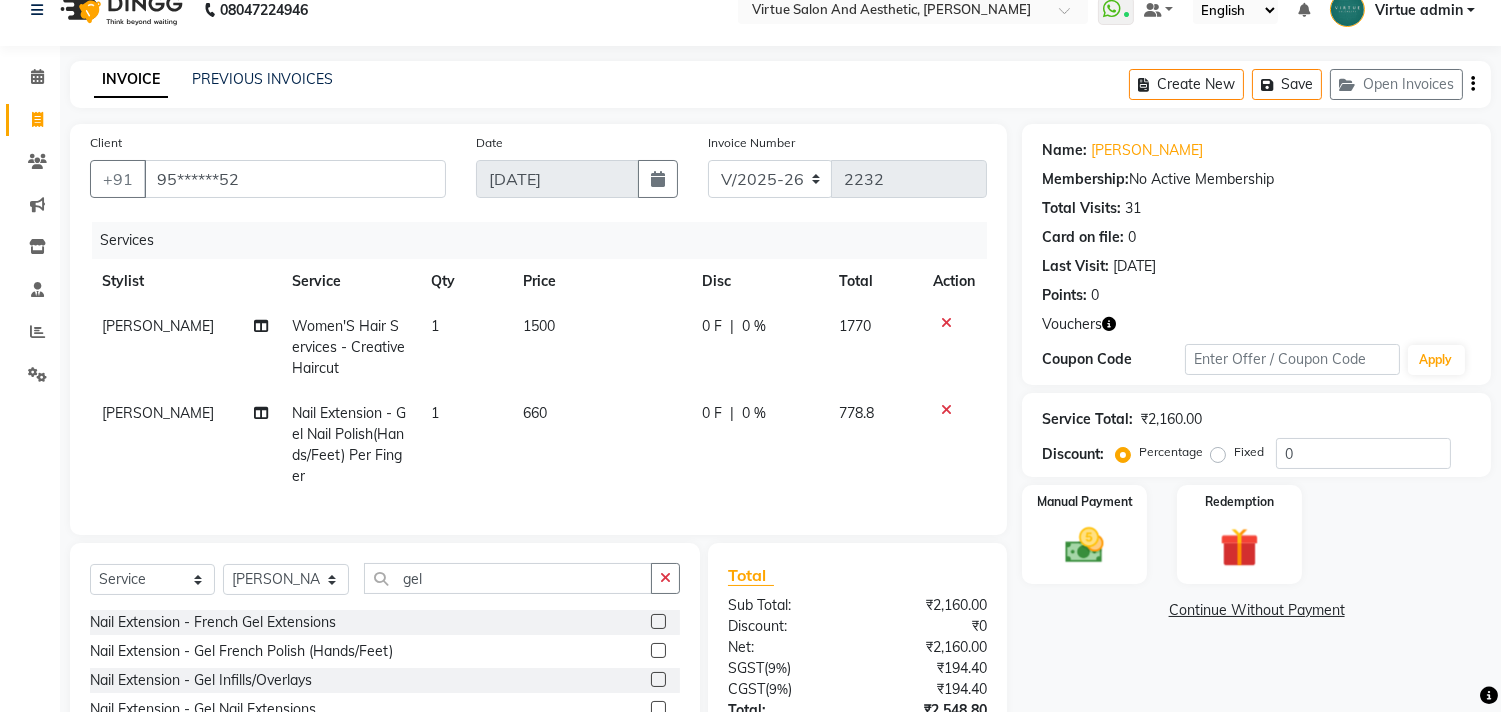 click on "[PERSON_NAME]" 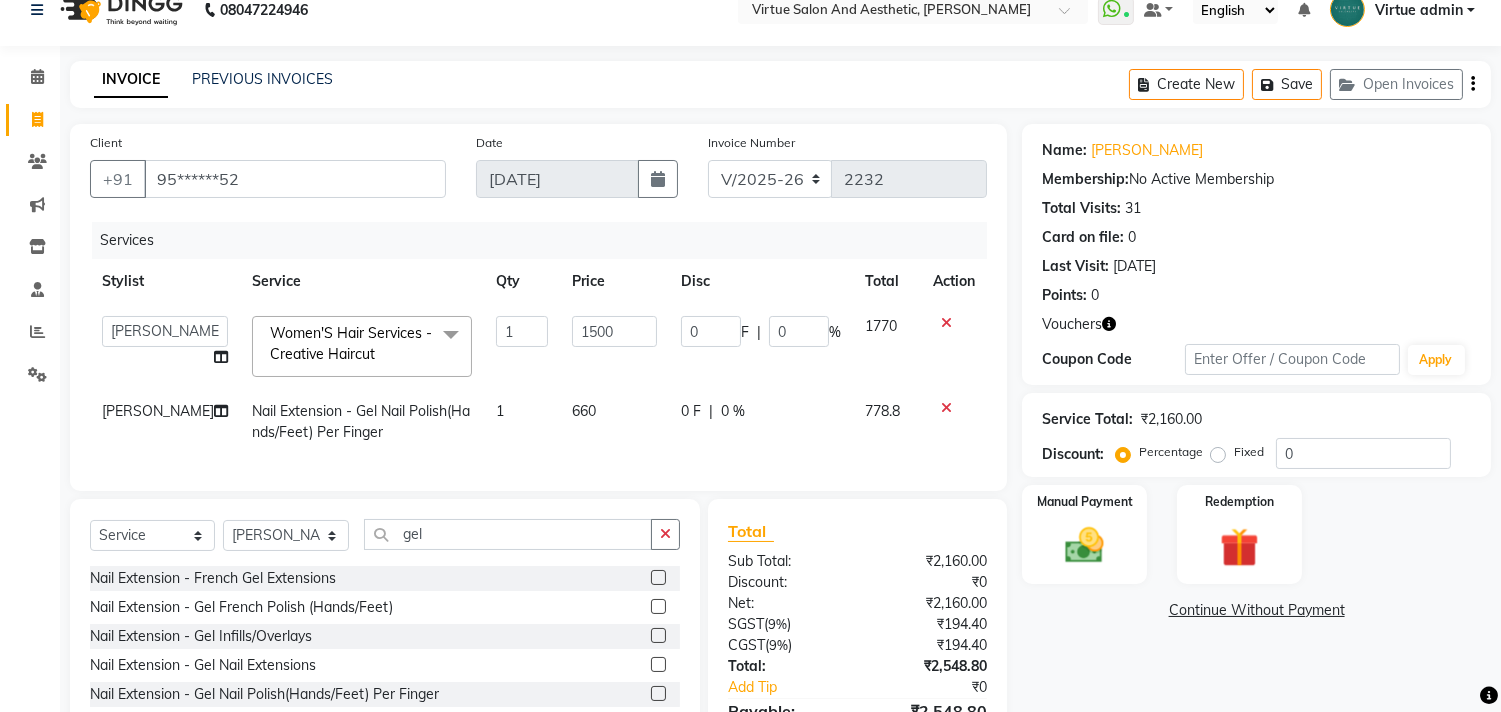 click on "[PERSON_NAME]" 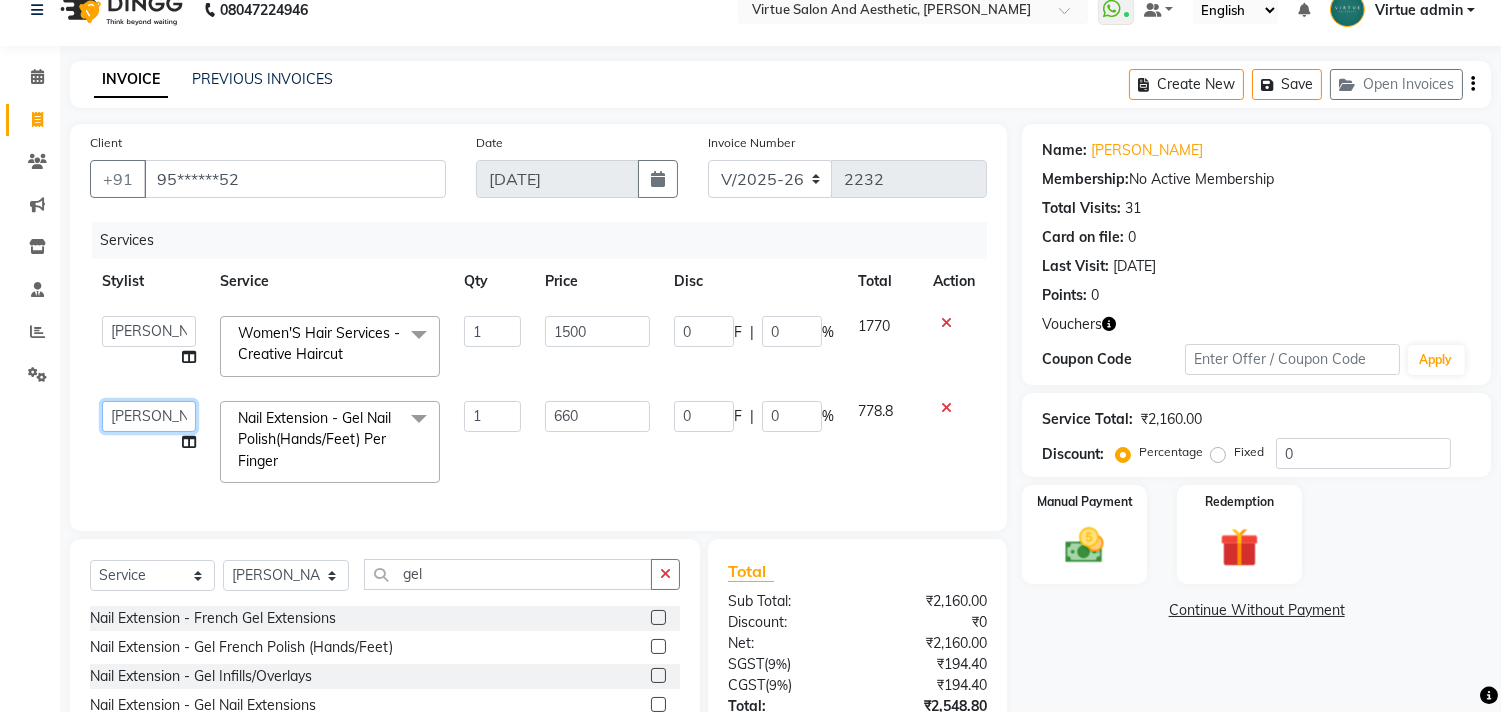 click on "Admin   ANUSHA    Apsu   Auditor Ambattur   Balaji   BANUPRIYA   Bhuvanesh   Dingg - Support Team   DIVYA   INBARAJ   INDHU   Javed   Jayakumar   Joice Neimalsawm    Kalaiselvi   KAMALA   Nathalie Marinaa Chaarlette   POOJA    PREETHI   Preethi Raj   PRISCILLA   RADHA   RAJESH    SAHIL   SEETHAL   SOCHIPEM   Suresh Babu   SUSHMITA   VANITHA   Veena Ravi   Vignesh    Vinitha   Virtue admin   VIRTUE SALON" 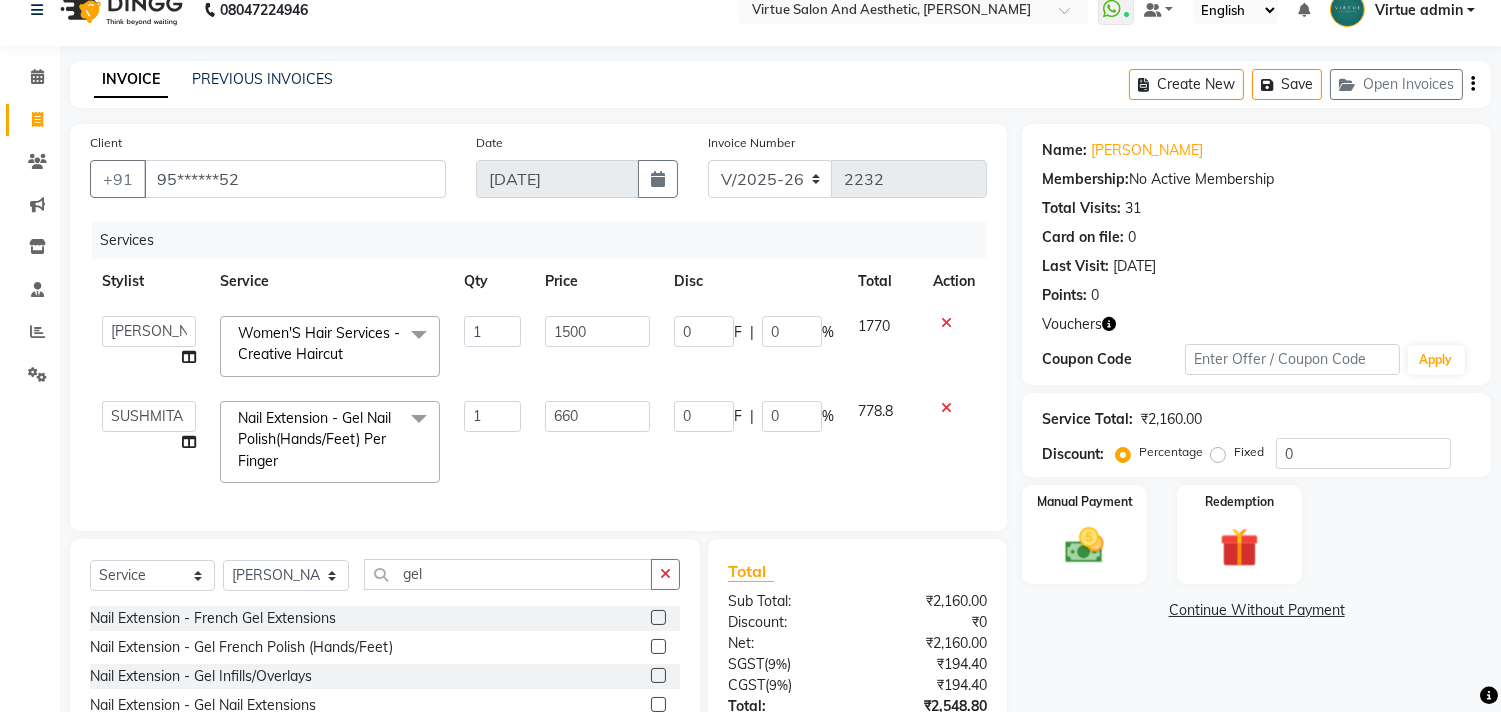 select on "59088" 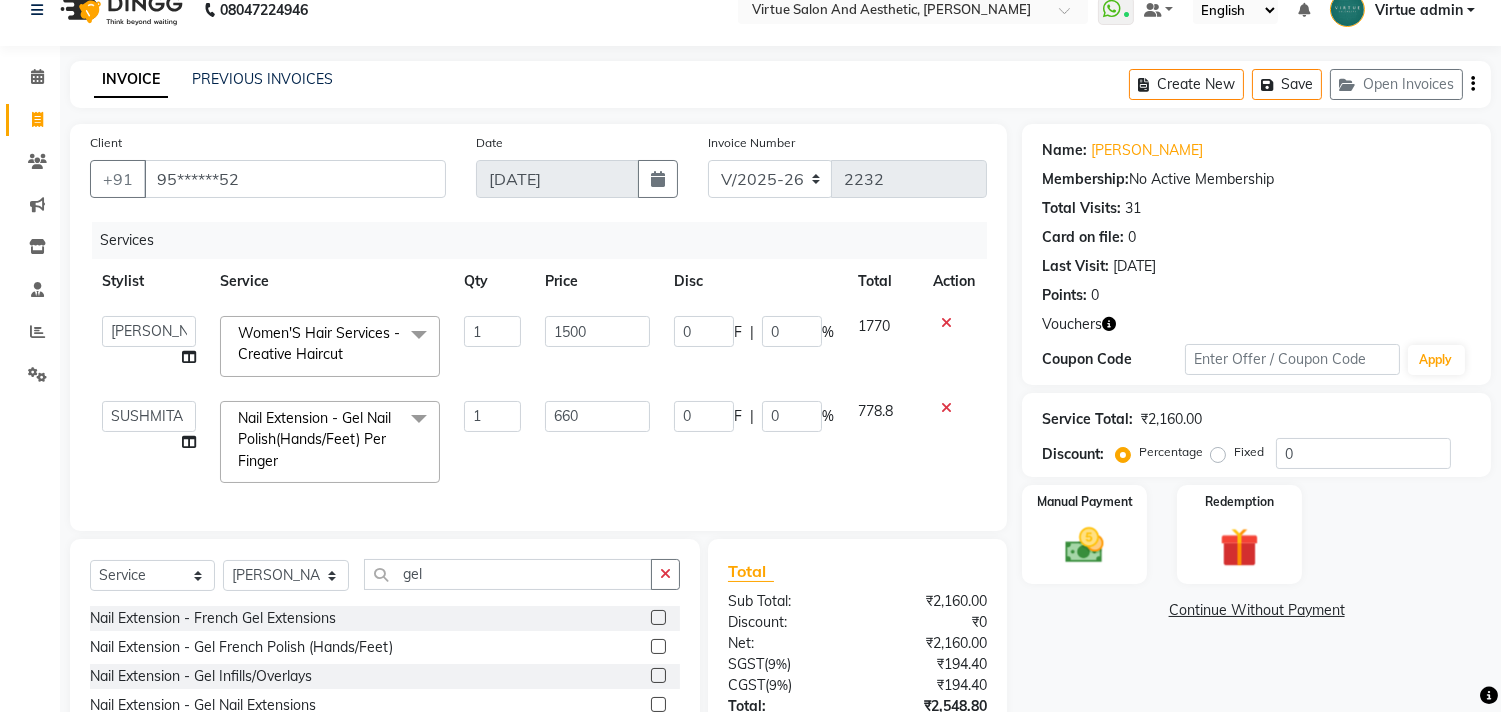 scroll, scrollTop: 195, scrollLeft: 0, axis: vertical 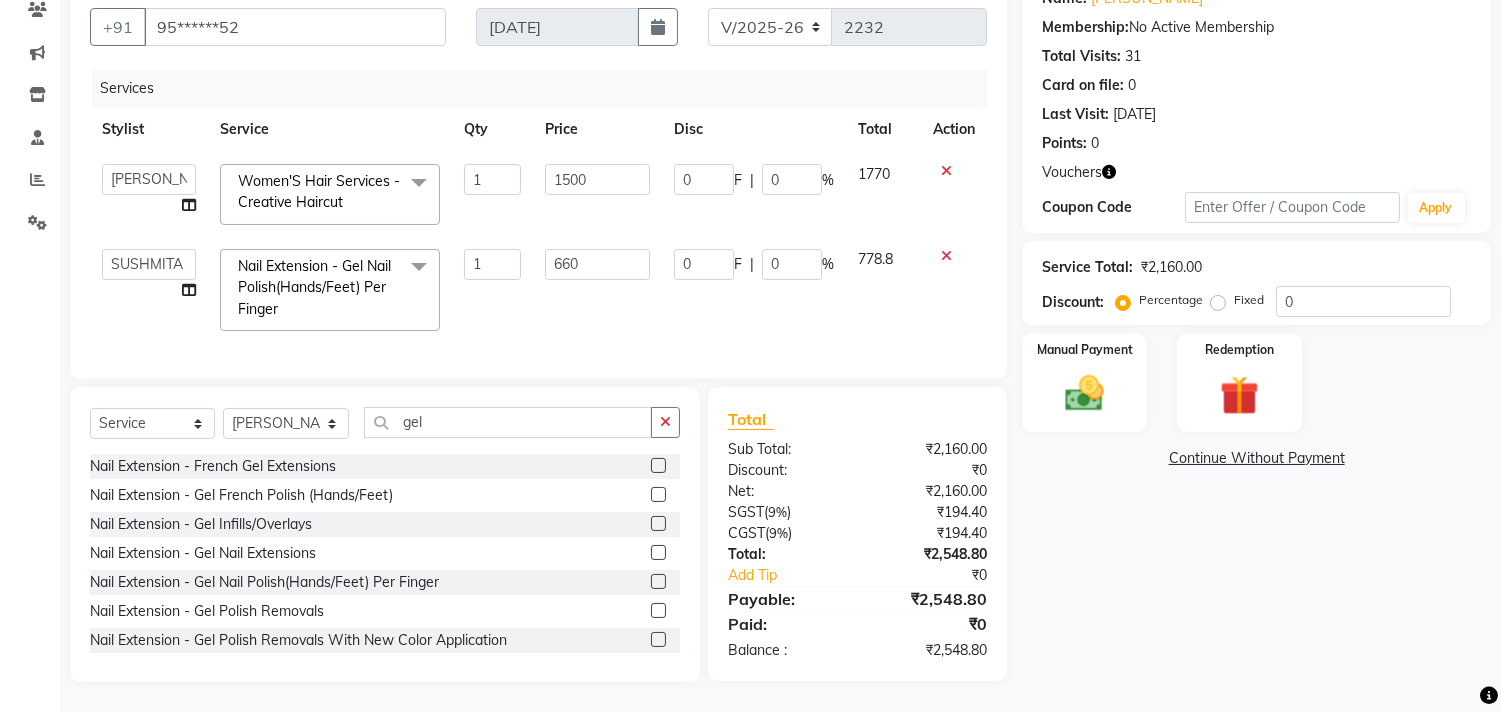 click on "Total Sub Total: ₹2,160.00 Discount: ₹0 Net: ₹2,160.00 SGST  ( 9% ) ₹194.40 CGST  ( 9% ) ₹194.40 Total: ₹2,548.80 Add Tip ₹0 Payable: ₹2,548.80 Paid: ₹0 Balance   : ₹2,548.80" 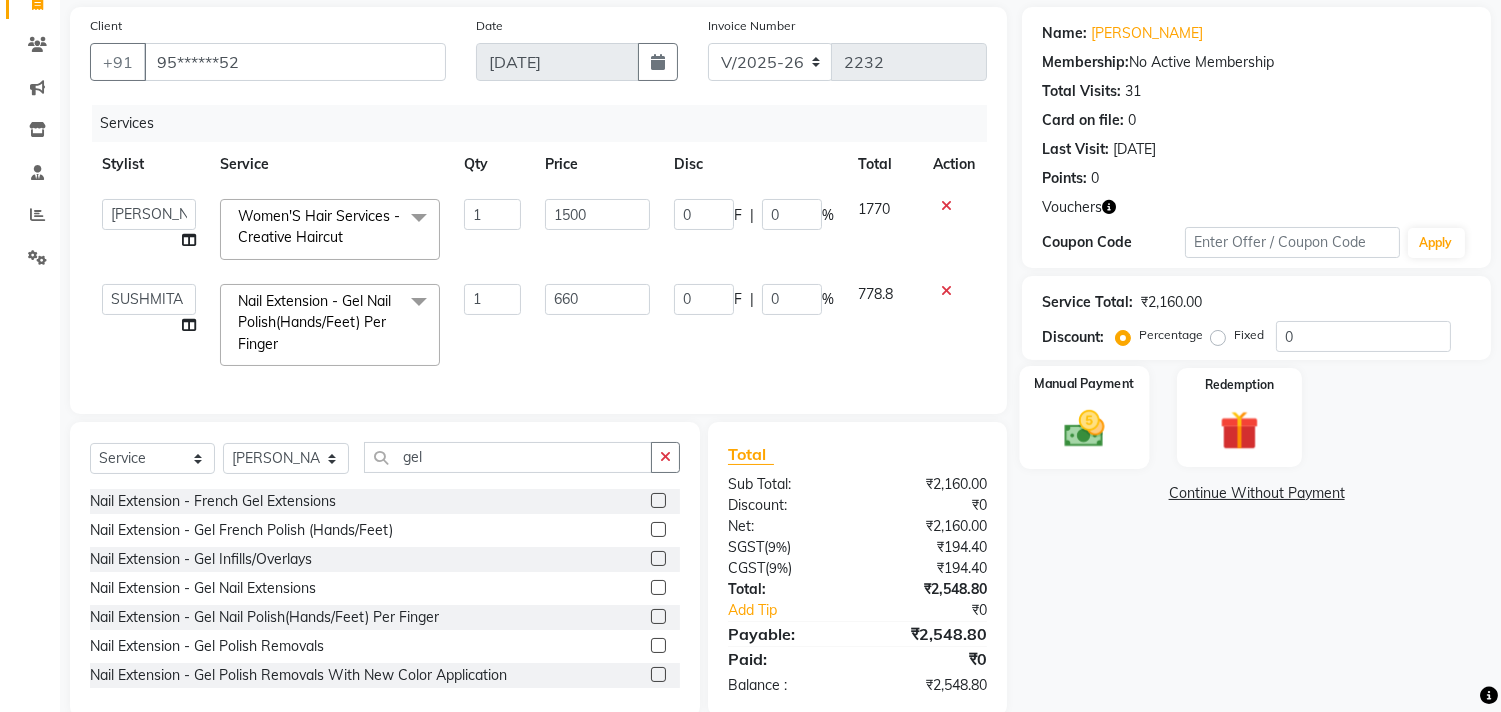 scroll, scrollTop: 195, scrollLeft: 0, axis: vertical 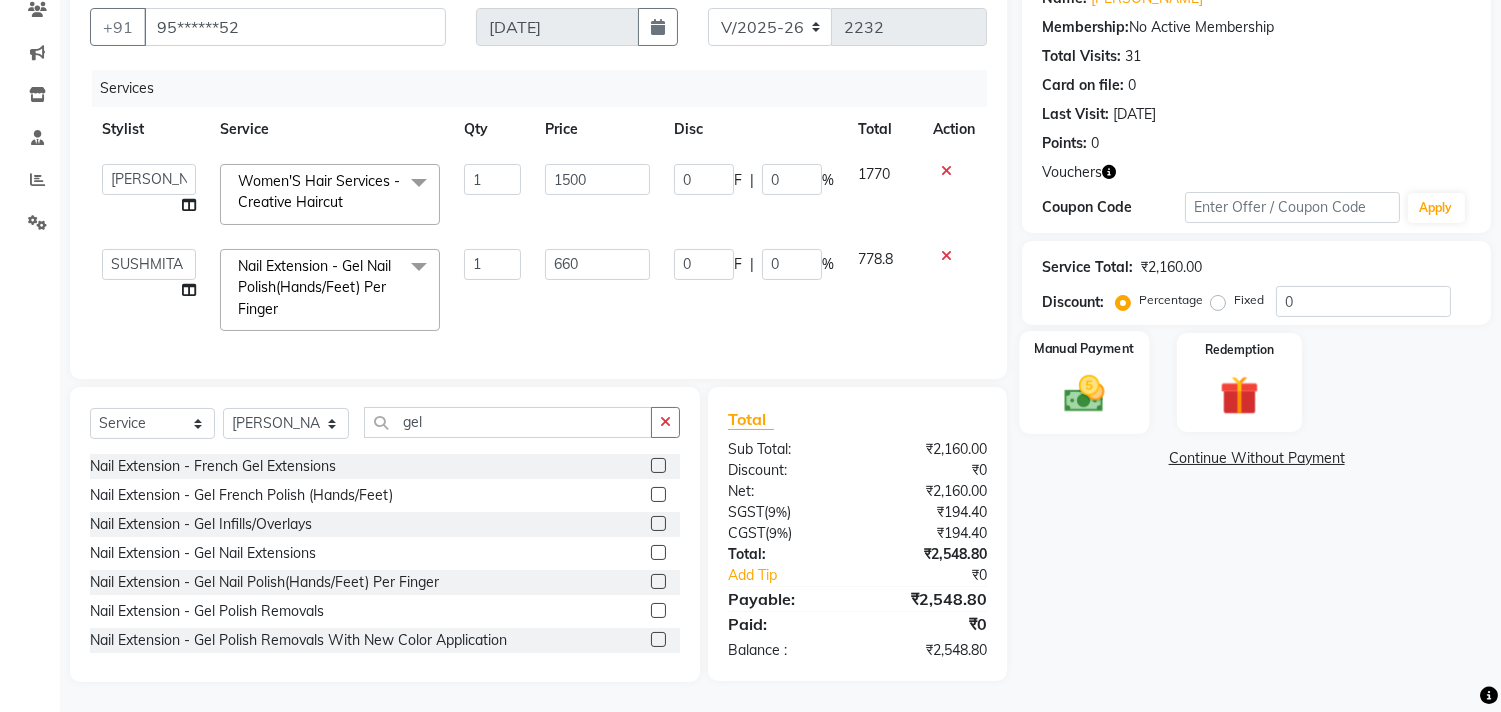 click on "Manual Payment" 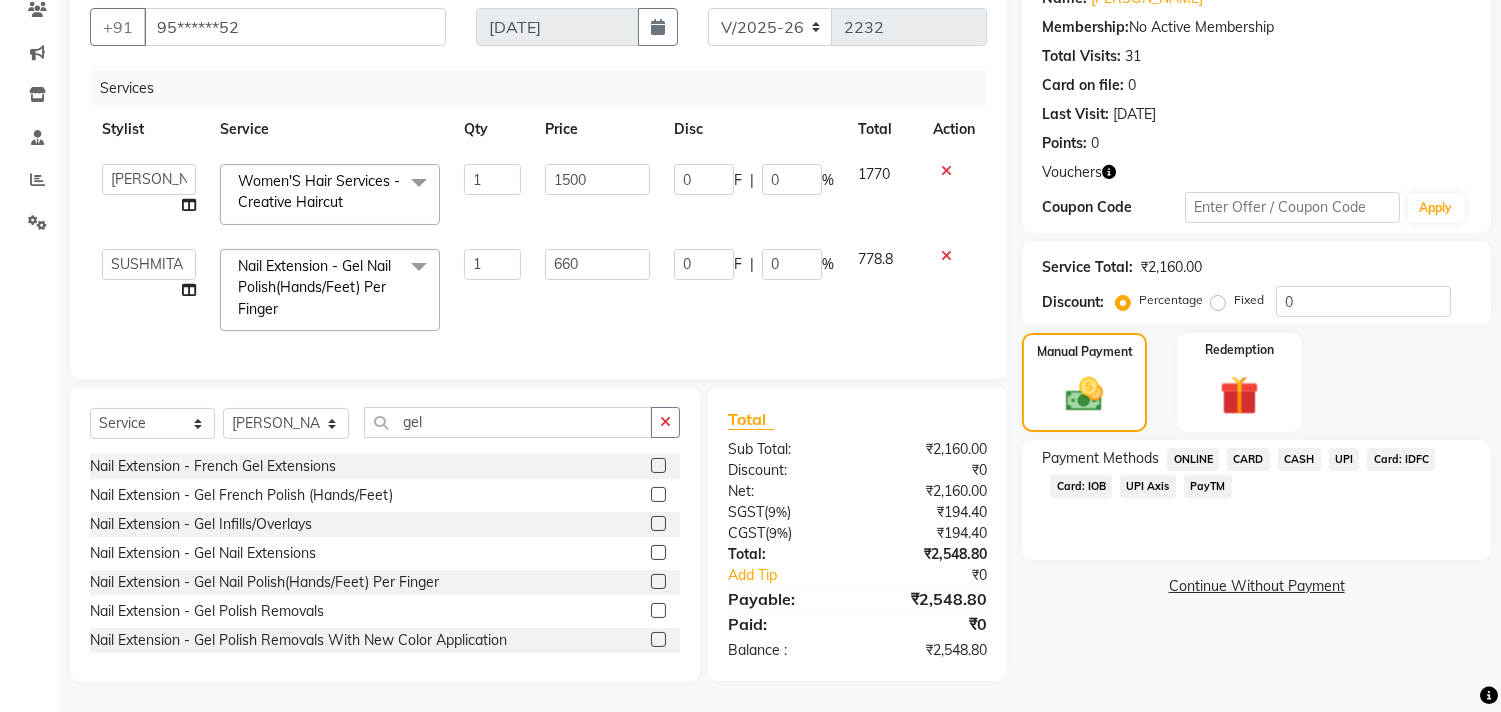 click on "UPI" 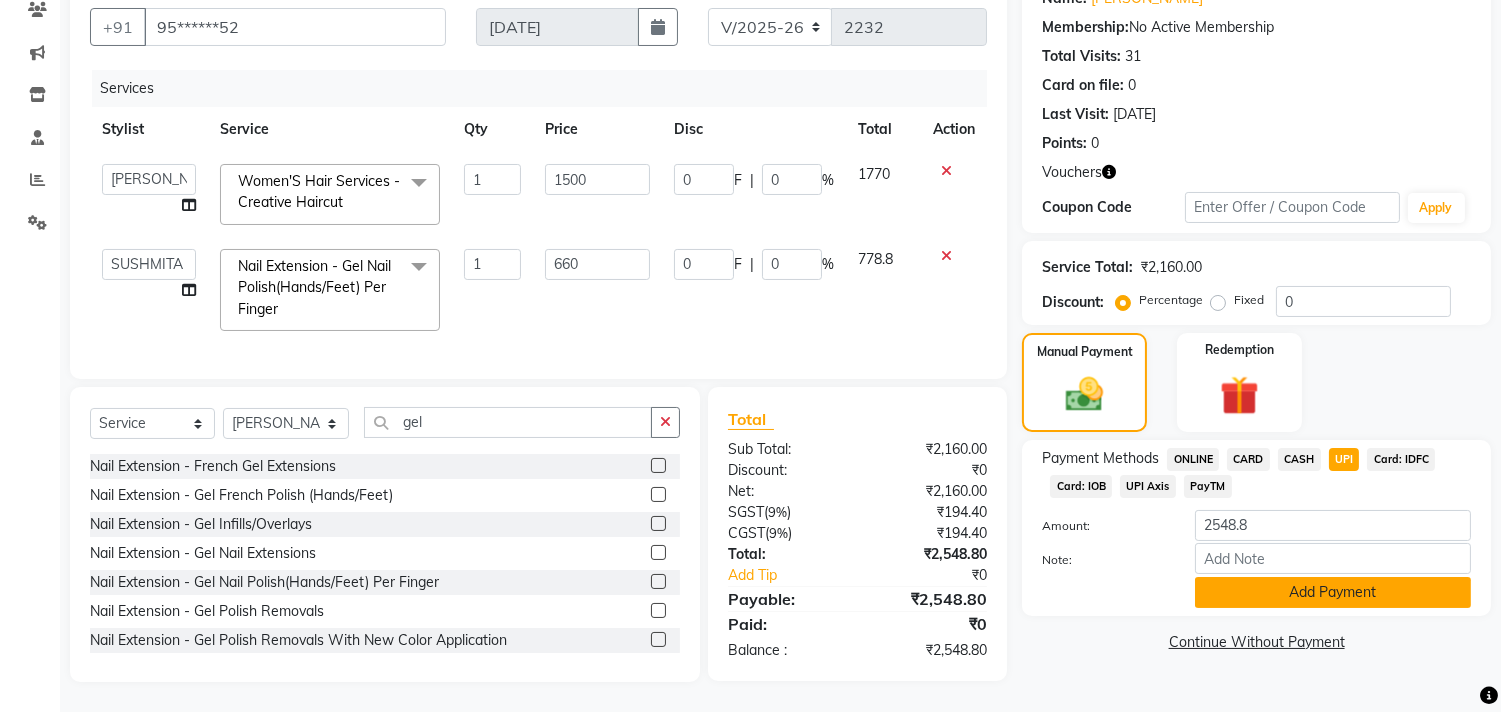 click on "Add Payment" 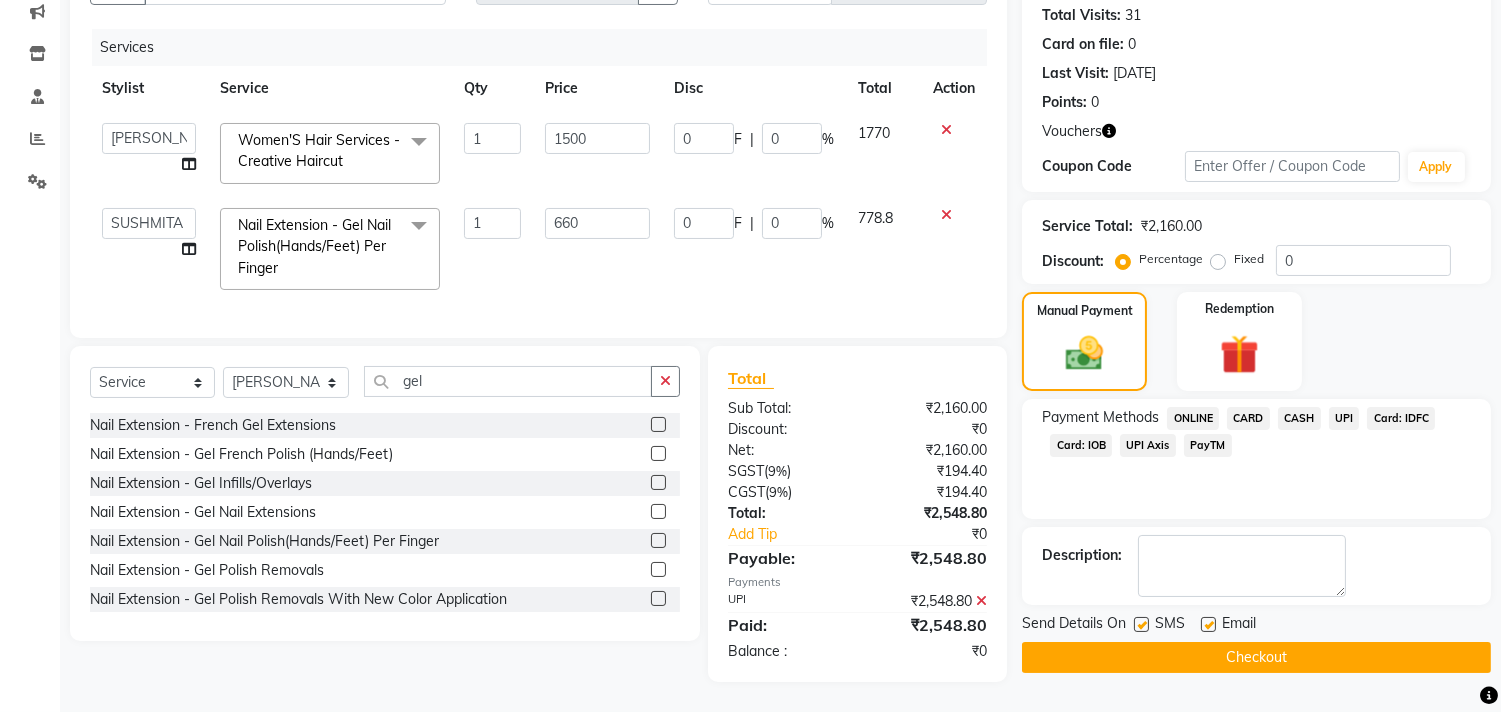 scroll, scrollTop: 235, scrollLeft: 0, axis: vertical 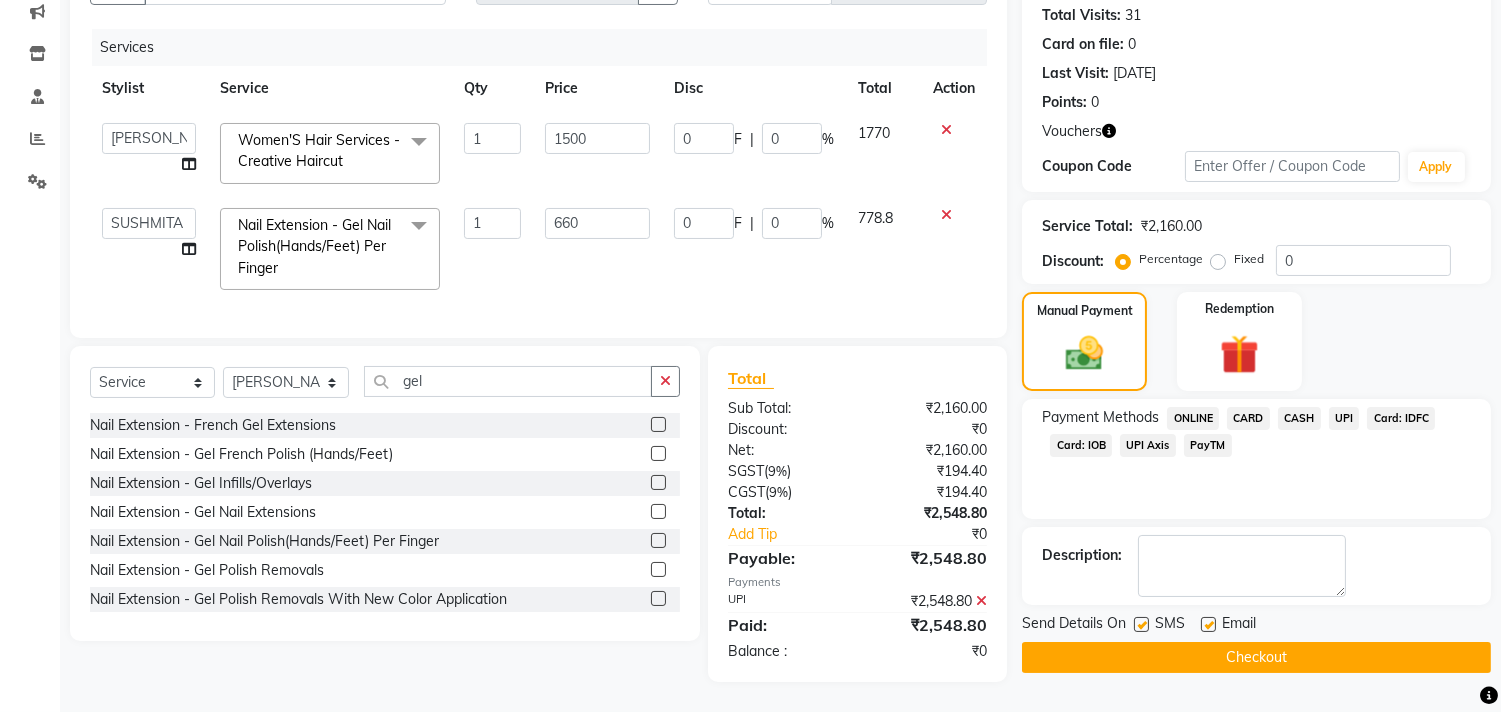 click on "Checkout" 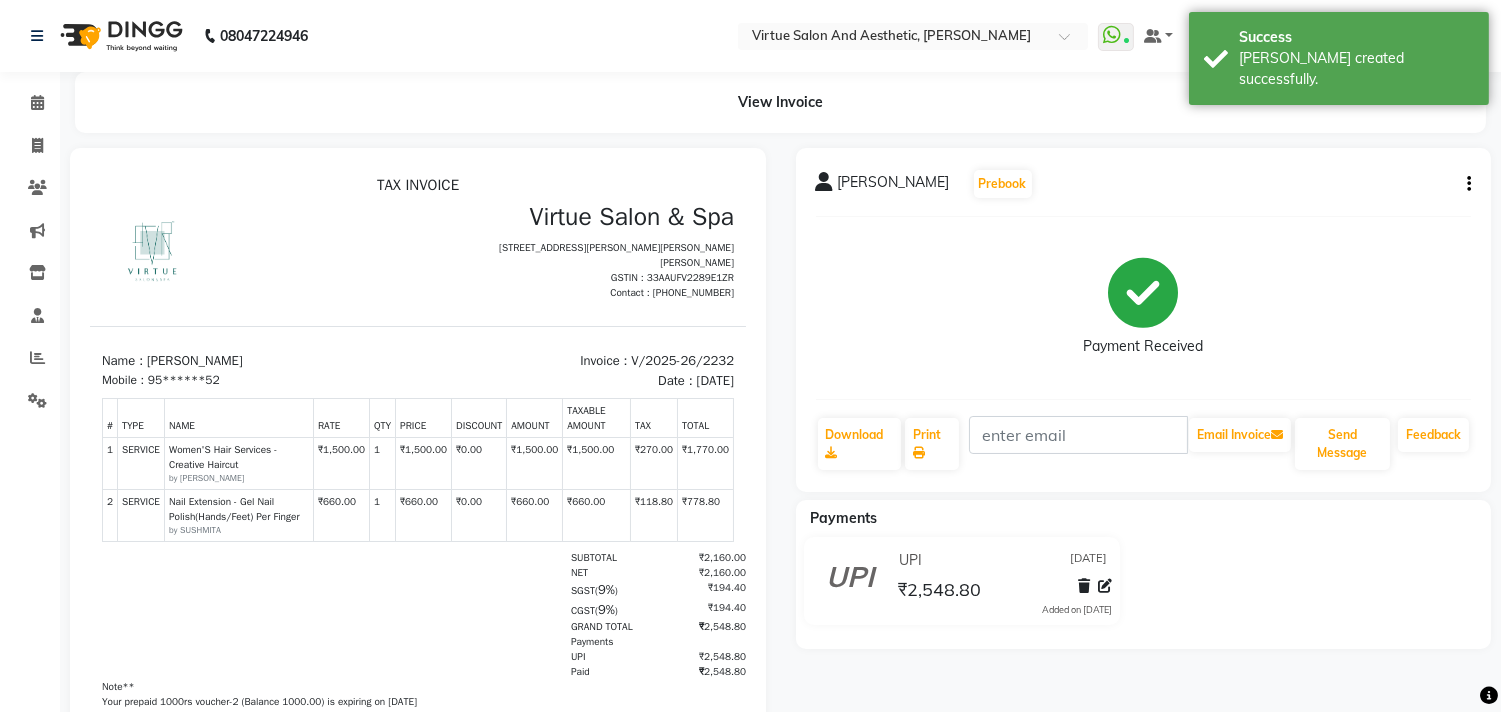scroll, scrollTop: 0, scrollLeft: 0, axis: both 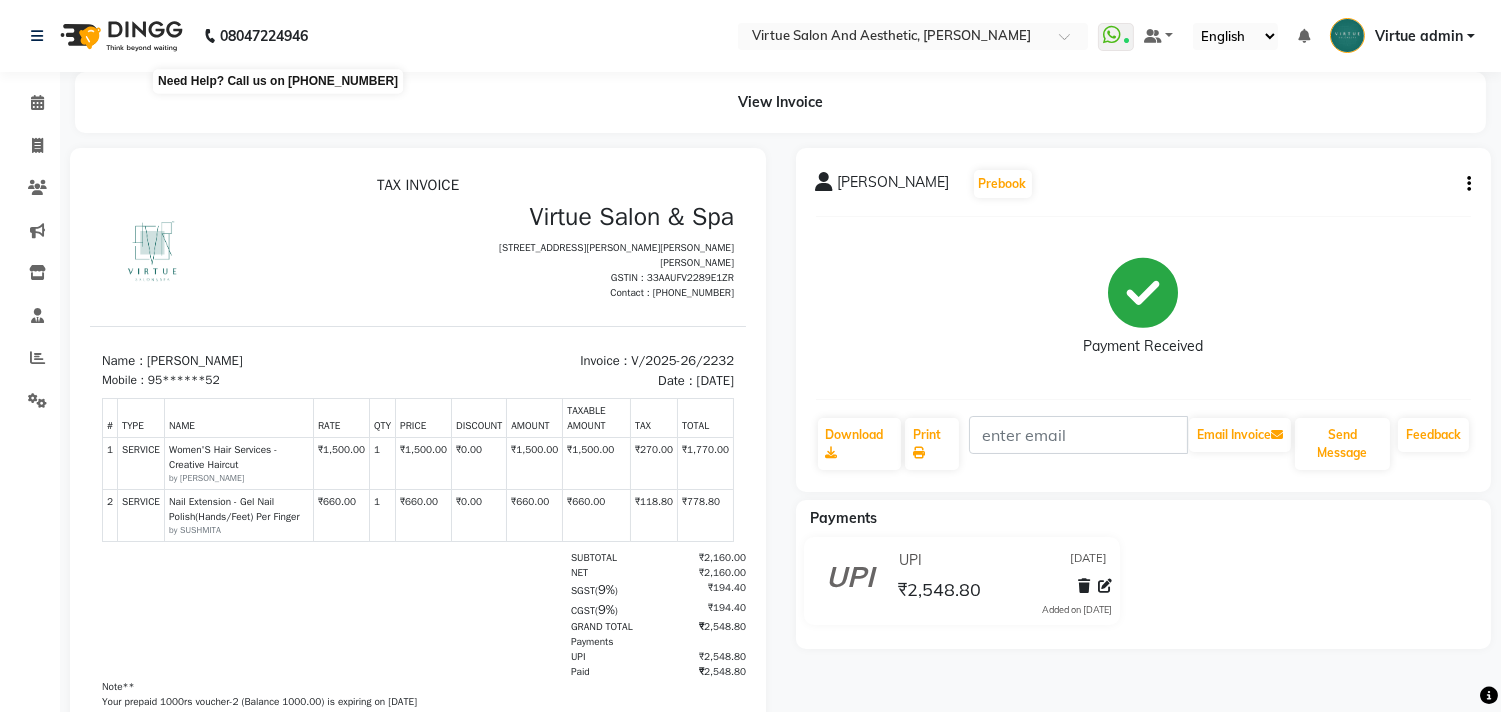 click on "08047224946" 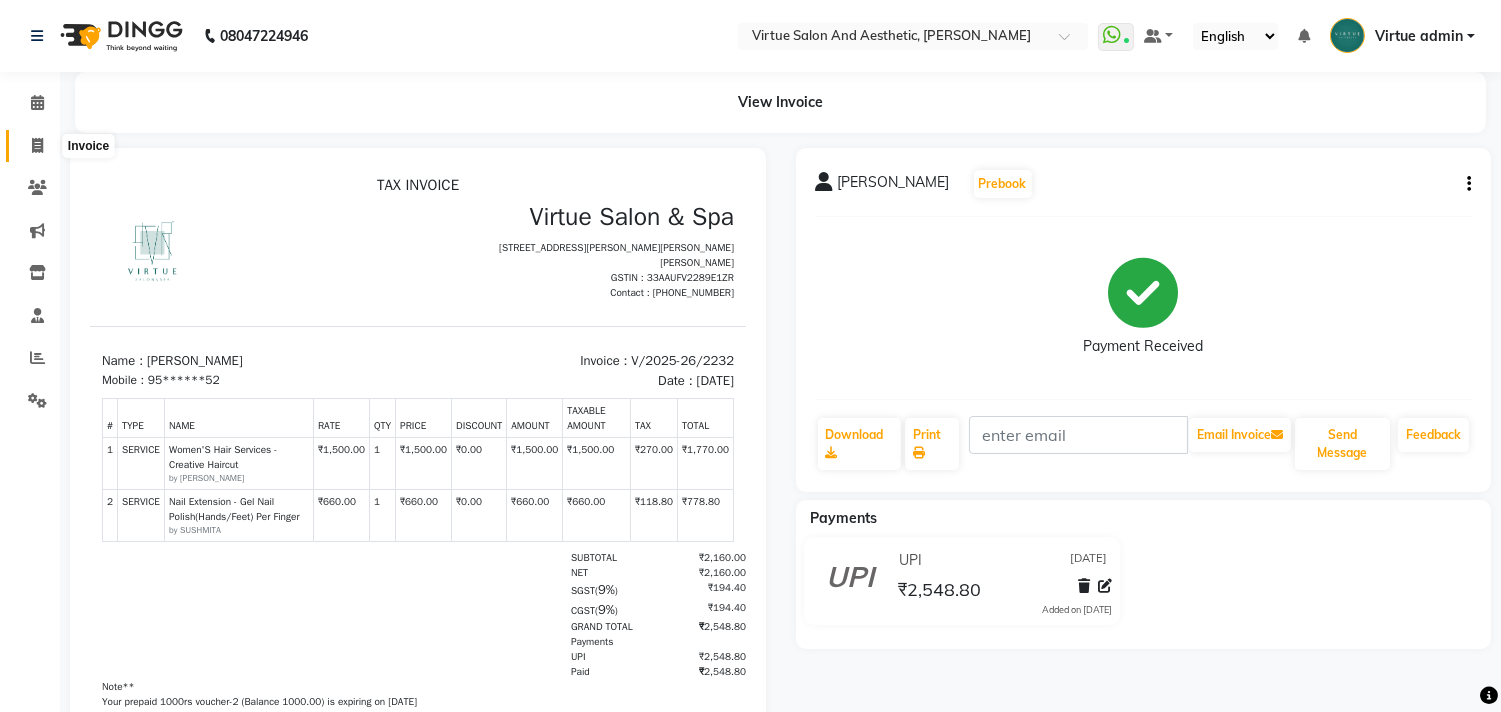 click 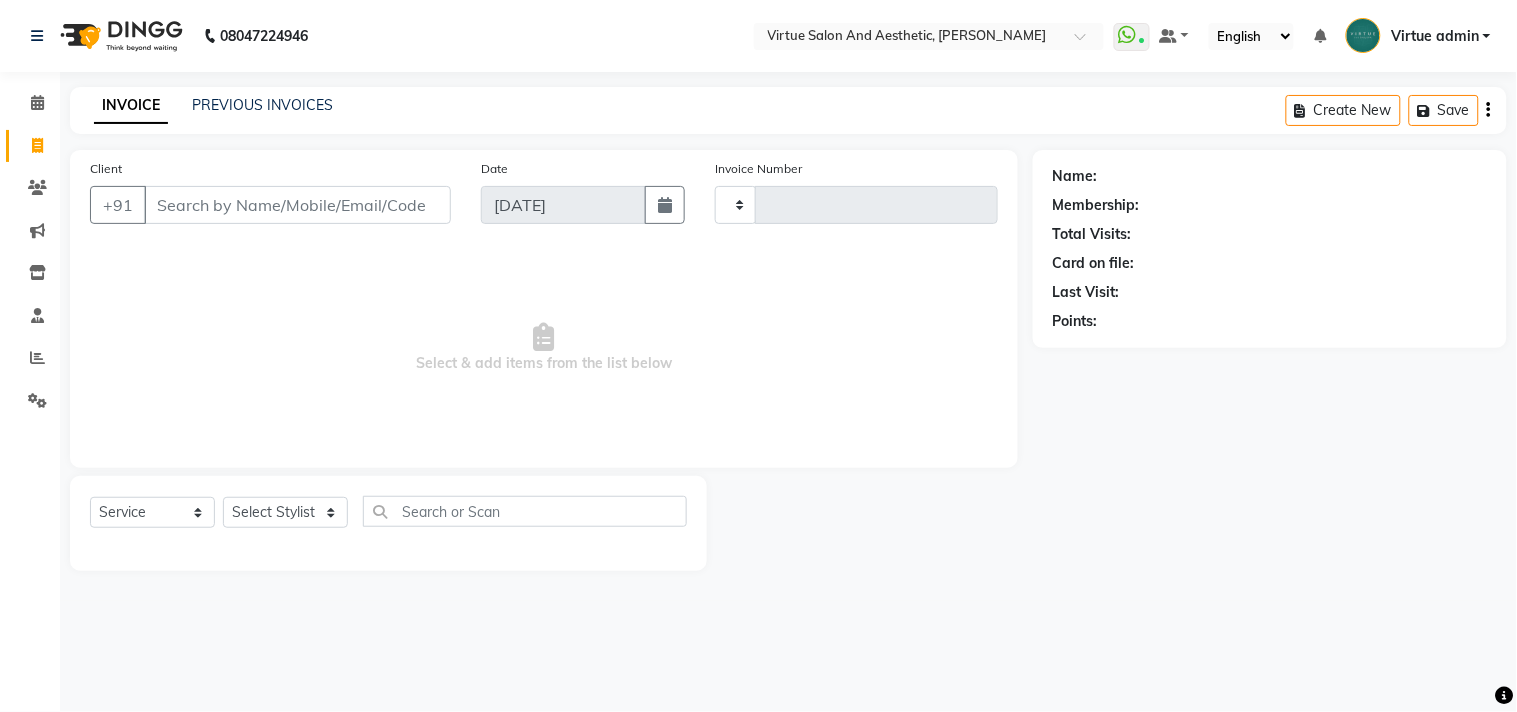 type on "2233" 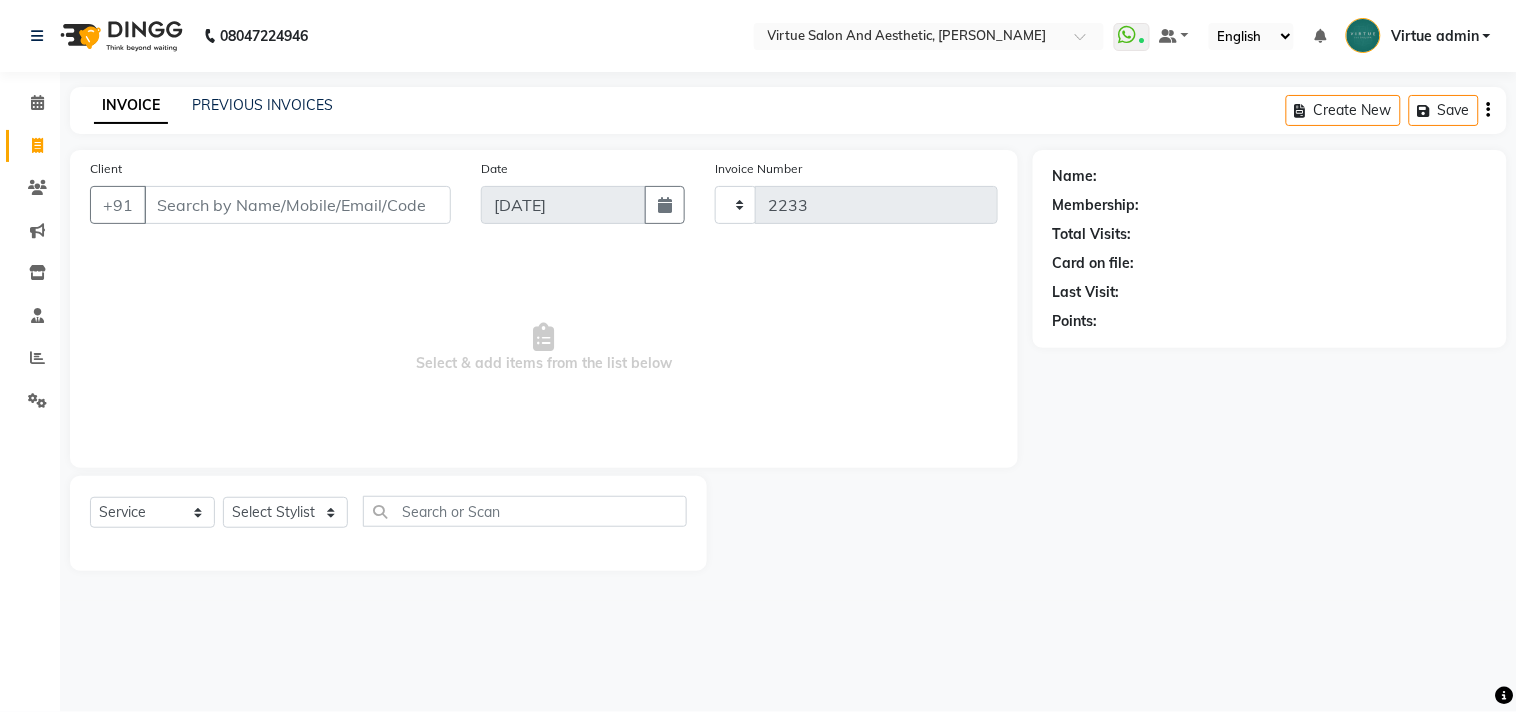 select on "4466" 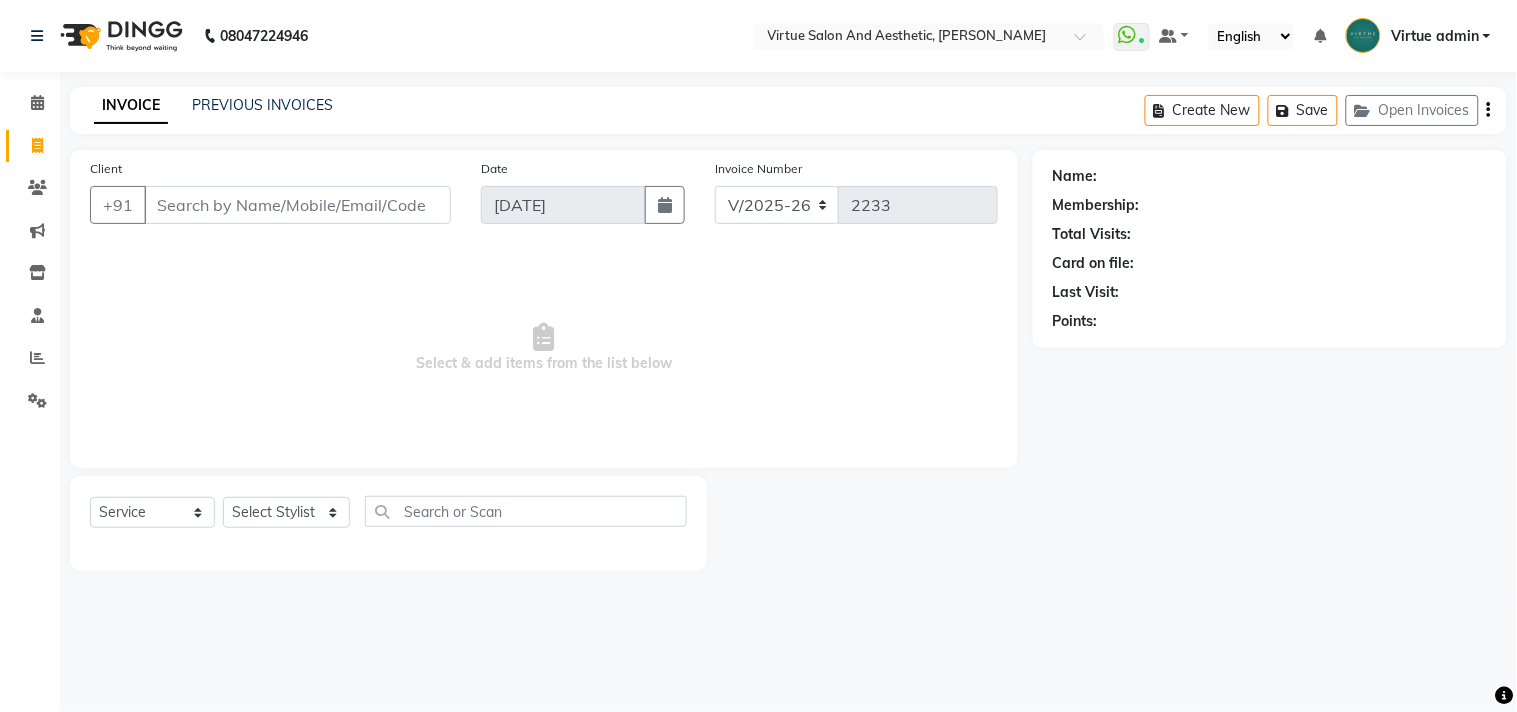 click on "INVOICE PREVIOUS INVOICES Create New   Save   Open Invoices" 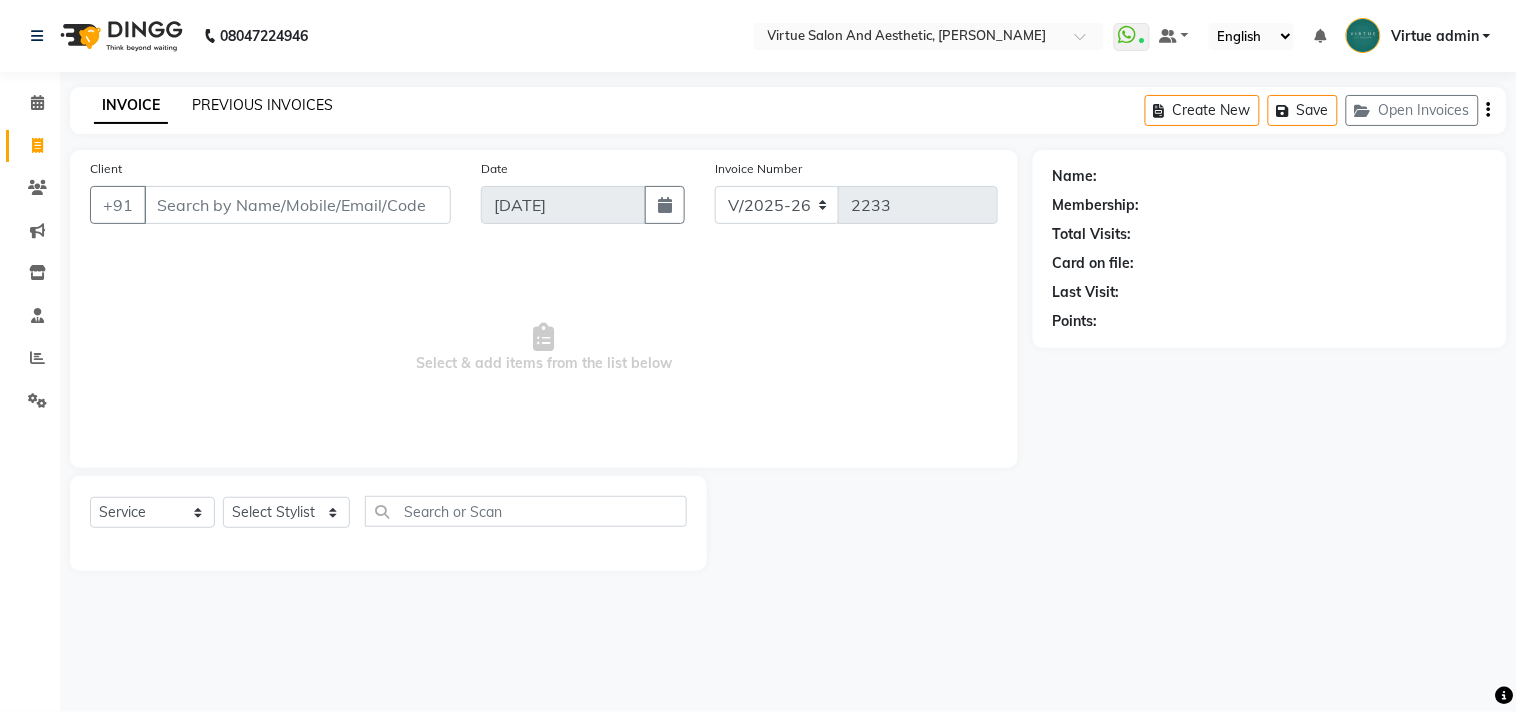 click on "PREVIOUS INVOICES" 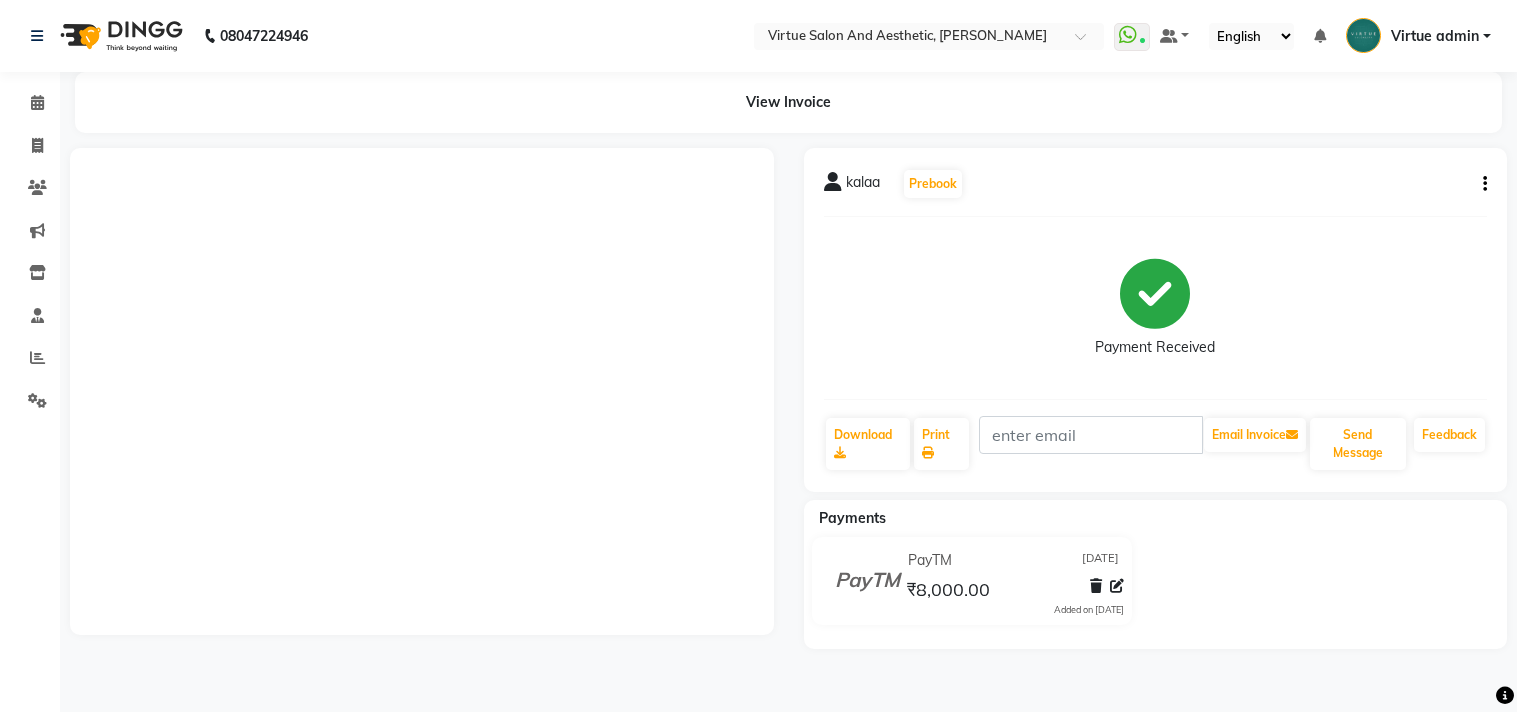 scroll, scrollTop: 0, scrollLeft: 0, axis: both 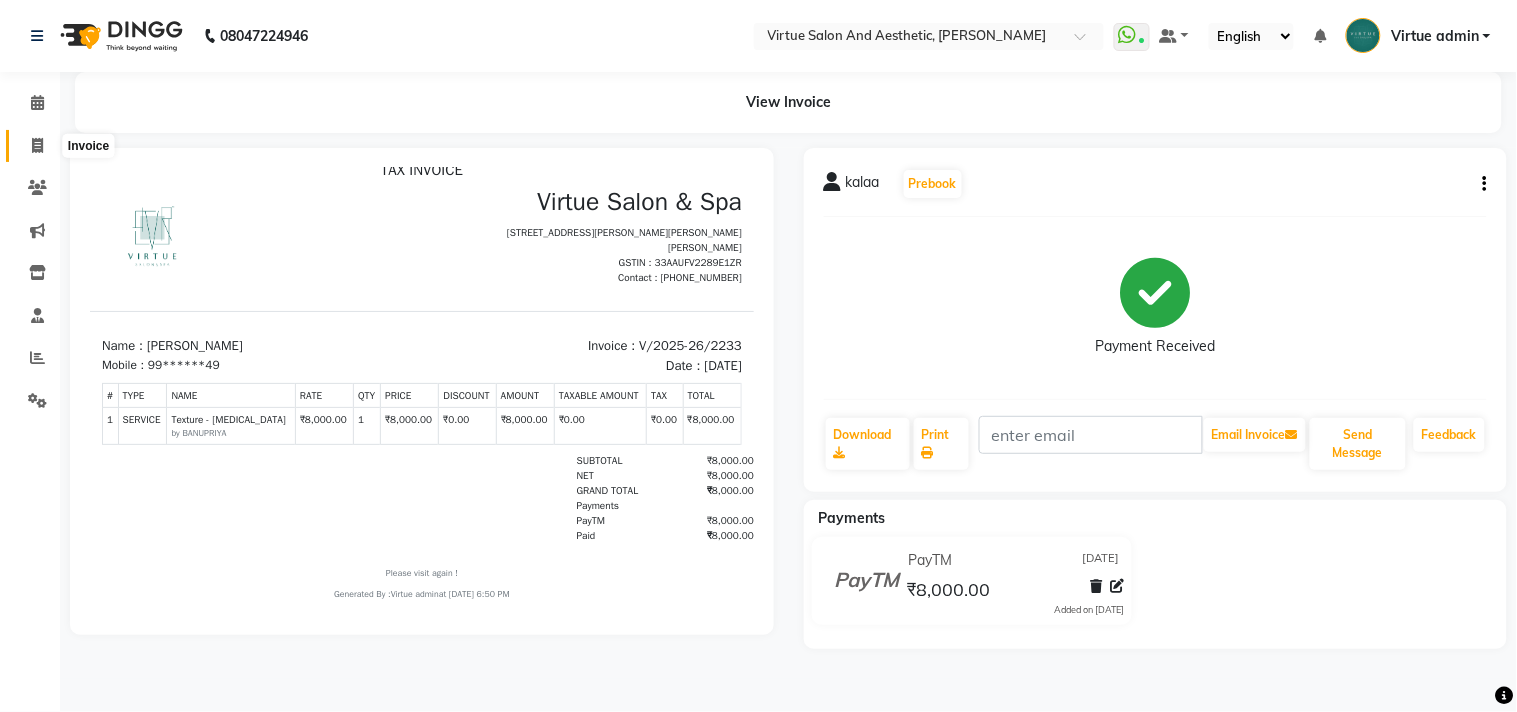 click 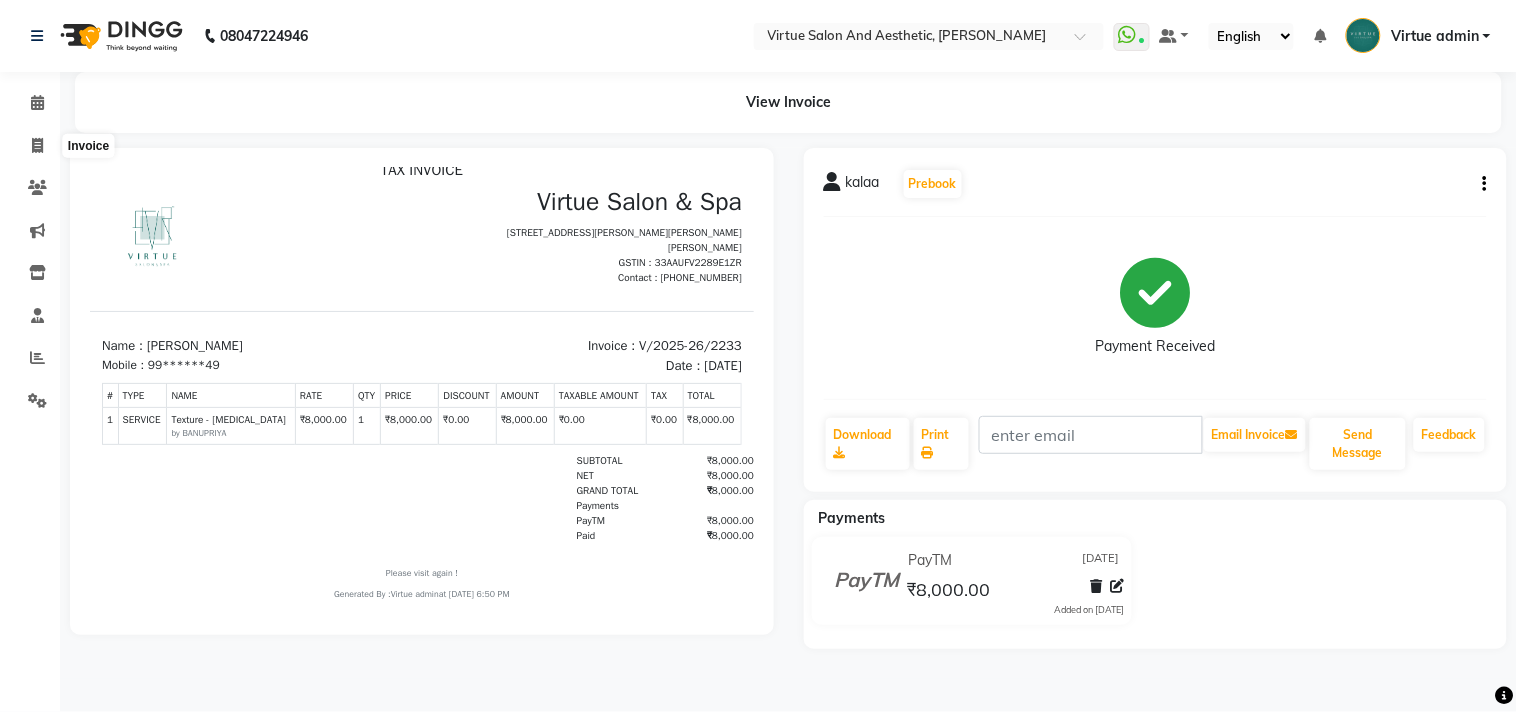 select on "service" 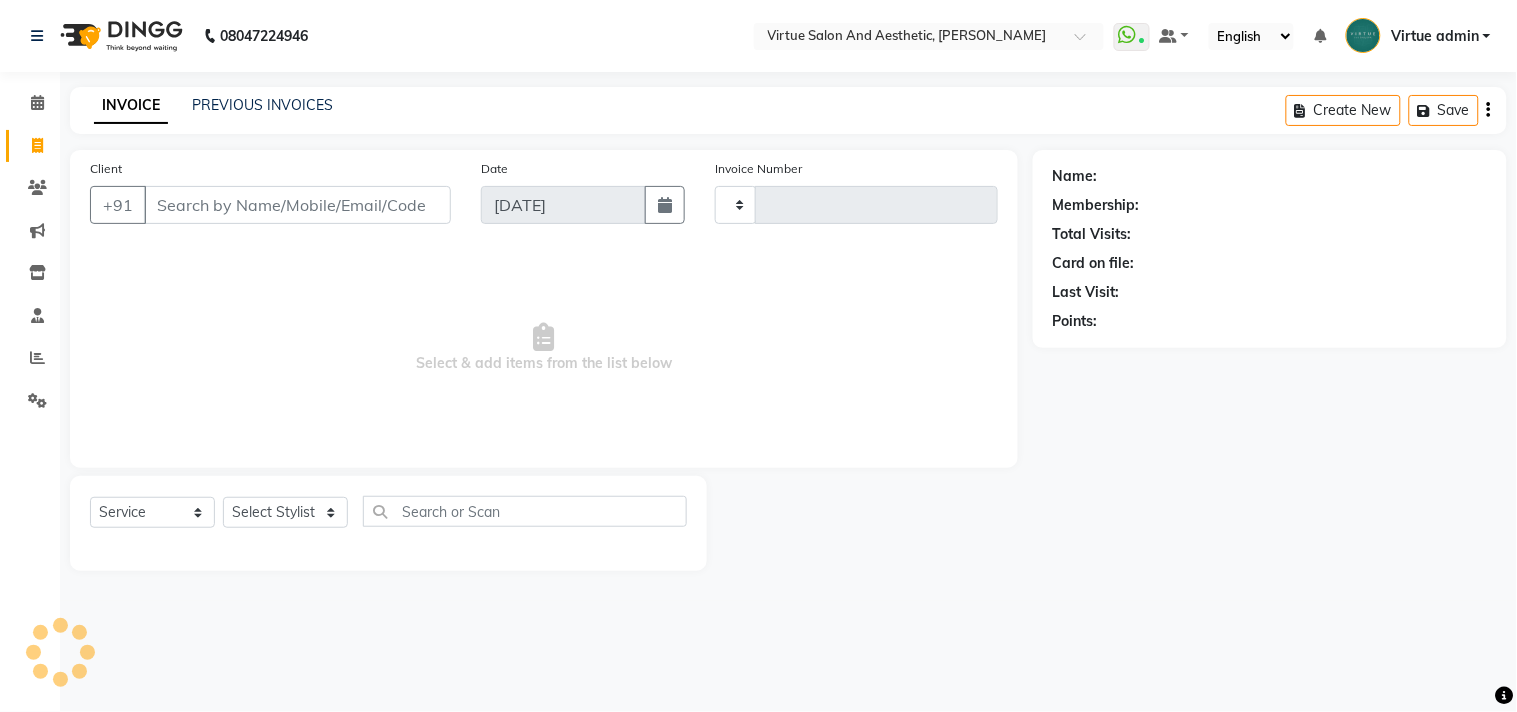 type on "2236" 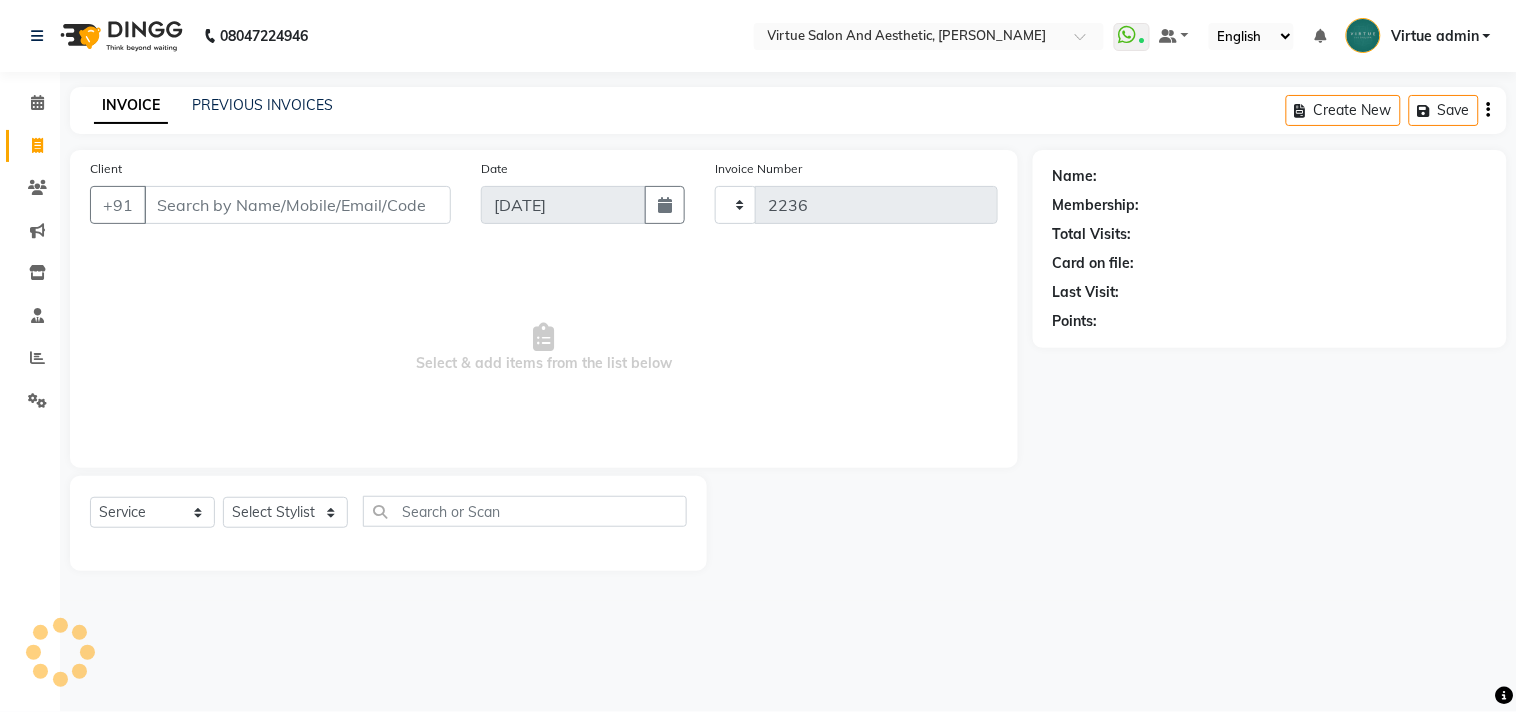 select on "4466" 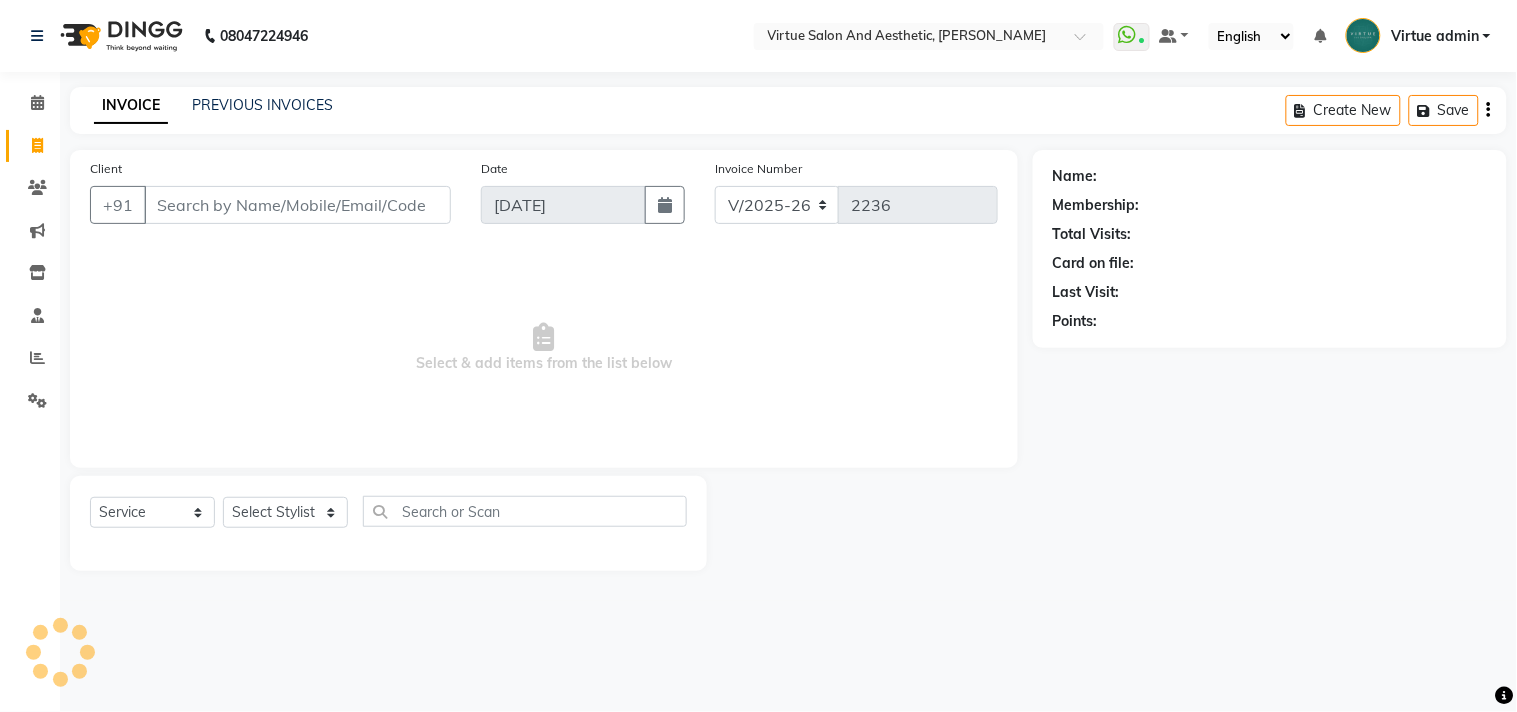 click on "Client" at bounding box center (297, 205) 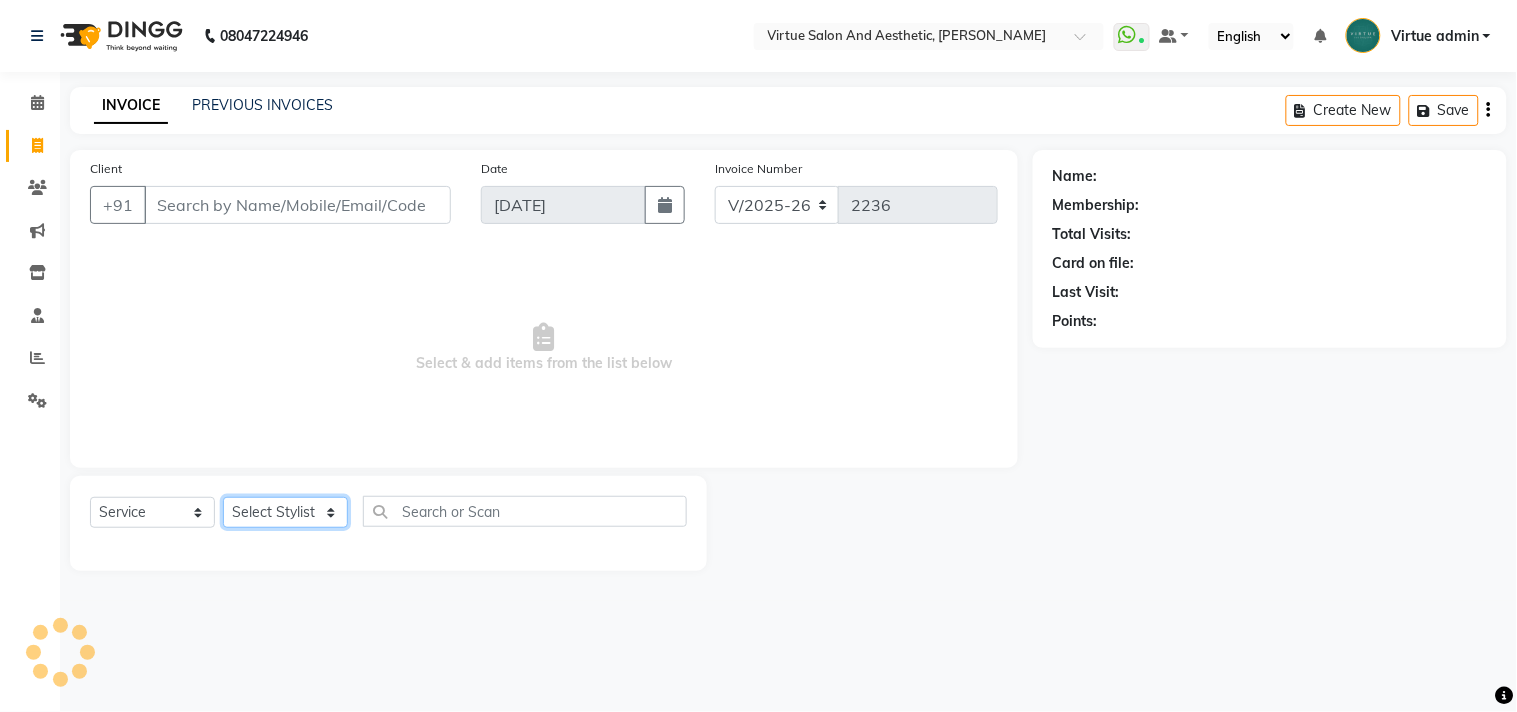 click on "Select Stylist" 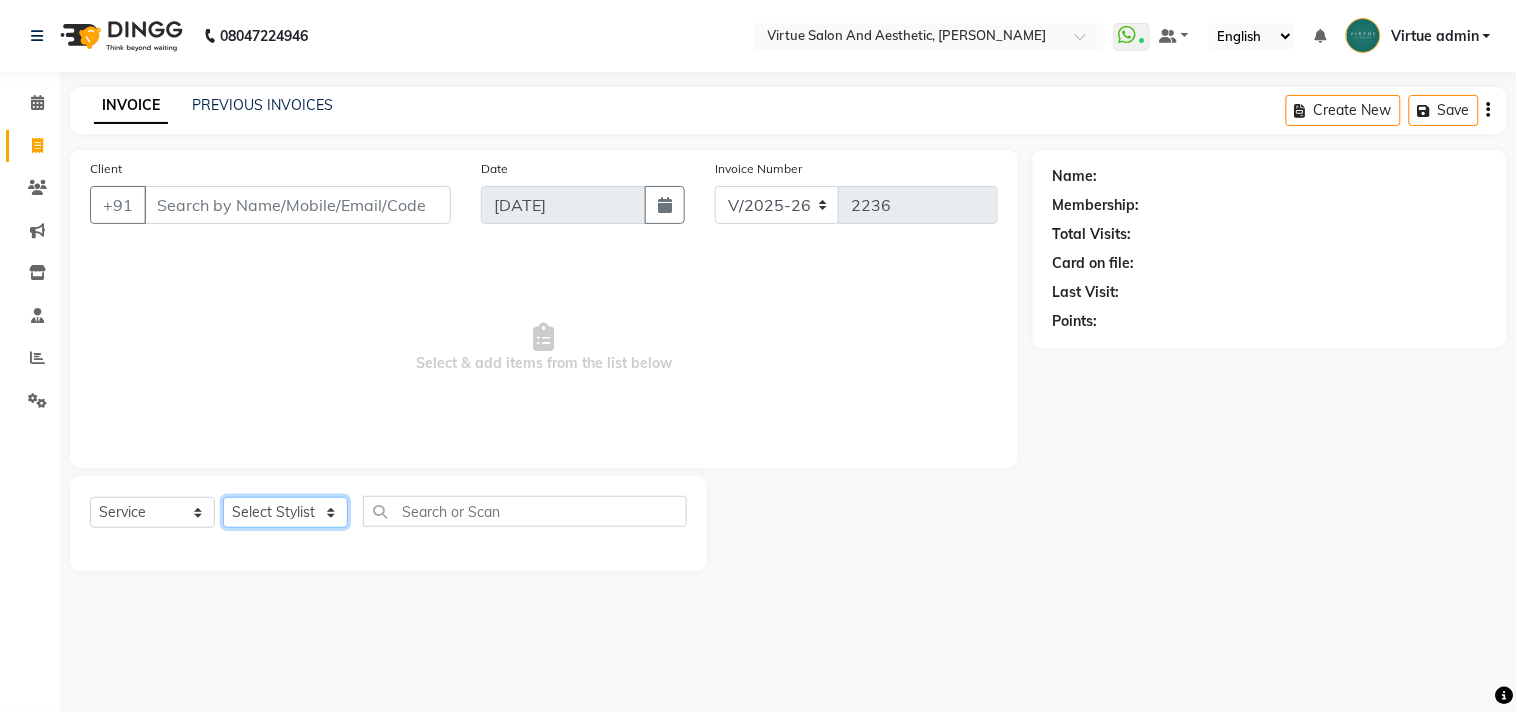 click on "Select Stylist" 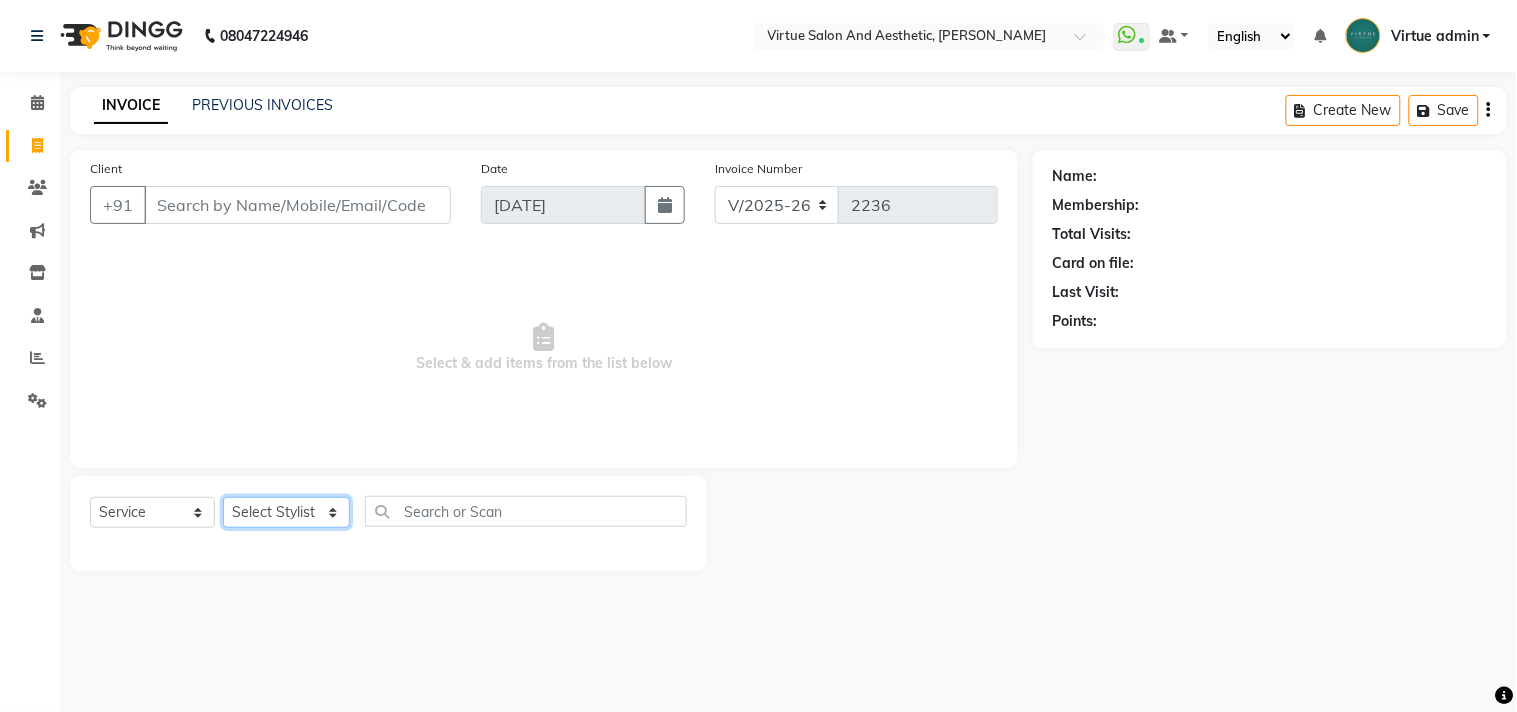 click on "Select Stylist Admin [PERSON_NAME]  Apsu Auditor Ambattur [PERSON_NAME] Dingg - Support Team [PERSON_NAME] [PERSON_NAME] [PERSON_NAME]  [PERSON_NAME] [PERSON_NAME]  [PERSON_NAME] [PERSON_NAME] [PERSON_NAME] RADHA [PERSON_NAME]  [PERSON_NAME] SEETHAL SOCHIPEM [PERSON_NAME] [PERSON_NAME] VANITHA Veena [PERSON_NAME]  [PERSON_NAME] Virtue admin VIRTUE SALON" 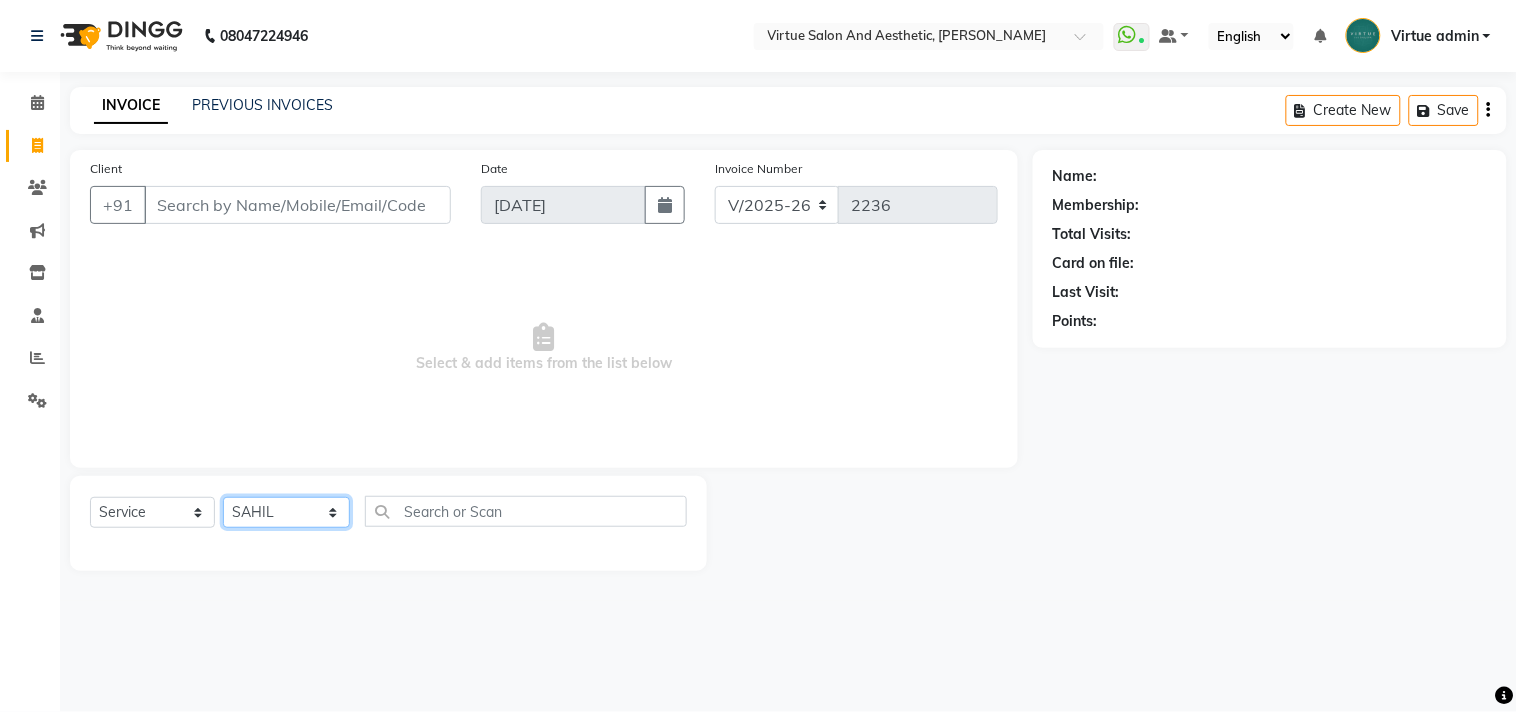 click on "Select Stylist Admin [PERSON_NAME]  Apsu Auditor Ambattur [PERSON_NAME] Dingg - Support Team [PERSON_NAME] [PERSON_NAME] [PERSON_NAME]  [PERSON_NAME] [PERSON_NAME]  [PERSON_NAME] [PERSON_NAME] [PERSON_NAME] RADHA [PERSON_NAME]  [PERSON_NAME] SEETHAL SOCHIPEM [PERSON_NAME] [PERSON_NAME] VANITHA Veena [PERSON_NAME]  [PERSON_NAME] Virtue admin VIRTUE SALON" 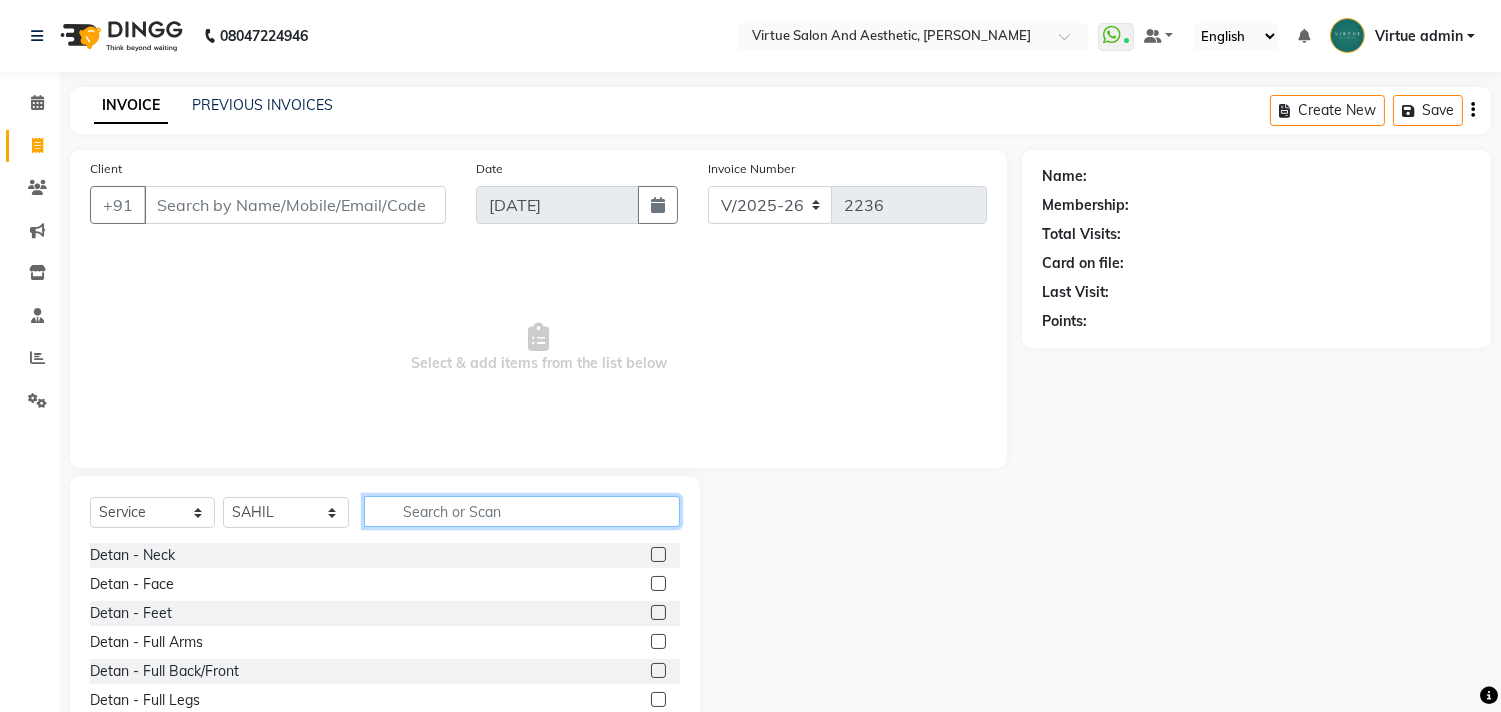 click 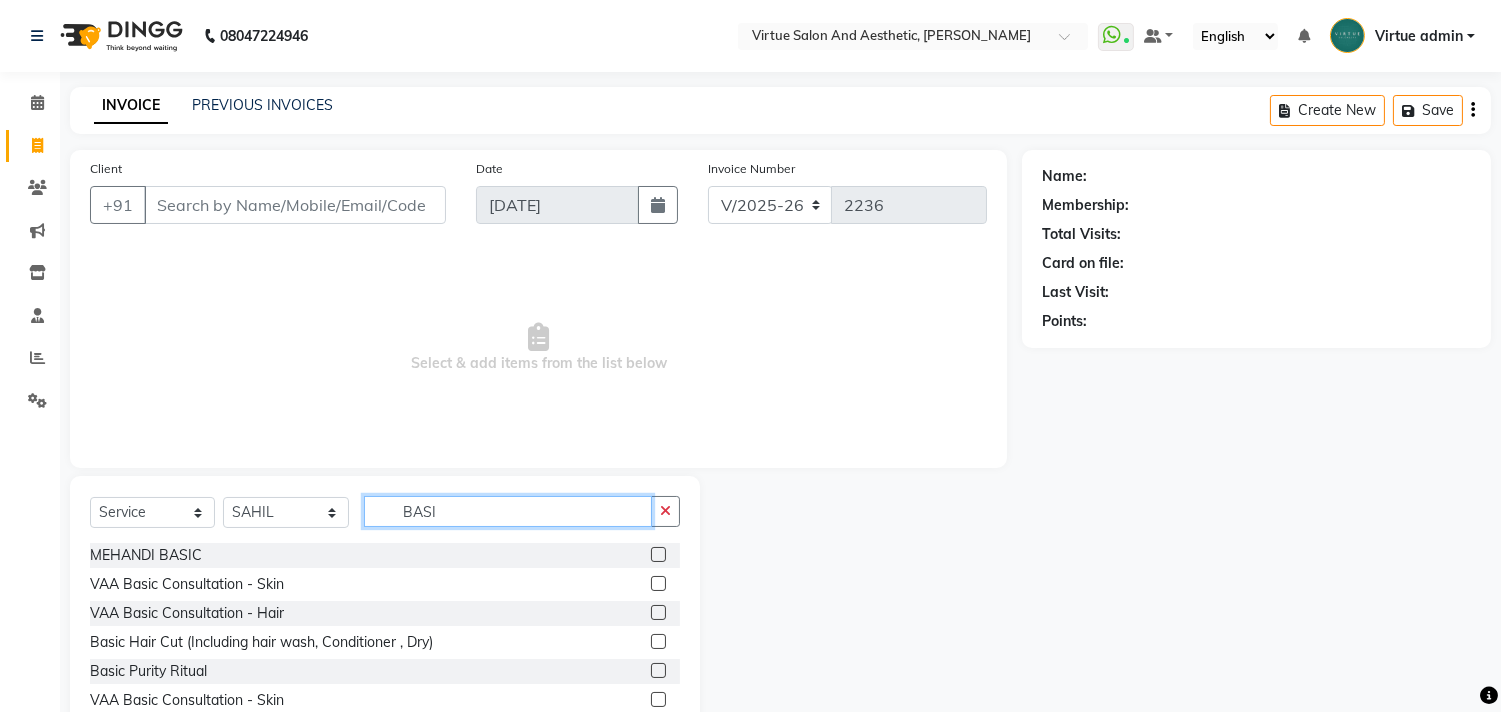 type on "BASI" 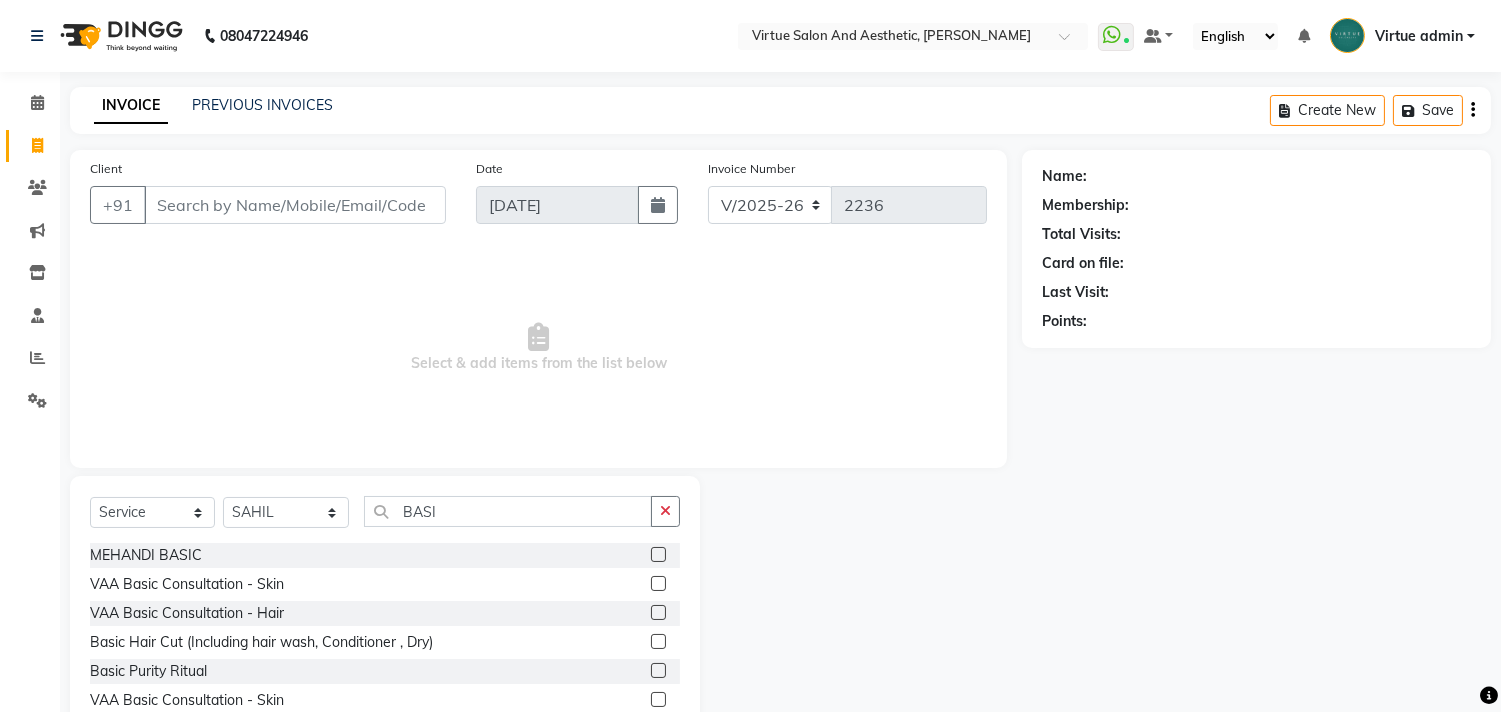 click 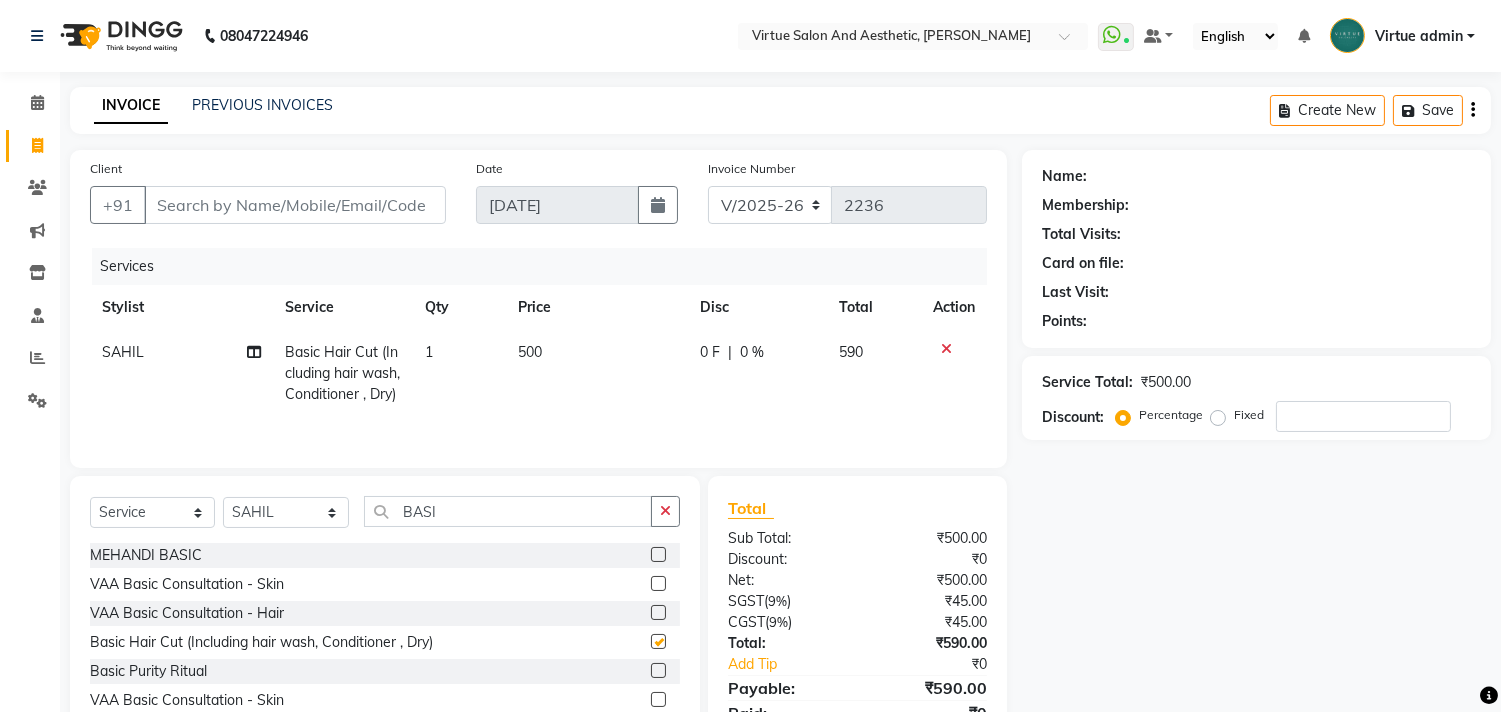checkbox on "false" 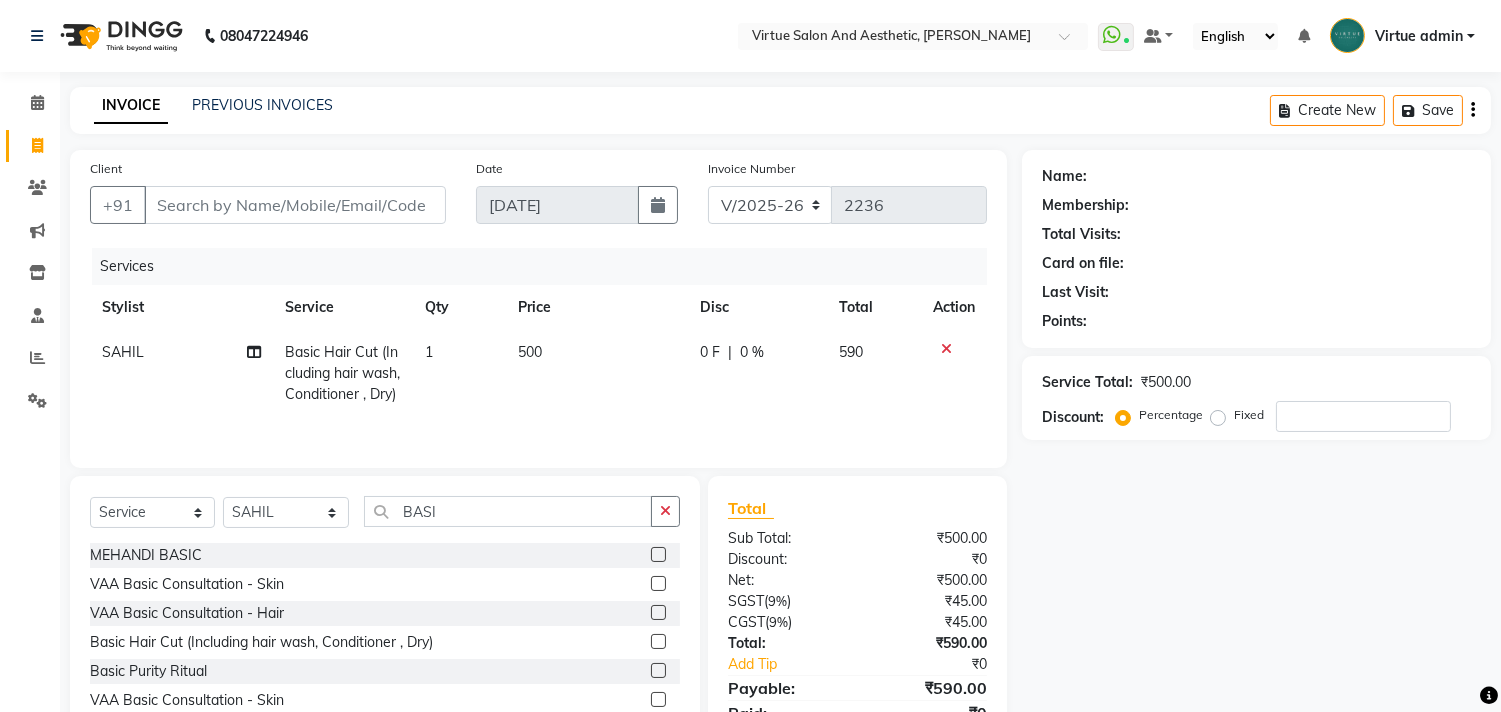 click on "Select  Service  Product  Membership  Package Voucher Prepaid Gift Card  Select Stylist Admin [PERSON_NAME]  Apsu Auditor Ambattur Balaji [PERSON_NAME] Dingg - Support Team [PERSON_NAME] [PERSON_NAME] [PERSON_NAME] Neimalsawm  [PERSON_NAME] [PERSON_NAME]  [PERSON_NAME] [PERSON_NAME] [PERSON_NAME] RADHA RAJESH  [PERSON_NAME] SEETHAL SOCHIPEM [PERSON_NAME] [PERSON_NAME] VANITHA Veena [PERSON_NAME]  [PERSON_NAME] Virtue admin VIRTUE SALON BASI MEHANDI BASIC  VAA Basic Consultation - Skin  VAA Basic Consultation - Hair  Basic Hair Cut (Including hair wash, Conditioner , Dry)  Basic Purity Ritual  VAA Basic Consultation - Skin  VAA [MEDICAL_DATA] - Basic" 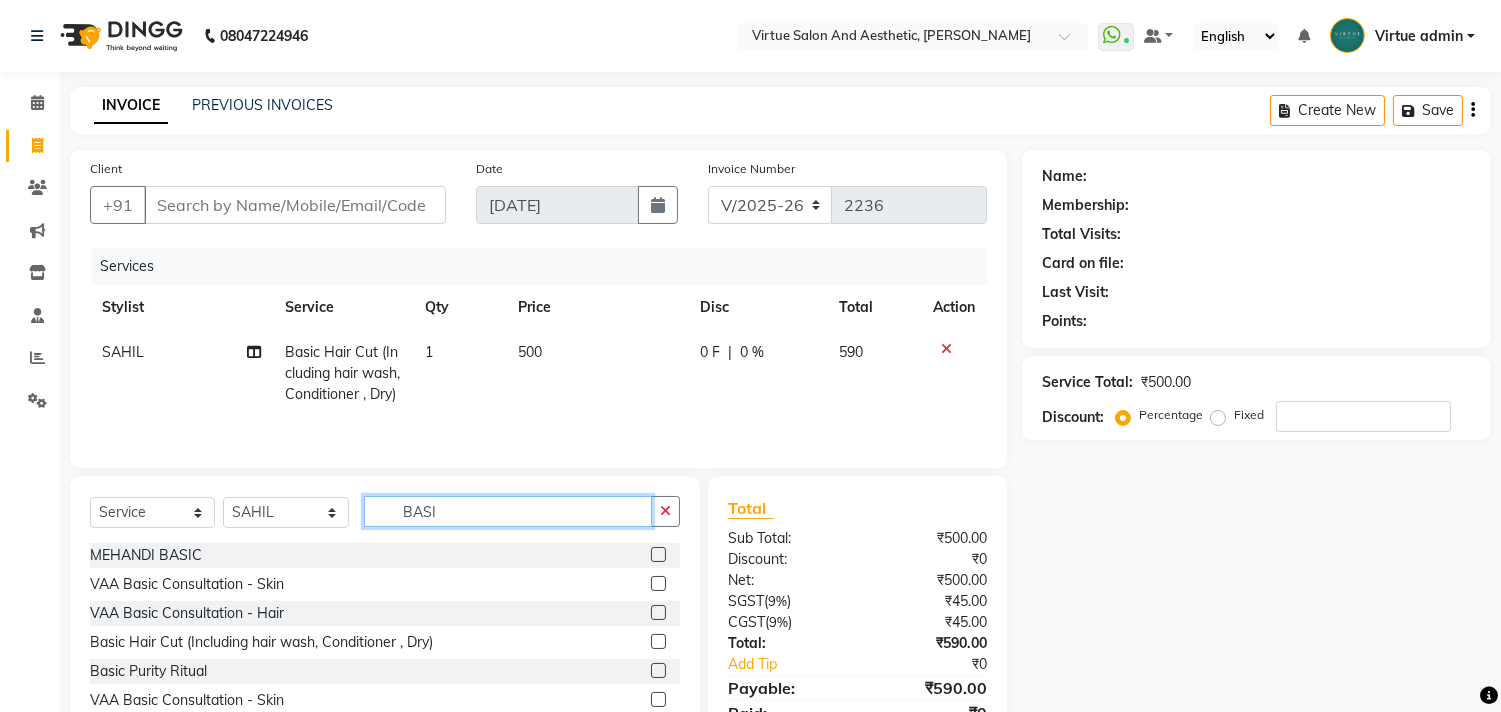 click on "BASI" 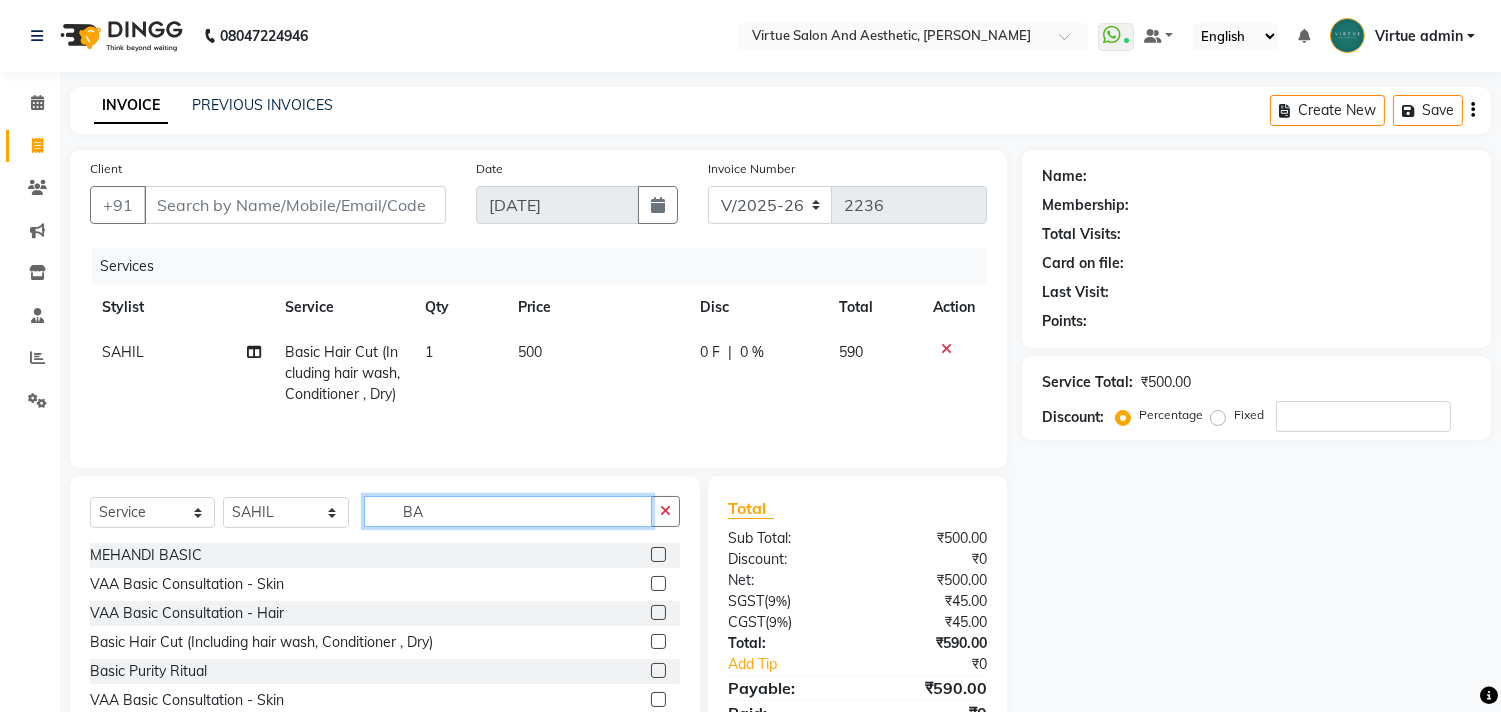 type on "B" 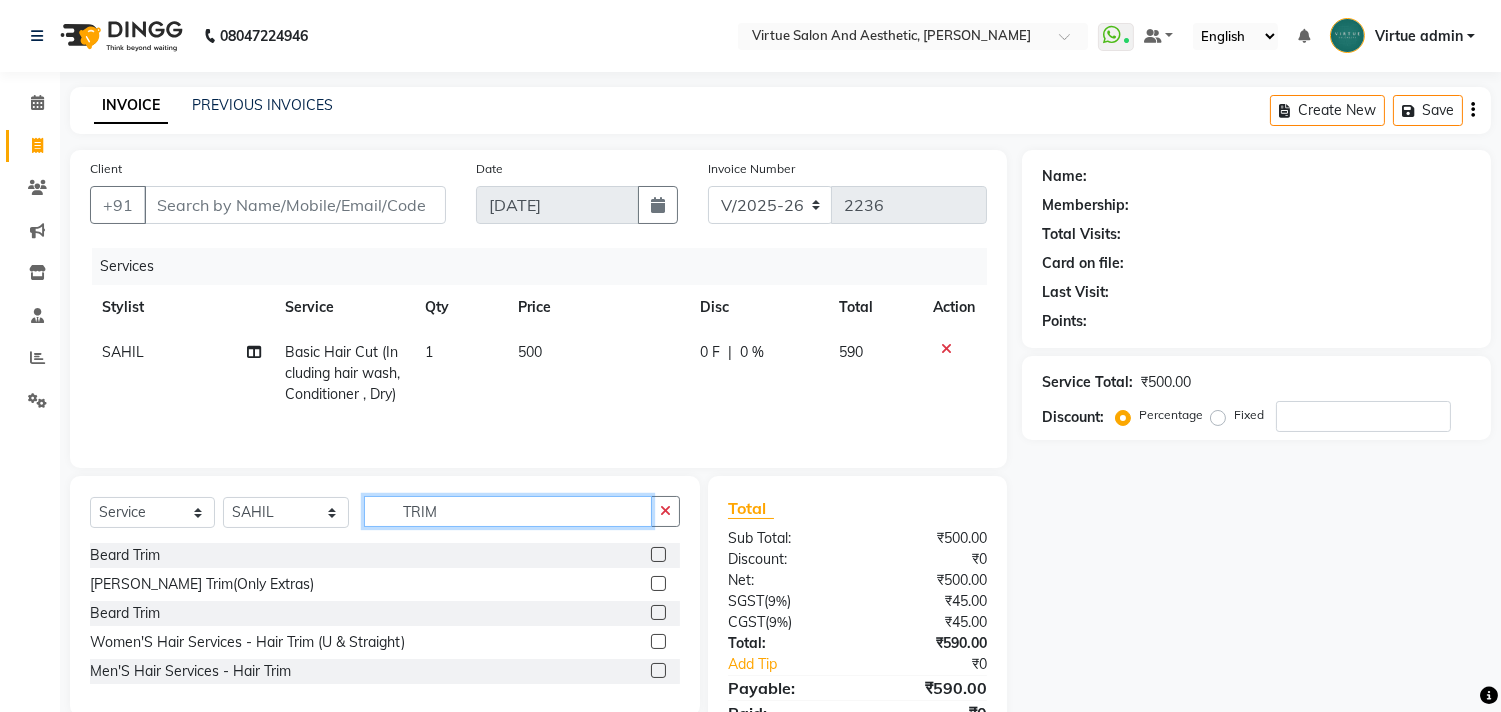 type on "TRIM" 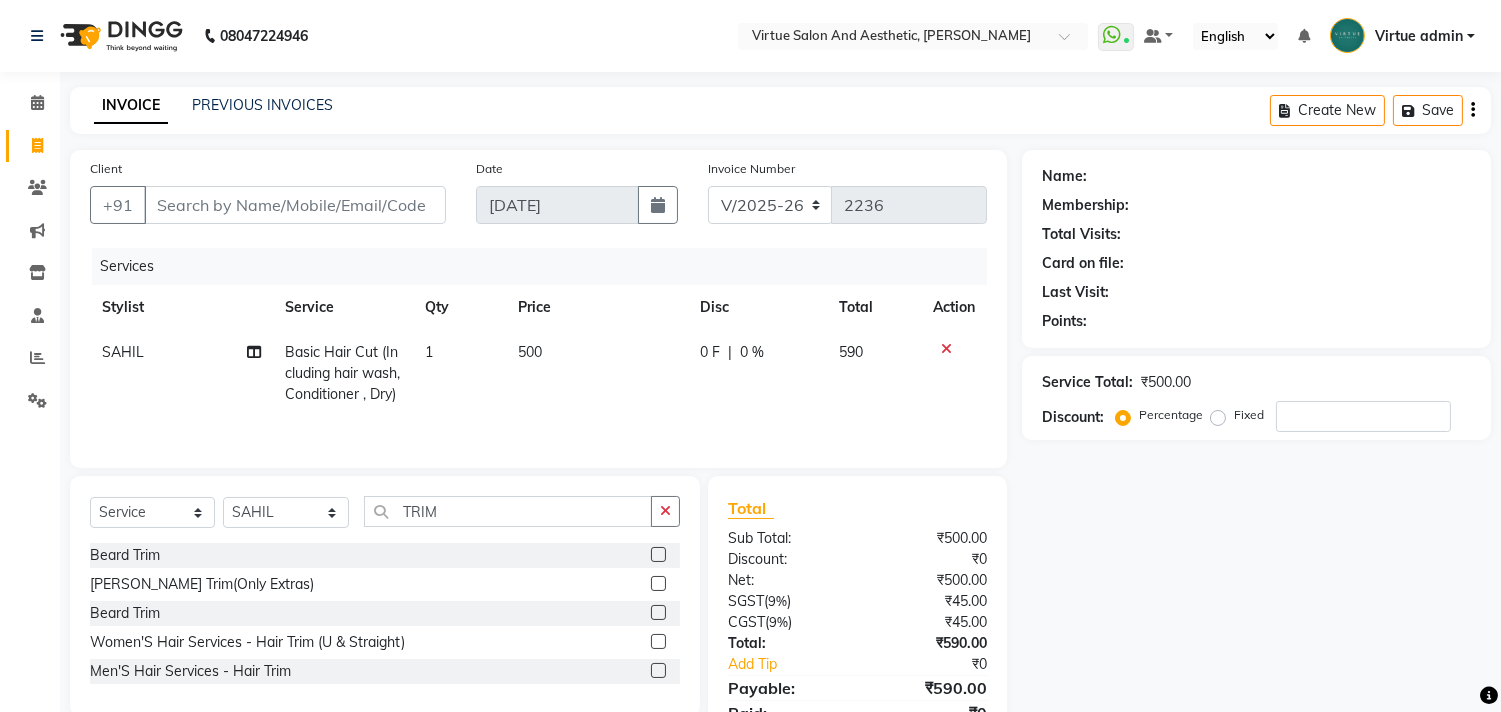 click 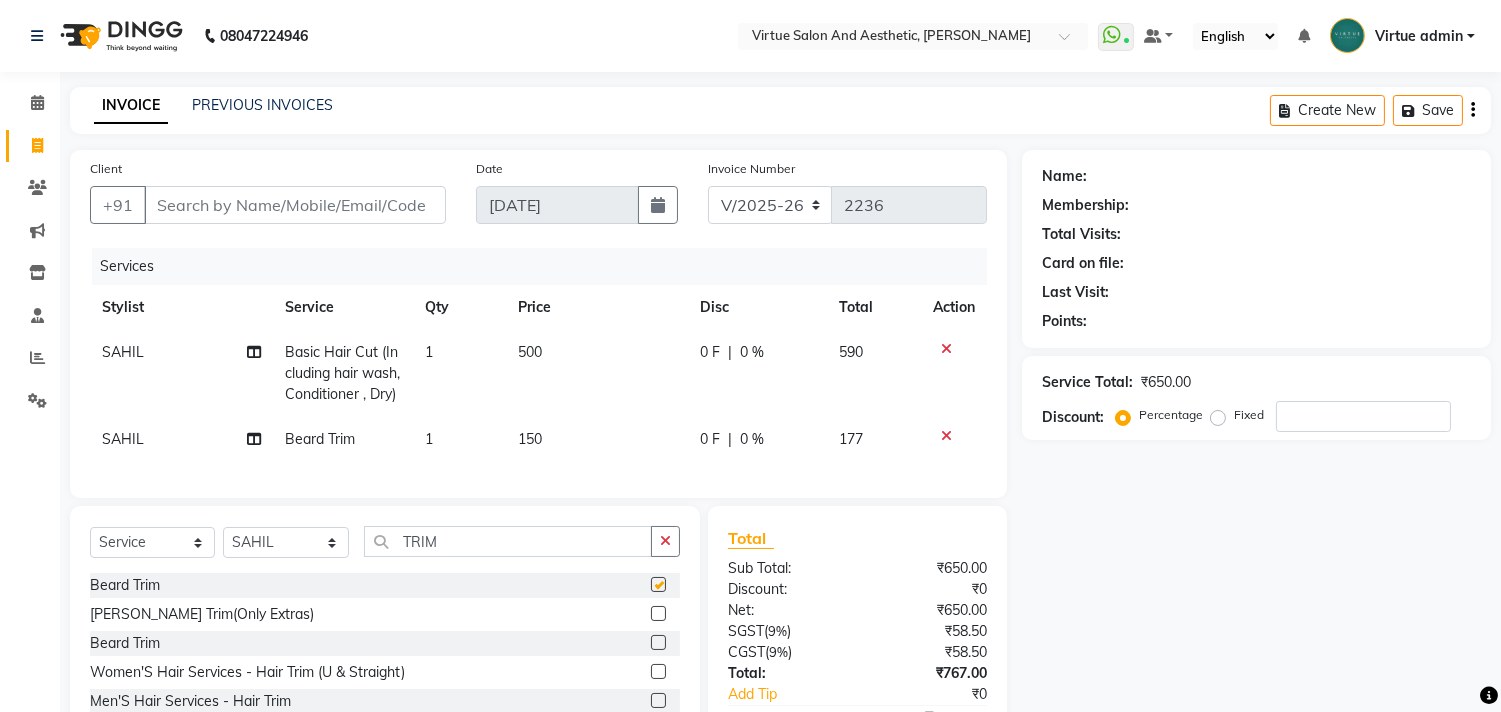 checkbox on "false" 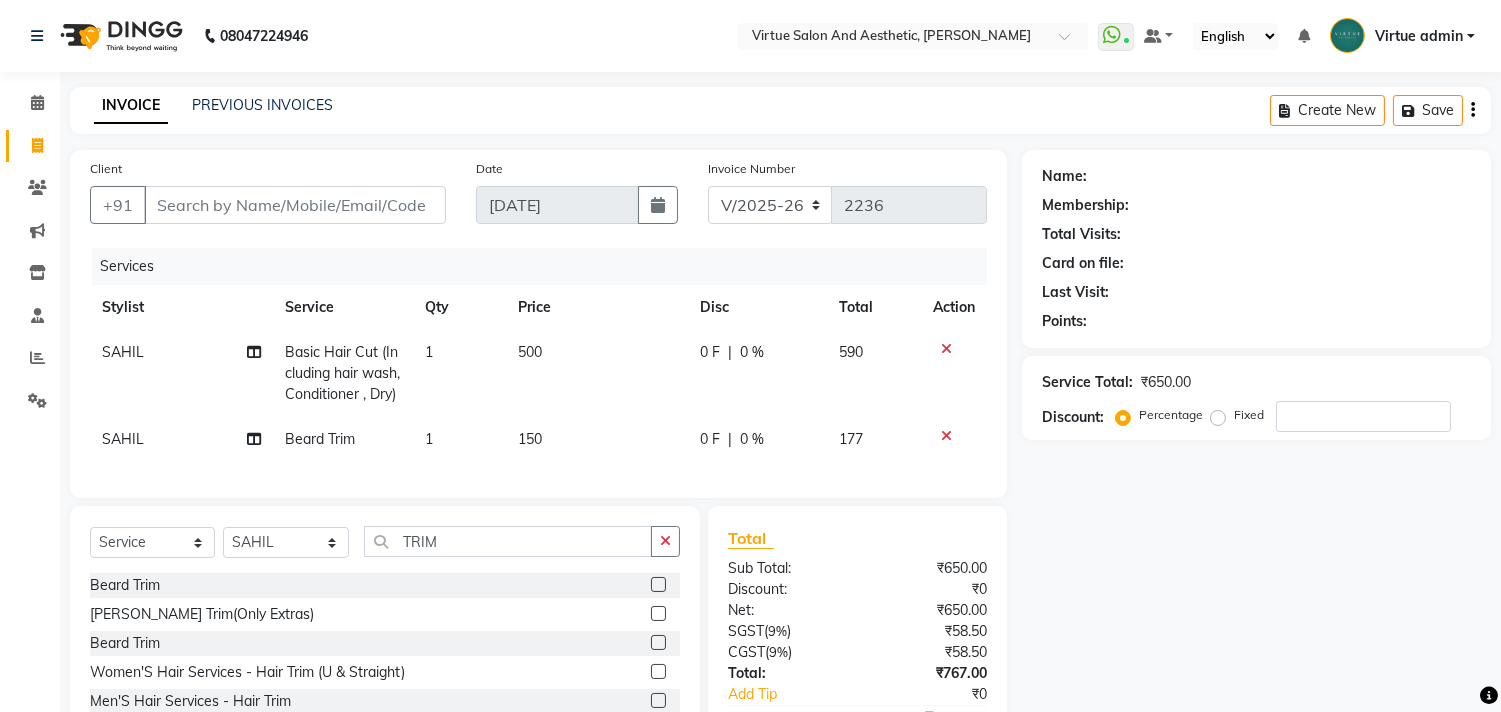 click on "Select  Service  Product  Membership  Package Voucher Prepaid Gift Card  Select Stylist Admin [PERSON_NAME]  Apsu Auditor Ambattur Balaji [PERSON_NAME] Dingg - Support Team [PERSON_NAME] [PERSON_NAME] [PERSON_NAME] Neimalsawm  [PERSON_NAME] [PERSON_NAME]  [PERSON_NAME] [PERSON_NAME] [PERSON_NAME] RADHA RAJESH  [PERSON_NAME] SEETHAL SOCHIPEM [PERSON_NAME] [PERSON_NAME] VANITHA Veena [PERSON_NAME]  [PERSON_NAME] Virtue admin VIRTUE SALON TRIM" 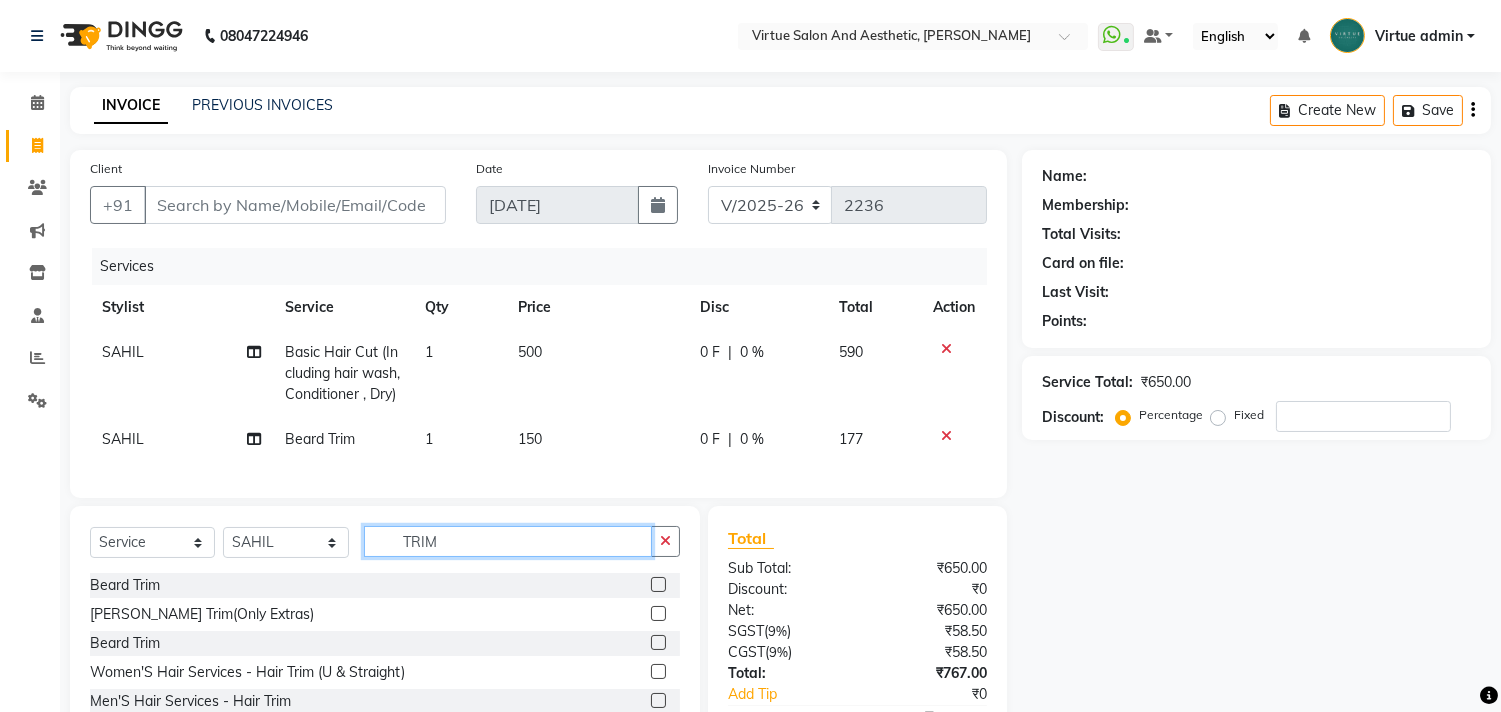 click on "TRIM" 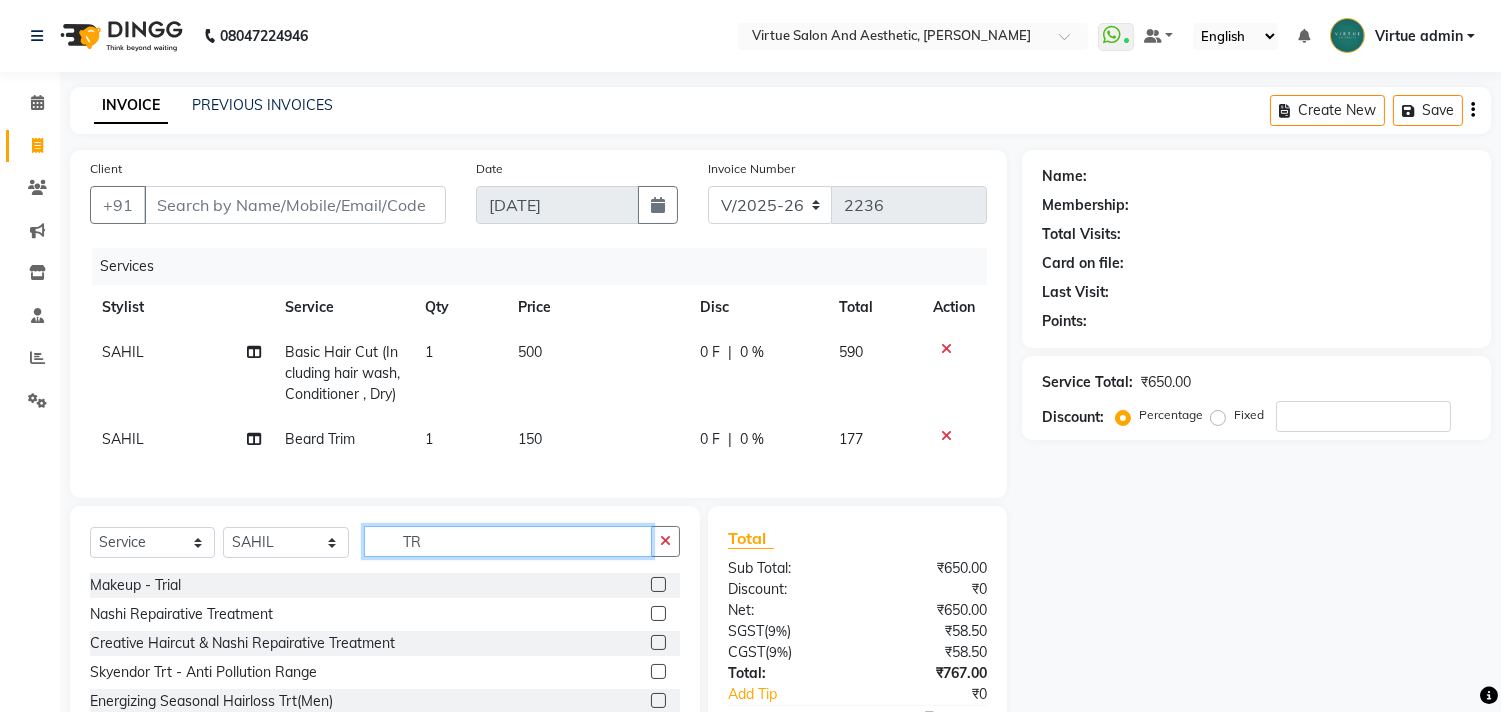 type on "T" 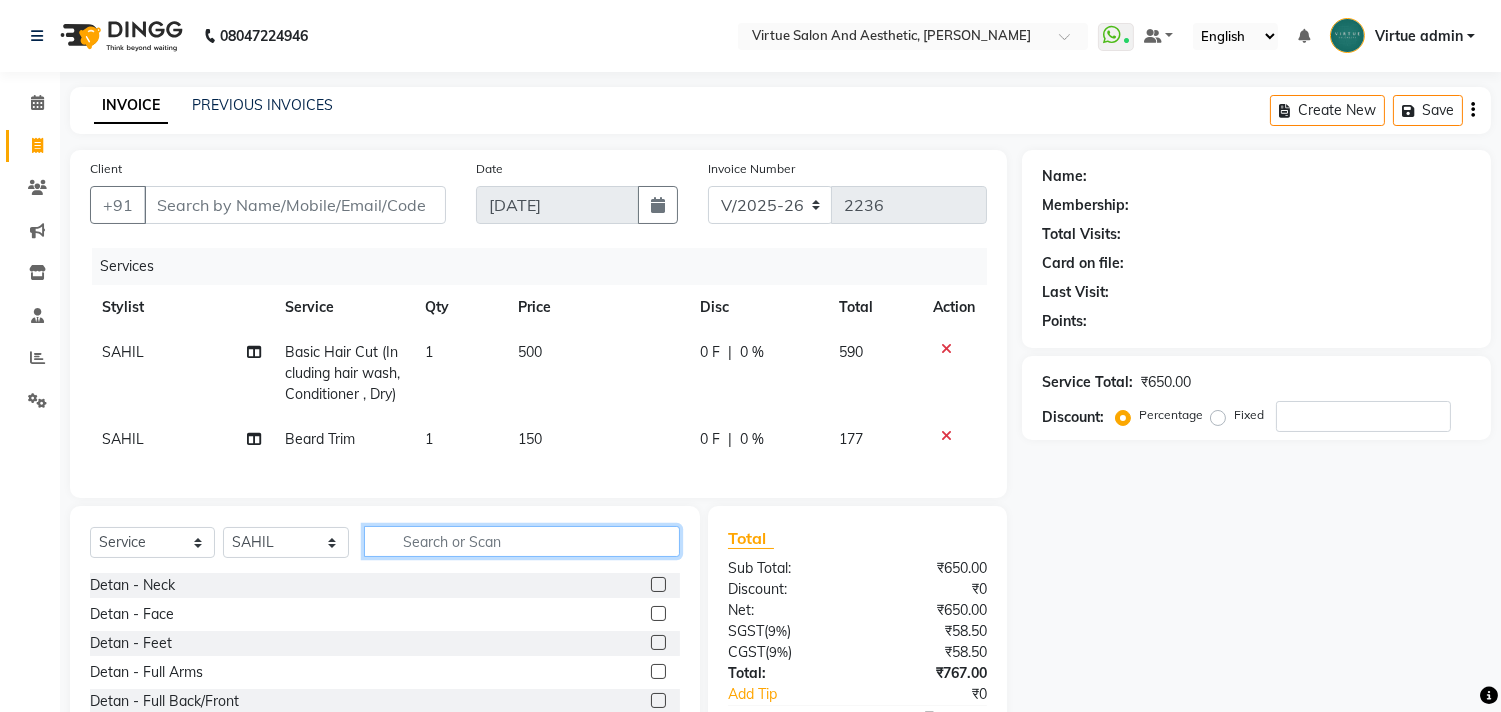click 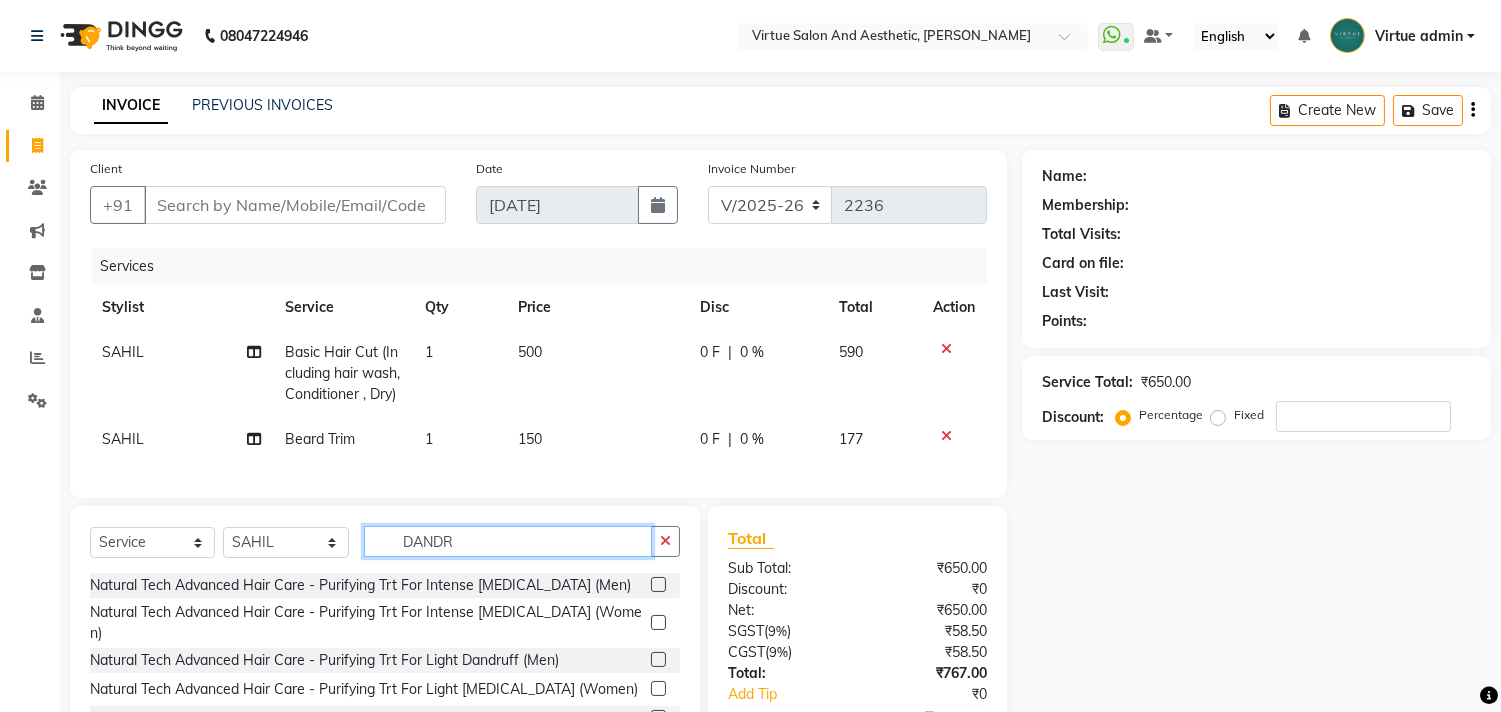type on "DANDR" 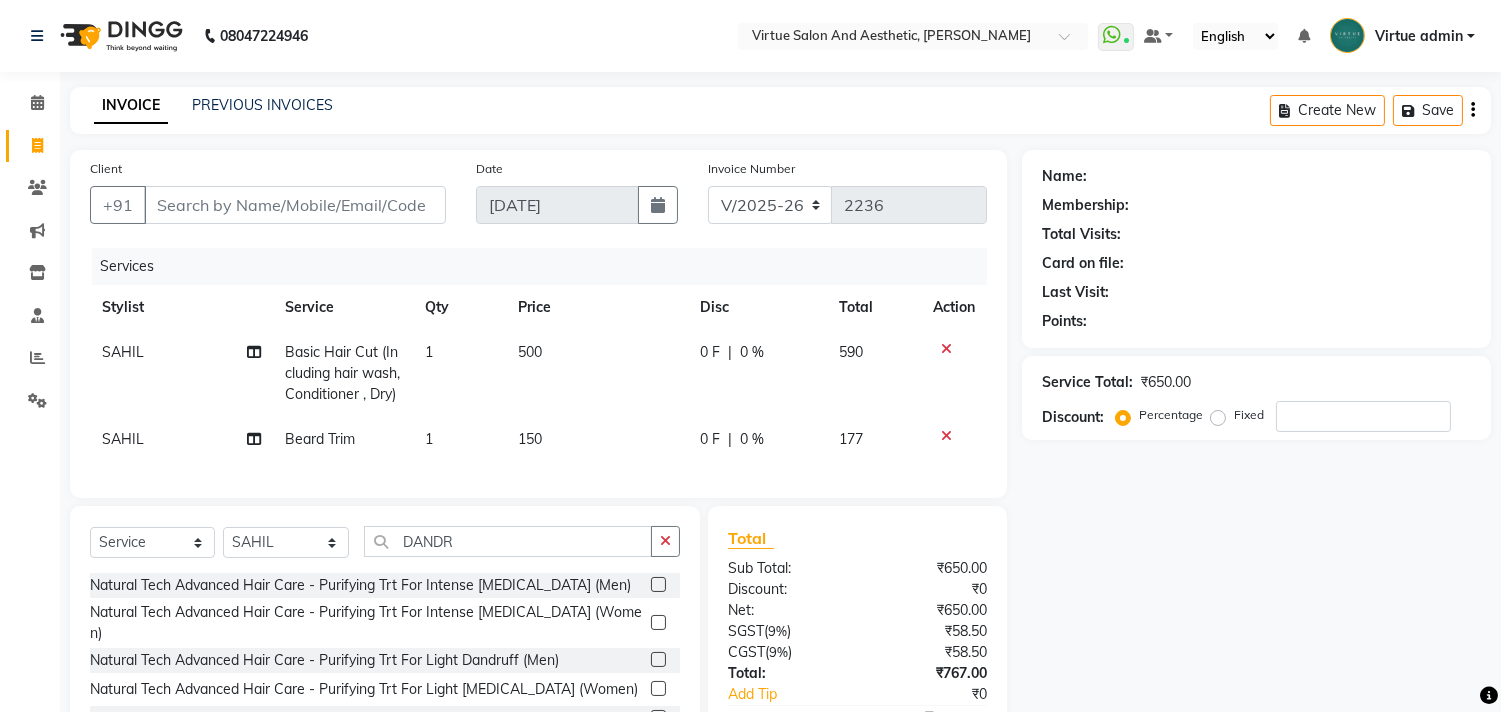 click 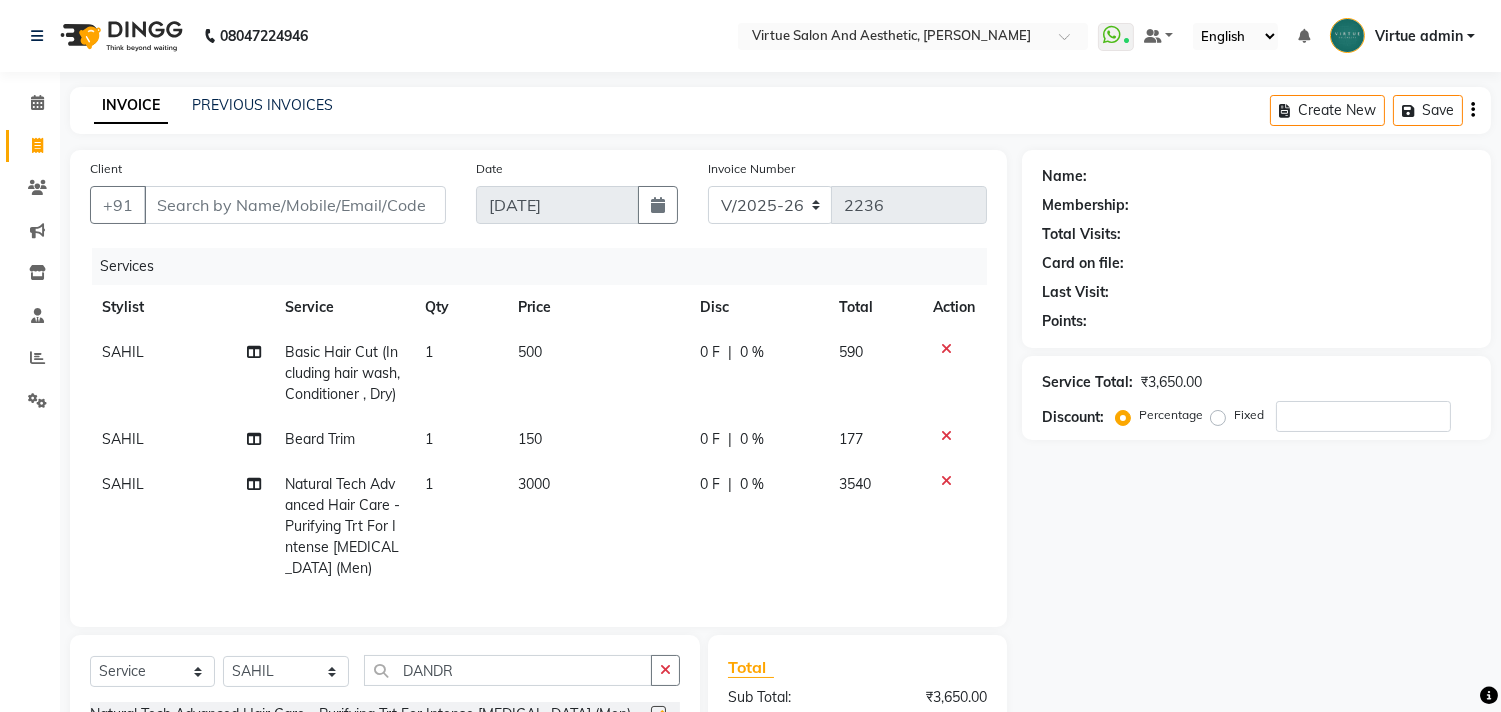 checkbox on "false" 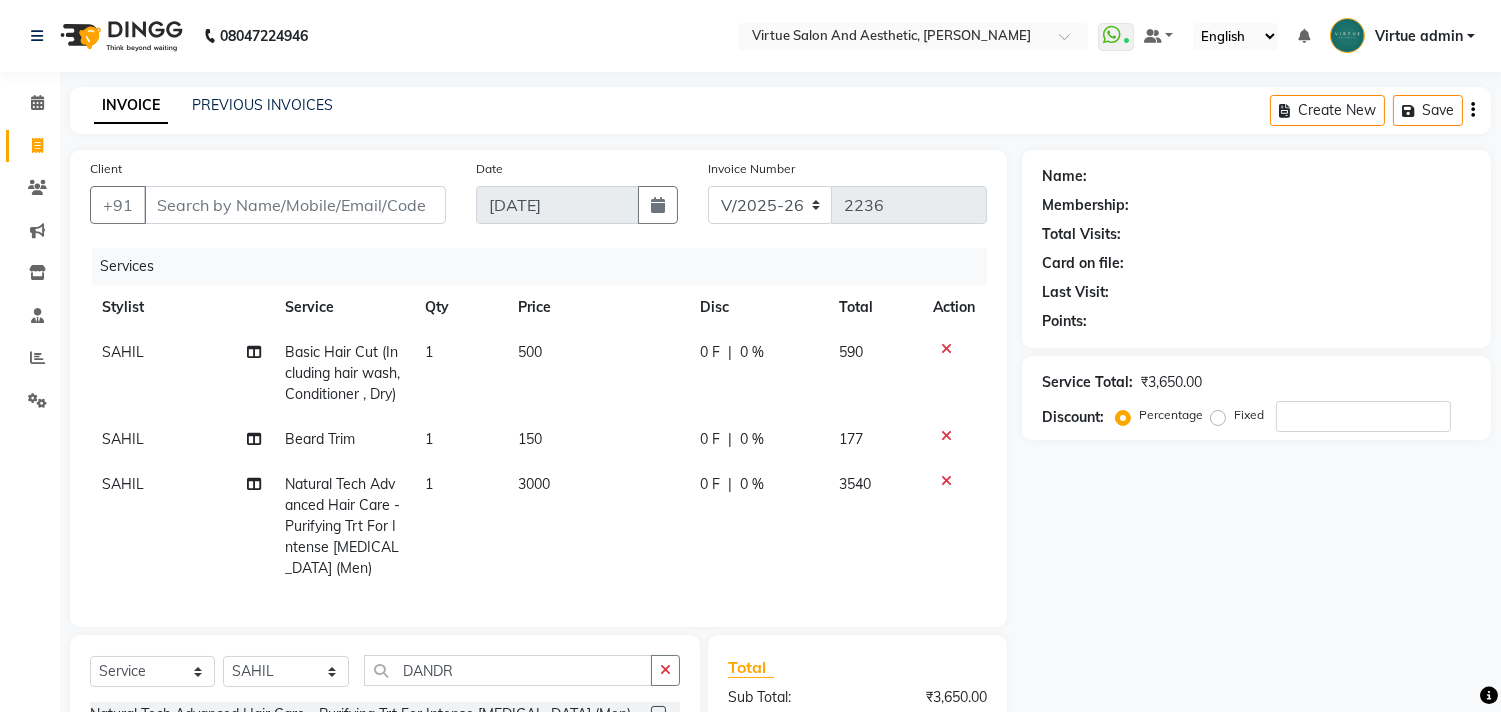 click on "3000" 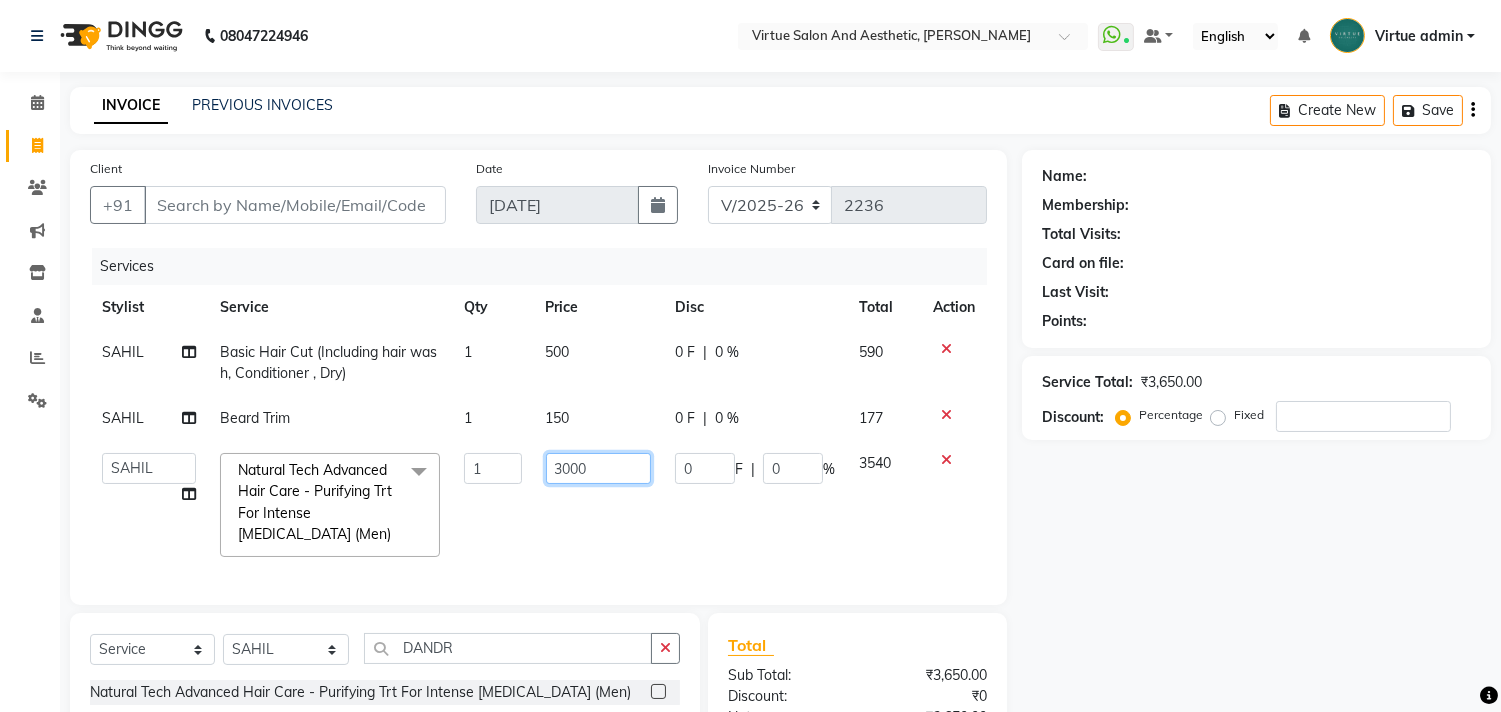 click on "3000" 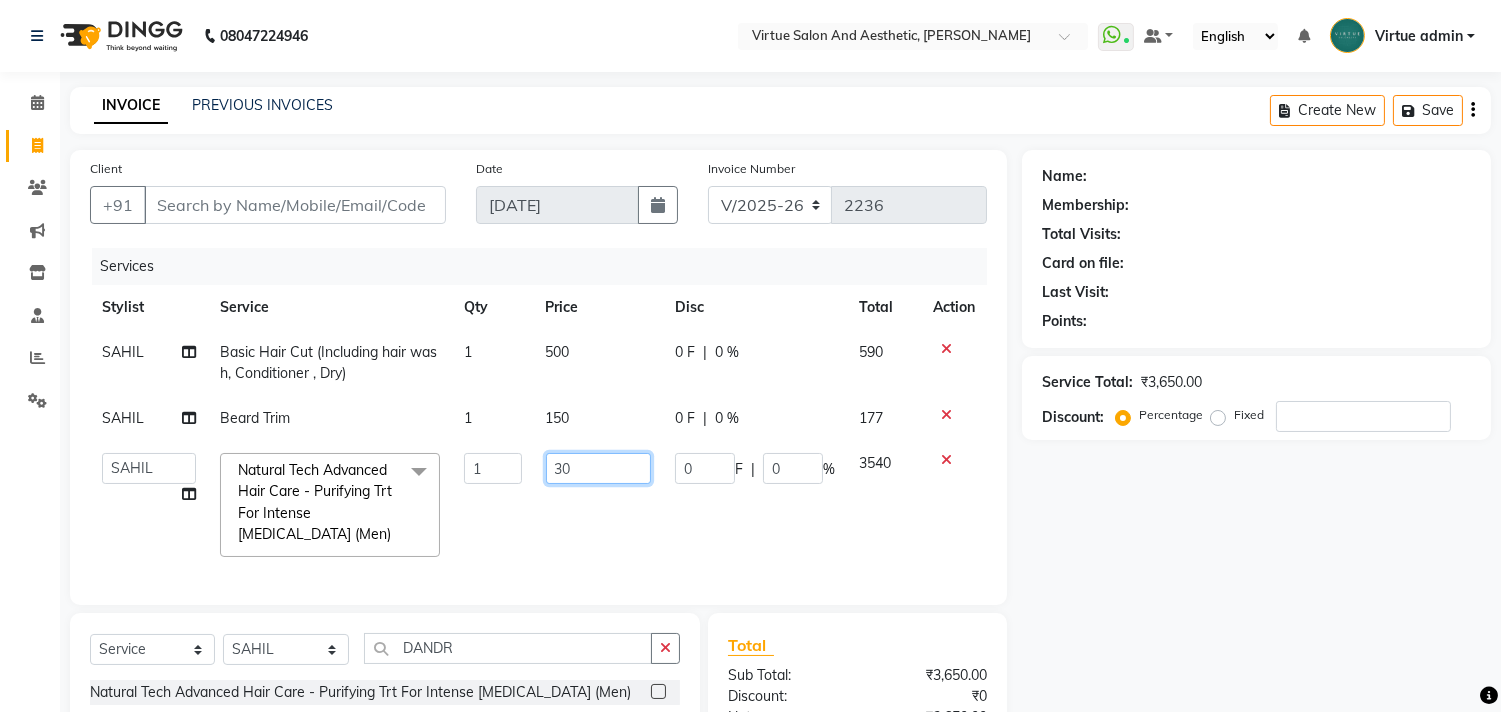 type on "3" 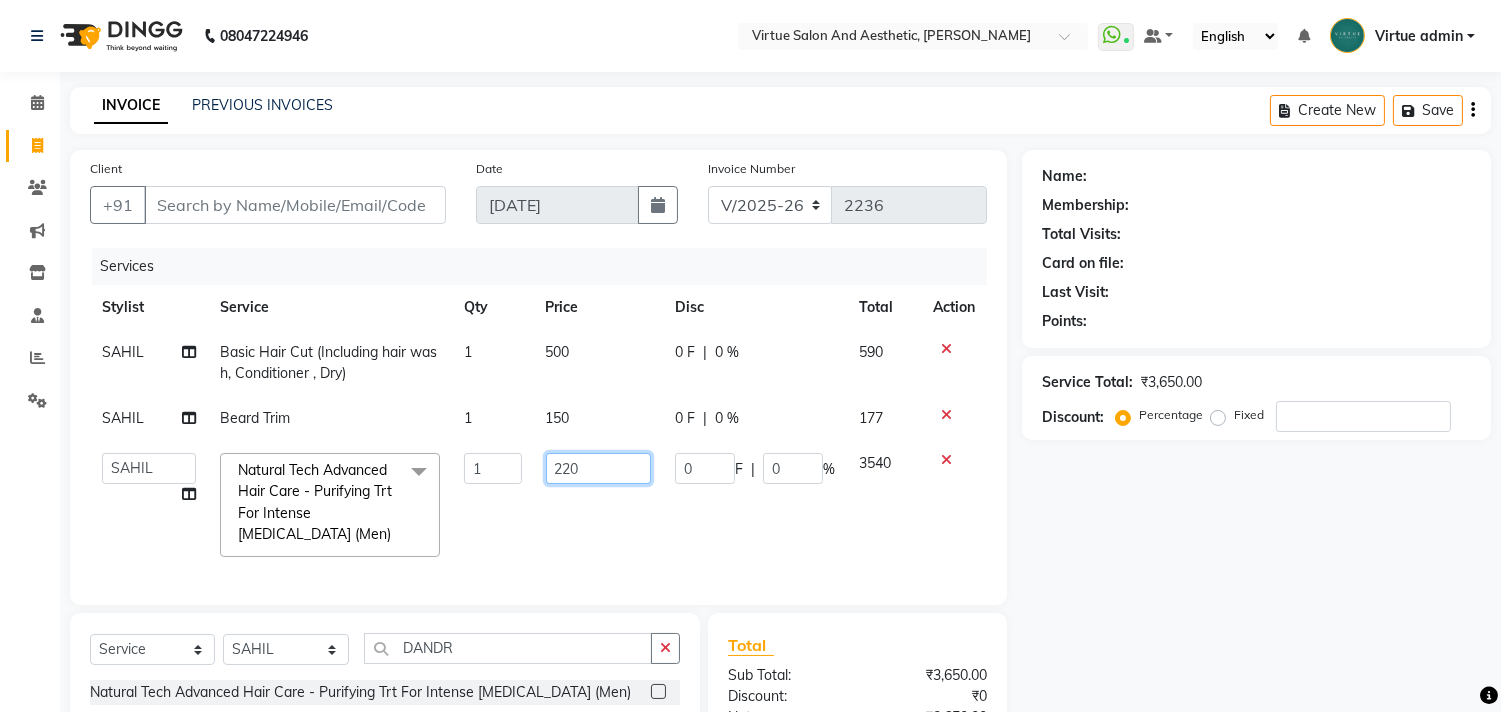 type on "2200" 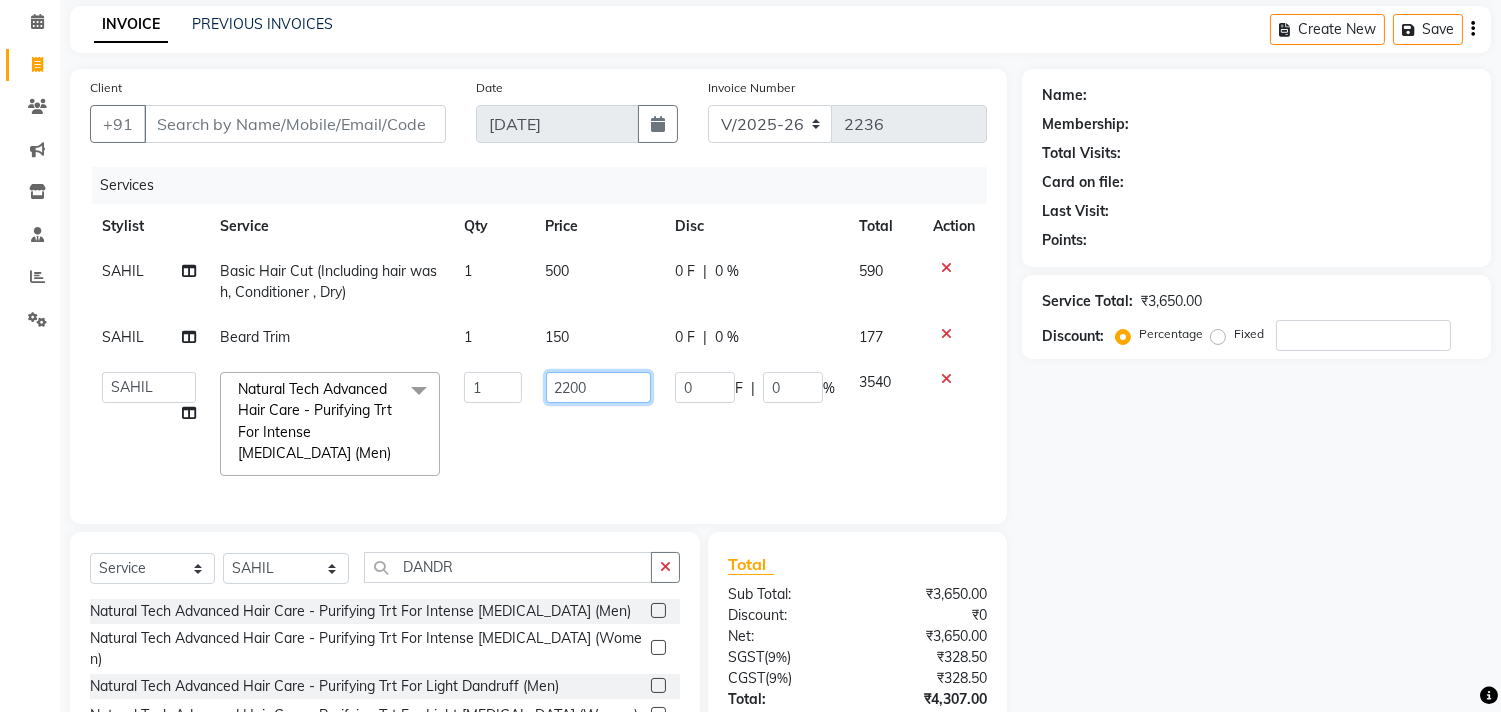 scroll, scrollTop: 241, scrollLeft: 0, axis: vertical 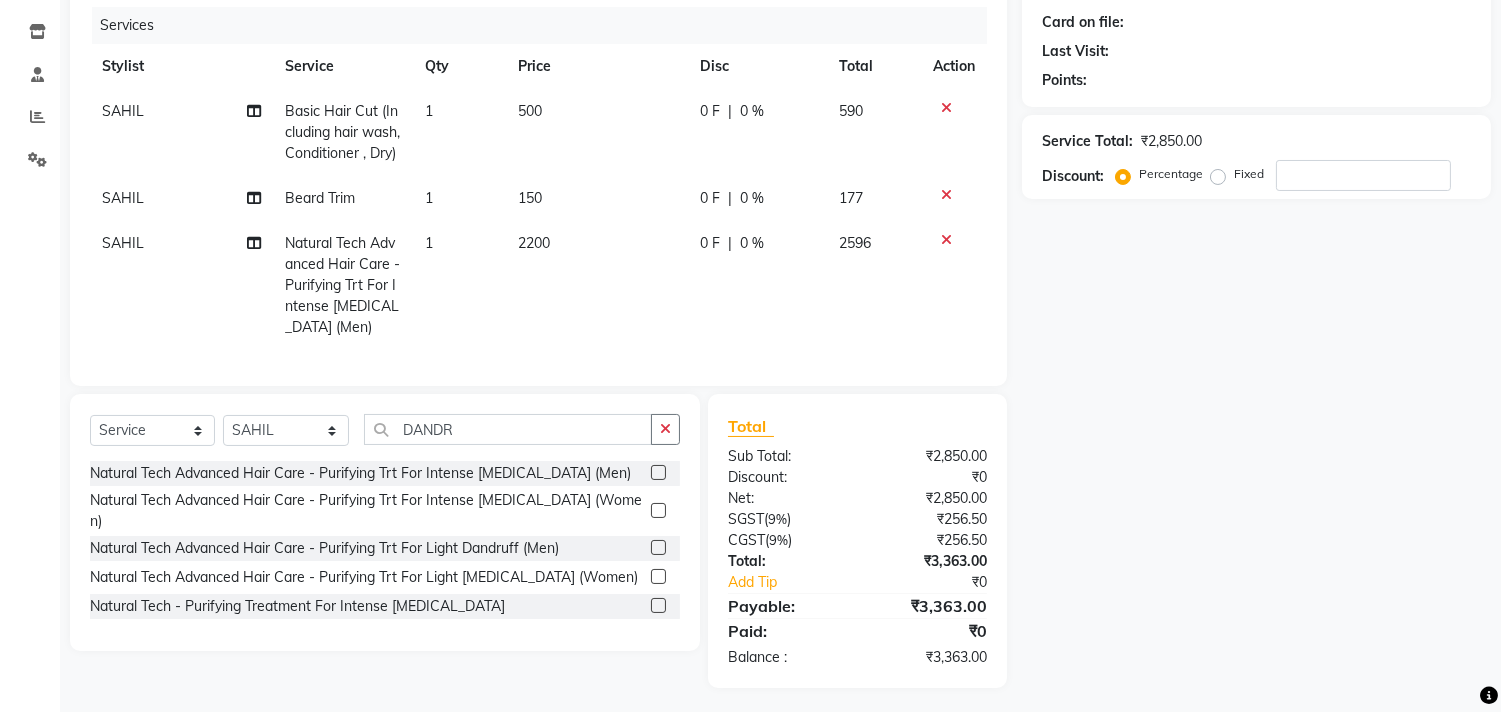 click on "Client +91 Date 10-07-2025 Invoice Number V/2025 V/2025-26 2236 Services Stylist Service Qty Price Disc Total Action SAHIL Basic Hair Cut (Including hair wash, Conditioner , Dry) 1 500 0 F | 0 % 590 SAHIL Beard Trim 1 150 0 F | 0 % 177 SAHIL Natural Tech Advanced Hair Care  - Purifying Trt For Intense Dandruff (Men) 1 2200 0 F | 0 % 2596 Select  Service  Product  Membership  Package Voucher Prepaid Gift Card  Select Stylist Admin ANUSHA  Apsu Auditor Ambattur Balaji BANUPRIYA Bhuvanesh Dingg - Support Team DIVYA INBARAJ INDHU Javed Jayakumar Joice Neimalsawm  Kalaiselvi KAMALA Nathalie Marinaa Chaarlette POOJA  PREETHI Preethi Raj PRISCILLA RADHA RAJESH  SAHIL SEETHAL SOCHIPEM Suresh Babu SUSHMITA VANITHA Veena Ravi Vignesh  Vinitha Virtue admin VIRTUE SALON DANDR Natural Tech Advanced Hair Care  - Purifying Trt For Intense Dandruff (Men)  Natural Tech Advanced Hair Care  - Purifying Trt For Intense Dandruff (Women)  Natural Tech Advanced Hair Care  - Purifying Trt For Light Dandruff (Men)  Total Sub Total: )" 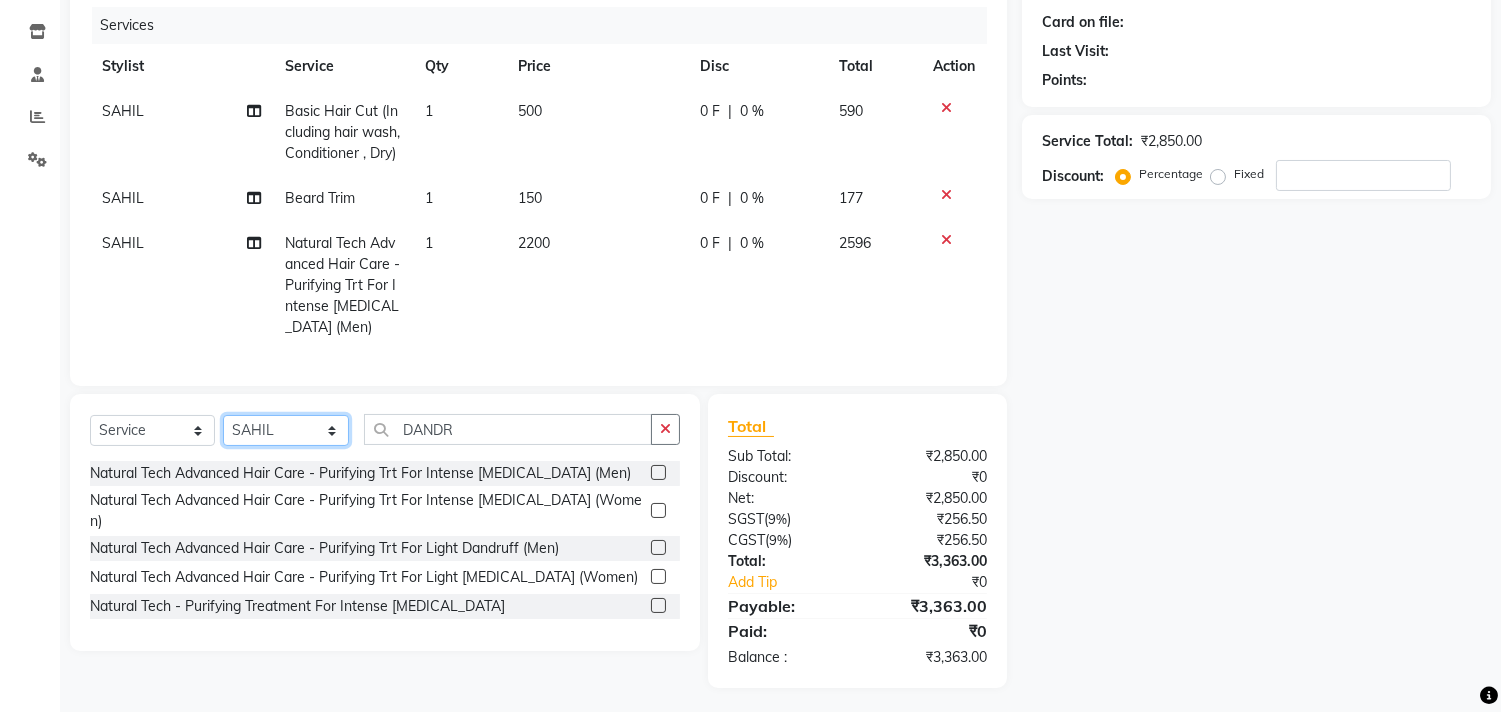 drag, startPoint x: 314, startPoint y: 475, endPoint x: 322, endPoint y: 454, distance: 22.472204 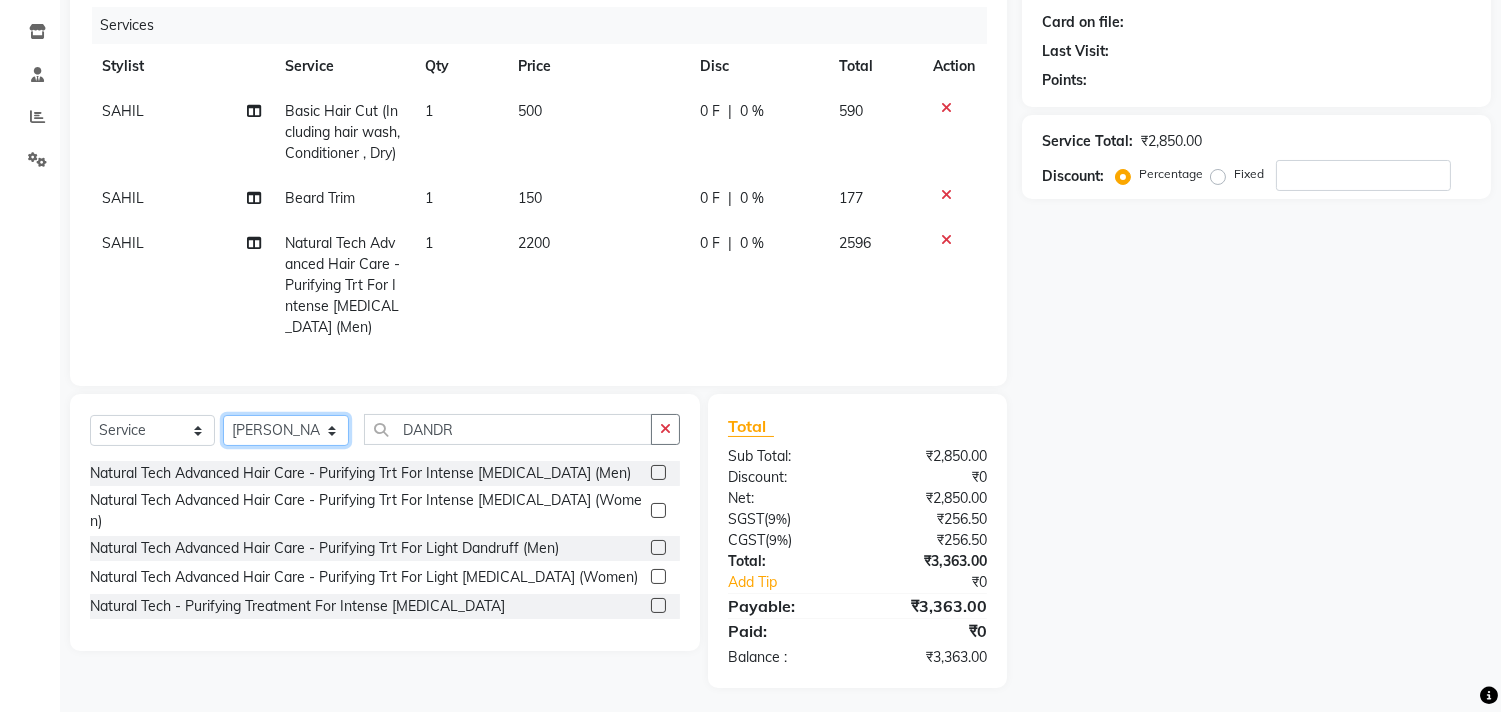 click on "Select Stylist Admin ANUSHA  Apsu Auditor Ambattur Balaji BANUPRIYA Bhuvanesh Dingg - Support Team DIVYA INBARAJ INDHU Javed Jayakumar Joice Neimalsawm  Kalaiselvi KAMALA Nathalie Marinaa Chaarlette POOJA  PREETHI Preethi Raj PRISCILLA RADHA RAJESH  SAHIL SEETHAL SOCHIPEM Suresh Babu SUSHMITA VANITHA Veena Ravi Vignesh  Vinitha Virtue admin VIRTUE SALON" 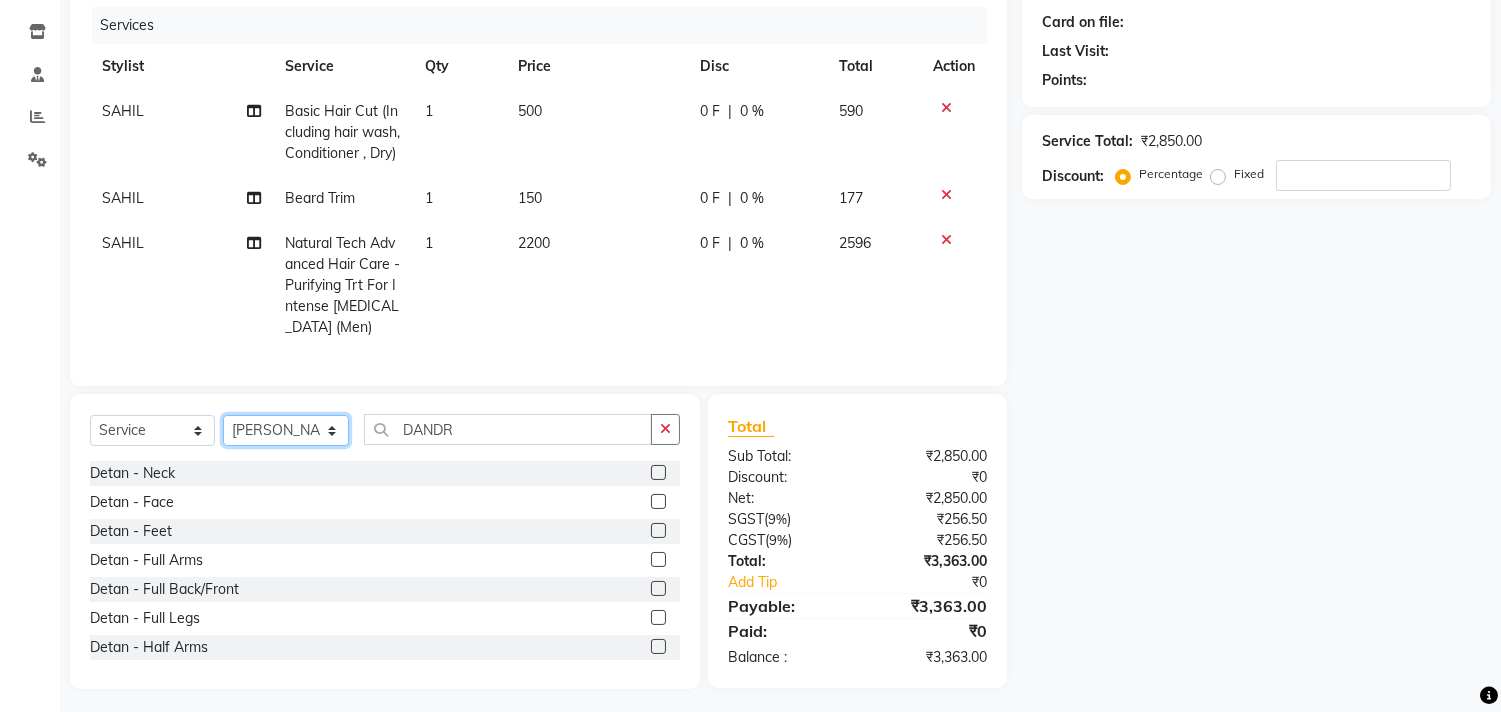 click on "Select Stylist Admin [PERSON_NAME]  Apsu Auditor Ambattur [PERSON_NAME] Dingg - Support Team [PERSON_NAME] [PERSON_NAME] [PERSON_NAME]  [PERSON_NAME] [PERSON_NAME]  [PERSON_NAME] [PERSON_NAME] [PERSON_NAME] RADHA [PERSON_NAME]  [PERSON_NAME] SEETHAL SOCHIPEM [PERSON_NAME] [PERSON_NAME] VANITHA Veena [PERSON_NAME]  [PERSON_NAME] Virtue admin VIRTUE SALON" 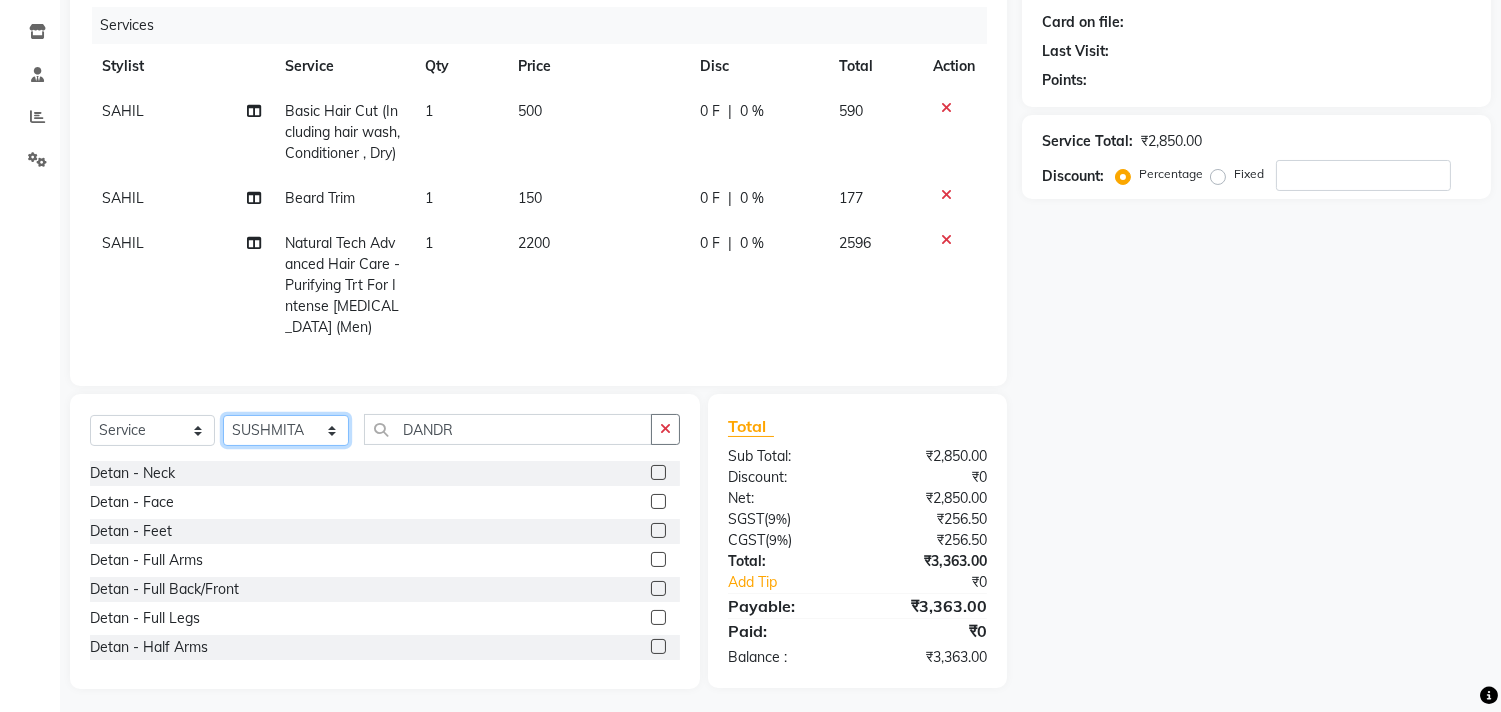 click on "Select Stylist Admin [PERSON_NAME]  Apsu Auditor Ambattur [PERSON_NAME] Dingg - Support Team [PERSON_NAME] [PERSON_NAME] [PERSON_NAME]  [PERSON_NAME] [PERSON_NAME]  [PERSON_NAME] [PERSON_NAME] [PERSON_NAME] RADHA [PERSON_NAME]  [PERSON_NAME] SEETHAL SOCHIPEM [PERSON_NAME] [PERSON_NAME] VANITHA Veena [PERSON_NAME]  [PERSON_NAME] Virtue admin VIRTUE SALON" 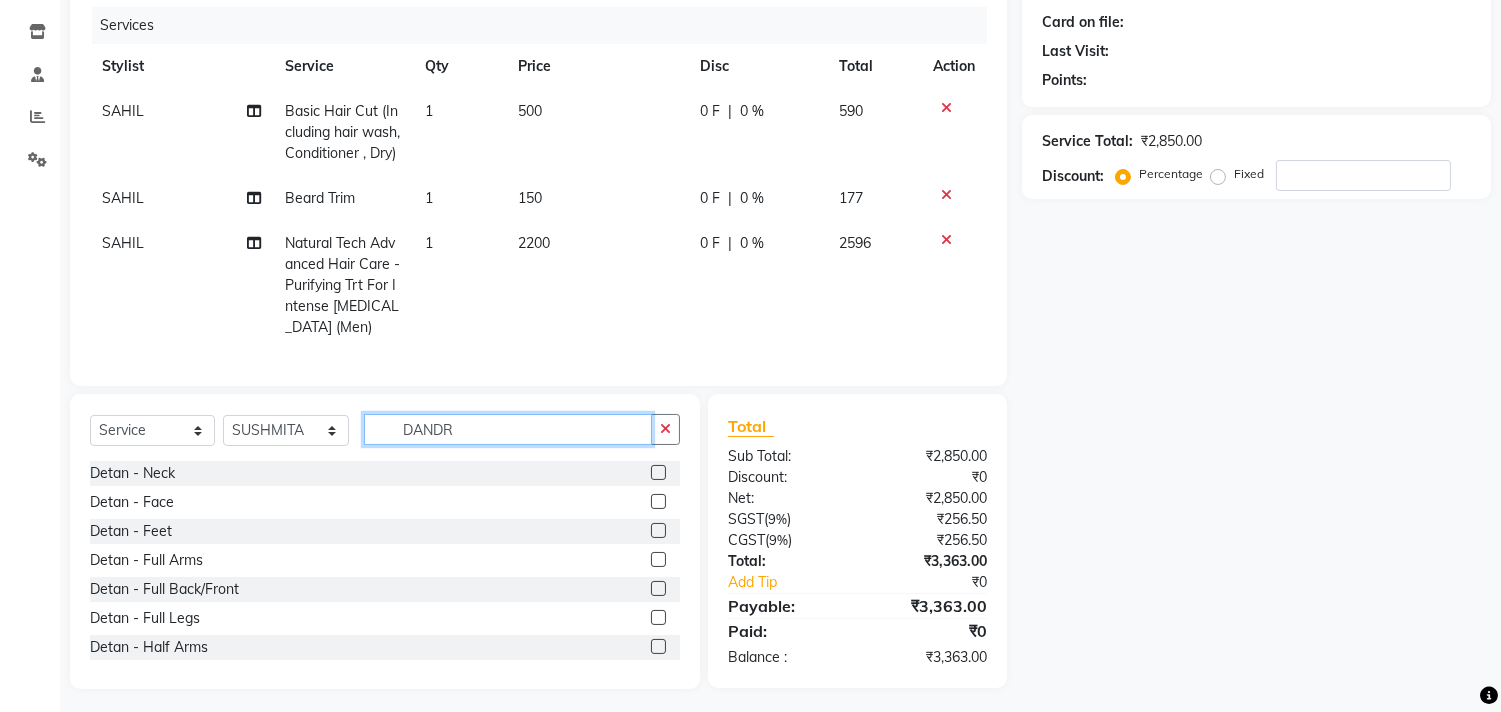 click on "DANDR" 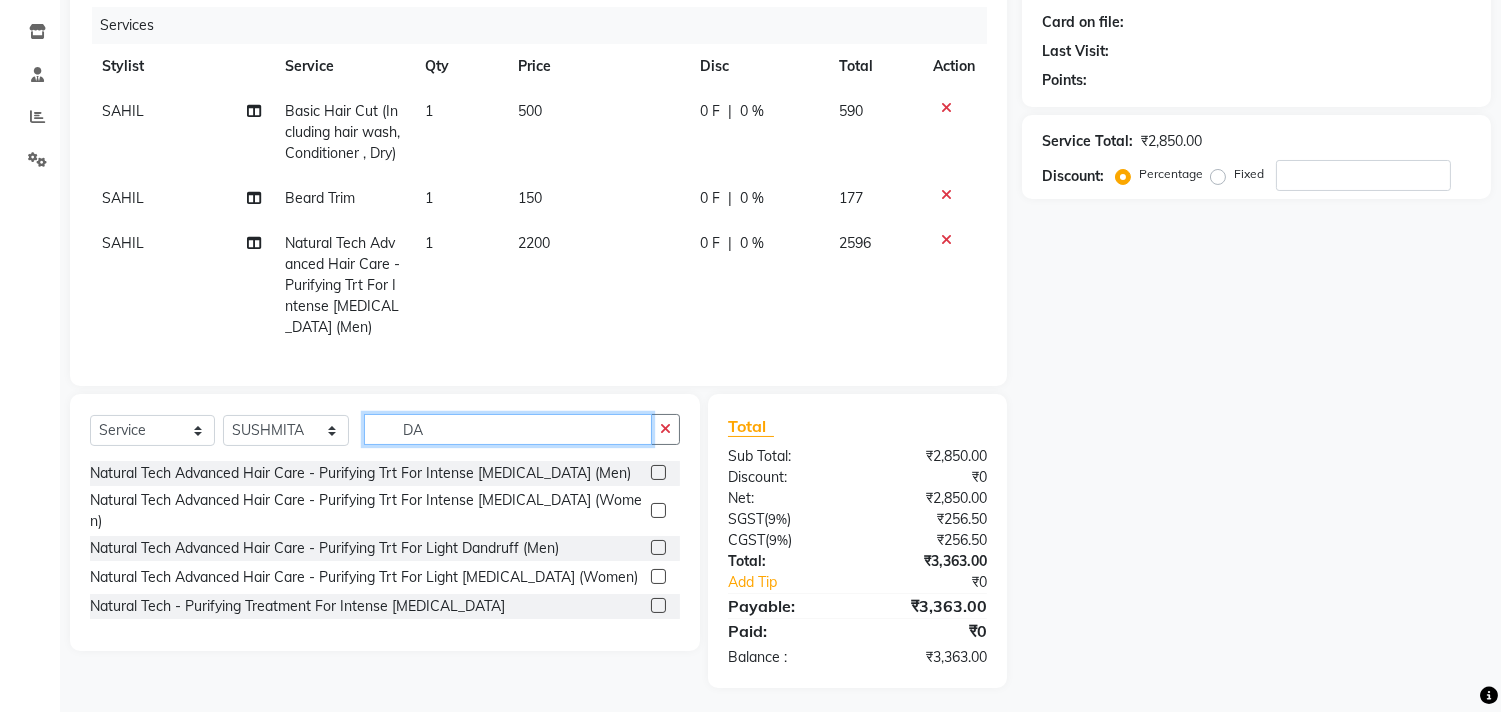 type on "D" 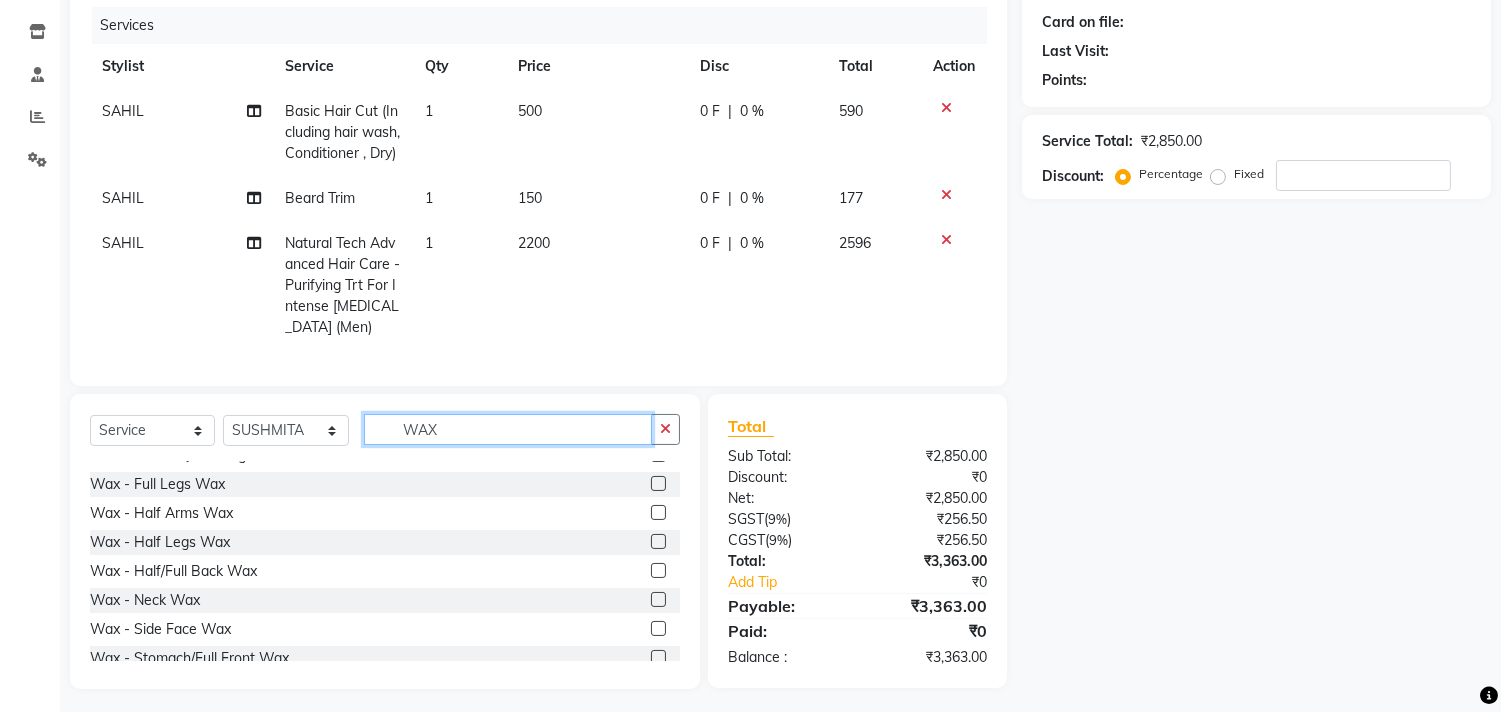 scroll, scrollTop: 222, scrollLeft: 0, axis: vertical 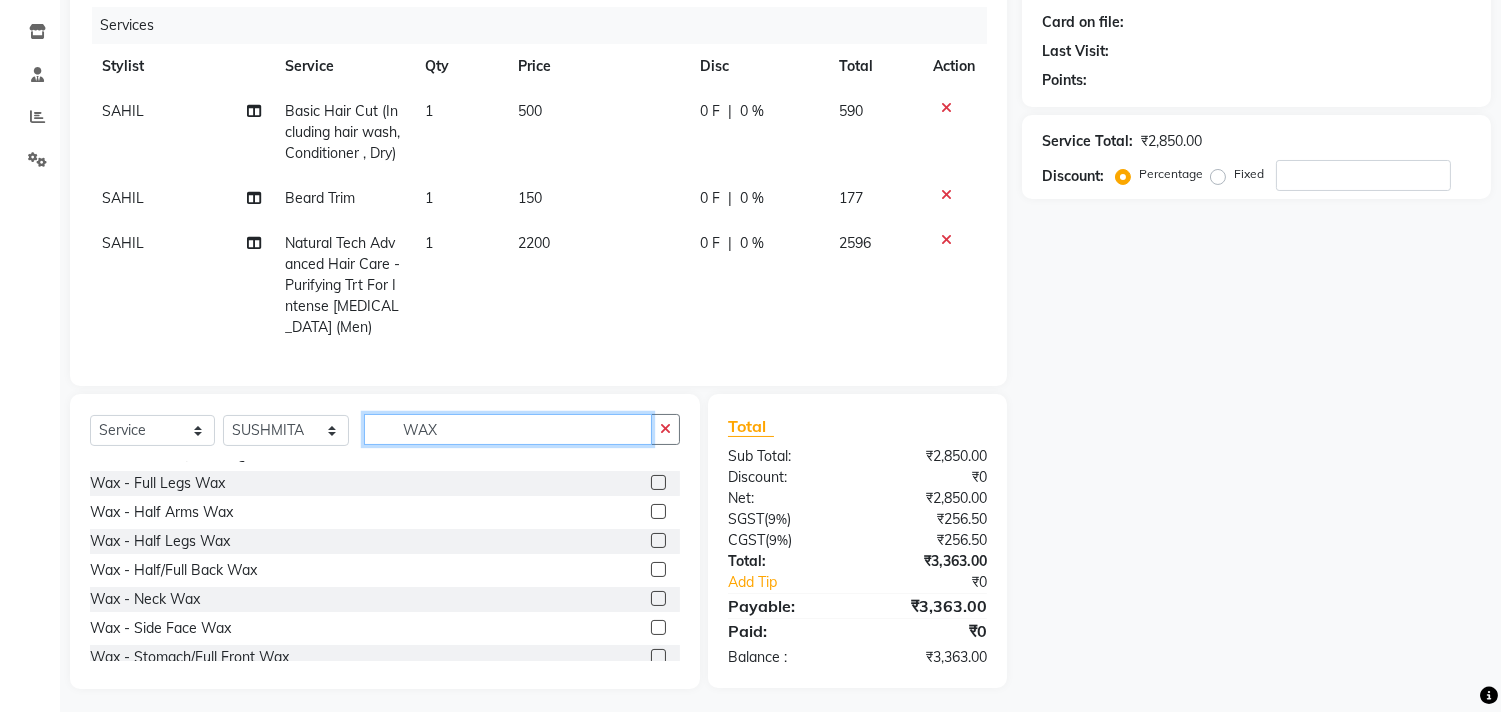 type on "WAX" 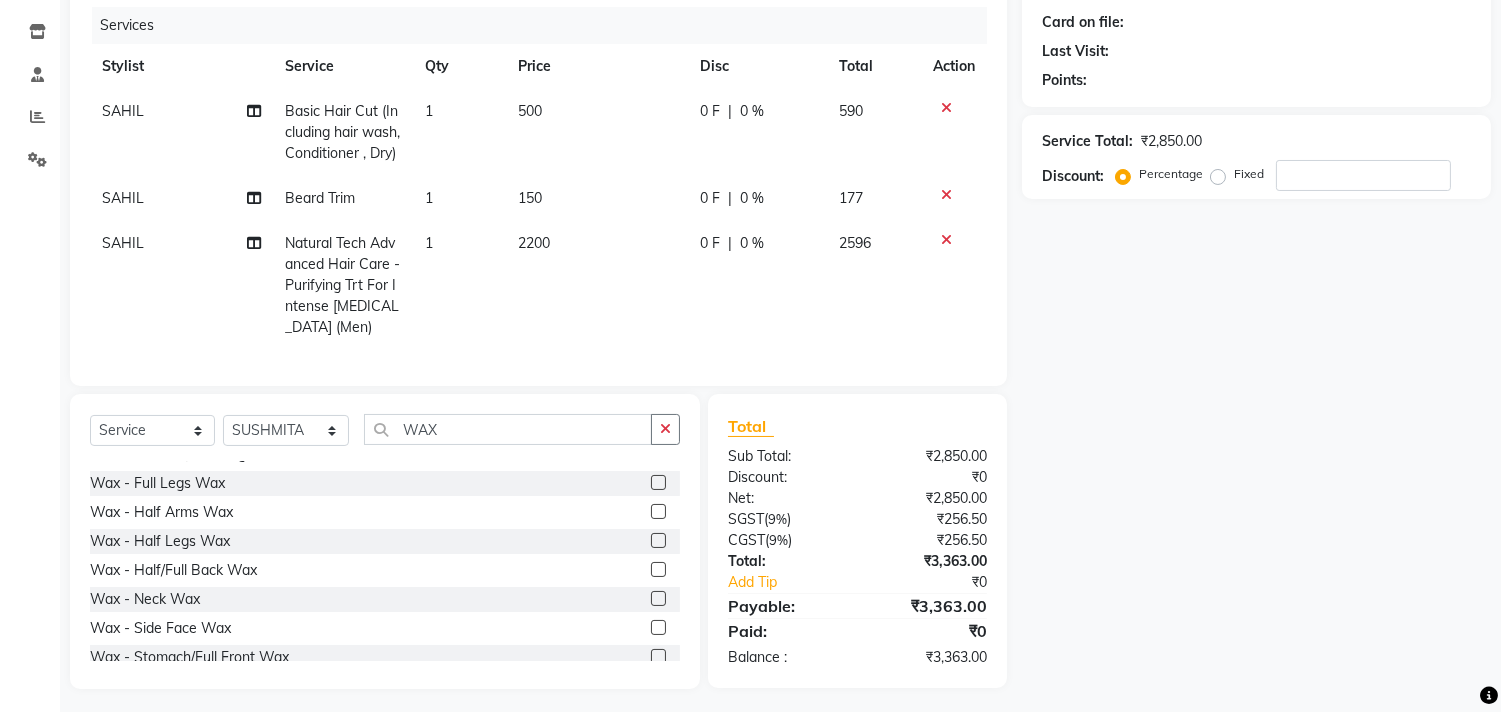 click 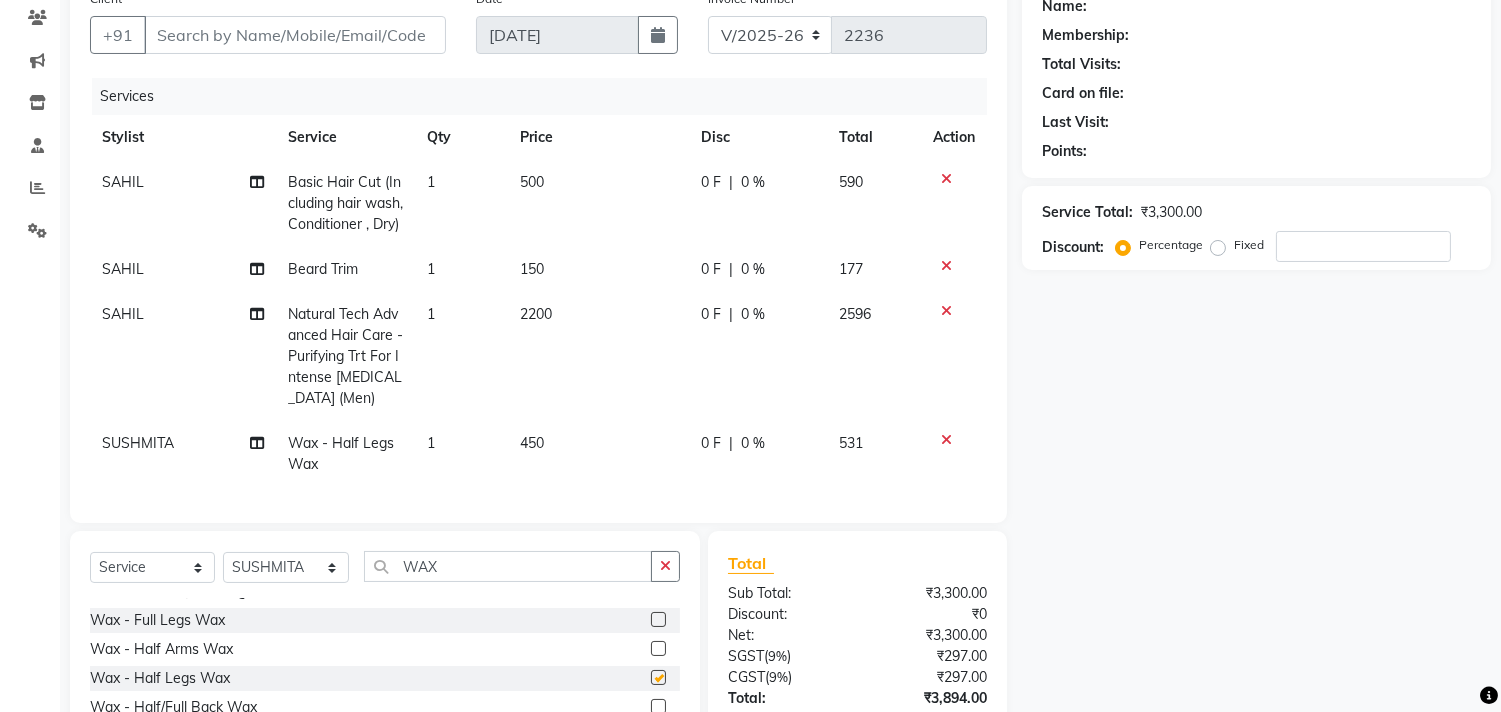 checkbox on "false" 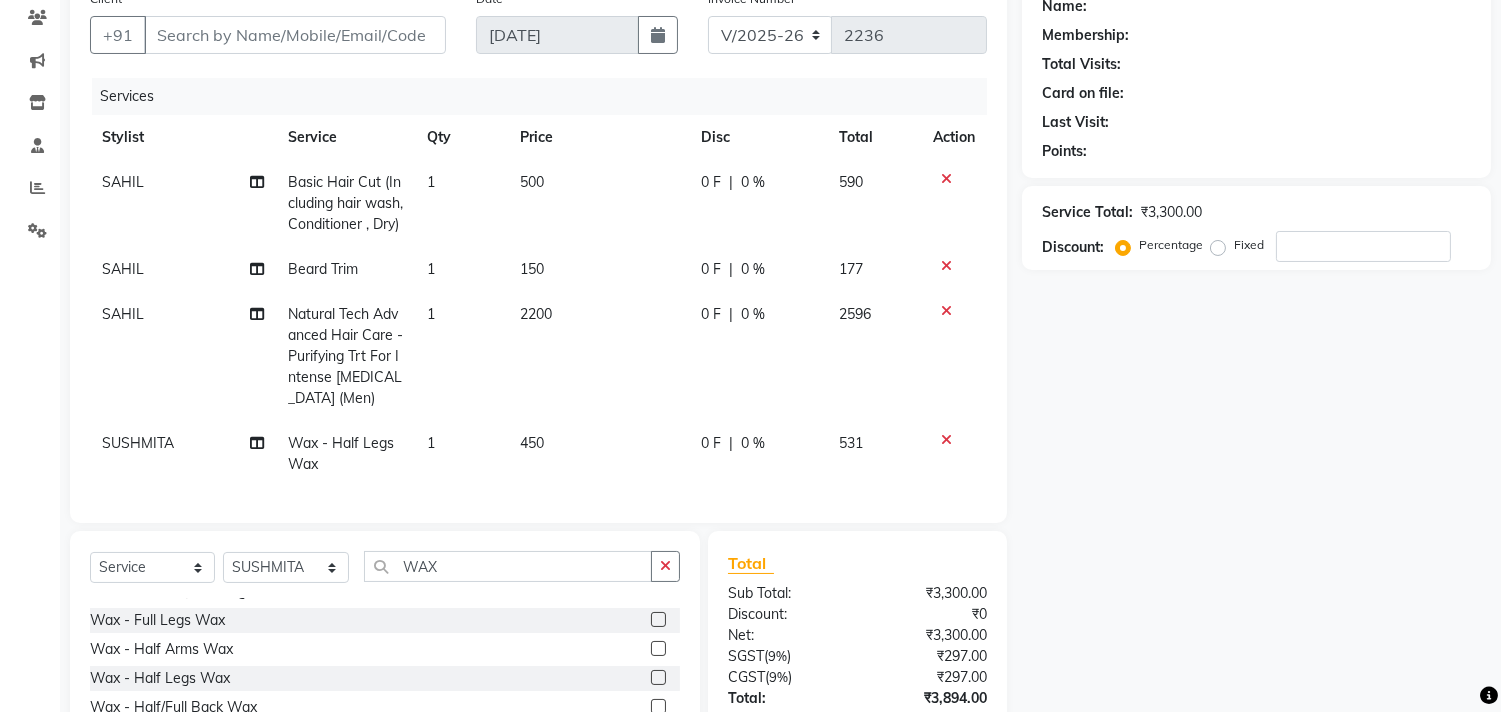 scroll, scrollTop: 130, scrollLeft: 0, axis: vertical 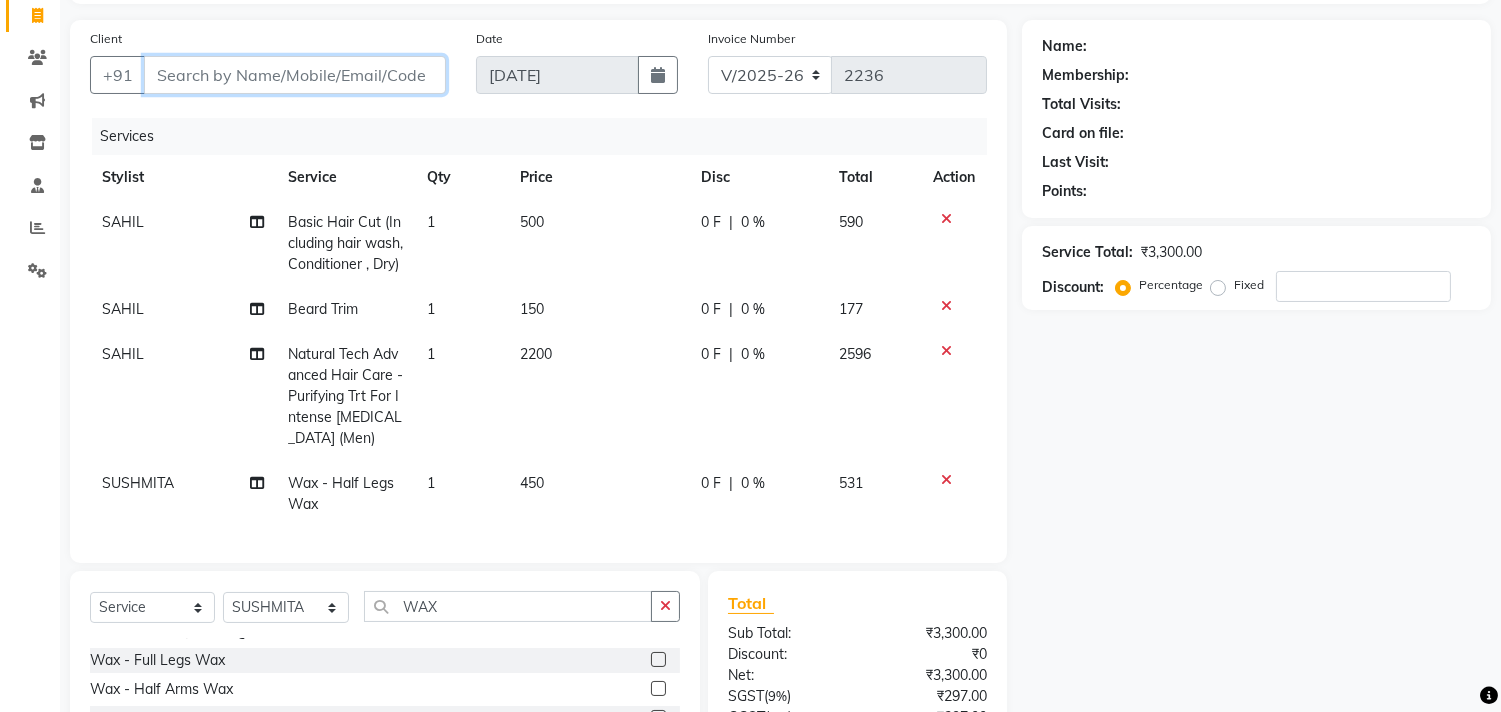 click on "Client" at bounding box center (295, 75) 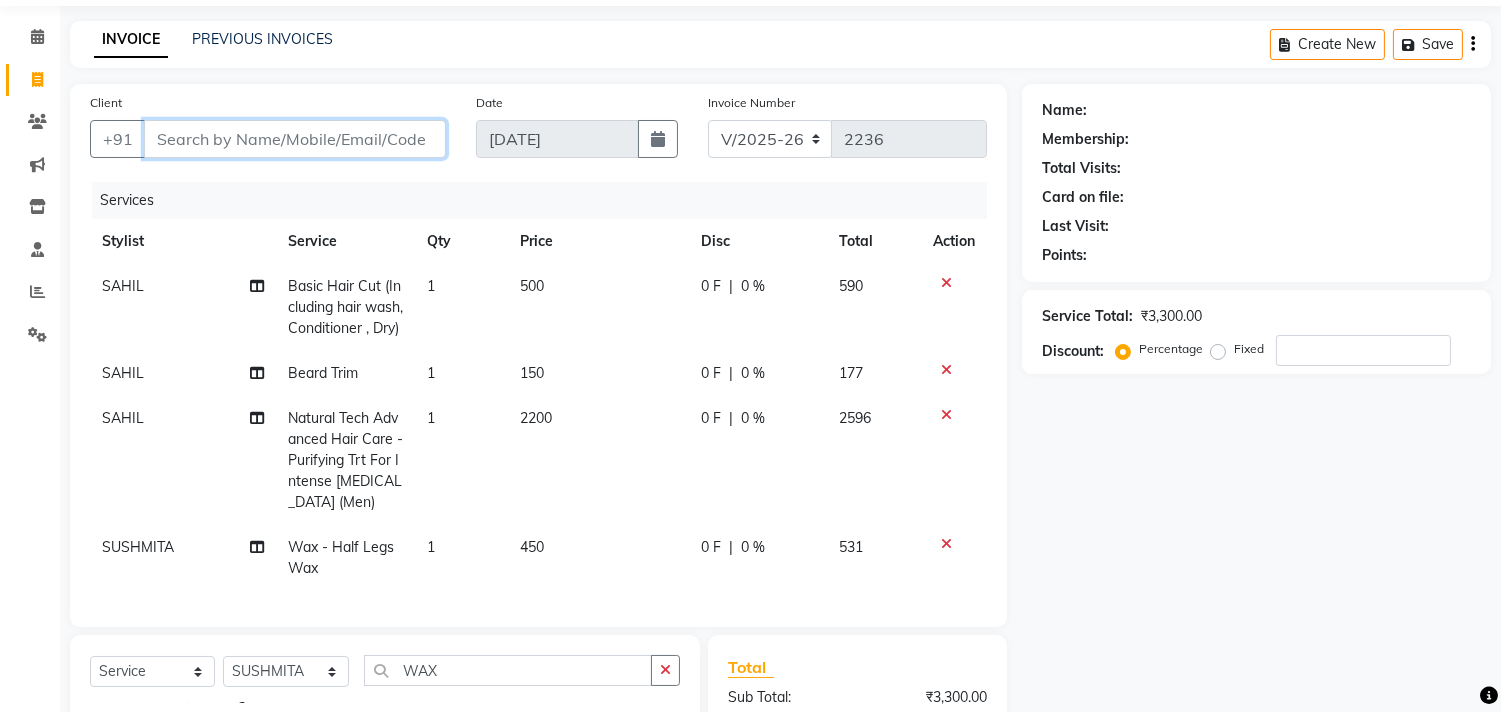 scroll, scrollTop: 0, scrollLeft: 0, axis: both 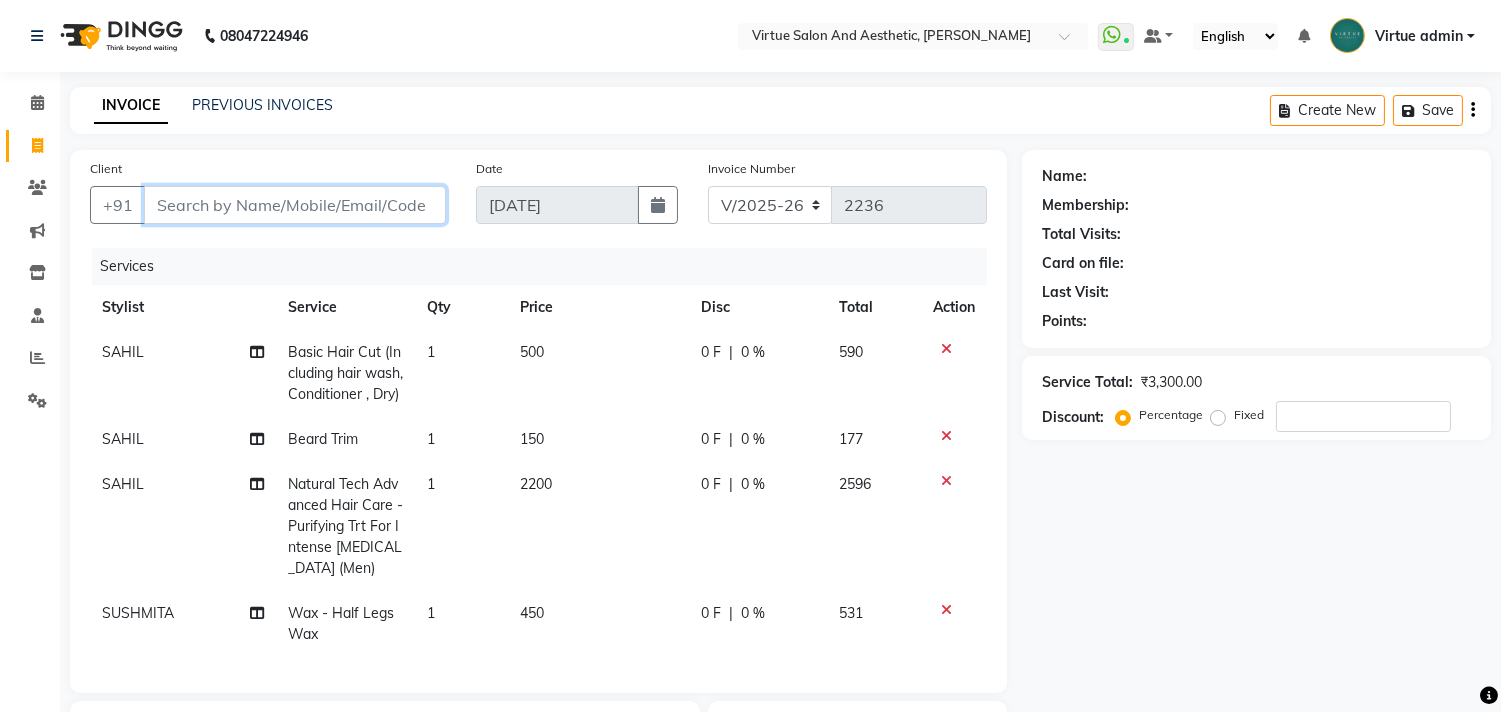 click on "Client" at bounding box center [295, 205] 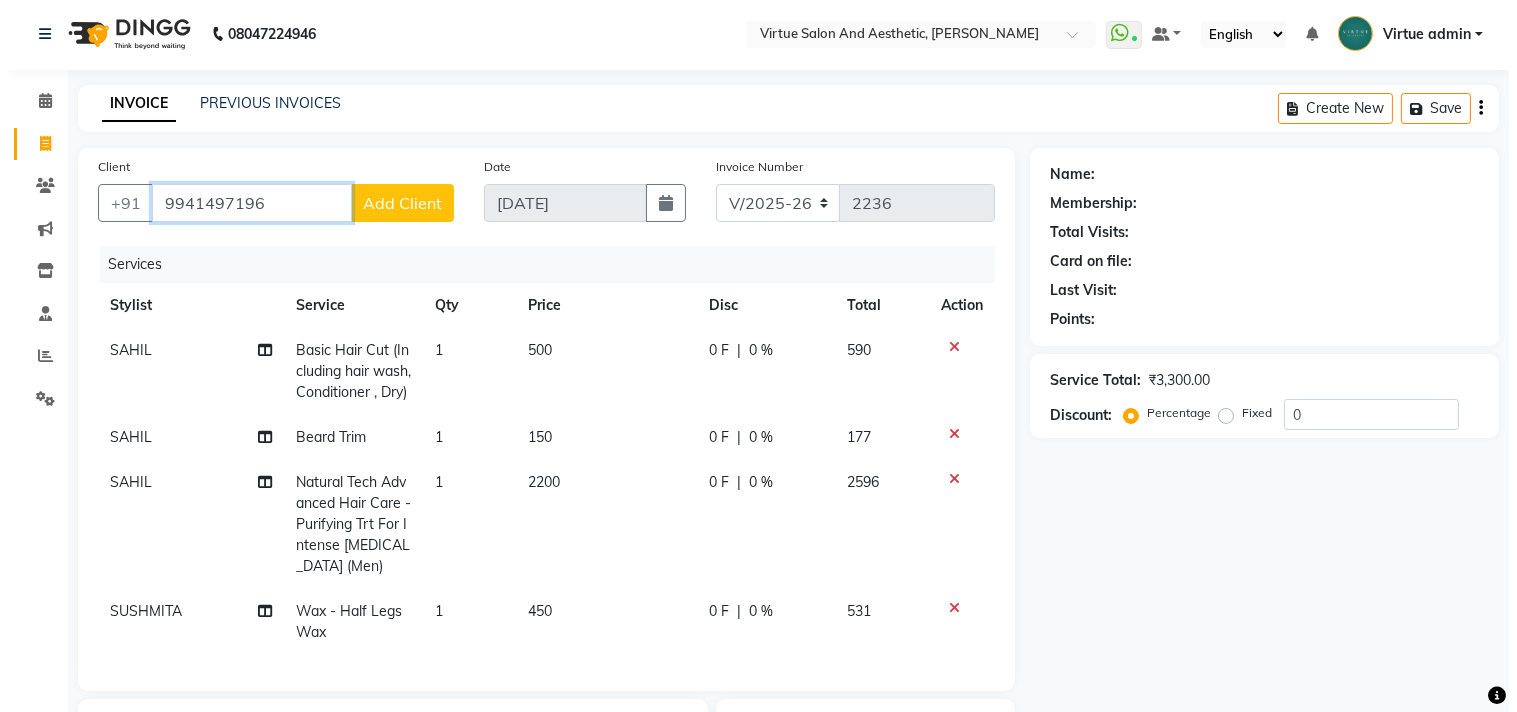 scroll, scrollTop: 0, scrollLeft: 0, axis: both 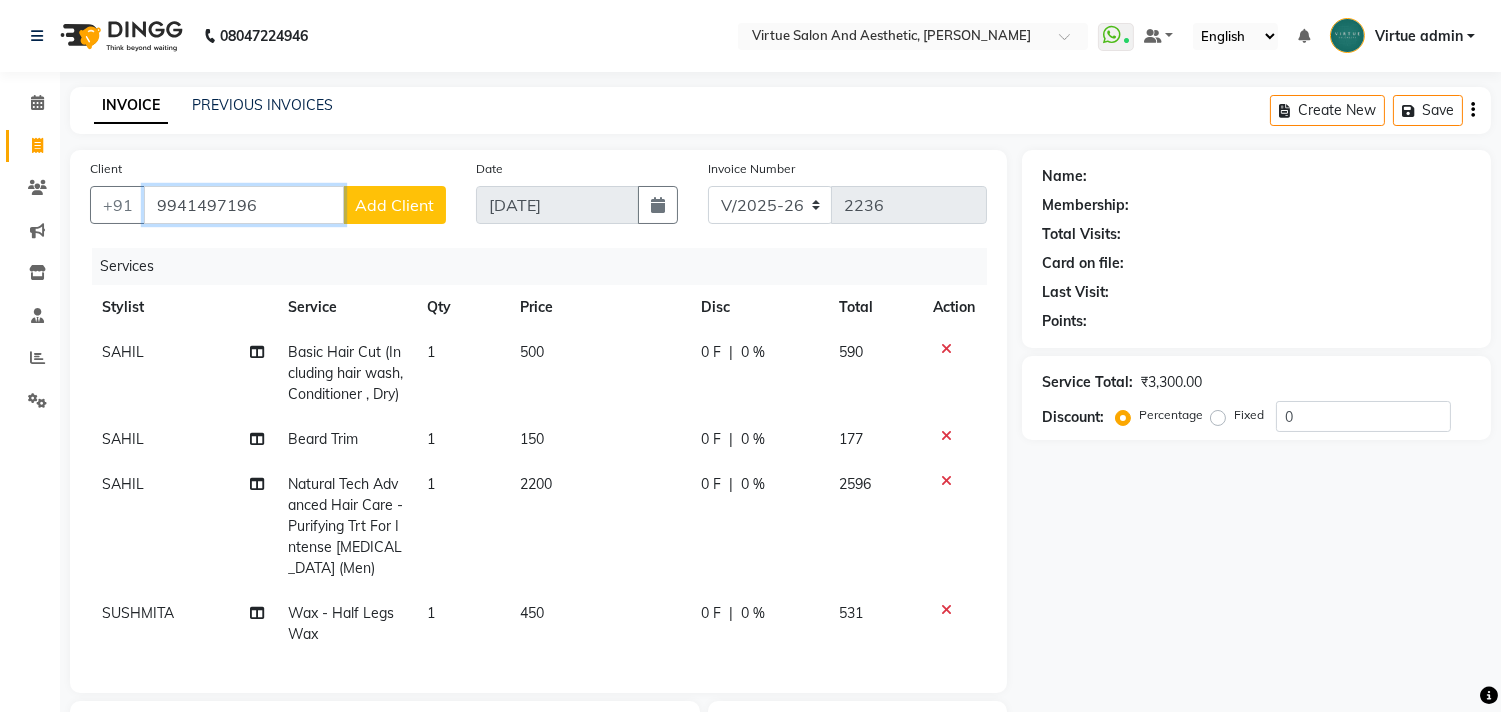 type on "9941497196" 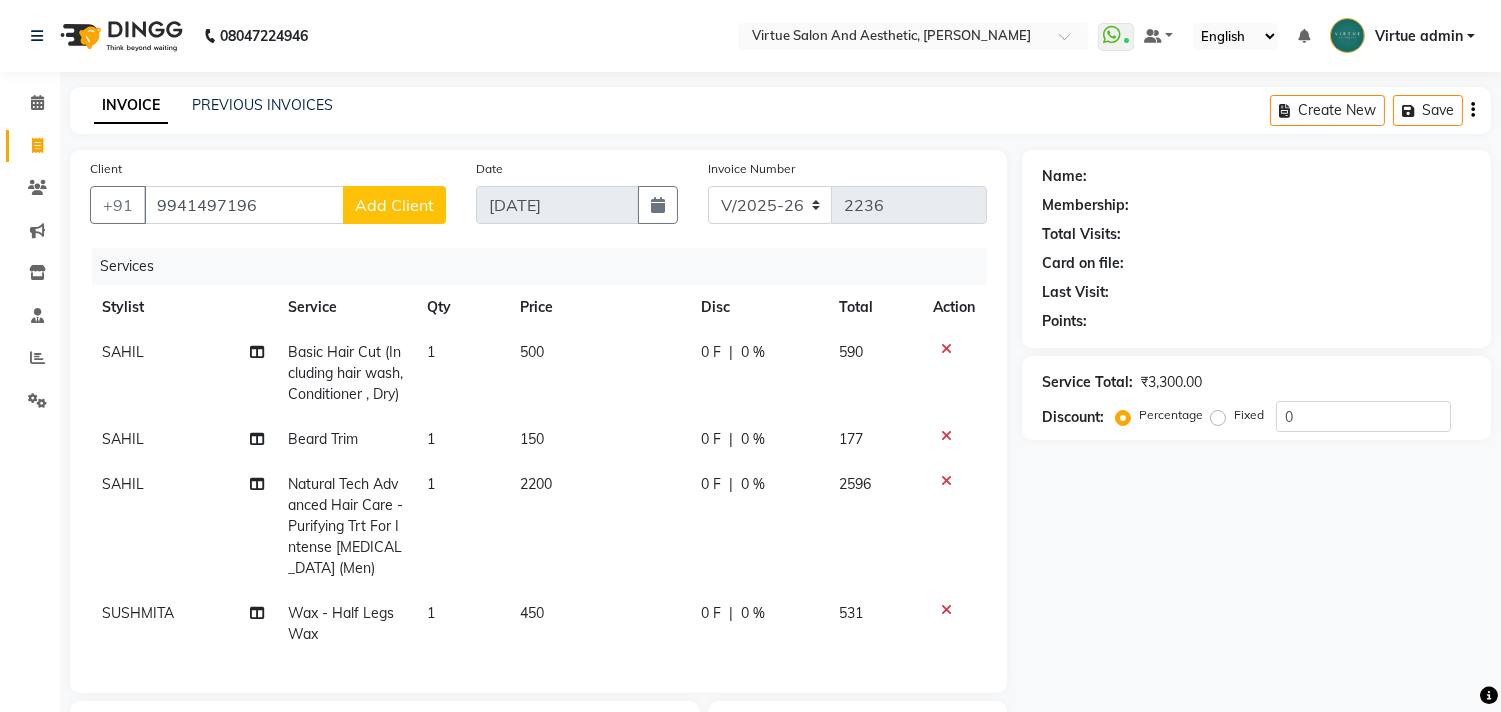 click on "Add Client" 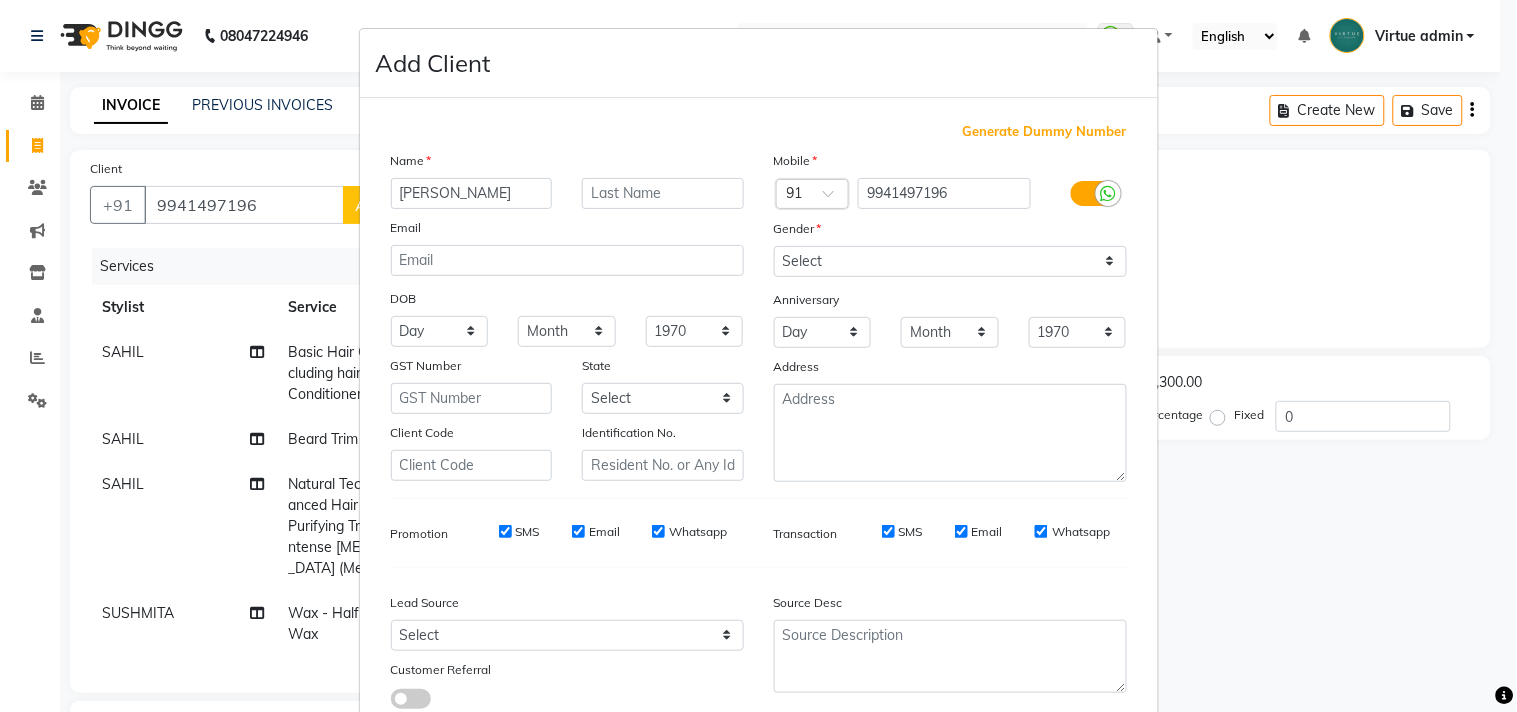 type on "[PERSON_NAME]" 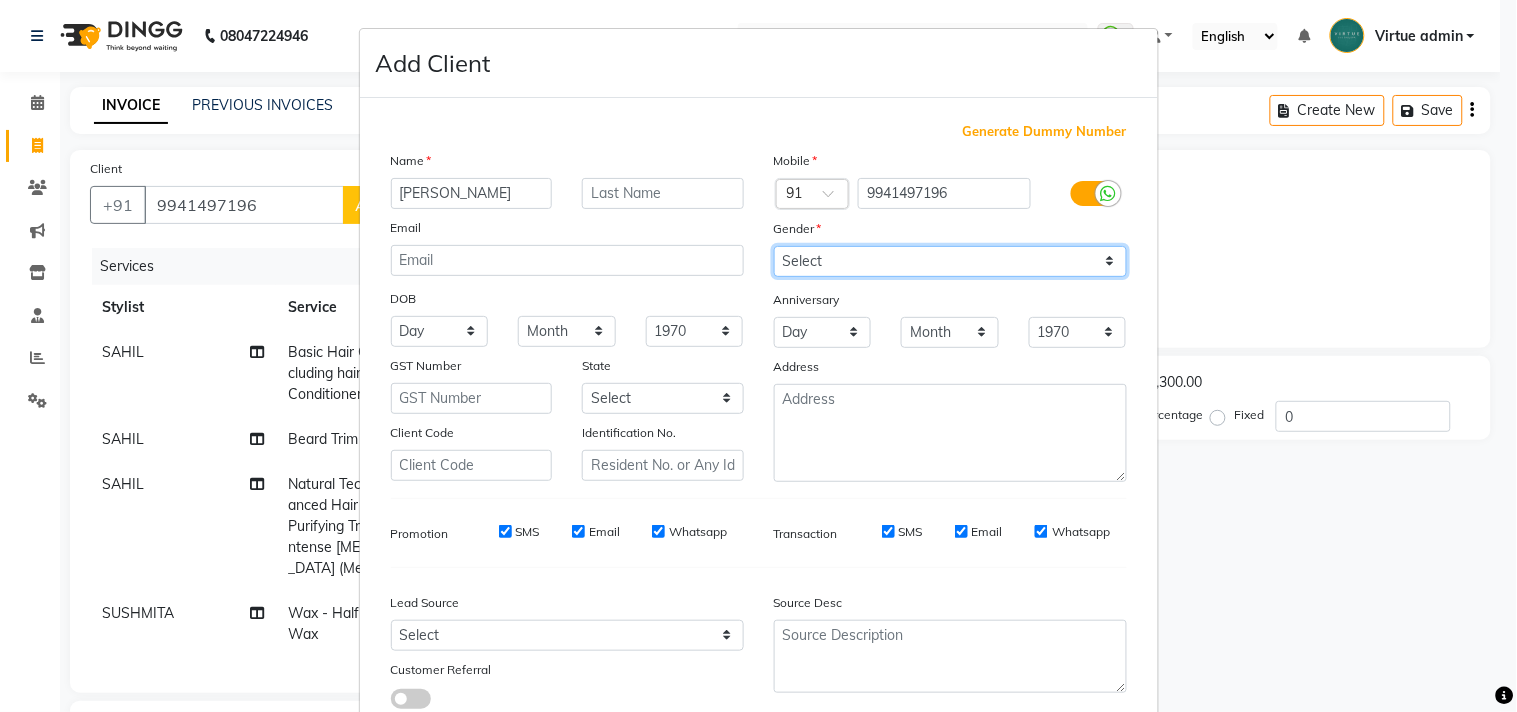 drag, startPoint x: 866, startPoint y: 253, endPoint x: 870, endPoint y: 266, distance: 13.601471 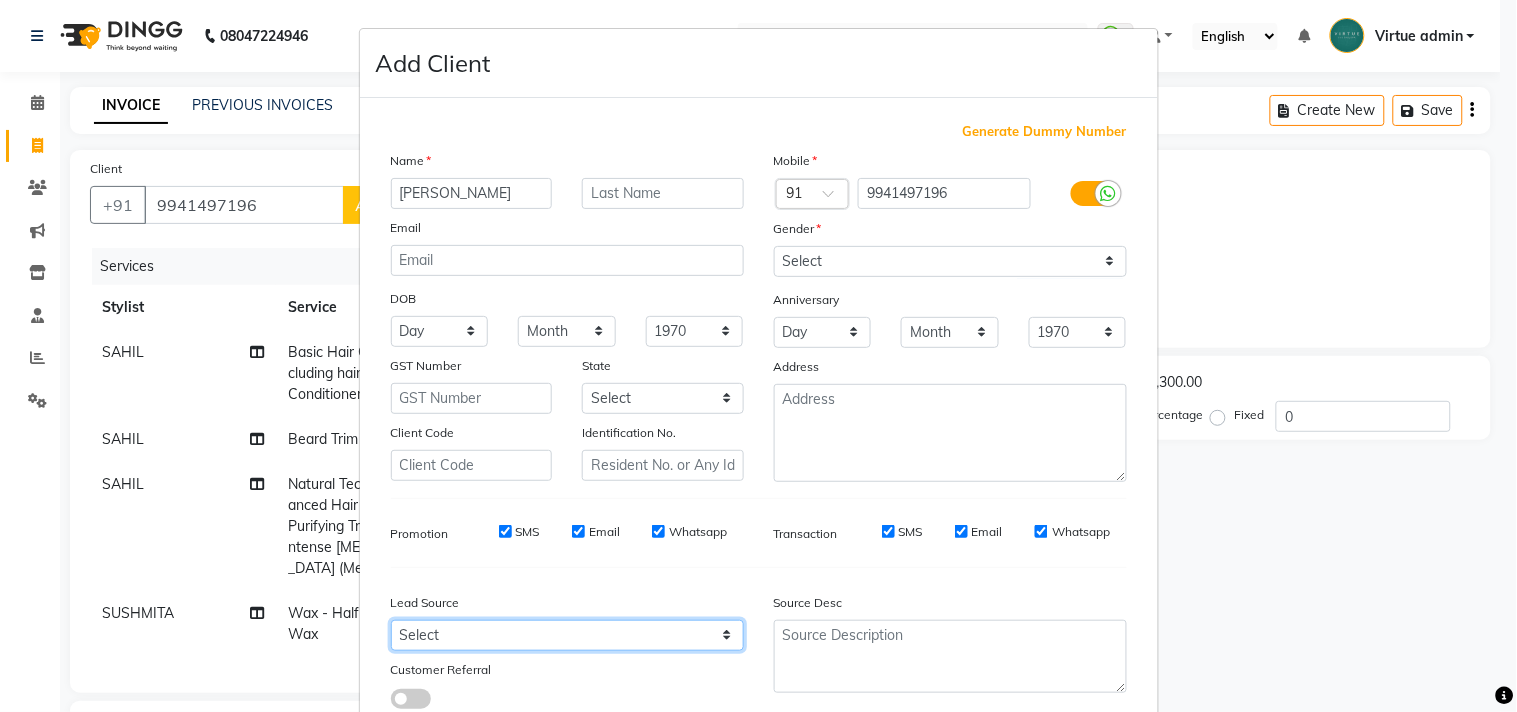 click on "Select Walk-in Referral Internet Friend Word of Mouth Advertisement Facebook JustDial Google Other Instagram  YouTube  WhatsApp" at bounding box center (567, 635) 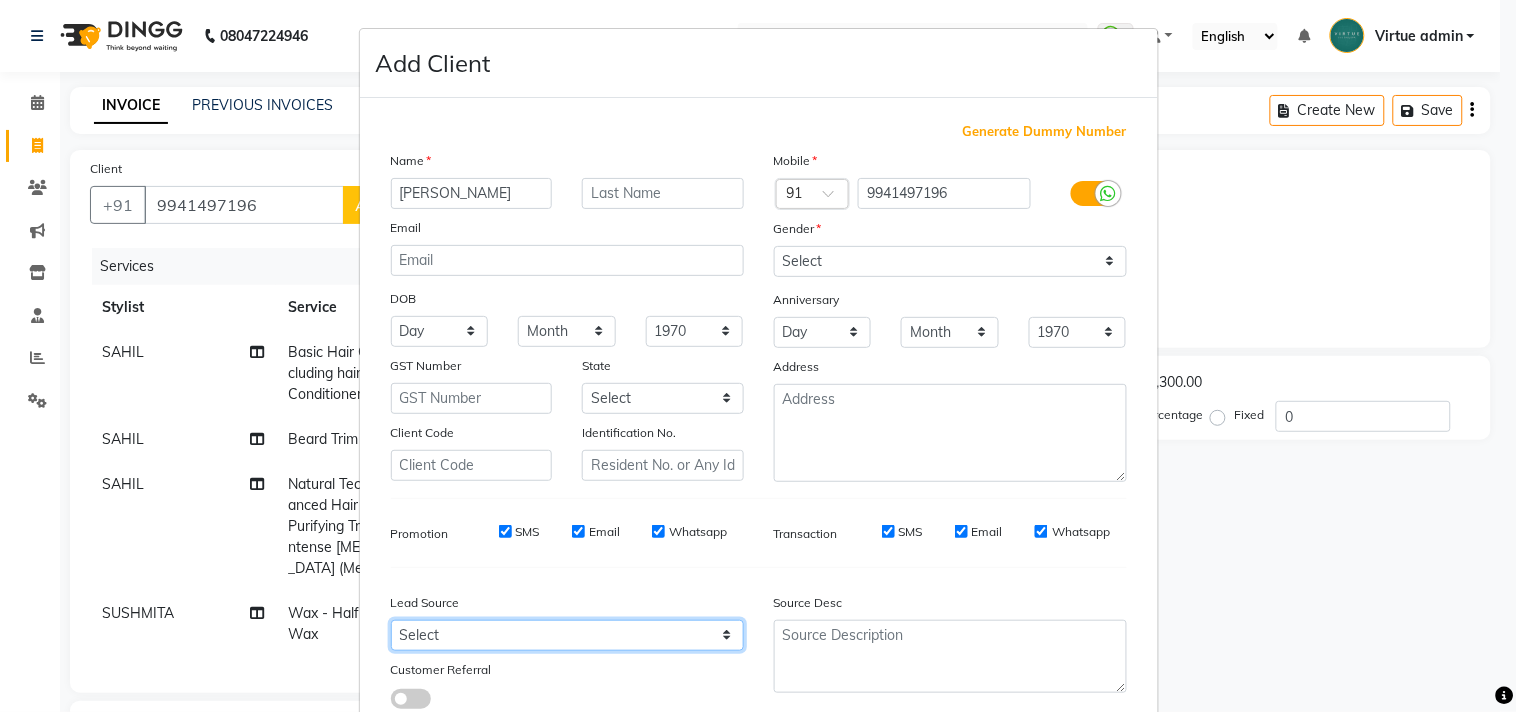 select on "30556" 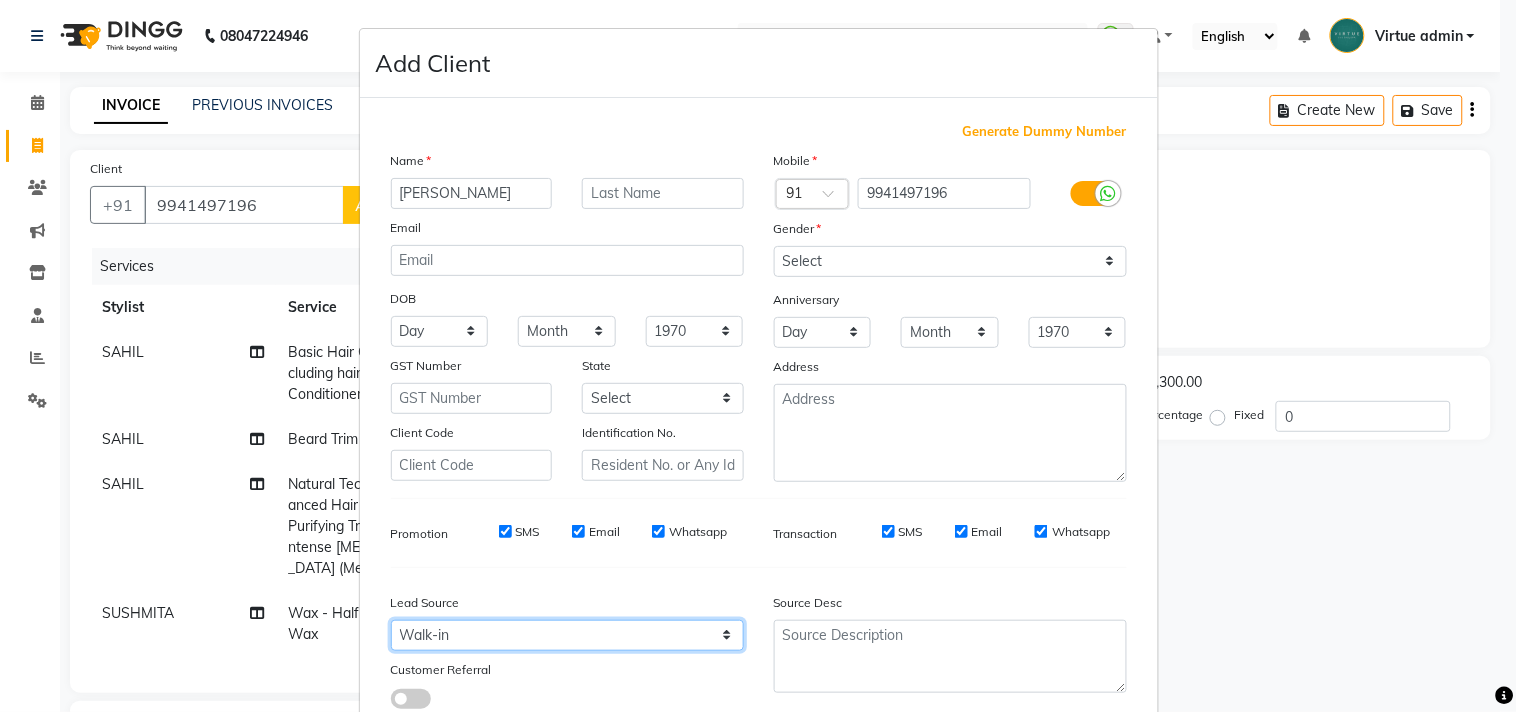 click on "Select Walk-in Referral Internet Friend Word of Mouth Advertisement Facebook JustDial Google Other Instagram  YouTube  WhatsApp" at bounding box center [567, 635] 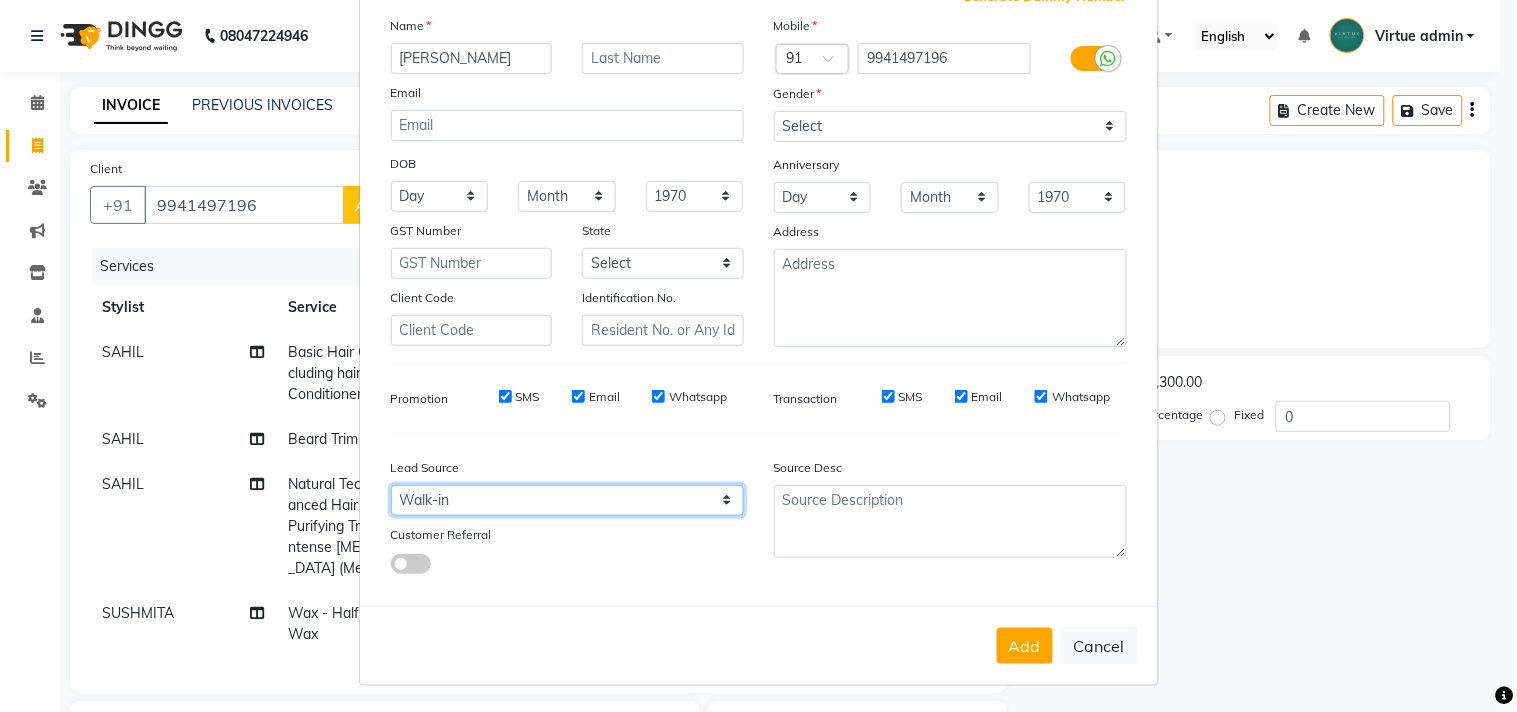 scroll, scrollTop: 138, scrollLeft: 0, axis: vertical 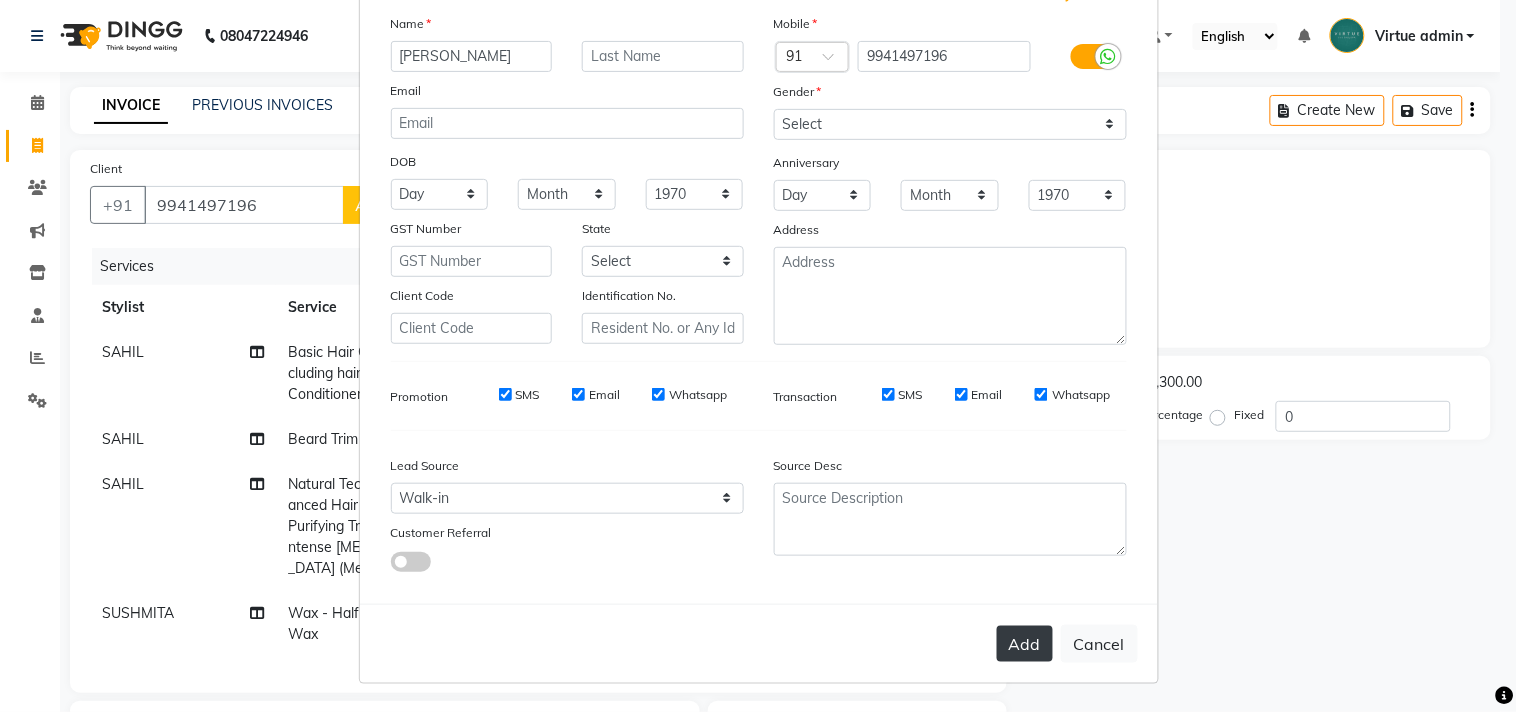 click on "Add" at bounding box center [1025, 644] 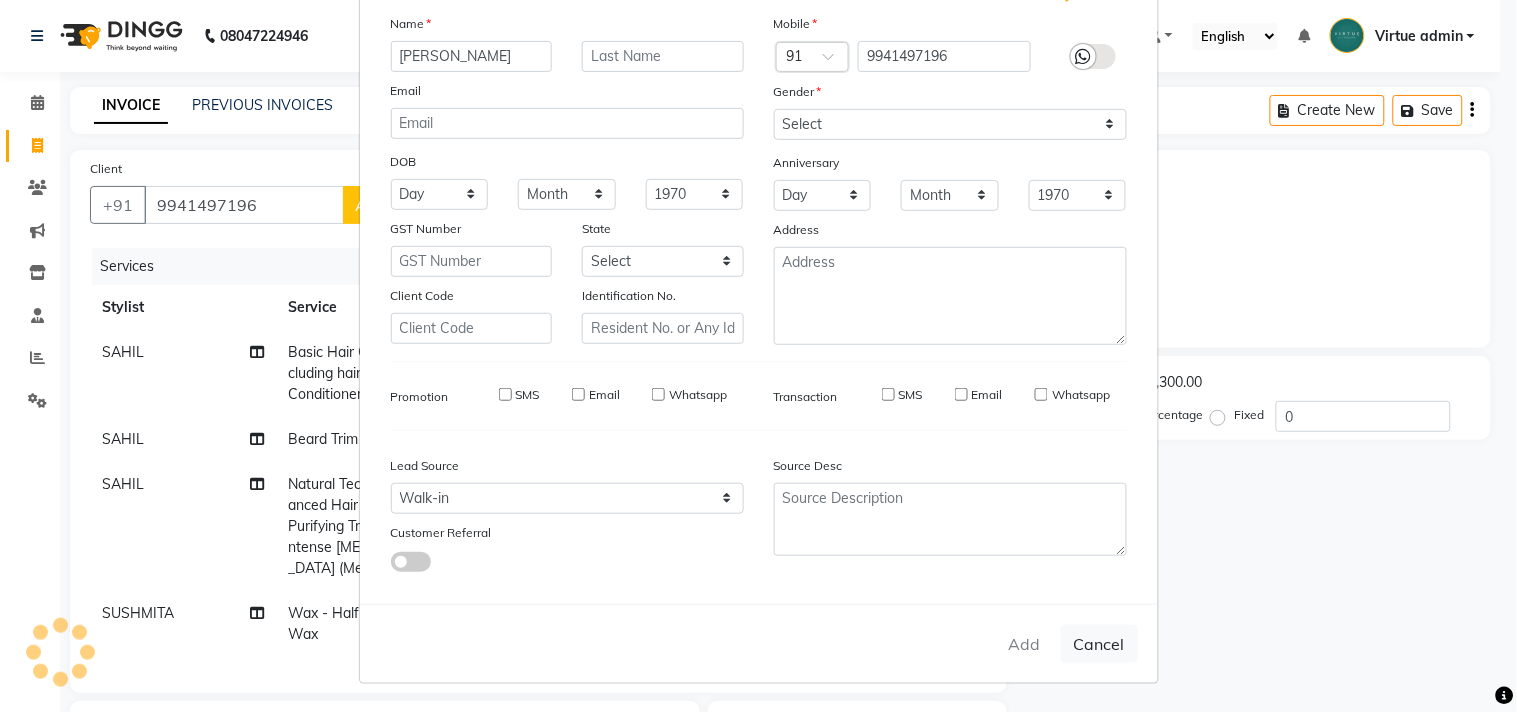 type on "99******96" 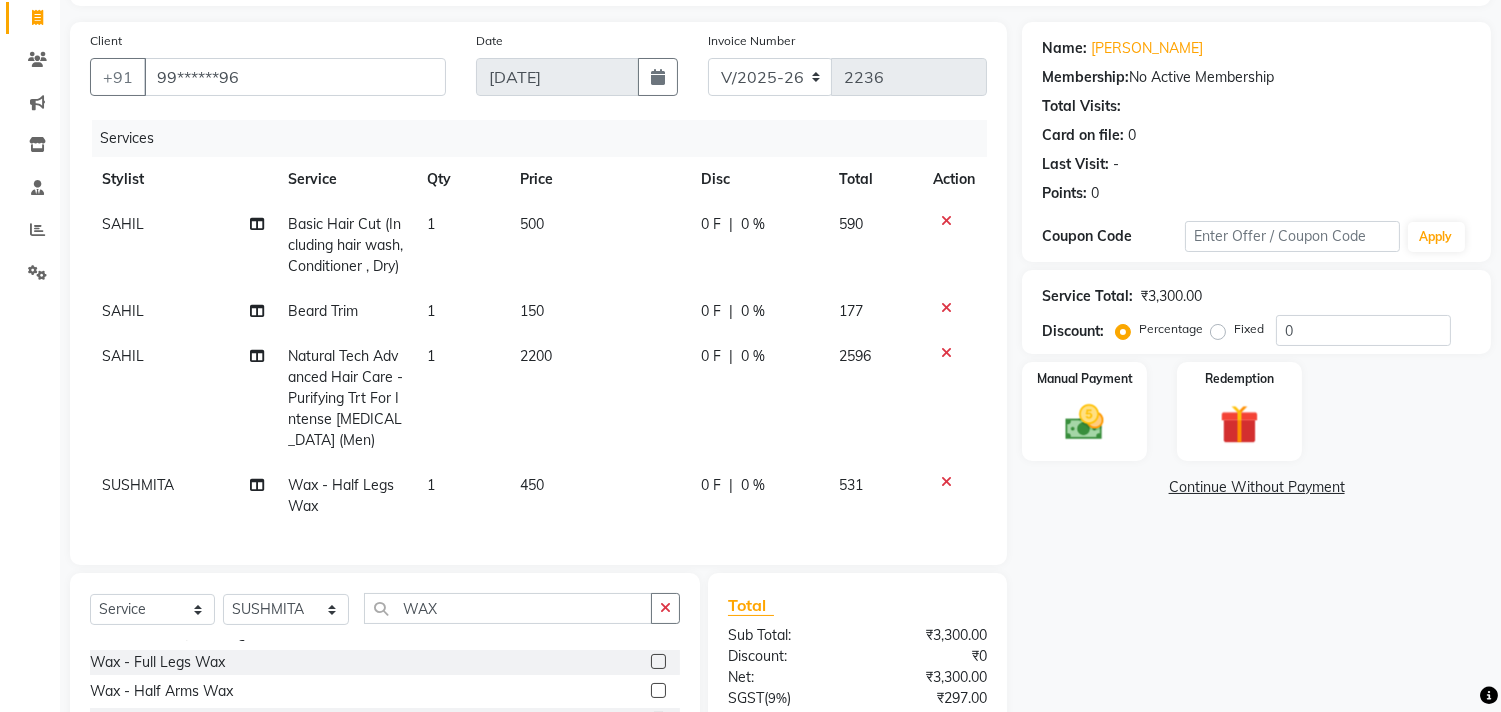 scroll, scrollTop: 240, scrollLeft: 0, axis: vertical 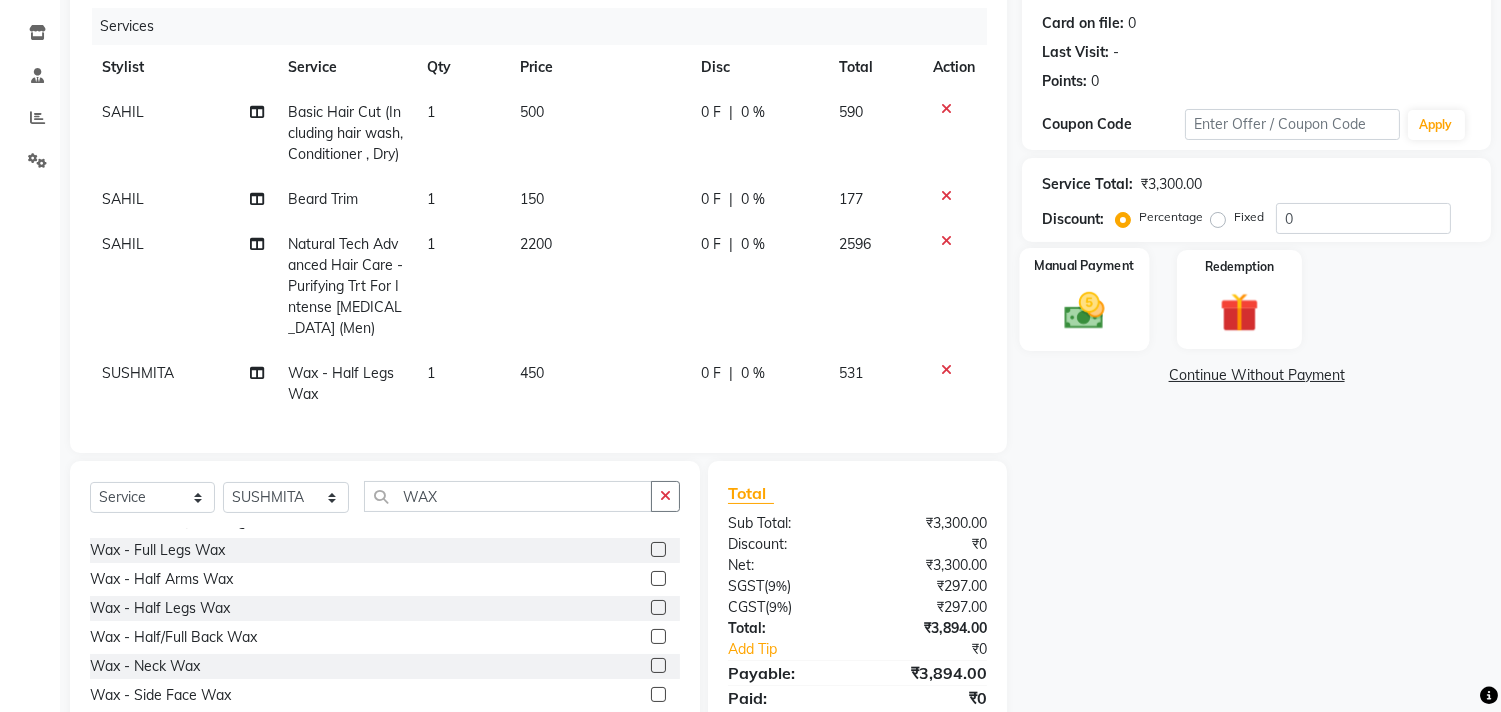 click 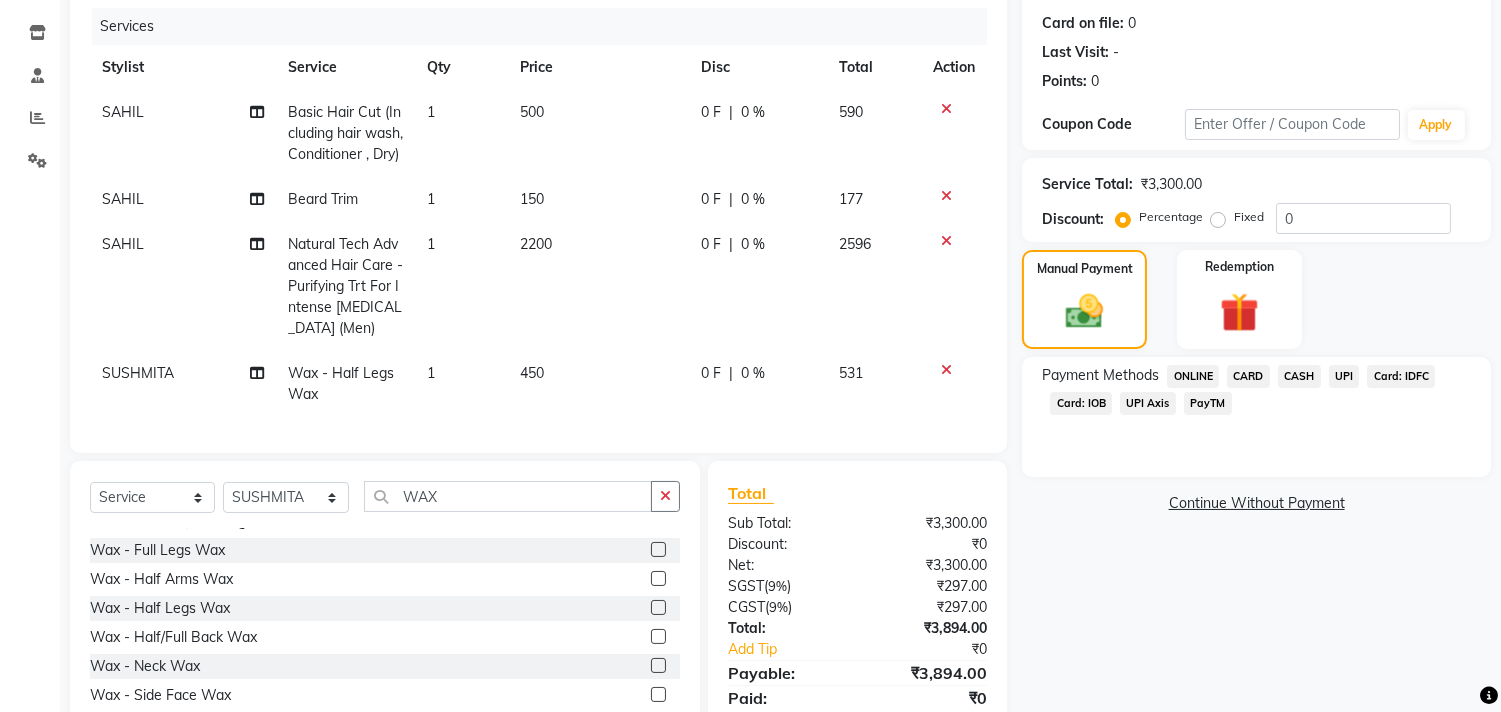 click on "Card: IOB" 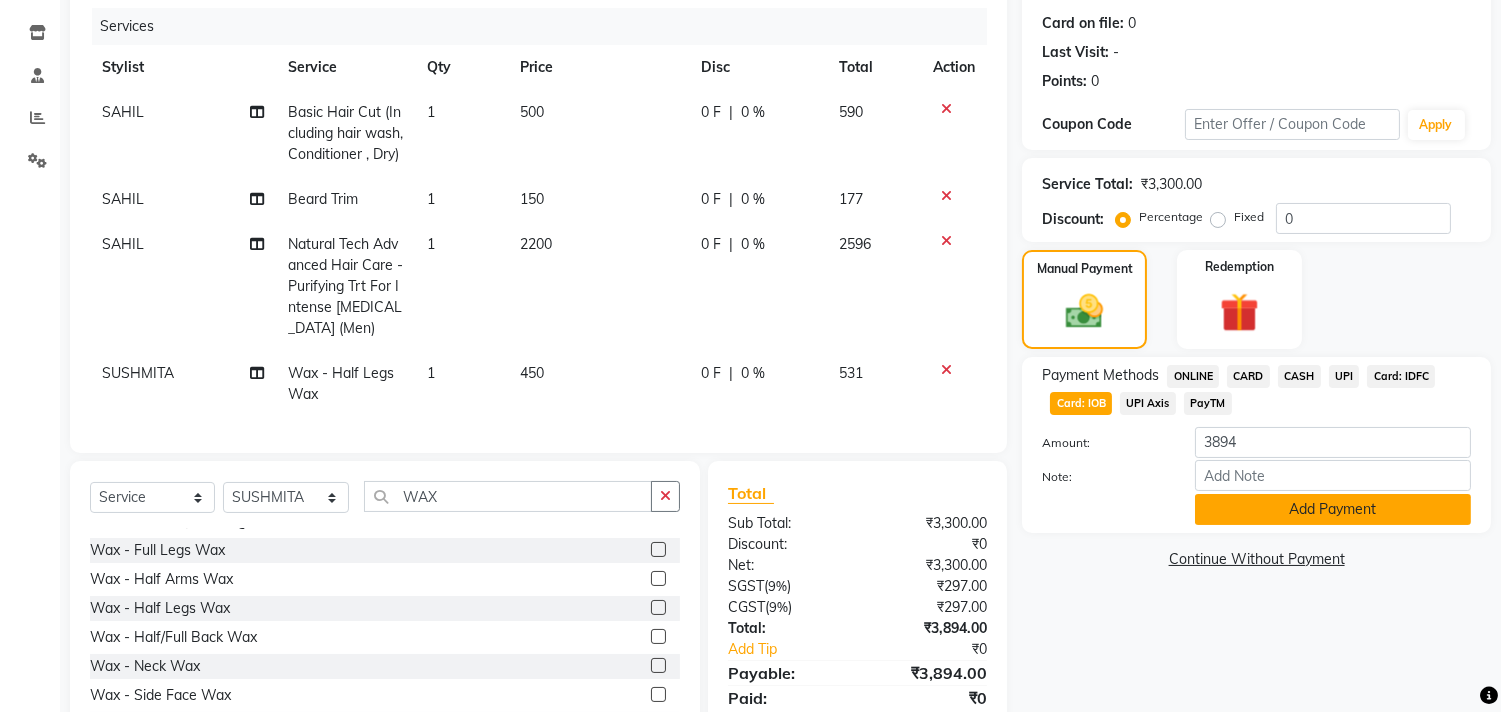 click on "Add Payment" 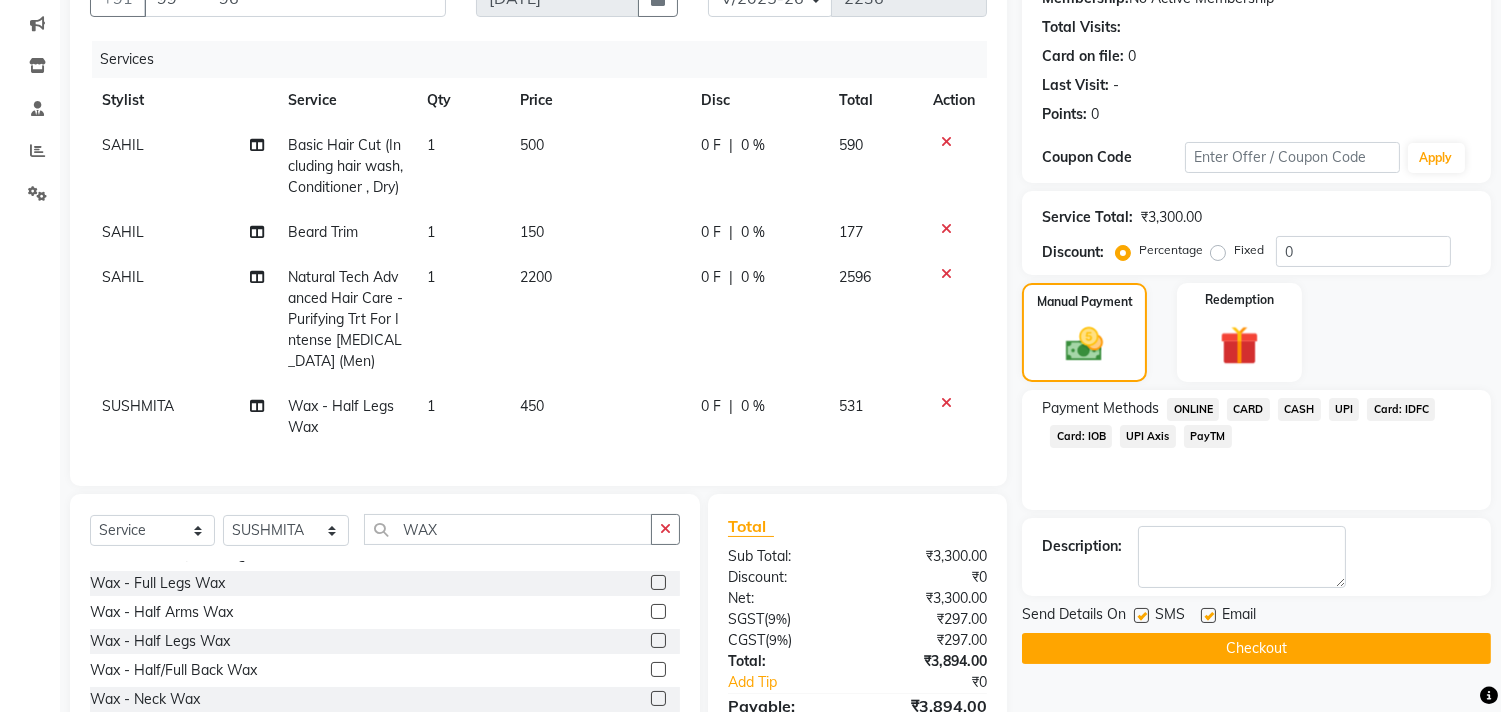 scroll, scrollTop: 392, scrollLeft: 0, axis: vertical 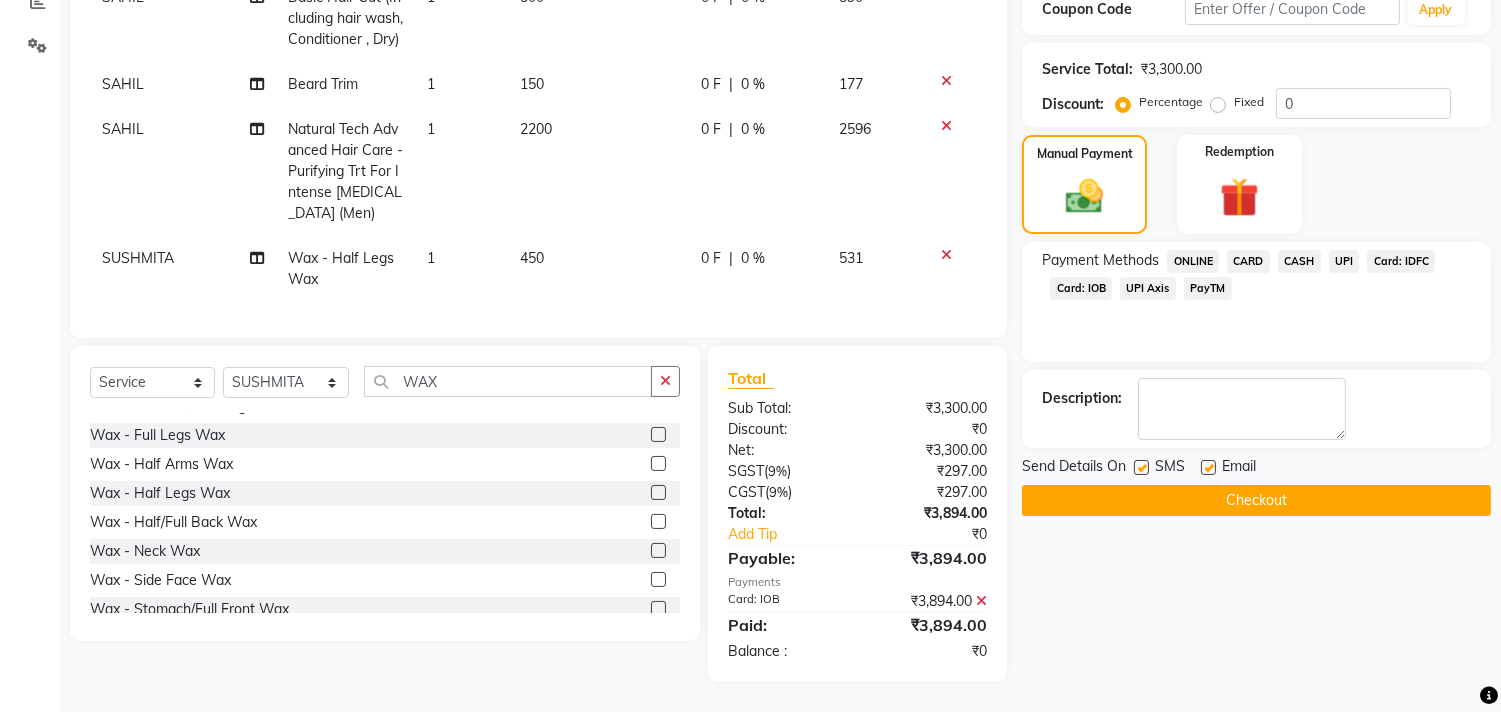 click on "Checkout" 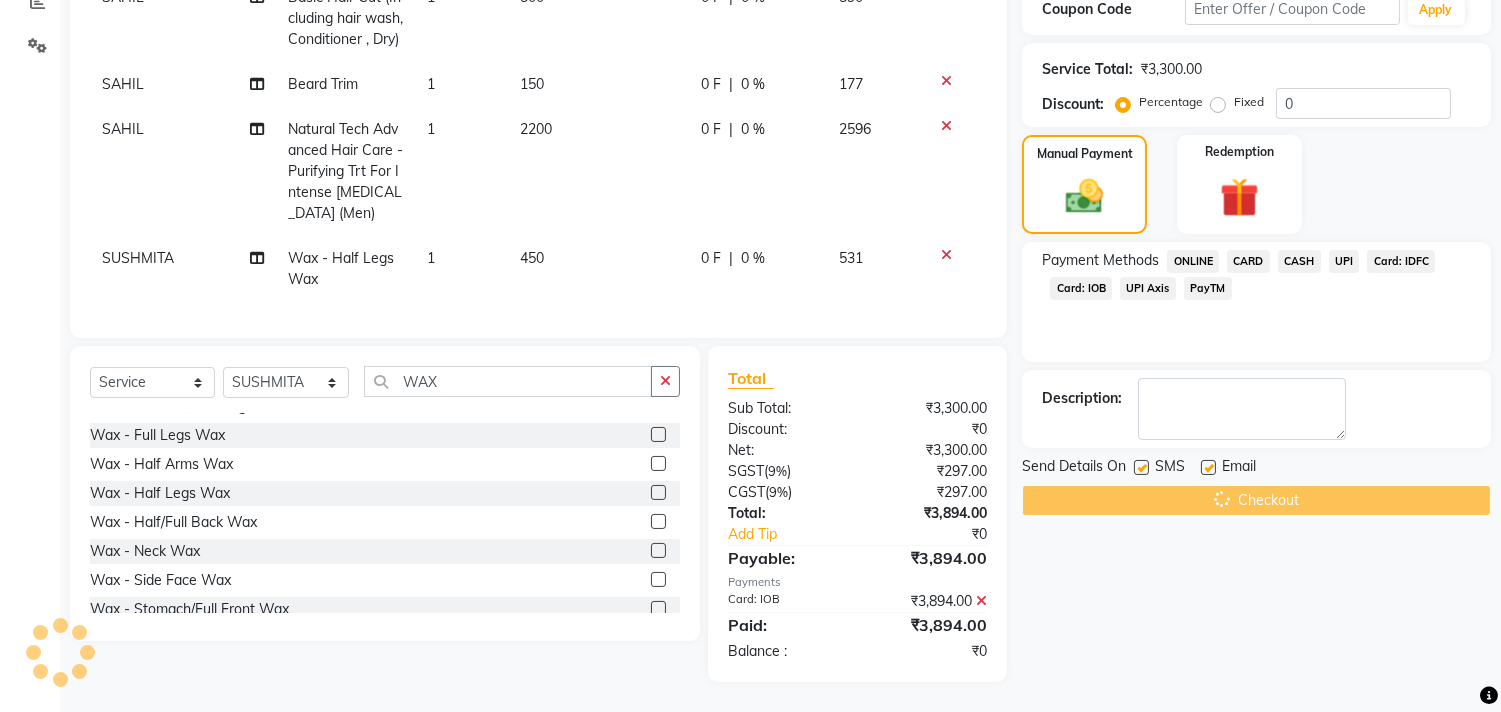 scroll, scrollTop: 0, scrollLeft: 0, axis: both 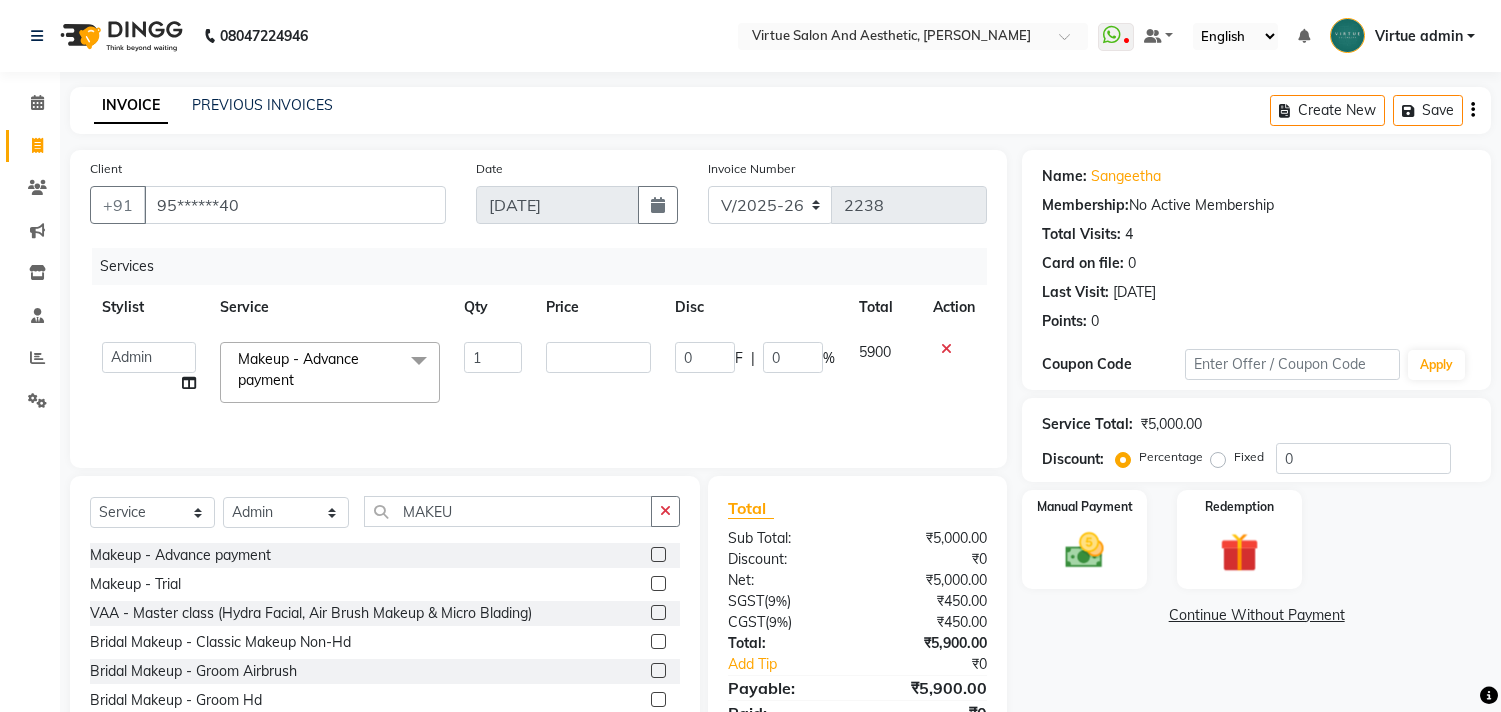 select on "4466" 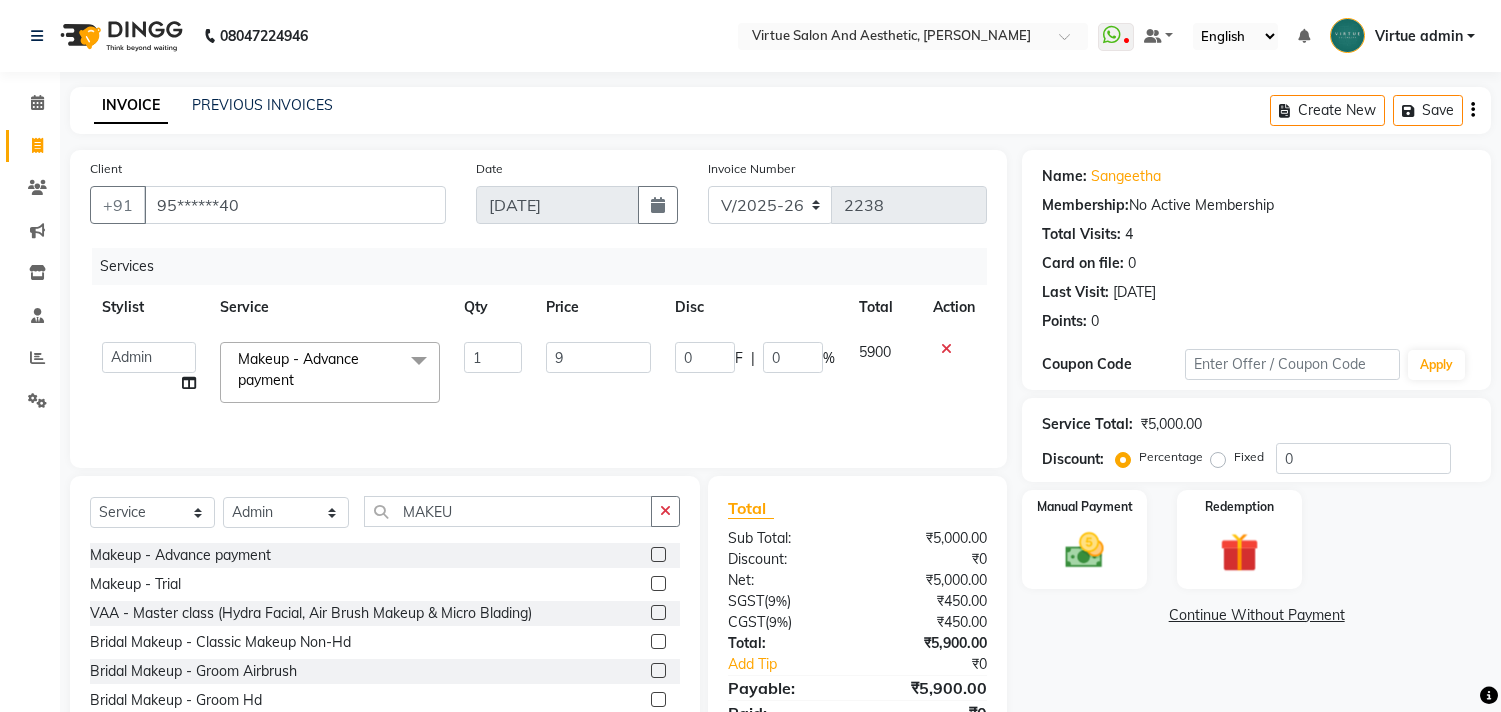 scroll, scrollTop: 88, scrollLeft: 0, axis: vertical 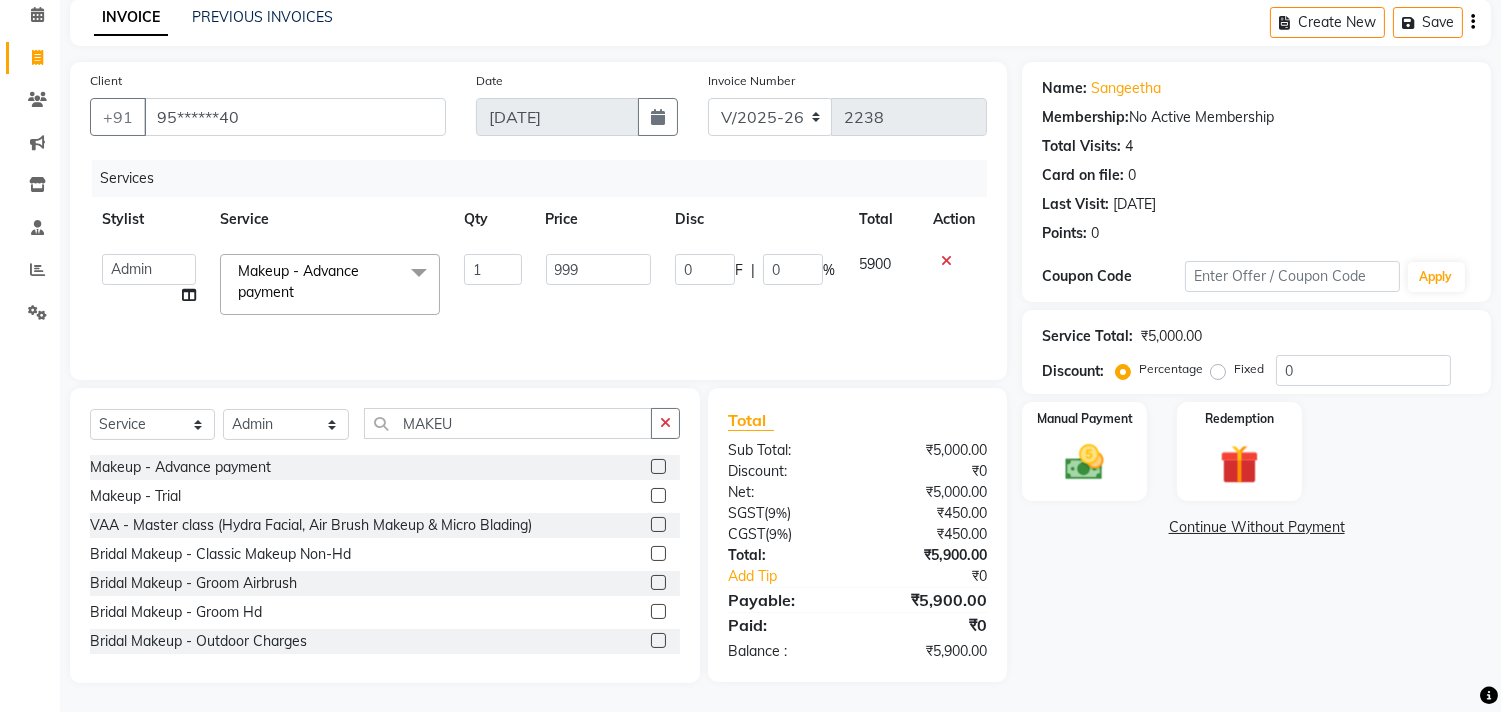 type on "9999" 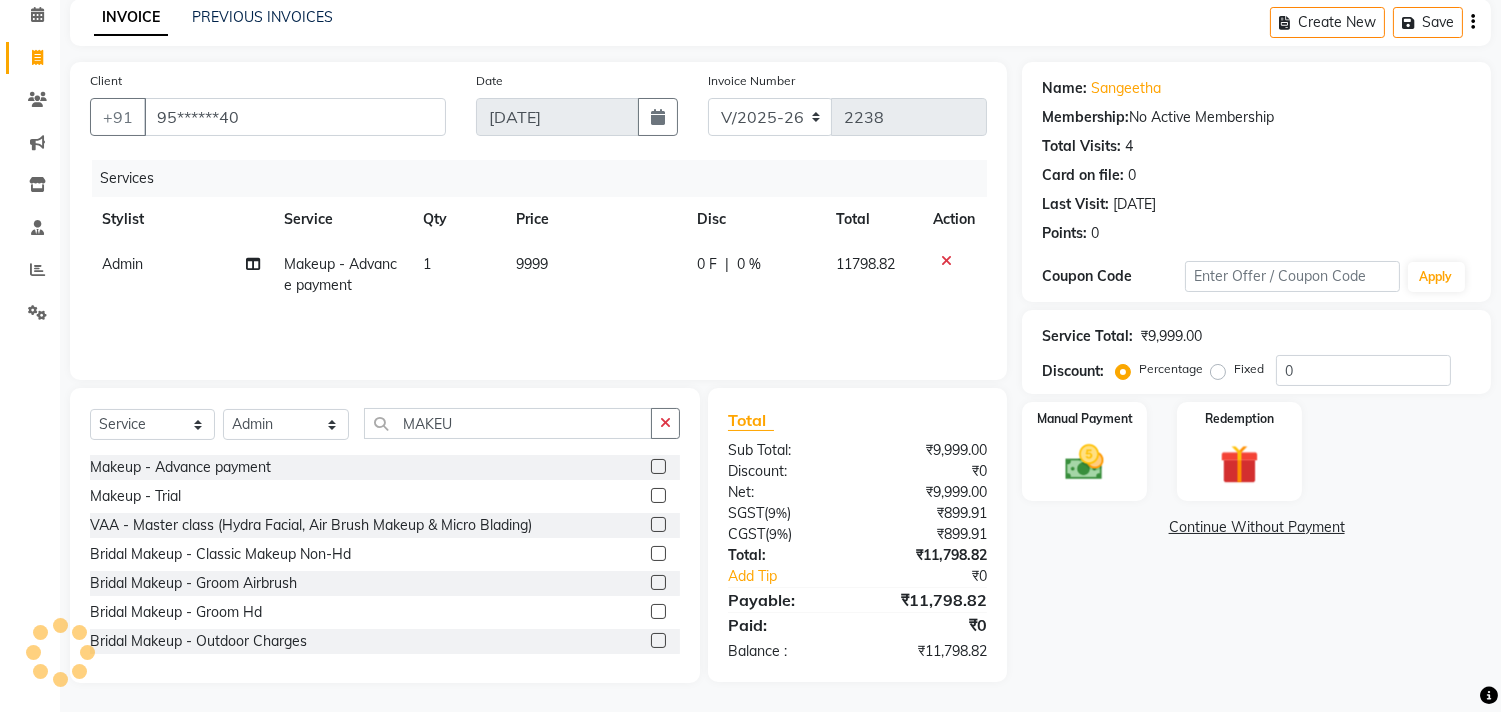 click on "Total Sub Total: ₹9,999.00 Discount: ₹0 Net: ₹9,999.00 SGST  ( 9% ) ₹899.91 CGST  ( 9% ) ₹899.91 Total: ₹11,798.82 Add Tip ₹0 Payable: ₹11,798.82 Paid: ₹0 Balance   : ₹11,798.82" 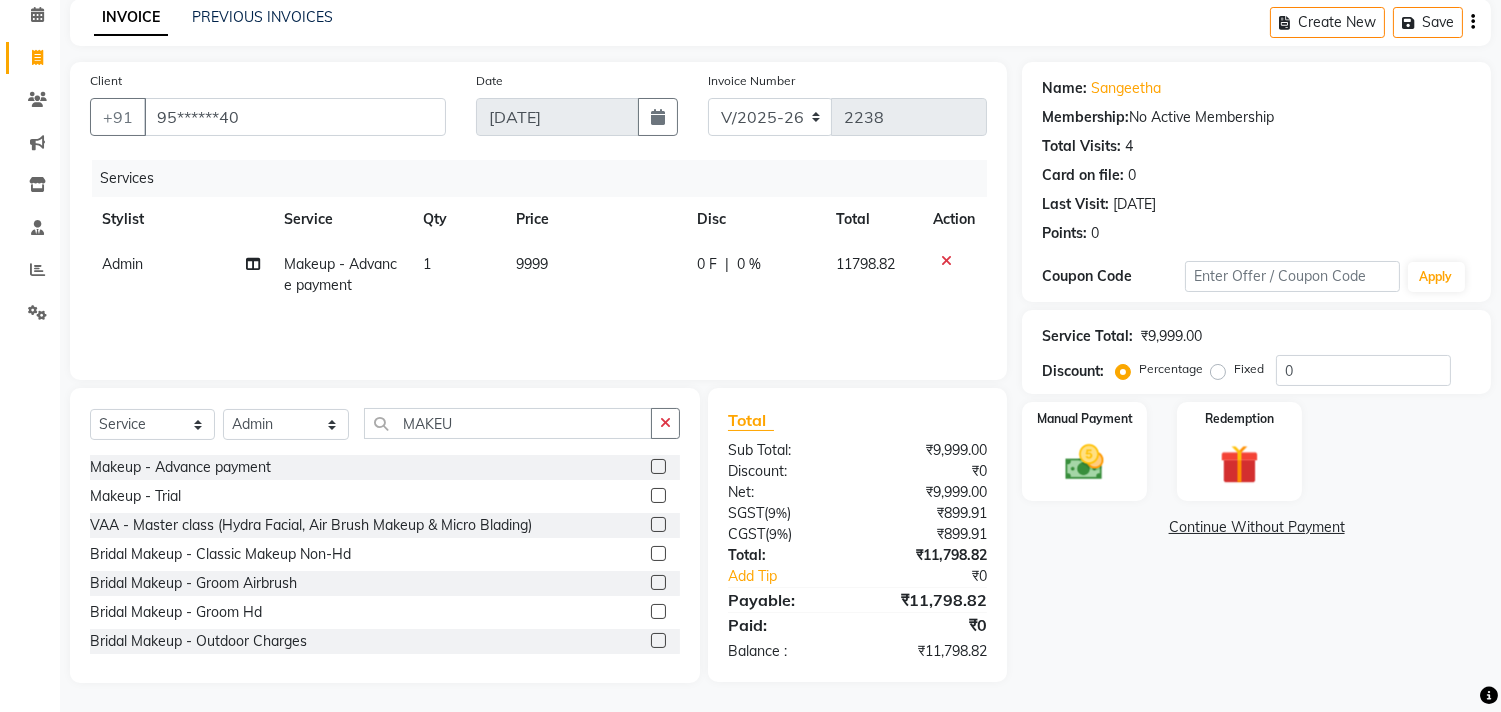 click 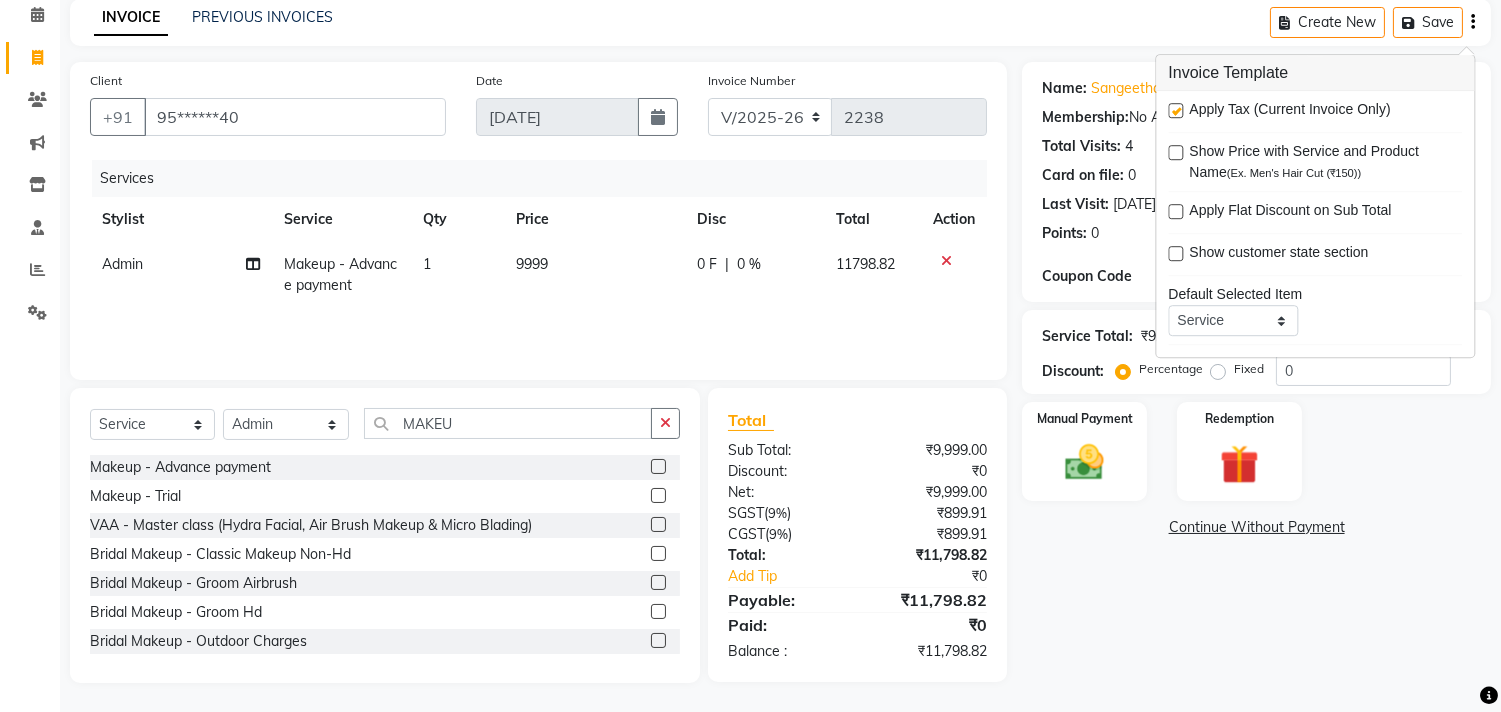 click at bounding box center (1175, 110) 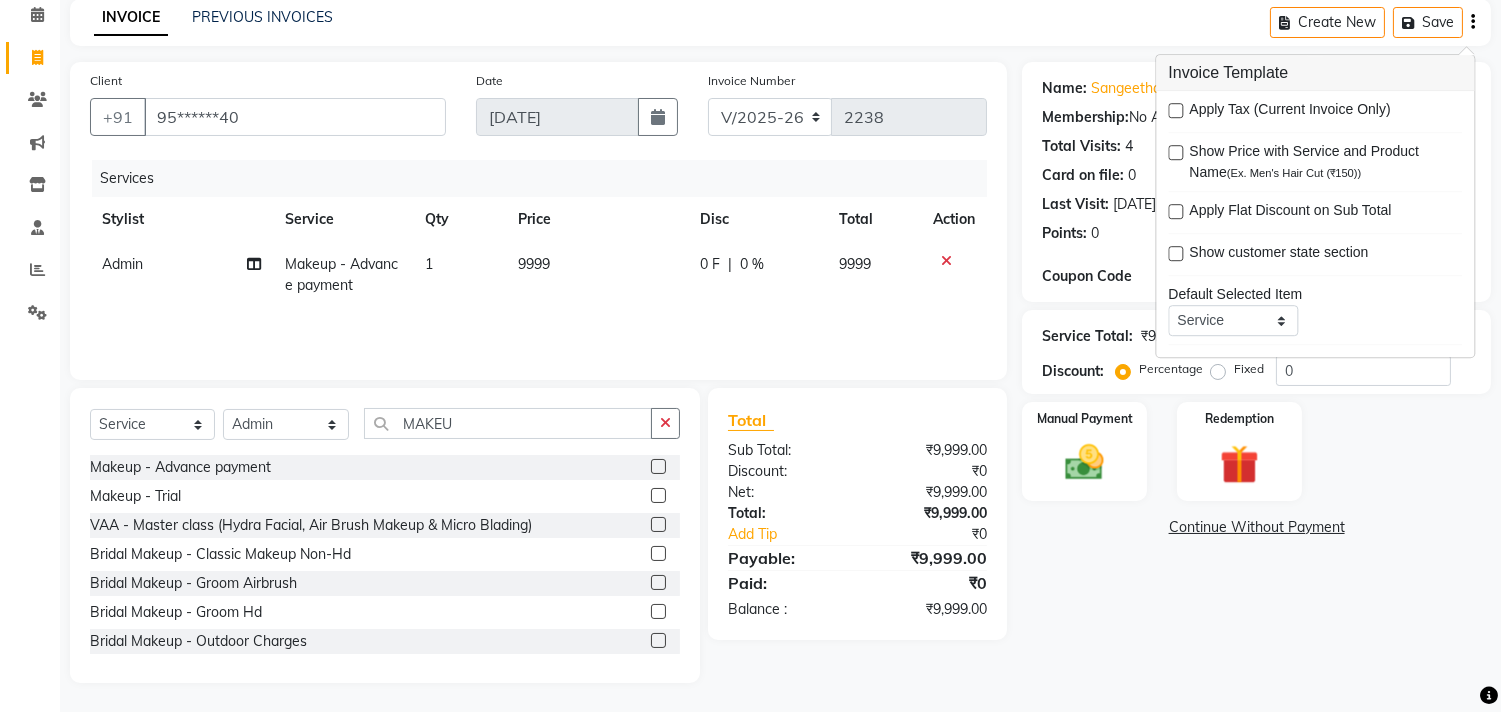 click on "Total" 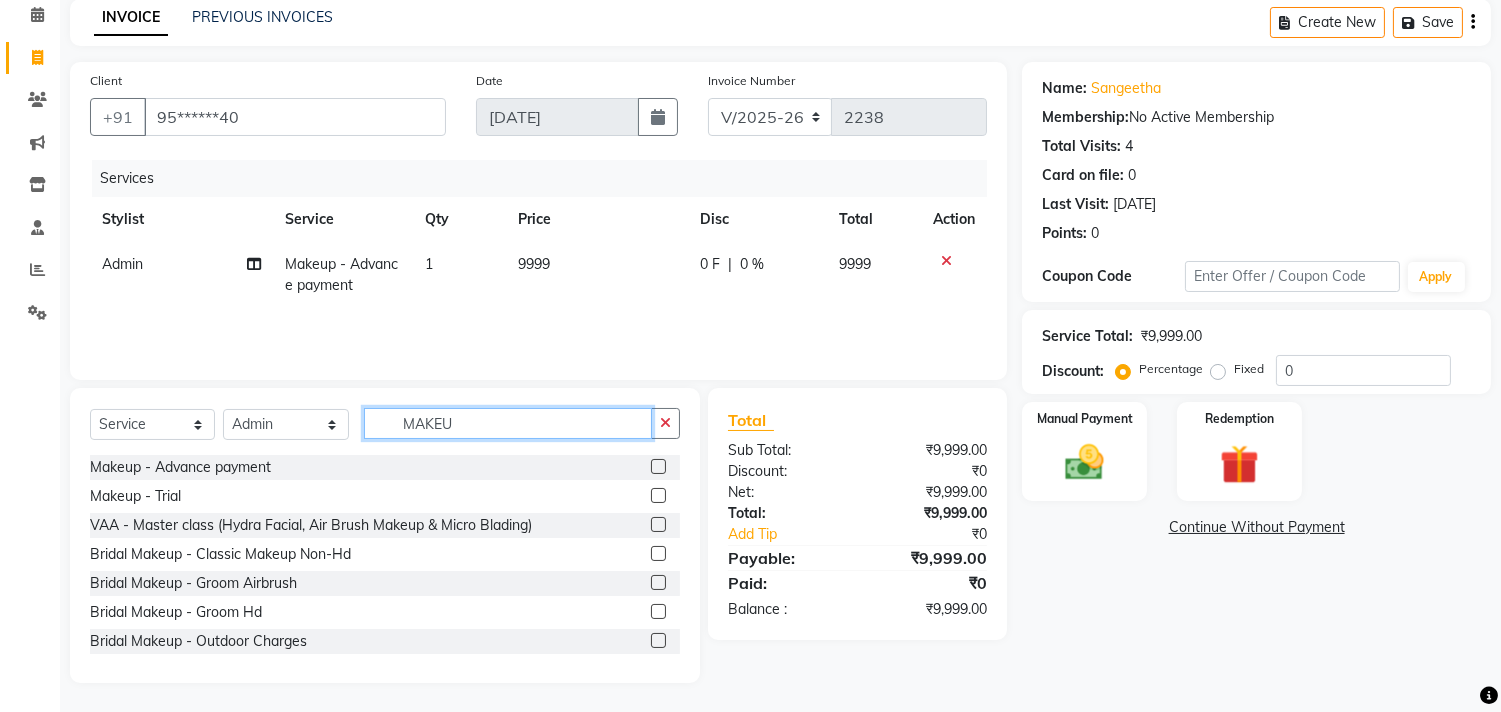 click on "MAKEU" 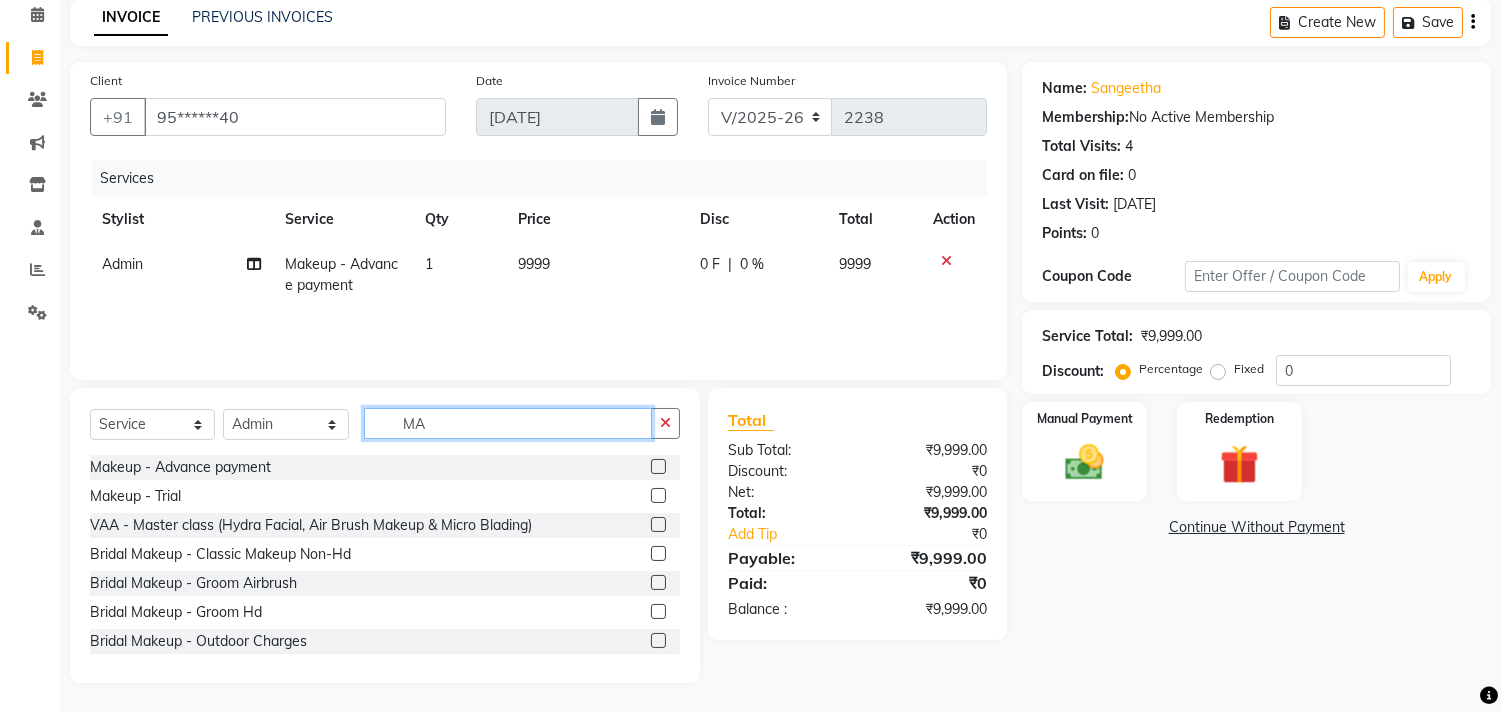 type on "M" 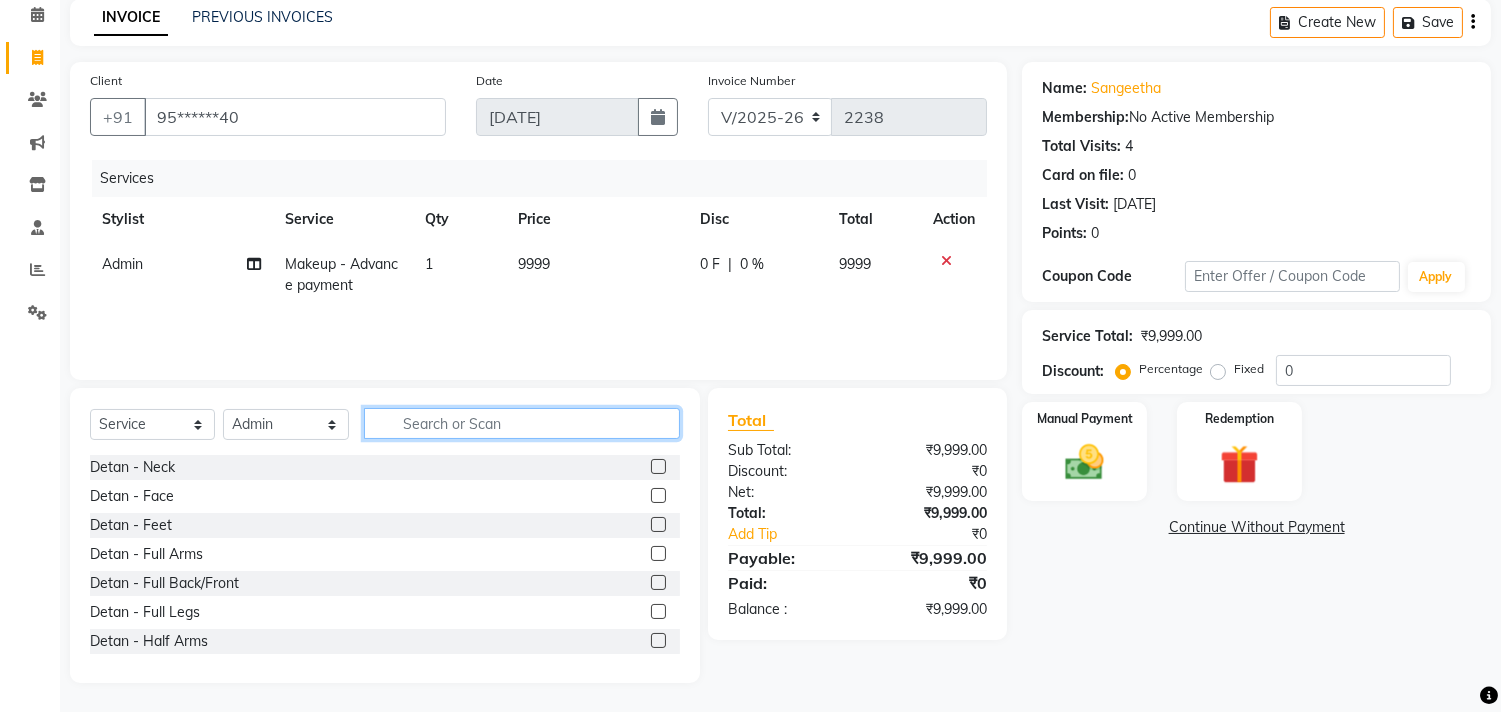 type 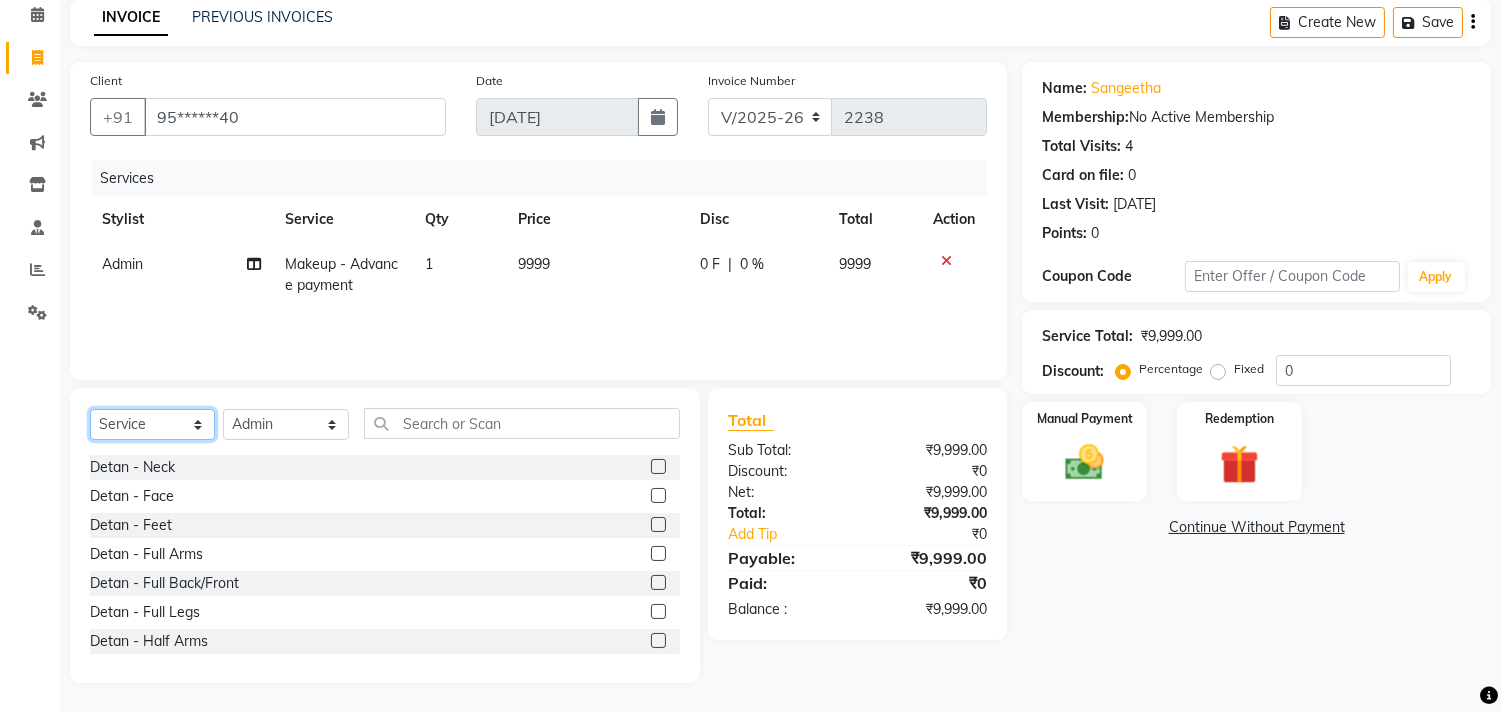 click on "Select  Service  Product  Membership  Package Voucher Prepaid Gift Card" 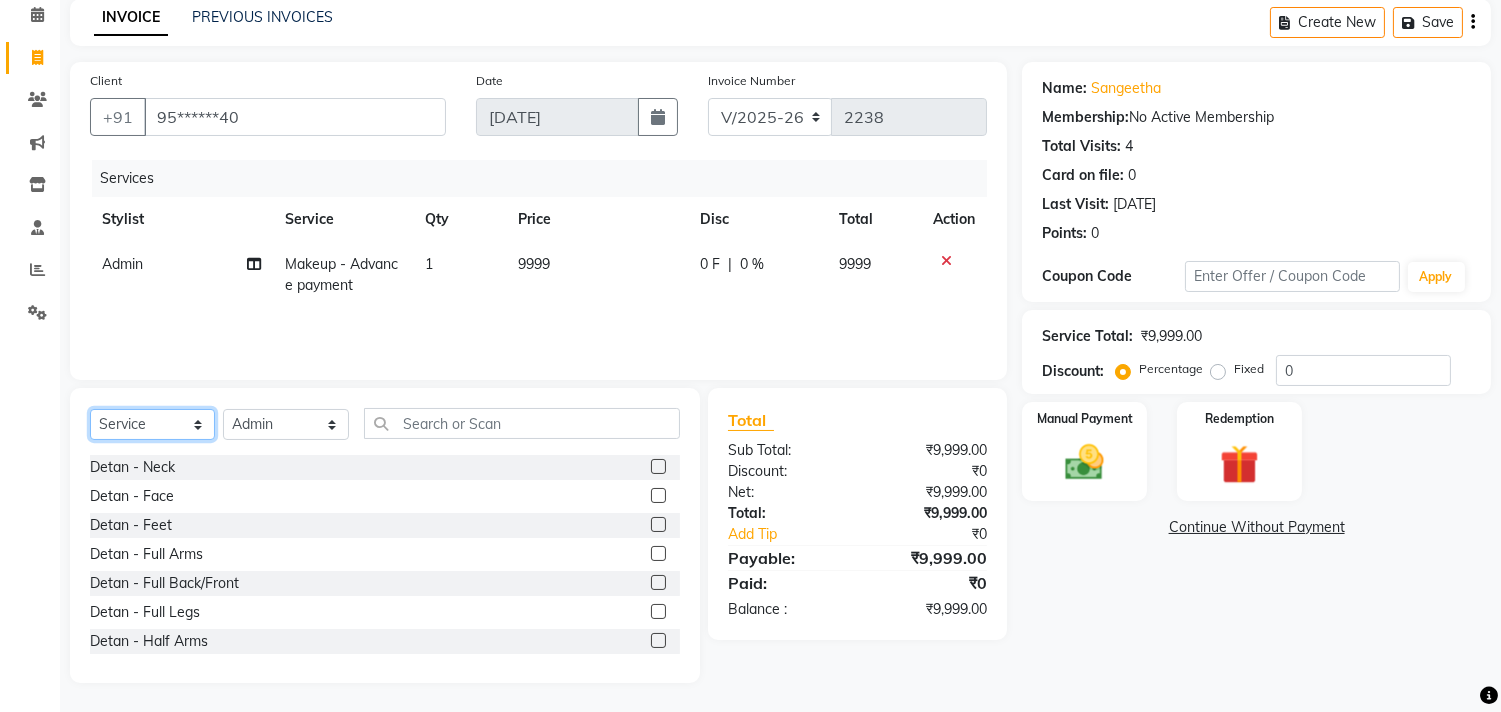 select on "package" 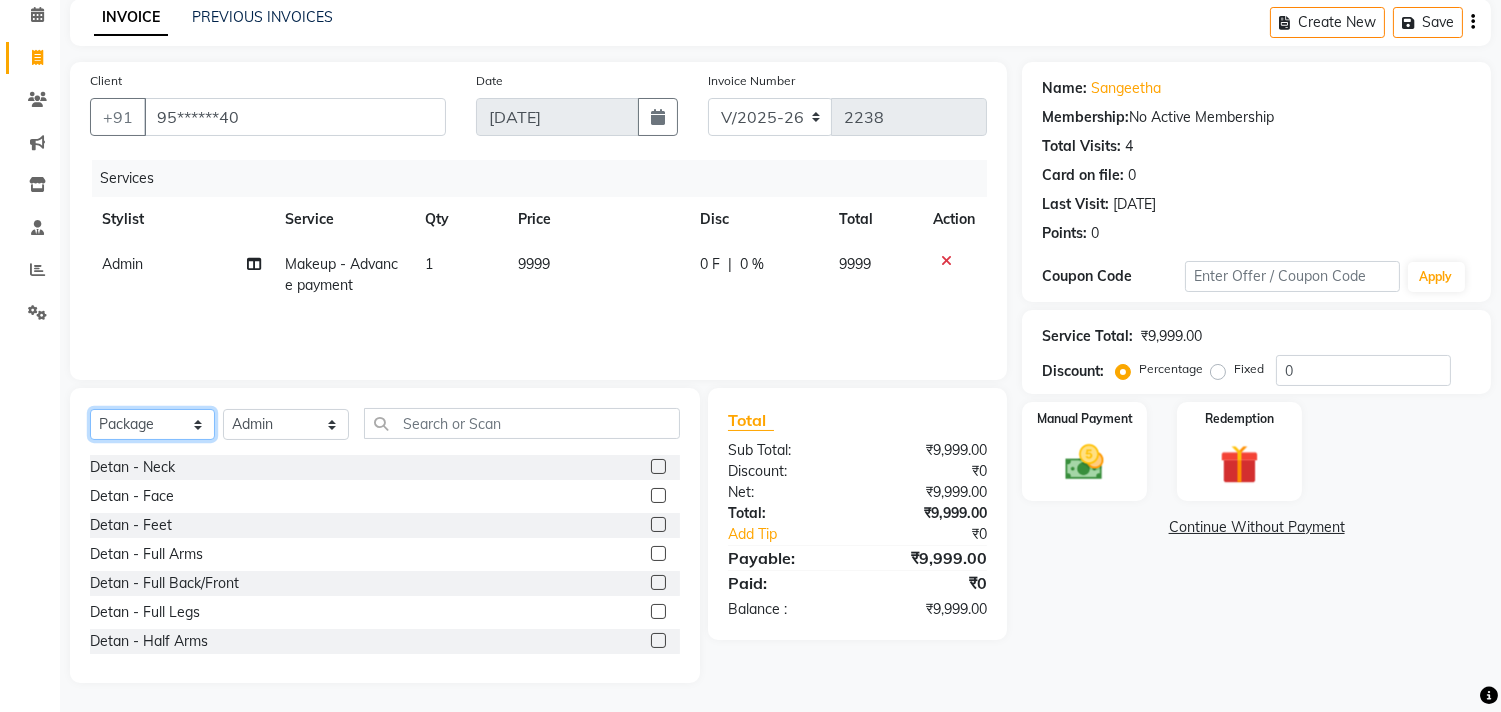 click on "Select  Service  Product  Membership  Package Voucher Prepaid Gift Card" 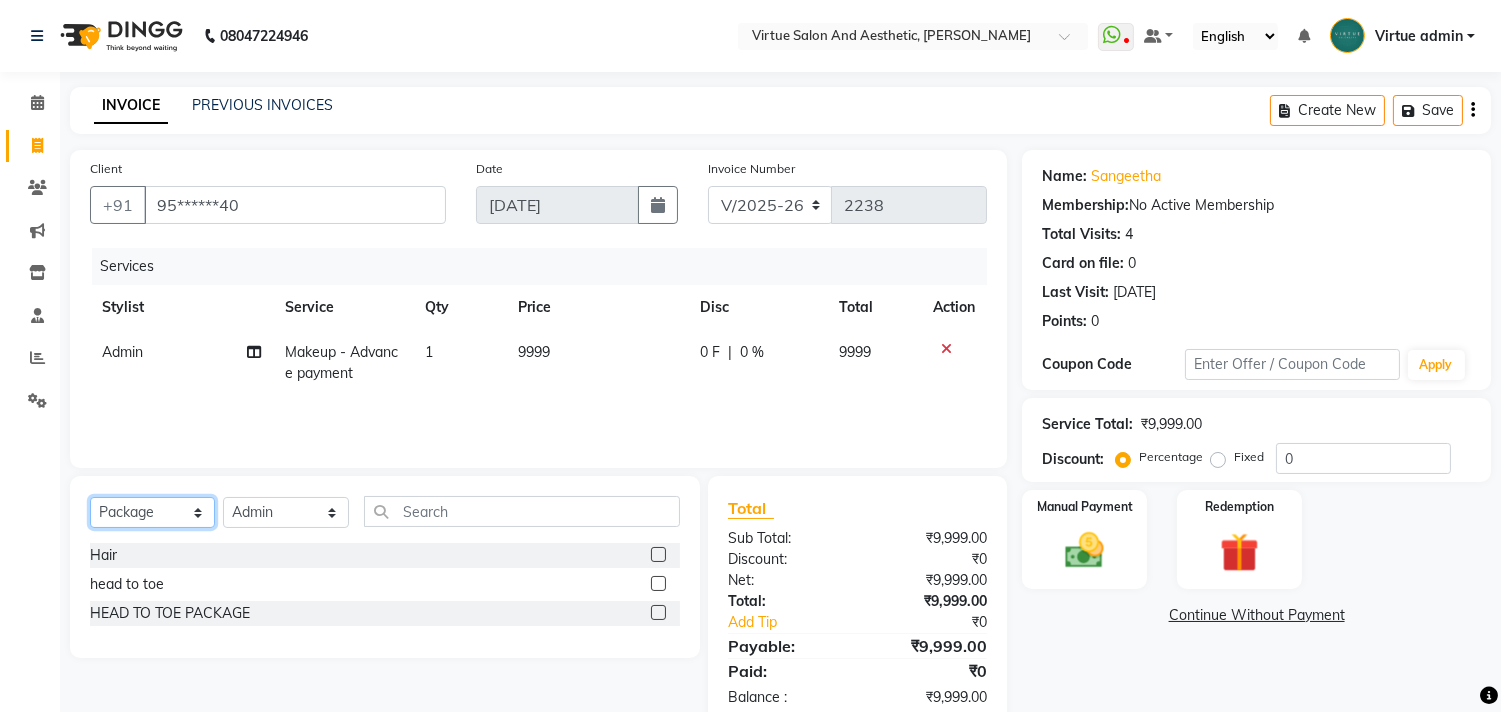 scroll, scrollTop: 46, scrollLeft: 0, axis: vertical 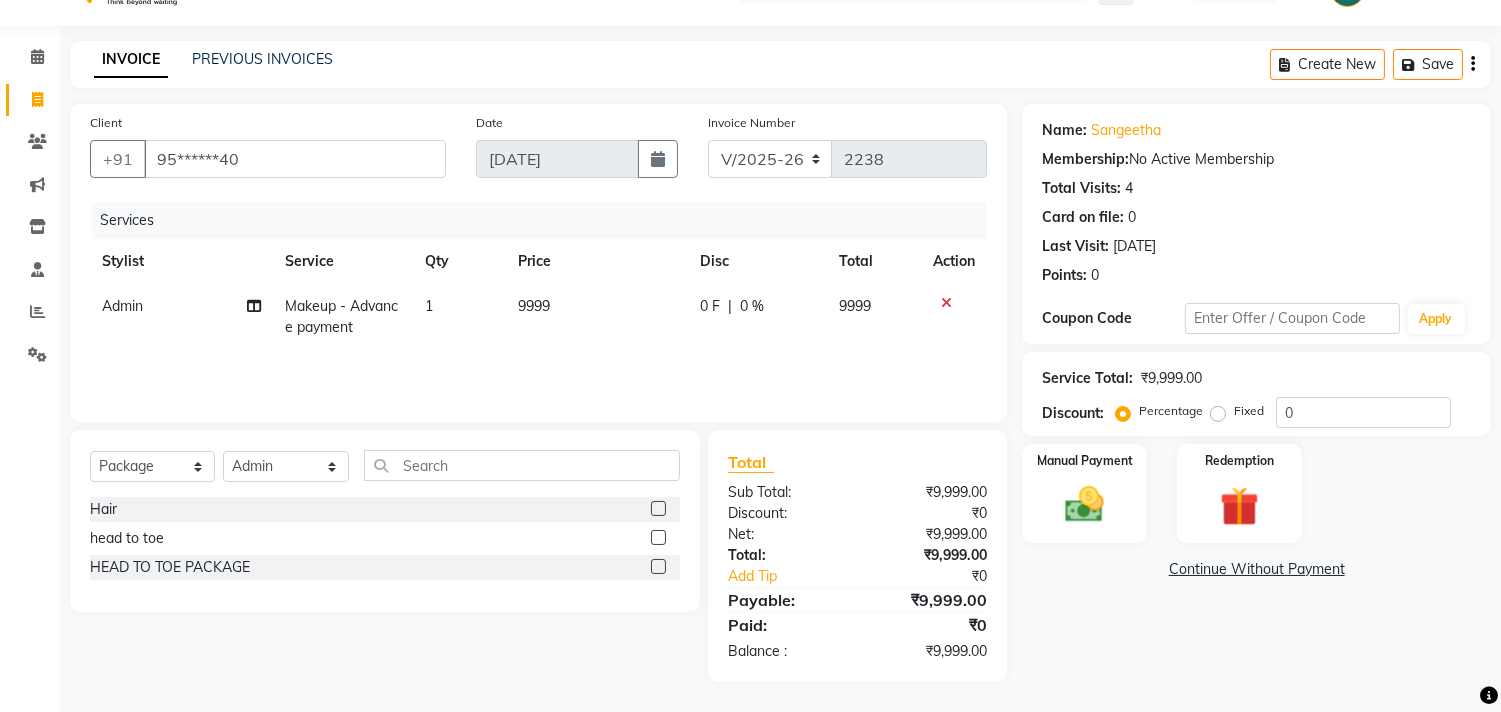 click 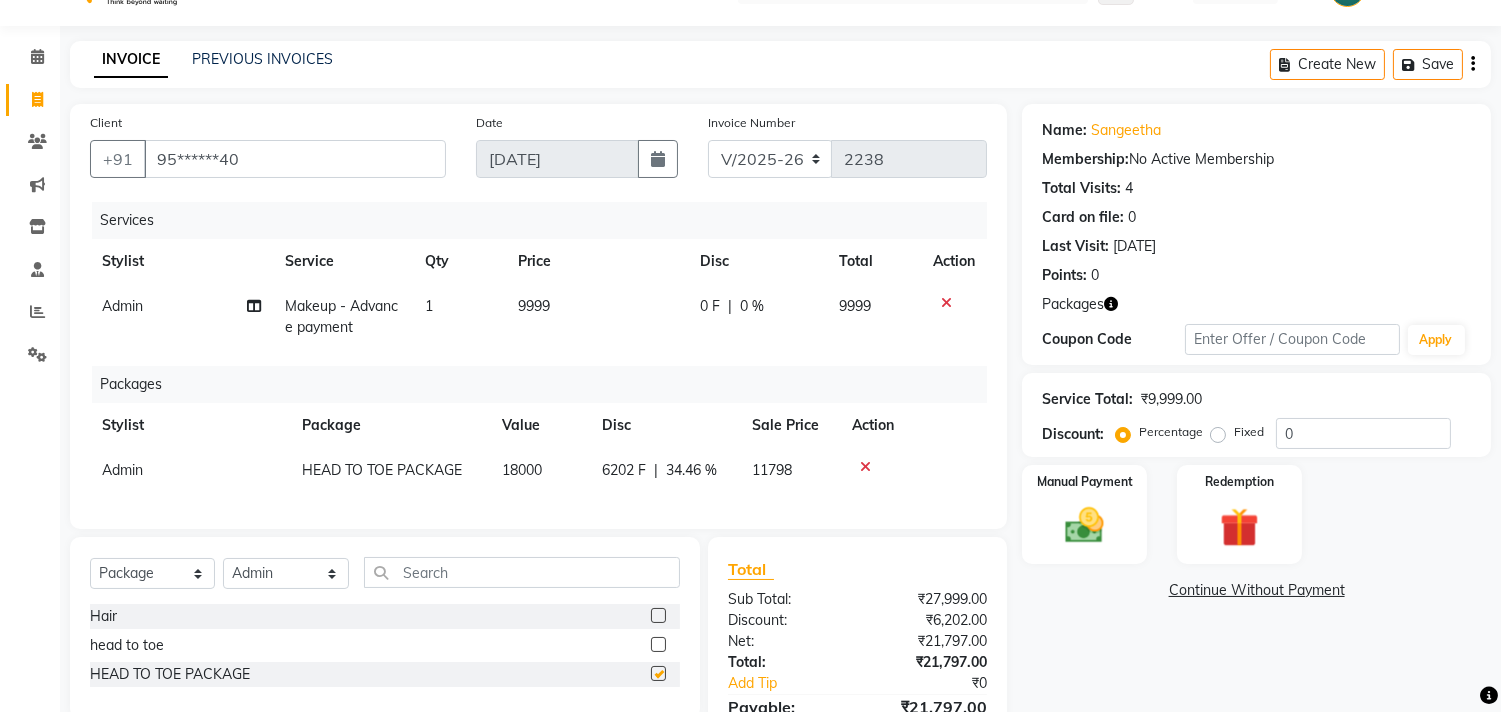 checkbox on "false" 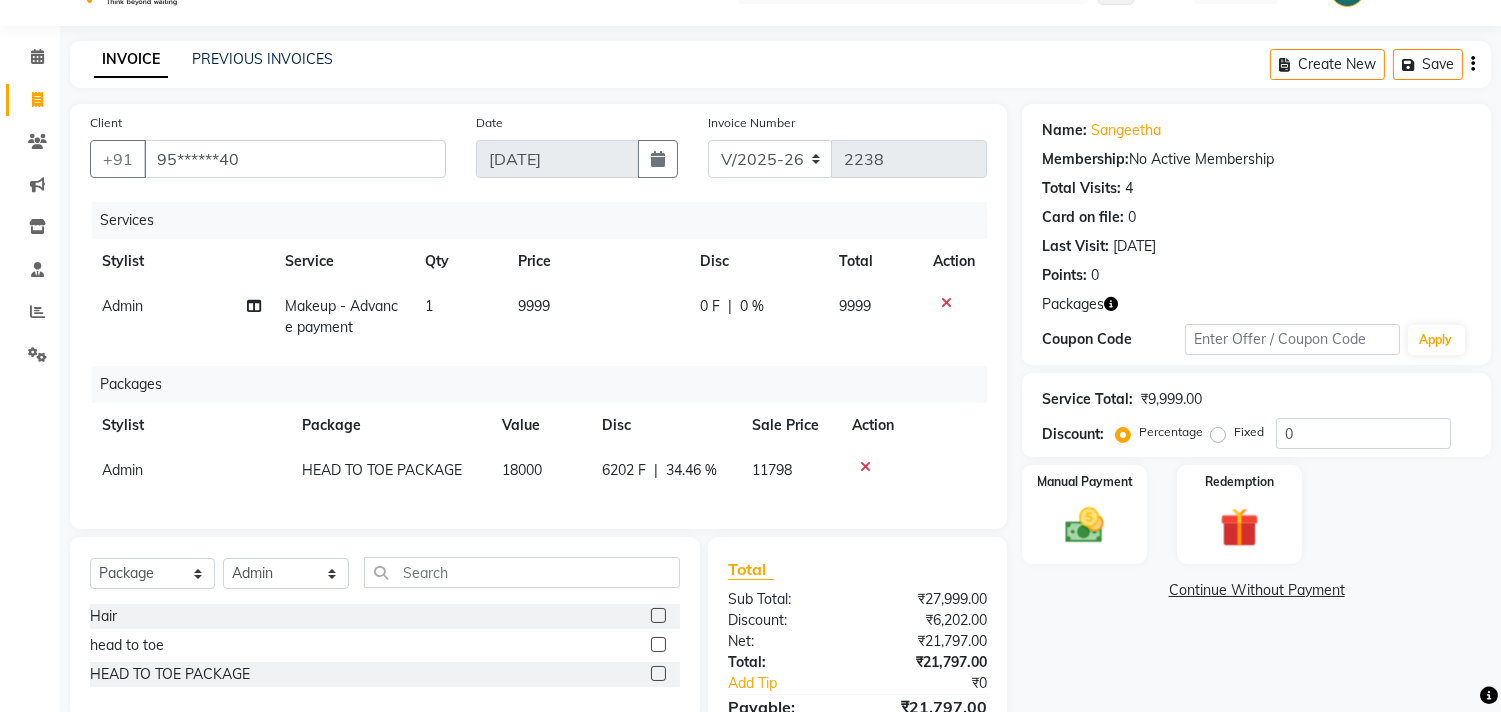 click 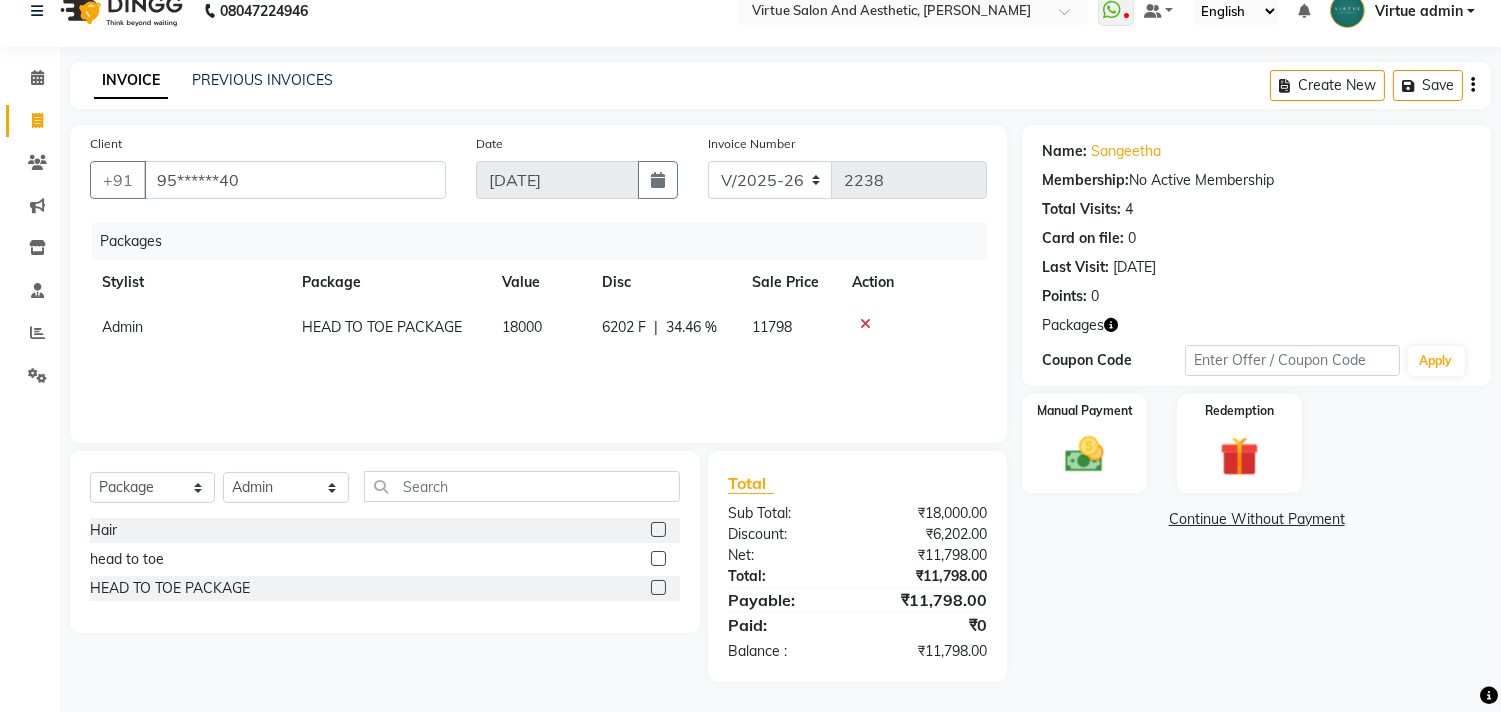 click on "18000" 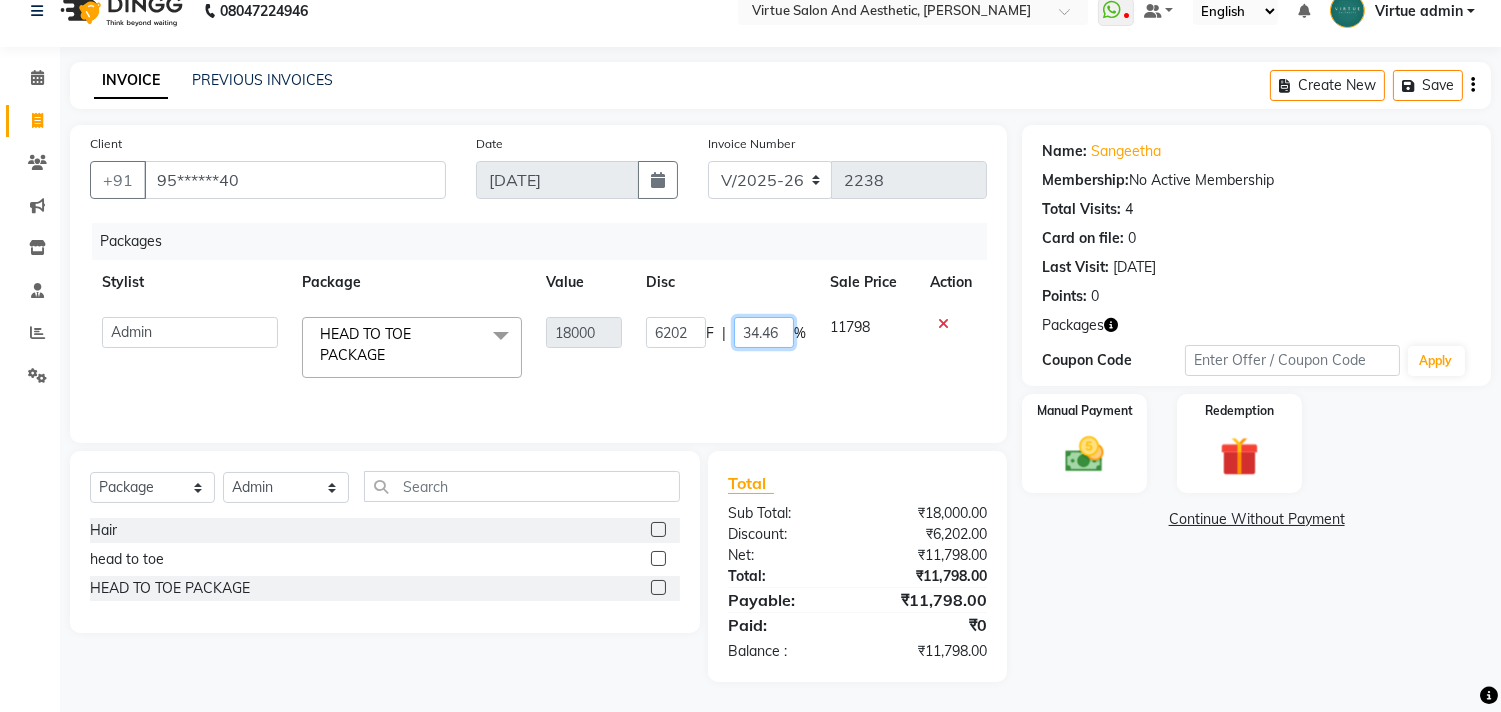 click on "34.46" 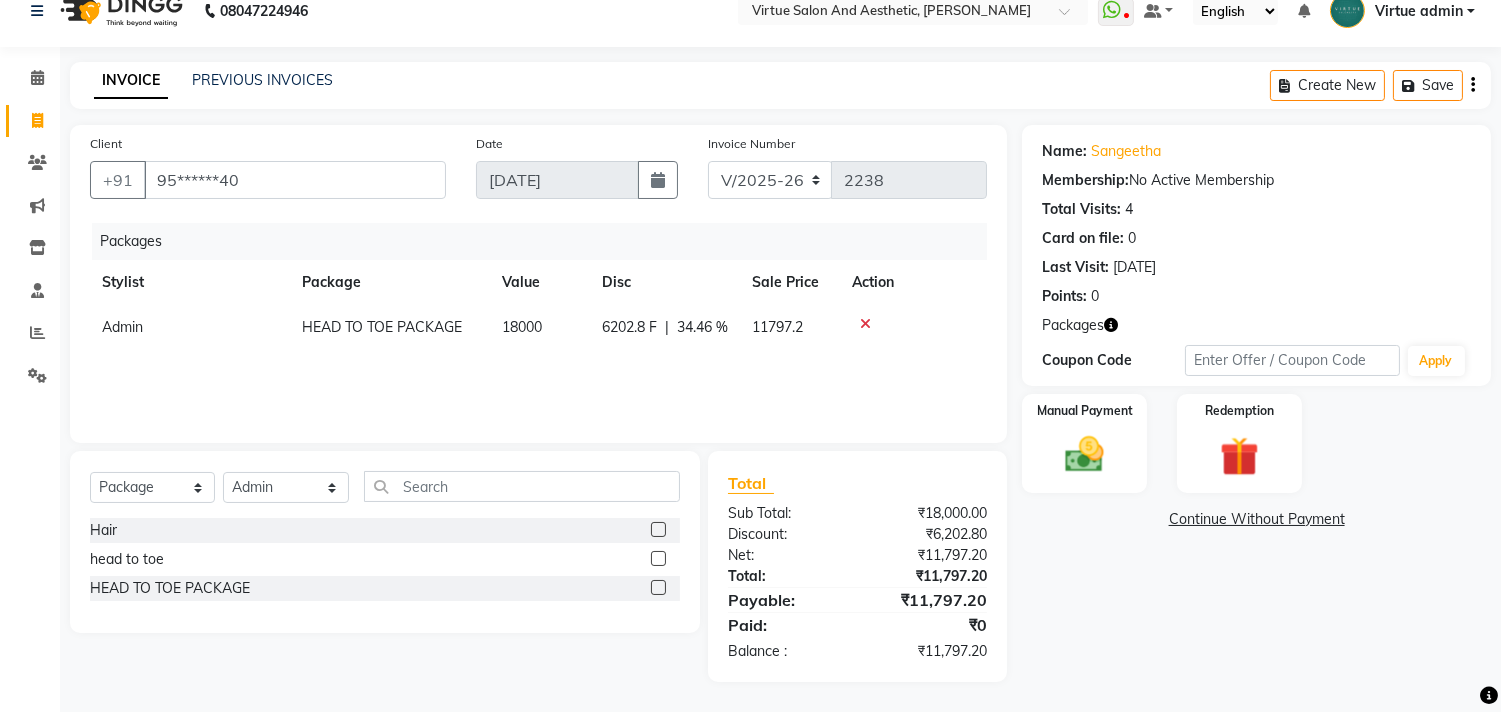 click on "34.46 %" 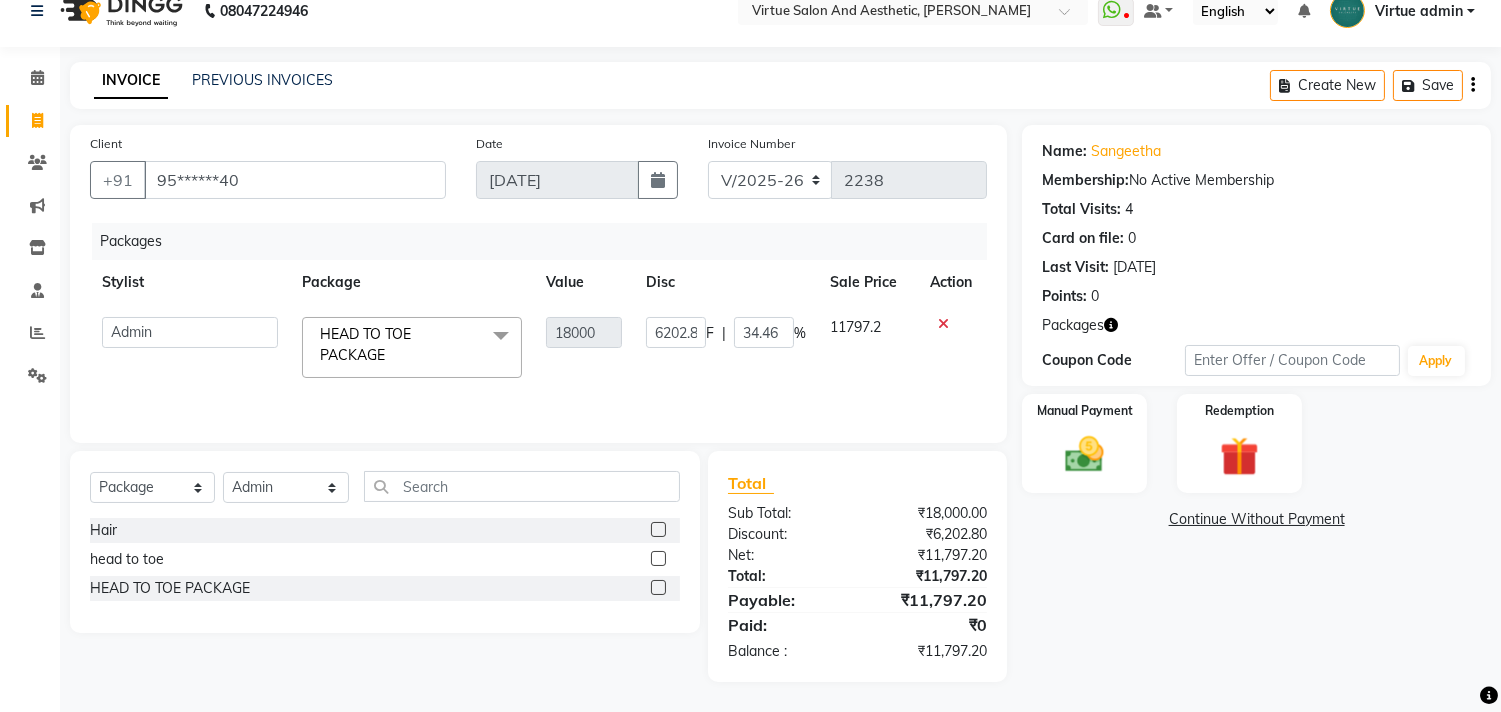 click on "18000" 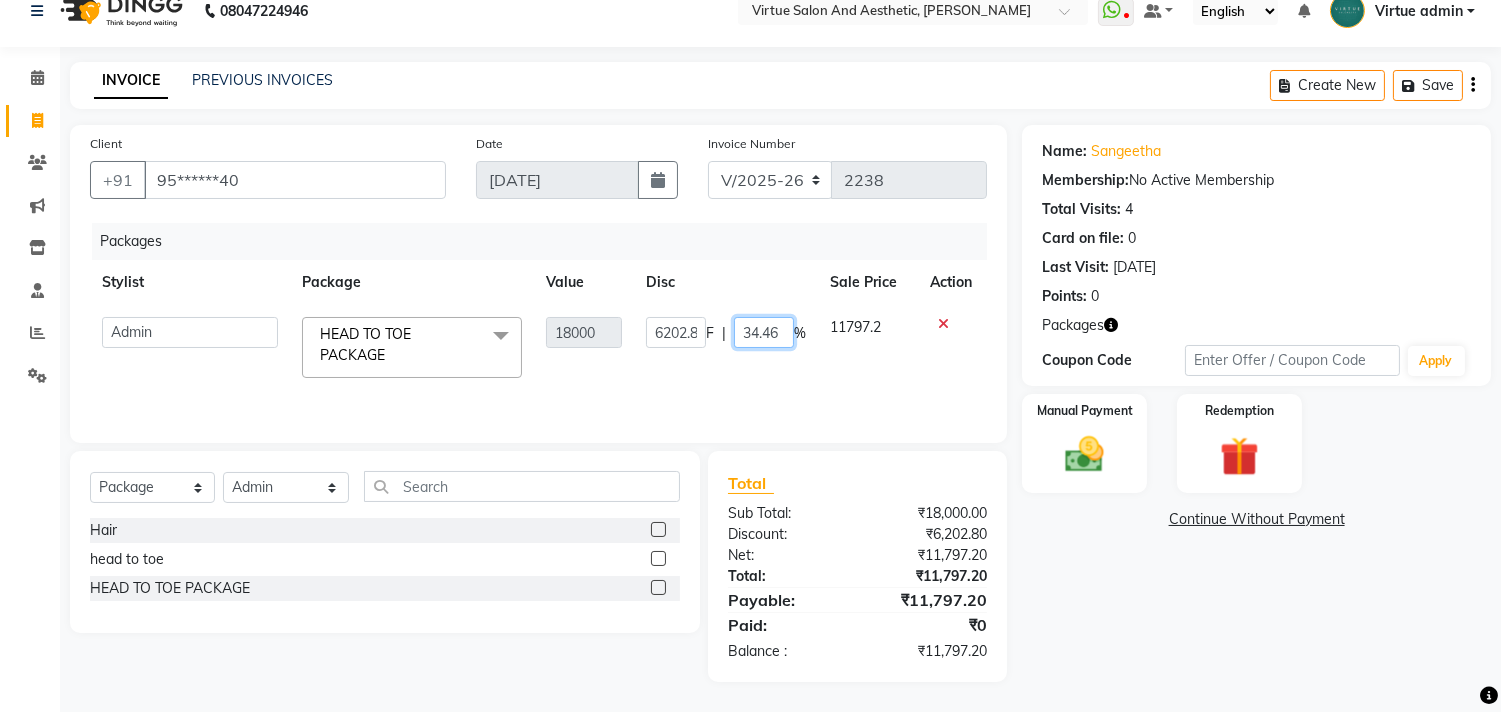 click on "34.46" 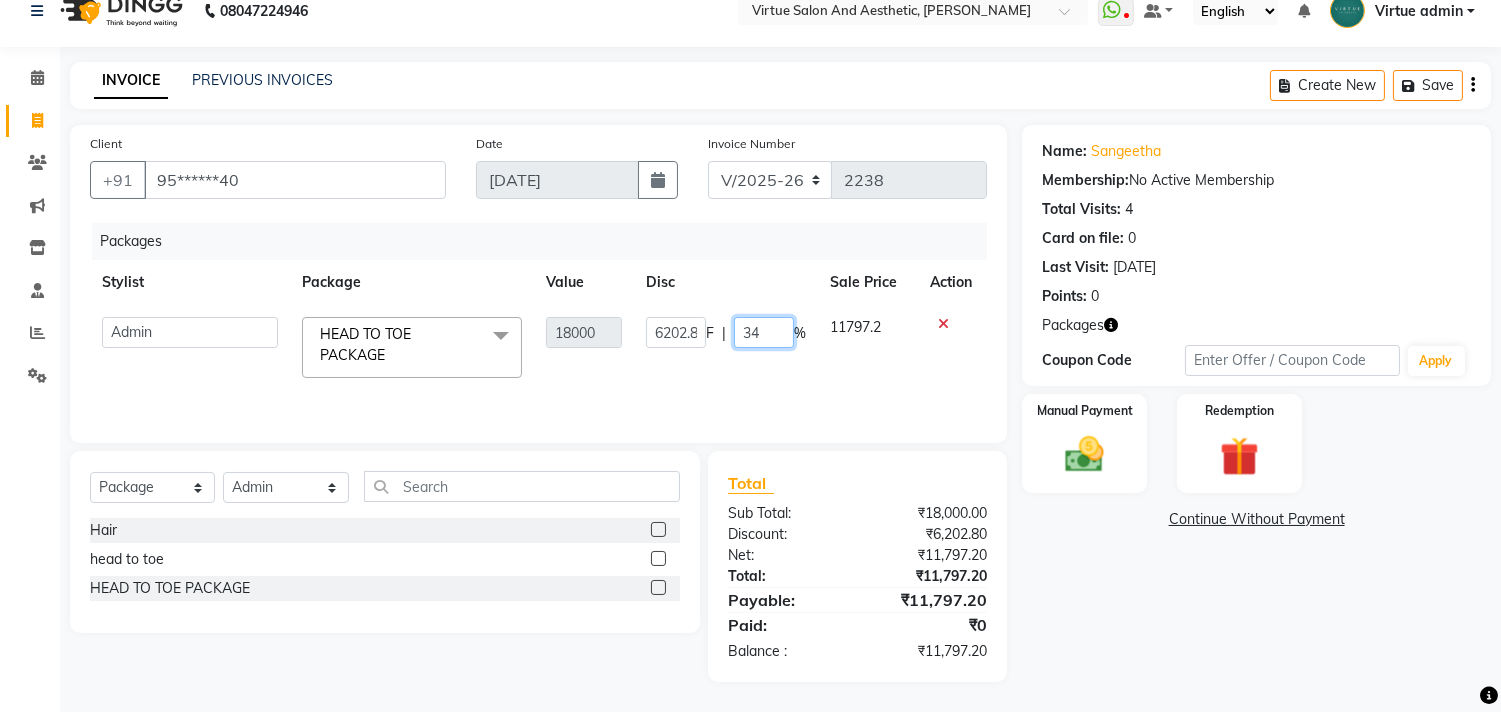 type on "3" 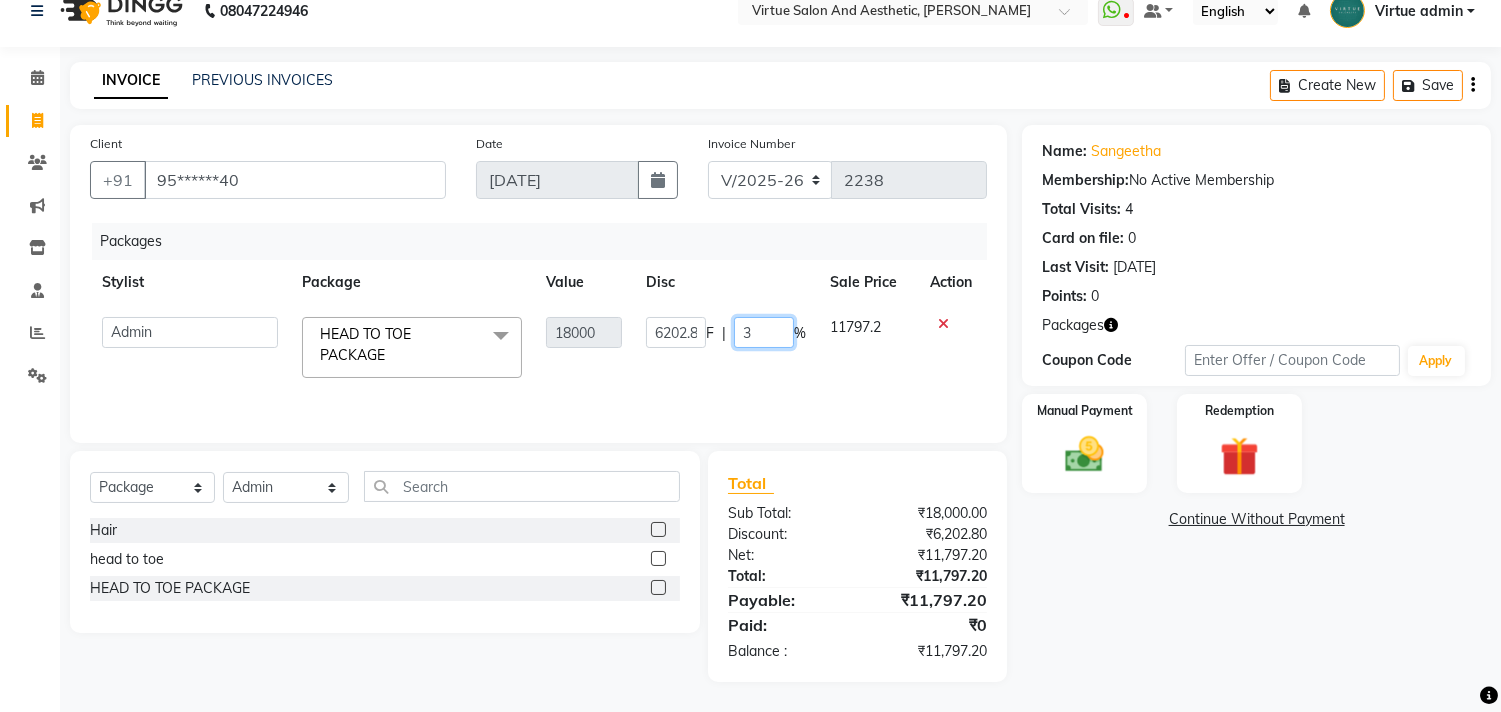 type 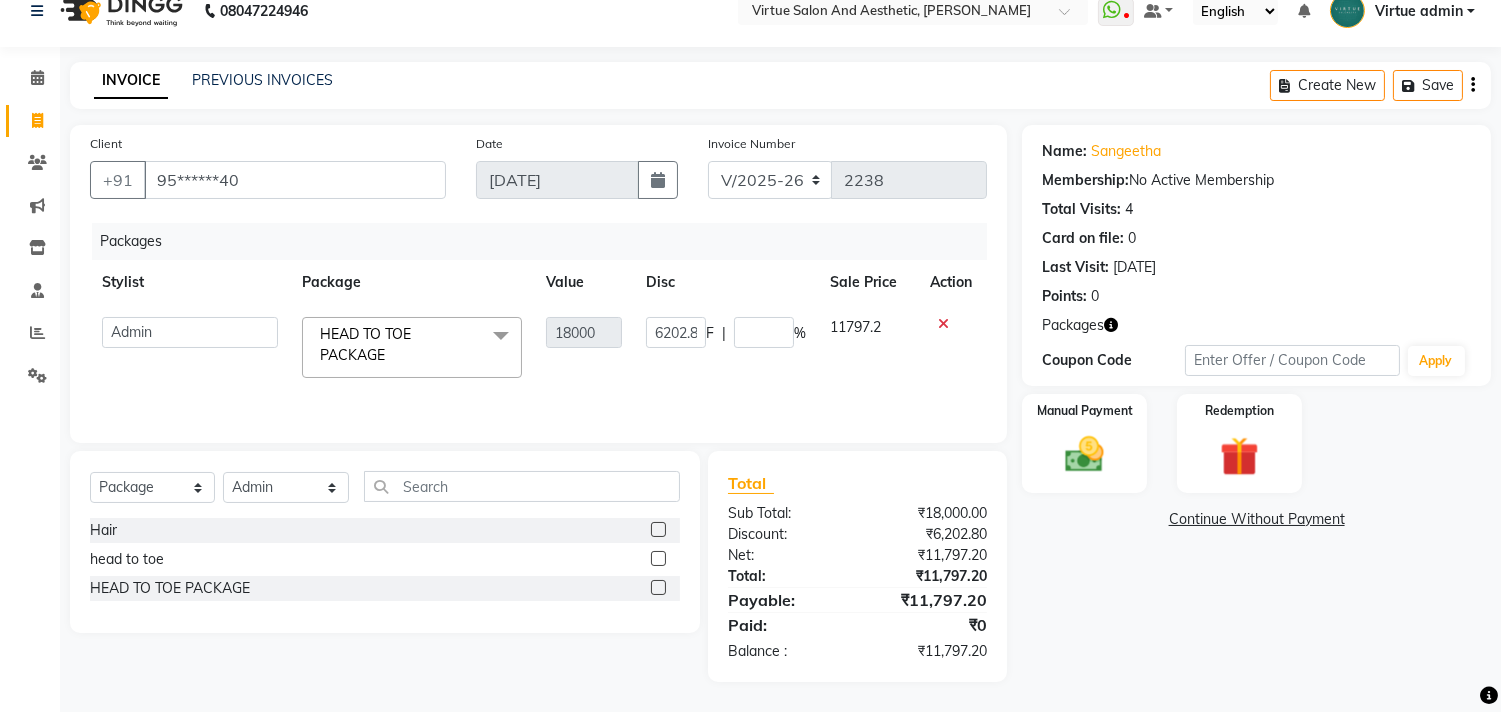 click on "Packages Stylist Package Value Disc Sale Price Action  Admin   ANUSHA    Apsu   Auditor Ambattur   Balaji   BANUPRIYA   Bhuvanesh   Dingg - Support Team   DIVYA   INBARAJ   INDHU   Javed   Jayakumar   Joice Neimalsawm    Kalaiselvi   KAMALA   Nathalie Marinaa Chaarlette   POOJA    PREETHI   Preethi Raj   PRISCILLA   RADHA   RAJESH    SAHIL   SEETHAL   SOCHIPEM   Suresh Babu   SUSHMITA   VANITHA   Veena Ravi   Vignesh    Vinitha   Virtue admin   VIRTUE SALON  HEAD TO TOE PACKAGE  x Hair head to toe HEAD TO TOE PACKAGE 18000 6202.8 F | % 11797.2" 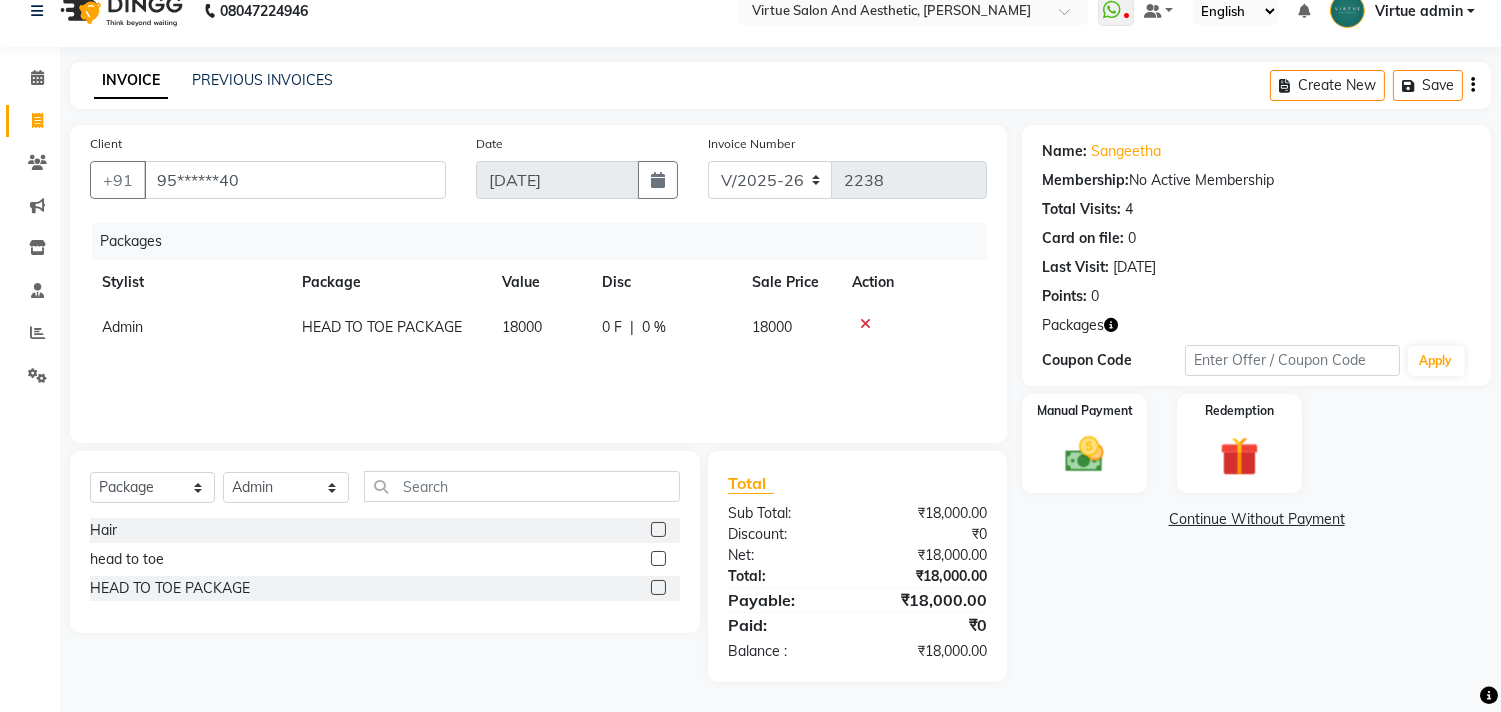 click on "18000" 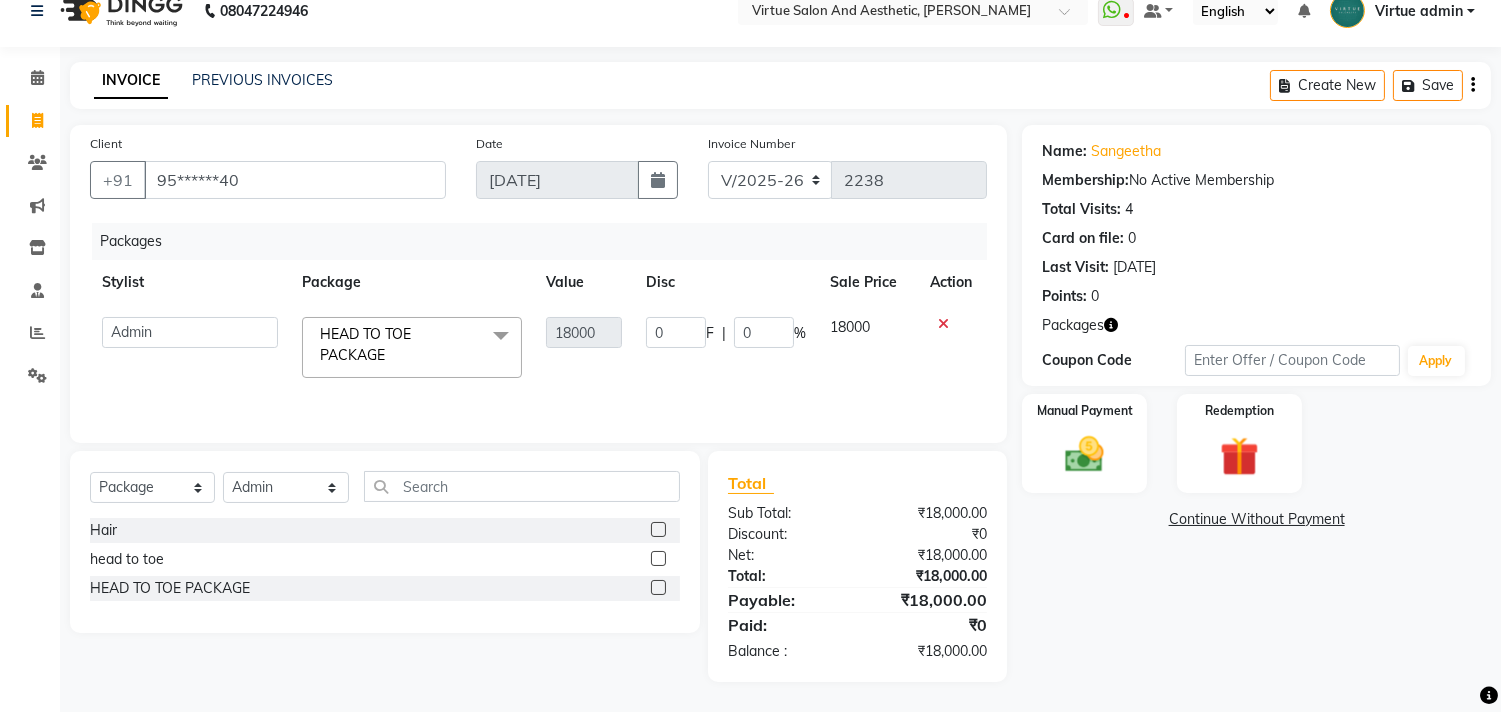 click 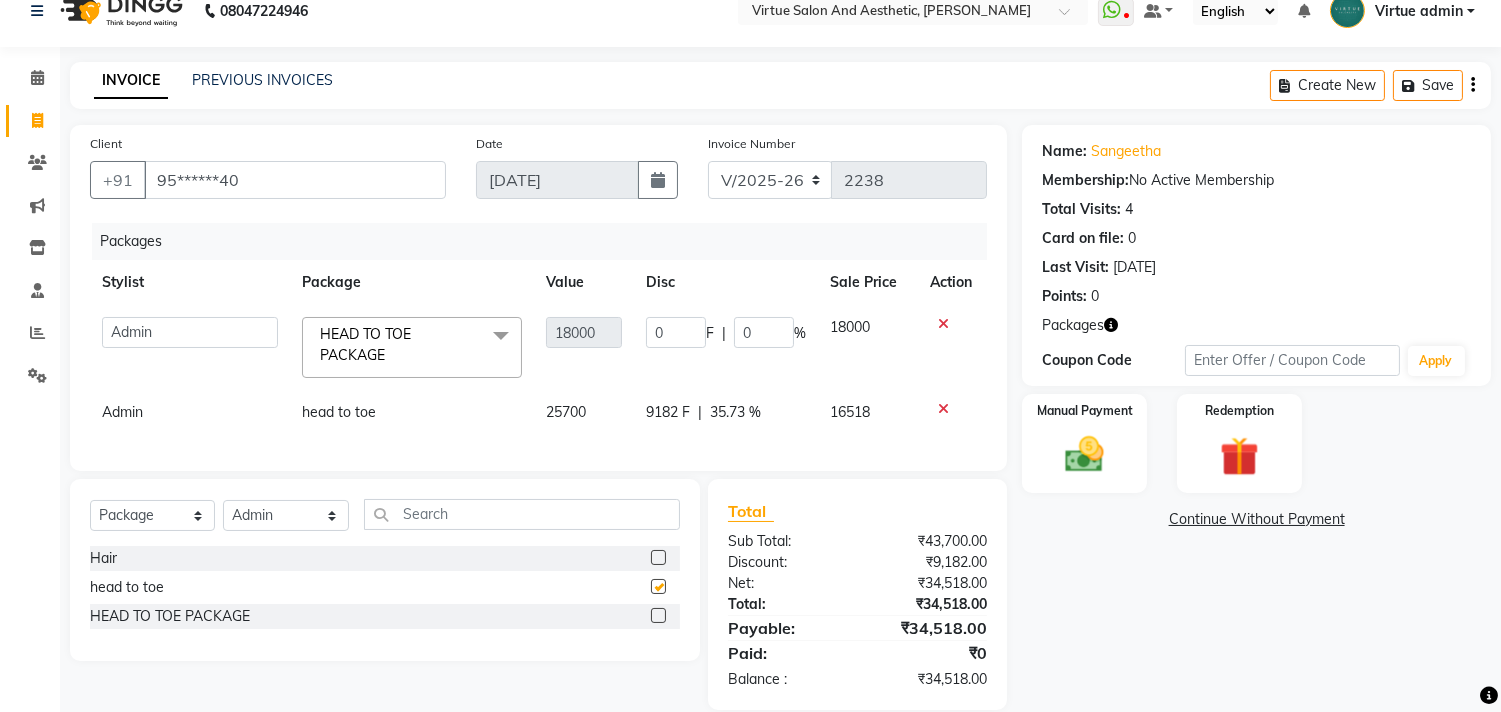 checkbox on "false" 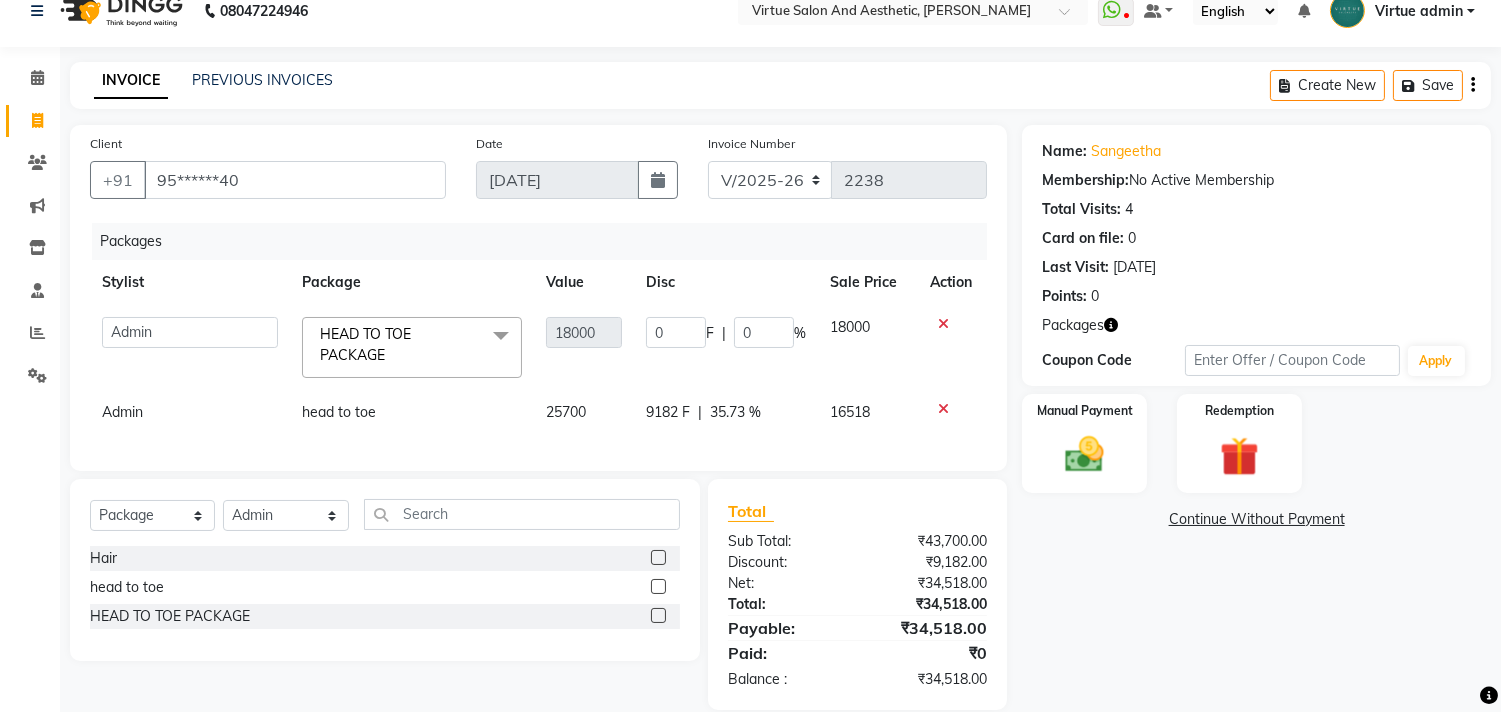 click 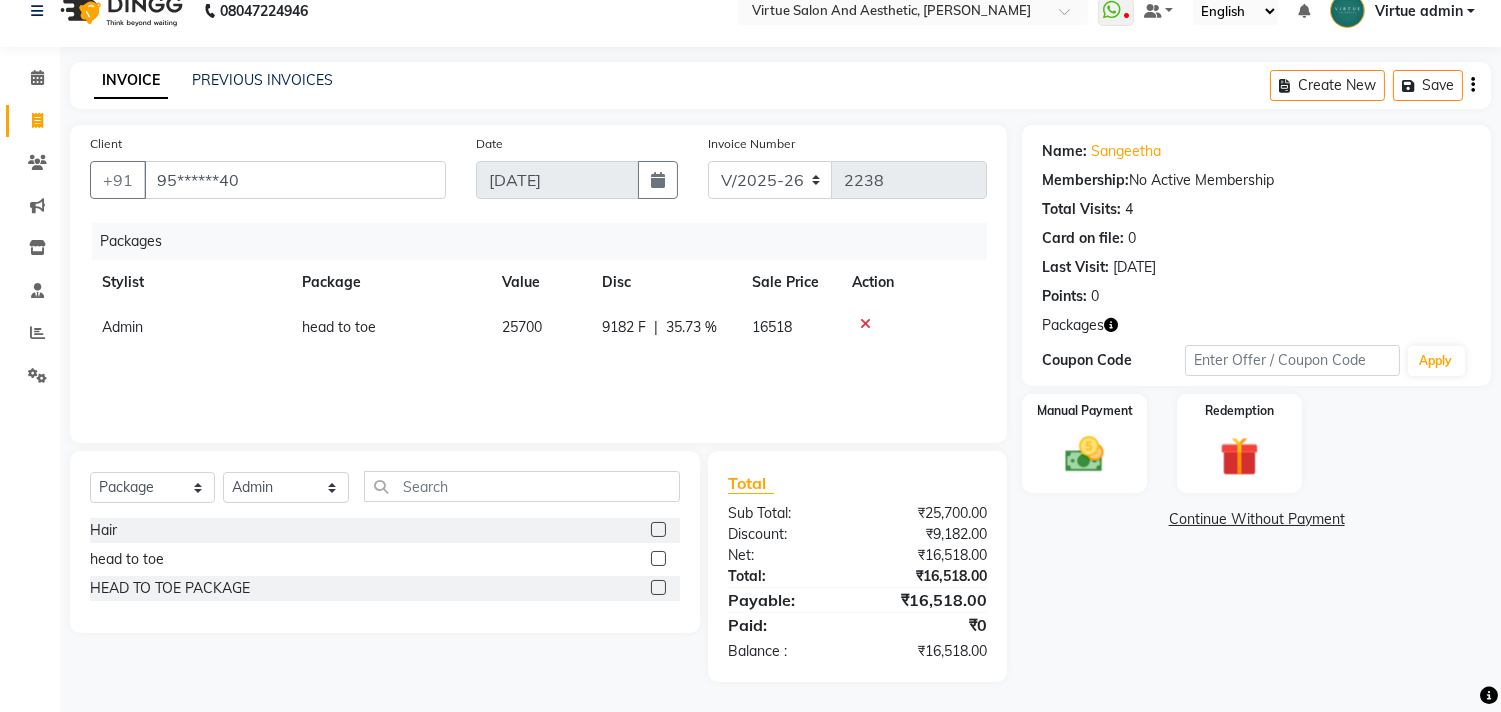 click on "Packages Stylist Package Value Disc Sale Price Action Admin head to toe 25700 9182 F | 35.73 % 16518" 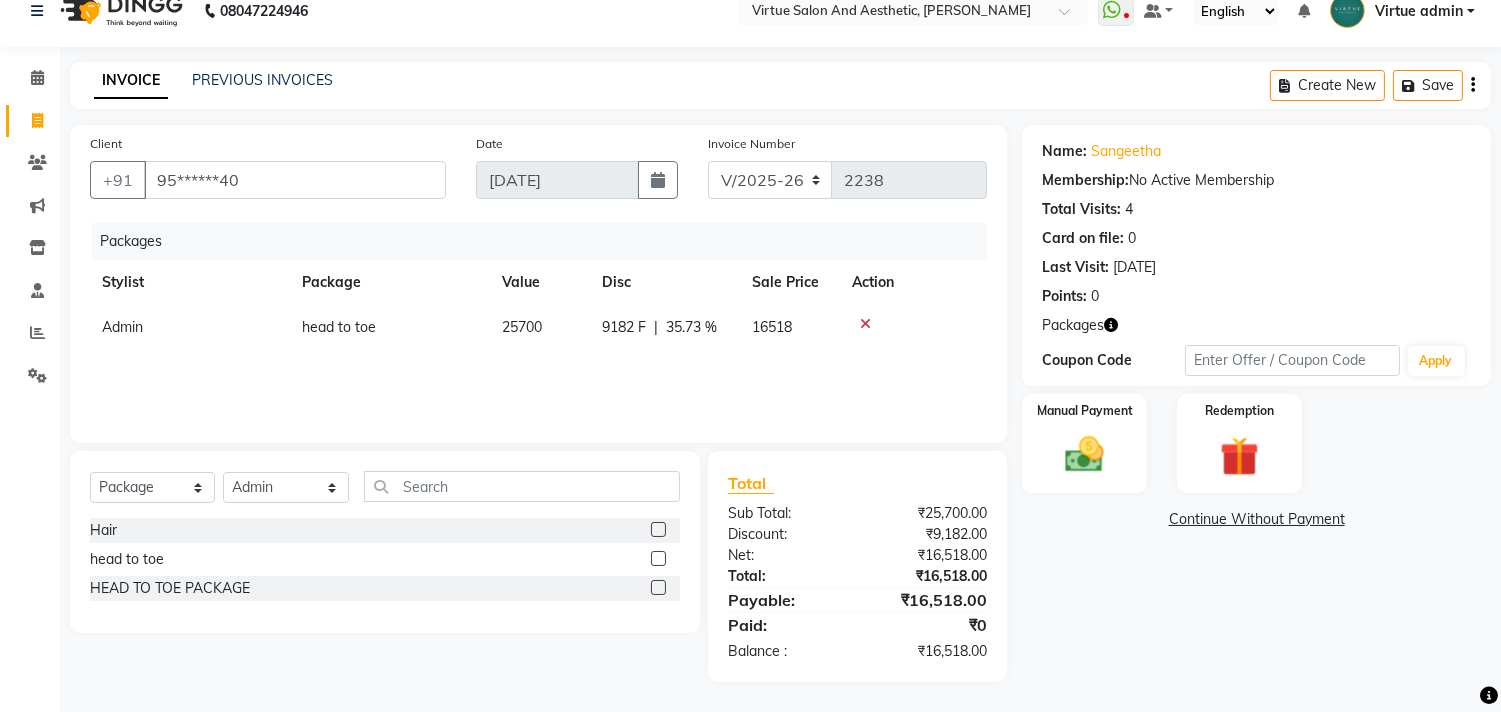 click on "25700" 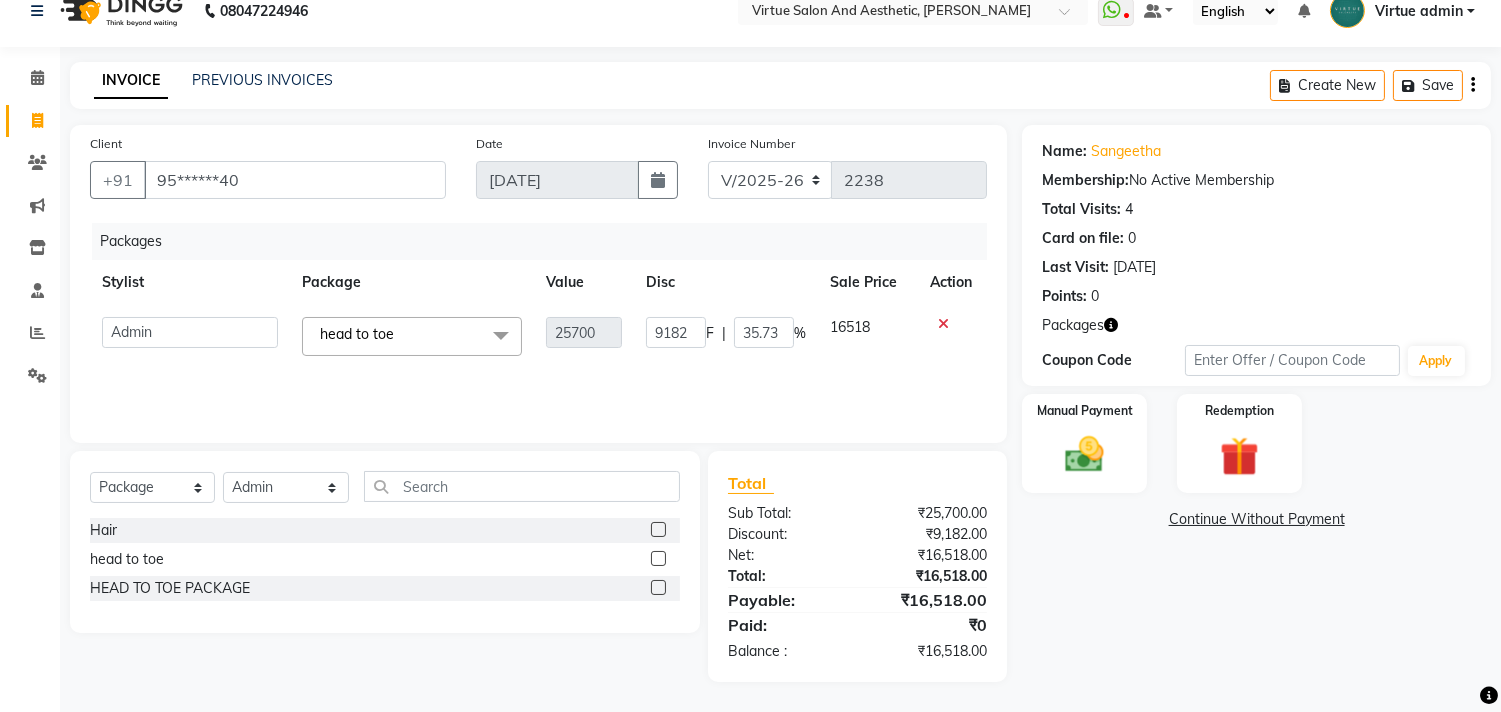 click 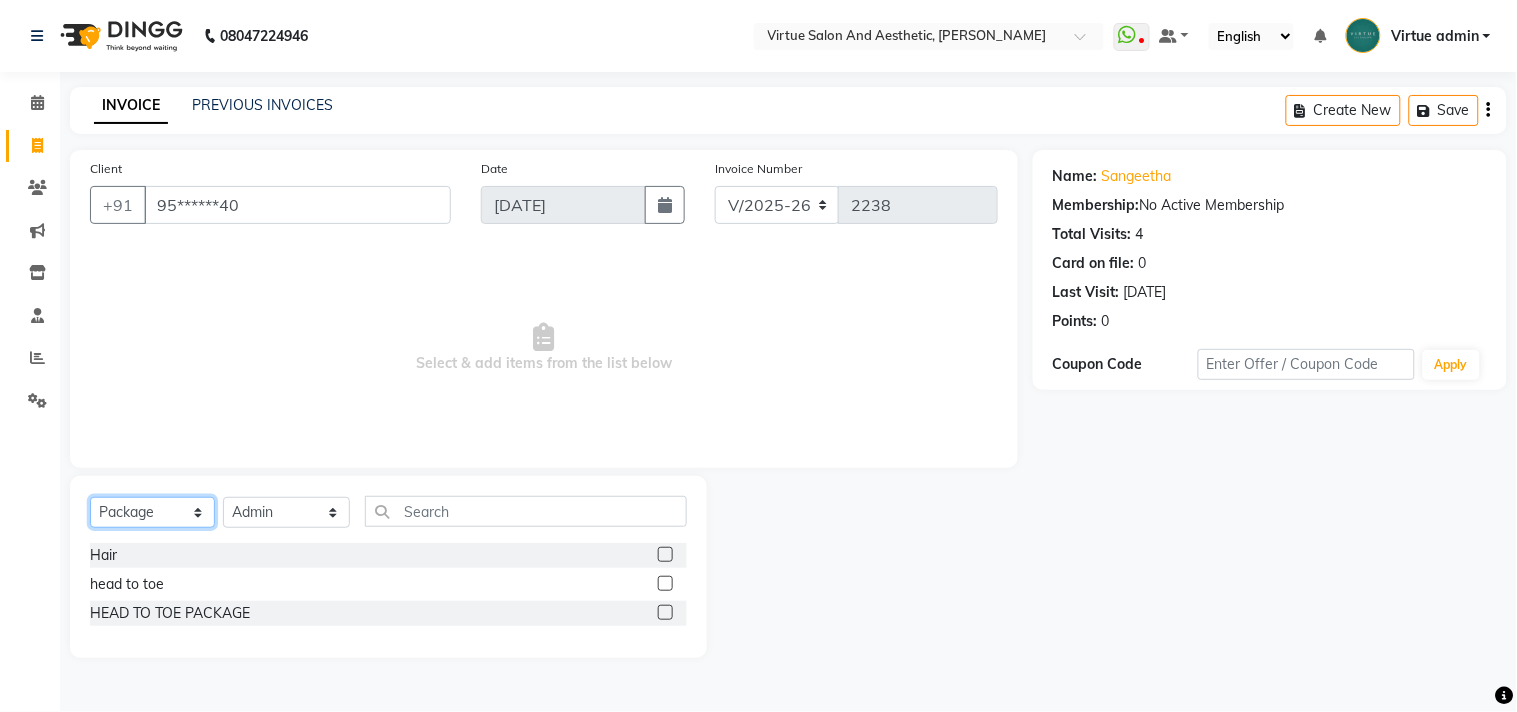 click on "Select  Service  Product  Membership  Package Voucher Prepaid Gift Card" 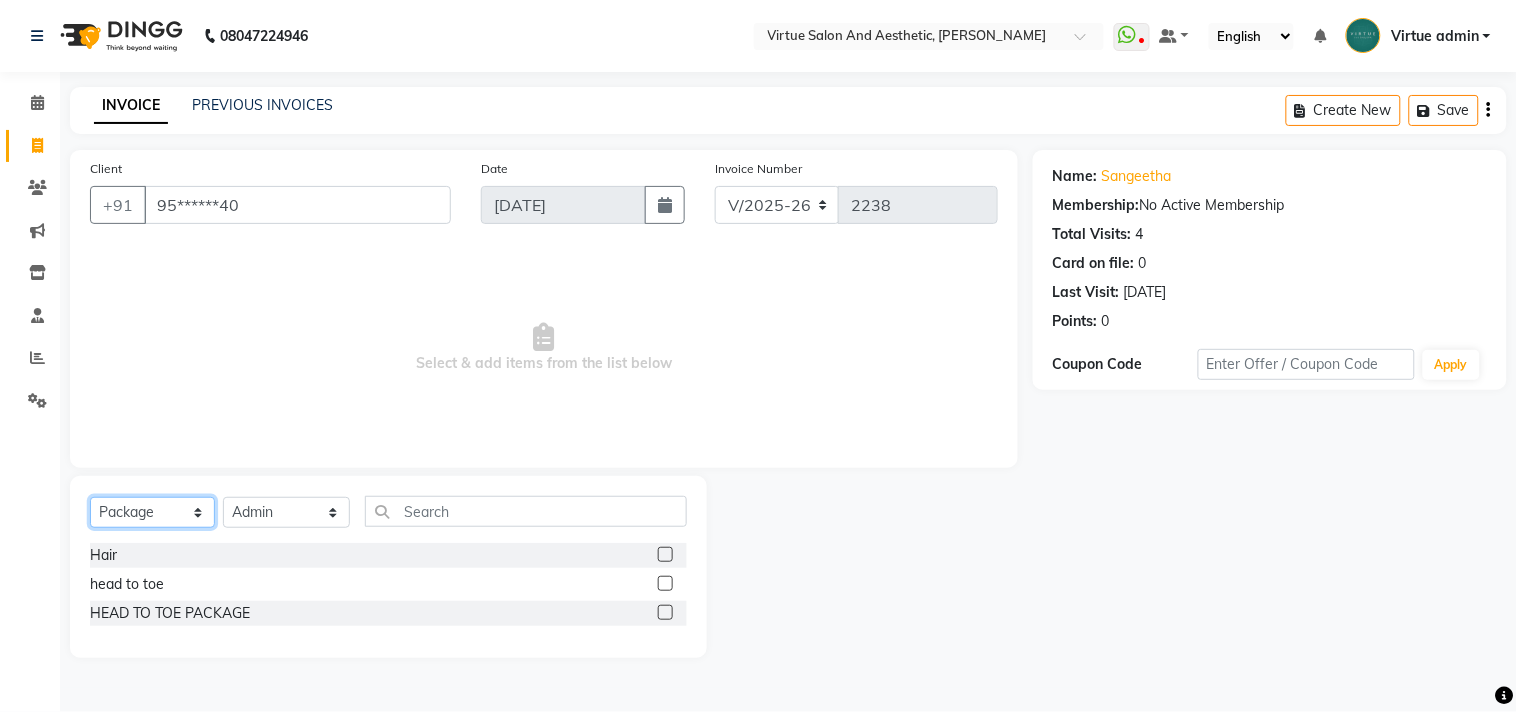select on "service" 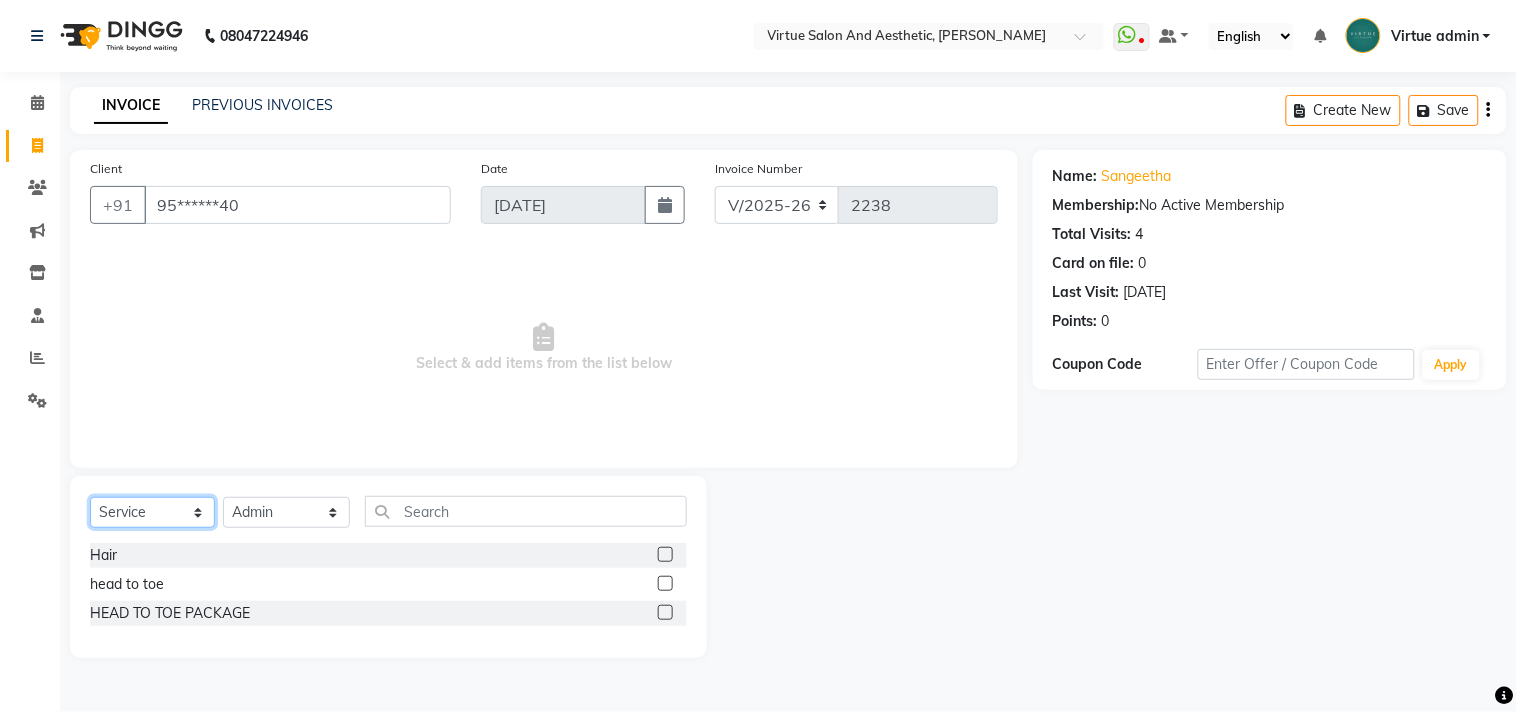 click on "Select  Service  Product  Membership  Package Voucher Prepaid Gift Card" 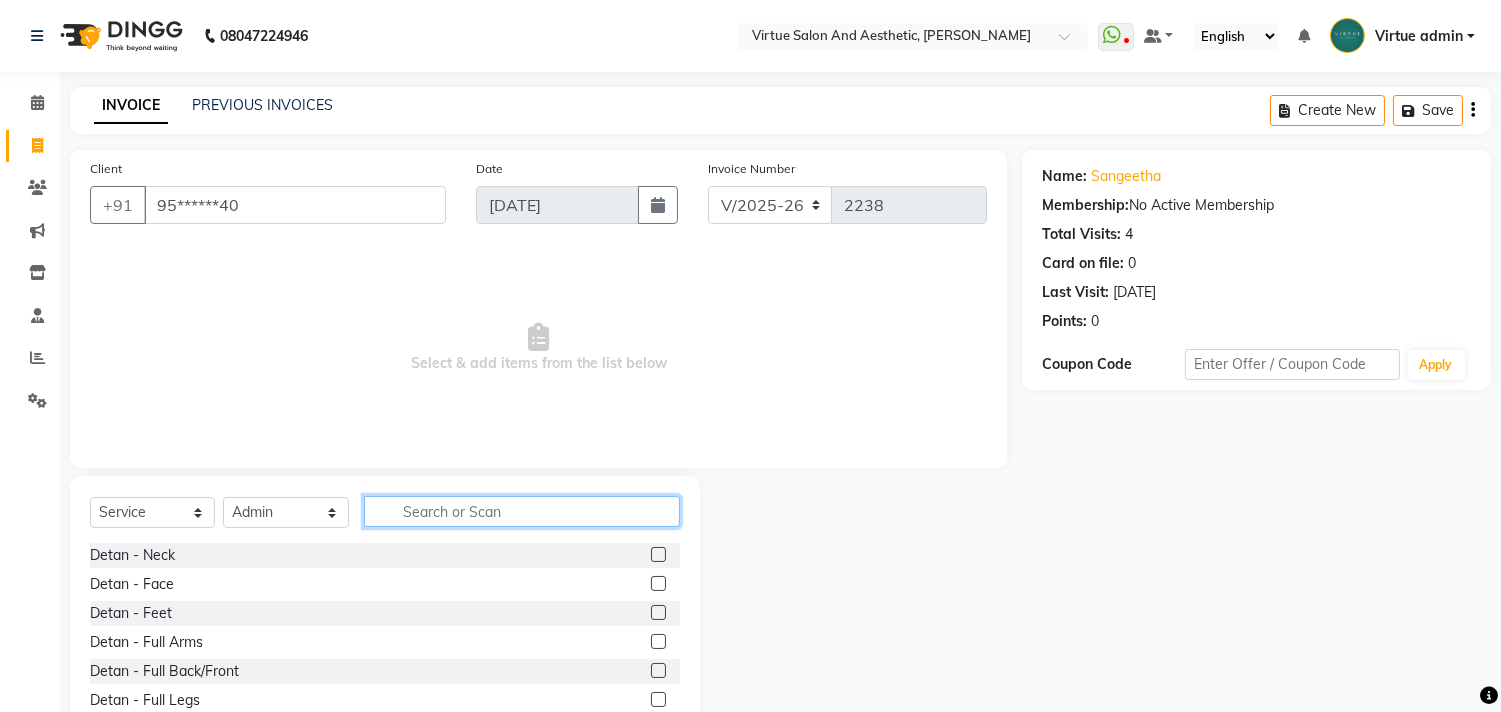click 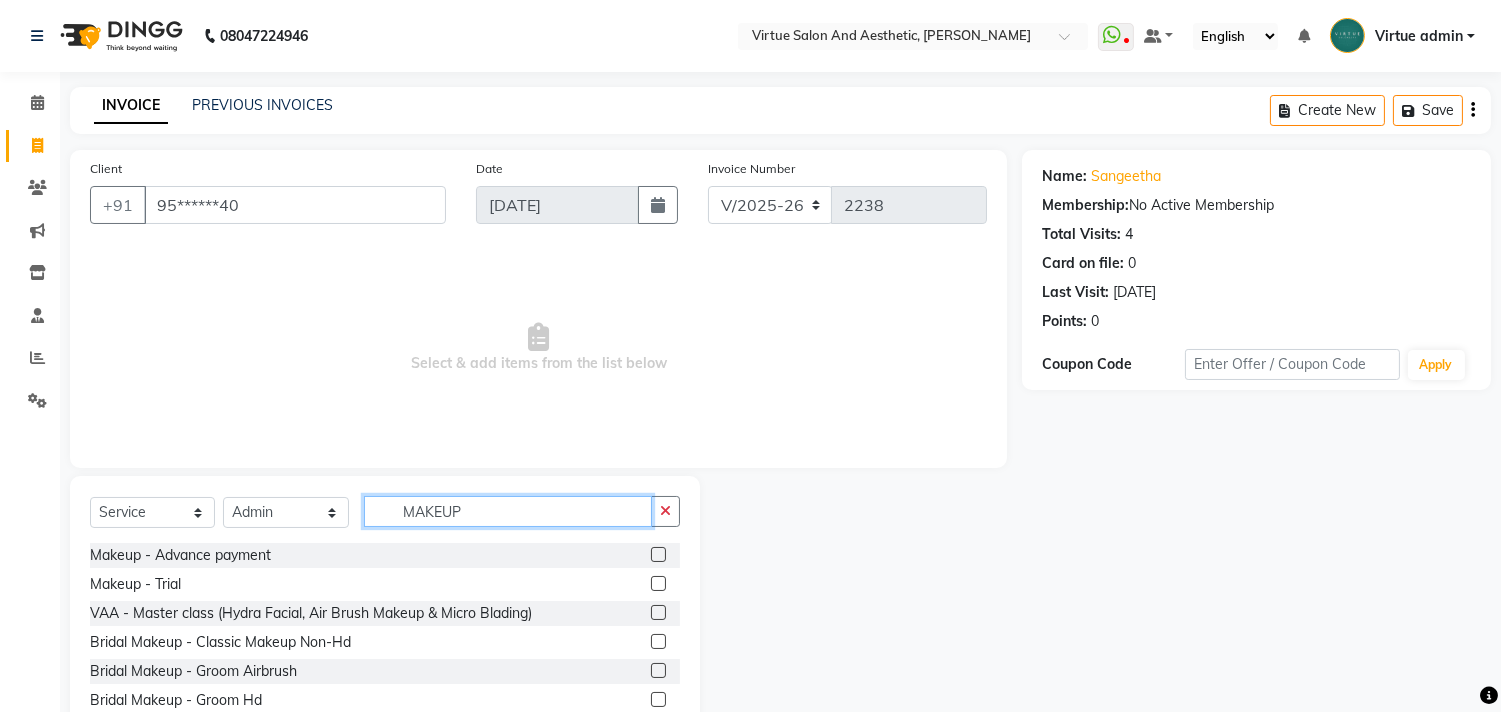 type on "MAKEUP" 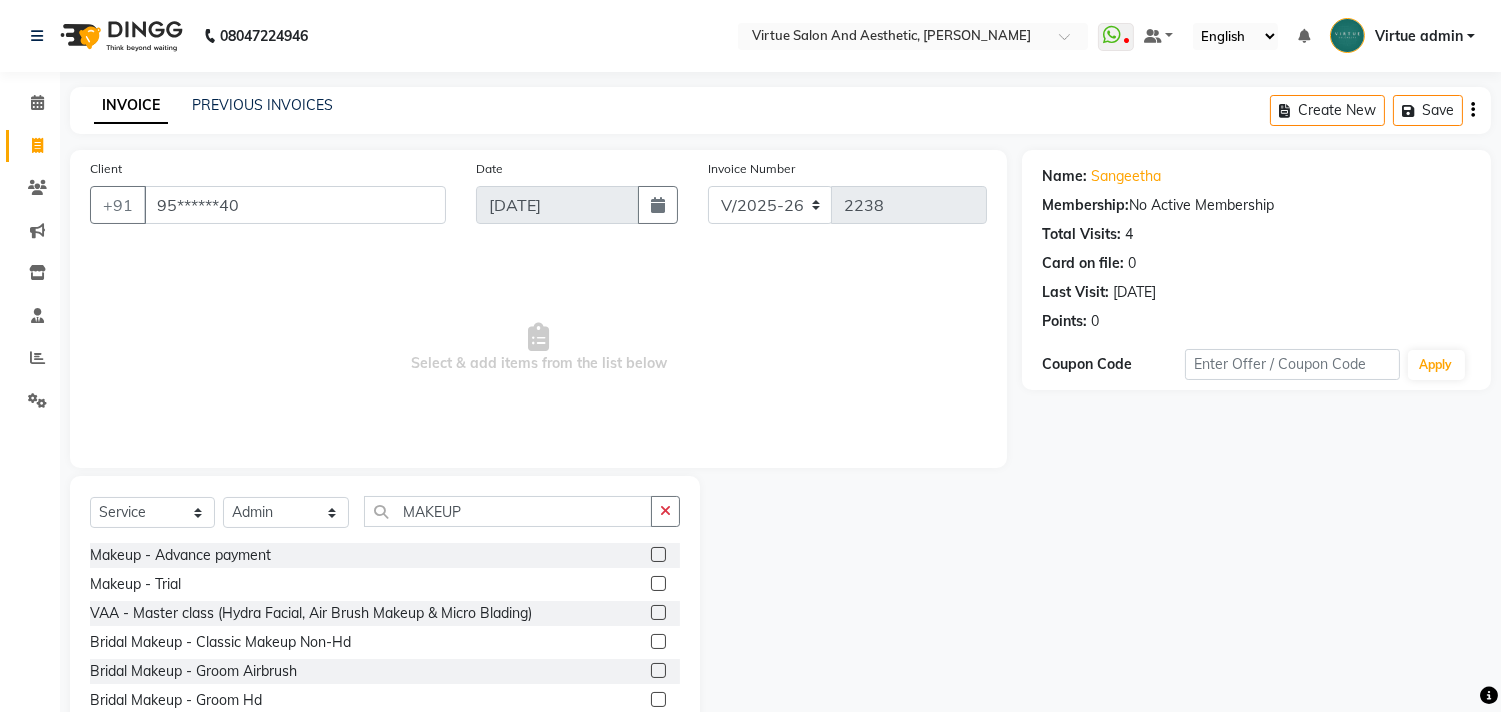 click 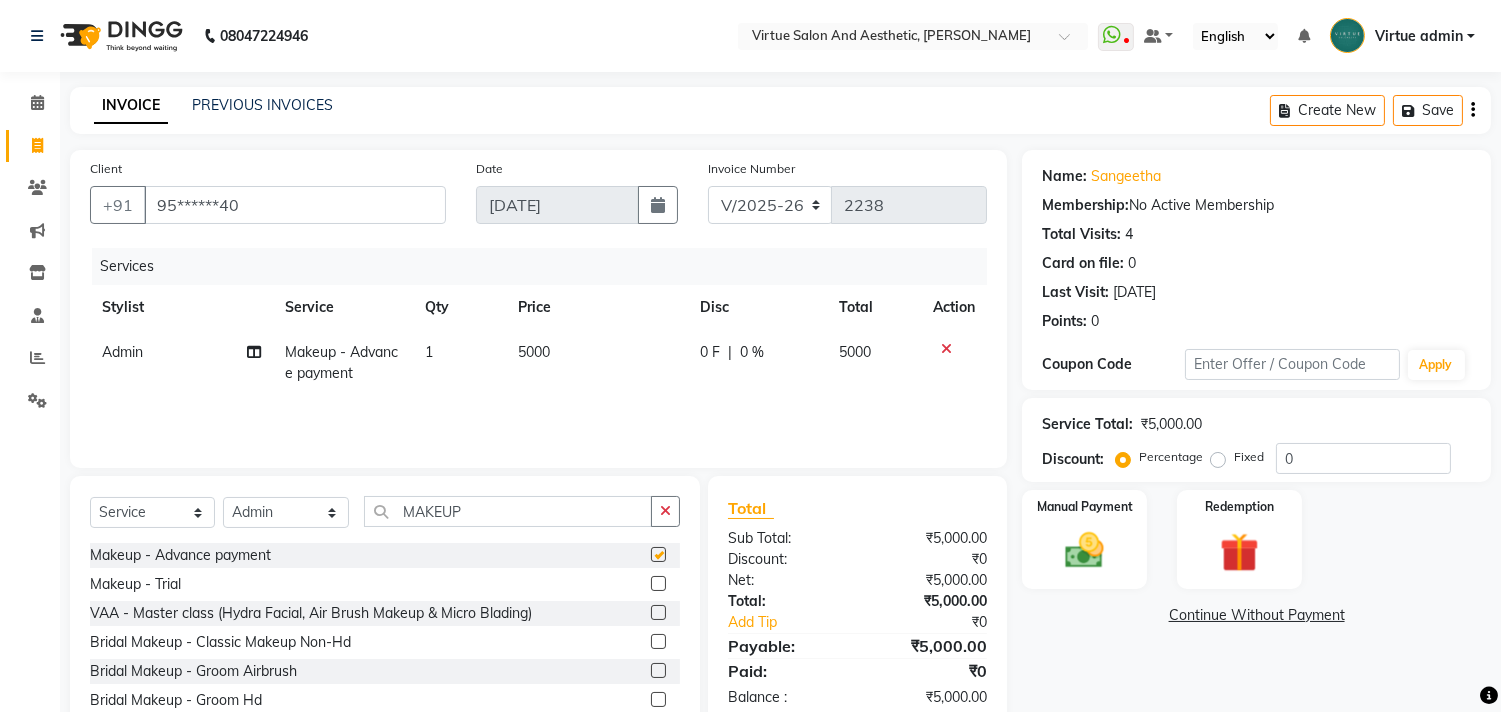 checkbox on "false" 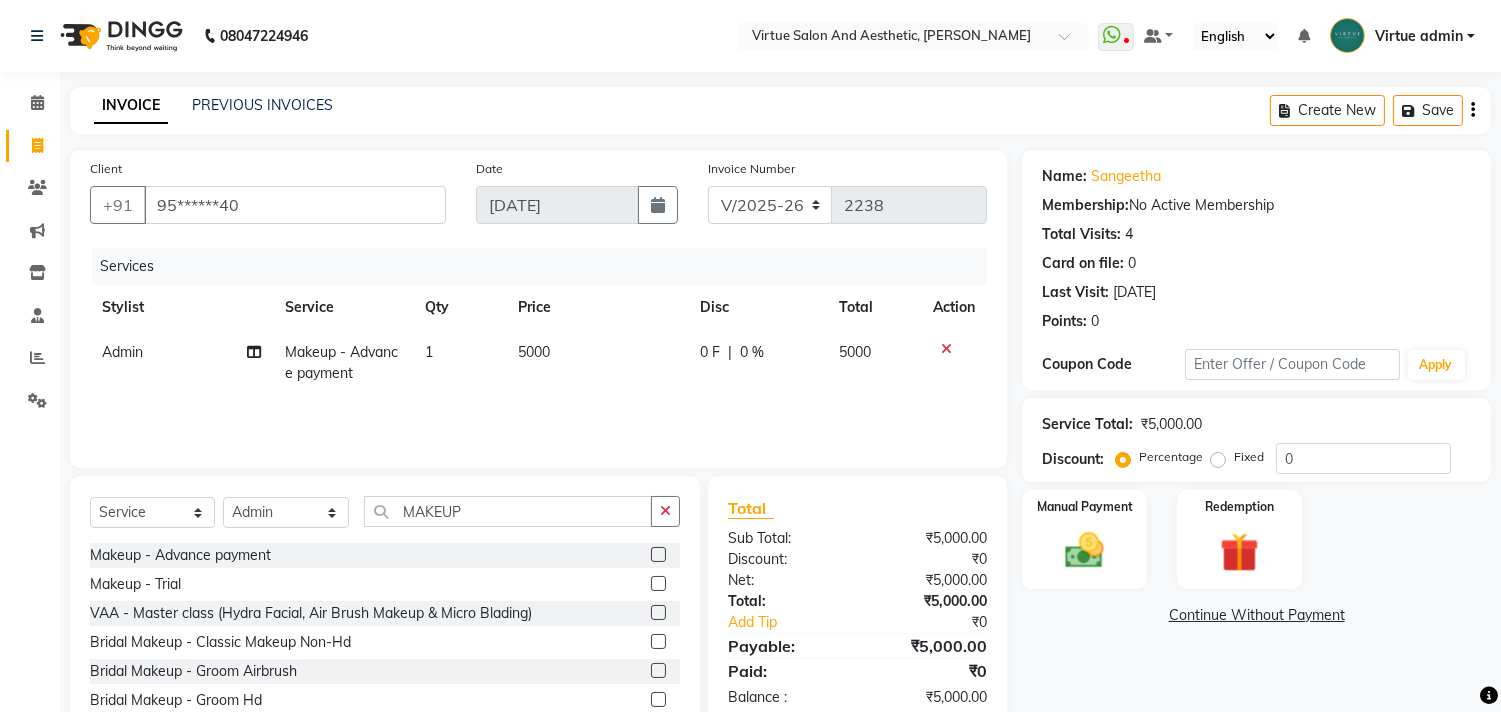 click on "5000" 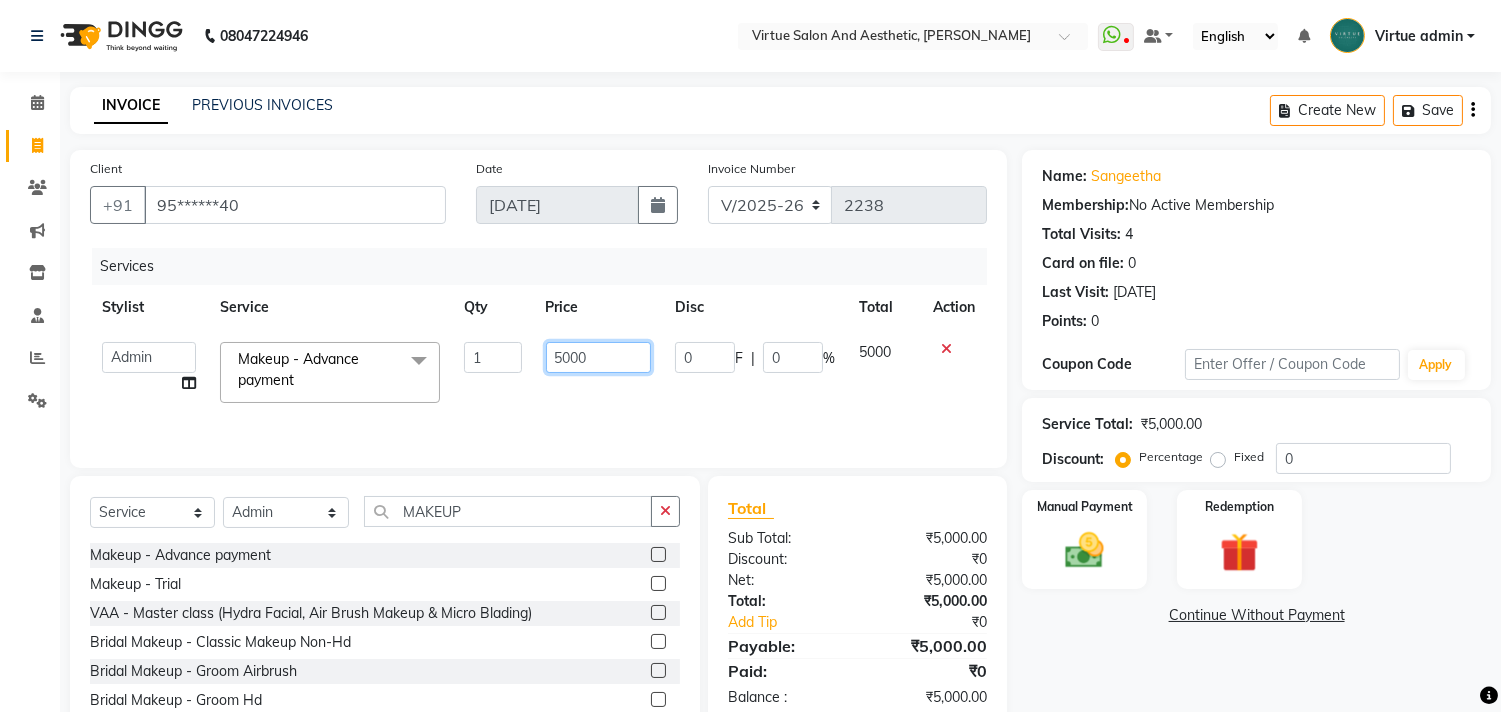 click on "5000" 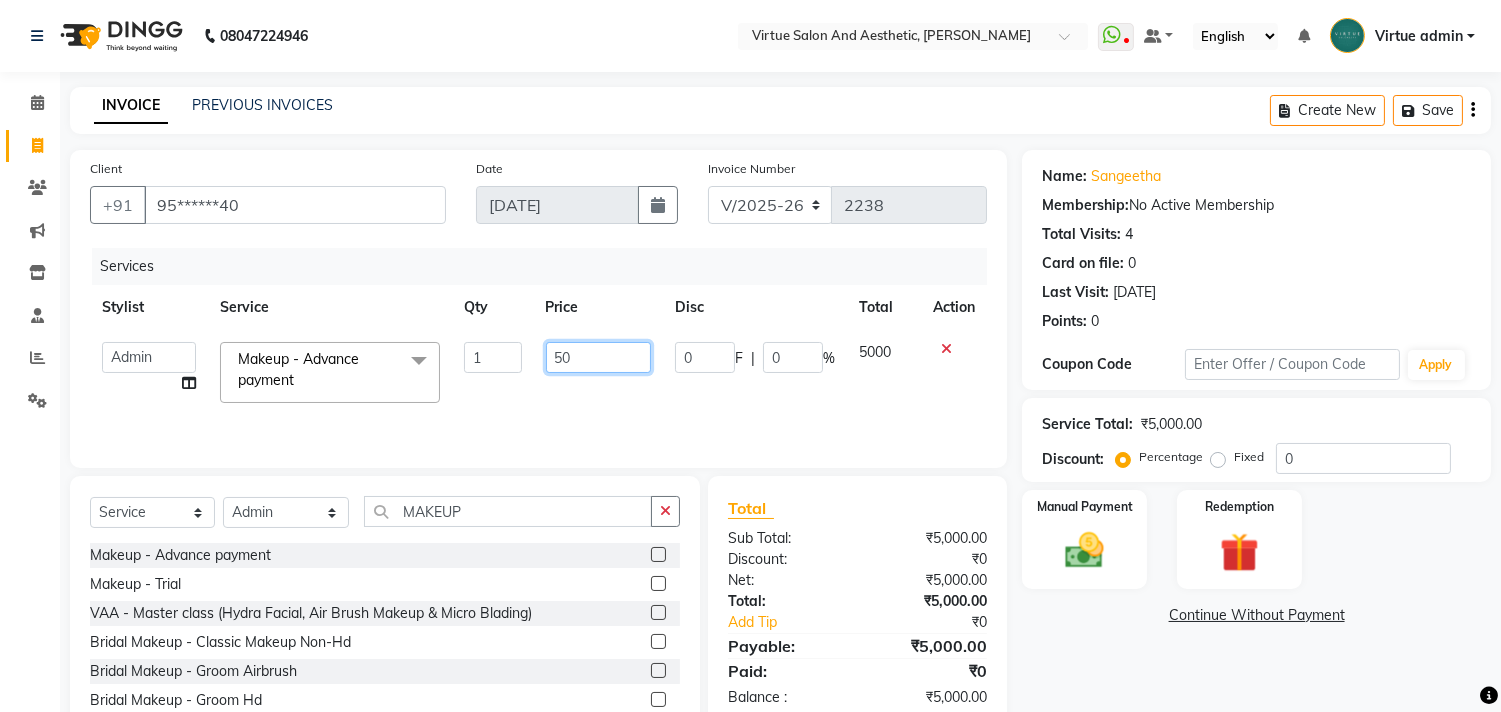 type on "5" 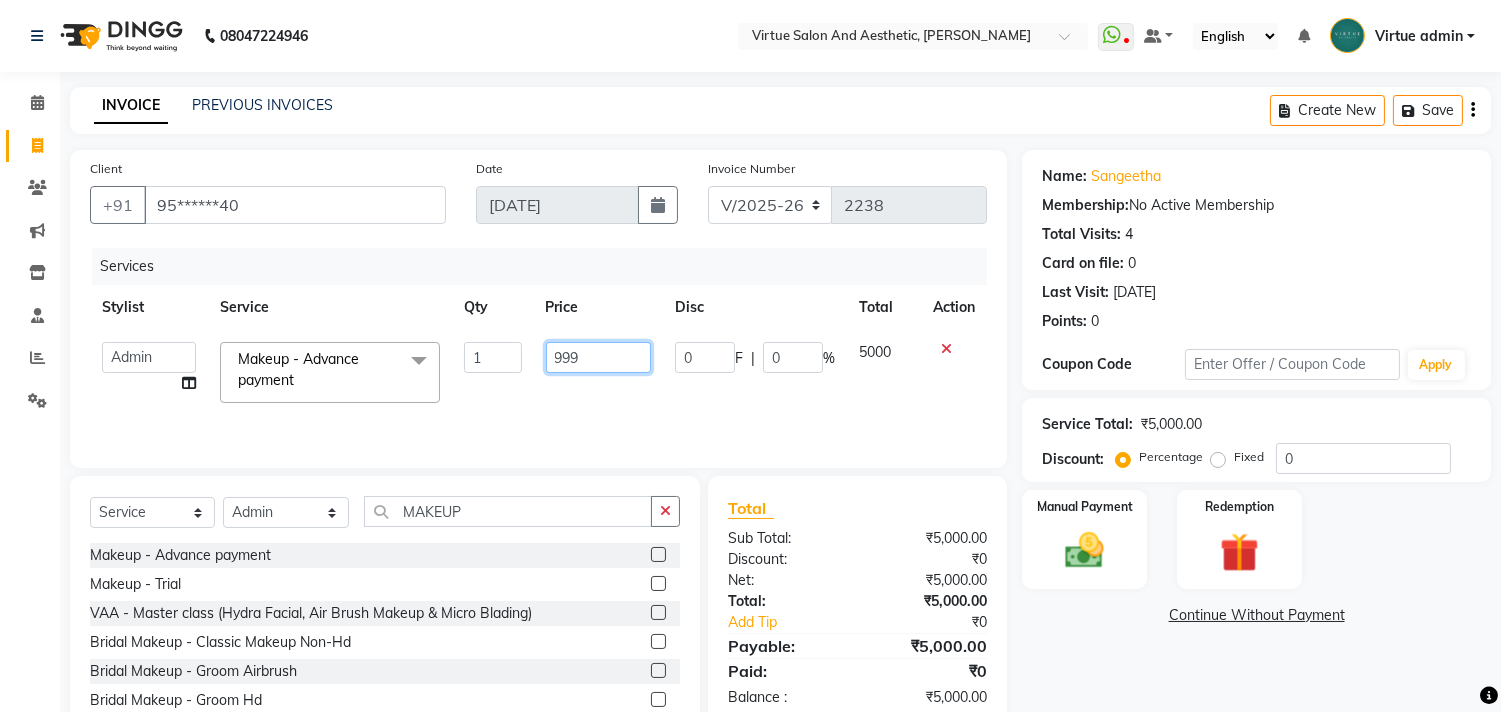 type on "9999" 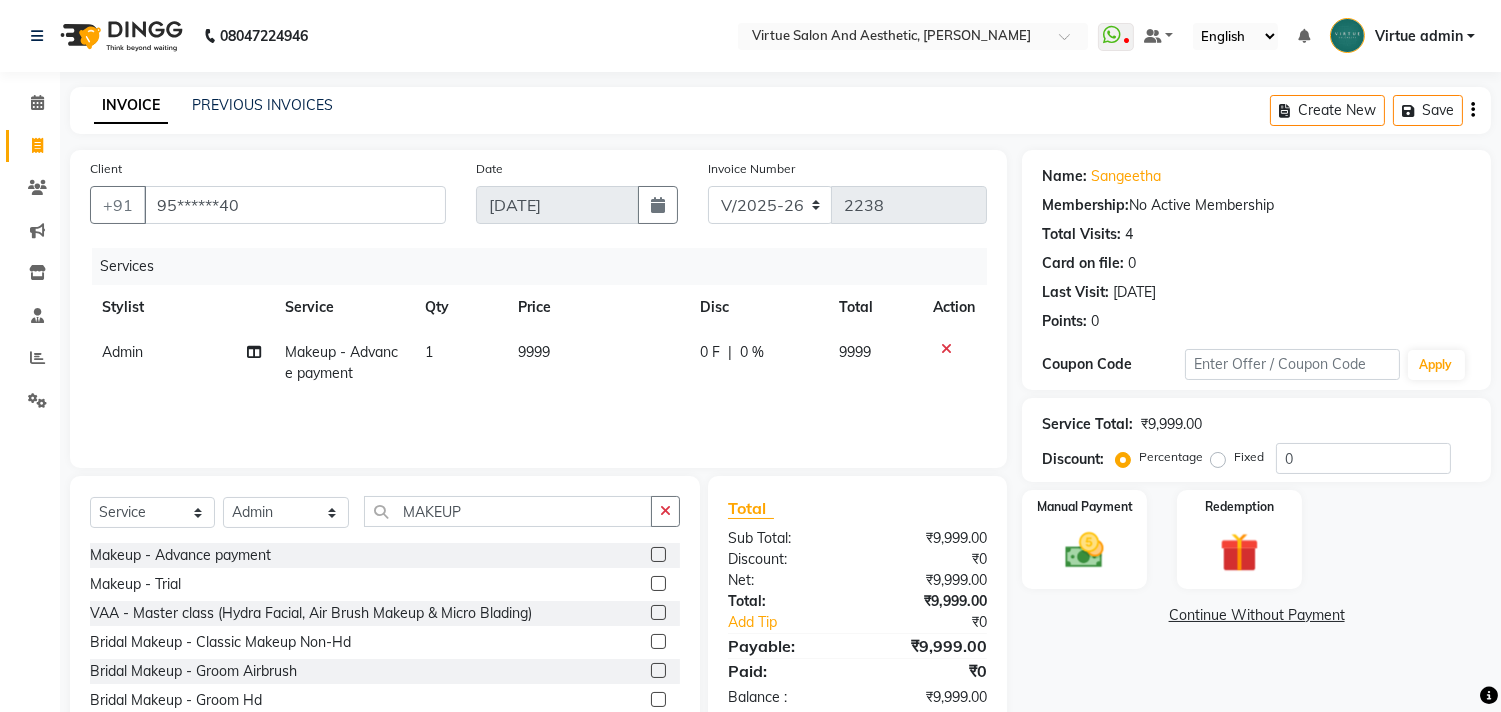 click on "Total Sub Total: ₹9,999.00 Discount: ₹0 Net: ₹9,999.00 Total: ₹9,999.00 Add Tip ₹0 Payable: ₹9,999.00 Paid: ₹0 Balance   : ₹9,999.00" 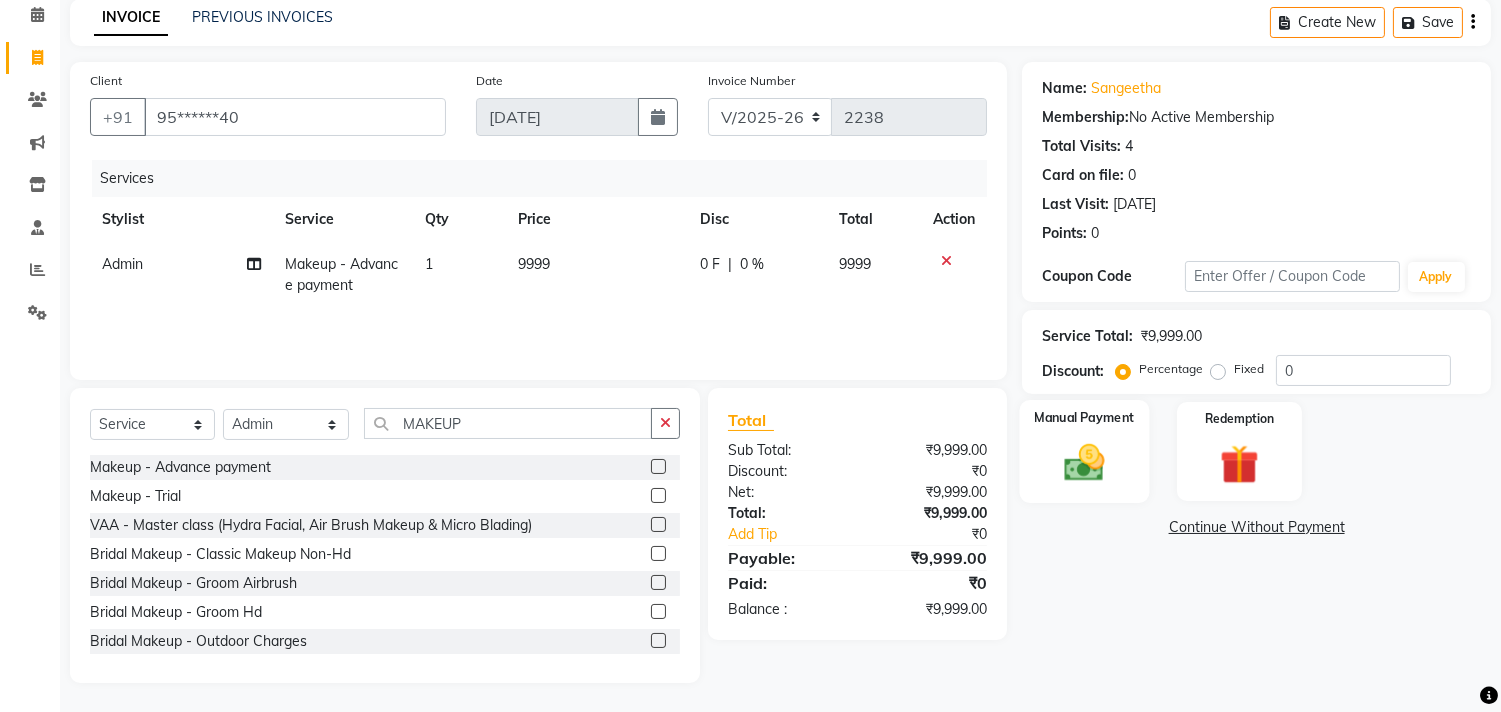 click 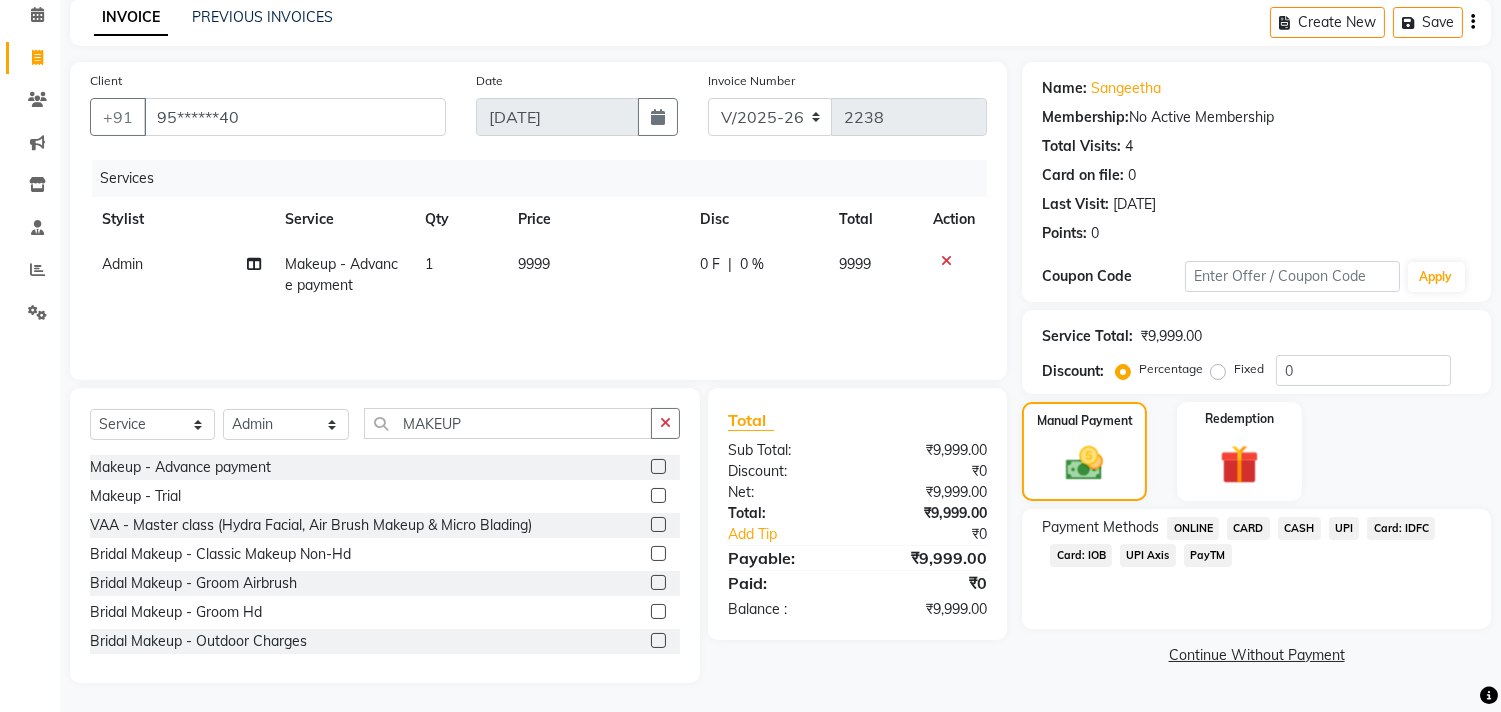 click on "Total Sub Total: ₹9,999.00 Discount: ₹0 Net: ₹9,999.00 Total: ₹9,999.00 Add Tip ₹0 Payable: ₹9,999.00 Paid: ₹0 Balance   : ₹9,999.00" 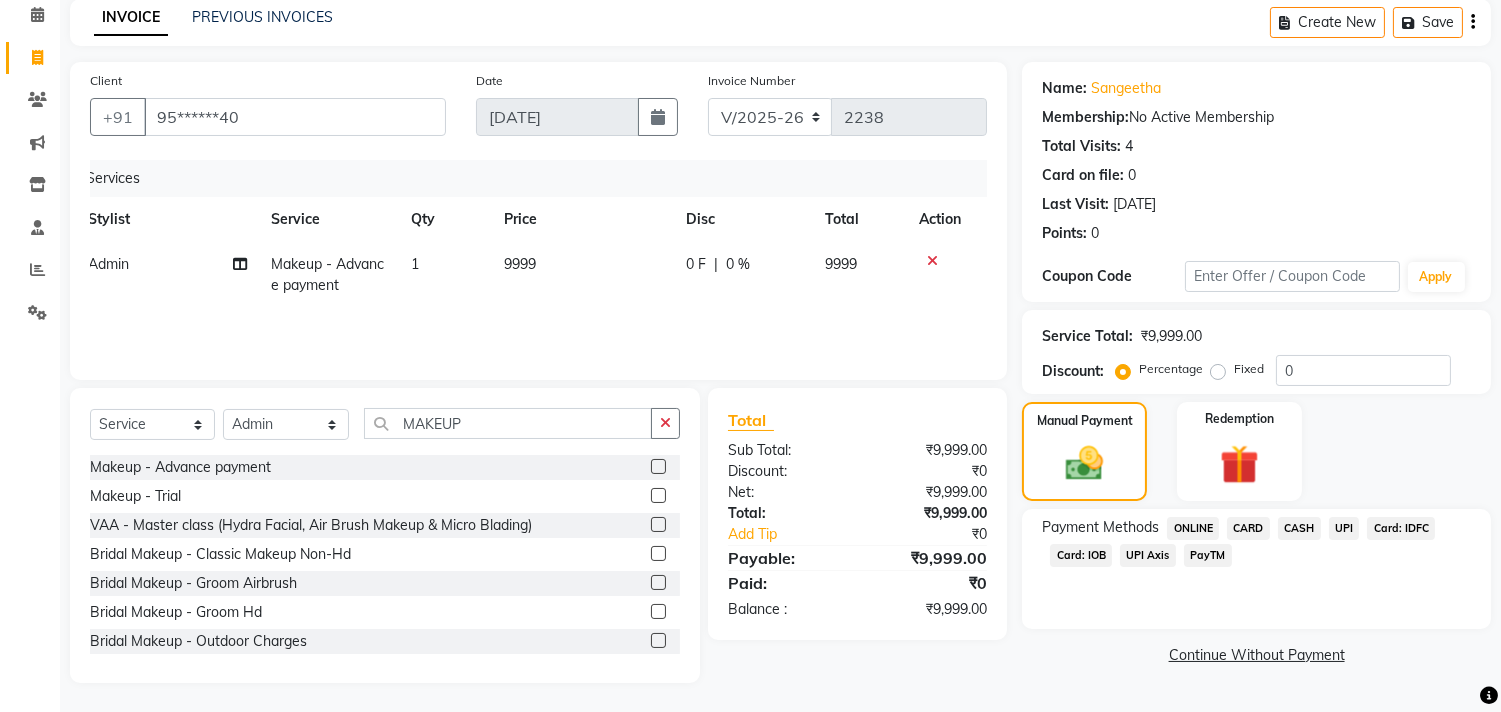 click on "PayTM" 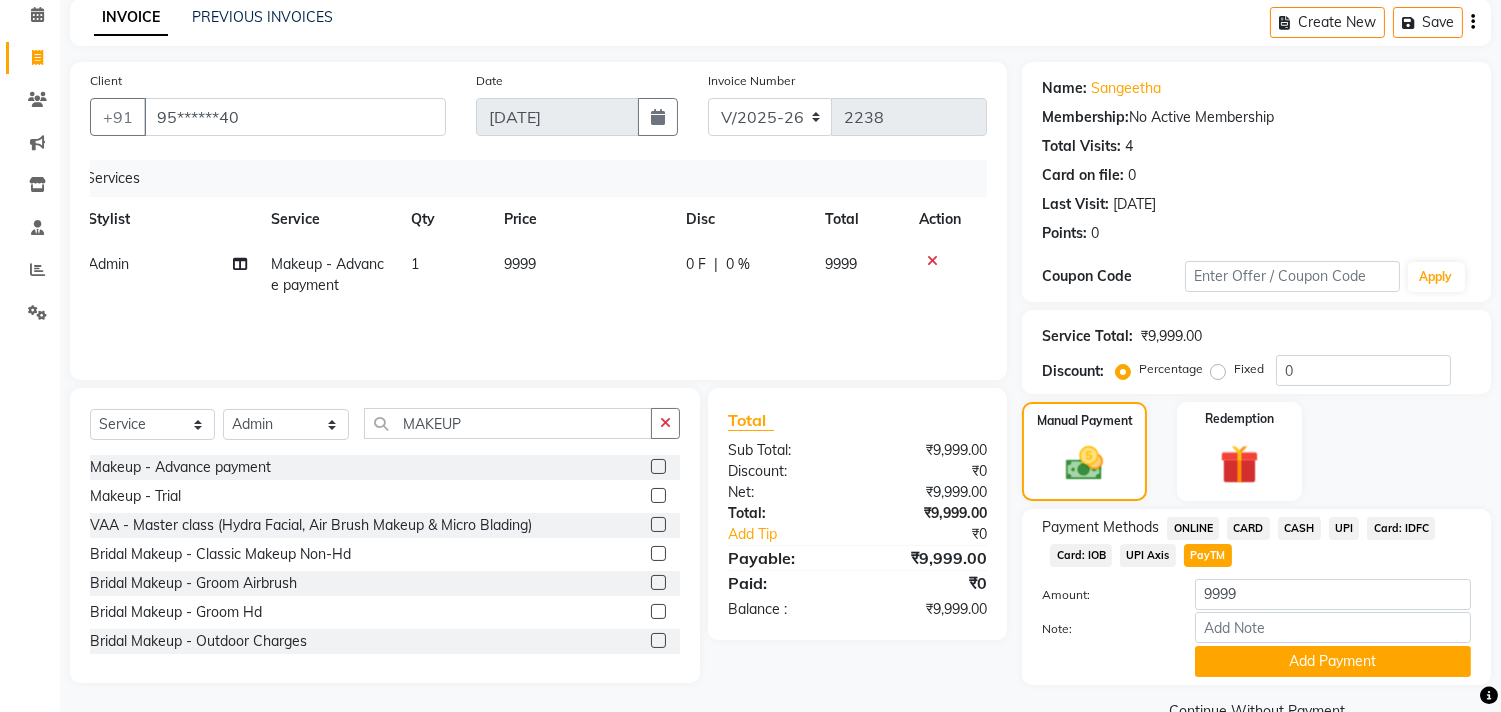 scroll, scrollTop: 132, scrollLeft: 0, axis: vertical 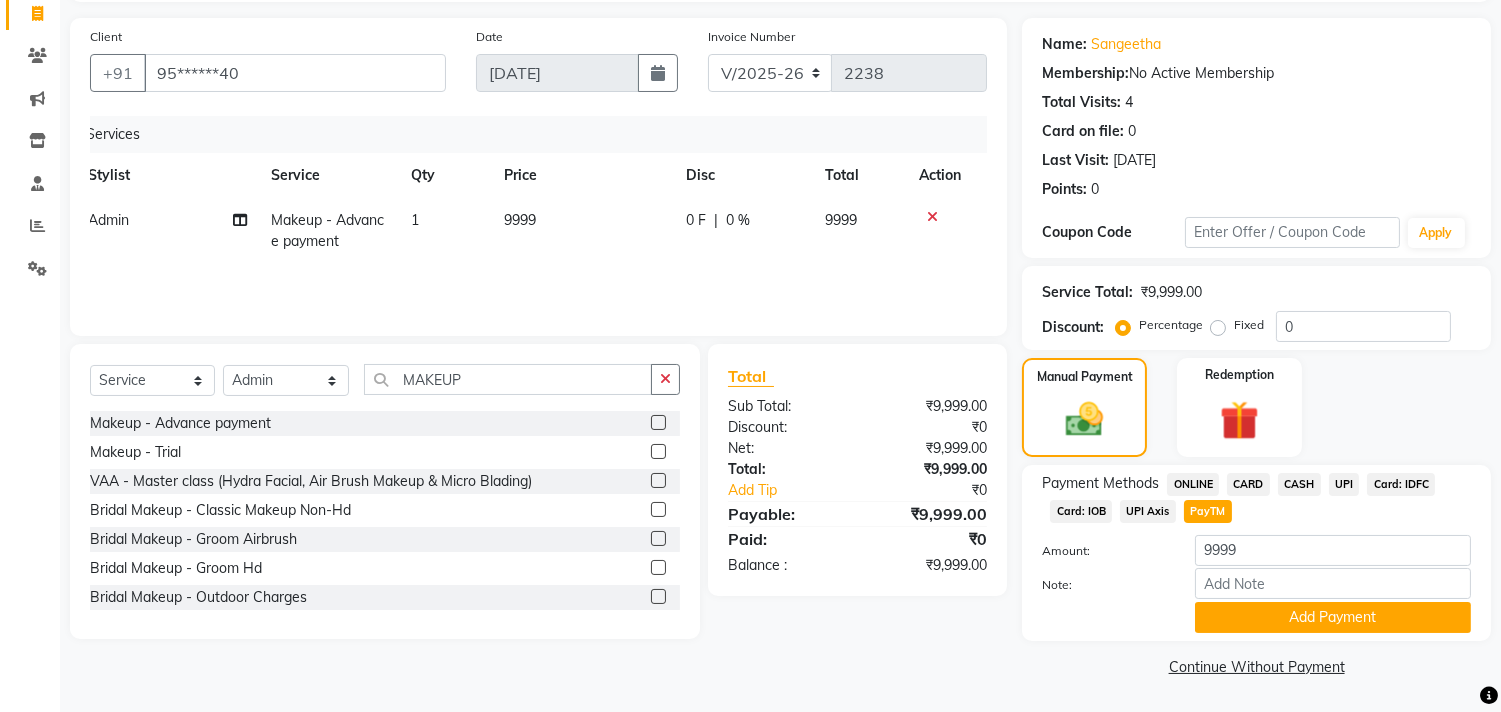 click on "Add Payment" 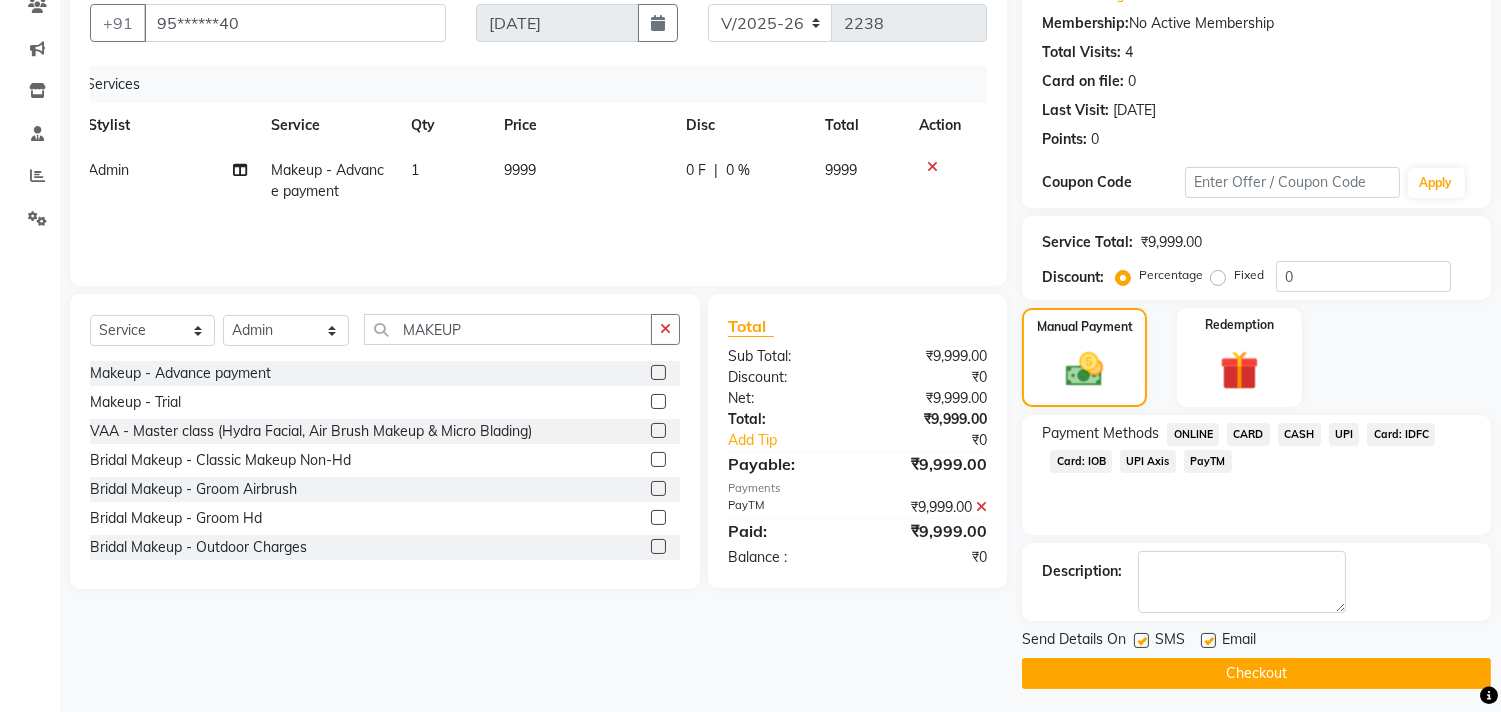 scroll, scrollTop: 187, scrollLeft: 0, axis: vertical 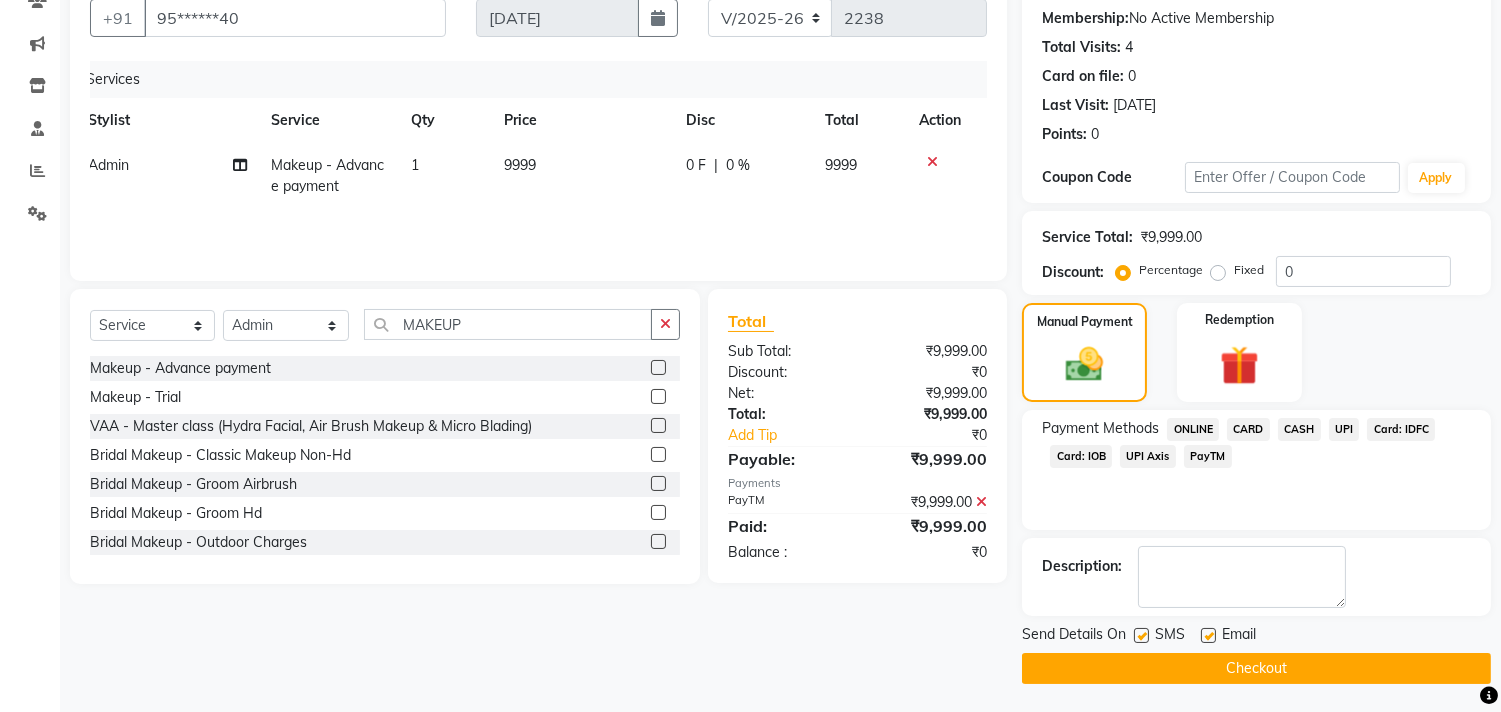 click on "Checkout" 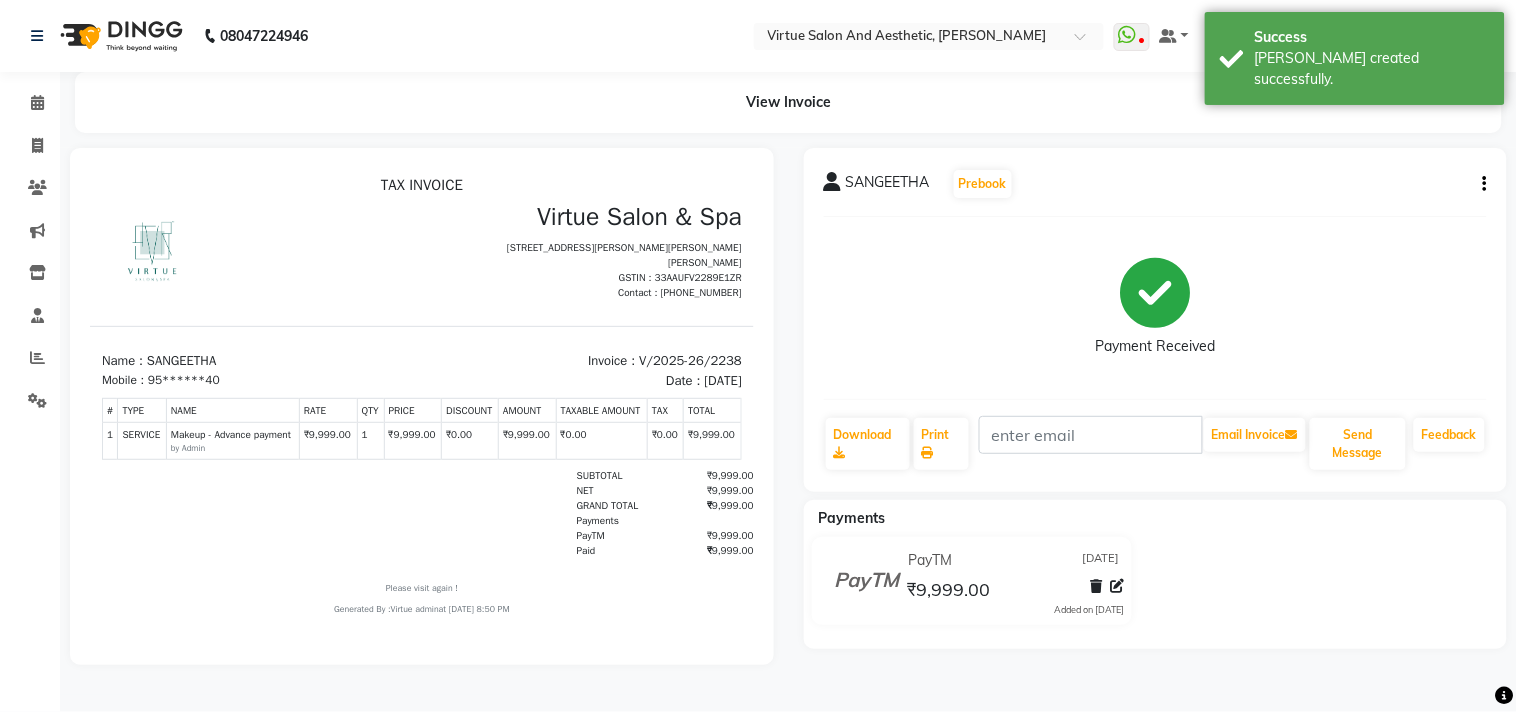 scroll, scrollTop: 0, scrollLeft: 0, axis: both 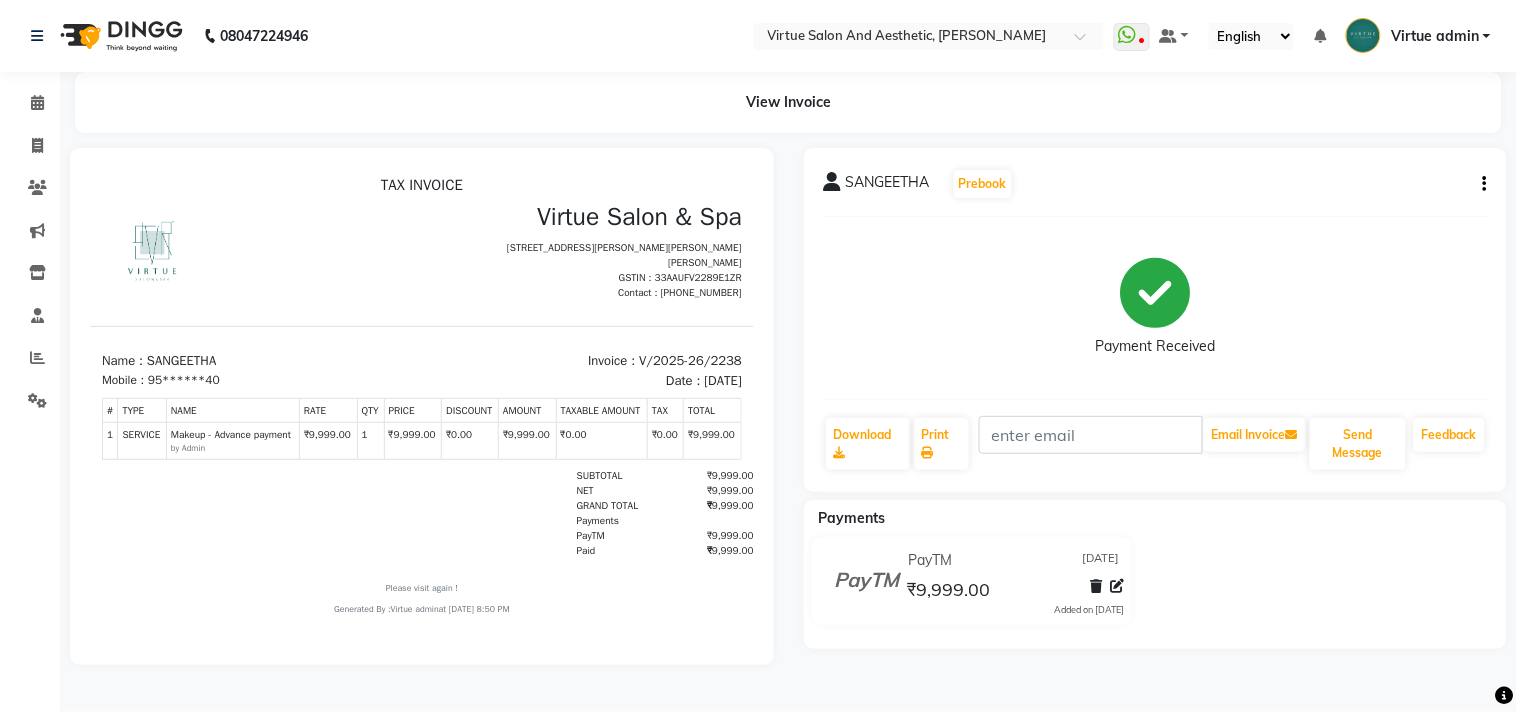 click at bounding box center (422, 406) 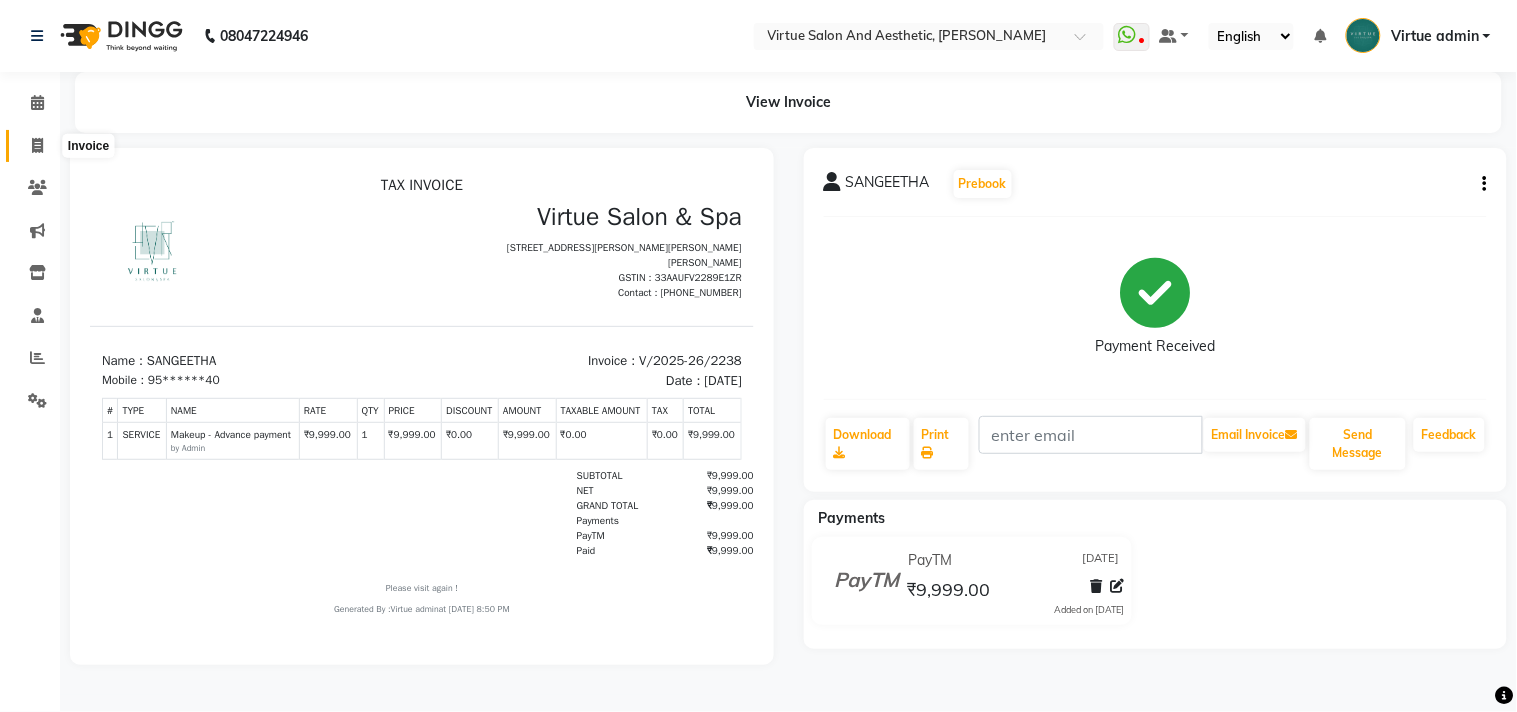 click 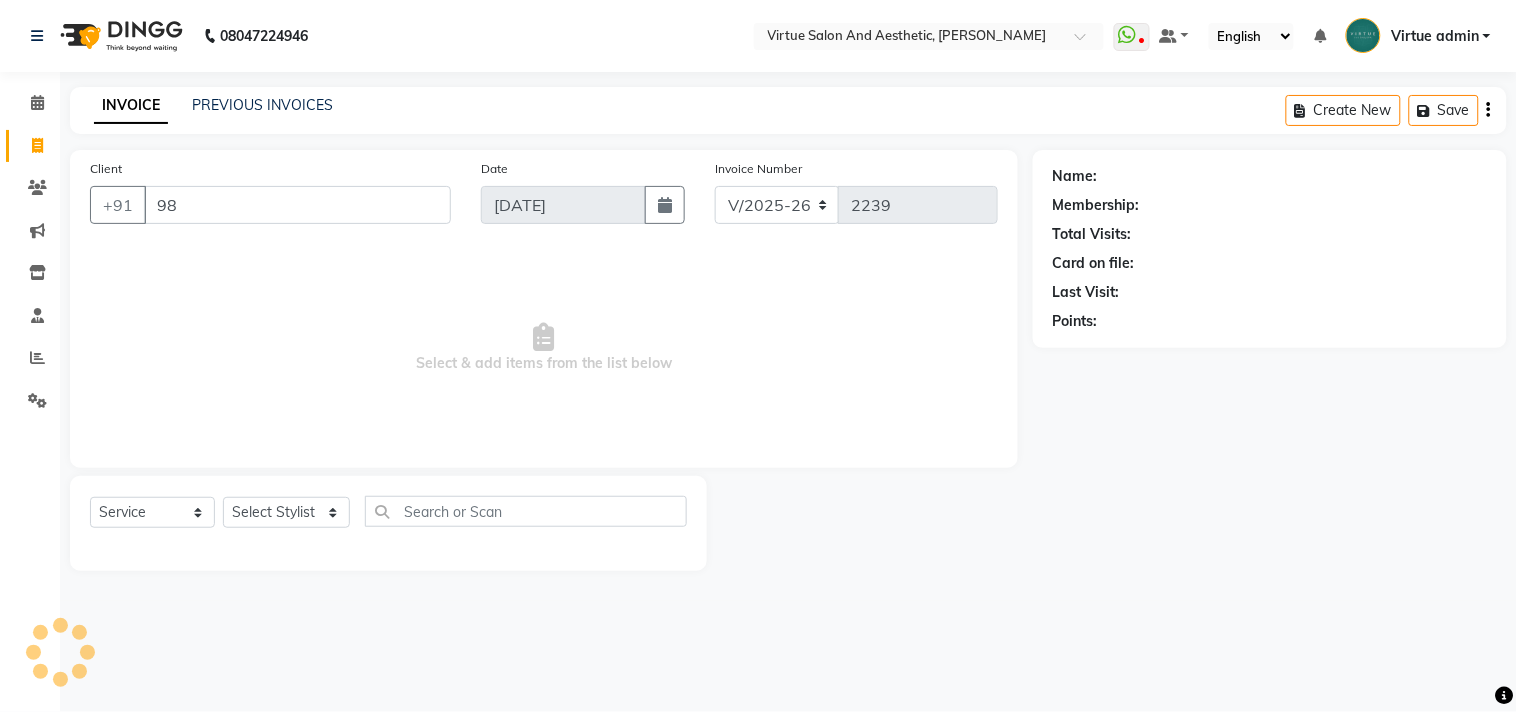type on "9" 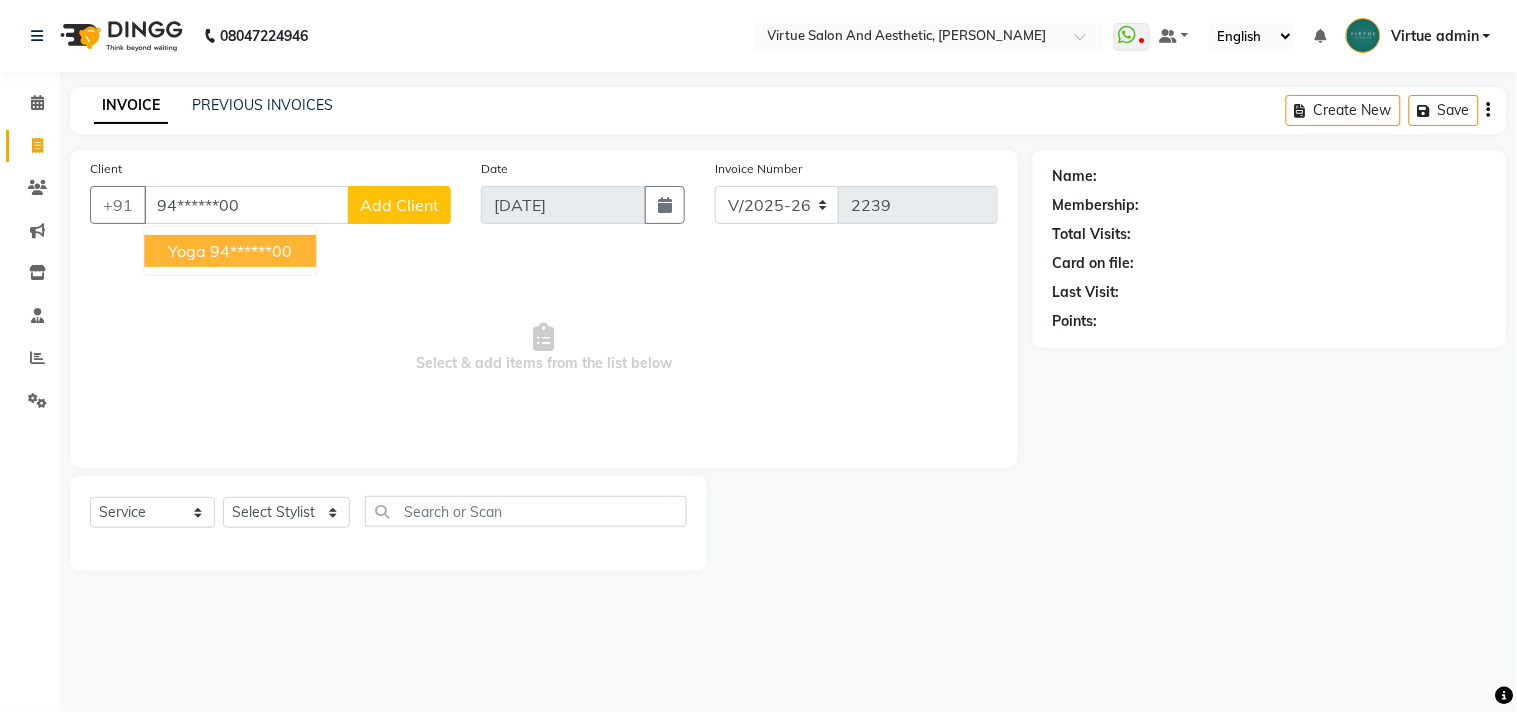 type on "94******00" 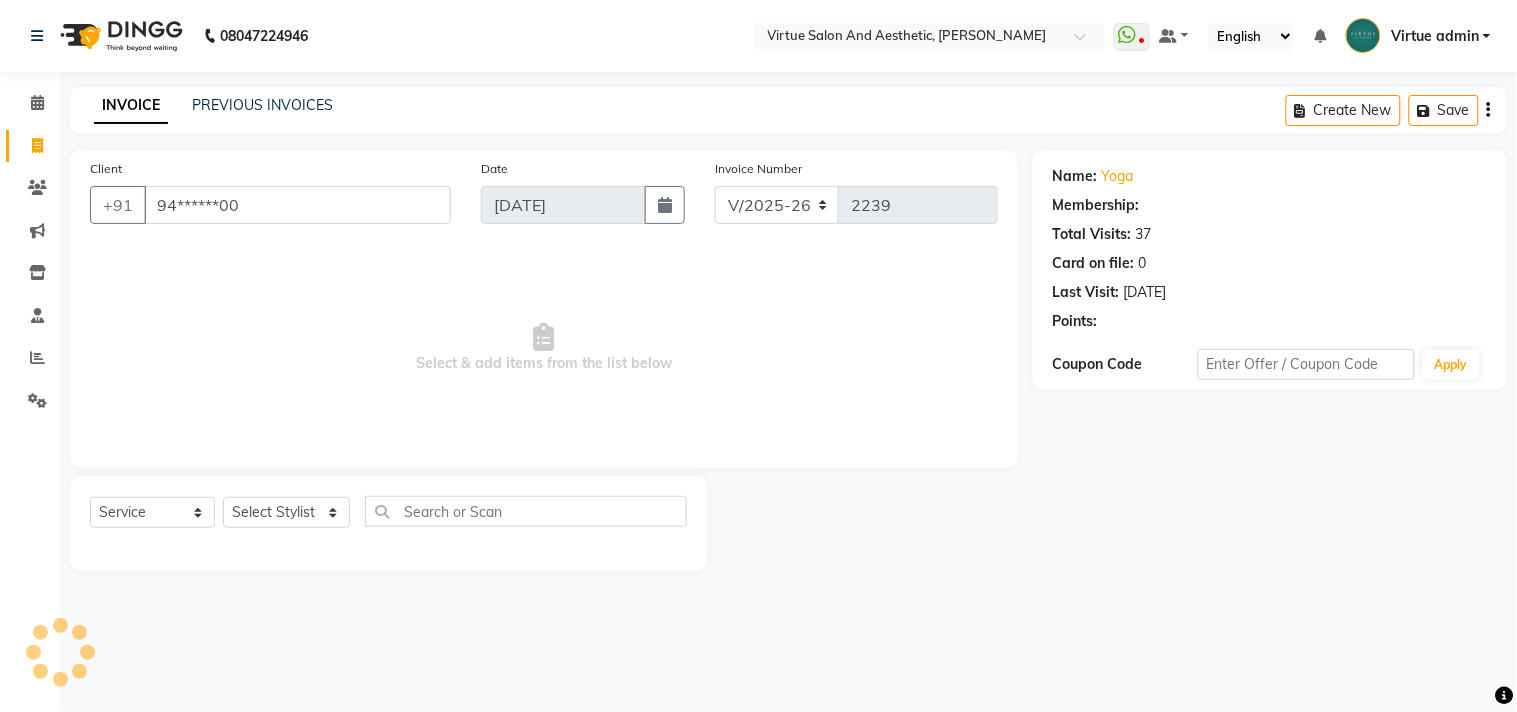 select on "1: Object" 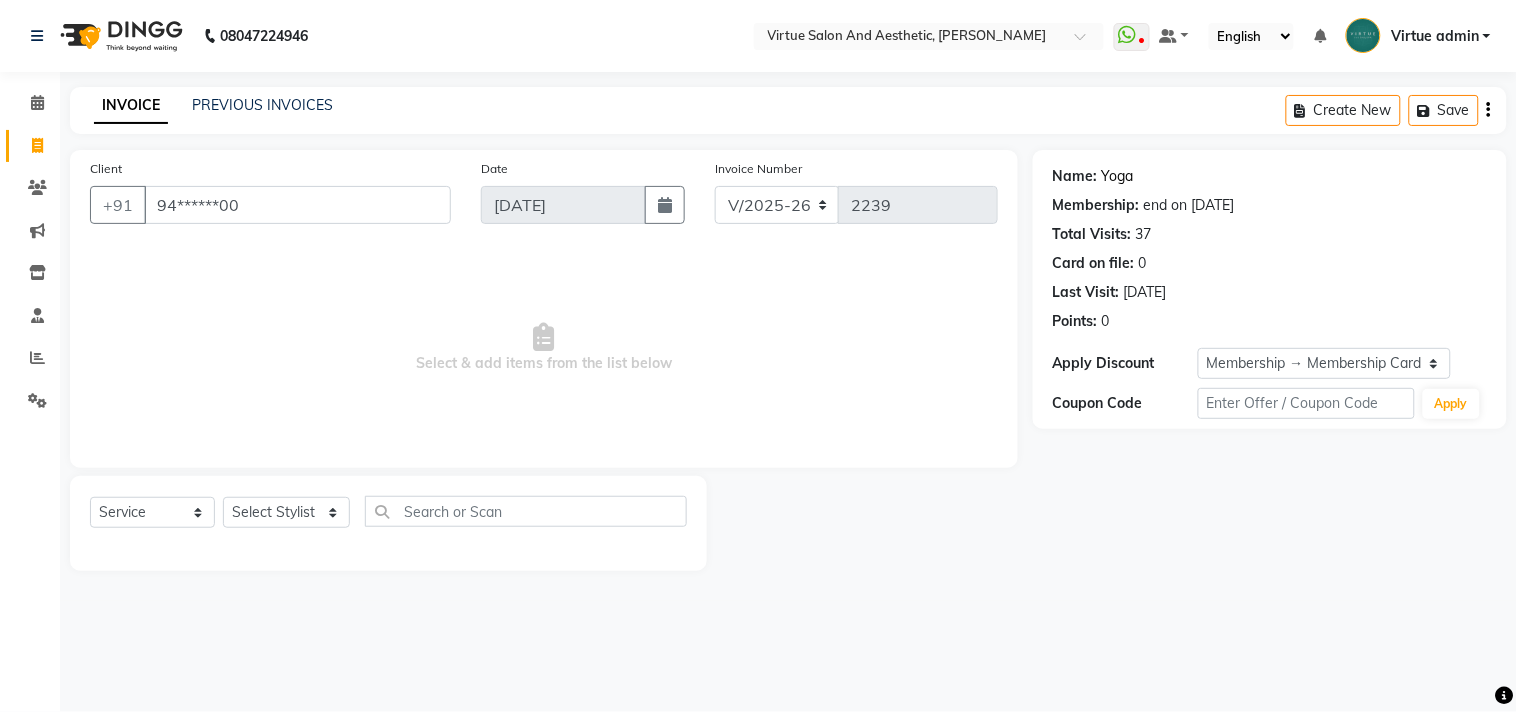 click on "Yoga" 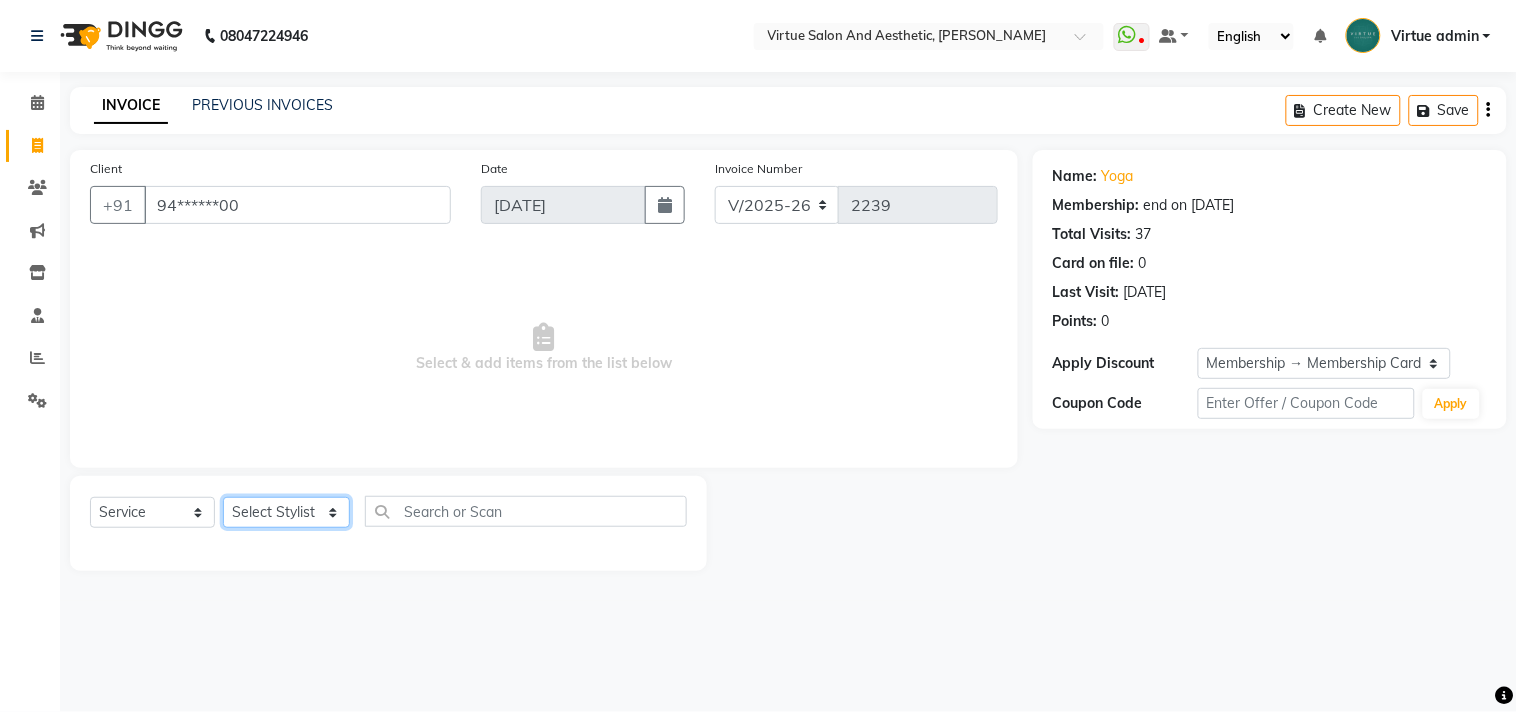 click on "Select Stylist Admin ANUSHA  Apsu Auditor Ambattur Balaji BANUPRIYA Bhuvanesh Dingg - Support Team DIVYA INBARAJ INDHU Javed Jayakumar Joice Neimalsawm  Kalaiselvi KAMALA Nathalie Marinaa Chaarlette POOJA  PREETHI Preethi Raj PRISCILLA RADHA RAJESH  SAHIL SEETHAL SOCHIPEM Suresh Babu SUSHMITA VANITHA Veena Ravi Vignesh  Vinitha Virtue admin VIRTUE SALON" 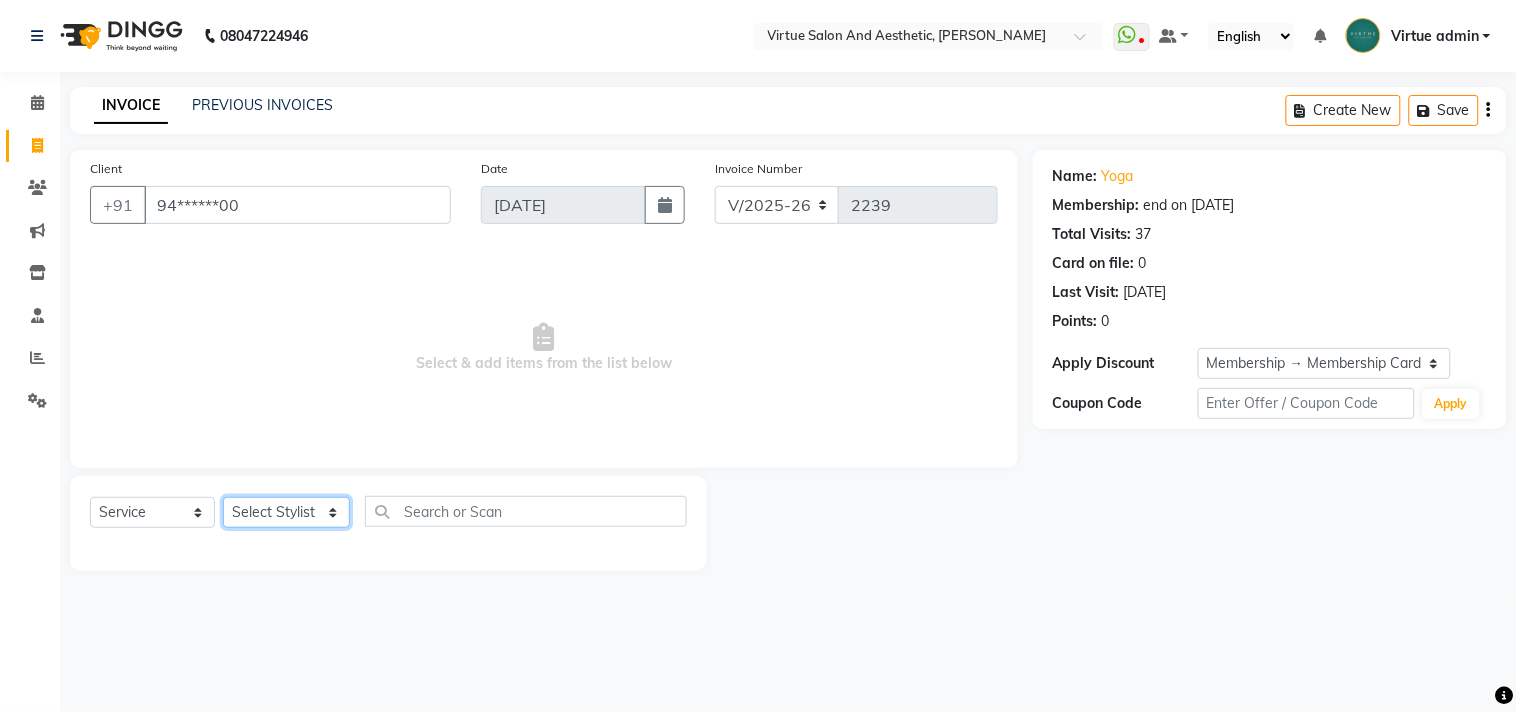 select on "47999" 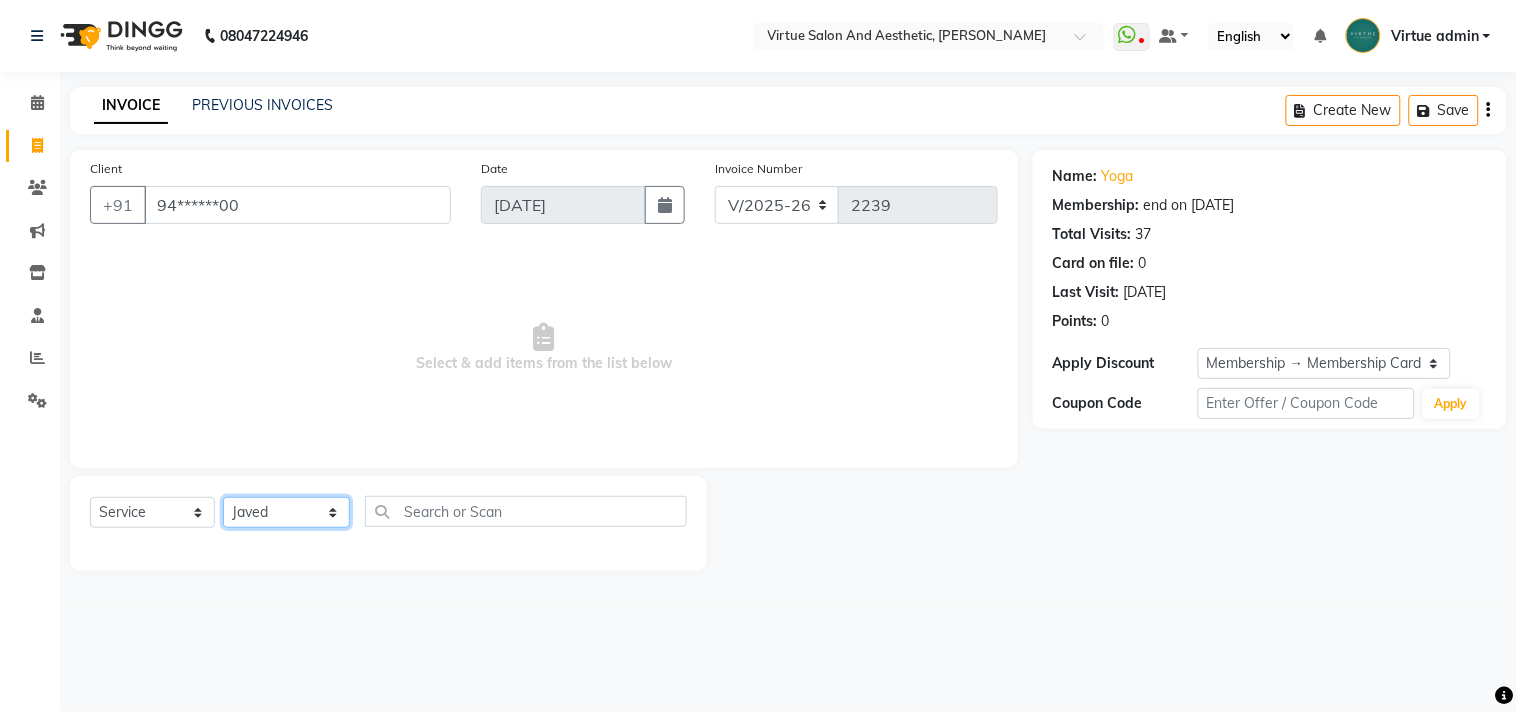 click on "Select Stylist Admin ANUSHA  Apsu Auditor Ambattur Balaji BANUPRIYA Bhuvanesh Dingg - Support Team DIVYA INBARAJ INDHU Javed Jayakumar Joice Neimalsawm  Kalaiselvi KAMALA Nathalie Marinaa Chaarlette POOJA  PREETHI Preethi Raj PRISCILLA RADHA RAJESH  SAHIL SEETHAL SOCHIPEM Suresh Babu SUSHMITA VANITHA Veena Ravi Vignesh  Vinitha Virtue admin VIRTUE SALON" 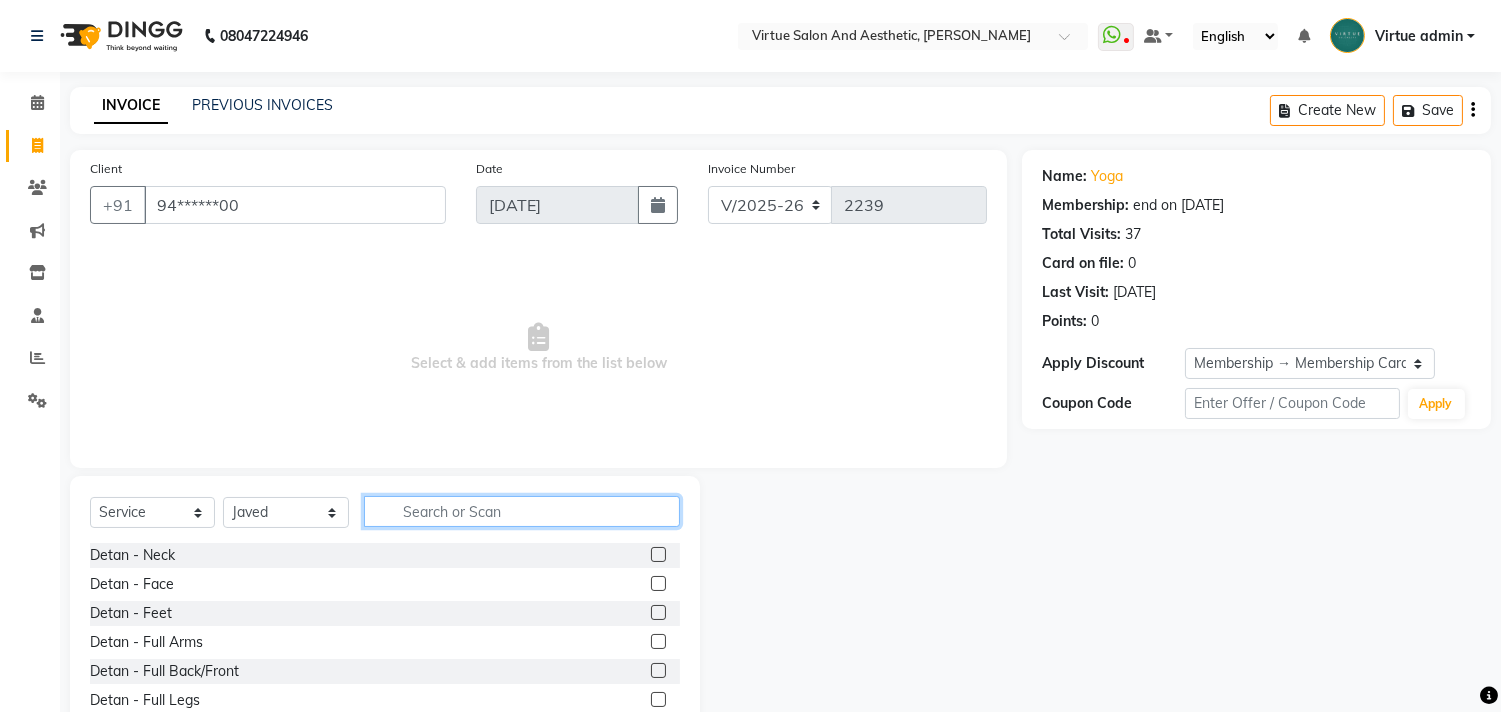 click 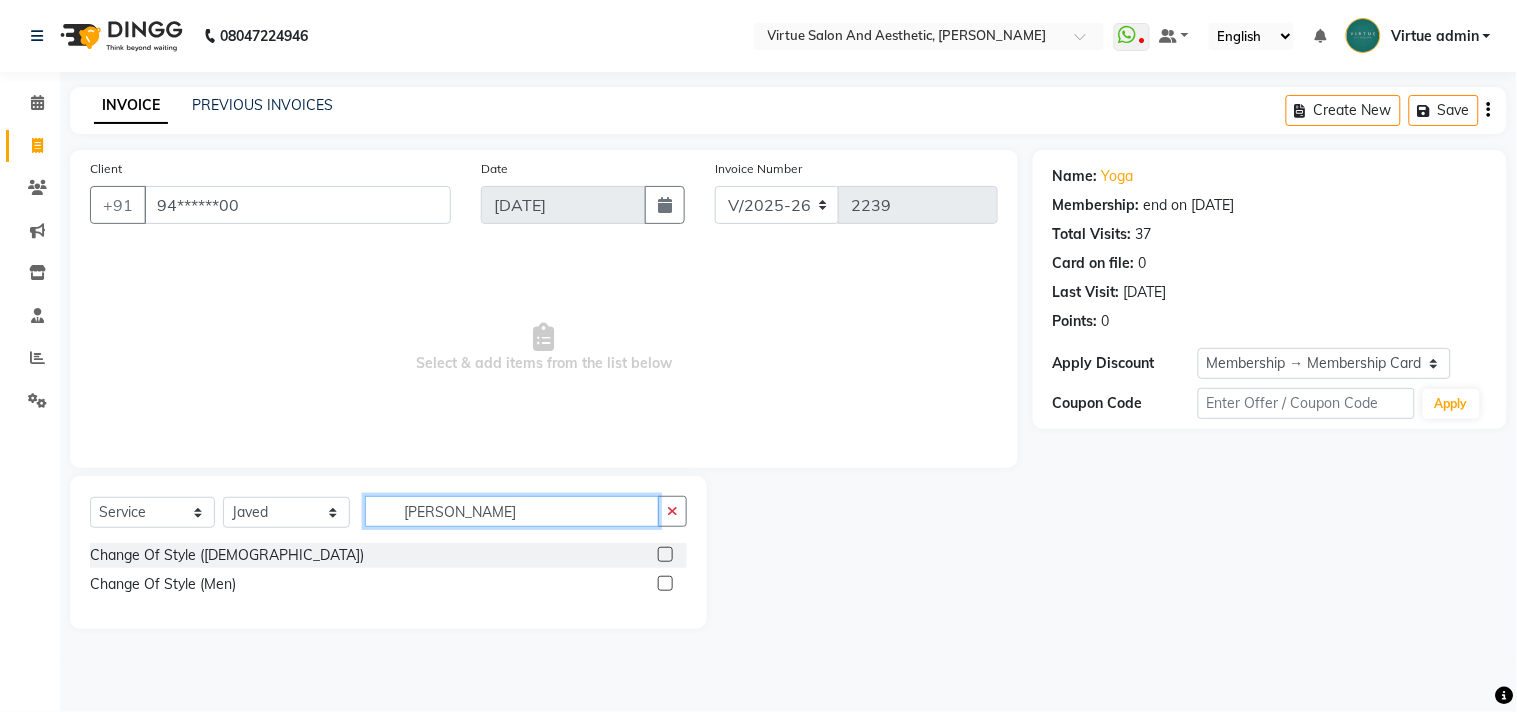 type on "CHANG" 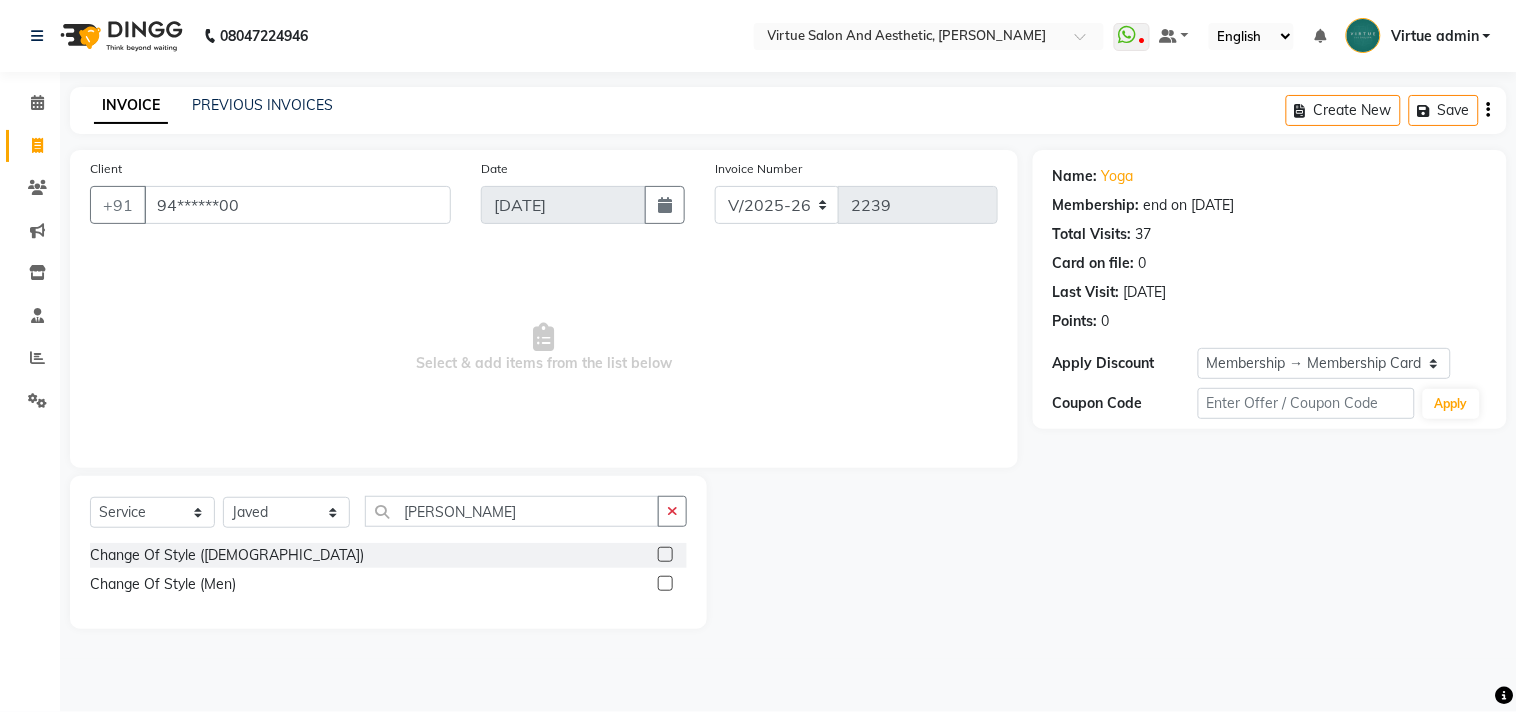 click 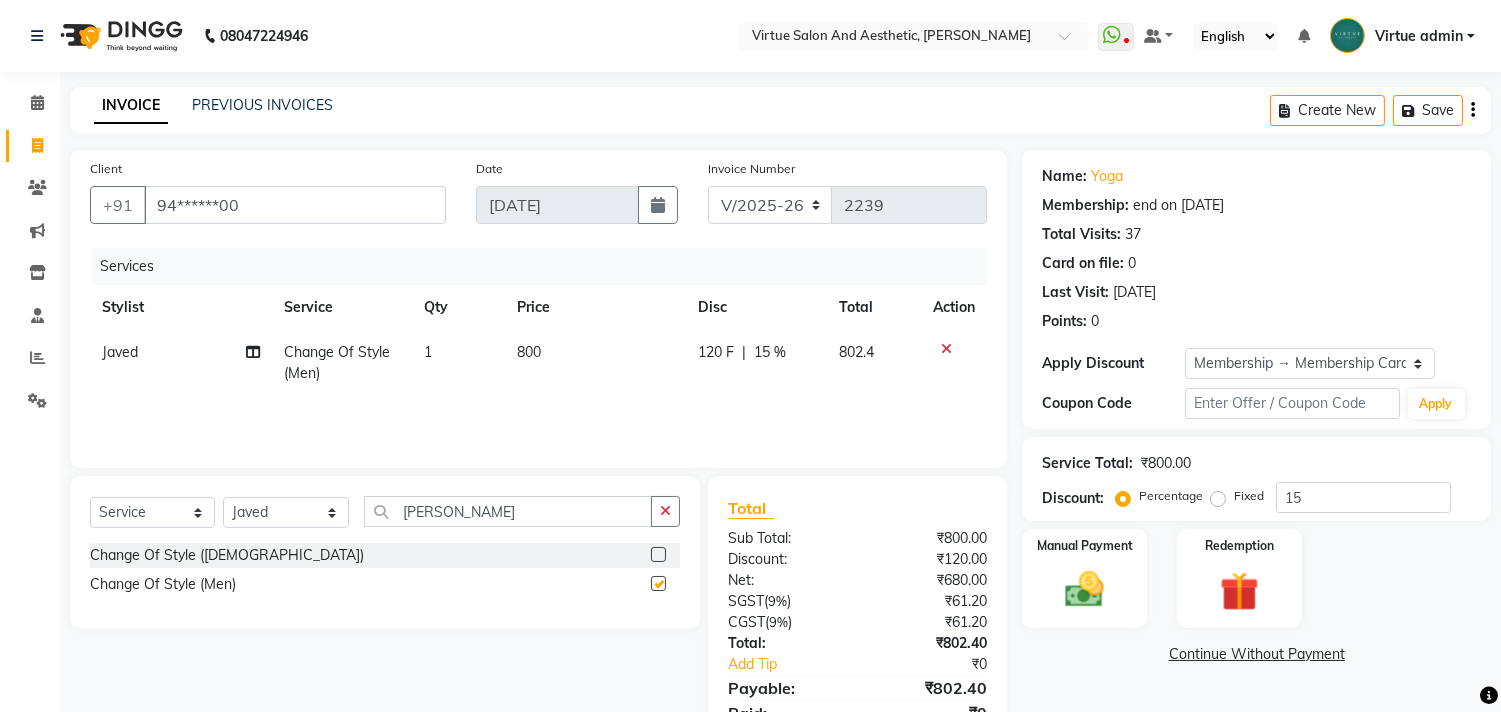checkbox on "false" 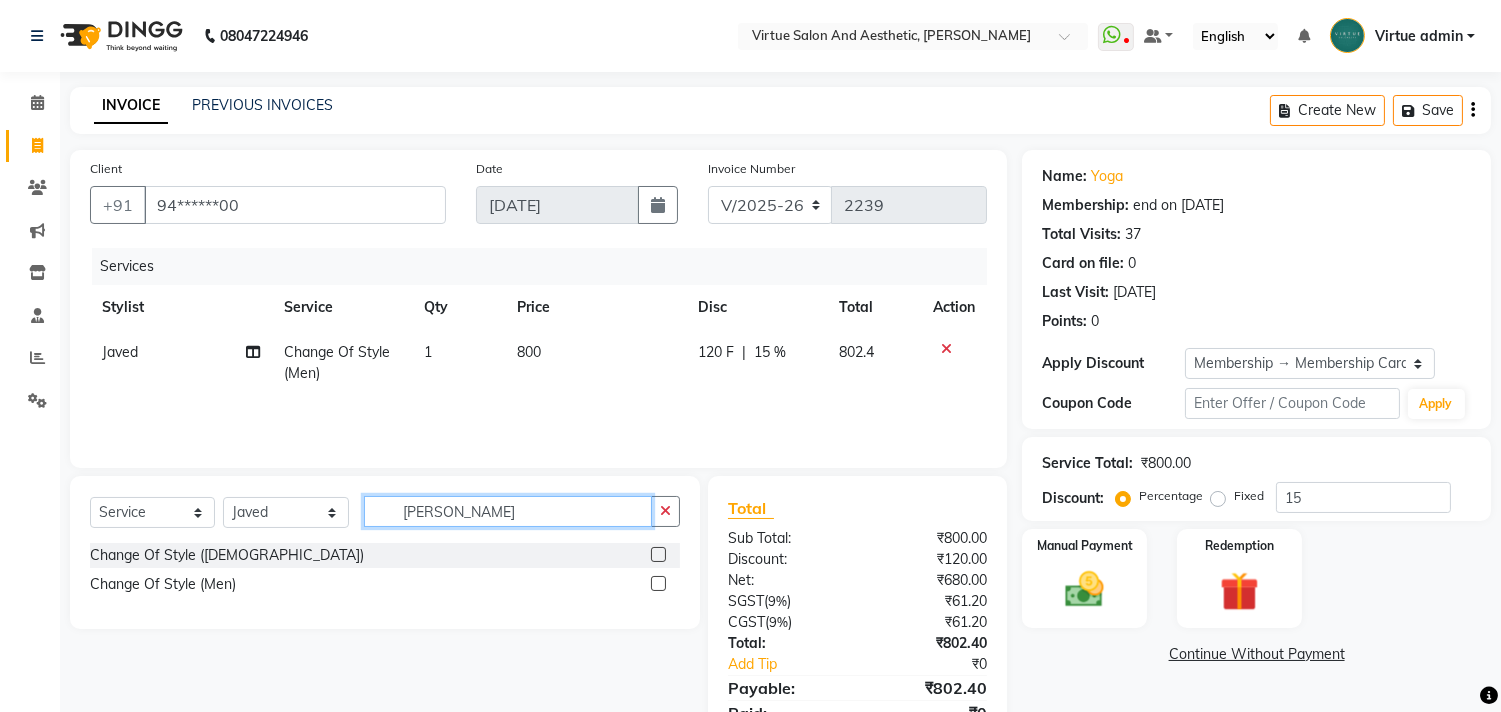 drag, startPoint x: 483, startPoint y: 514, endPoint x: 386, endPoint y: 500, distance: 98.005104 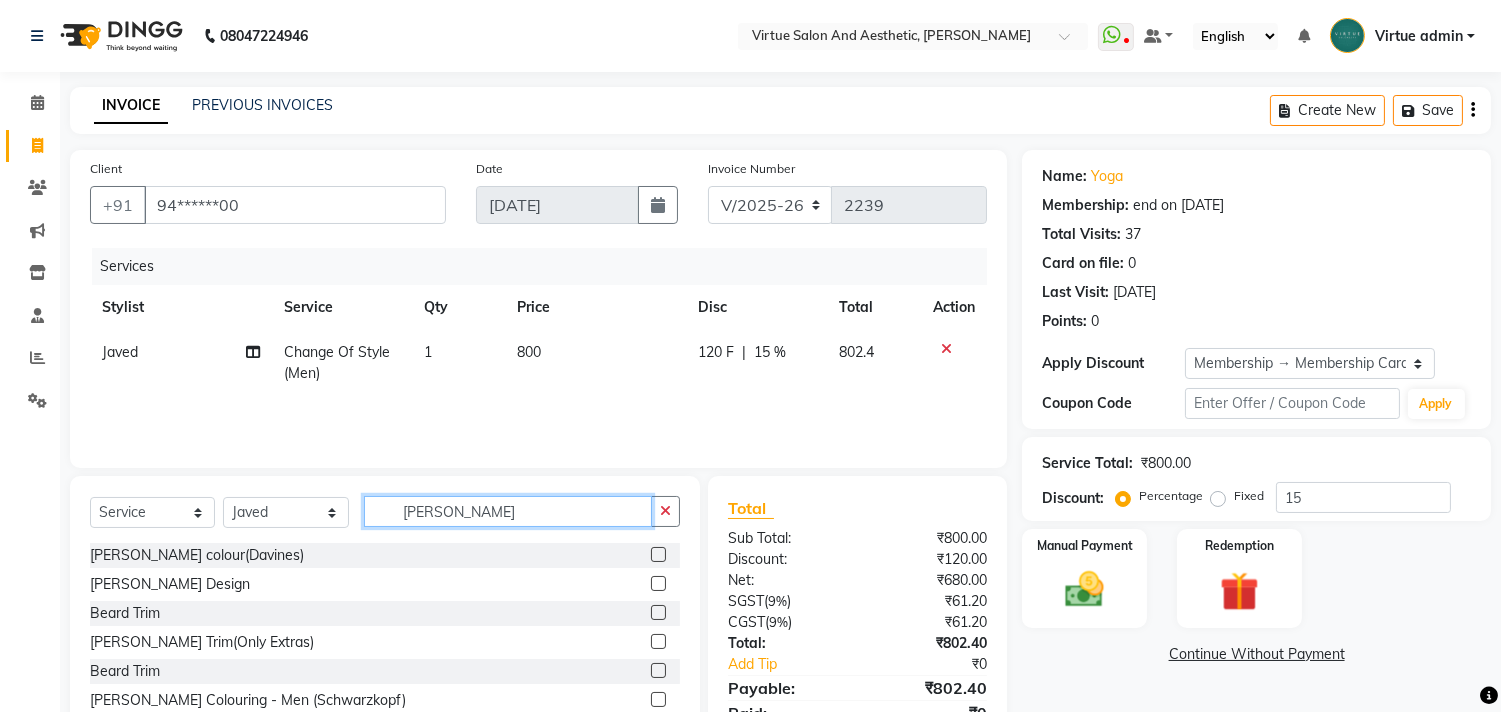 type on "BEARD" 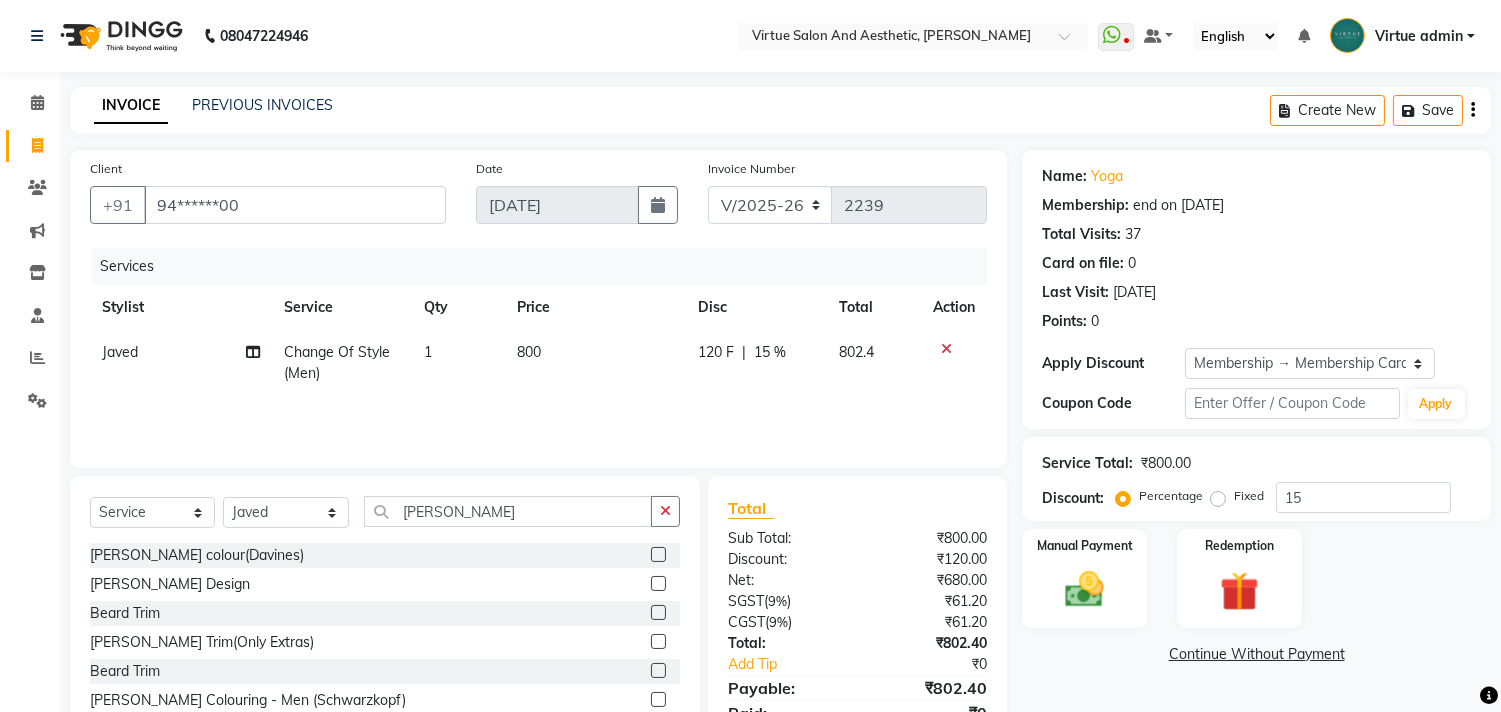 click 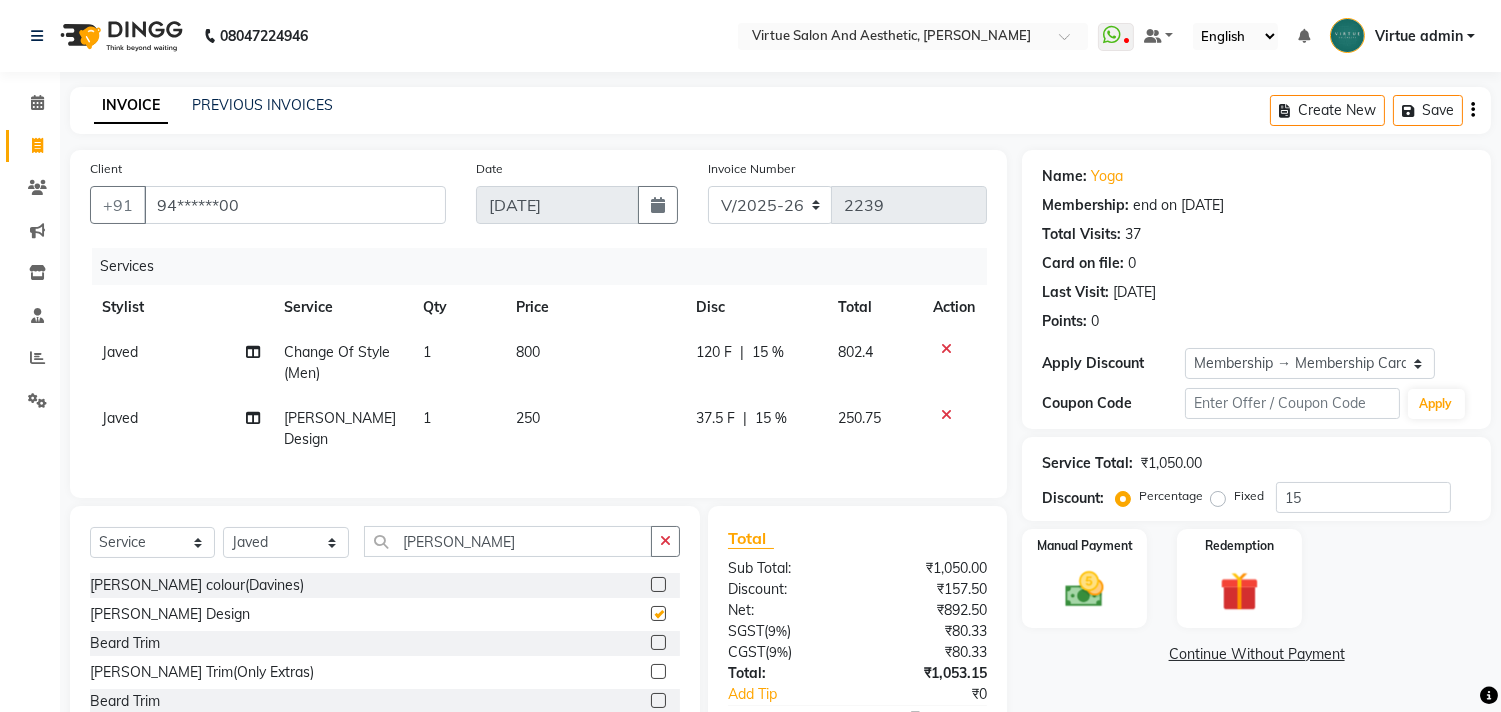 checkbox on "false" 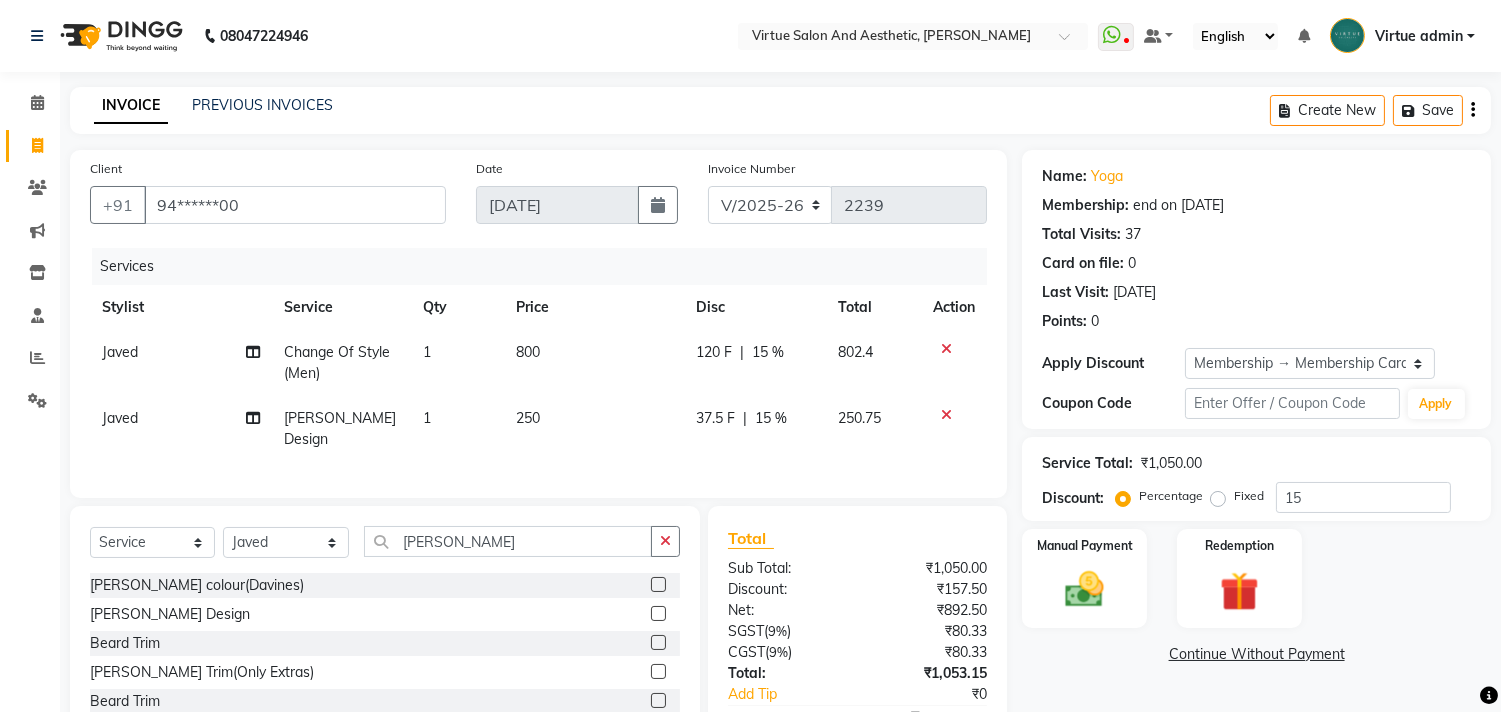 scroll, scrollTop: 114, scrollLeft: 0, axis: vertical 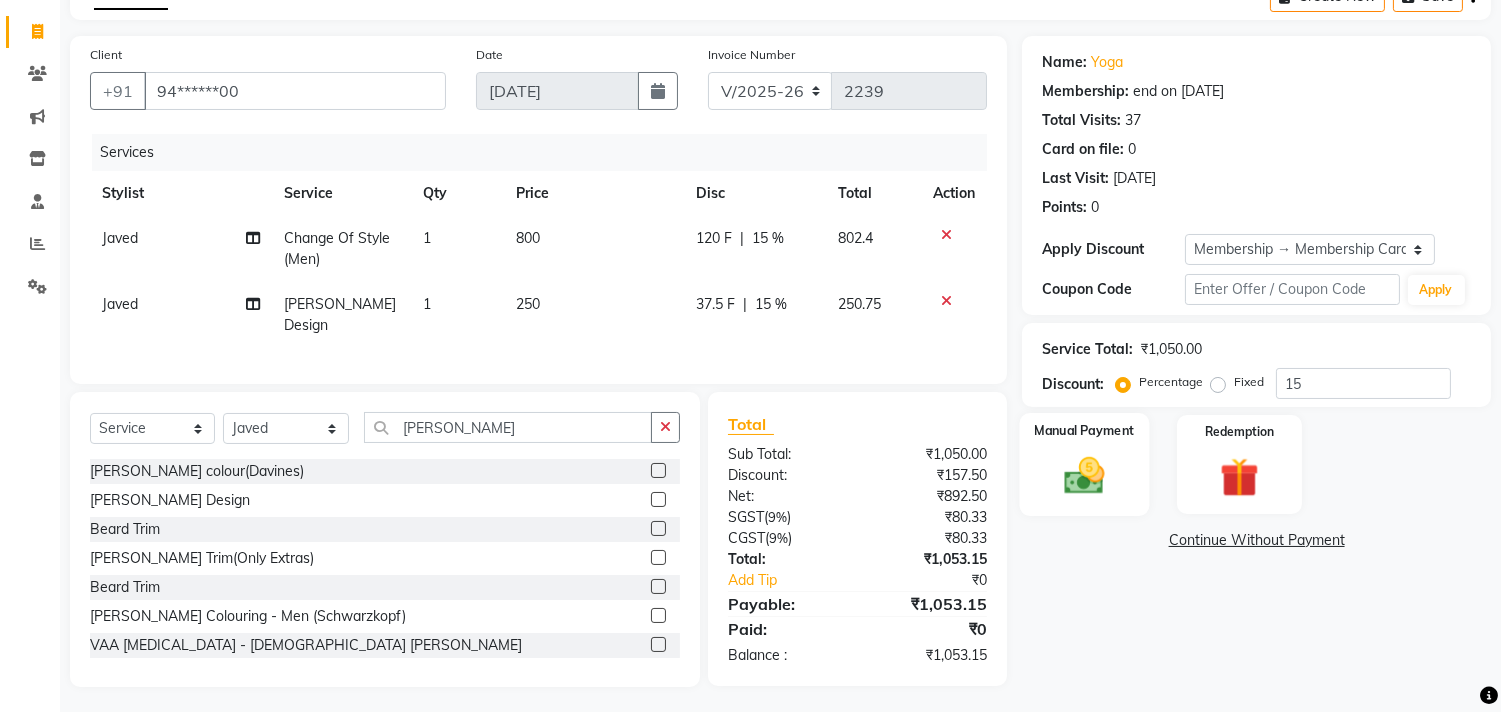 click 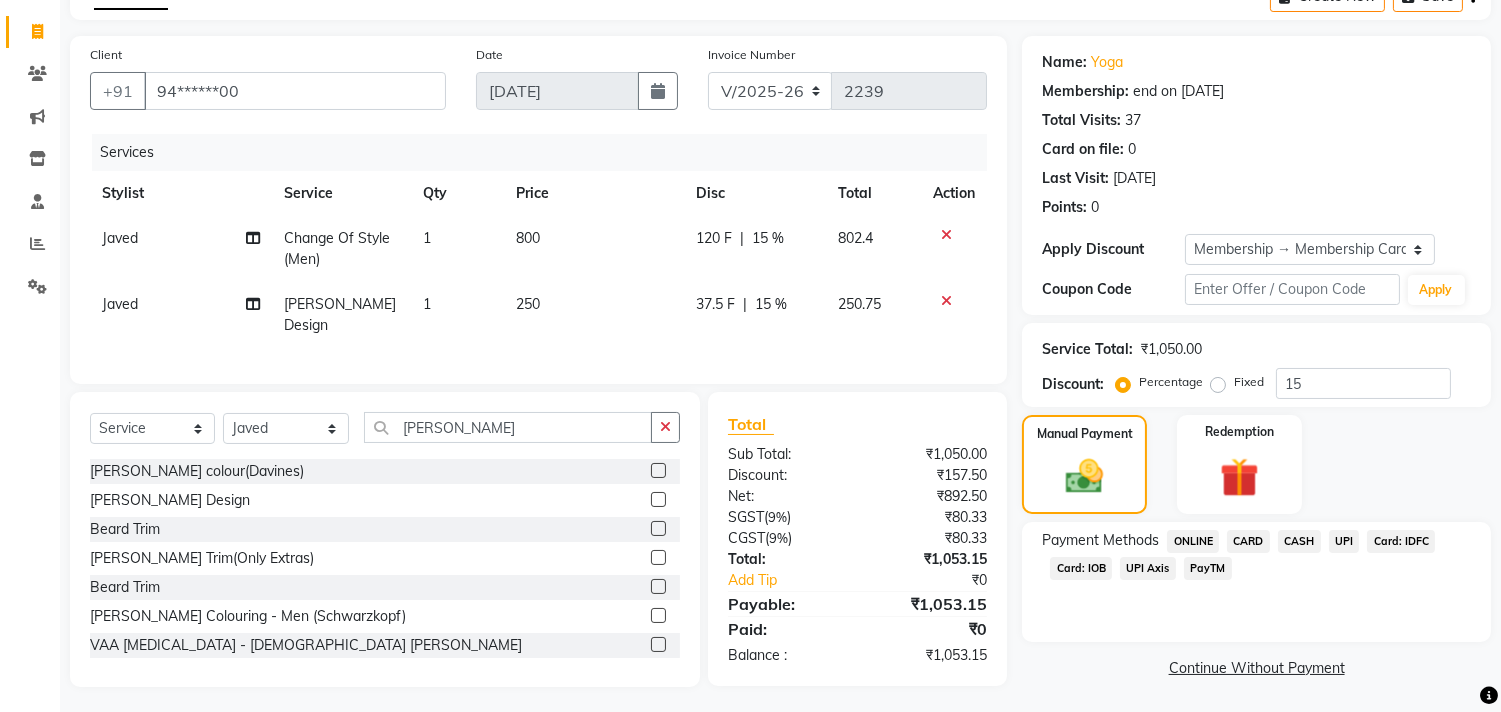 click on "CASH" 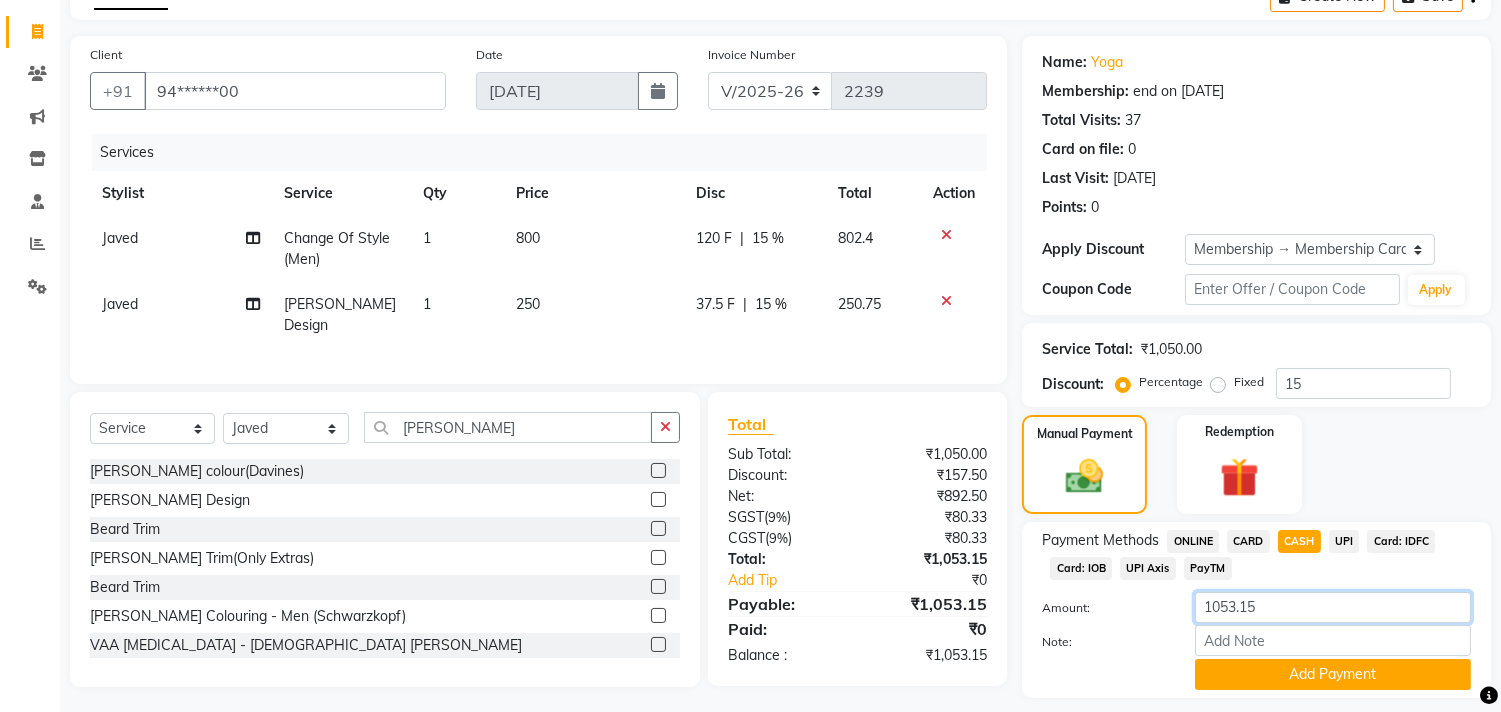 drag, startPoint x: 1281, startPoint y: 607, endPoint x: 1126, endPoint y: 595, distance: 155.46382 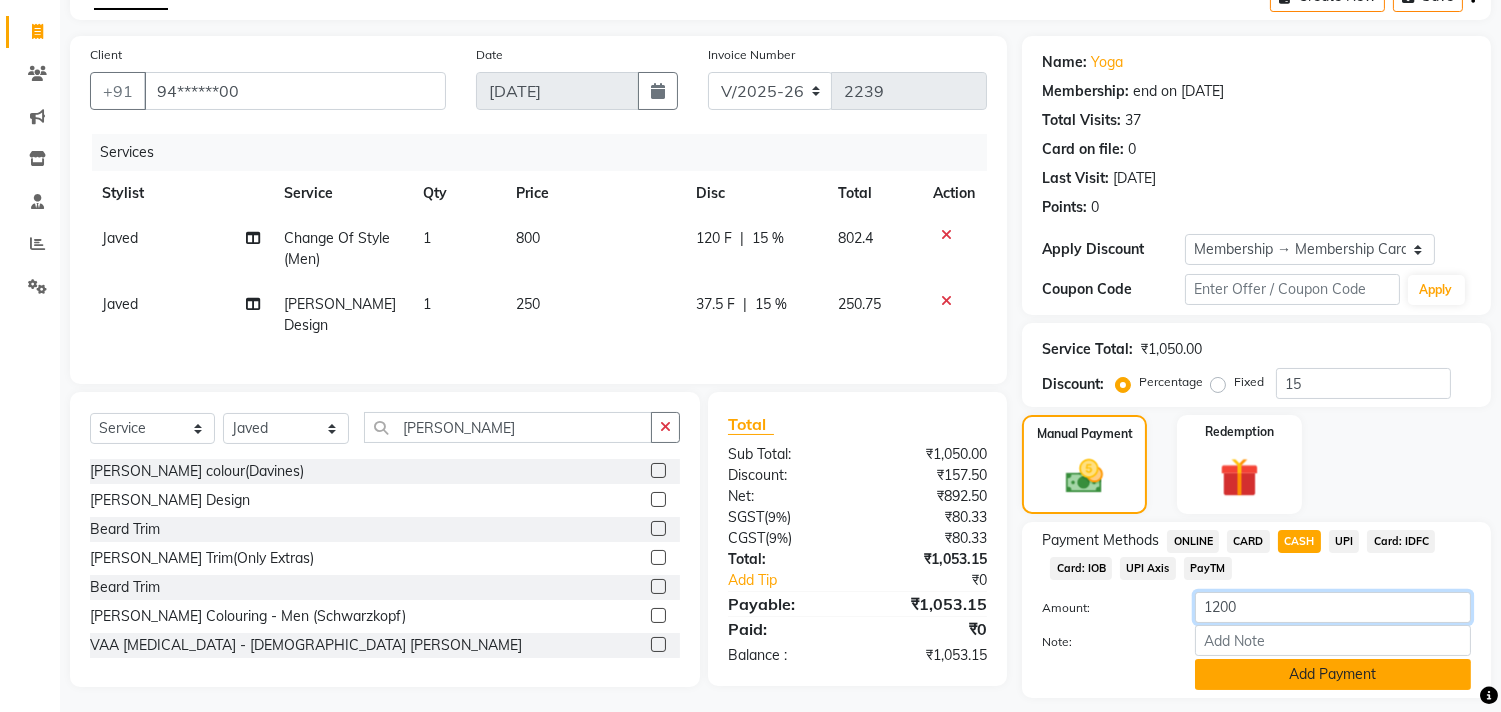 type on "1200" 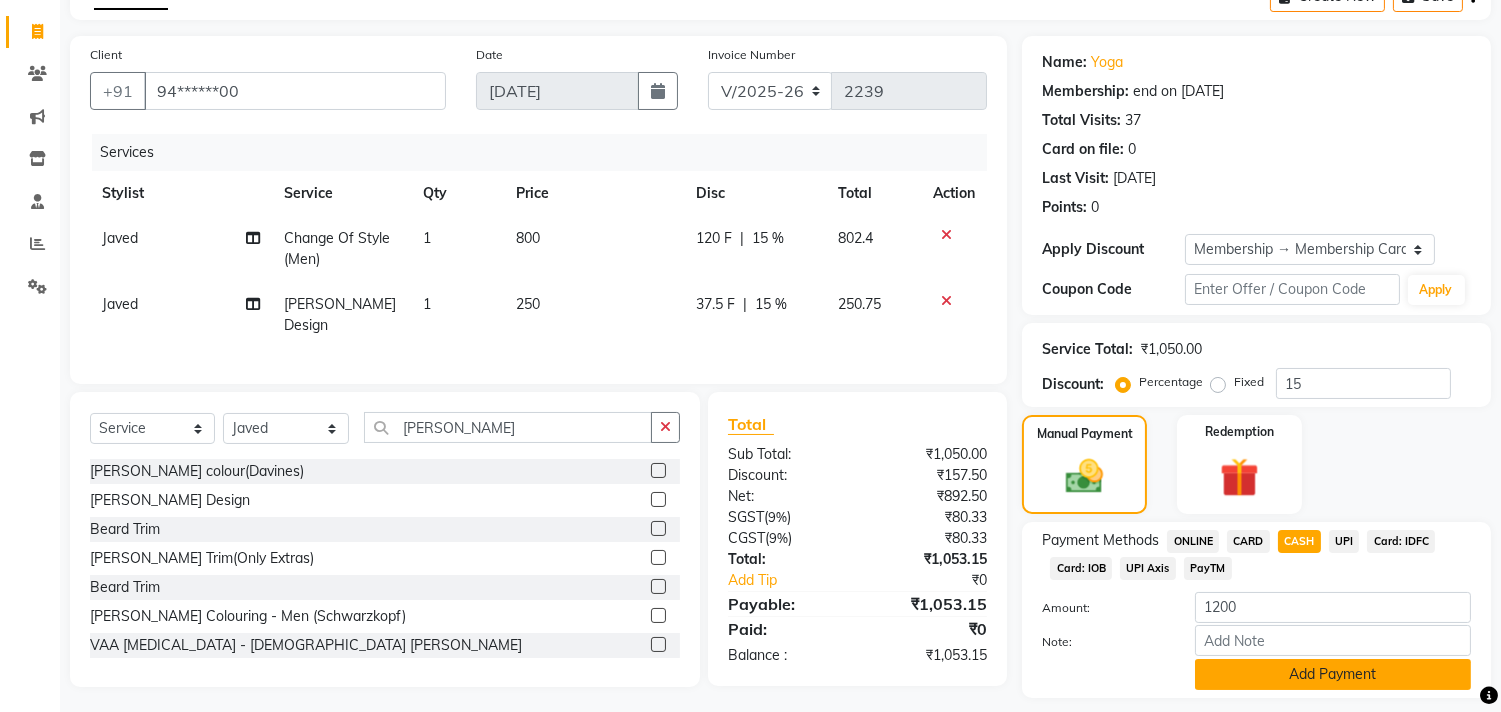 click on "Add Payment" 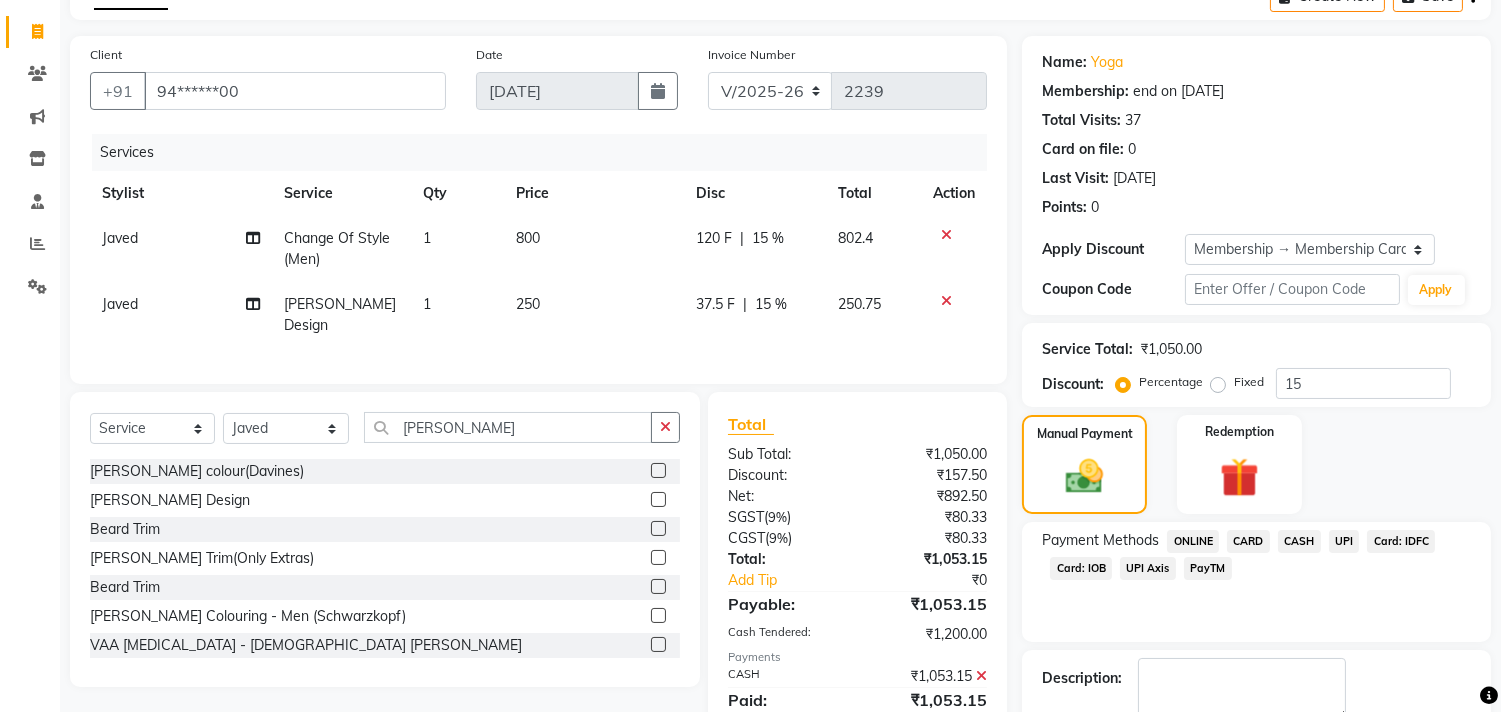 scroll, scrollTop: 227, scrollLeft: 0, axis: vertical 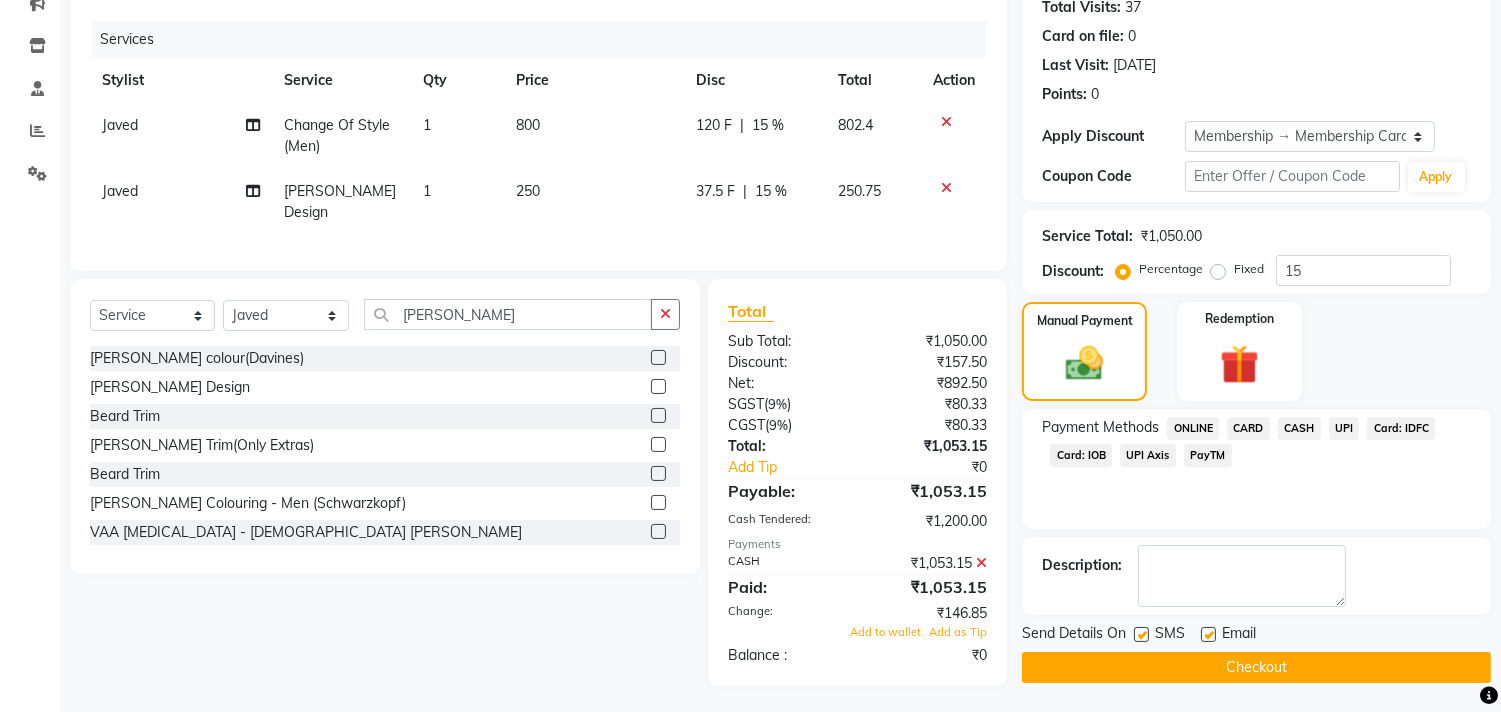 click on "Checkout" 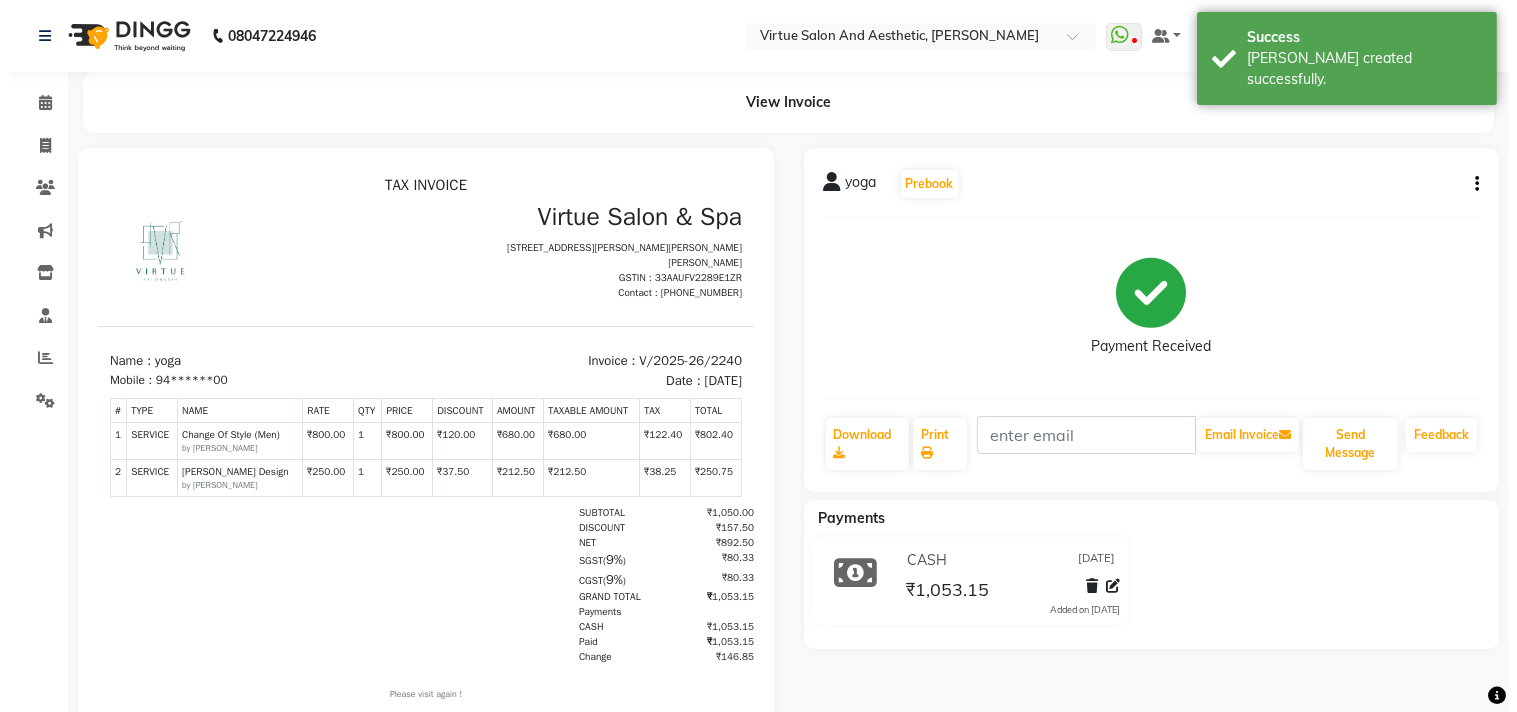 scroll, scrollTop: 0, scrollLeft: 0, axis: both 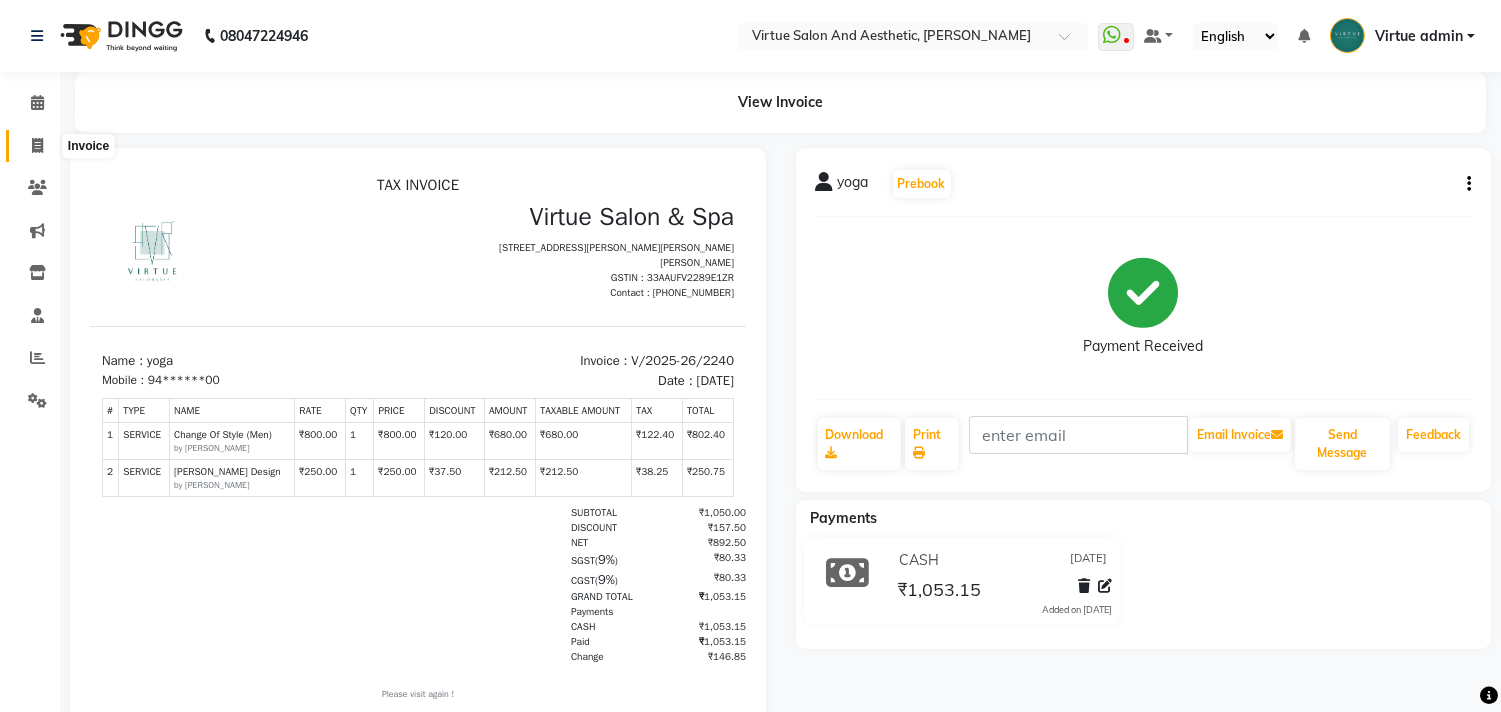 click 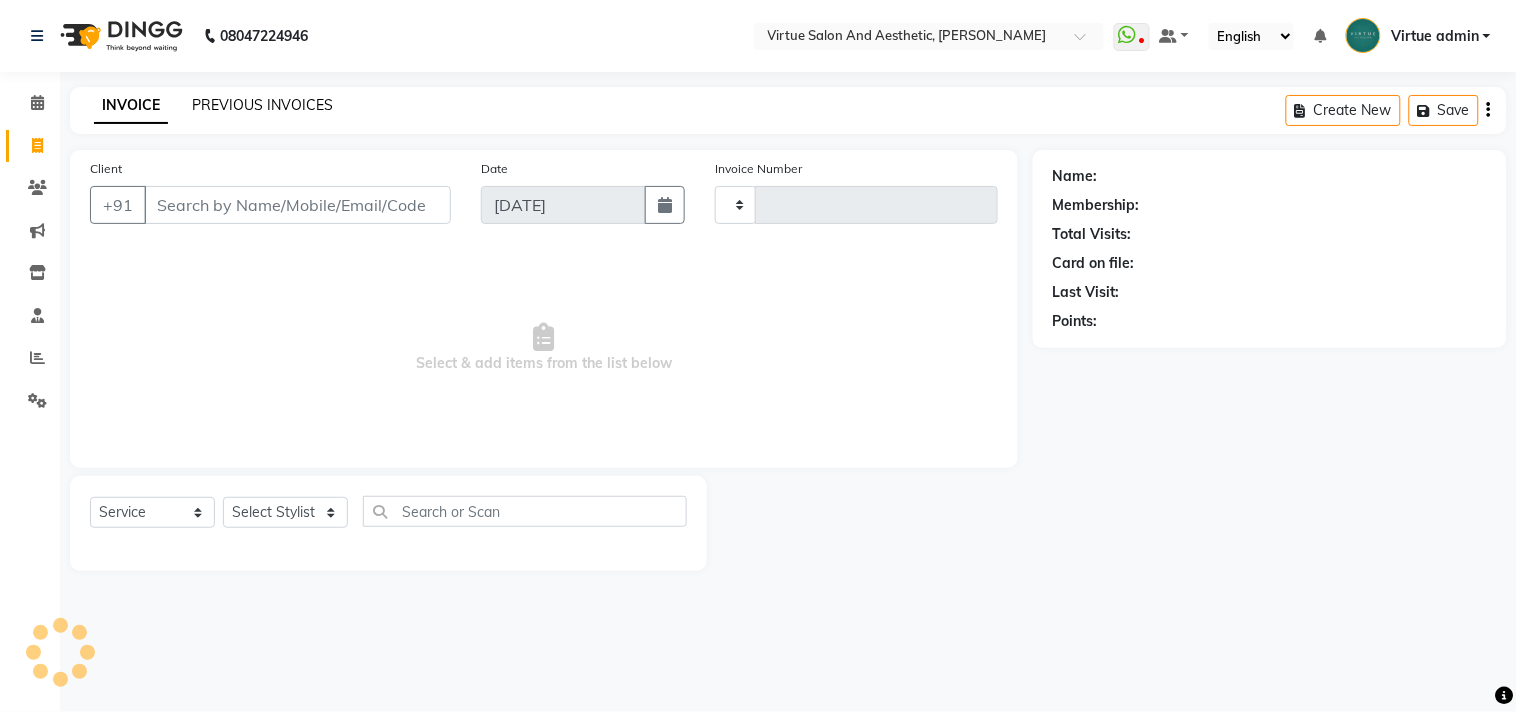 click on "PREVIOUS INVOICES" 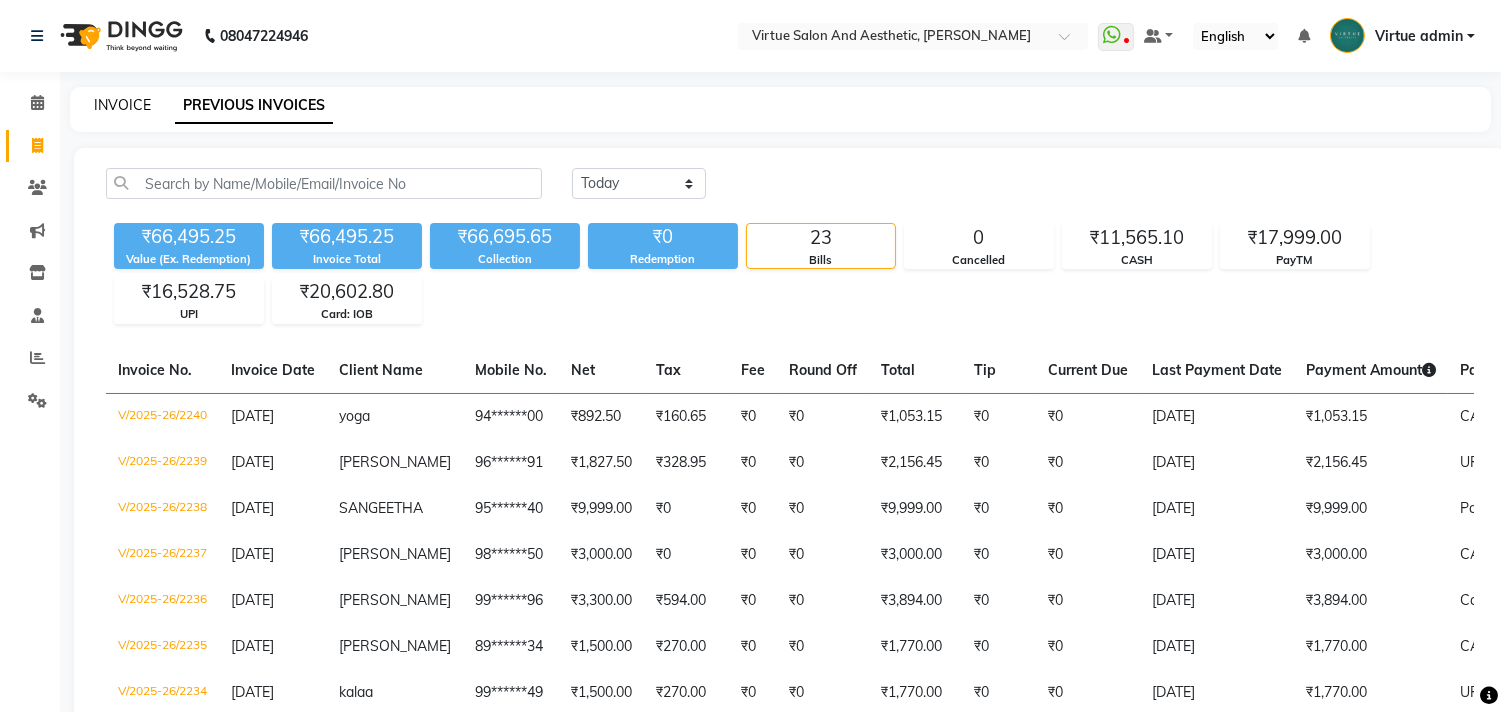 click on "INVOICE" 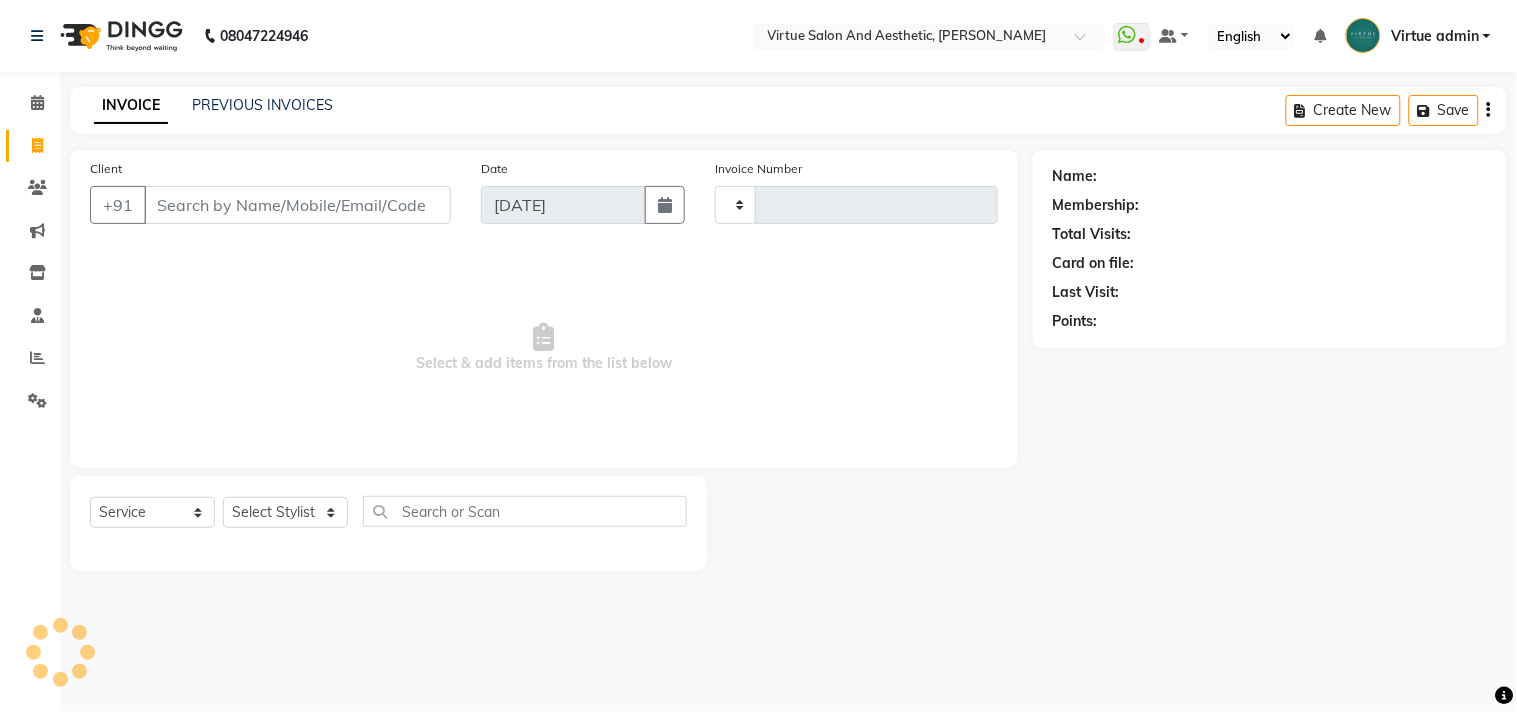 type on "2241" 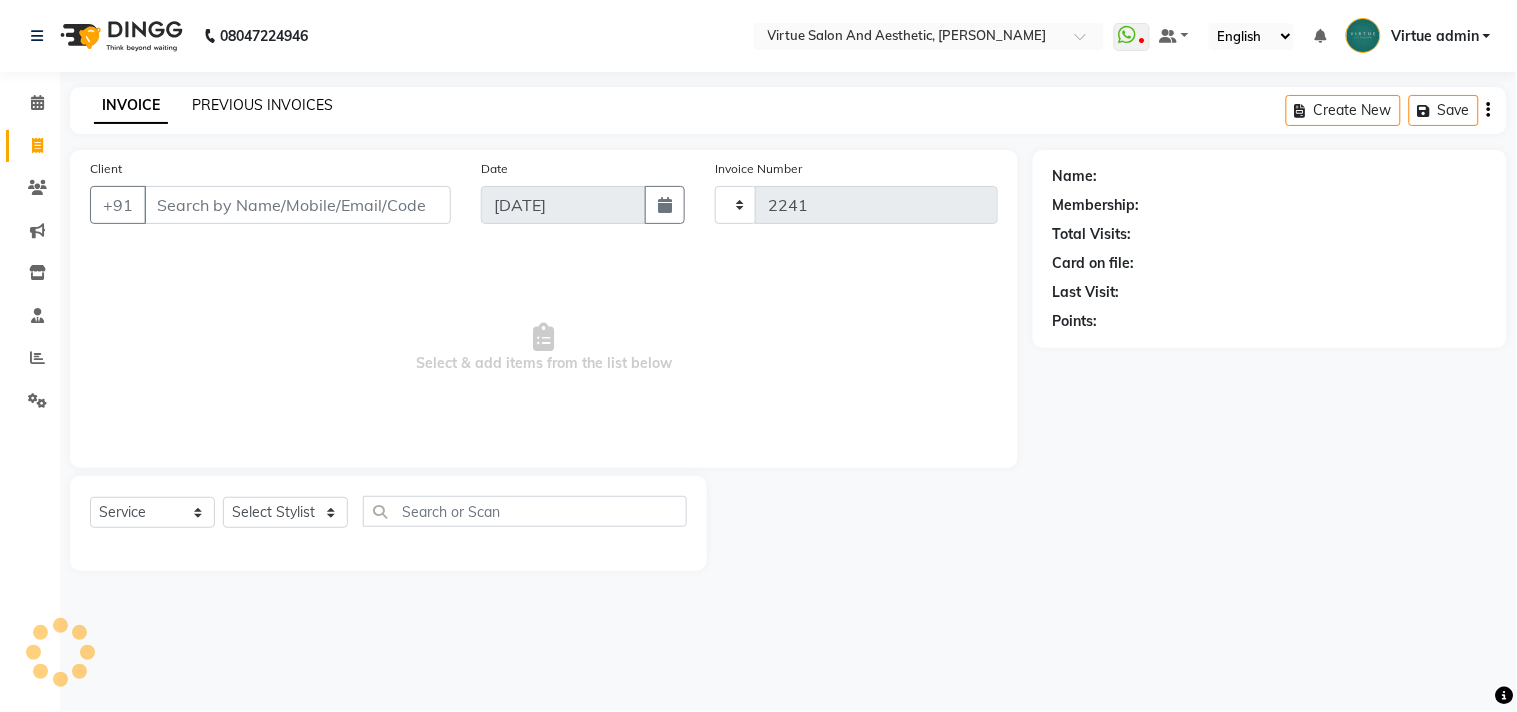 select on "4466" 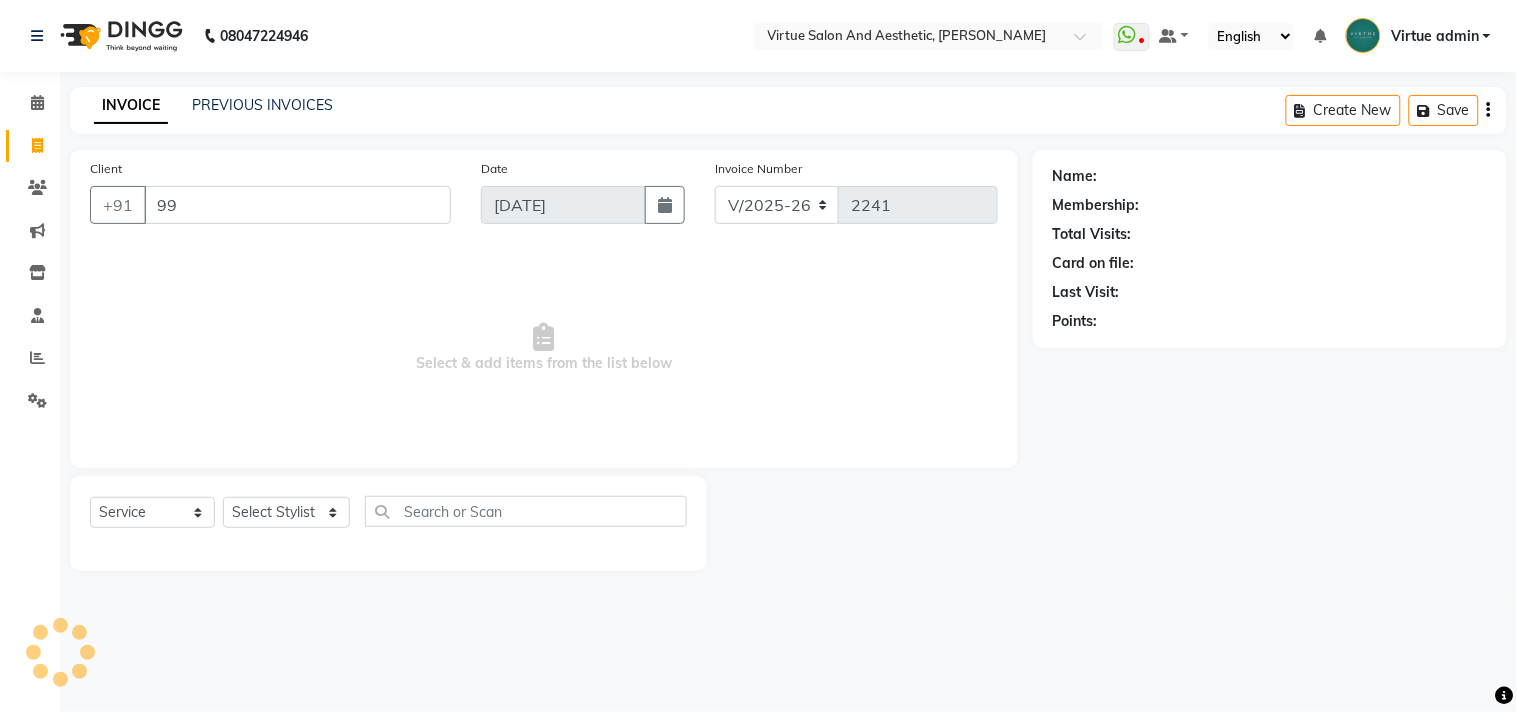 type on "9" 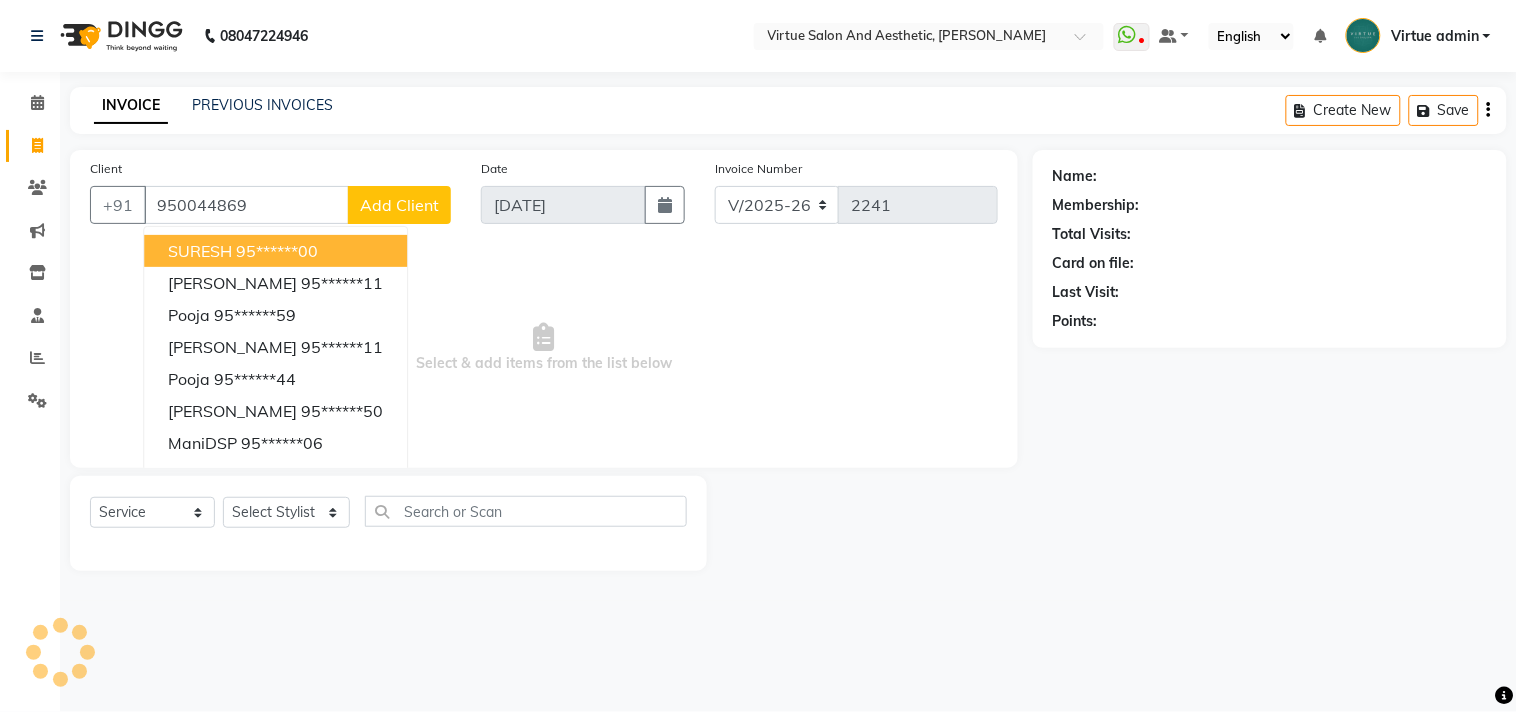 type on "9500448694" 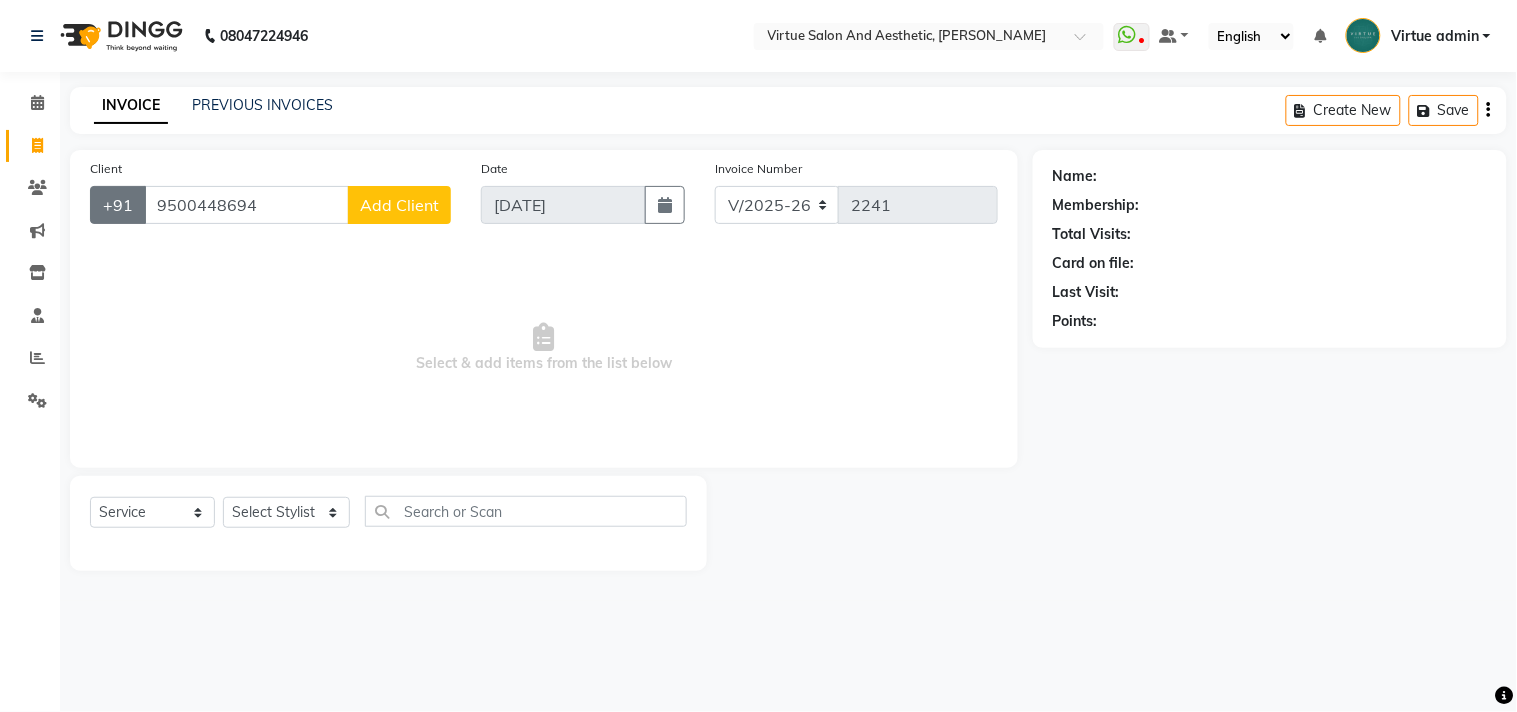 drag, startPoint x: 264, startPoint y: 207, endPoint x: 94, endPoint y: 201, distance: 170.10585 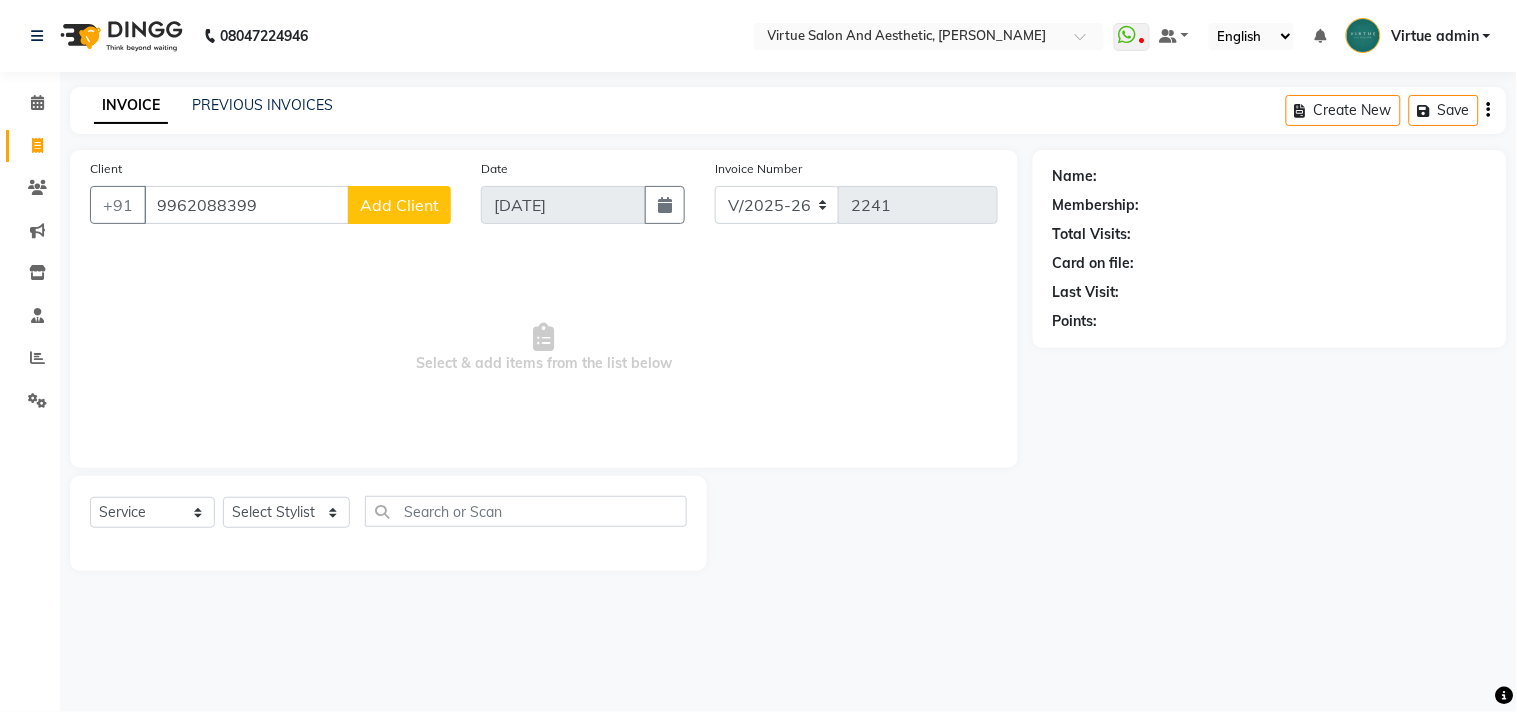 type on "9962088399" 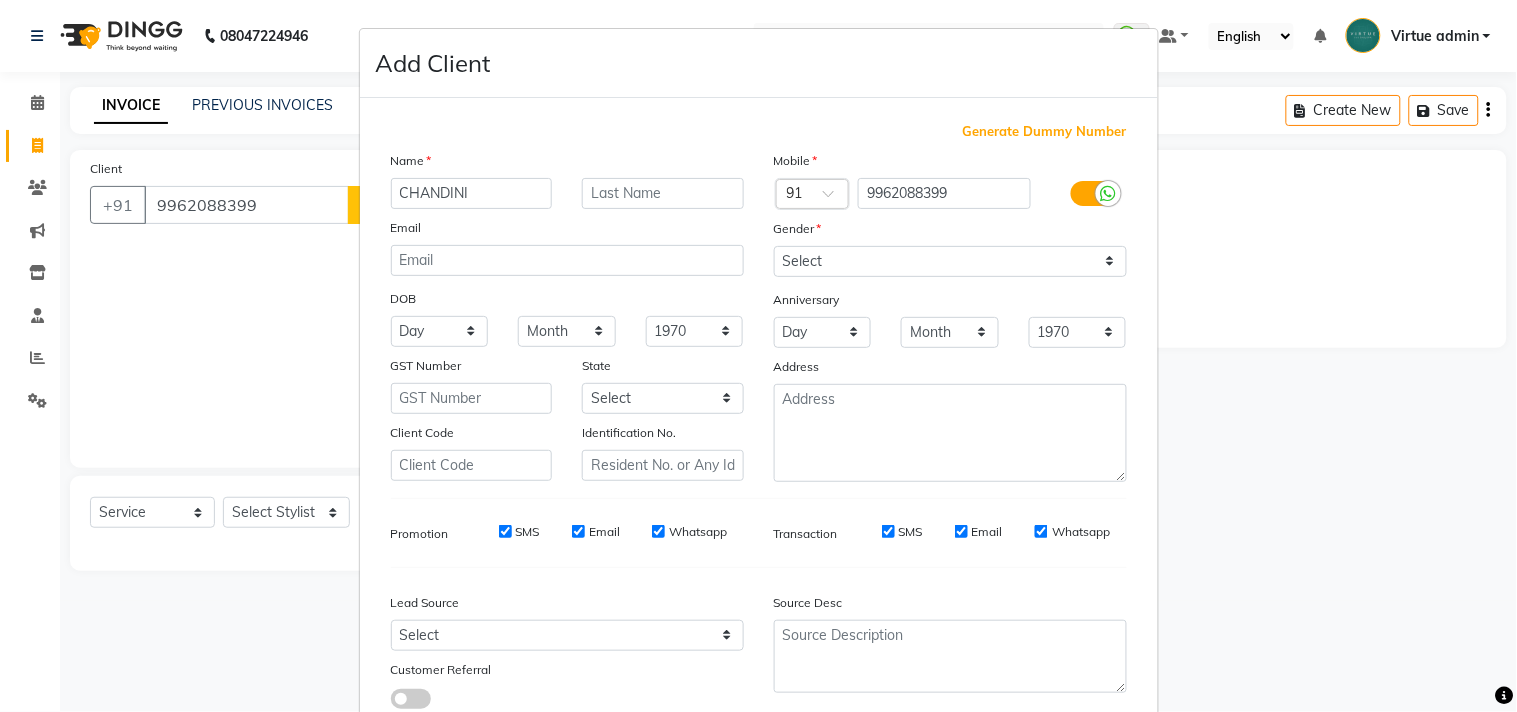 type on "CHANDINI" 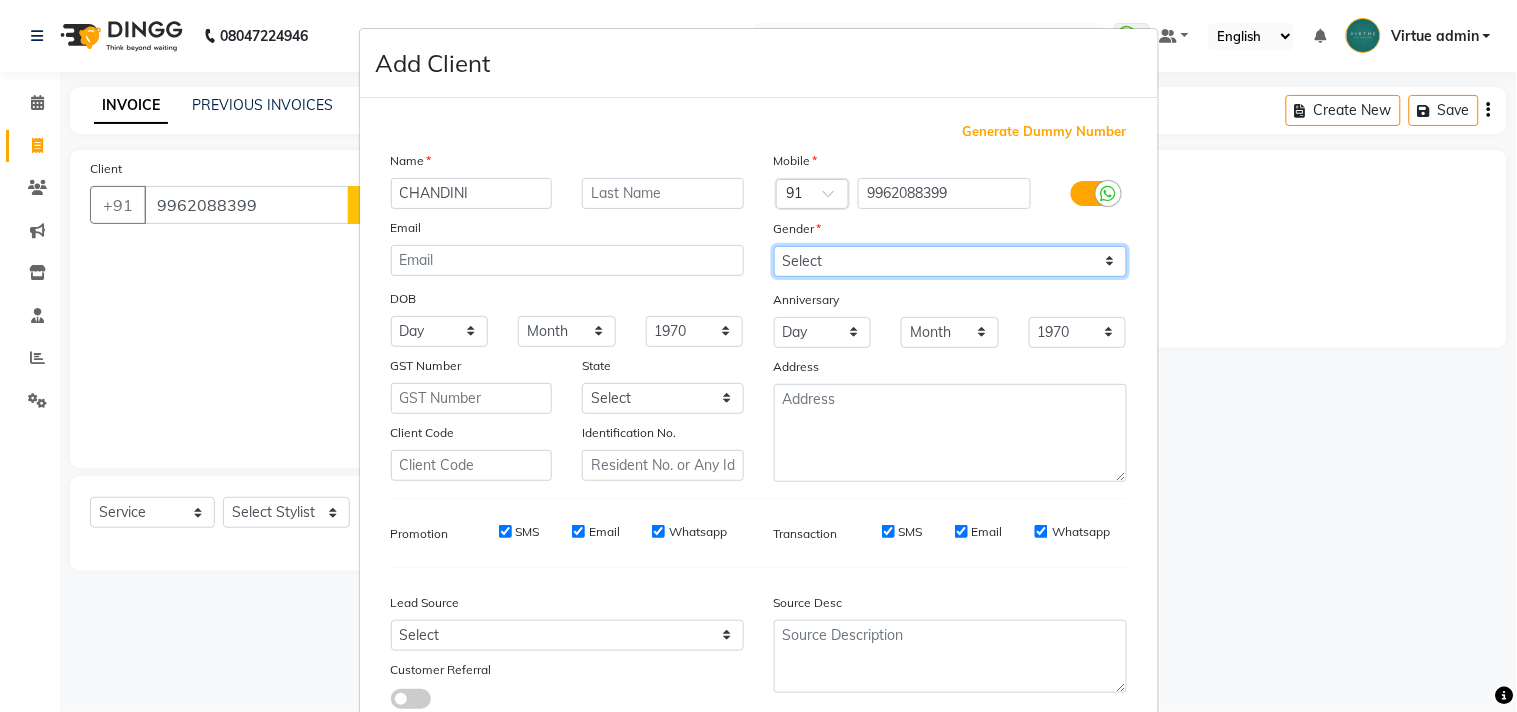 click on "Select Male Female Other Prefer Not To Say" at bounding box center (950, 261) 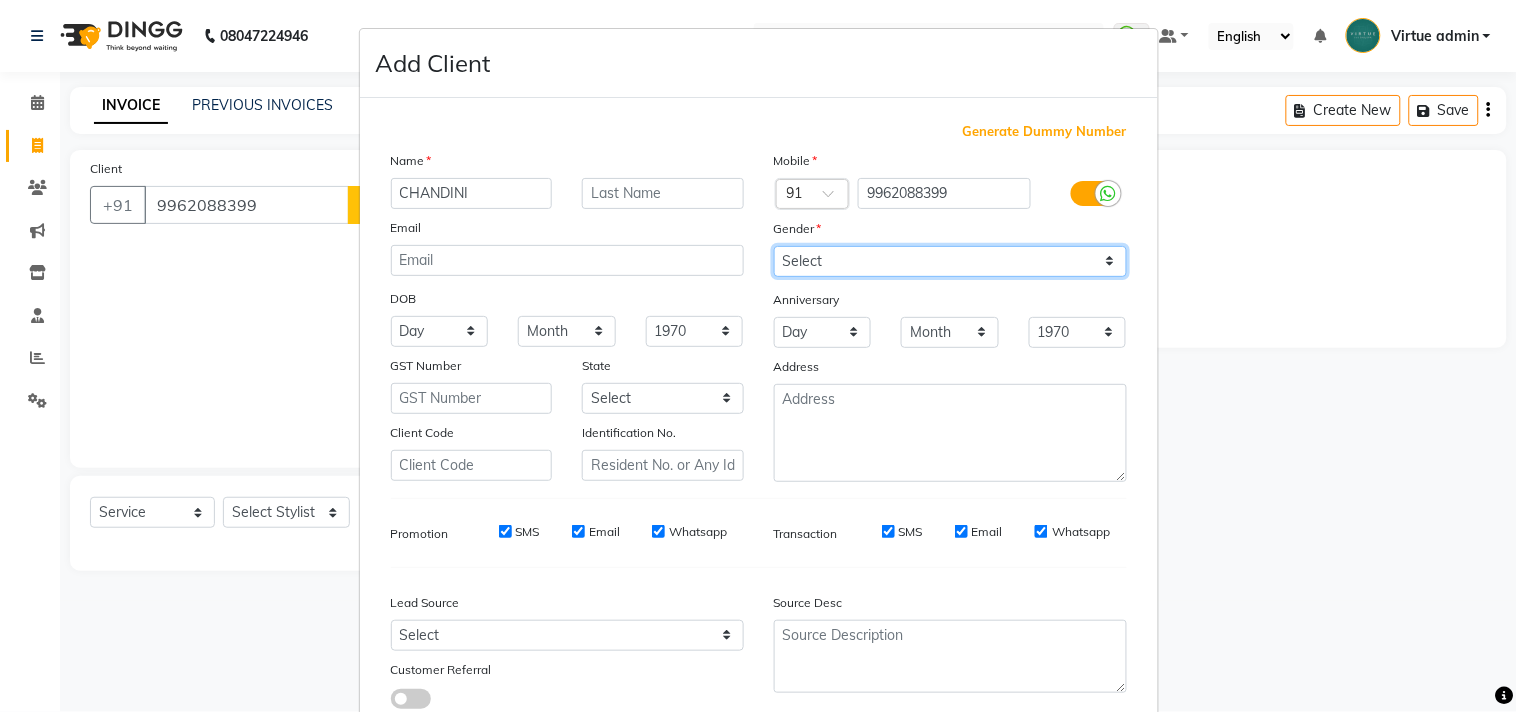 select on "female" 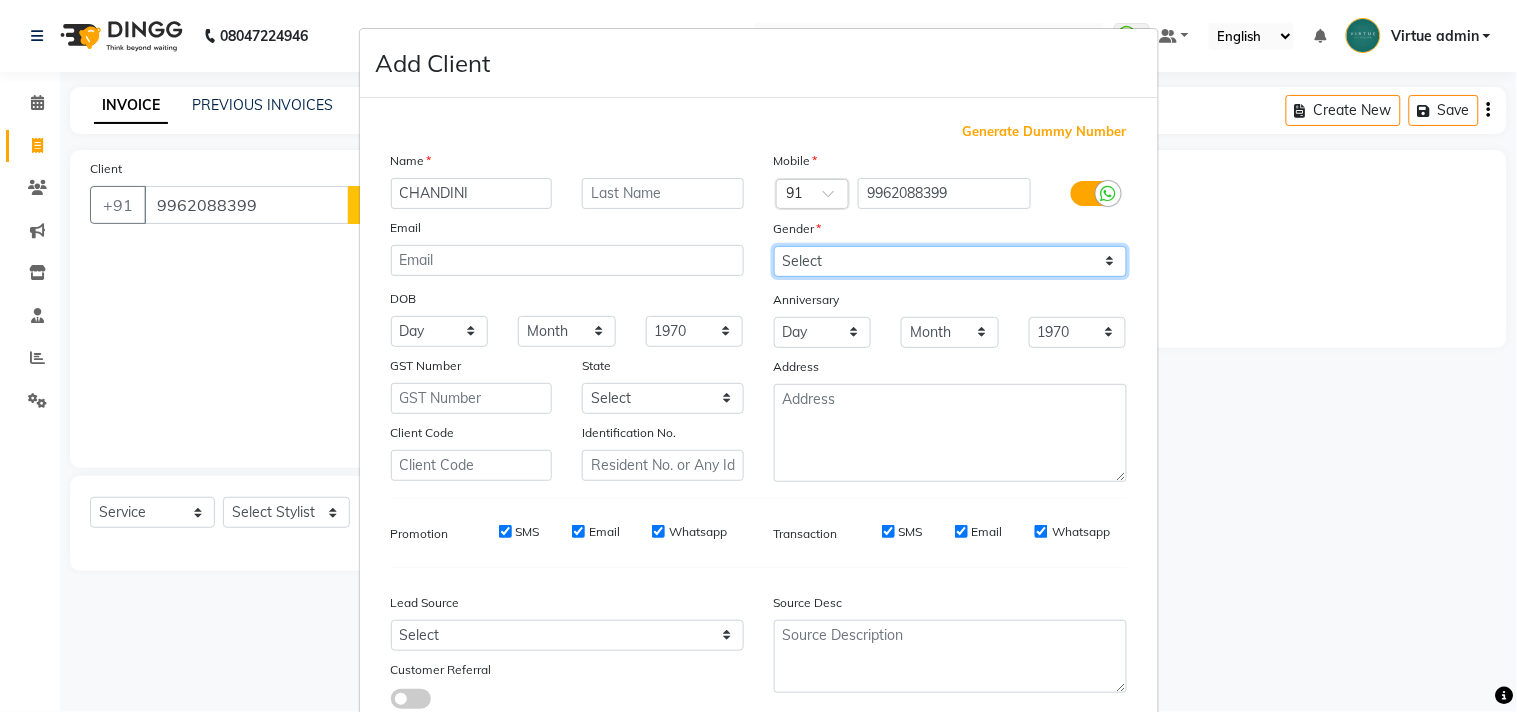 click on "Select Male Female Other Prefer Not To Say" at bounding box center (950, 261) 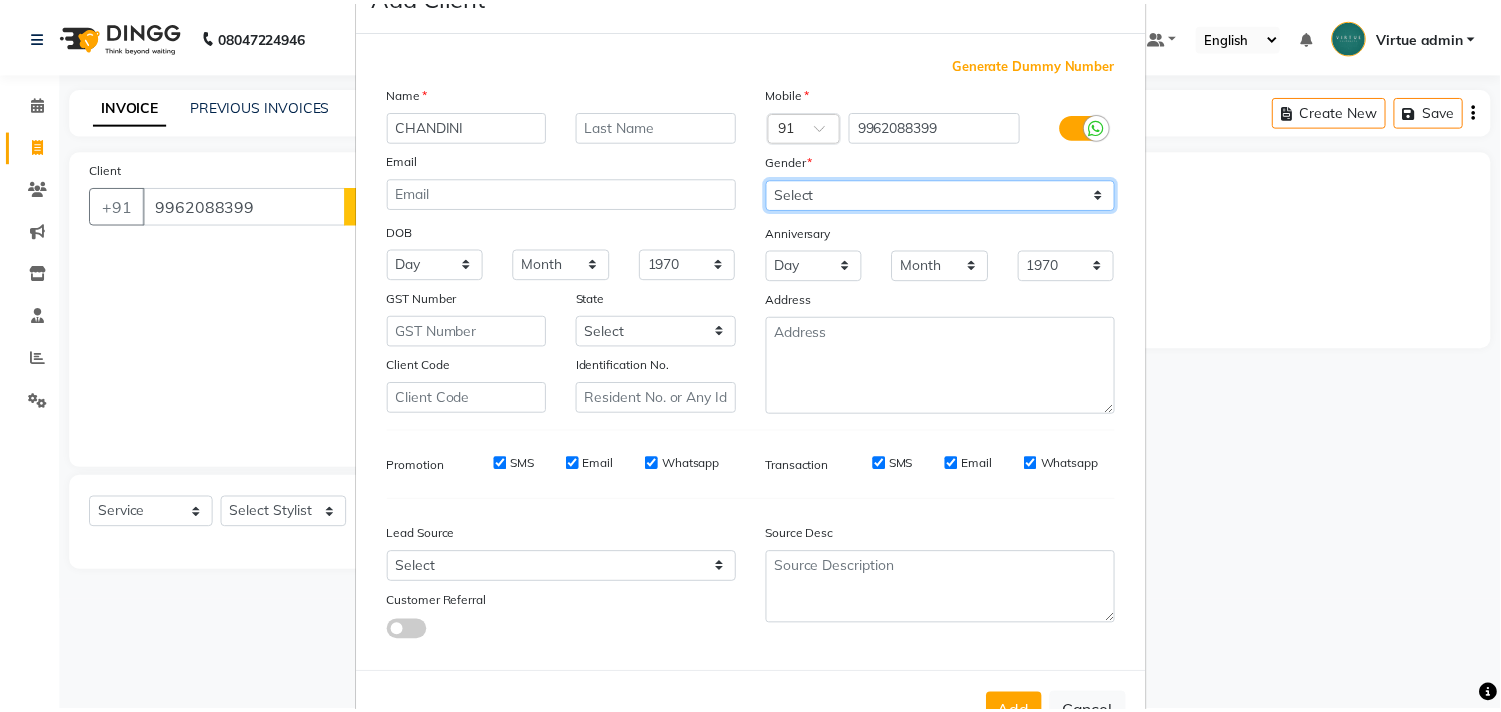 scroll, scrollTop: 138, scrollLeft: 0, axis: vertical 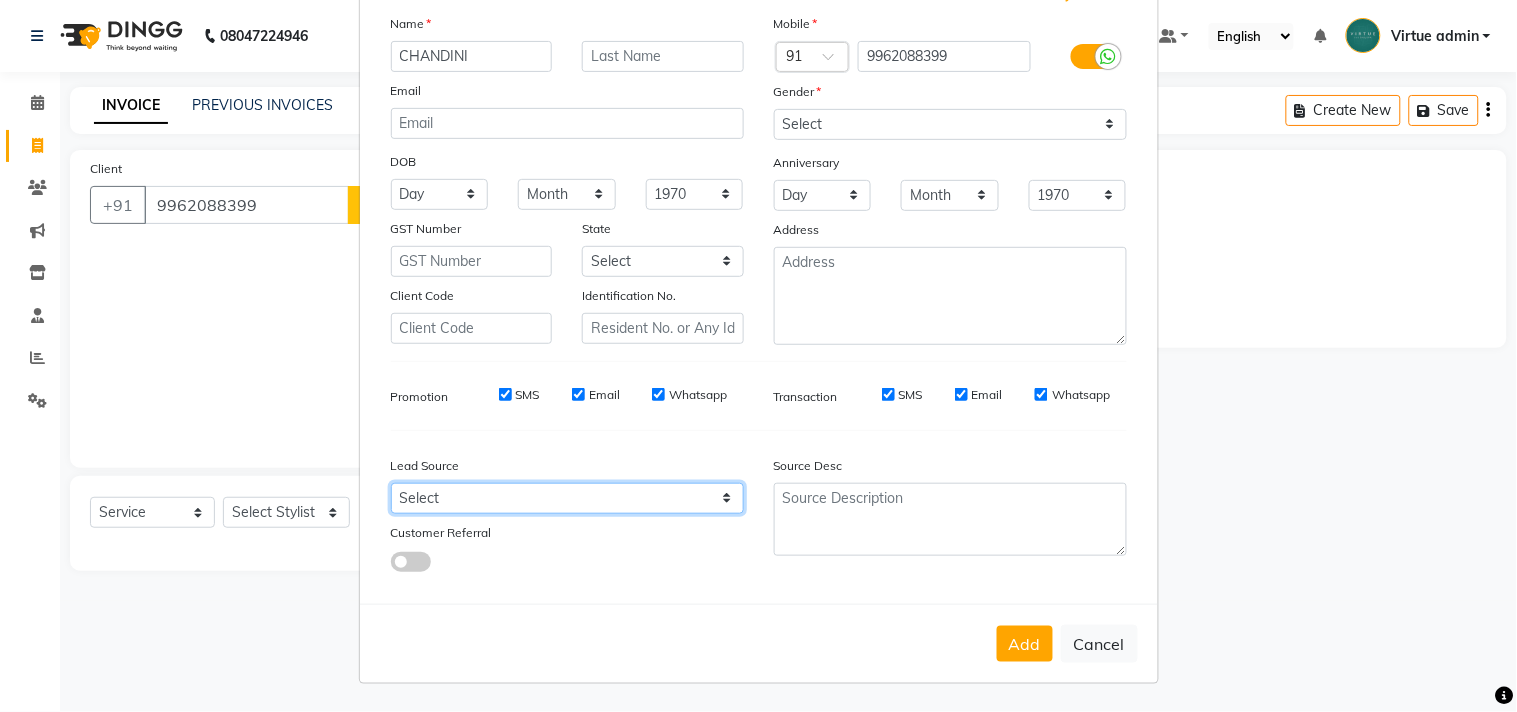 click on "Select Walk-in Referral Internet Friend Word of Mouth Advertisement Facebook JustDial Google Other Instagram  YouTube  WhatsApp" at bounding box center [567, 498] 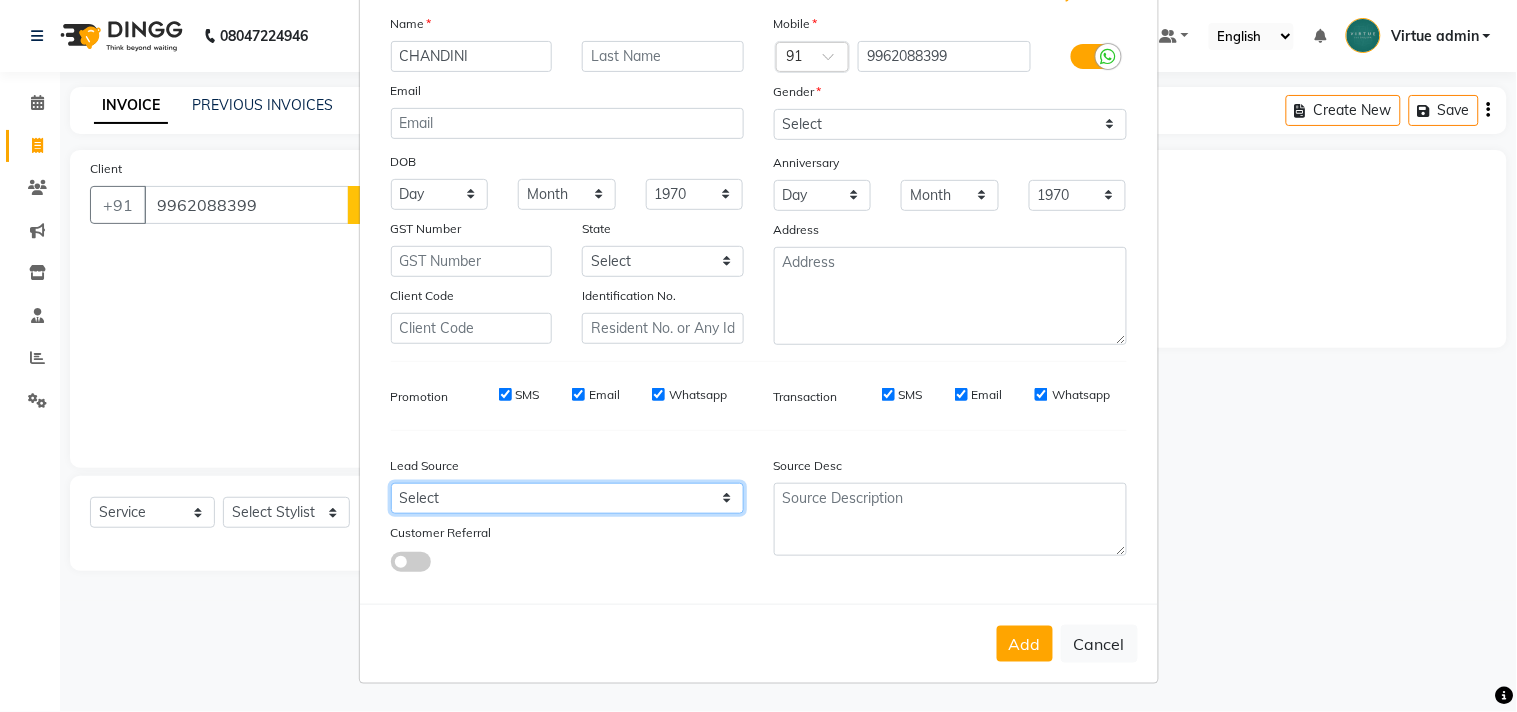 select on "30564" 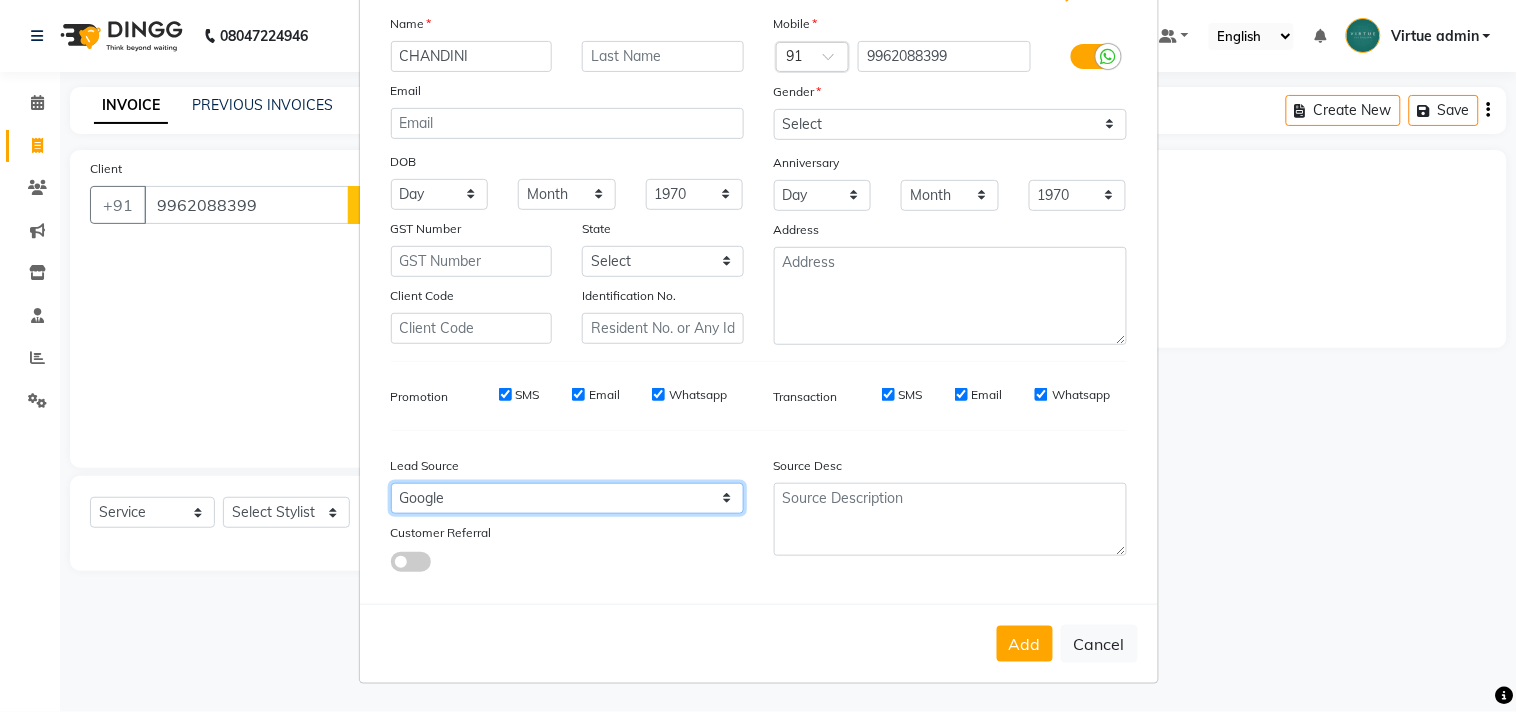 click on "Select Walk-in Referral Internet Friend Word of Mouth Advertisement Facebook JustDial Google Other Instagram  YouTube  WhatsApp" at bounding box center (567, 498) 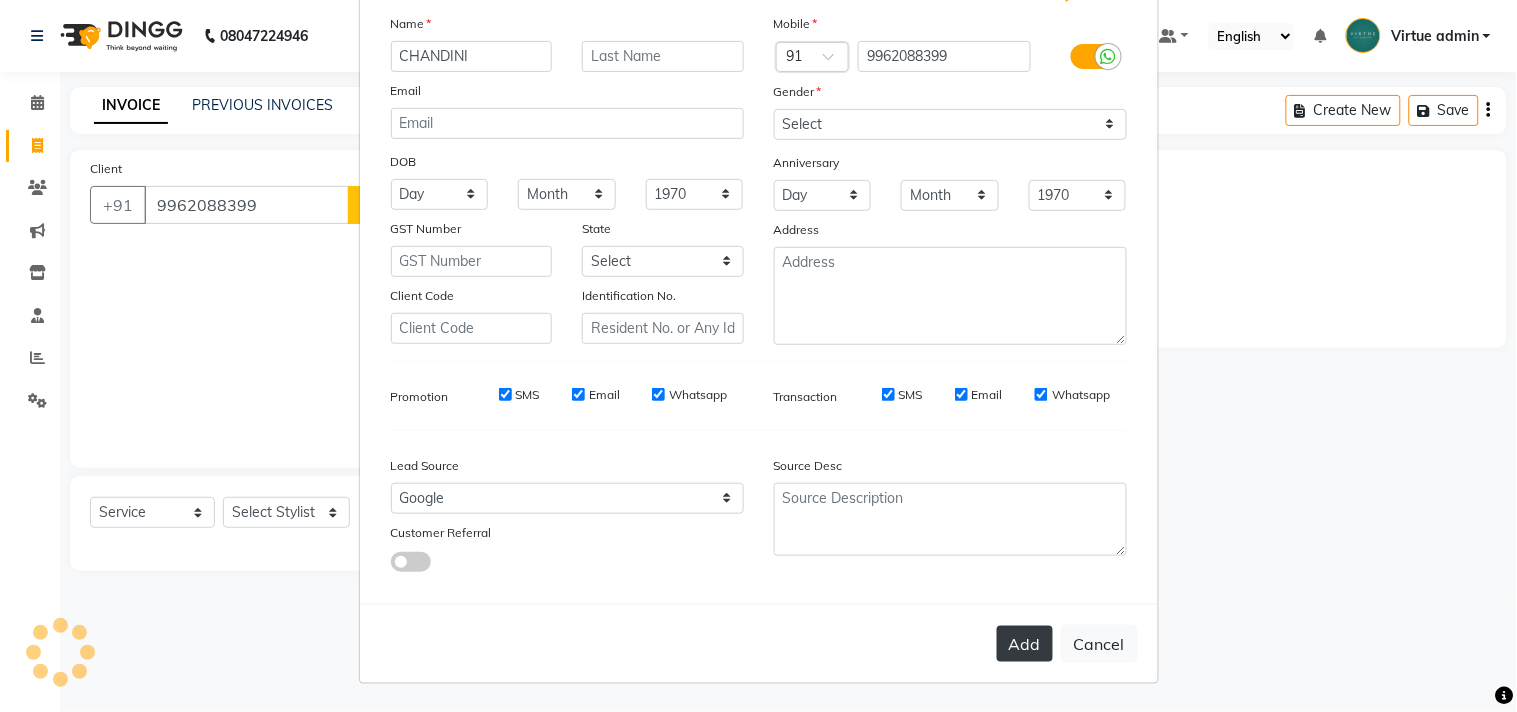 click on "Add" at bounding box center [1025, 644] 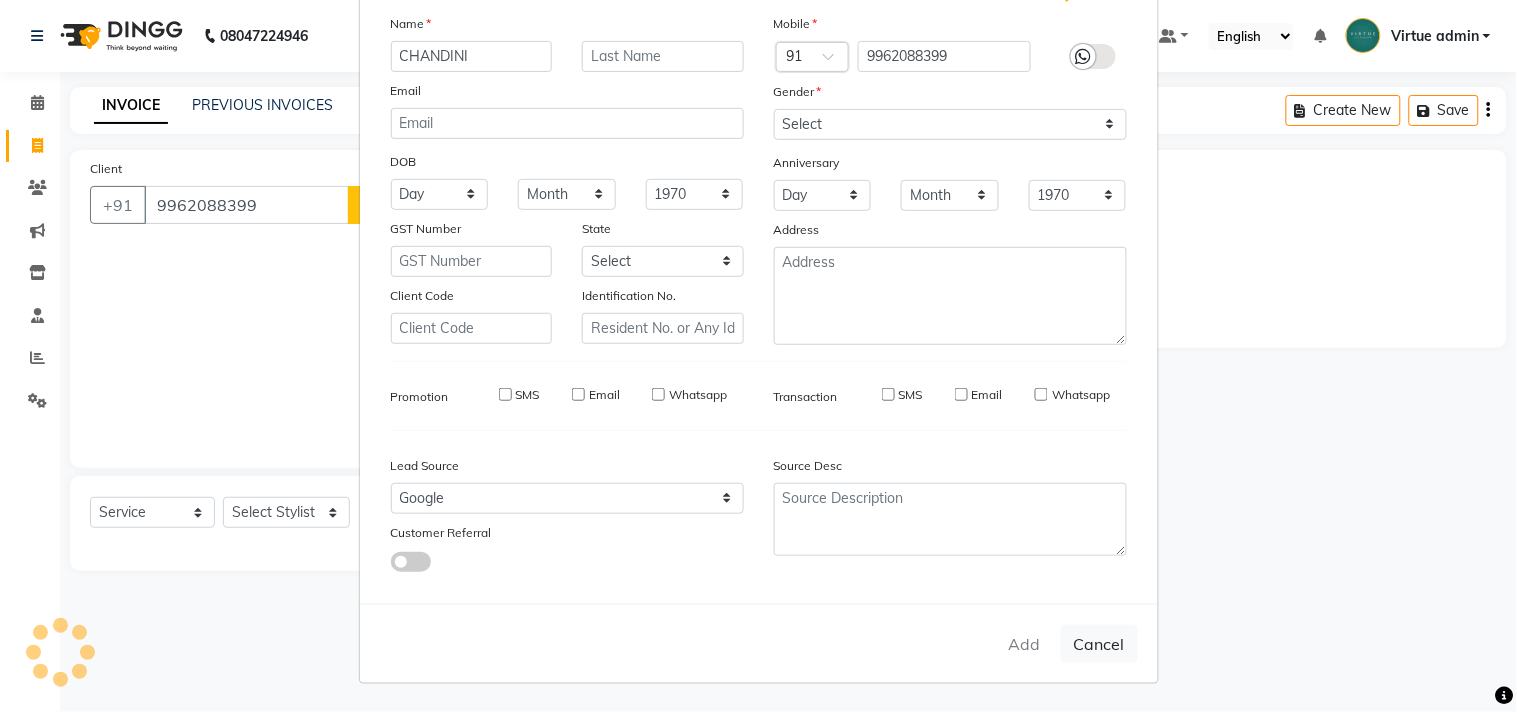 type on "99******99" 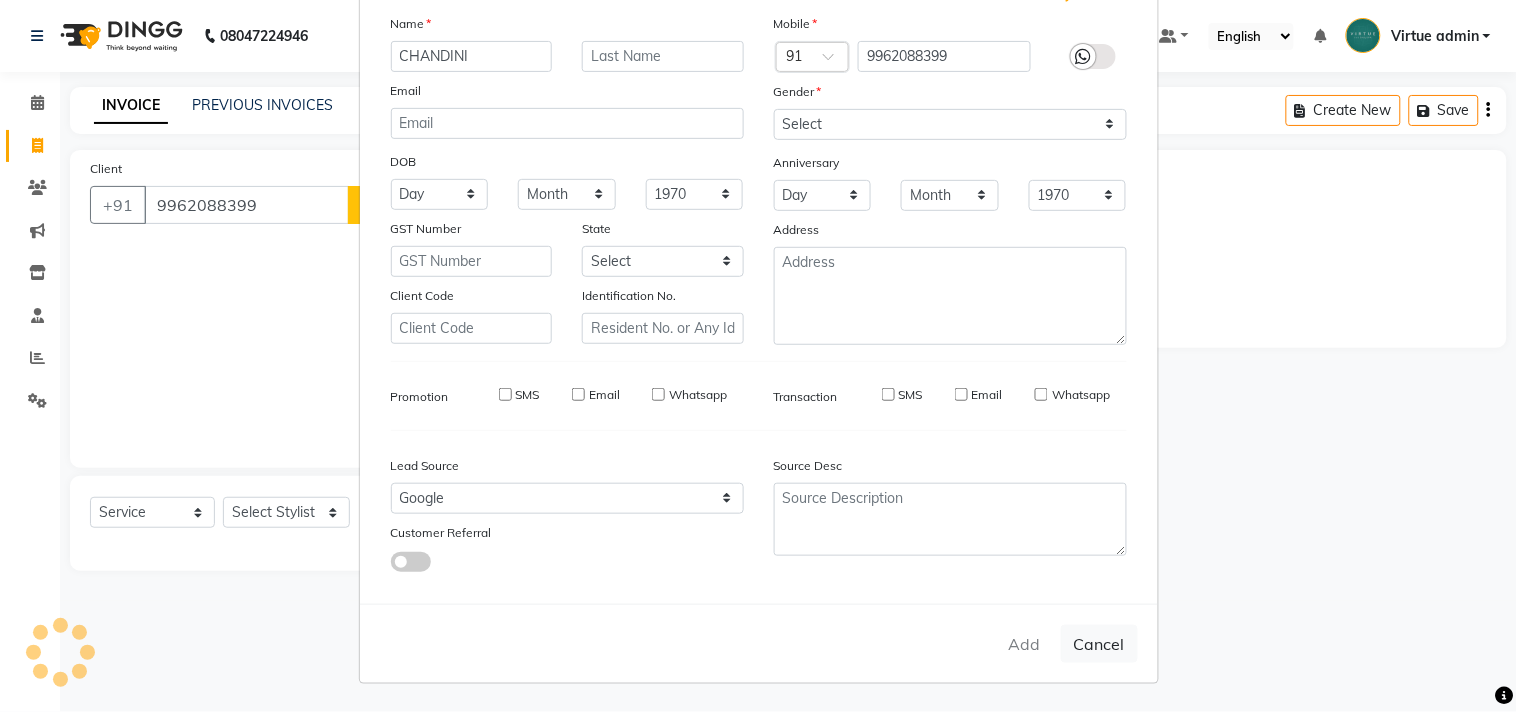 type 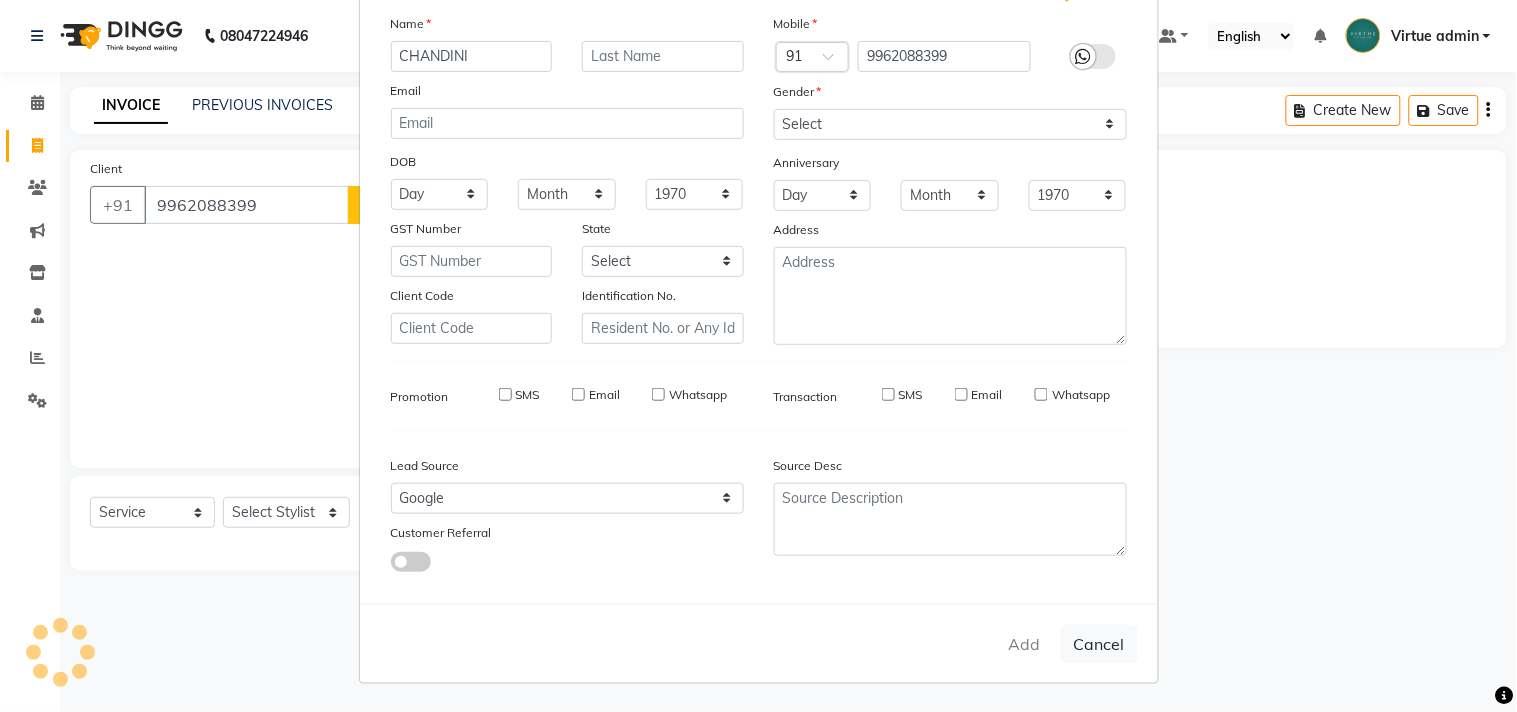 select 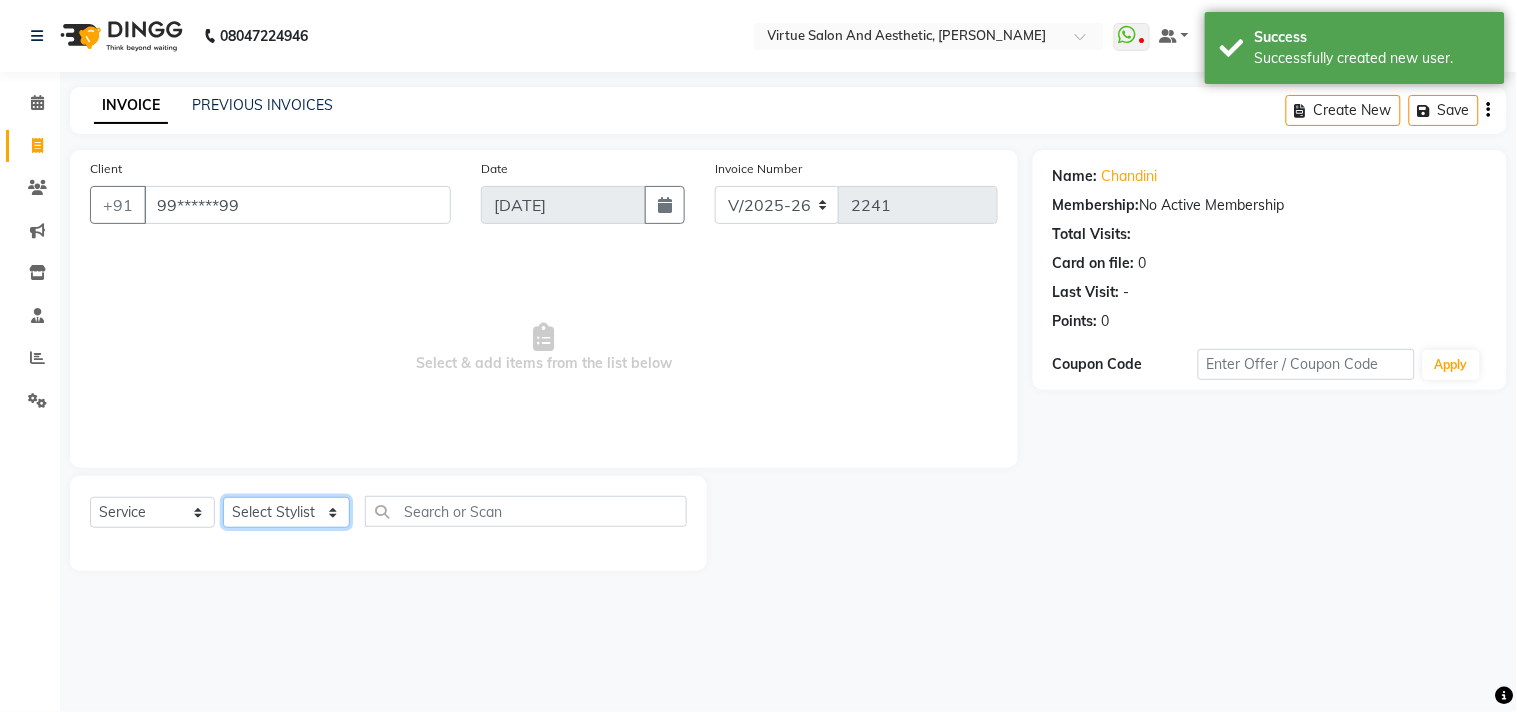 click on "Select Stylist Admin ANUSHA  Apsu Auditor Ambattur Balaji BANUPRIYA Bhuvanesh Dingg - Support Team DIVYA INBARAJ INDHU Javed Jayakumar Joice Neimalsawm  Kalaiselvi KAMALA Nathalie Marinaa Chaarlette POOJA  PREETHI Preethi Raj PRISCILLA RADHA RAJESH  SAHIL SEETHAL SOCHIPEM Suresh Babu SUSHMITA VANITHA Veena Ravi Vignesh  Vinitha Virtue admin VIRTUE SALON" 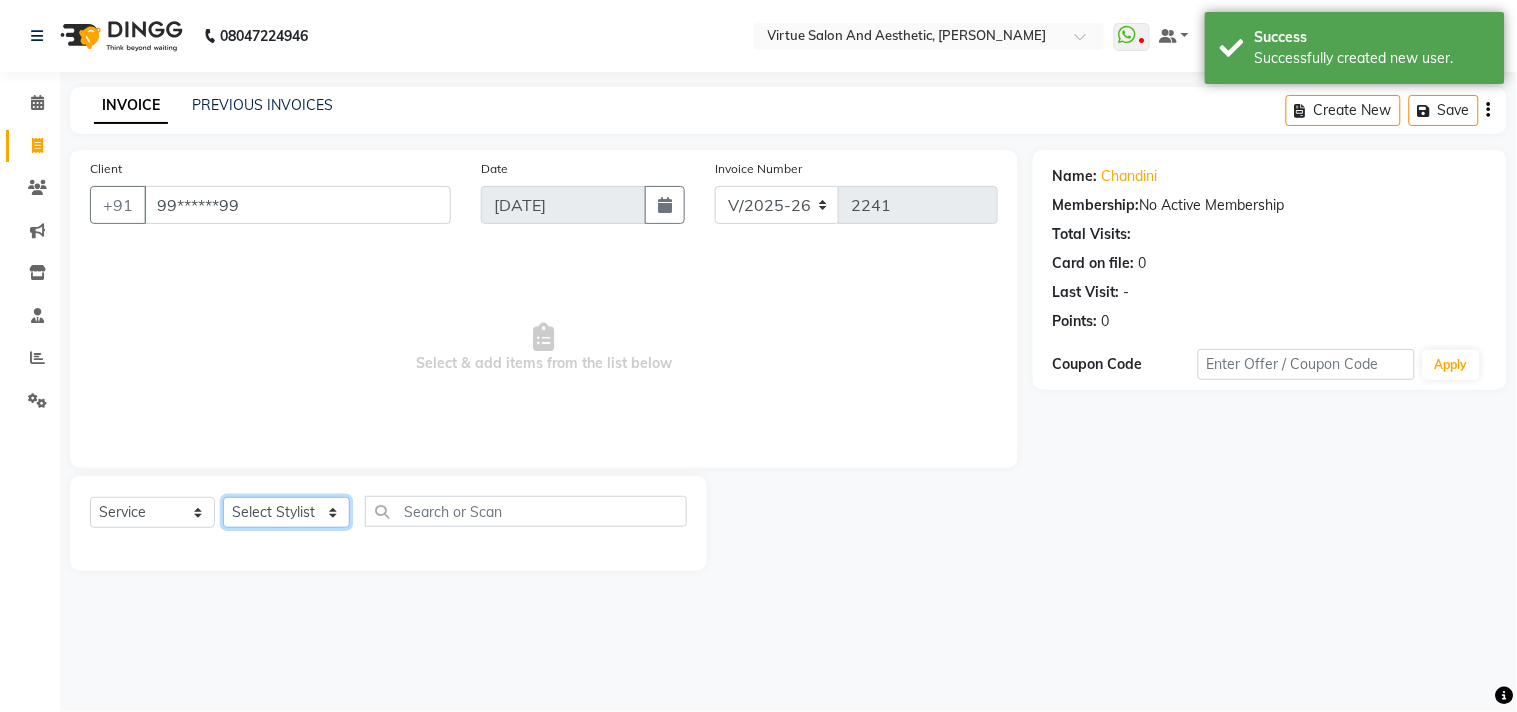 select on "25078" 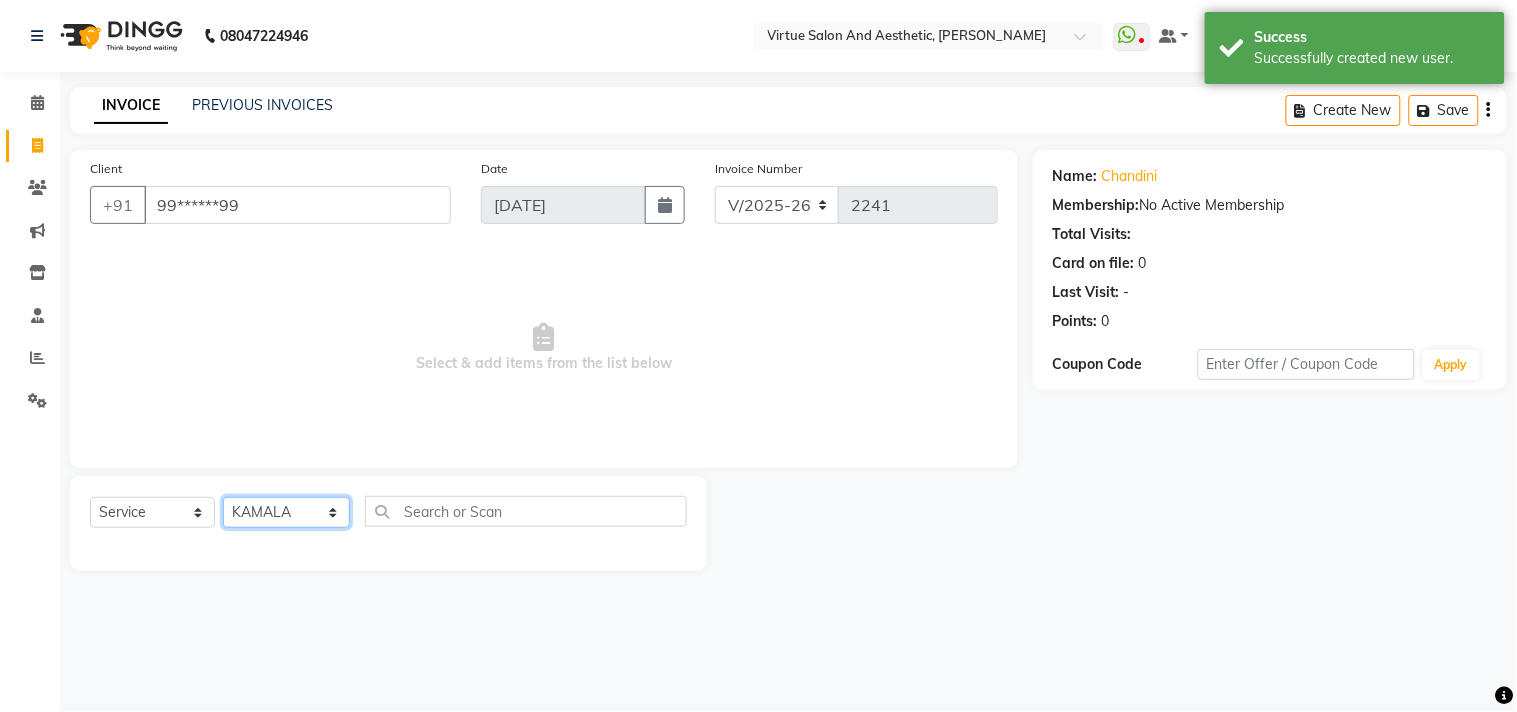 click on "Select Stylist Admin ANUSHA  Apsu Auditor Ambattur Balaji BANUPRIYA Bhuvanesh Dingg - Support Team DIVYA INBARAJ INDHU Javed Jayakumar Joice Neimalsawm  Kalaiselvi KAMALA Nathalie Marinaa Chaarlette POOJA  PREETHI Preethi Raj PRISCILLA RADHA RAJESH  SAHIL SEETHAL SOCHIPEM Suresh Babu SUSHMITA VANITHA Veena Ravi Vignesh  Vinitha Virtue admin VIRTUE SALON" 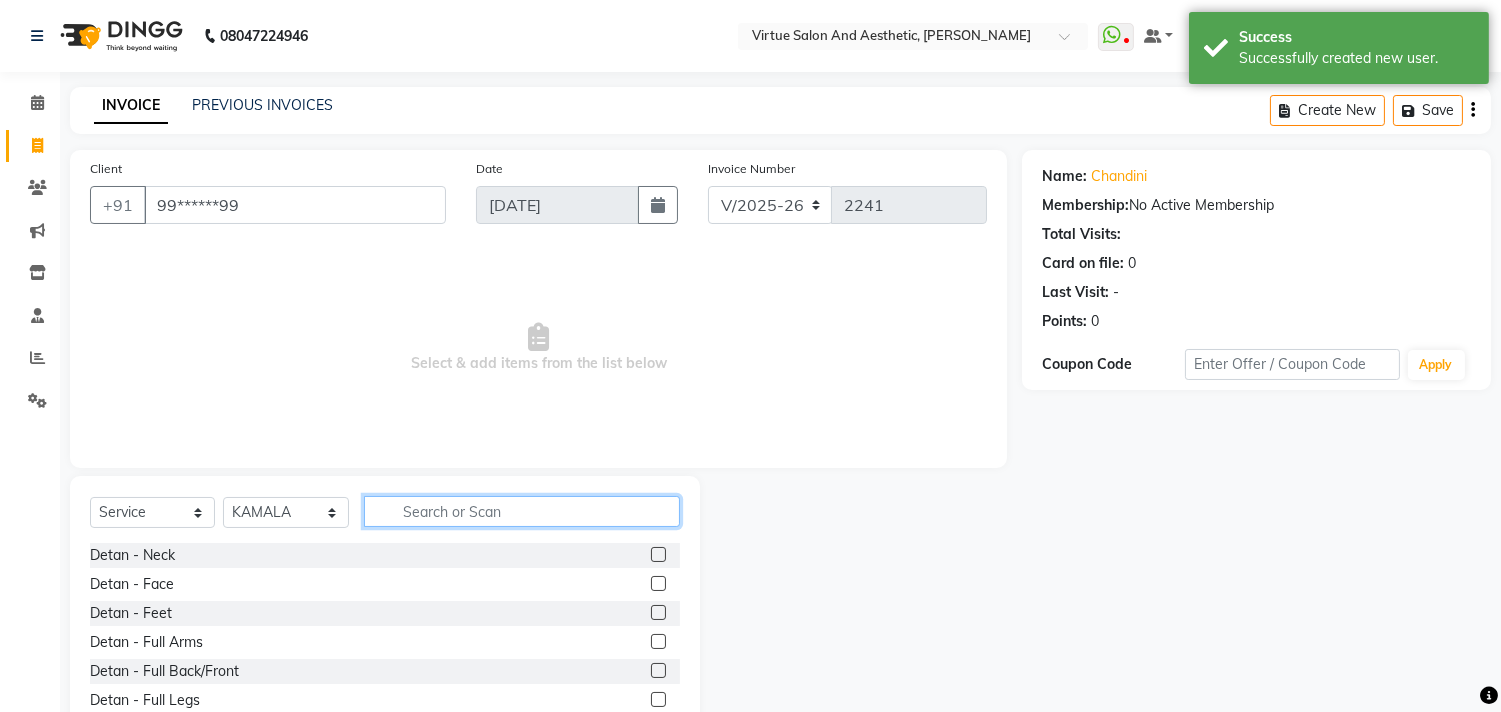 click 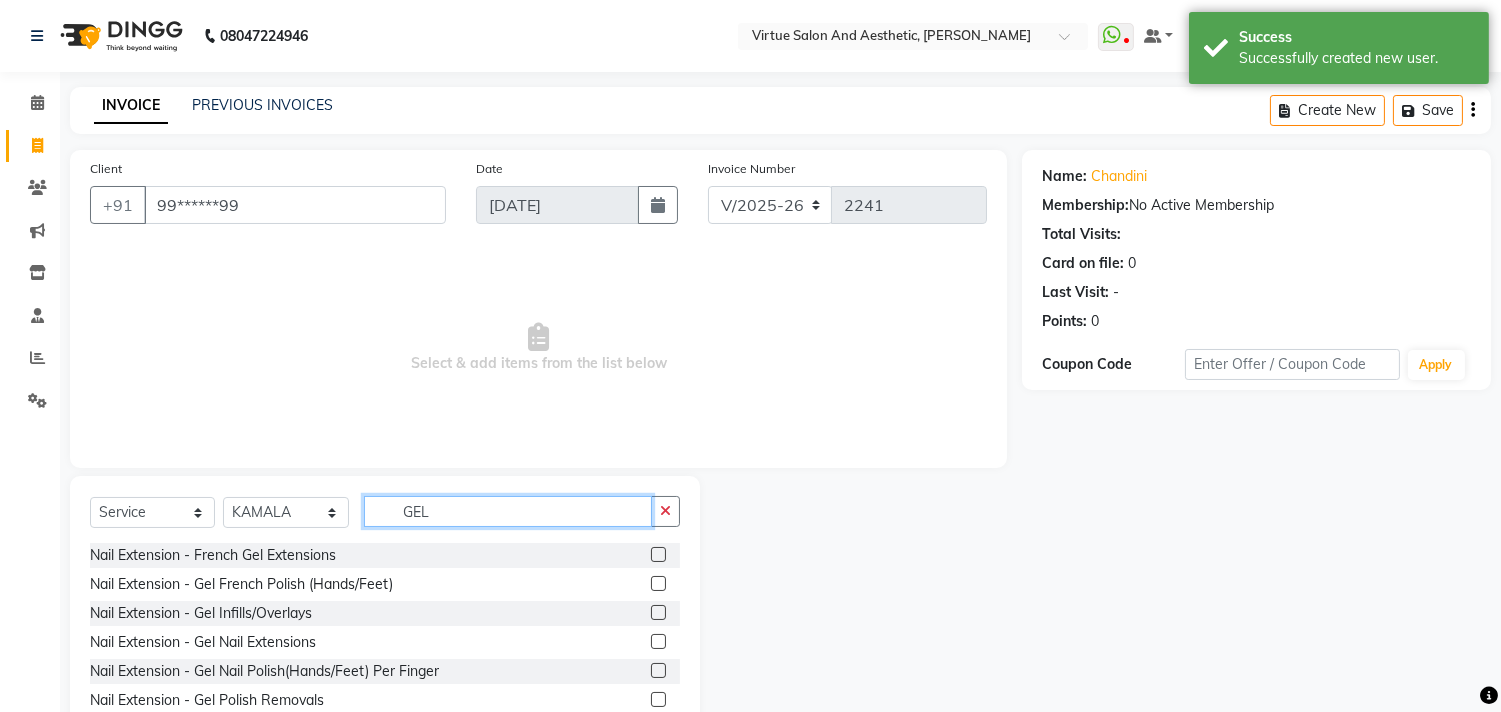 scroll, scrollTop: 88, scrollLeft: 0, axis: vertical 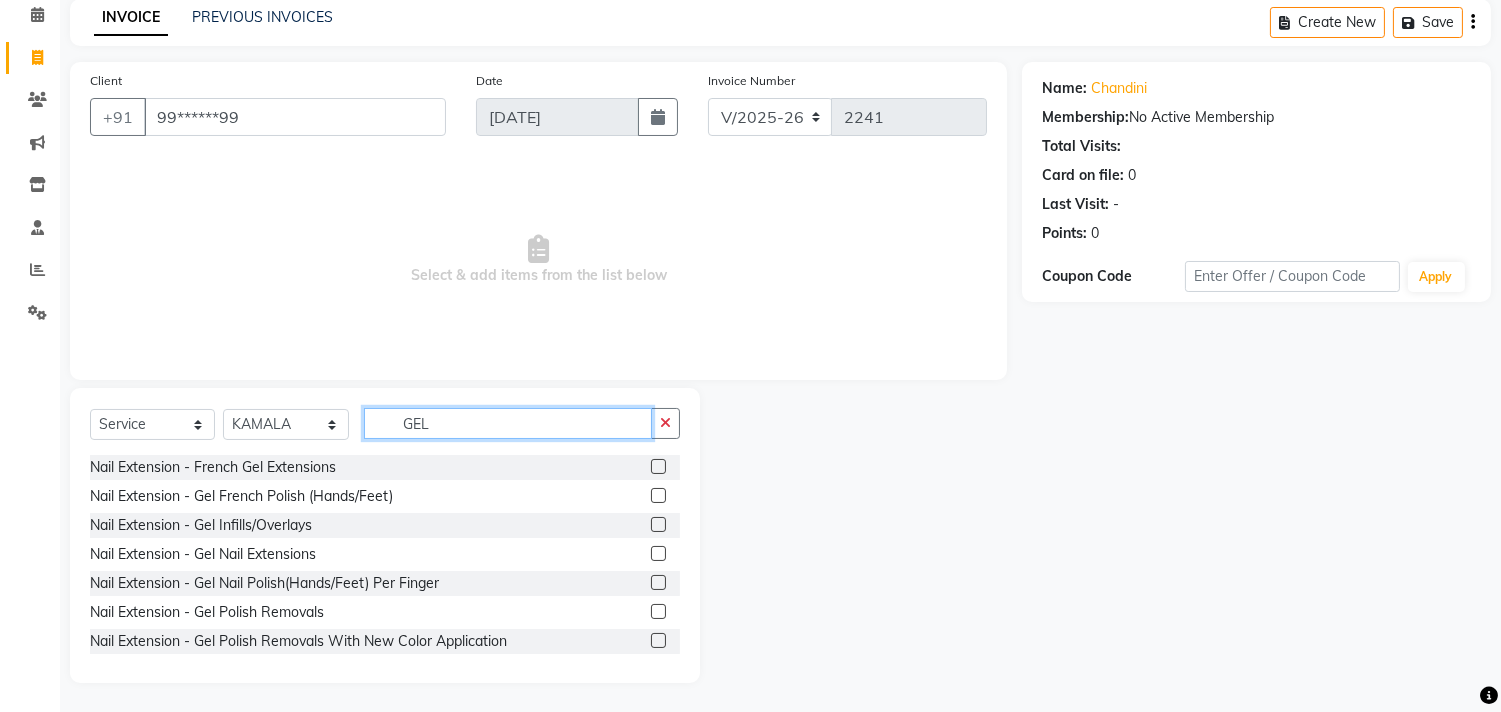 type on "GEL" 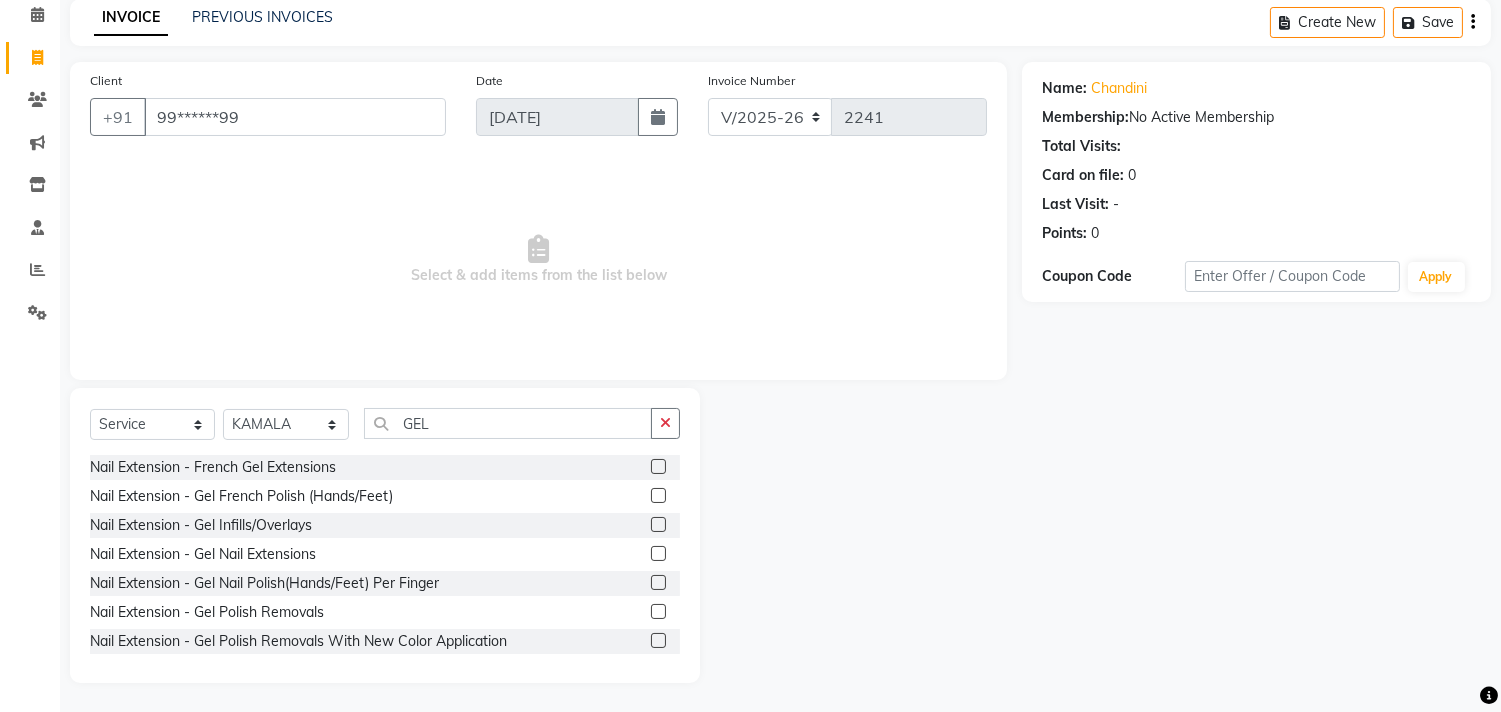 click 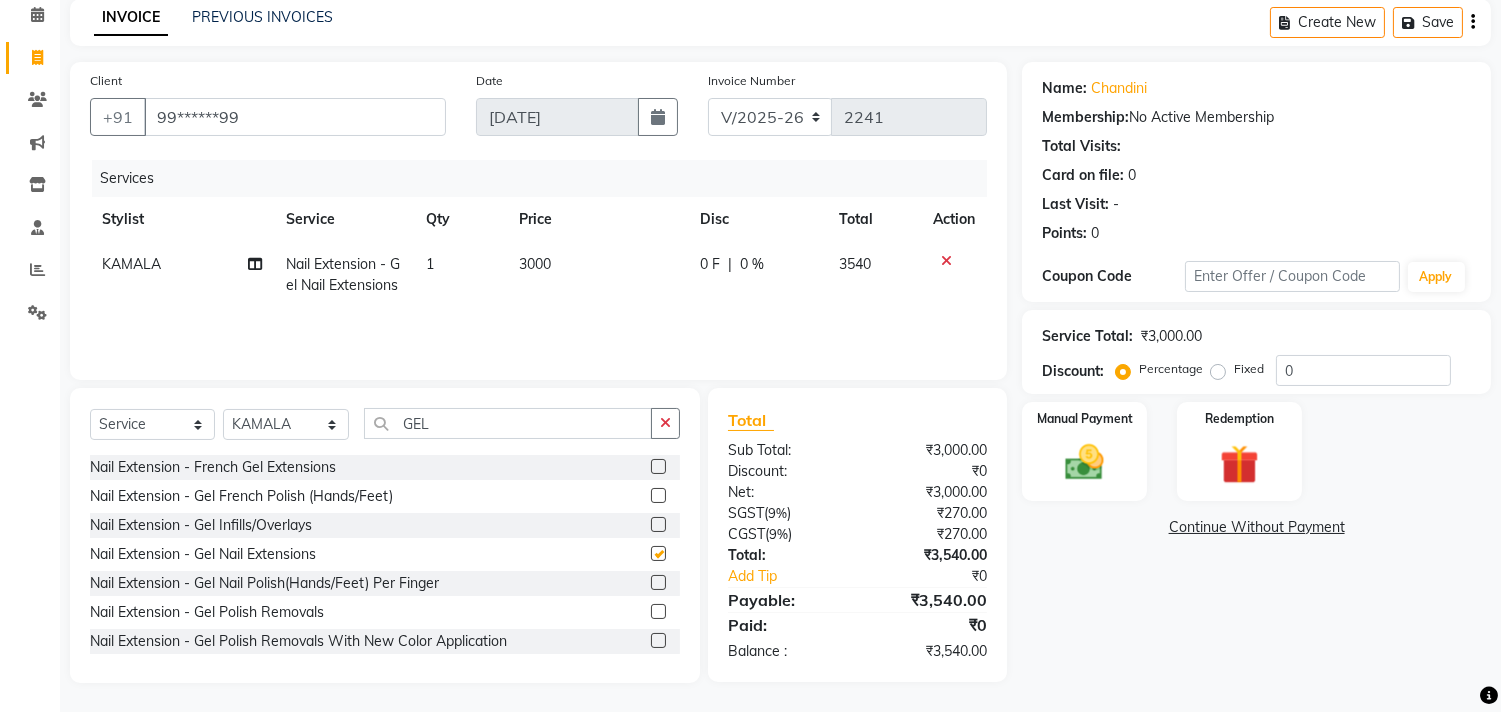 checkbox on "false" 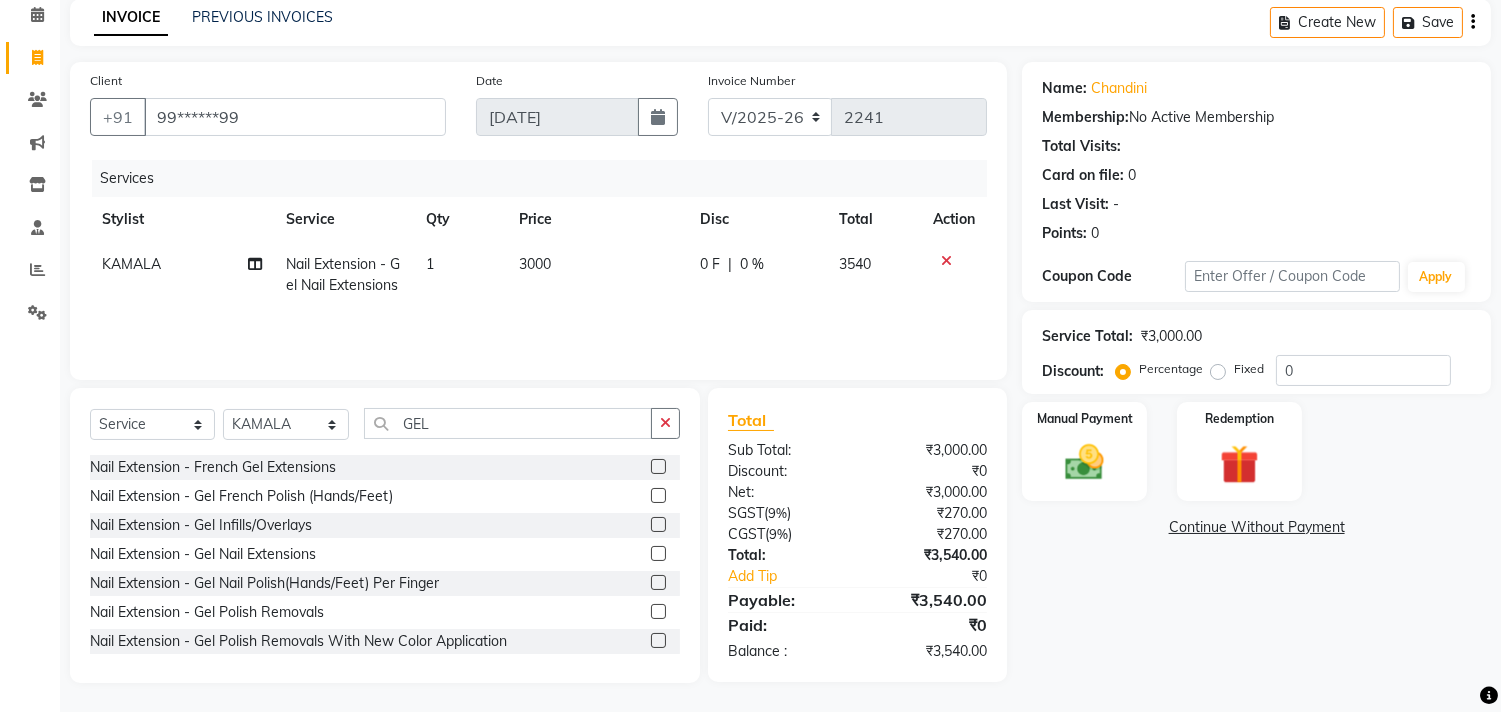 click on "3000" 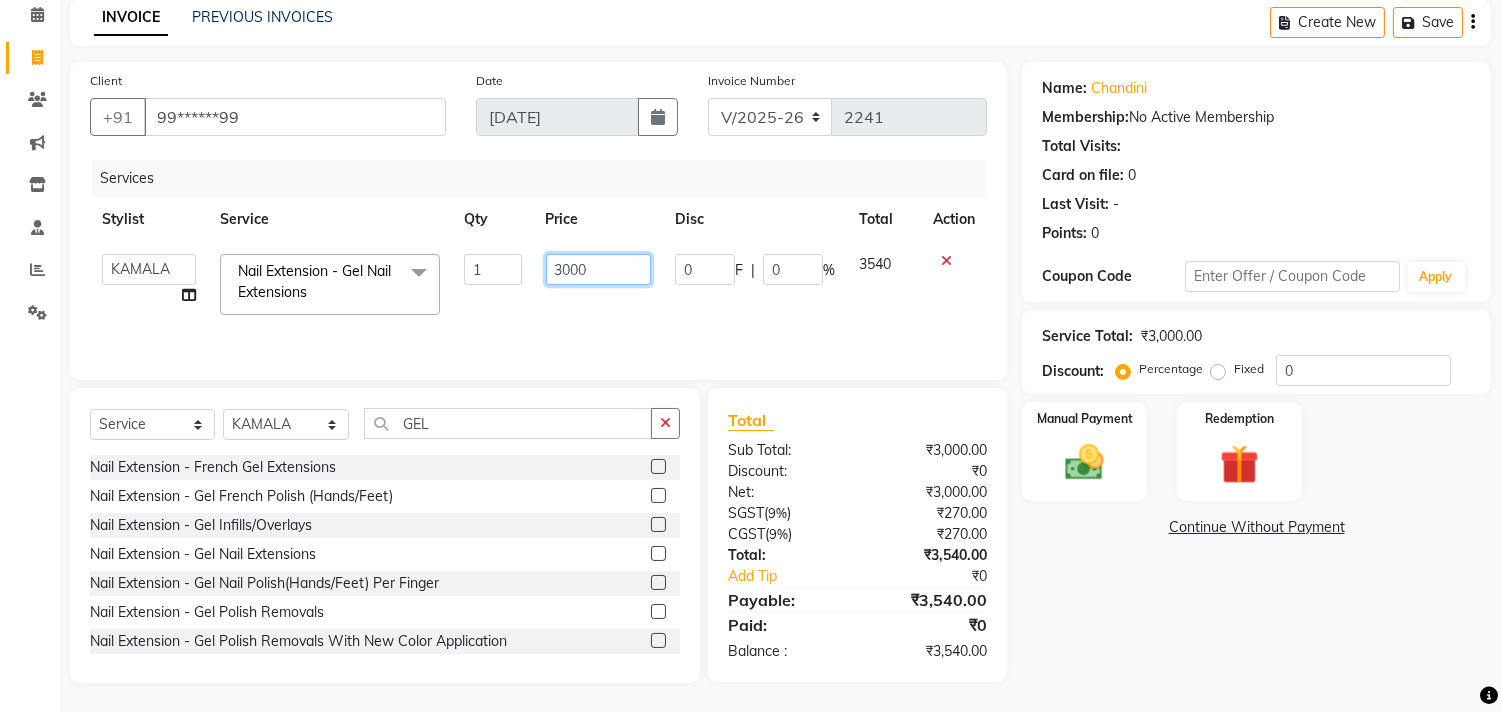 drag, startPoint x: 591, startPoint y: 270, endPoint x: 561, endPoint y: 276, distance: 30.594116 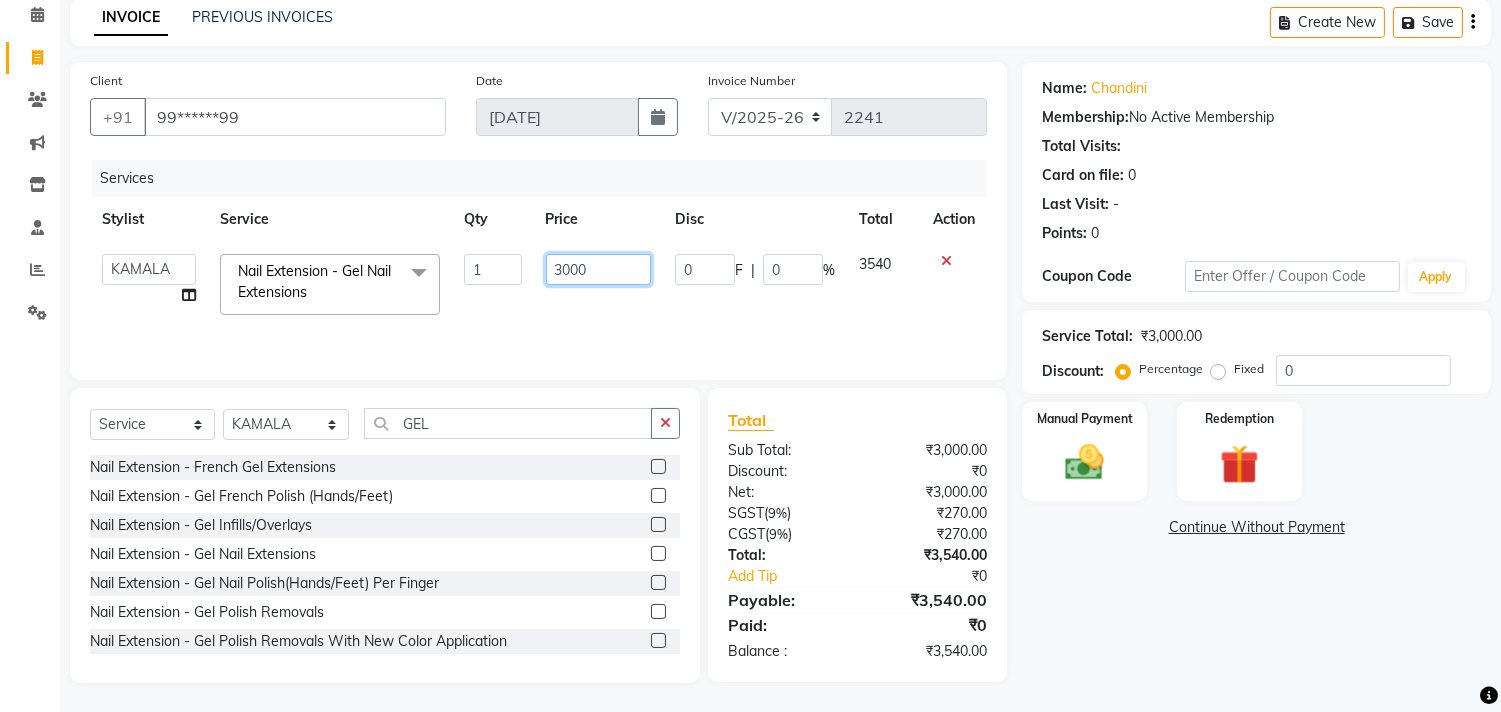type on "3" 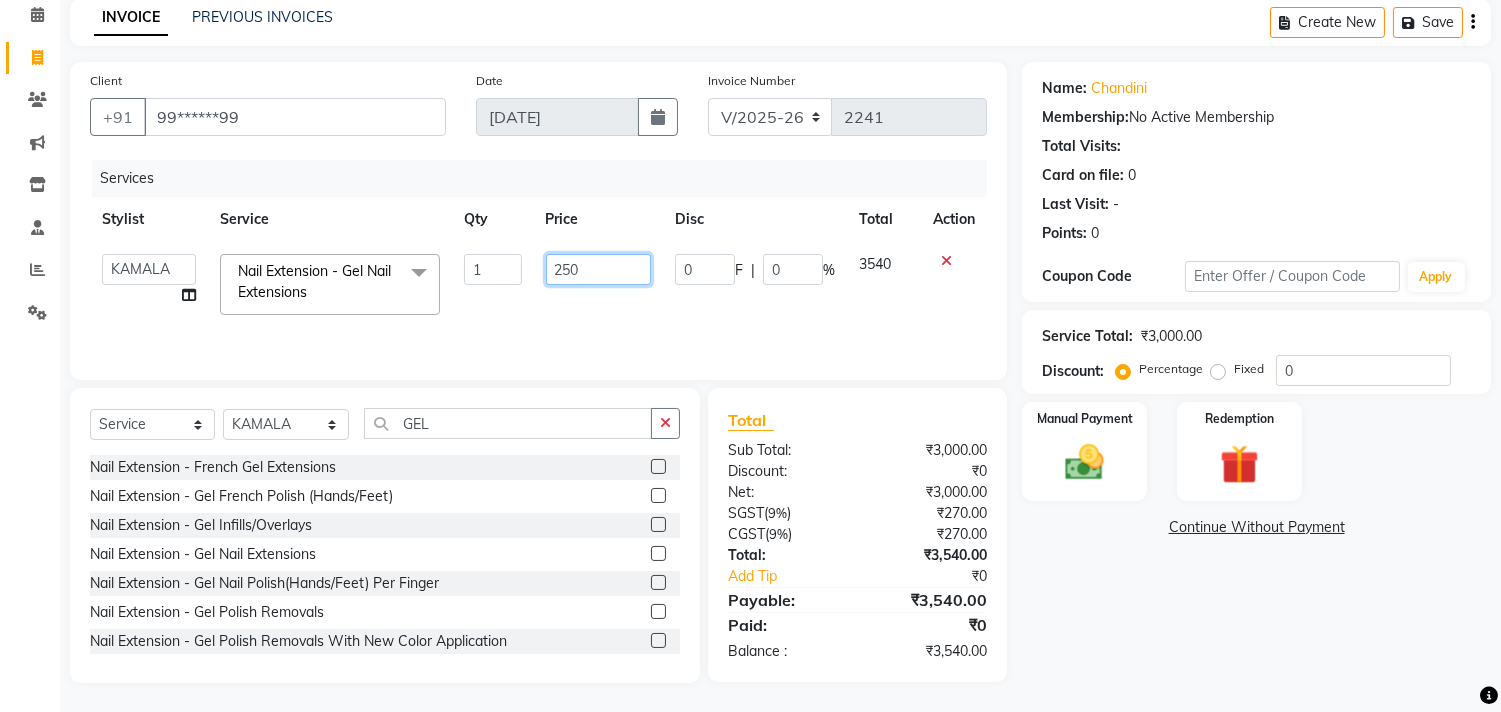 type on "2500" 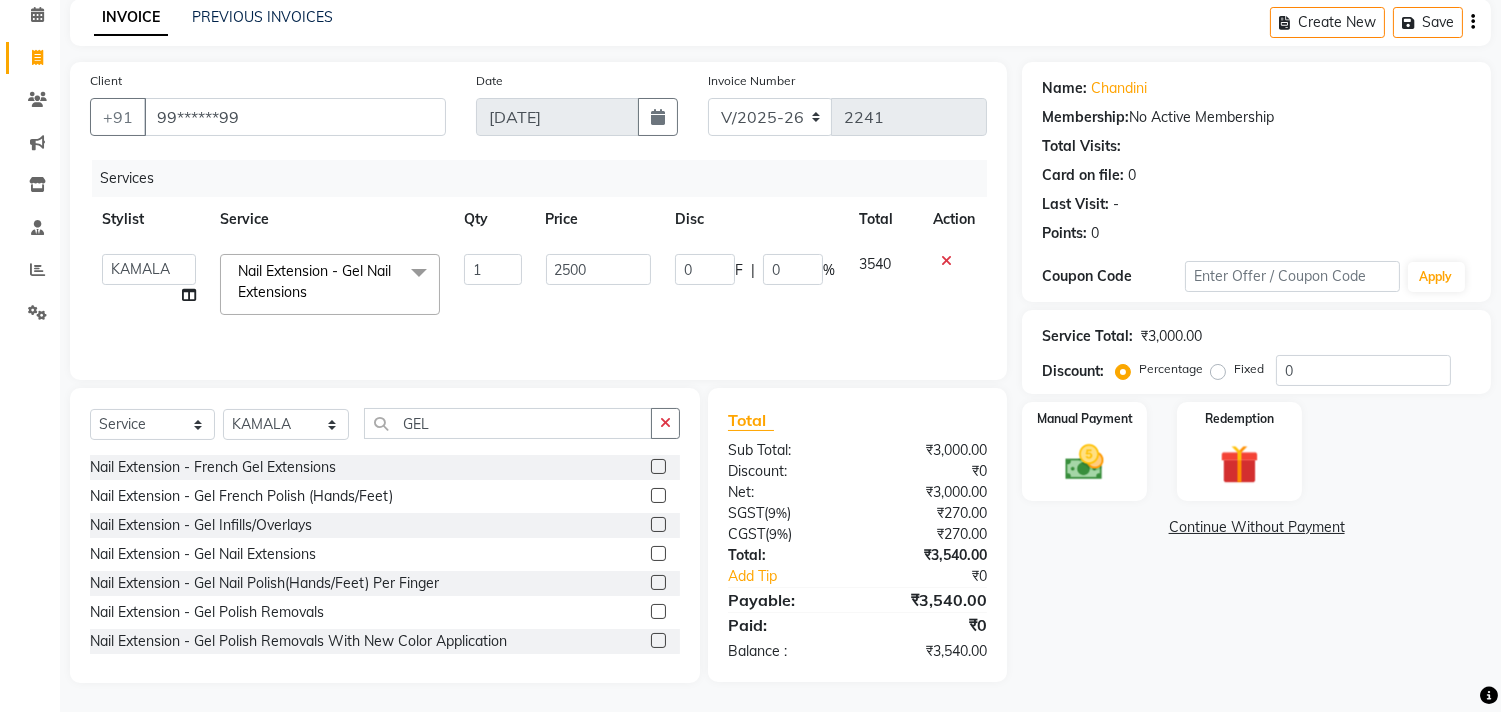 click on "2500" 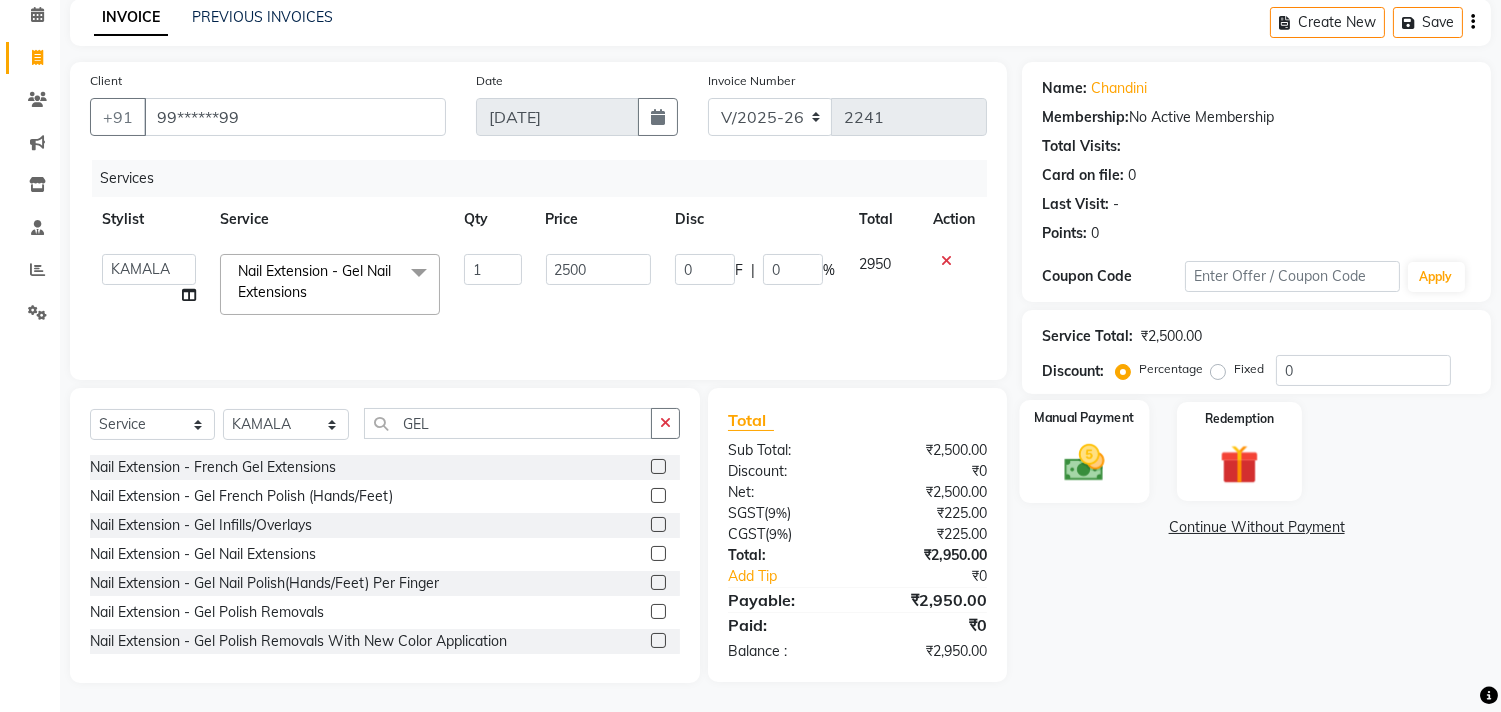 click 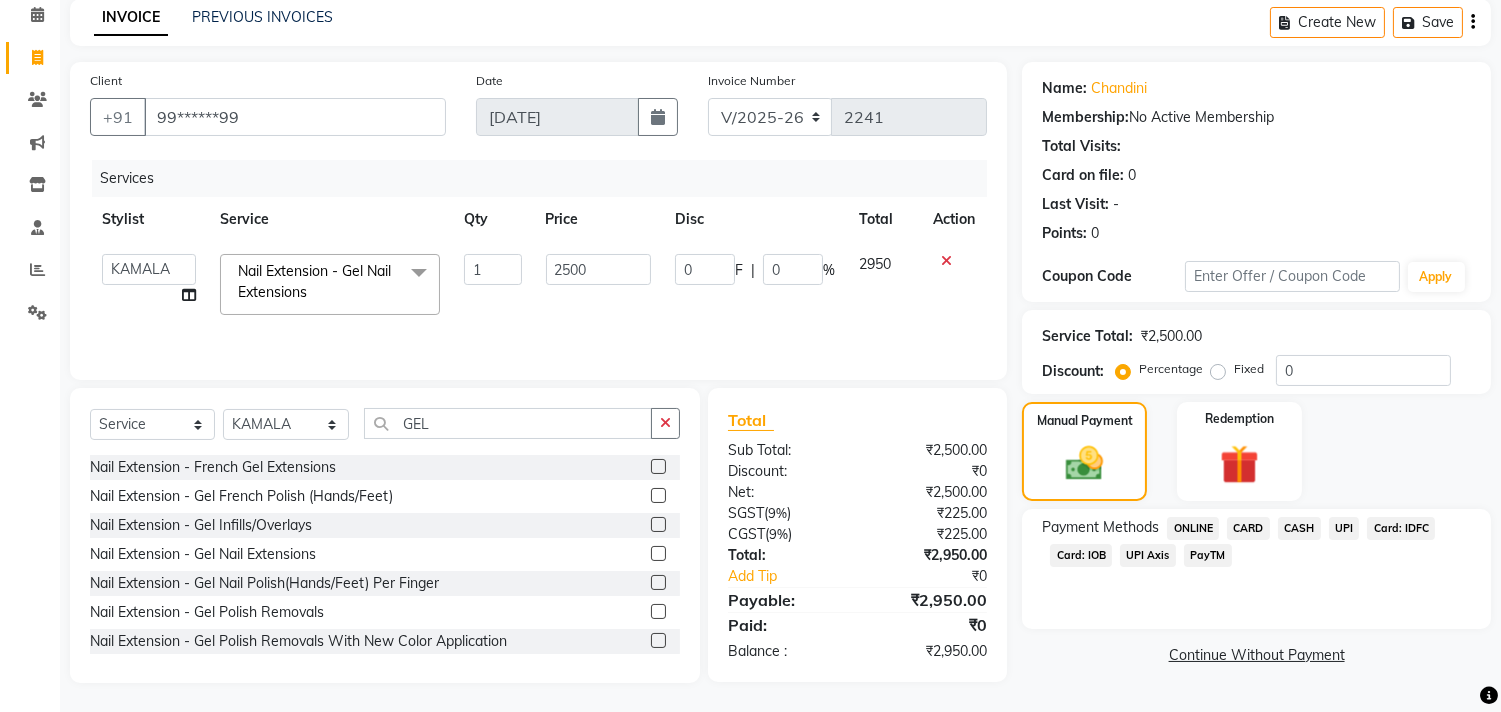 click on "Card: IOB" 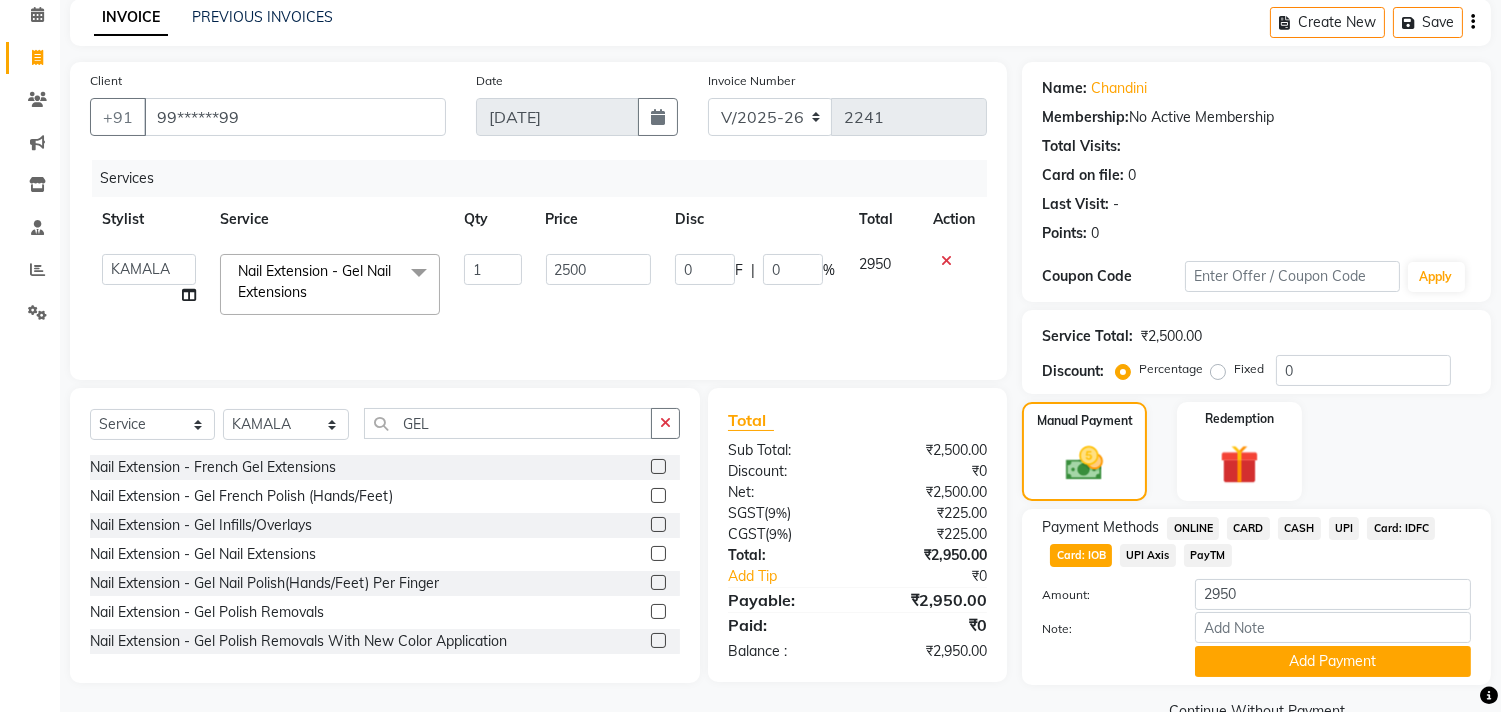scroll, scrollTop: 132, scrollLeft: 0, axis: vertical 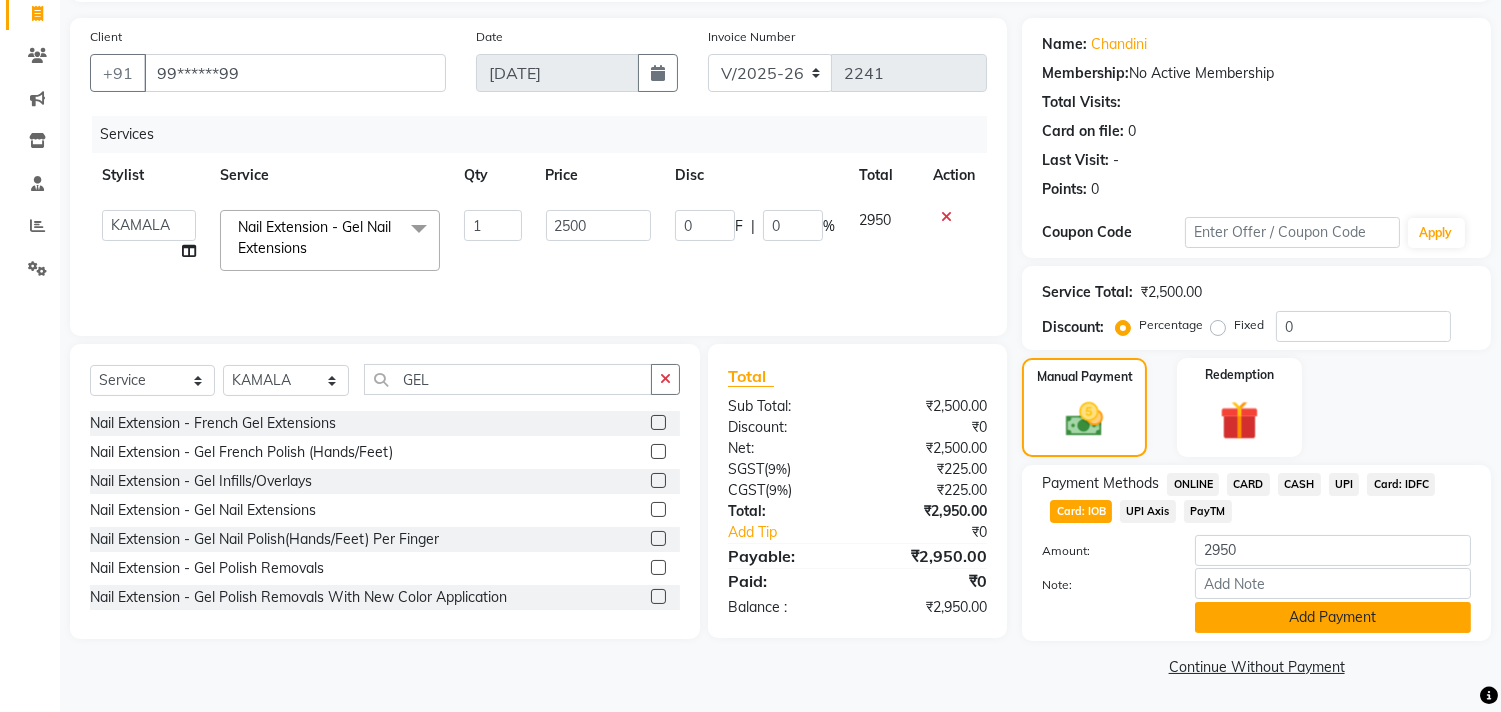 click on "Add Payment" 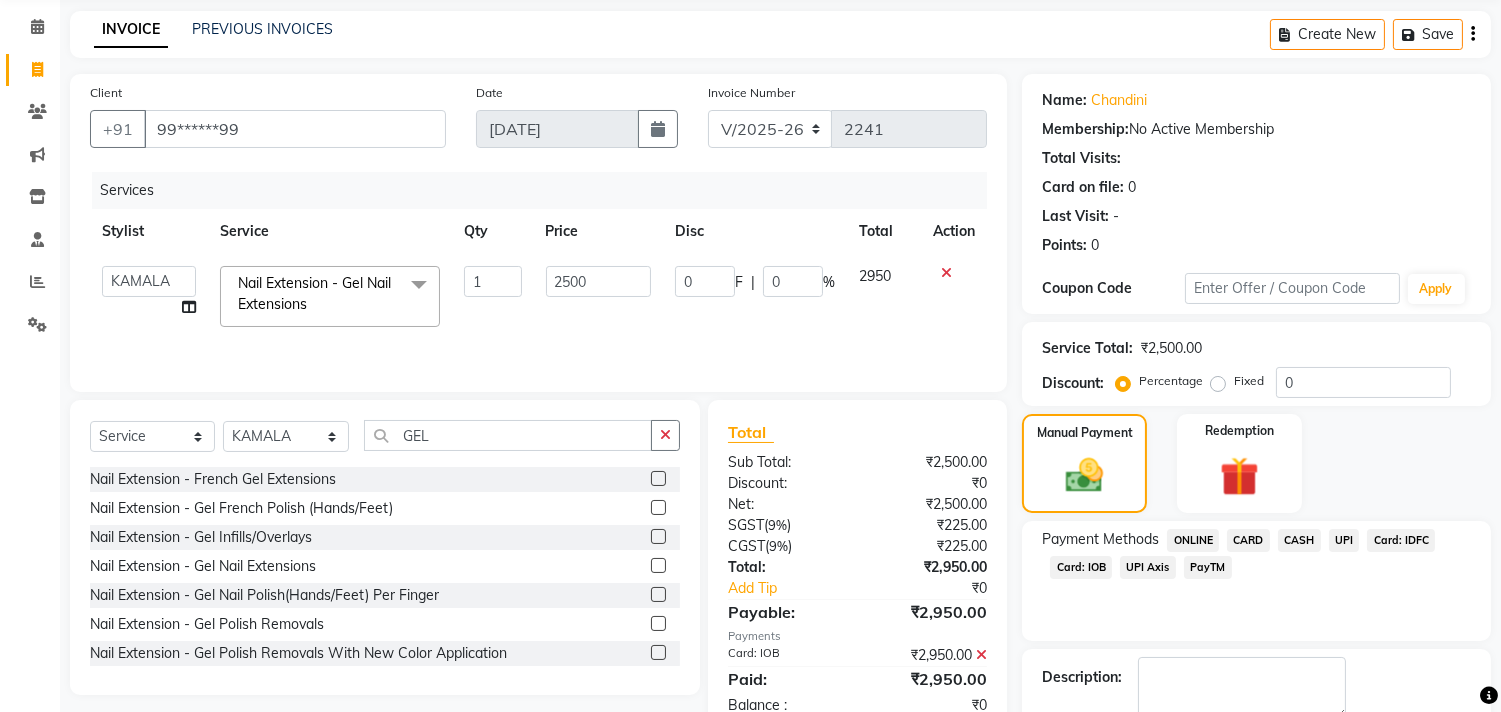 scroll, scrollTop: 187, scrollLeft: 0, axis: vertical 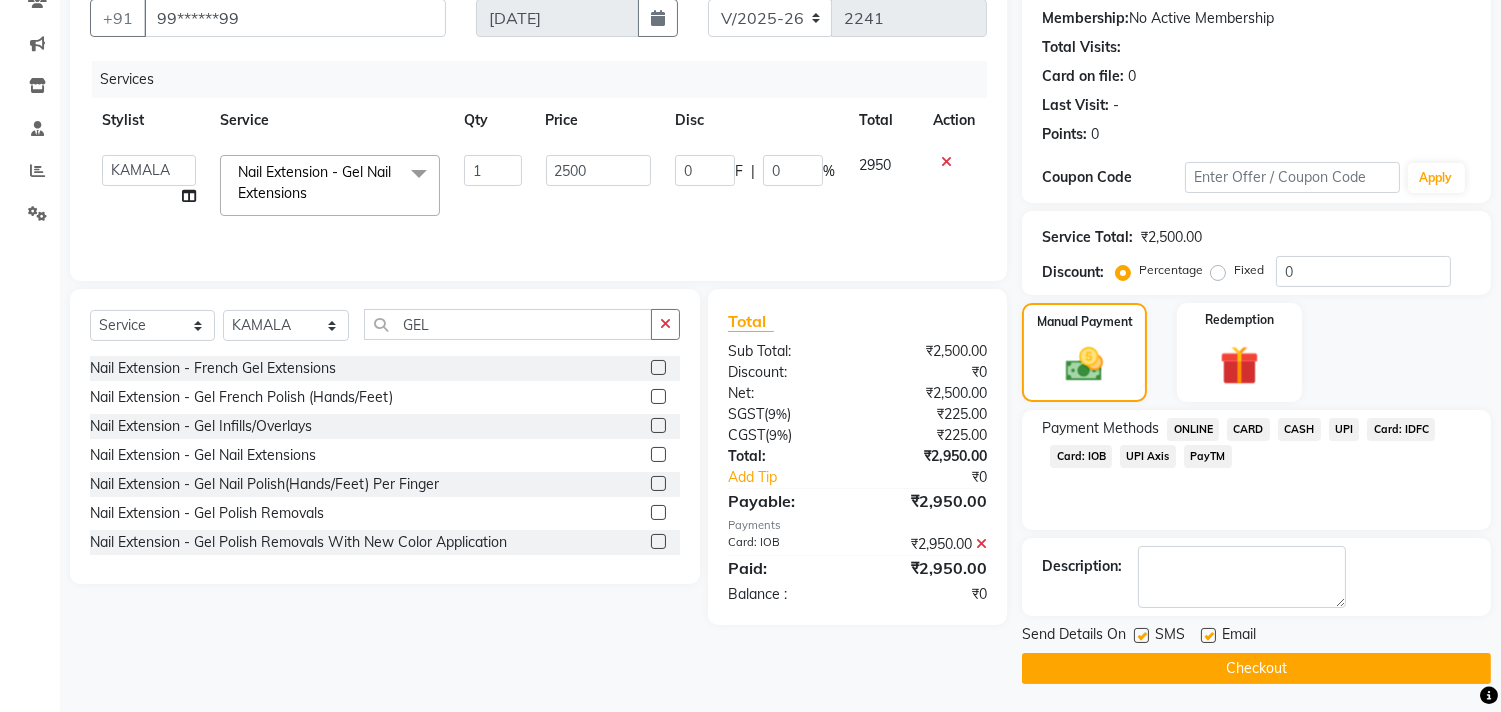 click on "Checkout" 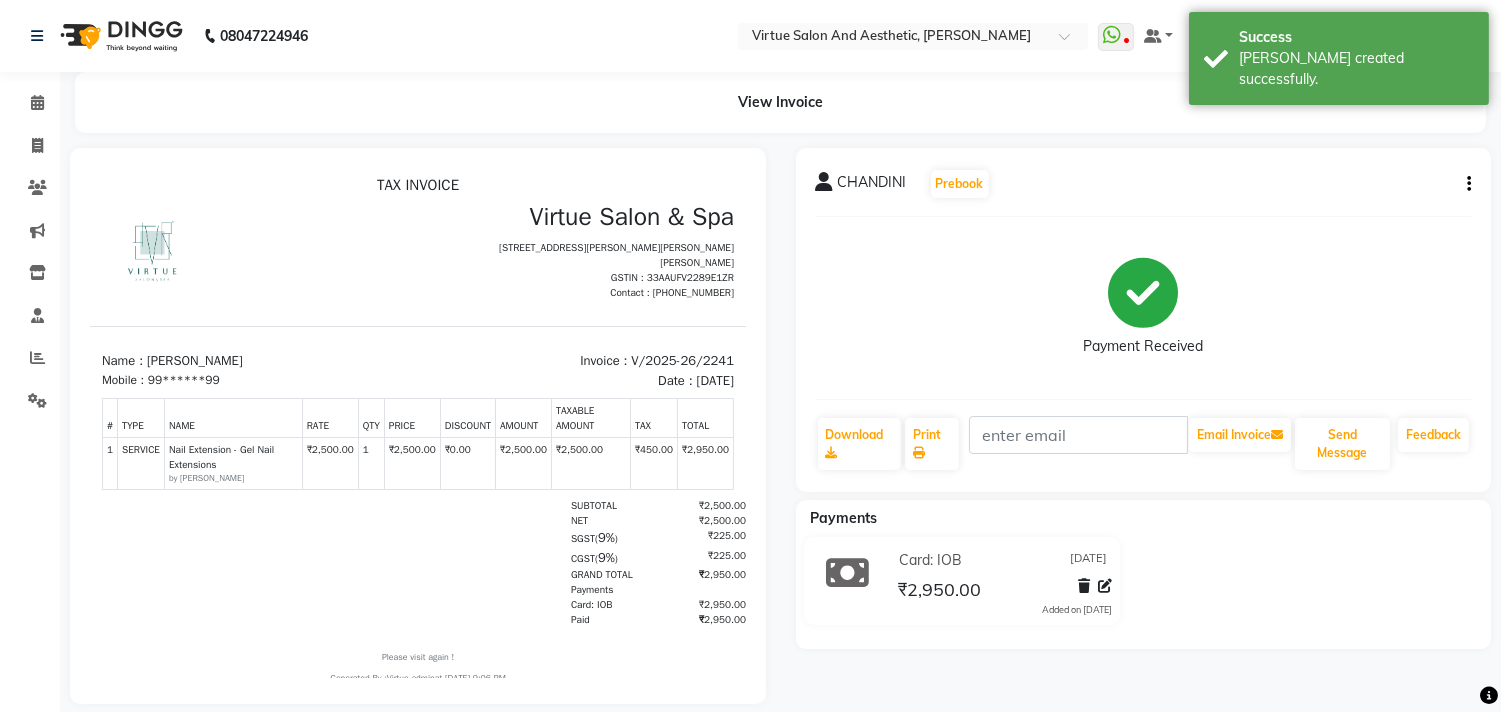 scroll, scrollTop: 0, scrollLeft: 0, axis: both 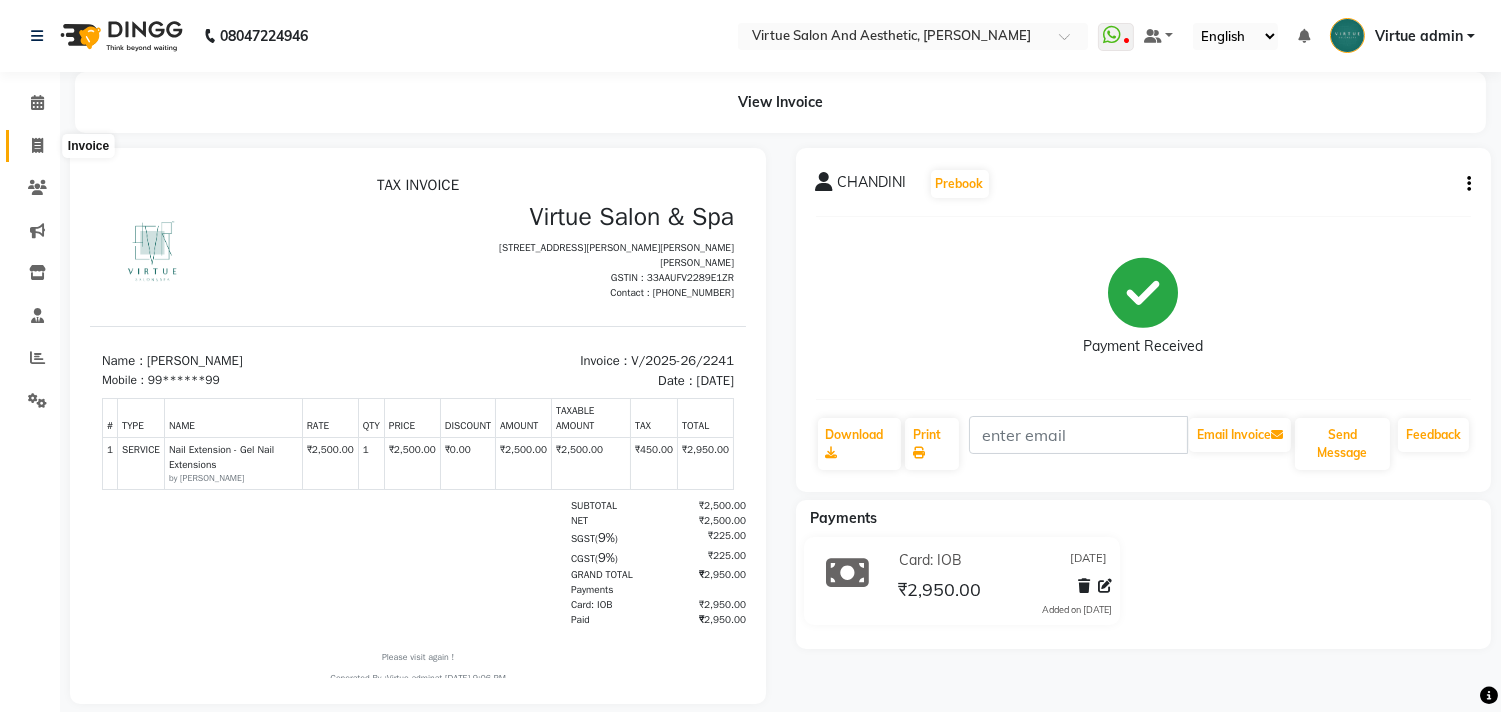 click 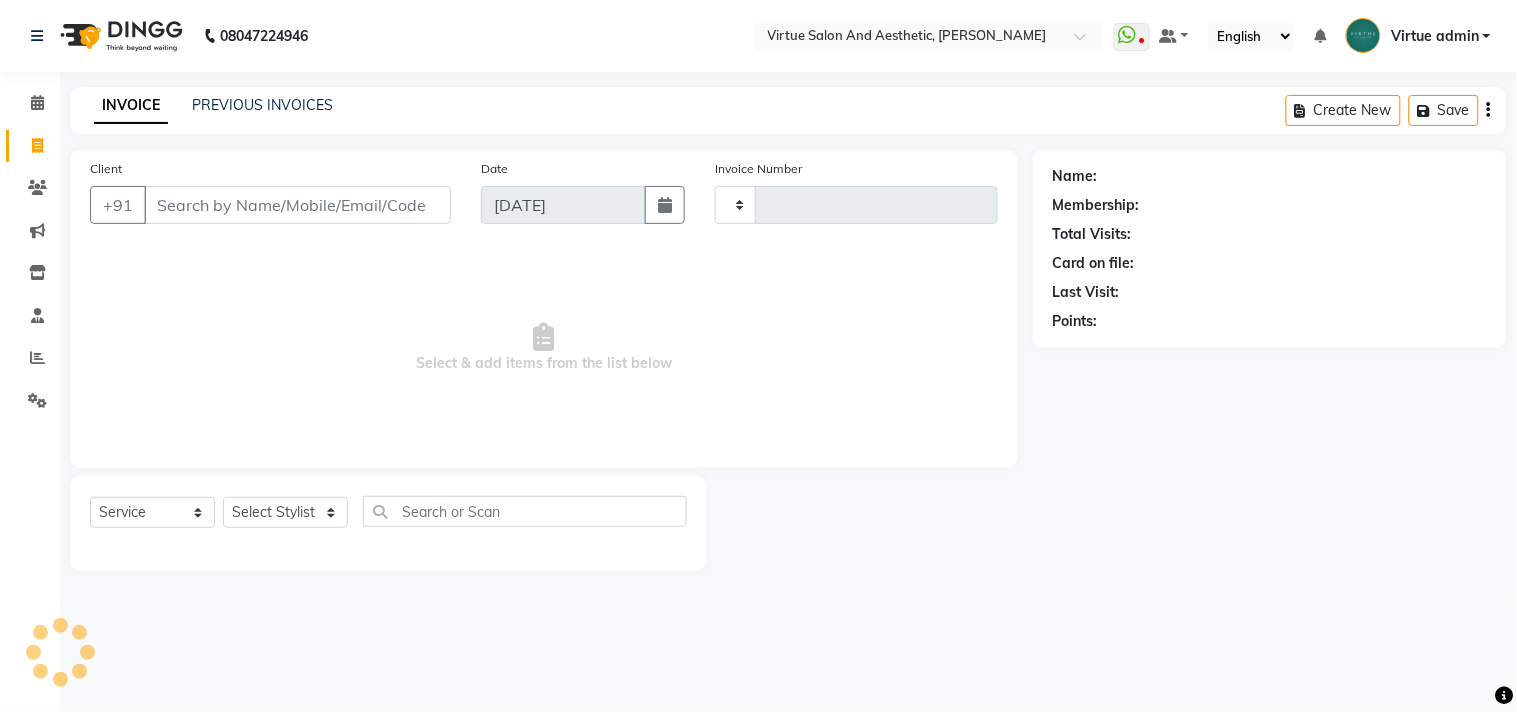 type on "2242" 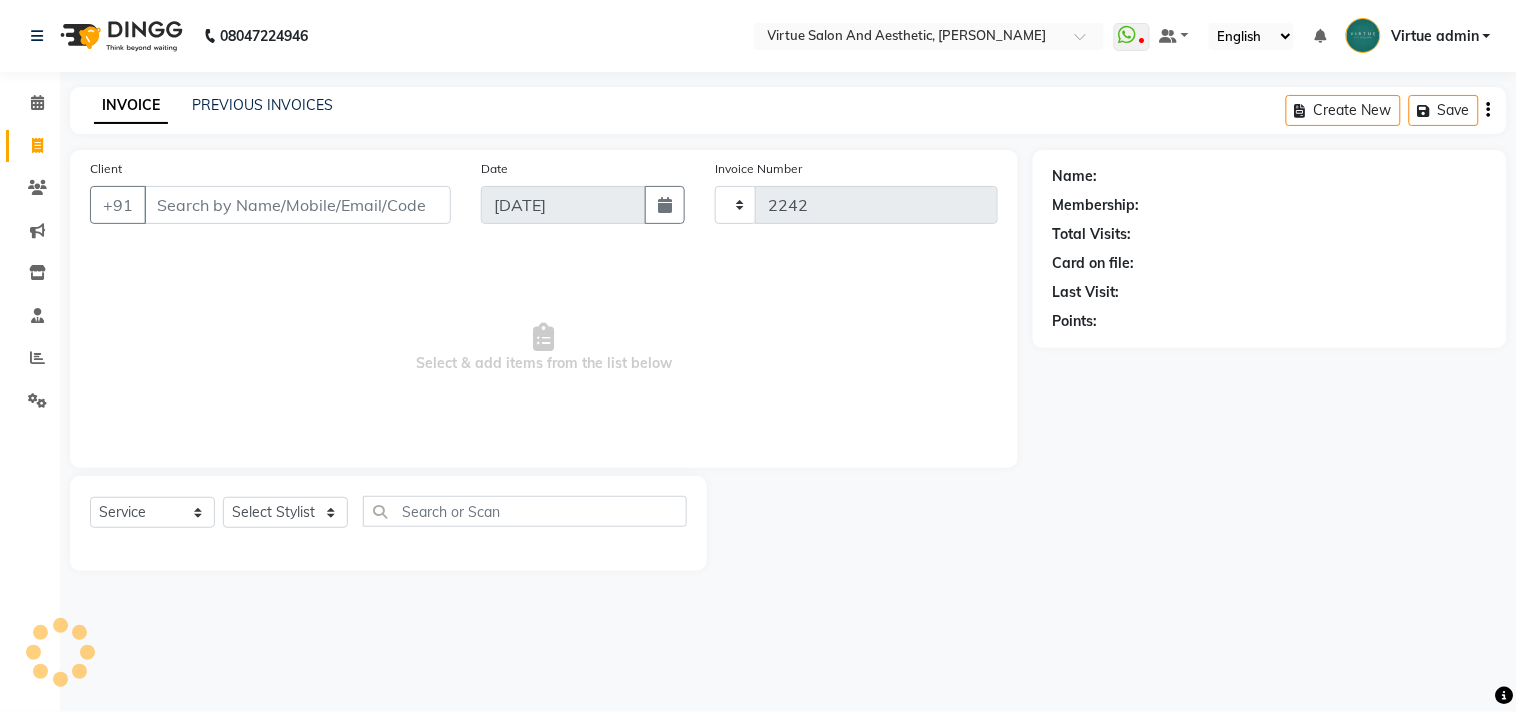 select on "4466" 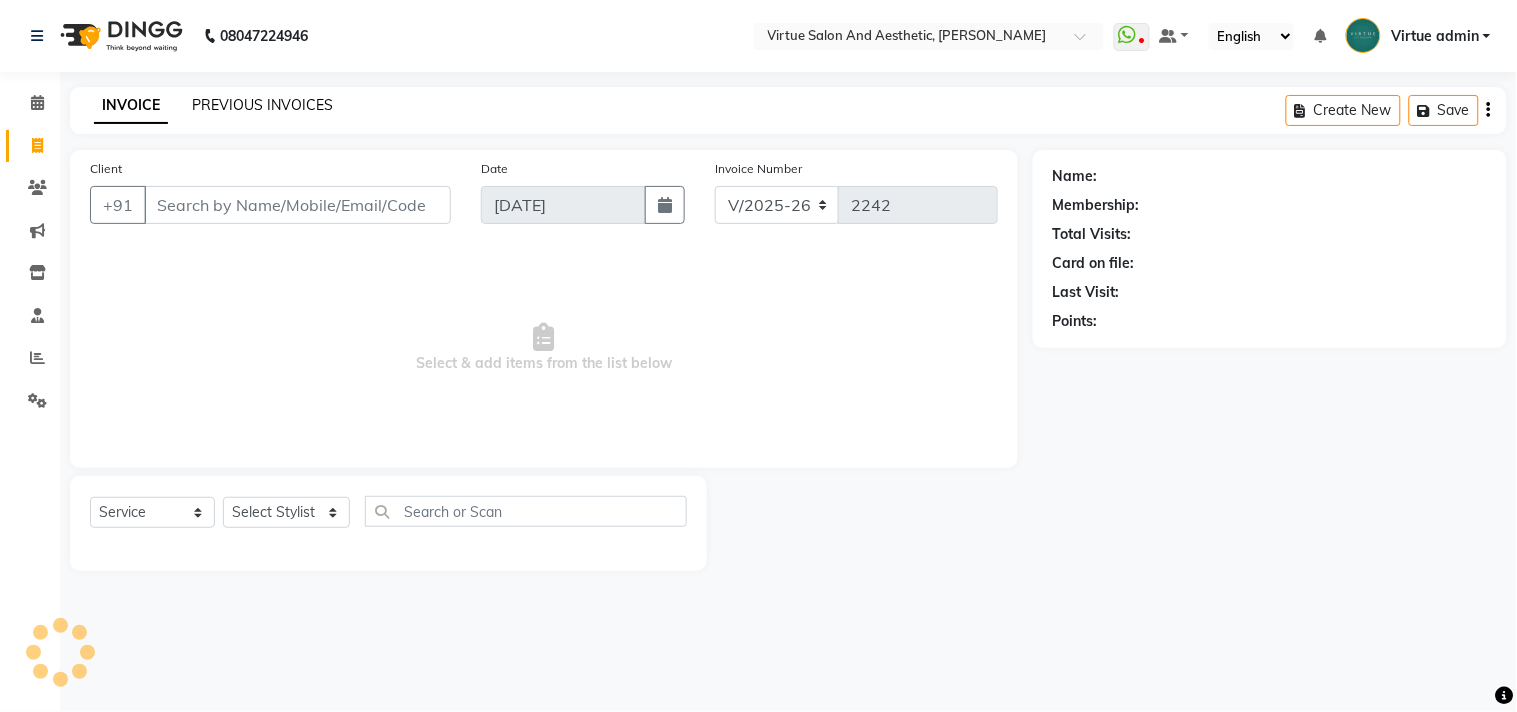 click on "PREVIOUS INVOICES" 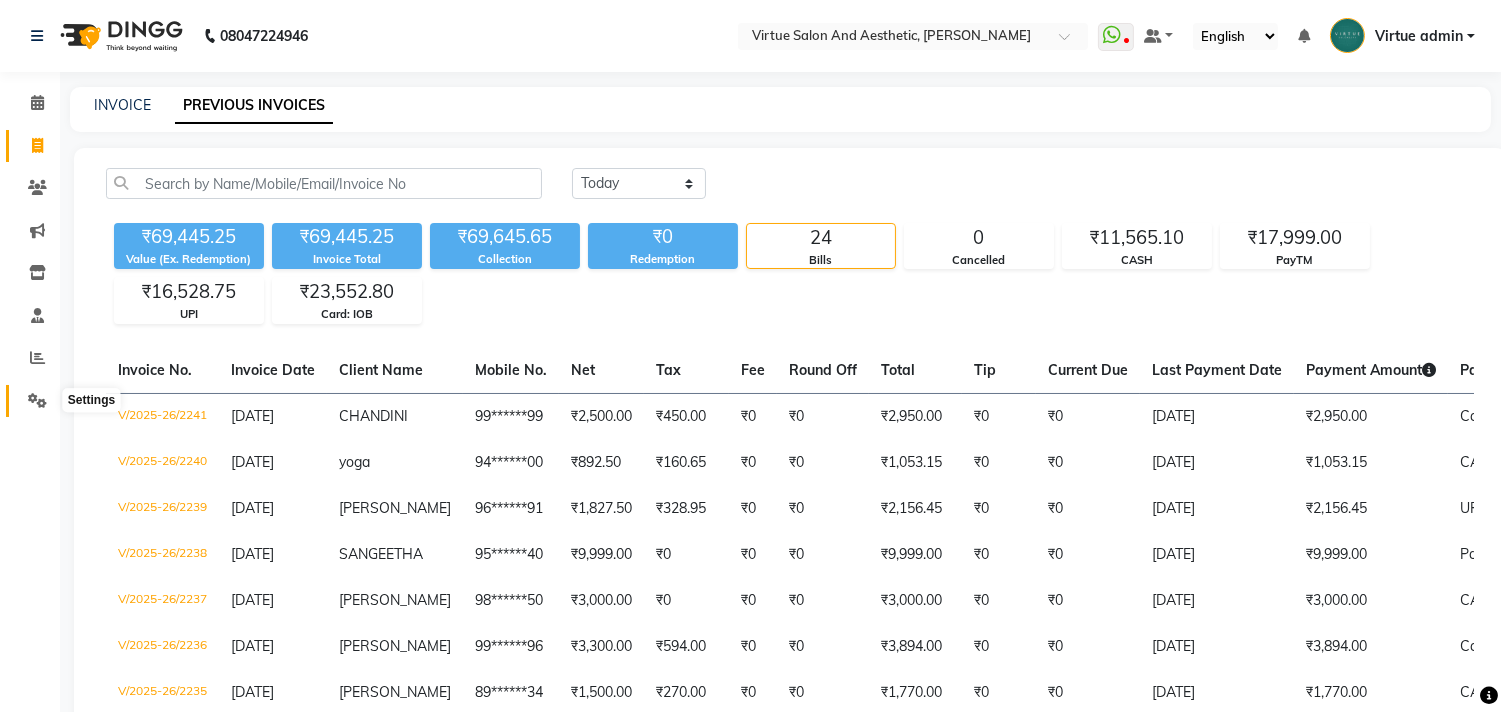 click 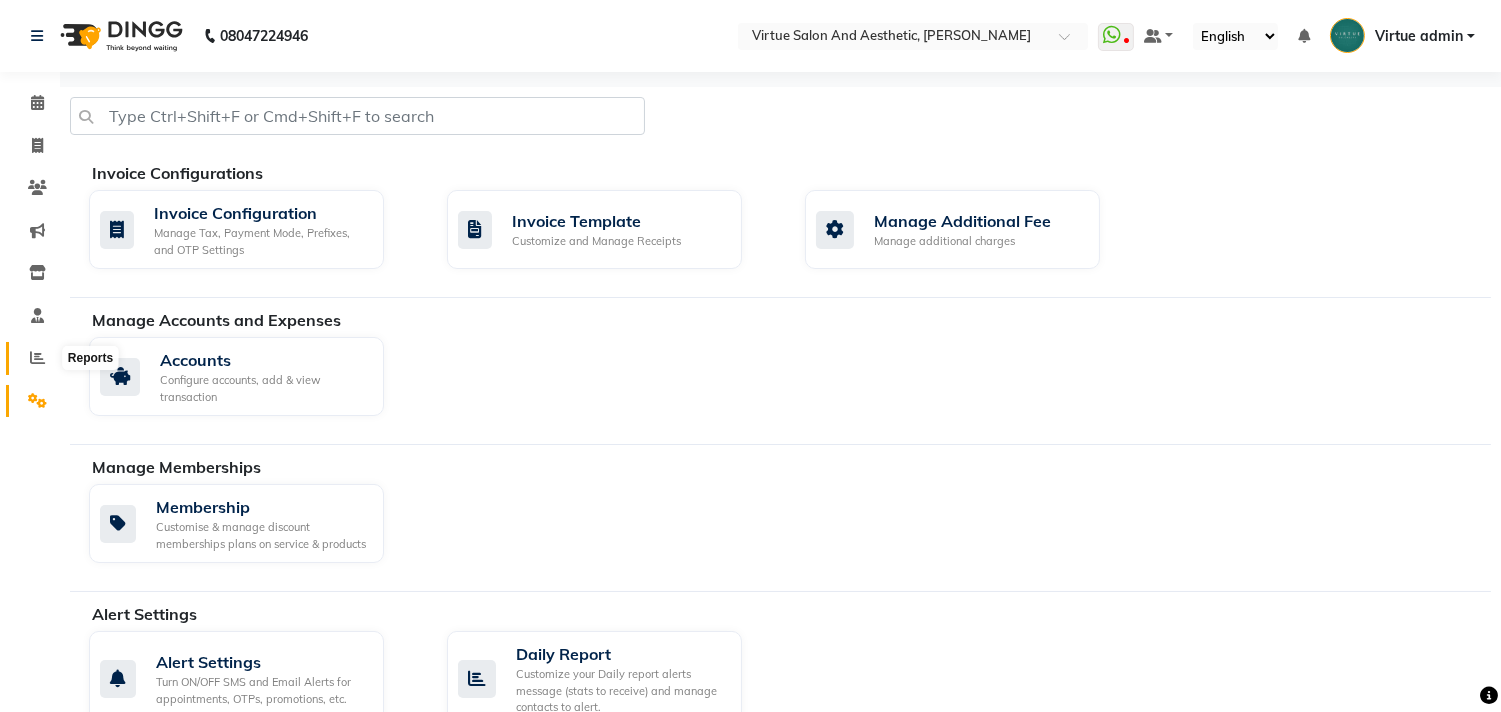 click 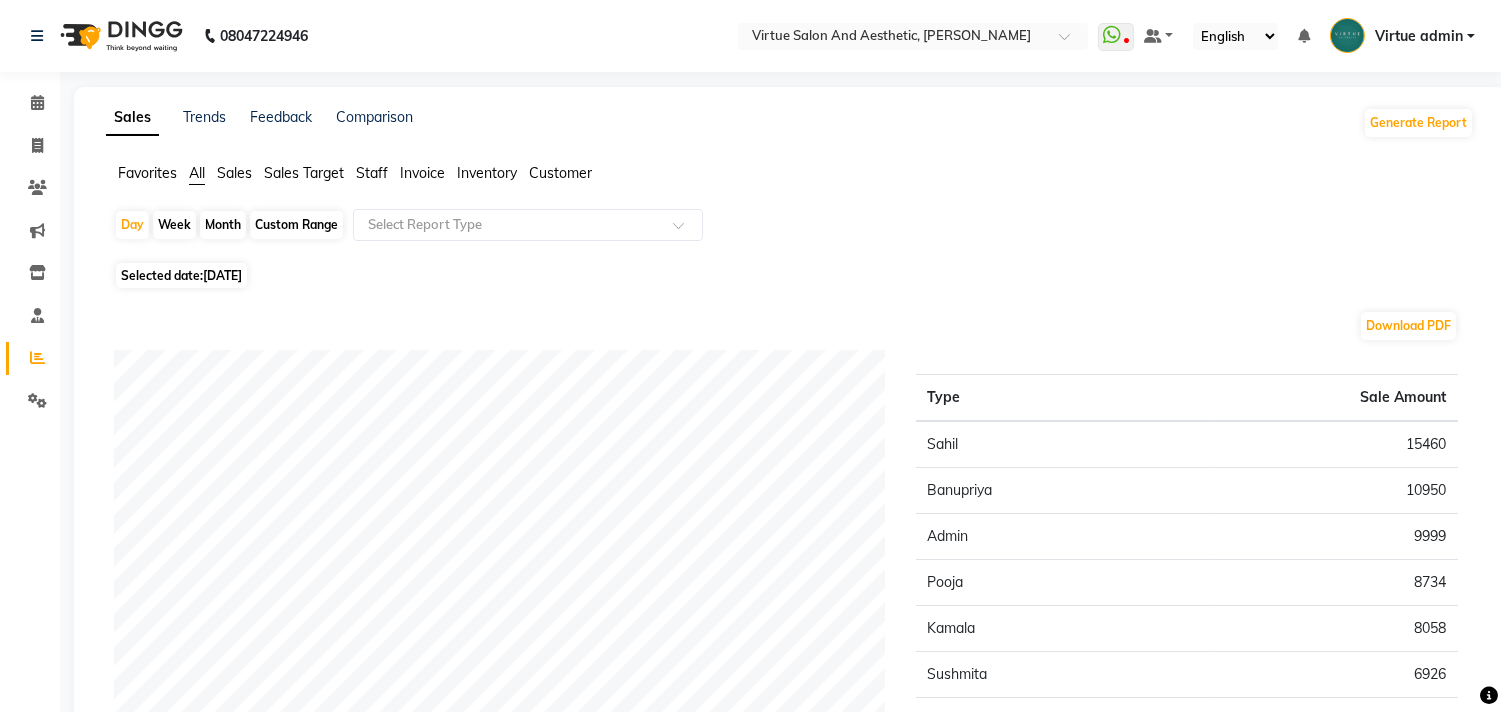 click on "Sales" 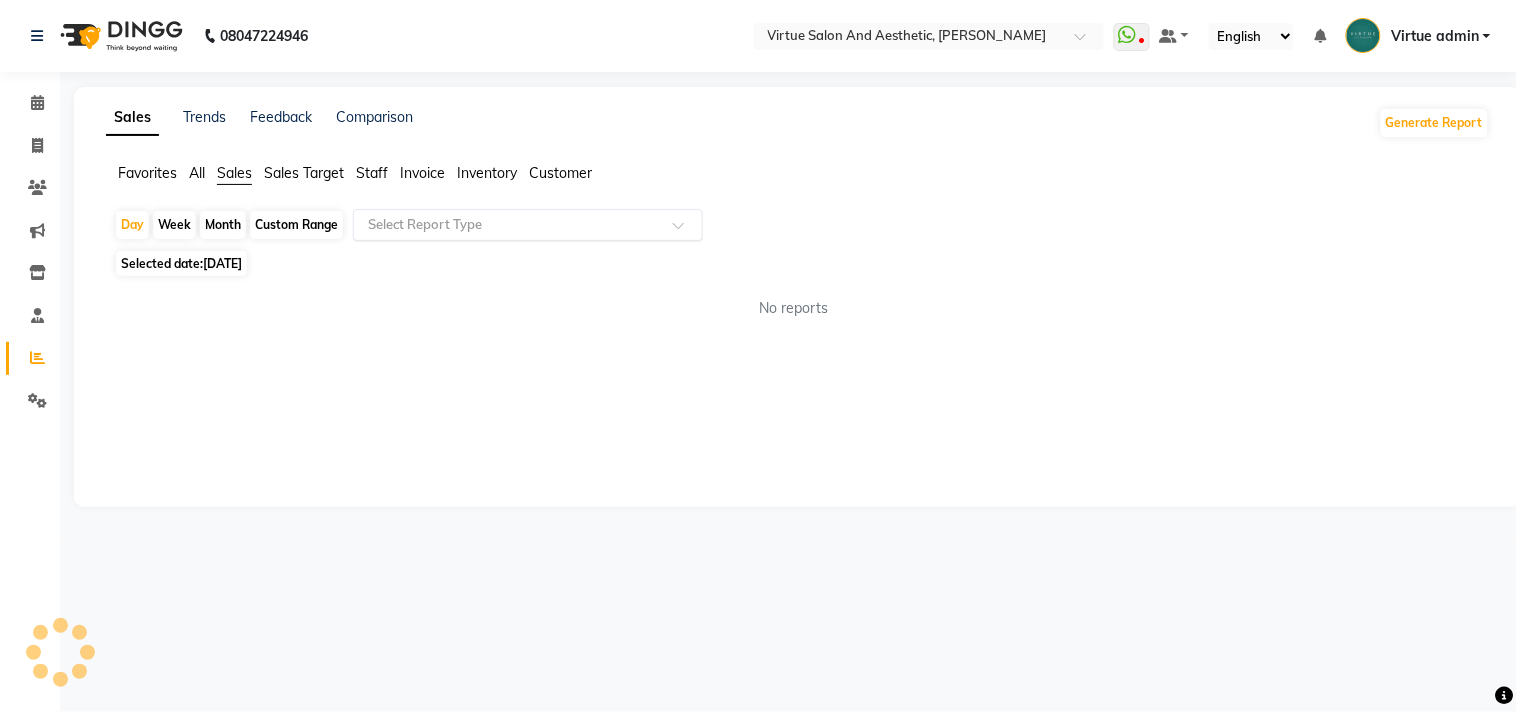 click 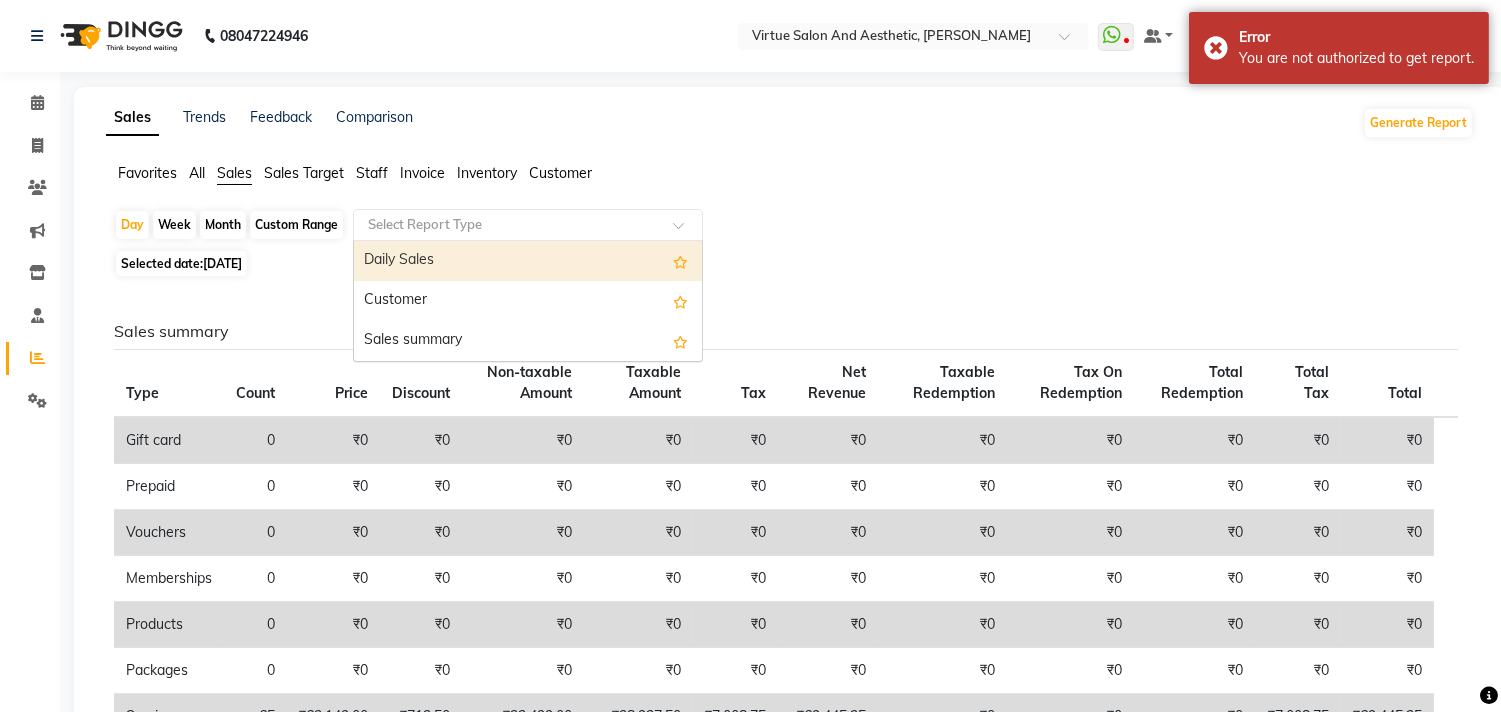 click on "Daily Sales" at bounding box center (528, 261) 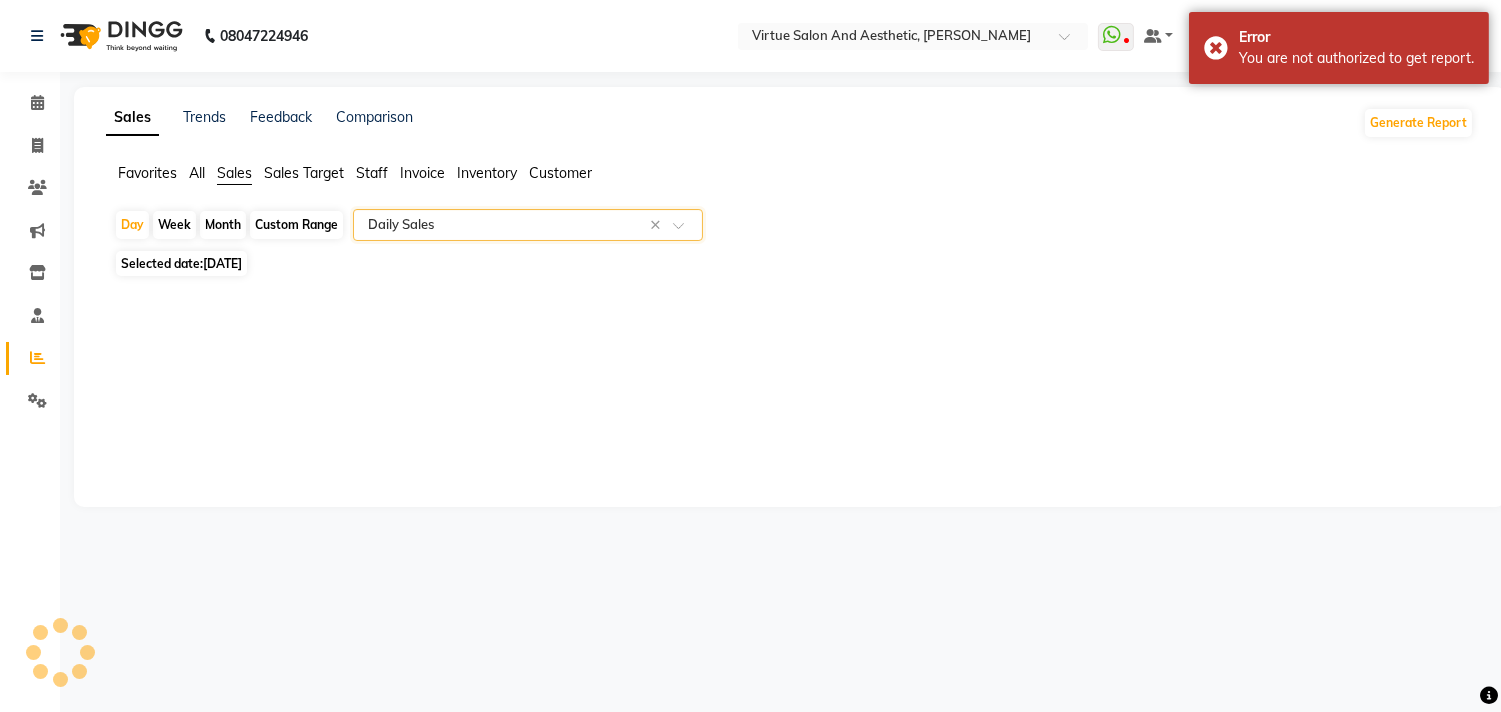 select on "full_report" 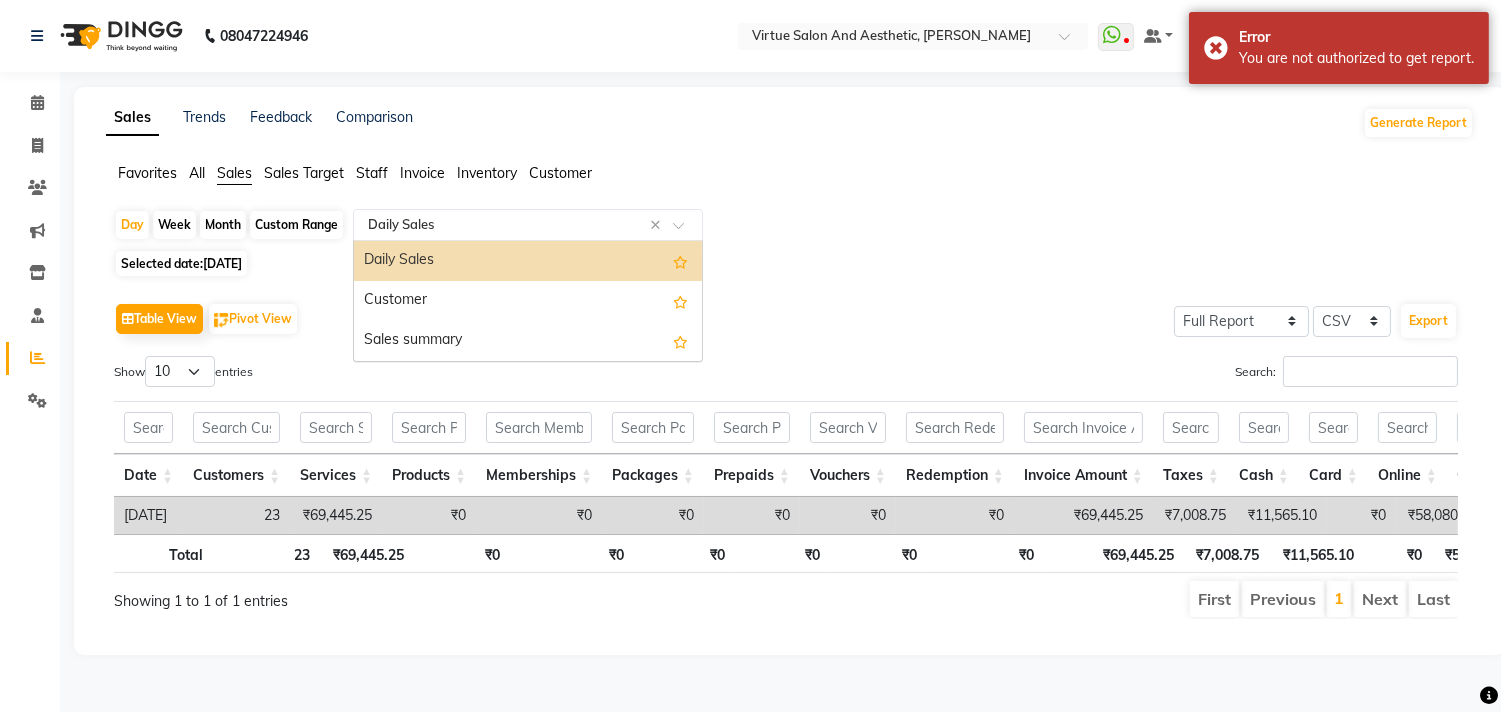 click on "Select Report Type × Daily Sales ×" 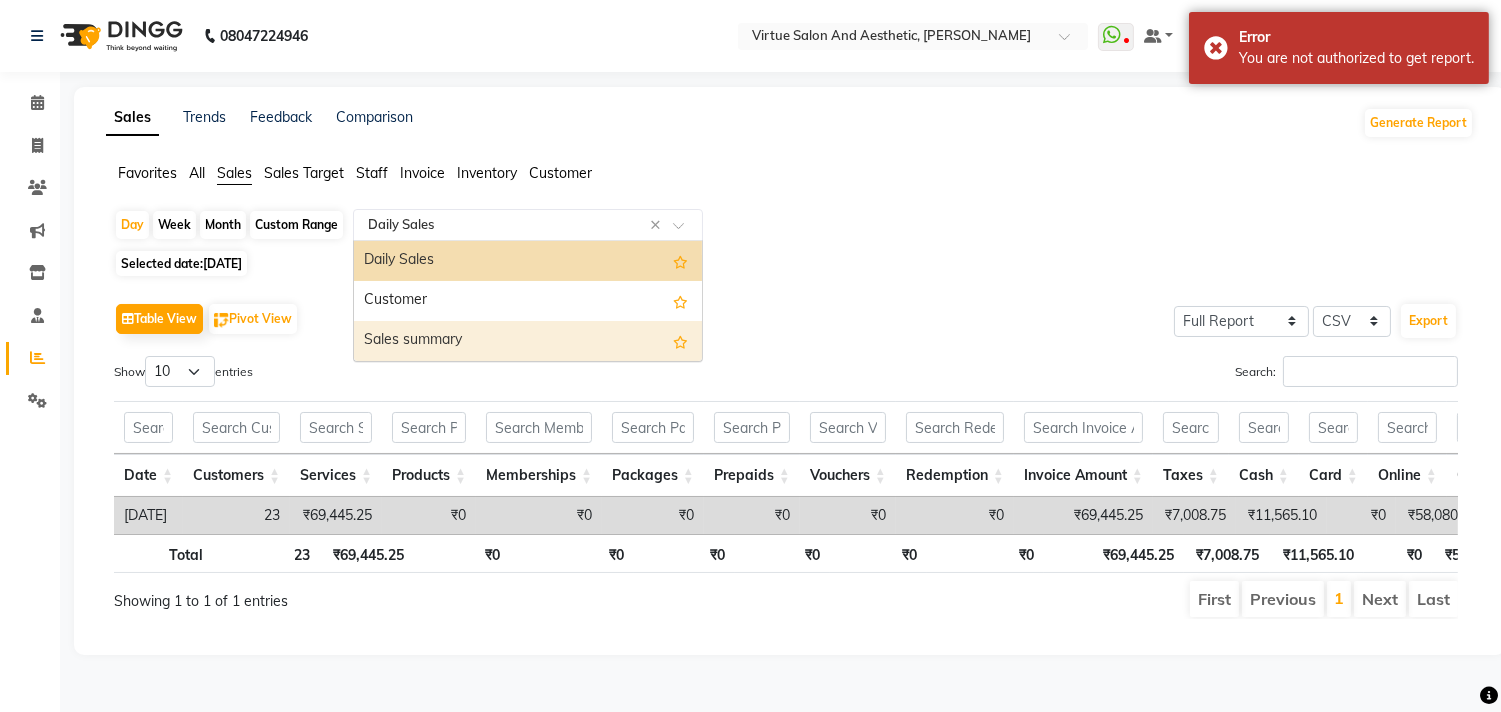 click on "Sales summary" at bounding box center (528, 341) 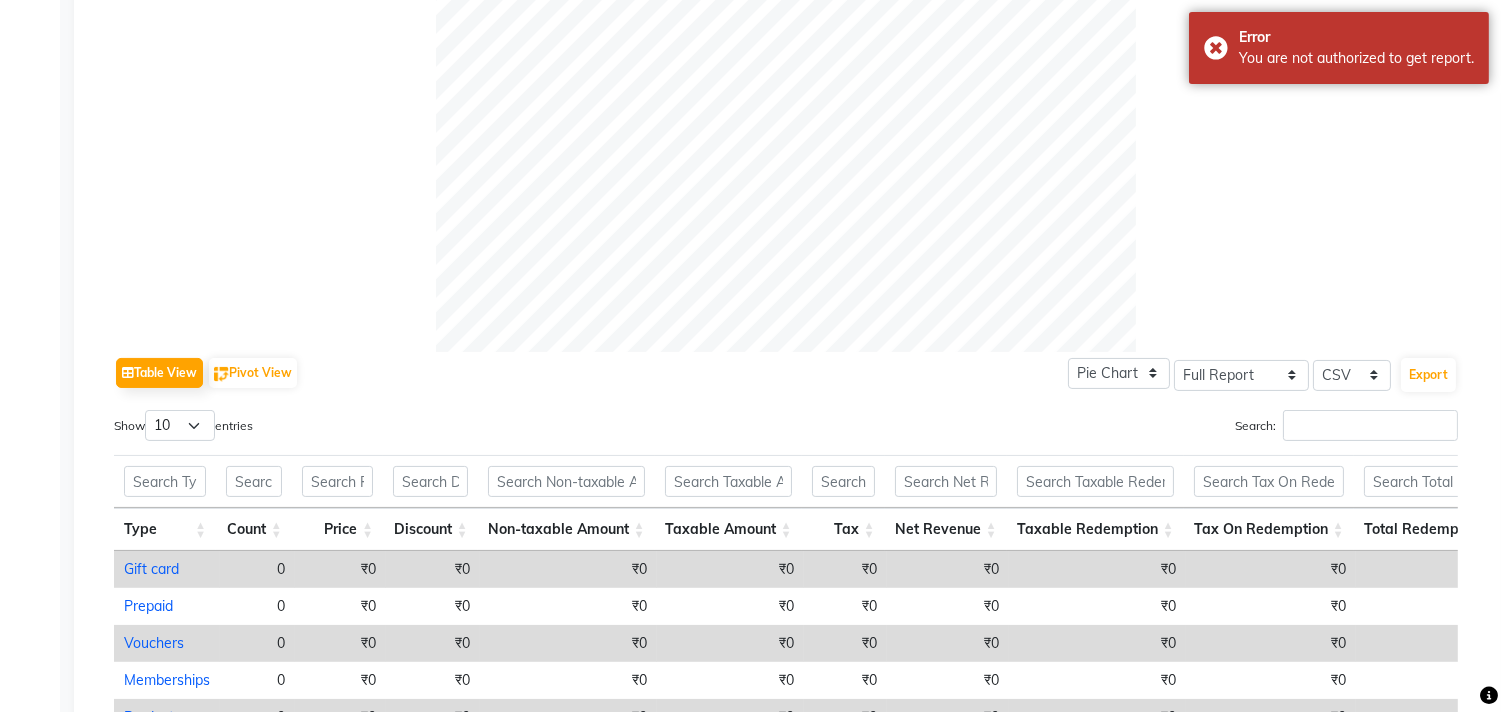 scroll, scrollTop: 888, scrollLeft: 0, axis: vertical 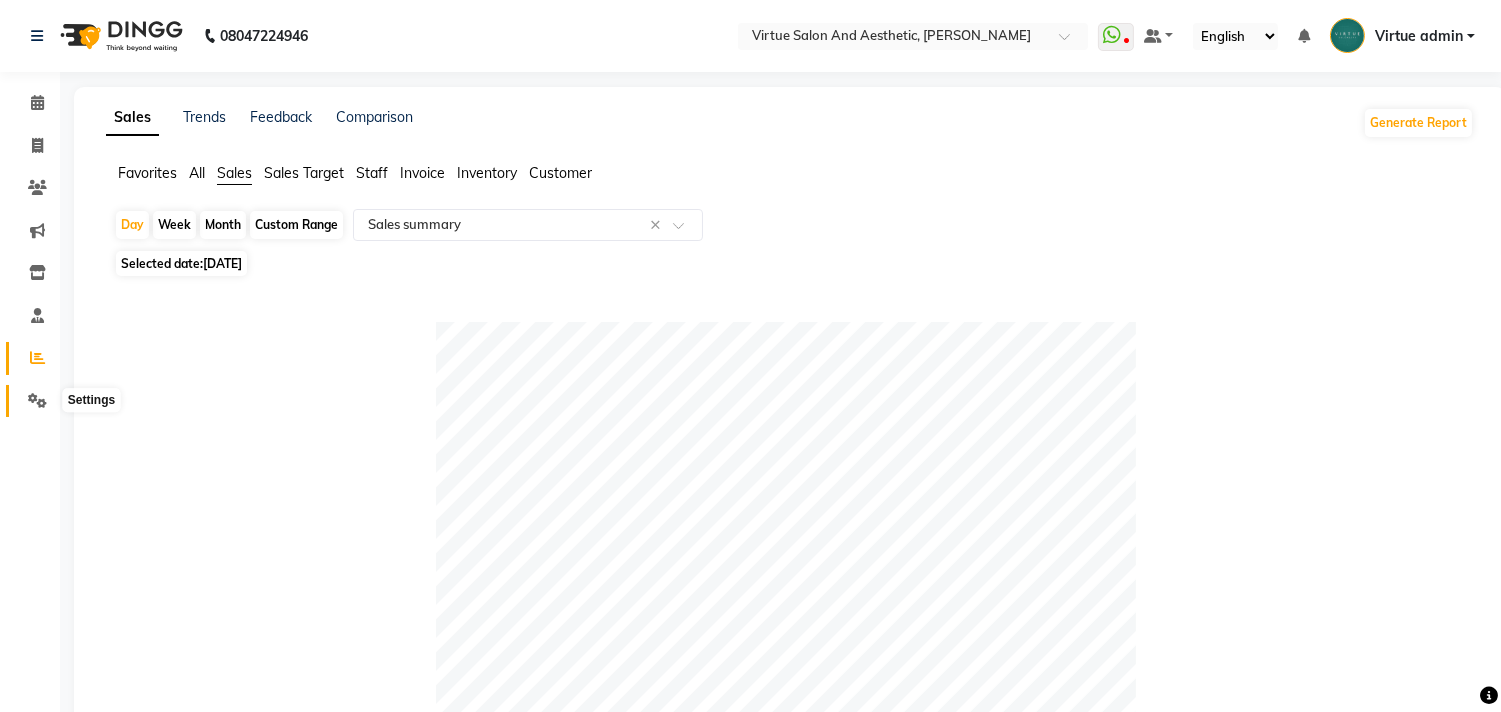 click 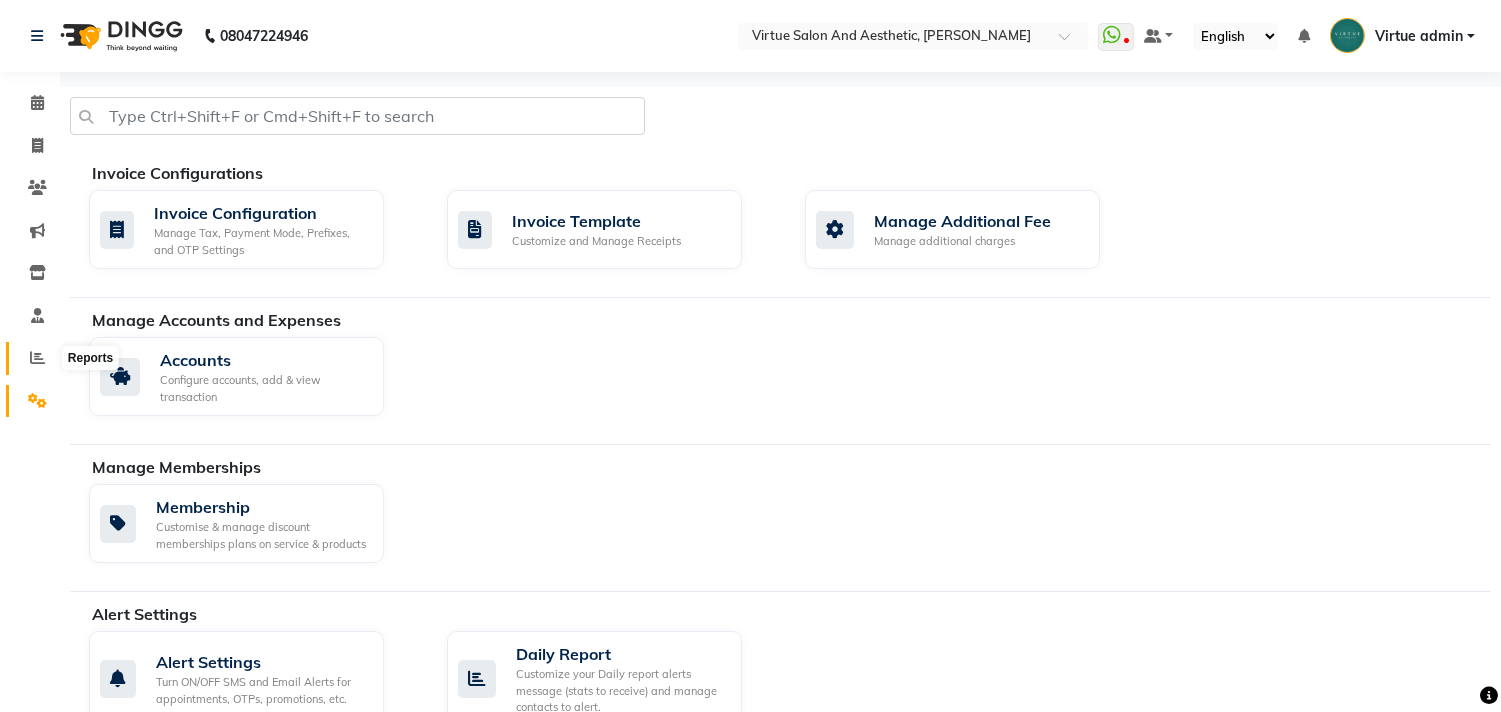 click 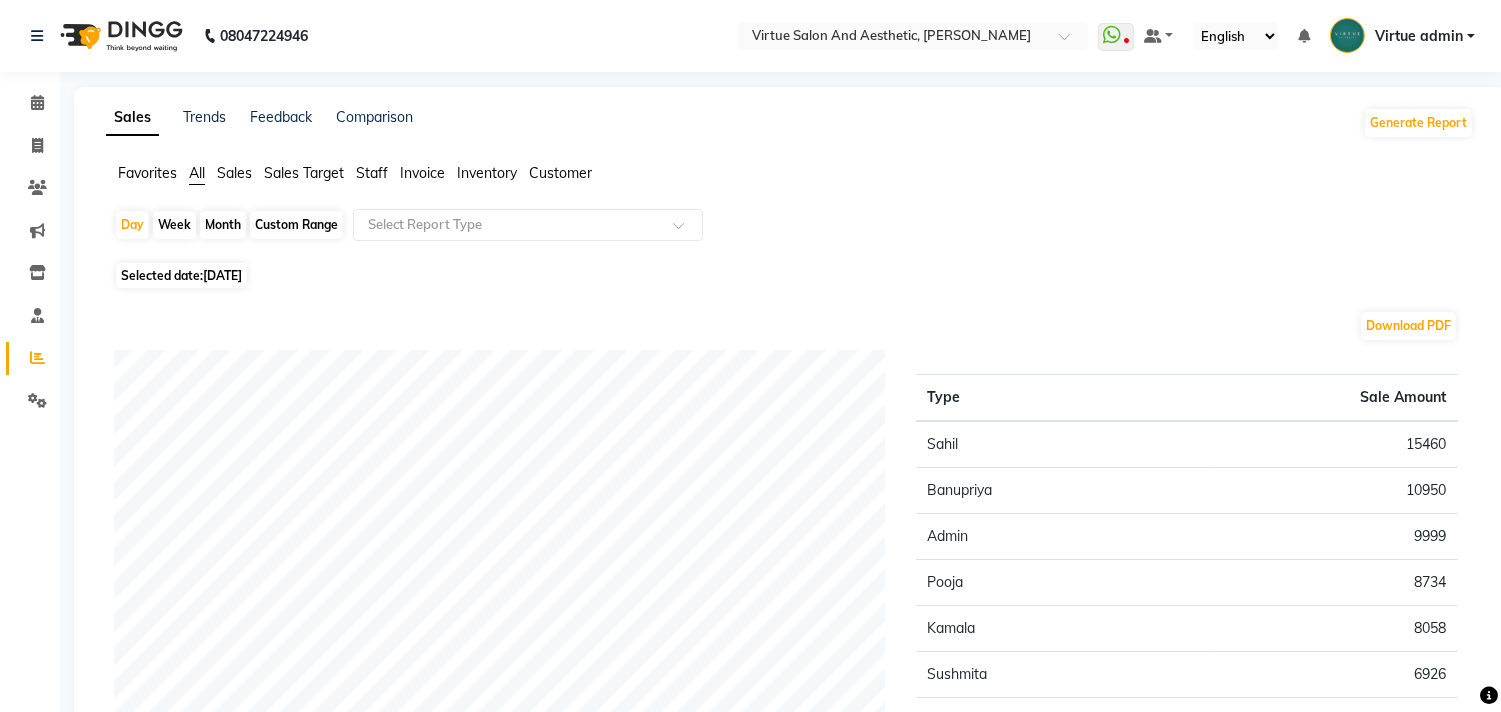 click on "Sales" 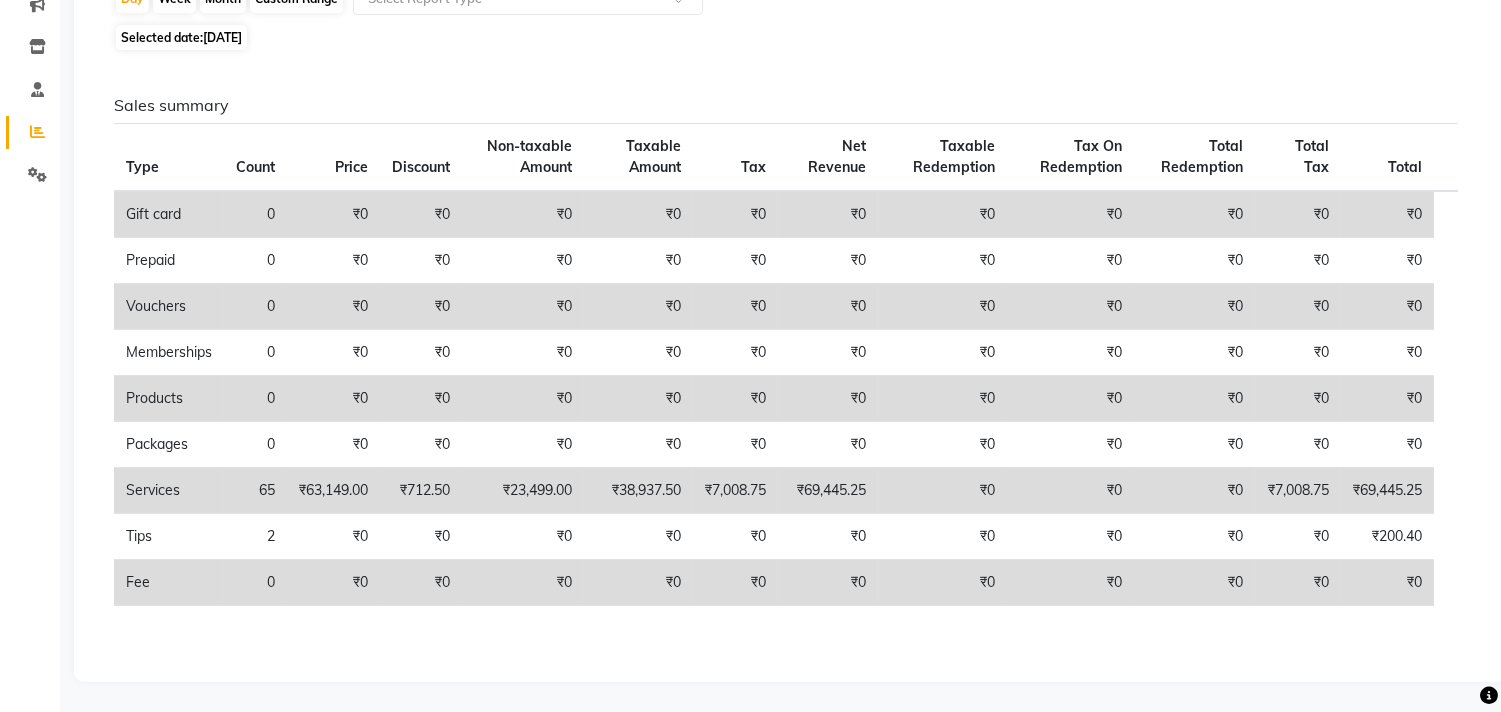 scroll, scrollTop: 0, scrollLeft: 0, axis: both 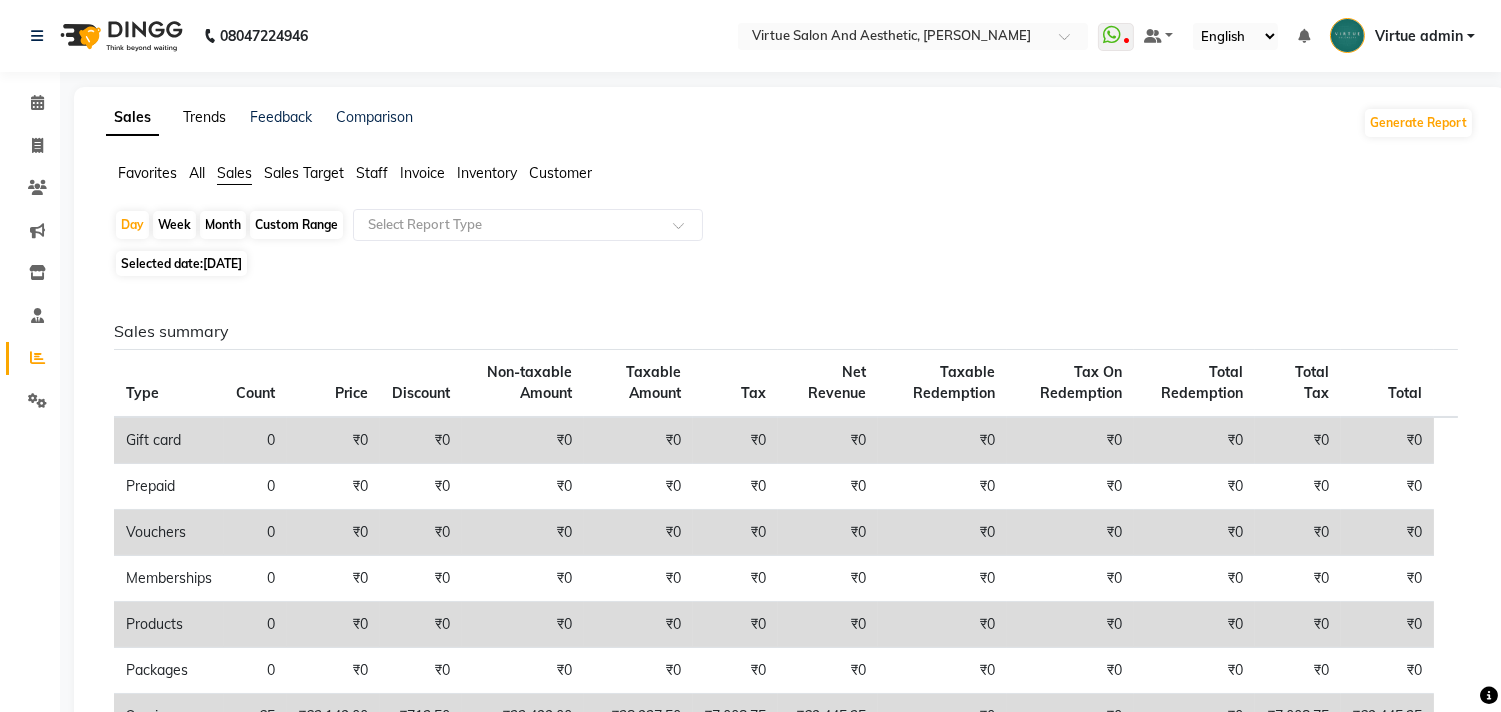 click on "Trends" 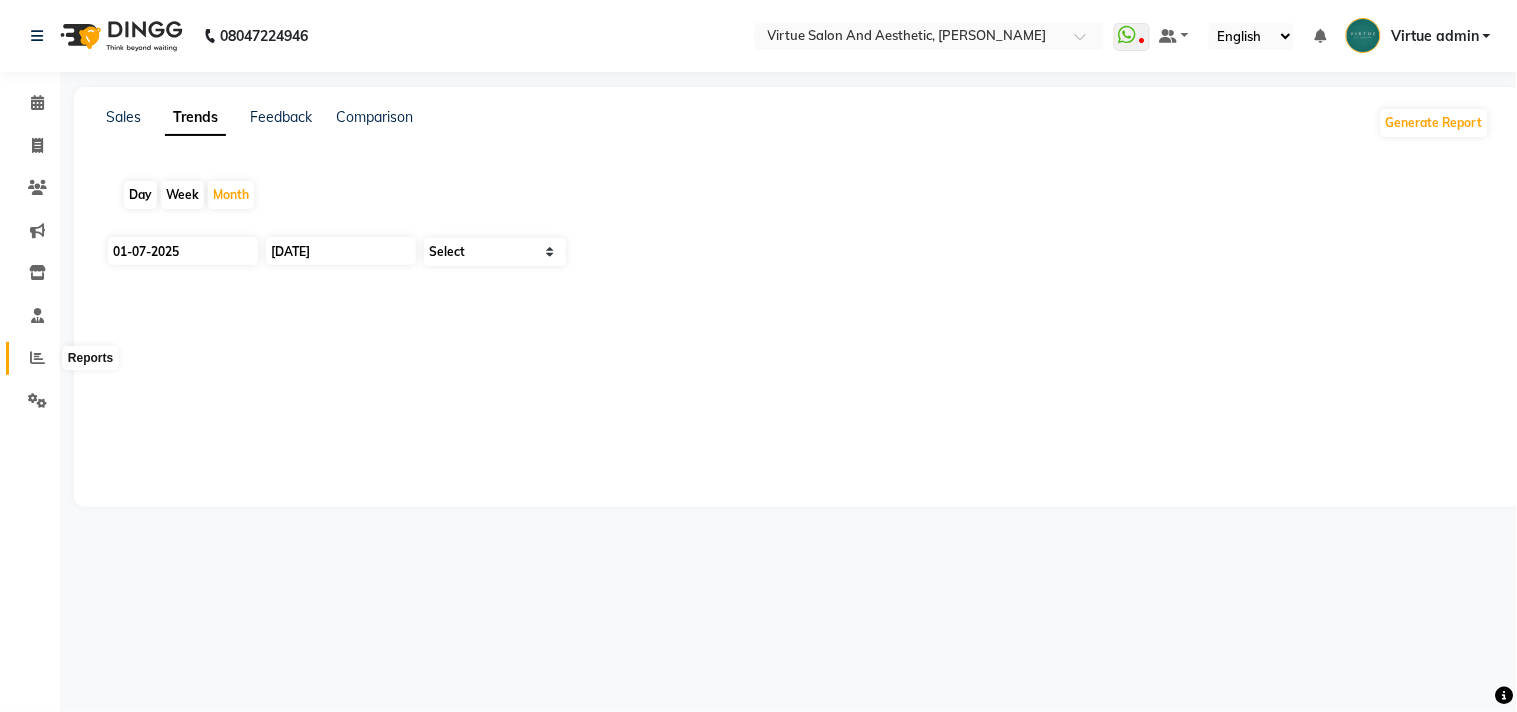 click 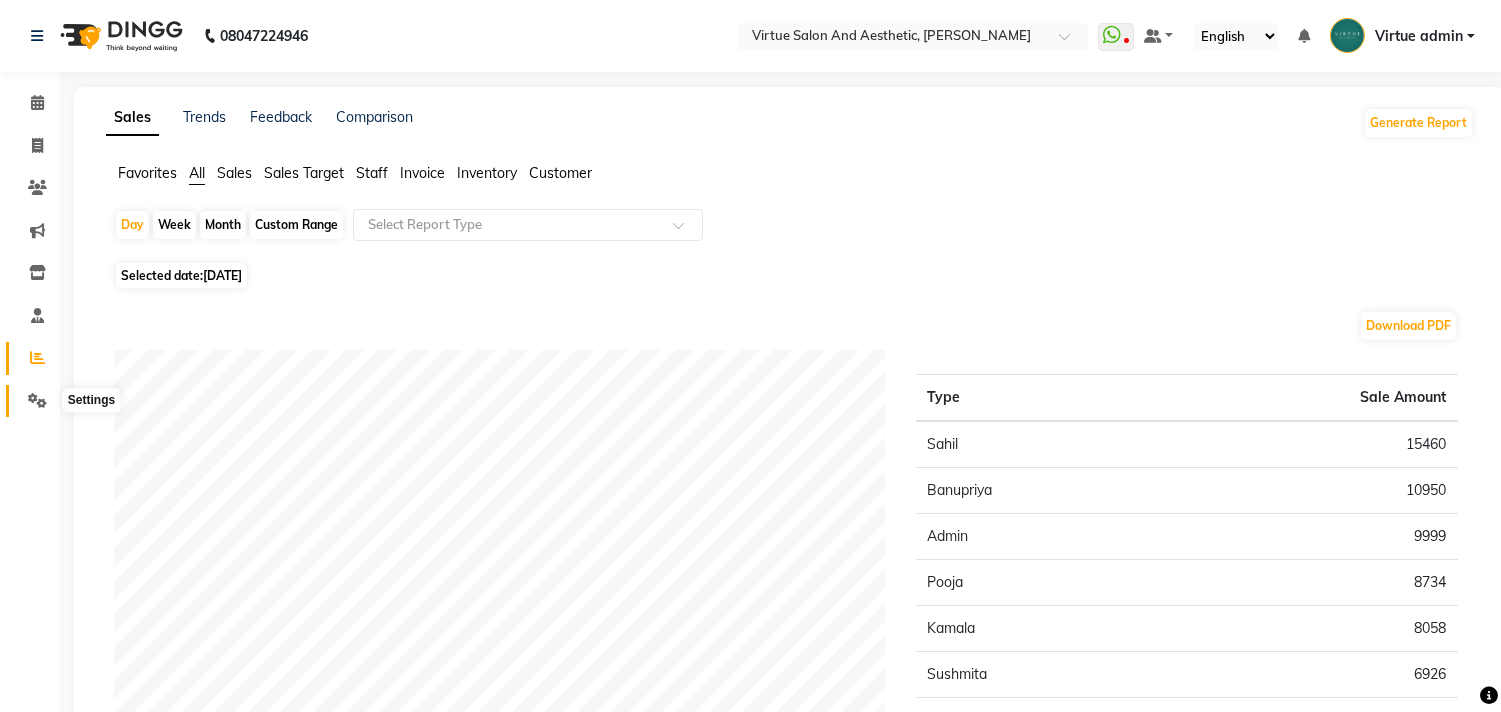 click 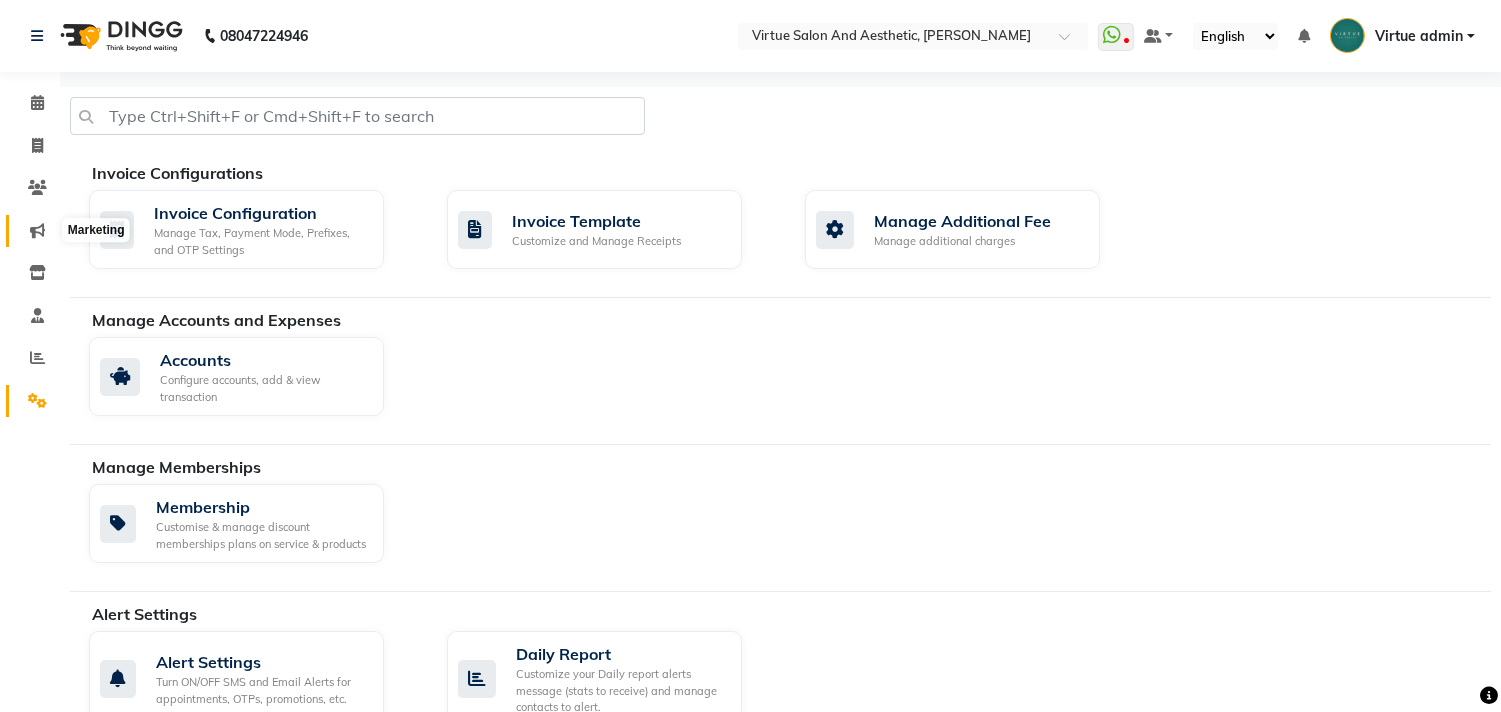 click 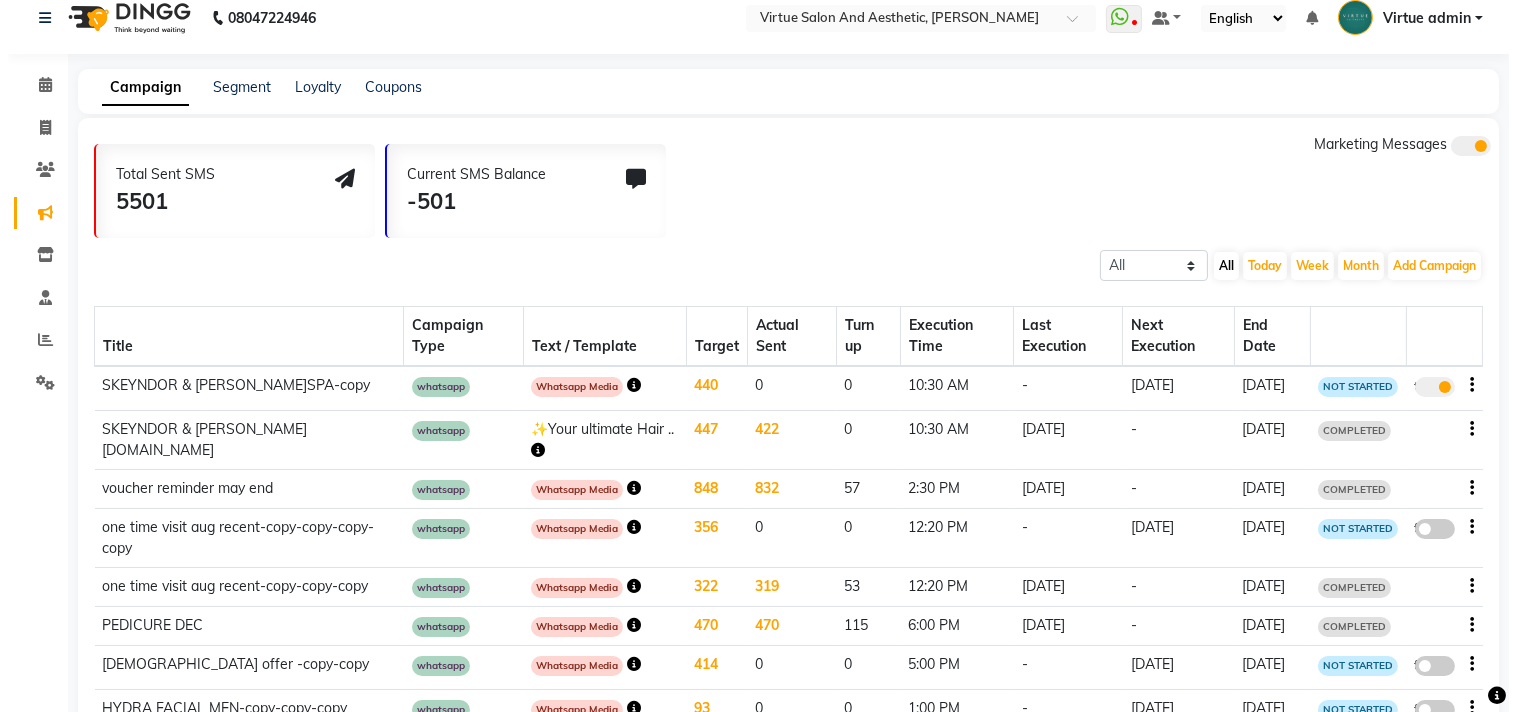 scroll, scrollTop: 0, scrollLeft: 0, axis: both 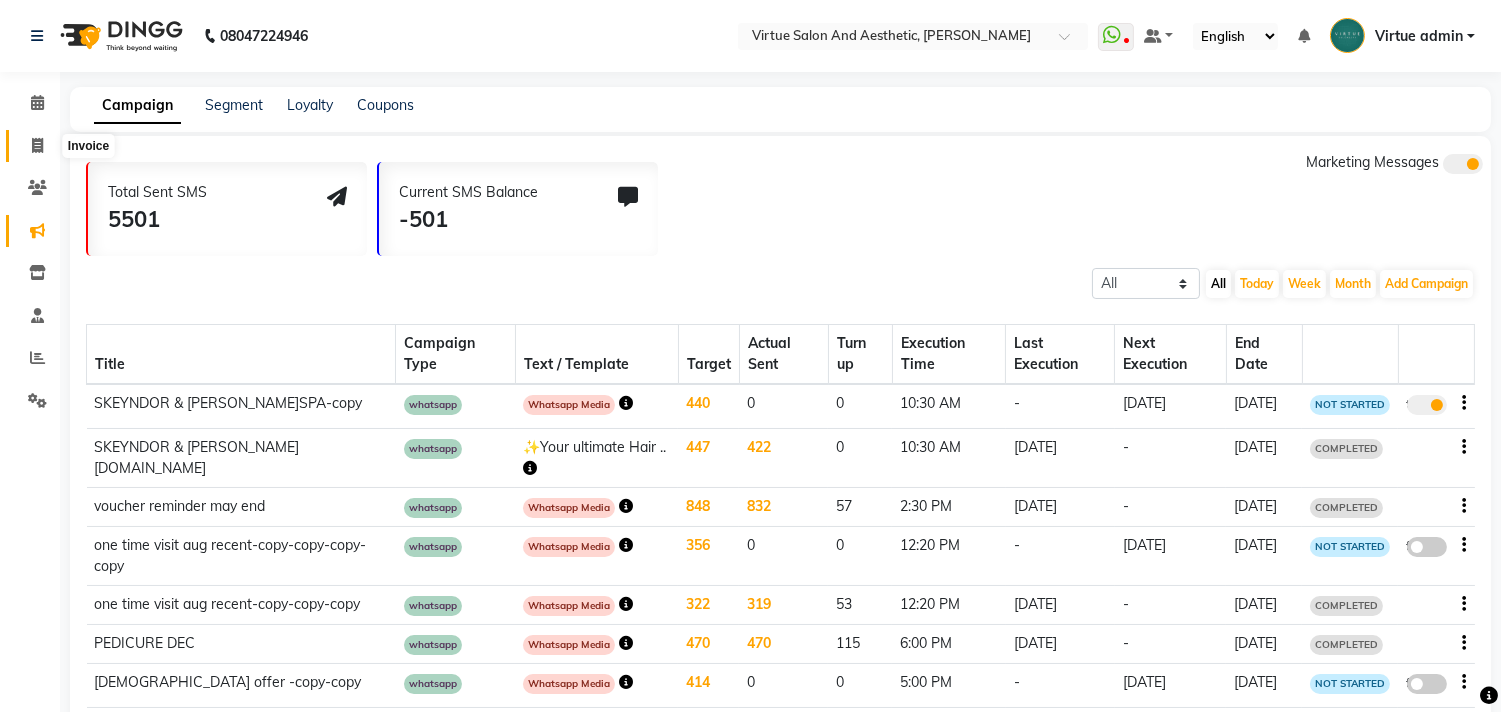 click 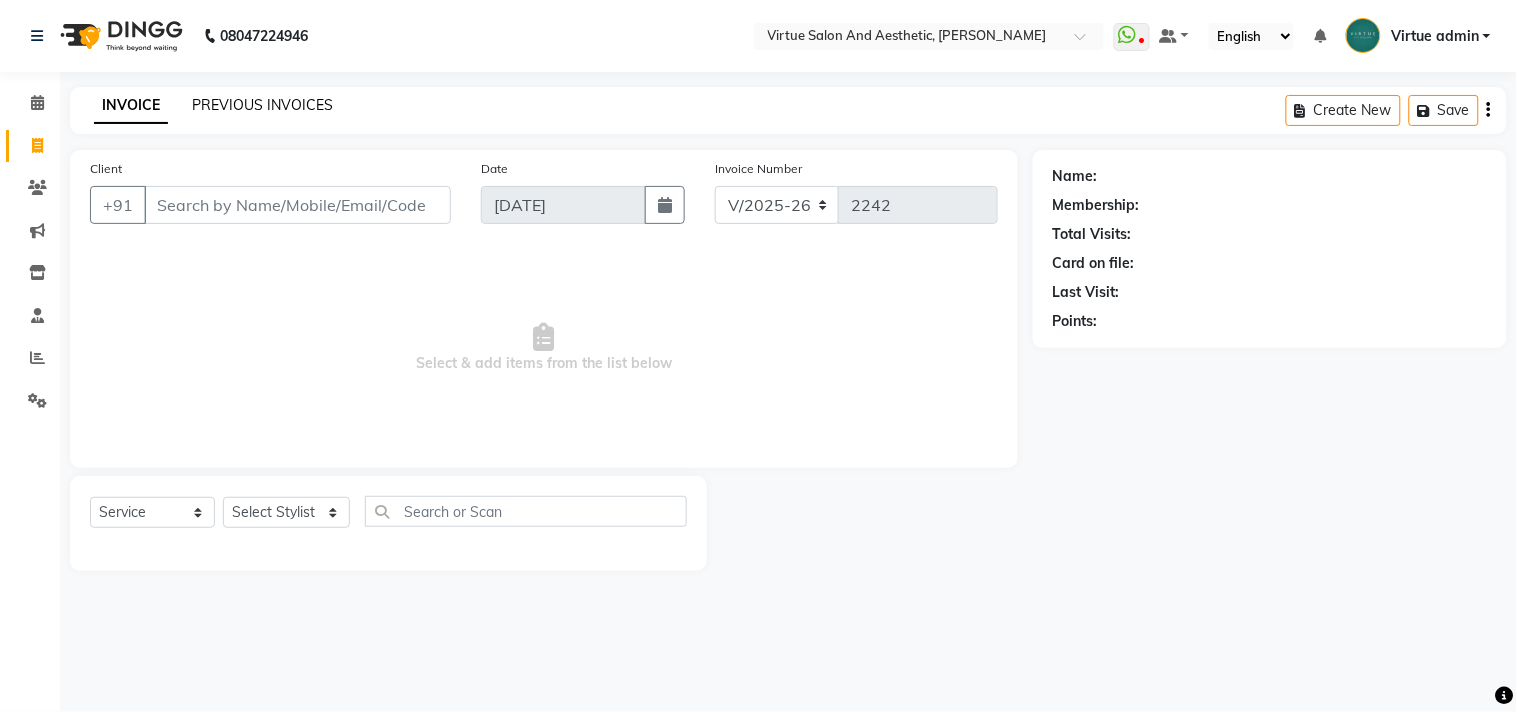 click on "PREVIOUS INVOICES" 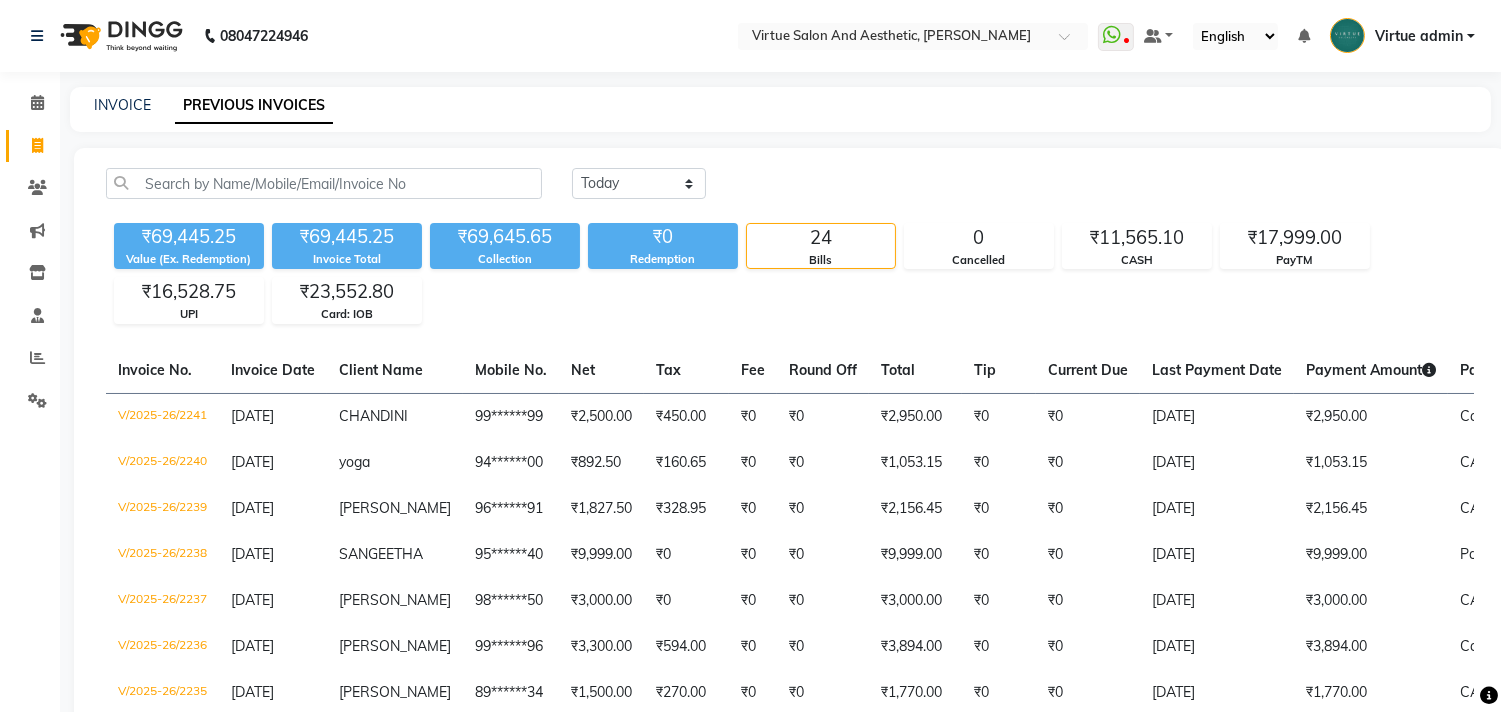 click on "INVOICE" 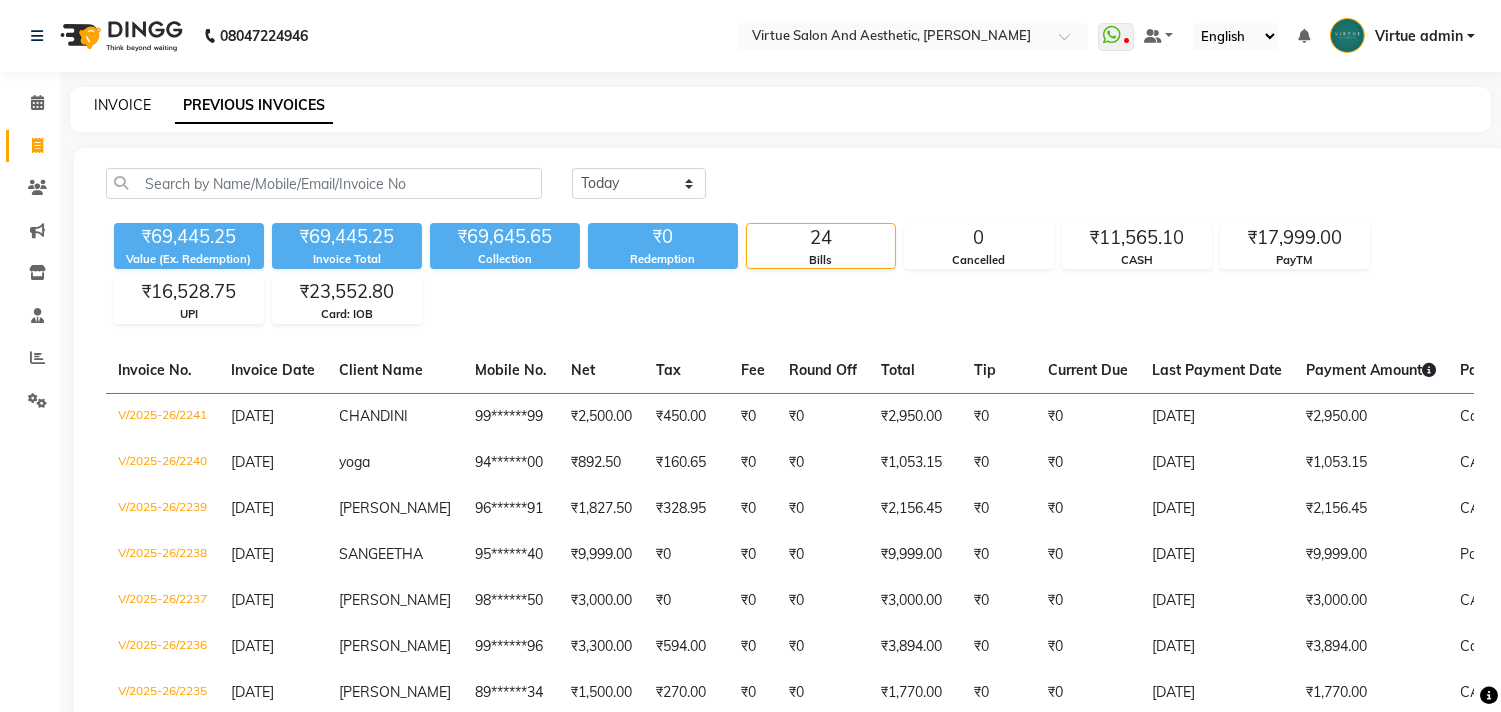 click on "INVOICE" 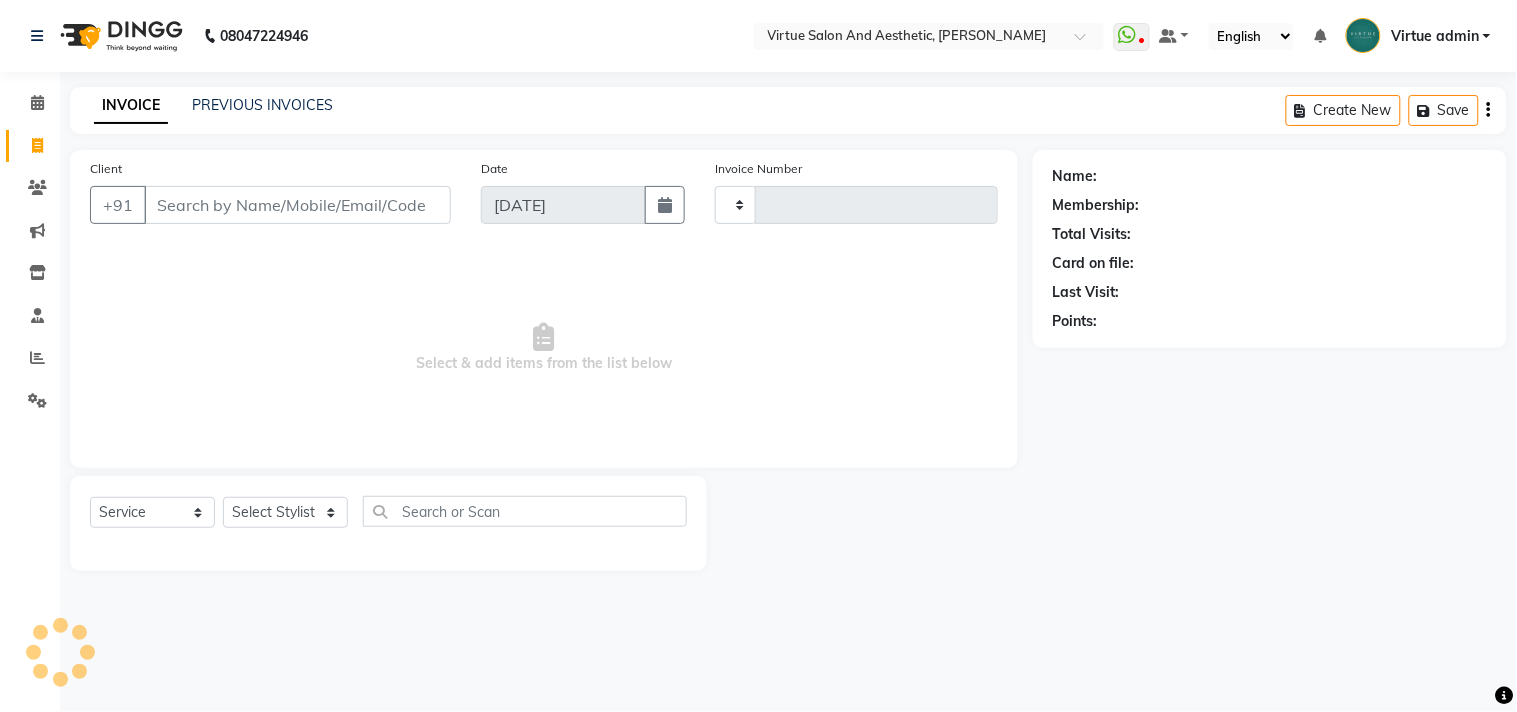 type on "2242" 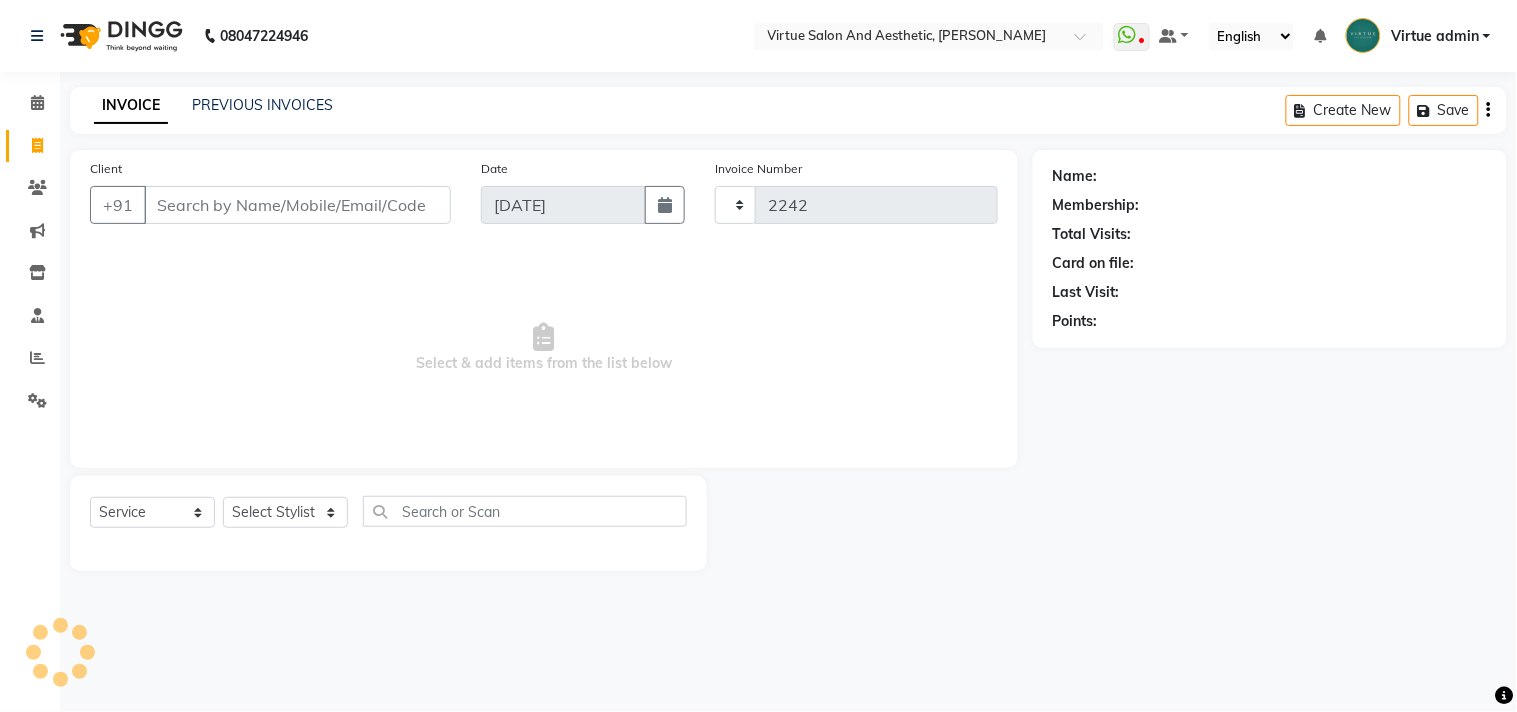 select on "4466" 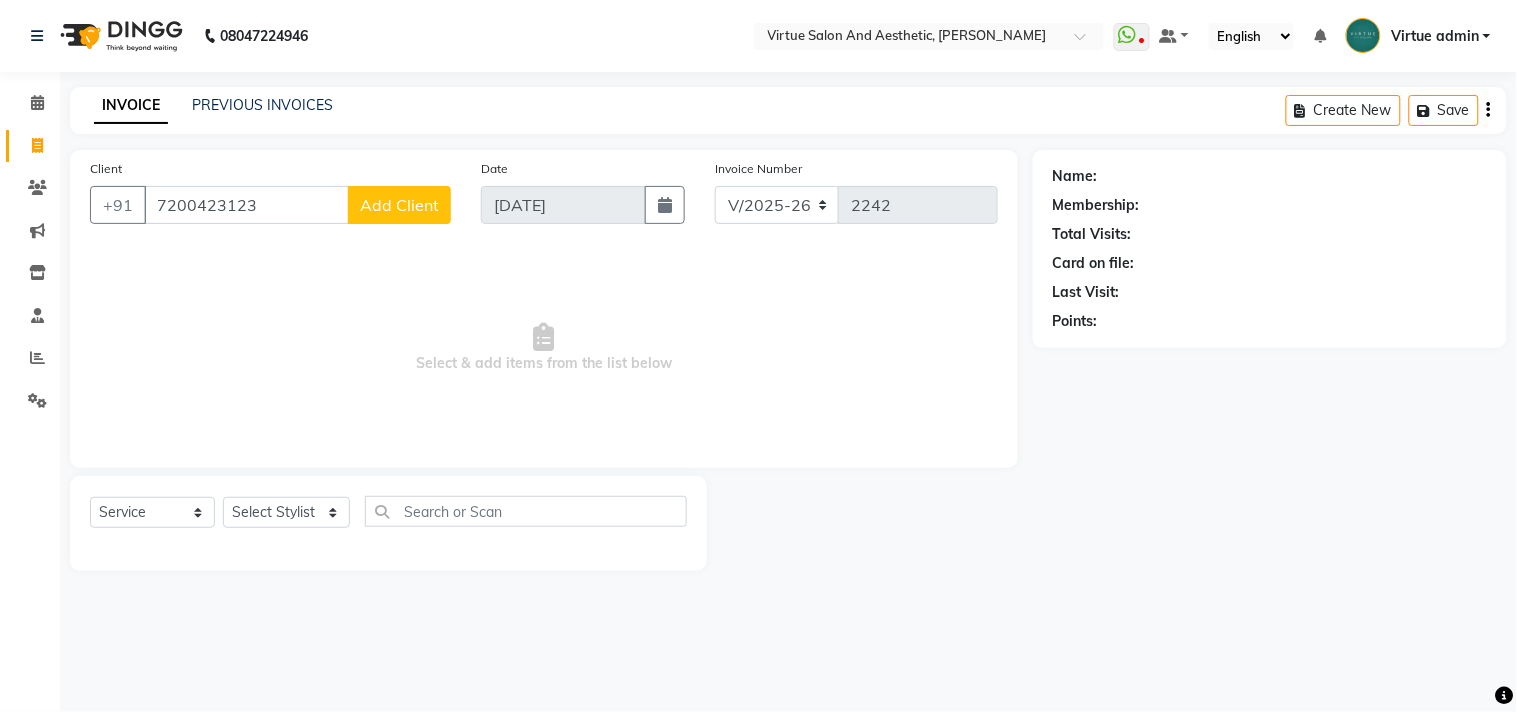 type on "7200423123" 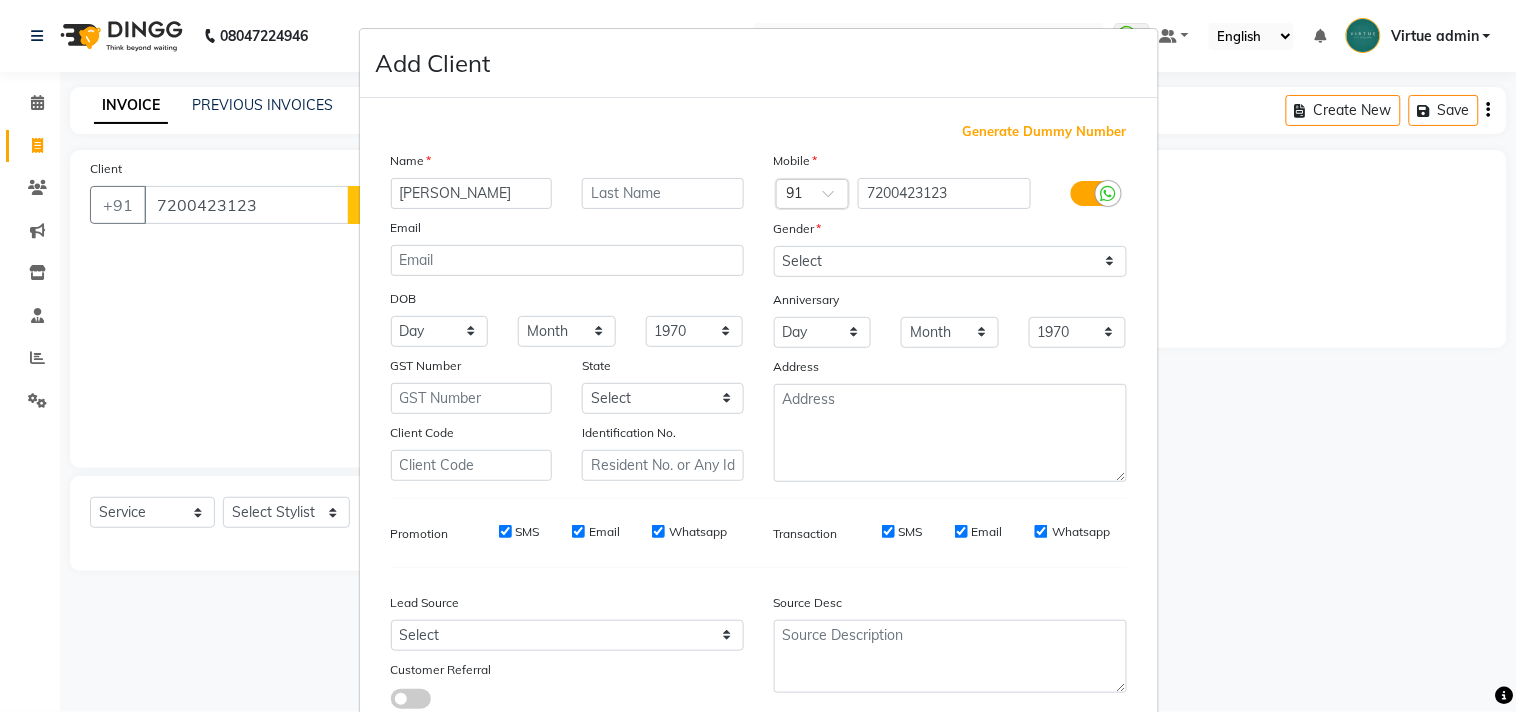 type on "MAHATMA" 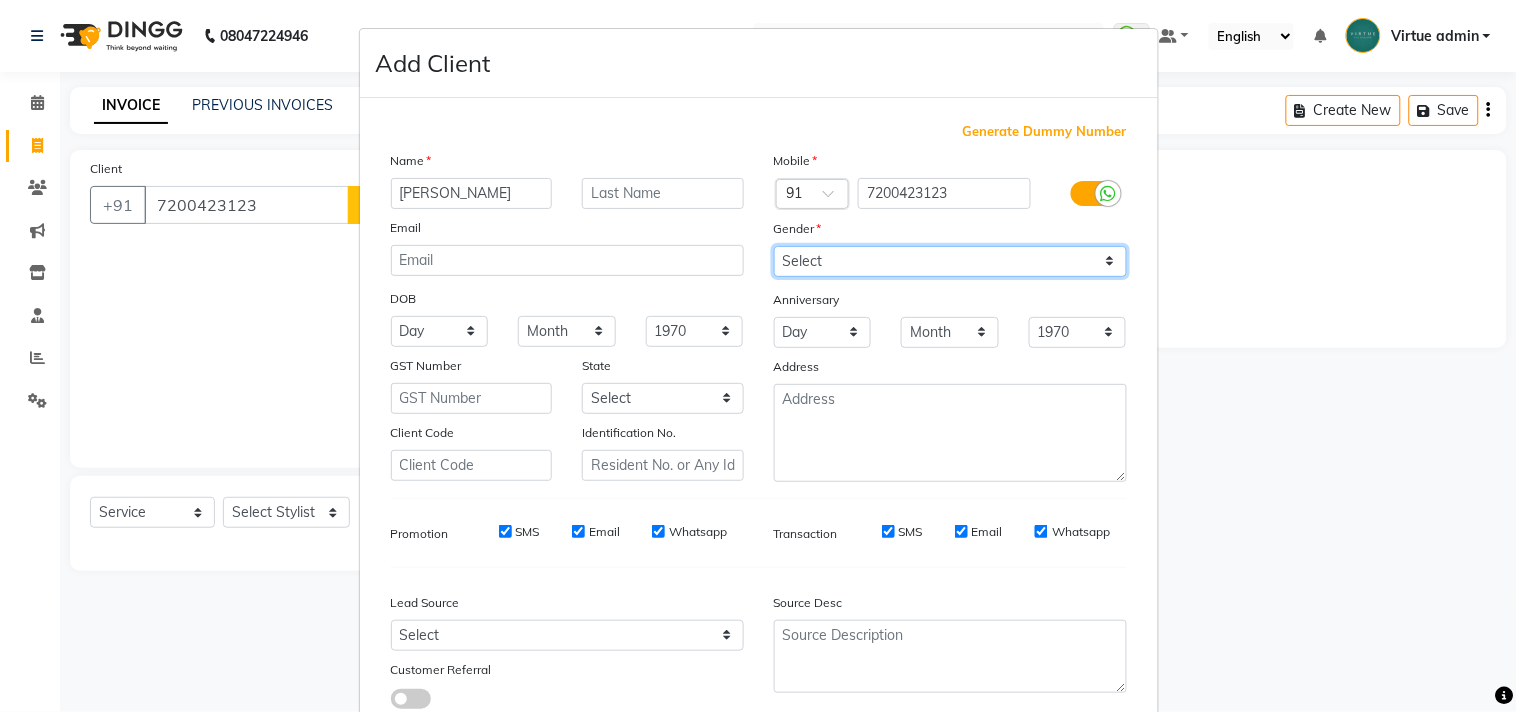 click on "Select Male Female Other Prefer Not To Say" at bounding box center [950, 261] 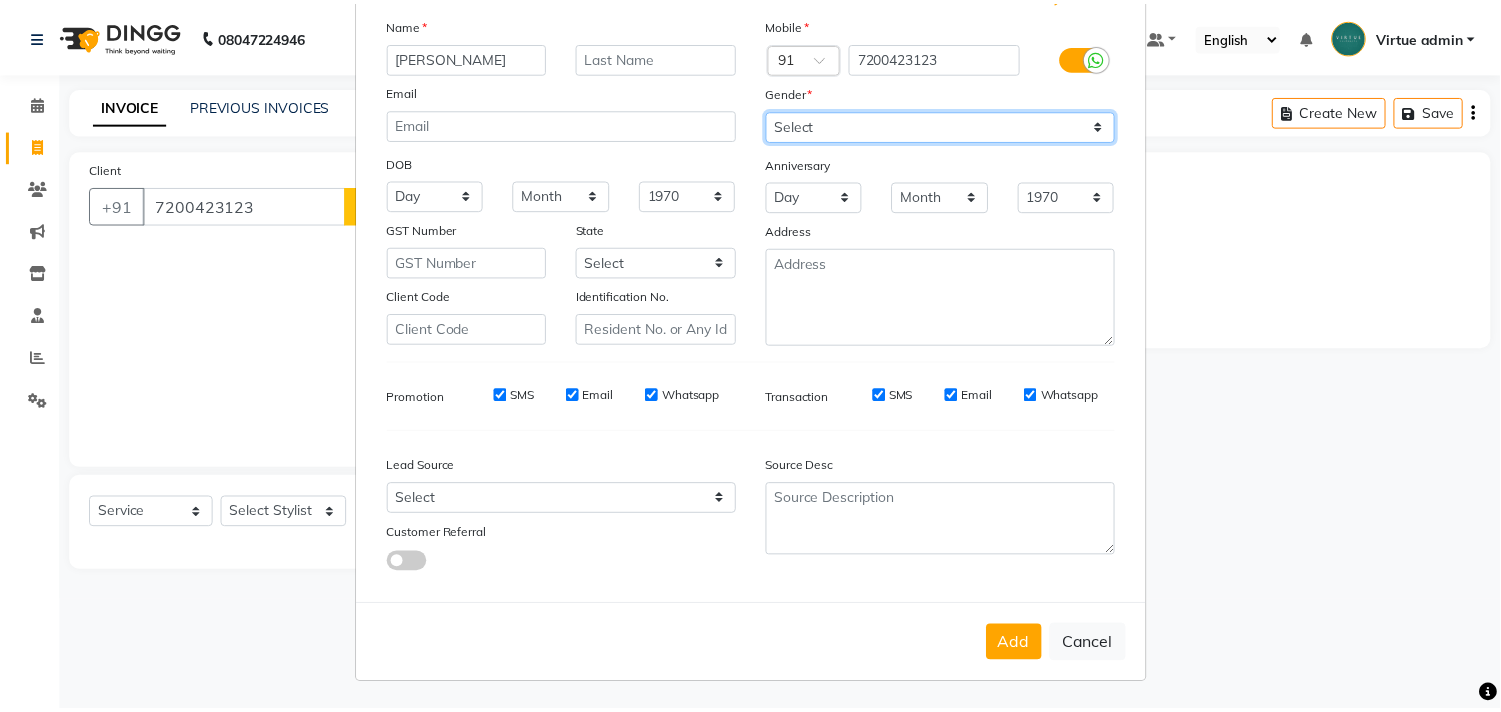 scroll, scrollTop: 138, scrollLeft: 0, axis: vertical 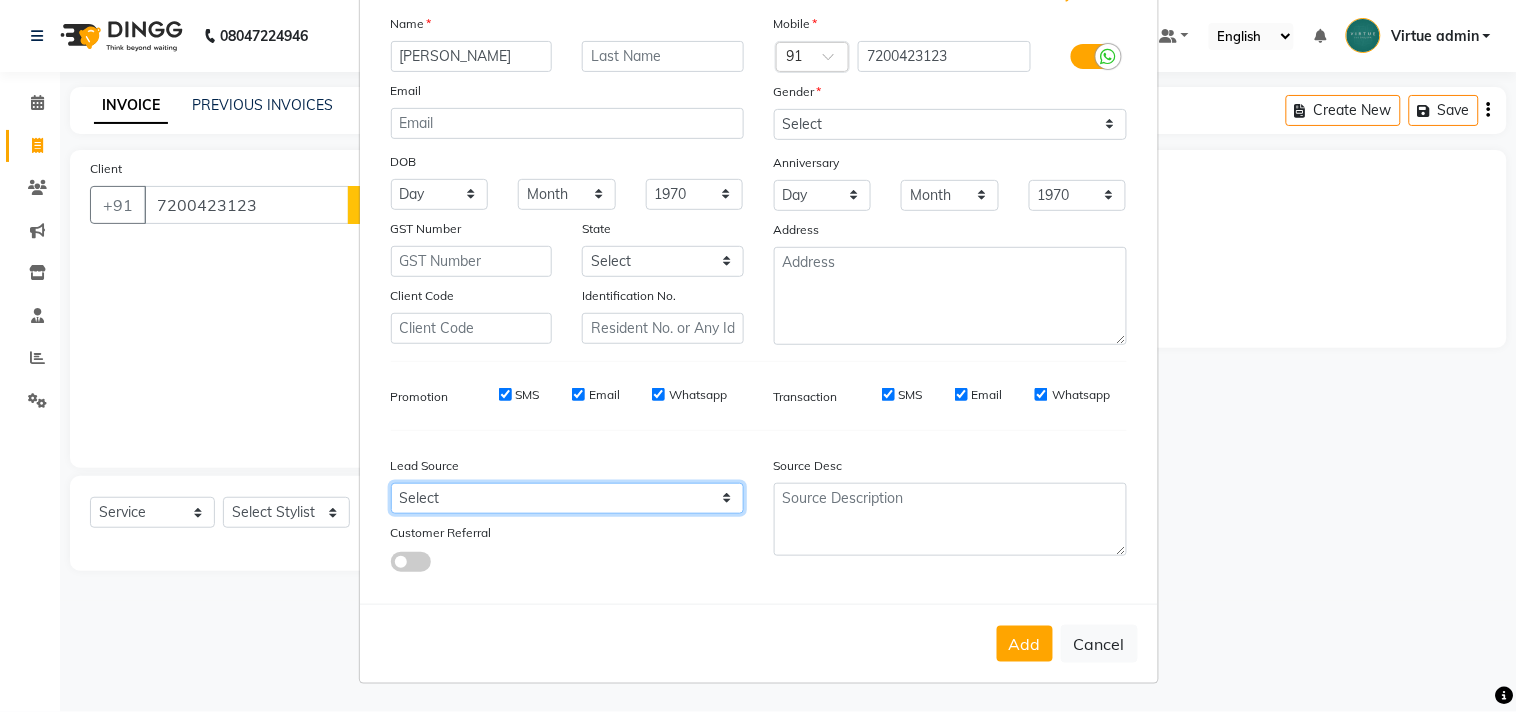 click on "Select Walk-in Referral Internet Friend Word of Mouth Advertisement Facebook JustDial Google Other Instagram  YouTube  WhatsApp" at bounding box center [567, 498] 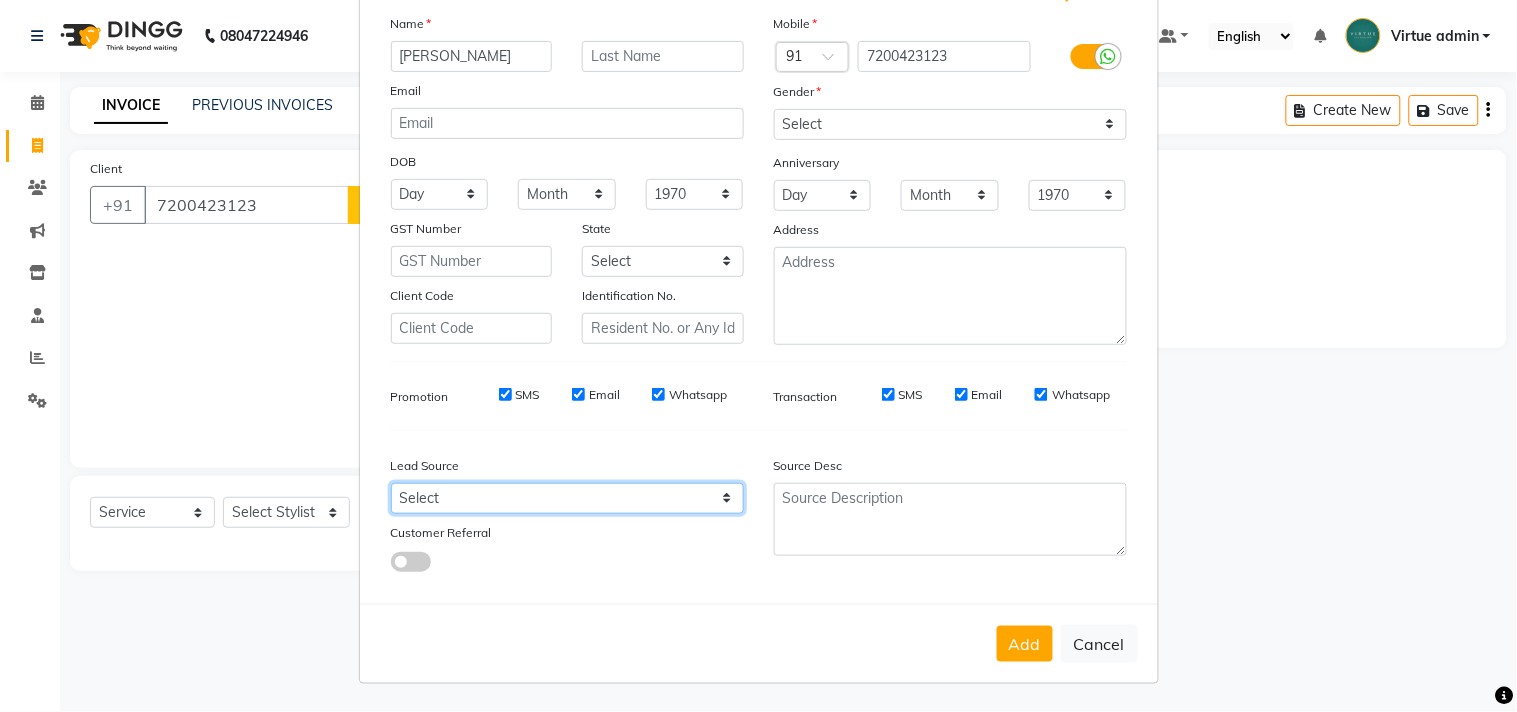 select on "30564" 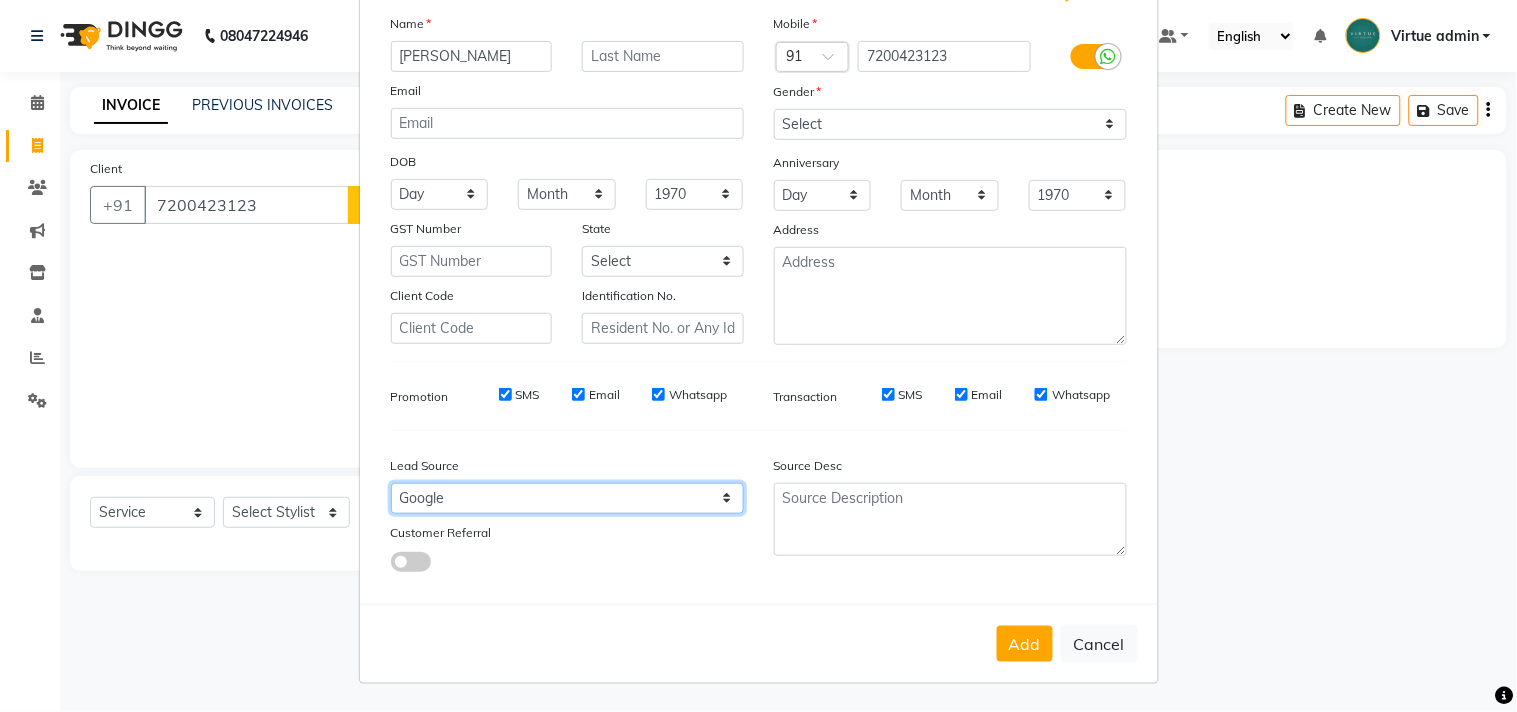click on "Select Walk-in Referral Internet Friend Word of Mouth Advertisement Facebook JustDial Google Other Instagram  YouTube  WhatsApp" at bounding box center [567, 498] 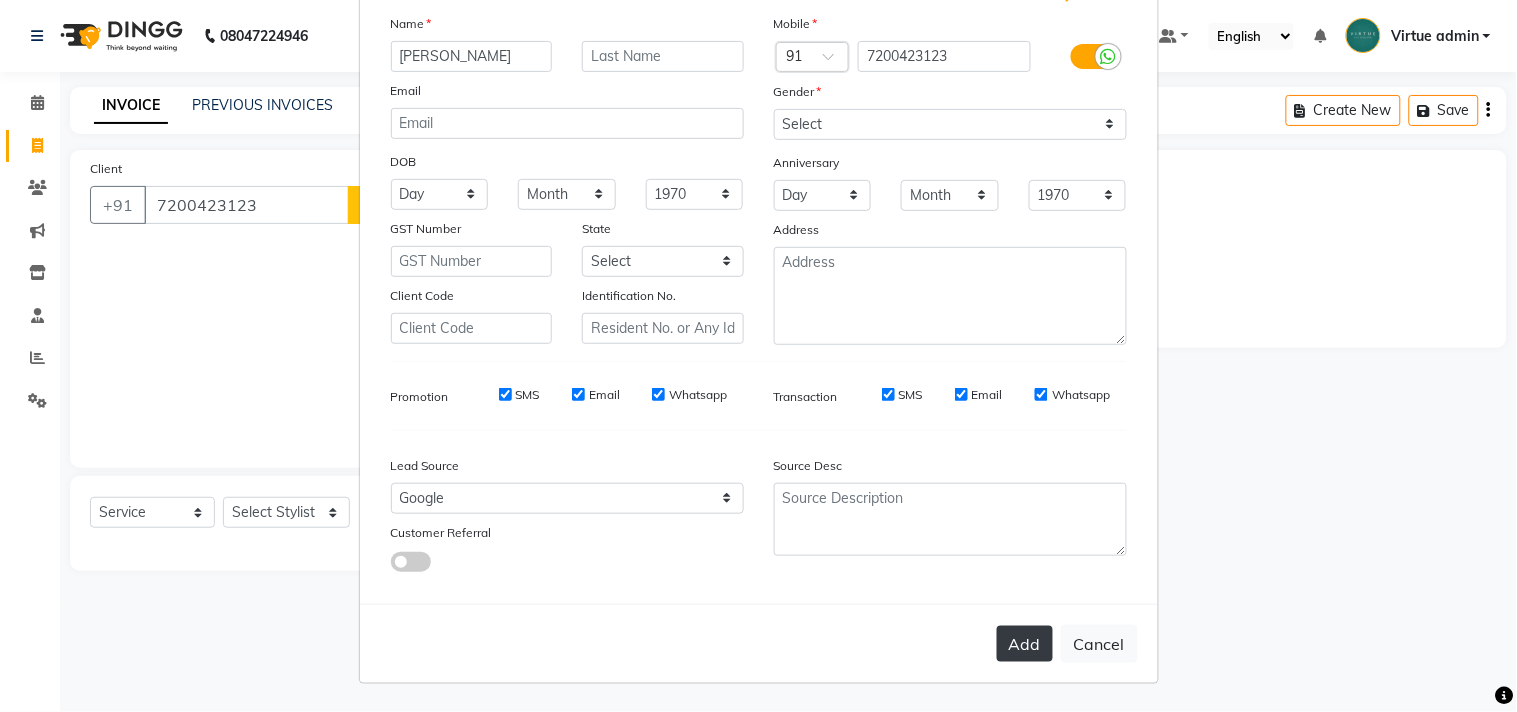 click on "Add" at bounding box center [1025, 644] 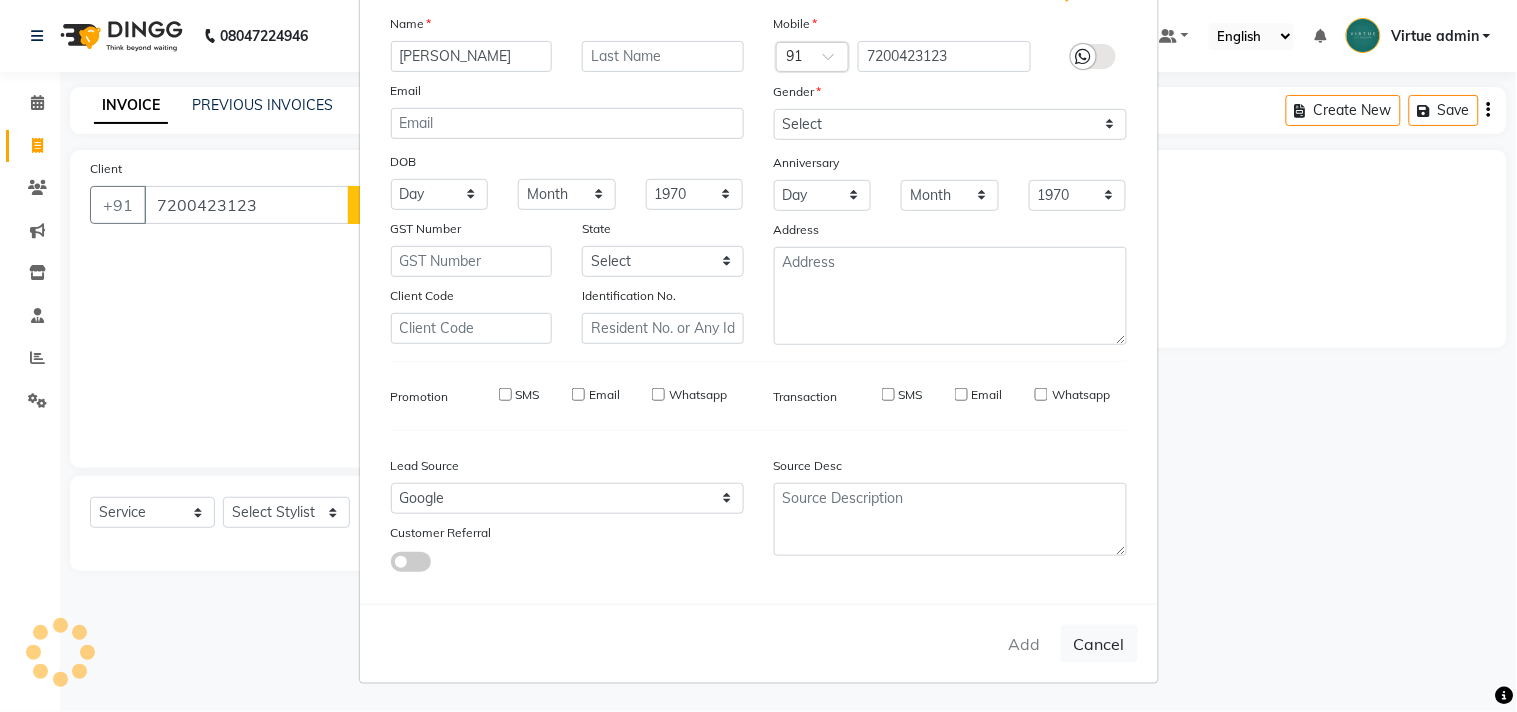 type on "72******23" 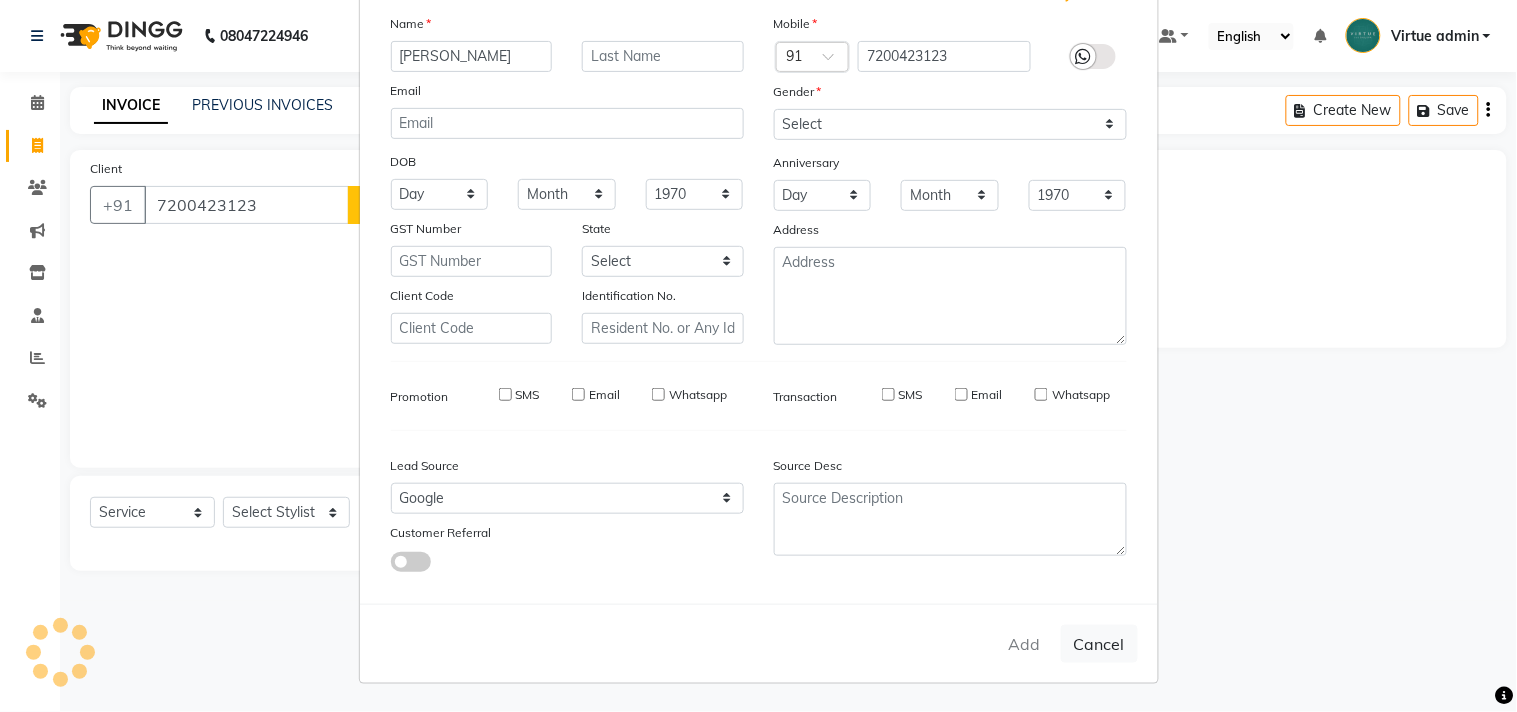 type 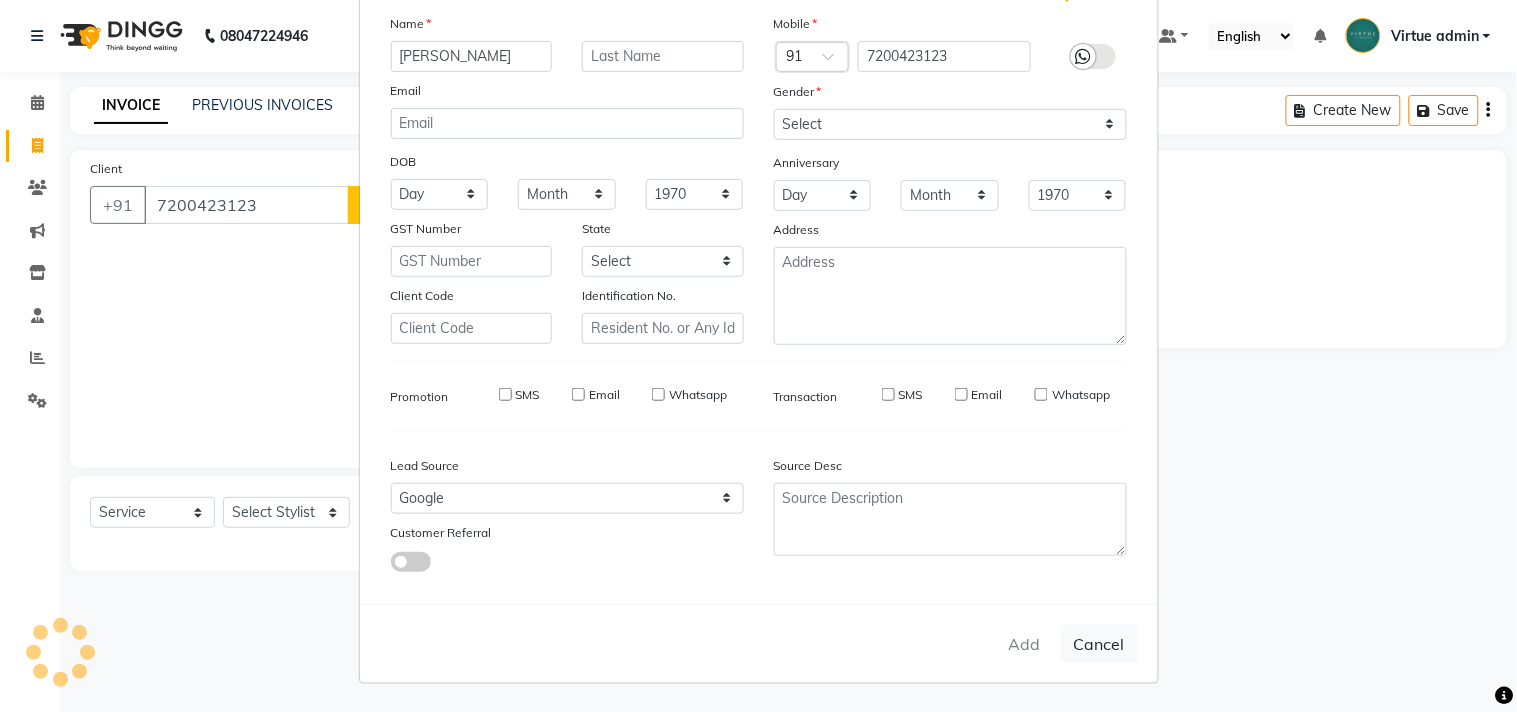 select 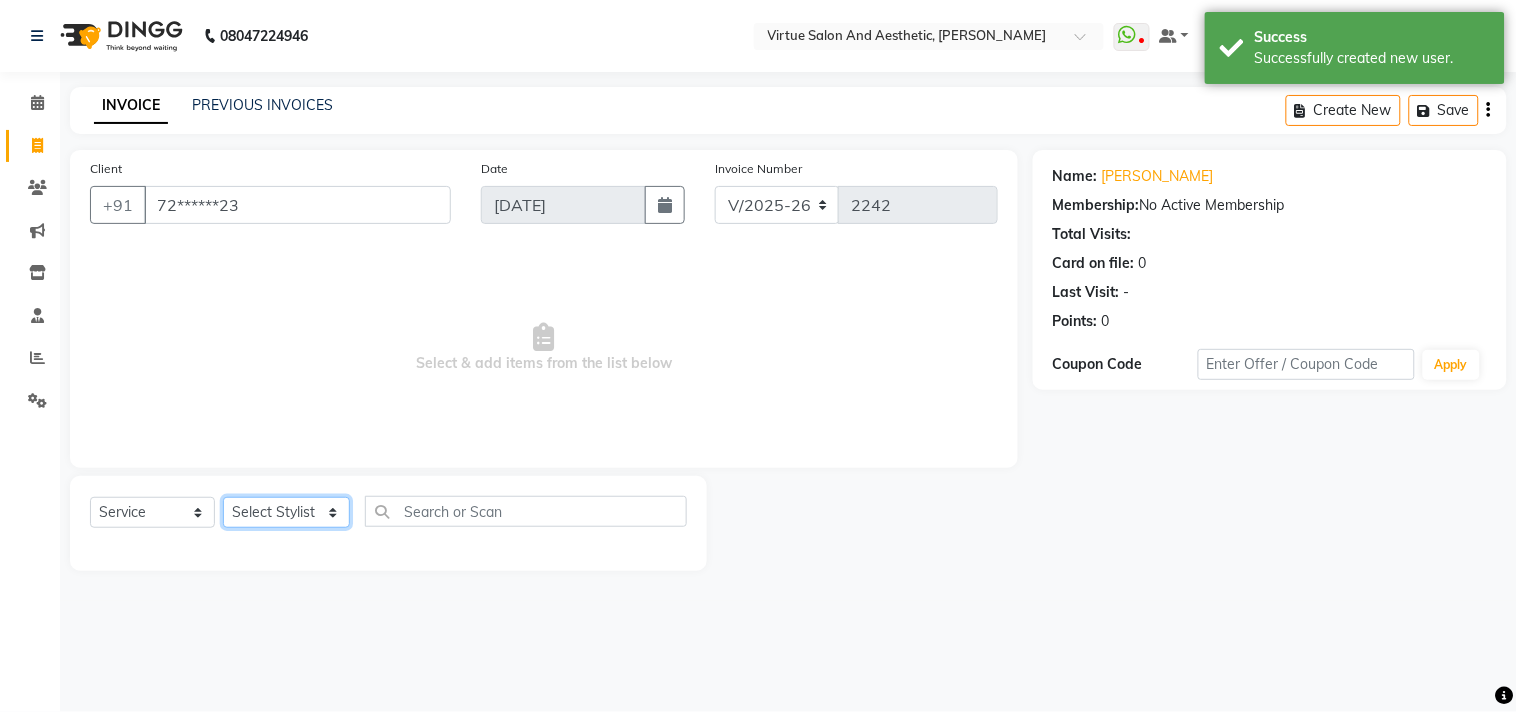 click on "Select Stylist Admin ANUSHA  Apsu Auditor Ambattur Balaji BANUPRIYA Bhuvanesh Dingg - Support Team DIVYA INBARAJ INDHU Javed Jayakumar Joice Neimalsawm  Kalaiselvi KAMALA Nathalie Marinaa Chaarlette POOJA  PREETHI Preethi Raj PRISCILLA RADHA RAJESH  SAHIL SEETHAL SOCHIPEM Suresh Babu SUSHMITA VANITHA Veena Ravi Vignesh  Vinitha Virtue admin VIRTUE SALON" 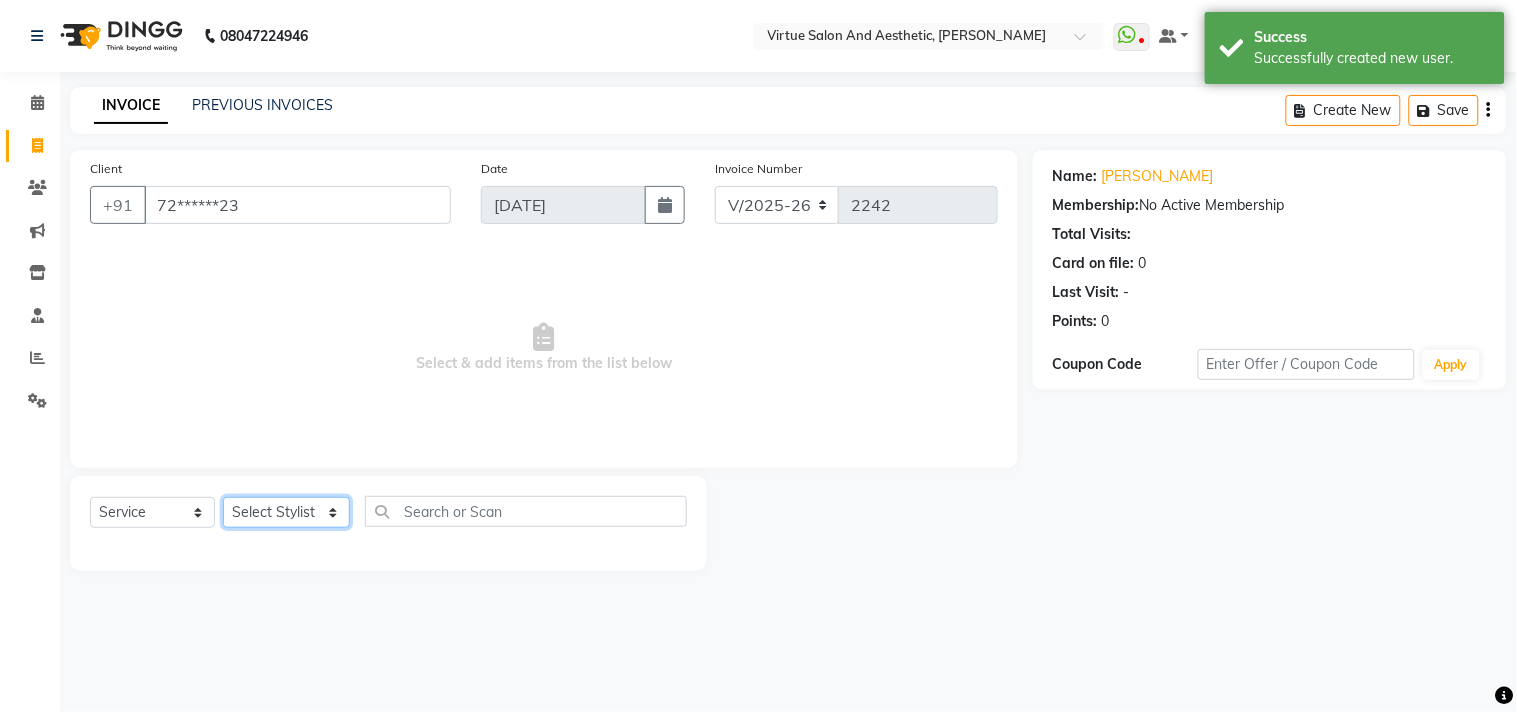 select on "25074" 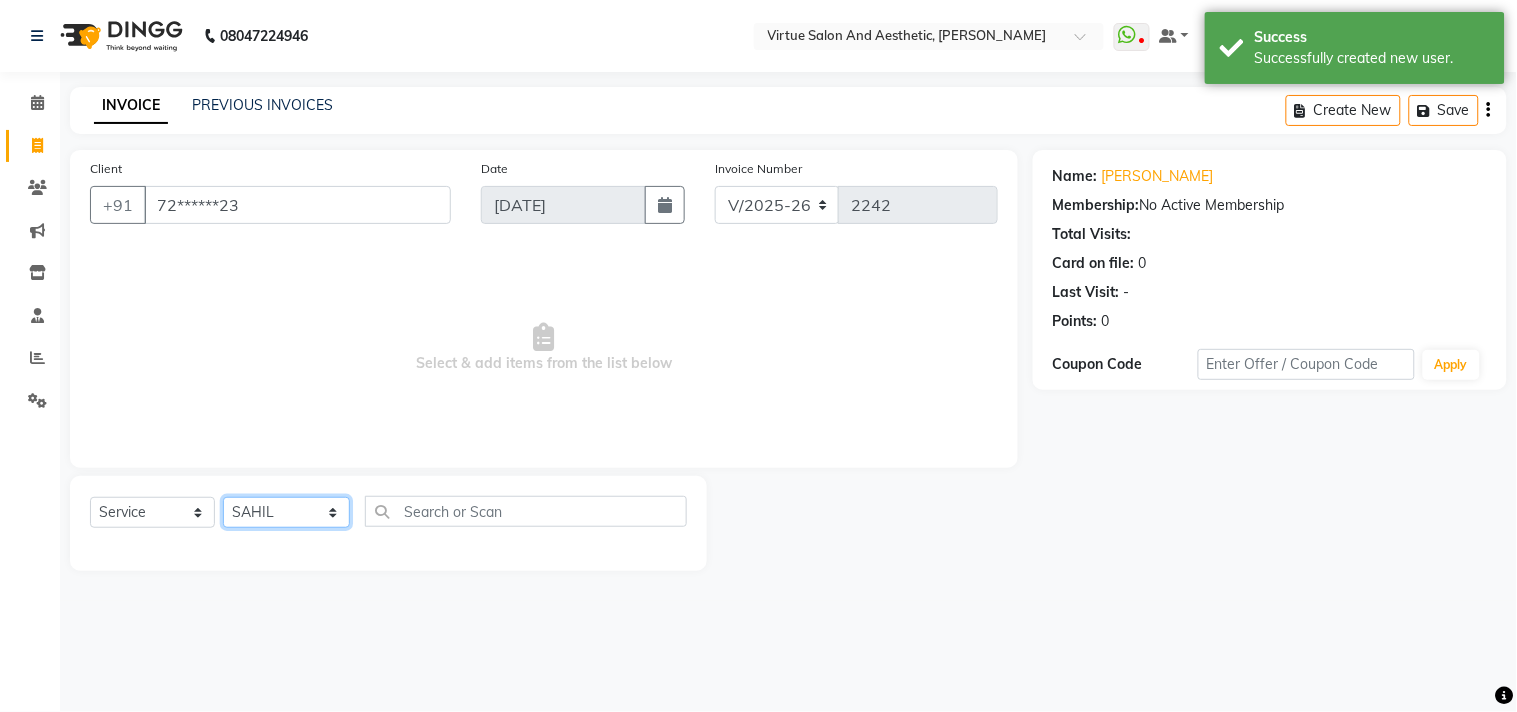 click on "Select Stylist Admin ANUSHA  Apsu Auditor Ambattur Balaji BANUPRIYA Bhuvanesh Dingg - Support Team DIVYA INBARAJ INDHU Javed Jayakumar Joice Neimalsawm  Kalaiselvi KAMALA Nathalie Marinaa Chaarlette POOJA  PREETHI Preethi Raj PRISCILLA RADHA RAJESH  SAHIL SEETHAL SOCHIPEM Suresh Babu SUSHMITA VANITHA Veena Ravi Vignesh  Vinitha Virtue admin VIRTUE SALON" 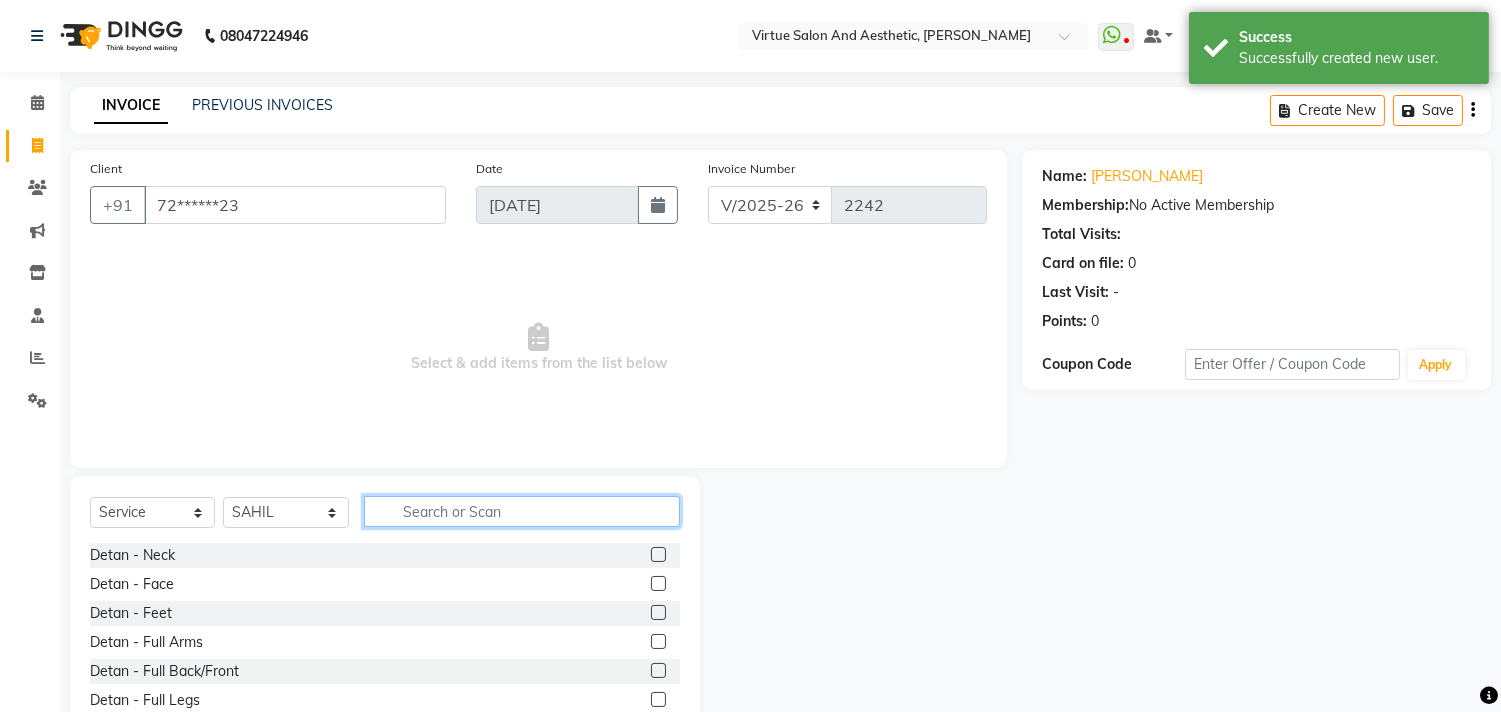 click 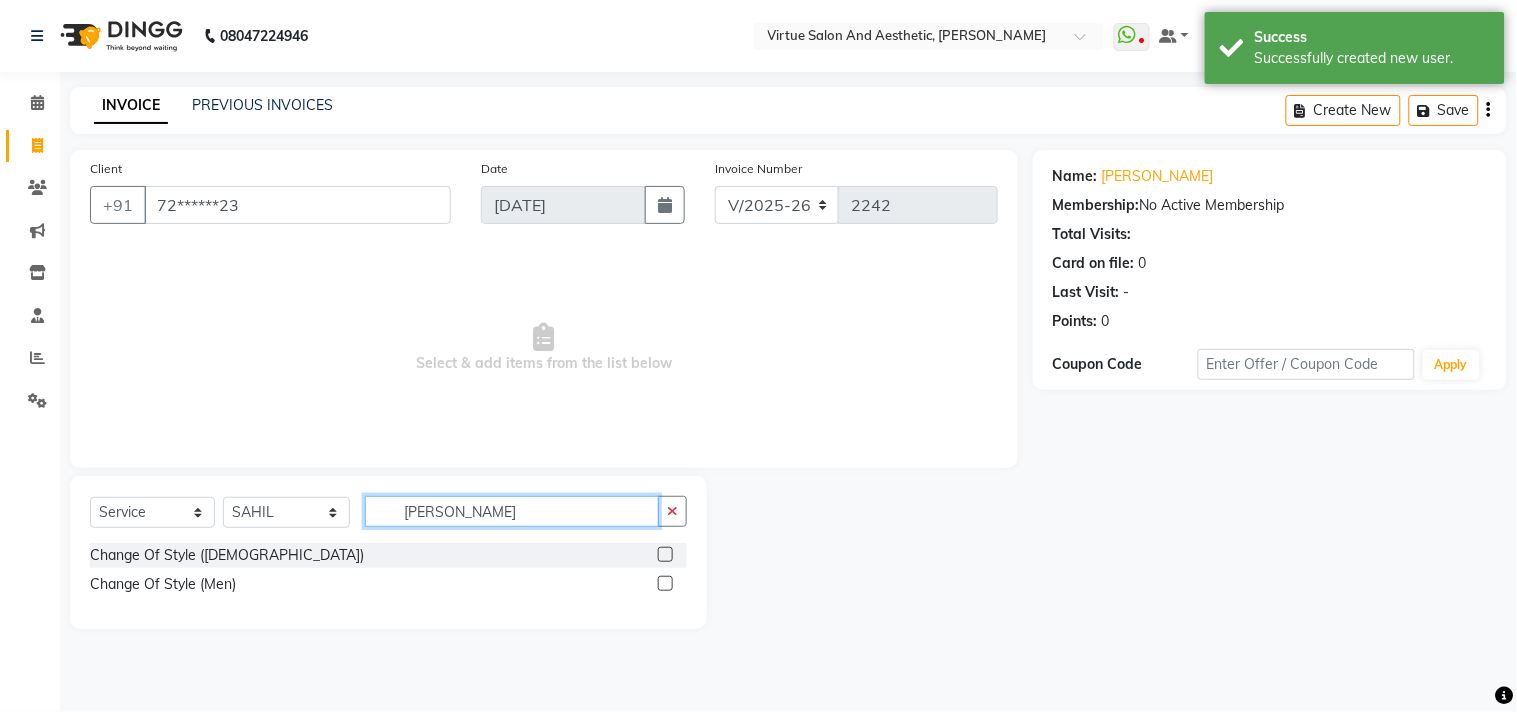 type on "CHANG" 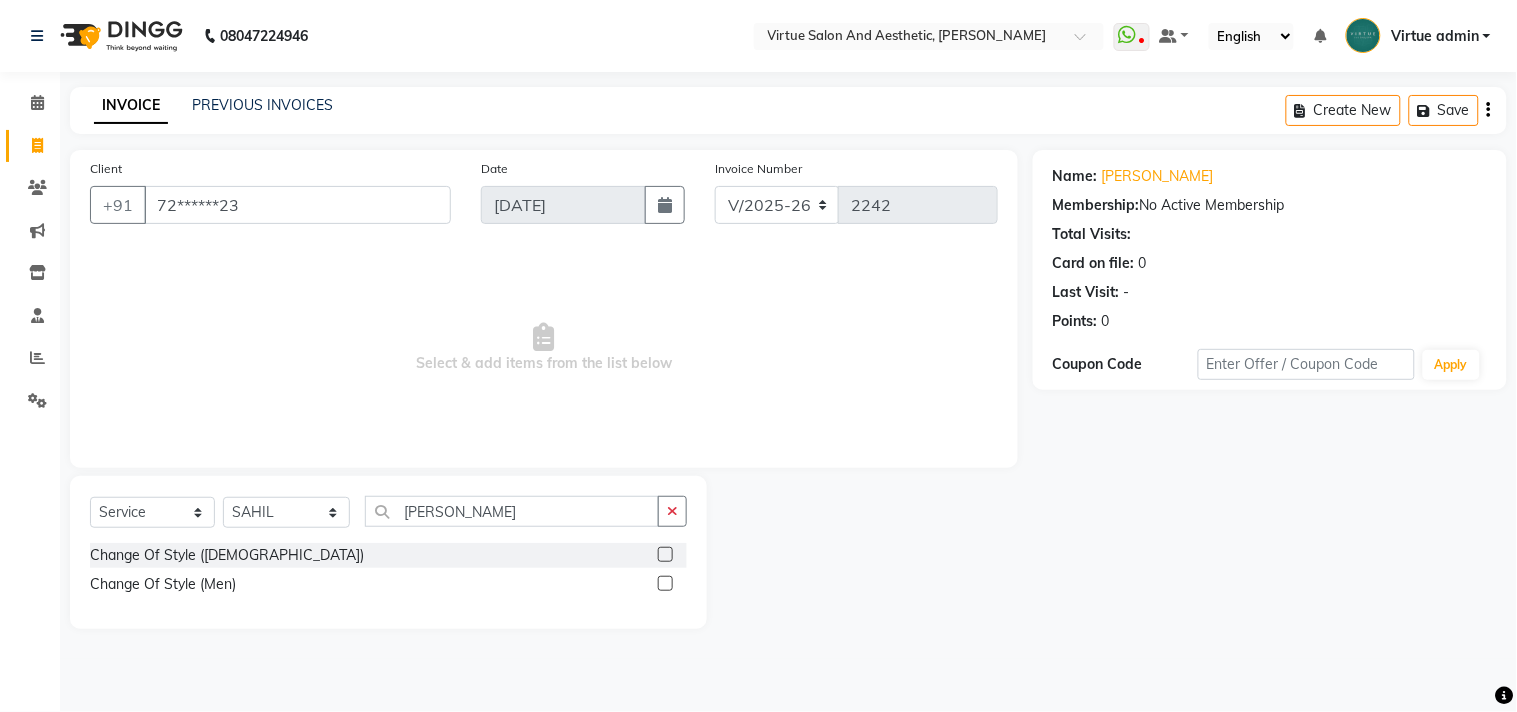 click 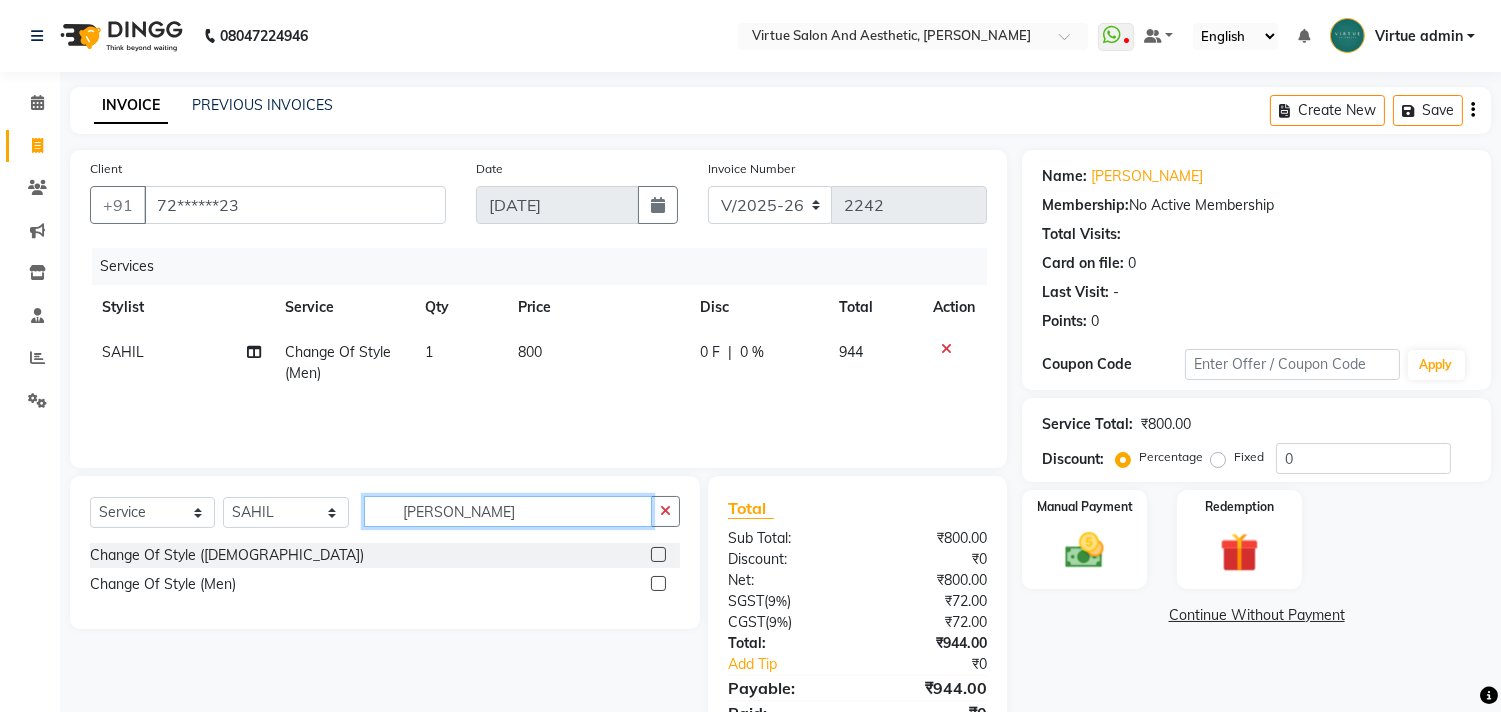 checkbox on "false" 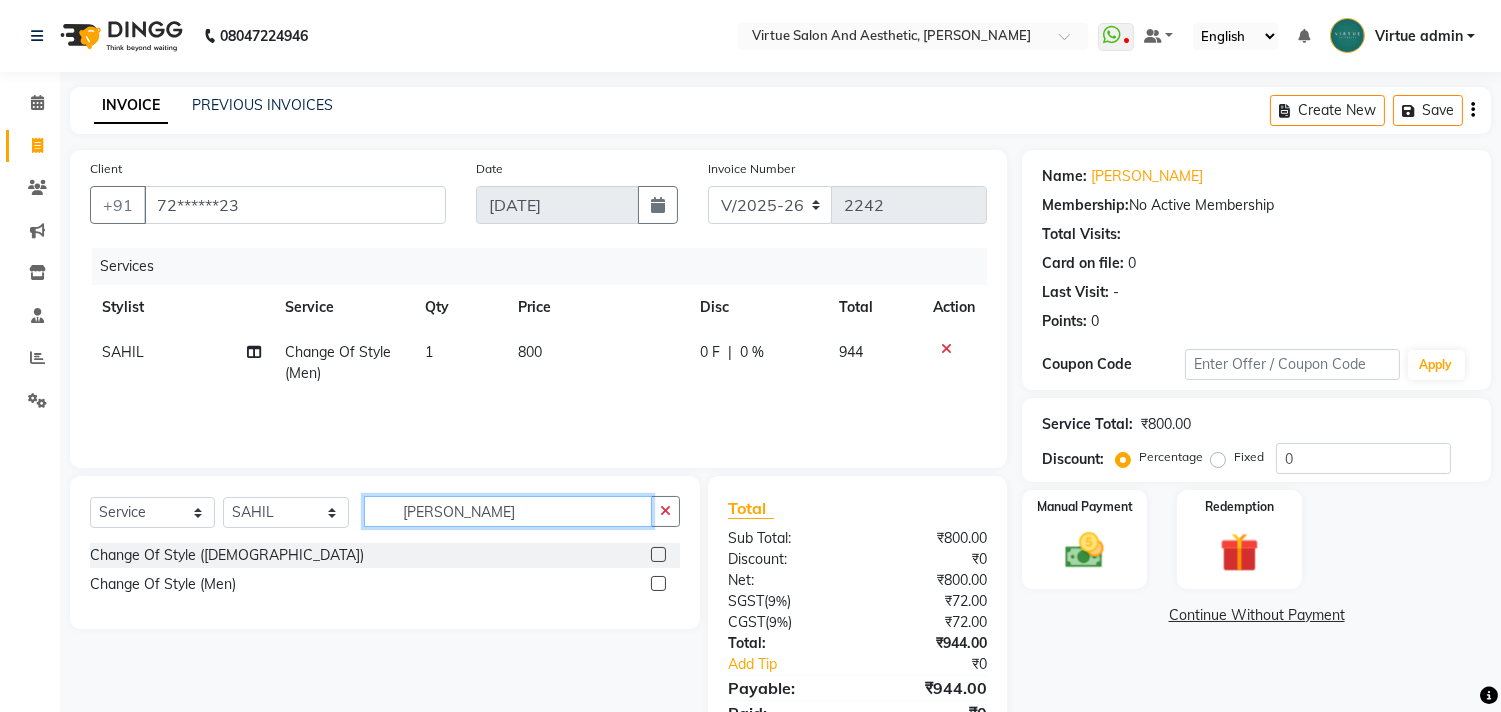 drag, startPoint x: 508, startPoint y: 512, endPoint x: 324, endPoint y: 510, distance: 184.01086 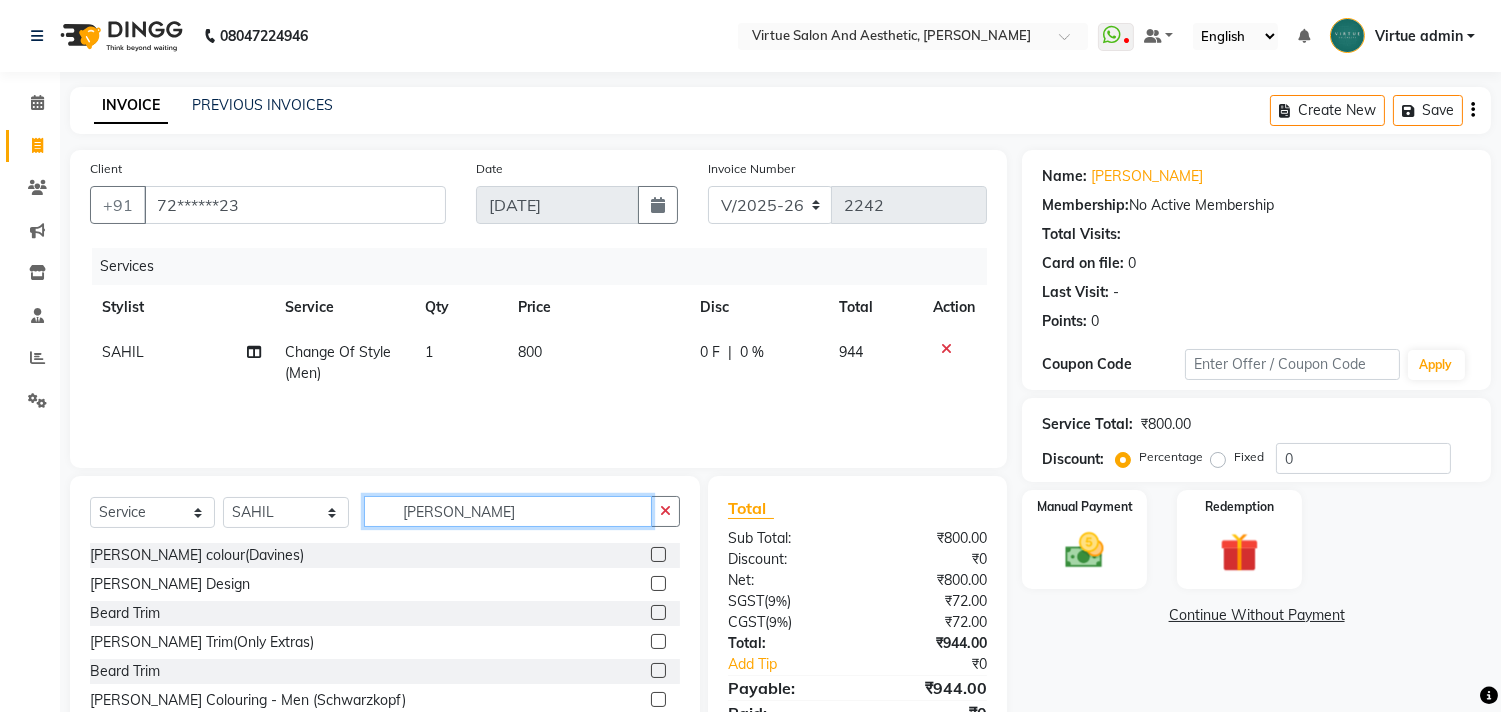 type on "BEARD" 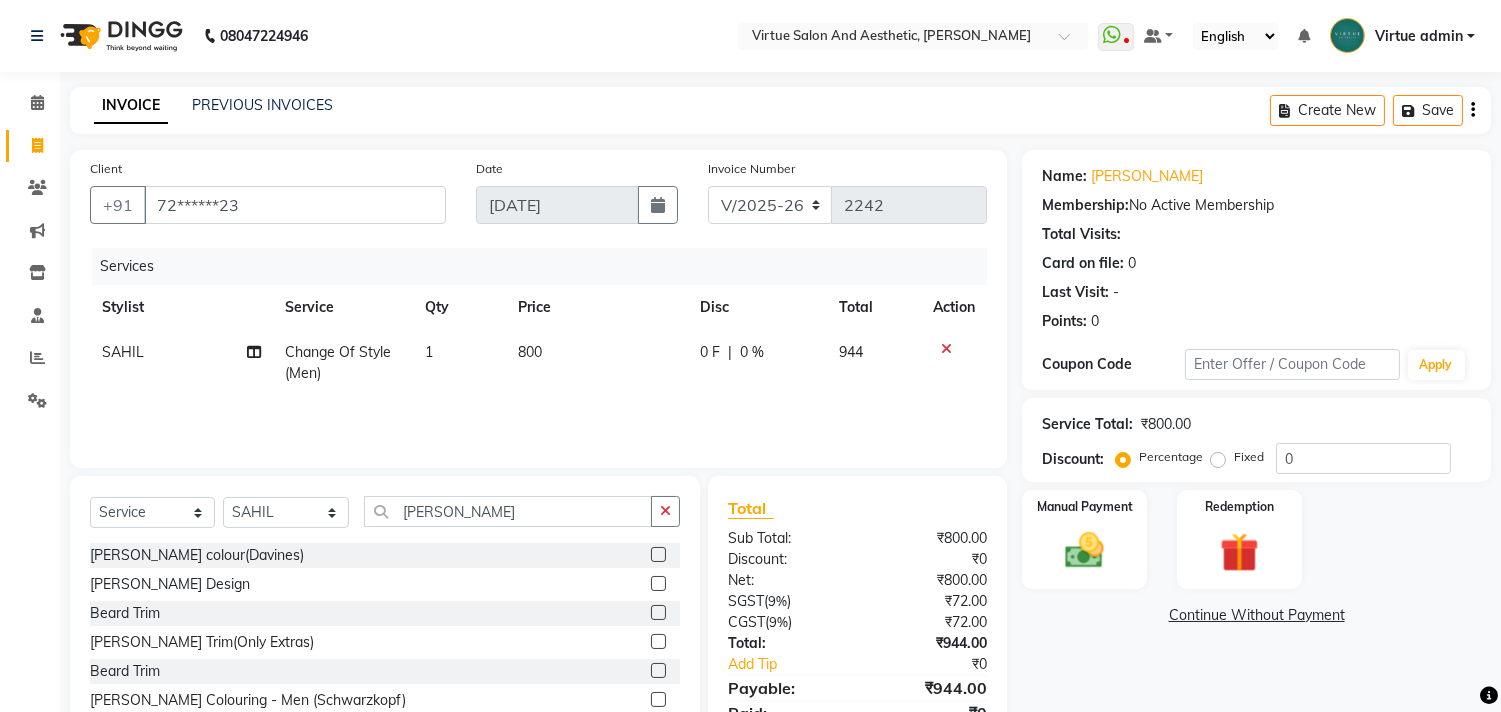 click 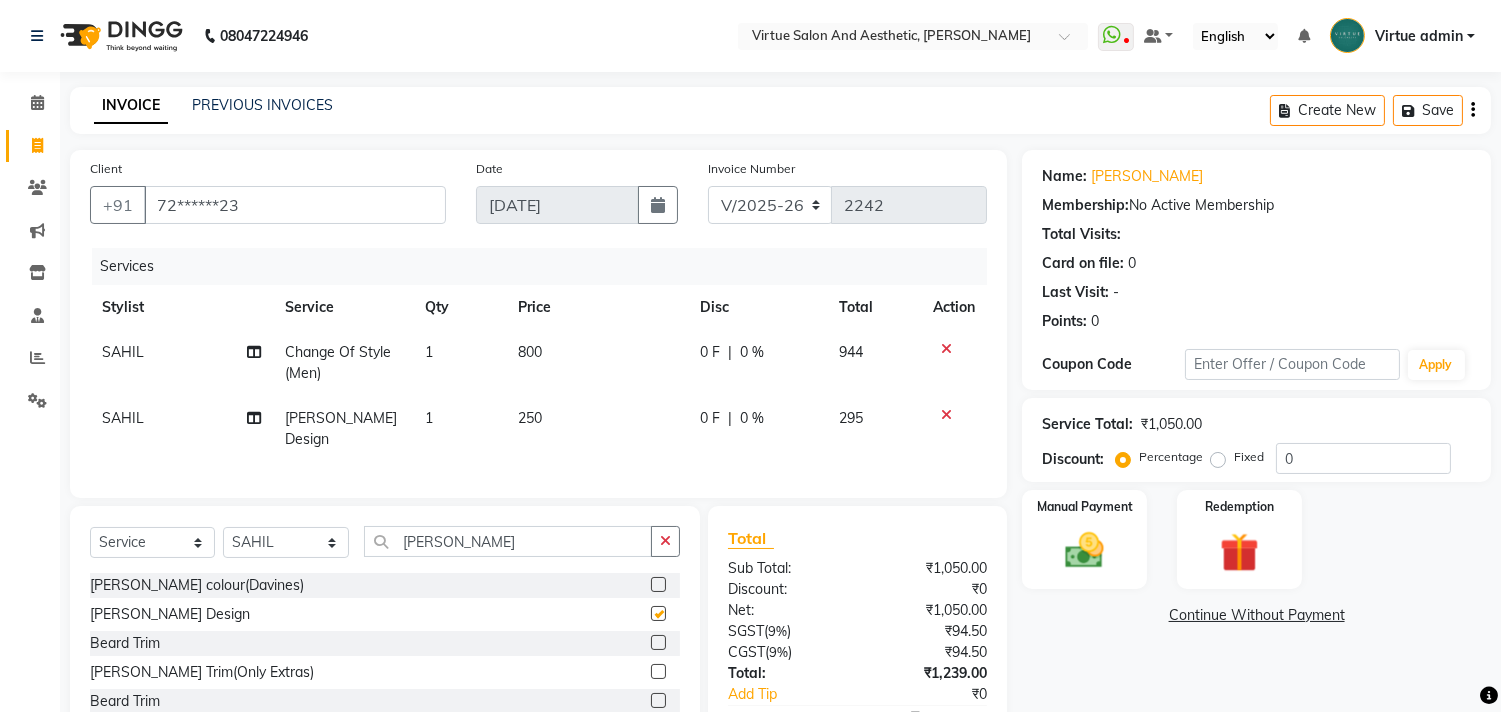 checkbox on "false" 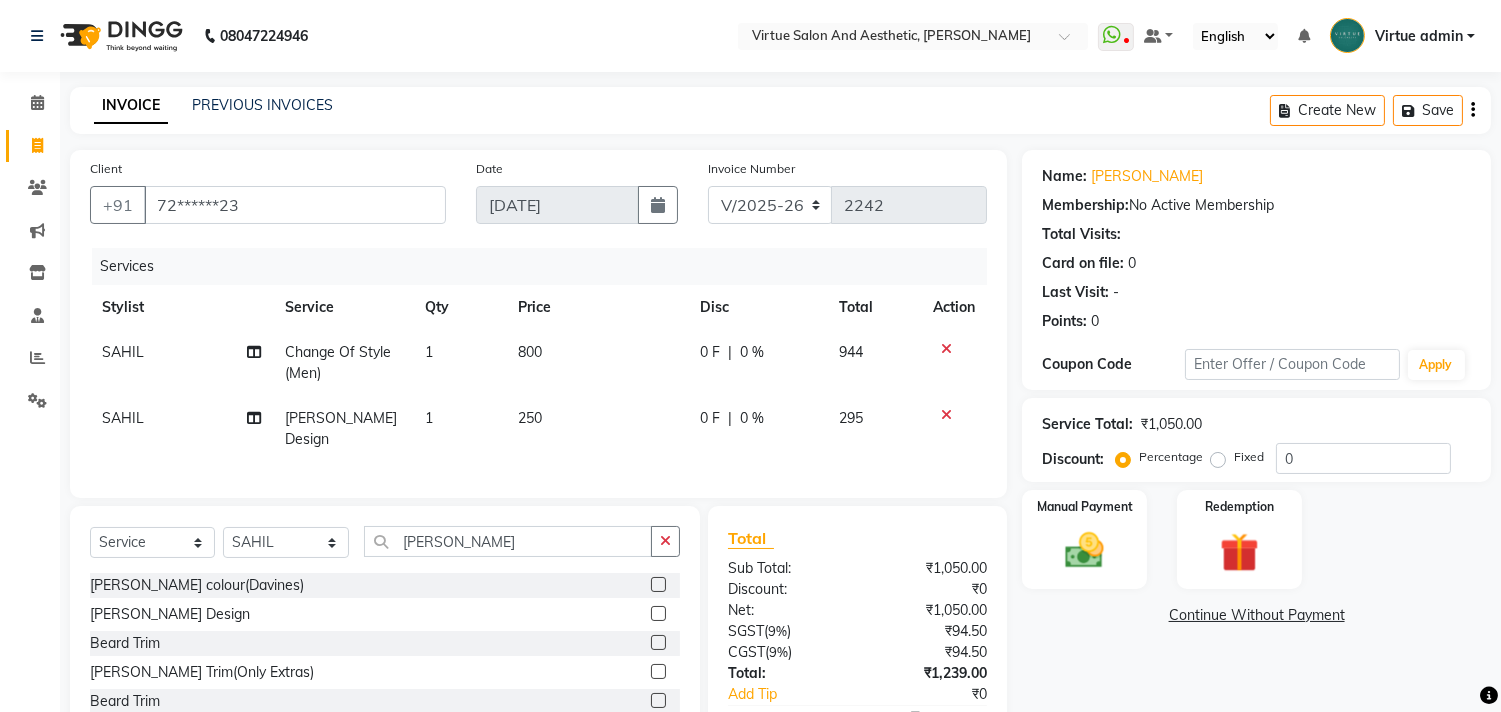 scroll, scrollTop: 114, scrollLeft: 0, axis: vertical 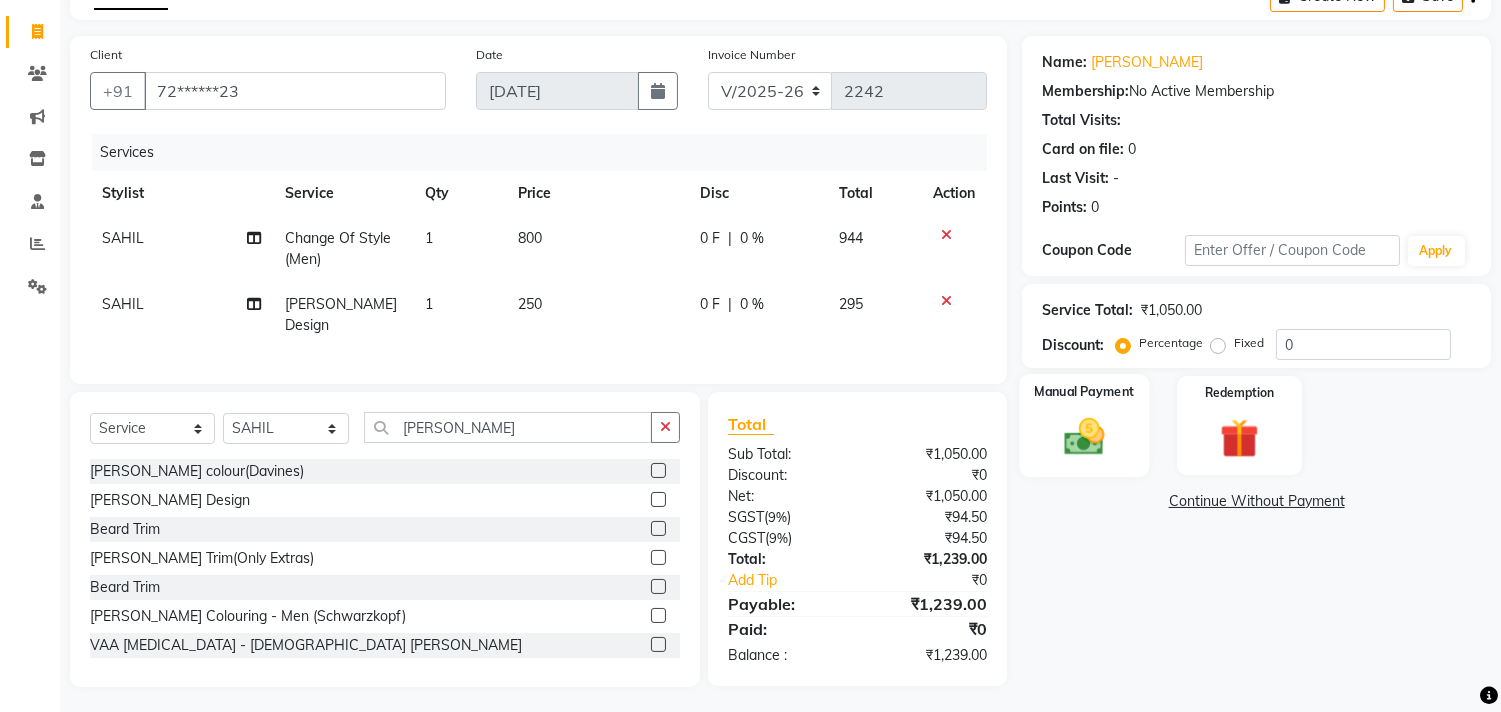 click 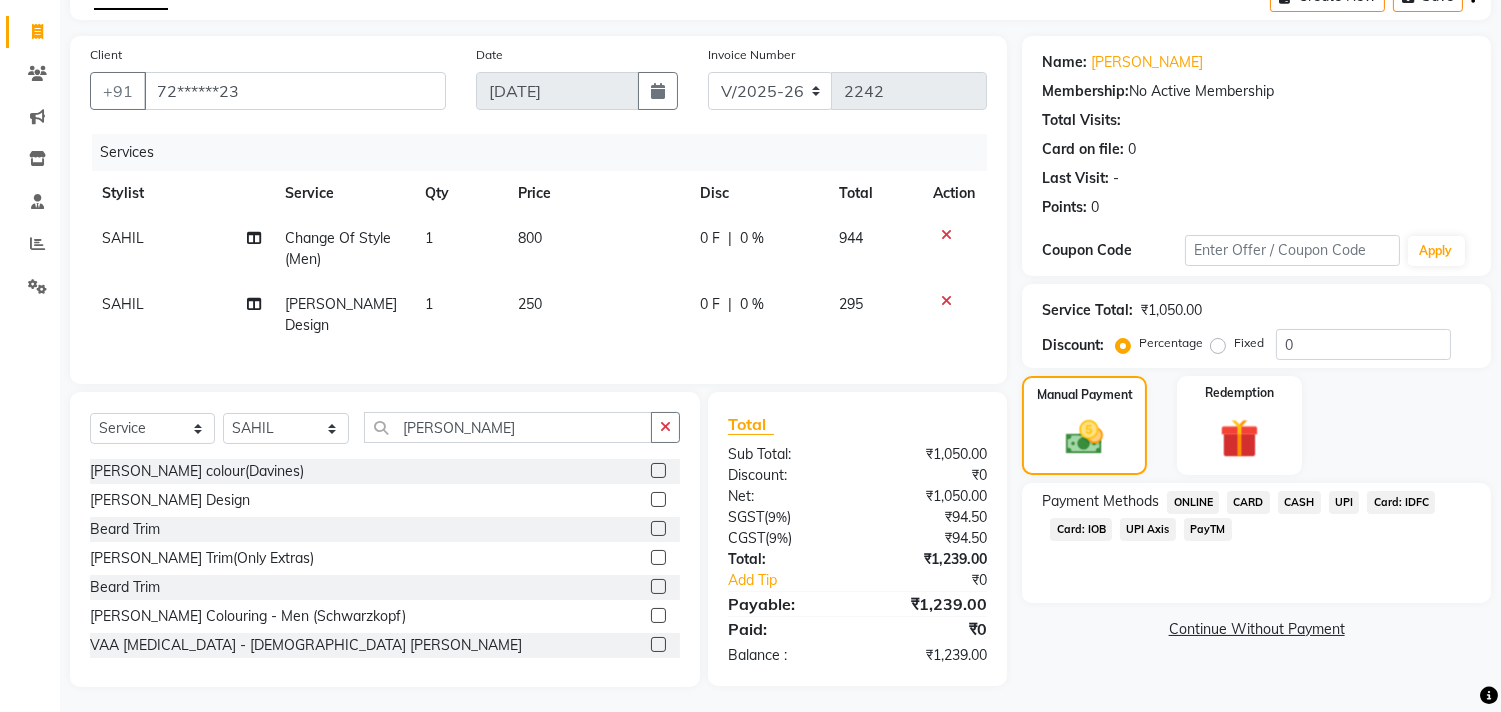 click on "Card: IOB" 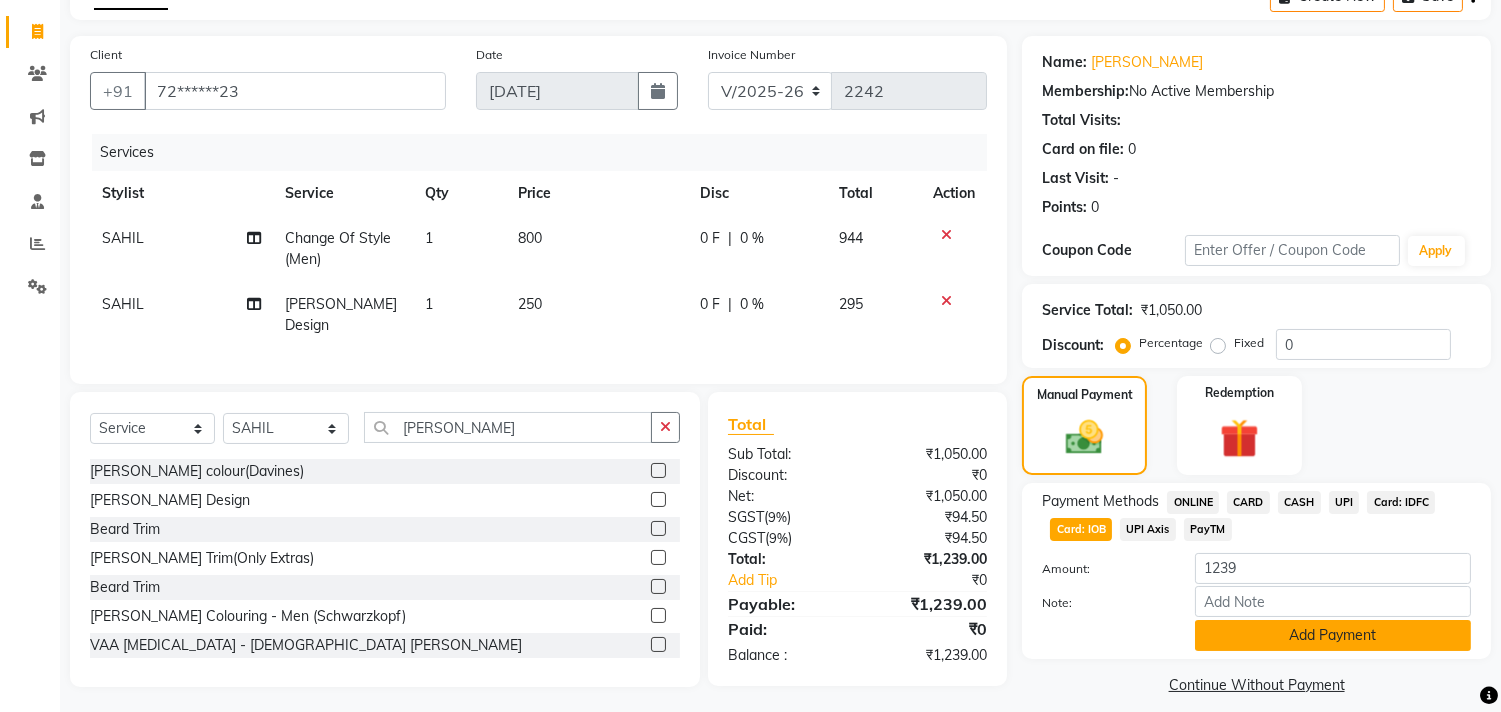 click on "Add Payment" 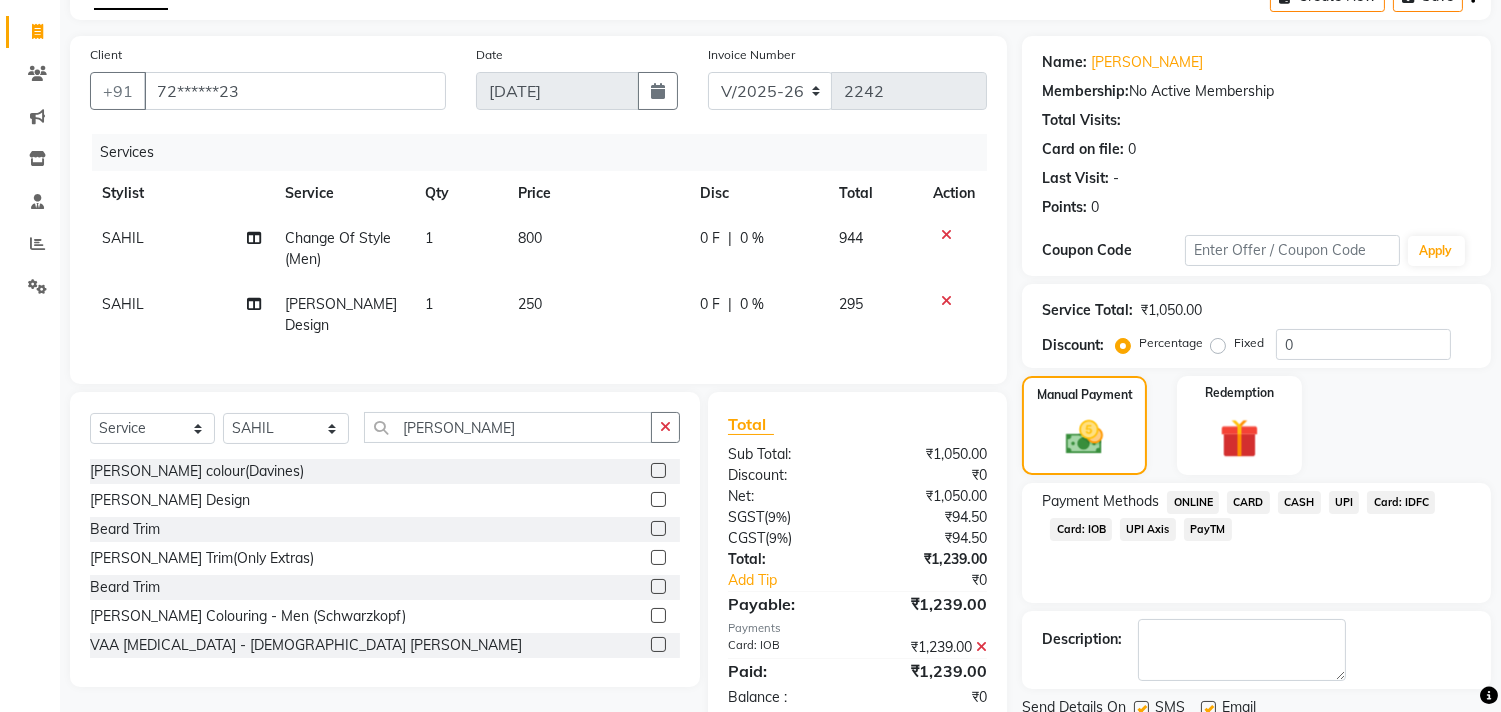 scroll, scrollTop: 187, scrollLeft: 0, axis: vertical 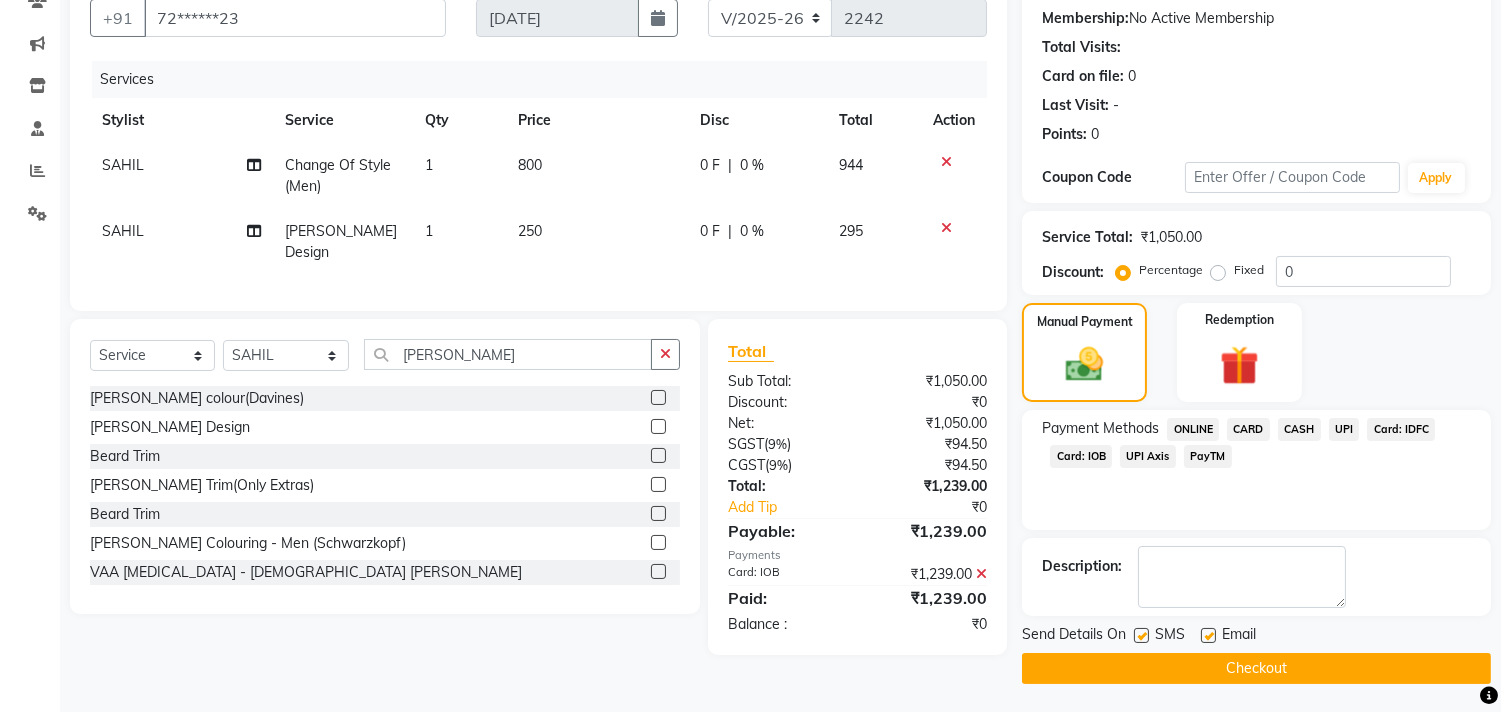 click on "Checkout" 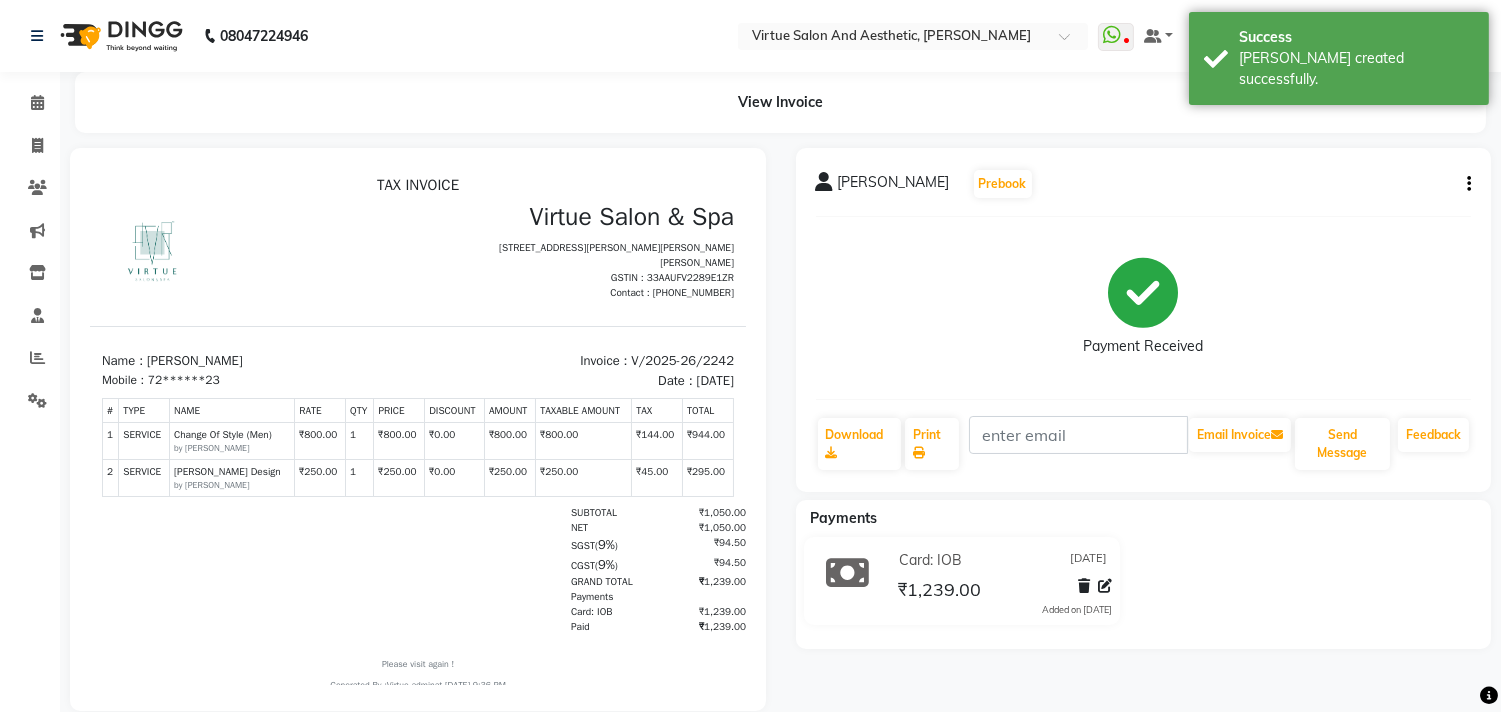 scroll, scrollTop: 0, scrollLeft: 0, axis: both 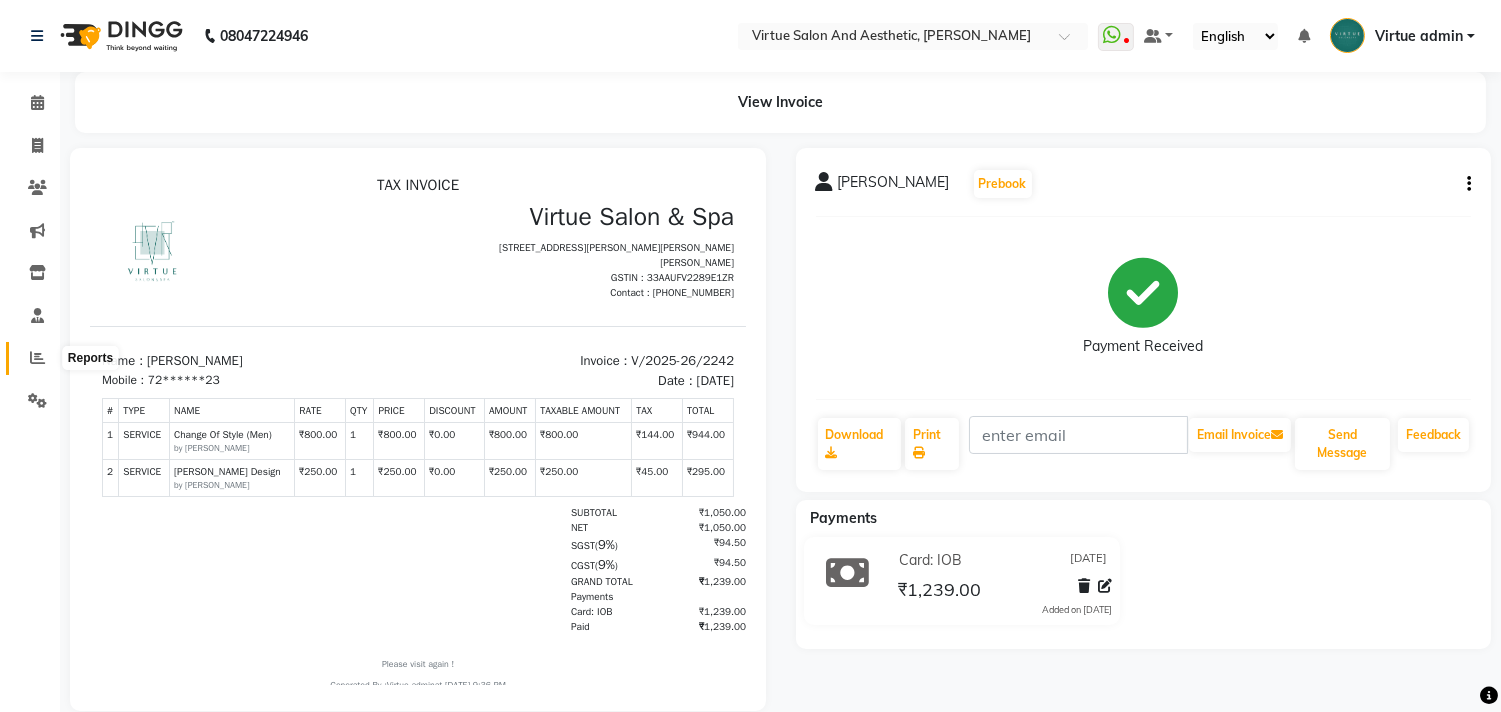 click 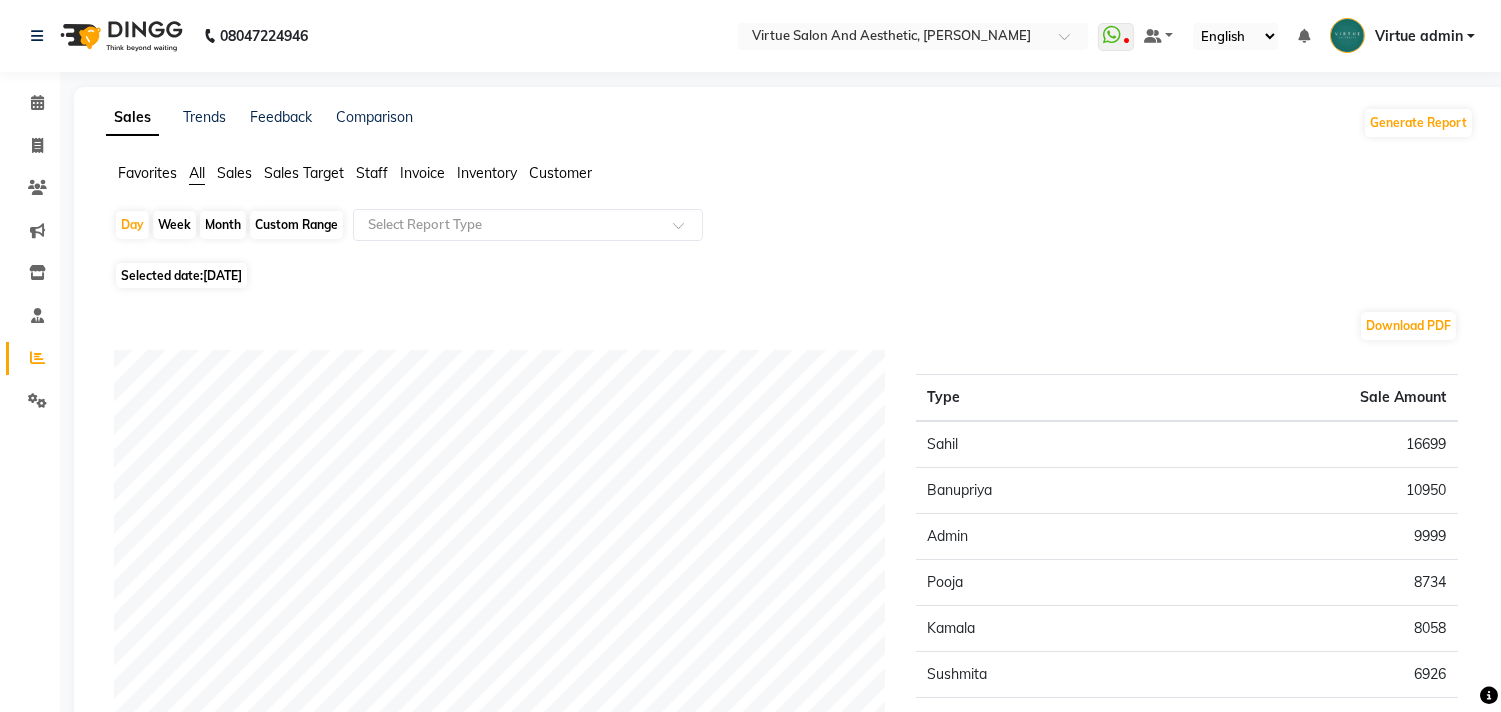 click on "Staff" 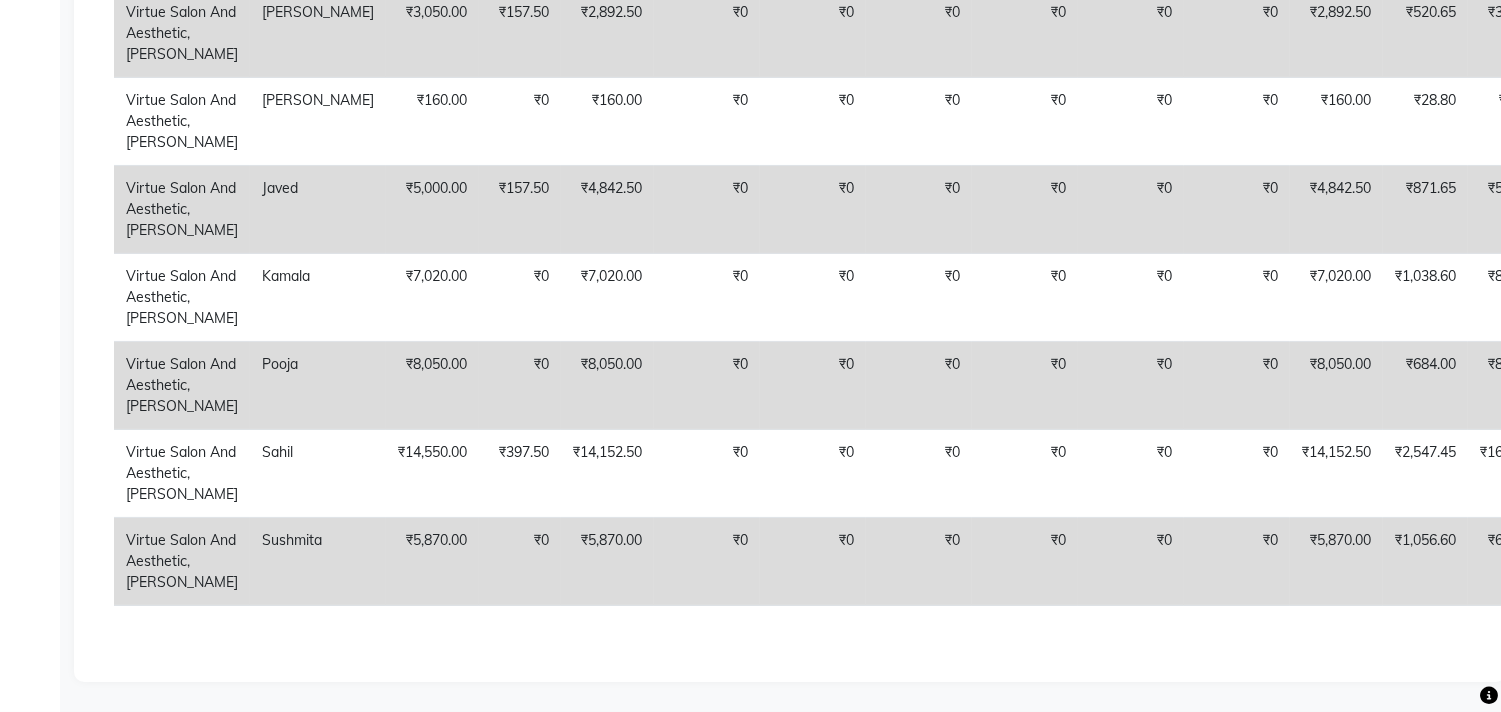 scroll, scrollTop: 0, scrollLeft: 0, axis: both 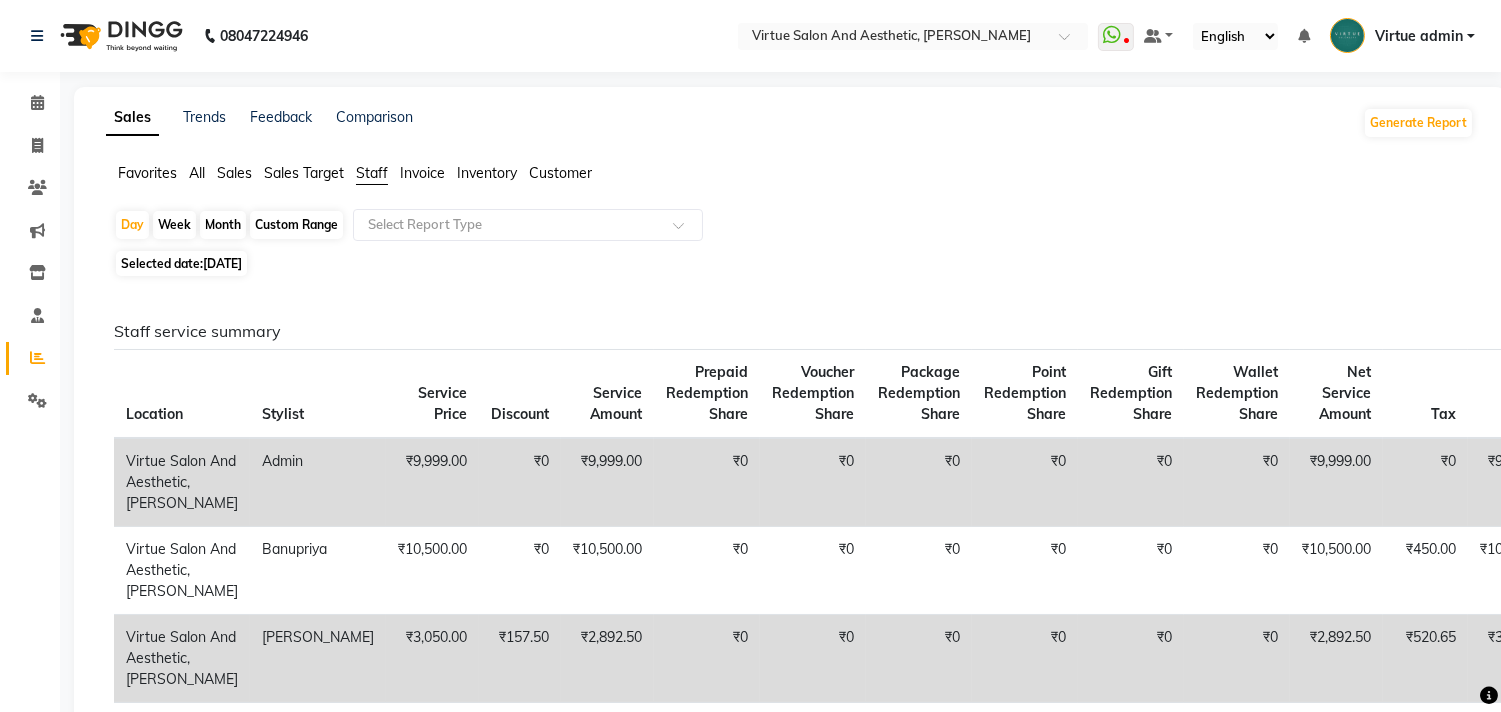 click on "Custom Range" 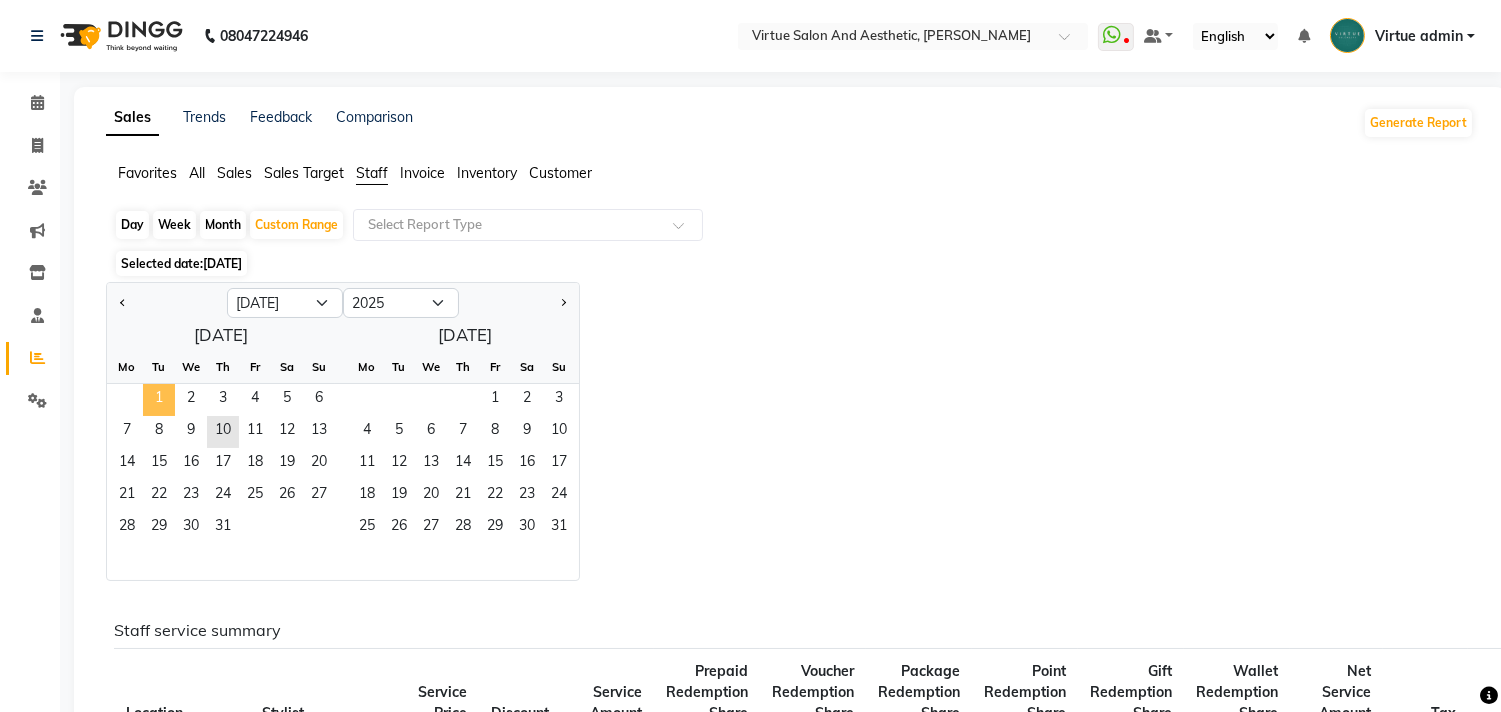 click on "1" 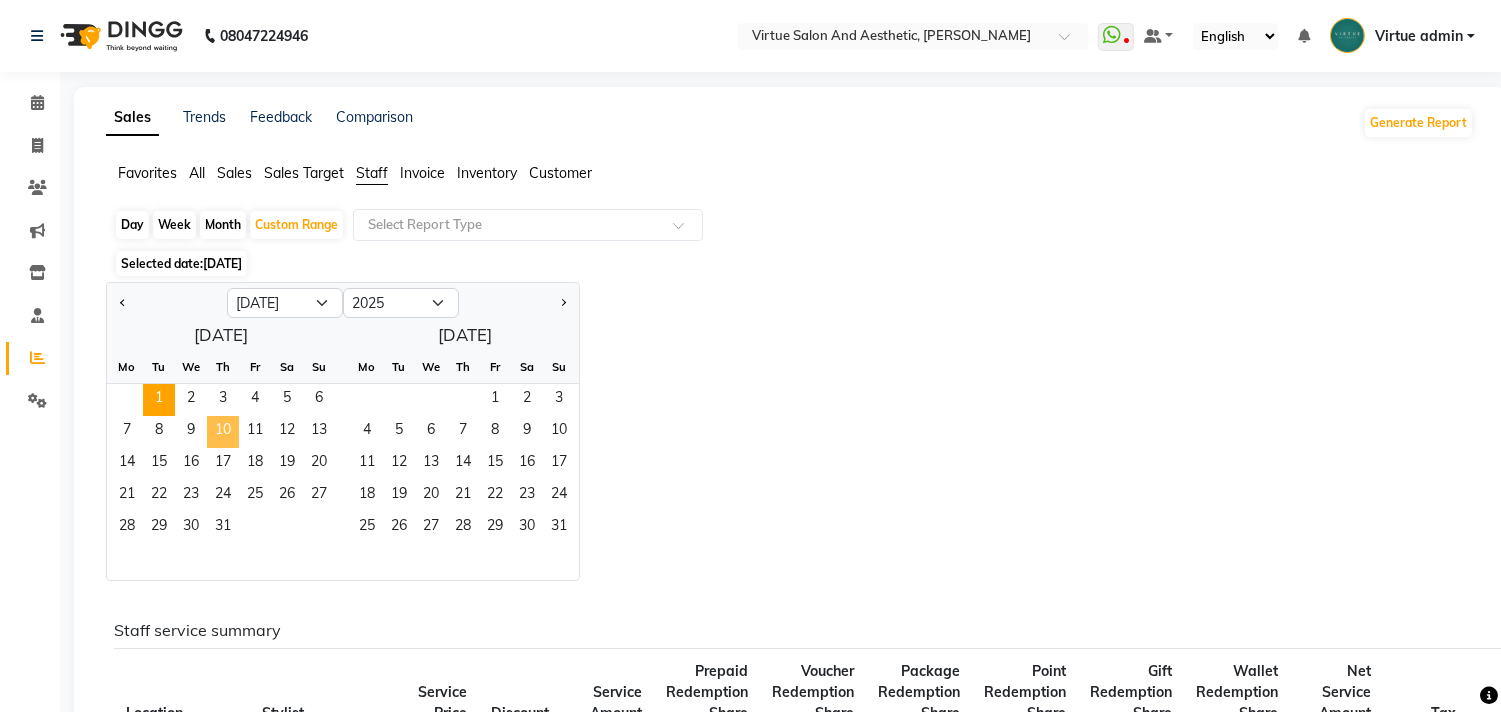 click on "10" 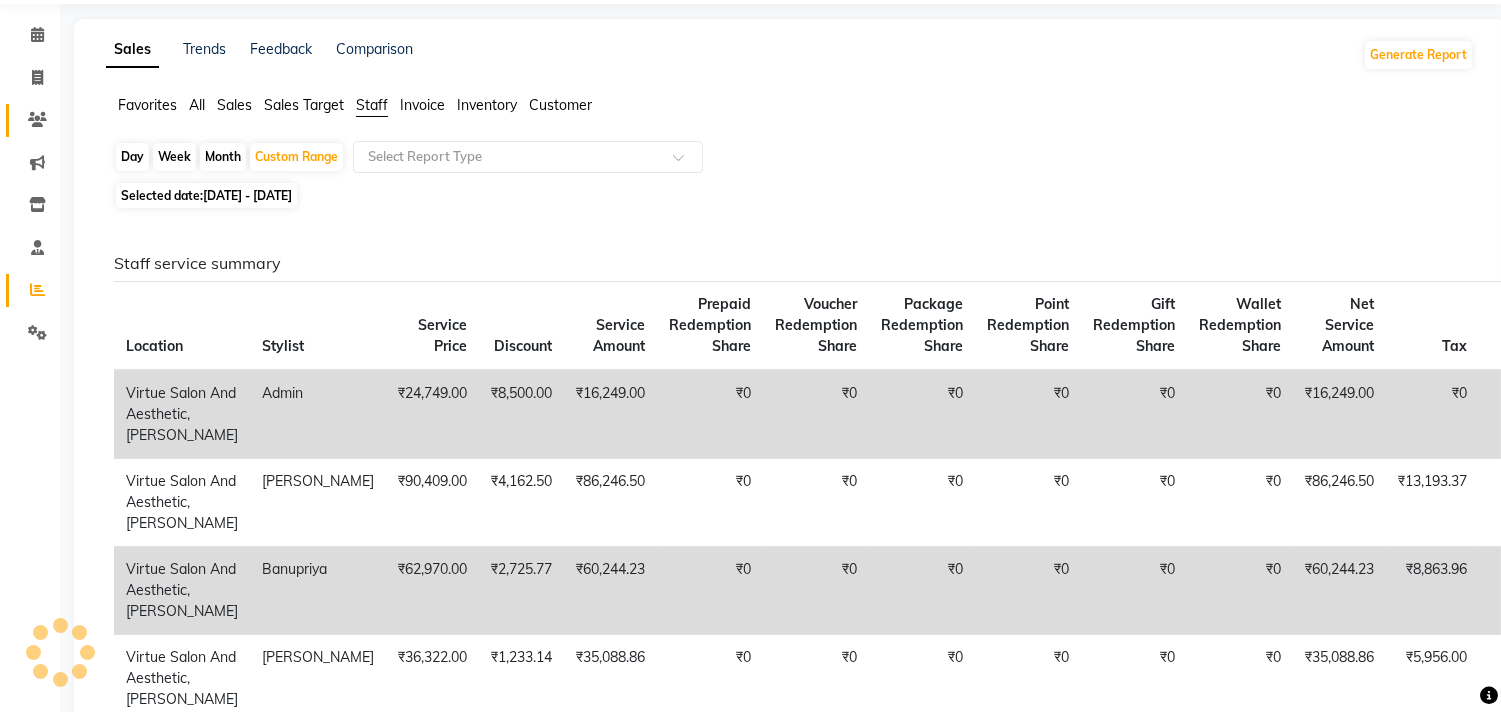 scroll, scrollTop: 0, scrollLeft: 0, axis: both 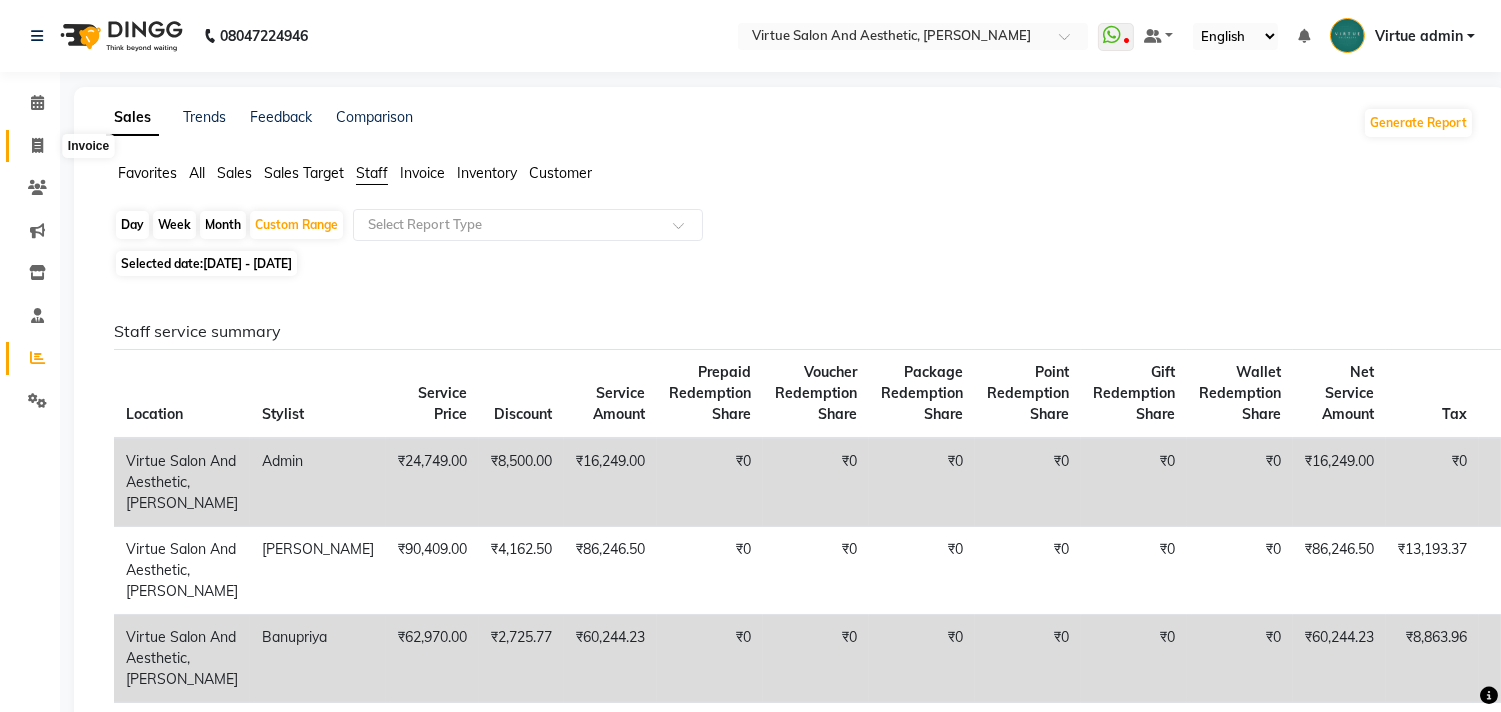 click 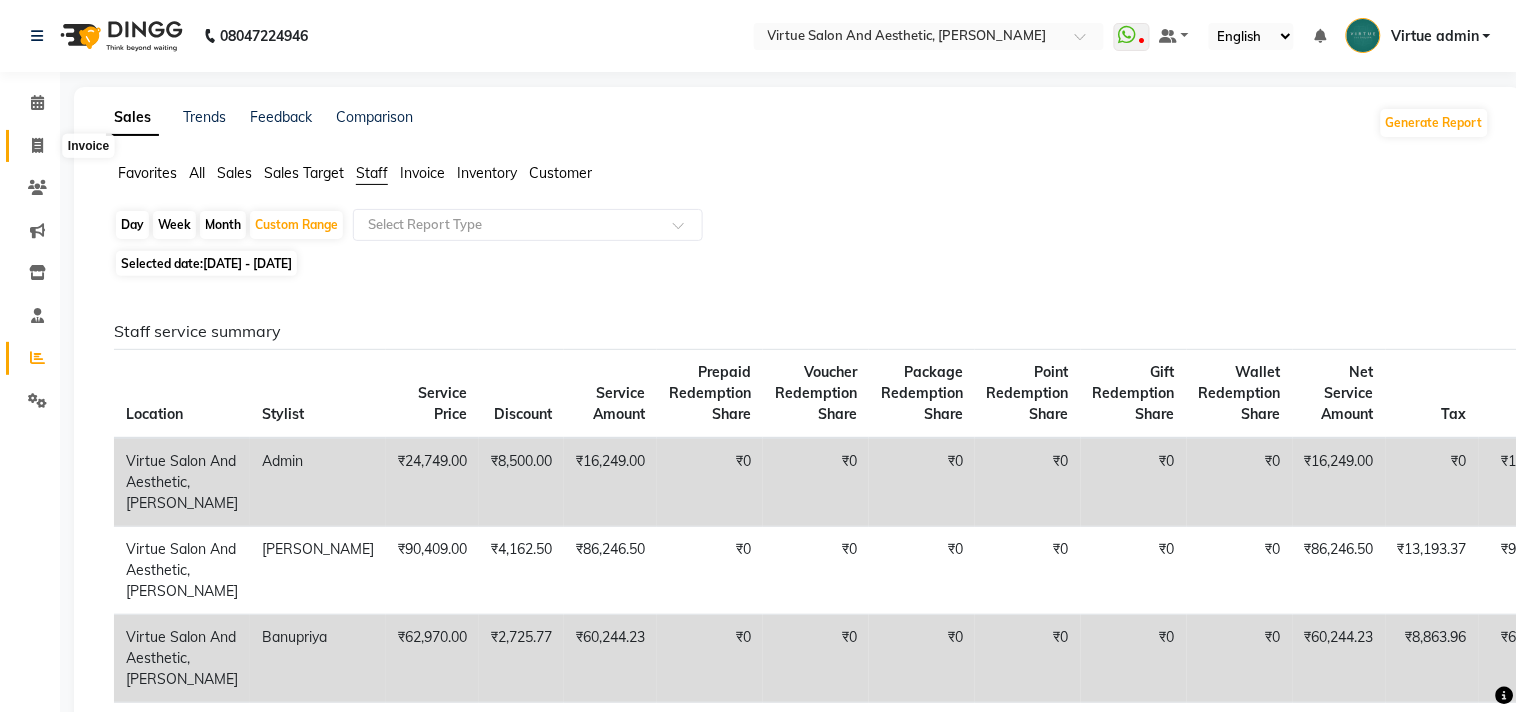 select on "4466" 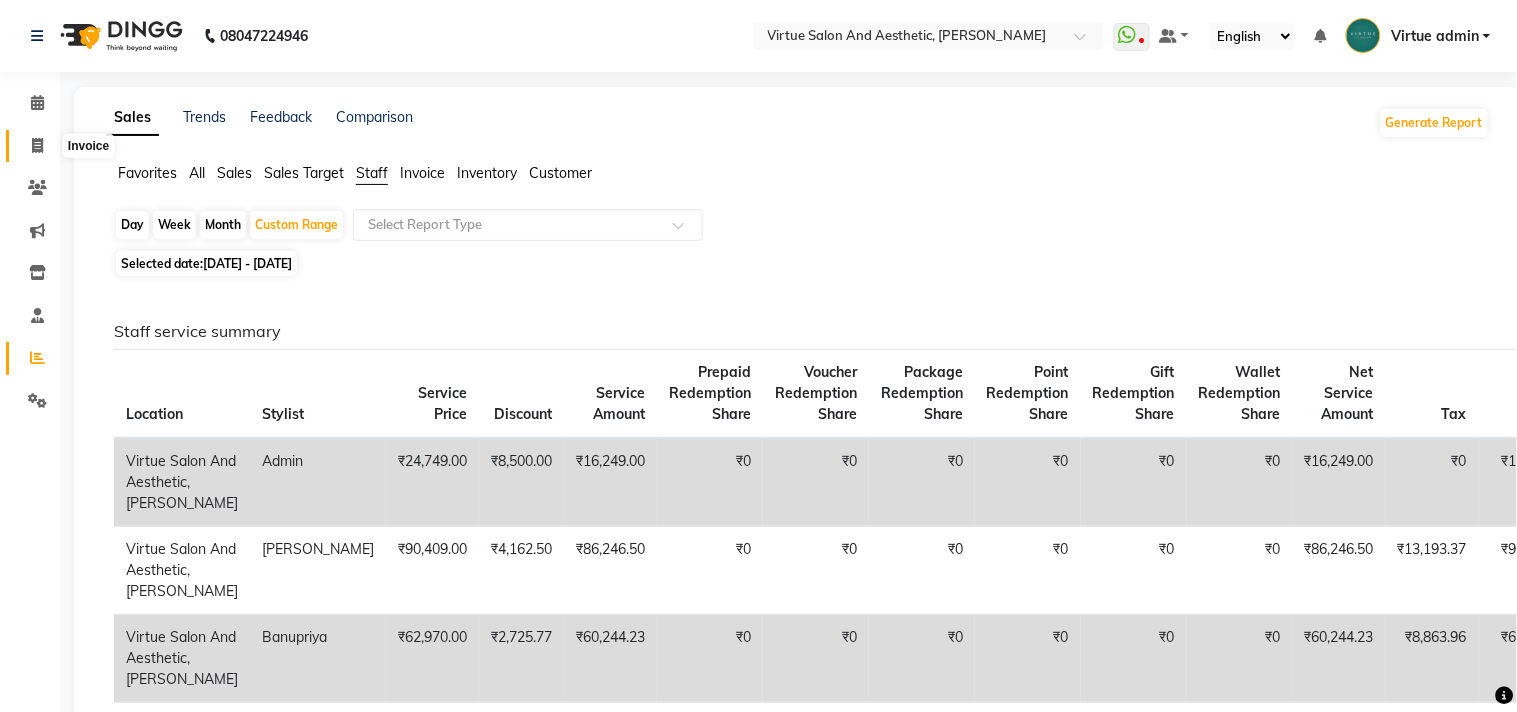select on "service" 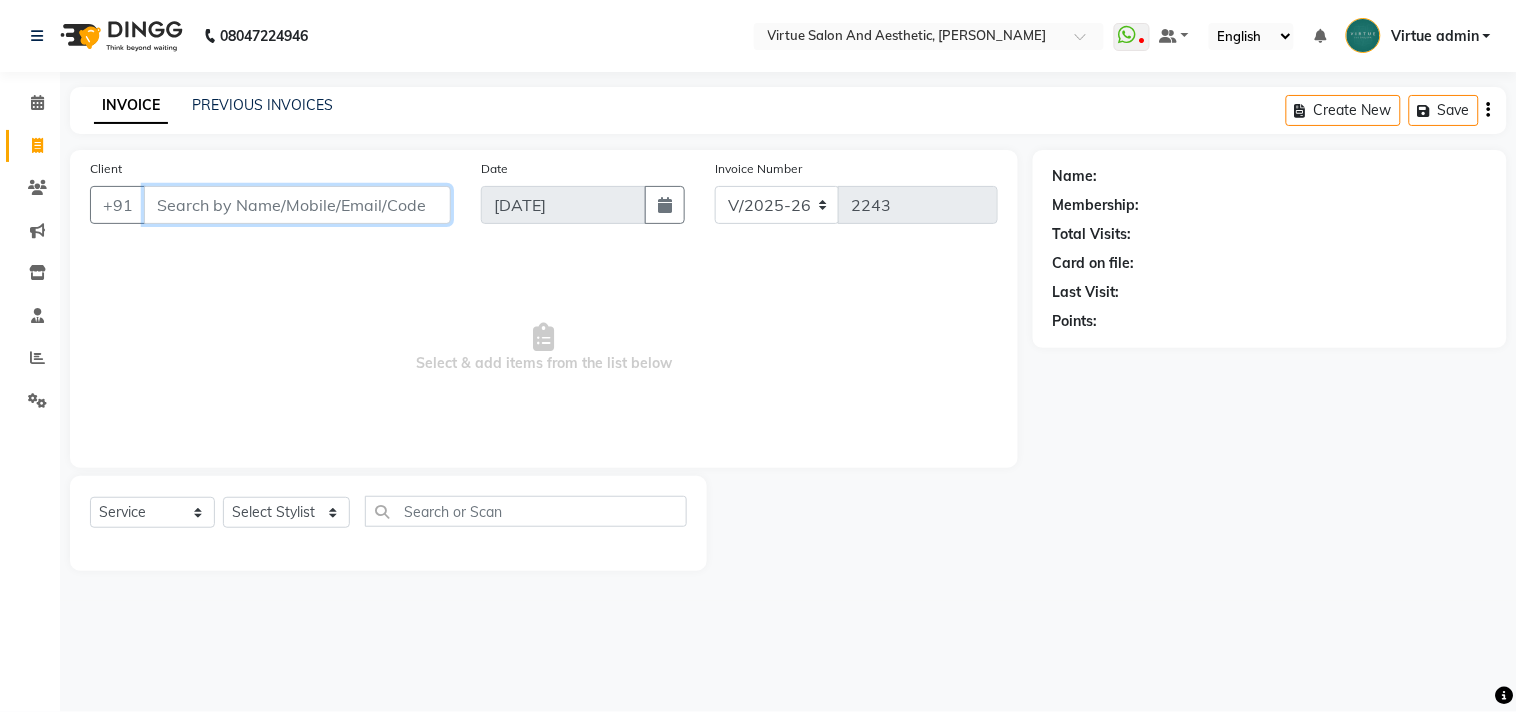 click on "Client" at bounding box center [297, 205] 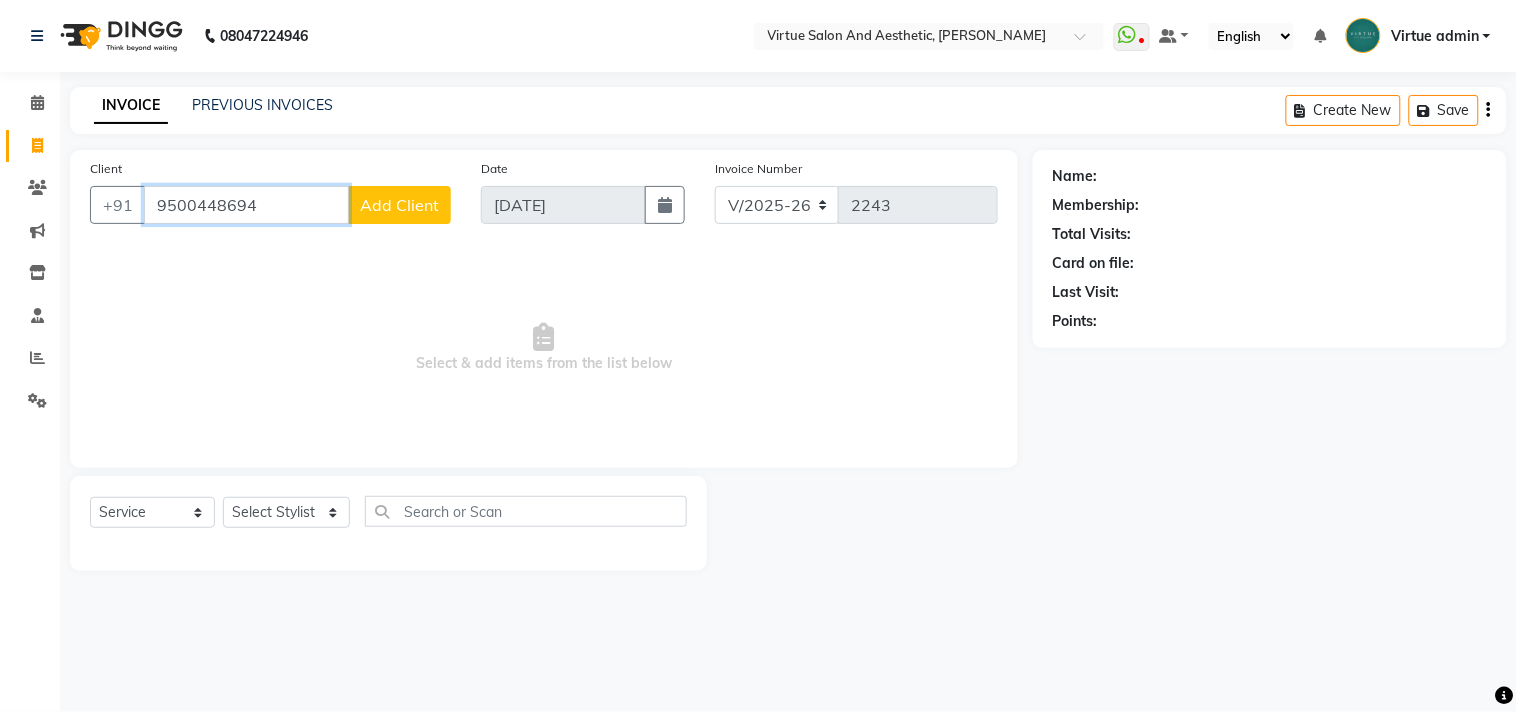 click on "9500448694" at bounding box center [246, 205] 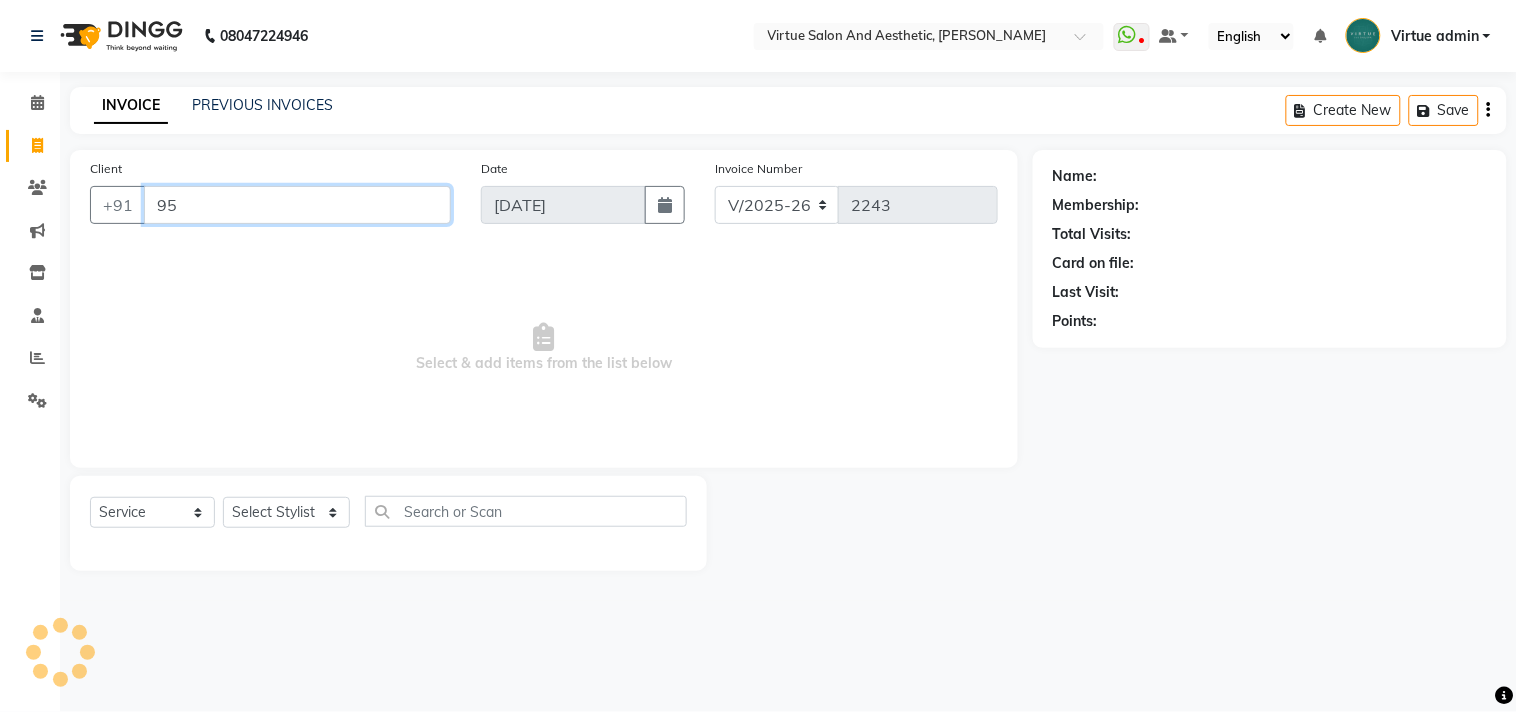 type on "9" 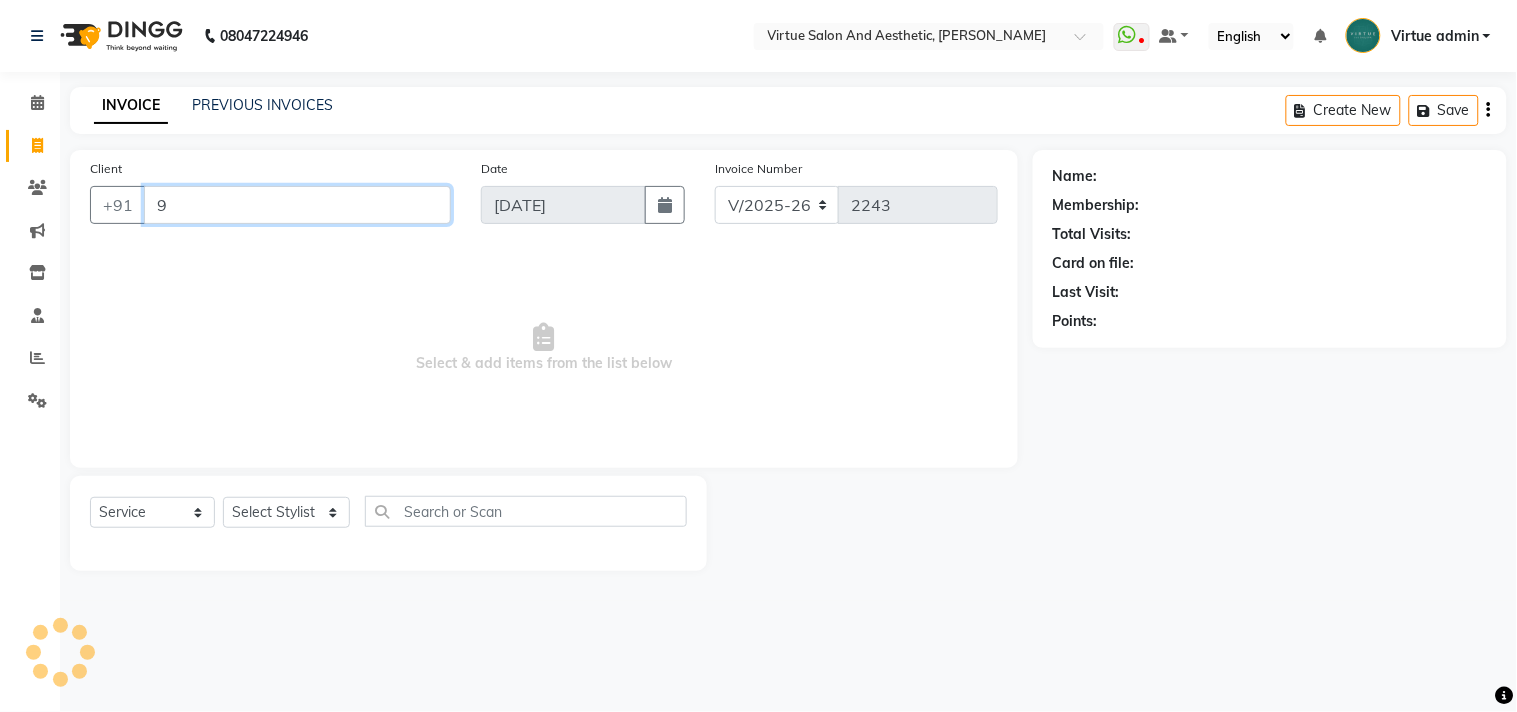type 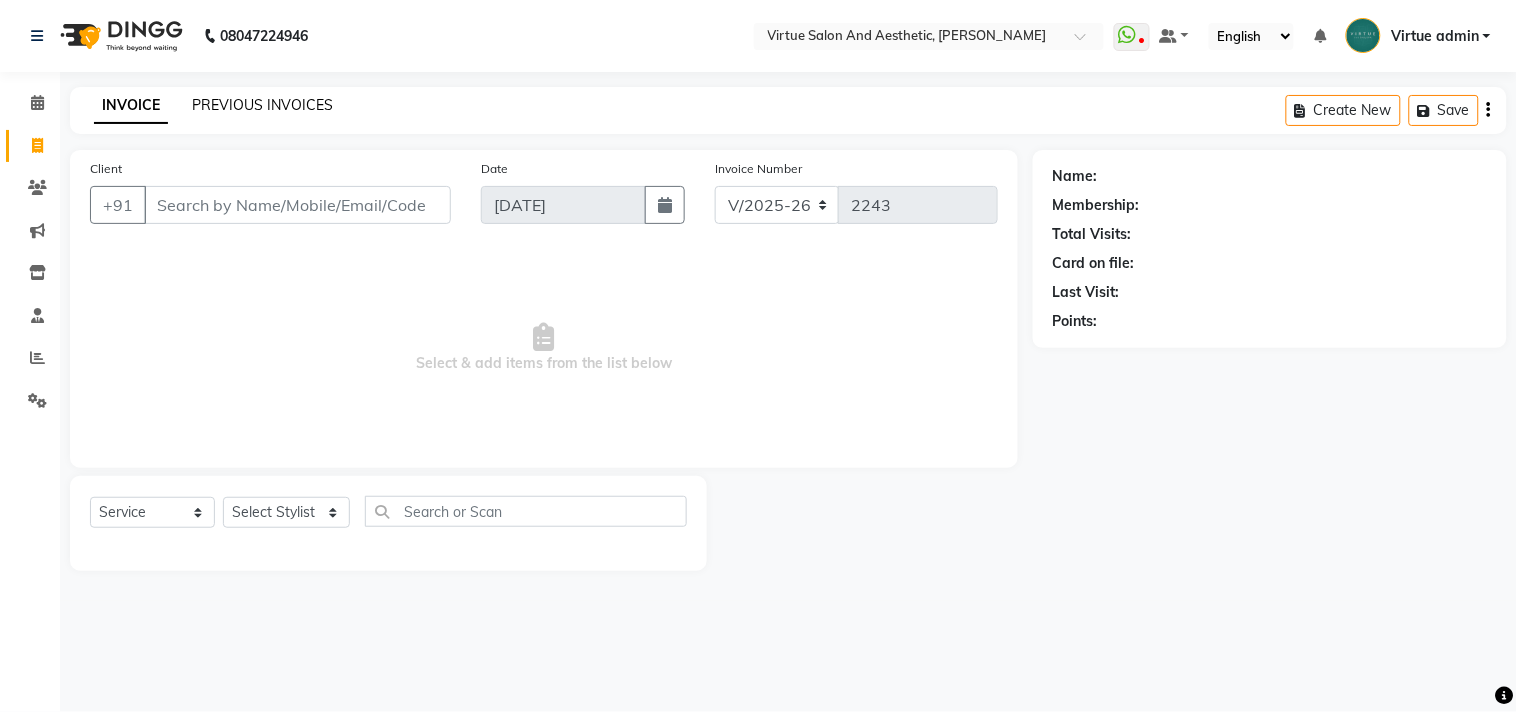 click on "PREVIOUS INVOICES" 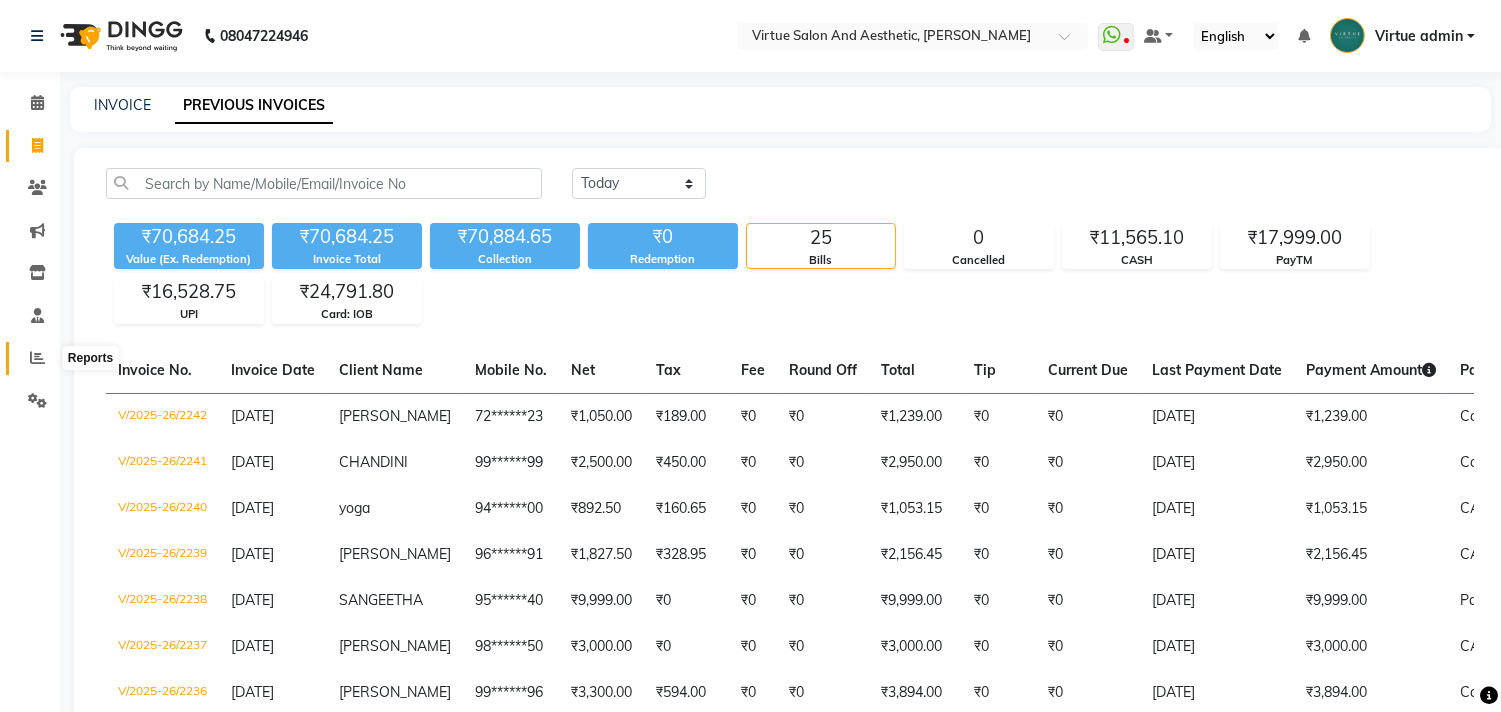 click 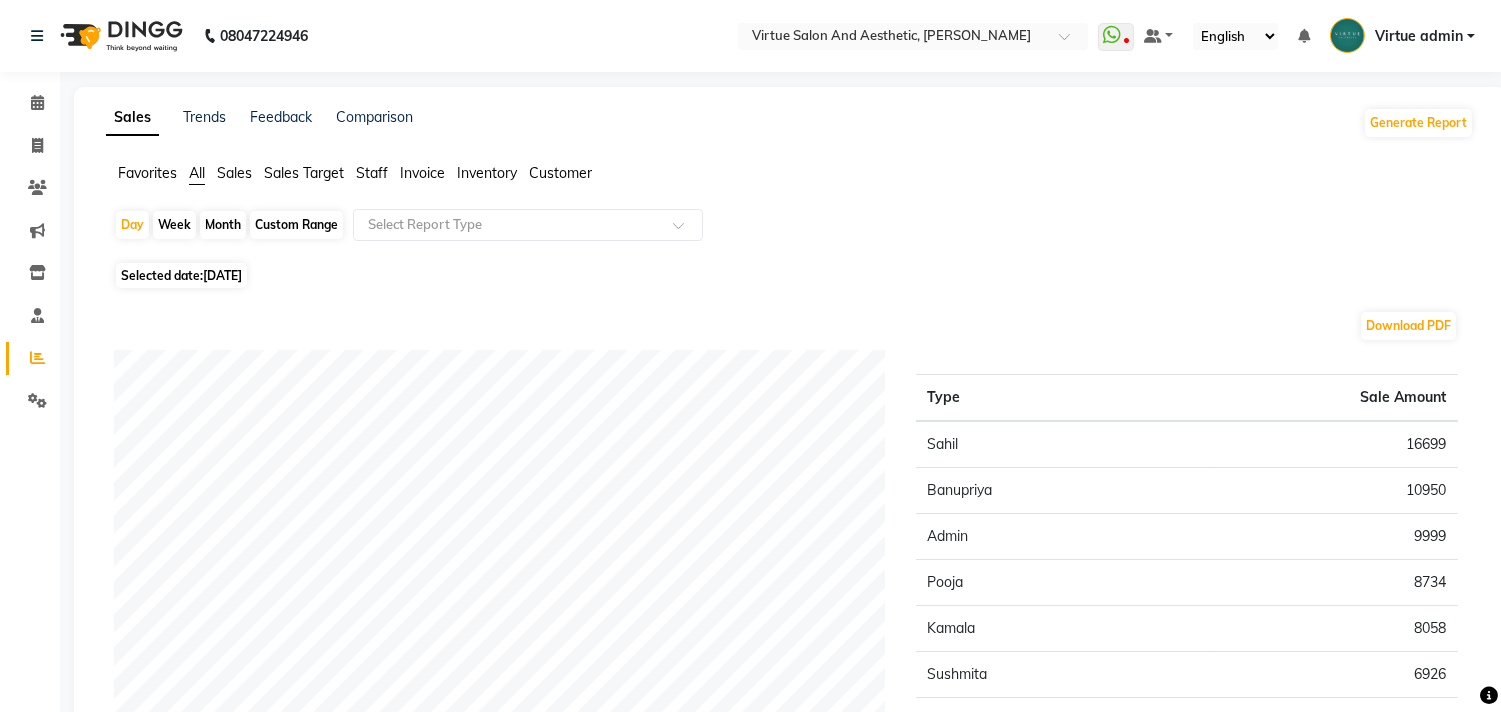 click on "Sales Target" 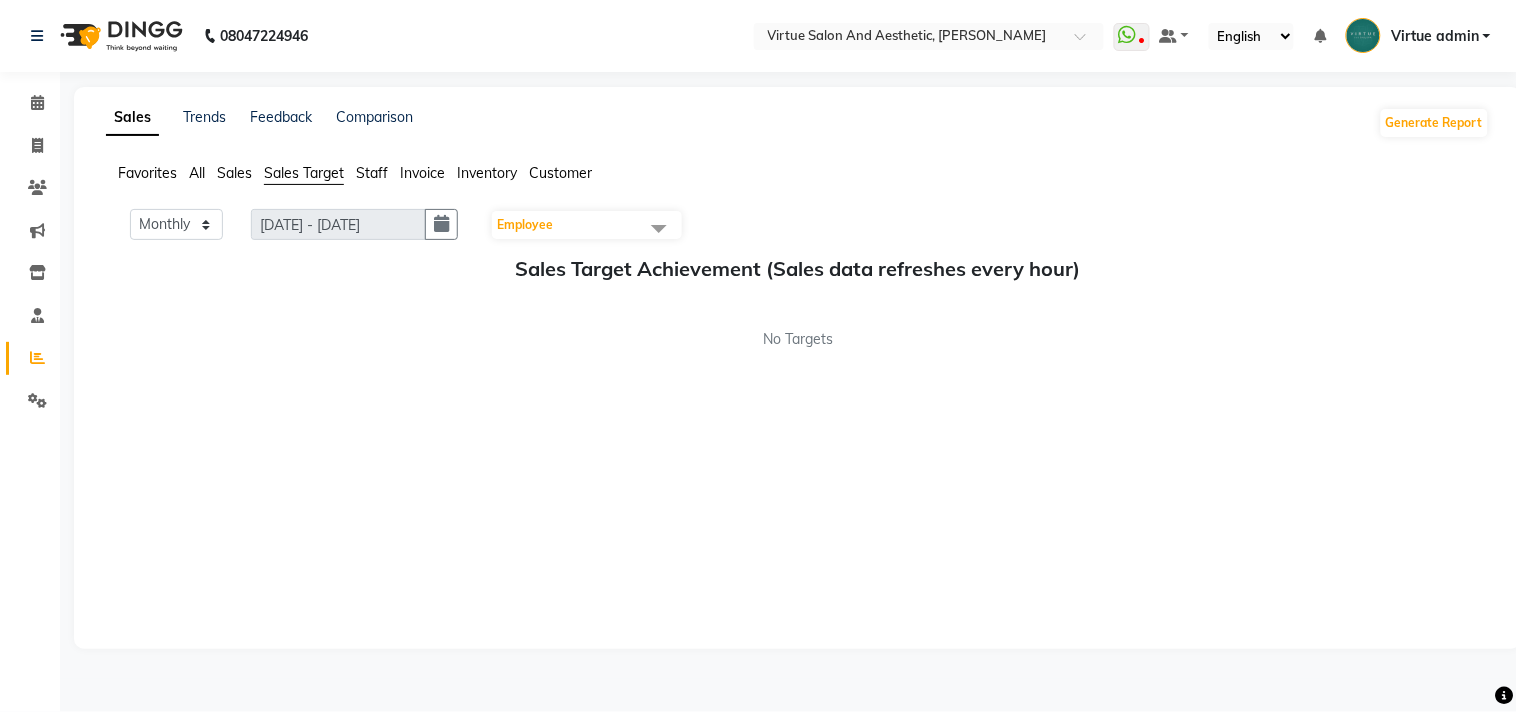 click on "Staff" 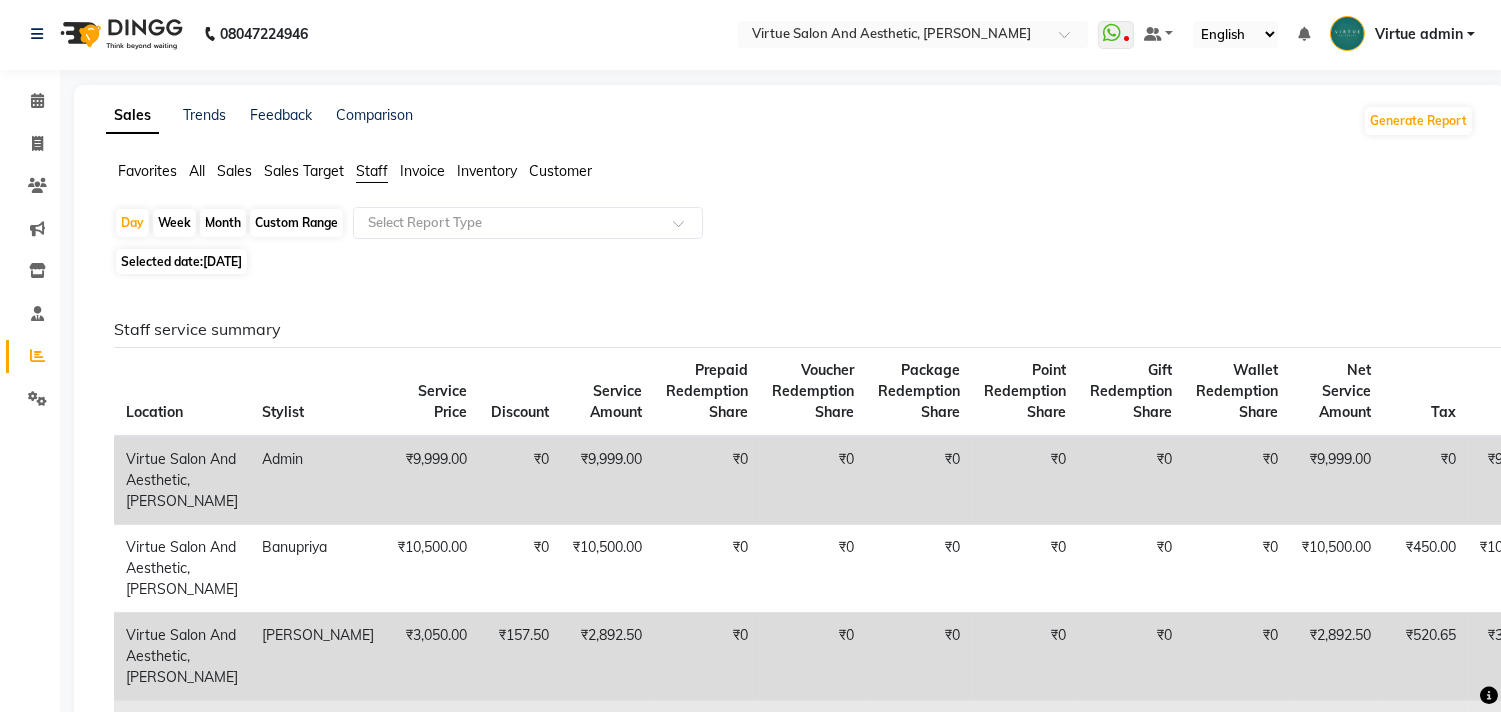 scroll, scrollTop: 0, scrollLeft: 0, axis: both 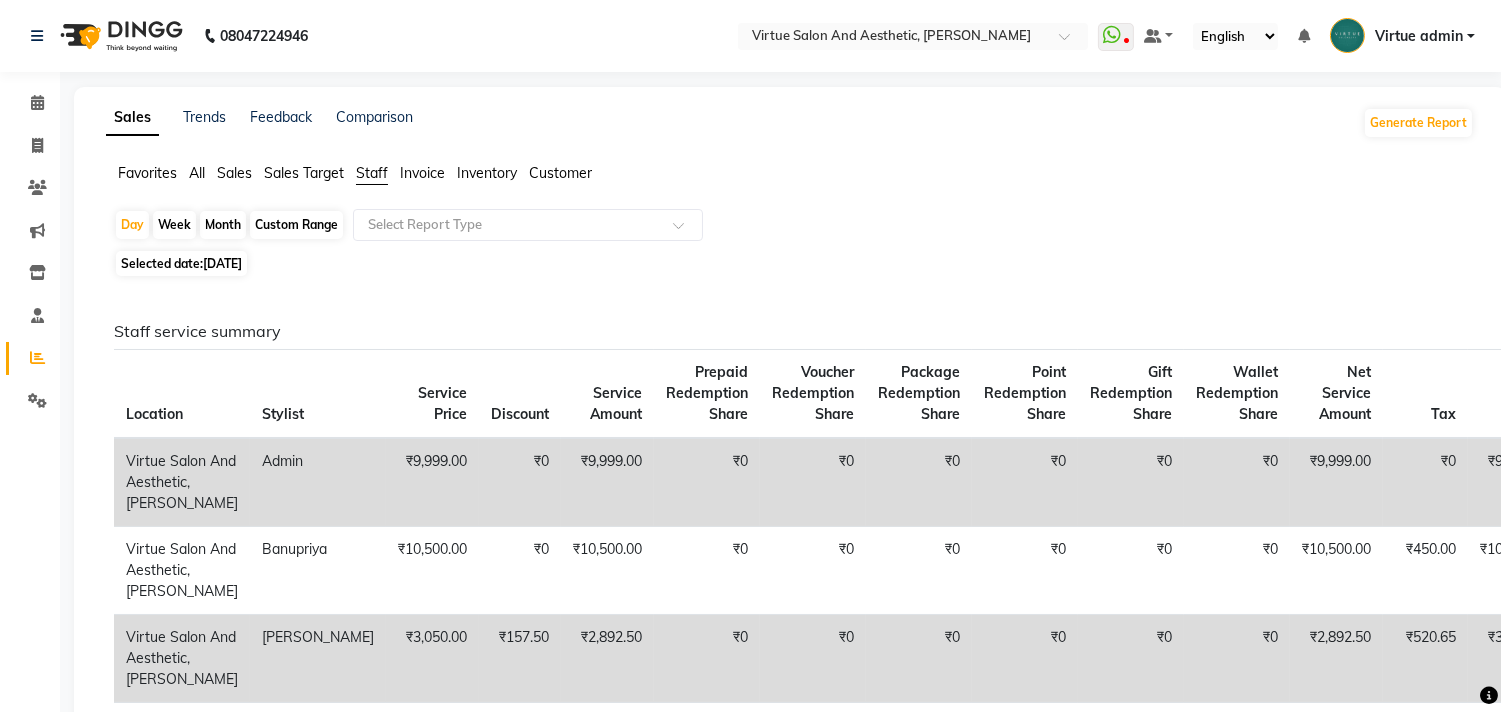 click on "Month" 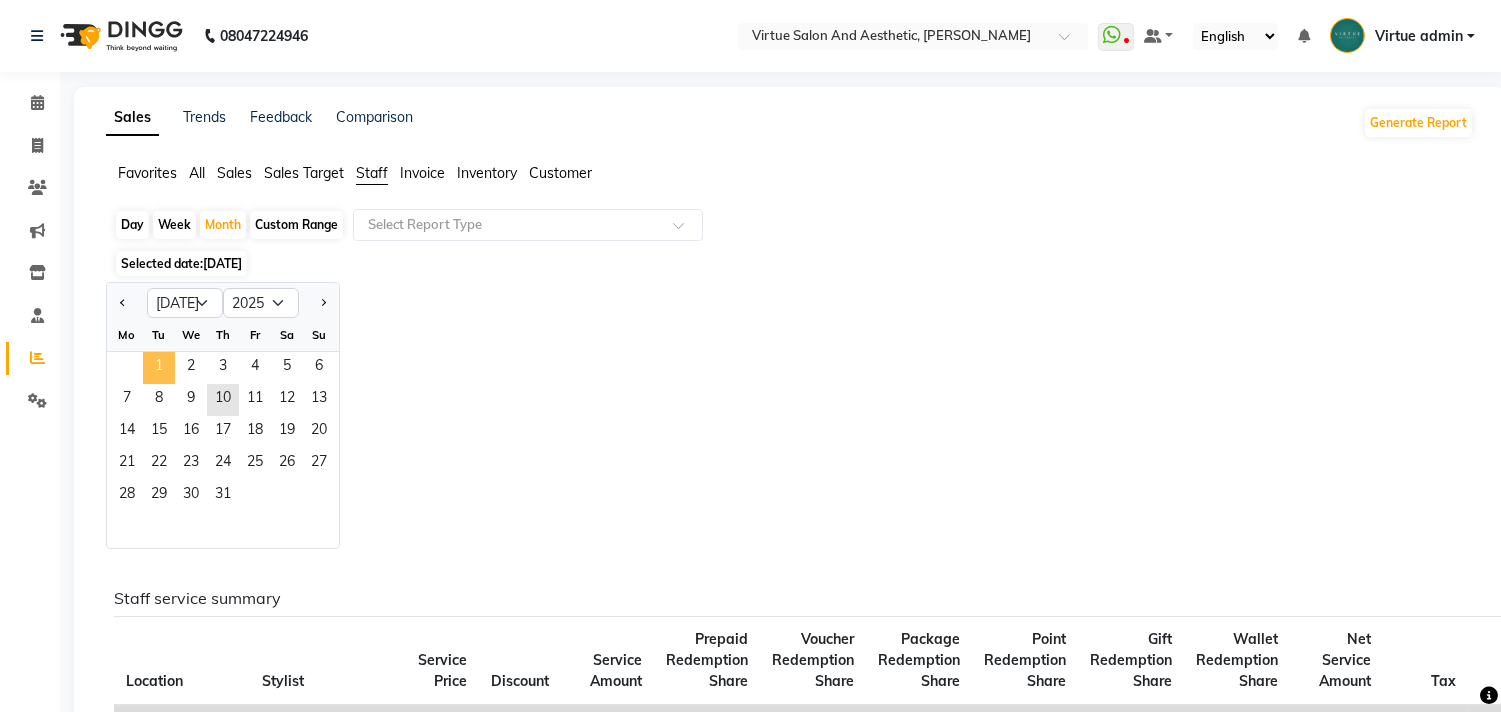 click on "1" 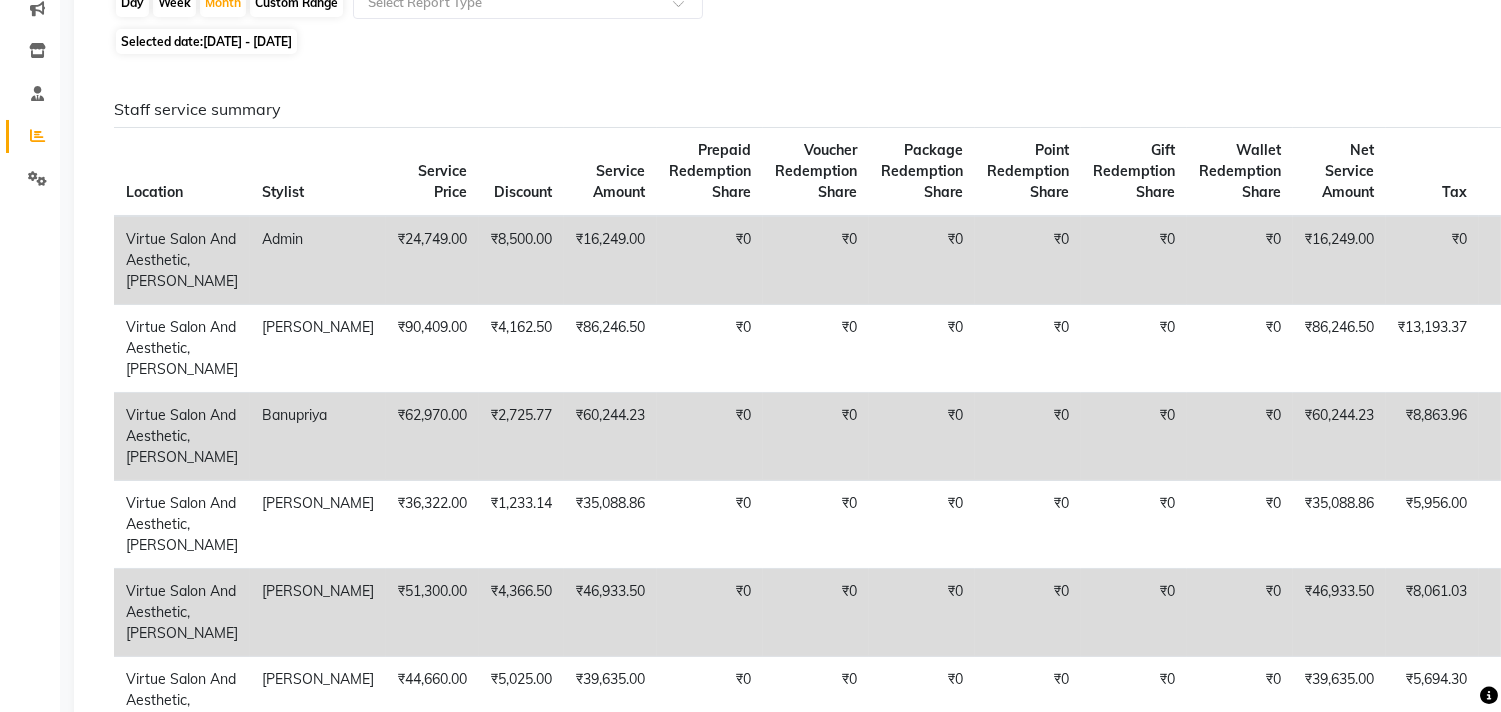 scroll, scrollTop: 0, scrollLeft: 0, axis: both 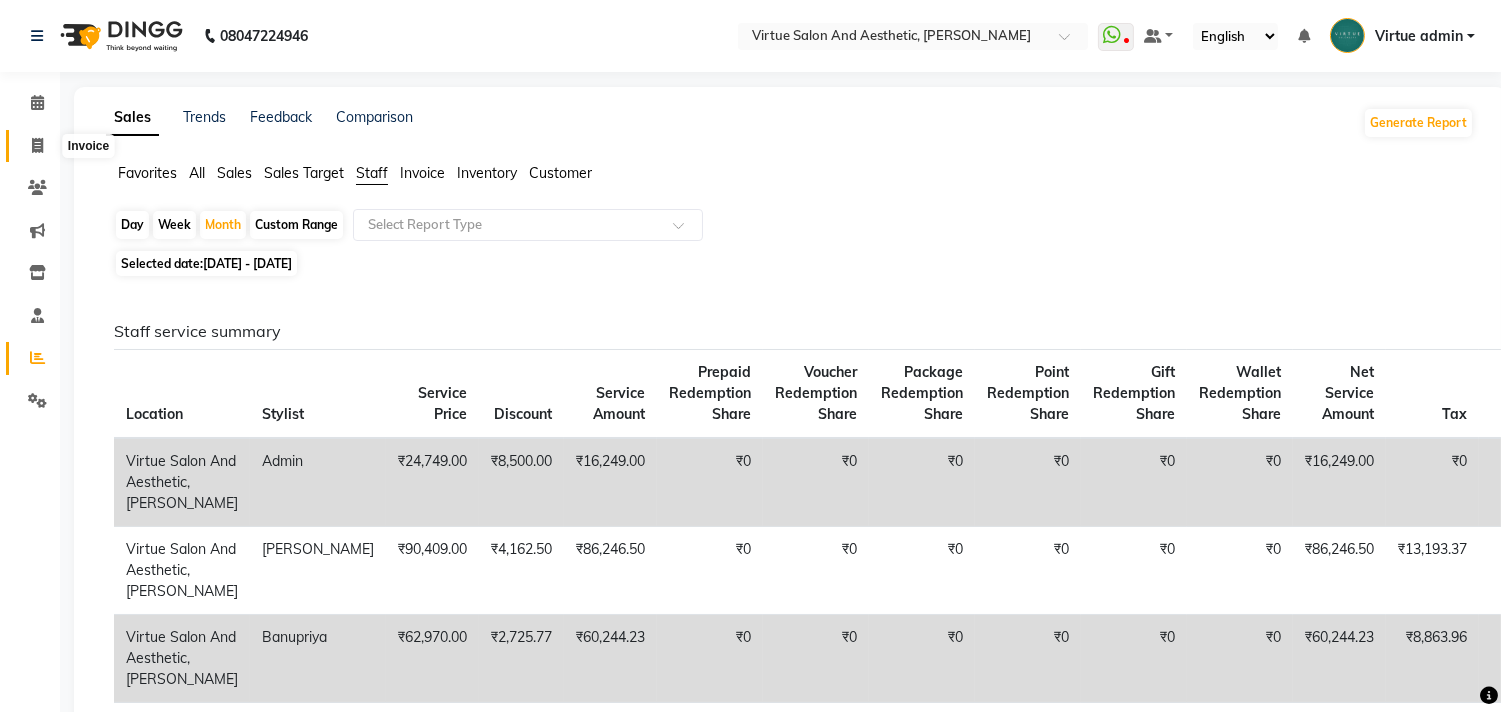 click 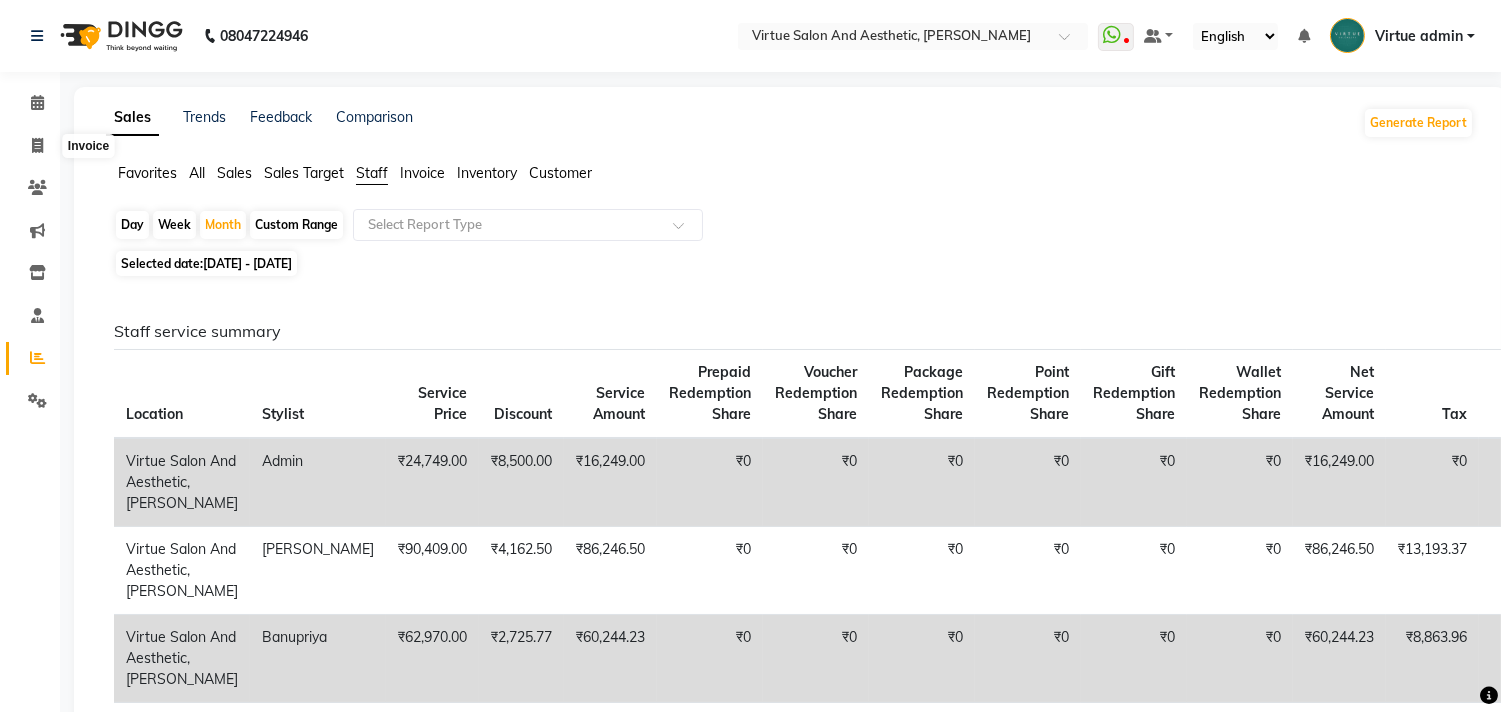 select on "4466" 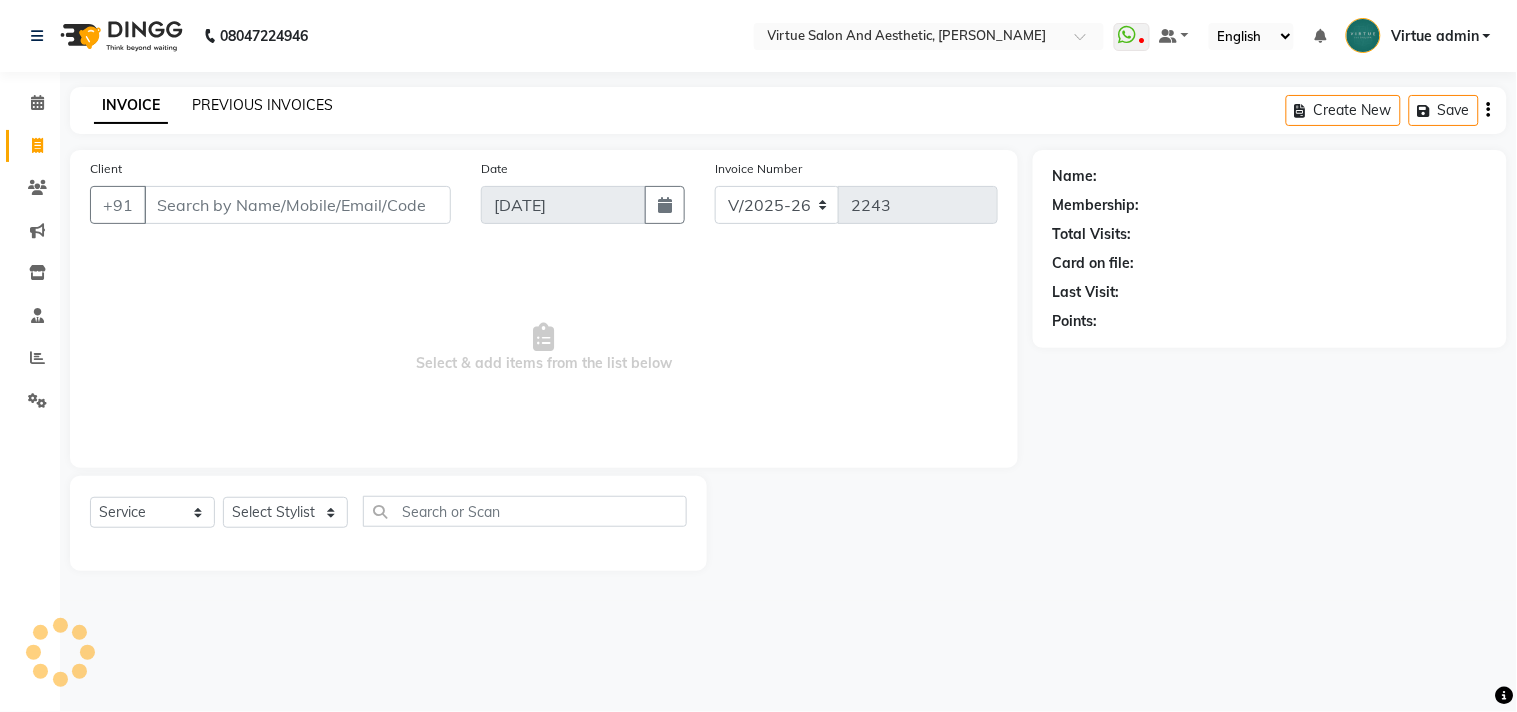 click on "PREVIOUS INVOICES" 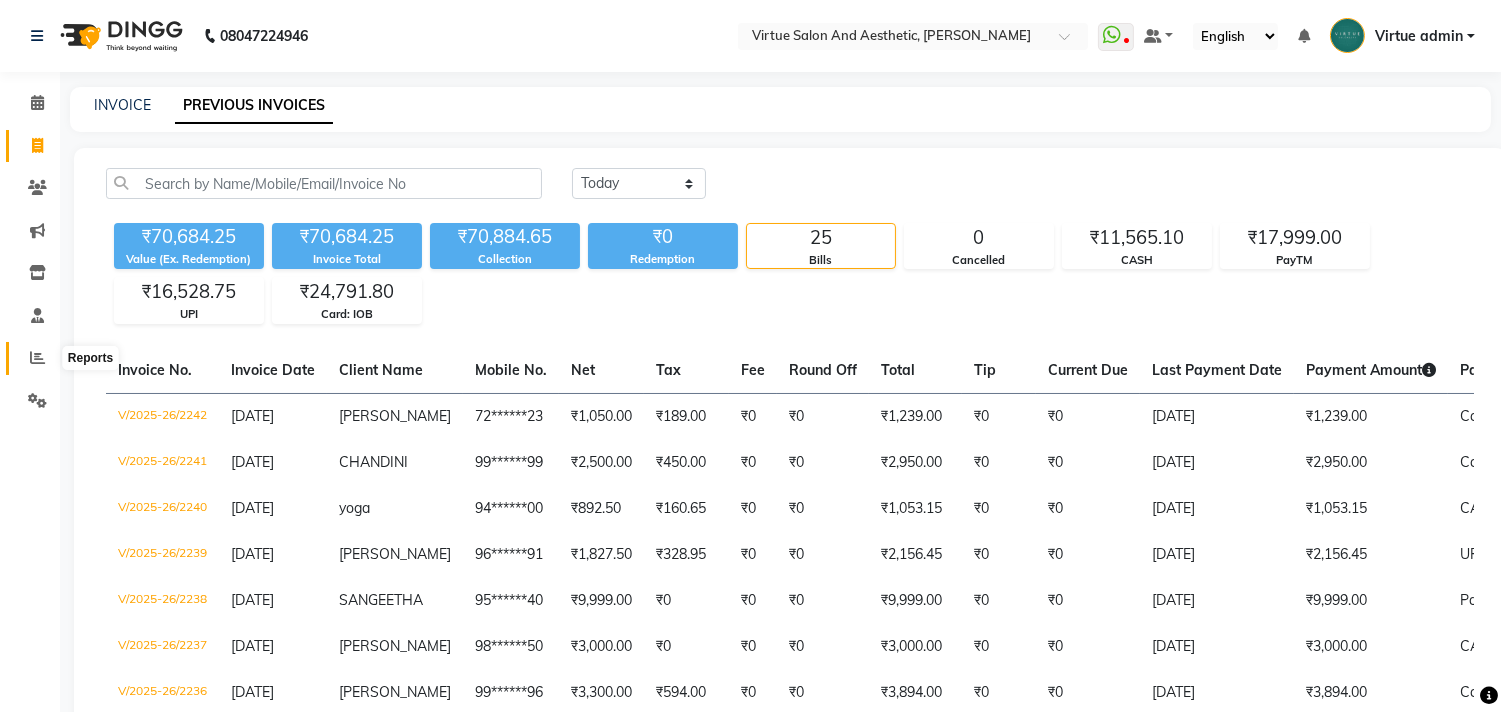 click 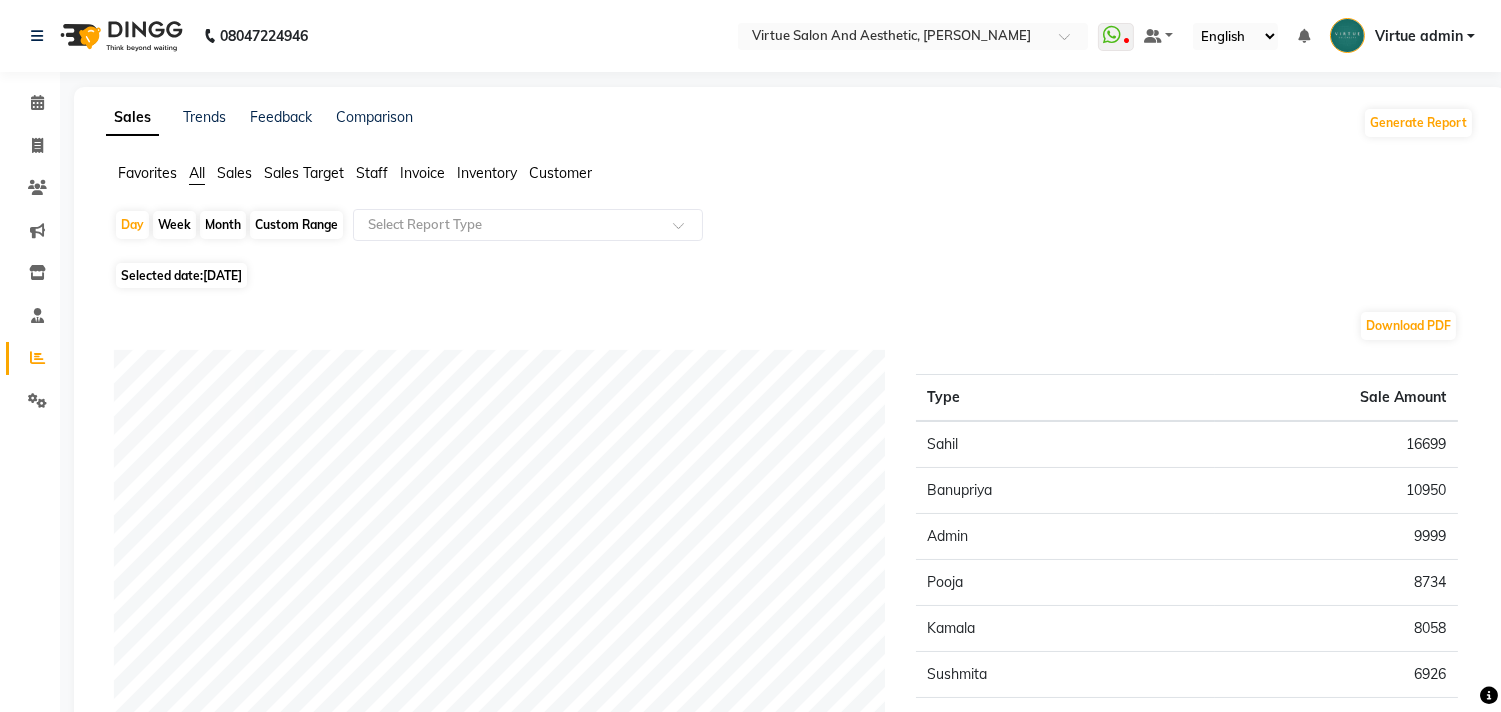 click on "Sales" 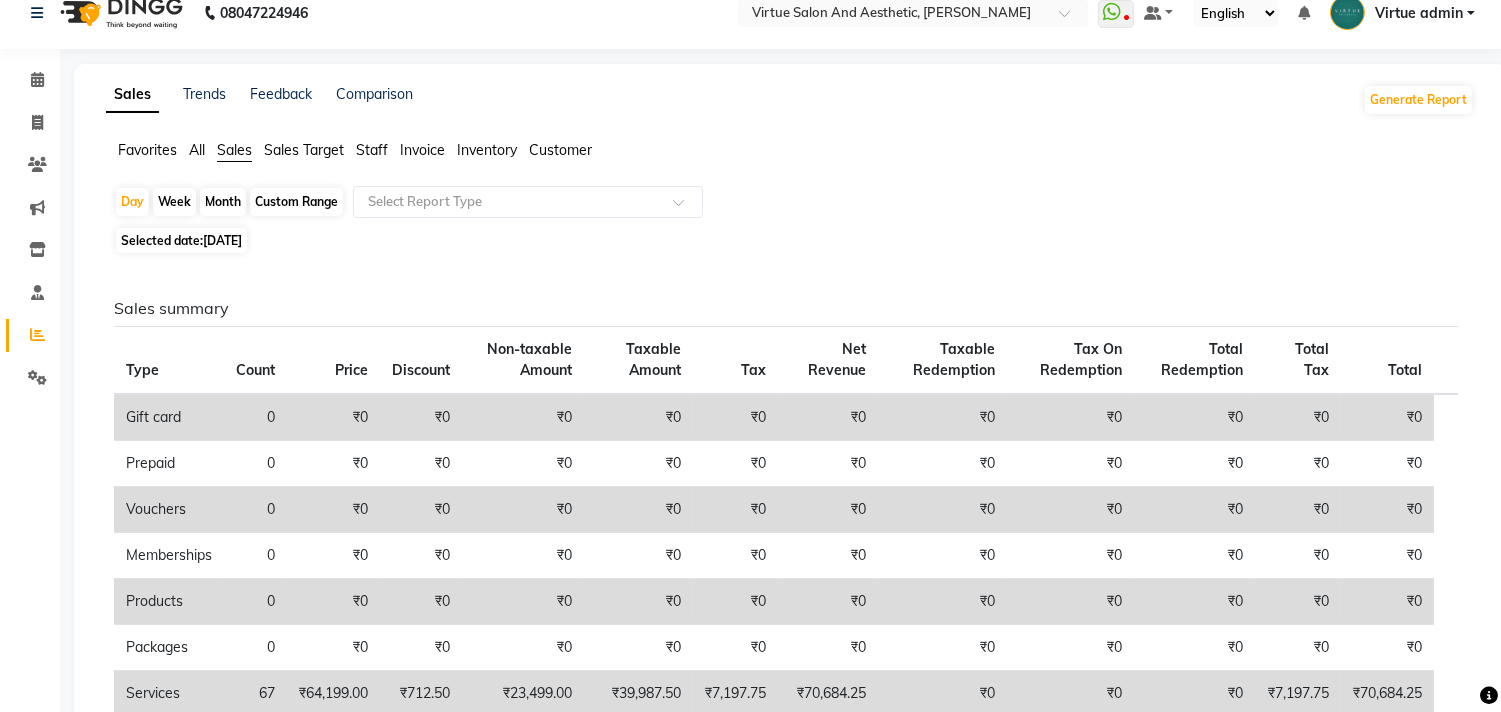 scroll, scrollTop: 0, scrollLeft: 0, axis: both 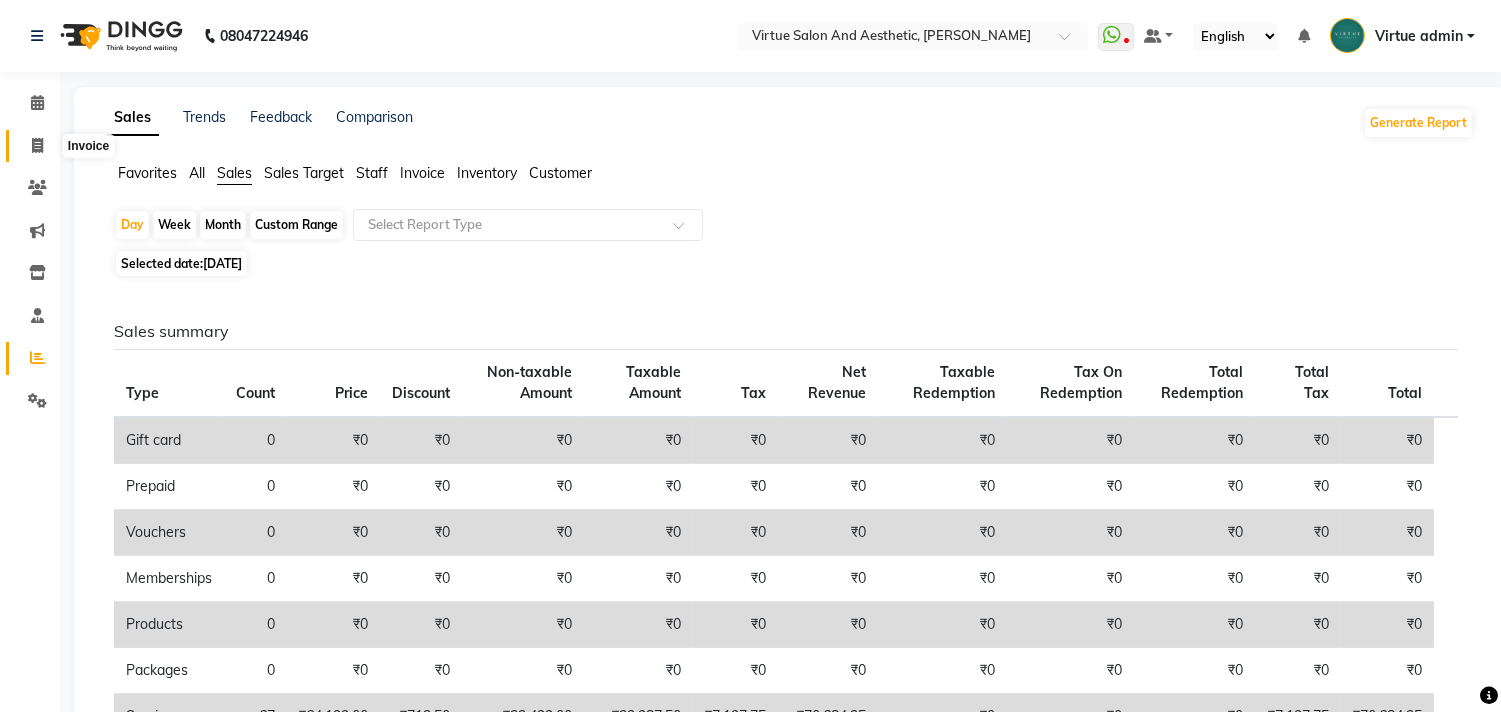 click 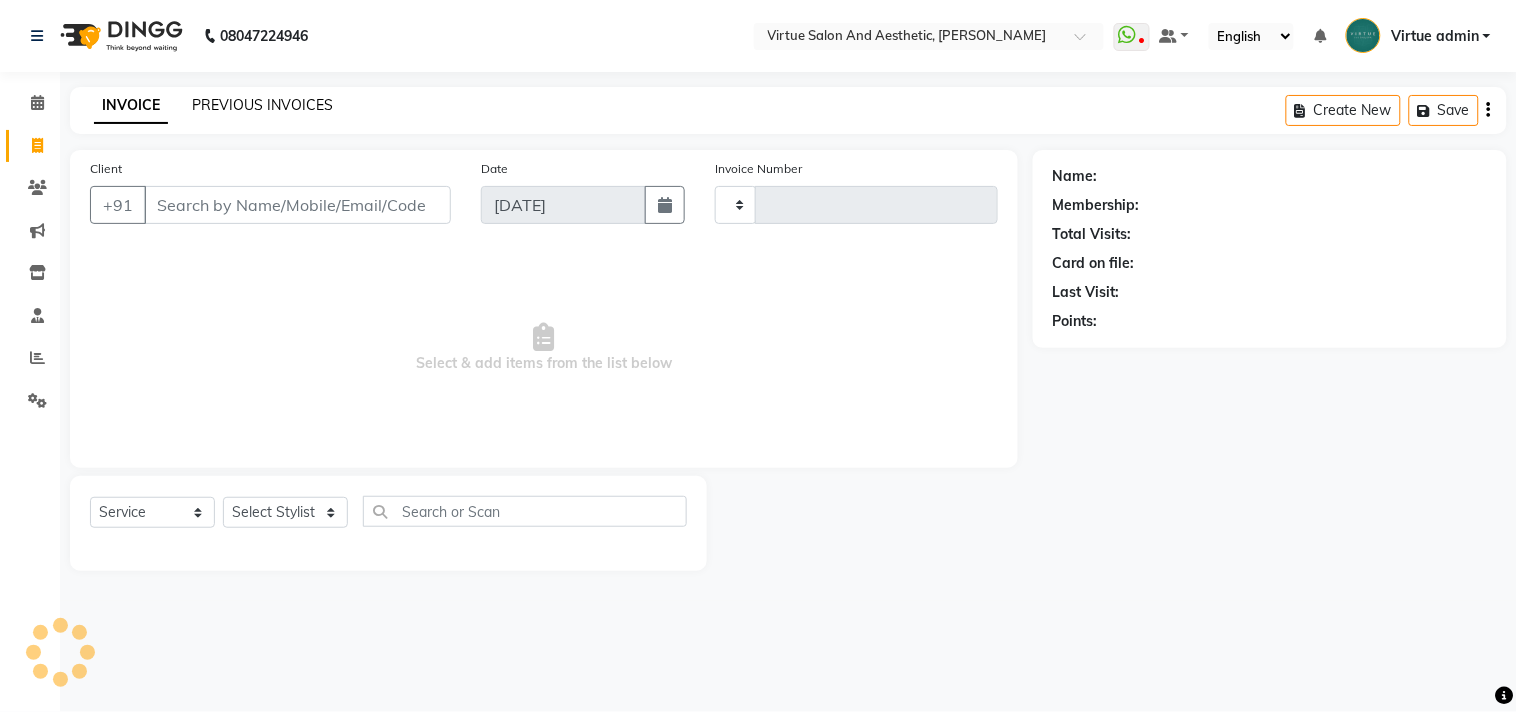 type on "2243" 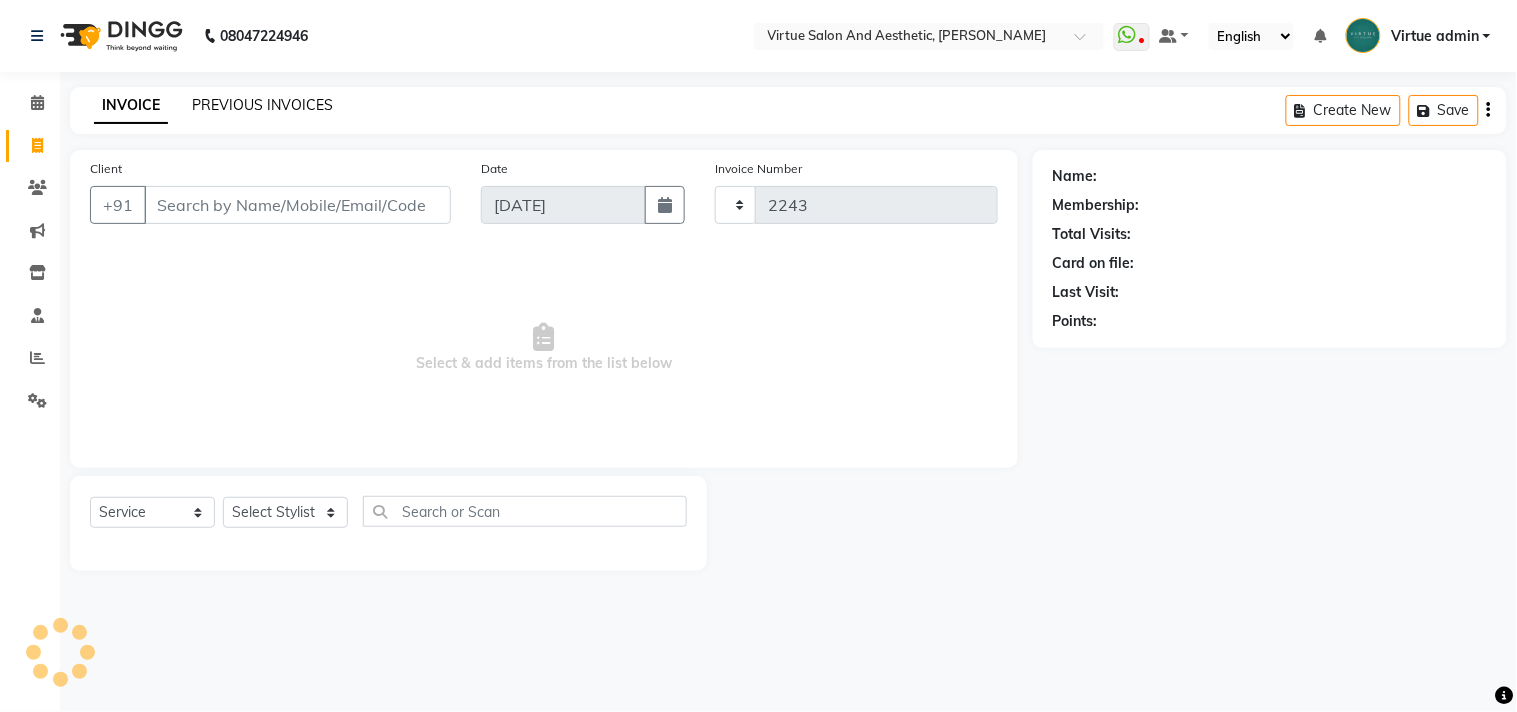 select on "4466" 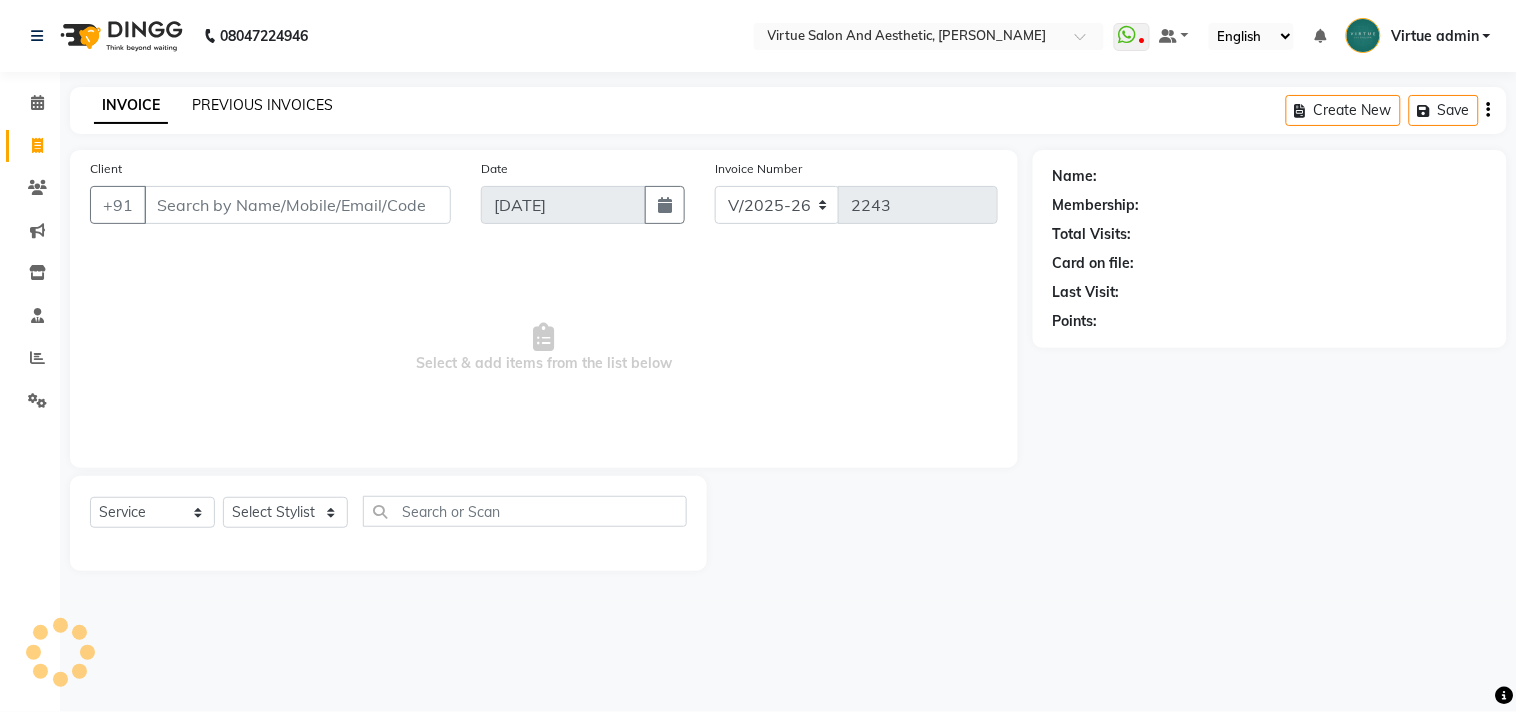 click on "PREVIOUS INVOICES" 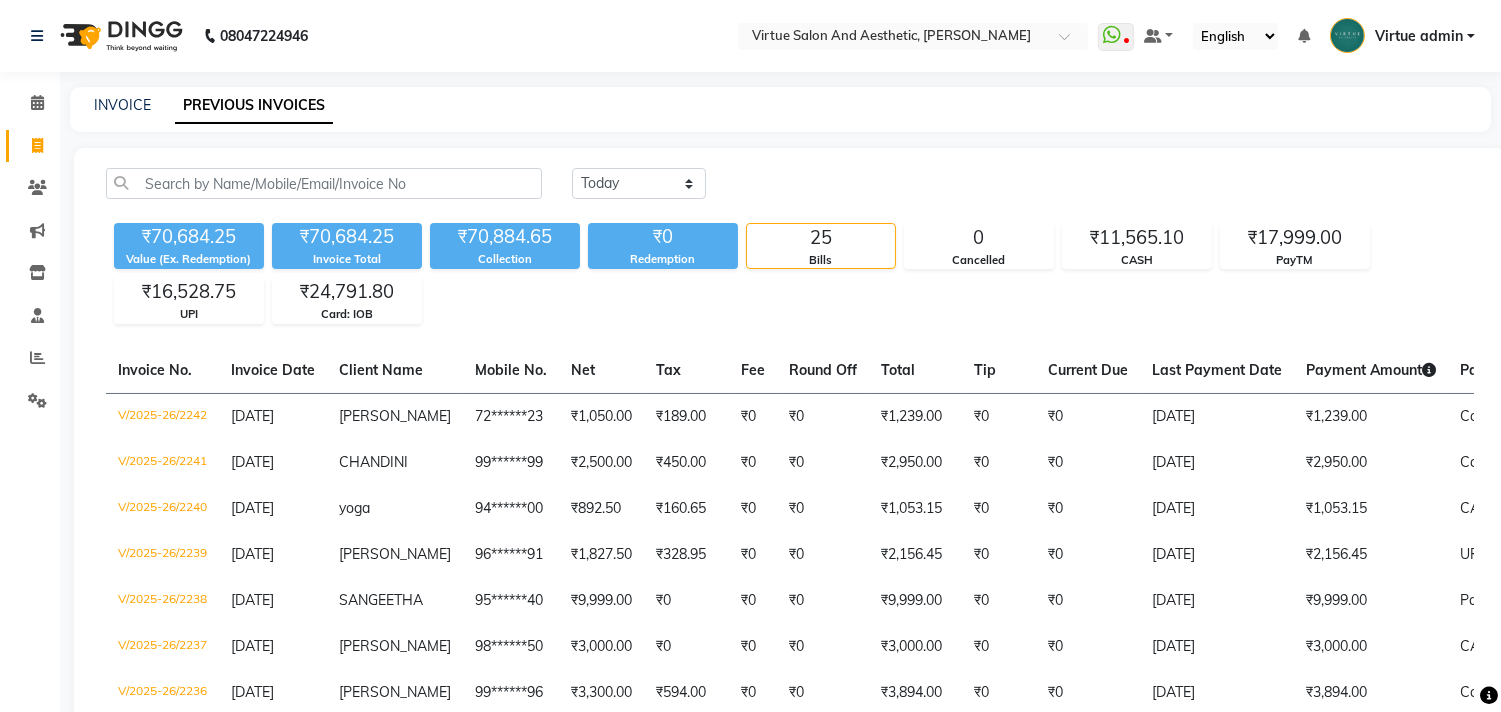 click on "Today Yesterday Custom Range" 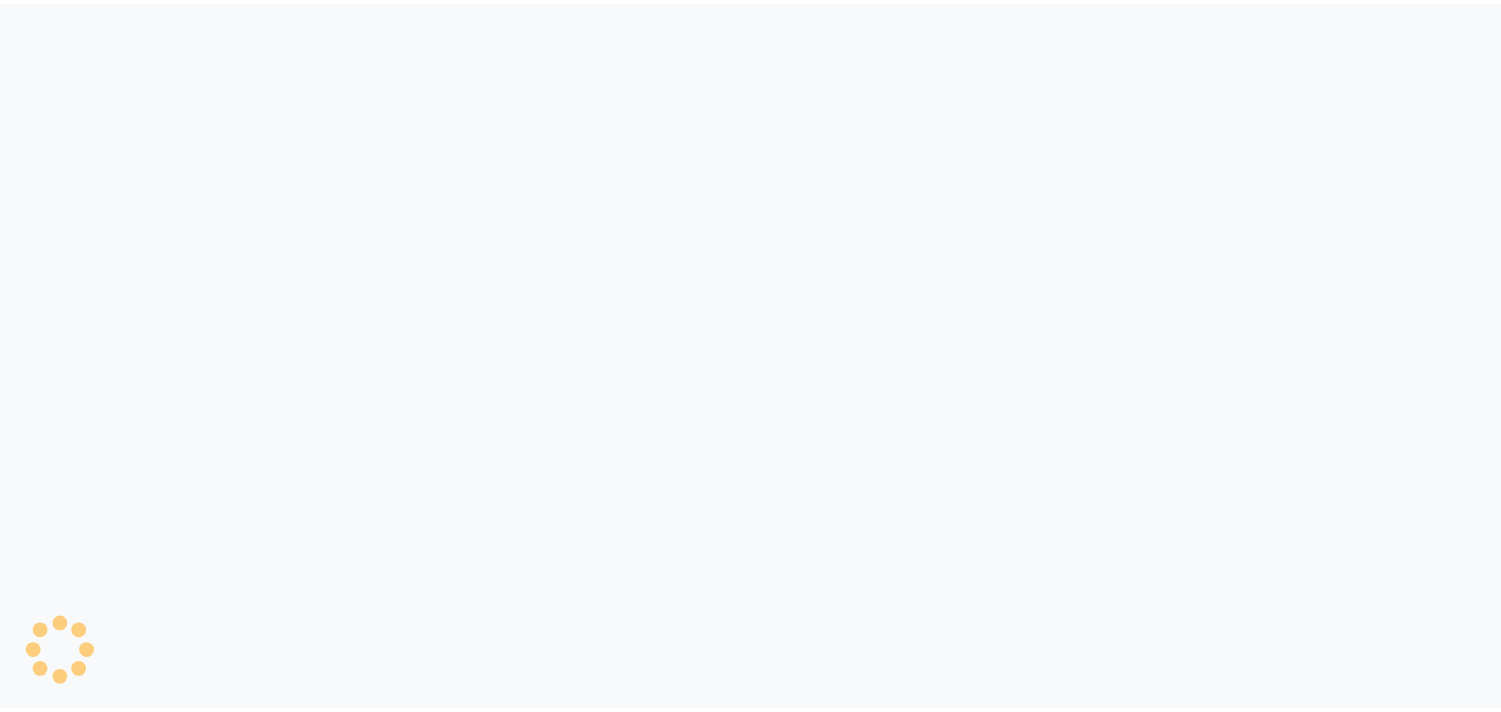 scroll, scrollTop: 0, scrollLeft: 0, axis: both 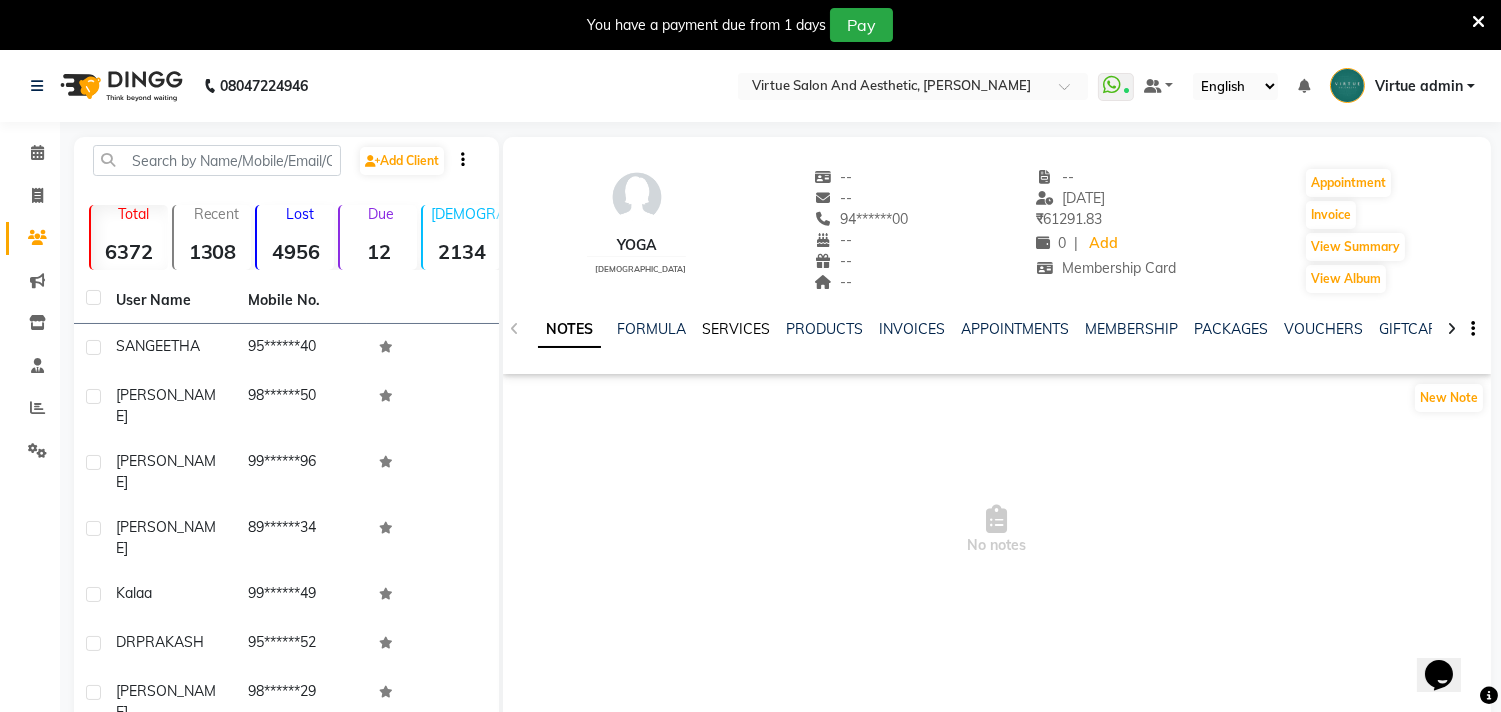 click on "SERVICES" 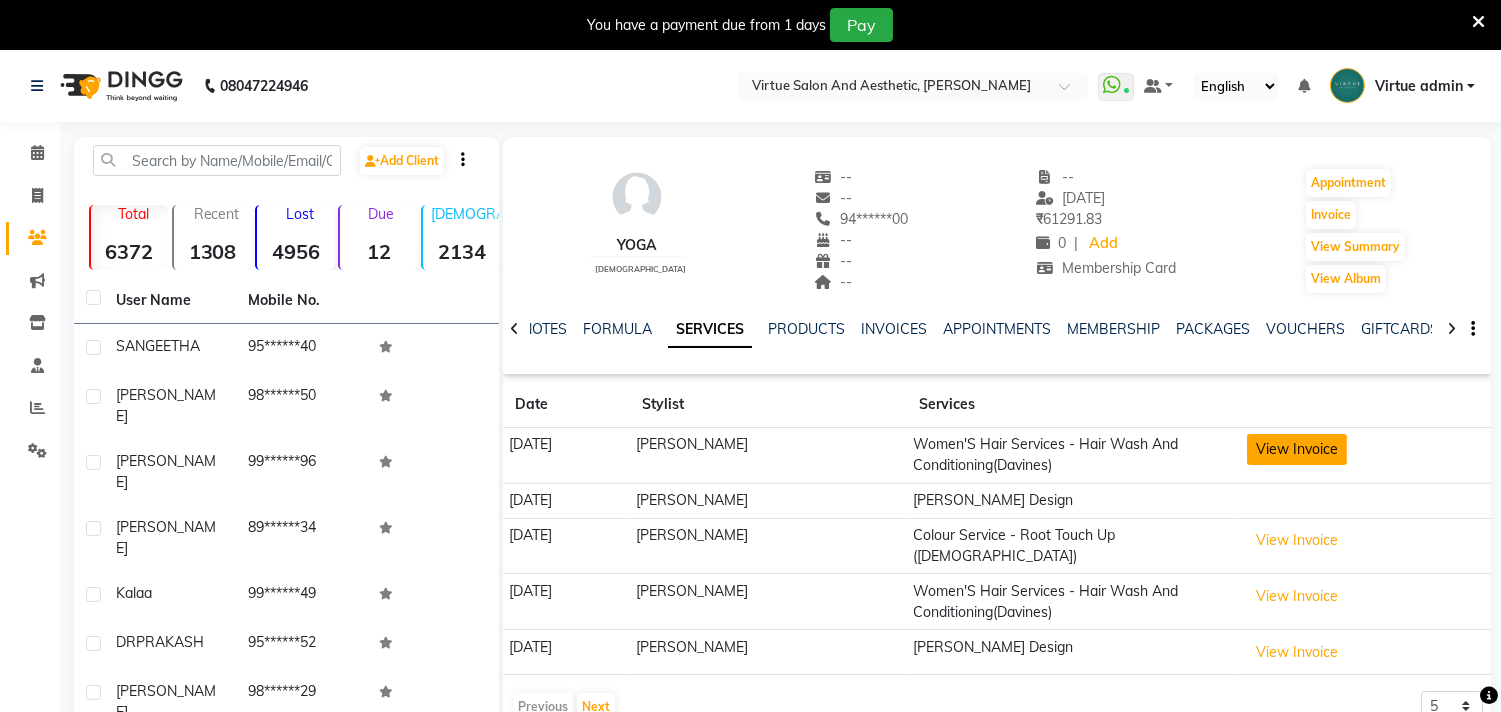 click on "View Invoice" 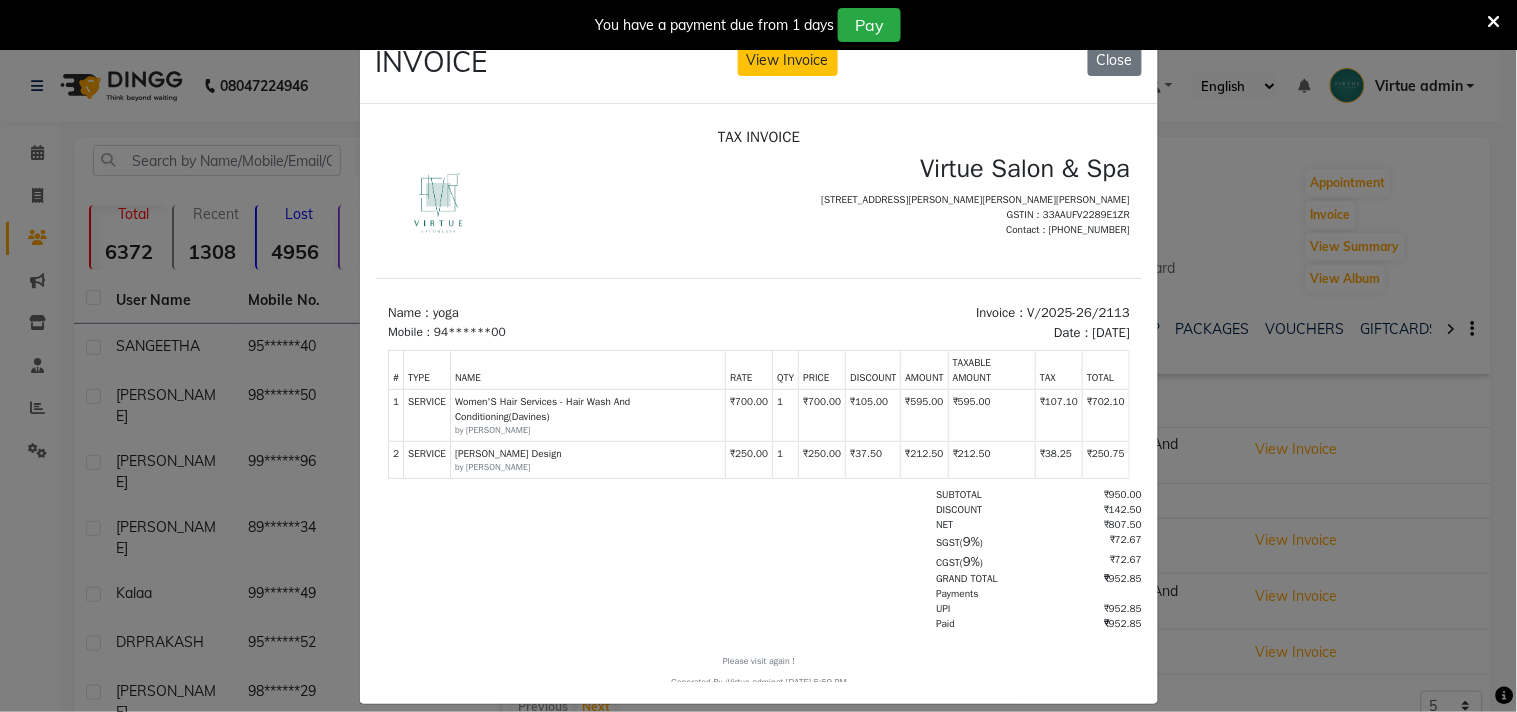 scroll, scrollTop: 0, scrollLeft: 0, axis: both 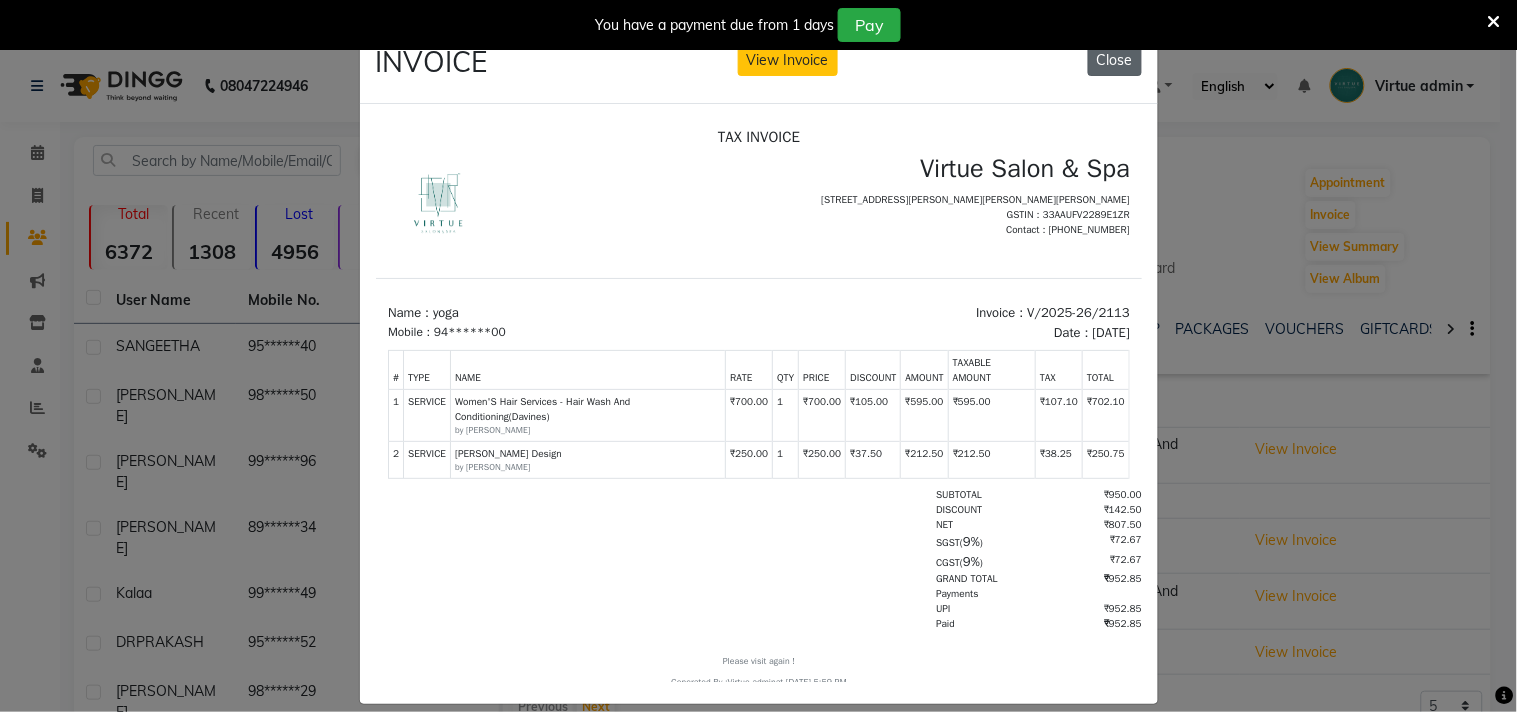 click on "Close" 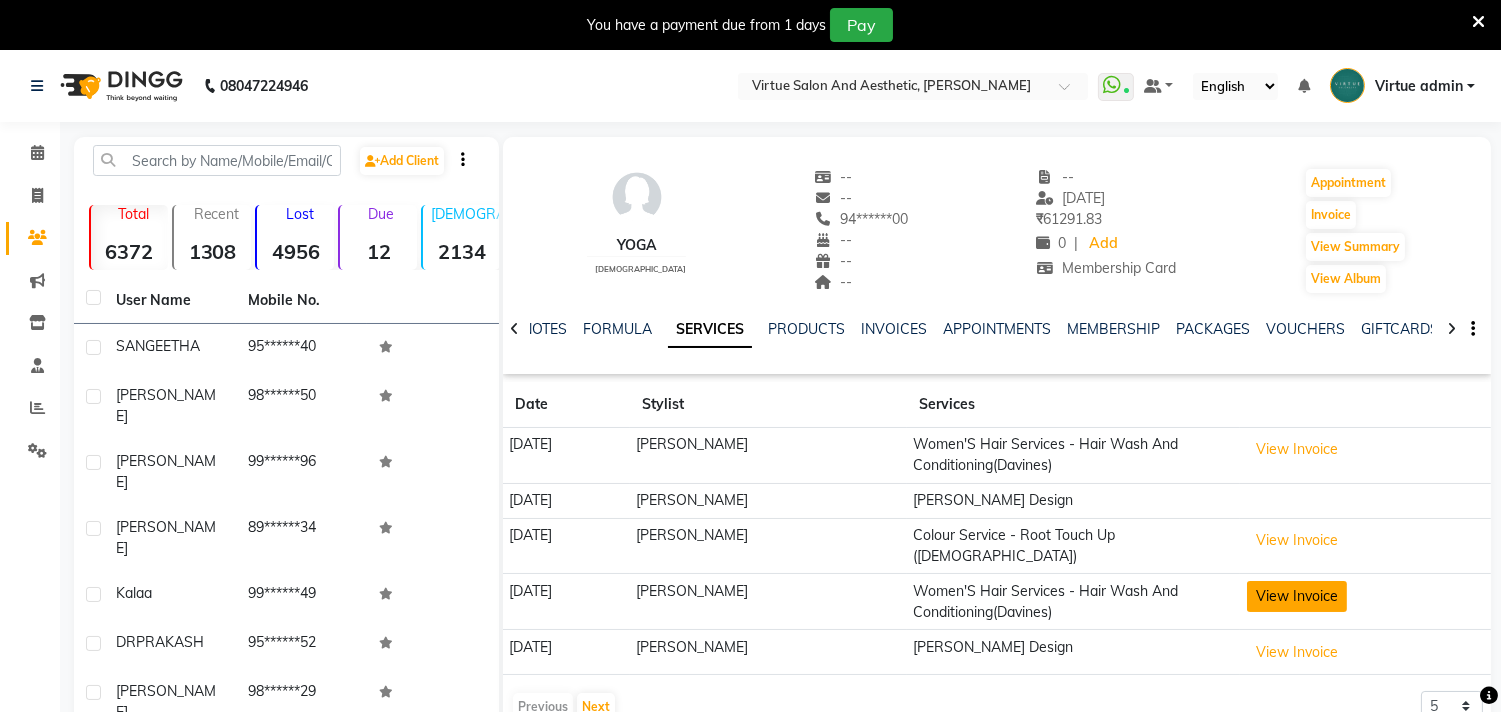 click on "View Invoice" 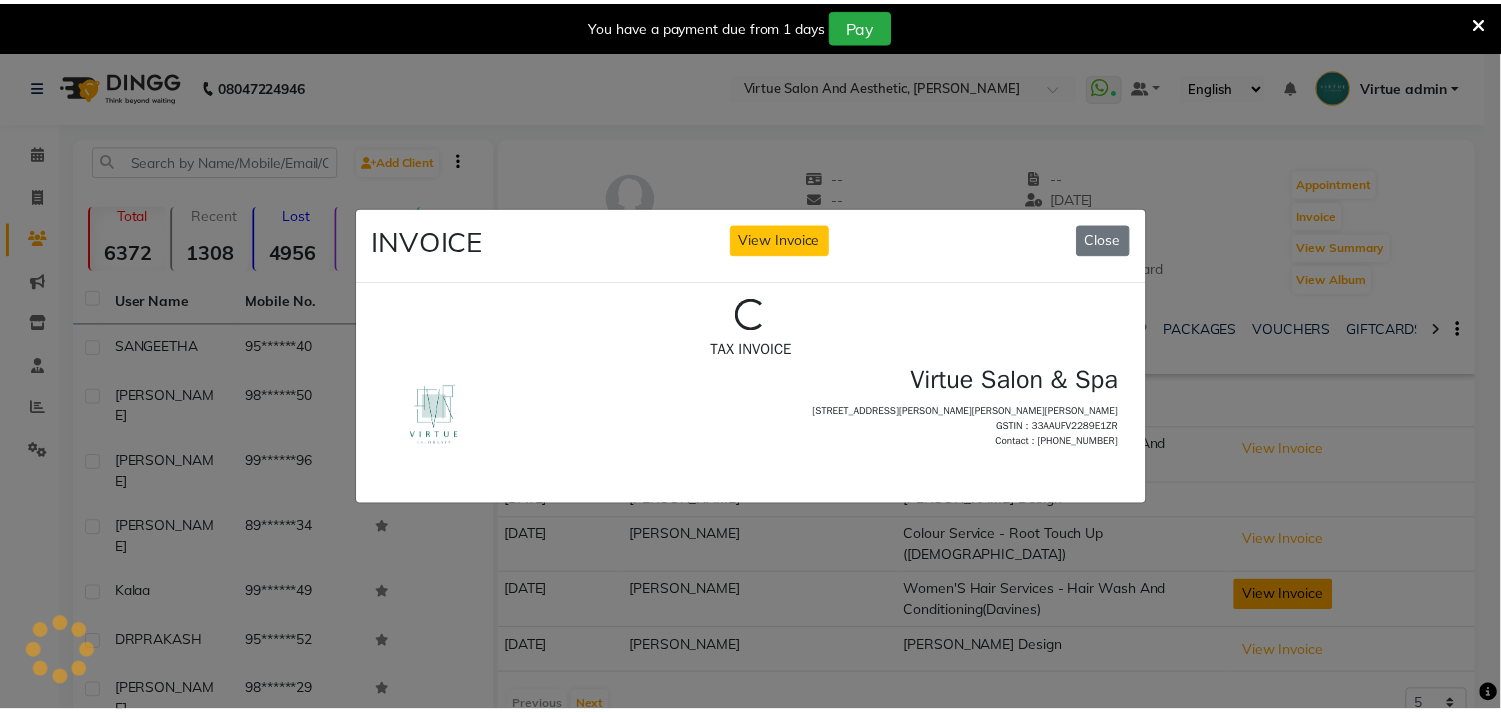 scroll, scrollTop: 0, scrollLeft: 0, axis: both 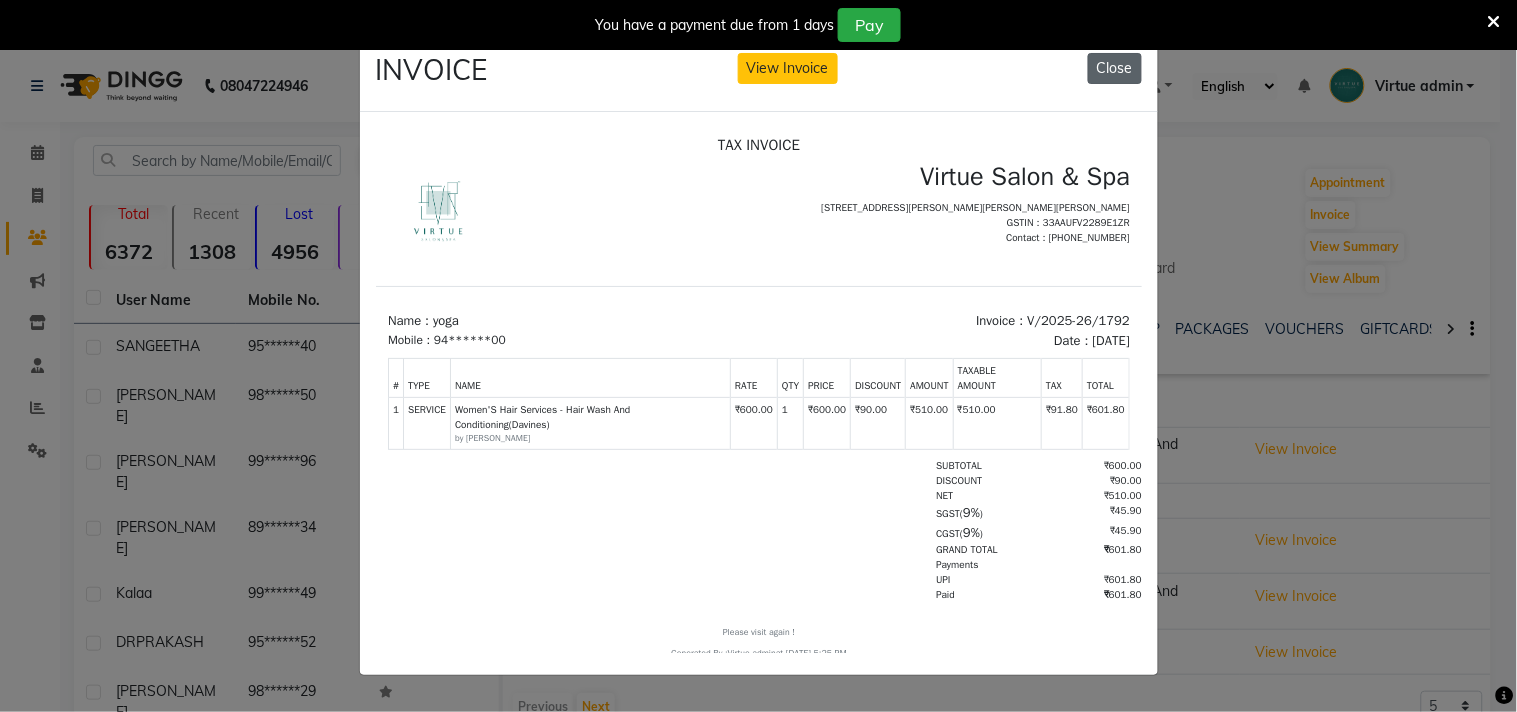 click on "Close" 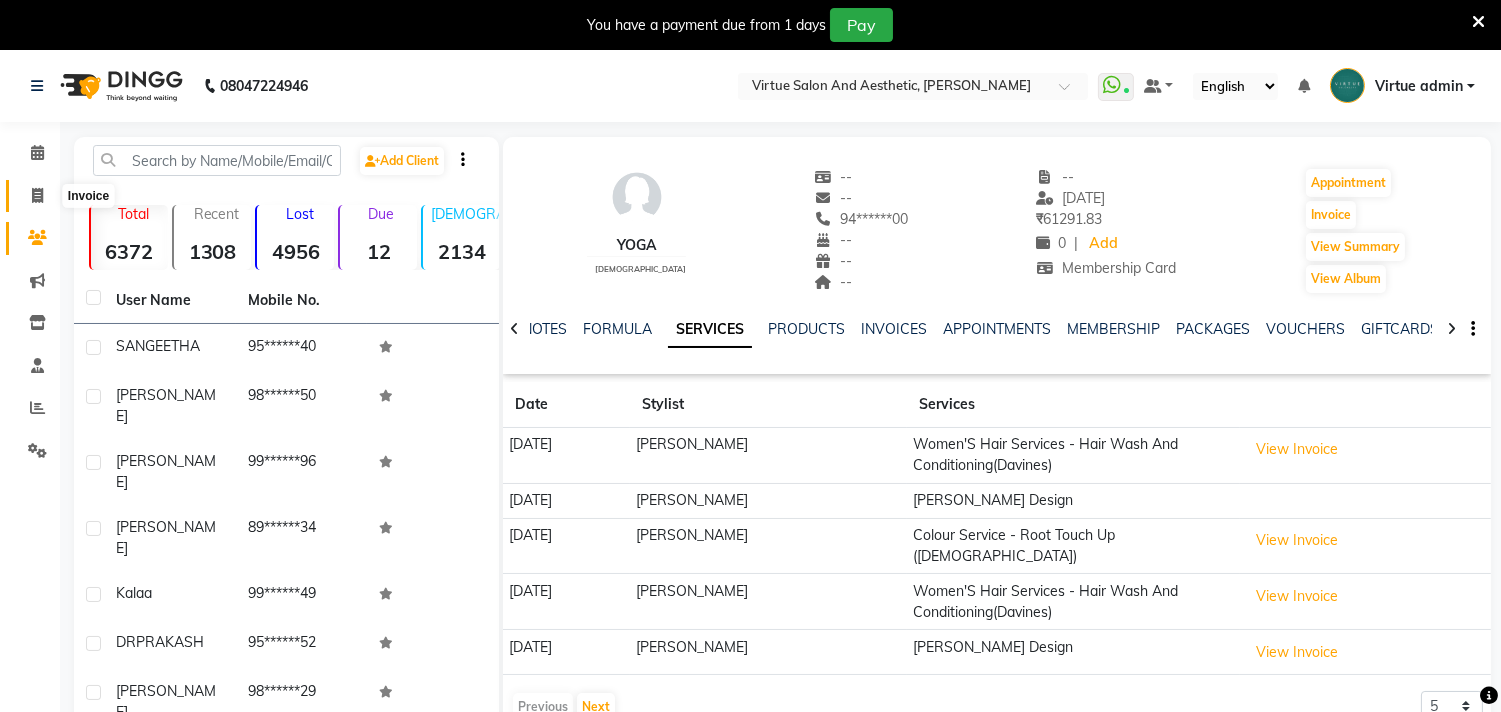 click 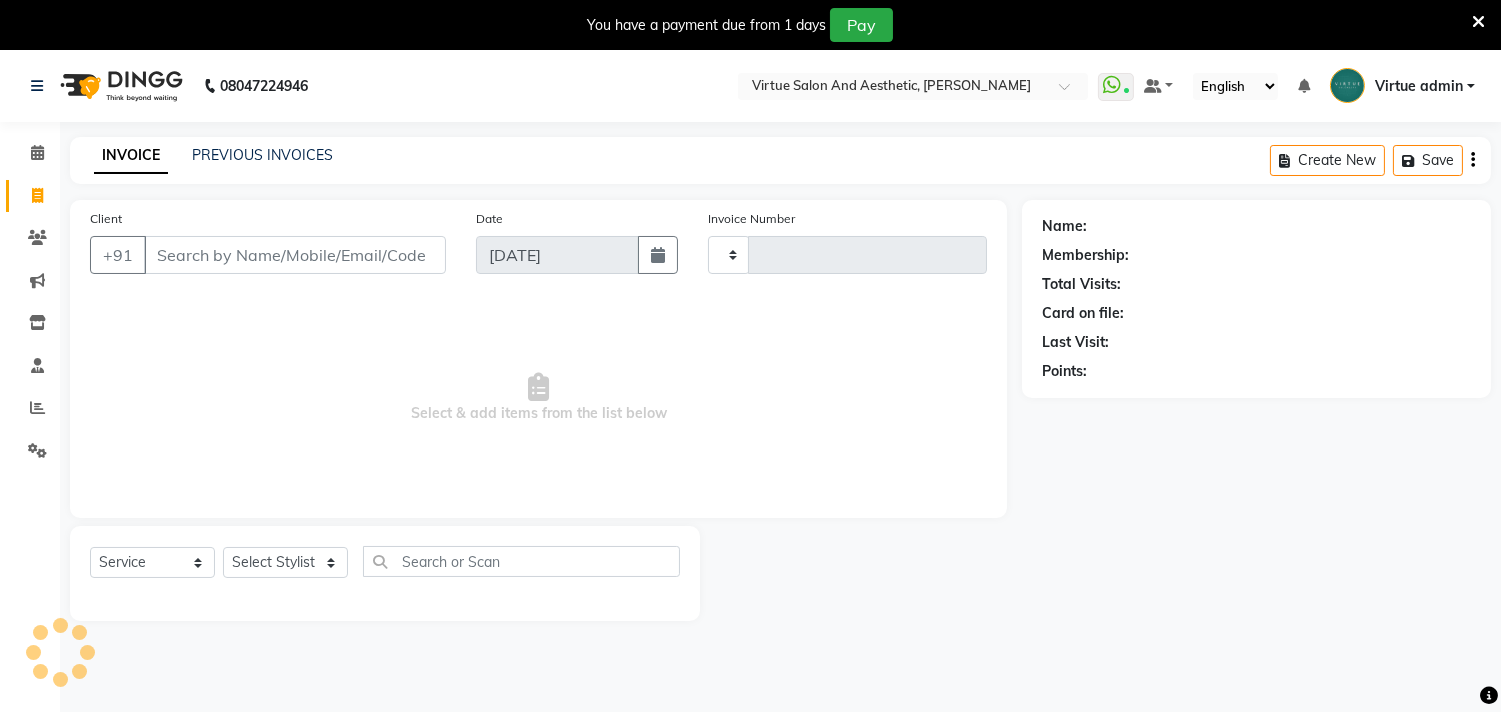 scroll, scrollTop: 50, scrollLeft: 0, axis: vertical 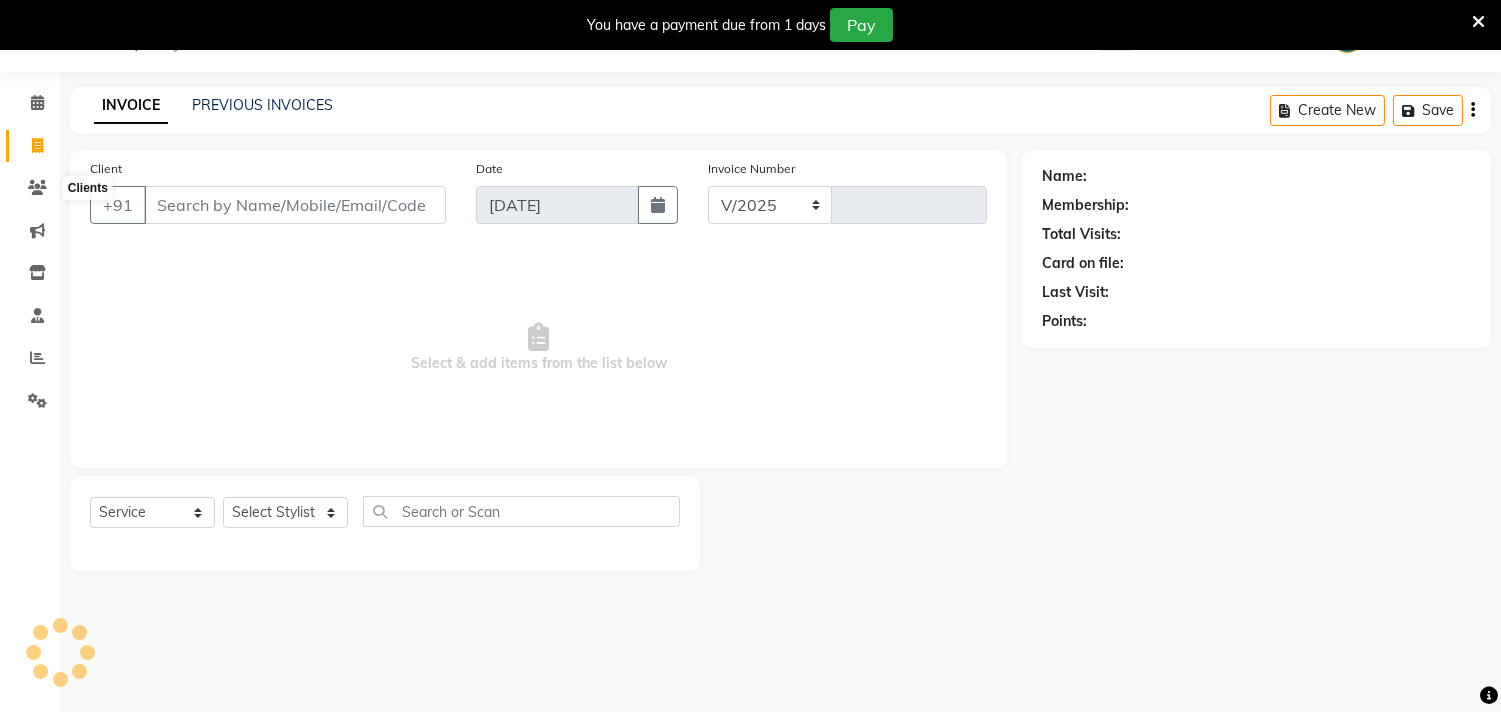 select on "4466" 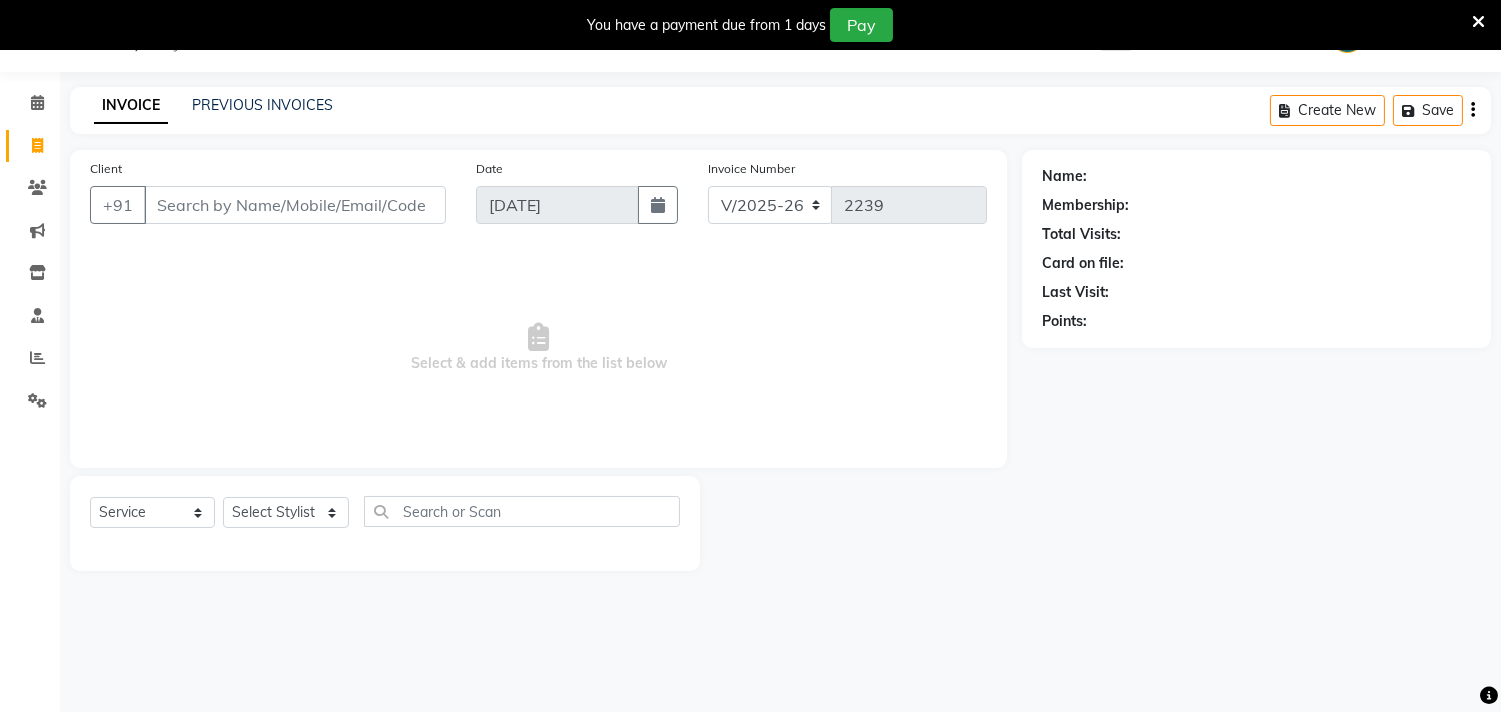 click on "Client" at bounding box center (295, 205) 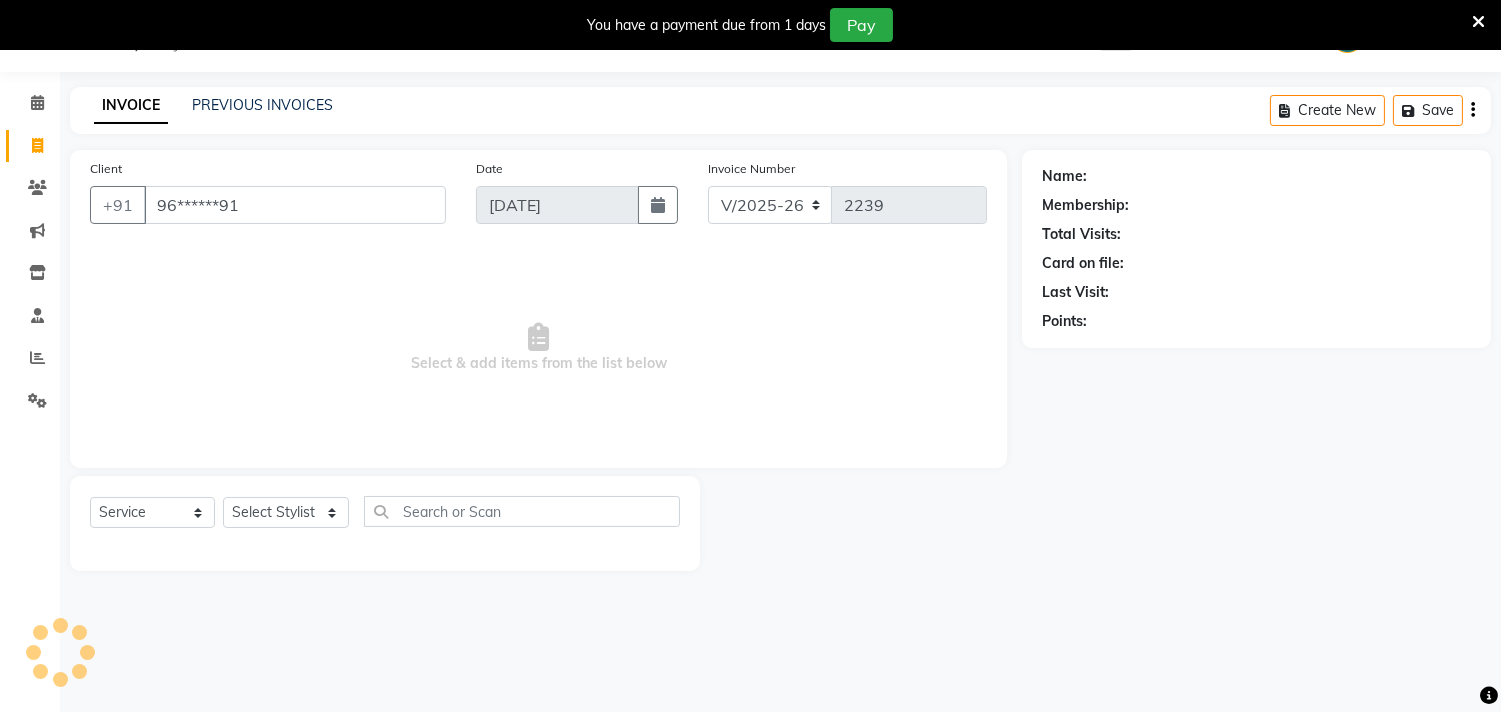 type on "96******91" 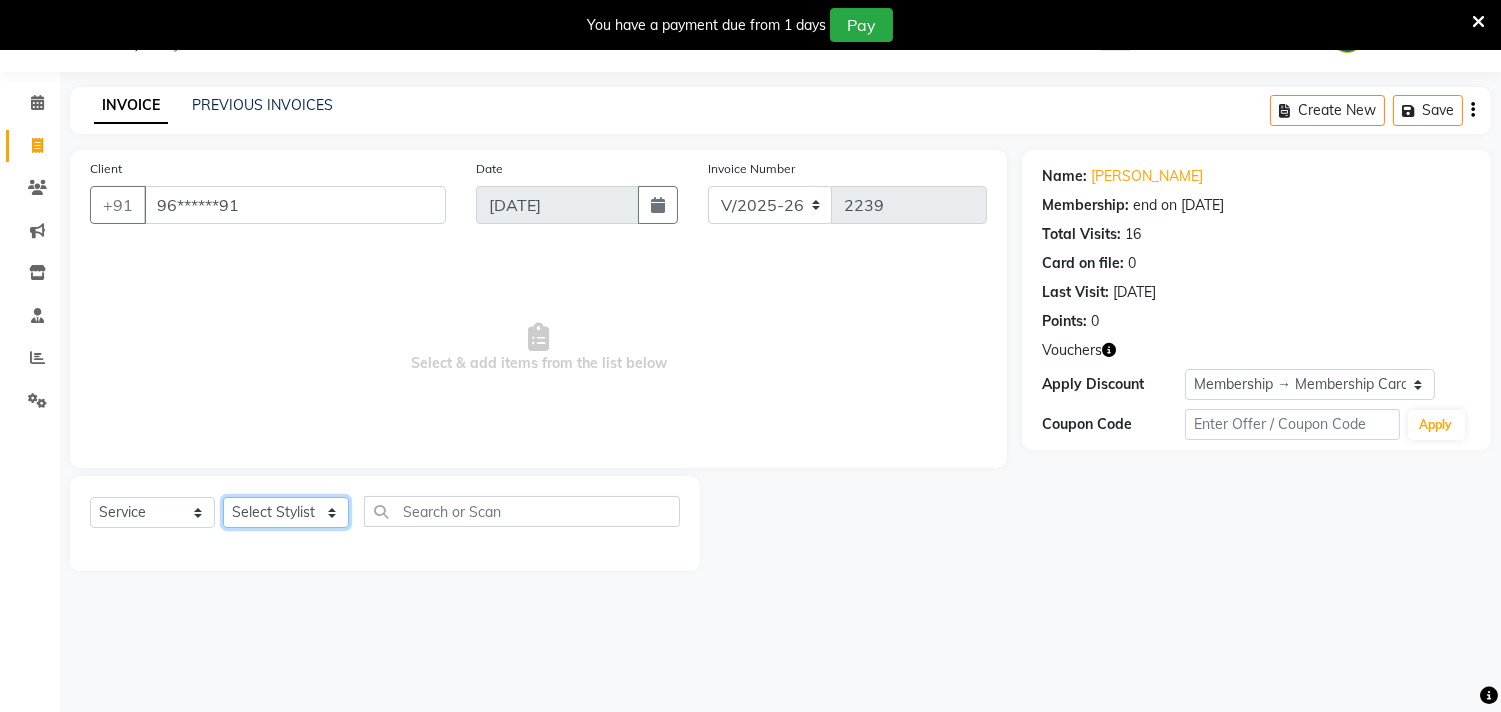 click on "Select Stylist Admin [PERSON_NAME]  Apsu Auditor Ambattur [PERSON_NAME] Dingg - Support Team [PERSON_NAME] [PERSON_NAME] [PERSON_NAME]  [PERSON_NAME] [PERSON_NAME]  [PERSON_NAME] [PERSON_NAME] [PERSON_NAME] RADHA [PERSON_NAME]  [PERSON_NAME] SEETHAL SOCHIPEM [PERSON_NAME] [PERSON_NAME] VANITHA Veena [PERSON_NAME]  [PERSON_NAME] Virtue admin VIRTUE SALON" 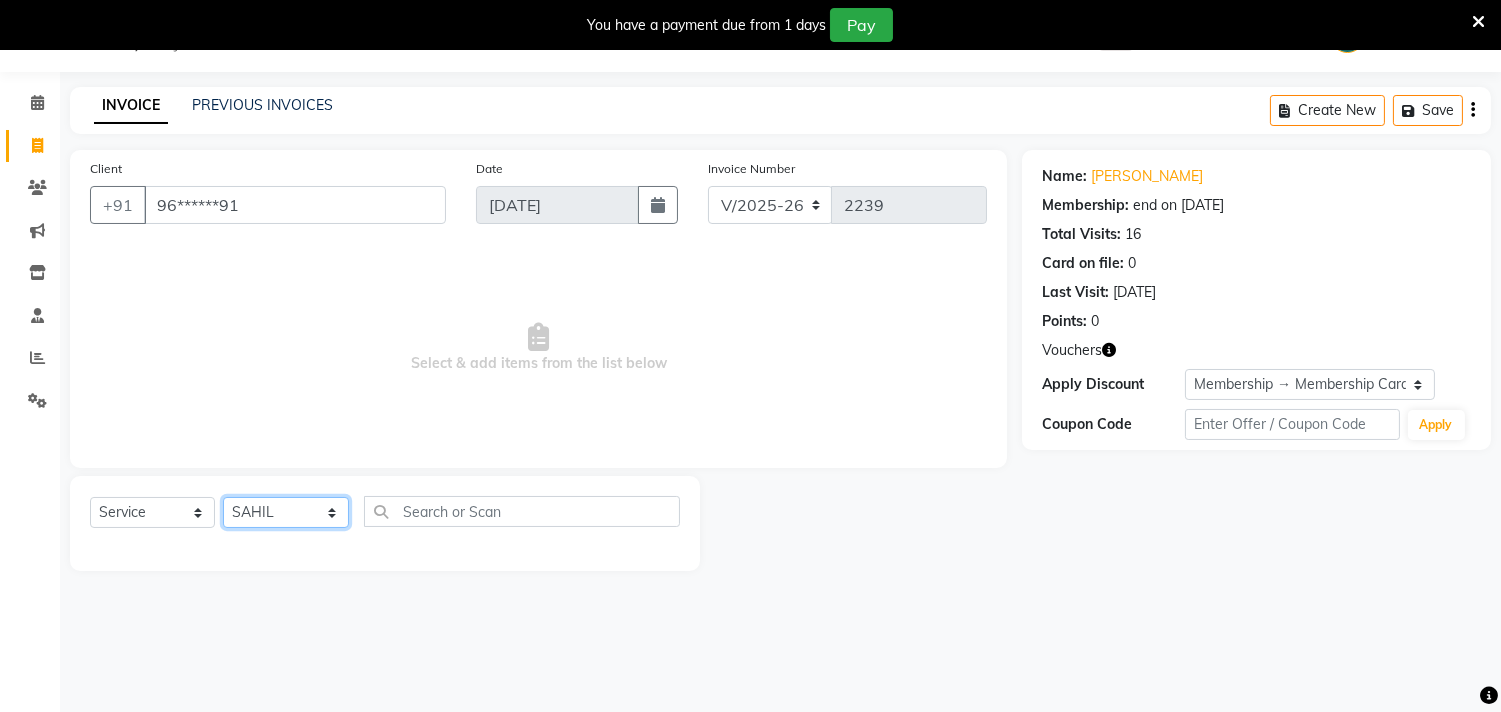 click on "Select Stylist Admin [PERSON_NAME]  Apsu Auditor Ambattur [PERSON_NAME] Dingg - Support Team [PERSON_NAME] [PERSON_NAME] [PERSON_NAME]  [PERSON_NAME] [PERSON_NAME]  [PERSON_NAME] [PERSON_NAME] [PERSON_NAME] RADHA [PERSON_NAME]  [PERSON_NAME] SEETHAL SOCHIPEM [PERSON_NAME] [PERSON_NAME] VANITHA Veena [PERSON_NAME]  [PERSON_NAME] Virtue admin VIRTUE SALON" 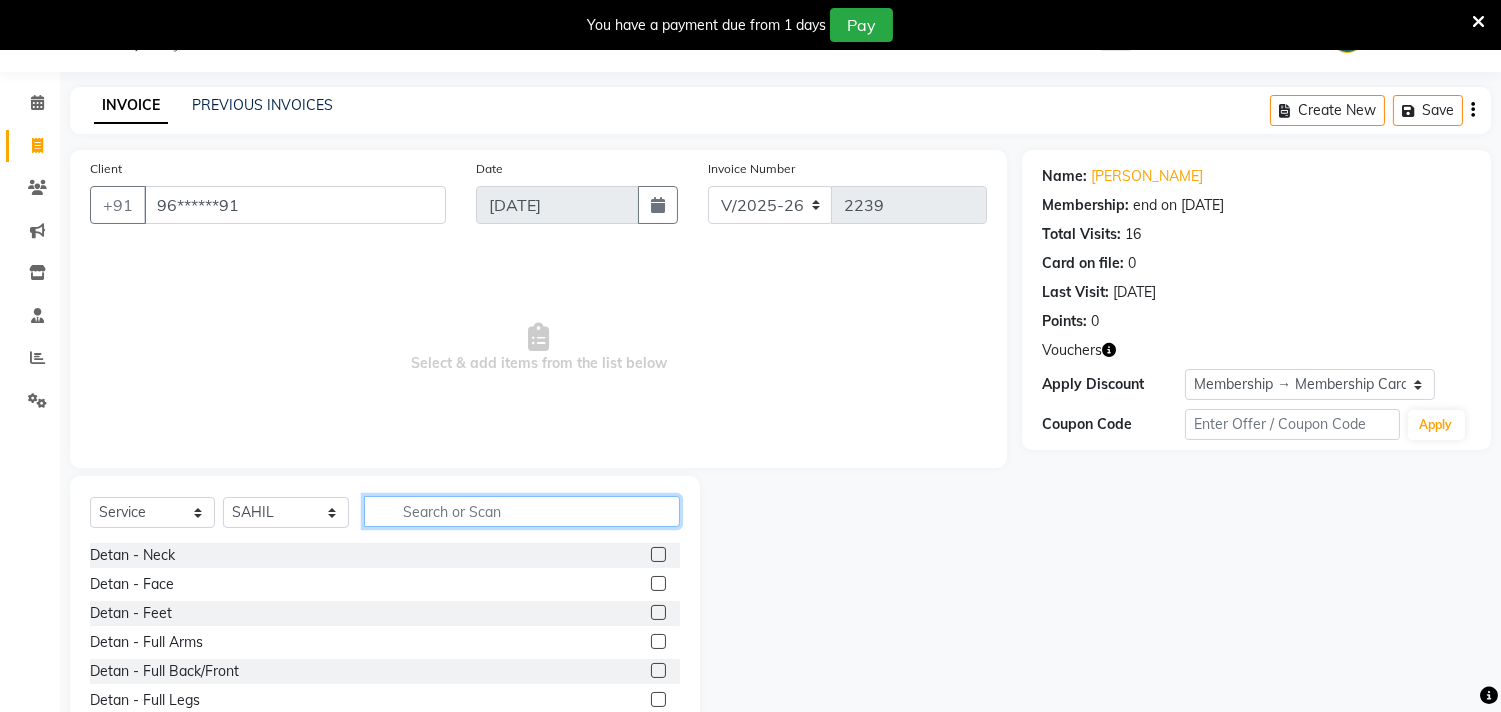 click 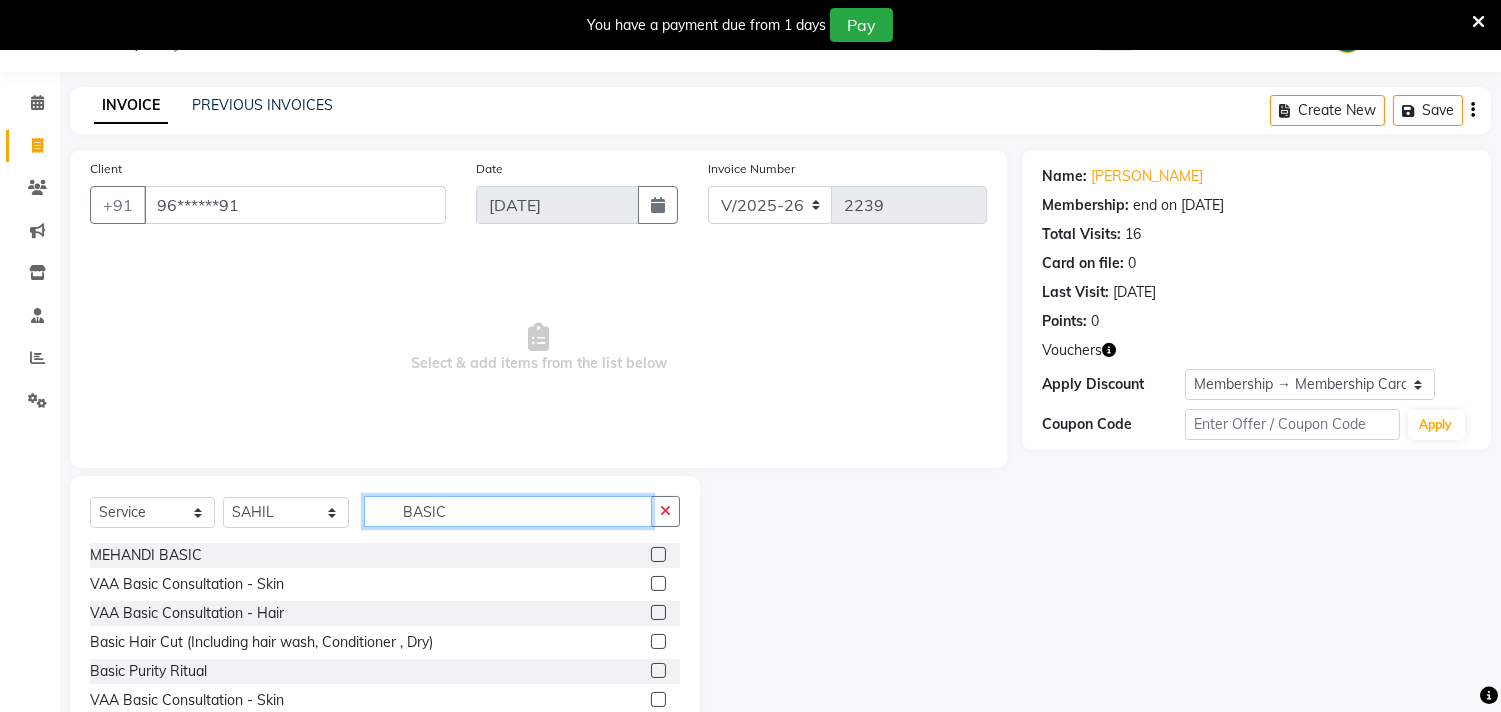scroll, scrollTop: 3, scrollLeft: 0, axis: vertical 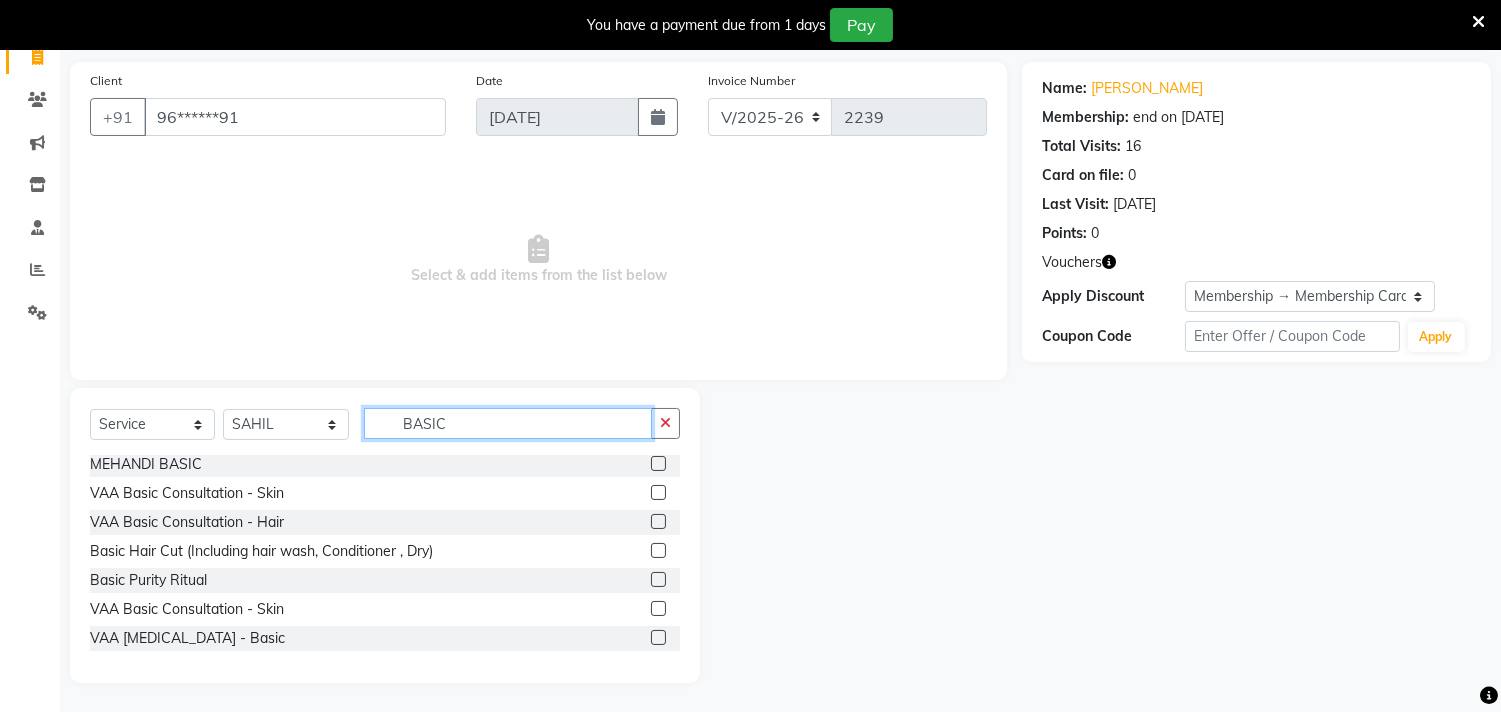 type on "BASIC" 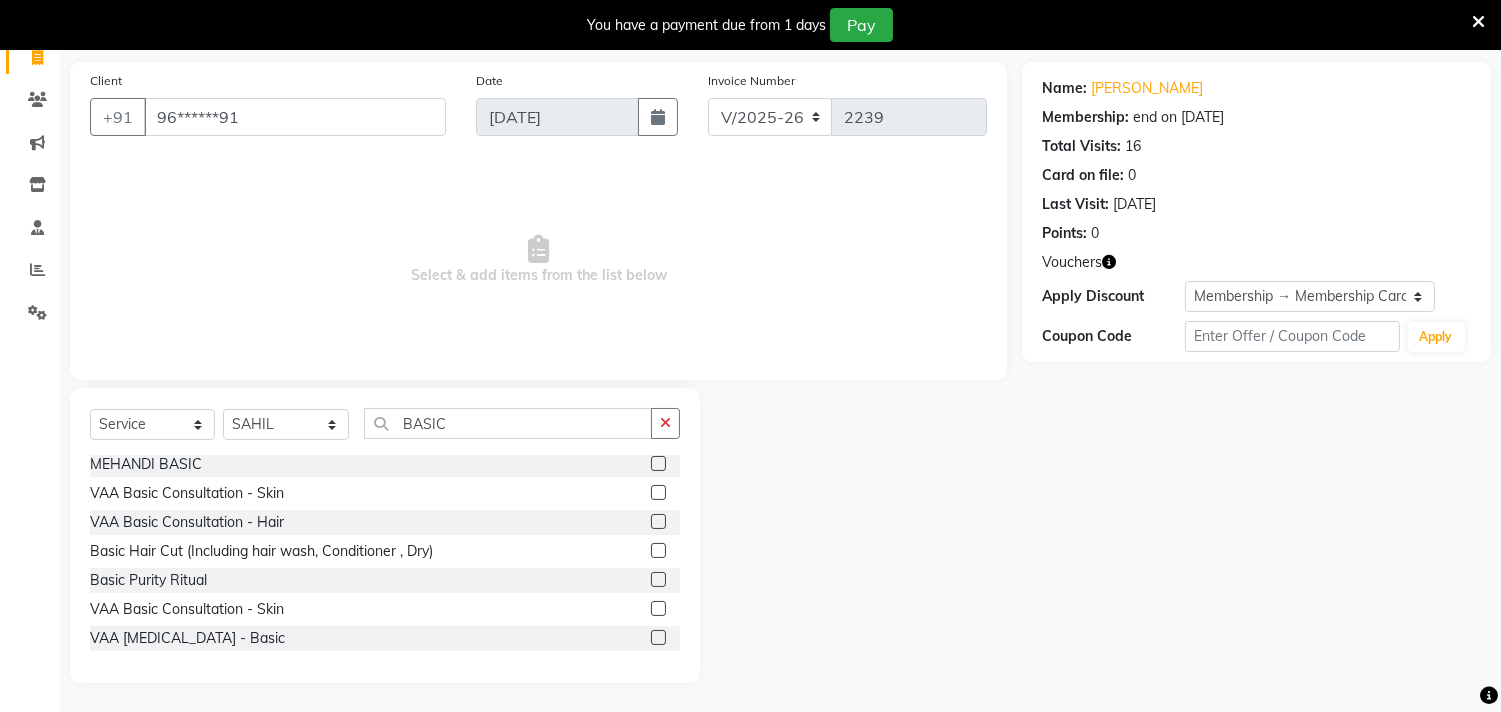 click 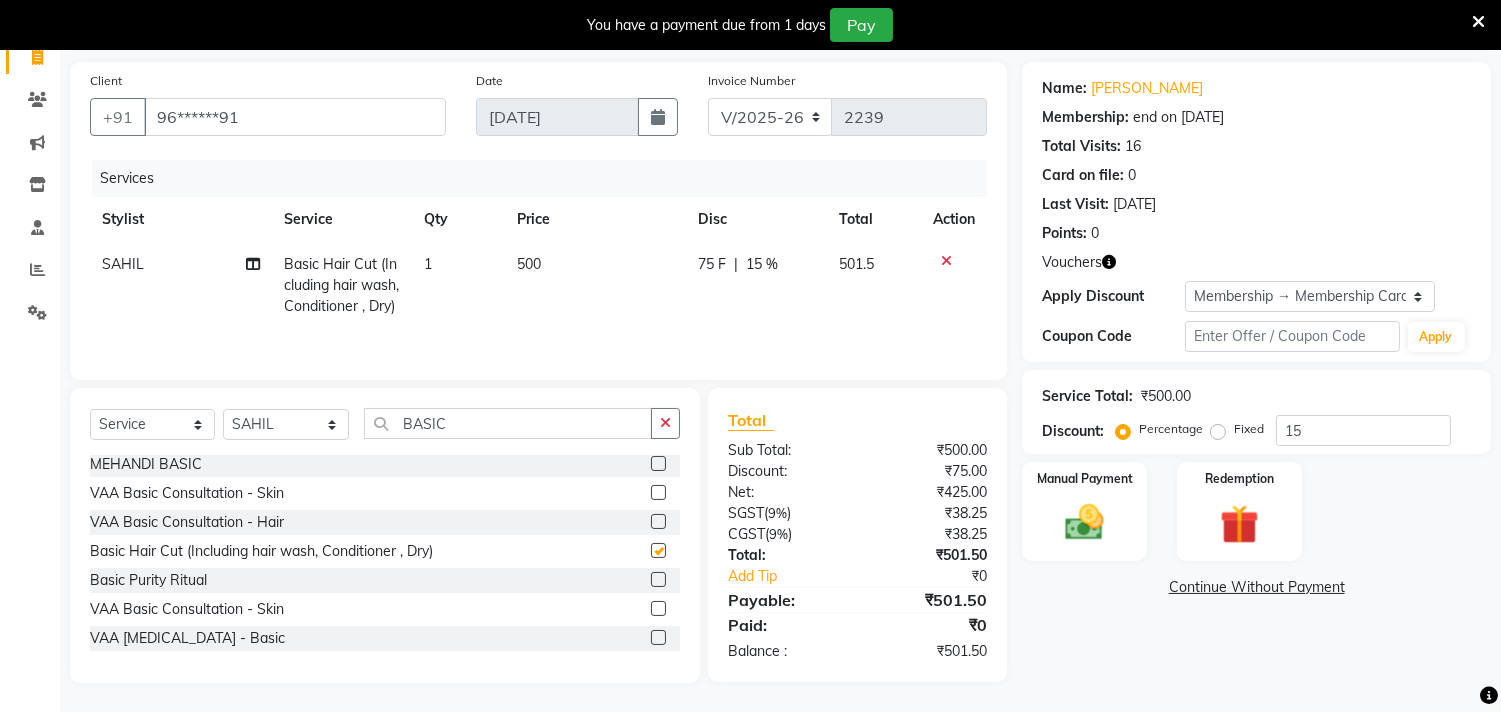 checkbox on "false" 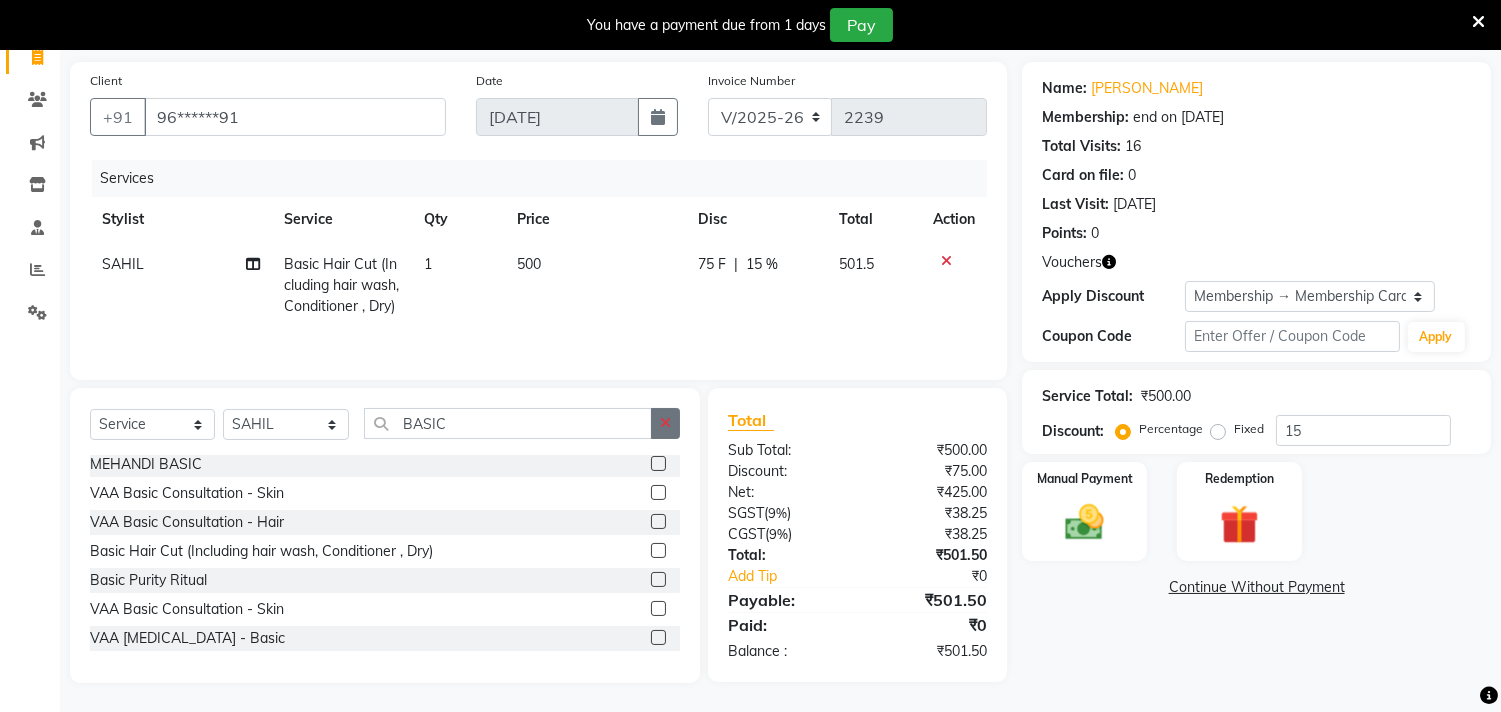 click 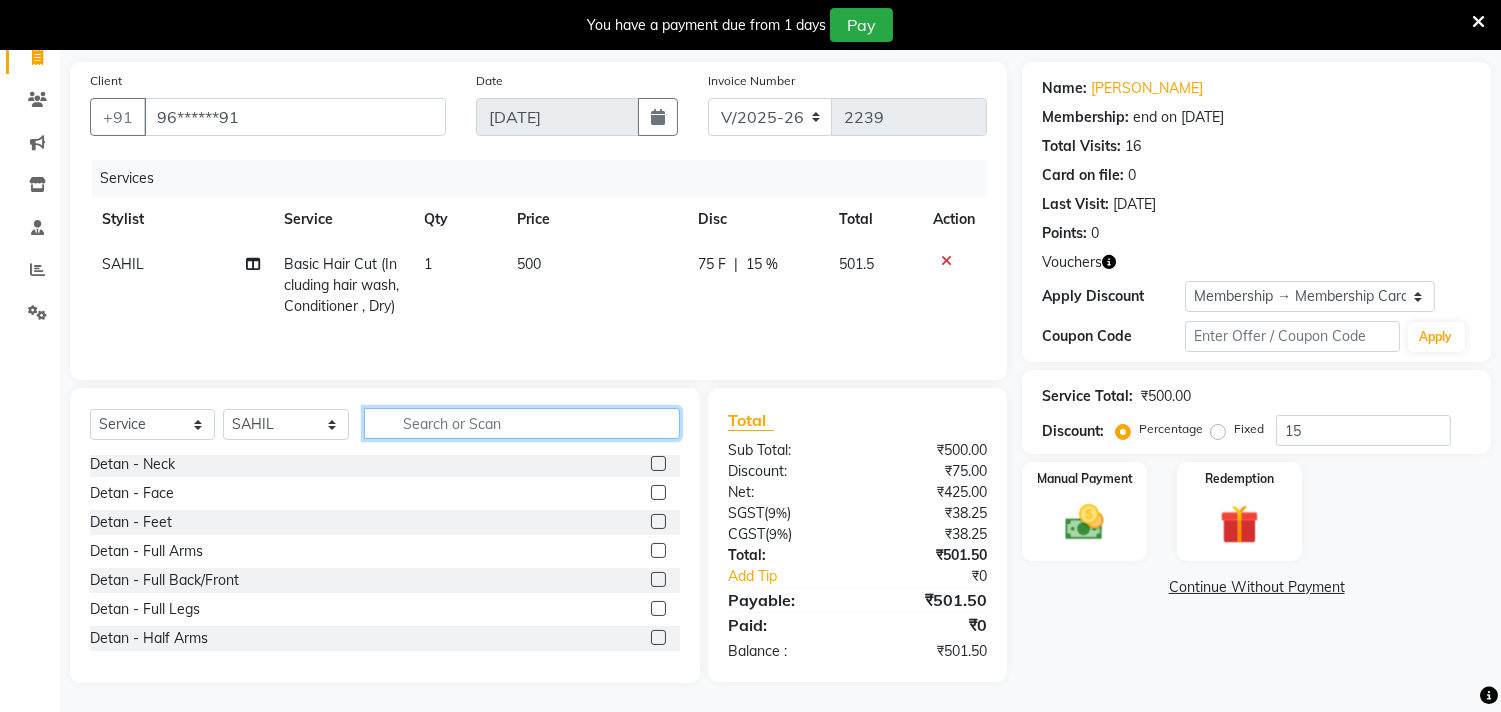scroll, scrollTop: 814, scrollLeft: 0, axis: vertical 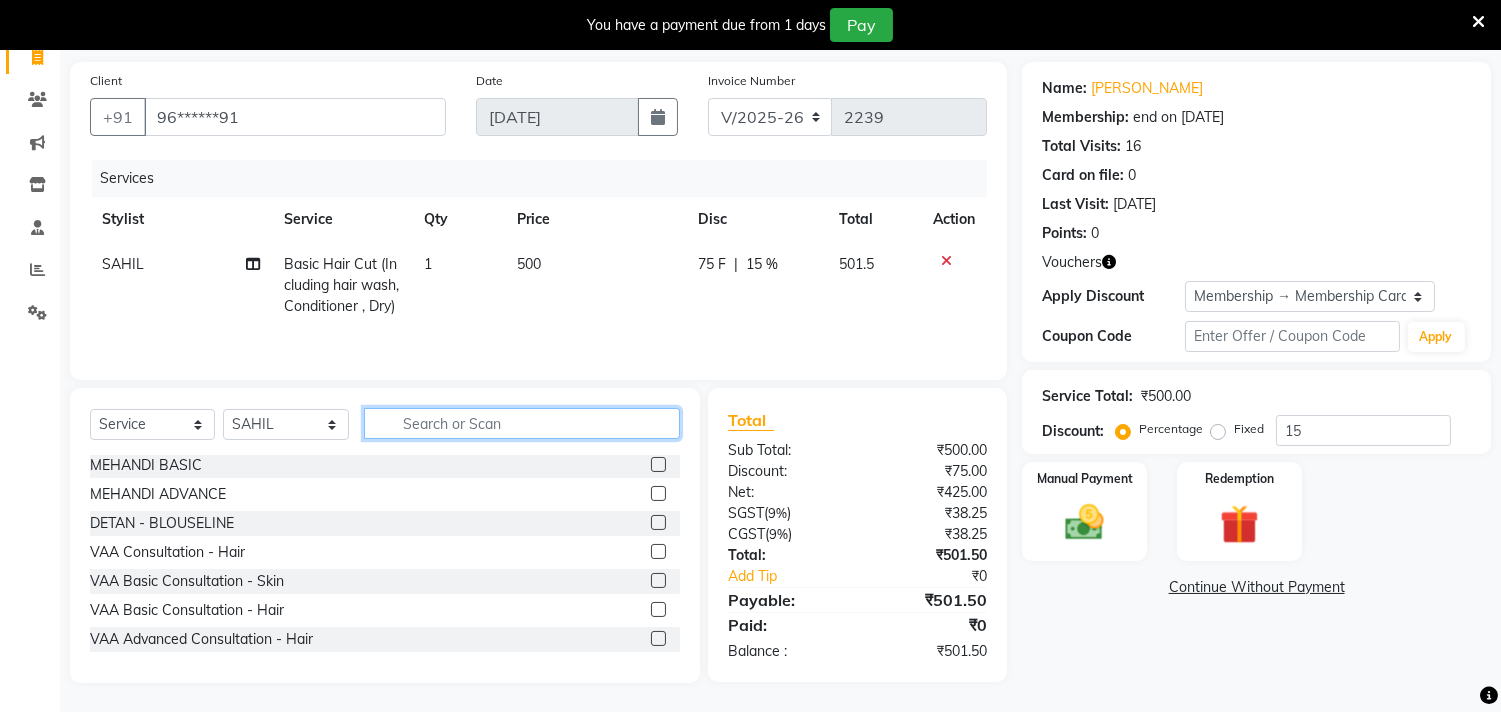 click 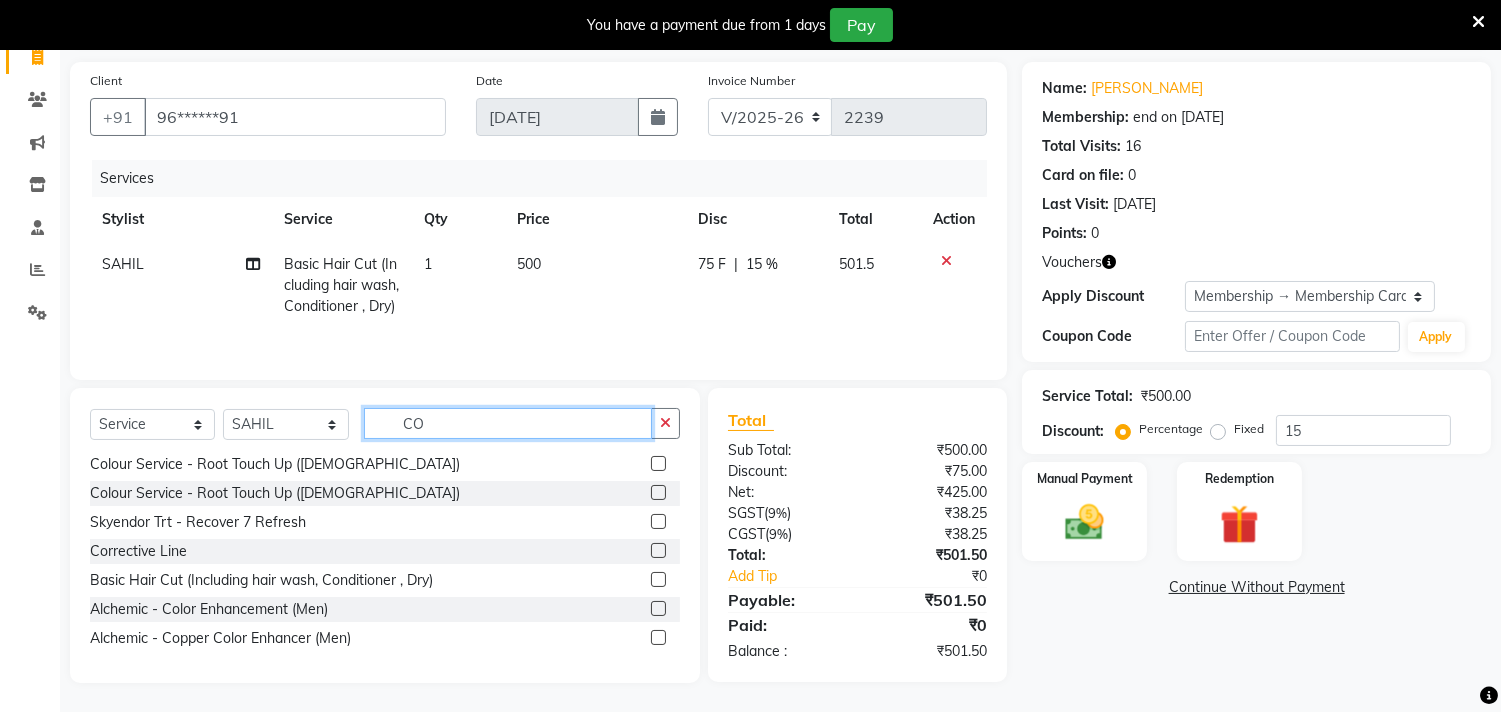scroll, scrollTop: 3, scrollLeft: 0, axis: vertical 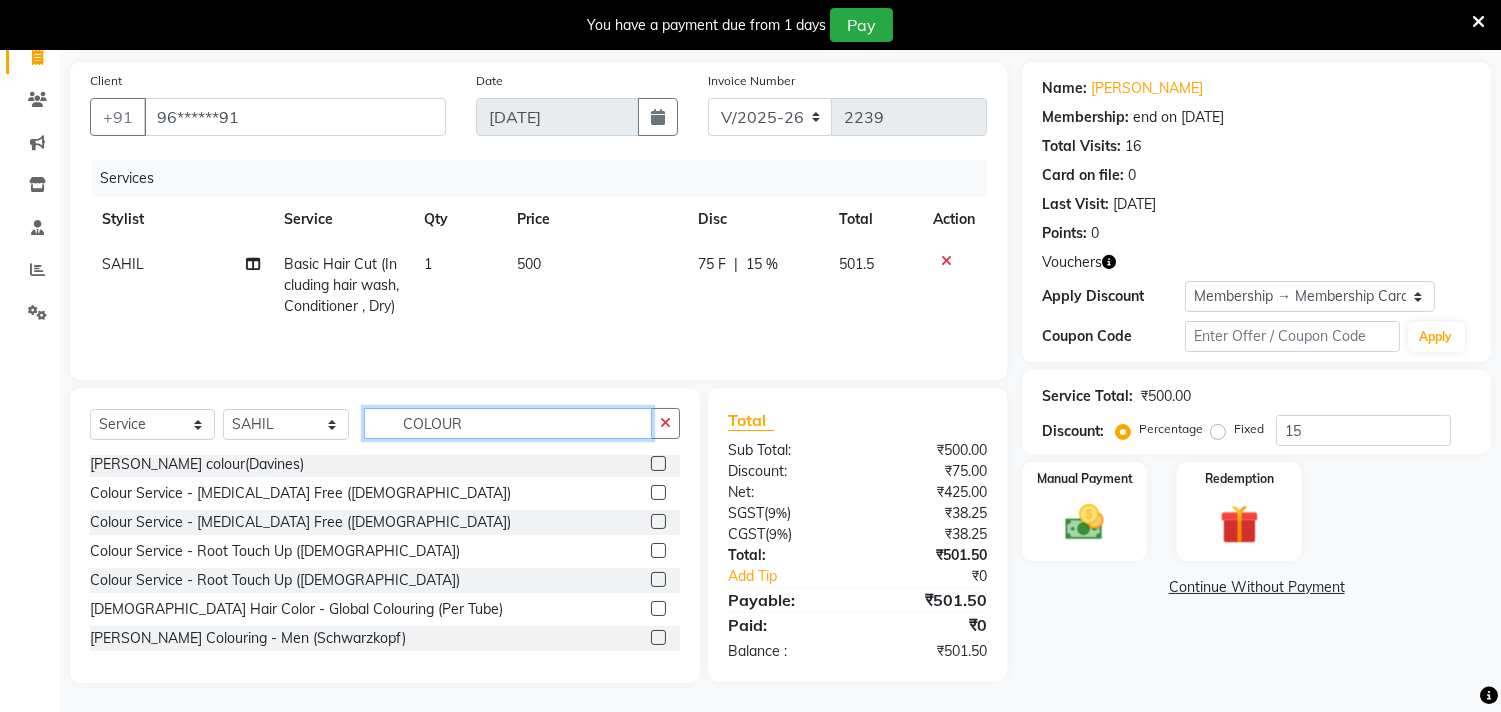 type on "COLOUR" 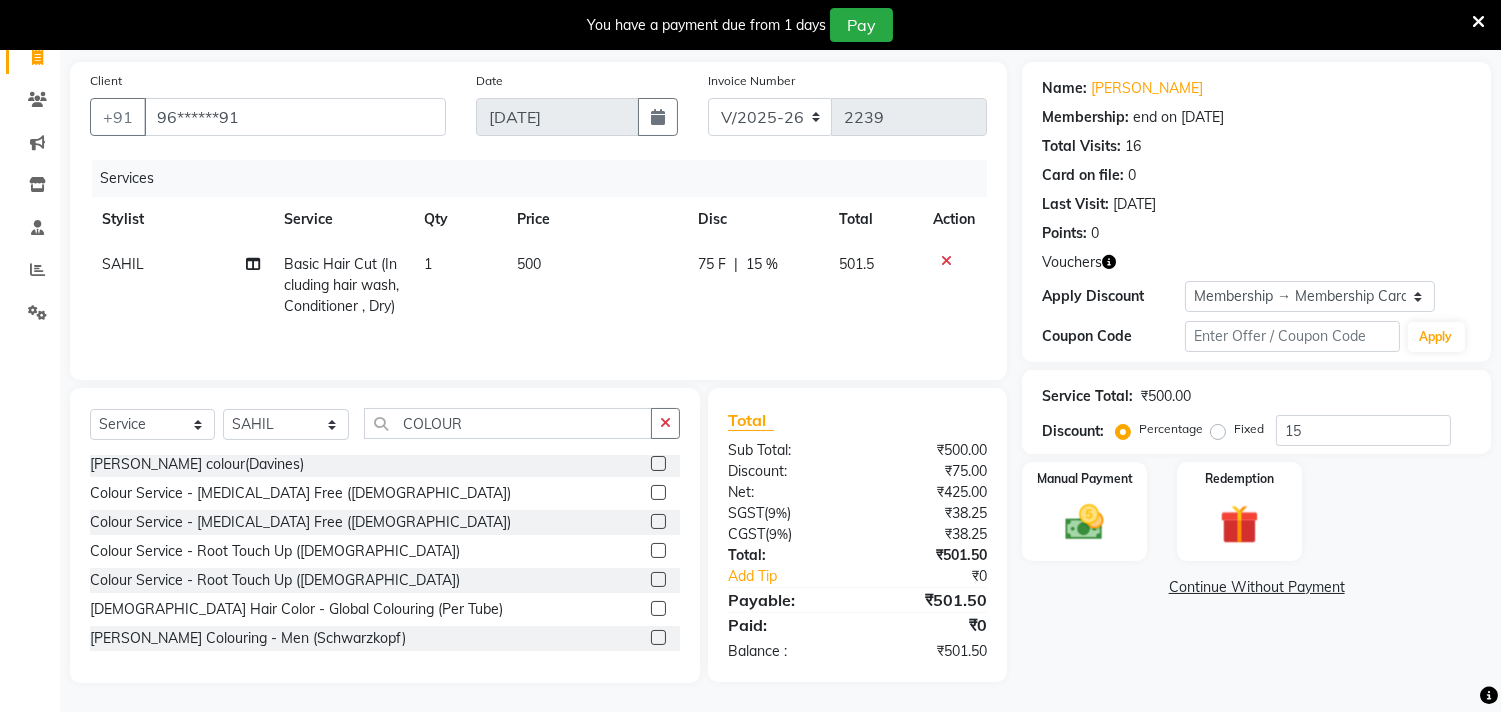 click 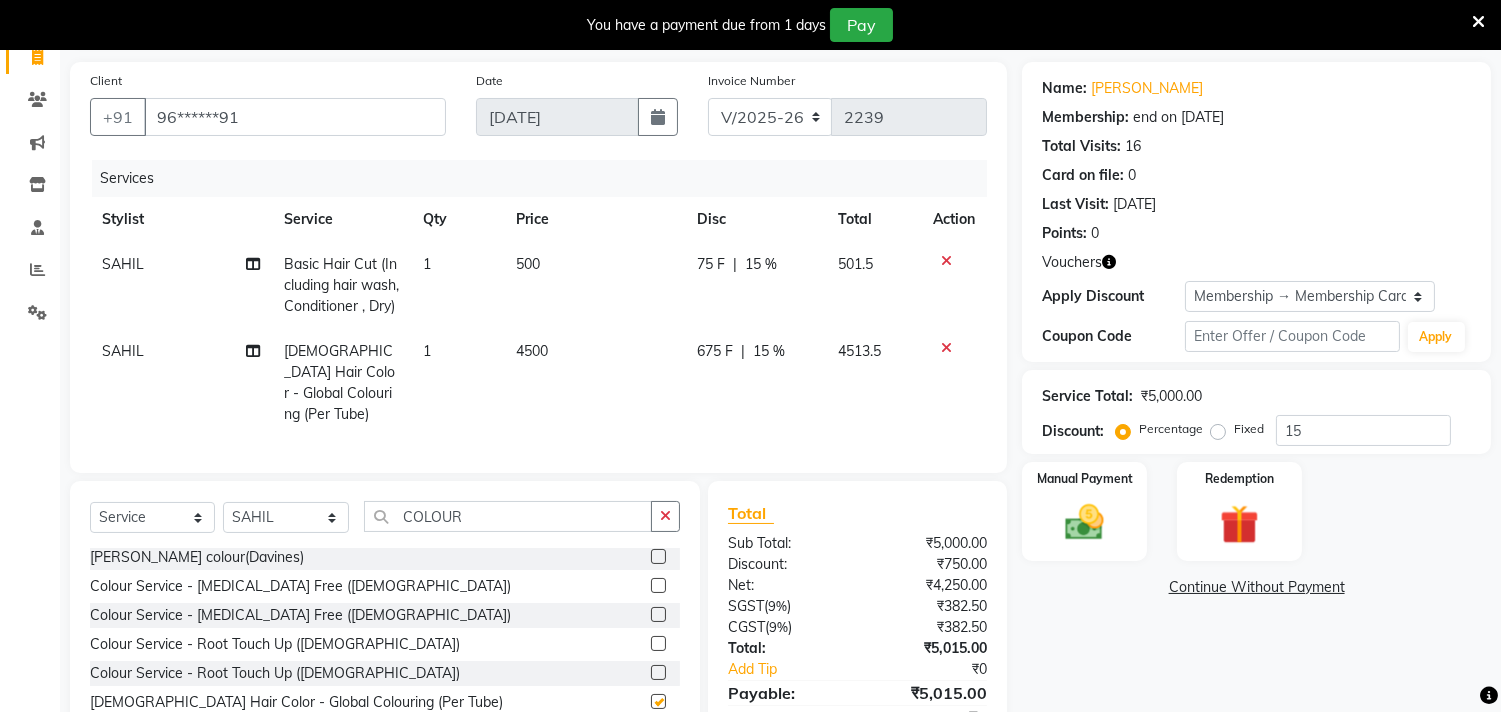 checkbox on "false" 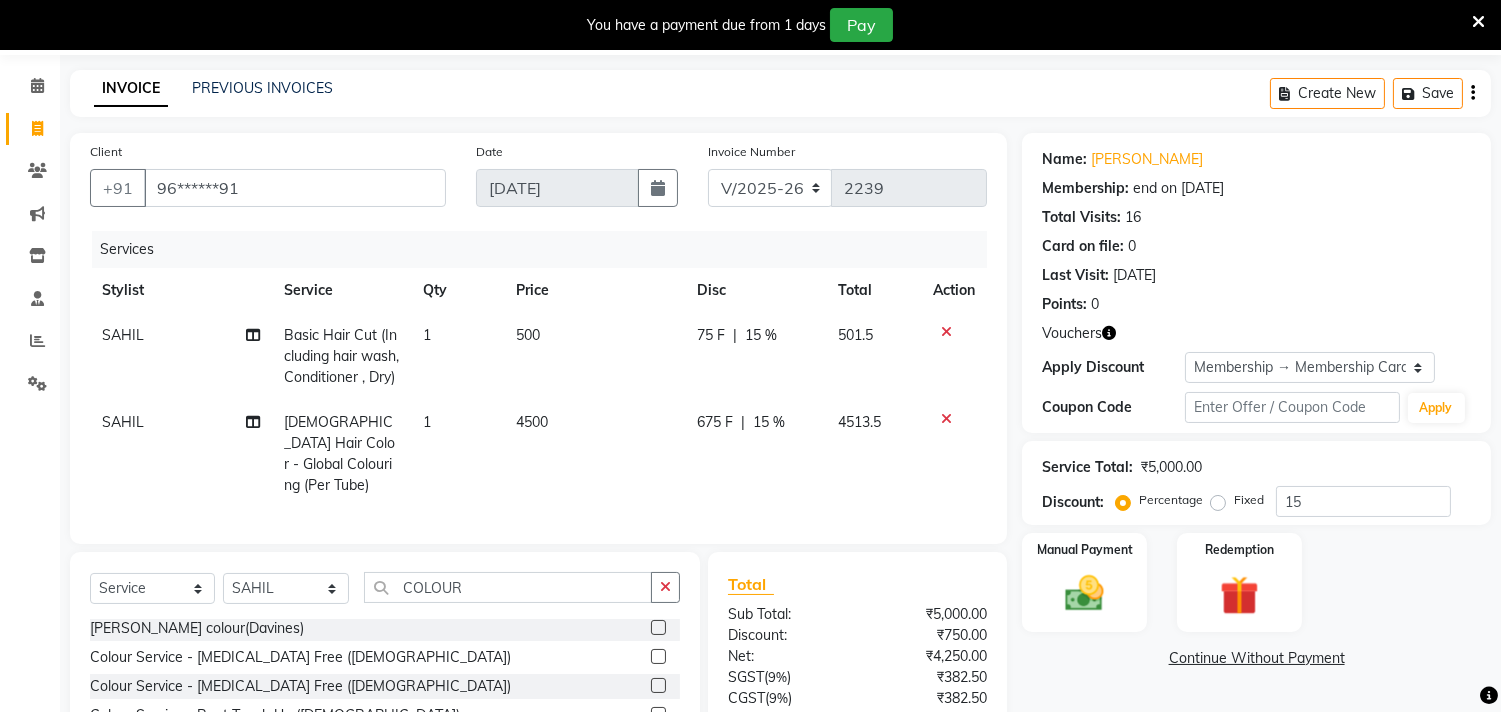 scroll, scrollTop: 27, scrollLeft: 0, axis: vertical 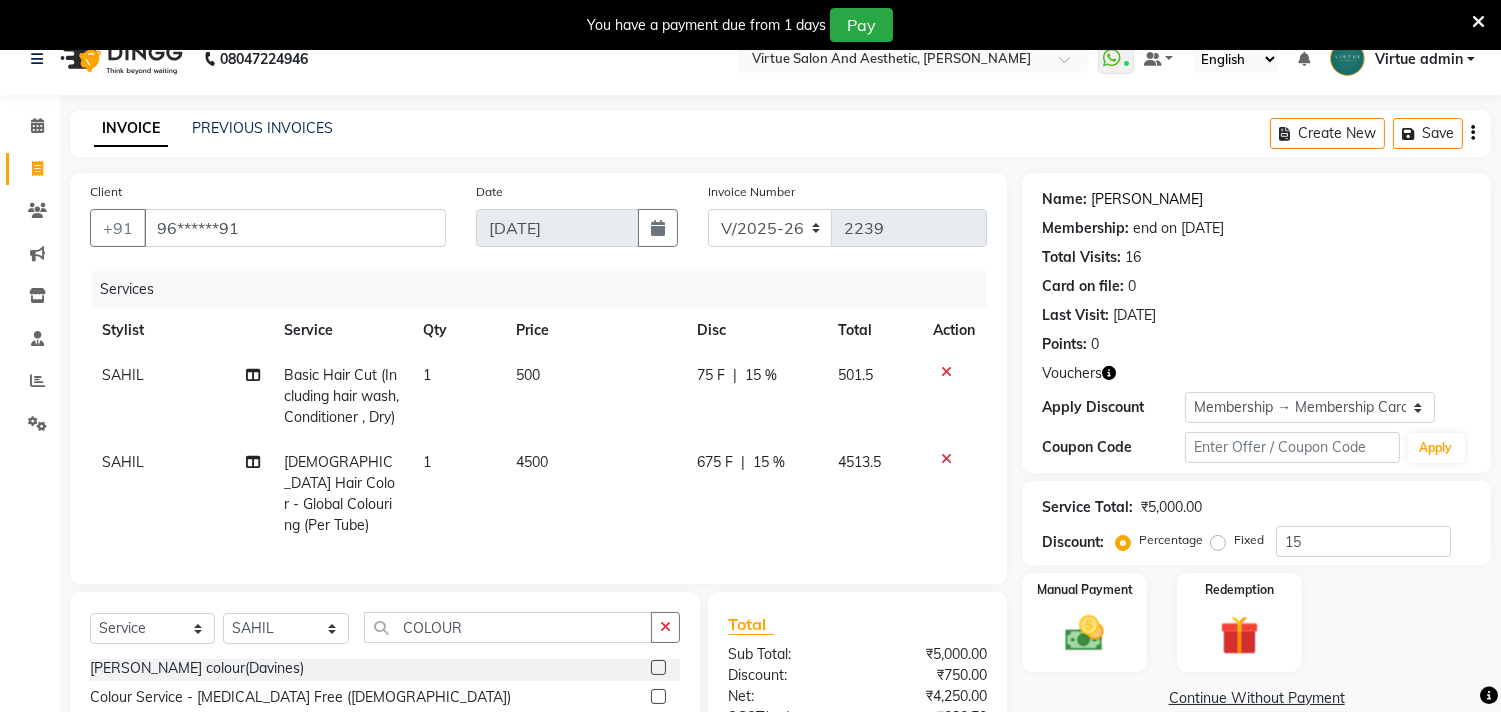 click on "[PERSON_NAME]" 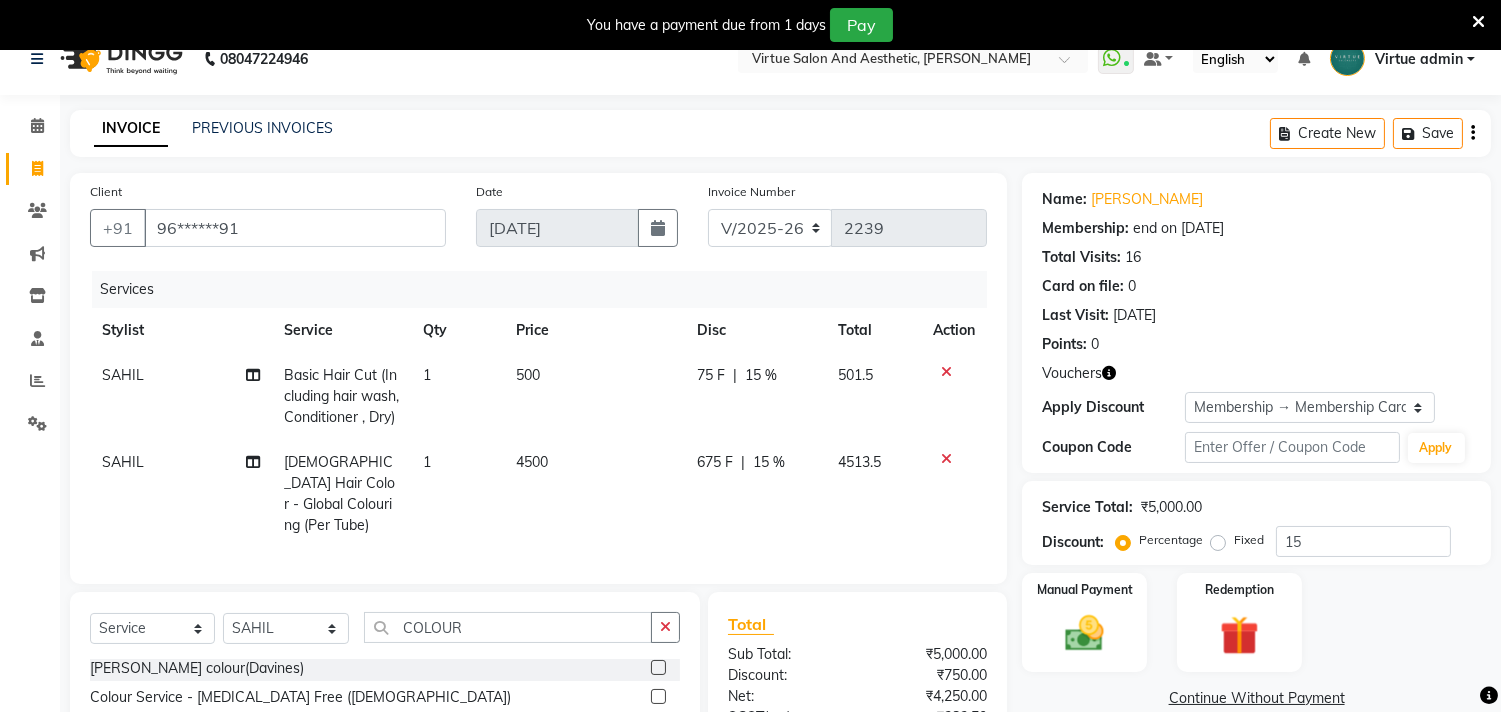 click 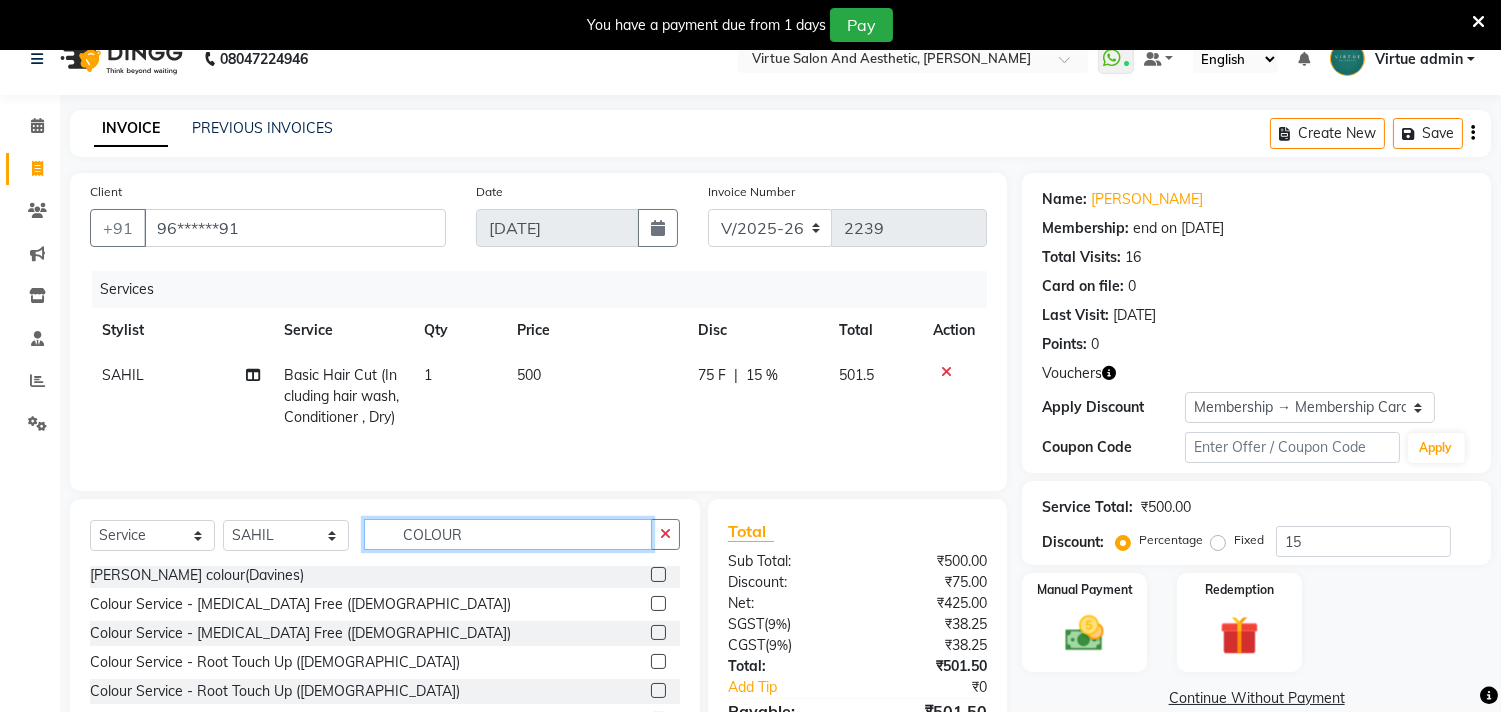 drag, startPoint x: 581, startPoint y: 552, endPoint x: 347, endPoint y: 544, distance: 234.13672 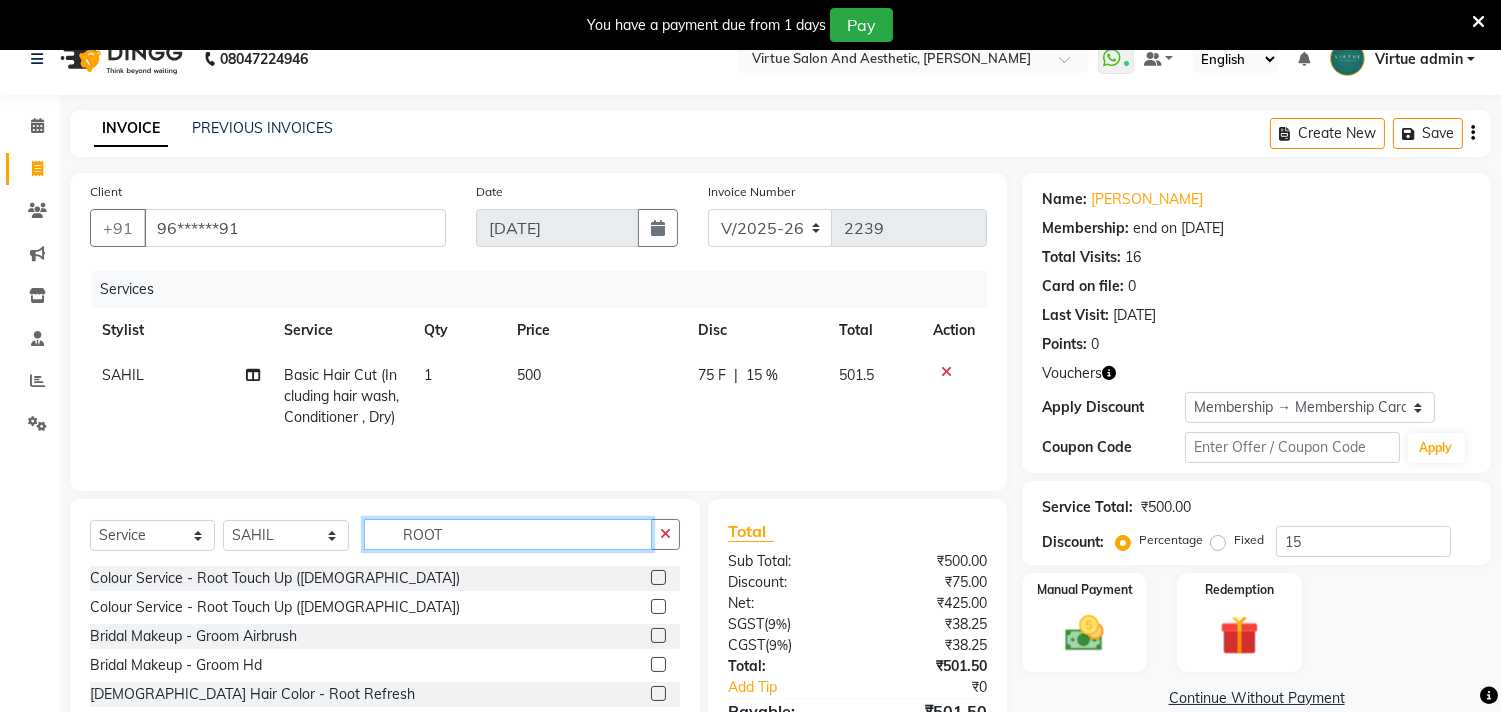 scroll, scrollTop: 0, scrollLeft: 0, axis: both 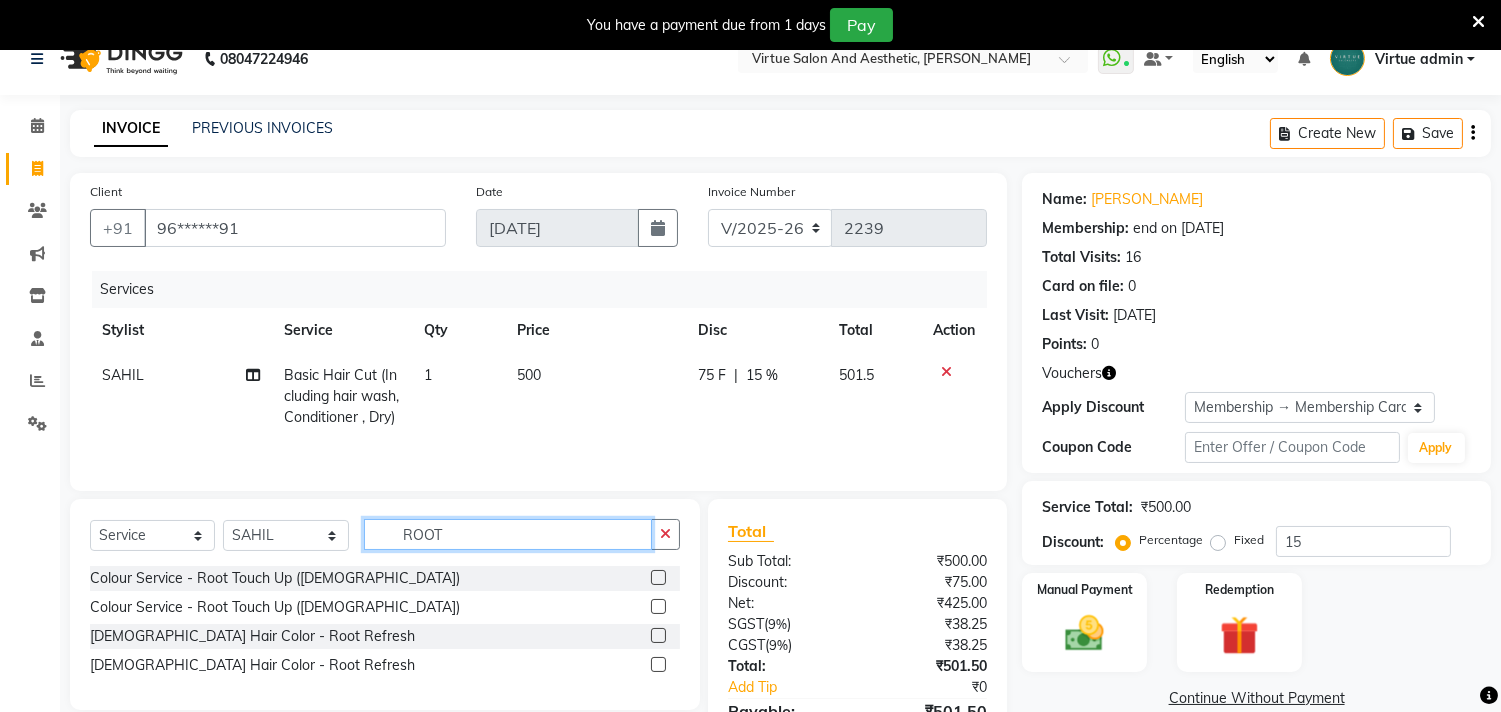 type on "ROOT" 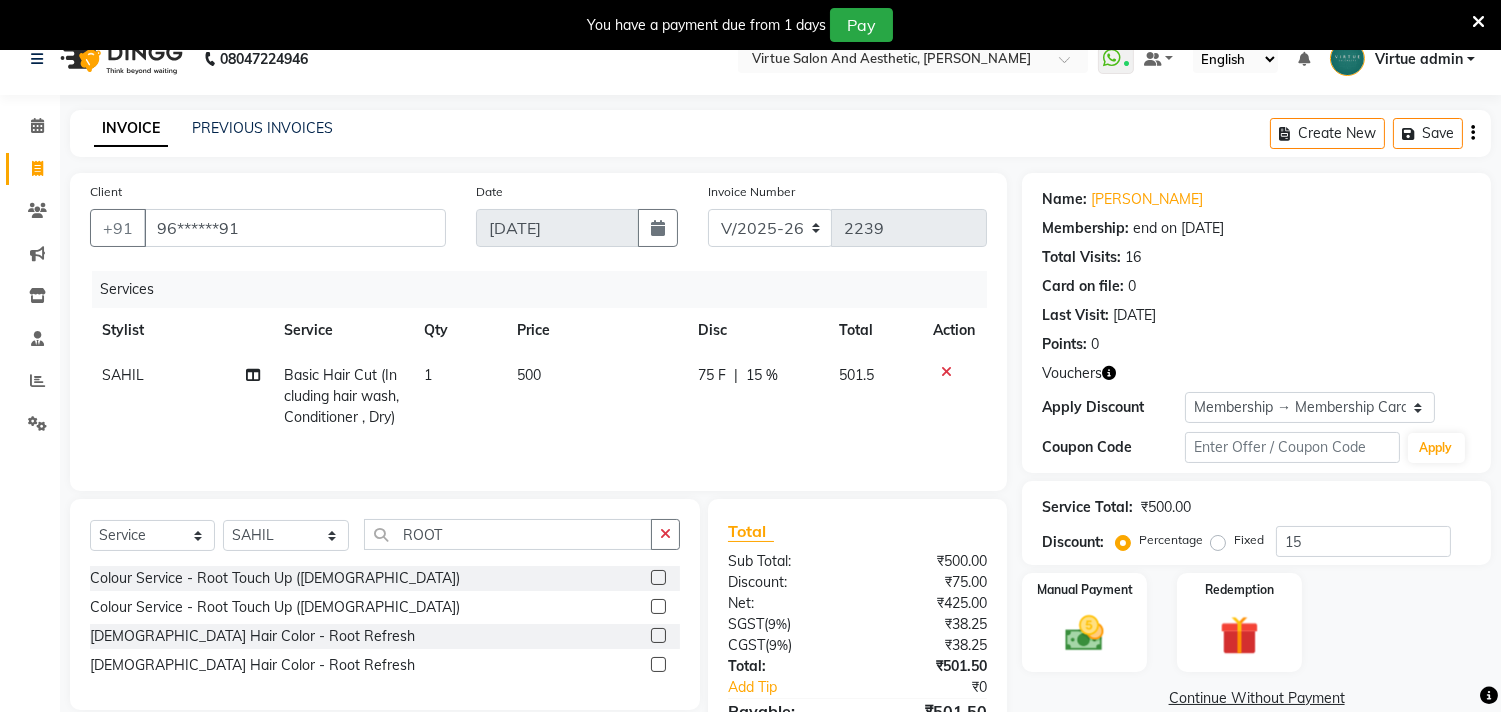 click 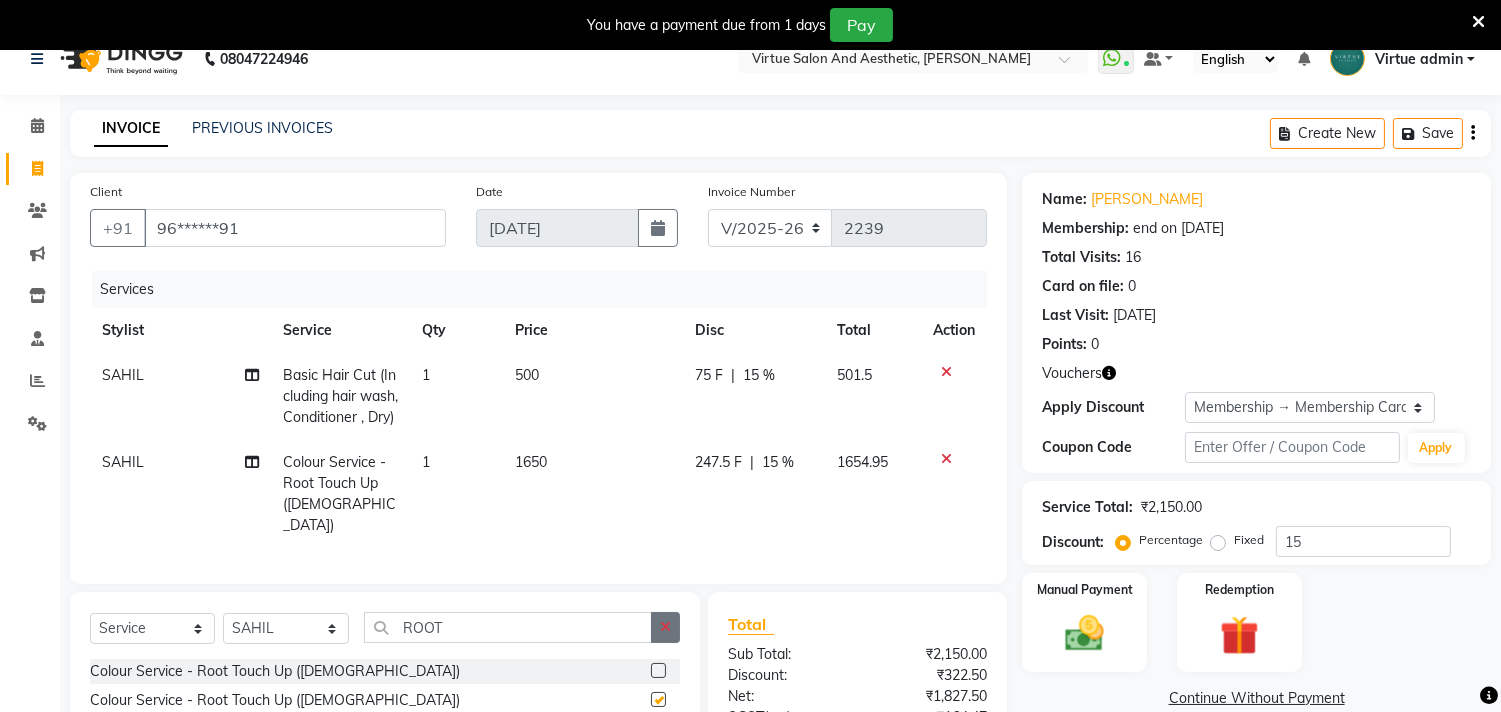 checkbox on "false" 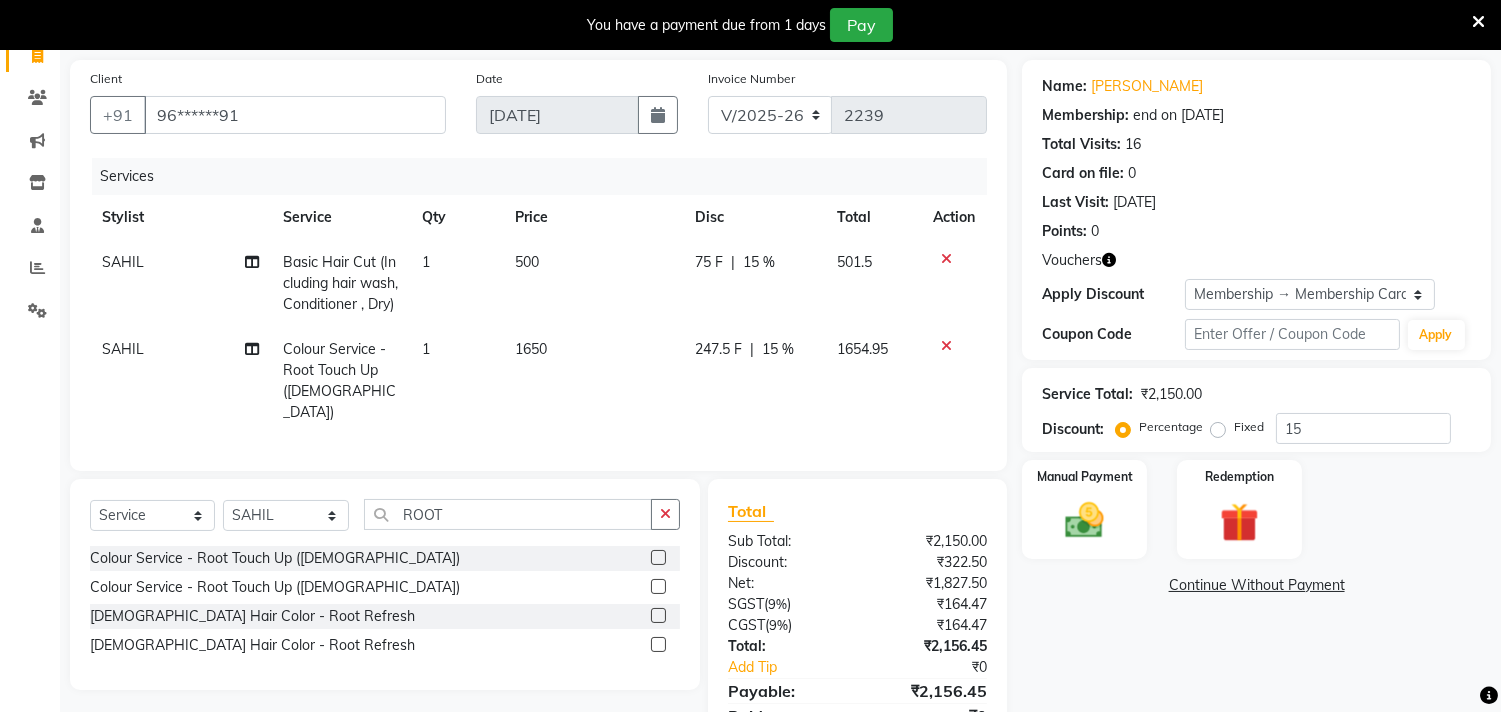 scroll, scrollTop: 247, scrollLeft: 0, axis: vertical 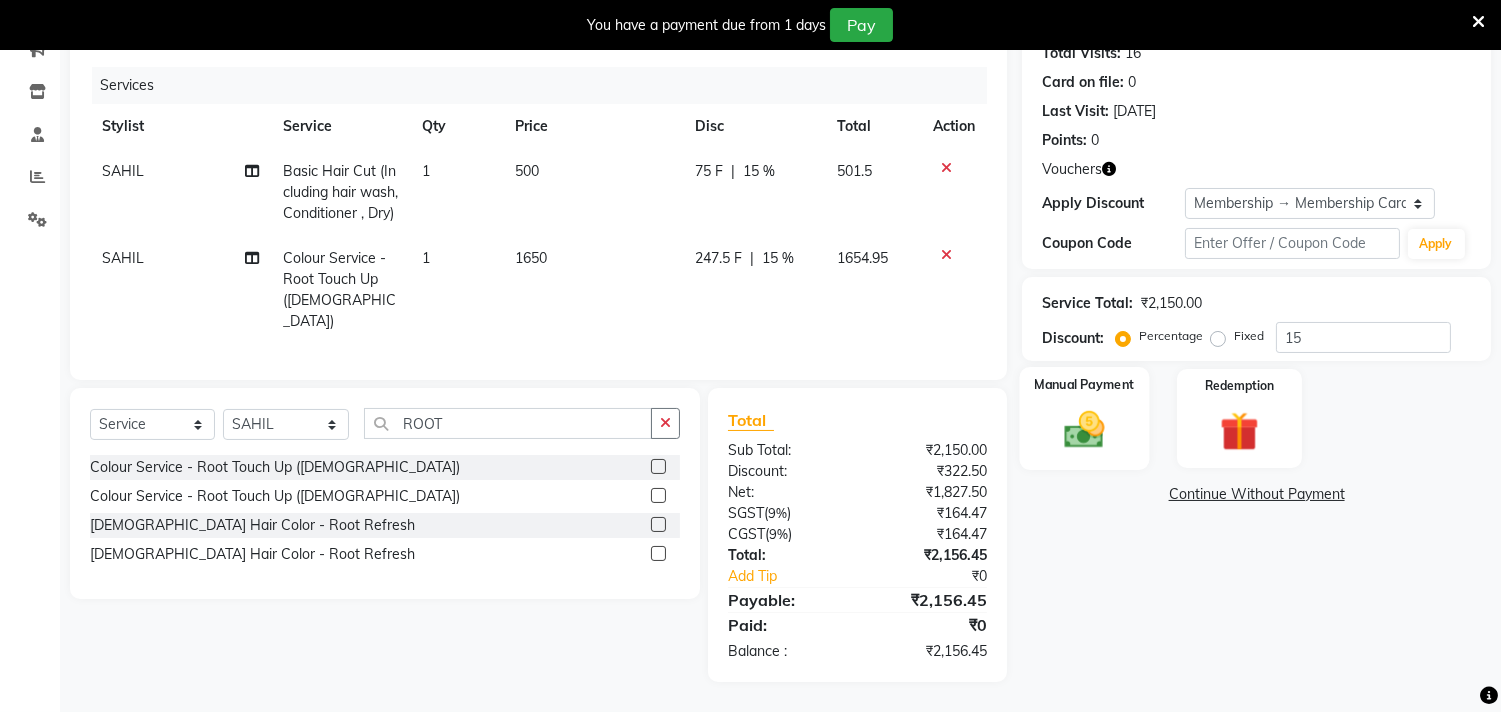 click 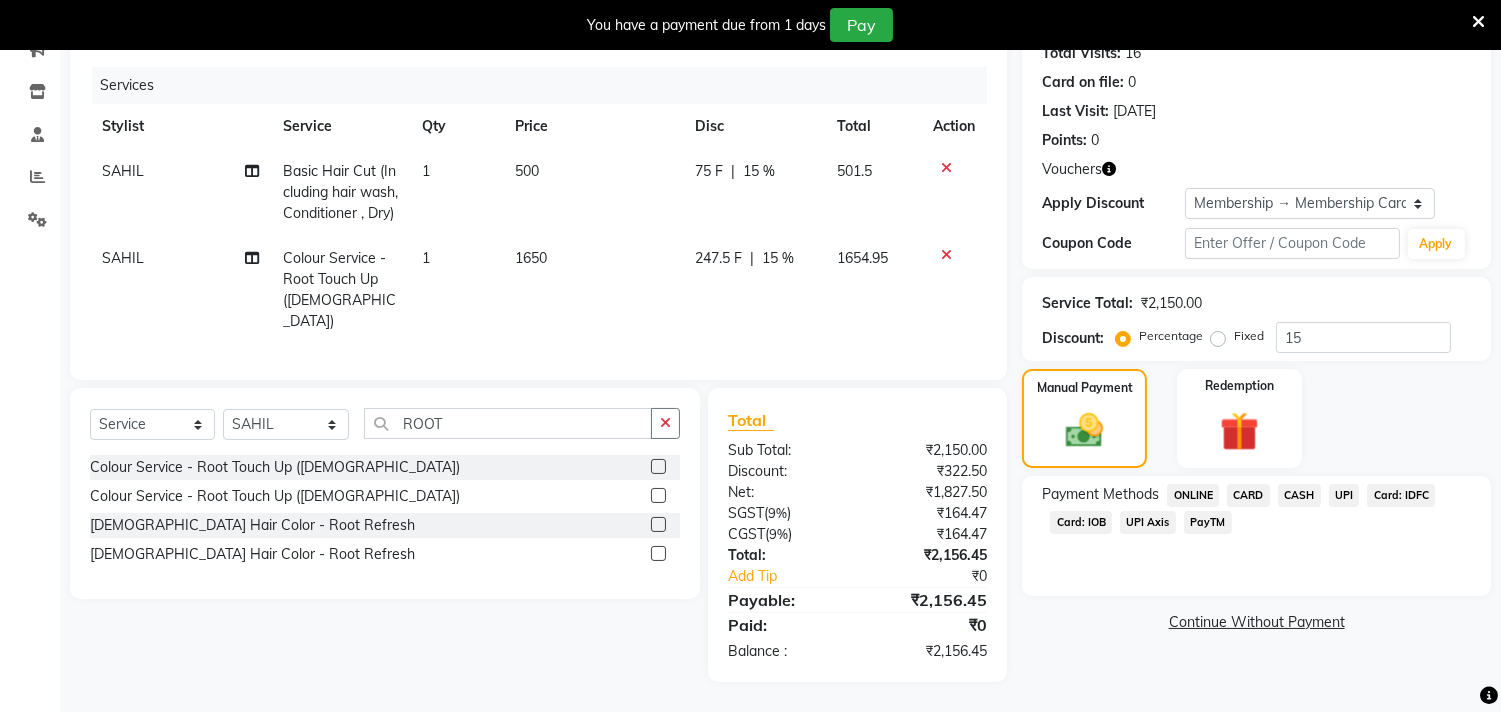 click on "CASH" 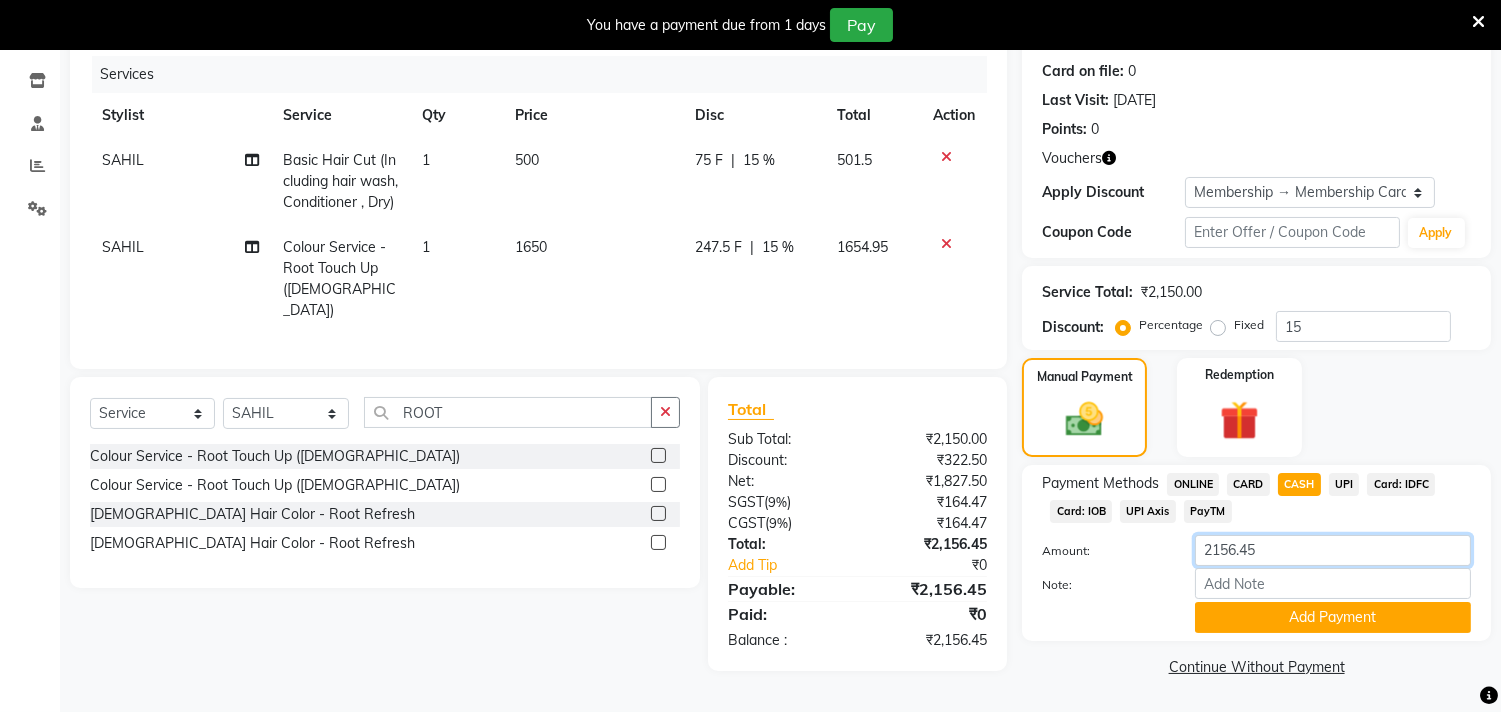 drag, startPoint x: 1300, startPoint y: 545, endPoint x: 990, endPoint y: 456, distance: 322.52286 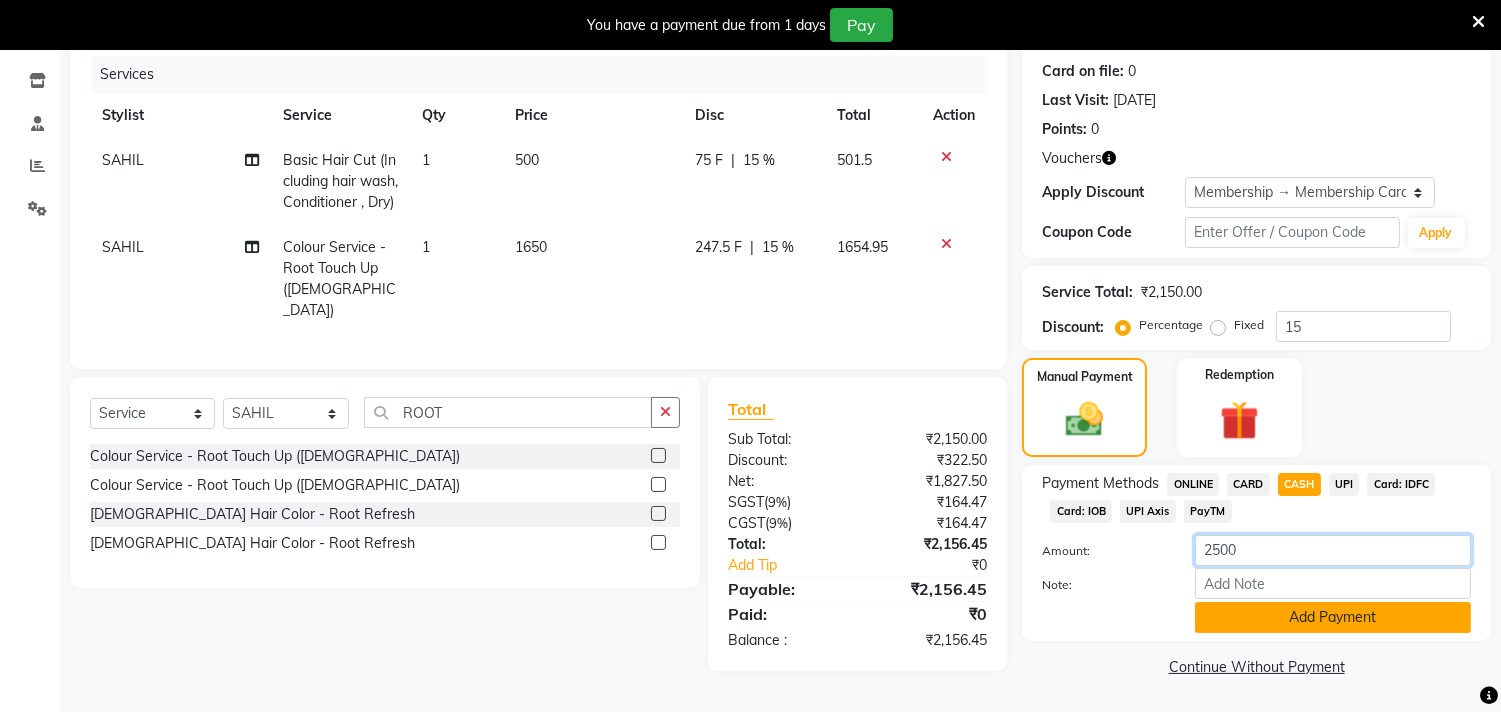 type on "2500" 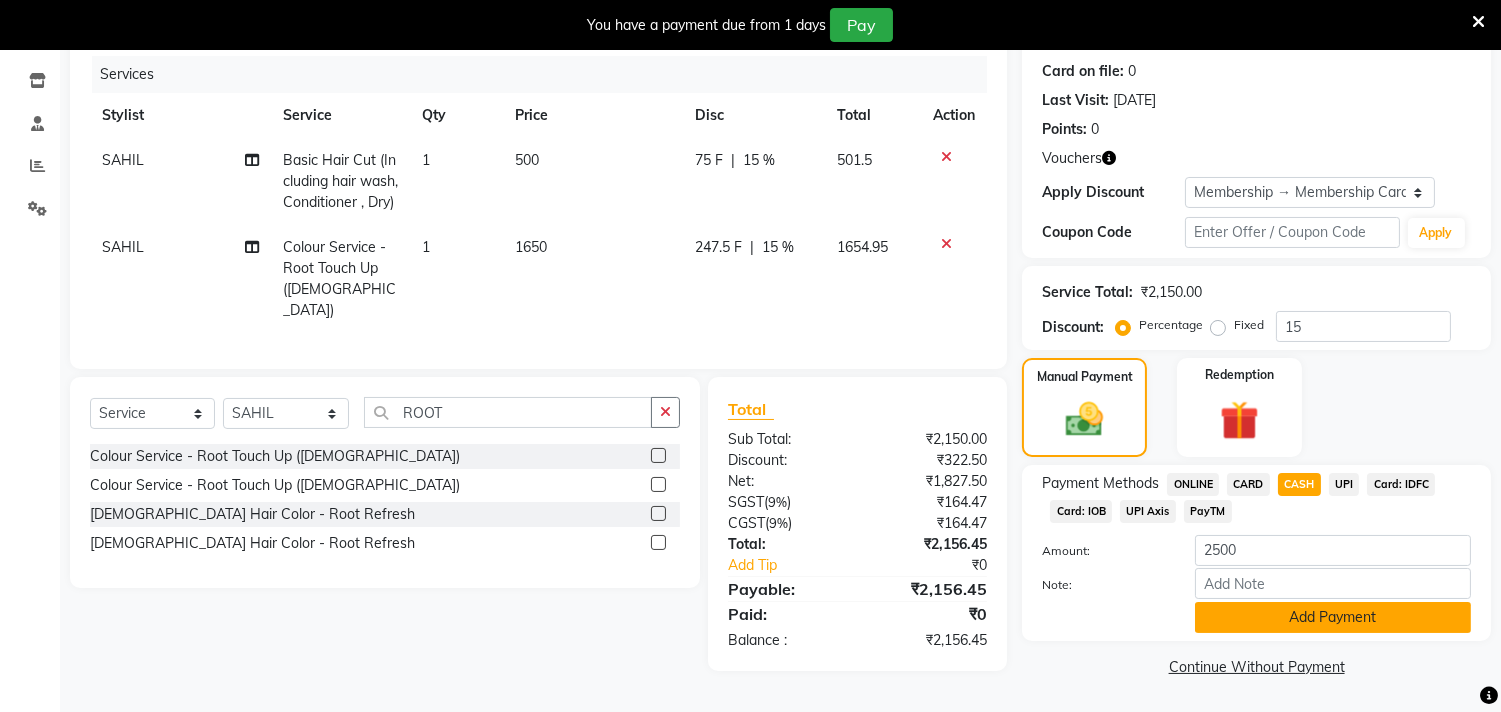 click on "Add Payment" 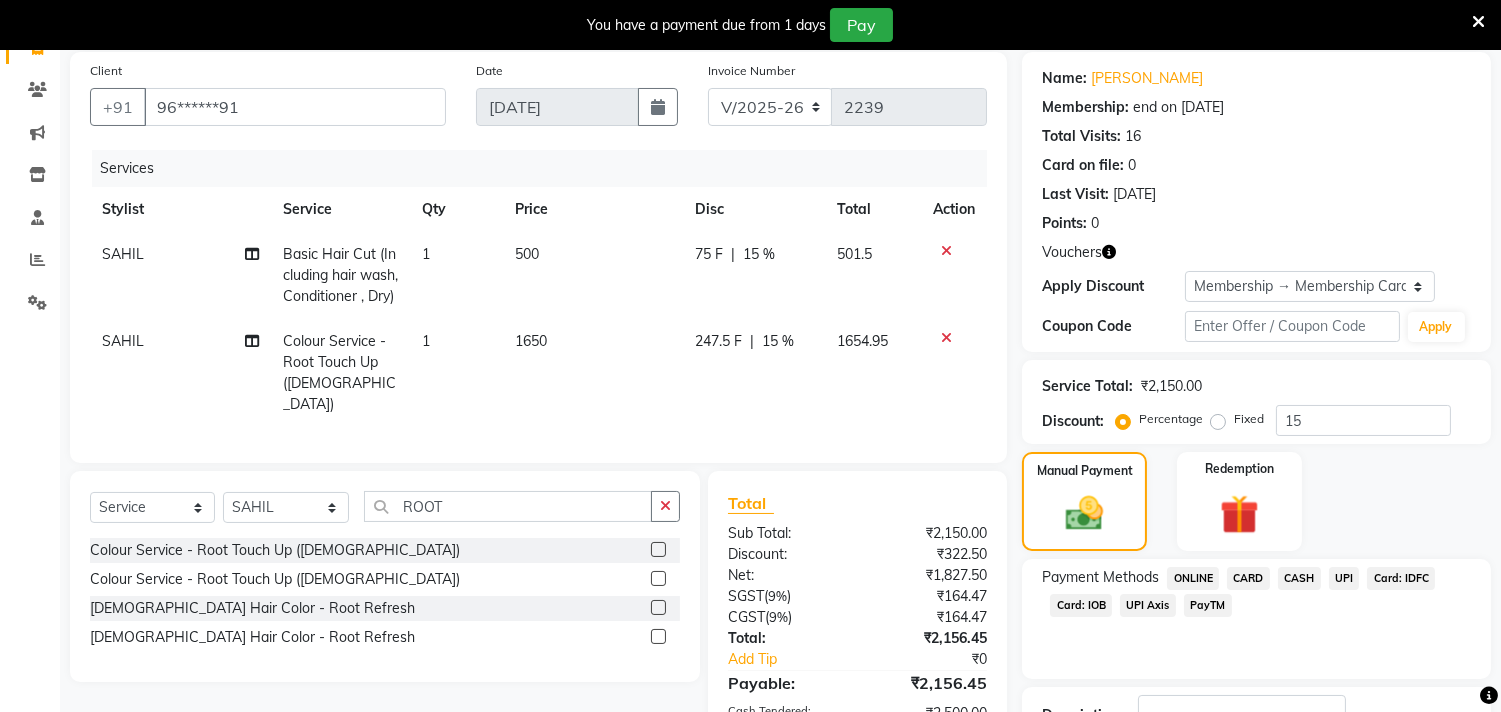 scroll, scrollTop: 360, scrollLeft: 0, axis: vertical 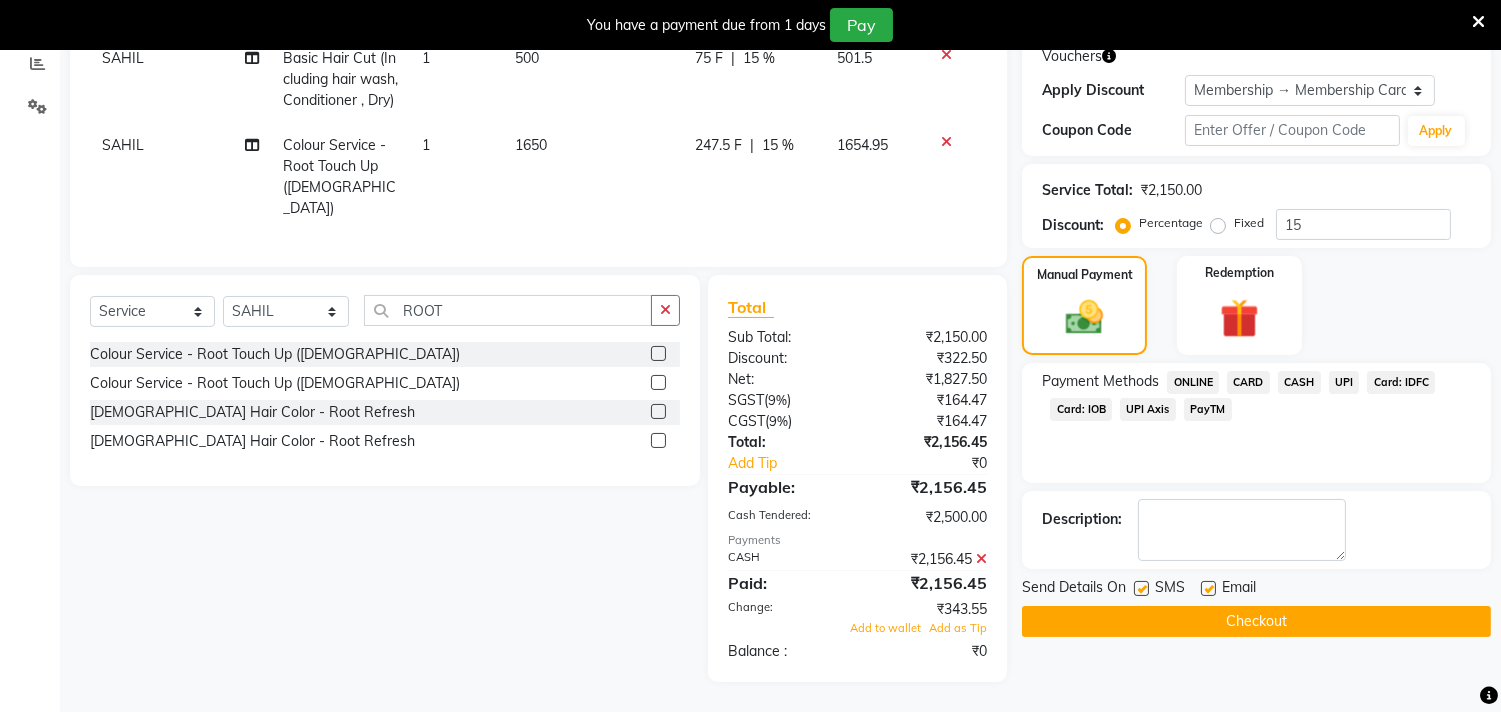 click 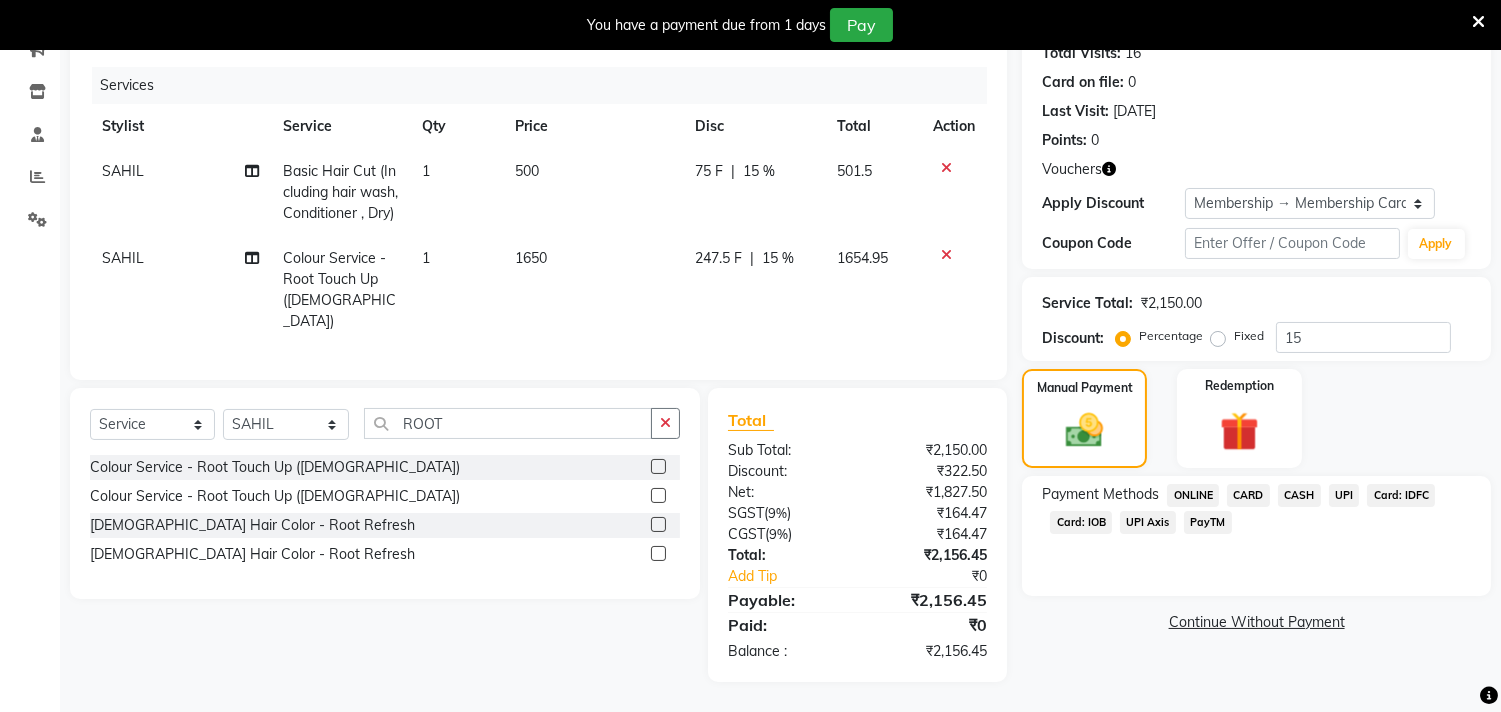 scroll, scrollTop: 247, scrollLeft: 0, axis: vertical 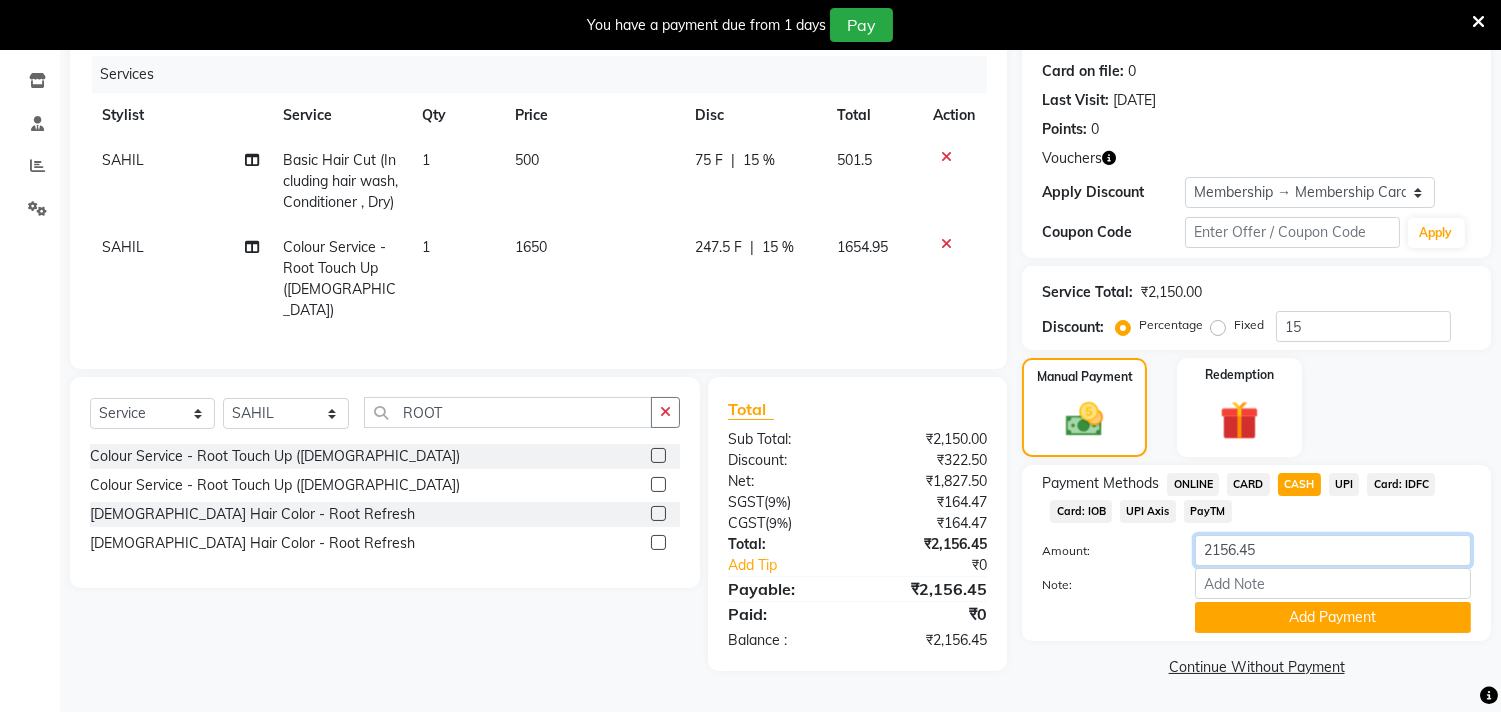 drag, startPoint x: 1276, startPoint y: 541, endPoint x: 1118, endPoint y: 545, distance: 158.05063 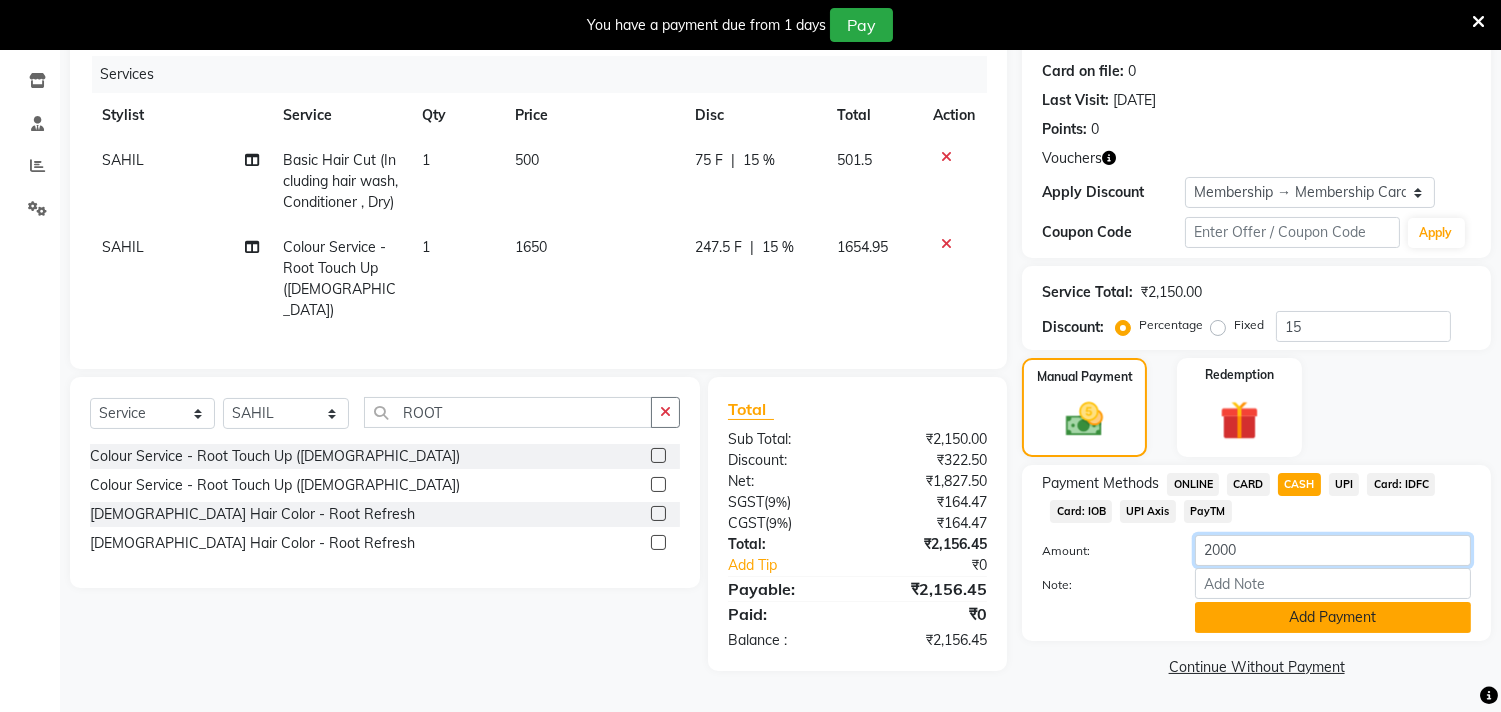type on "2000" 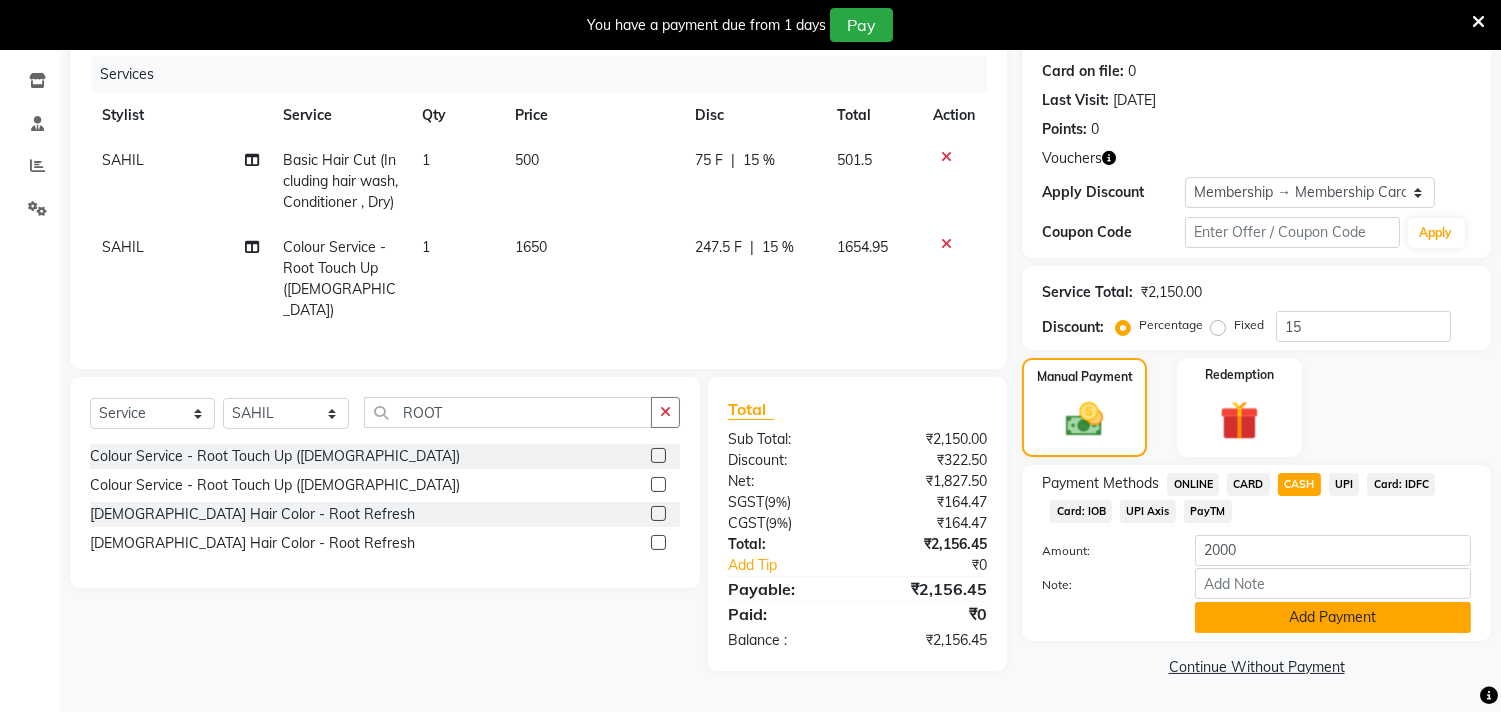 click on "Add Payment" 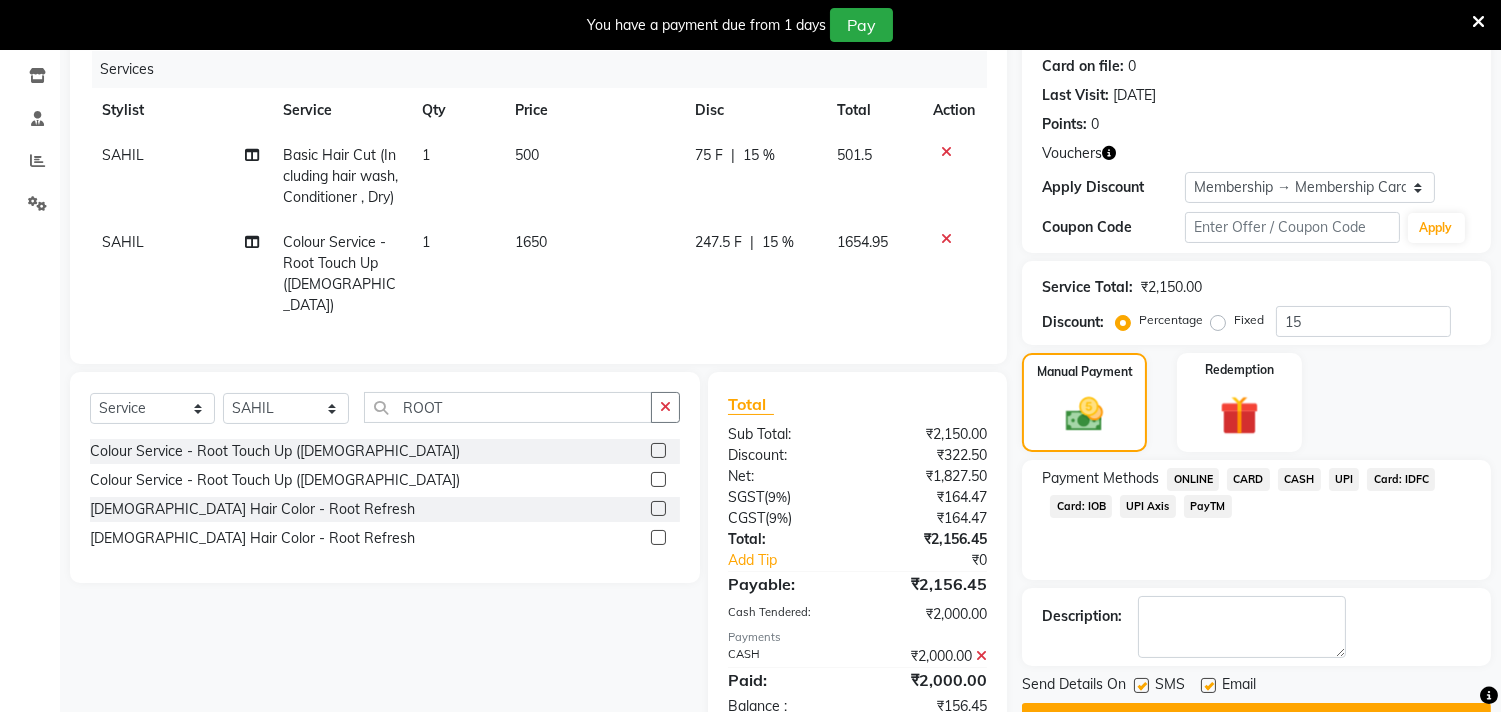 scroll, scrollTop: 318, scrollLeft: 0, axis: vertical 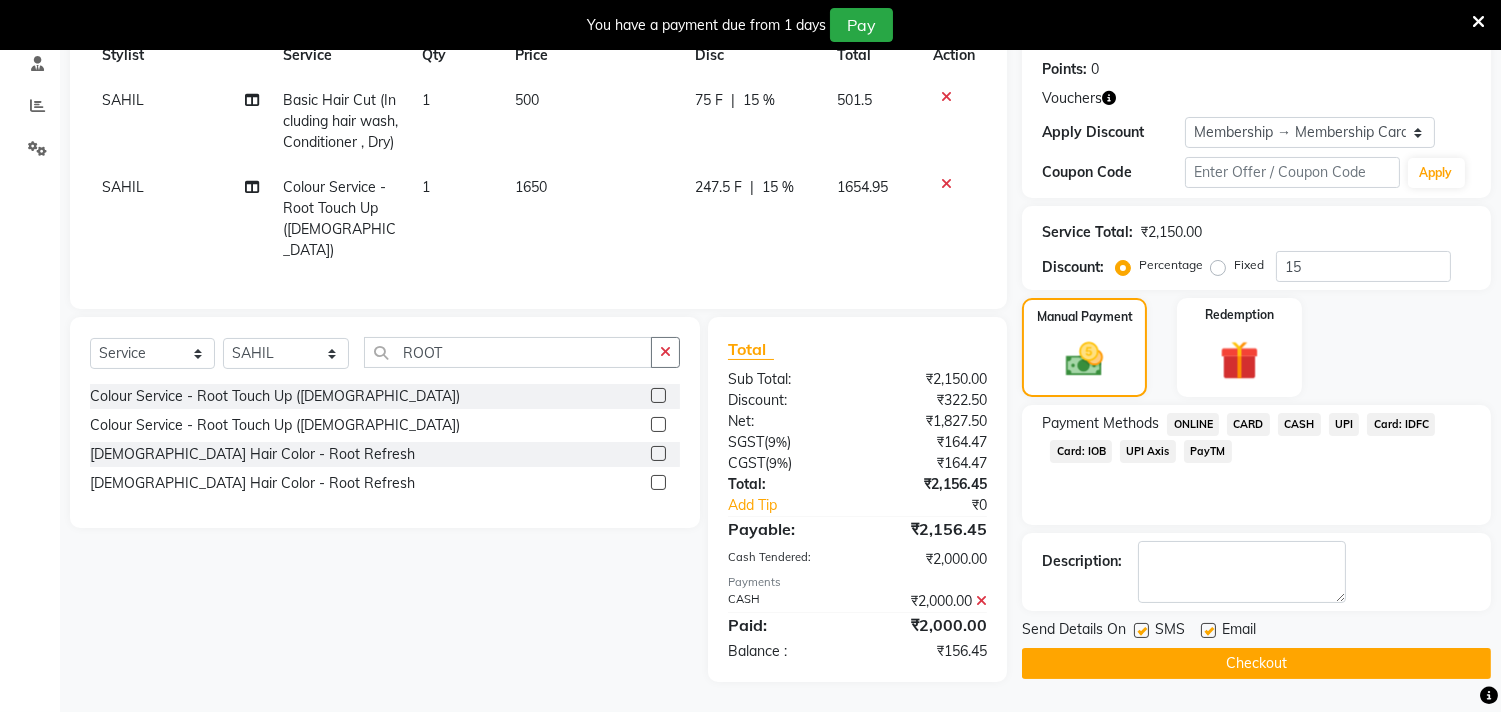 click on "UPI" 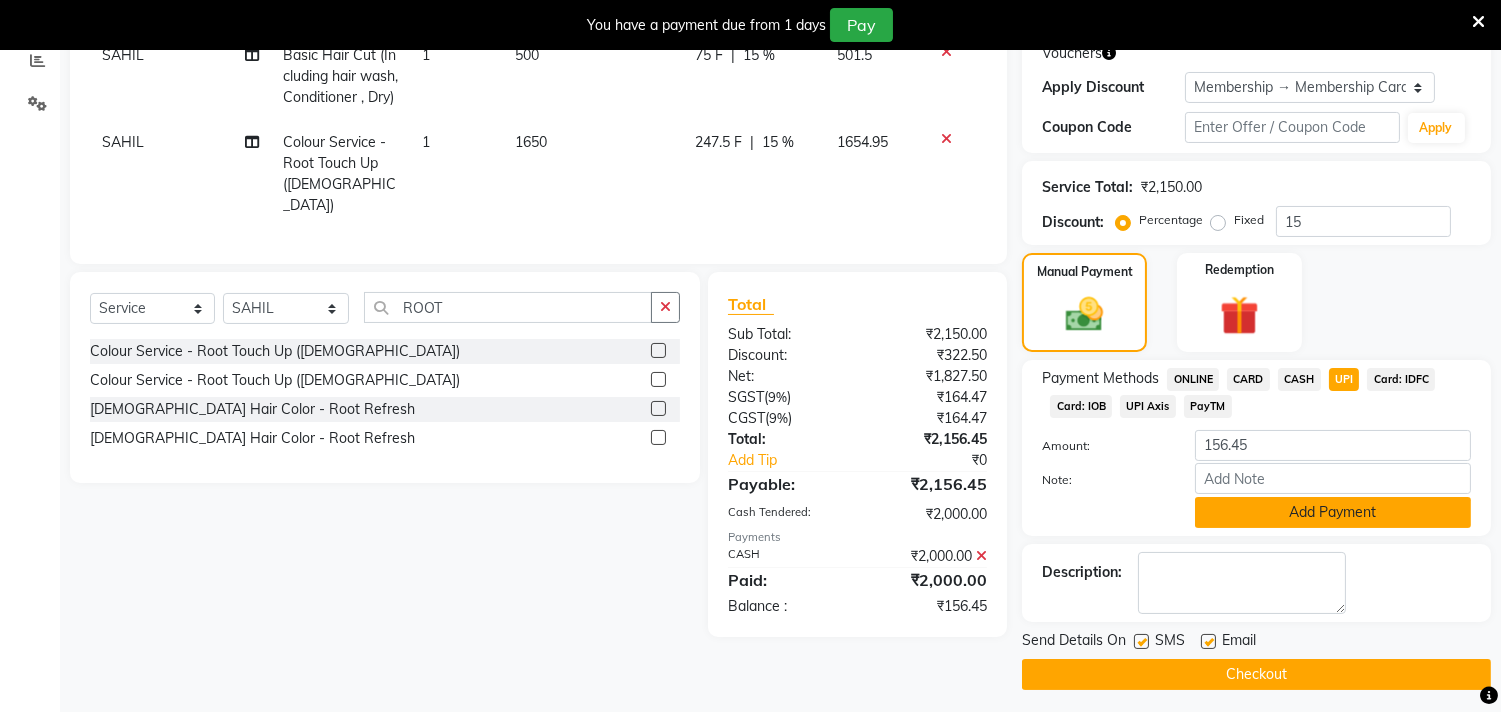 scroll, scrollTop: 355, scrollLeft: 0, axis: vertical 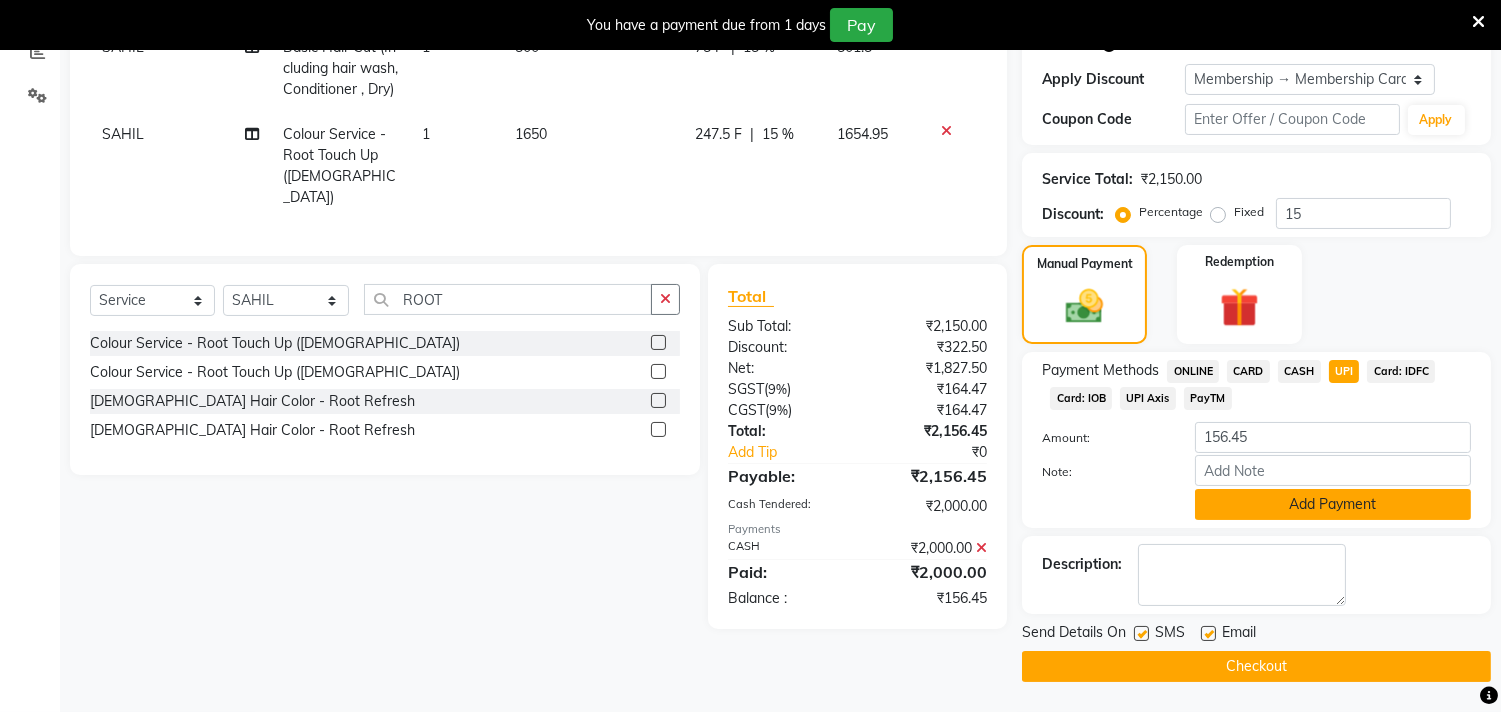 click on "Add Payment" 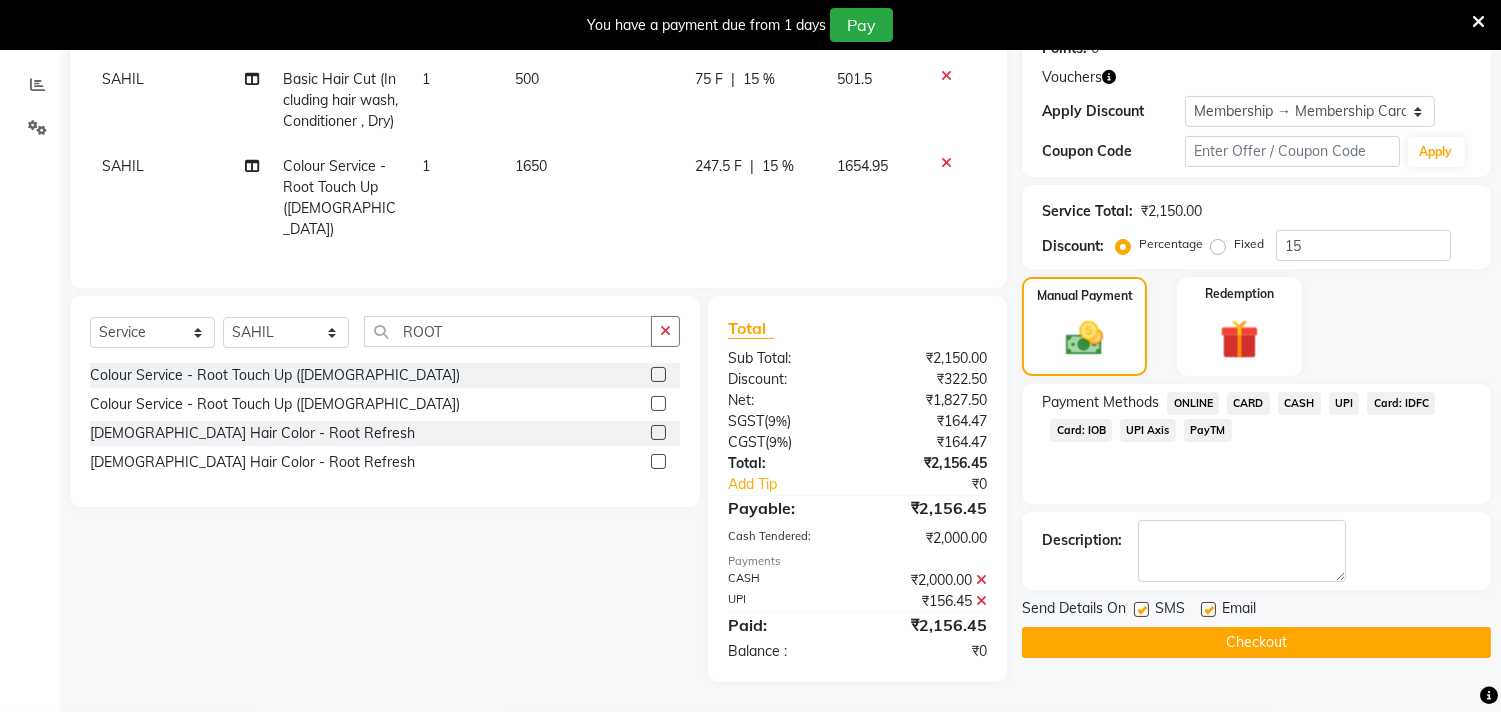 click on "Checkout" 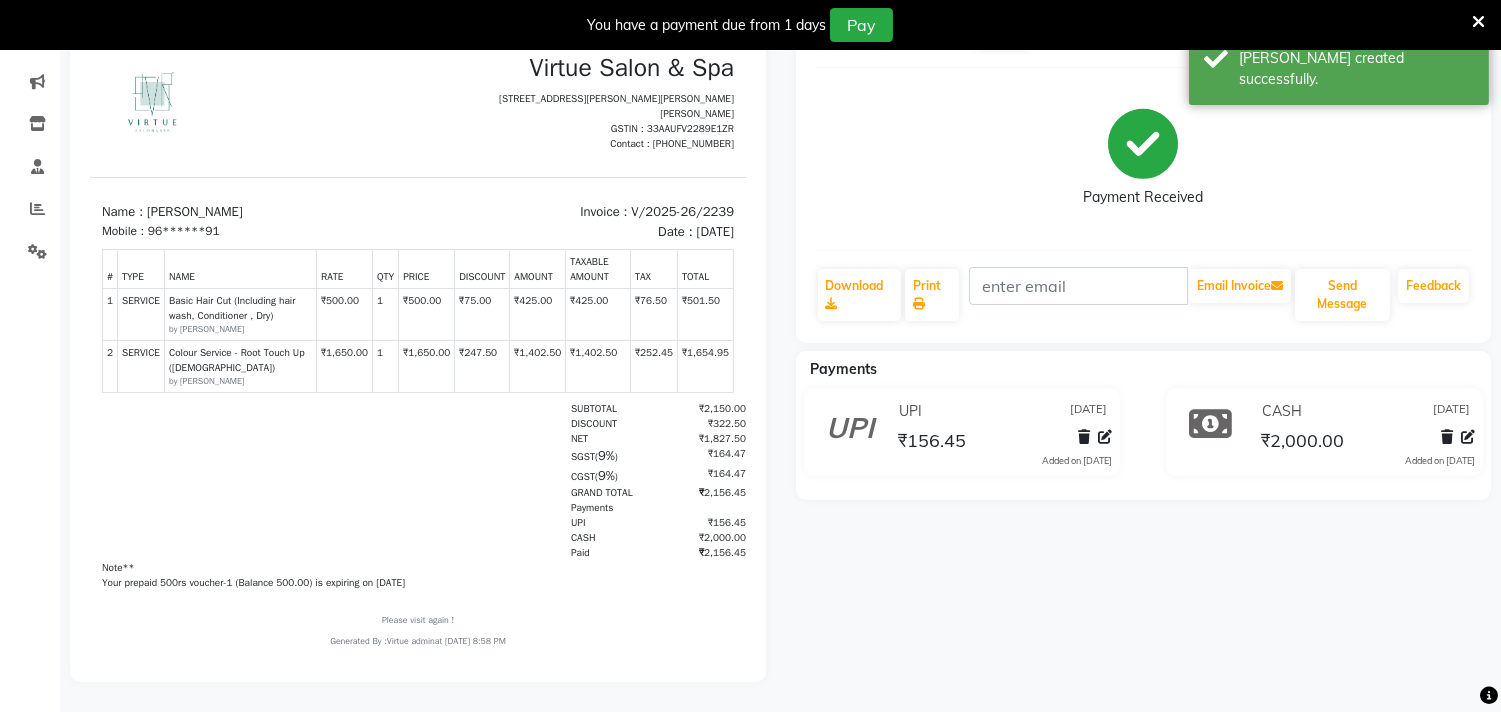 scroll, scrollTop: 0, scrollLeft: 0, axis: both 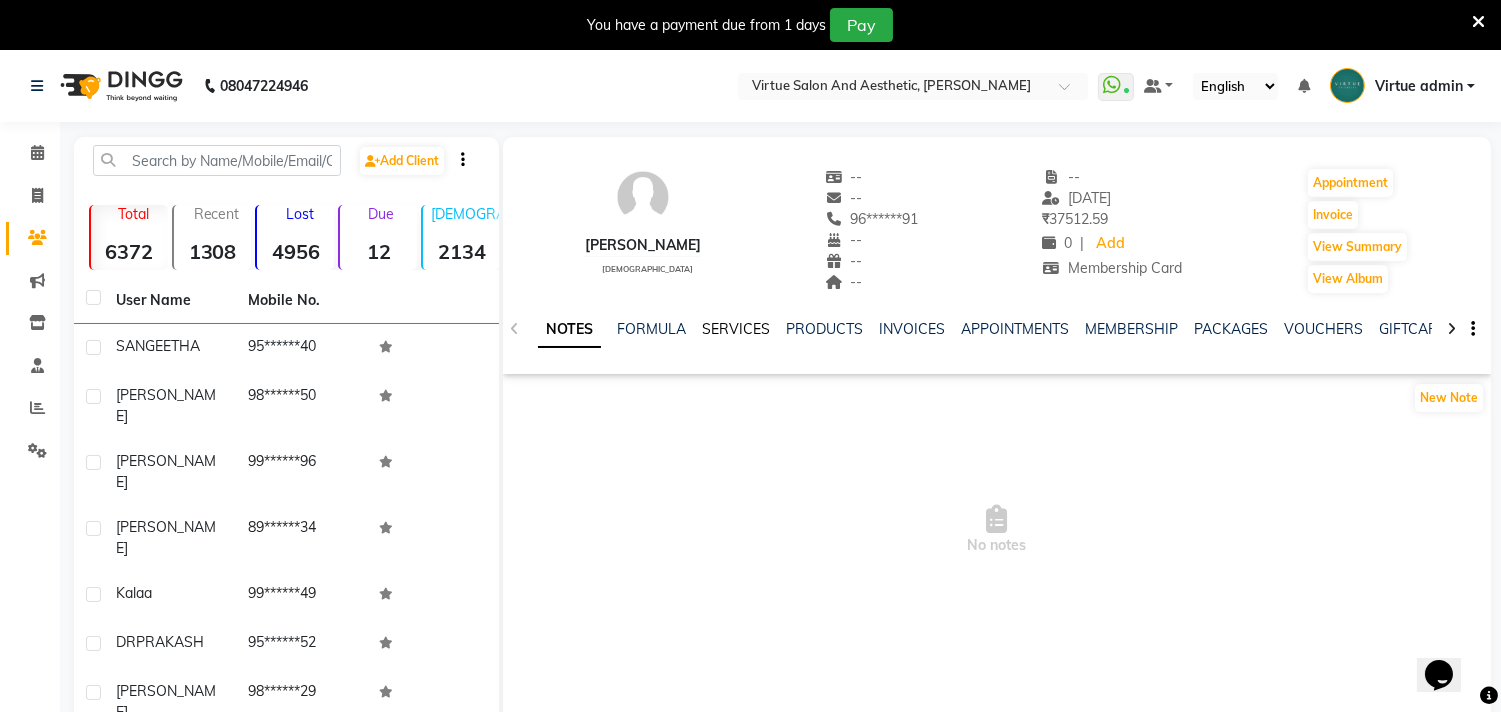 click on "SERVICES" 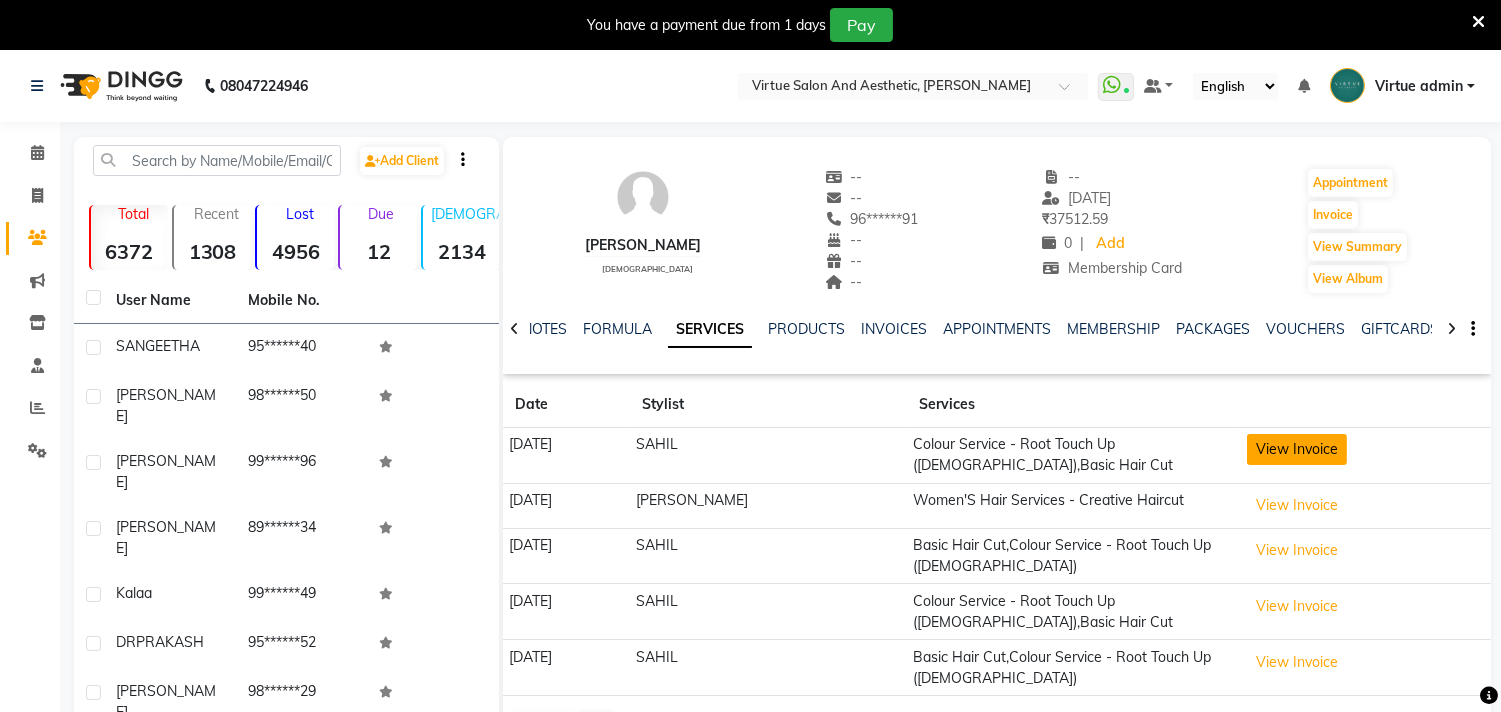 click on "View Invoice" 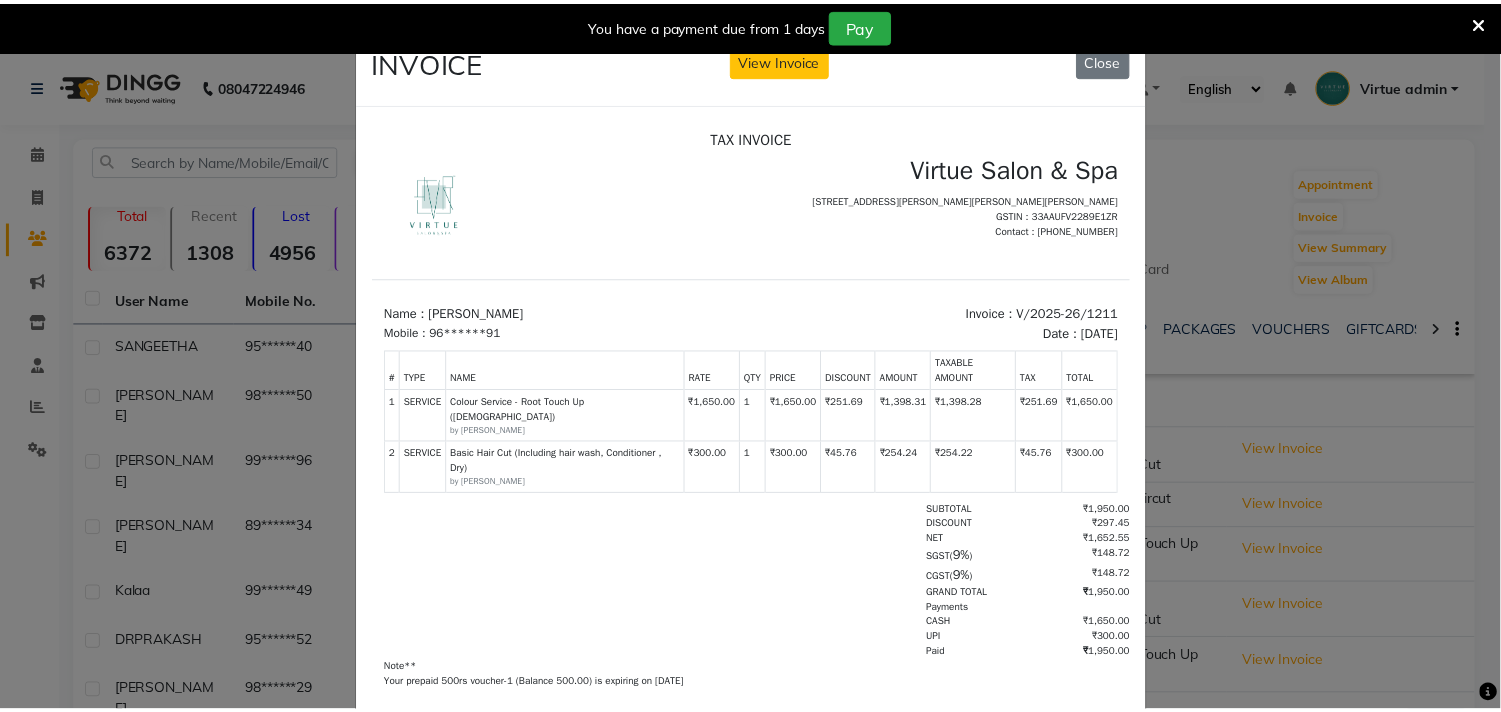 scroll, scrollTop: 0, scrollLeft: 0, axis: both 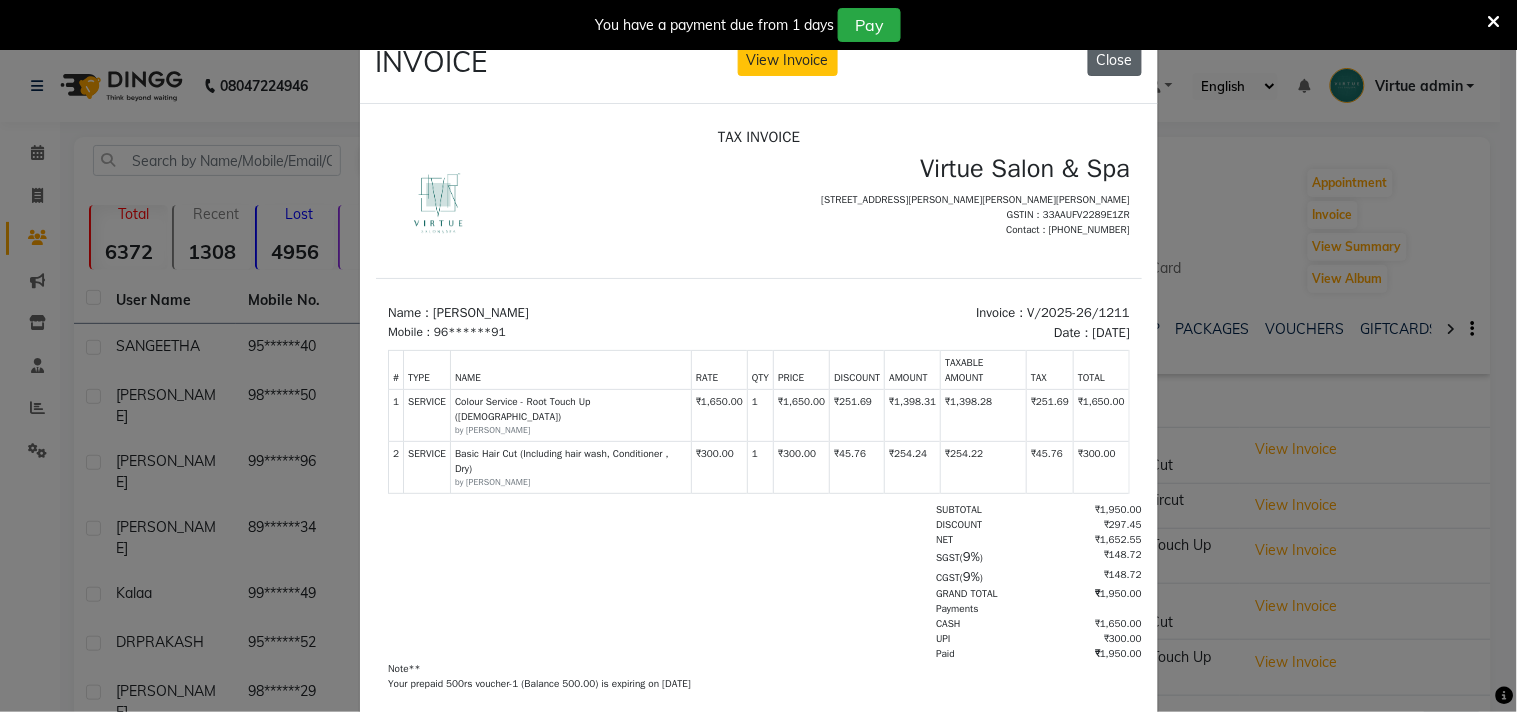 click on "Close" 